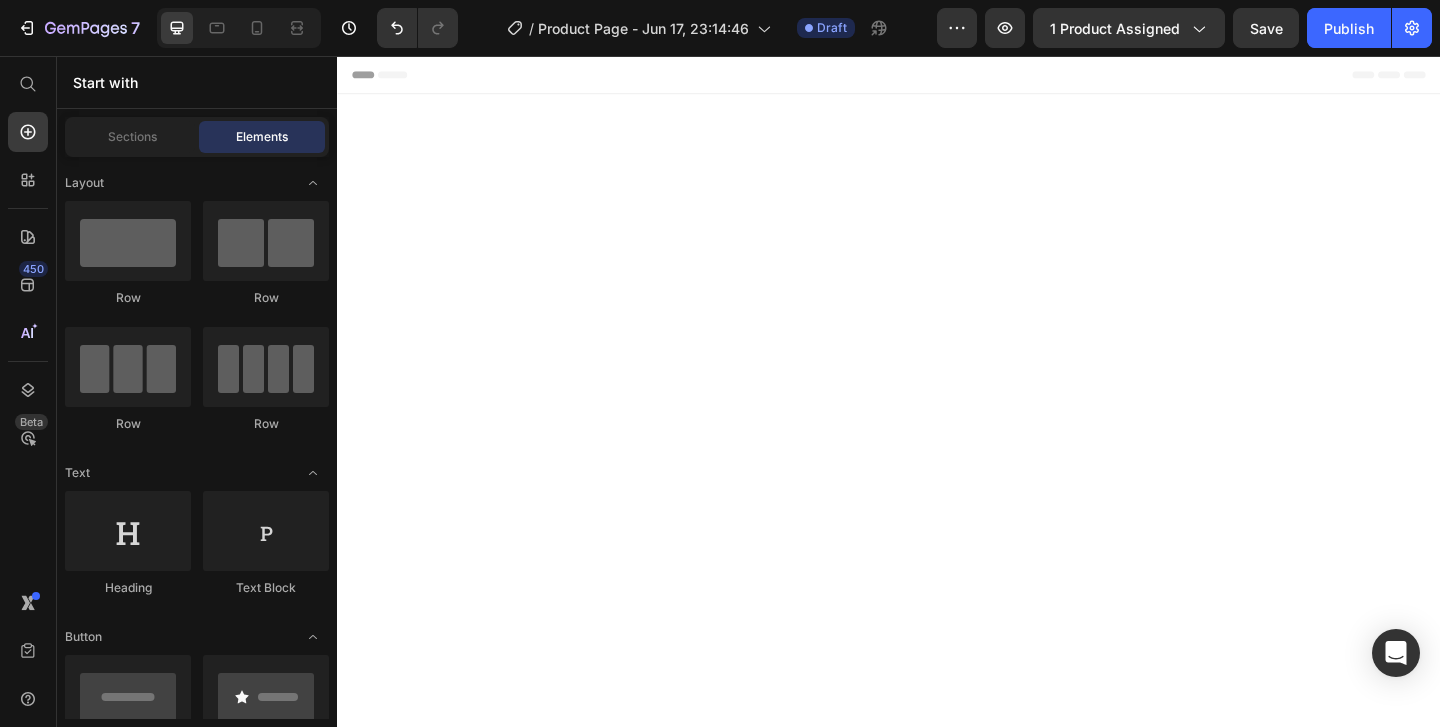 scroll, scrollTop: 5850, scrollLeft: 0, axis: vertical 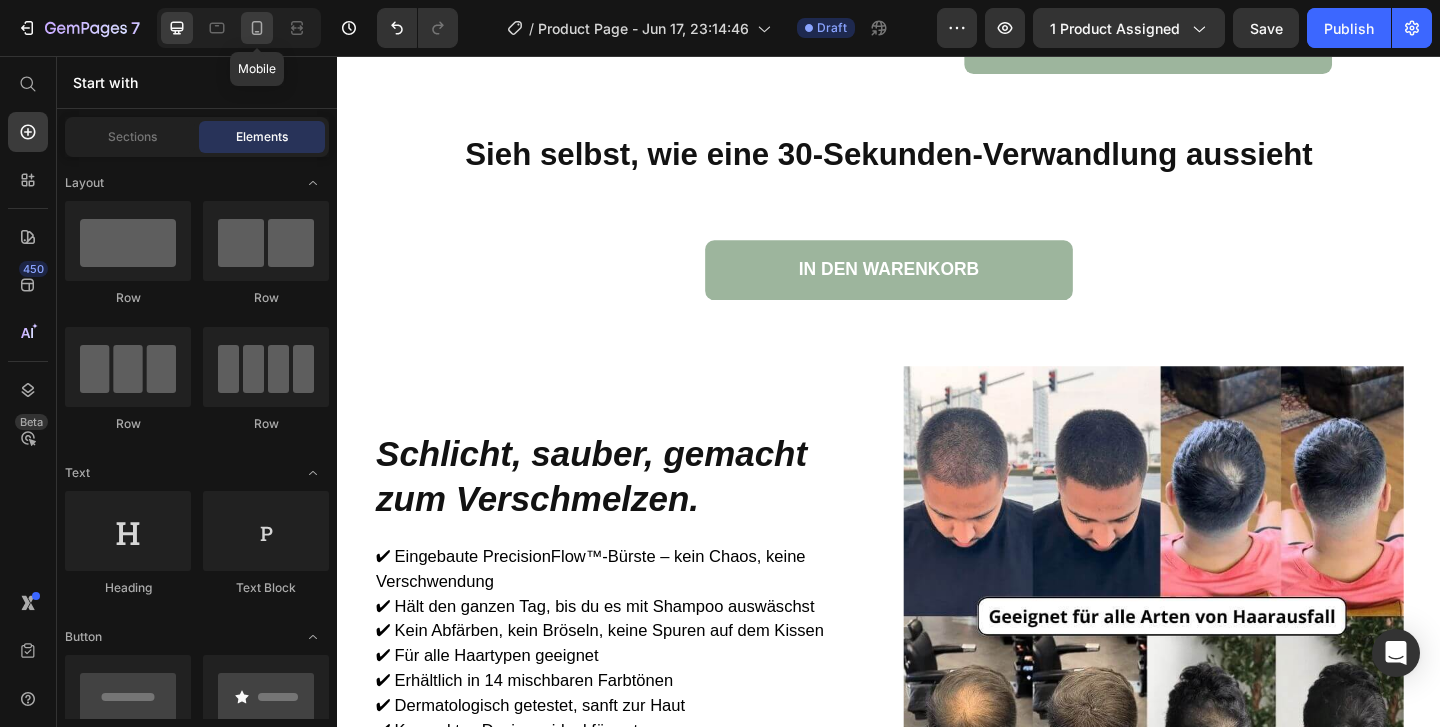 click 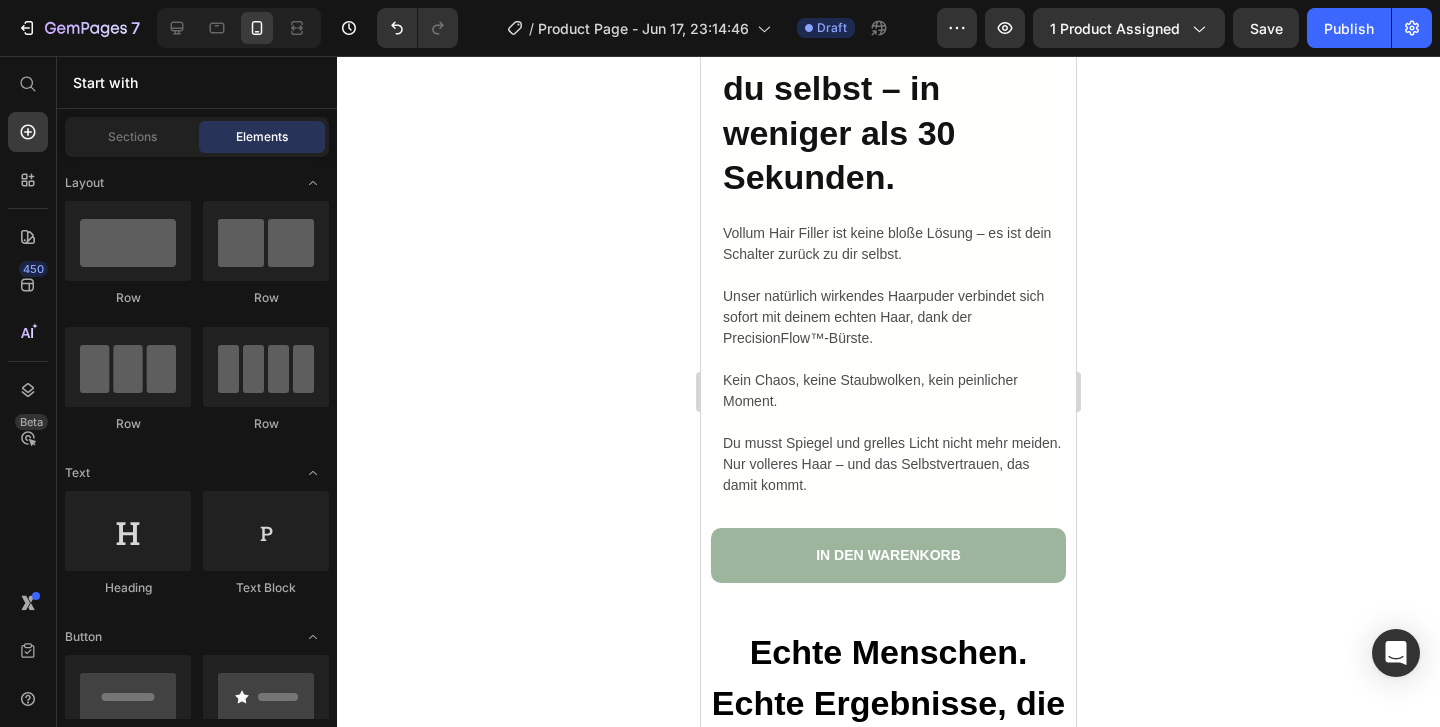 scroll, scrollTop: 3050, scrollLeft: 0, axis: vertical 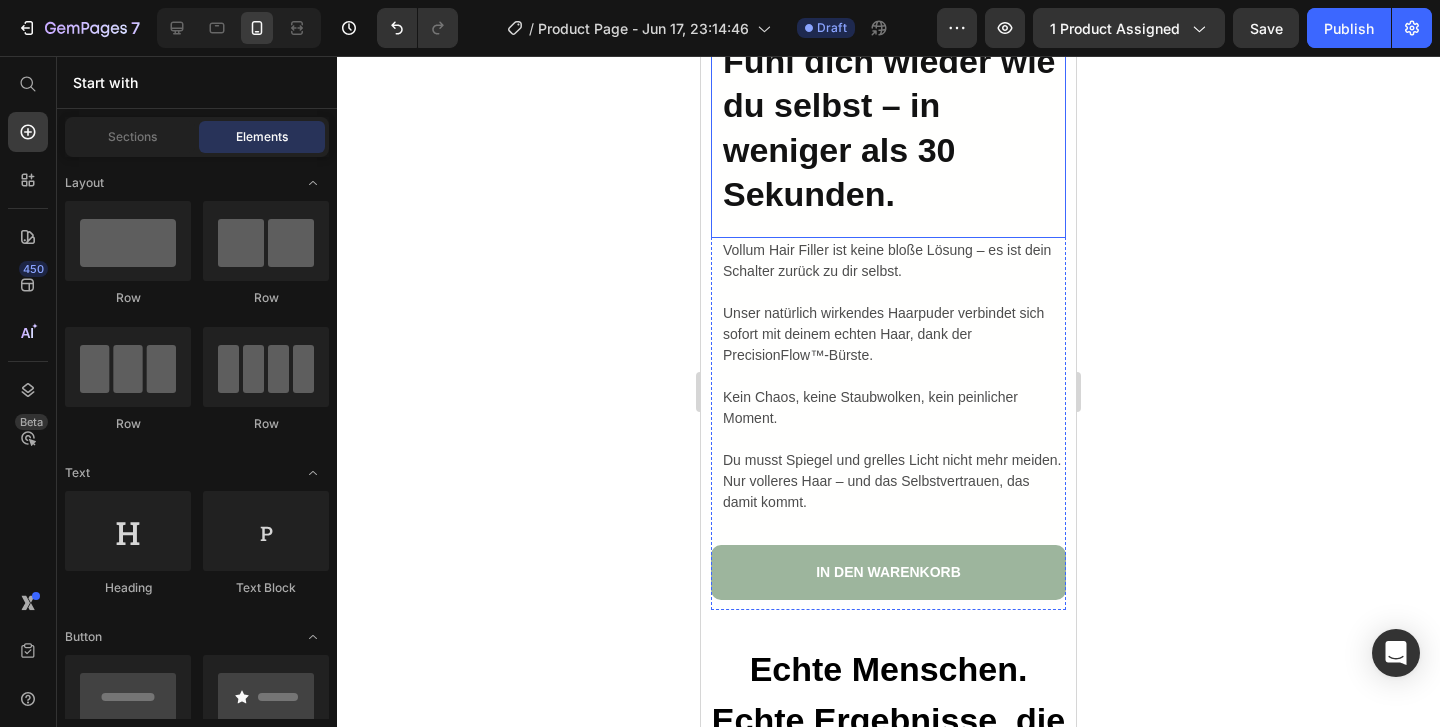 click on "Fühl dich wieder wie du selbst – in weniger als 30 Sekunden." at bounding box center (893, 127) 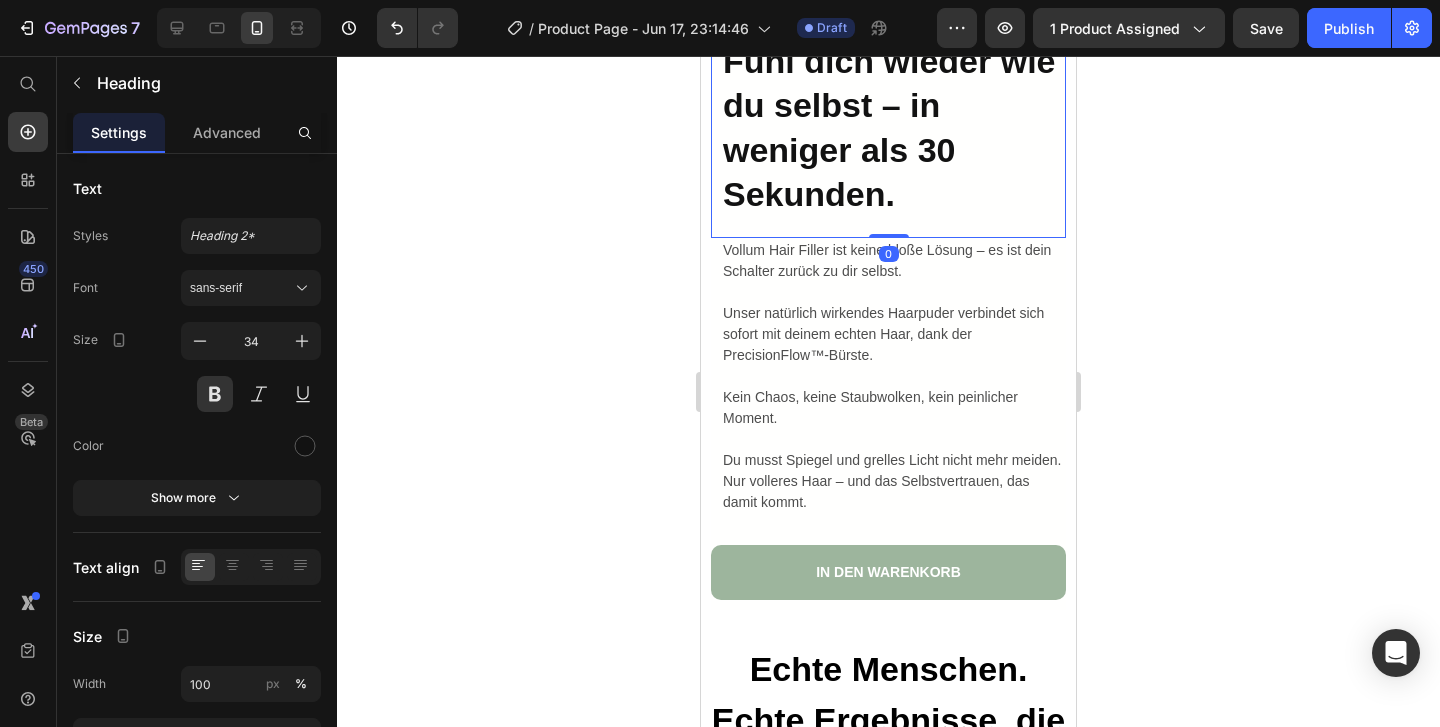 click on "Fühl dich wieder wie du selbst – in weniger als 30 Sekunden." at bounding box center [893, 127] 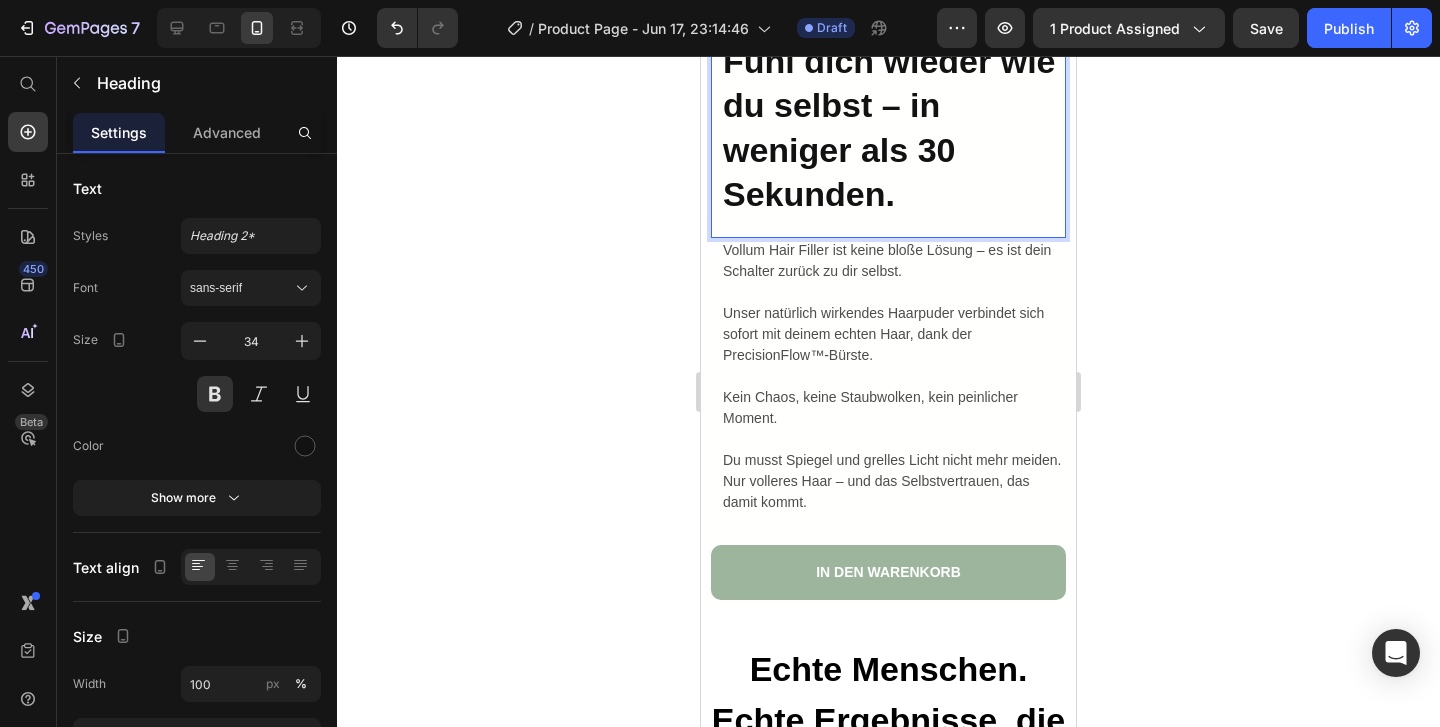 click on "Fühl dich wieder wie du selbst – in weniger als 30 Sekunden." at bounding box center [893, 127] 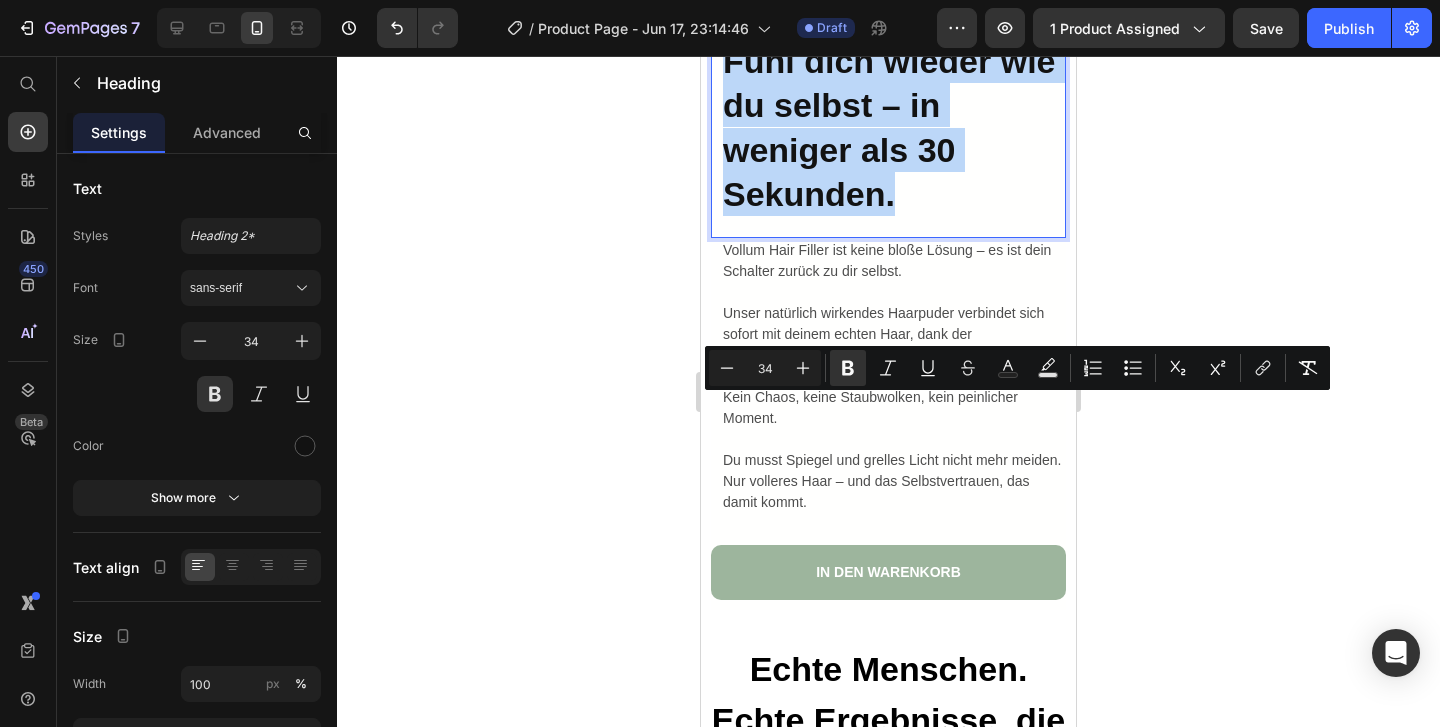 click on "Fühl dich wieder wie du selbst – in weniger als 30 Sekunden." at bounding box center (893, 127) 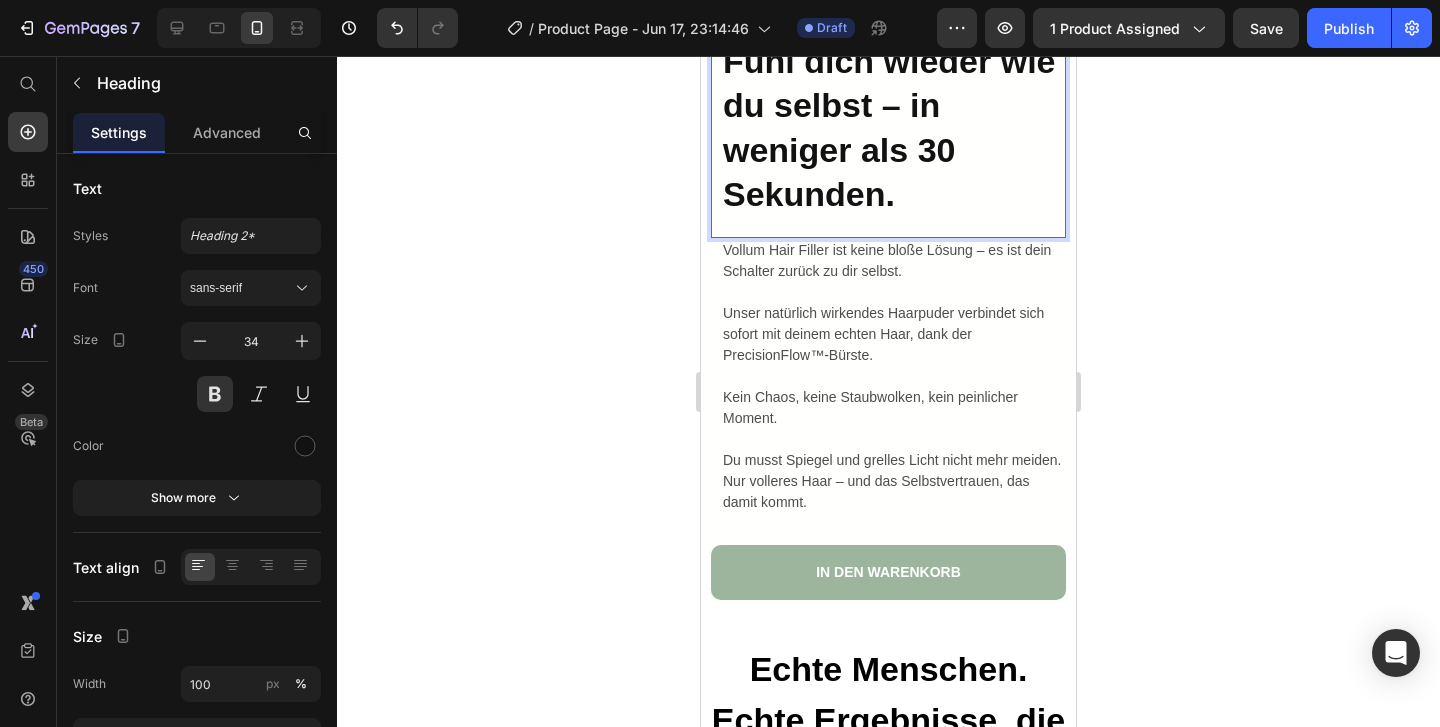 click on "Fühl dich wieder wie du selbst – in weniger als 30 Sekunden." at bounding box center (893, 127) 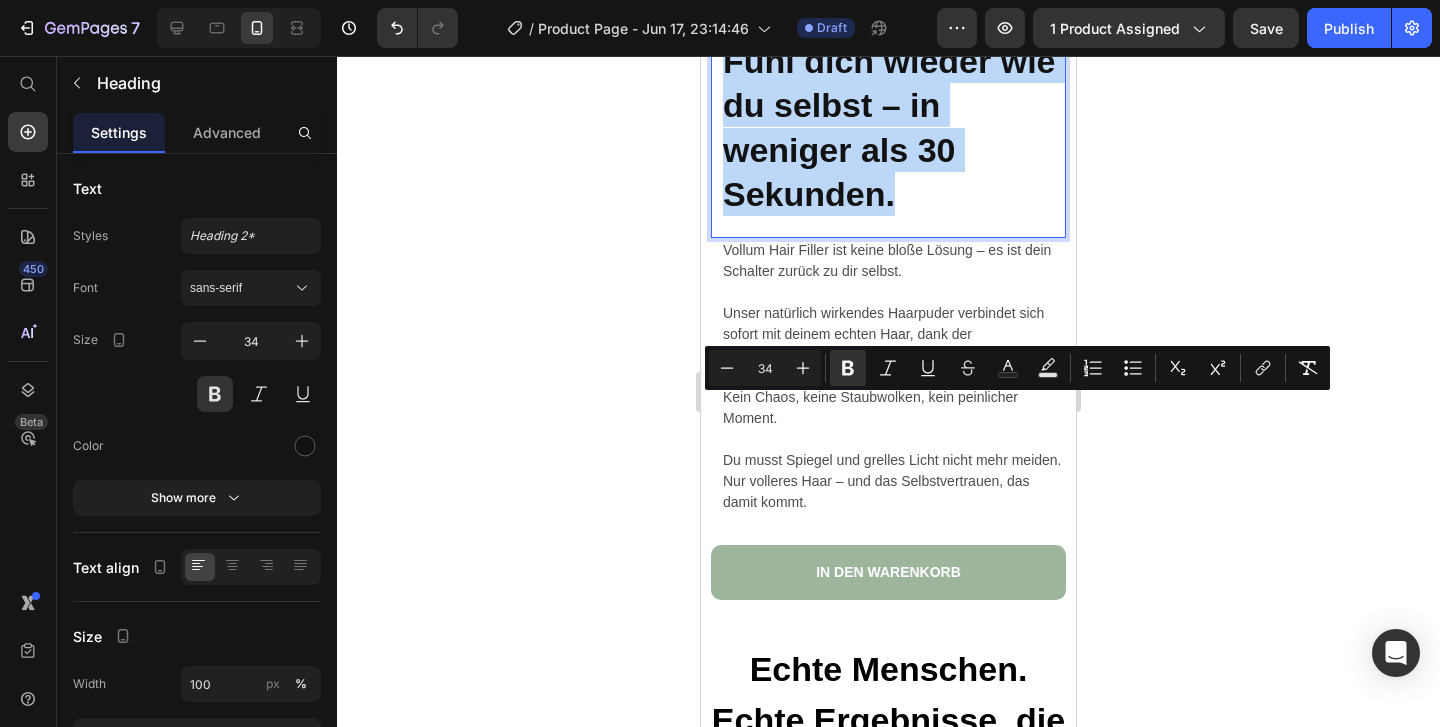 click on "Fühl dich wieder wie du selbst – in weniger als 30 Sekunden." at bounding box center (893, 127) 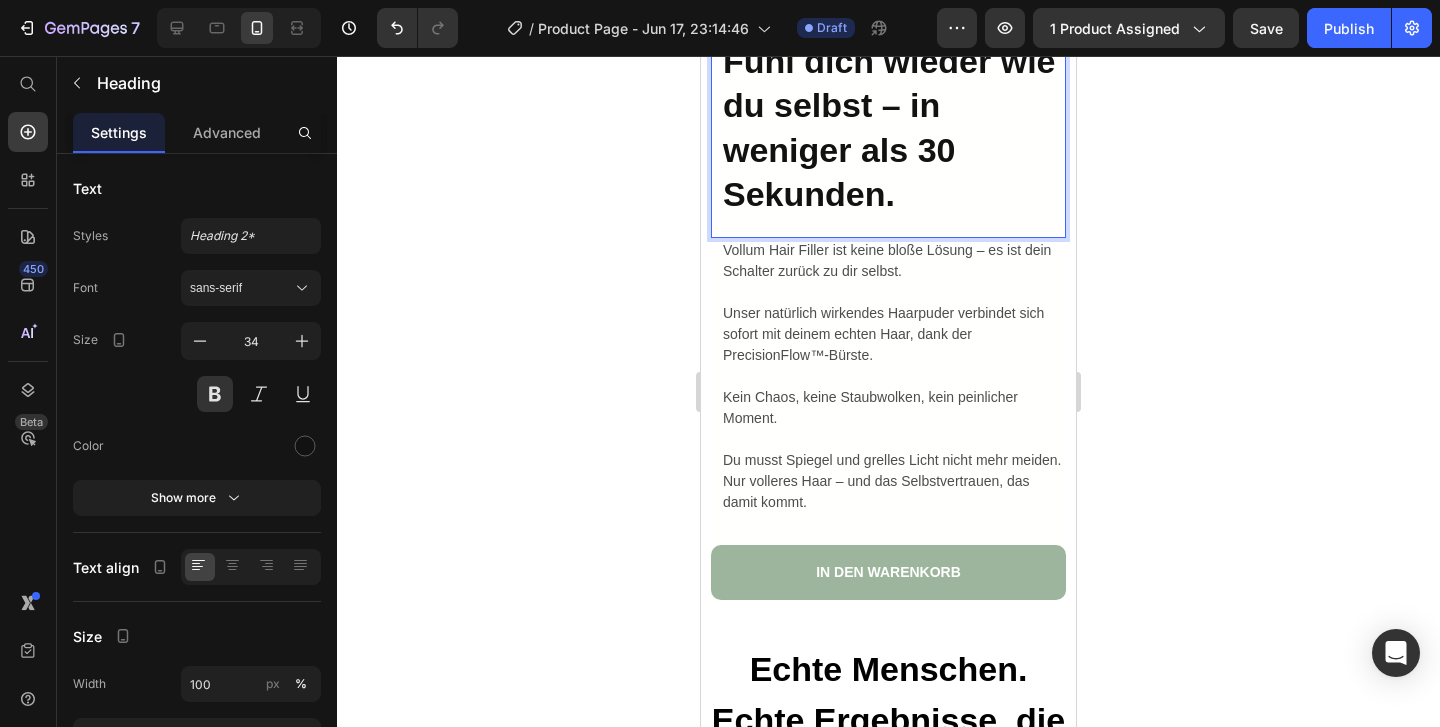 click 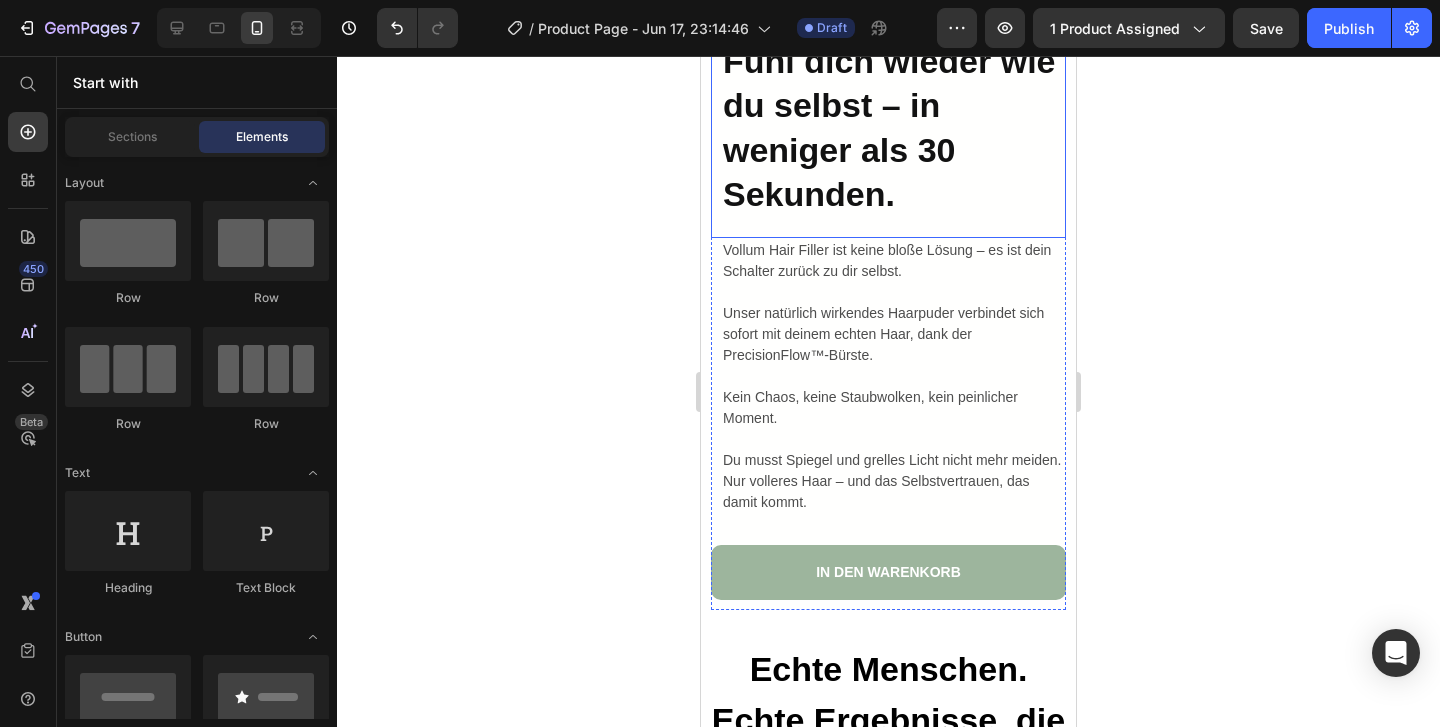 click on "Fühl dich wieder wie du selbst – in weniger als 30 Sekunden." at bounding box center (889, 127) 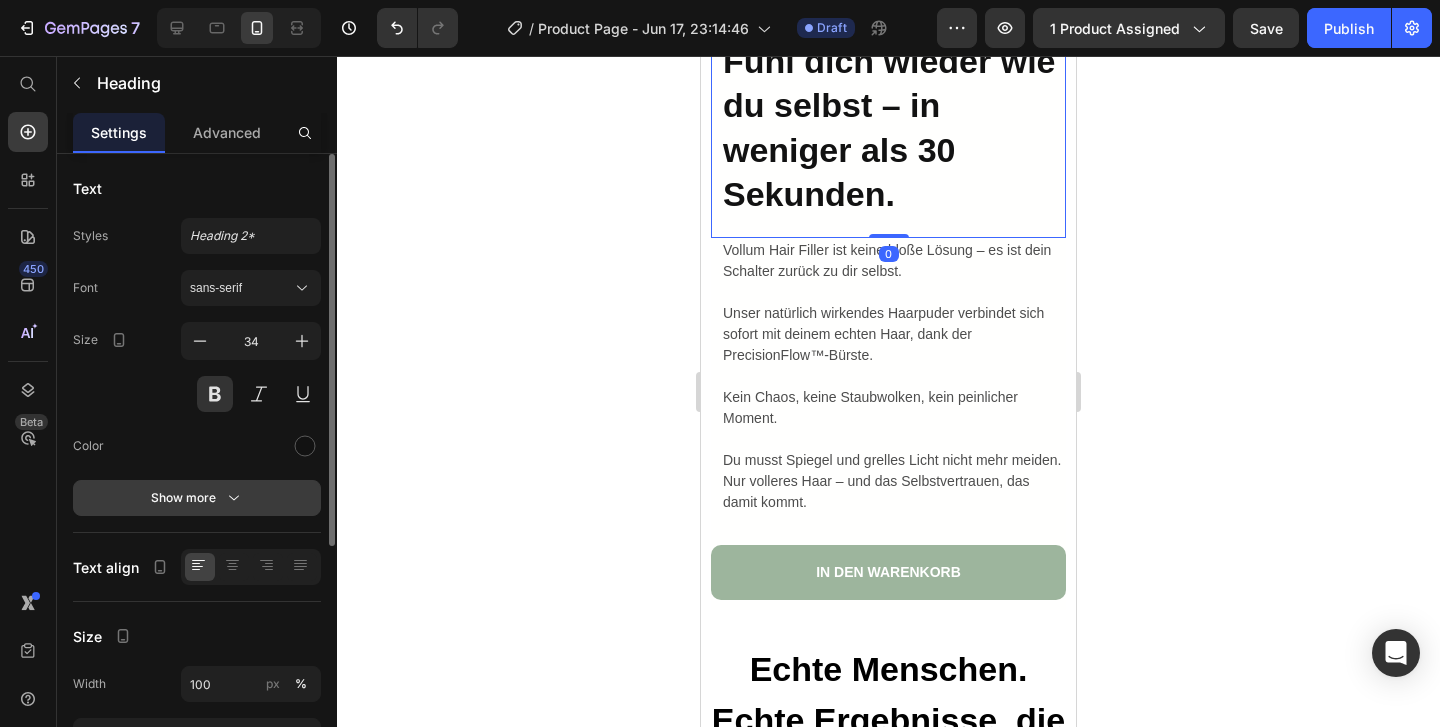 click on "Show more" at bounding box center [197, 498] 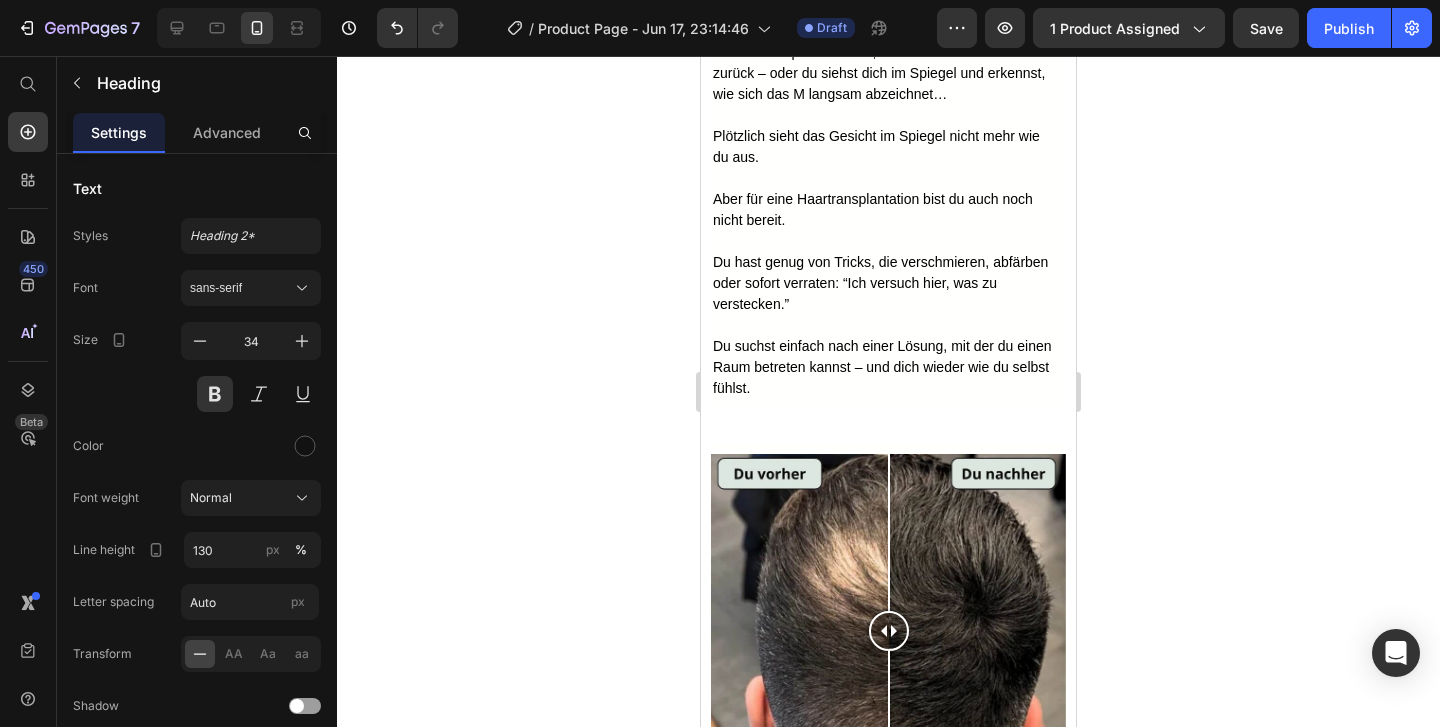 scroll, scrollTop: 2247, scrollLeft: 0, axis: vertical 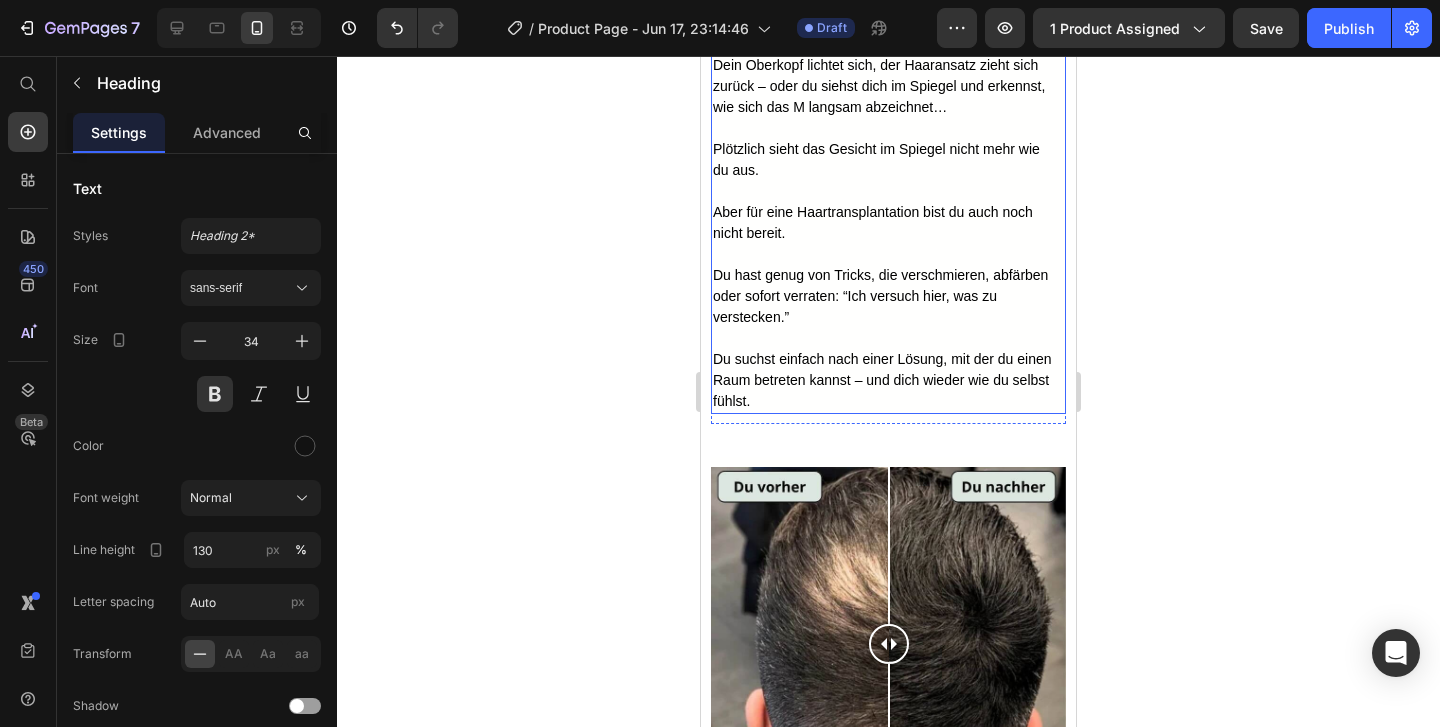 click at bounding box center [883, 128] 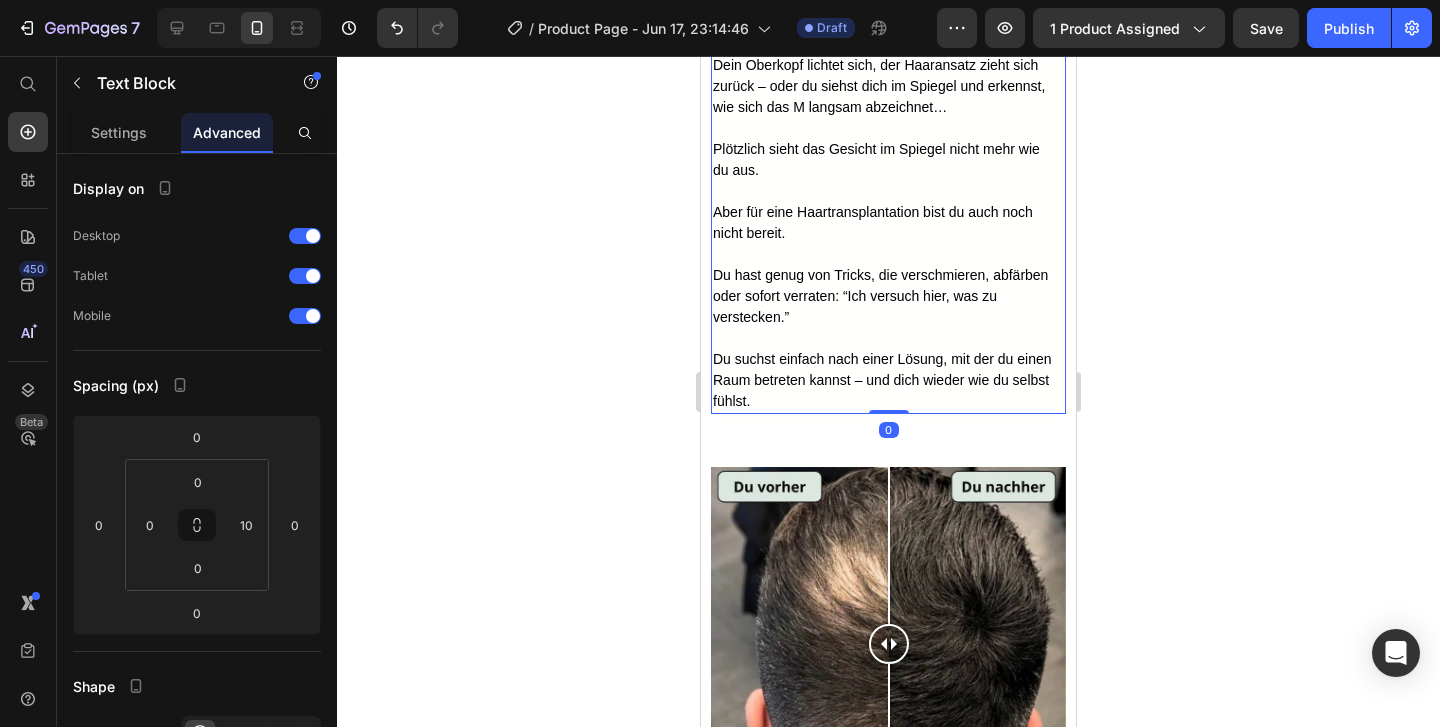 click at bounding box center [883, 128] 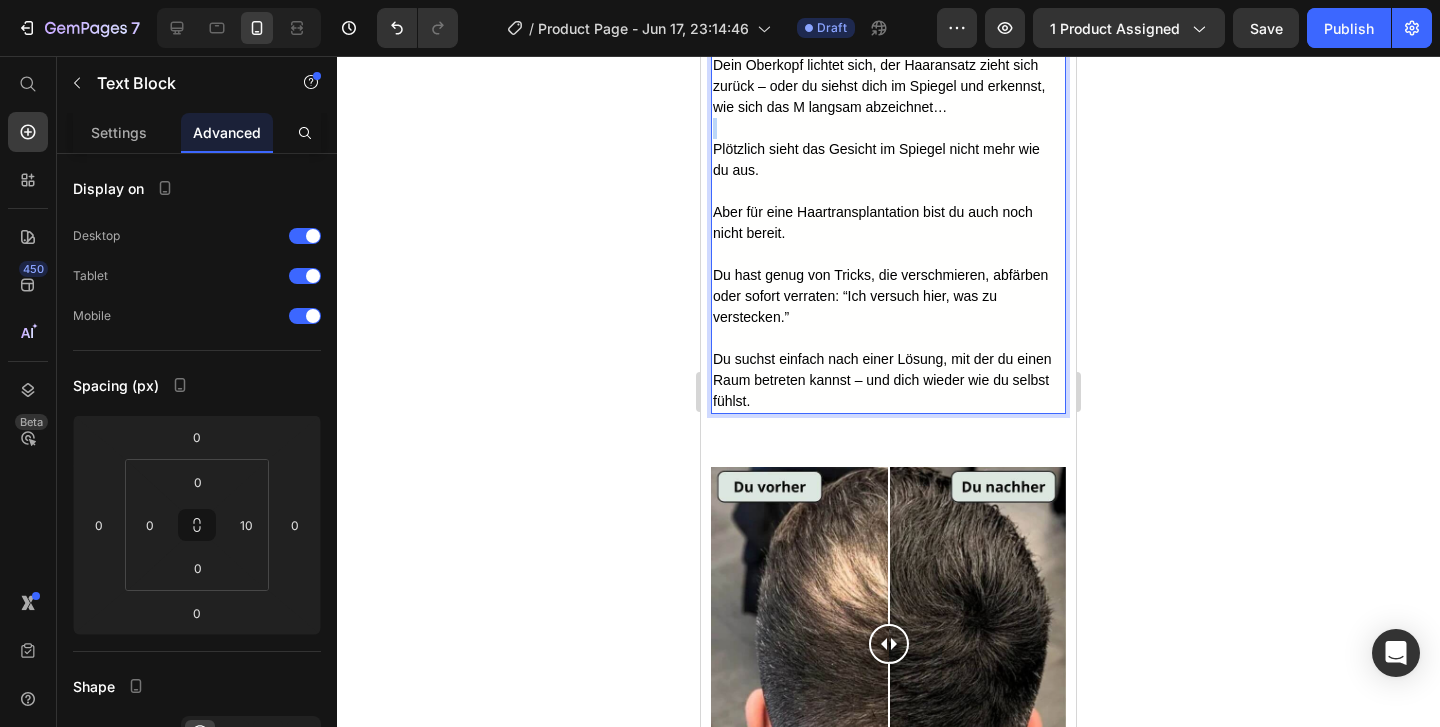 click at bounding box center [883, 128] 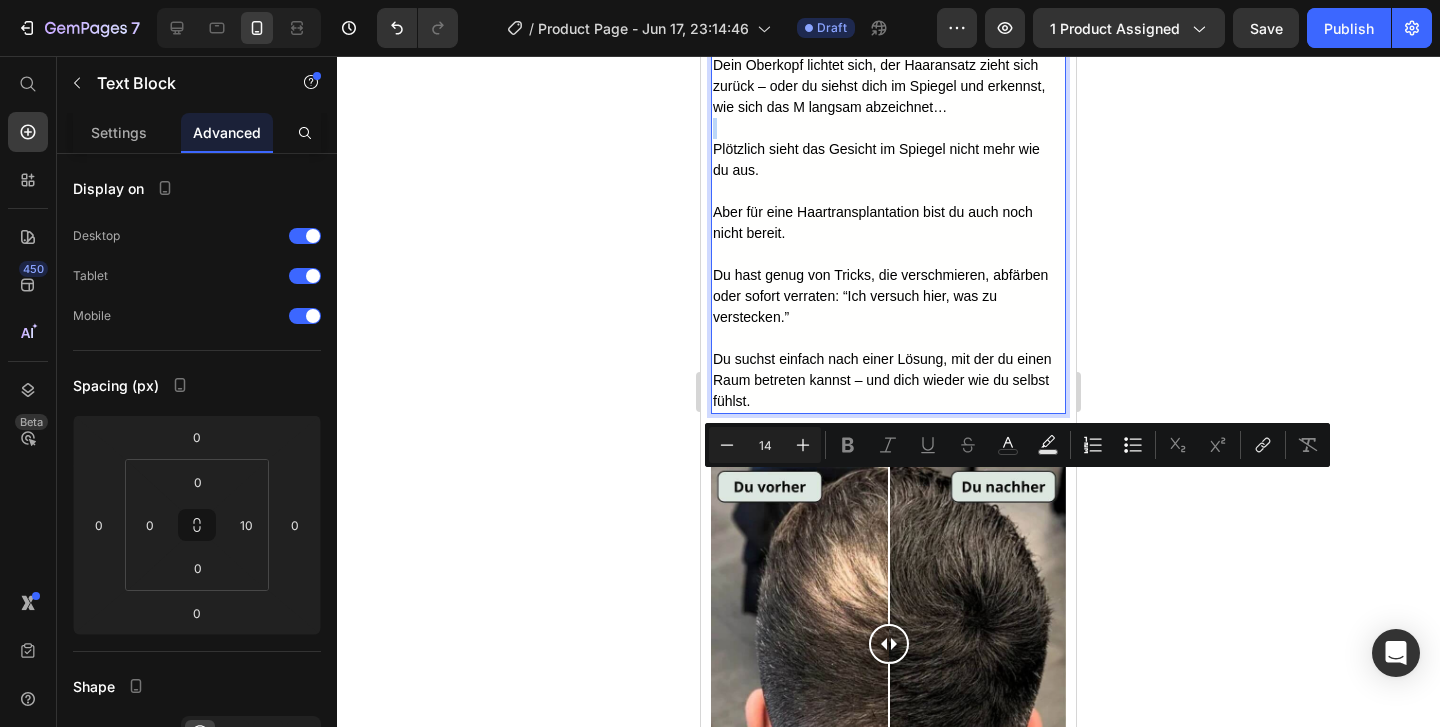click on "Plötzlich sieht das Gesicht im Spiegel nicht mehr wie du aus." at bounding box center [883, 160] 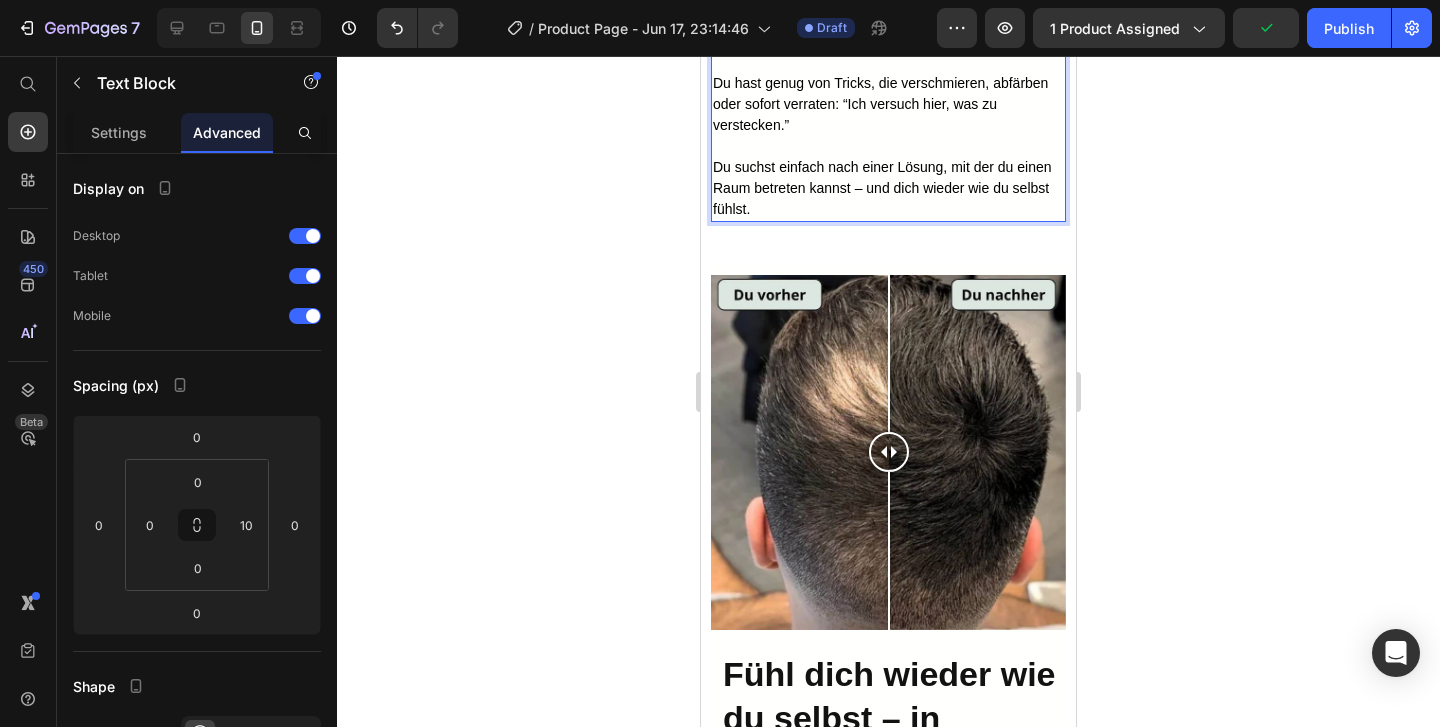 scroll, scrollTop: 2447, scrollLeft: 0, axis: vertical 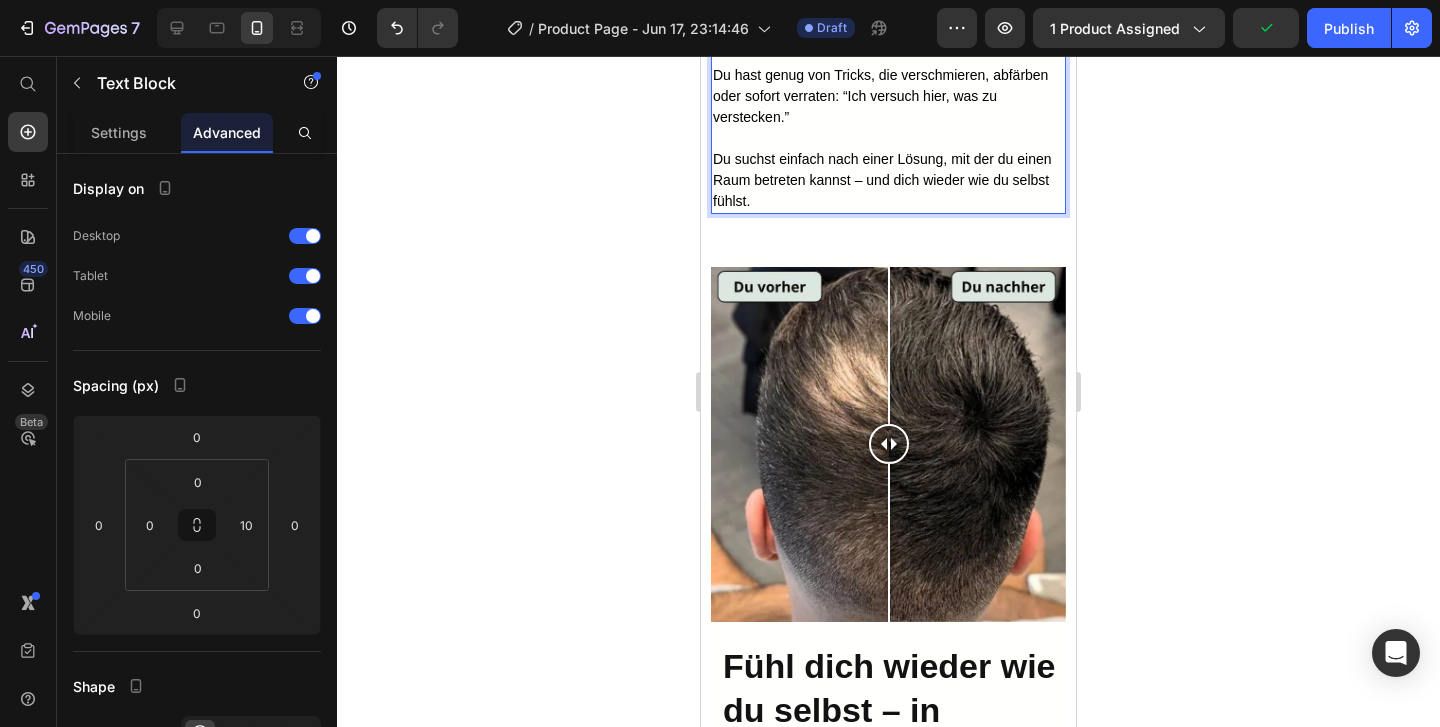 click on "Du suchst einfach nach einer Lösung, mit der du einen Raum betreten kannst – und dich wieder wie du selbst fühlst." at bounding box center [883, 180] 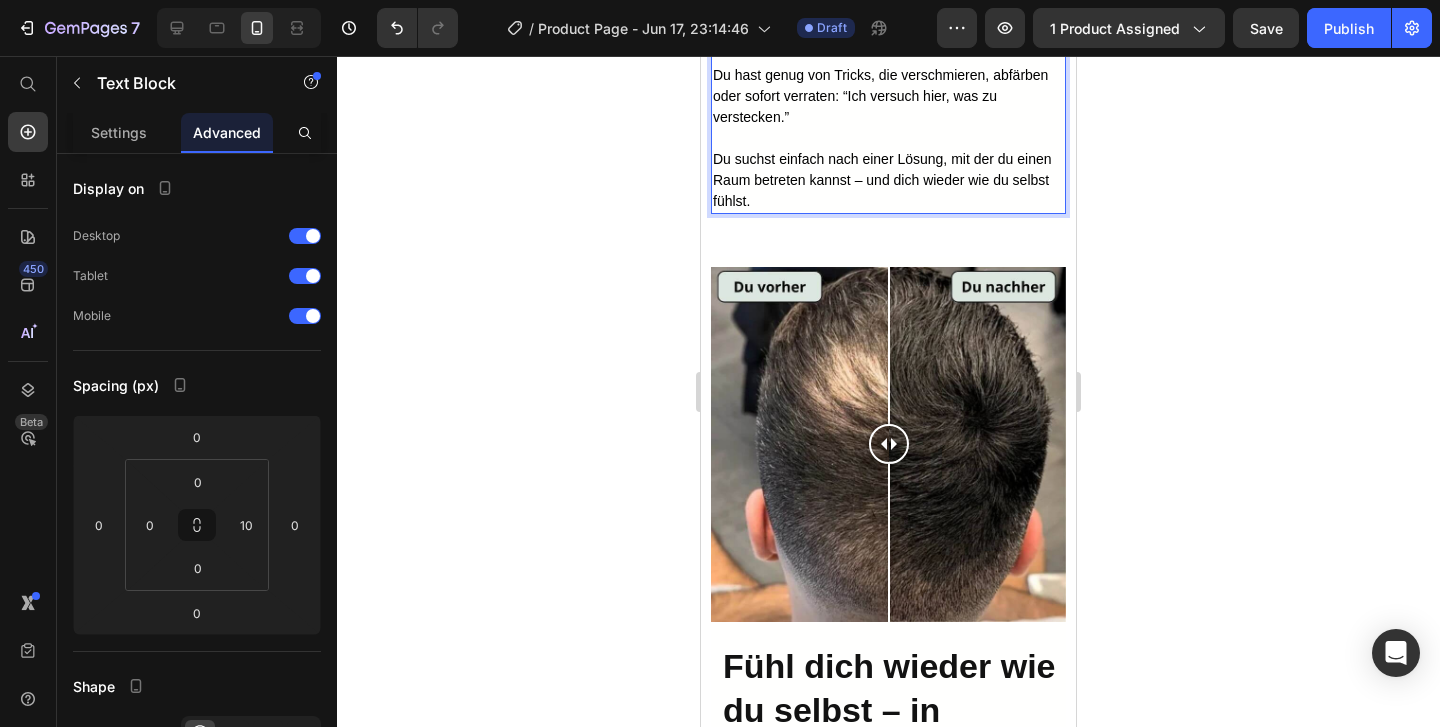 click on "Du suchst einfach nach einer Lösung, mit der du einen Raum betreten kannst – und dich wieder wie du selbst fühlst." at bounding box center [883, 180] 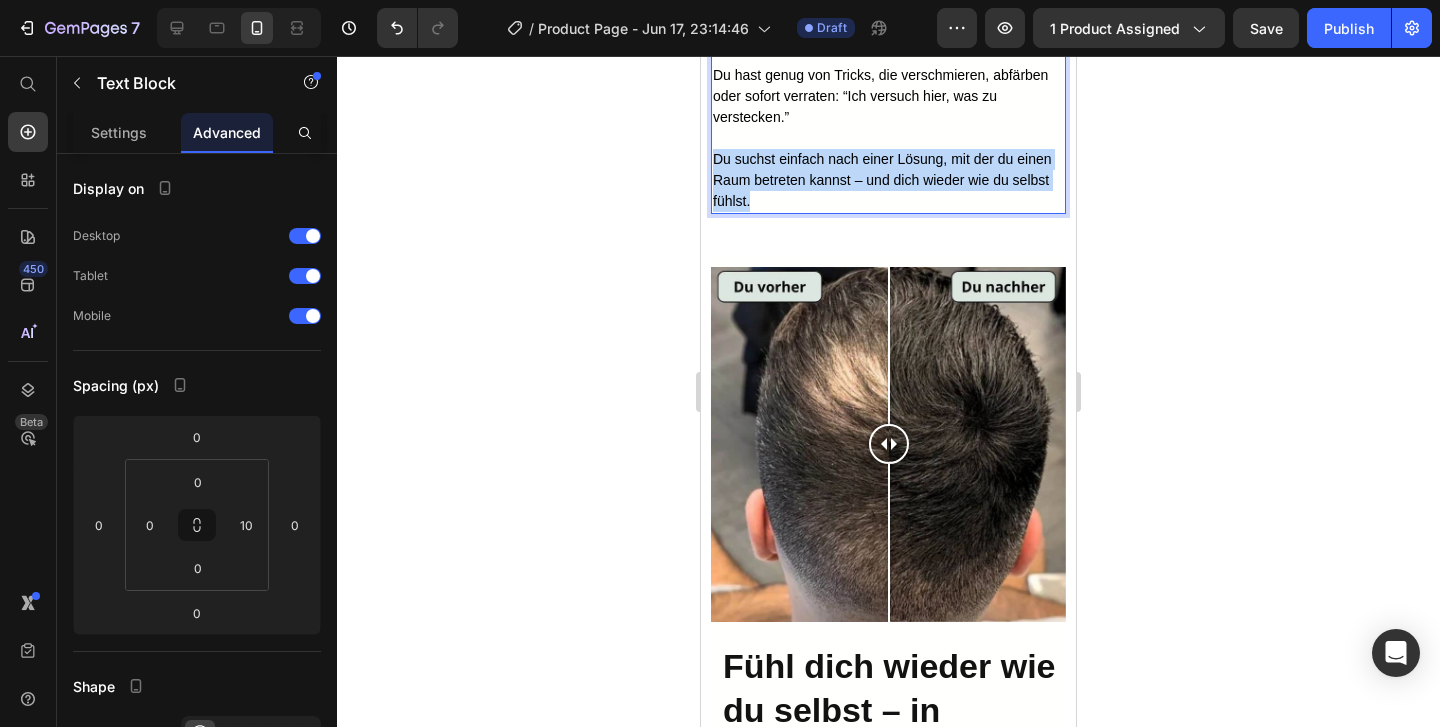 click on "Du suchst einfach nach einer Lösung, mit der du einen Raum betreten kannst – und dich wieder wie du selbst fühlst." at bounding box center (883, 180) 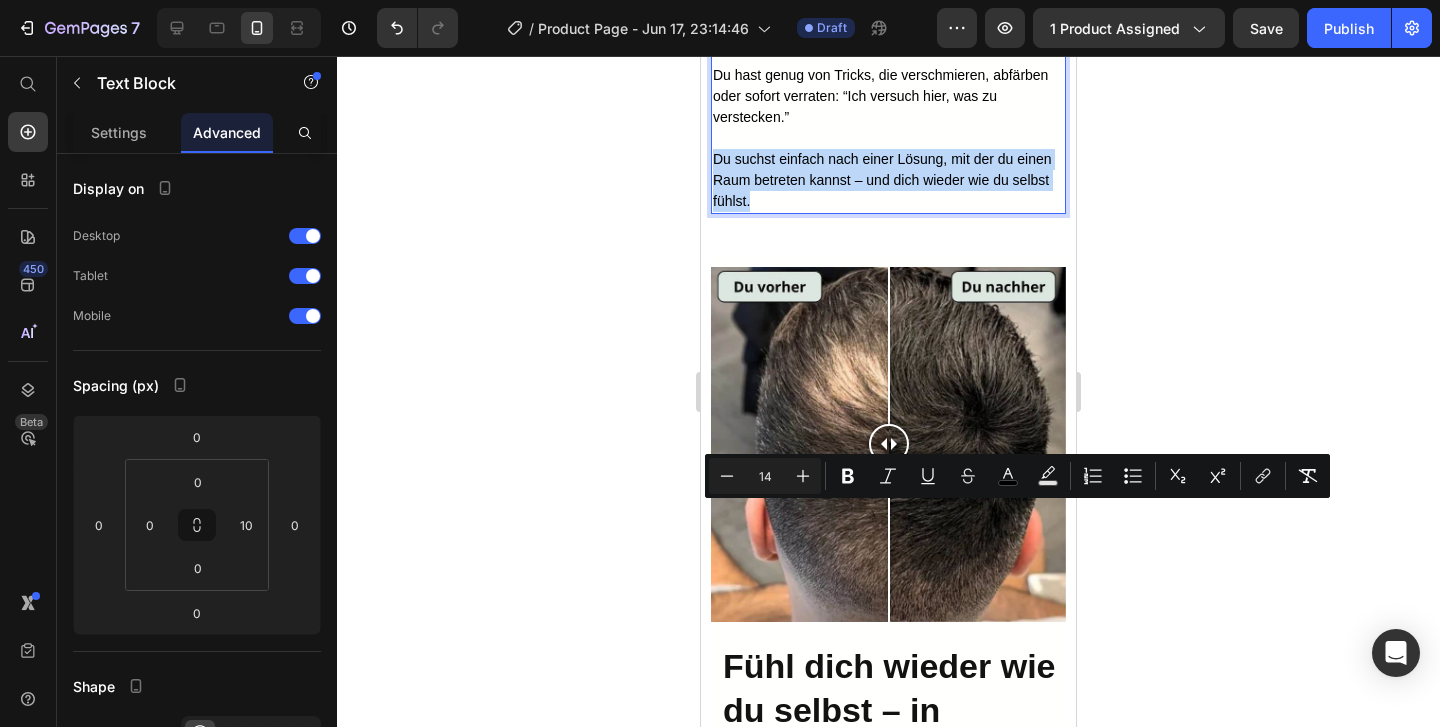 click on "Du suchst einfach nach einer Lösung, mit der du einen Raum betreten kannst – und dich wieder wie du selbst fühlst." at bounding box center (883, 180) 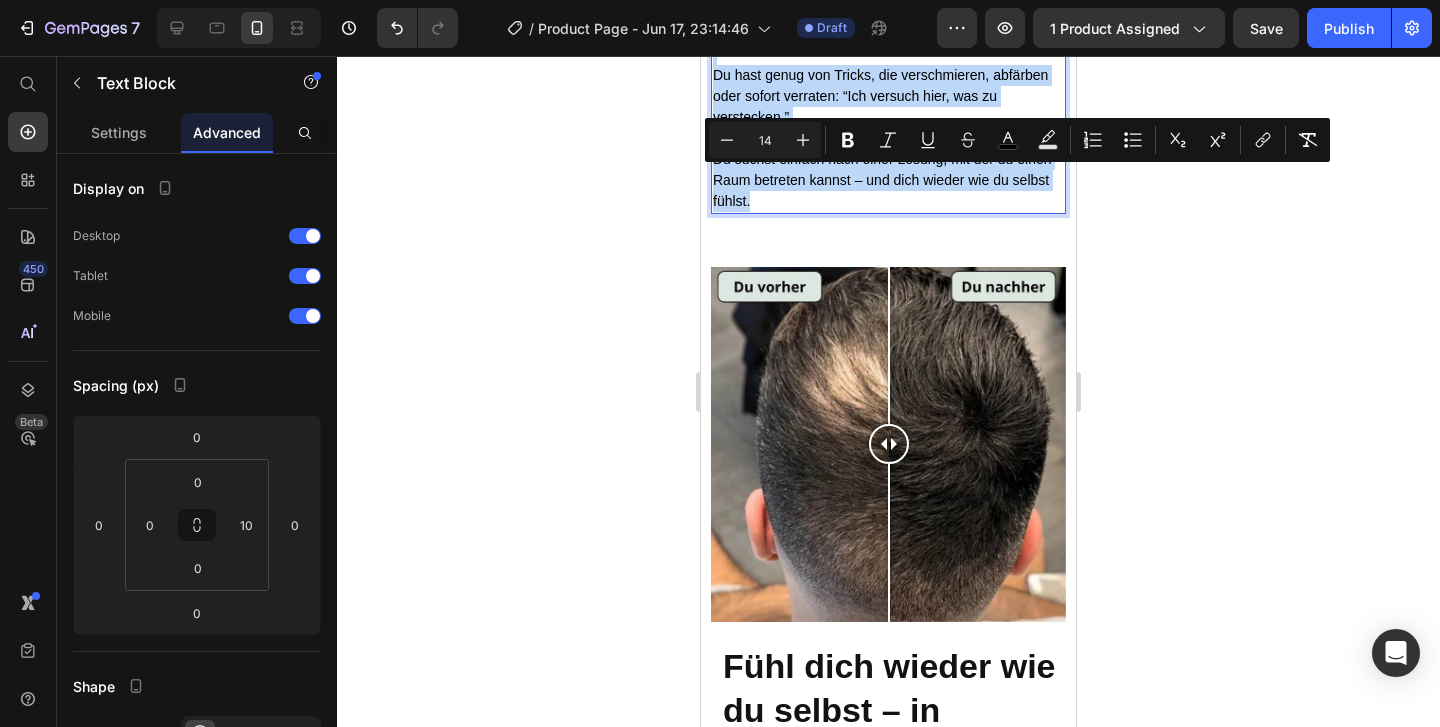 drag, startPoint x: 771, startPoint y: 551, endPoint x: 712, endPoint y: 176, distance: 379.61295 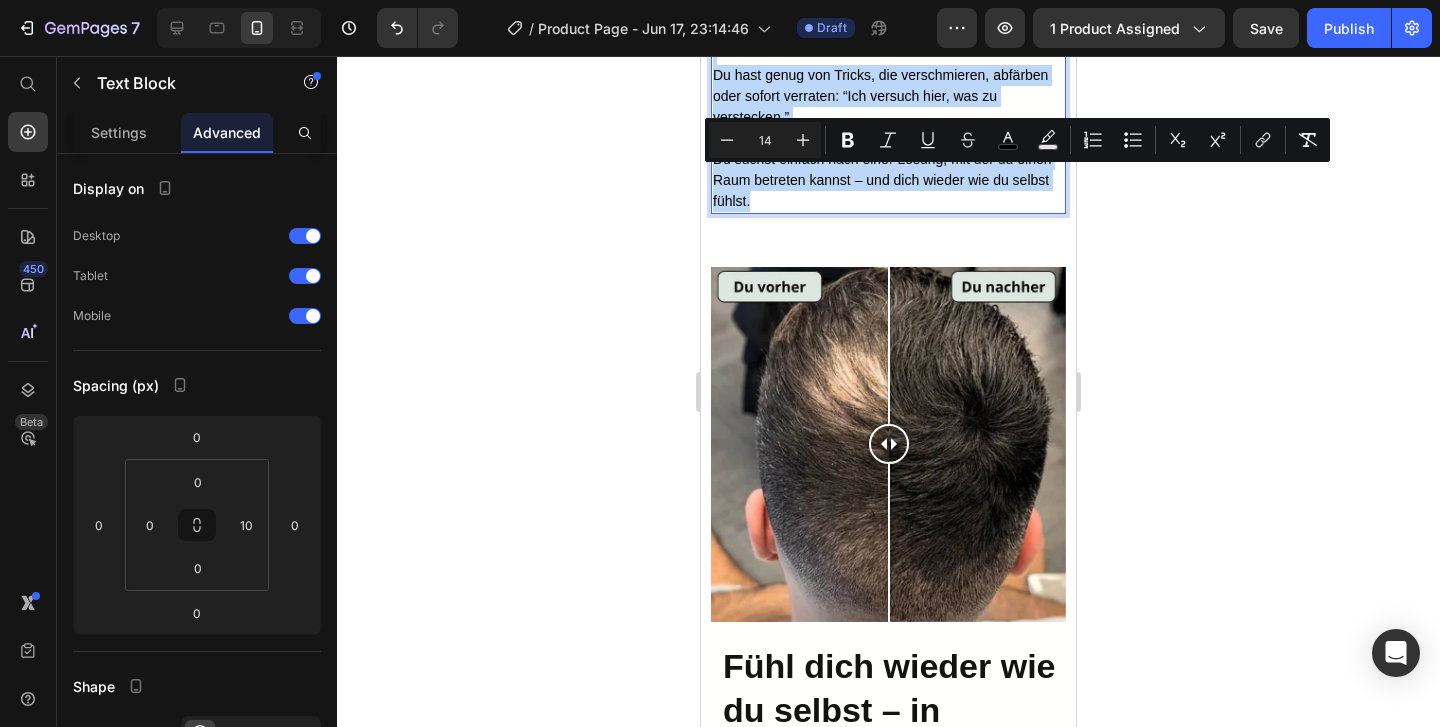 click on "Ein Foto bei schlechtem Licht. Dein Oberkopf lichtet sich, der Haaransatz zieht sich zurück – oder du siehst dich im Spiegel und erkennst, wie sich das M langsam abzeichnet… Plötzlich sieht das Gesicht im Spiegel nicht mehr wie du aus. Aber für eine Haartransplantation bist du auch noch nicht bereit. Du hast genug von Tricks, die verschmieren, abfärben oder sofort verraten: “Ich versuch hier, was zu verstecken.” Du suchst einfach nach einer Lösung, mit der du einen Raum betreten kannst – und dich wieder wie du selbst fühlst." at bounding box center [883, 12] 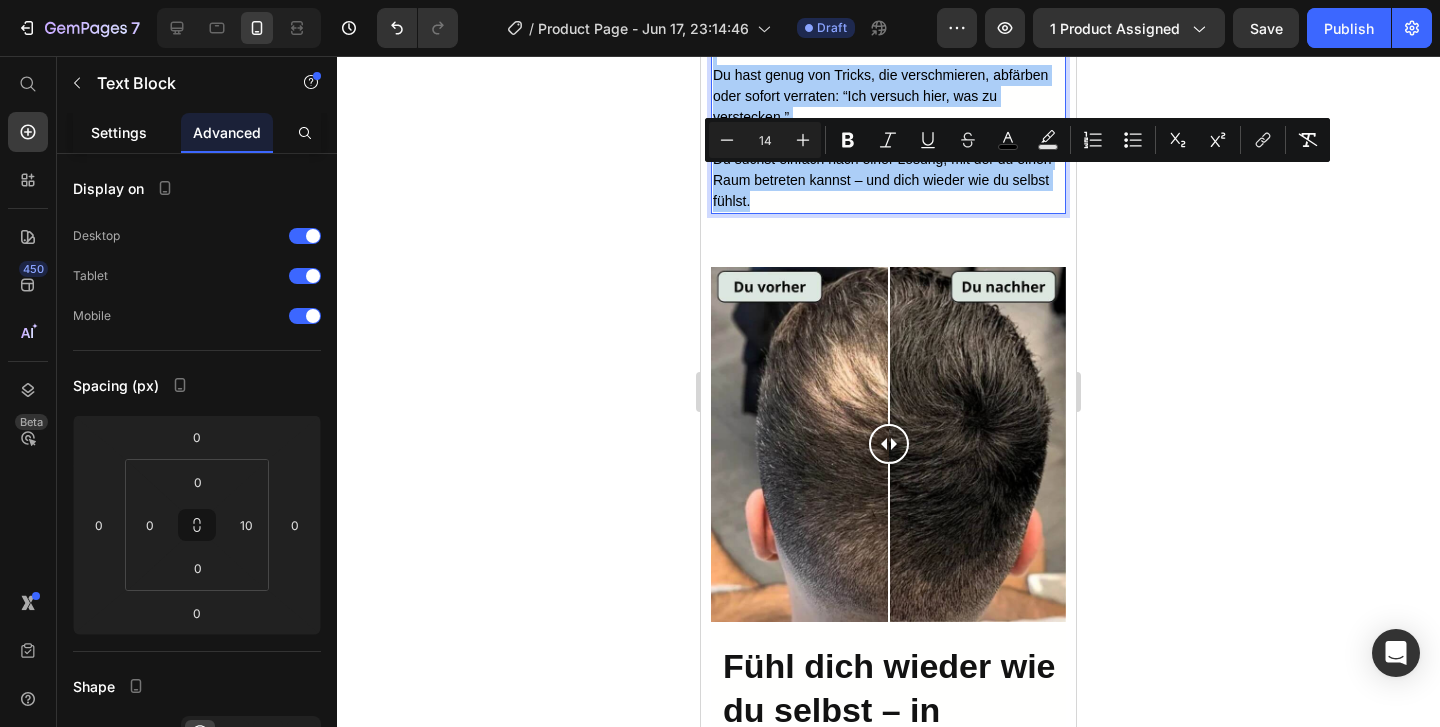 click on "Settings" at bounding box center [119, 132] 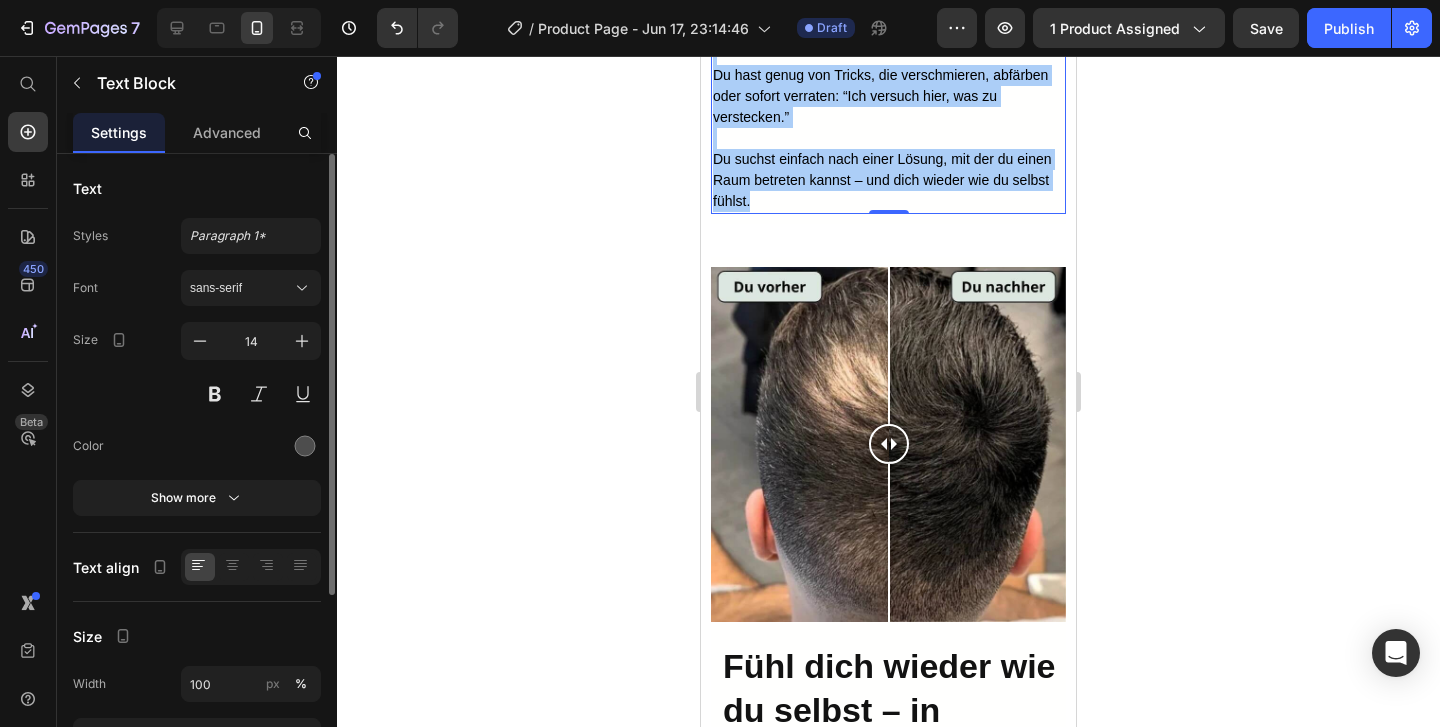 click on "Size" at bounding box center [85, 340] 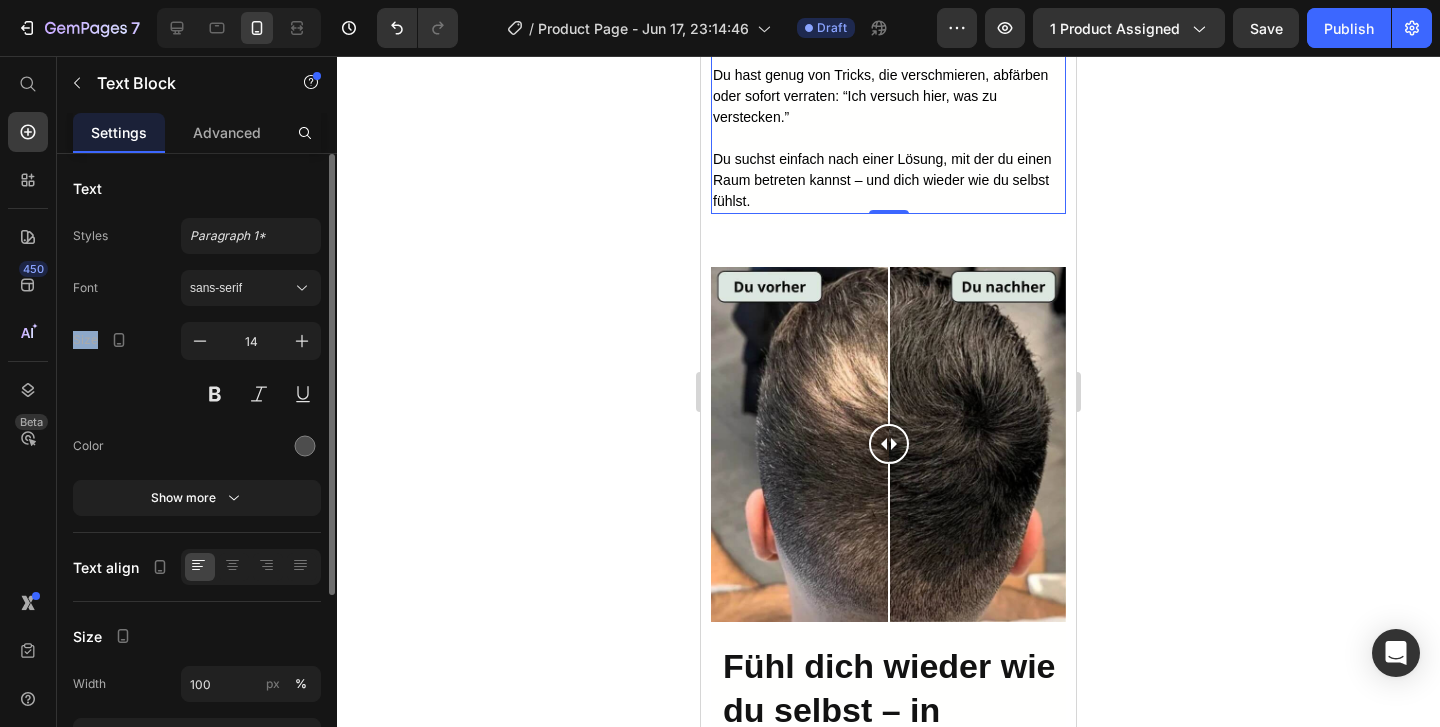 click on "Size" at bounding box center (85, 340) 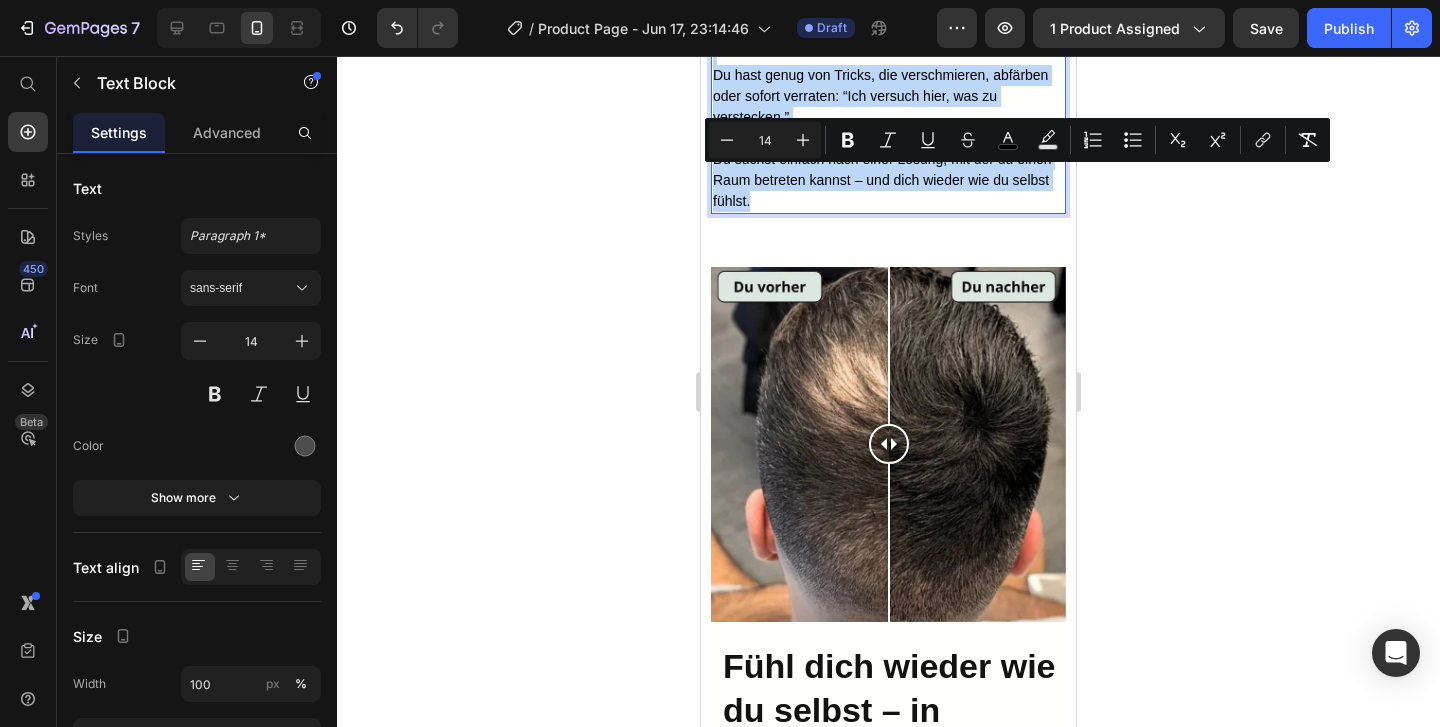 drag, startPoint x: 755, startPoint y: 552, endPoint x: 715, endPoint y: 177, distance: 377.1273 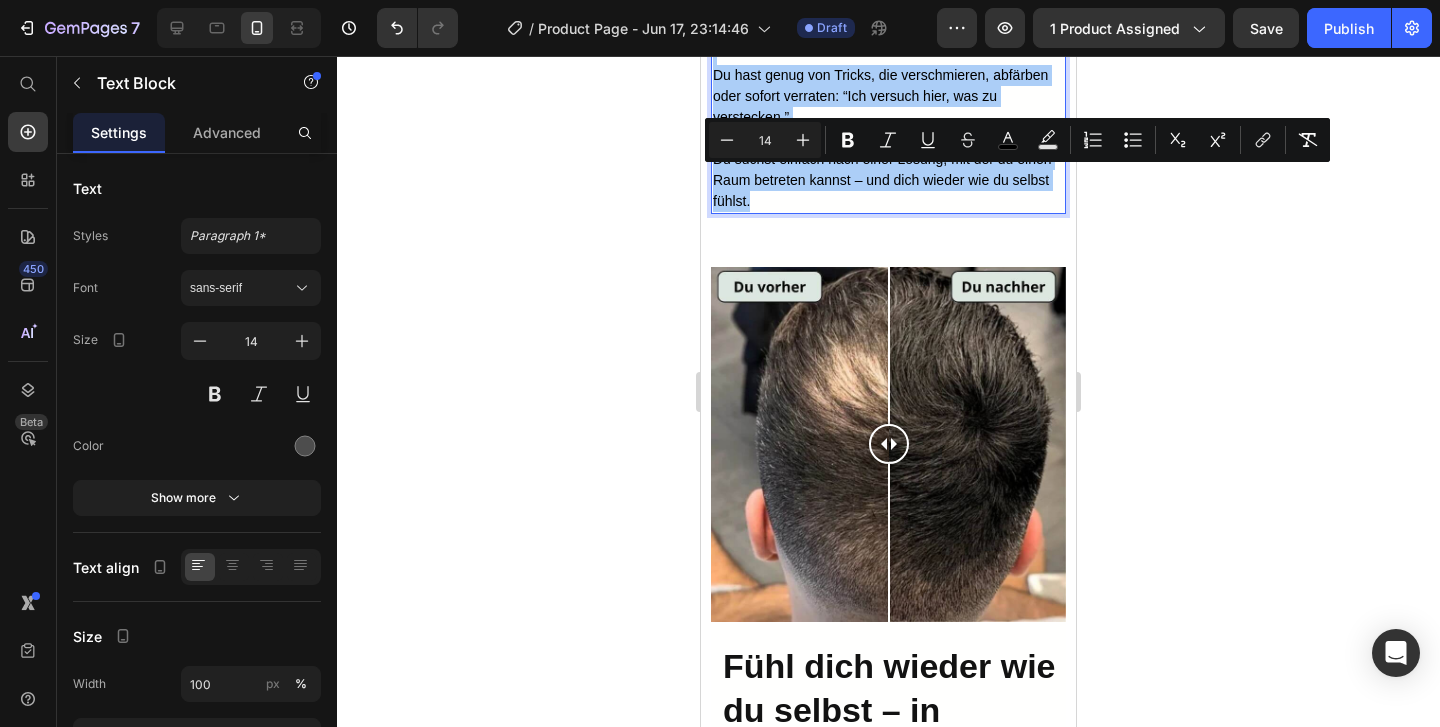 click 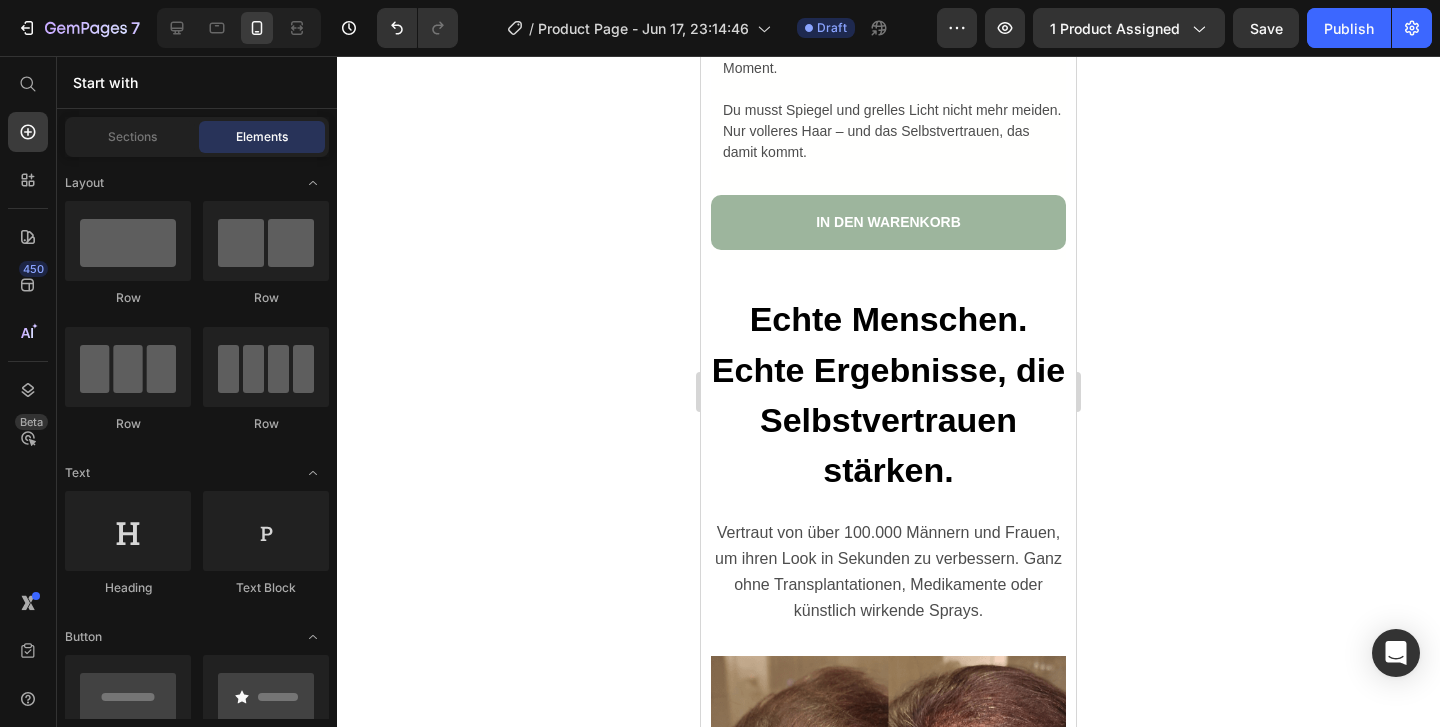 scroll, scrollTop: 3456, scrollLeft: 0, axis: vertical 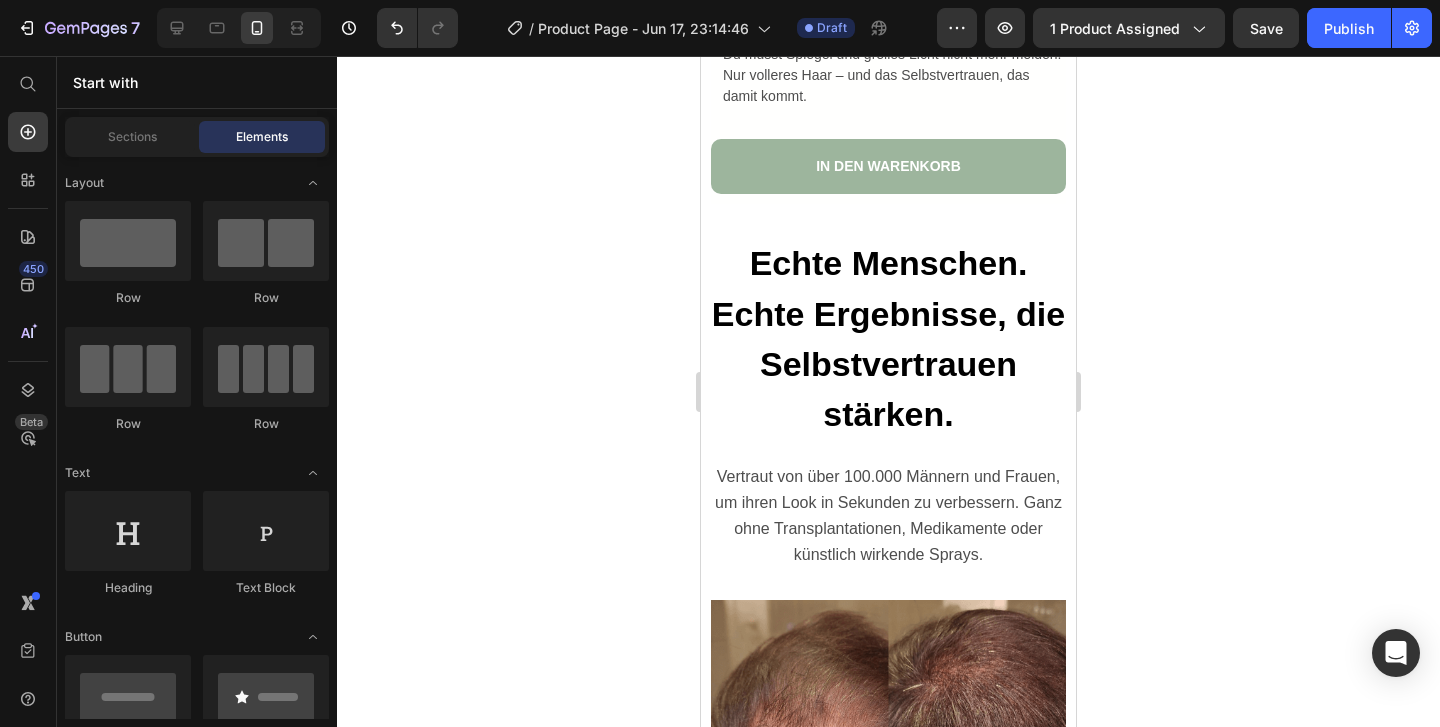 click on "Kein Chaos, keine Staubwolken, kein peinlicher Moment." at bounding box center (893, 2) 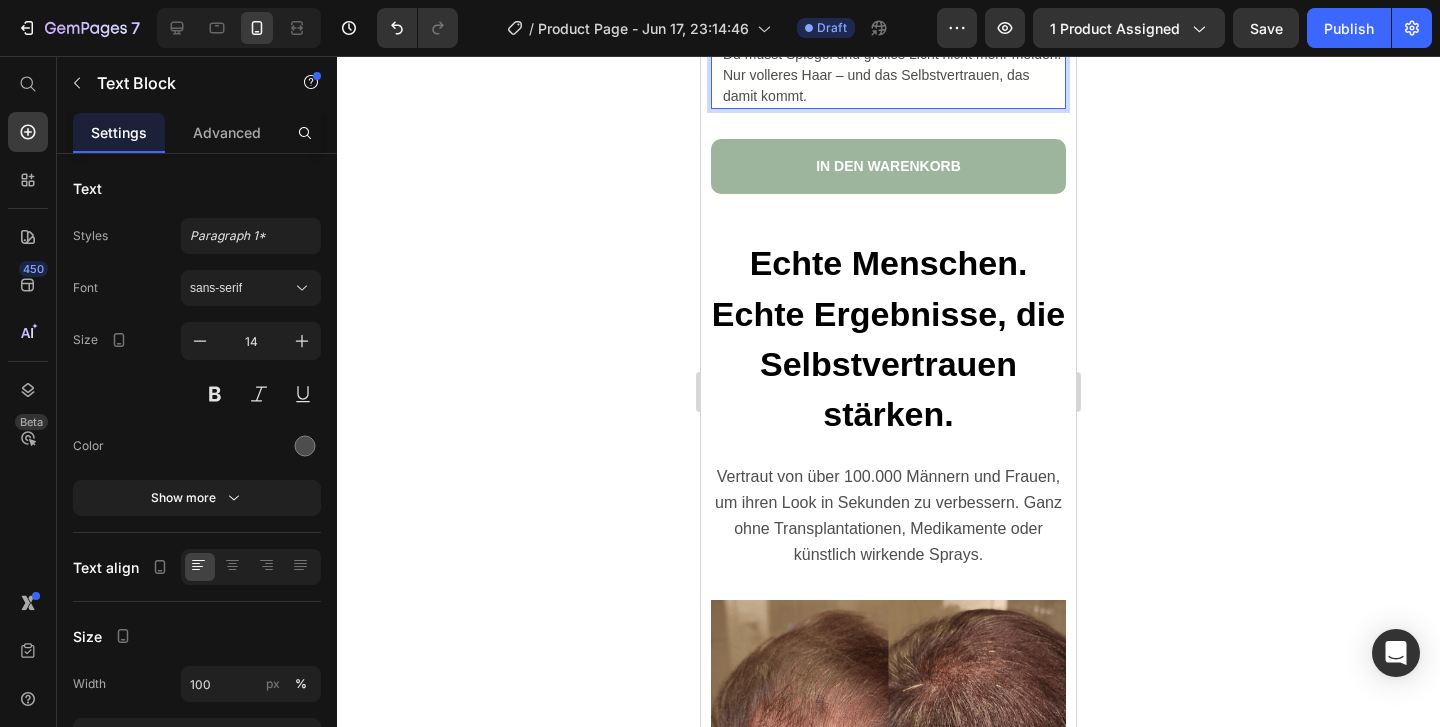 click on "Kein Chaos, keine Staubwolken, kein peinlicher Moment." at bounding box center (893, 2) 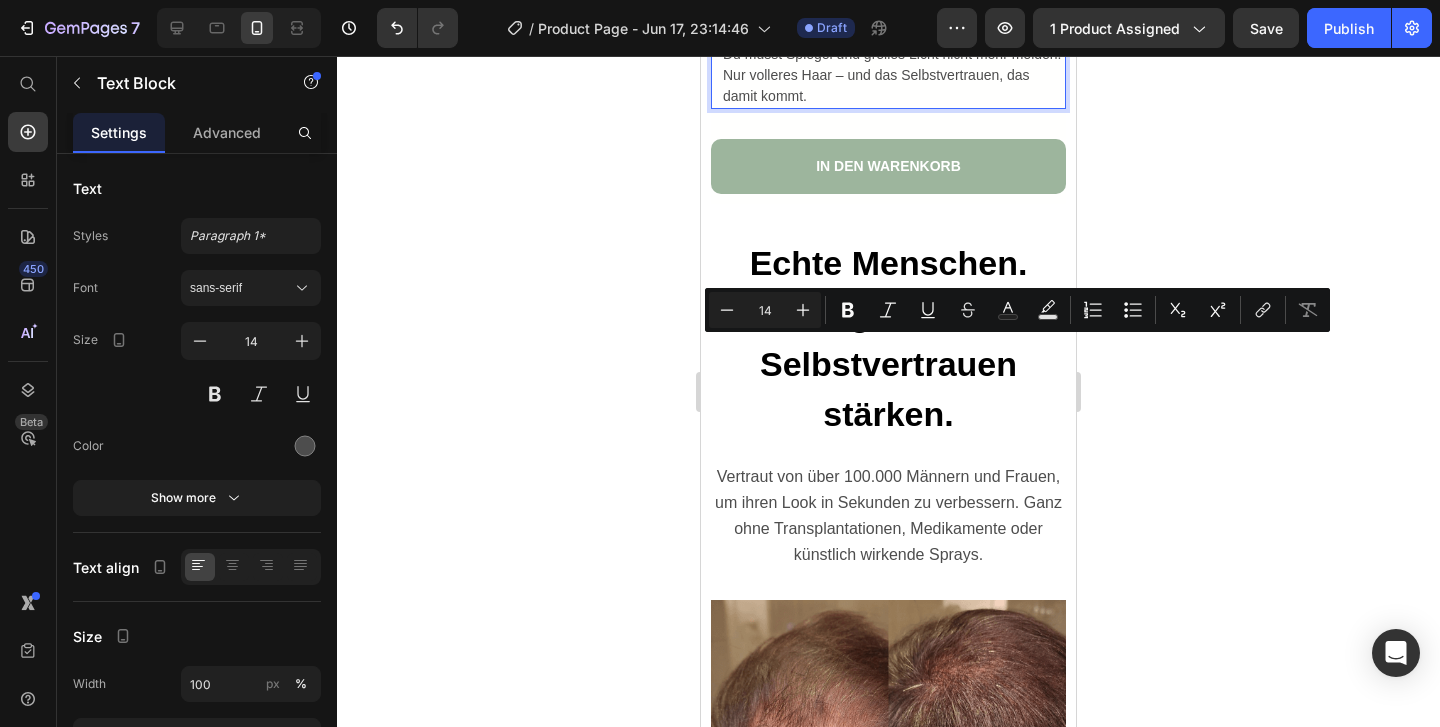 click at bounding box center (893, 33) 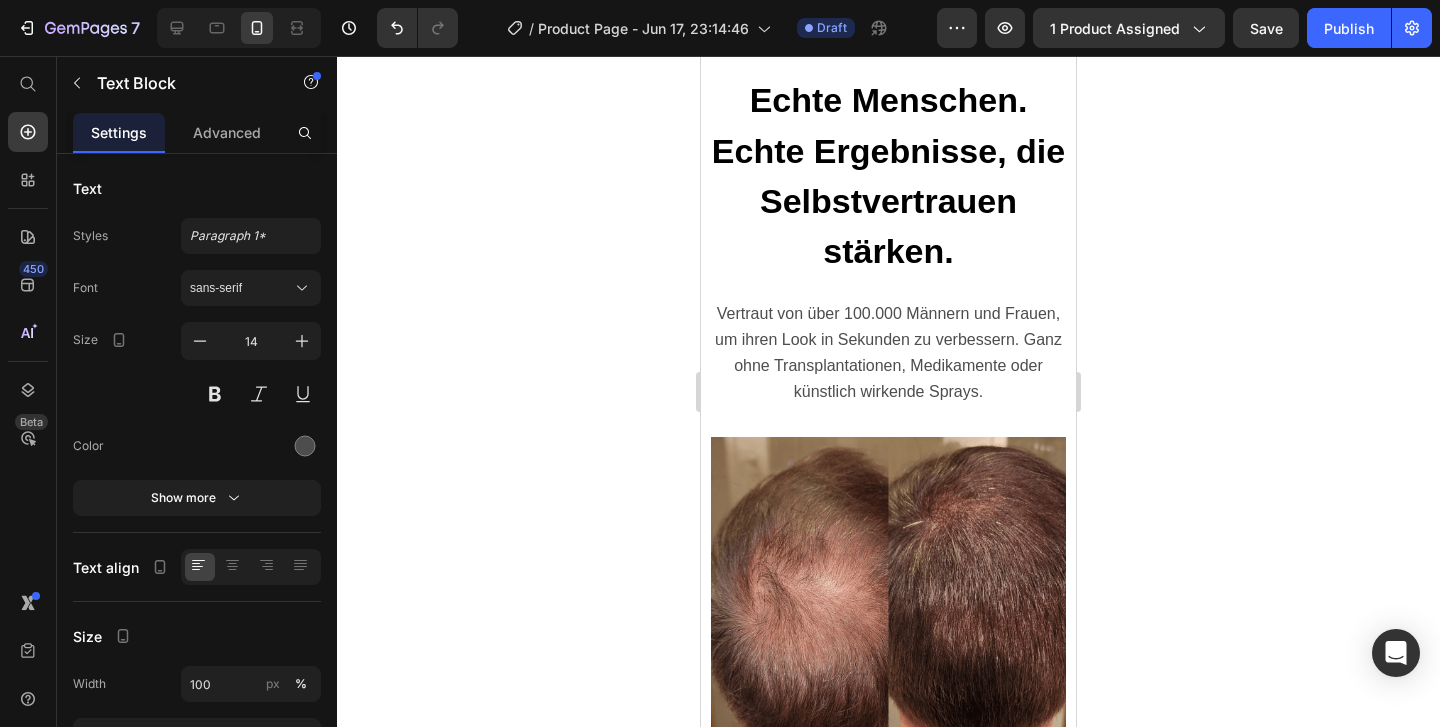 click on "Vertraut von über 100.000 Männern und Frauen, um ihren Look in Sekunden zu verbessern. Ganz ohne Transplantationen, Medikamente oder künstlich wirkende Sprays." at bounding box center (888, 353) 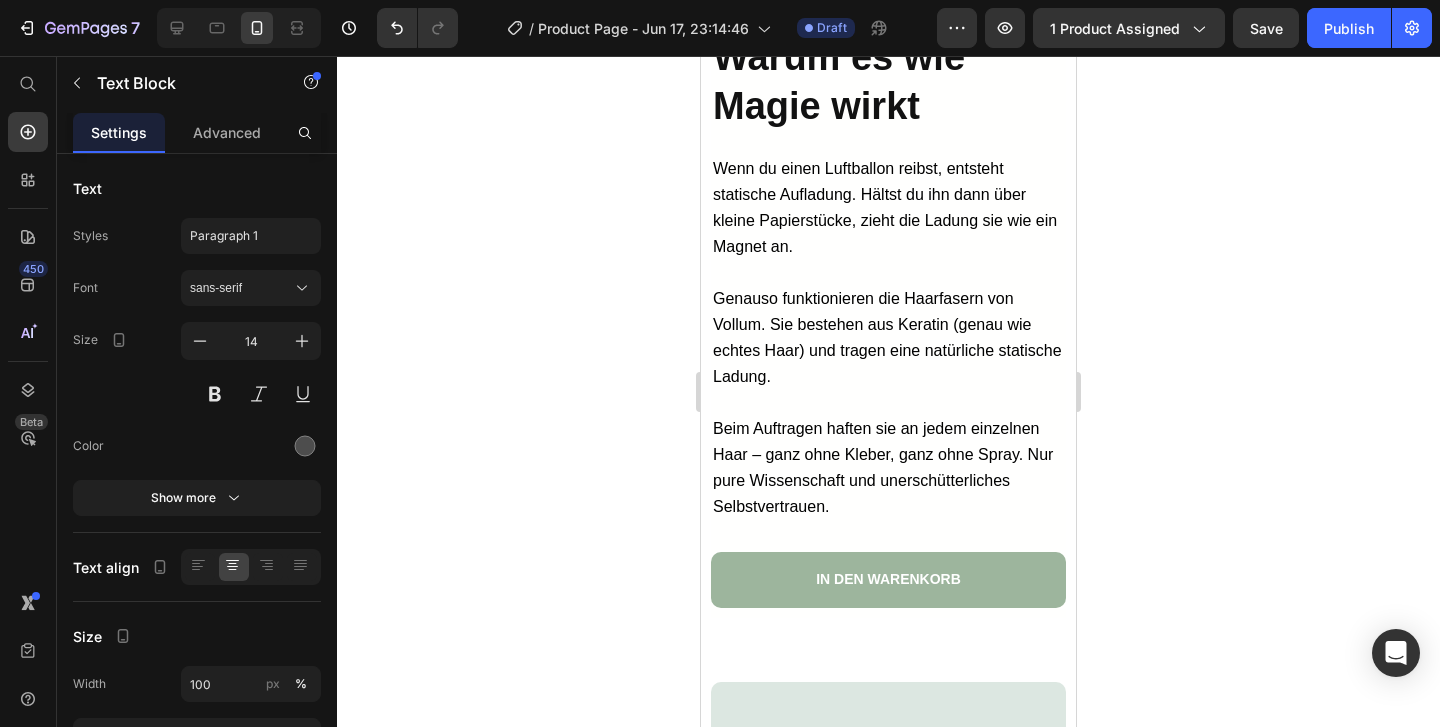 scroll, scrollTop: 5371, scrollLeft: 0, axis: vertical 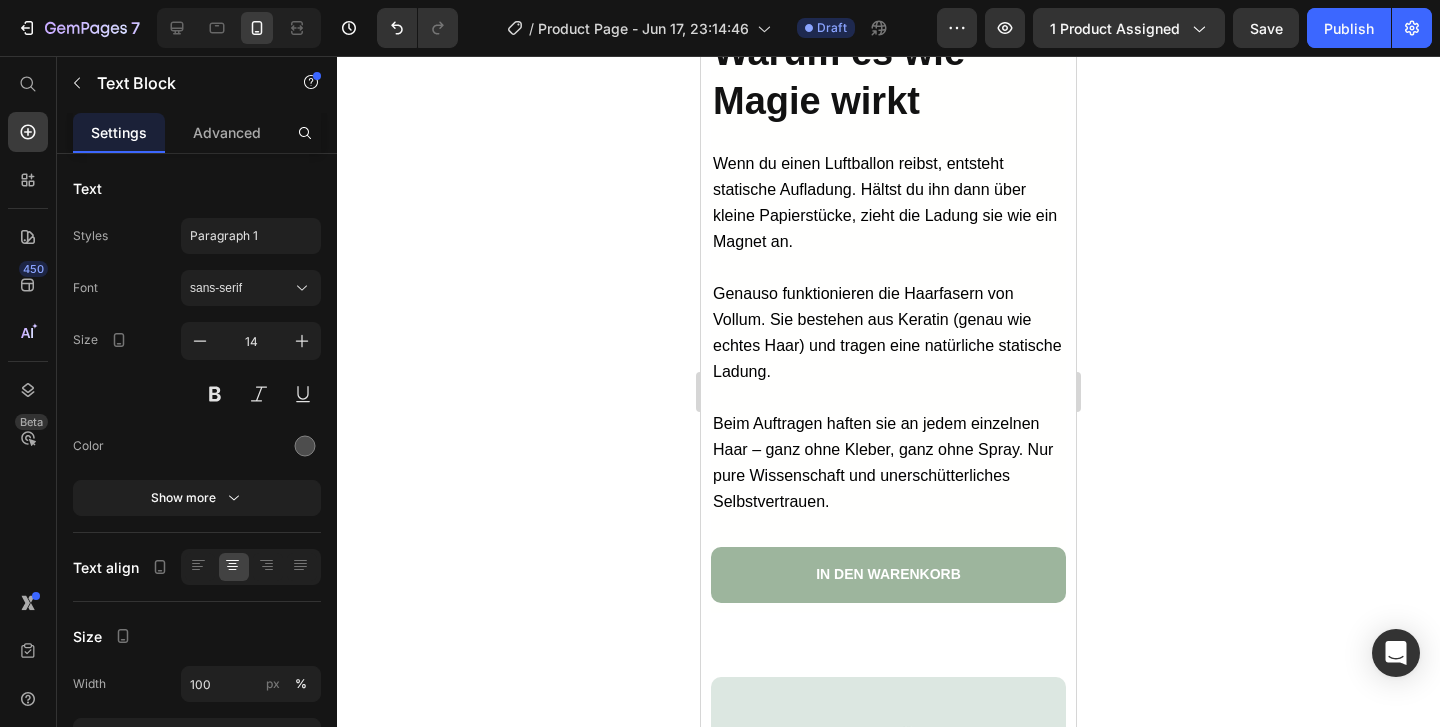 click on "Wenn du einen Luftballon reibst, entsteht statische Aufladung. Hältst du ihn dann über kleine Papierstücke, zieht die Ladung sie wie ein Magnet an." at bounding box center (885, 203) 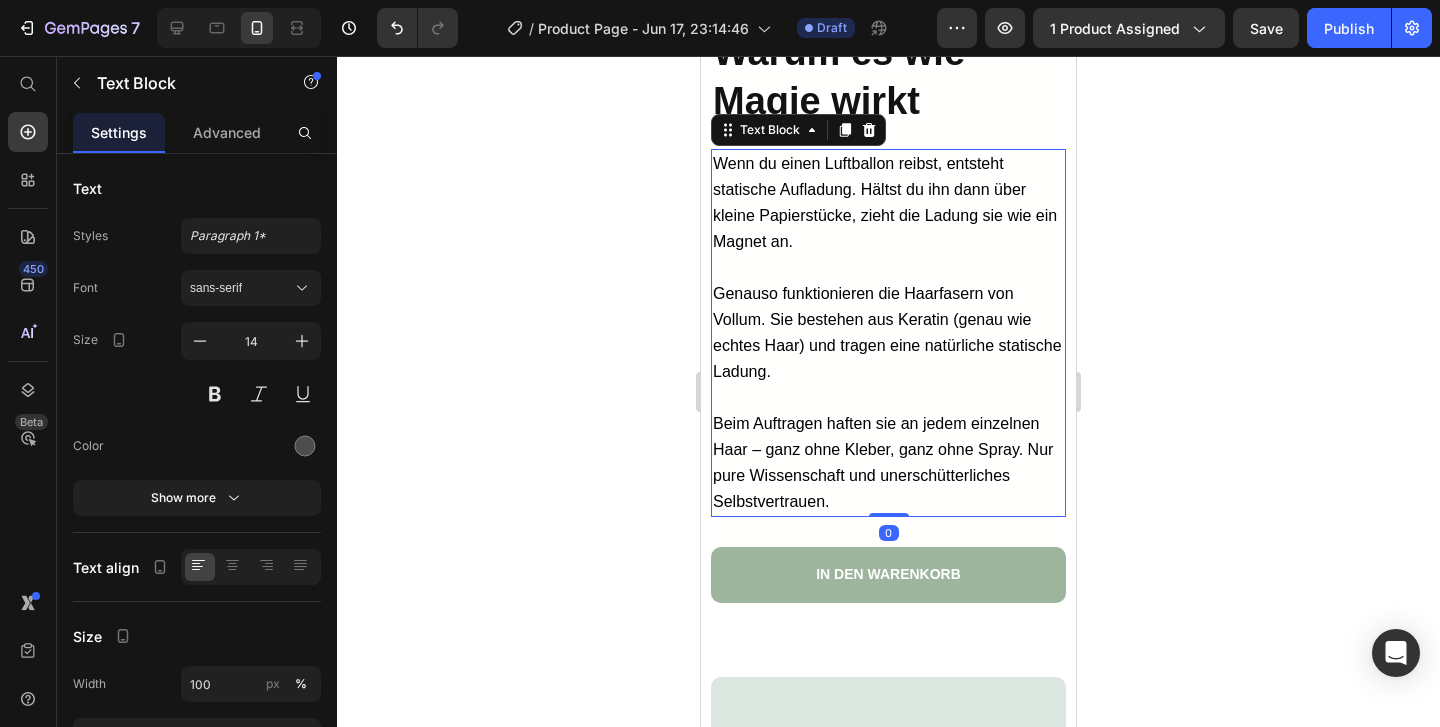 click on "Wenn du einen Luftballon reibst, entsteht statische Aufladung. Hältst du ihn dann über kleine Papierstücke, zieht die Ladung sie wie ein Magnet an." at bounding box center (885, 203) 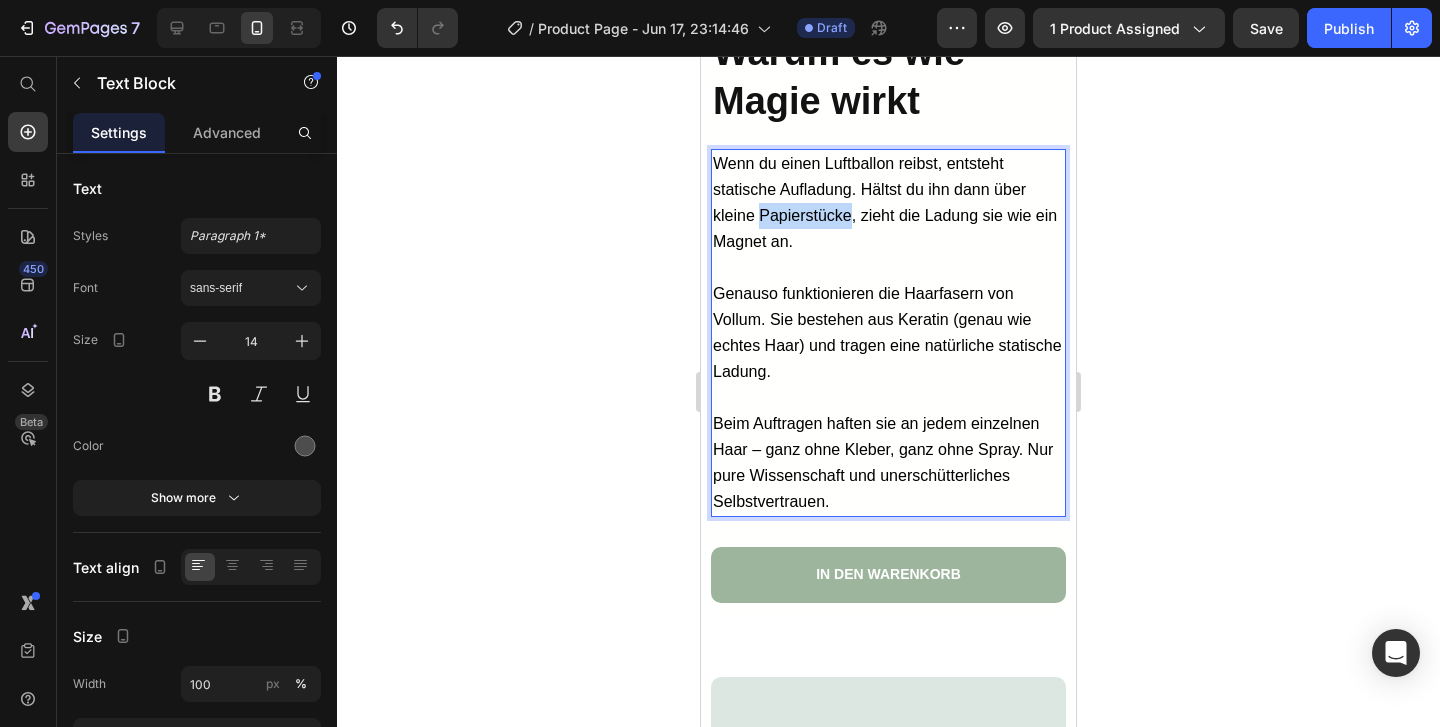 click on "Wenn du einen Luftballon reibst, entsteht statische Aufladung. Hältst du ihn dann über kleine Papierstücke, zieht die Ladung sie wie ein Magnet an." at bounding box center (885, 203) 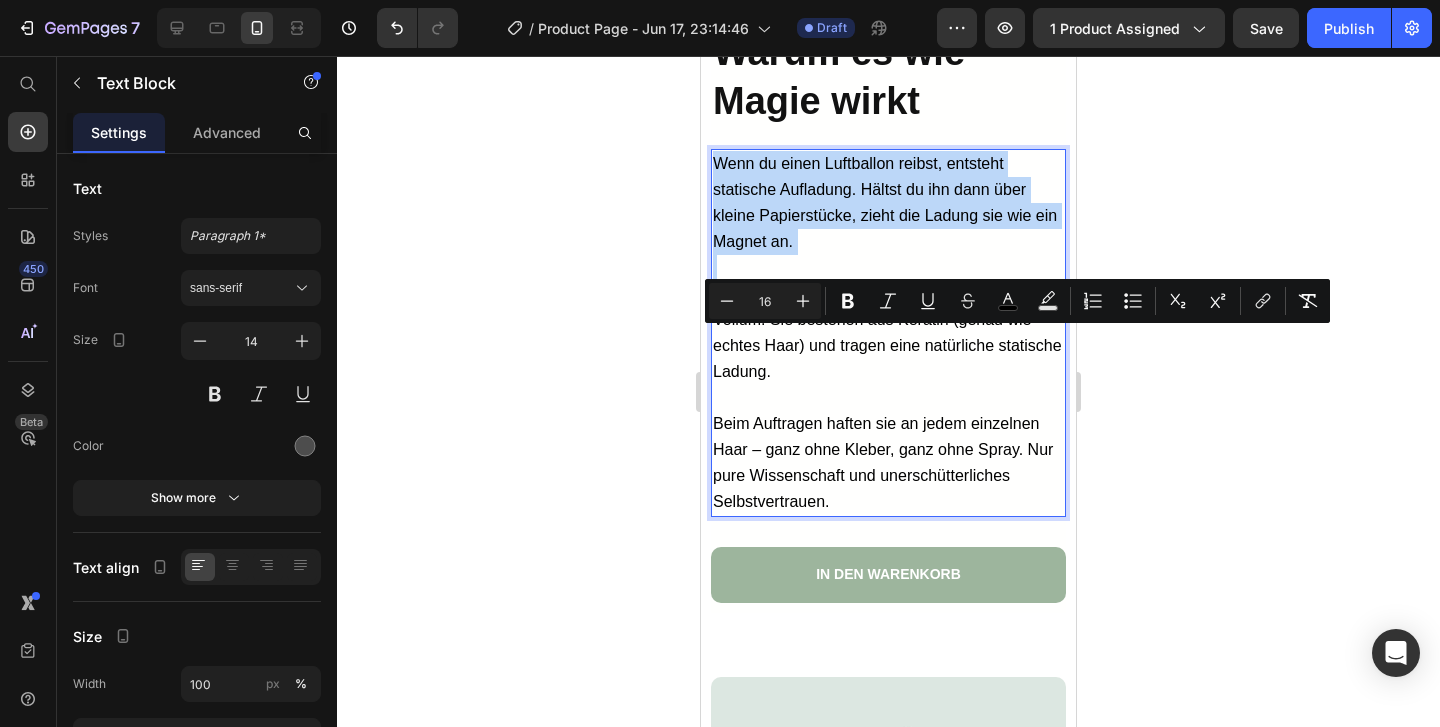 click on "Wenn du einen Luftballon reibst, entsteht statische Aufladung. Hältst du ihn dann über kleine Papierstücke, zieht die Ladung sie wie ein Magnet an." at bounding box center (885, 203) 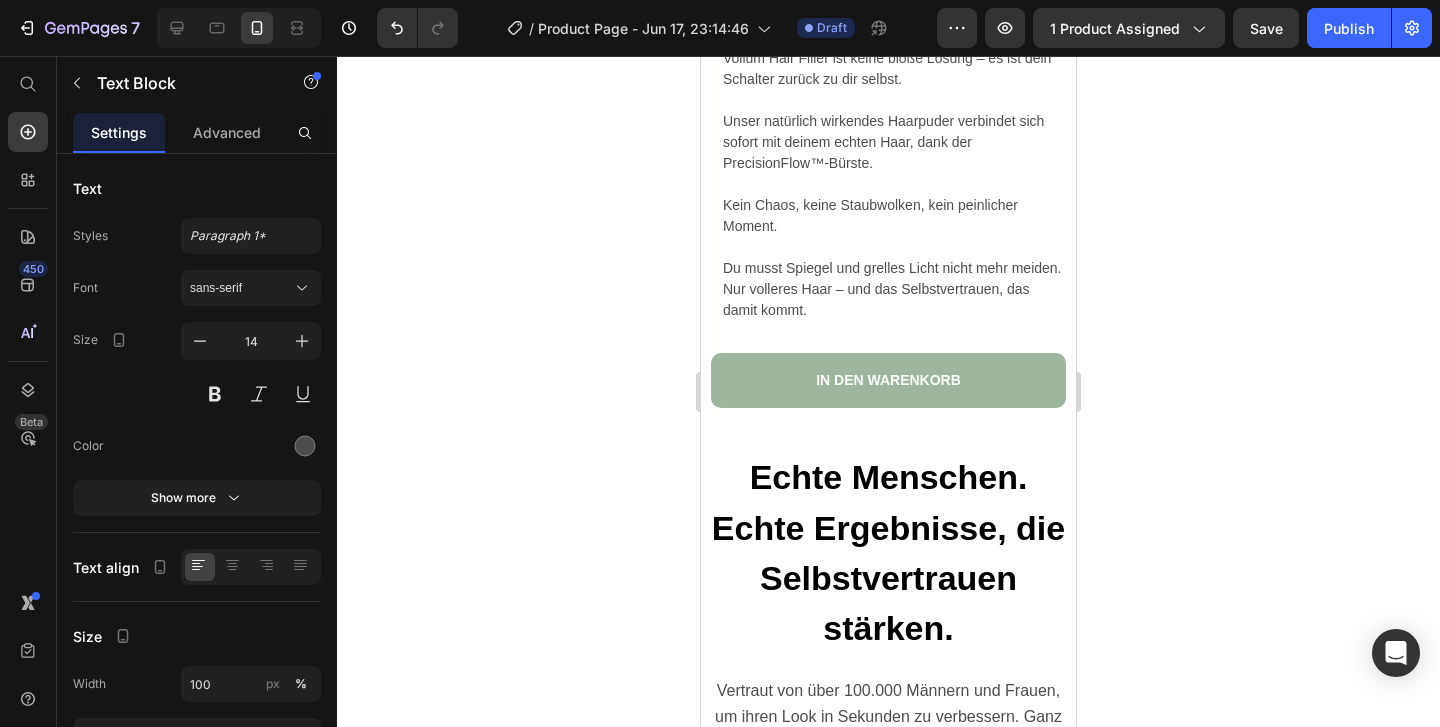 scroll, scrollTop: 3316, scrollLeft: 0, axis: vertical 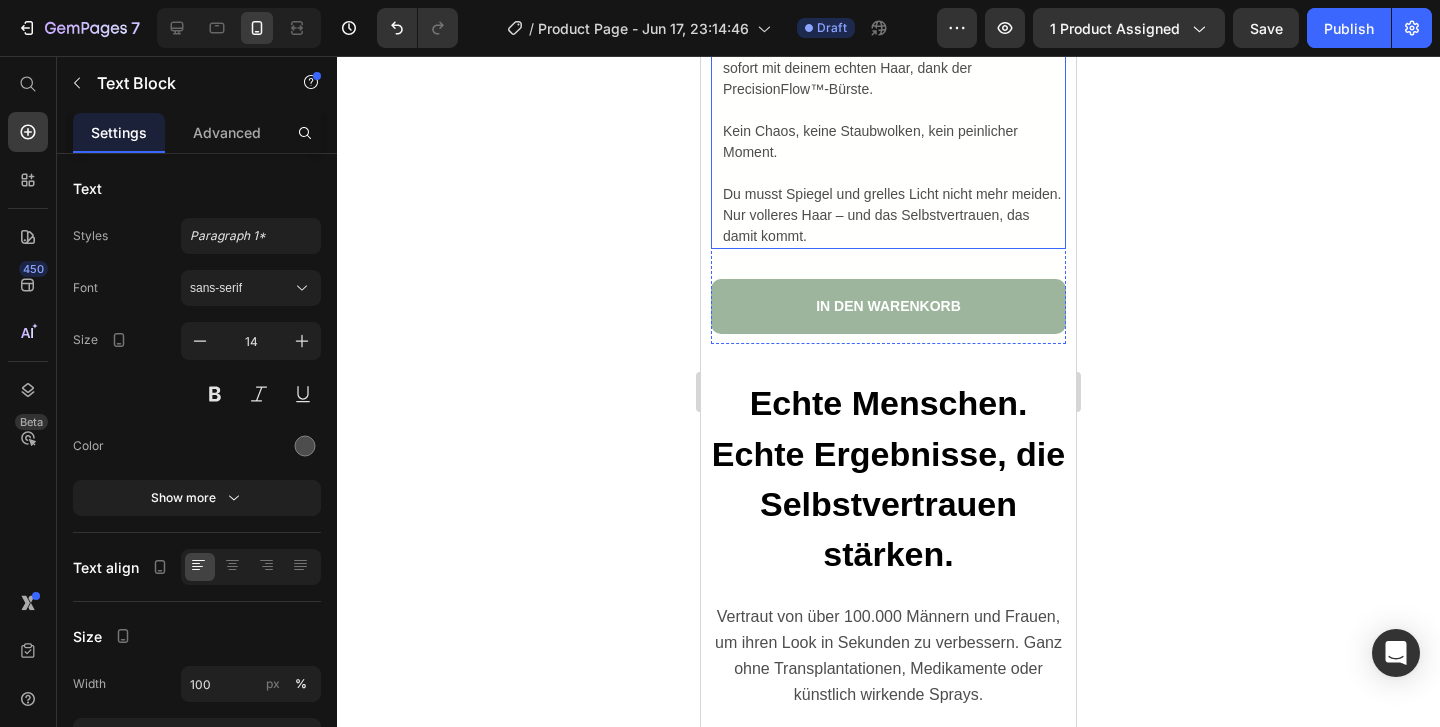 click on "Kein Chaos, keine Staubwolken, kein peinlicher Moment." at bounding box center [893, 142] 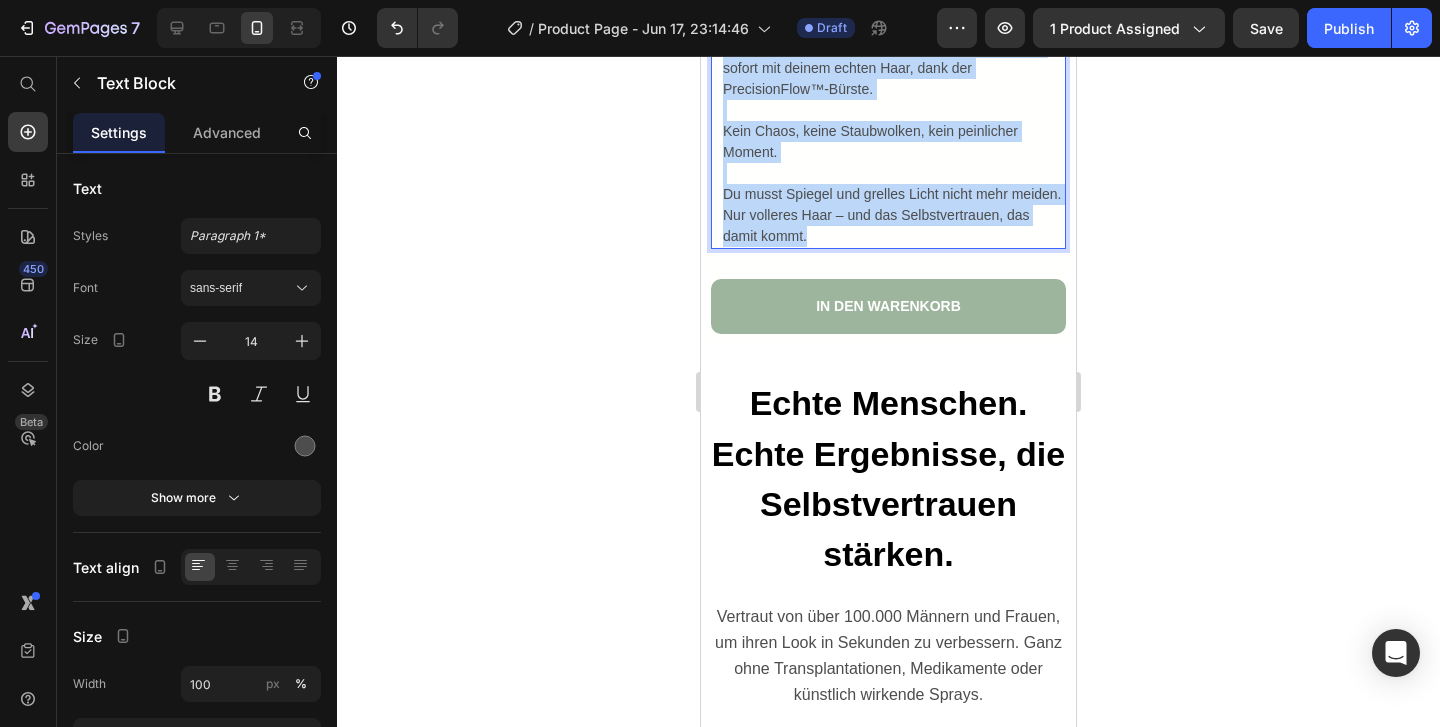 drag, startPoint x: 810, startPoint y: 589, endPoint x: 727, endPoint y: 343, distance: 259.62473 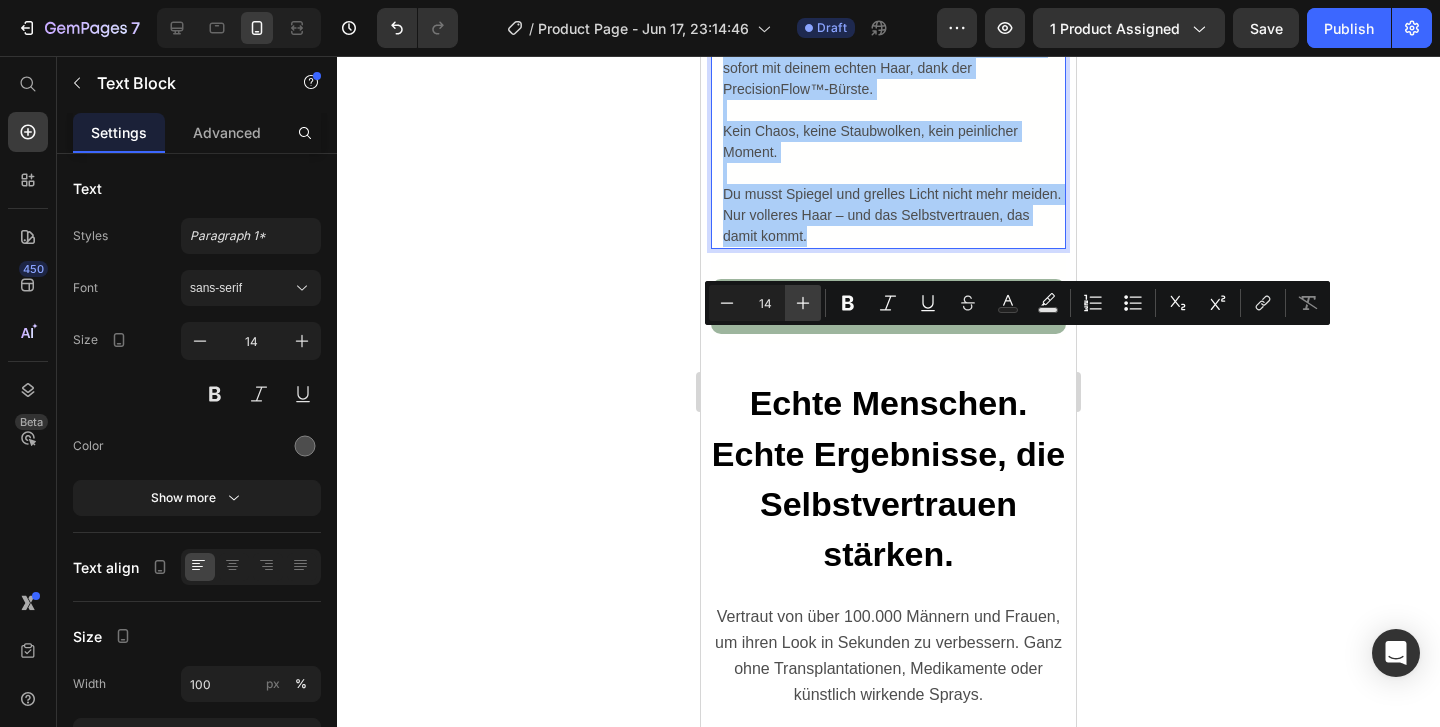 click 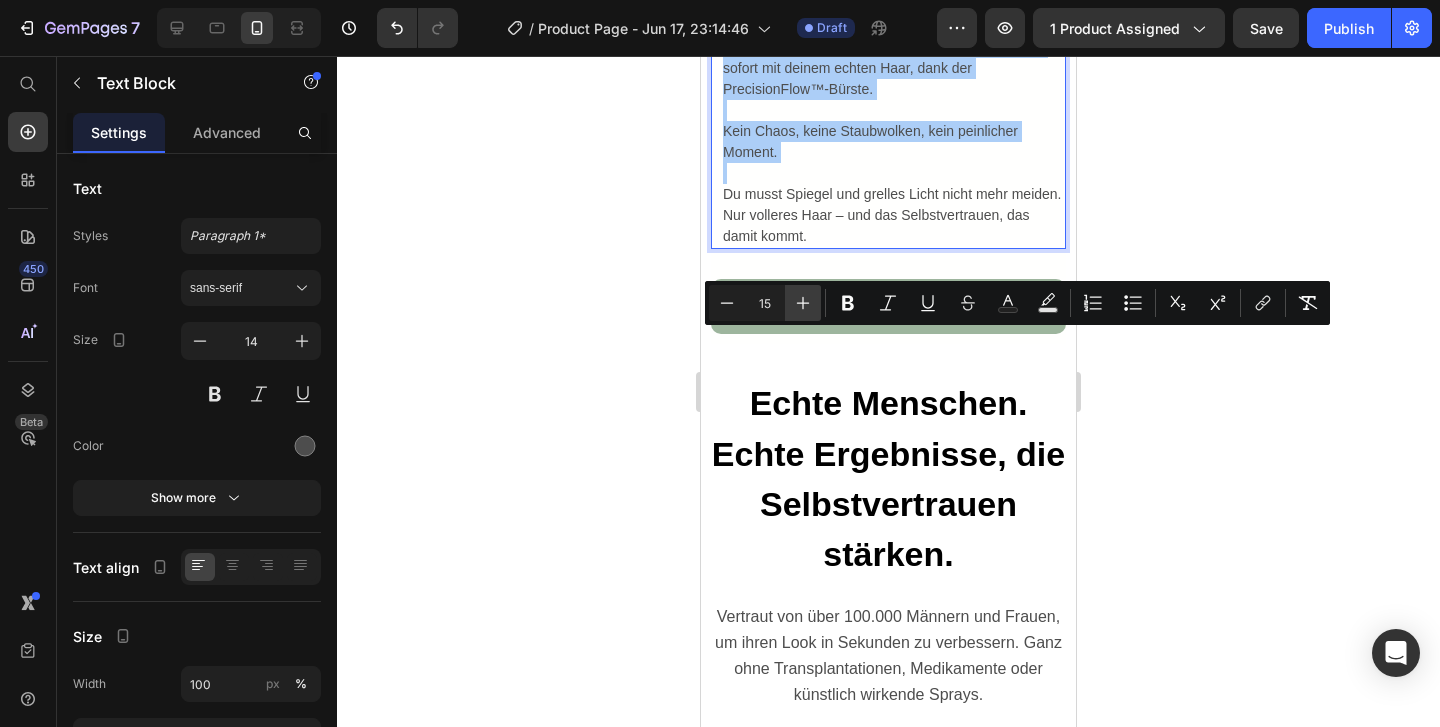click 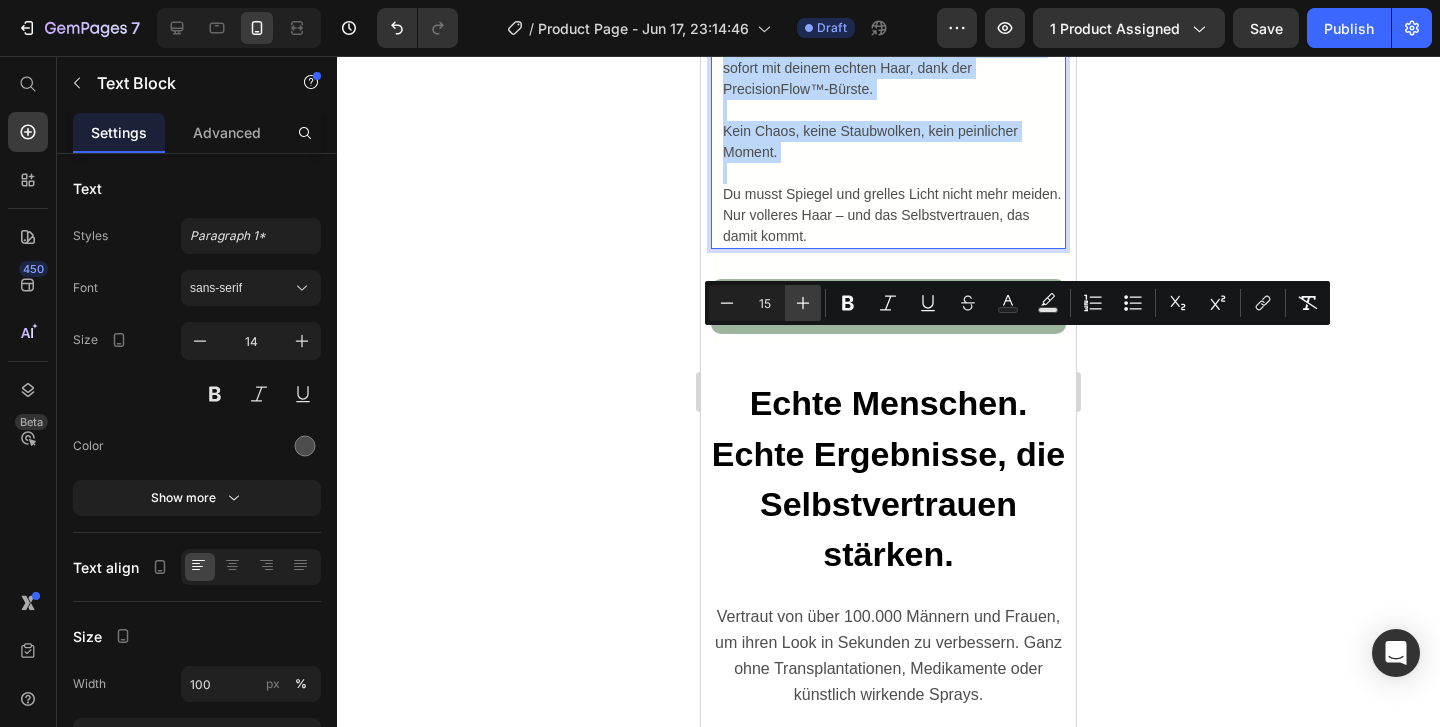 type on "16" 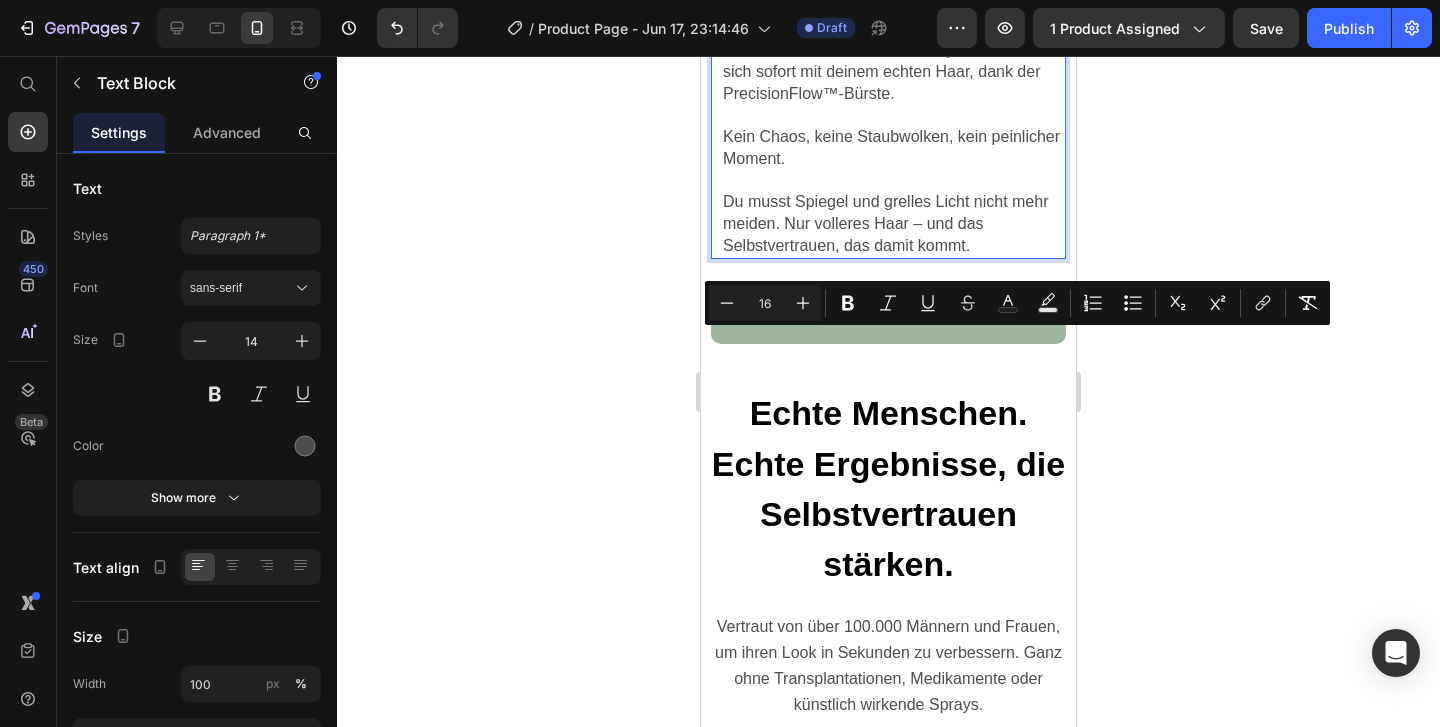 click on "Unser natürlich wirkendes Haarpuder verbindet sich sofort mit deinem echten Haar, dank der PrecisionFlow™-Bürste." at bounding box center (890, 71) 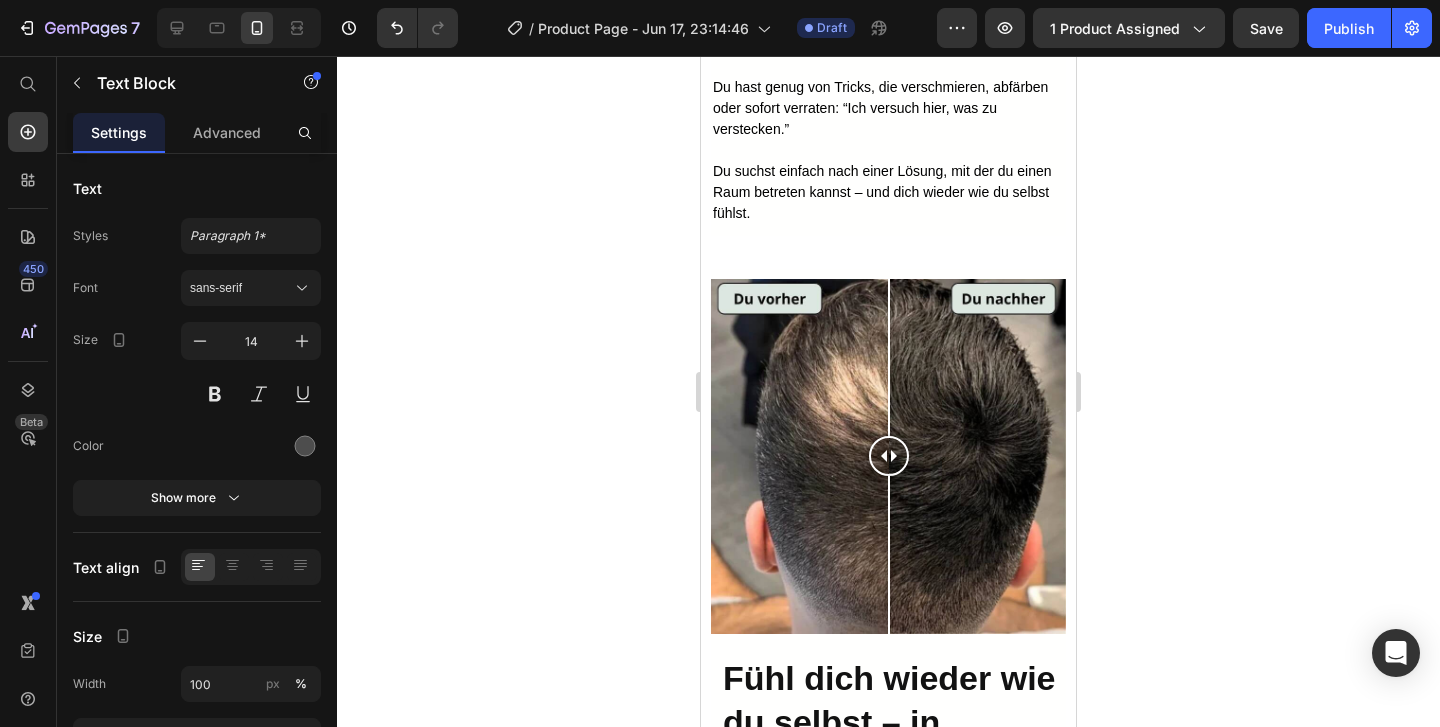 scroll, scrollTop: 2406, scrollLeft: 0, axis: vertical 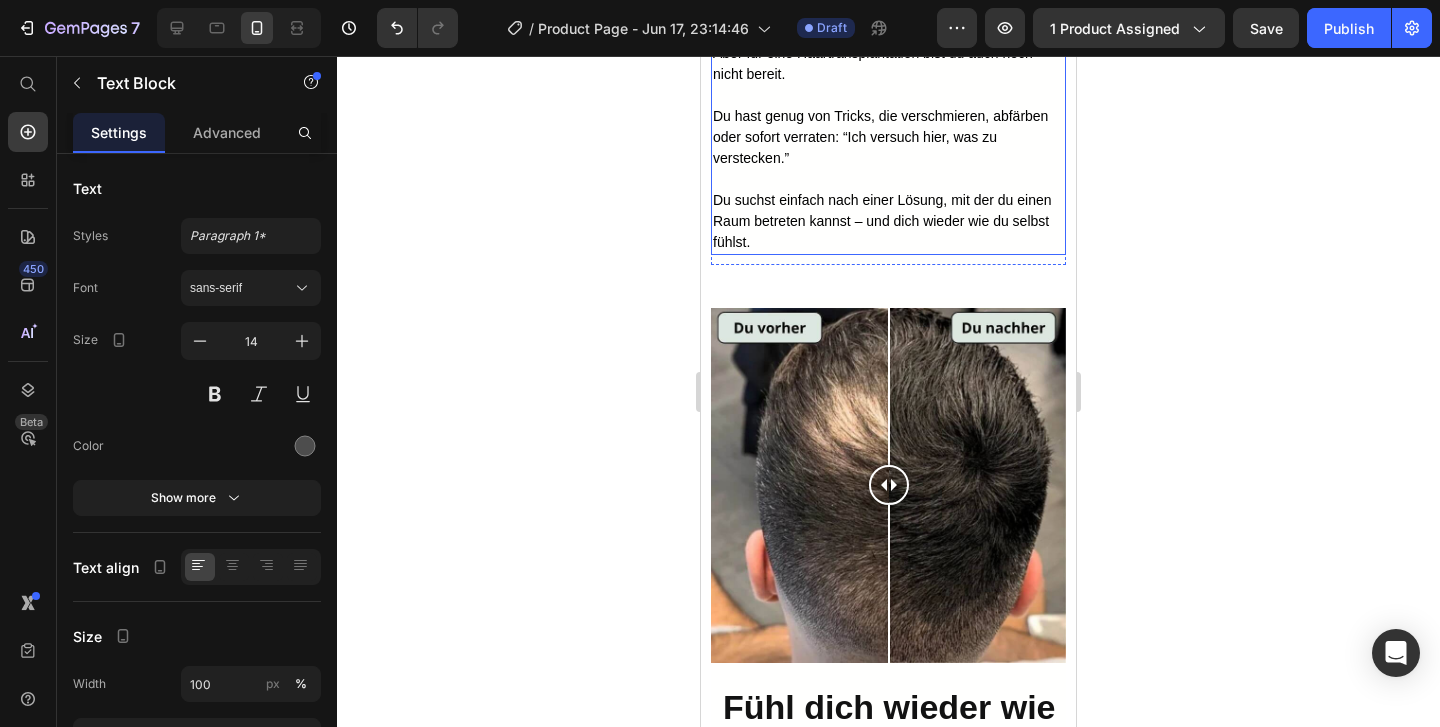 click on "Du hast genug von Tricks, die verschmieren, abfärben oder sofort verraten: “Ich versuch hier, was zu verstecken.”" at bounding box center (880, 137) 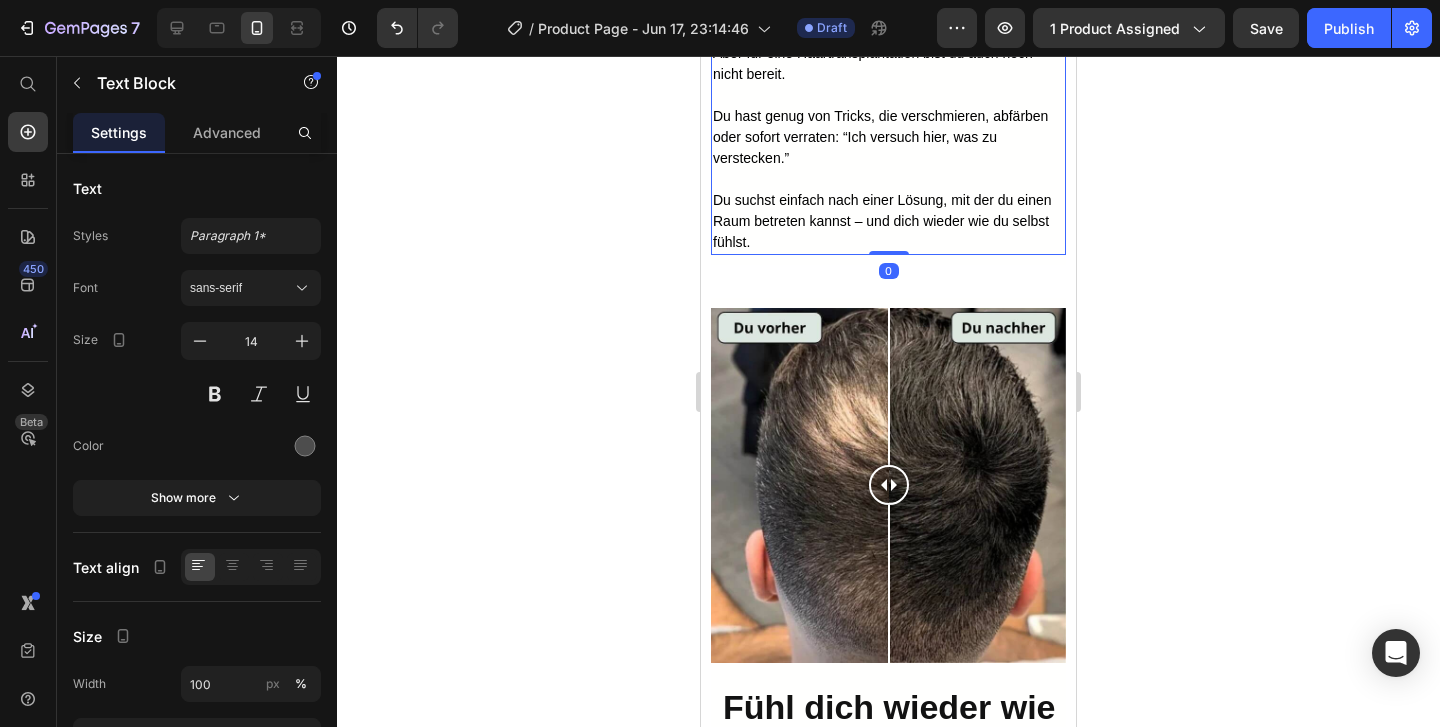 click on "Du suchst einfach nach einer Lösung, mit der du einen Raum betreten kannst – und dich wieder wie du selbst fühlst." at bounding box center [882, 221] 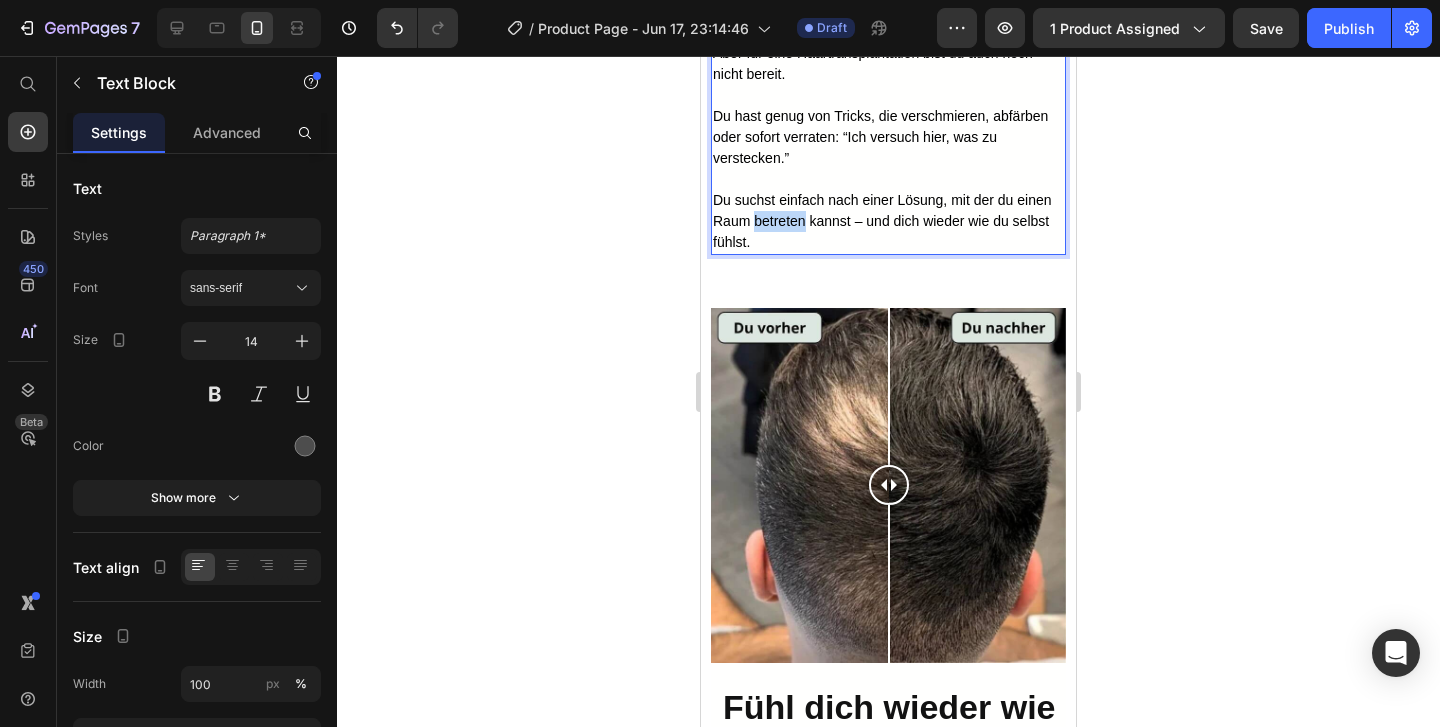 click on "Du suchst einfach nach einer Lösung, mit der du einen Raum betreten kannst – und dich wieder wie du selbst fühlst." at bounding box center [882, 221] 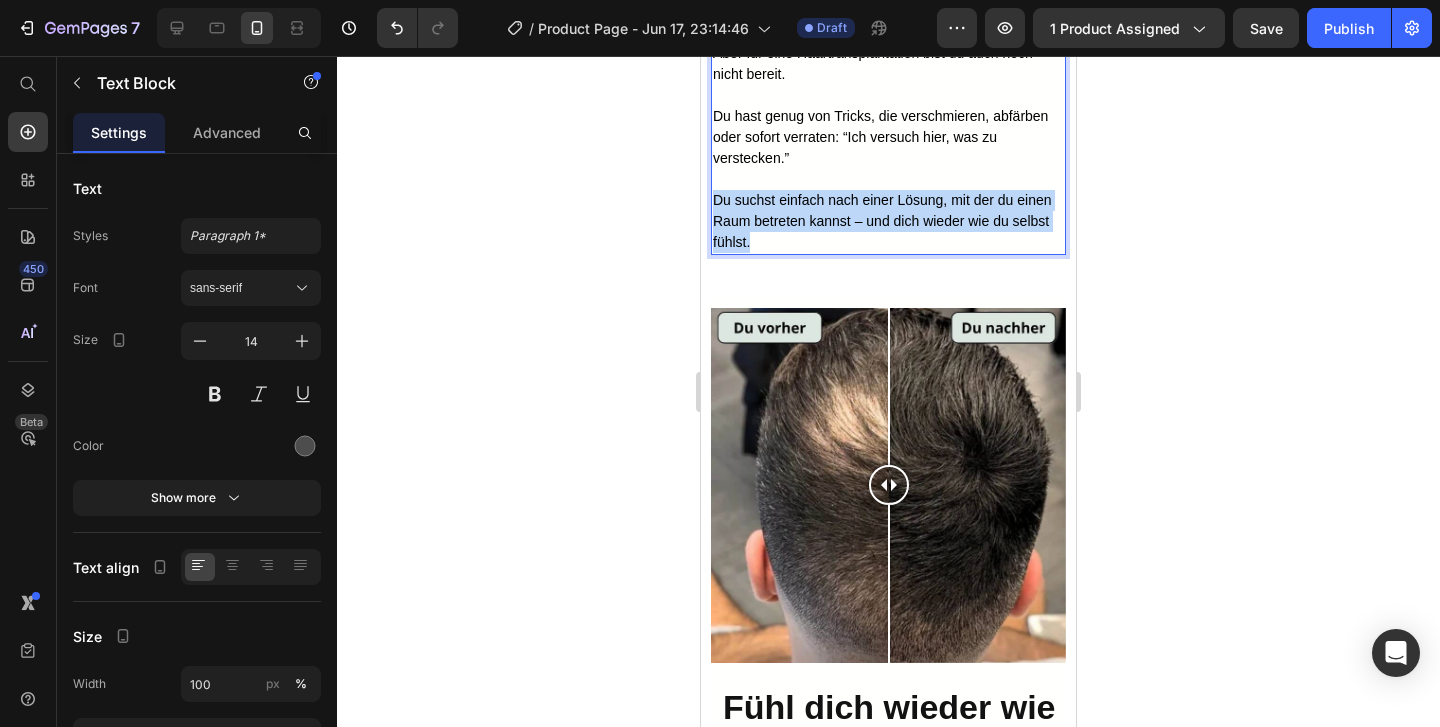 click on "Du suchst einfach nach einer Lösung, mit der du einen Raum betreten kannst – und dich wieder wie du selbst fühlst." at bounding box center (882, 221) 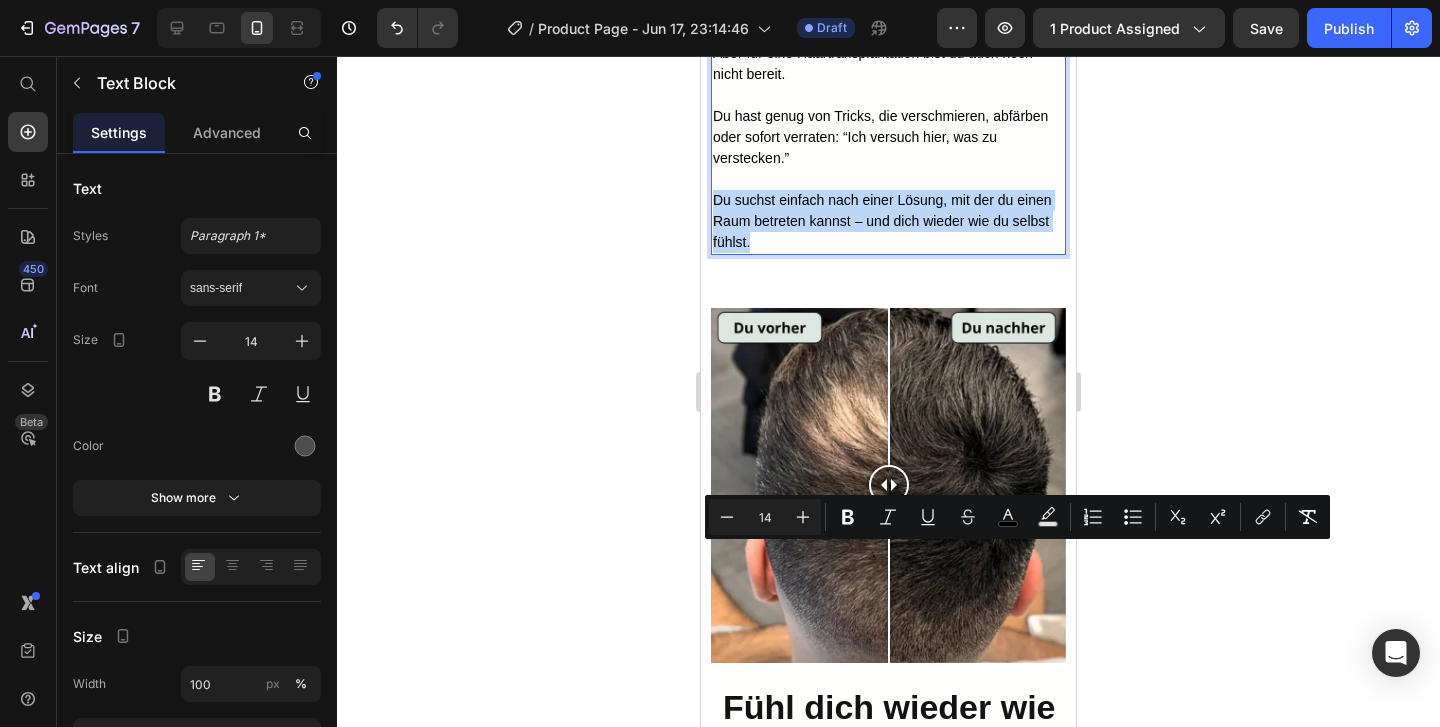click on "Du suchst einfach nach einer Lösung, mit der du einen Raum betreten kannst – und dich wieder wie du selbst fühlst." at bounding box center [882, 221] 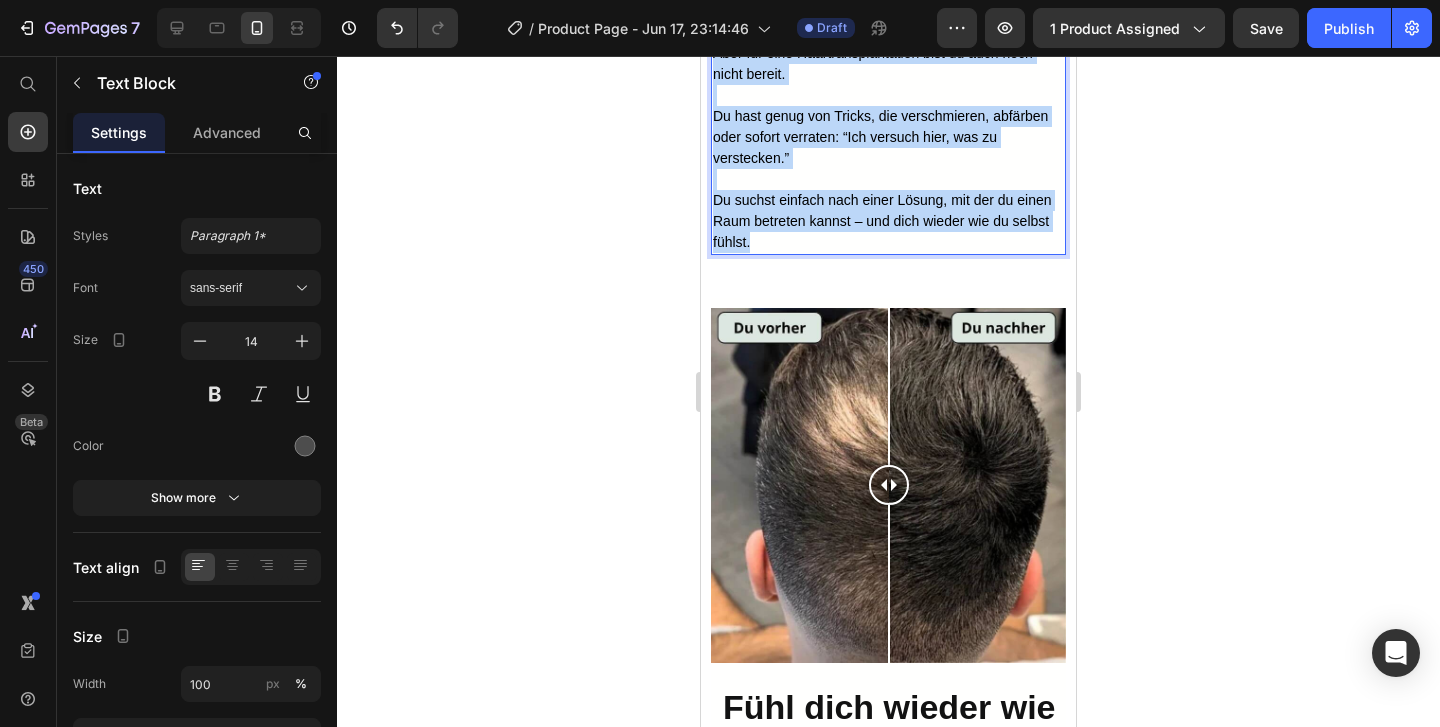 drag, startPoint x: 763, startPoint y: 590, endPoint x: 717, endPoint y: 219, distance: 373.84088 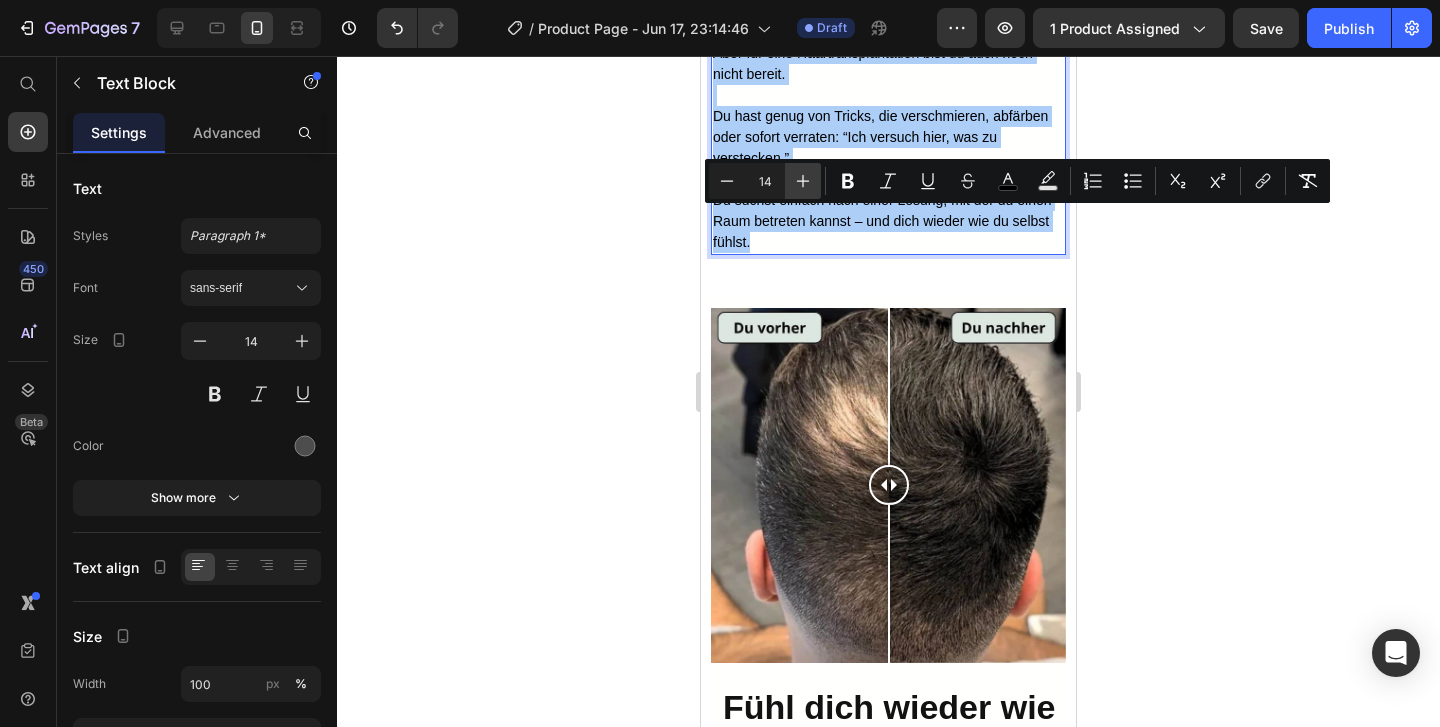 click 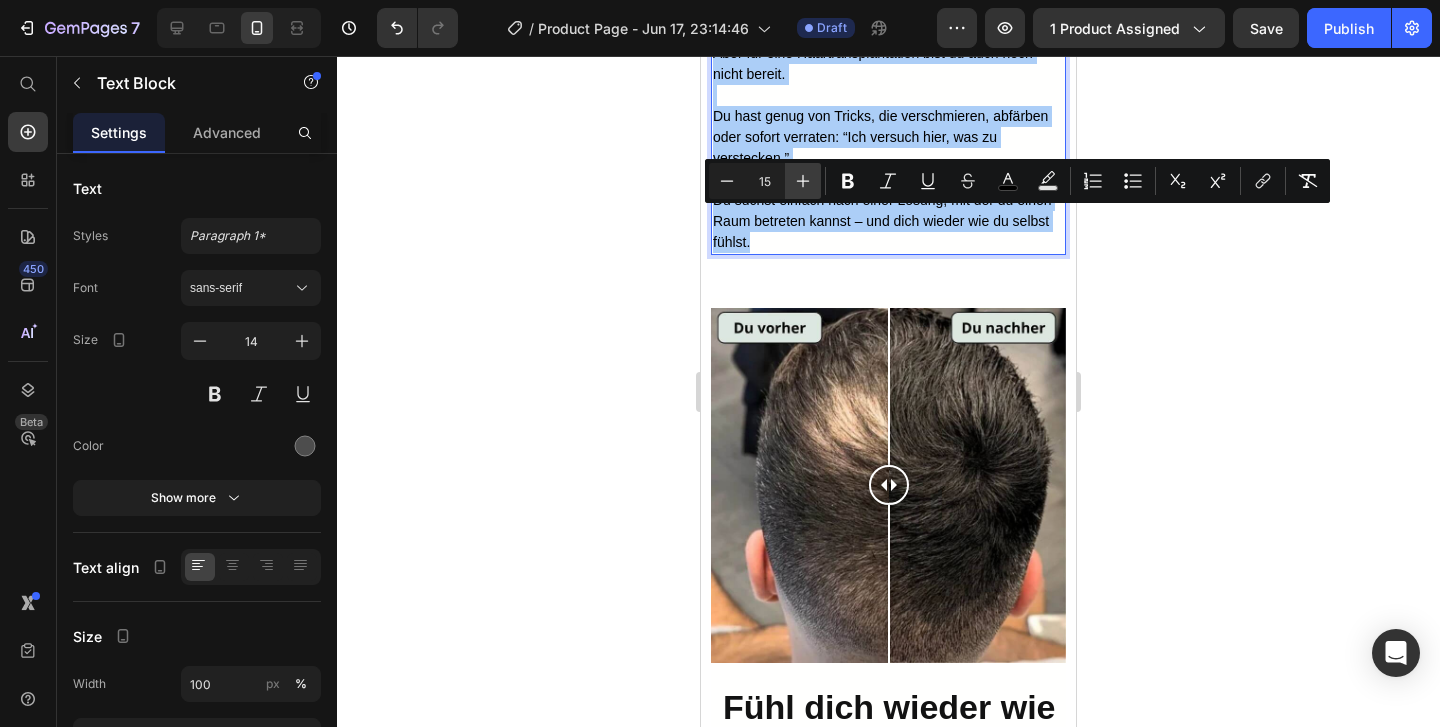 click 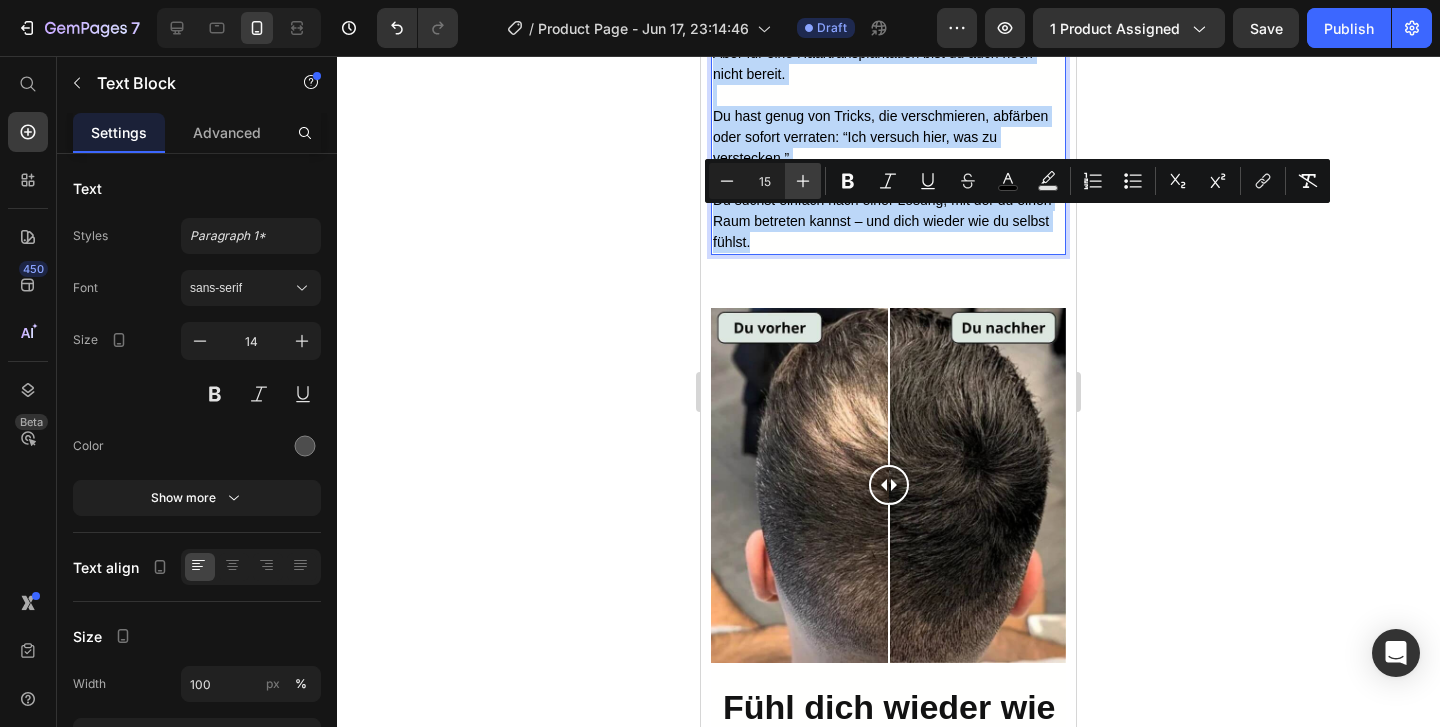 type on "16" 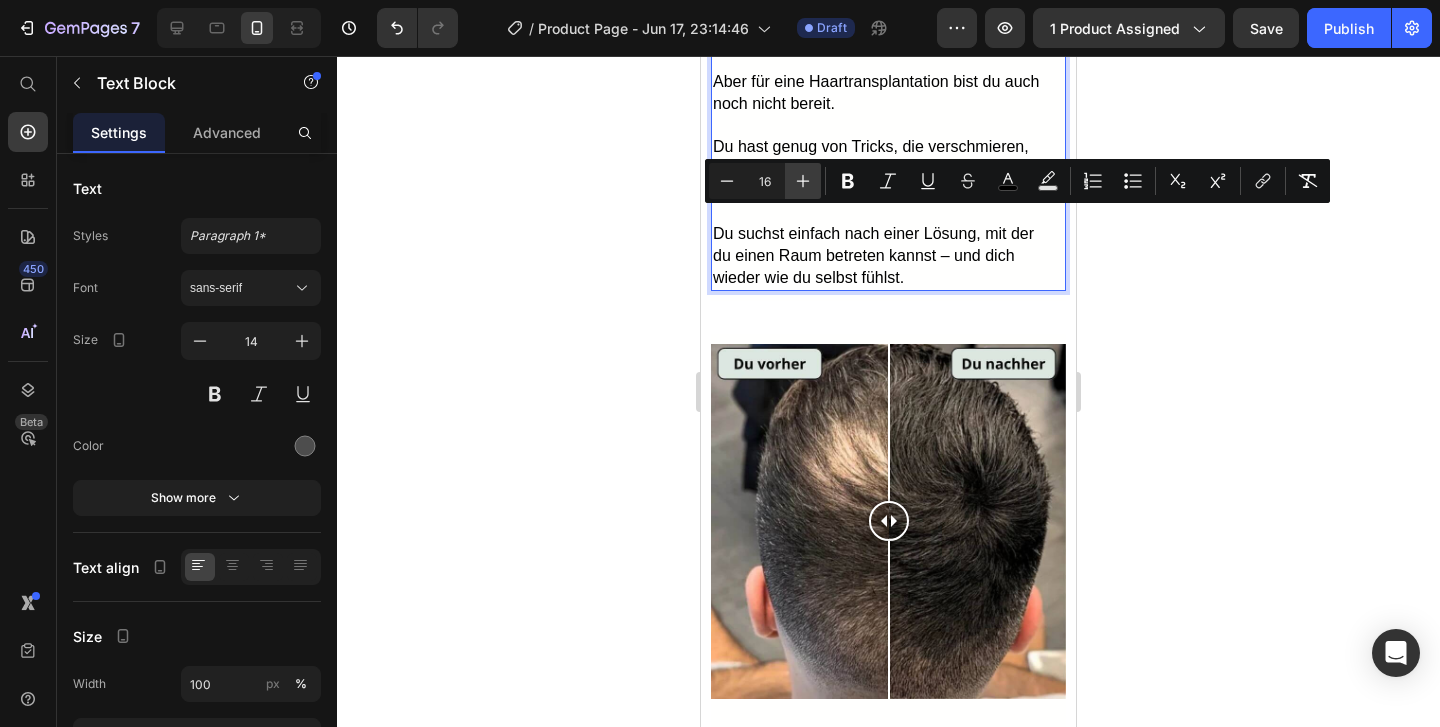 click on "Dein Oberkopf lichtet sich, der Haaransatz zieht sich zurück – oder du siehst dich im Spiegel und erkennst, wie sich das M langsam abzeichnet…" at bounding box center (883, -59) 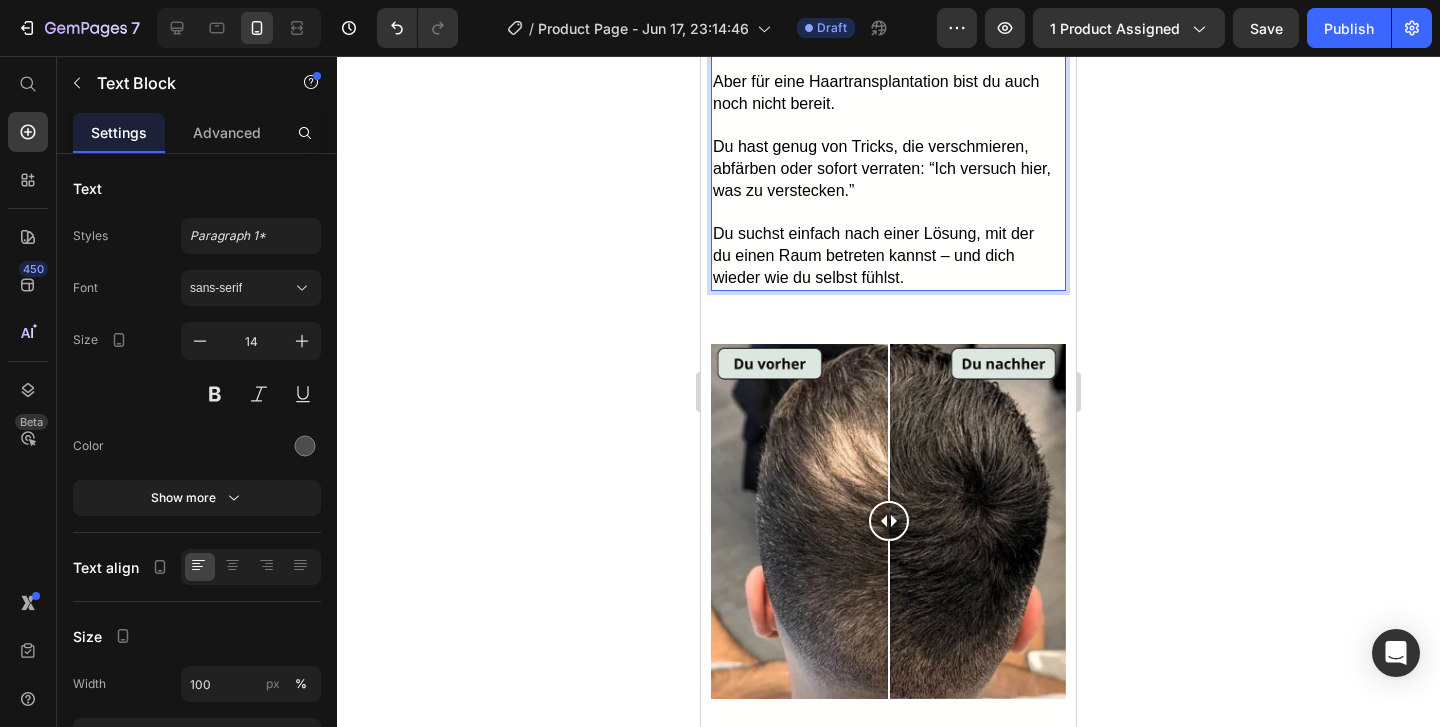 click on "Plötzlich sieht das Gesicht im Spiegel nicht mehr wie du aus." at bounding box center [865, 27] 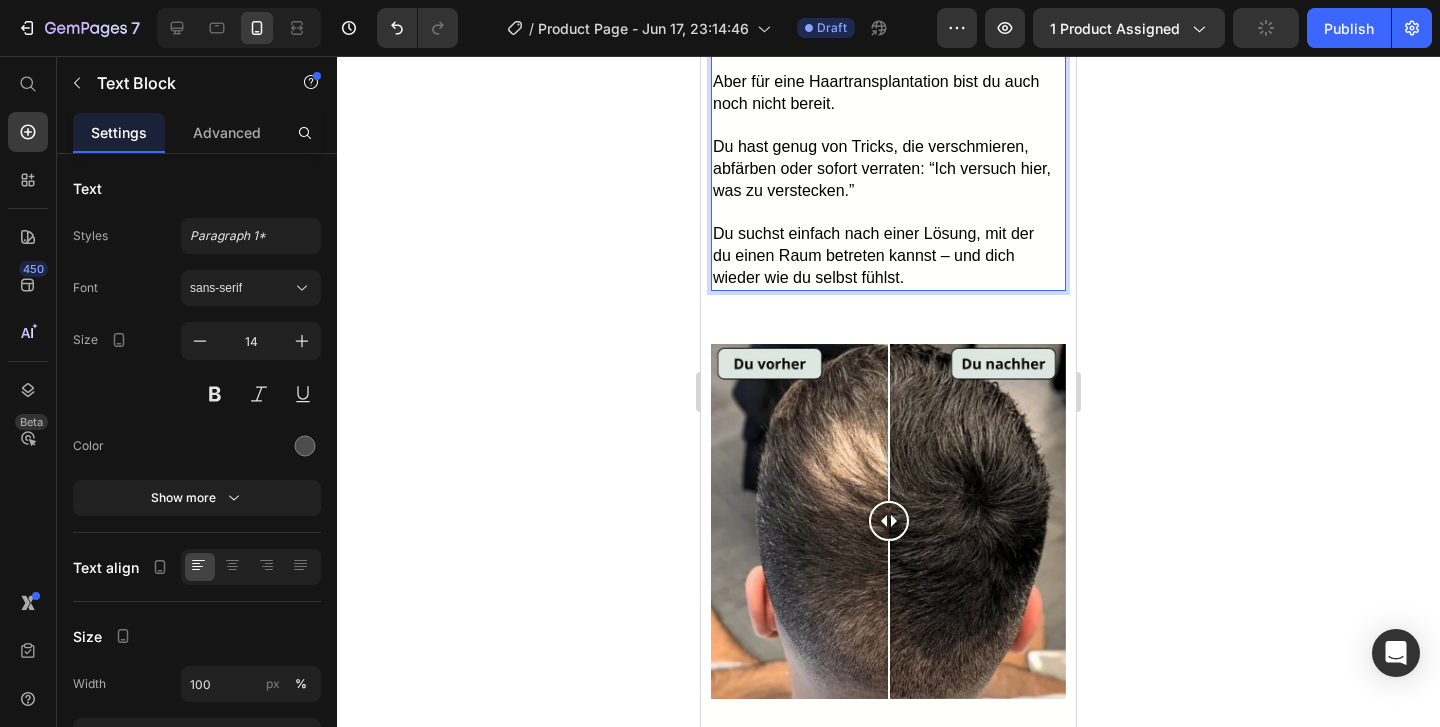 click on "Plötzlich sieht das Gesicht im Spiegel nicht mehr wie du aus." at bounding box center (865, 27) 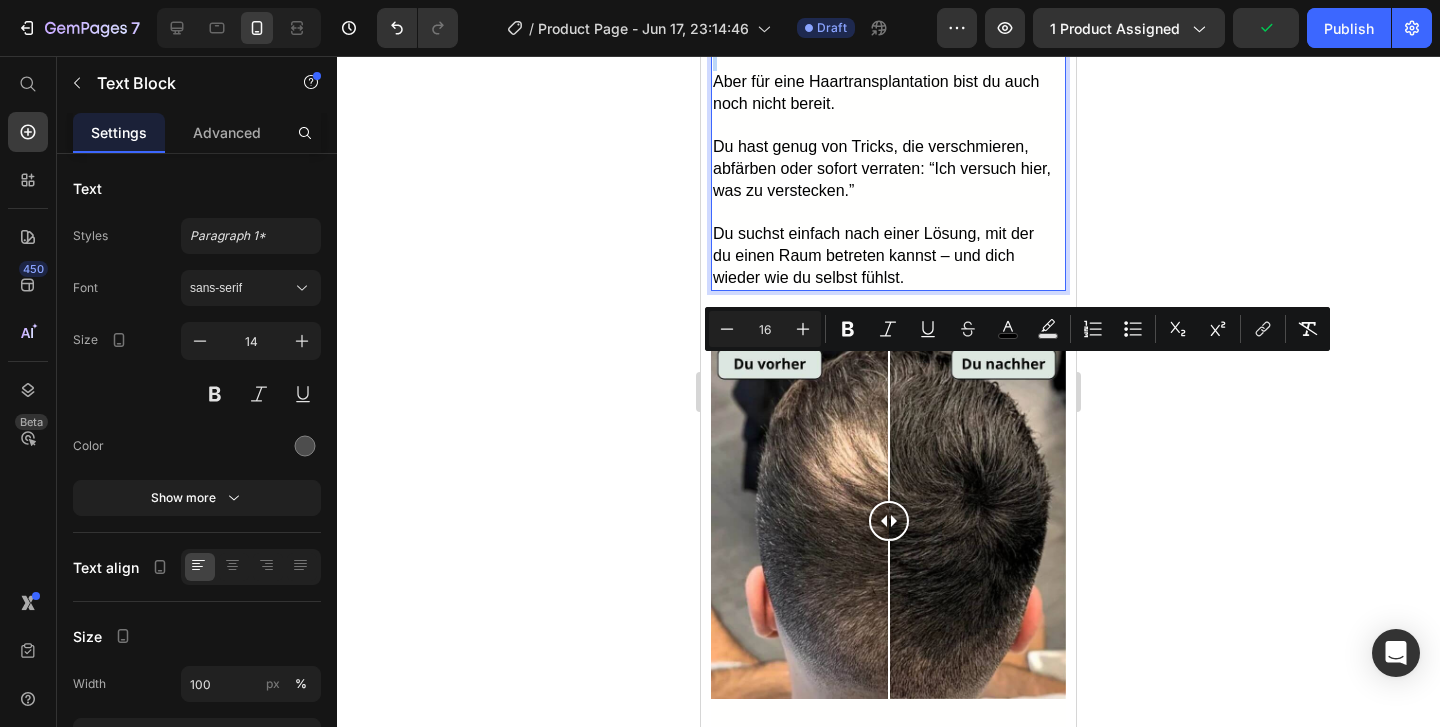 click on "Plötzlich sieht das Gesicht im Spiegel nicht mehr wie du aus." at bounding box center [865, 27] 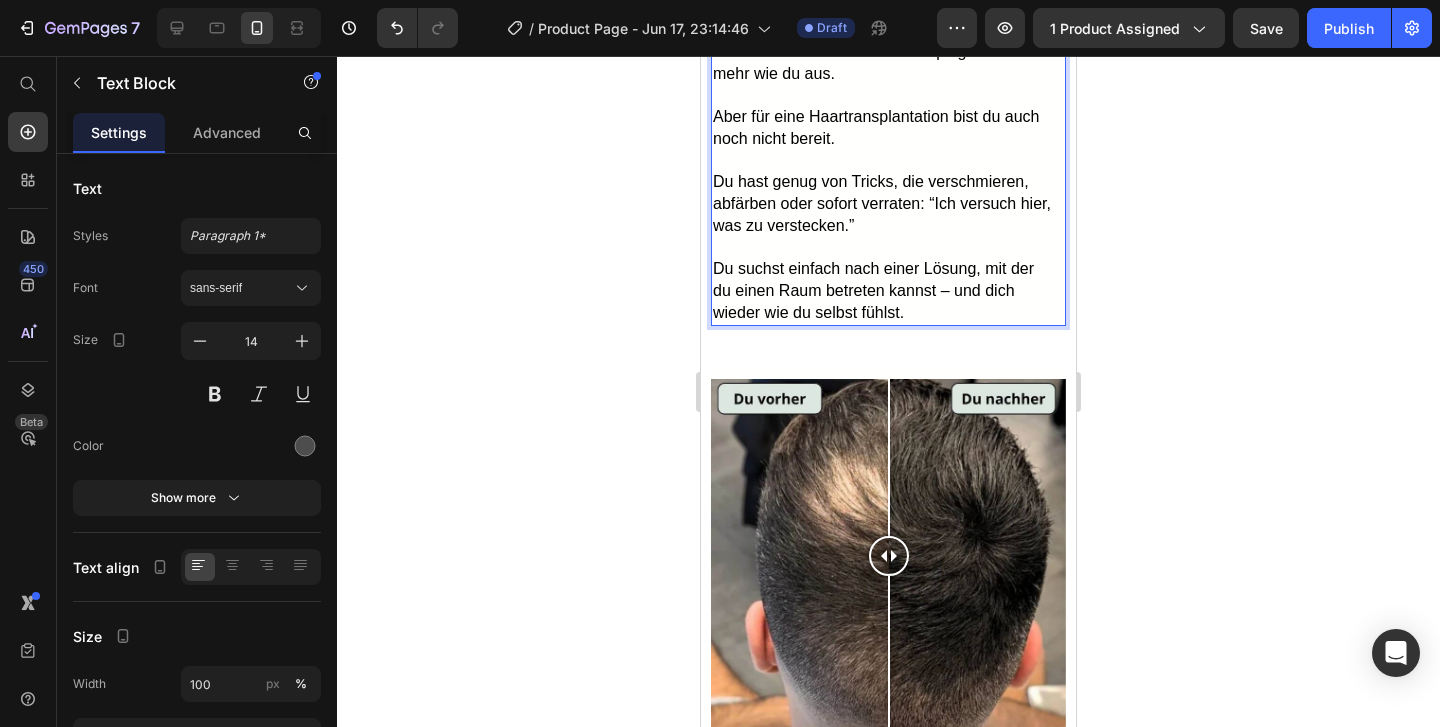 scroll, scrollTop: 2373, scrollLeft: 0, axis: vertical 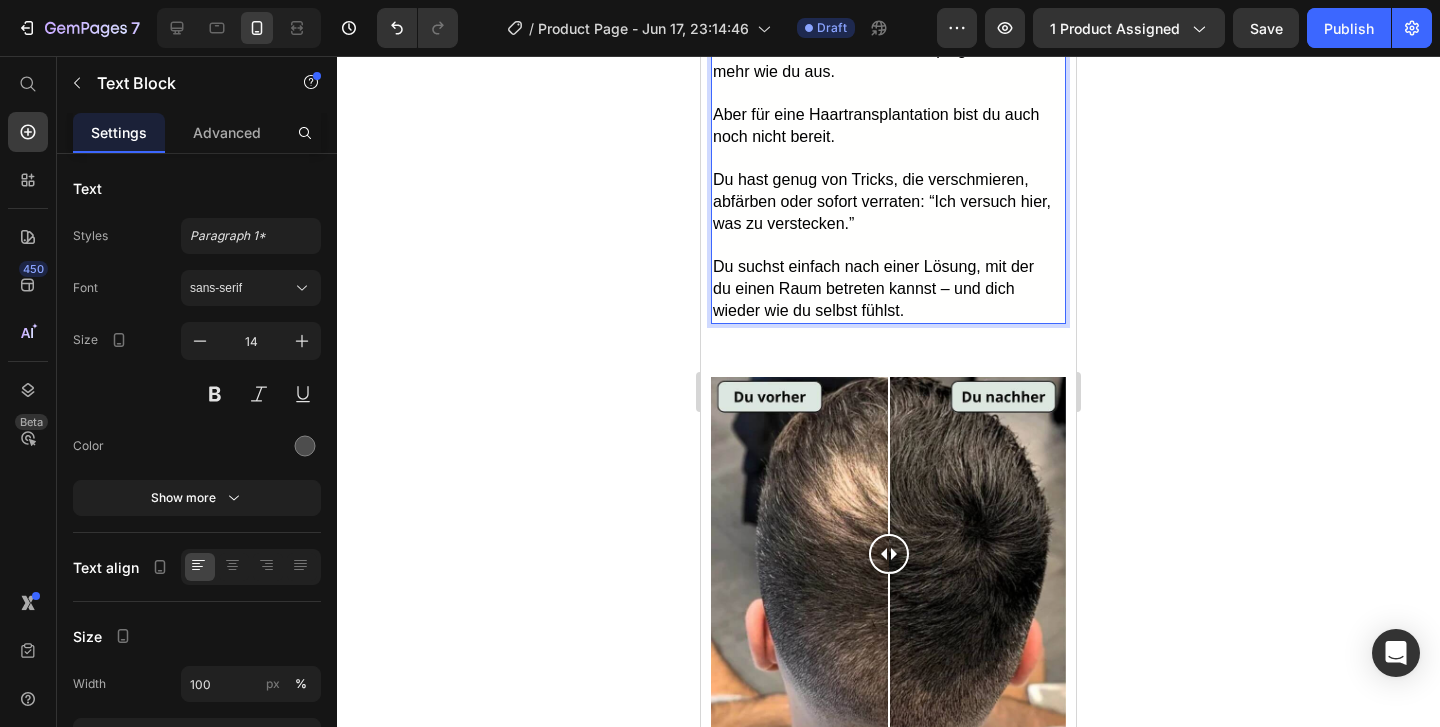 click on "Du suchst einfach nach einer Lösung, mit der du einen Raum betreten kannst – und dich wieder wie du selbst fühlst." at bounding box center (883, 289) 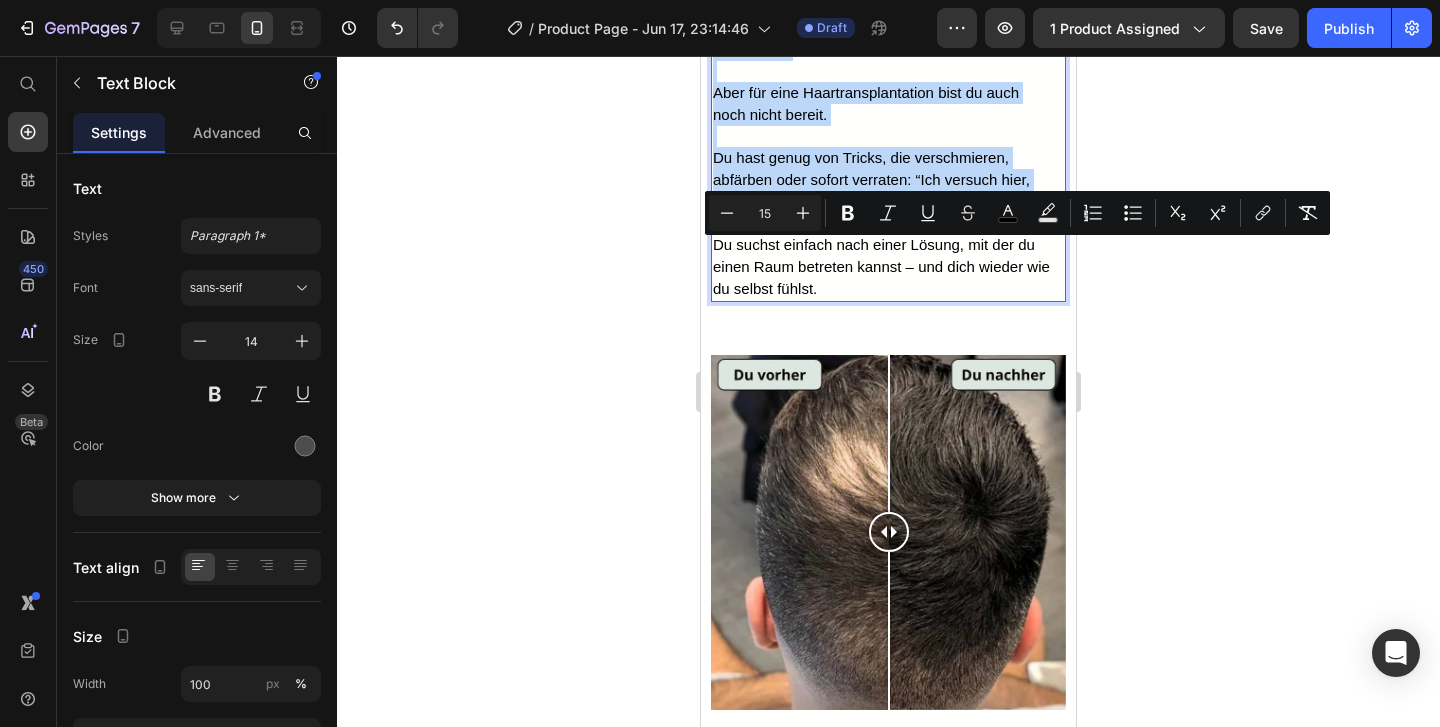 click on "Du hast genug von Tricks, die verschmieren, abfärben oder sofort verraten: “Ich versuch hier, was zu verstecken.”" at bounding box center [871, 179] 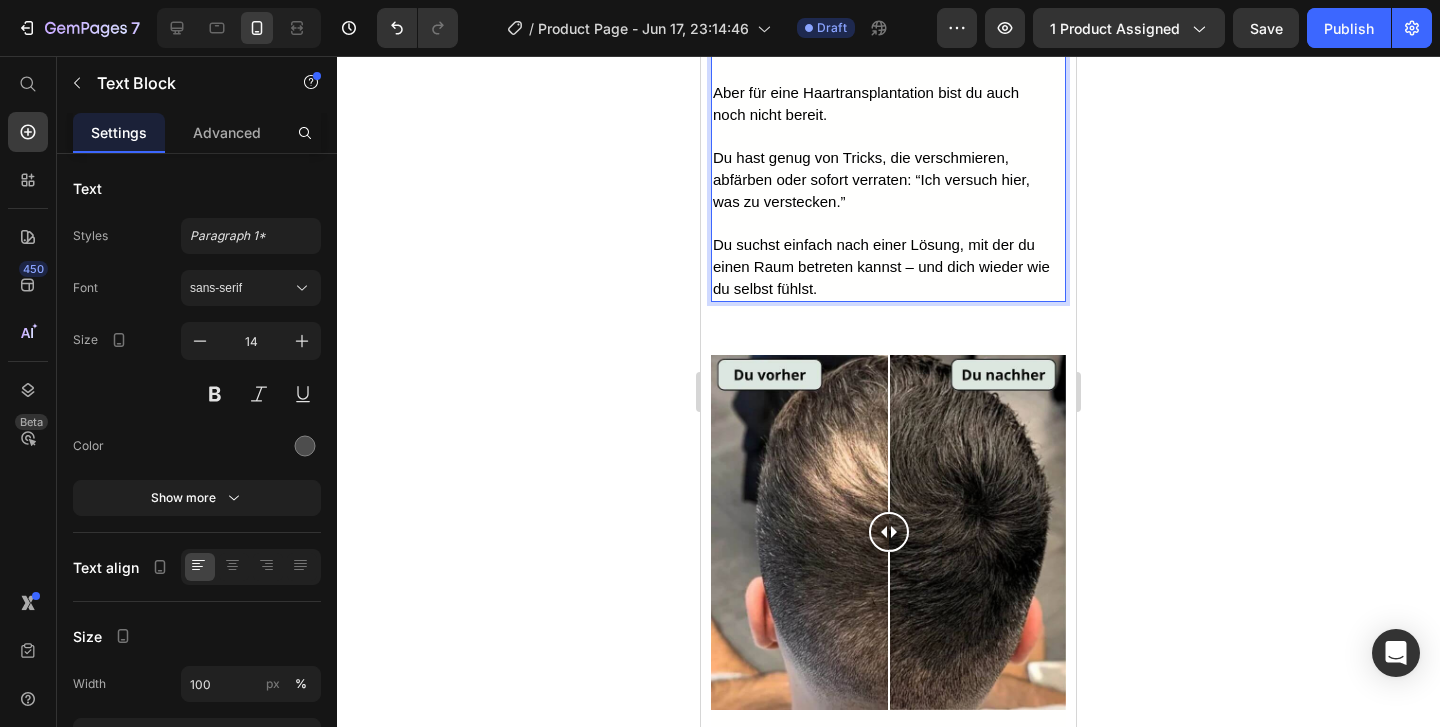 click on "Du suchst einfach nach einer Lösung, mit der du einen Raum betreten kannst – und dich wieder wie du selbst fühlst." at bounding box center (881, 266) 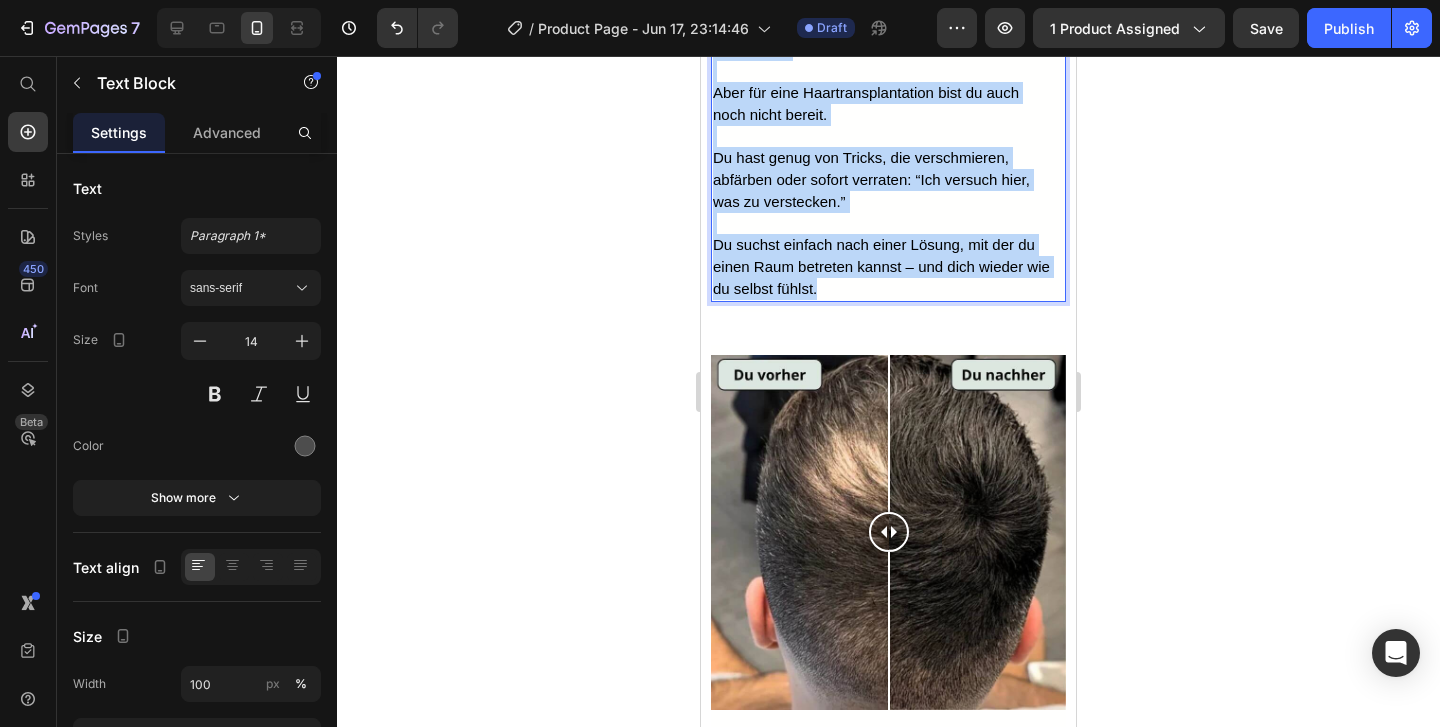 drag, startPoint x: 833, startPoint y: 629, endPoint x: 713, endPoint y: 248, distance: 399.45087 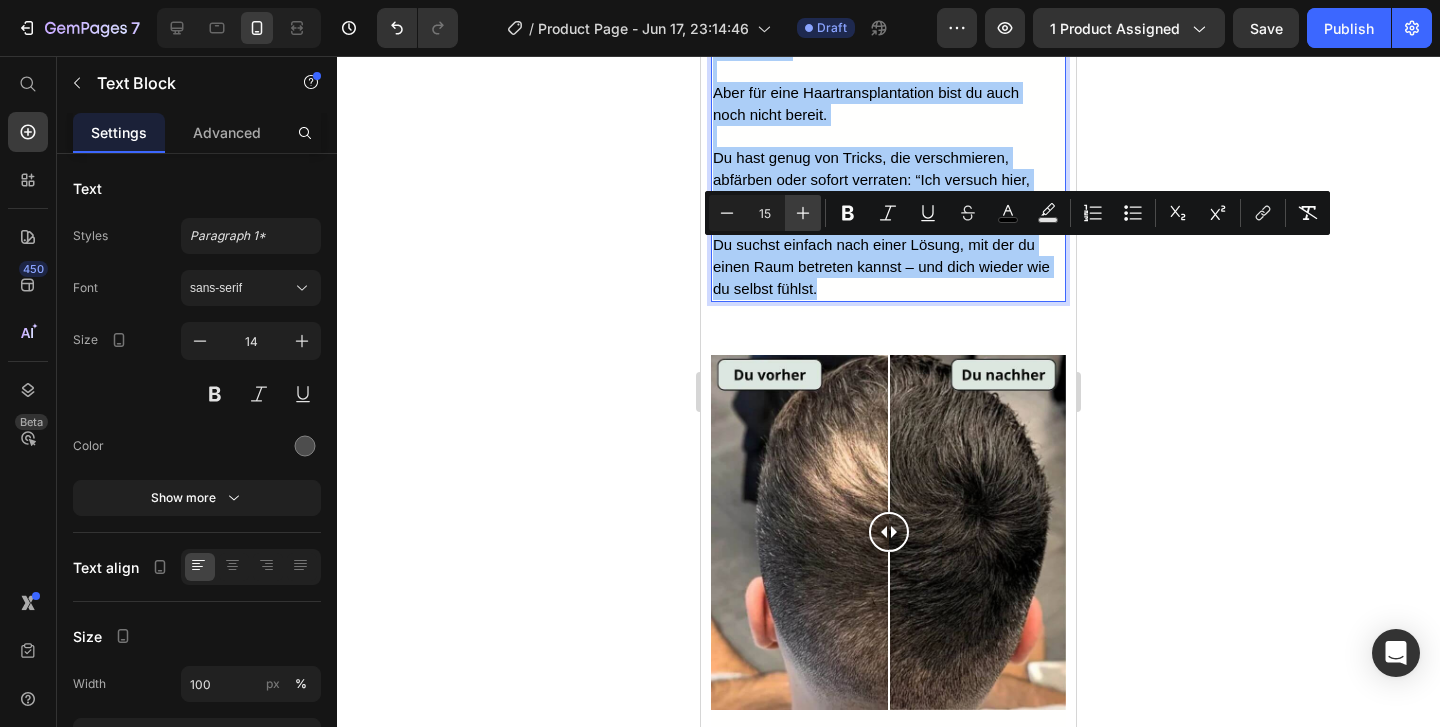 click on "Plus" at bounding box center [803, 213] 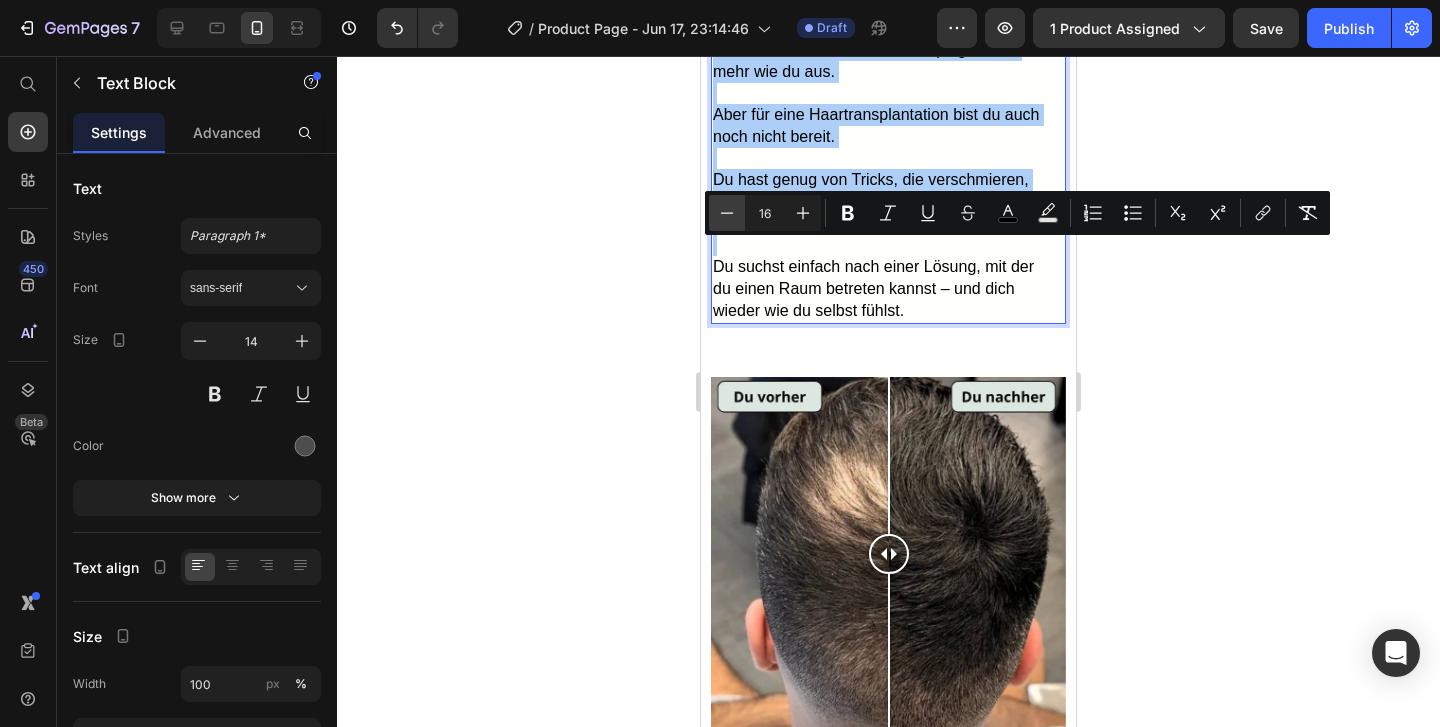 click 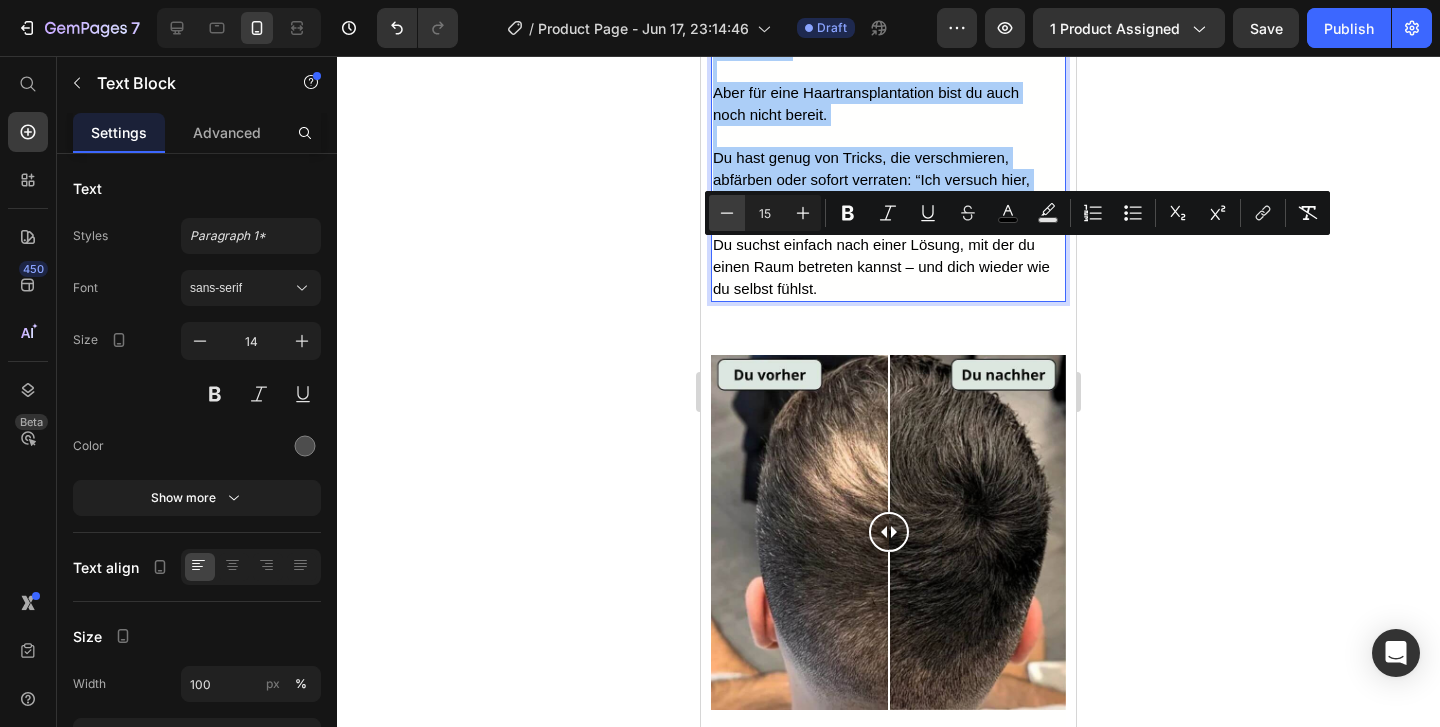 click 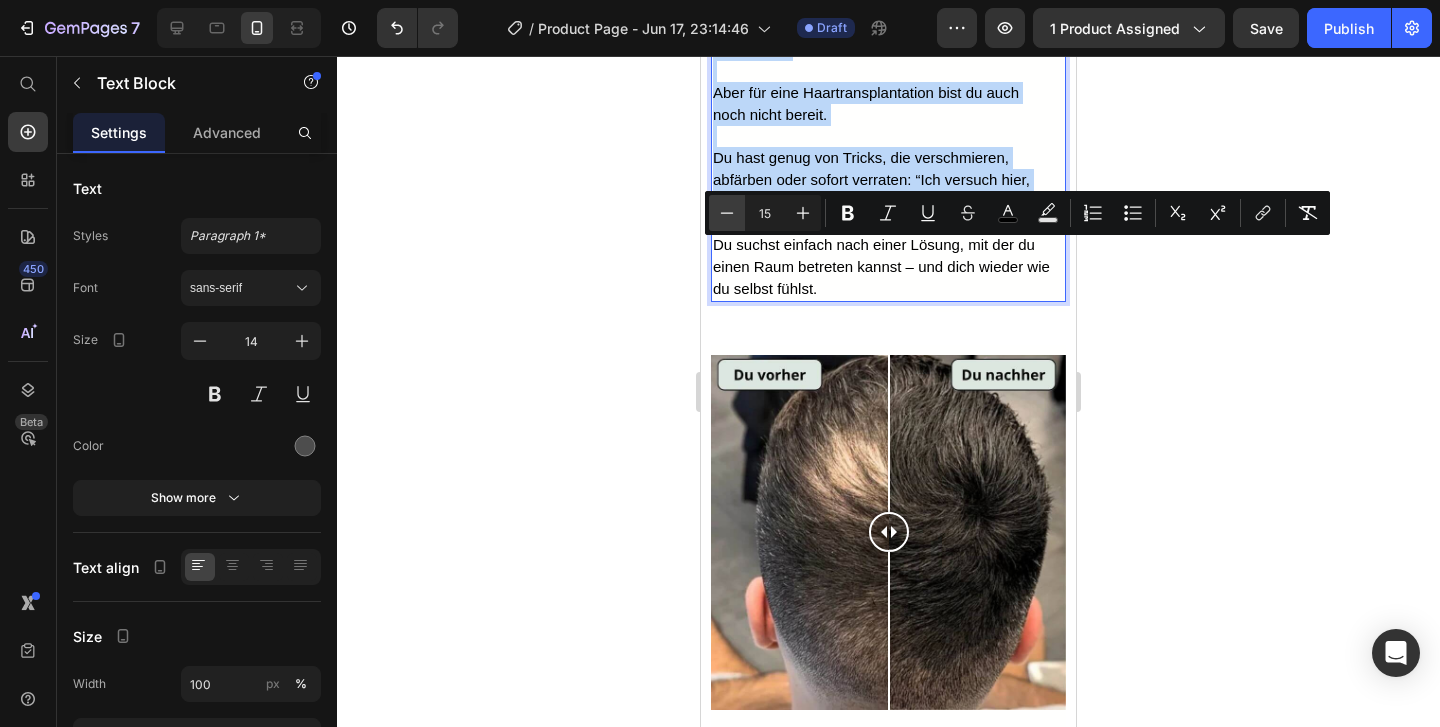 type on "14" 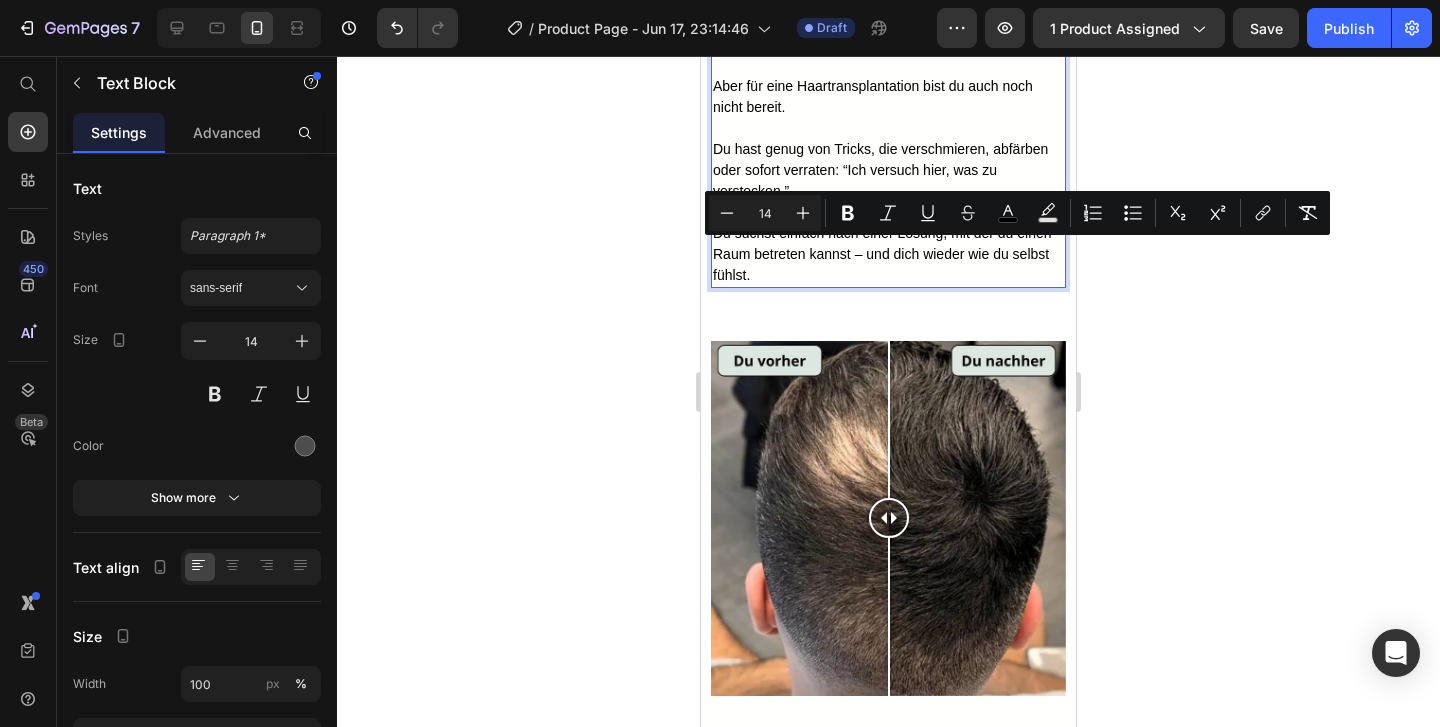 click on "Dein Oberkopf lichtet sich, der Haaransatz zieht sich zurück – oder du siehst dich im Spiegel und erkennst, wie sich das M langsam abzeichnet…" at bounding box center (883, -40) 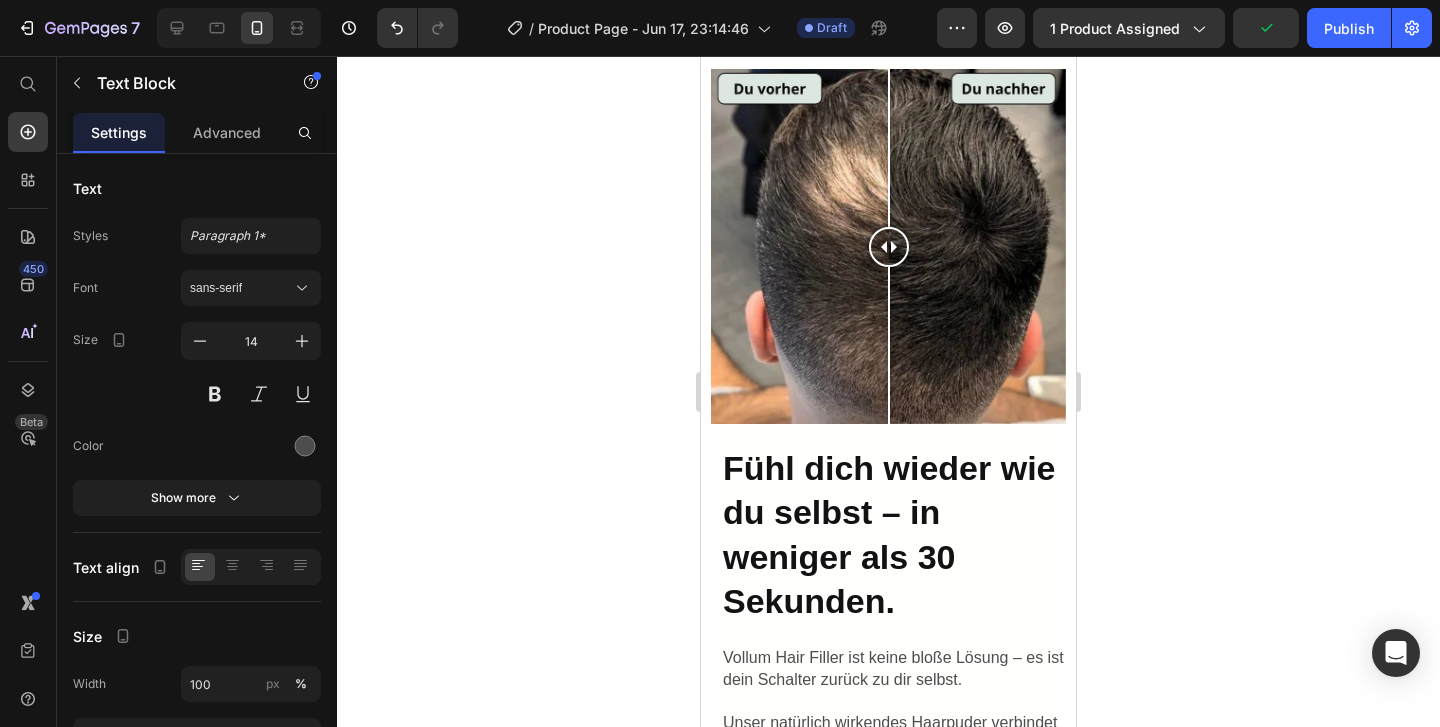 scroll, scrollTop: 2411, scrollLeft: 0, axis: vertical 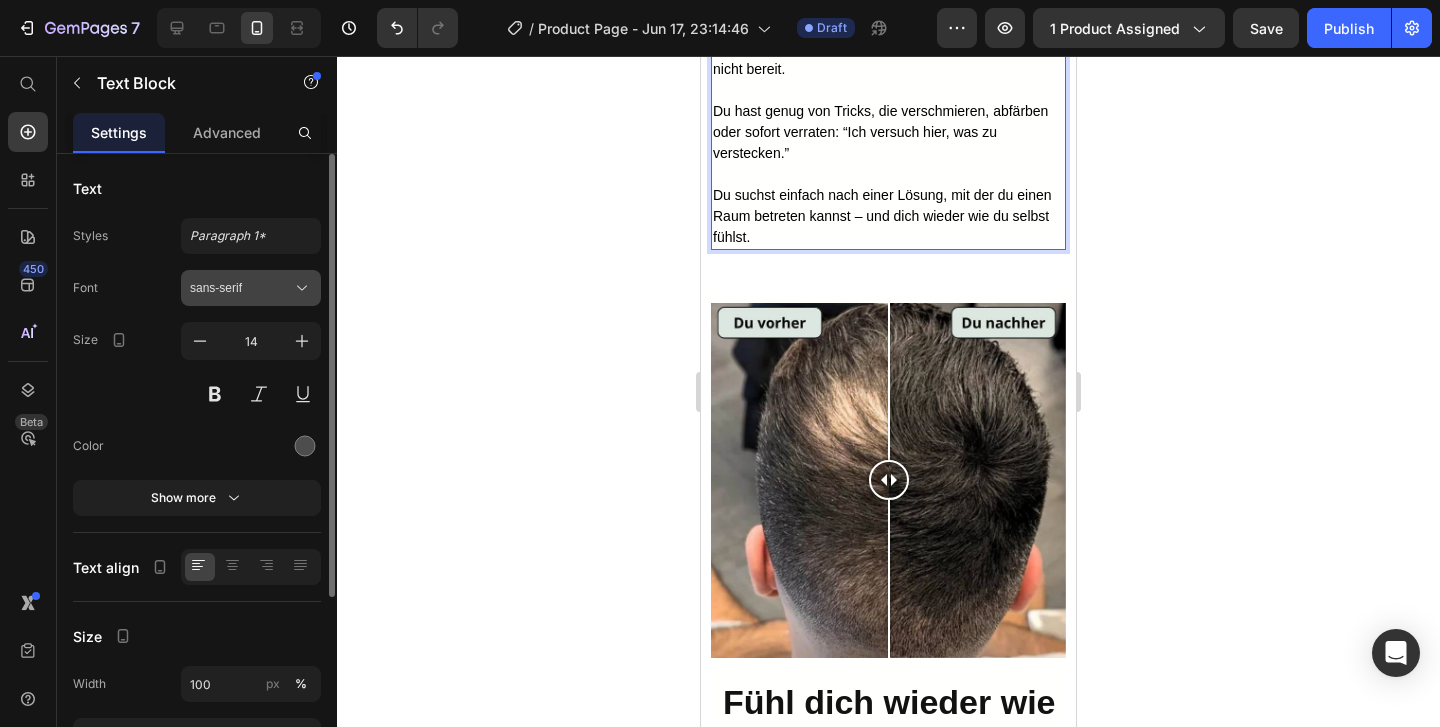 click on "sans-serif" at bounding box center (241, 288) 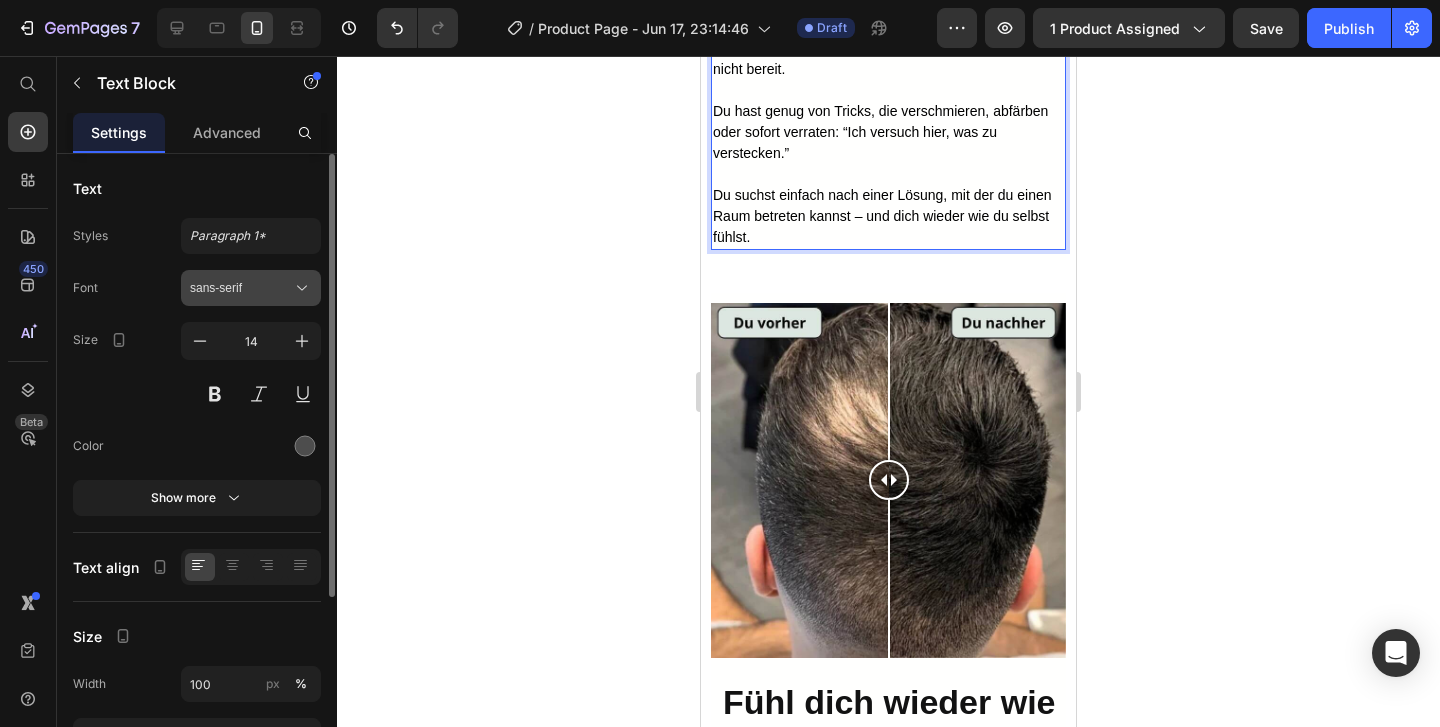 click on "sans-serif" at bounding box center (251, 288) 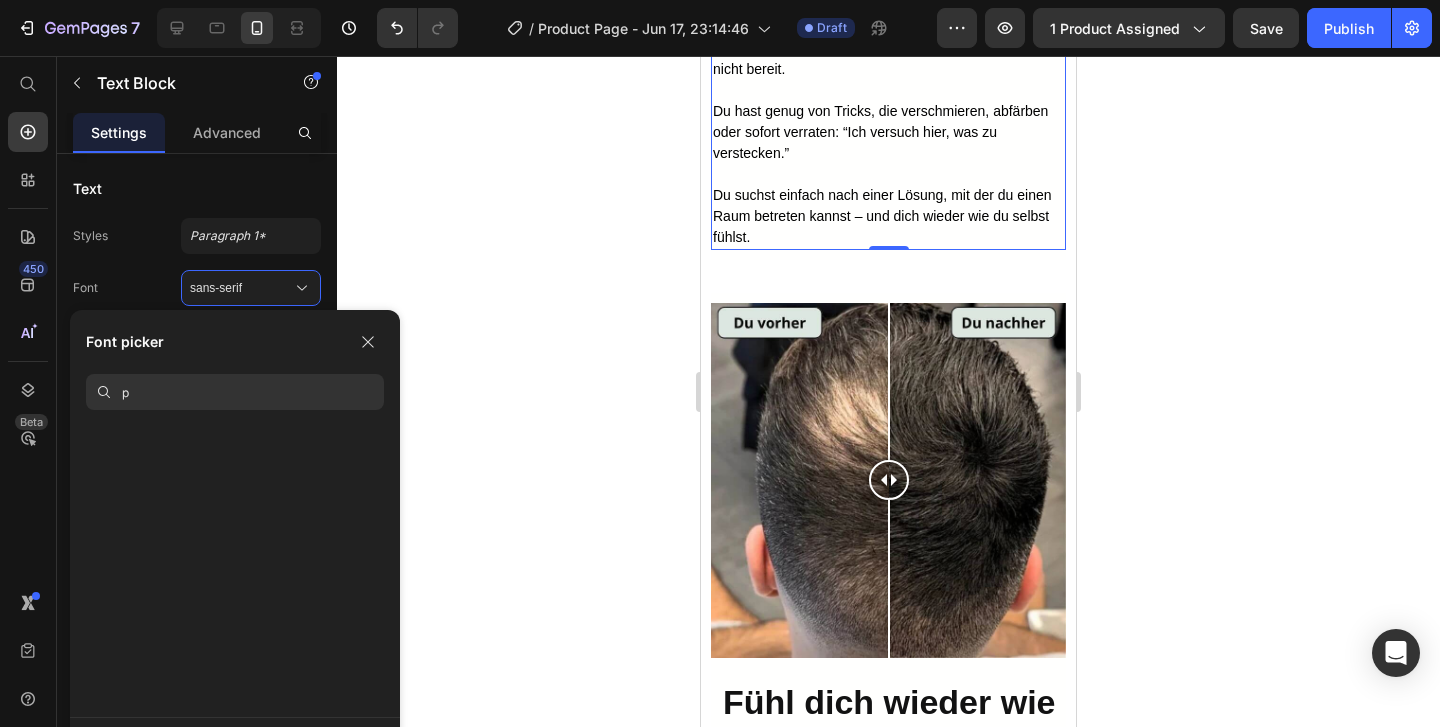 scroll, scrollTop: 0, scrollLeft: 0, axis: both 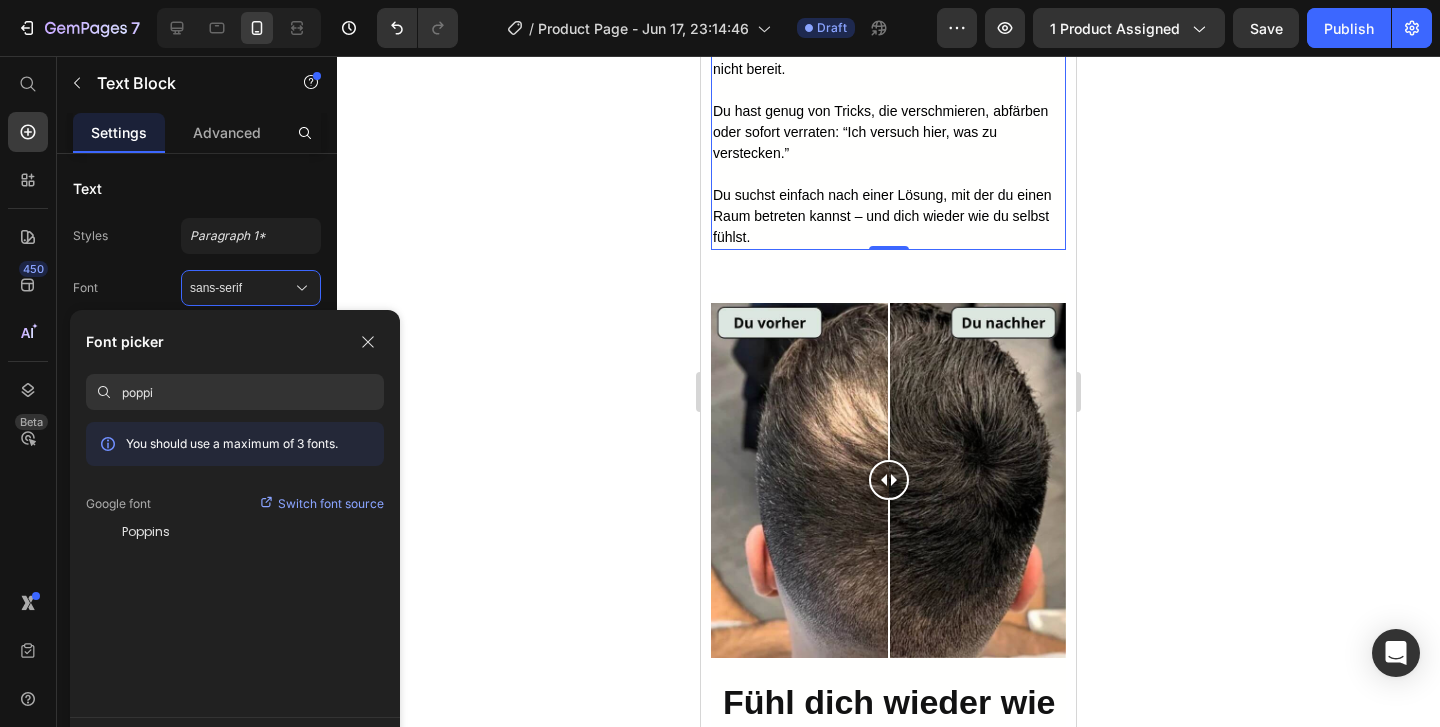 type on "poppi" 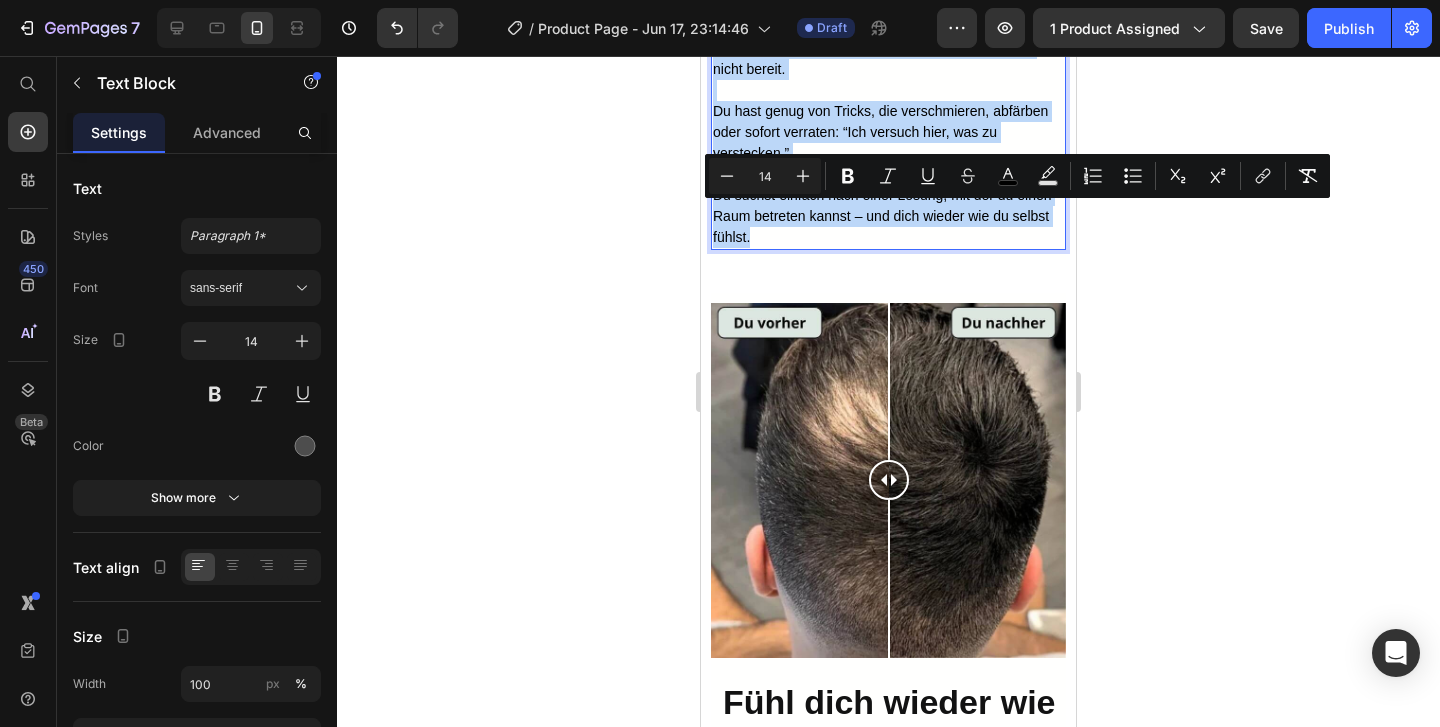 drag, startPoint x: 764, startPoint y: 588, endPoint x: 715, endPoint y: 213, distance: 378.18777 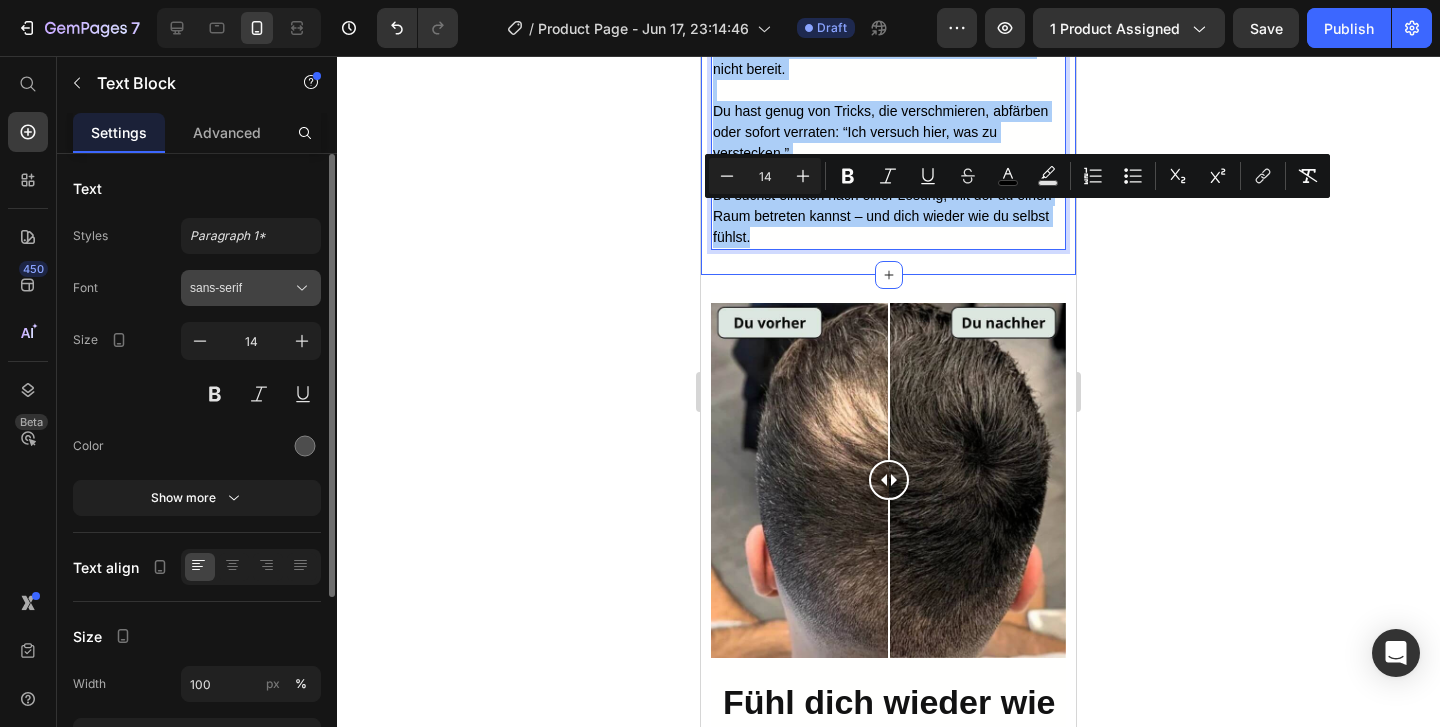 click on "sans-serif" at bounding box center [241, 288] 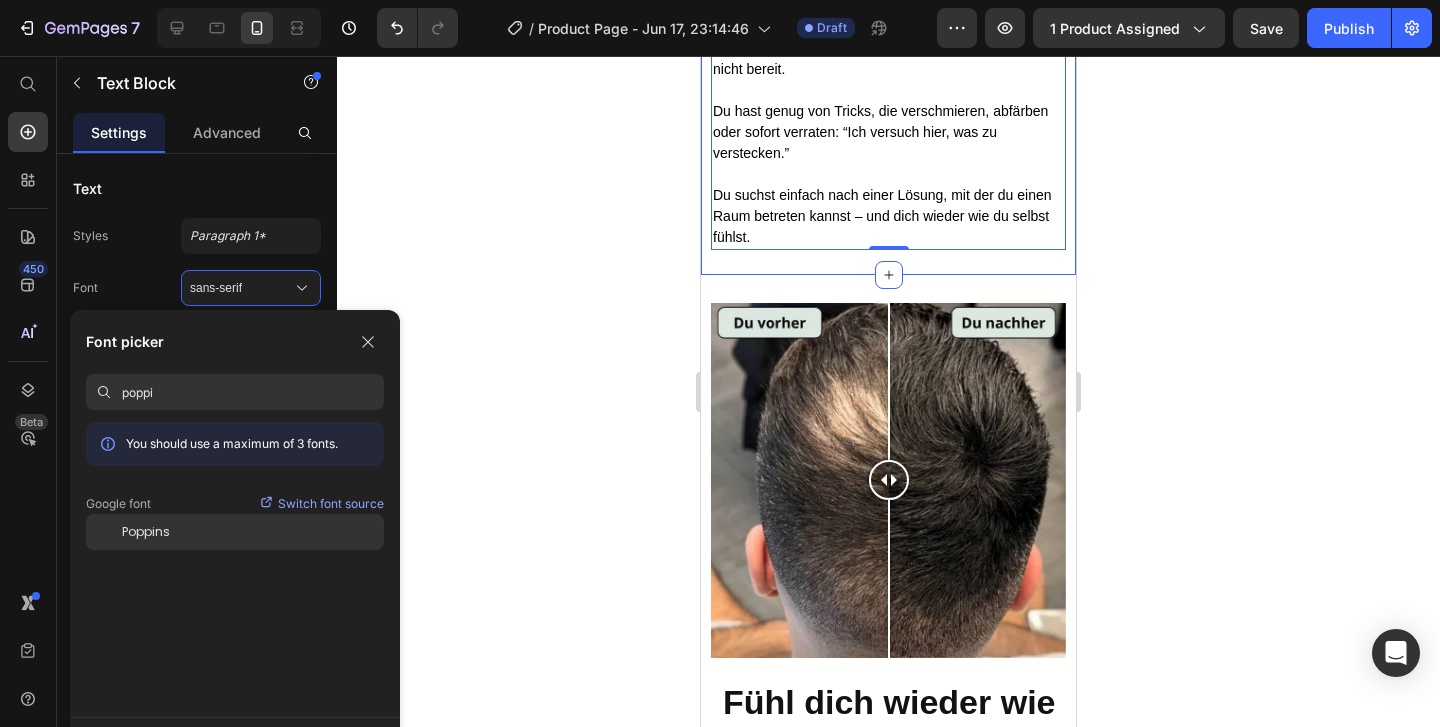 click on "Poppins" 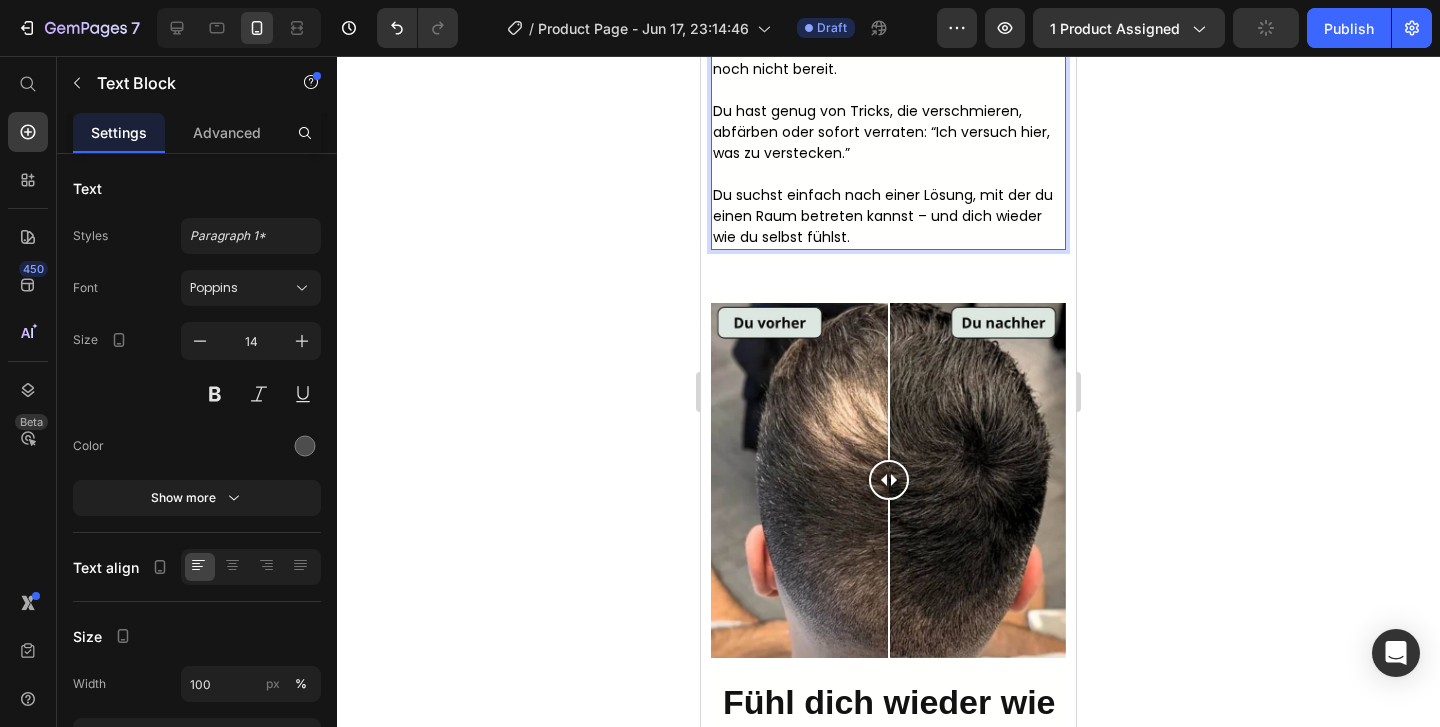 click on "Du hast genug von Tricks, die verschmieren, abfärben oder sofort verraten: “Ich versuch hier, was zu verstecken.”" at bounding box center (881, 132) 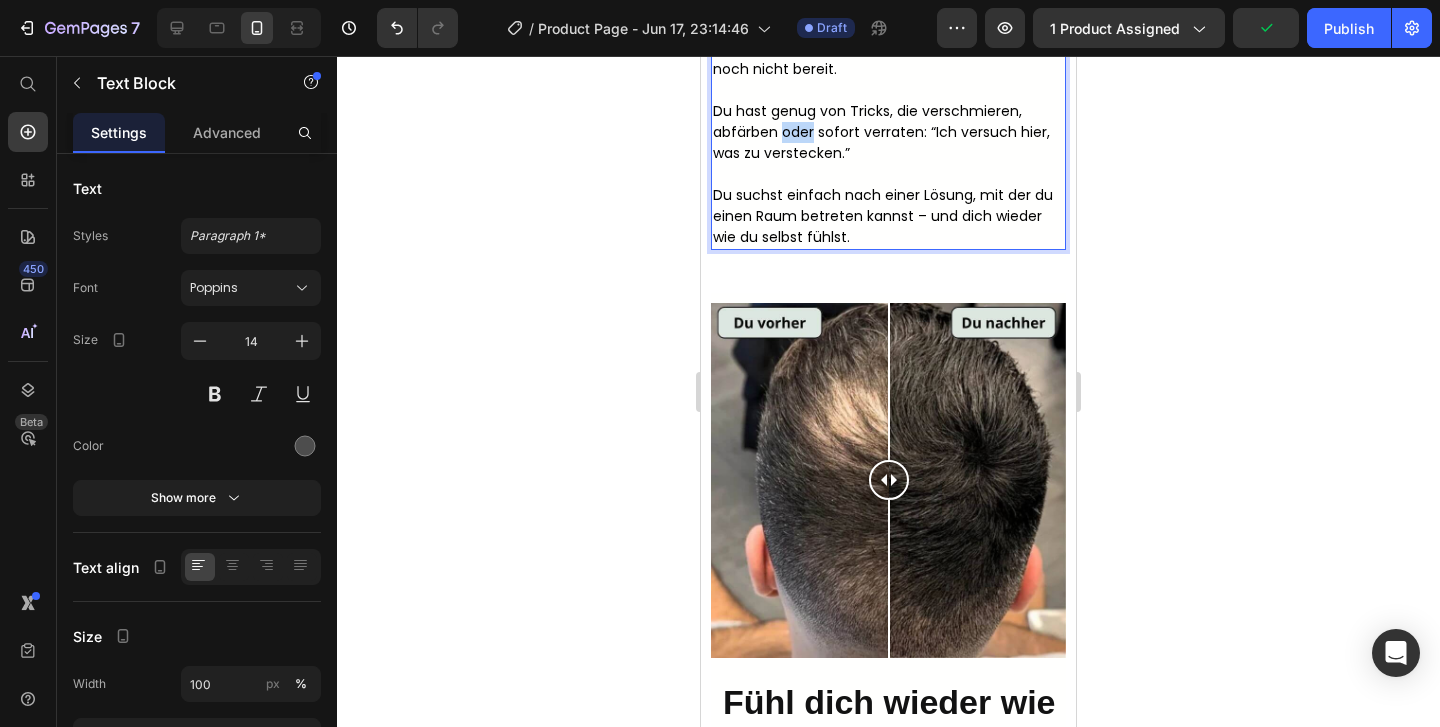 click on "Du hast genug von Tricks, die verschmieren, abfärben oder sofort verraten: “Ich versuch hier, was zu verstecken.”" at bounding box center [881, 132] 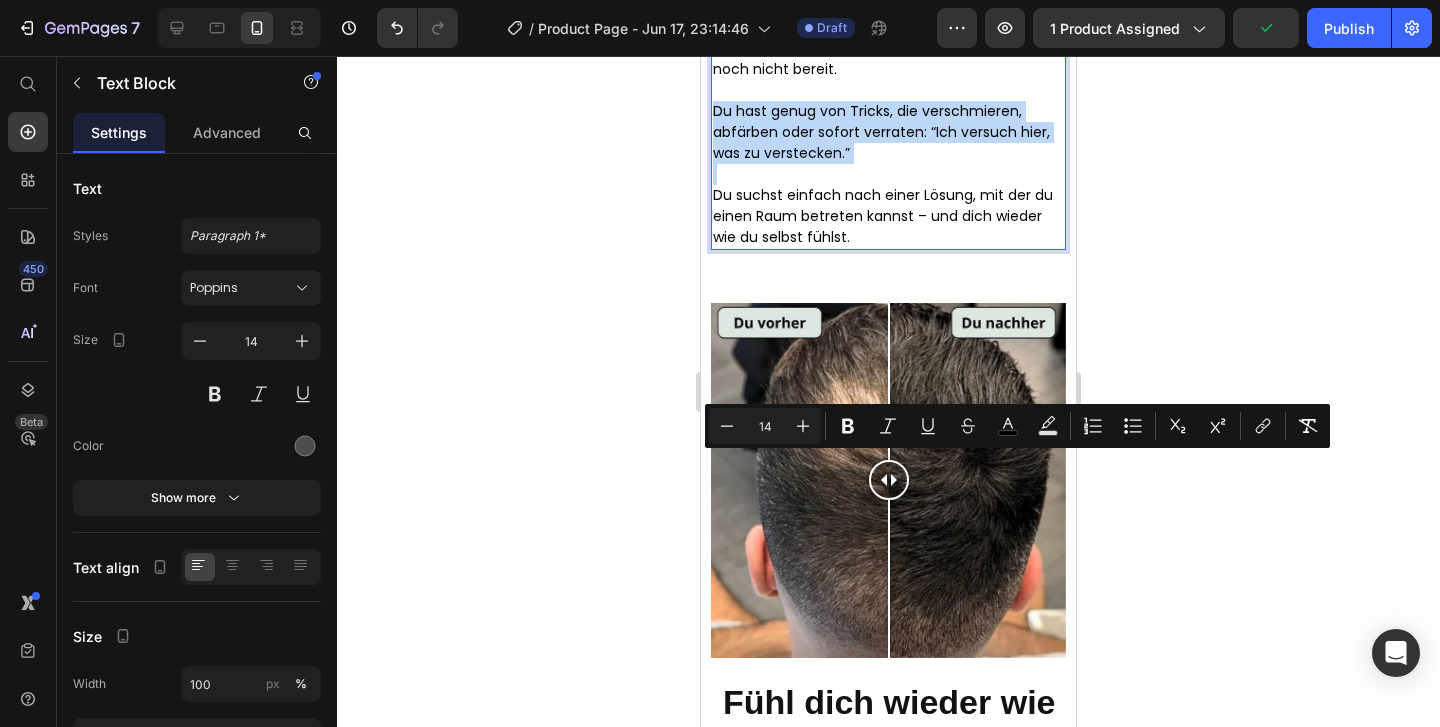 click on "Du hast genug von Tricks, die verschmieren, abfärben oder sofort verraten: “Ich versuch hier, was zu verstecken.”" at bounding box center (881, 132) 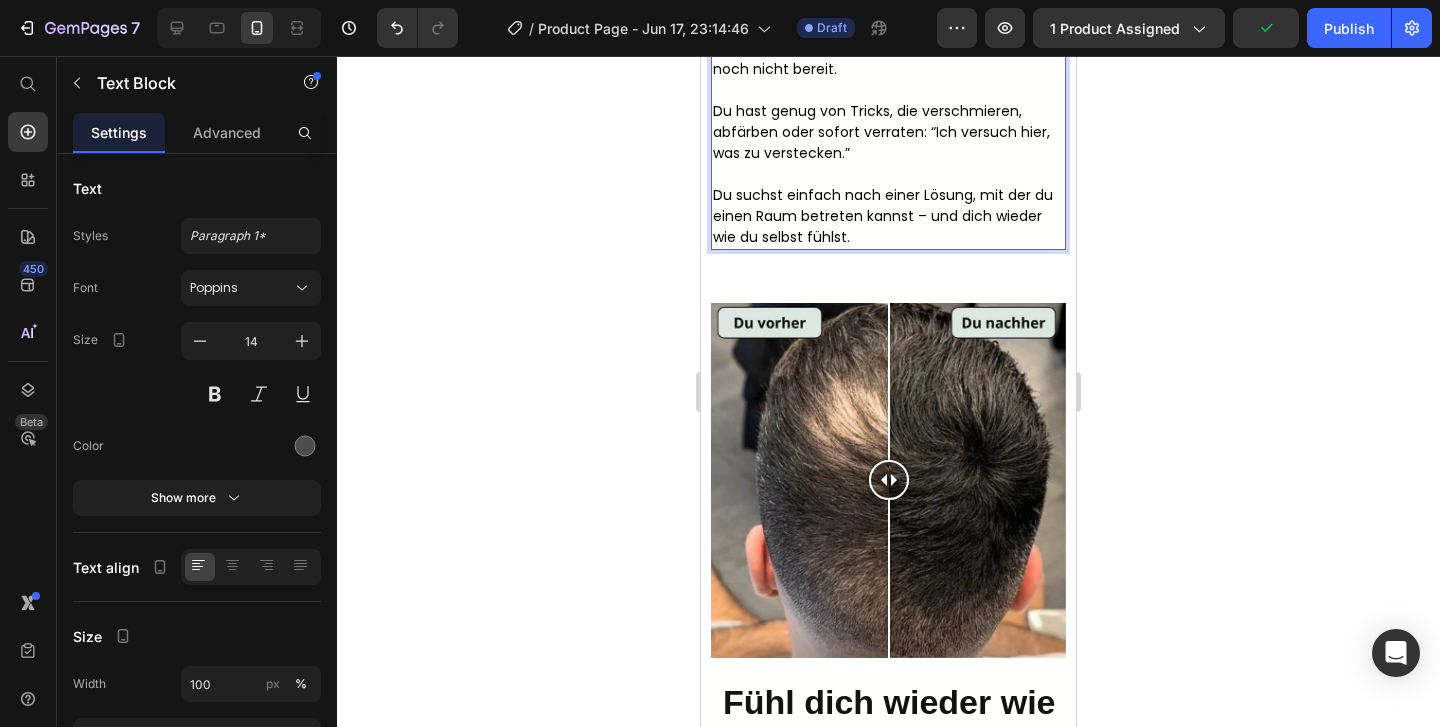 click on "Du hast genug von Tricks, die verschmieren, abfärben oder sofort verraten: “Ich versuch hier, was zu verstecken.”" at bounding box center (881, 132) 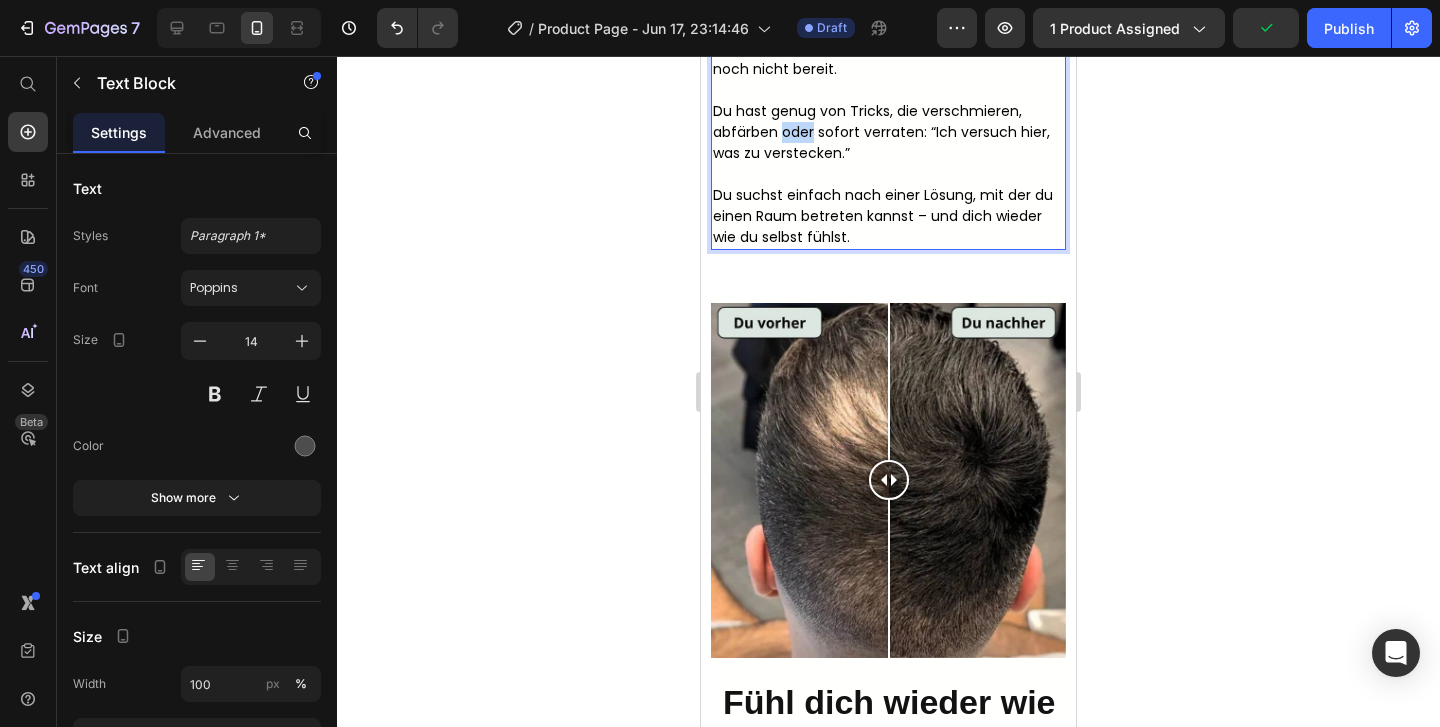 click on "Du hast genug von Tricks, die verschmieren, abfärben oder sofort verraten: “Ich versuch hier, was zu verstecken.”" at bounding box center (881, 132) 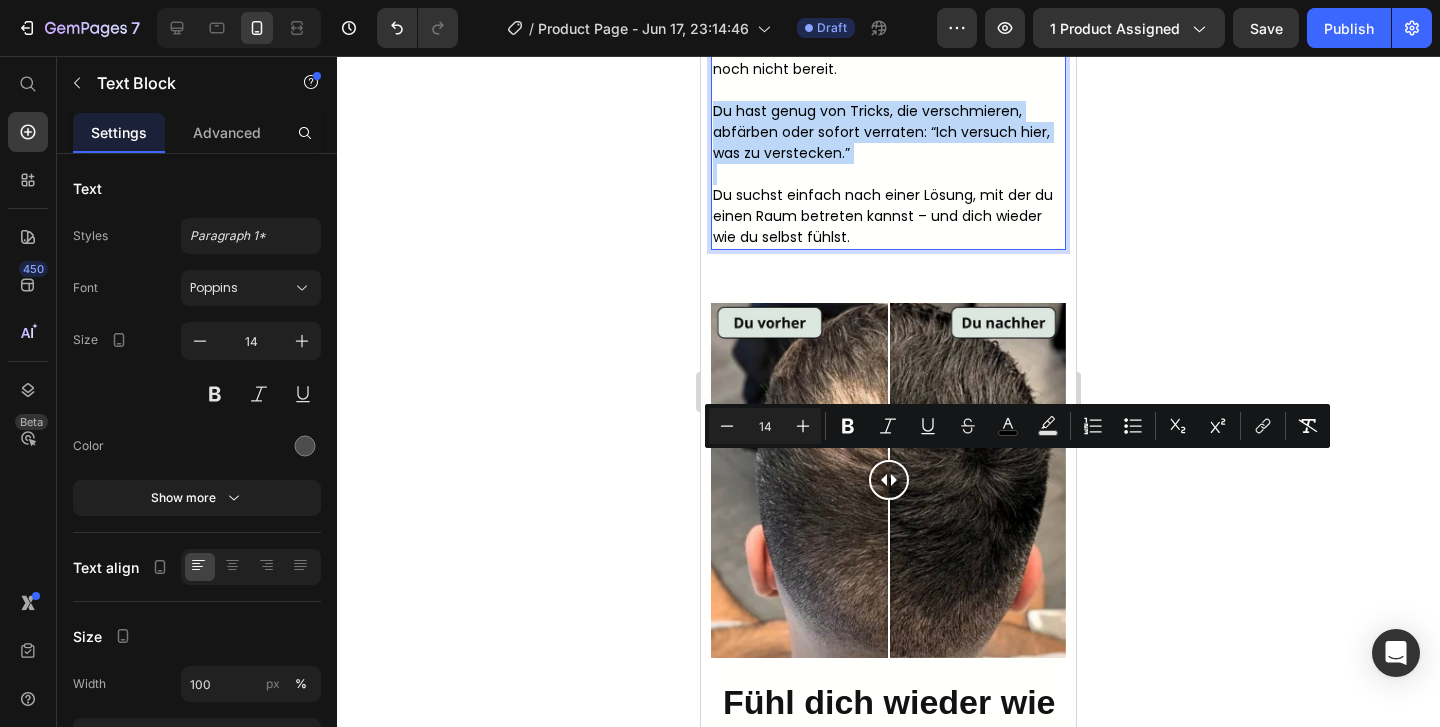 click on "Du hast genug von Tricks, die verschmieren, abfärben oder sofort verraten: “Ich versuch hier, was zu verstecken.”" at bounding box center (881, 132) 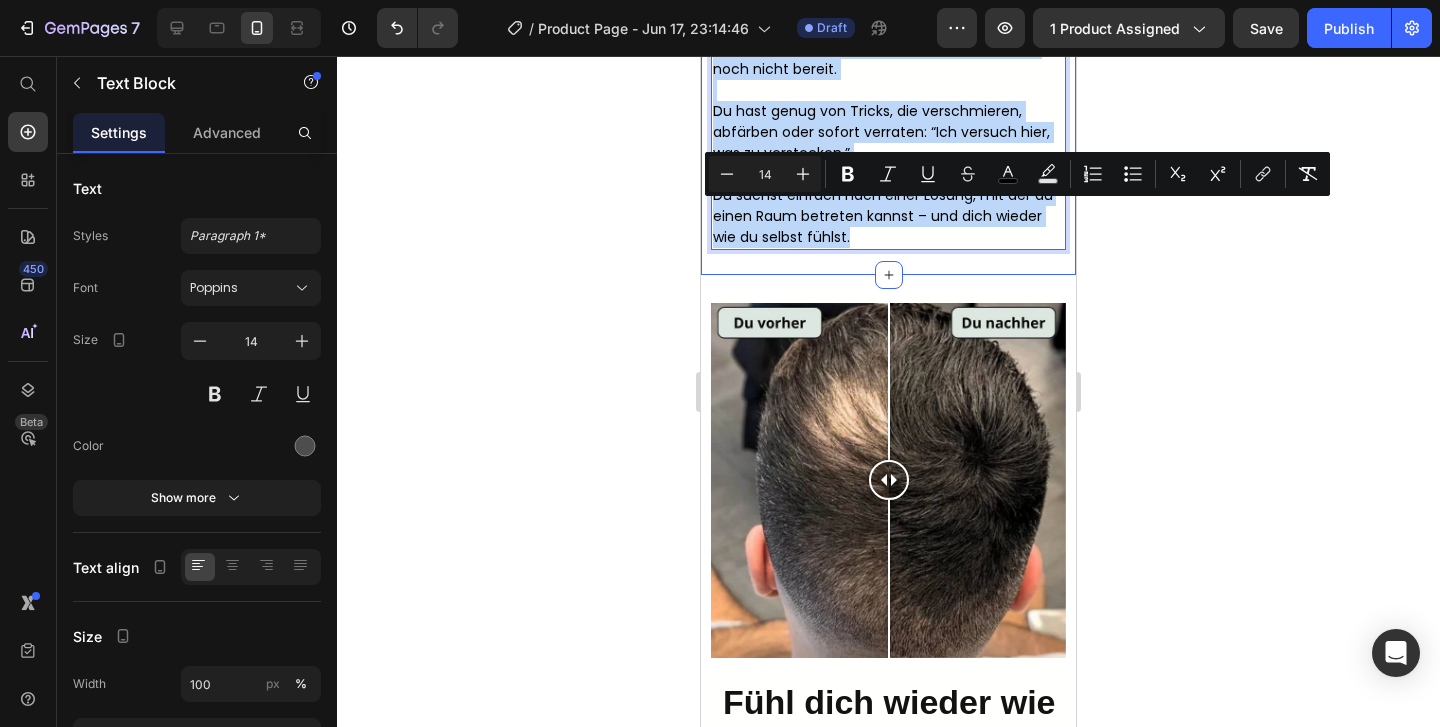 drag, startPoint x: 861, startPoint y: 585, endPoint x: 708, endPoint y: 204, distance: 410.57278 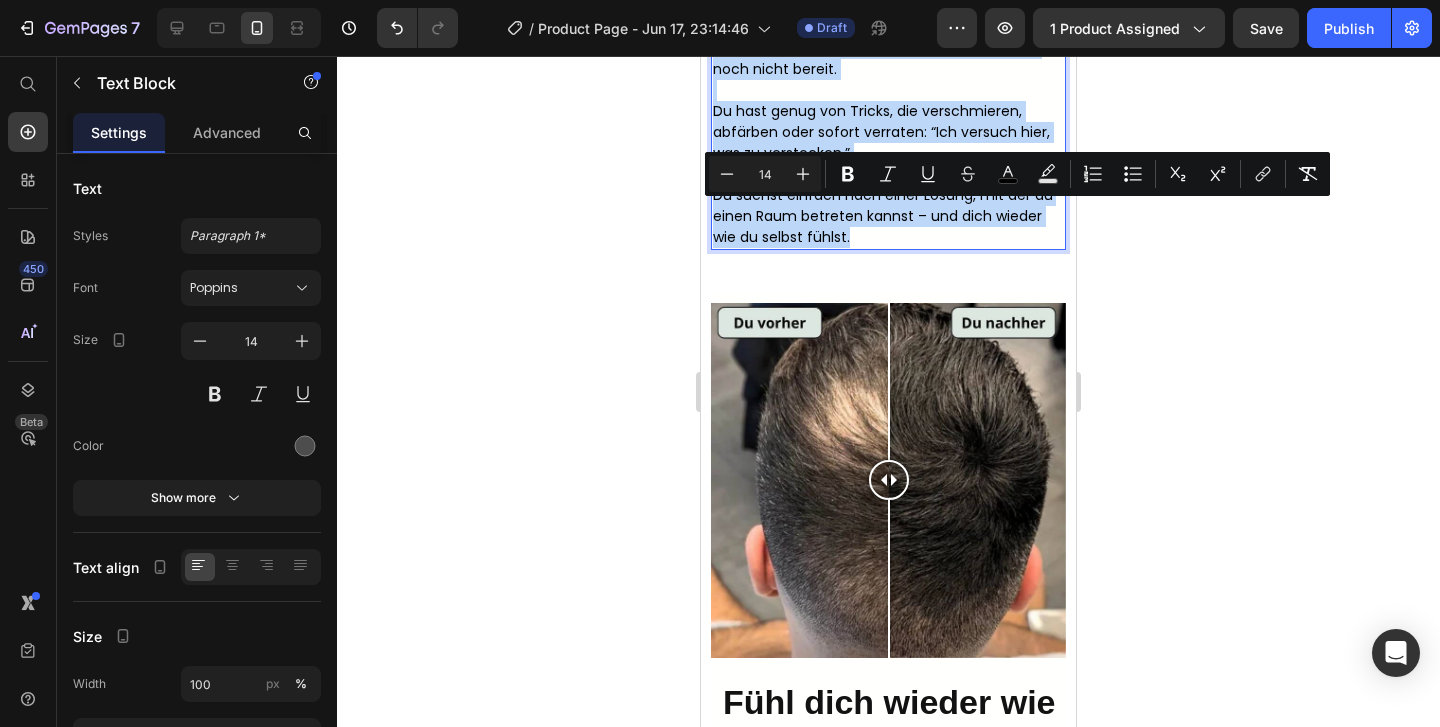 click on "Dein Oberkopf lichtet sich, der Haaransatz zieht sich zurück – oder du siehst dich im Spiegel und erkennst, wie sich das M langsam abzeichnet…" at bounding box center (880, -78) 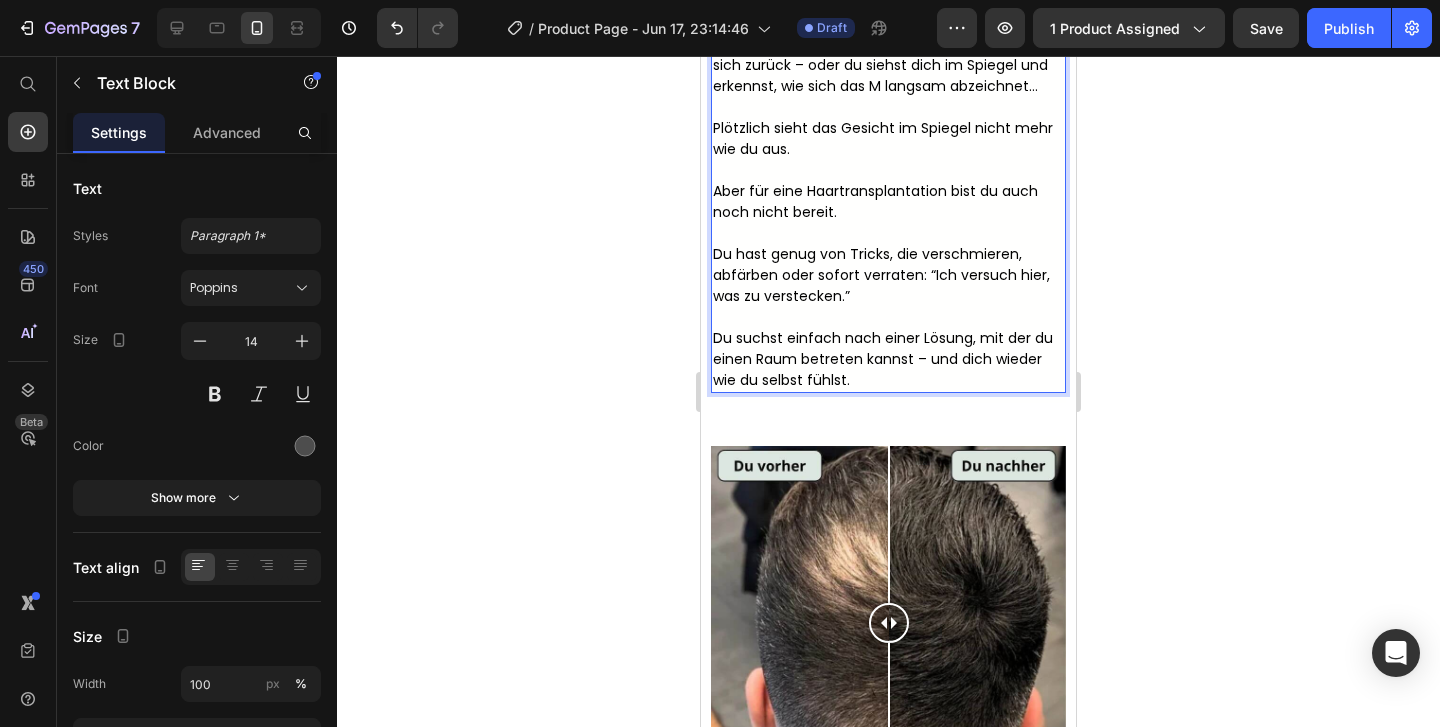 scroll, scrollTop: 2251, scrollLeft: 0, axis: vertical 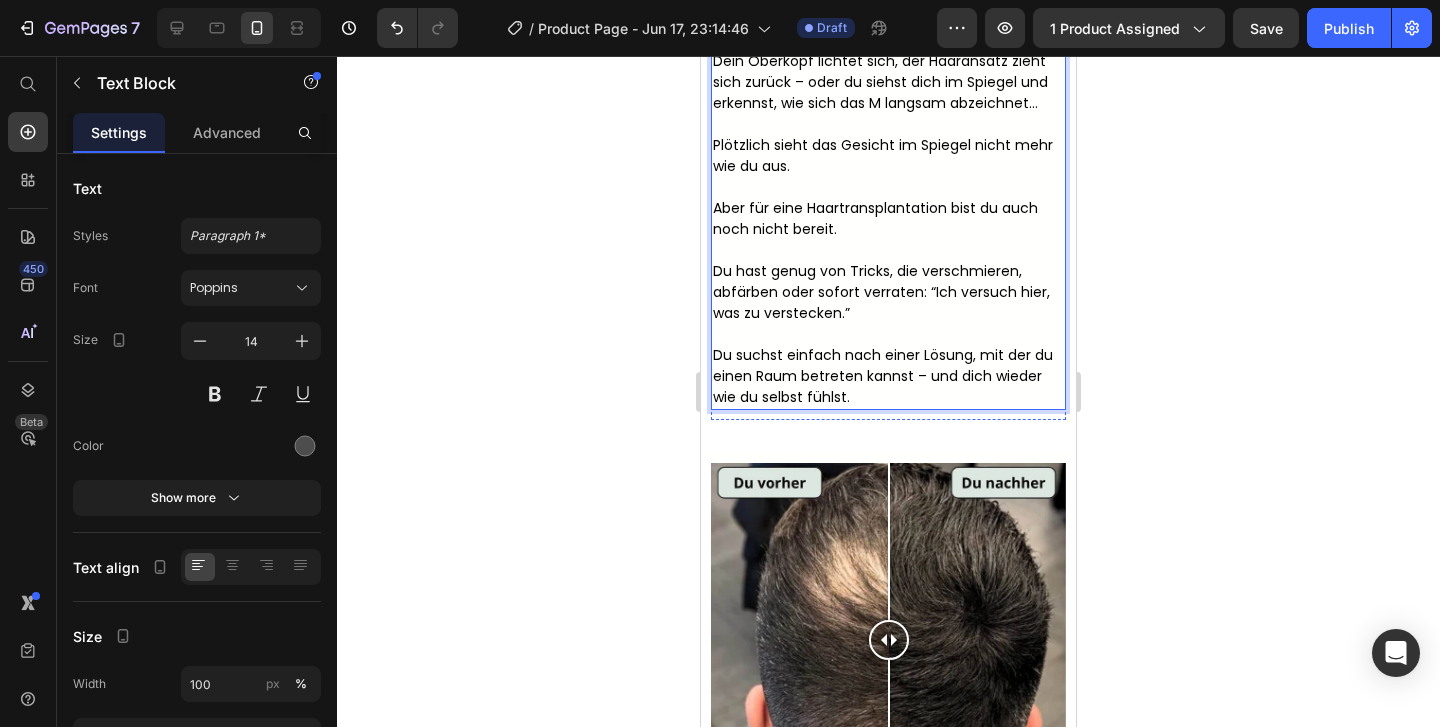 click on "Der Moment, in dem es dich trifft?" at bounding box center [875, -53] 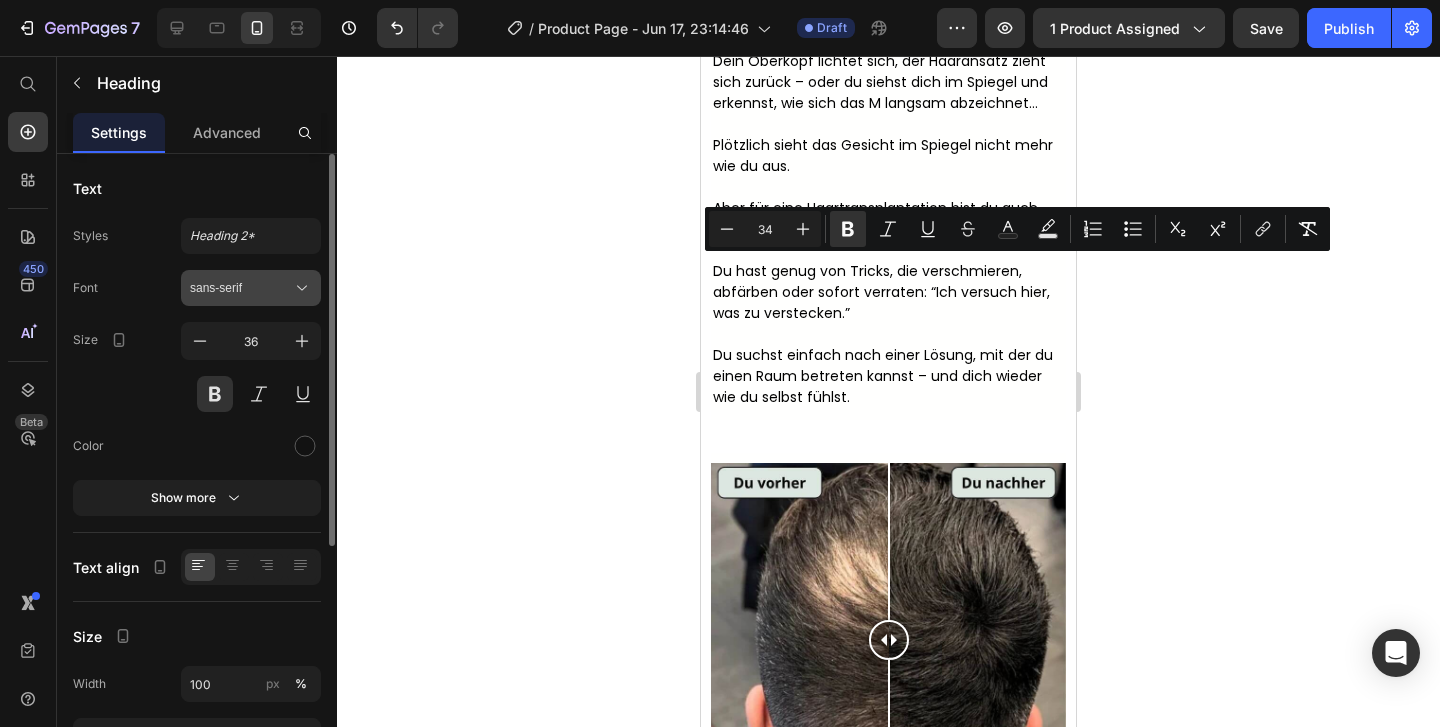 click on "sans-serif" at bounding box center (241, 288) 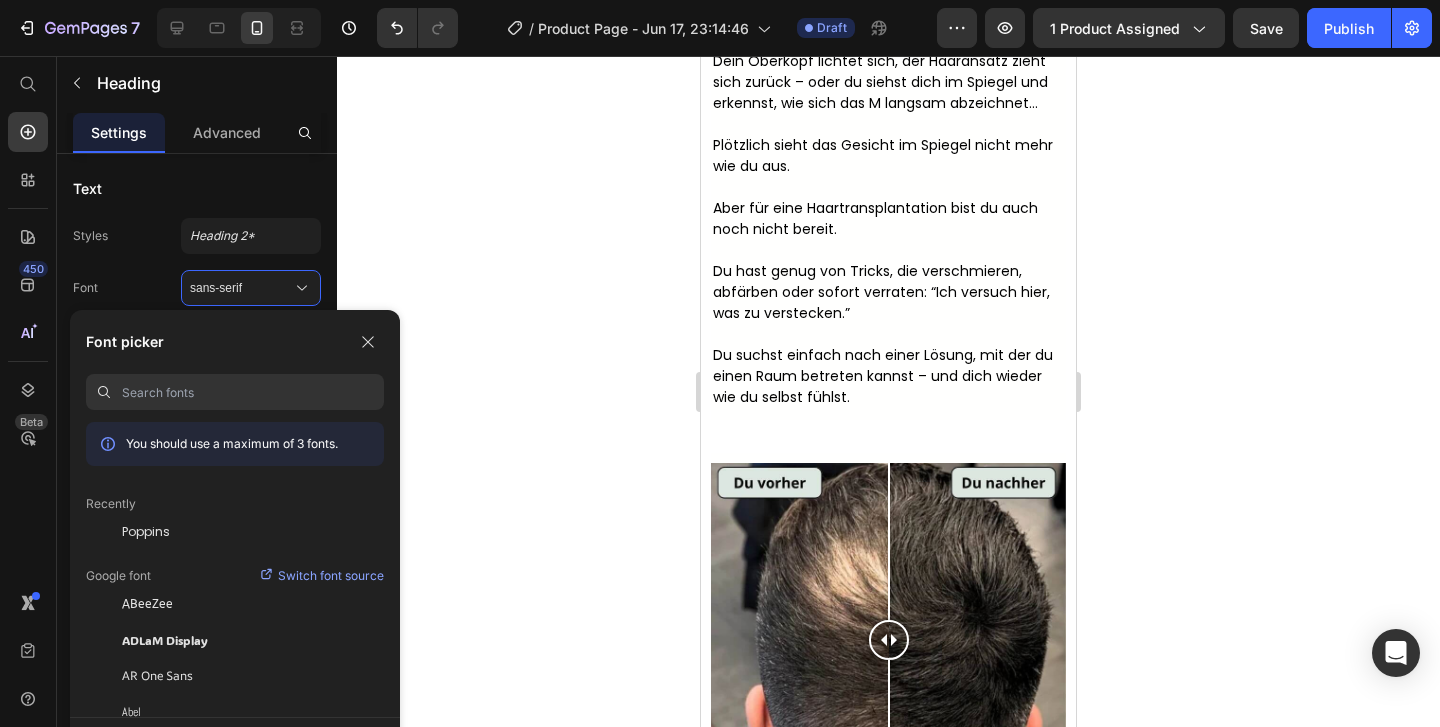 click at bounding box center (253, 392) 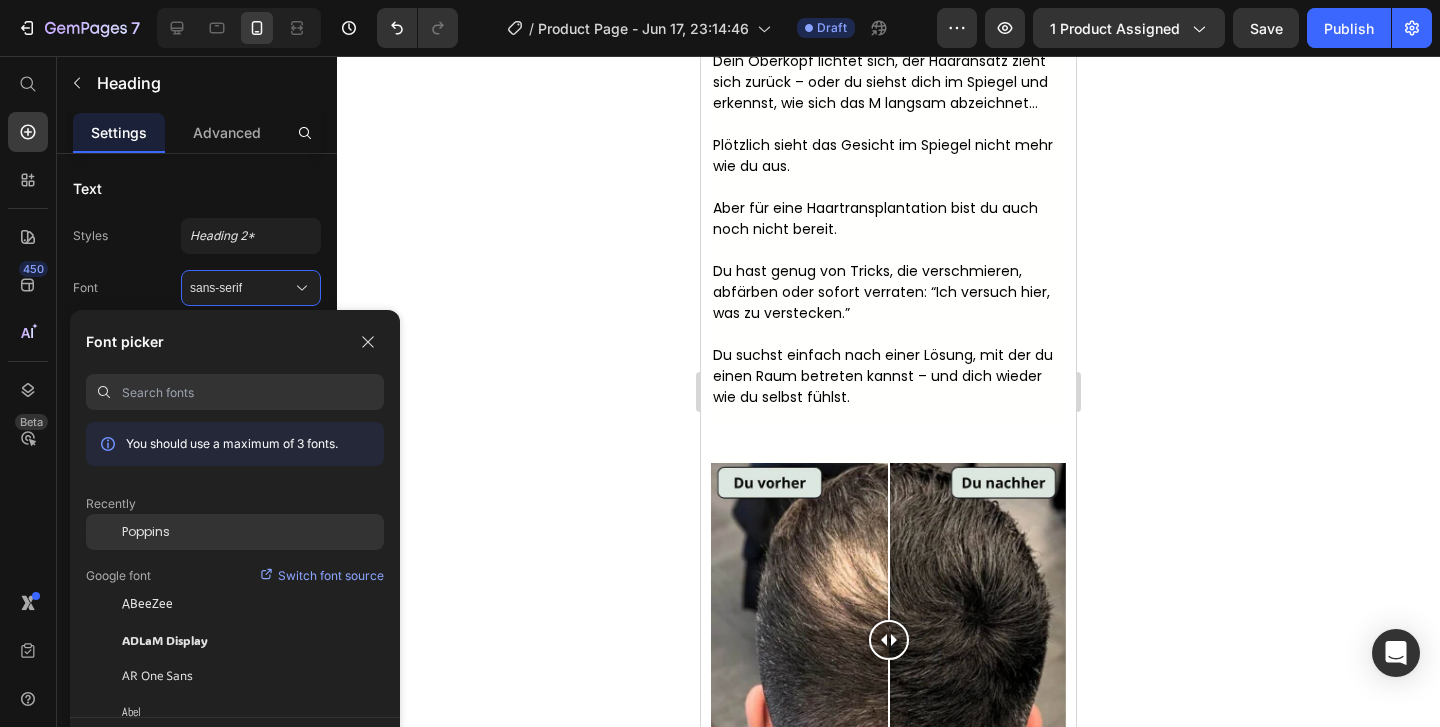 click on "Poppins" 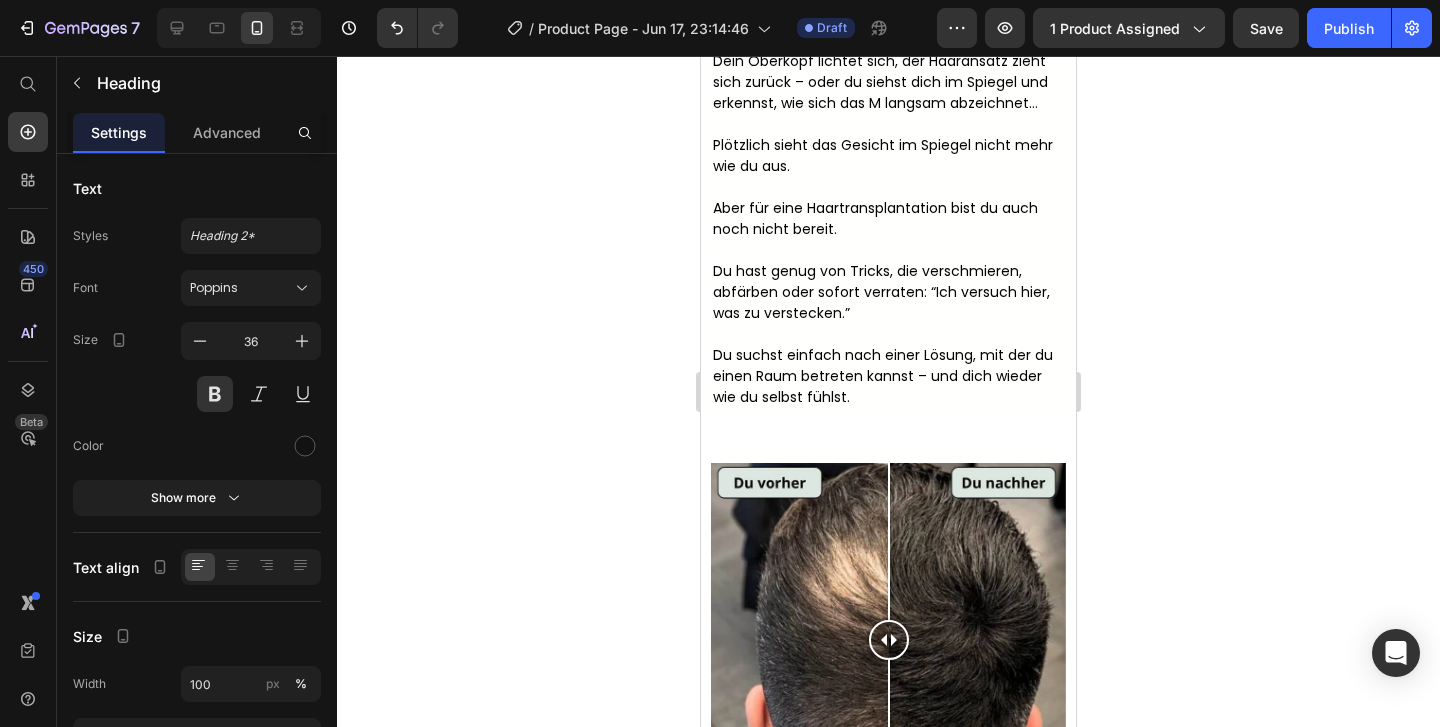 click 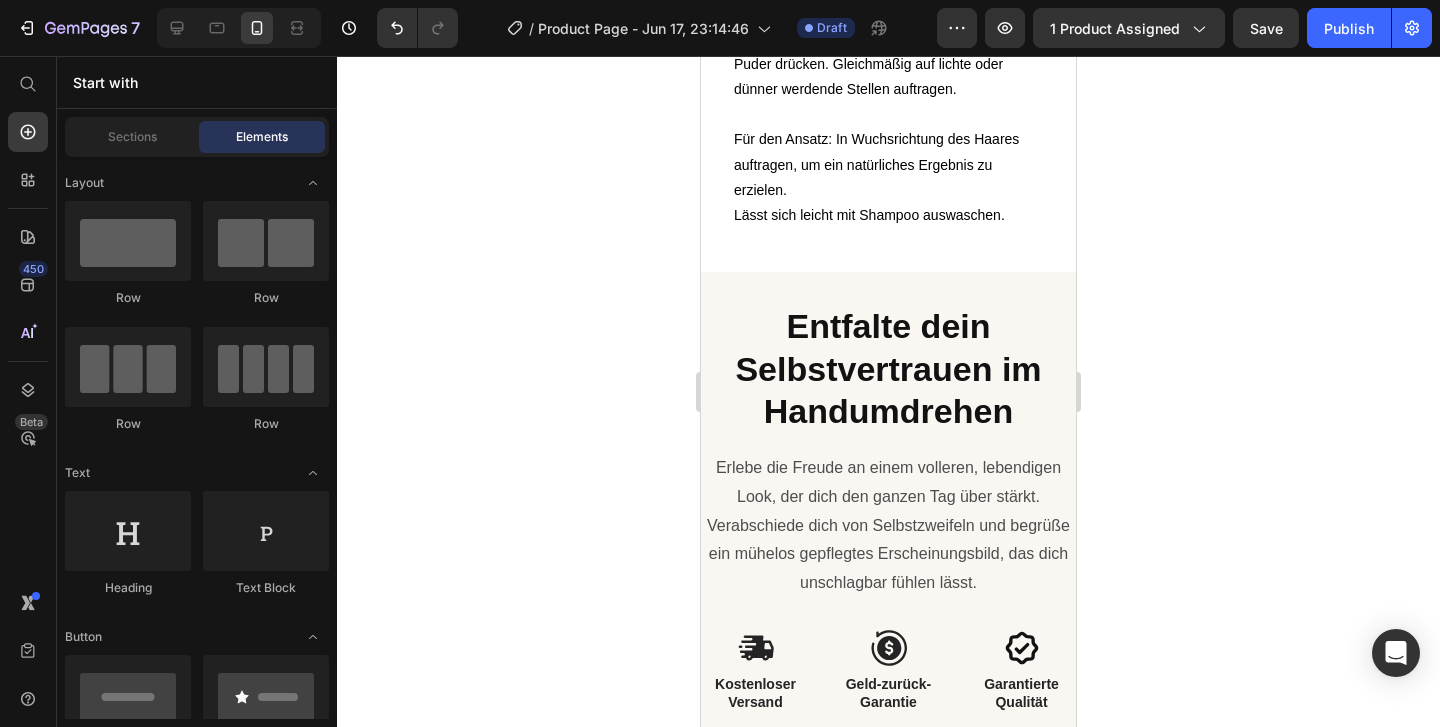 scroll, scrollTop: 2202, scrollLeft: 0, axis: vertical 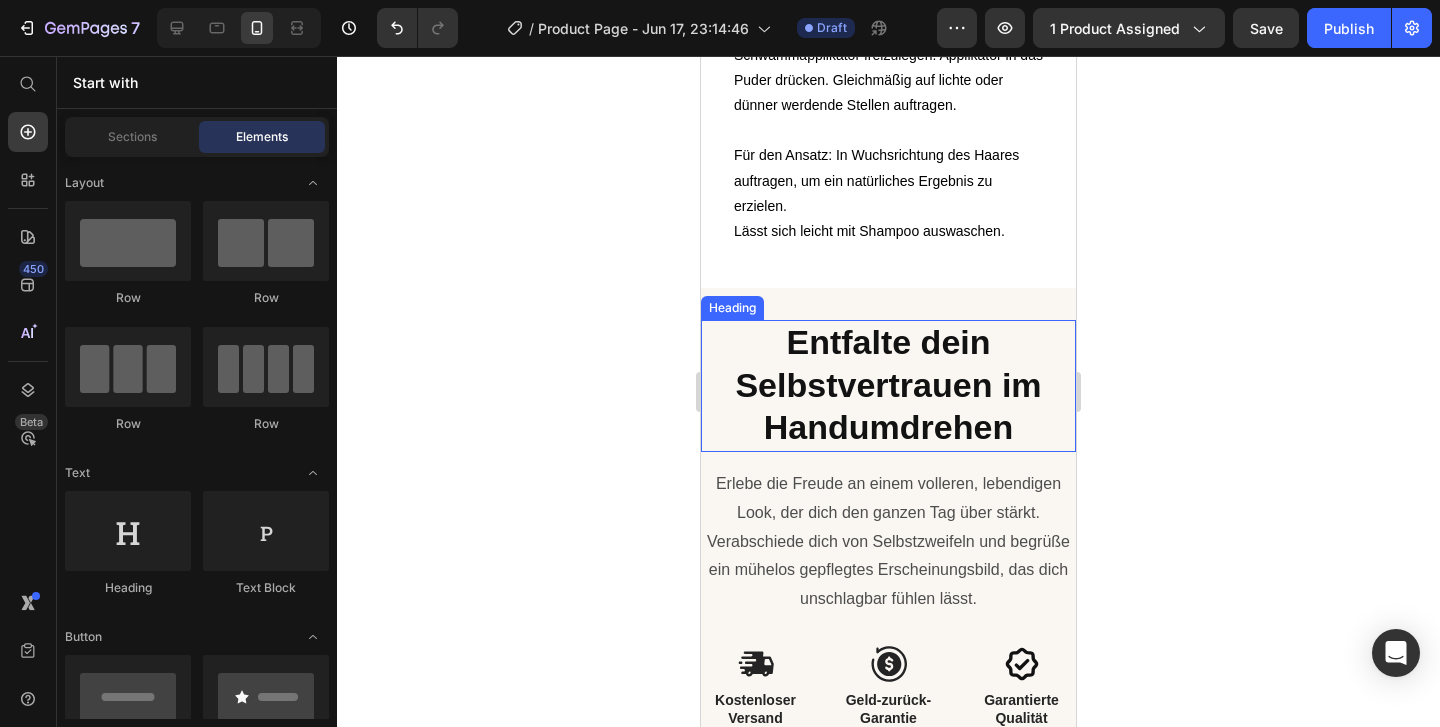 click on "Entfalte dein Selbstvertrauen im Handumdrehen" at bounding box center (888, 384) 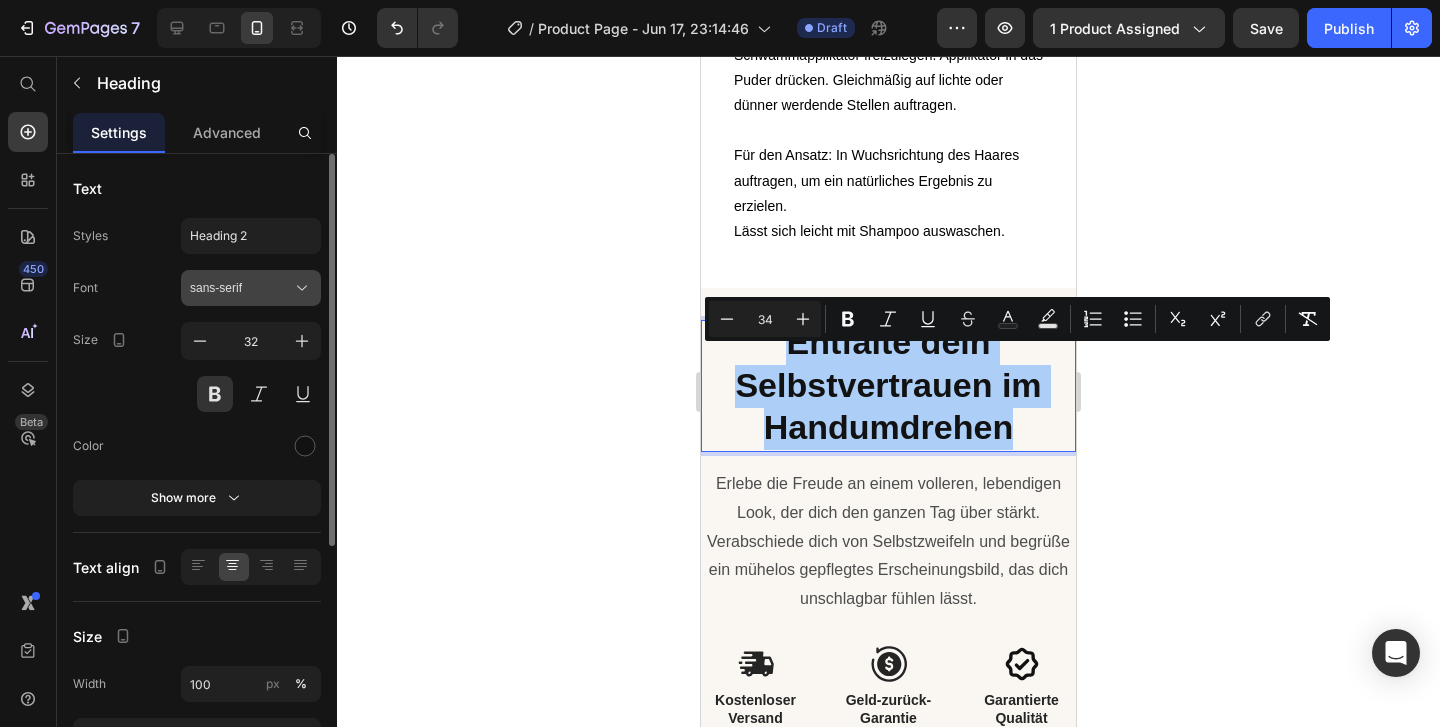 click on "sans-serif" at bounding box center [241, 288] 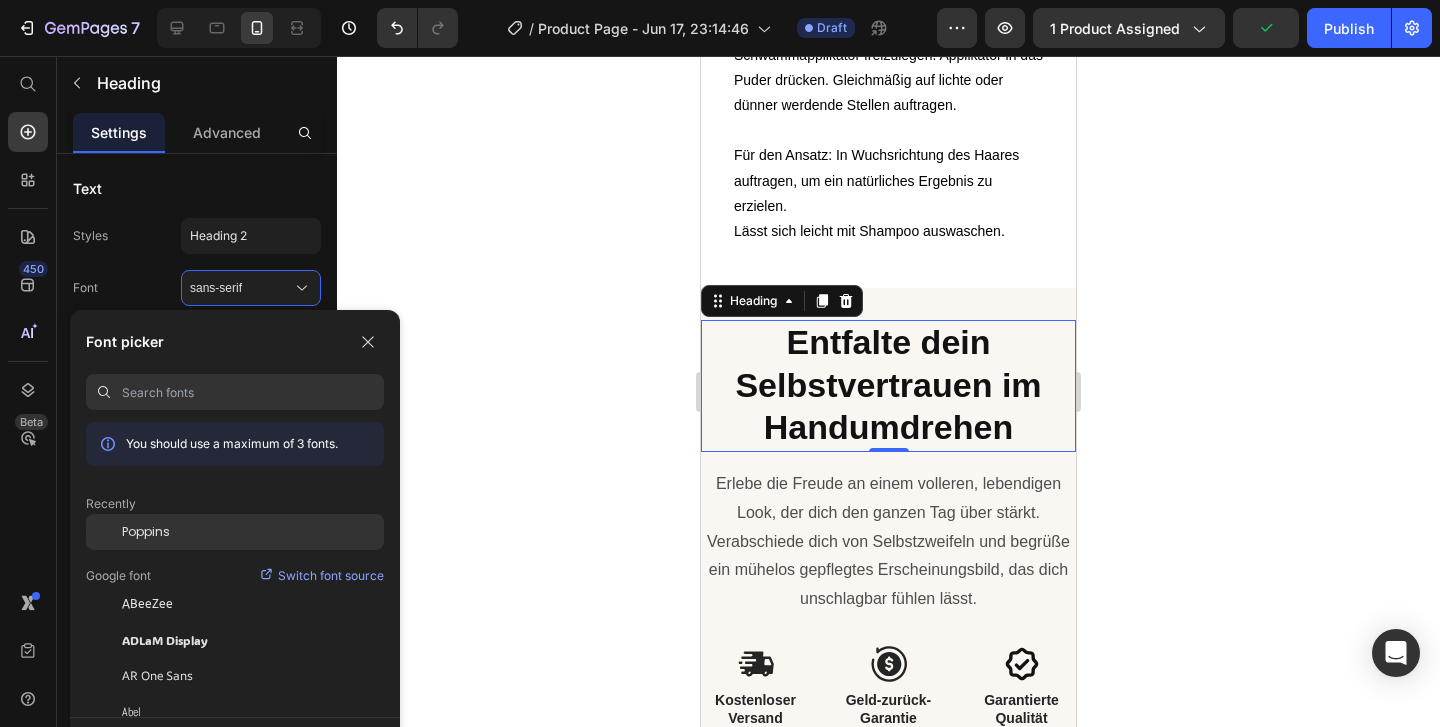click on "Poppins" 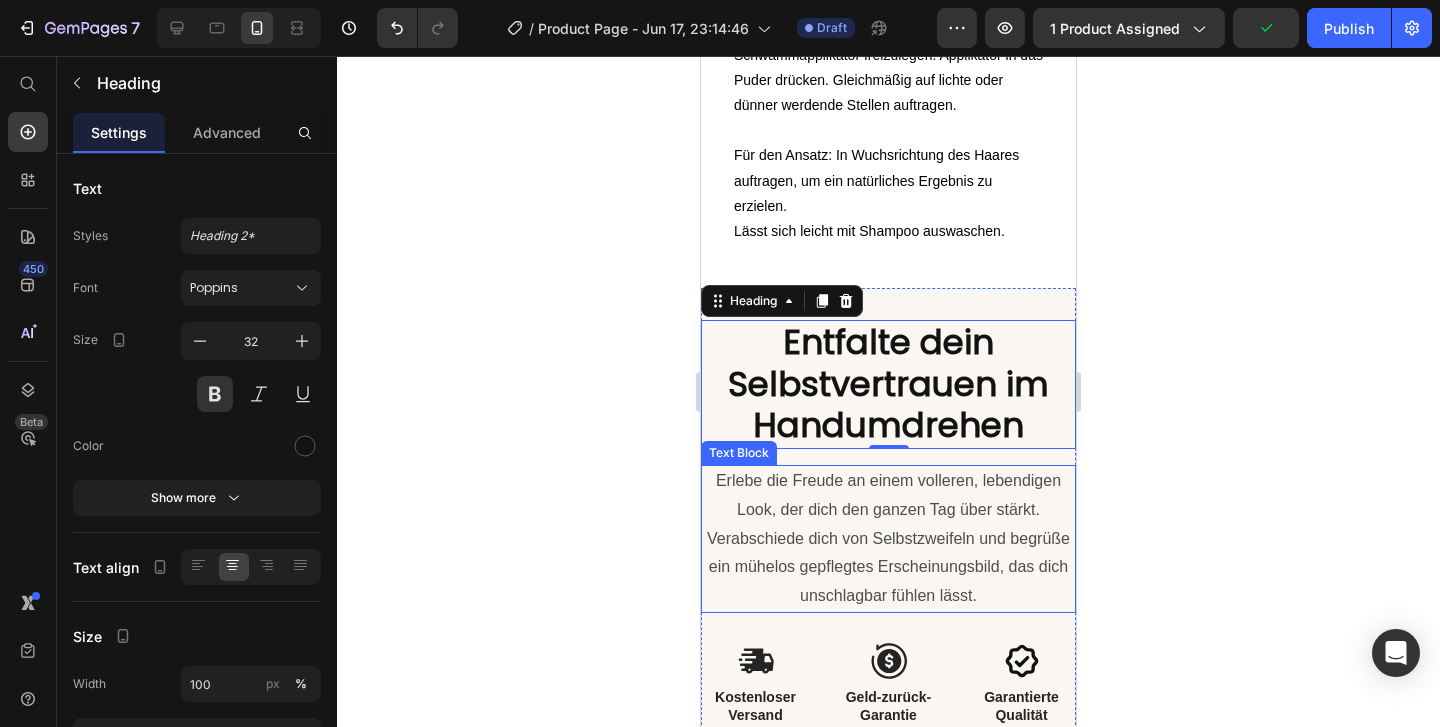click on "Erlebe die Freude an einem volleren, lebendigen Look, der dich den ganzen Tag über stärkt. Verabschiede dich von Selbstzweifeln und begrüße ein mühelos gepflegtes Erscheinungsbild, das dich unschlagbar fühlen lässt." at bounding box center [888, 538] 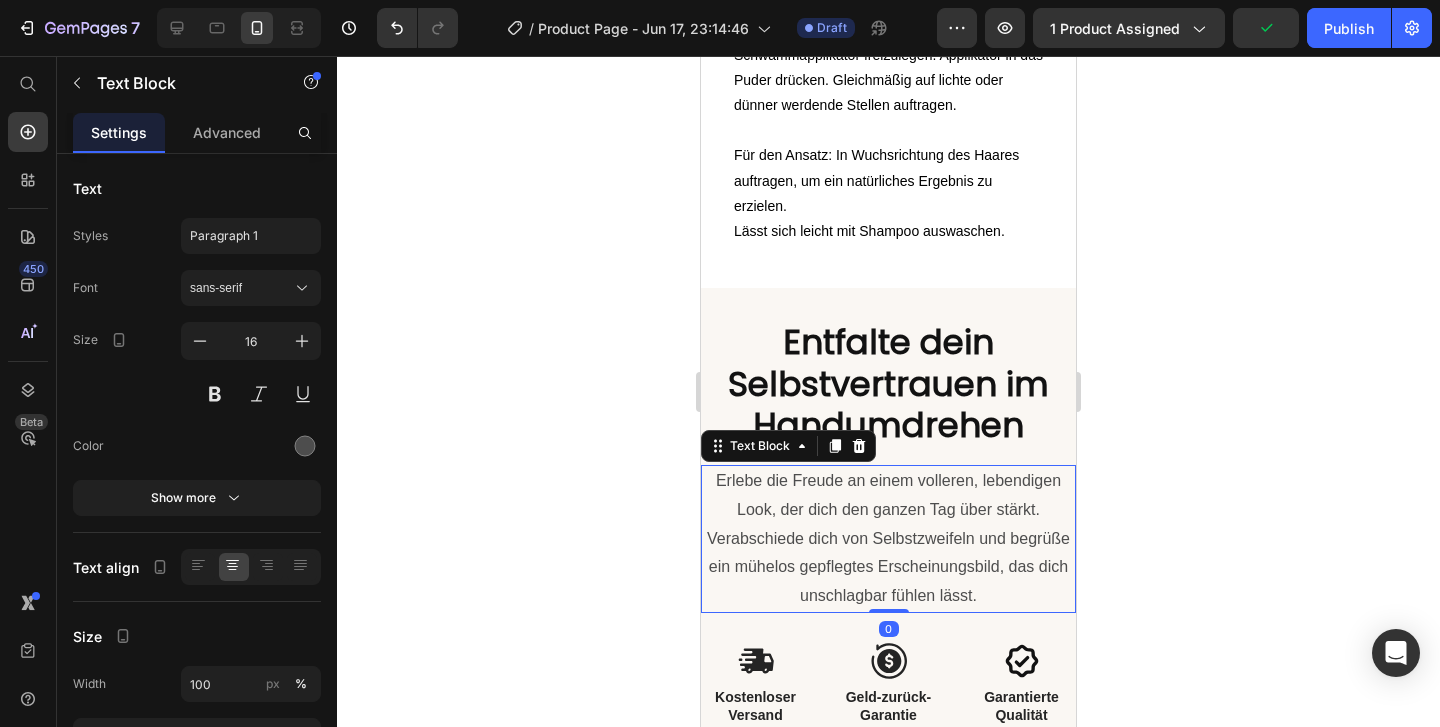 click on "Erlebe die Freude an einem volleren, lebendigen Look, der dich den ganzen Tag über stärkt. Verabschiede dich von Selbstzweifeln und begrüße ein mühelos gepflegtes Erscheinungsbild, das dich unschlagbar fühlen lässt." at bounding box center (888, 538) 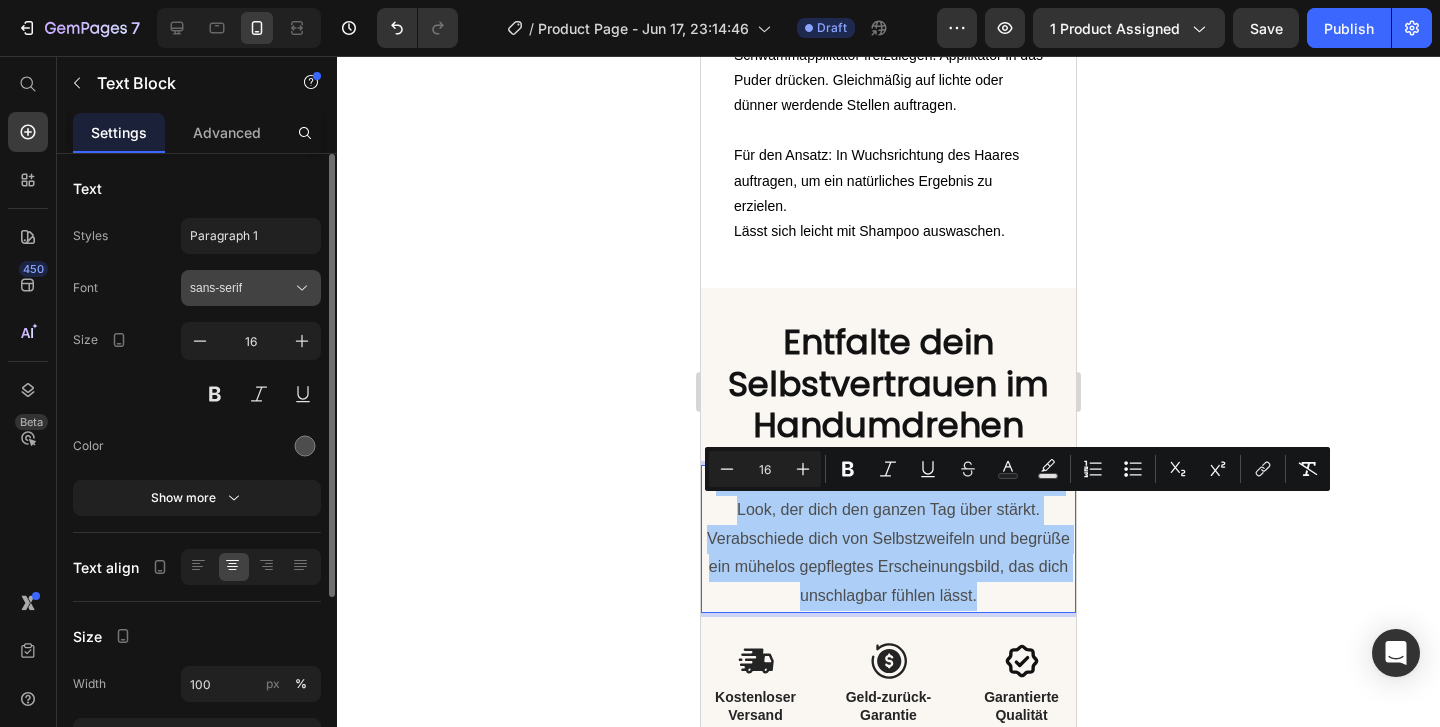 click on "sans-serif" at bounding box center (251, 288) 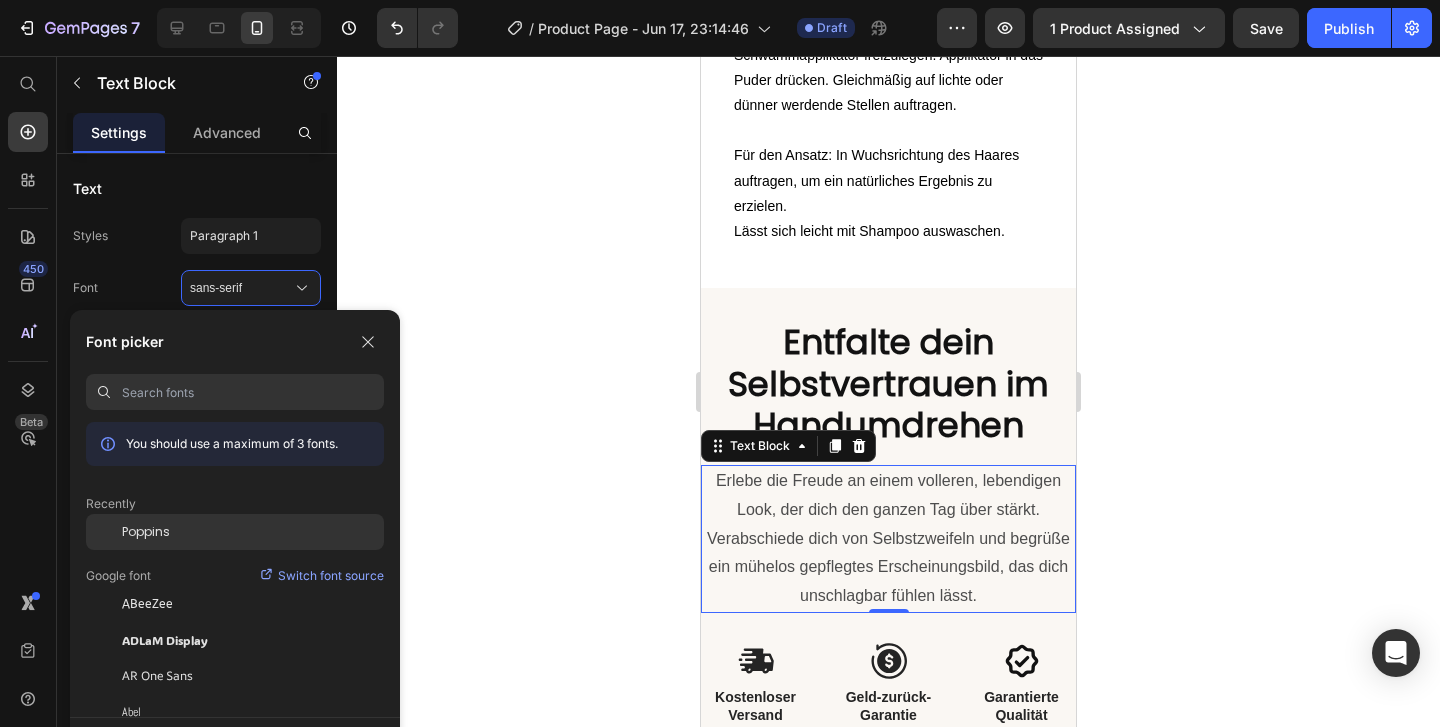 click on "Poppins" 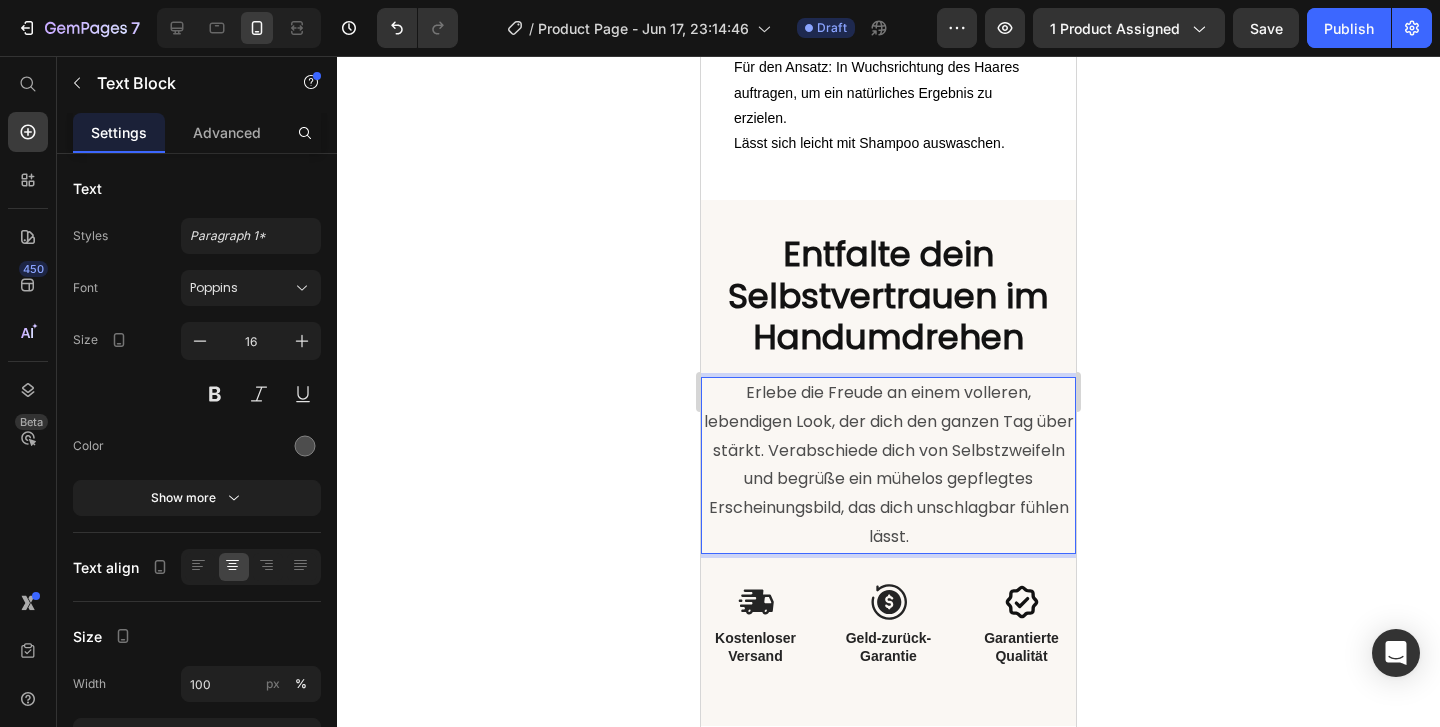 scroll, scrollTop: 2304, scrollLeft: 0, axis: vertical 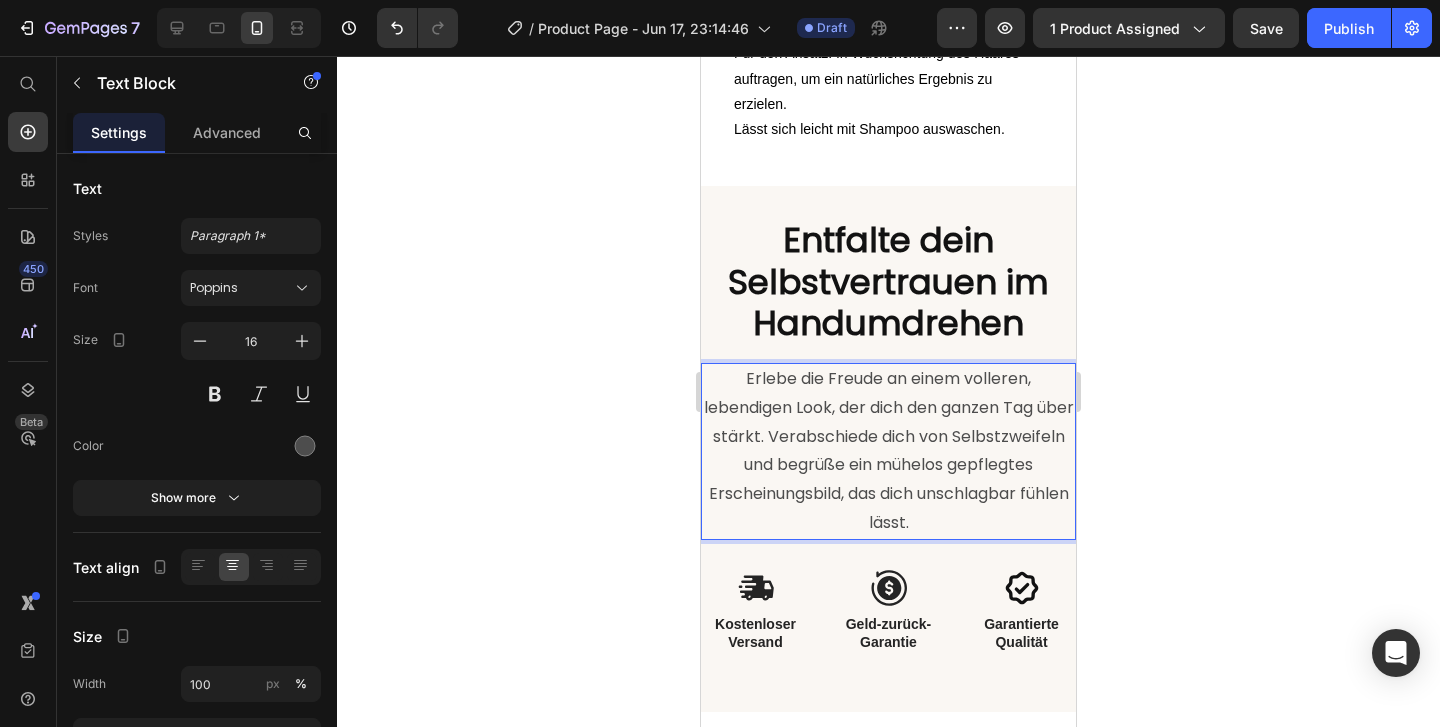 click on "Erlebe die Freude an einem volleren, lebendigen Look, der dich den ganzen Tag über stärkt. Verabschiede dich von Selbstzweifeln und begrüße ein mühelos gepflegtes Erscheinungsbild, das dich unschlagbar fühlen lässt." at bounding box center (889, 450) 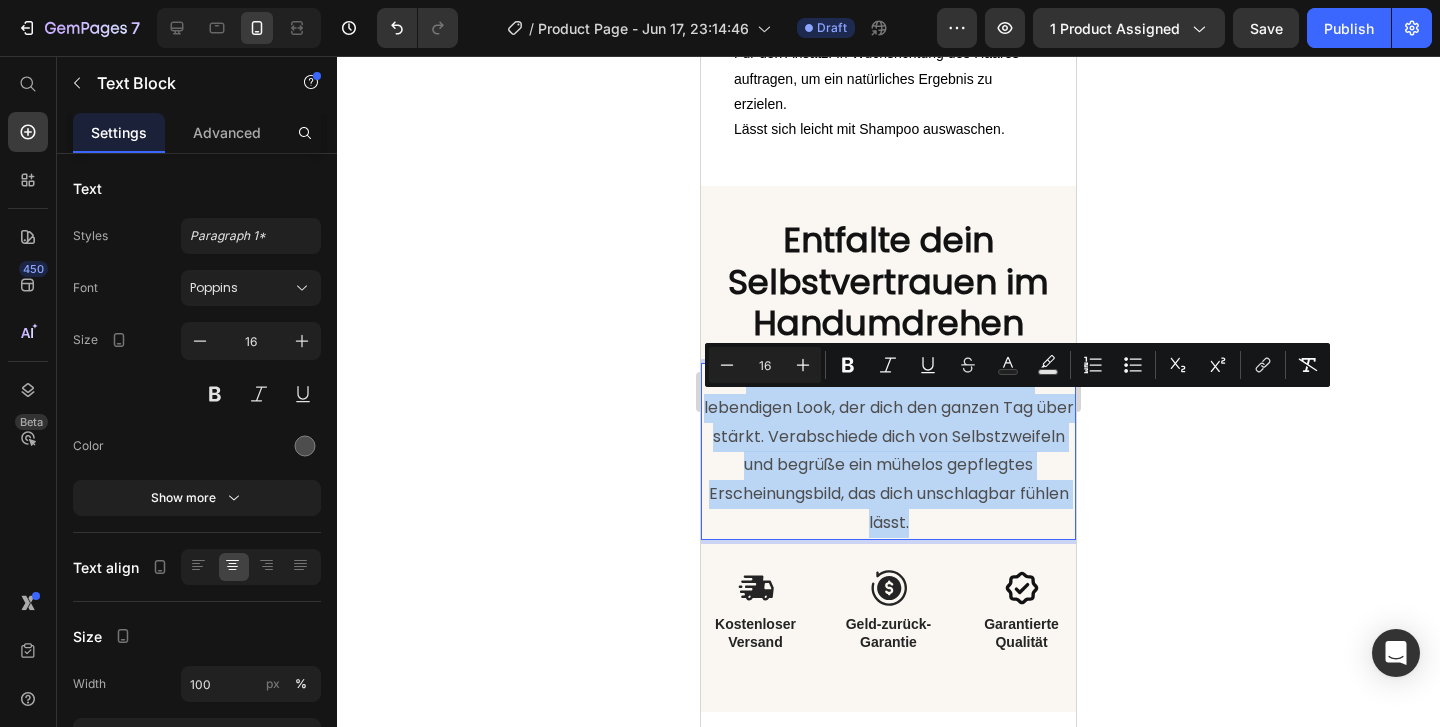 click on "Erlebe die Freude an einem volleren, lebendigen Look, der dich den ganzen Tag über stärkt. Verabschiede dich von Selbstzweifeln und begrüße ein mühelos gepflegtes Erscheinungsbild, das dich unschlagbar fühlen lässt." at bounding box center [889, 450] 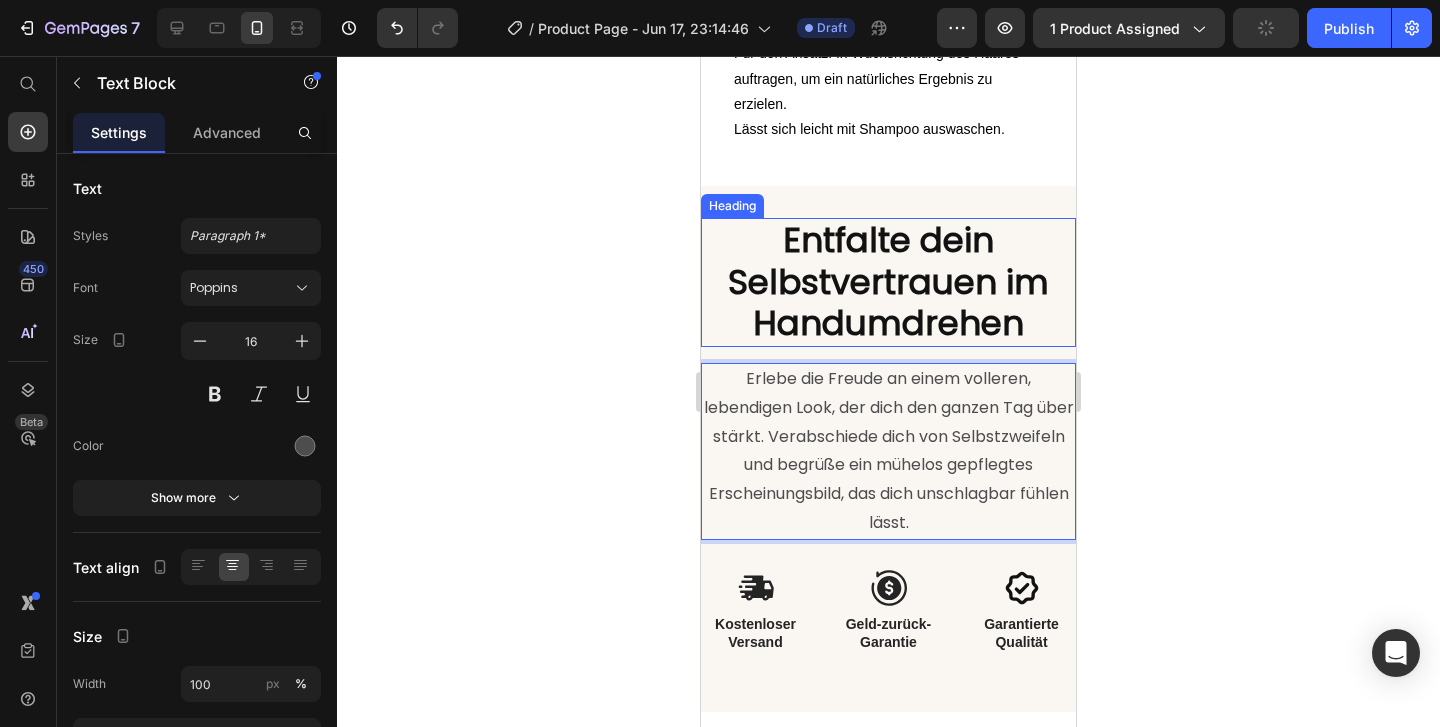 click on "Entfalte dein Selbstvertrauen im Handumdrehen" at bounding box center (888, 281) 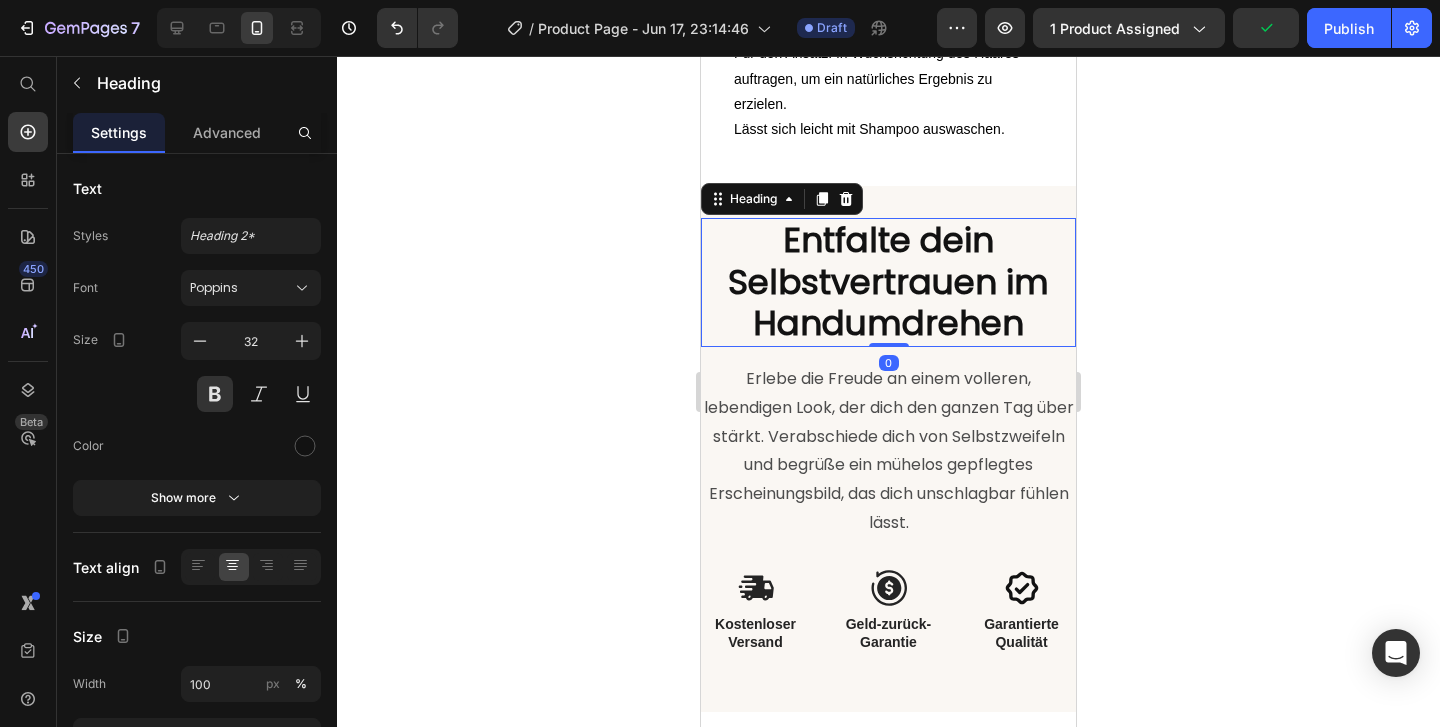 click on "Entfalte dein Selbstvertrauen im Handumdrehen" at bounding box center [888, 281] 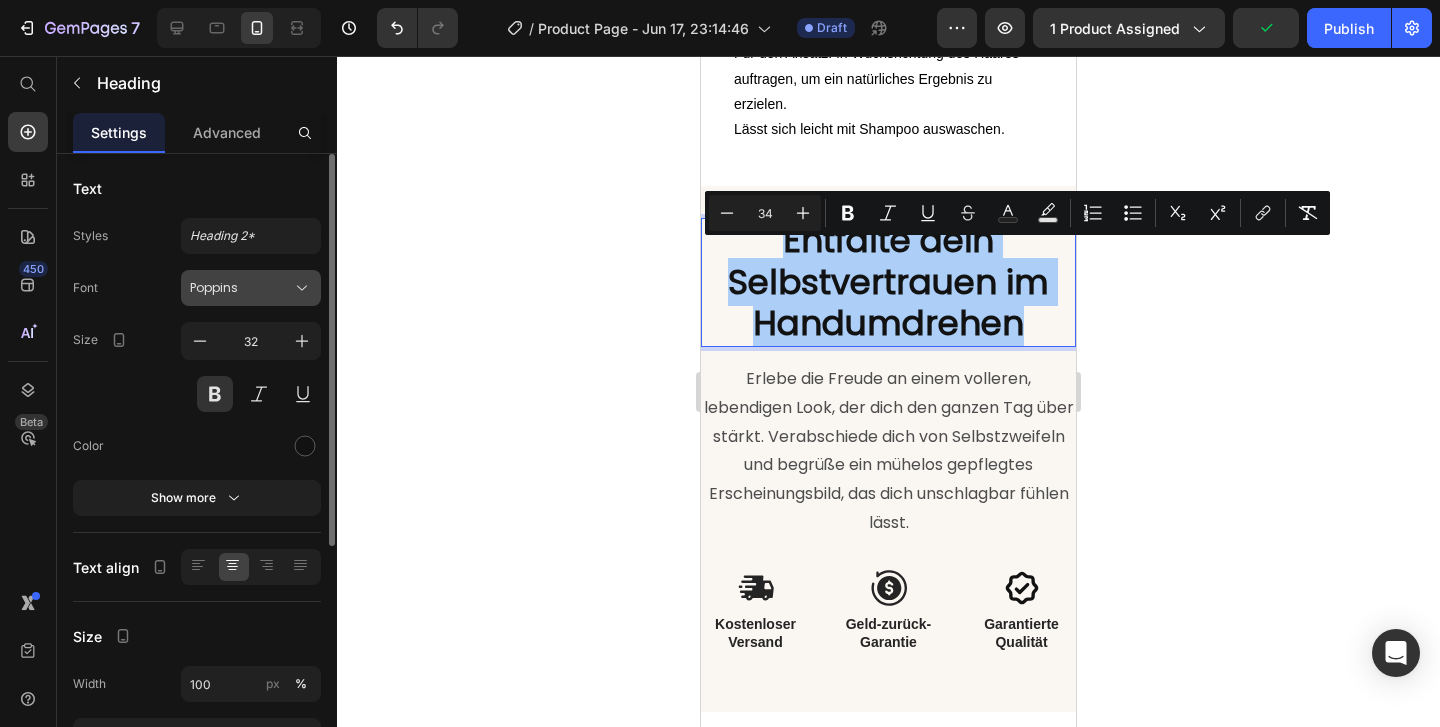 click on "Poppins" at bounding box center (251, 288) 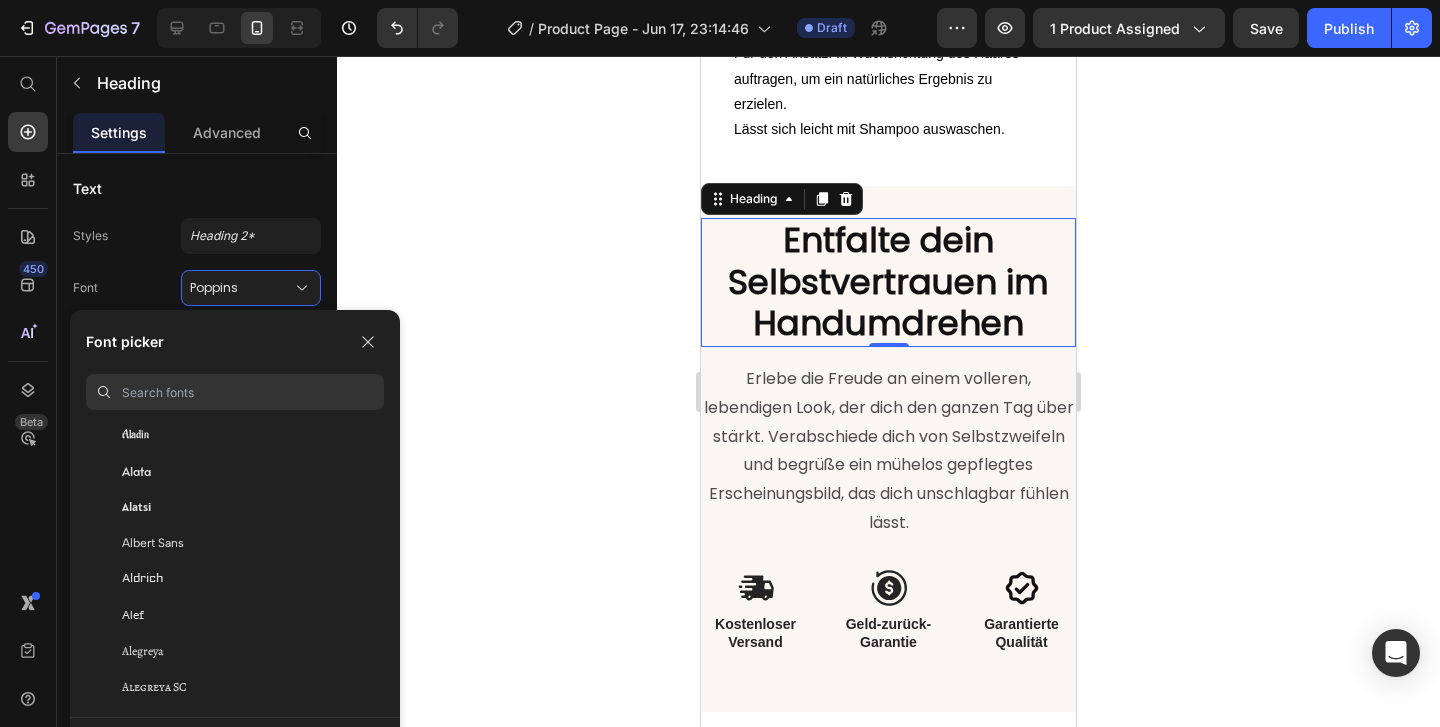 scroll, scrollTop: 1049, scrollLeft: 0, axis: vertical 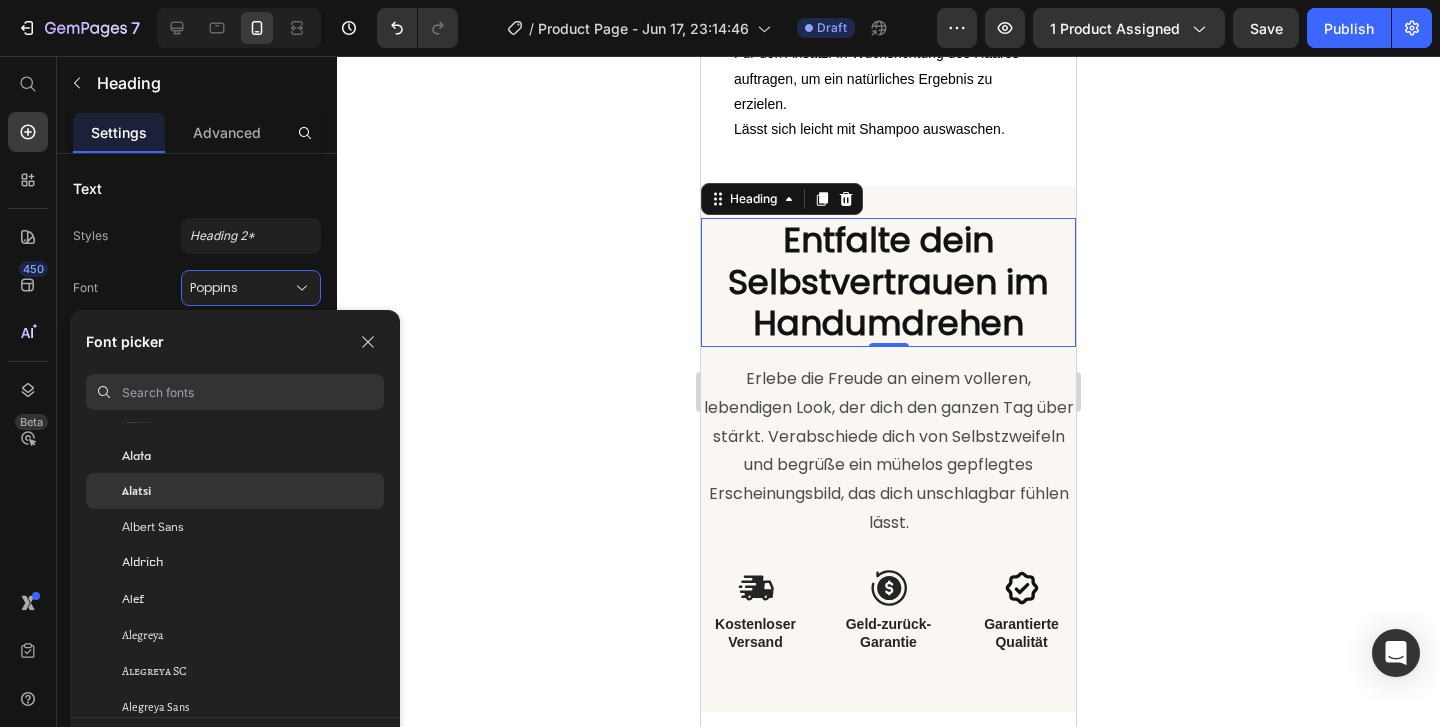 click on "Alatsi" 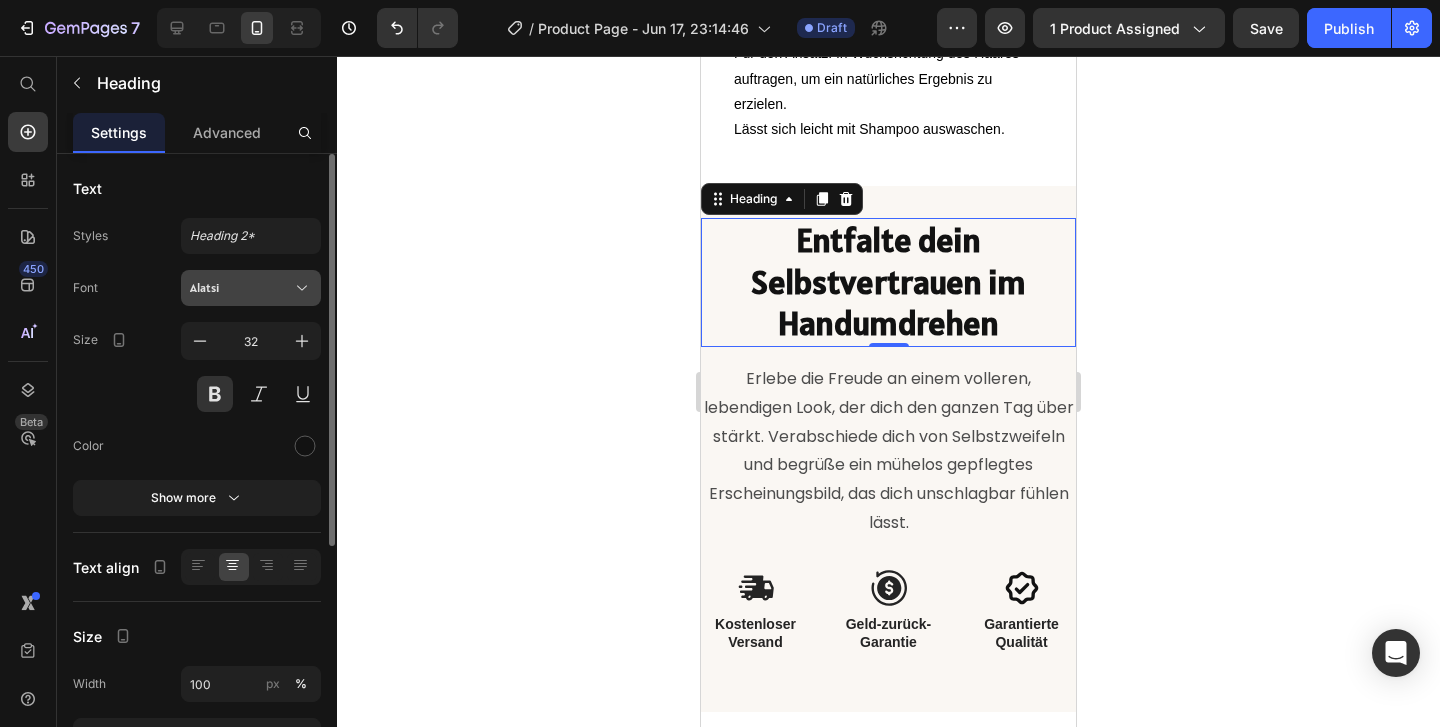 click on "Alatsi" at bounding box center [251, 288] 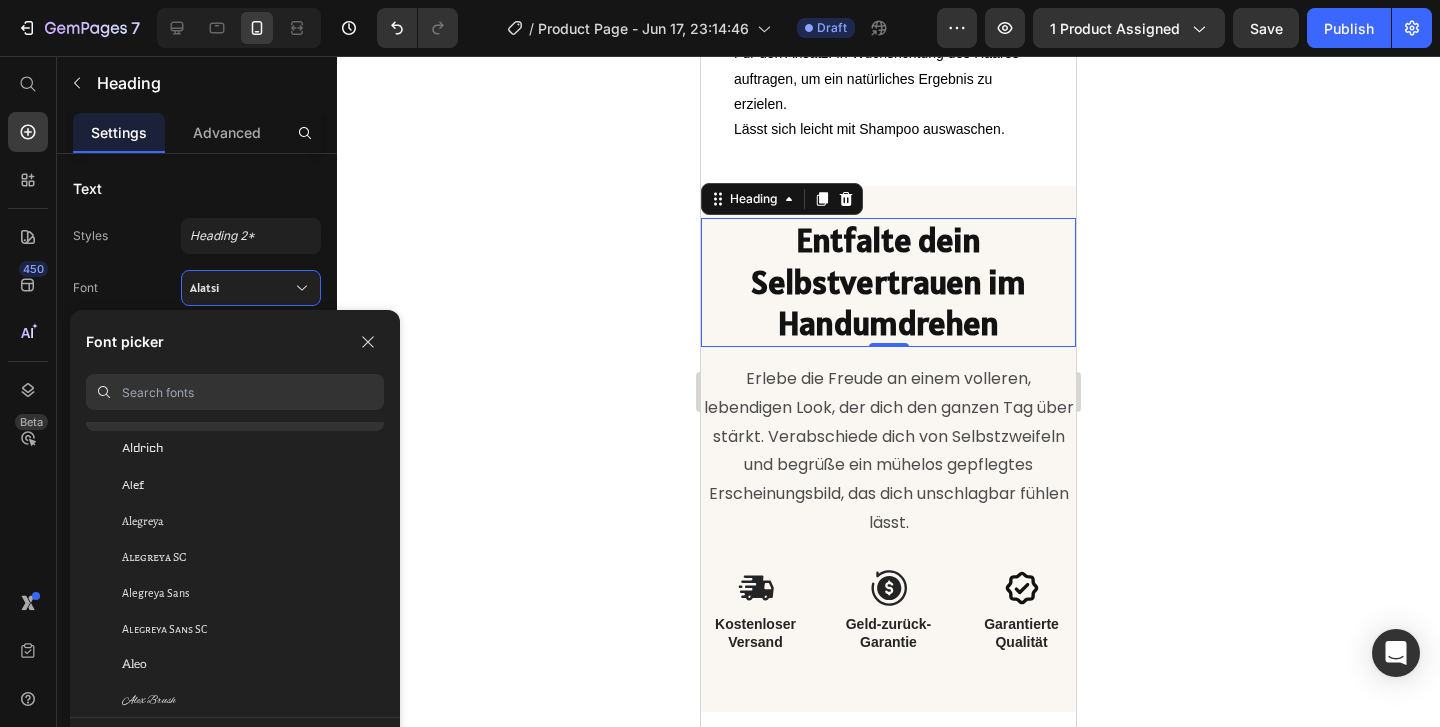 scroll, scrollTop: 1211, scrollLeft: 0, axis: vertical 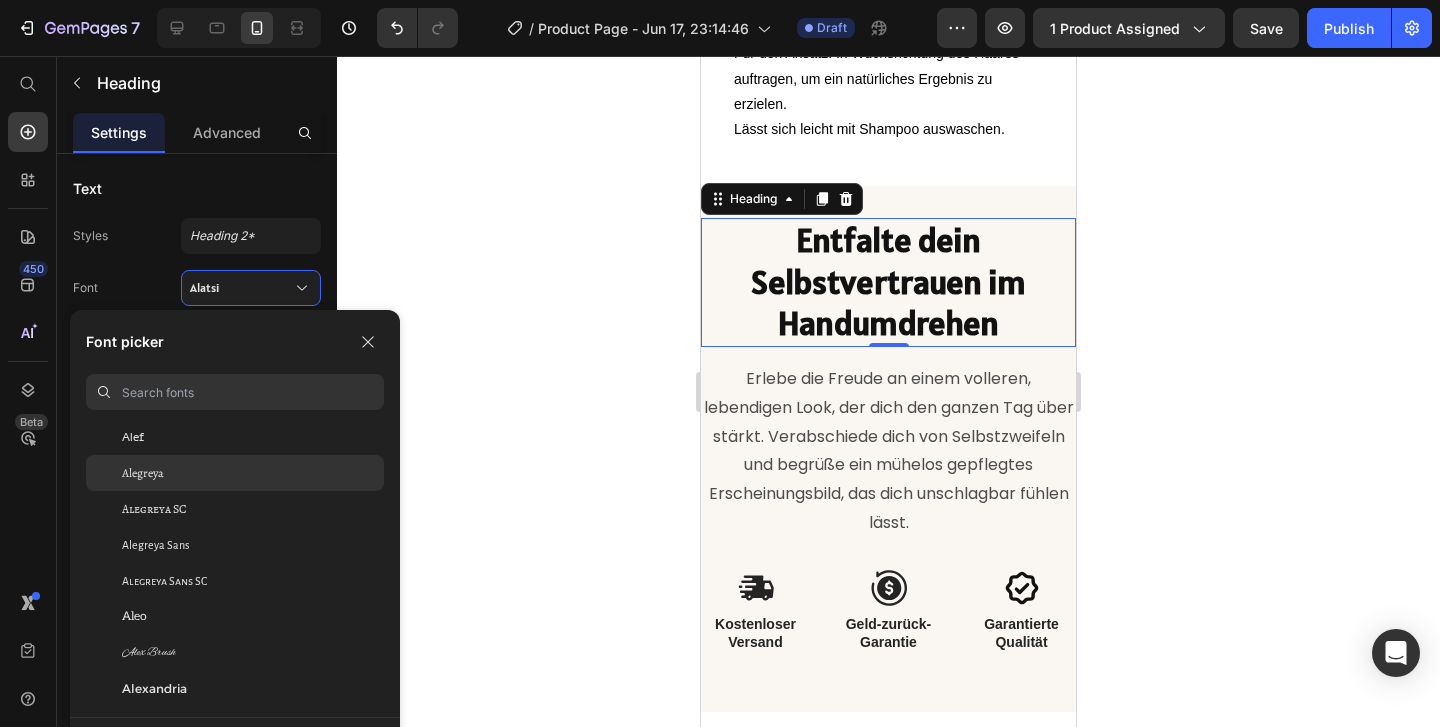 click on "Alegreya" 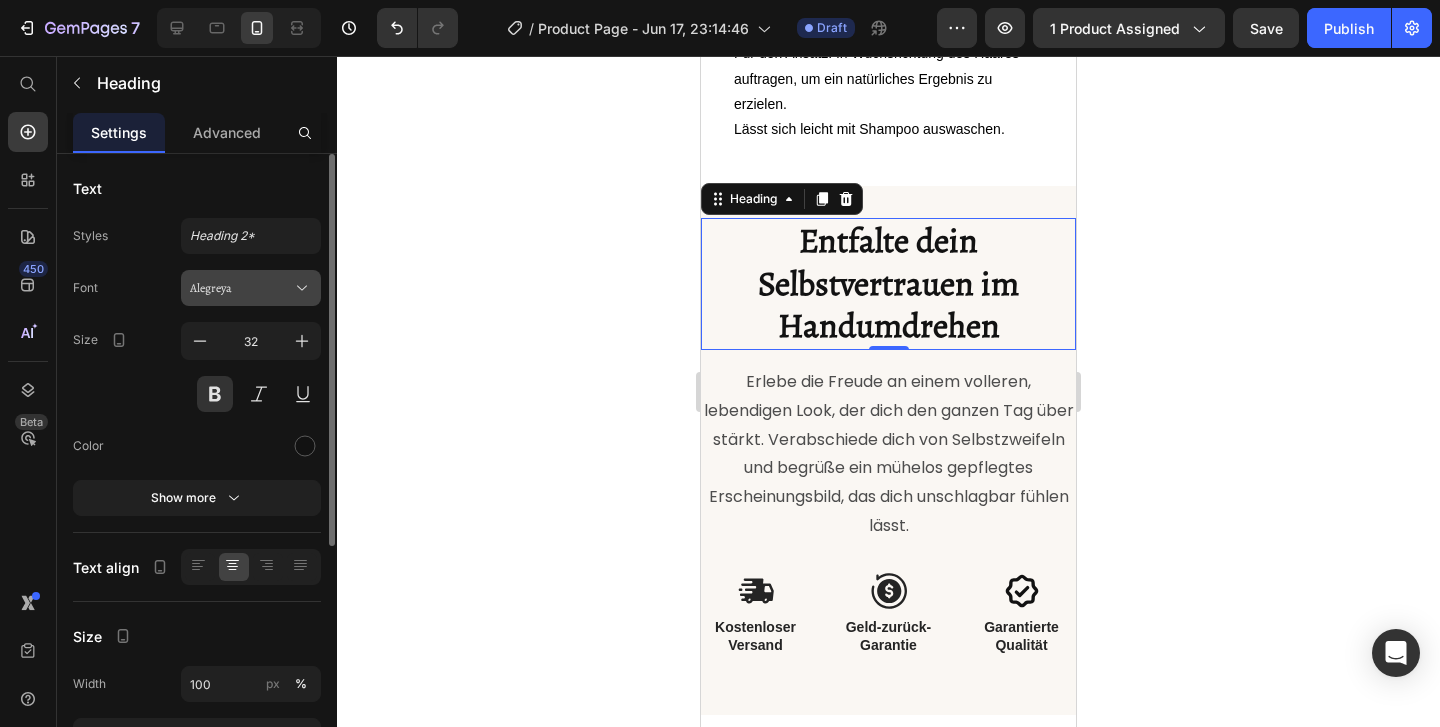 click on "Alegreya" at bounding box center [251, 288] 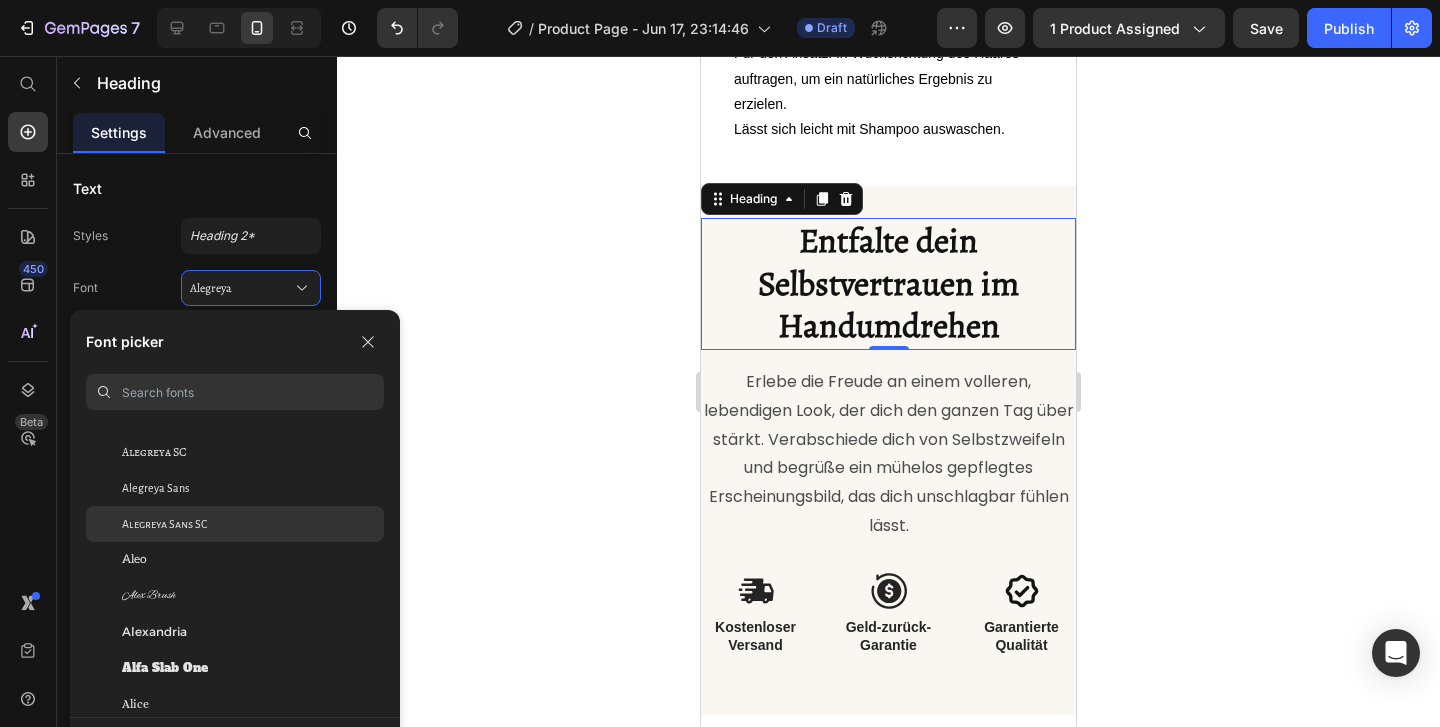 scroll, scrollTop: 1275, scrollLeft: 0, axis: vertical 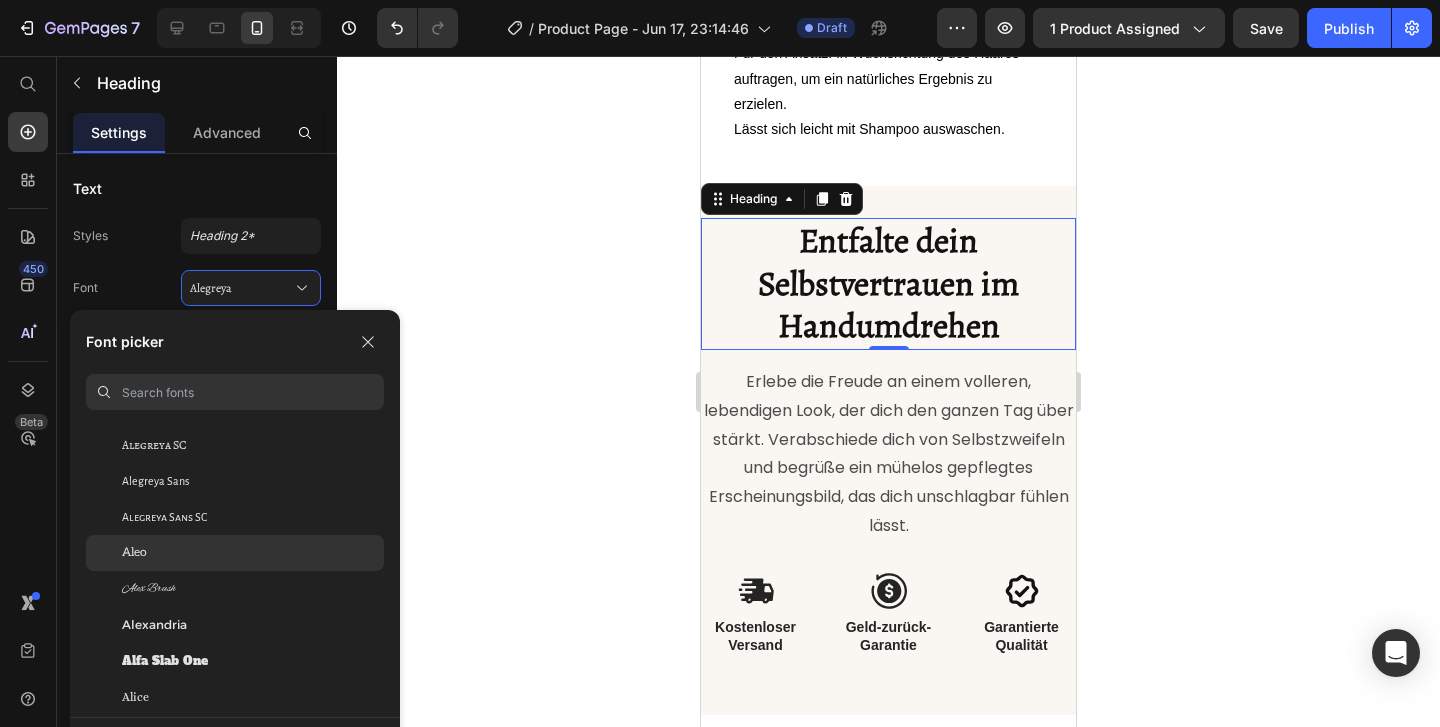 click on "Aleo" 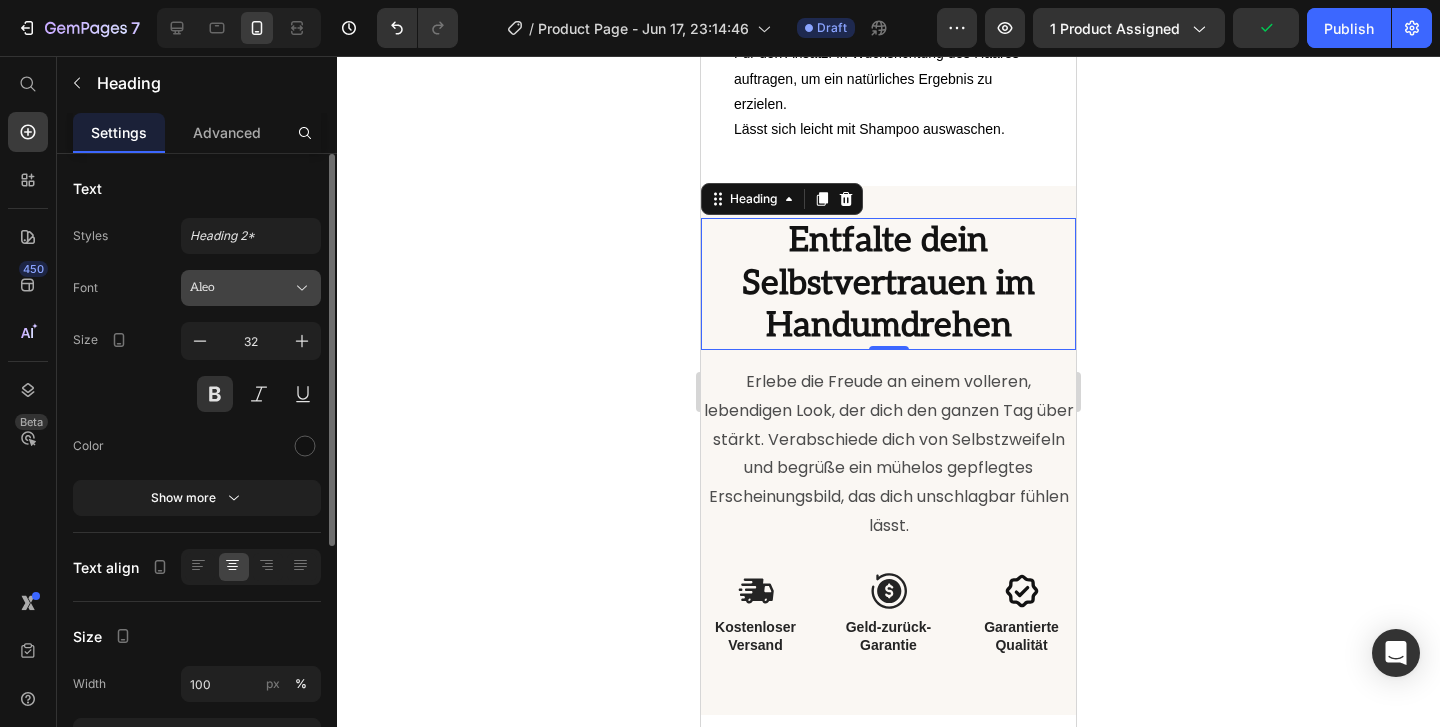 click on "Aleo" at bounding box center [241, 288] 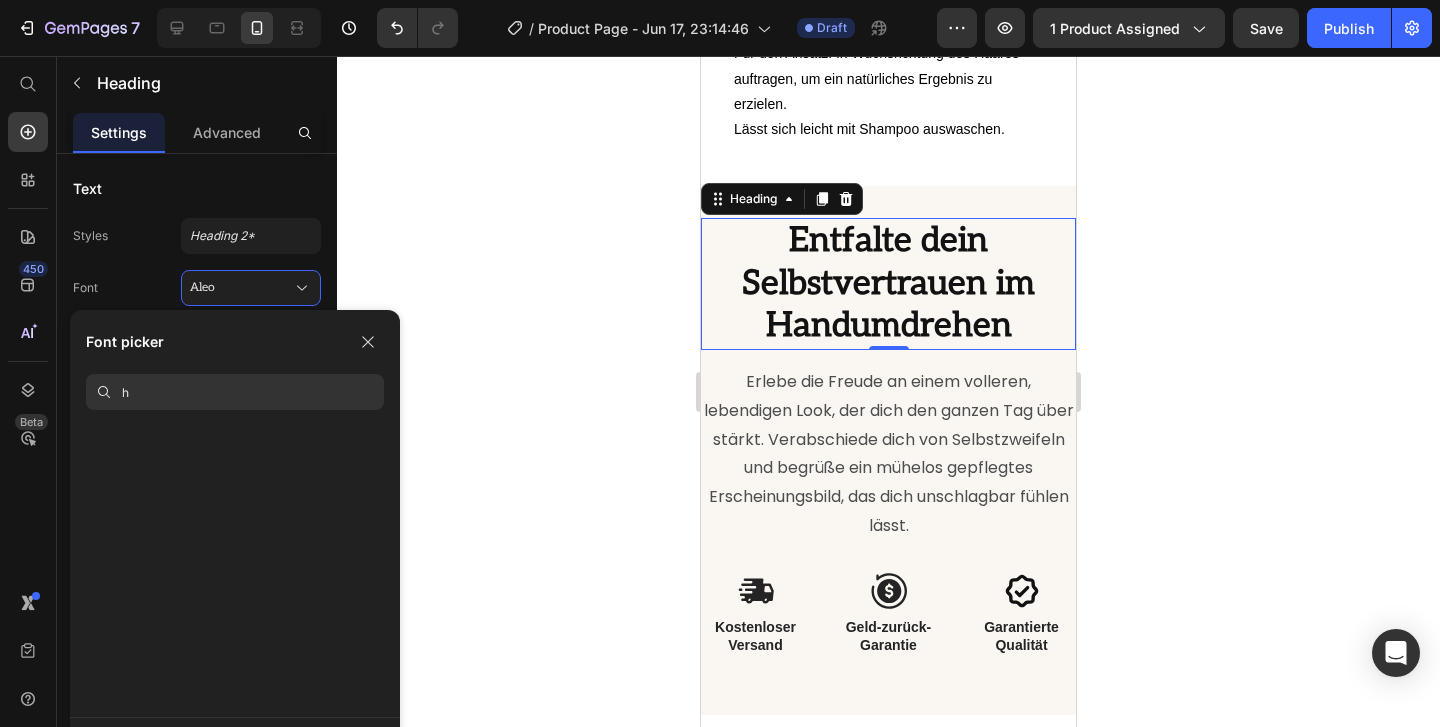 scroll, scrollTop: 0, scrollLeft: 0, axis: both 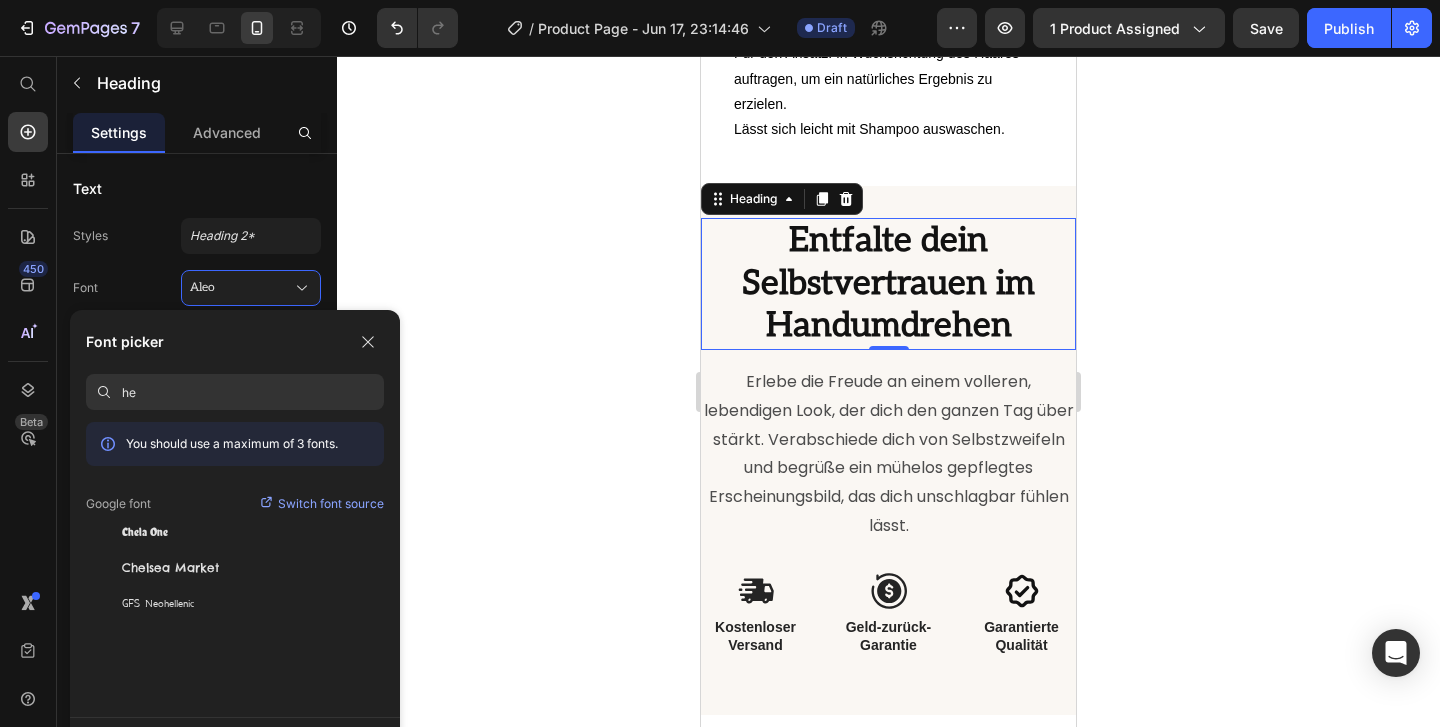 type on "h" 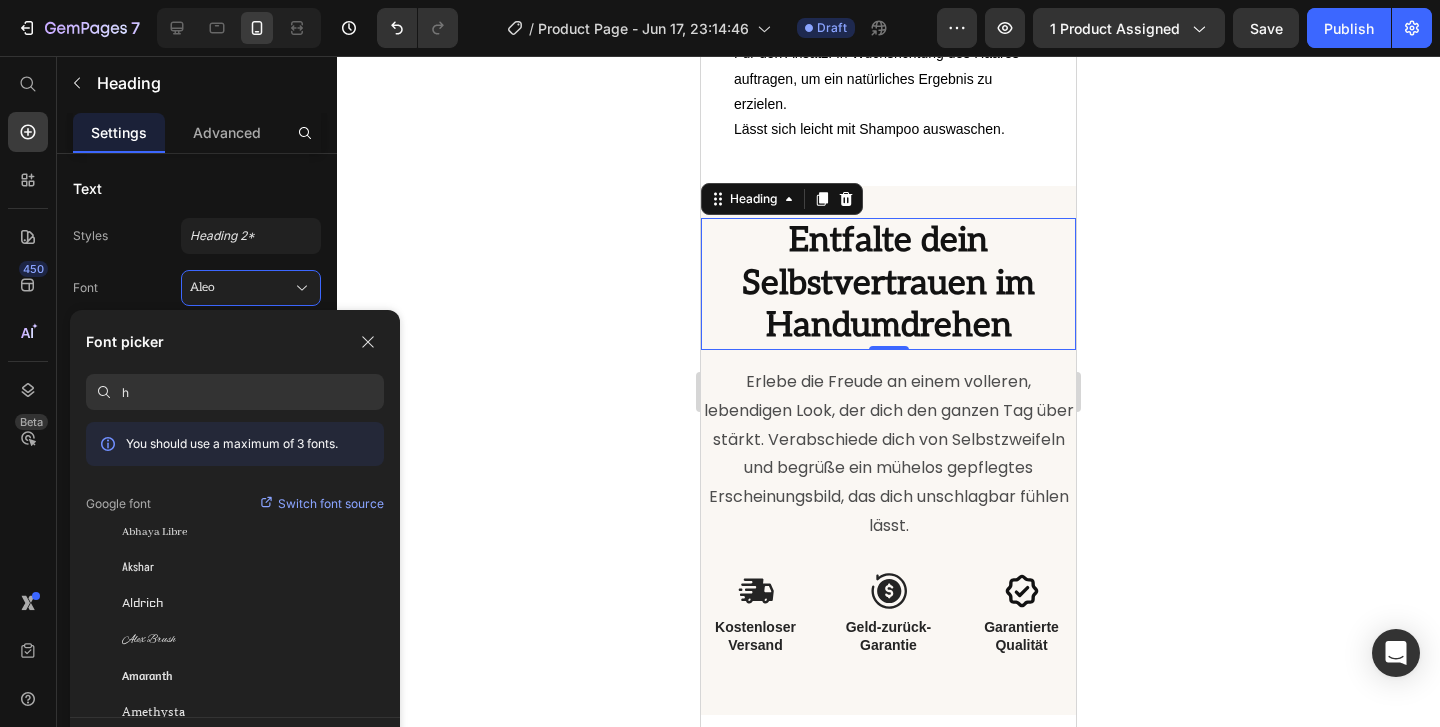 type 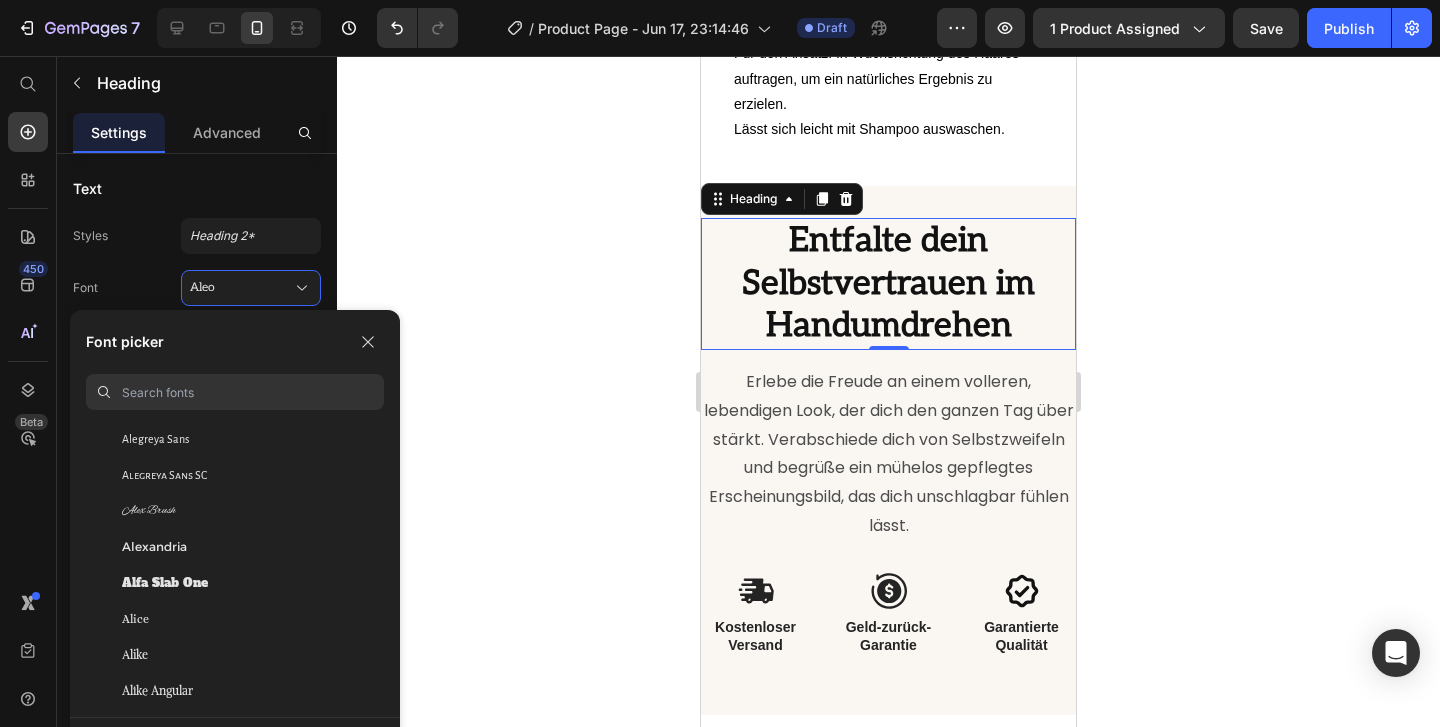 scroll, scrollTop: 1323, scrollLeft: 0, axis: vertical 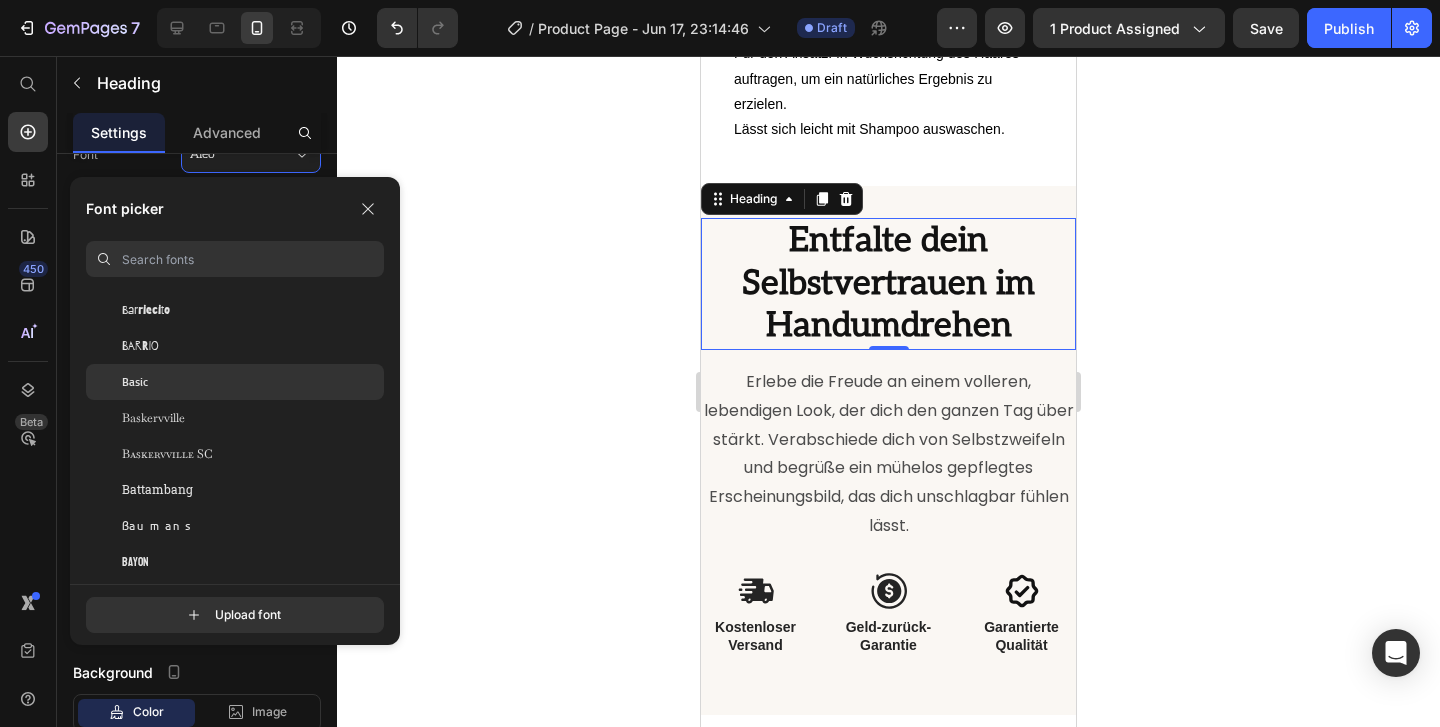 click on "Basic" 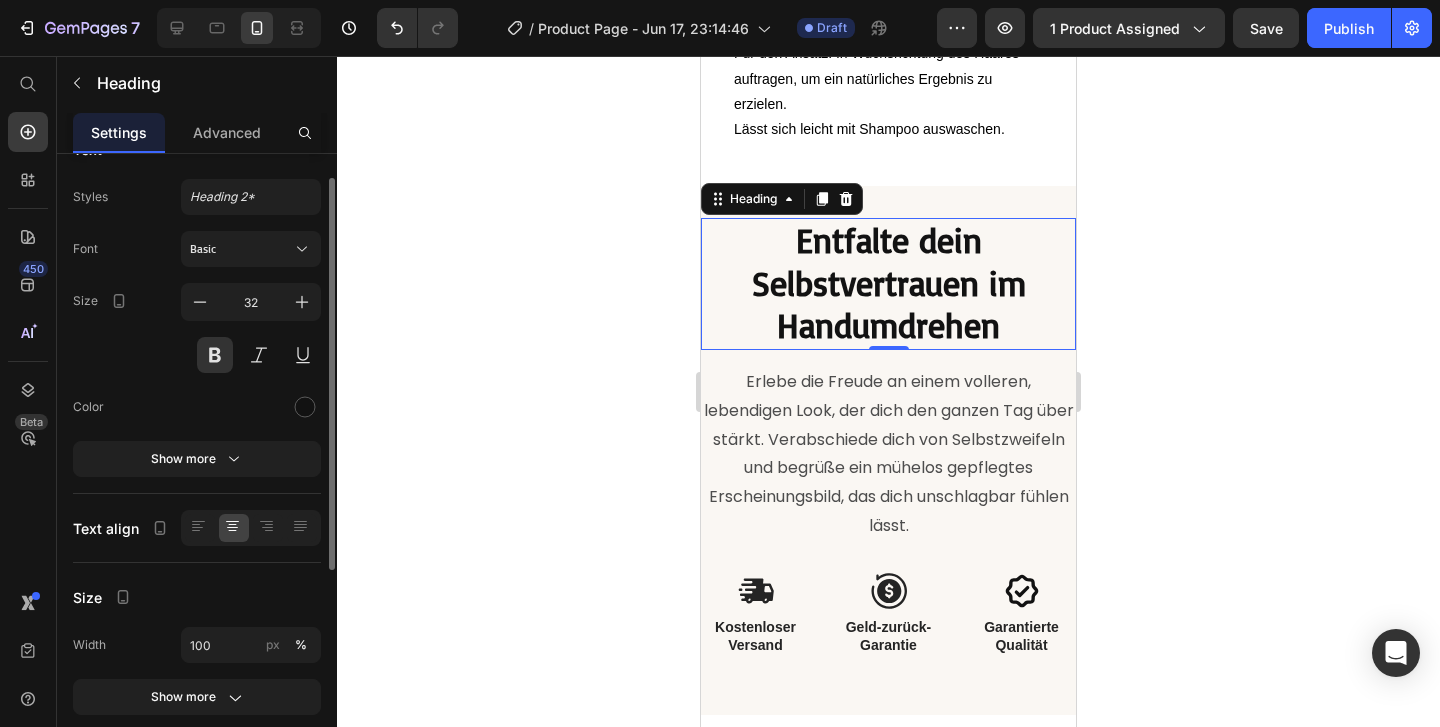 scroll, scrollTop: 38, scrollLeft: 0, axis: vertical 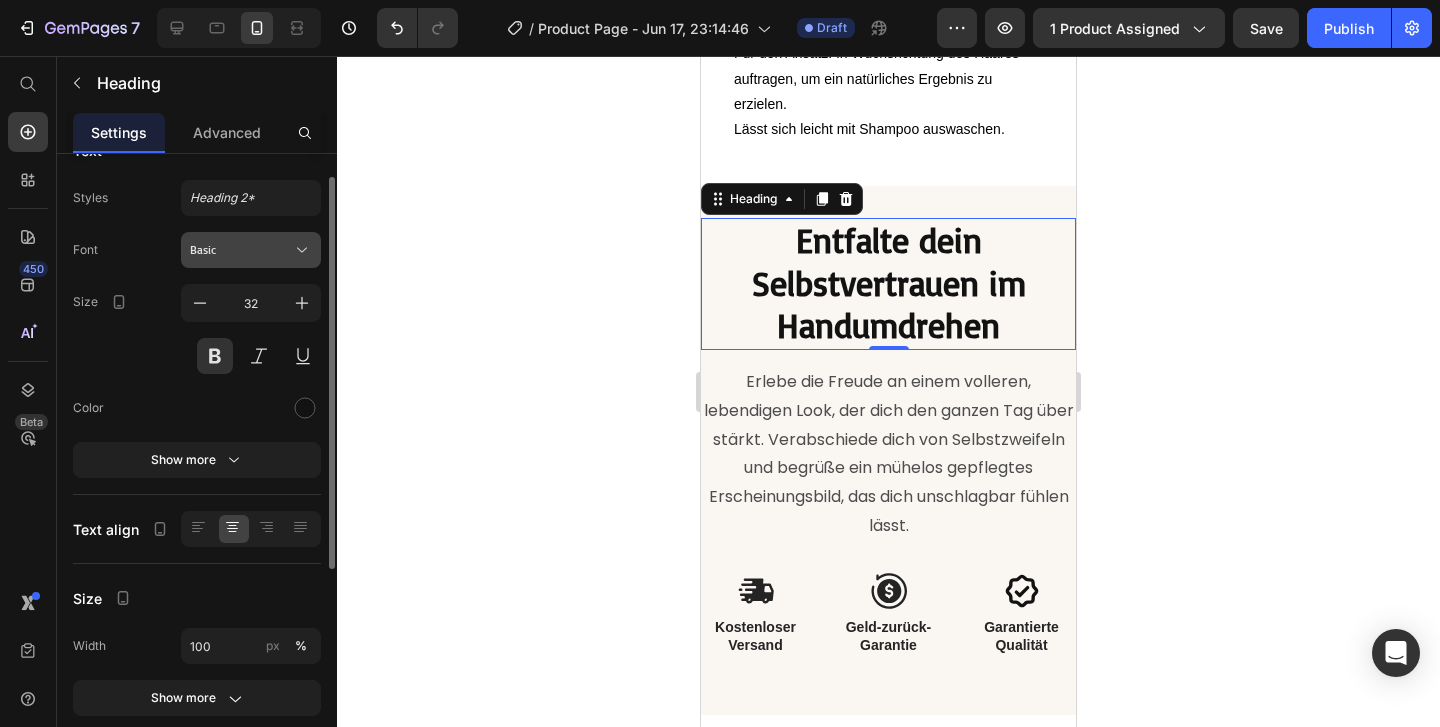 click on "Basic" at bounding box center [241, 250] 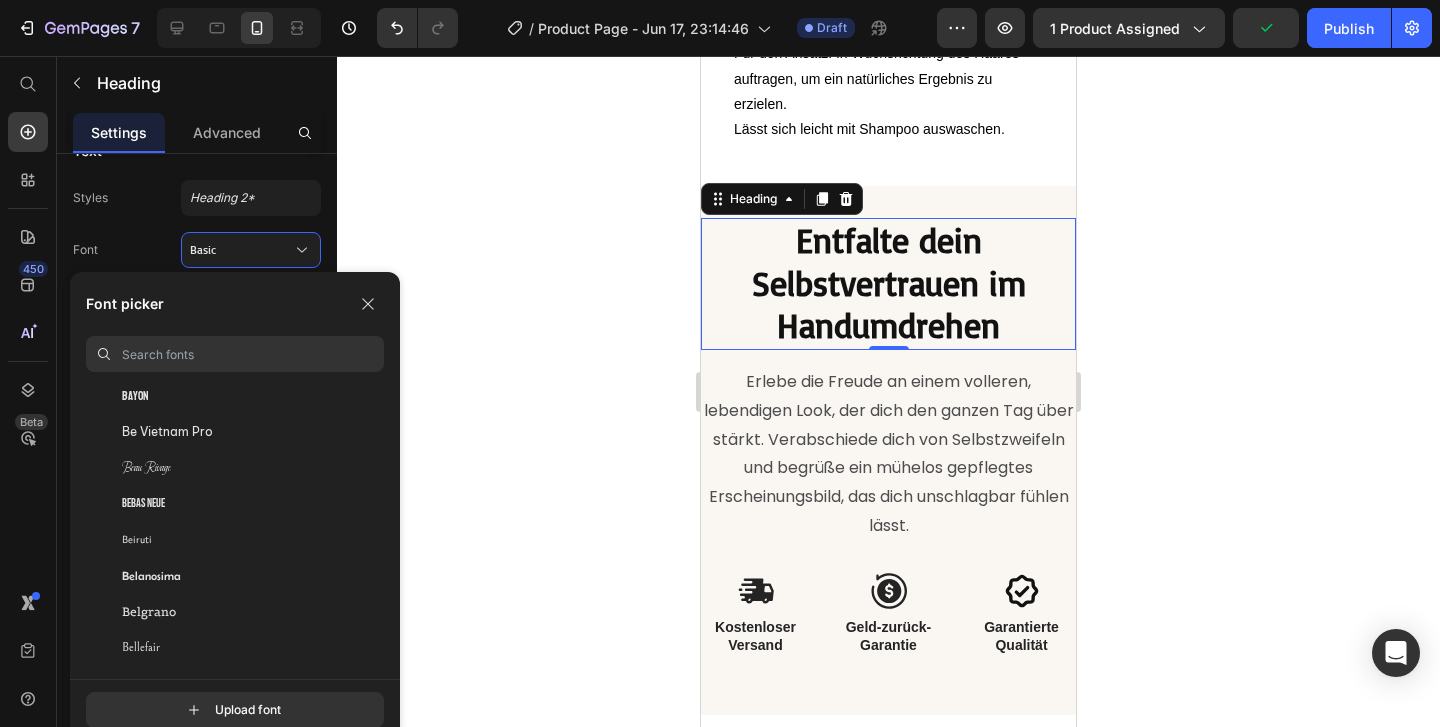 scroll, scrollTop: 6462, scrollLeft: 0, axis: vertical 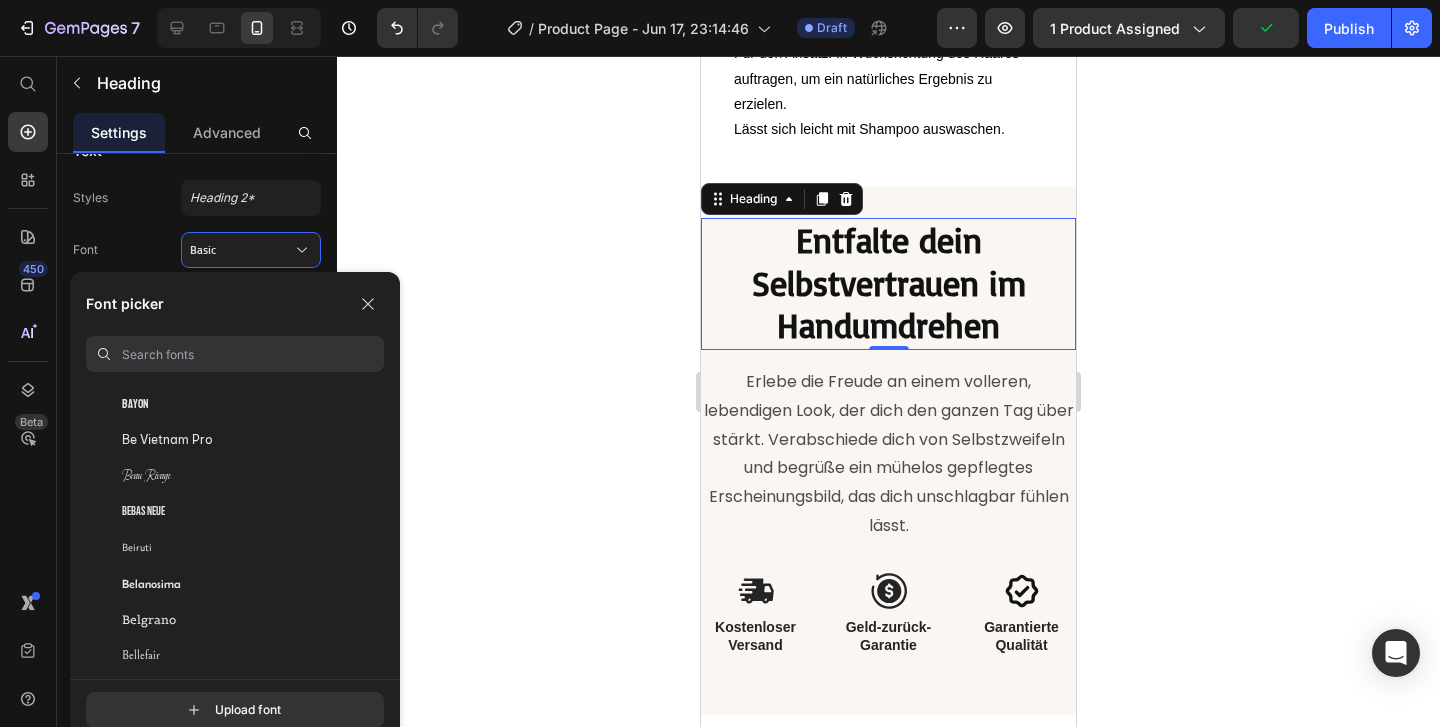 click on "Be Vietnam Pro" at bounding box center (167, 440) 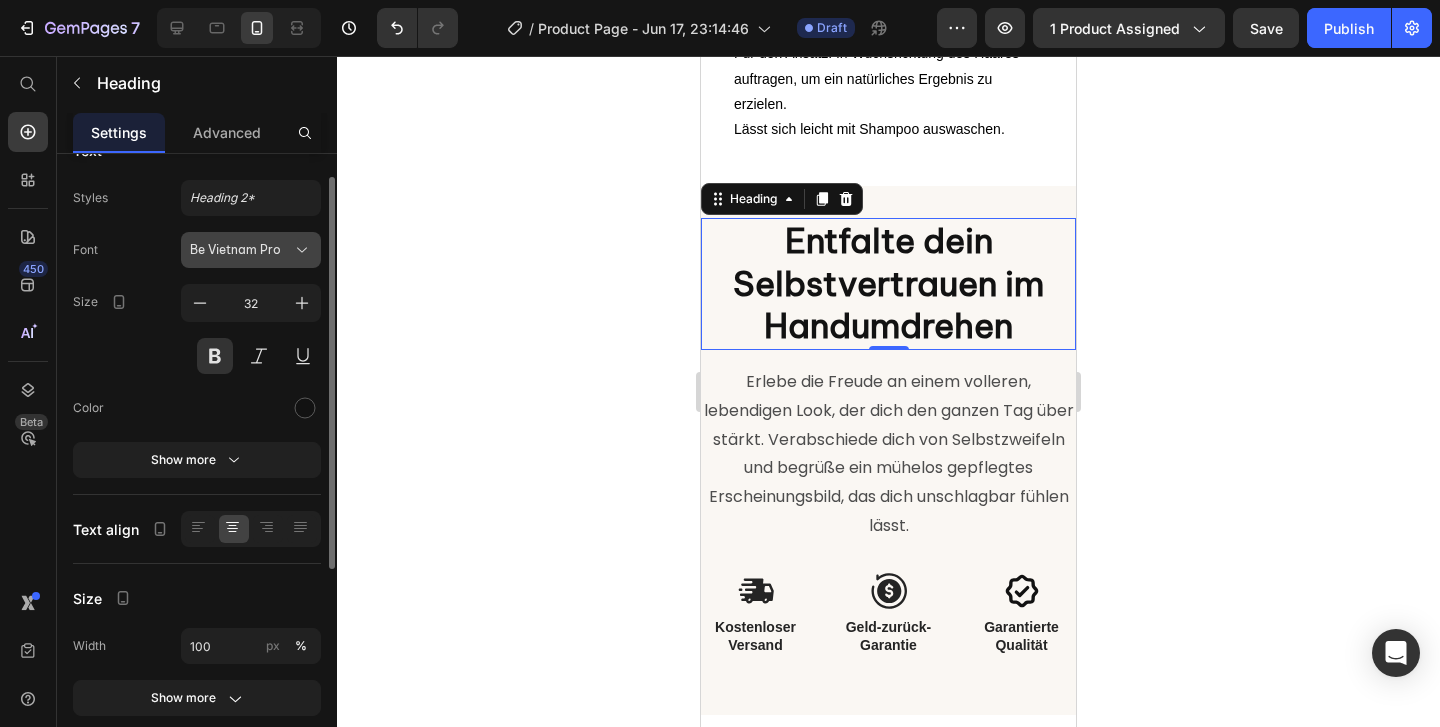 click on "Be Vietnam Pro" at bounding box center (251, 250) 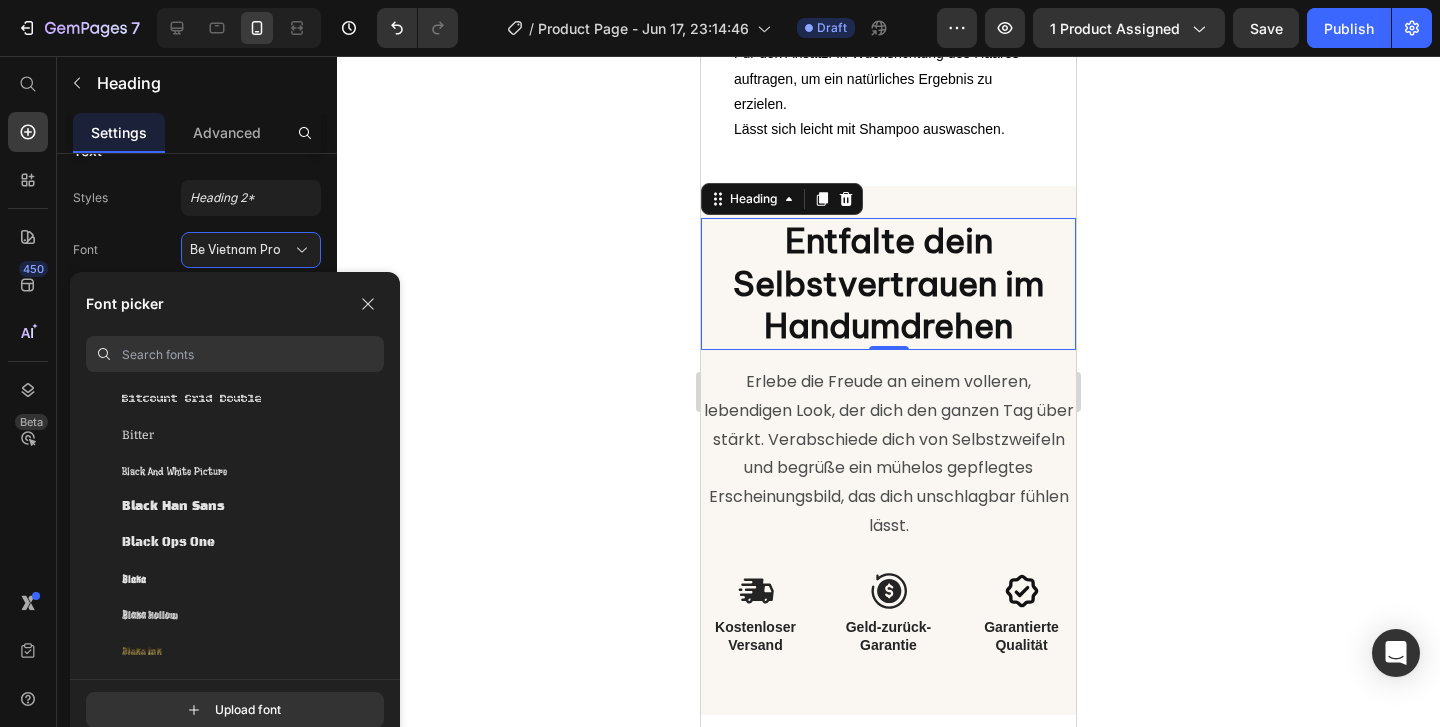 scroll, scrollTop: 7605, scrollLeft: 0, axis: vertical 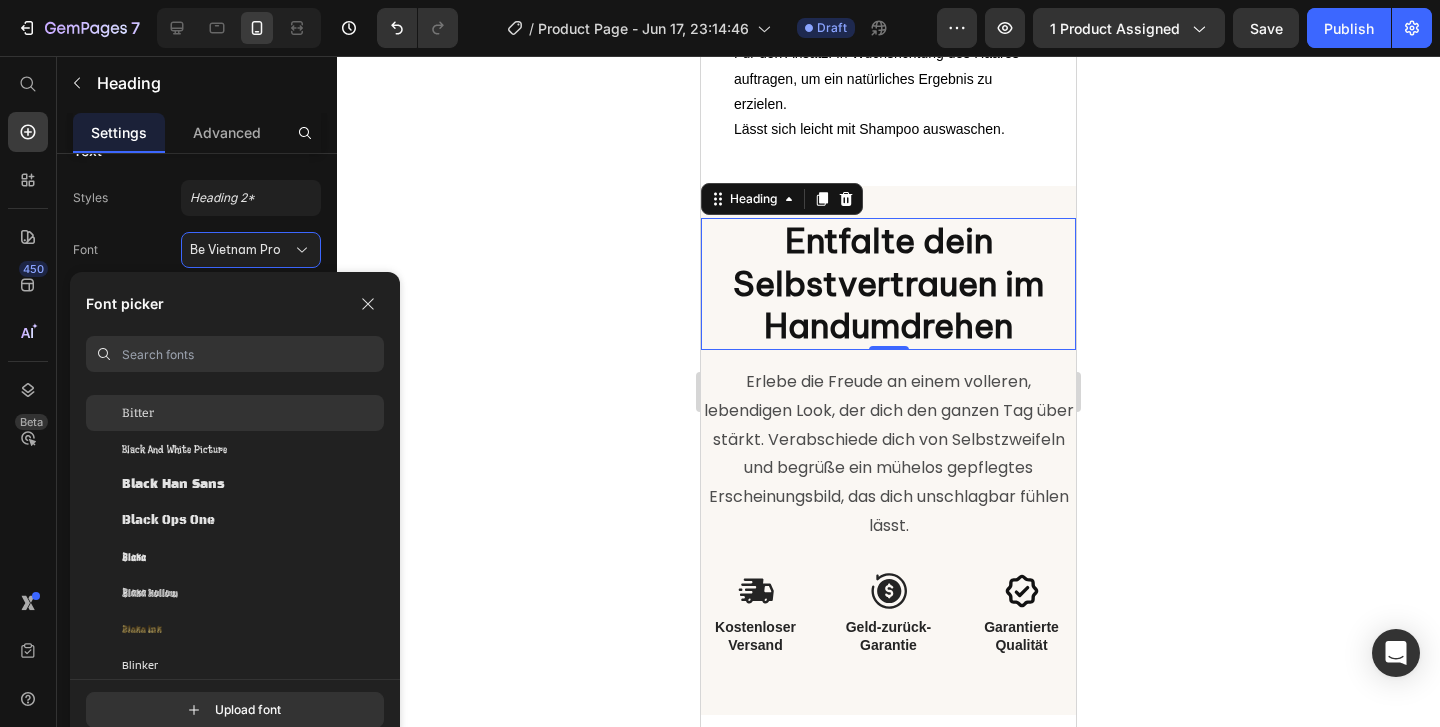 click on "Bitter" 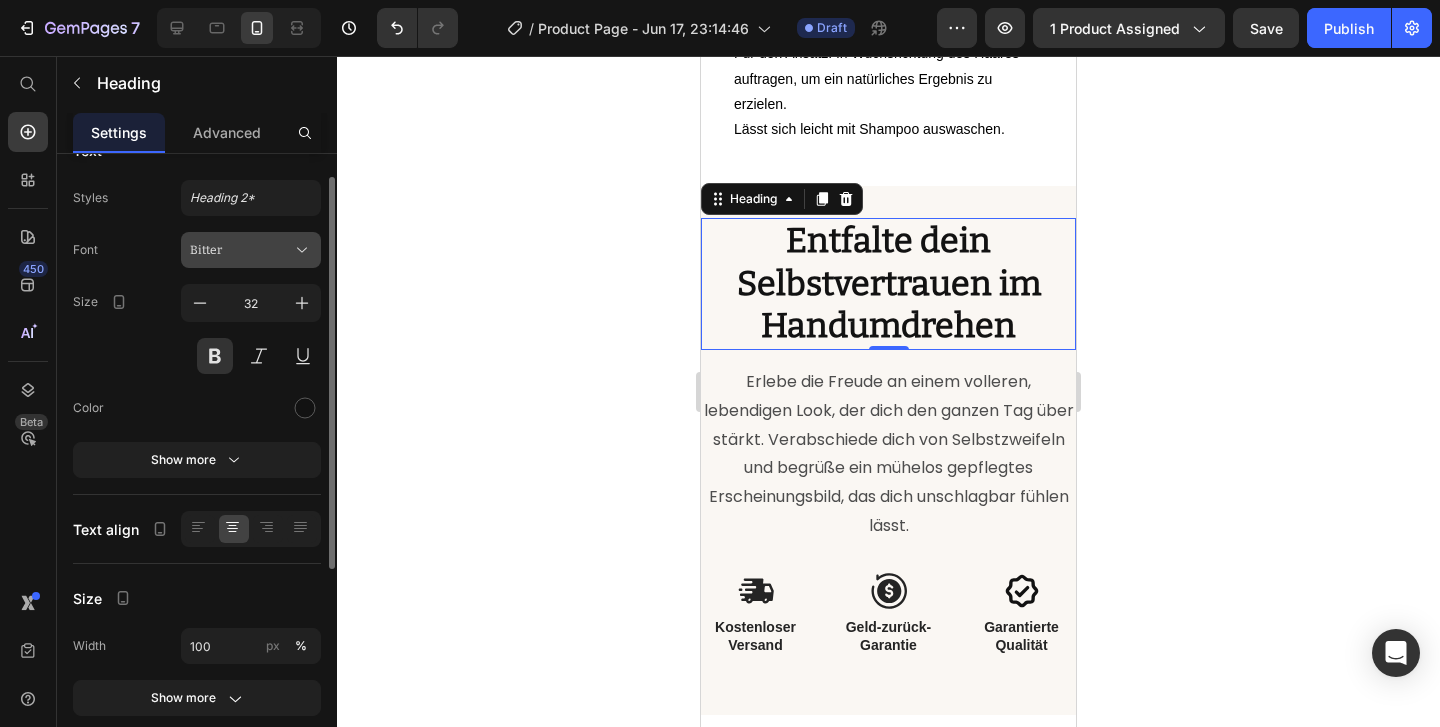 click on "Bitter" at bounding box center (251, 250) 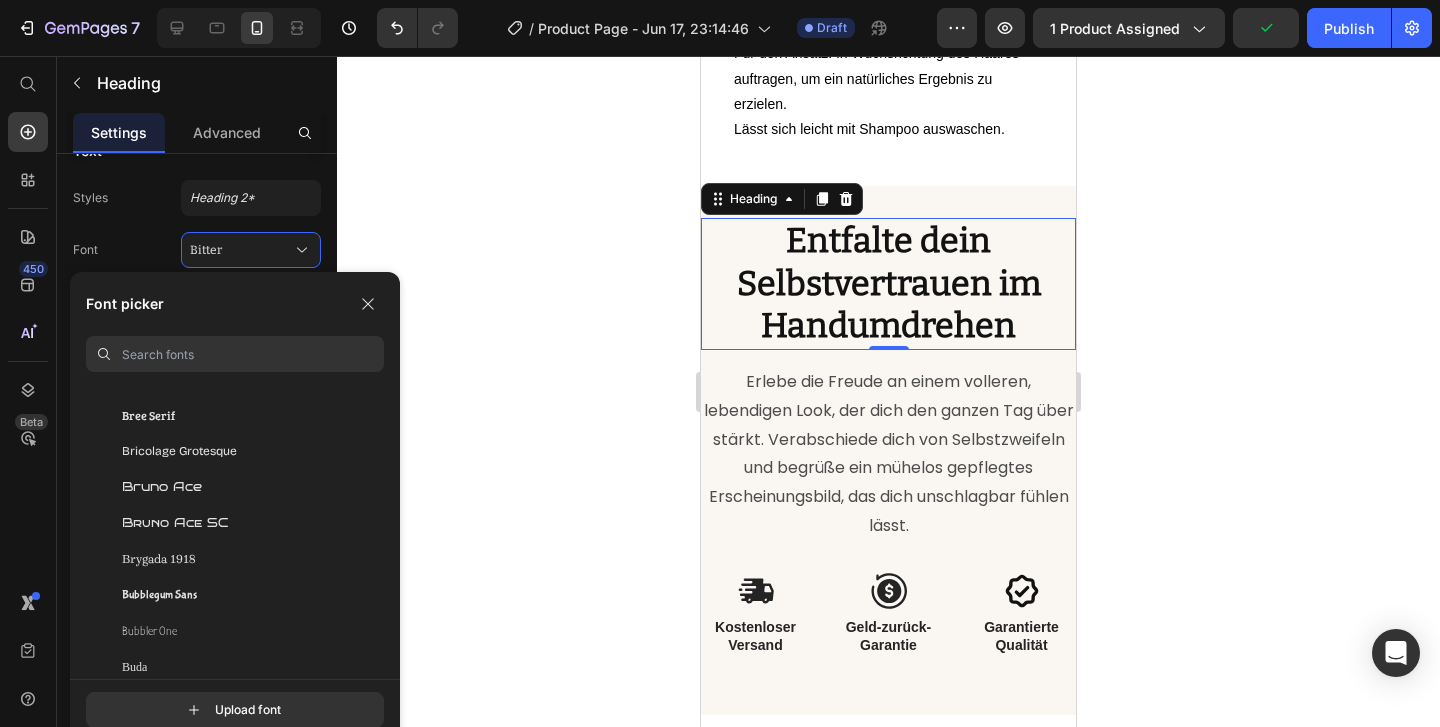 scroll, scrollTop: 8406, scrollLeft: 0, axis: vertical 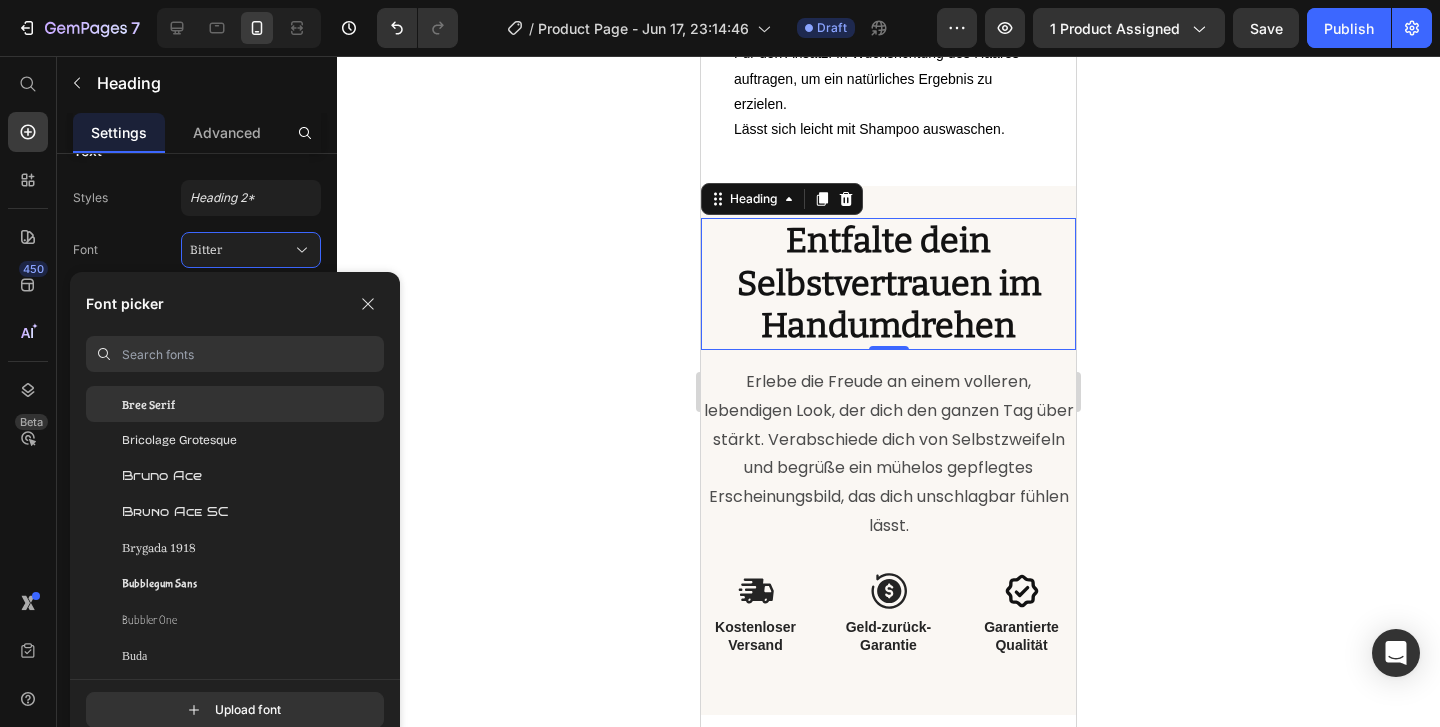 click on "Bree Serif" 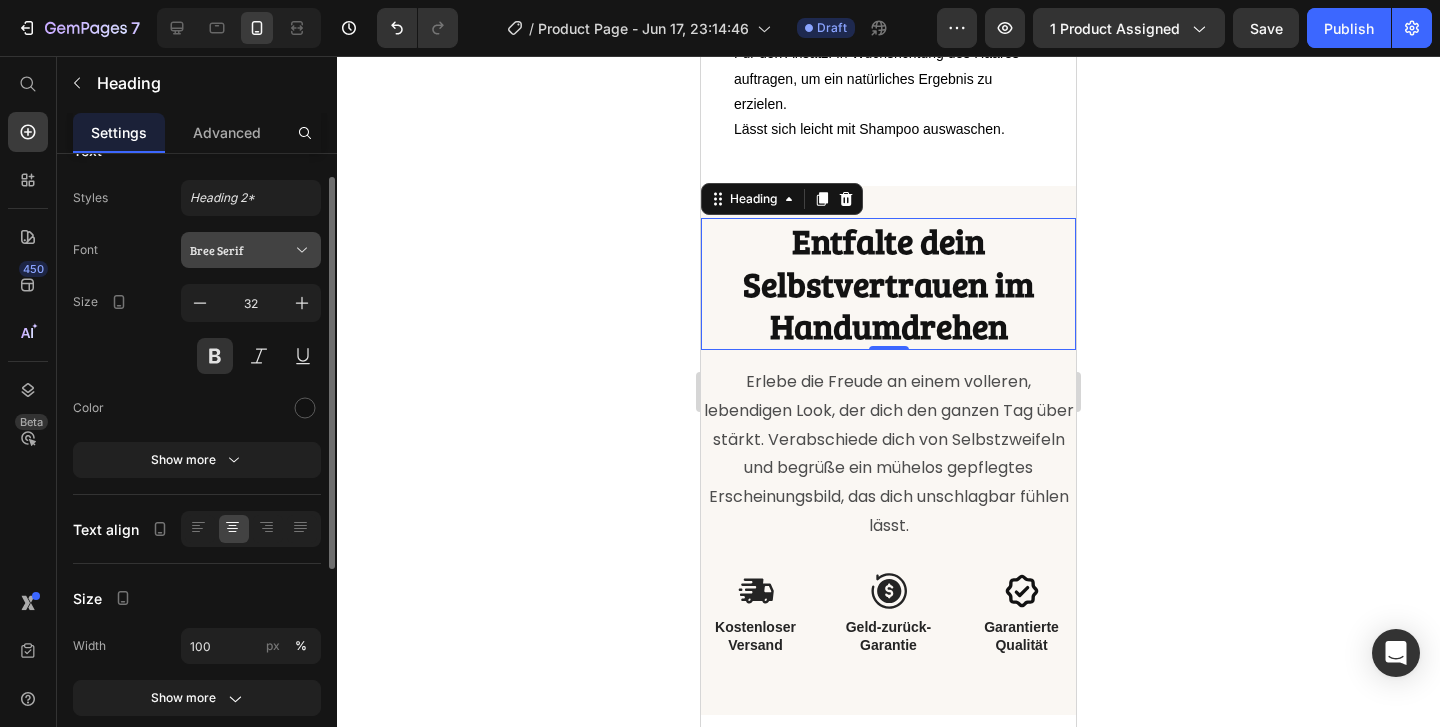 click on "Bree Serif" at bounding box center [251, 250] 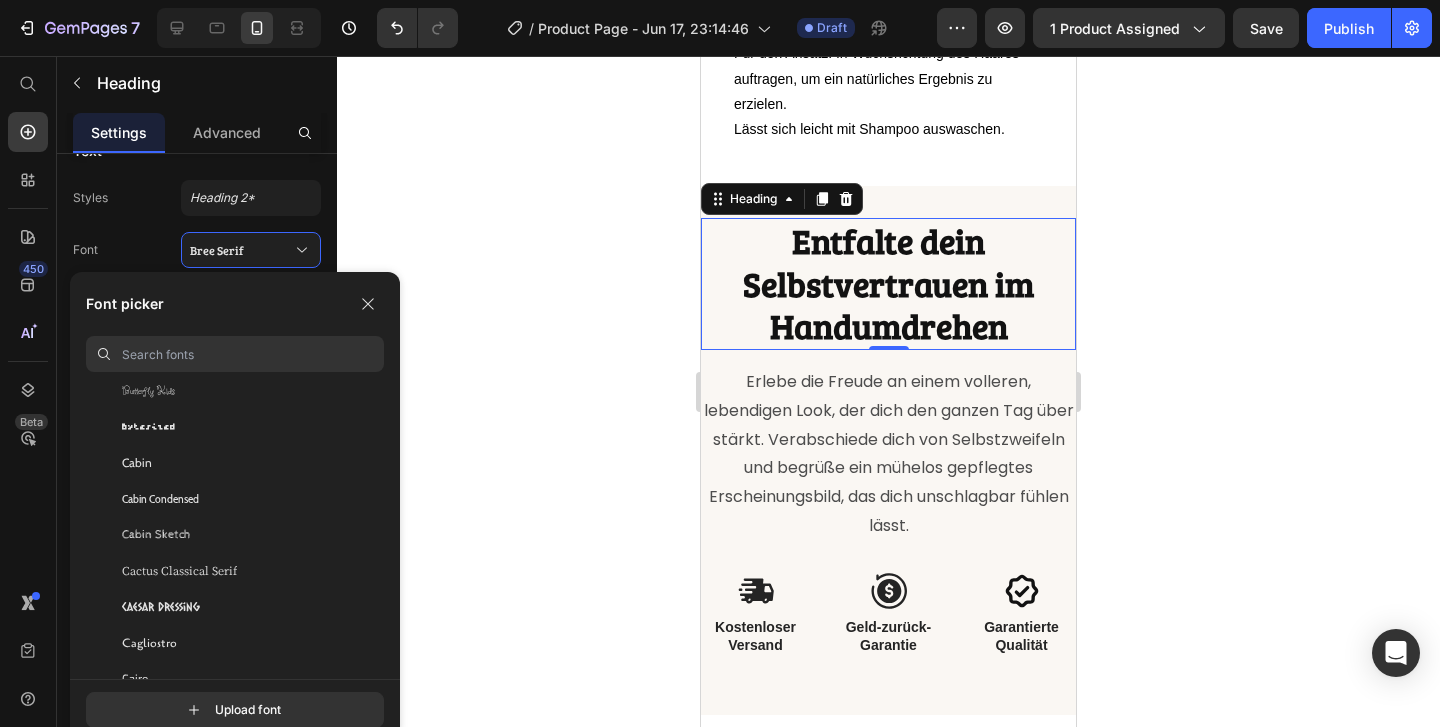 scroll, scrollTop: 9037, scrollLeft: 0, axis: vertical 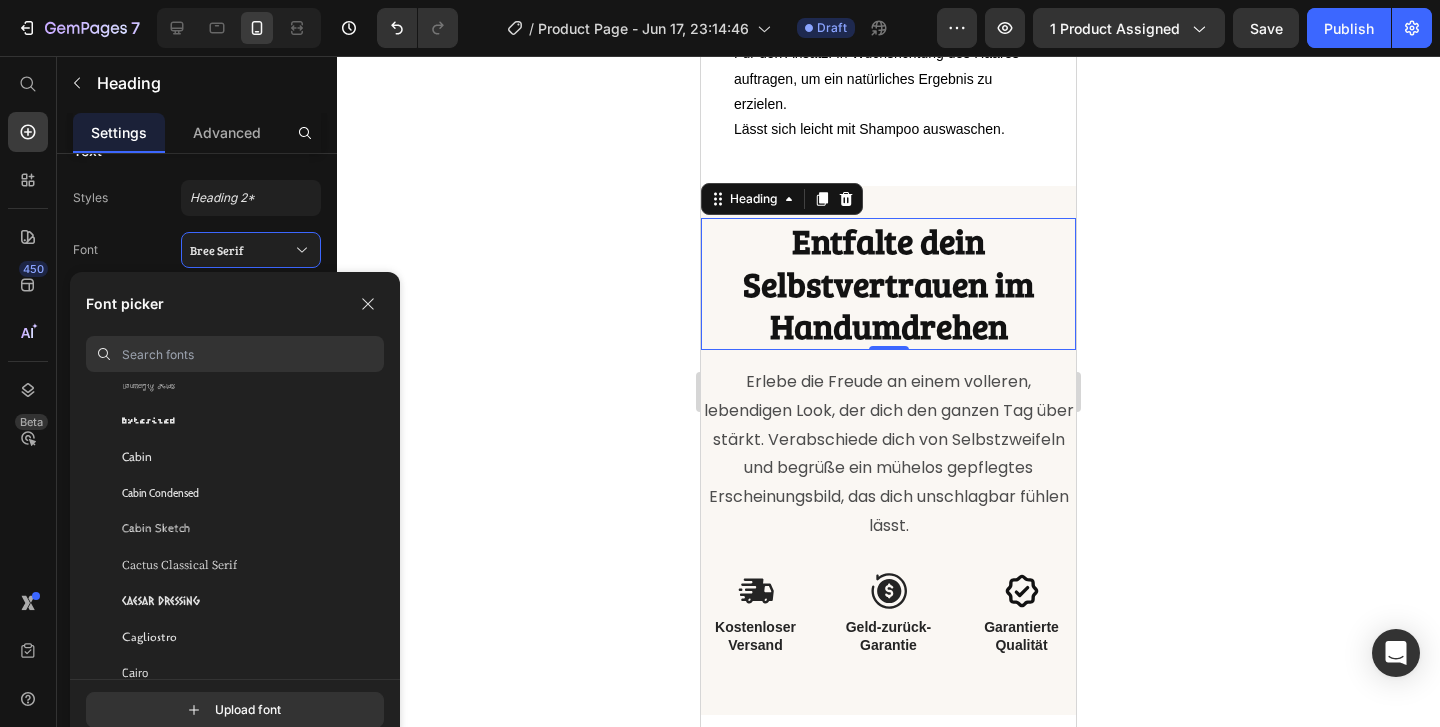 click on "Cabin" 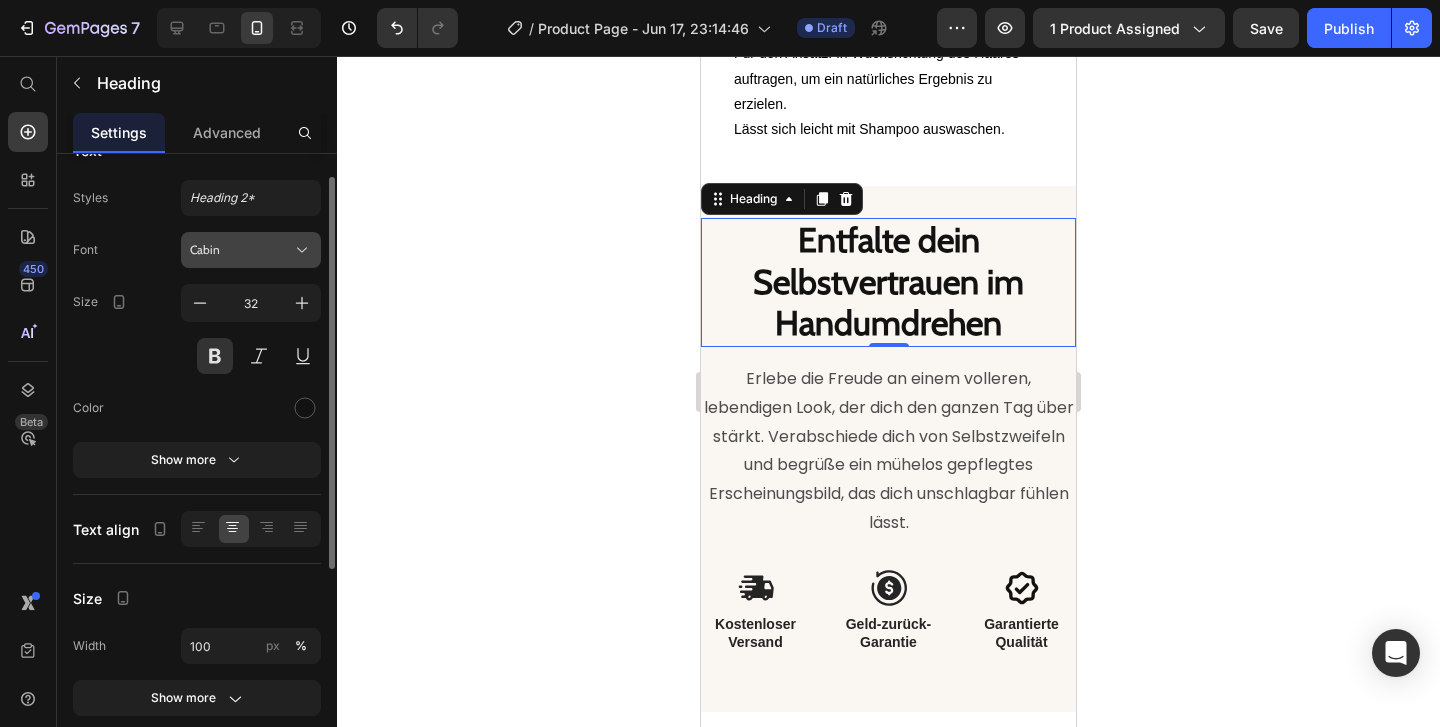 click on "Cabin" at bounding box center (241, 250) 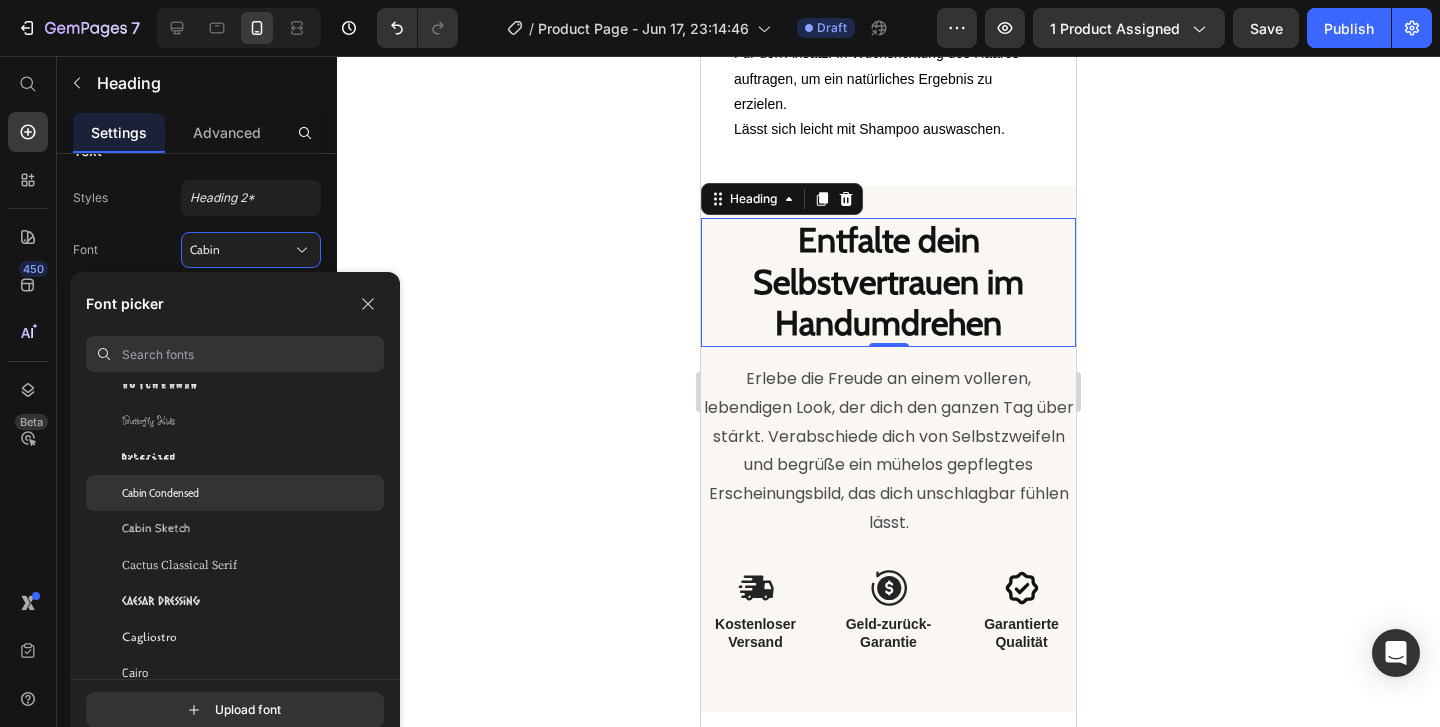 click on "Cabin Condensed" 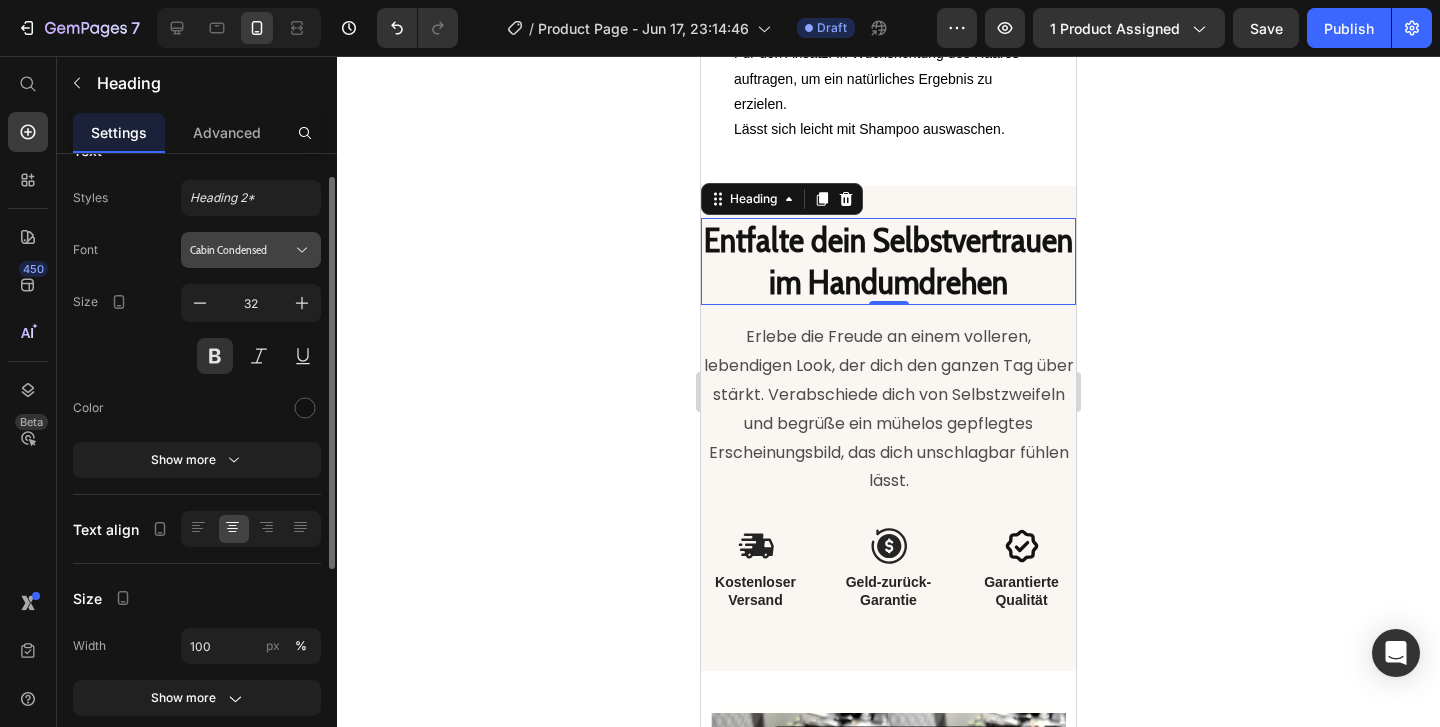 click on "Cabin Condensed" at bounding box center [241, 250] 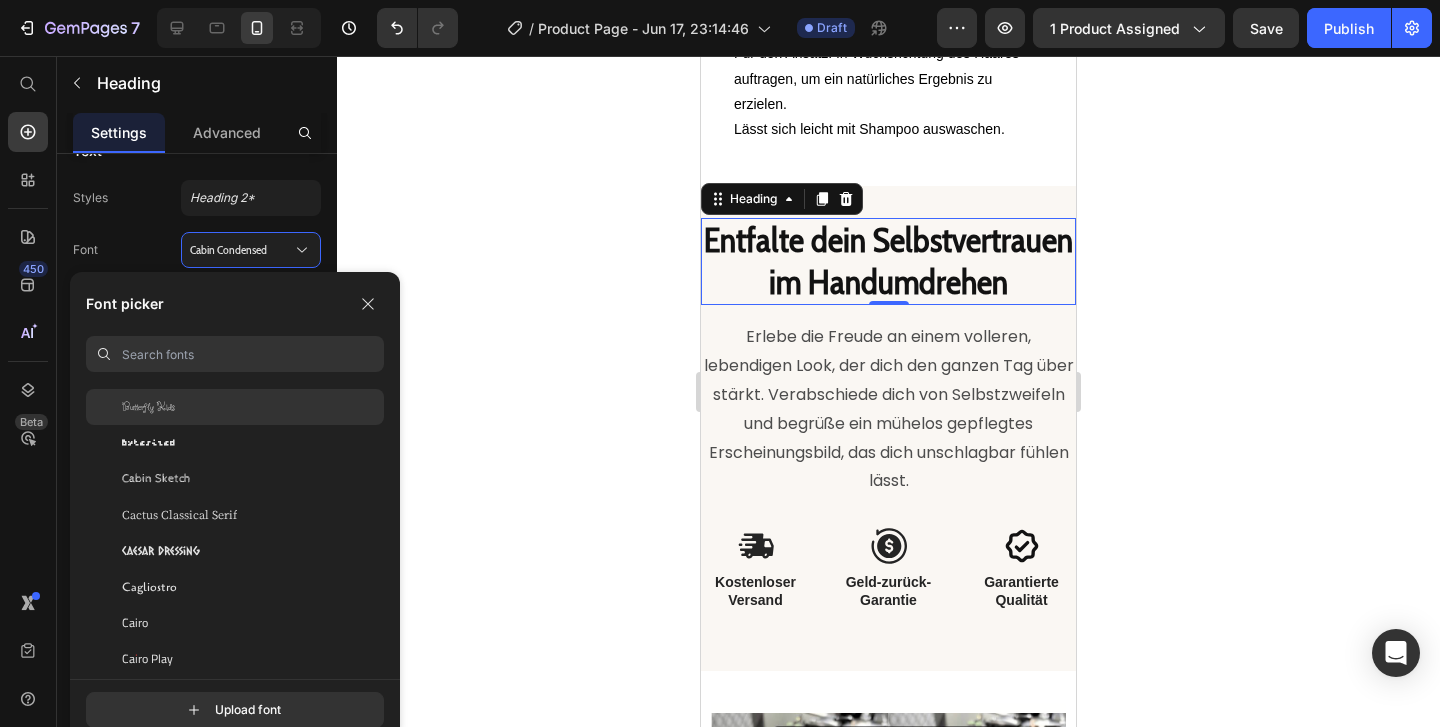 scroll, scrollTop: 9088, scrollLeft: 0, axis: vertical 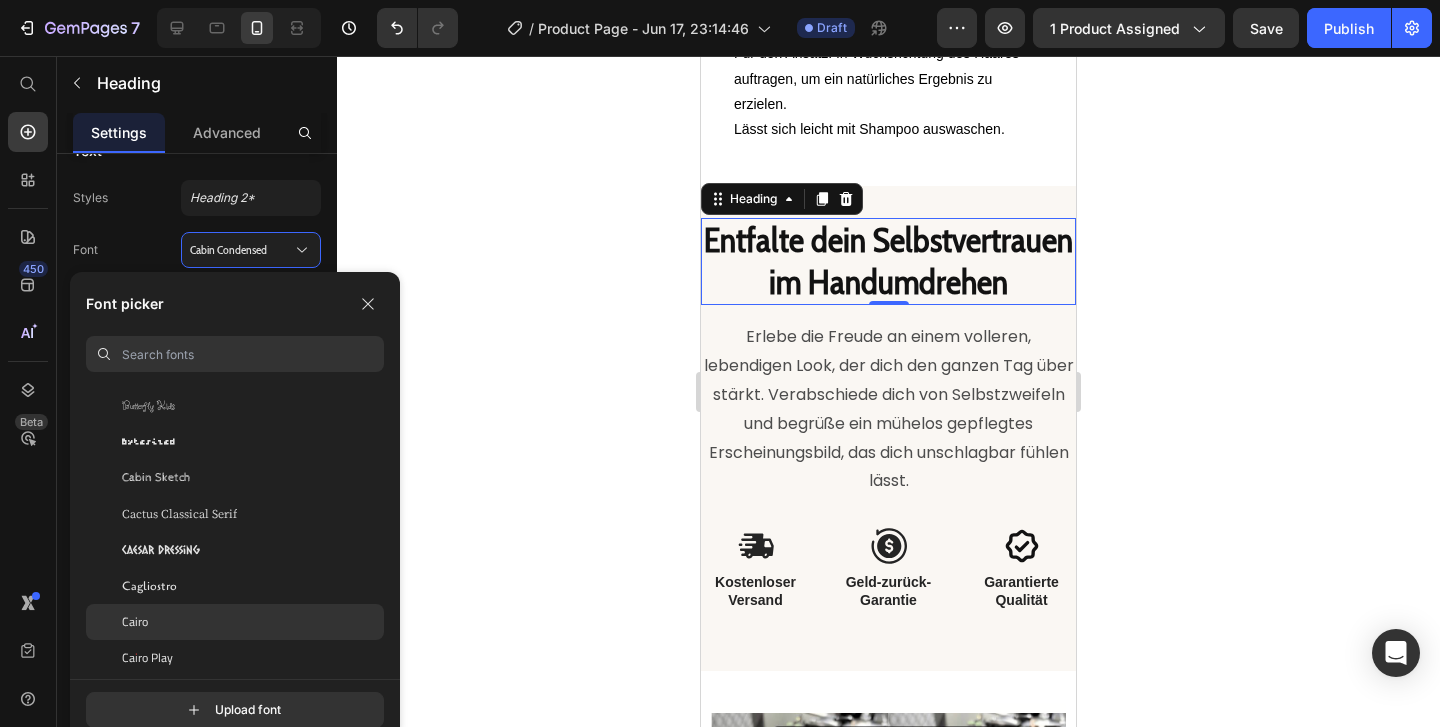 click on "Cairo" 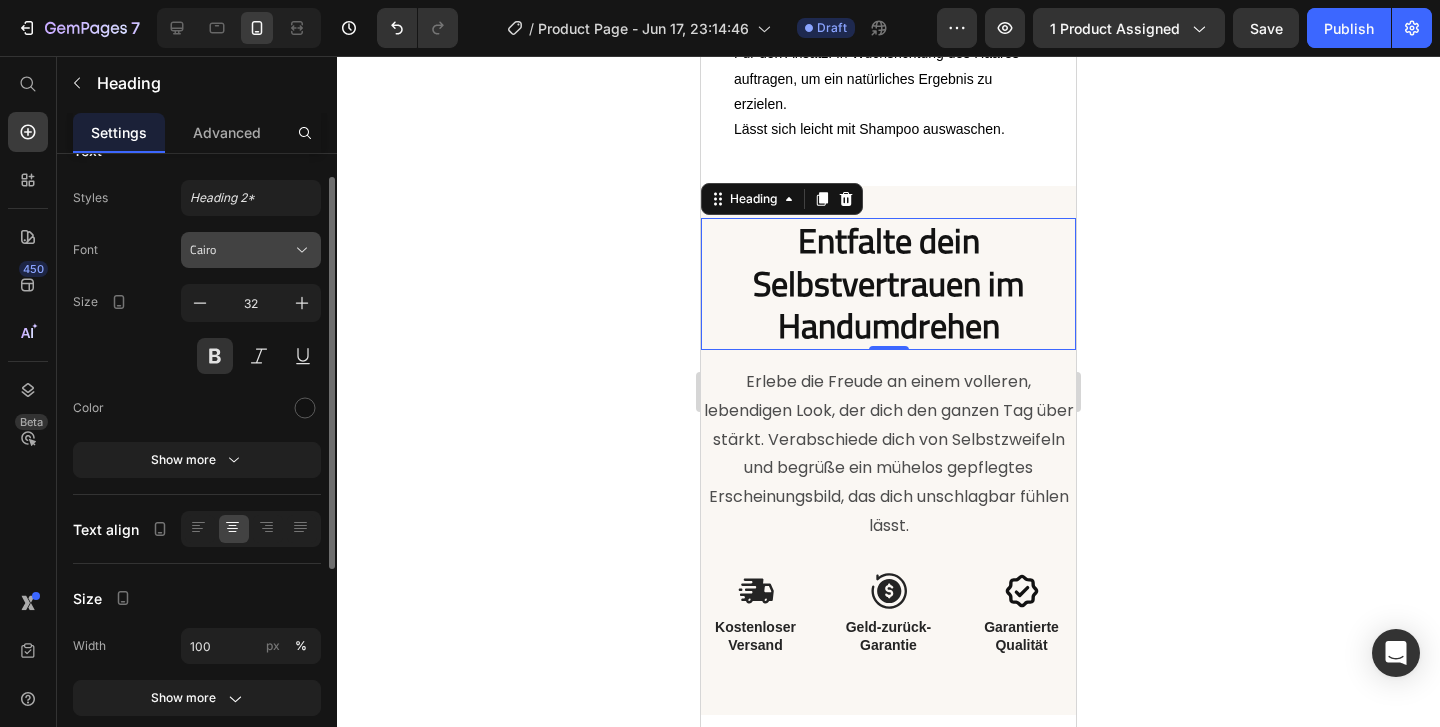click on "Cairo" at bounding box center (241, 250) 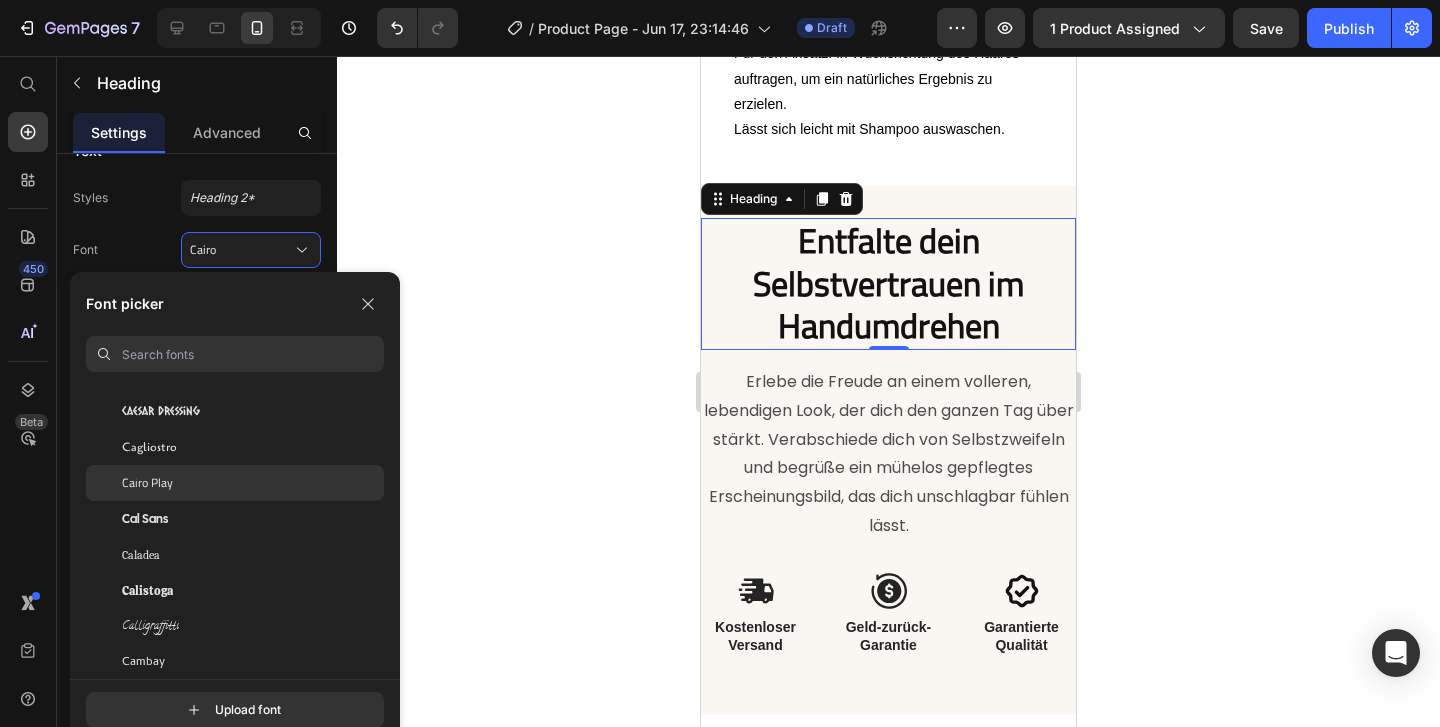 scroll, scrollTop: 9261, scrollLeft: 0, axis: vertical 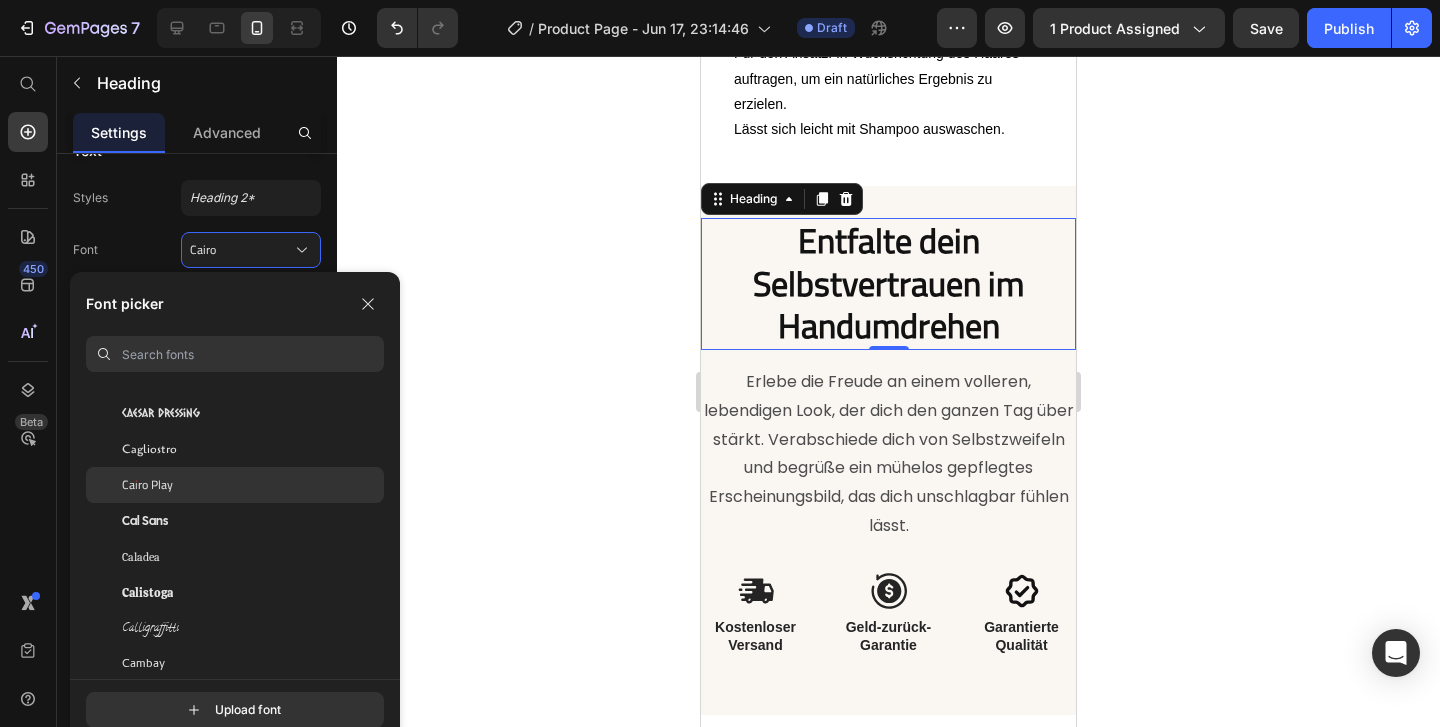 click on "Cairo Play" 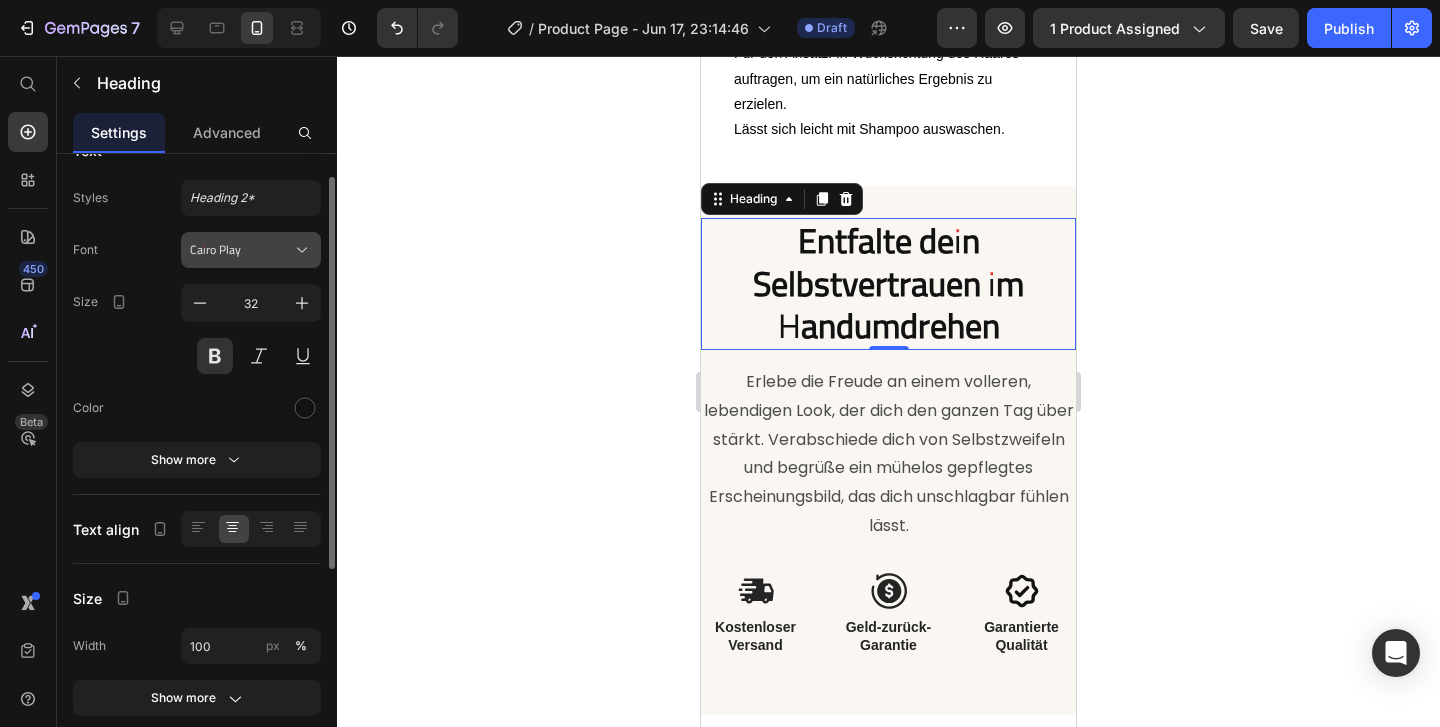 click on "Cairo Play" at bounding box center [241, 250] 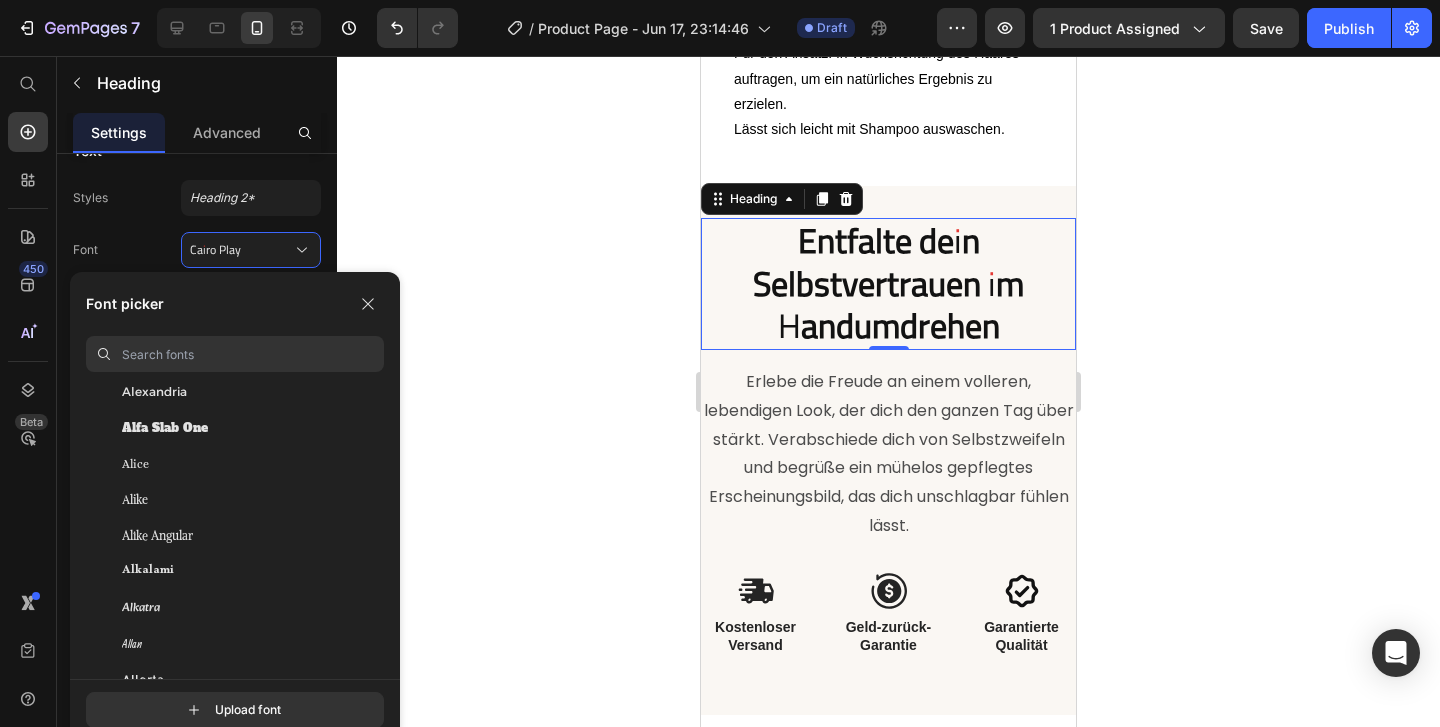 scroll, scrollTop: 0, scrollLeft: 0, axis: both 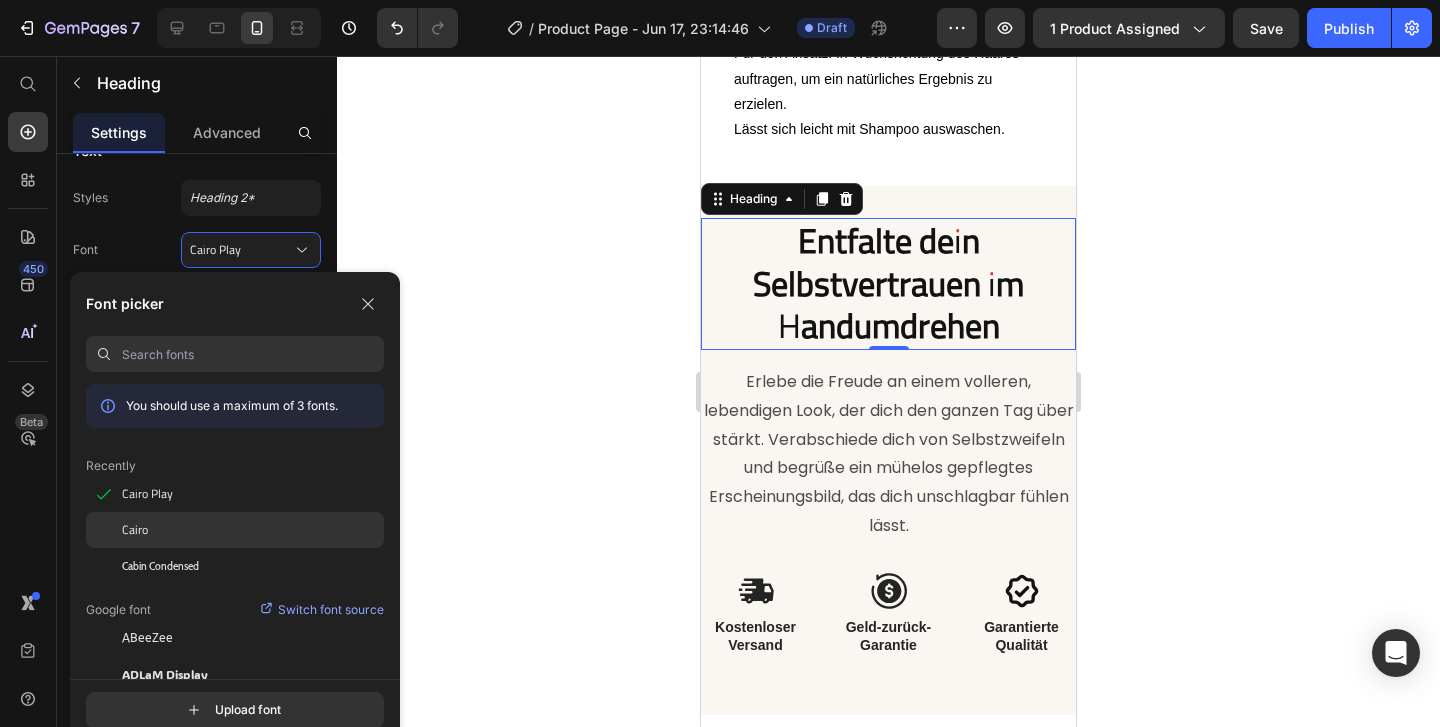 click on "Cairo" 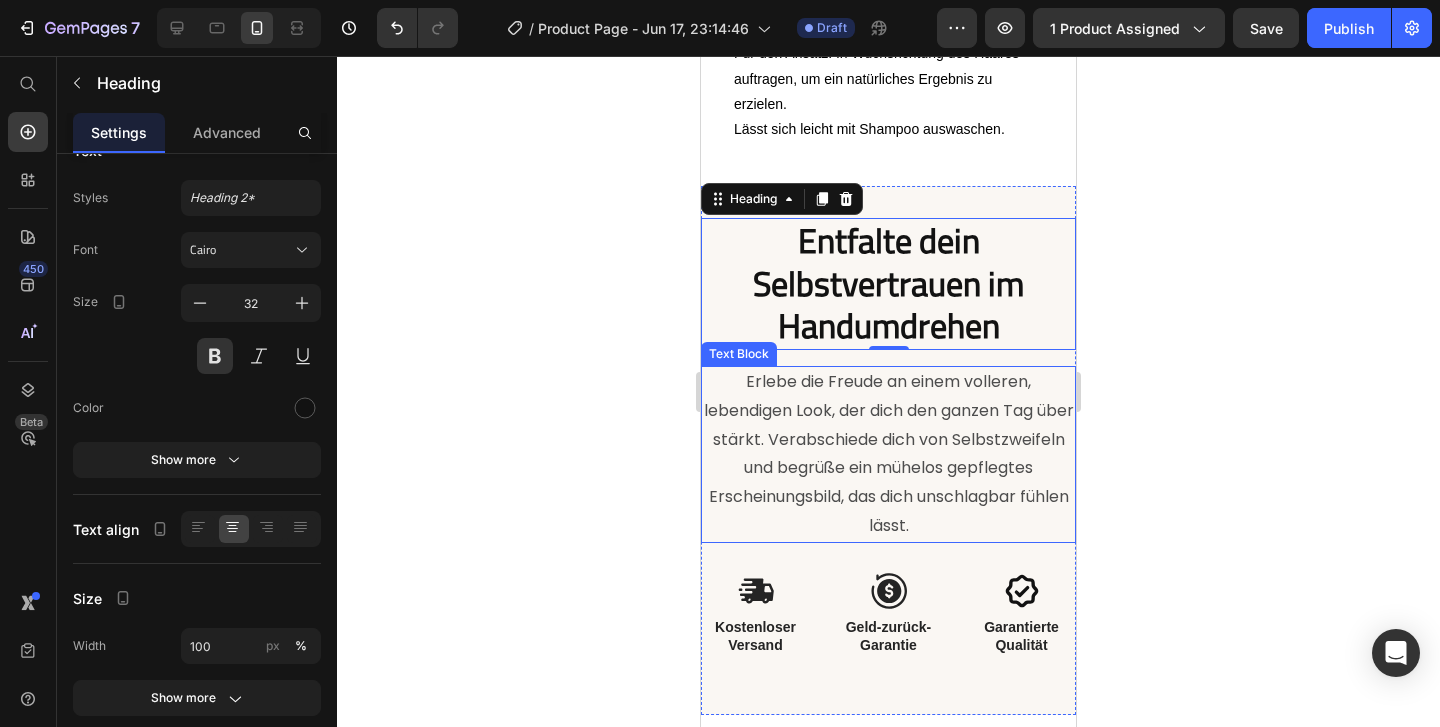 click on "Erlebe die Freude an einem volleren, lebendigen Look, der dich den ganzen Tag über stärkt. Verabschiede dich von Selbstzweifeln und begrüße ein mühelos gepflegtes Erscheinungsbild, das dich unschlagbar fühlen lässt." at bounding box center [889, 453] 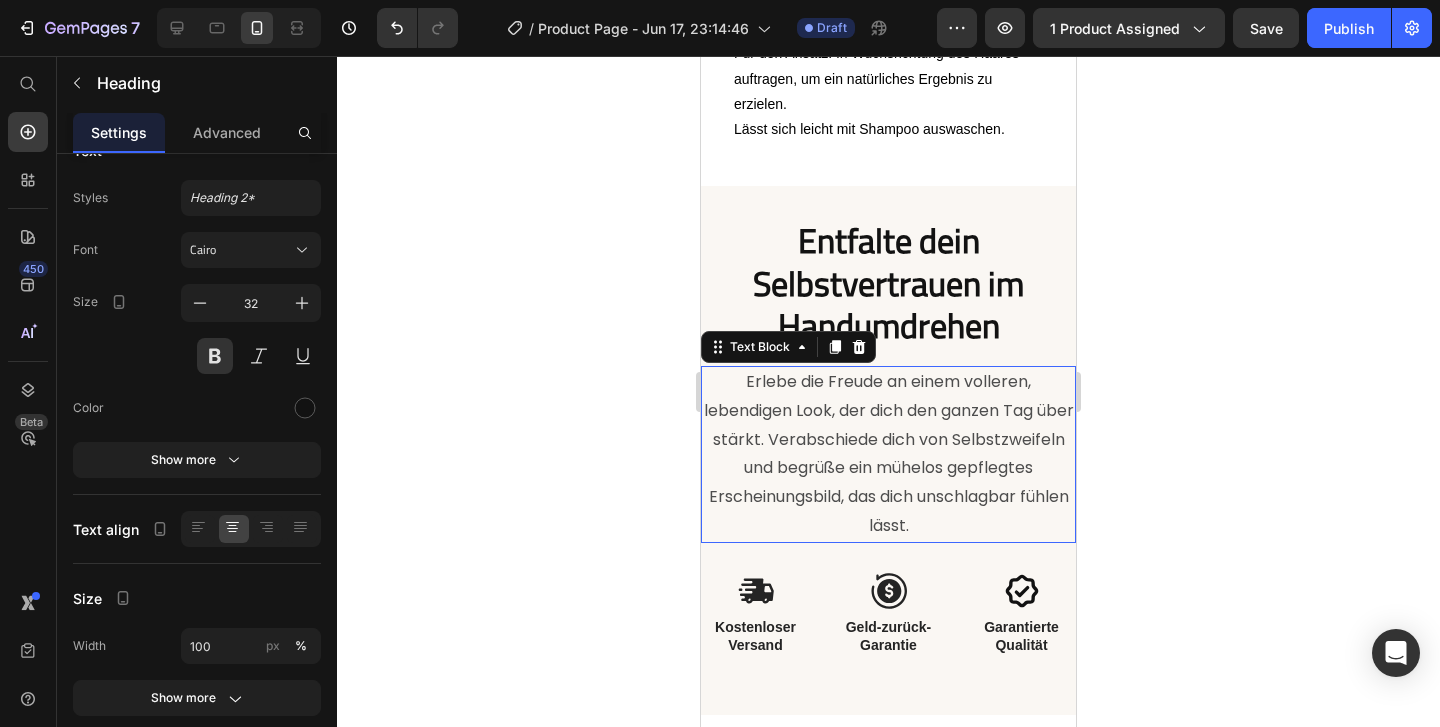 scroll, scrollTop: 0, scrollLeft: 0, axis: both 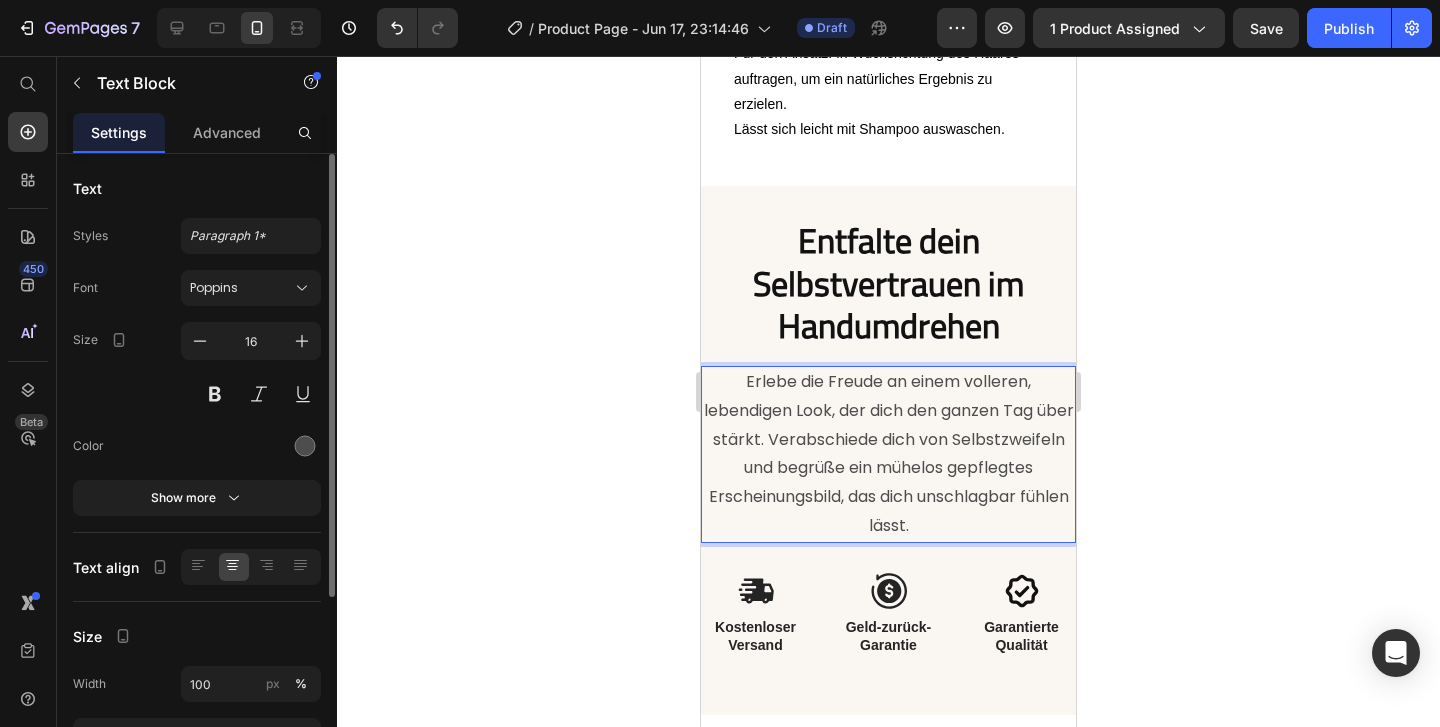 click on "Erlebe die Freude an einem volleren, lebendigen Look, der dich den ganzen Tag über stärkt. Verabschiede dich von Selbstzweifeln und begrüße ein mühelos gepflegtes Erscheinungsbild, das dich unschlagbar fühlen lässt." at bounding box center (889, 453) 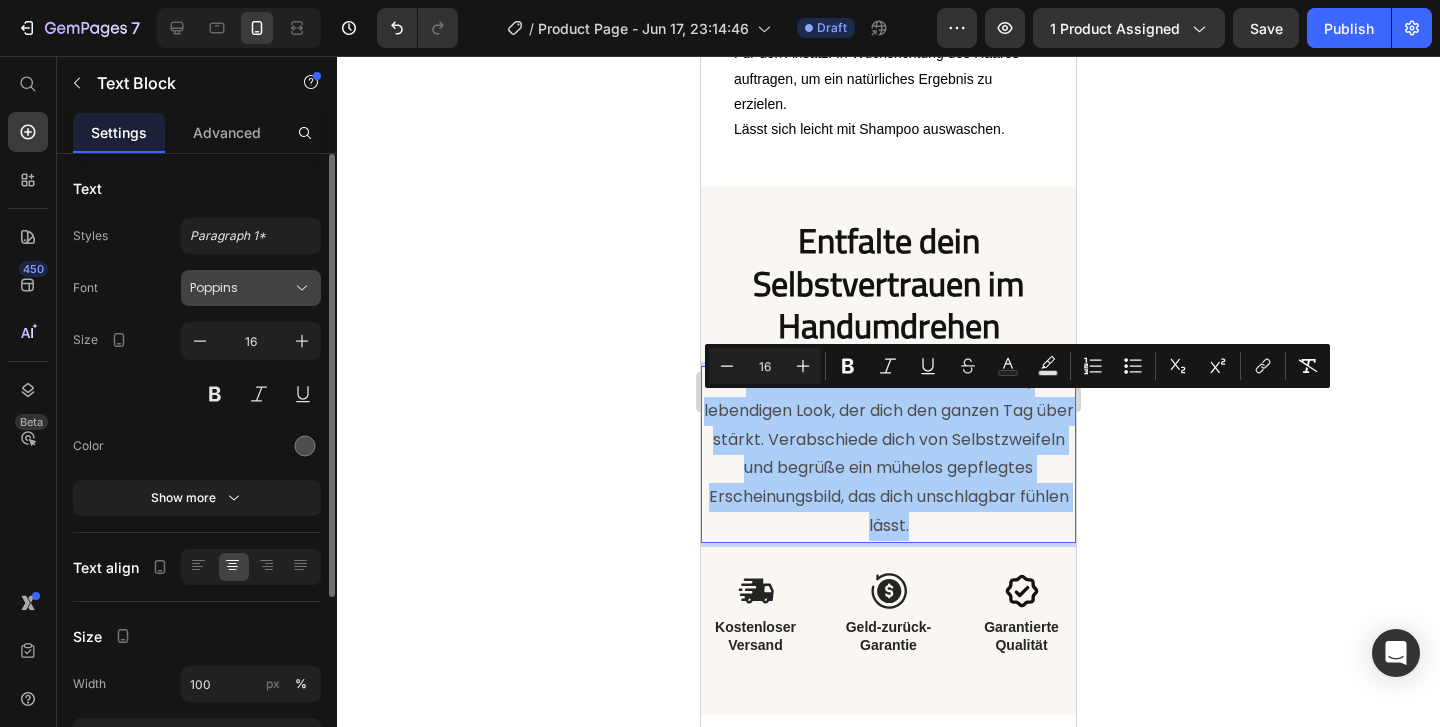 click on "Poppins" at bounding box center [241, 288] 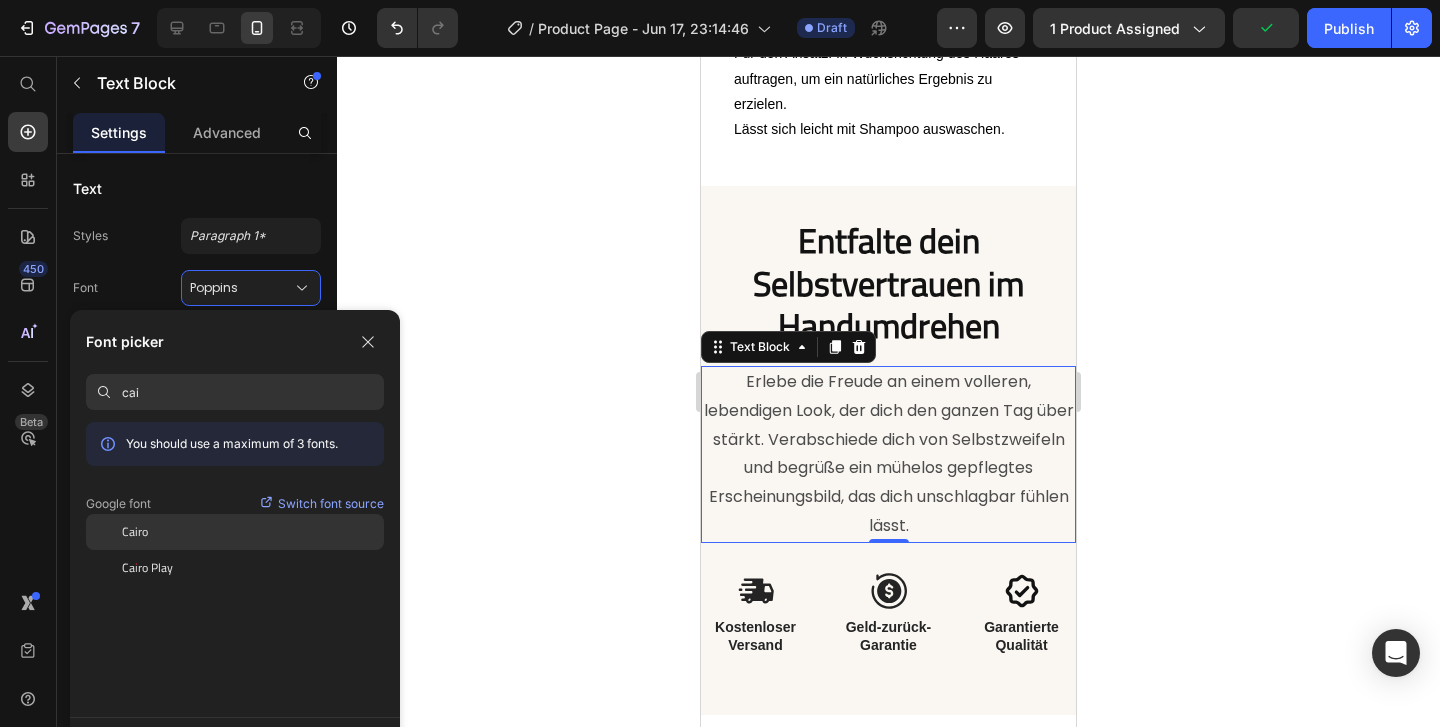type on "cai" 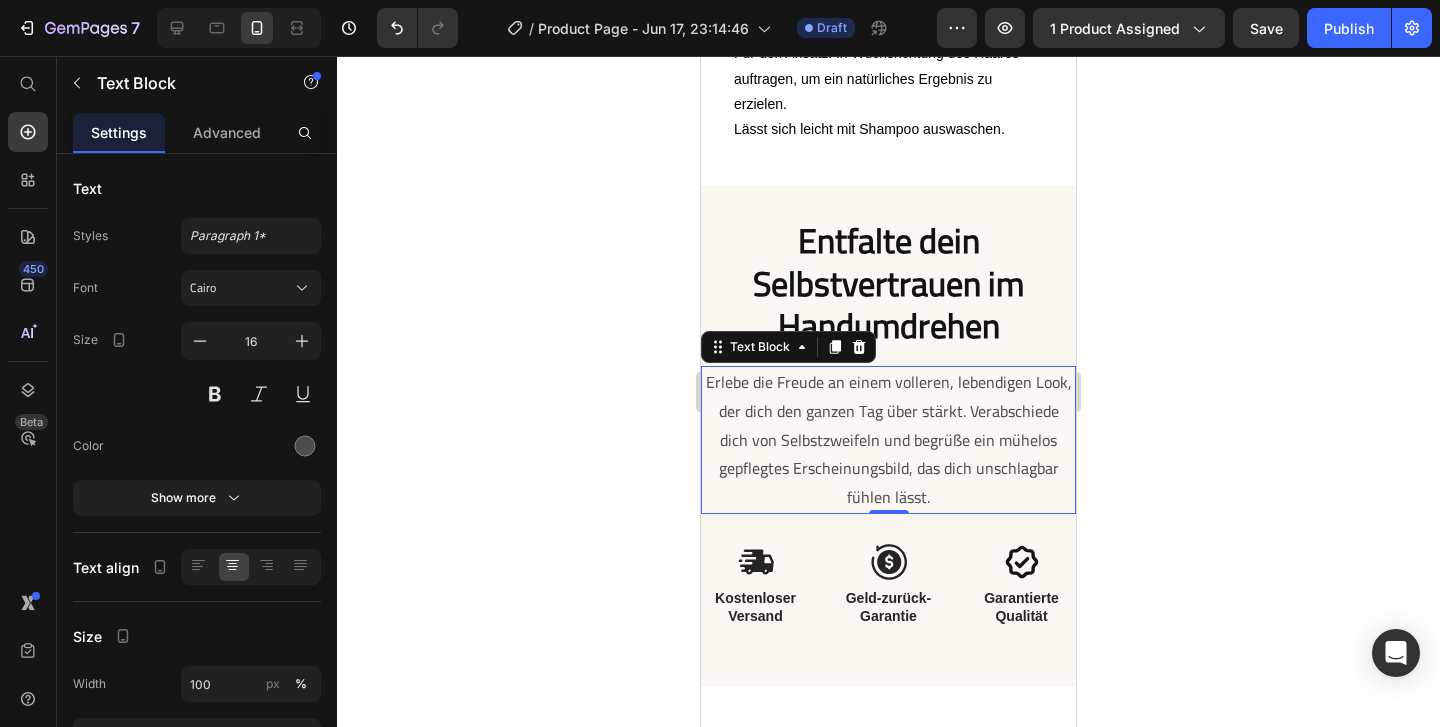 click 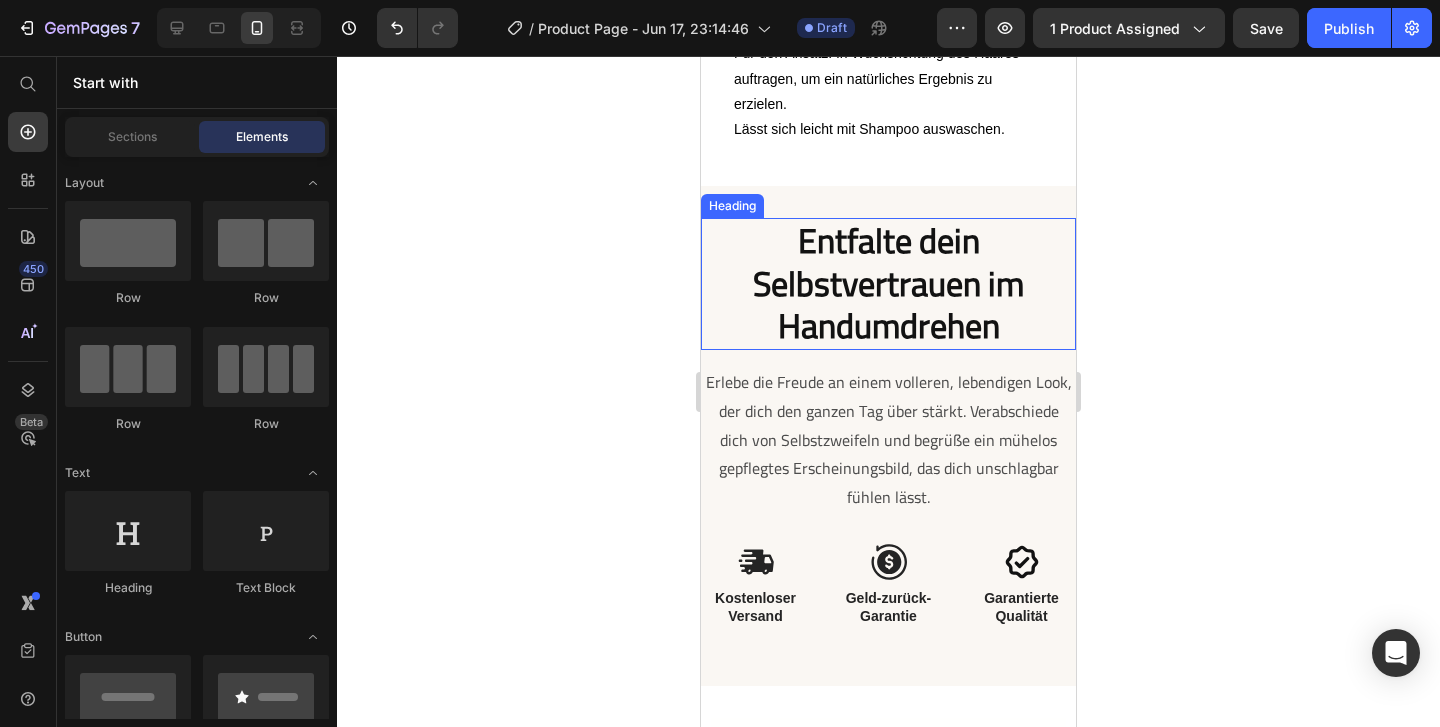 click on "Entfalte dein Selbstvertrauen im Handumdrehen" at bounding box center [888, 283] 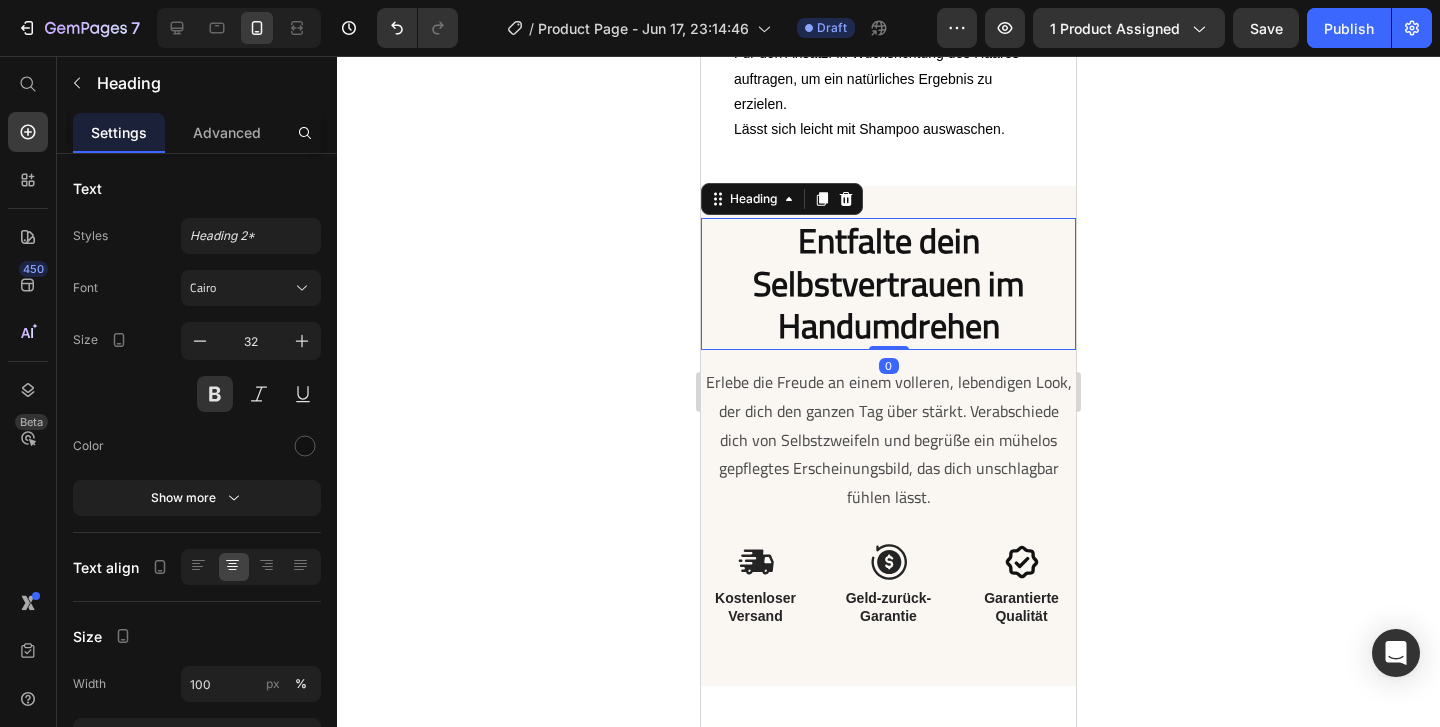 click on "Entfalte dein Selbstvertrauen im Handumdrehen" at bounding box center (888, 283) 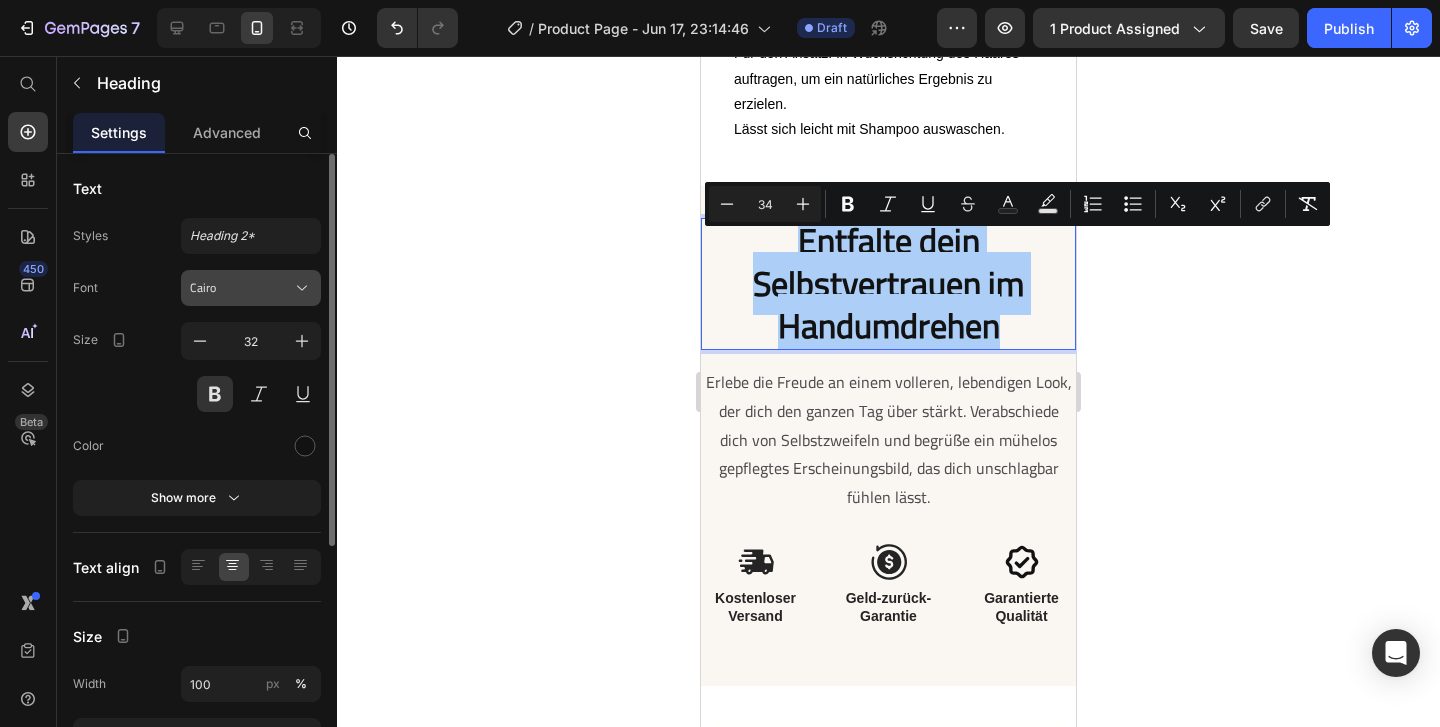 click on "Cairo" at bounding box center [241, 288] 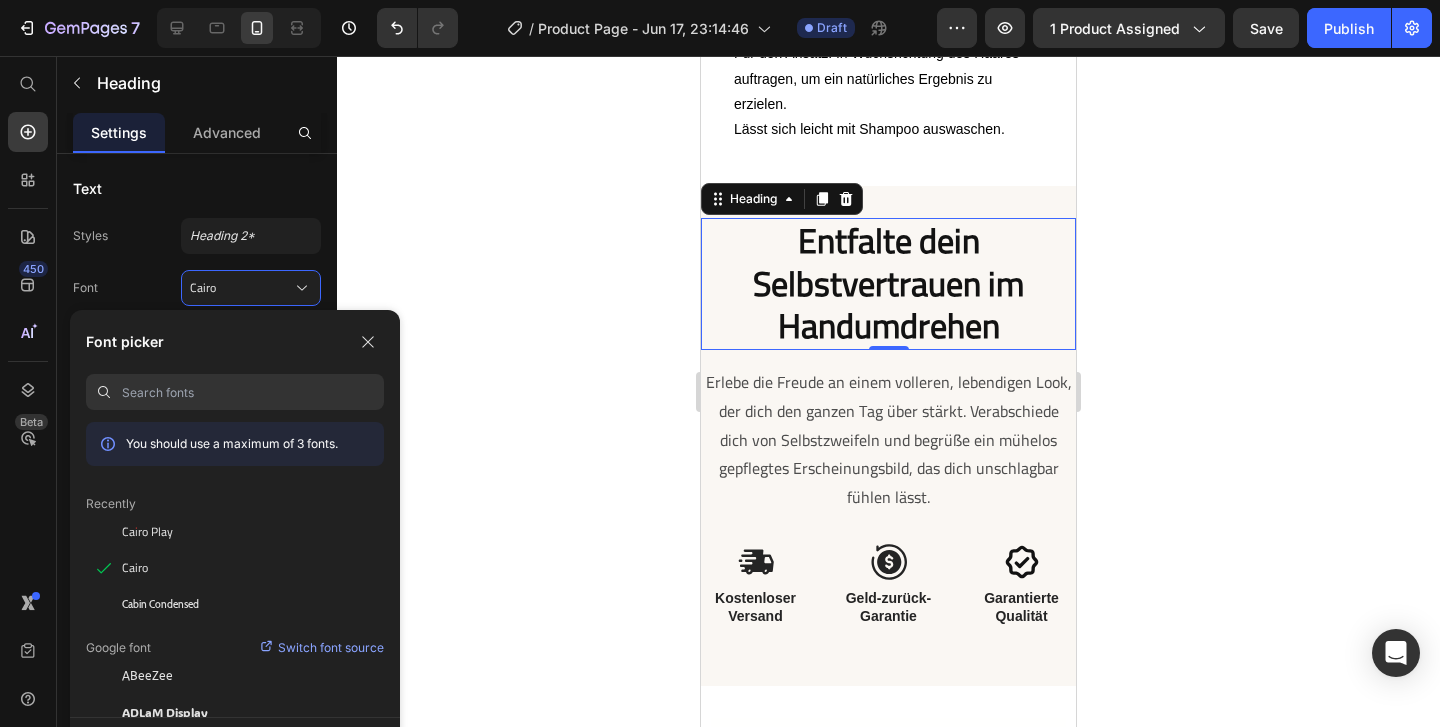 click at bounding box center (253, 392) 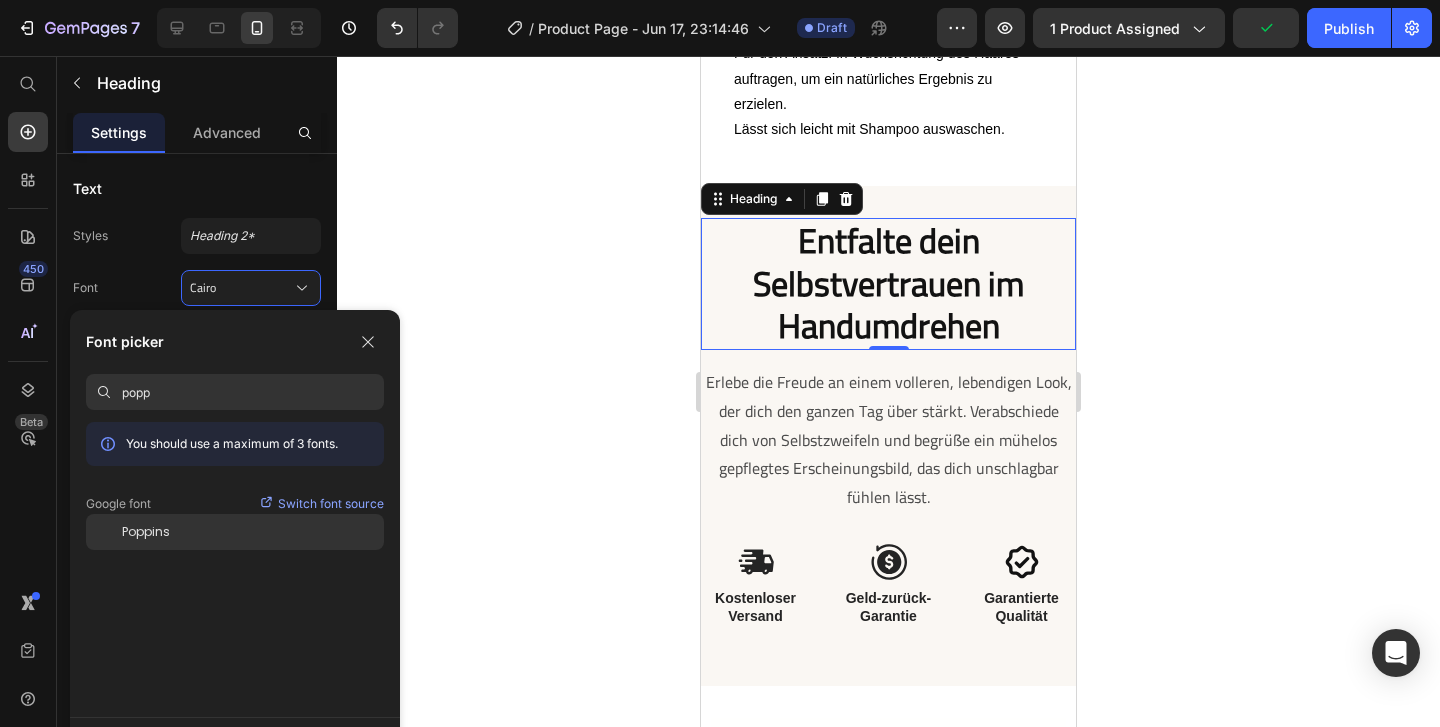type on "popp" 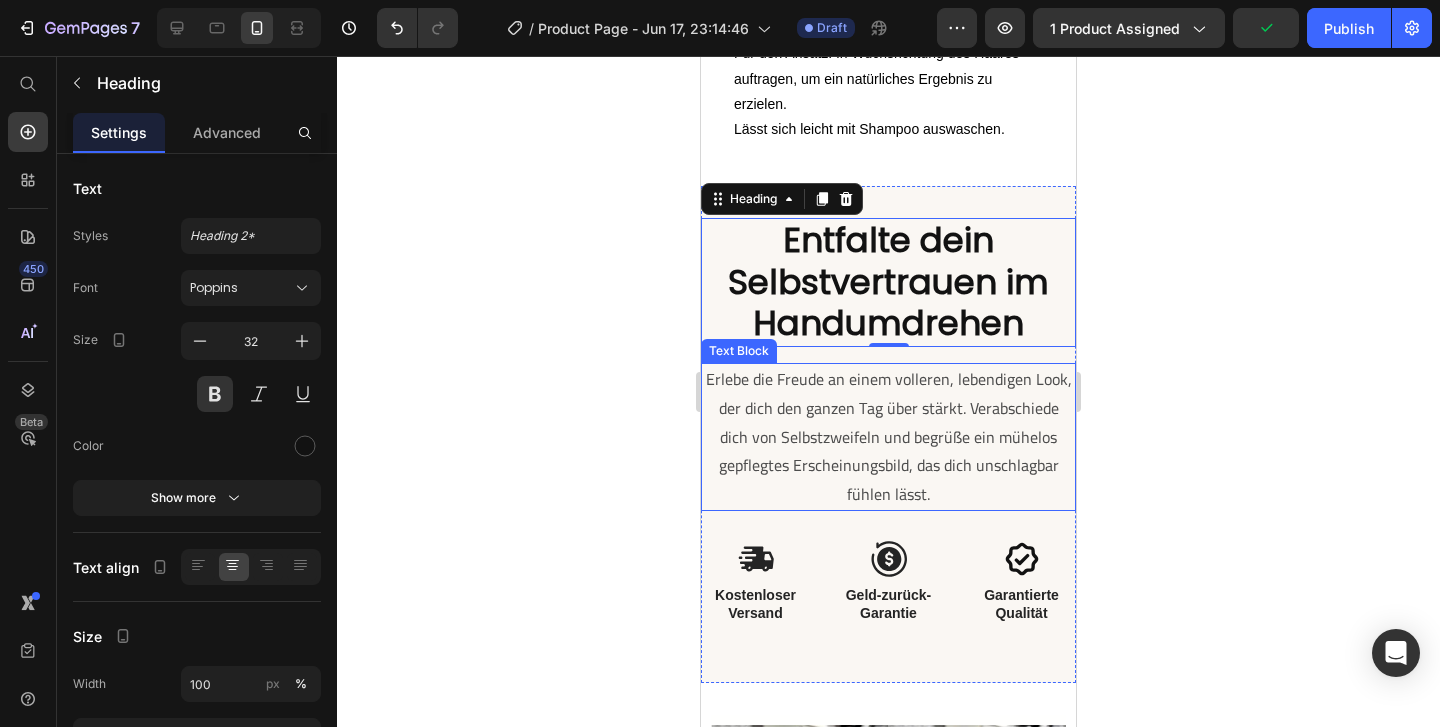 click on "Erlebe die Freude an einem volleren, lebendigen Look, der dich den ganzen Tag über stärkt. Verabschiede dich von Selbstzweifeln und begrüße ein mühelos gepflegtes Erscheinungsbild, das dich unschlagbar fühlen lässt." at bounding box center [889, 436] 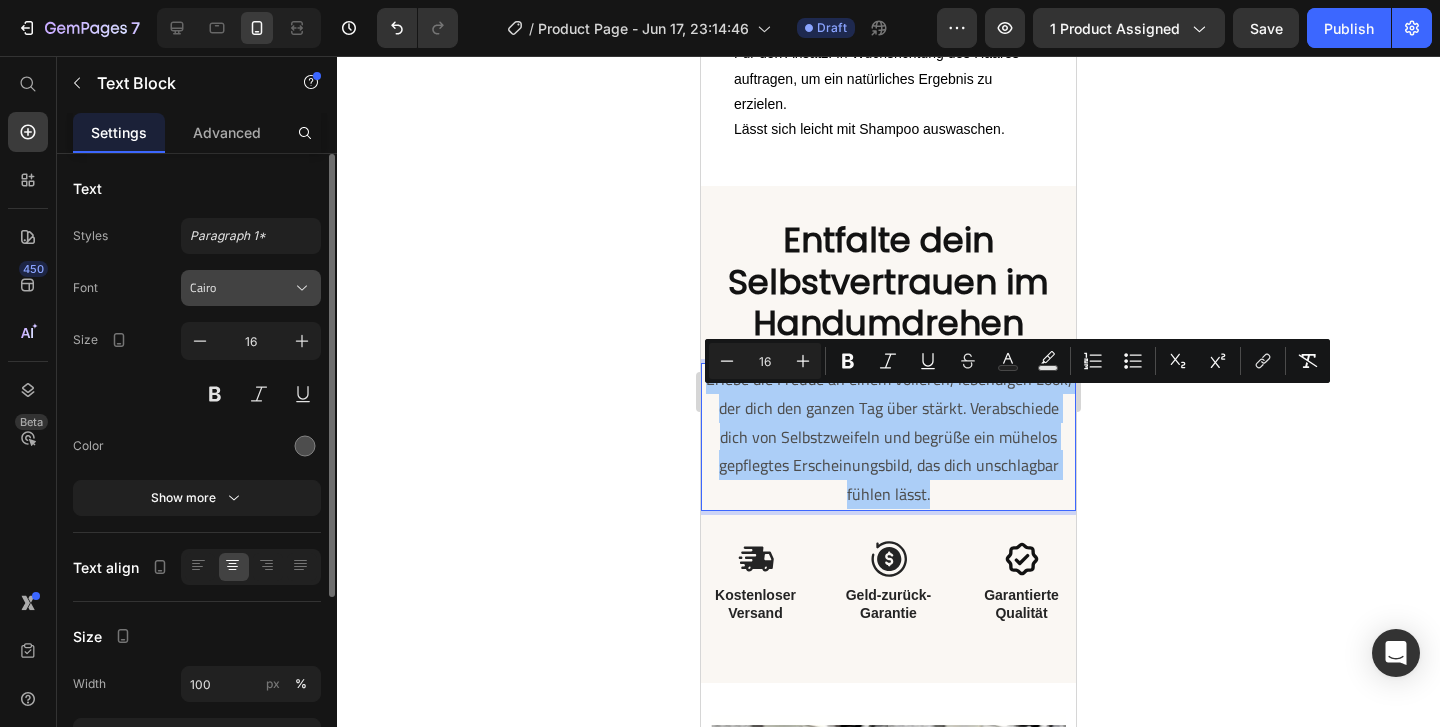 click on "Cairo" at bounding box center (251, 288) 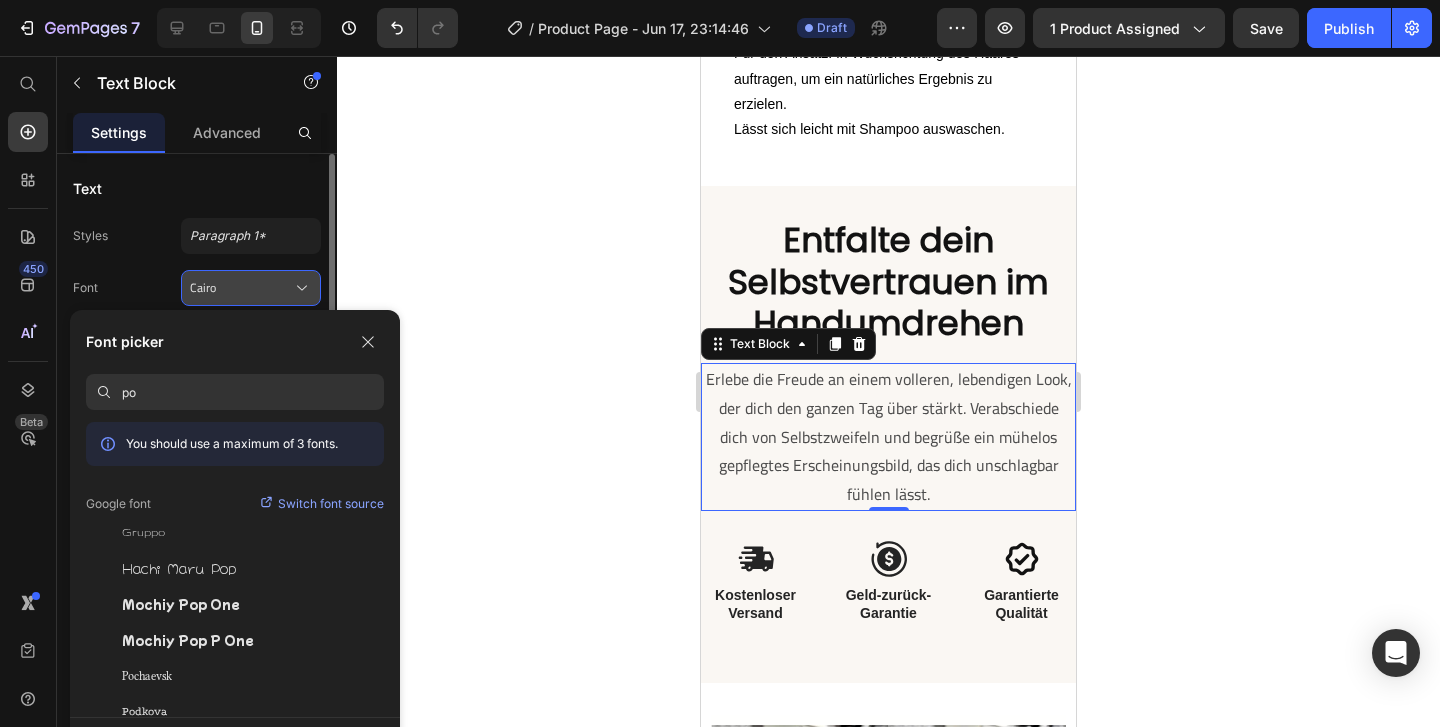 type on "p" 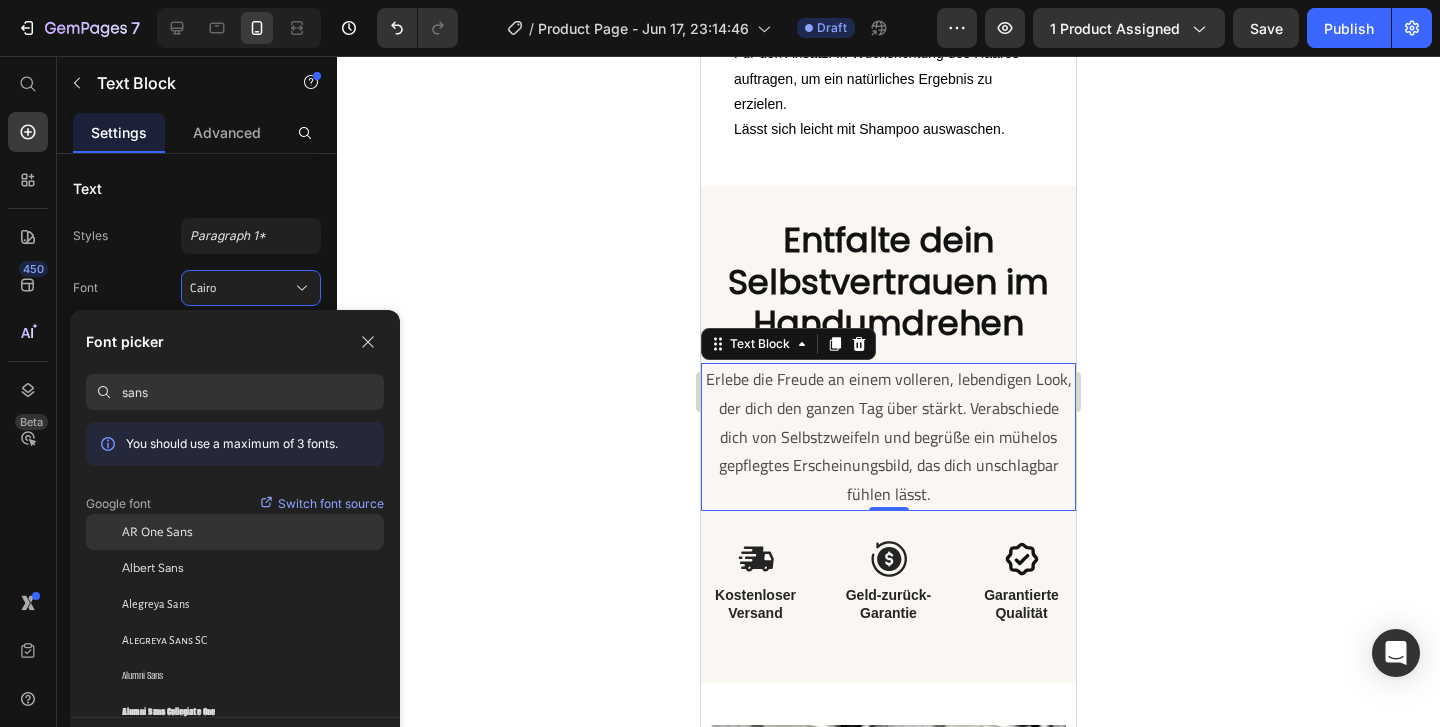 type on "sans" 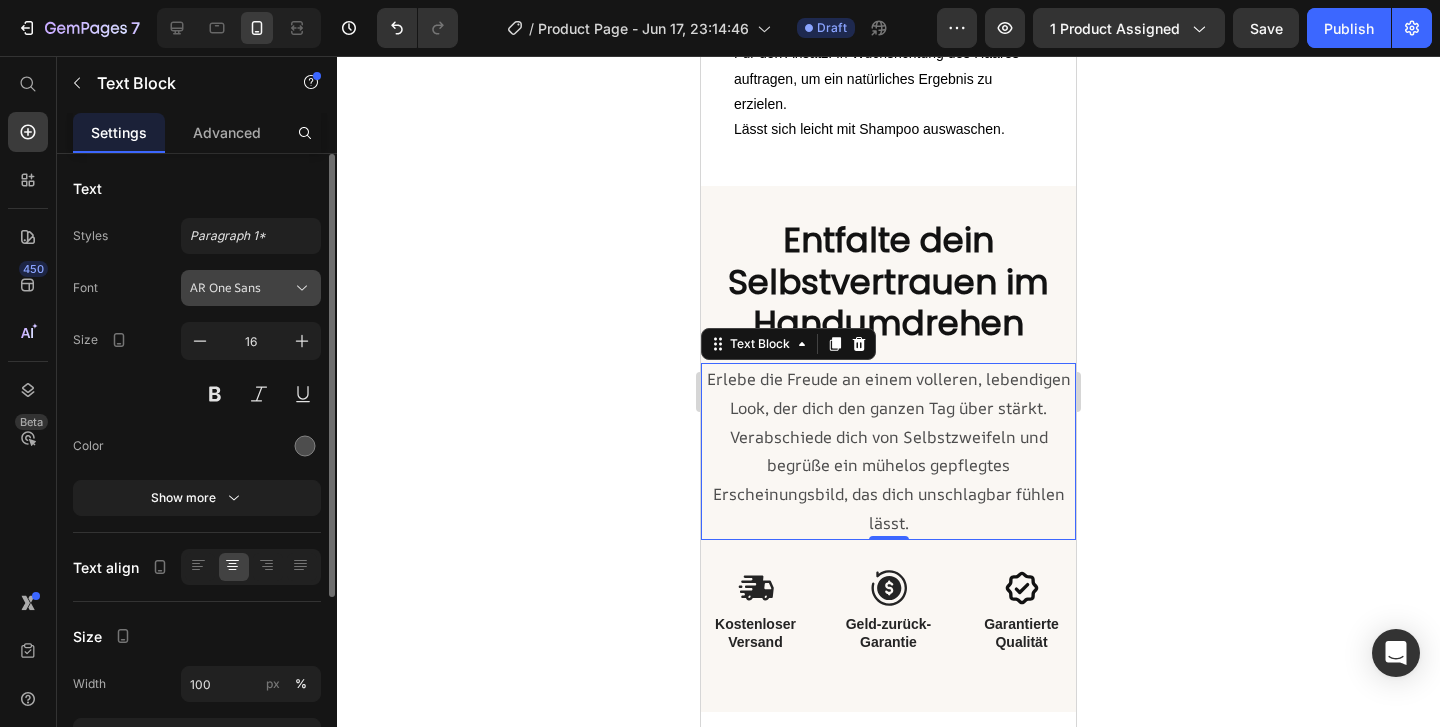 click on "AR One Sans" at bounding box center [241, 288] 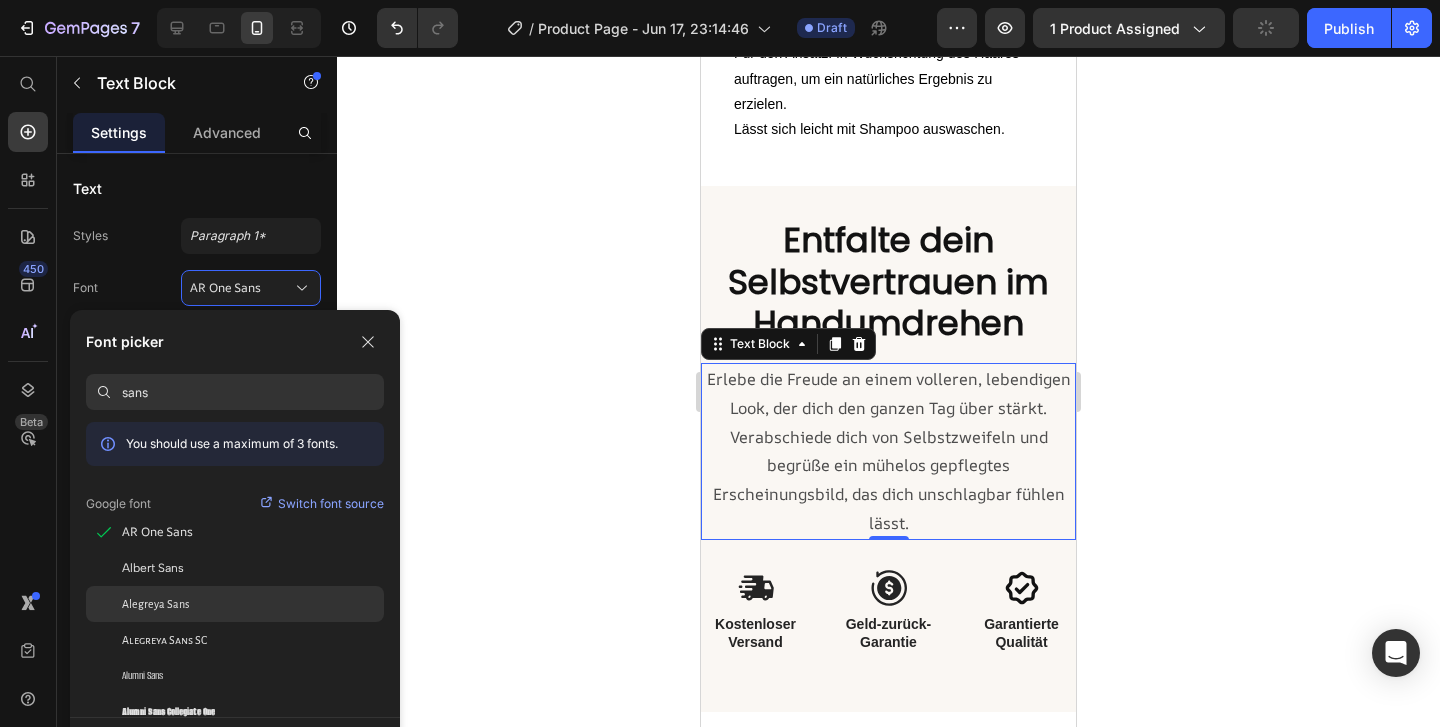 scroll, scrollTop: 133, scrollLeft: 0, axis: vertical 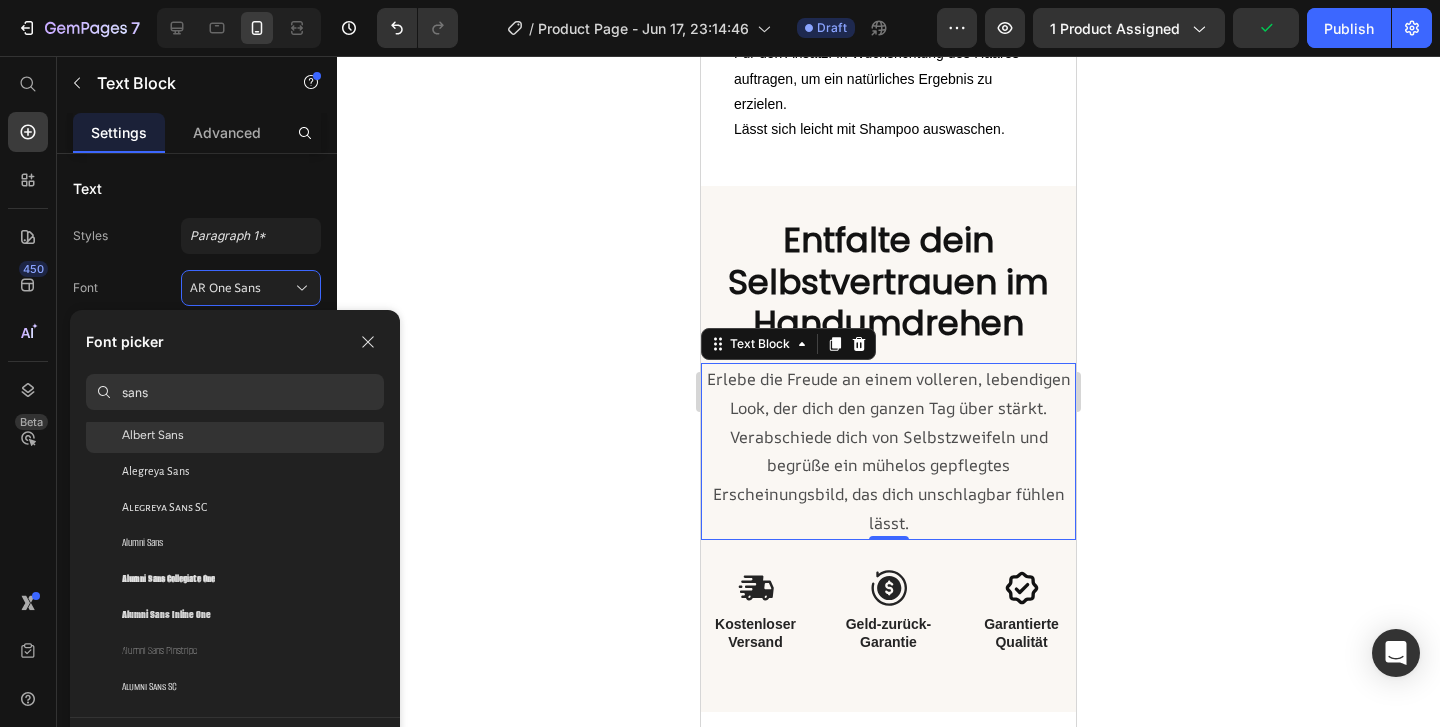 click on "Albert Sans" at bounding box center (153, 435) 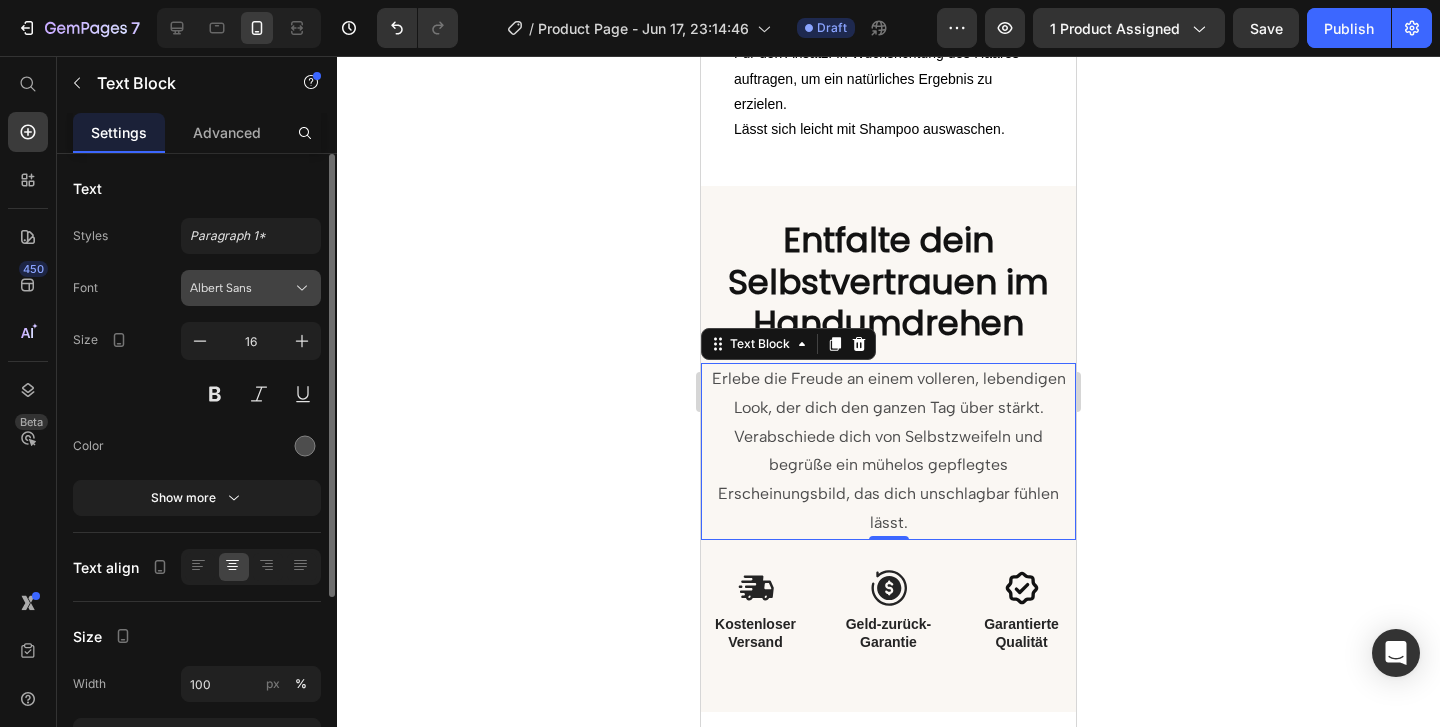 click on "Albert Sans" at bounding box center [251, 288] 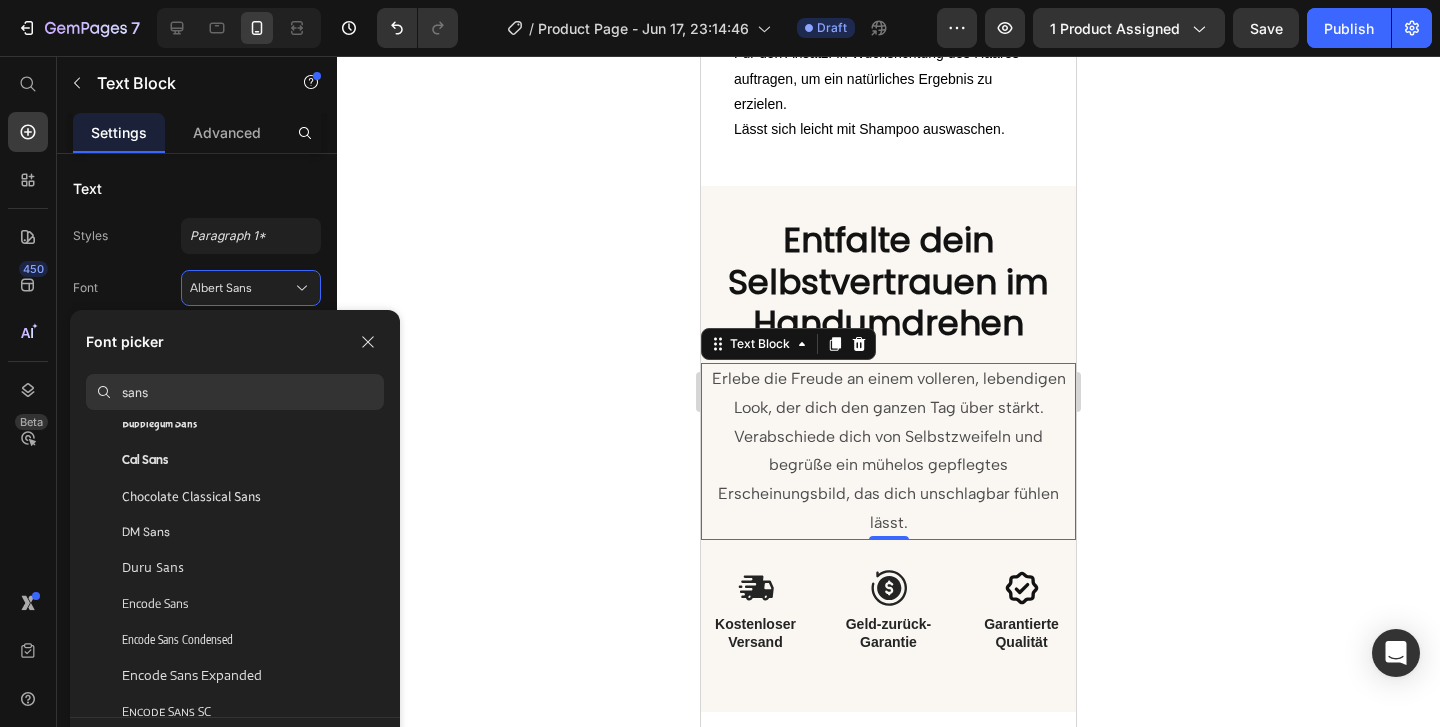 scroll, scrollTop: 656, scrollLeft: 0, axis: vertical 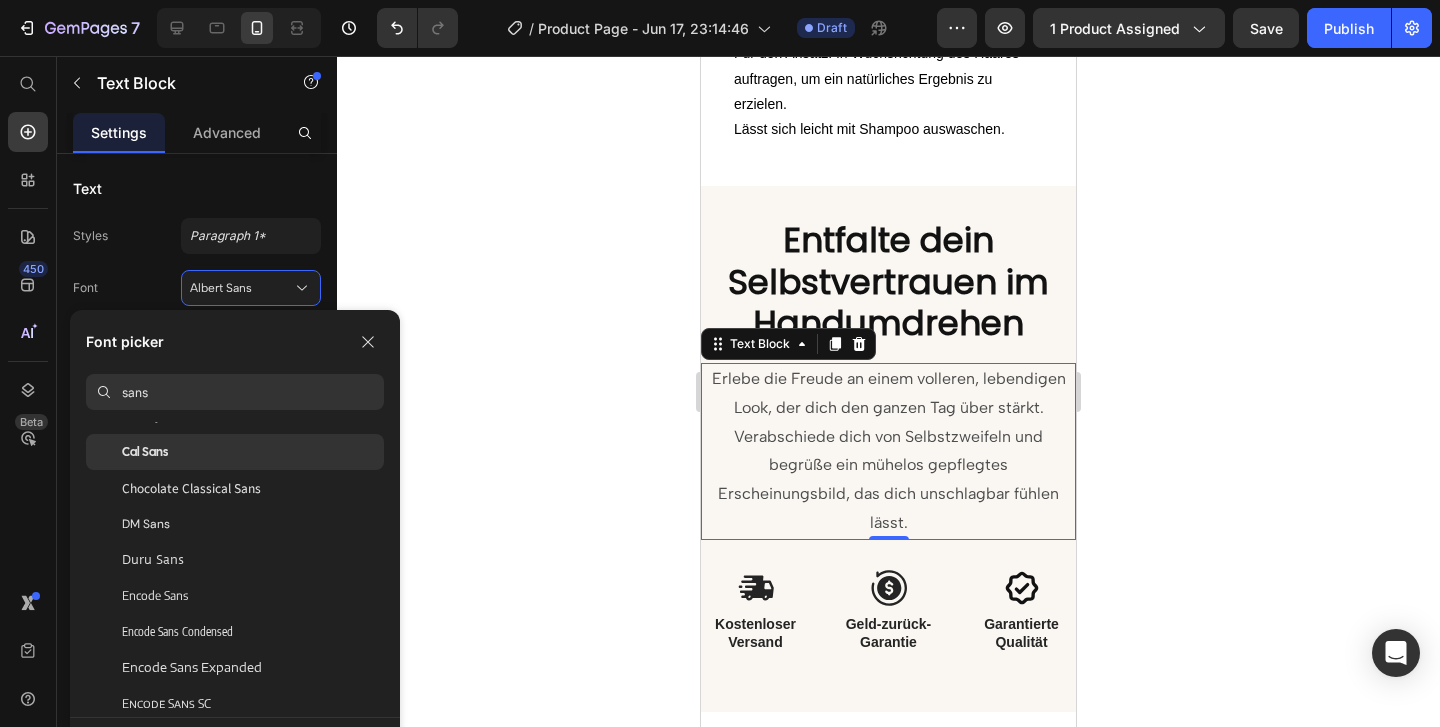click on "Cal Sans" 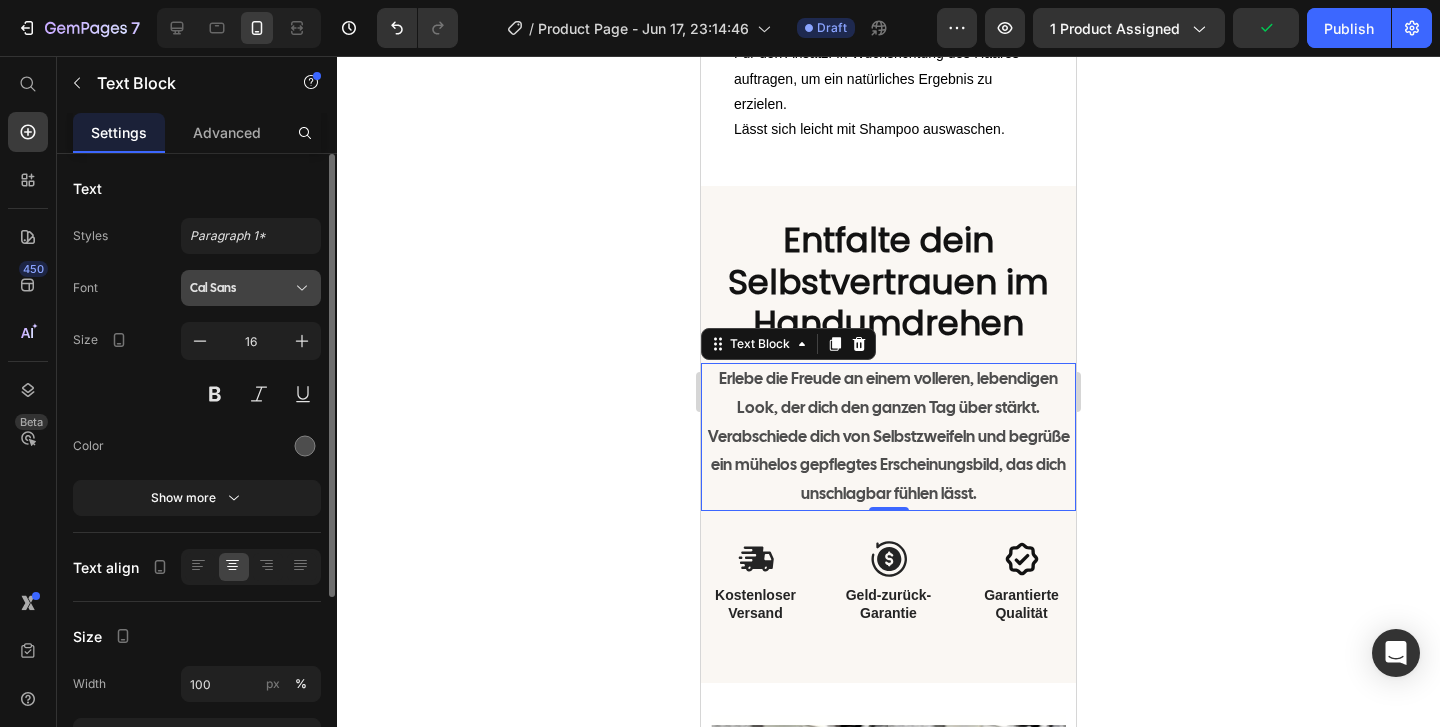 click on "Cal Sans" at bounding box center [251, 288] 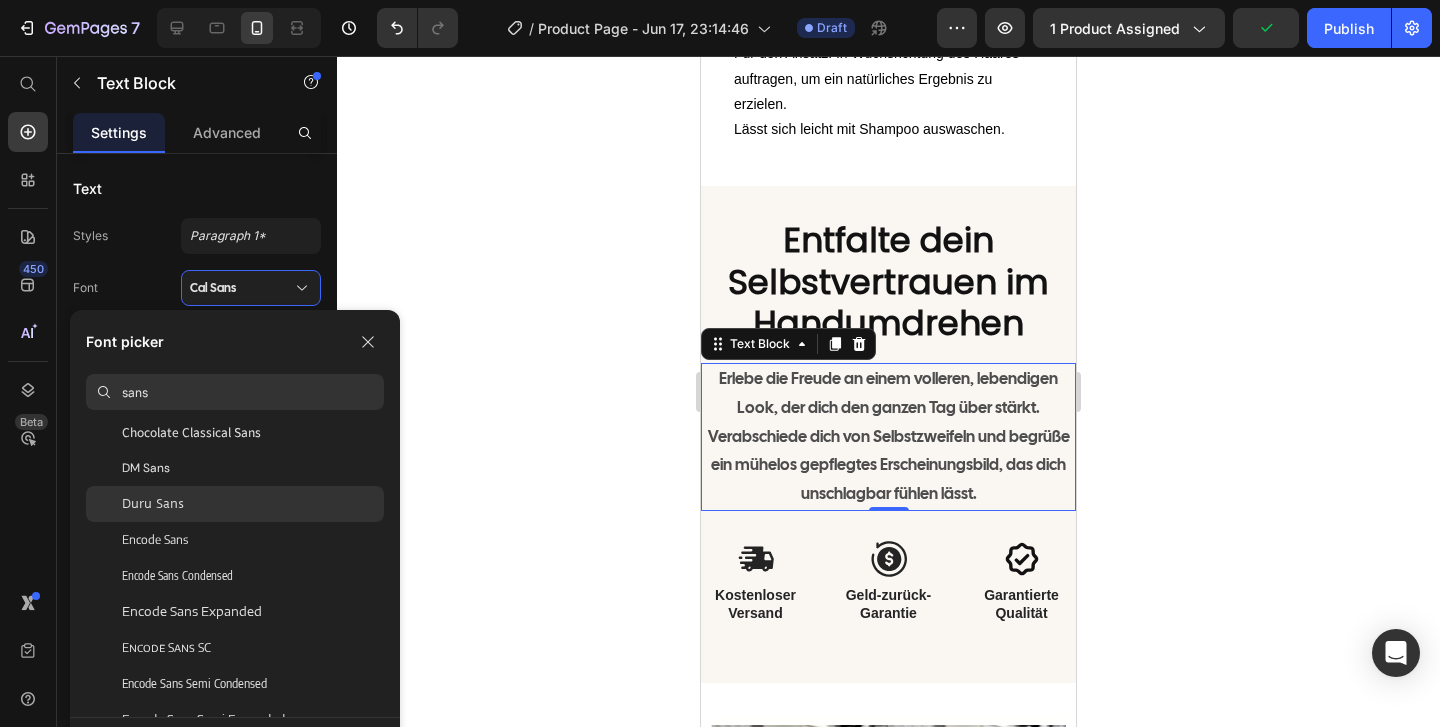 scroll, scrollTop: 720, scrollLeft: 0, axis: vertical 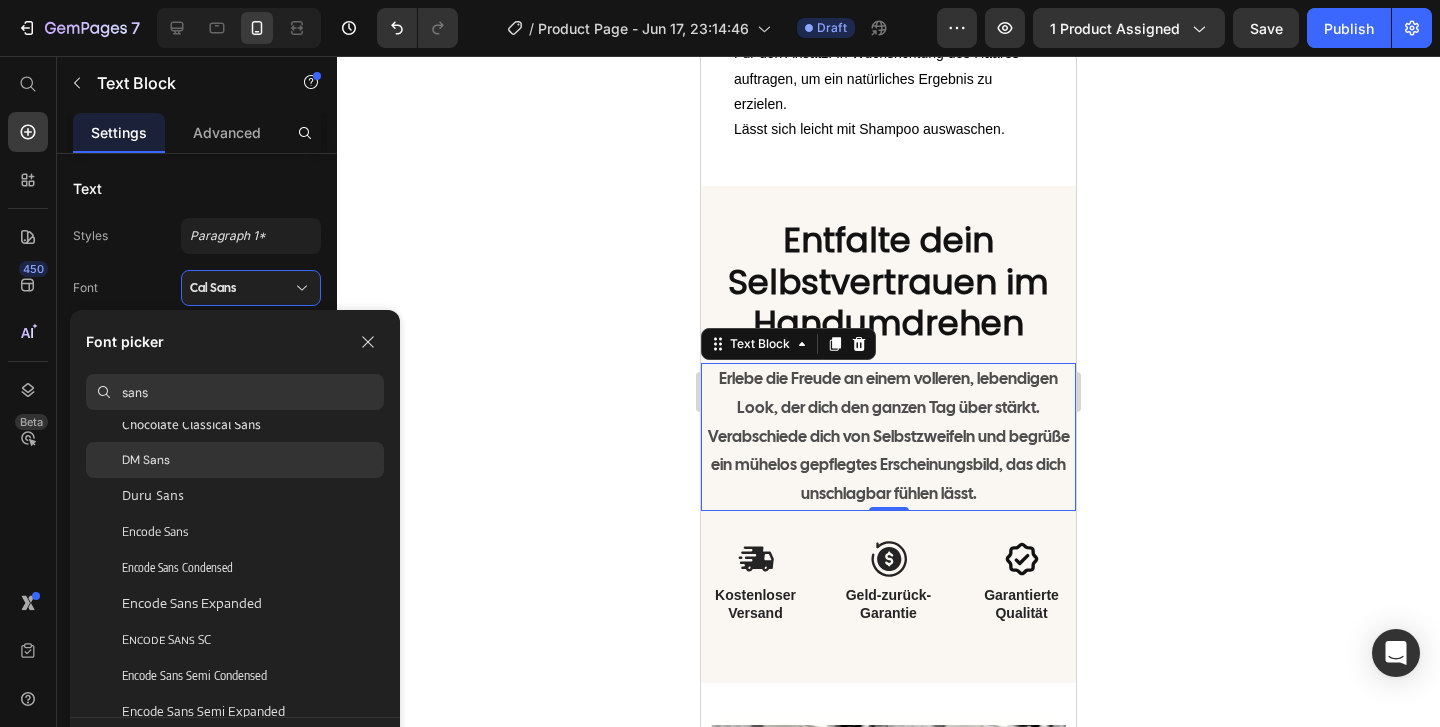 click on "DM Sans" at bounding box center [146, 460] 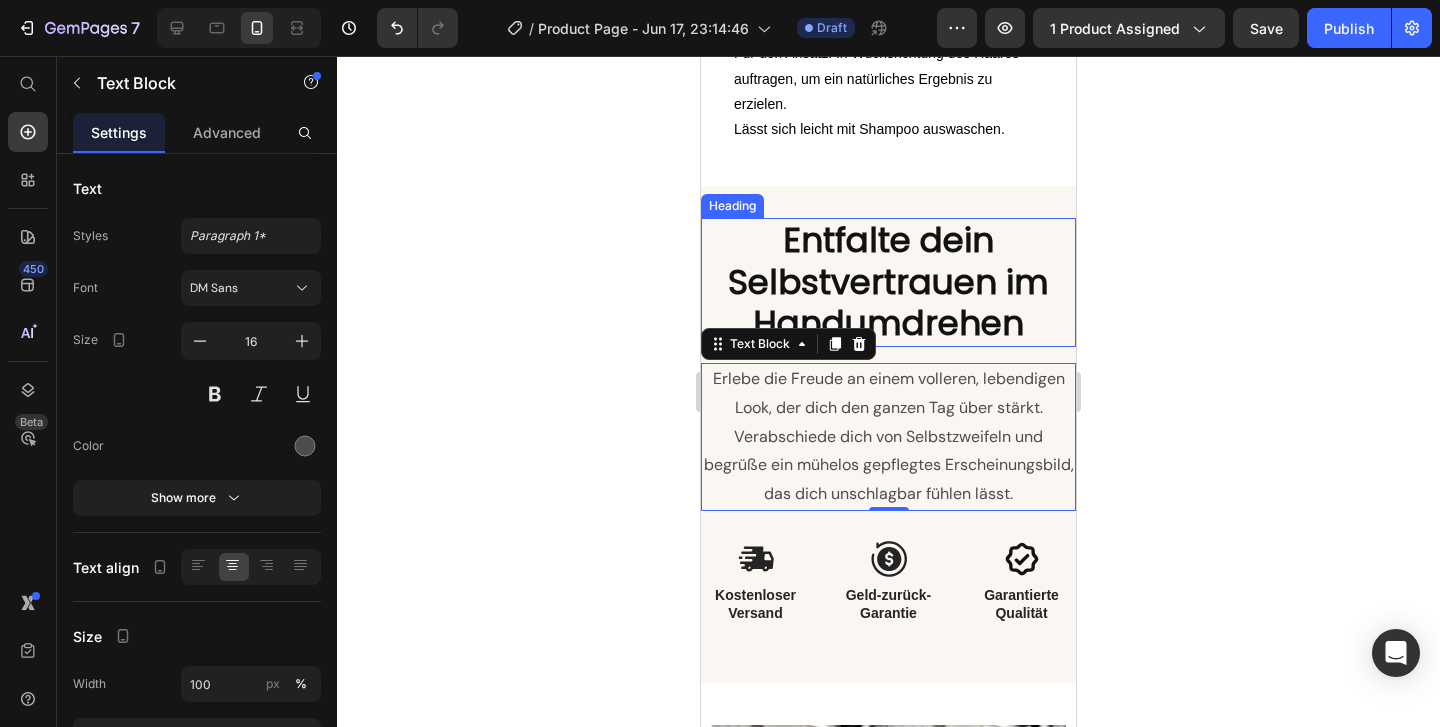 click on "Entfalte dein Selbstvertrauen im Handumdrehen" at bounding box center (888, 281) 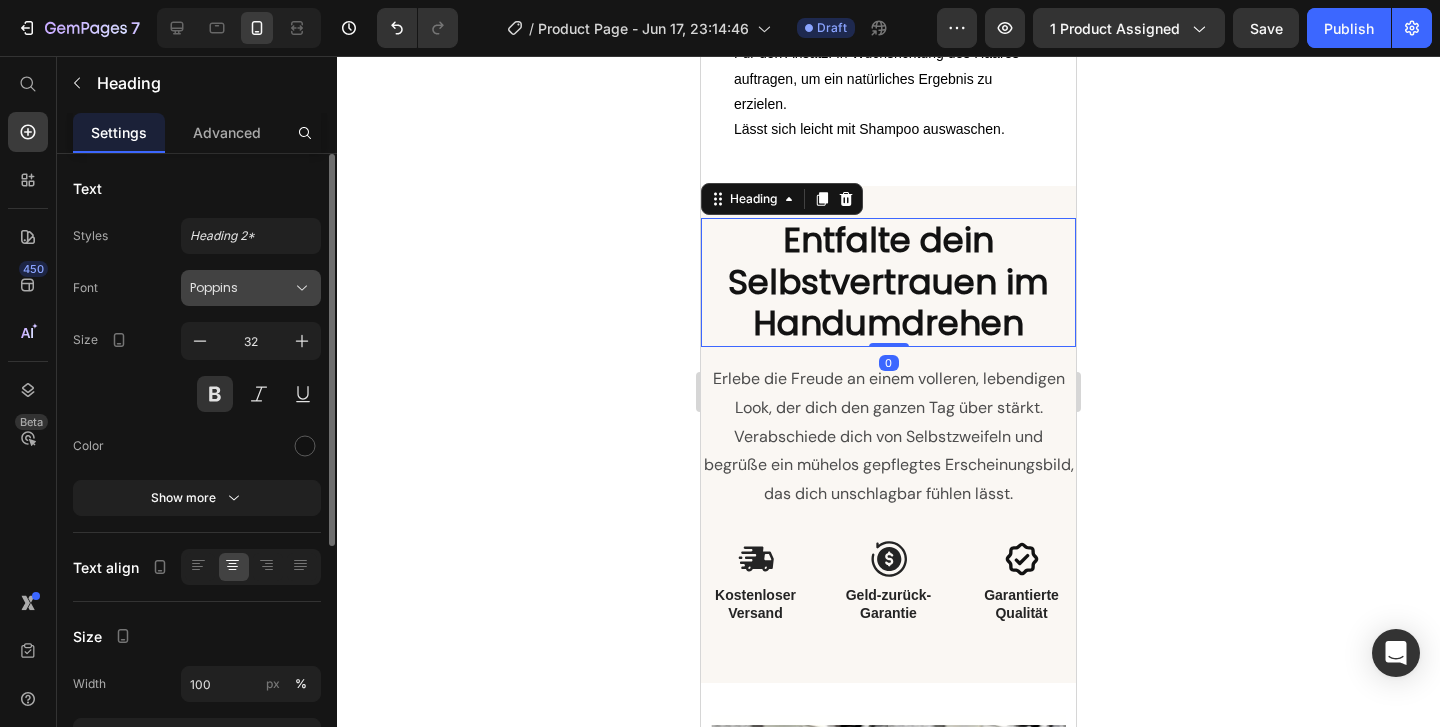 click on "Poppins" at bounding box center [251, 288] 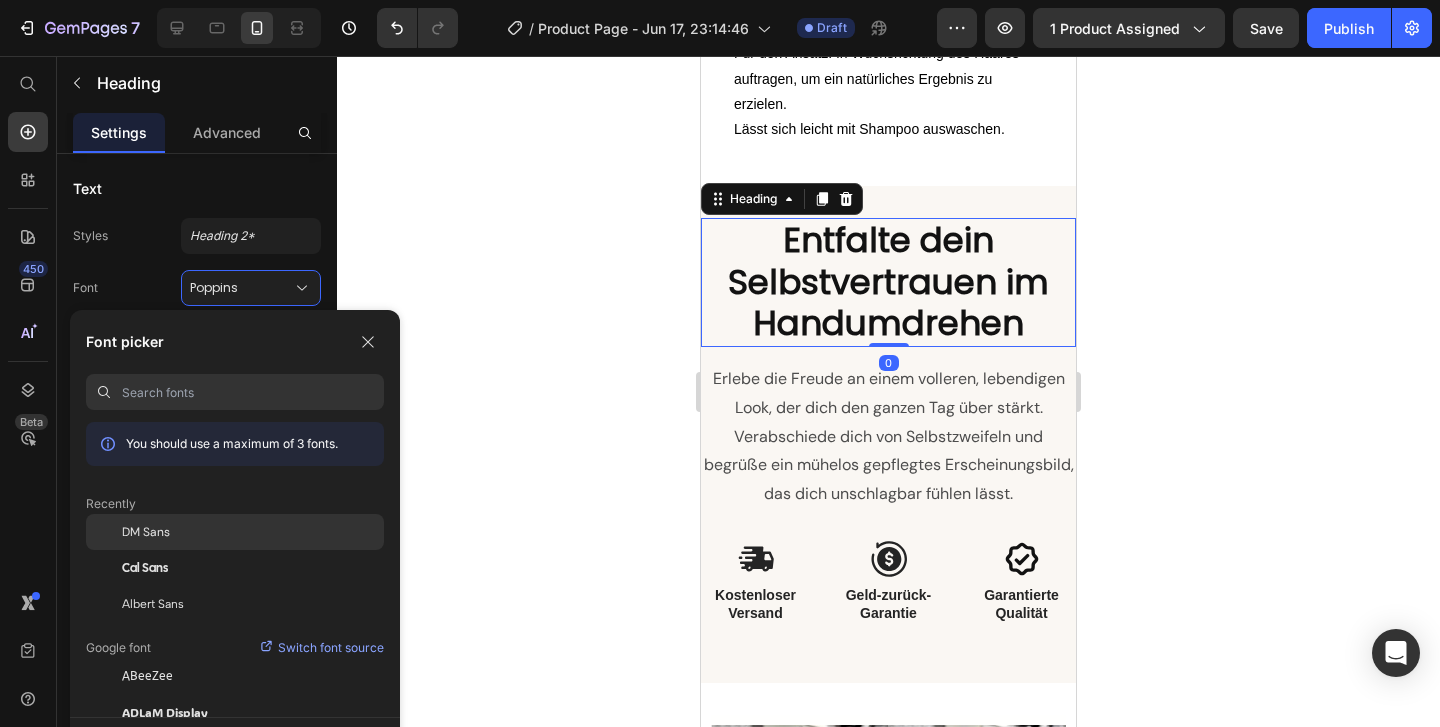 click on "DM Sans" 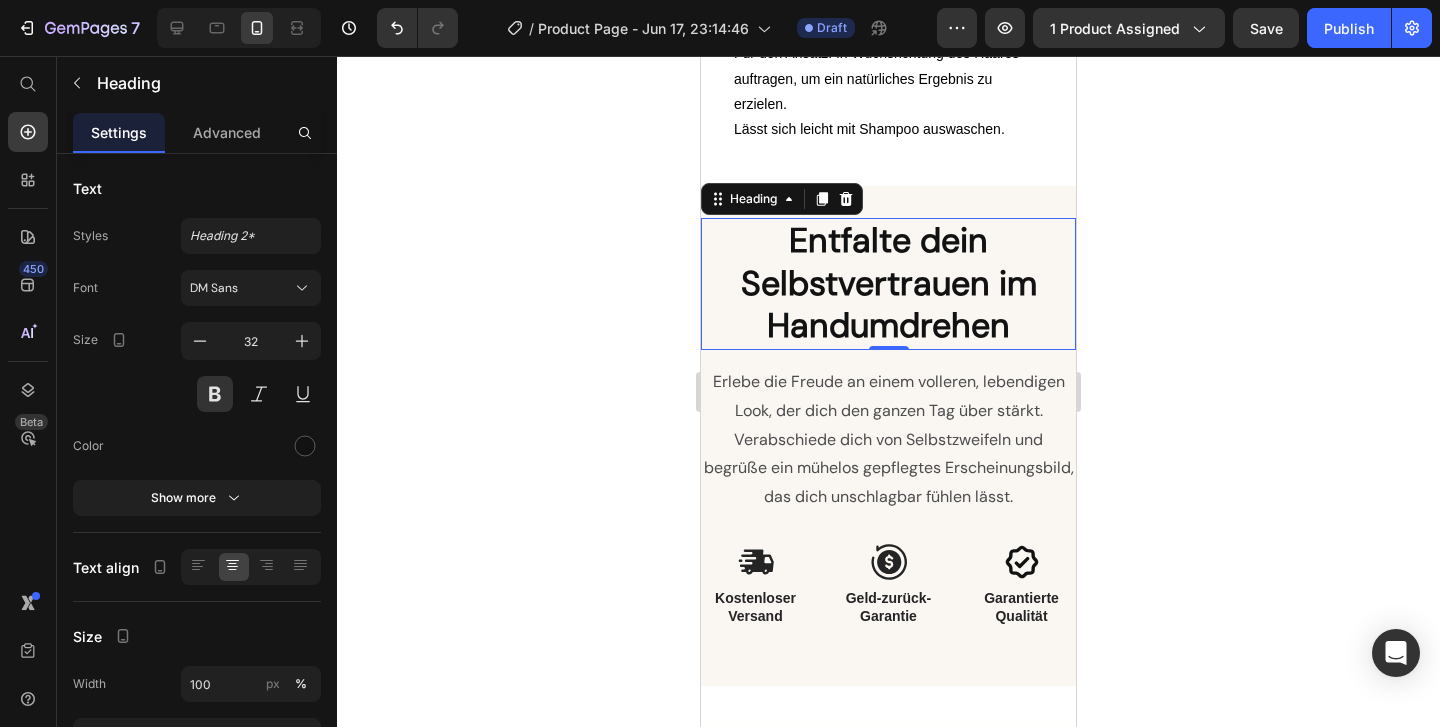 click 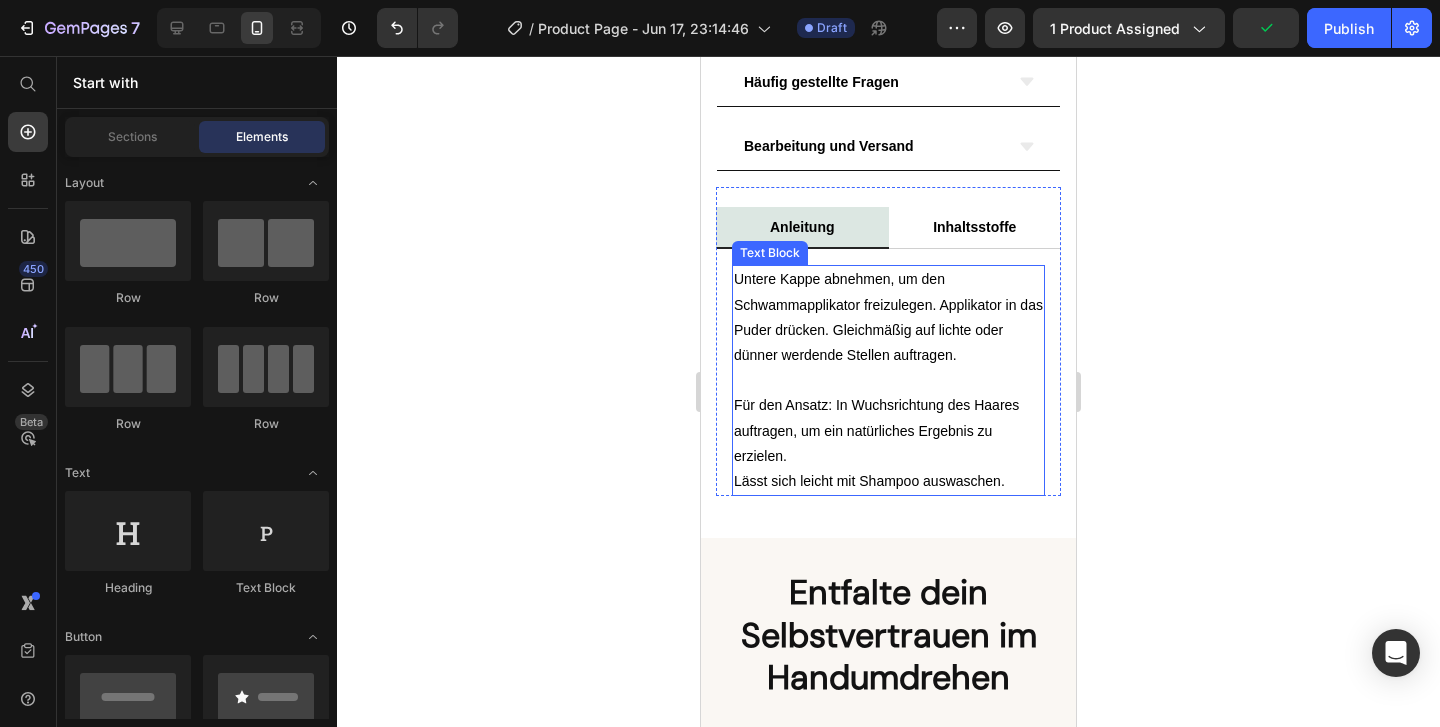 scroll, scrollTop: 1963, scrollLeft: 0, axis: vertical 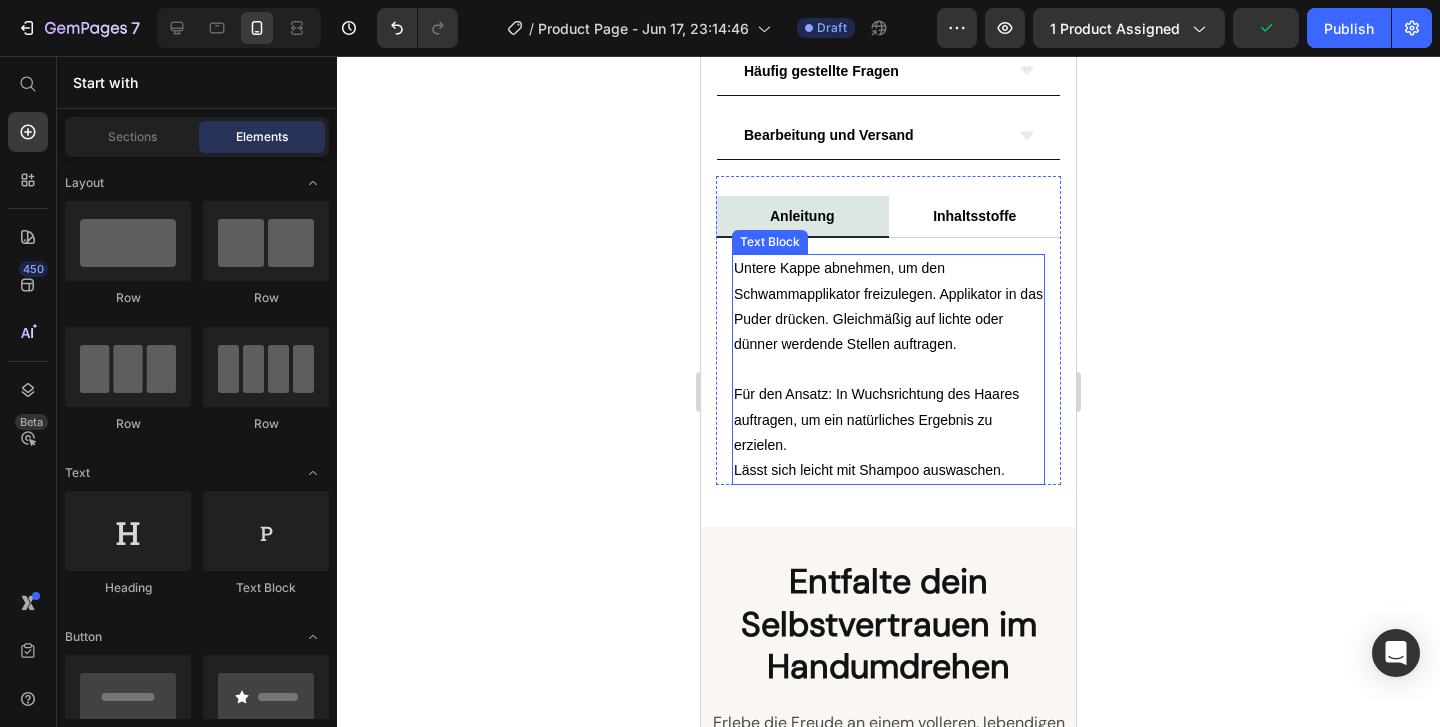 click on "Für den Ansatz: In Wuchsrichtung des Haares auftragen, um ein natürliches Ergebnis zu erzielen." at bounding box center (888, 420) 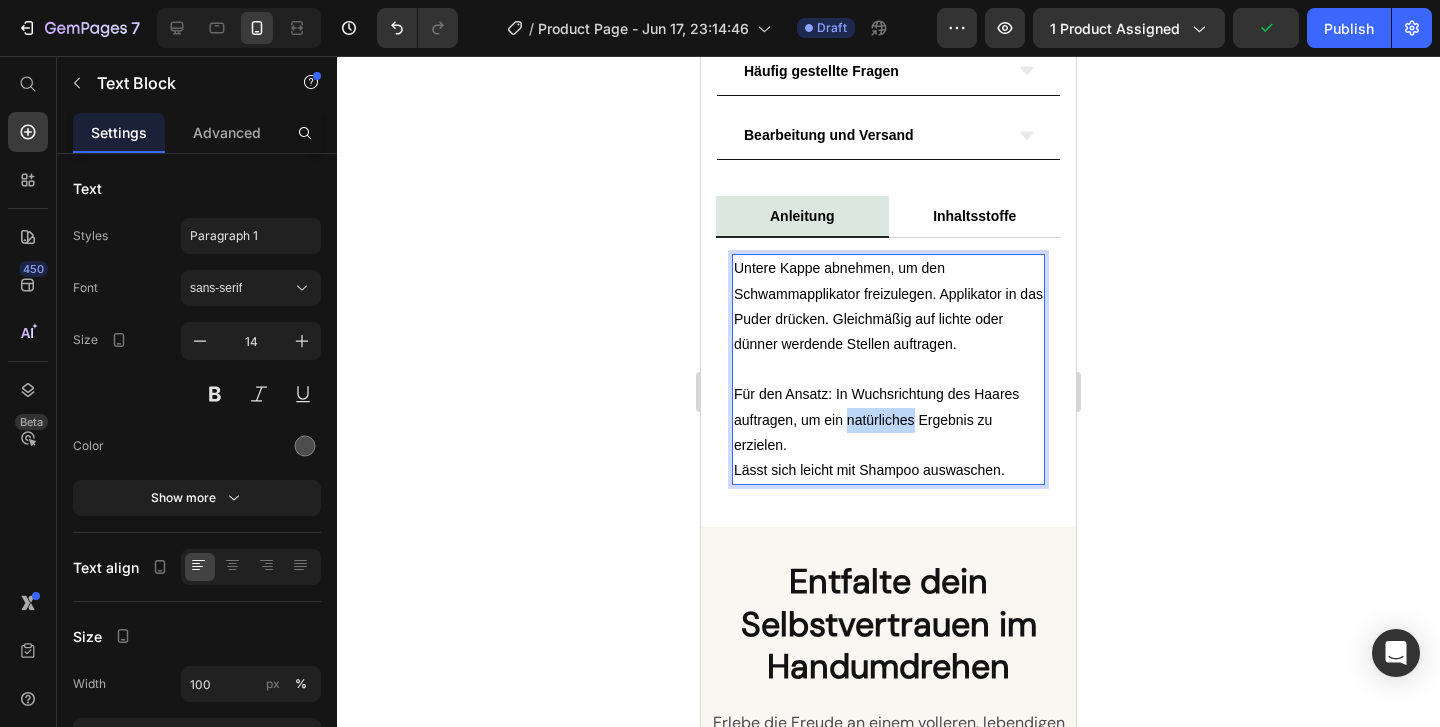 click on "Für den Ansatz: In Wuchsrichtung des Haares auftragen, um ein natürliches Ergebnis zu erzielen." at bounding box center (888, 420) 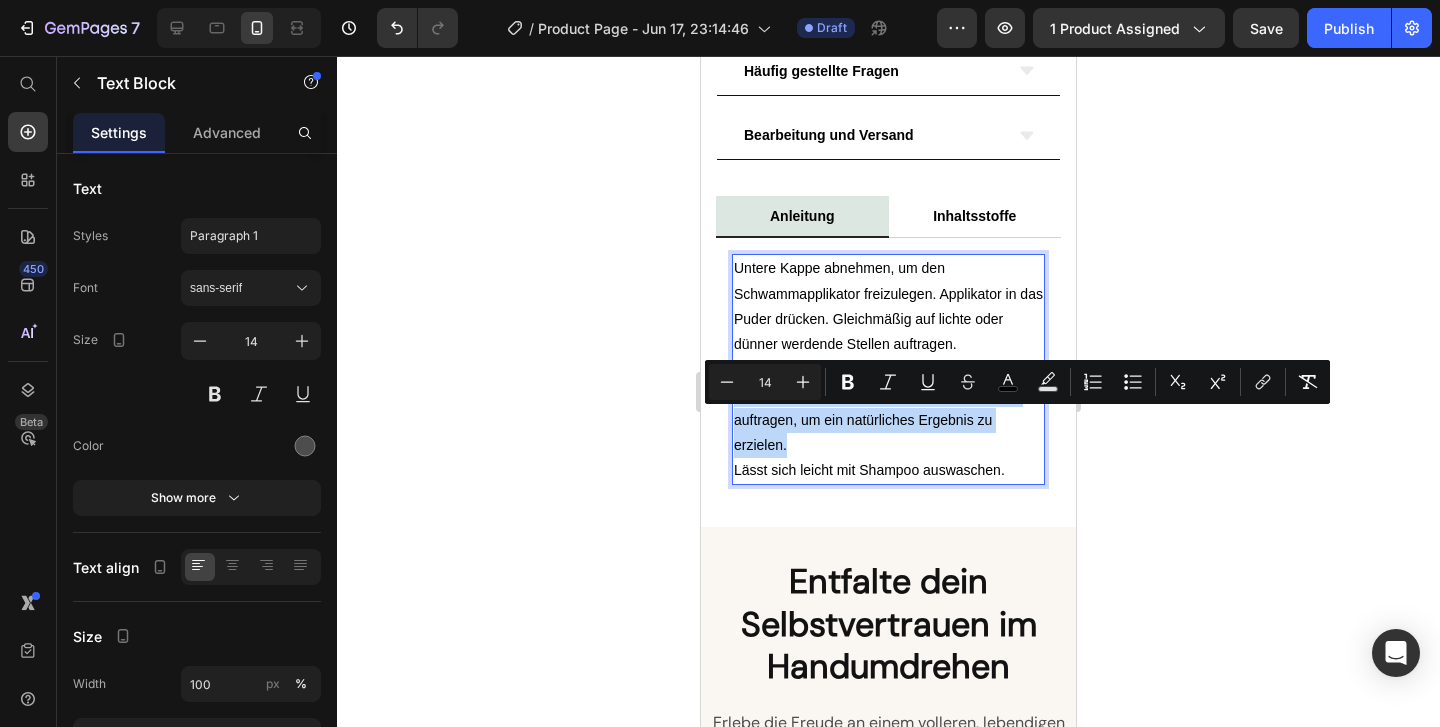 click on "Für den Ansatz: In Wuchsrichtung des Haares auftragen, um ein natürliches Ergebnis zu erzielen." at bounding box center [888, 420] 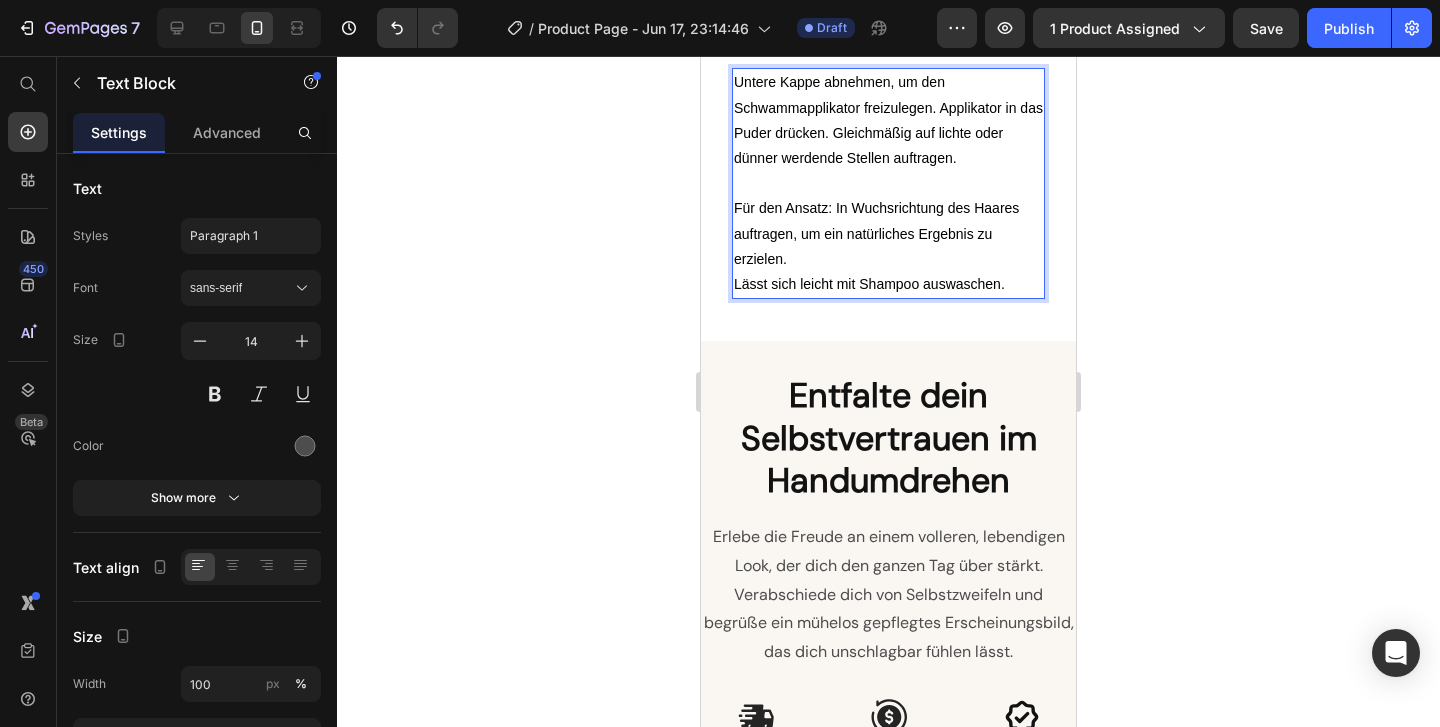 scroll, scrollTop: 2164, scrollLeft: 0, axis: vertical 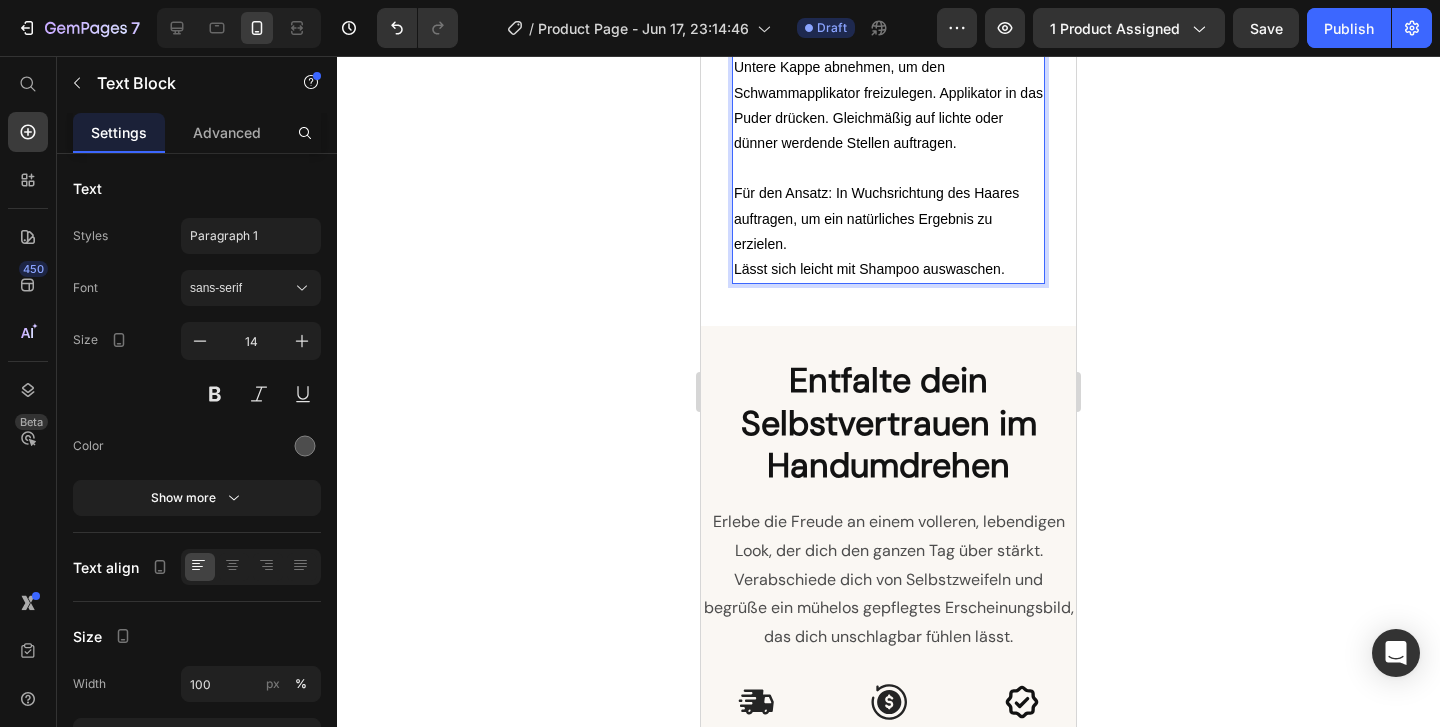 click on "Entfalte dein Selbstvertrauen im Handumdrehen" at bounding box center (889, 423) 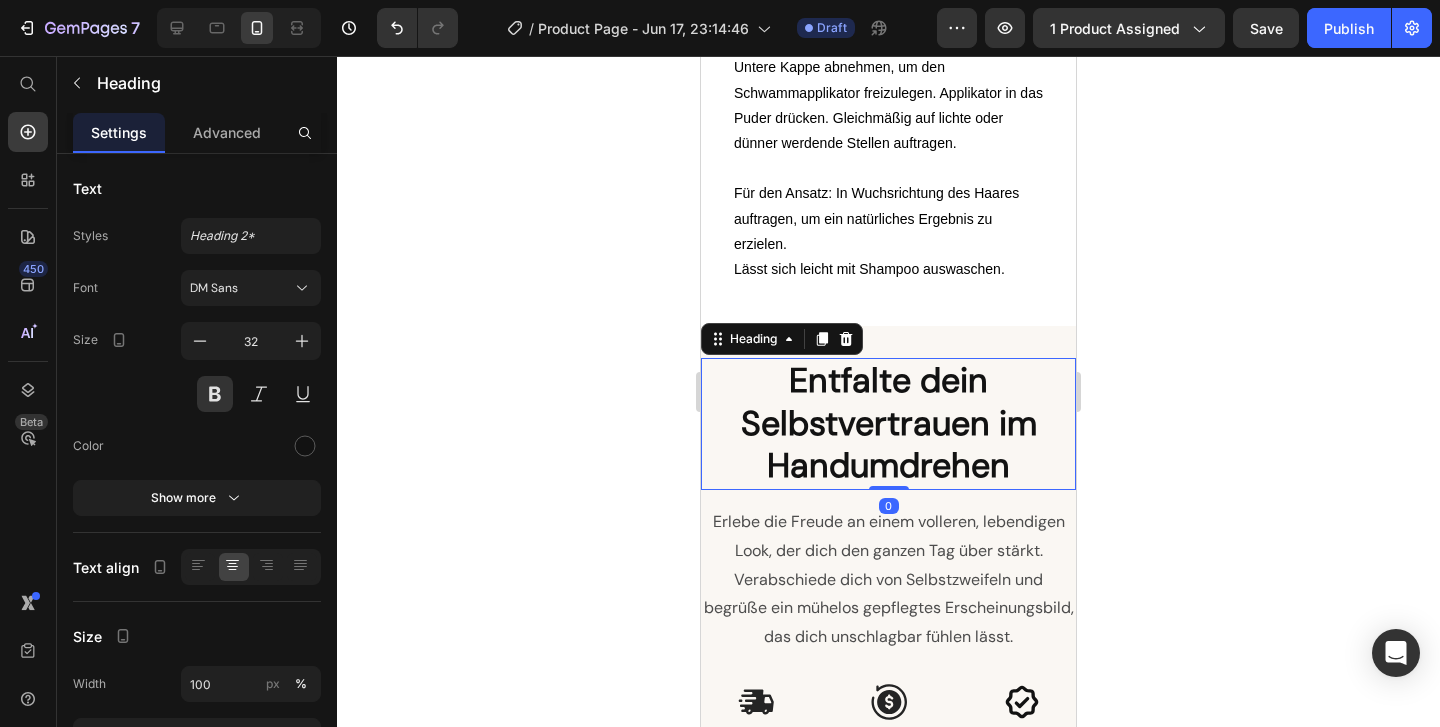 click on "Entfalte dein Selbstvertrauen im Handumdrehen" at bounding box center (889, 423) 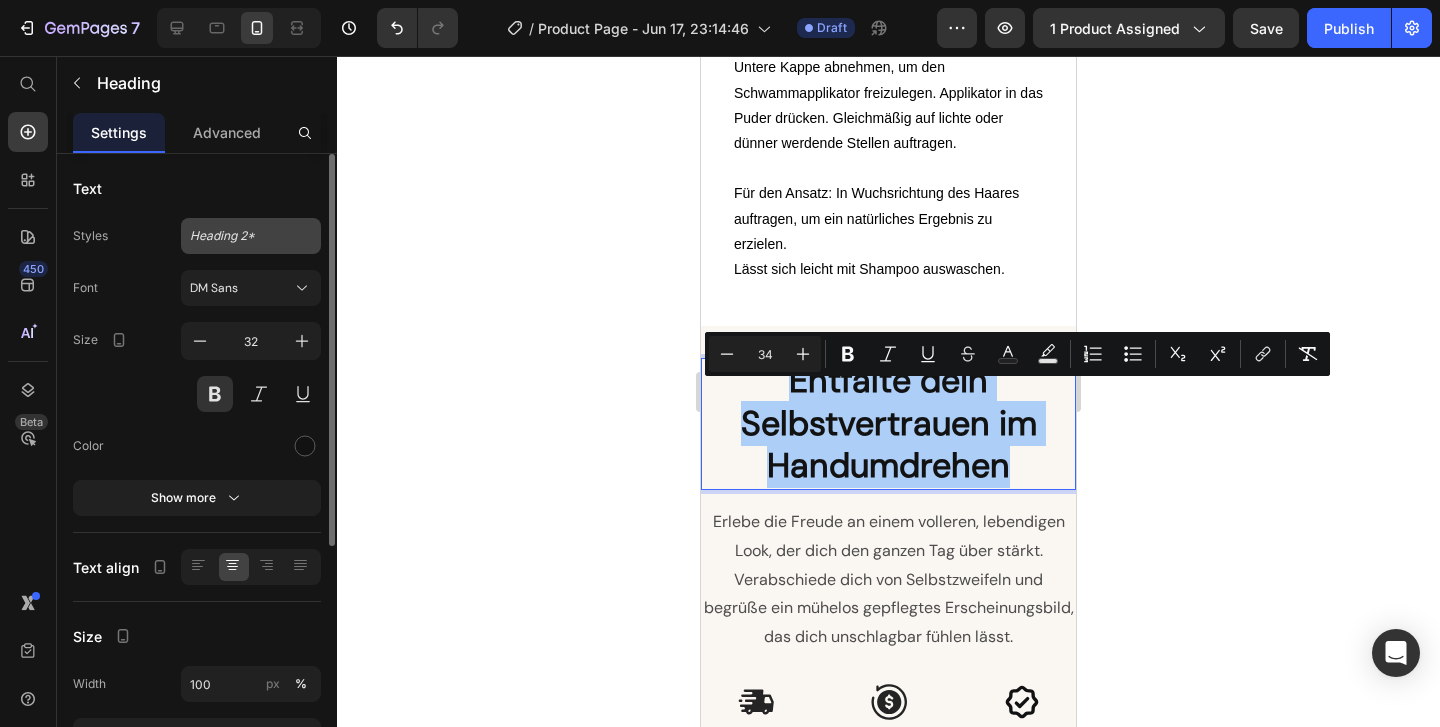 click on "Heading 2*" 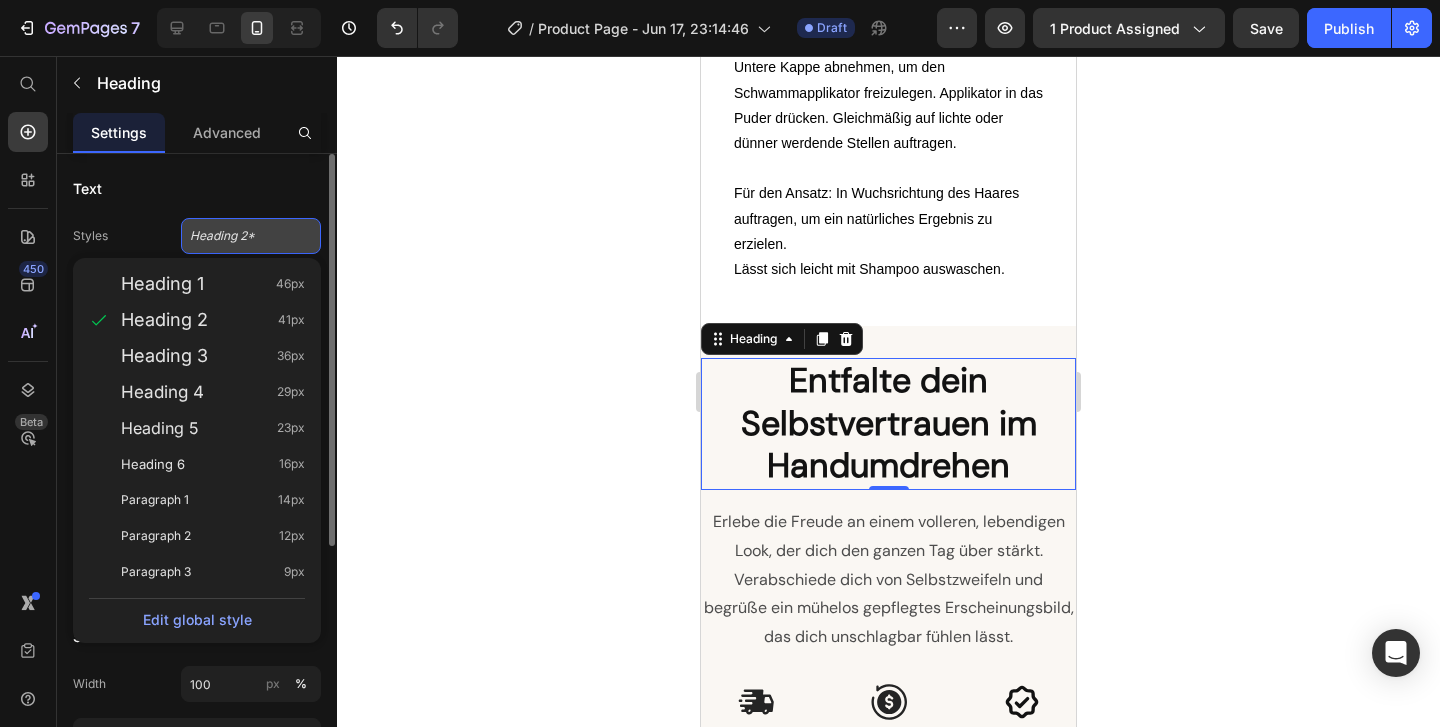 click on "Heading 2*" 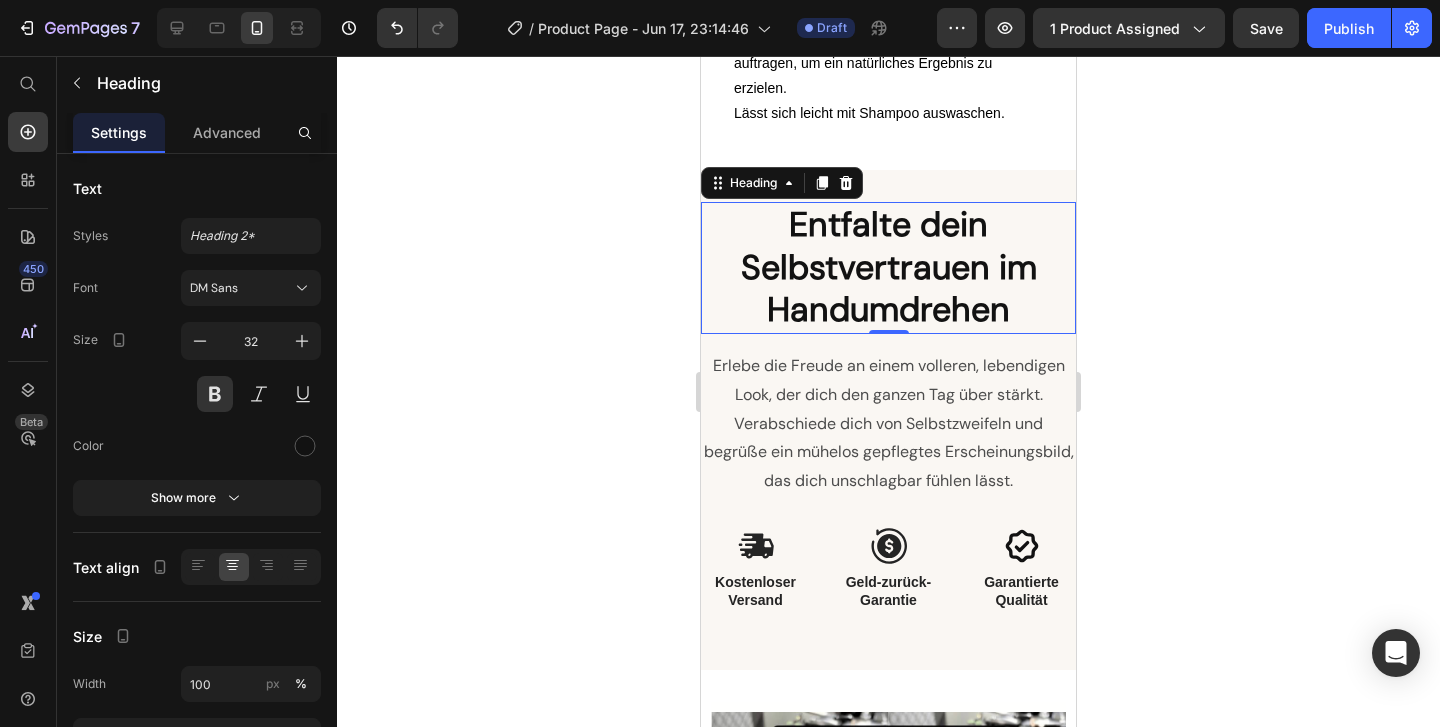scroll, scrollTop: 2327, scrollLeft: 0, axis: vertical 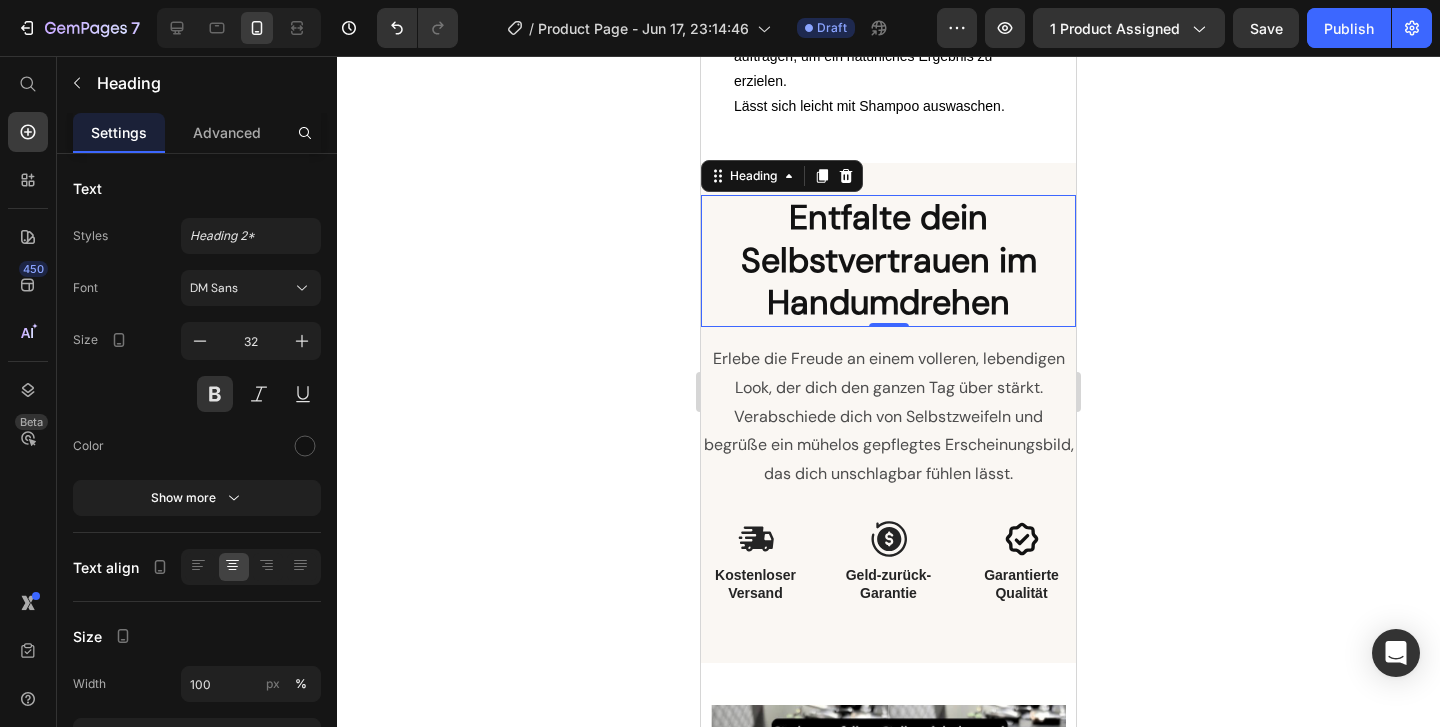 click on "Erlebe die Freude an einem volleren, lebendigen Look, der dich den ganzen Tag über stärkt. Verabschiede dich von Selbstzweifeln und begrüße ein mühelos gepflegtes Erscheinungsbild, das dich unschlagbar fühlen lässt." at bounding box center (889, 416) 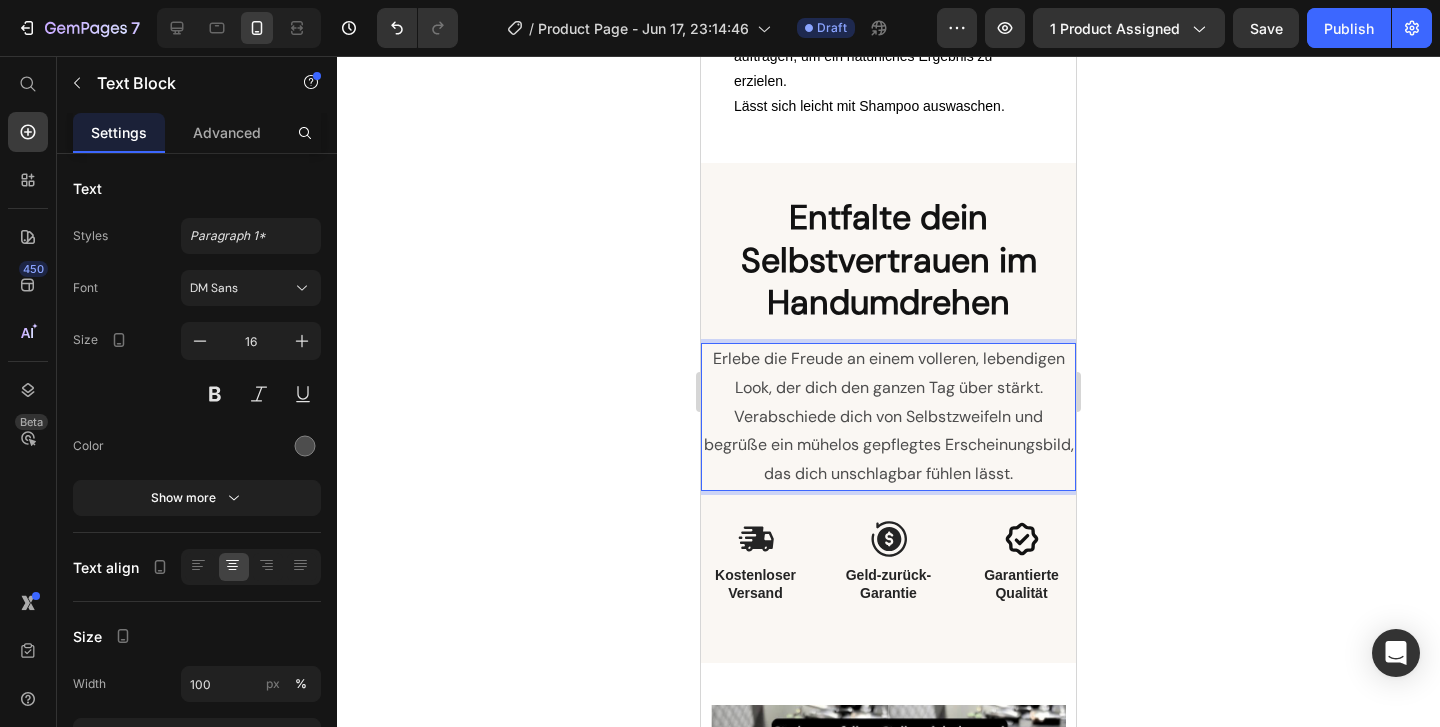 click on "Erlebe die Freude an einem volleren, lebendigen Look, der dich den ganzen Tag über stärkt. Verabschiede dich von Selbstzweifeln und begrüße ein mühelos gepflegtes Erscheinungsbild, das dich unschlagbar fühlen lässt." at bounding box center [889, 416] 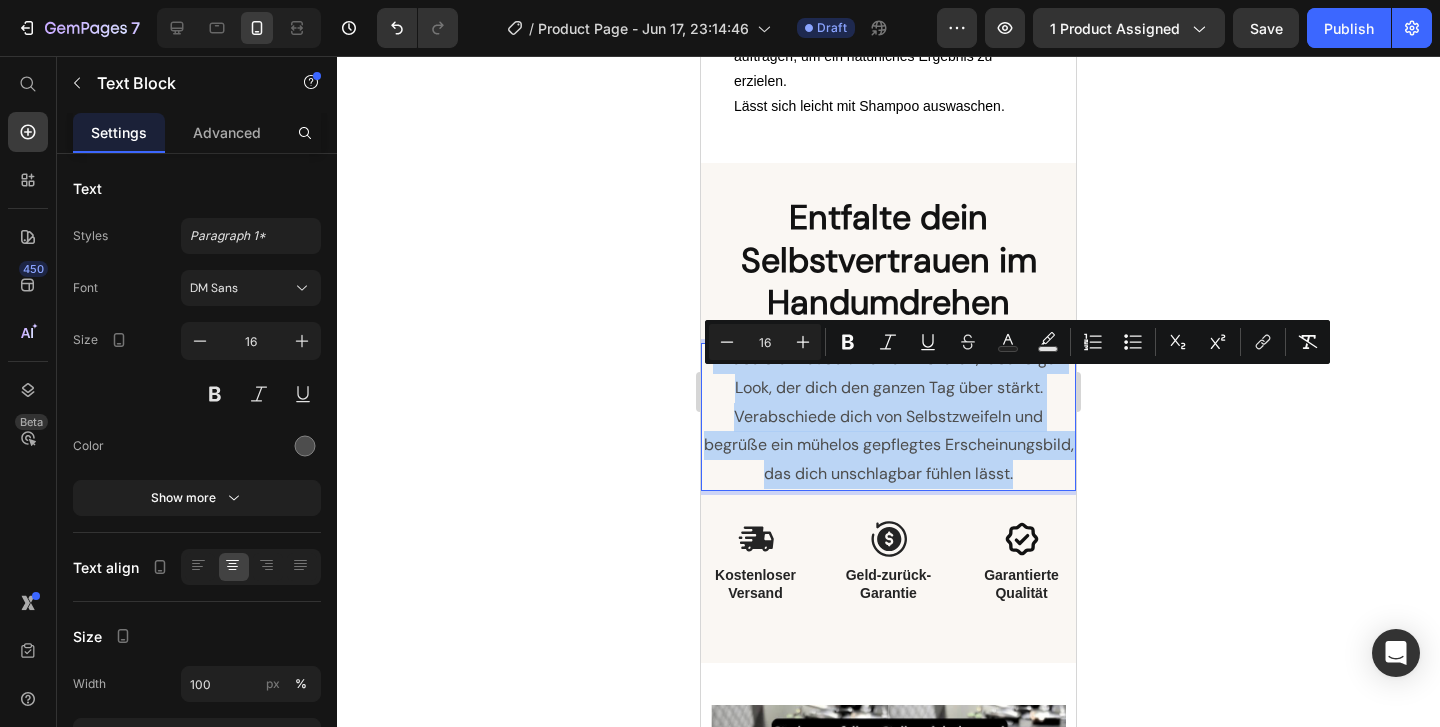 click on "Erlebe die Freude an einem volleren, lebendigen Look, der dich den ganzen Tag über stärkt. Verabschiede dich von Selbstzweifeln und begrüße ein mühelos gepflegtes Erscheinungsbild, das dich unschlagbar fühlen lässt." at bounding box center (889, 416) 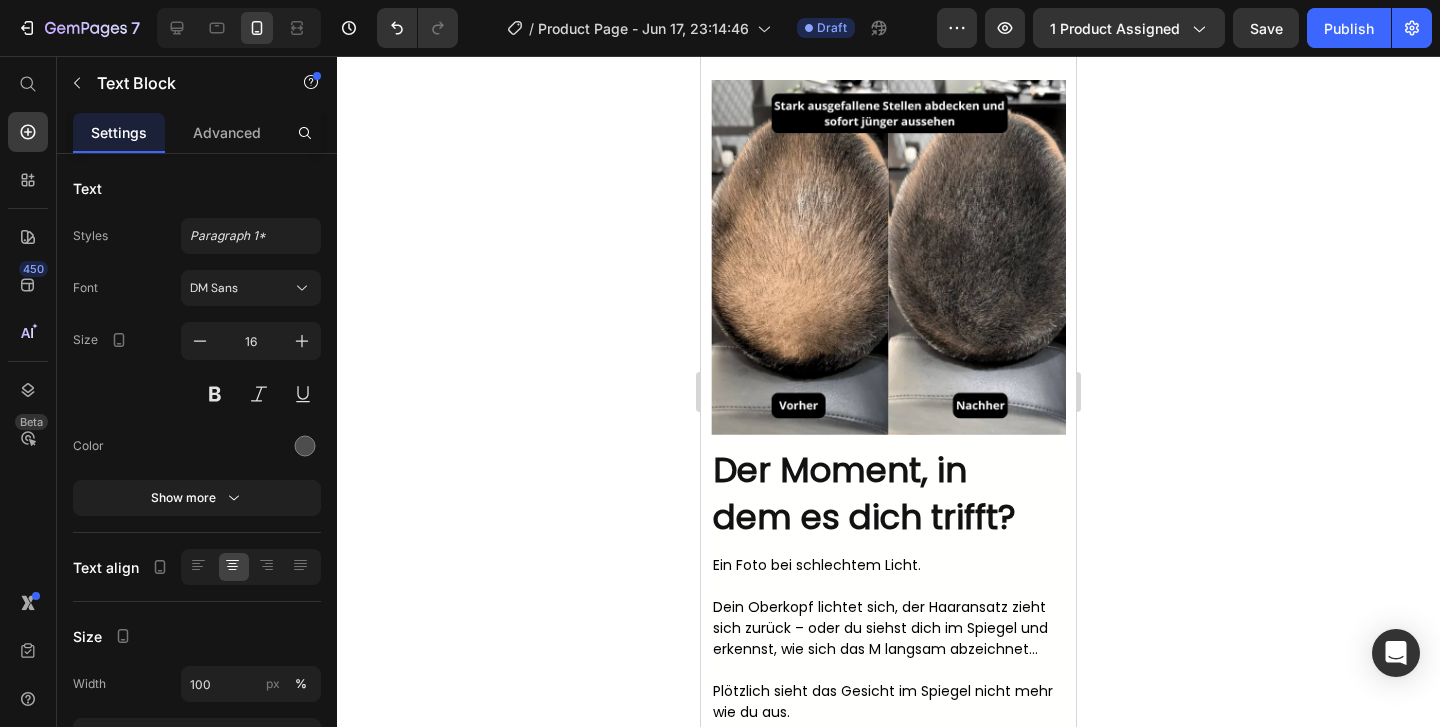 scroll, scrollTop: 3051, scrollLeft: 0, axis: vertical 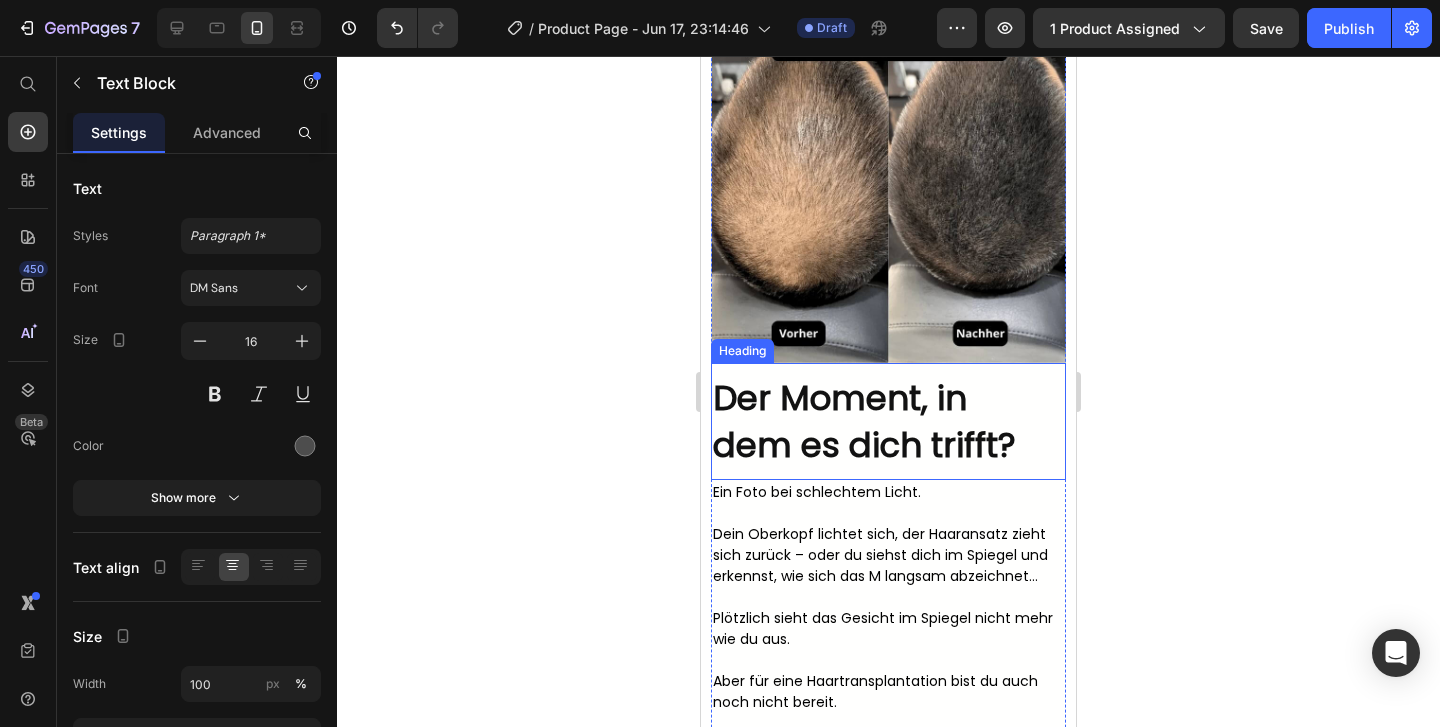 click on "Der Moment, in dem es dich trifft?" at bounding box center [864, 421] 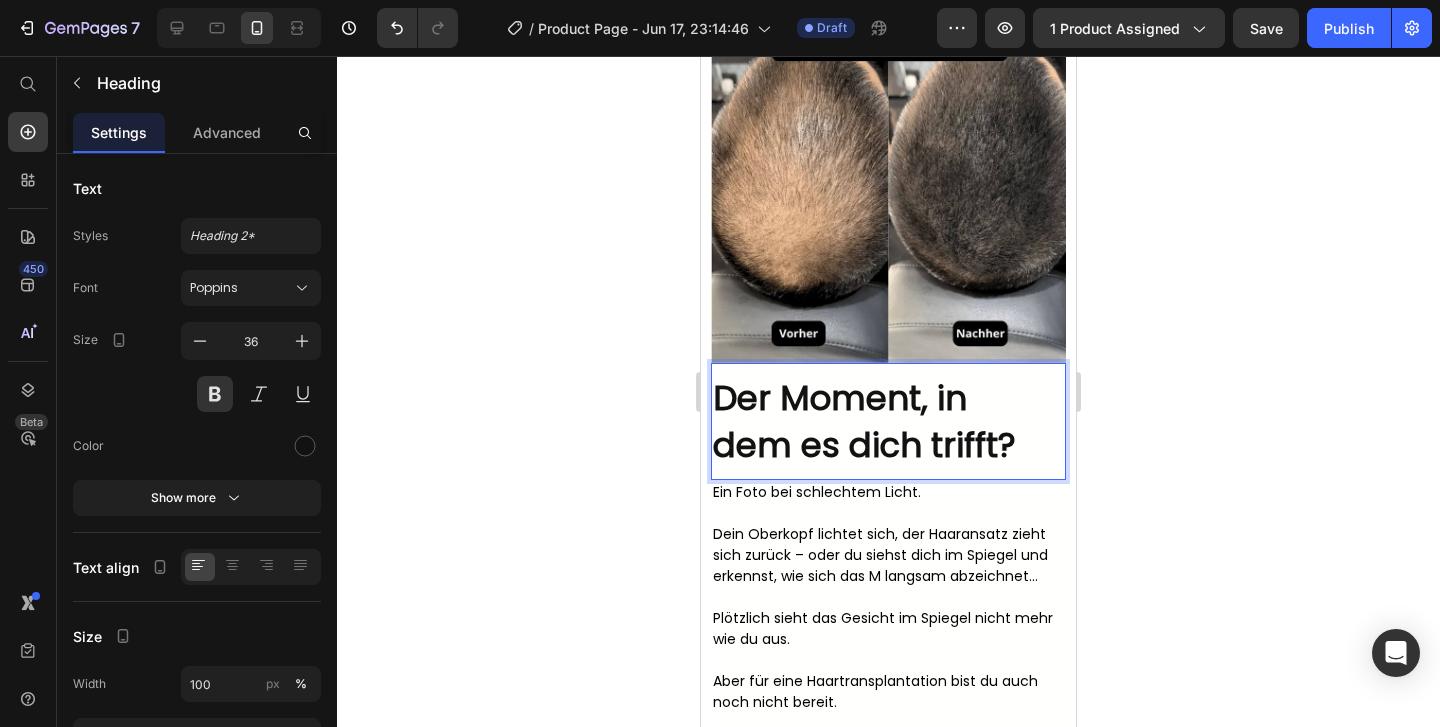 click on "Der Moment, in dem es dich trifft?" at bounding box center (864, 421) 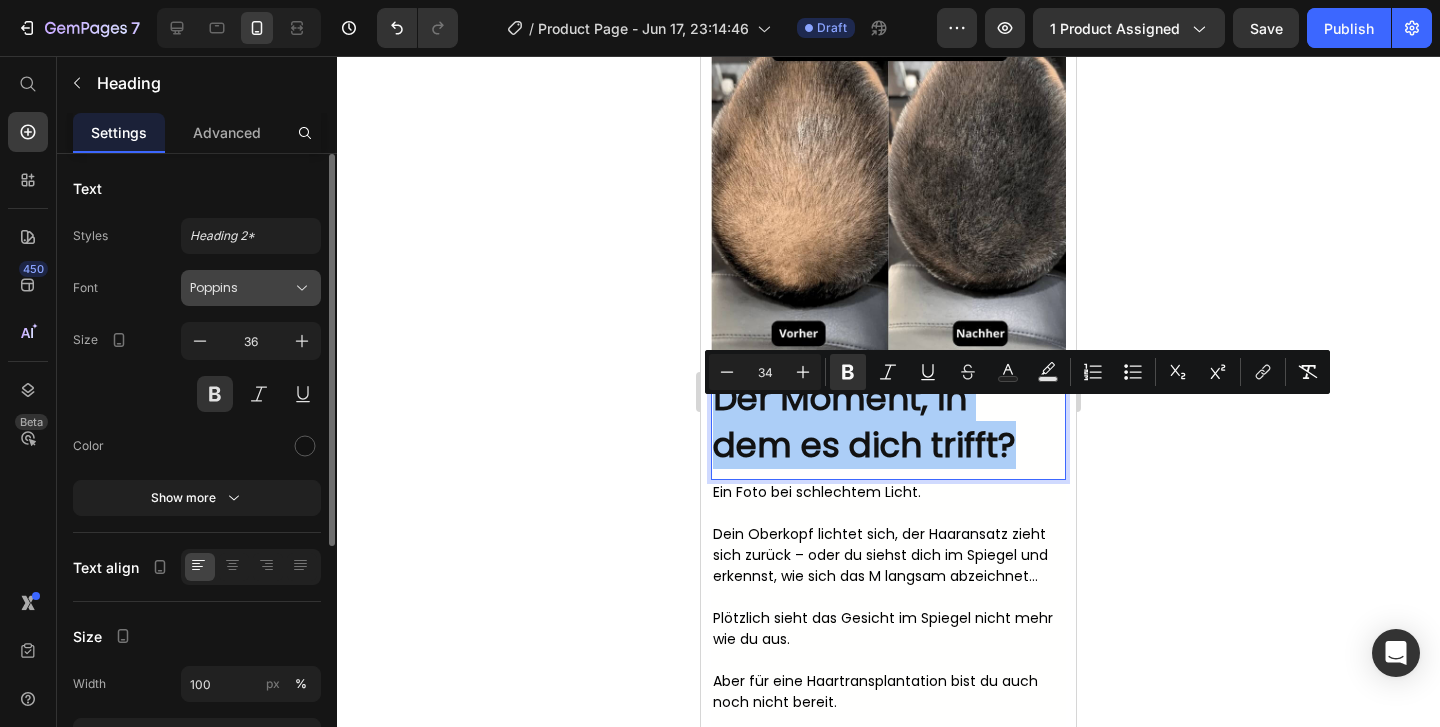 click on "Poppins" at bounding box center [251, 288] 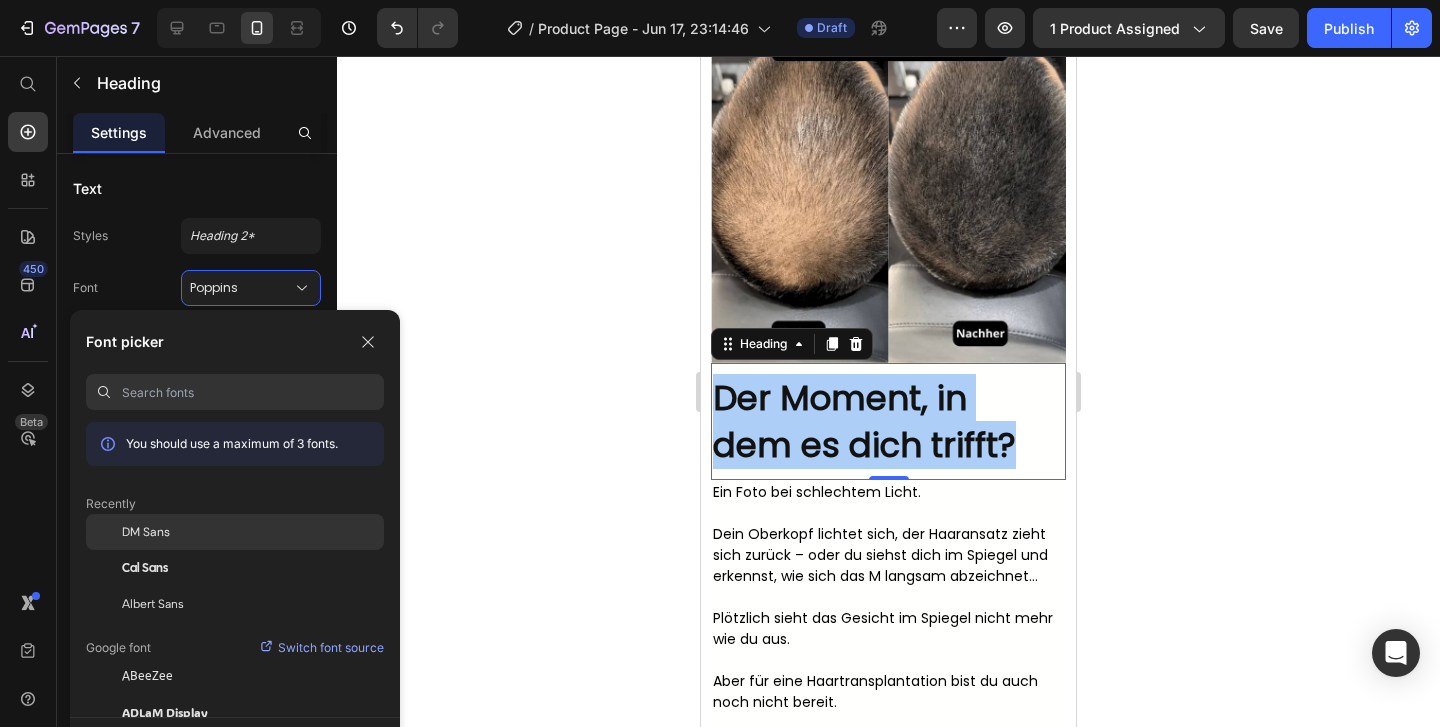 click on "DM Sans" 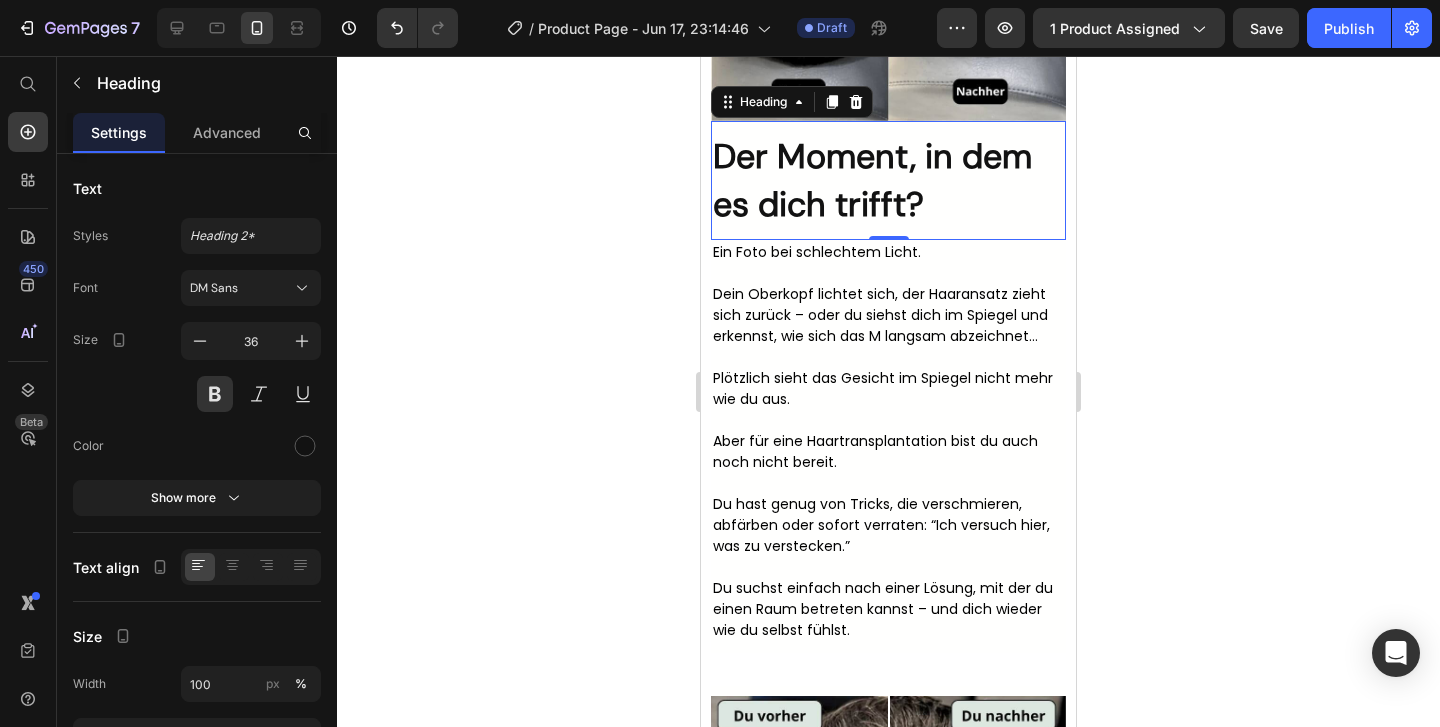 scroll, scrollTop: 3301, scrollLeft: 0, axis: vertical 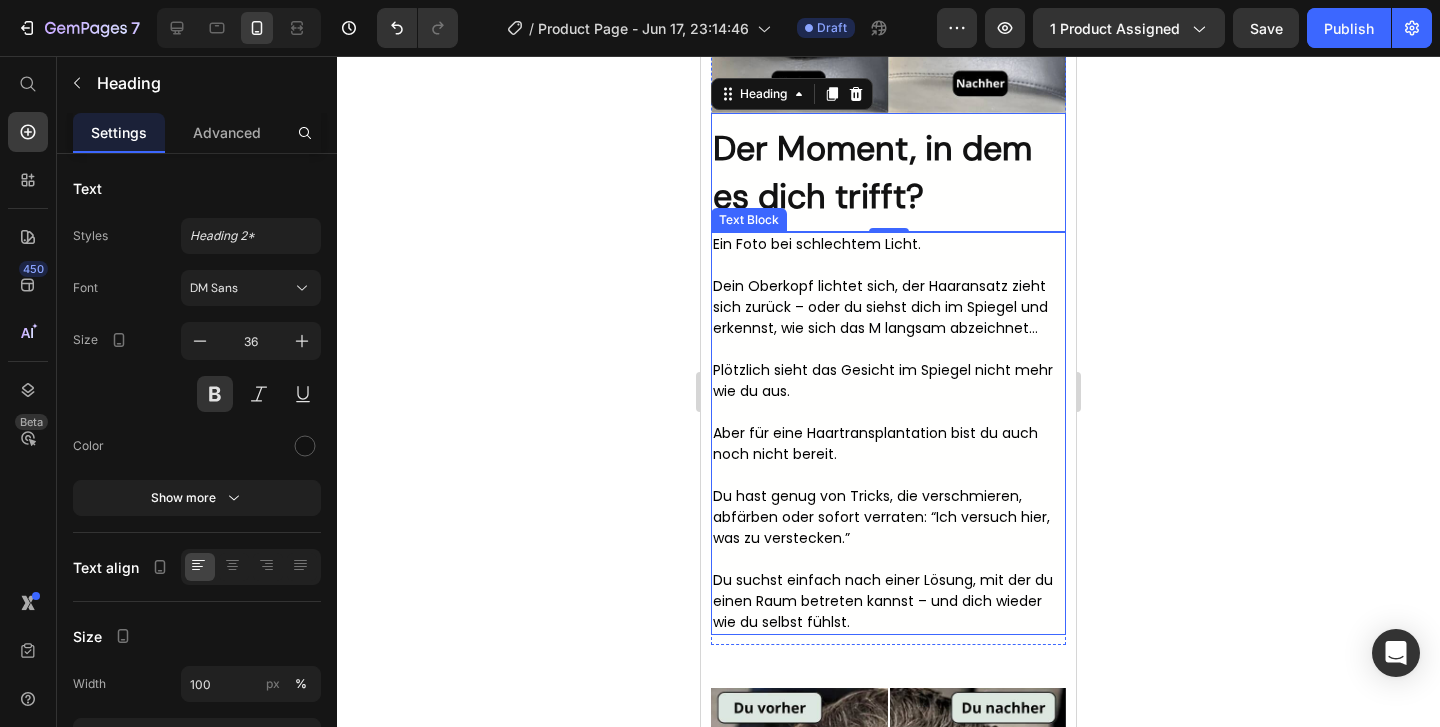 click at bounding box center (883, 349) 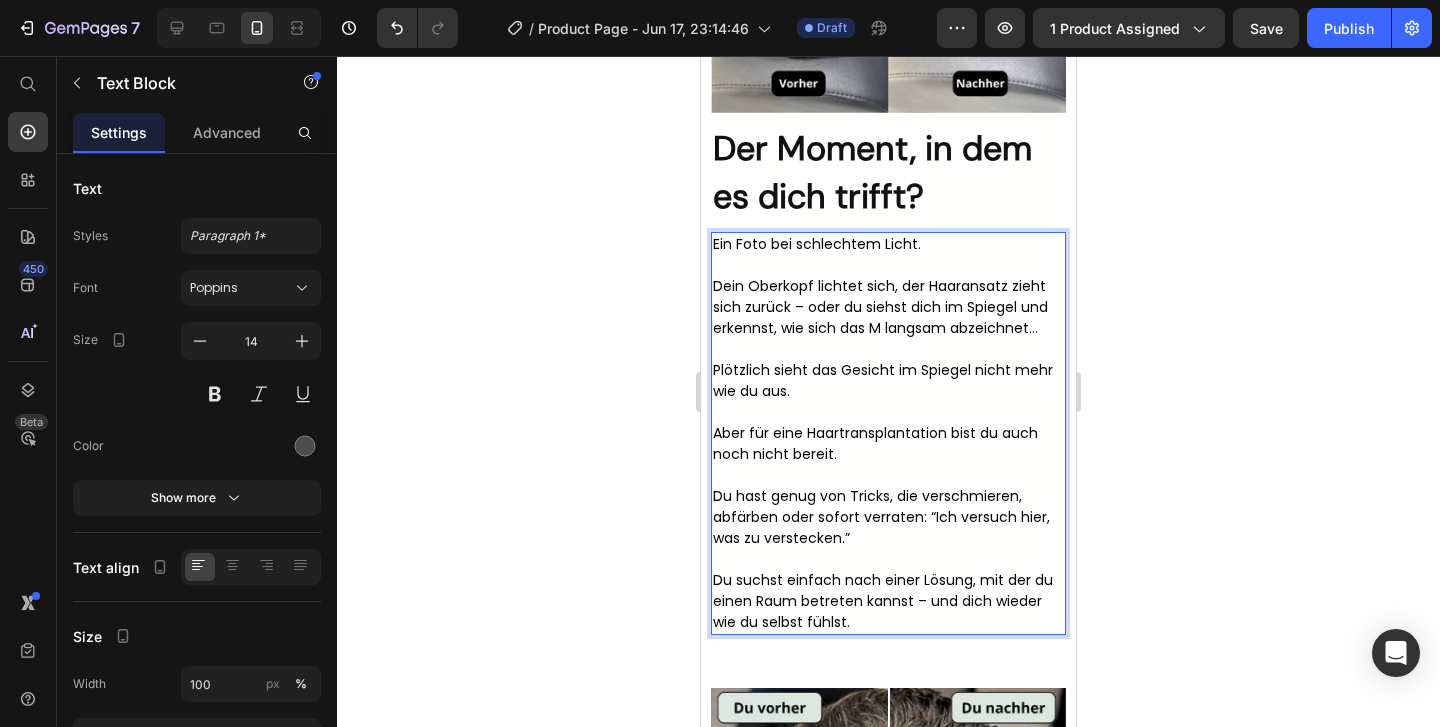 click at bounding box center (883, 349) 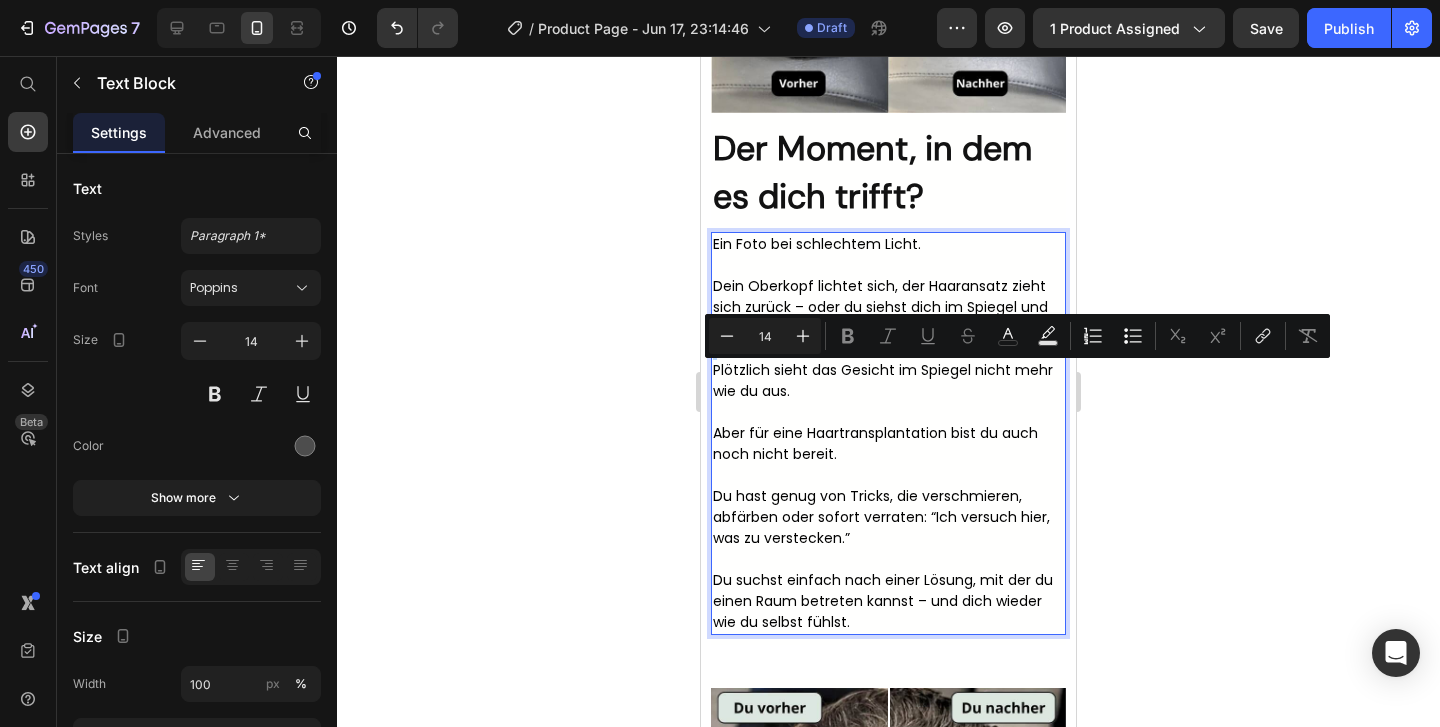 click at bounding box center [883, 475] 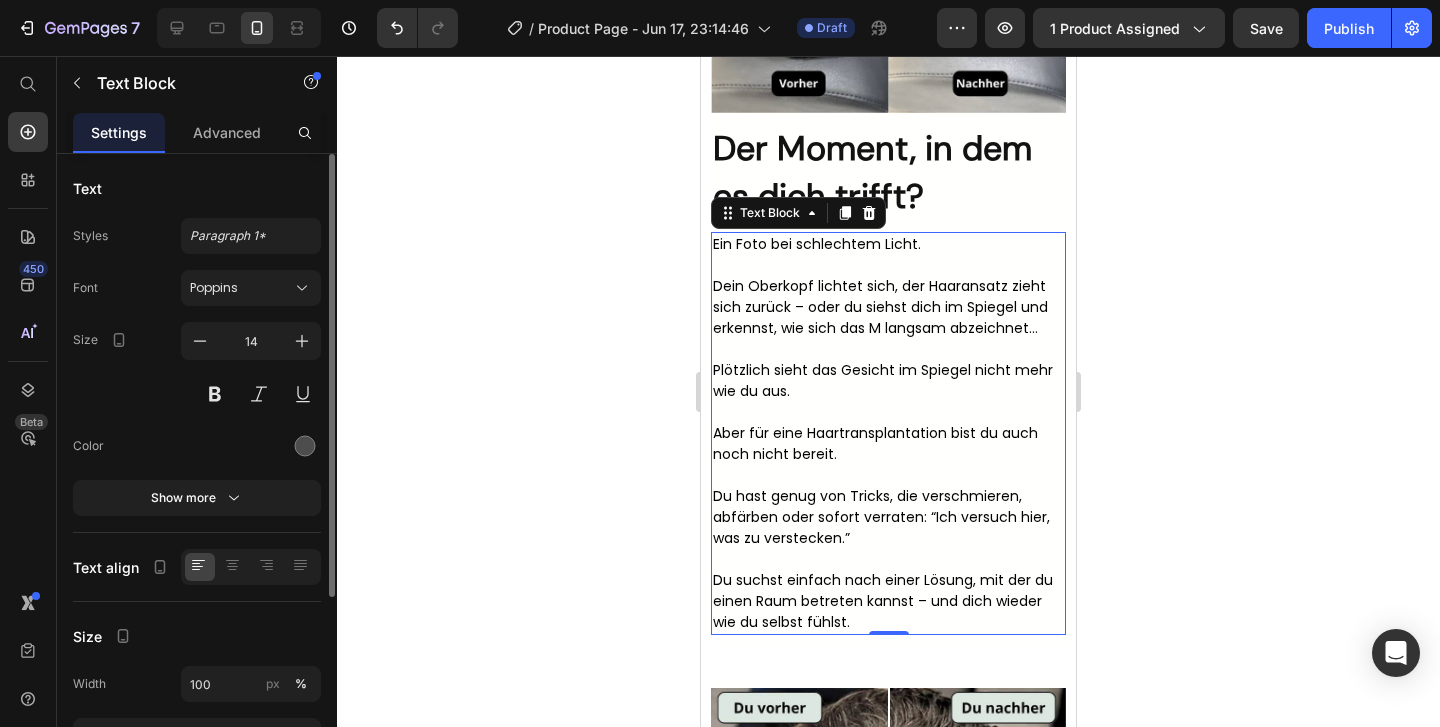 click on "Font Poppins Size 14 Color Show more" at bounding box center (197, 393) 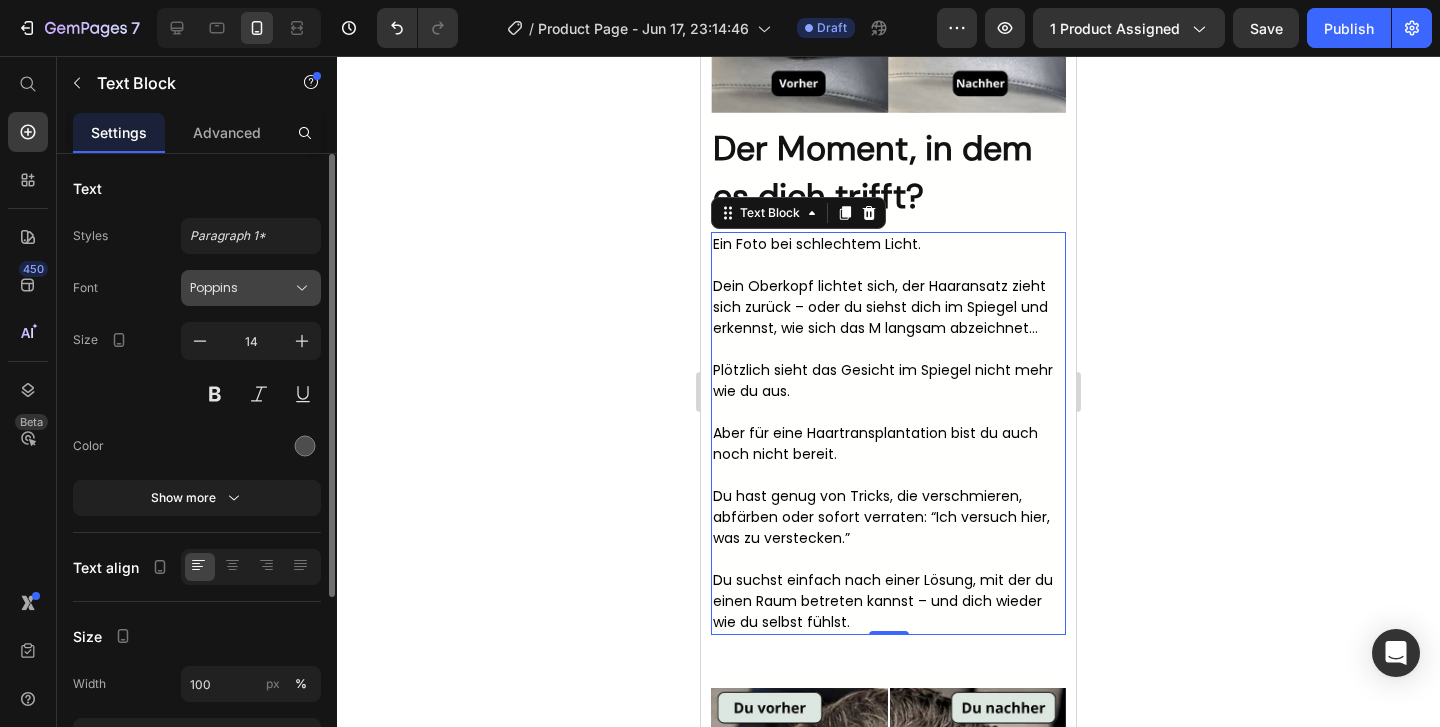click on "Poppins" at bounding box center (241, 288) 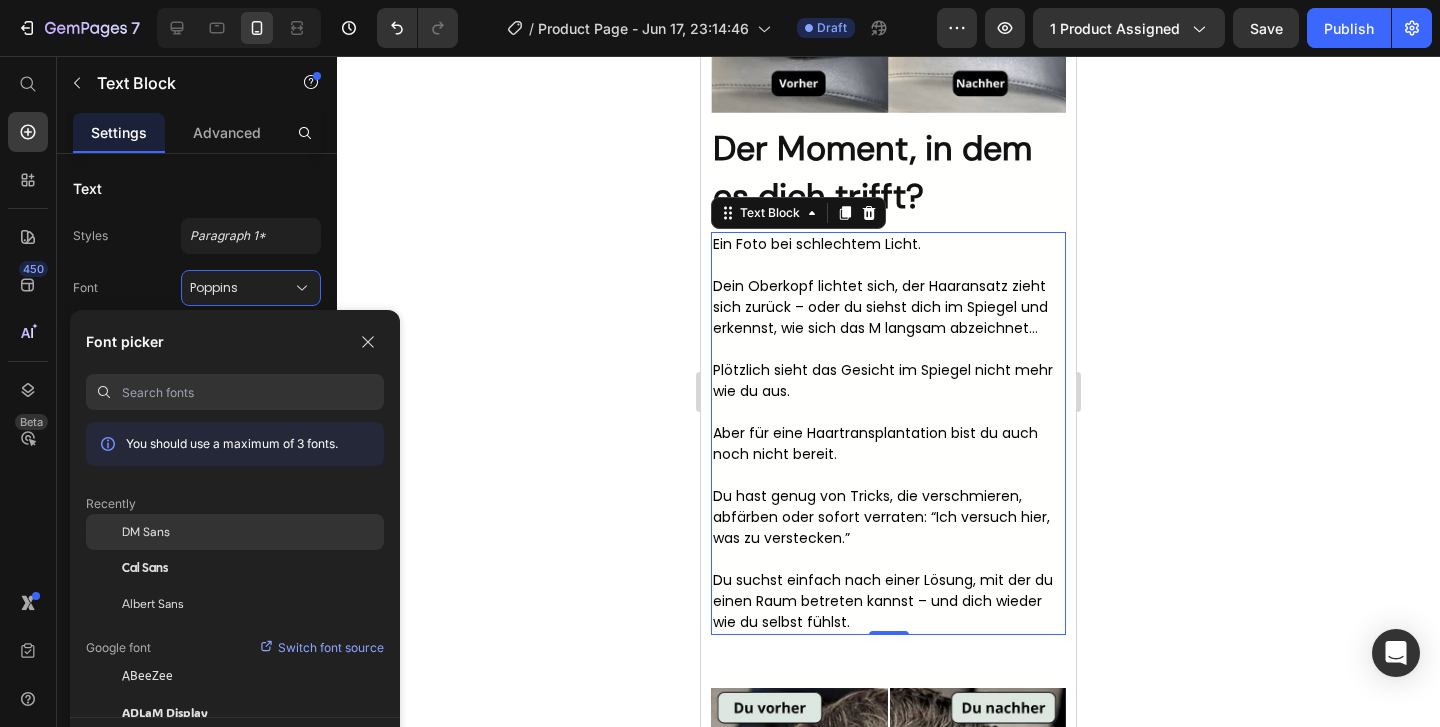 click on "DM Sans" 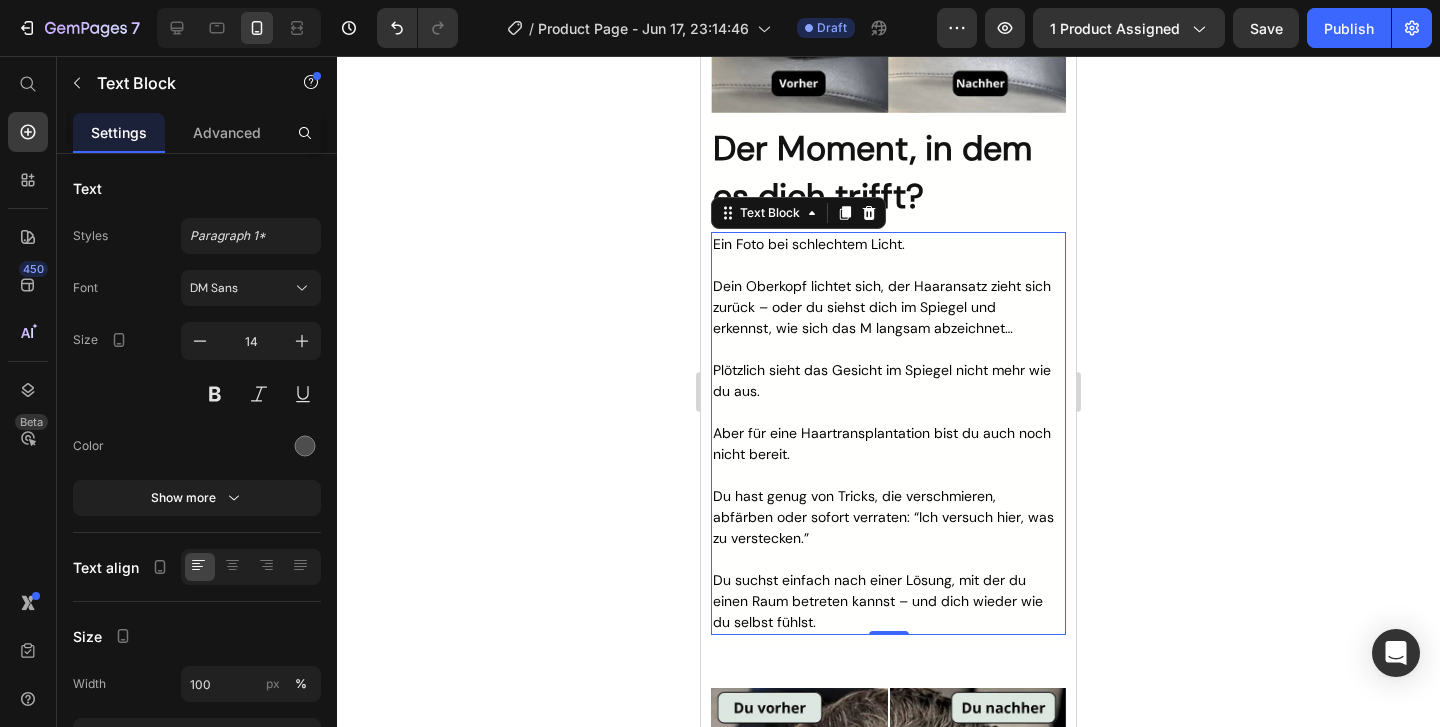 click 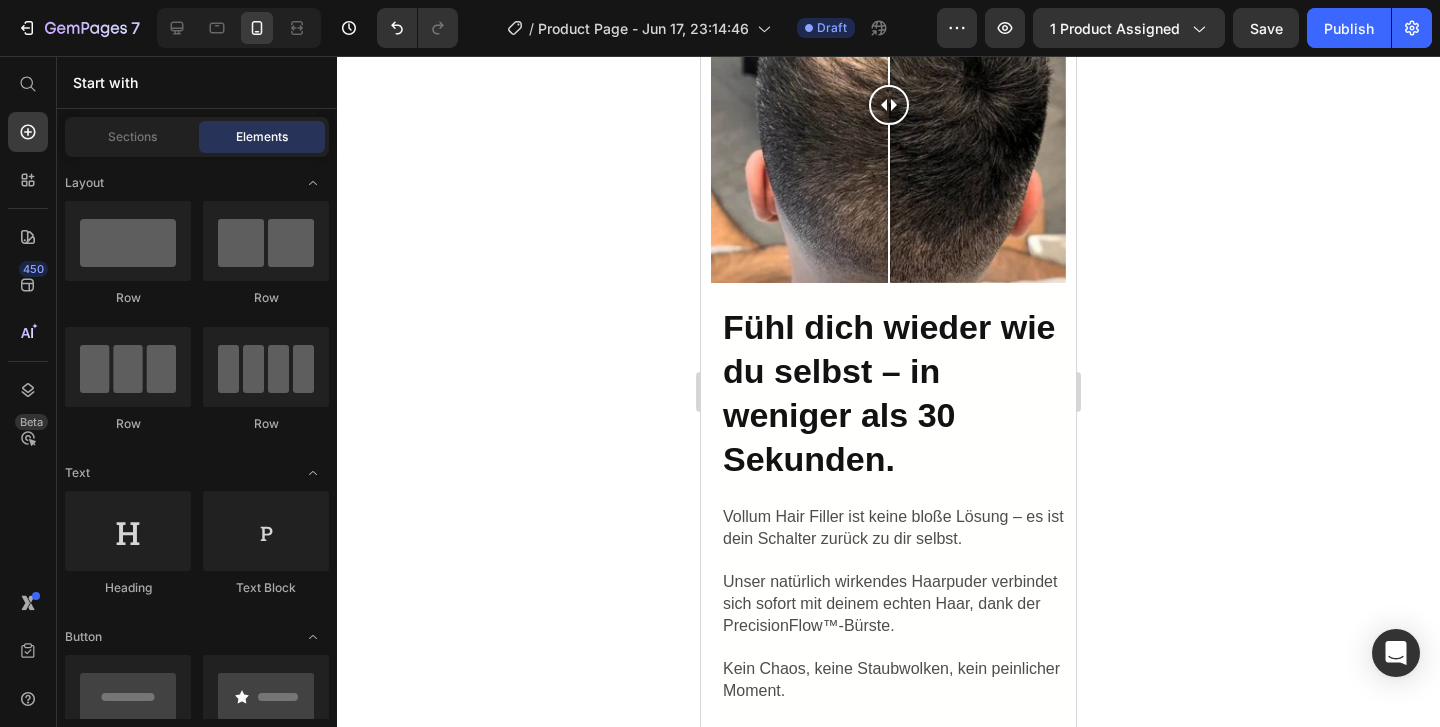 scroll, scrollTop: 4149, scrollLeft: 0, axis: vertical 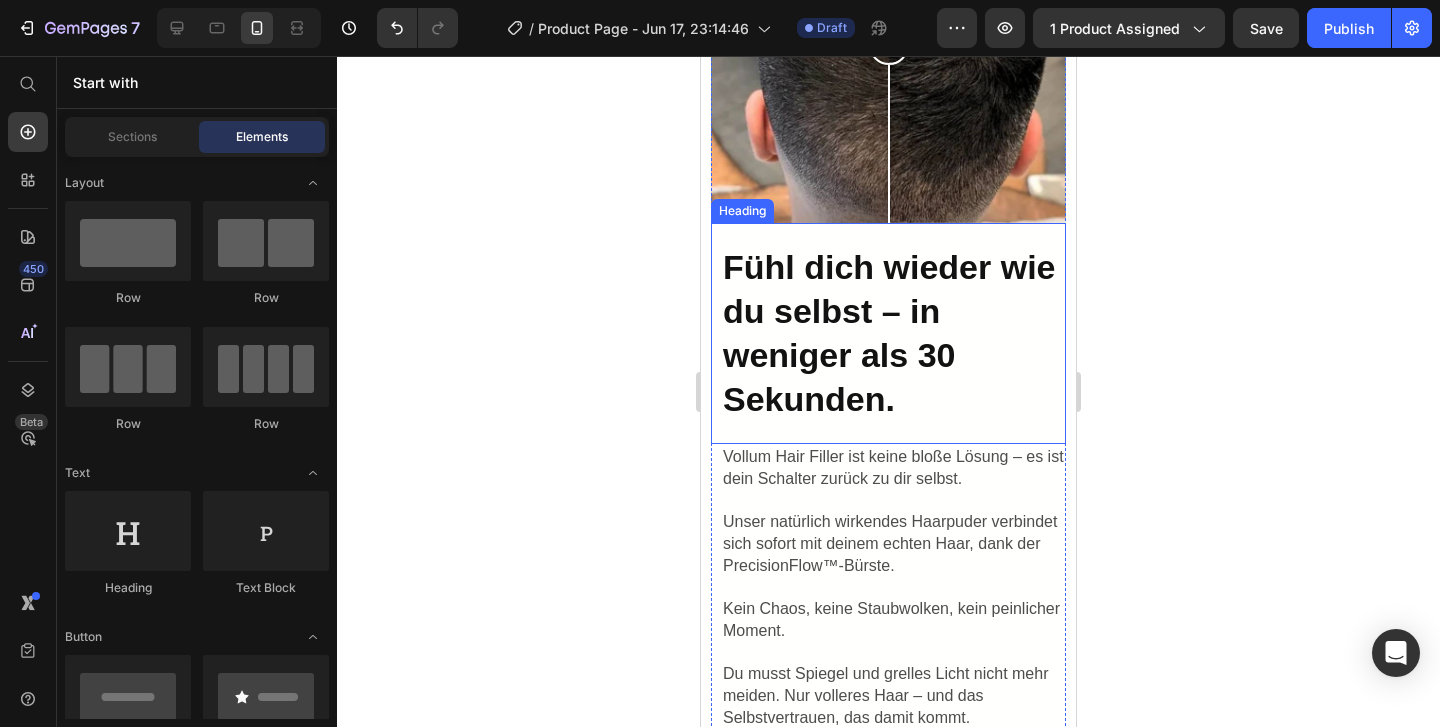 click on "Fühl dich wieder wie du selbst – in weniger als 30 Sekunden." at bounding box center [889, 333] 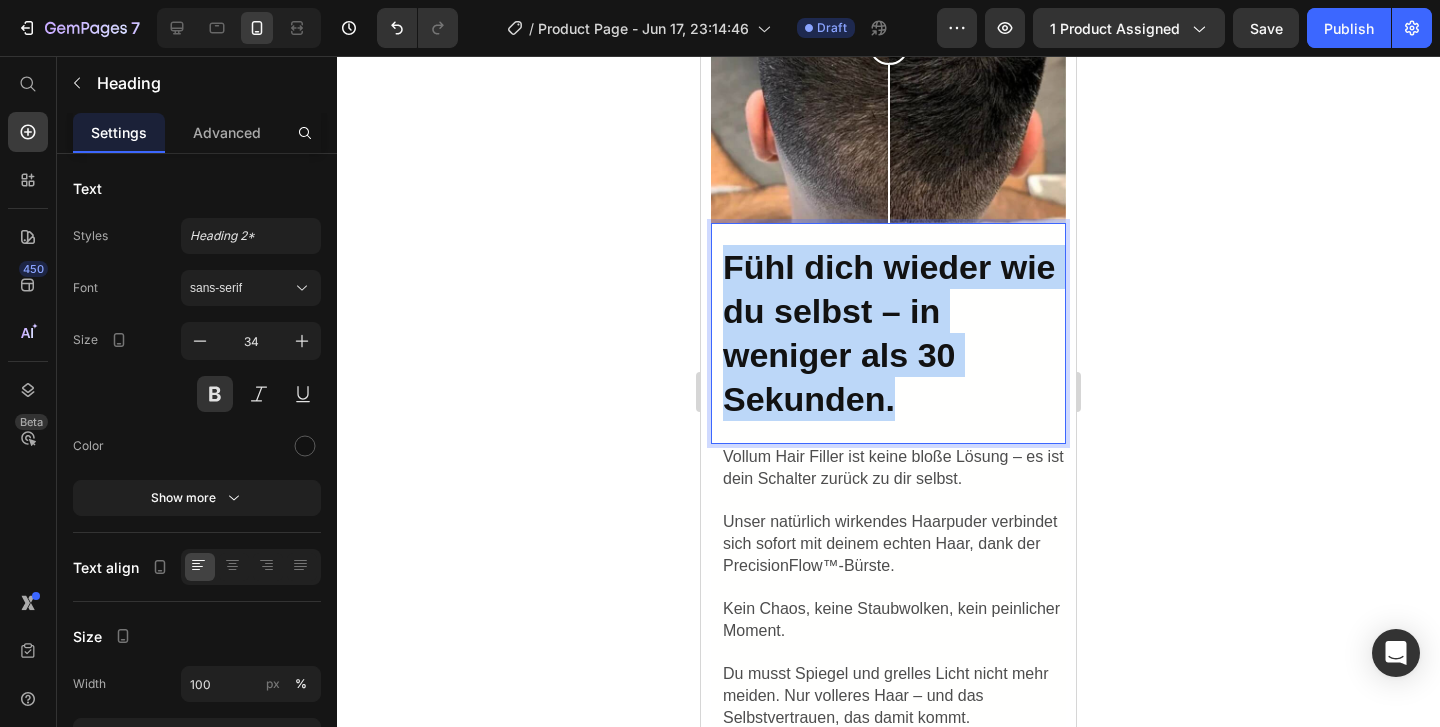 click on "Fühl dich wieder wie du selbst – in weniger als 30 Sekunden." at bounding box center (889, 333) 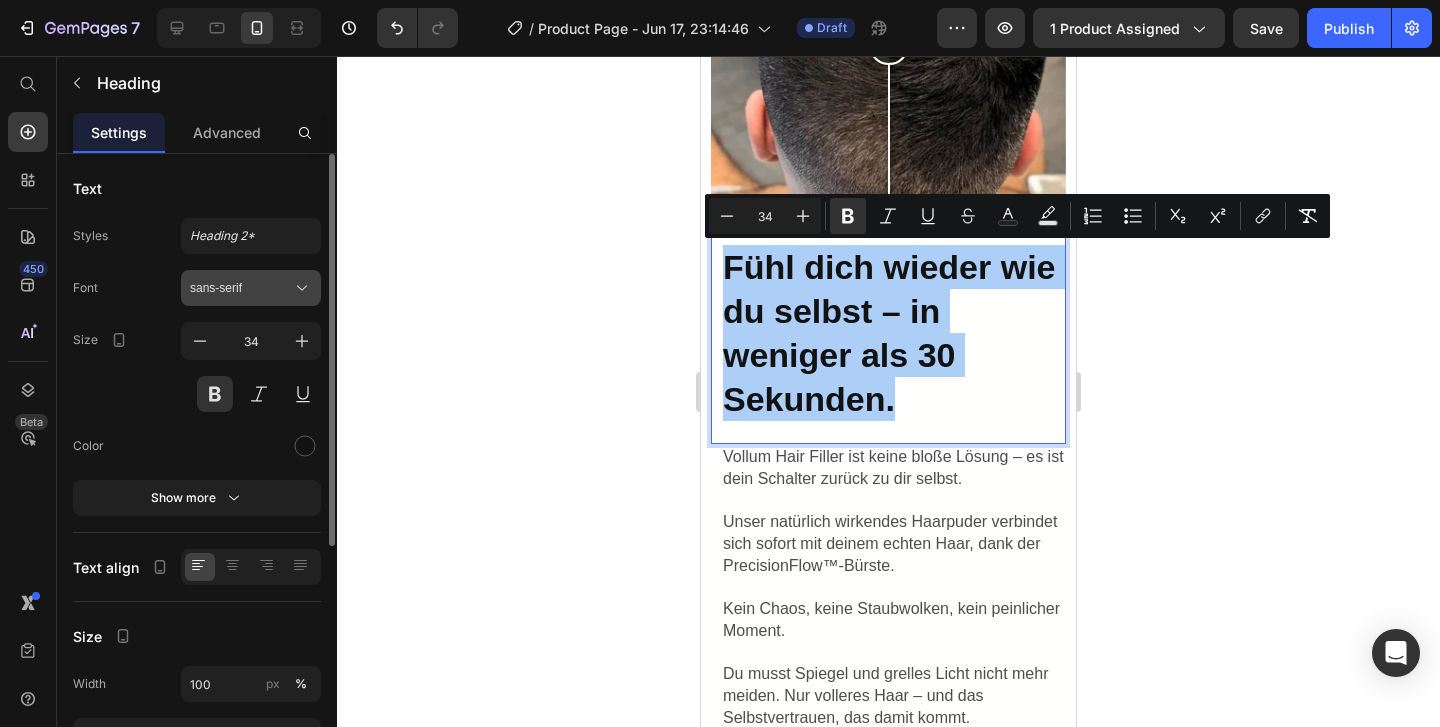 click on "sans-serif" at bounding box center (251, 288) 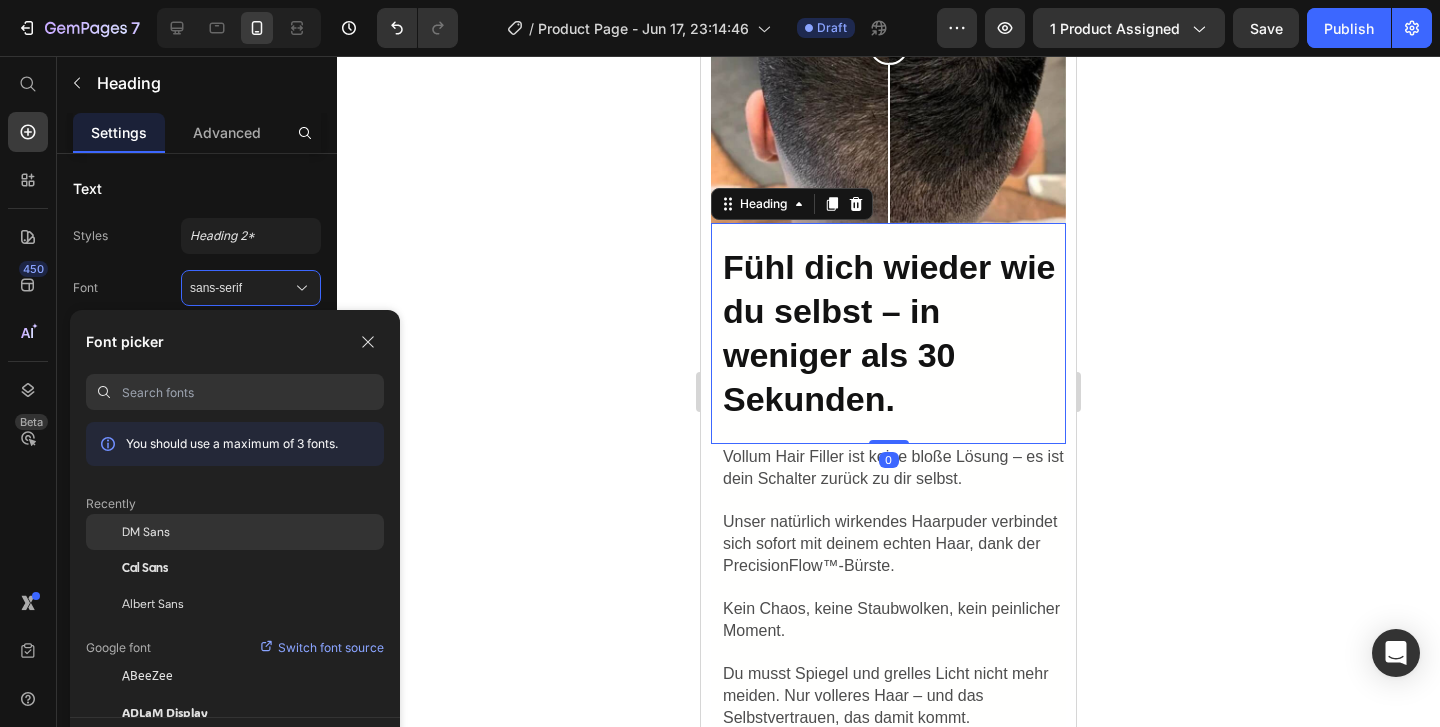 click on "DM Sans" 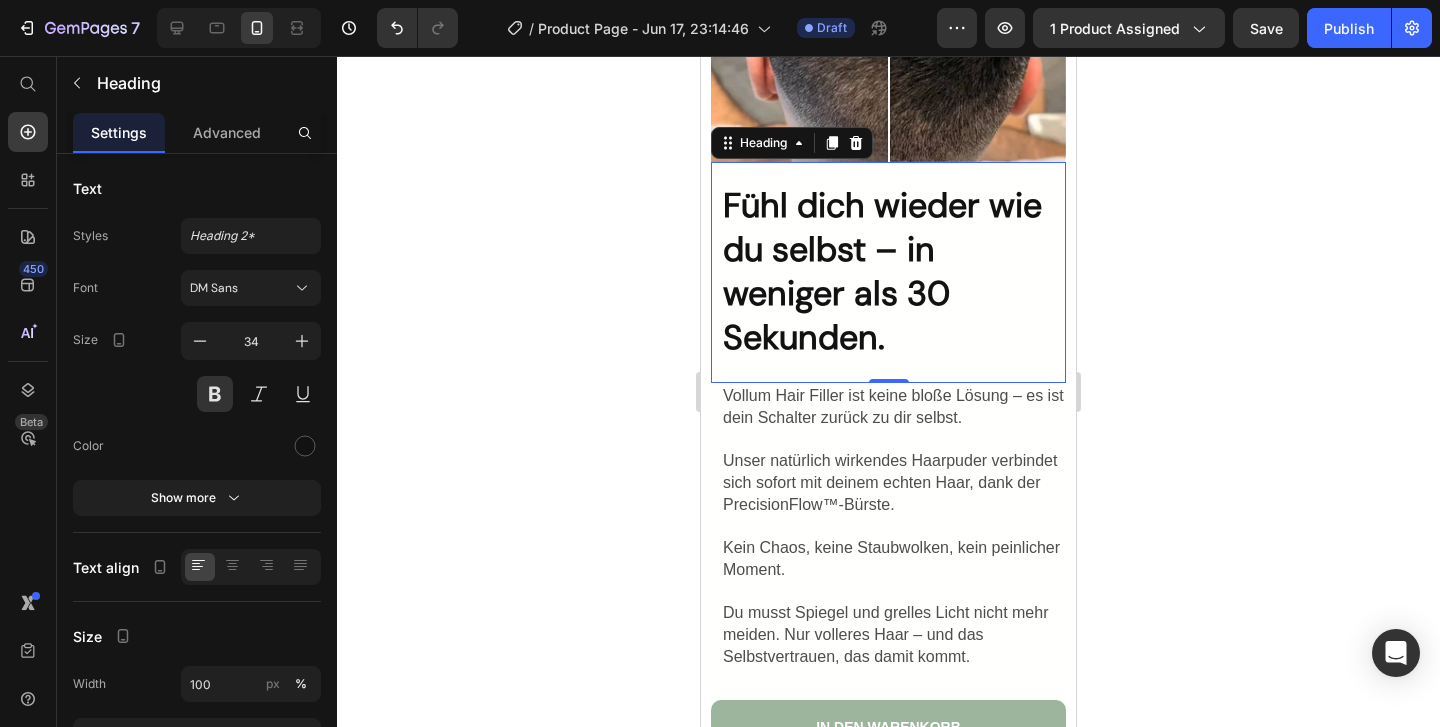 scroll, scrollTop: 4222, scrollLeft: 0, axis: vertical 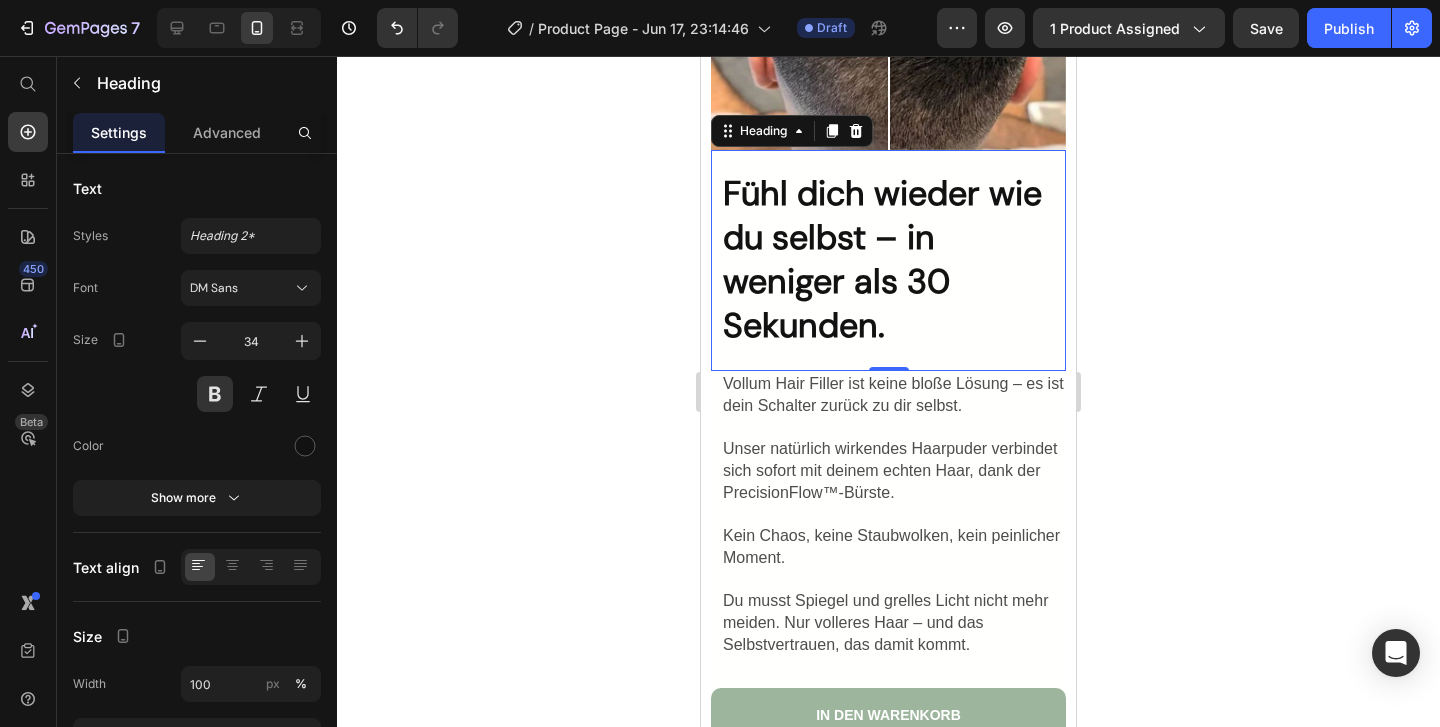 click on "Unser natürlich wirkendes Haarpuder verbindet sich sofort mit deinem echten Haar, dank der PrecisionFlow™-Bürste." at bounding box center (890, 470) 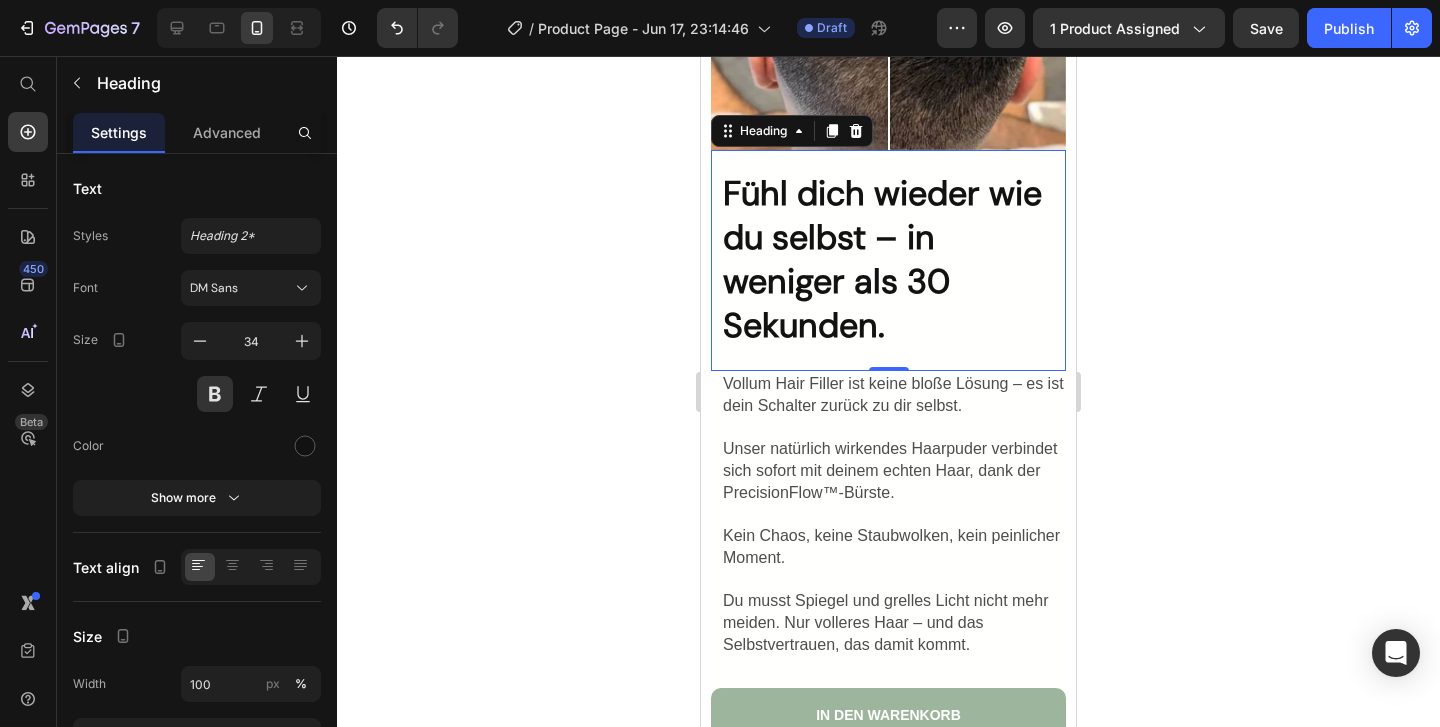 click on "Unser natürlich wirkendes Haarpuder verbindet sich sofort mit deinem echten Haar, dank der PrecisionFlow™-Bürste." at bounding box center (890, 470) 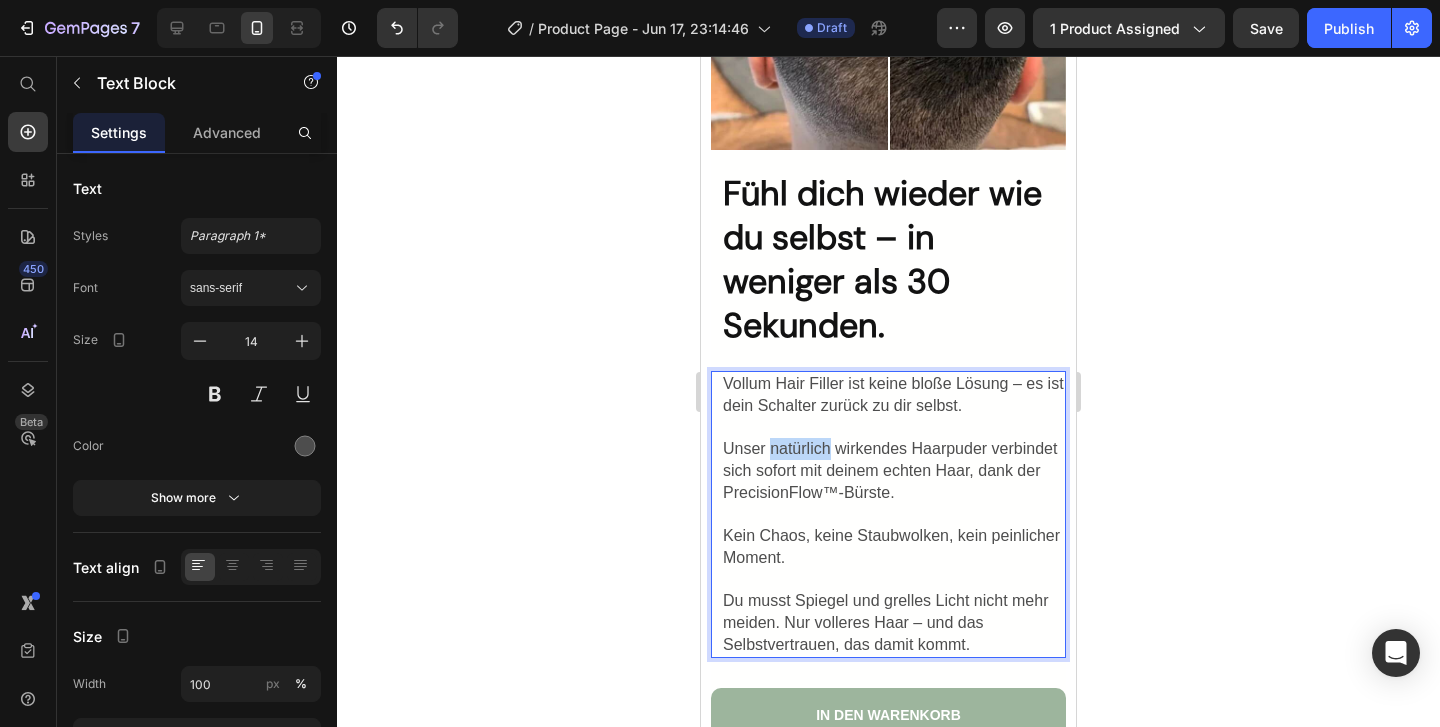 click on "Unser natürlich wirkendes Haarpuder verbindet sich sofort mit deinem echten Haar, dank der PrecisionFlow™-Bürste." at bounding box center (890, 470) 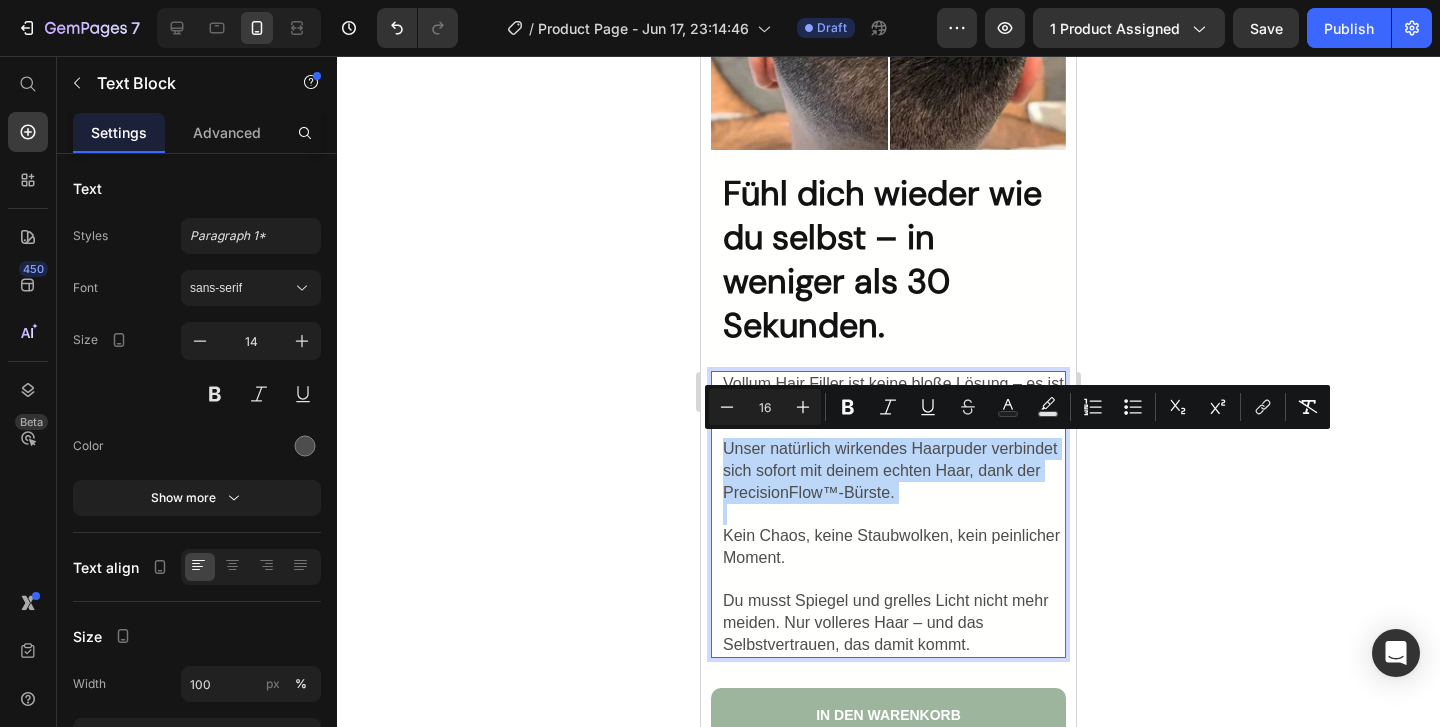 click on "Unser natürlich wirkendes Haarpuder verbindet sich sofort mit deinem echten Haar, dank der PrecisionFlow™-Bürste." at bounding box center [890, 470] 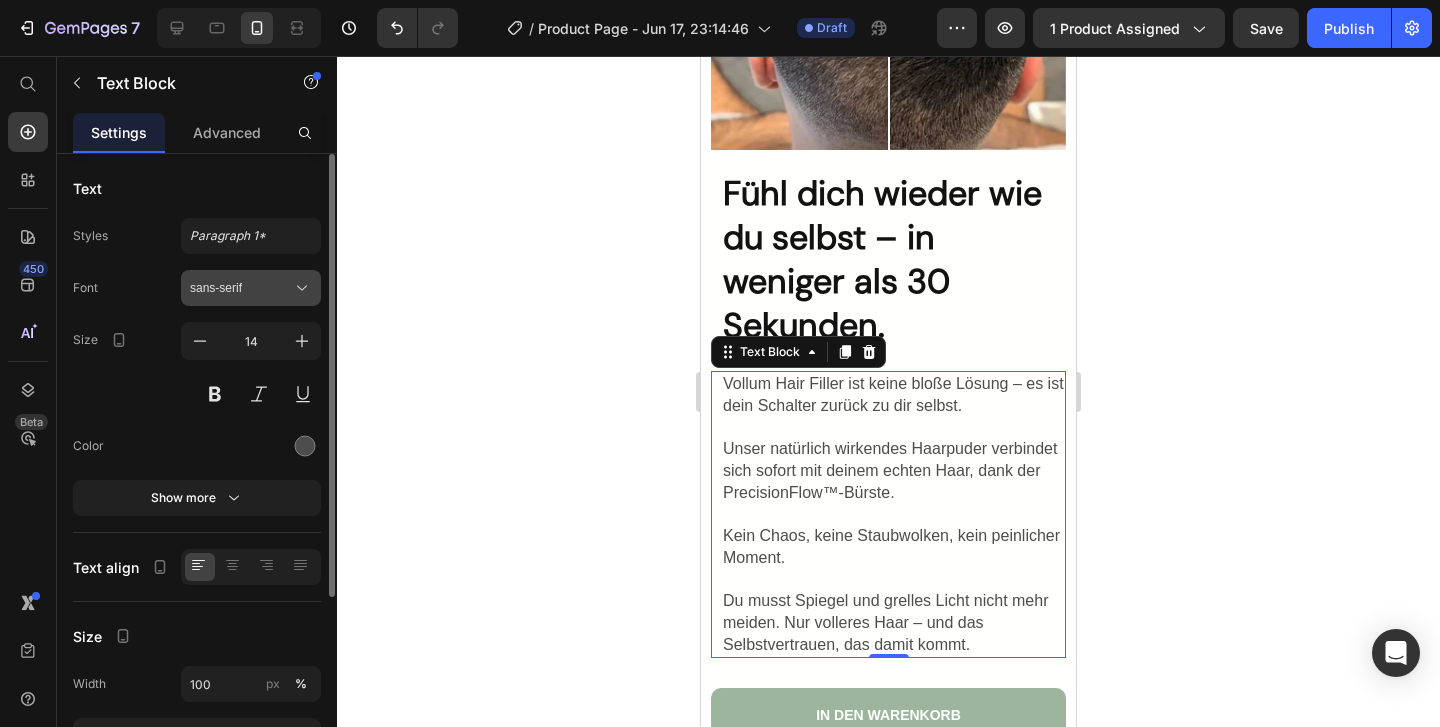 click on "sans-serif" at bounding box center [241, 288] 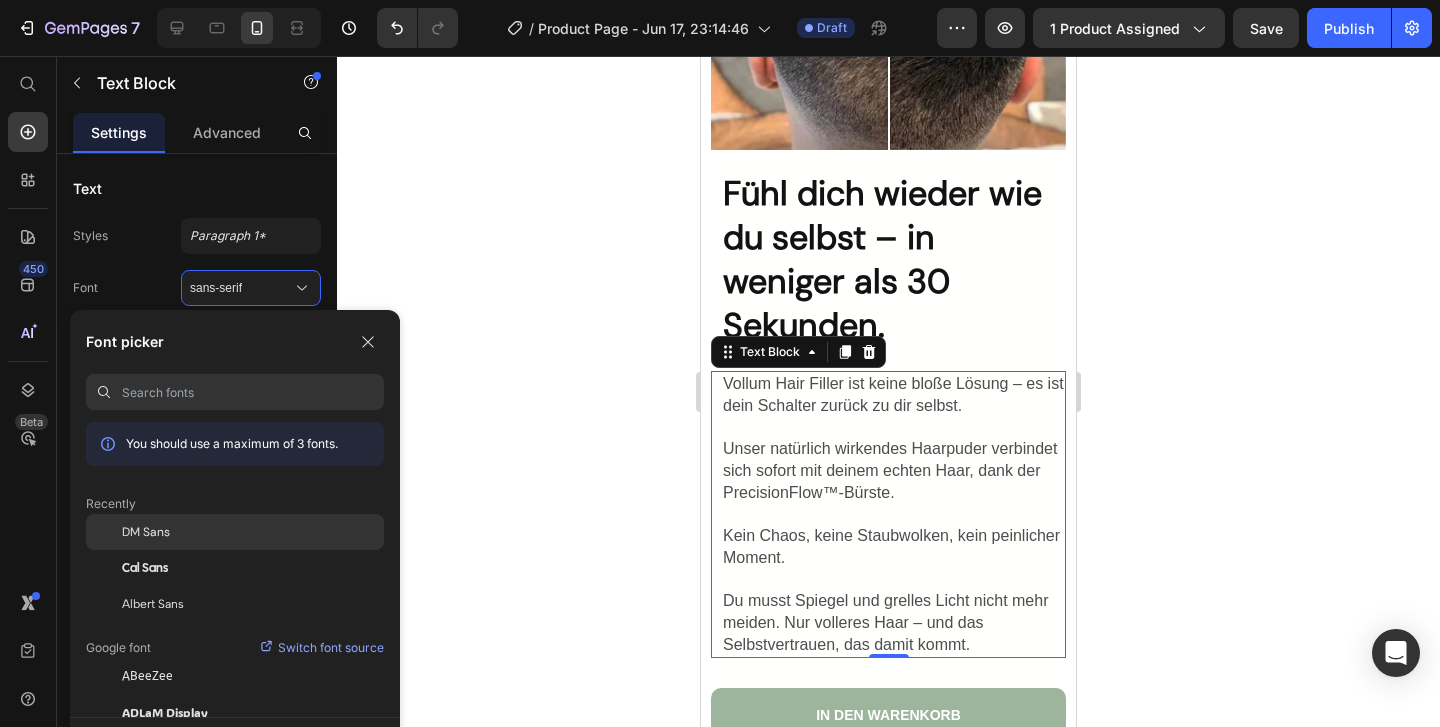 click on "DM Sans" 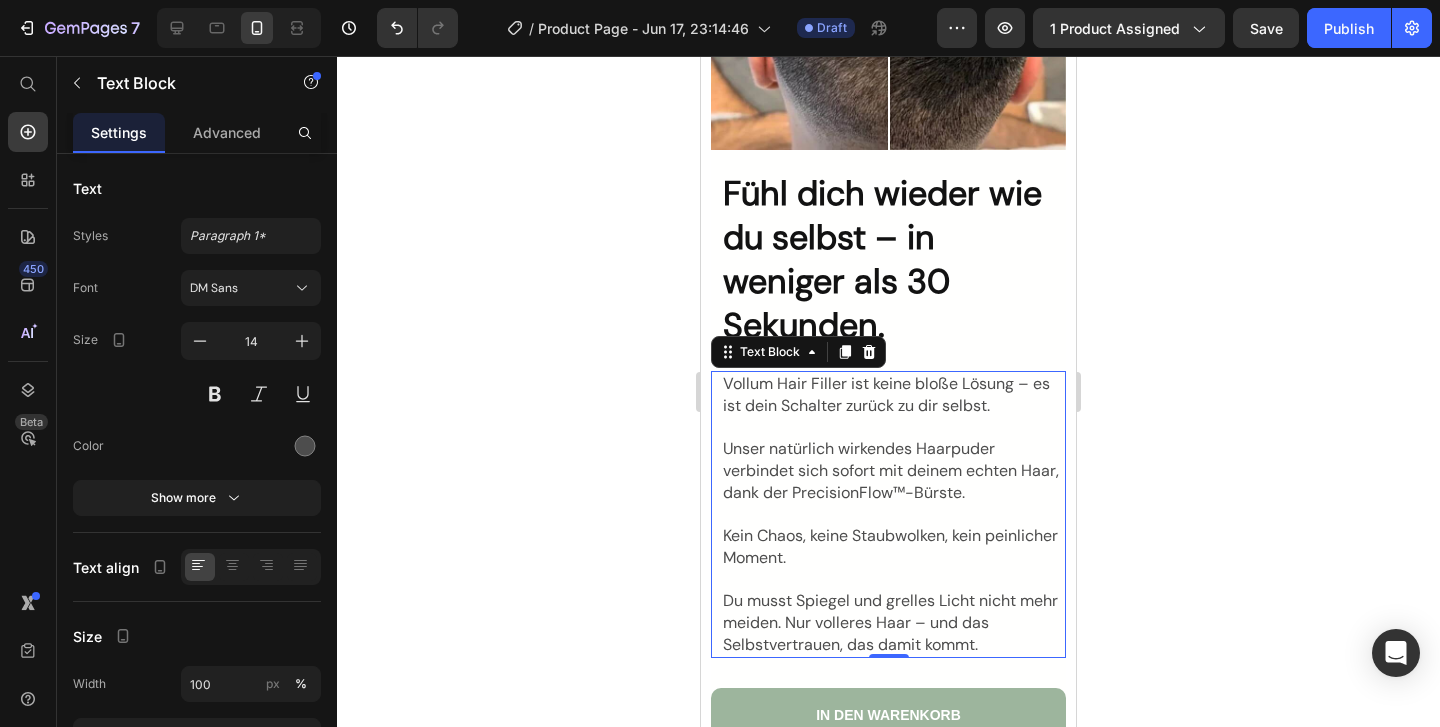 click 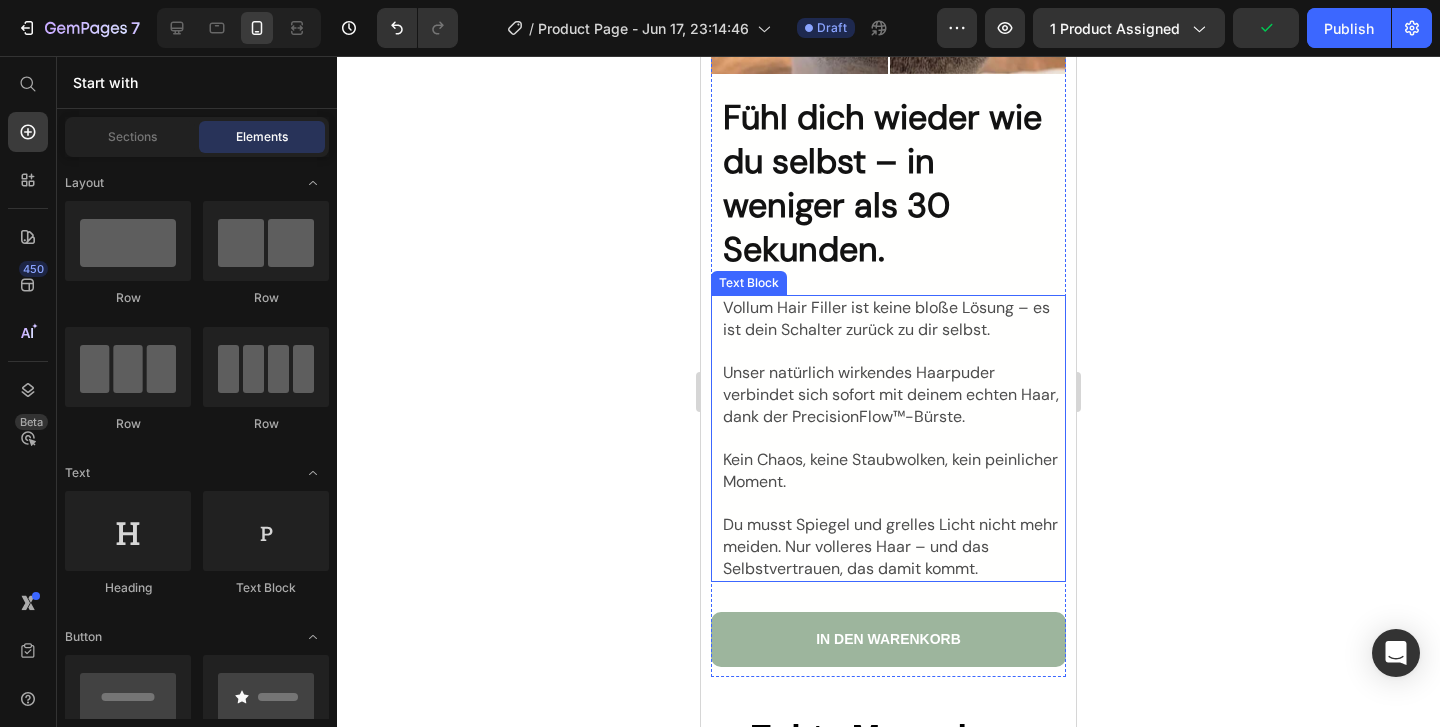 scroll, scrollTop: 4304, scrollLeft: 0, axis: vertical 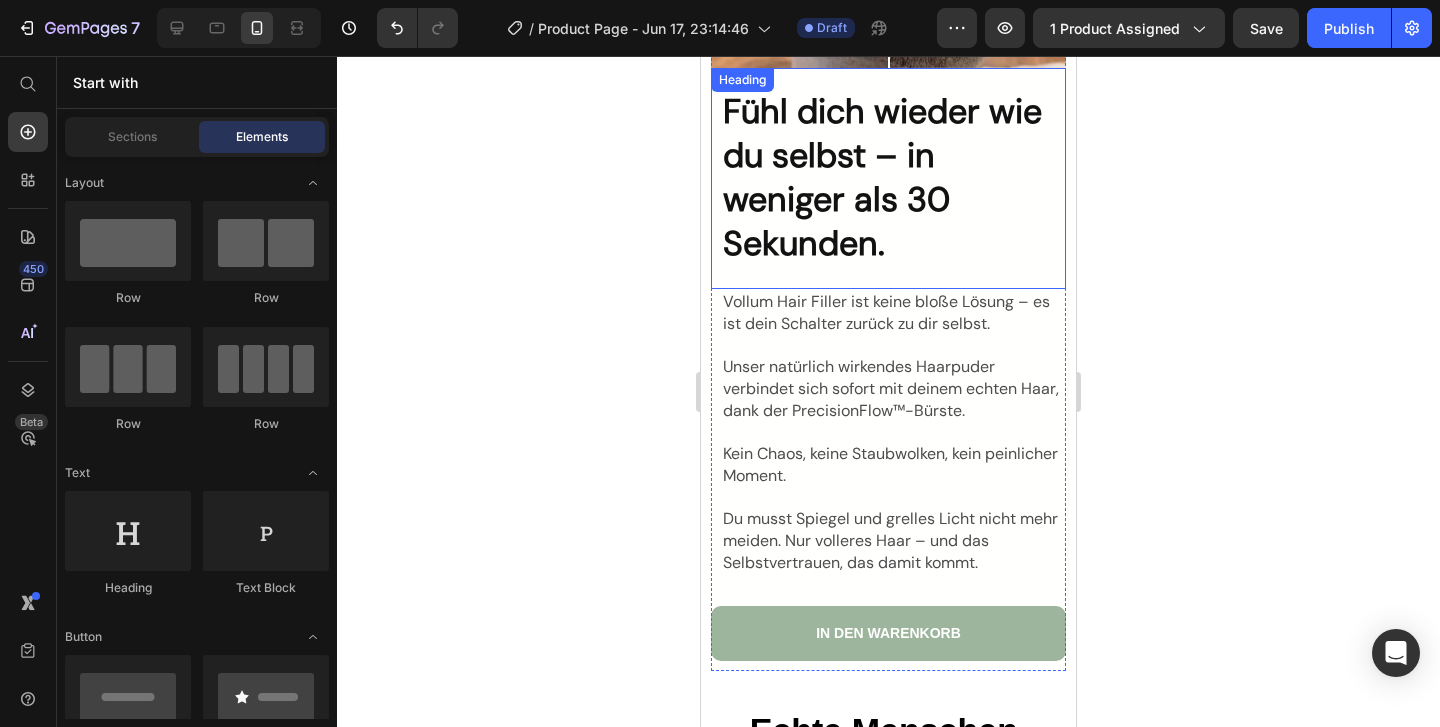 click on "Fühl dich wieder wie du selbst – in weniger als 30 Sekunden." at bounding box center [882, 178] 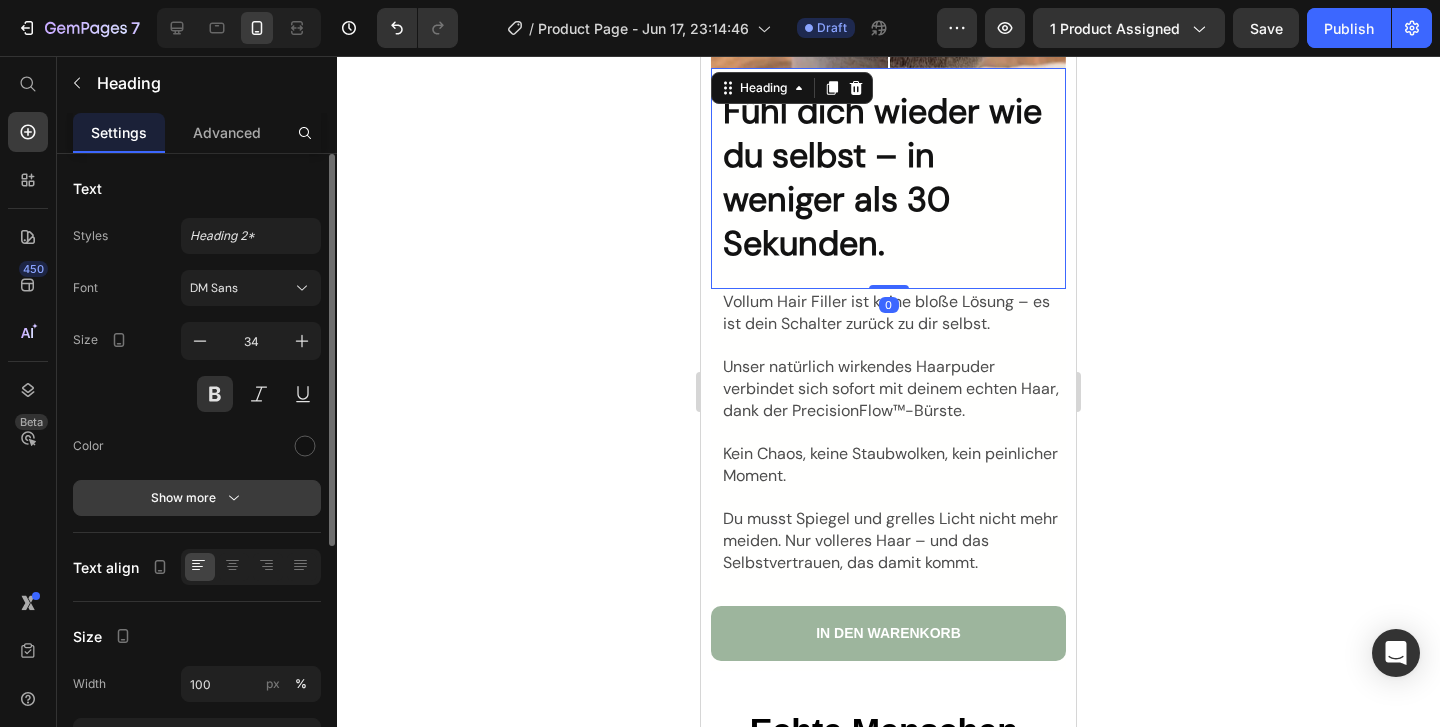click on "Show more" at bounding box center [197, 498] 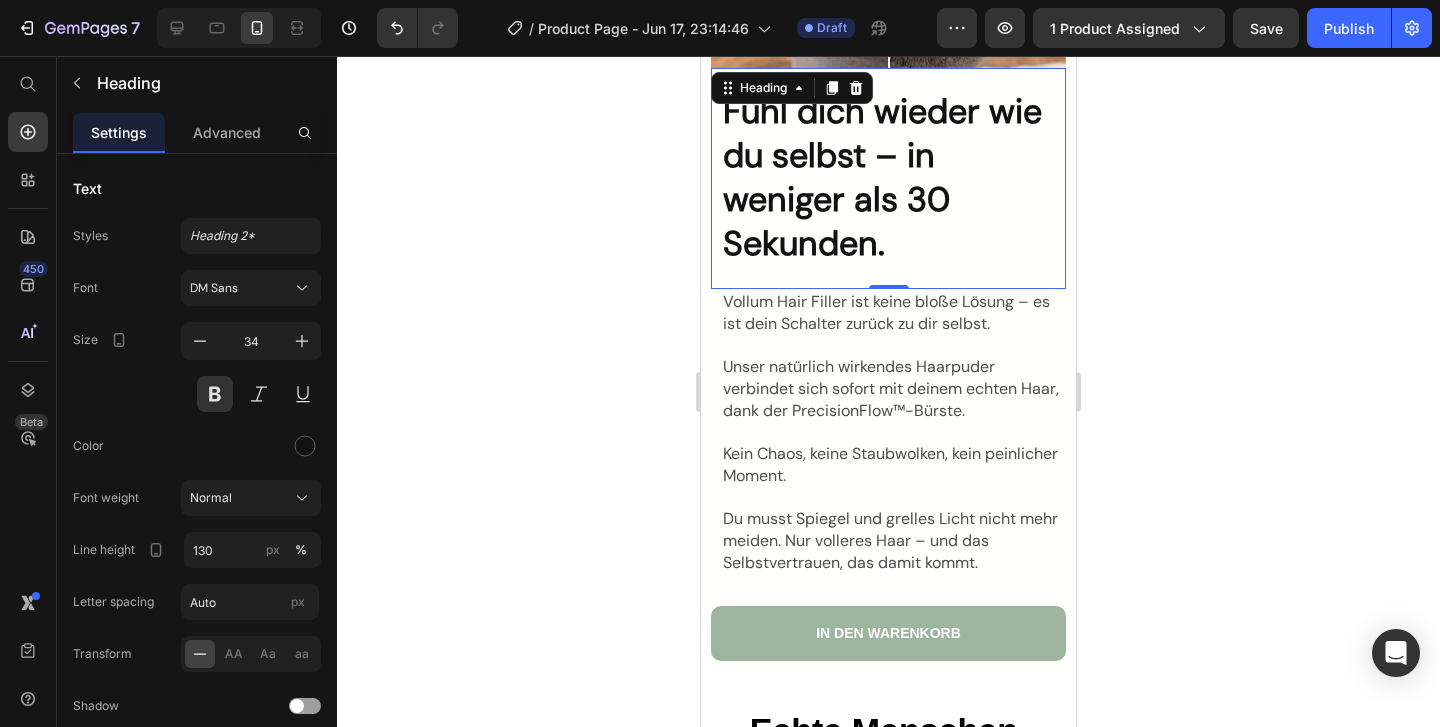 click 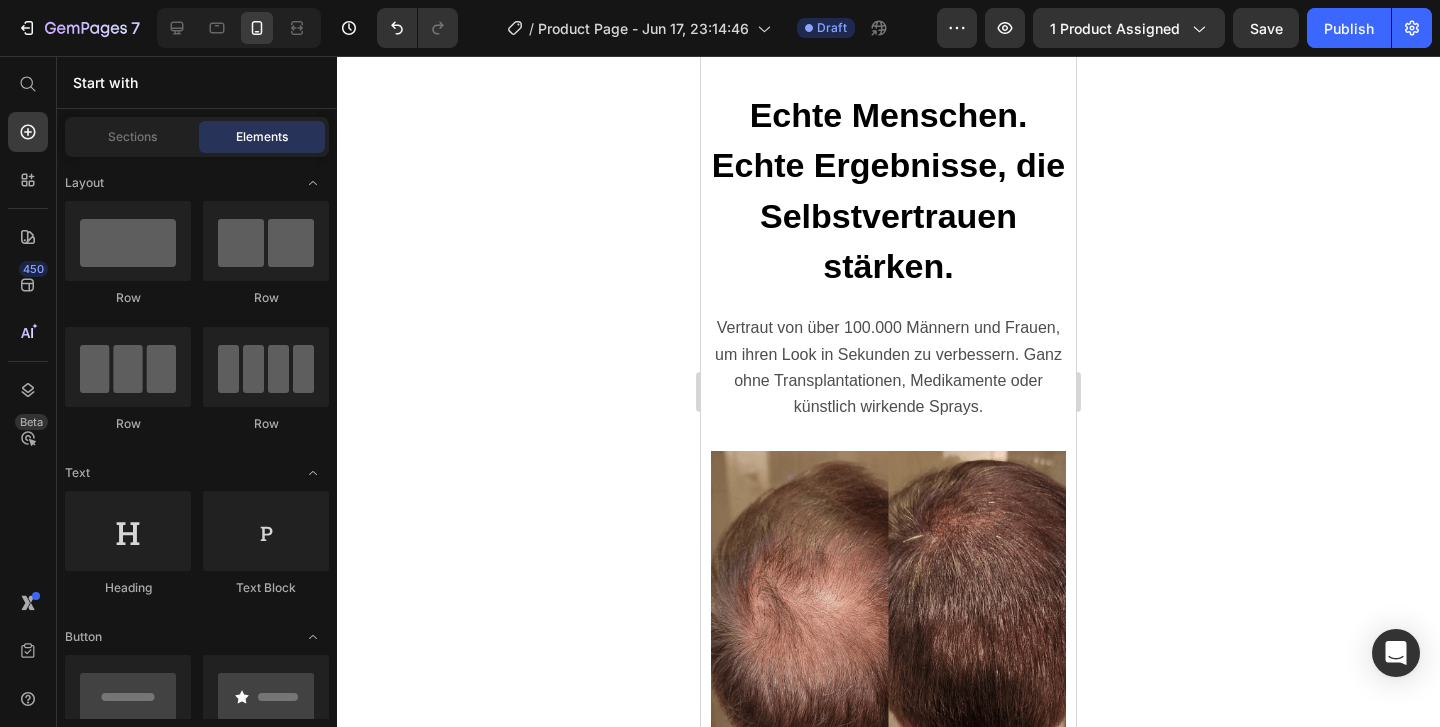 scroll, scrollTop: 4923, scrollLeft: 0, axis: vertical 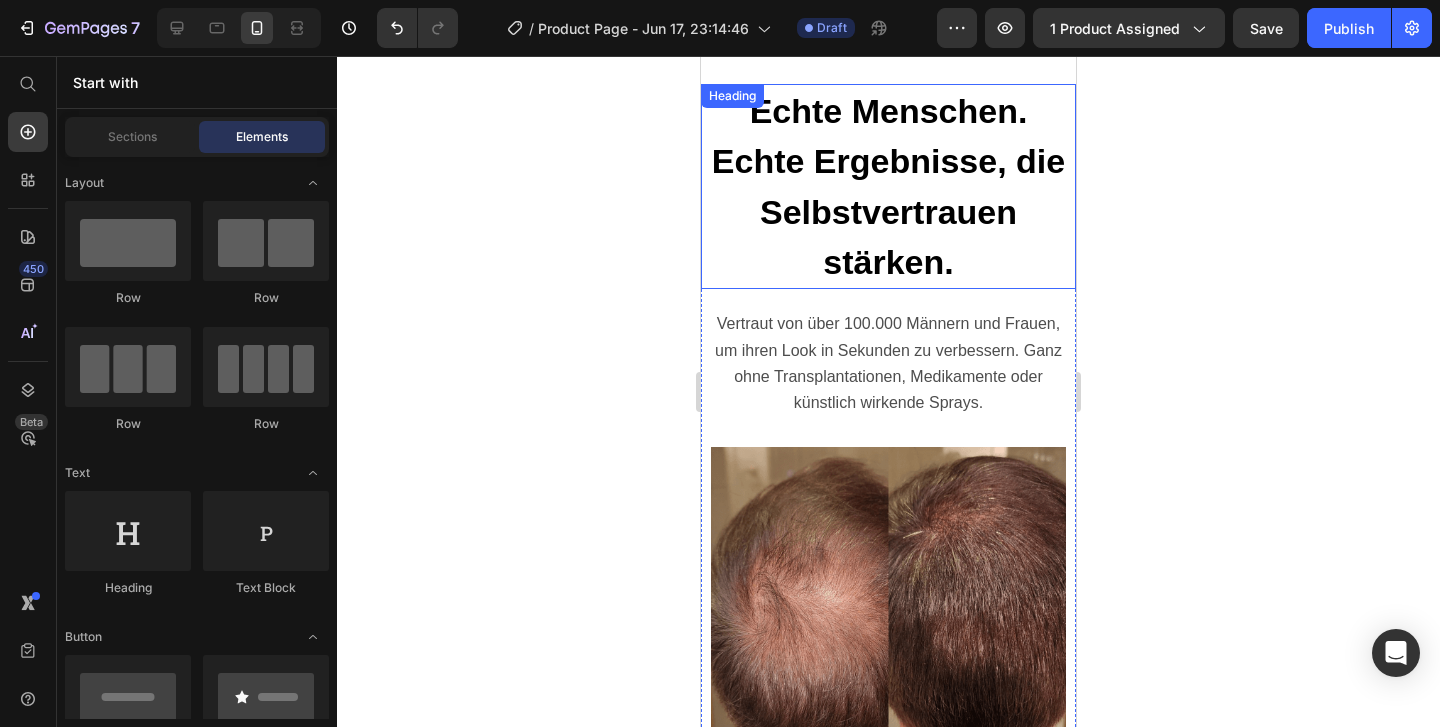click on "Echte Menschen. Echte Ergebnisse, die Selbstvertrauen stärken." at bounding box center [888, 186] 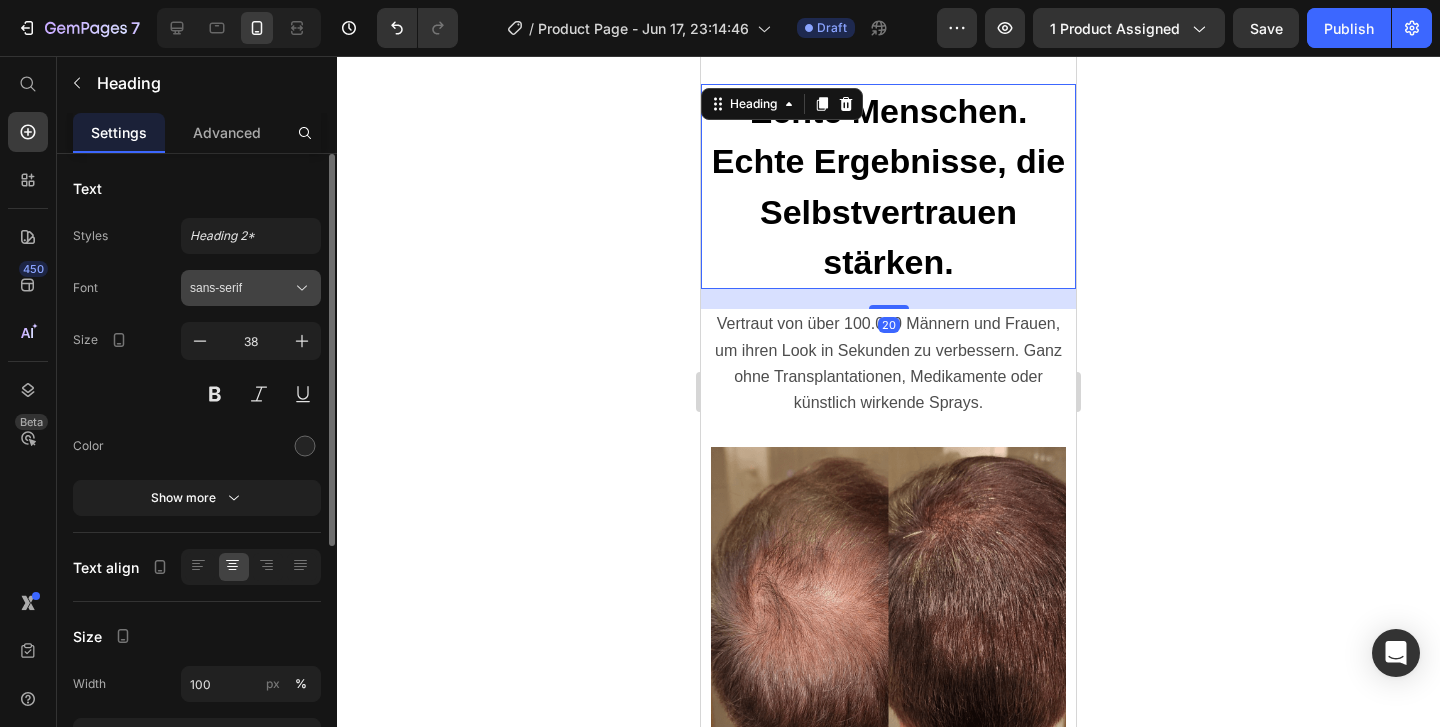 click on "sans-serif" at bounding box center [241, 288] 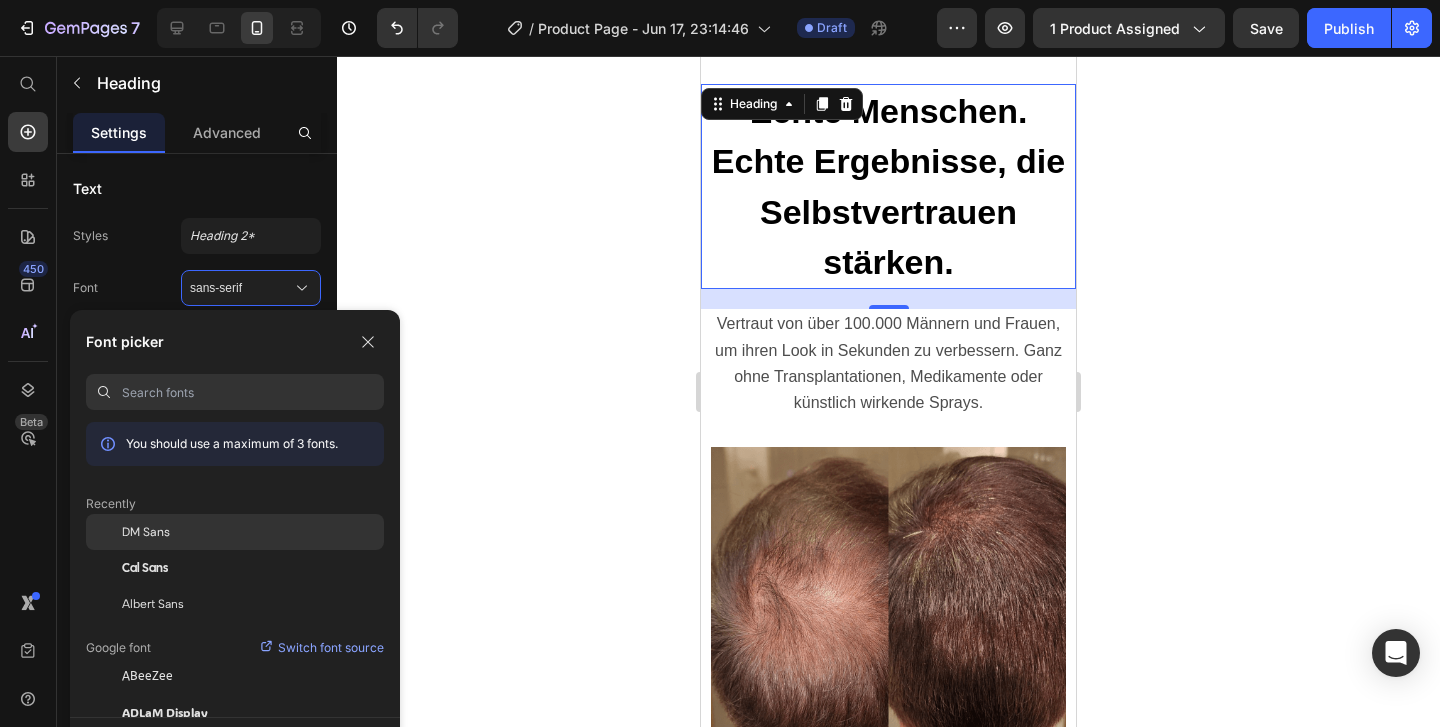 click on "DM Sans" 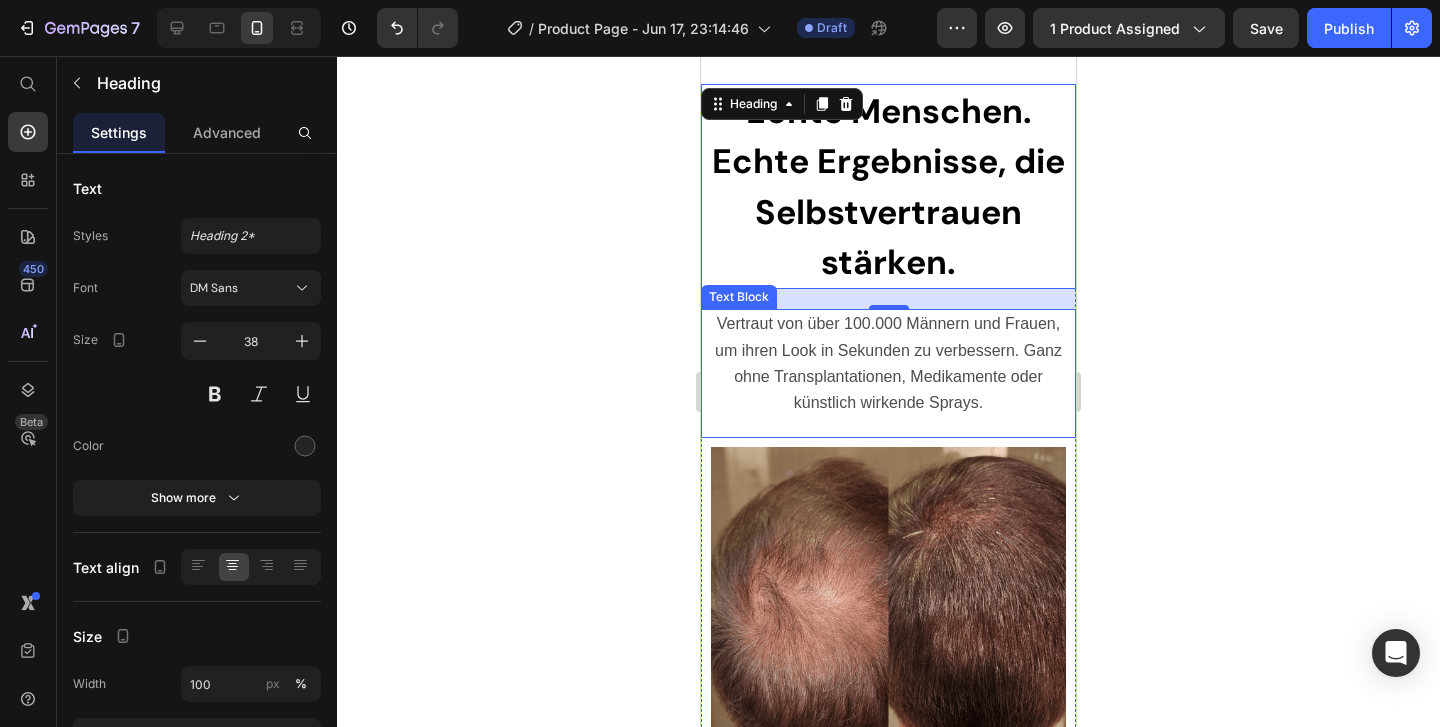 click on "Vertraut von über 100.000 Männern und Frauen, um ihren Look in Sekunden zu verbessern. Ganz ohne Transplantationen, Medikamente oder künstlich wirkende Sprays." at bounding box center (888, 363) 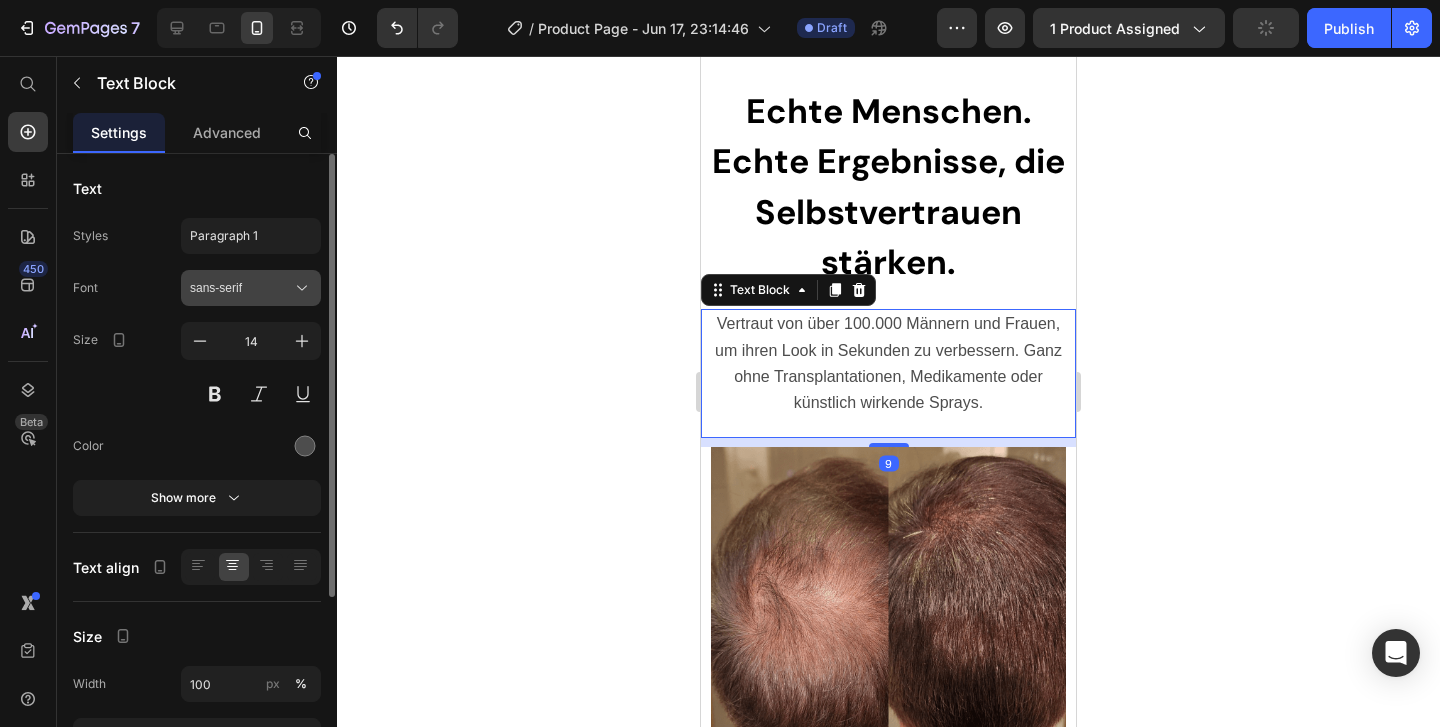 click on "sans-serif" at bounding box center [251, 288] 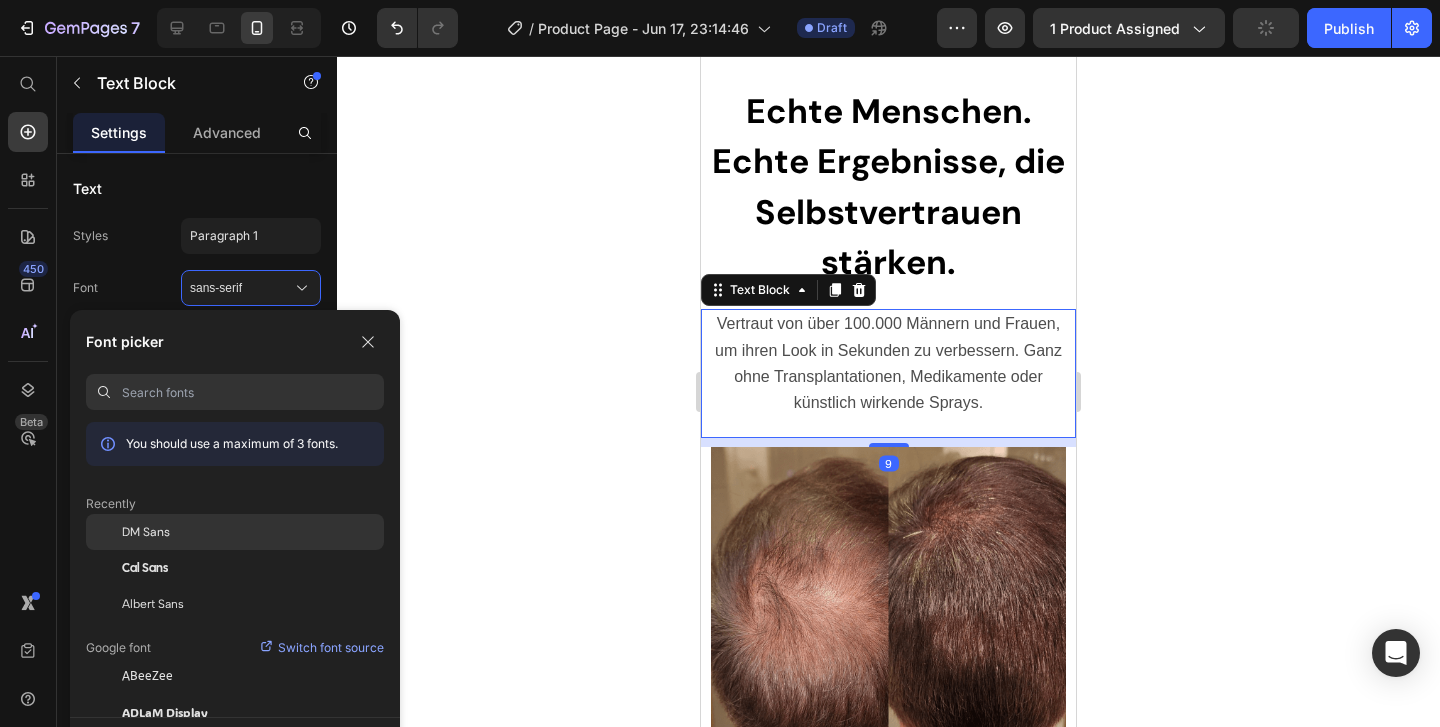 click on "DM Sans" 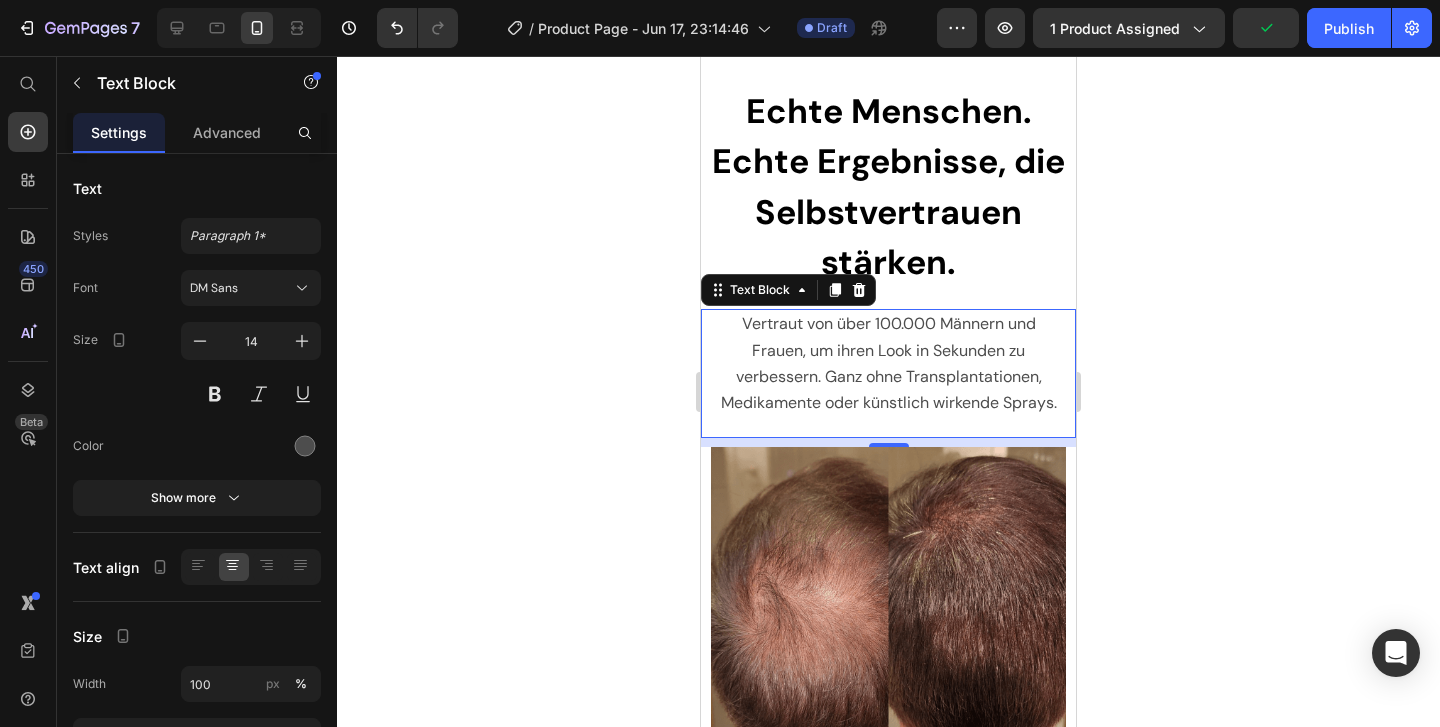 click 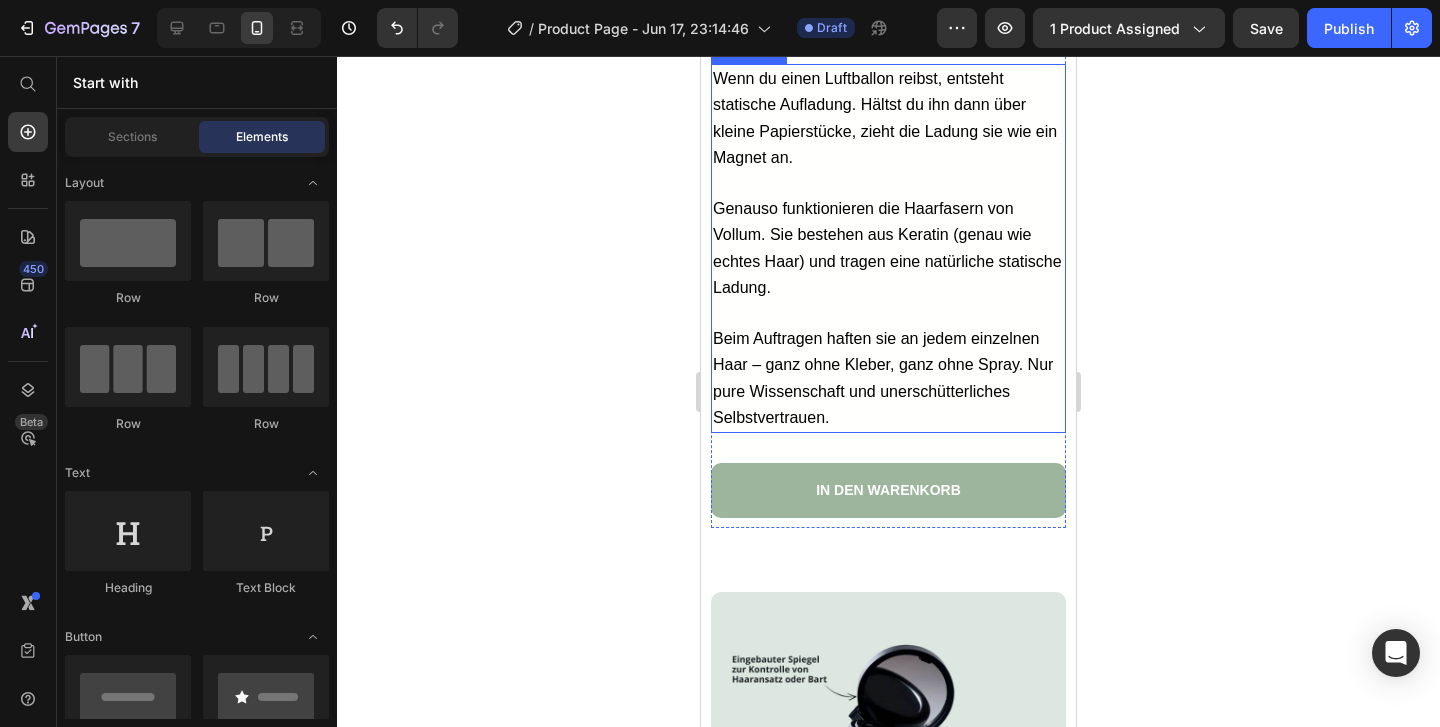 scroll, scrollTop: 6424, scrollLeft: 0, axis: vertical 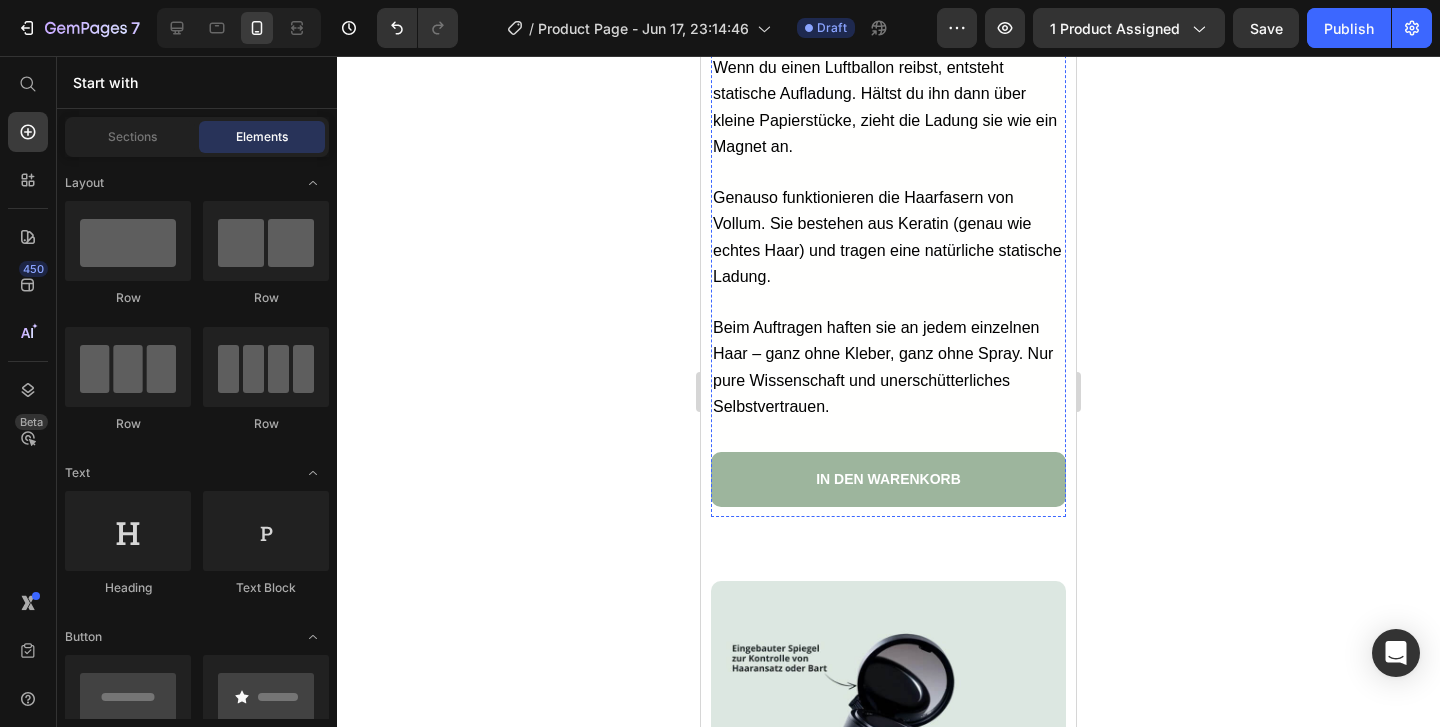 click on "Warum es wie Magie wirkt" at bounding box center [839, -20] 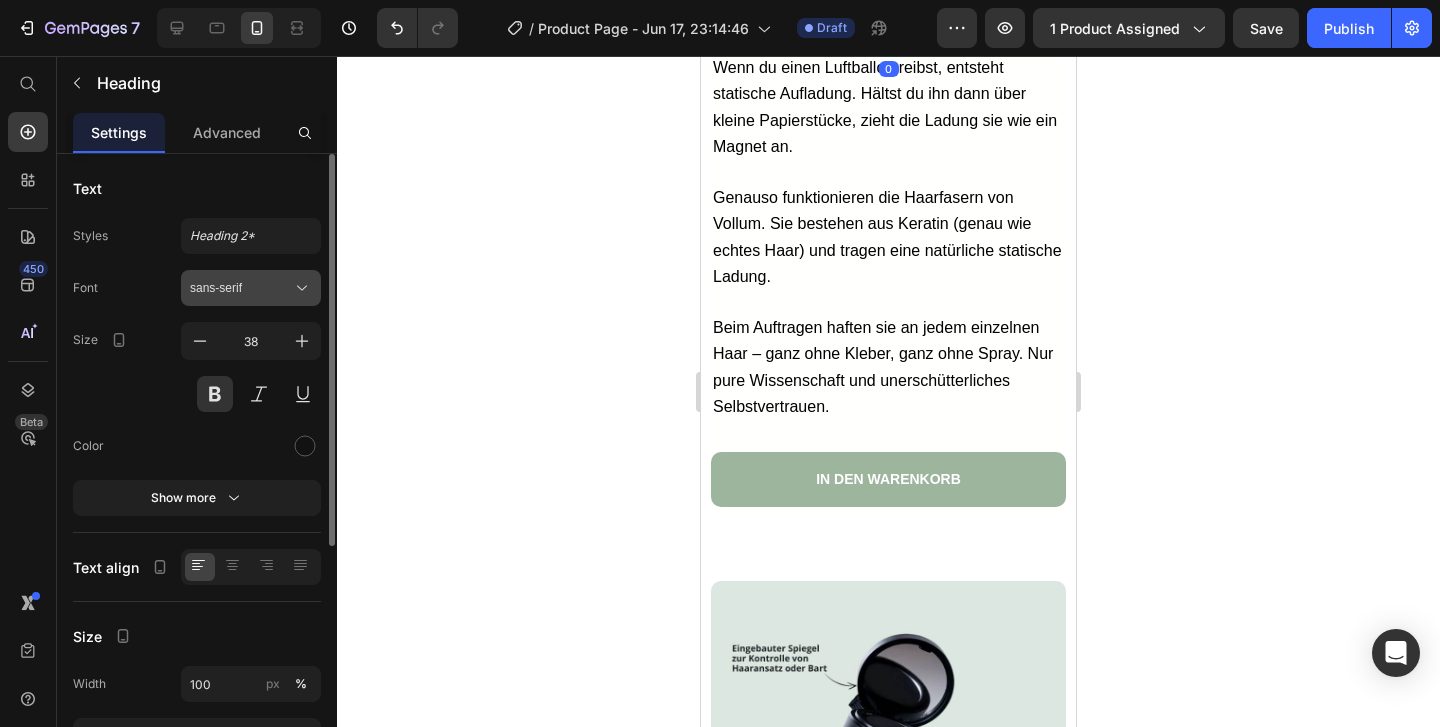 click on "sans-serif" at bounding box center [251, 288] 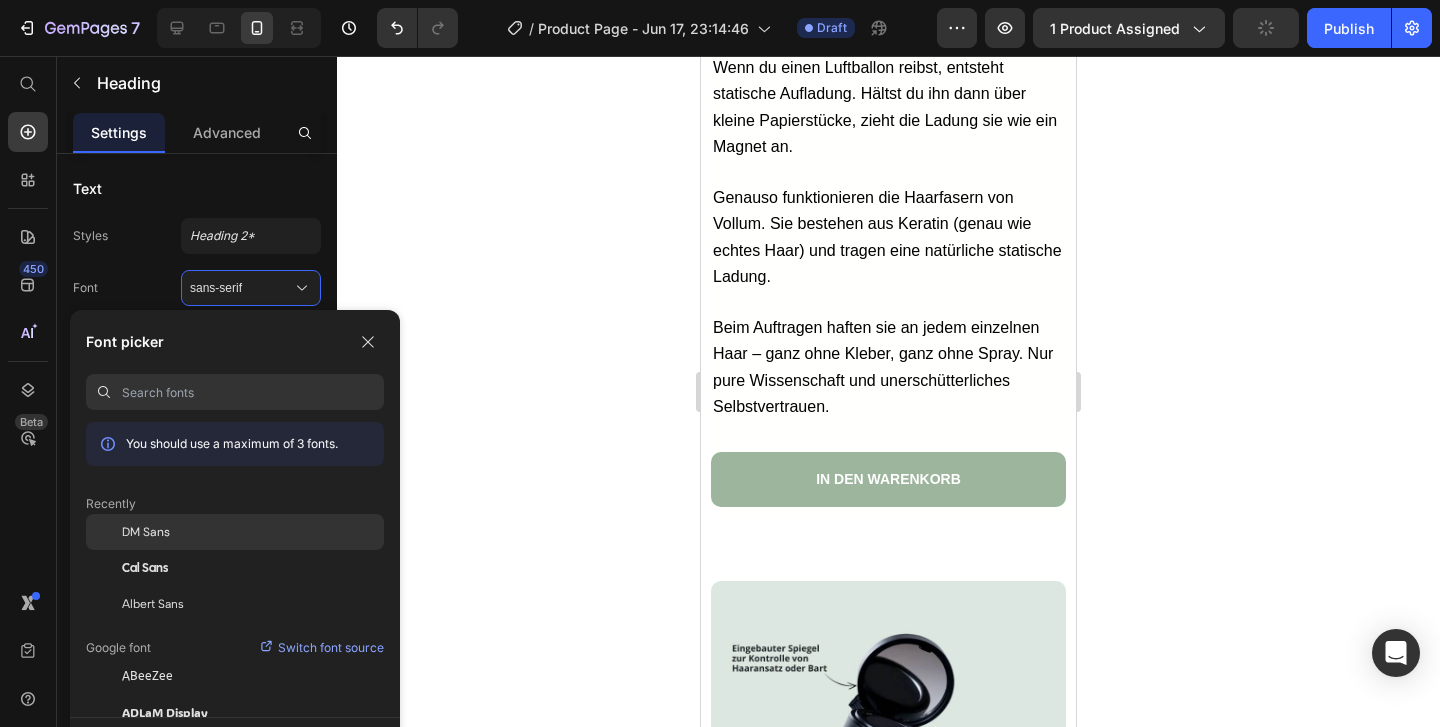 click on "DM Sans" 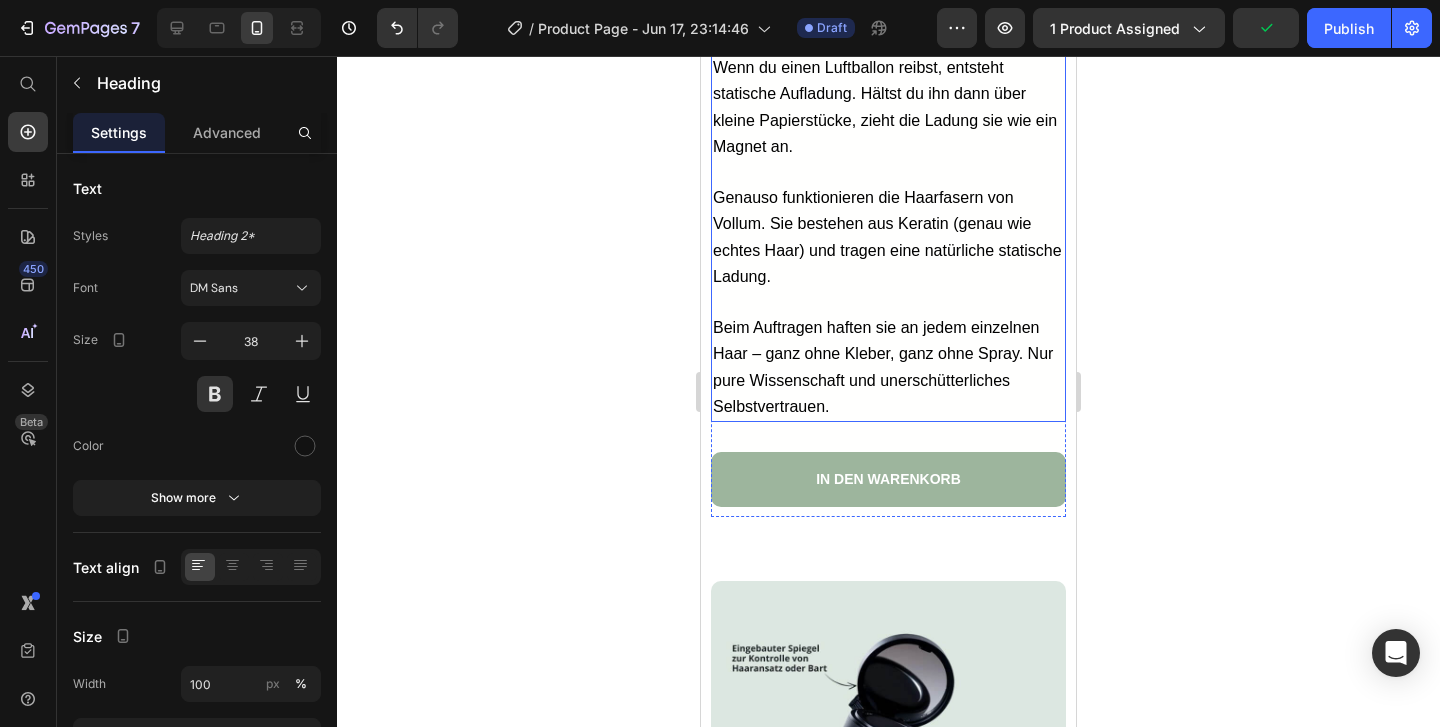 click on "Genauso funktionieren die Haarfasern von Vollum. Sie bestehen aus Keratin (genau wie echtes Haar) und tragen eine natürliche statische Ladung." at bounding box center [887, 237] 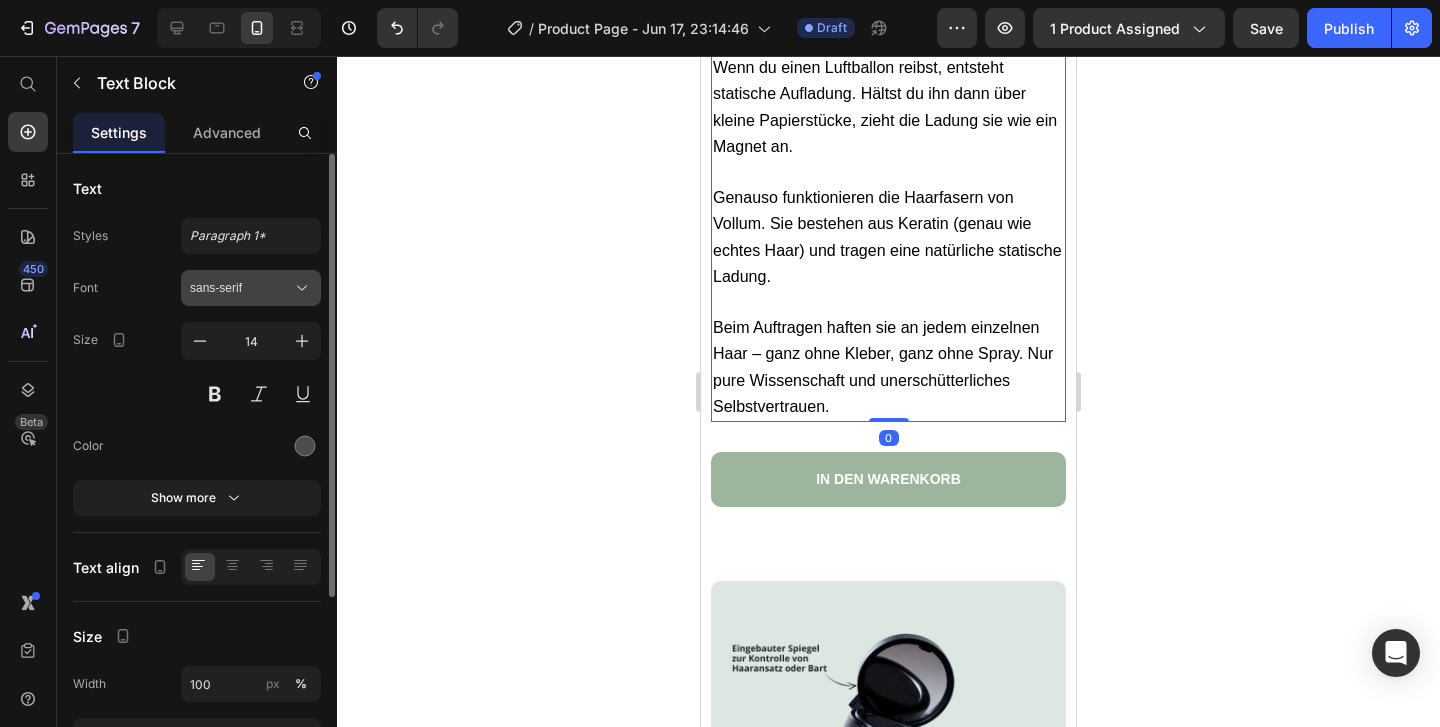 click on "sans-serif" at bounding box center (241, 288) 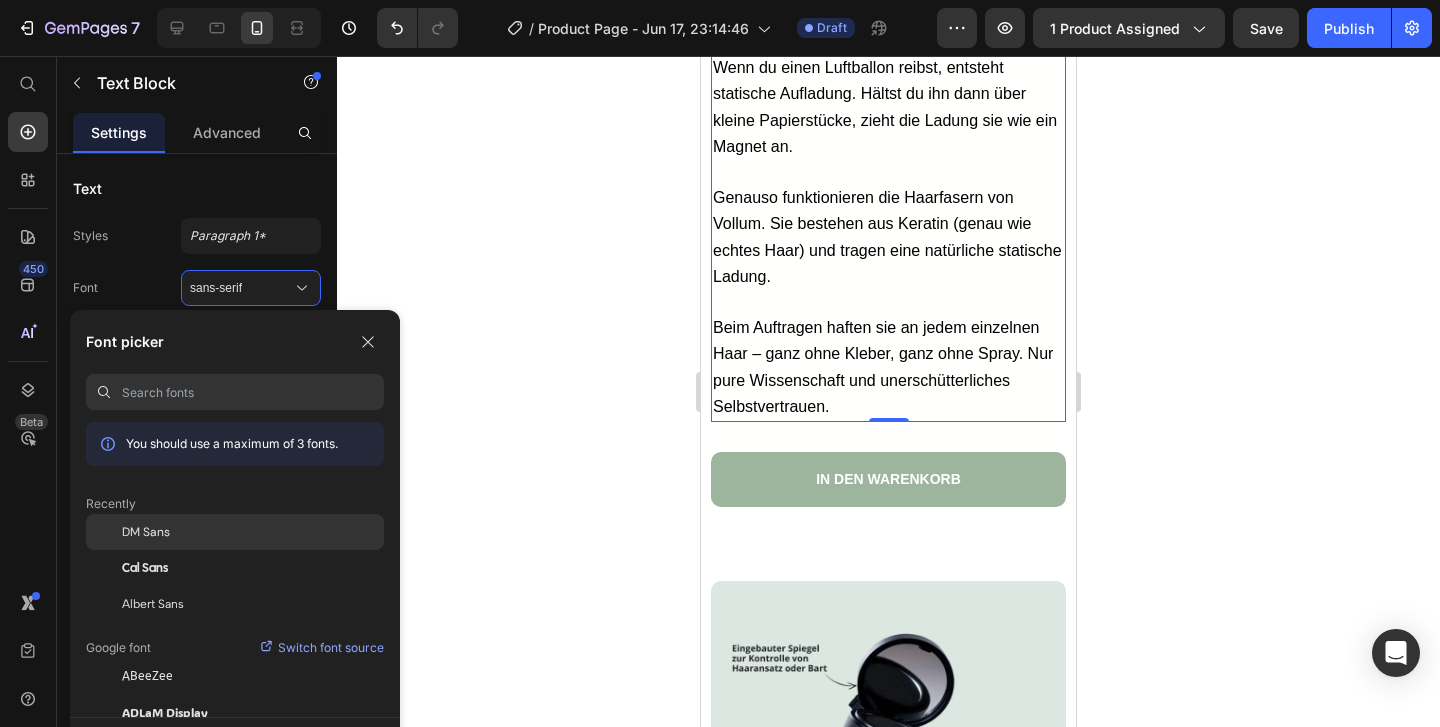 click on "DM Sans" 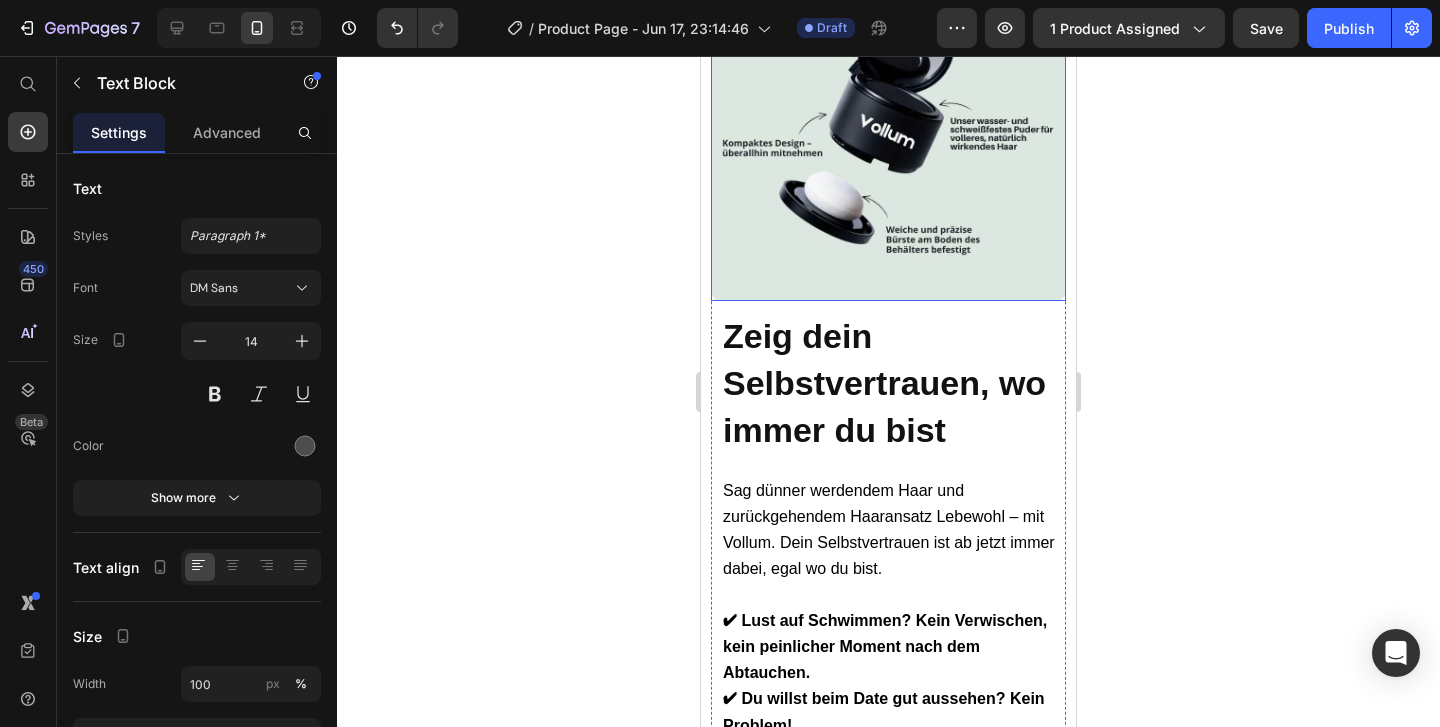 scroll, scrollTop: 7097, scrollLeft: 0, axis: vertical 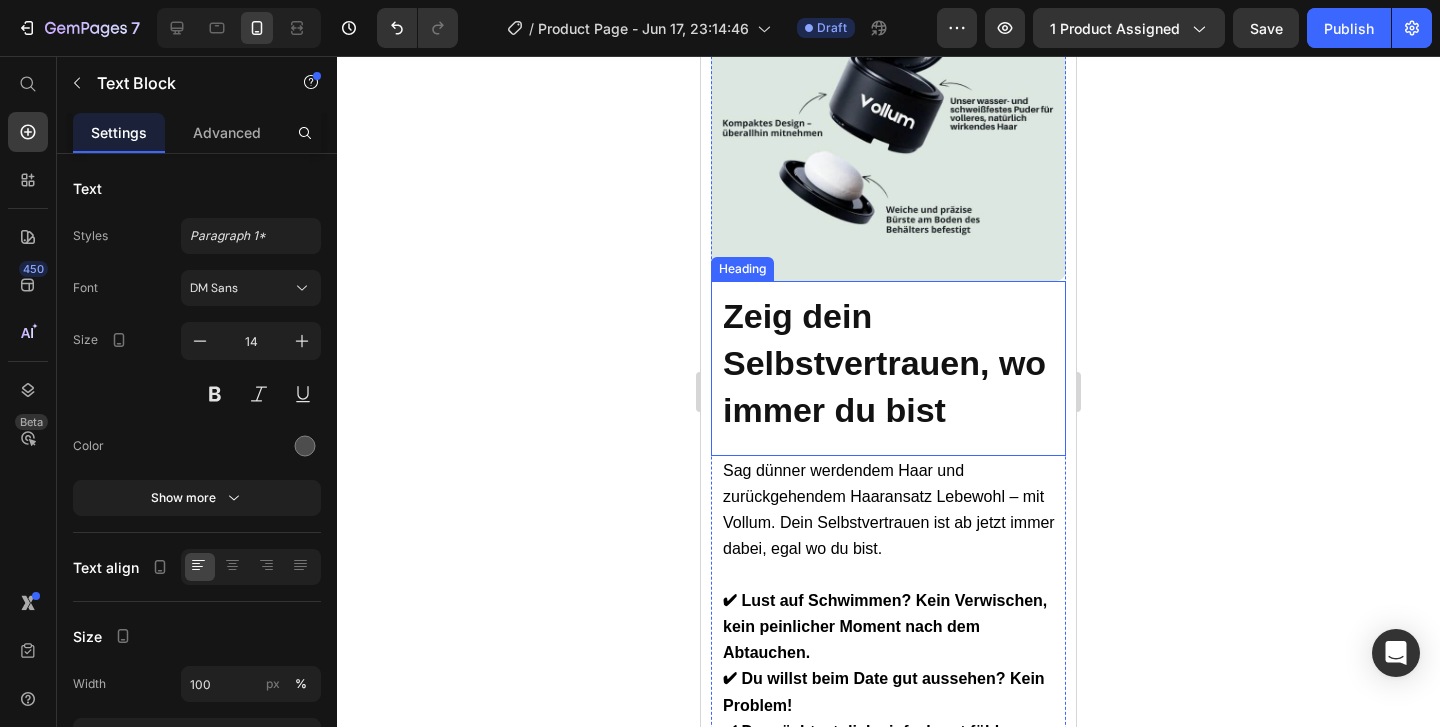 click on "Zeig dein Selbstvertrauen, wo immer du bist" at bounding box center [884, 363] 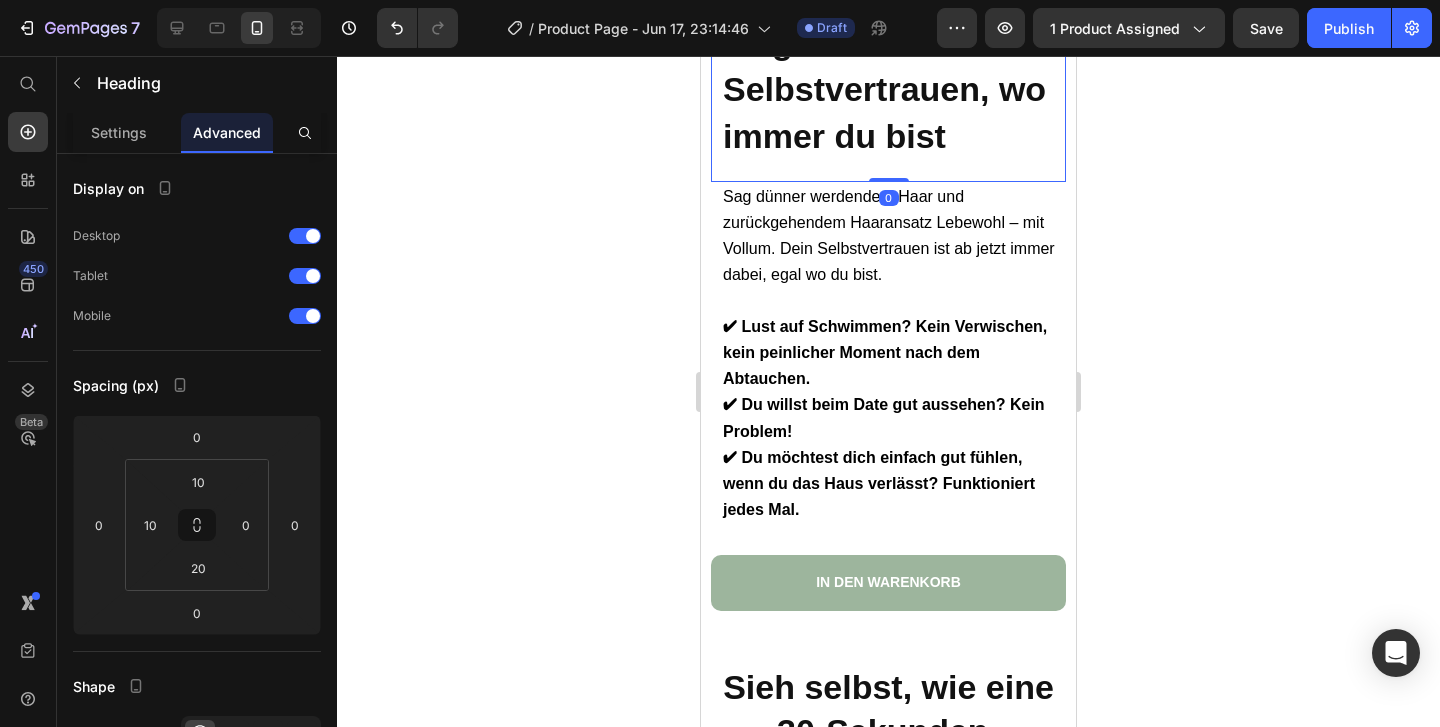 scroll, scrollTop: 7379, scrollLeft: 0, axis: vertical 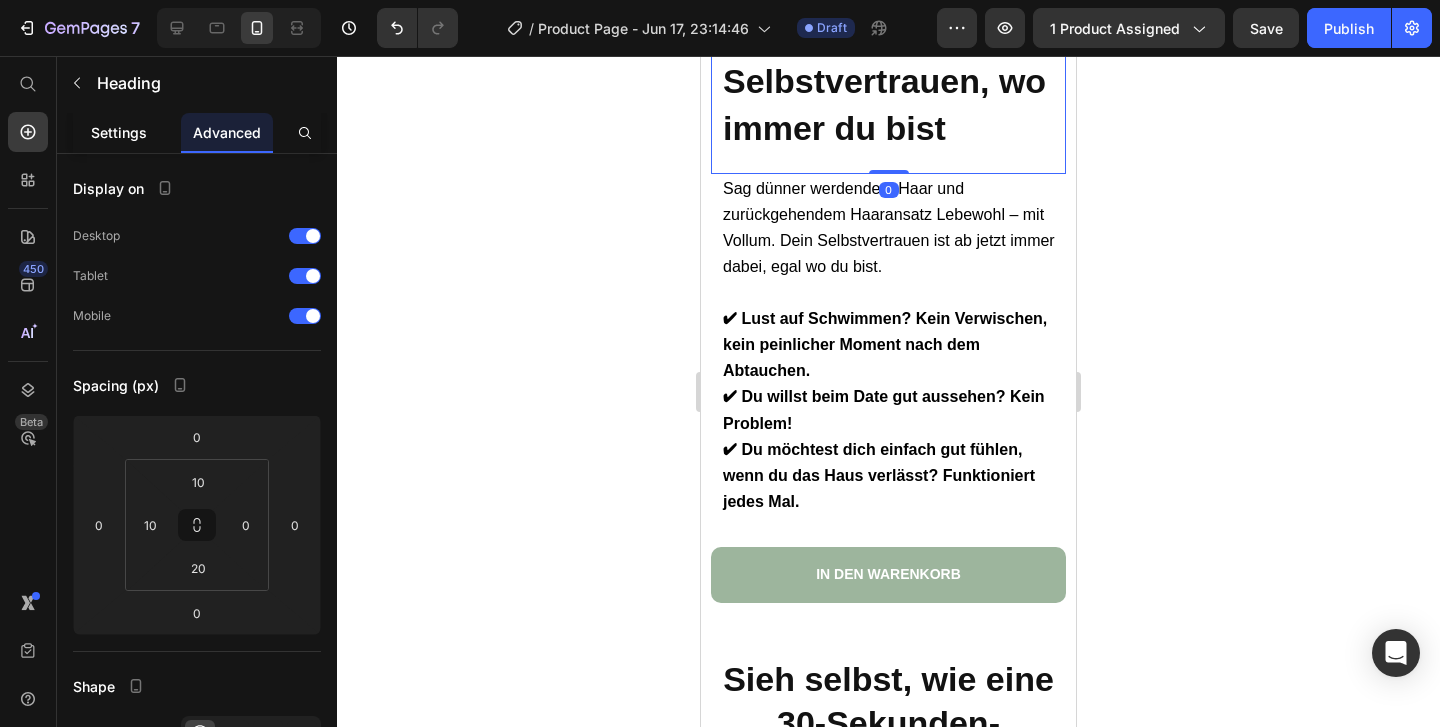 click on "Settings" at bounding box center [119, 132] 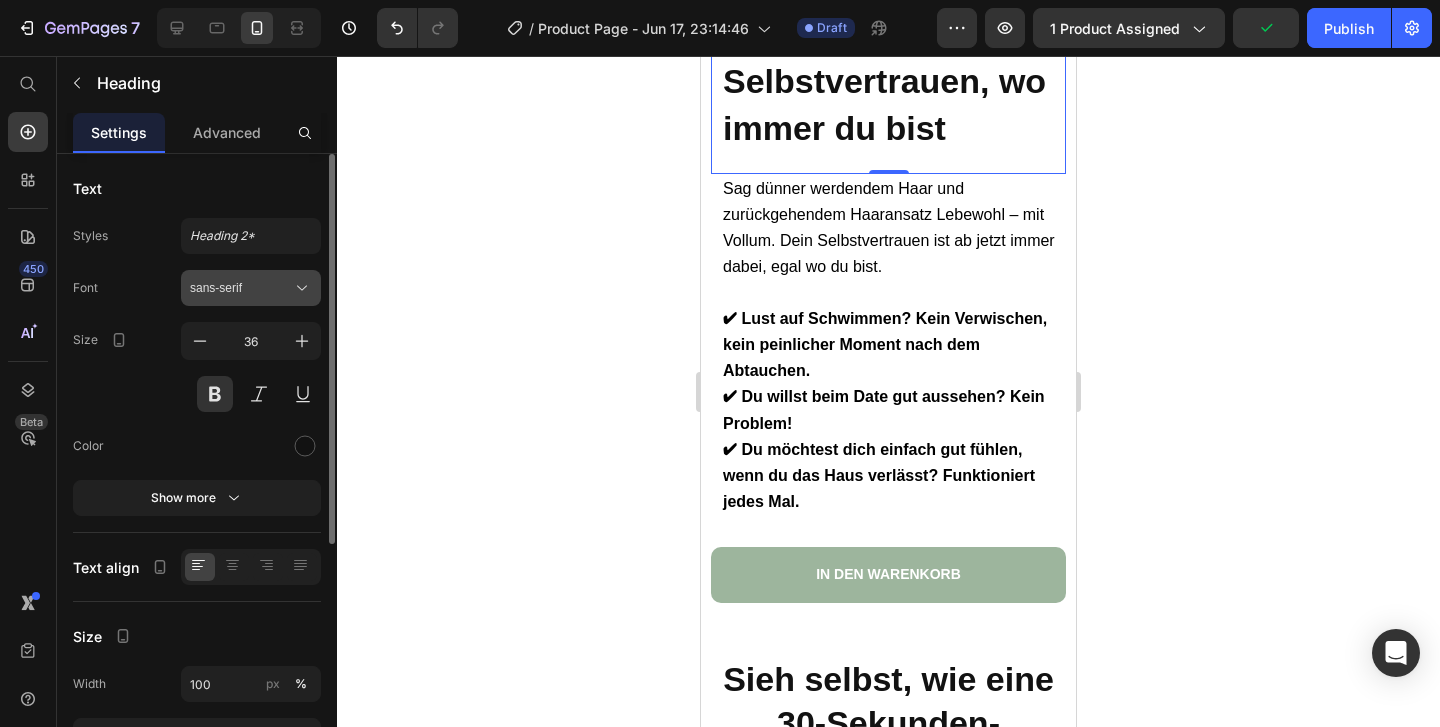 click on "sans-serif" at bounding box center (241, 288) 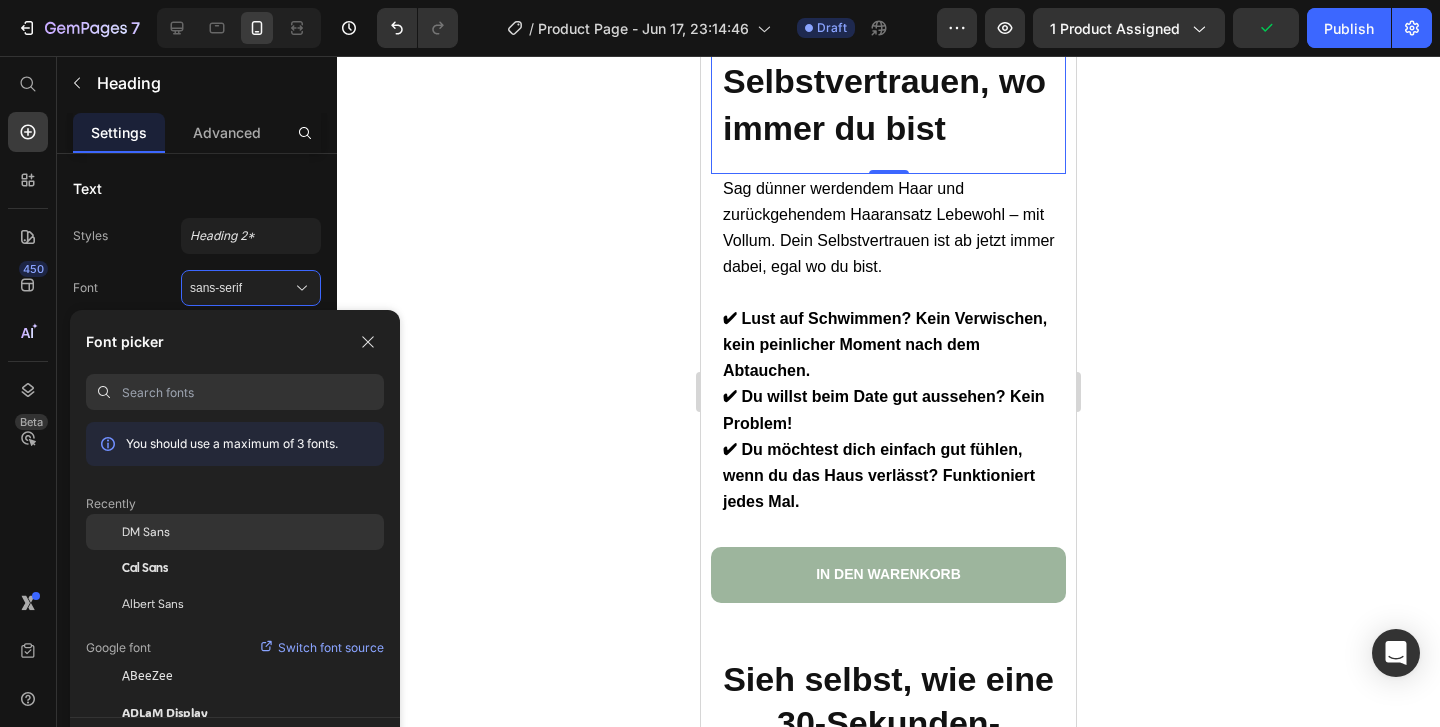 click on "DM Sans" 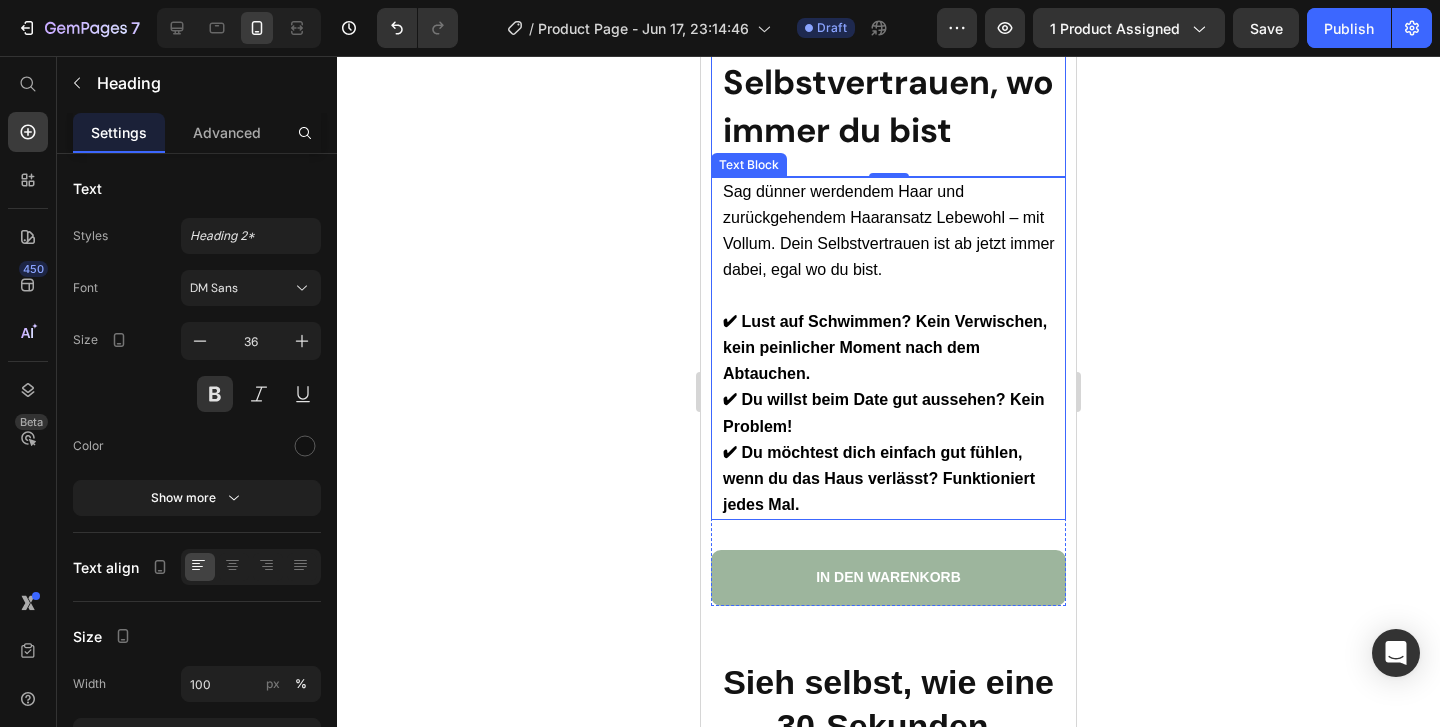 click at bounding box center (893, 296) 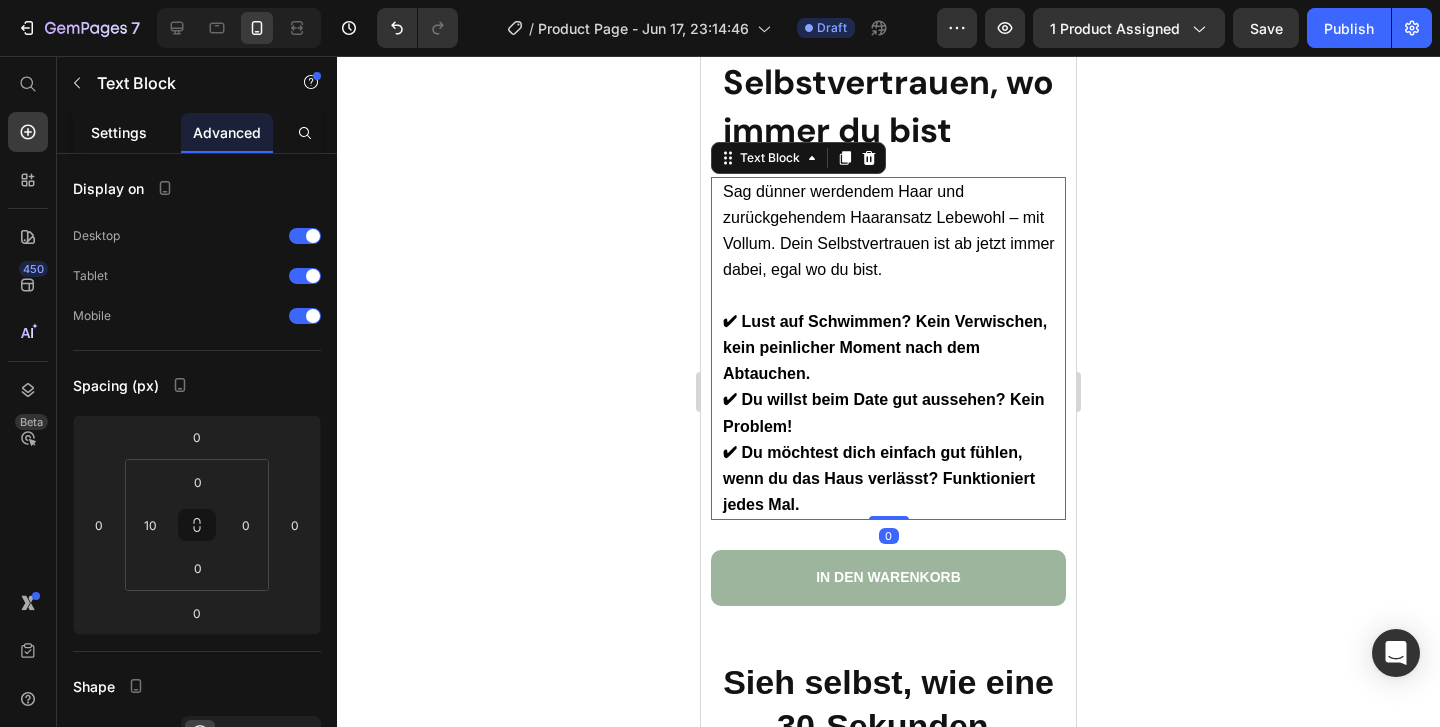 click on "Settings" at bounding box center [119, 132] 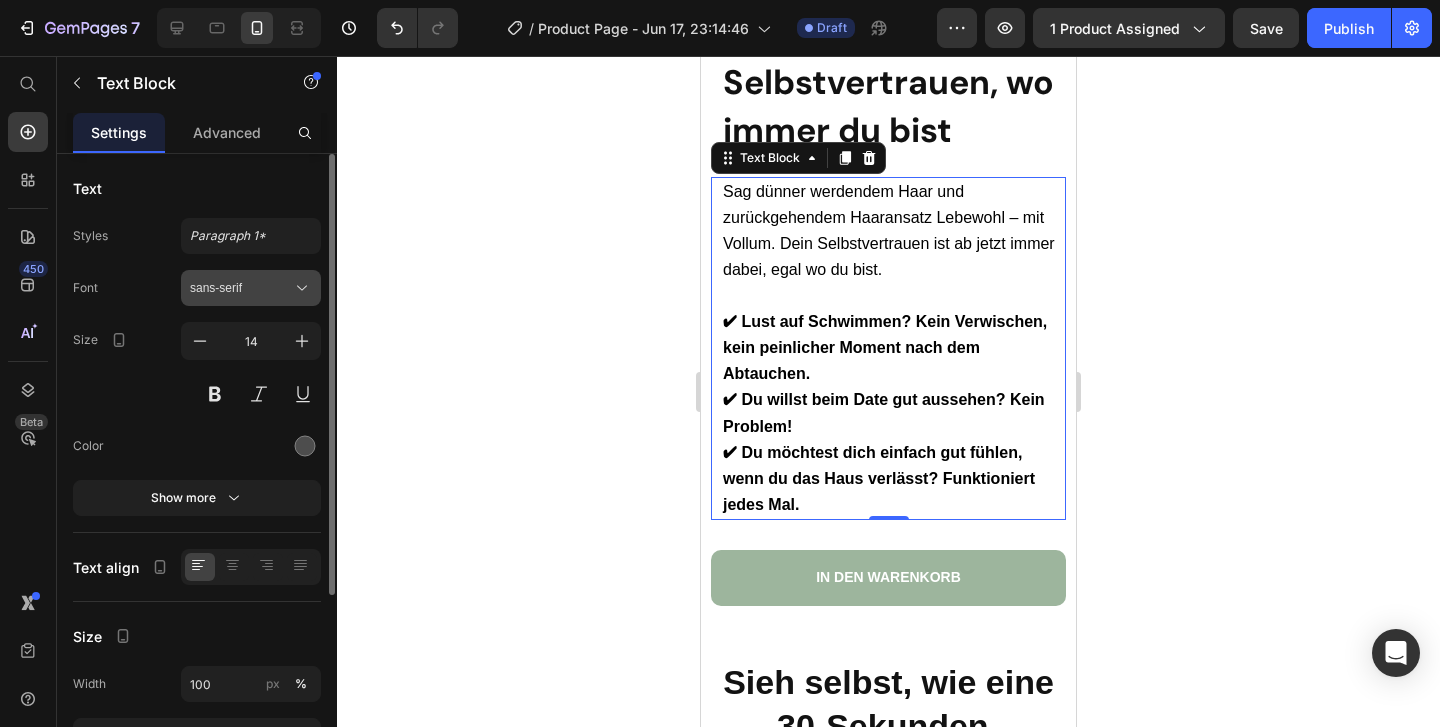 click on "sans-serif" at bounding box center (241, 288) 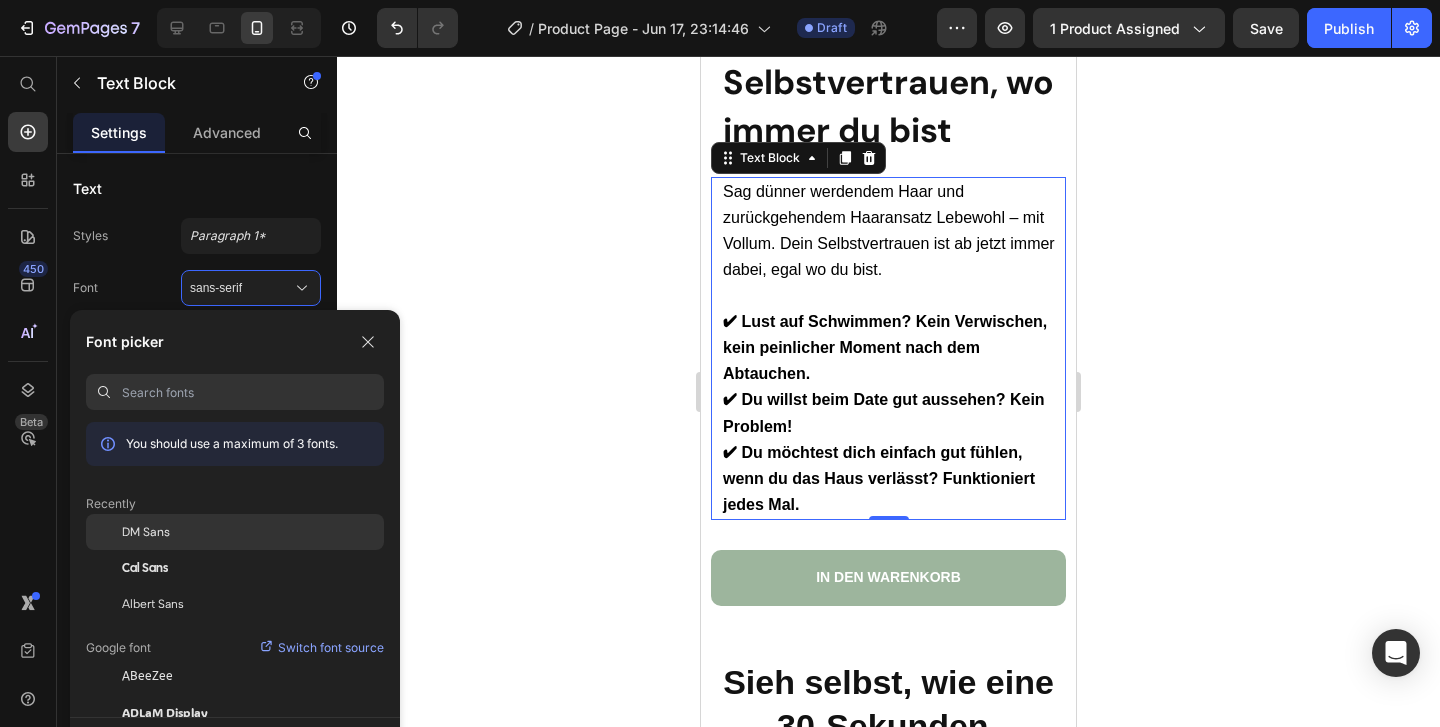 click on "DM Sans" 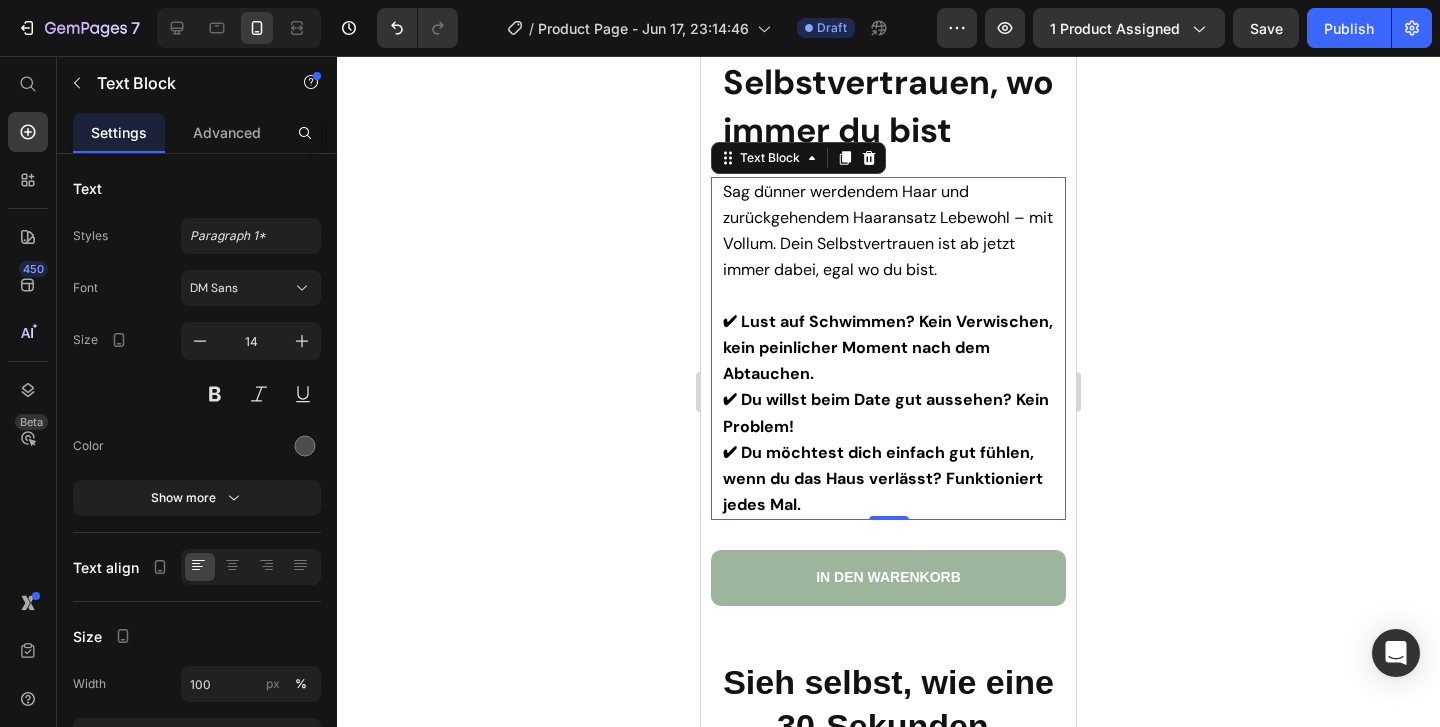 click on "✔ Lust auf Schwimmen? Kein Verwischen, kein peinlicher Moment nach dem Abtauchen." at bounding box center [888, 347] 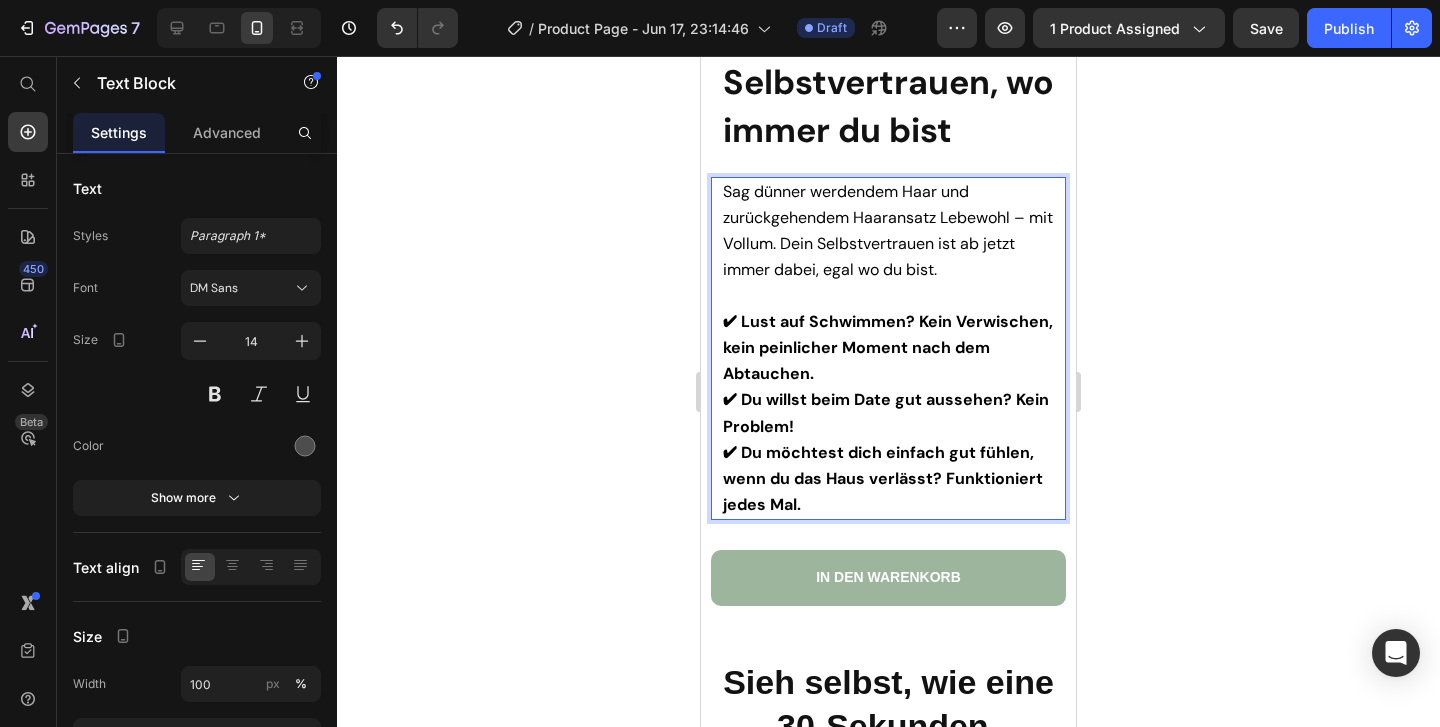 click 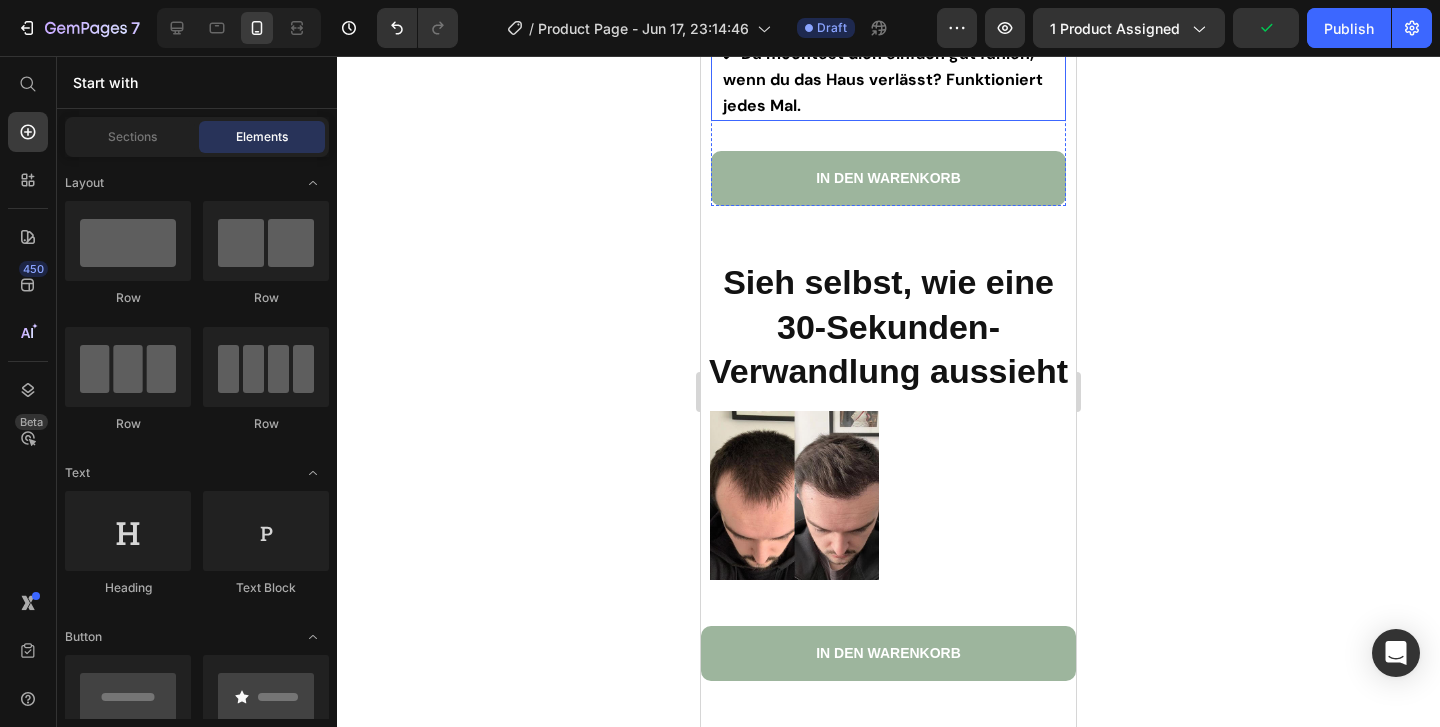 scroll, scrollTop: 7941, scrollLeft: 0, axis: vertical 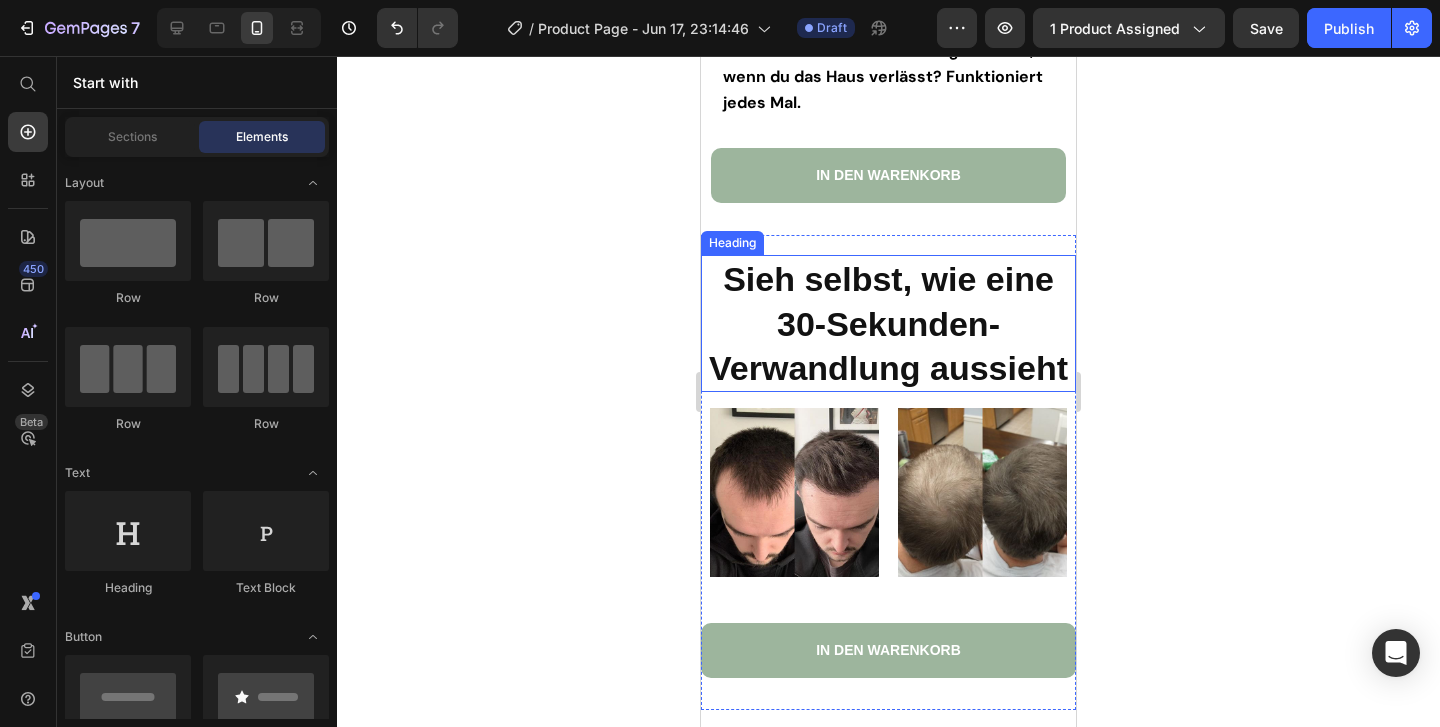 click on "Sieh selbst, wie eine 30-Sekunden-Verwandlung aussieht" at bounding box center (888, 323) 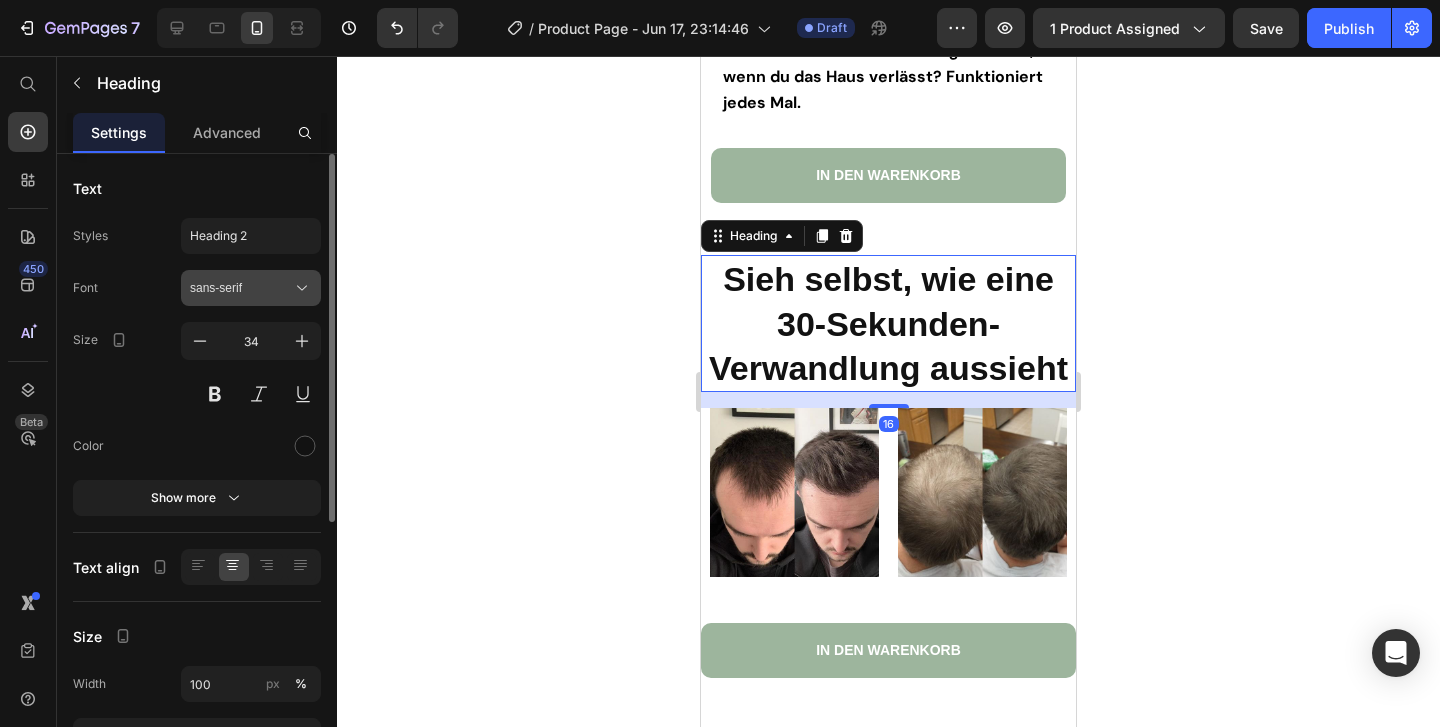 click on "sans-serif" at bounding box center (251, 288) 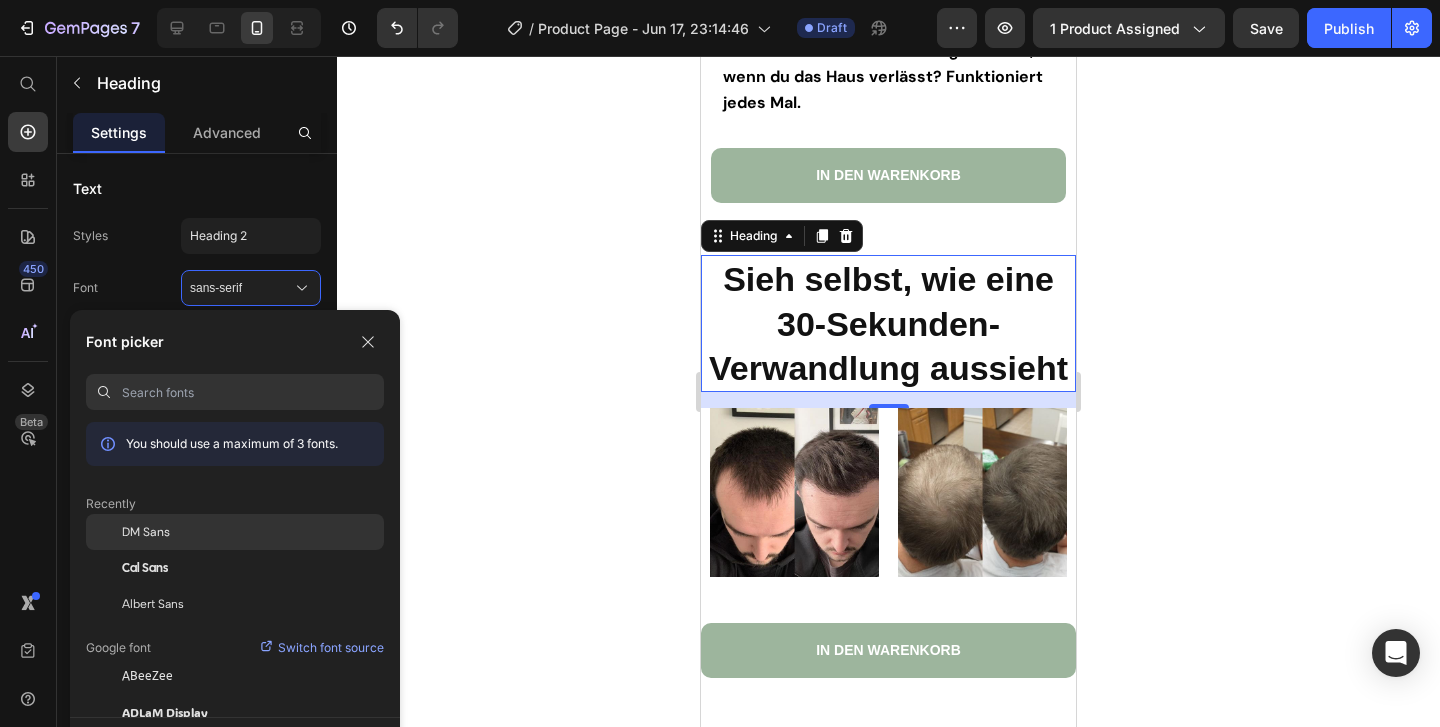 click on "DM Sans" at bounding box center (146, 532) 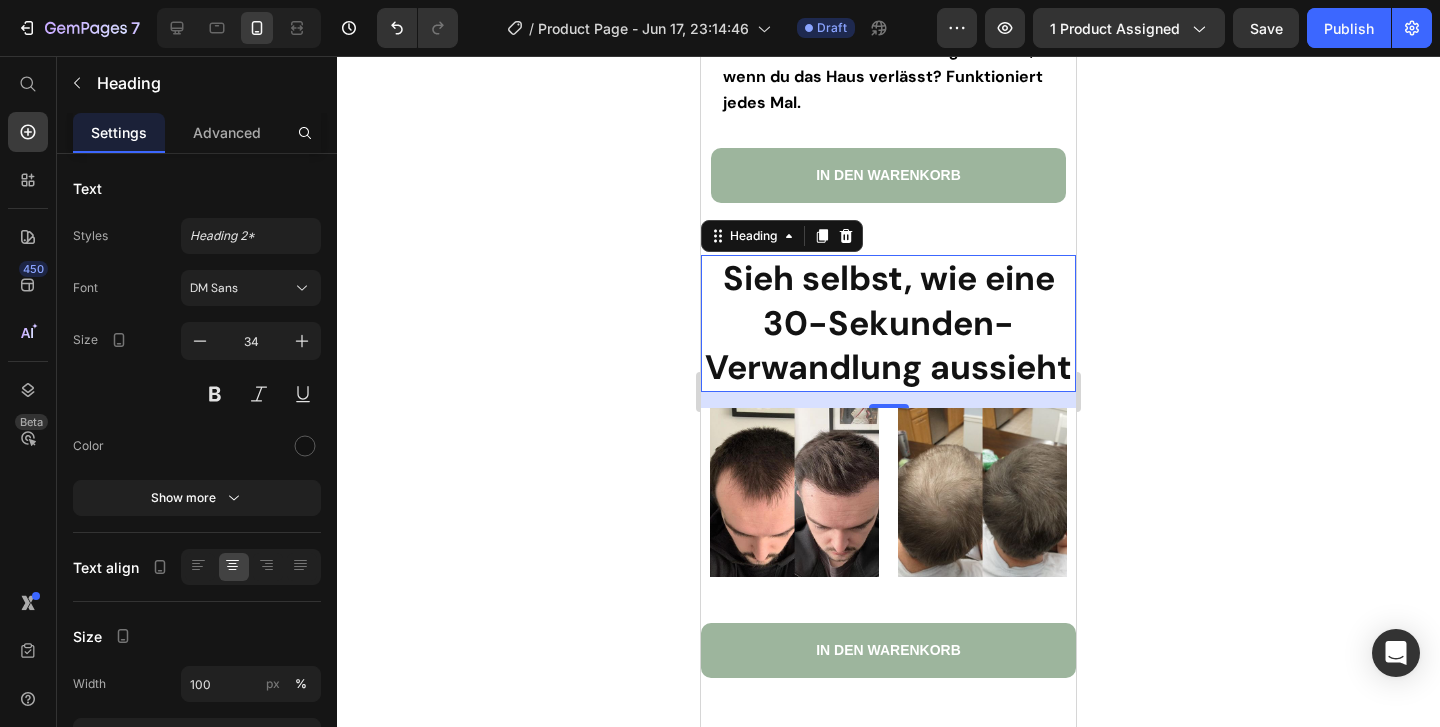 click 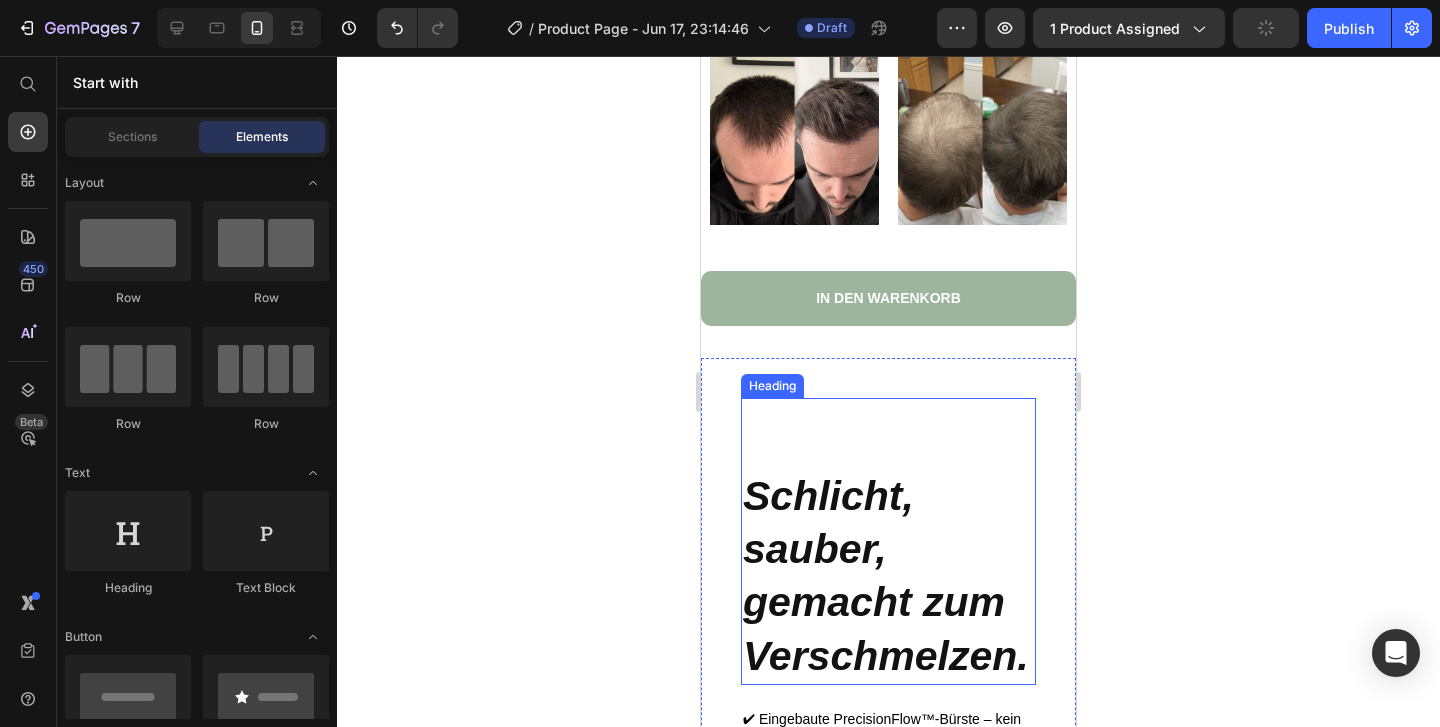 scroll, scrollTop: 8298, scrollLeft: 0, axis: vertical 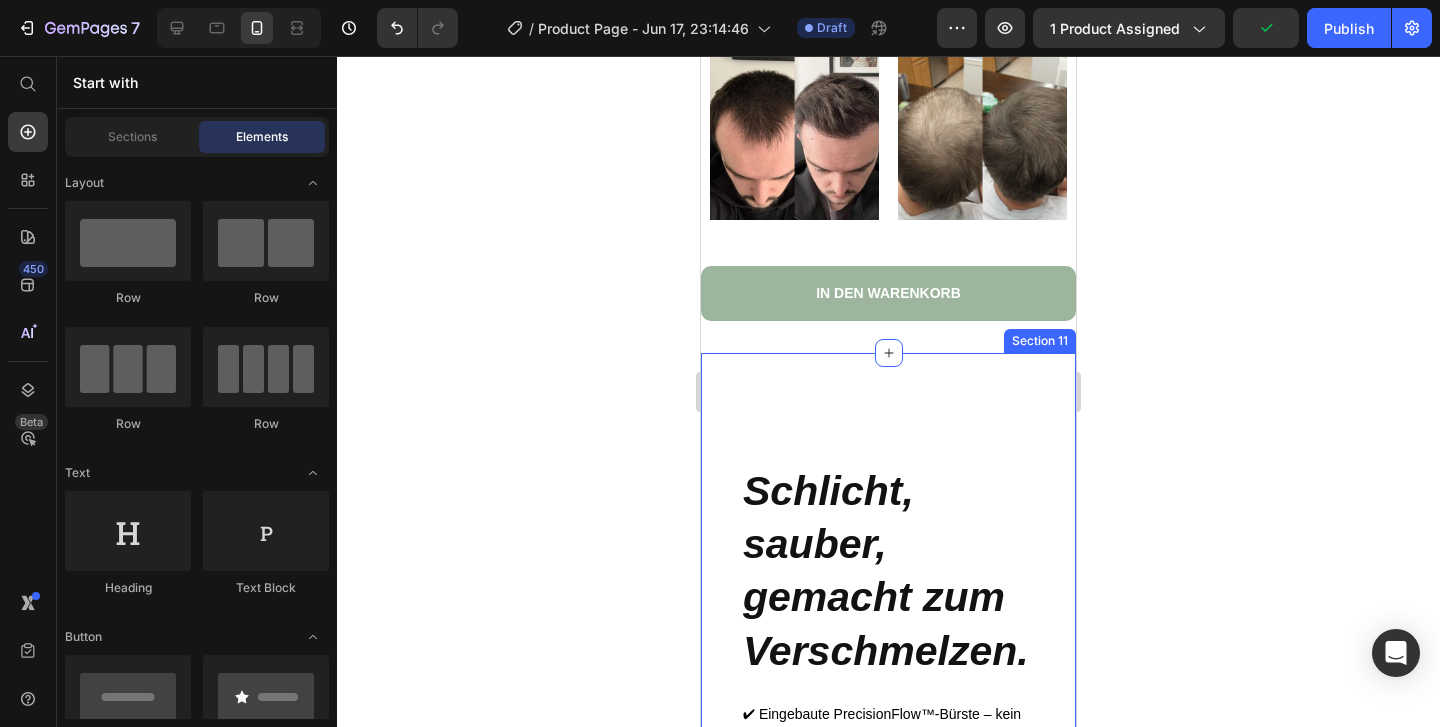 click on "Schlicht, sauber, gemacht zum Verschmelzen. Heading ✔ Eingebaute PrecisionFlow™-Bürste – kein Chaos, keine Verschwendung ✔ Hält den ganzen Tag, bis du es mit Shampoo auswäschst ✔ Kein Abfärben, kein Bröseln, keine Spuren auf dem Kissen ✔ Für alle Haartypen geeignet ✔ Erhältlich in 14 mischbaren Farbtönen ✔ Dermatologisch getestet, sanft zur Haut ✔ Kompaktes Design – ideal für unterwegs   Fühlt sich an wie nichts. Sieht aus wie alles. Text Block IN DEN WARENKORB Button Image Section 11" at bounding box center [888, 886] 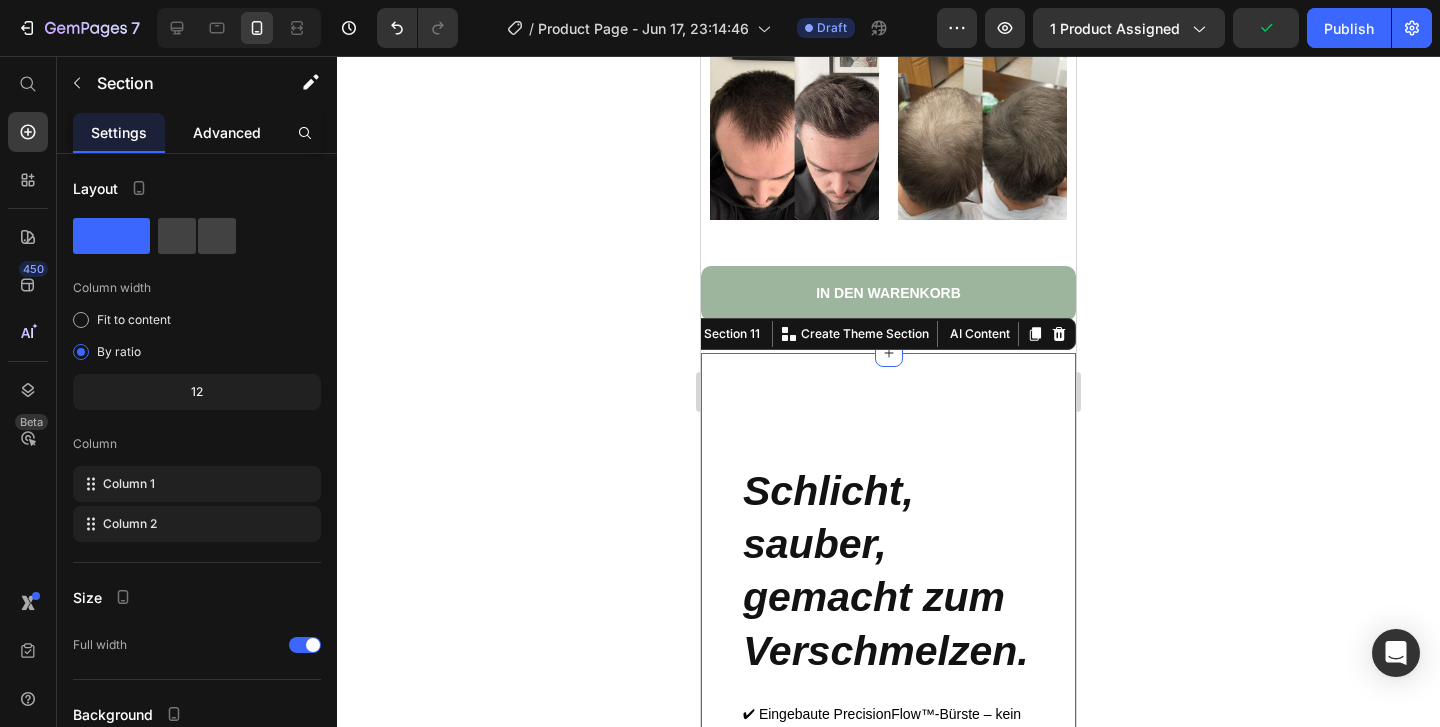 click on "Advanced" at bounding box center (227, 132) 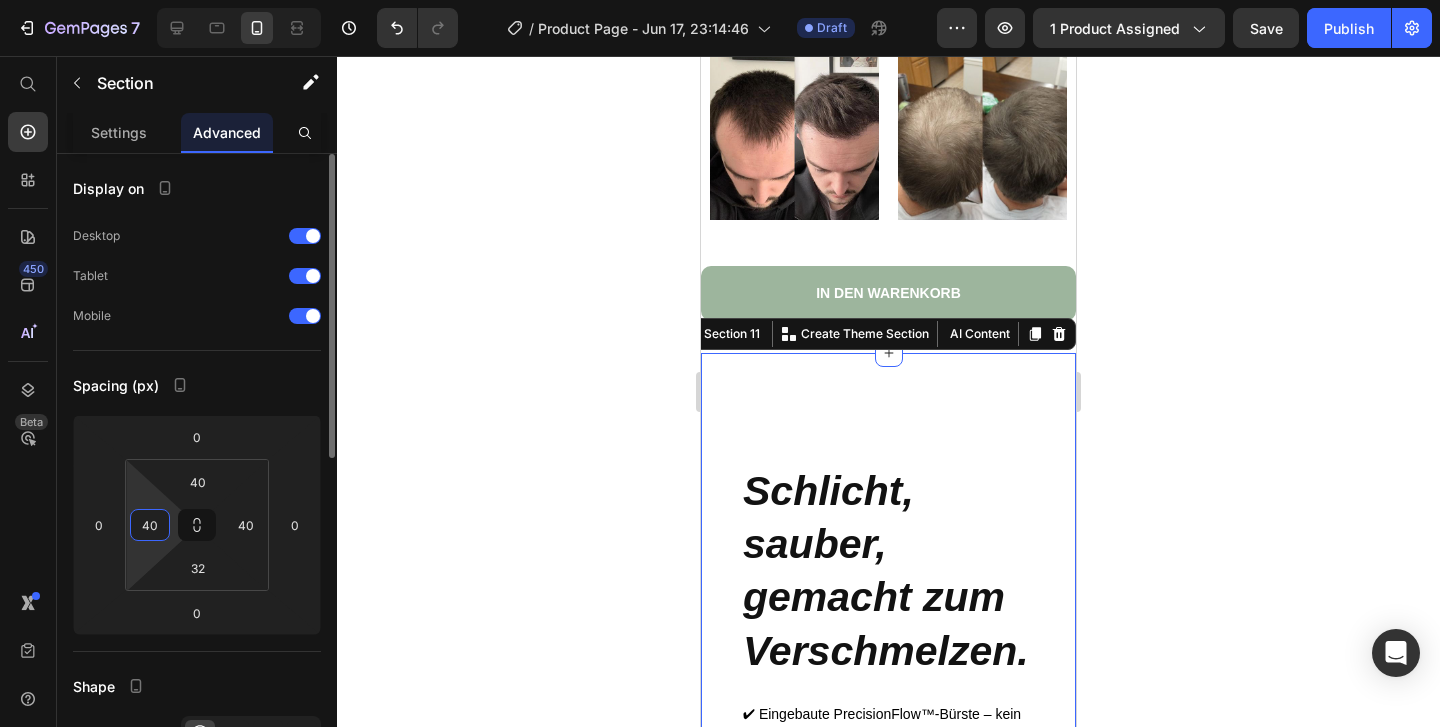 click on "40" at bounding box center (150, 525) 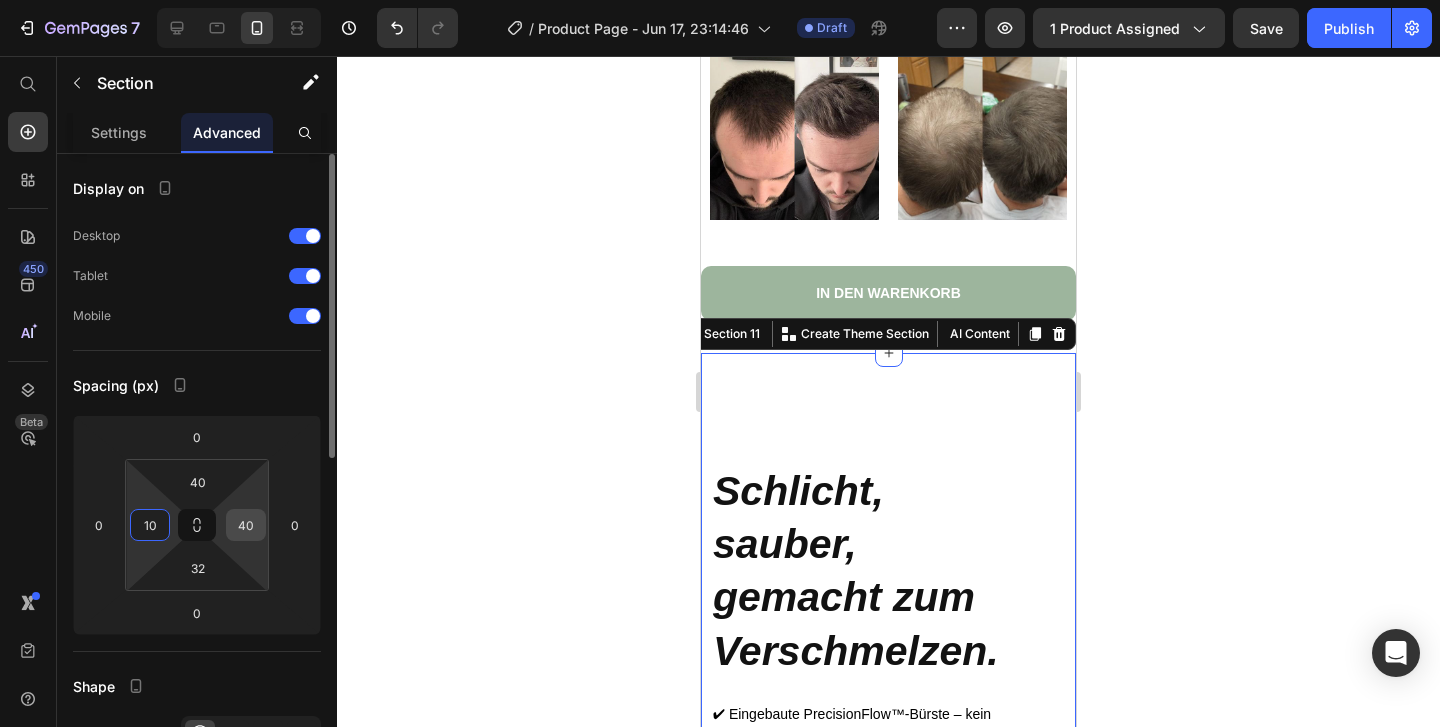 type on "10" 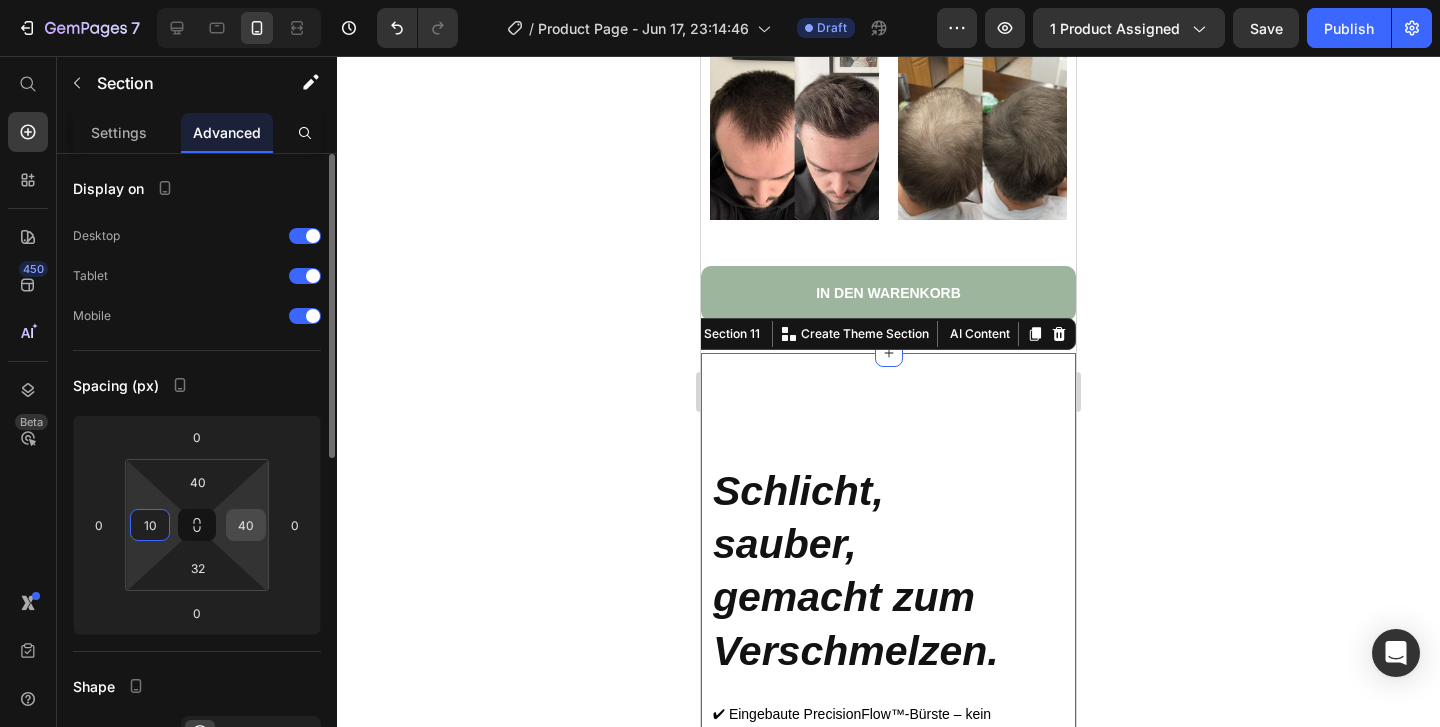 click on "40" at bounding box center [246, 525] 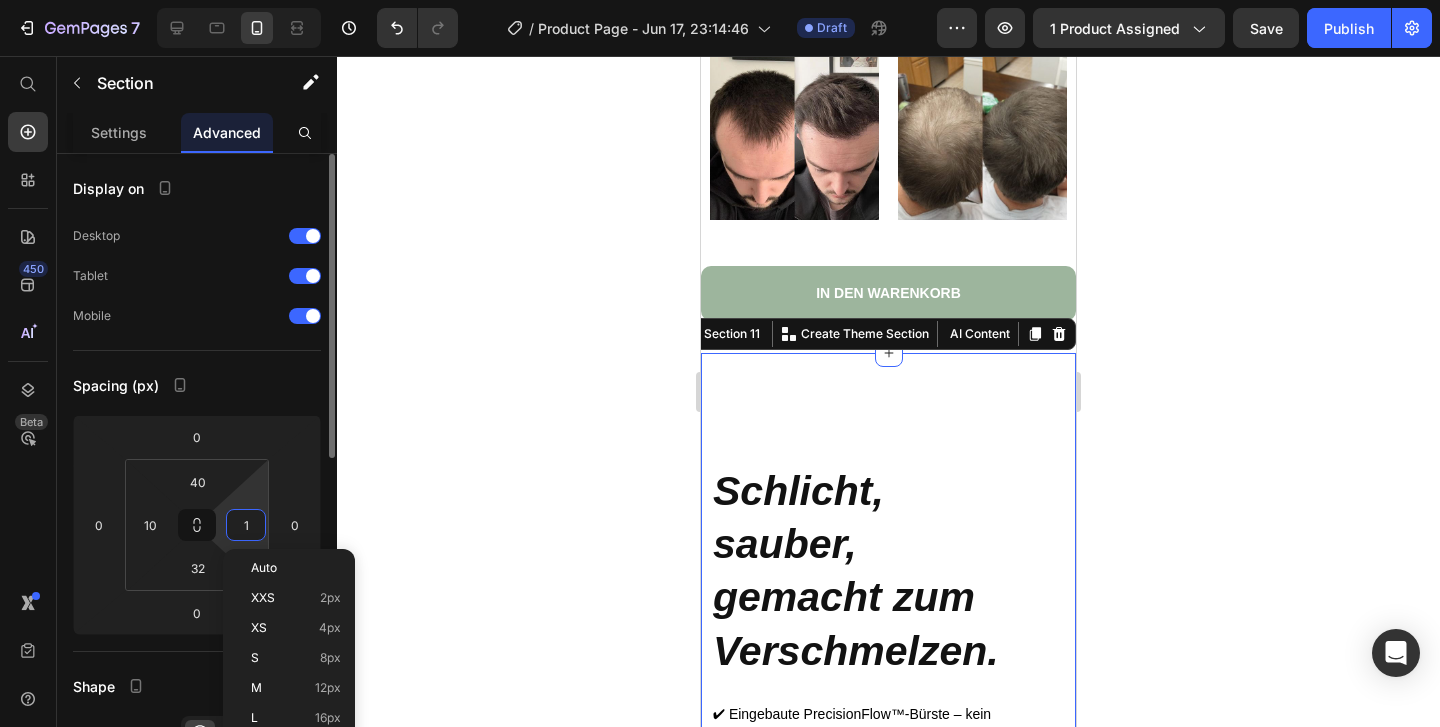 type on "10" 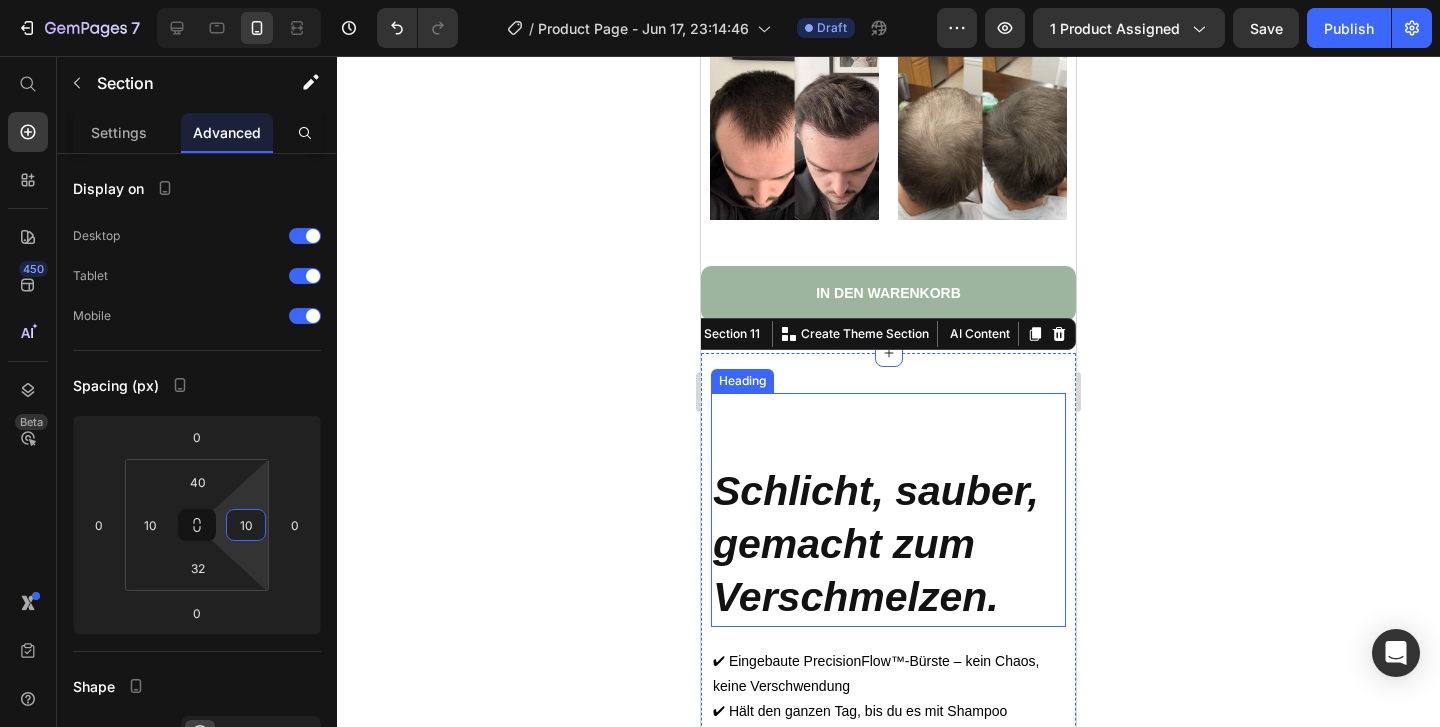 click on "Schlicht, sauber, gemacht zum Verschmelzen." at bounding box center (876, 544) 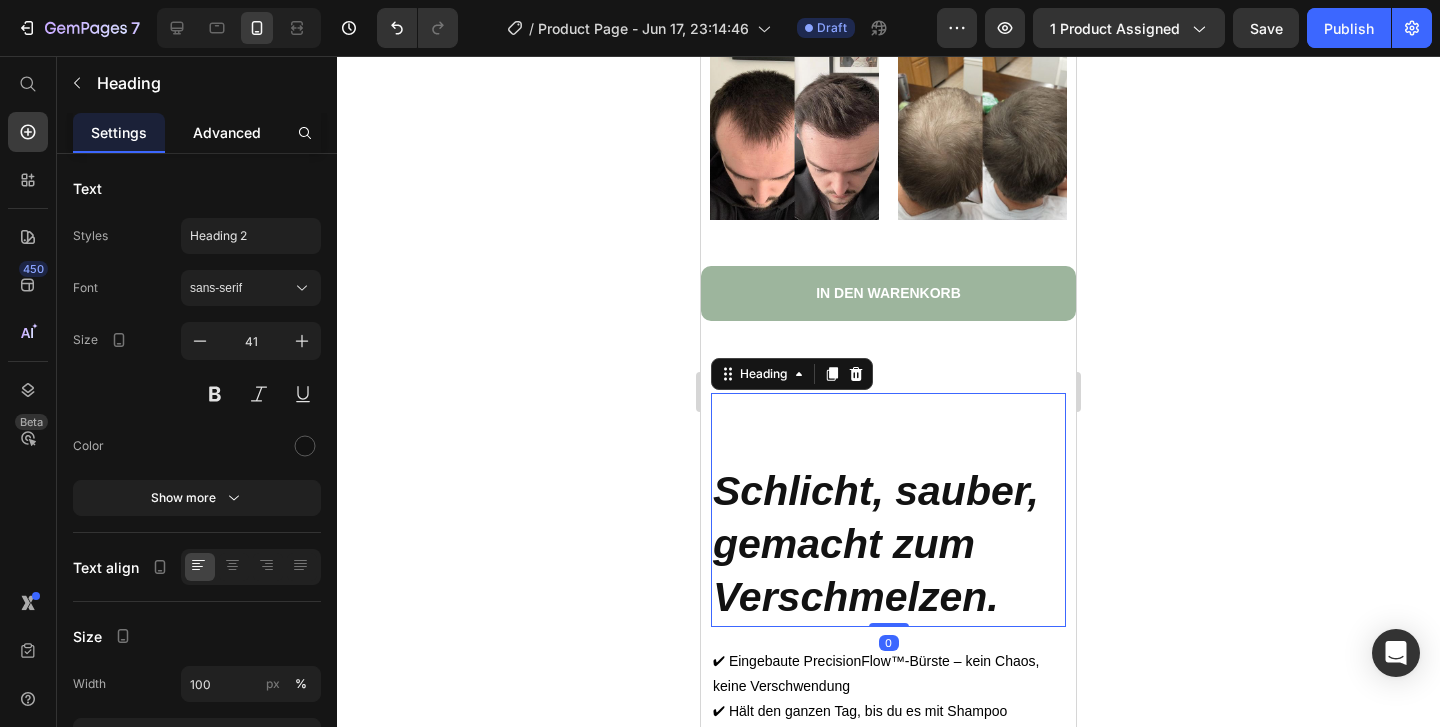click on "Advanced" at bounding box center (227, 132) 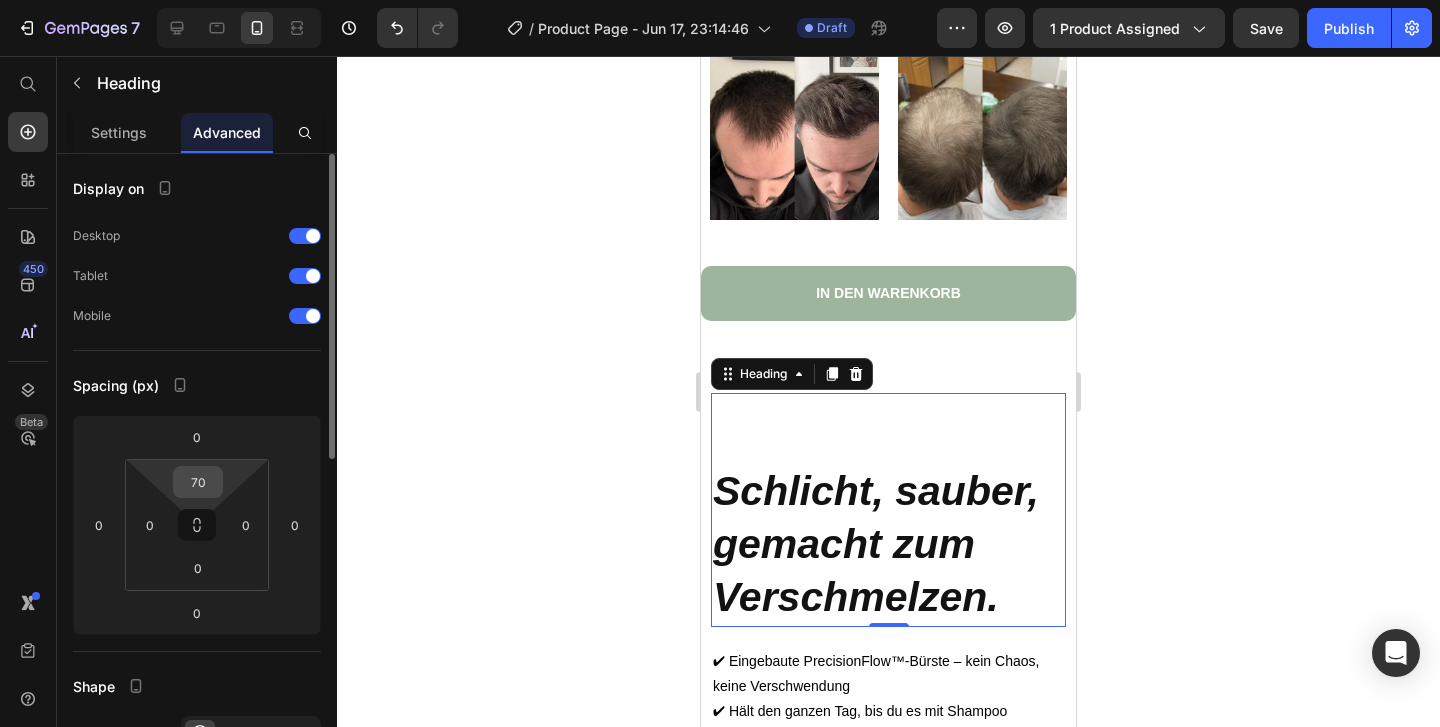 click on "70" at bounding box center [198, 482] 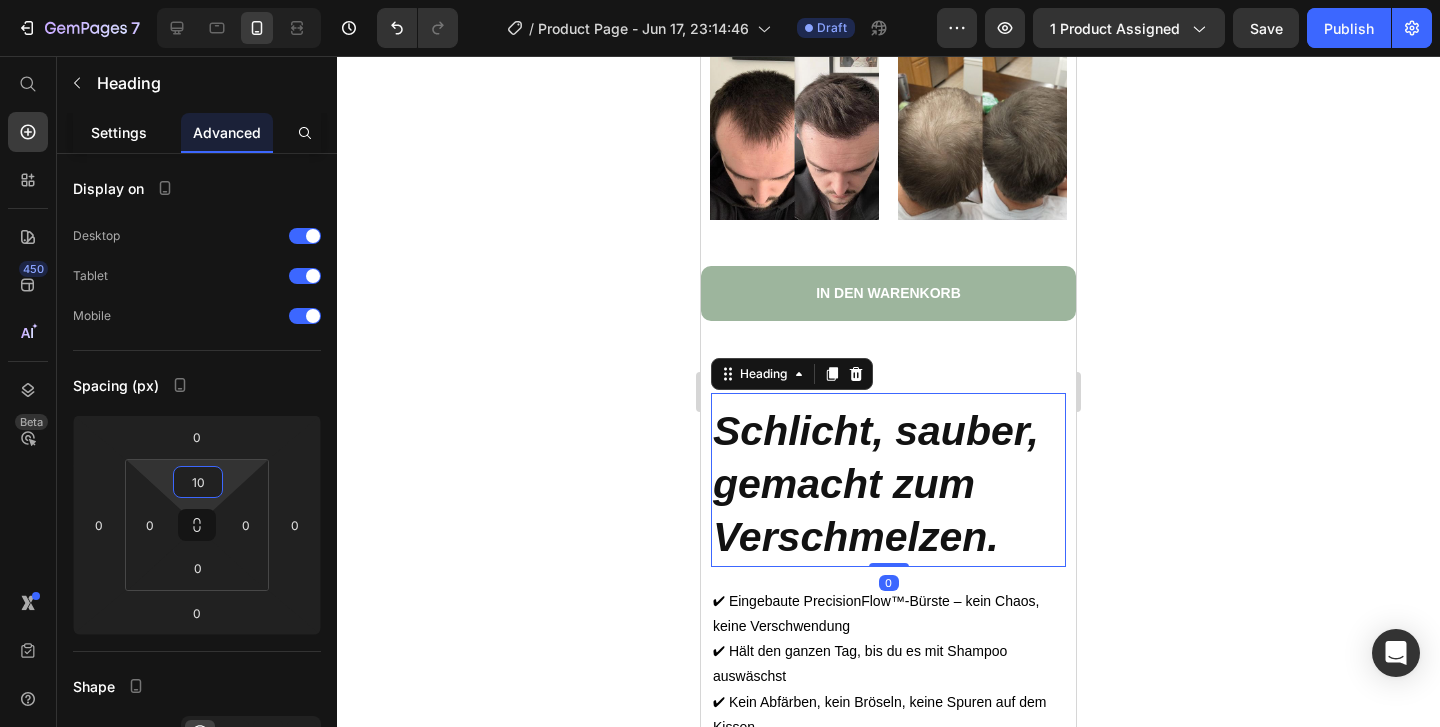 type on "10" 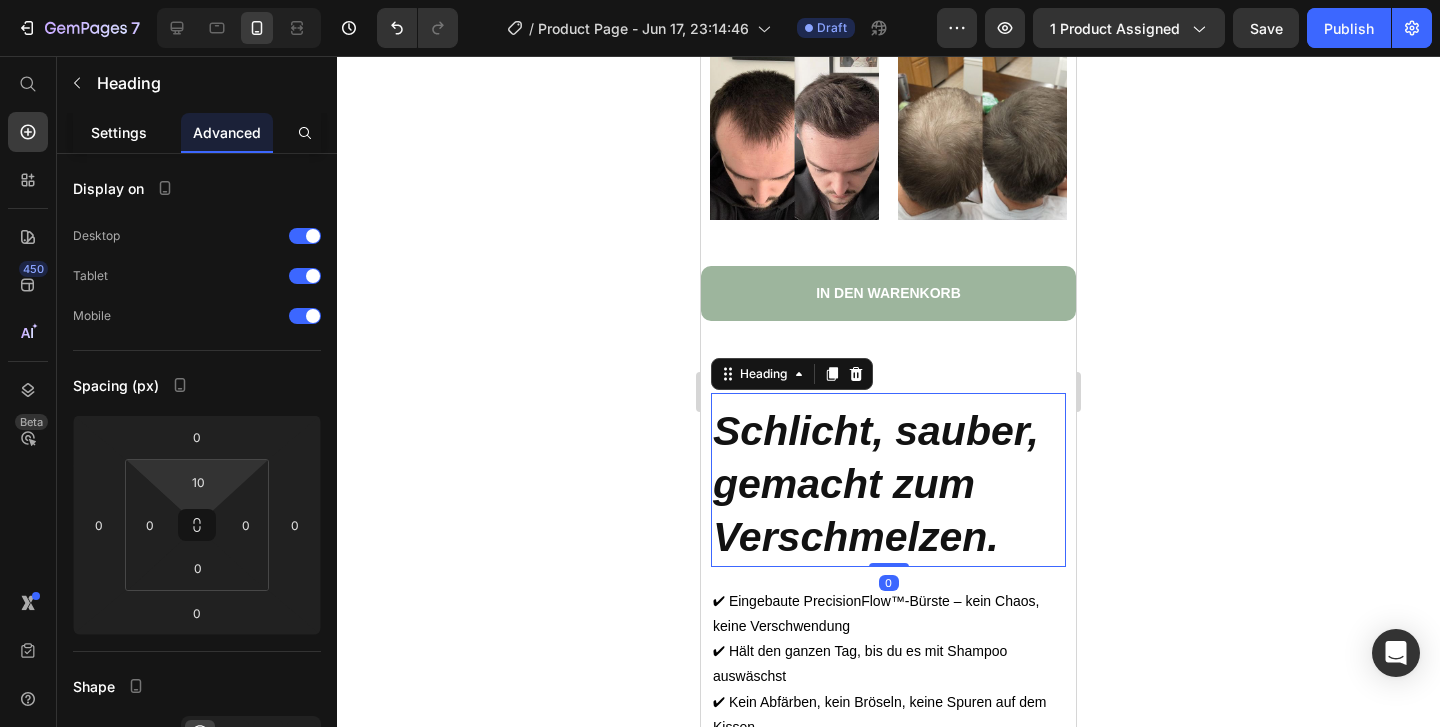 click on "Settings" 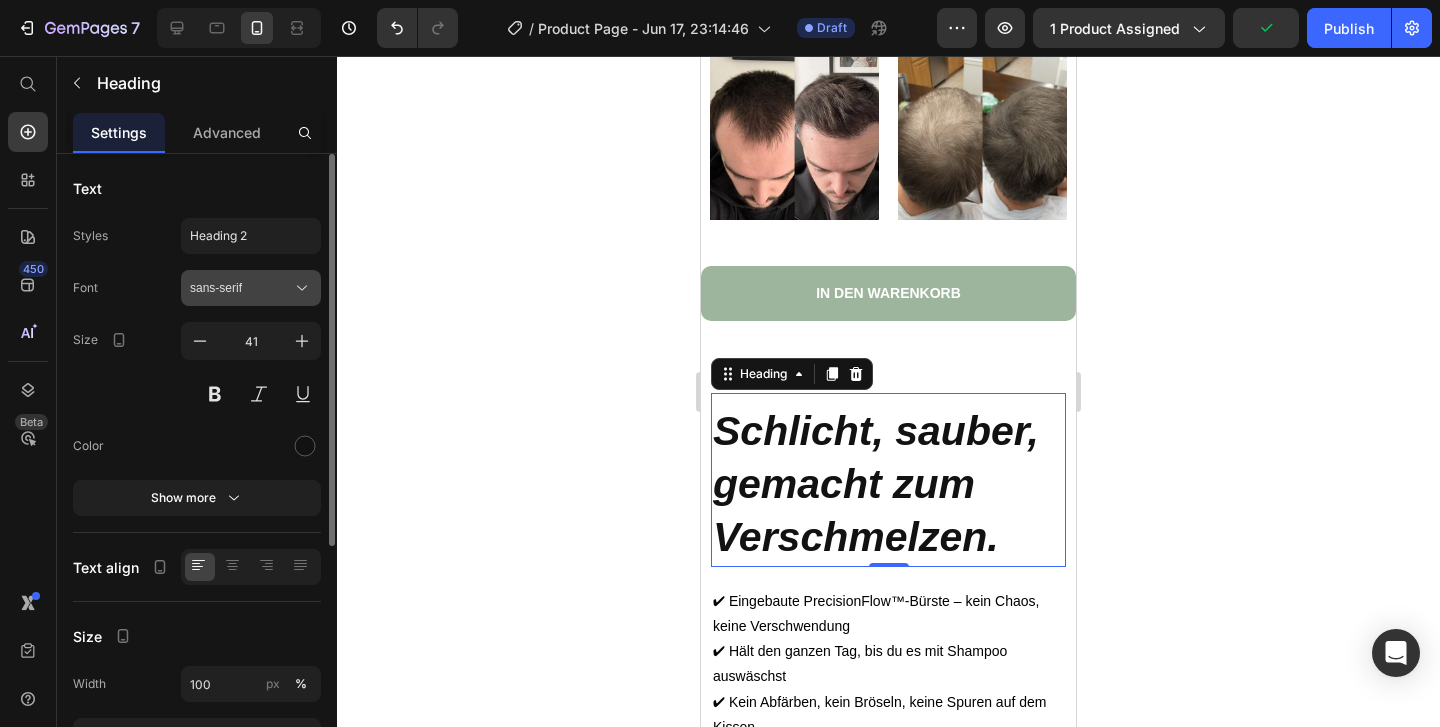 click on "sans-serif" at bounding box center [251, 288] 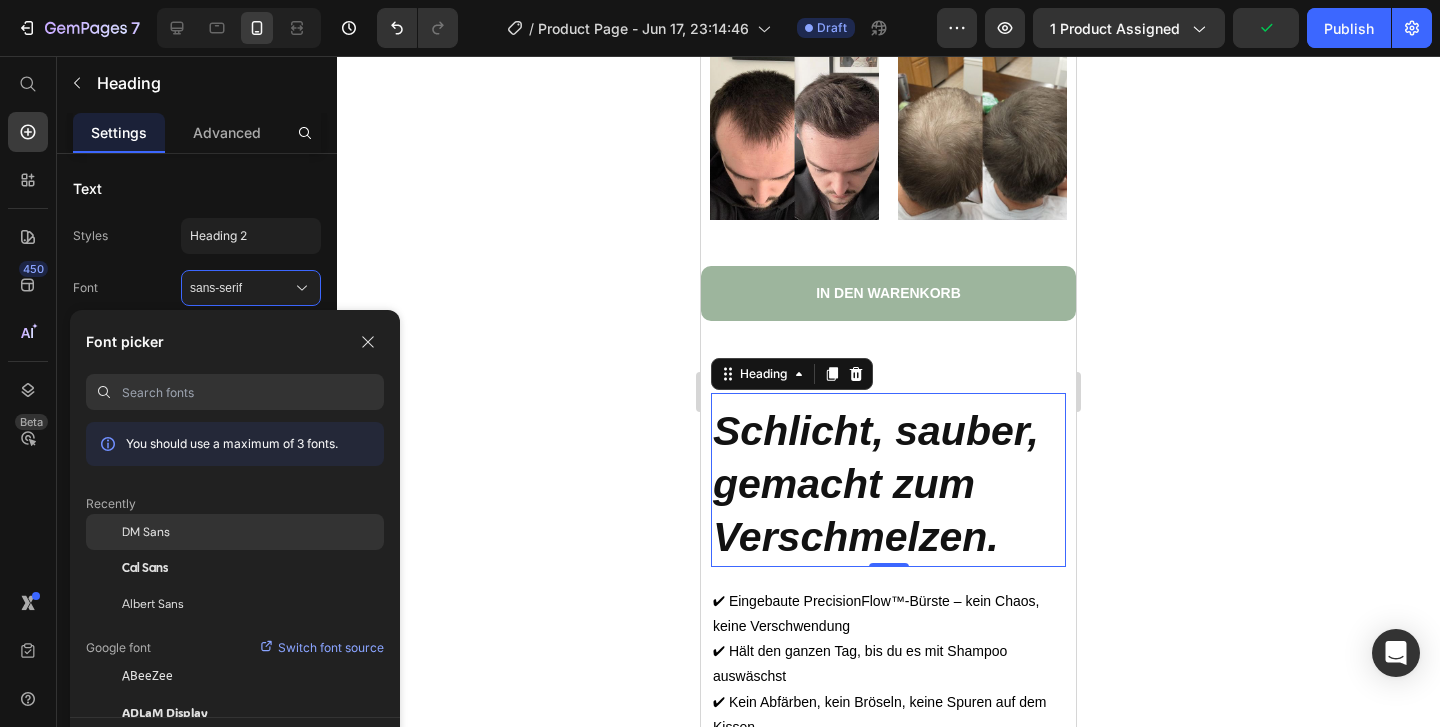 click on "DM Sans" 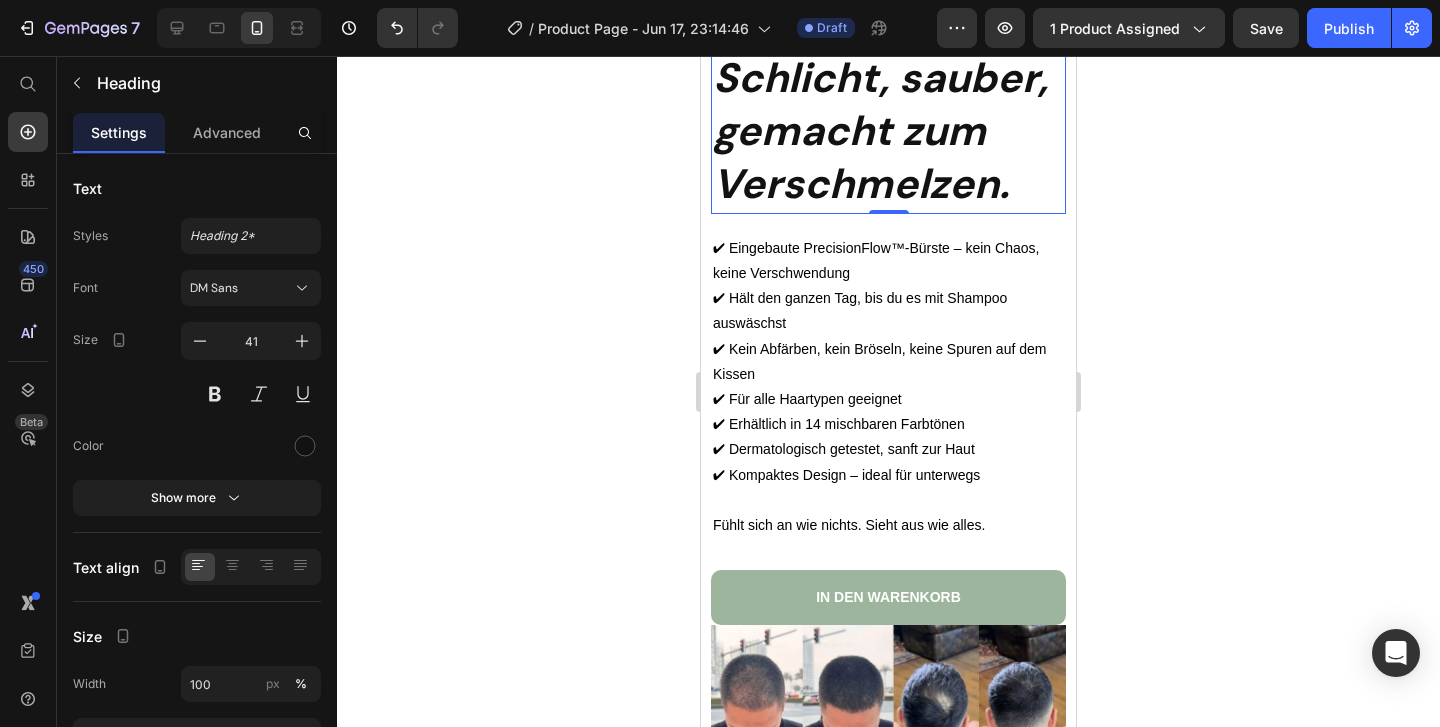scroll, scrollTop: 8670, scrollLeft: 0, axis: vertical 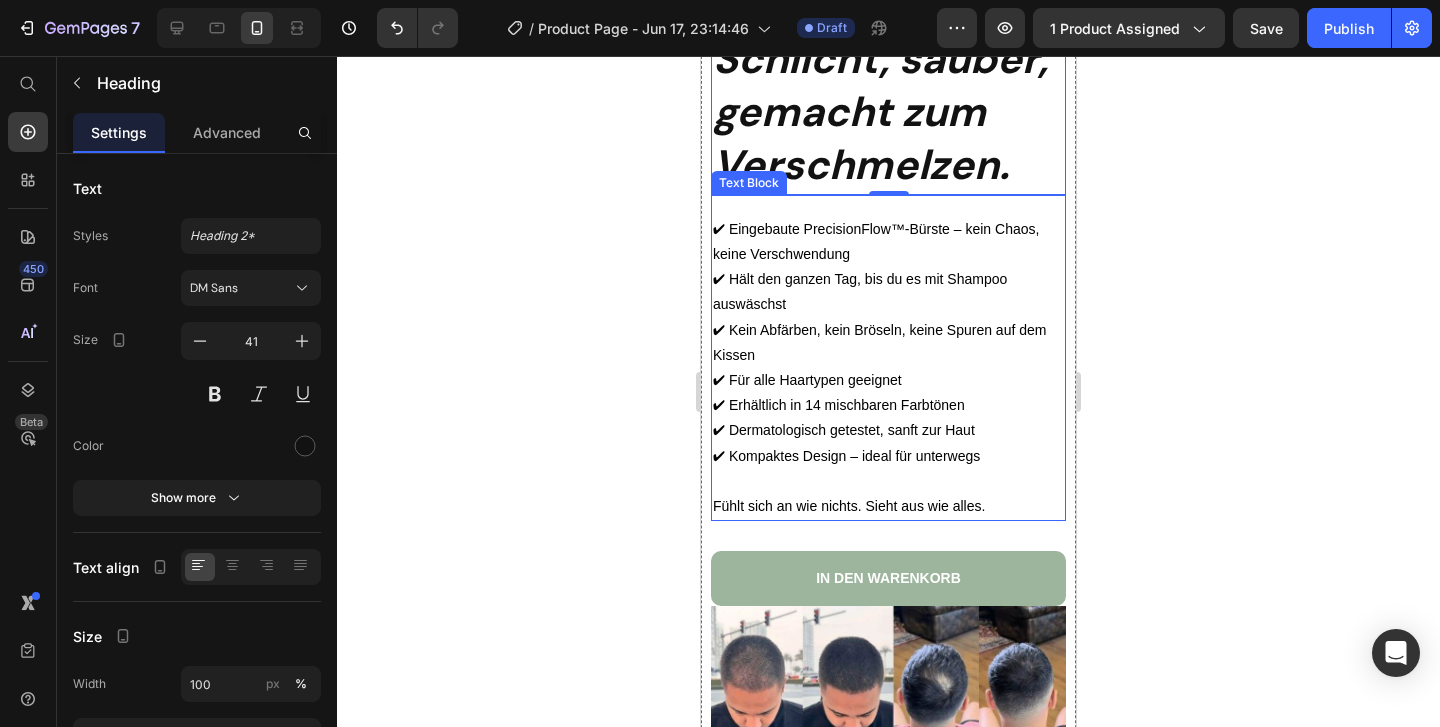 click on "✔ Kein Abfärben, kein Bröseln, keine Spuren auf dem Kissen" at bounding box center (879, 342) 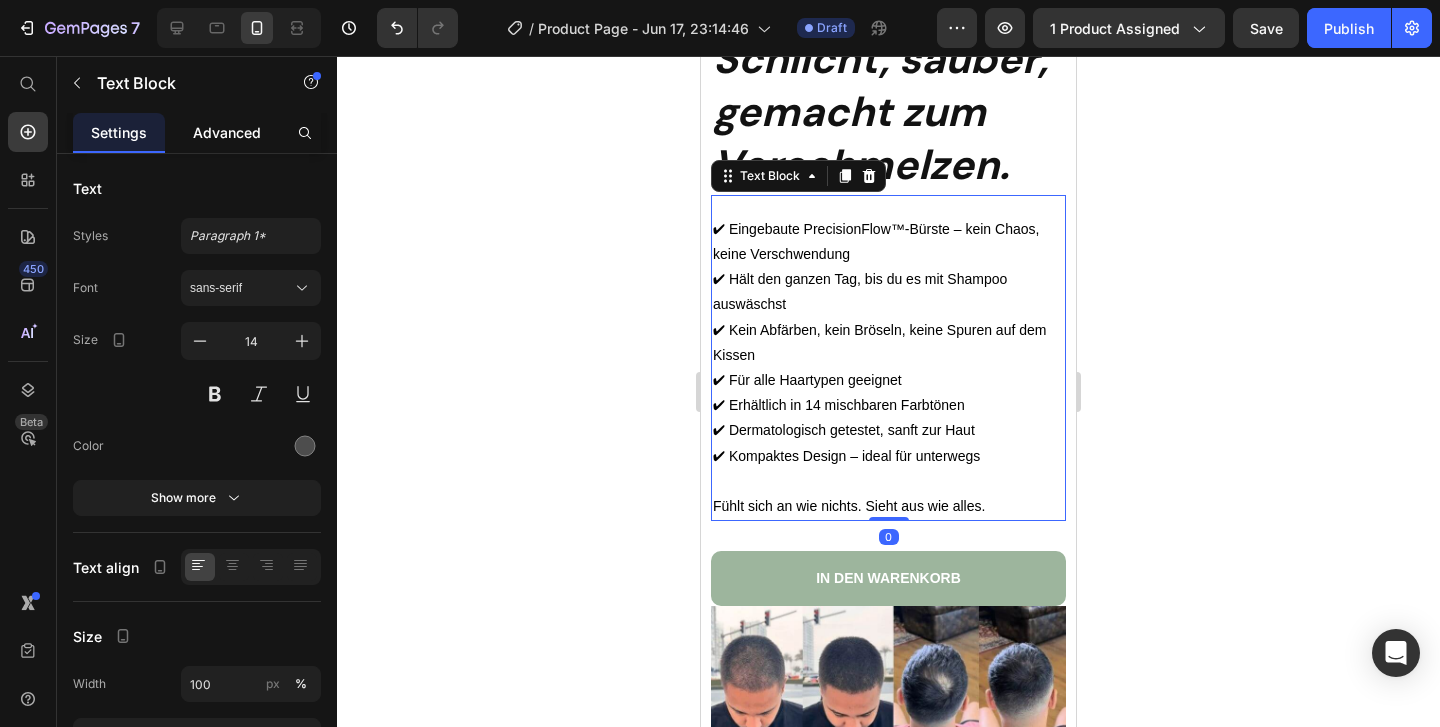 click on "Advanced" at bounding box center (227, 132) 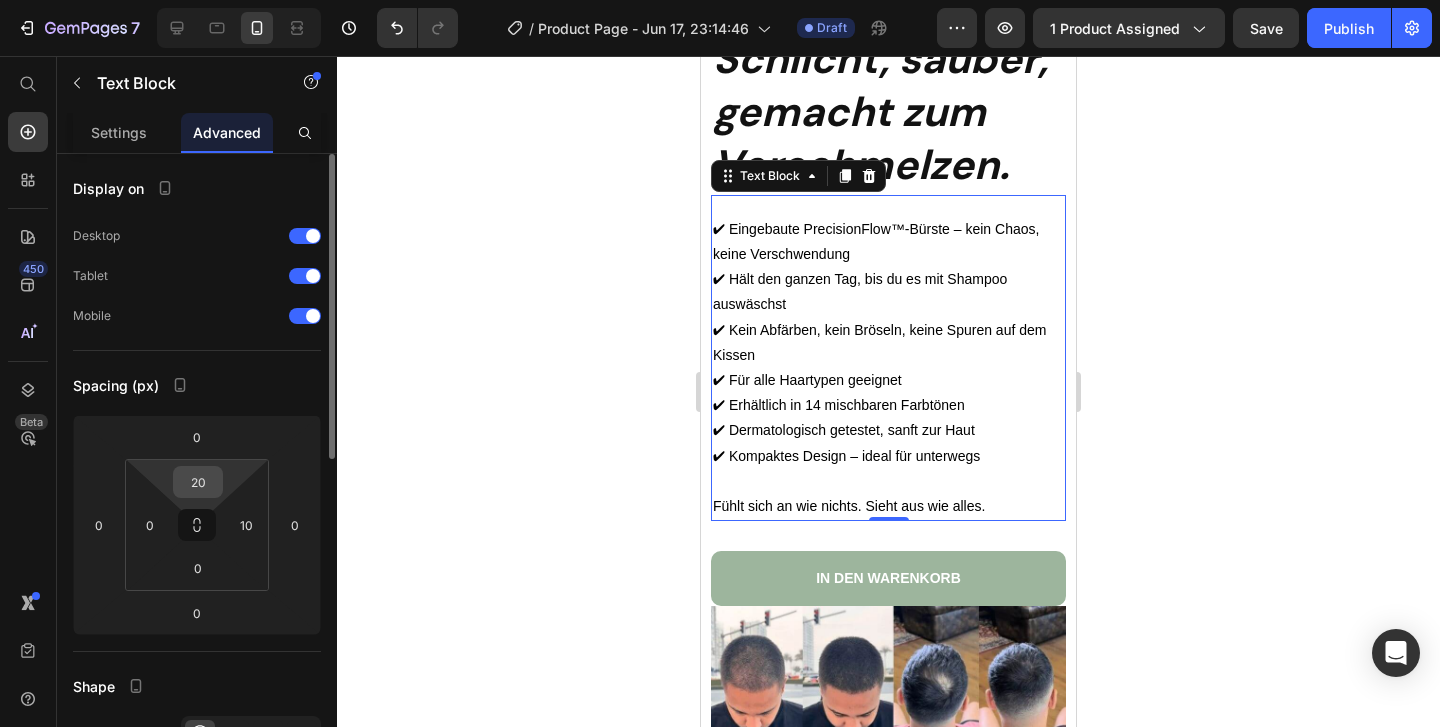 click on "20" at bounding box center [198, 482] 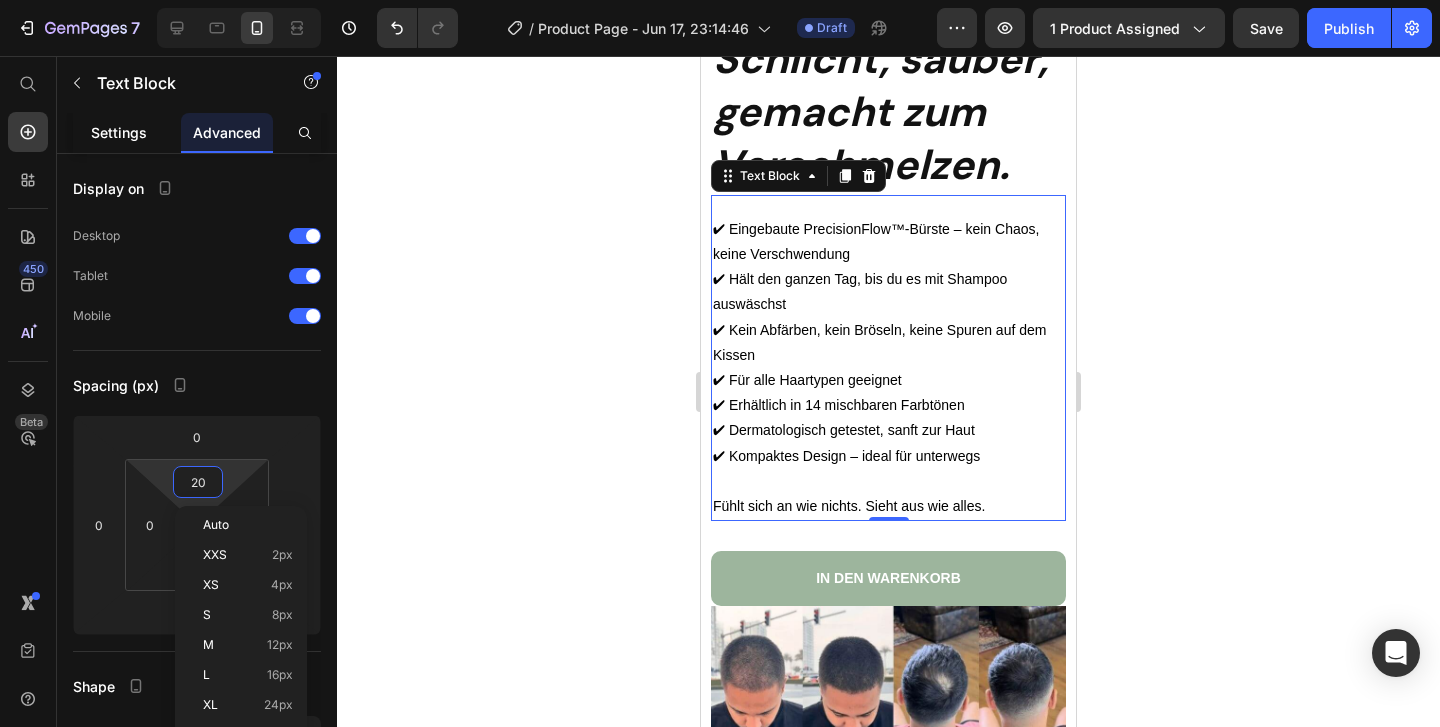 click on "Settings" at bounding box center [119, 132] 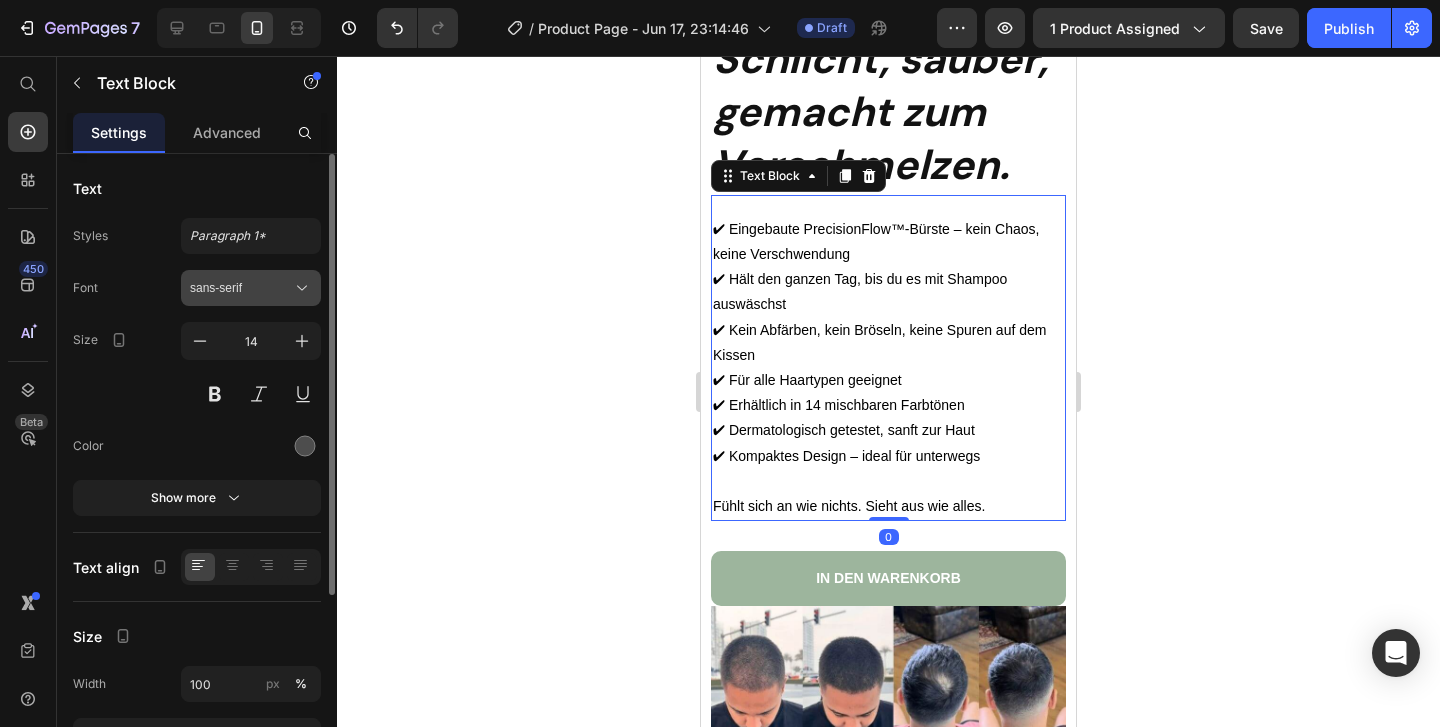 click on "sans-serif" at bounding box center [241, 288] 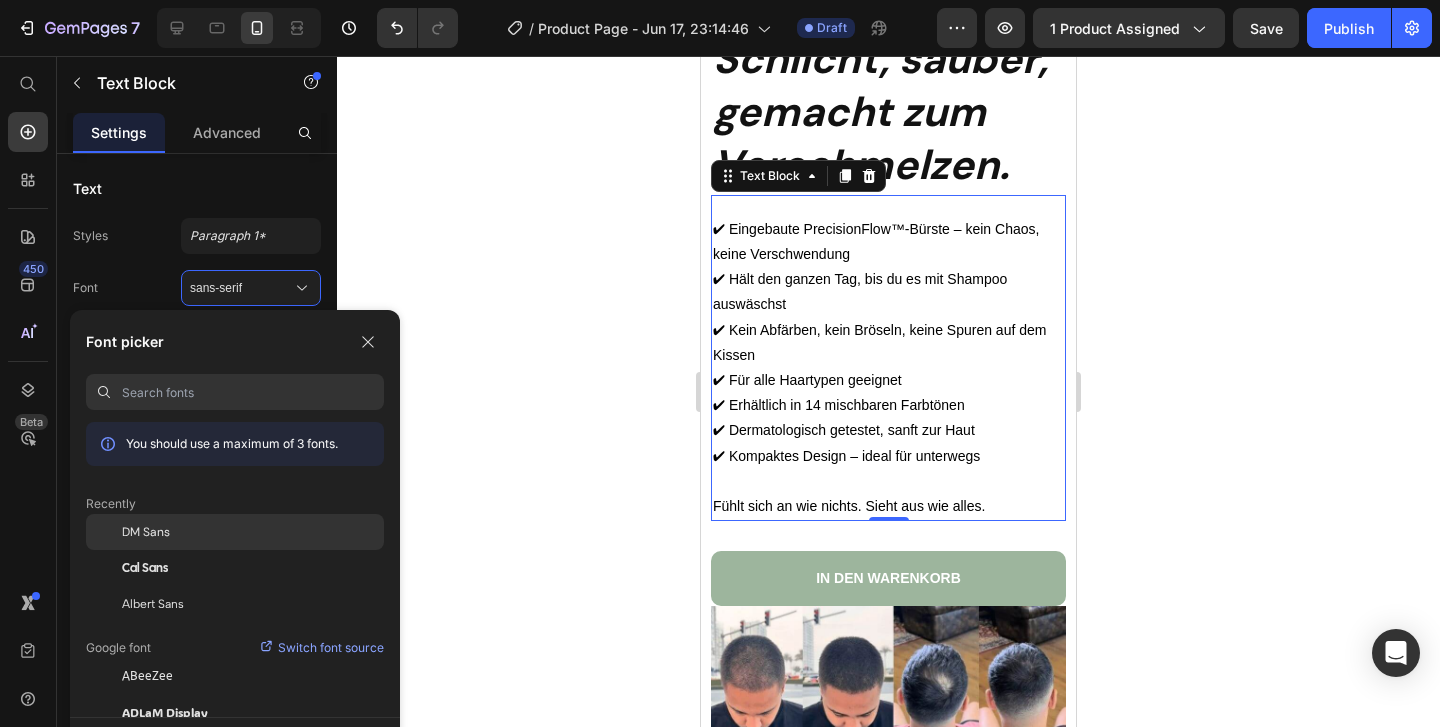 click on "DM Sans" 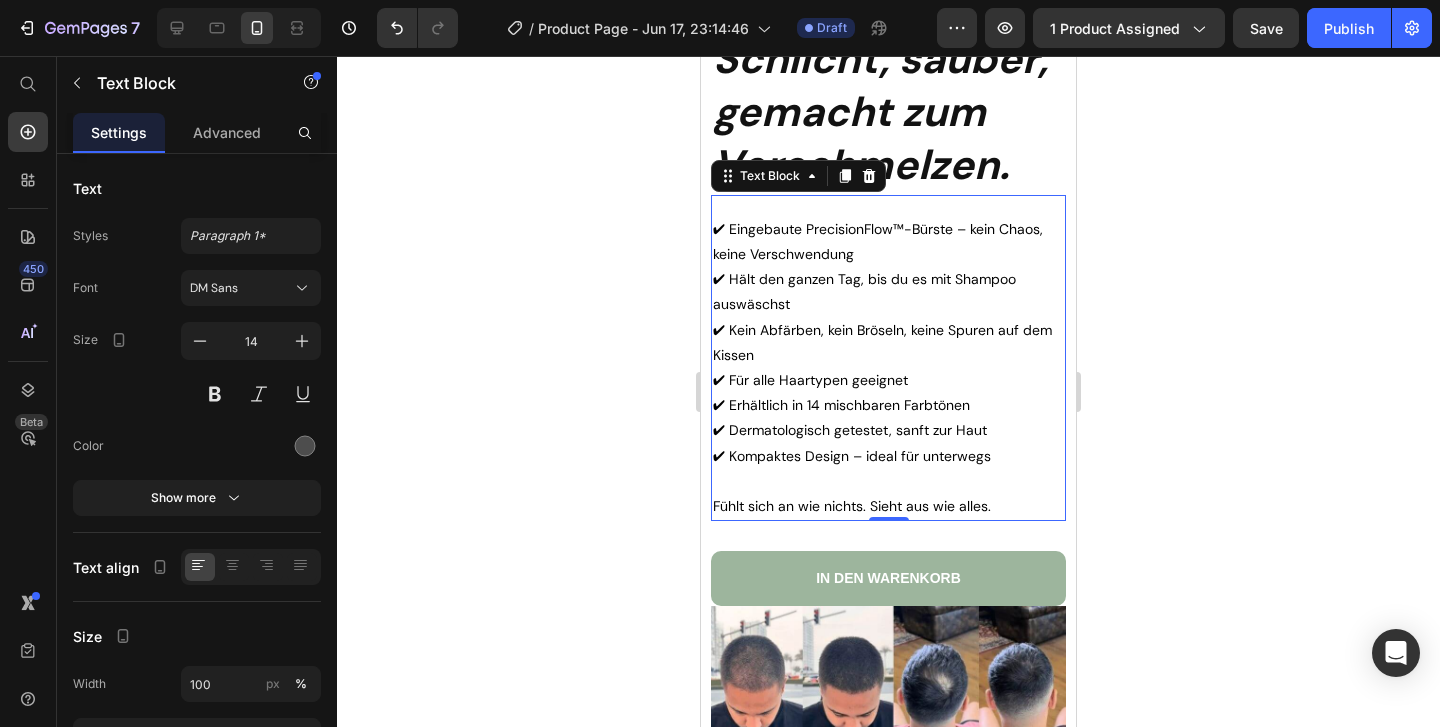 click 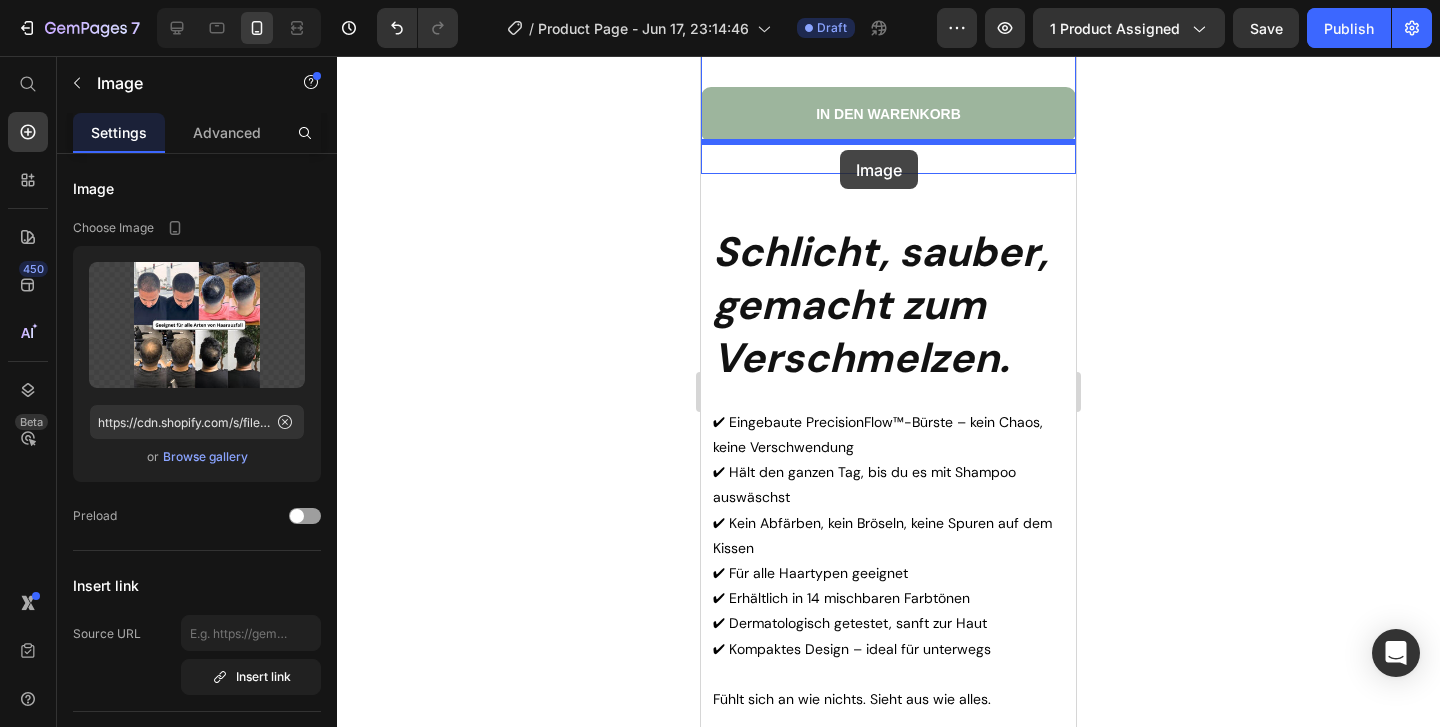 scroll, scrollTop: 8435, scrollLeft: 0, axis: vertical 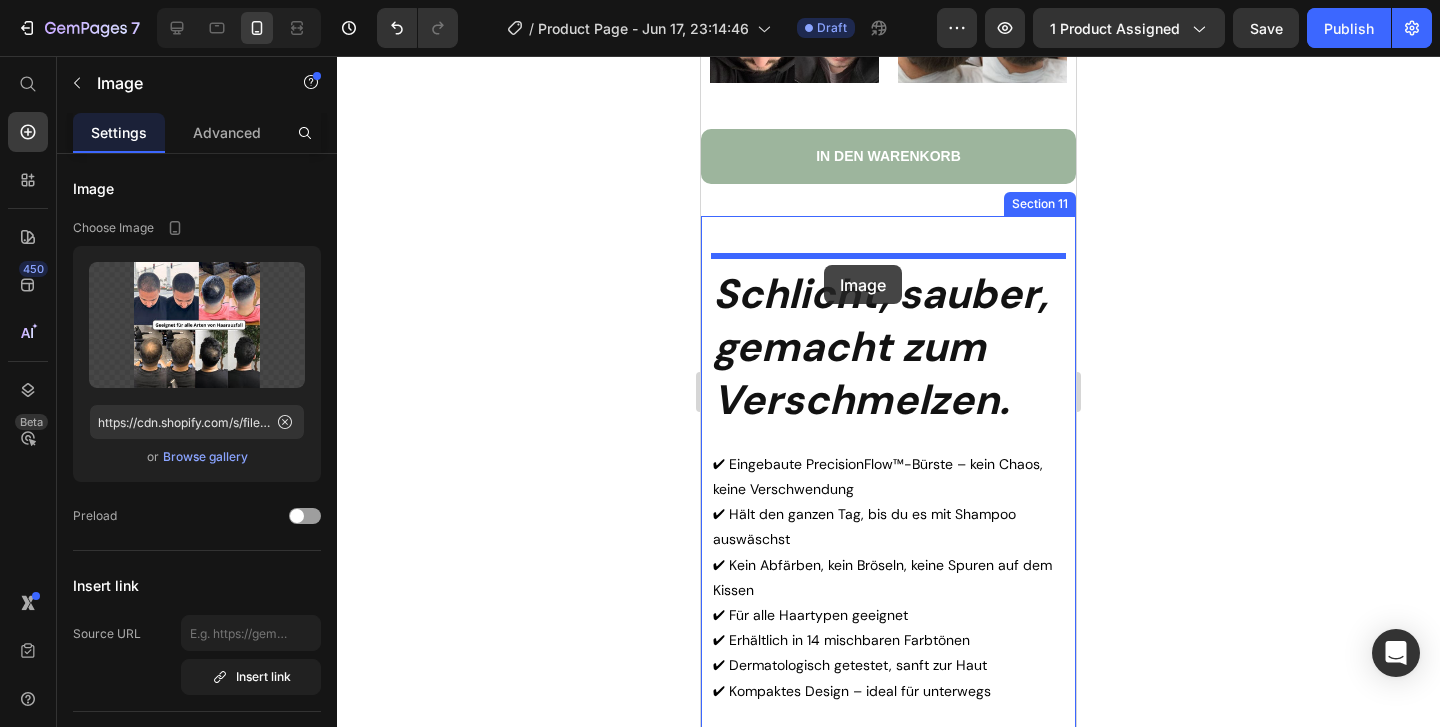 drag, startPoint x: 833, startPoint y: 556, endPoint x: 824, endPoint y: 266, distance: 290.13962 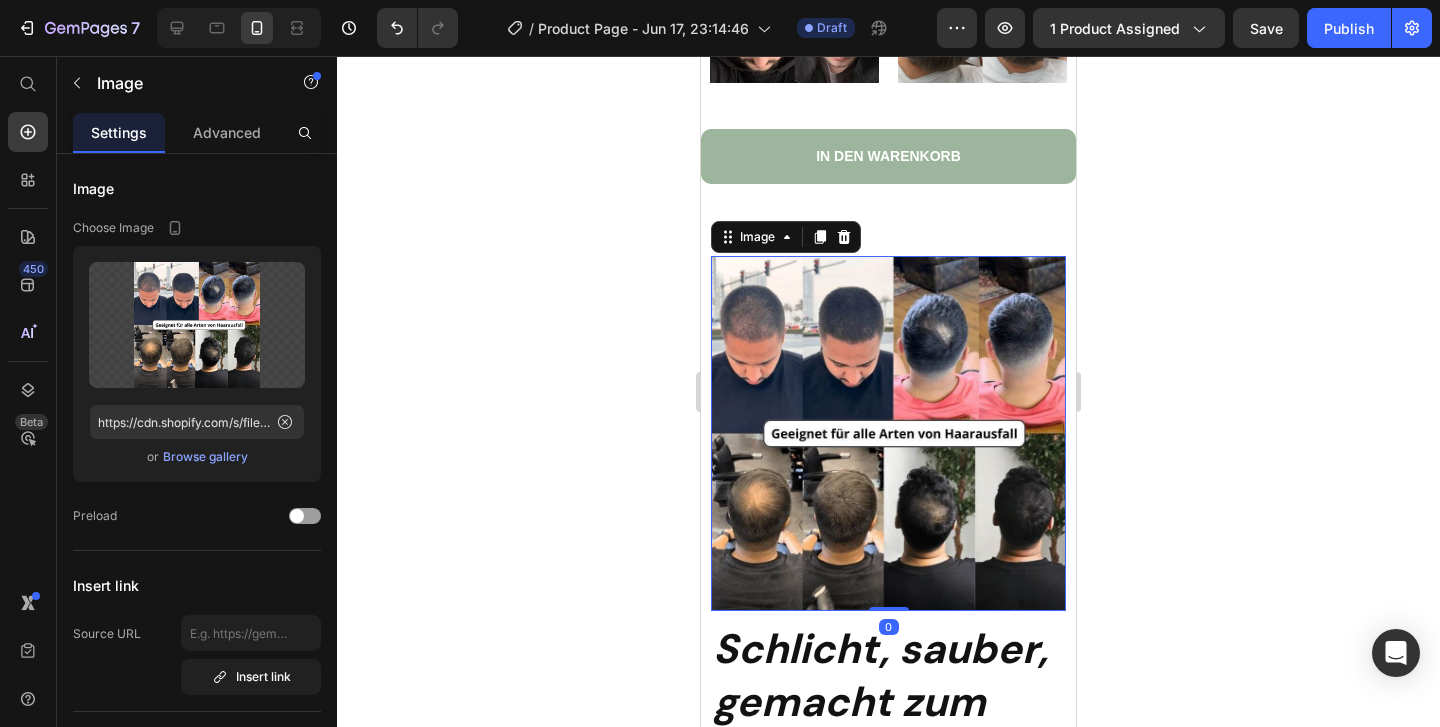 click 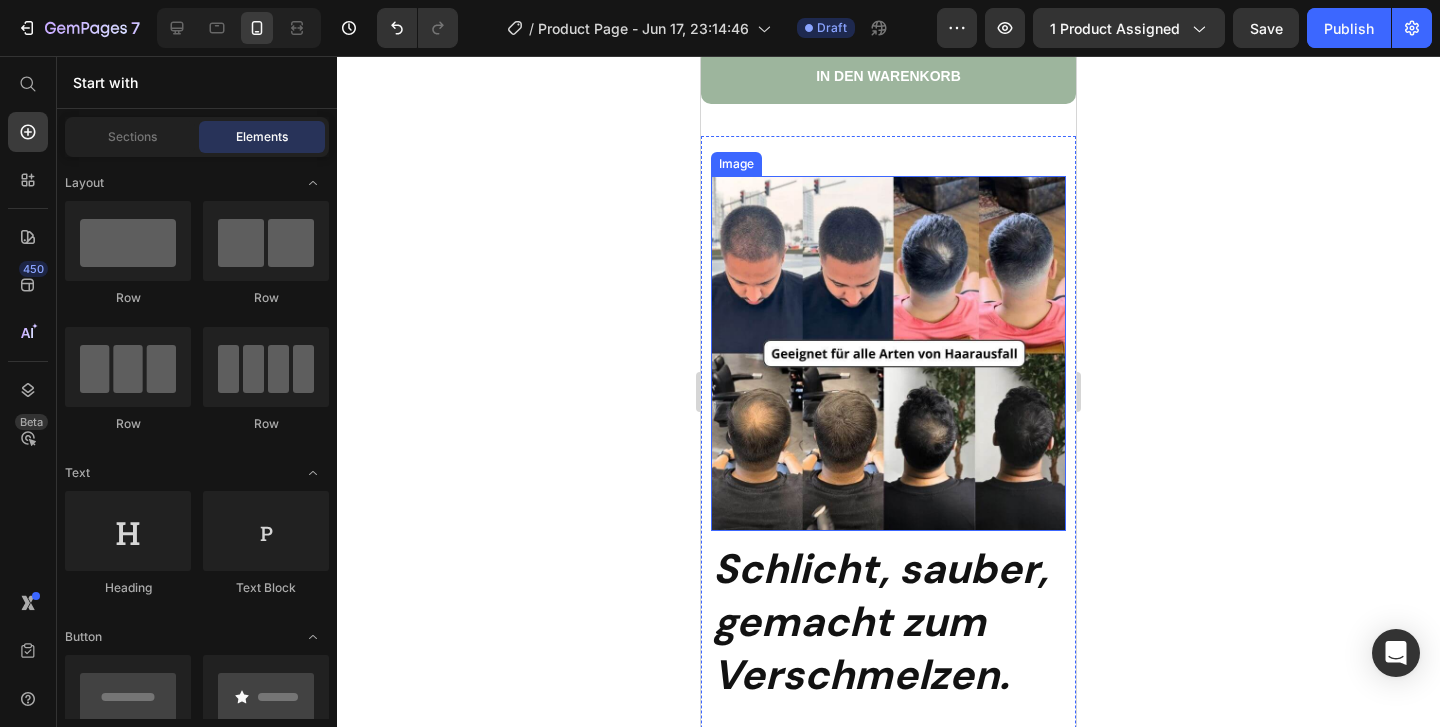 scroll, scrollTop: 8516, scrollLeft: 0, axis: vertical 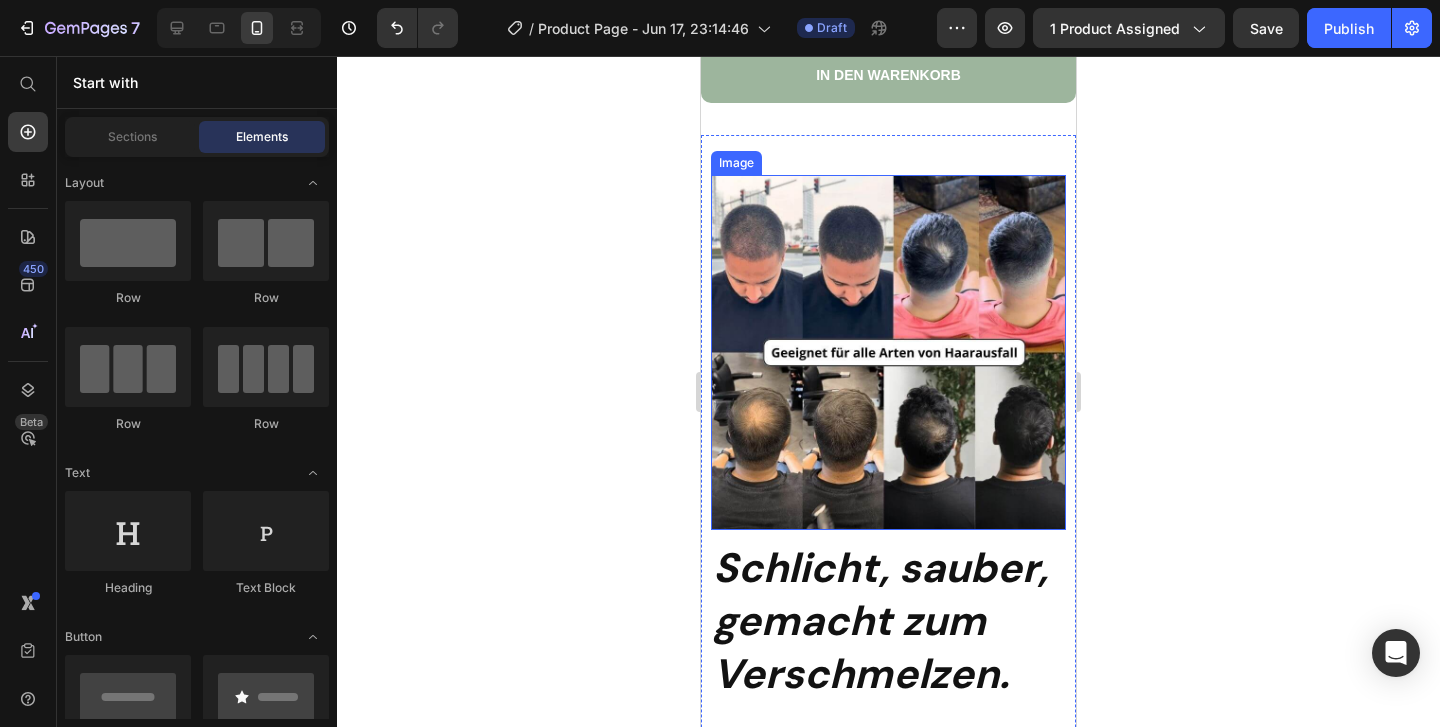 click at bounding box center [888, 352] 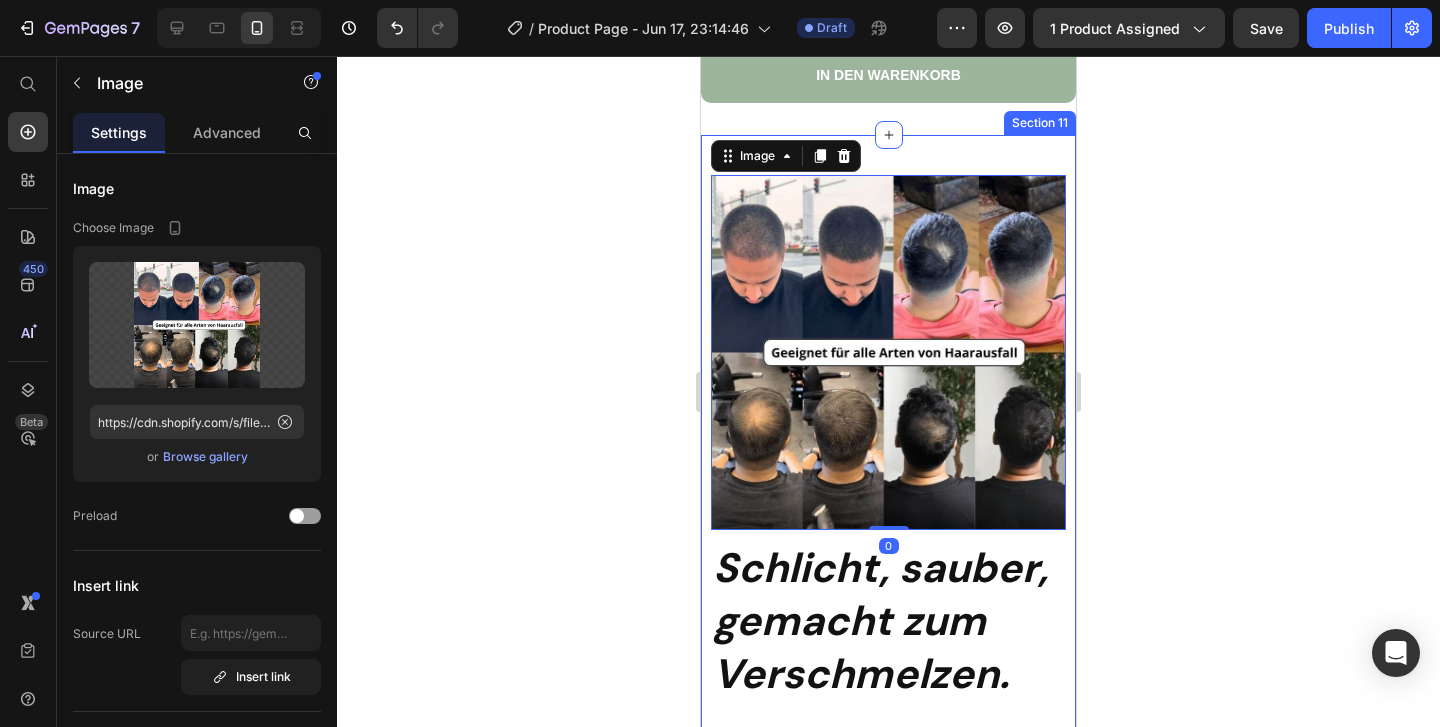 click on "Image   0 Schlicht, sauber, gemacht zum Verschmelzen. Heading ✔ Eingebaute PrecisionFlow™-Bürste – kein Chaos, keine Verschwendung ✔ Hält den ganzen Tag, bis du es mit Shampoo auswäschst ✔ Kein Abfärben, kein Bröseln, keine Spuren auf dem Kissen ✔ Für alle Haartypen geeignet ✔ Erhältlich in 14 mischbaren Farbtönen ✔ Dermatologisch getestet, sanft zur Haut ✔ Kompaktes Design – ideal für unterwegs   Fühlt sich an wie nichts. Sieht aus wie alles. Text Block IN DEN WARENKORB Button
Drop element here Section 11" at bounding box center [888, 671] 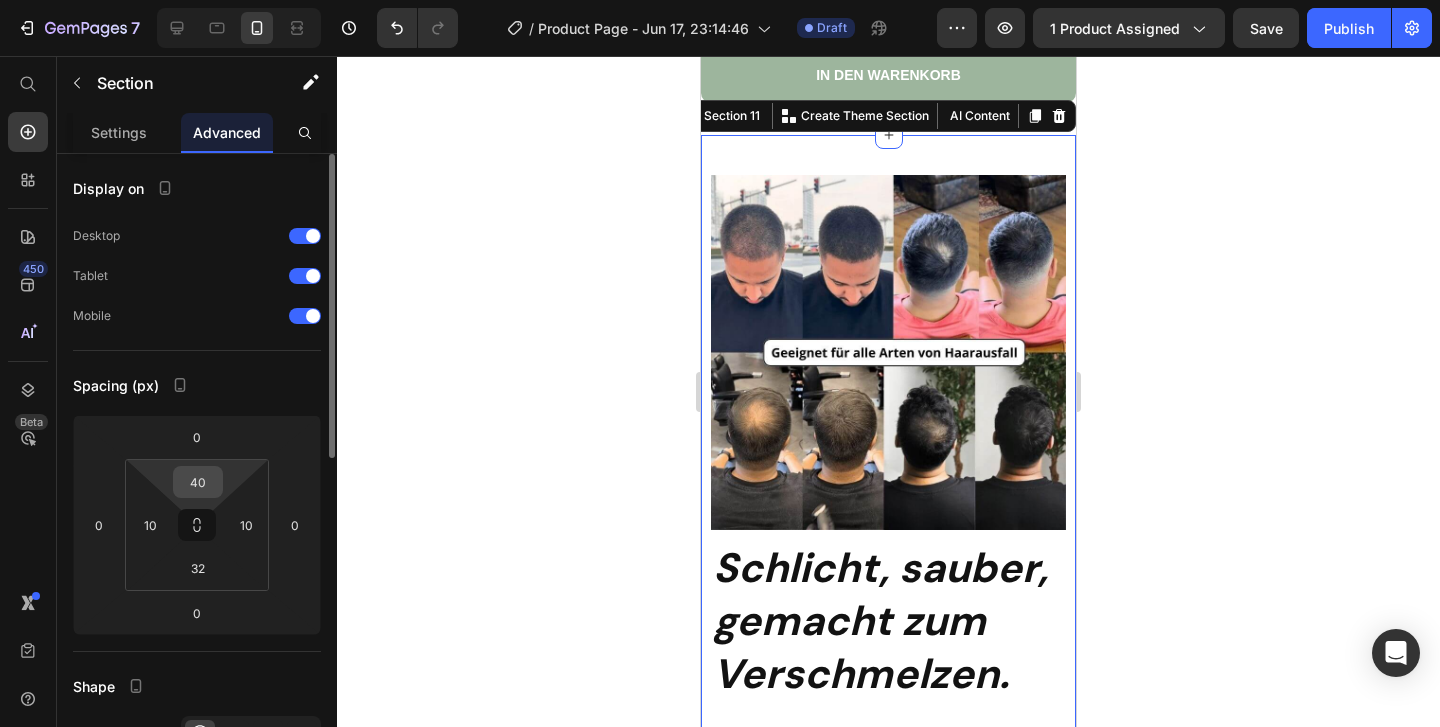 click on "40" at bounding box center (198, 482) 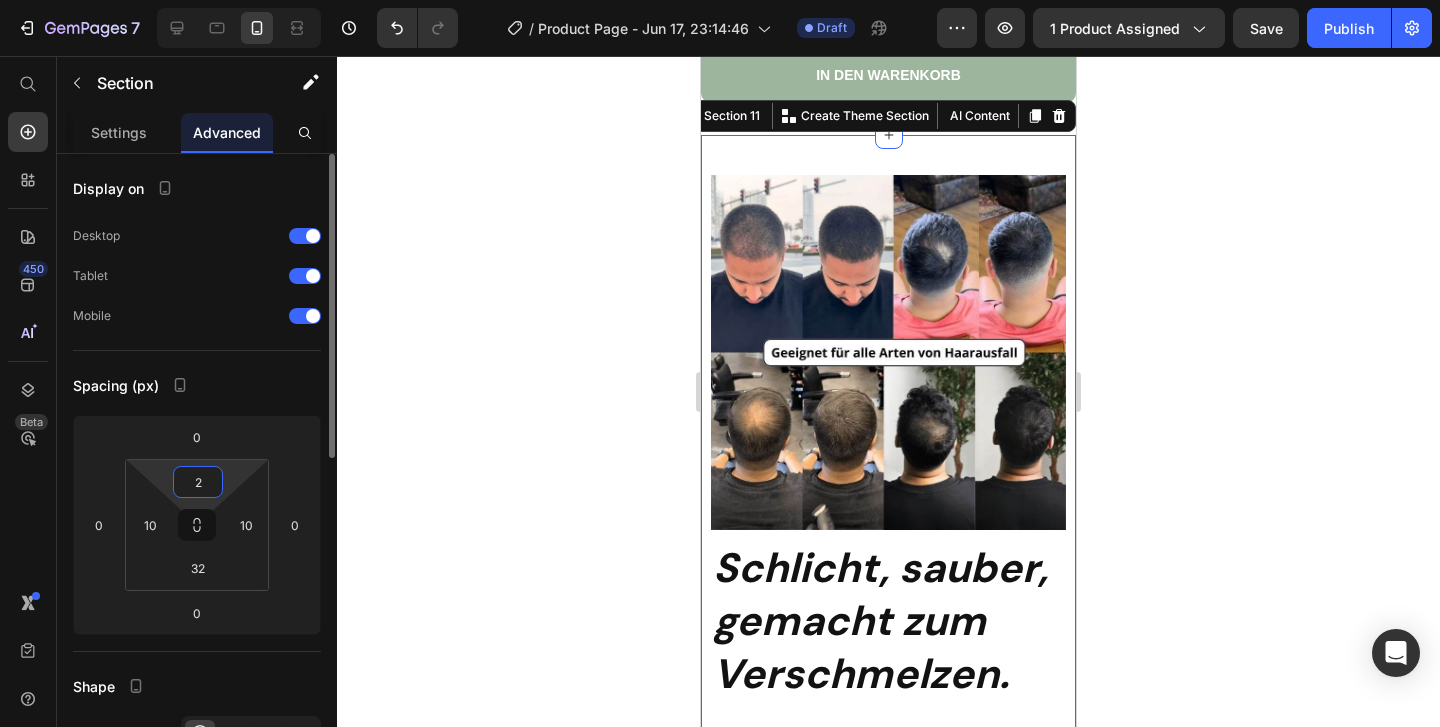 type on "20" 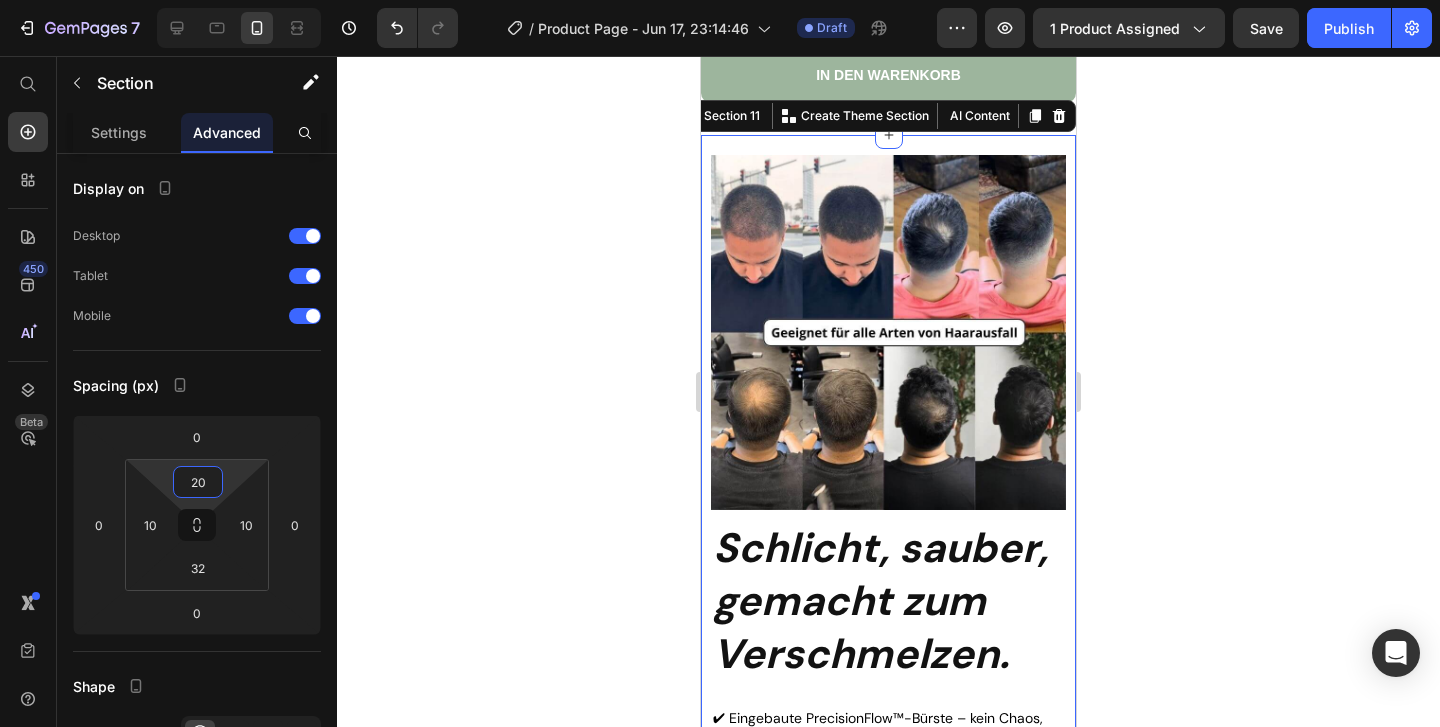 click 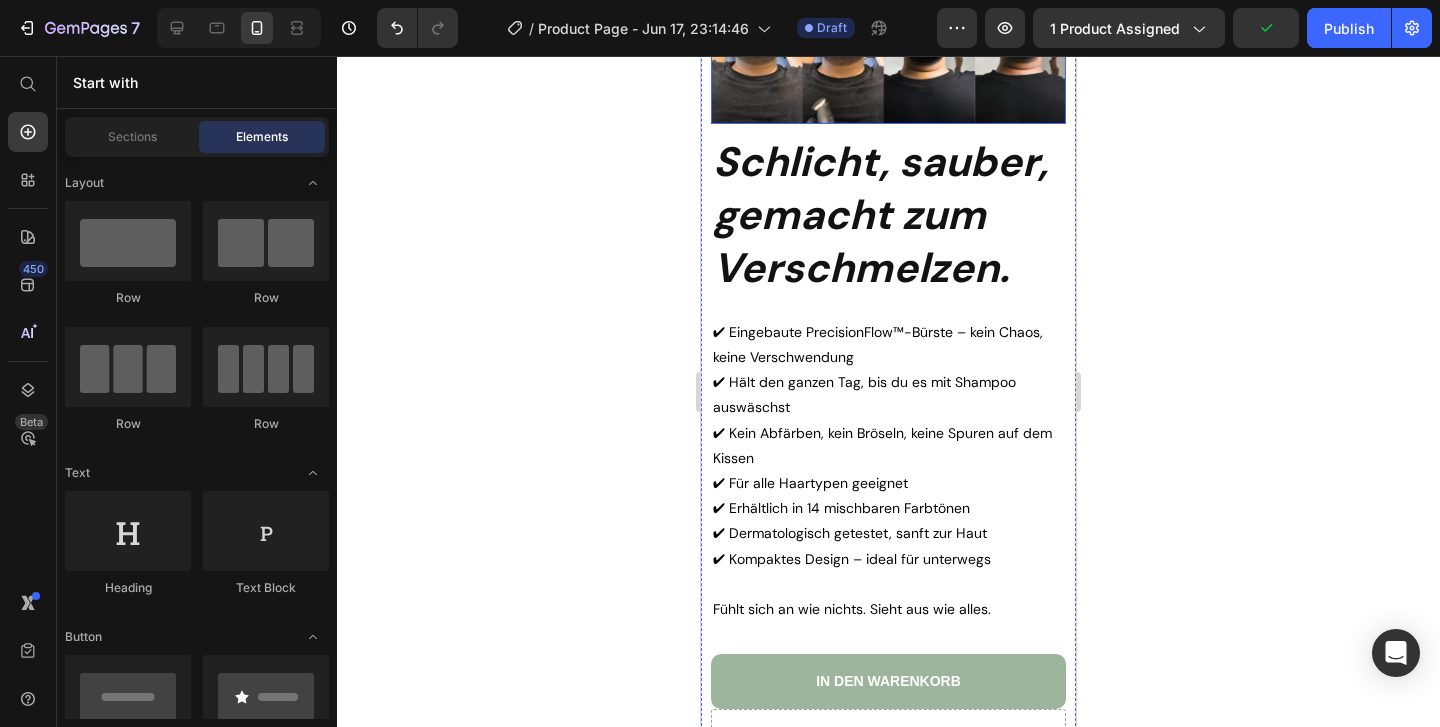 scroll, scrollTop: 8904, scrollLeft: 0, axis: vertical 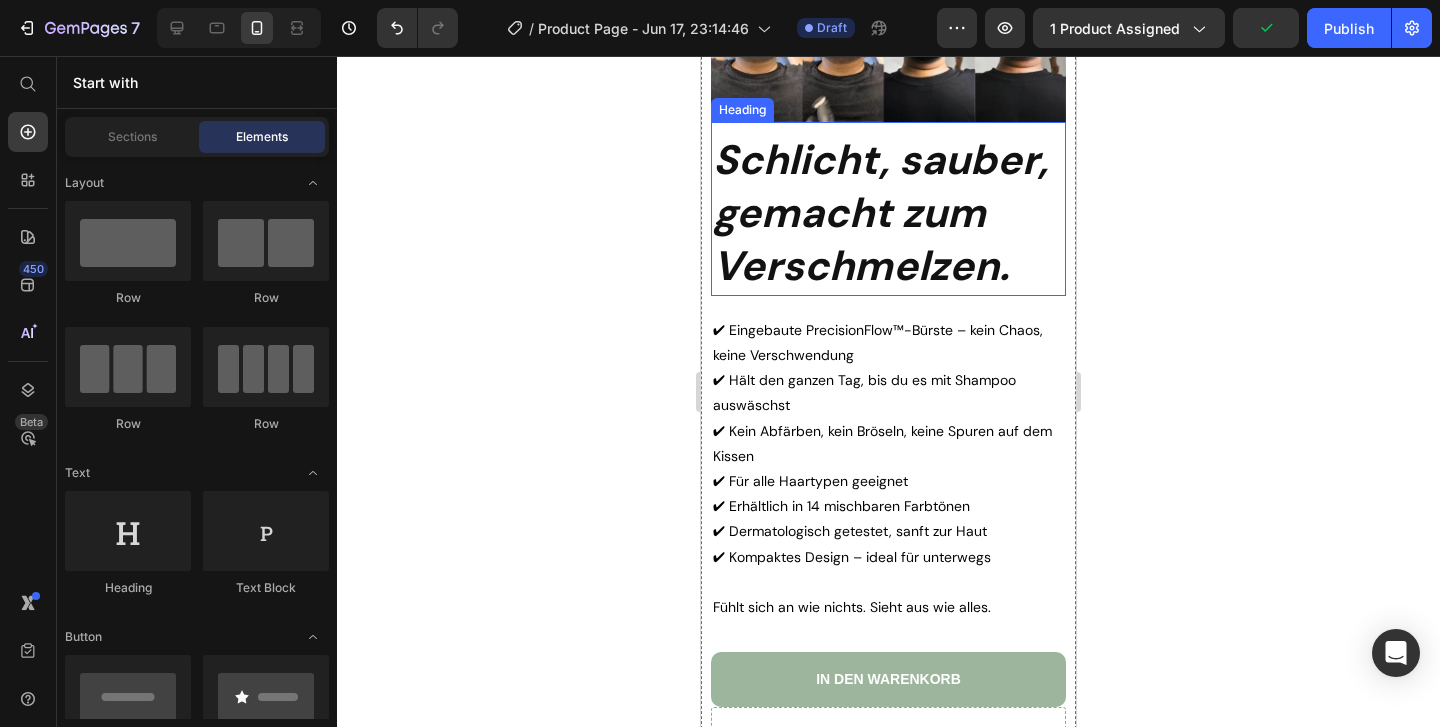click on "Schlicht, sauber, gemacht zum Verschmelzen." at bounding box center [880, 213] 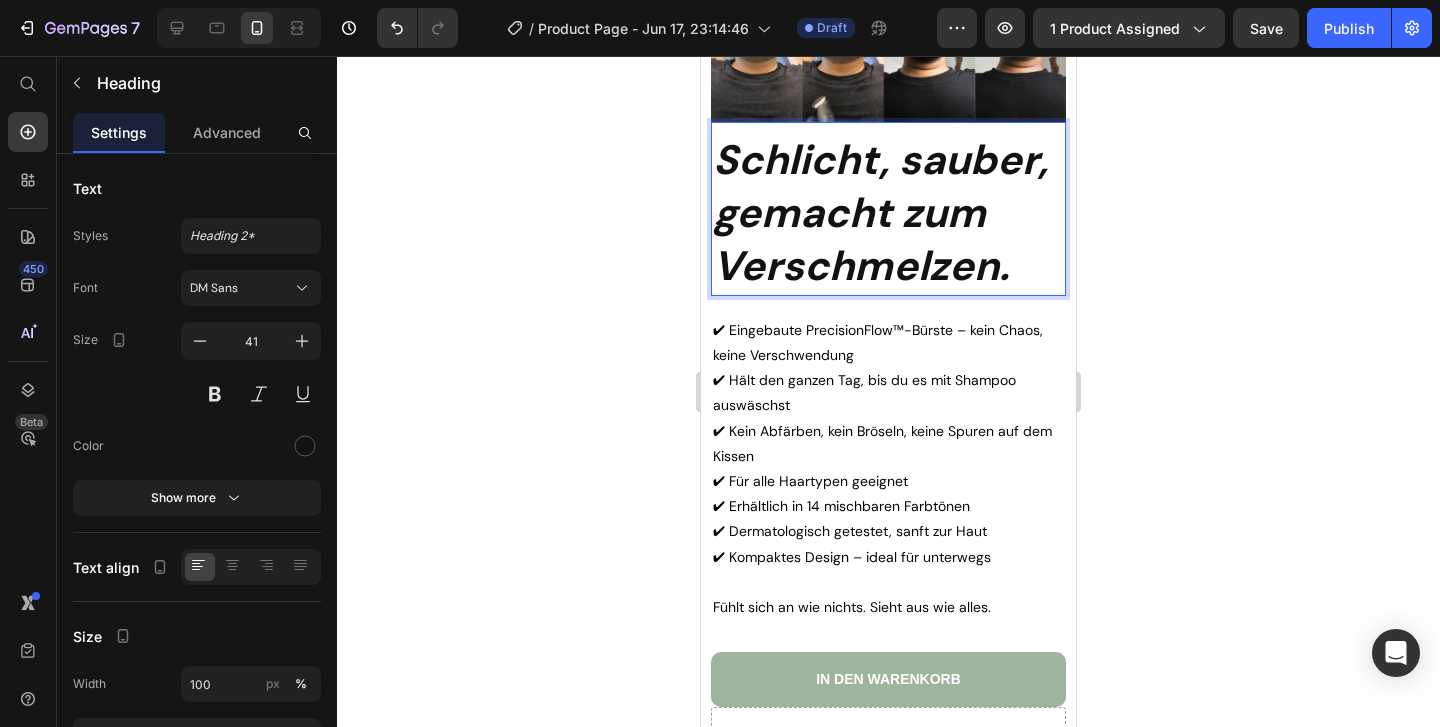 click on "Schlicht, sauber, gemacht zum Verschmelzen." at bounding box center (880, 213) 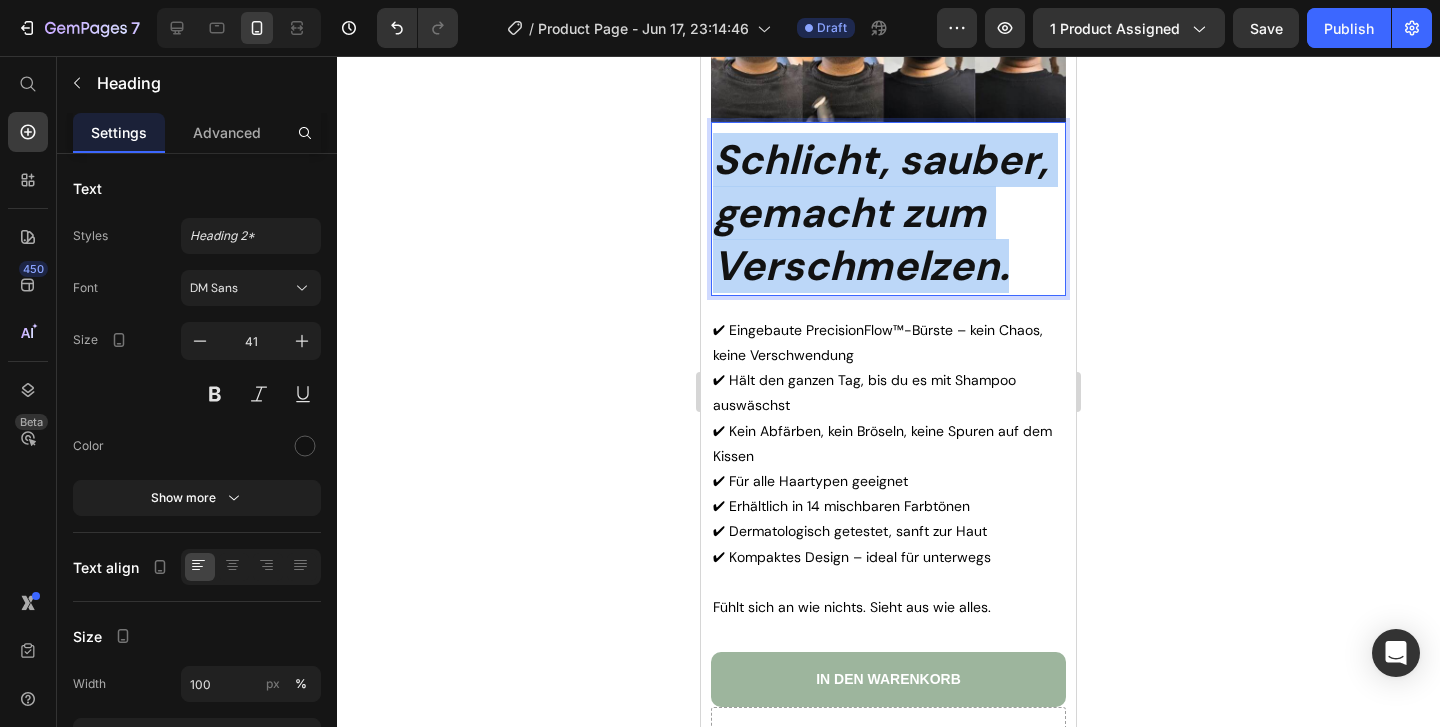 click on "Schlicht, sauber, gemacht zum Verschmelzen." at bounding box center [880, 213] 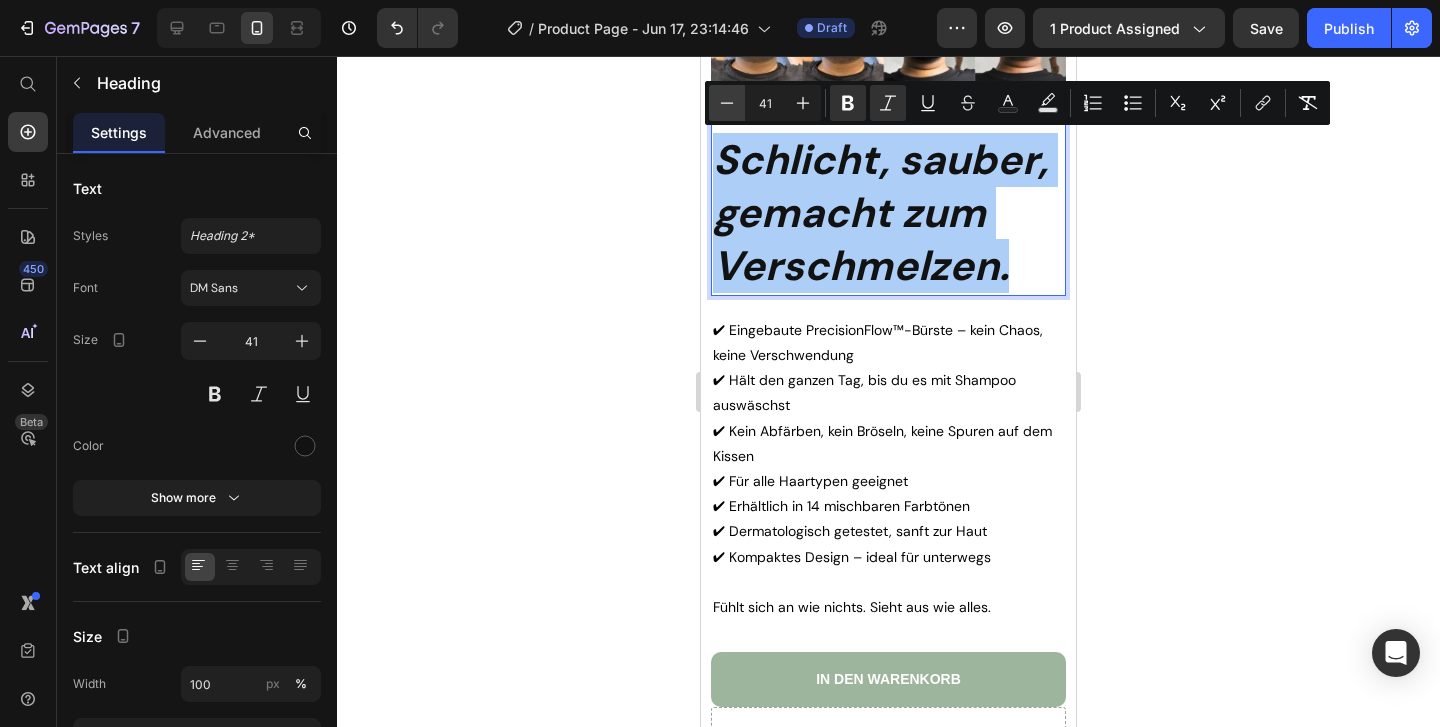 click 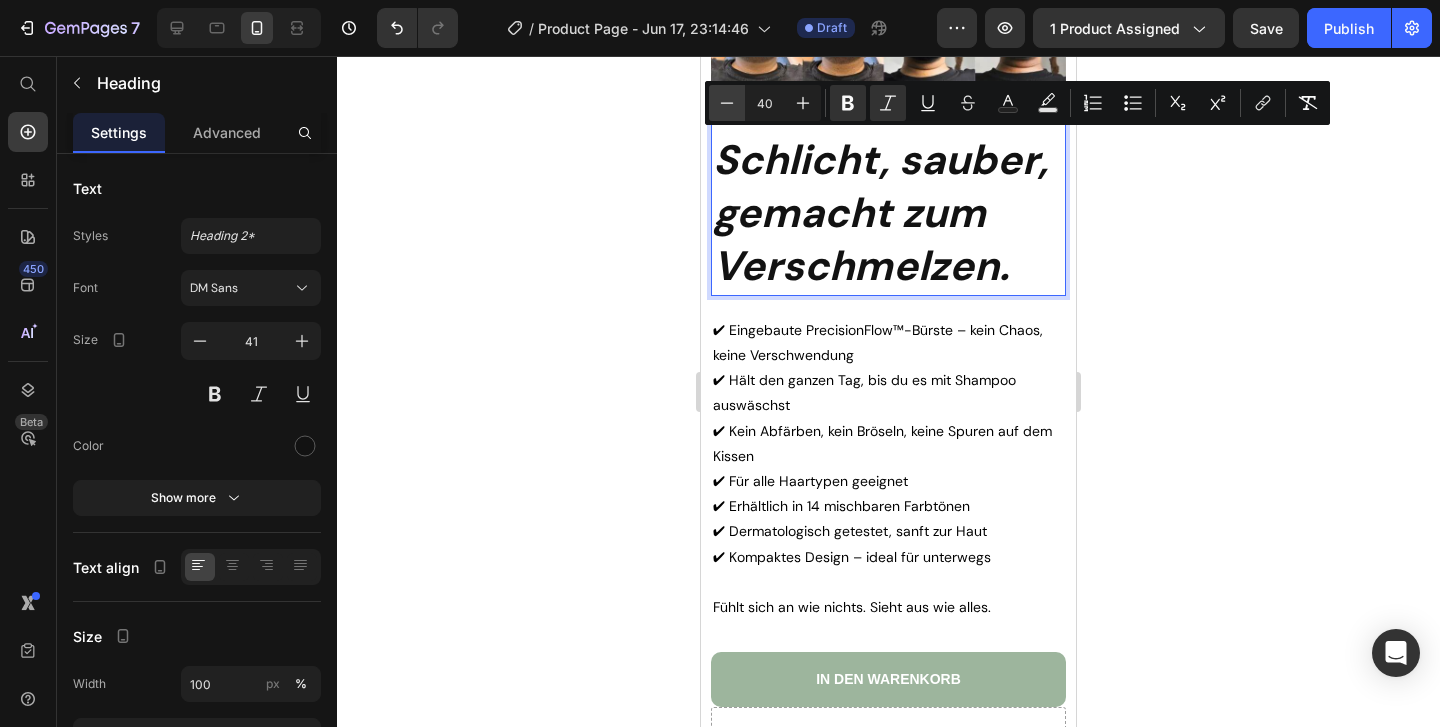 click 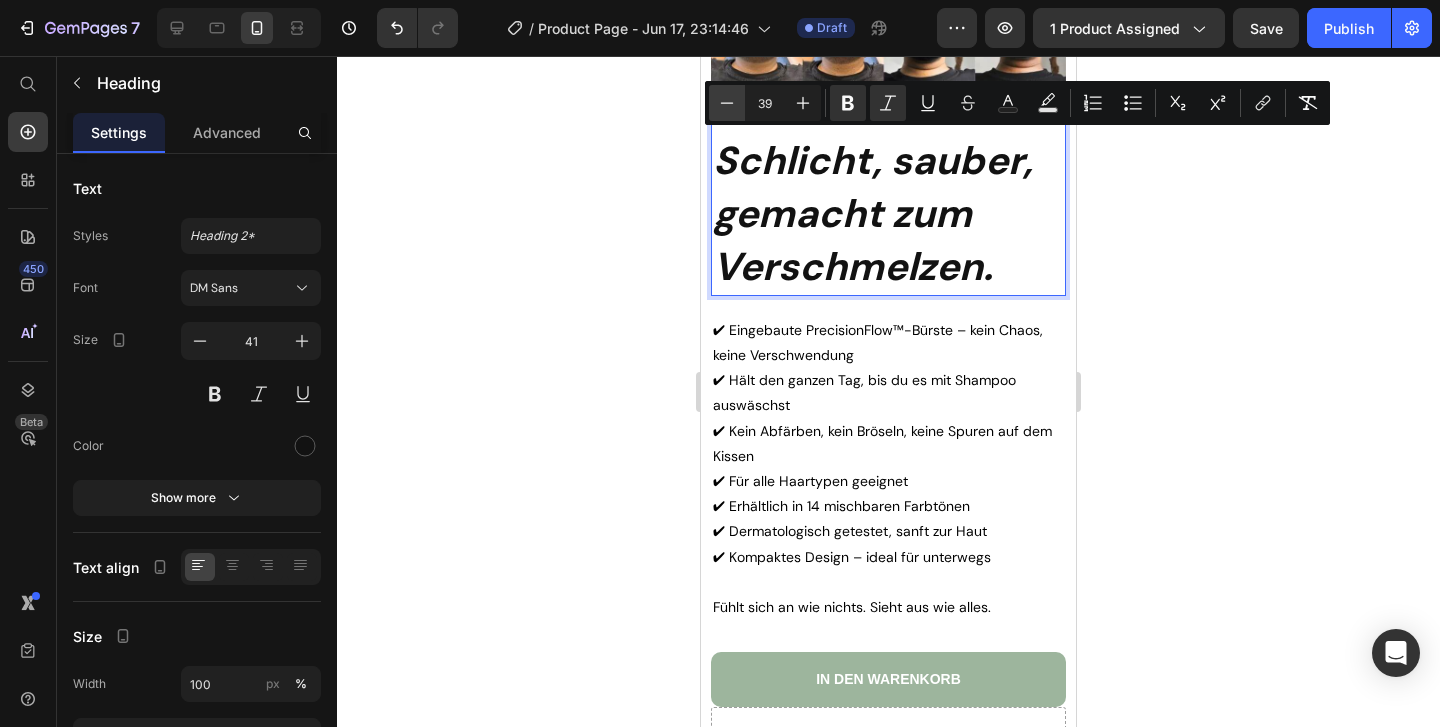 click 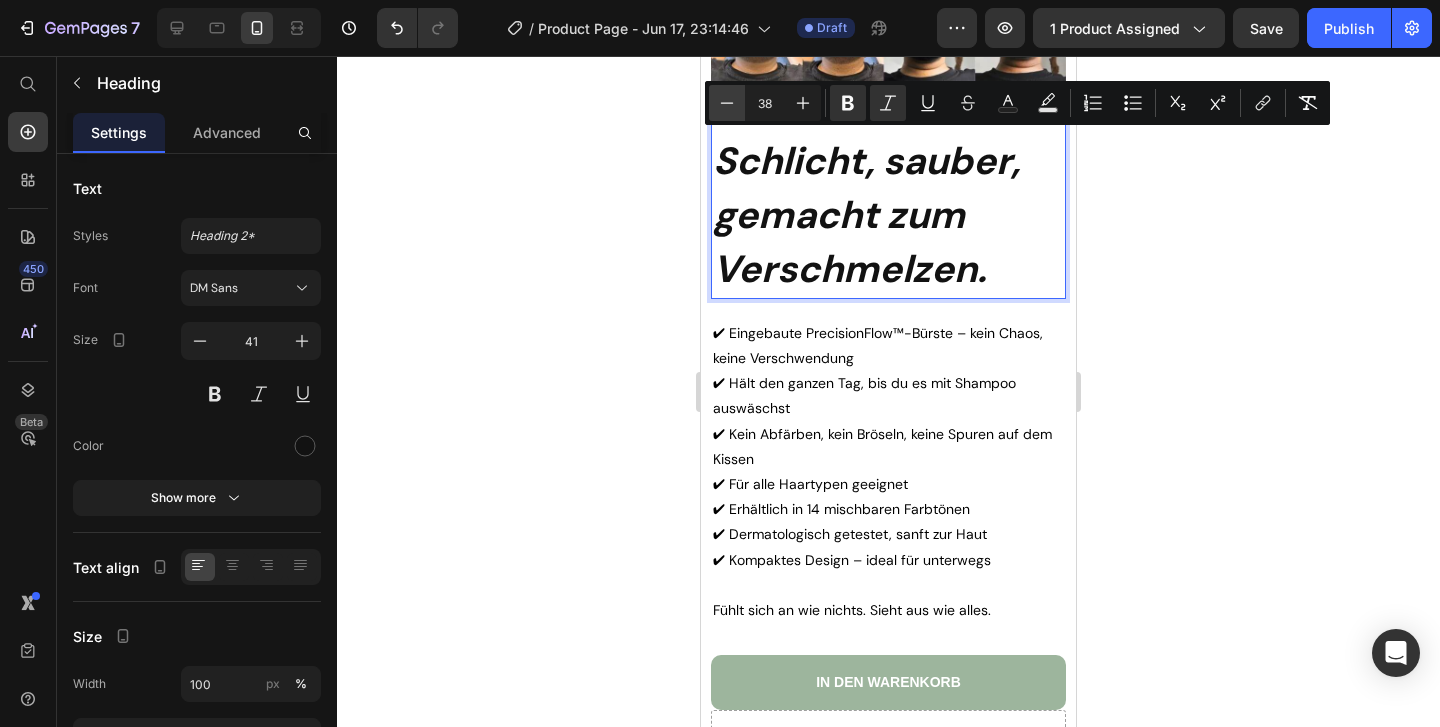 click 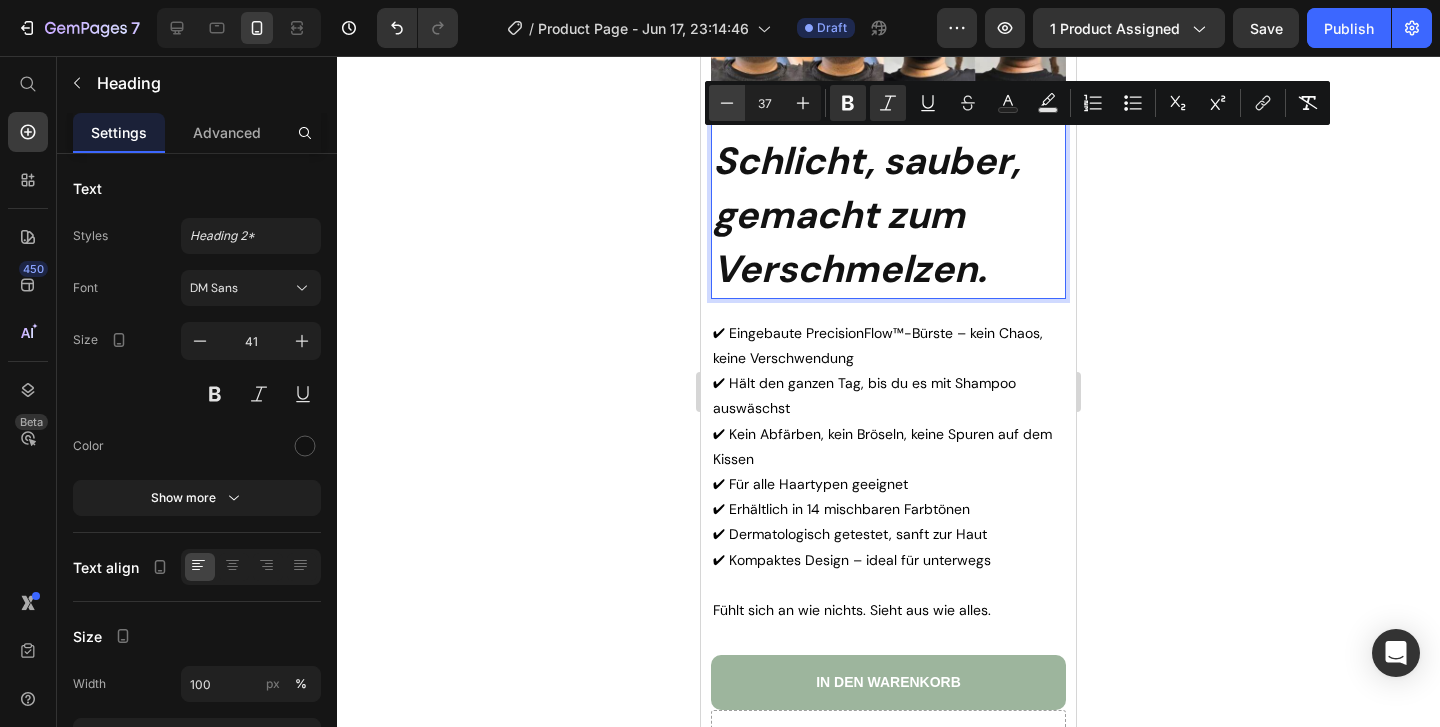 click 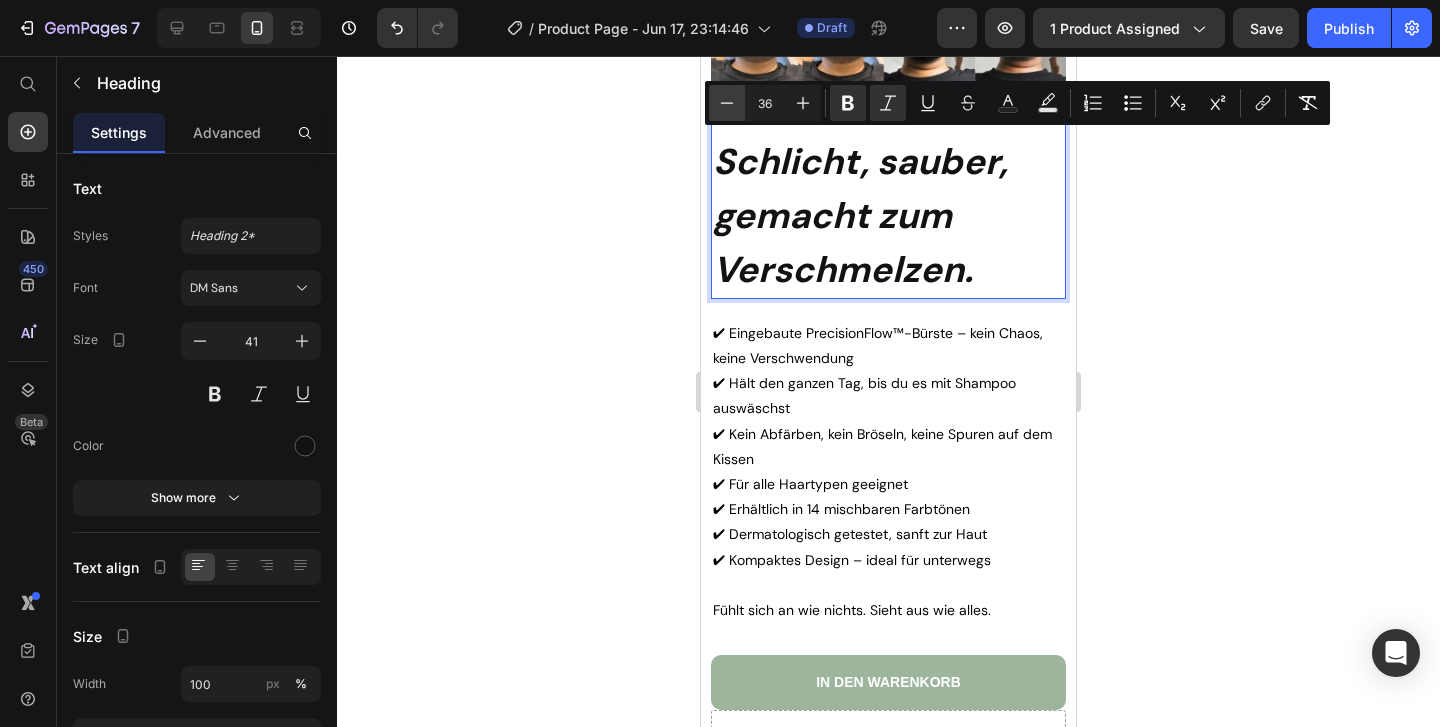 click 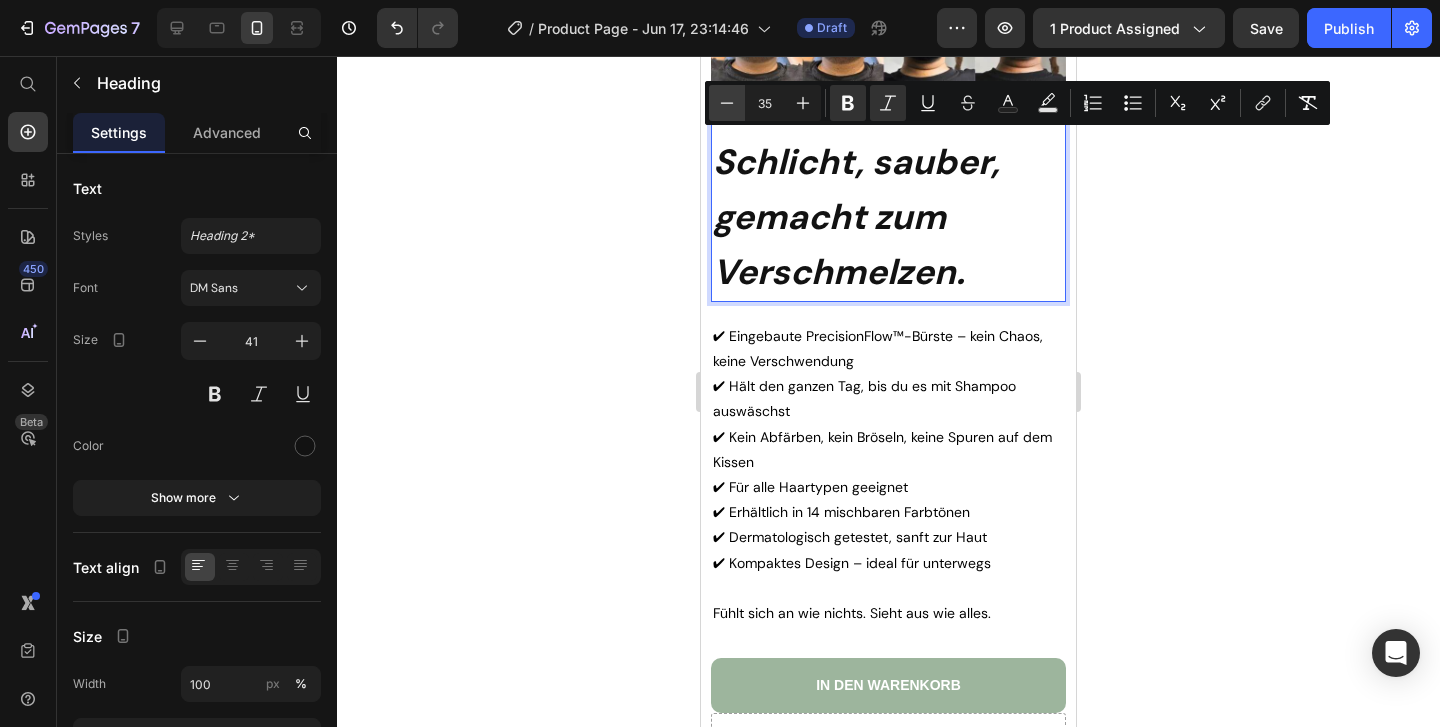 click 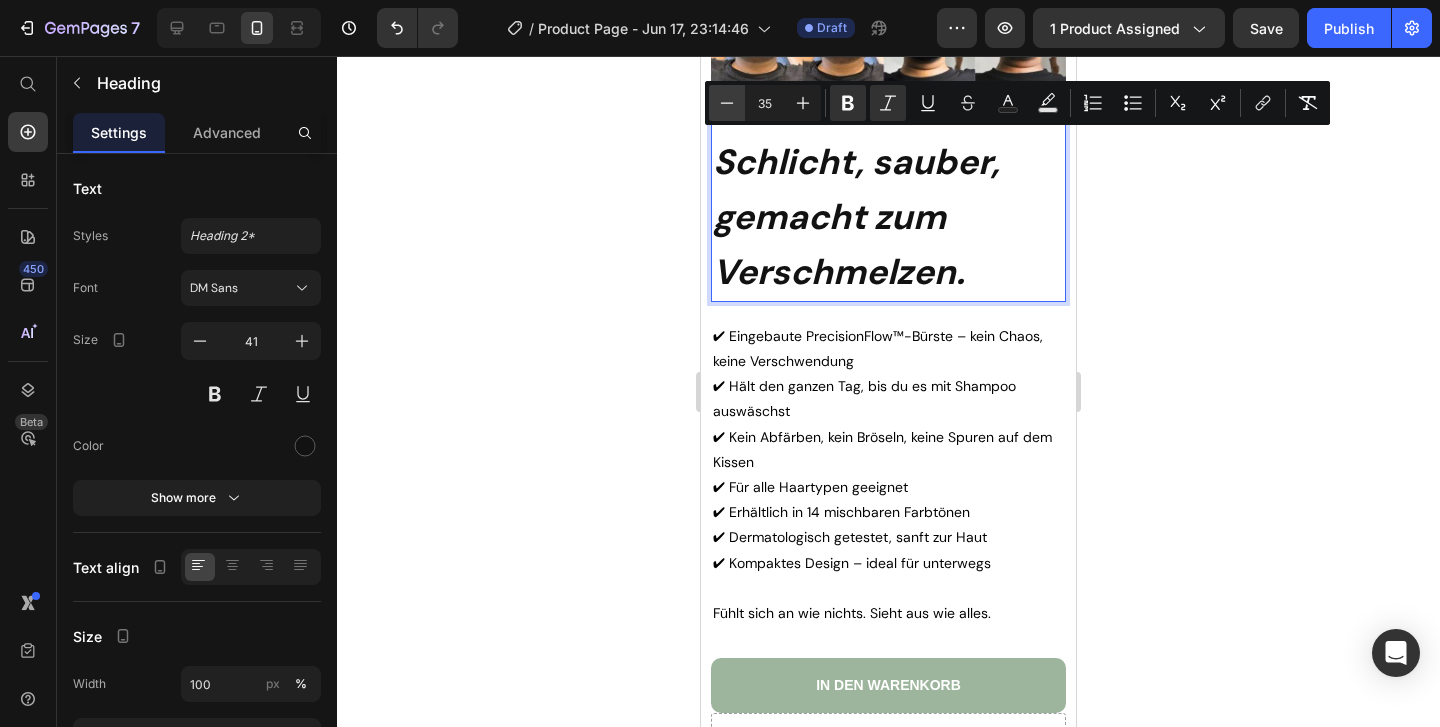 type on "34" 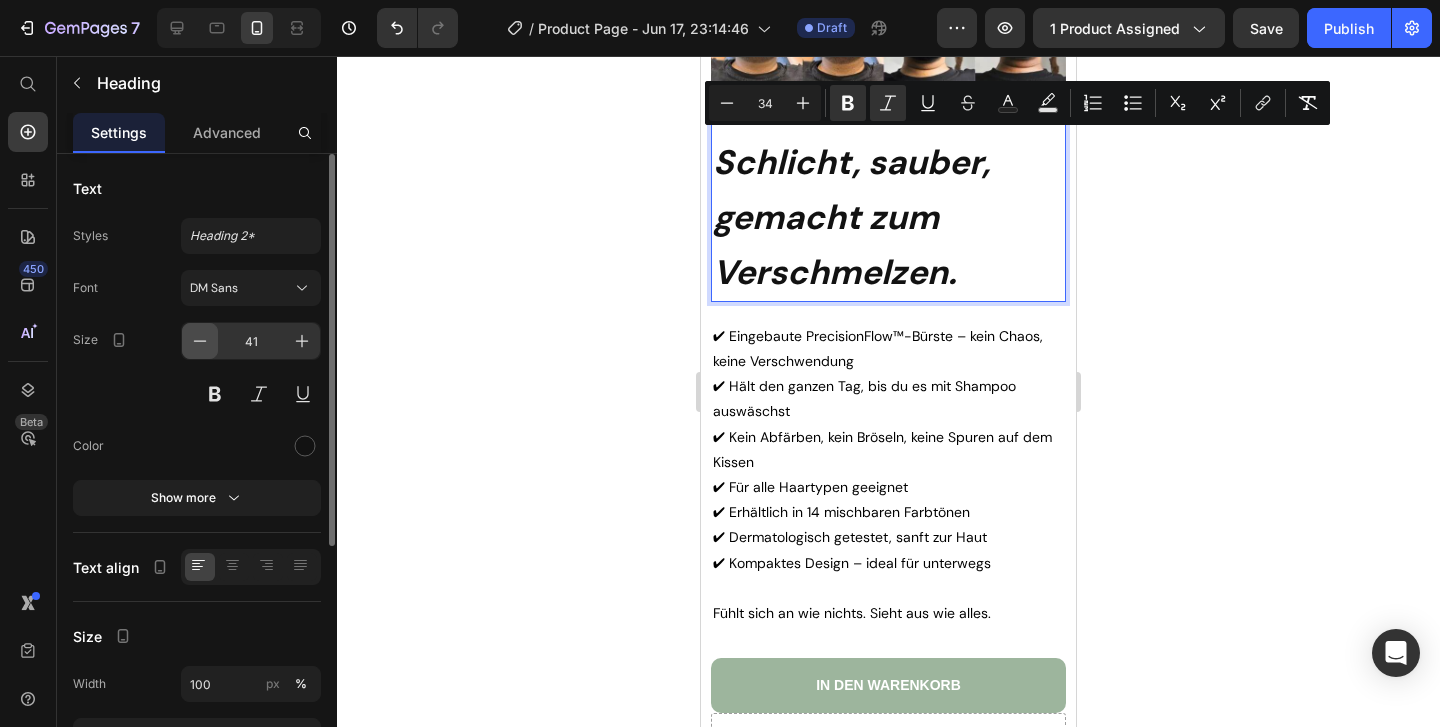 click 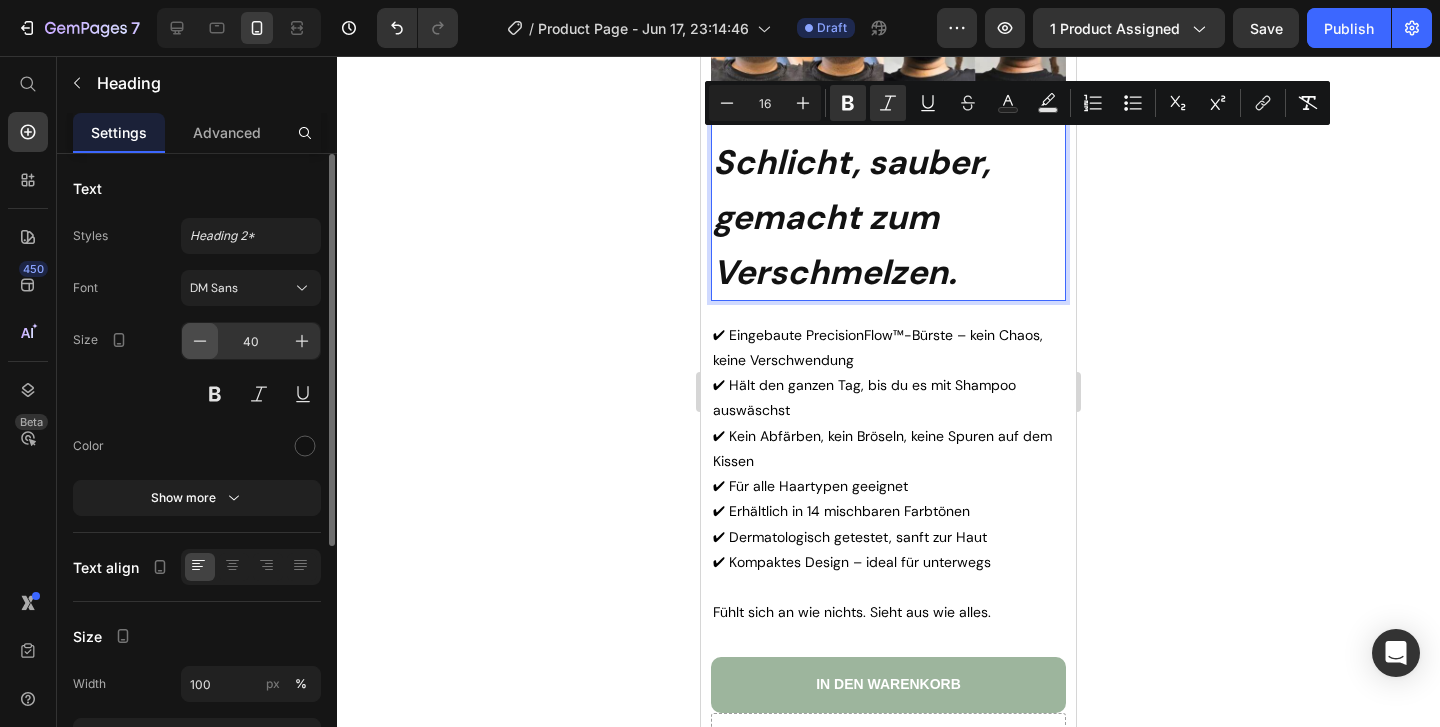 click 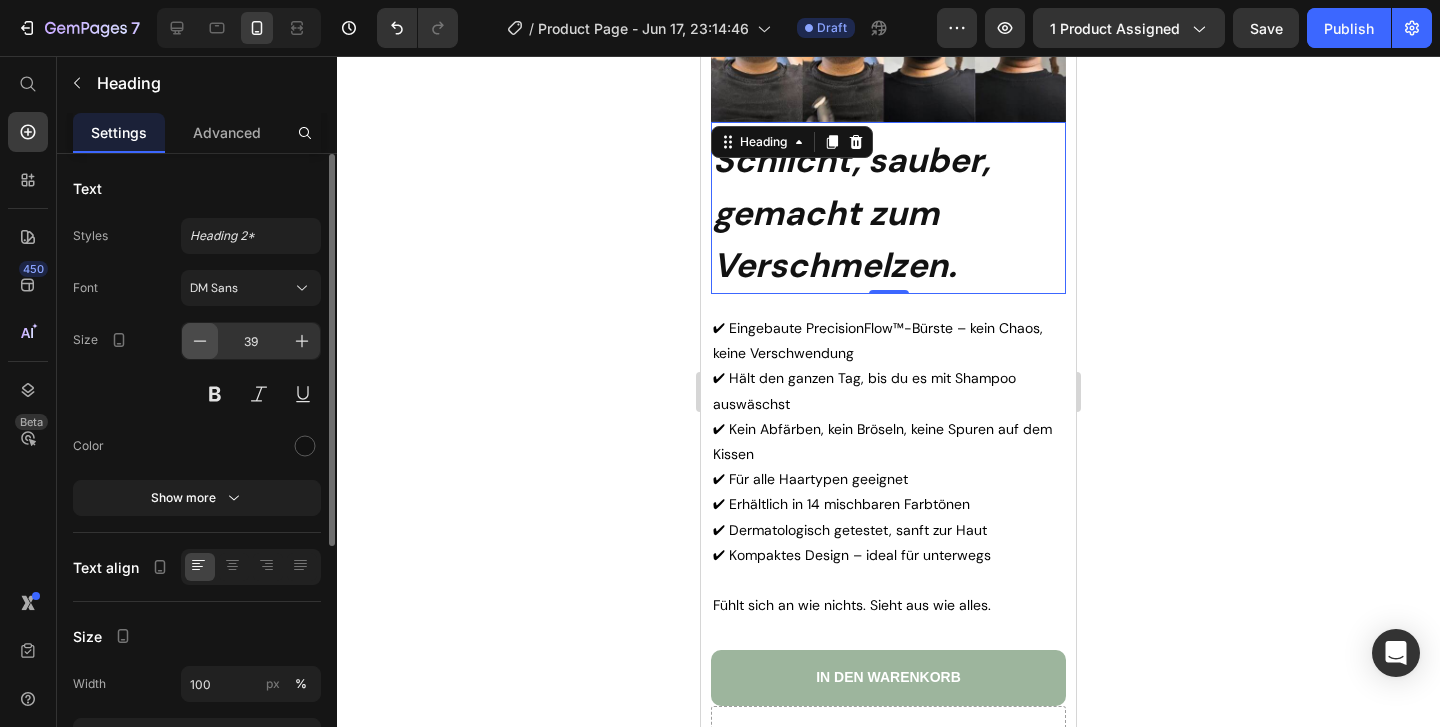 click 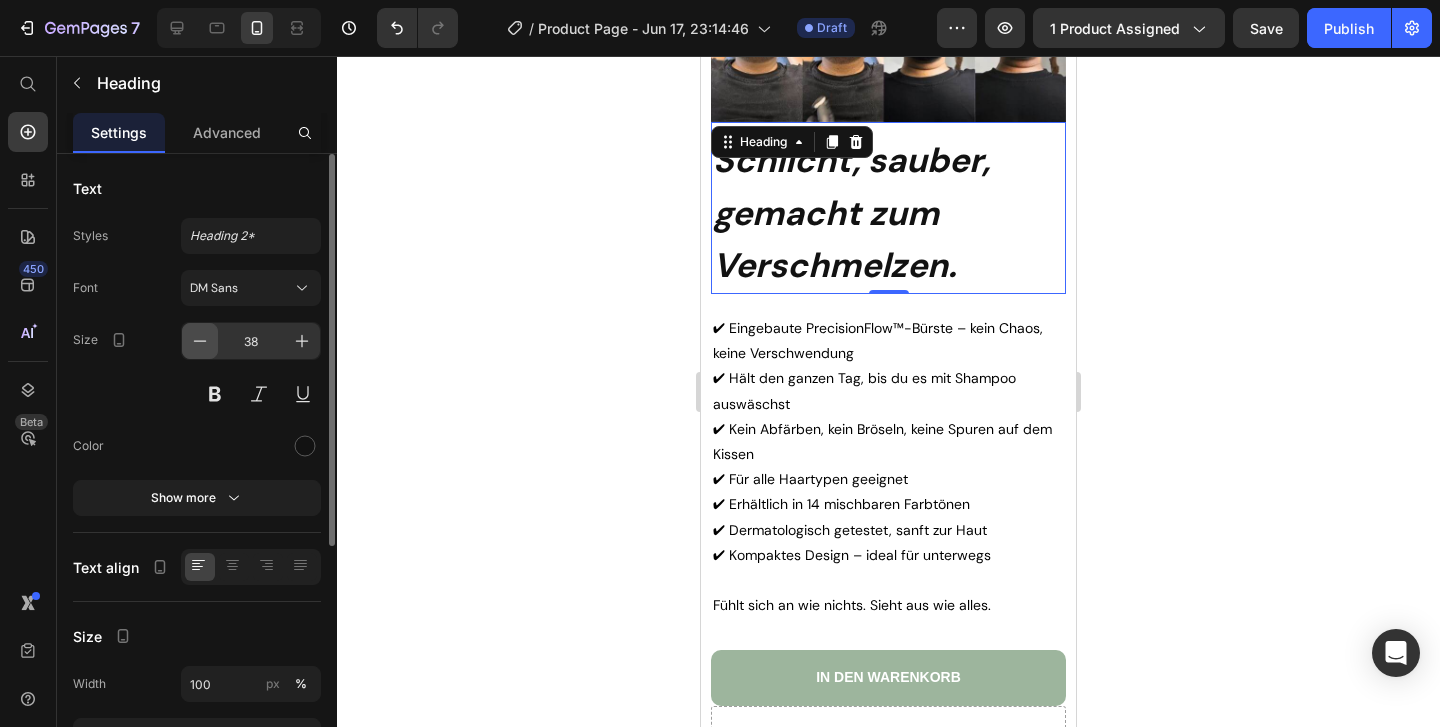 click 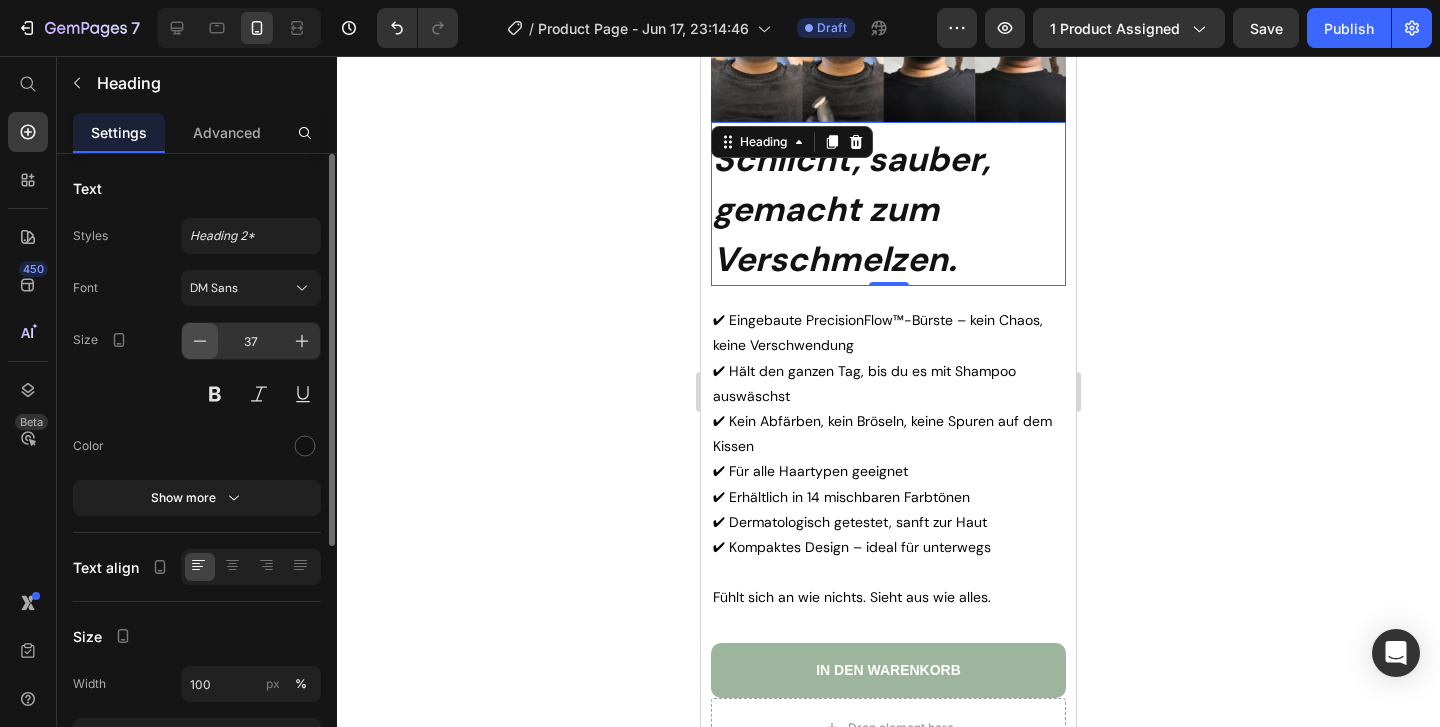 click 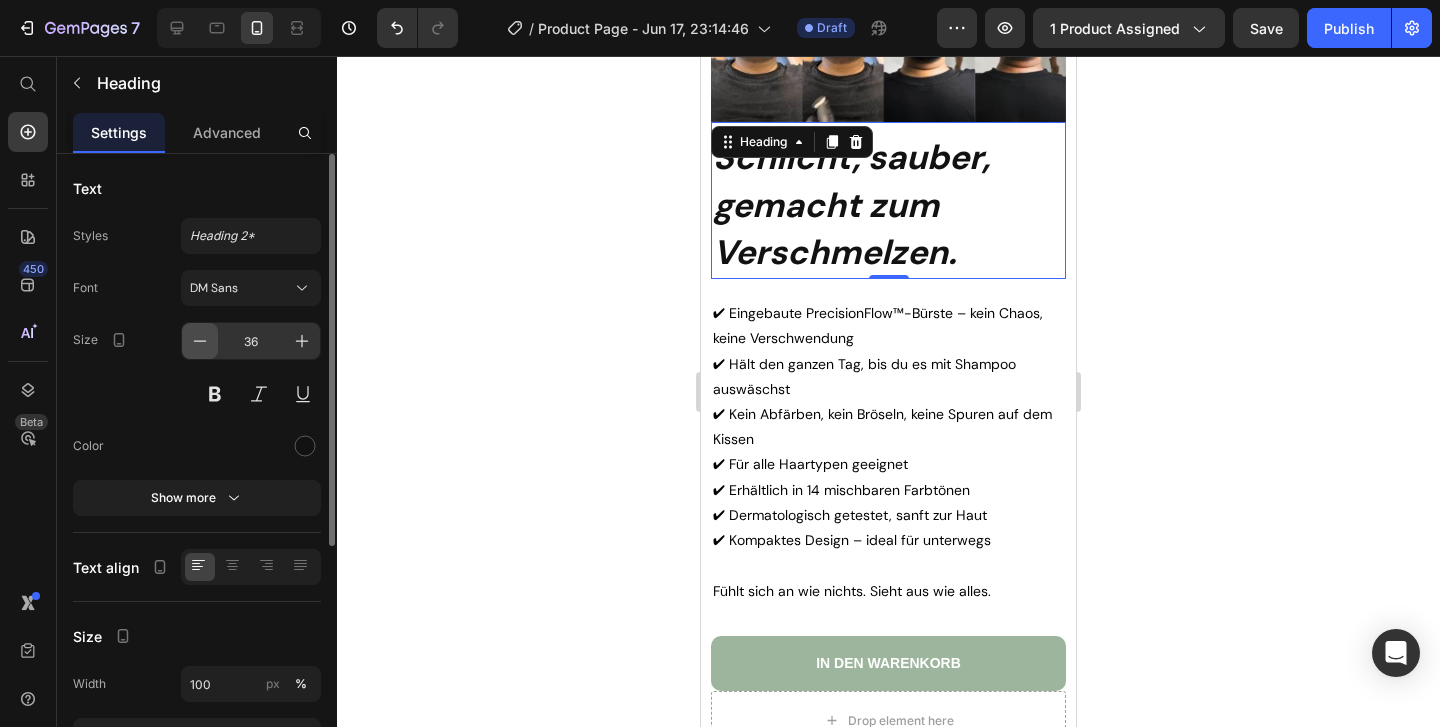 click 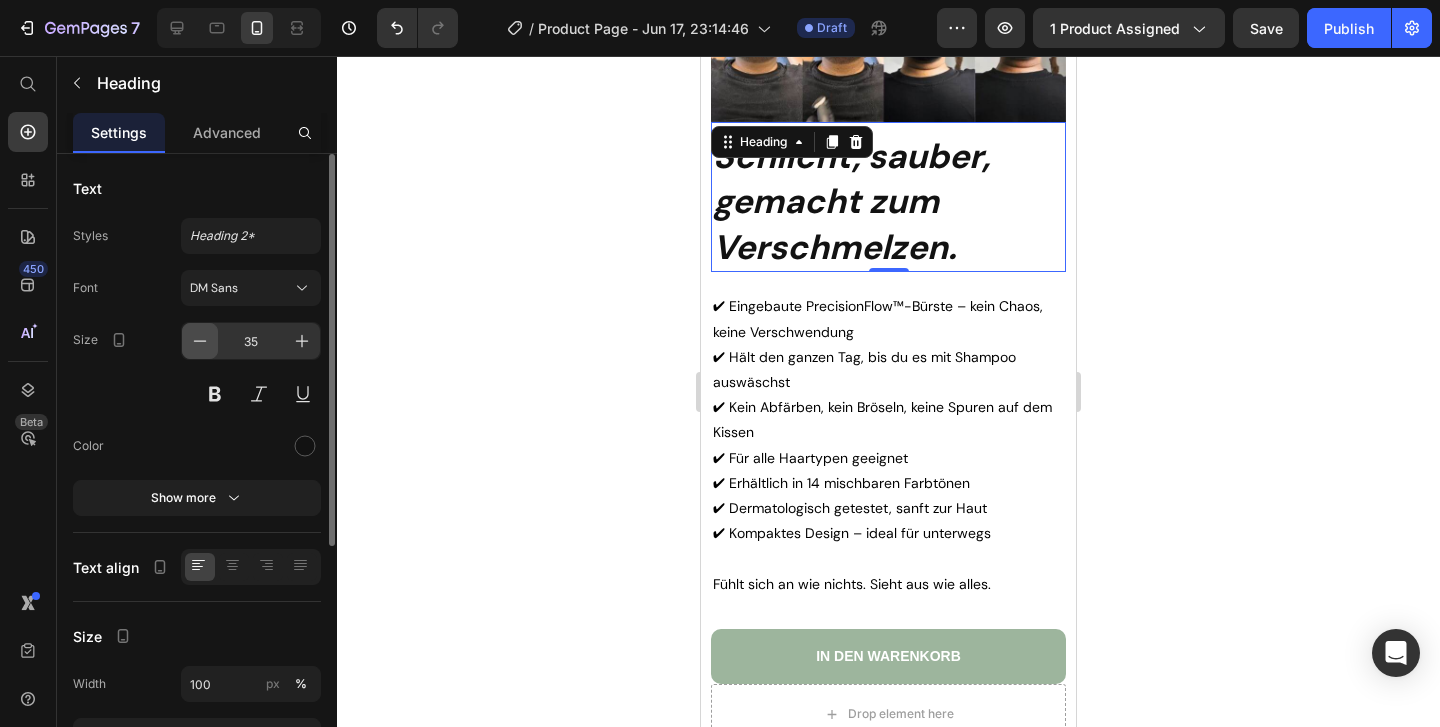 click 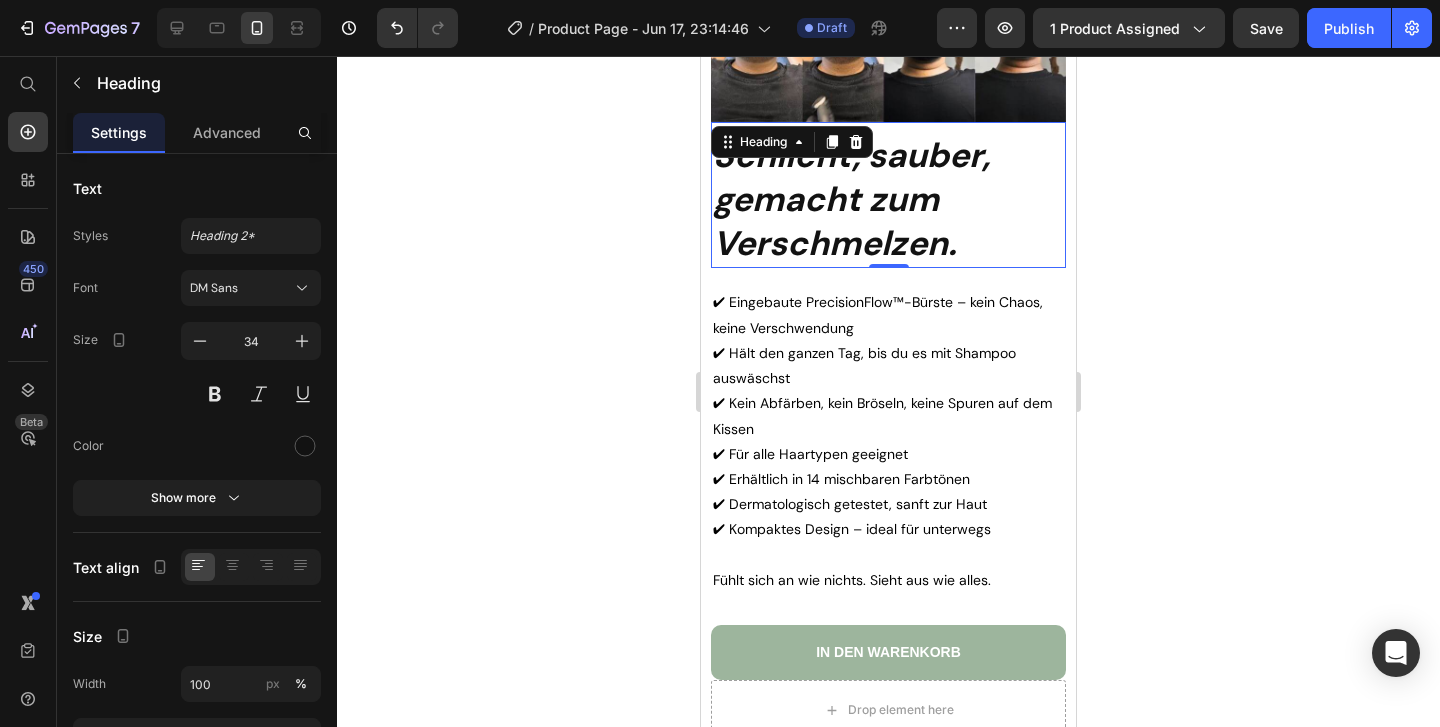 click 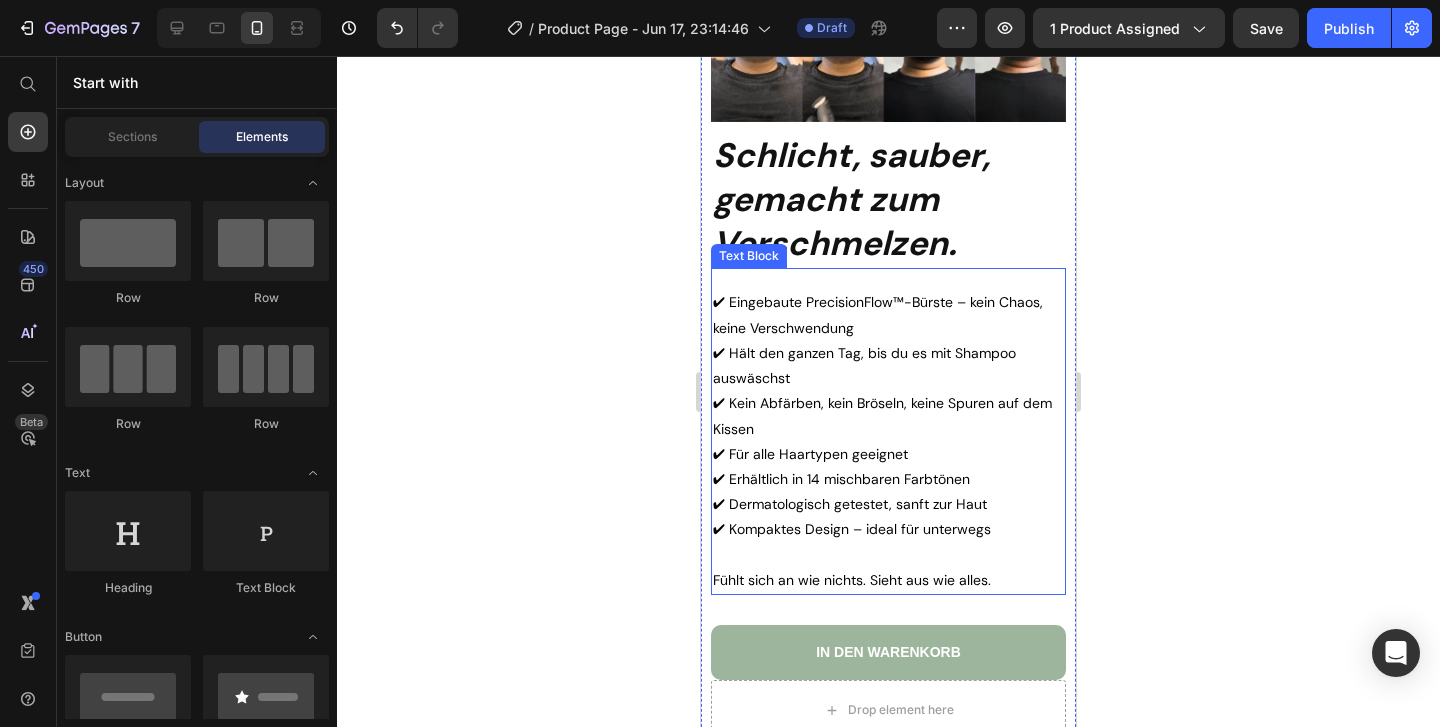 click on "✔ Kein Abfärben, kein Bröseln, keine Spuren auf dem Kissen" at bounding box center [882, 415] 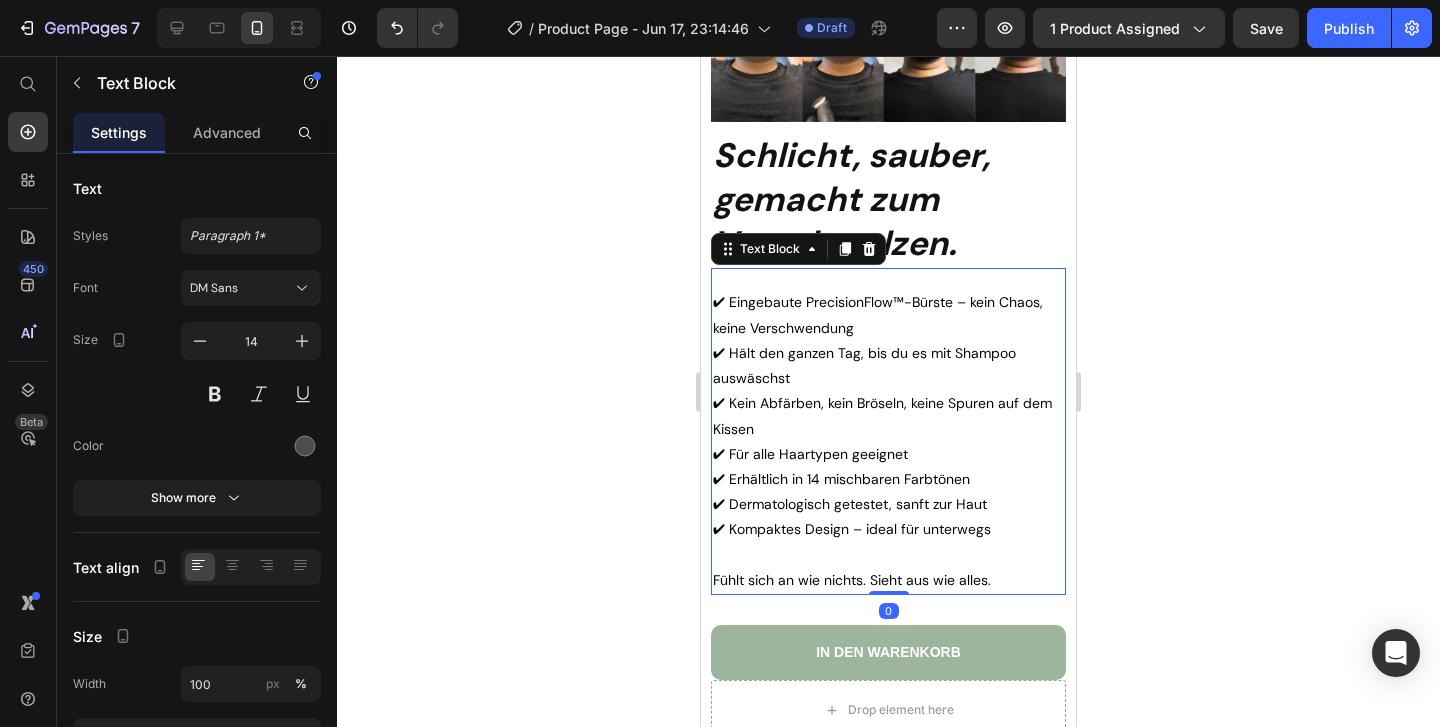 click on "✔ Kein Abfärben, kein Bröseln, keine Spuren auf dem Kissen" at bounding box center [882, 415] 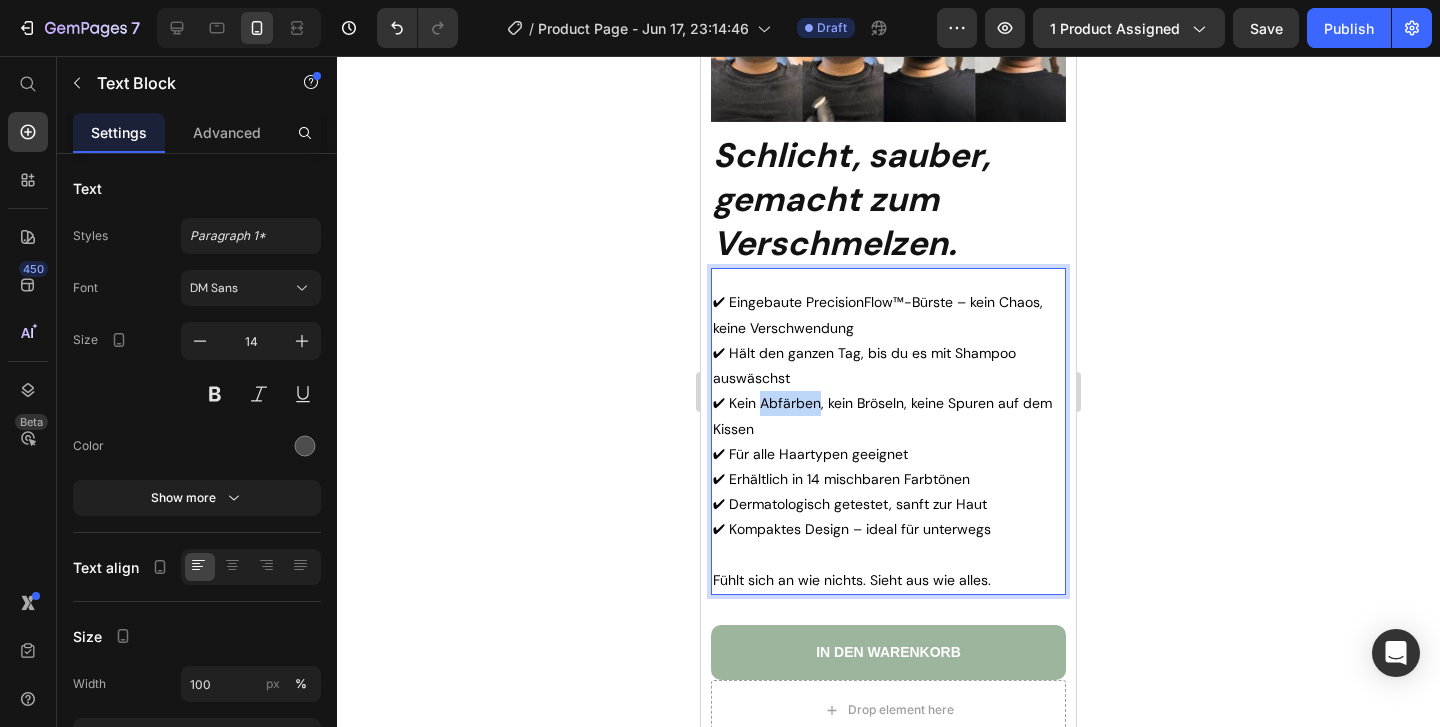 click on "✔ Kein Abfärben, kein Bröseln, keine Spuren auf dem Kissen" at bounding box center [882, 415] 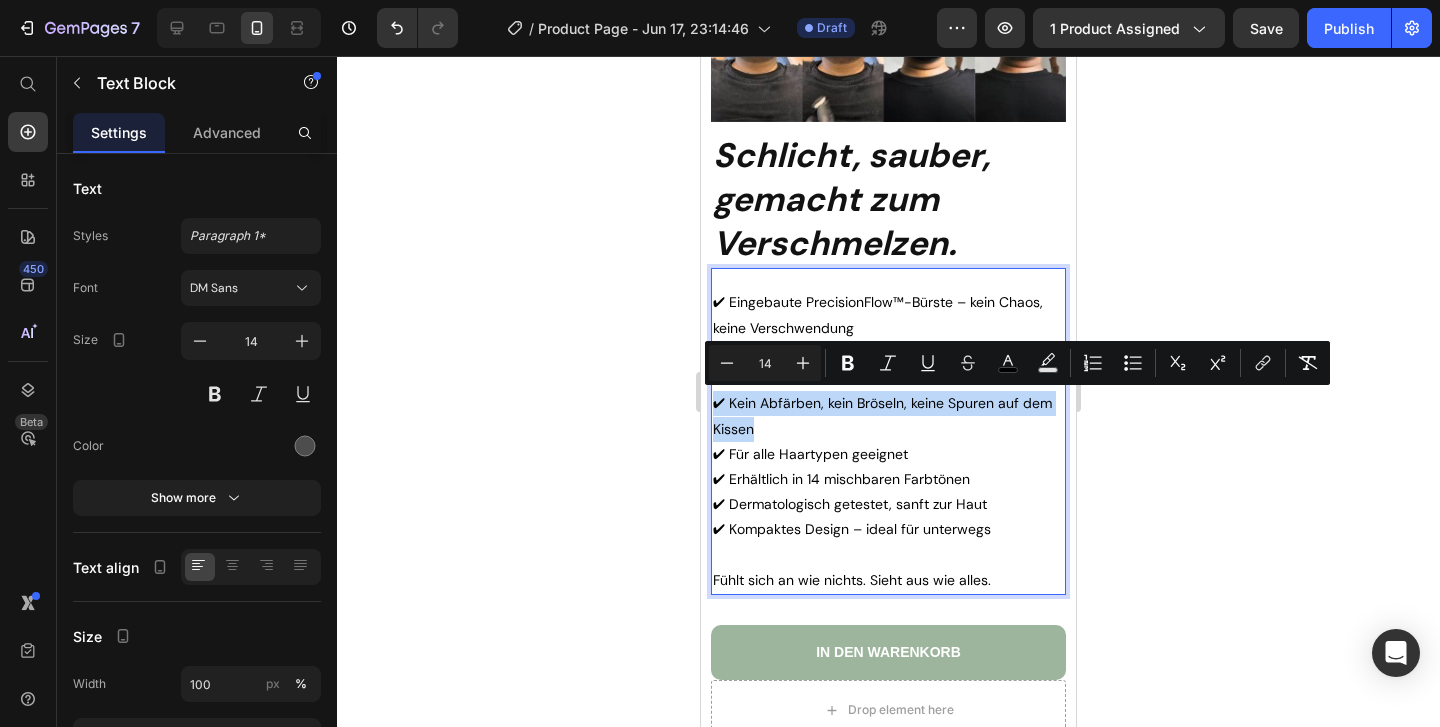 click on "✔ Für alle Haartypen geeignet" at bounding box center [810, 454] 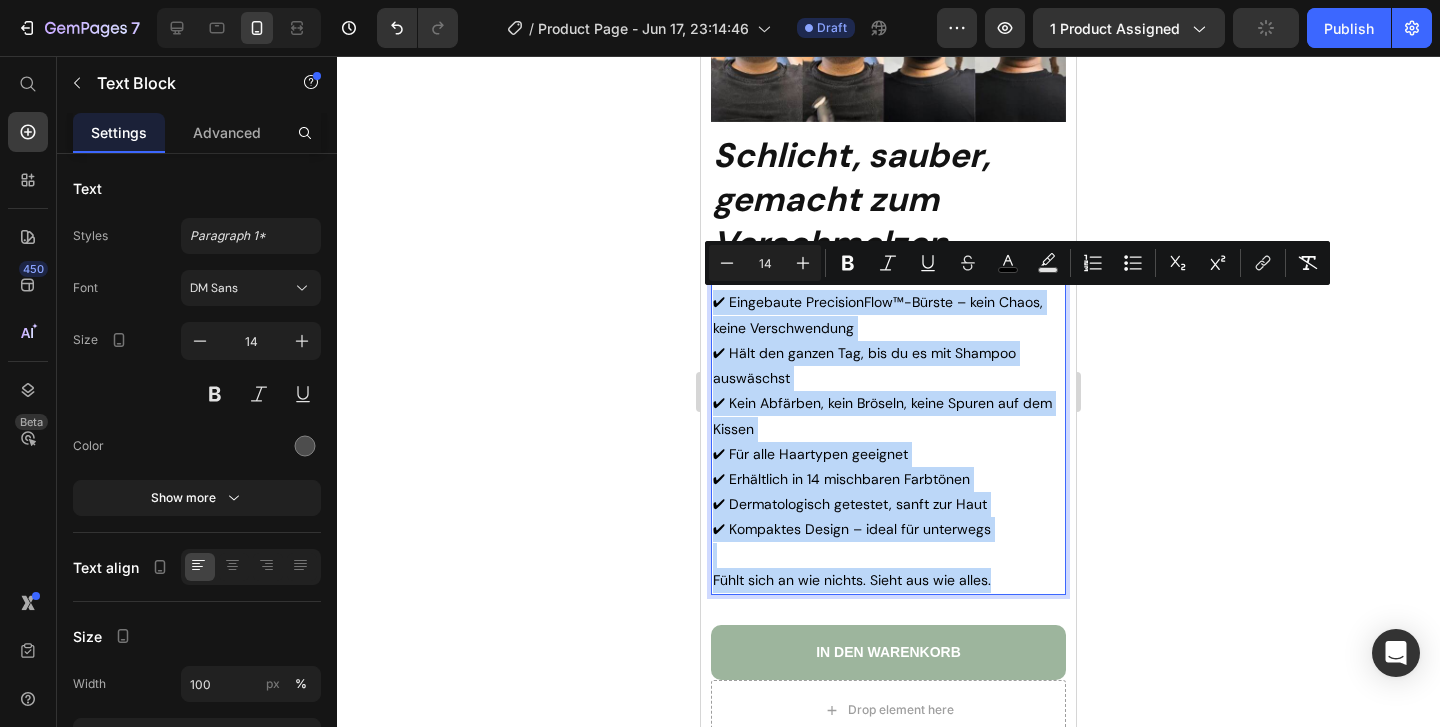 drag, startPoint x: 991, startPoint y: 575, endPoint x: 728, endPoint y: 279, distance: 395.96085 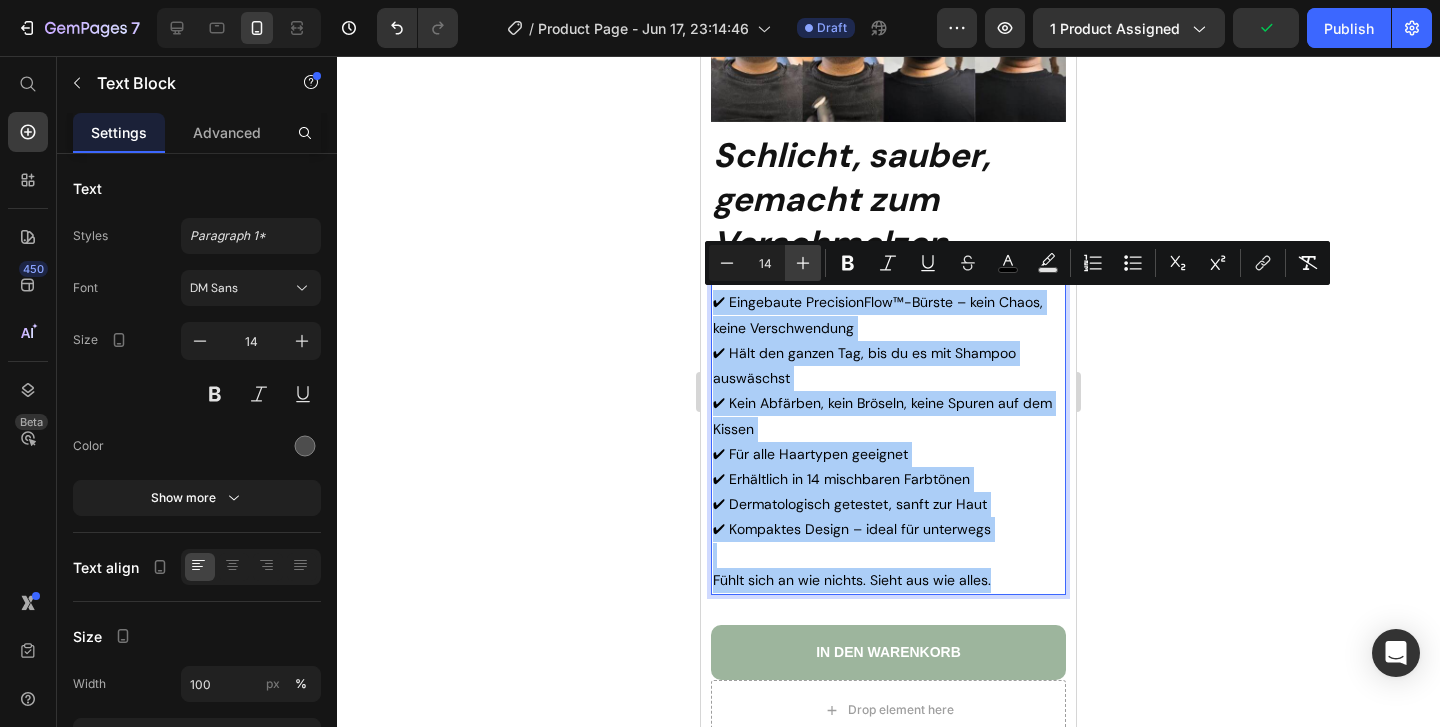 click 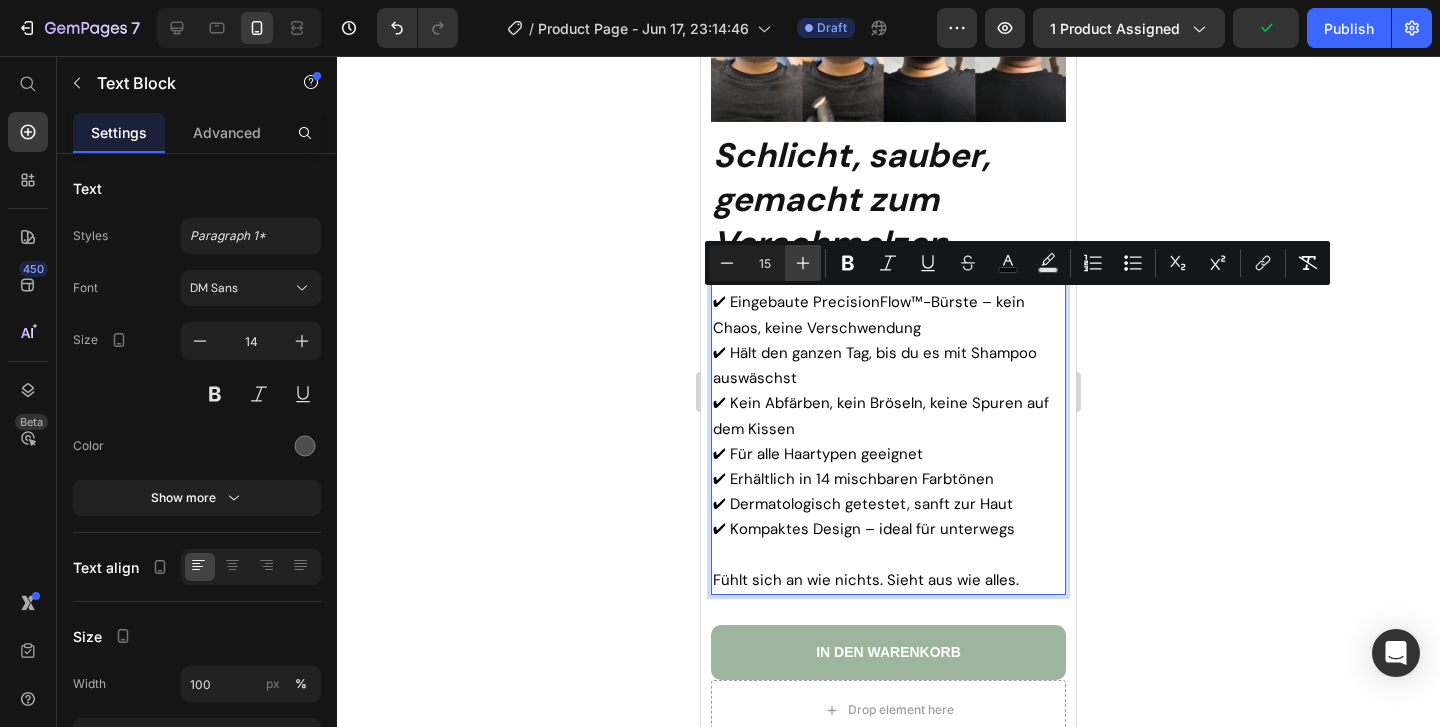 click 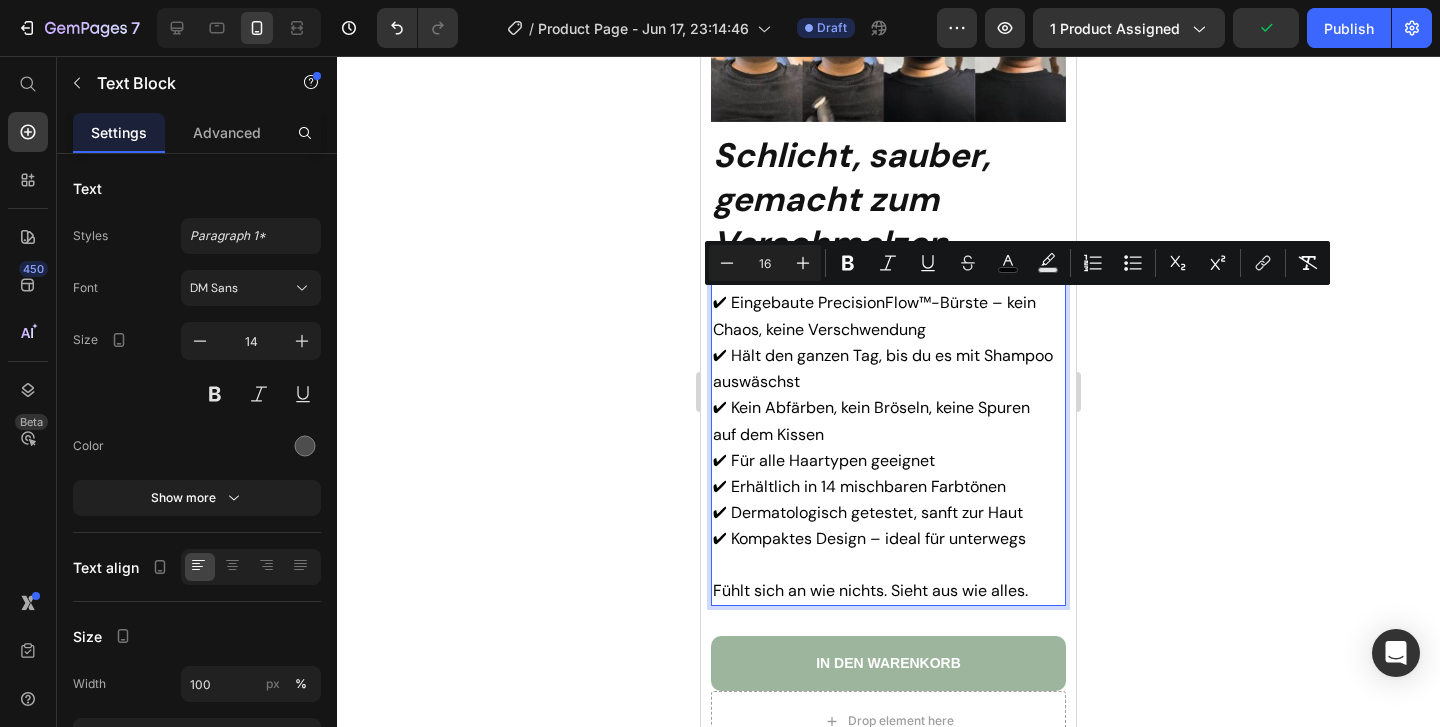 click on "✔ Hält den ganzen Tag, bis du es mit Shampoo auswäschst" at bounding box center (883, 368) 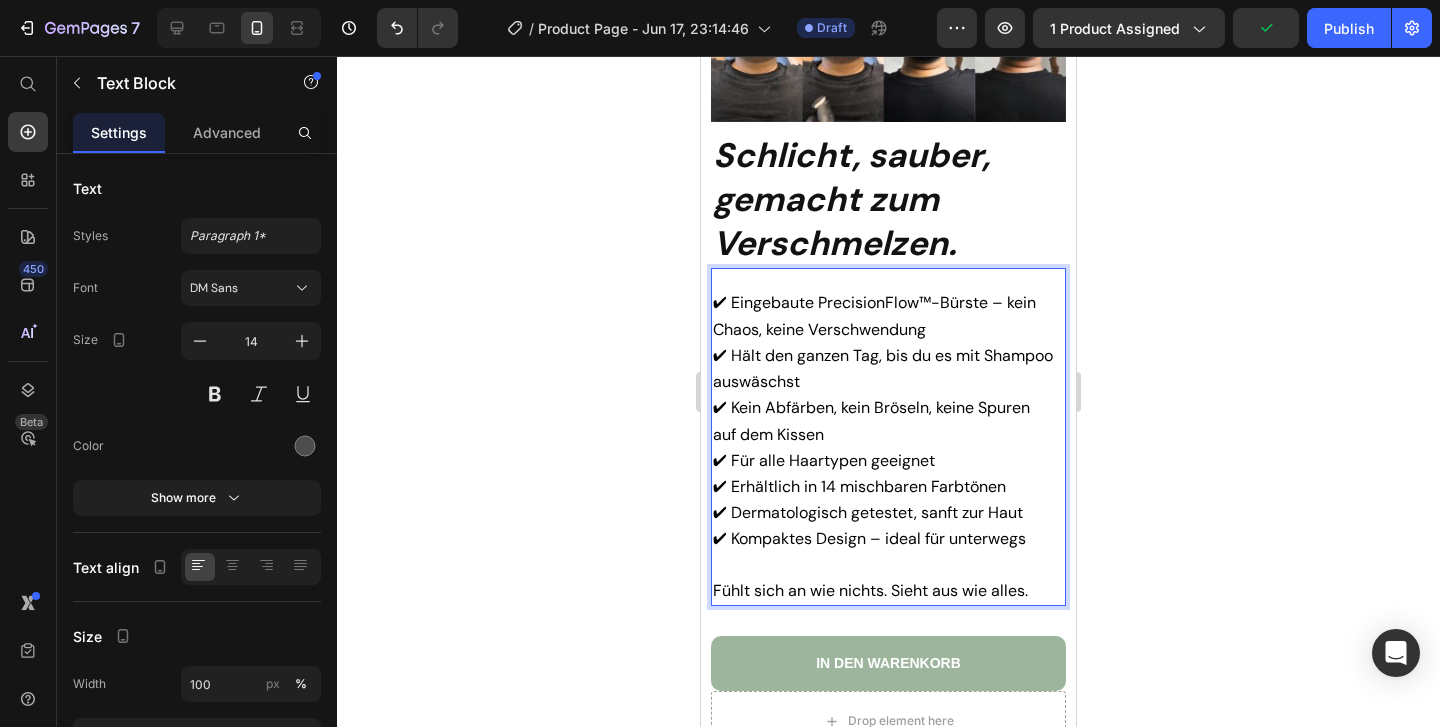 click 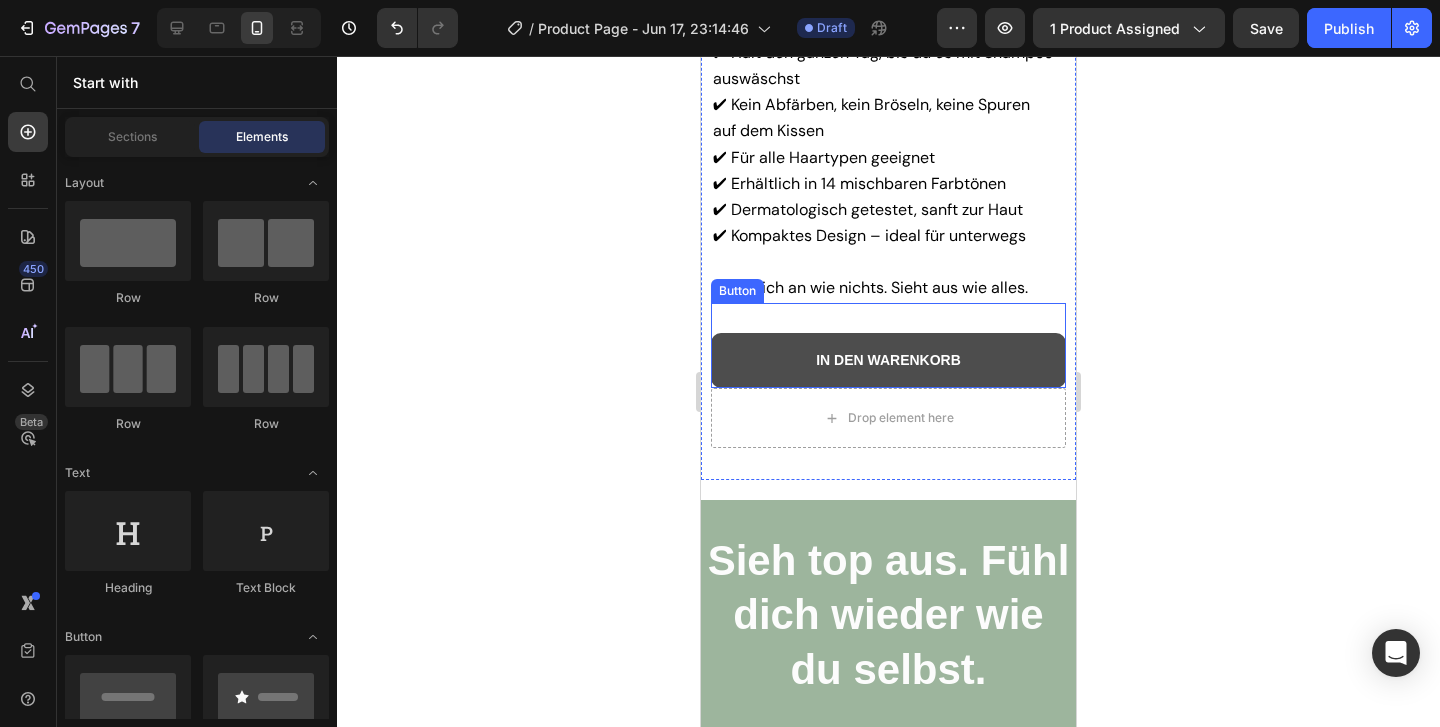 scroll, scrollTop: 9225, scrollLeft: 0, axis: vertical 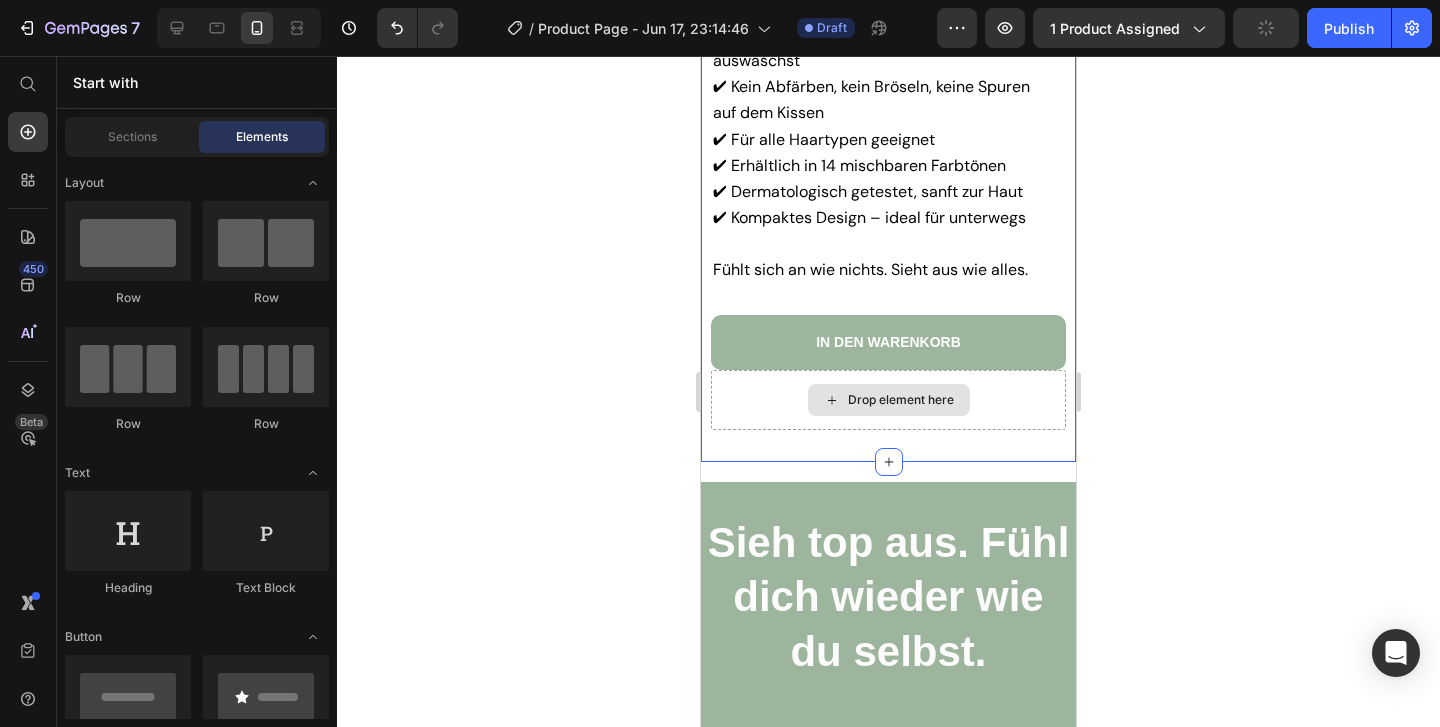 click on "Drop element here" at bounding box center (888, 400) 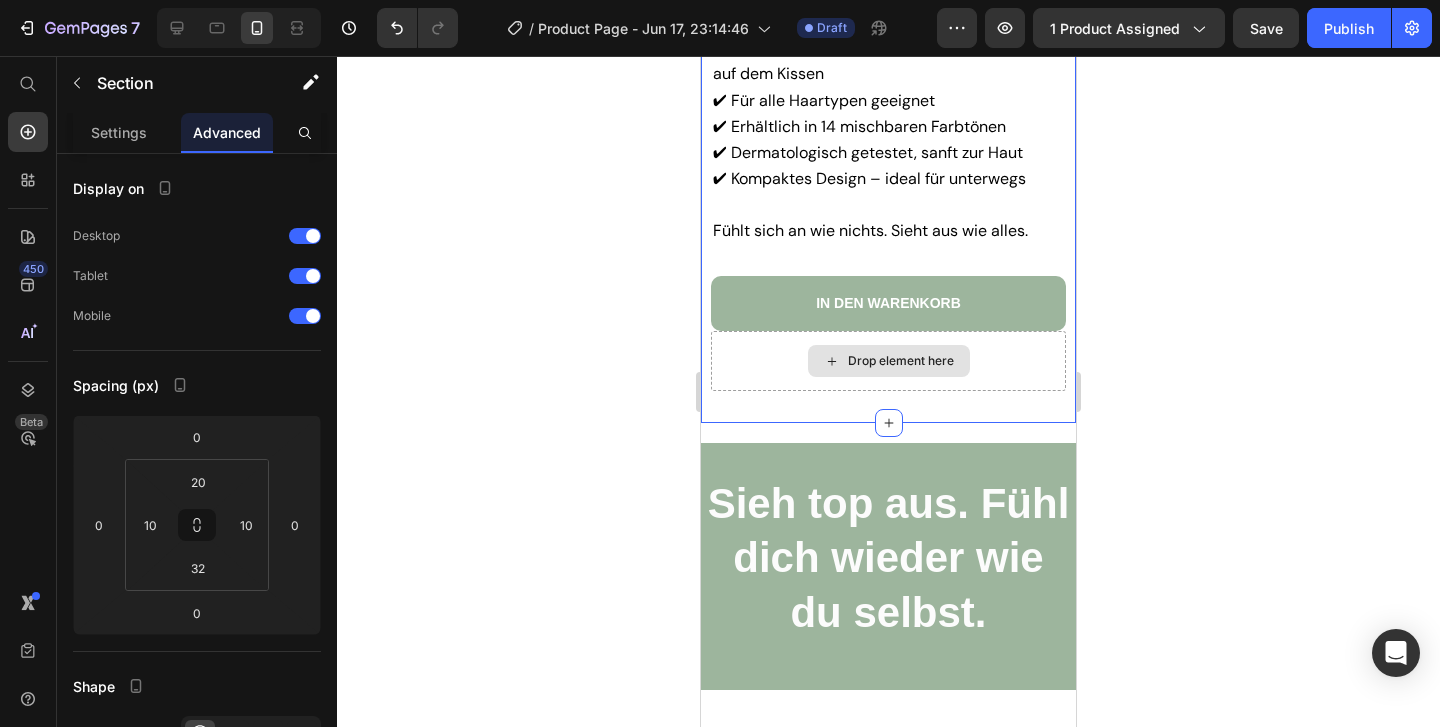 scroll, scrollTop: 9268, scrollLeft: 0, axis: vertical 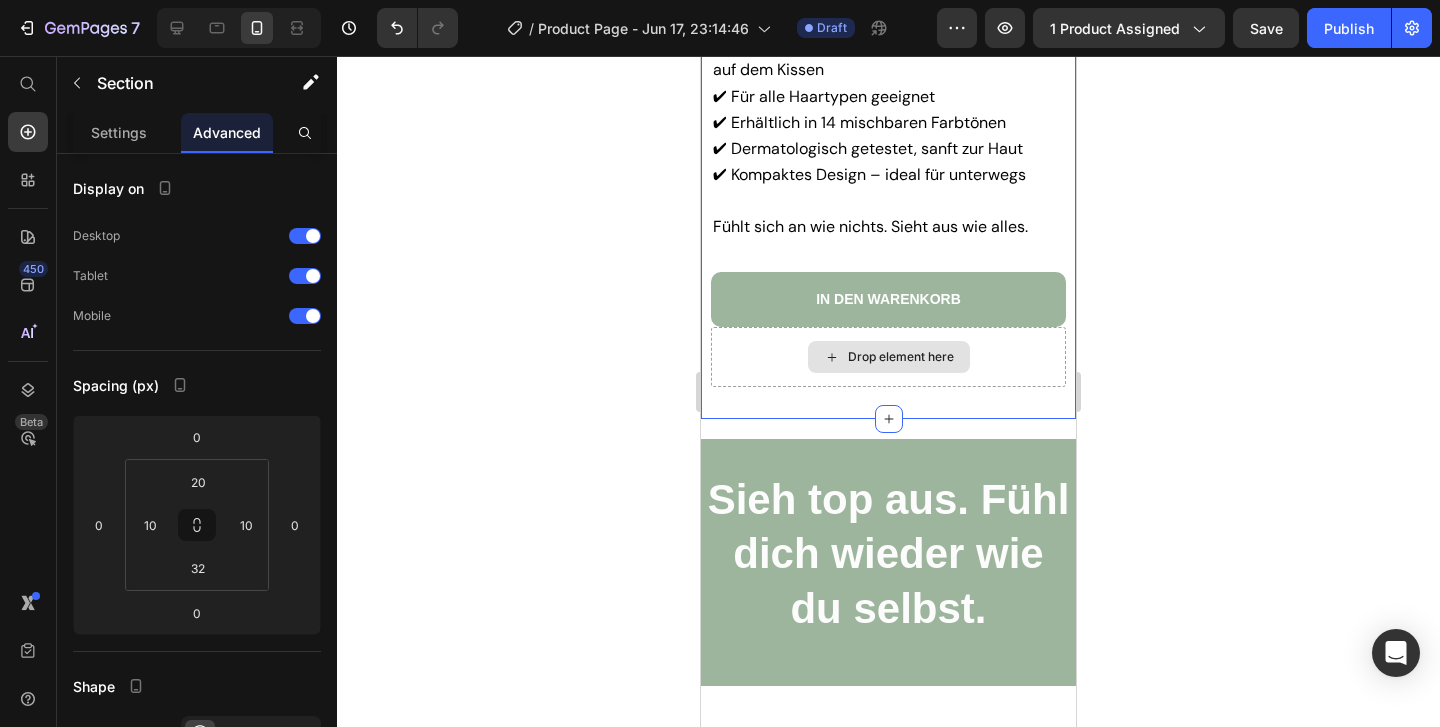 click on "Drop element here" at bounding box center [888, 357] 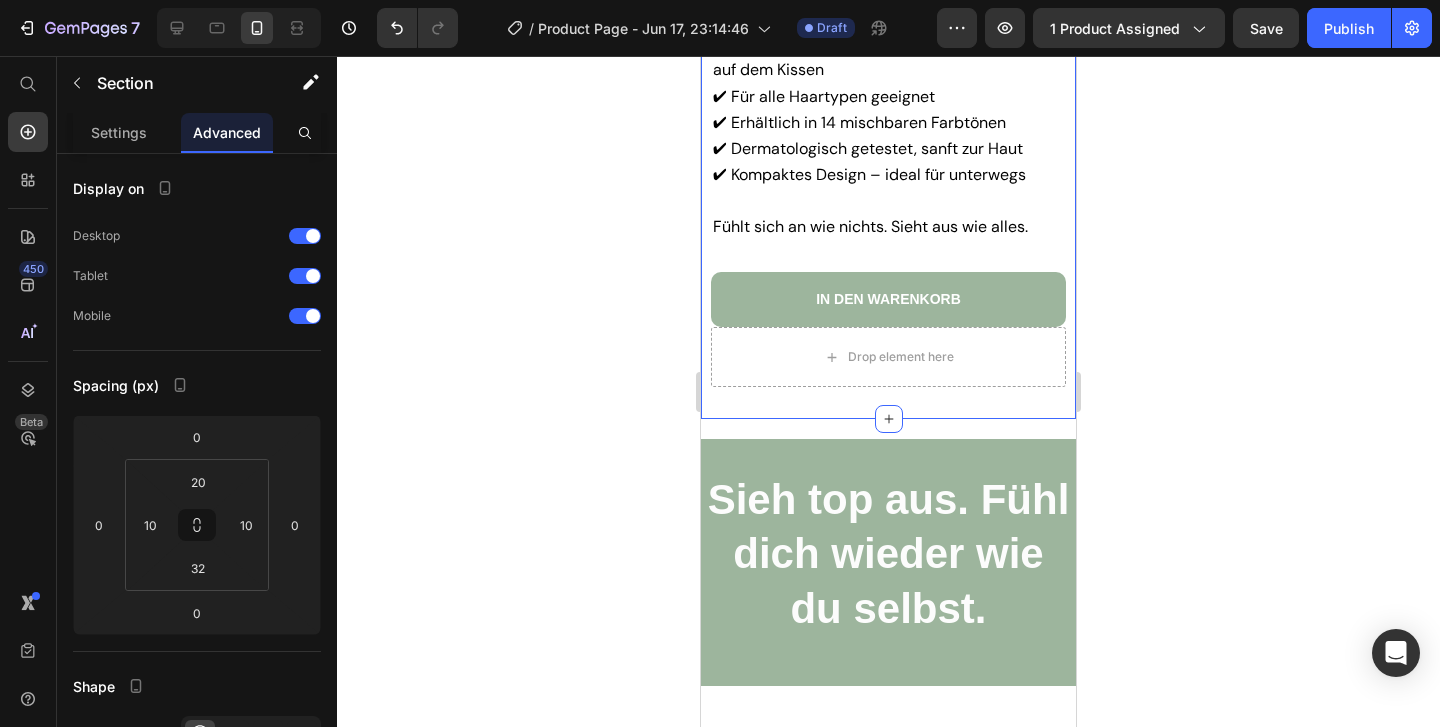 click on "Image ⁠⁠⁠⁠⁠⁠⁠ Schlicht, sauber, gemacht zum Verschmelzen. Heading ✔ Eingebaute PrecisionFlow™-Bürste – kein Chaos, keine Verschwendung ✔ Hält den ganzen Tag, bis du es mit Shampoo auswäschst ✔ Kein Abfärben, kein Bröseln, keine Spuren auf dem Kissen ✔ Für alle Haartypen geeignet ✔ Erhältlich in 14 mischbaren Farbtönen ✔ Dermatologisch getestet, sanft zur Haut ✔ Kompaktes Design – ideal für unterwegs Fühlt sich an wie nichts. Sieht aus wie alles. Text Block IN DEN WARENKORB Button
Drop element here Section 11   You can create reusable sections Create Theme Section AI Content Write with GemAI What would you like to describe here? Tone and Voice Persuasive Product Vollum Hair Filler Show more Generate" at bounding box center (888, -99) 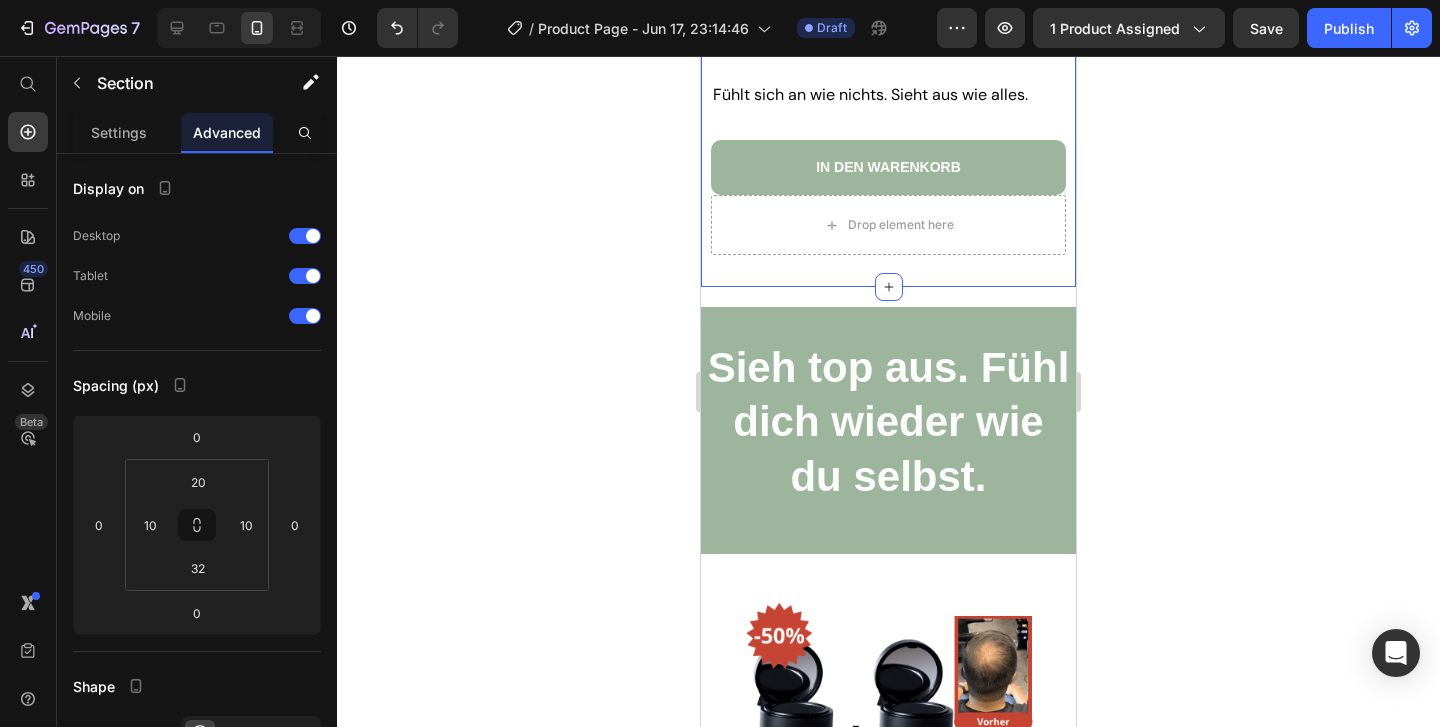 scroll, scrollTop: 9414, scrollLeft: 0, axis: vertical 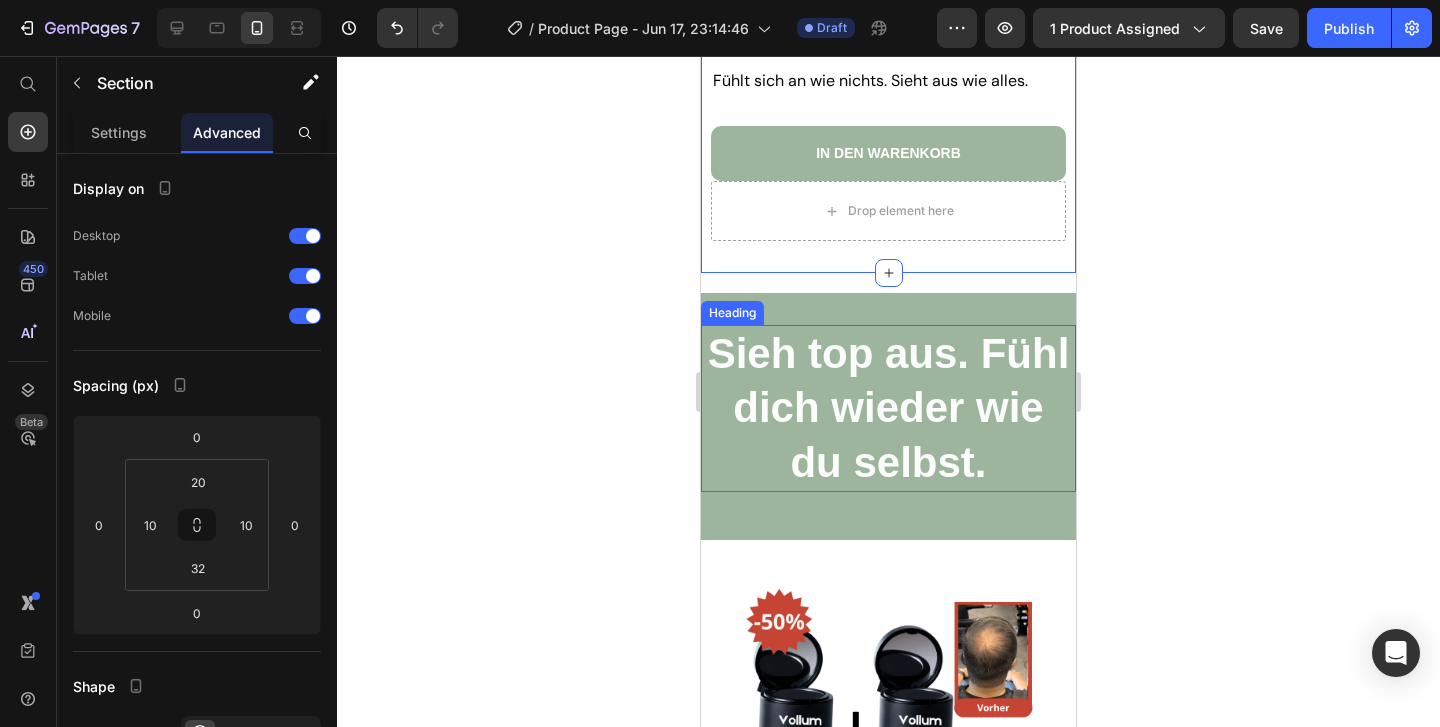 click on "Sieh top aus. Fühl dich wieder wie du selbst." at bounding box center (889, 408) 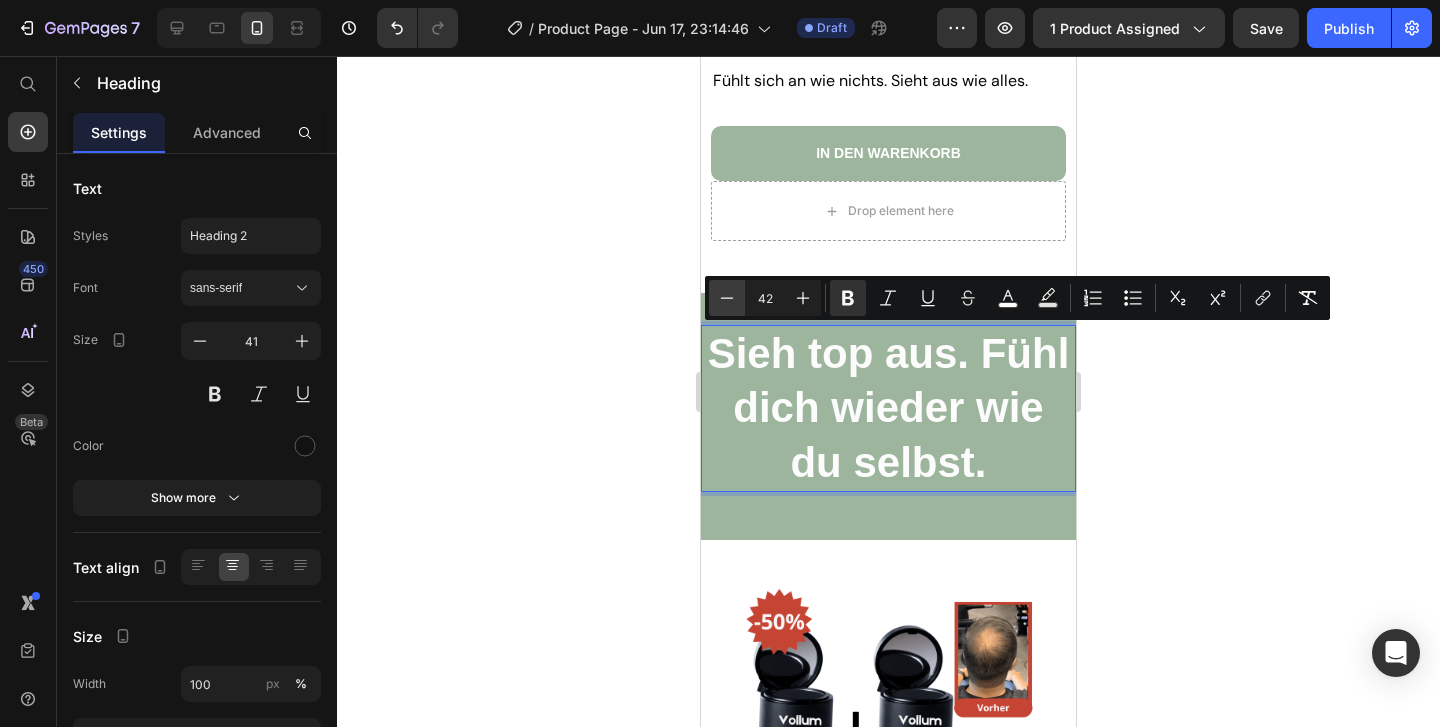 click 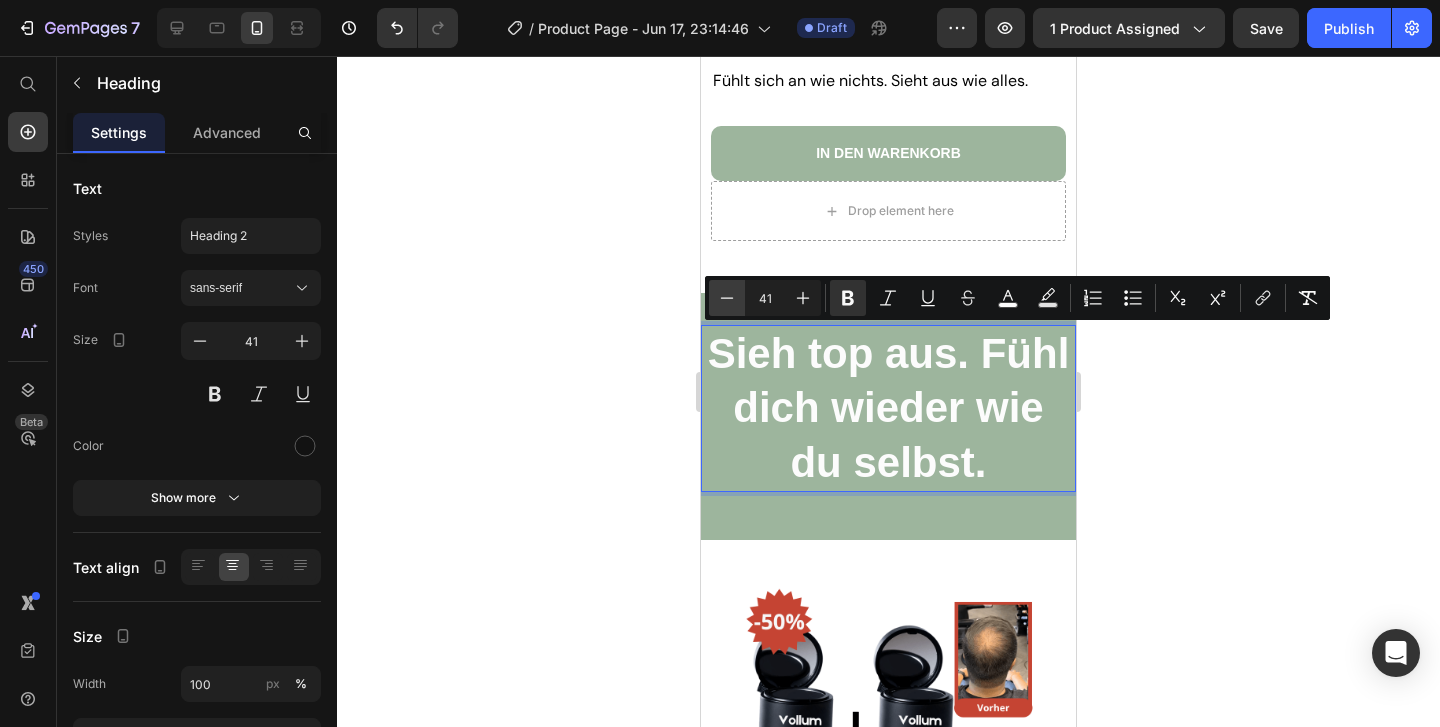 click 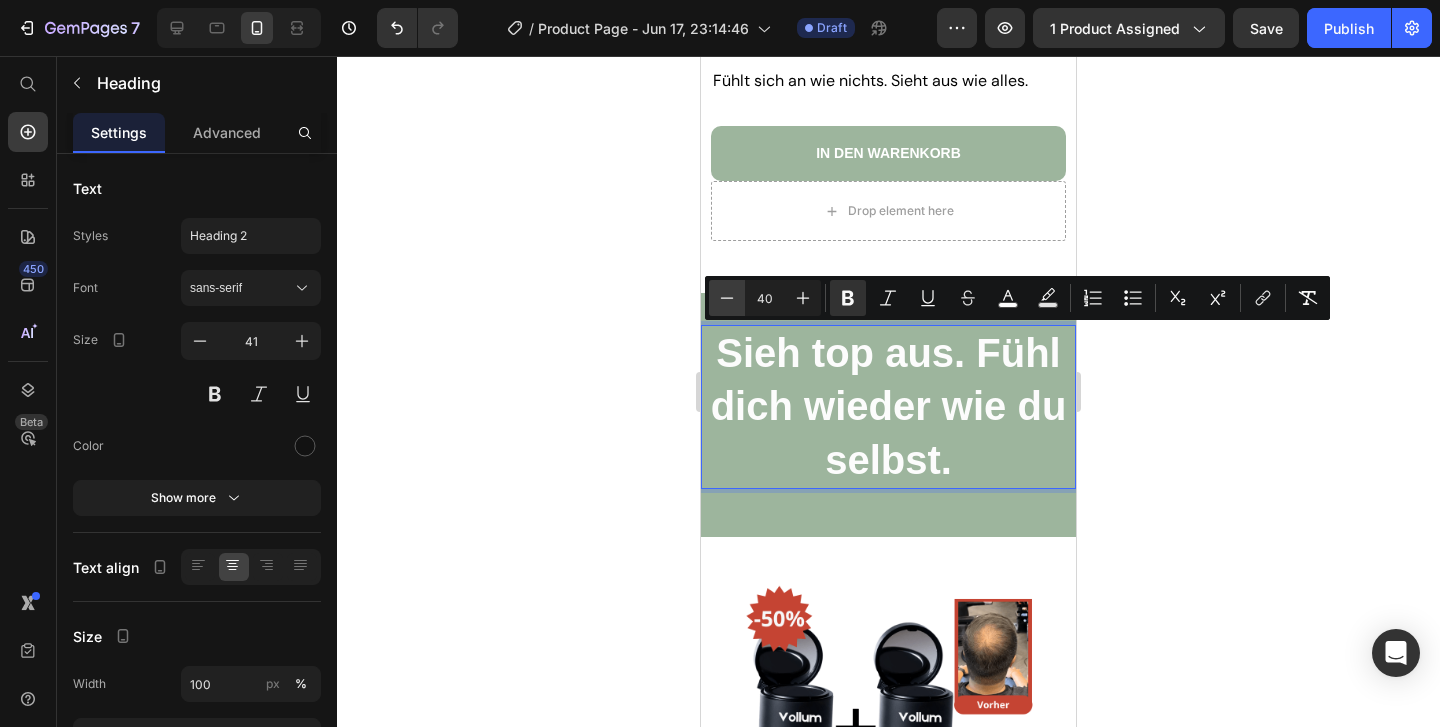 click 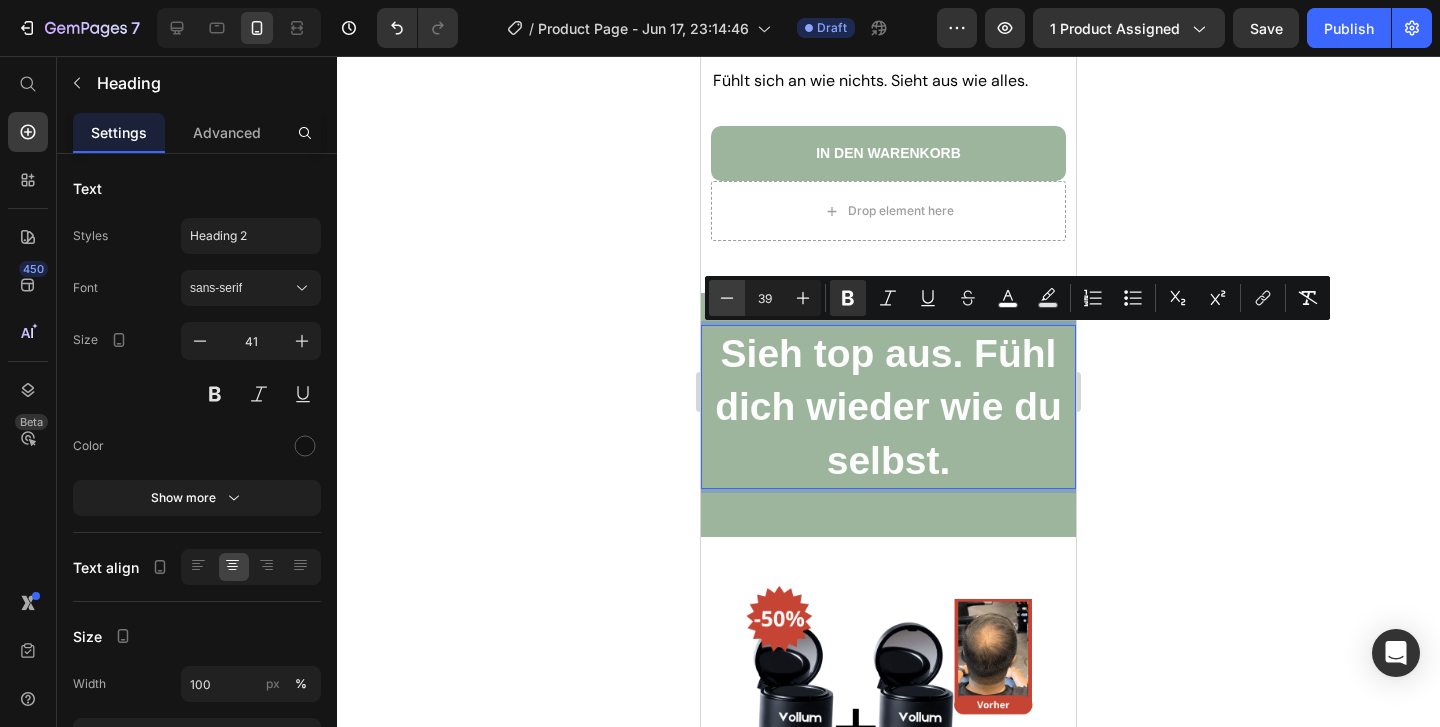 click 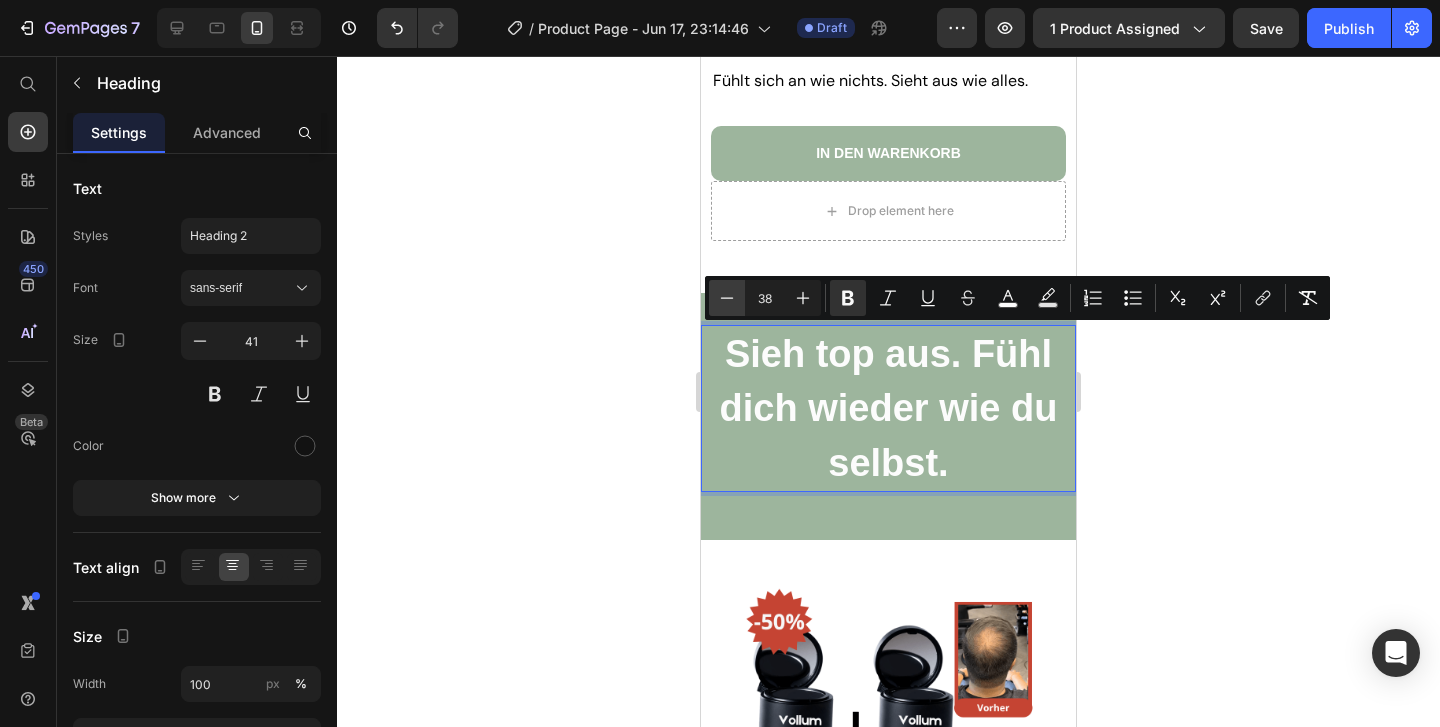 click 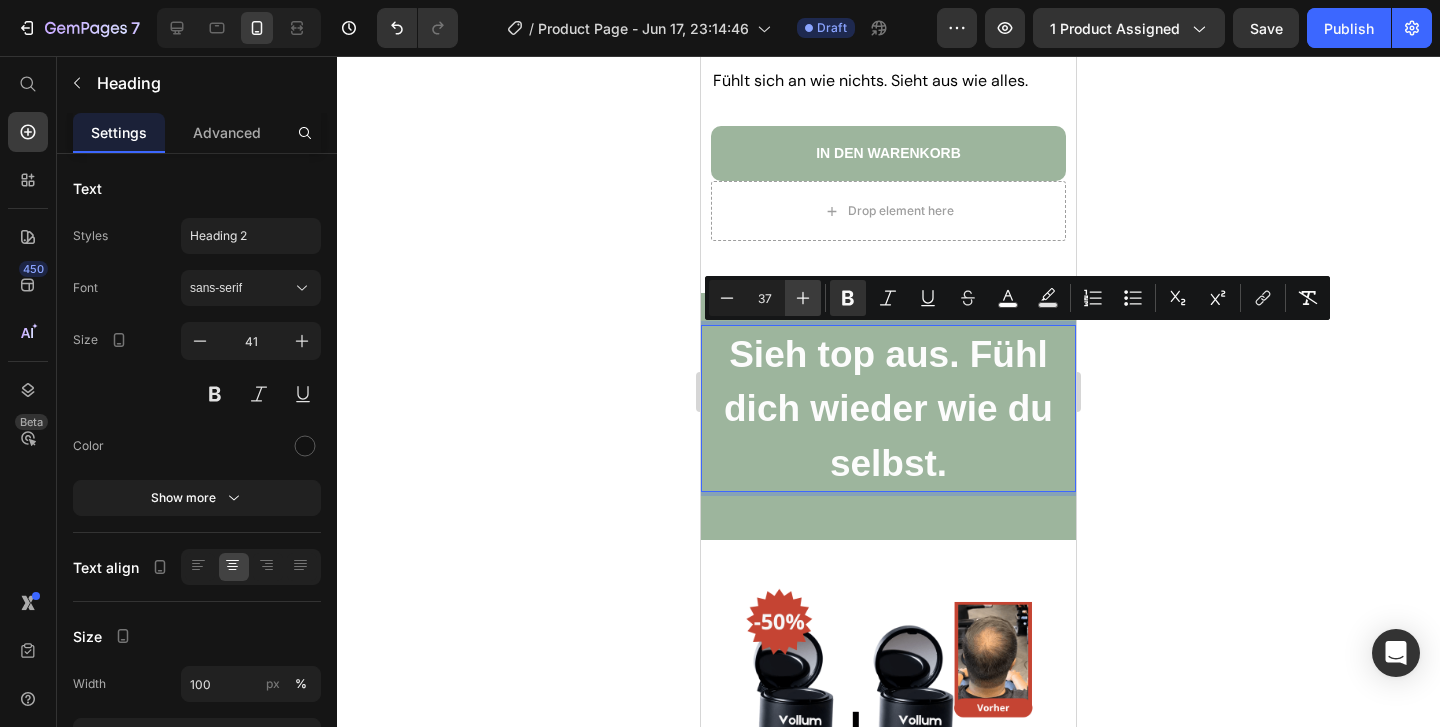 click 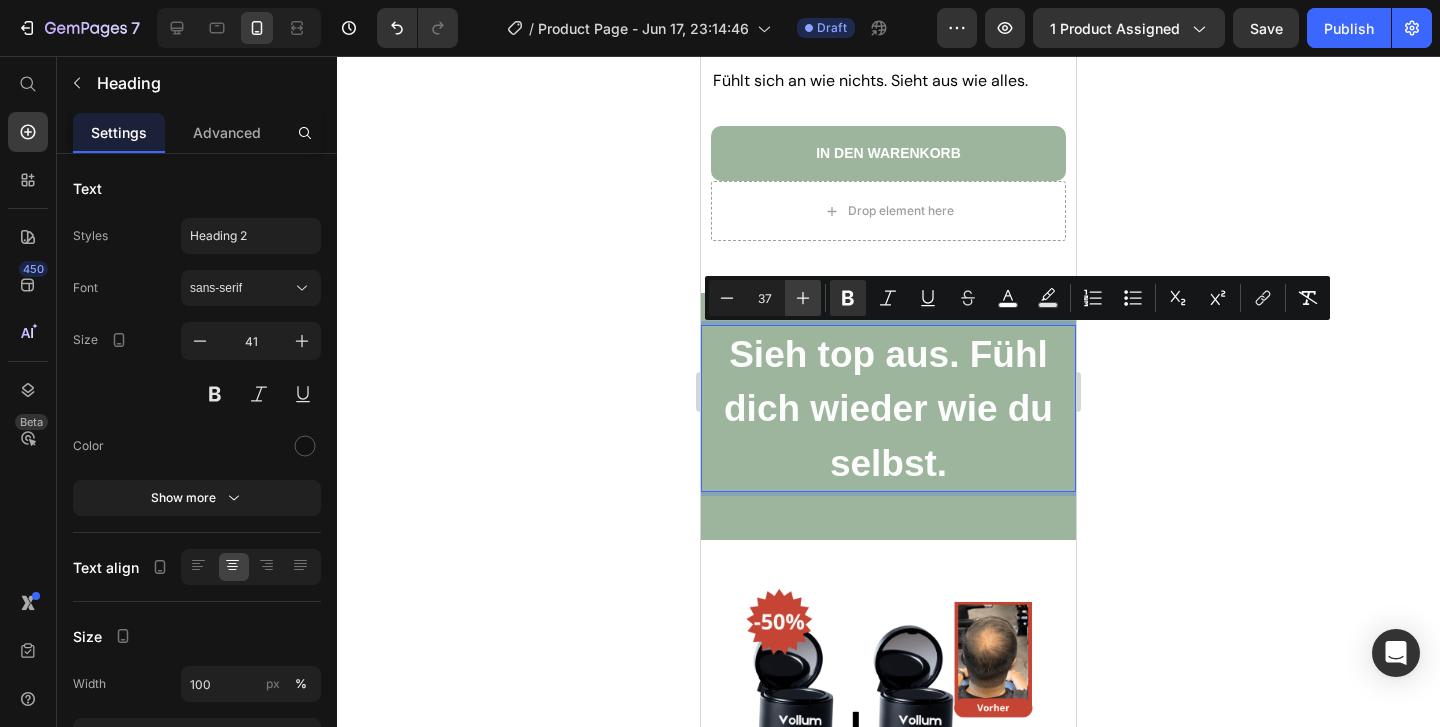 type on "38" 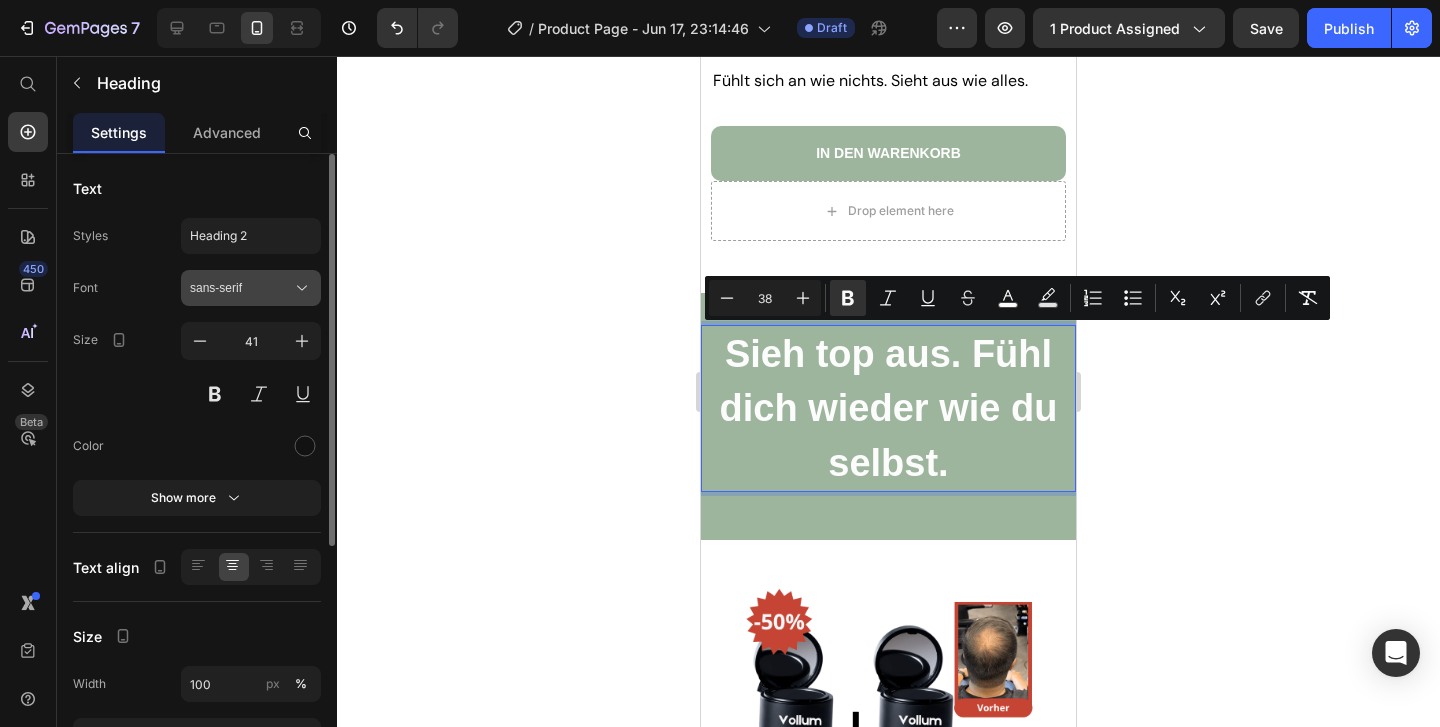 click on "sans-serif" at bounding box center [241, 288] 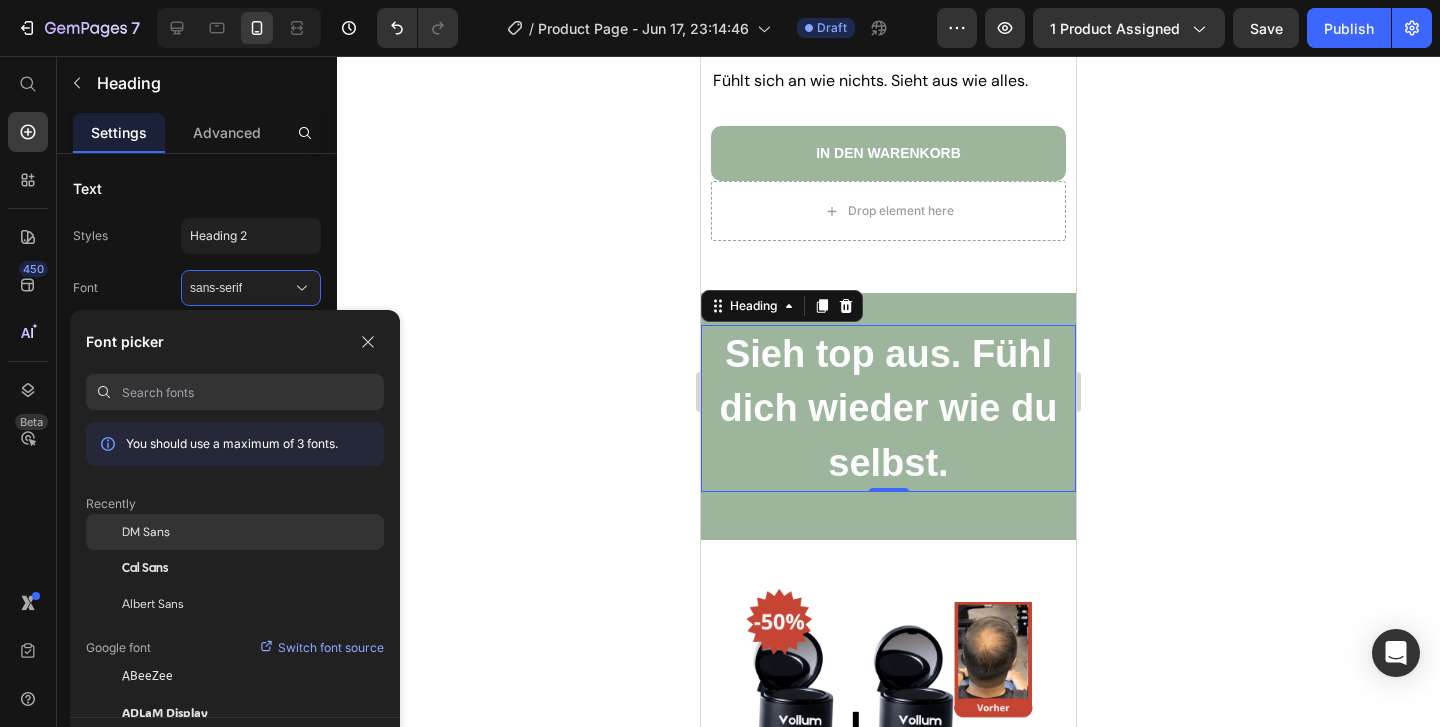 click on "DM Sans" 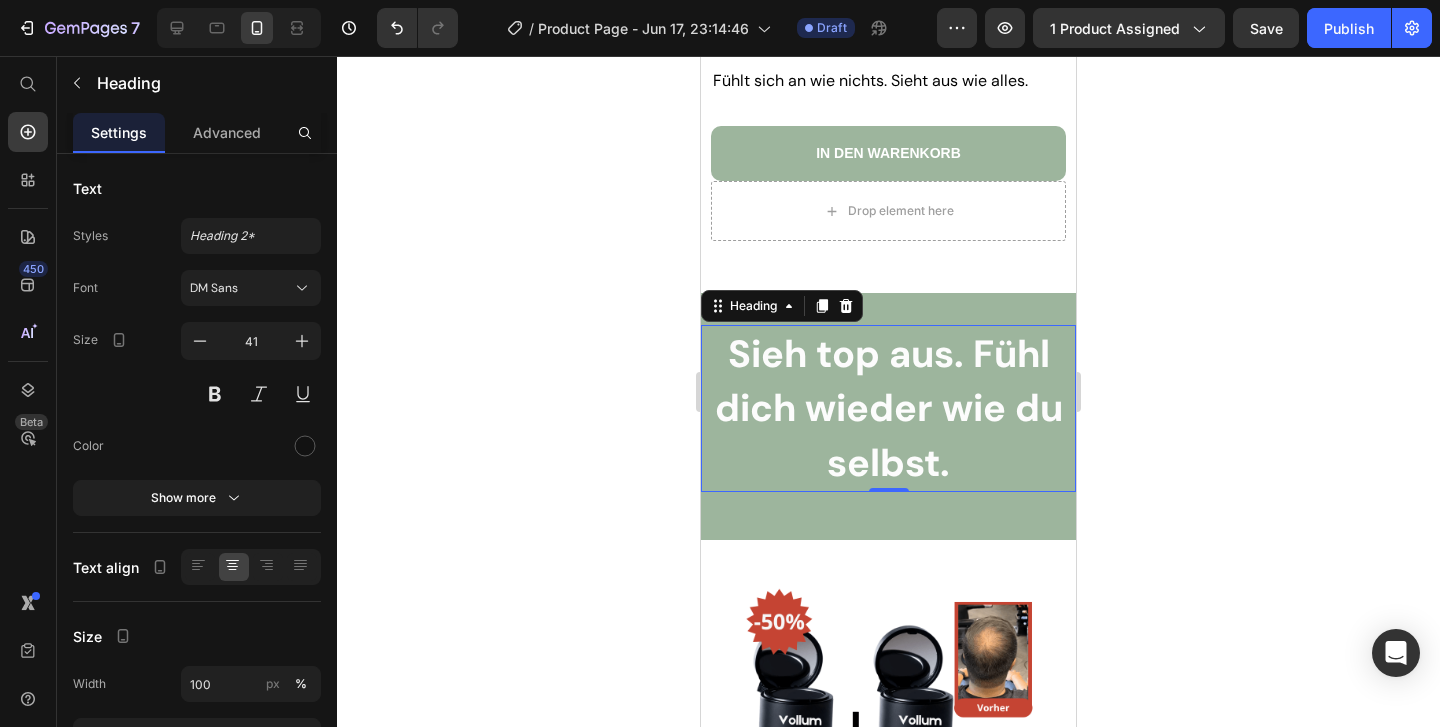 click 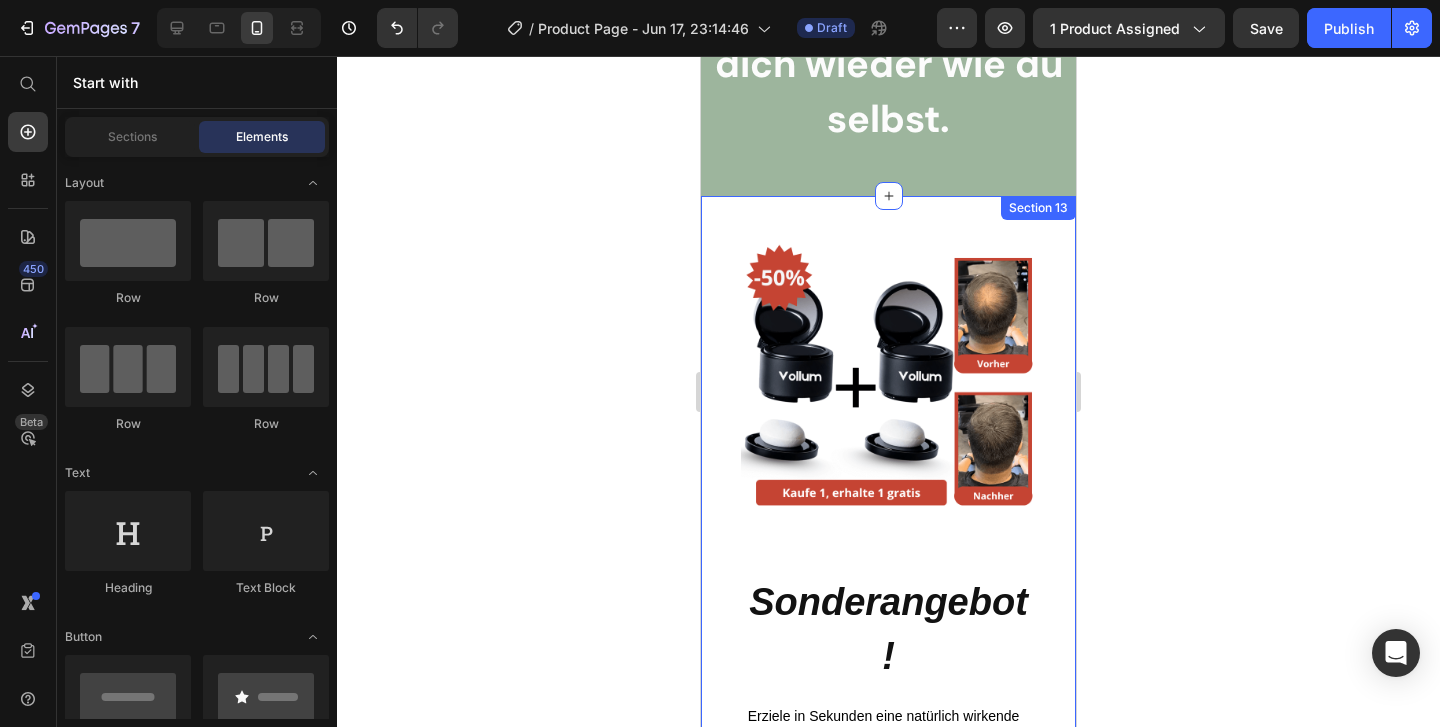 scroll, scrollTop: 9750, scrollLeft: 0, axis: vertical 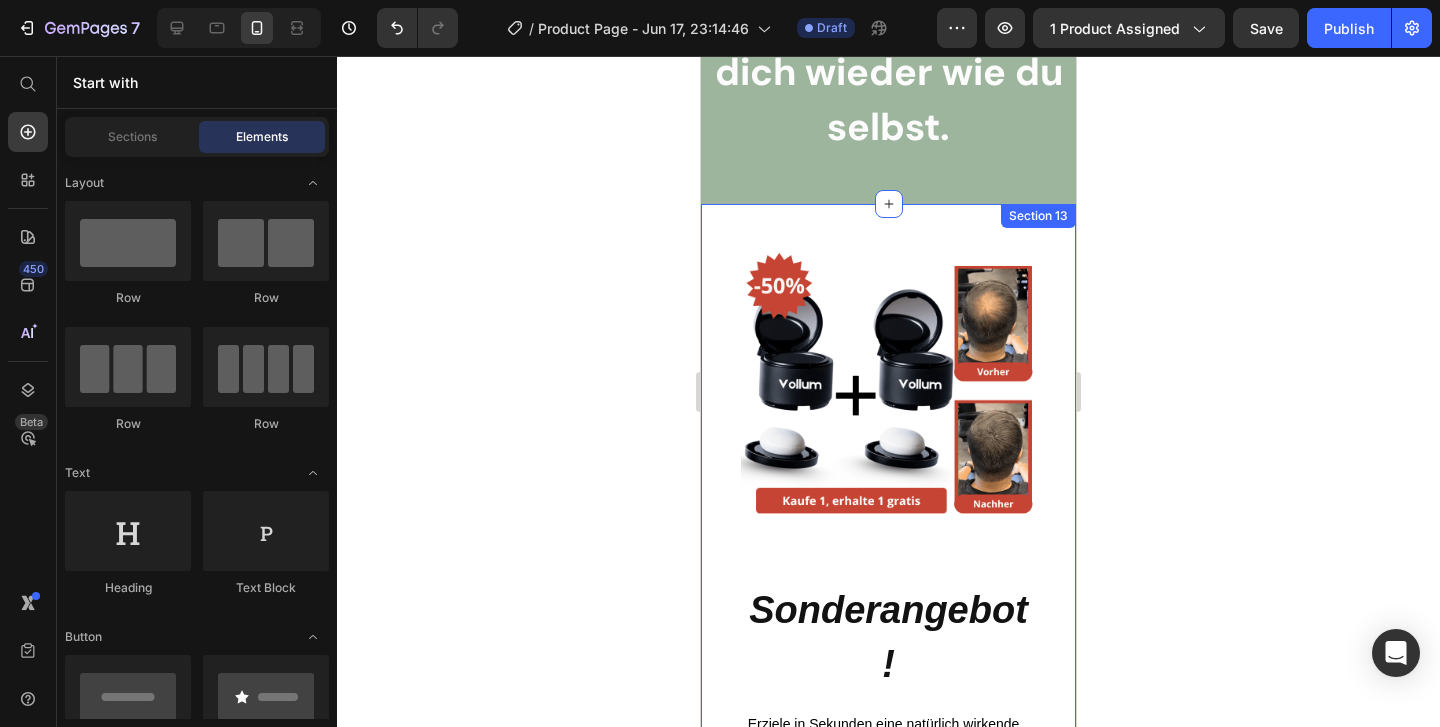 click on "Image Sonderangebot! Heading Erziele in Sekunden eine natürlich wirkende Abdeckung – ganz ohne Chaos, Wartezeit oder Abo-Falle.   Handle jetzt und du erhältst: Text Block Nur heute erhältst du:   ✔ 2 zum Preis von 1 ✔ Zusätzlich 50 % Rabatt ✔ 60-Tage-Ergebnis- oder Geld-zurück-Garantie ✔ Kostenloser Versand ✔ Sofortiger, natürlich wirkender Look, der den ganzen Tag hält Text Block IN DEN WARENKORB Button Row Section 13" at bounding box center [888, 714] 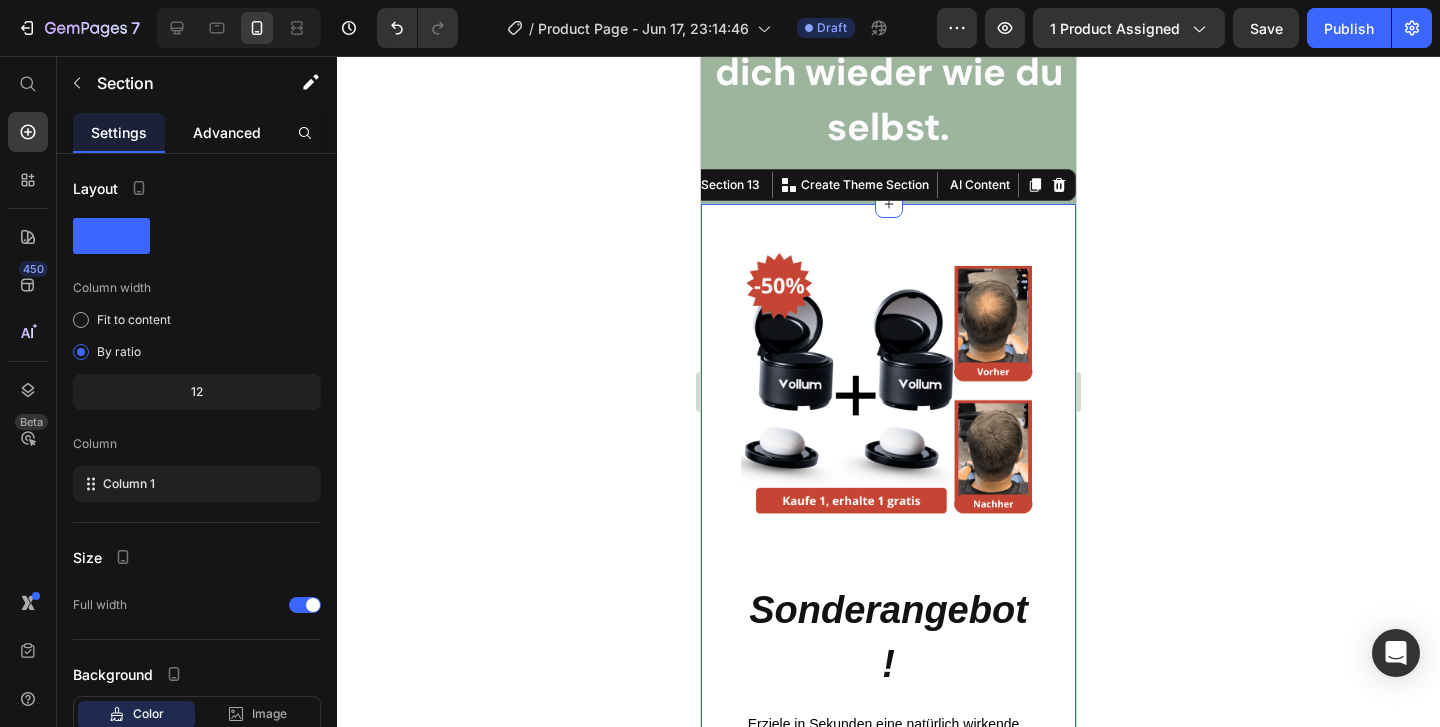 click on "Advanced" at bounding box center [227, 132] 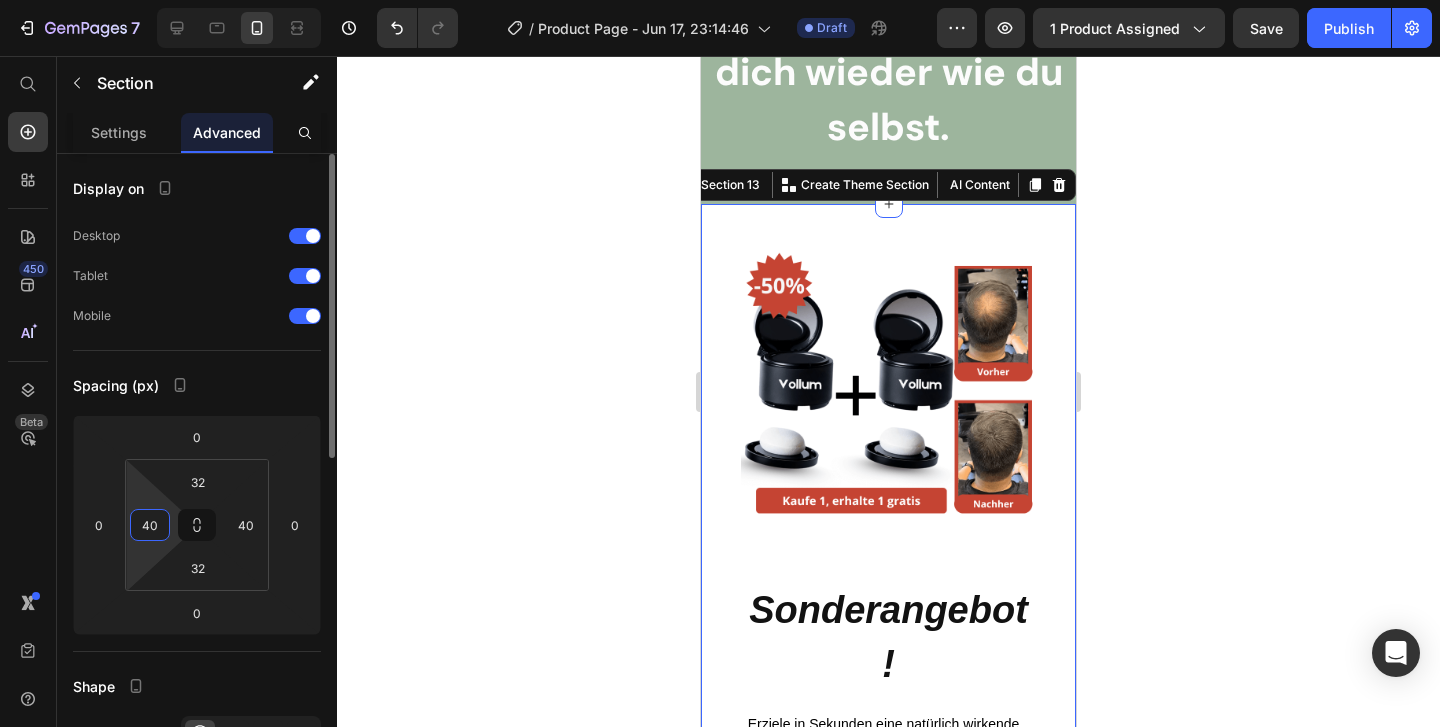 click on "40" at bounding box center (150, 525) 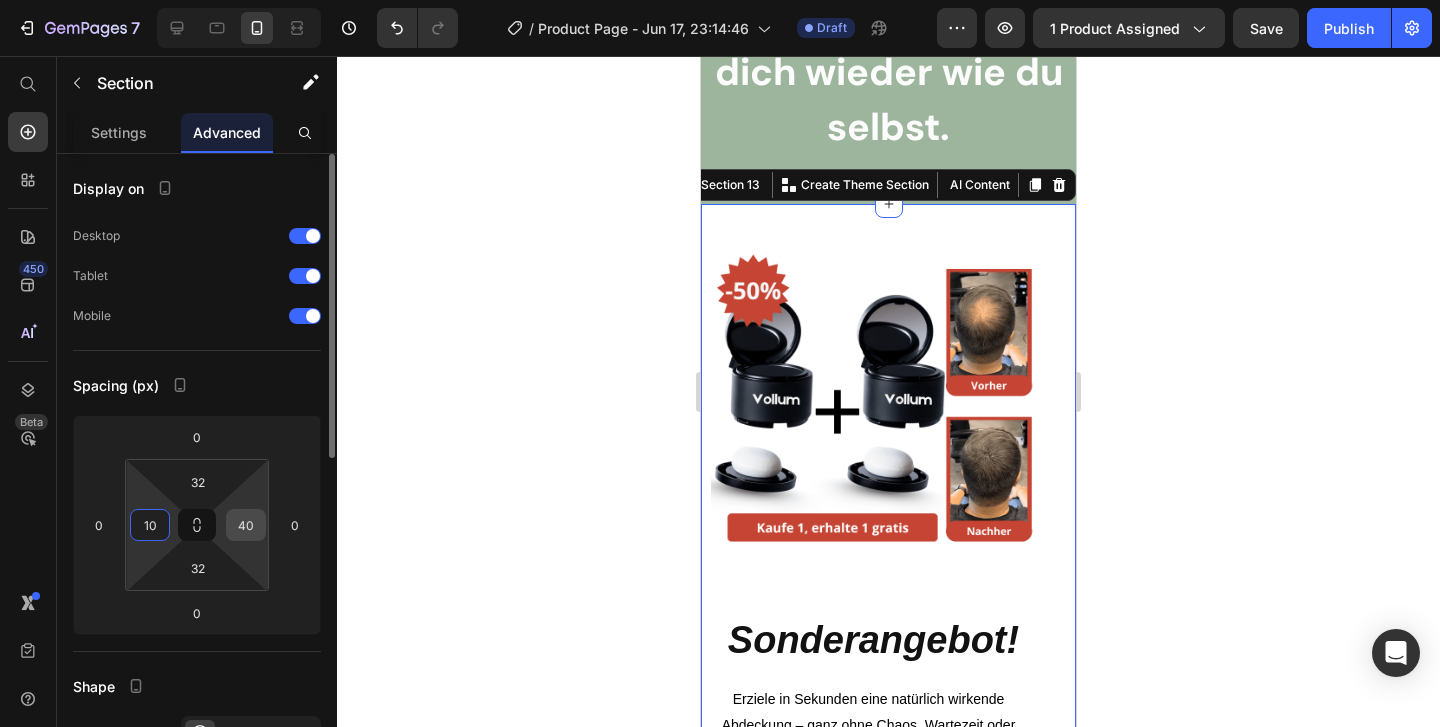 type on "10" 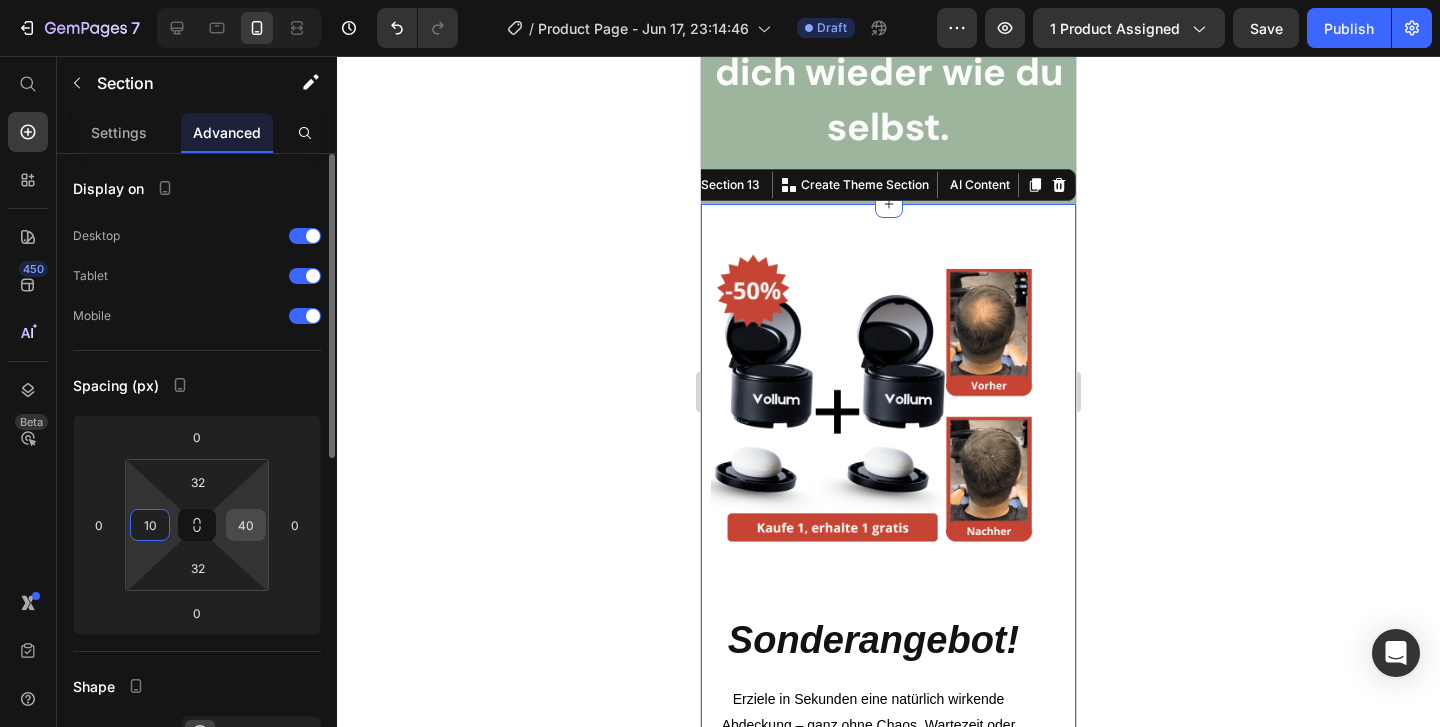 click on "40" at bounding box center (246, 525) 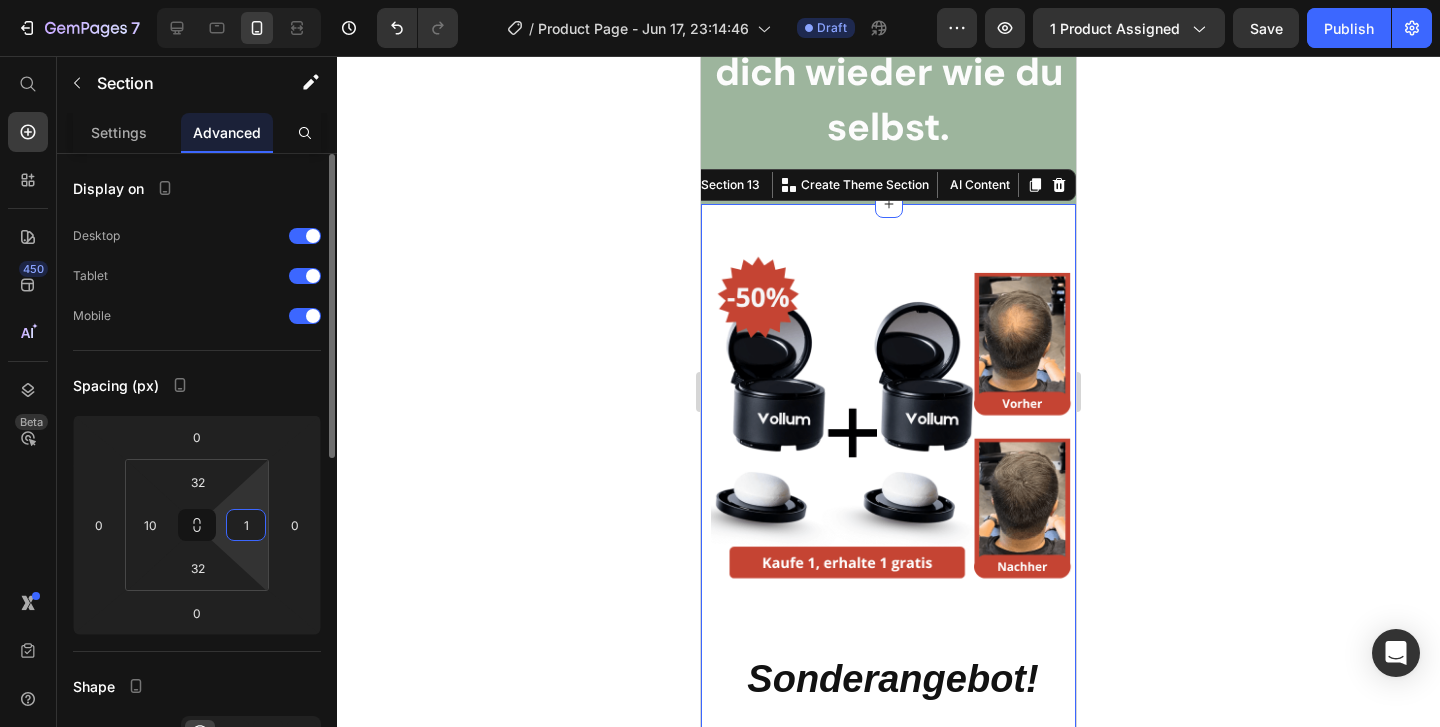 type on "10" 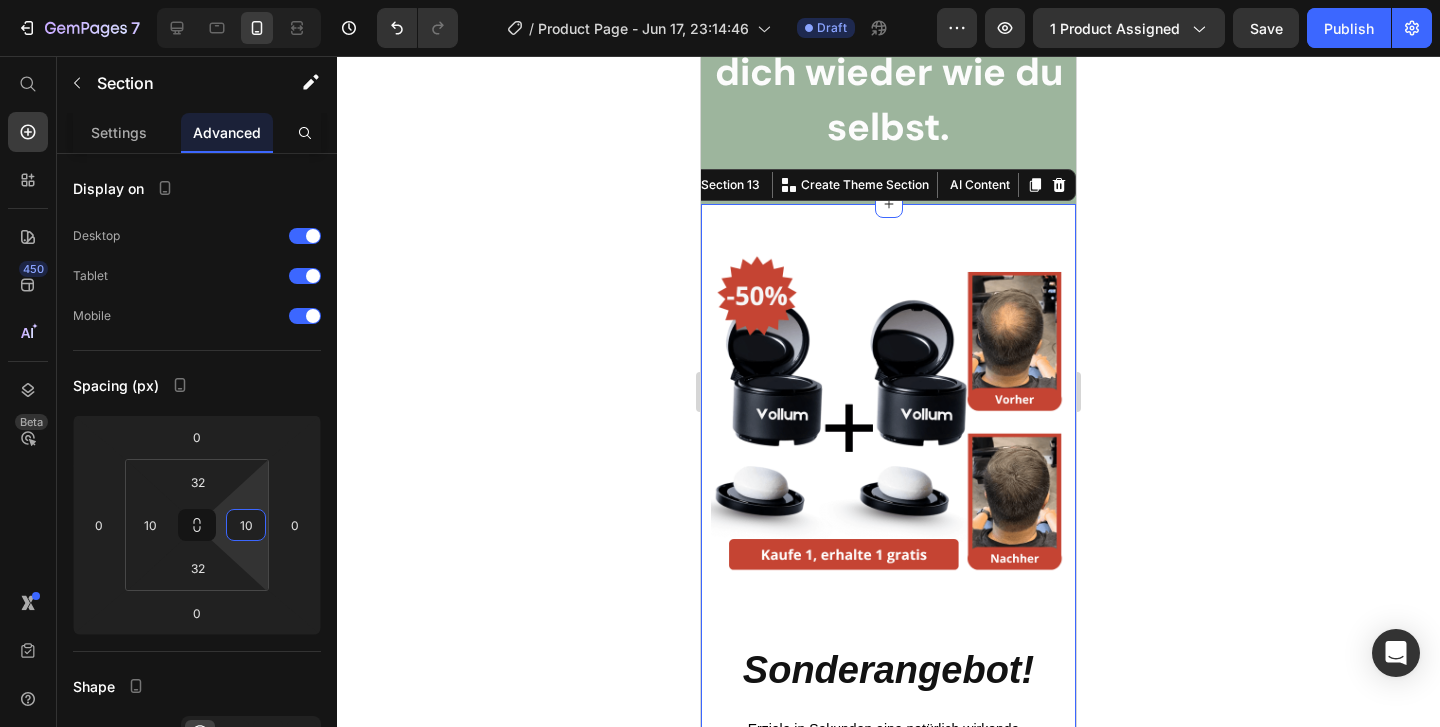 click 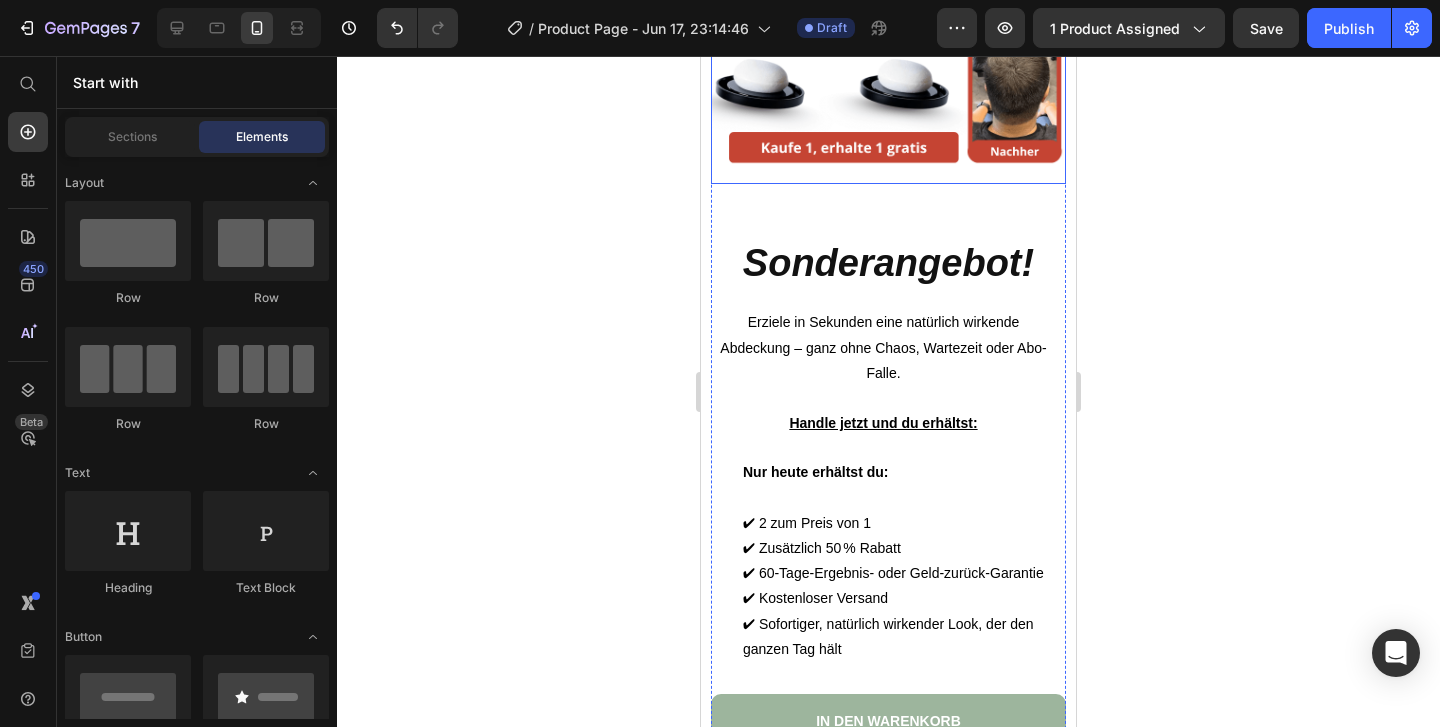 scroll, scrollTop: 10162, scrollLeft: 0, axis: vertical 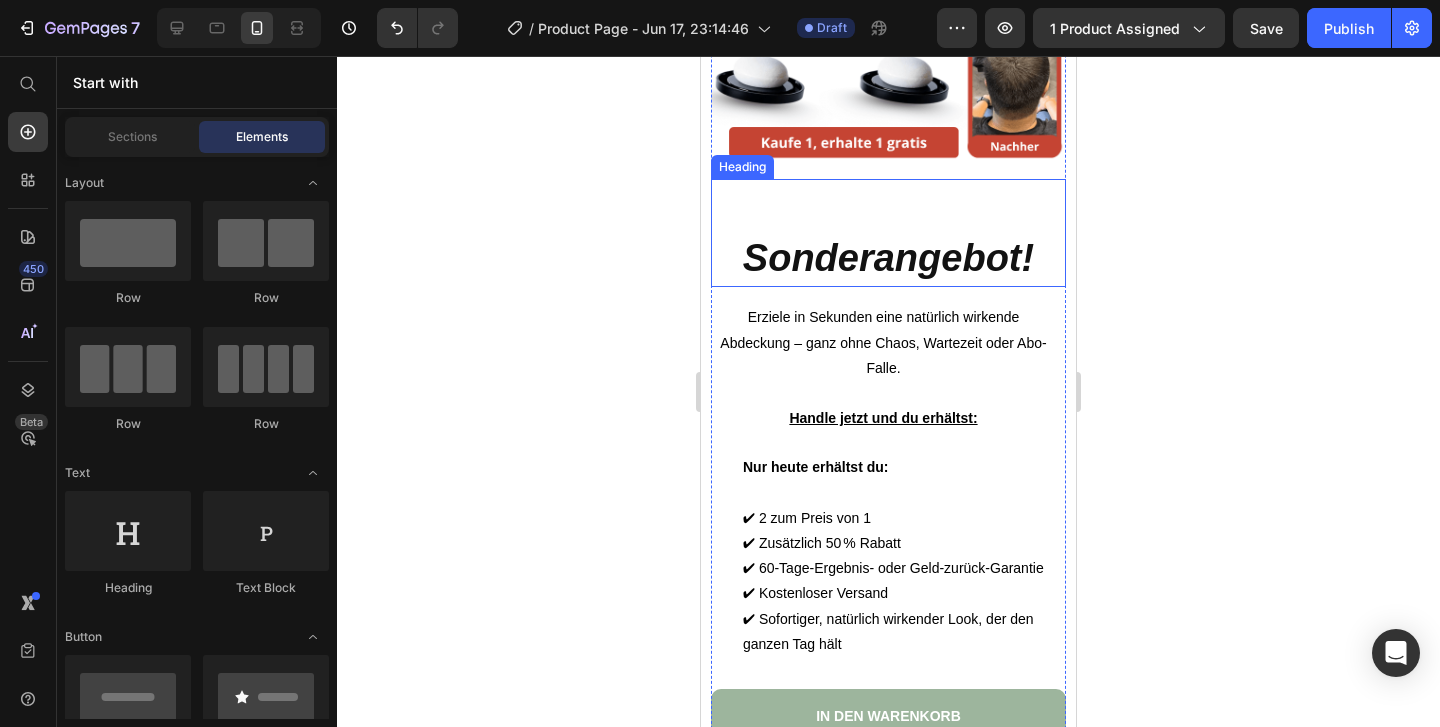 click on "Sonderangebot!" at bounding box center (888, 258) 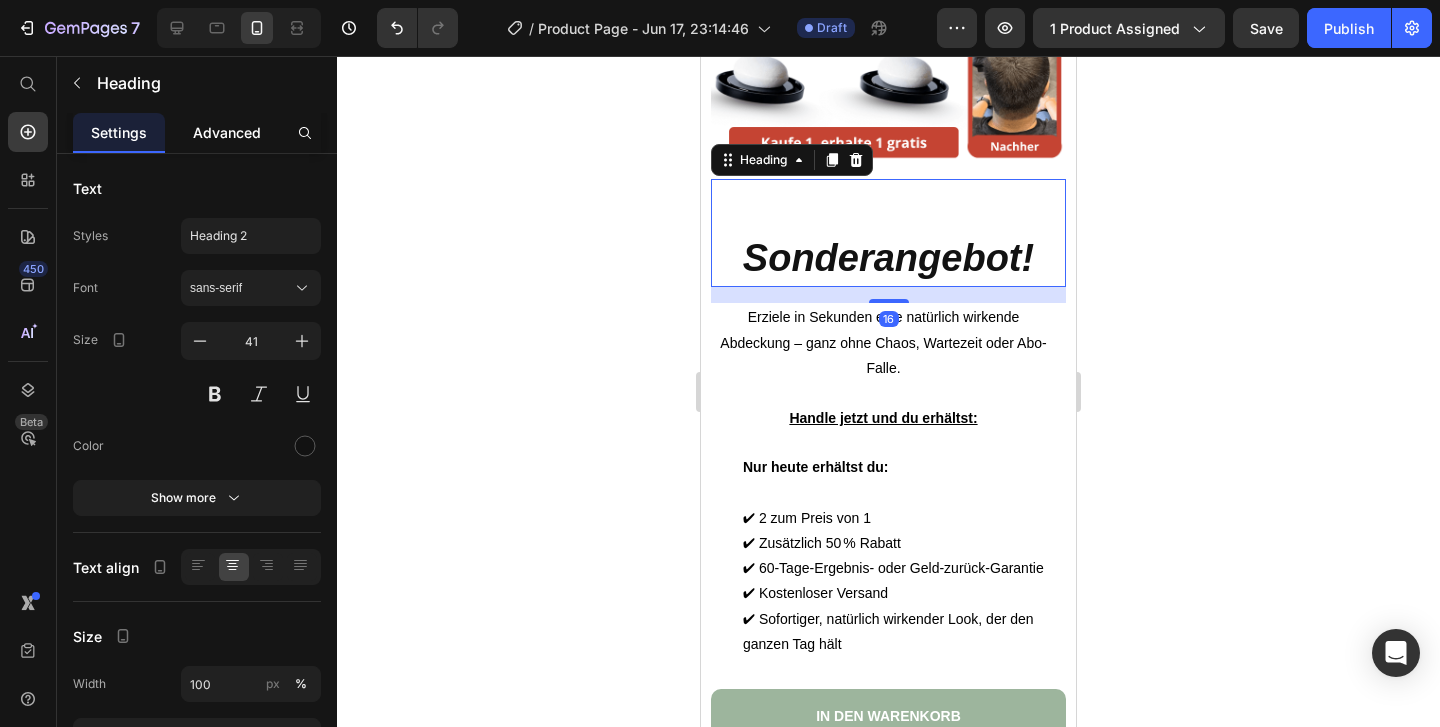 click on "Advanced" at bounding box center [227, 132] 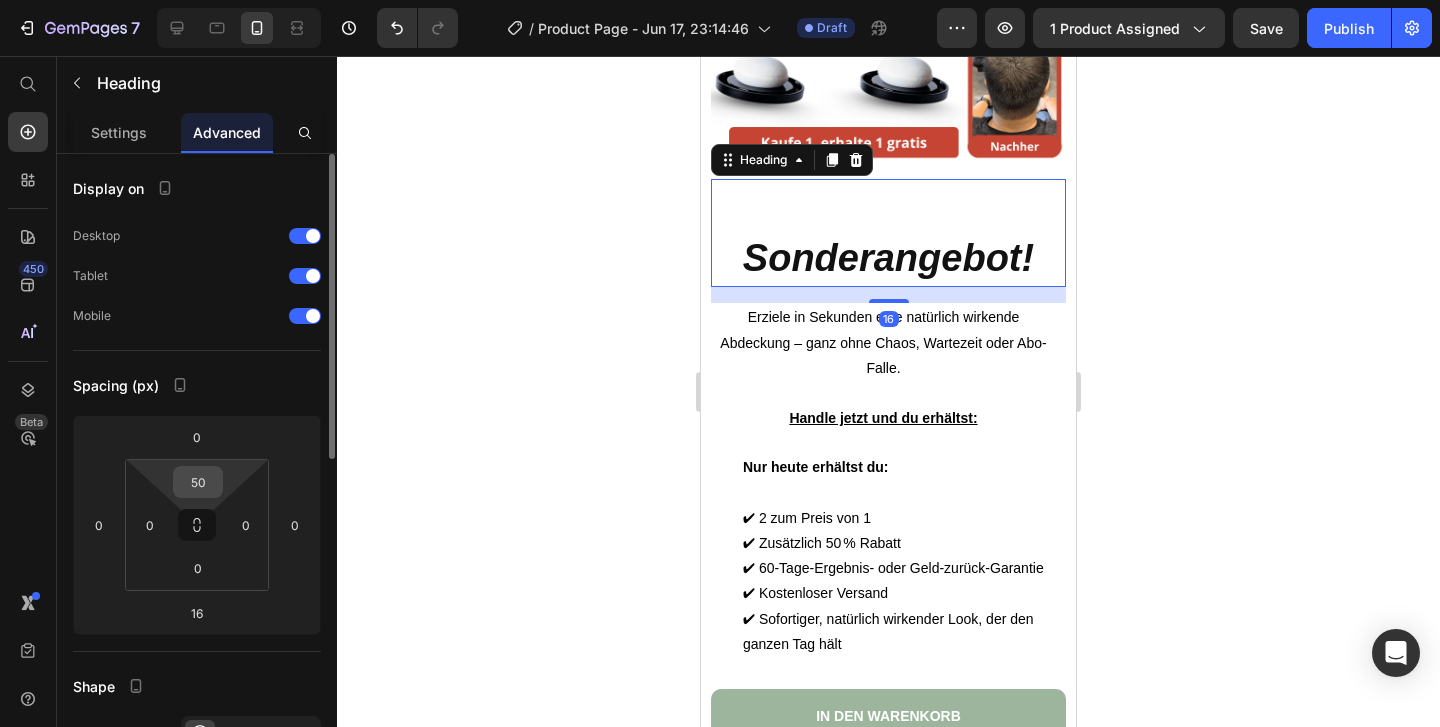 click on "50" at bounding box center (198, 482) 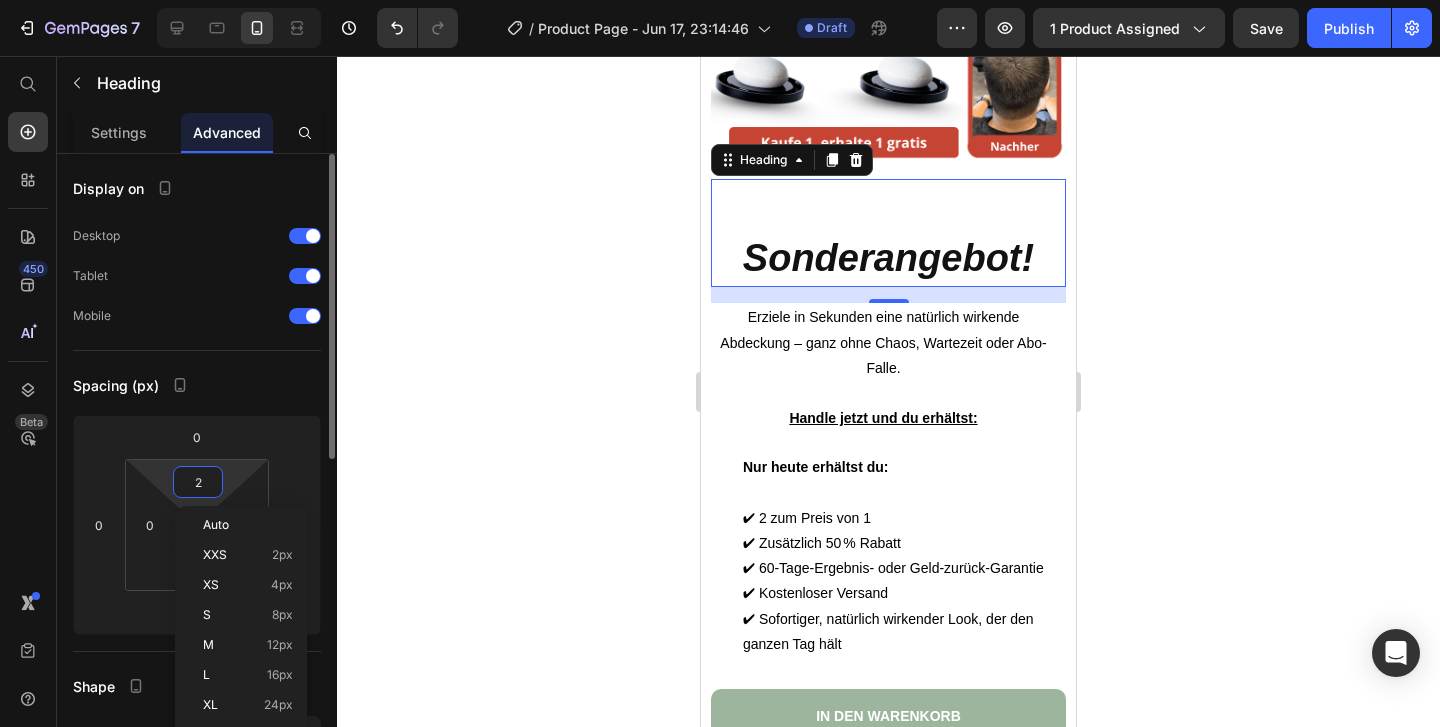type on "20" 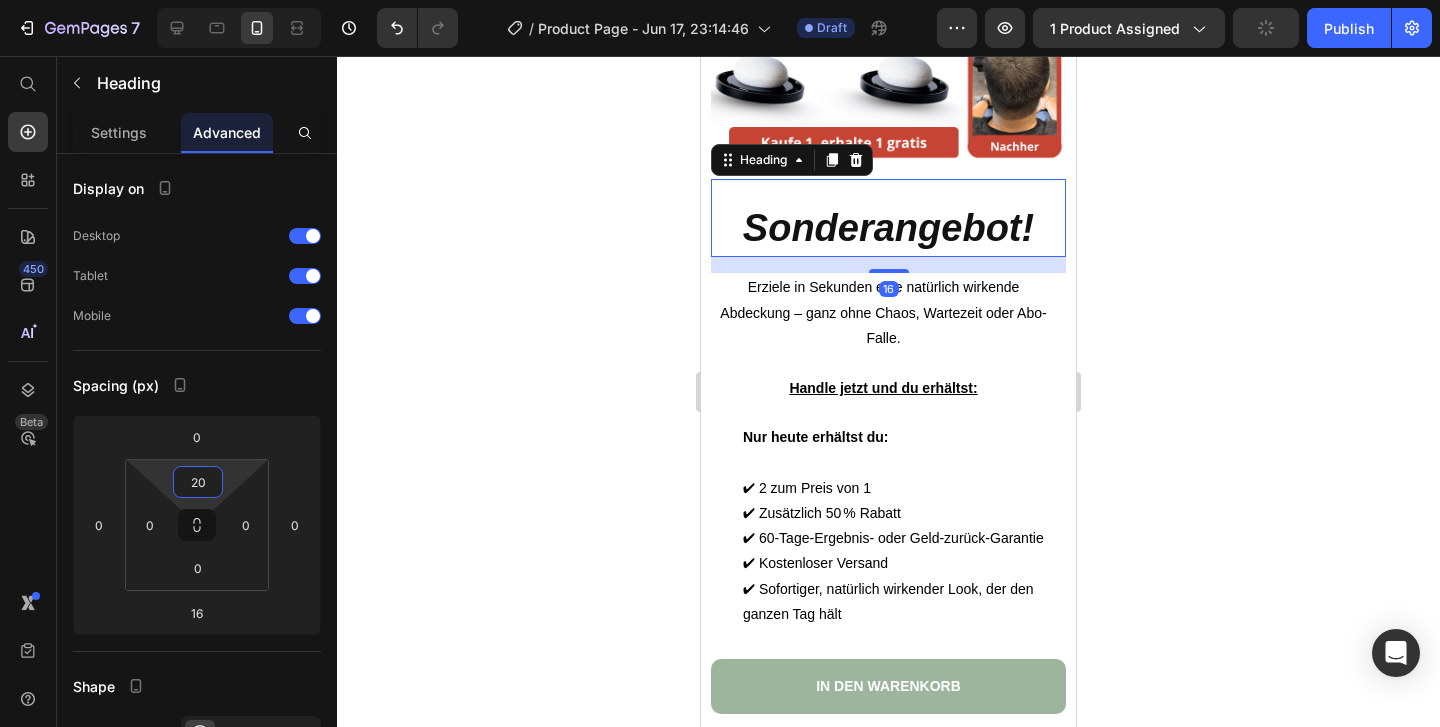 click 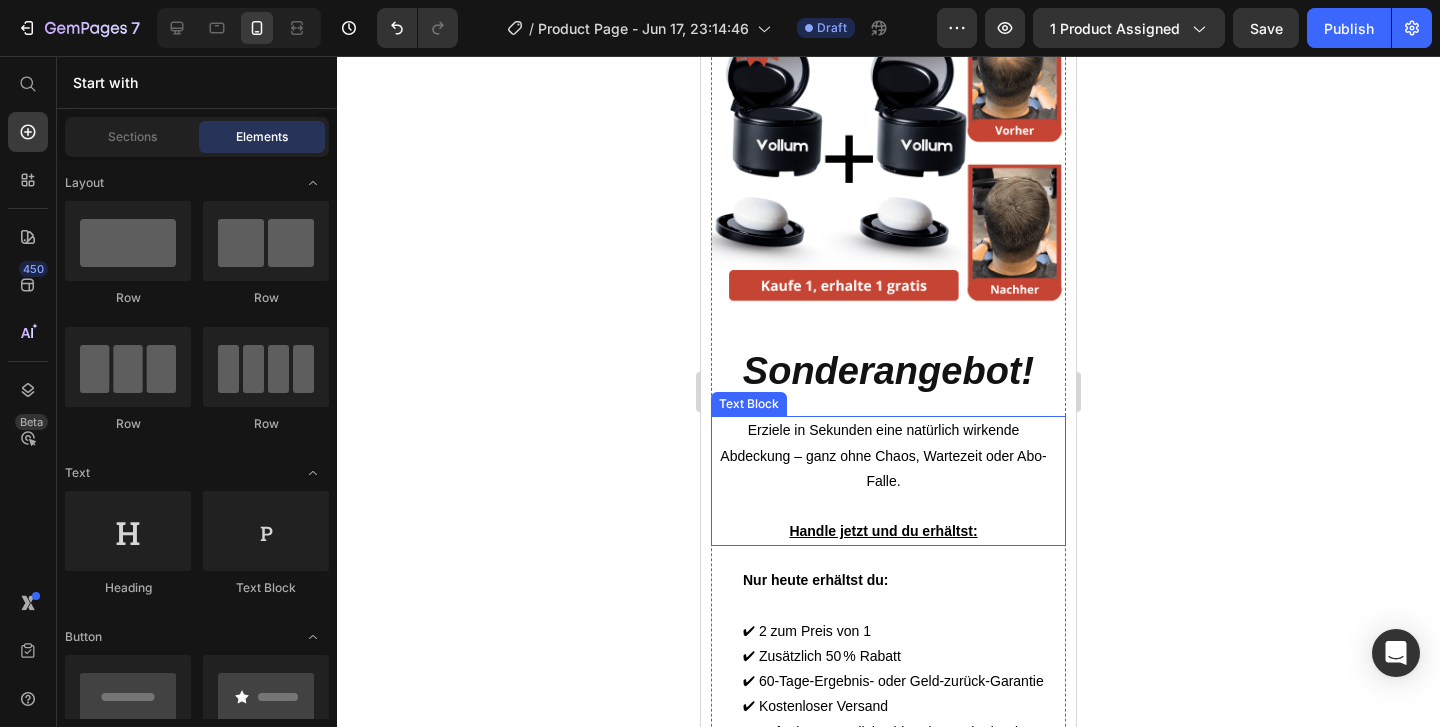 scroll, scrollTop: 10083, scrollLeft: 0, axis: vertical 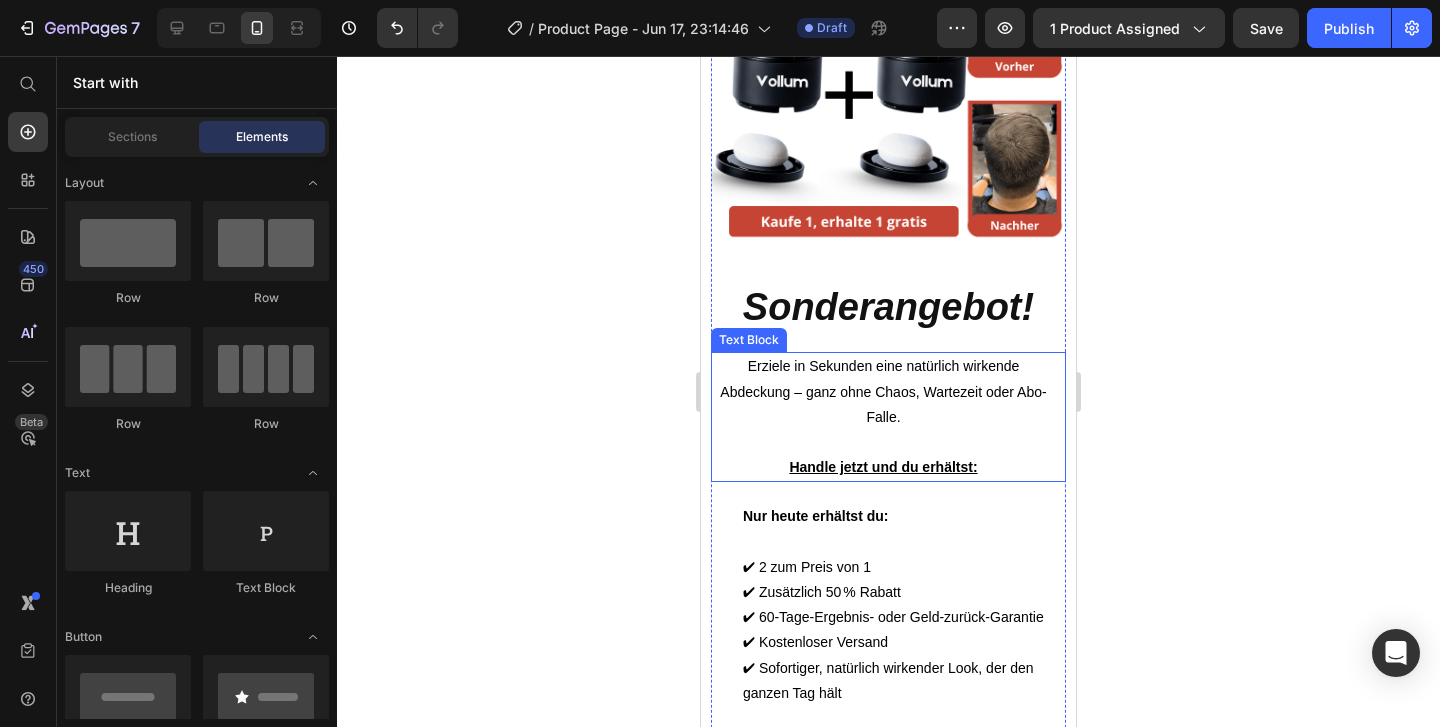 click on "Sonderangebot!" at bounding box center (888, 307) 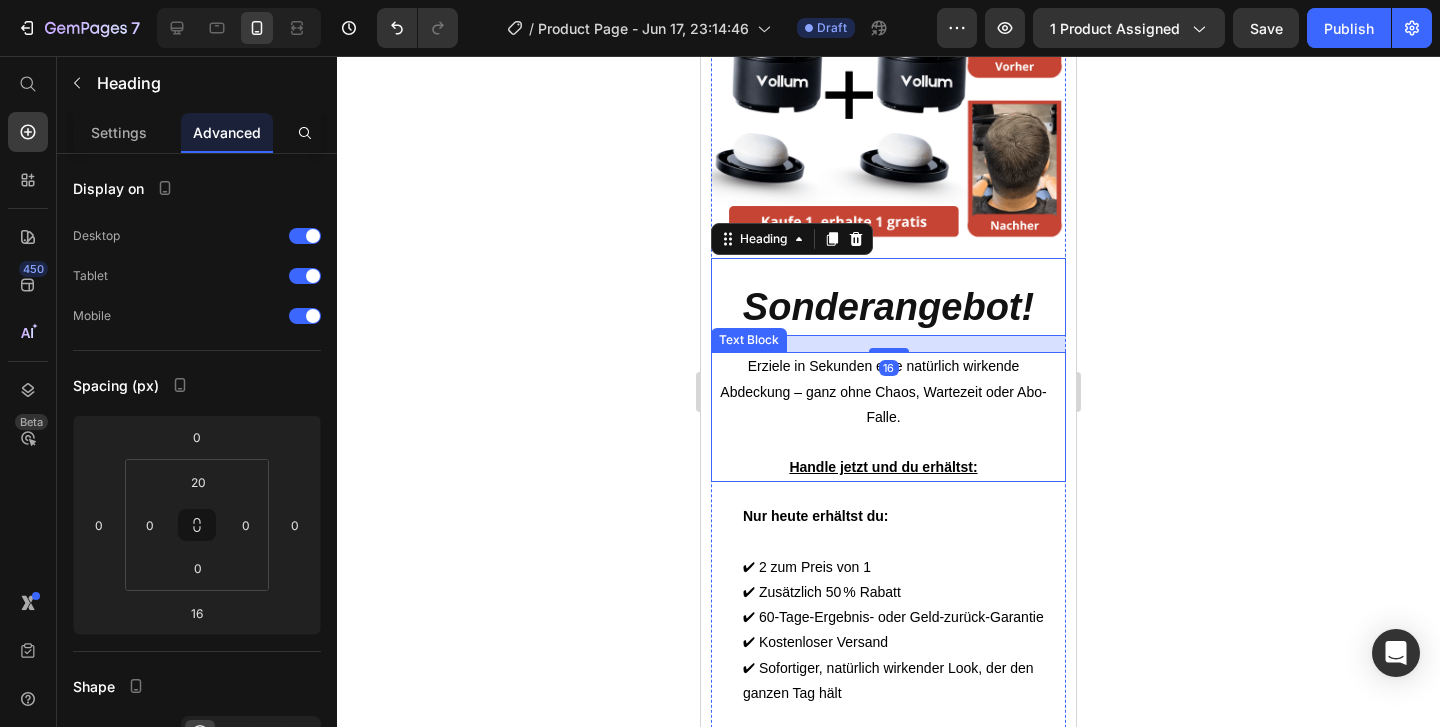 click on "Erziele in Sekunden eine natürlich wirkende Abdeckung – ganz ohne Chaos, Wartezeit oder Abo-Falle." at bounding box center (883, 391) 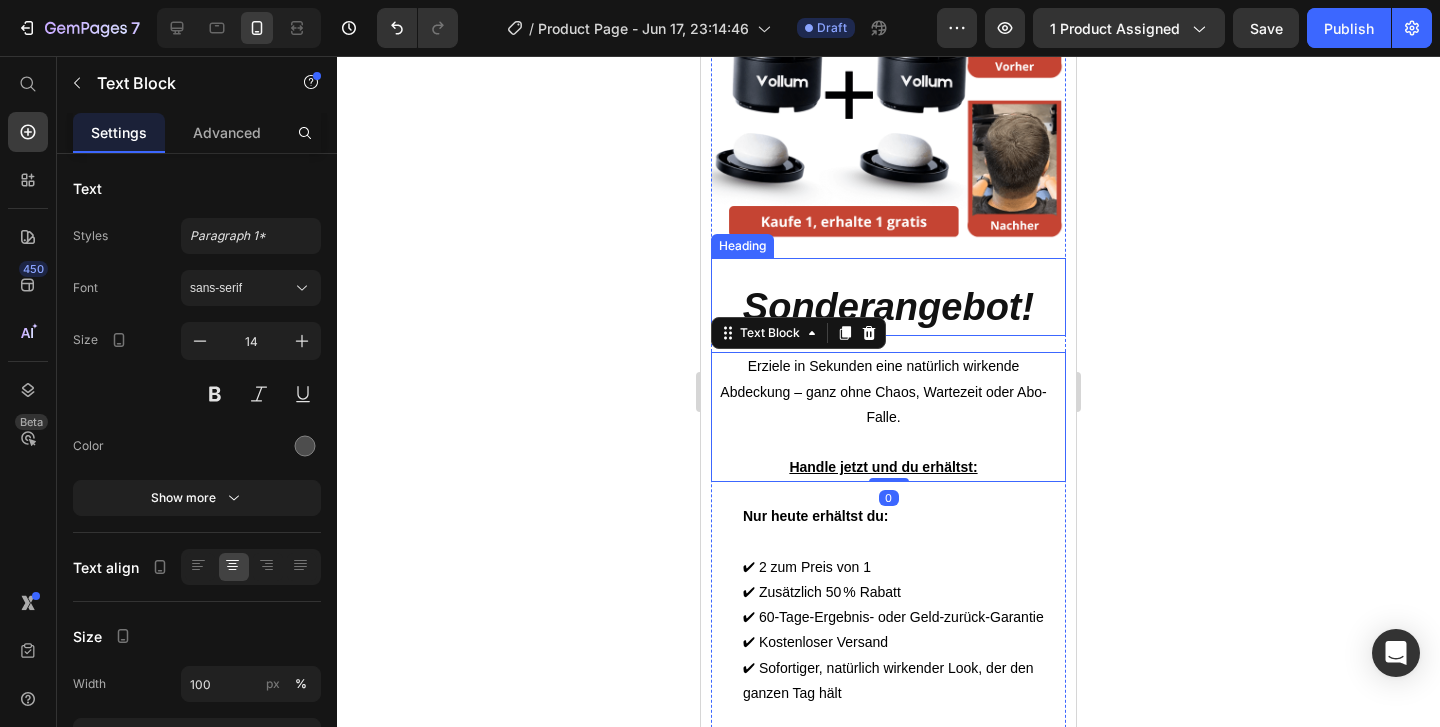 click on "Sonderangebot!" at bounding box center [888, 307] 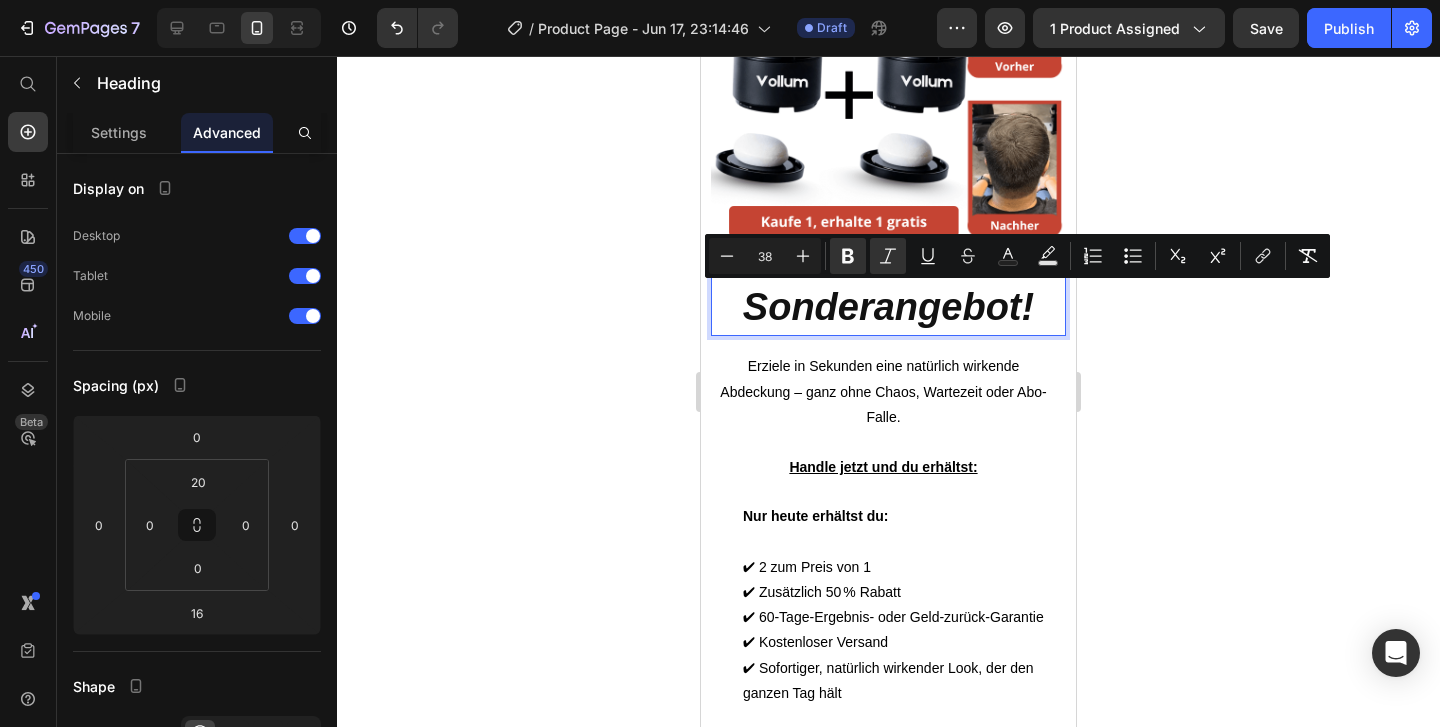 click on "Sonderangebot!" at bounding box center [888, 307] 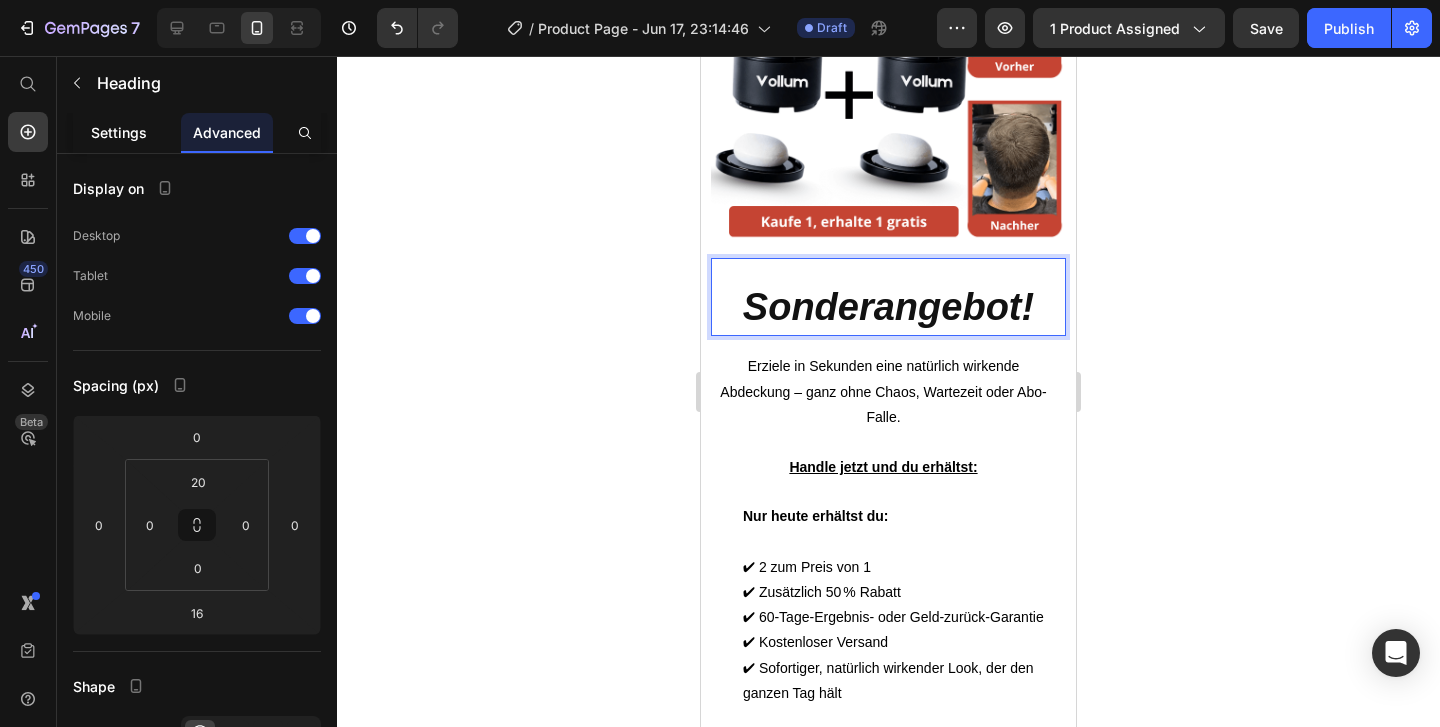 click on "Settings" at bounding box center [119, 132] 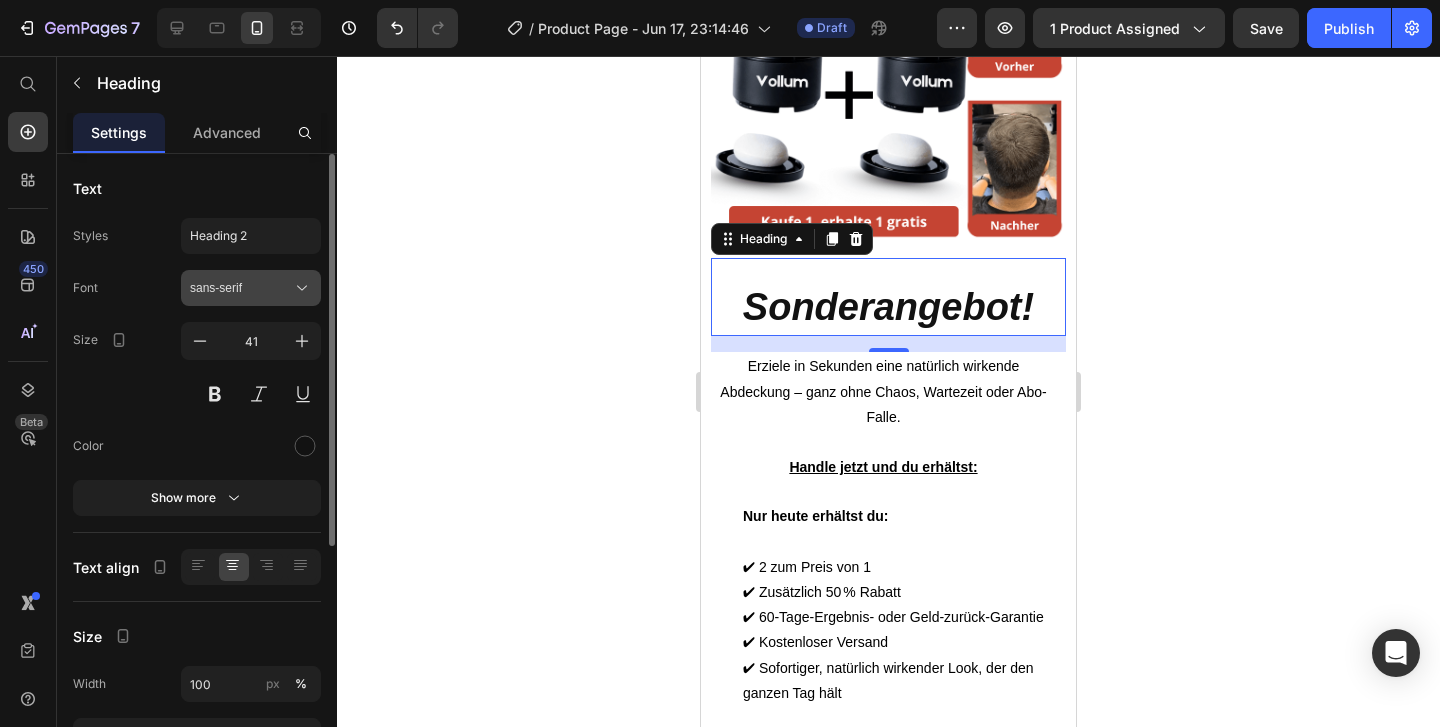 click on "sans-serif" at bounding box center [241, 288] 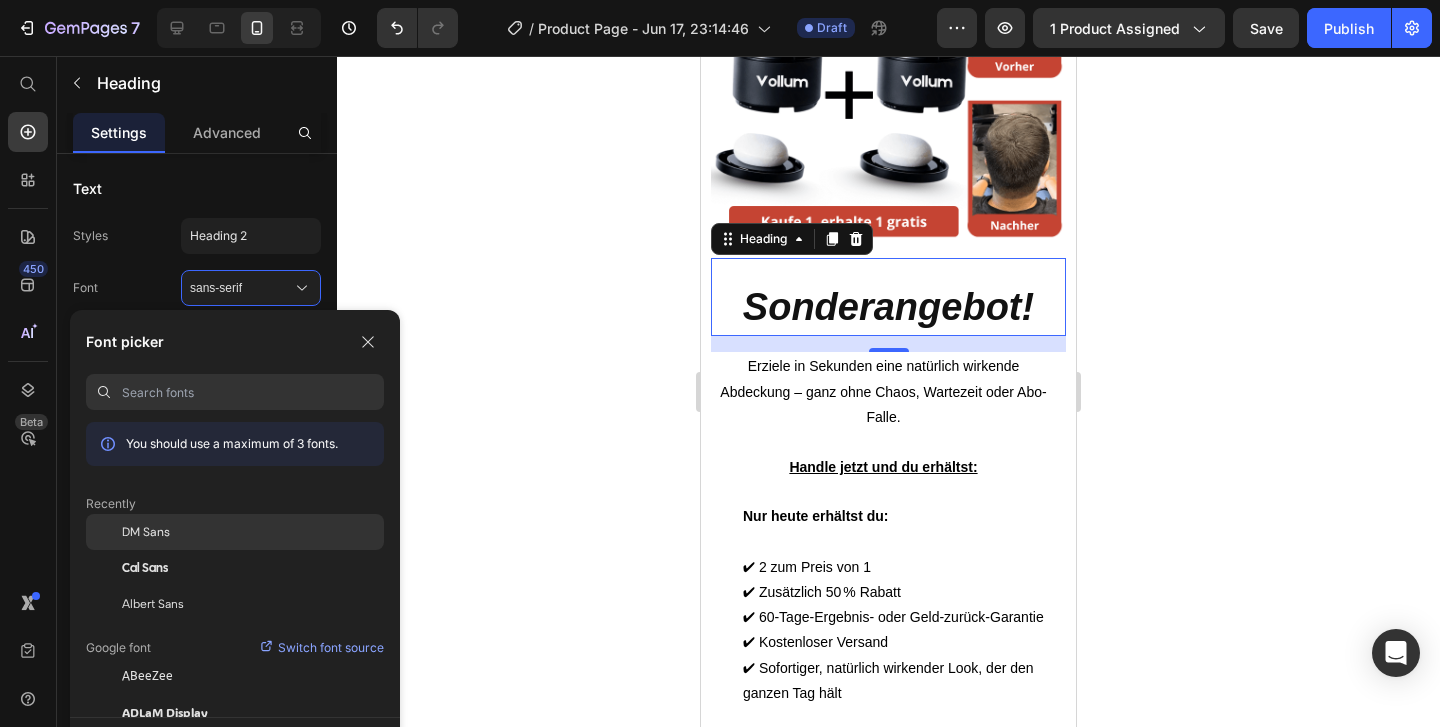 click on "DM Sans" 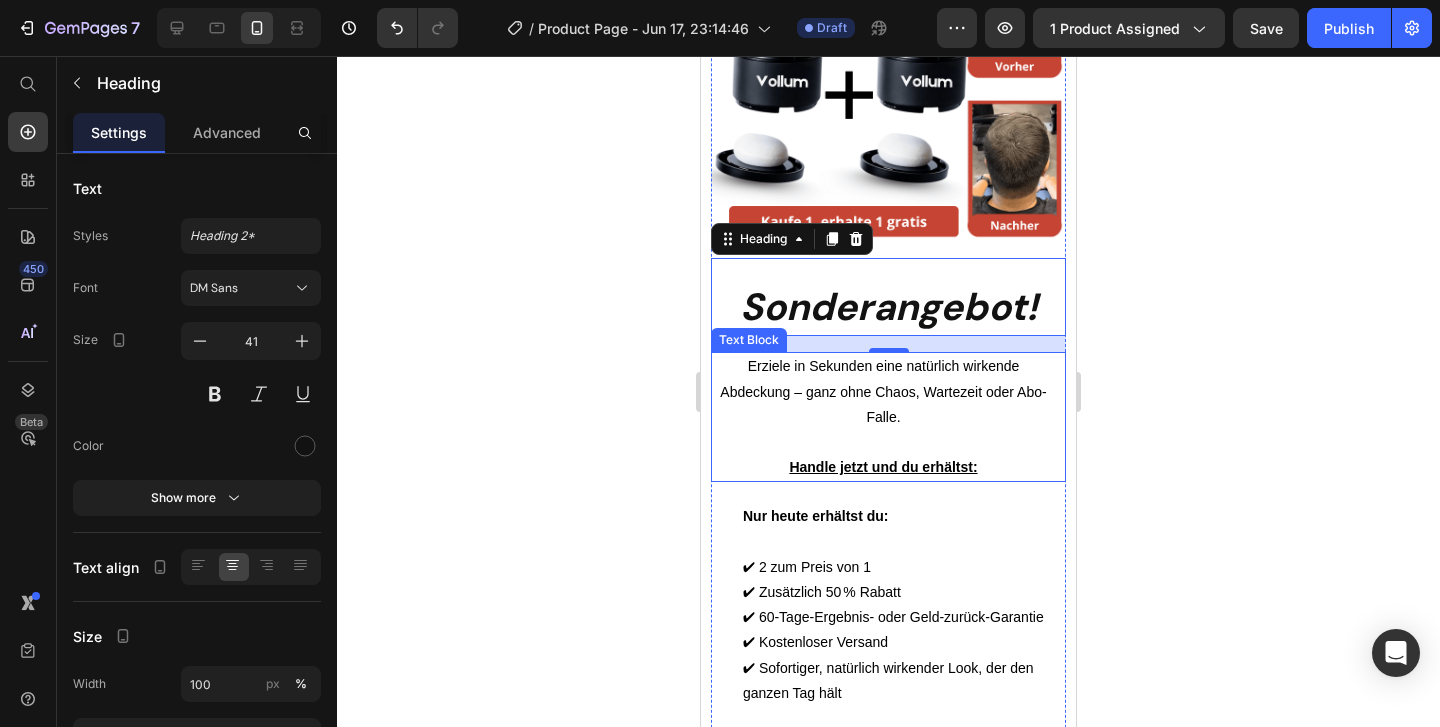 click on "Erziele in Sekunden eine natürlich wirkende Abdeckung – ganz ohne Chaos, Wartezeit oder Abo-Falle." at bounding box center (883, 392) 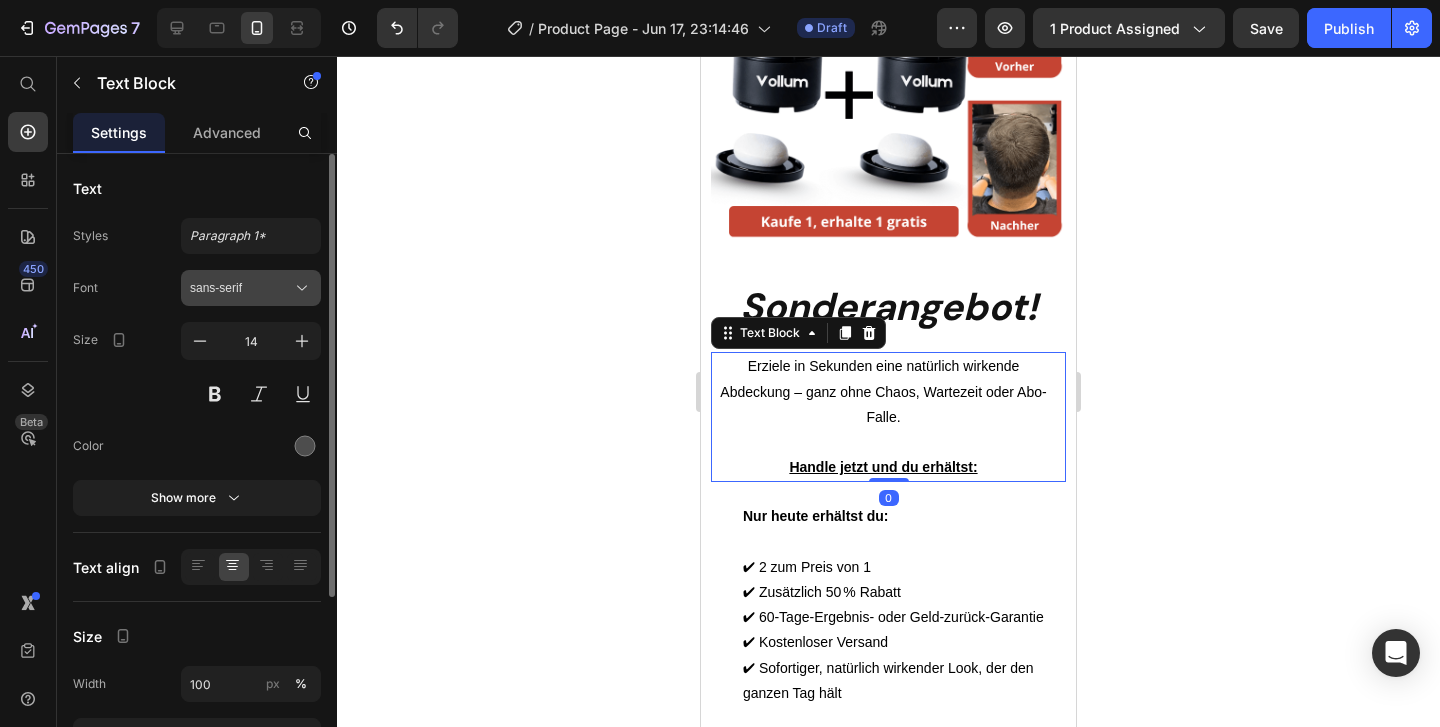 click on "sans-serif" at bounding box center [241, 288] 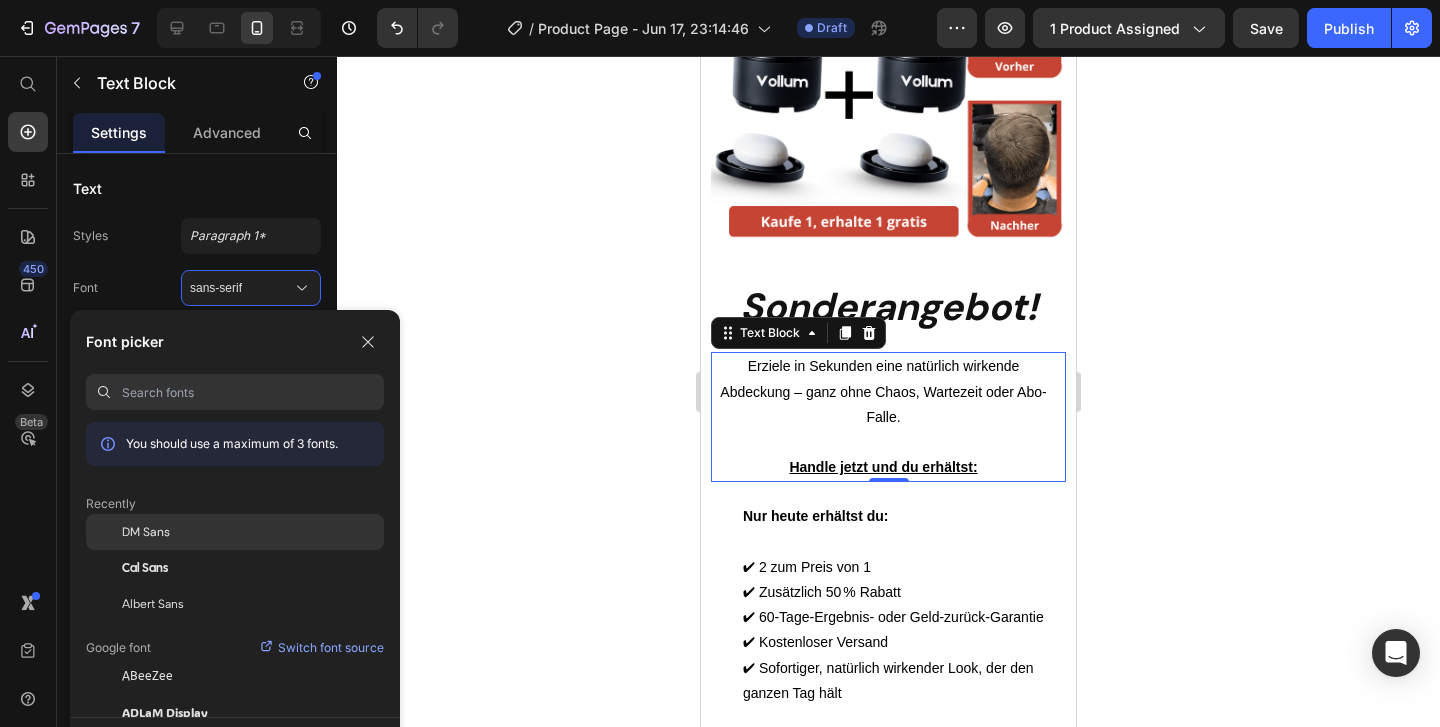 click on "DM Sans" 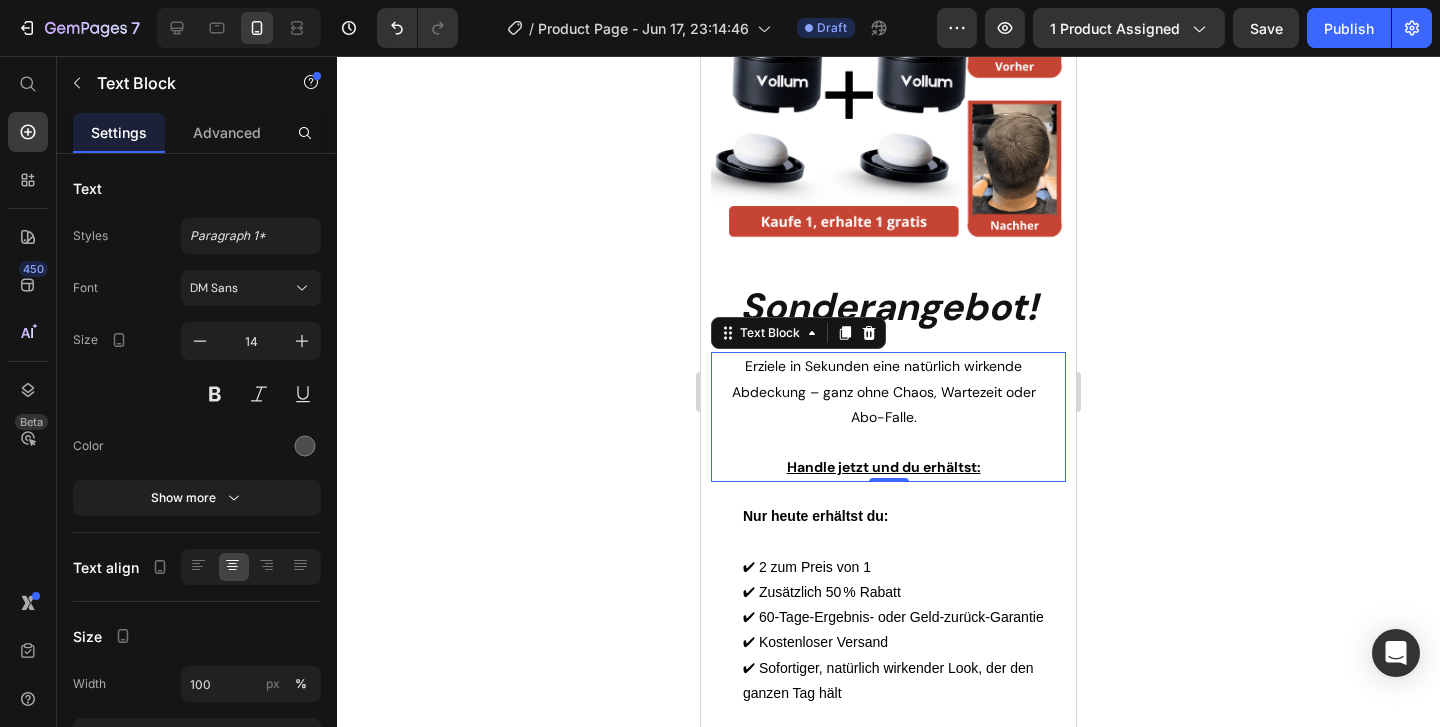 click on "Erziele in Sekunden eine natürlich wirkende Abdeckung – ganz ohne Chaos, Wartezeit oder Abo-Falle." at bounding box center [883, 392] 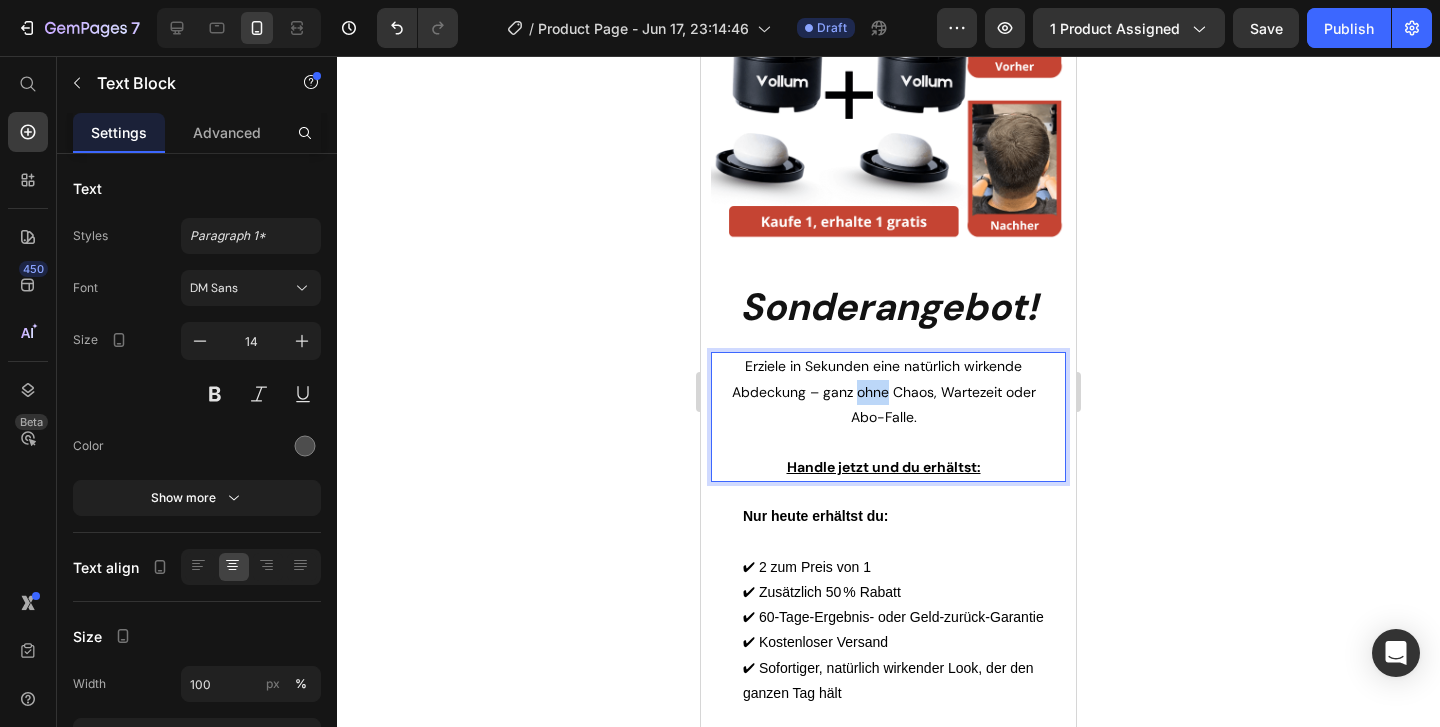 click on "Erziele in Sekunden eine natürlich wirkende Abdeckung – ganz ohne Chaos, Wartezeit oder Abo-Falle." at bounding box center [883, 392] 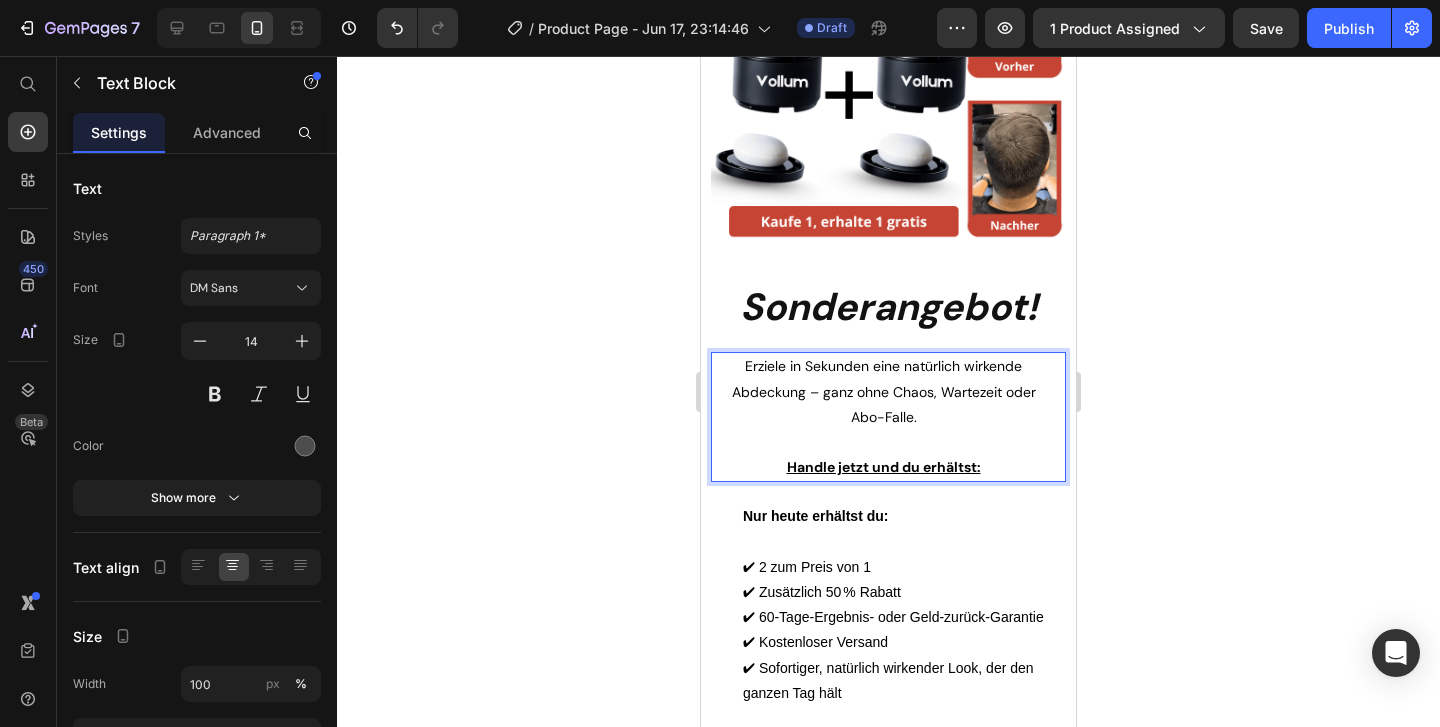 click on "Handle jetzt und du erhältst:" at bounding box center [883, 467] 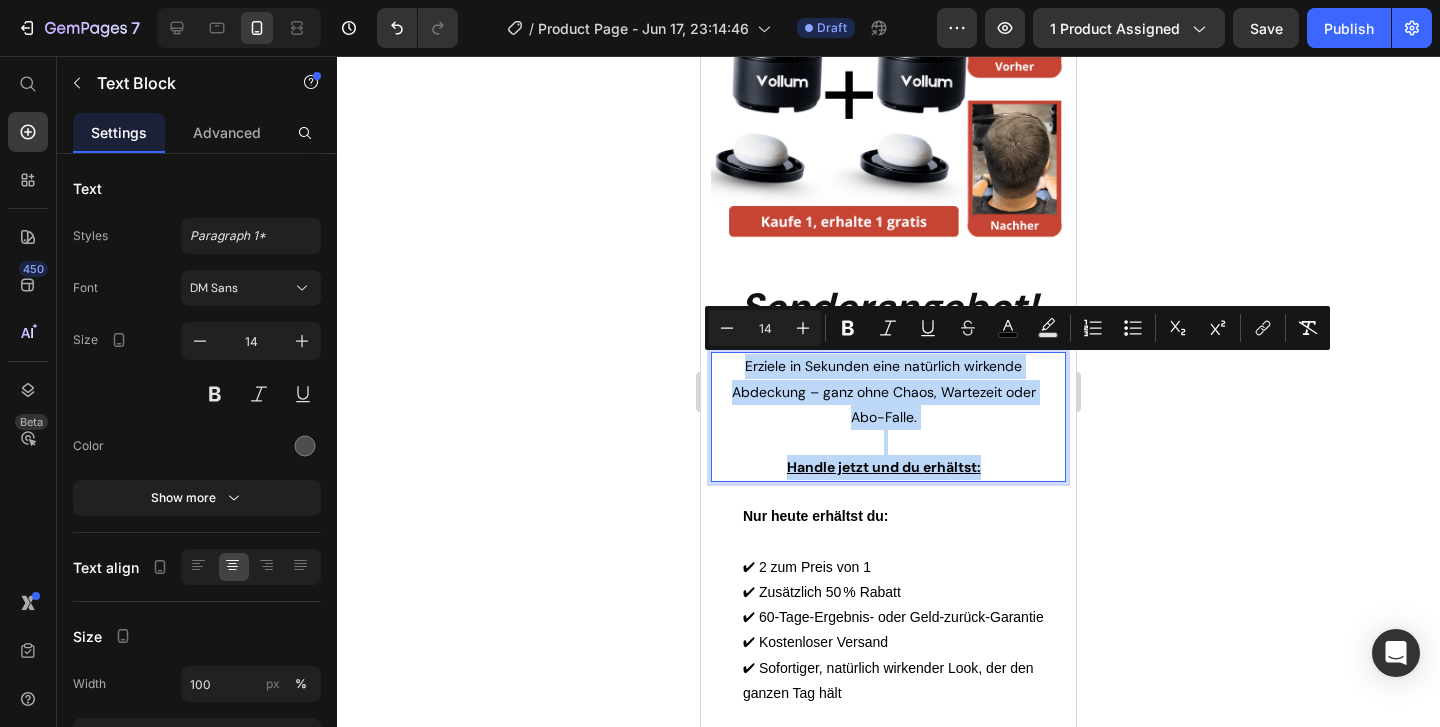 drag, startPoint x: 986, startPoint y: 462, endPoint x: 718, endPoint y: 363, distance: 285.7009 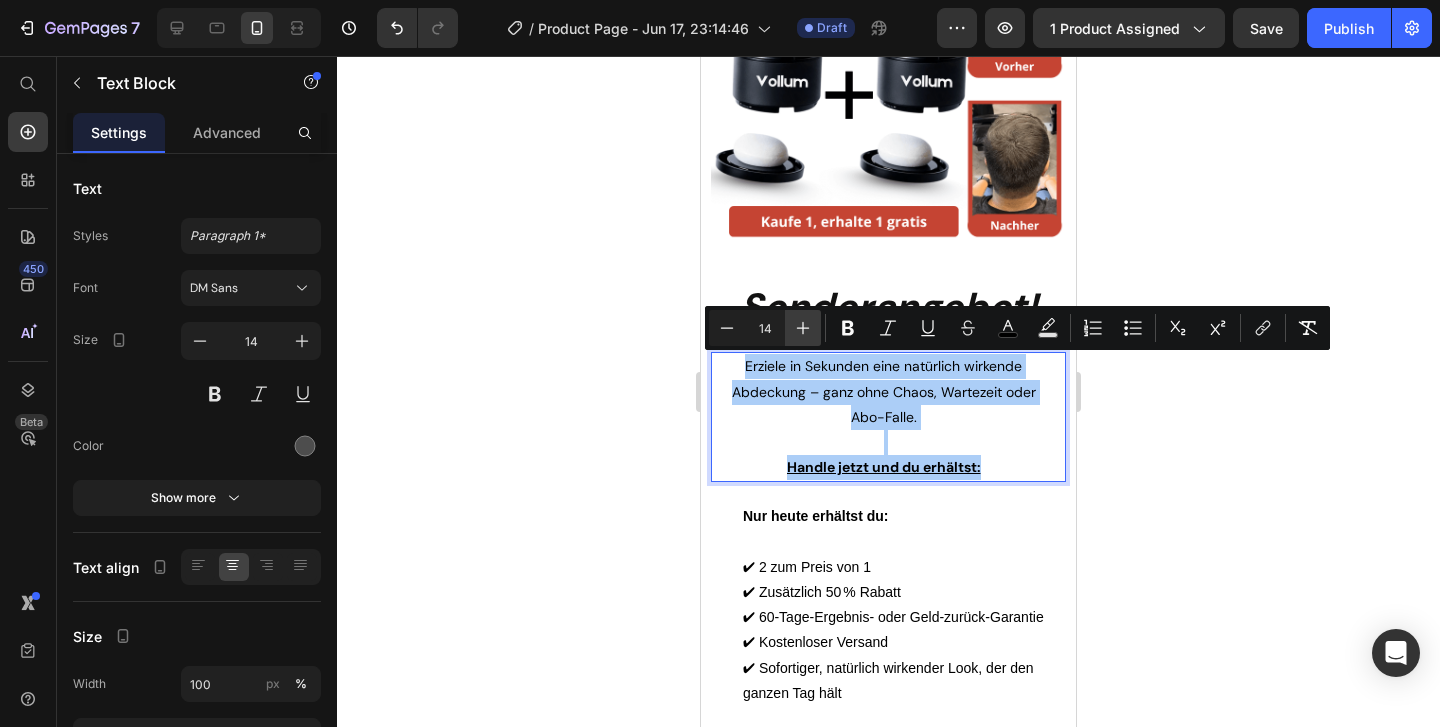 click on "Plus" at bounding box center [803, 328] 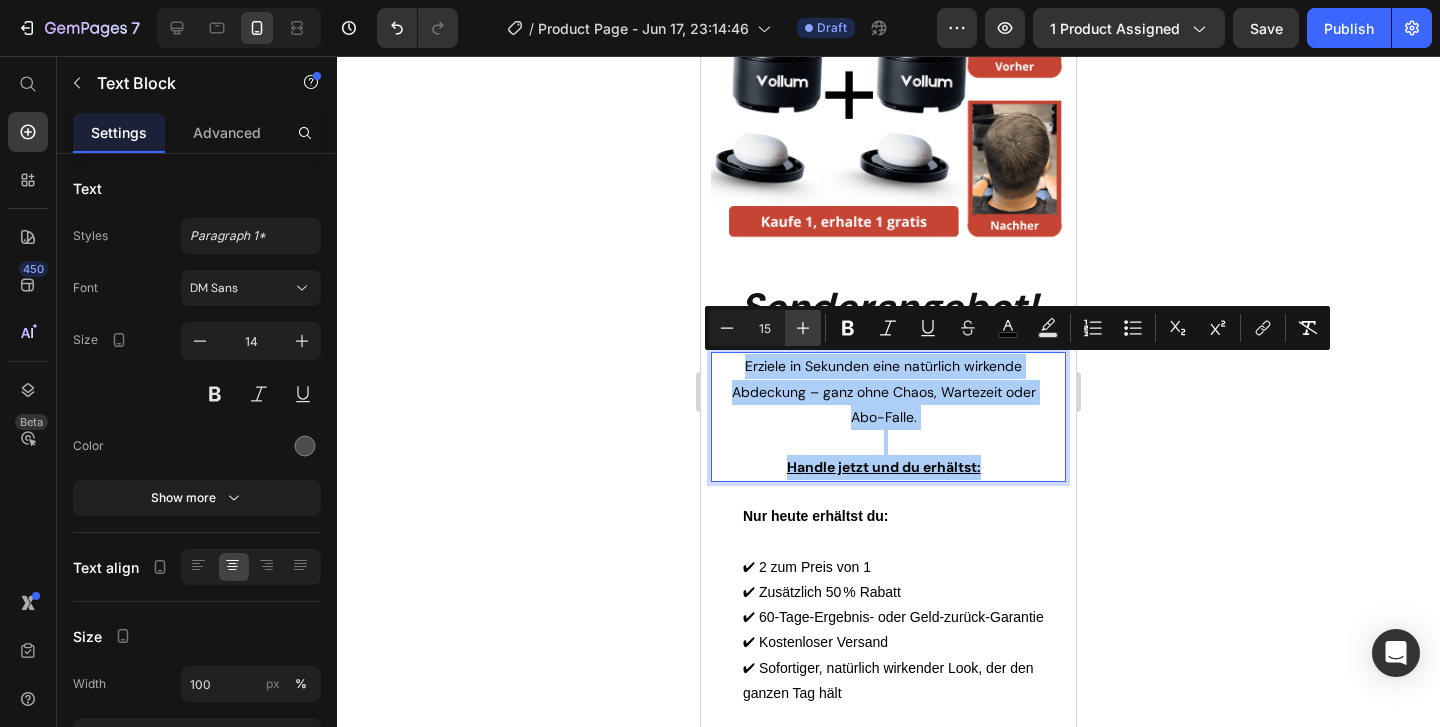 click on "Plus" at bounding box center (803, 328) 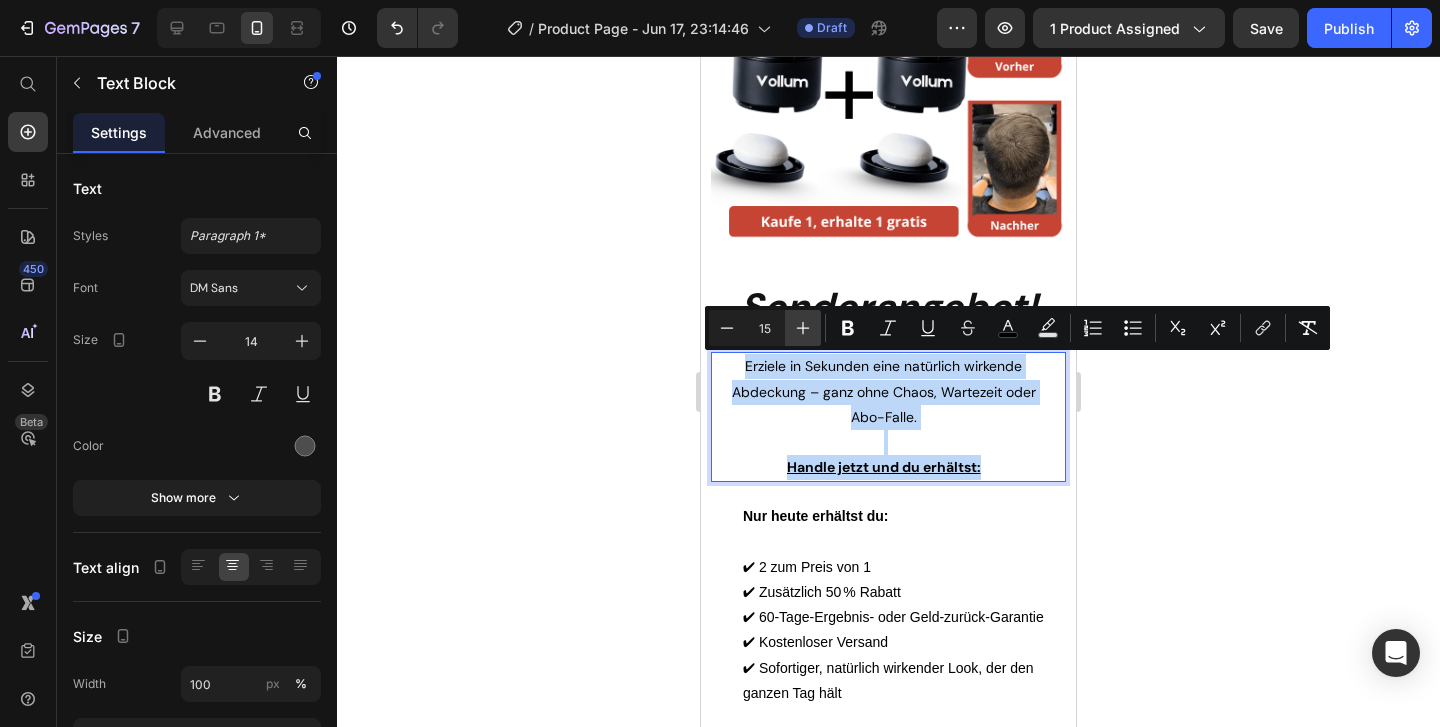 type on "16" 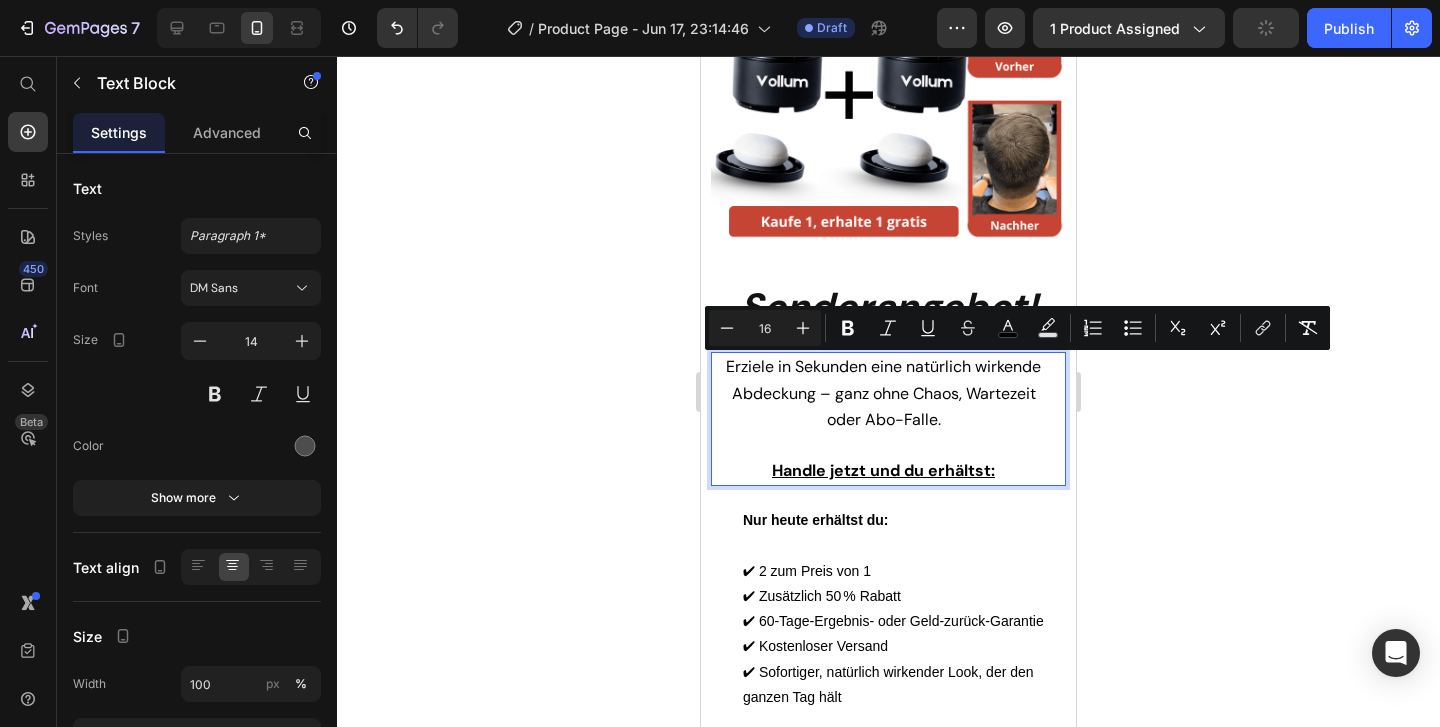 click on "Erziele in Sekunden eine natürlich wirkende Abdeckung – ganz ohne Chaos, Wartezeit oder Abo-Falle." at bounding box center (883, 392) 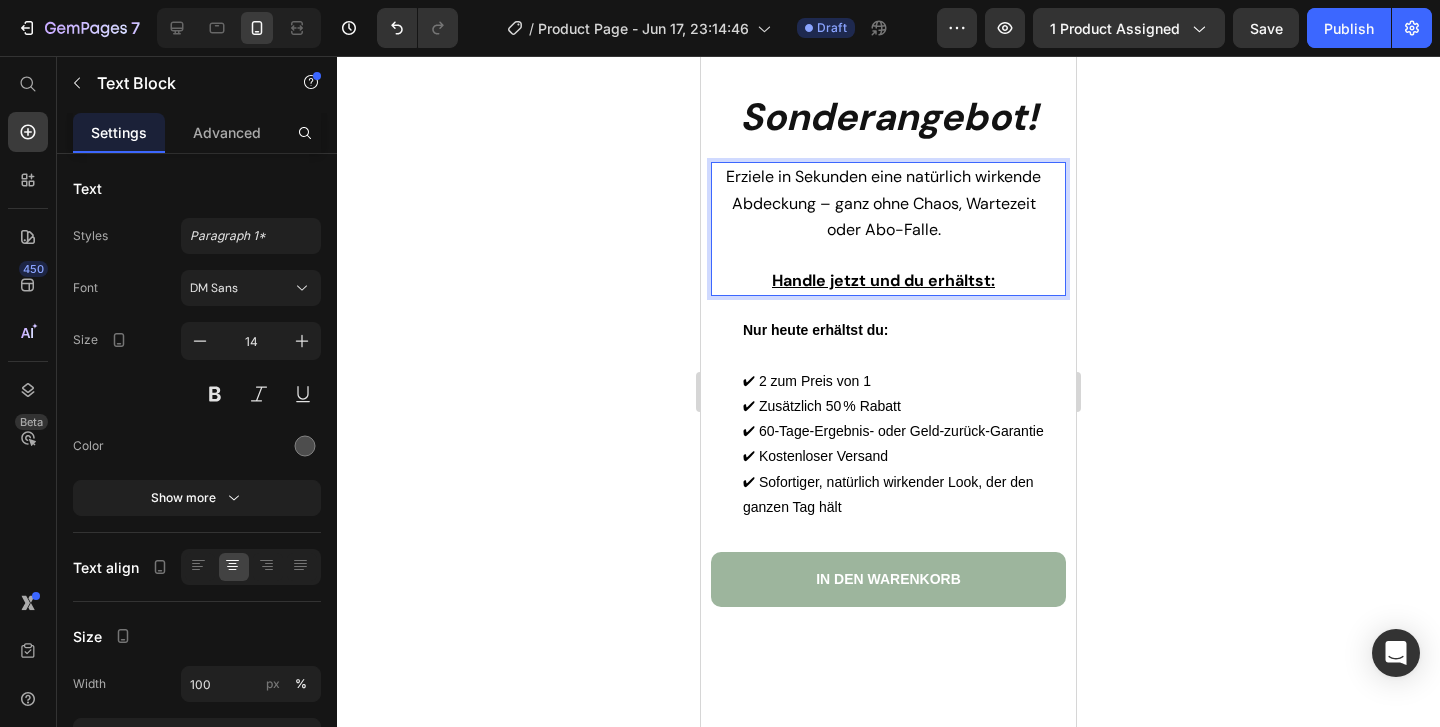 scroll, scrollTop: 10278, scrollLeft: 0, axis: vertical 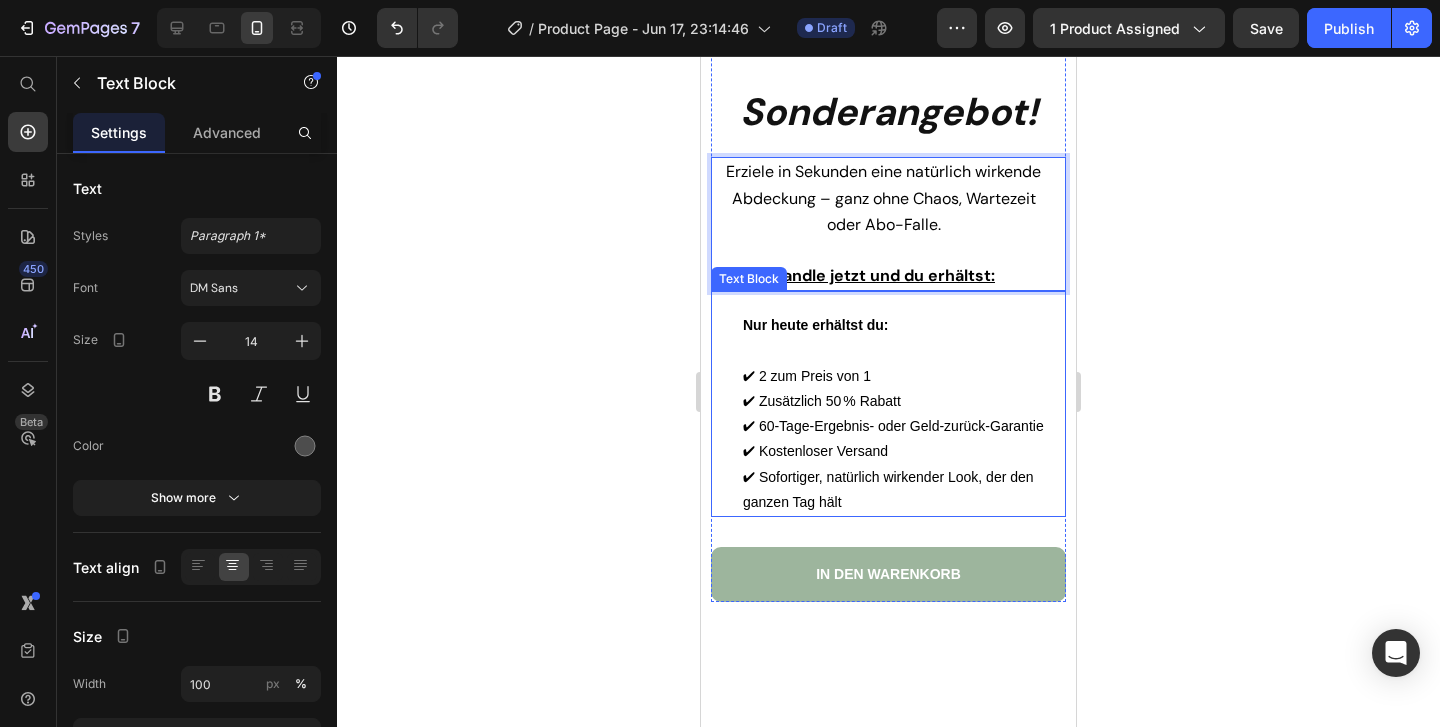 click on "✔ Sofortiger, natürlich wirkender Look, der den ganzen Tag hält" at bounding box center (888, 489) 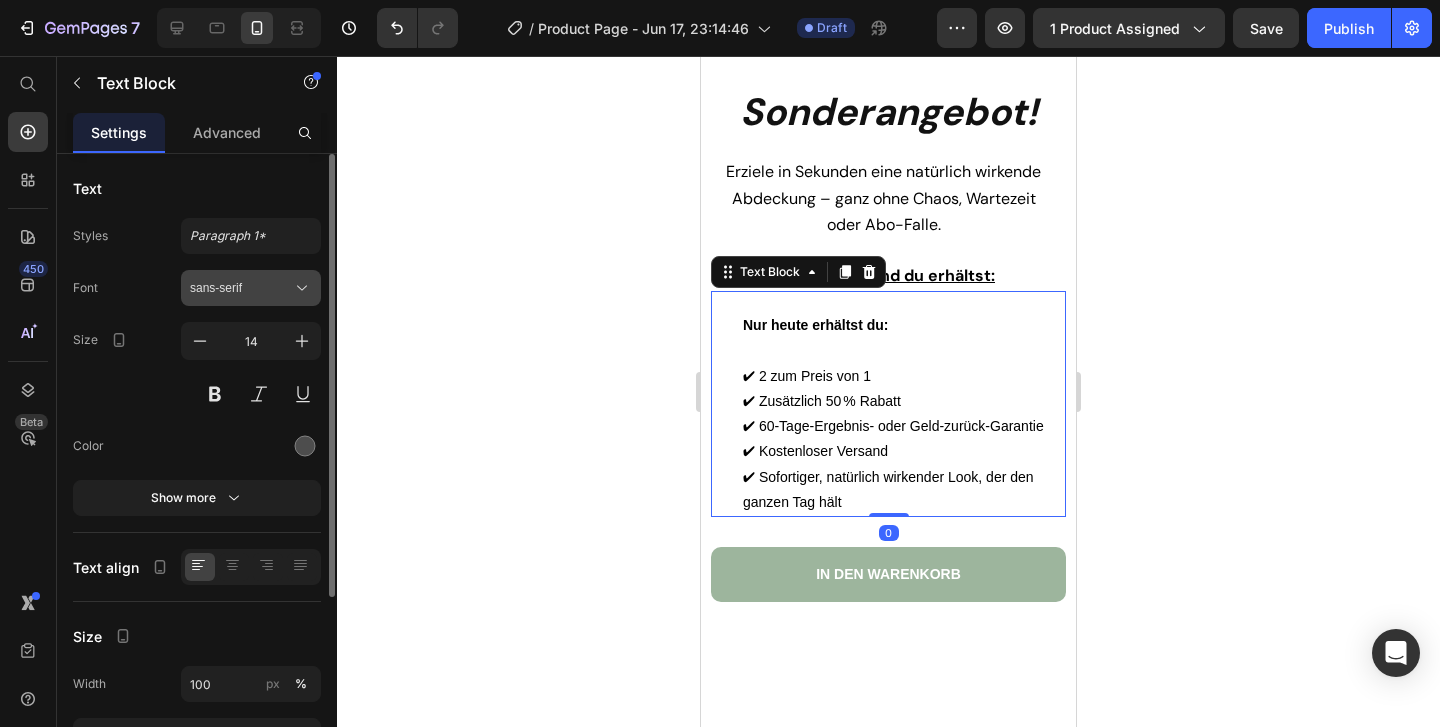 click on "sans-serif" at bounding box center (241, 288) 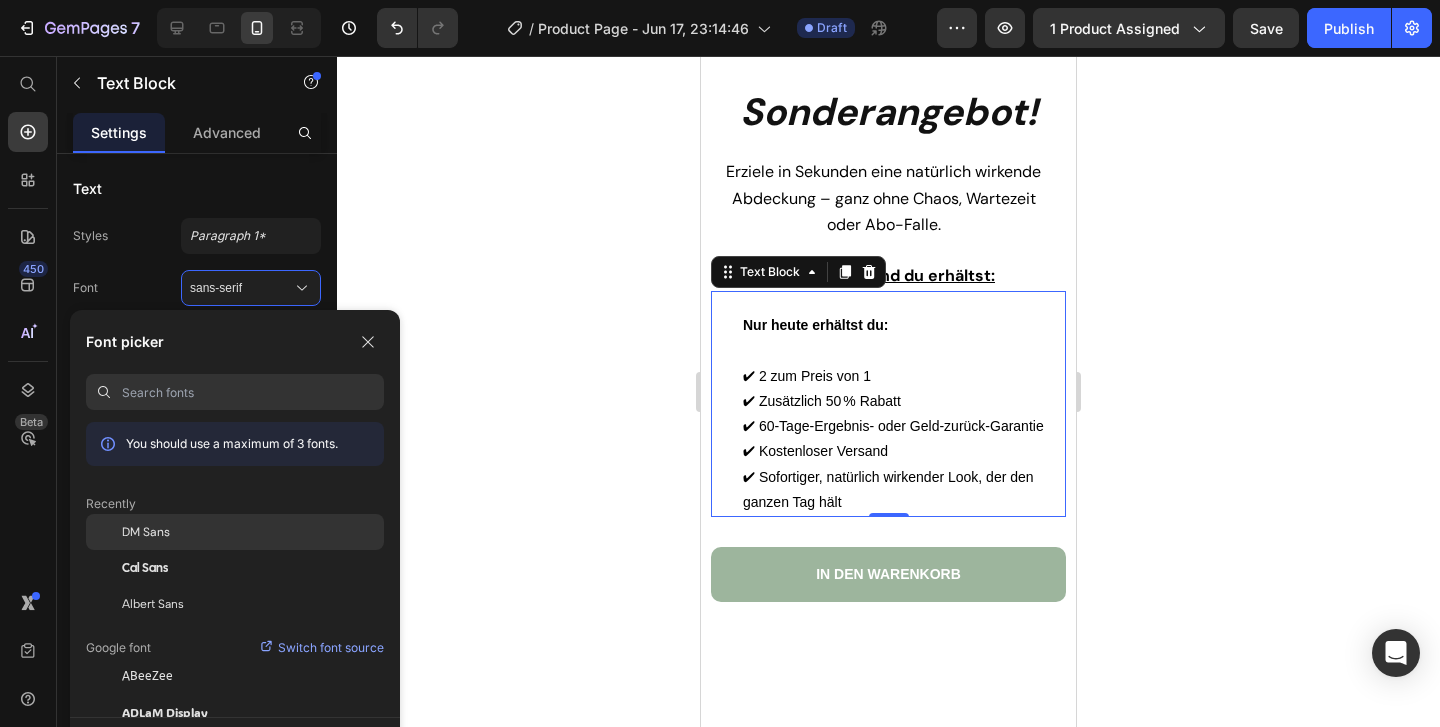 click on "DM Sans" 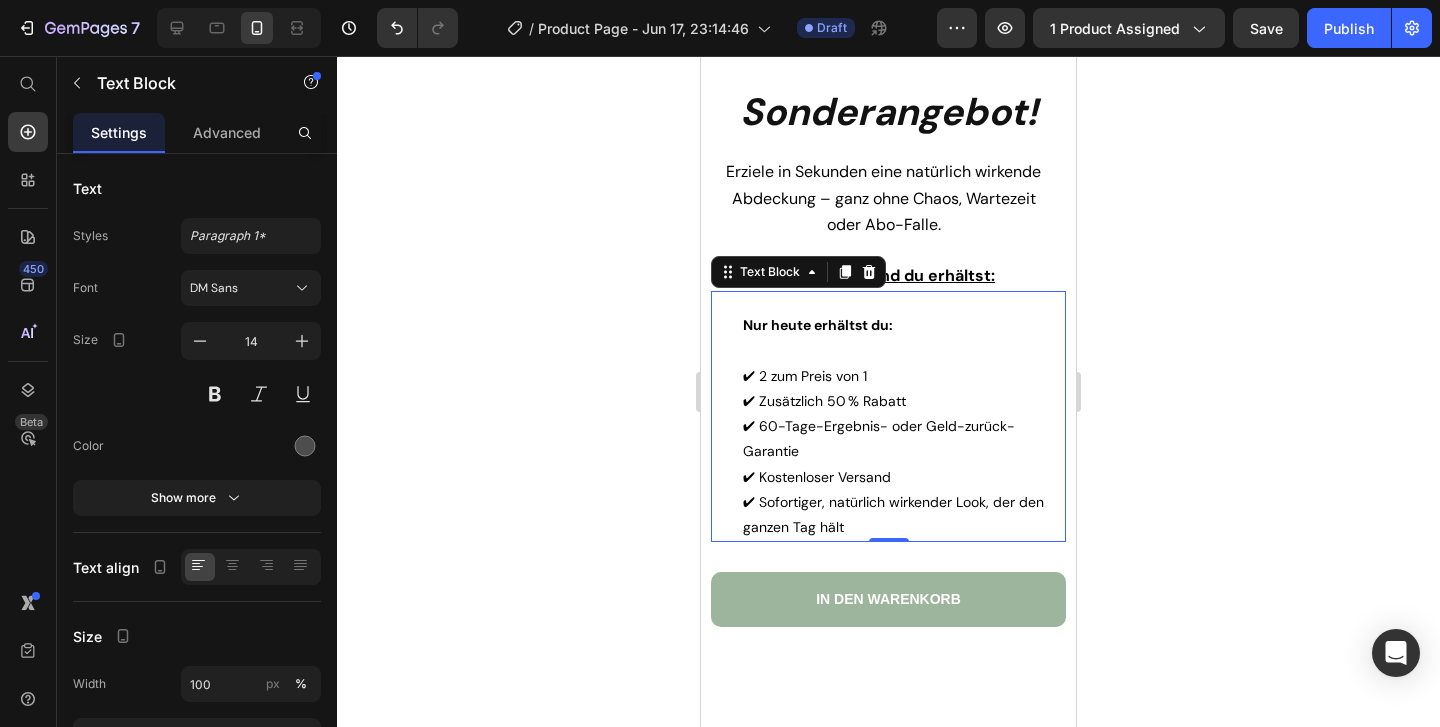 click on "✔ 60-Tage-Ergebnis- oder Geld-zurück-Garantie" at bounding box center (898, 439) 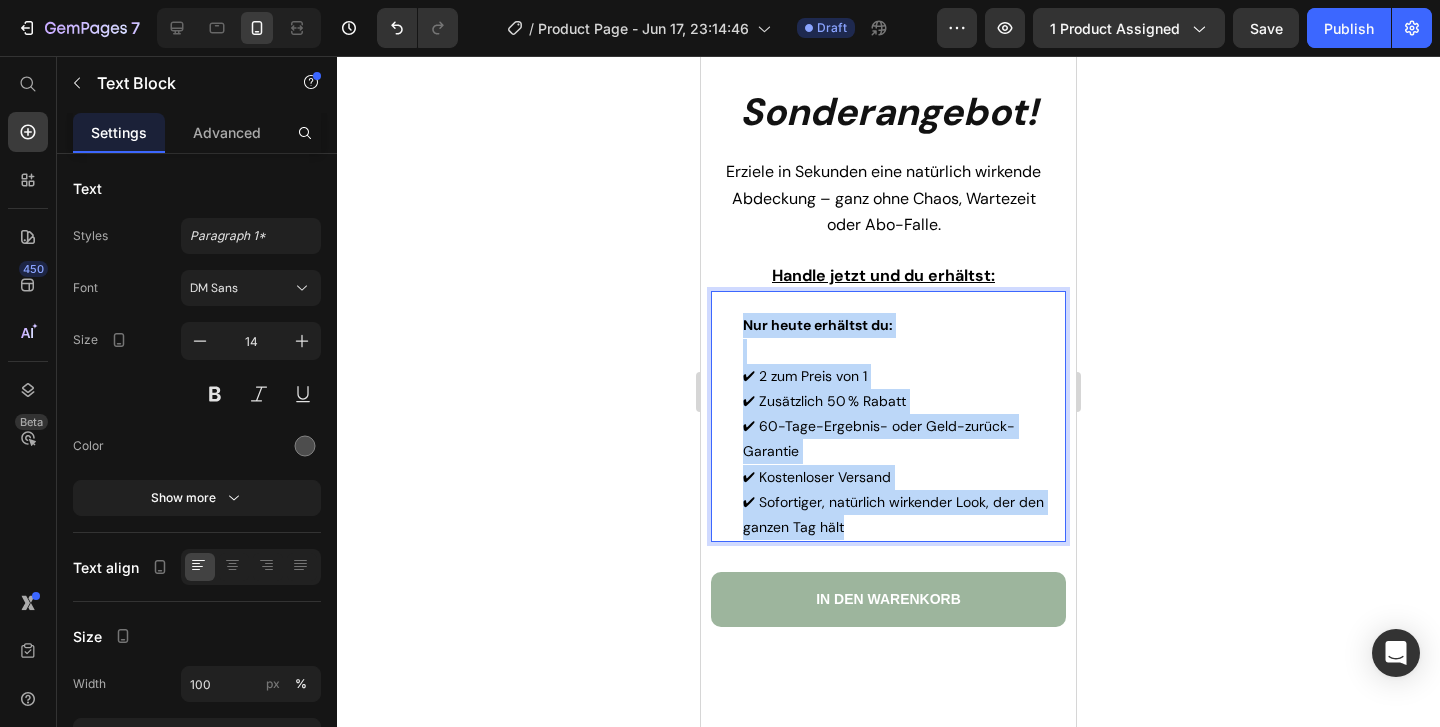 drag, startPoint x: 845, startPoint y: 520, endPoint x: 743, endPoint y: 333, distance: 213.00938 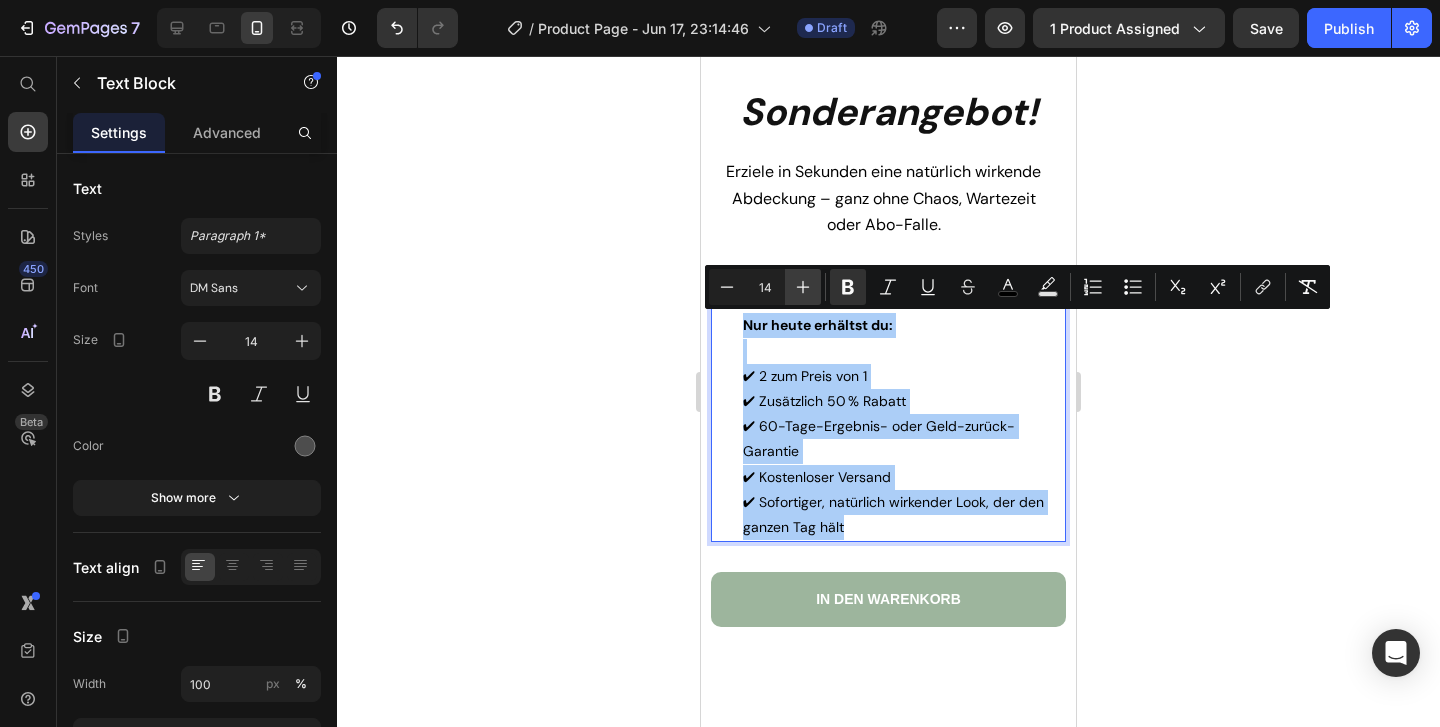 click on "Plus" at bounding box center [803, 287] 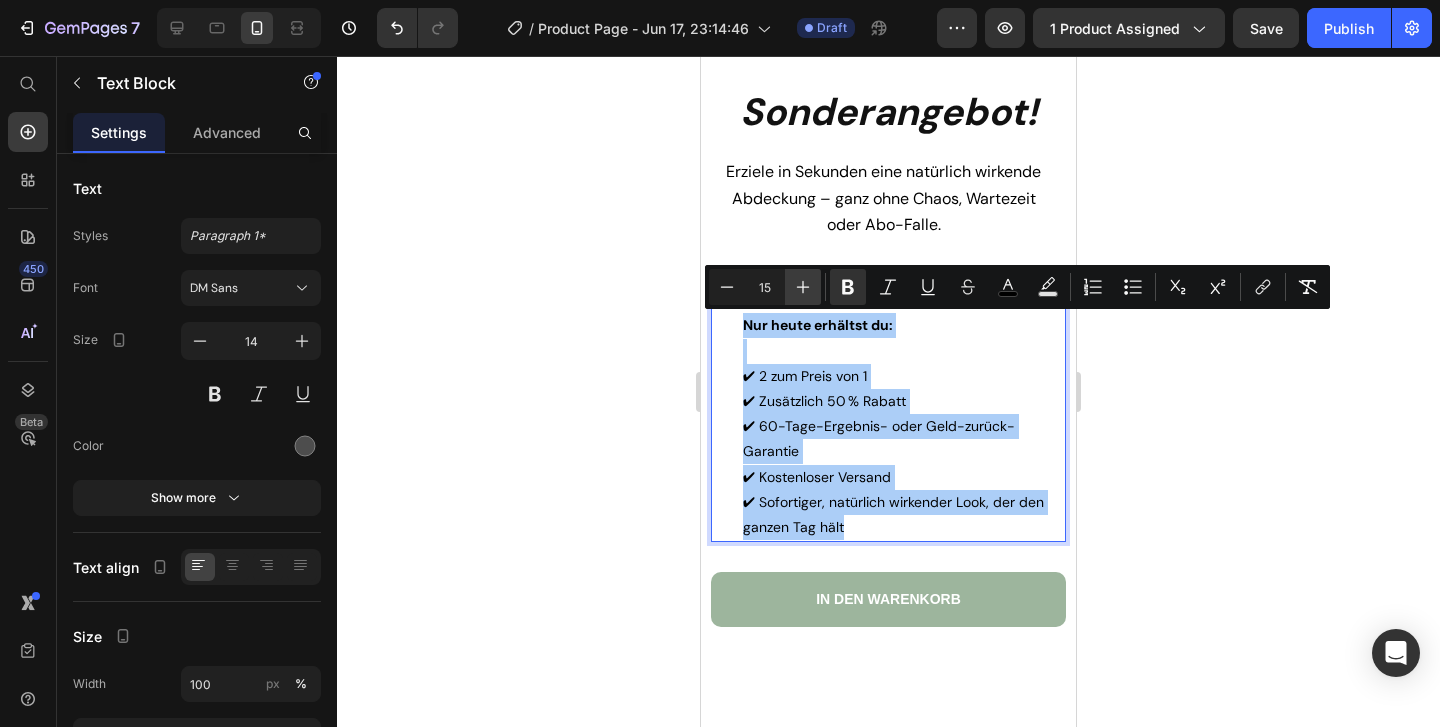 click on "Plus" at bounding box center [803, 287] 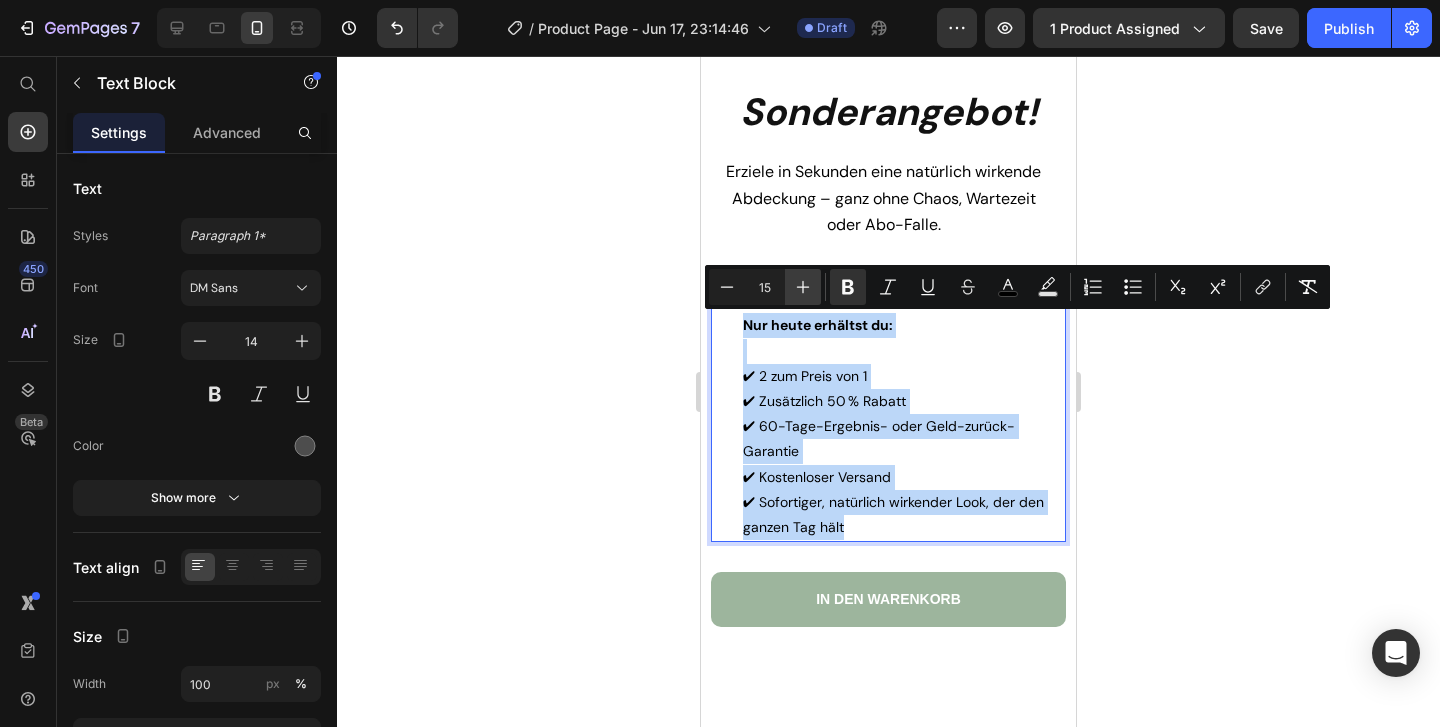 type on "16" 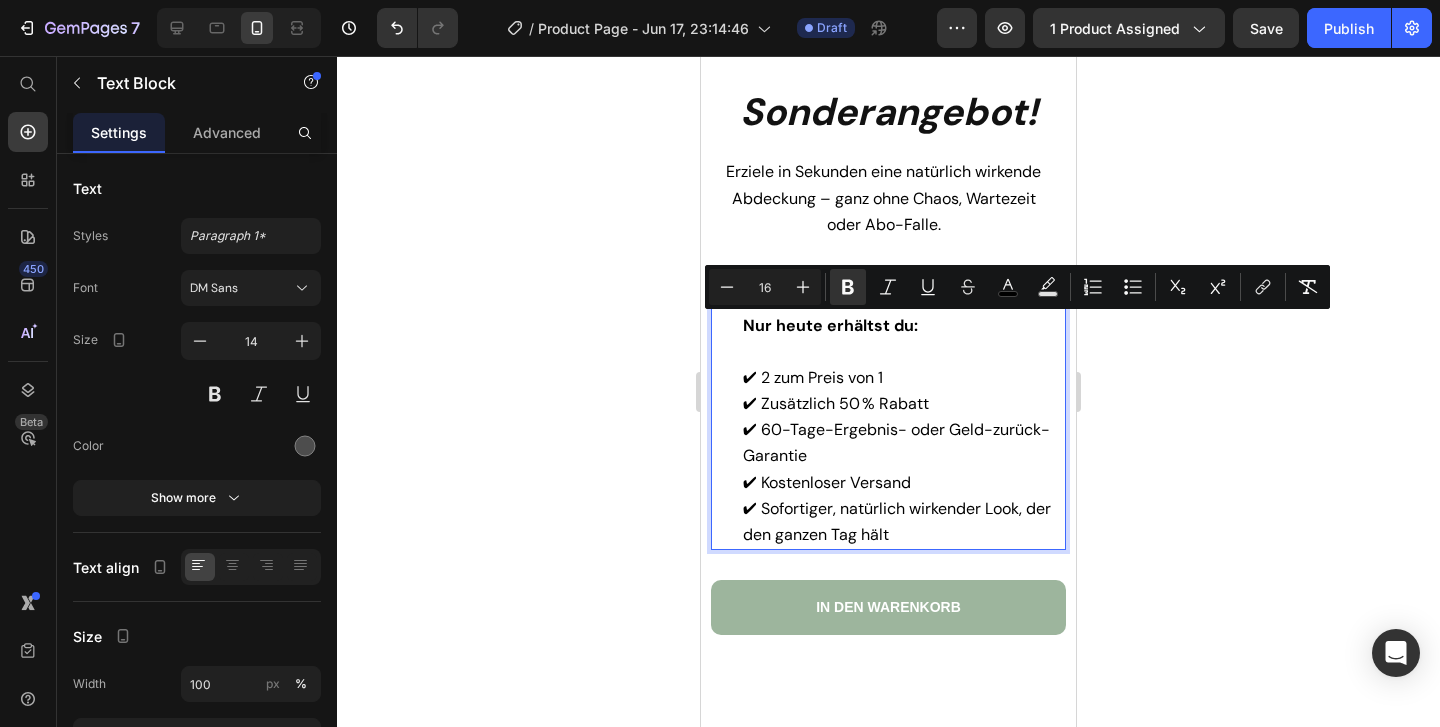 click on "Nur heute erhältst du: ✔ 2 zum Preis von 1 ✔ Zusätzlich 50 % Rabatt ✔ 60-Tage-Ergebnis- oder Geld-zurück-Garantie ✔ Kostenloser Versand ✔ Sofortiger, natürlich wirkender Look, der den ganzen Tag hält" at bounding box center (898, 430) 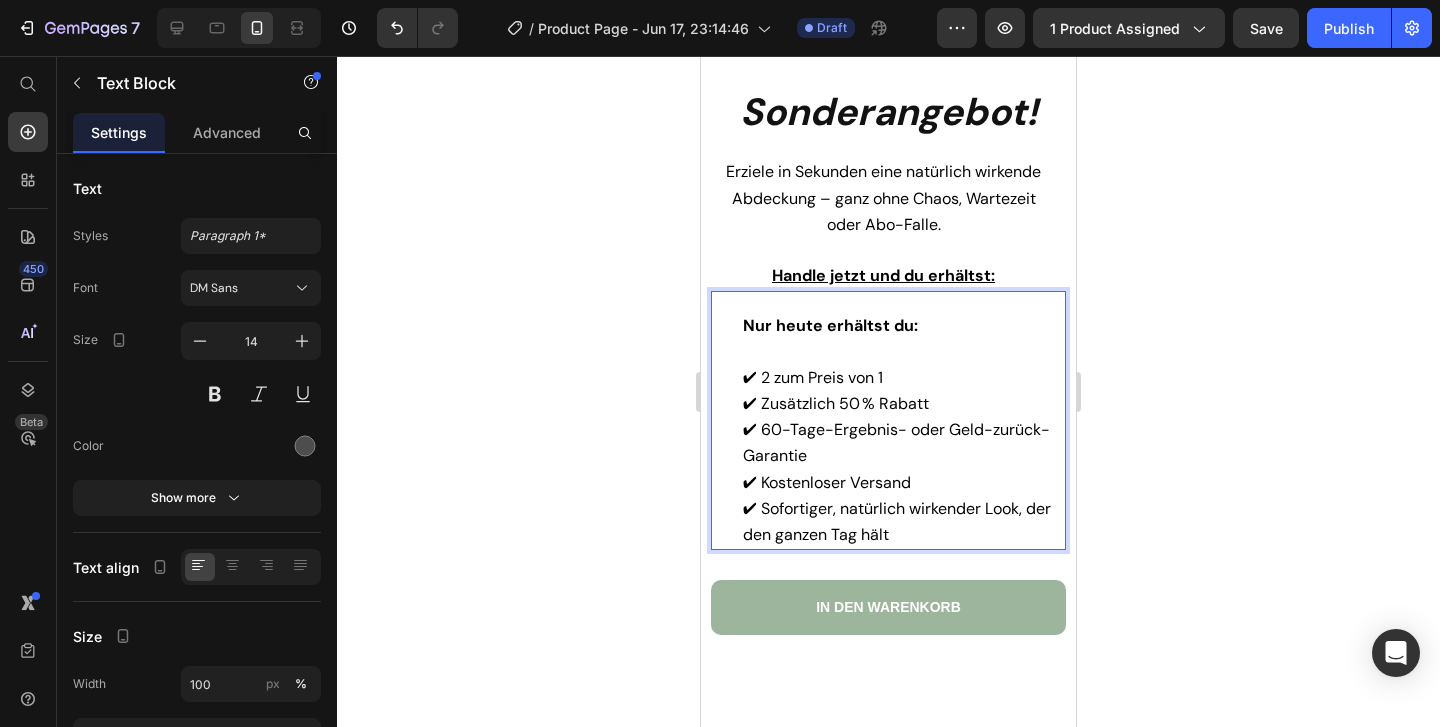 click 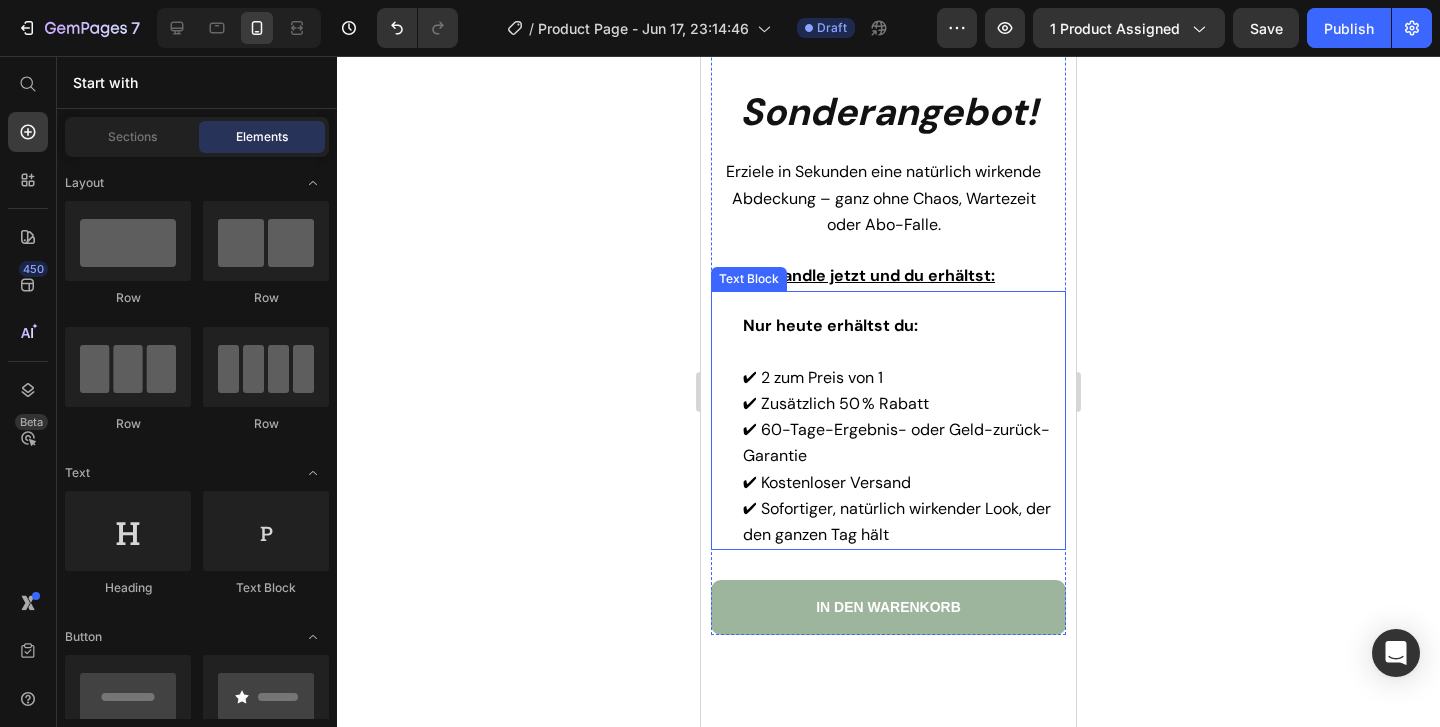 click on "✔ 60-Tage-Ergebnis- oder Geld-zurück-Garantie" at bounding box center (896, 442) 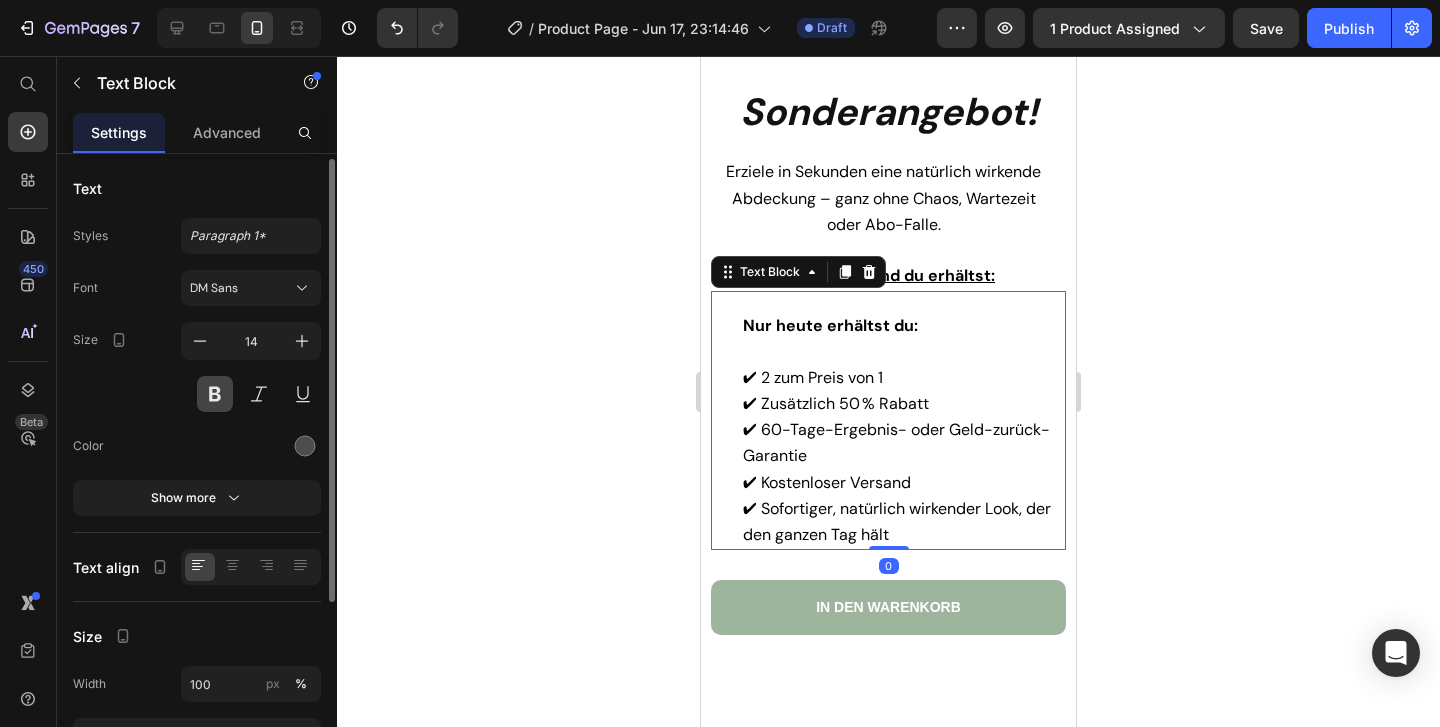 scroll, scrollTop: 13, scrollLeft: 0, axis: vertical 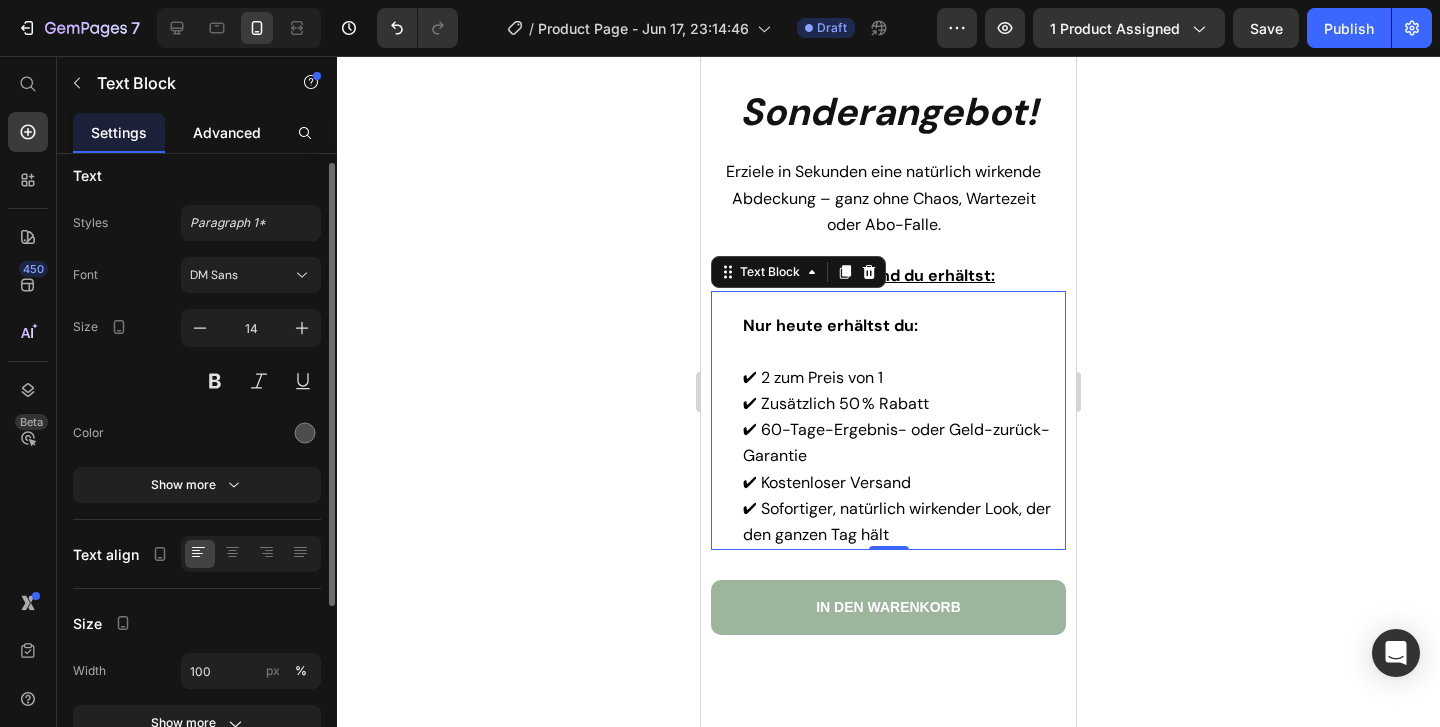 click on "Advanced" at bounding box center [227, 132] 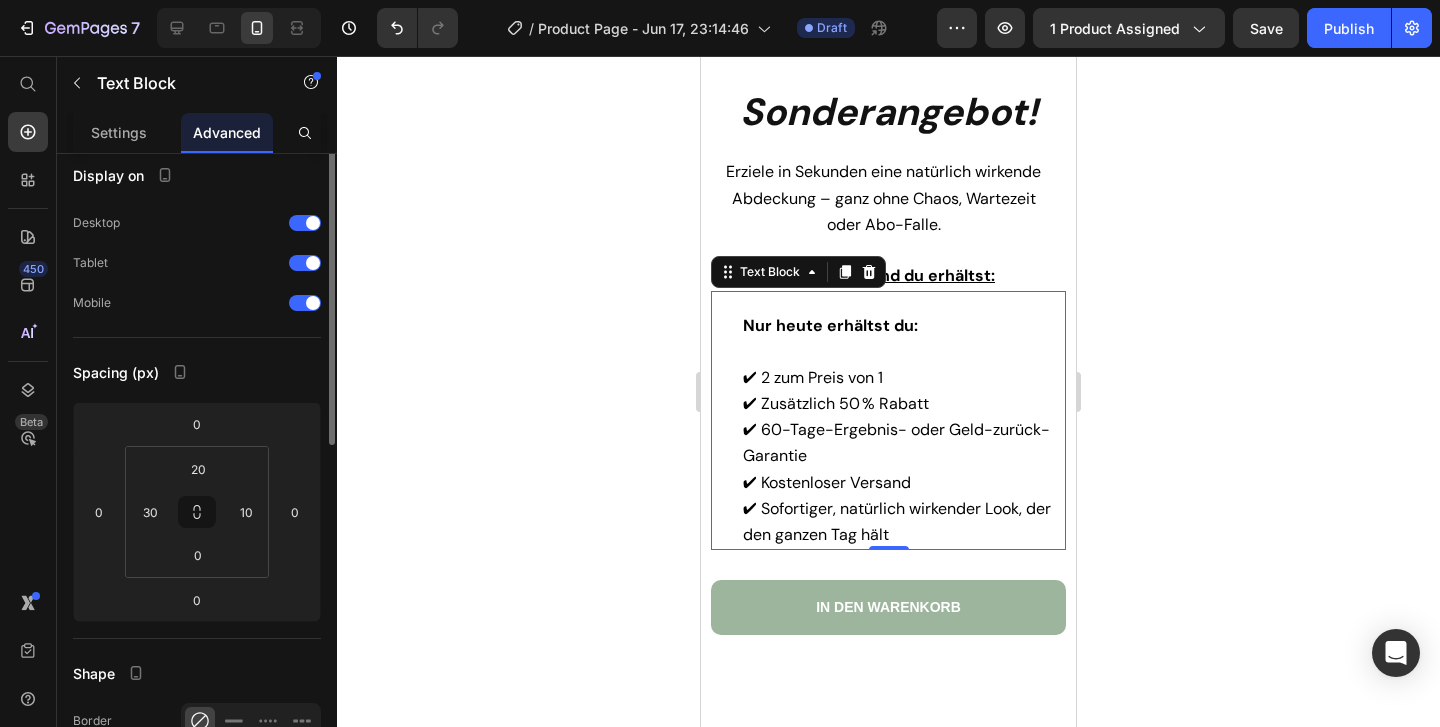 scroll, scrollTop: 0, scrollLeft: 0, axis: both 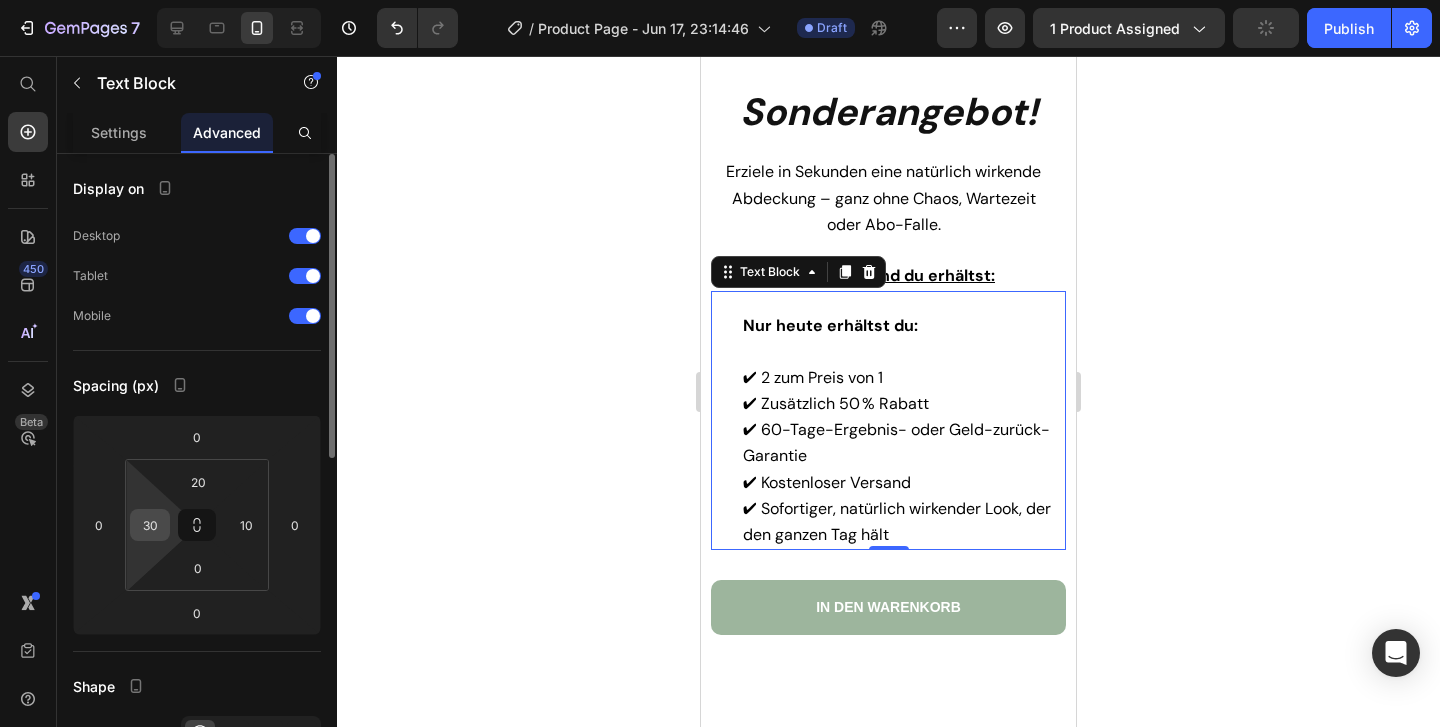 click on "30" at bounding box center (150, 525) 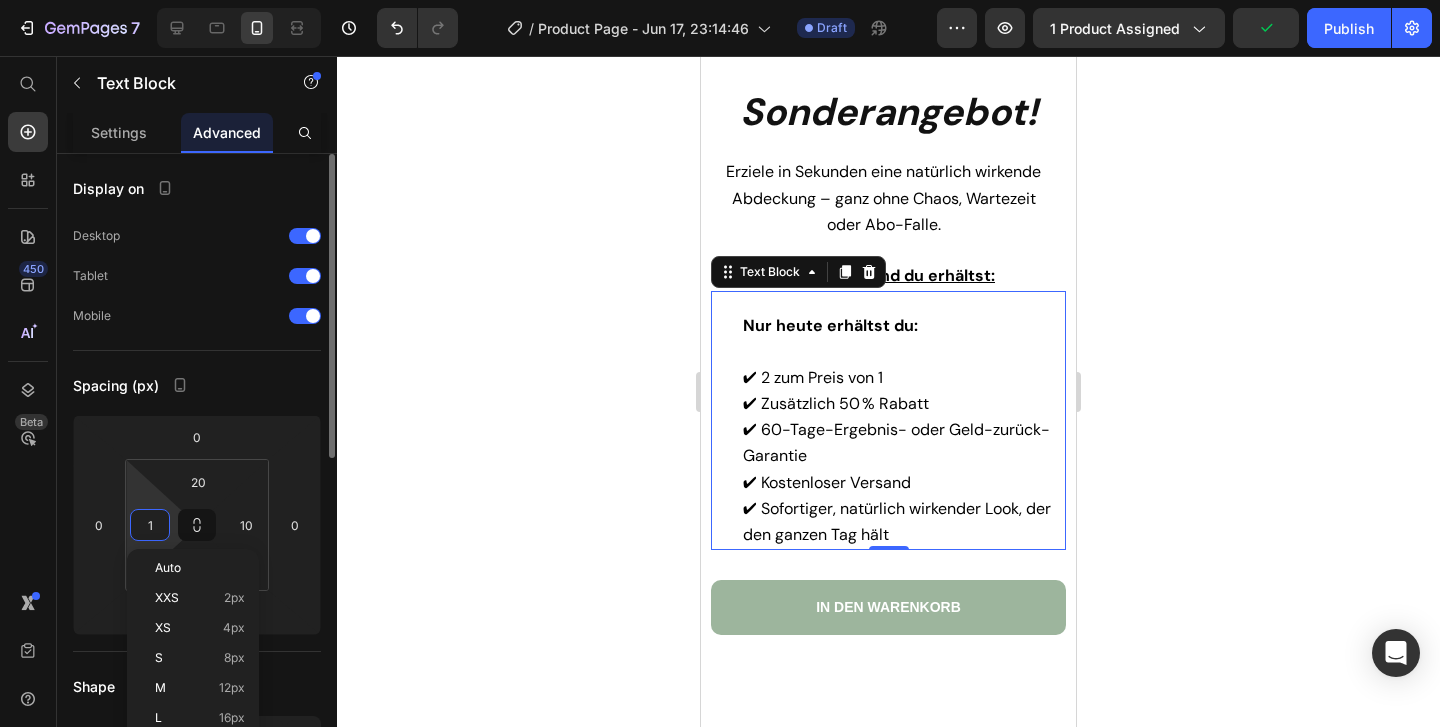 type on "10" 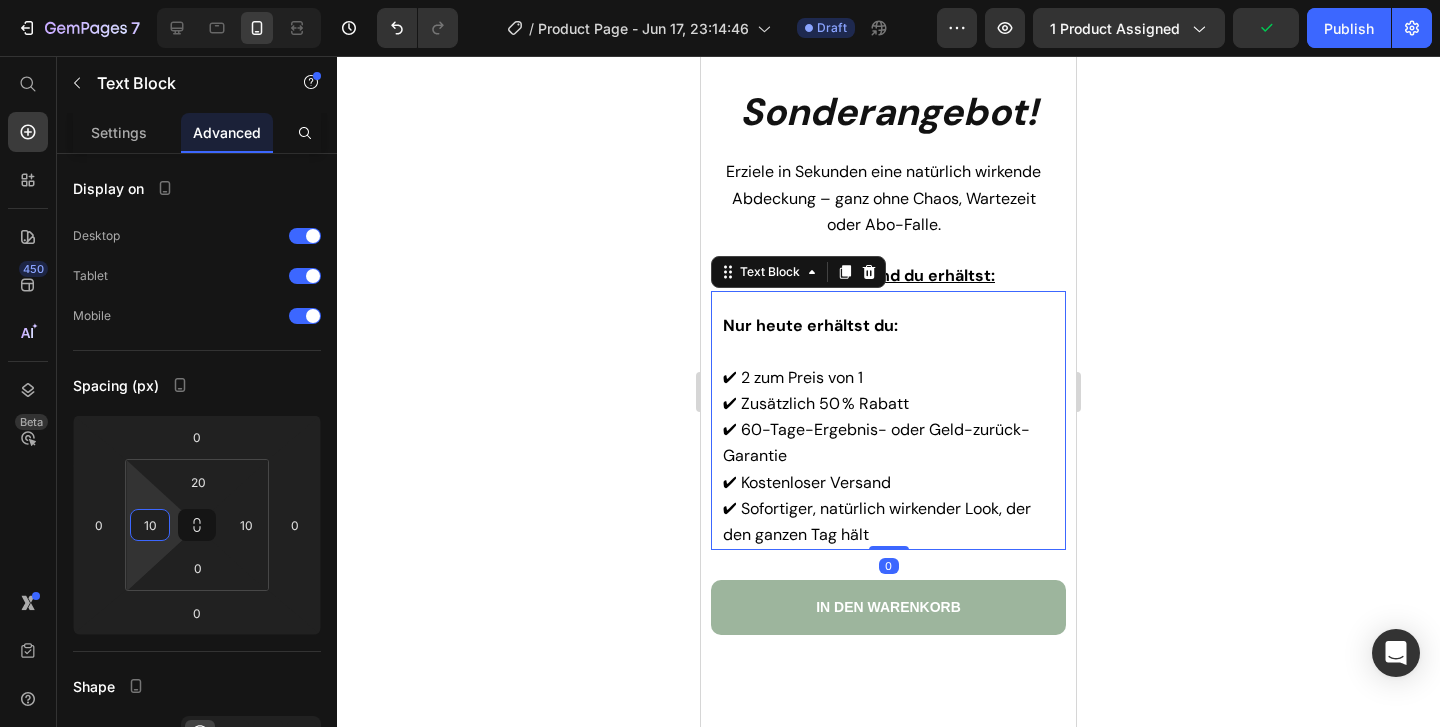 click 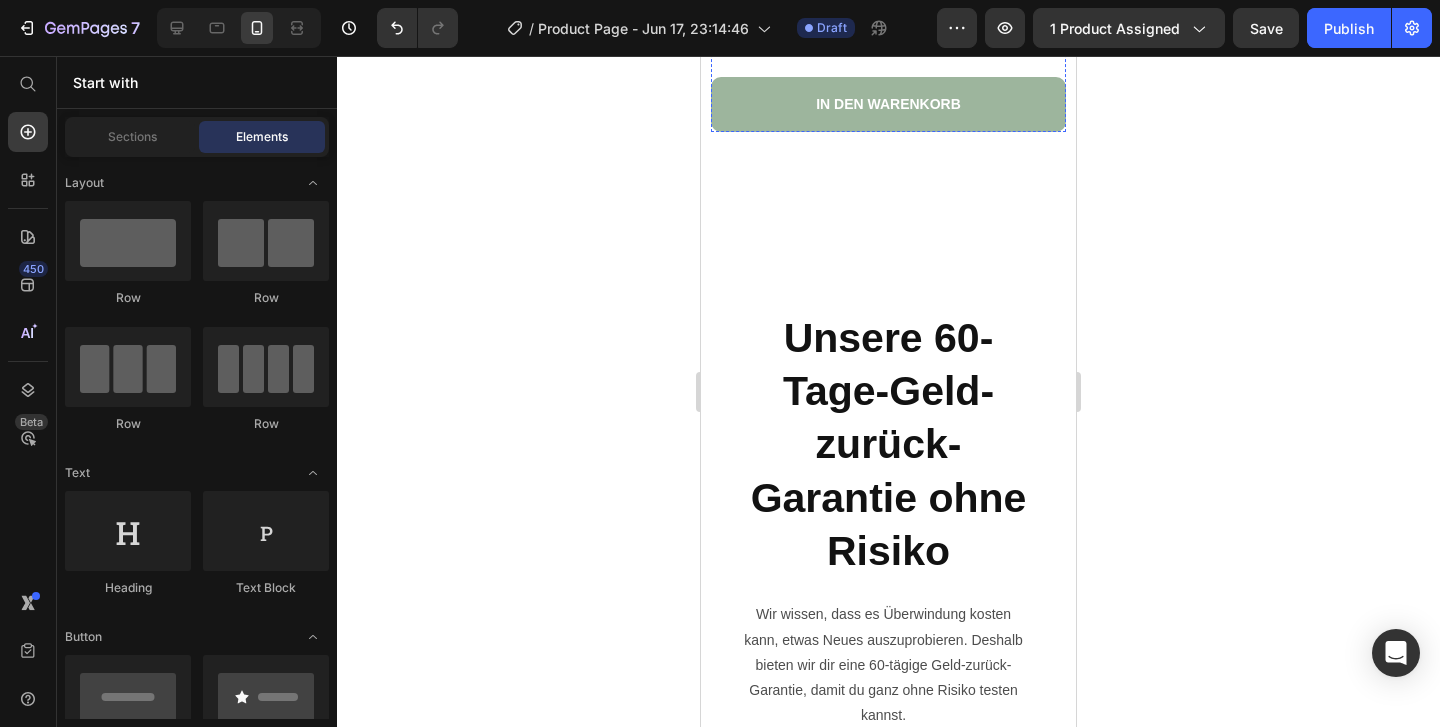 scroll, scrollTop: 10784, scrollLeft: 0, axis: vertical 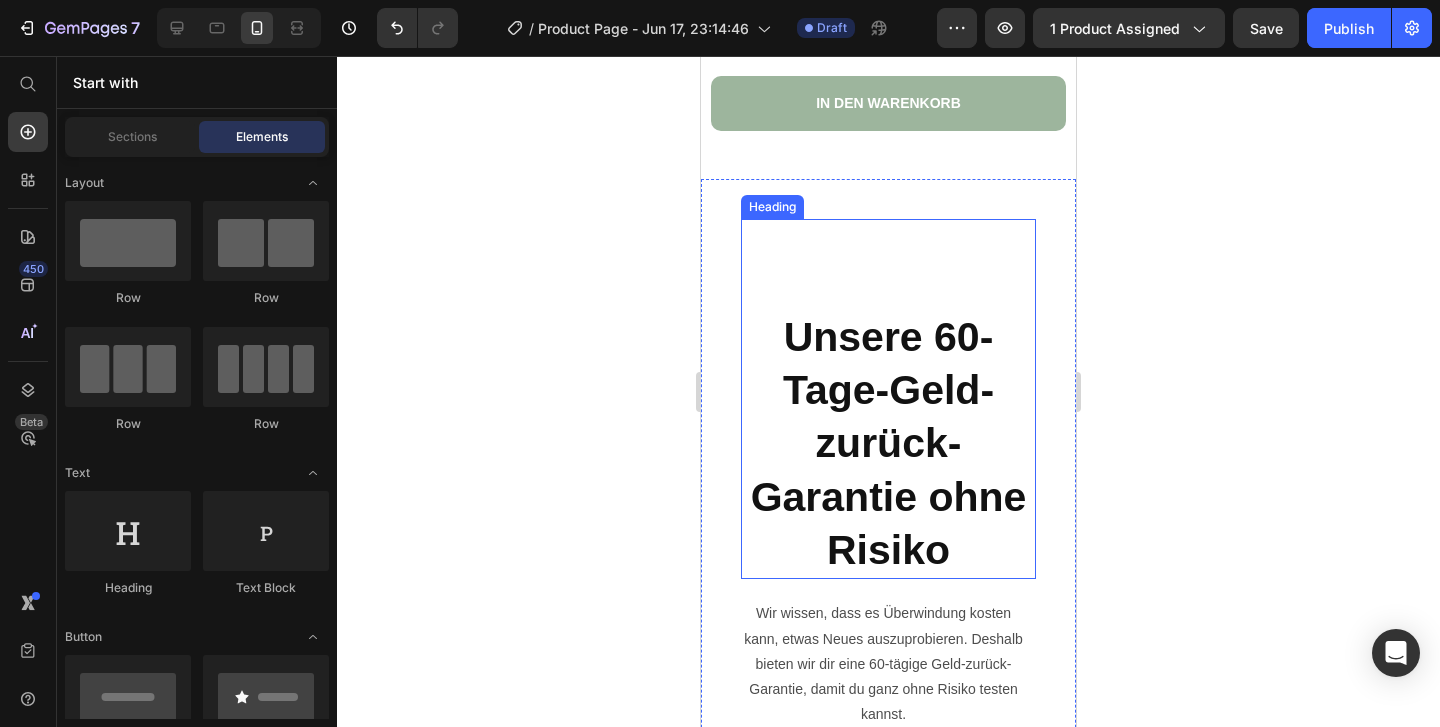 click on "Unsere 60-Tage-Geld-zurück-Garantie ohne Risiko" at bounding box center [889, 443] 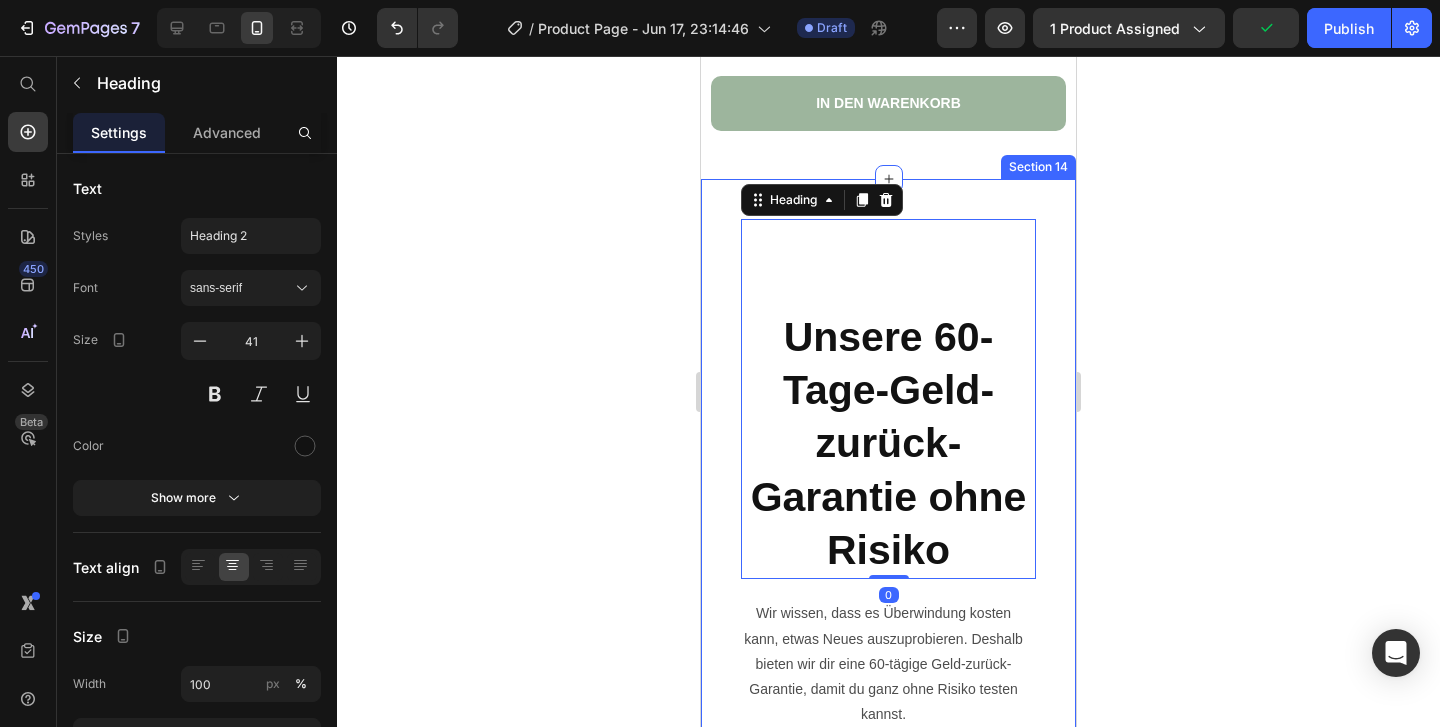 click on "Unsere 60-Tage-Geld-zurück-Garantie ohne Risiko Heading   0 Wir wissen, dass es Überwindung kosten kann, etwas Neues auszuprobieren. Deshalb bieten wir dir eine 60-tägige Geld-zurück-Garantie, damit du ganz ohne Risiko testen kannst.   Bist du nicht vollständig zufrieden, schick das Produkt einfach zurück – du bekommst dein Geld vollständig zurück, ganz ohne Rückfragen! Text Block IN DEN WARENKORB Button Image Section 14" at bounding box center [888, 576] 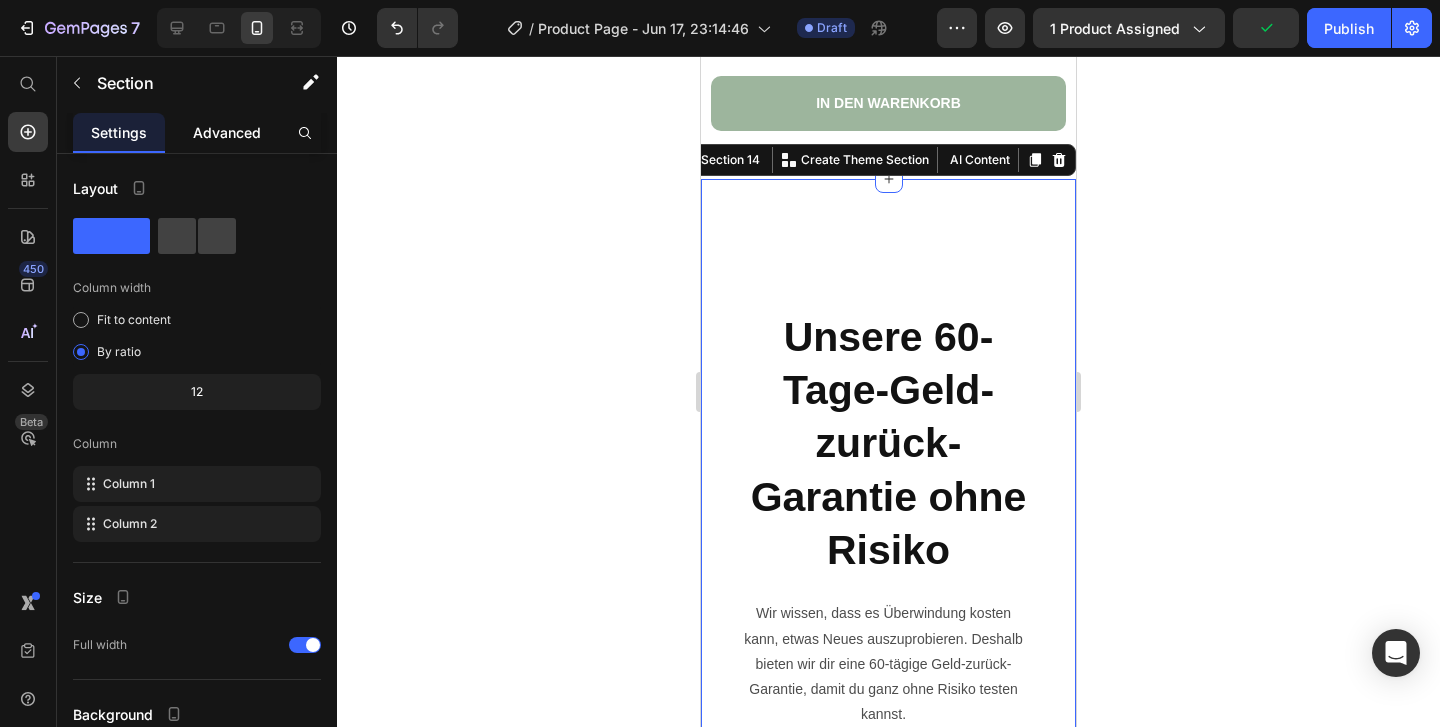 click on "Advanced" at bounding box center [227, 132] 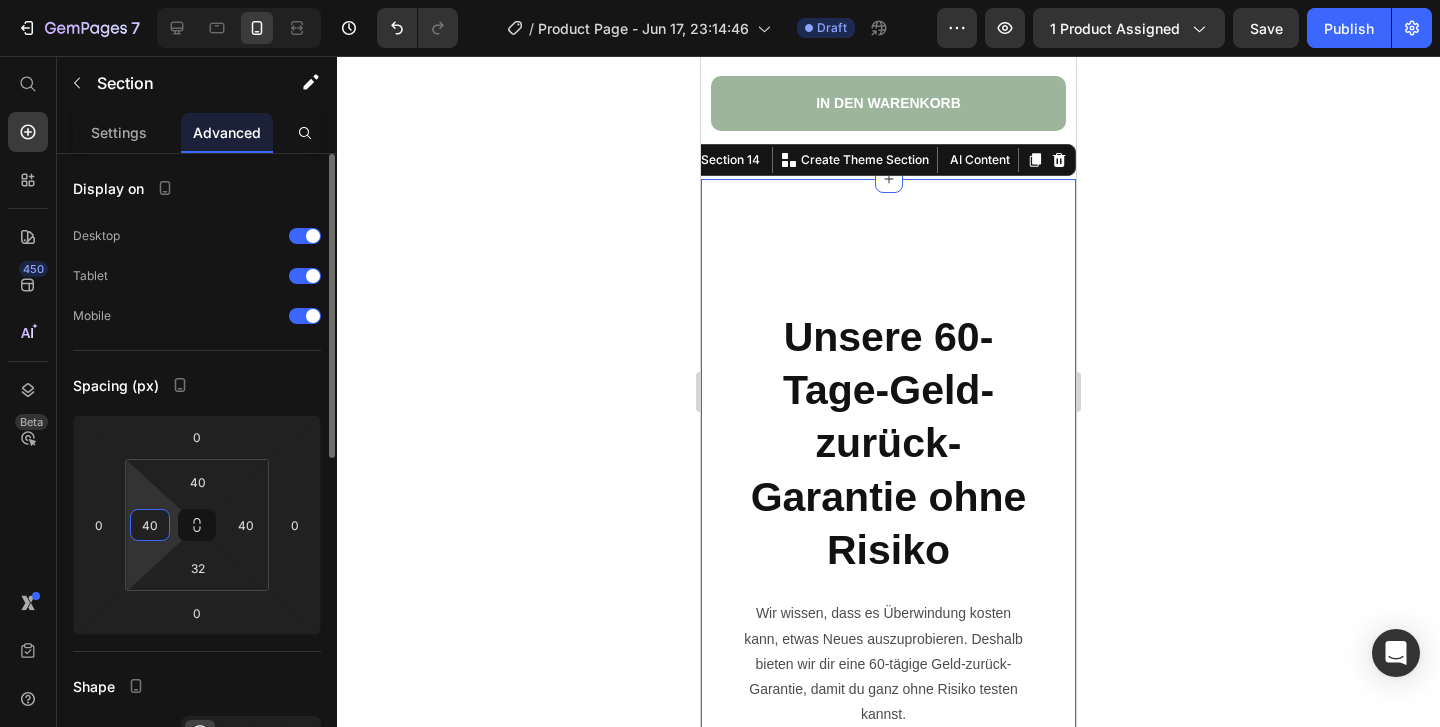 click on "40" at bounding box center (150, 525) 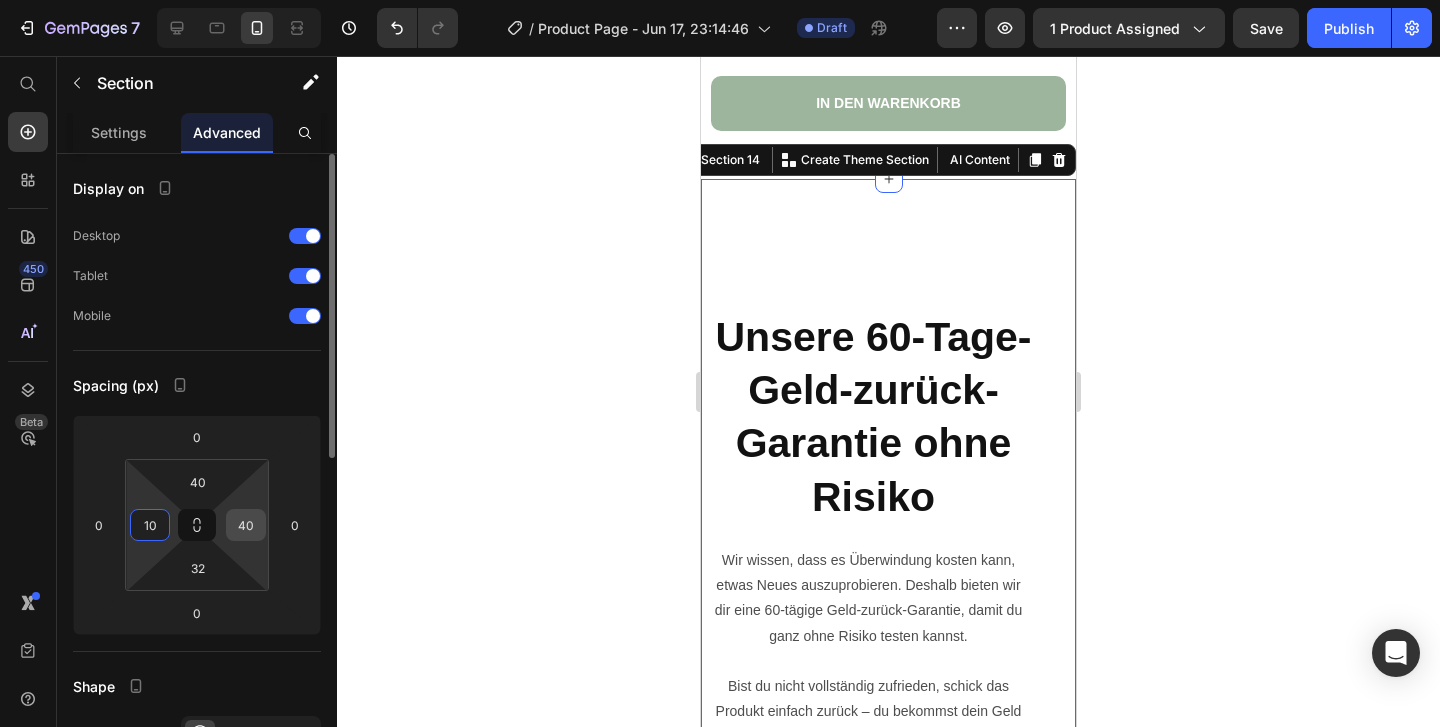 type on "10" 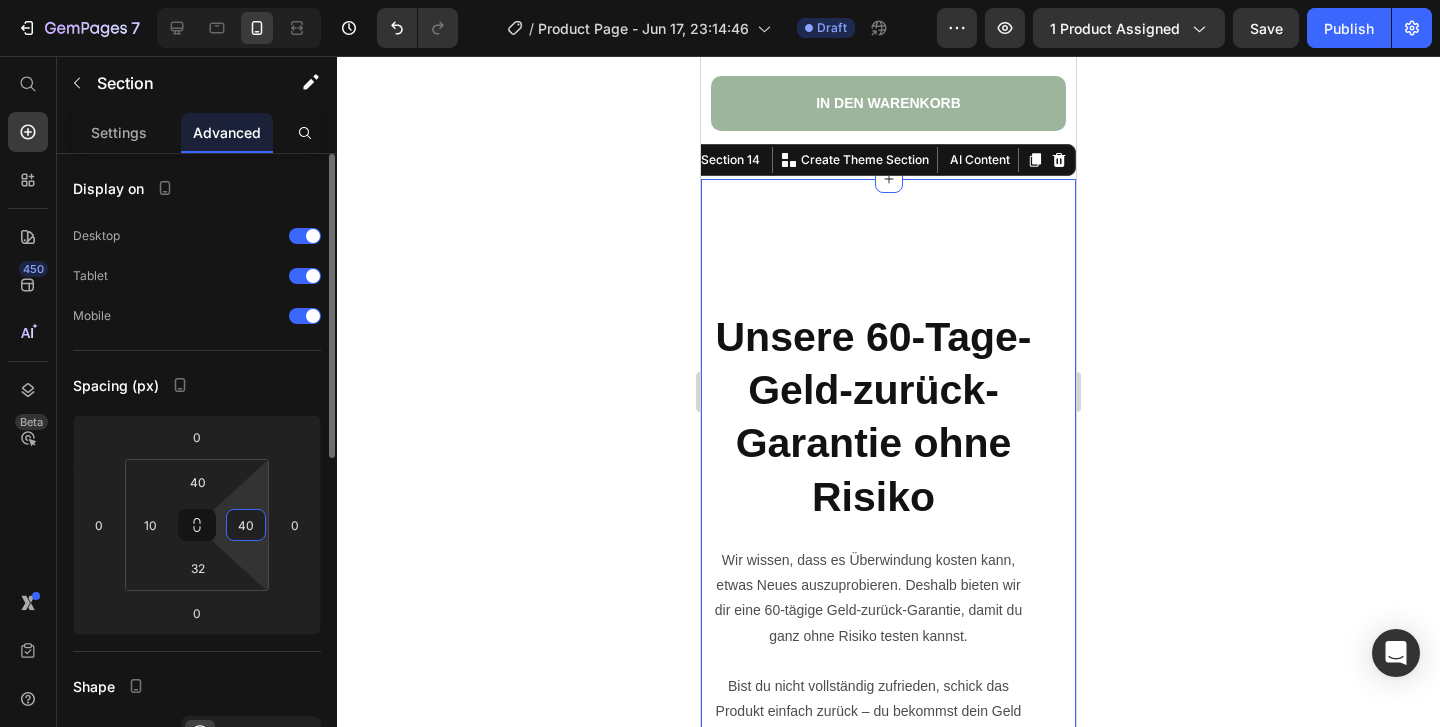 click on "40" at bounding box center [246, 525] 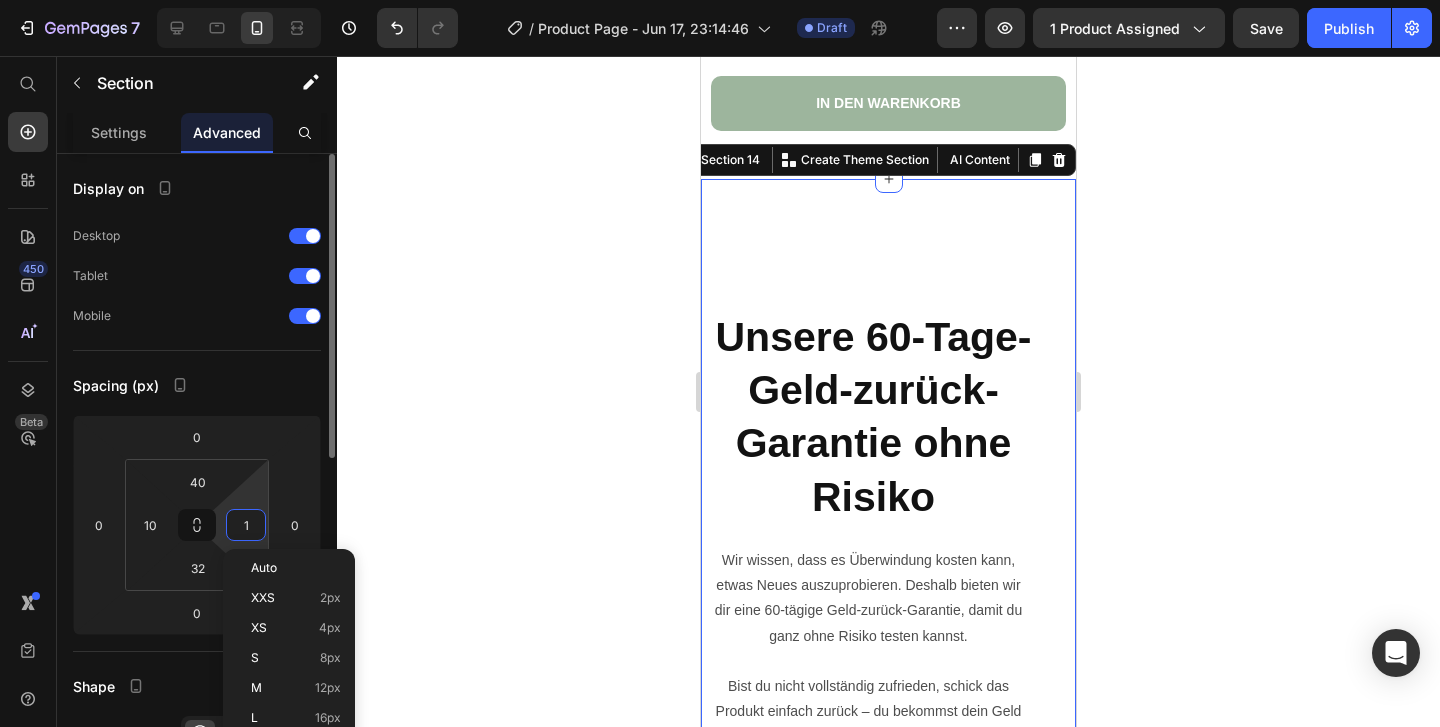type on "10" 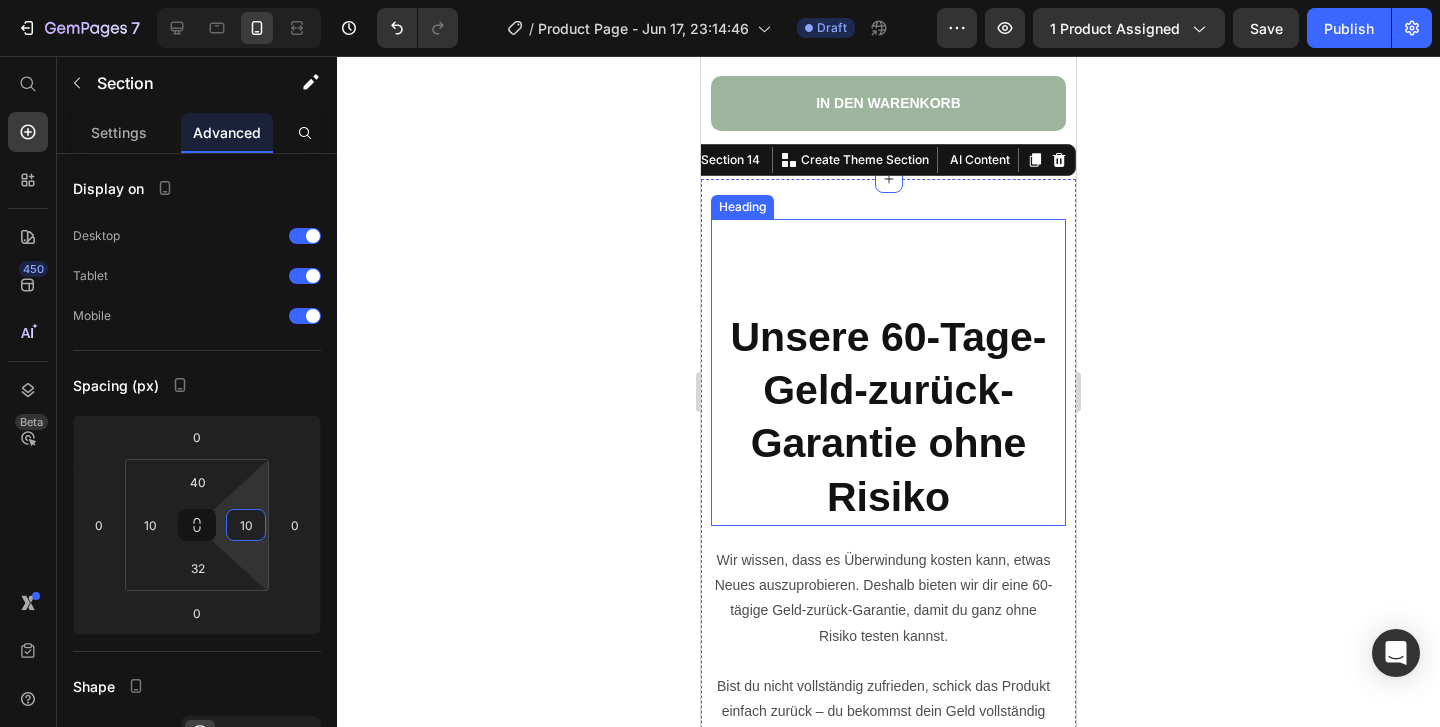 click on "Unsere 60-Tage-Geld-zurück-Garantie ohne Risiko" at bounding box center (888, 417) 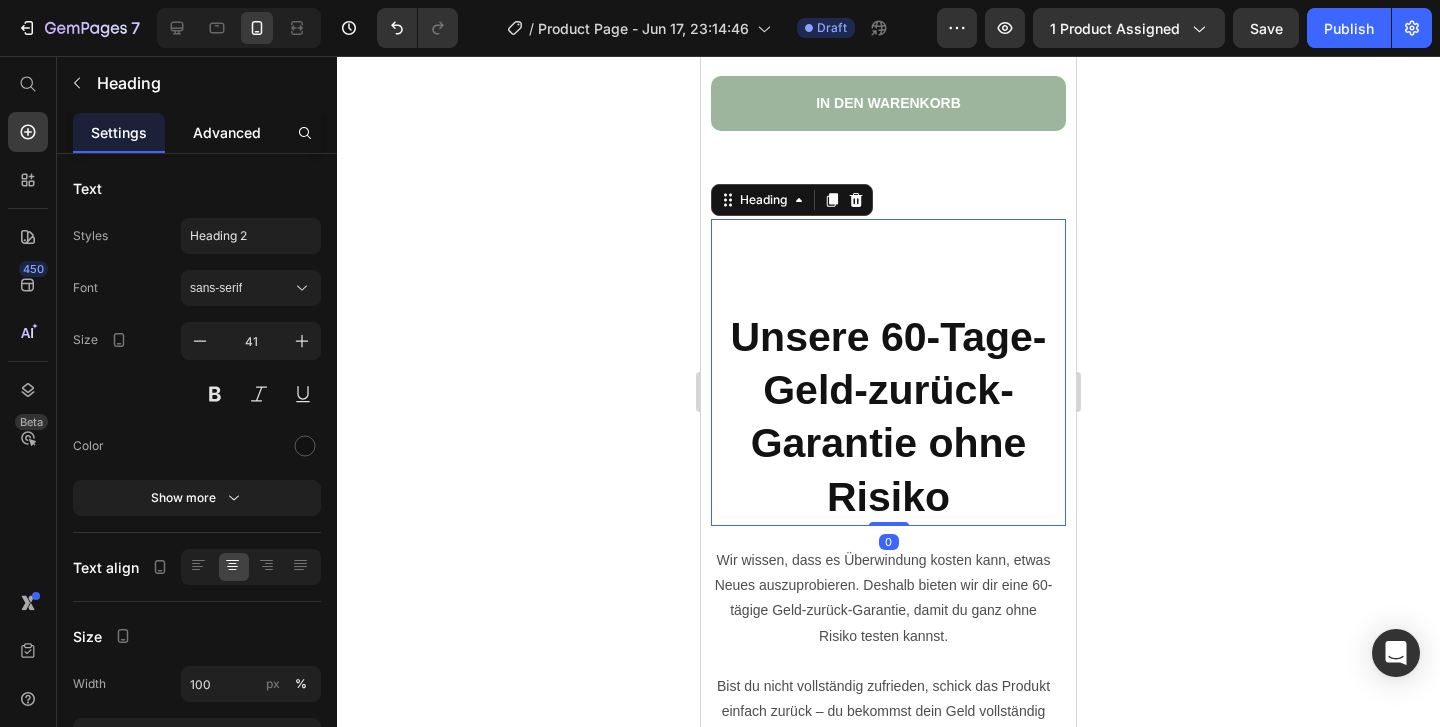 click on "Advanced" at bounding box center (227, 132) 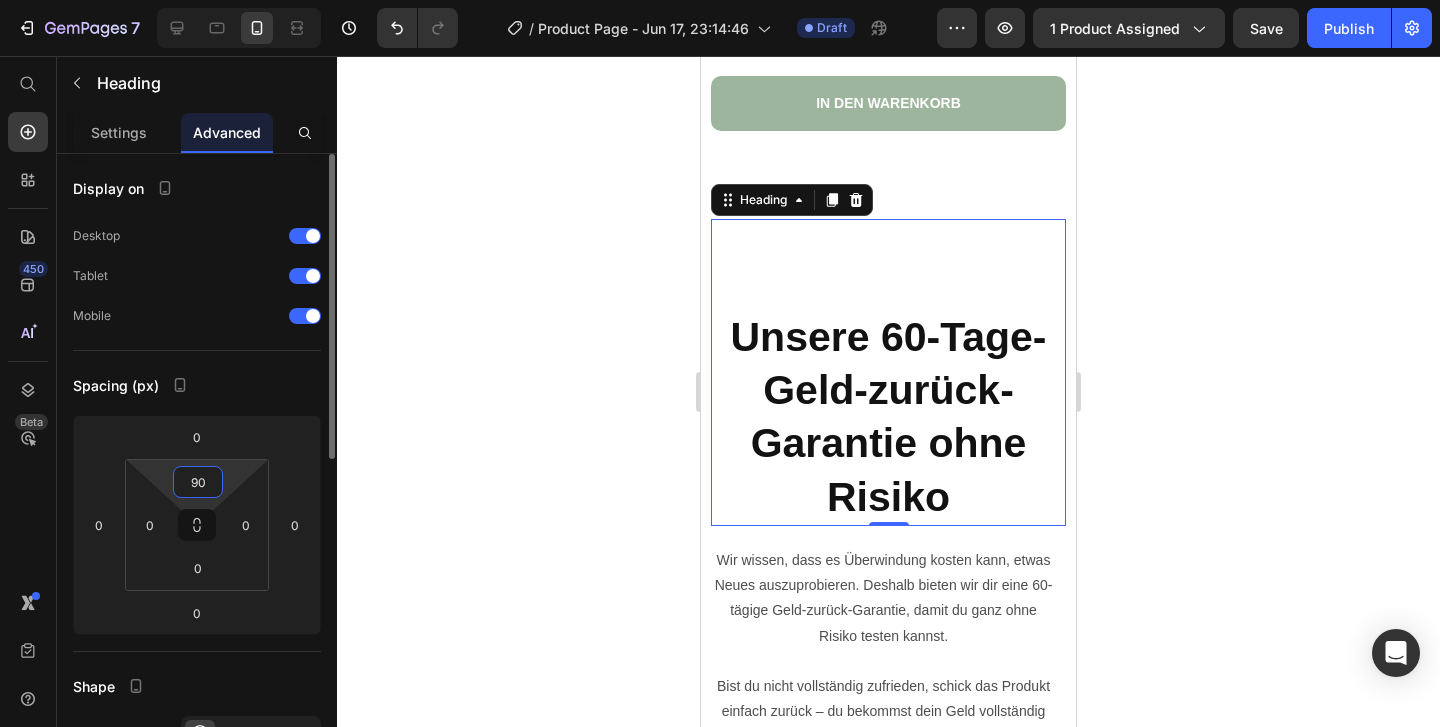 click on "90" at bounding box center (198, 482) 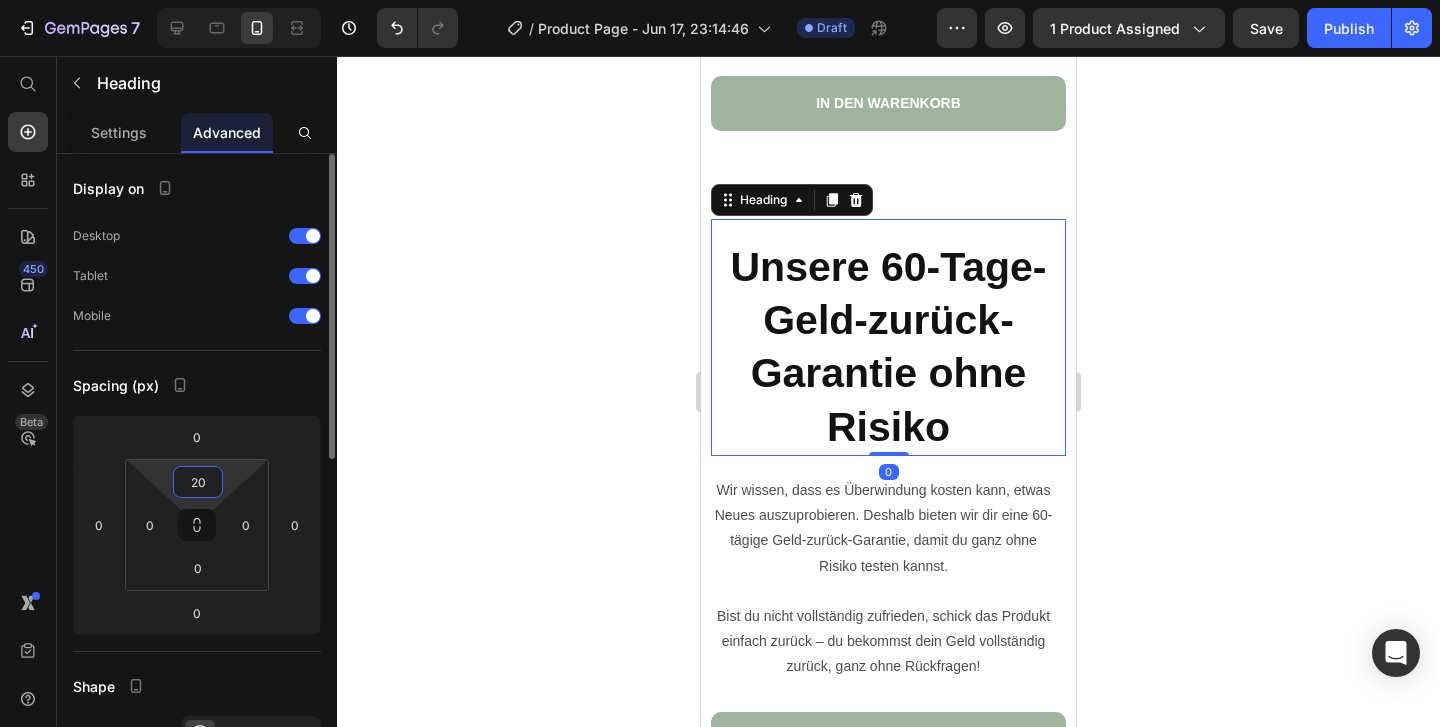 type on "2" 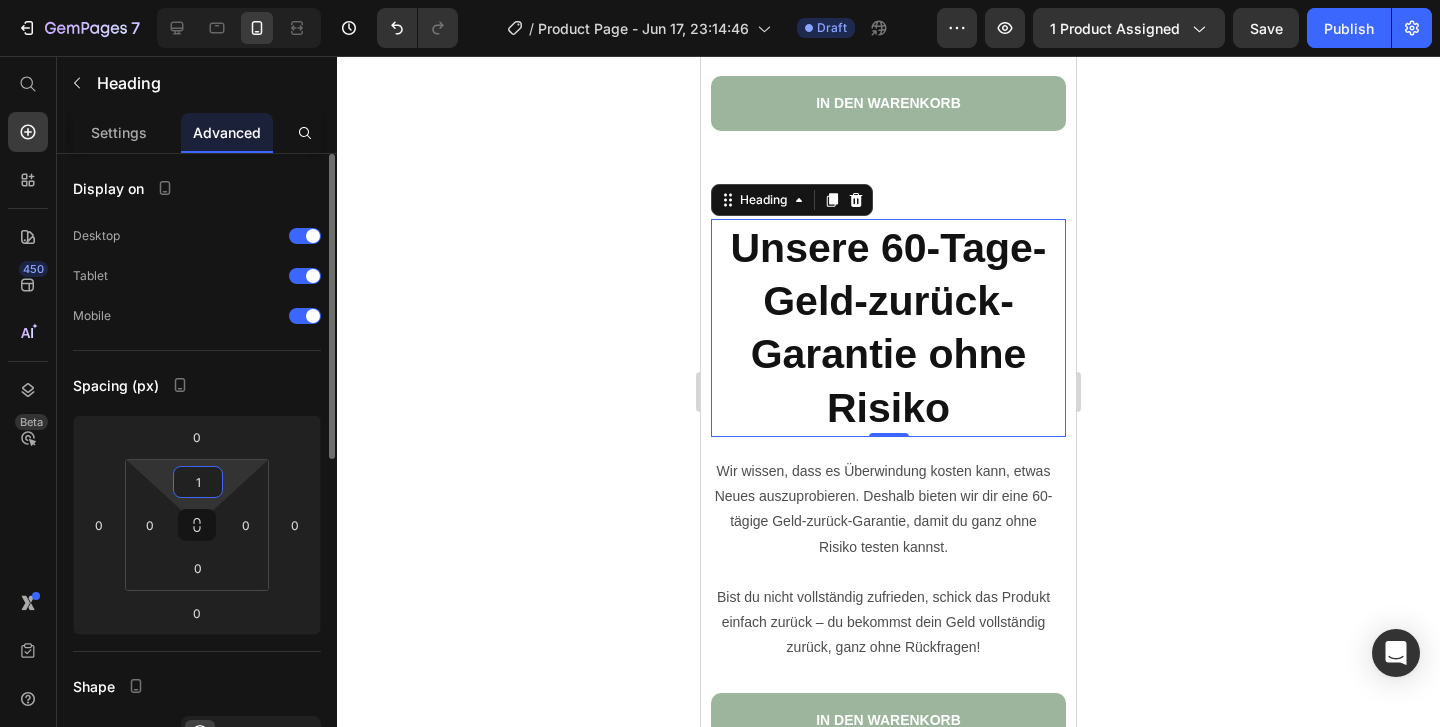 type on "10" 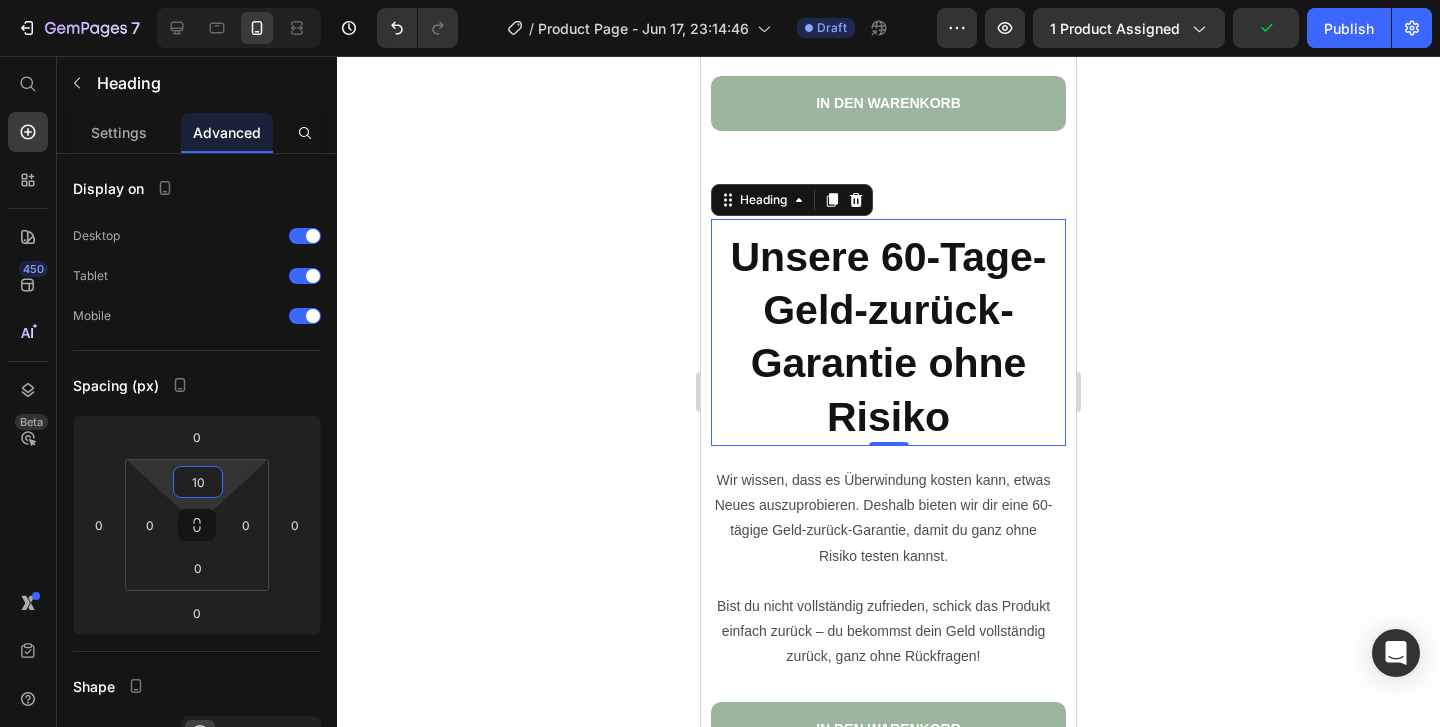 click 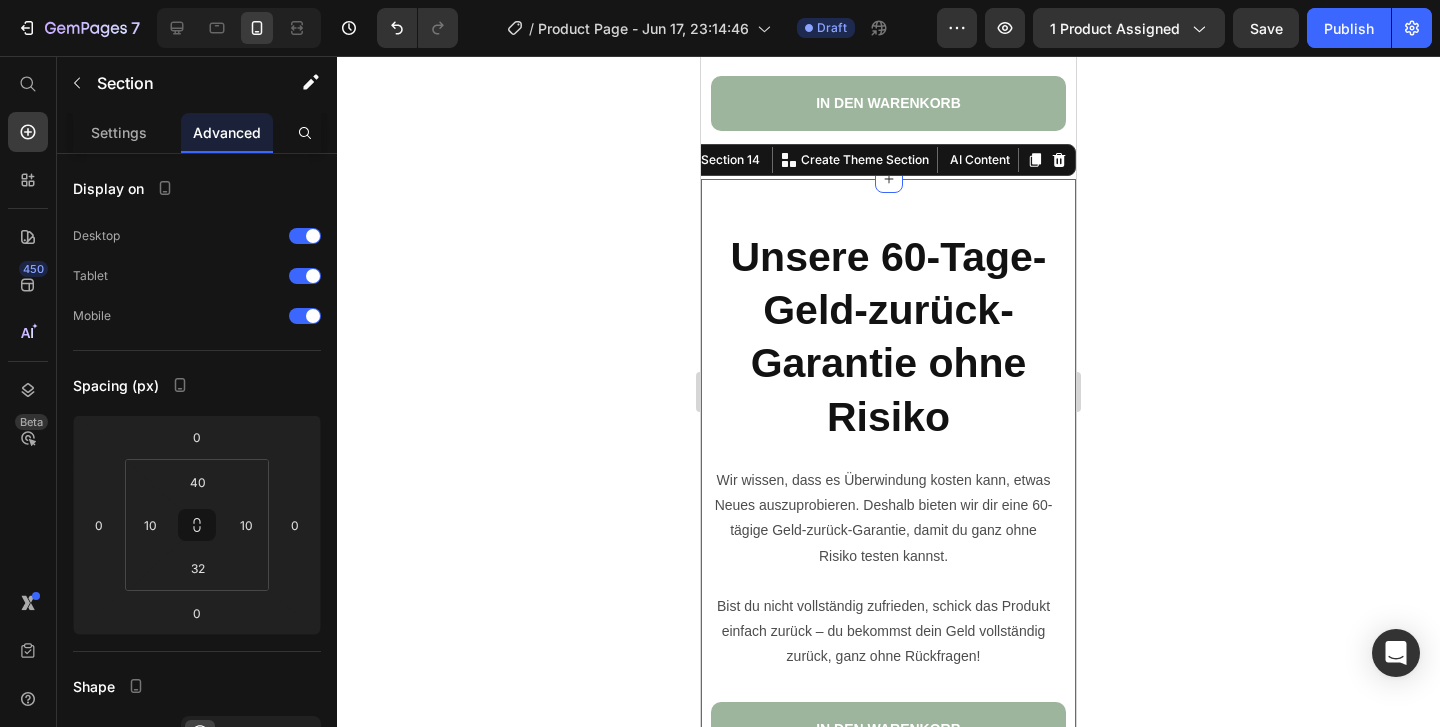 click on "Unsere 60-Tage-Geld-zurück-Garantie ohne Risiko Heading Wir wissen, dass es Überwindung kosten kann, etwas Neues auszuprobieren. Deshalb bieten wir dir eine 60-tägige Geld-zurück-Garantie, damit du ganz ohne Risiko testen kannst.   Bist du nicht vollständig zufrieden, schick das Produkt einfach zurück – du bekommst dein Geld vollständig zurück, ganz ohne Rückfragen! Text Block IN DEN WARENKORB Button Image Section 14   You can create reusable sections Create Theme Section AI Content Write with GemAI What would you like to describe here? Tone and Voice Persuasive Product Vollum Hair Filler Show more Generate" at bounding box center [888, 484] 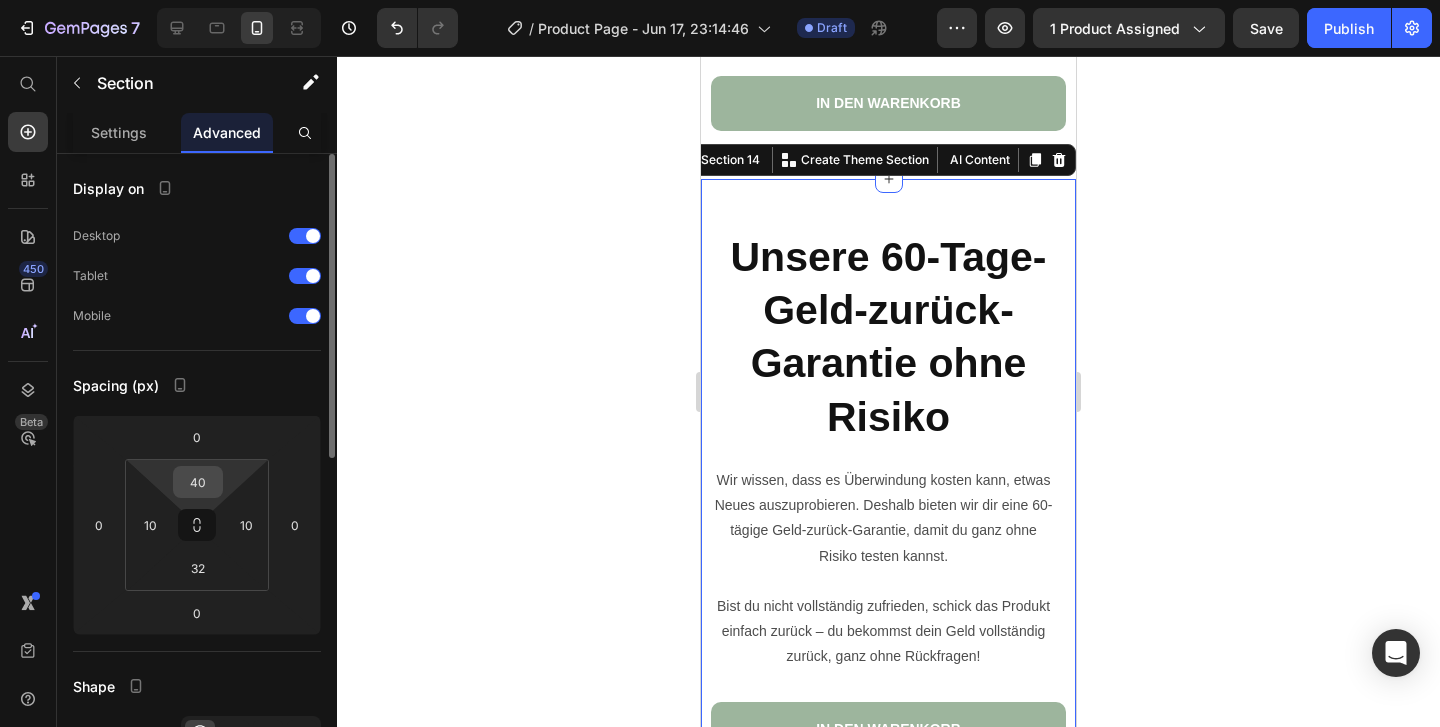 click on "40" at bounding box center (198, 482) 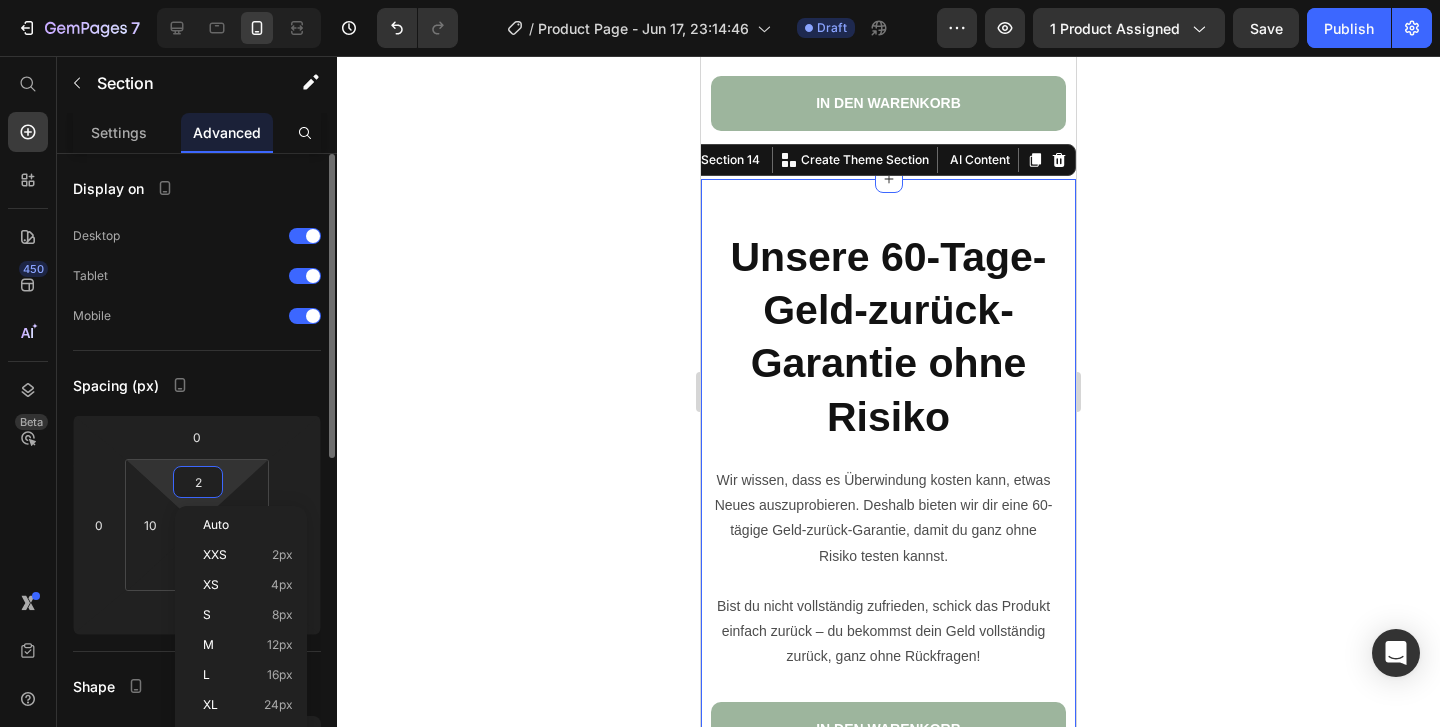 type on "20" 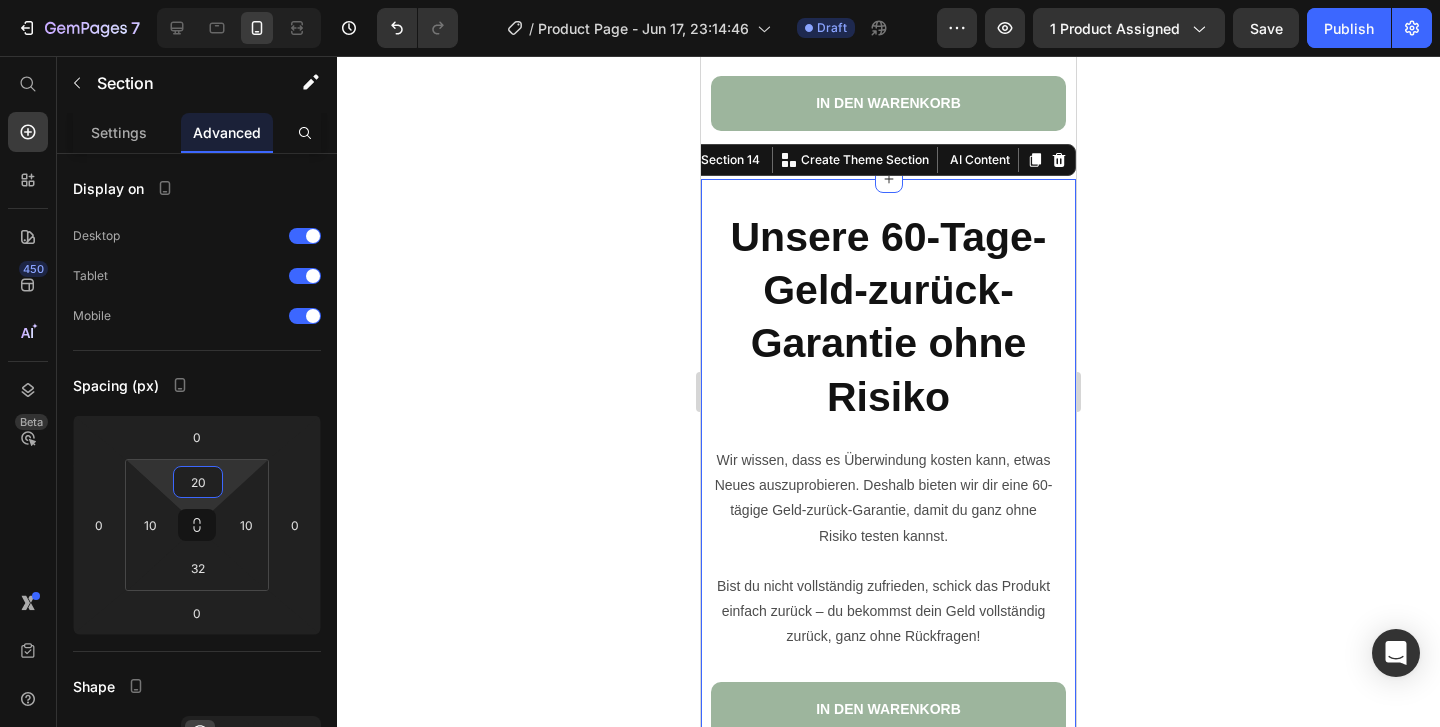 click 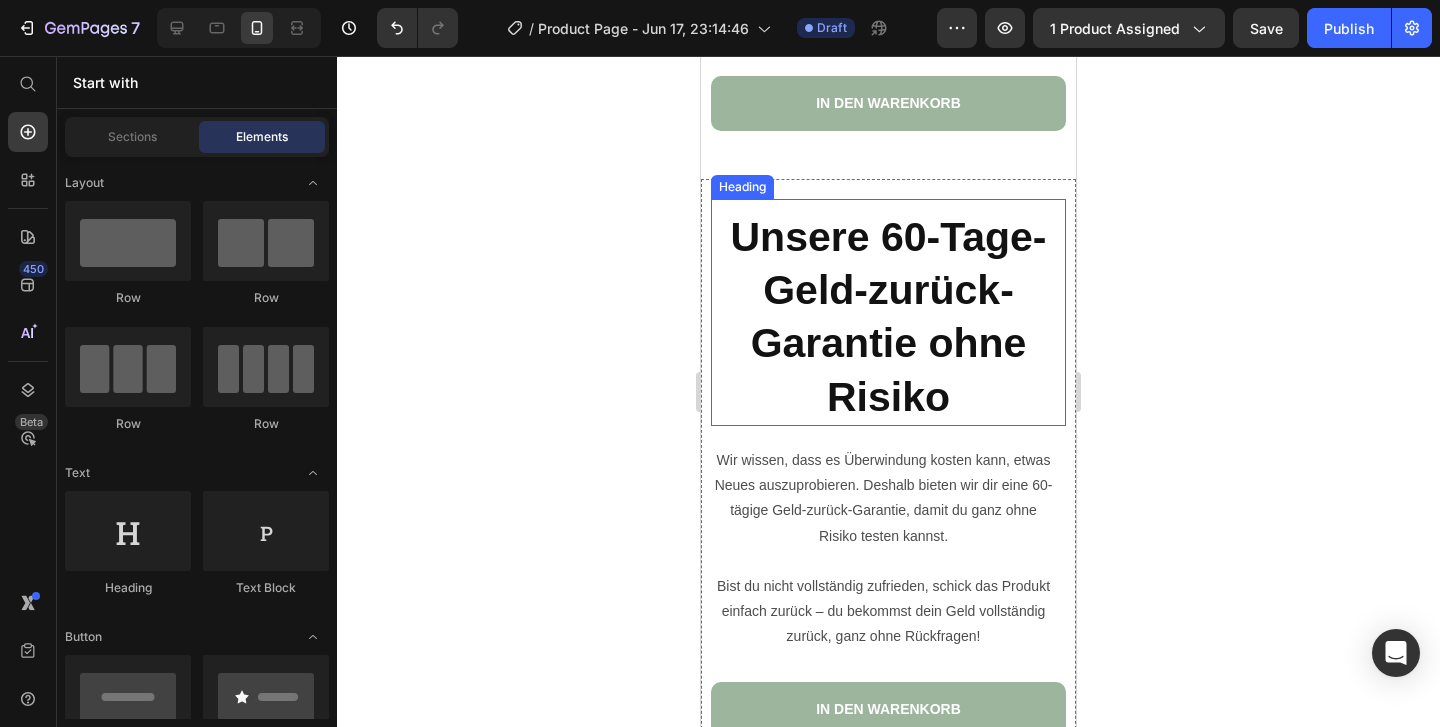 click on "Unsere 60-Tage-Geld-zurück-Garantie ohne Risiko" at bounding box center [889, 317] 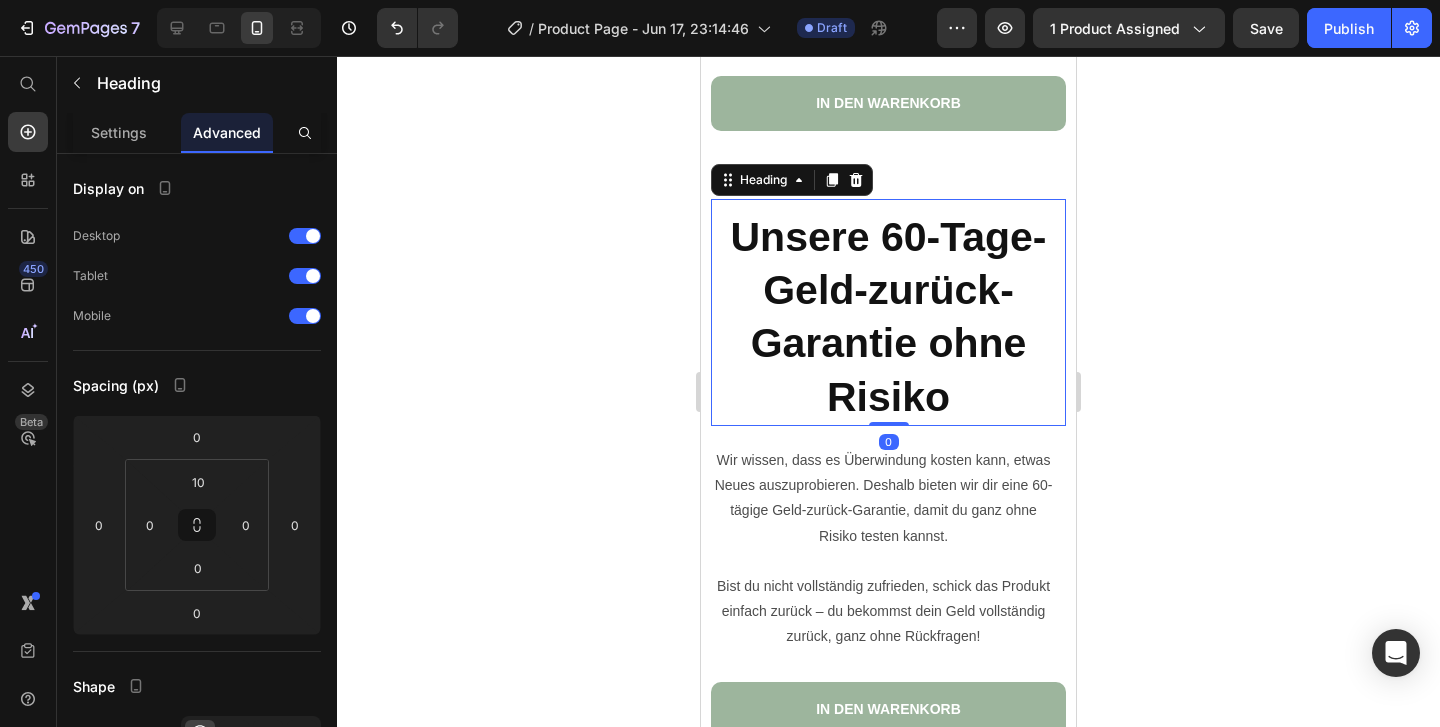 click on "Unsere 60-Tage-Geld-zurück-Garantie ohne Risiko" at bounding box center (889, 317) 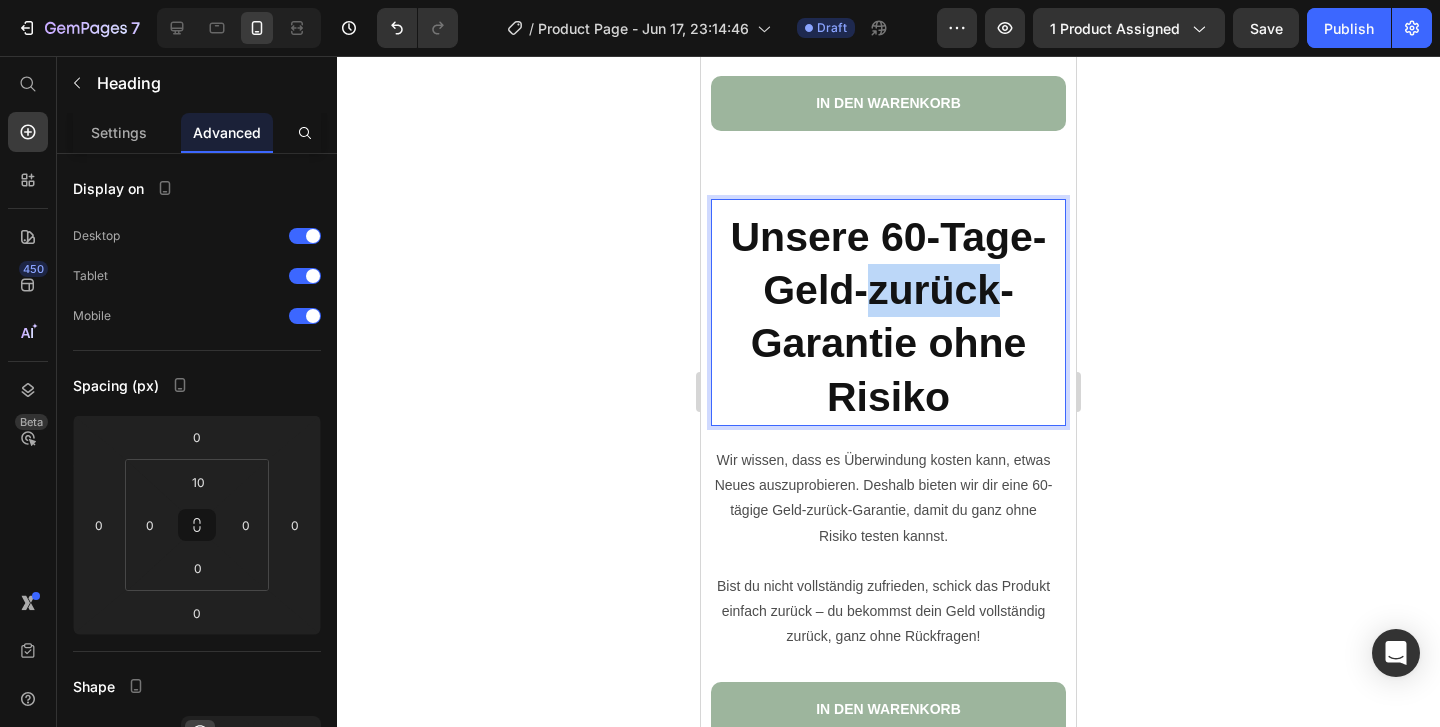 click on "Unsere 60-Tage-Geld-zurück-Garantie ohne Risiko" at bounding box center [889, 317] 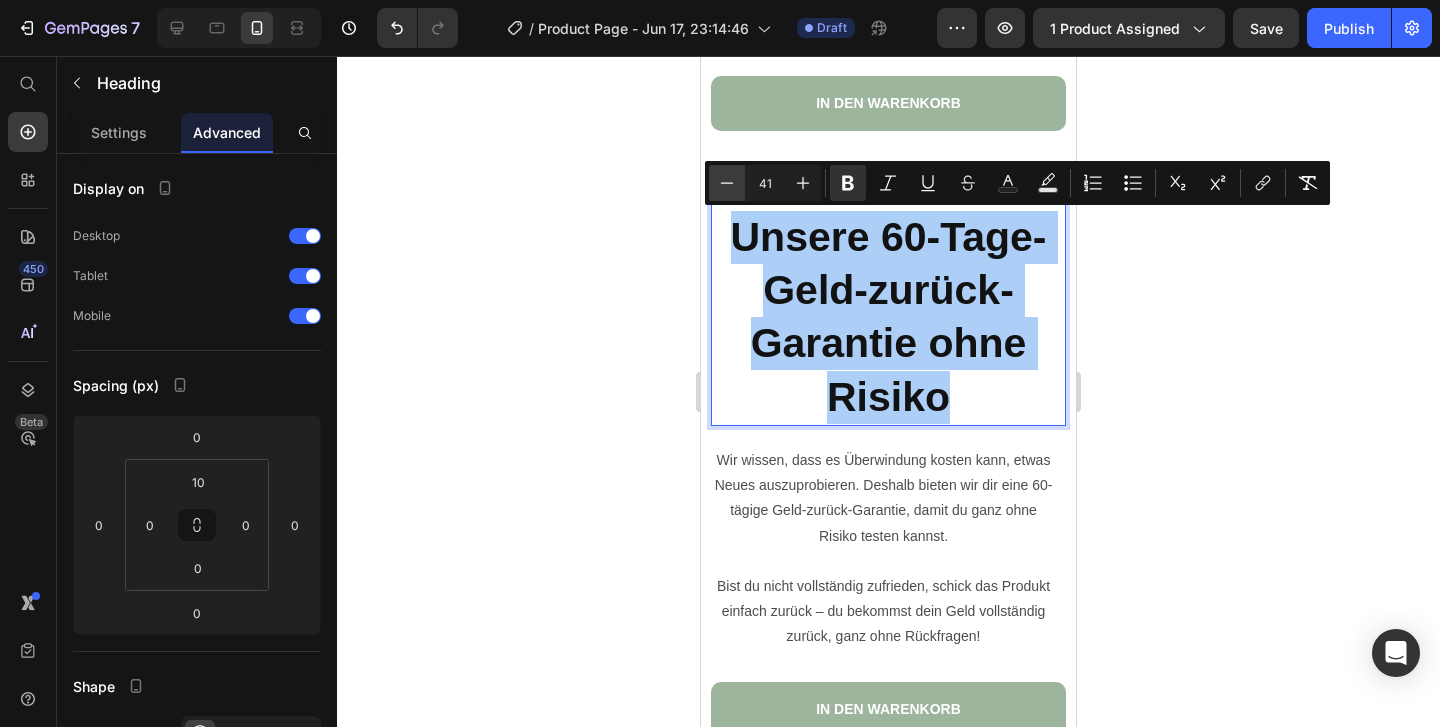 click 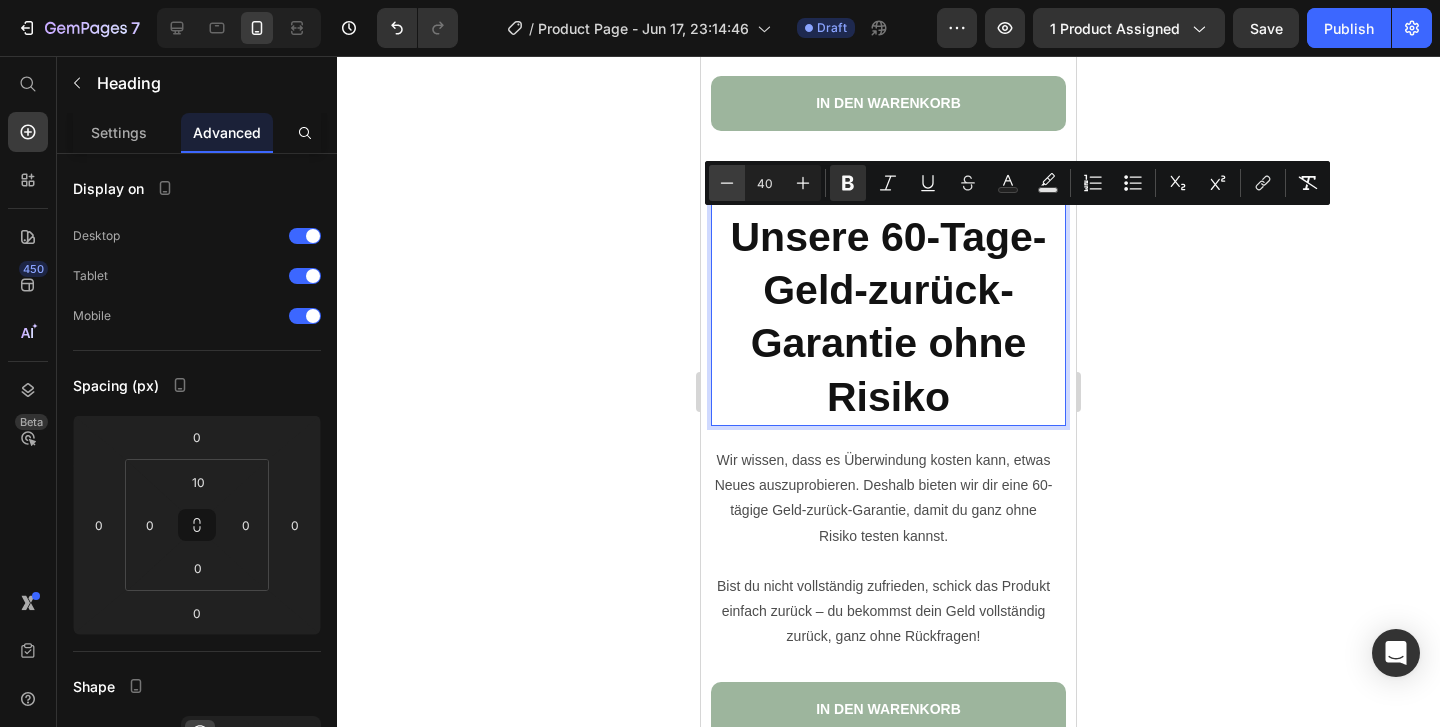 click 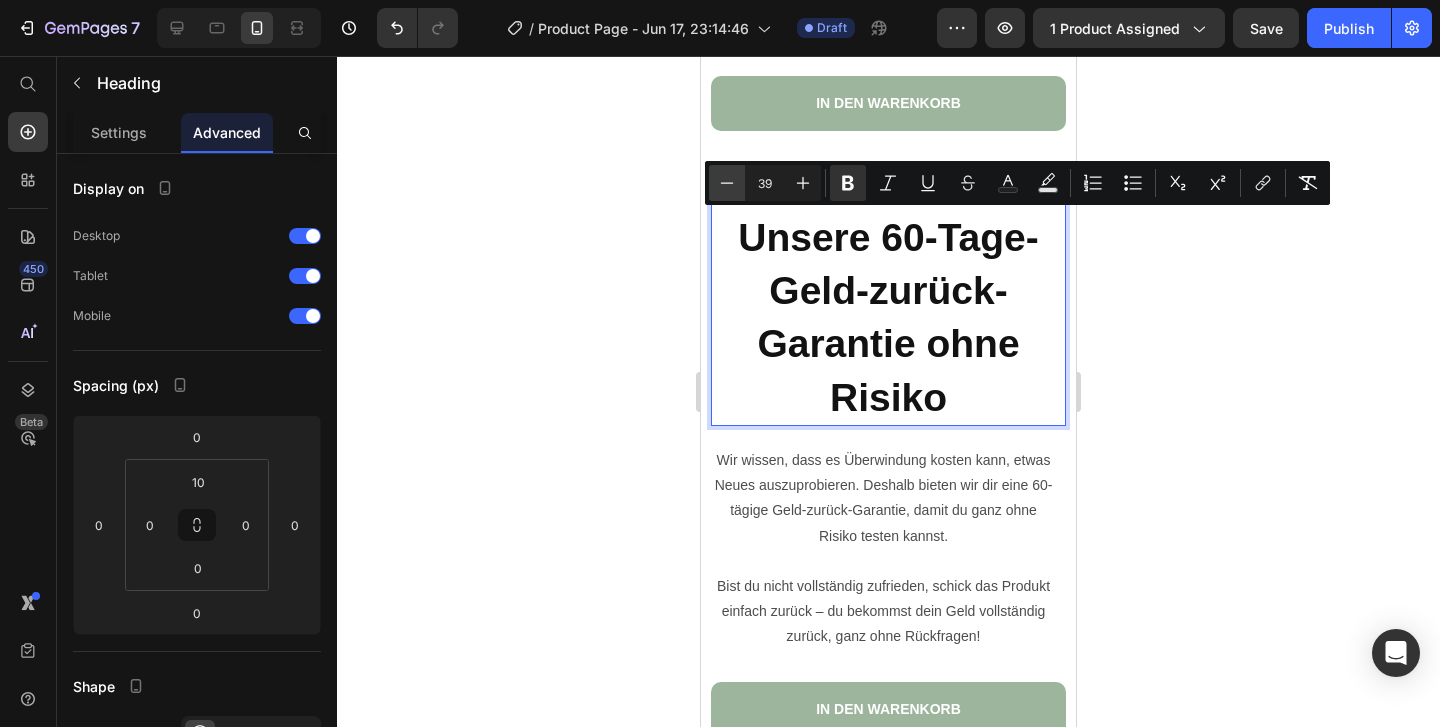 click 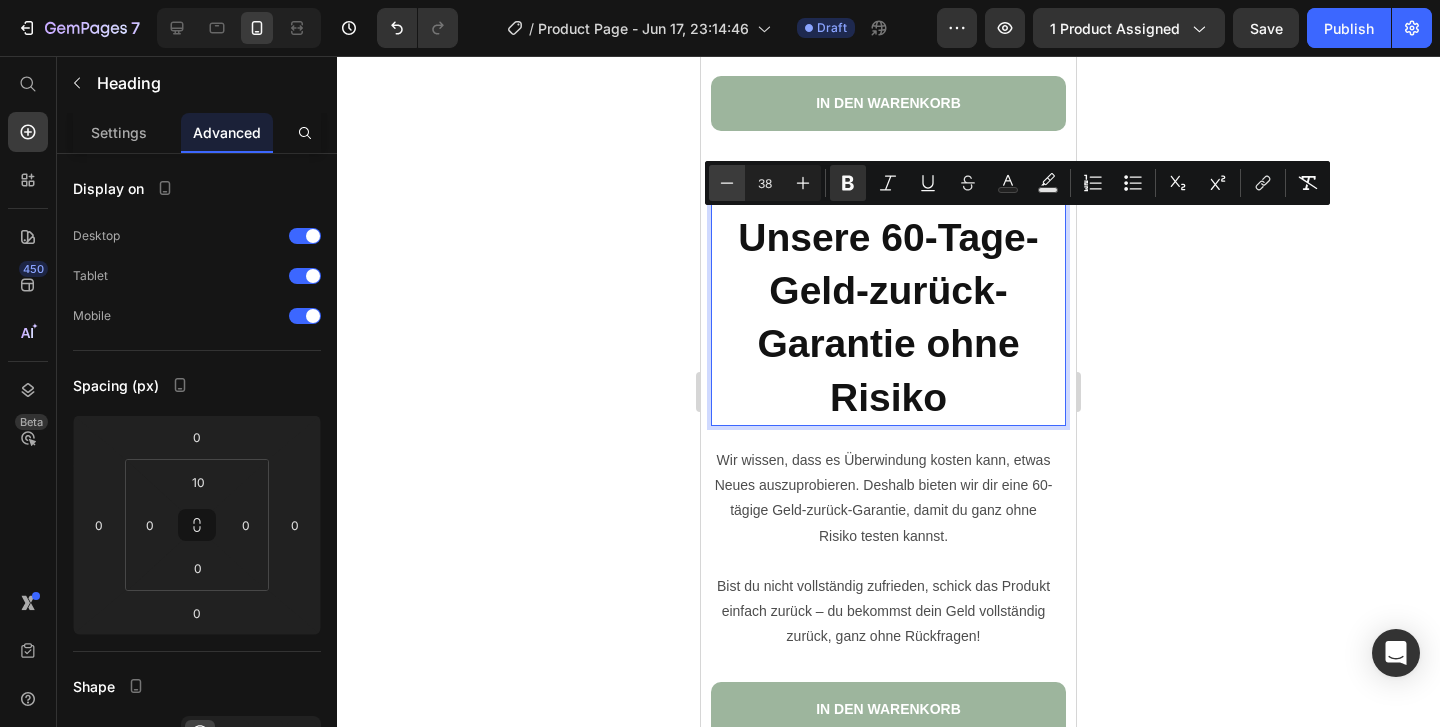 click 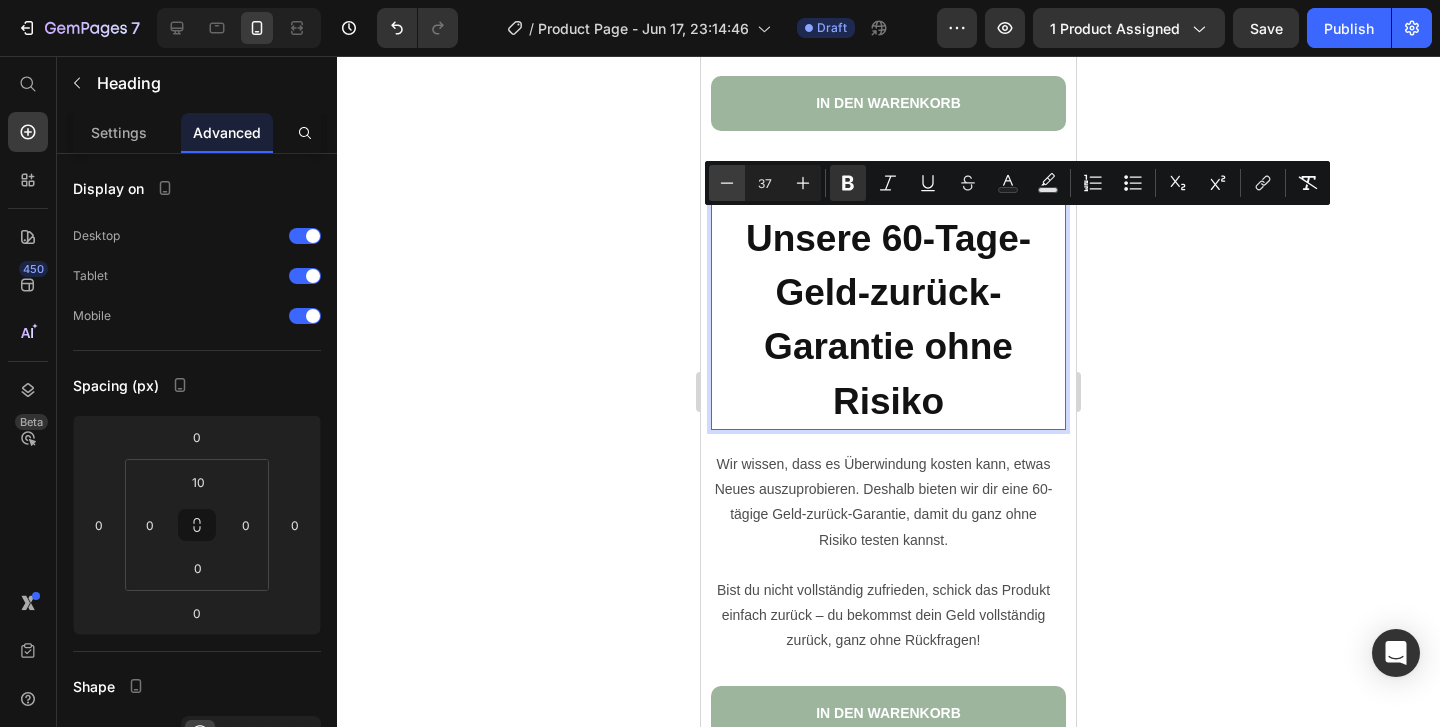 click 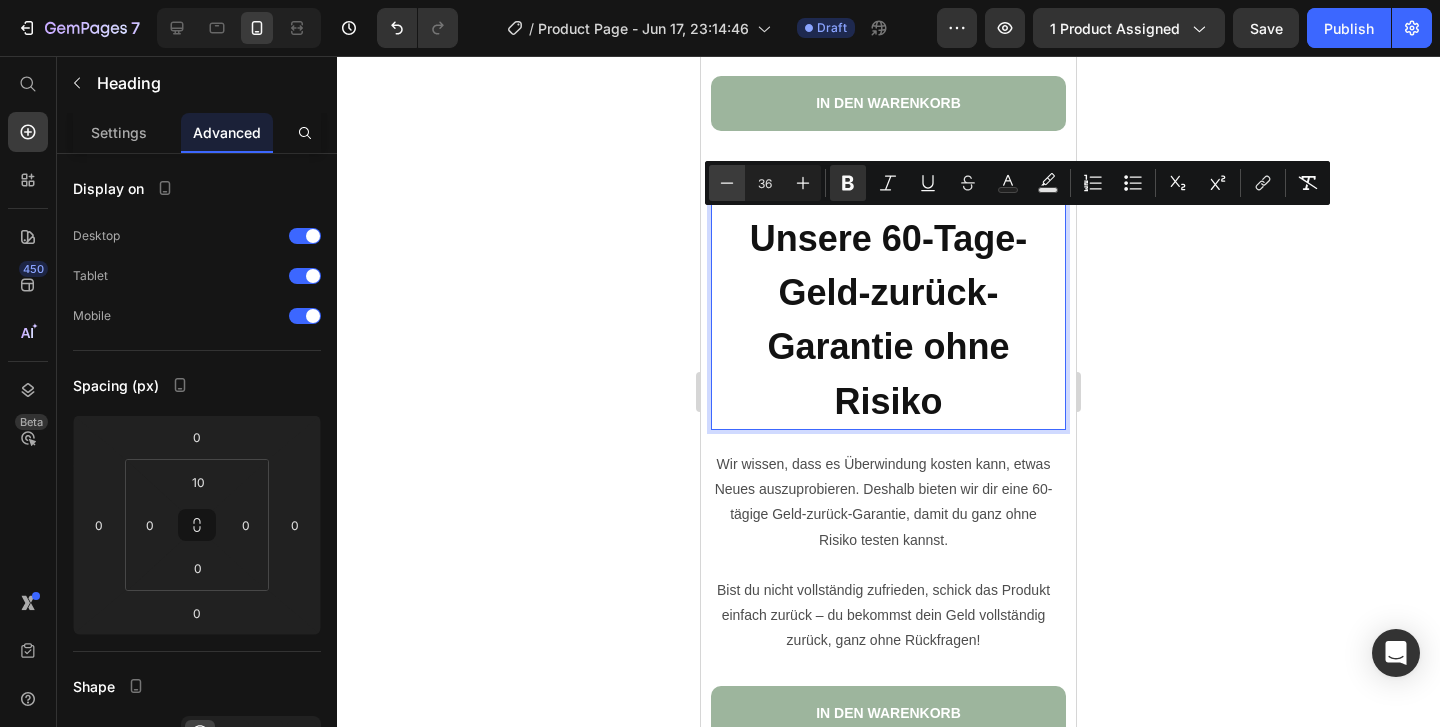 click 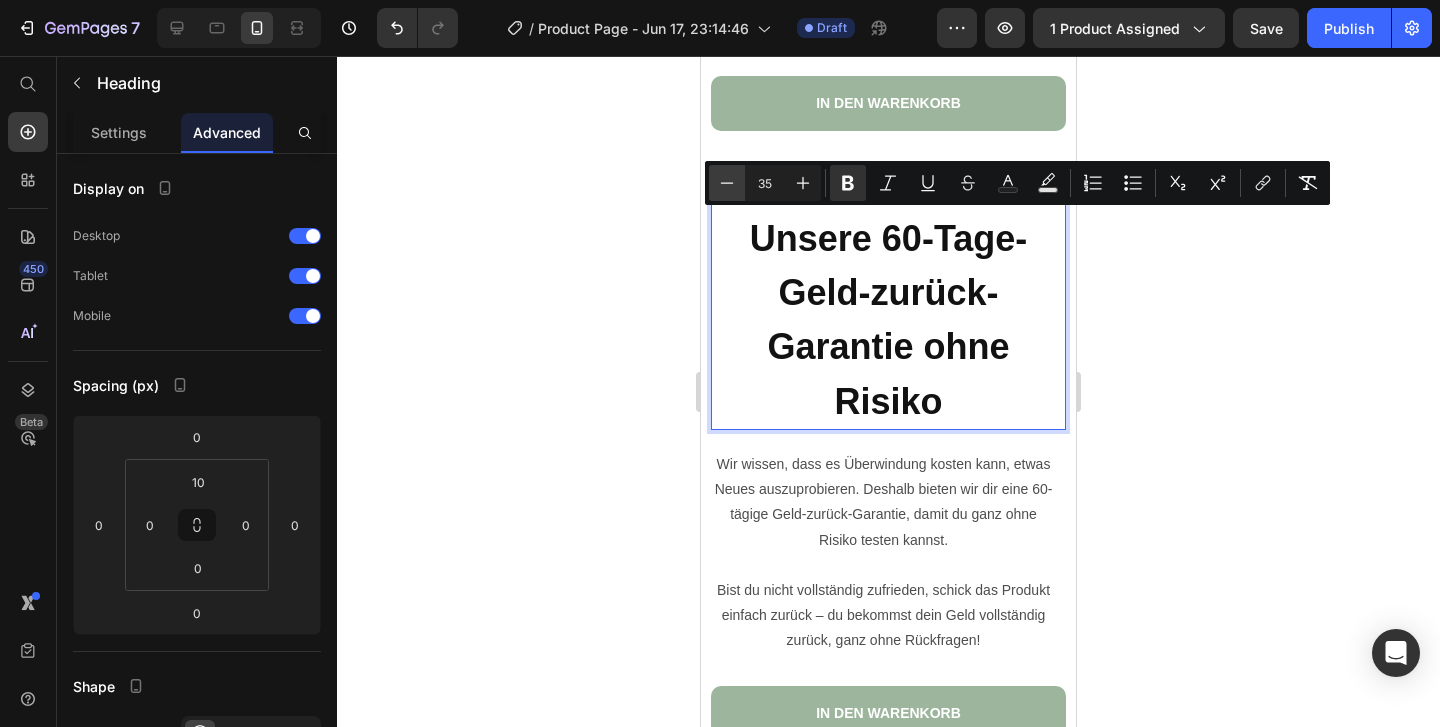 click 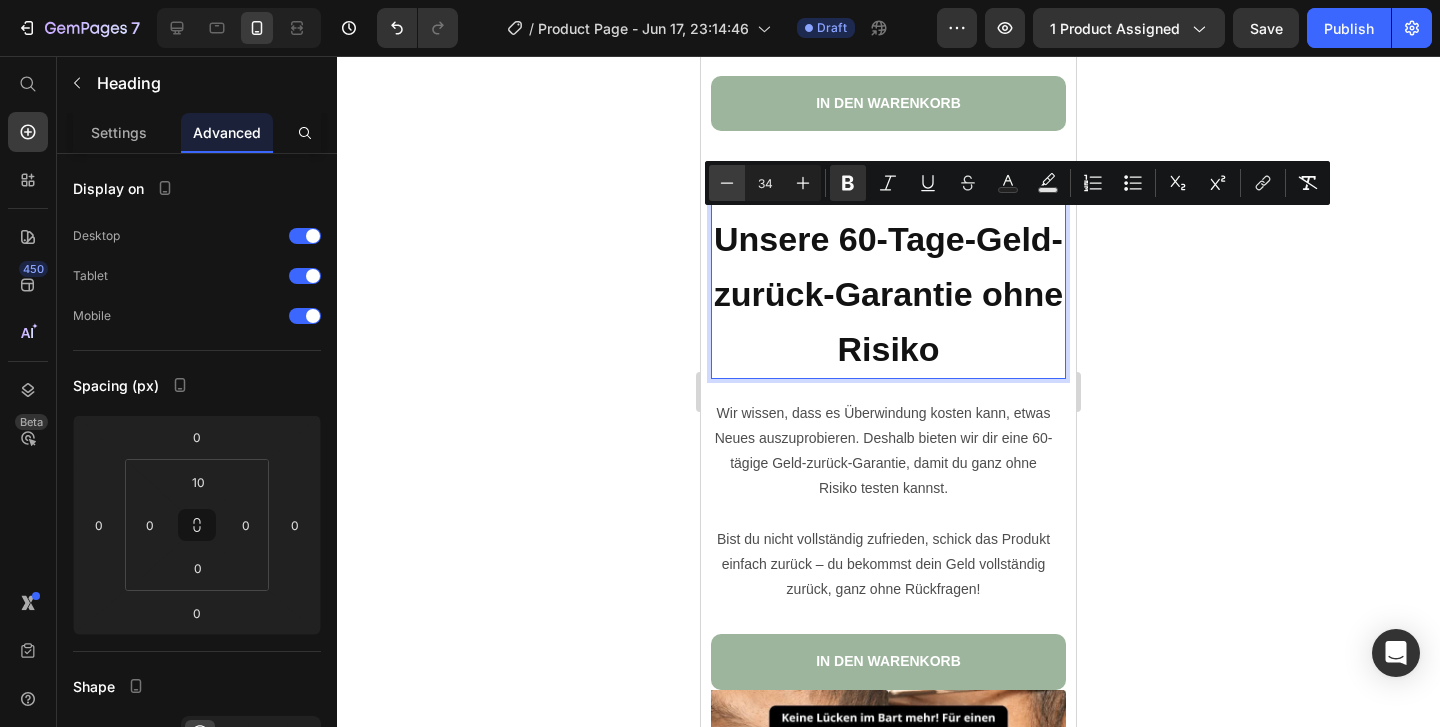 click 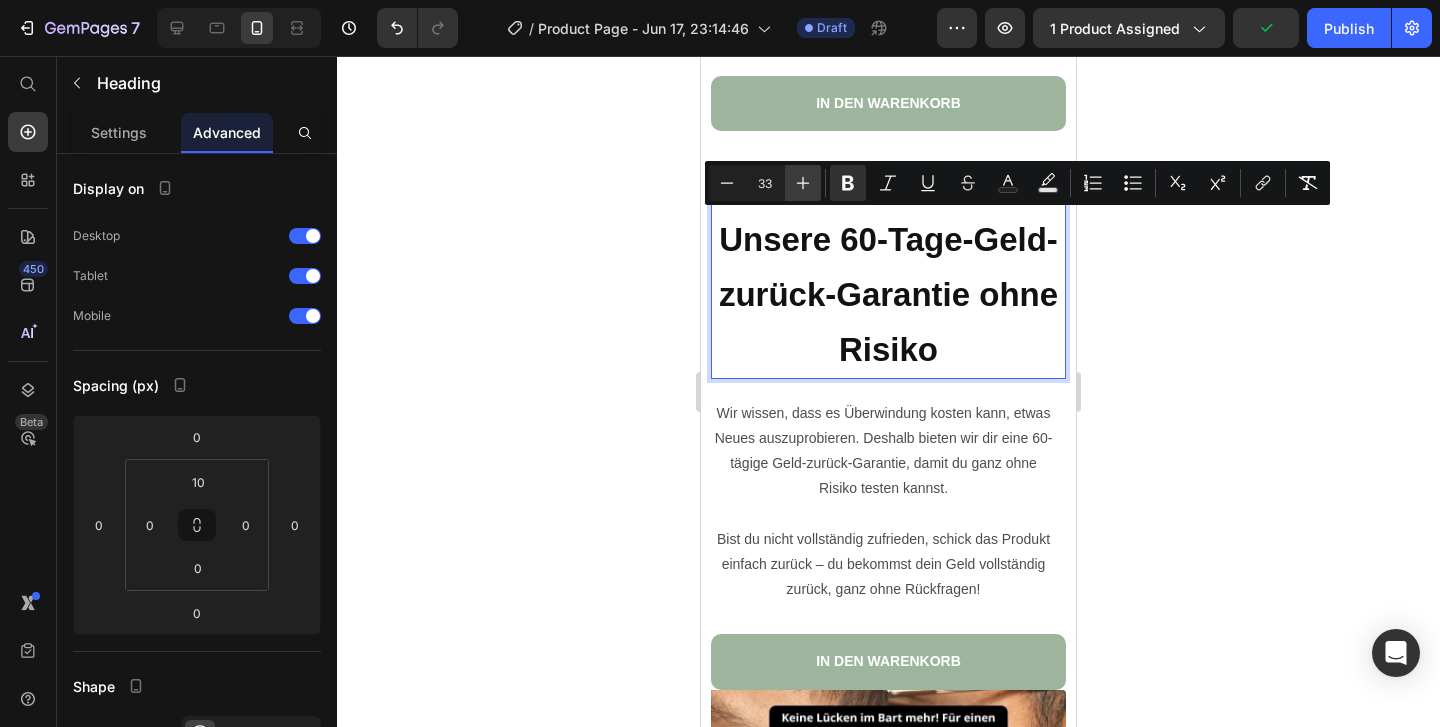 click 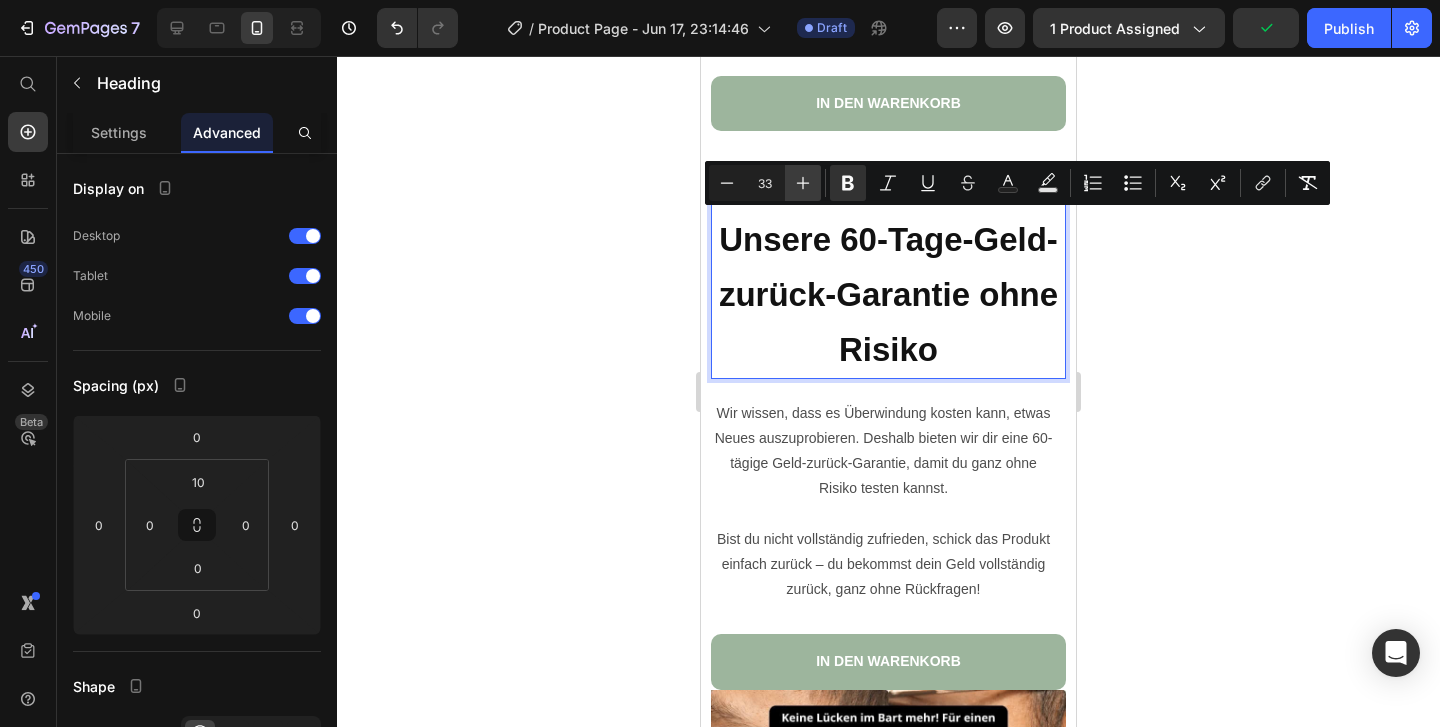 type on "34" 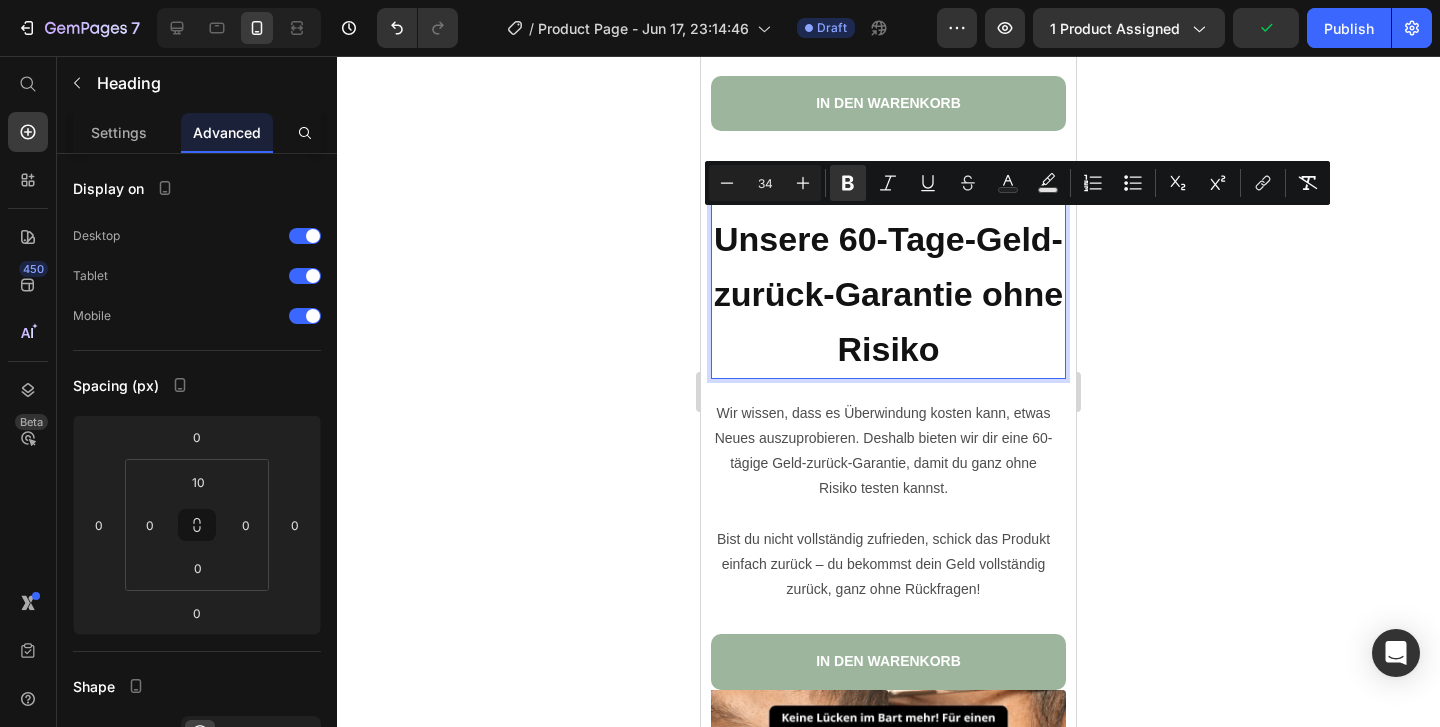 click on "Unsere 60-Tage-Geld-zurück-Garantie ohne Risiko" at bounding box center [889, 294] 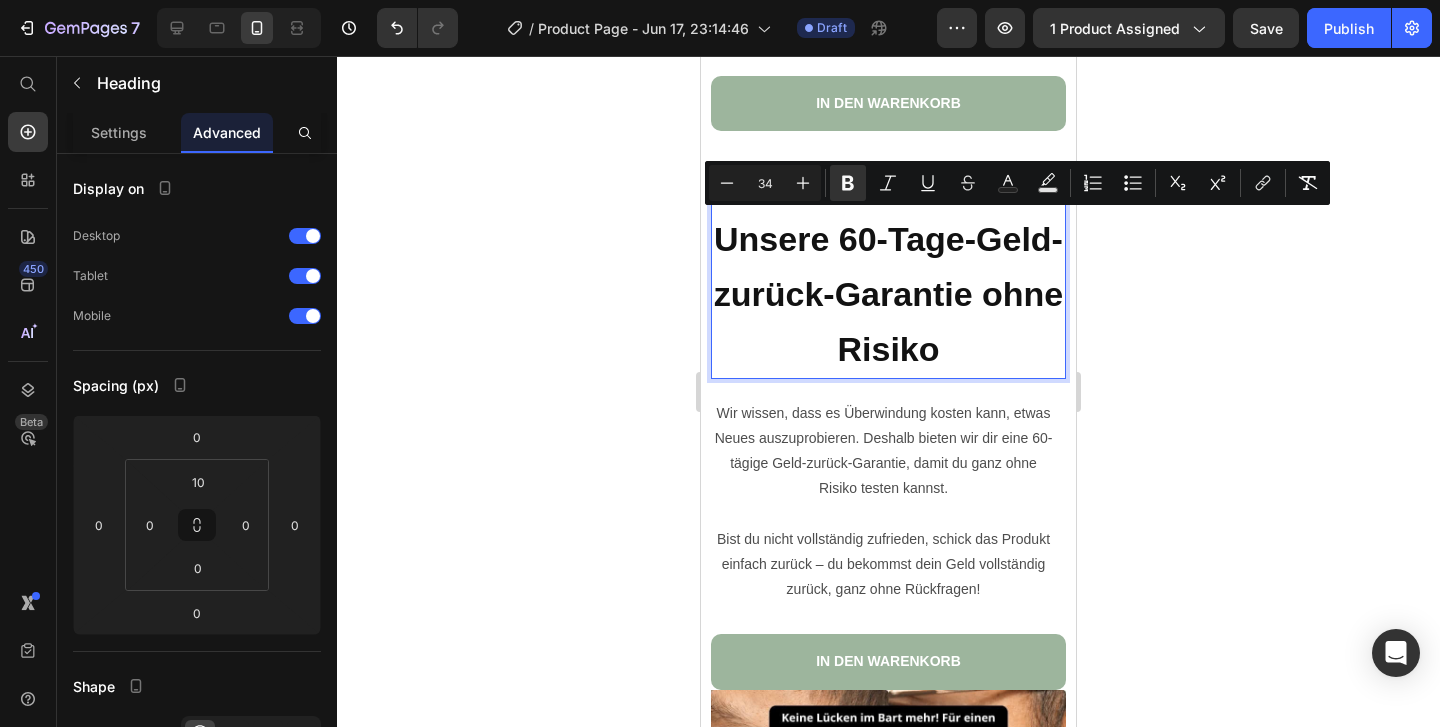 click on "Unsere 60-Tage-Geld-zurück-Garantie ohne Risiko" at bounding box center (889, 294) 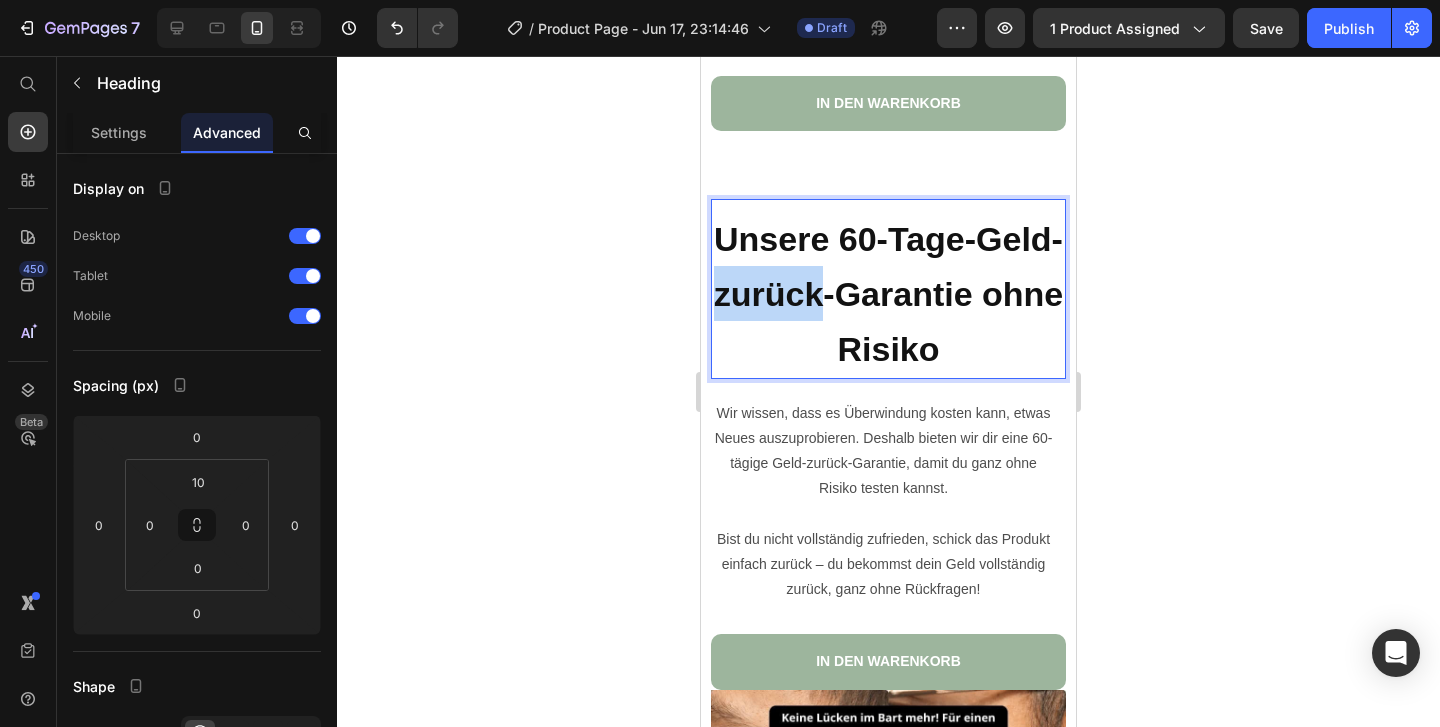 click on "Unsere 60-Tage-Geld-zurück-Garantie ohne Risiko" at bounding box center (889, 294) 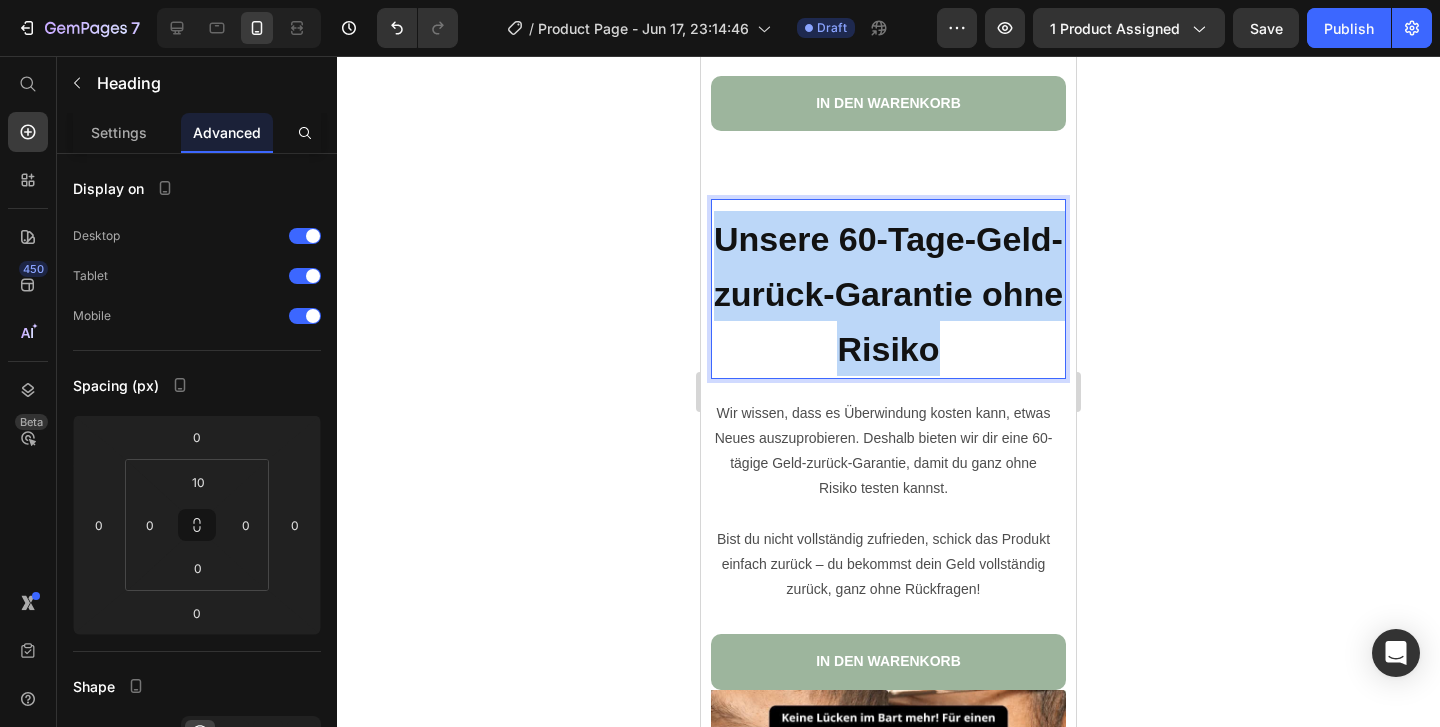 click on "Unsere 60-Tage-Geld-zurück-Garantie ohne Risiko" at bounding box center [889, 294] 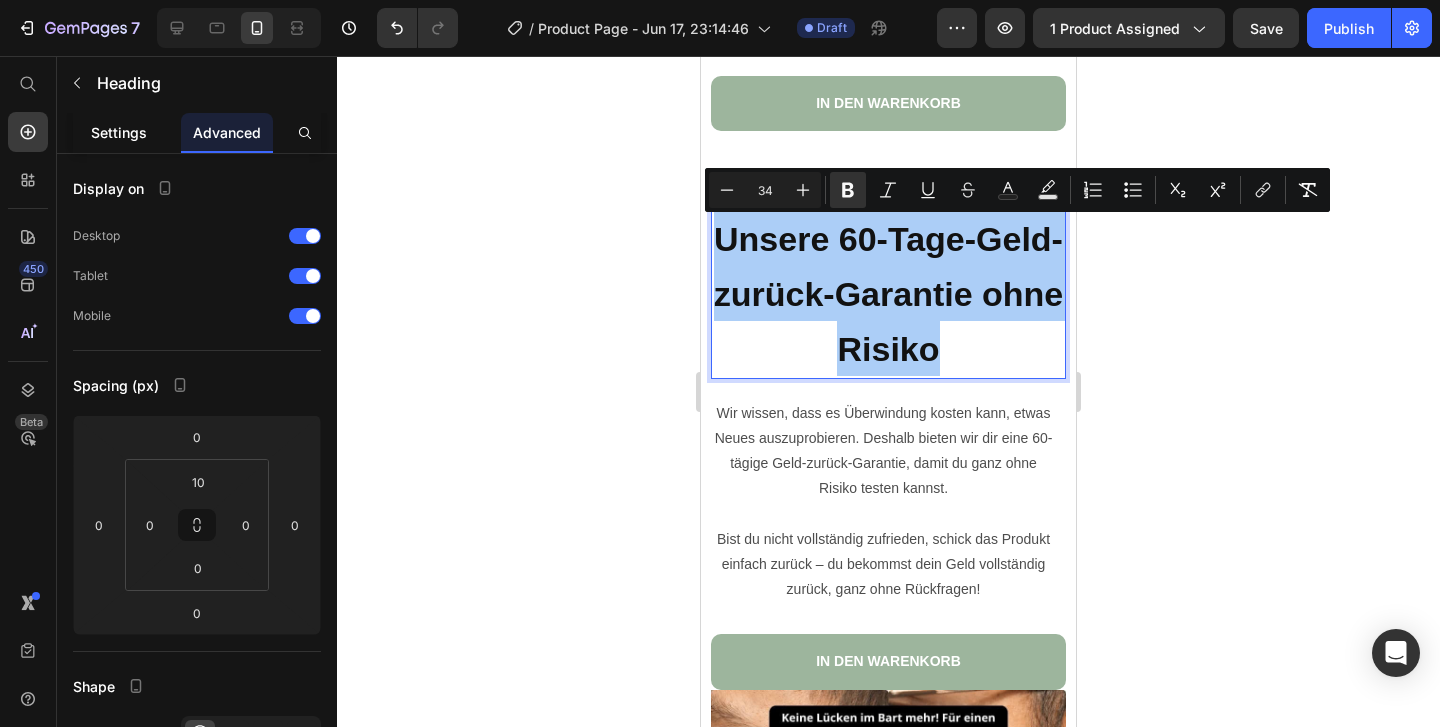 click on "Settings" at bounding box center [119, 132] 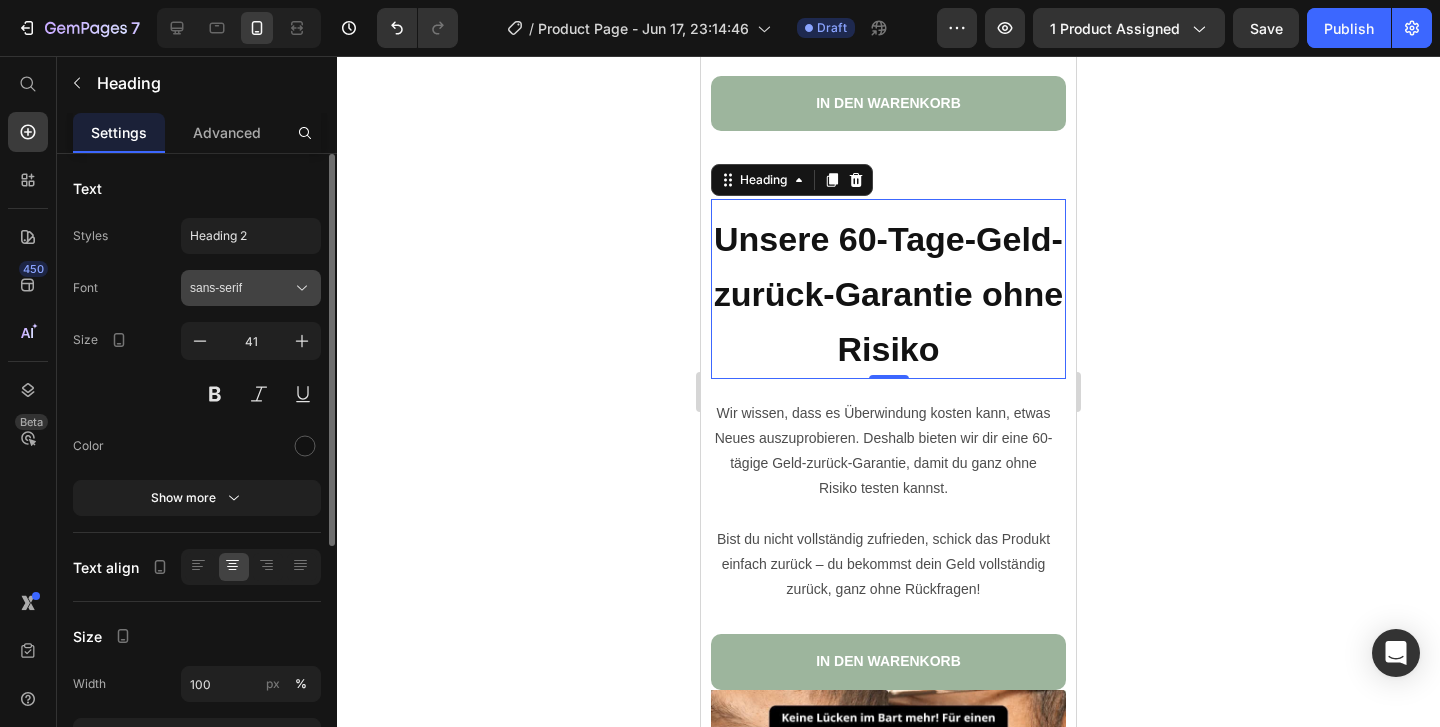 click on "sans-serif" at bounding box center (251, 288) 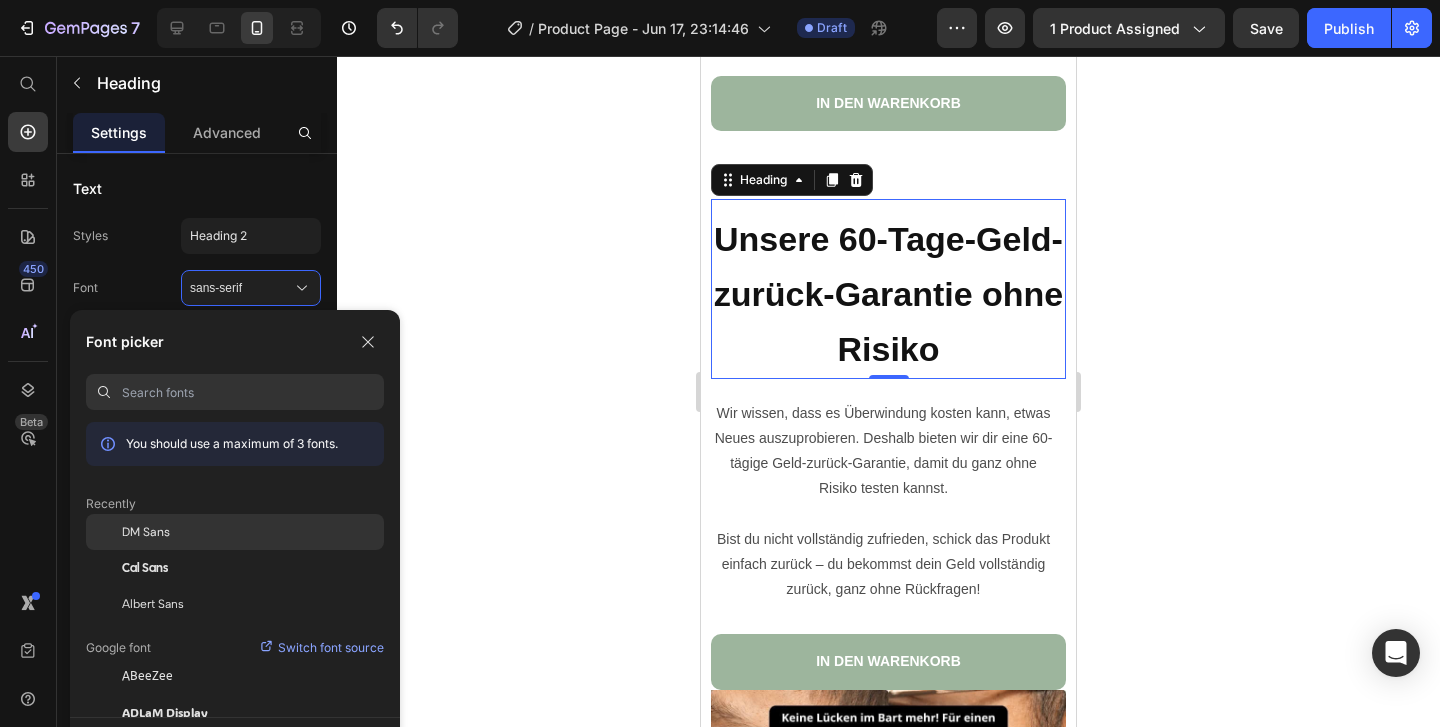 click on "DM Sans" 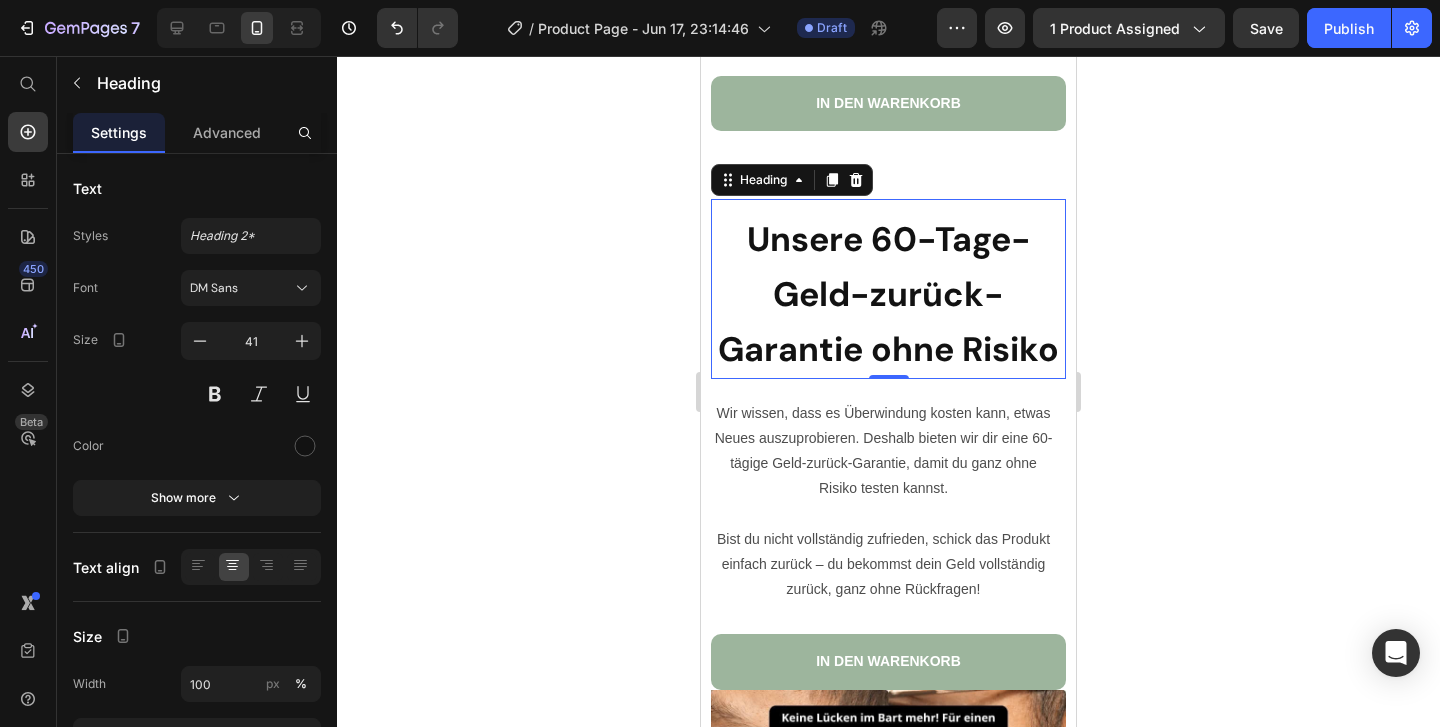 click 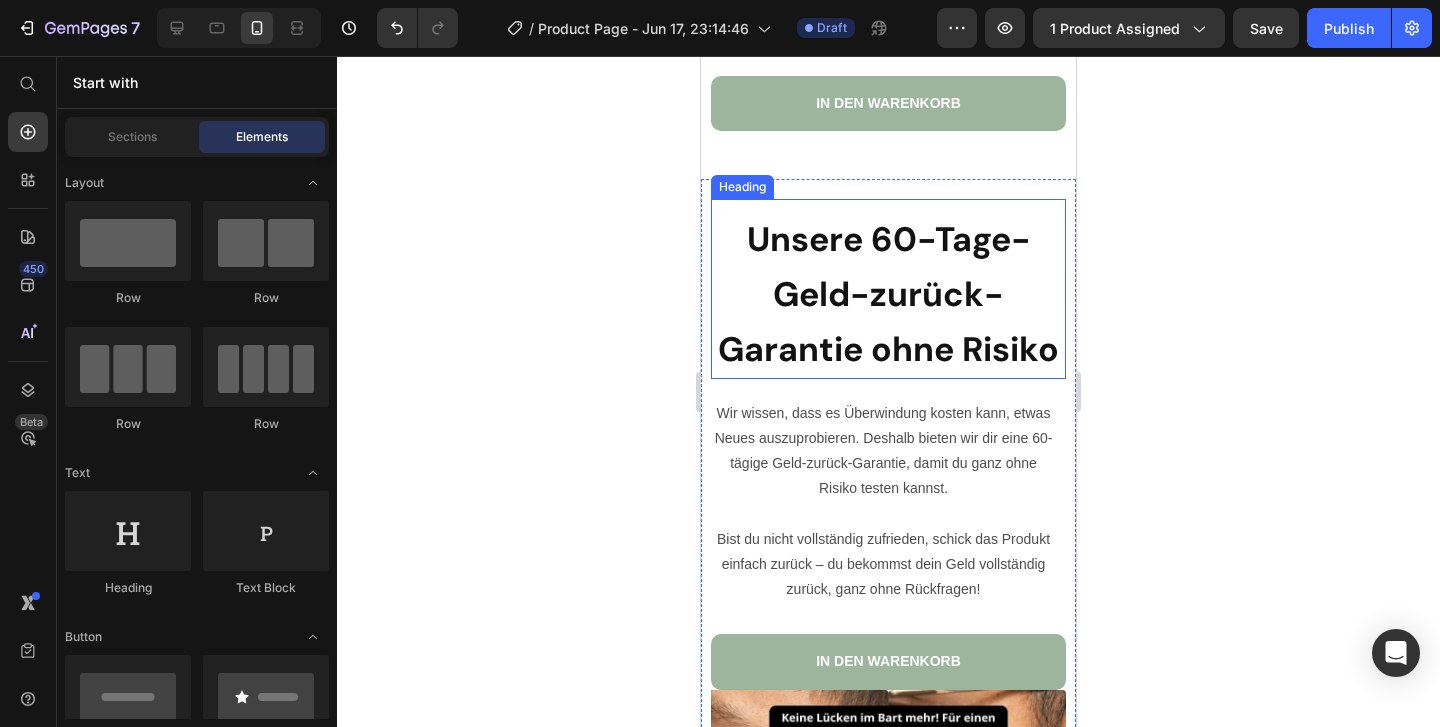 click on "Unsere 60-Tage-Geld-zurück-Garantie ohne Risiko" at bounding box center [888, 295] 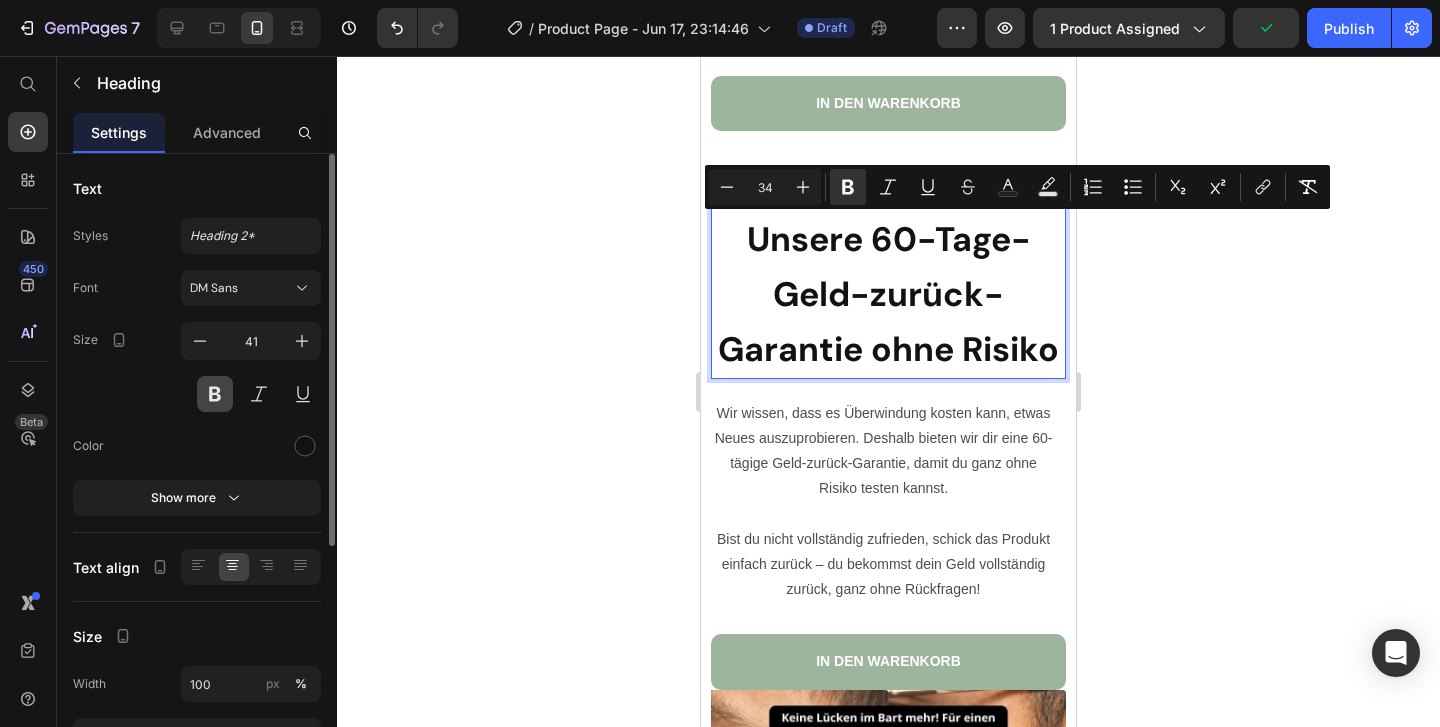 click at bounding box center [215, 394] 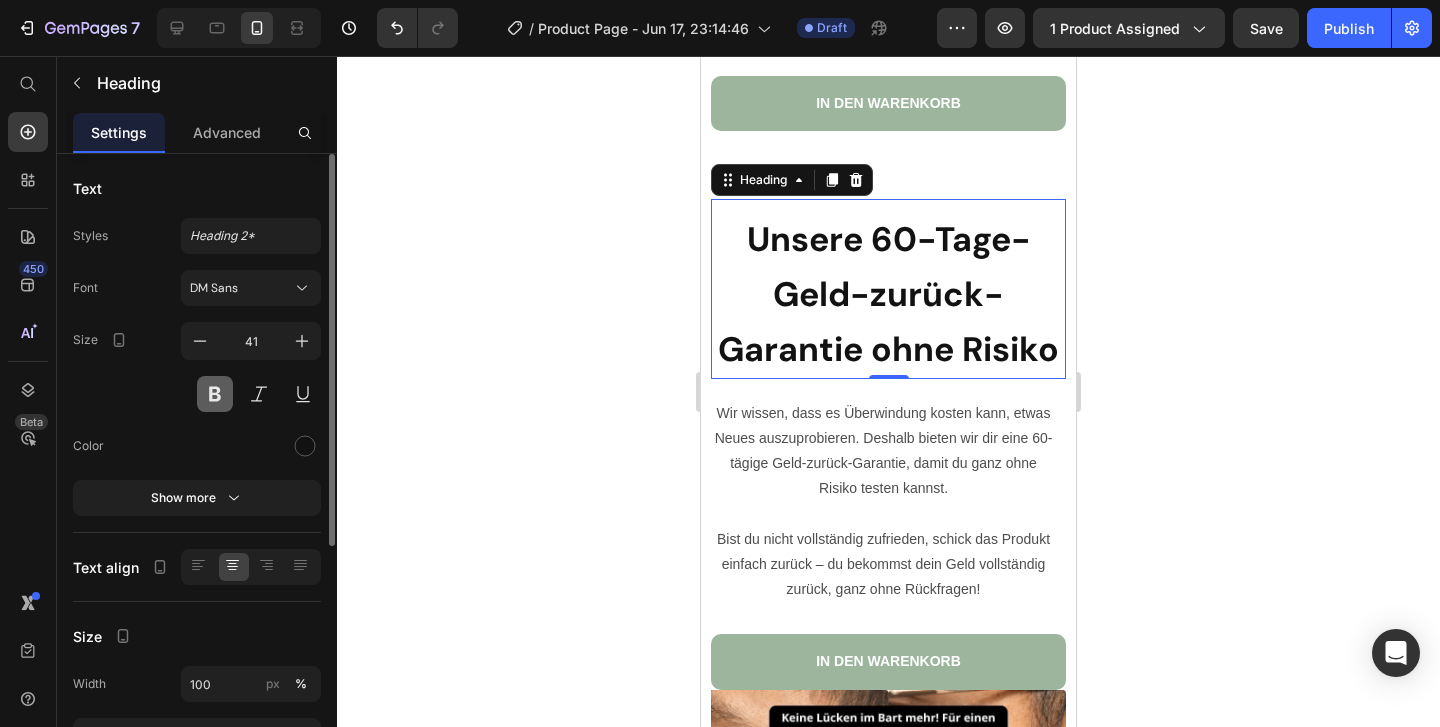 click at bounding box center (215, 394) 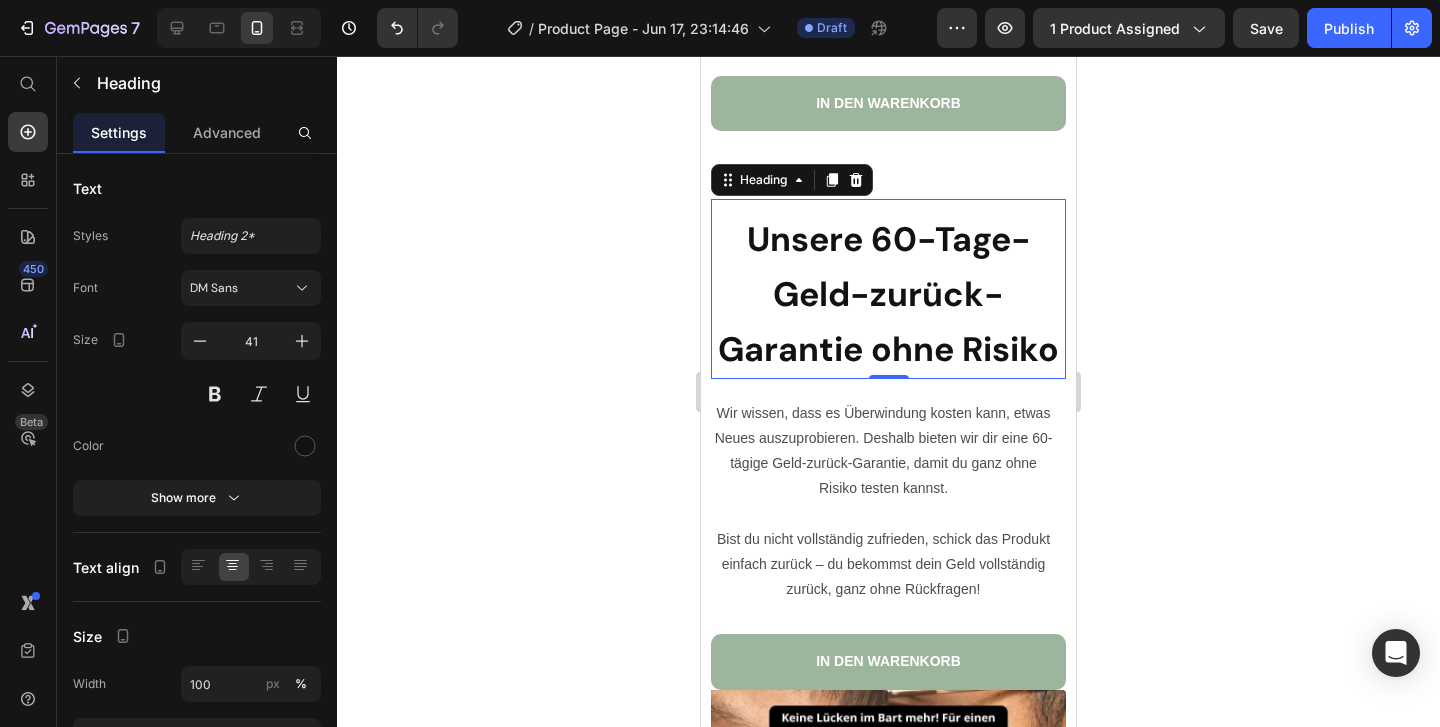 click on "Unsere 60-Tage-Geld-zurück-Garantie ohne Risiko" at bounding box center (888, 295) 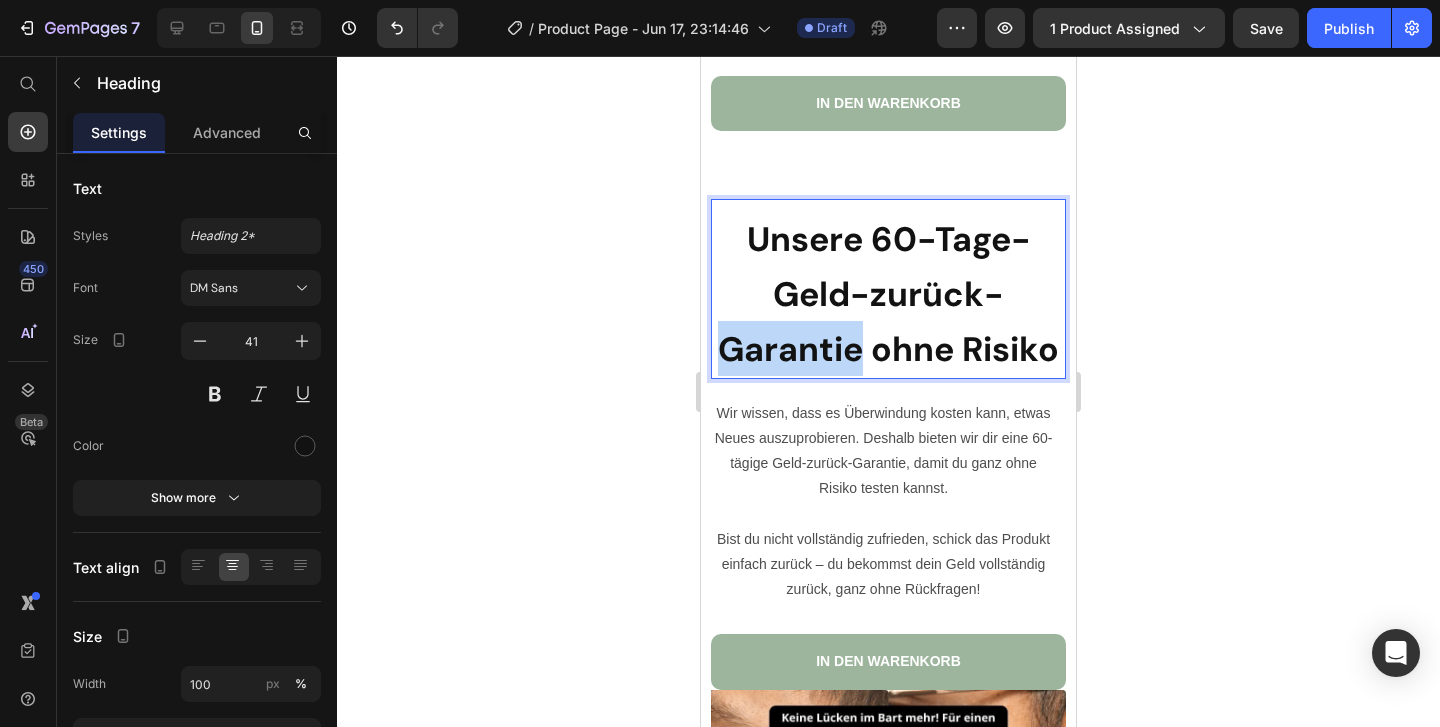 click on "Unsere 60-Tage-Geld-zurück-Garantie ohne Risiko" at bounding box center [888, 295] 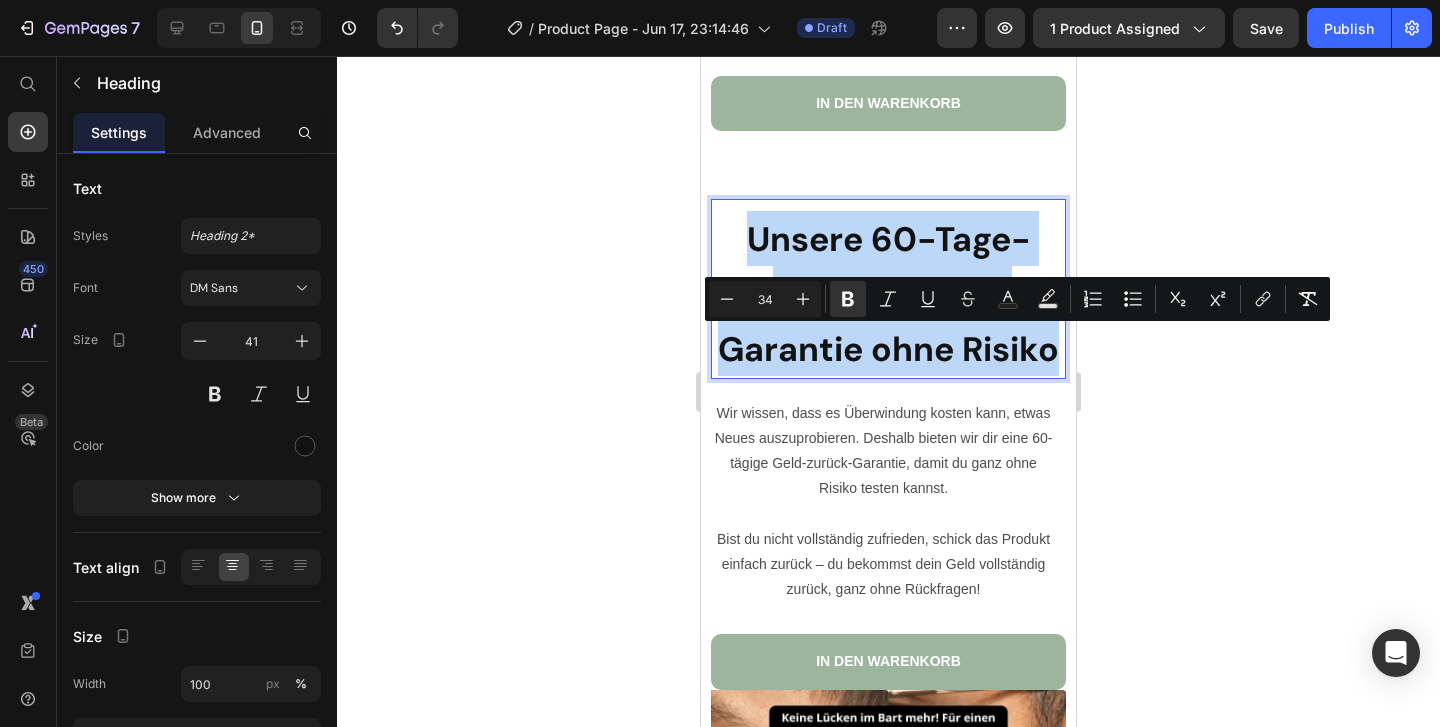 click on "Unsere 60-Tage-Geld-zurück-Garantie ohne Risiko" at bounding box center (888, 295) 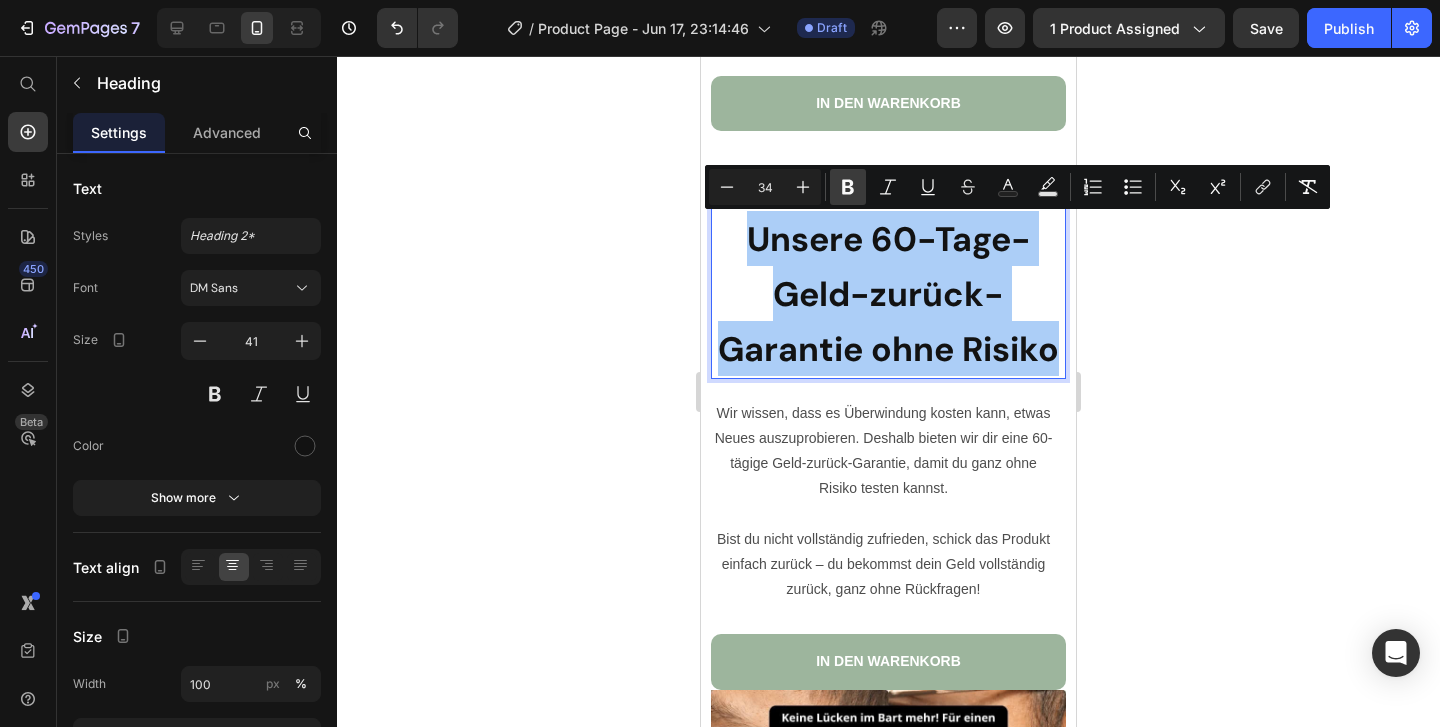 click 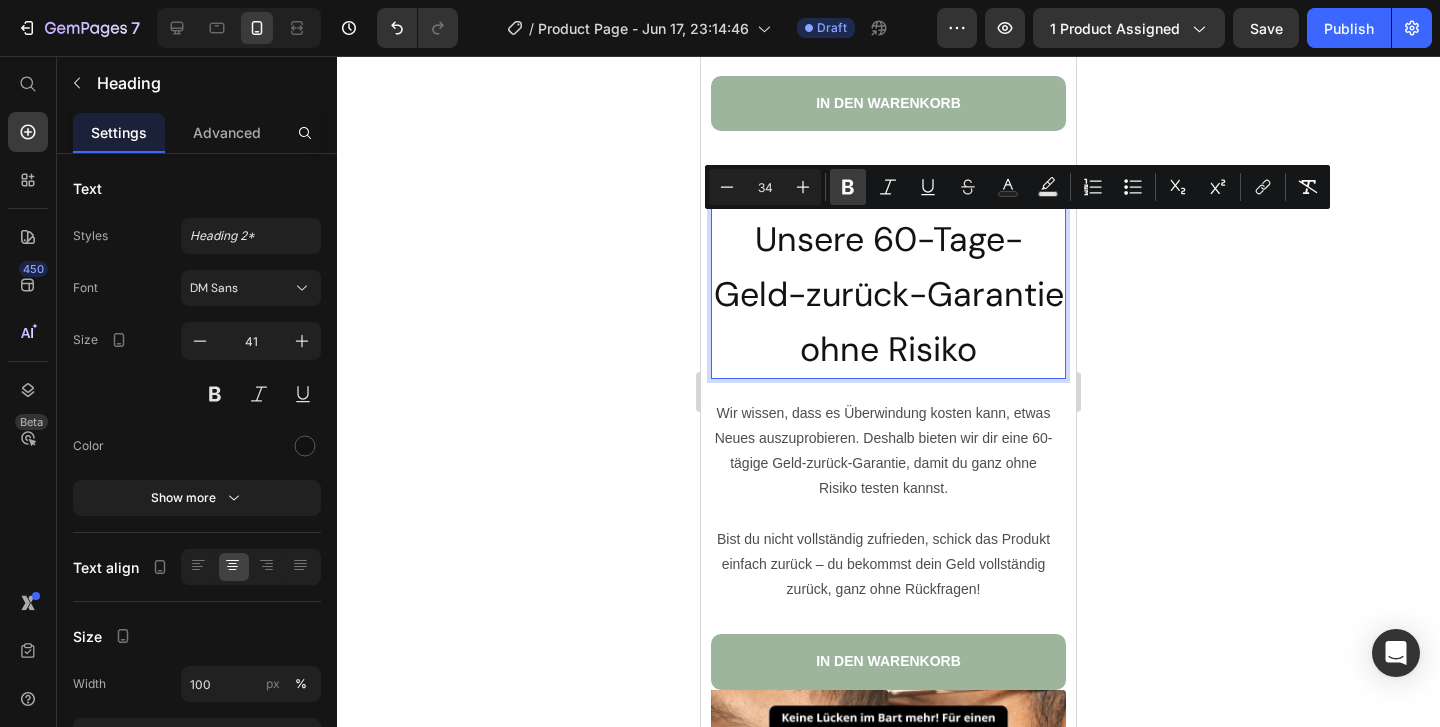 click 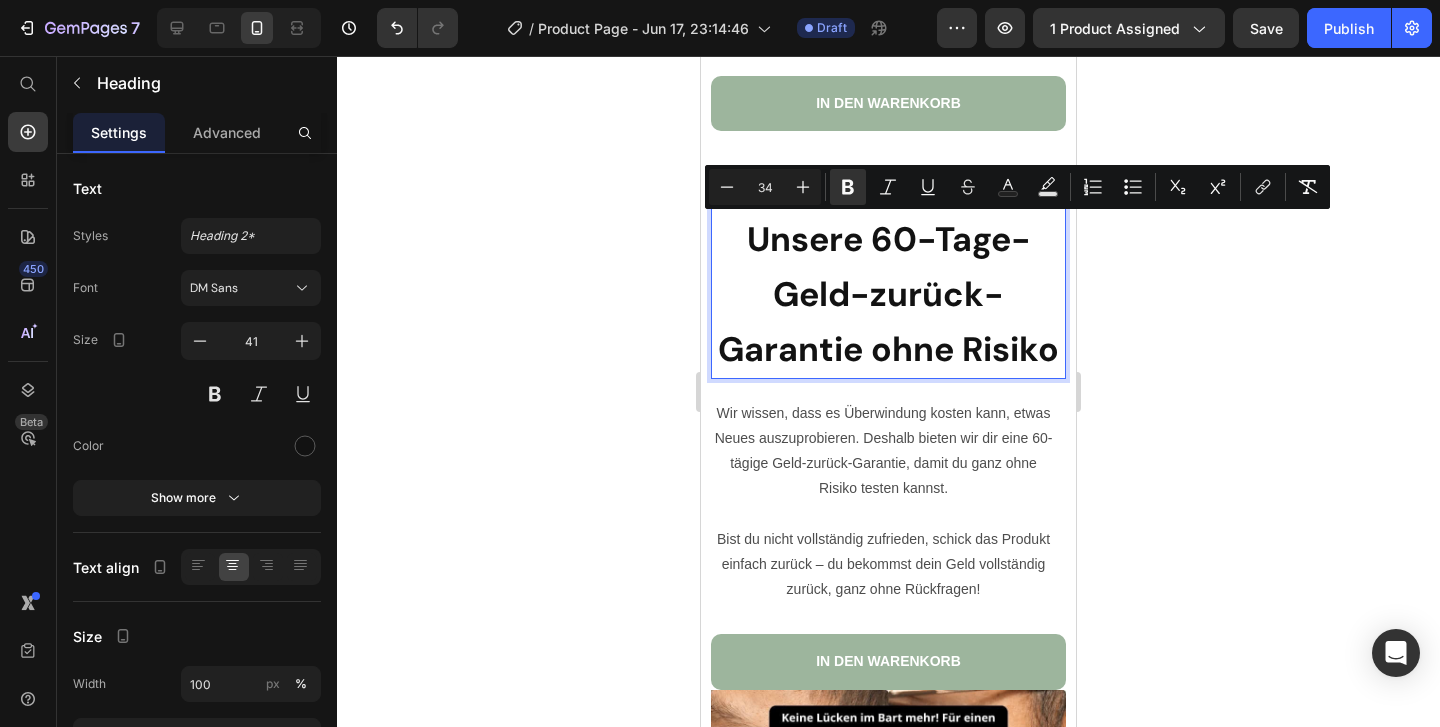 click on "Unsere 60-Tage-Geld-zurück-Garantie ohne Risiko" at bounding box center [888, 295] 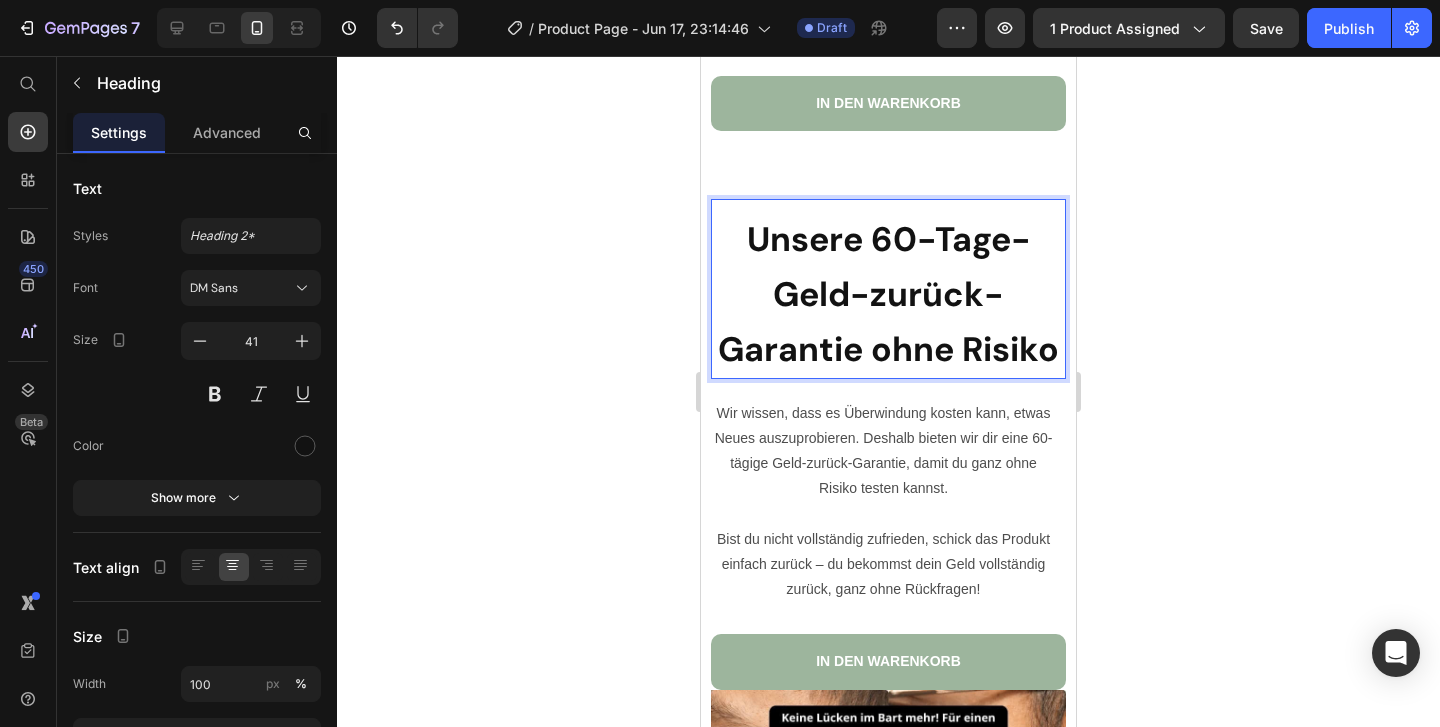 click 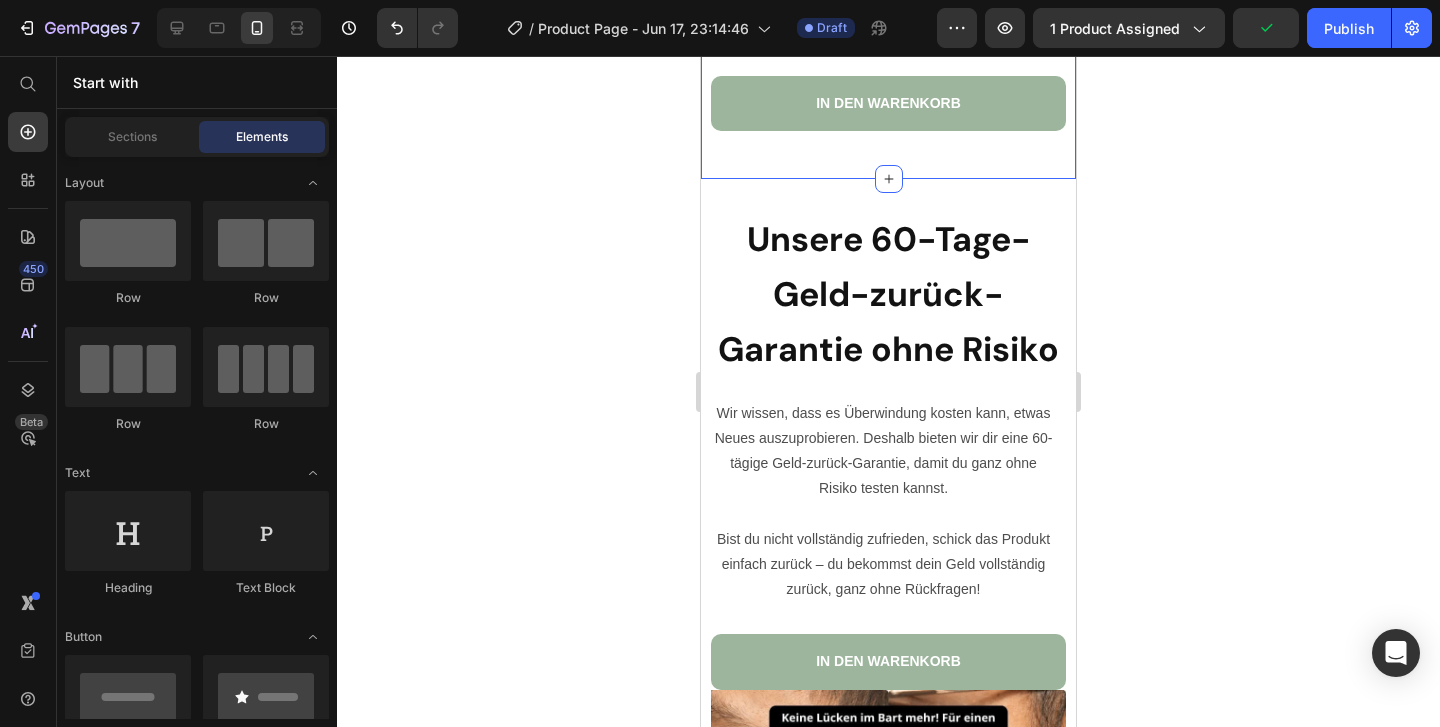click on "Image ⁠⁠⁠⁠⁠⁠⁠ Sonderangebot! Heading Erziele in Sekunden eine natürlich wirkende Abdeckung – ganz ohne Chaos, Wartezeit oder Abo-Falle. Handle jetzt und du erhältst: Text Block Nur heute erhältst du: ✔ 2 zum Preis von 1 ✔ Zusätzlich 50 % Rabatt ✔ 60-Tage-Ergebnis- oder Geld-zurück-Garantie ✔ Kostenloser Versand ✔ Sofortiger, natürlich wirkender Look, der den ganzen Tag hält Text Block IN DEN WARENKORB Button Row Section 13" at bounding box center [888, -325] 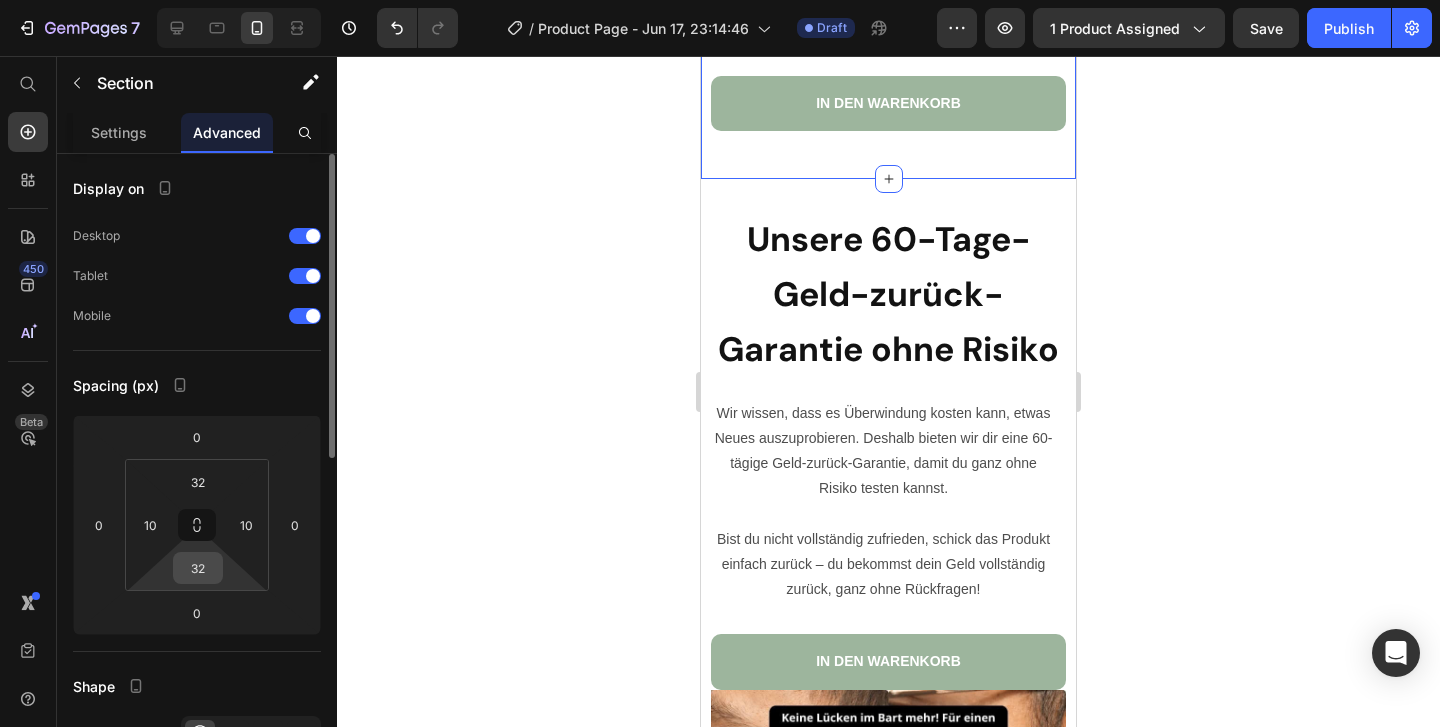 click on "32" at bounding box center (198, 568) 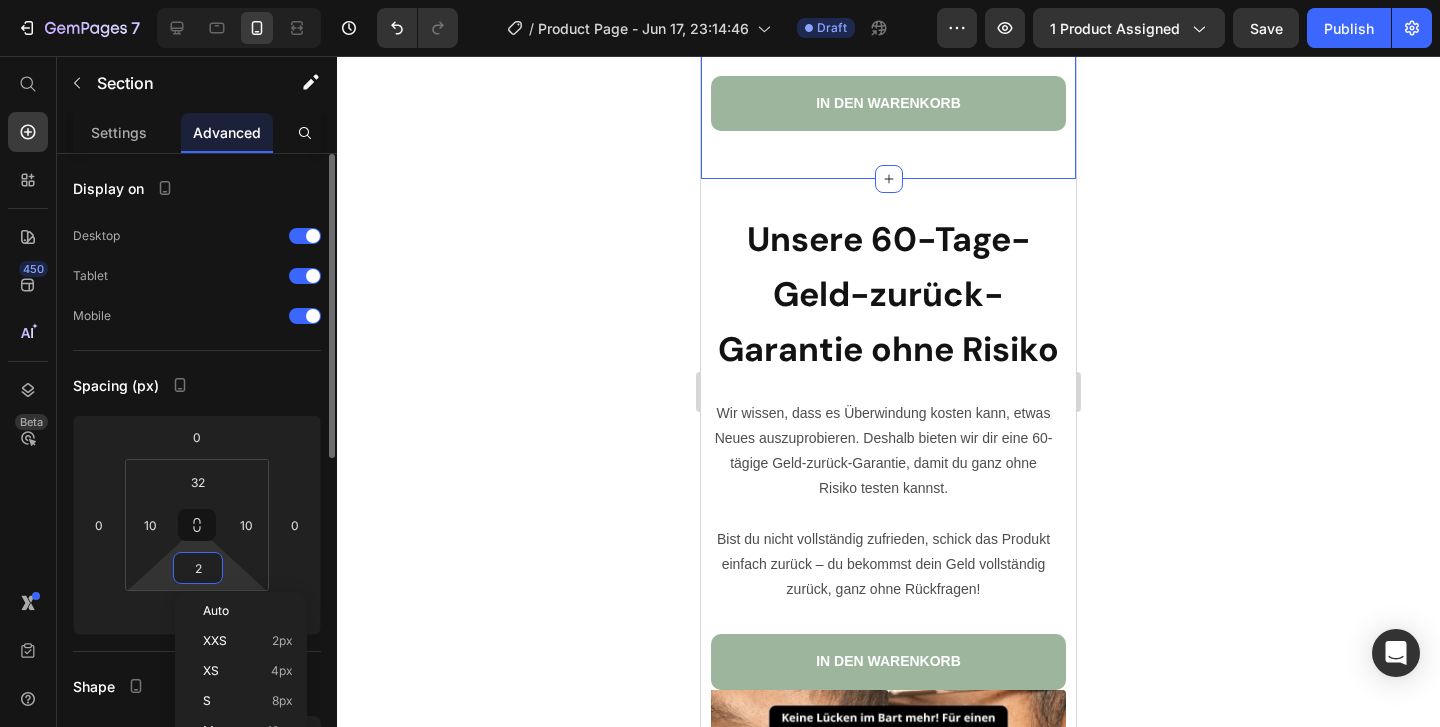 type on "20" 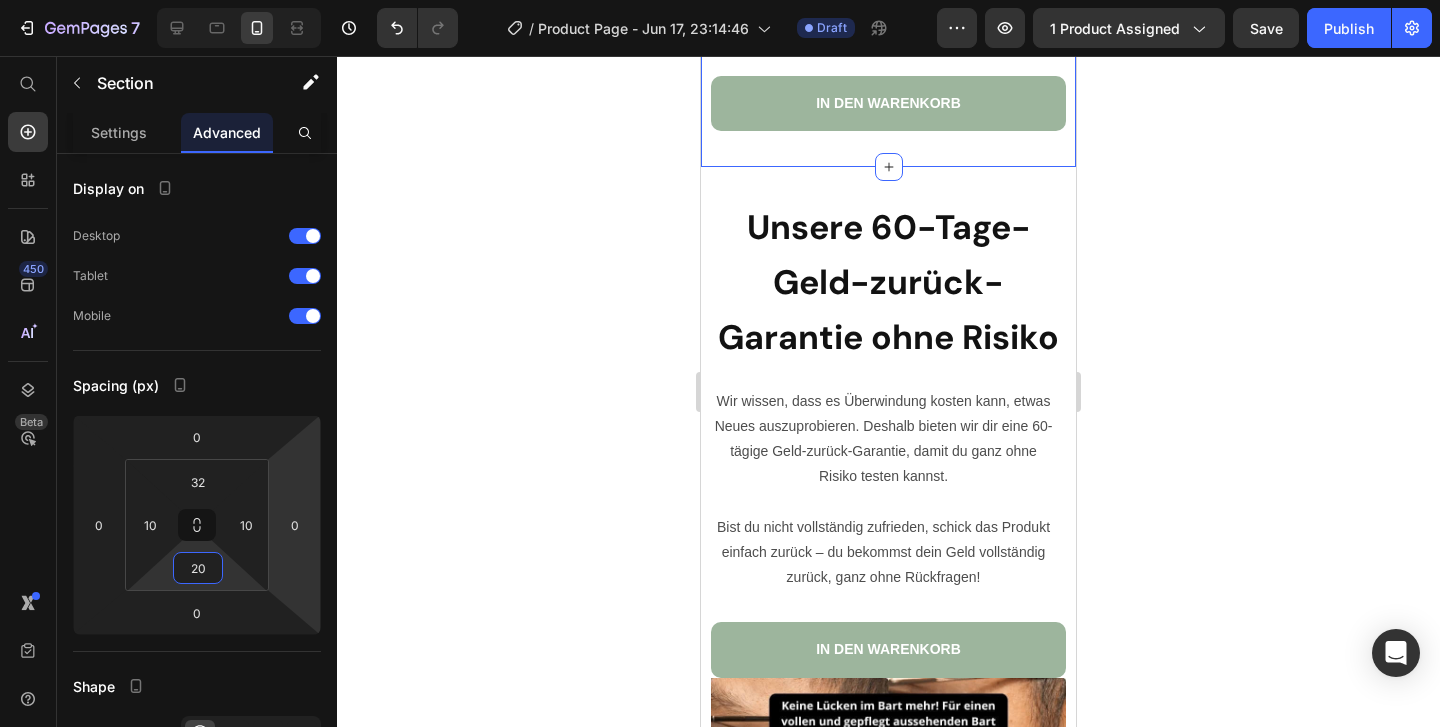 click 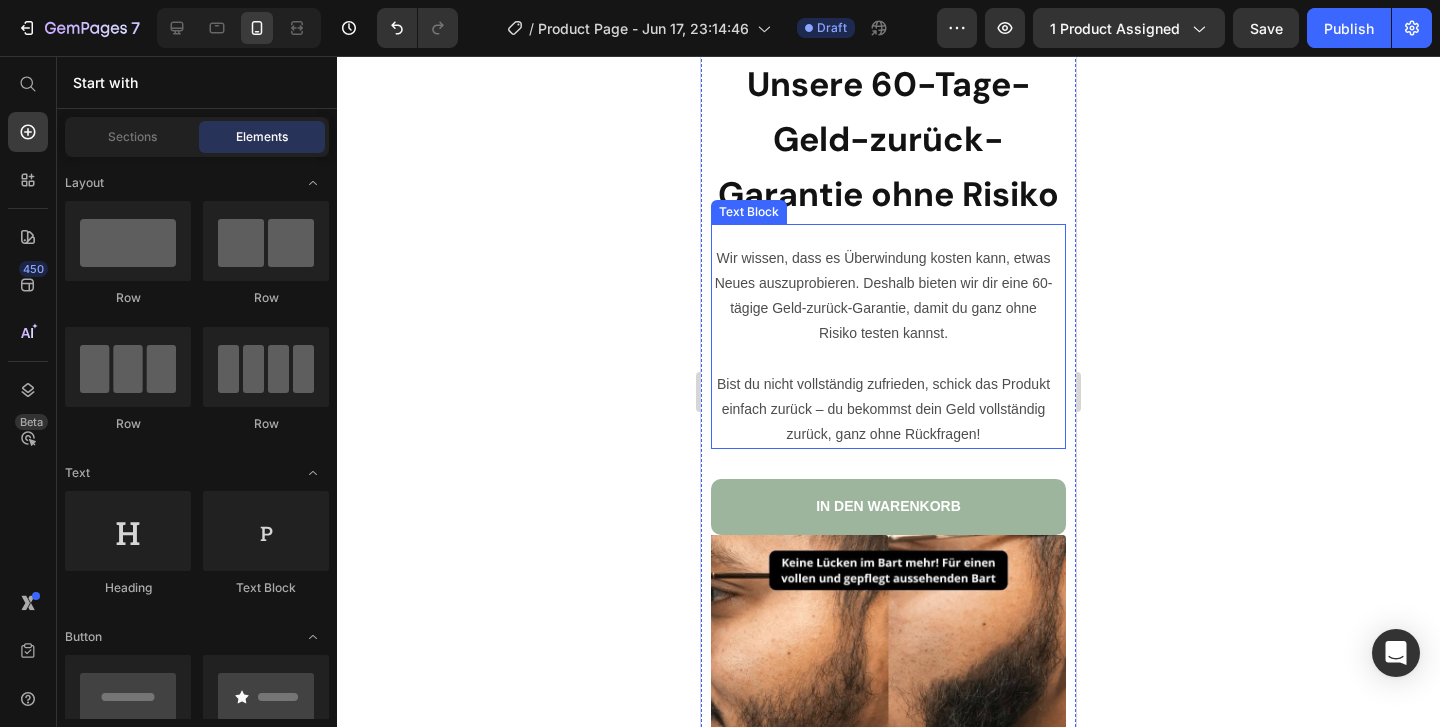 scroll, scrollTop: 10928, scrollLeft: 0, axis: vertical 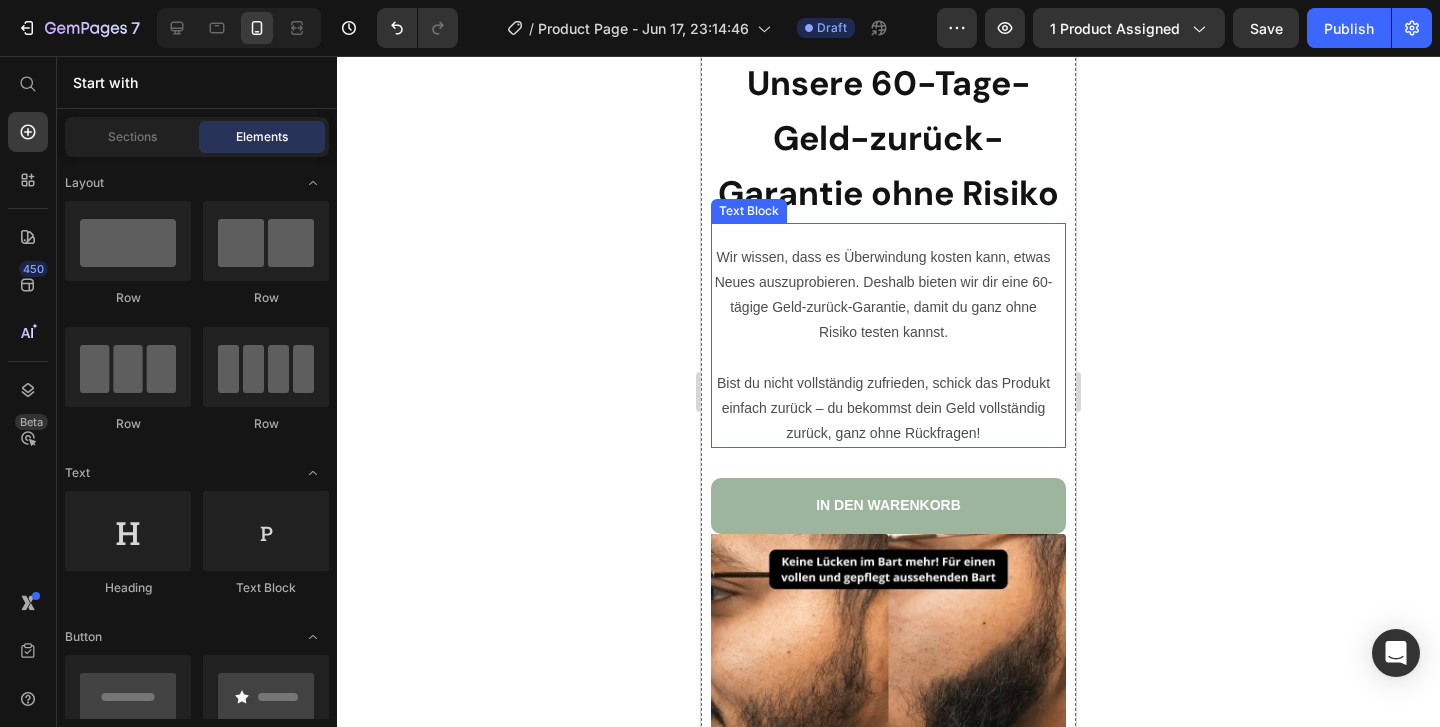 click on "Bist du nicht vollständig zufrieden, schick das Produkt einfach zurück – du bekommst dein Geld vollständig zurück, ganz ohne Rückfragen!" at bounding box center (883, 409) 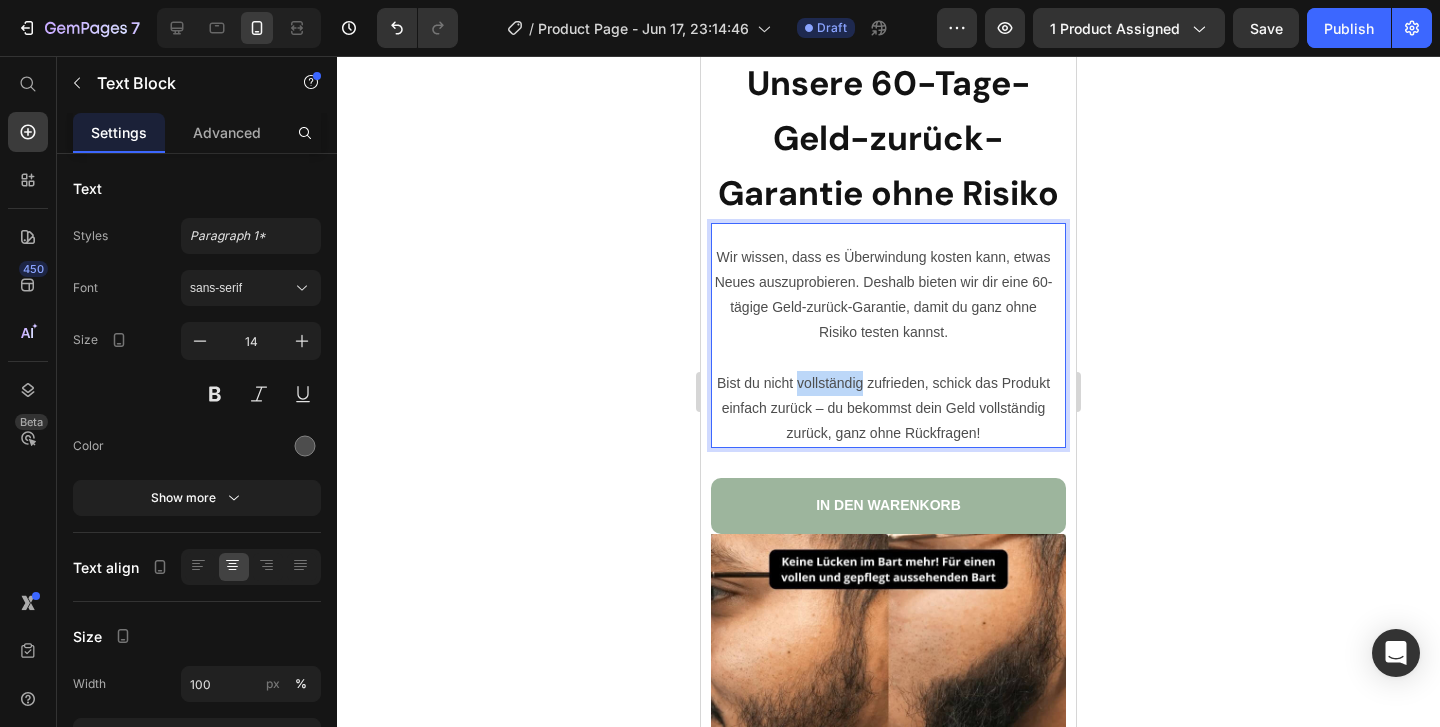 click on "Bist du nicht vollständig zufrieden, schick das Produkt einfach zurück – du bekommst dein Geld vollständig zurück, ganz ohne Rückfragen!" at bounding box center (883, 409) 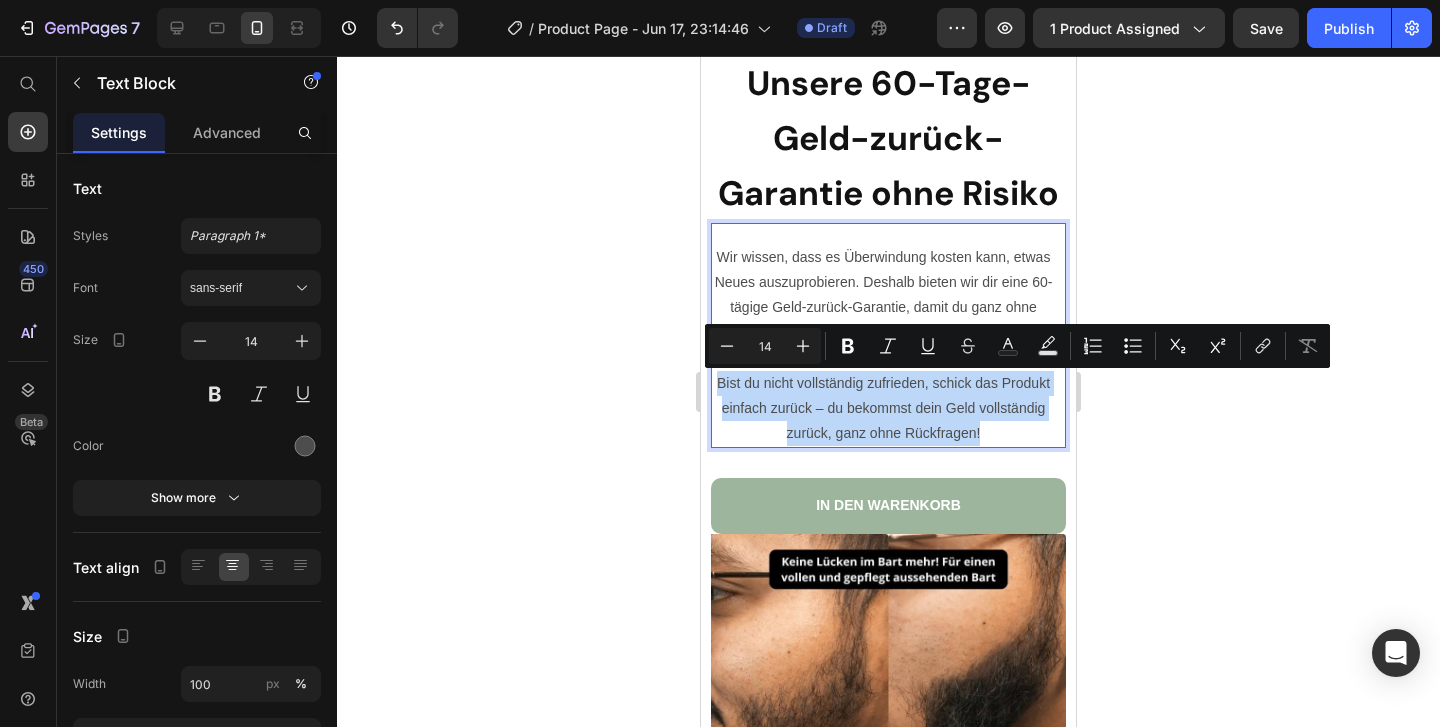 click on "Bist du nicht vollständig zufrieden, schick das Produkt einfach zurück – du bekommst dein Geld vollständig zurück, ganz ohne Rückfragen!" at bounding box center [883, 409] 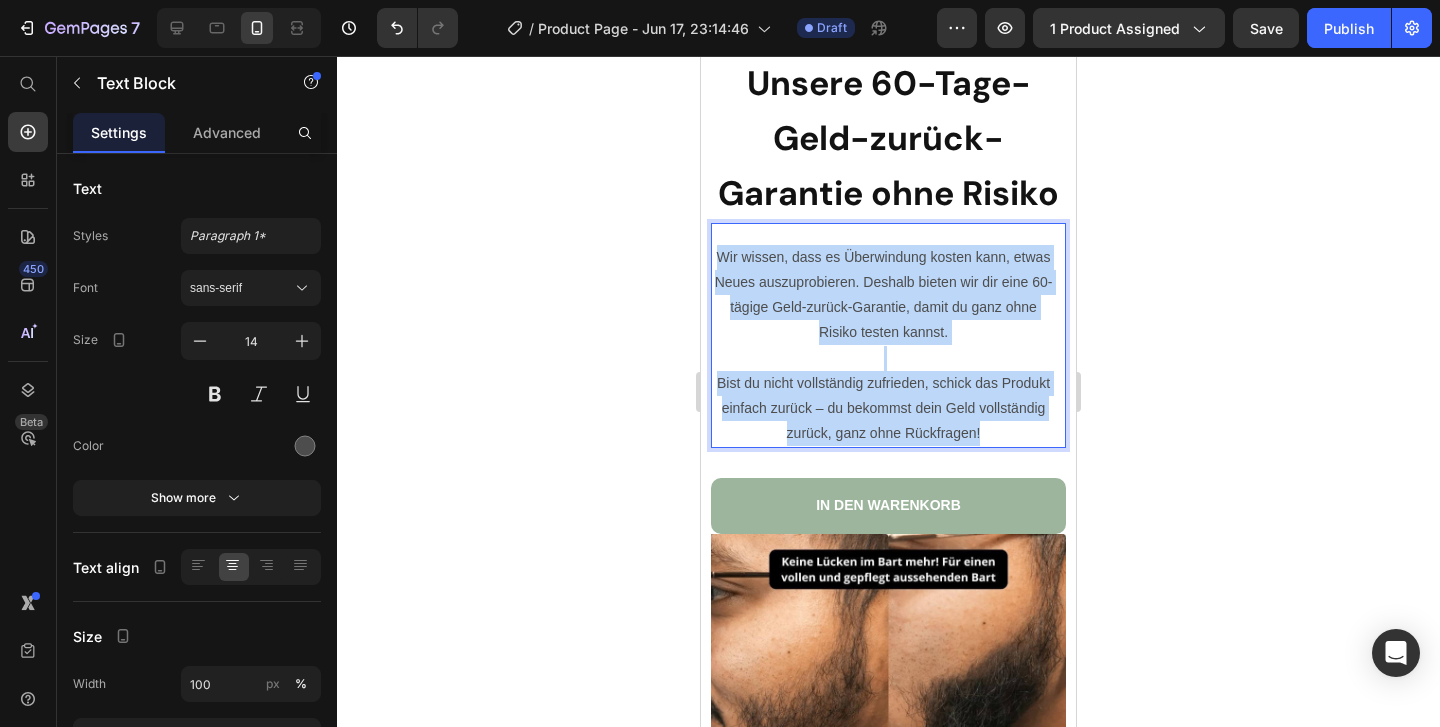 drag, startPoint x: 1008, startPoint y: 427, endPoint x: 718, endPoint y: 262, distance: 333.65402 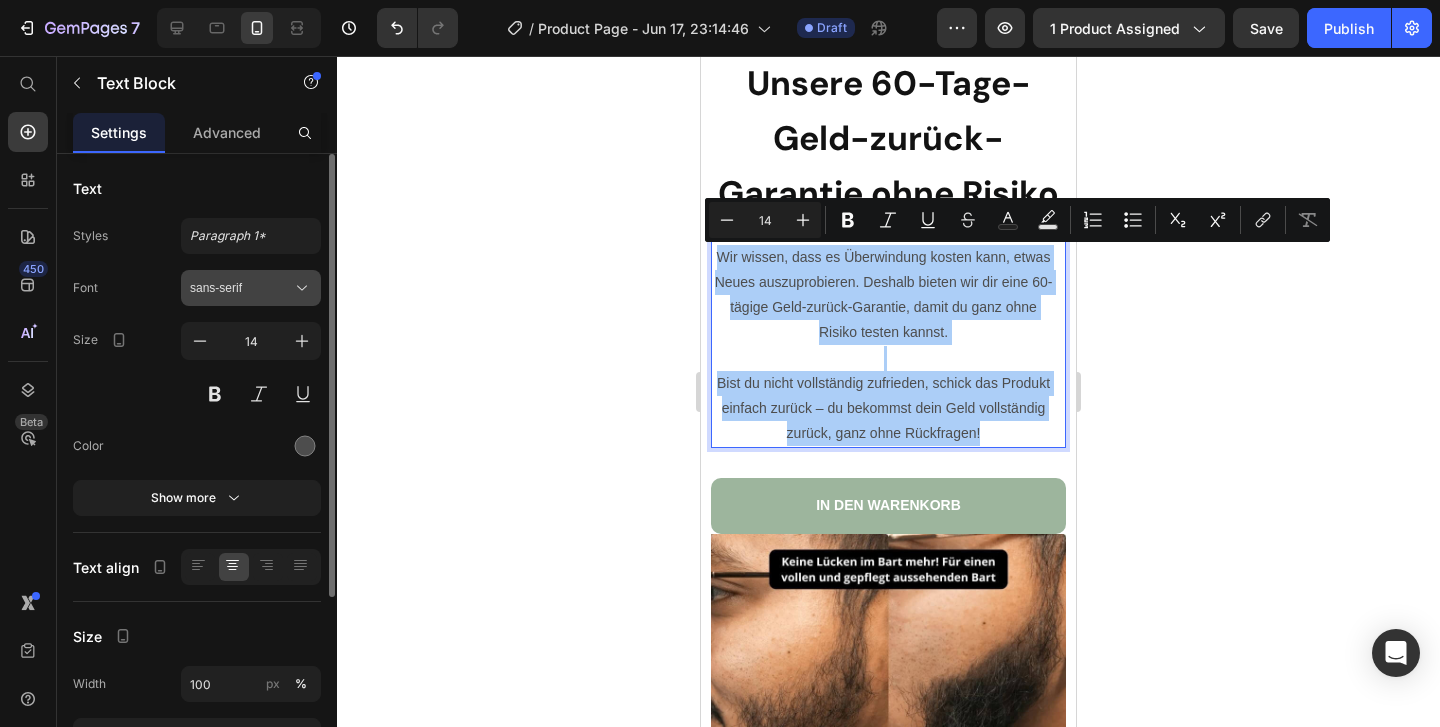 click on "sans-serif" at bounding box center (241, 288) 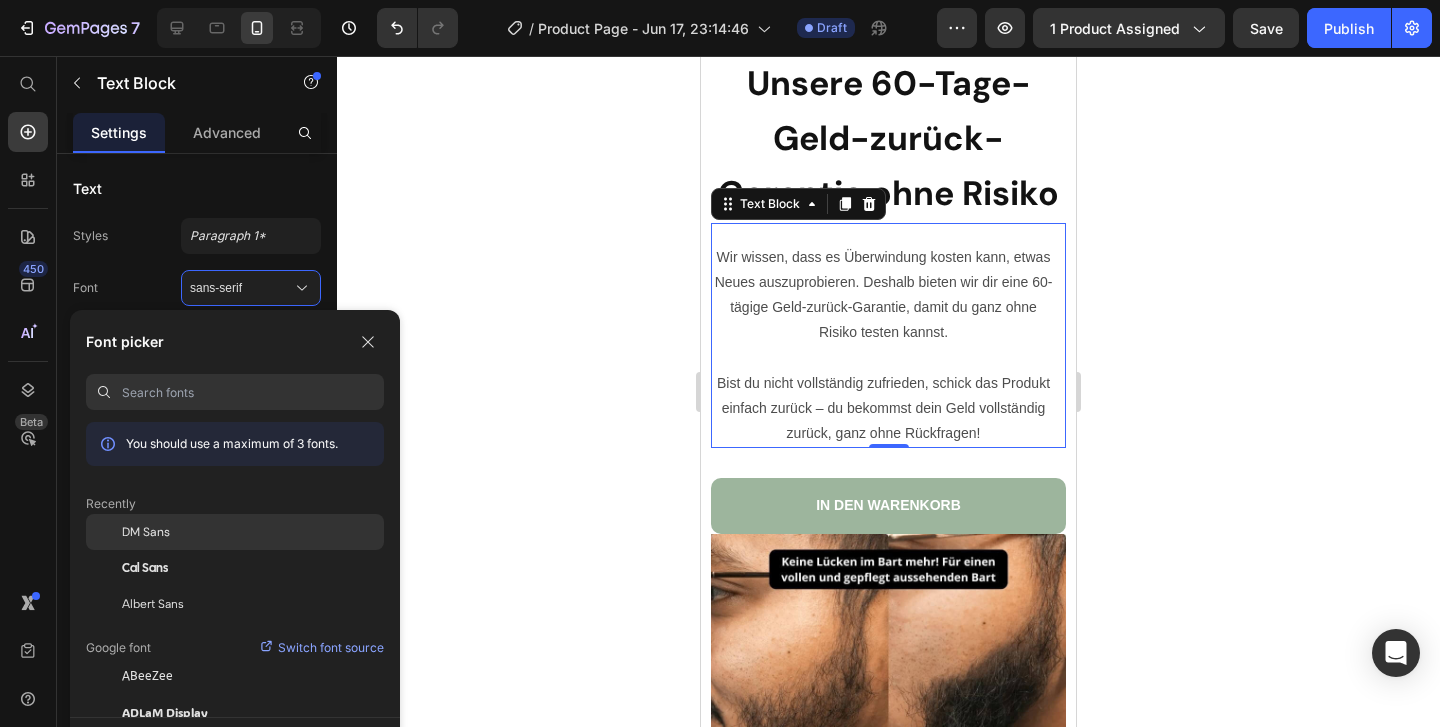 click on "DM Sans" 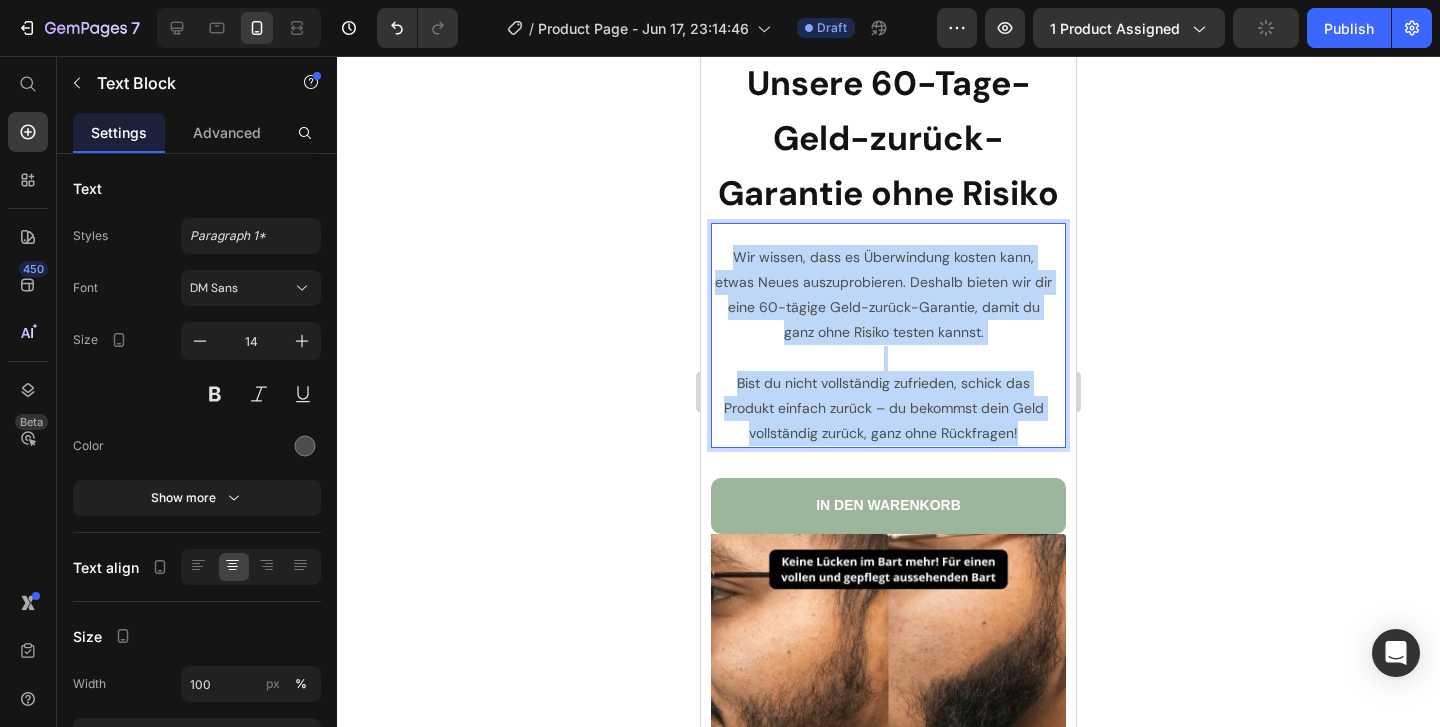 drag, startPoint x: 1032, startPoint y: 429, endPoint x: 716, endPoint y: 259, distance: 358.82587 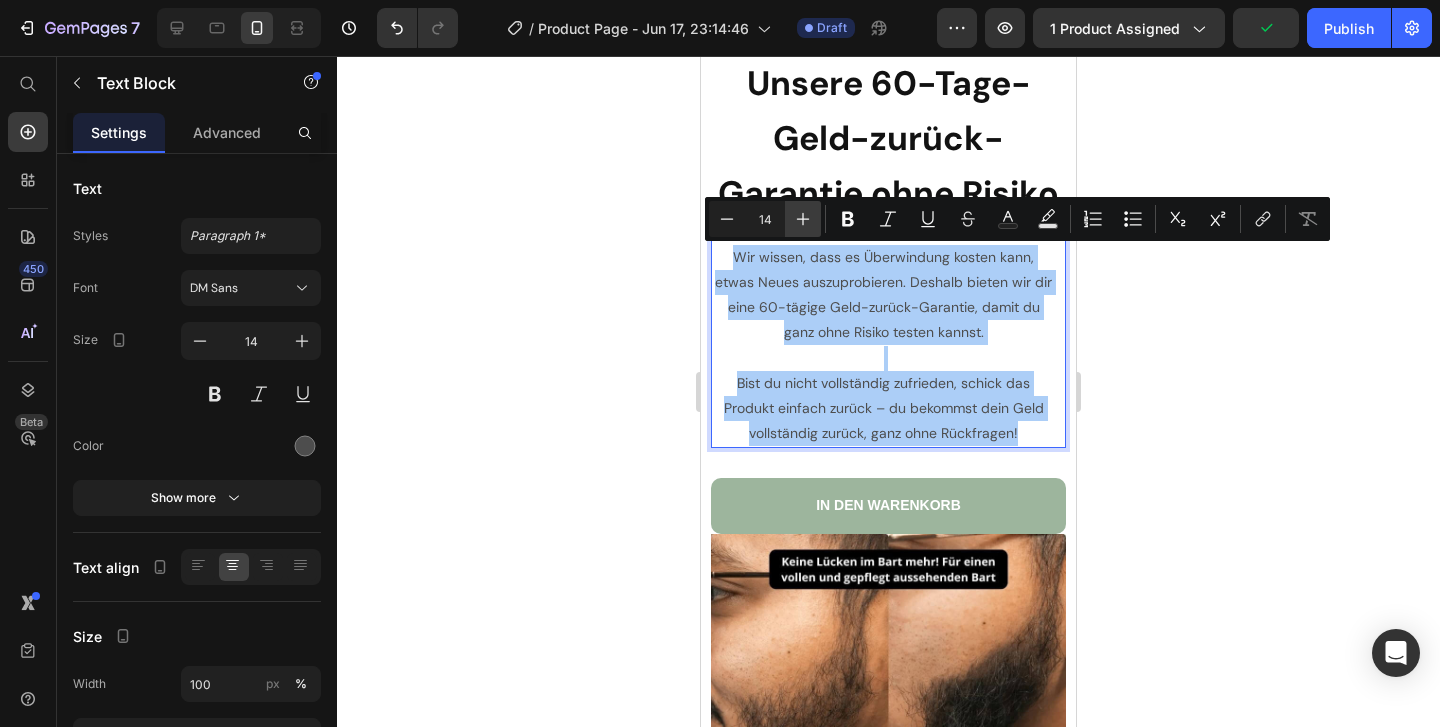 click 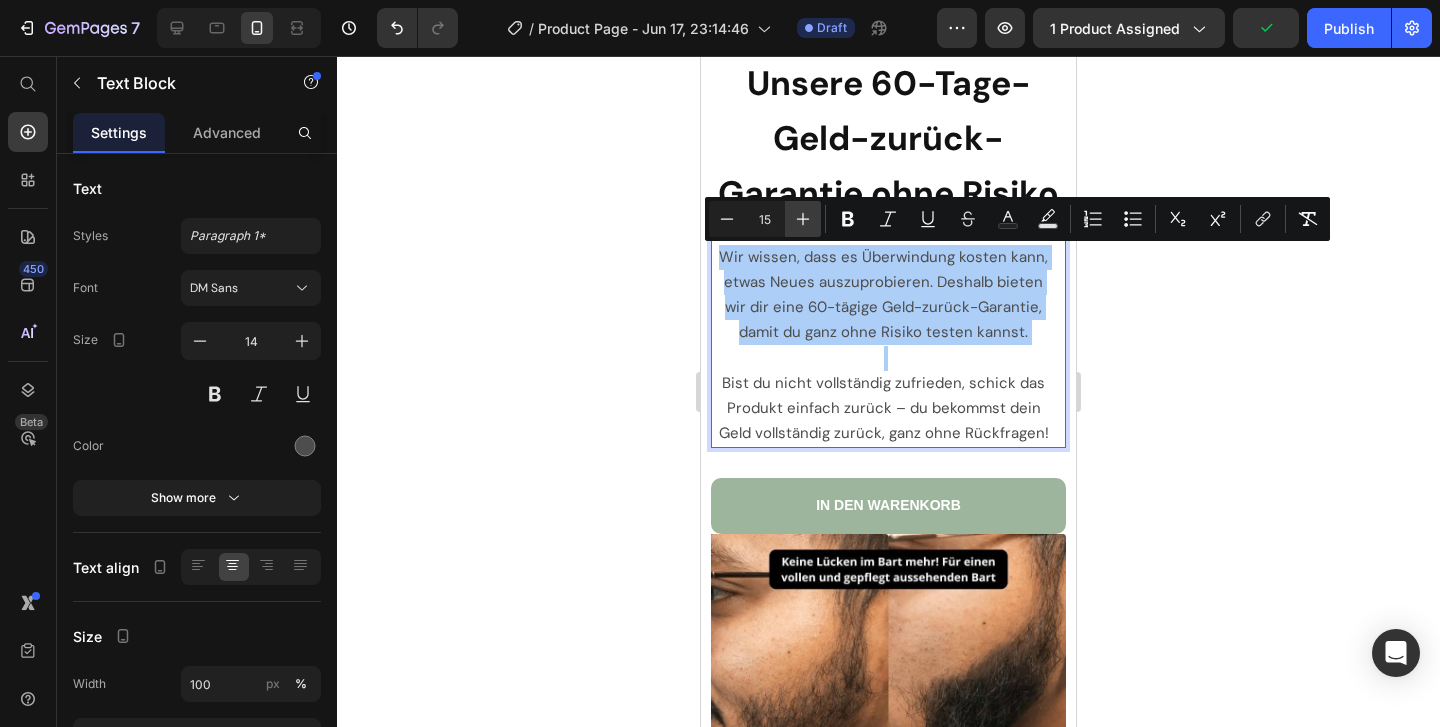 click 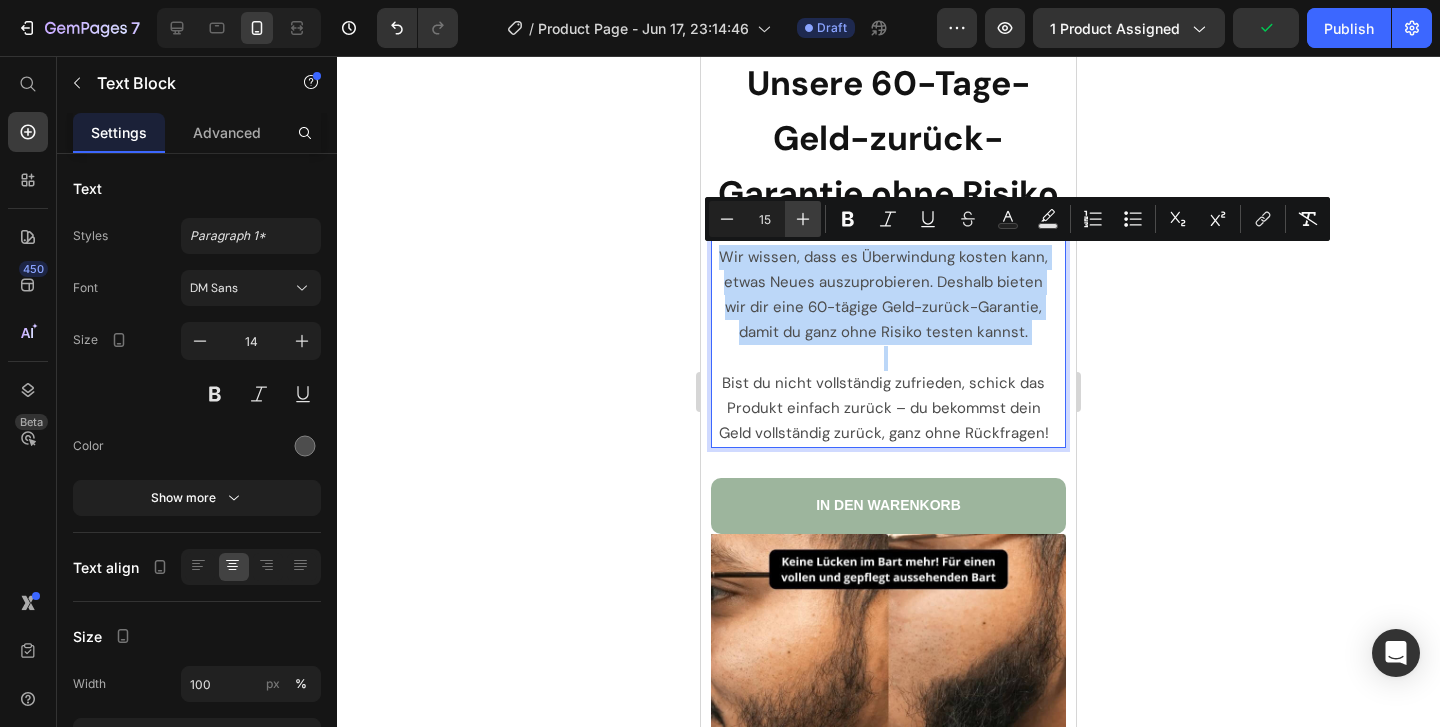 type on "16" 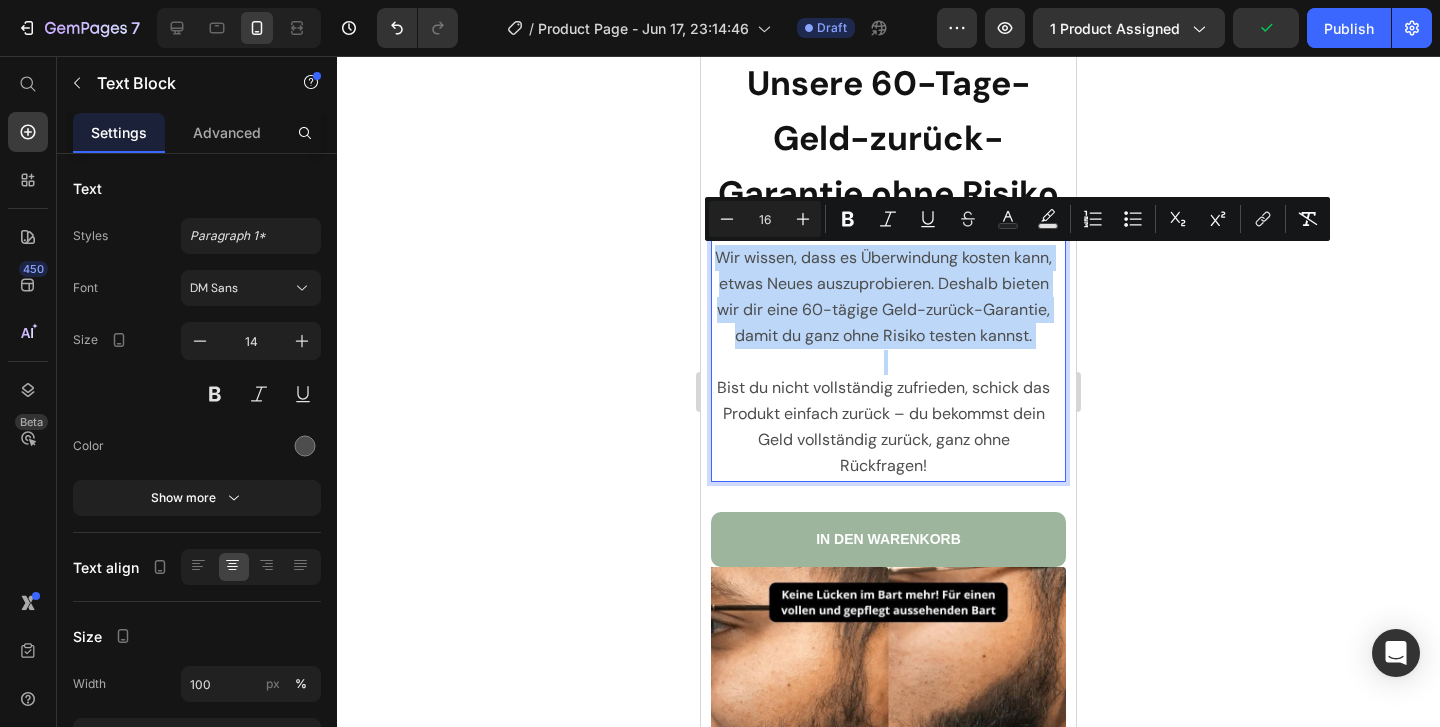 click on "Wir wissen, dass es Überwindung kosten kann, etwas Neues auszuprobieren. Deshalb bieten wir dir eine 60-tägige Geld-zurück-Garantie, damit du ganz ohne Risiko testen kannst." at bounding box center [883, 297] 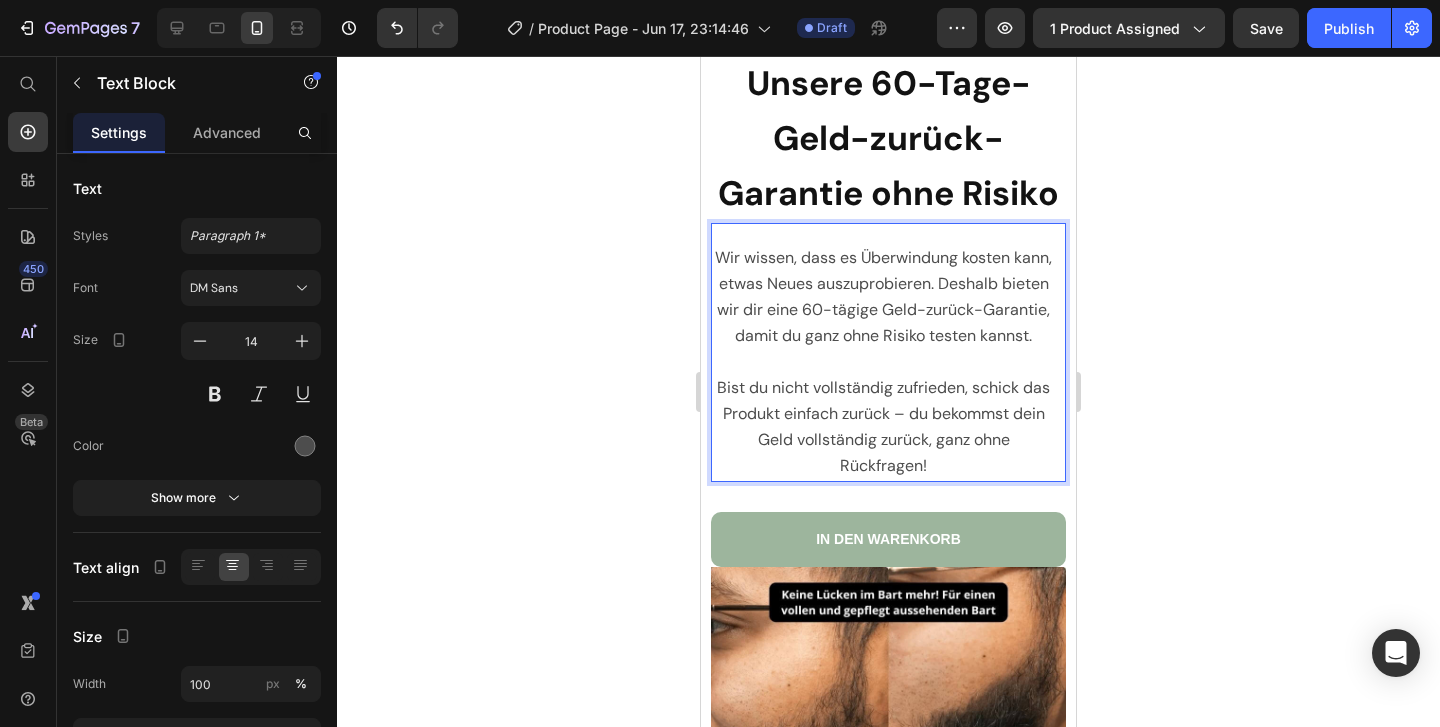 click on "Wir wissen, dass es Überwindung kosten kann, etwas Neues auszuprobieren. Deshalb bieten wir dir eine 60-tägige Geld-zurück-Garantie, damit du ganz ohne Risiko testen kannst." at bounding box center [883, 297] 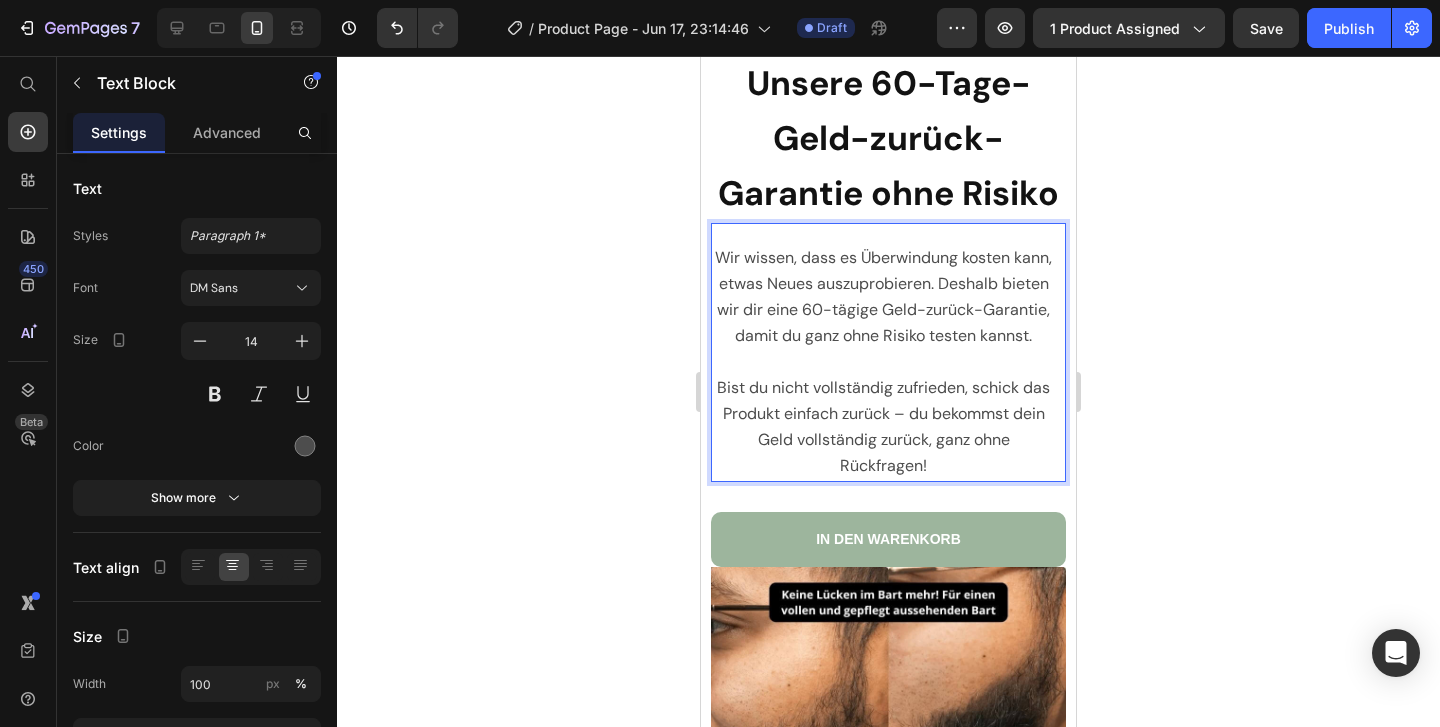 click 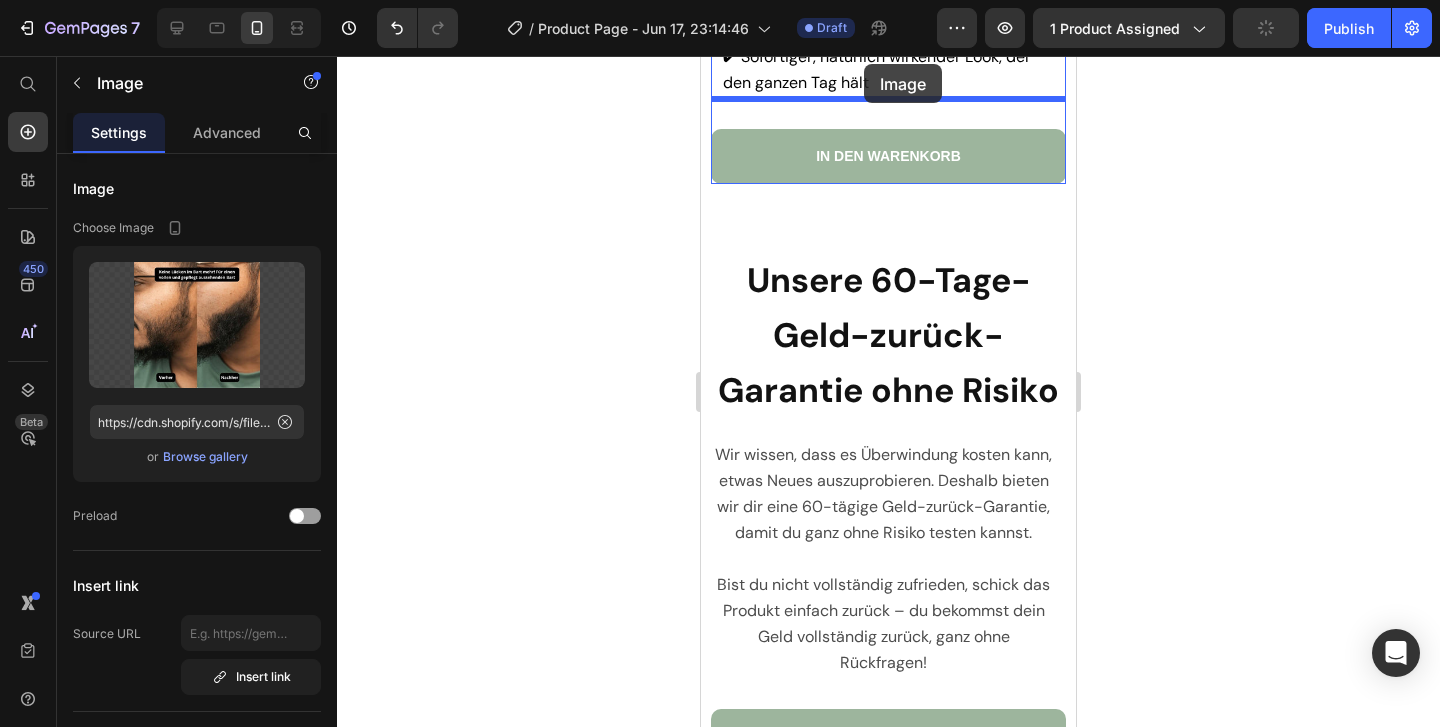 scroll, scrollTop: 10673, scrollLeft: 0, axis: vertical 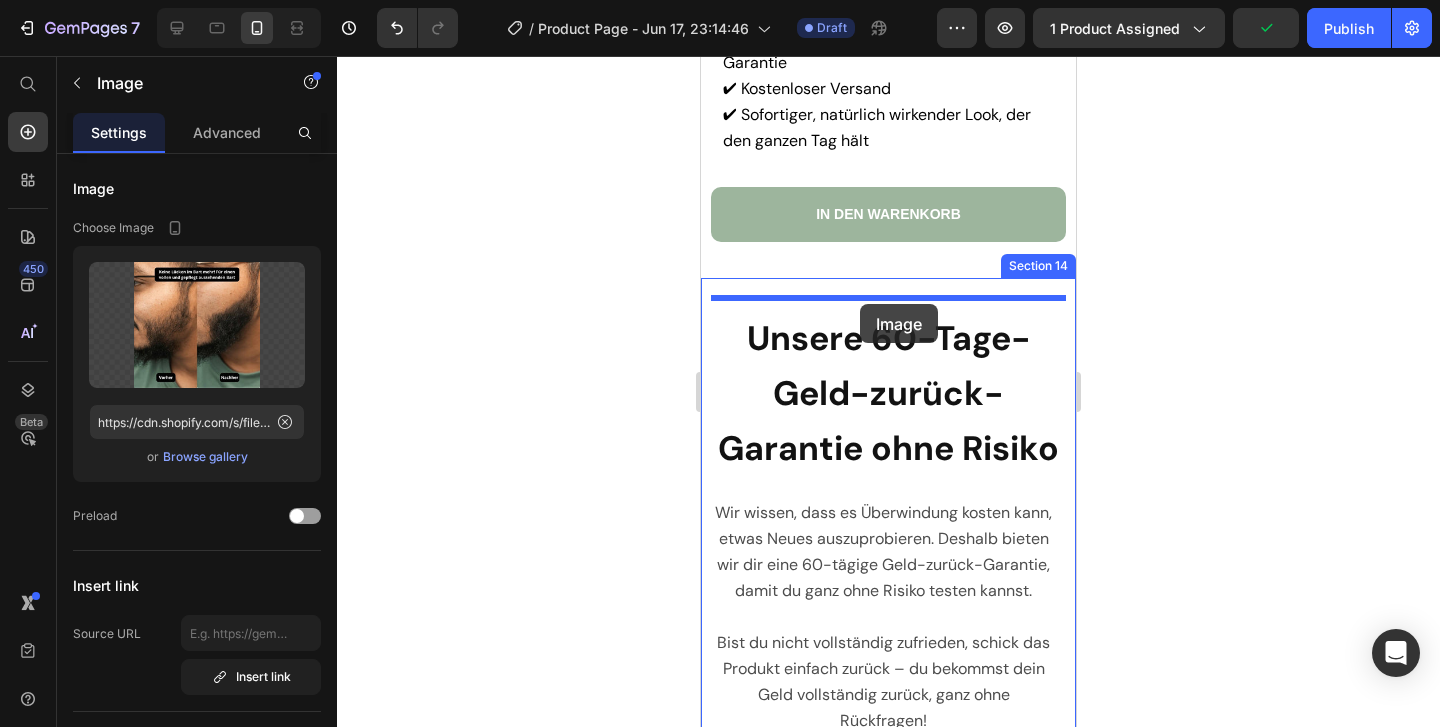 drag, startPoint x: 857, startPoint y: 473, endPoint x: 860, endPoint y: 304, distance: 169.02663 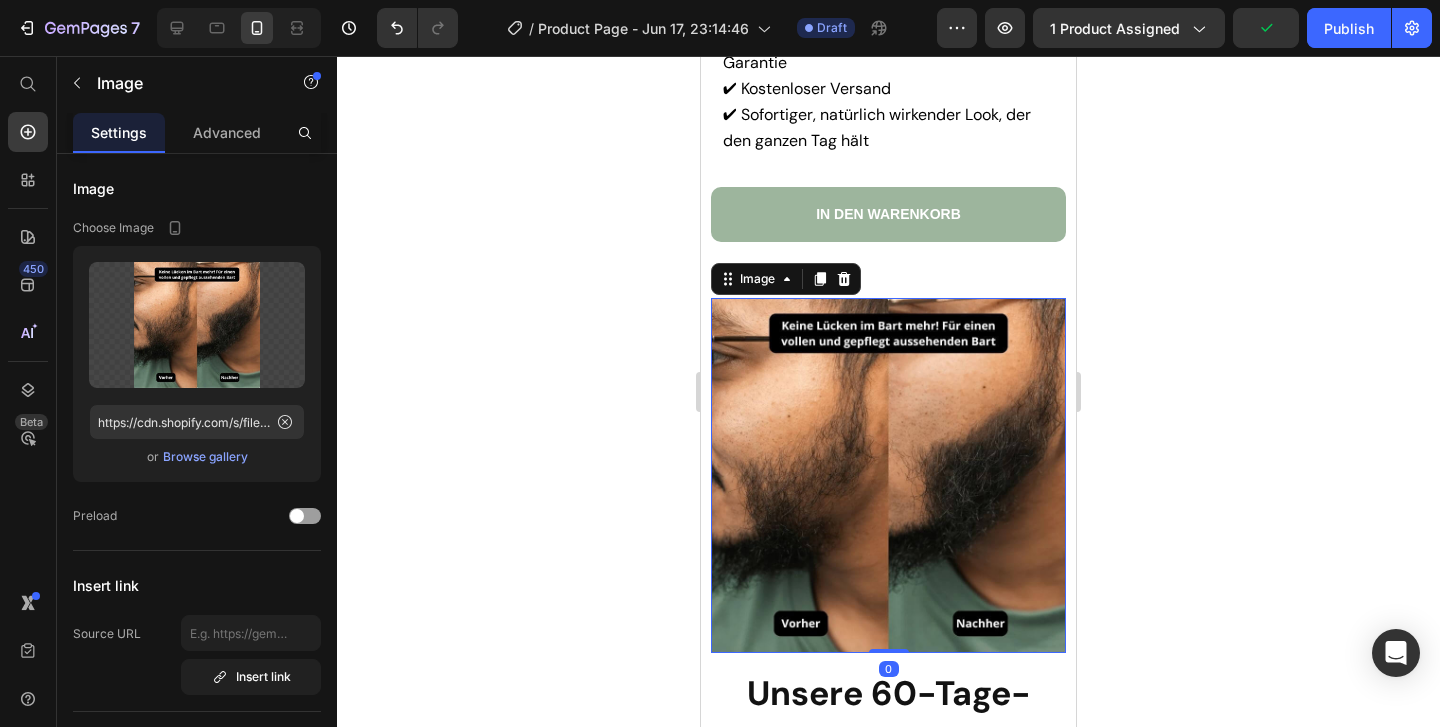 click 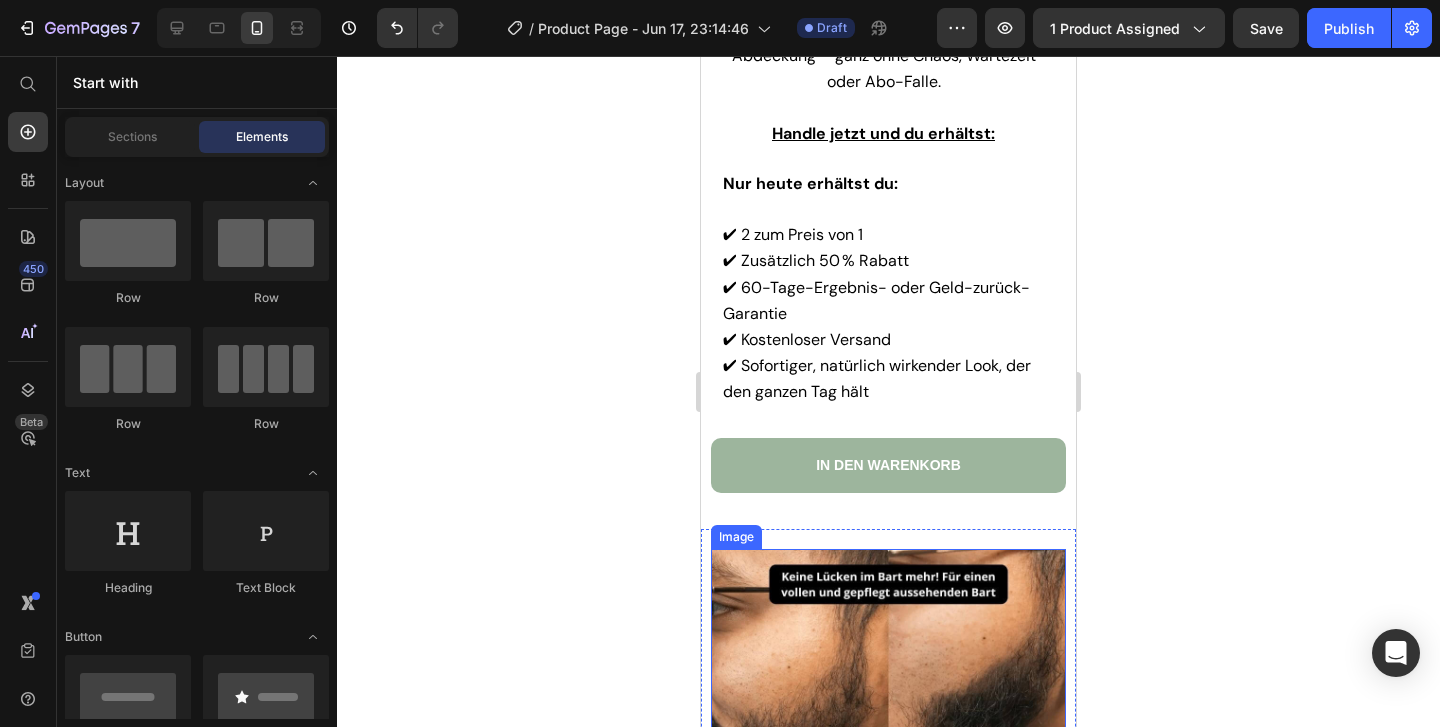 scroll, scrollTop: 10412, scrollLeft: 0, axis: vertical 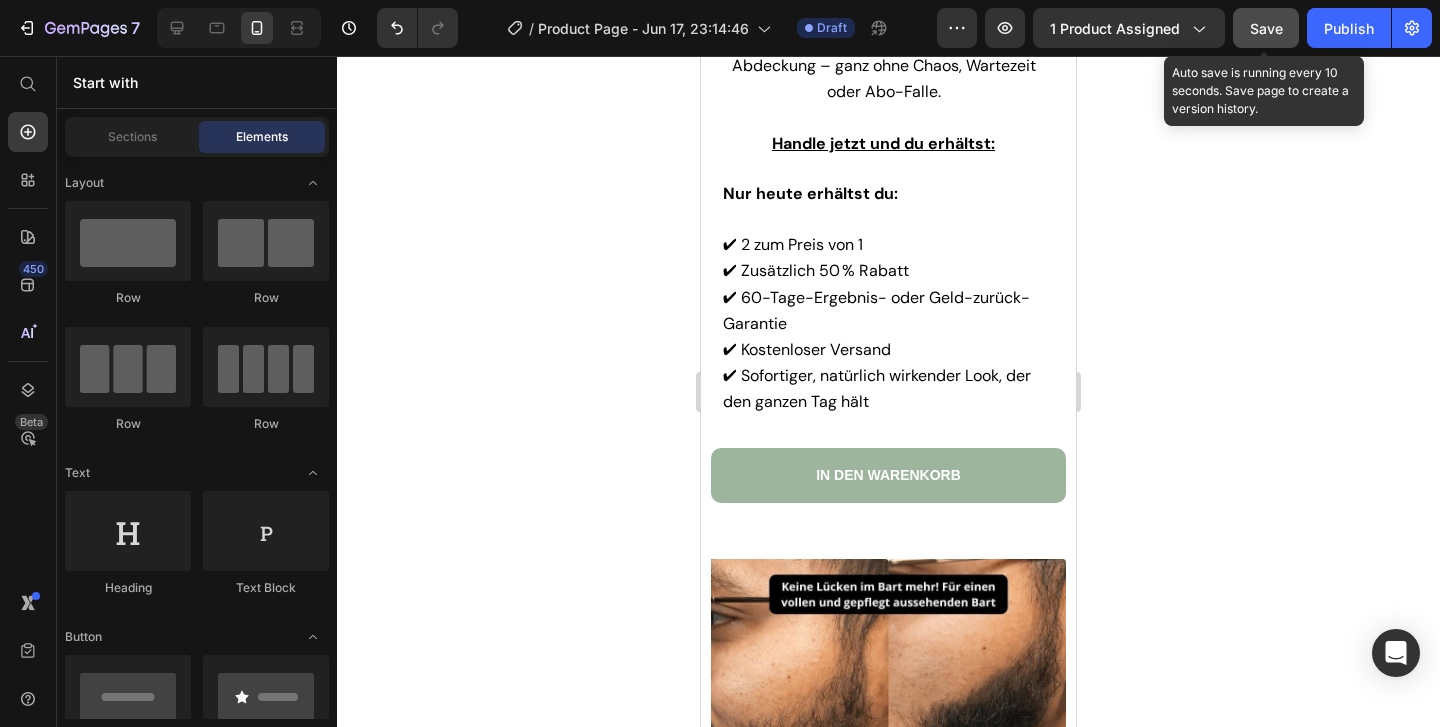 click on "Save" at bounding box center [1266, 28] 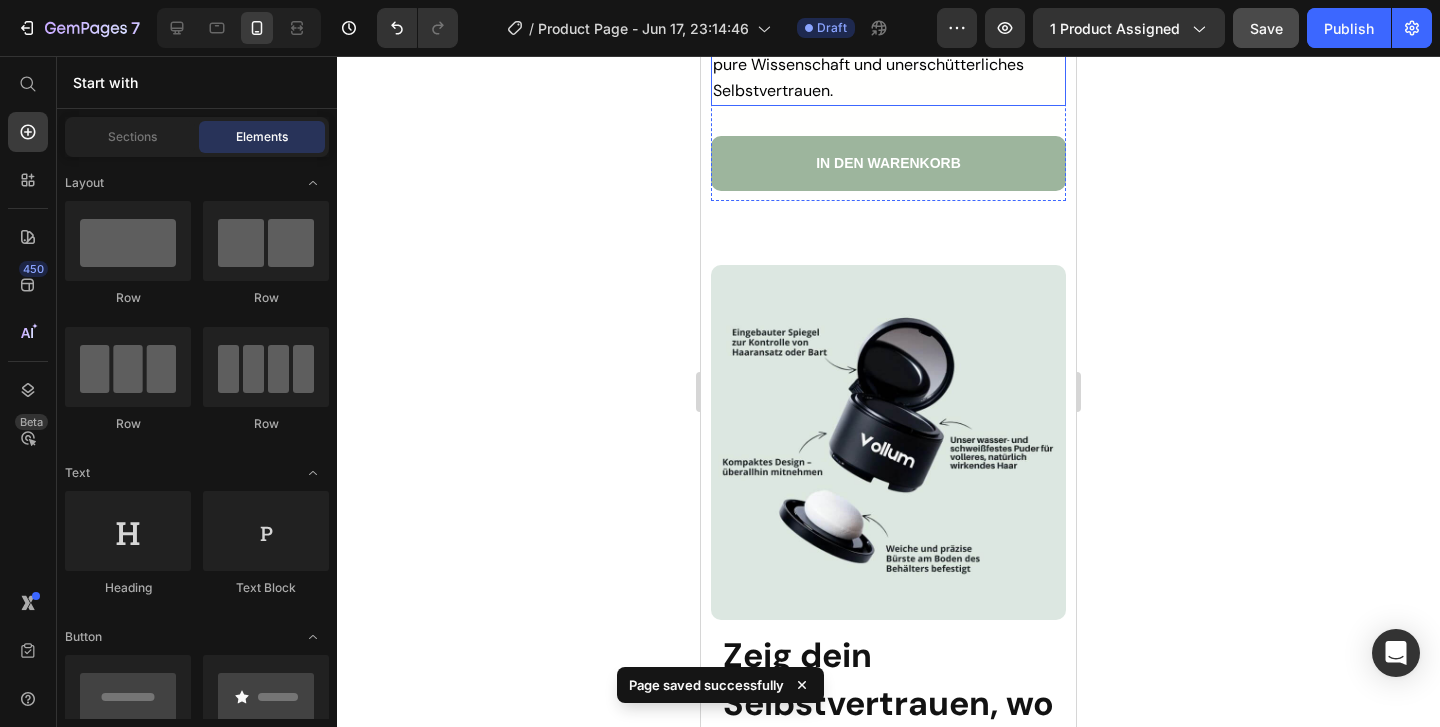 scroll, scrollTop: 6703, scrollLeft: 0, axis: vertical 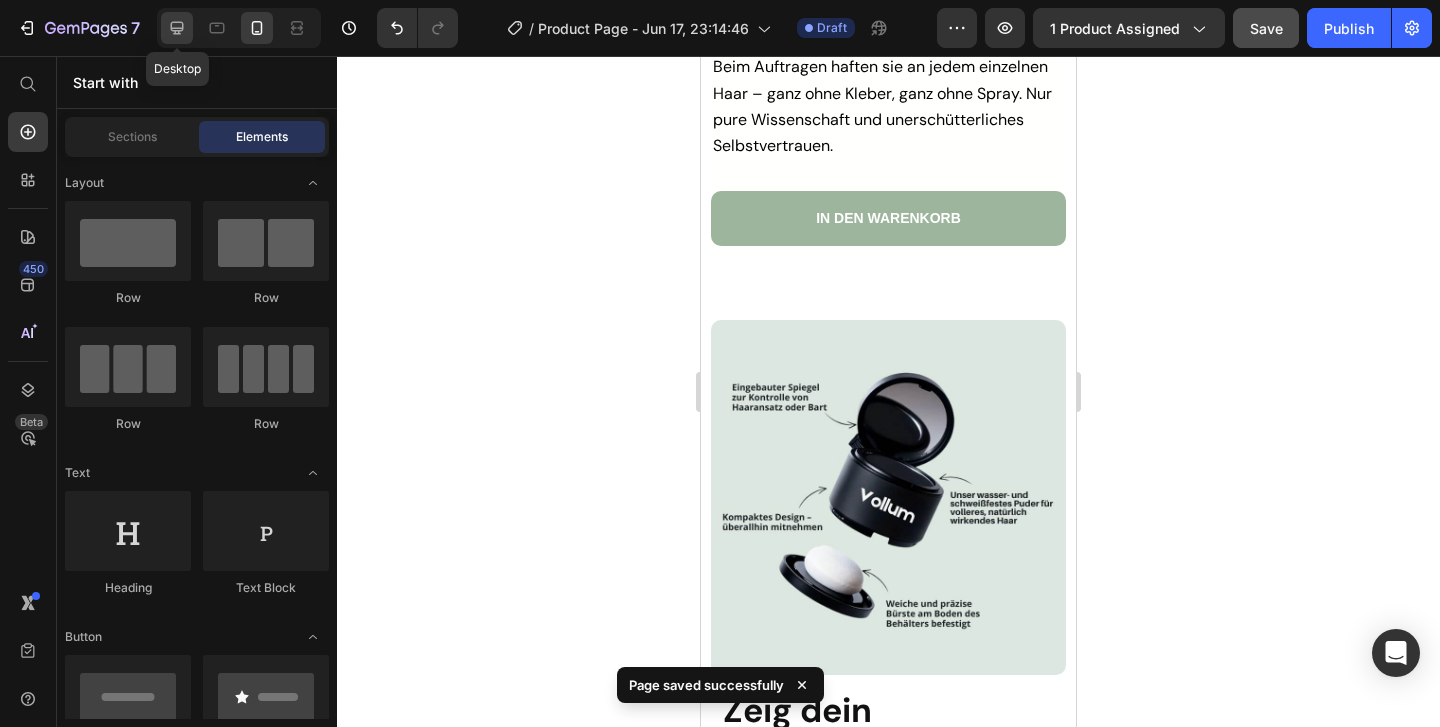 click 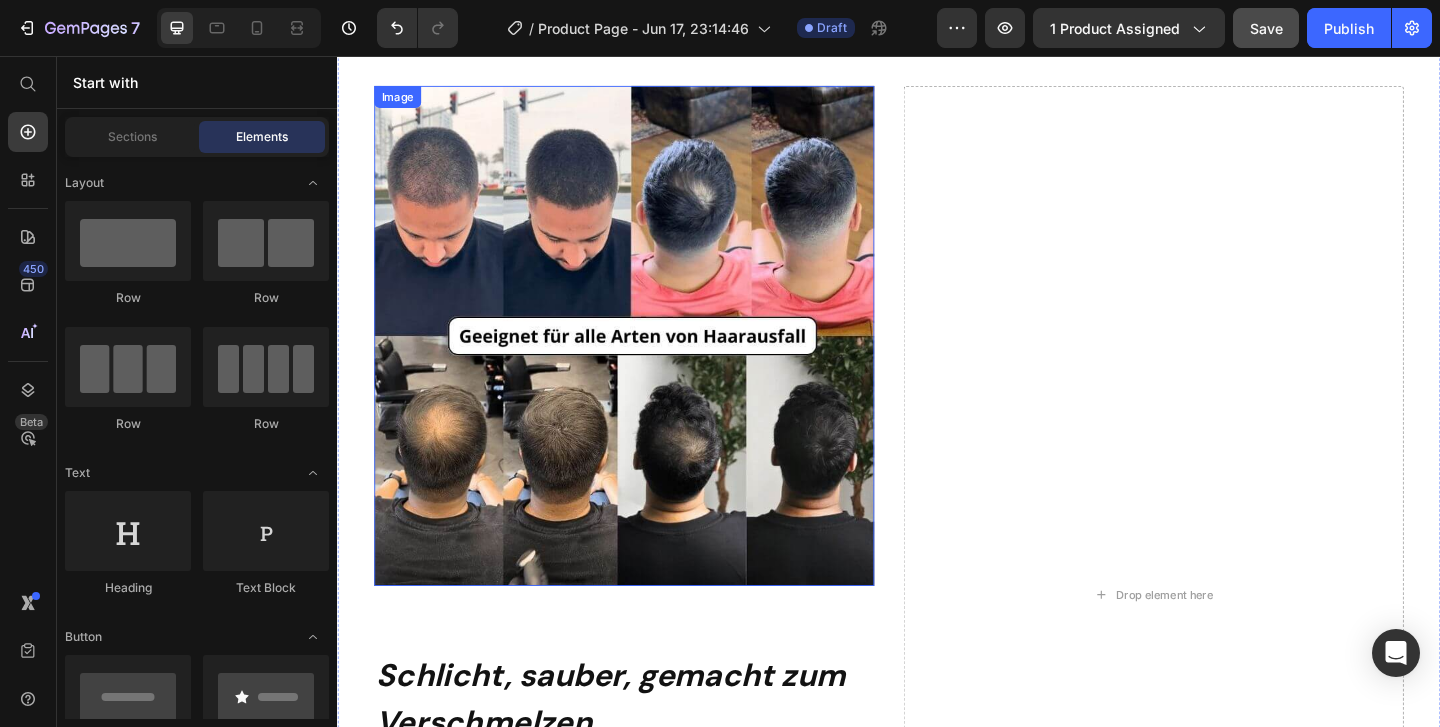 scroll, scrollTop: 7904, scrollLeft: 0, axis: vertical 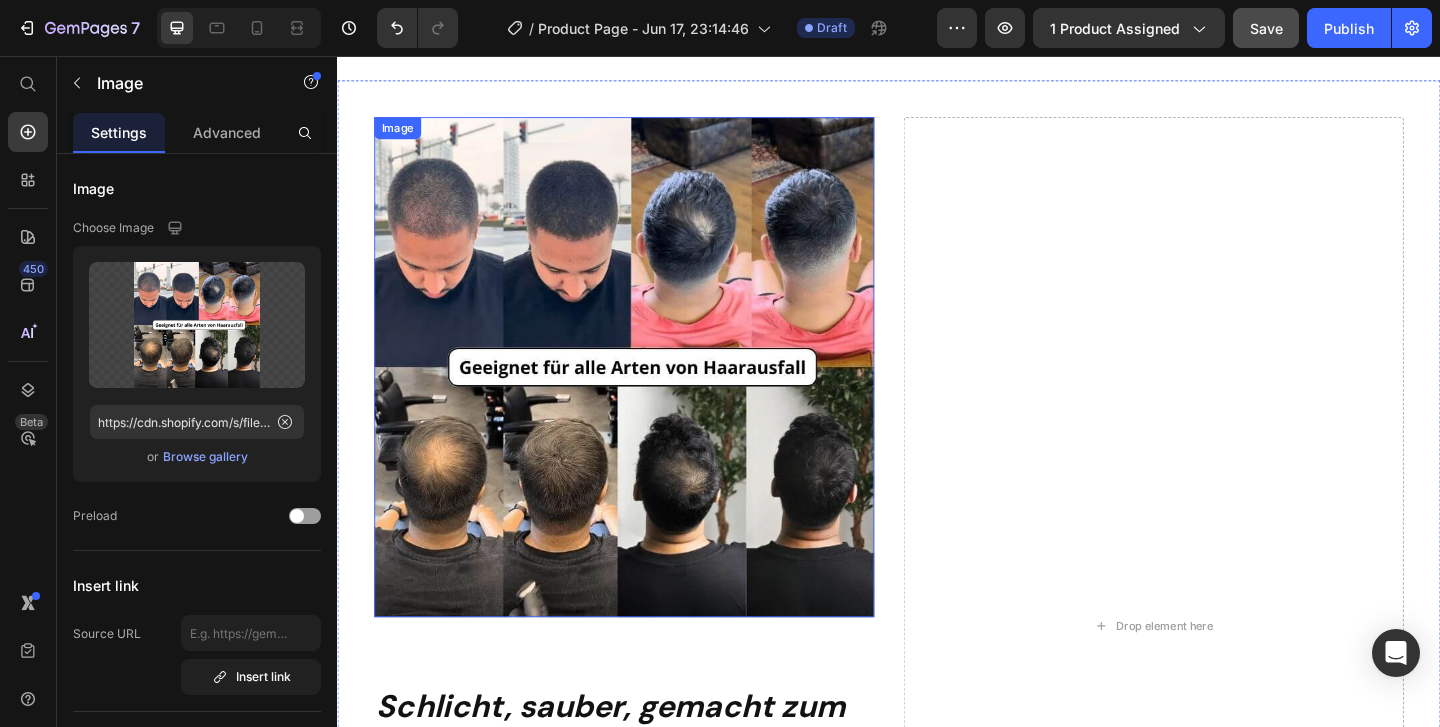 click at bounding box center [649, 394] 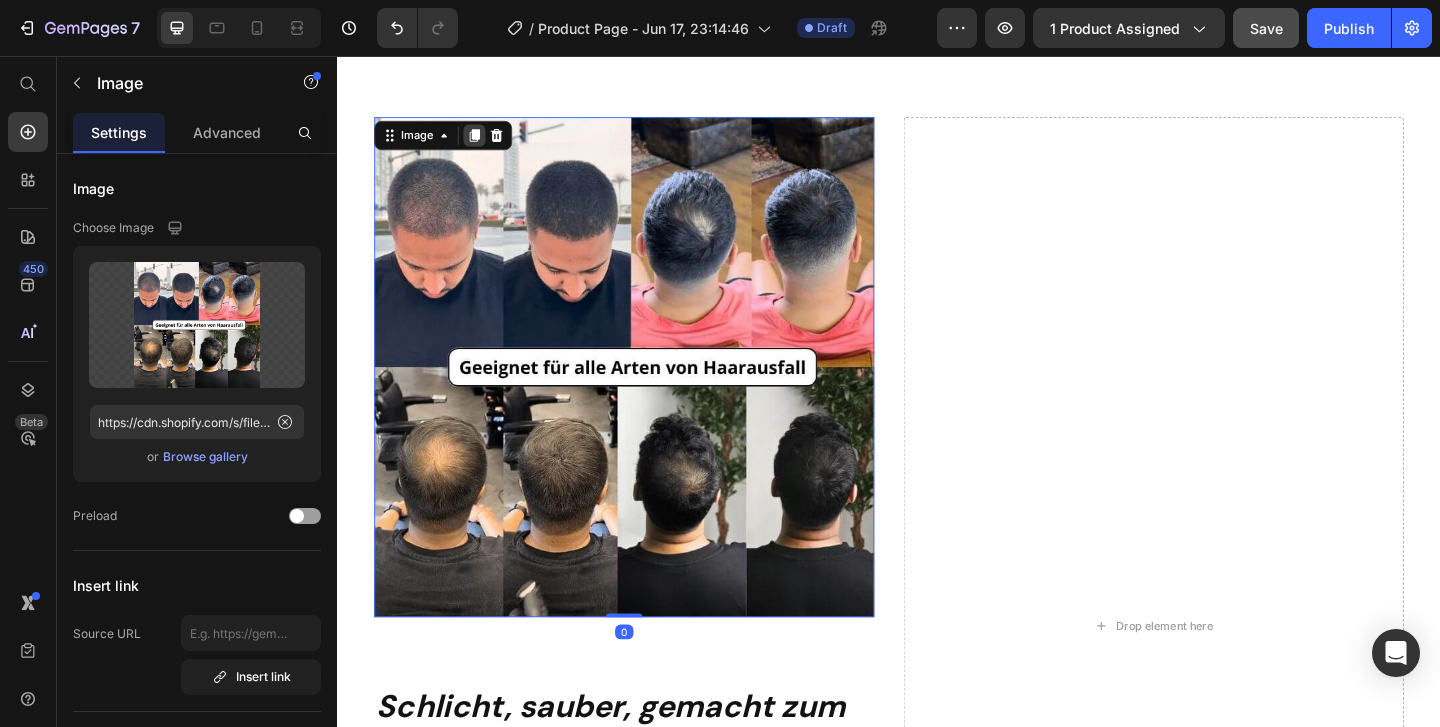 click 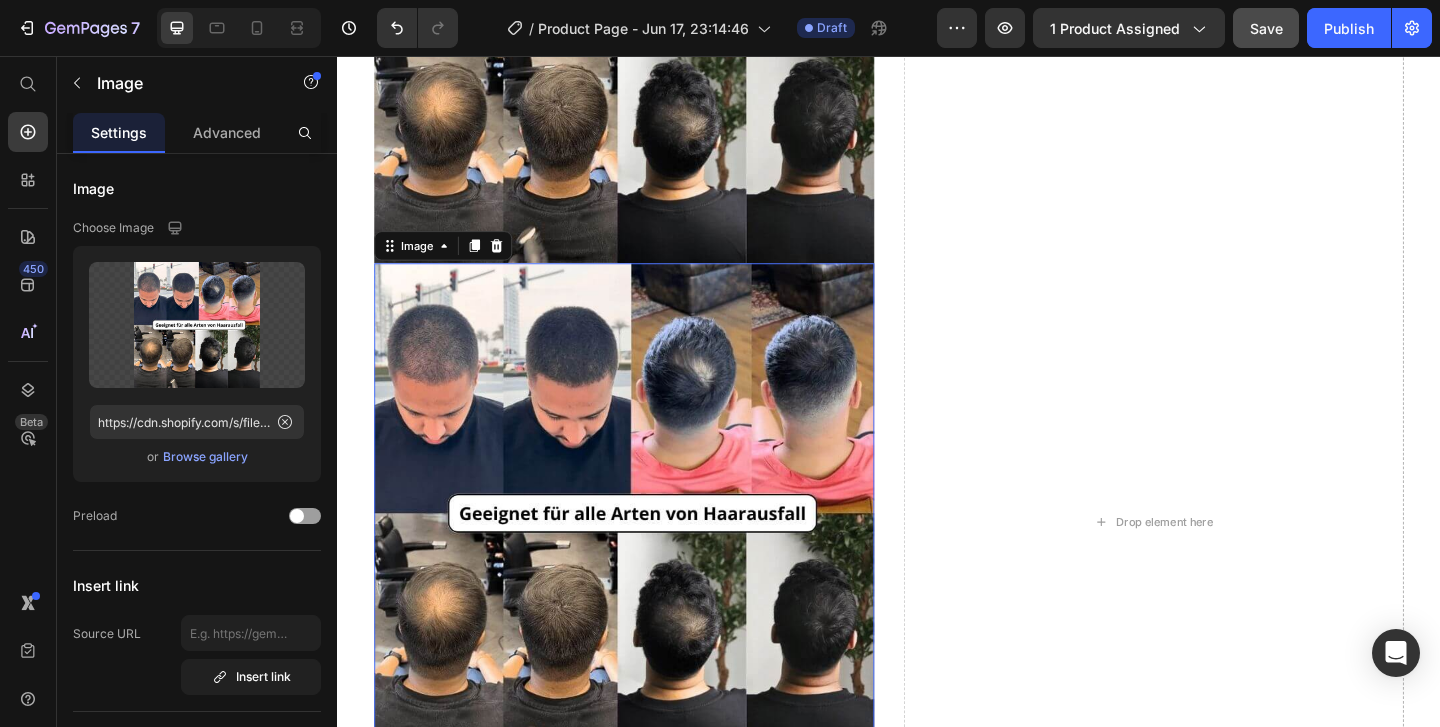 scroll, scrollTop: 8258, scrollLeft: 0, axis: vertical 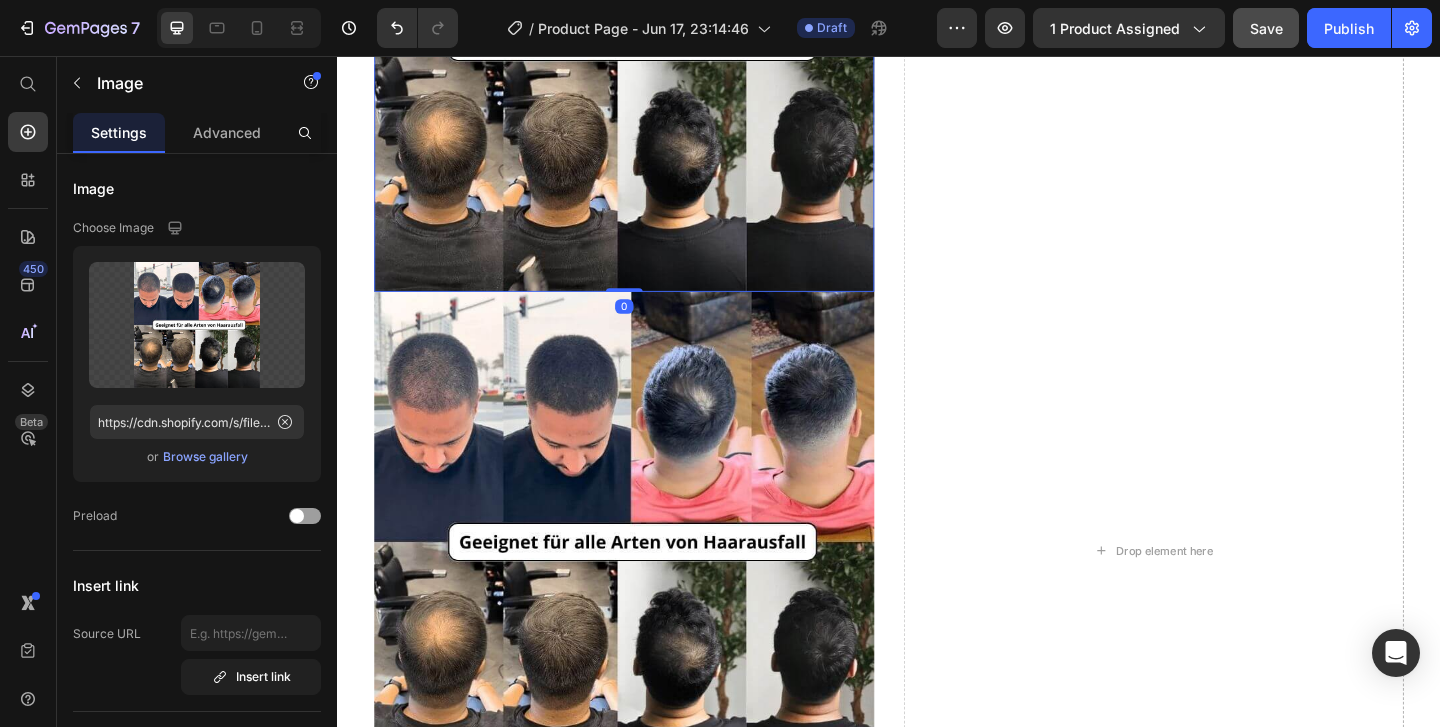 click at bounding box center (649, 40) 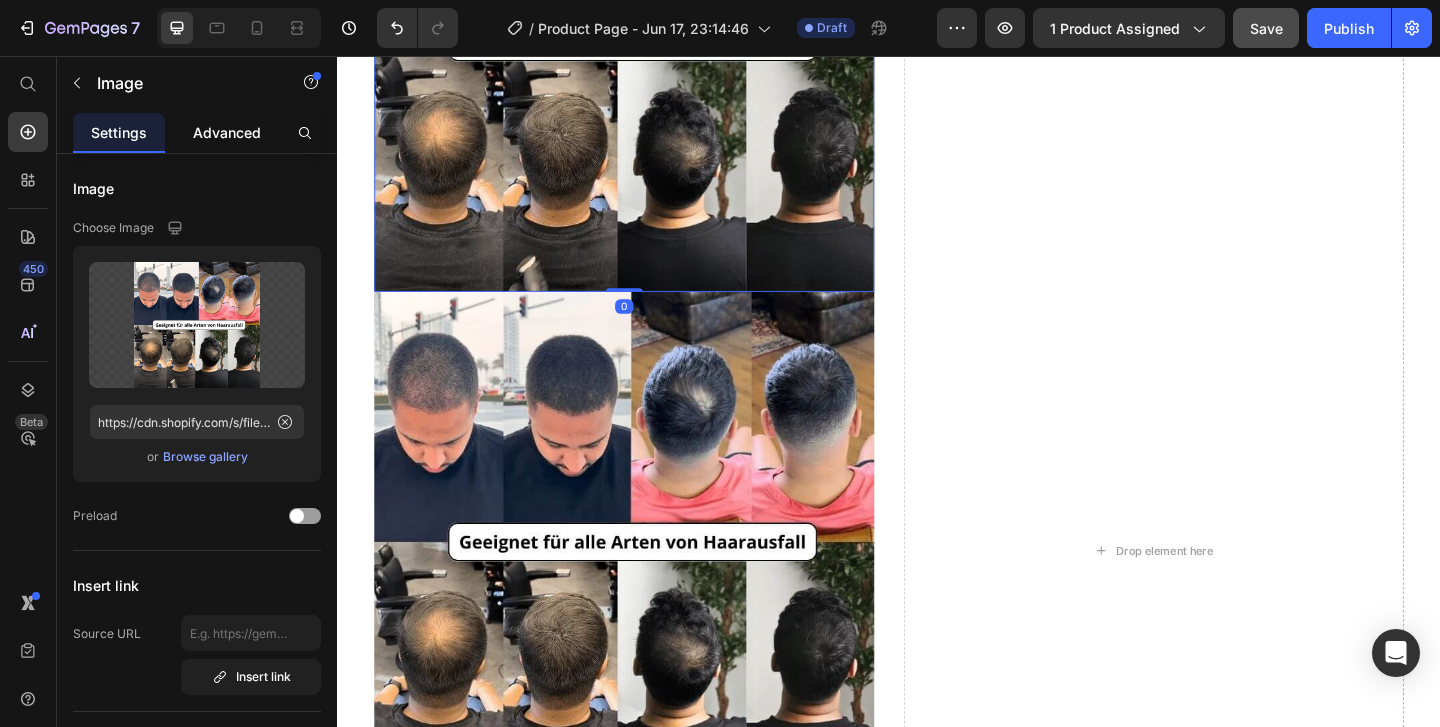 click on "Advanced" at bounding box center (227, 132) 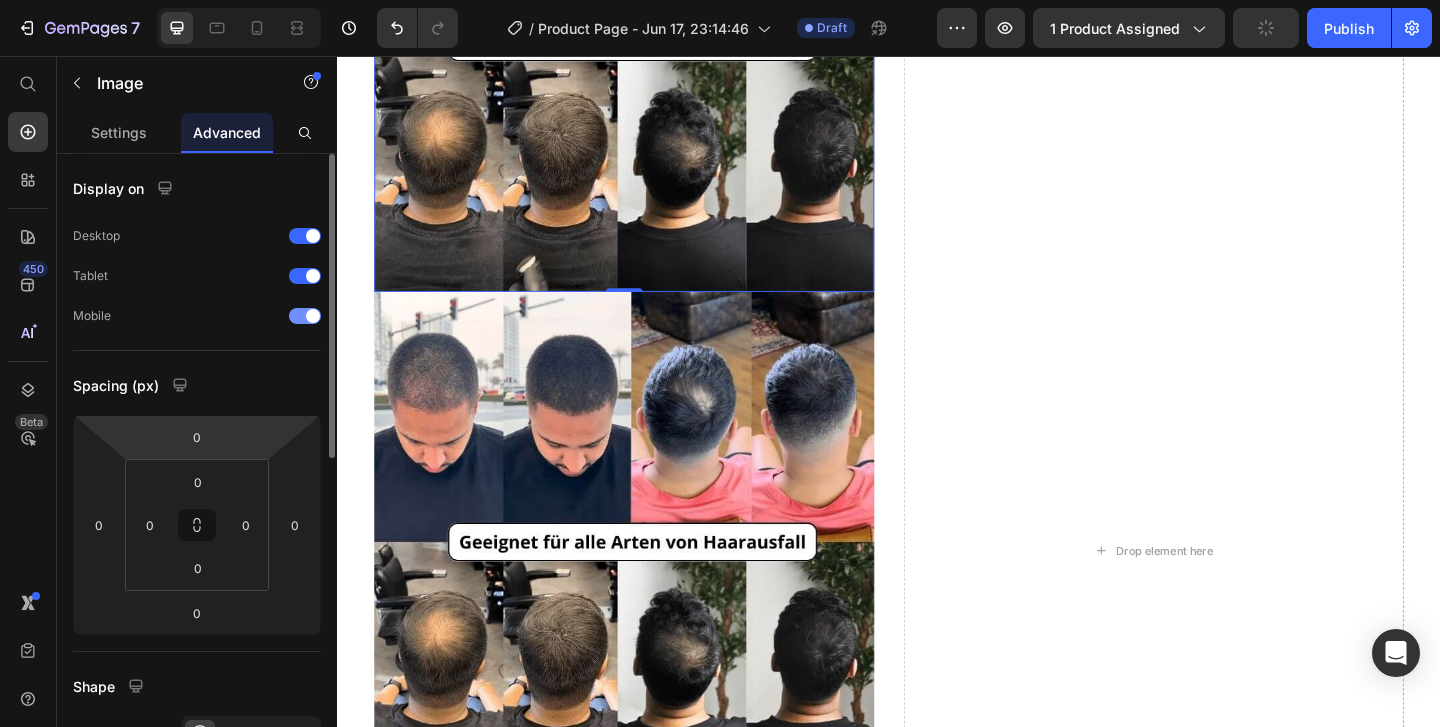 click on "Mobile" at bounding box center (197, 316) 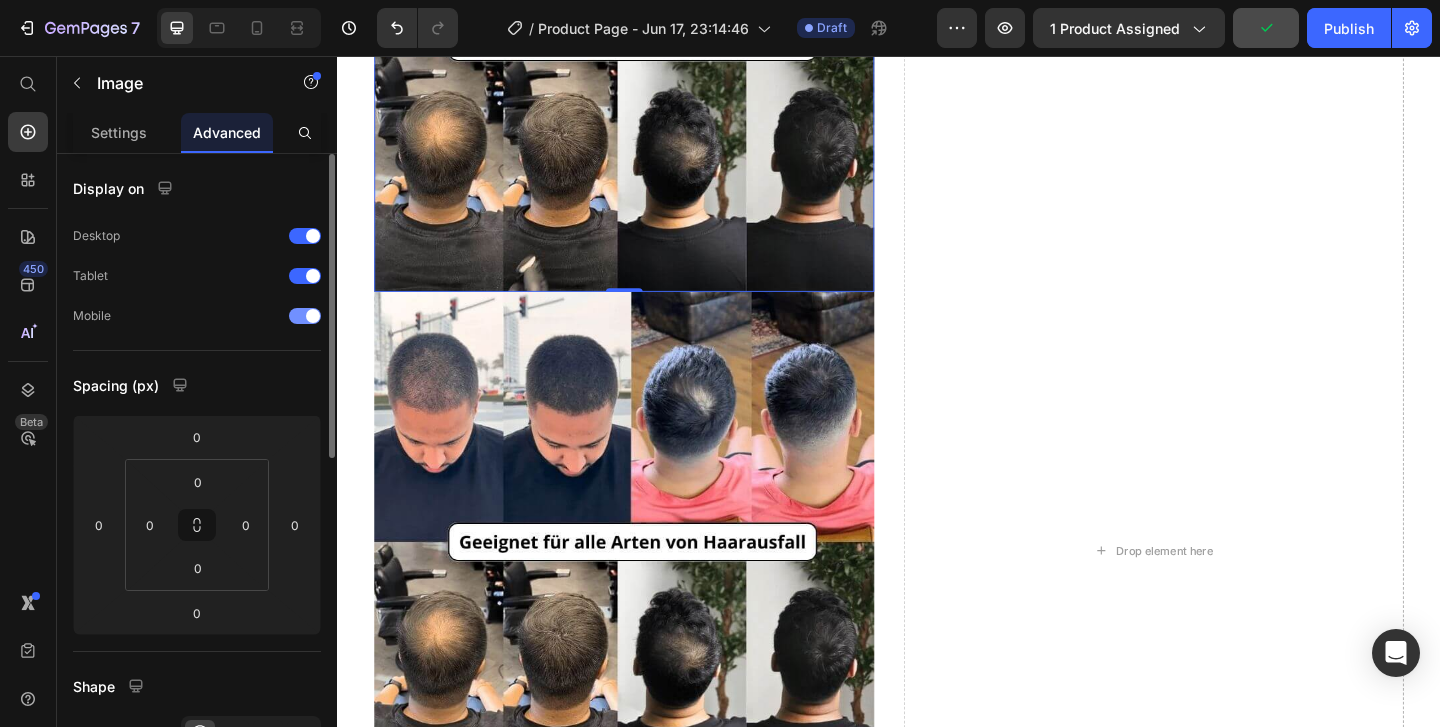 click at bounding box center (305, 316) 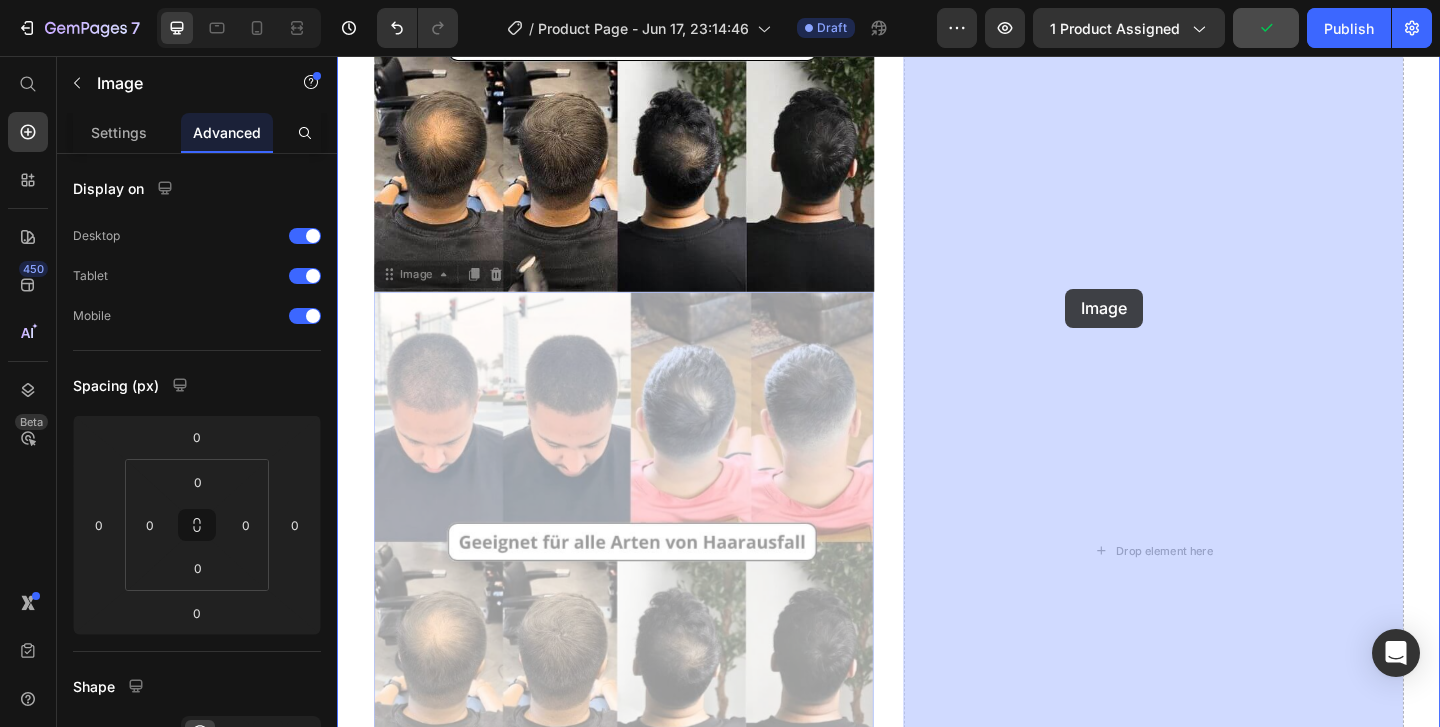 drag, startPoint x: 728, startPoint y: 459, endPoint x: 1130, endPoint y: 310, distance: 428.72485 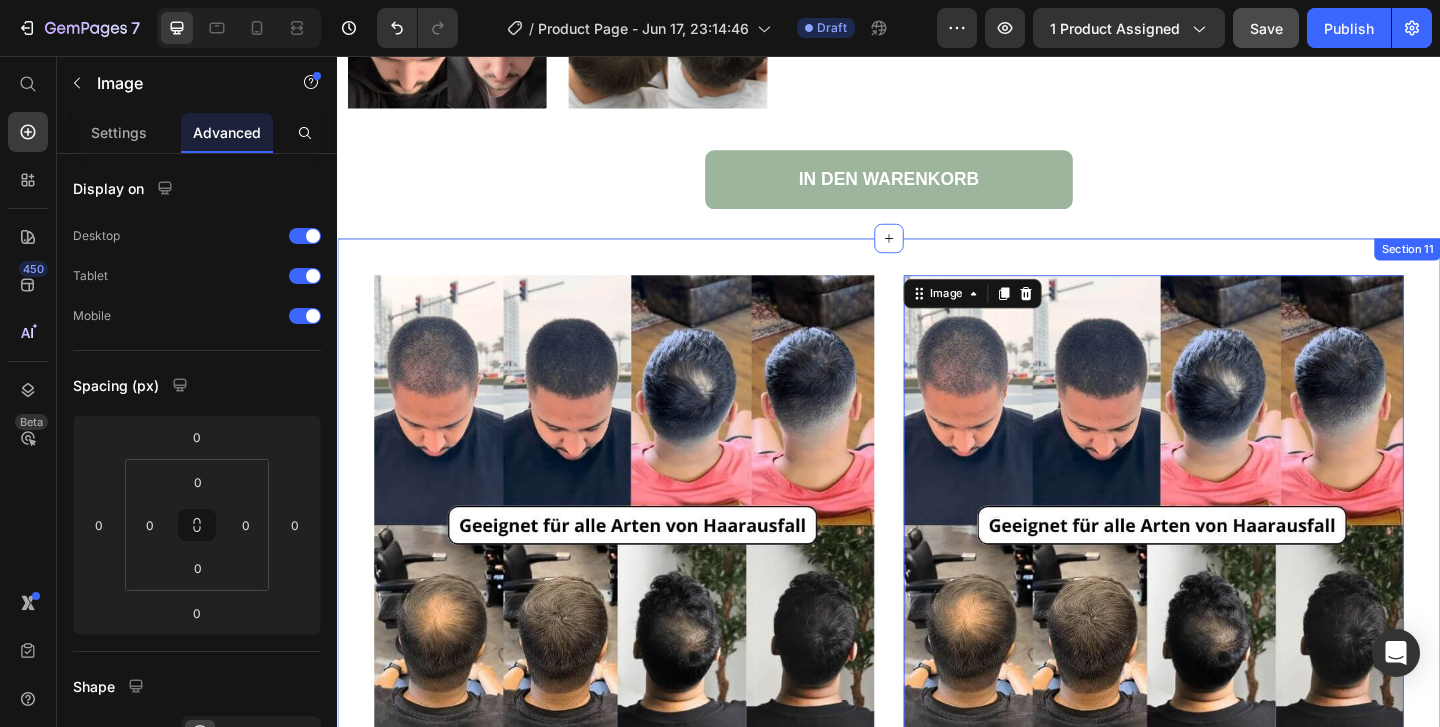 scroll, scrollTop: 7730, scrollLeft: 0, axis: vertical 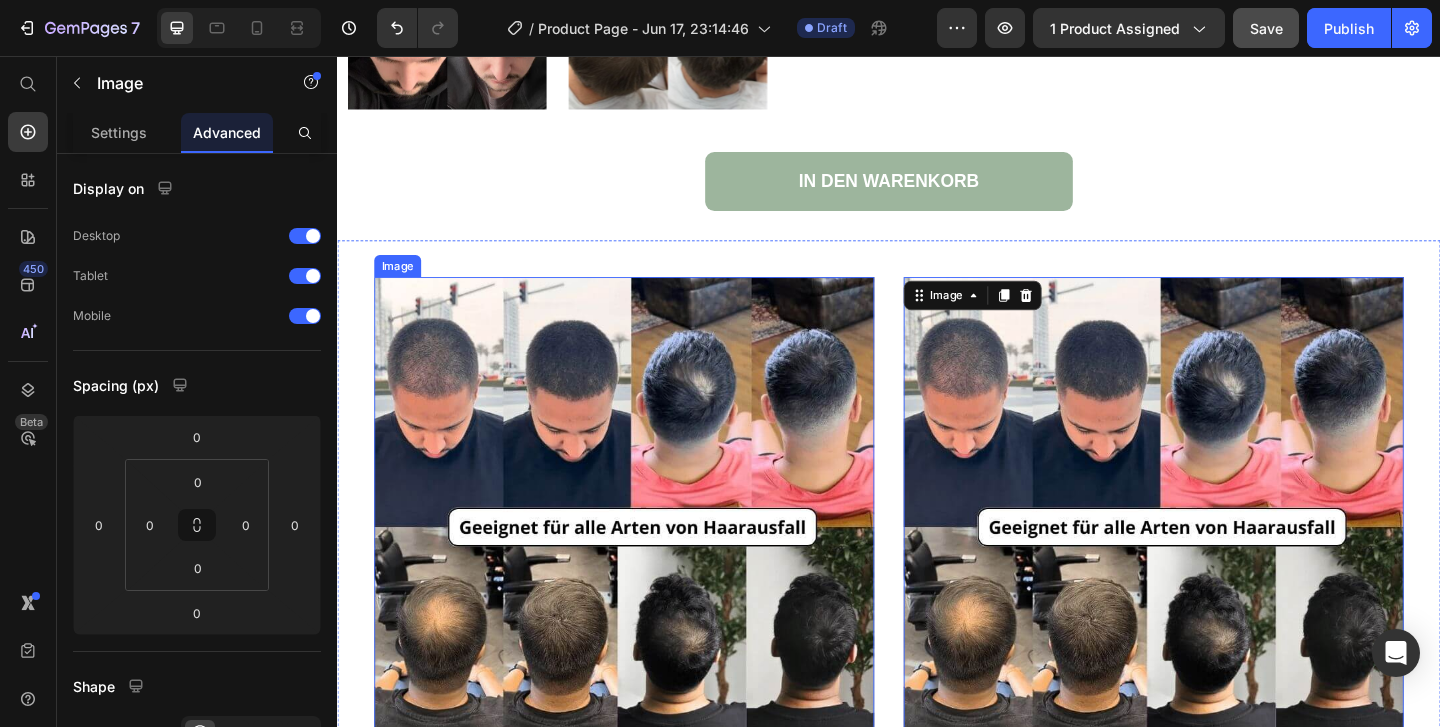 click at bounding box center (649, 568) 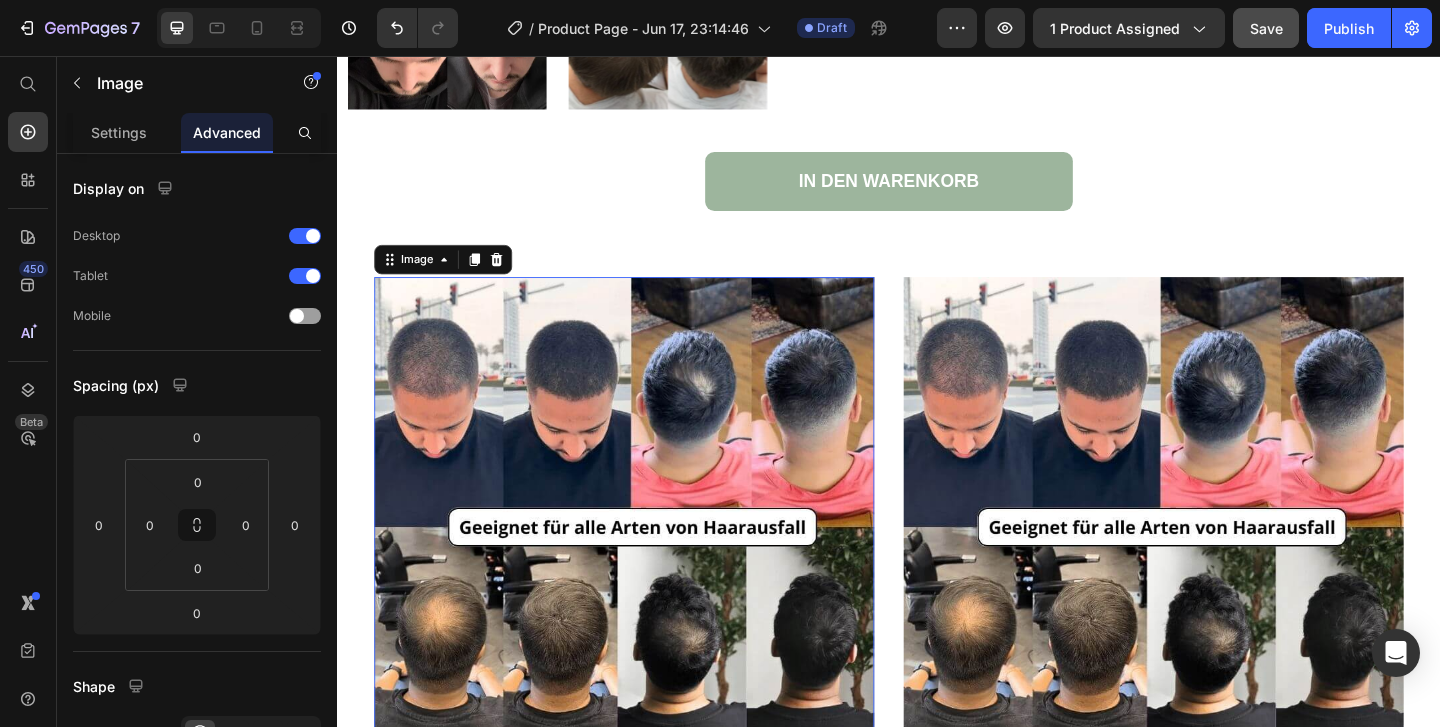 click at bounding box center [649, 568] 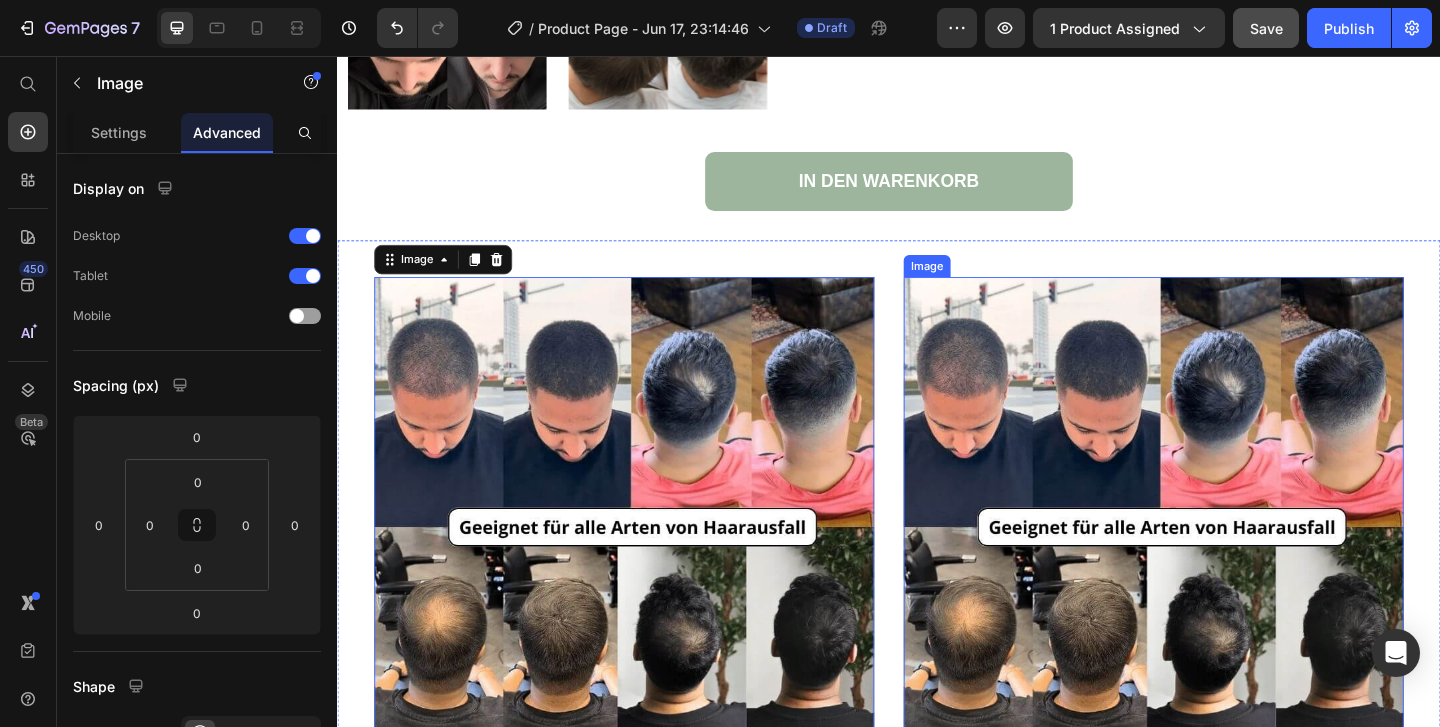 click at bounding box center (1225, 568) 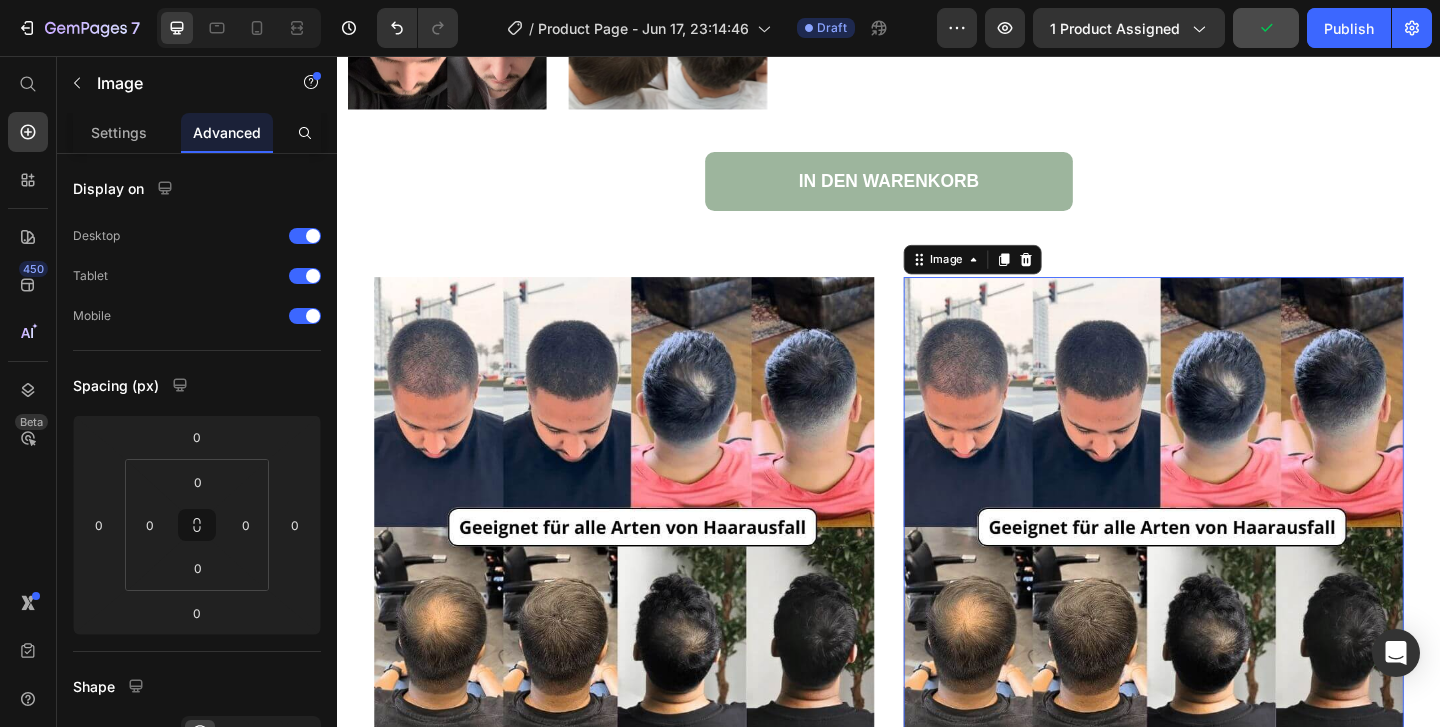click at bounding box center (1225, 568) 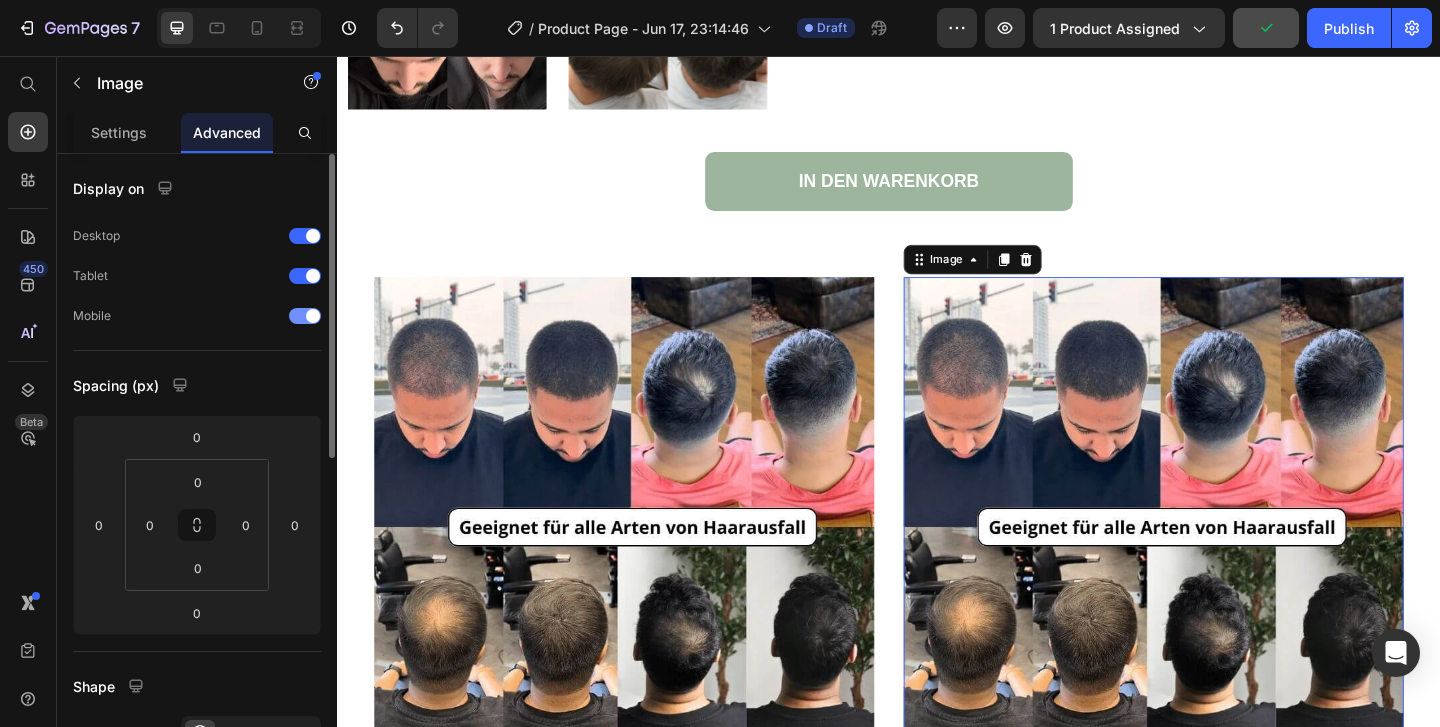 click at bounding box center (305, 316) 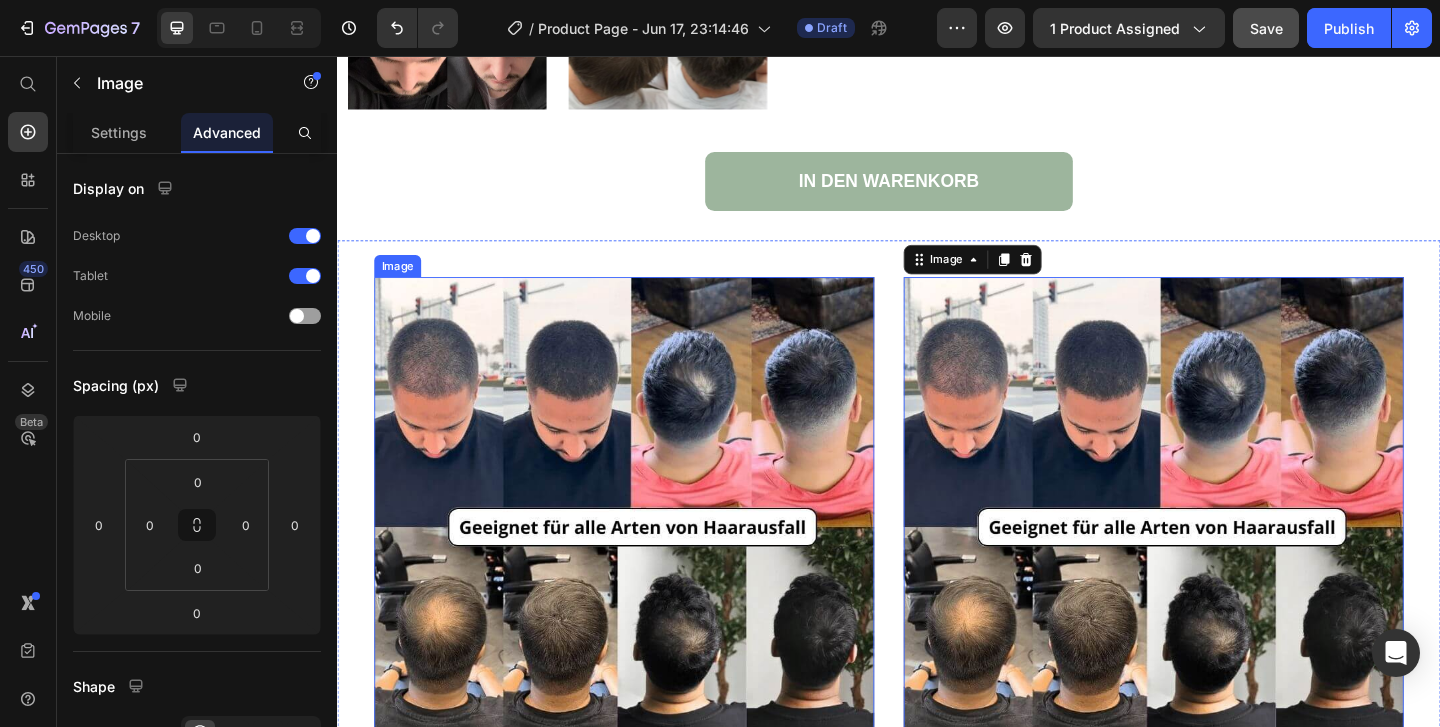 click at bounding box center [649, 568] 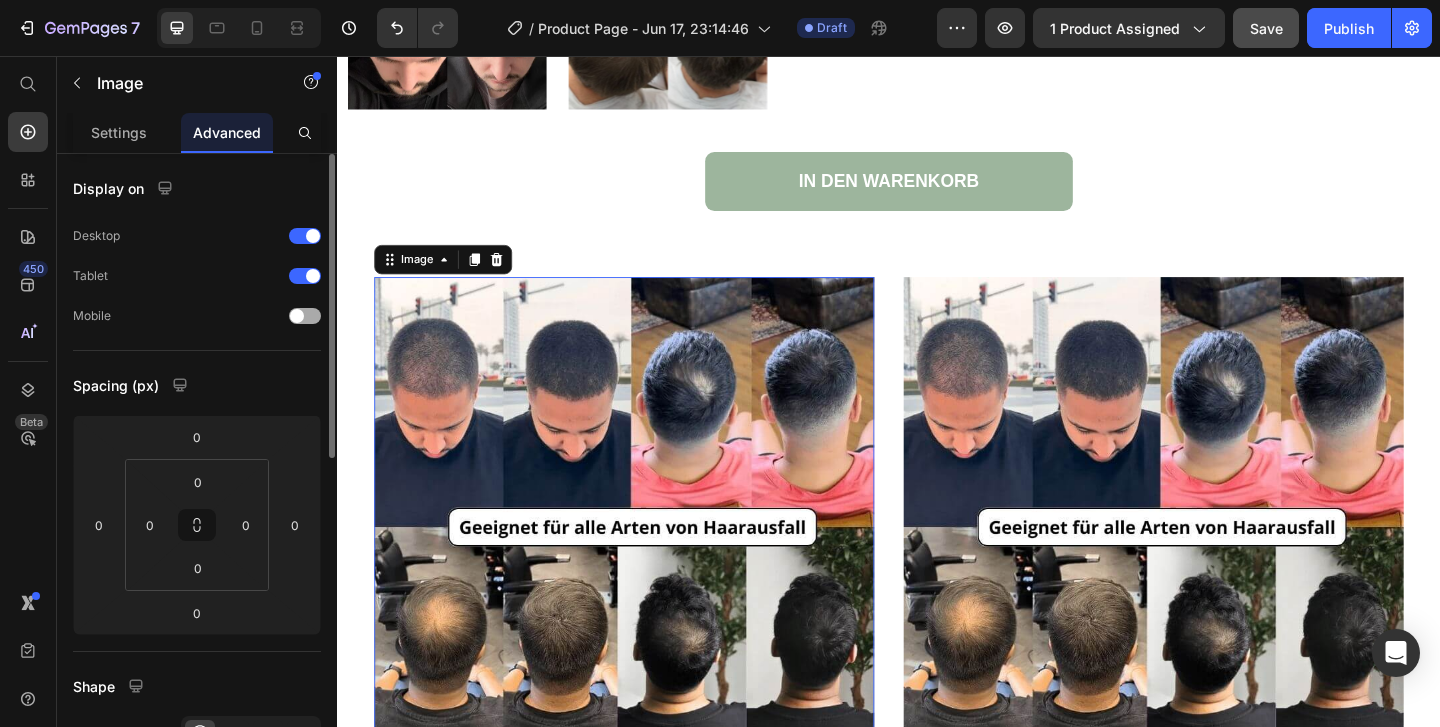 click at bounding box center (305, 316) 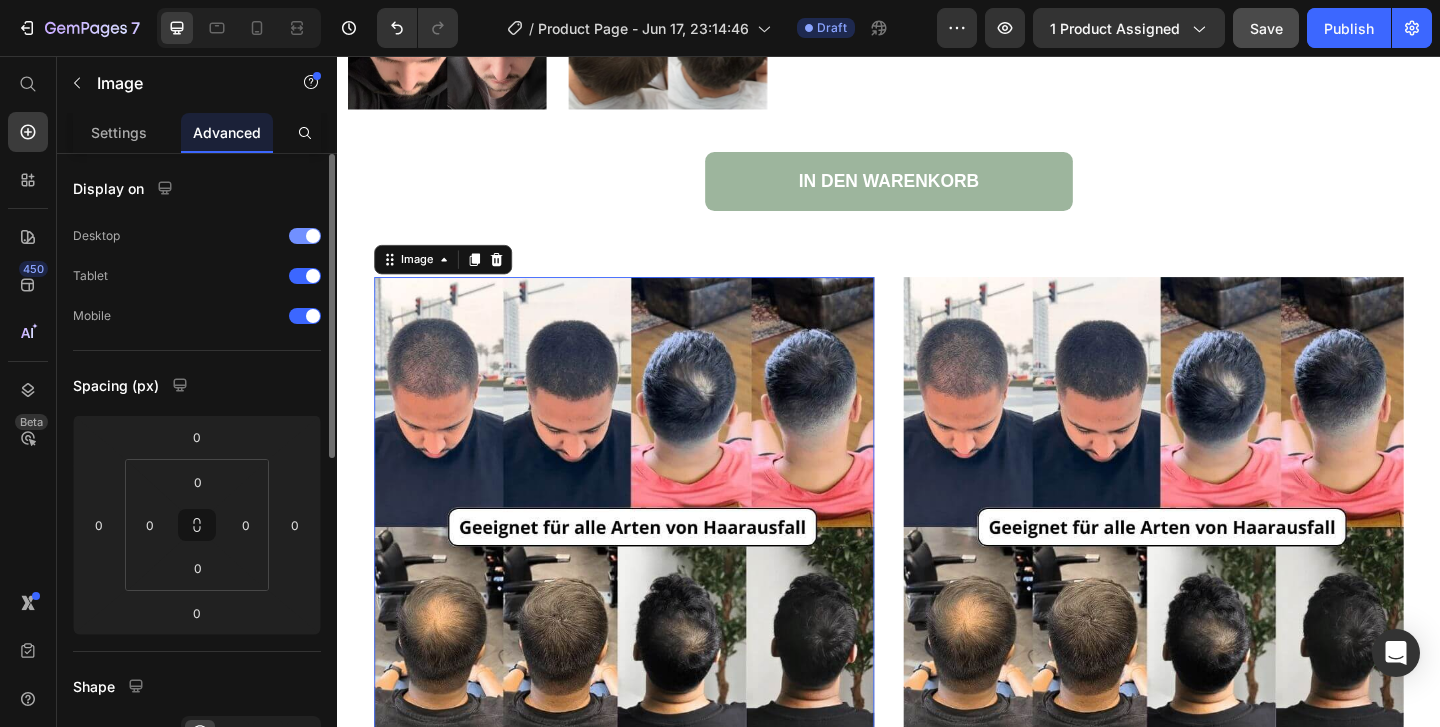 click at bounding box center (305, 236) 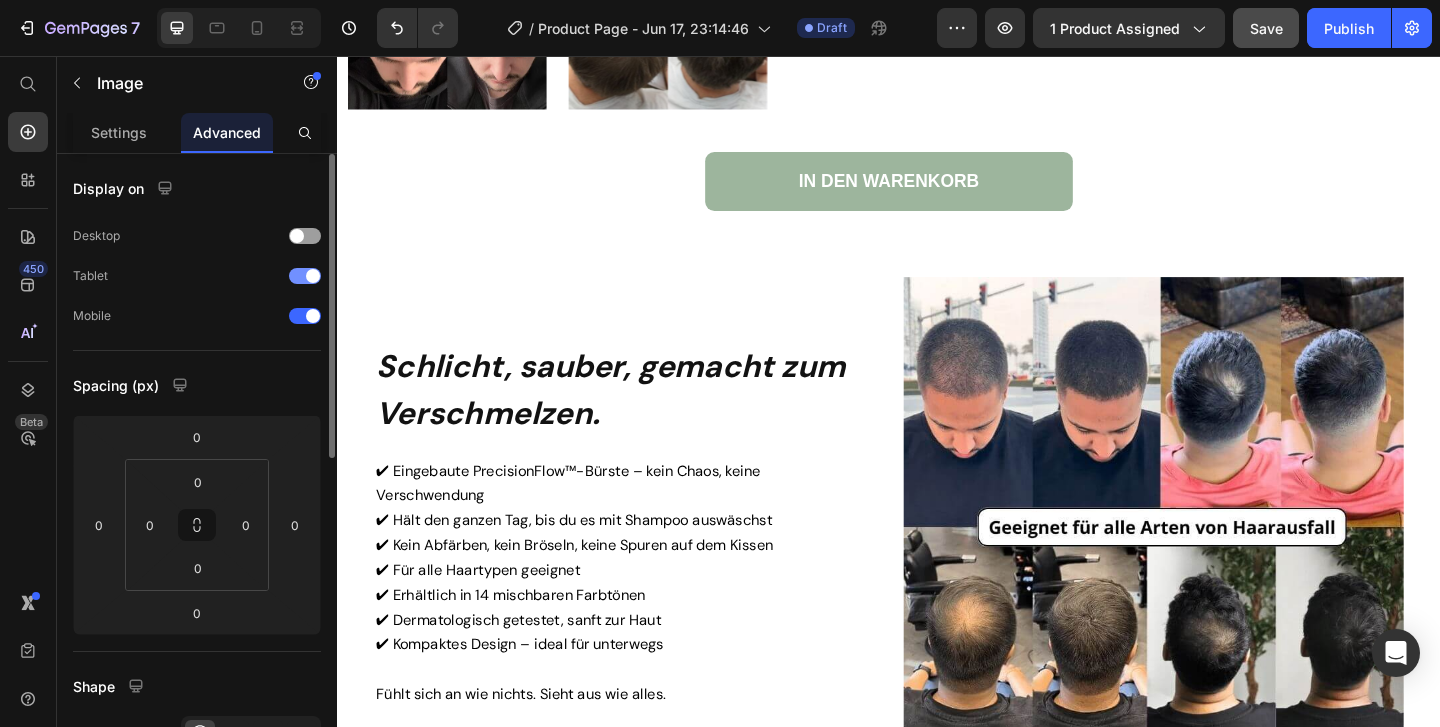 click at bounding box center (305, 276) 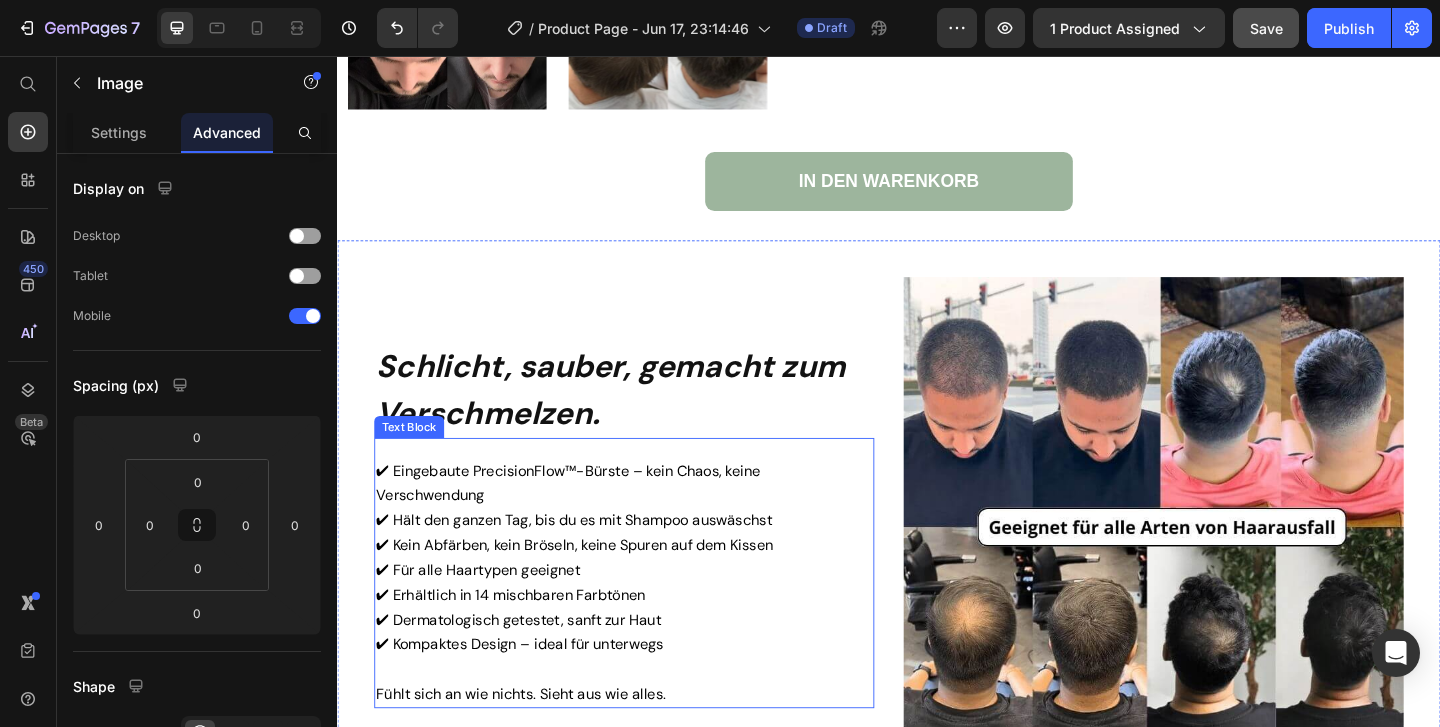 click on "✔ Eingebaute PrecisionFlow™-Bürste – kein Chaos, keine Verschwendung" at bounding box center (588, 520) 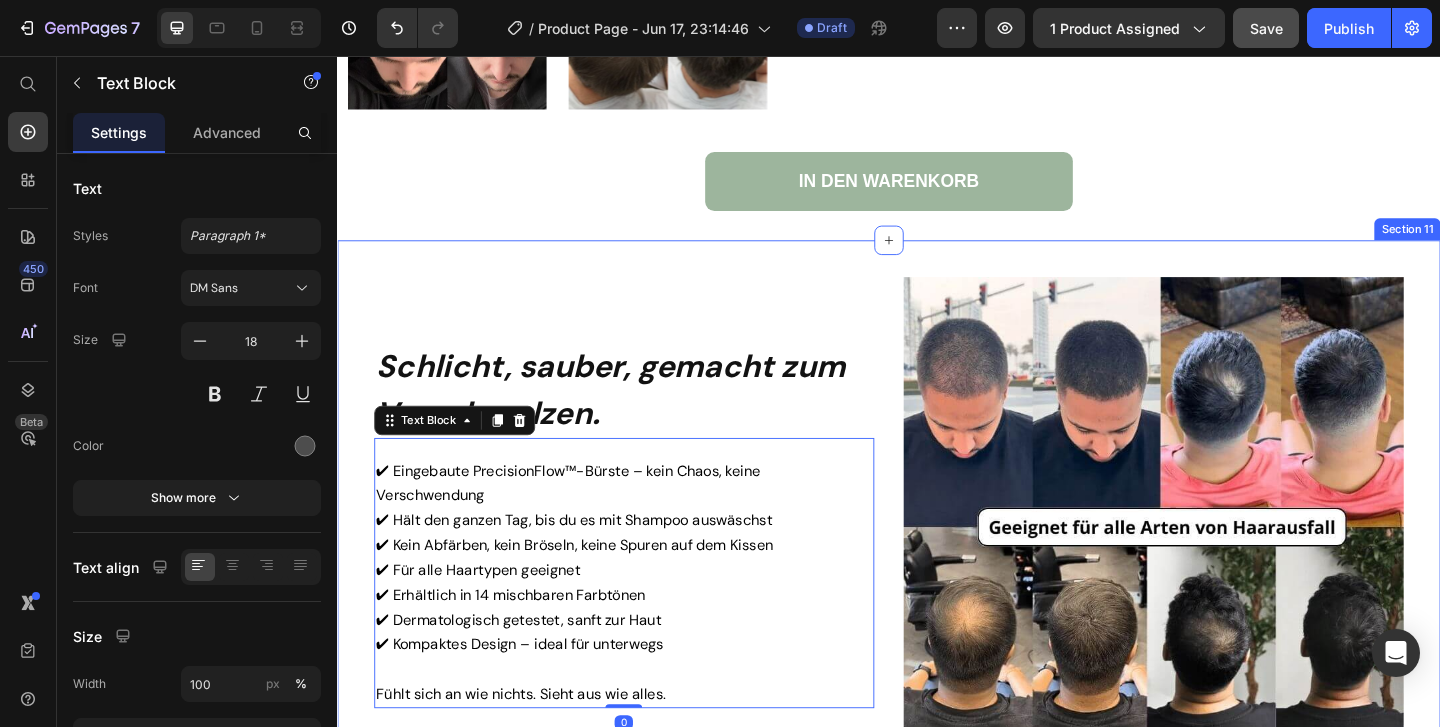 click on "Image Schlicht, sauber, gemacht zum Verschmelzen. Heading ✔ Eingebaute PrecisionFlow™-Bürste – kein Chaos, keine Verschwendung ✔ Hält den ganzen Tag, bis du es mit Shampoo auswäschst ✔ Kein Abfärben, kein Bröseln, keine Spuren auf dem Kissen ✔ Für alle Haartypen geeignet ✔ Erhältlich in 14 mischbaren Farbtönen ✔ Dermatologisch getestet, sanft zur Haut ✔ Kompaktes Design – ideal für unterwegs   Fühlt sich an wie nichts. Sieht aus wie alles. Text Block   0 IN DEN WARENKORB Button Image Section 11" at bounding box center [937, 573] 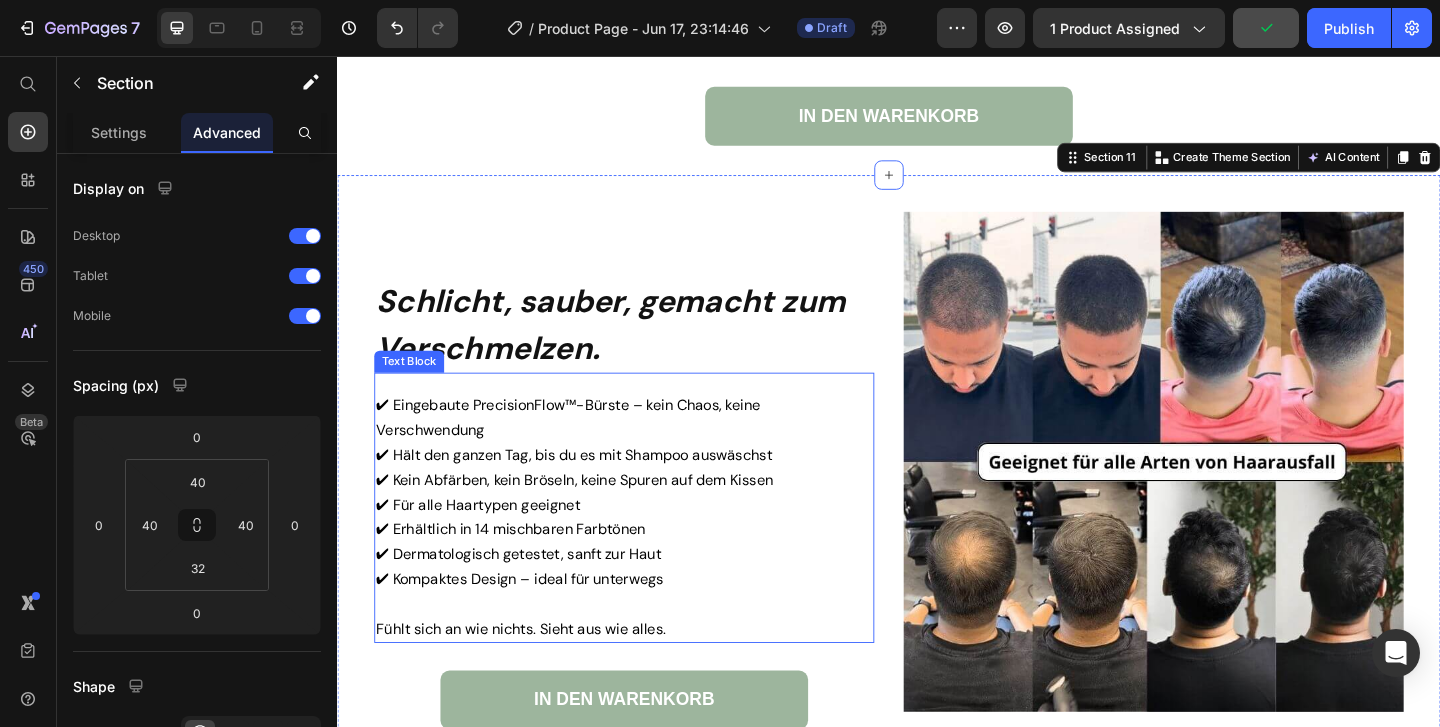 scroll, scrollTop: 7812, scrollLeft: 0, axis: vertical 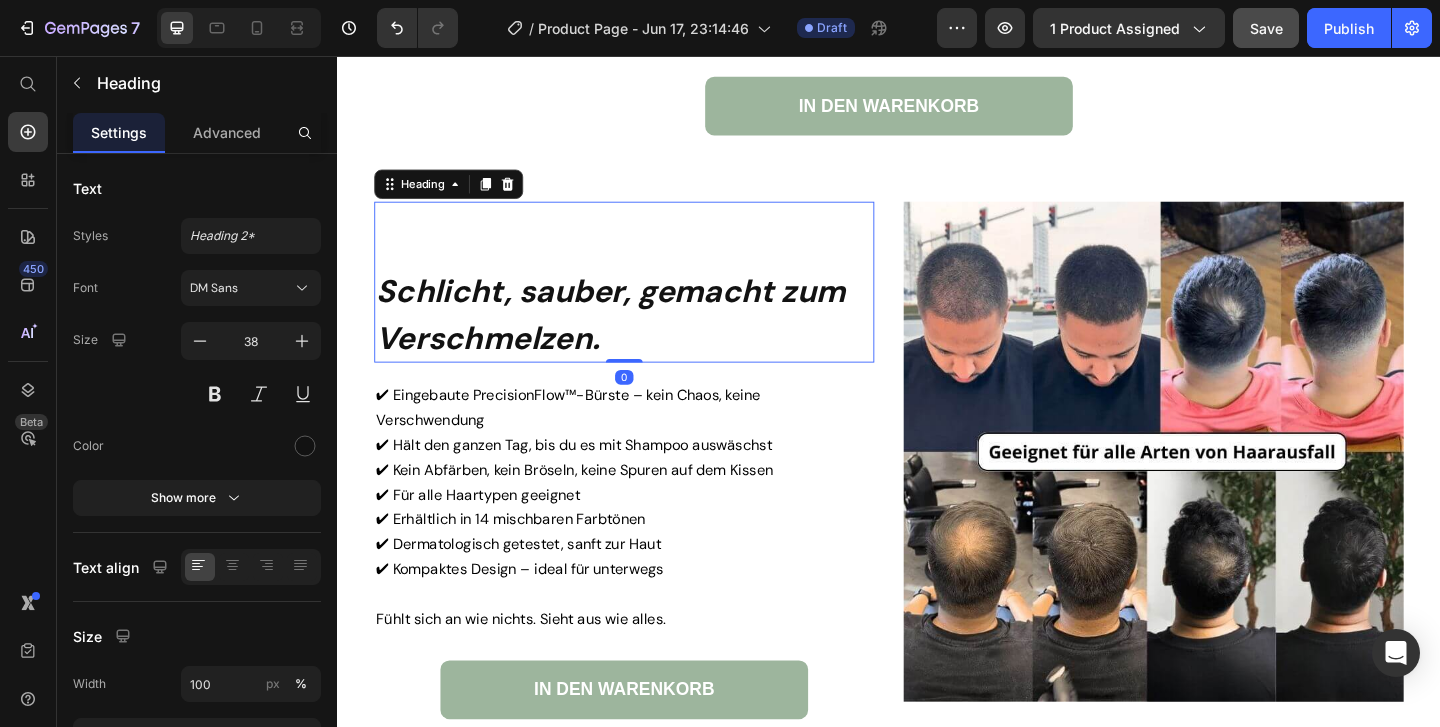 click on "Schlicht, sauber, gemacht zum Verschmelzen." at bounding box center [634, 336] 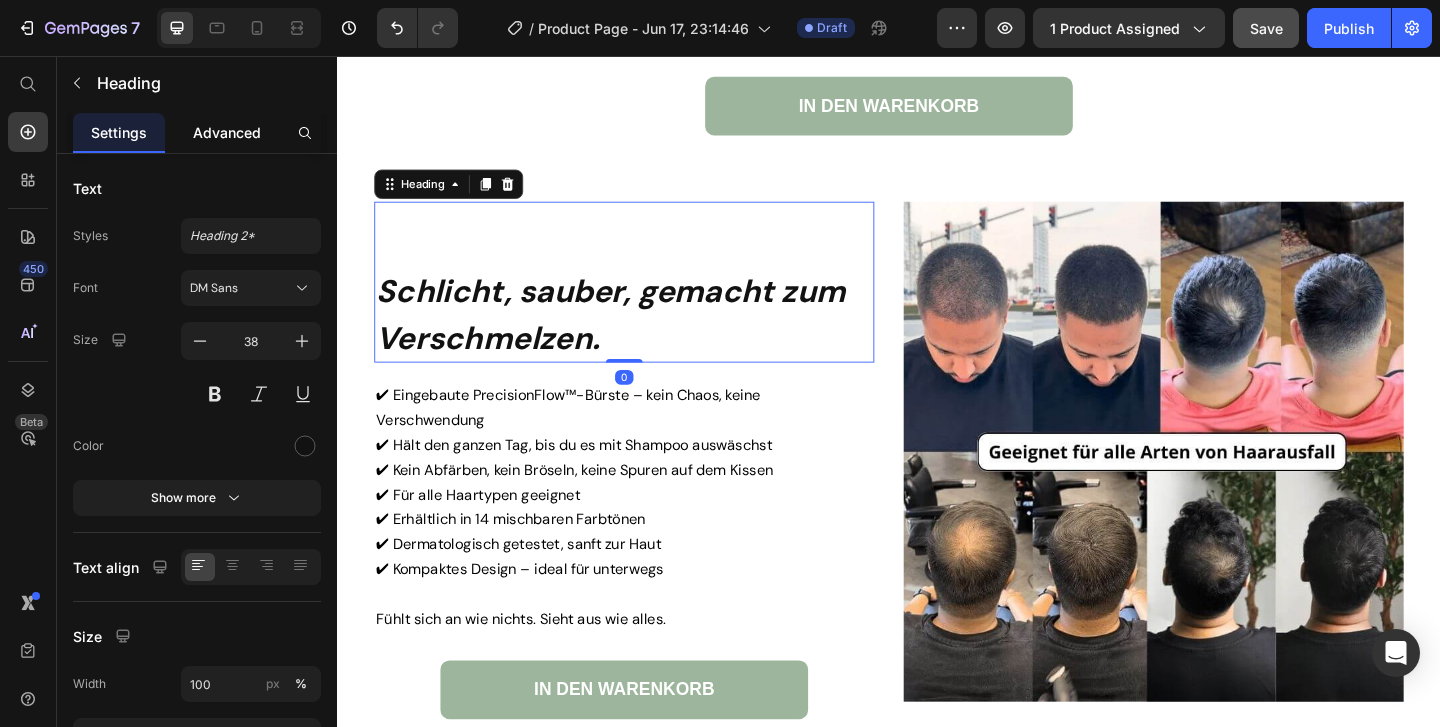 click on "Advanced" at bounding box center (227, 132) 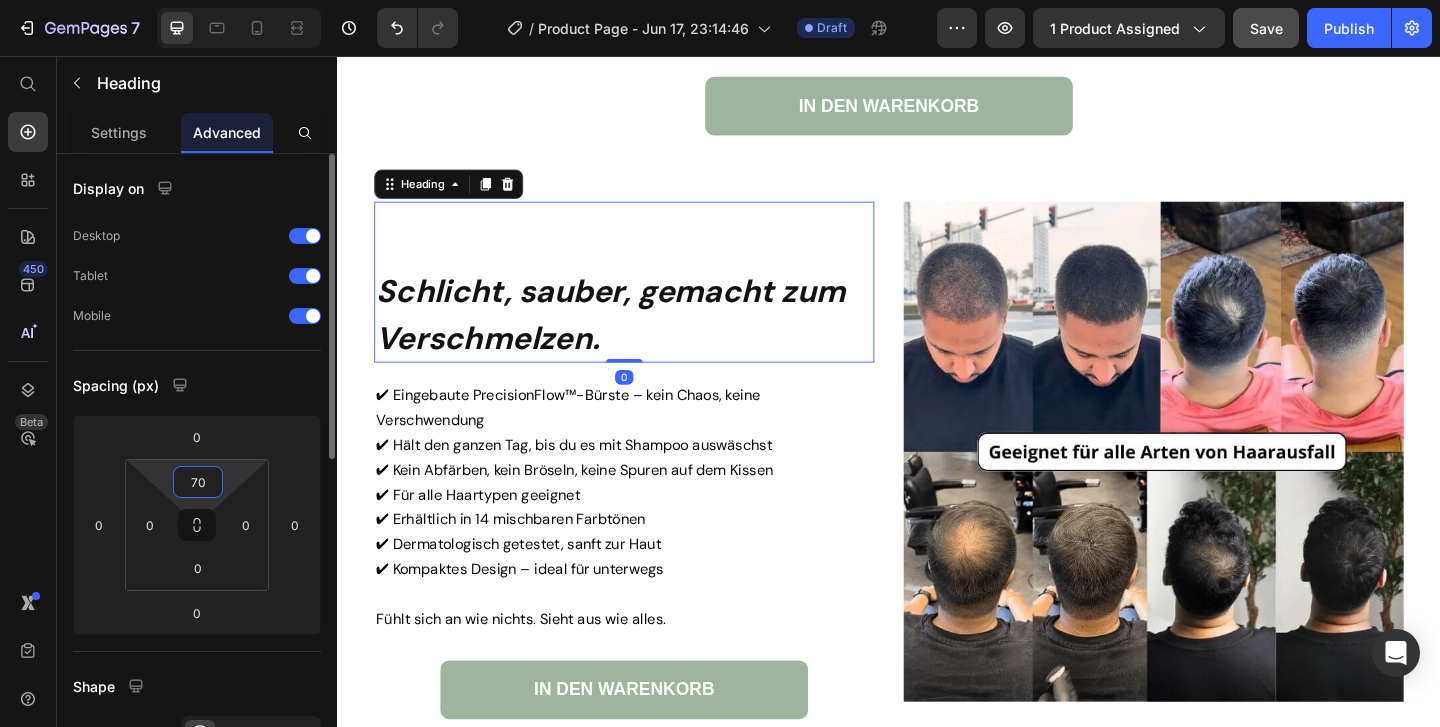 click on "70" at bounding box center (198, 482) 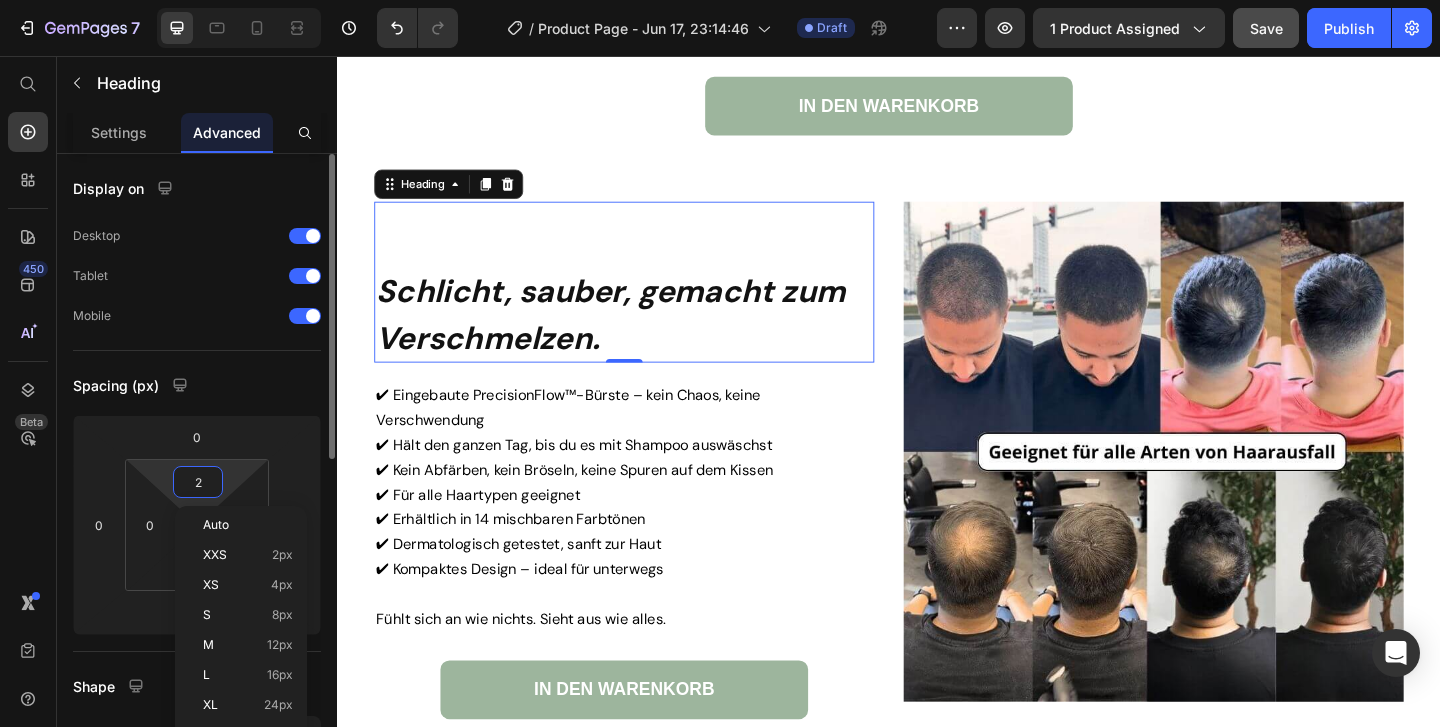 type on "20" 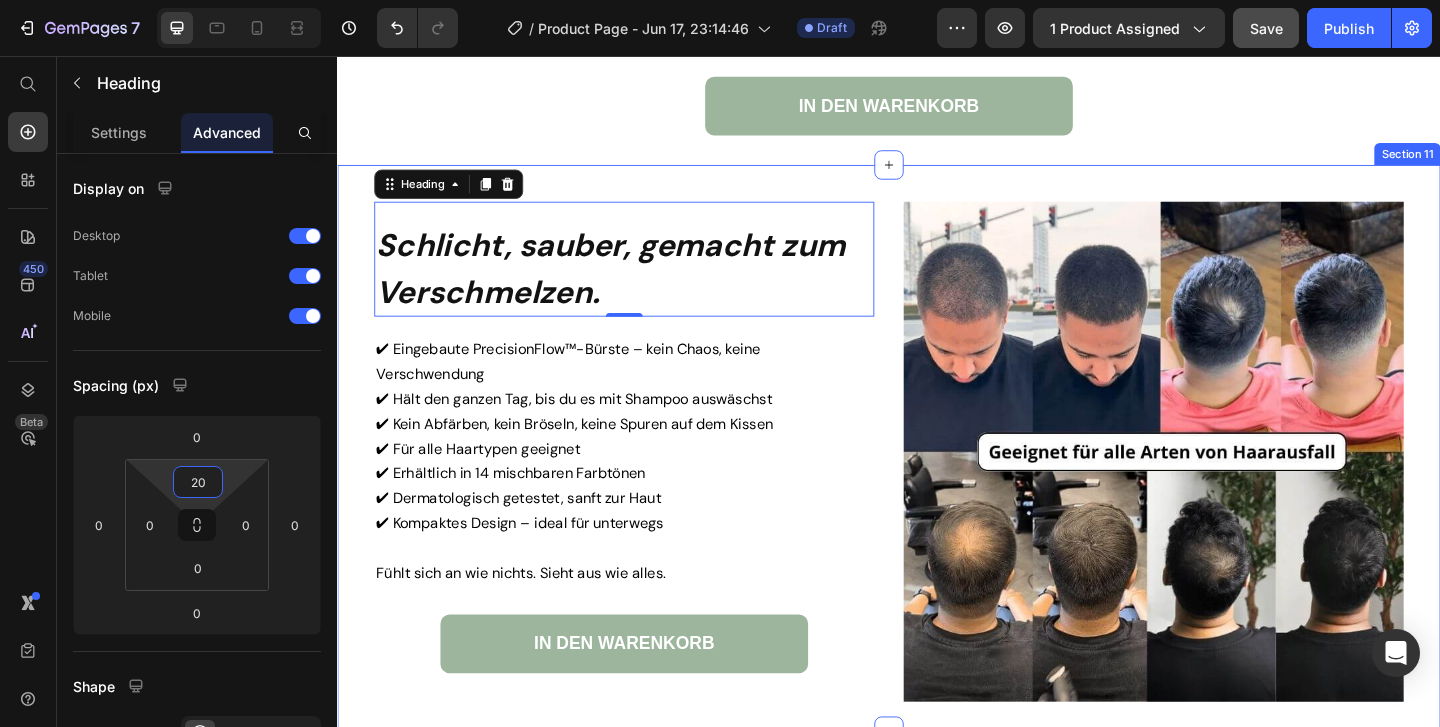 click on "Image Schlicht, sauber, gemacht zum Verschmelzen. Heading   0 ✔ Eingebaute PrecisionFlow™-Bürste – kein Chaos, keine Verschwendung ✔ Hält den ganzen Tag, bis du es mit Shampoo auswäschst ✔ Kein Abfärben, kein Bröseln, keine Spuren auf dem Kissen ✔ Für alle Haartypen geeignet ✔ Erhältlich in 14 mischbaren Farbtönen ✔ Dermatologisch getestet, sanft zur Haut ✔ Kompaktes Design – ideal für unterwegs   Fühlt sich an wie nichts. Sieht aus wie alles. Text Block IN DEN WARENKORB Button Image Section 11" at bounding box center (937, 482) 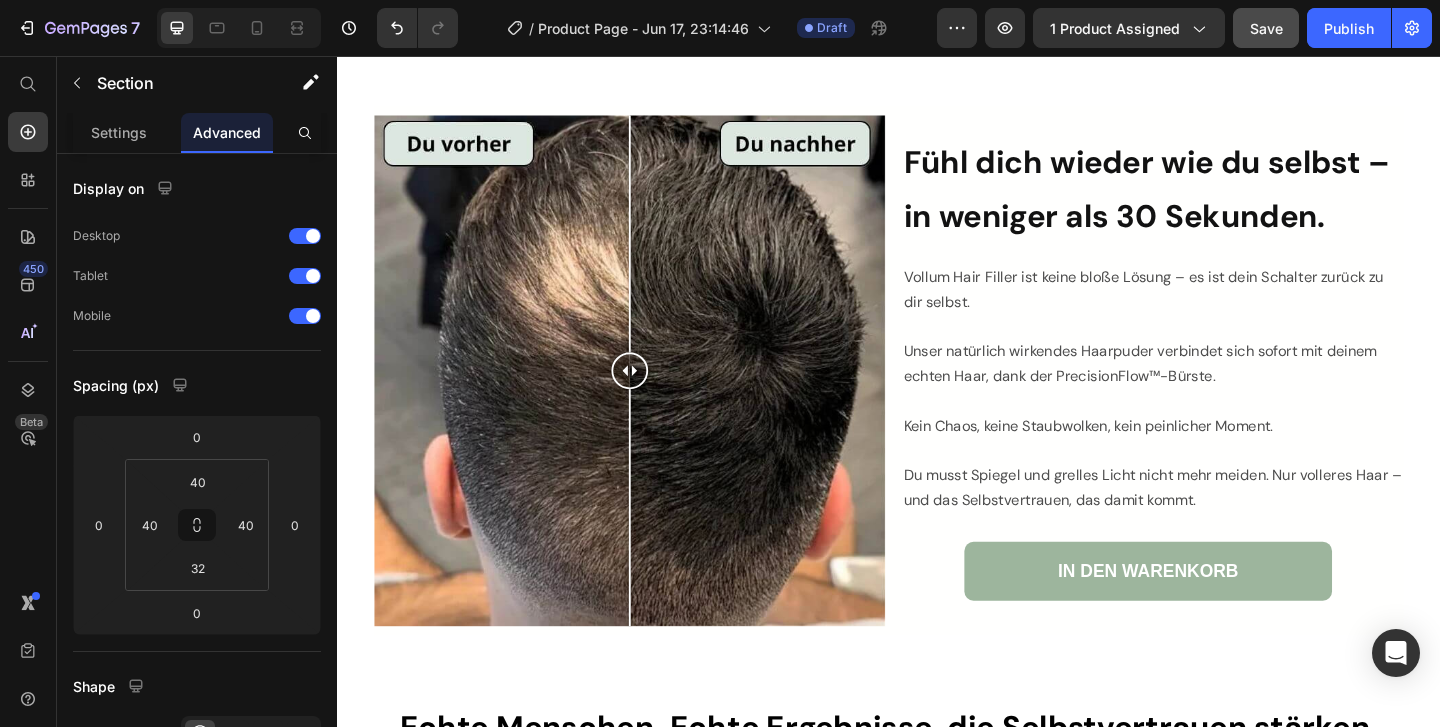 scroll, scrollTop: 3574, scrollLeft: 0, axis: vertical 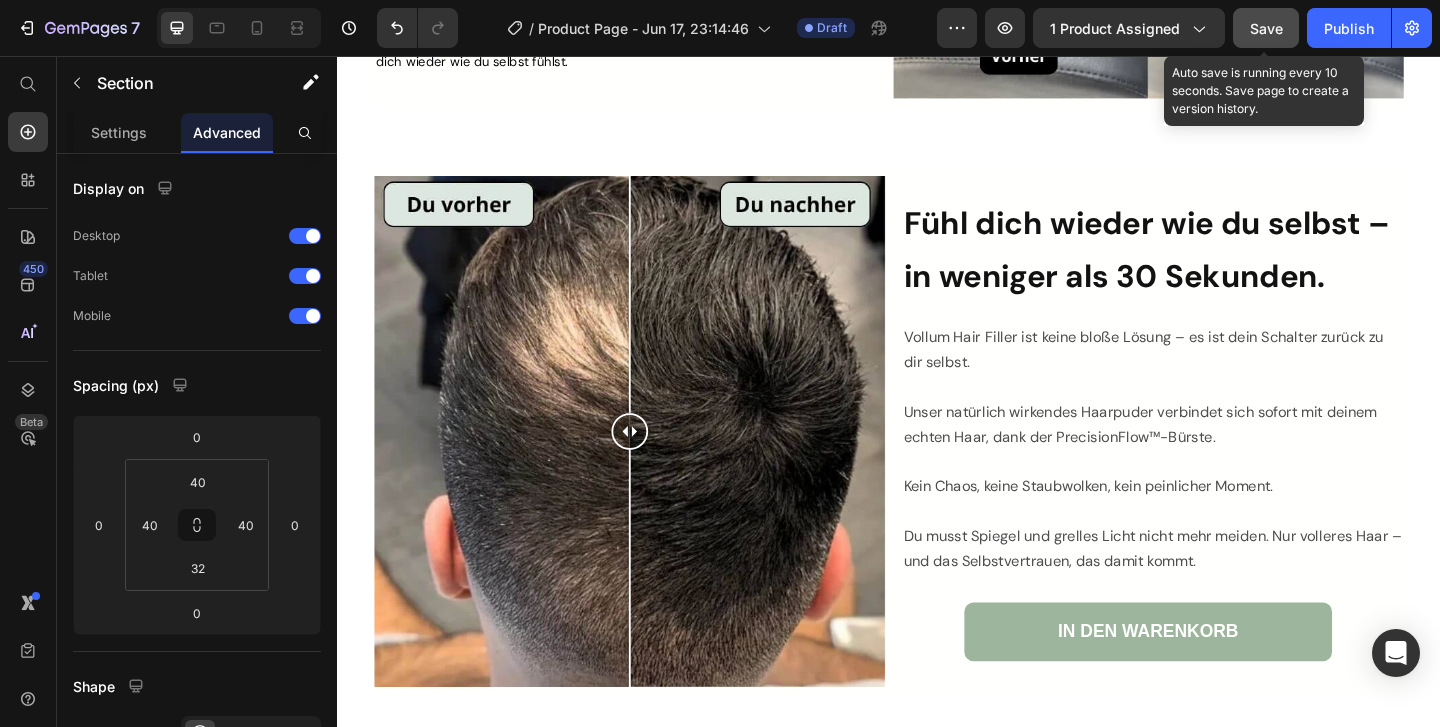 click on "Save" 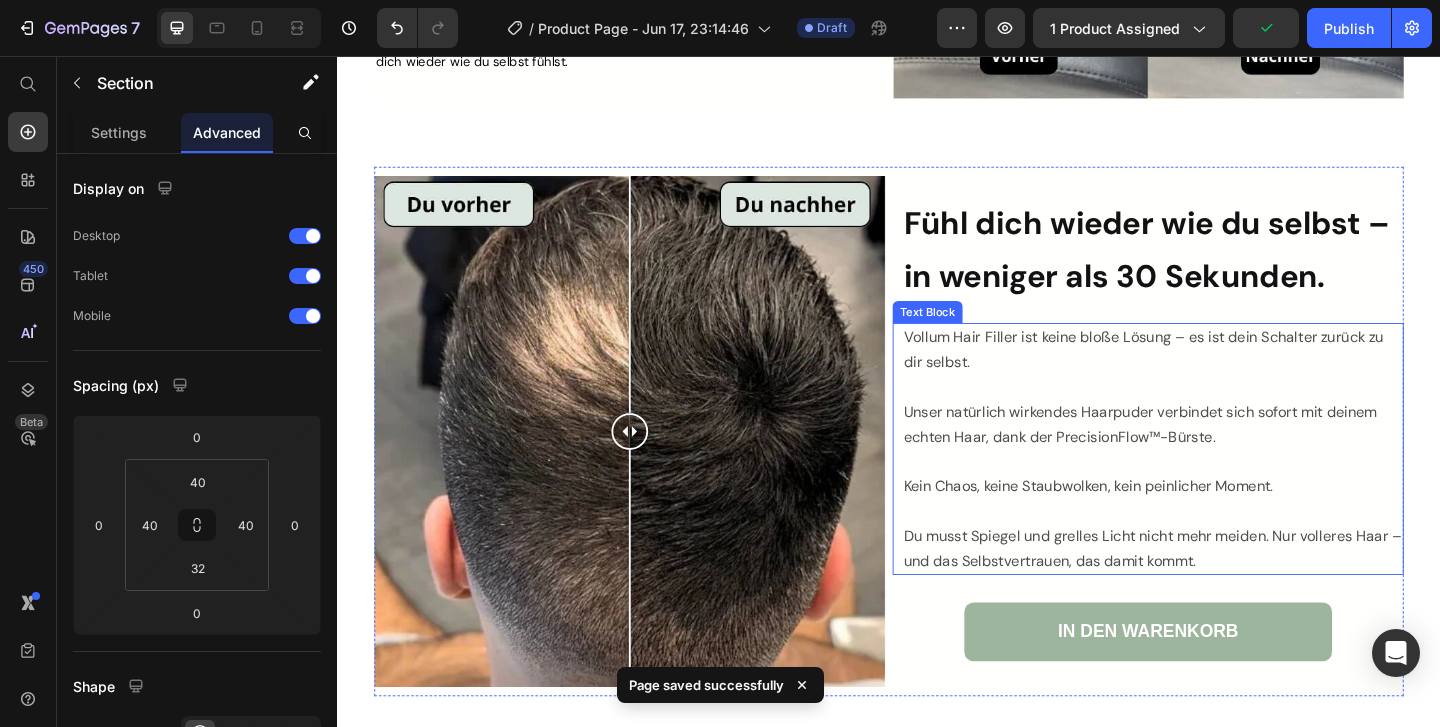 click at bounding box center (1224, 415) 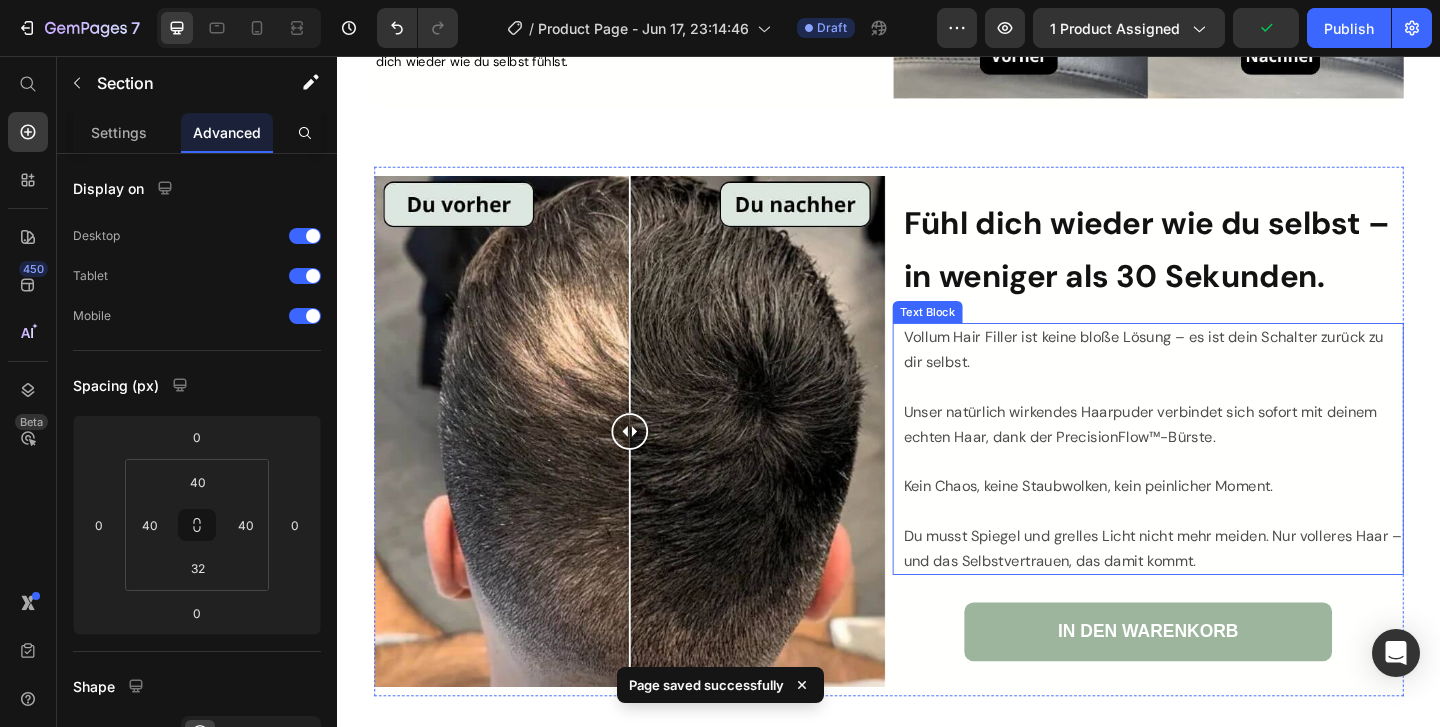 click at bounding box center (1224, 415) 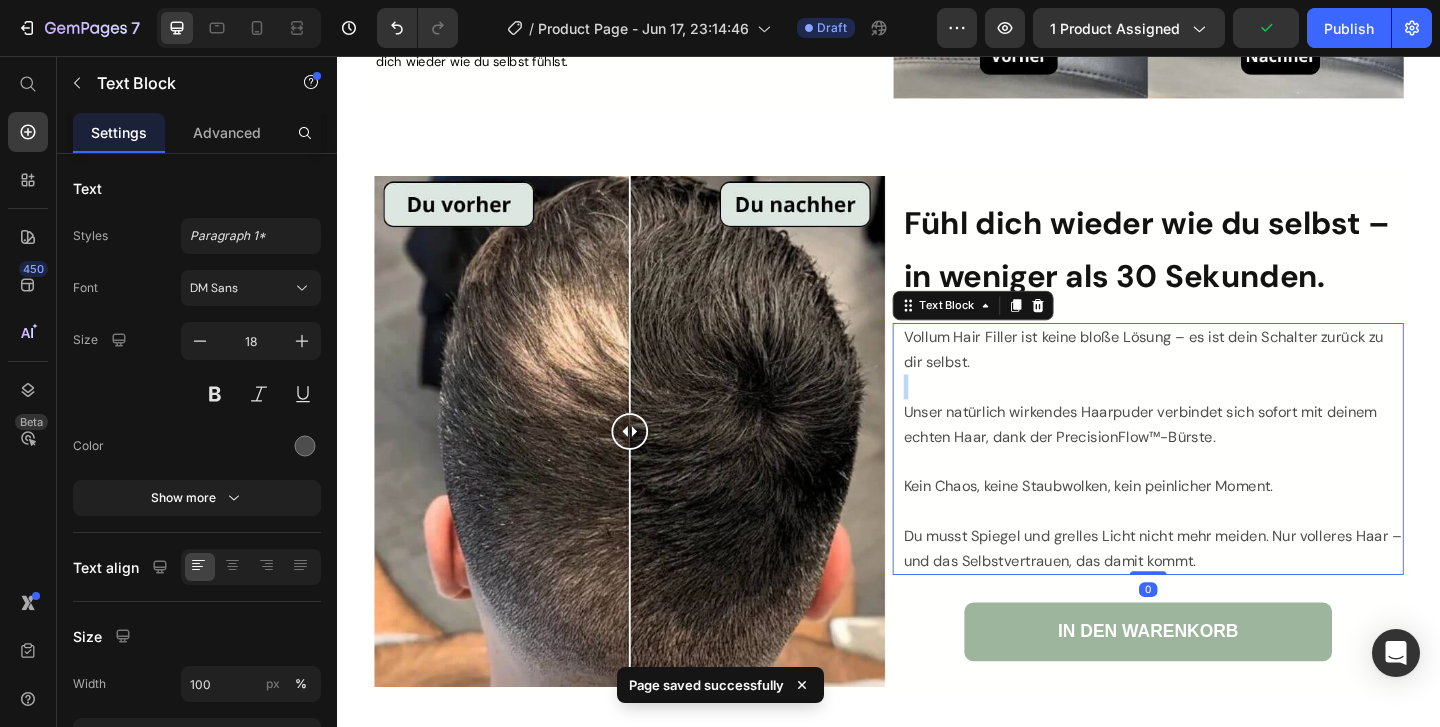 click at bounding box center (1224, 415) 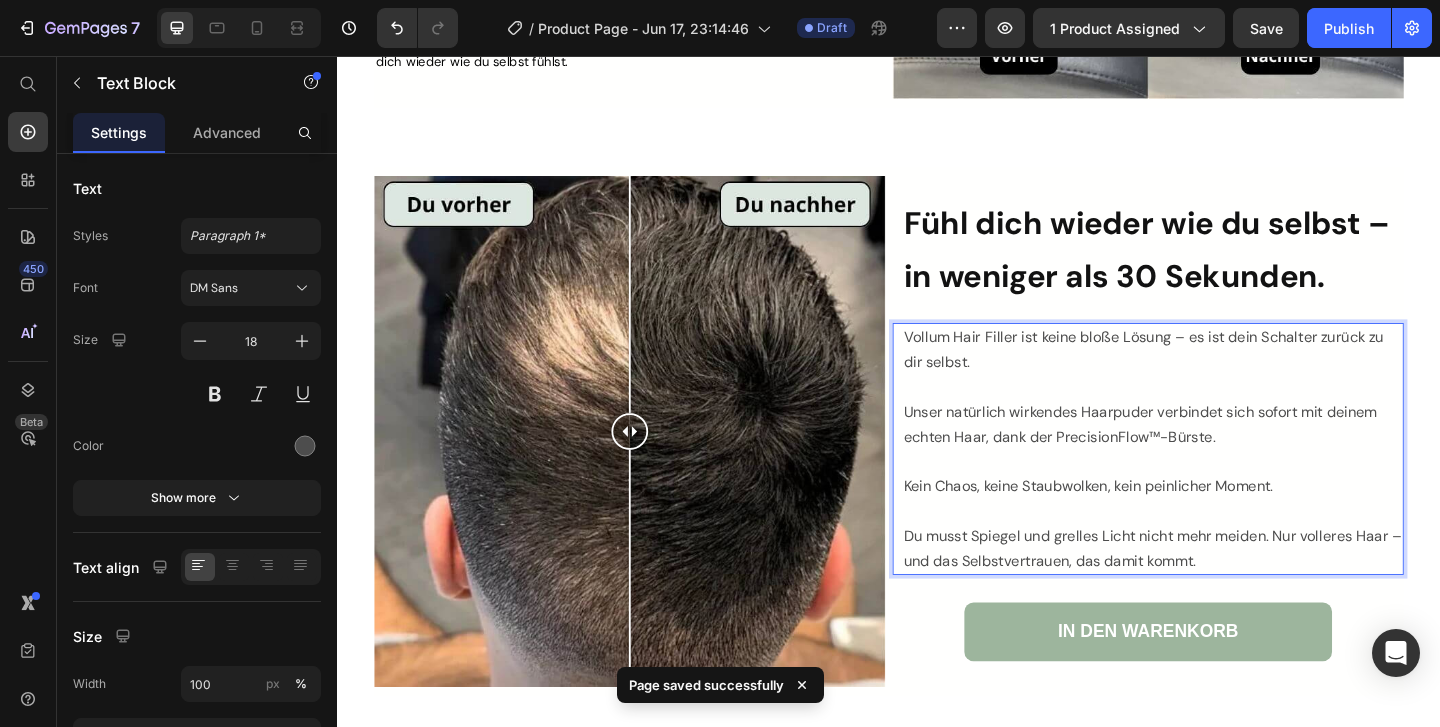 click on "Unser natürlich wirkendes Haarpuder verbindet sich sofort mit deinem echten Haar, dank der PrecisionFlow™-Bürste." at bounding box center (1224, 456) 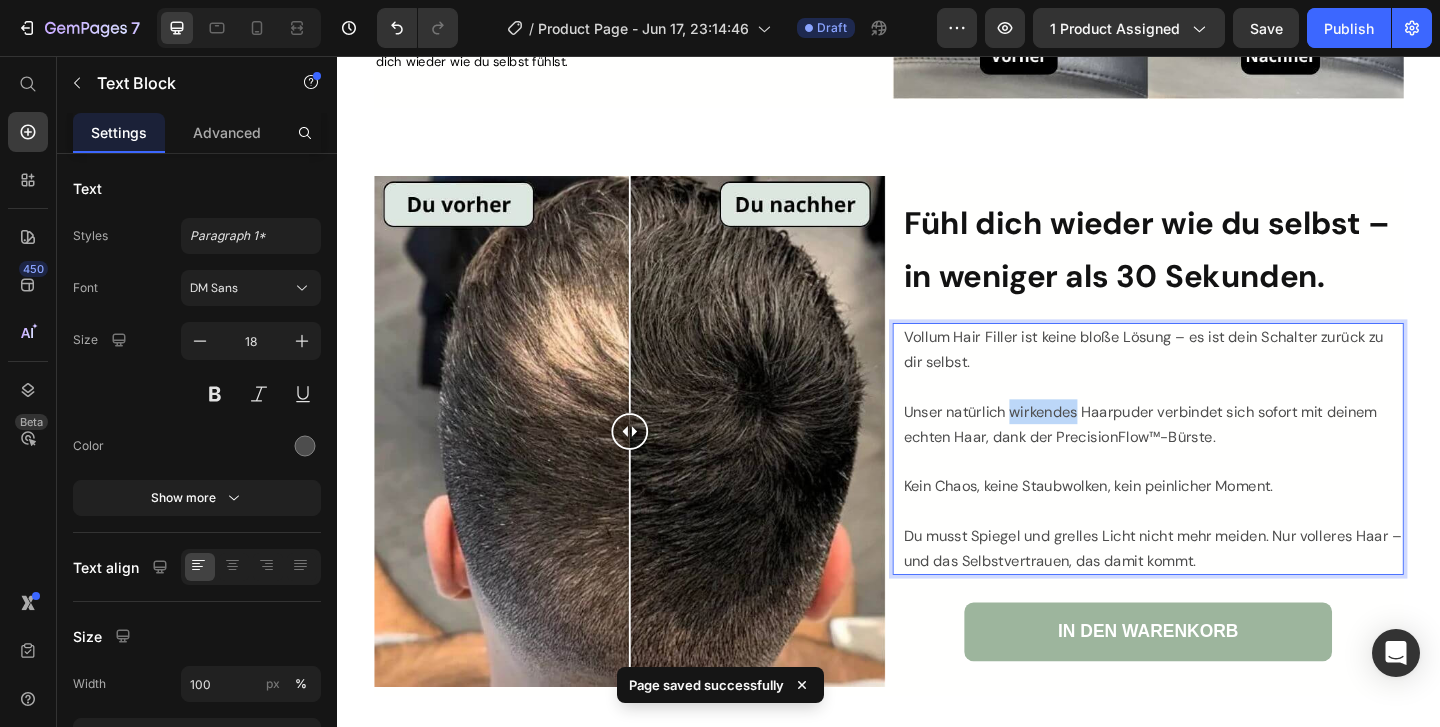 click on "Unser natürlich wirkendes Haarpuder verbindet sich sofort mit deinem echten Haar, dank der PrecisionFlow™-Bürste." at bounding box center [1224, 456] 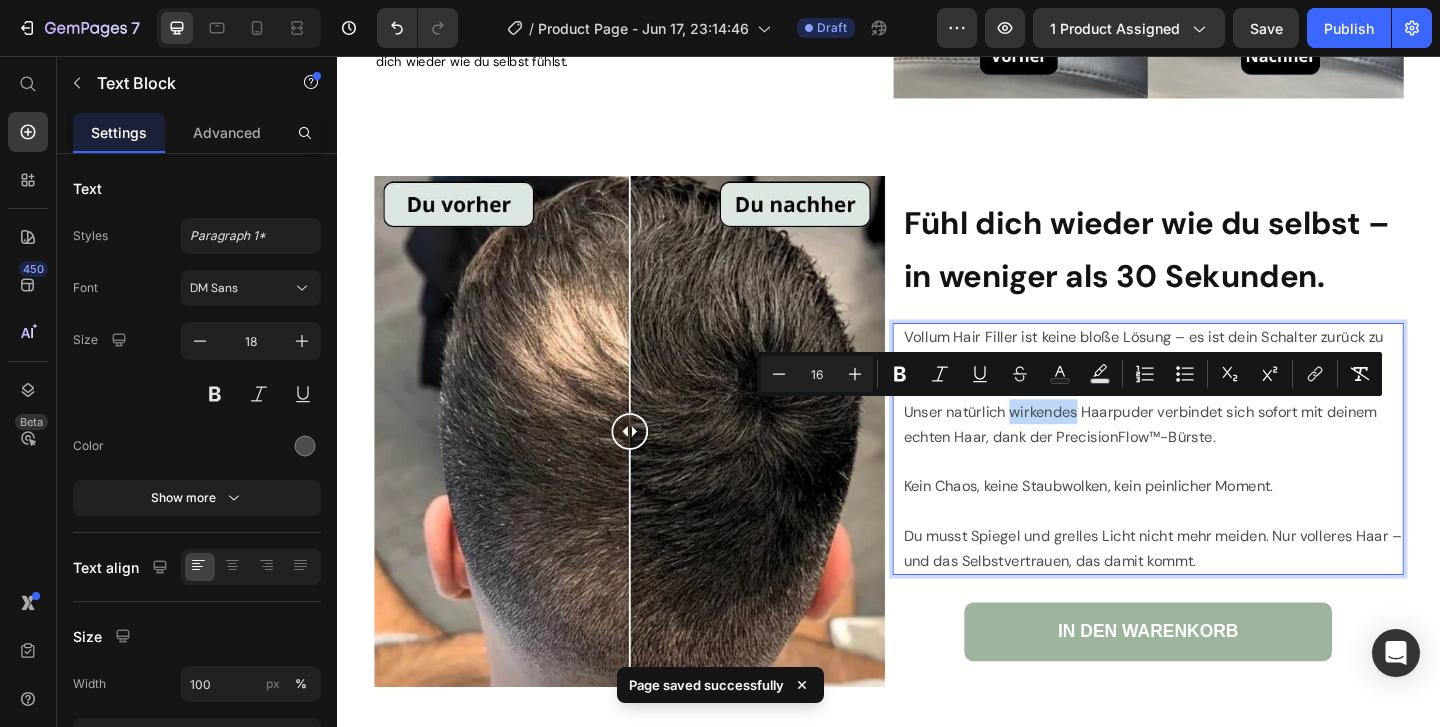 click on "Unser natürlich wirkendes Haarpuder verbindet sich sofort mit deinem echten Haar, dank der PrecisionFlow™-Bürste." at bounding box center [1224, 456] 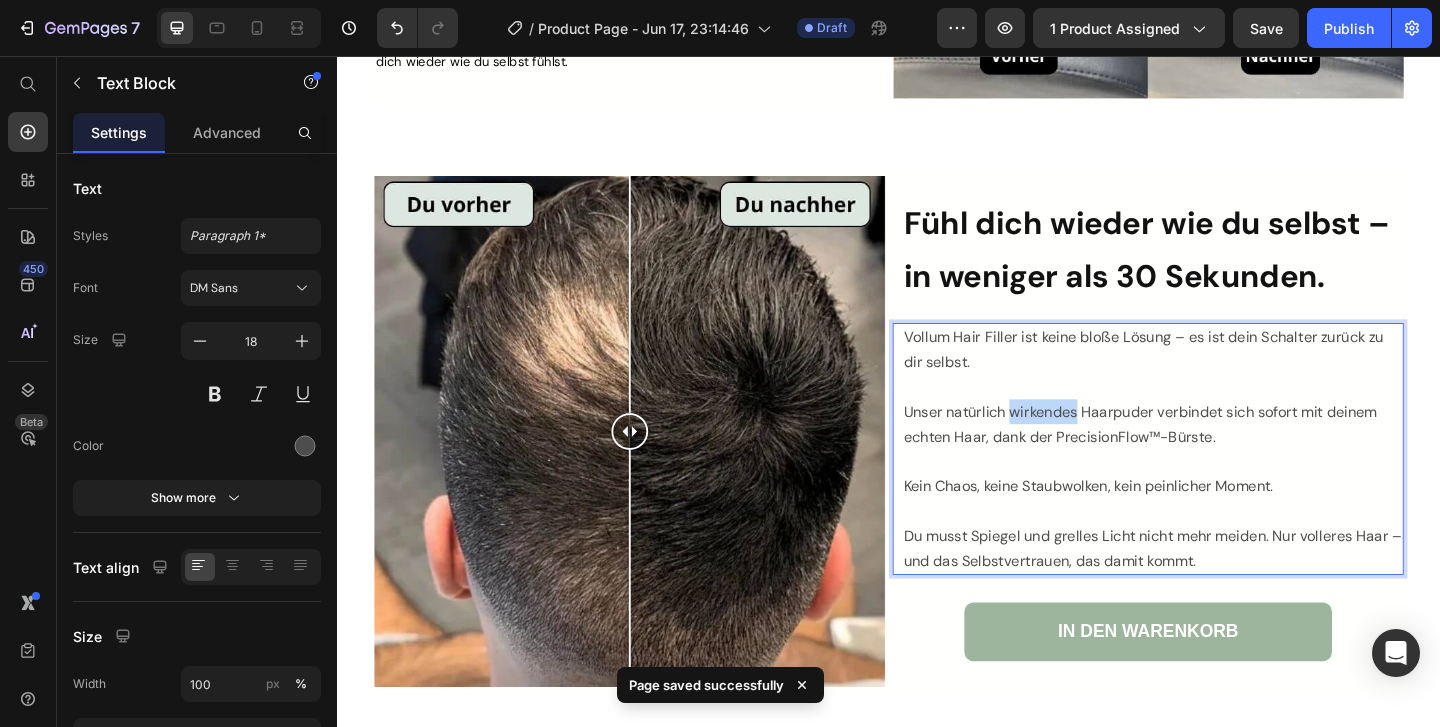 click on "Unser natürlich wirkendes Haarpuder verbindet sich sofort mit deinem echten Haar, dank der PrecisionFlow™-Bürste." at bounding box center (1224, 456) 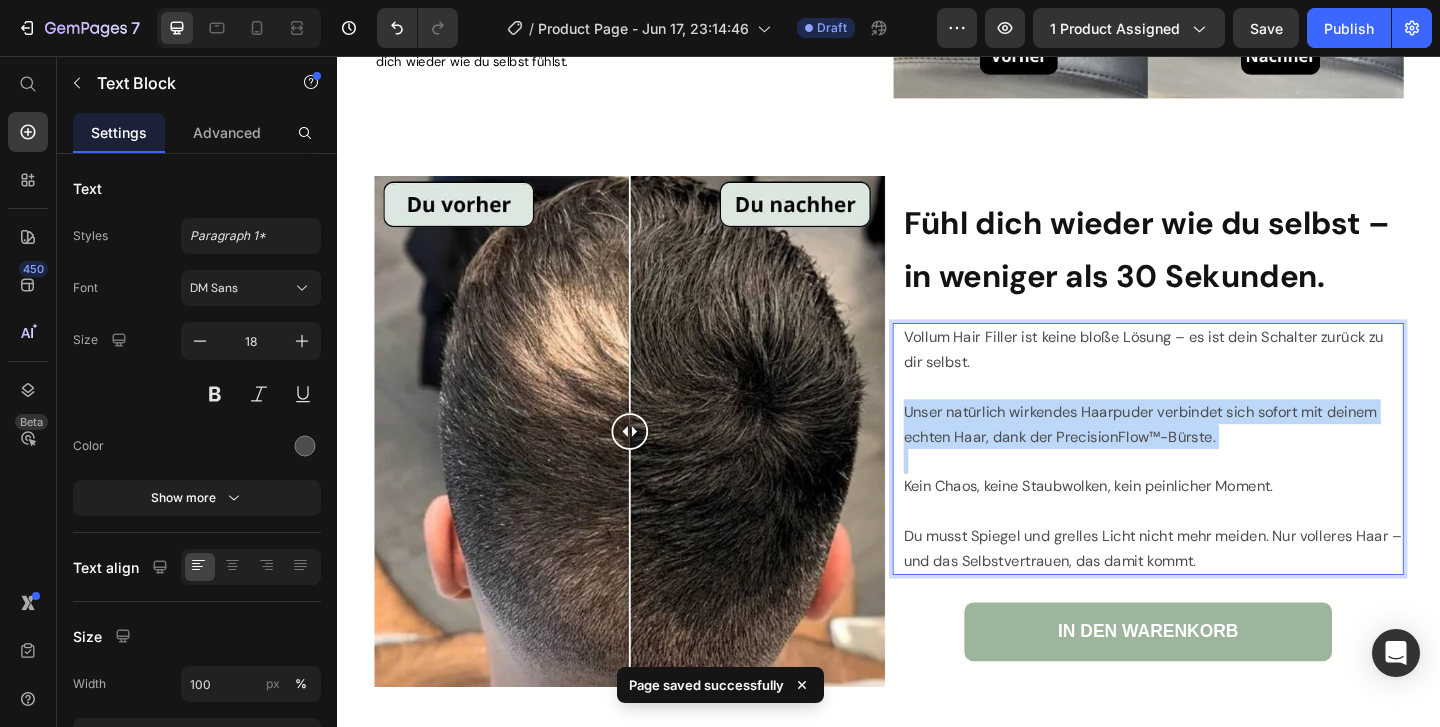 click on "Unser natürlich wirkendes Haarpuder verbindet sich sofort mit deinem echten Haar, dank der PrecisionFlow™-Bürste." at bounding box center [1224, 456] 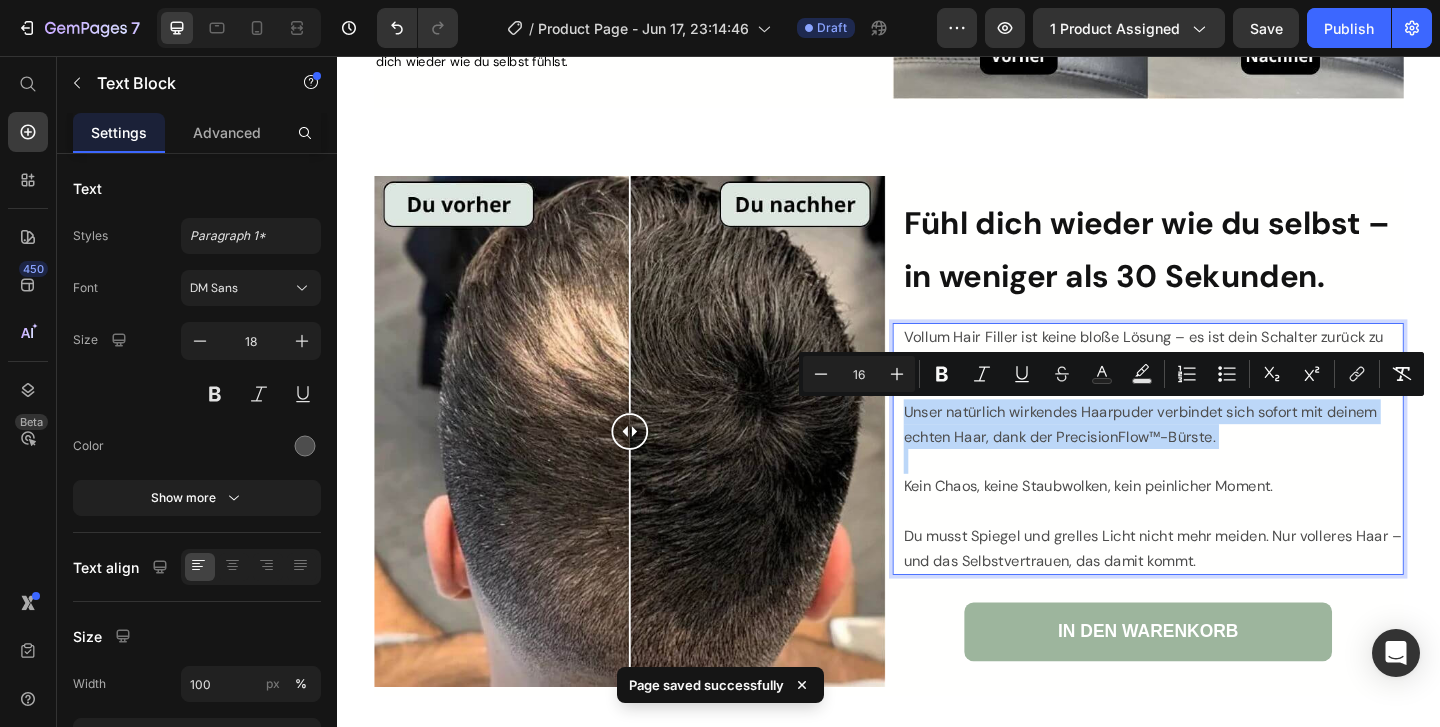 click on "Unser natürlich wirkendes Haarpuder verbindet sich sofort mit deinem echten Haar, dank der PrecisionFlow™-Bürste." at bounding box center [1224, 456] 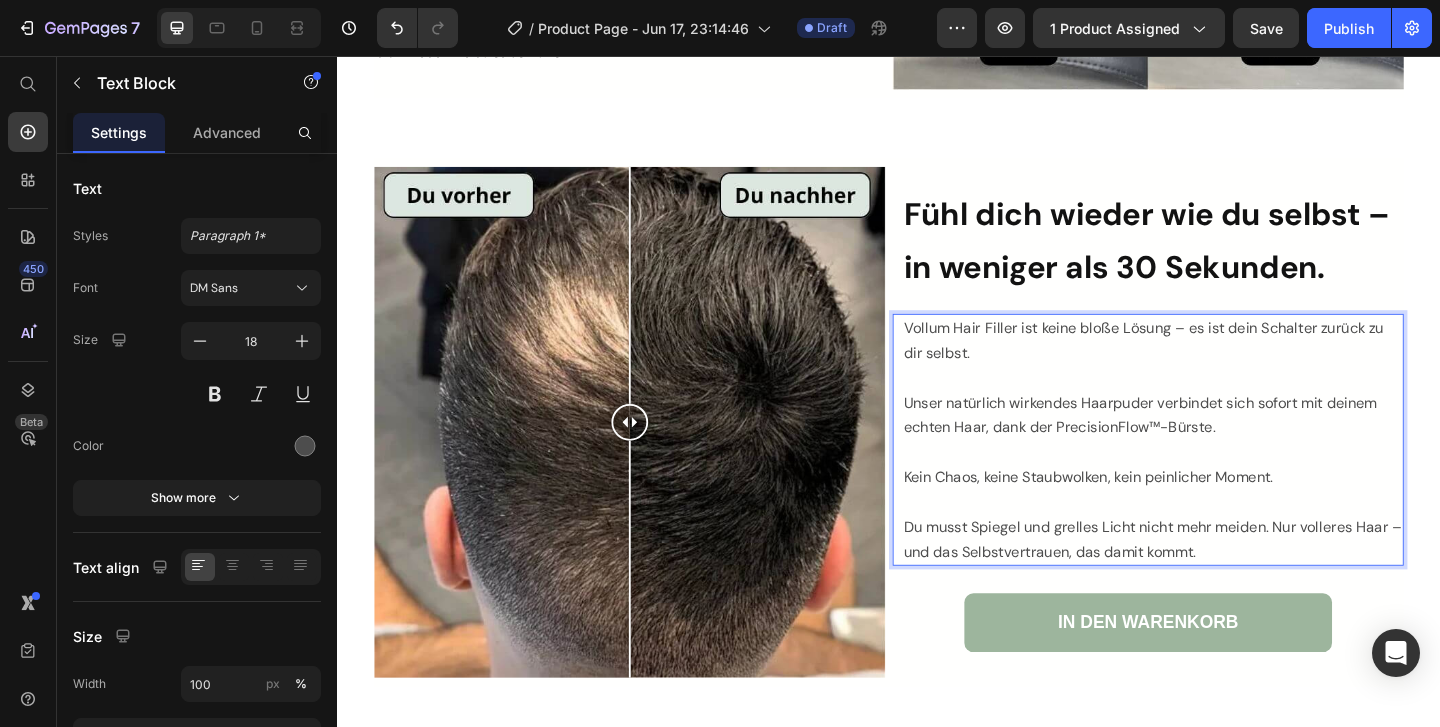 scroll, scrollTop: 3586, scrollLeft: 0, axis: vertical 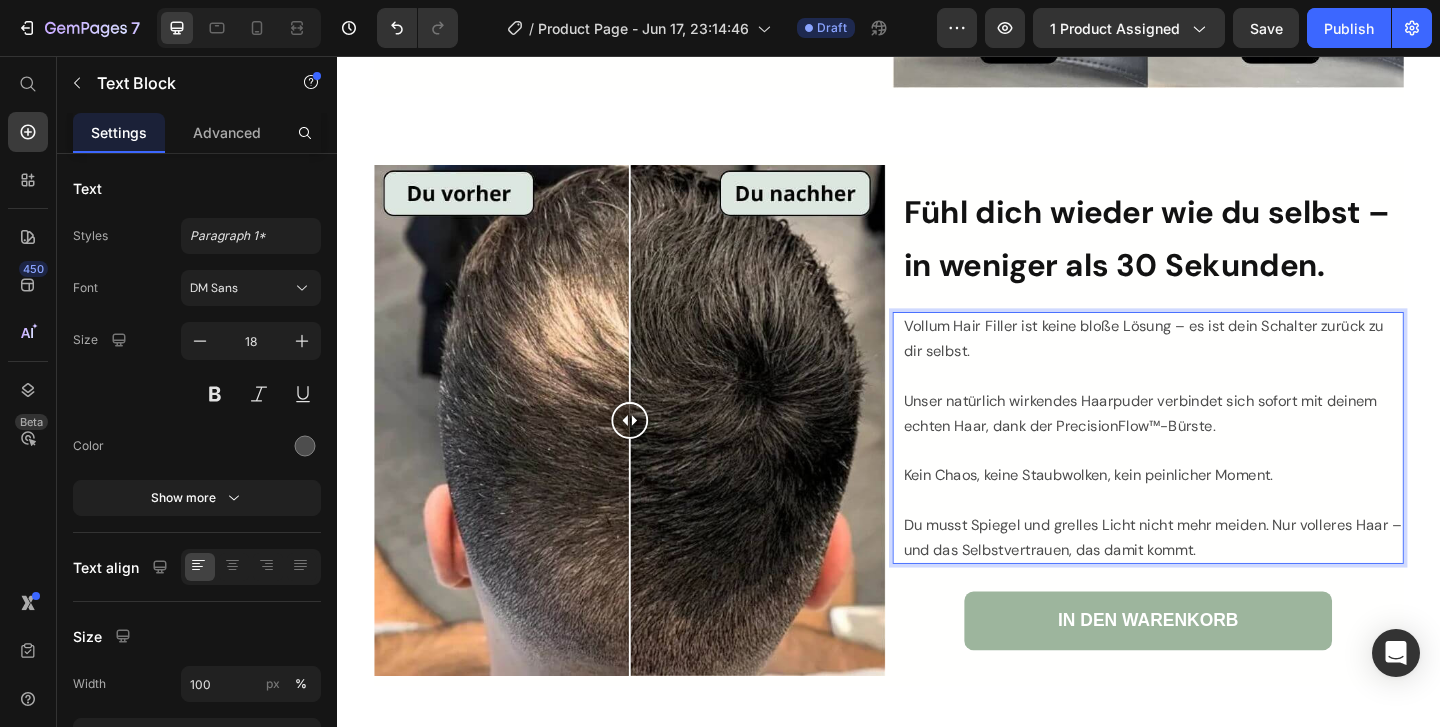 click on "Unser natürlich wirkendes Haarpuder verbindet sich sofort mit deinem echten Haar, dank der PrecisionFlow™-Bürste." at bounding box center (1224, 444) 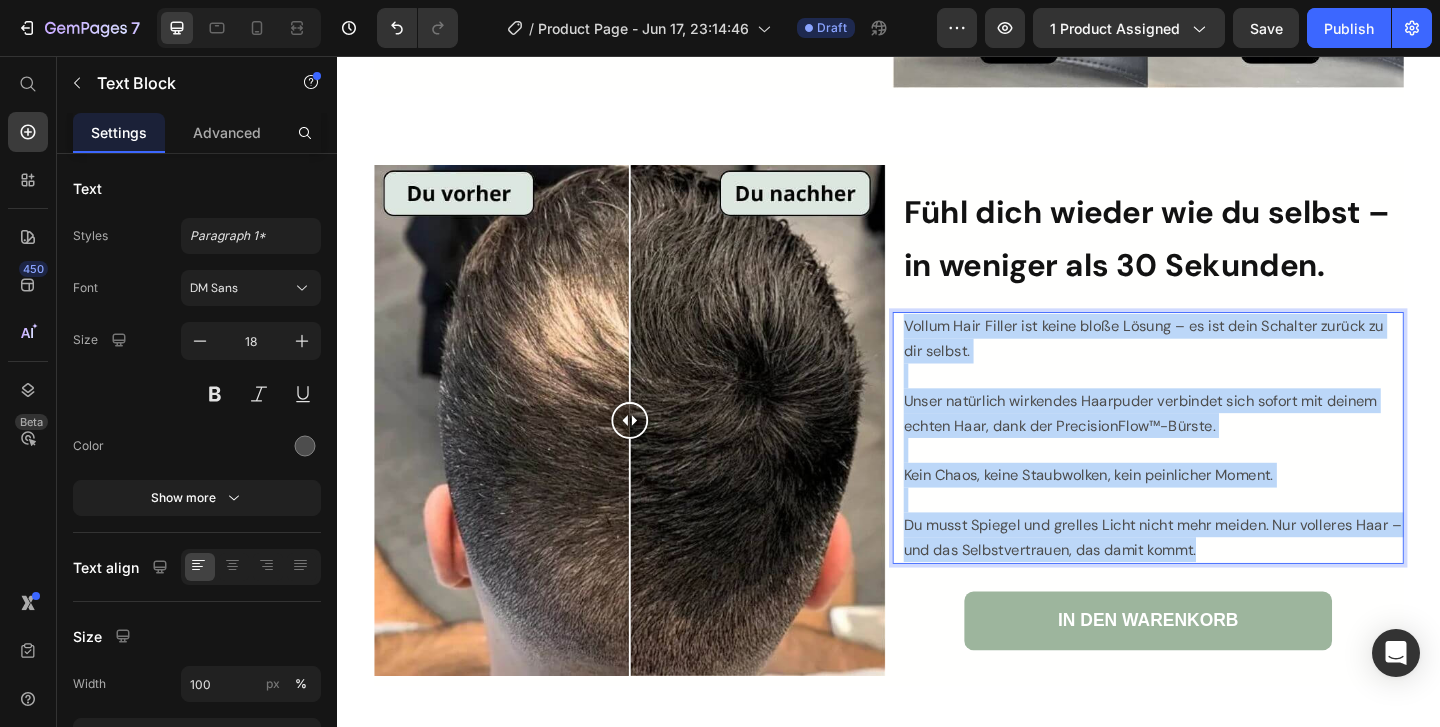 drag, startPoint x: 1301, startPoint y: 598, endPoint x: 950, endPoint y: 344, distance: 433.2632 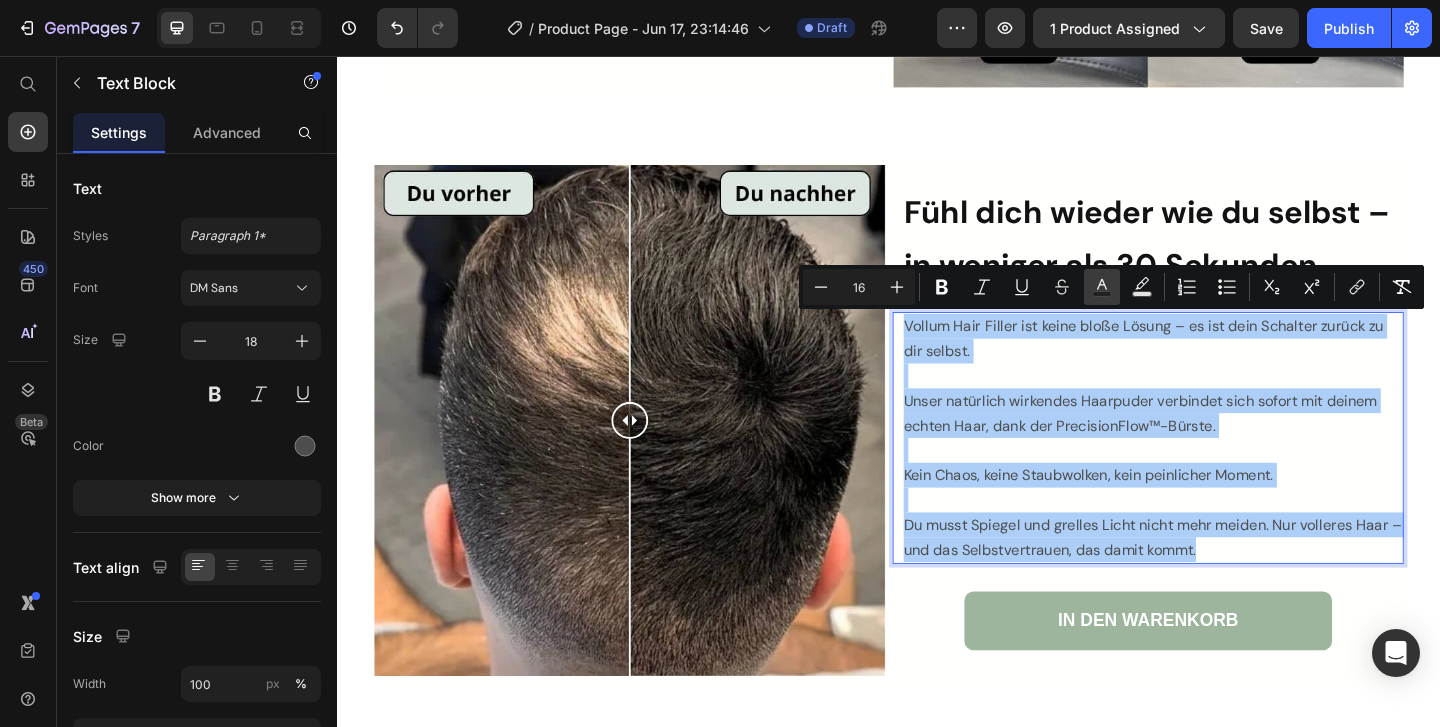 click 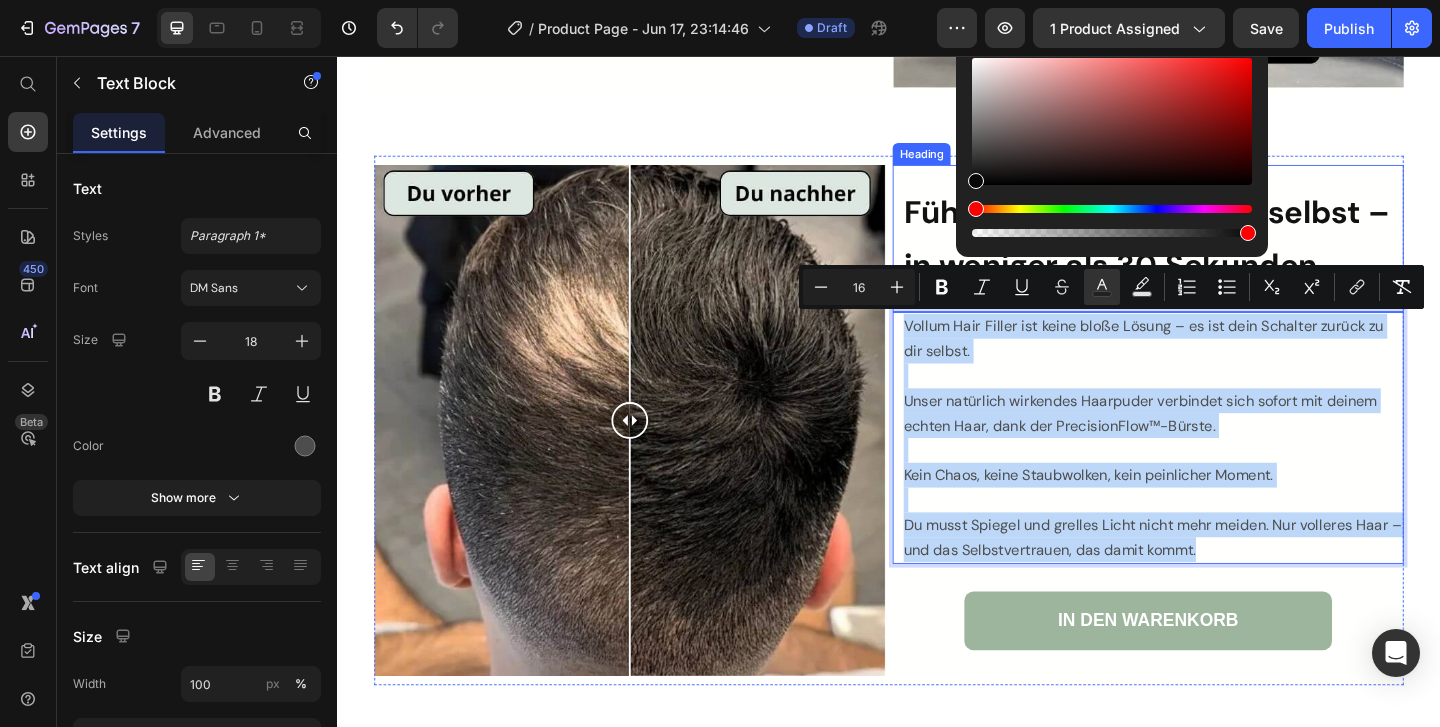 type on "070707" 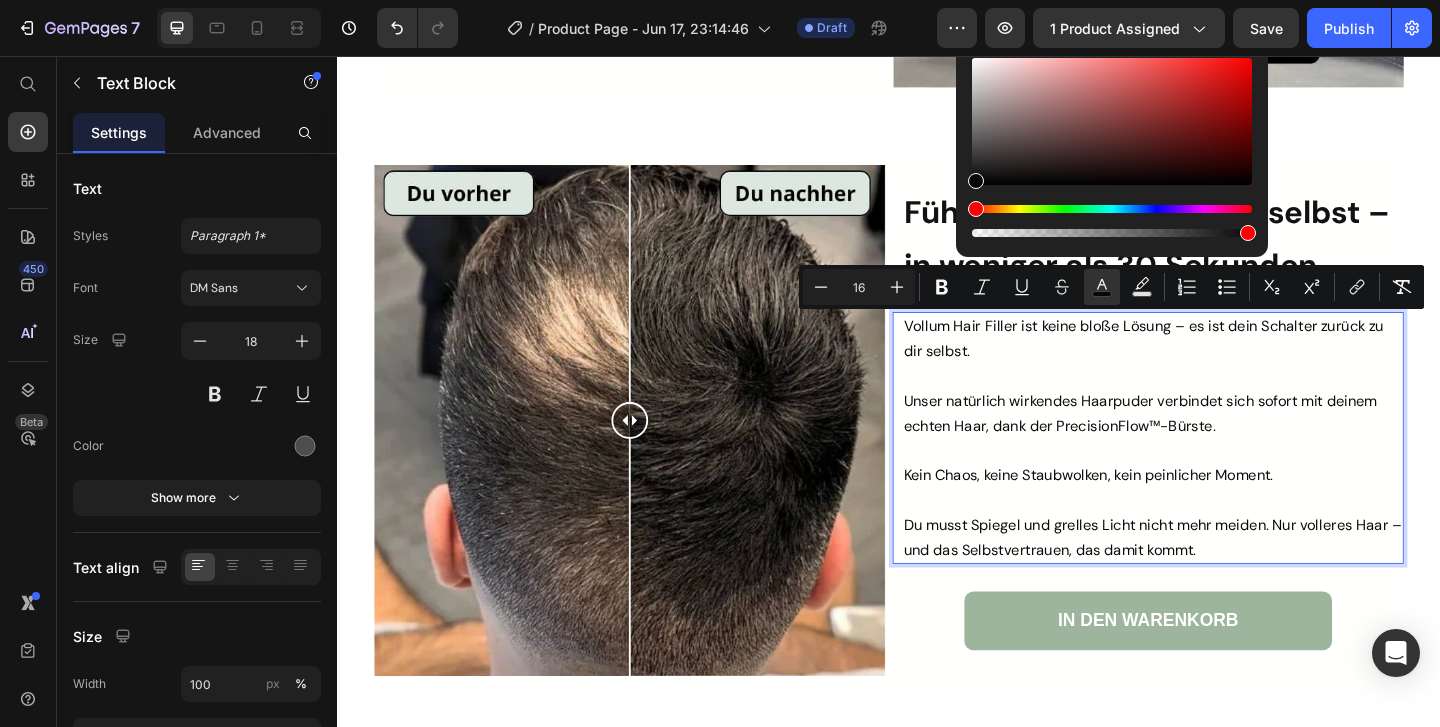 click on "Unser natürlich wirkendes Haarpuder verbindet sich sofort mit deinem echten Haar, dank der PrecisionFlow™-Bürste." at bounding box center [1210, 444] 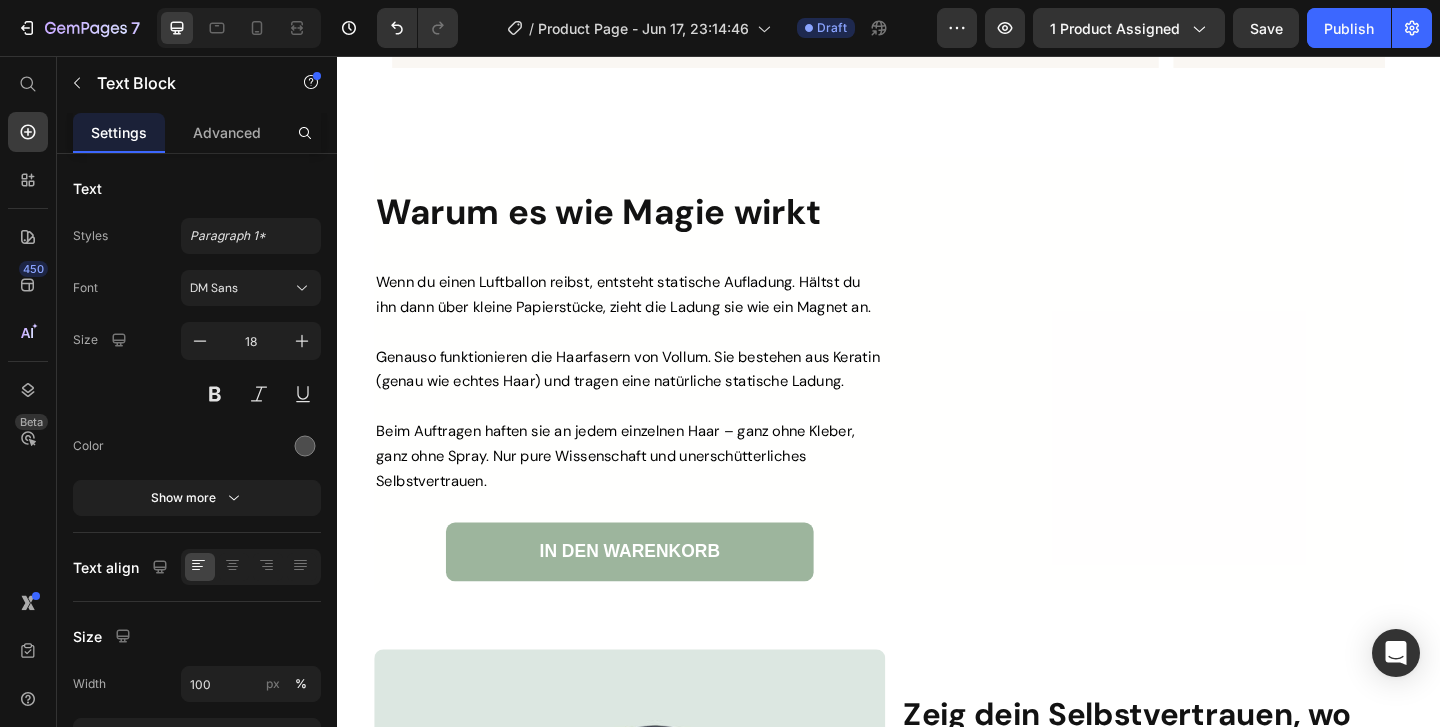 scroll, scrollTop: 4821, scrollLeft: 0, axis: vertical 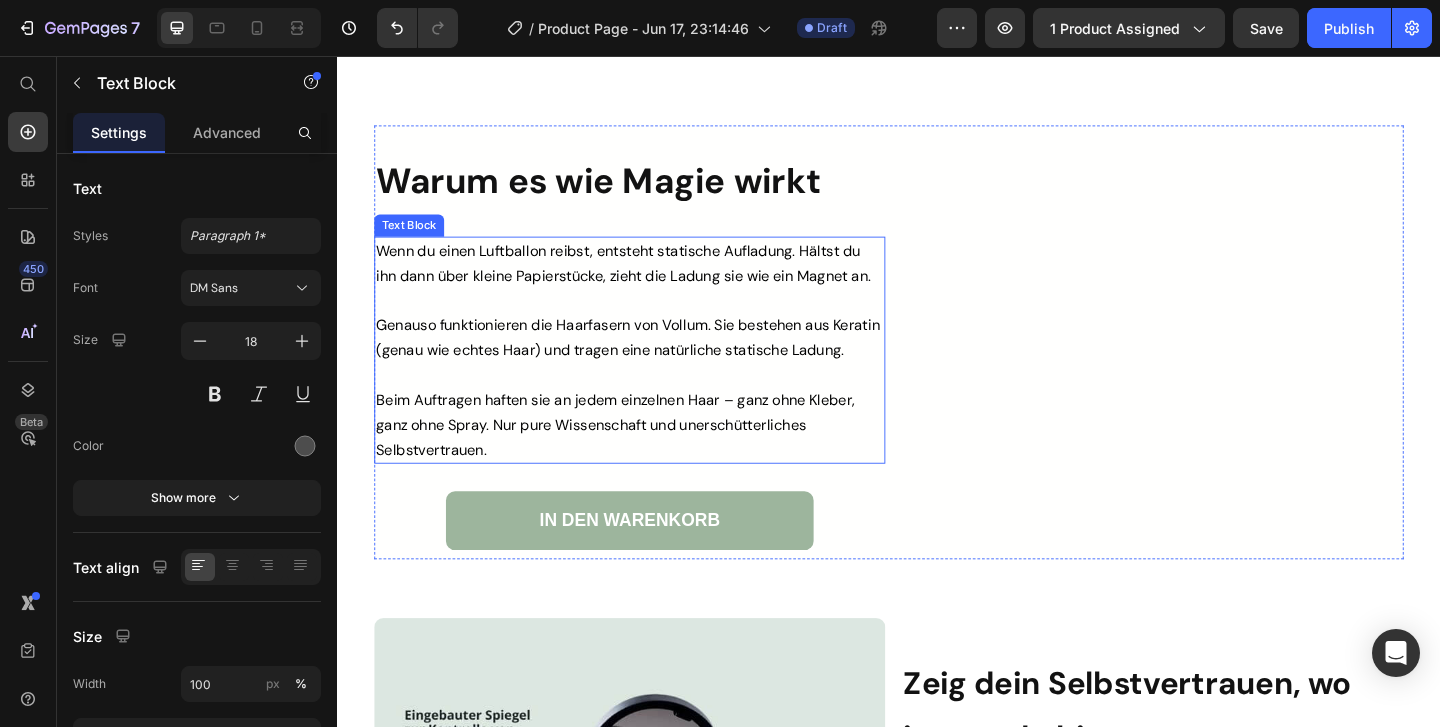 click at bounding box center (655, 321) 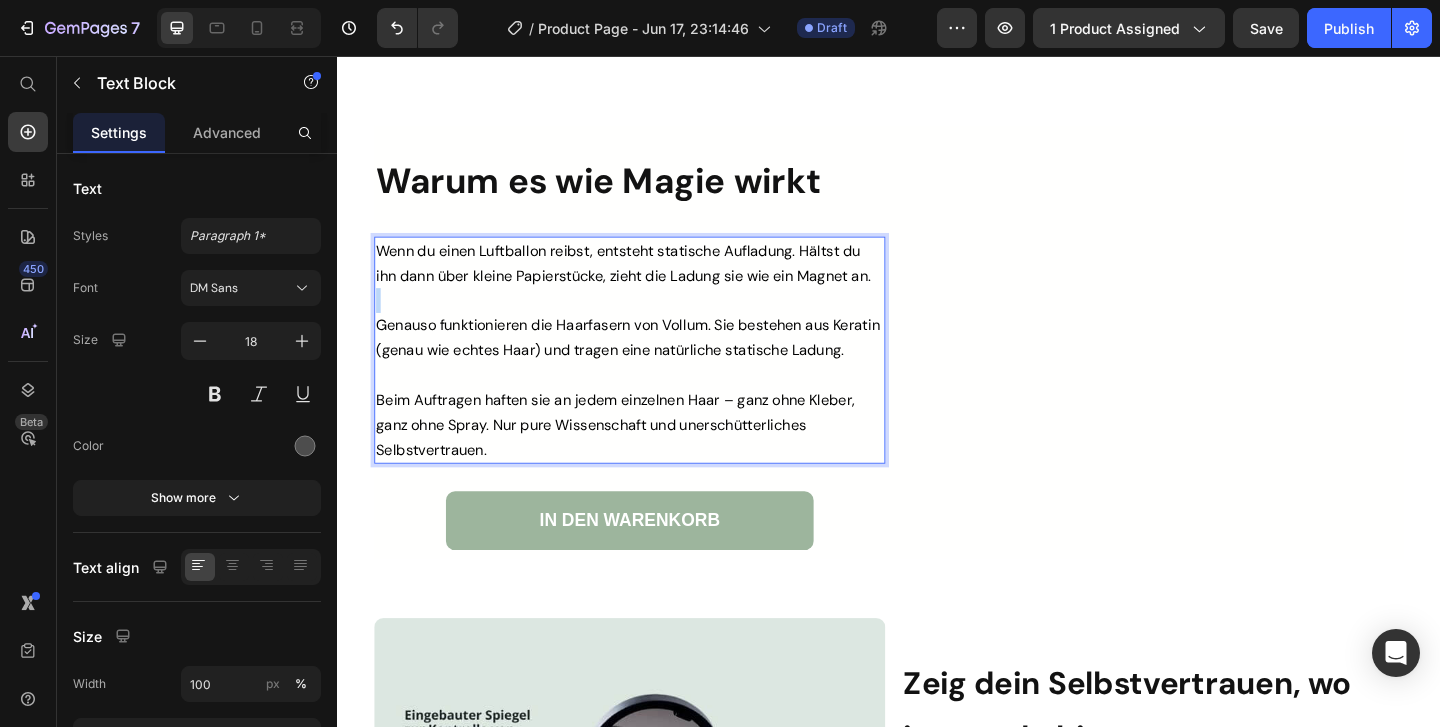 click at bounding box center [655, 321] 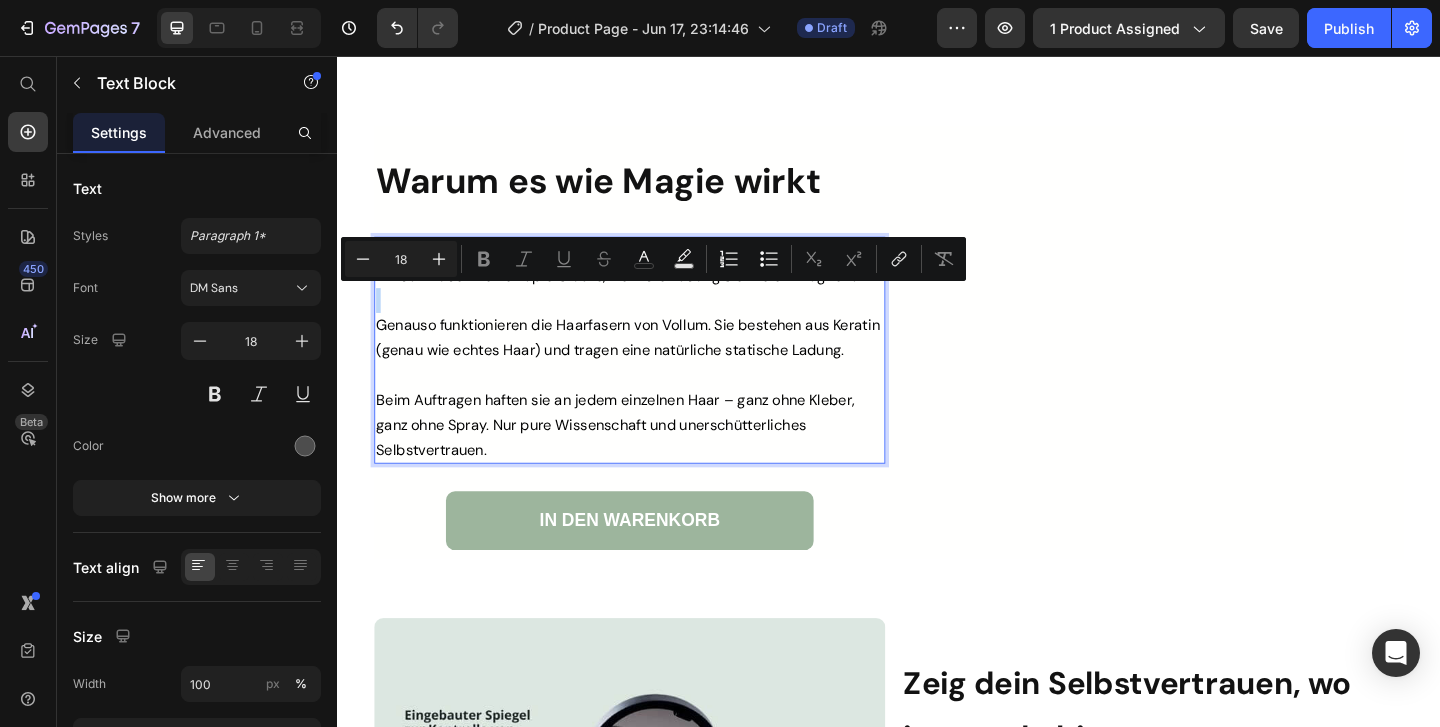 type on "16" 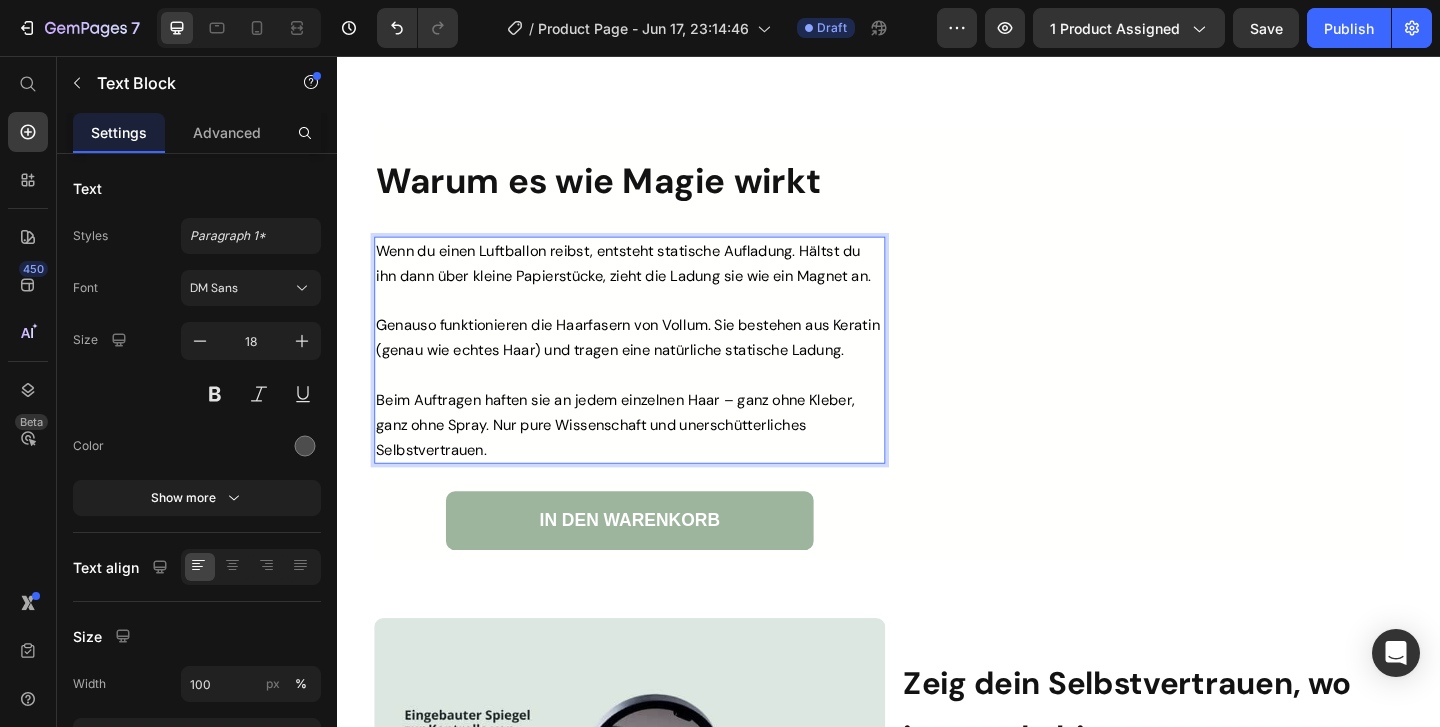 click on "Genauso funktionieren die Haarfasern von Vollum. Sie bestehen aus Keratin (genau wie echtes Haar) und tragen eine natürliche statische Ladung." at bounding box center [653, 362] 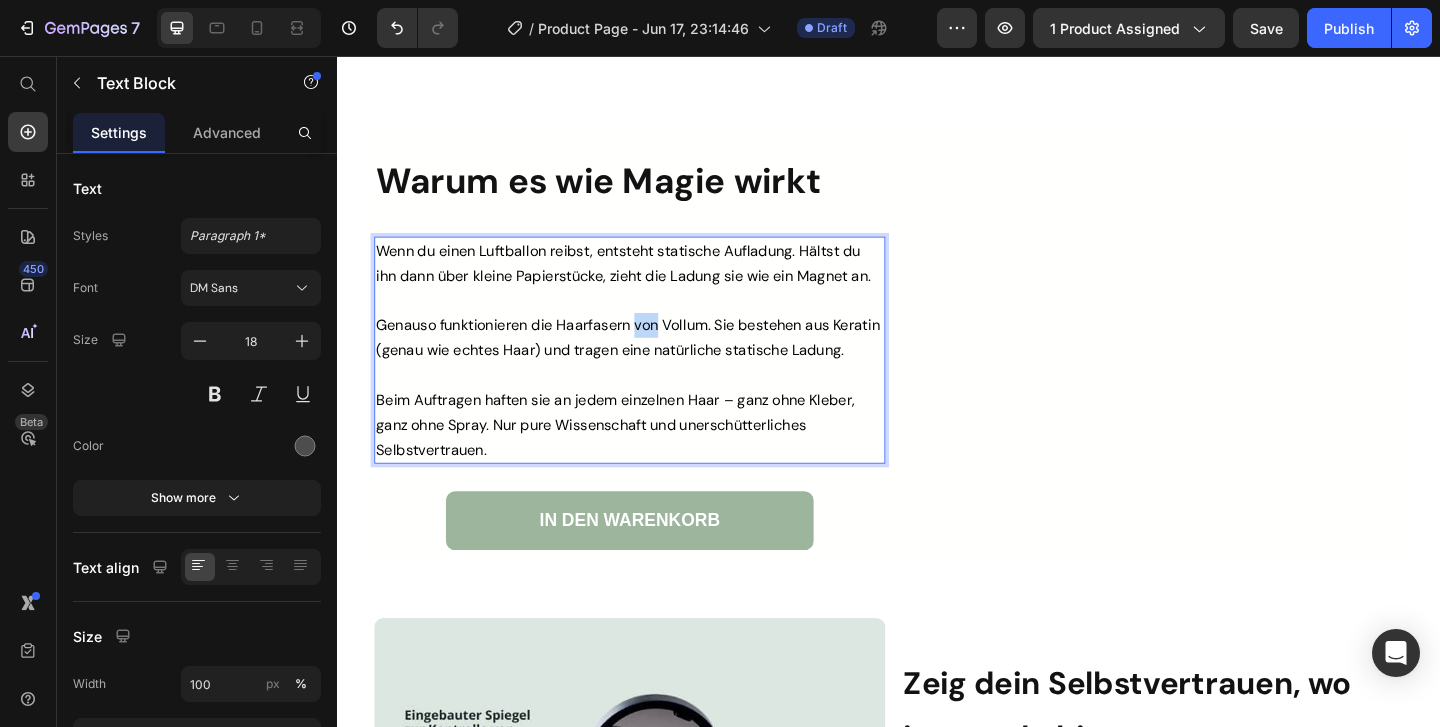 click on "Genauso funktionieren die Haarfasern von Vollum. Sie bestehen aus Keratin (genau wie echtes Haar) und tragen eine natürliche statische Ladung." at bounding box center (653, 362) 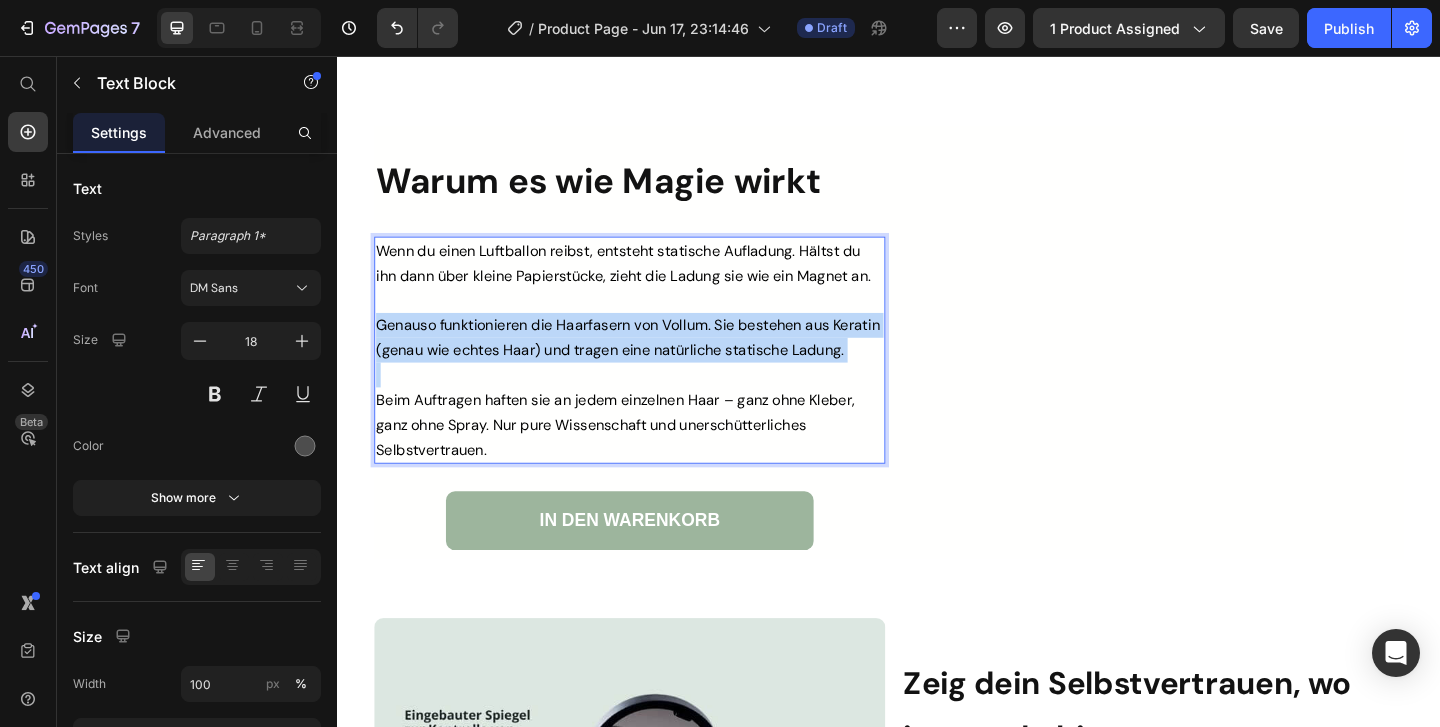click on "Genauso funktionieren die Haarfasern von Vollum. Sie bestehen aus Keratin (genau wie echtes Haar) und tragen eine natürliche statische Ladung." at bounding box center [653, 362] 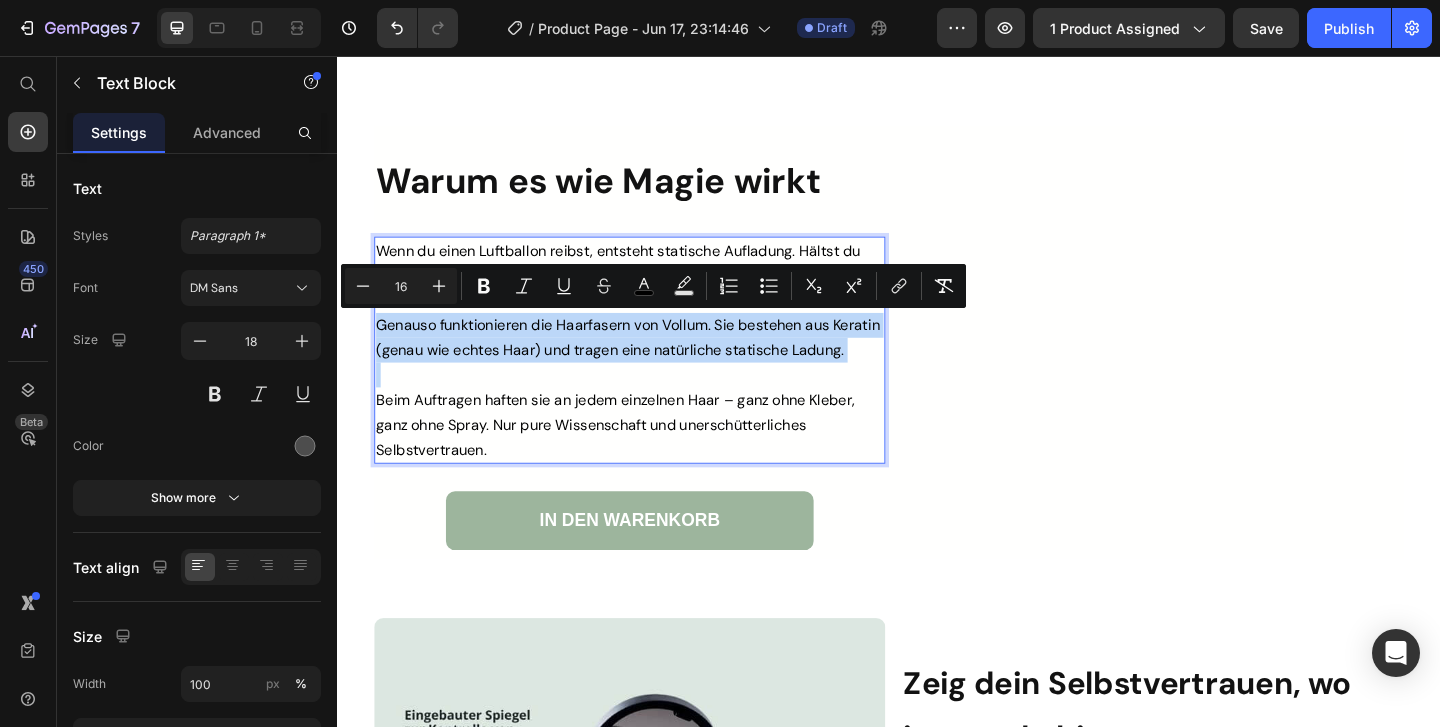 click on "Genauso funktionieren die Haarfasern von Vollum. Sie bestehen aus Keratin (genau wie echtes Haar) und tragen eine natürliche statische Ladung." at bounding box center (653, 362) 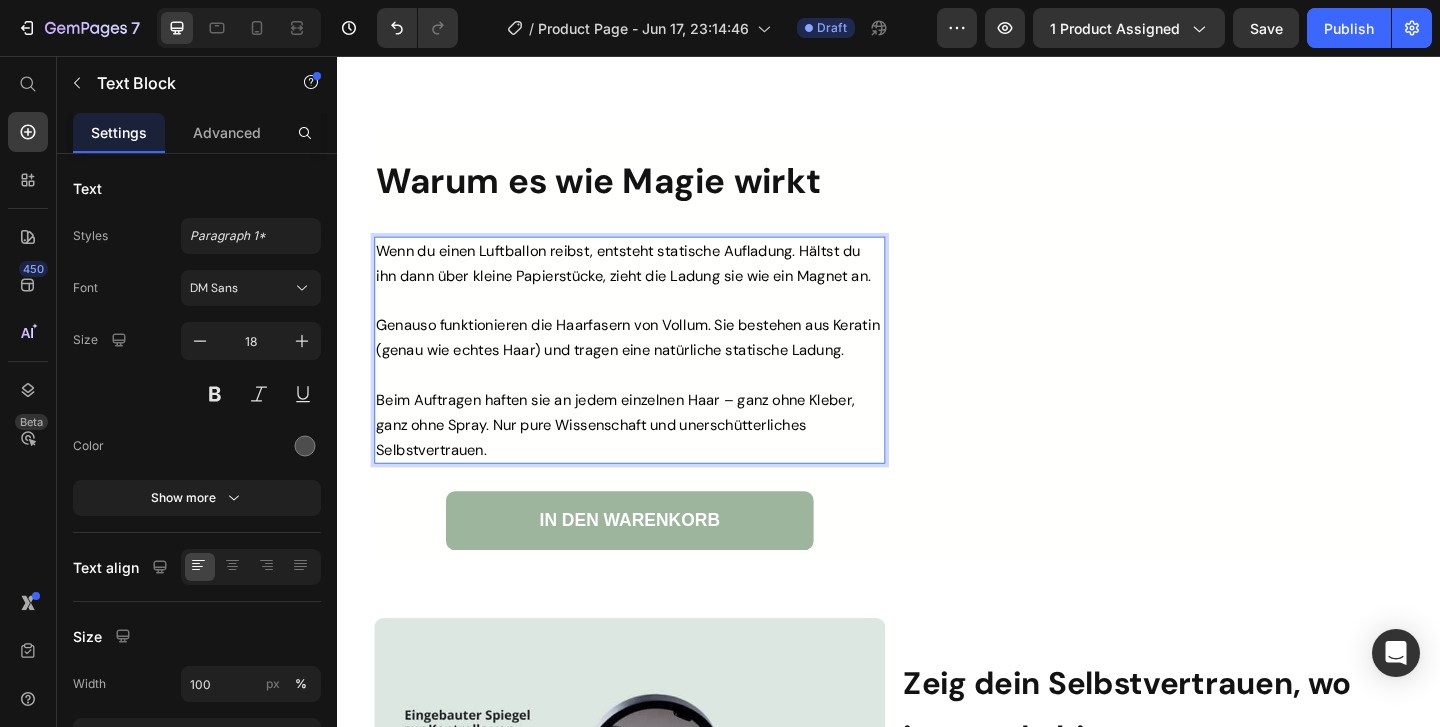 click on "Genauso funktionieren die Haarfasern von Vollum. Sie bestehen aus Keratin (genau wie echtes Haar) und tragen eine natürliche statische Ladung." at bounding box center [655, 362] 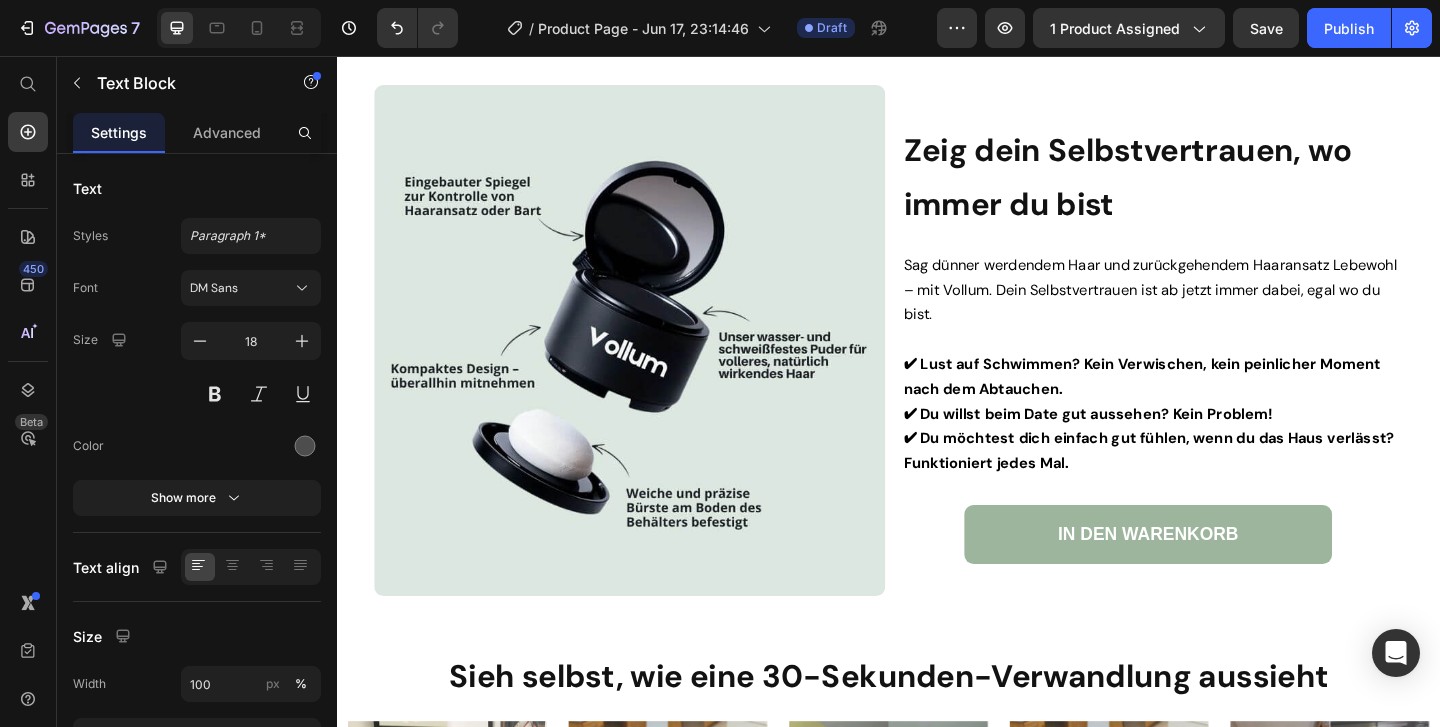 scroll, scrollTop: 5438, scrollLeft: 0, axis: vertical 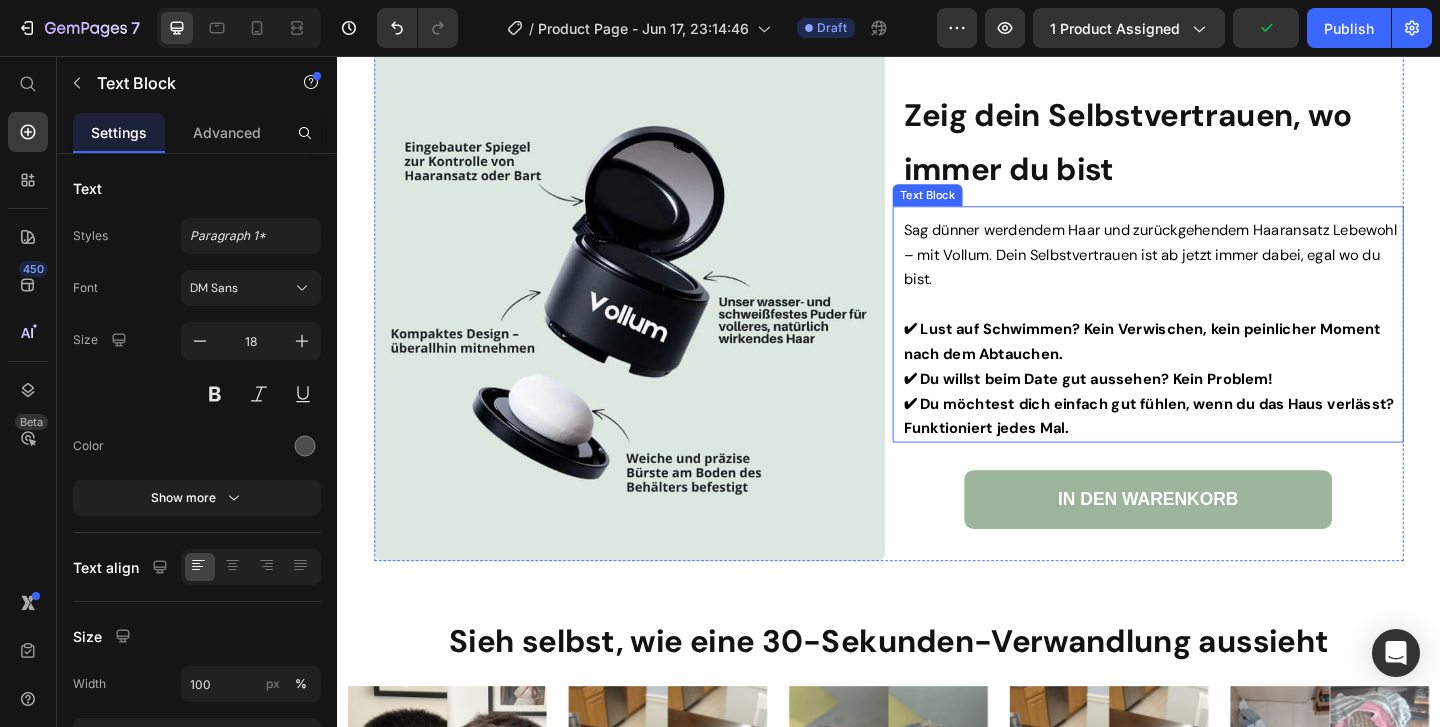 click on "✔ Lust auf Schwimmen? Kein Verwischen, kein peinlicher Moment nach dem Abtauchen." at bounding box center (1212, 366) 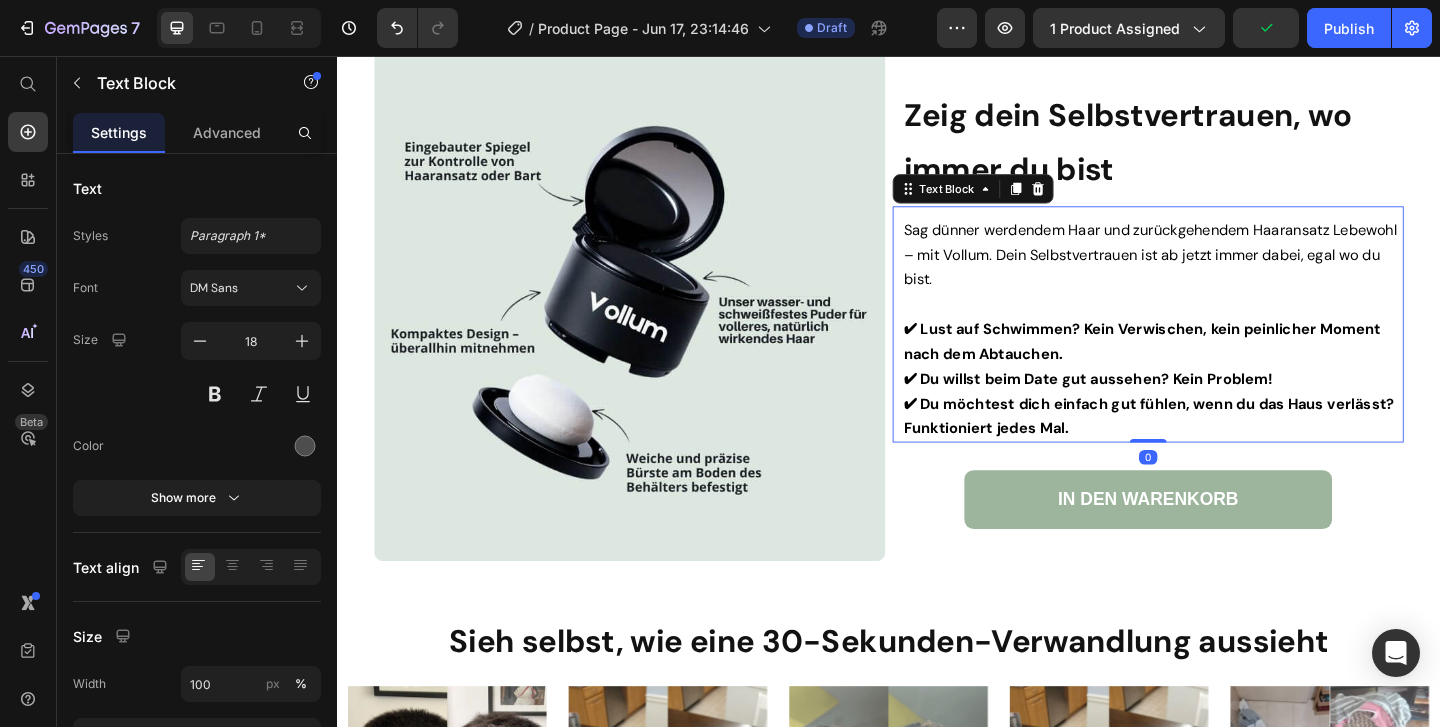 click on "✔ Lust auf Schwimmen? Kein Verwischen, kein peinlicher Moment nach dem Abtauchen." at bounding box center (1212, 366) 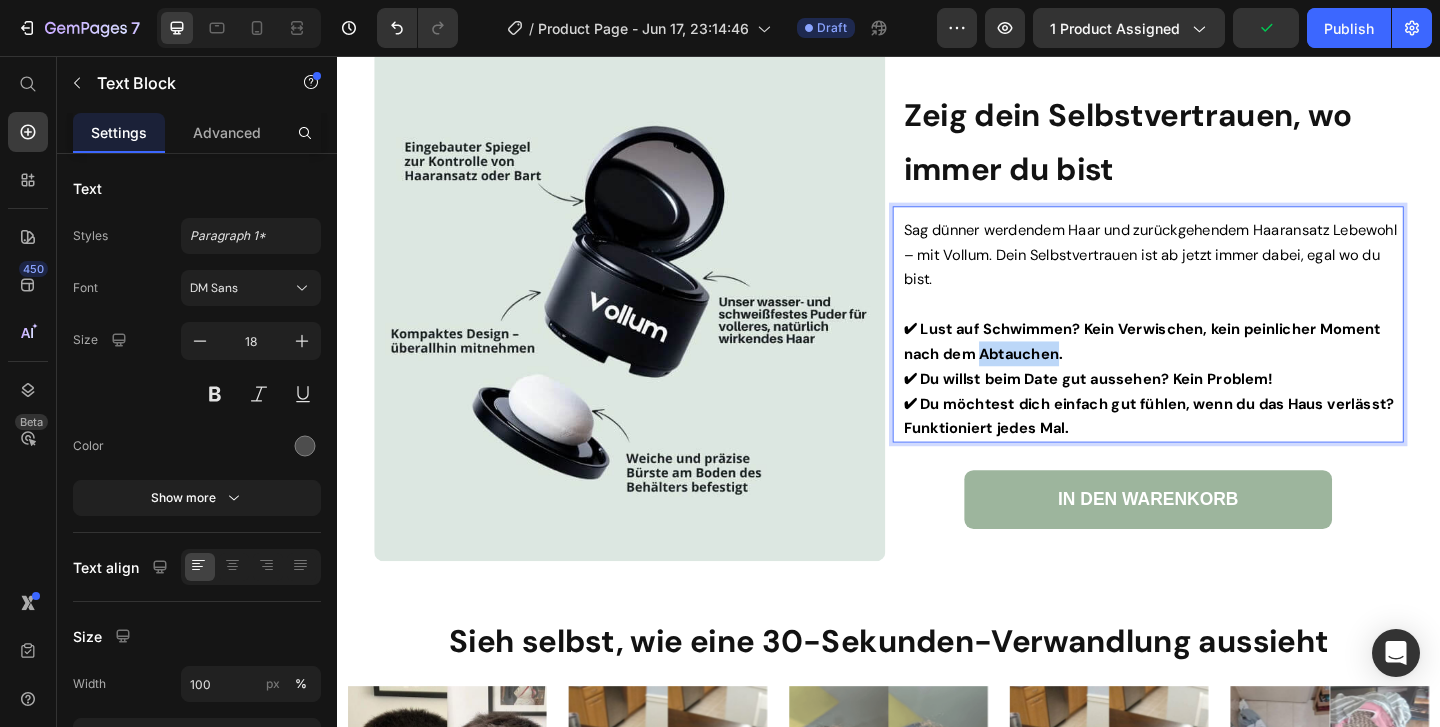 click on "✔ Lust auf Schwimmen? Kein Verwischen, kein peinlicher Moment nach dem Abtauchen." at bounding box center (1212, 366) 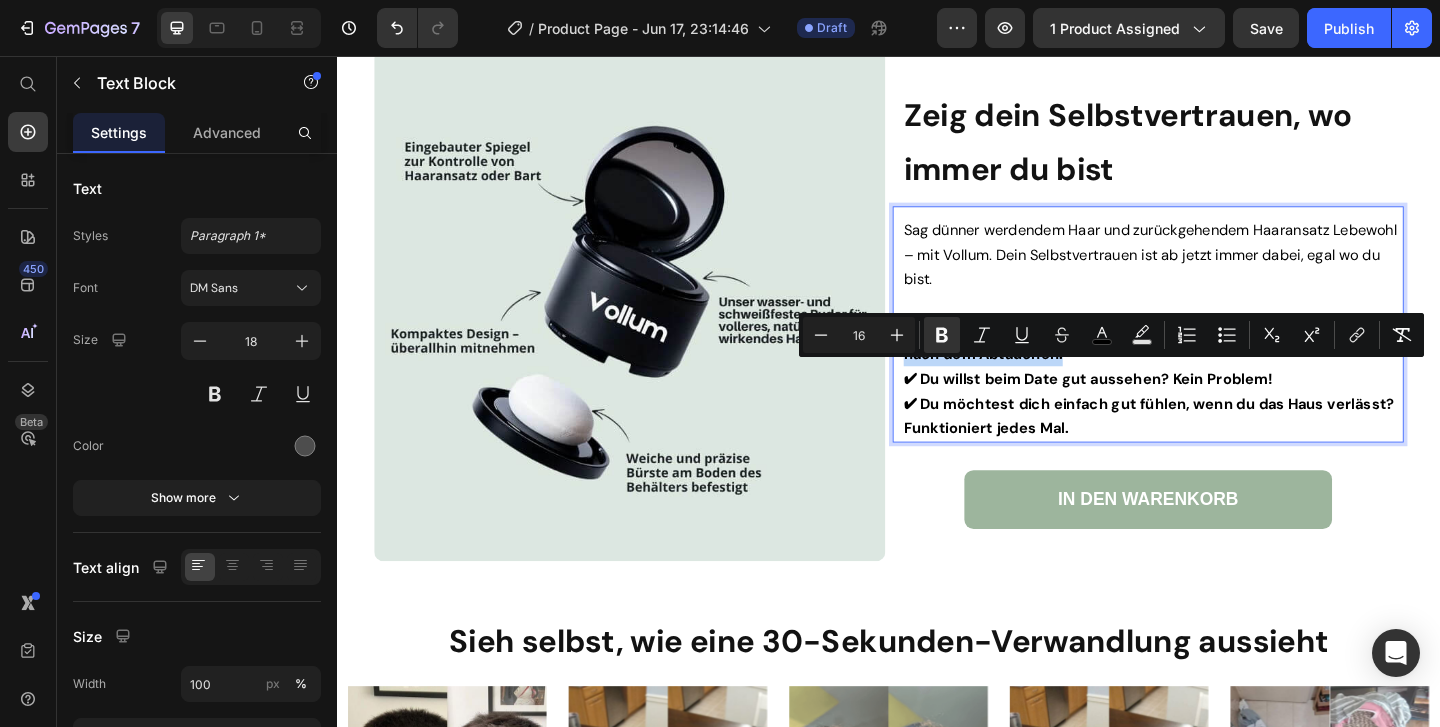 click on "✔ Lust auf Schwimmen? Kein Verwischen, kein peinlicher Moment nach dem Abtauchen." at bounding box center (1212, 366) 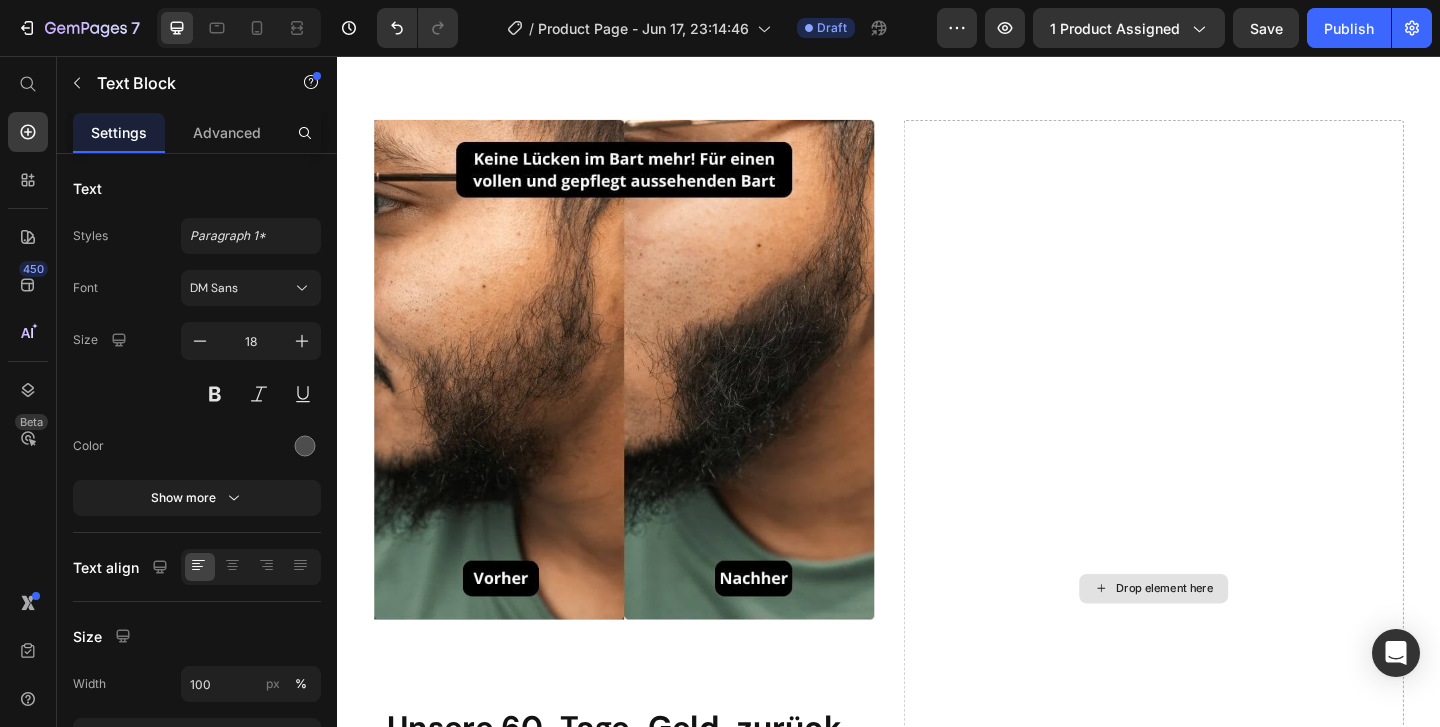 scroll, scrollTop: 7865, scrollLeft: 0, axis: vertical 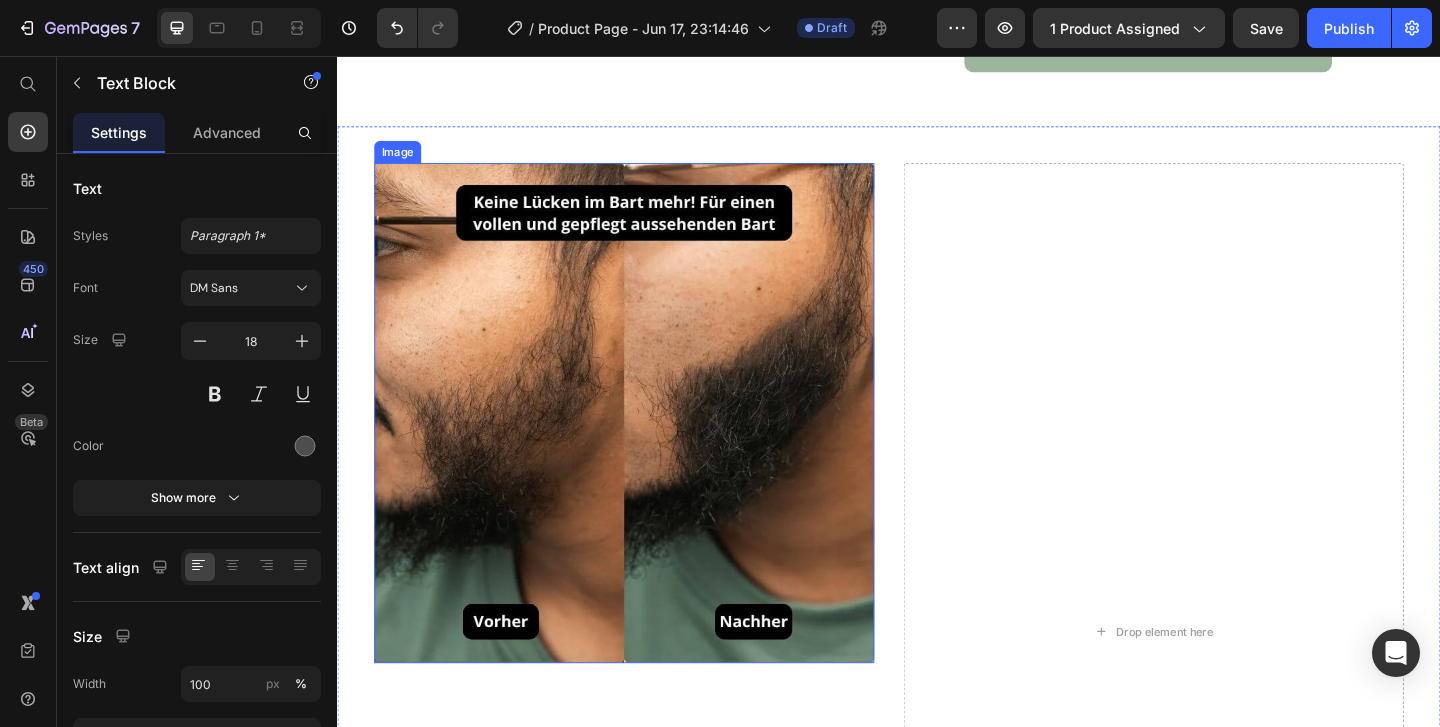 click at bounding box center (649, 444) 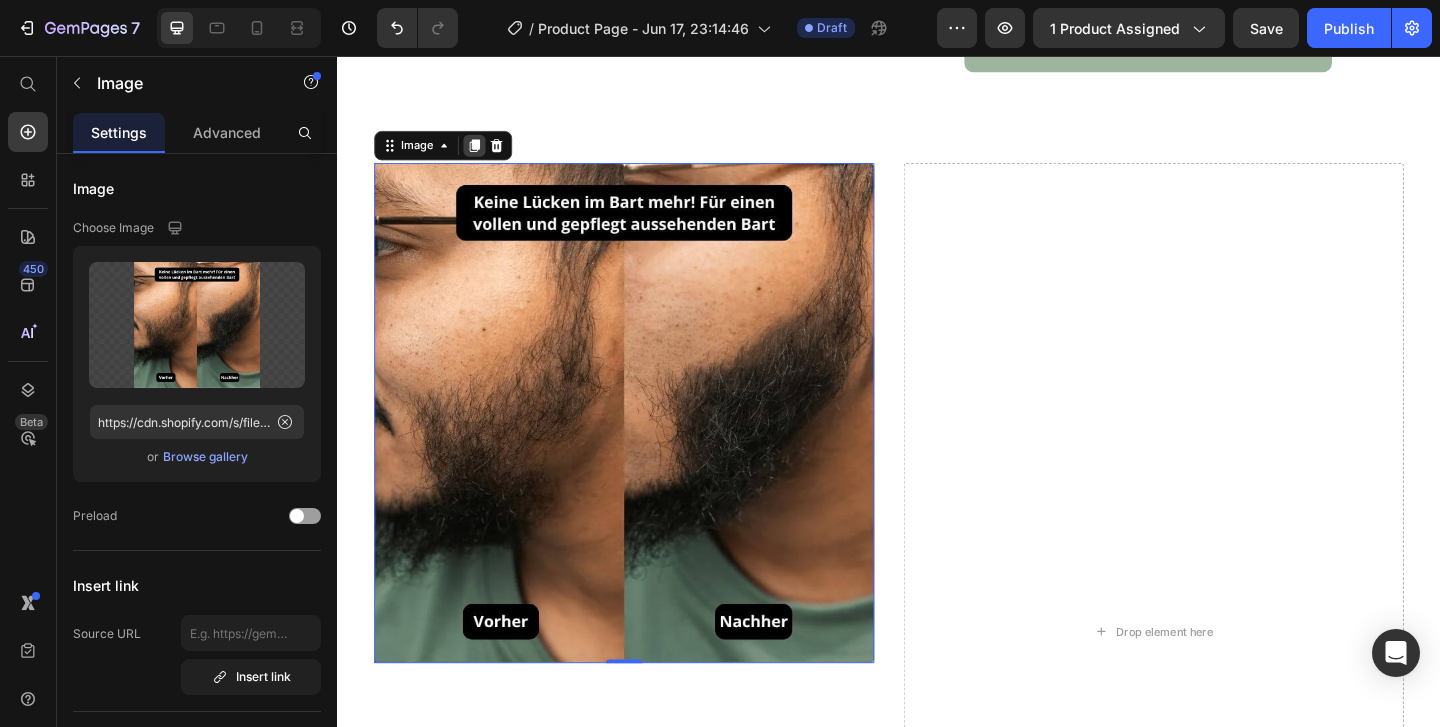click 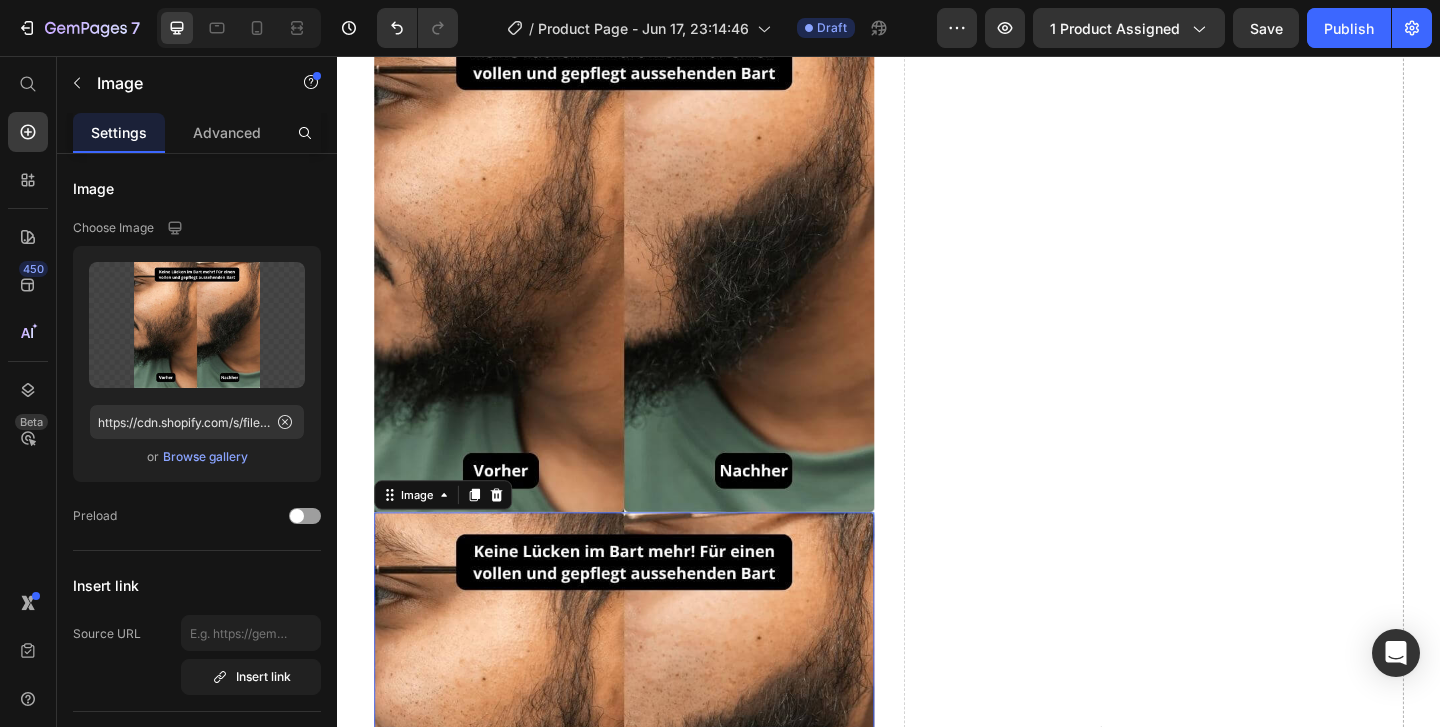 scroll, scrollTop: 8030, scrollLeft: 0, axis: vertical 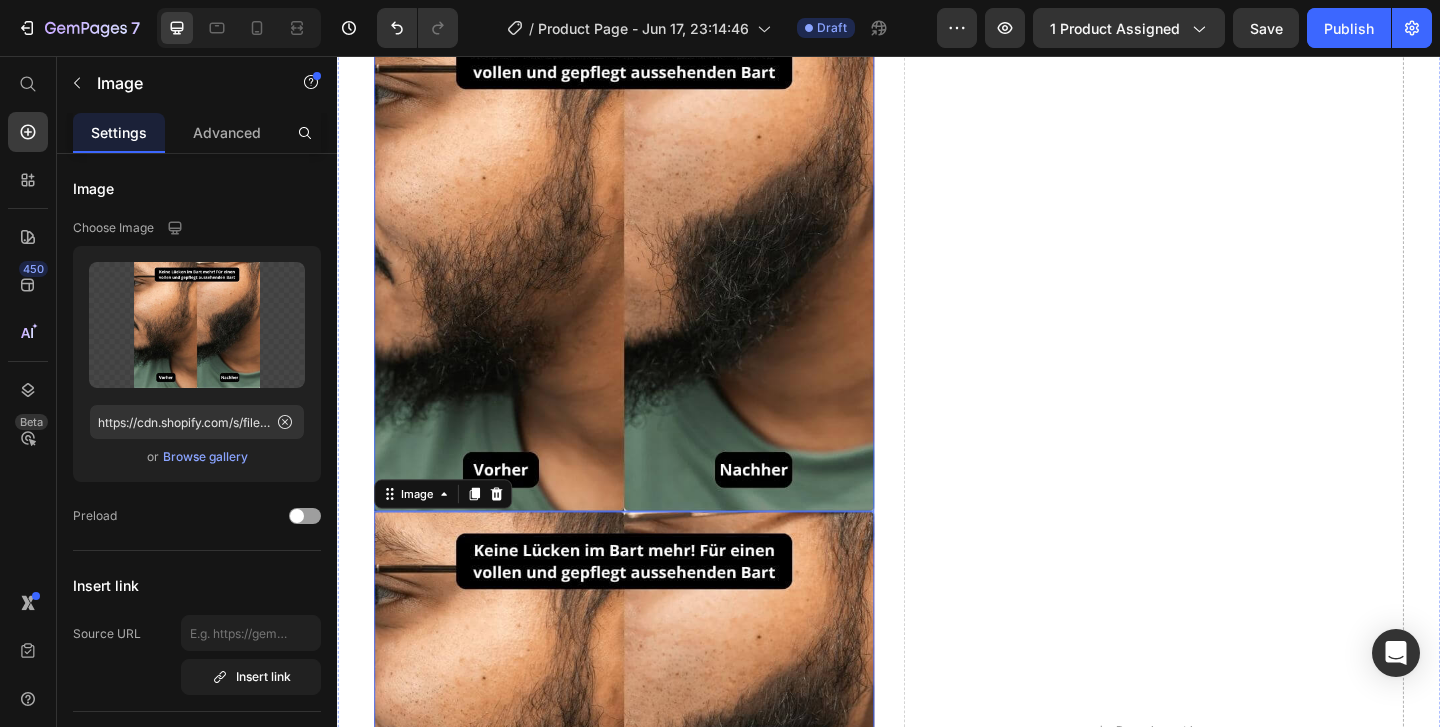 click at bounding box center [649, 279] 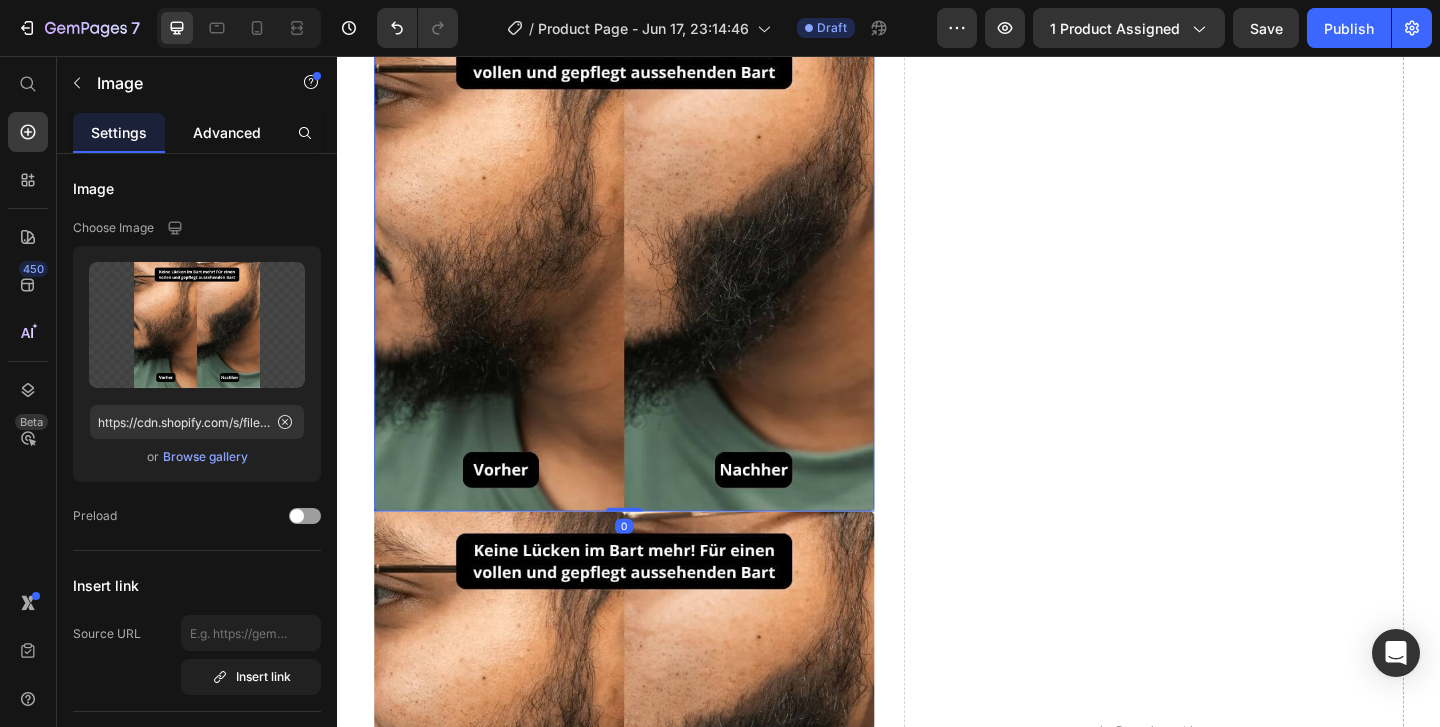 click on "Advanced" 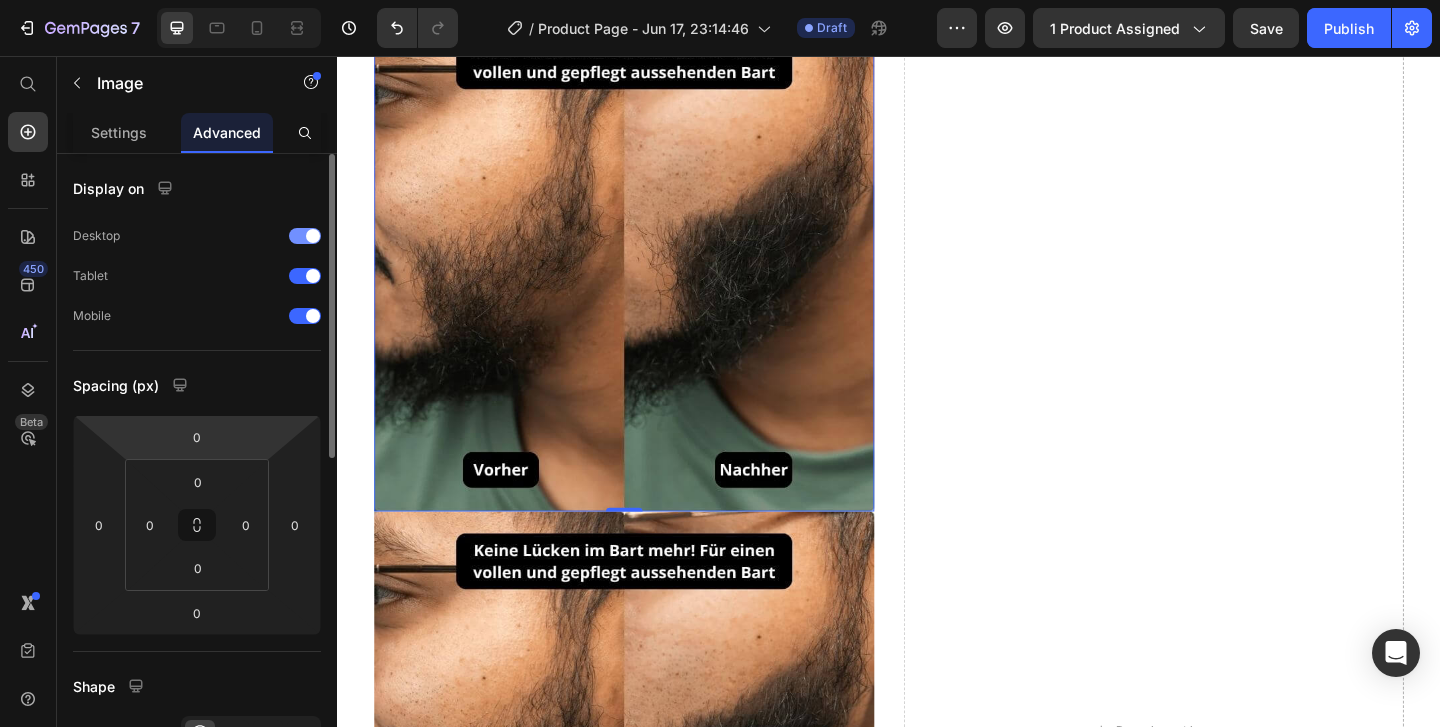click at bounding box center [313, 236] 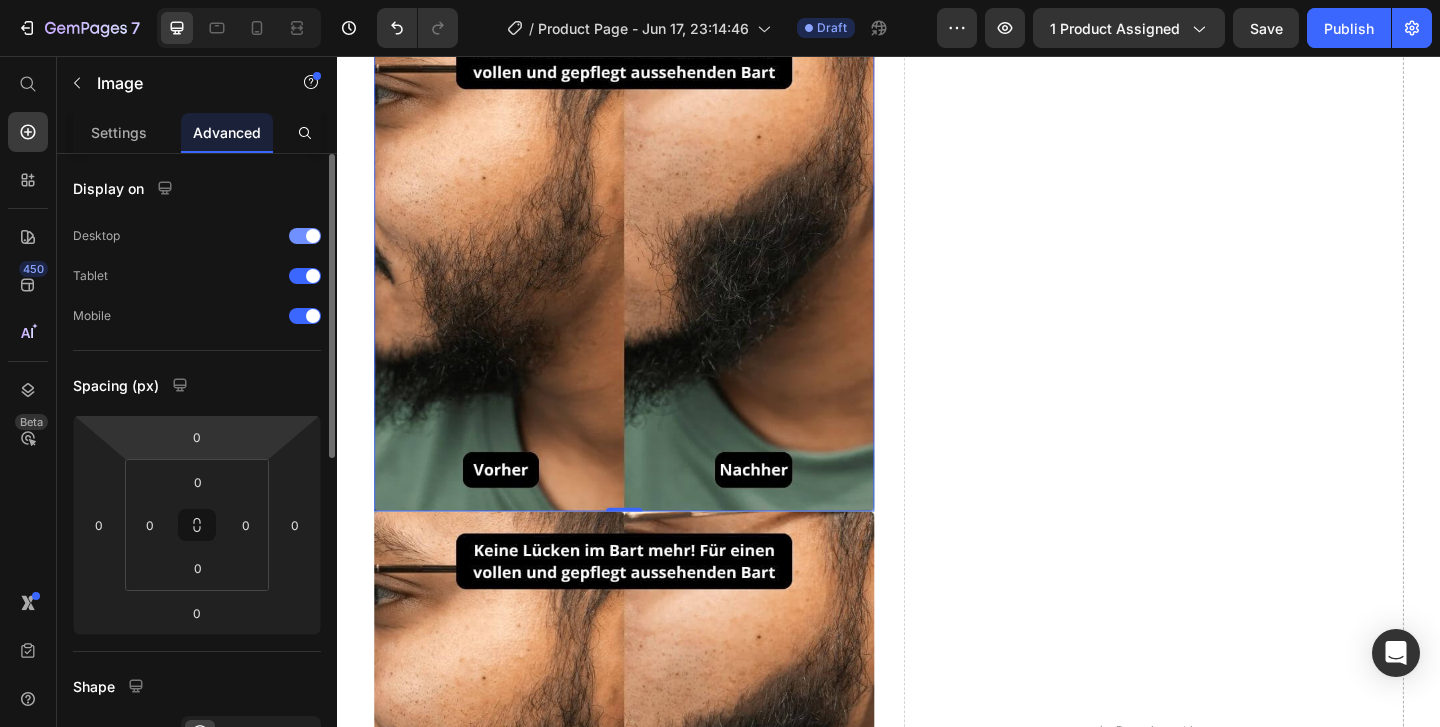 scroll, scrollTop: 7486, scrollLeft: 0, axis: vertical 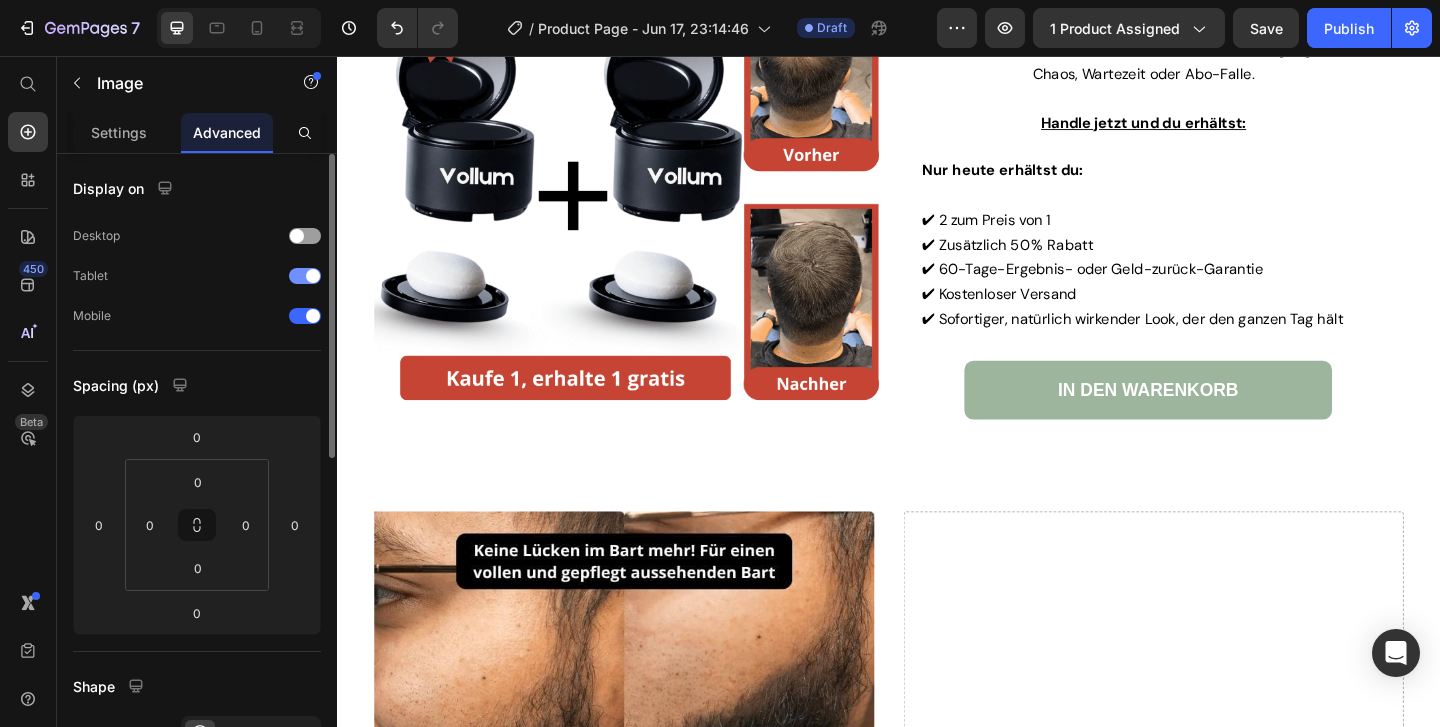 click at bounding box center [305, 276] 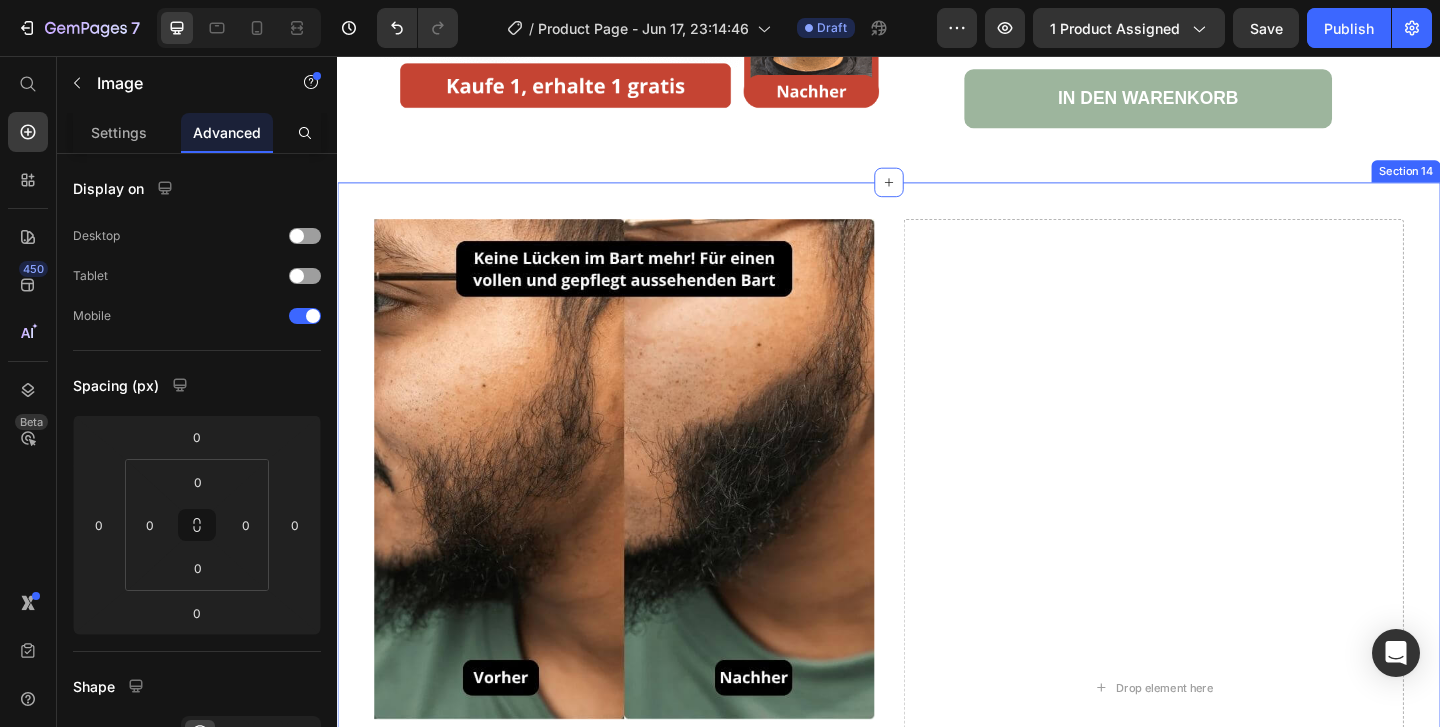 scroll, scrollTop: 7831, scrollLeft: 0, axis: vertical 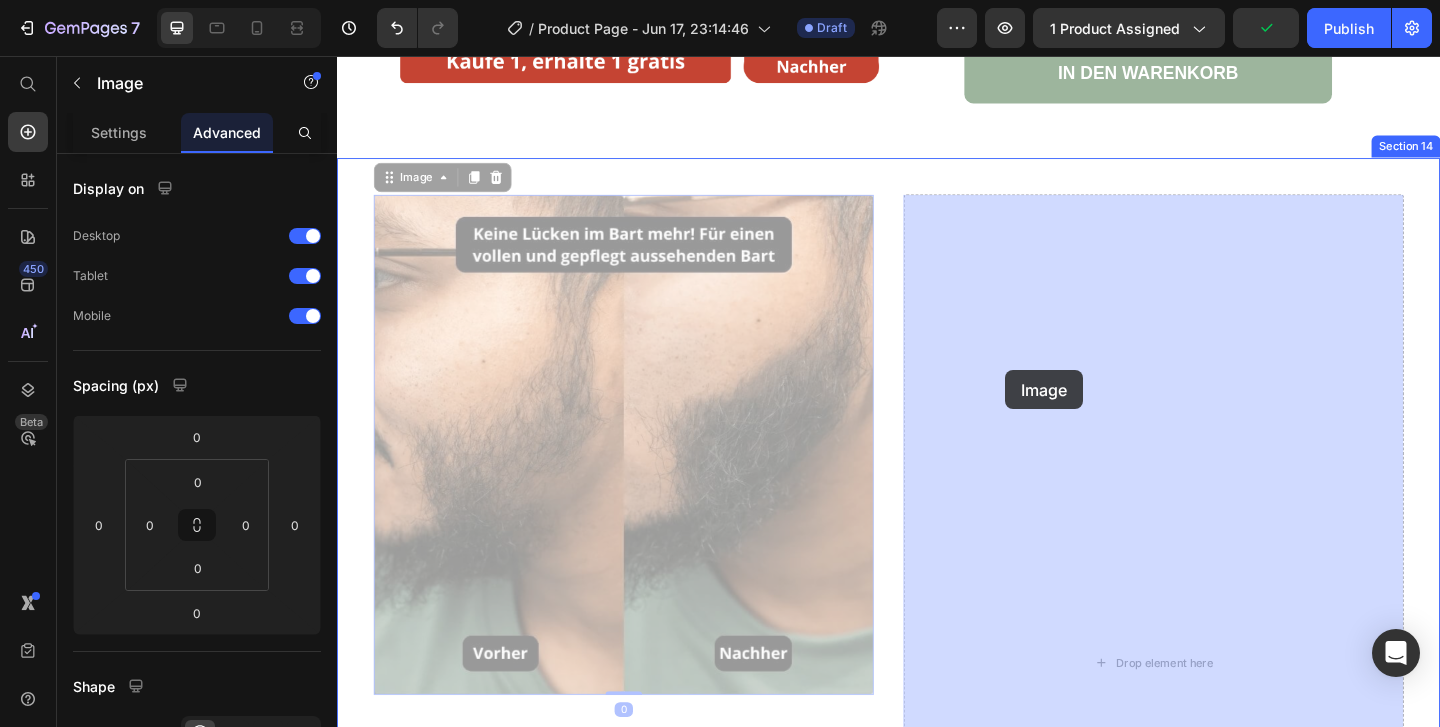 drag, startPoint x: 703, startPoint y: 454, endPoint x: 1063, endPoint y: 399, distance: 364.17715 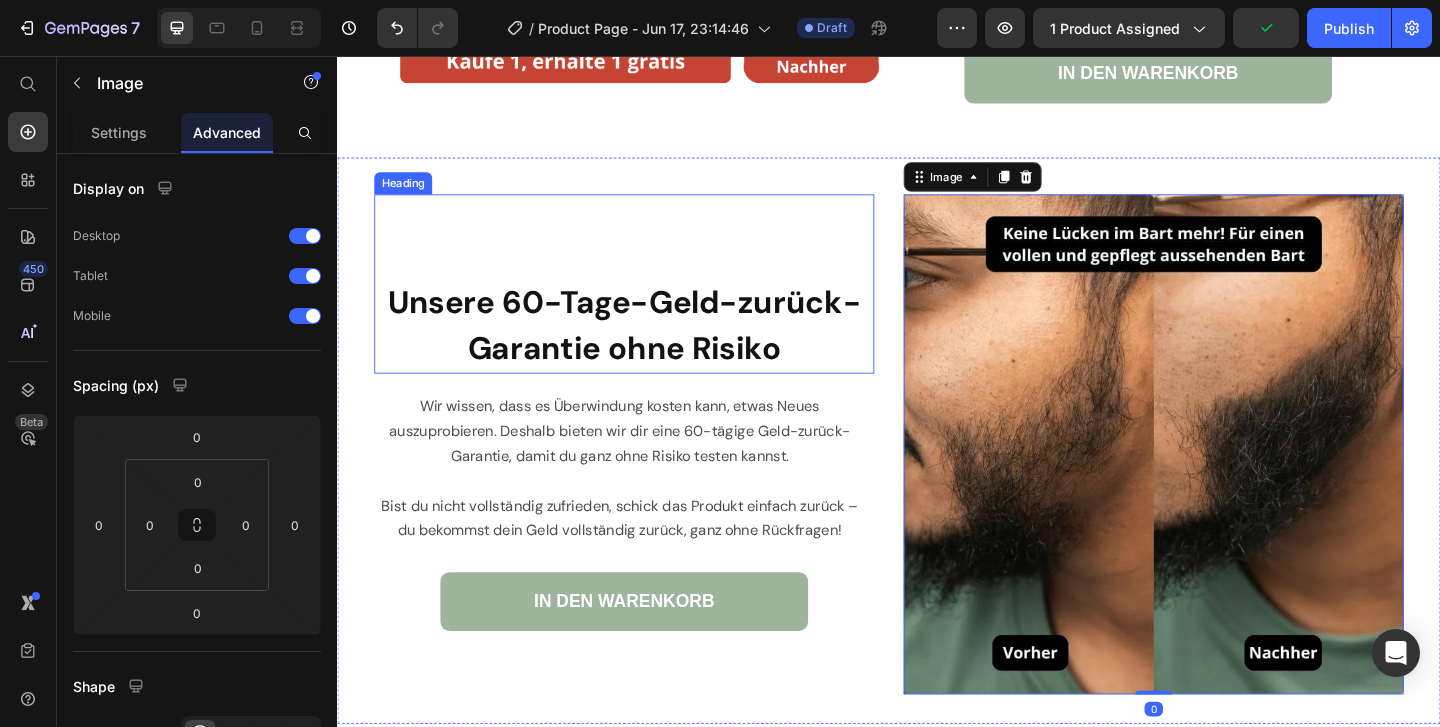 click on "Unsere 60-Tage-Geld-zurück-Garantie ohne Risiko" at bounding box center [649, 348] 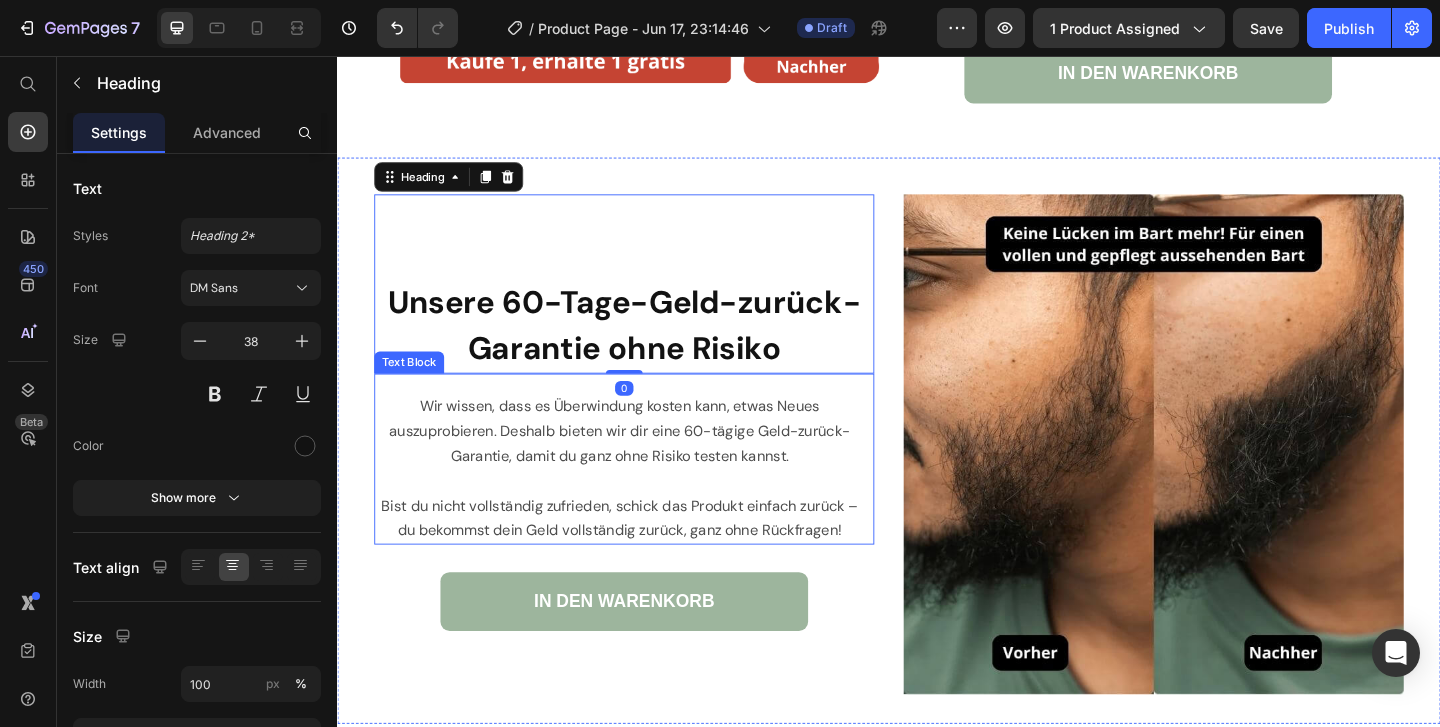 click on "Wir wissen, dass es Überwindung kosten kann, etwas Neues auszuprobieren. Deshalb bieten wir dir eine 60-tägige Geld-zurück-Garantie, damit du ganz ohne Risiko testen kannst." at bounding box center (644, 463) 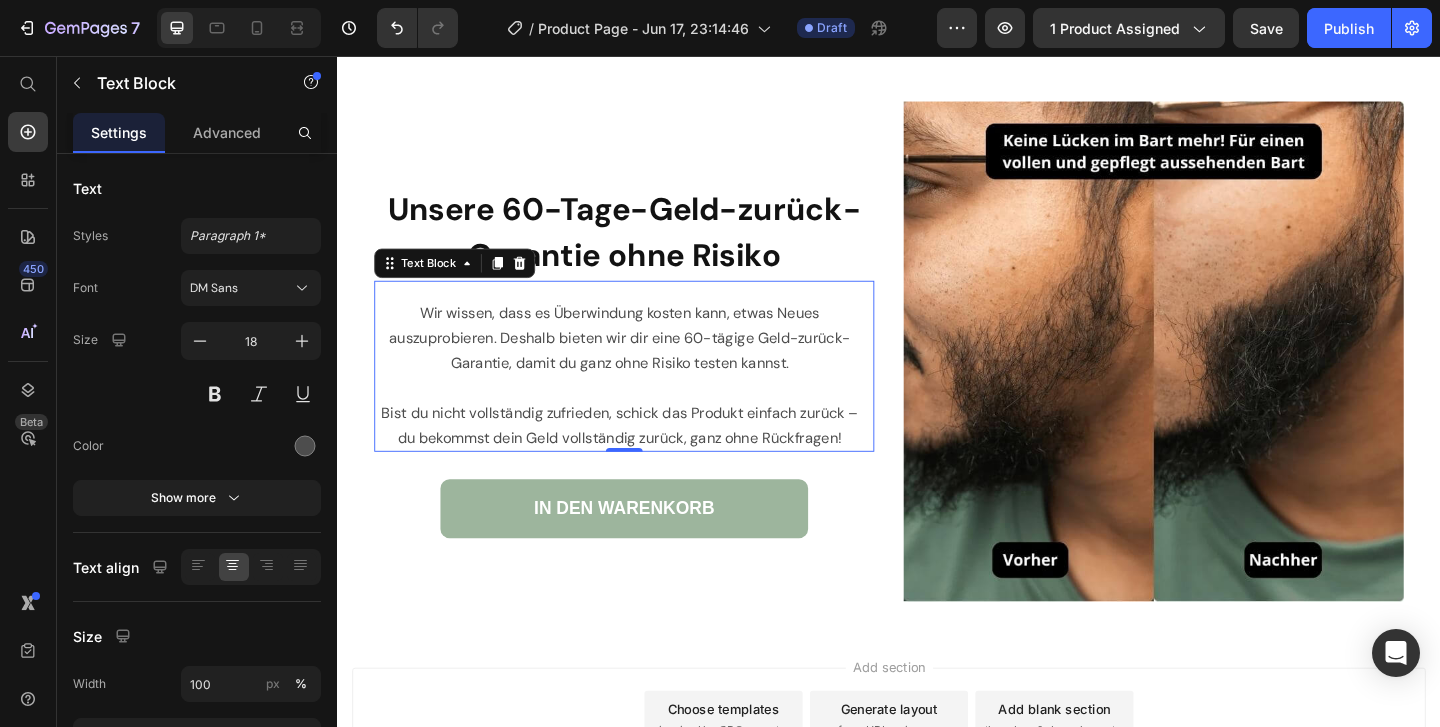 scroll, scrollTop: 7890, scrollLeft: 0, axis: vertical 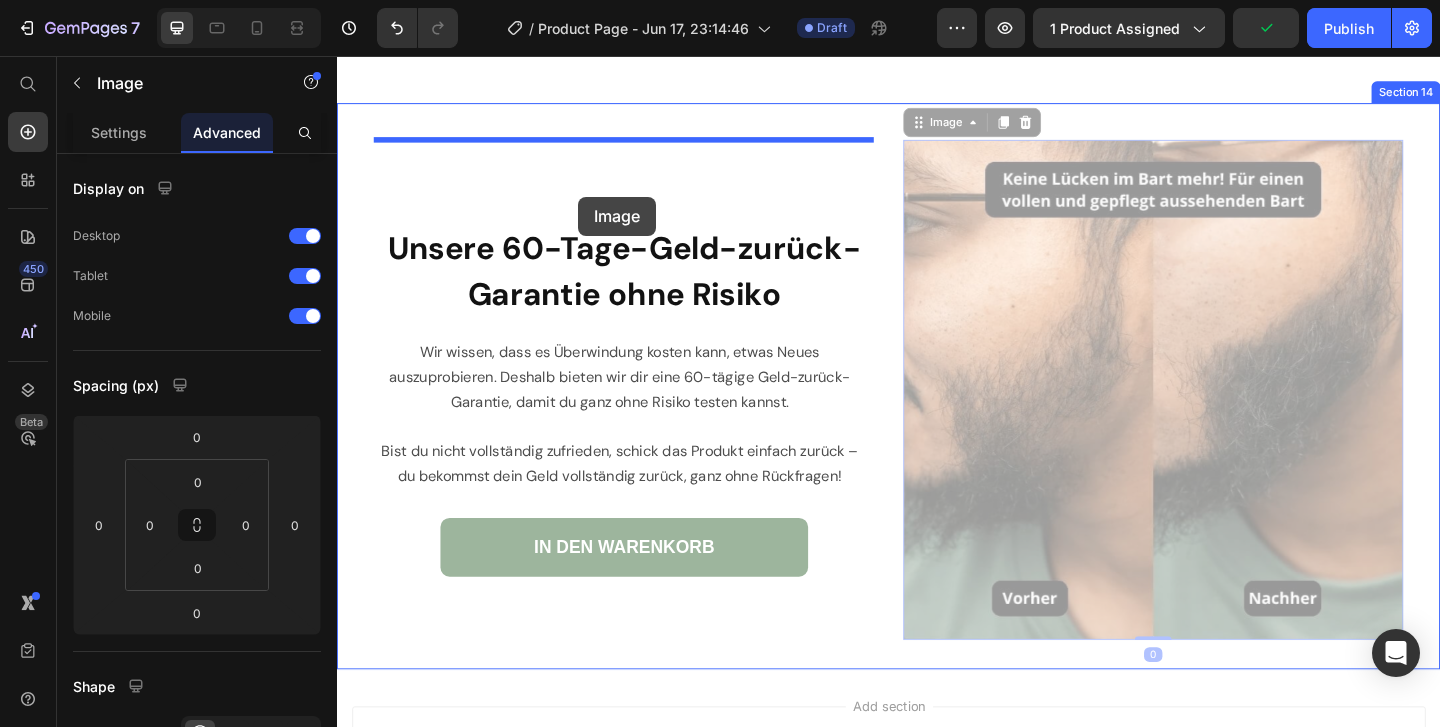drag, startPoint x: 1067, startPoint y: 408, endPoint x: 599, endPoint y: 210, distance: 508.16138 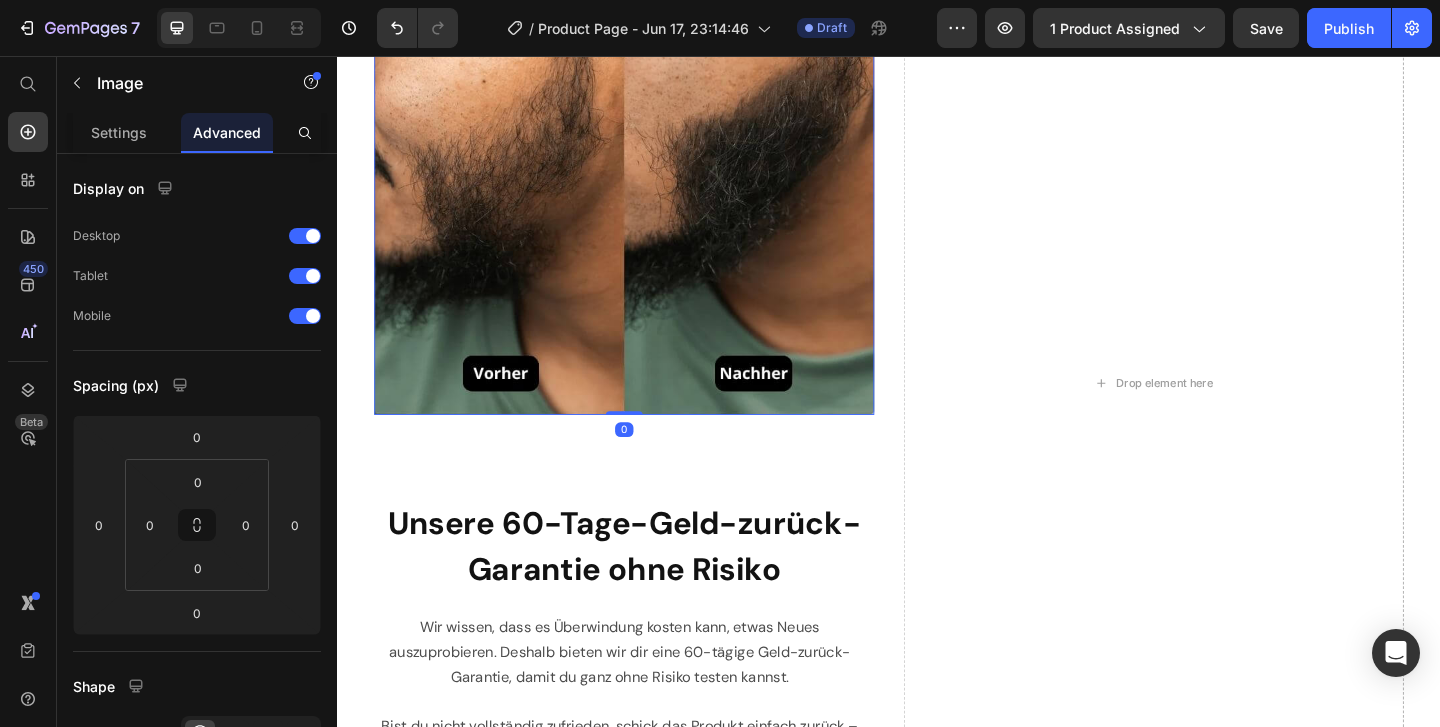 scroll, scrollTop: 8195, scrollLeft: 0, axis: vertical 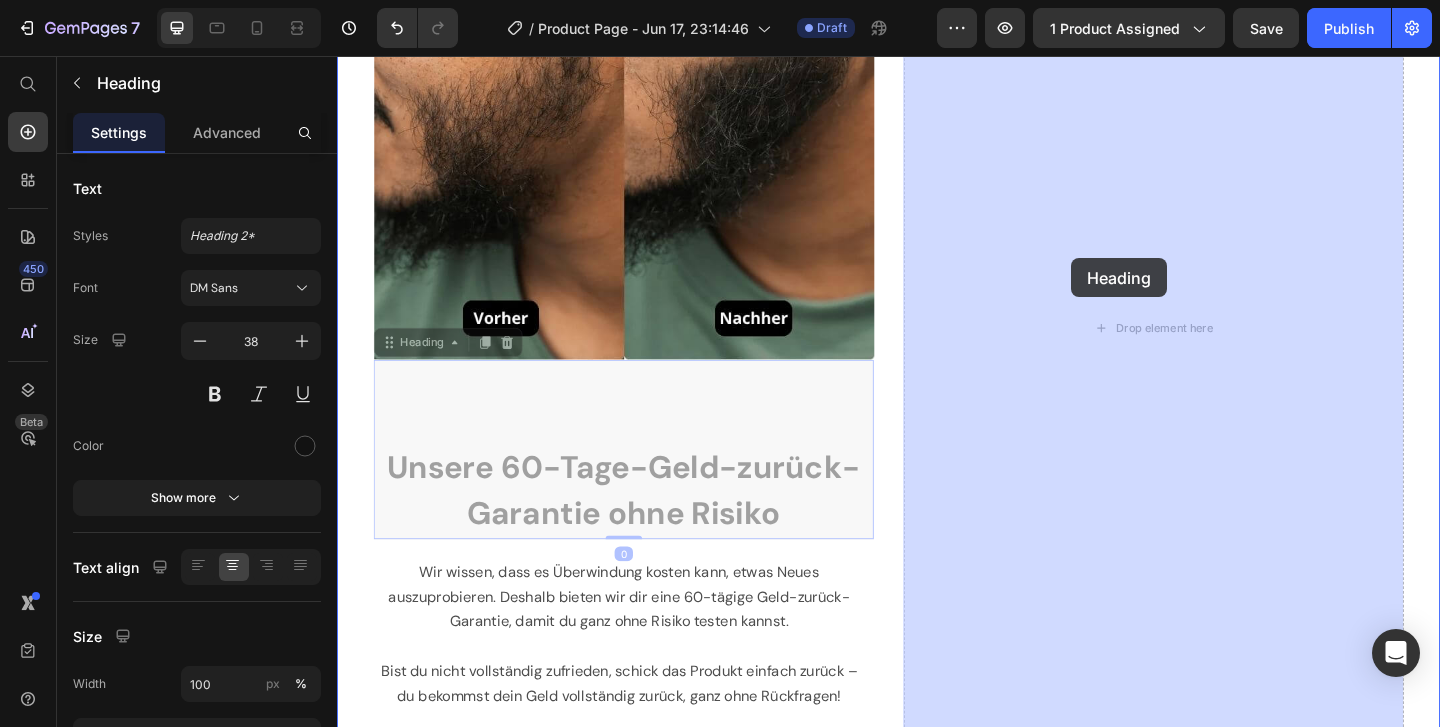 drag, startPoint x: 644, startPoint y: 495, endPoint x: 1136, endPoint y: 277, distance: 538.1338 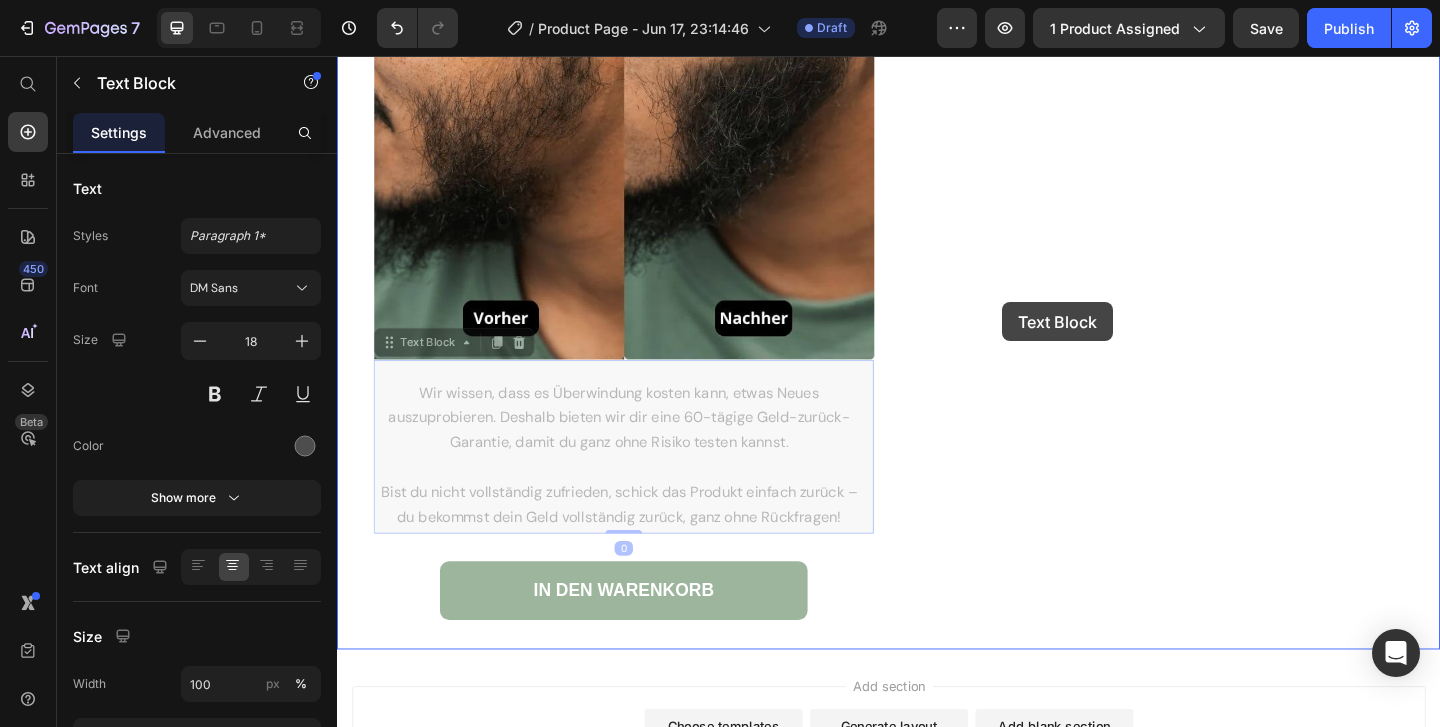 drag, startPoint x: 734, startPoint y: 487, endPoint x: 1145, endPoint y: 282, distance: 459.28857 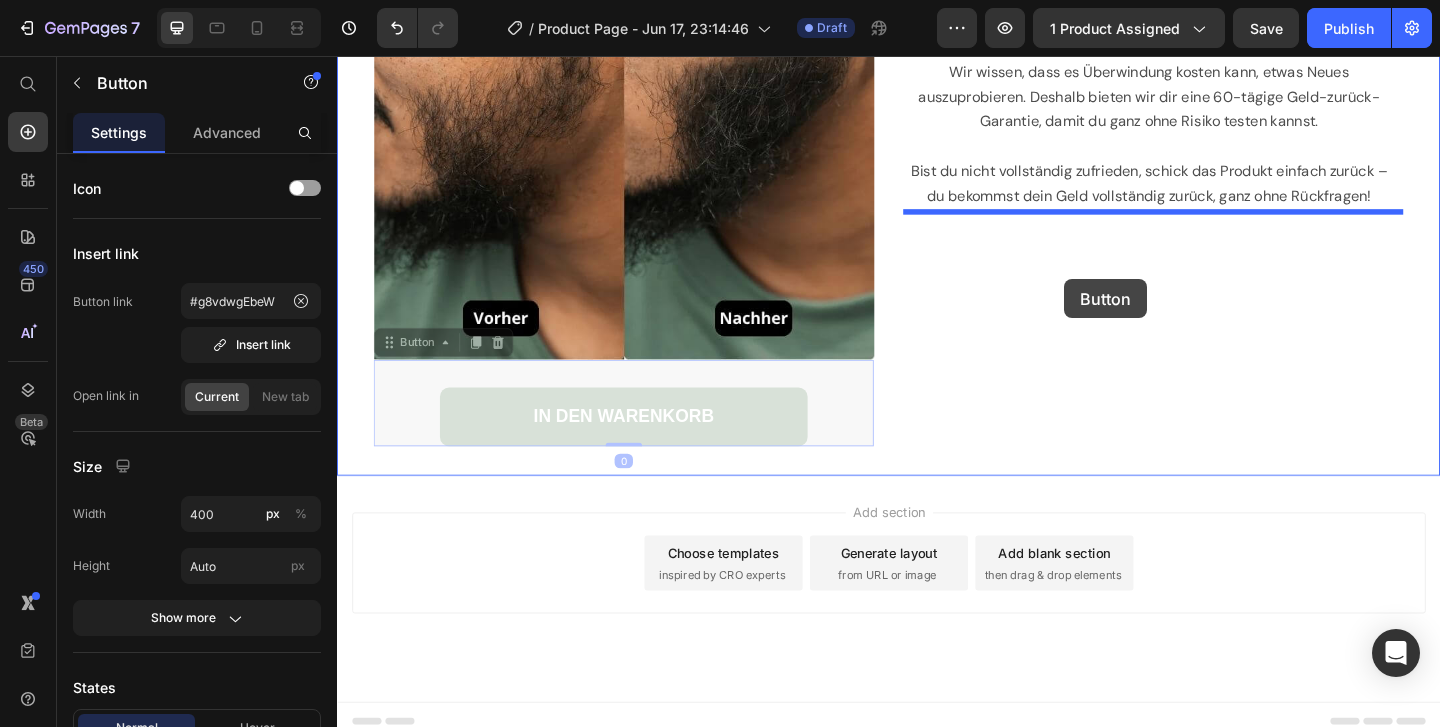 drag, startPoint x: 807, startPoint y: 444, endPoint x: 1128, endPoint y: 299, distance: 352.23004 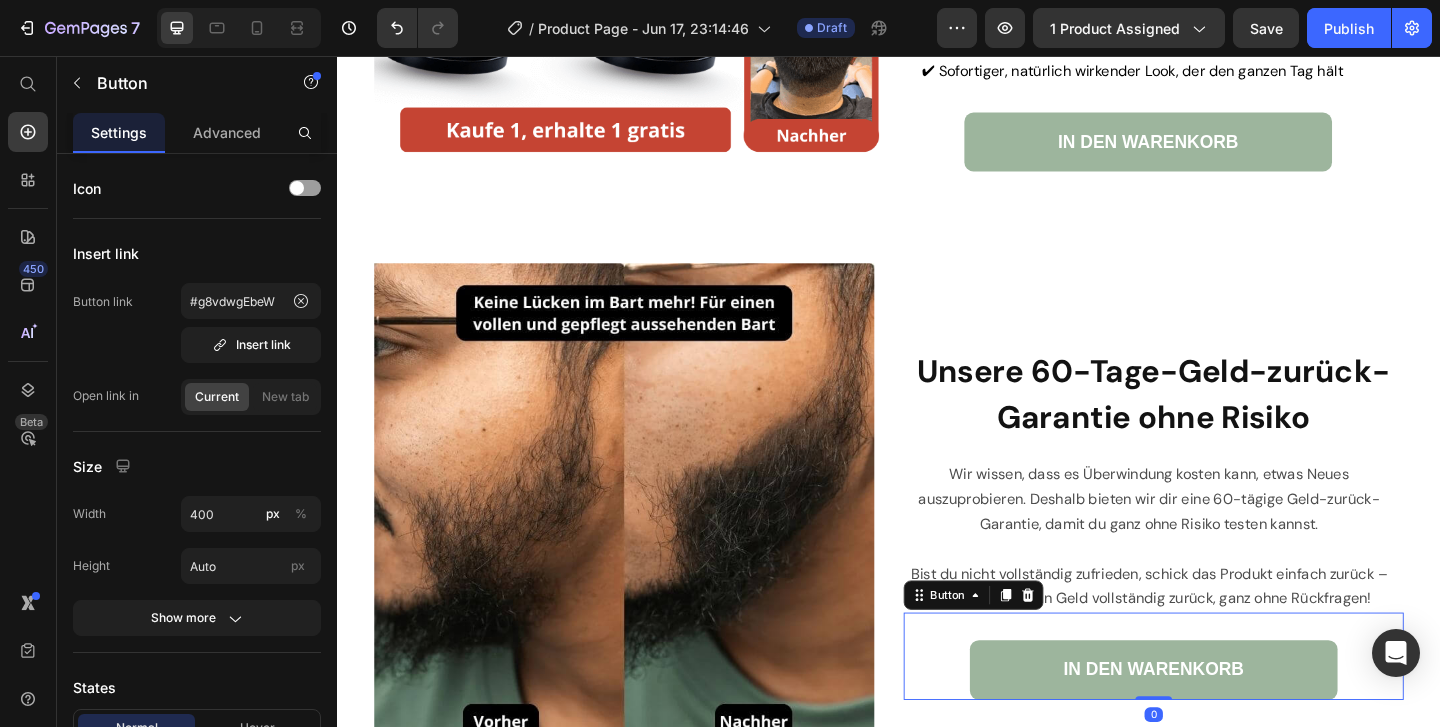 scroll, scrollTop: 7744, scrollLeft: 0, axis: vertical 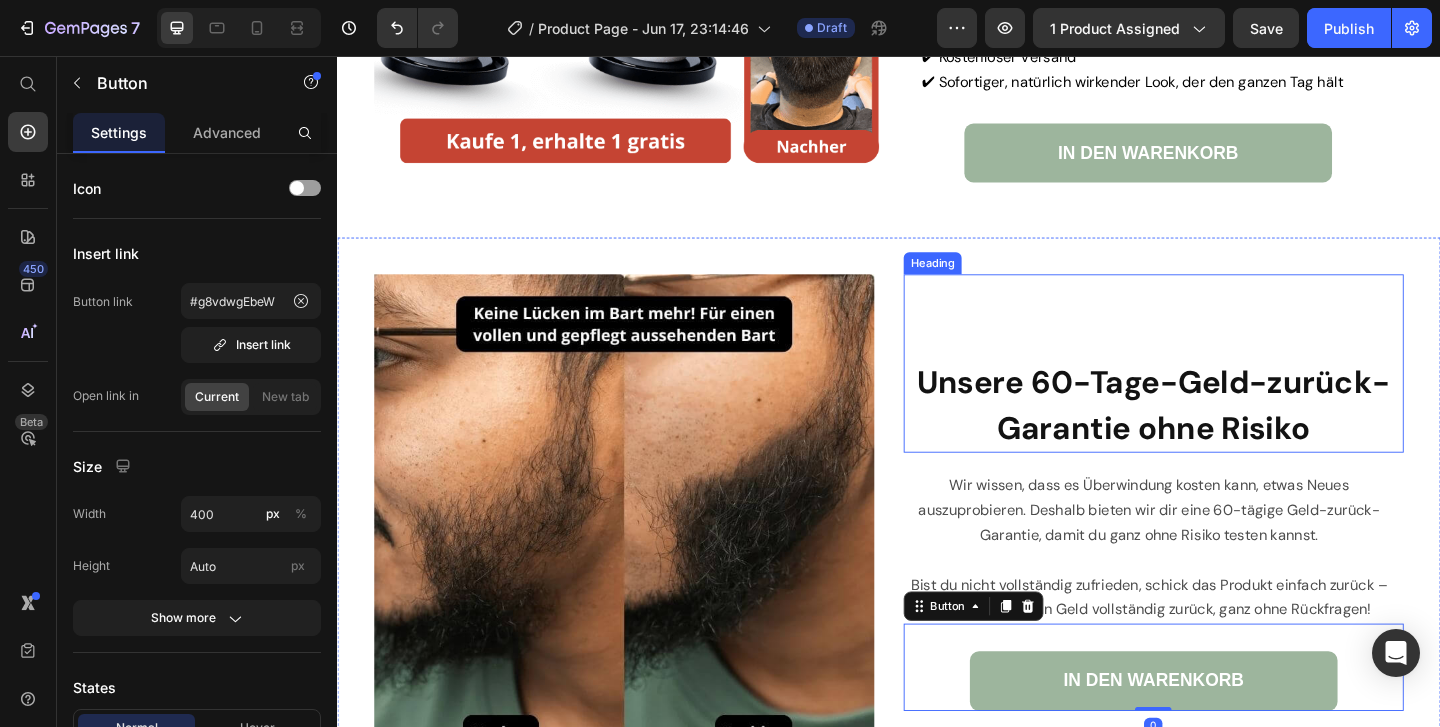 click on "Unsere 60-Tage-Geld-zurück-Garantie ohne Risiko" at bounding box center (1225, 435) 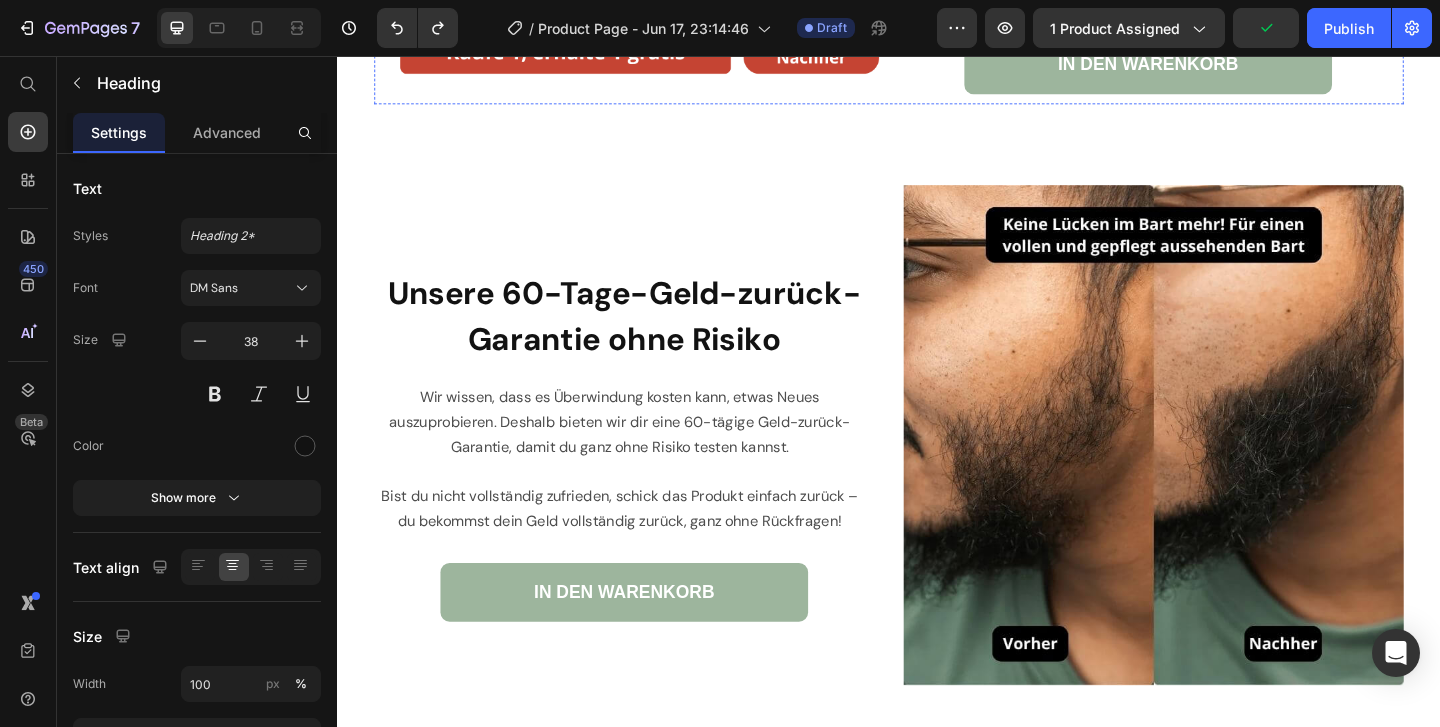 scroll, scrollTop: 7847, scrollLeft: 0, axis: vertical 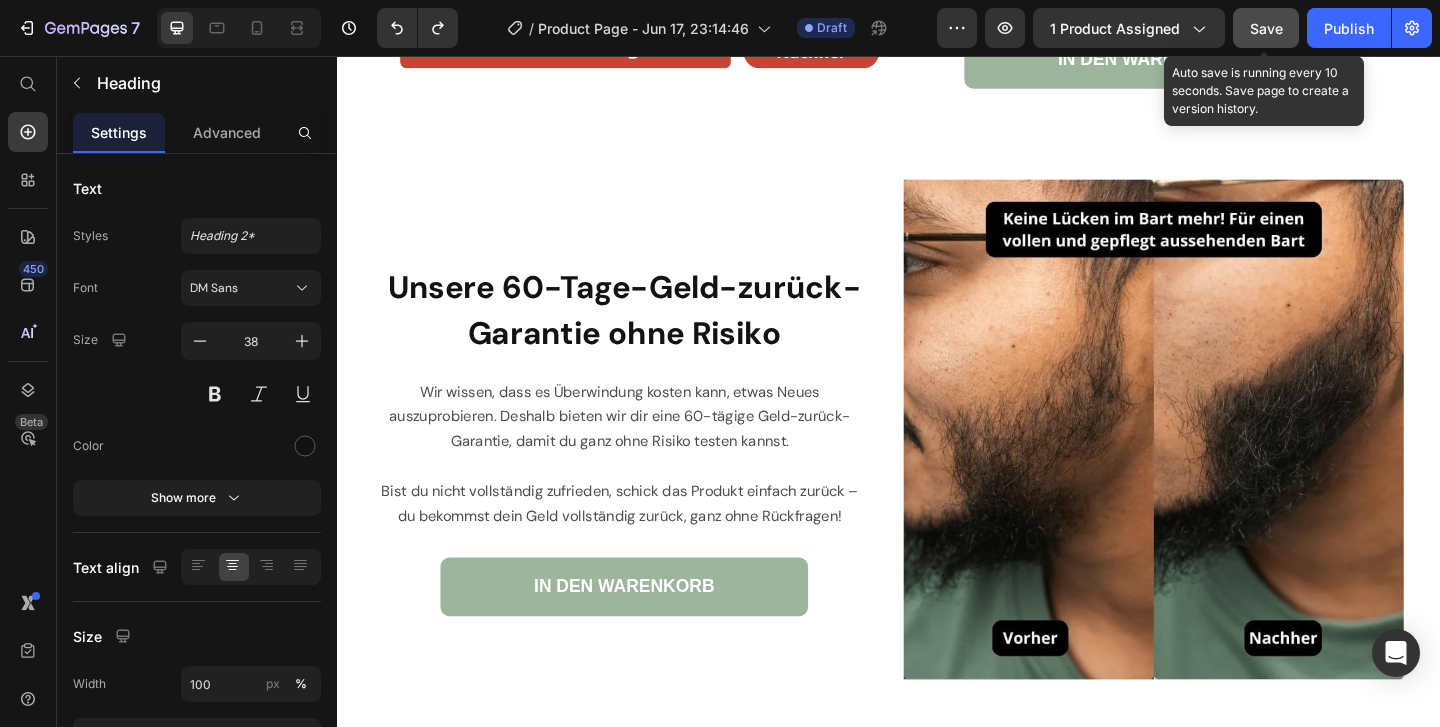 click on "Save" 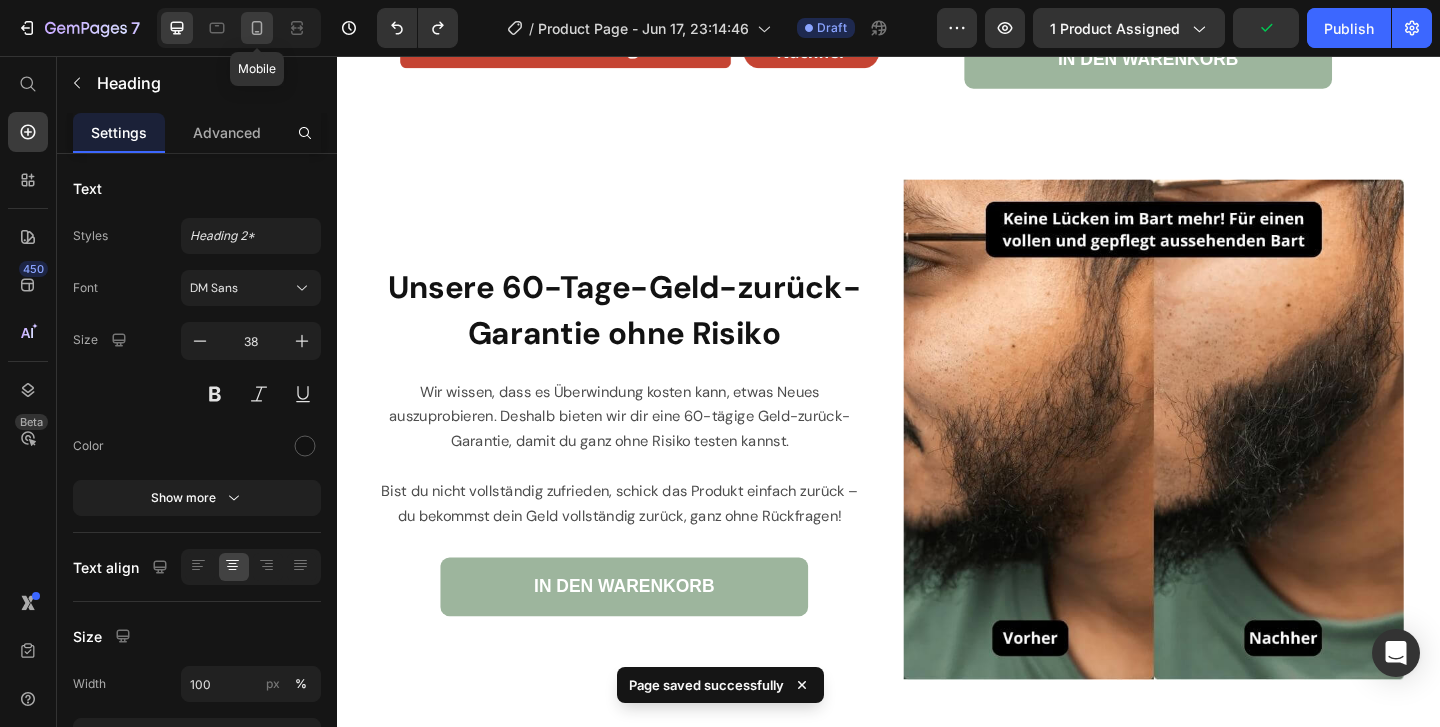 click 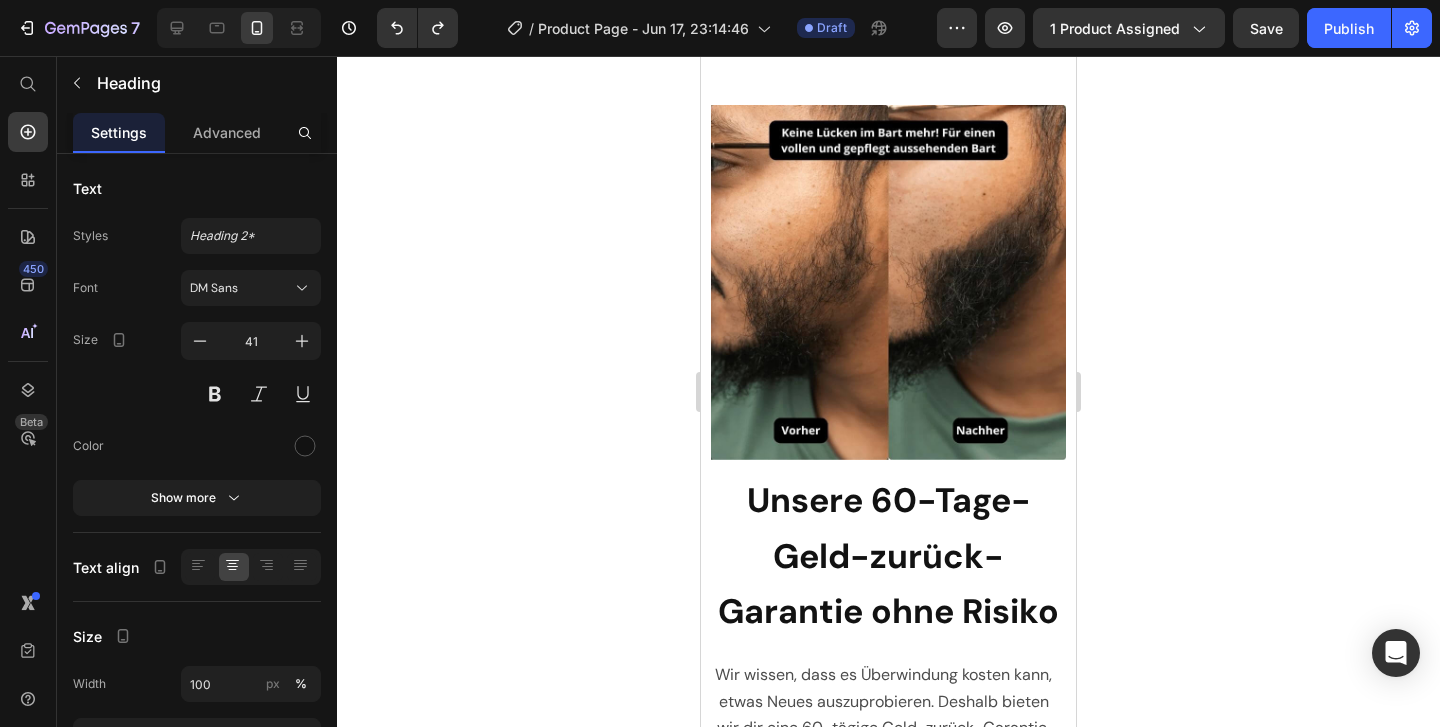 scroll, scrollTop: 8087, scrollLeft: 0, axis: vertical 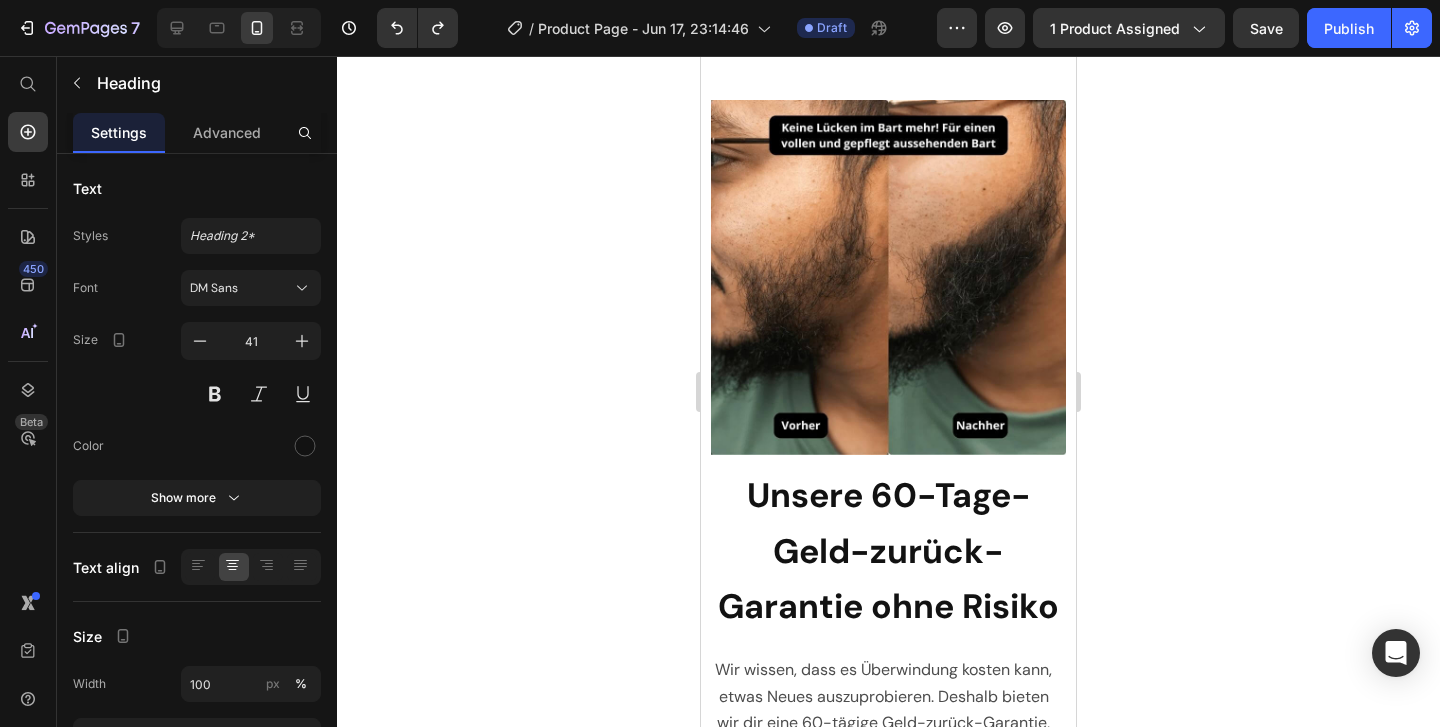 click at bounding box center (888, 277) 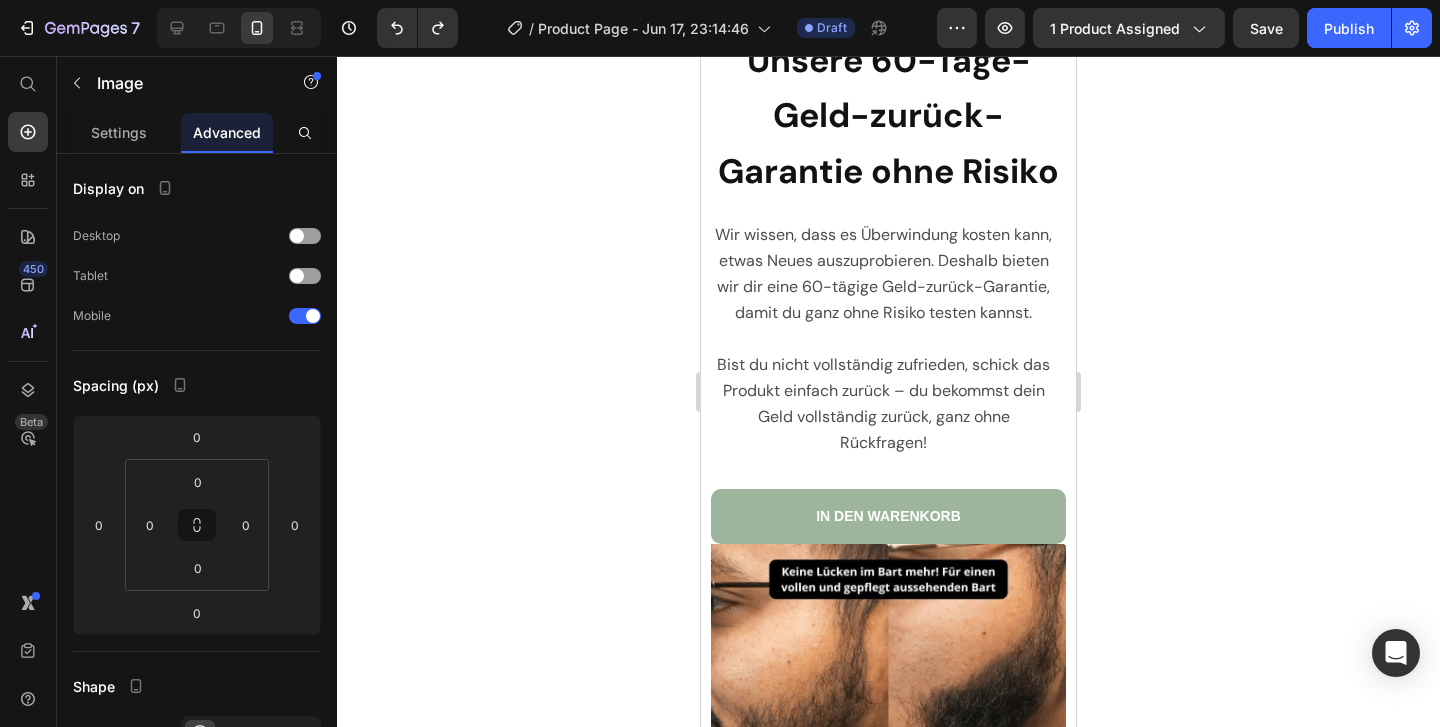 scroll, scrollTop: 8910, scrollLeft: 0, axis: vertical 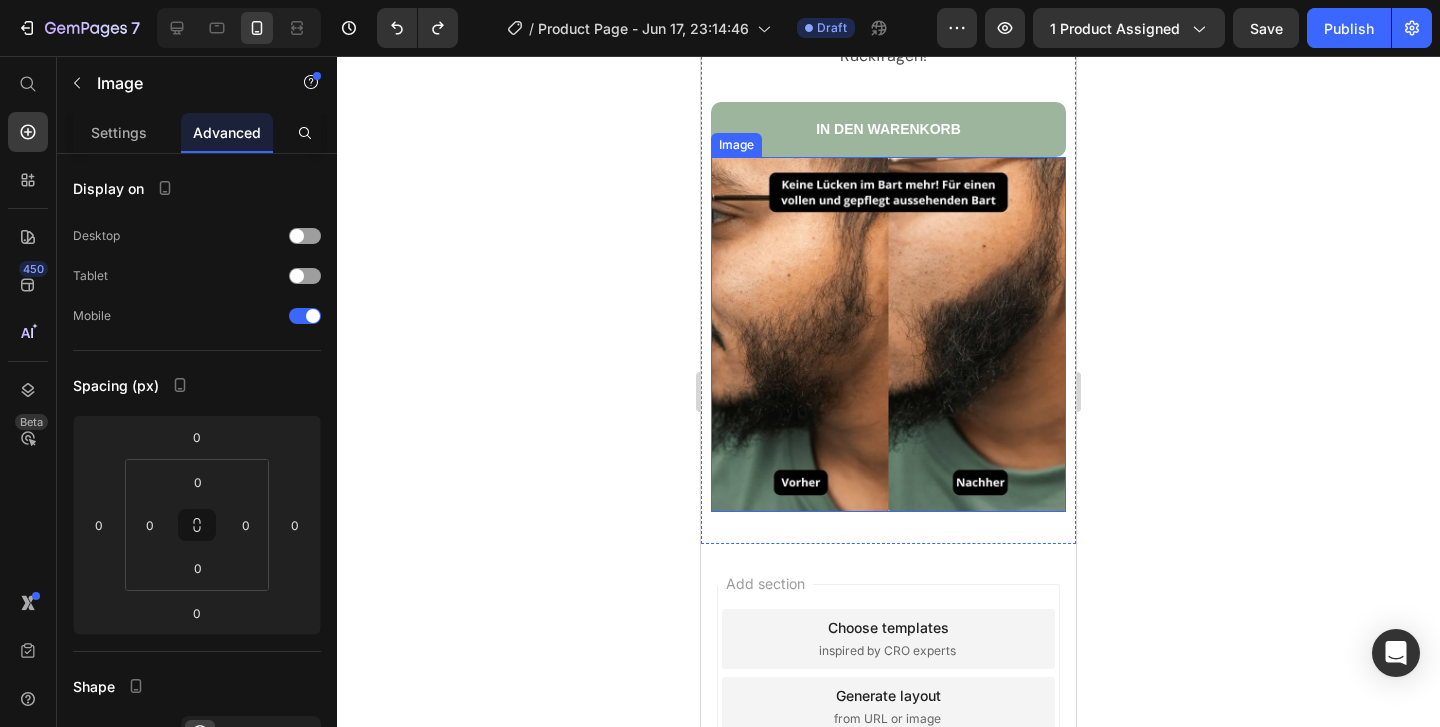 click at bounding box center (888, 334) 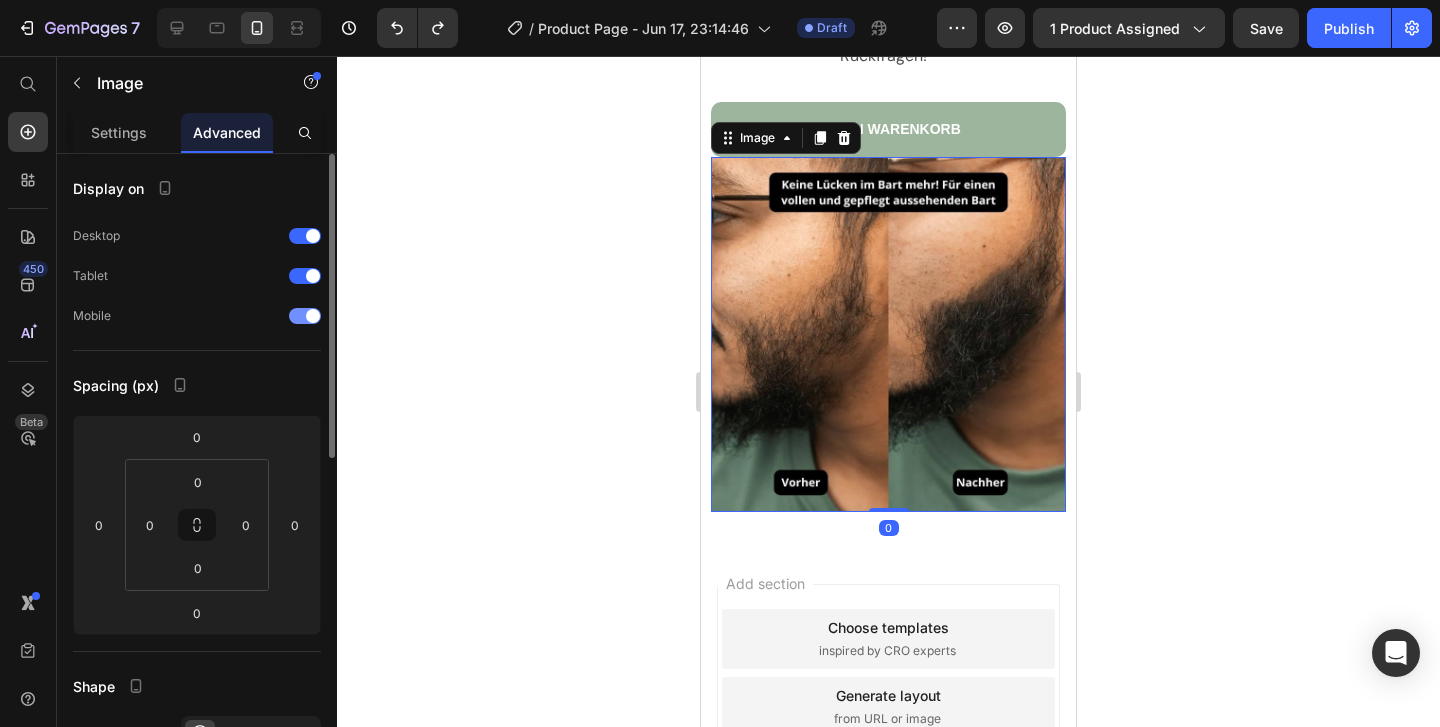 click at bounding box center (305, 316) 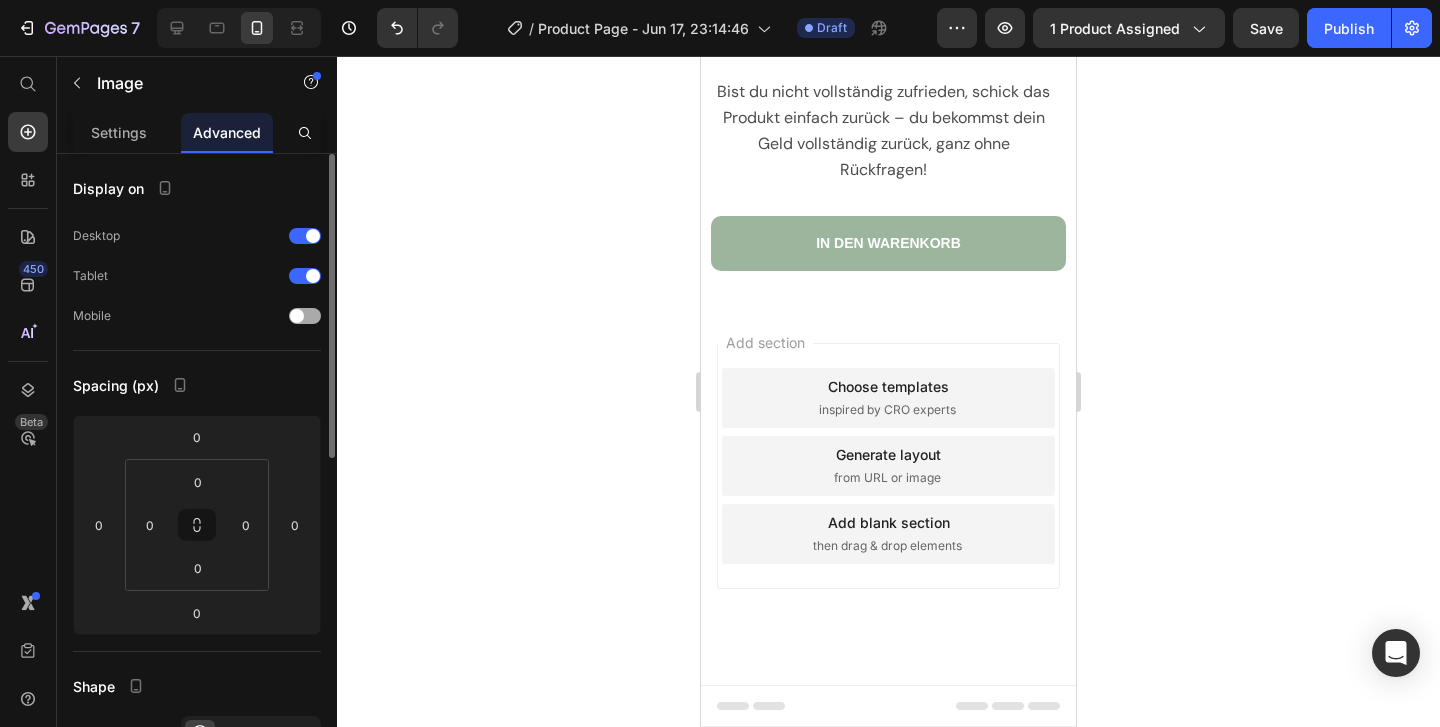 scroll, scrollTop: 8823, scrollLeft: 0, axis: vertical 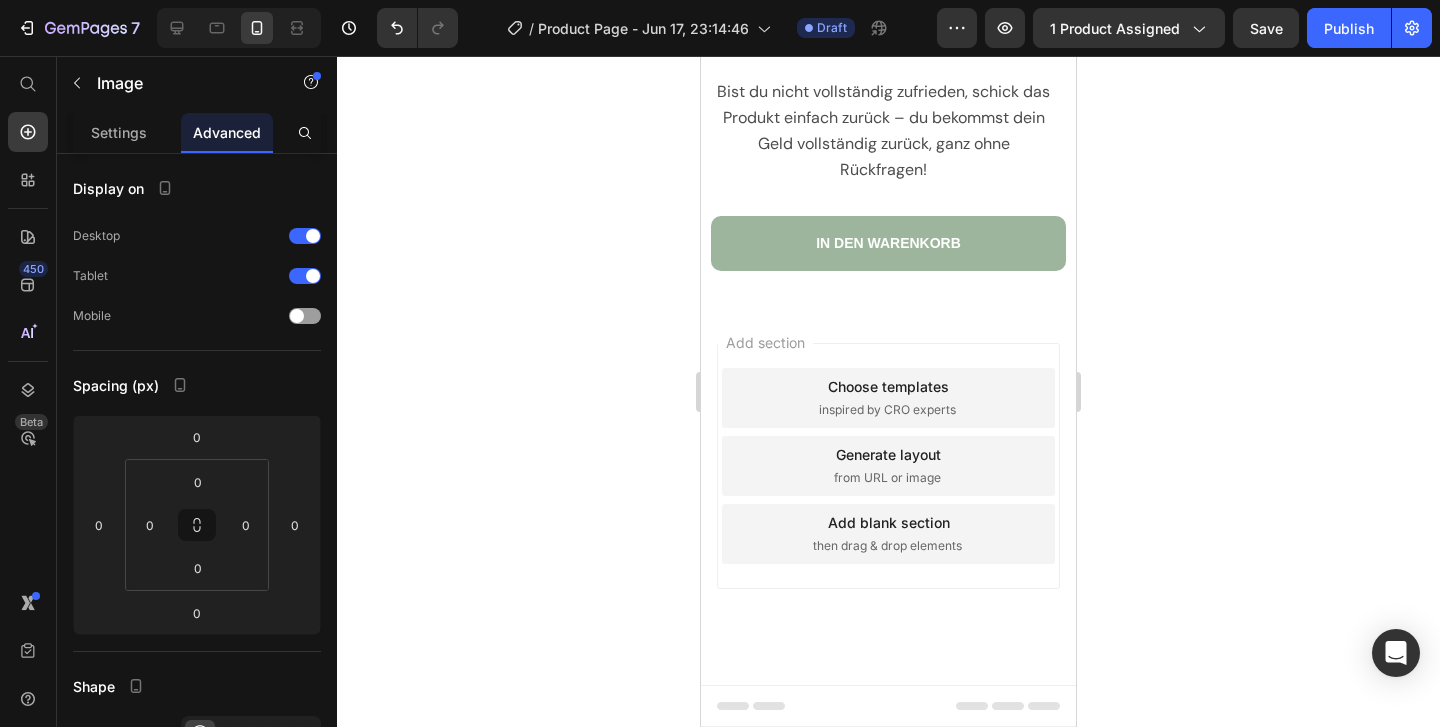 click on "Add section Choose templates inspired by CRO experts Generate layout from URL or image Add blank section then drag & drop elements" at bounding box center [888, 494] 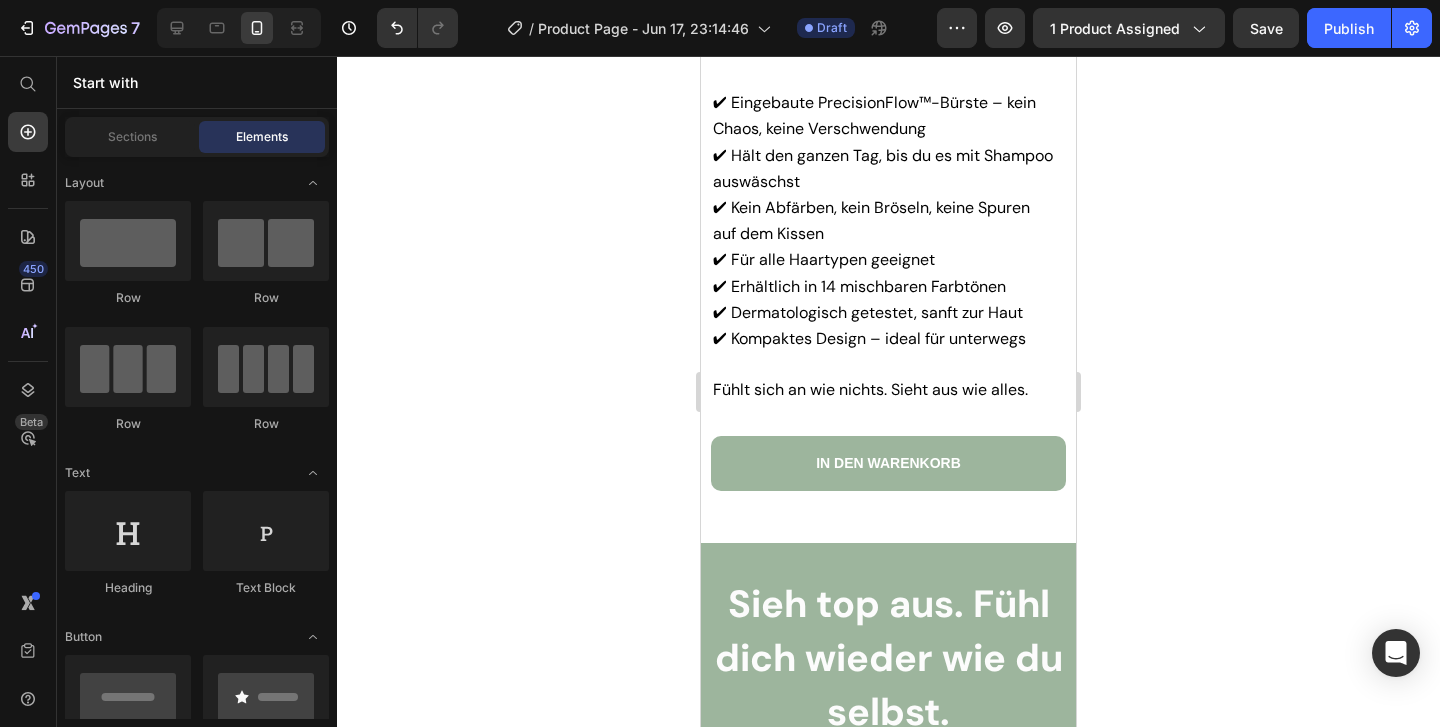 scroll, scrollTop: 6976, scrollLeft: 0, axis: vertical 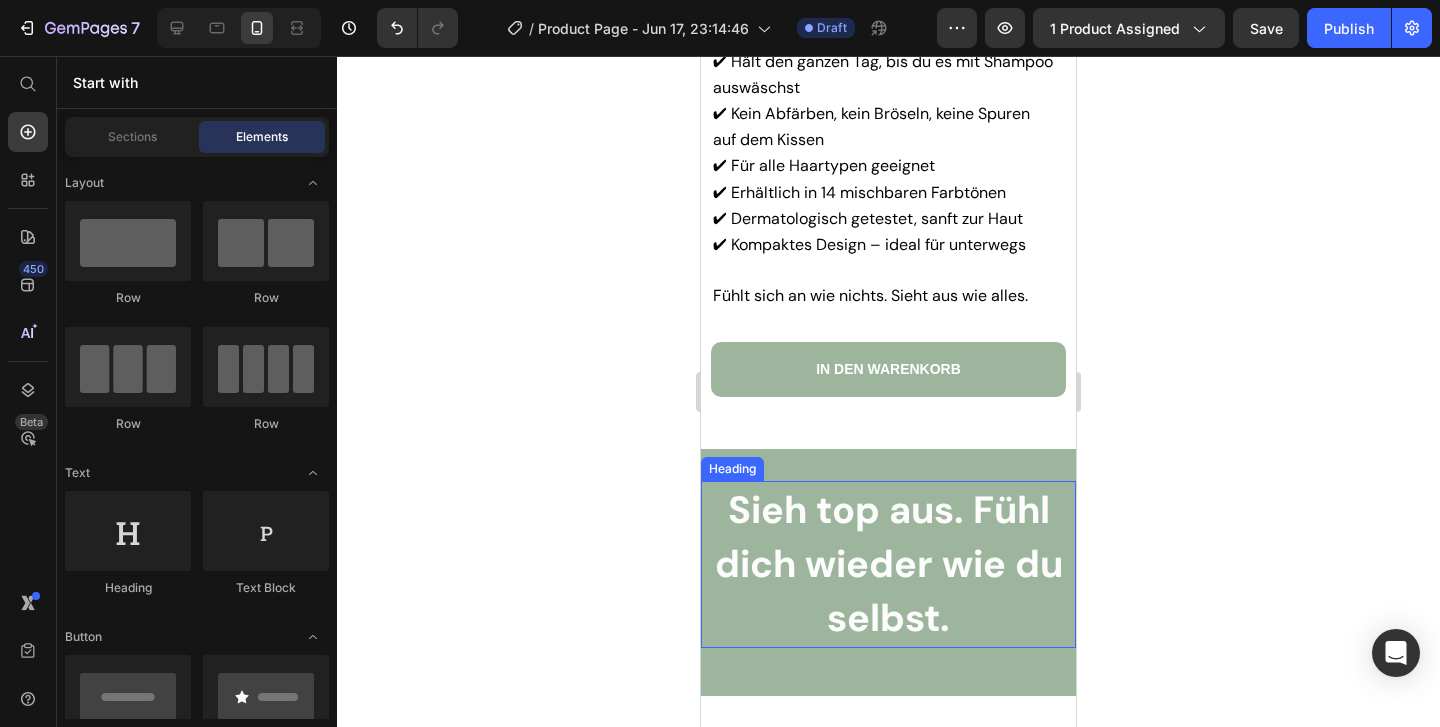 click on "Sieh top aus. Fühl dich wieder wie du selbst." at bounding box center [889, 564] 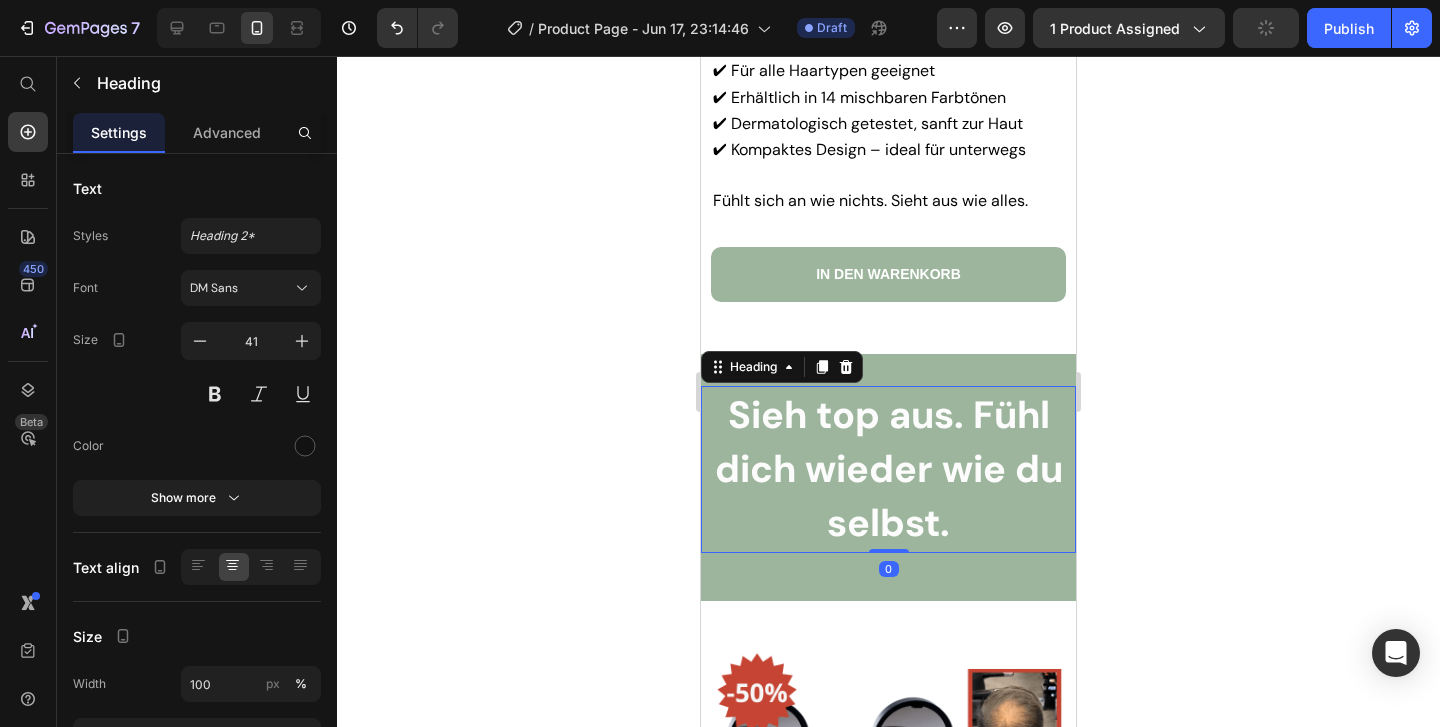 scroll, scrollTop: 7088, scrollLeft: 0, axis: vertical 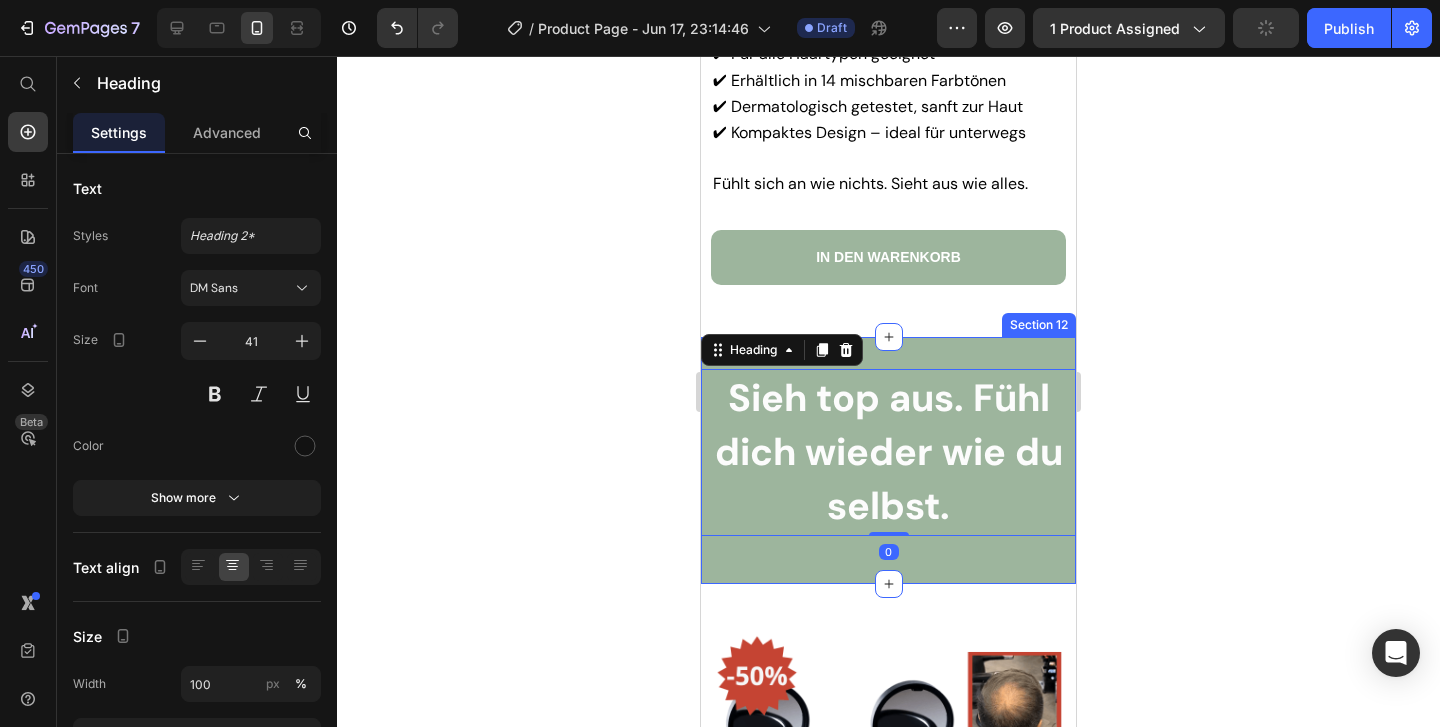 click on "Sieh top aus. Fühl dich wieder wie du selbst. Heading   0 Row Section 12" at bounding box center [888, 460] 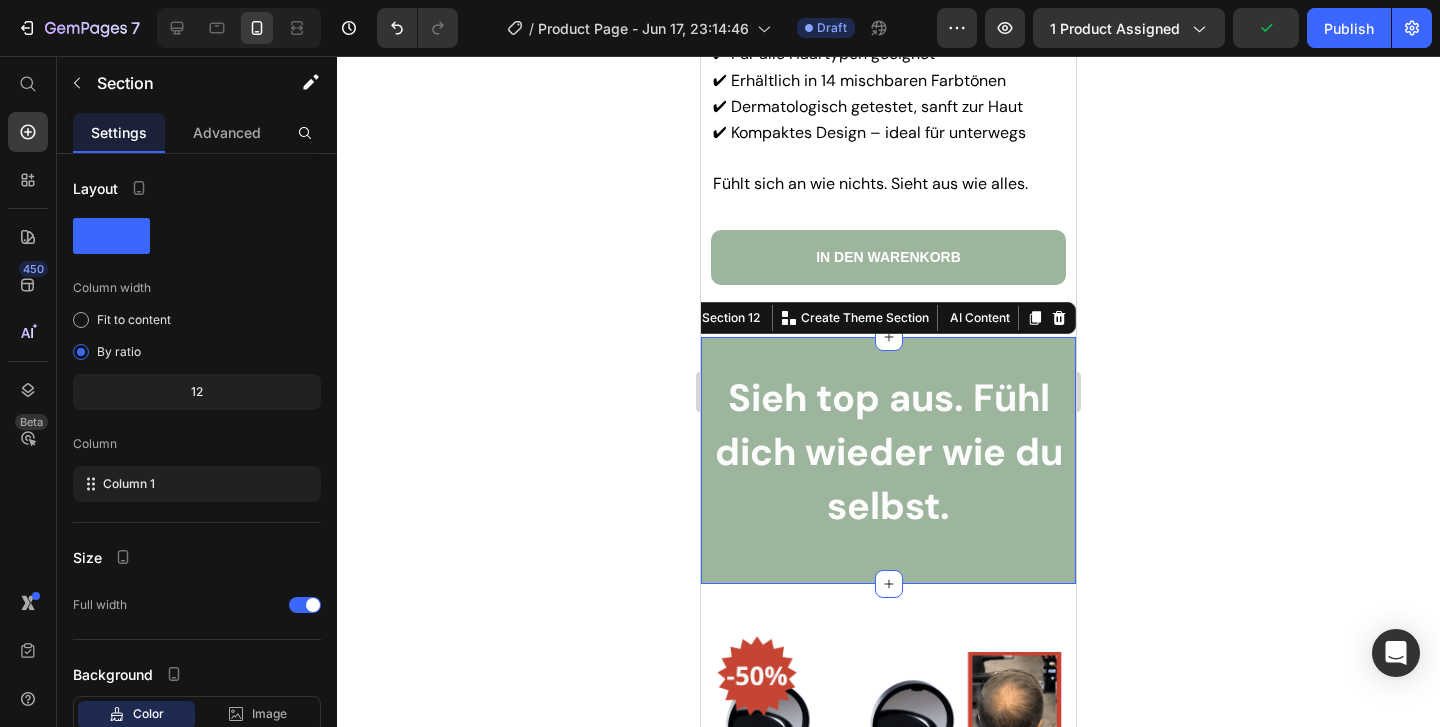 click on "Sieh top aus. Fühl dich wieder wie du selbst. Heading Row Section 12   You can create reusable sections Create Theme Section AI Content Write with GemAI What would you like to describe here? Tone and Voice Persuasive Product Vollum Hair Filler Show more Generate" at bounding box center (888, 460) 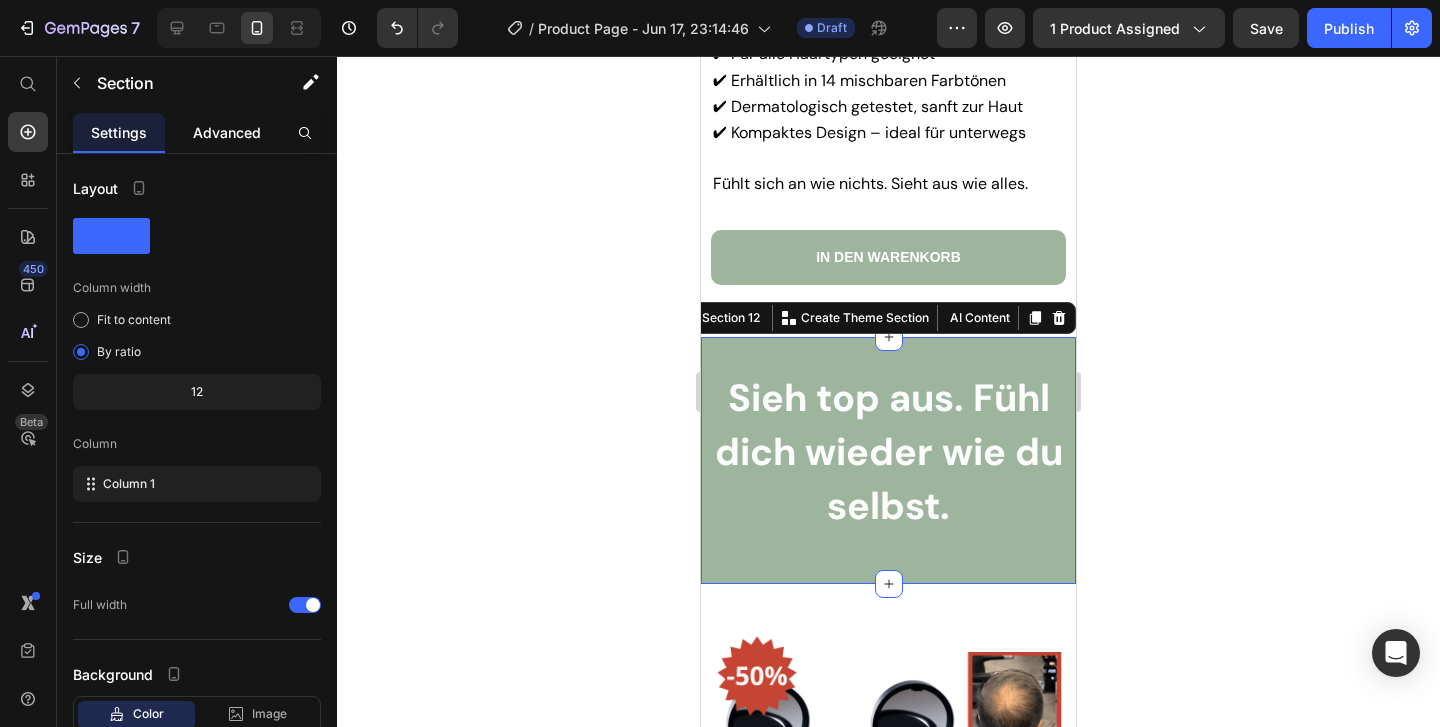 click on "Advanced" 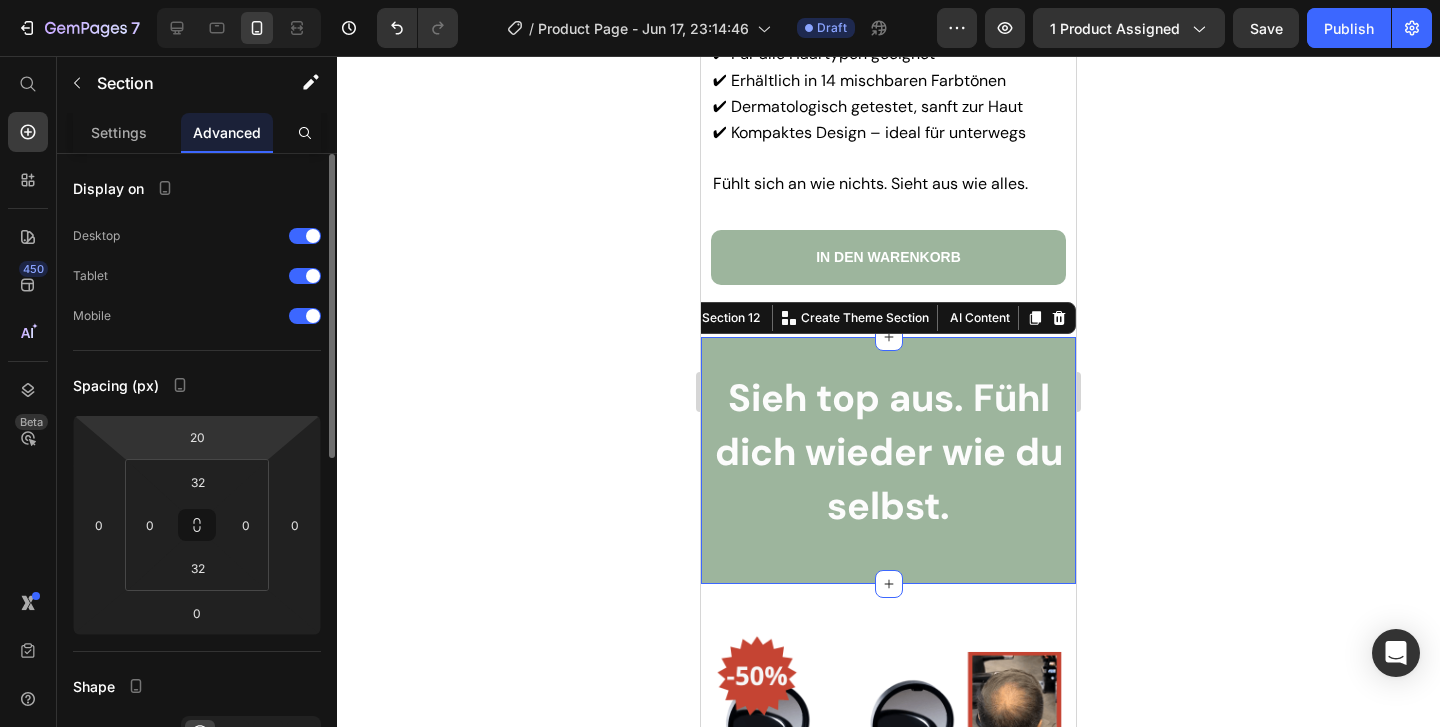 click on "7   /  Product Page - Jun 17, 23:14:46 Draft Preview 1 product assigned  Save   Publish  450 Beta Start with Sections Elements Hero Section Product Detail Brands Trusted Badges Guarantee Product Breakdown How to use Testimonials Compare Bundle FAQs Social Proof Brand Story Product List Collection Blog List Contact Sticky Add to Cart Custom Footer Browse Library 450 Layout
Row
Row
Row
Row Text
Heading
Text Block Button
Button
Button
Sticky Back to top Media
Image" at bounding box center (720, 0) 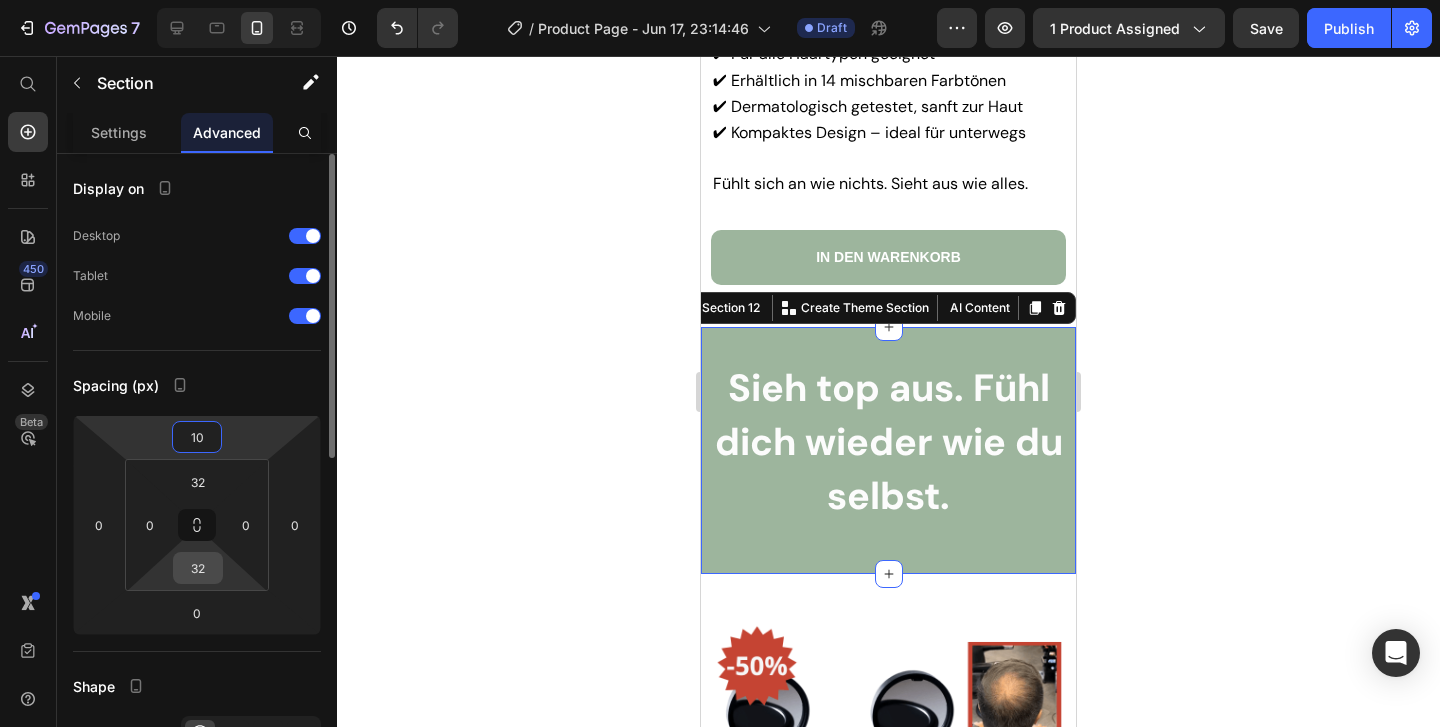 type on "20" 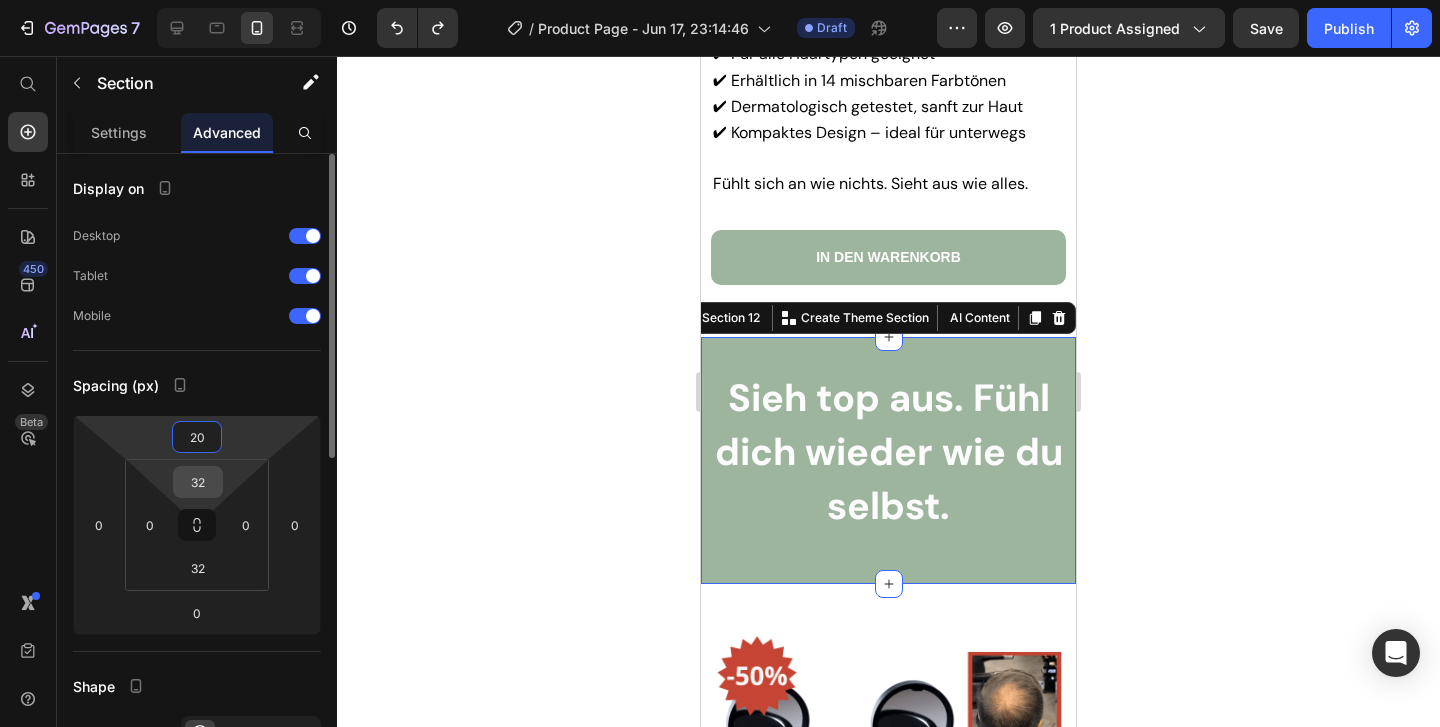 click on "32" at bounding box center (198, 482) 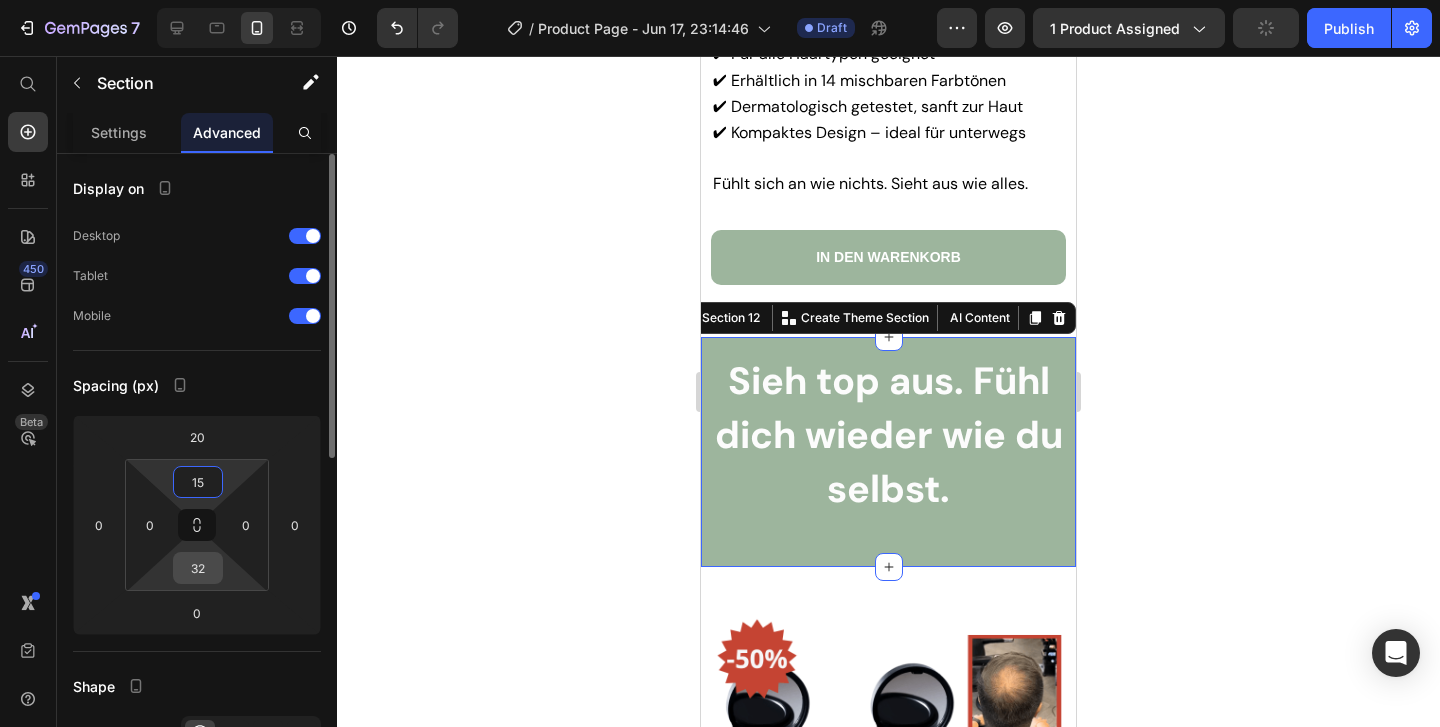 type on "15" 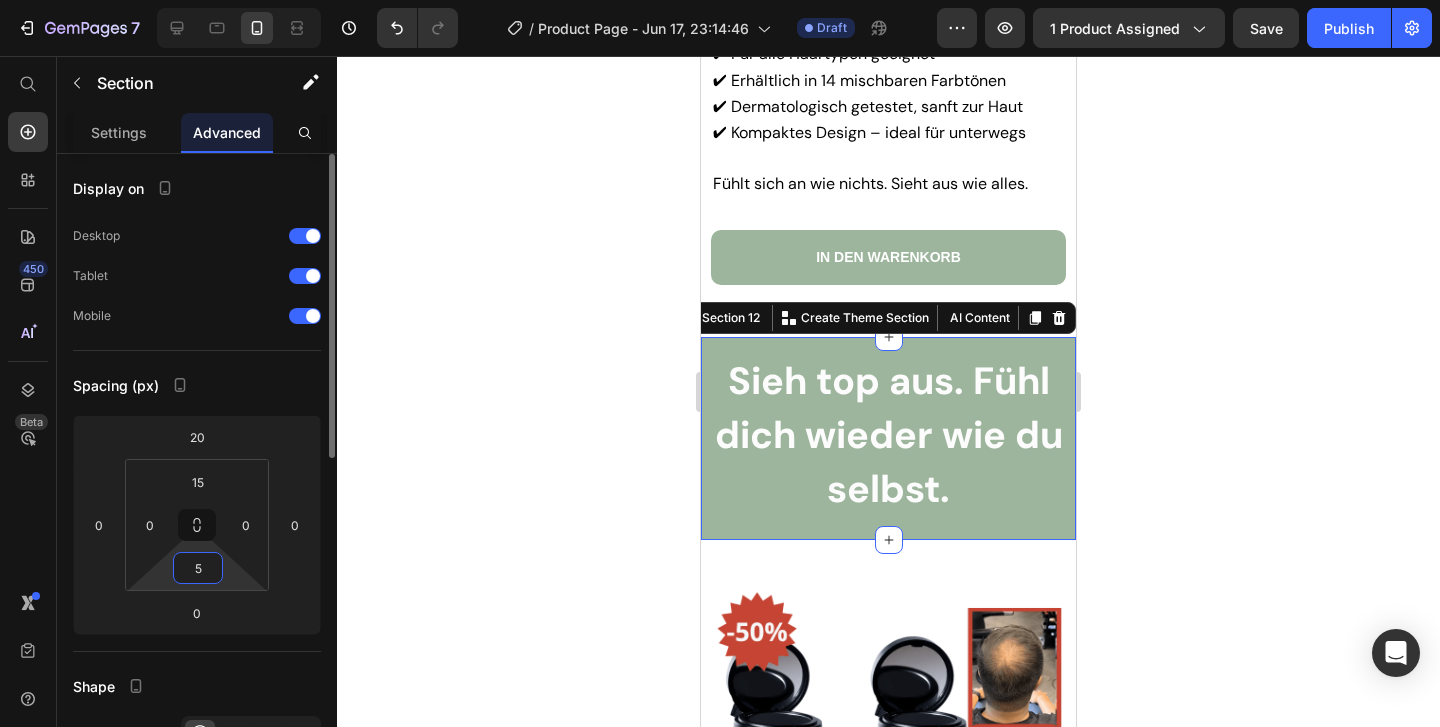 click on "5" at bounding box center [198, 568] 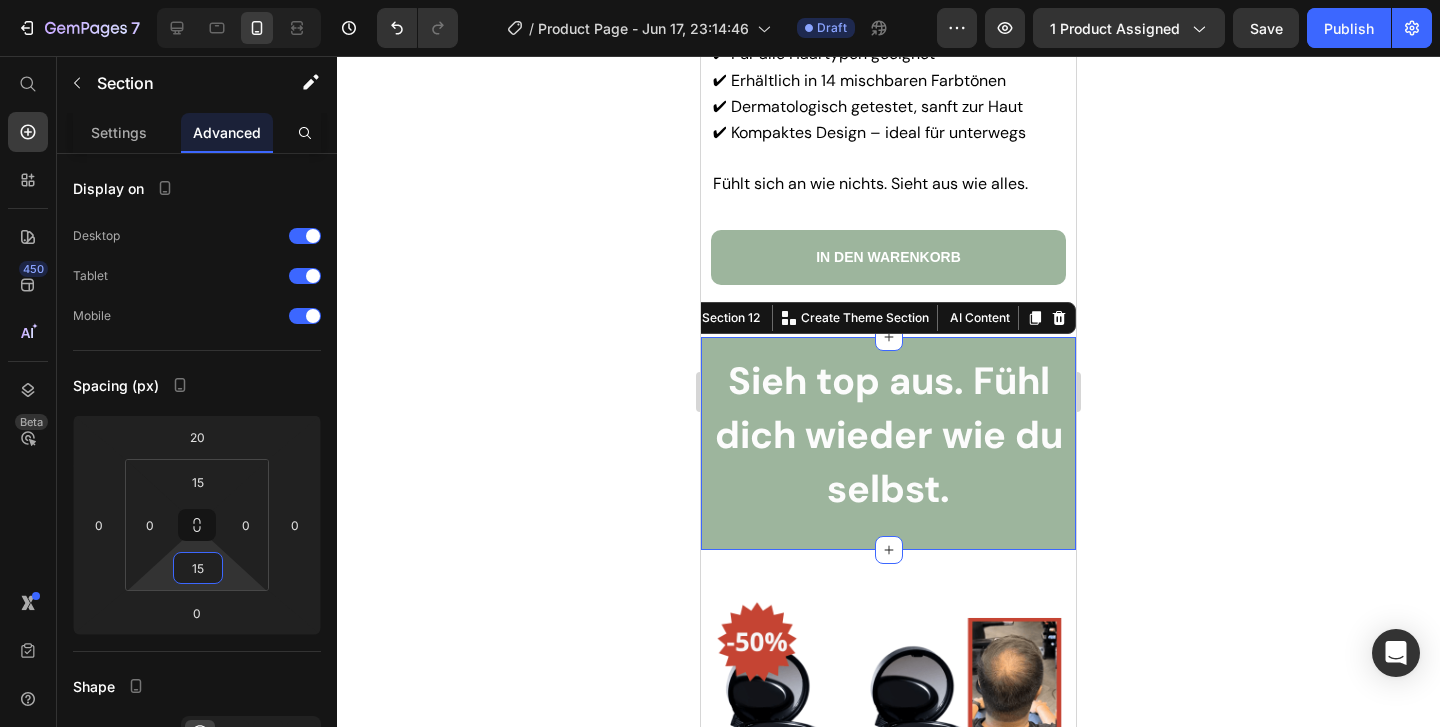 click 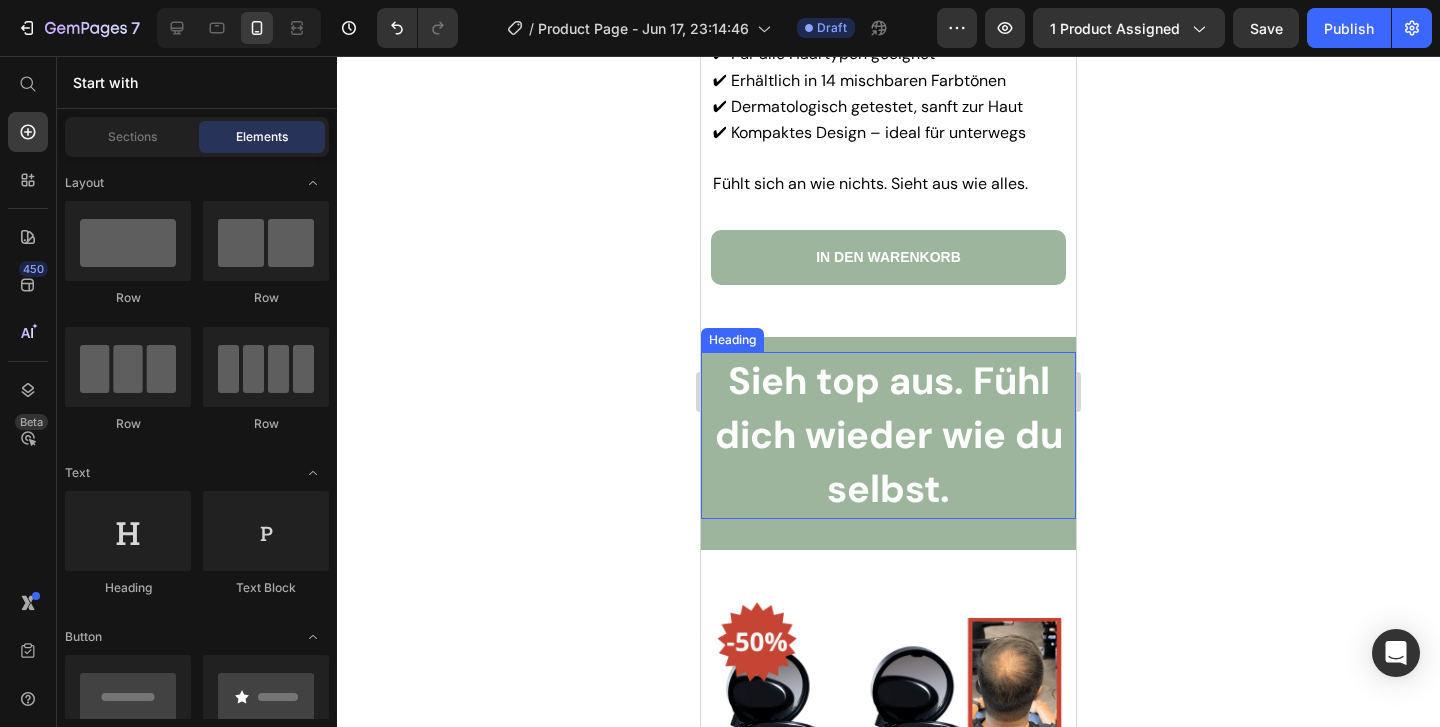 click on "Sieh top aus. Fühl dich wieder wie du selbst." at bounding box center [888, 435] 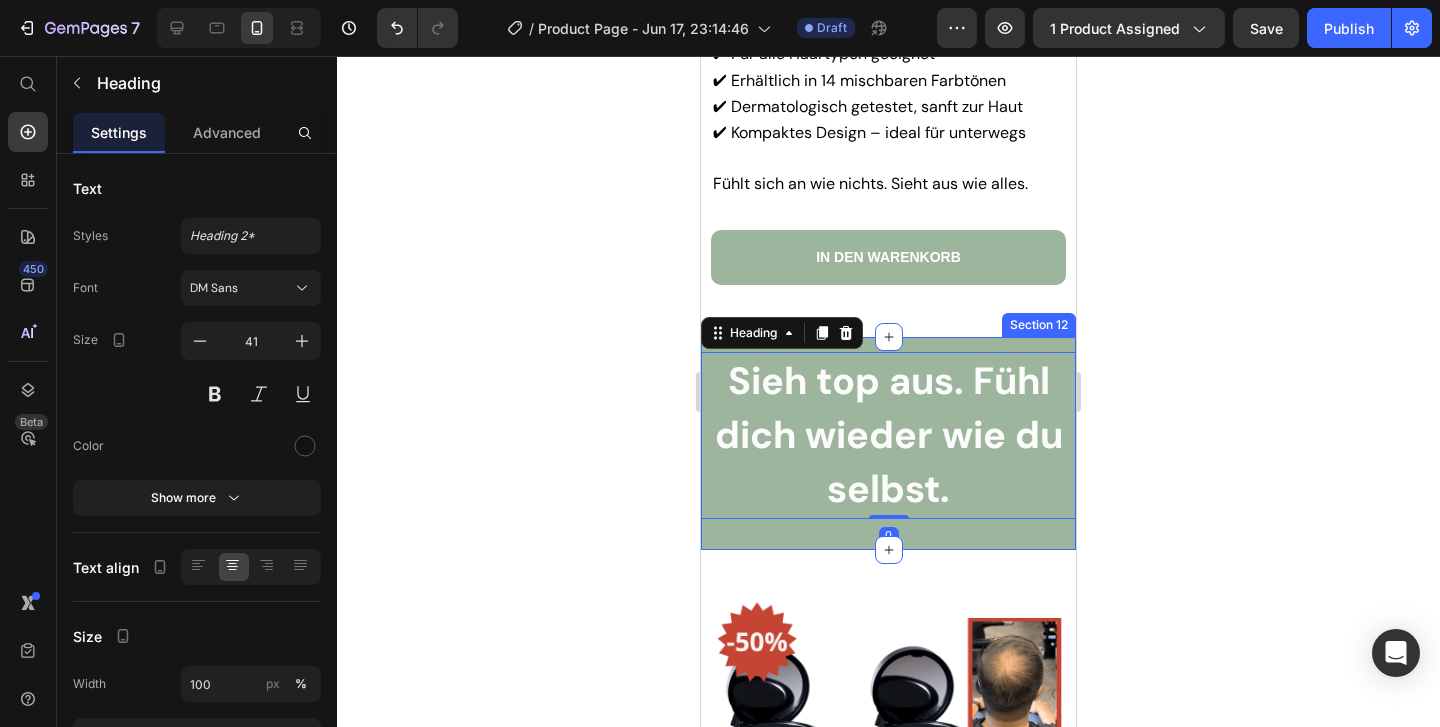 click on "Sieh top aus. Fühl dich wieder wie du selbst. Heading   0 Row Section 12" at bounding box center [888, 443] 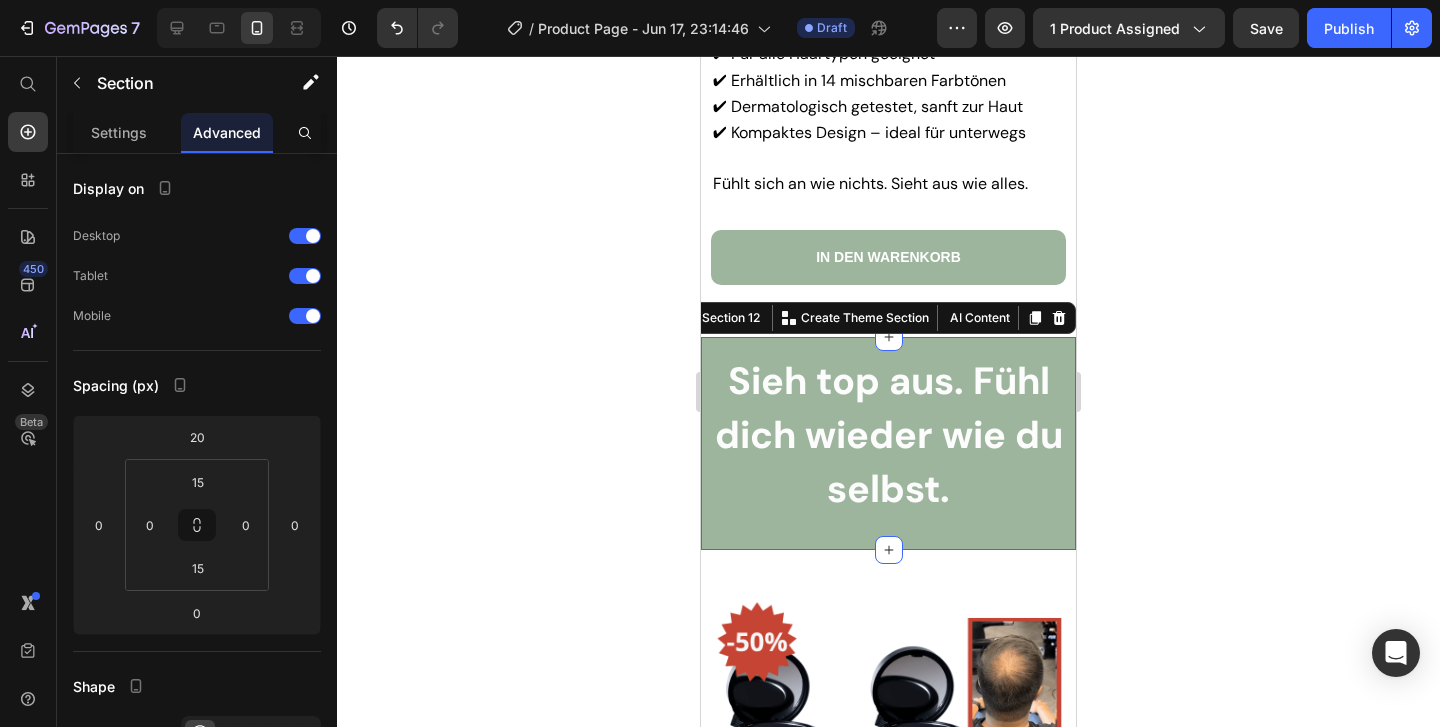 click 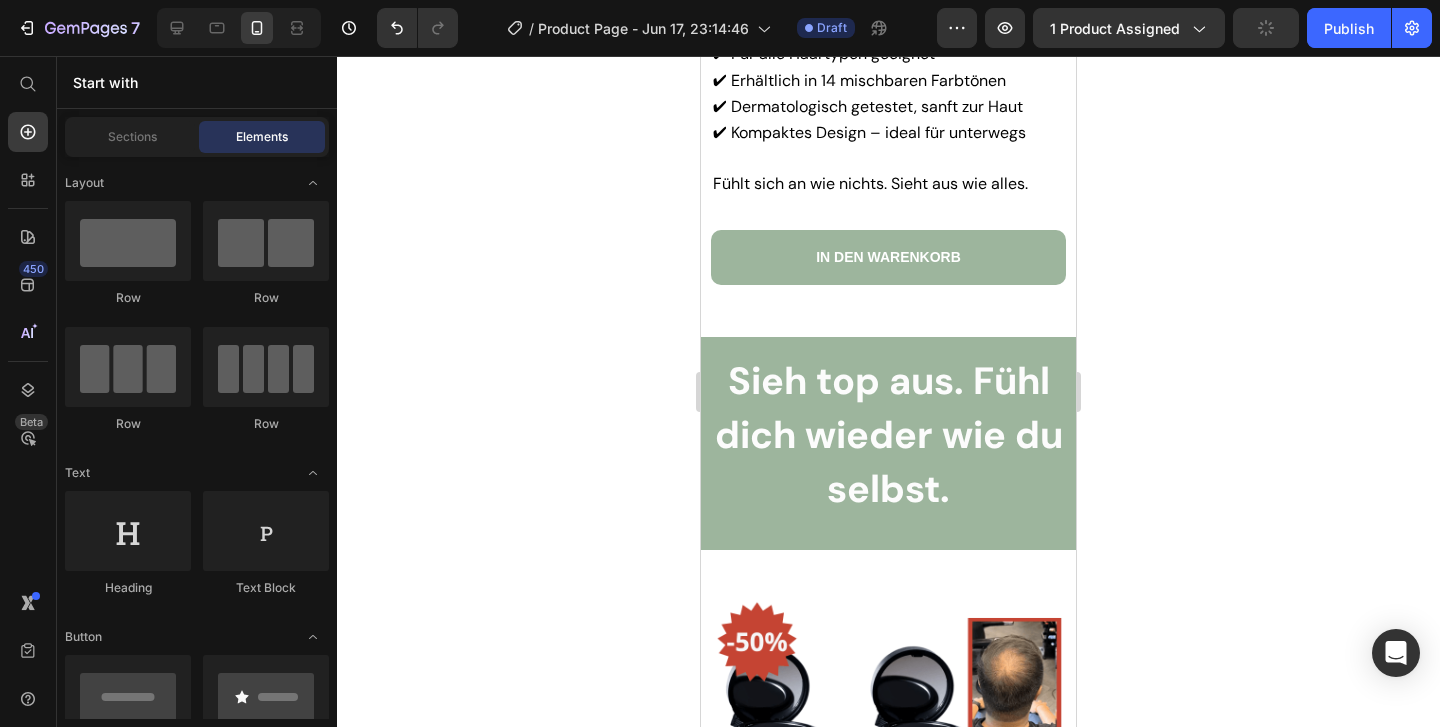 click 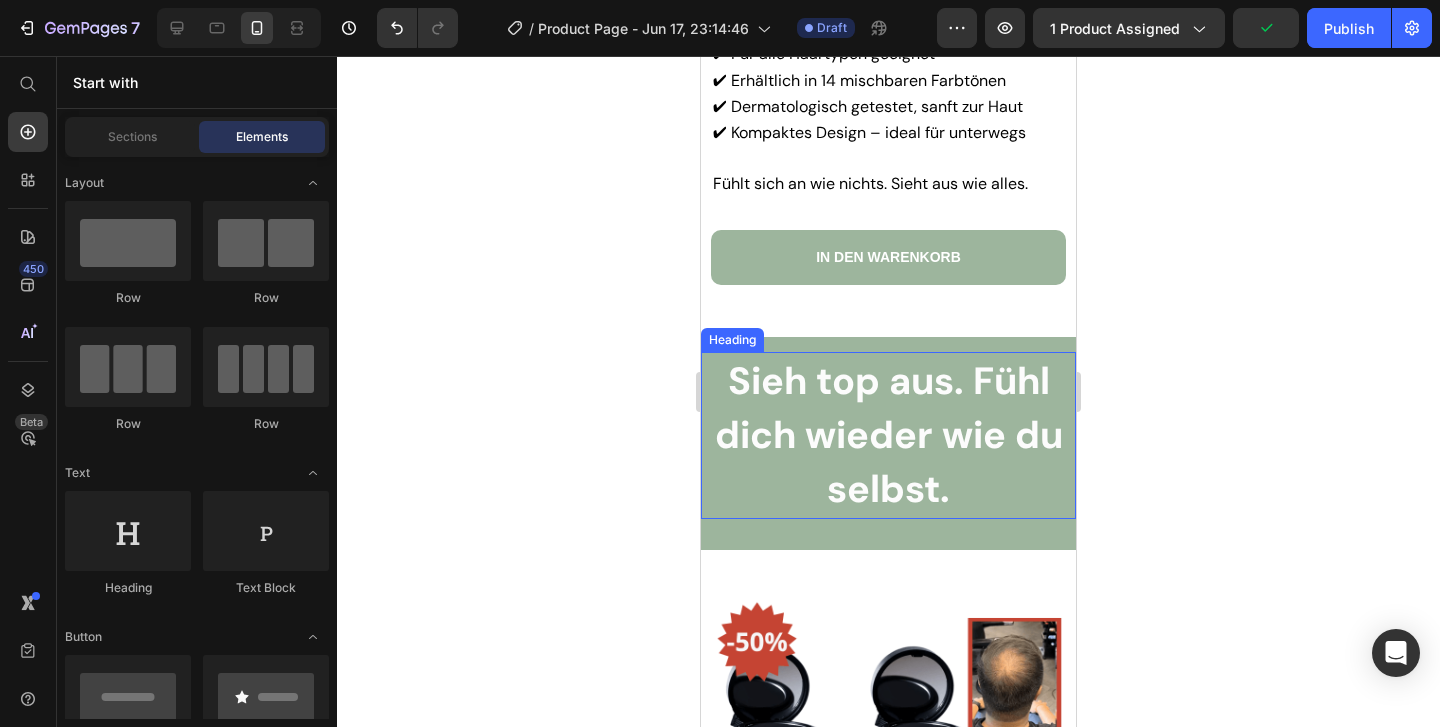 click on "Sieh top aus. Fühl dich wieder wie du selbst." at bounding box center (889, 435) 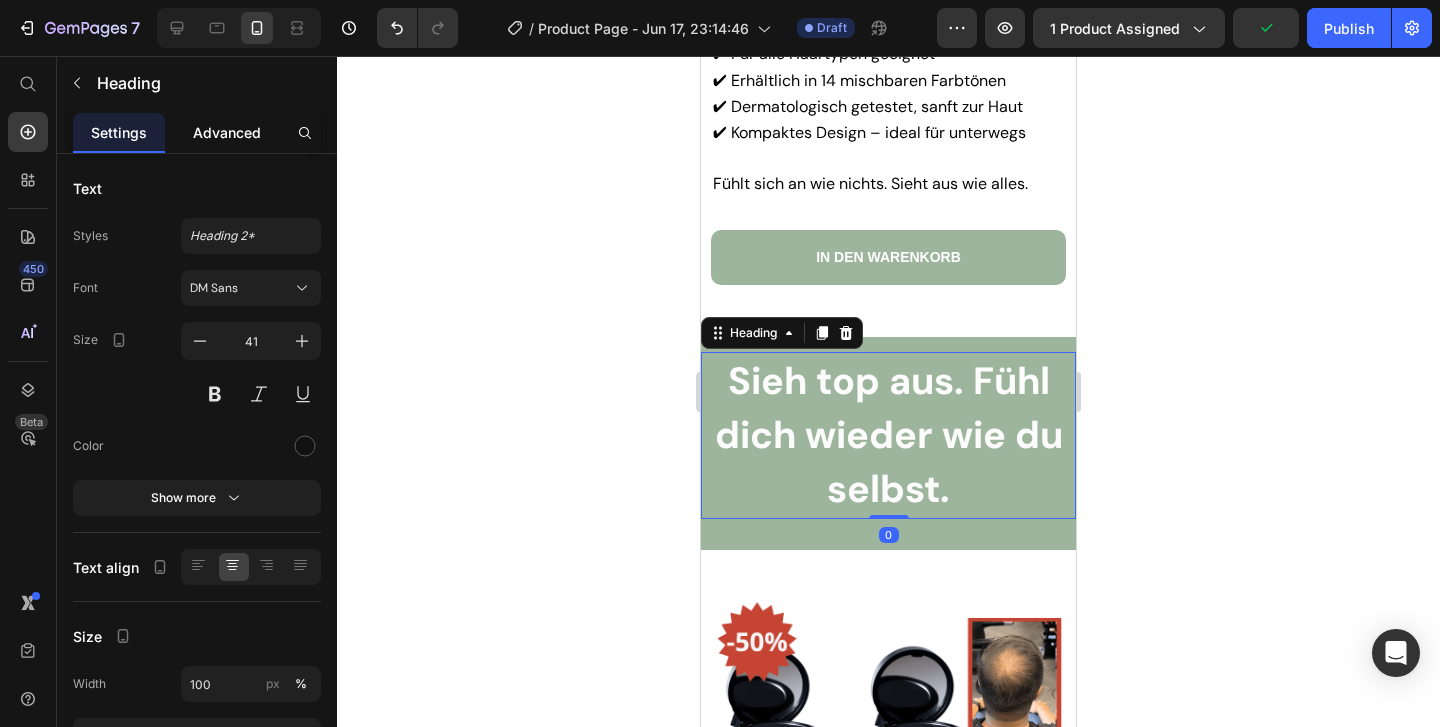 click on "Advanced" 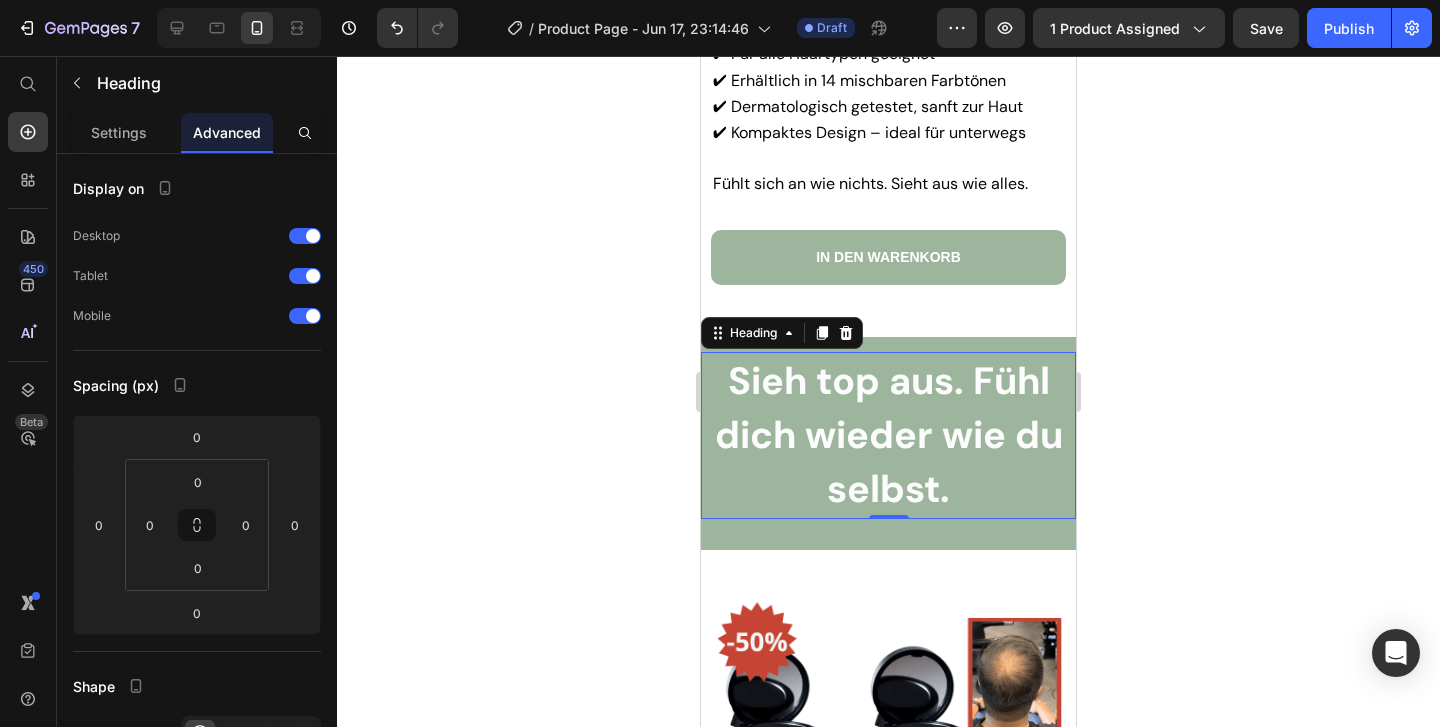 click 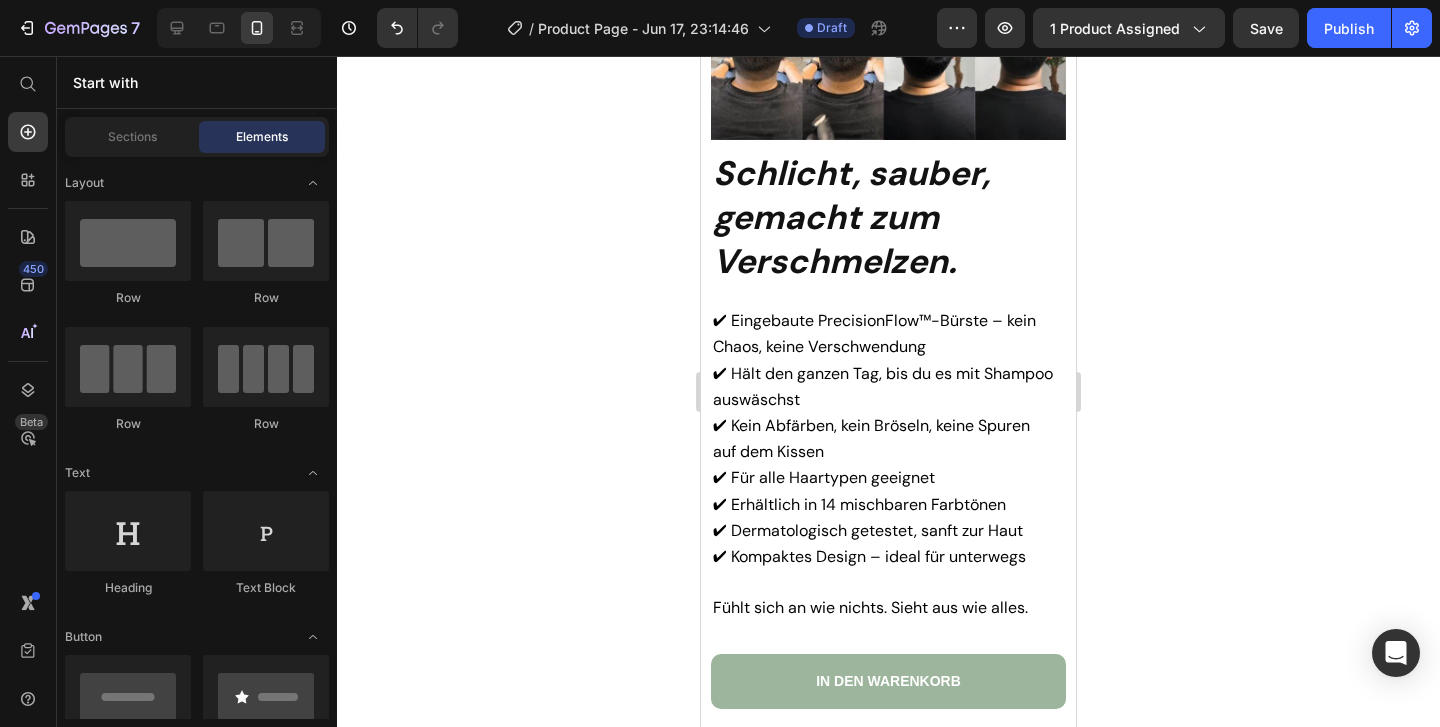 scroll, scrollTop: 6656, scrollLeft: 0, axis: vertical 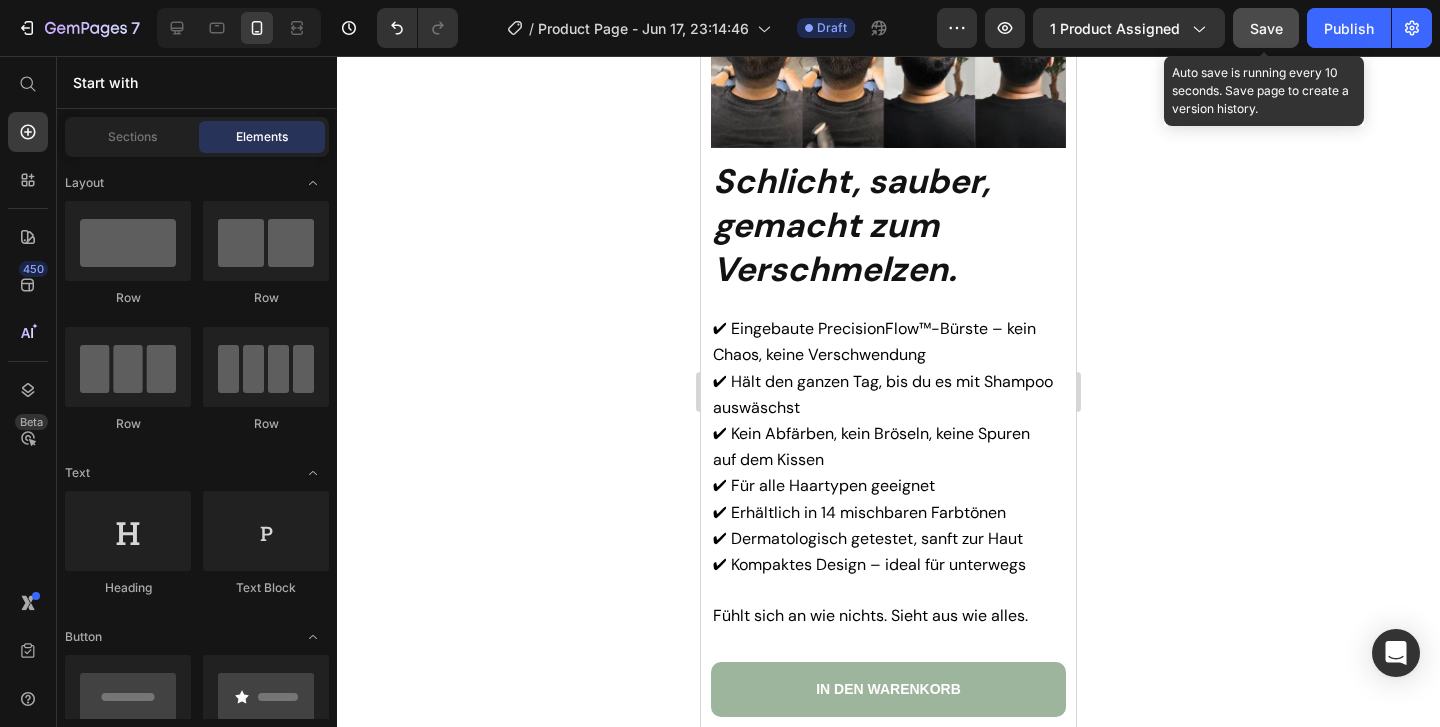 click on "Save" 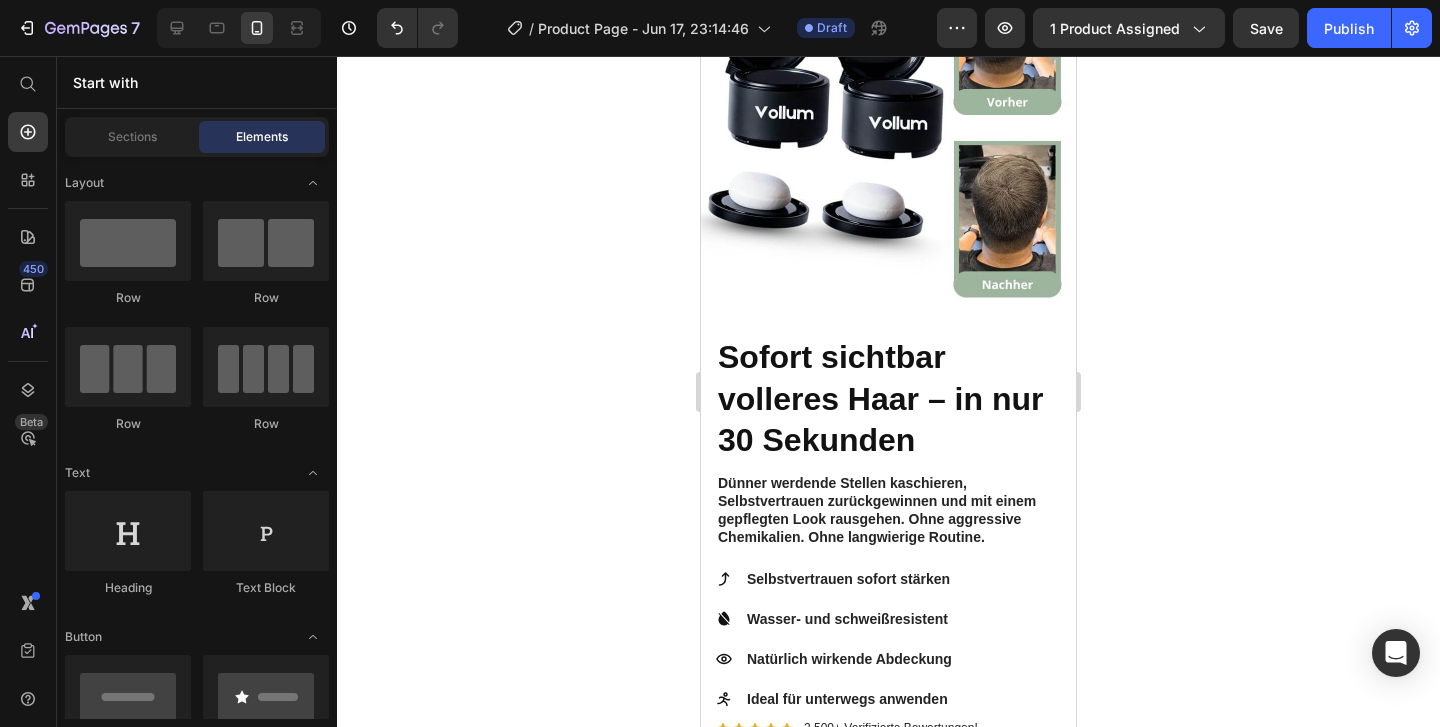 scroll, scrollTop: 0, scrollLeft: 0, axis: both 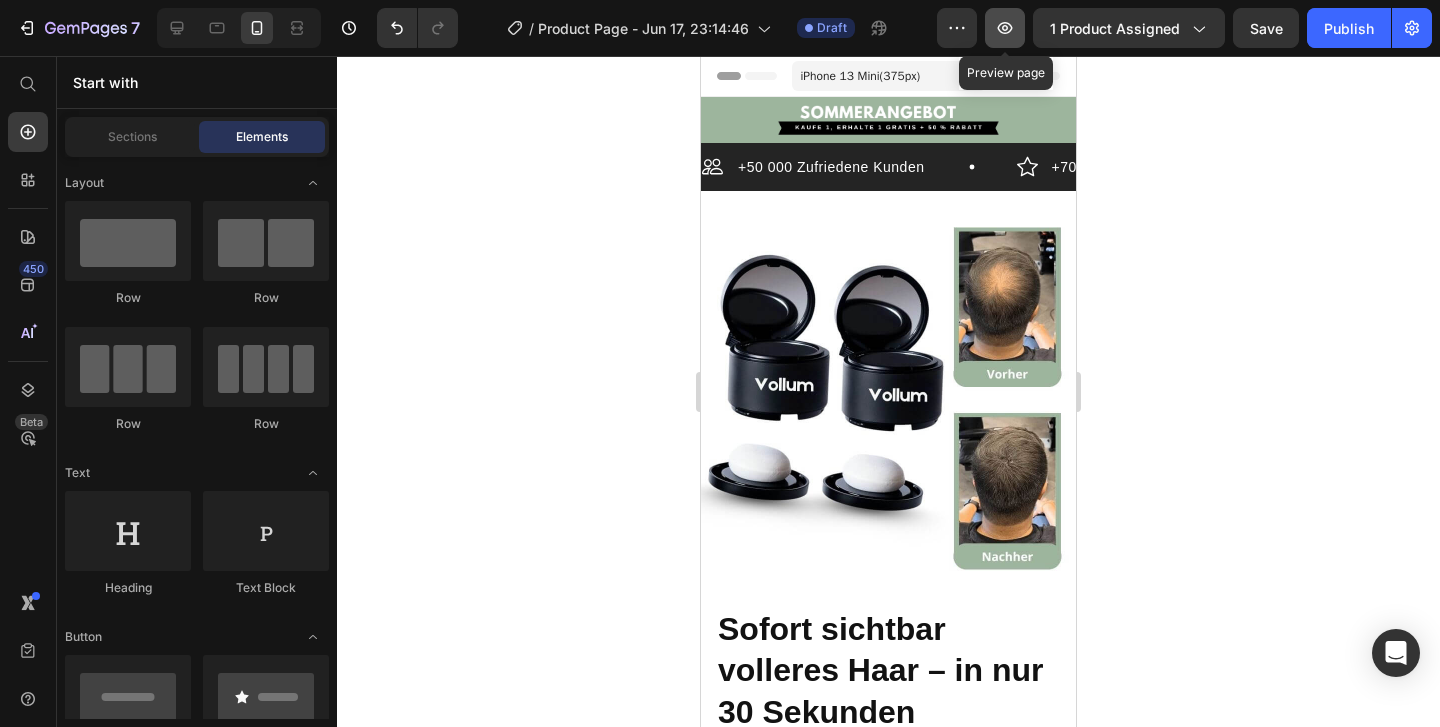 click 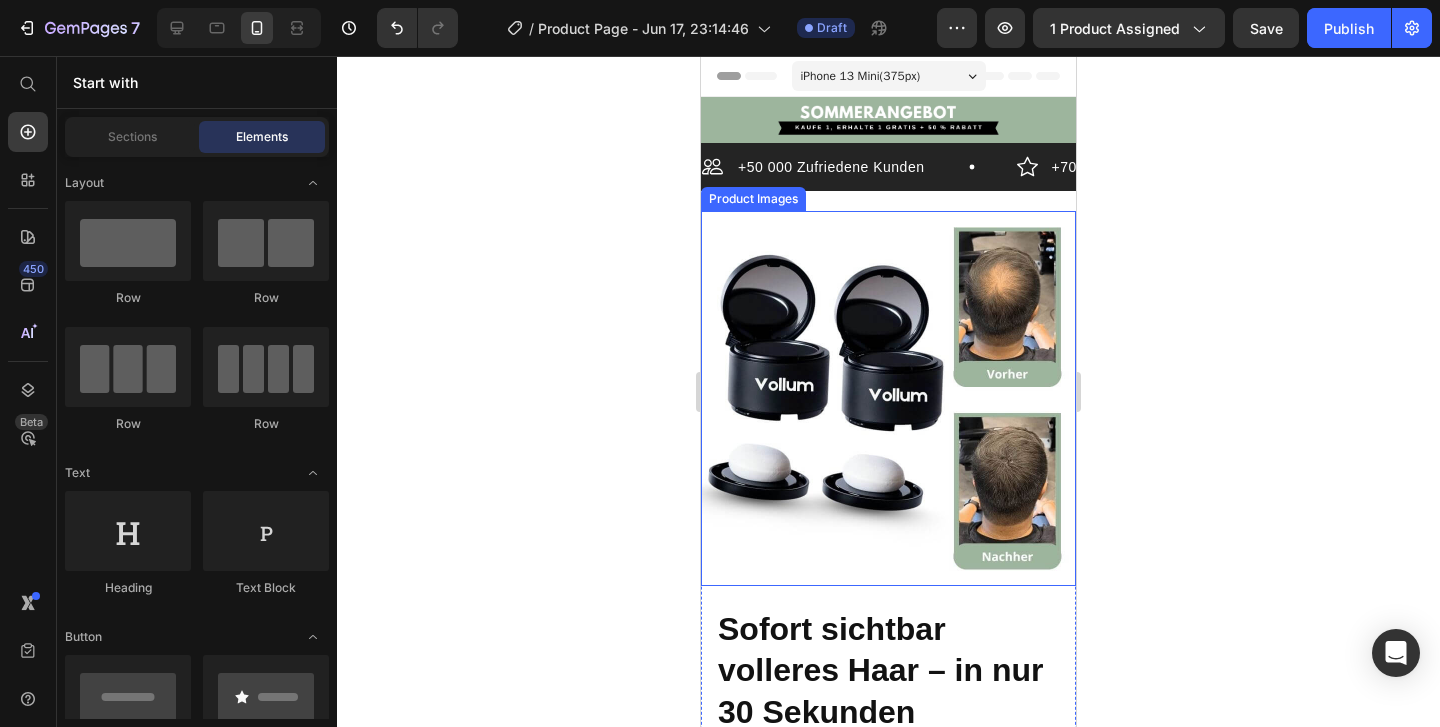 scroll, scrollTop: 145, scrollLeft: 0, axis: vertical 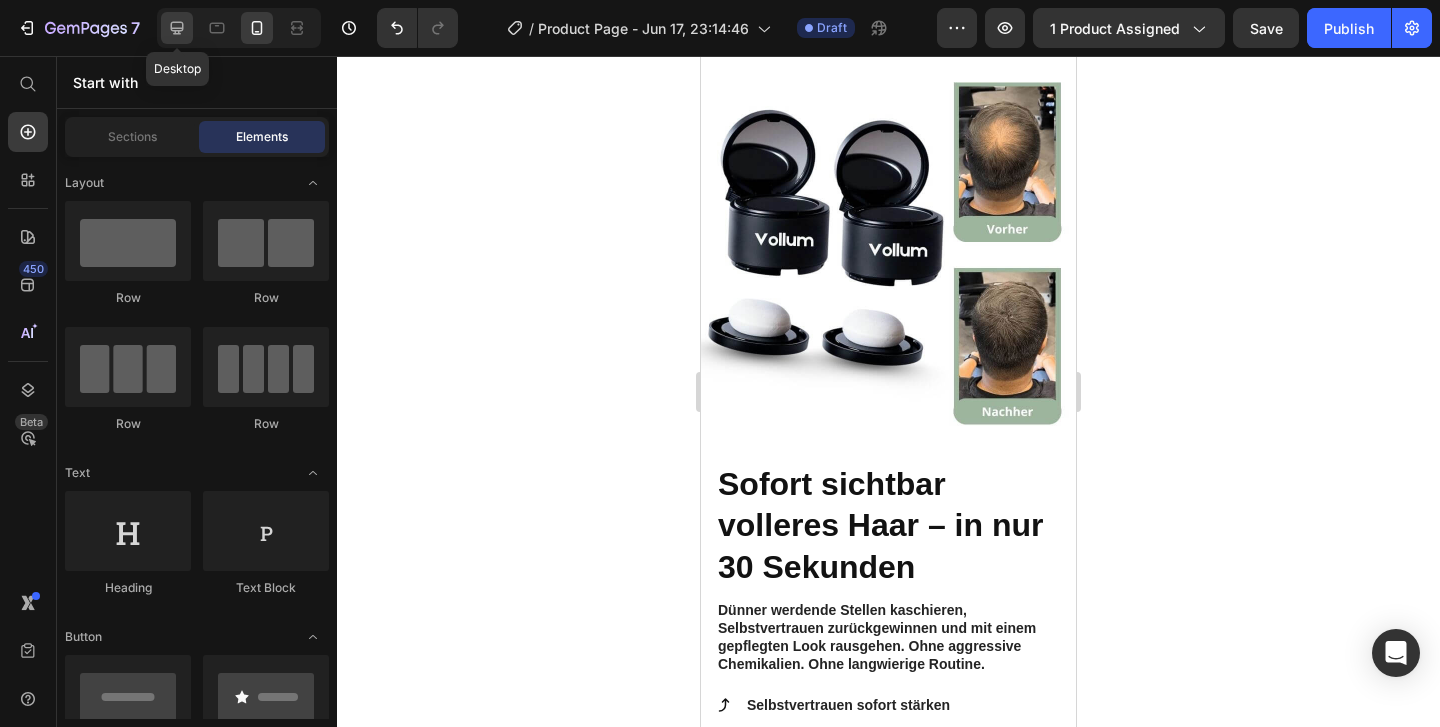 click 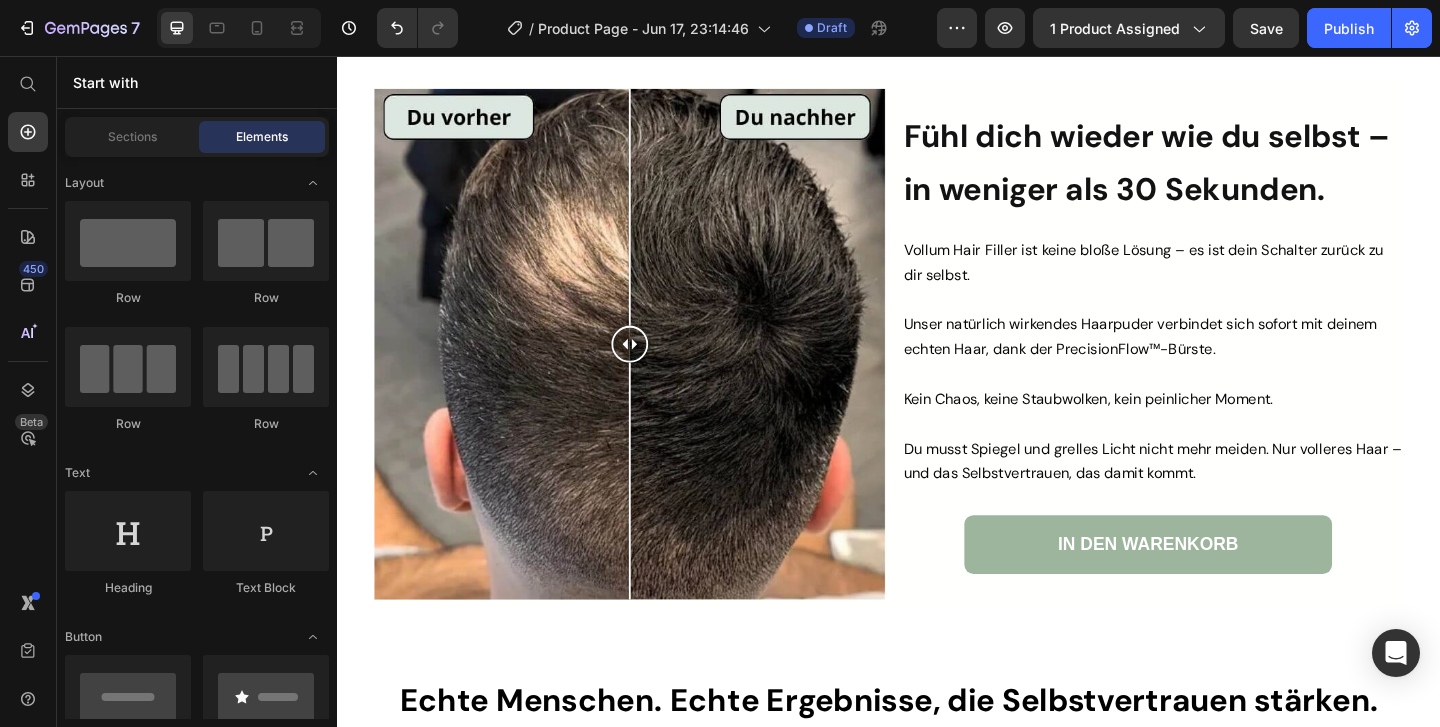 scroll, scrollTop: 2585, scrollLeft: 0, axis: vertical 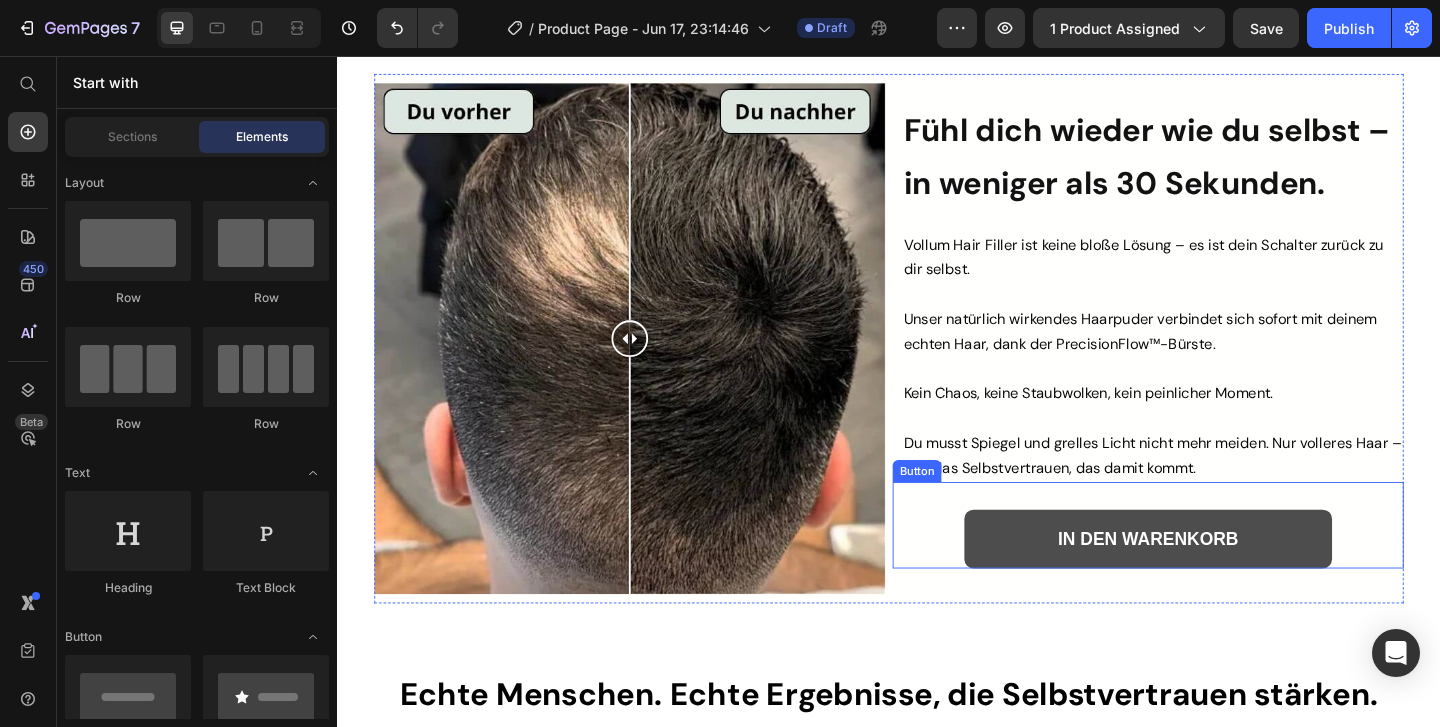 click on "IN DEN WARENKORB" at bounding box center [1219, 581] 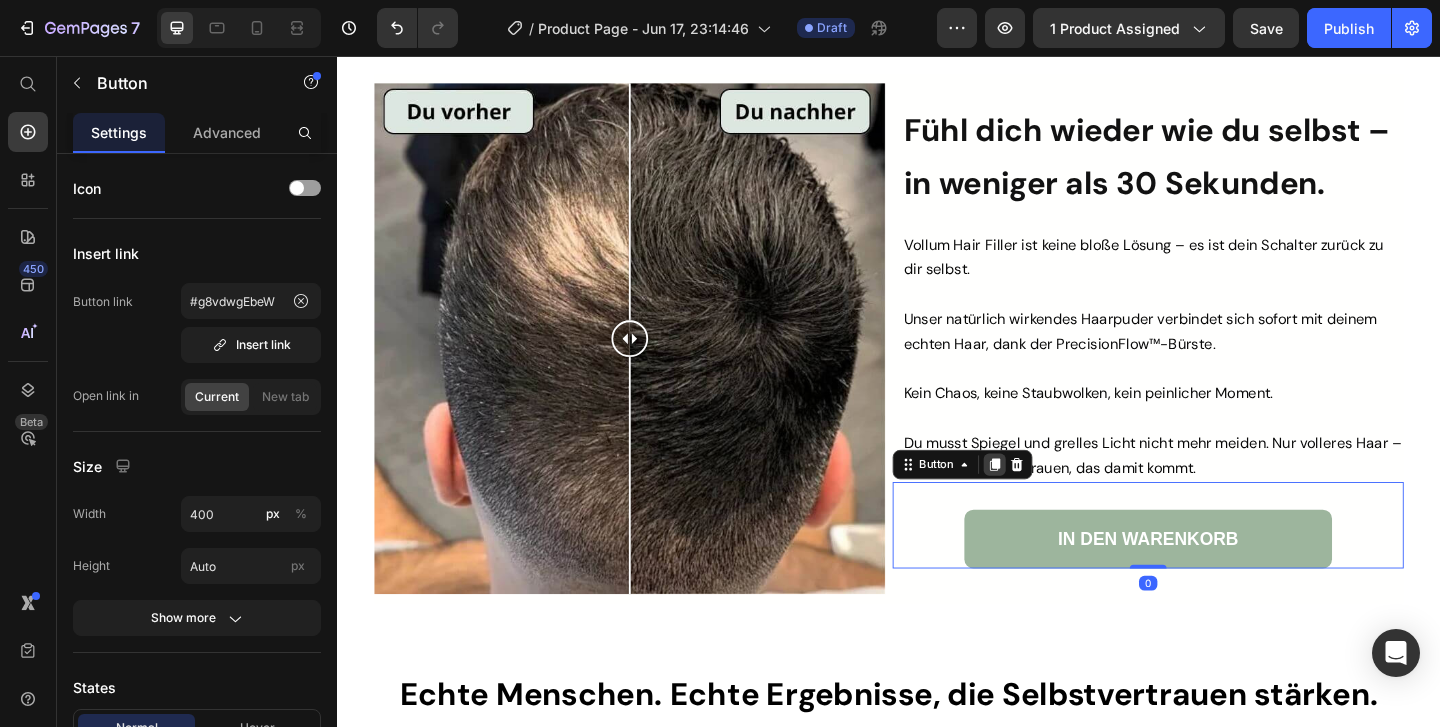 click 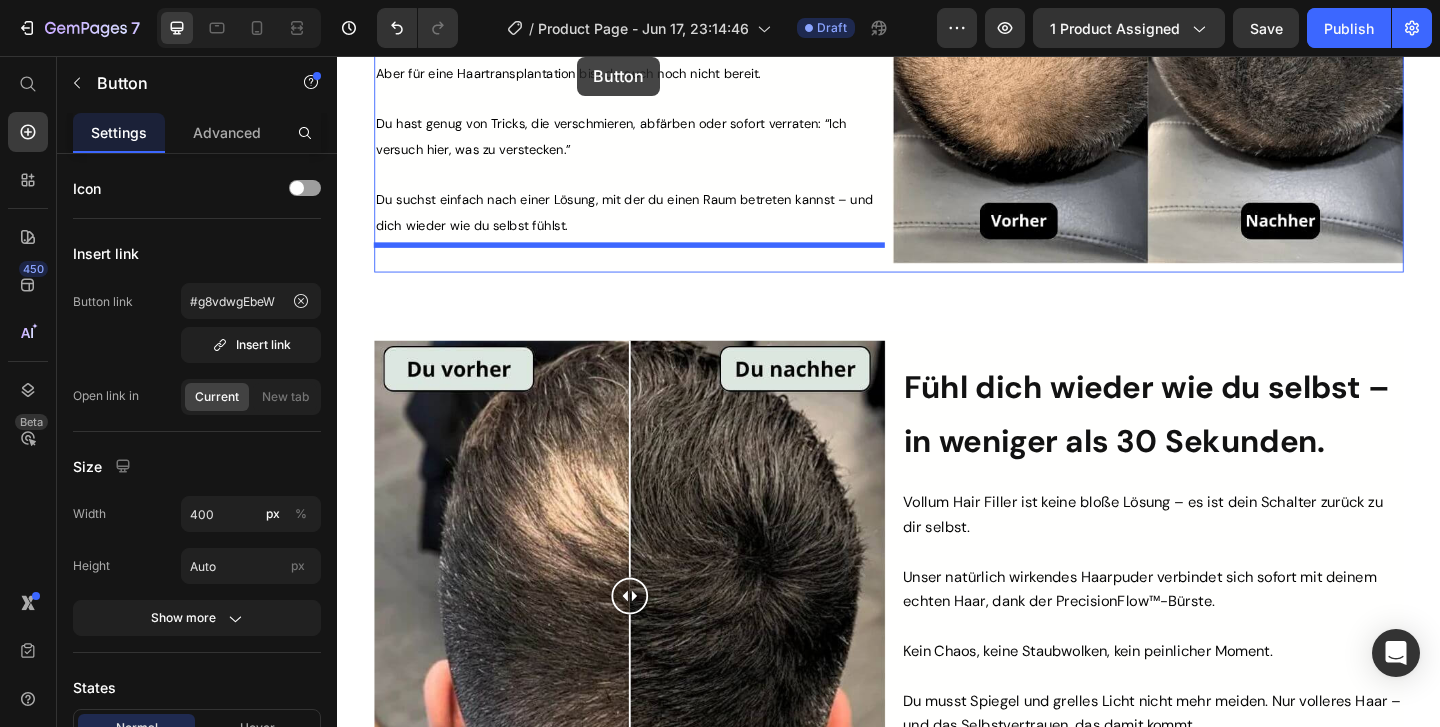 scroll, scrollTop: 2293, scrollLeft: 0, axis: vertical 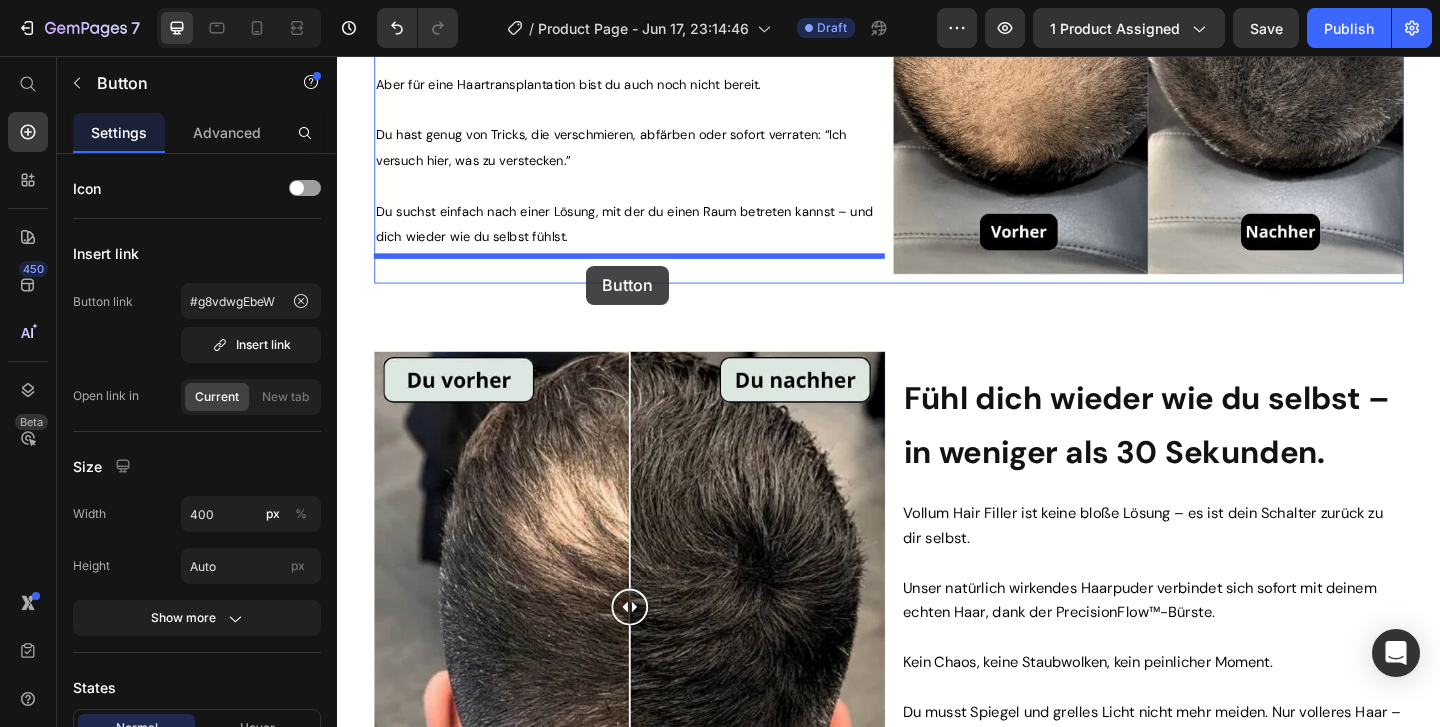 drag, startPoint x: 1051, startPoint y: 657, endPoint x: 608, endPoint y: 284, distance: 579.1183 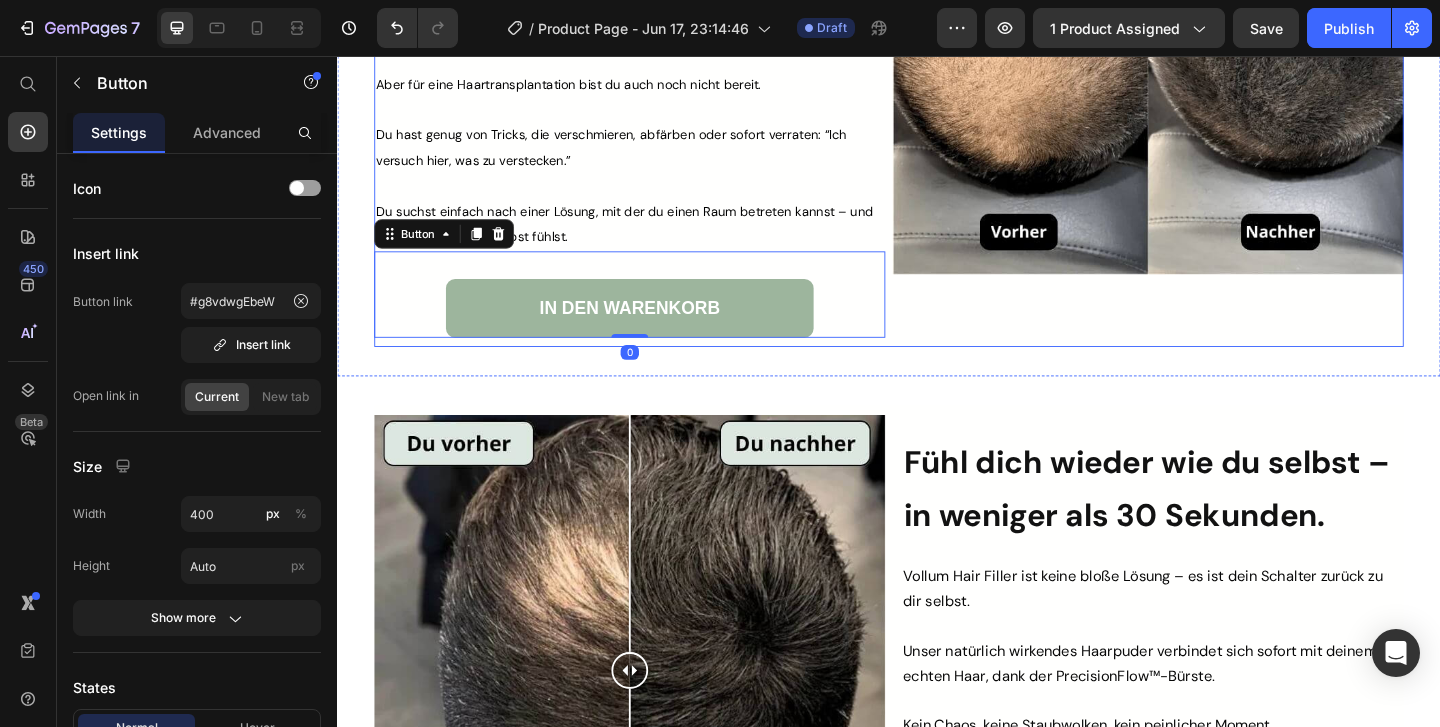 click on "Image" at bounding box center [1219, 49] 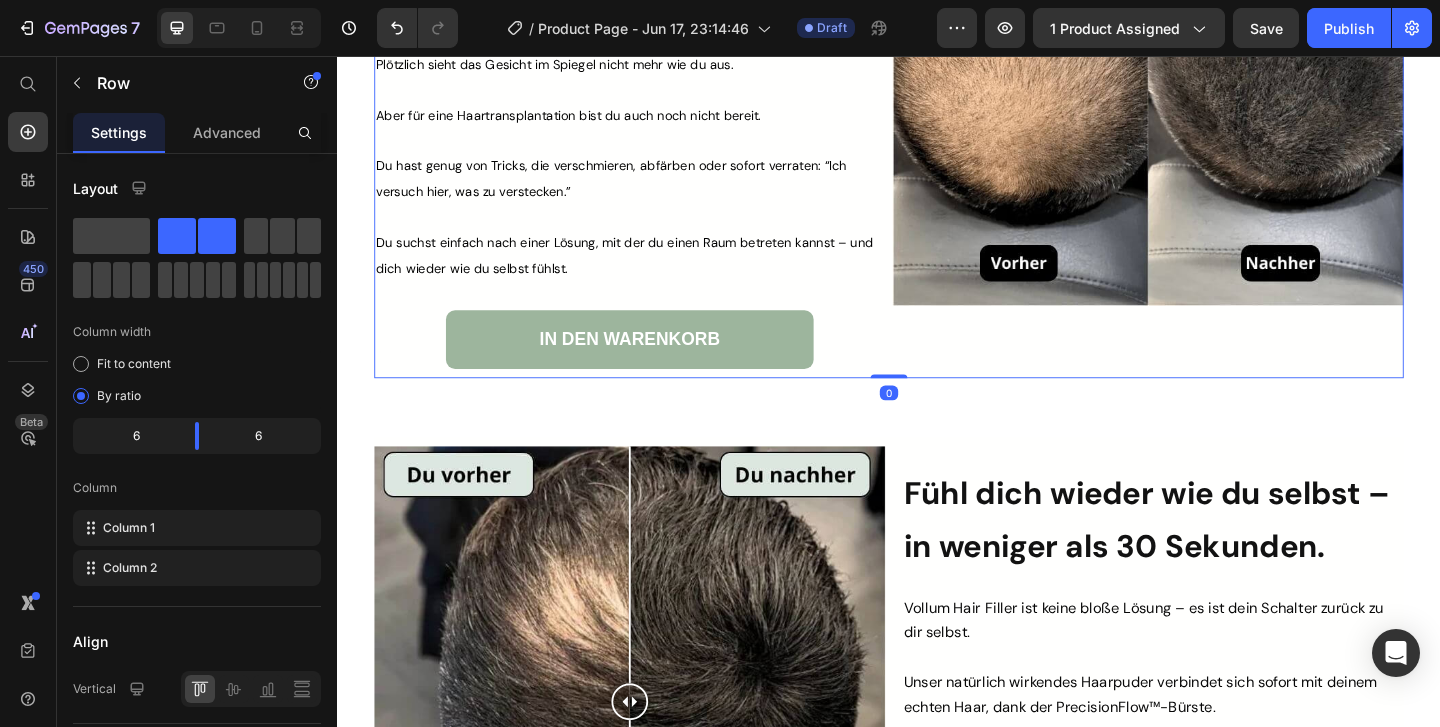 scroll, scrollTop: 1908, scrollLeft: 0, axis: vertical 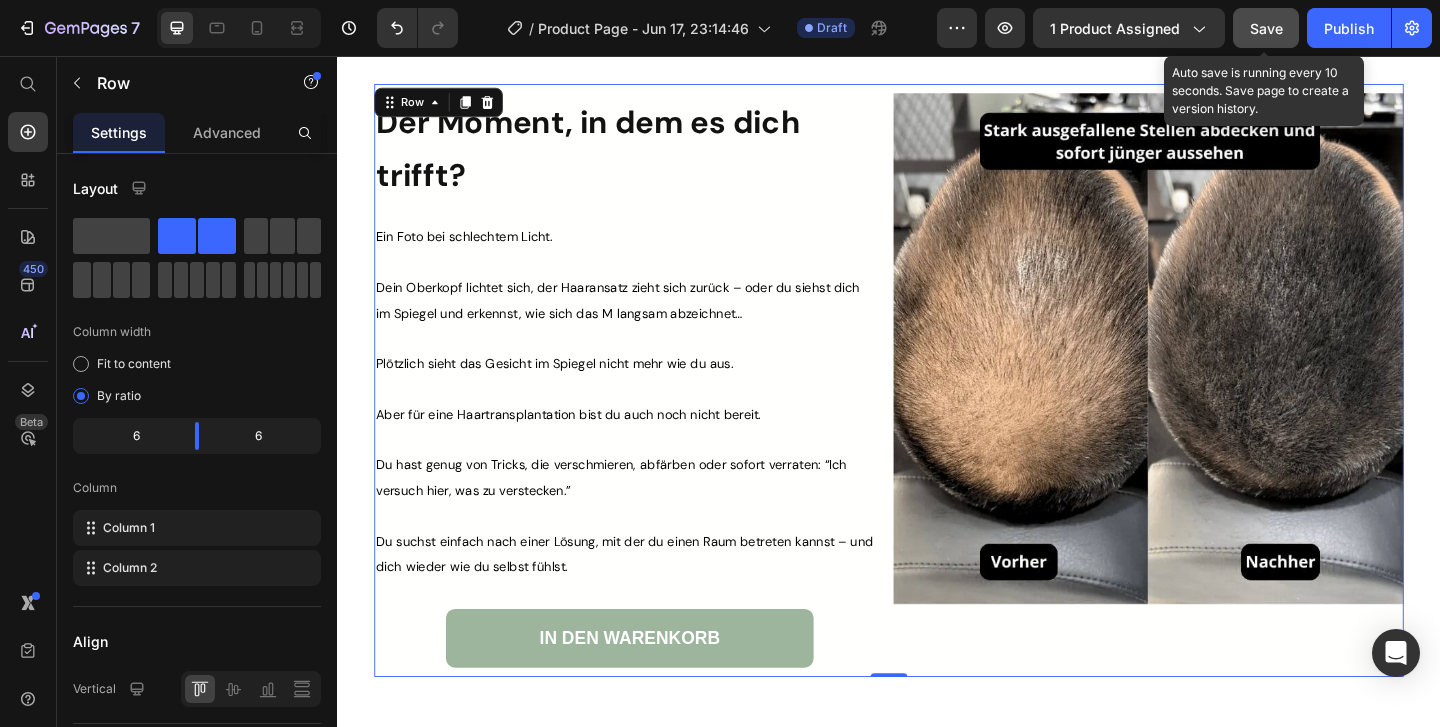 click on "Save" 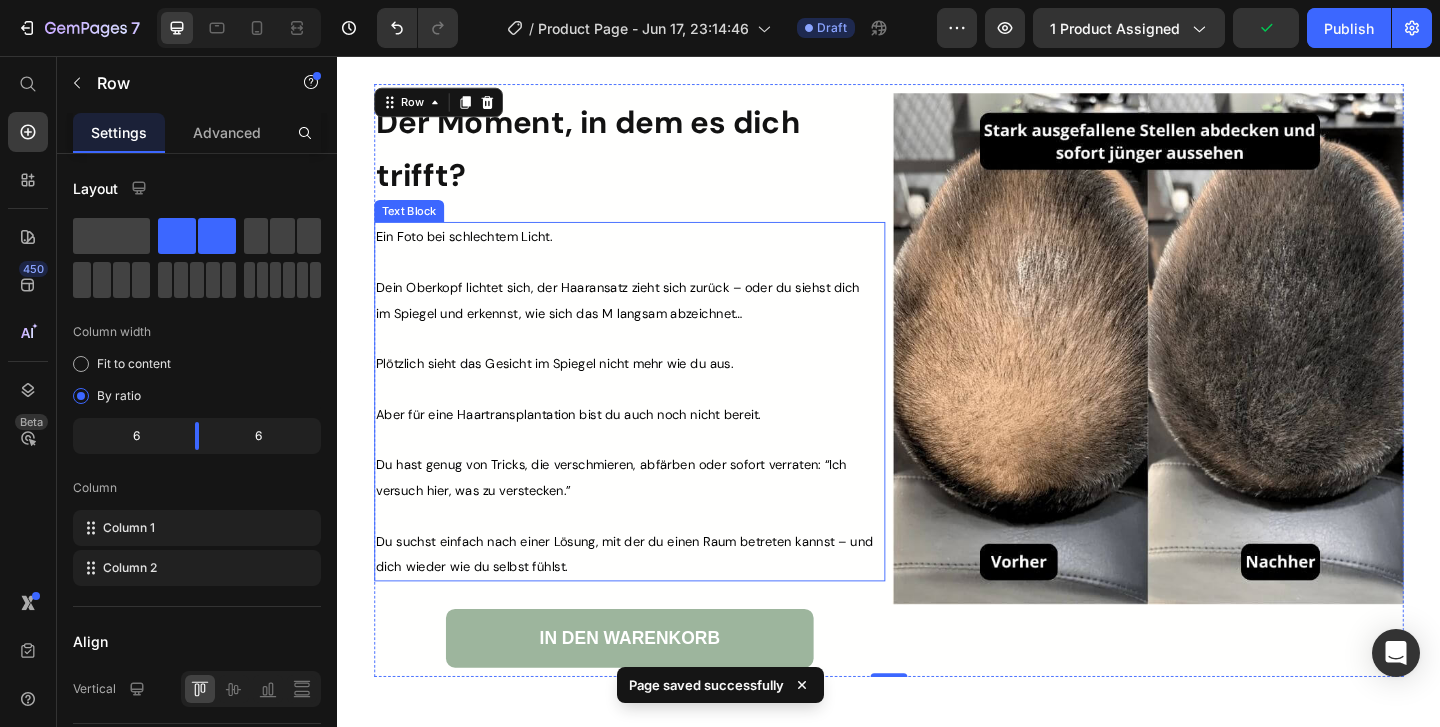 click at bounding box center [650, 362] 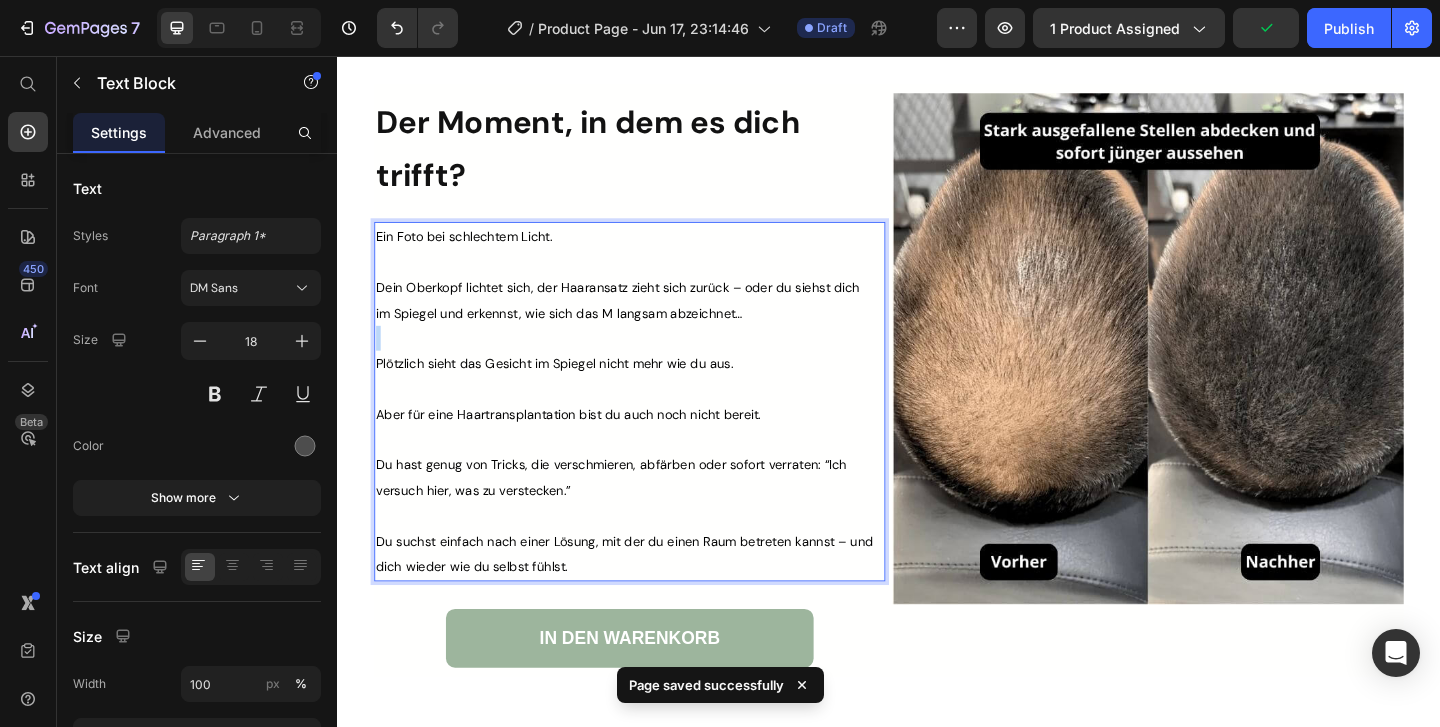 click at bounding box center (650, 362) 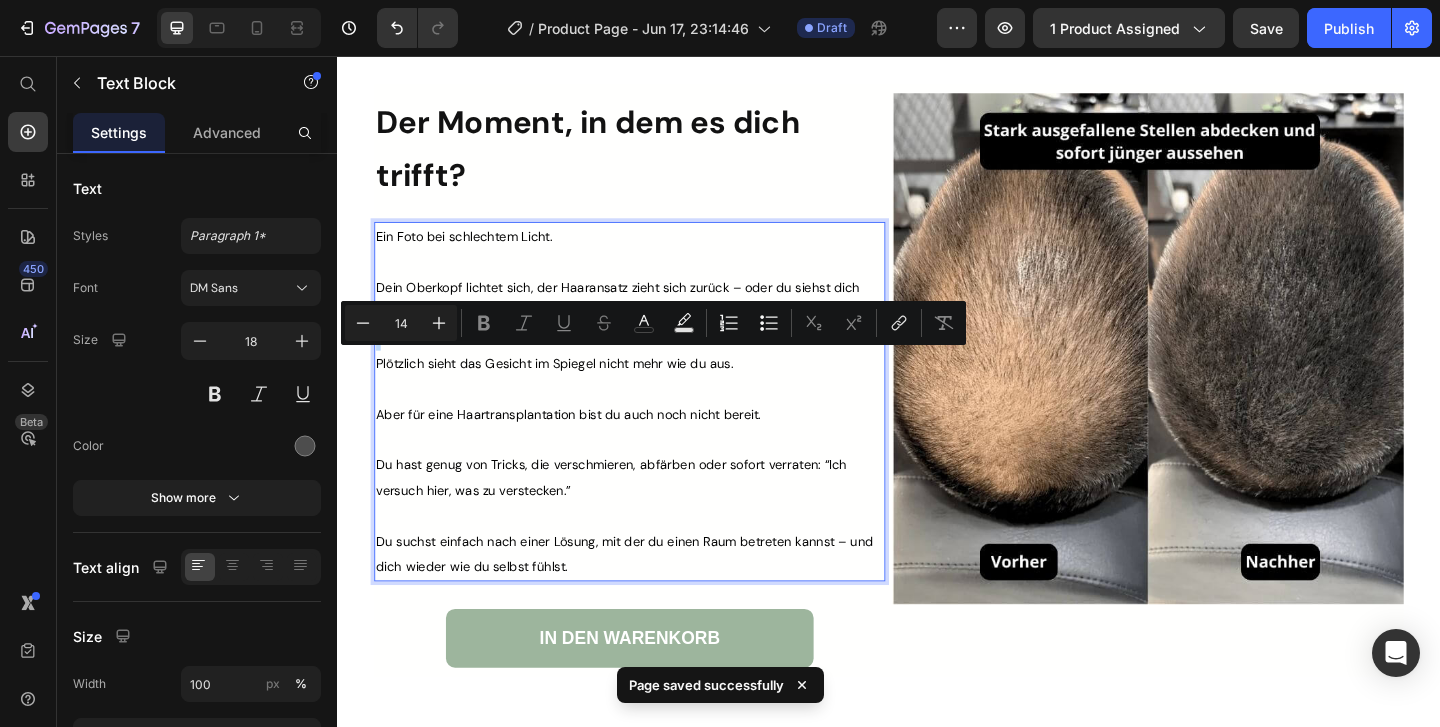 click on "Aber für eine Haartransplantation bist du auch noch nicht bereit." at bounding box center (588, 445) 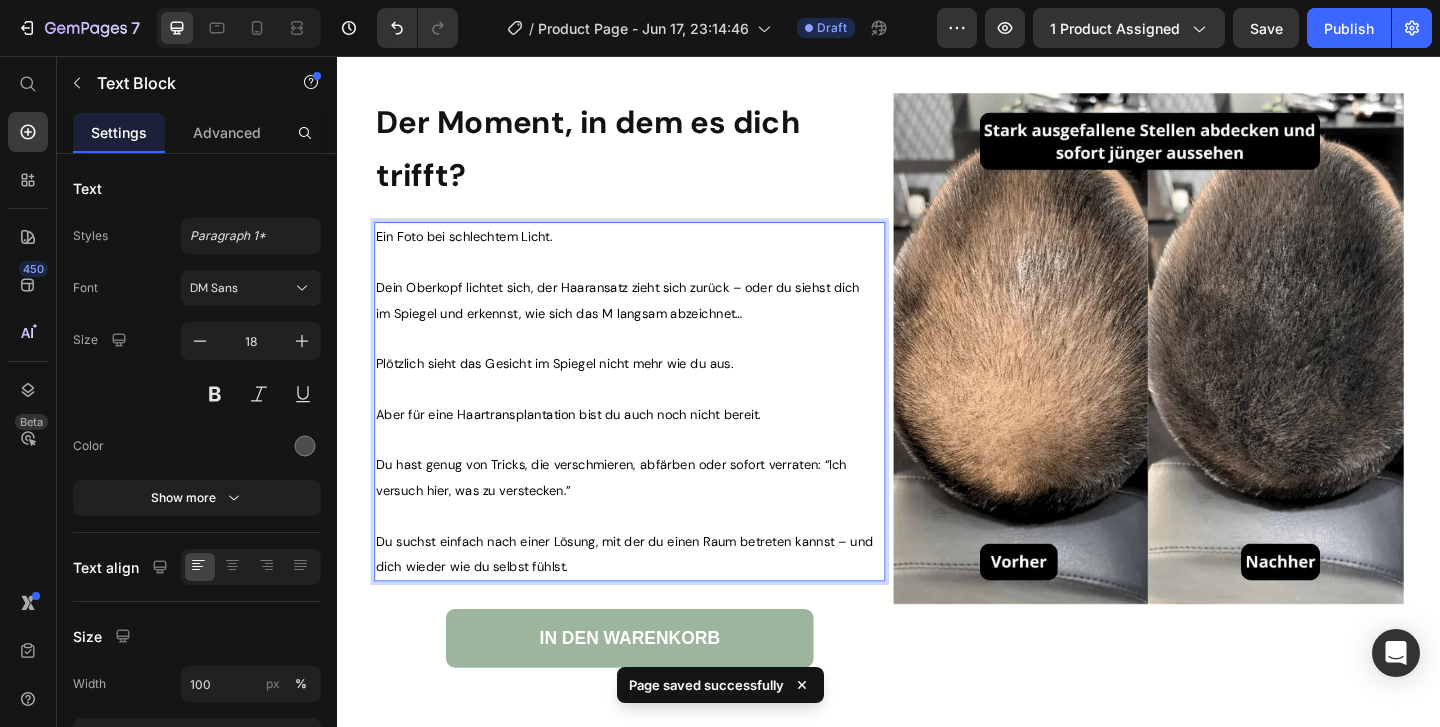click on "Aber für eine Haartransplantation bist du auch noch nicht bereit." at bounding box center (588, 445) 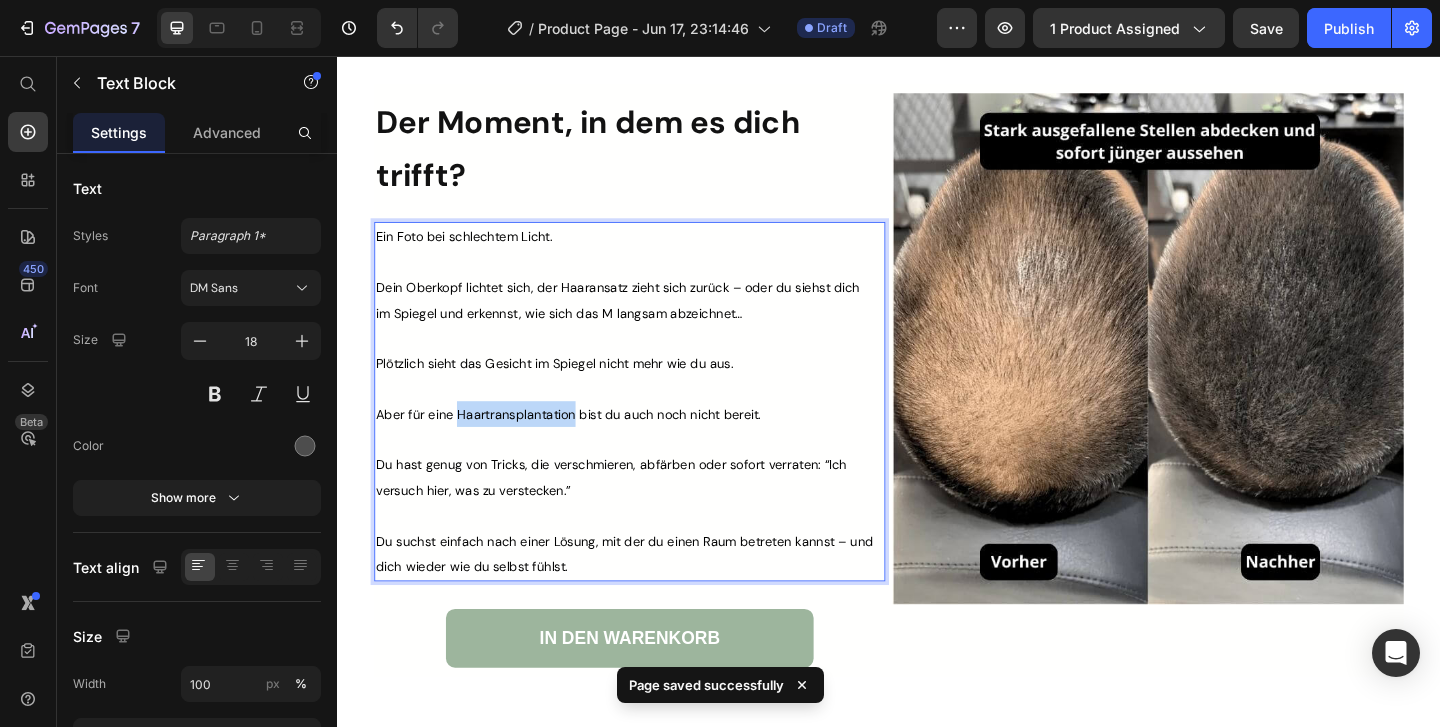 click on "Aber für eine Haartransplantation bist du auch noch nicht bereit." at bounding box center (588, 445) 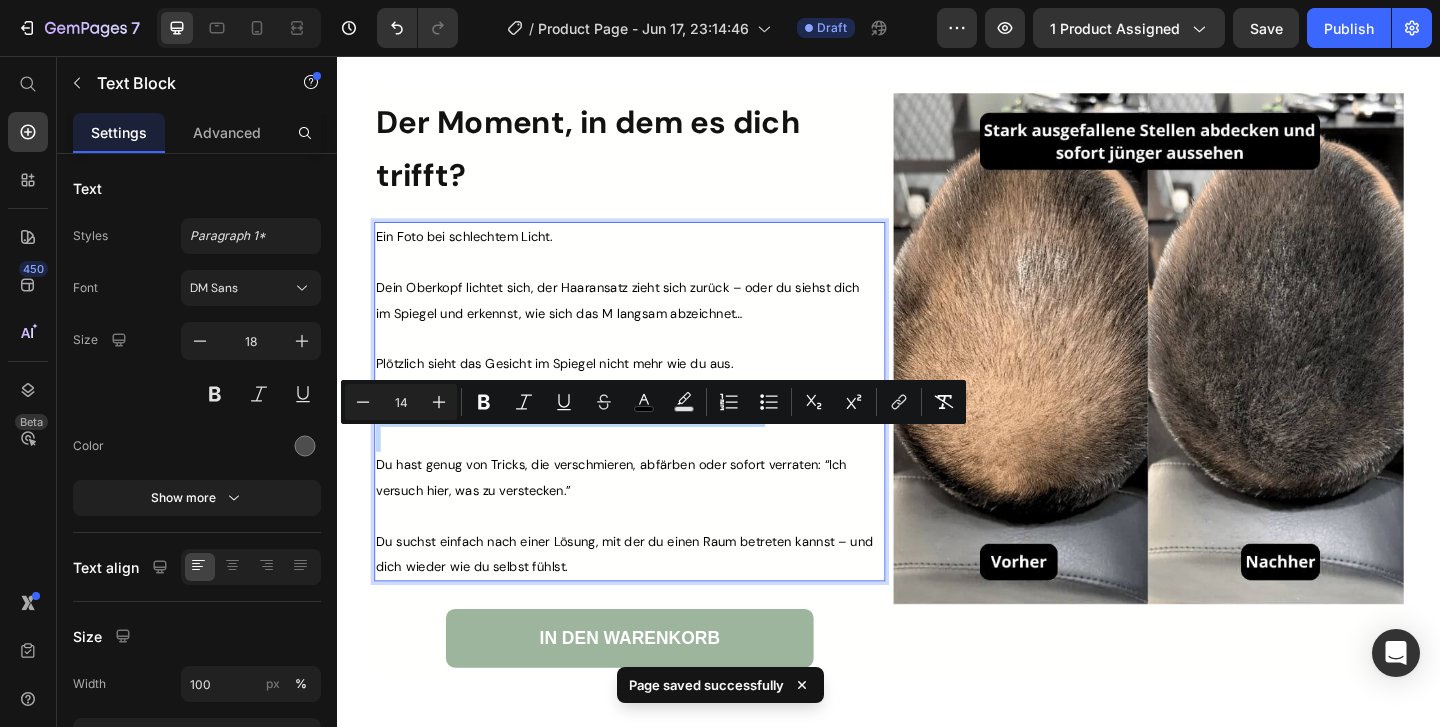 click on "Aber für eine Haartransplantation bist du auch noch nicht bereit." at bounding box center [588, 445] 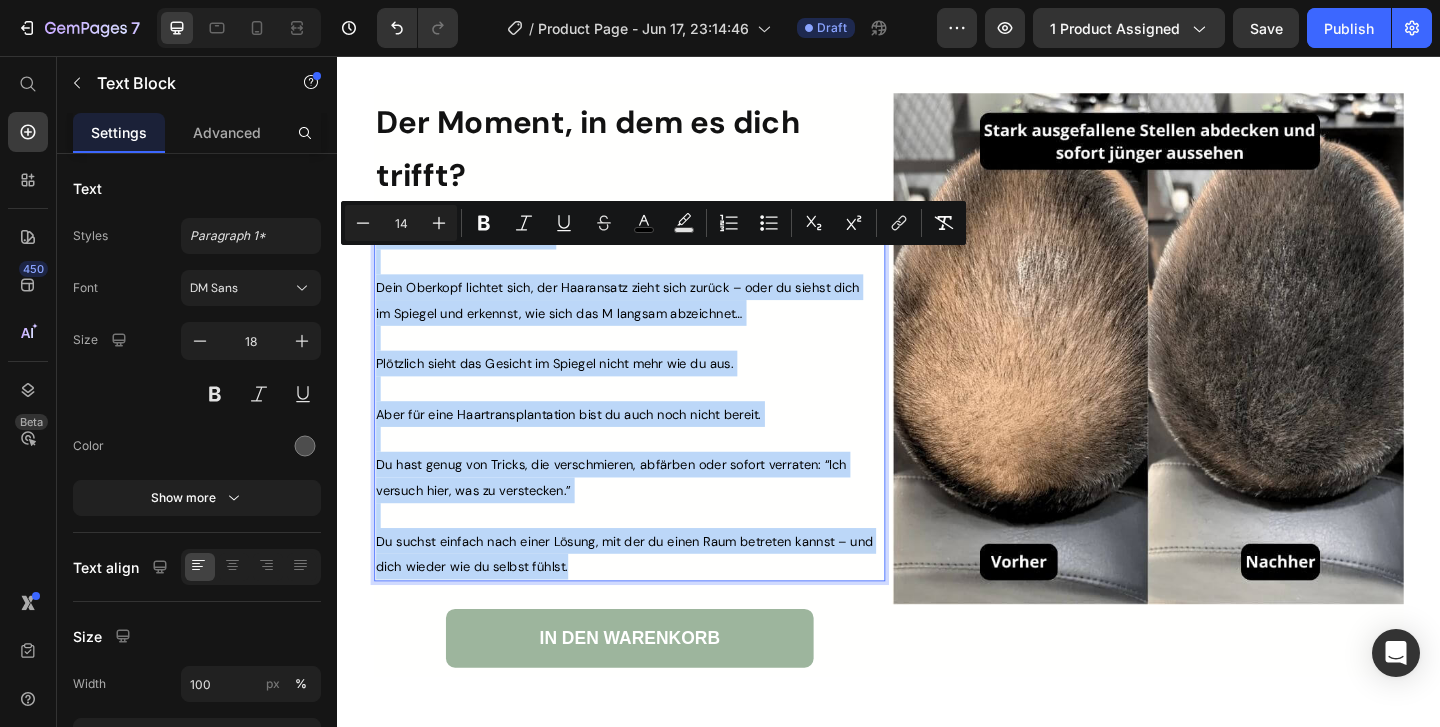 drag, startPoint x: 656, startPoint y: 640, endPoint x: 378, endPoint y: 270, distance: 462.80017 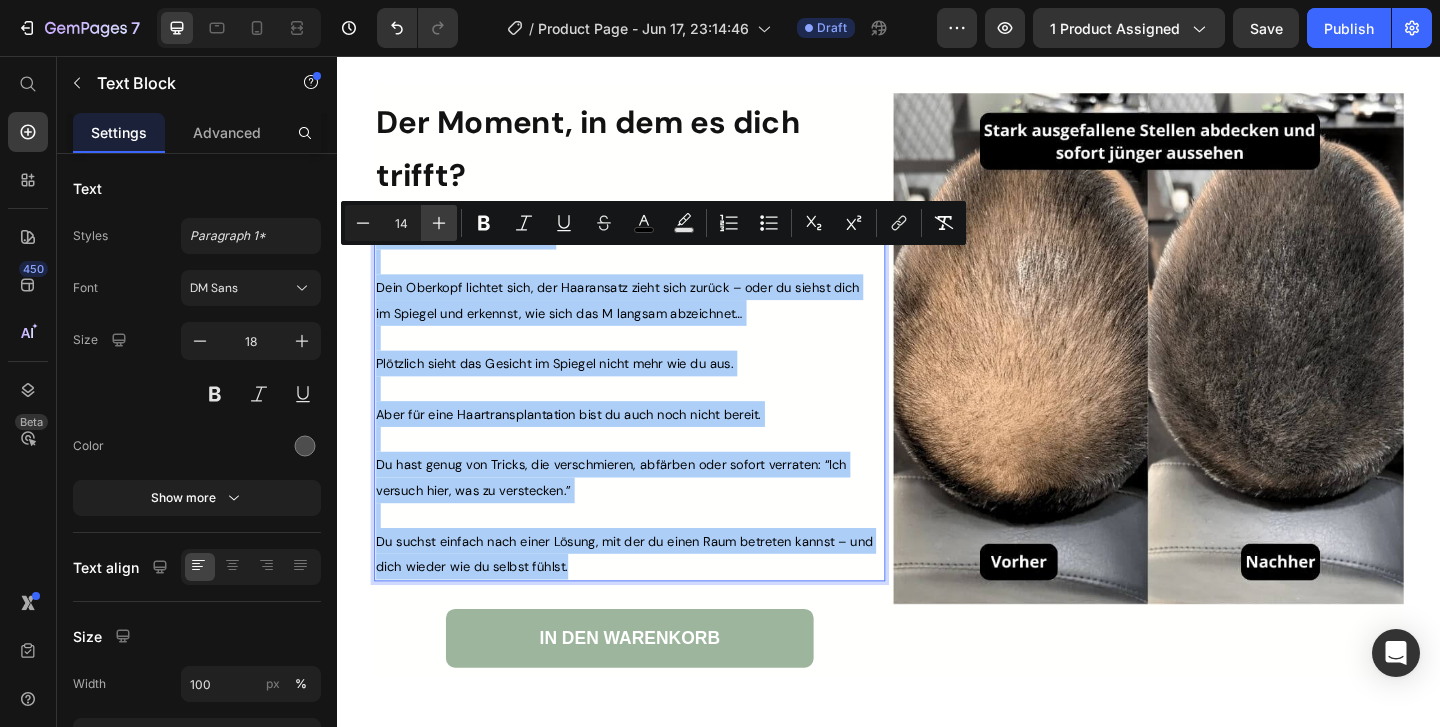 click on "Plus" at bounding box center [439, 223] 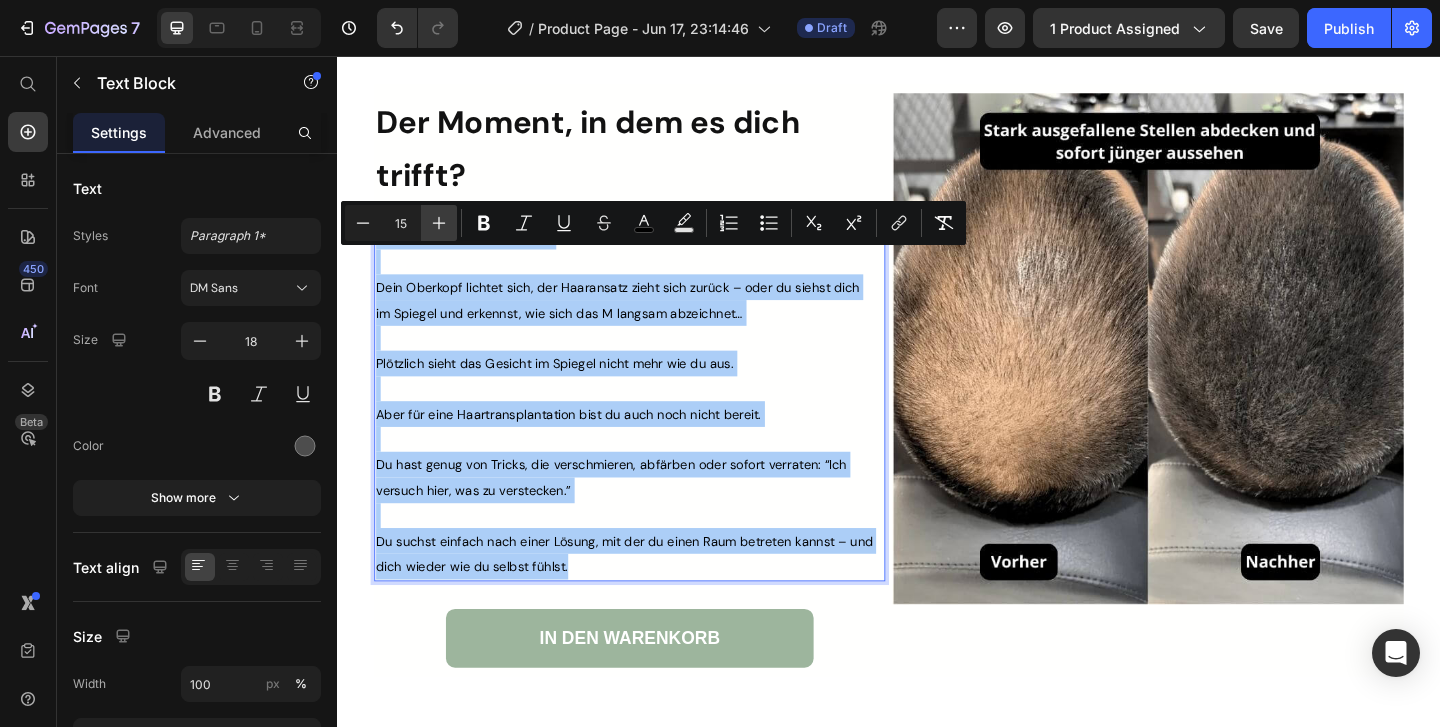 click on "Plus" at bounding box center (439, 223) 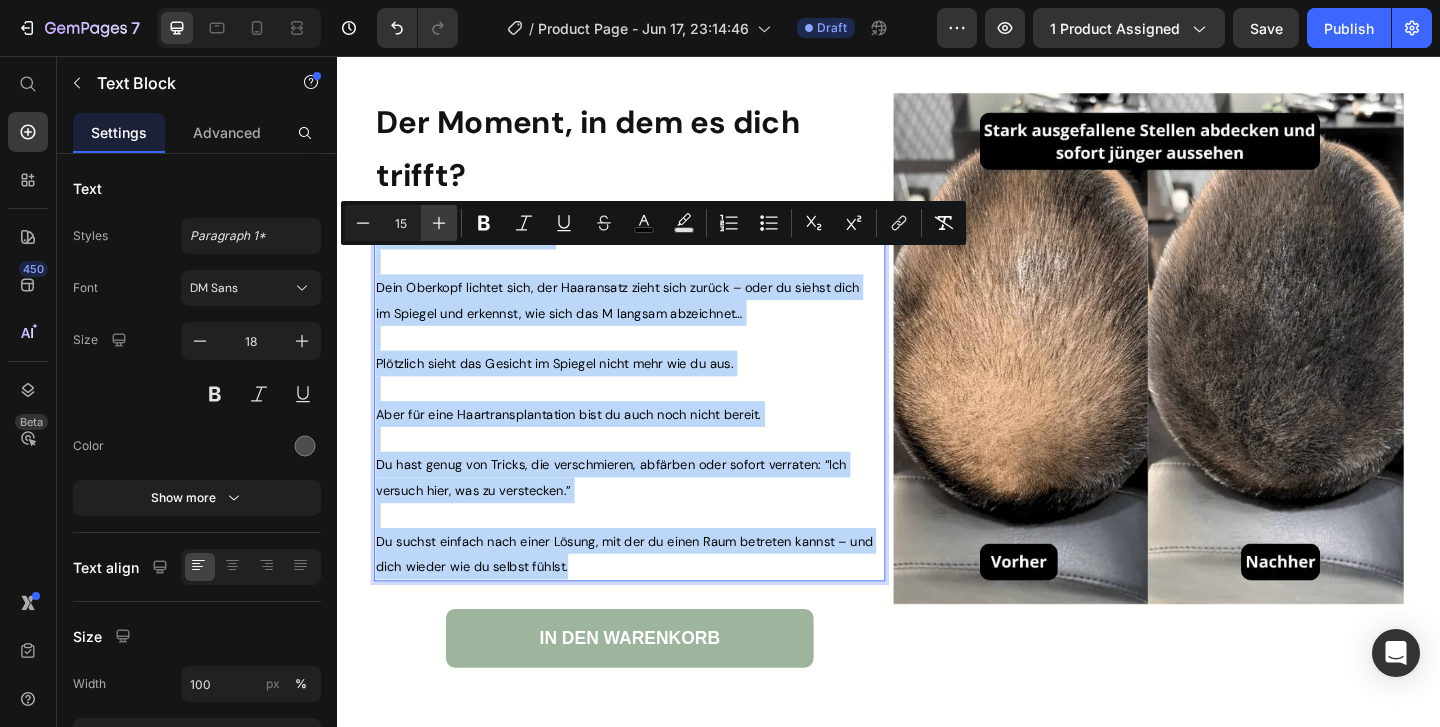 type on "16" 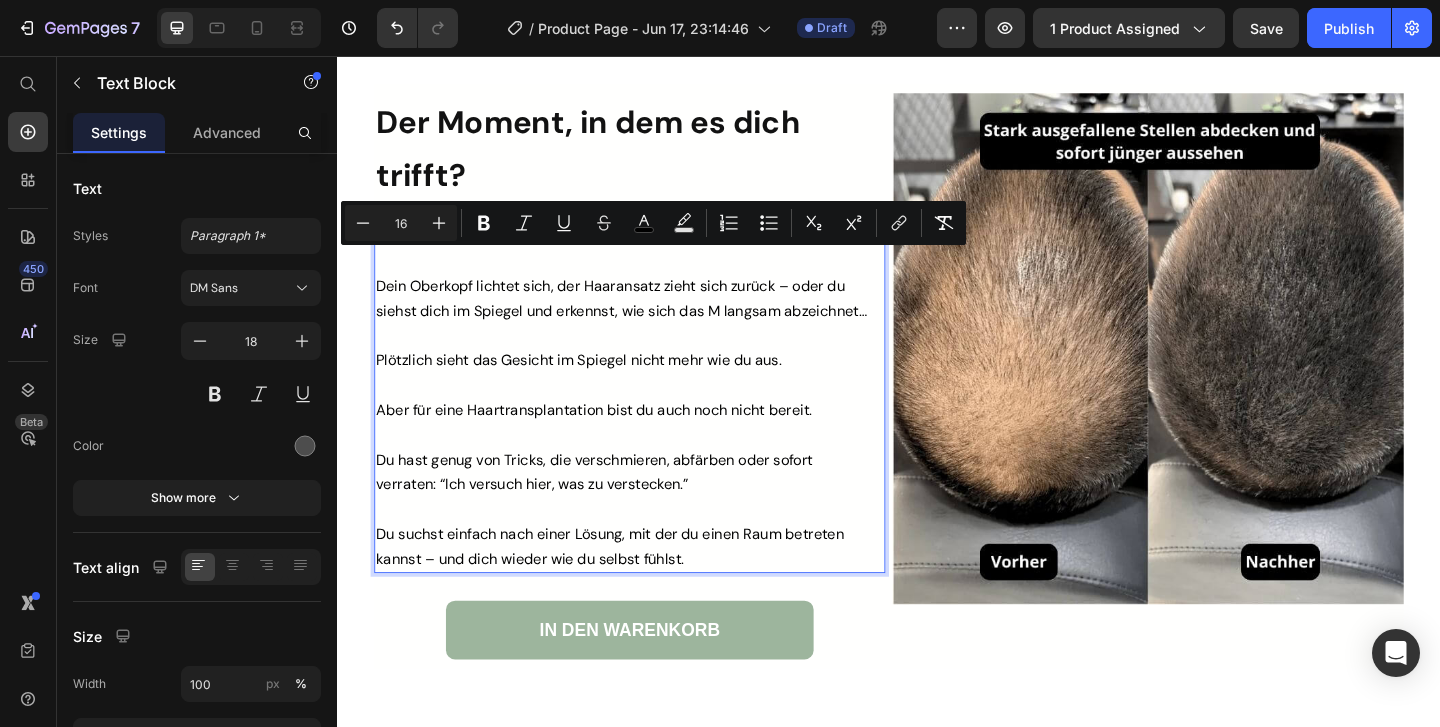 click at bounding box center (650, 359) 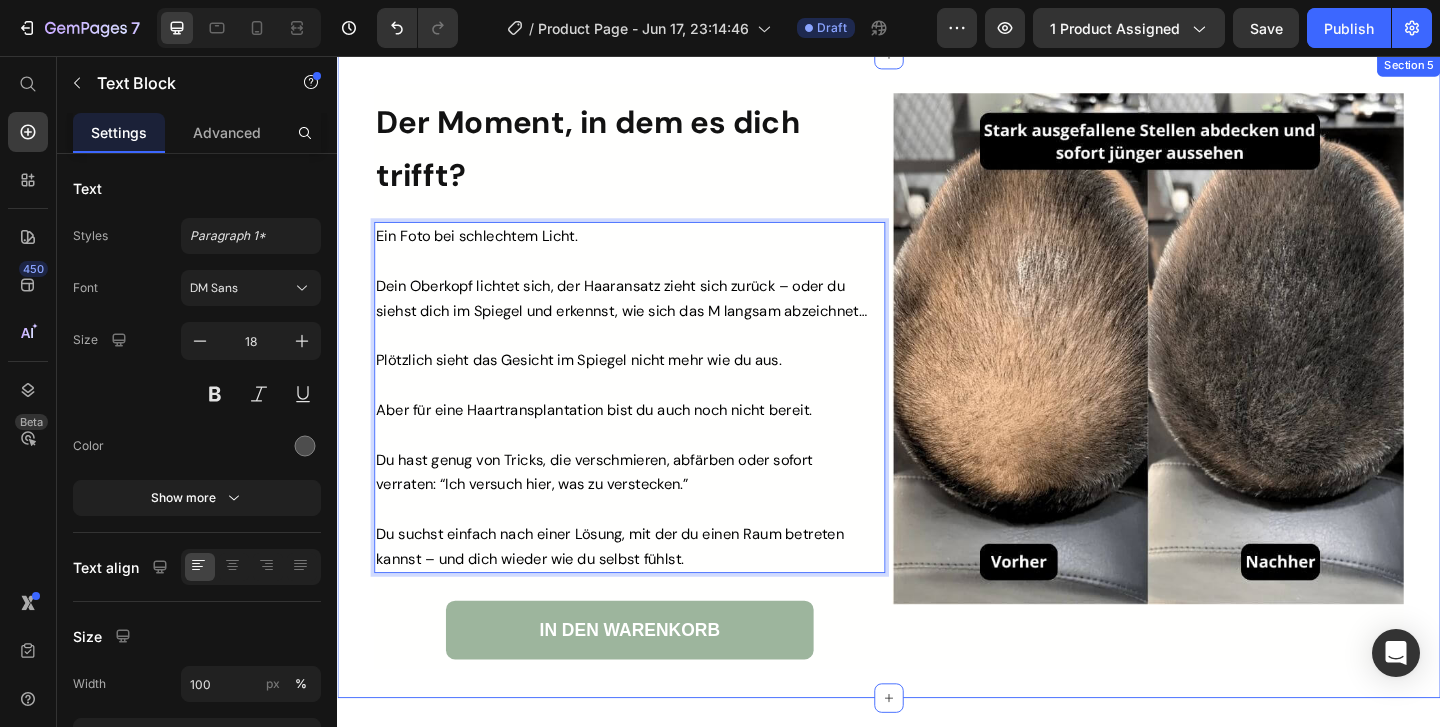 click on "Image Der Moment, in dem es dich trifft? Heading Ein Foto bei schlechtem Licht. Dein Oberkopf lichtet sich, der Haaransatz zieht sich zurück – oder du siehst dich im Spiegel und erkennst, wie sich das M langsam abzeichnet… Plötzlich sieht das Gesicht im Spiegel nicht mehr wie du aus. Aber für eine Haartransplantation bist du auch noch nicht bereit. Du hast genug von Tricks, die verschmieren, abfärben oder sofort verraten: “Ich versuch hier, was zu verstecken.” Du suchst einfach nach einer Lösung, mit der du einen Raum betreten kannst – und dich wieder wie du selbst fühlst. Text Block   0 IN DEN WARENKORB Button Image Row Section 5" at bounding box center [937, 404] 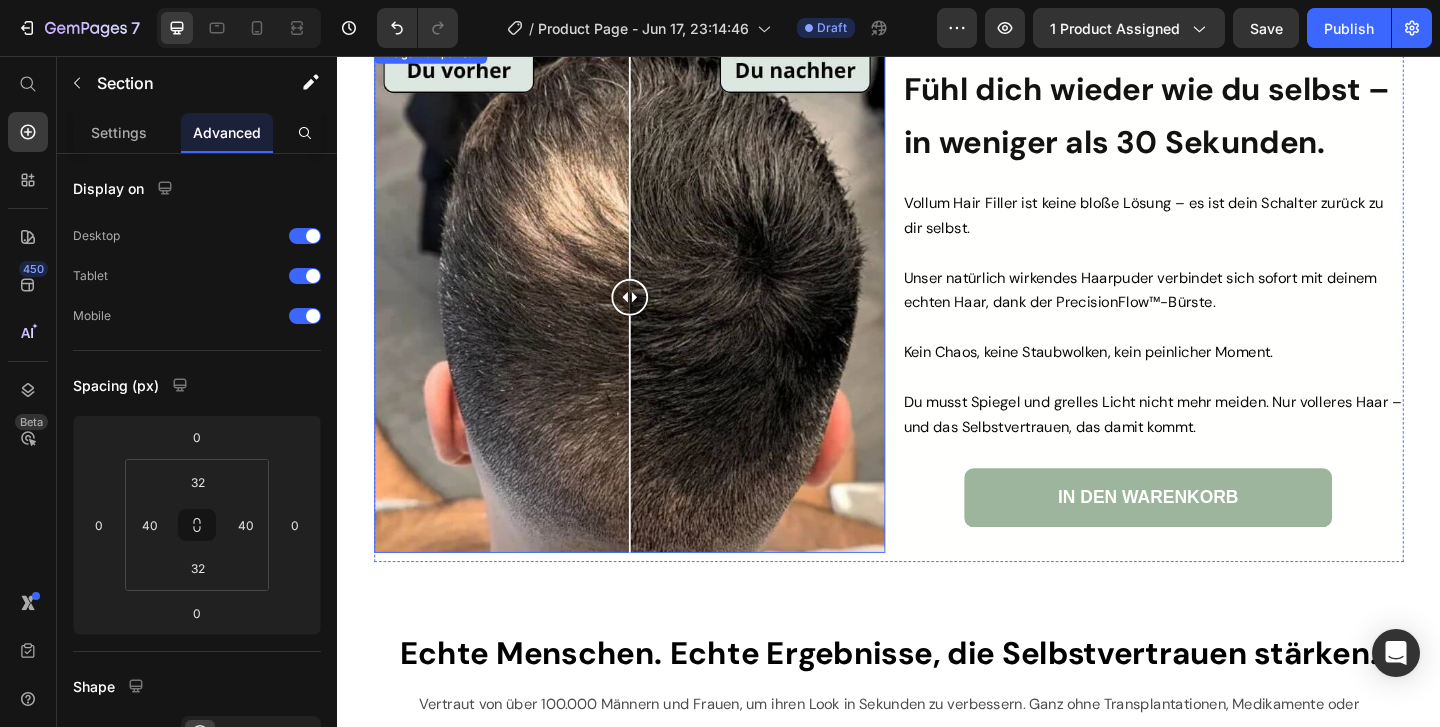 scroll, scrollTop: 2663, scrollLeft: 0, axis: vertical 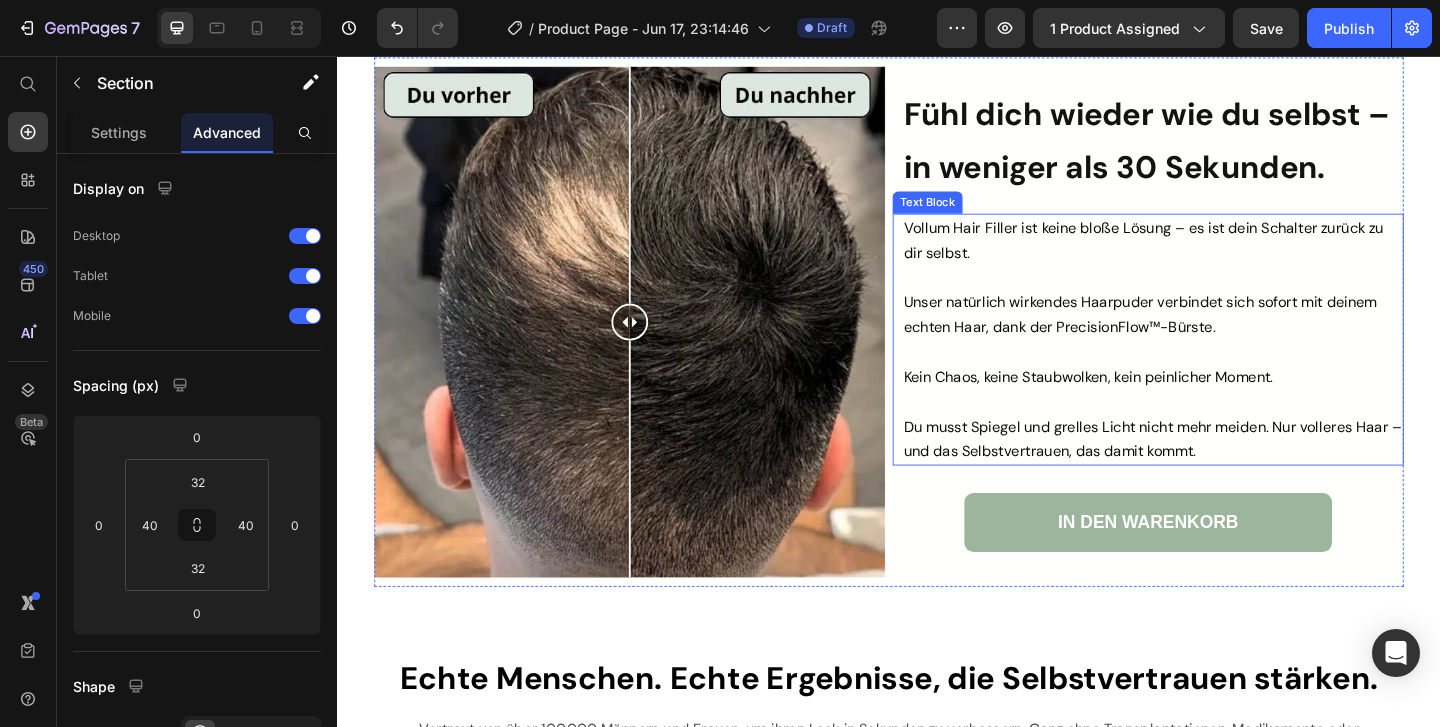 click on "Unser natürlich wirkendes Haarpuder verbindet sich sofort mit deinem echten Haar, dank der PrecisionFlow™-Bürste." at bounding box center [1224, 337] 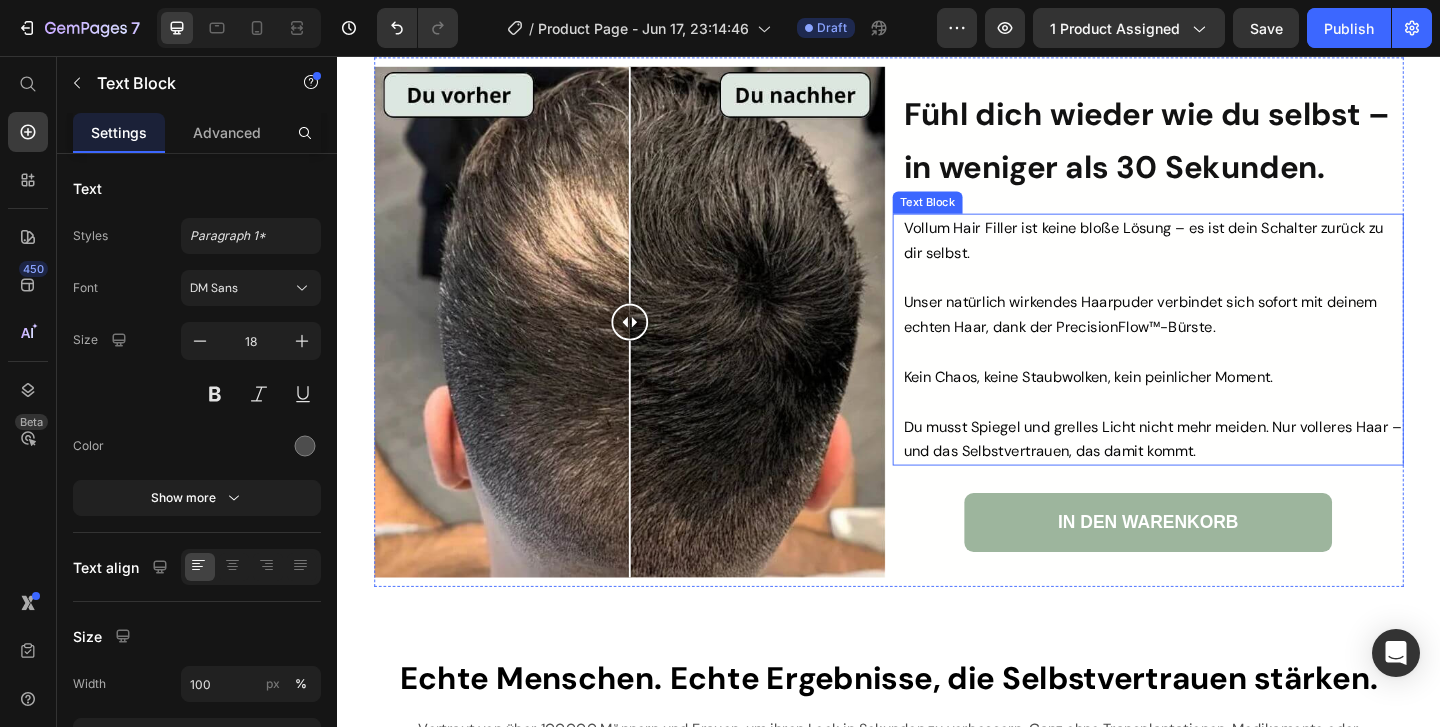 click on "Unser natürlich wirkendes Haarpuder verbindet sich sofort mit deinem echten Haar, dank der PrecisionFlow™-Bürste." at bounding box center (1224, 337) 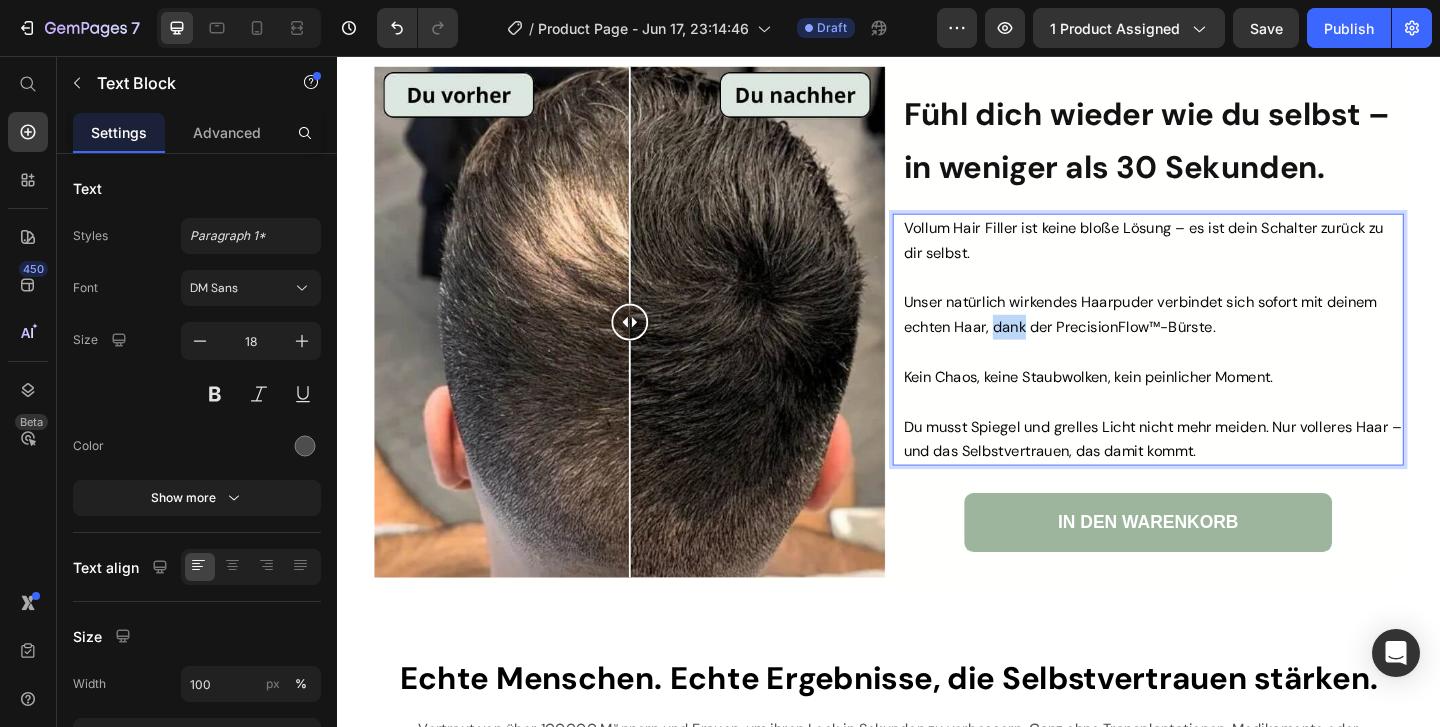 click on "Unser natürlich wirkendes Haarpuder verbindet sich sofort mit deinem echten Haar, dank der PrecisionFlow™-Bürste." at bounding box center (1224, 337) 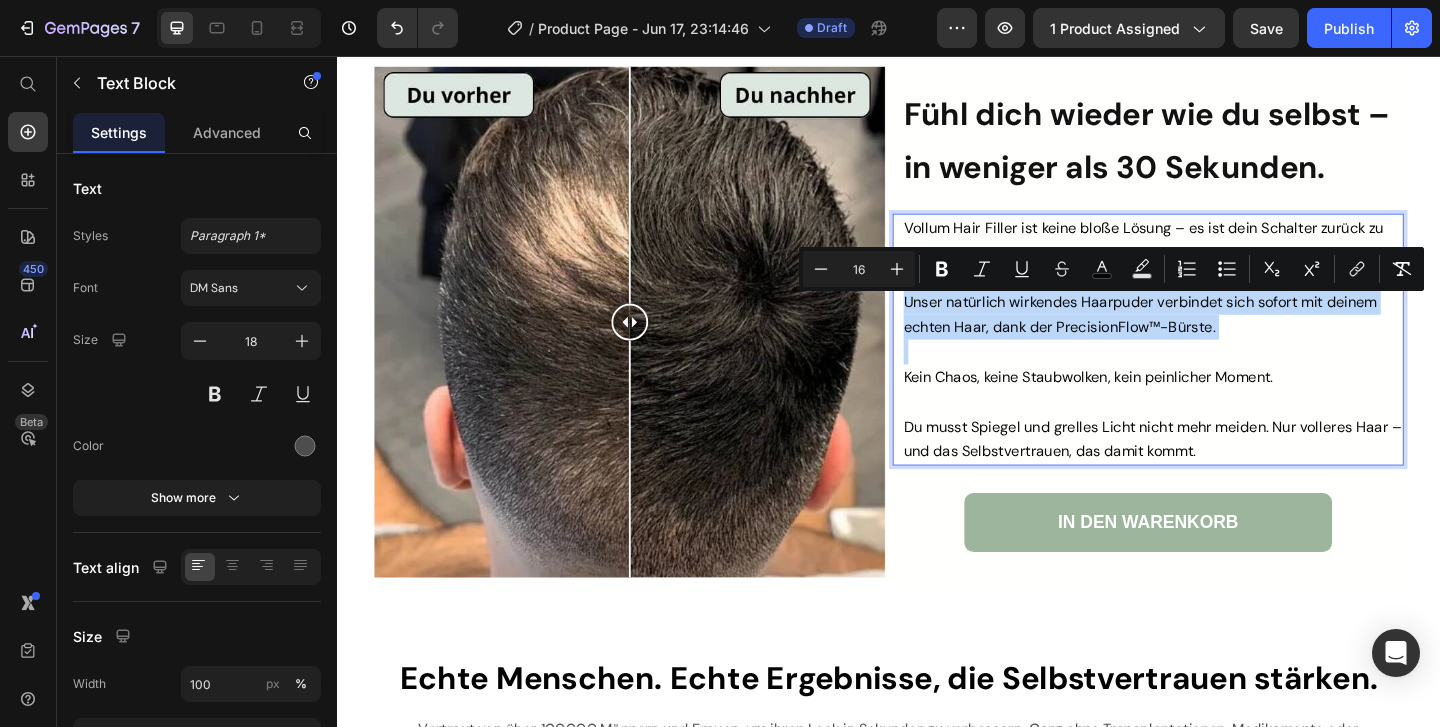 click on "Unser natürlich wirkendes Haarpuder verbindet sich sofort mit deinem echten Haar, dank der PrecisionFlow™-Bürste." at bounding box center [1224, 337] 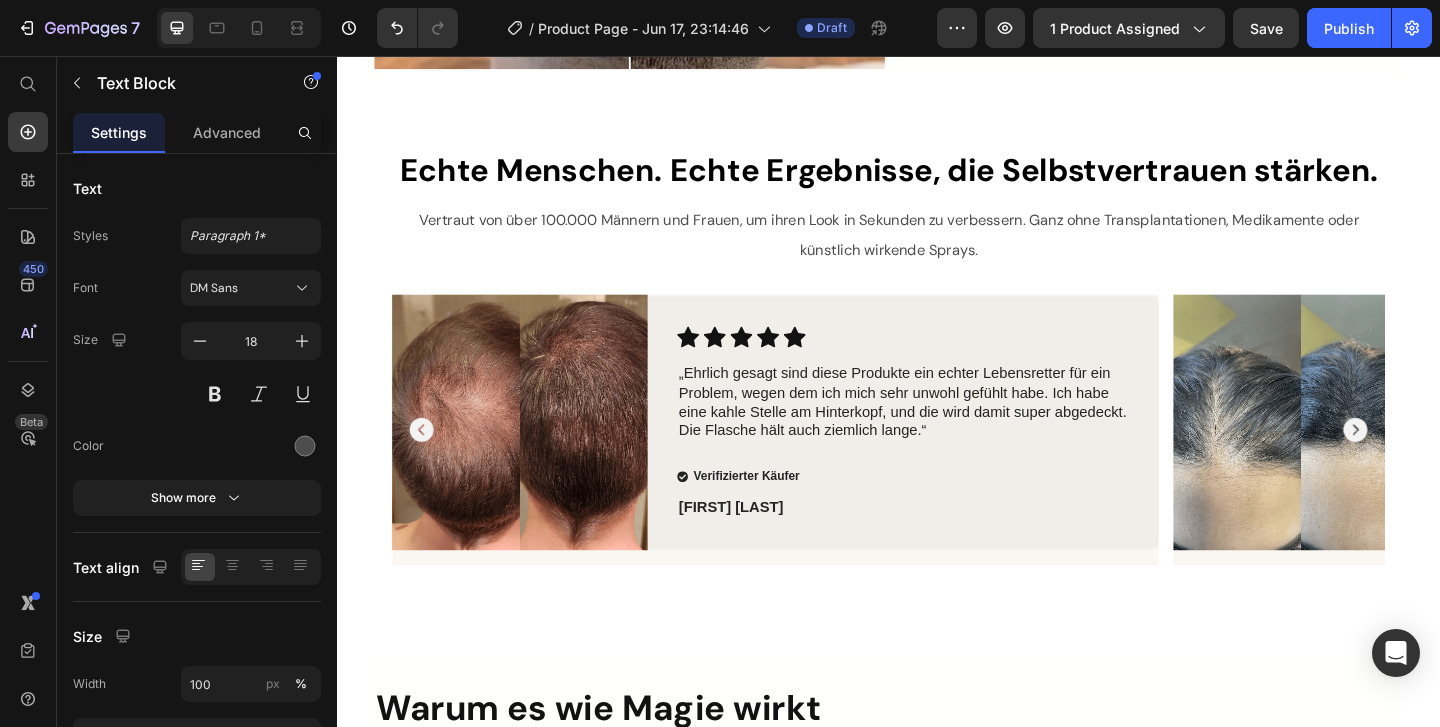scroll, scrollTop: 3229, scrollLeft: 0, axis: vertical 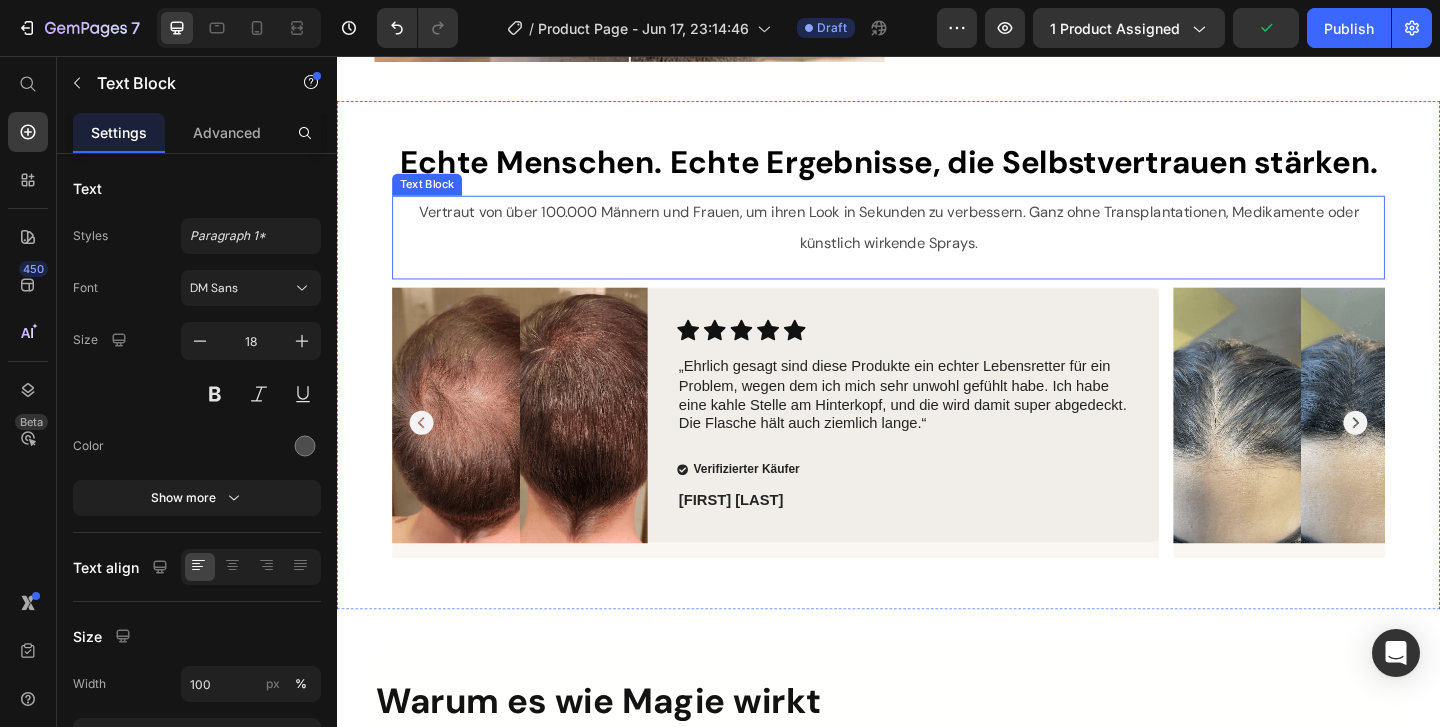 click on "Vertraut von über 100.000 Männern und Frauen, um ihren Look in Sekunden zu verbessern. Ganz ohne Transplantationen, Medikamente oder künstlich wirkende Sprays." at bounding box center (937, 242) 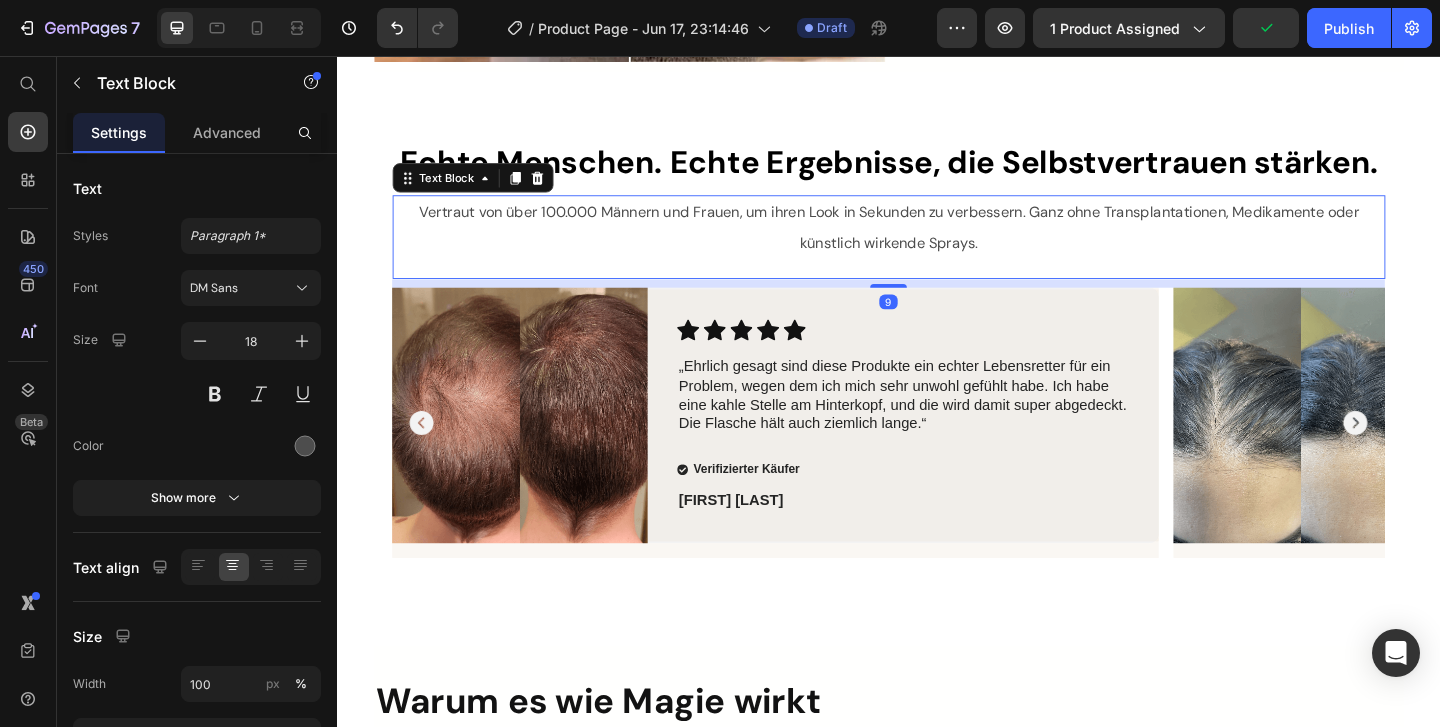 click on "Vertraut von über 100.000 Männern und Frauen, um ihren Look in Sekunden zu verbessern. Ganz ohne Transplantationen, Medikamente oder künstlich wirkende Sprays." at bounding box center (937, 242) 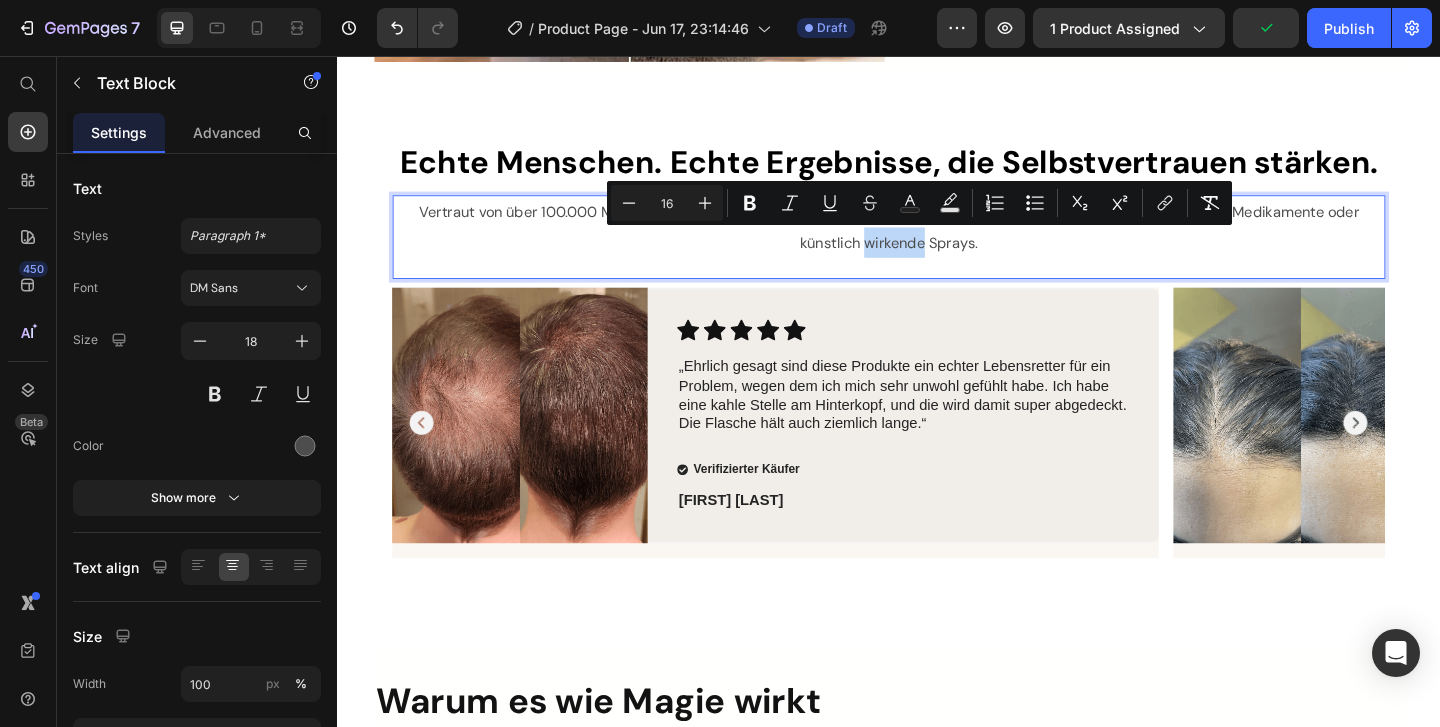 click on "Vertraut von über 100.000 Männern und Frauen, um ihren Look in Sekunden zu verbessern. Ganz ohne Transplantationen, Medikamente oder künstlich wirkende Sprays." at bounding box center [937, 242] 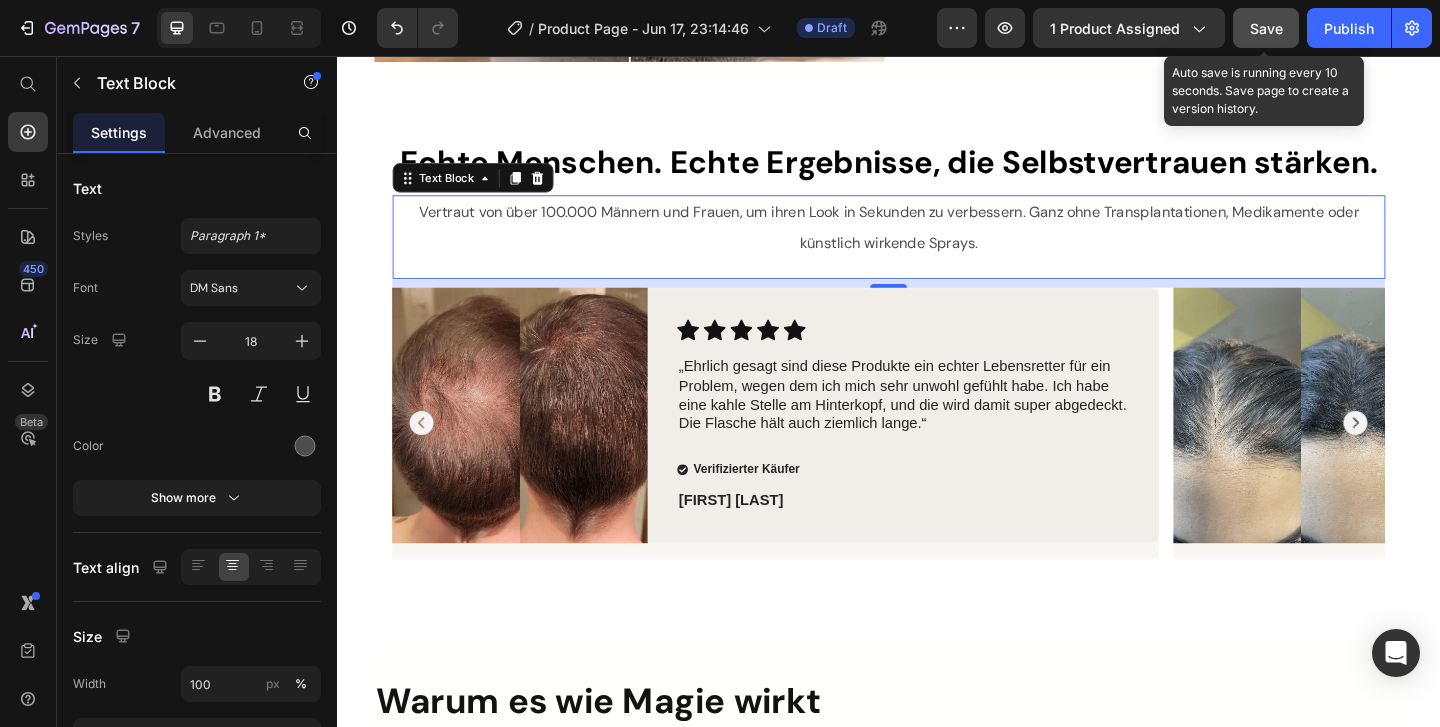 click on "Save" 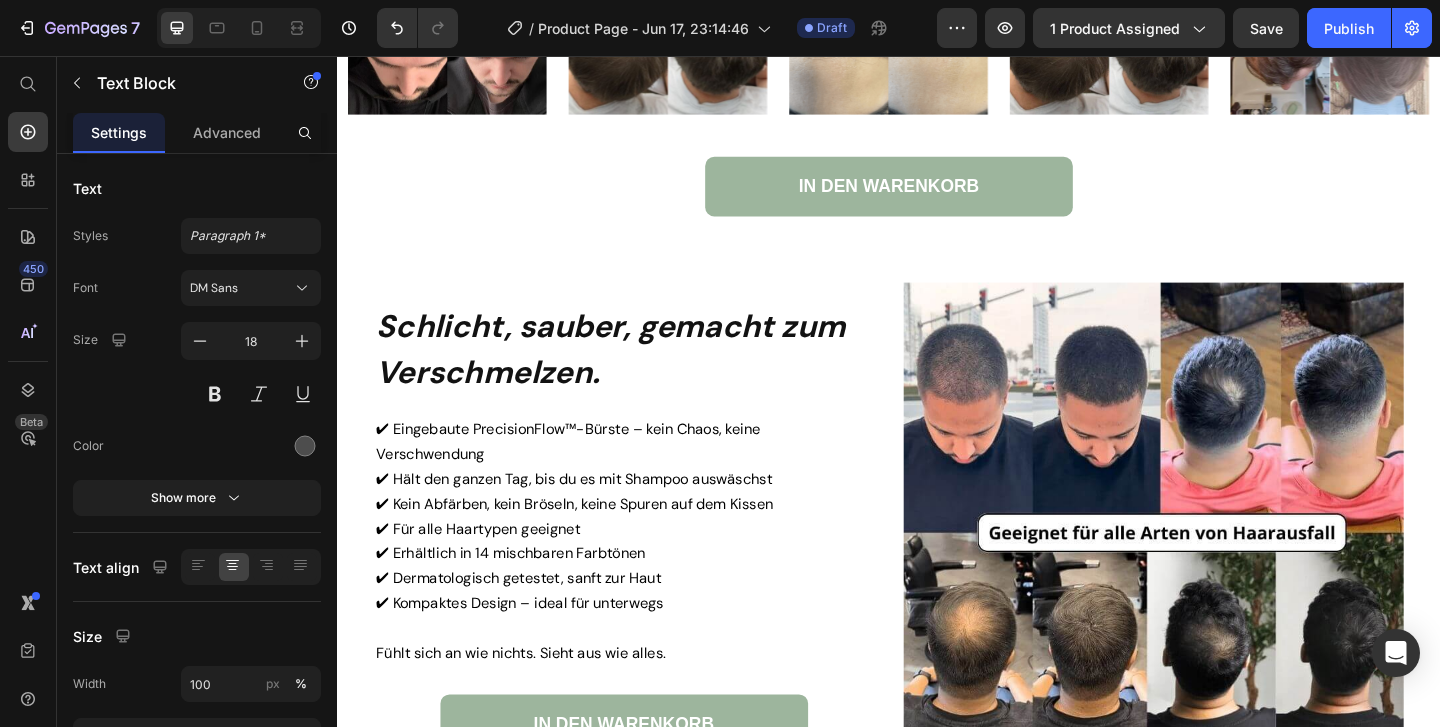 scroll, scrollTop: 5340, scrollLeft: 0, axis: vertical 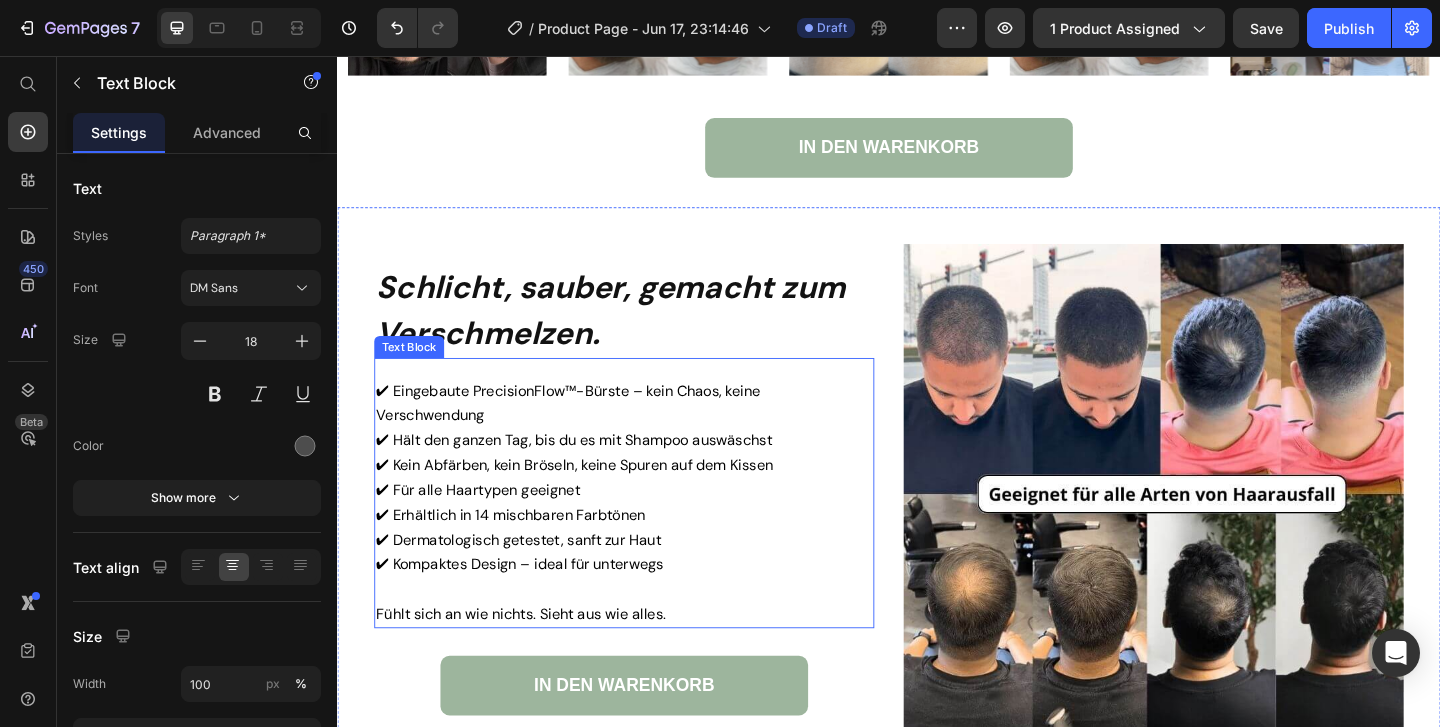 click on "✔ Kein Abfärben, kein Bröseln, keine Spuren auf dem Kissen" at bounding box center [595, 500] 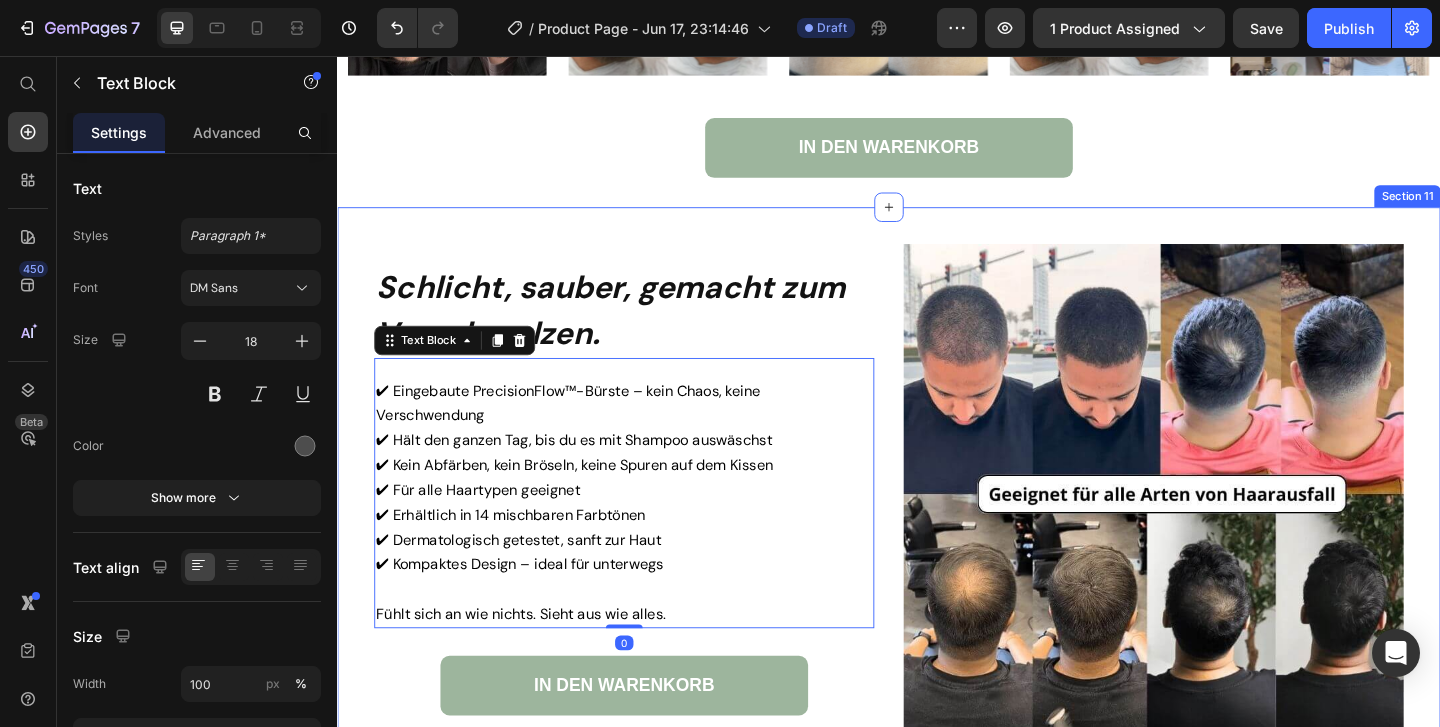 click on "Image Schlicht, sauber, gemacht zum Verschmelzen. Heading ✔ Eingebaute PrecisionFlow™-Bürste – kein Chaos, keine Verschwendung ✔ Hält den ganzen Tag, bis du es mit Shampoo auswäschst ✔ Kein Abfärben, kein Bröseln, keine Spuren auf dem Kissen ✔ Für alle Haartypen geeignet ✔ Erhältlich in 14 mischbaren Farbtönen ✔ Dermatologisch getestet, sanft zur Haut ✔ Kompaktes Design – ideal für unterwegs   Fühlt sich an wie nichts. Sieht aus wie alles. Text Block   0 IN DEN WARENKORB Button Image Section 11" at bounding box center [937, 528] 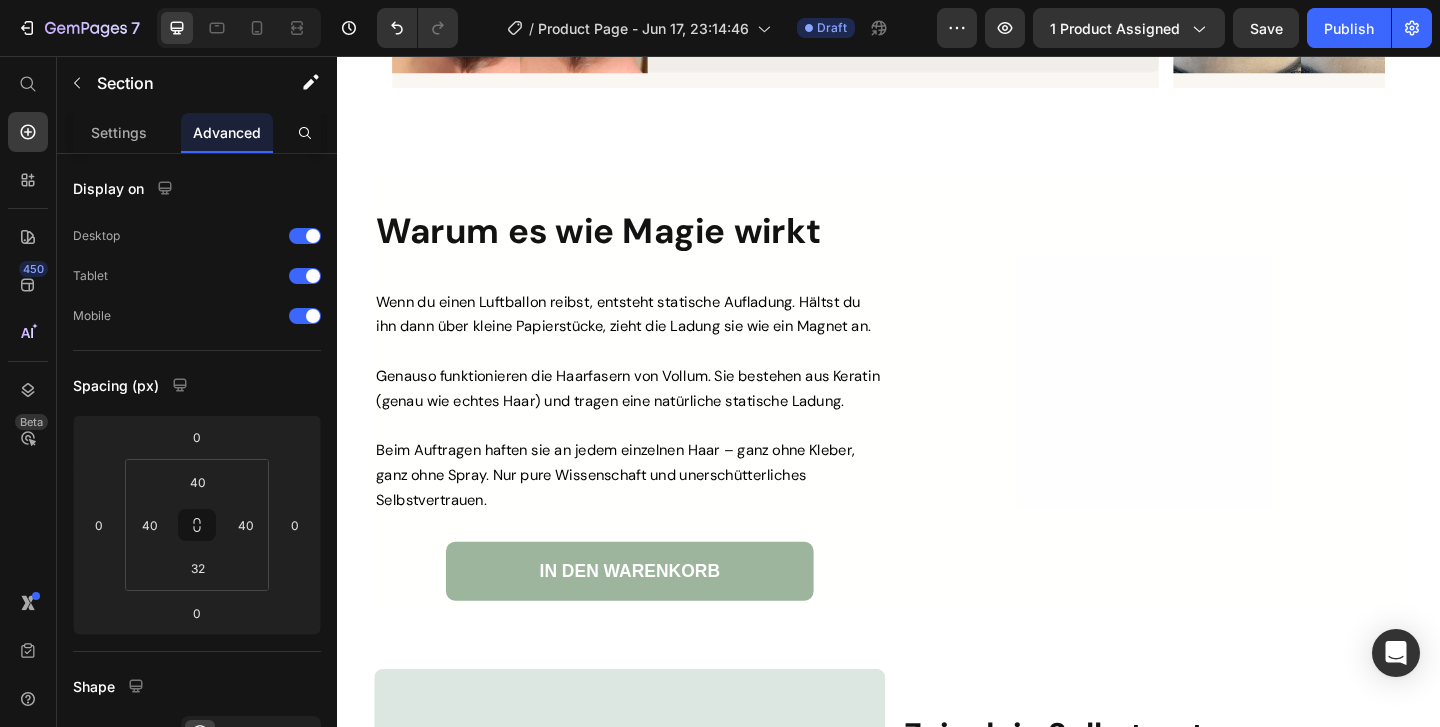 scroll, scrollTop: 3677, scrollLeft: 0, axis: vertical 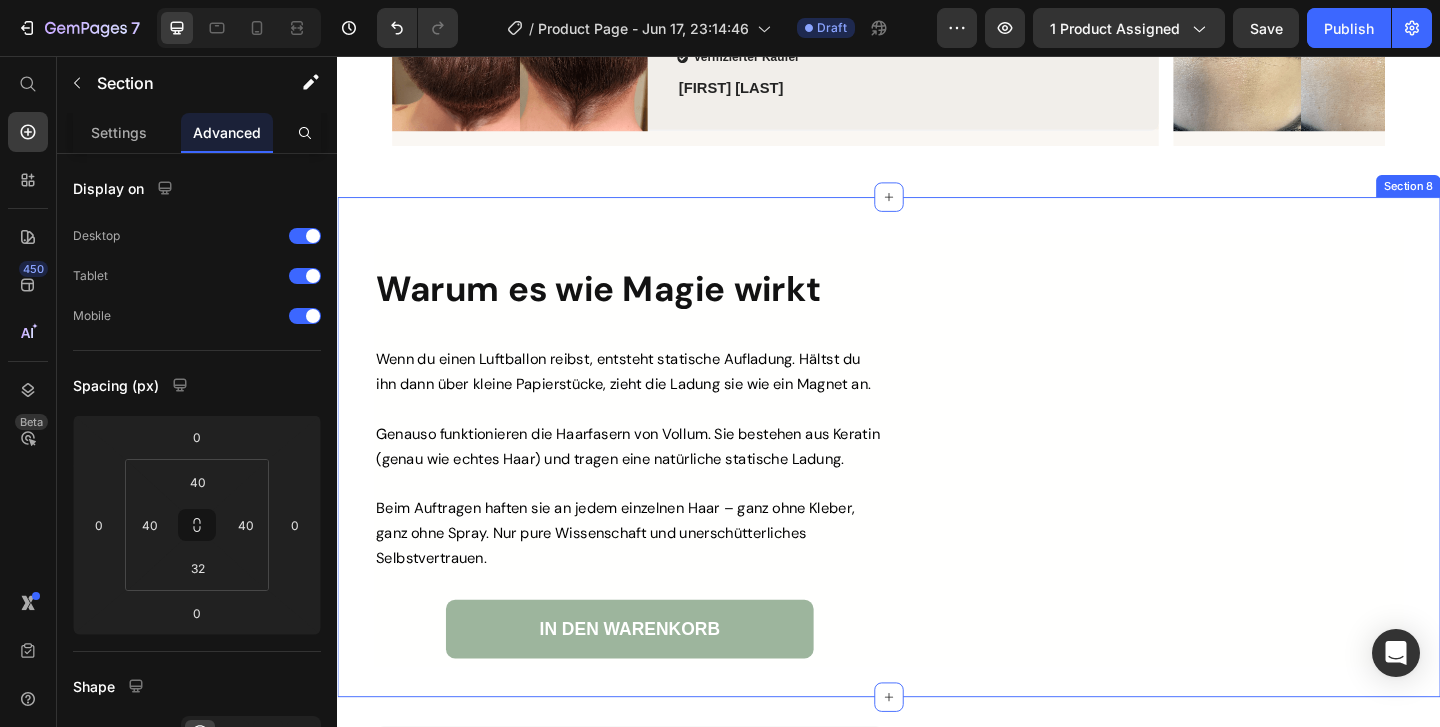 click on "Custom Code Warum es wie Magie wirkt Heading Wenn du einen Luftballon reibst, entsteht statische Aufladung. Hältst du ihn dann über kleine Papierstücke, zieht die Ladung sie wie ein Magnet an.   Genauso funktionieren die Haarfasern von Vollum. Sie bestehen aus Keratin (genau wie echtes Haar) und tragen eine natürliche statische Ladung.   Beim Auftragen haften sie an jedem einzelnen Haar – ganz ohne Kleber, ganz ohne Spray. Nur pure Wissenschaft und unerschütterliches Selbstvertrauen. Text Block IN DEN WARENKORB Button
Custom Code Row Section 8" at bounding box center (937, 481) 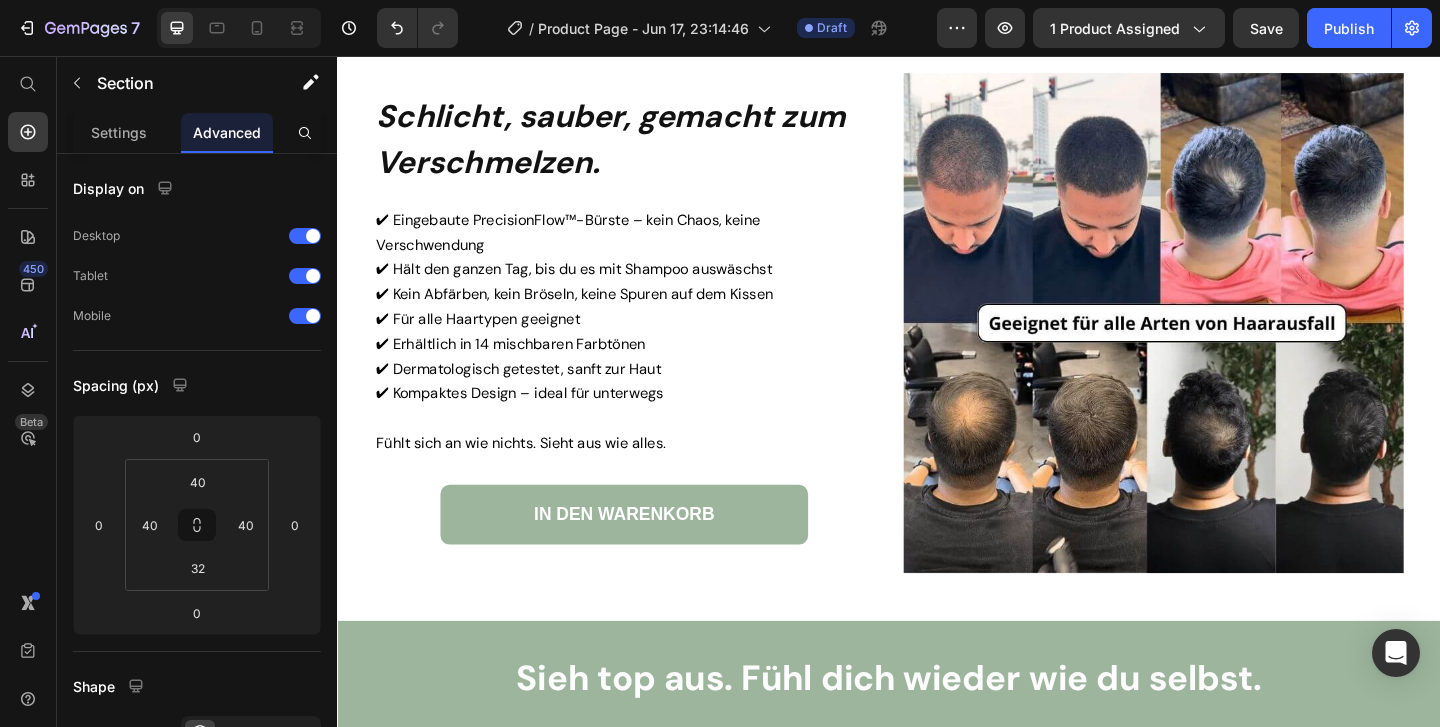 scroll, scrollTop: 5531, scrollLeft: 0, axis: vertical 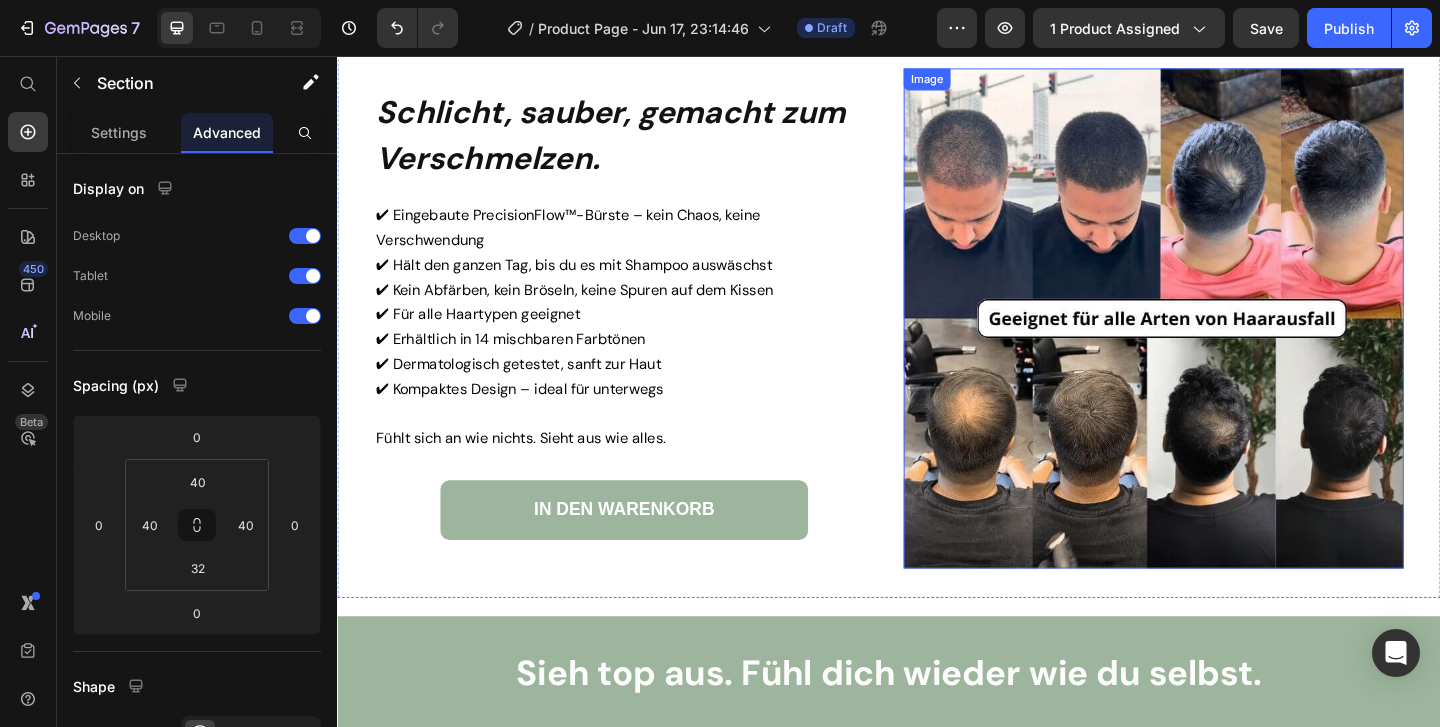 click at bounding box center (1225, 341) 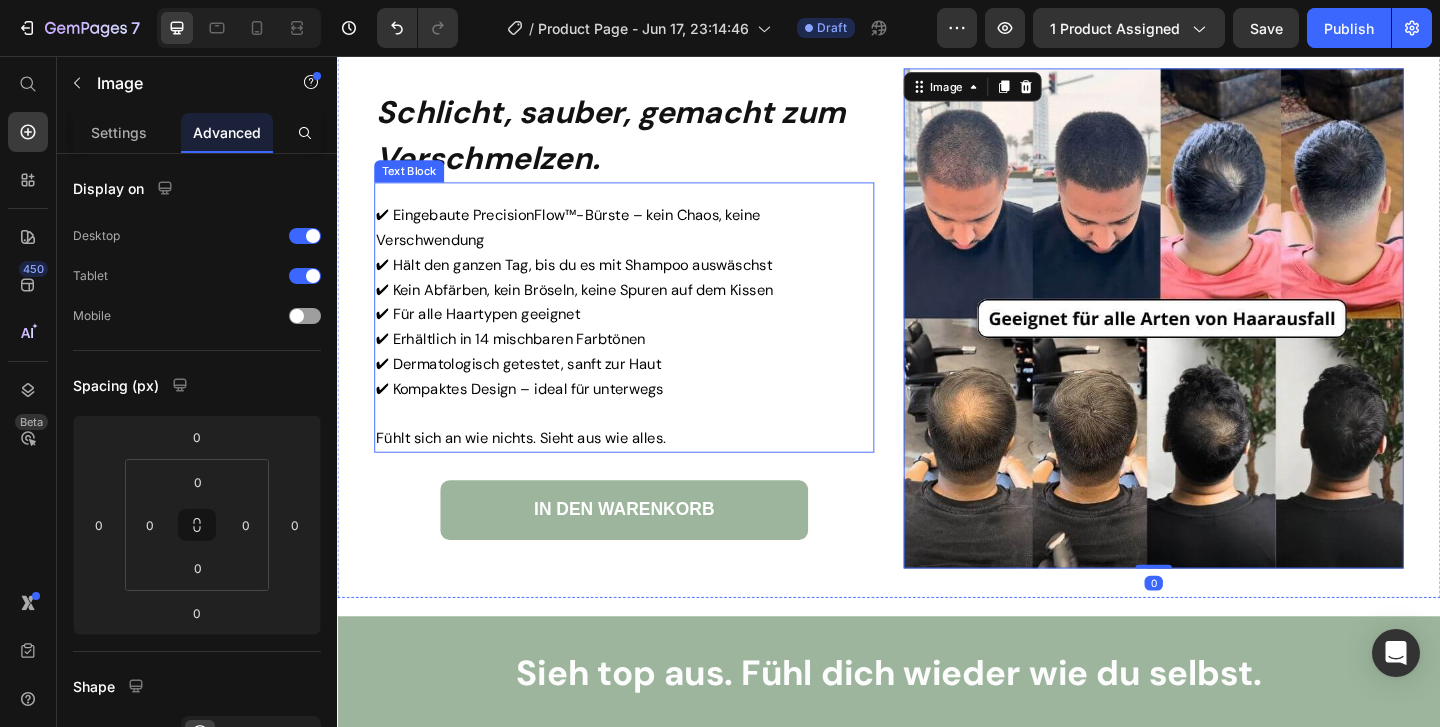 click on "✔ Kein Abfärben, kein Bröseln, keine Spuren auf dem Kissen" at bounding box center (595, 309) 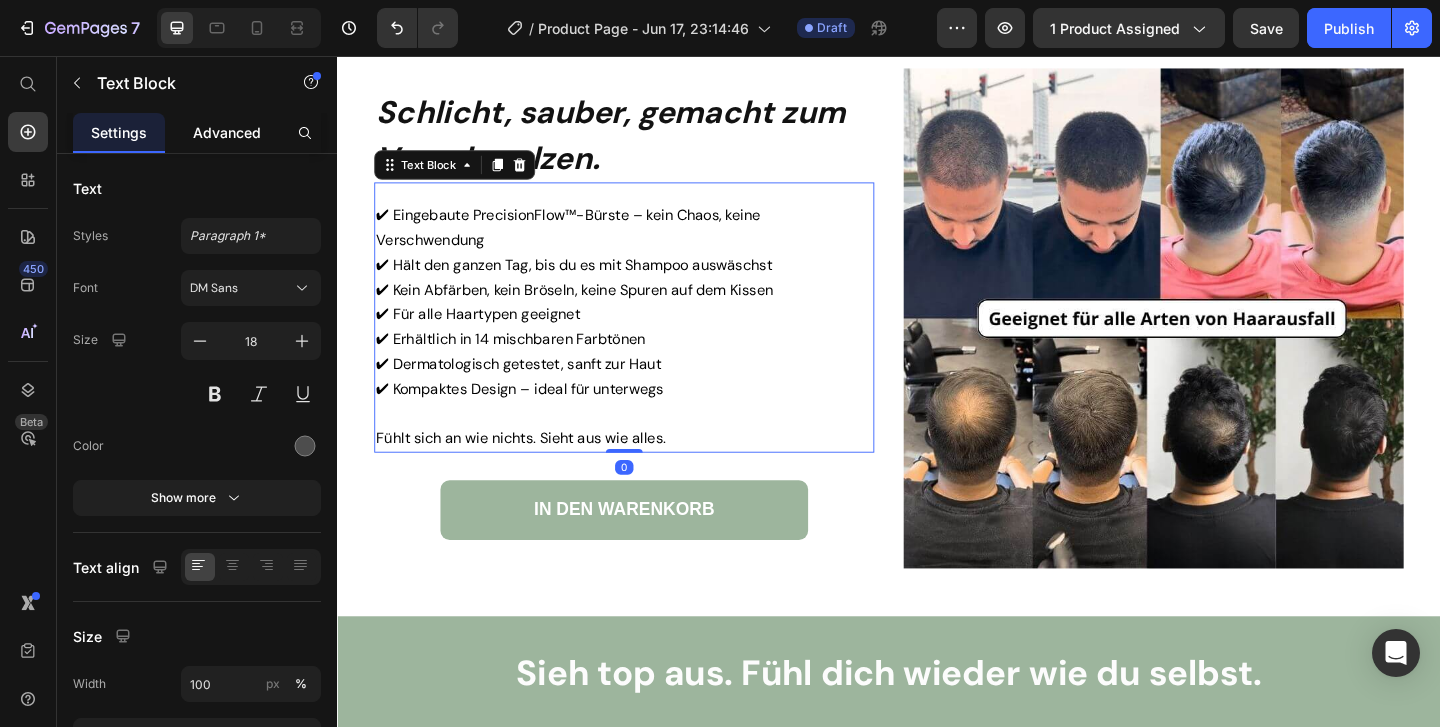 click on "Advanced" at bounding box center (227, 132) 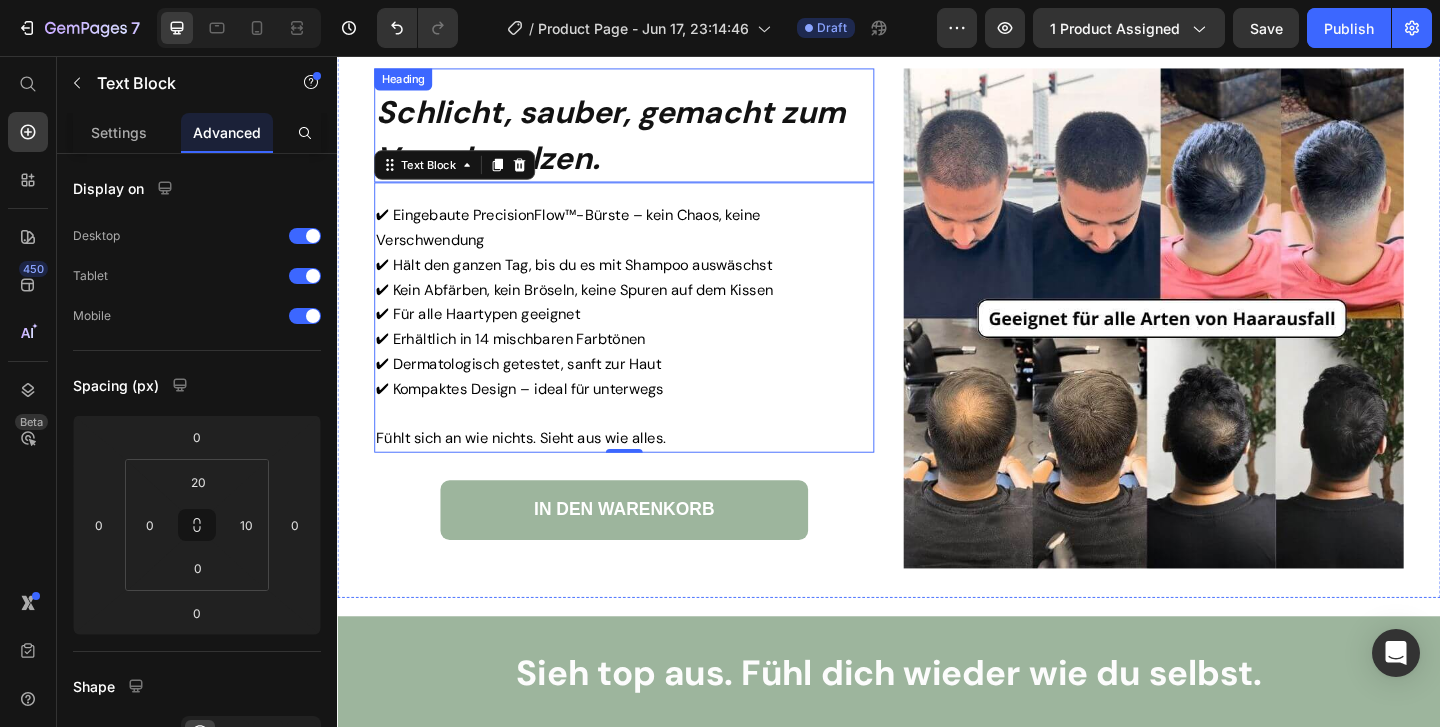 click on "Schlicht, sauber, gemacht zum Verschmelzen." at bounding box center [649, 141] 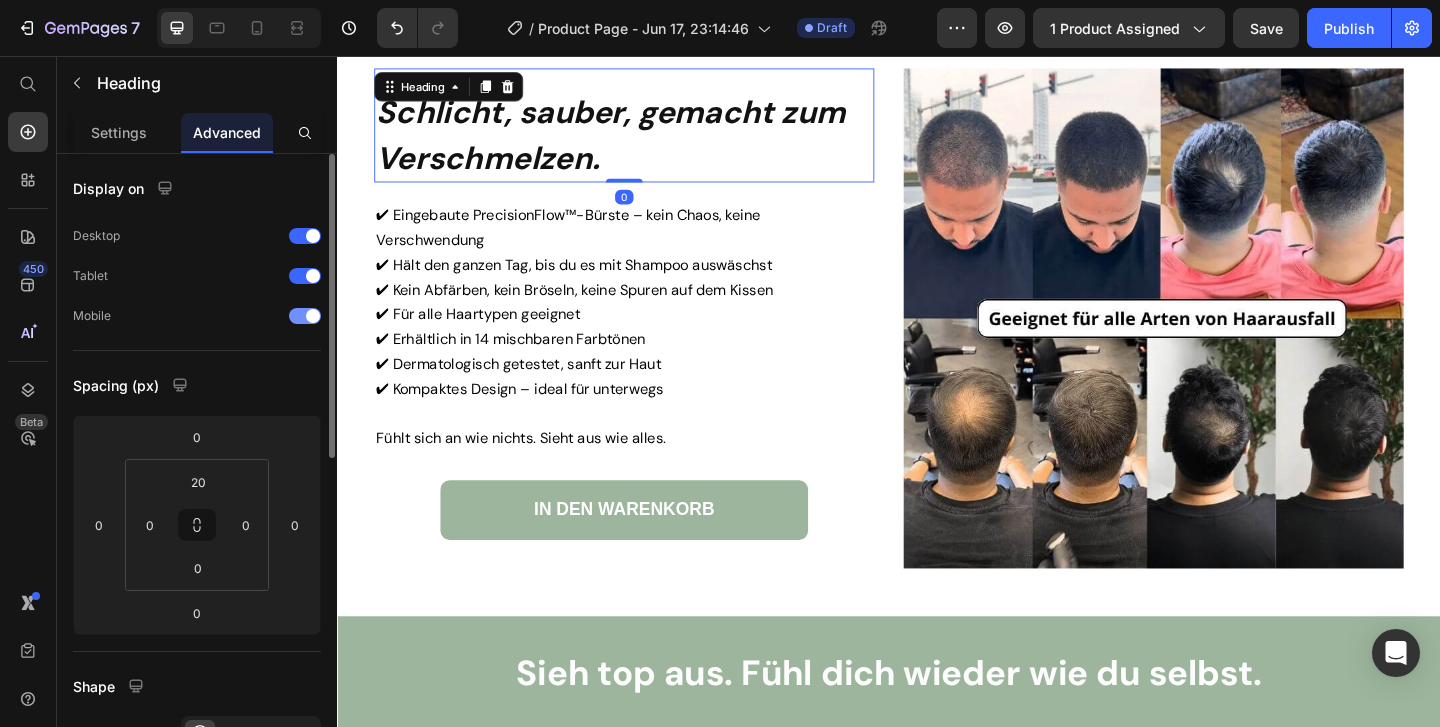 click at bounding box center (216, 316) 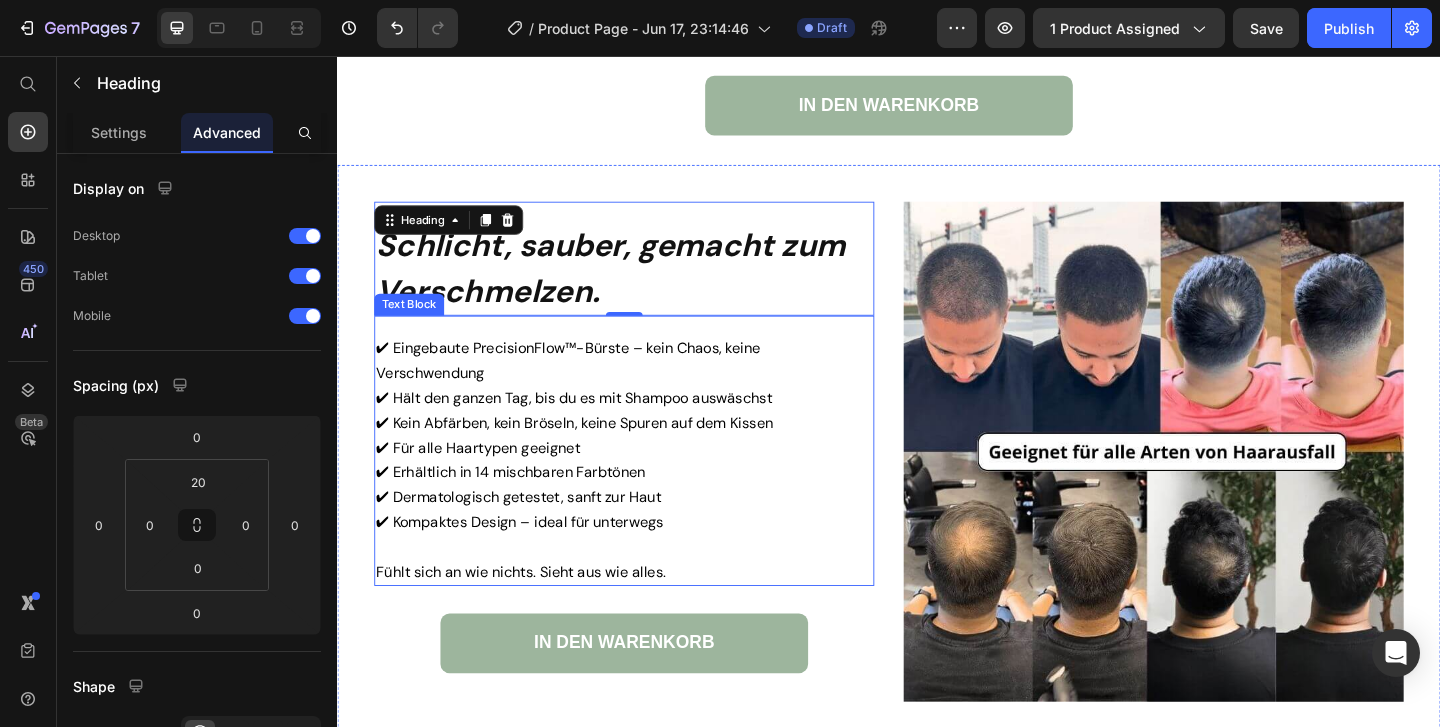 scroll, scrollTop: 5377, scrollLeft: 0, axis: vertical 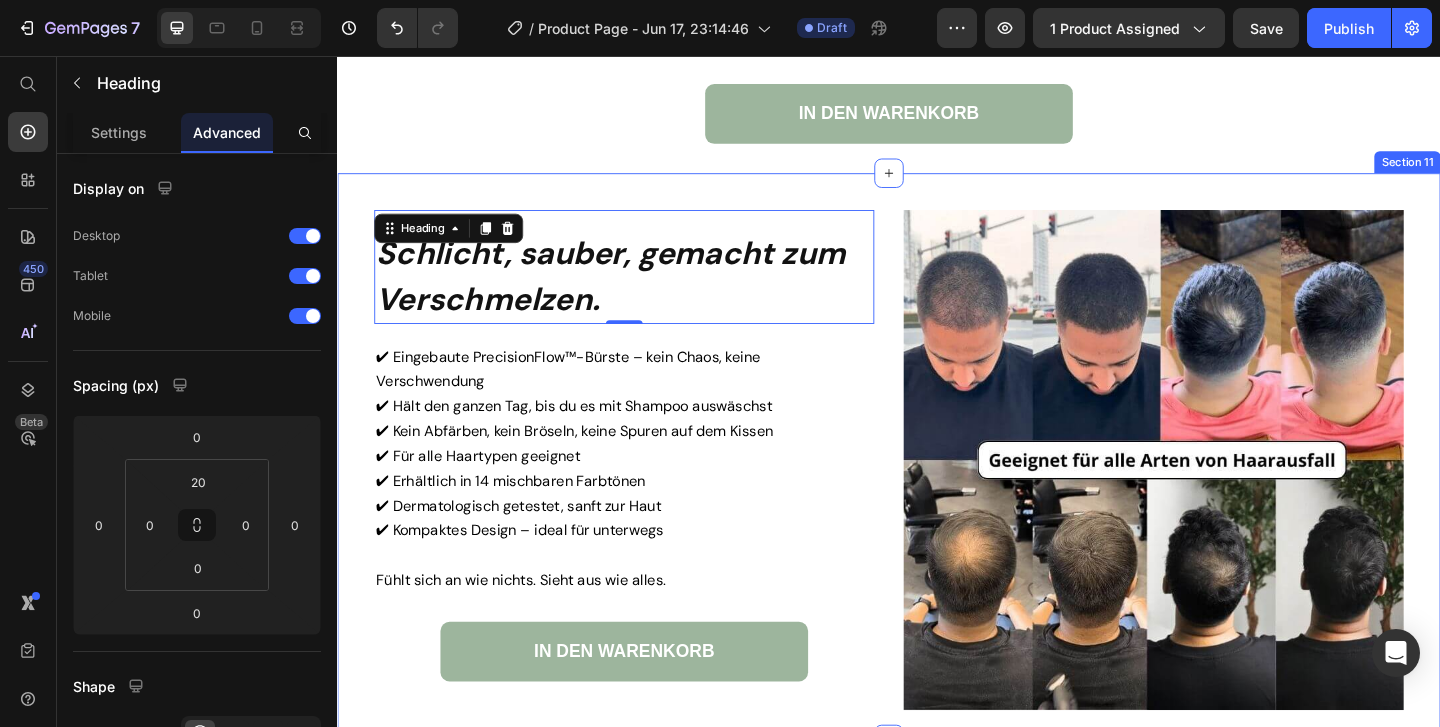 click on "Image Schlicht, sauber, gemacht zum Verschmelzen. Heading   0 ✔ Eingebaute PrecisionFlow™-Bürste – kein Chaos, keine Verschwendung ✔ Hält den ganzen Tag, bis du es mit Shampoo auswäschst ✔ Kein Abfärben, kein Bröseln, keine Spuren auf dem Kissen ✔ Für alle Haartypen geeignet ✔ Erhältlich in 14 mischbaren Farbtönen ✔ Dermatologisch getestet, sanft zur Haut ✔ Kompaktes Design – ideal für unterwegs   Fühlt sich an wie nichts. Sieht aus wie alles. Text Block IN DEN WARENKORB Button Image Section 11" at bounding box center [937, 491] 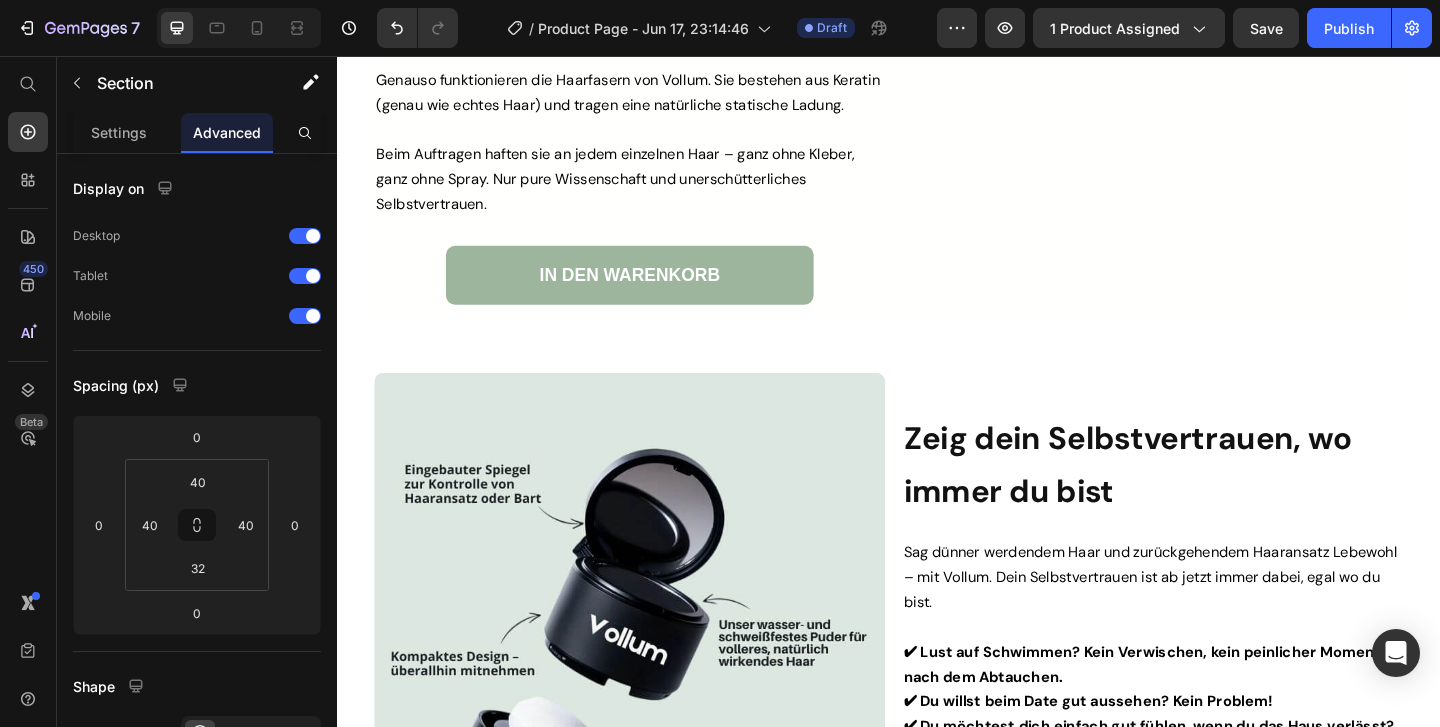 scroll, scrollTop: 4093, scrollLeft: 0, axis: vertical 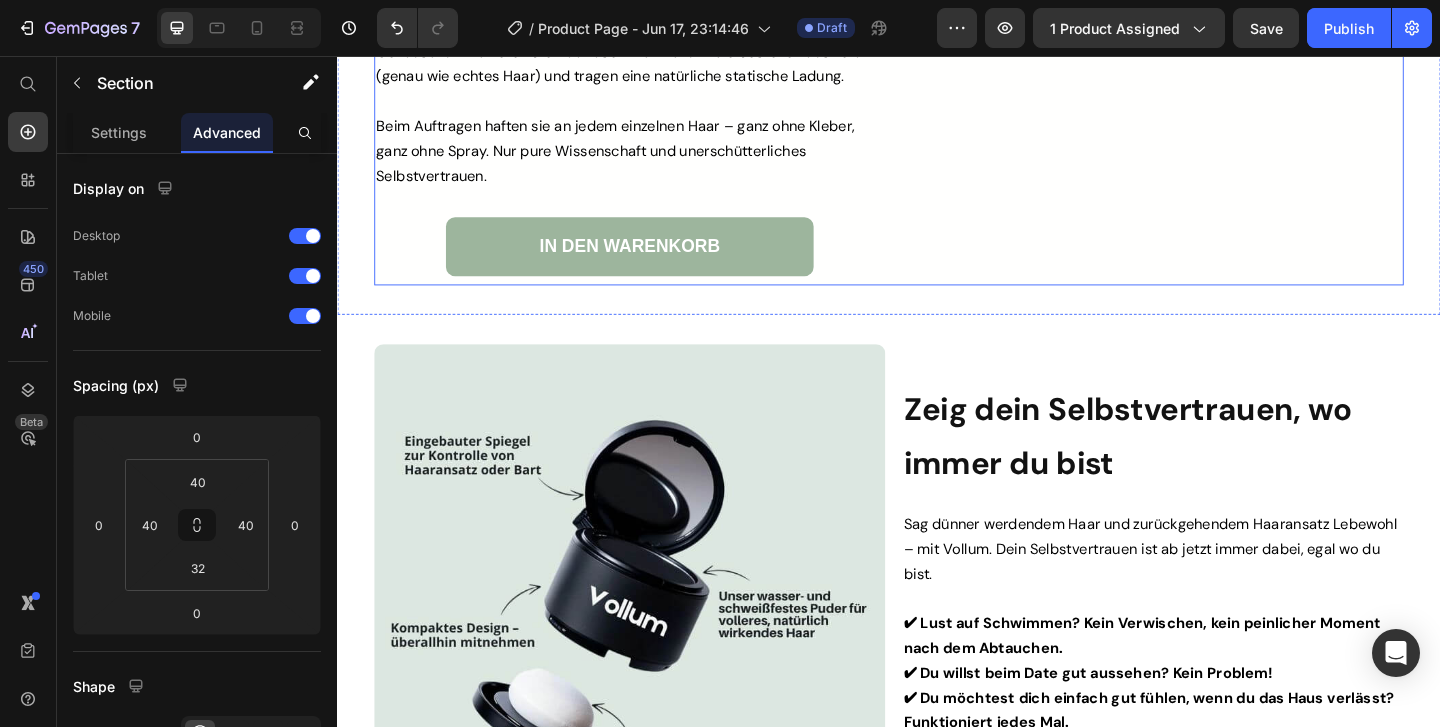 click on "Custom Code Warum es wie Magie wirkt Heading Wenn du einen Luftballon reibst, entsteht statische Aufladung. Hältst du ihn dann über kleine Papierstücke, zieht die Ladung sie wie ein Magnet an.   Genauso funktionieren die Haarfasern von Vollum. Sie bestehen aus Keratin (genau wie echtes Haar) und tragen eine natürliche statische Ladung.   Beim Auftragen haften sie an jedem einzelnen Haar – ganz ohne Kleber, ganz ohne Spray. Nur pure Wissenschaft und unerschütterliches Selbstvertrauen. Text Block IN DEN WARENKORB Button" at bounding box center (655, 69) 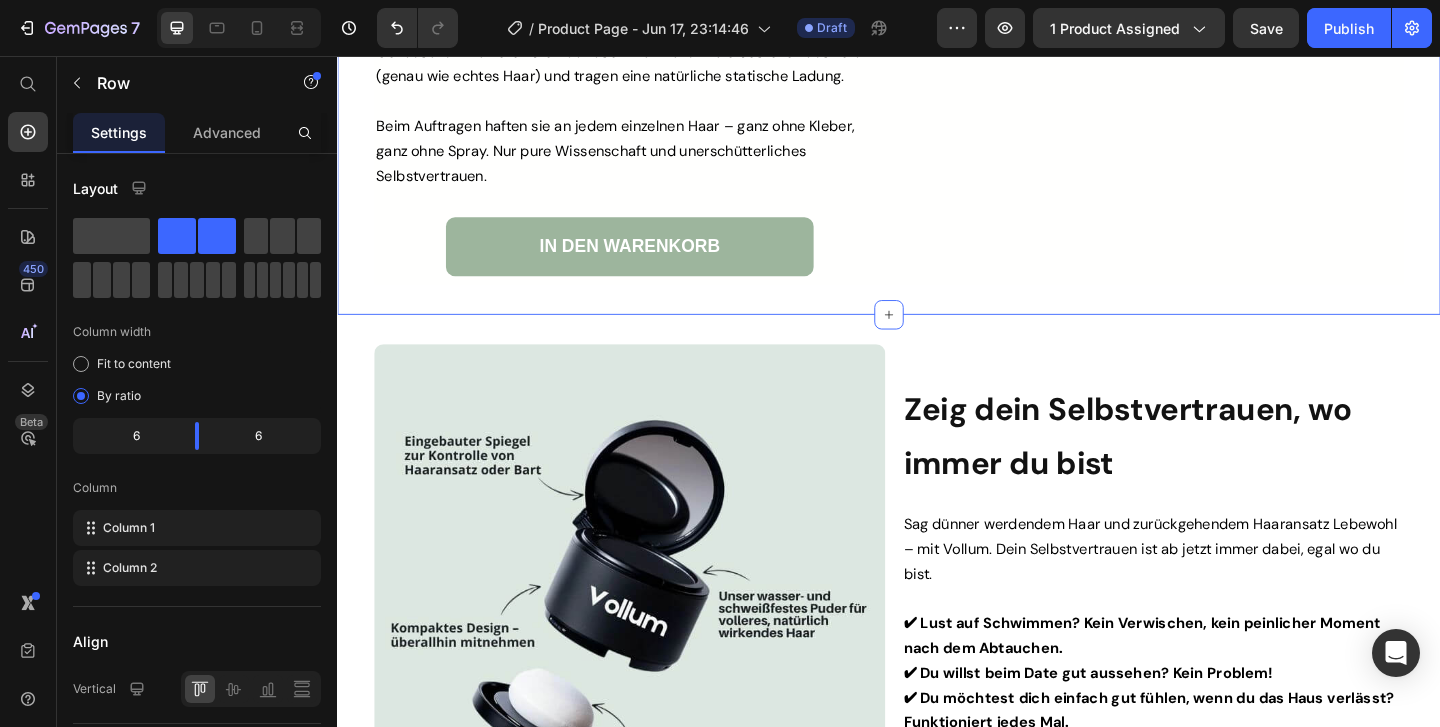 click on "Custom Code Warum es wie Magie wirkt Heading Wenn du einen Luftballon reibst, entsteht statische Aufladung. Hältst du ihn dann über kleine Papierstücke, zieht die Ladung sie wie ein Magnet an.   Genauso funktionieren die Haarfasern von Vollum. Sie bestehen aus Keratin (genau wie echtes Haar) und tragen eine natürliche statische Ladung.   Beim Auftragen haften sie an jedem einzelnen Haar – ganz ohne Kleber, ganz ohne Spray. Nur pure Wissenschaft und unerschütterliches Selbstvertrauen. Text Block IN DEN WARENKORB Button
Custom Code Row Section 8   You can create reusable sections Create Theme Section AI Content Write with GemAI What would you like to describe here? Tone and Voice Persuasive Product Vollum Hair Filler Show more Generate" at bounding box center (937, 65) 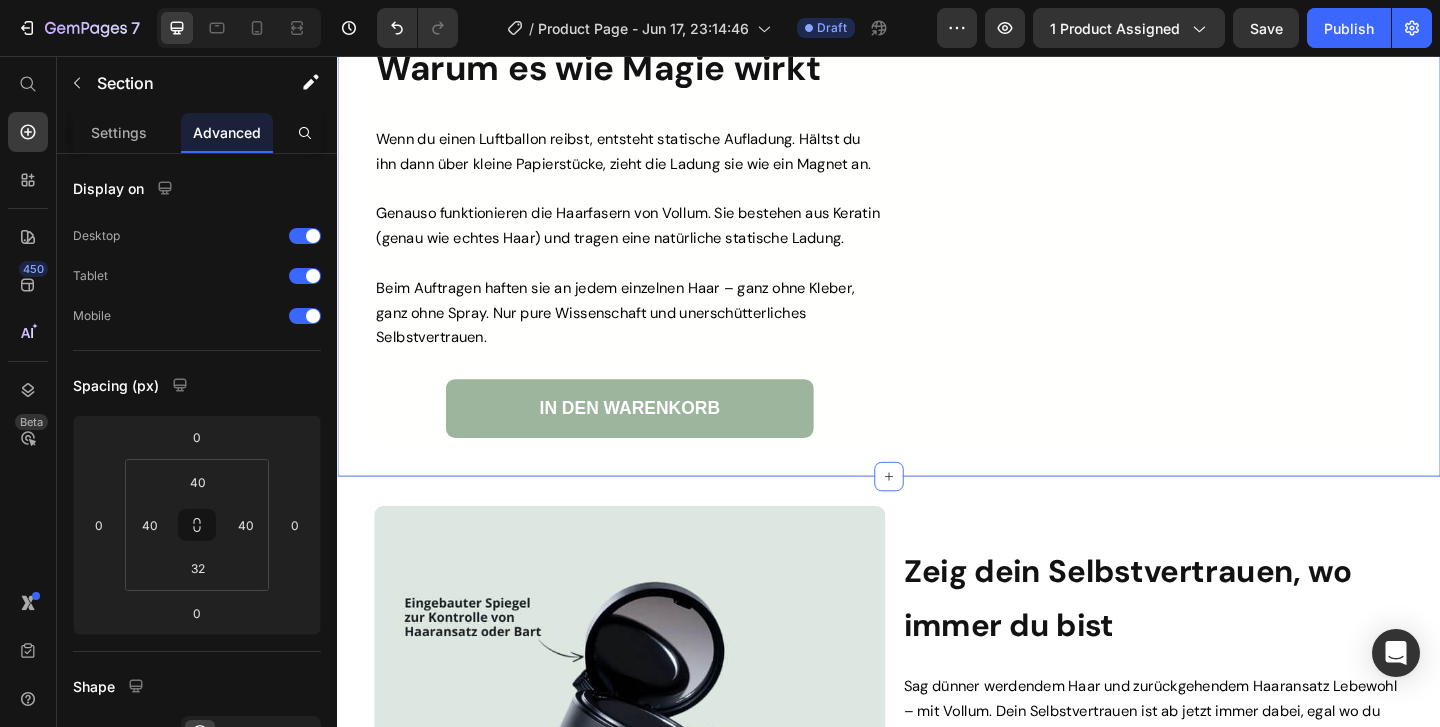 scroll, scrollTop: 3918, scrollLeft: 0, axis: vertical 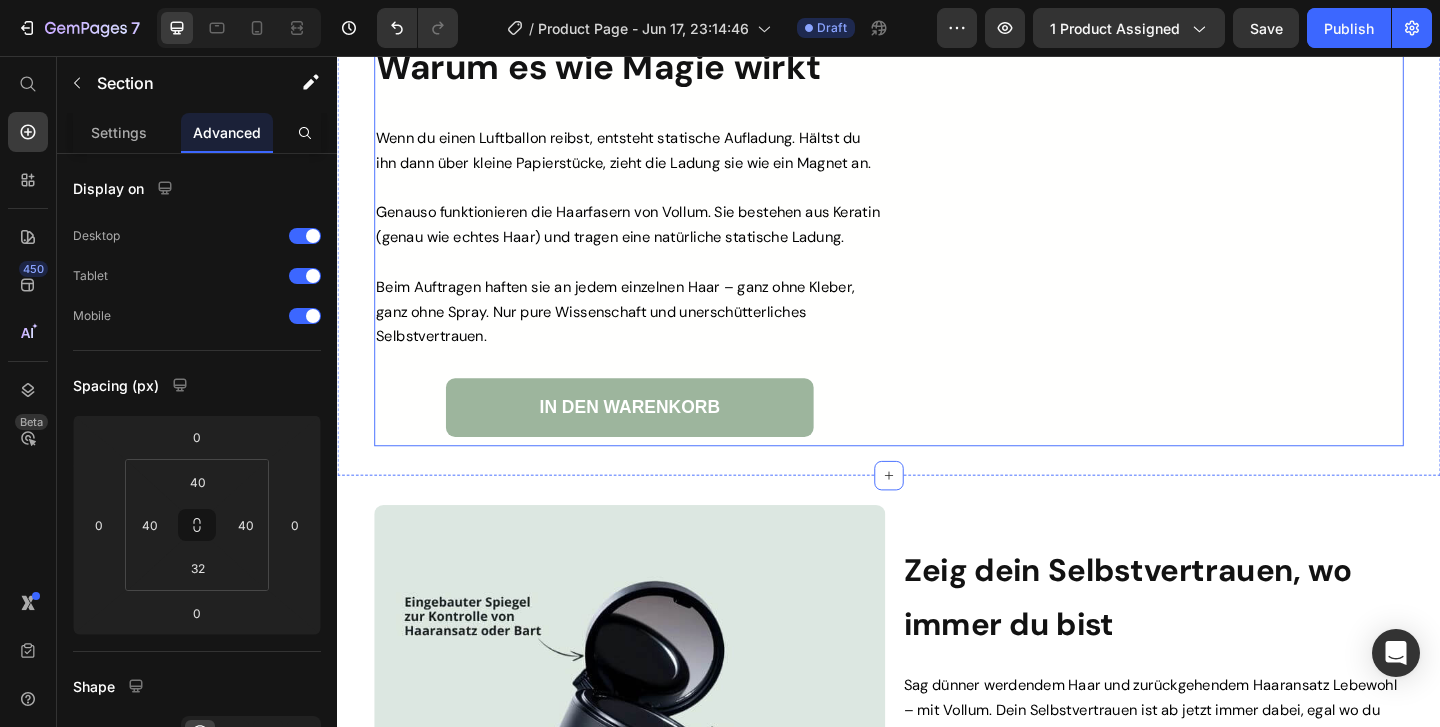 click on "Custom Code Warum es wie Magie wirkt Heading Wenn du einen Luftballon reibst, entsteht statische Aufladung. Hältst du ihn dann über kleine Papierstücke, zieht die Ladung sie wie ein Magnet an.   Genauso funktionieren die Haarfasern von Vollum. Sie bestehen aus Keratin (genau wie echtes Haar) und tragen eine natürliche statische Ladung.   Beim Auftragen haften sie an jedem einzelnen Haar – ganz ohne Kleber, ganz ohne Spray. Nur pure Wissenschaft und unerschütterliches Selbstvertrauen. Text Block IN DEN WARENKORB Button
Custom Code Row" at bounding box center [937, 244] 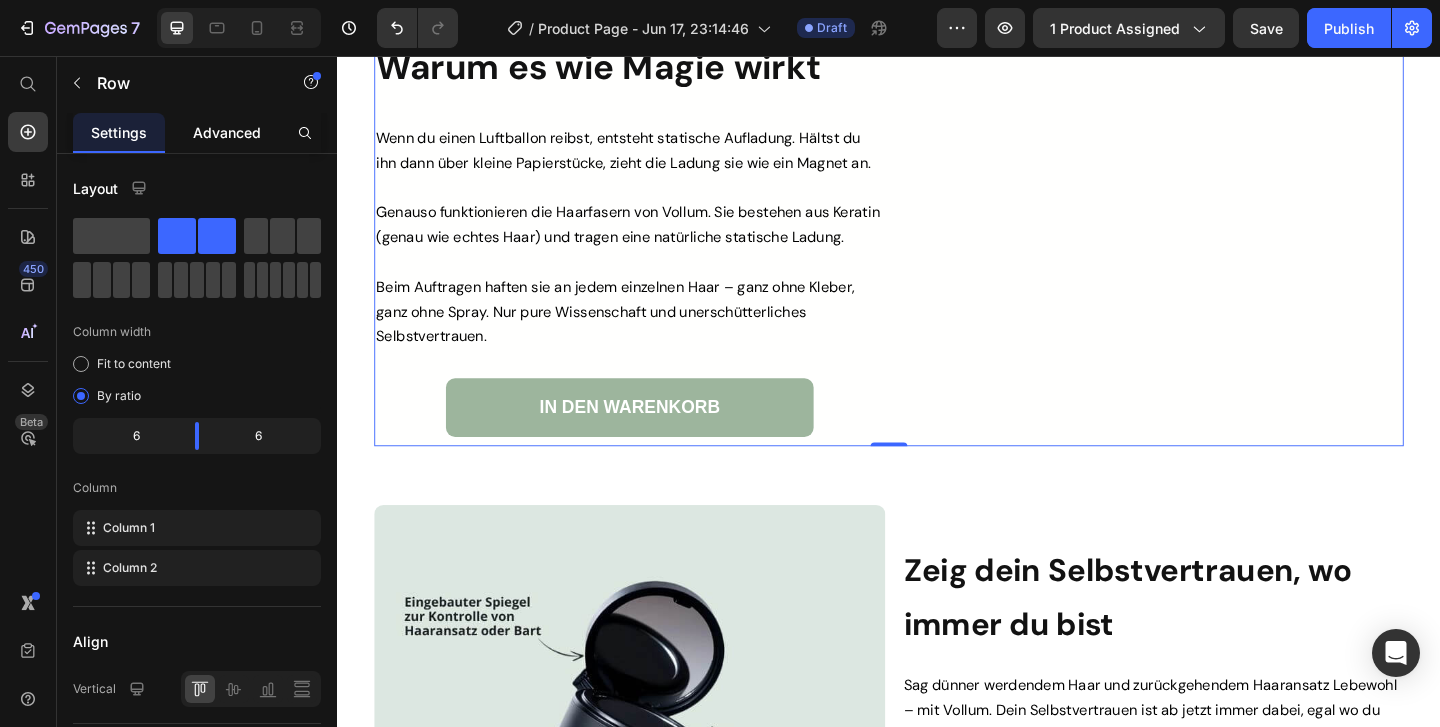 click on "Advanced" at bounding box center [227, 132] 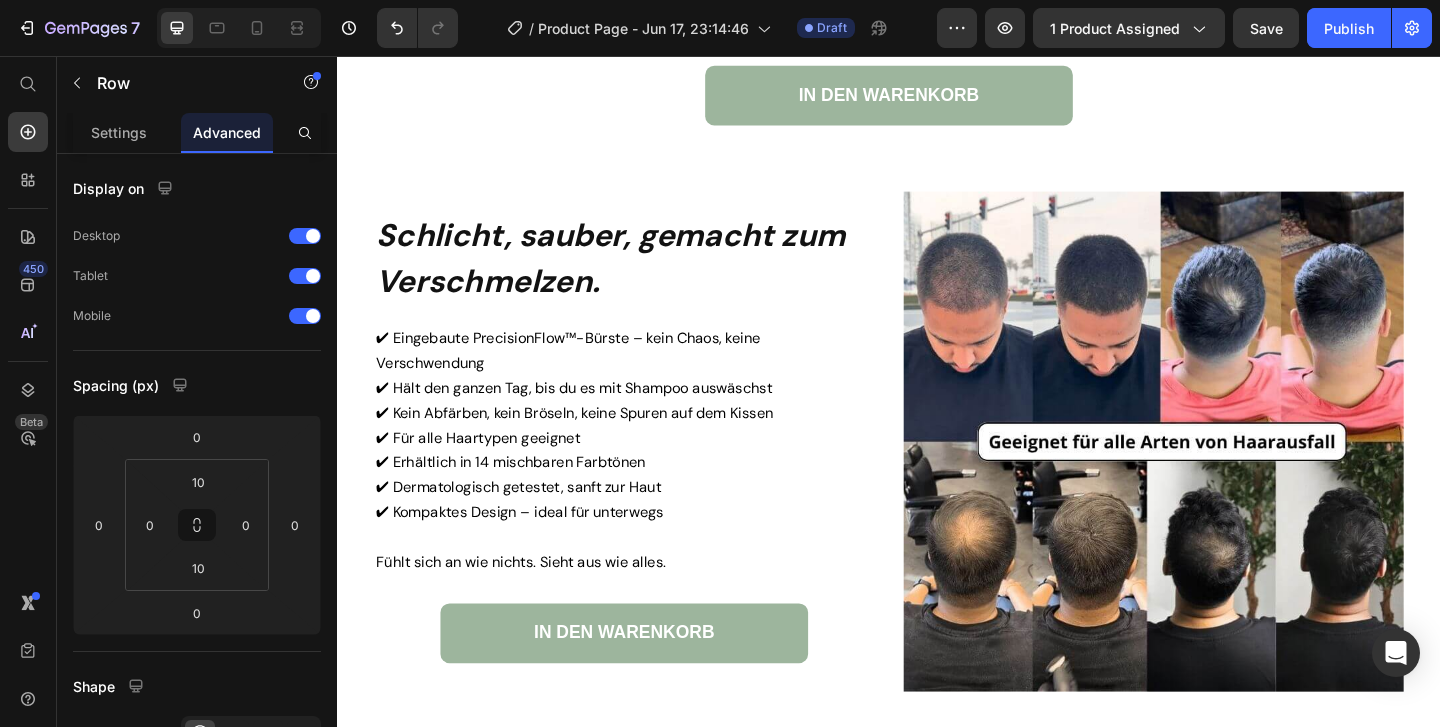 scroll, scrollTop: 5429, scrollLeft: 0, axis: vertical 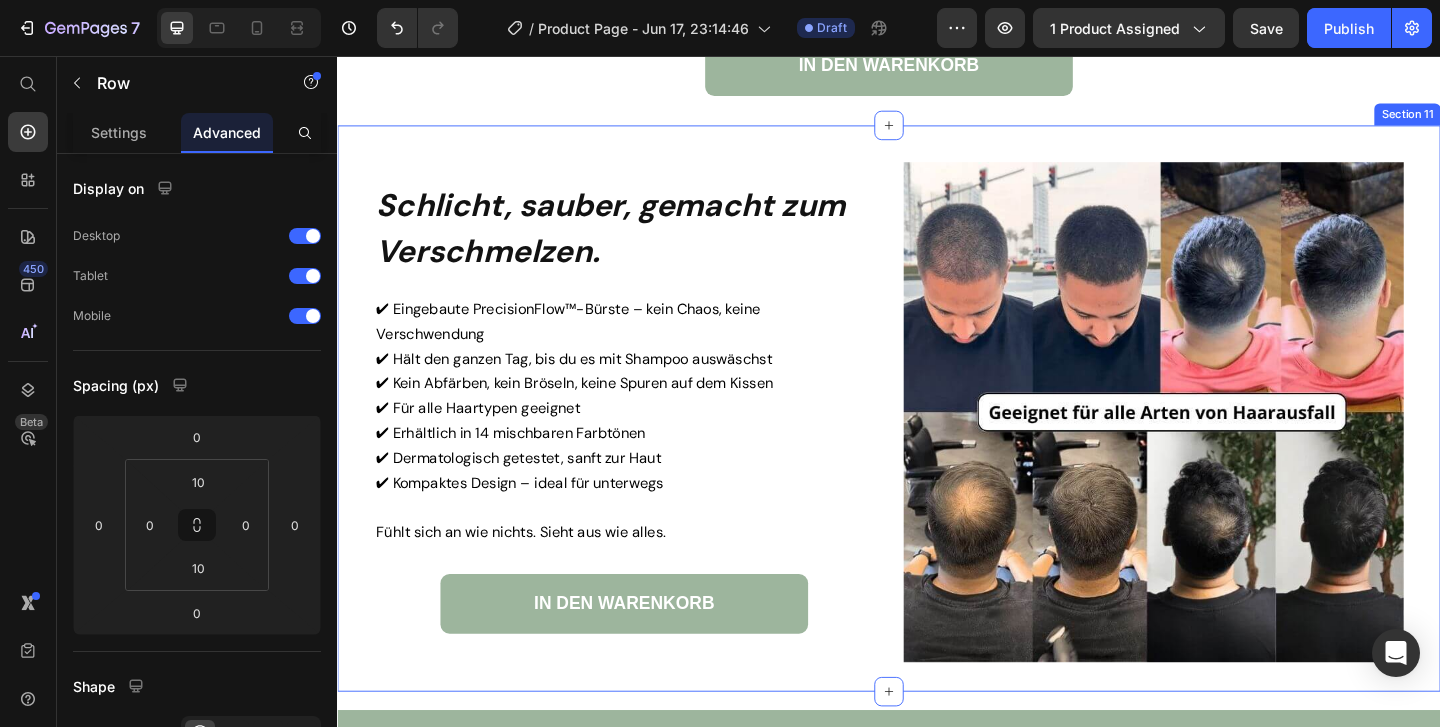 click on "Image Schlicht, sauber, gemacht zum Verschmelzen. Heading ✔ Eingebaute PrecisionFlow™-Bürste – kein Chaos, keine Verschwendung ✔ Hält den ganzen Tag, bis du es mit Shampoo auswäschst ✔ Kein Abfärben, kein Bröseln, keine Spuren auf dem Kissen ✔ Für alle Haartypen geeignet ✔ Erhältlich in 14 mischbaren Farbtönen ✔ Dermatologisch getestet, sanft zur Haut ✔ Kompaktes Design – ideal für unterwegs   Fühlt sich an wie nichts. Sieht aus wie alles. Text Block IN DEN WARENKORB Button Image Section 11" at bounding box center [937, 439] 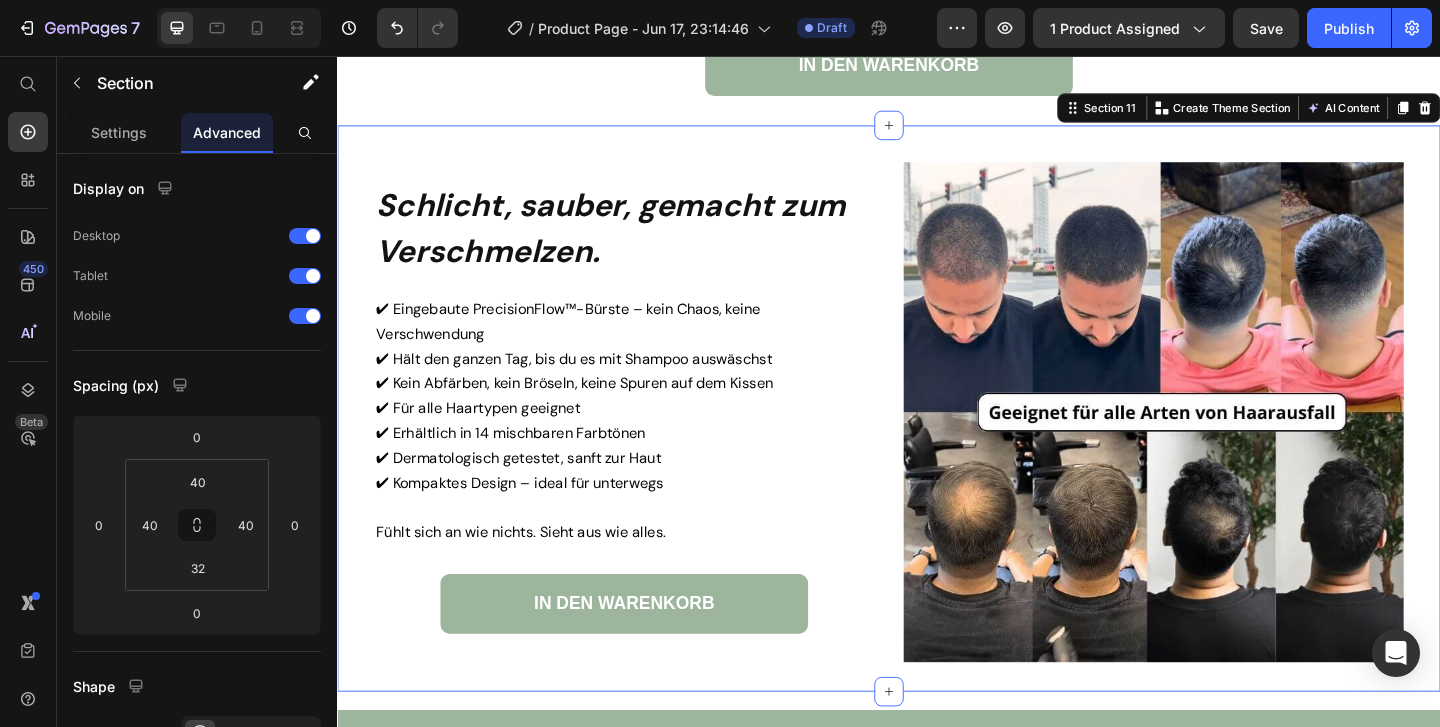 click on "Image Schlicht, sauber, gemacht zum Verschmelzen. Heading ✔ Eingebaute PrecisionFlow™-Bürste – kein Chaos, keine Verschwendung ✔ Hält den ganzen Tag, bis du es mit Shampoo auswäschst ✔ Kein Abfärben, kein Bröseln, keine Spuren auf dem Kissen ✔ Für alle Haartypen geeignet ✔ Erhältlich in 14 mischbaren Farbtönen ✔ Dermatologisch getestet, sanft zur Haut ✔ Kompaktes Design – ideal für unterwegs   Fühlt sich an wie nichts. Sieht aus wie alles. Text Block IN DEN WARENKORB Button Image Section 11   You can create reusable sections Create Theme Section AI Content Write with GemAI What would you like to describe here? Tone and Voice Persuasive Product Vollum Hair Filler Show more Generate" at bounding box center [937, 439] 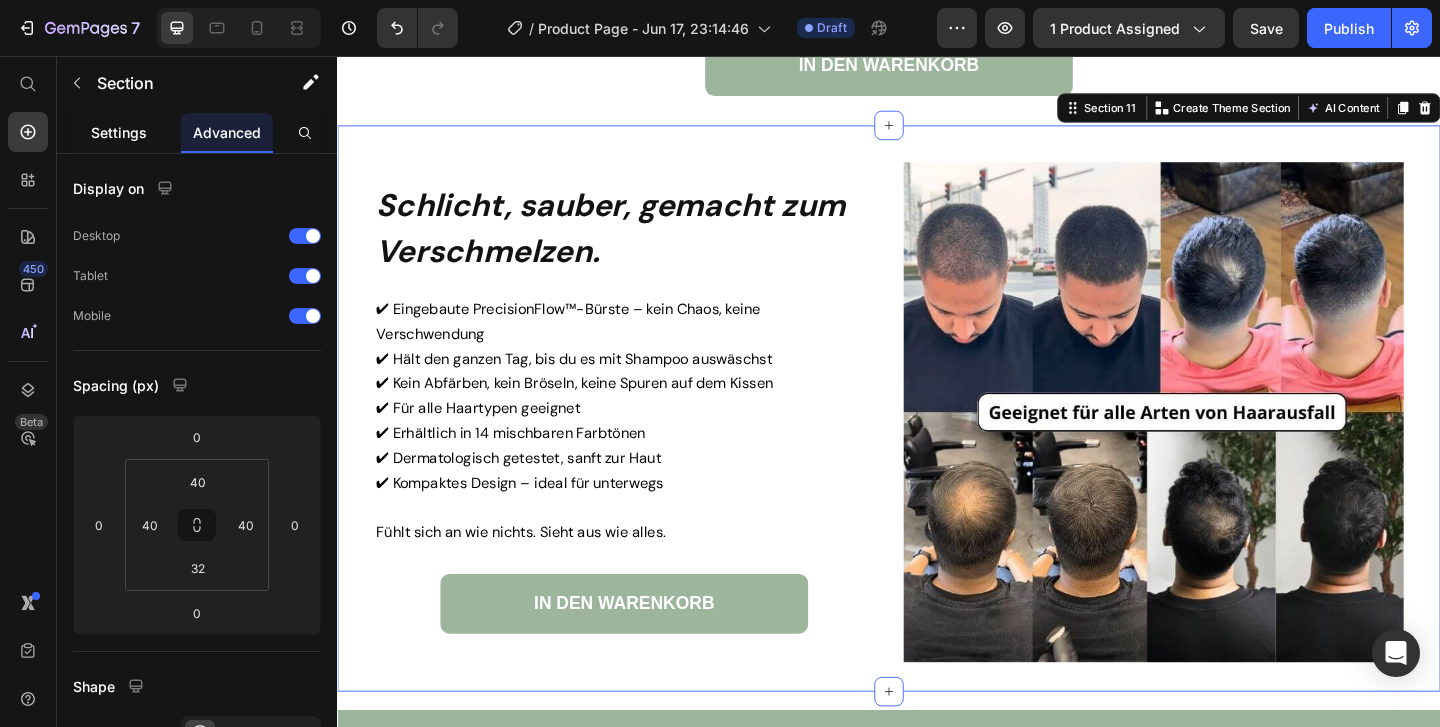 click on "Settings" at bounding box center (119, 132) 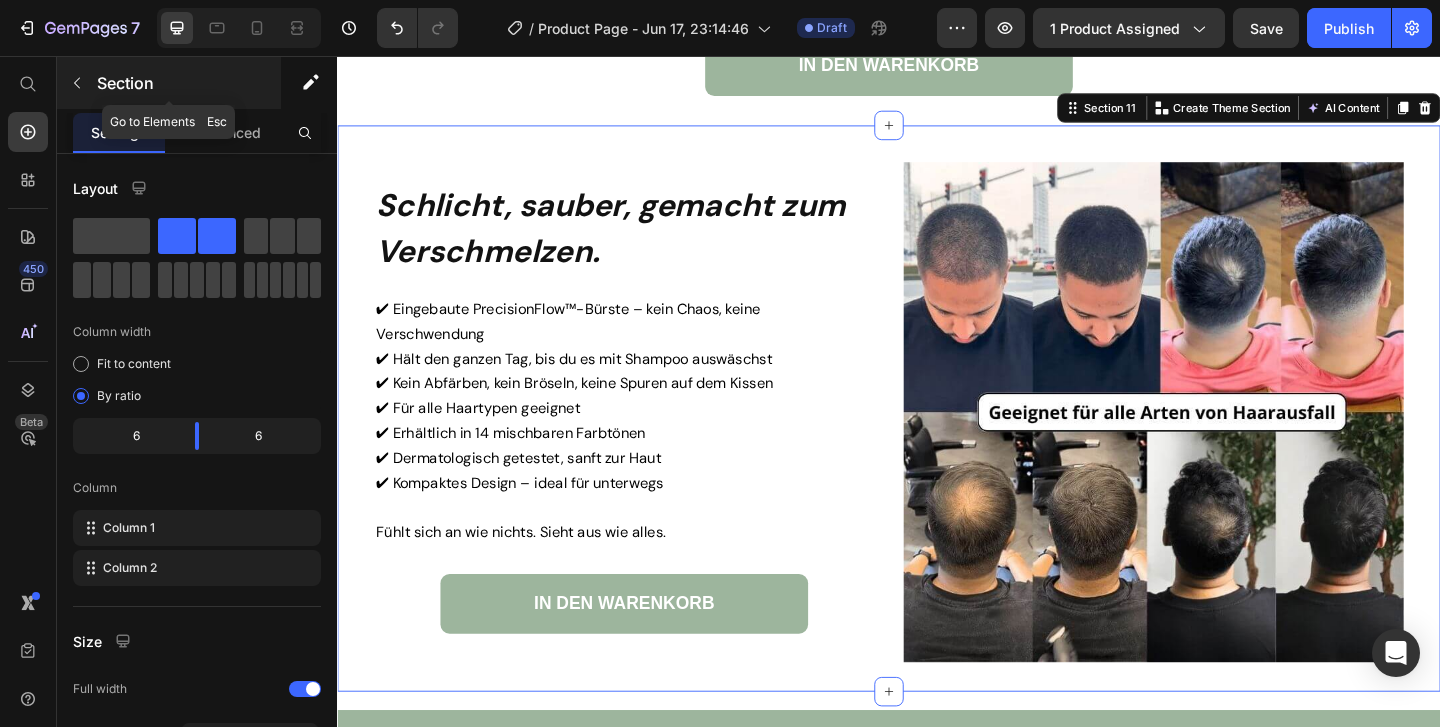 click 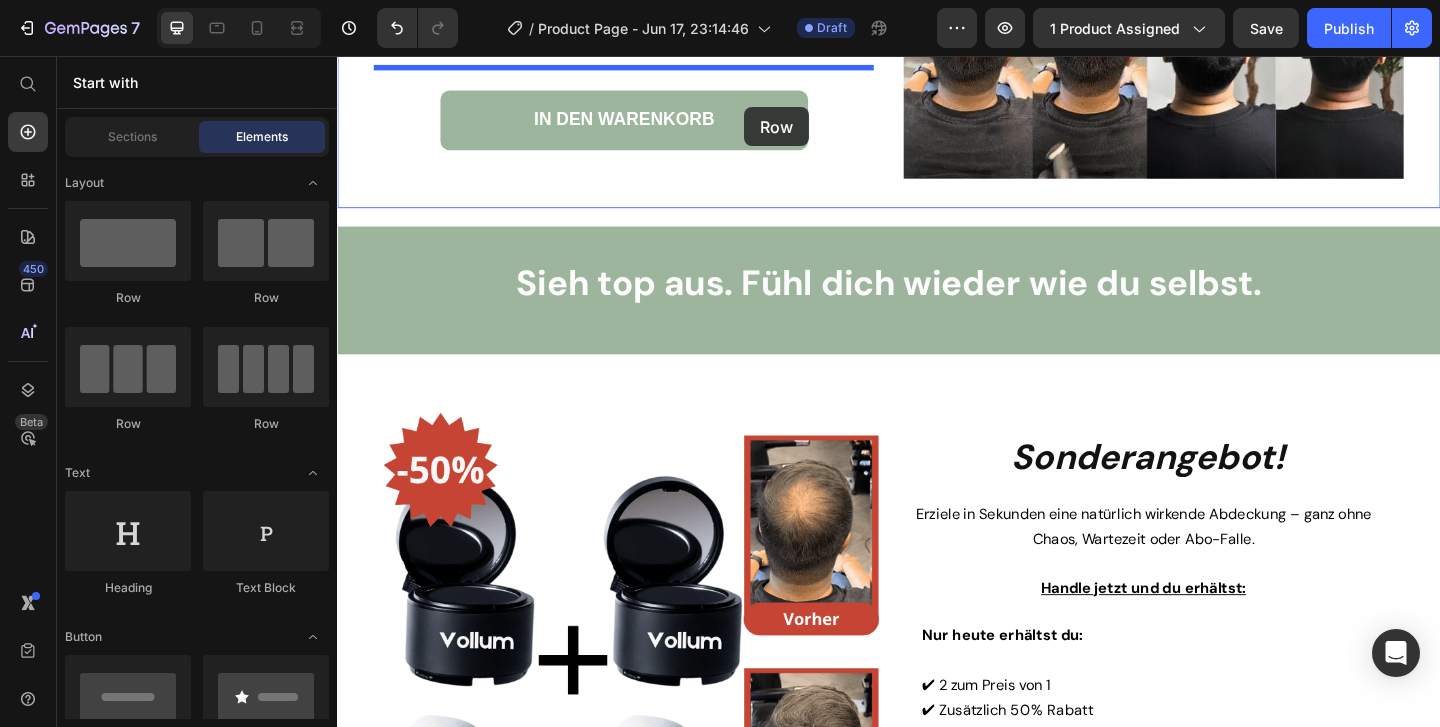 scroll, scrollTop: 5911, scrollLeft: 0, axis: vertical 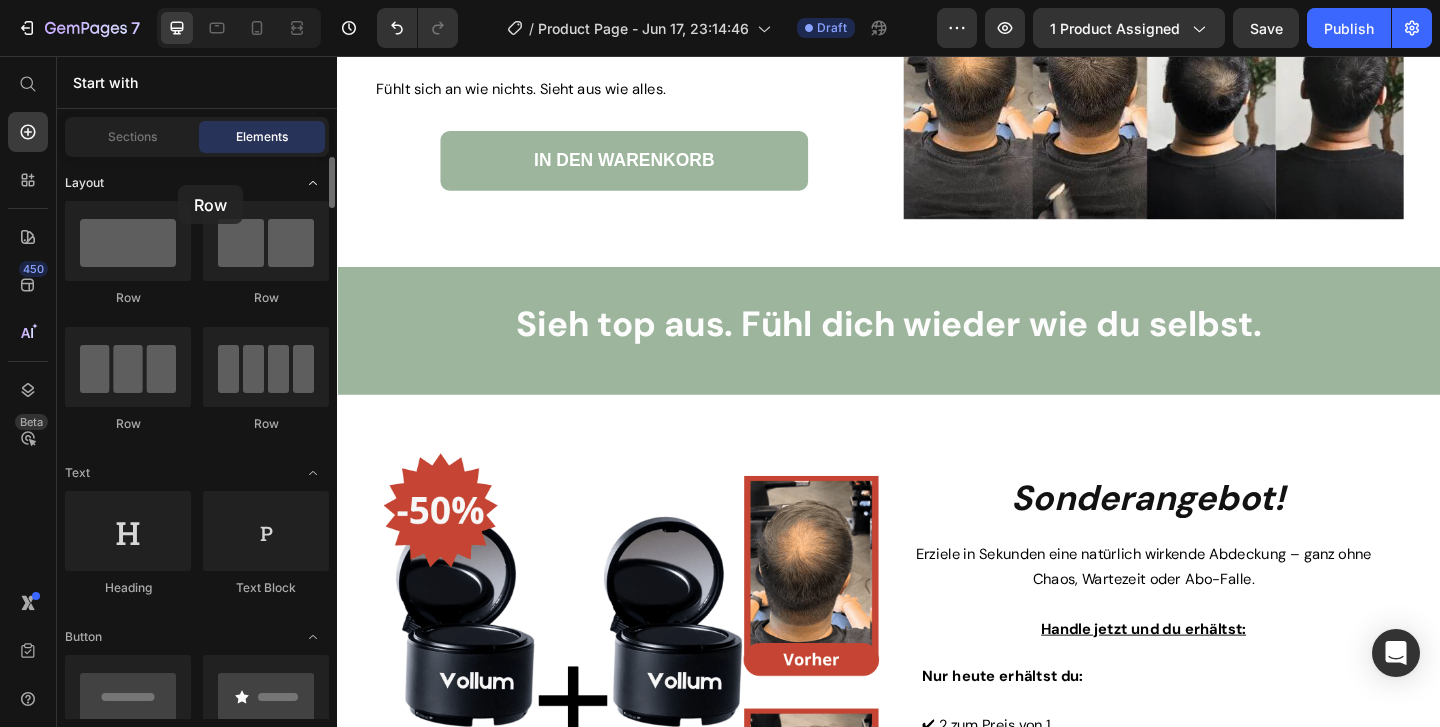 drag, startPoint x: 130, startPoint y: 250, endPoint x: 154, endPoint y: 179, distance: 74.94665 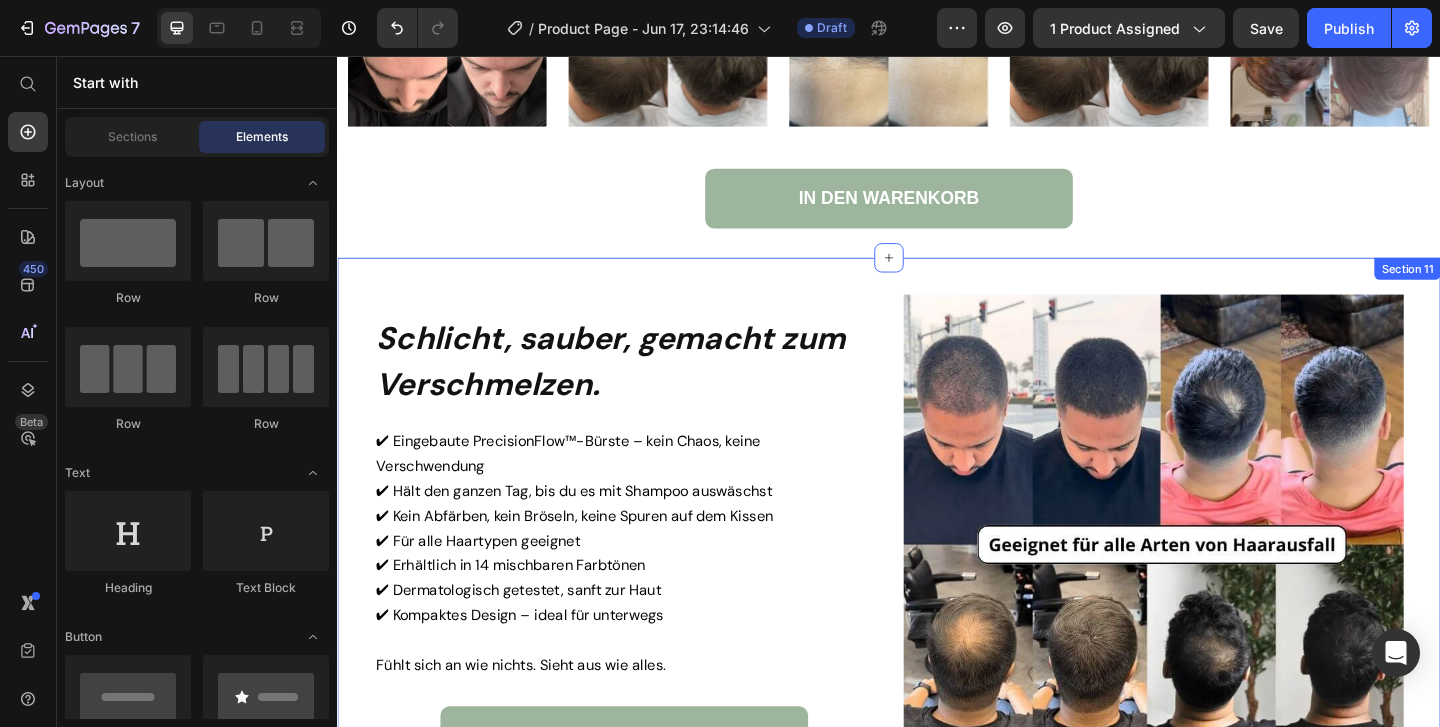 scroll, scrollTop: 5287, scrollLeft: 0, axis: vertical 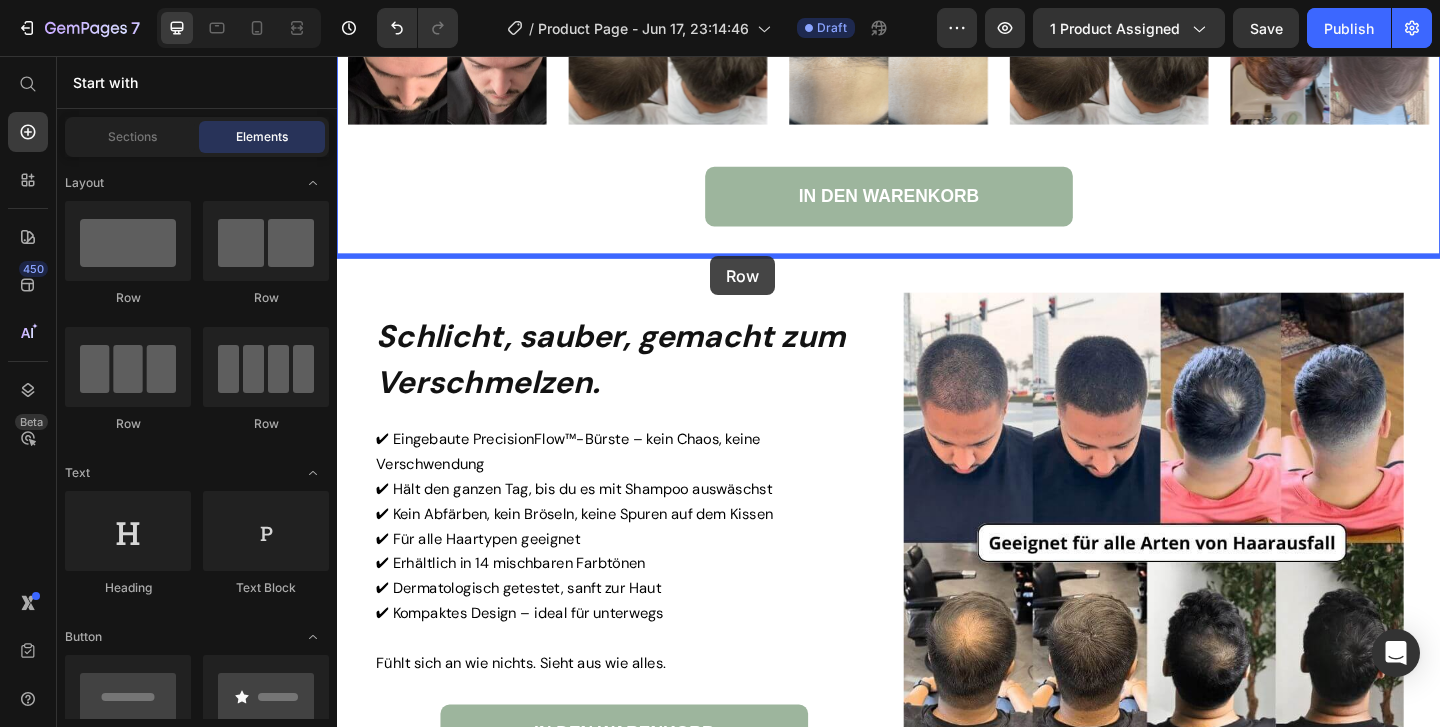 drag, startPoint x: 601, startPoint y: 317, endPoint x: 743, endPoint y: 273, distance: 148.66069 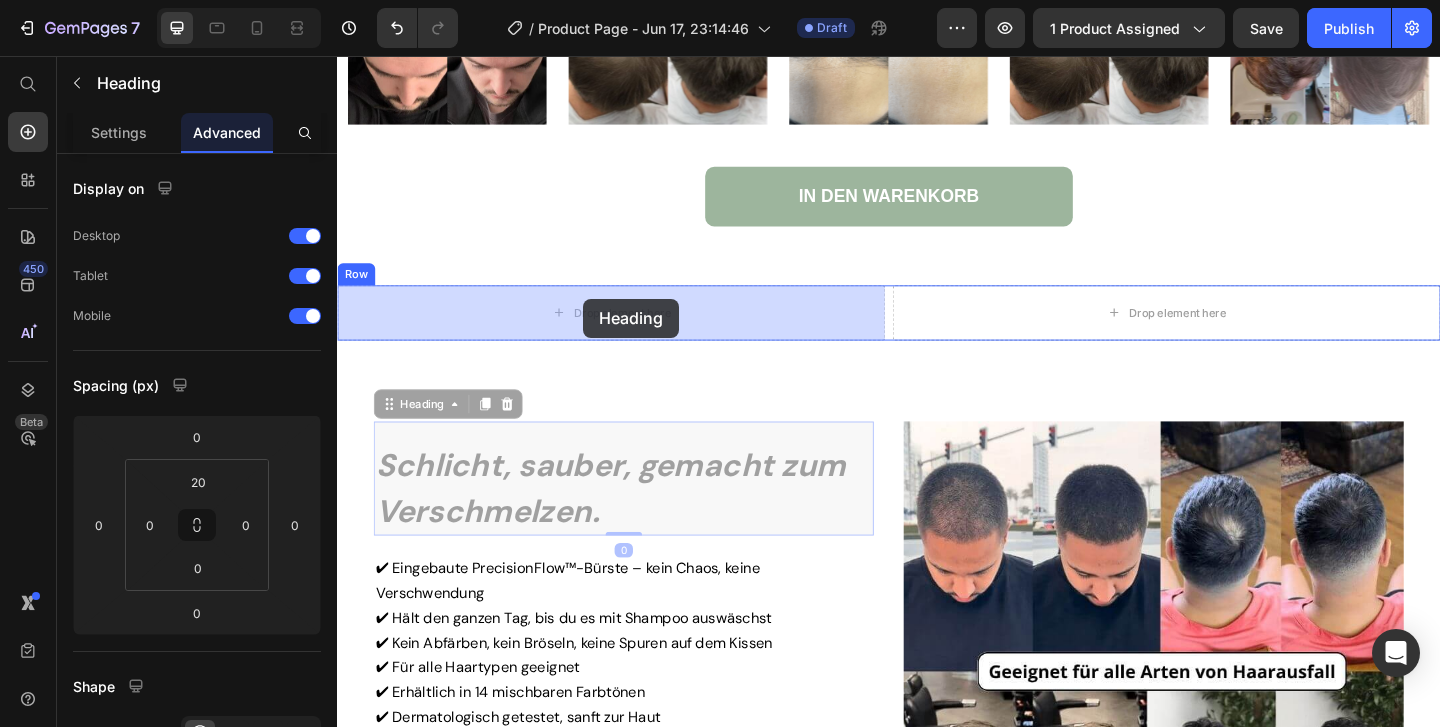 drag, startPoint x: 627, startPoint y: 491, endPoint x: 605, endPoint y: 320, distance: 172.4094 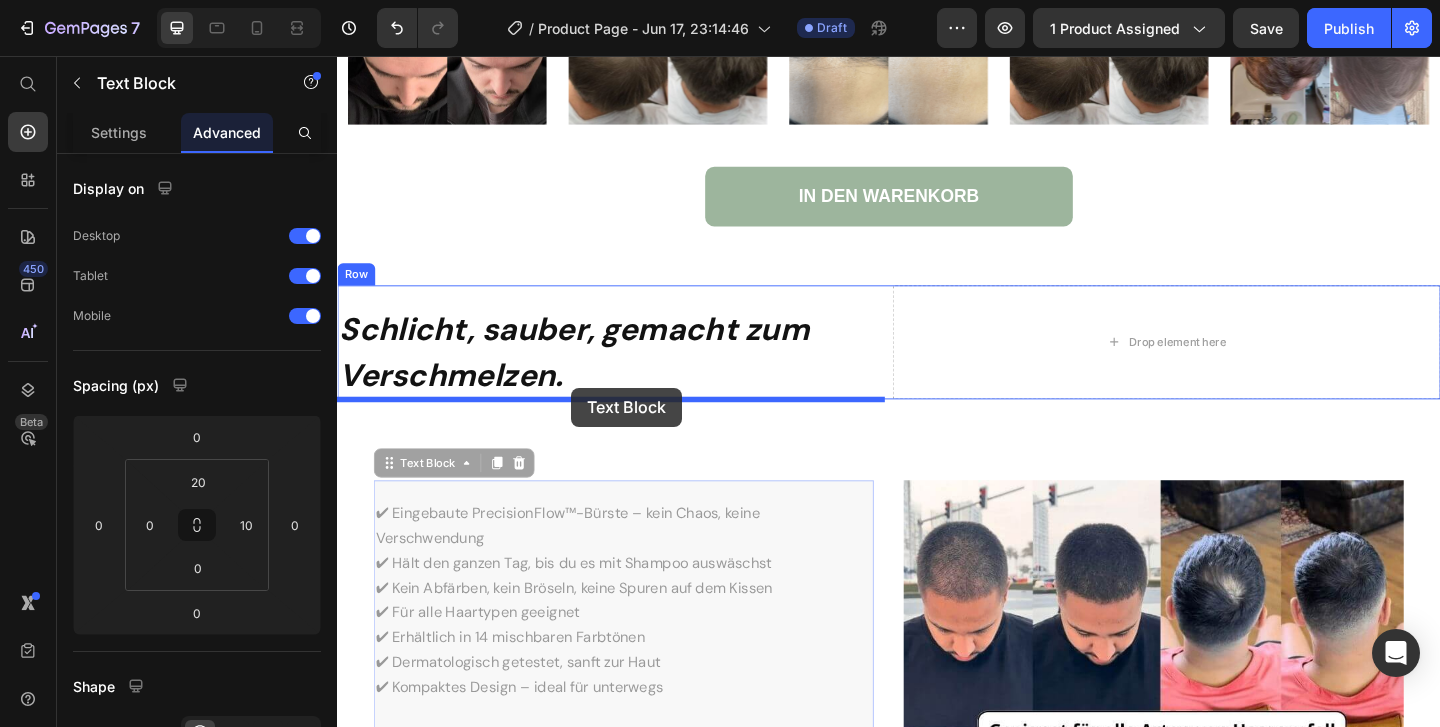drag, startPoint x: 594, startPoint y: 586, endPoint x: 592, endPoint y: 418, distance: 168.0119 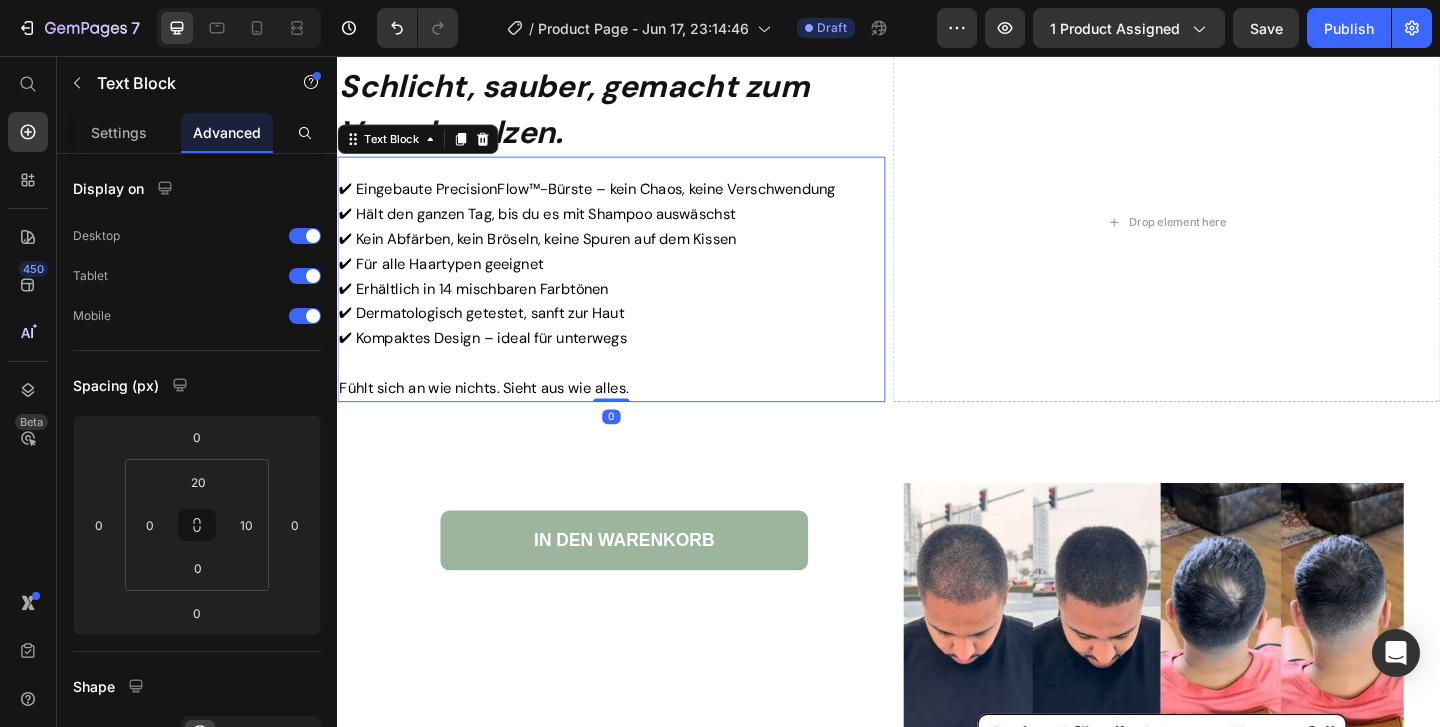 scroll, scrollTop: 5564, scrollLeft: 0, axis: vertical 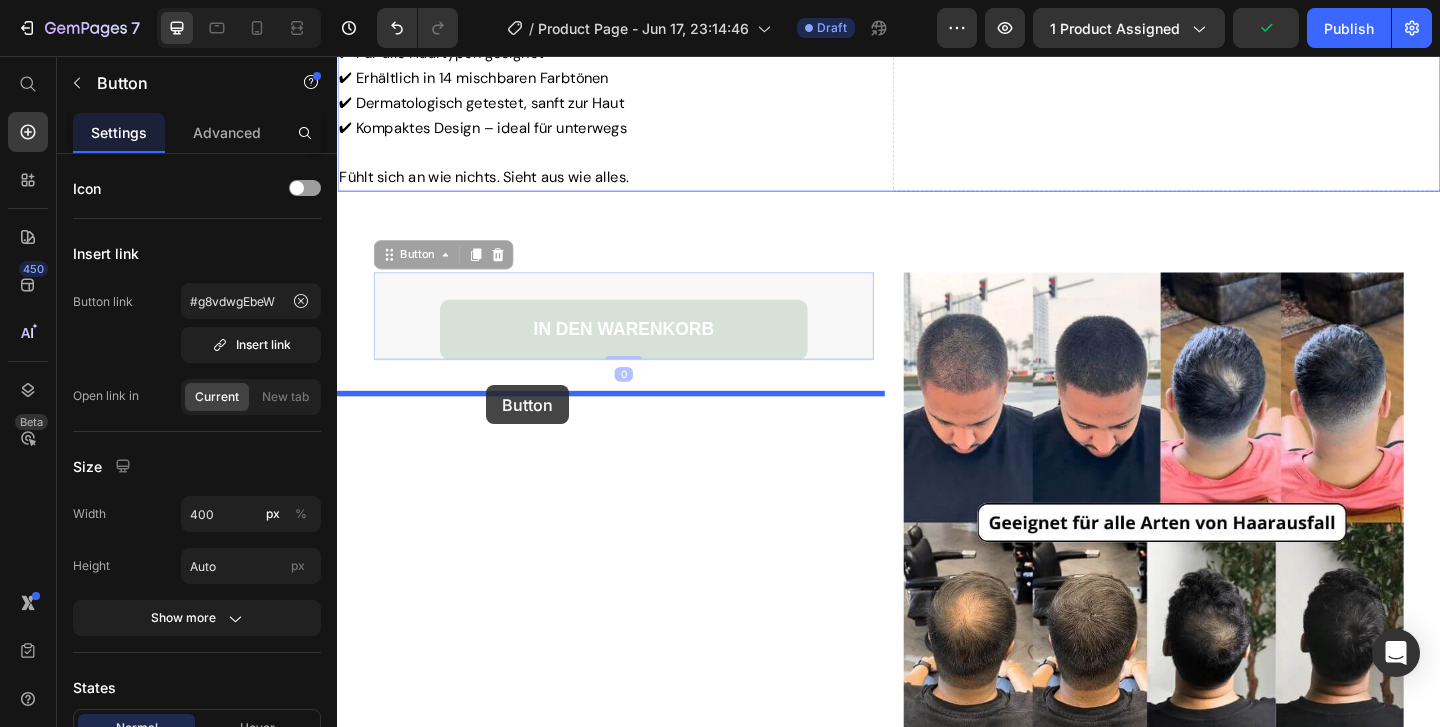 drag, startPoint x: 509, startPoint y: 536, endPoint x: 499, endPoint y: 415, distance: 121.41252 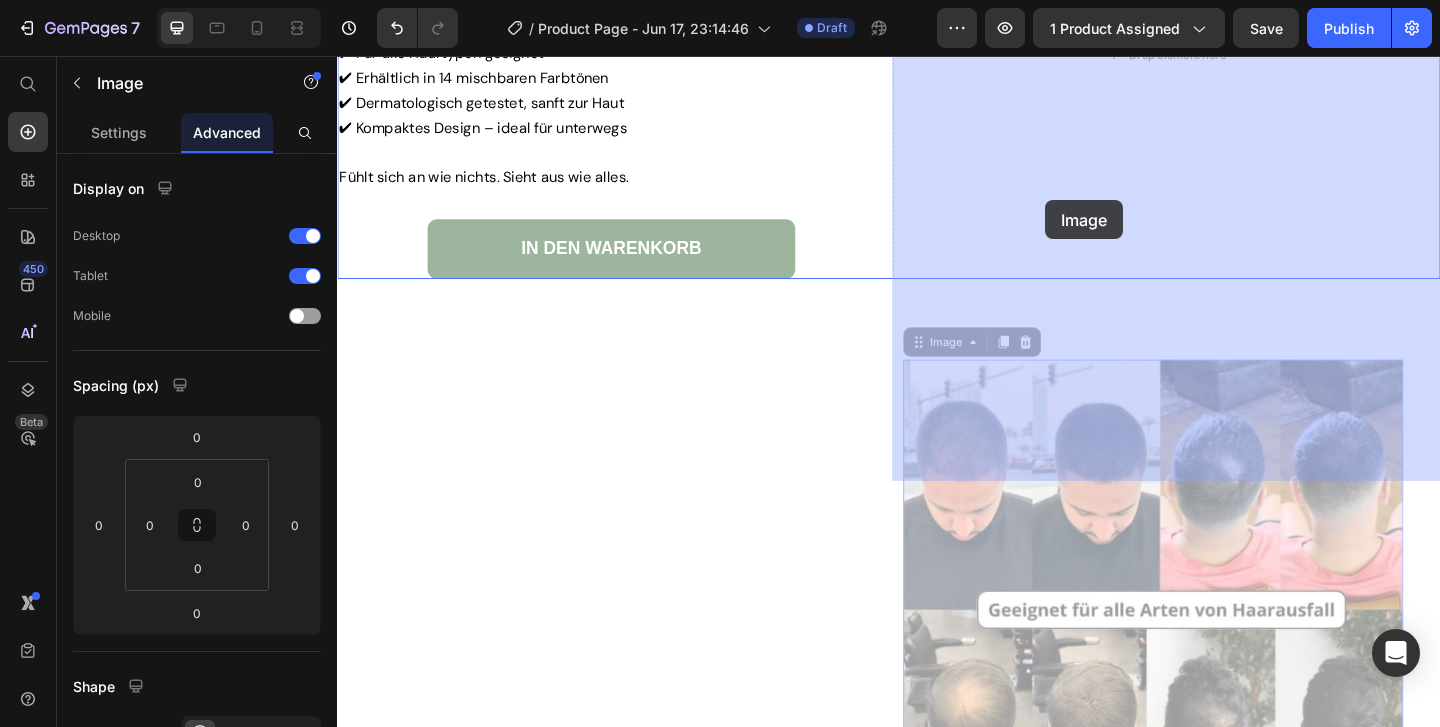 drag, startPoint x: 1107, startPoint y: 635, endPoint x: 1111, endPoint y: 185, distance: 450.0178 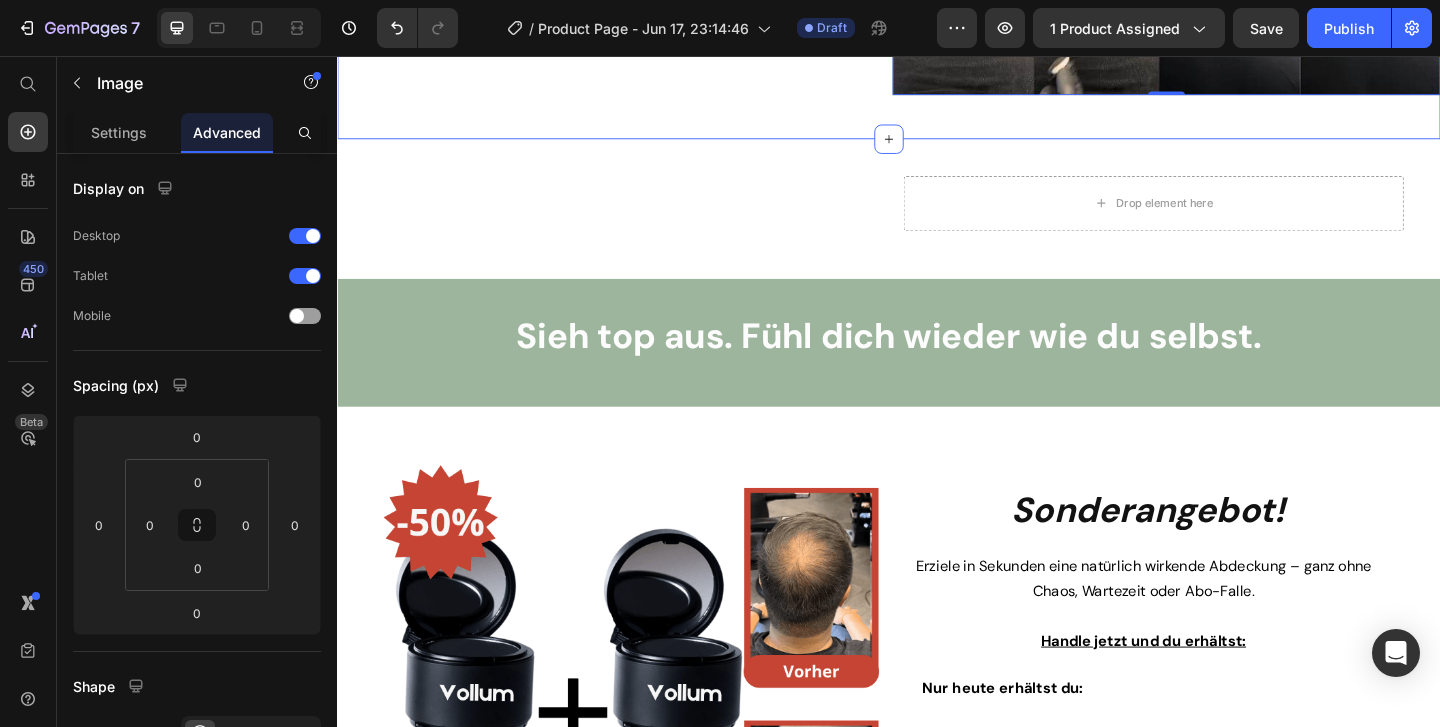 scroll, scrollTop: 5980, scrollLeft: 0, axis: vertical 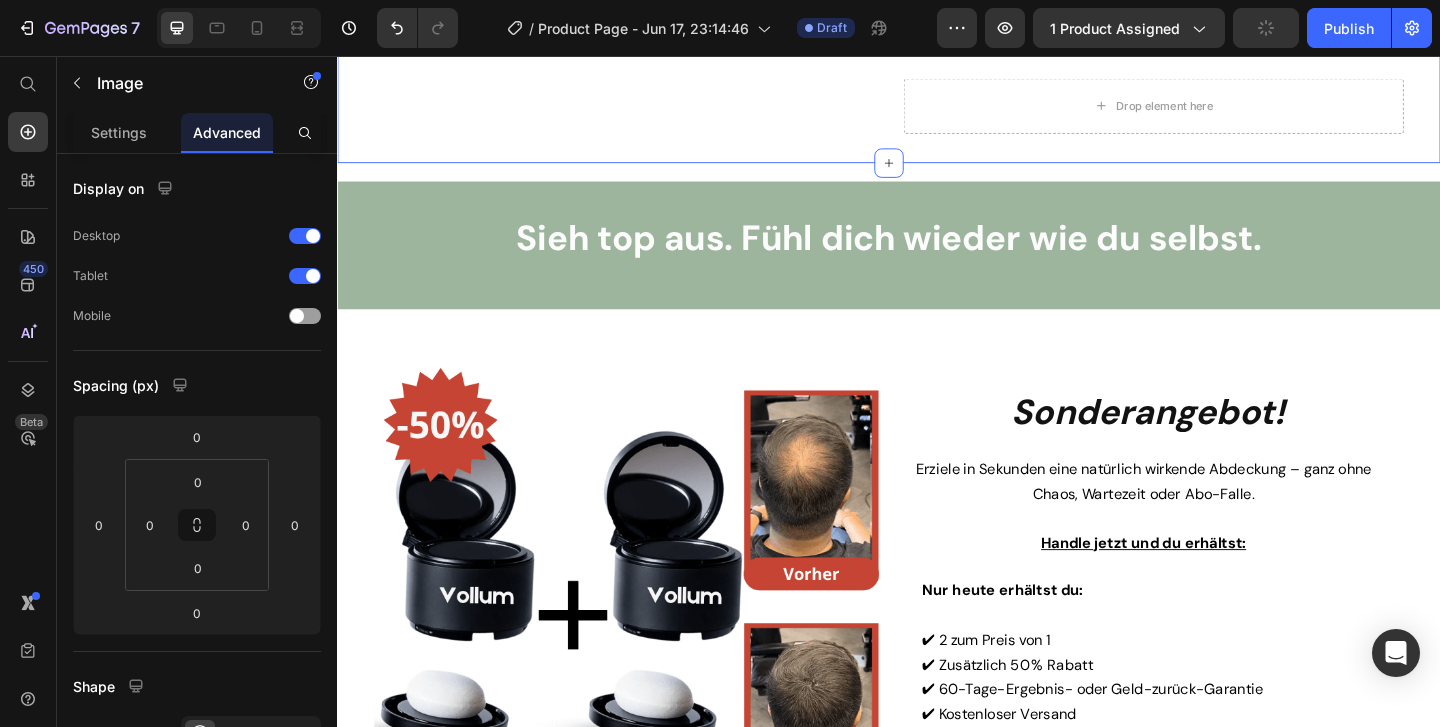 click on "Image" at bounding box center (649, 110) 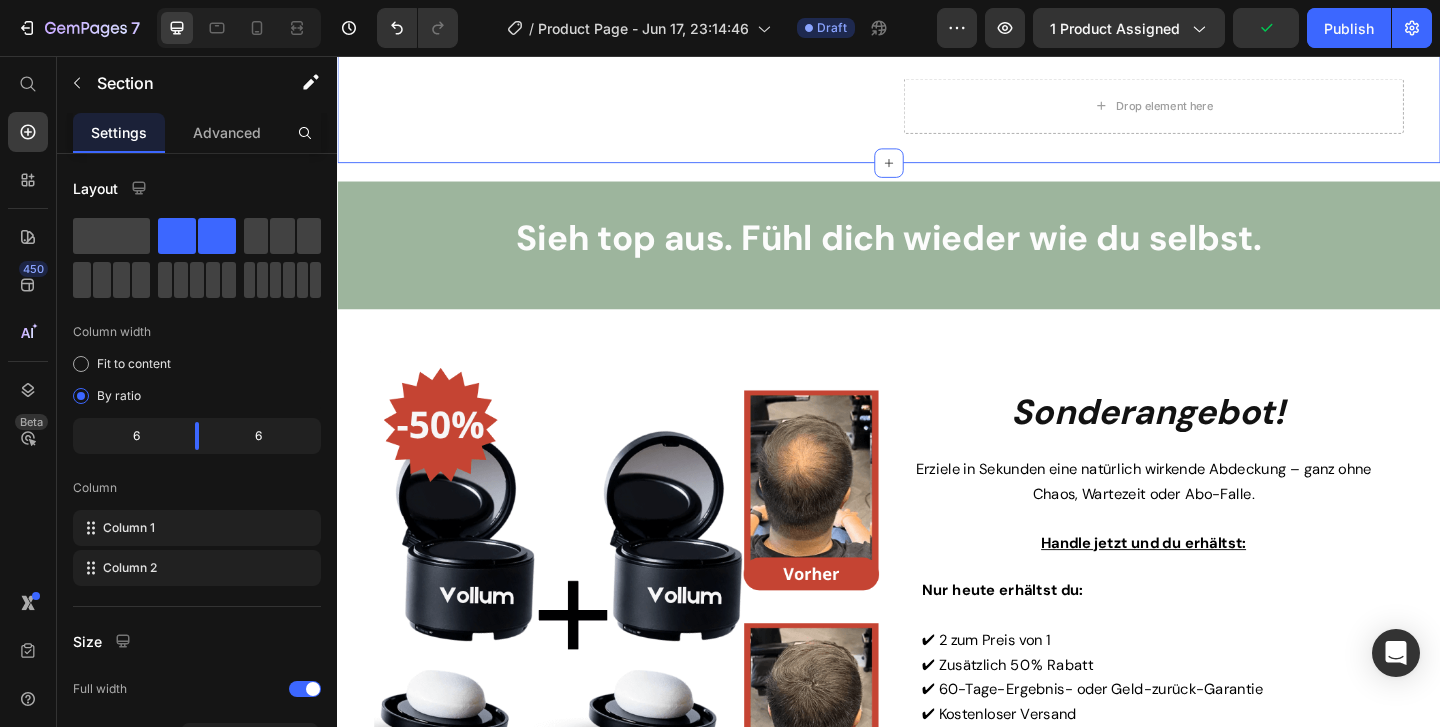 click 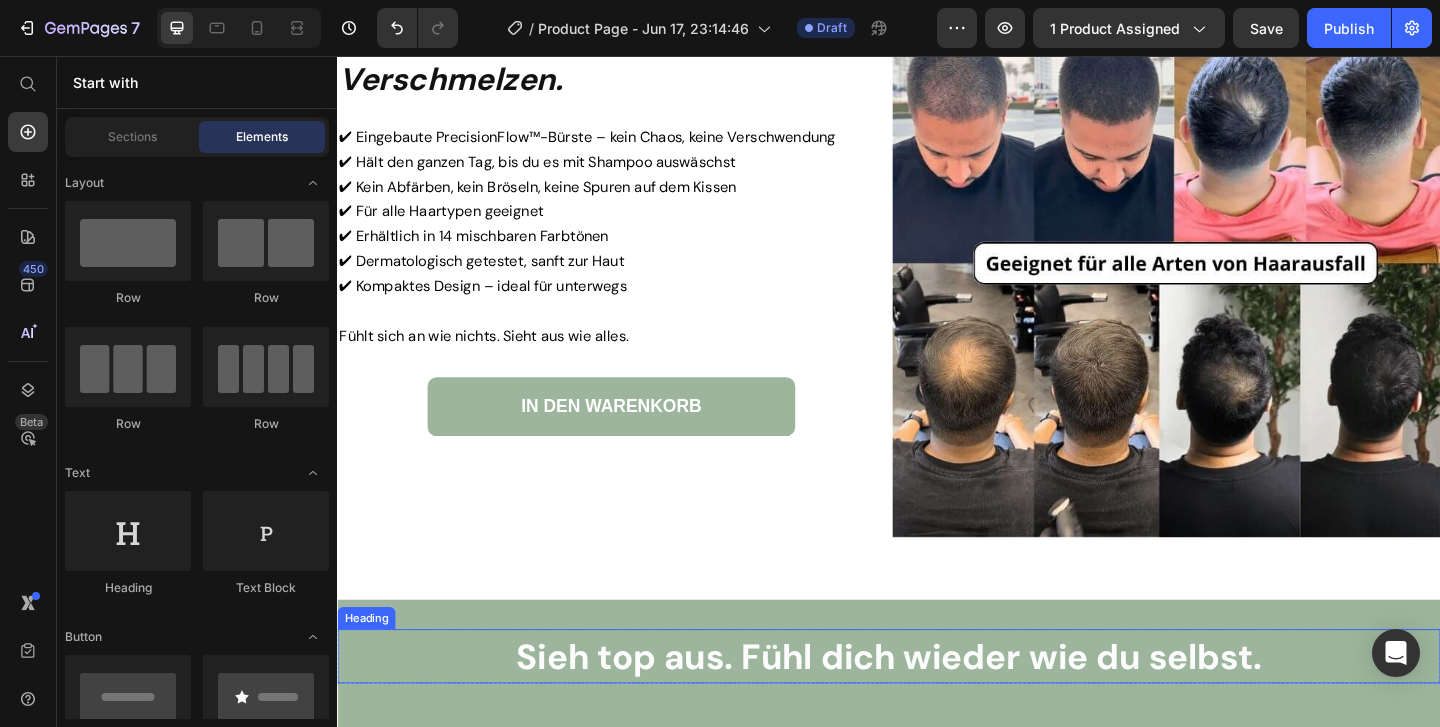 scroll, scrollTop: 5360, scrollLeft: 0, axis: vertical 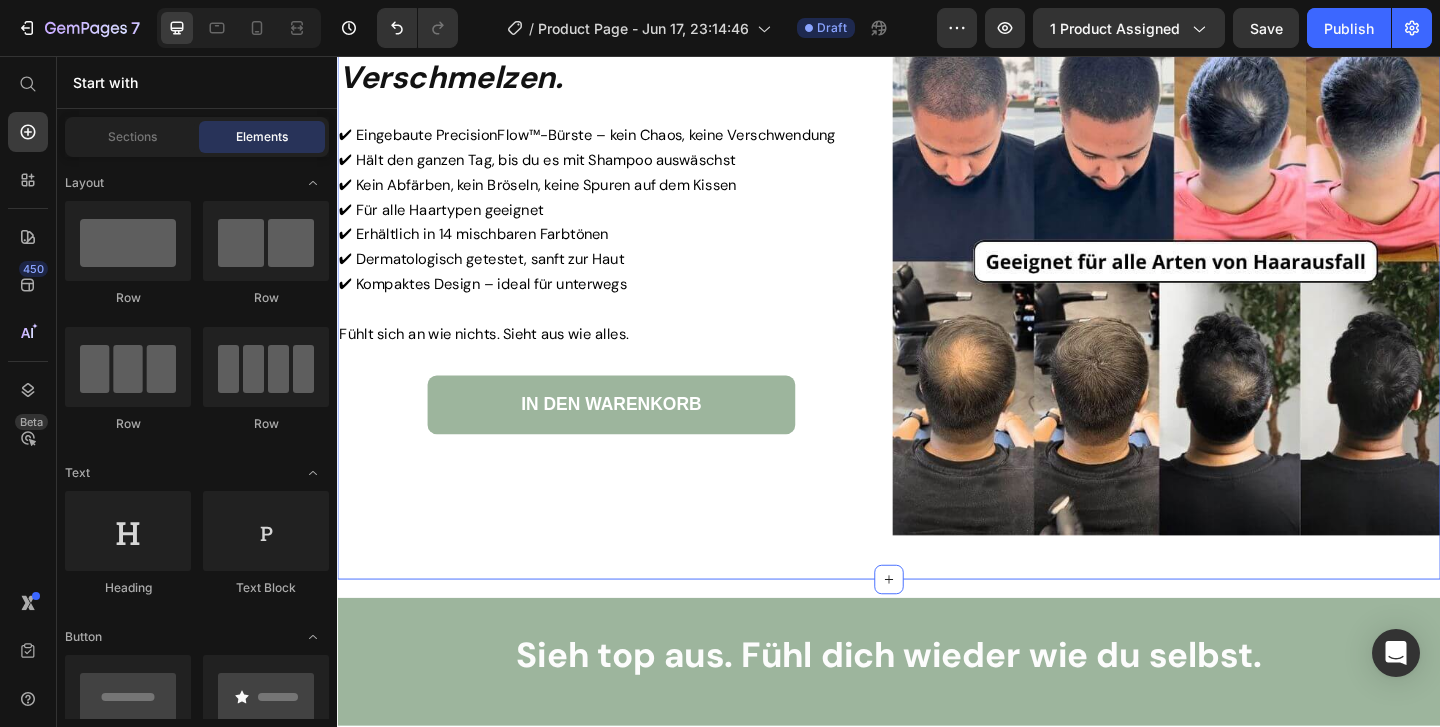 click on "Schlicht, sauber, gemacht zum Verschmelzen. Heading ✔ Eingebaute PrecisionFlow™-Bürste – kein Chaos, keine Verschwendung ✔ Hält den ganzen Tag, bis du es mit Shampoo auswäschst ✔ Kein Abfärben, kein Bröseln, keine Spuren auf dem Kissen ✔ Für alle Haartypen geeignet ✔ Erhältlich in 14 mischbaren Farbtönen ✔ Dermatologisch getestet, sanft zur Haut ✔ Kompaktes Design – ideal für unterwegs   Fühlt sich an wie nichts. Sieht aus wie alles. Text Block IN DEN WARENKORB Button Image Row Section 11" at bounding box center (937, 287) 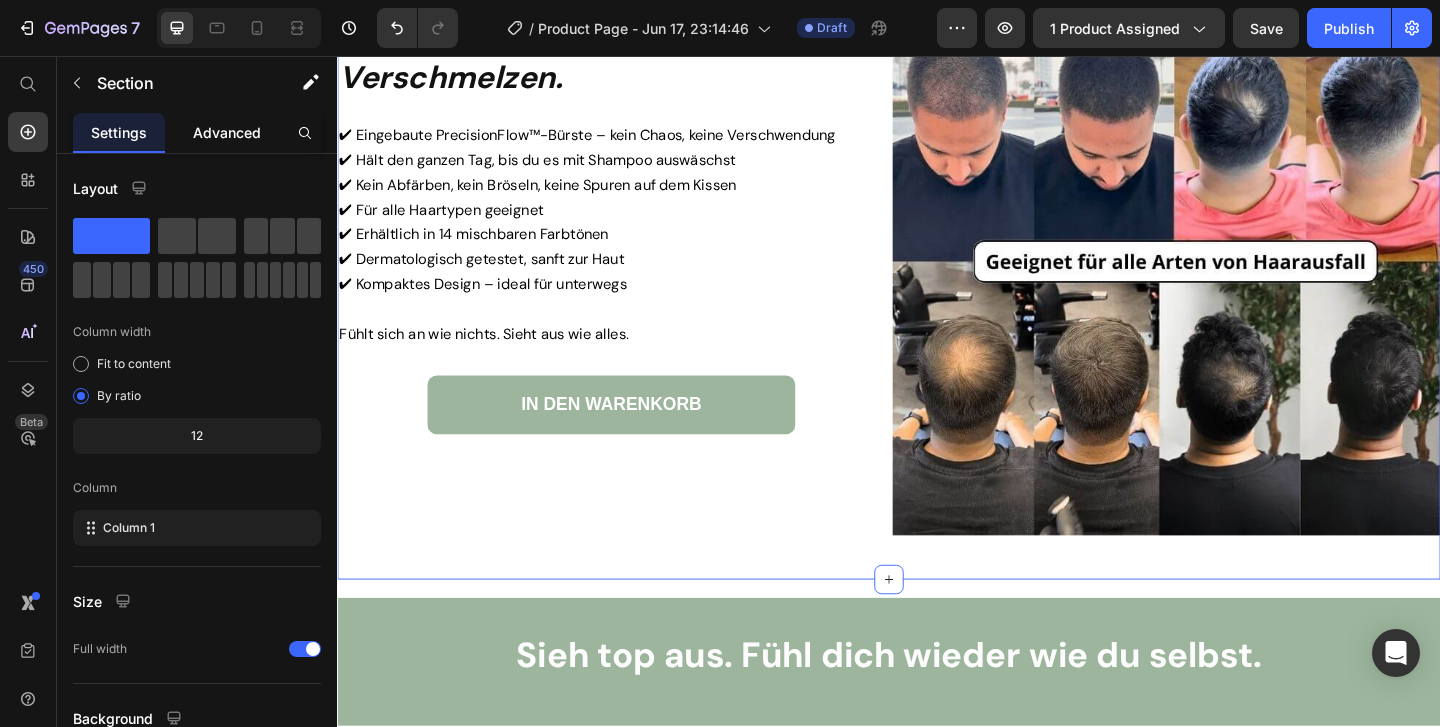 click on "Advanced" at bounding box center (227, 132) 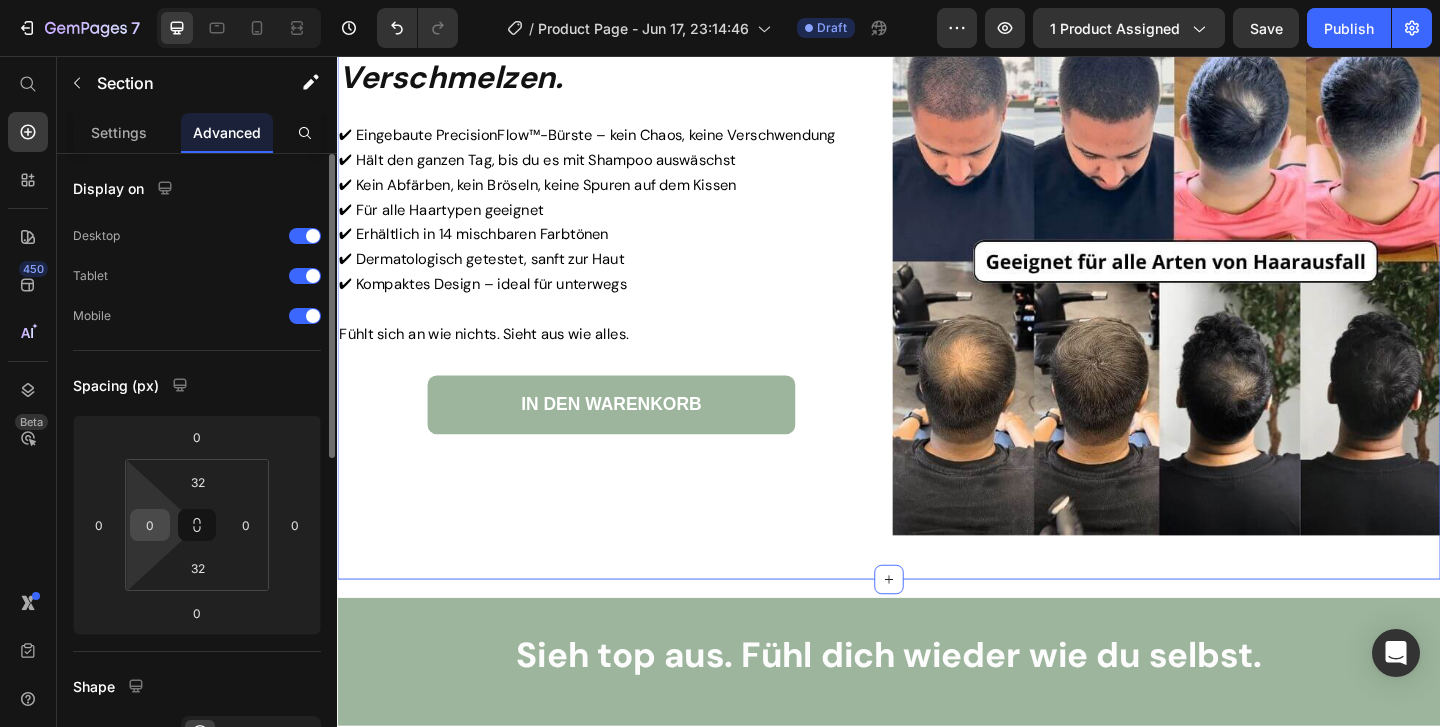 click on "0" at bounding box center [150, 525] 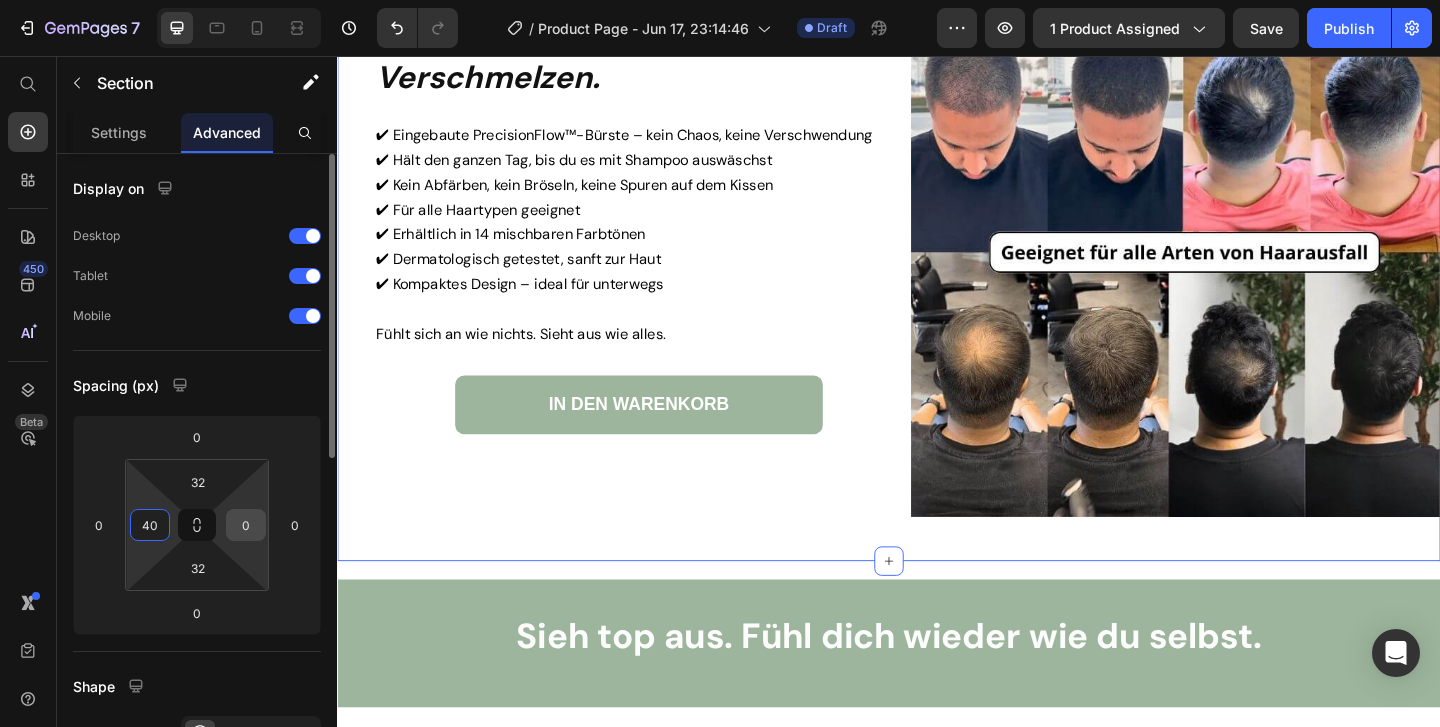 type on "40" 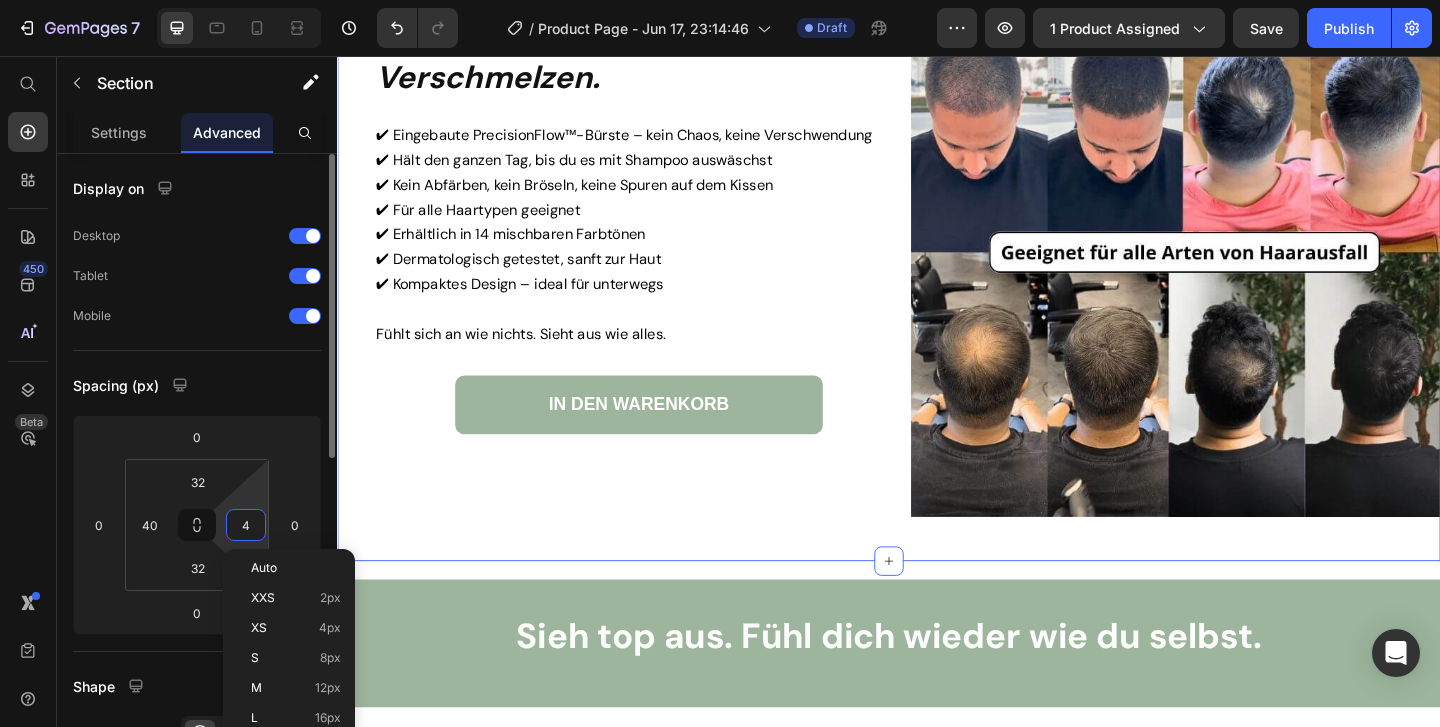 type on "40" 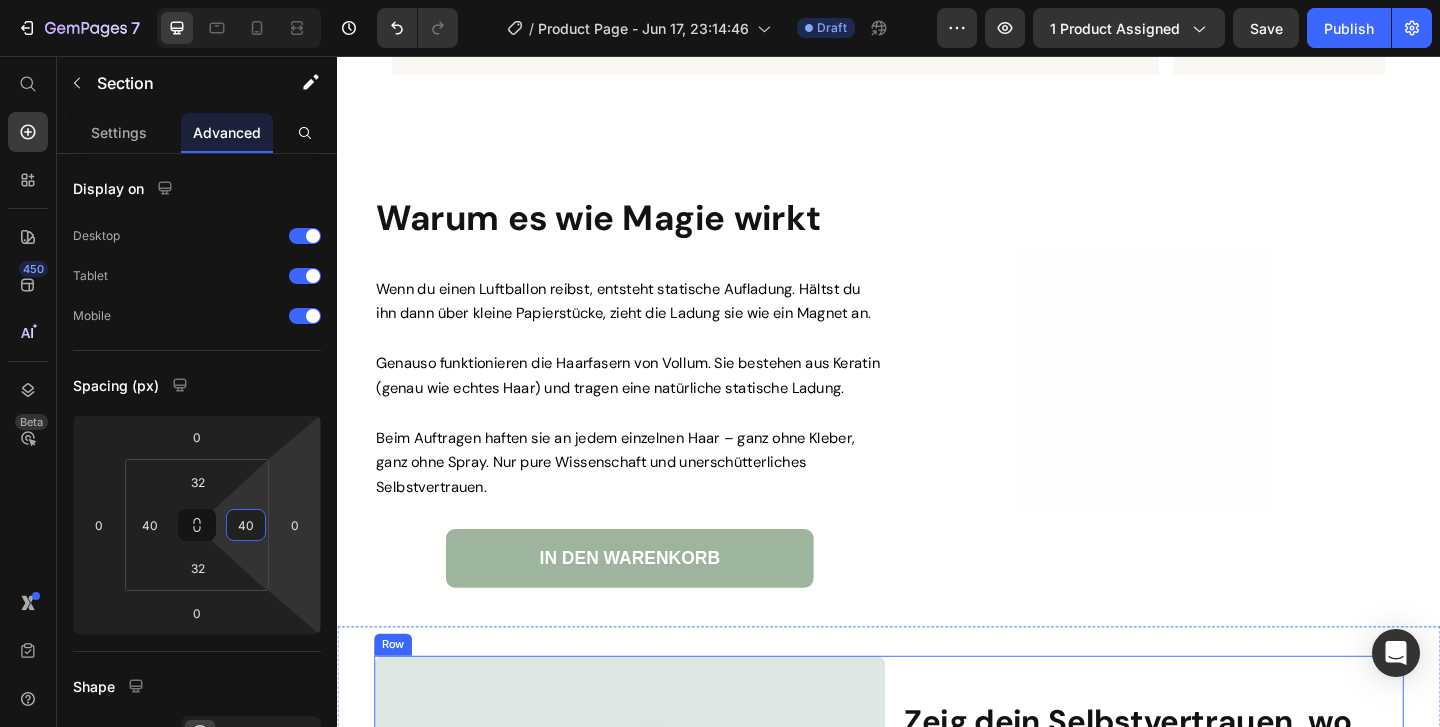 scroll, scrollTop: 3693, scrollLeft: 0, axis: vertical 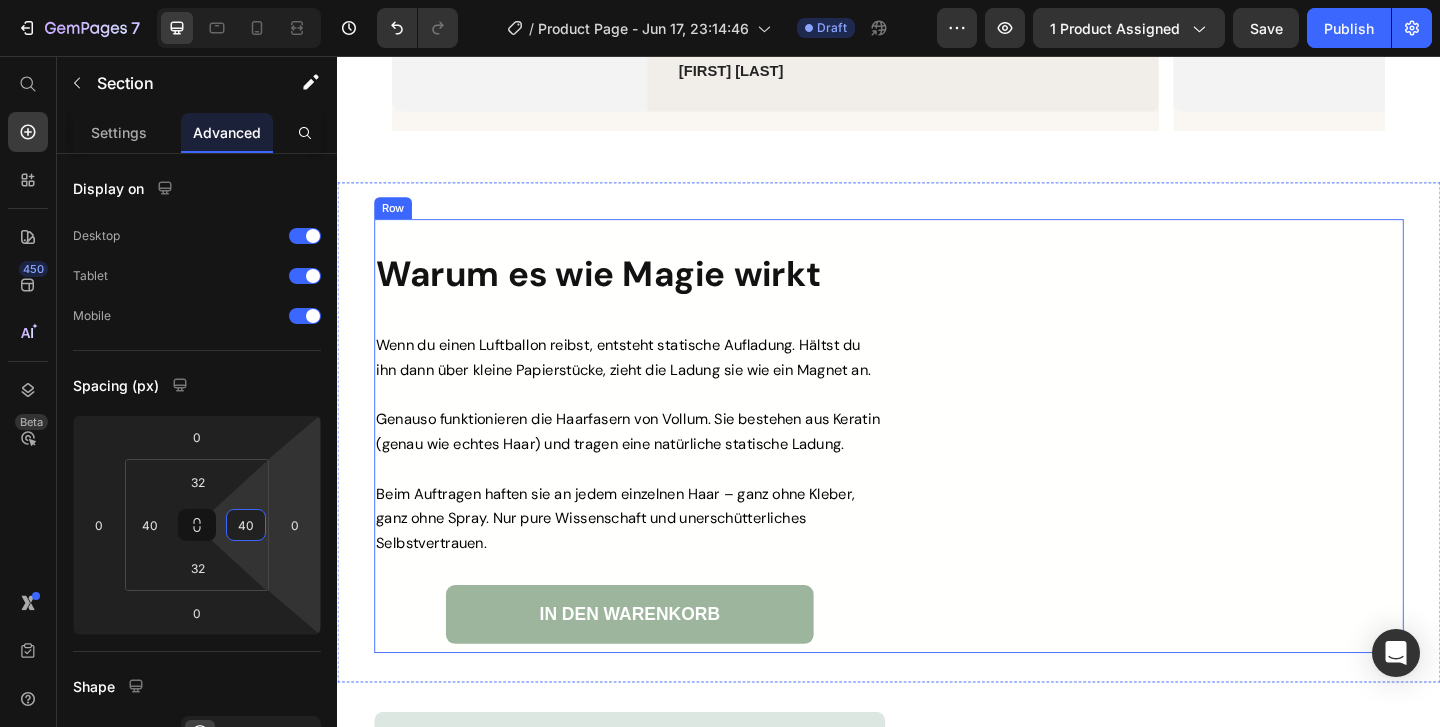 click on "Custom Code Warum es wie Magie wirkt Heading Wenn du einen Luftballon reibst, entsteht statische Aufladung. Hältst du ihn dann über kleine Papierstücke, zieht die Ladung sie wie ein Magnet an.   Genauso funktionieren die Haarfasern von Vollum. Sie bestehen aus Keratin (genau wie echtes Haar) und tragen eine natürliche statische Ladung.   Beim Auftragen haften sie an jedem einzelnen Haar – ganz ohne Kleber, ganz ohne Spray. Nur pure Wissenschaft und unerschütterliches Selbstvertrauen. Text Block IN DEN WARENKORB Button
Custom Code Row" at bounding box center [937, 469] 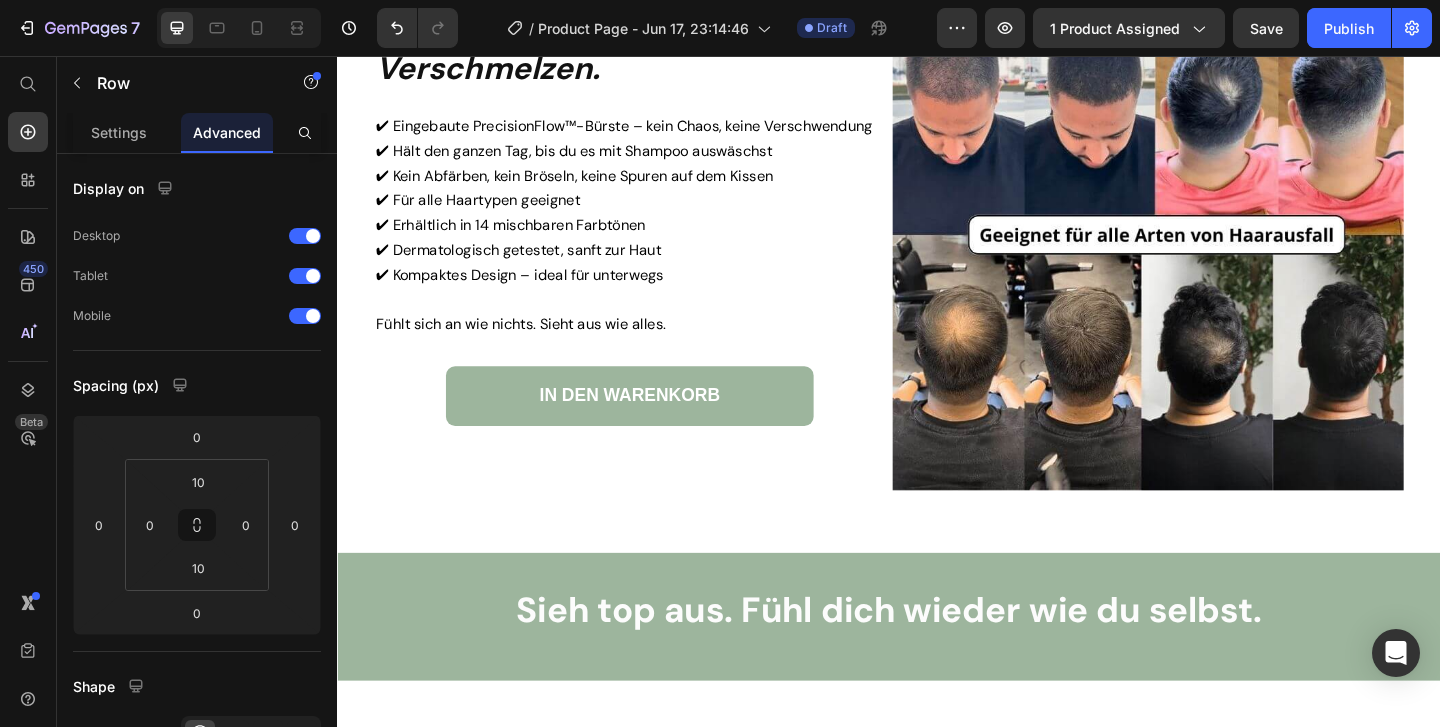 scroll, scrollTop: 5409, scrollLeft: 0, axis: vertical 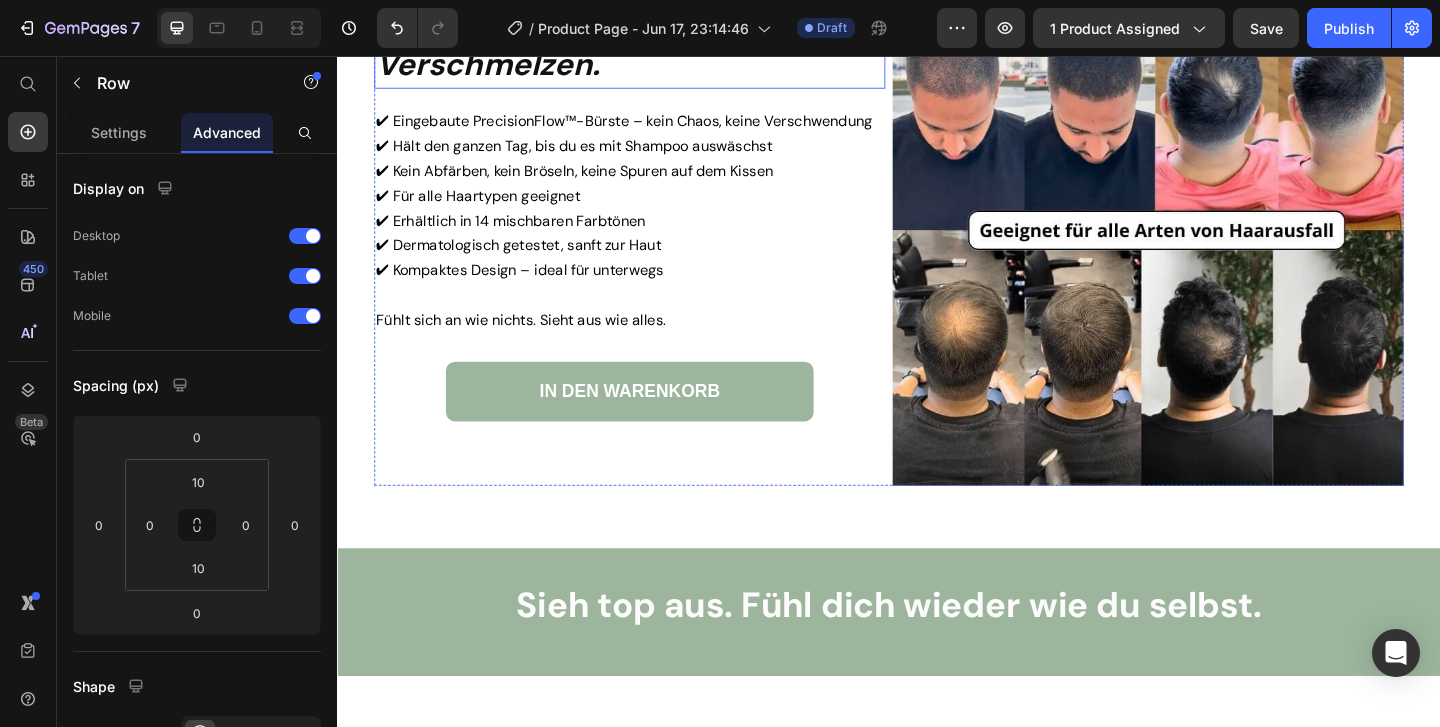 click on "Schlicht, sauber, gemacht zum Verschmelzen." at bounding box center (655, 39) 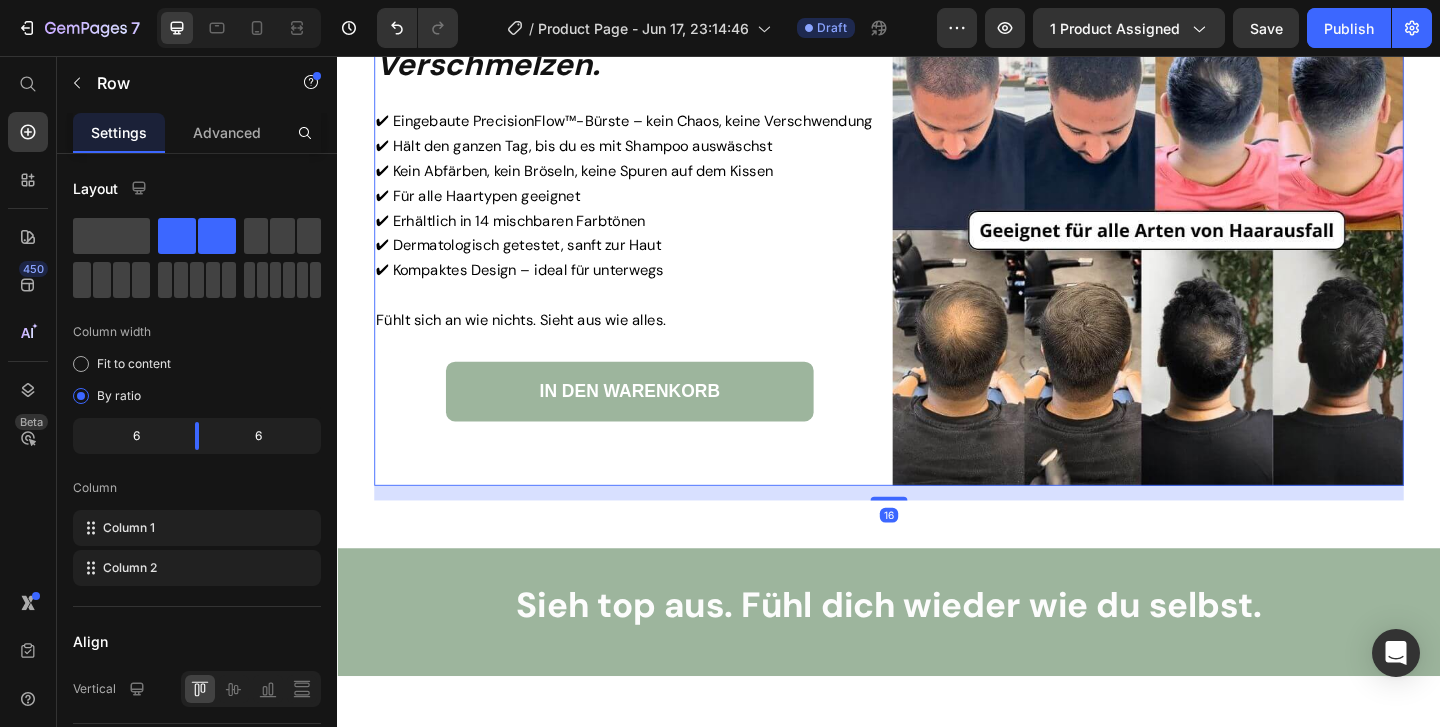 click on "Schlicht, sauber, gemacht zum Verschmelzen. Heading ✔ Eingebaute PrecisionFlow™-Bürste – kein Chaos, keine Verschwendung ✔ Hält den ganzen Tag, bis du es mit Shampoo auswäschst ✔ Kein Abfärben, kein Bröseln, keine Spuren auf dem Kissen ✔ Für alle Haartypen geeignet ✔ Erhältlich in 14 mischbaren Farbtönen ✔ Dermatologisch getestet, sanft zur Haut ✔ Kompaktes Design – ideal für unterwegs   Fühlt sich an wie nichts. Sieht aus wie alles. Text Block IN DEN WARENKORB Button Image Row   16" at bounding box center [937, 245] 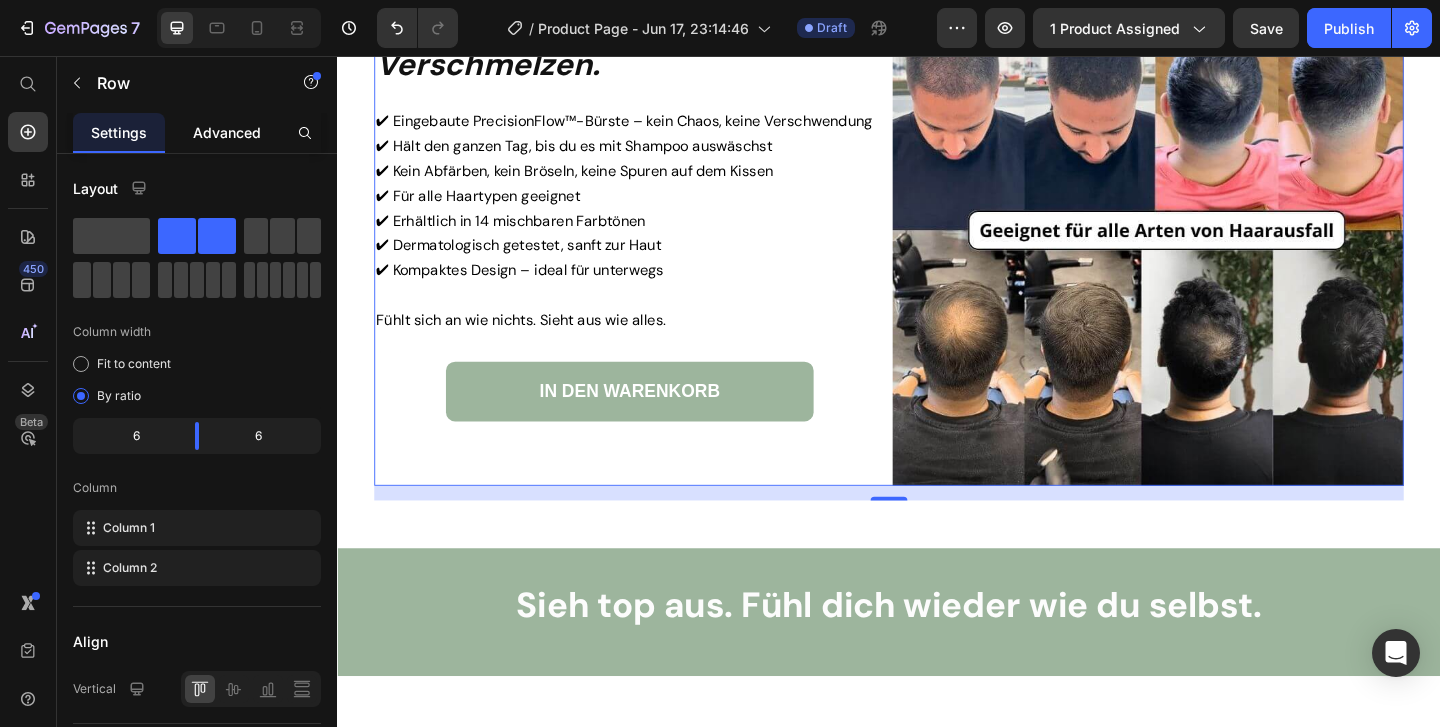click on "Advanced" at bounding box center (227, 132) 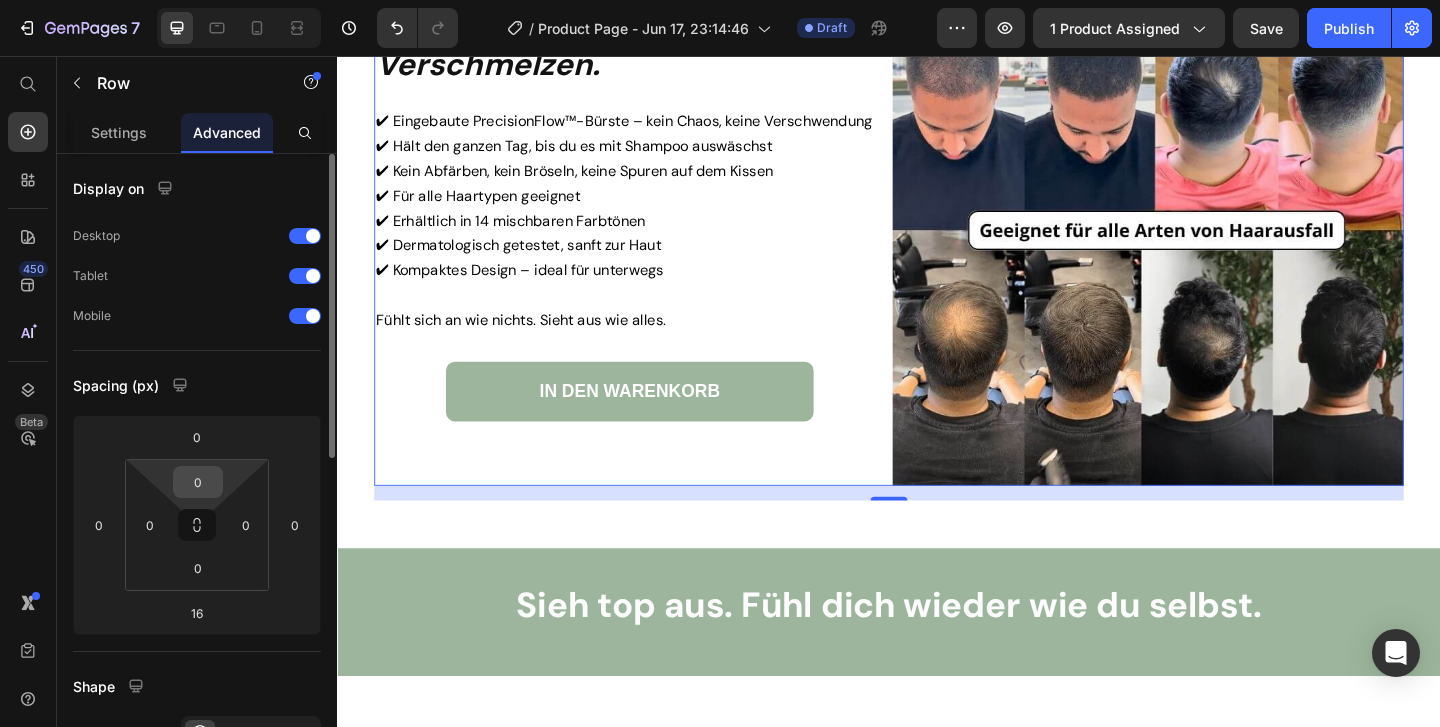 click on "0" at bounding box center (198, 482) 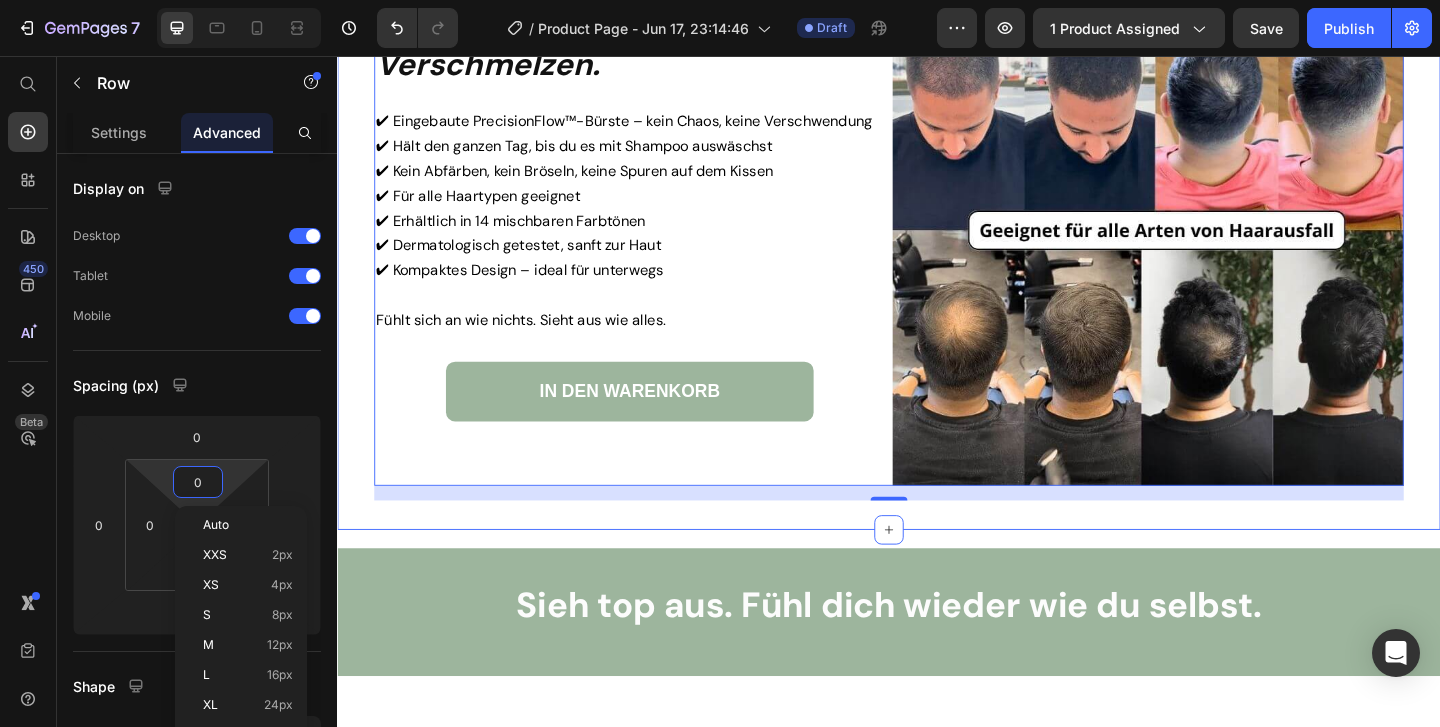 click on "Schlicht, sauber, gemacht zum Verschmelzen. Heading ✔ Eingebaute PrecisionFlow™-Bürste – kein Chaos, keine Verschwendung ✔ Hält den ganzen Tag, bis du es mit Shampoo auswäschst ✔ Kein Abfärben, kein Bröseln, keine Spuren auf dem Kissen ✔ Für alle Haartypen geeignet ✔ Erhältlich in 14 mischbaren Farbtönen ✔ Dermatologisch getestet, sanft zur Haut ✔ Kompaktes Design – ideal für unterwegs   Fühlt sich an wie nichts. Sieht aus wie alles. Text Block IN DEN WARENKORB Button Image Row   16 Section 11" at bounding box center (937, 253) 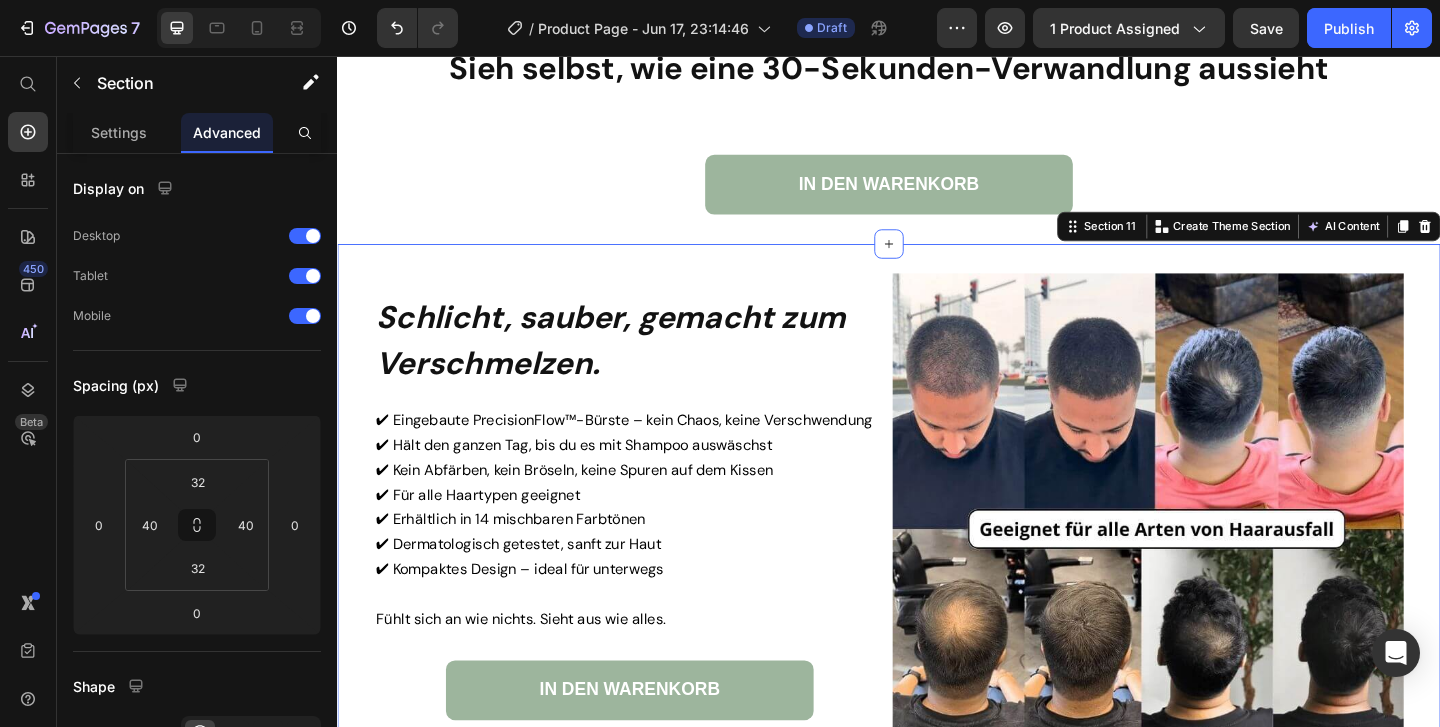 scroll, scrollTop: 5071, scrollLeft: 0, axis: vertical 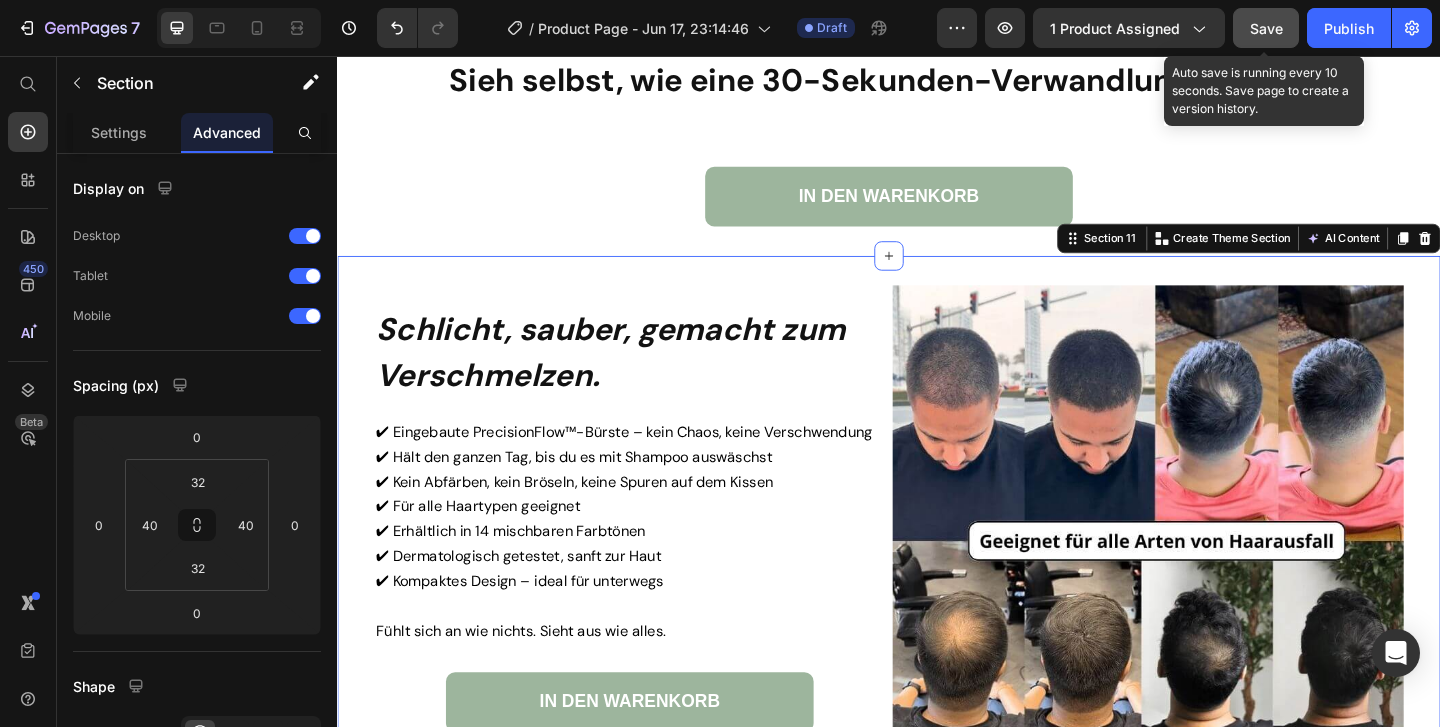 click on "Save" at bounding box center [1266, 28] 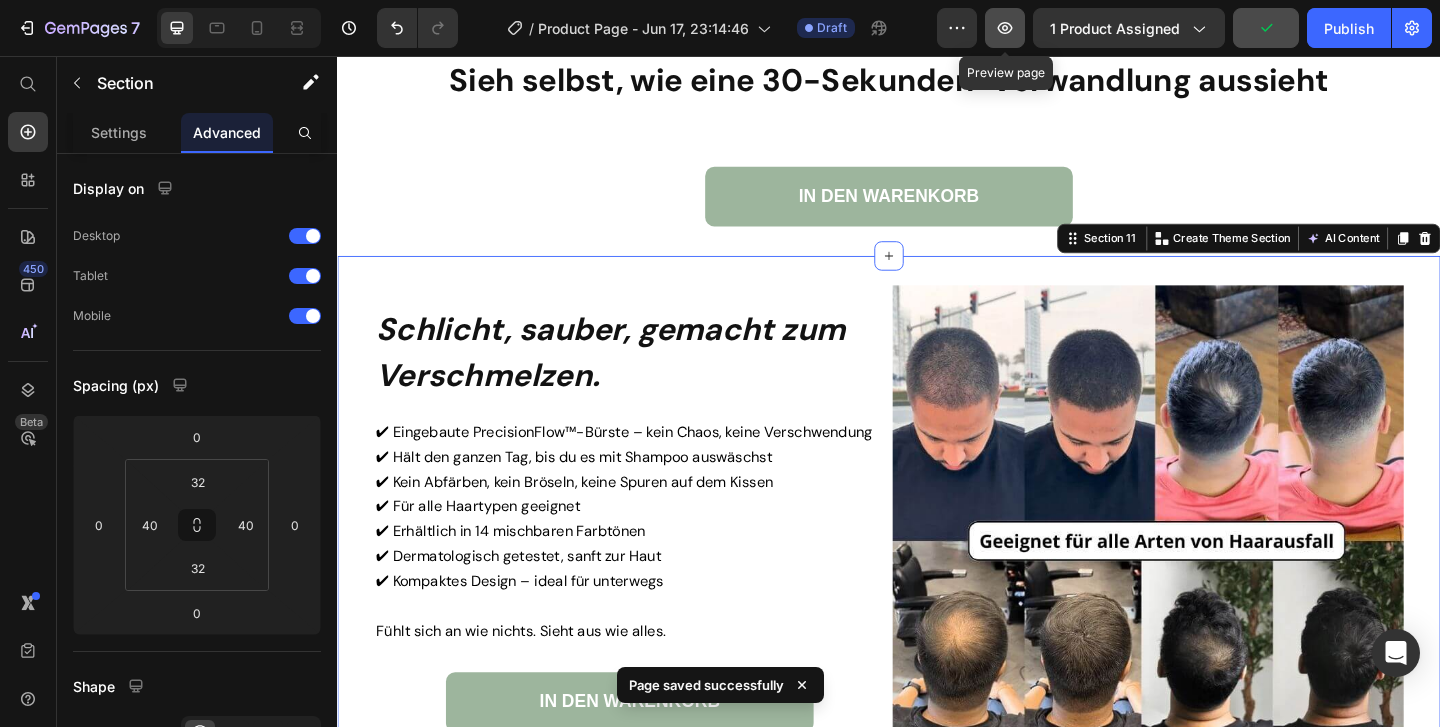click 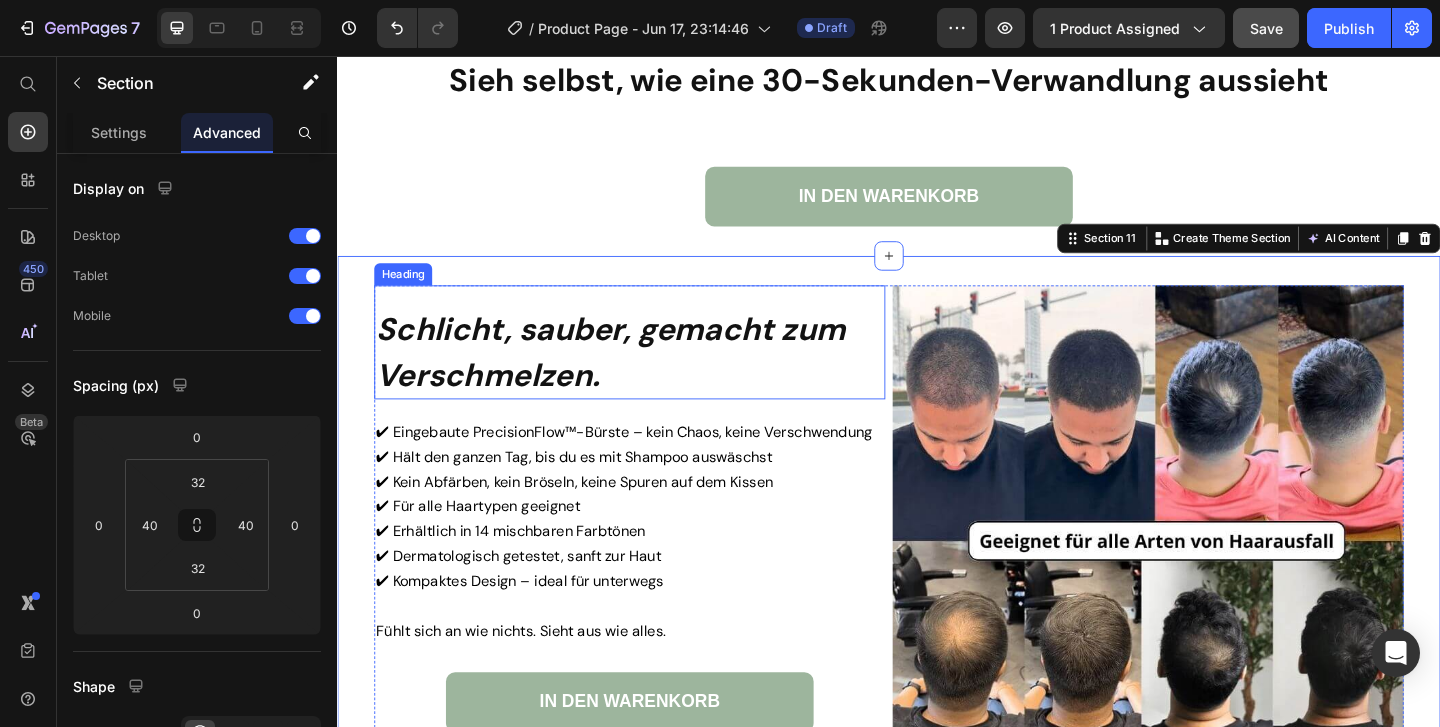 click on "Schlicht, sauber, gemacht zum Verschmelzen." at bounding box center (634, 377) 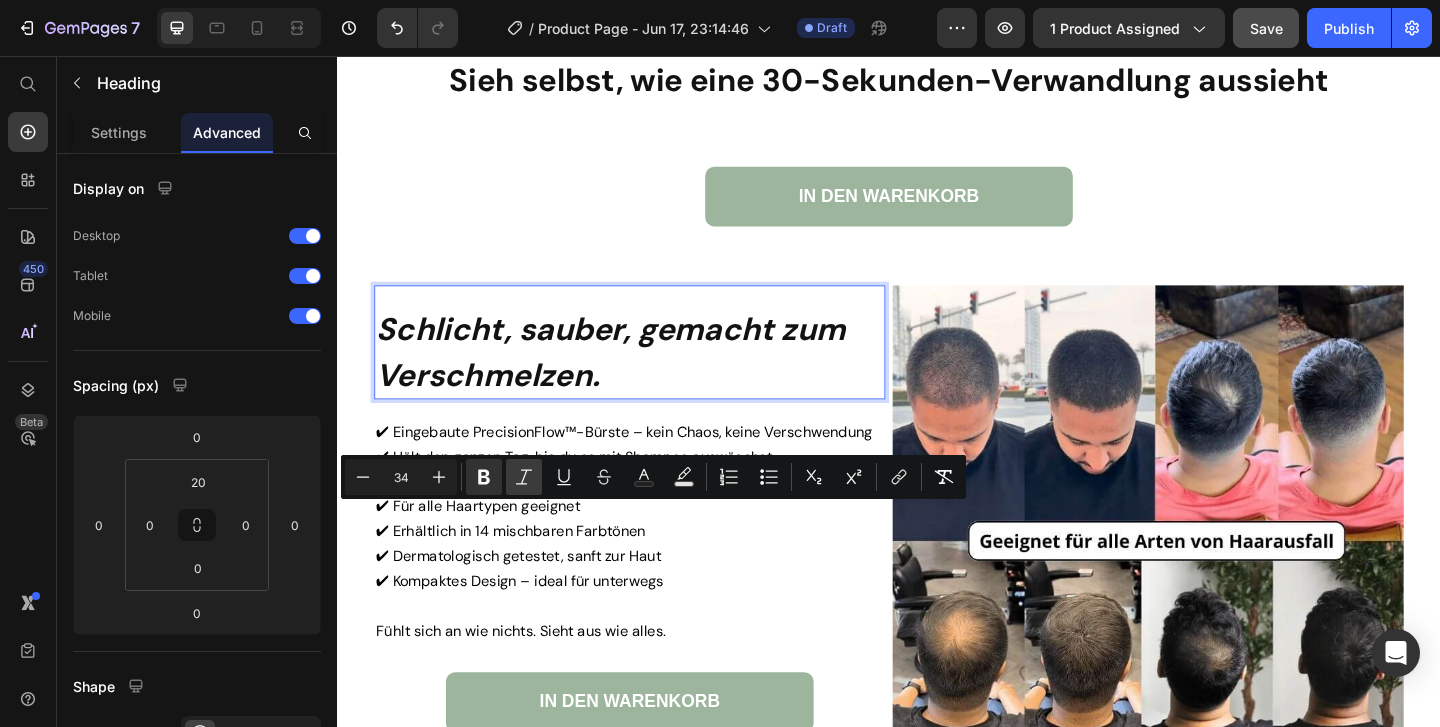 click on "Italic" at bounding box center [524, 477] 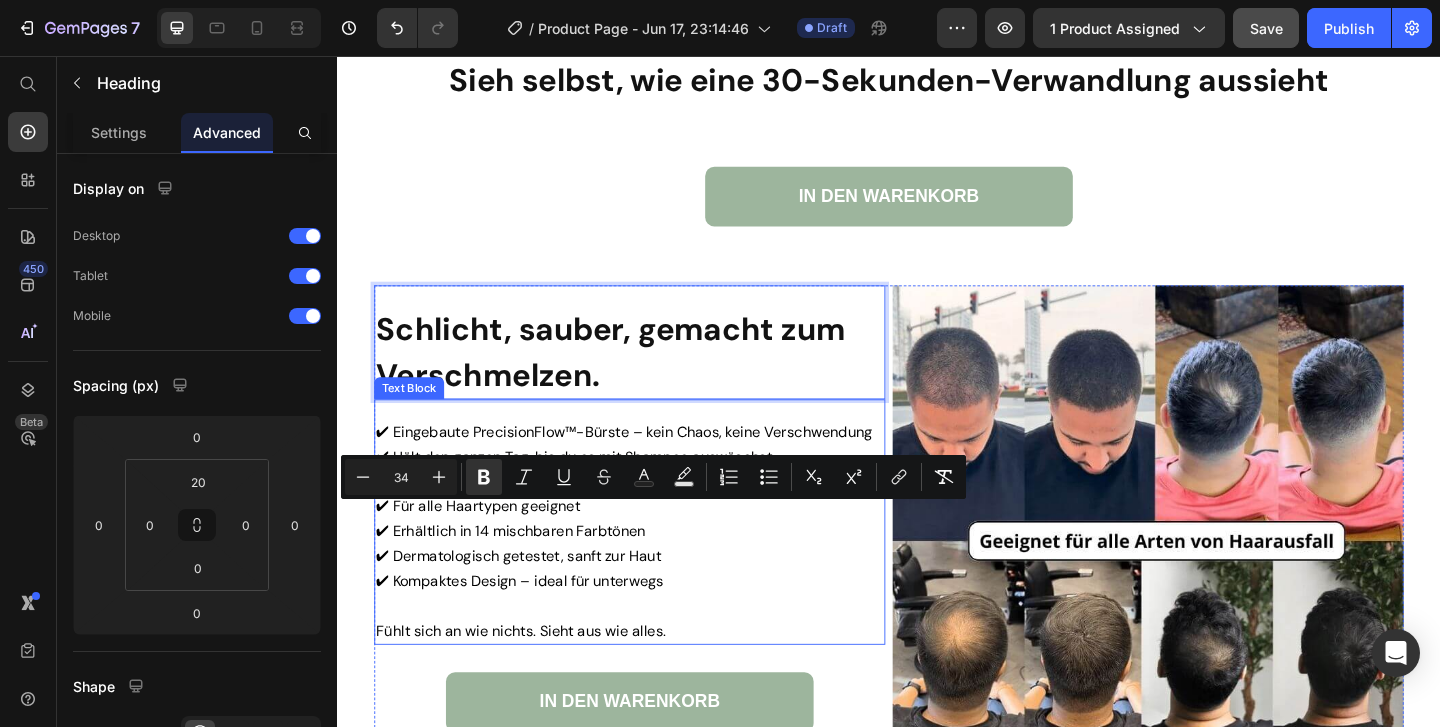 click on "✔ Eingebaute PrecisionFlow™-Bürste – kein Chaos, keine Verschwendung ✔ Hält den ganzen Tag, bis du es mit Shampoo auswäschst ✔ Kein Abfärben, kein Bröseln, keine Spuren auf dem Kissen ✔ Für alle Haartypen geeignet ✔ Erhältlich in 14 mischbaren Farbtönen ✔ Dermatologisch getestet, sanft zur Haut ✔ Kompaktes Design – ideal für unterwegs   Fühlt sich an wie nichts. Sieht aus wie alles. Text Block" at bounding box center [655, 562] 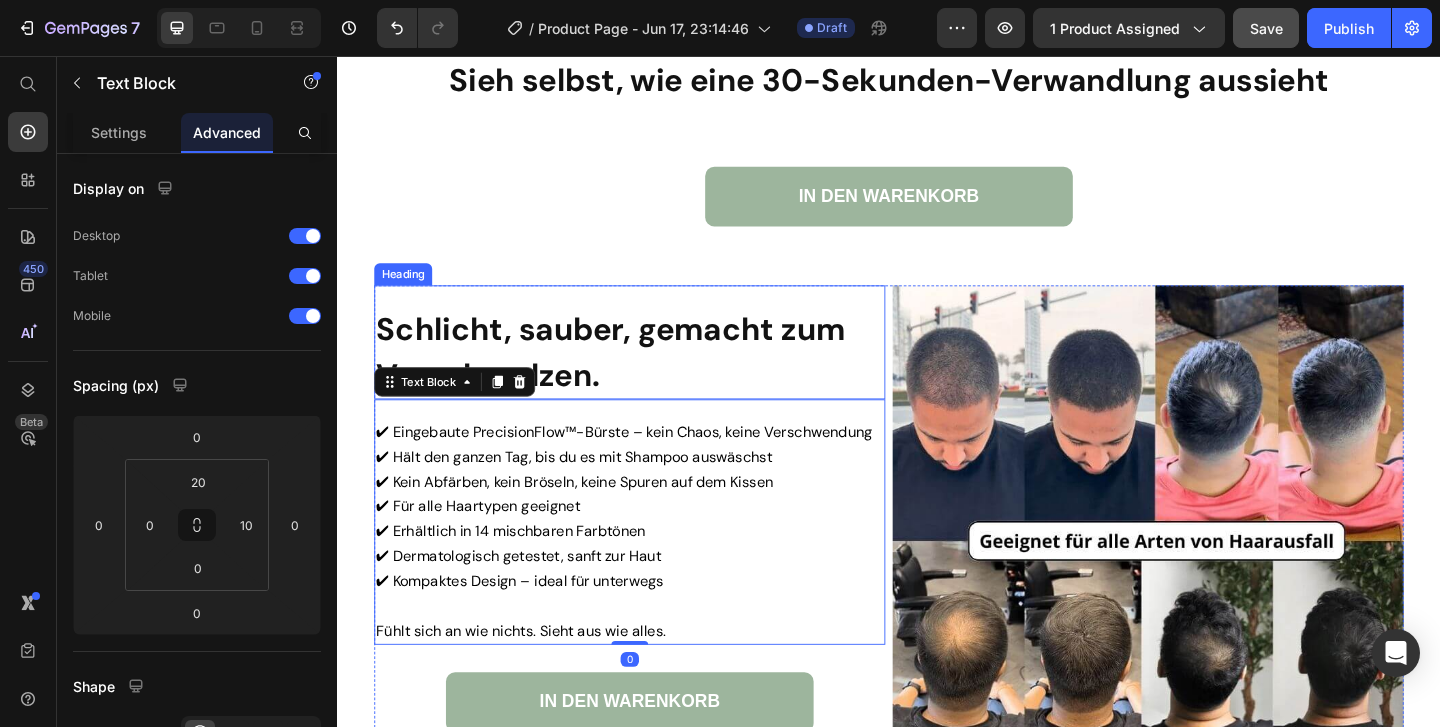 click on "⁠⁠⁠⁠⁠⁠⁠ Schlicht, sauber, gemacht zum Verschmelzen." at bounding box center [655, 377] 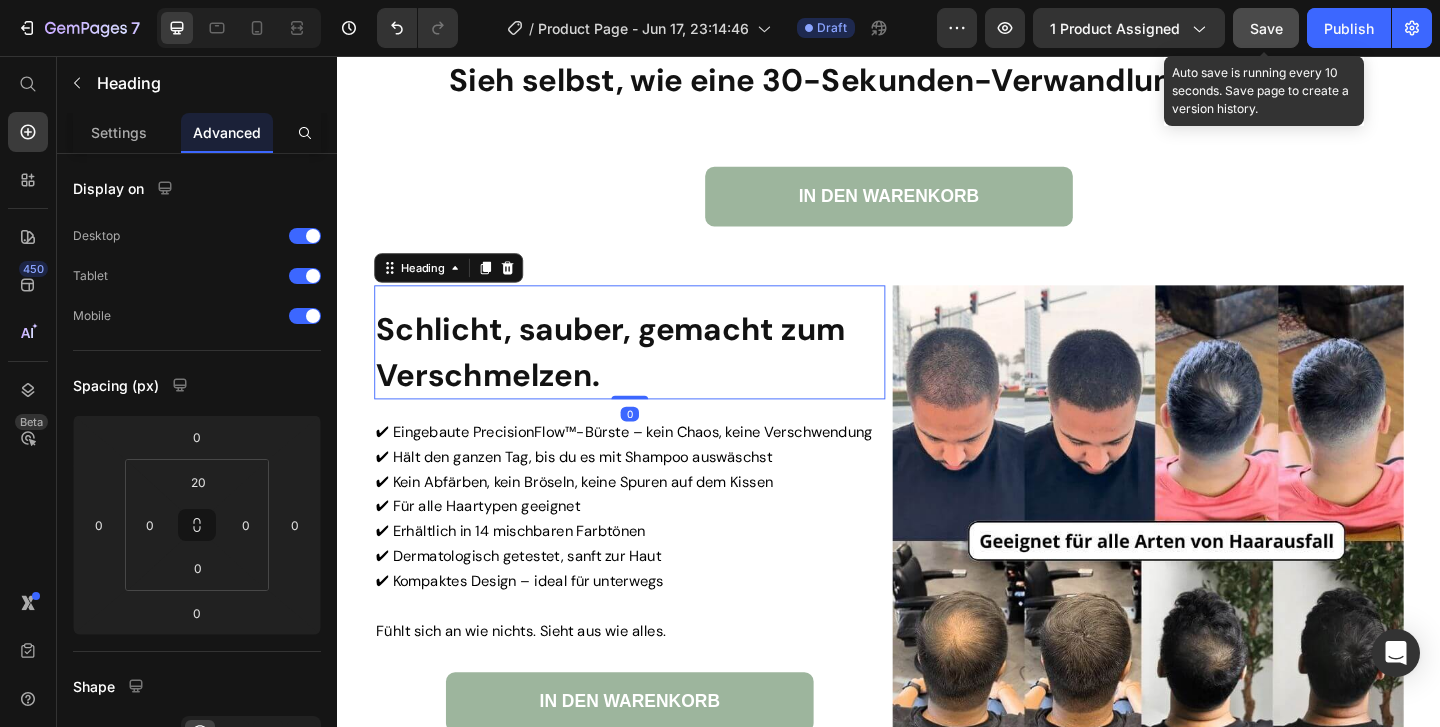 click on "Save" 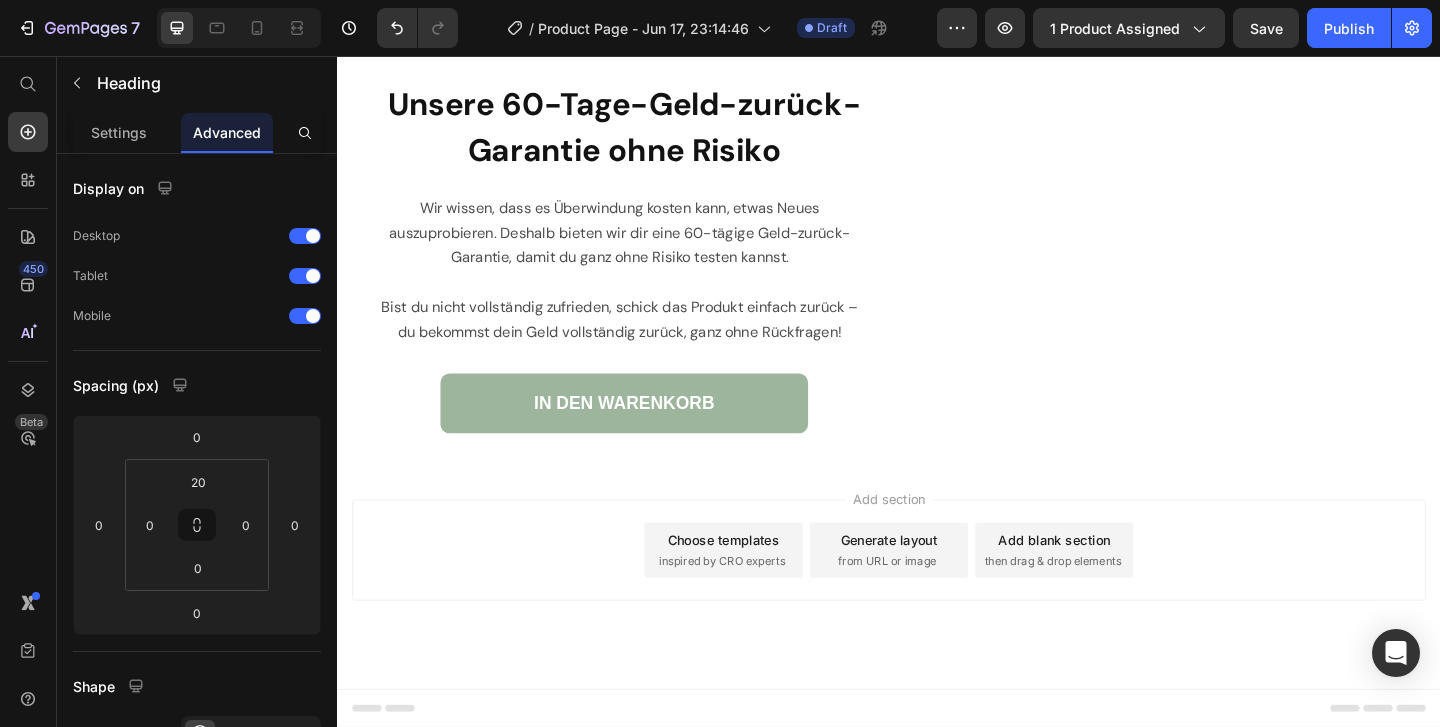scroll, scrollTop: 7109, scrollLeft: 0, axis: vertical 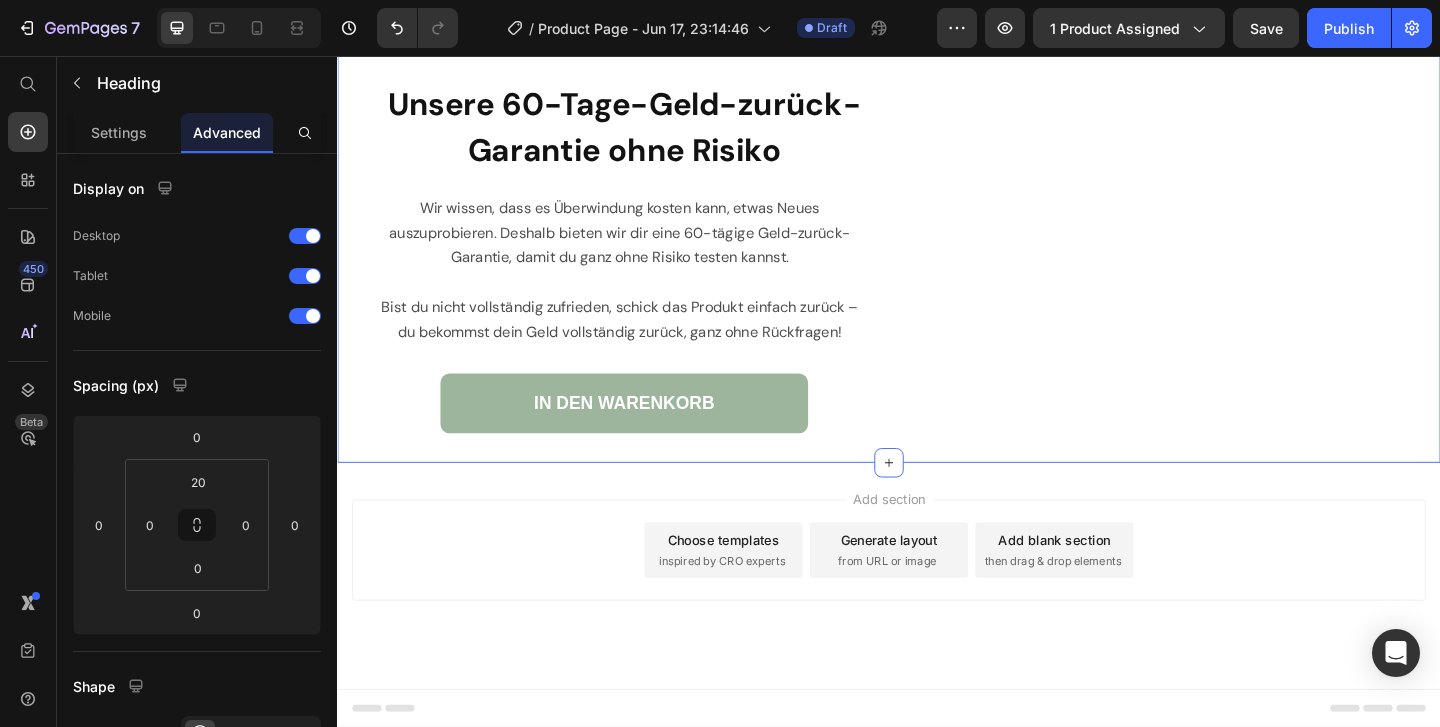 click on "Image Unsere 60-Tage-Geld-zurück-Garantie ohne Risiko Heading Wir wissen, dass es Überwindung kosten kann, etwas Neues auszuprobieren. Deshalb bieten wir dir eine 60-tägige Geld-zurück-Garantie, damit du ganz ohne Risiko testen kannst.   Bist du nicht vollständig zufrieden, schick das Produkt einfach zurück – du bekommst dein Geld vollständig zurück, ganz ohne Rückfragen! Text Block IN DEN WARENKORB Button Image Section 14" at bounding box center (937, 224) 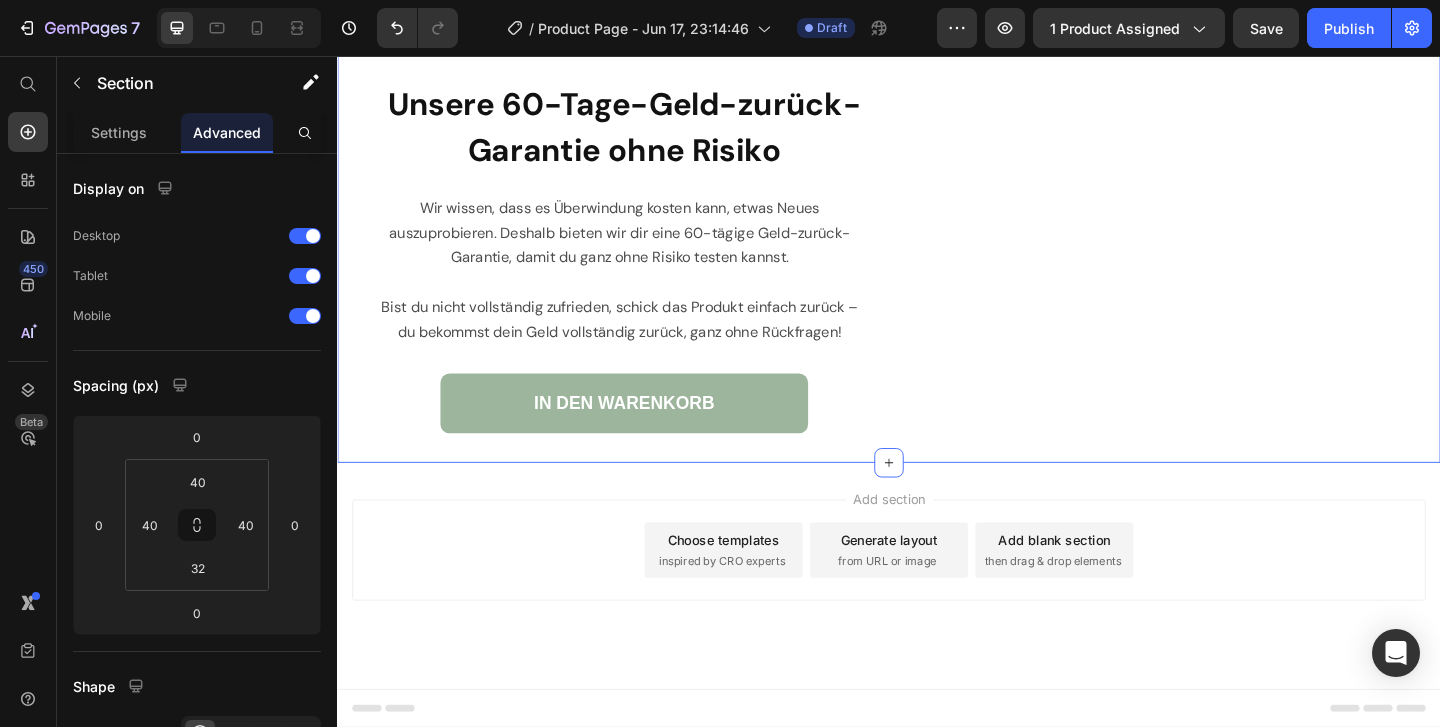 click on "Image Unsere 60-Tage-Geld-zurück-Garantie ohne Risiko Heading Wir wissen, dass es Überwindung kosten kann, etwas Neues auszuprobieren. Deshalb bieten wir dir eine 60-tägige Geld-zurück-Garantie, damit du ganz ohne Risiko testen kannst.   Bist du nicht vollständig zufrieden, schick das Produkt einfach zurück – du bekommst dein Geld vollständig zurück, ganz ohne Rückfragen! Text Block IN DEN WARENKORB Button" at bounding box center [649, 228] 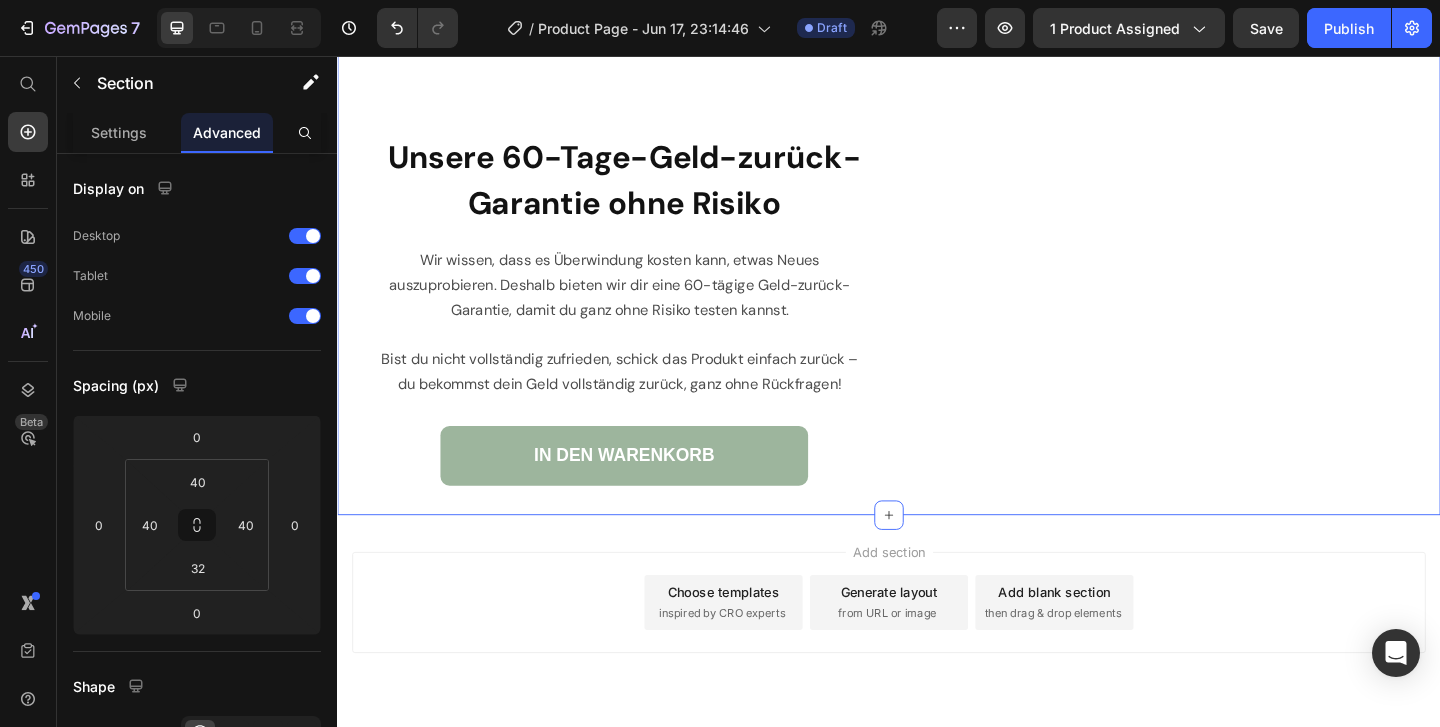 scroll, scrollTop: 6985, scrollLeft: 0, axis: vertical 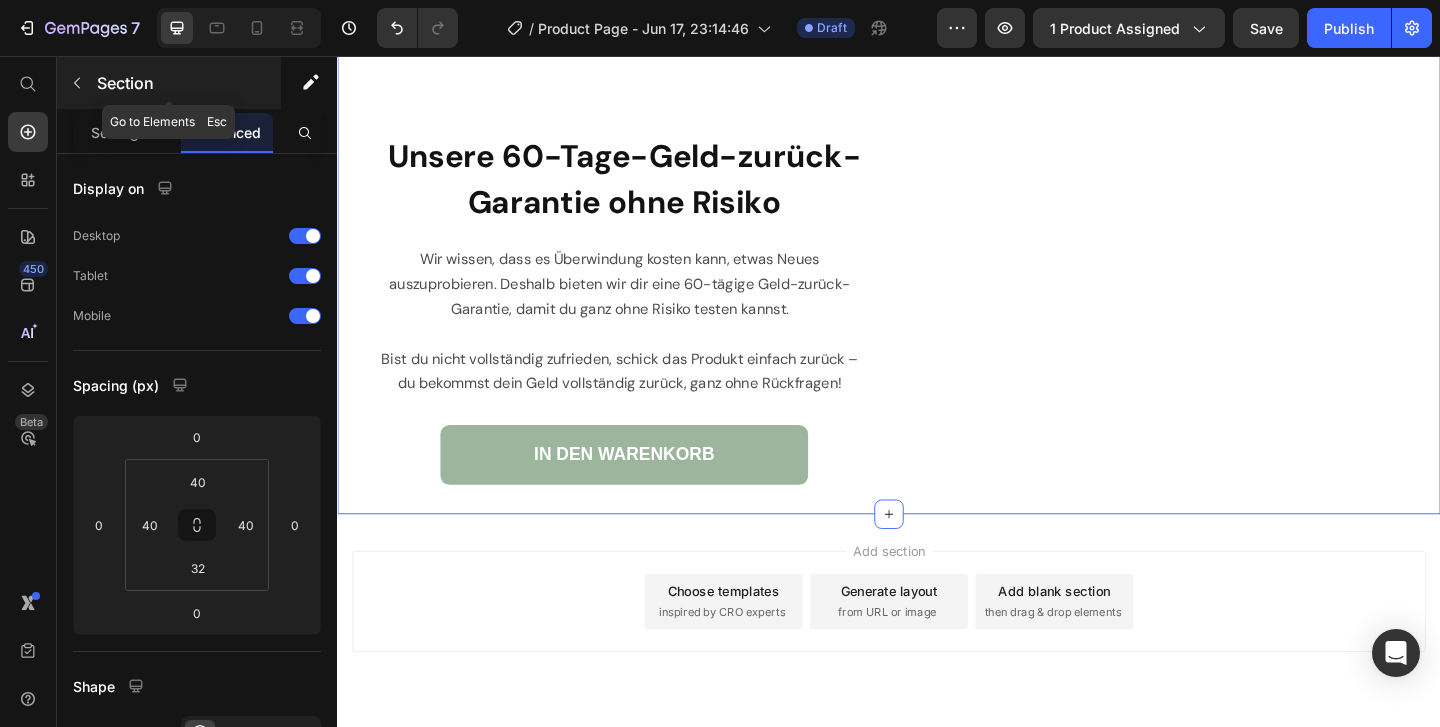 click 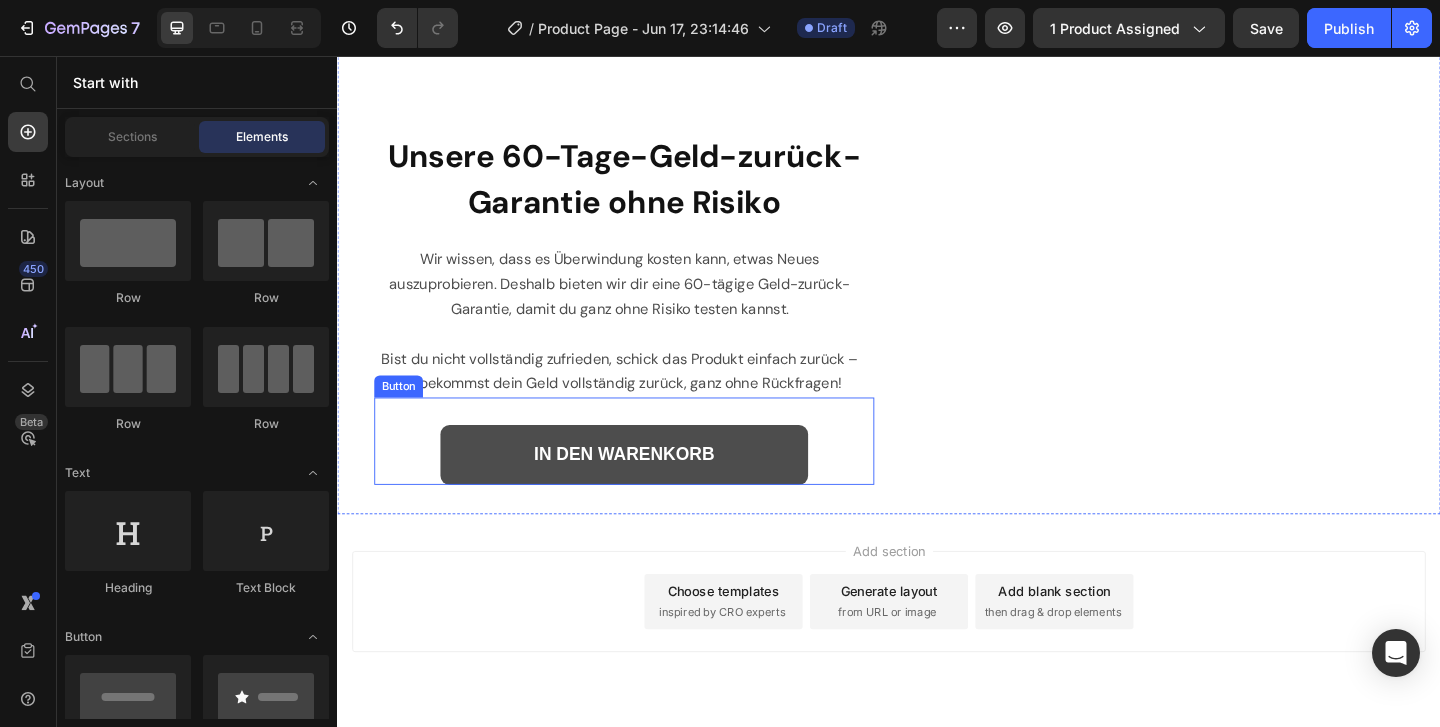 scroll, scrollTop: 7109, scrollLeft: 0, axis: vertical 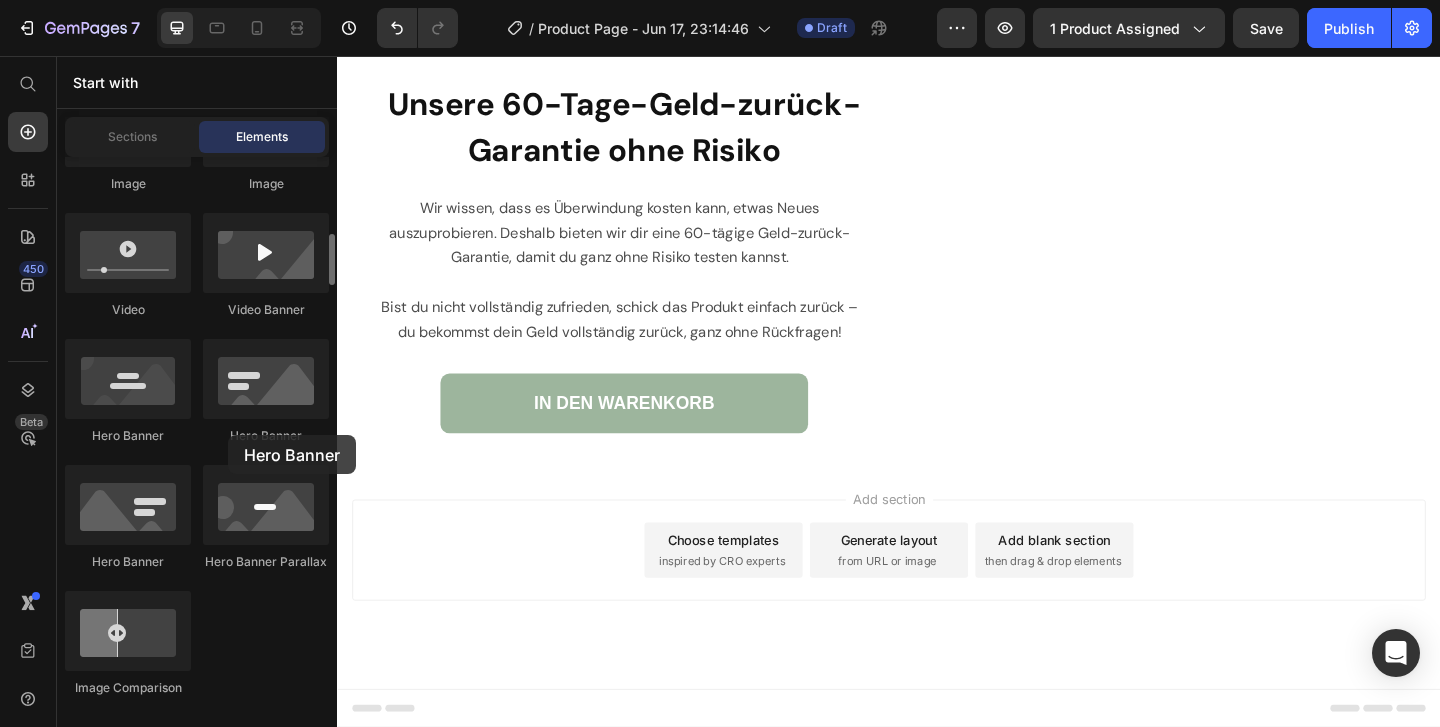 click on "Hero Banner" 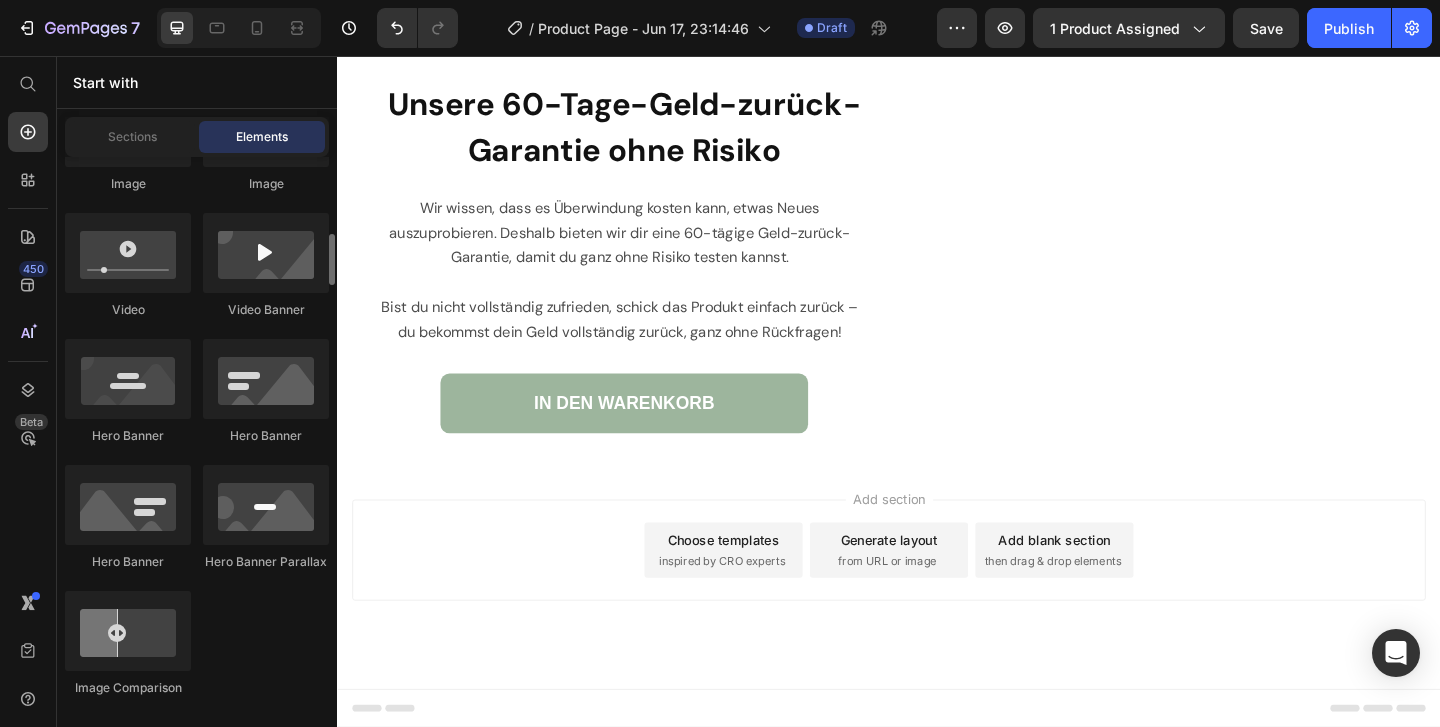 click on "Image
Image
Video
Video Banner
Hero Banner
Hero Banner
Hero Banner
Hero Banner Parallax
Image Comparison" 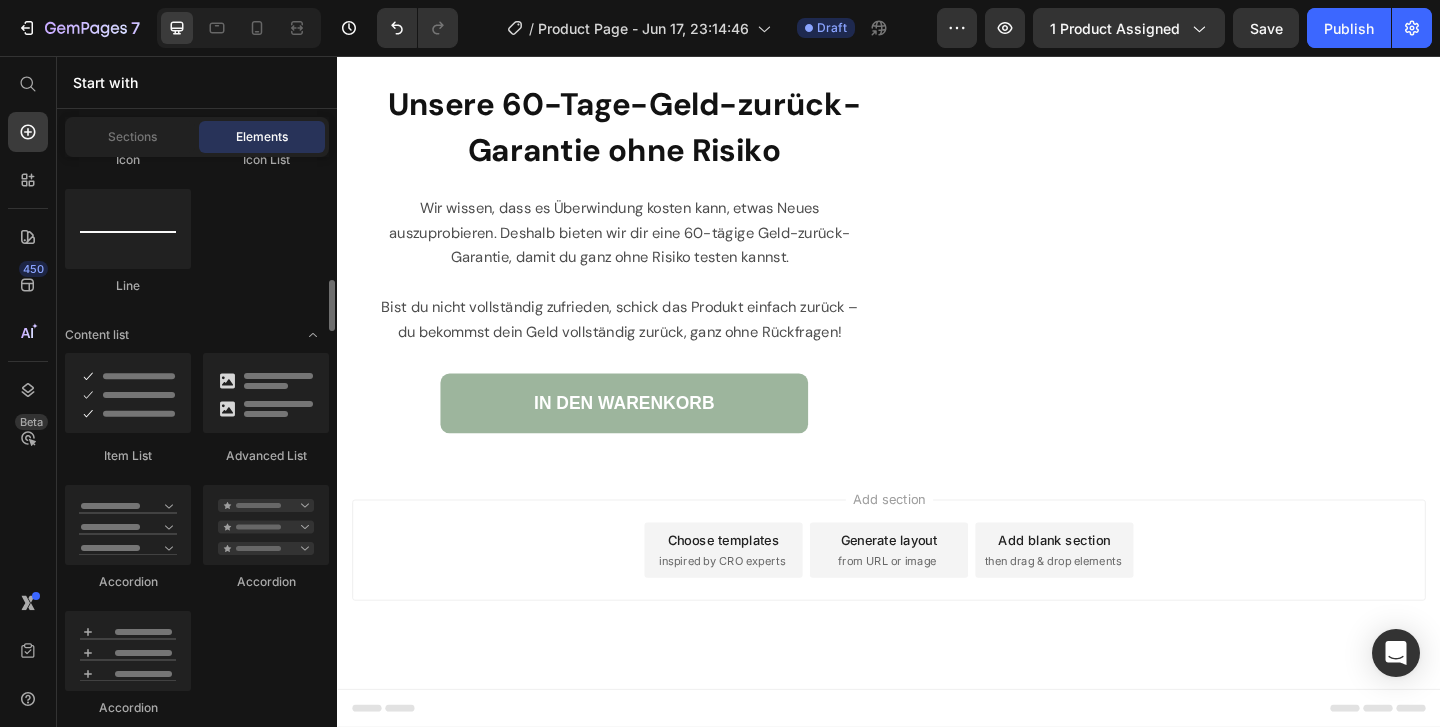 scroll, scrollTop: 1651, scrollLeft: 0, axis: vertical 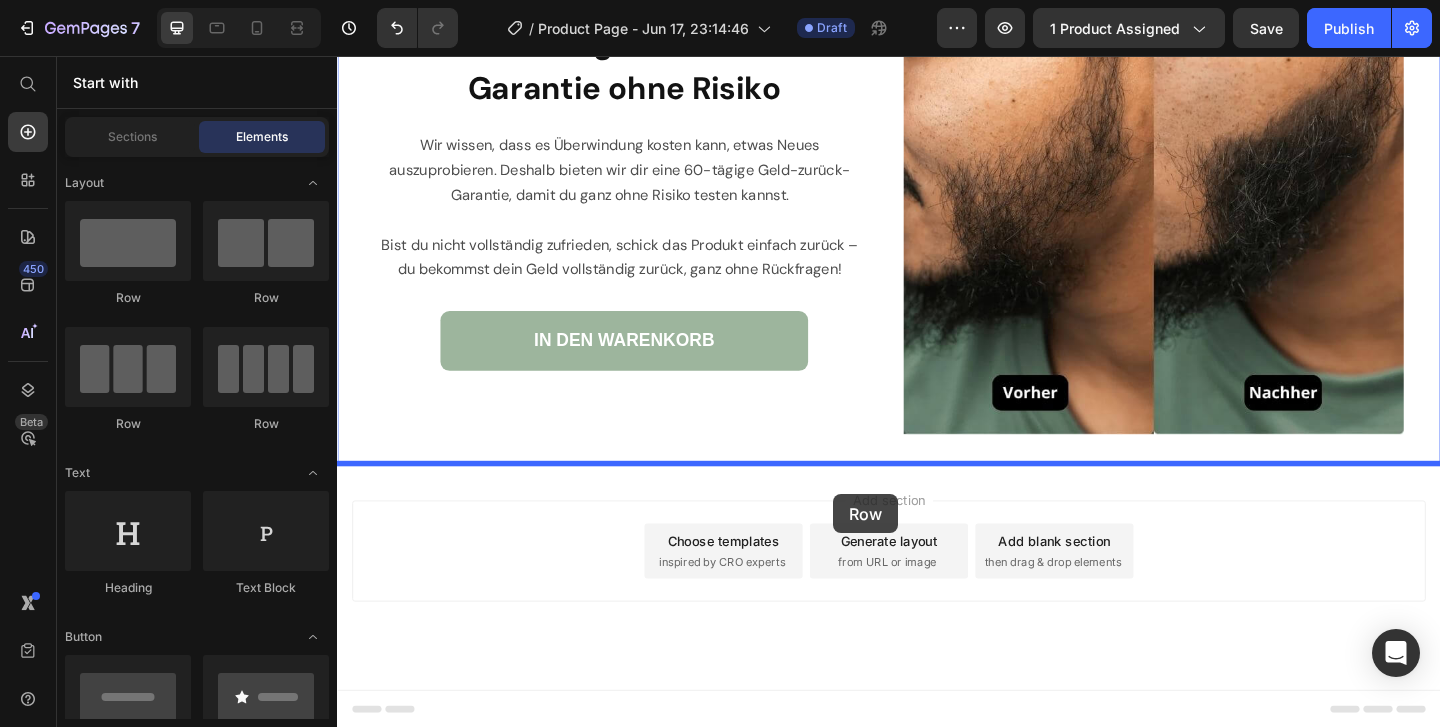 drag, startPoint x: 512, startPoint y: 306, endPoint x: 877, endPoint y: 533, distance: 429.8302 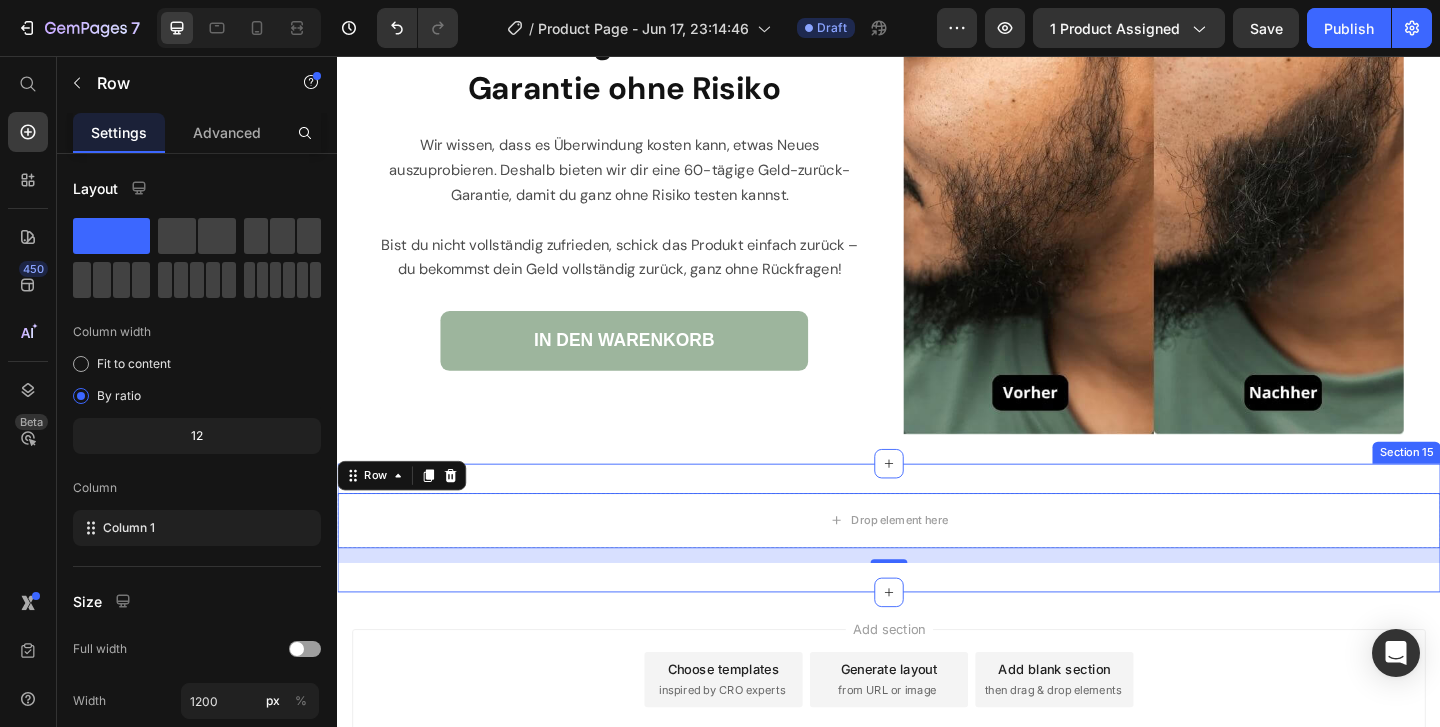 click on "Drop element here Row   16 Section 15" at bounding box center [937, 569] 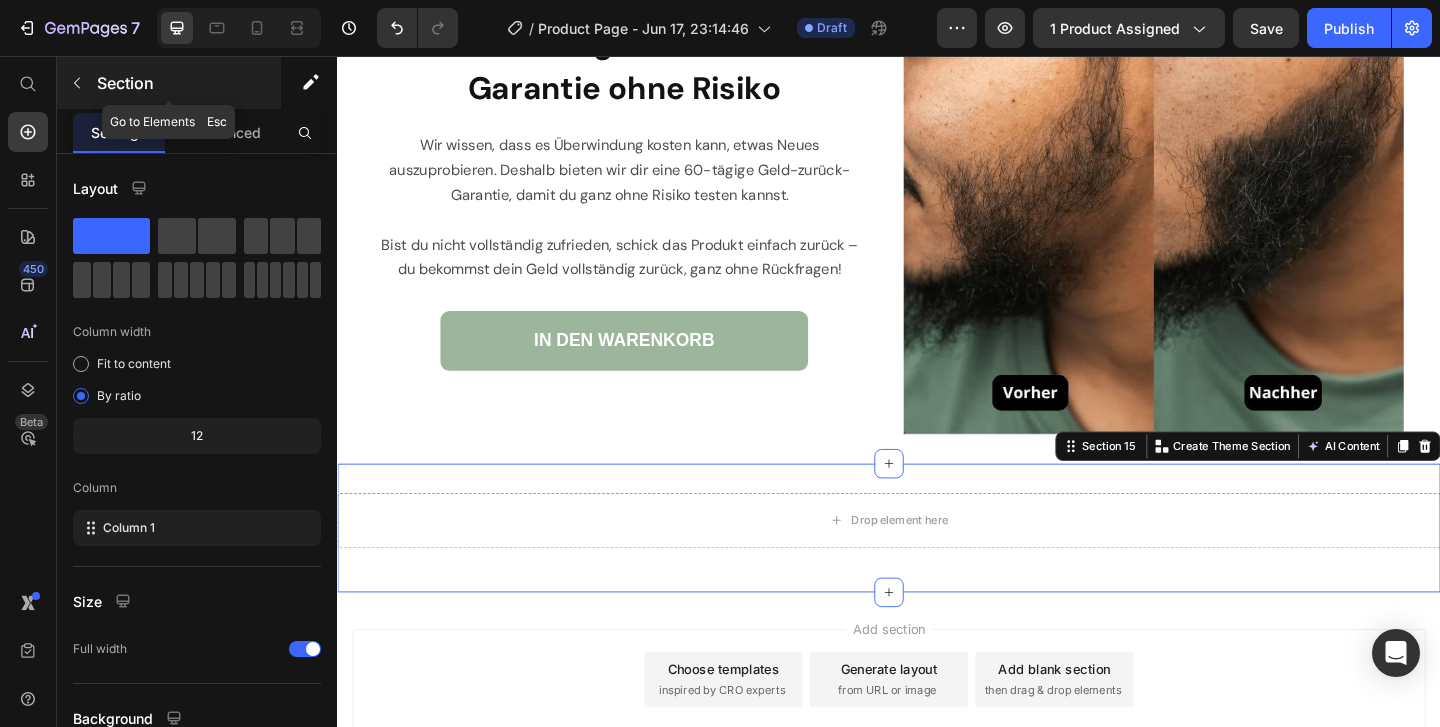 click 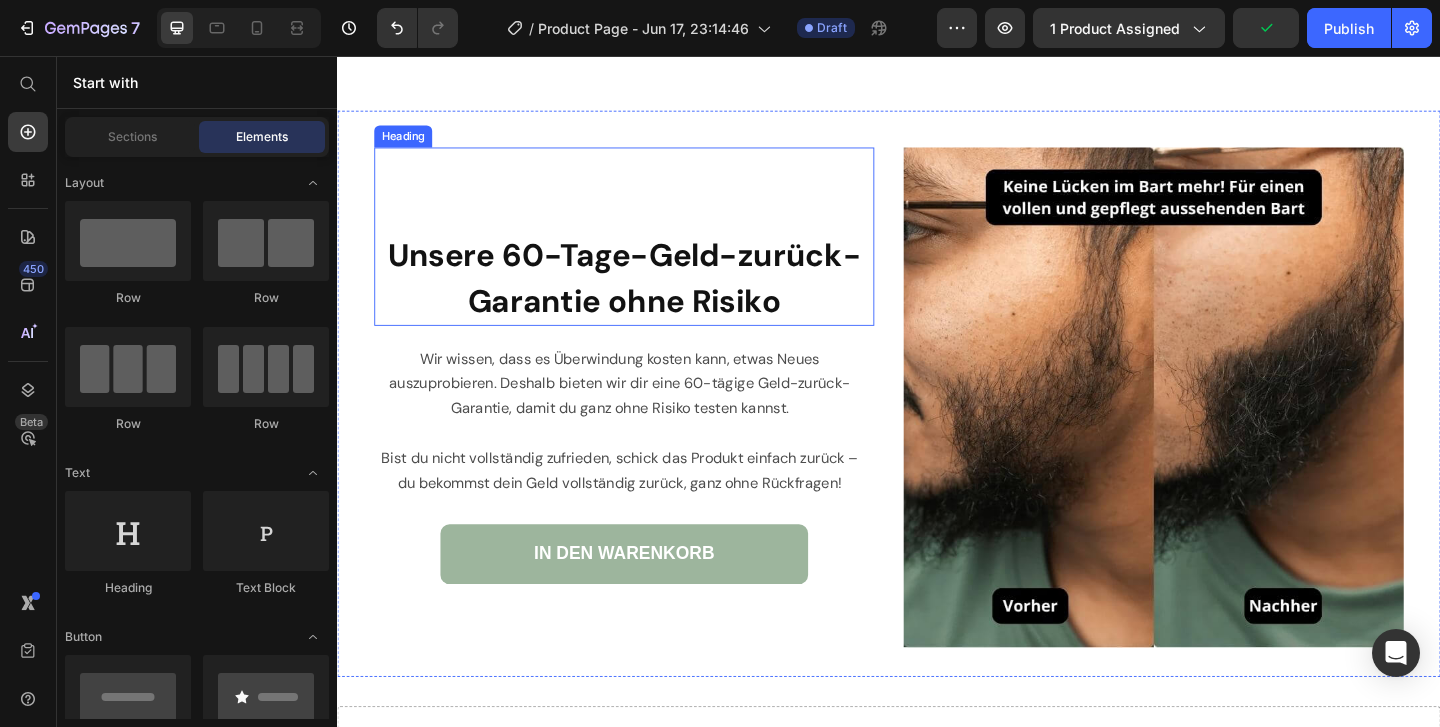 scroll, scrollTop: 6878, scrollLeft: 0, axis: vertical 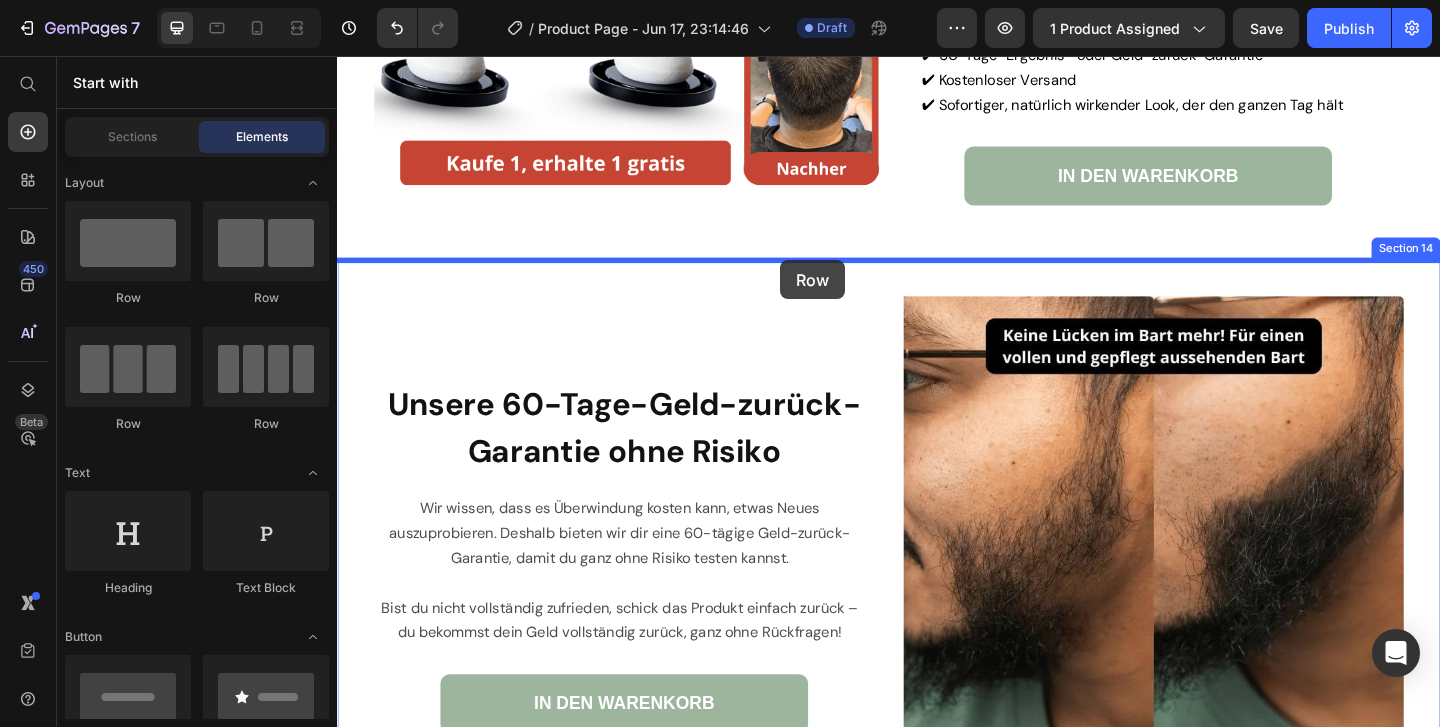 drag, startPoint x: 597, startPoint y: 315, endPoint x: 819, endPoint y: 278, distance: 225.06221 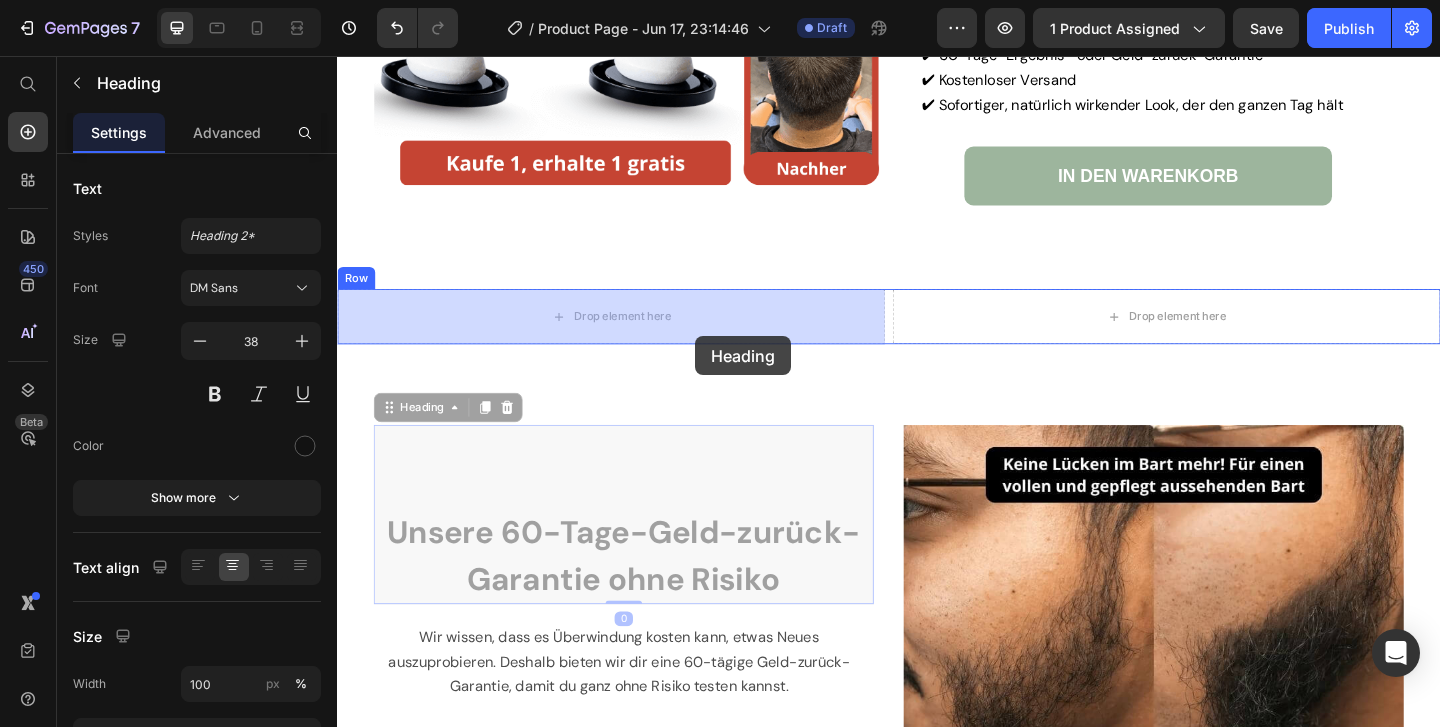 drag, startPoint x: 740, startPoint y: 568, endPoint x: 727, endPoint y: 361, distance: 207.4078 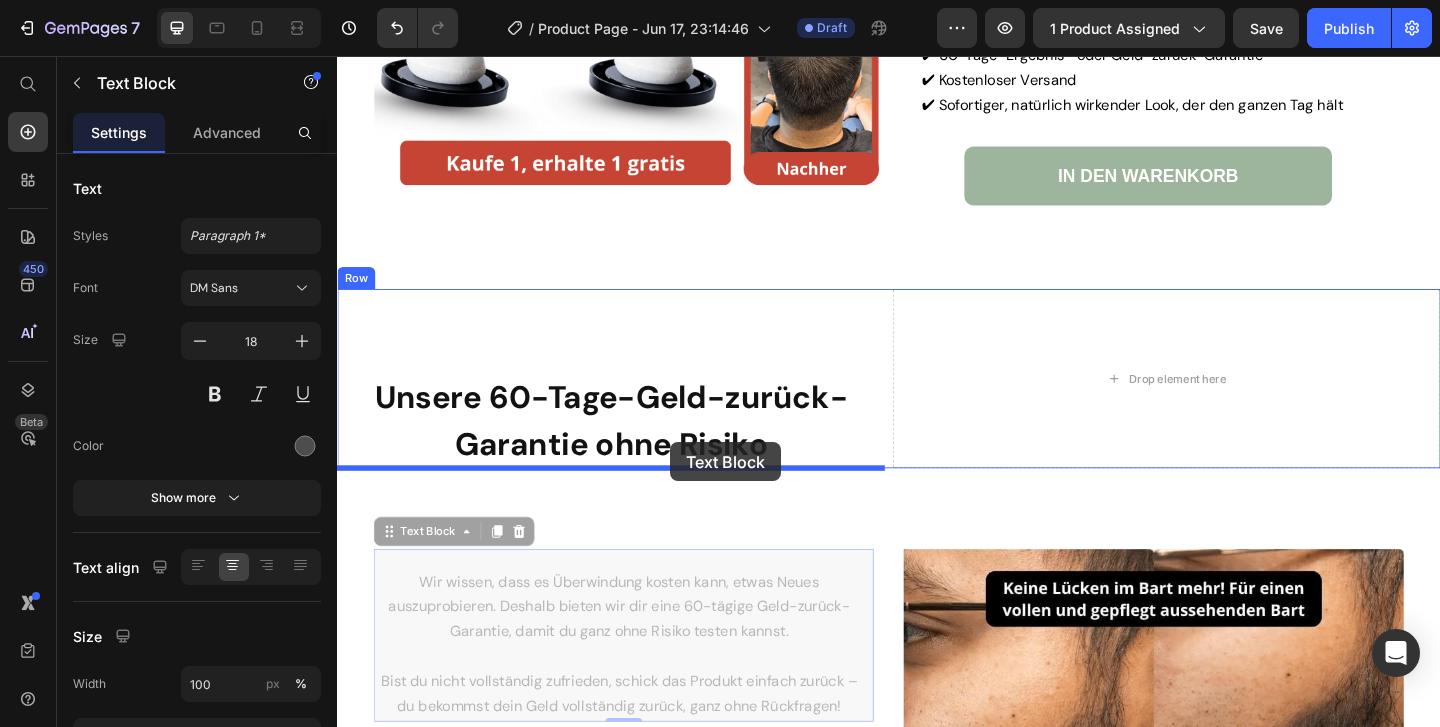 drag, startPoint x: 700, startPoint y: 687, endPoint x: 699, endPoint y: 476, distance: 211.00237 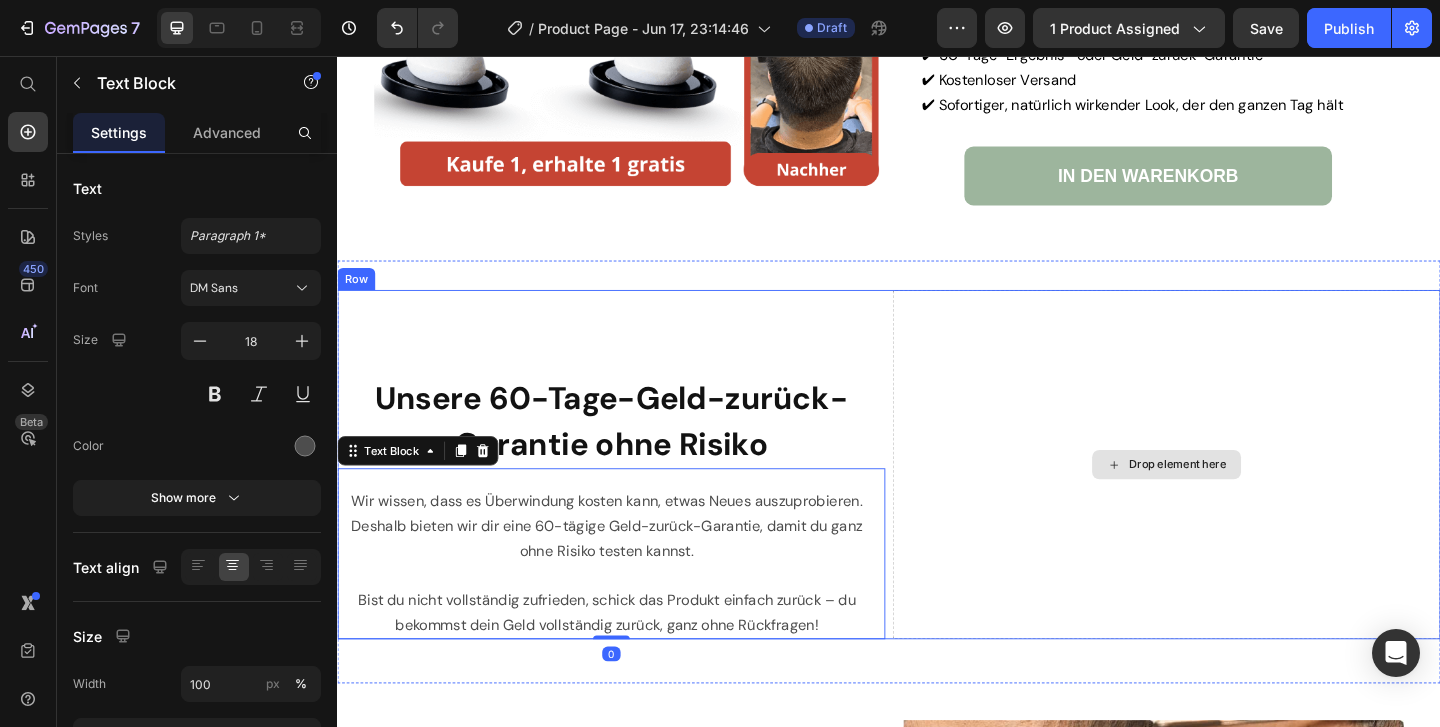 scroll, scrollTop: 7026, scrollLeft: 0, axis: vertical 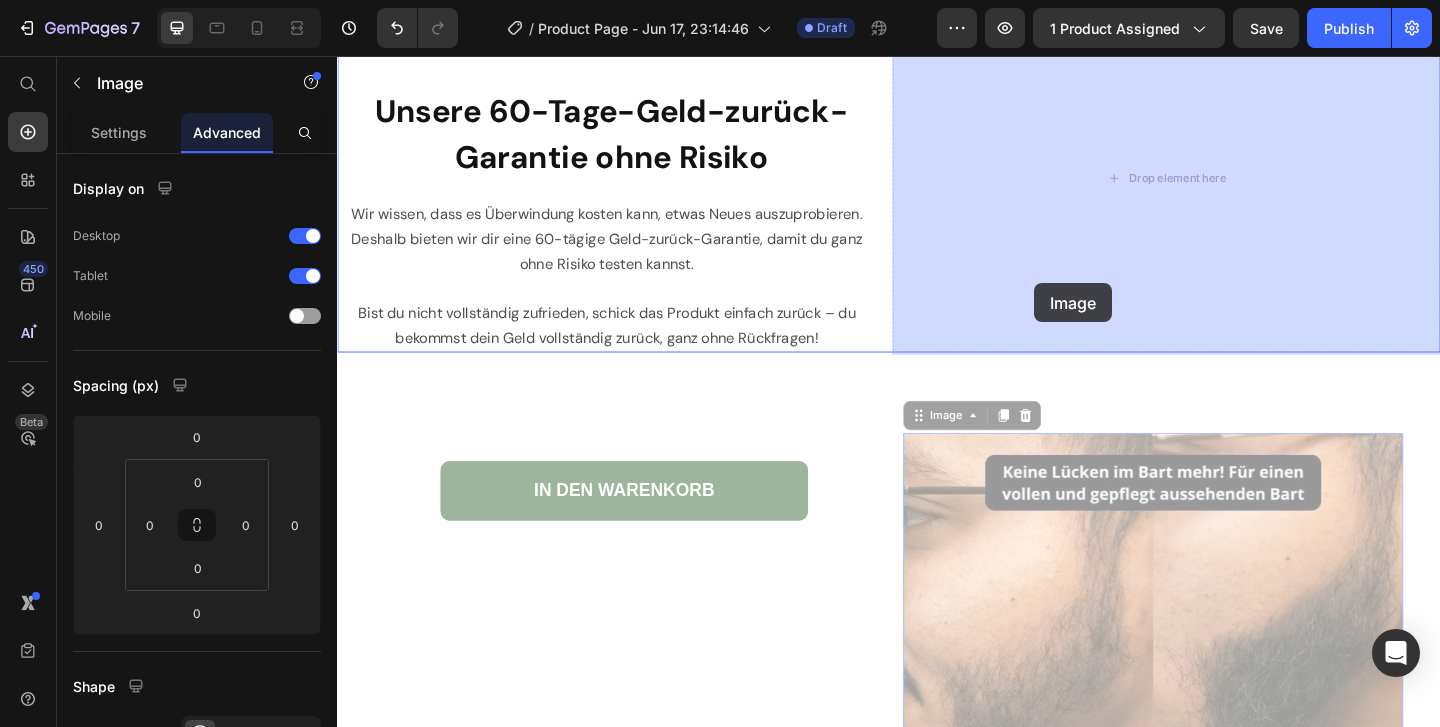 drag, startPoint x: 1082, startPoint y: 587, endPoint x: 1113, endPoint y: 244, distance: 344.39804 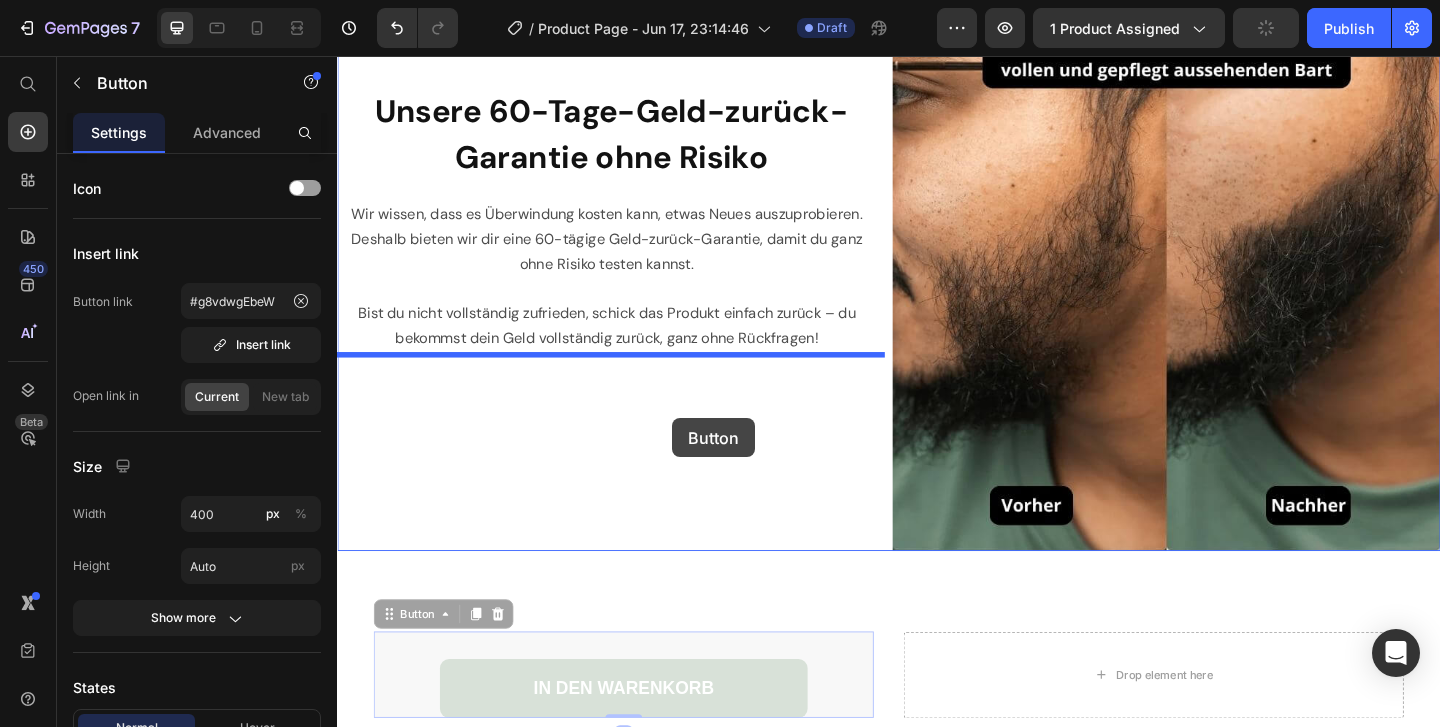 drag, startPoint x: 733, startPoint y: 699, endPoint x: 702, endPoint y: 450, distance: 250.9223 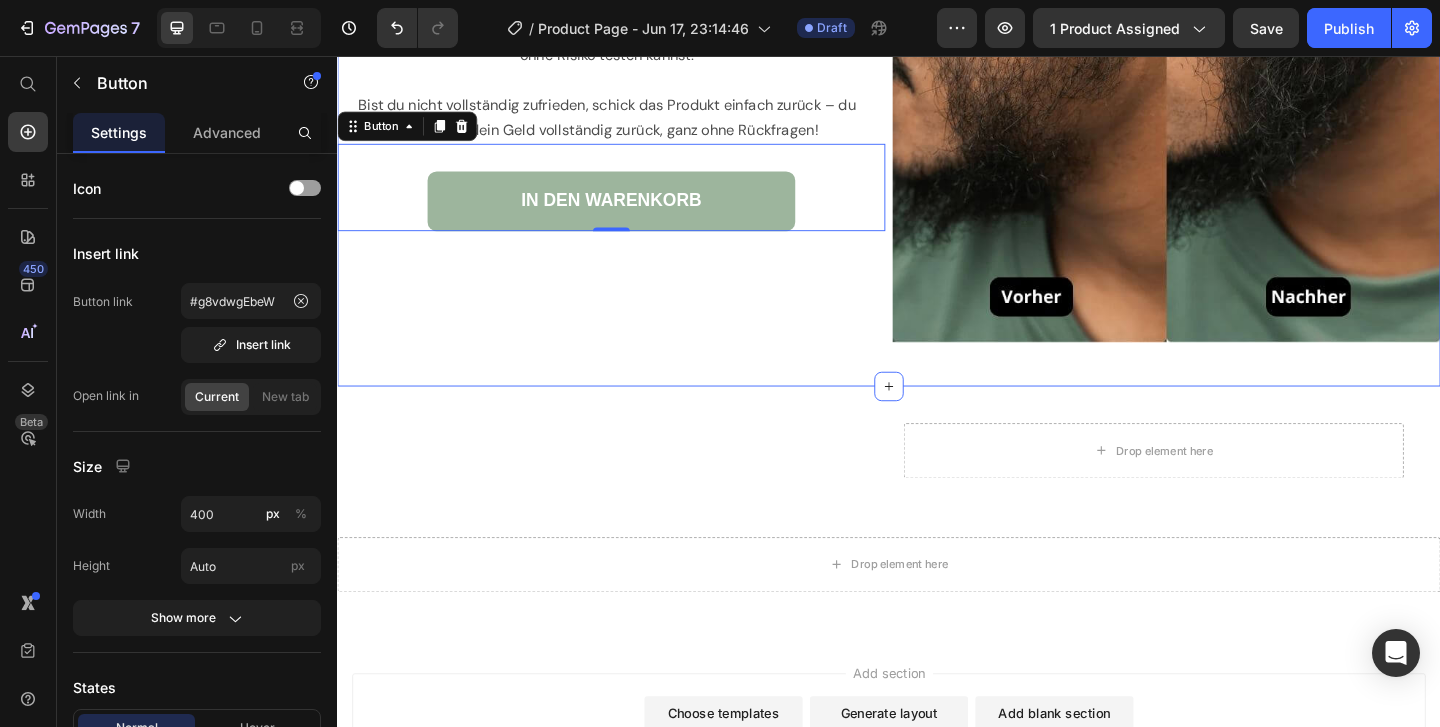 scroll, scrollTop: 7255, scrollLeft: 0, axis: vertical 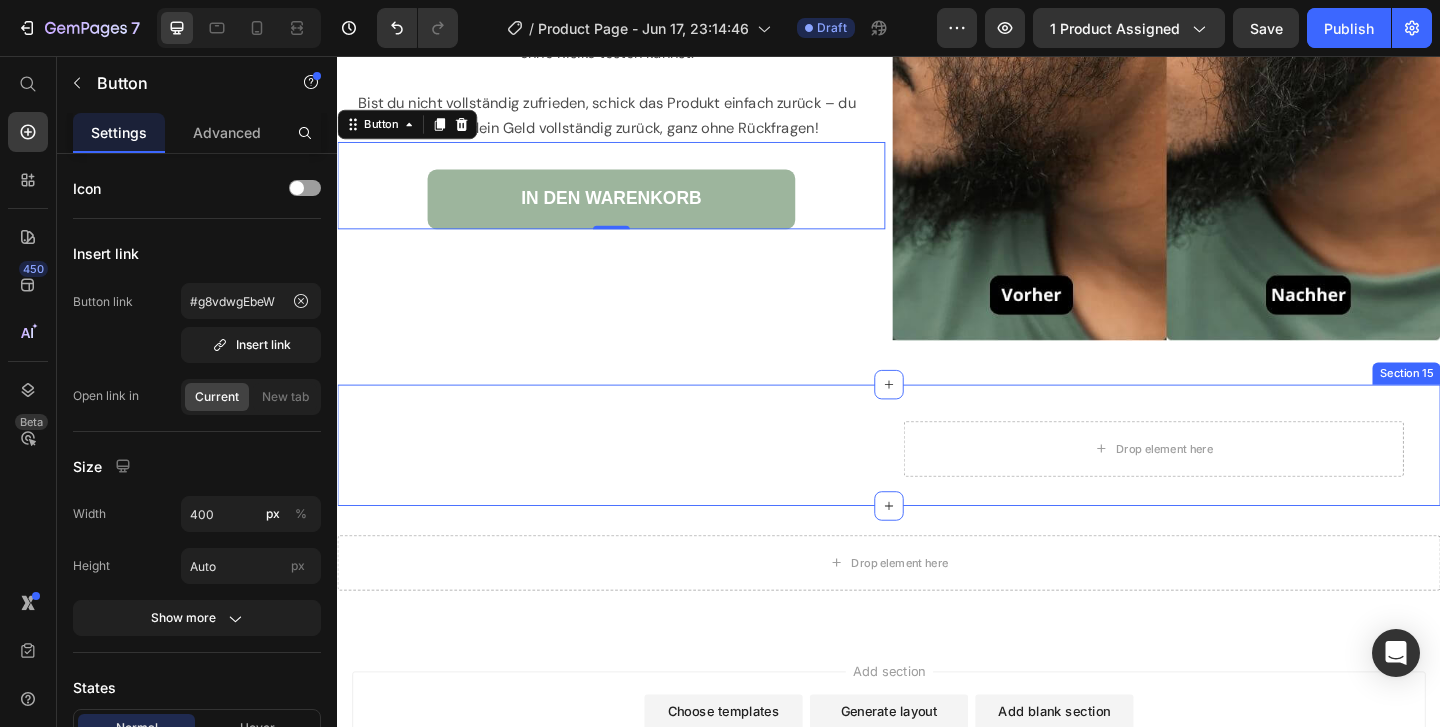 click on "Image" at bounding box center [649, 483] 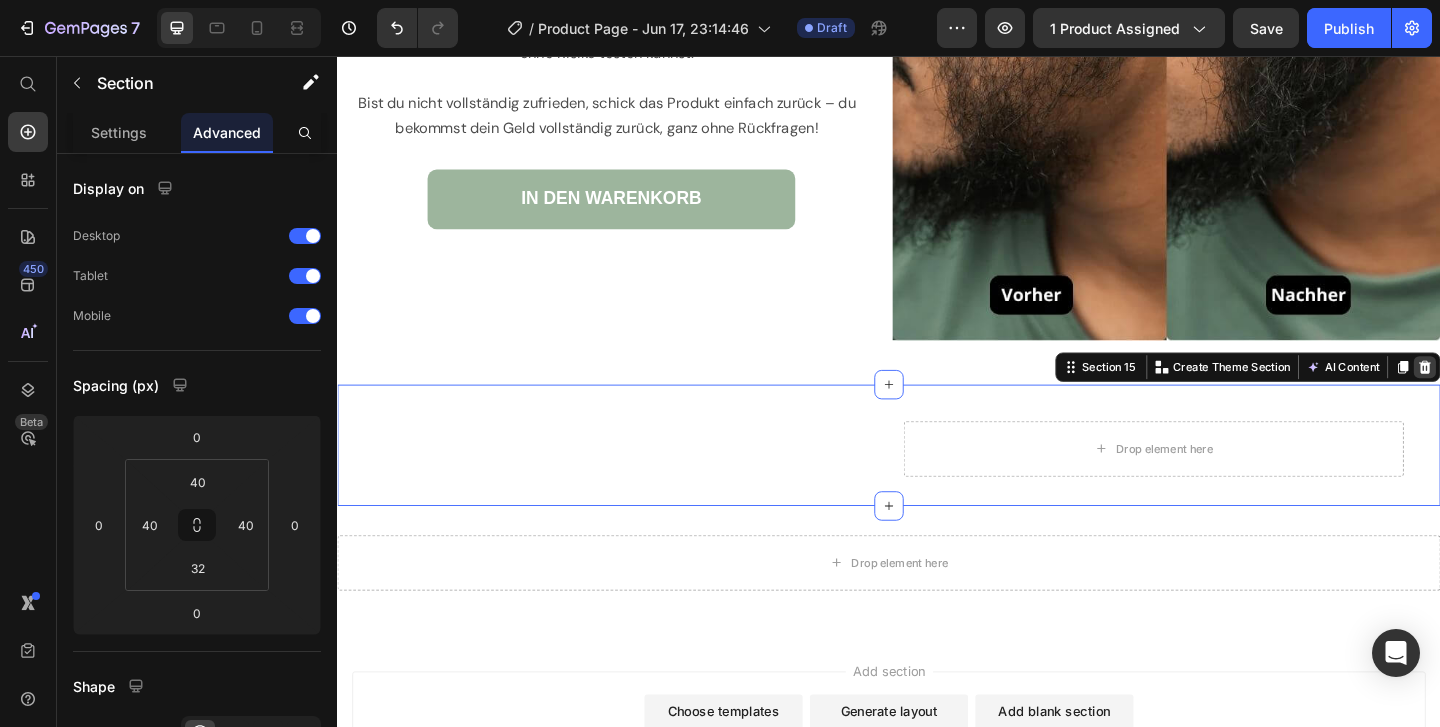 click 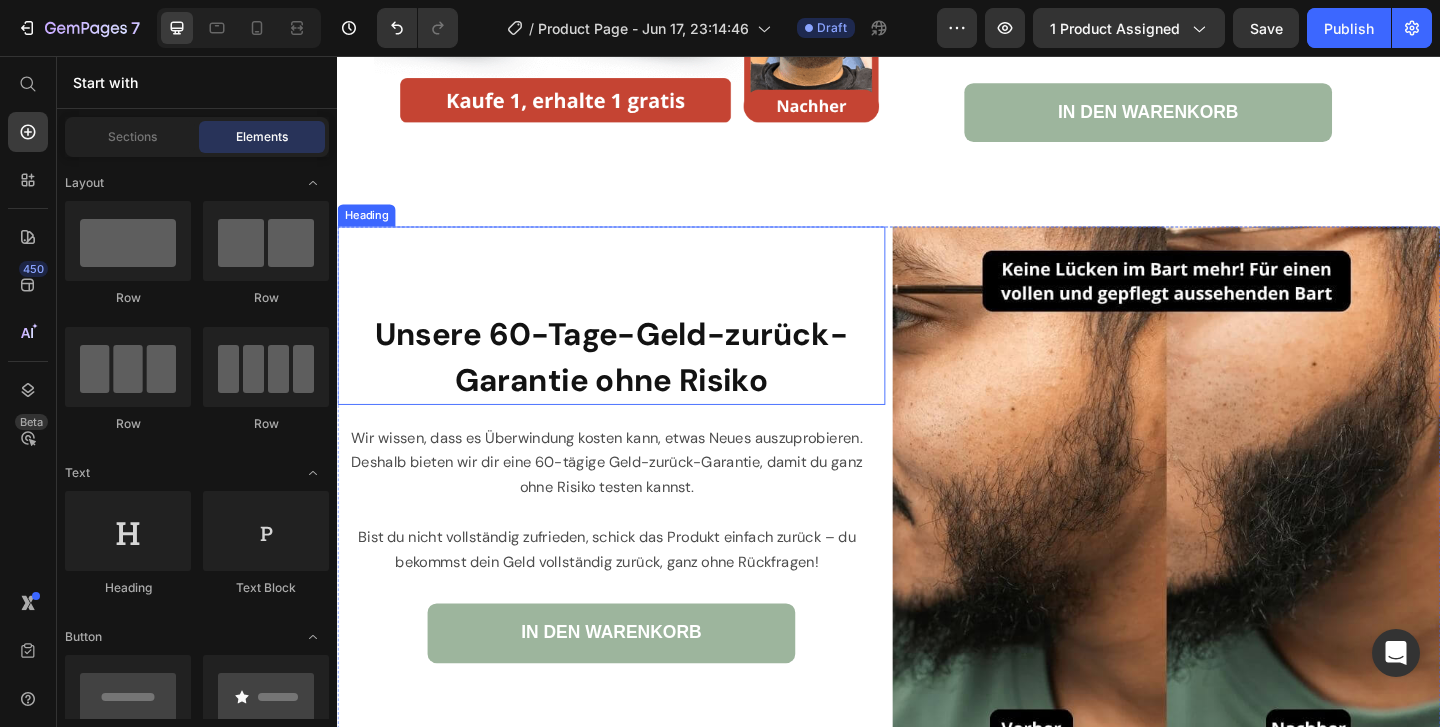 scroll, scrollTop: 6840, scrollLeft: 0, axis: vertical 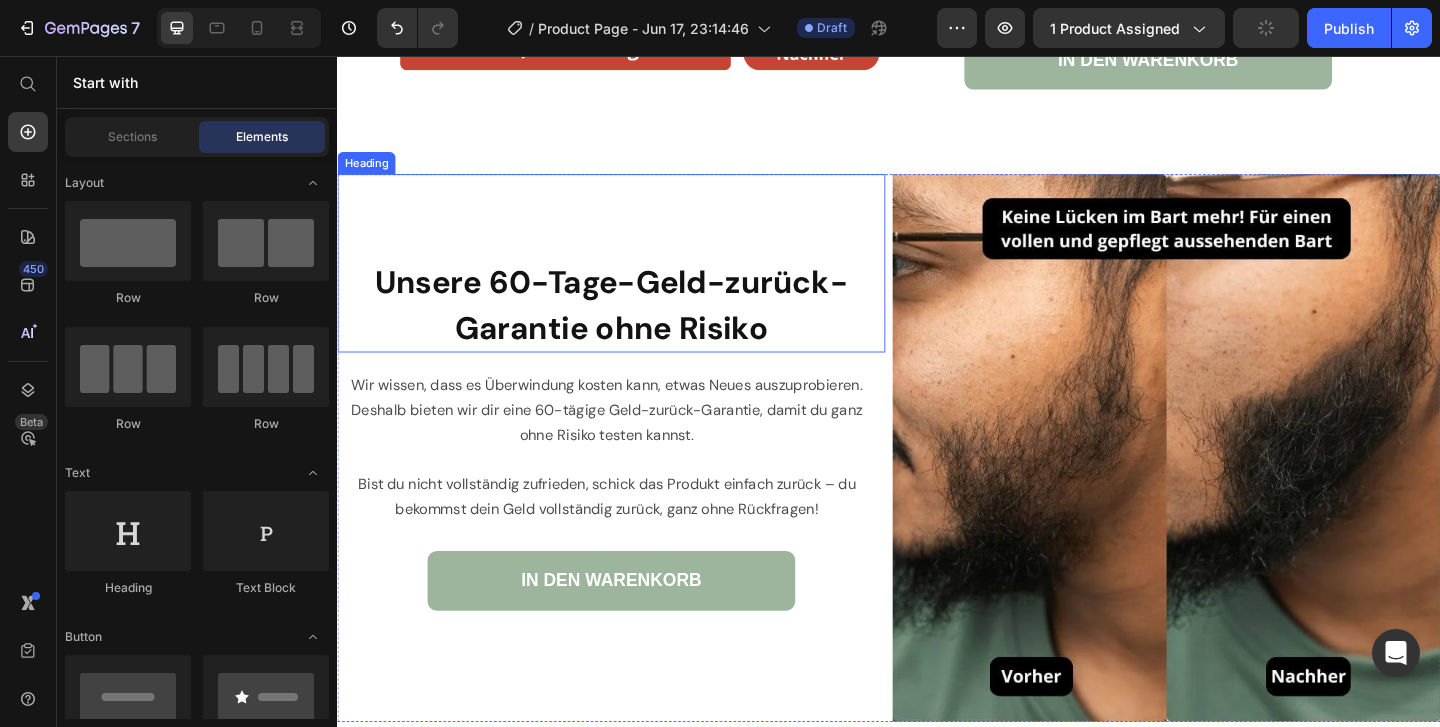 click on "Unsere 60-Tage-Geld-zurück-Garantie ohne Risiko" at bounding box center [635, 326] 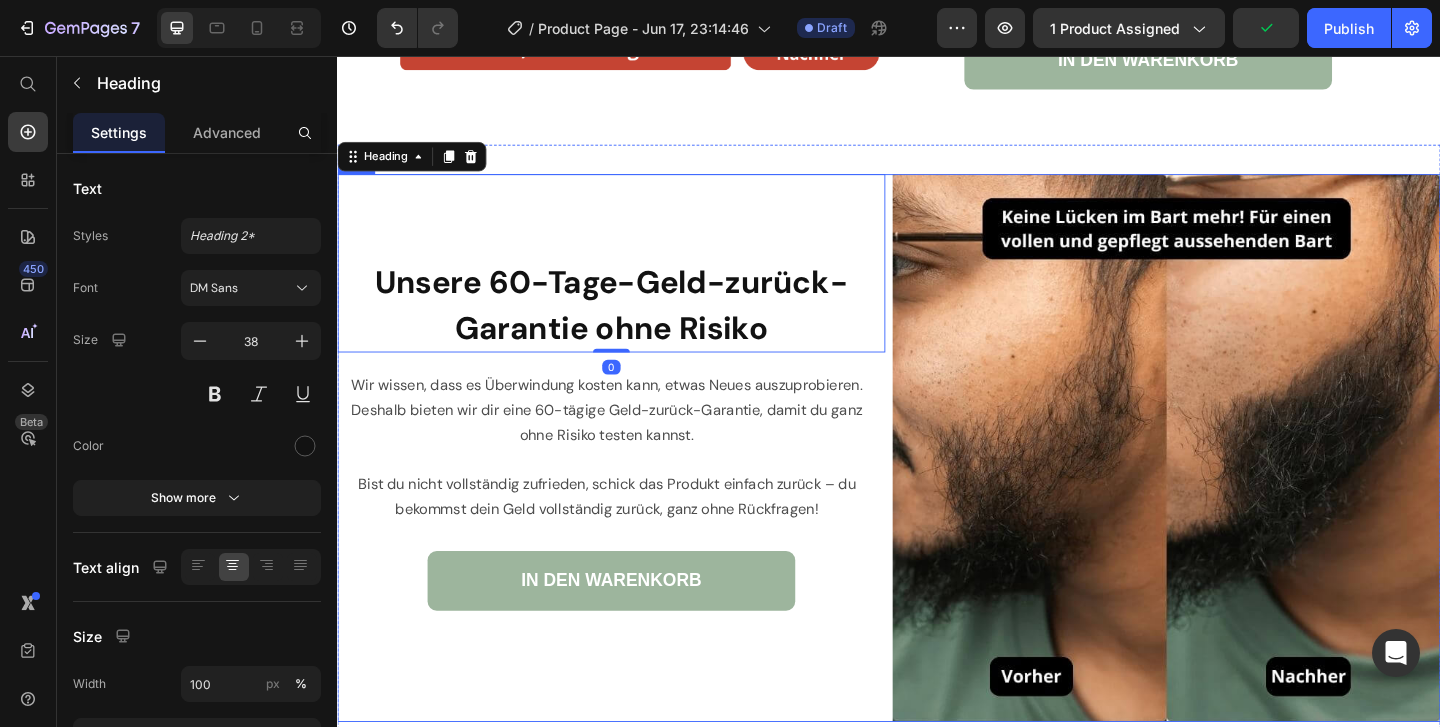 click on "Unsere 60-Tage-Geld-zurück-Garantie ohne Risiko Heading   0 Wir wissen, dass es Überwindung kosten kann, etwas Neues auszuprobieren. Deshalb bieten wir dir eine 60-tägige Geld-zurück-Garantie, damit du ganz ohne Risiko testen kannst.   Bist du nicht vollständig zufrieden, schick das Produkt einfach zurück – du bekommst dein Geld vollständig zurück, ganz ohne Rückfragen! Text Block IN DEN WARENKORB Button Image Row" at bounding box center [937, 482] 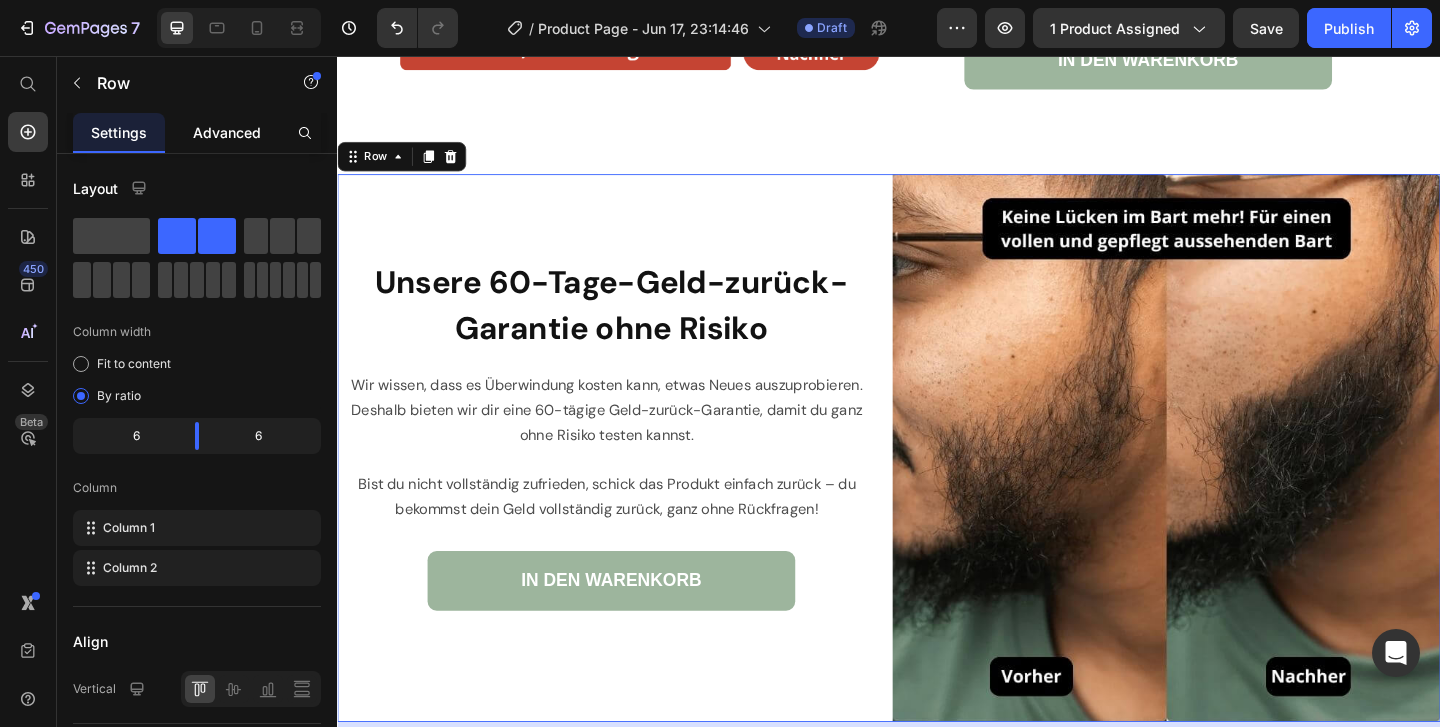 click on "Advanced" at bounding box center [227, 132] 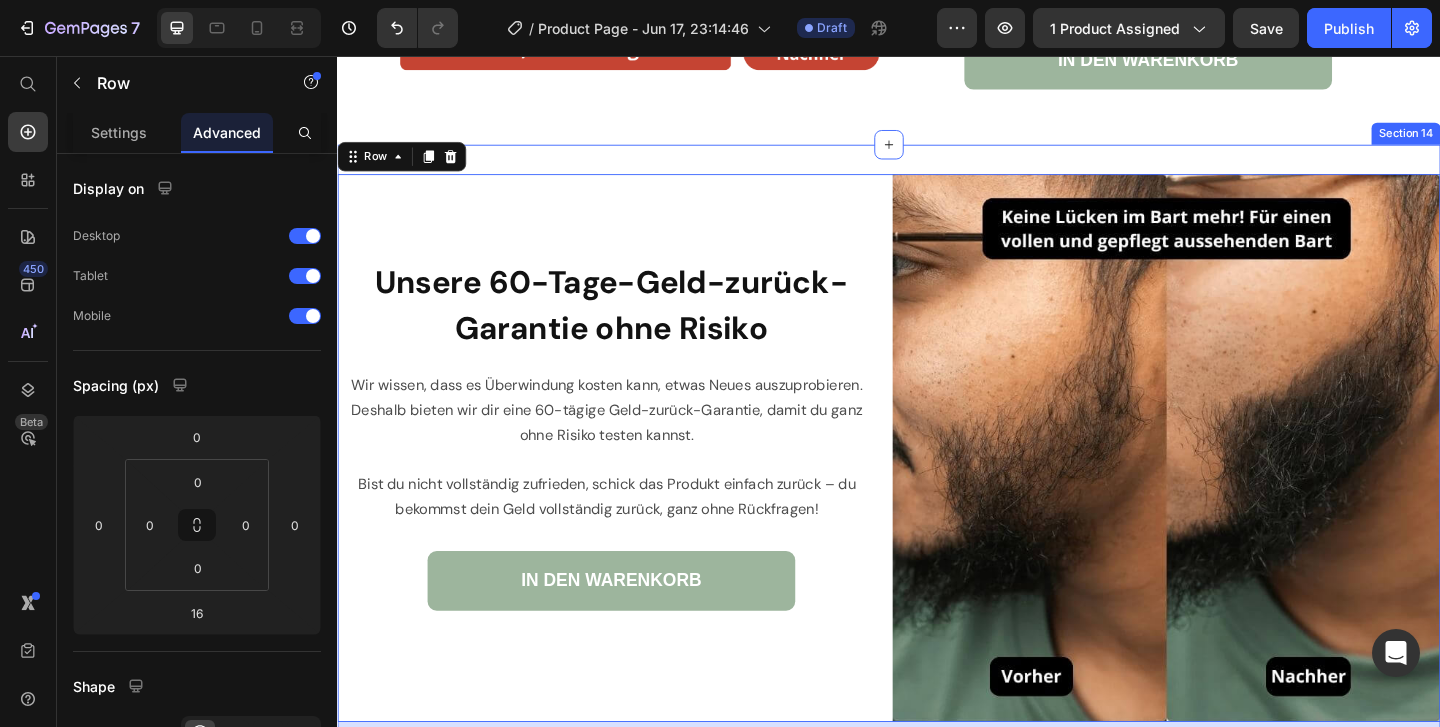click on "Unsere 60-Tage-Geld-zurück-Garantie ohne Risiko Heading Wir wissen, dass es Überwindung kosten kann, etwas Neues auszuprobieren. Deshalb bieten wir dir eine 60-tägige Geld-zurück-Garantie, damit du ganz ohne Risiko testen kannst.   Bist du nicht vollständig zufrieden, schick das Produkt einfach zurück – du bekommst dein Geld vollständig zurück, ganz ohne Rückfragen! Text Block IN DEN WARENKORB Button Image Row   16 Section 14" at bounding box center [937, 490] 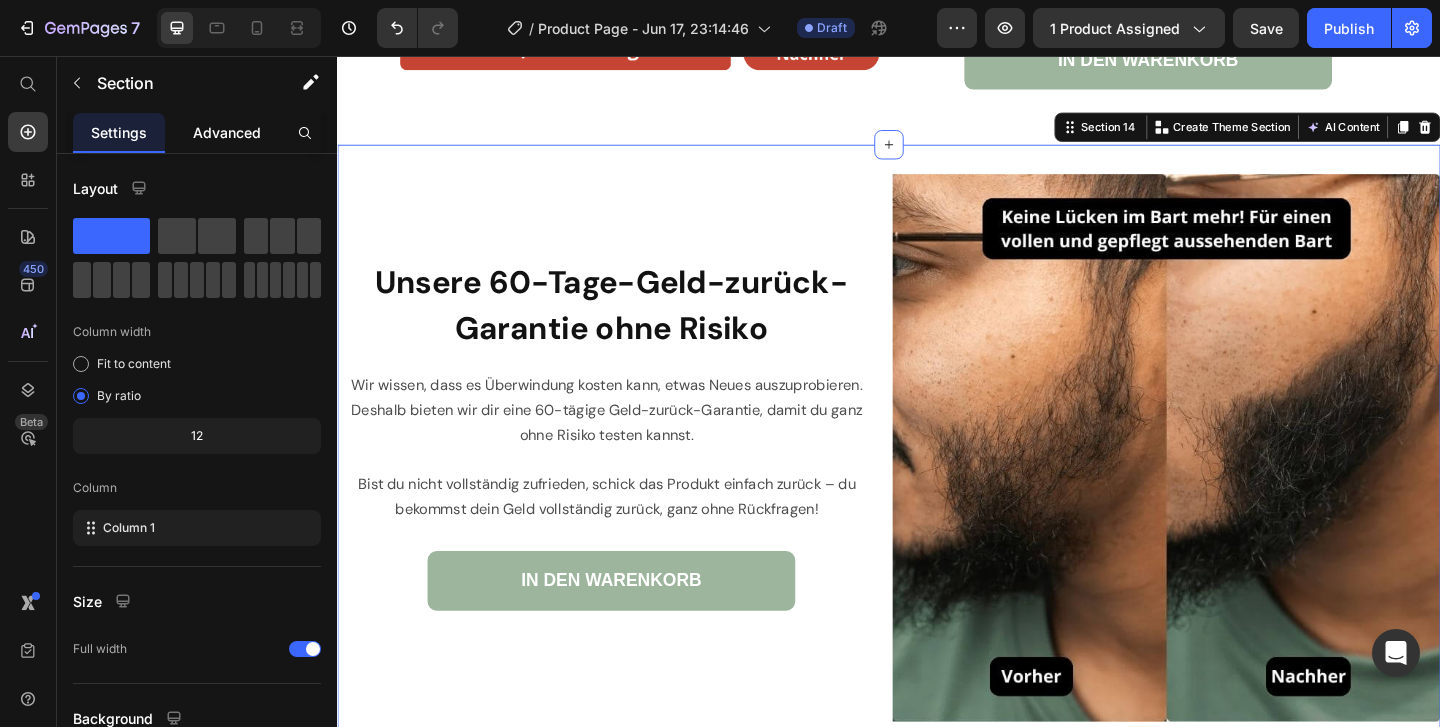 click on "Advanced" at bounding box center [227, 132] 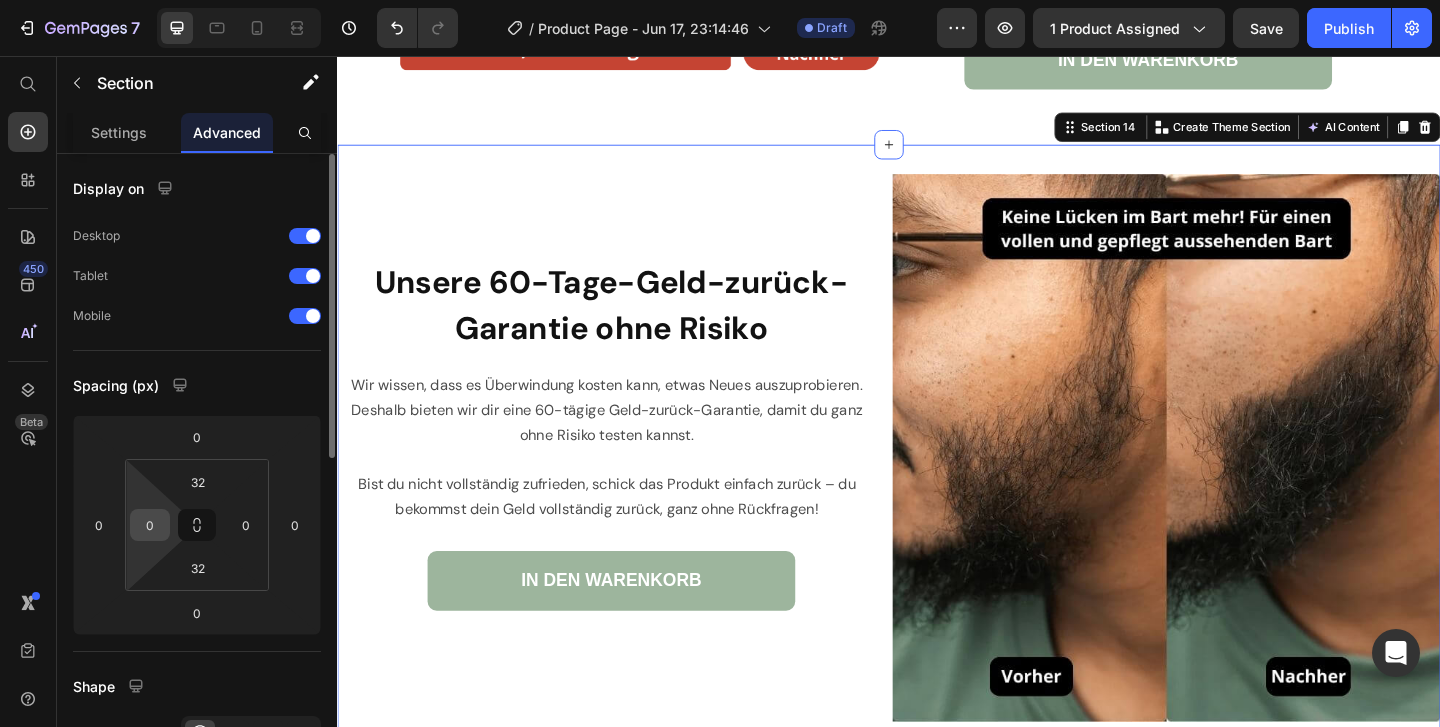 click on "0" at bounding box center [150, 525] 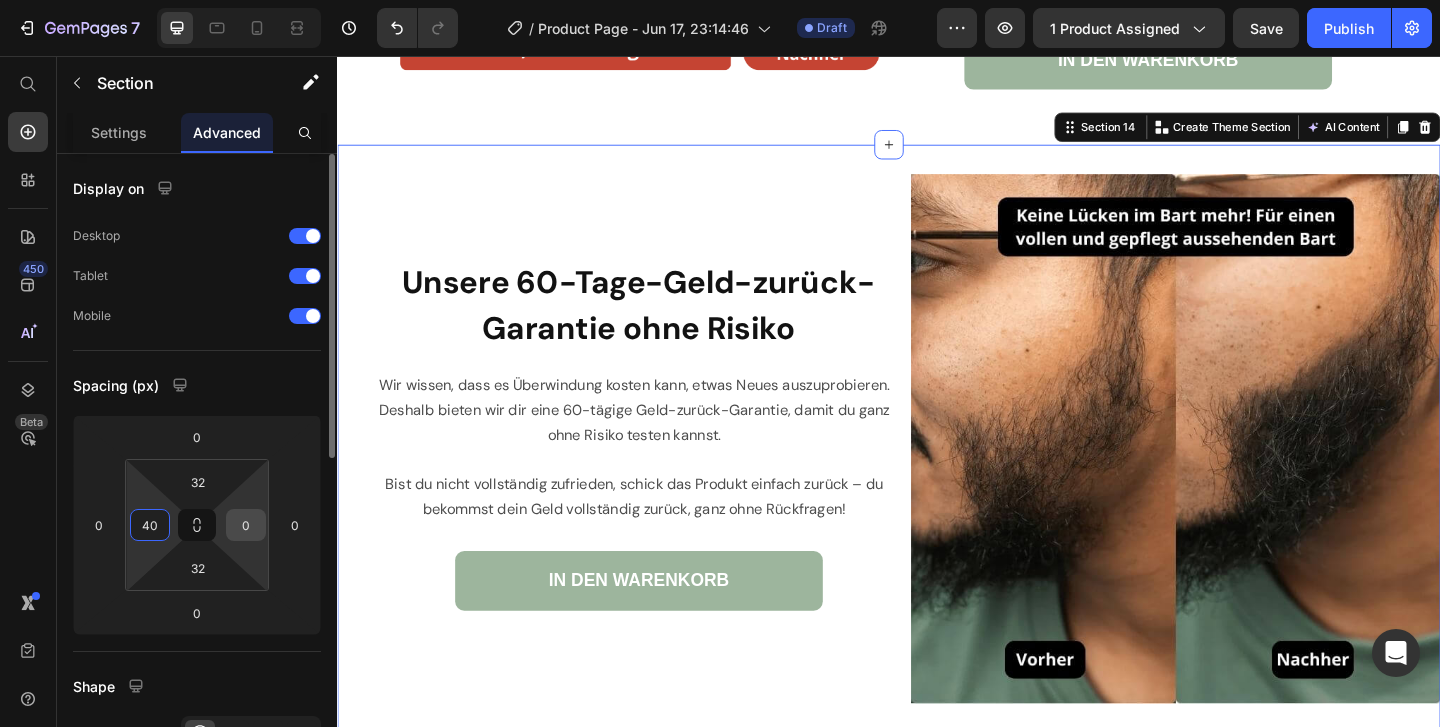type on "40" 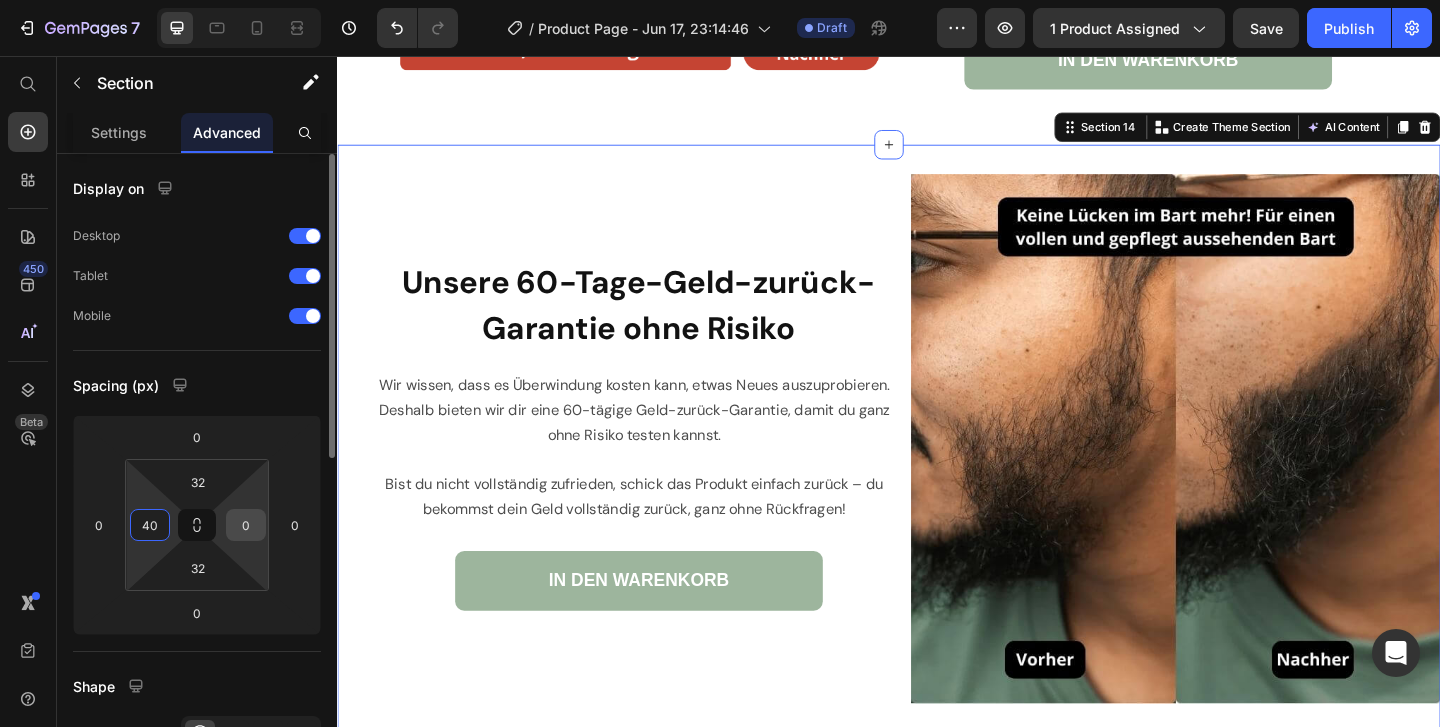 click on "0" at bounding box center (246, 525) 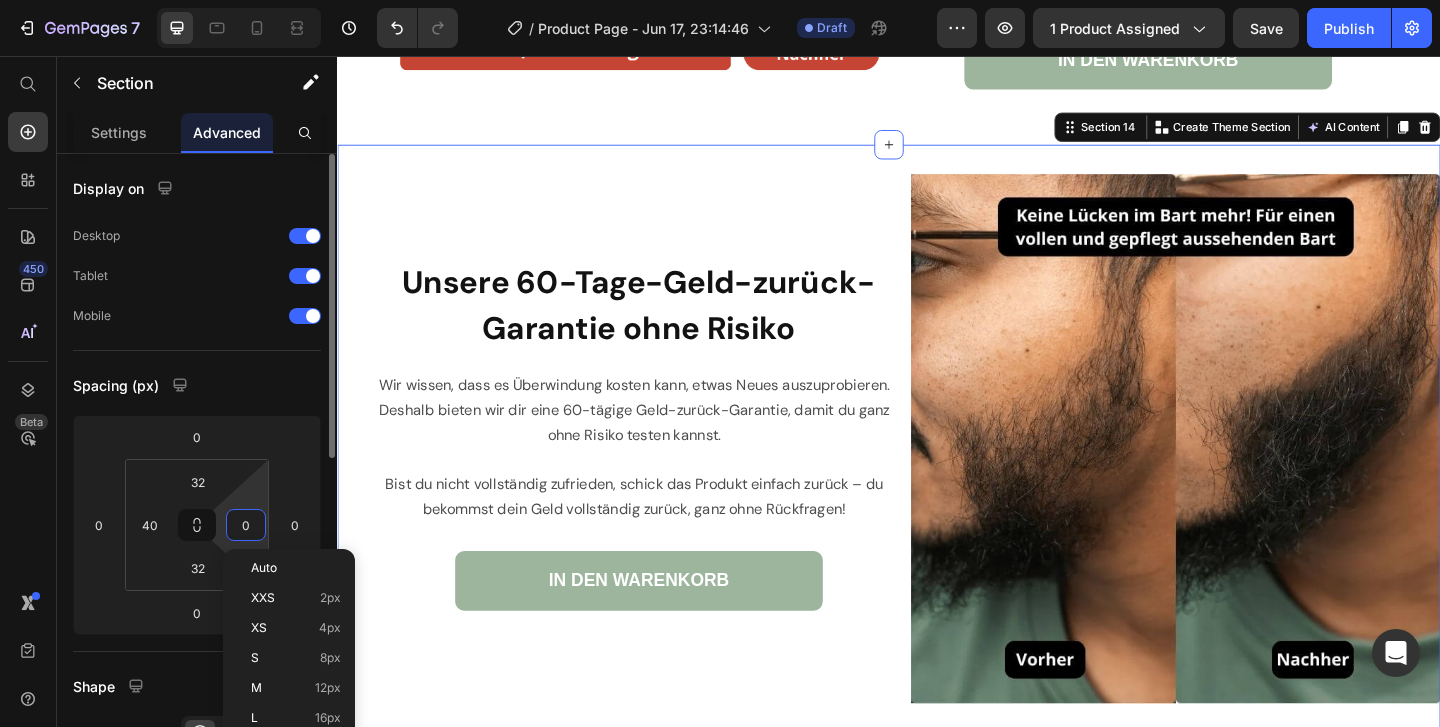 type on "4" 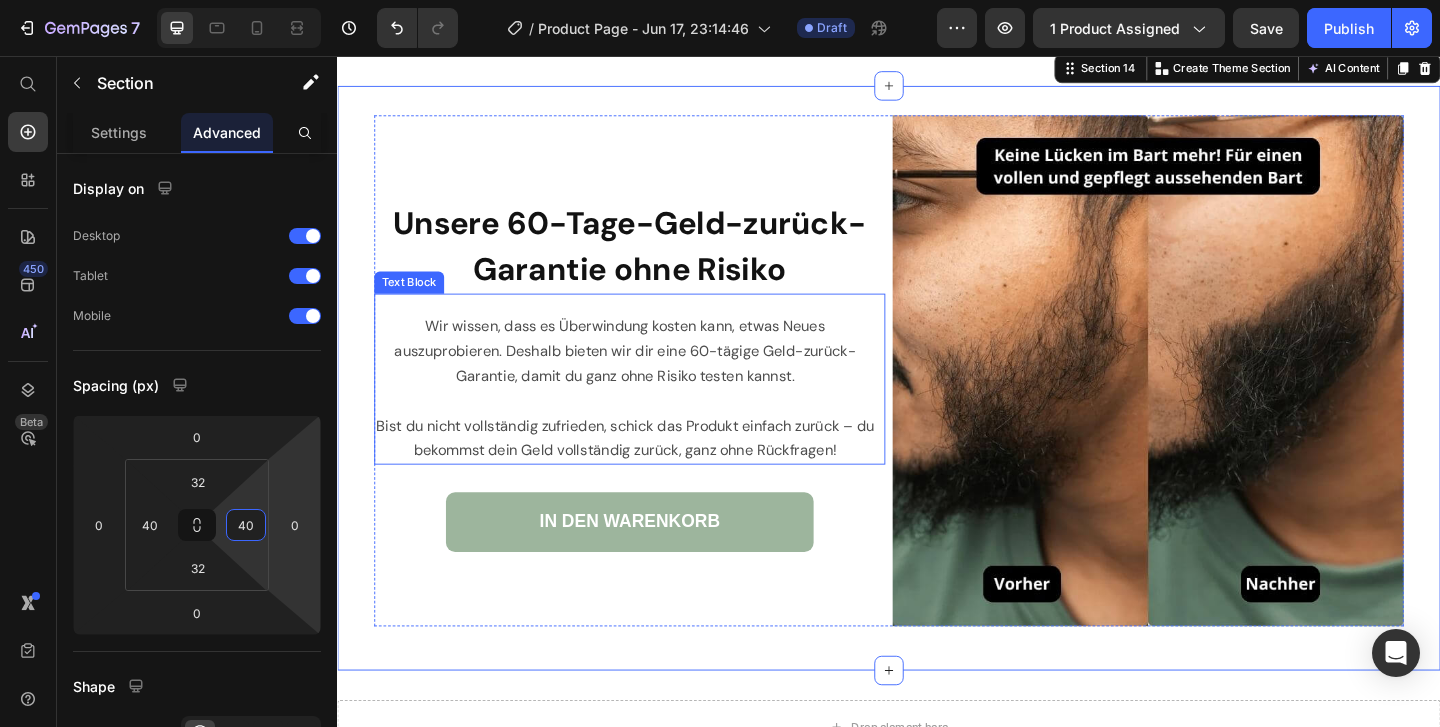 scroll, scrollTop: 6919, scrollLeft: 0, axis: vertical 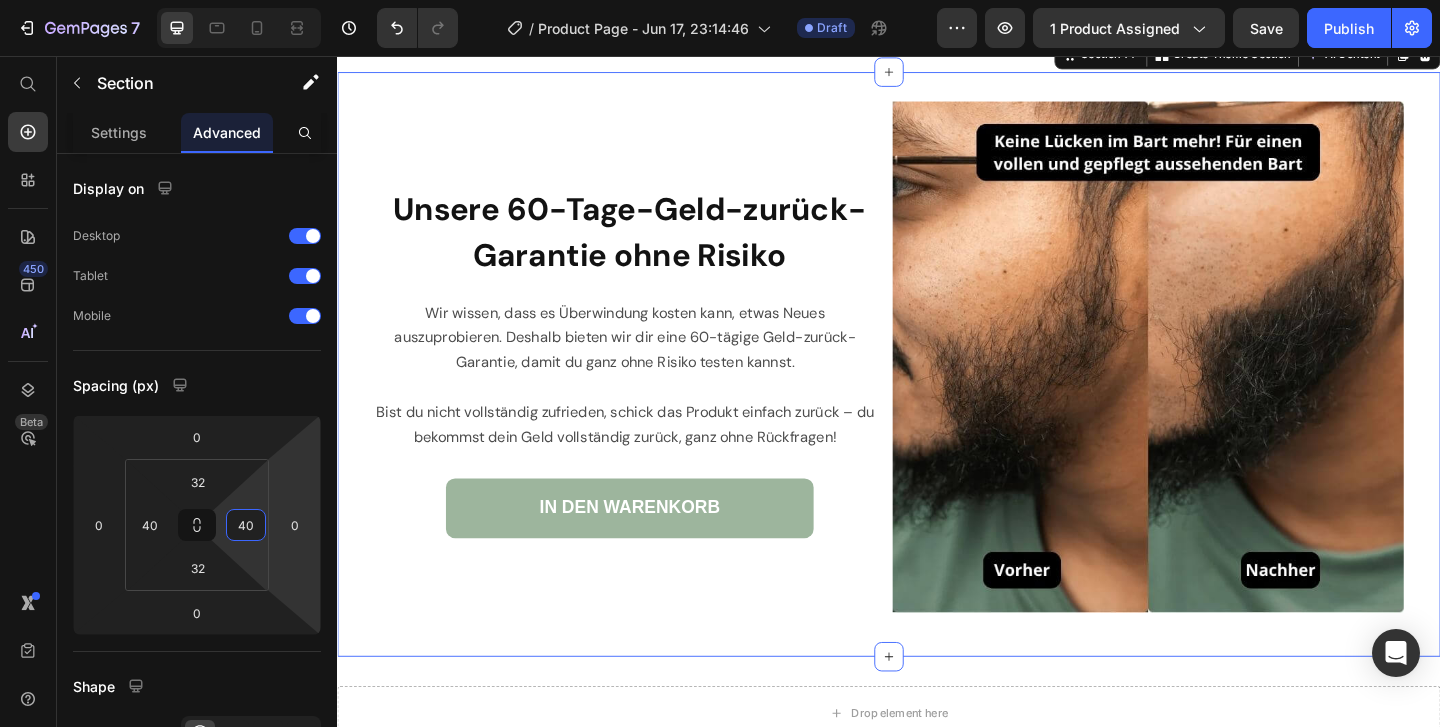 type on "40" 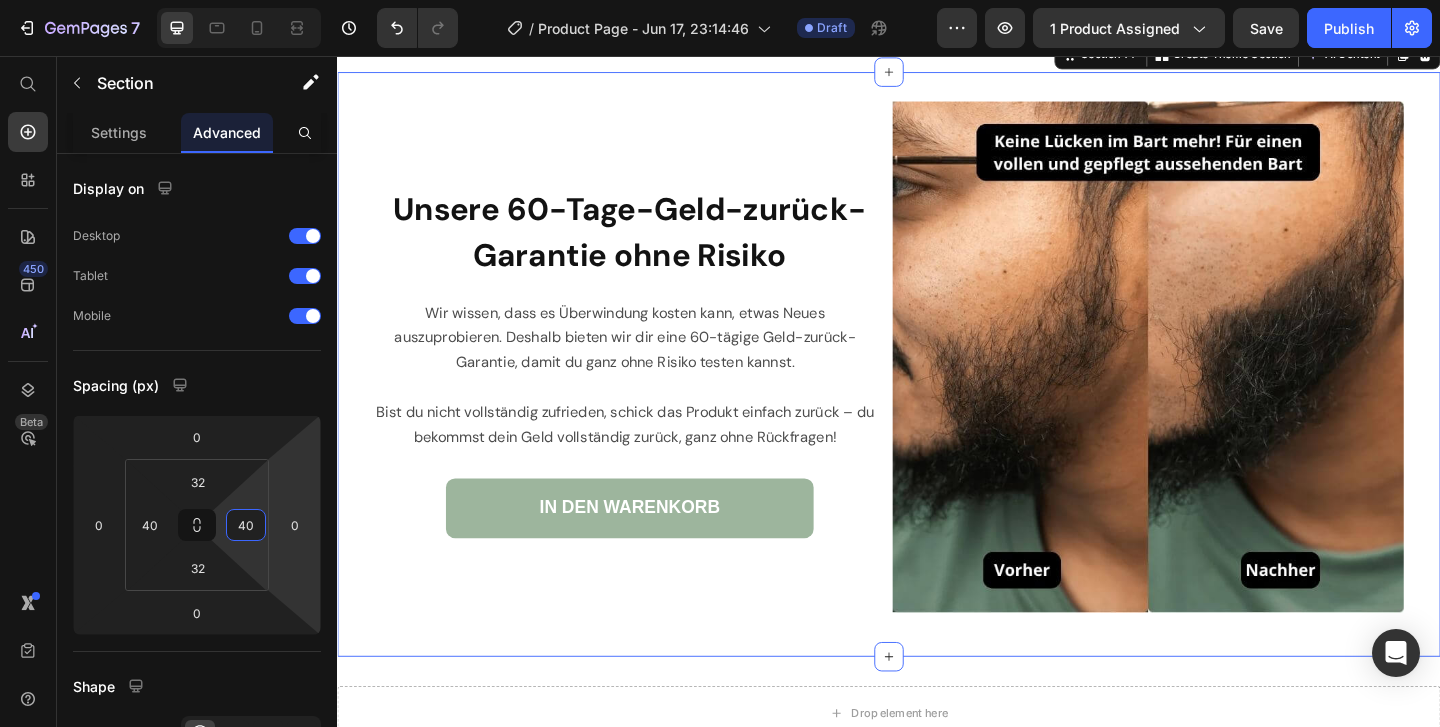 click on "Unsere 60-Tage-Geld-zurück-Garantie ohne Risiko Heading Wir wissen, dass es Überwindung kosten kann, etwas Neues auszuprobieren. Deshalb bieten wir dir eine 60-tägige Geld-zurück-Garantie, damit du ganz ohne Risiko testen kannst.  Bist du nicht vollständig zufrieden, schick das Produkt einfach zurück – du bekommst dein Geld vollständig zurück, ganz ohne Rückfragen! Text Block IN DEN WARENKORB Button Image Row Section 14   You can create reusable sections Create Theme Section AI Content Write with GemAI What would you like to describe here? Tone and Voice Persuasive Product Vollum Hair Filler Show more Generate" at bounding box center (937, 391) 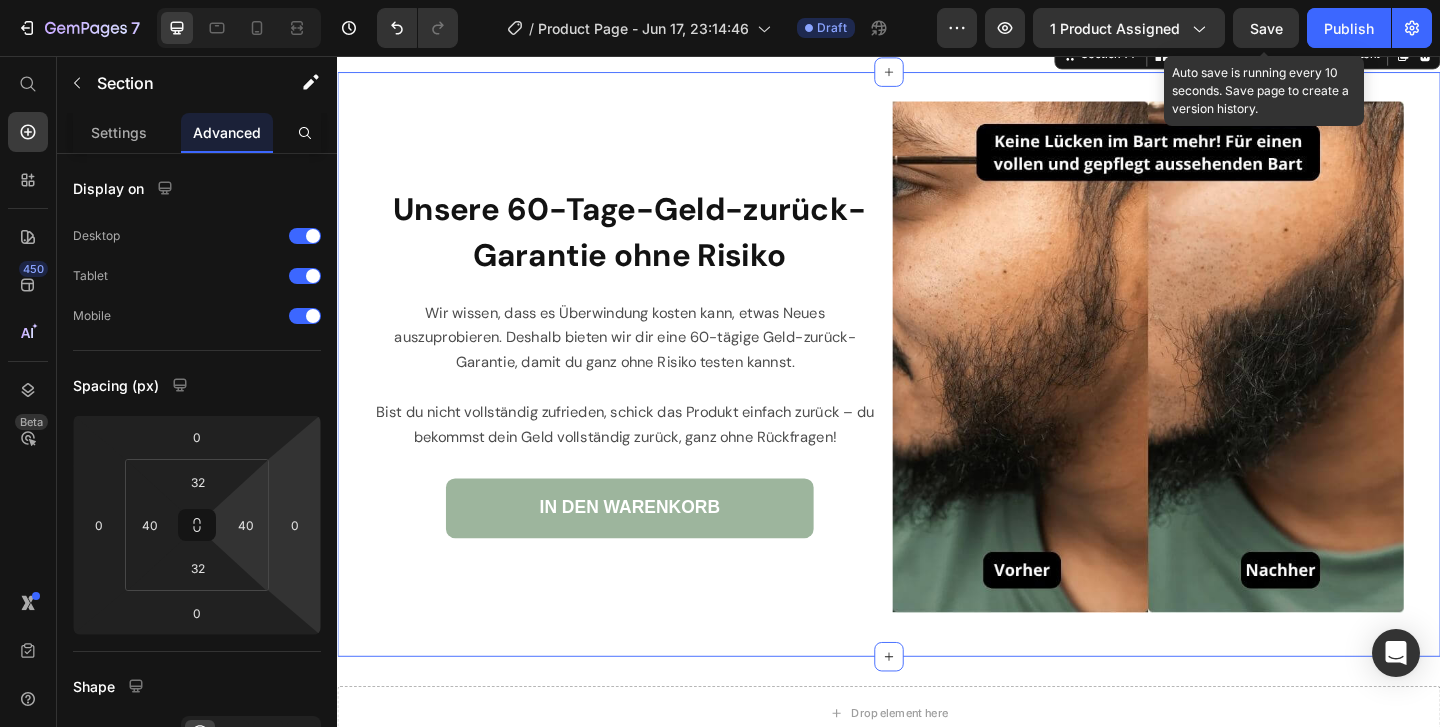 click on "Save" at bounding box center (1266, 28) 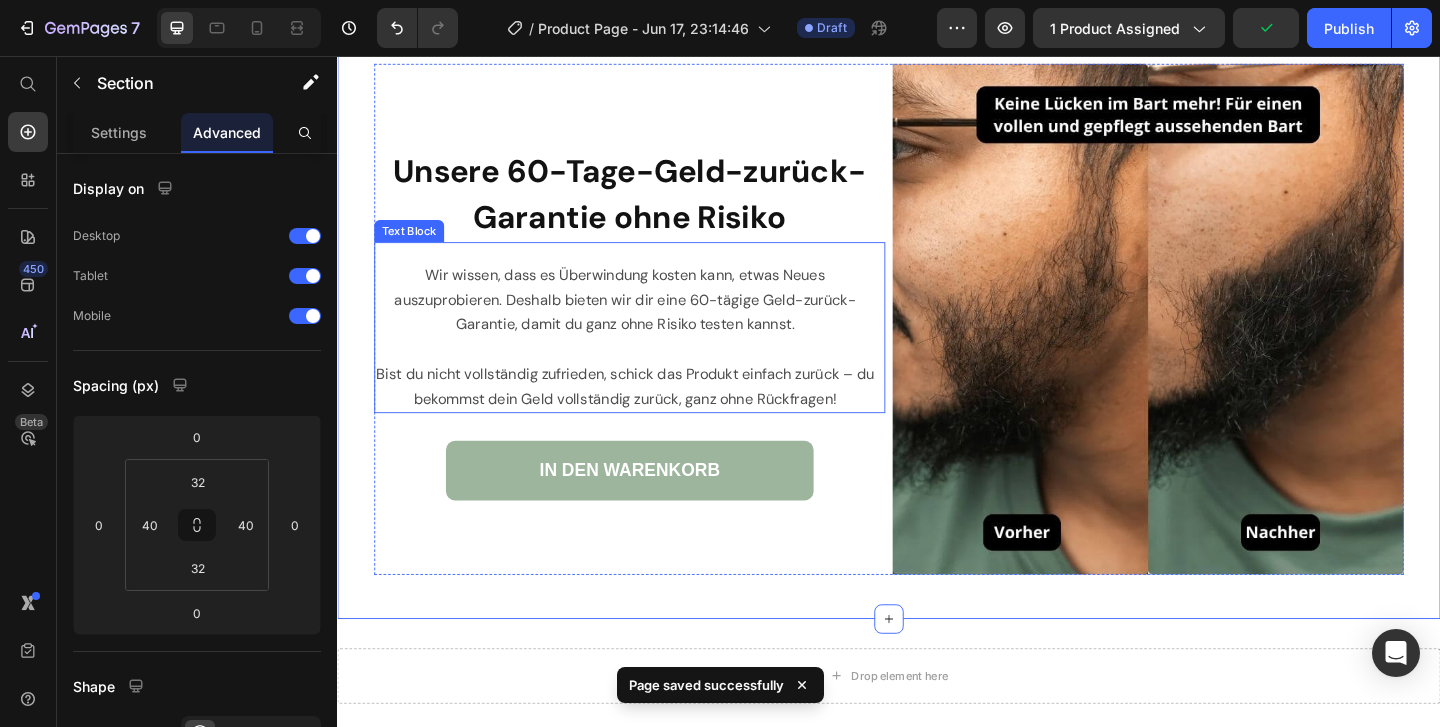 scroll, scrollTop: 6964, scrollLeft: 0, axis: vertical 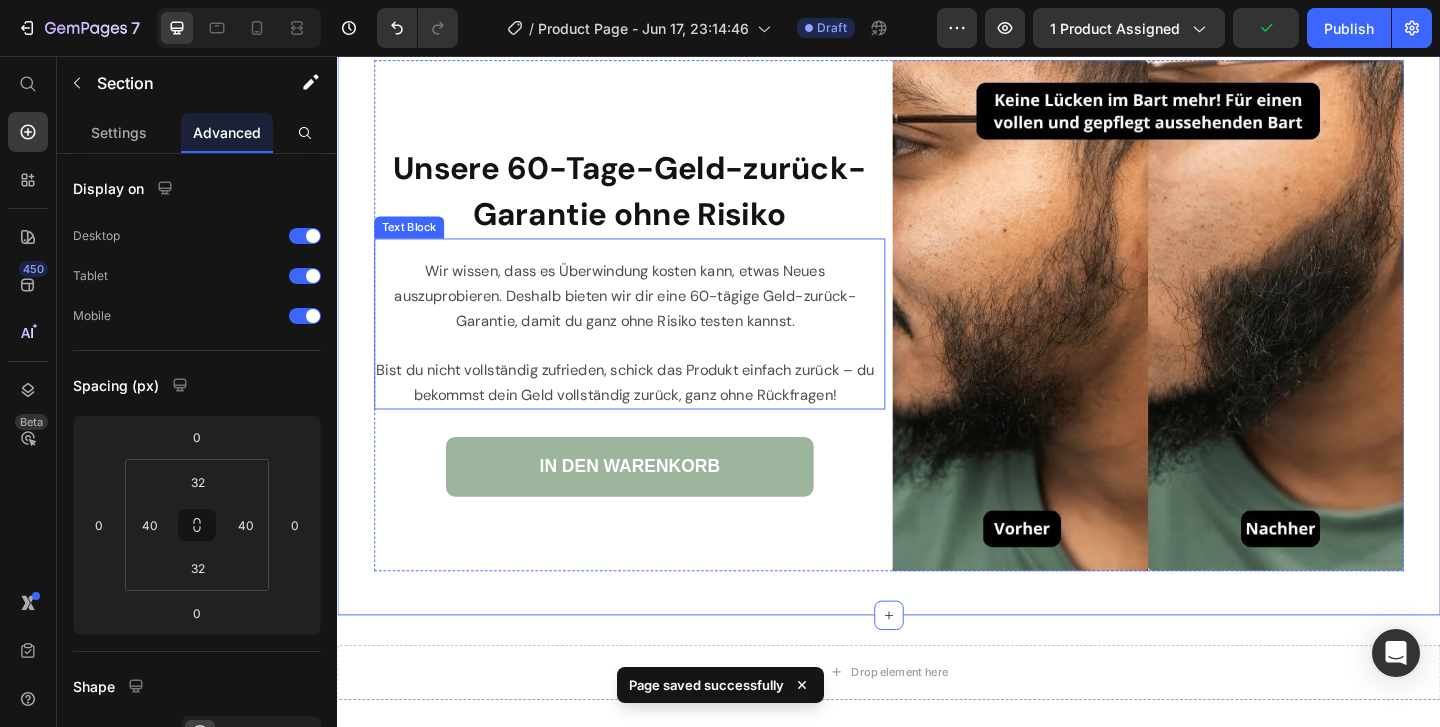 click at bounding box center (650, 370) 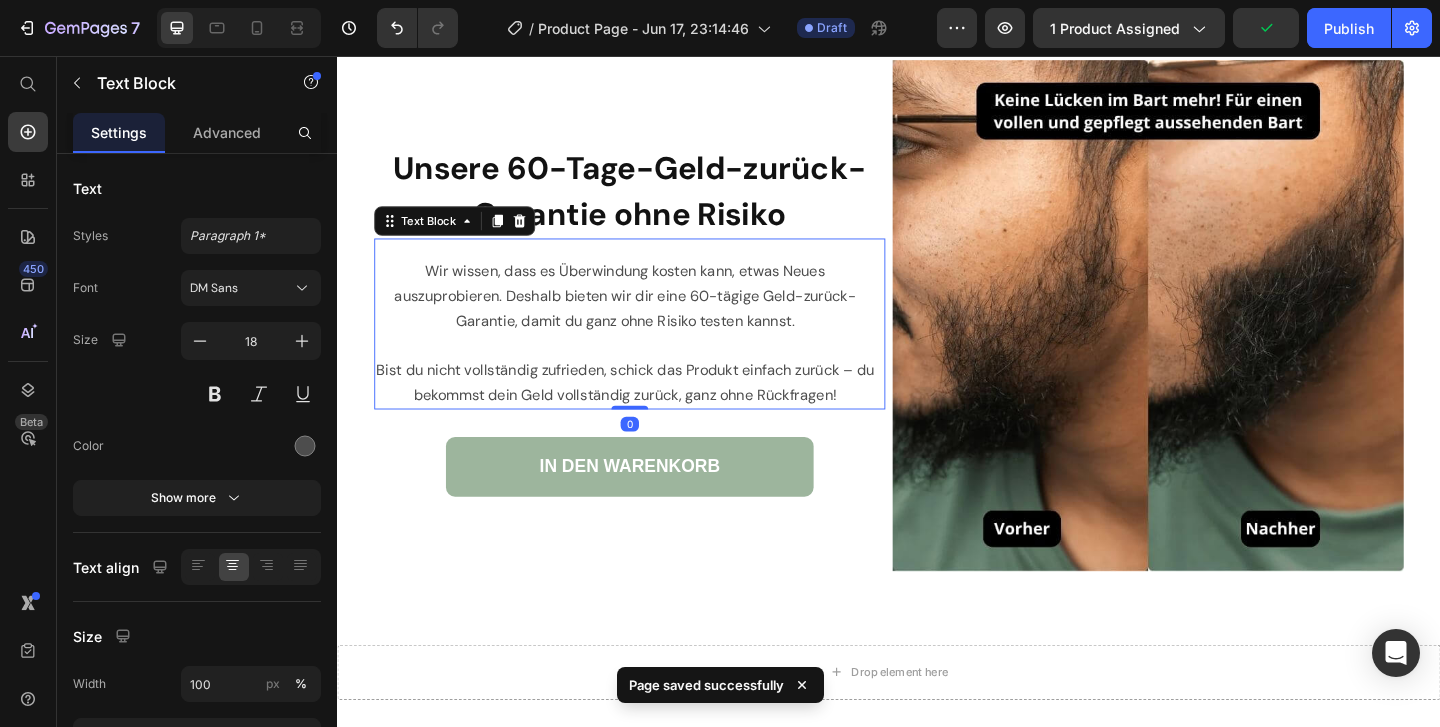 click at bounding box center [650, 370] 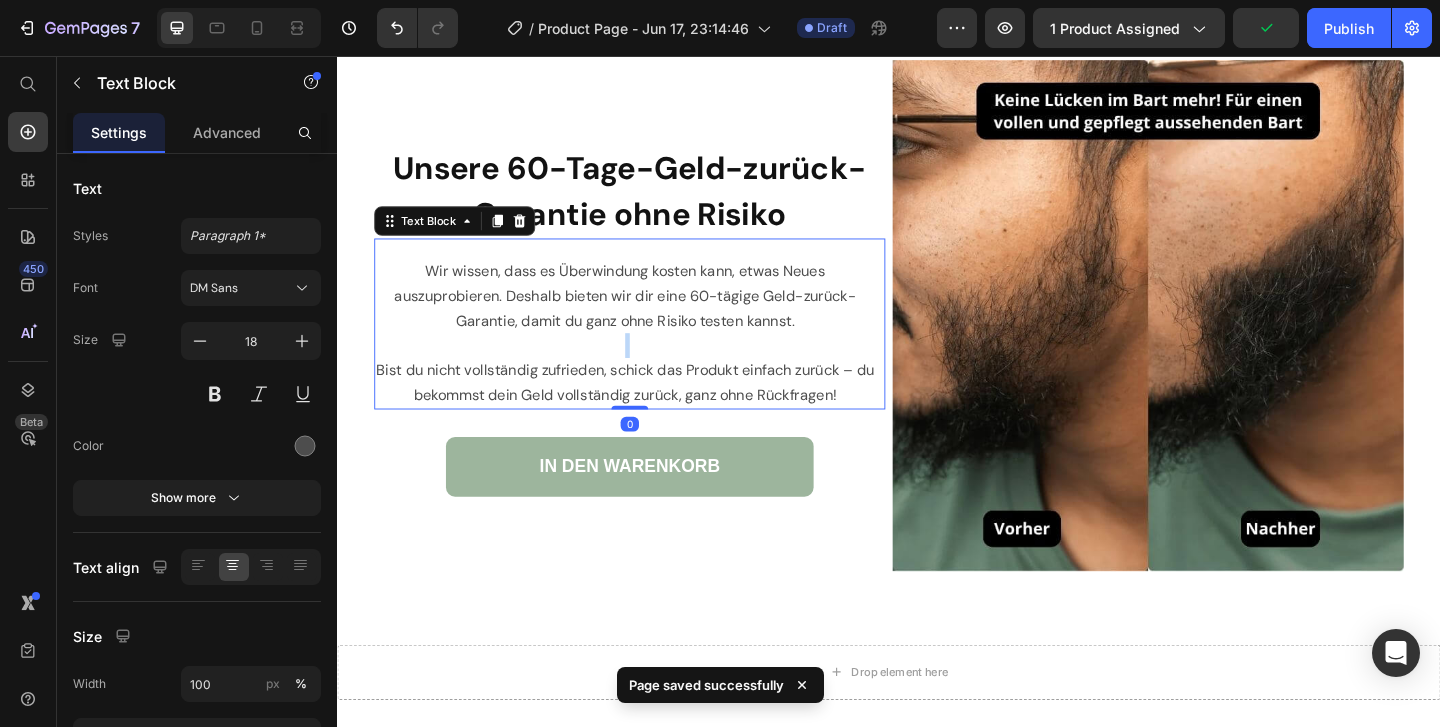 click at bounding box center (650, 370) 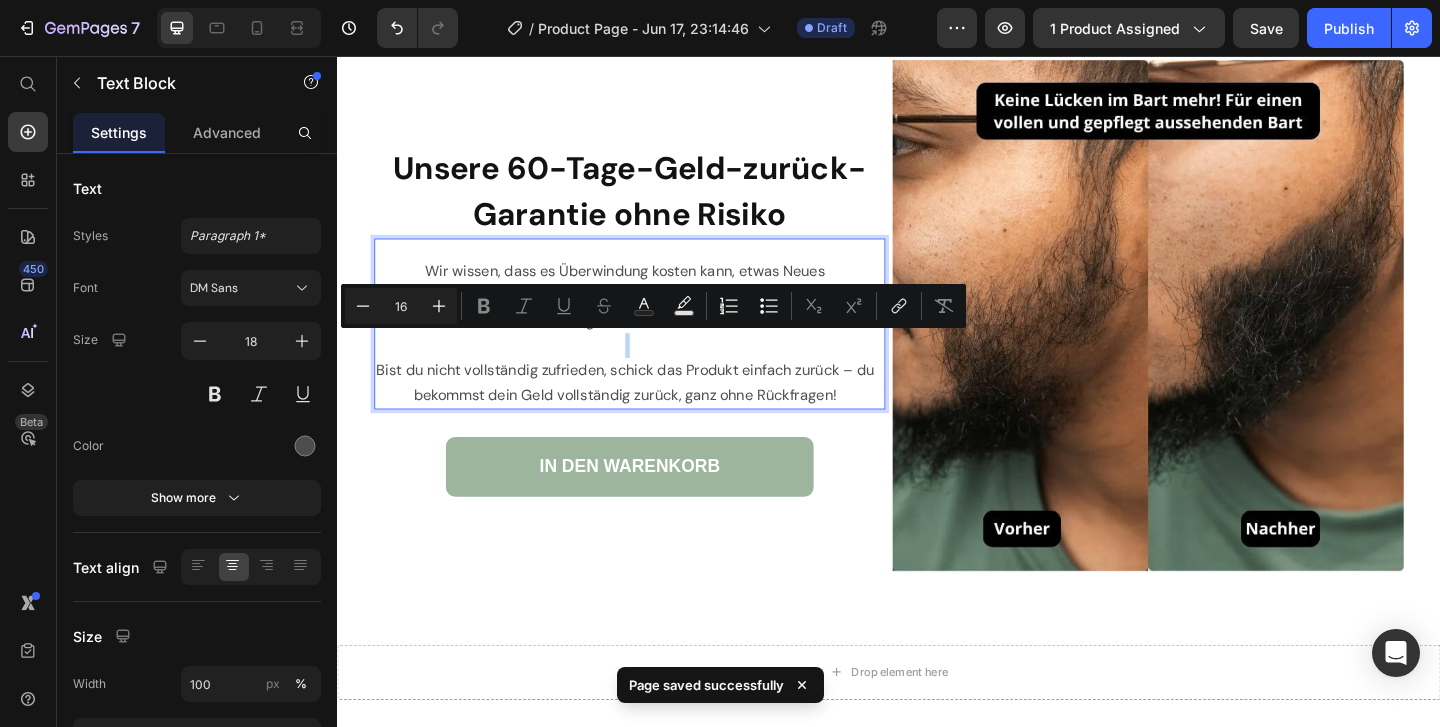 click on "Wir wissen, dass es Überwindung kosten kann, etwas Neues auszuprobieren. Deshalb bieten wir dir eine 60-tägige Geld-zurück-Garantie, damit du ganz ohne Risiko testen kannst." at bounding box center (650, 316) 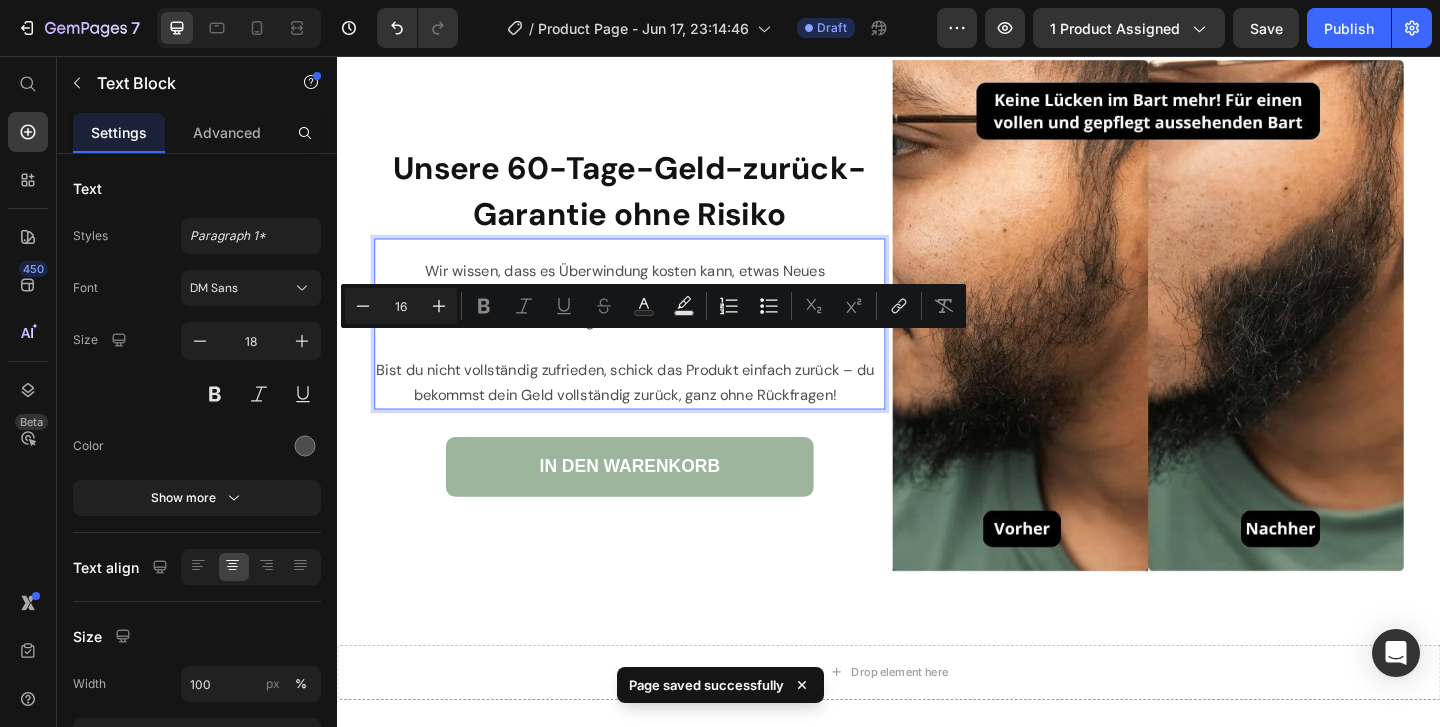 click on "Wir wissen, dass es Überwindung kosten kann, etwas Neues auszuprobieren. Deshalb bieten wir dir eine 60-tägige Geld-zurück-Garantie, damit du ganz ohne Risiko testen kannst." at bounding box center [650, 316] 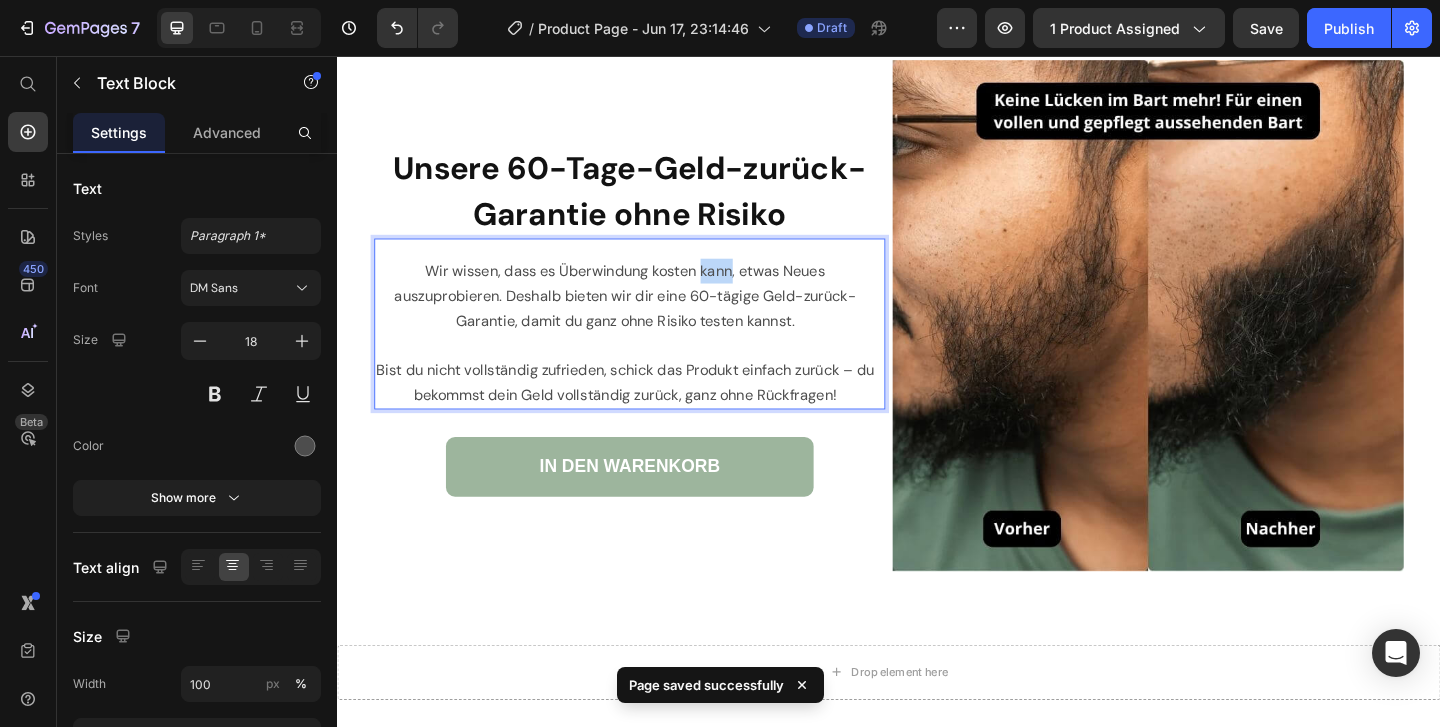 click on "Wir wissen, dass es Überwindung kosten kann, etwas Neues auszuprobieren. Deshalb bieten wir dir eine 60-tägige Geld-zurück-Garantie, damit du ganz ohne Risiko testen kannst." at bounding box center (650, 316) 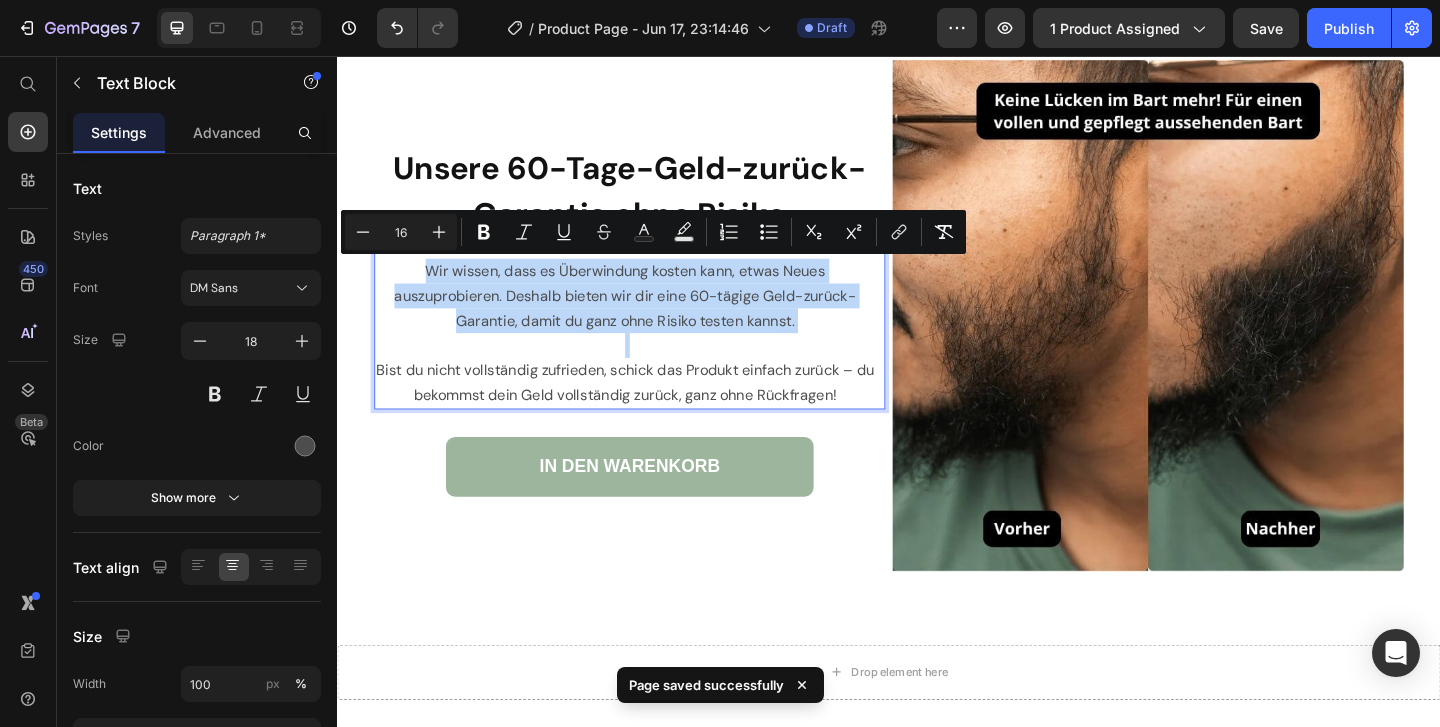 click on "Wir wissen, dass es Überwindung kosten kann, etwas Neues auszuprobieren. Deshalb bieten wir dir eine 60-tägige Geld-zurück-Garantie, damit du ganz ohne Risiko testen kannst." at bounding box center [650, 316] 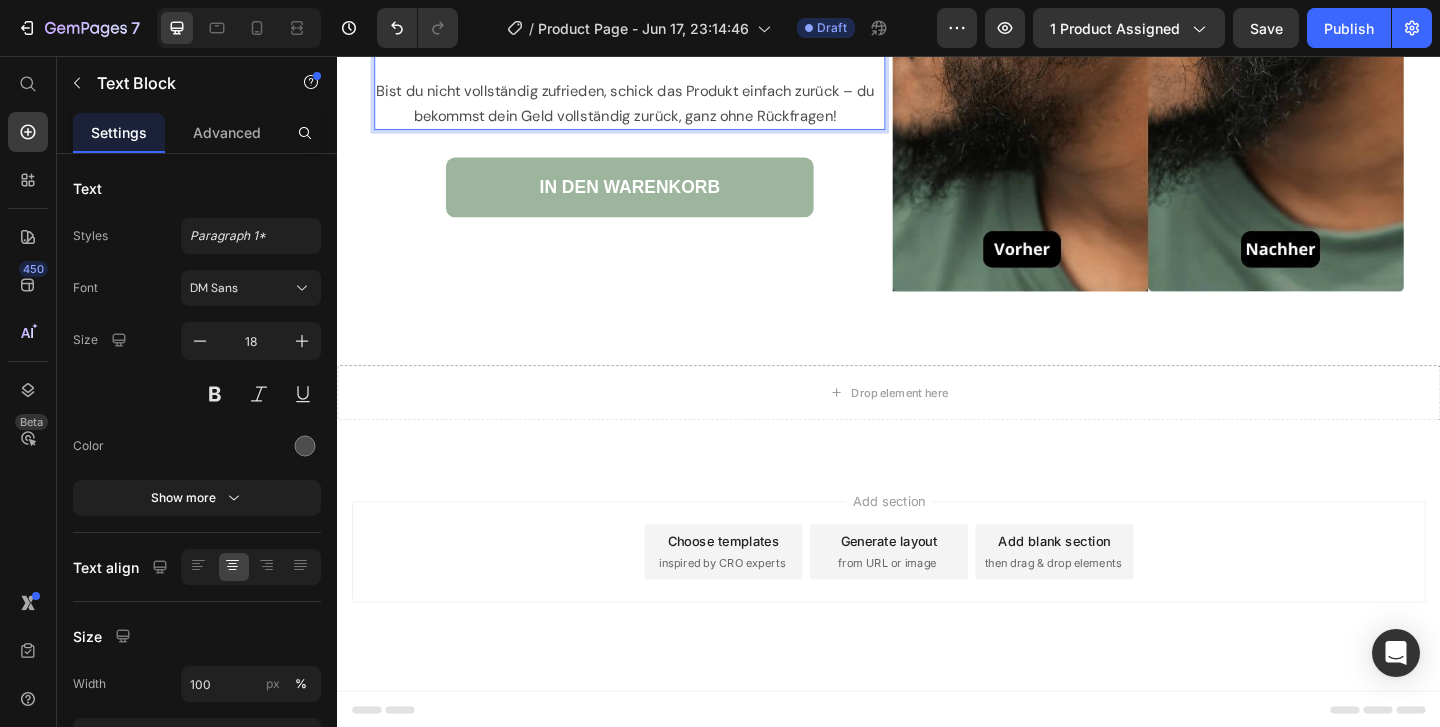 scroll, scrollTop: 7269, scrollLeft: 0, axis: vertical 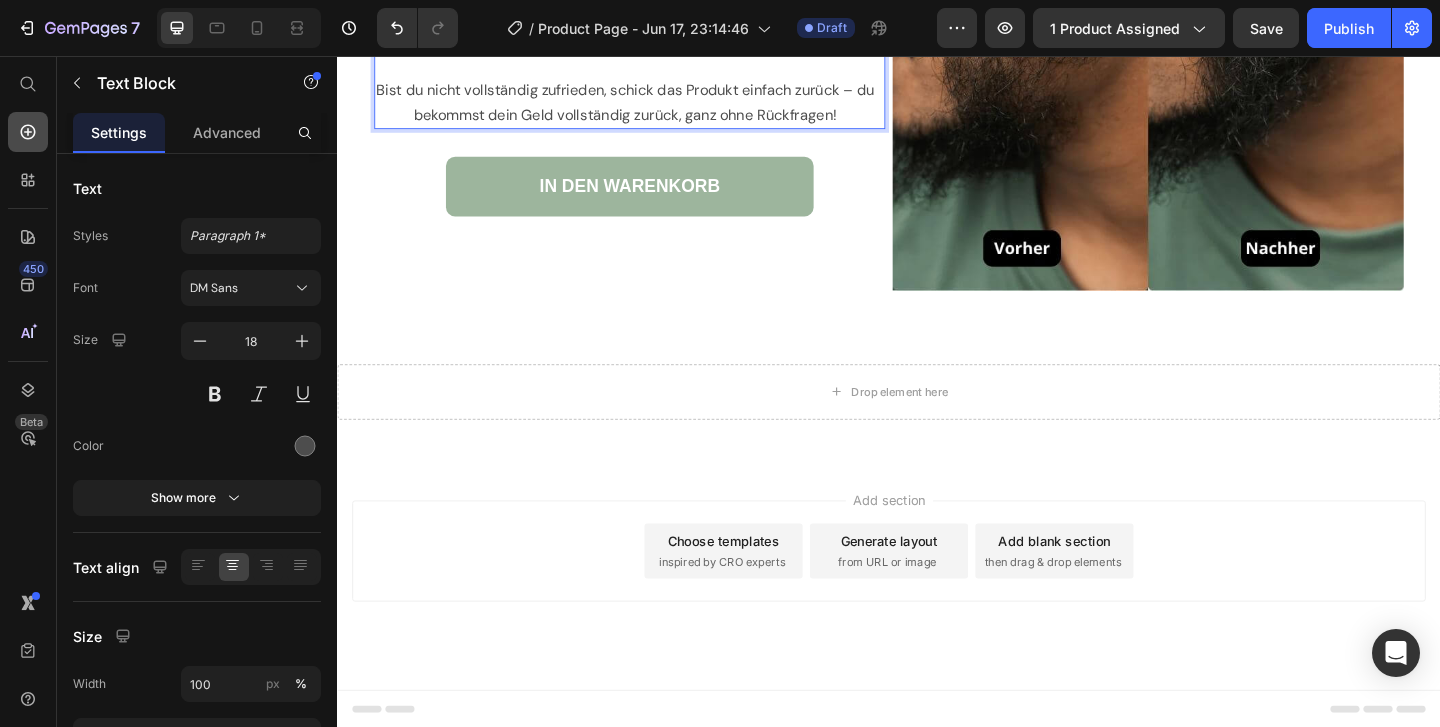 click 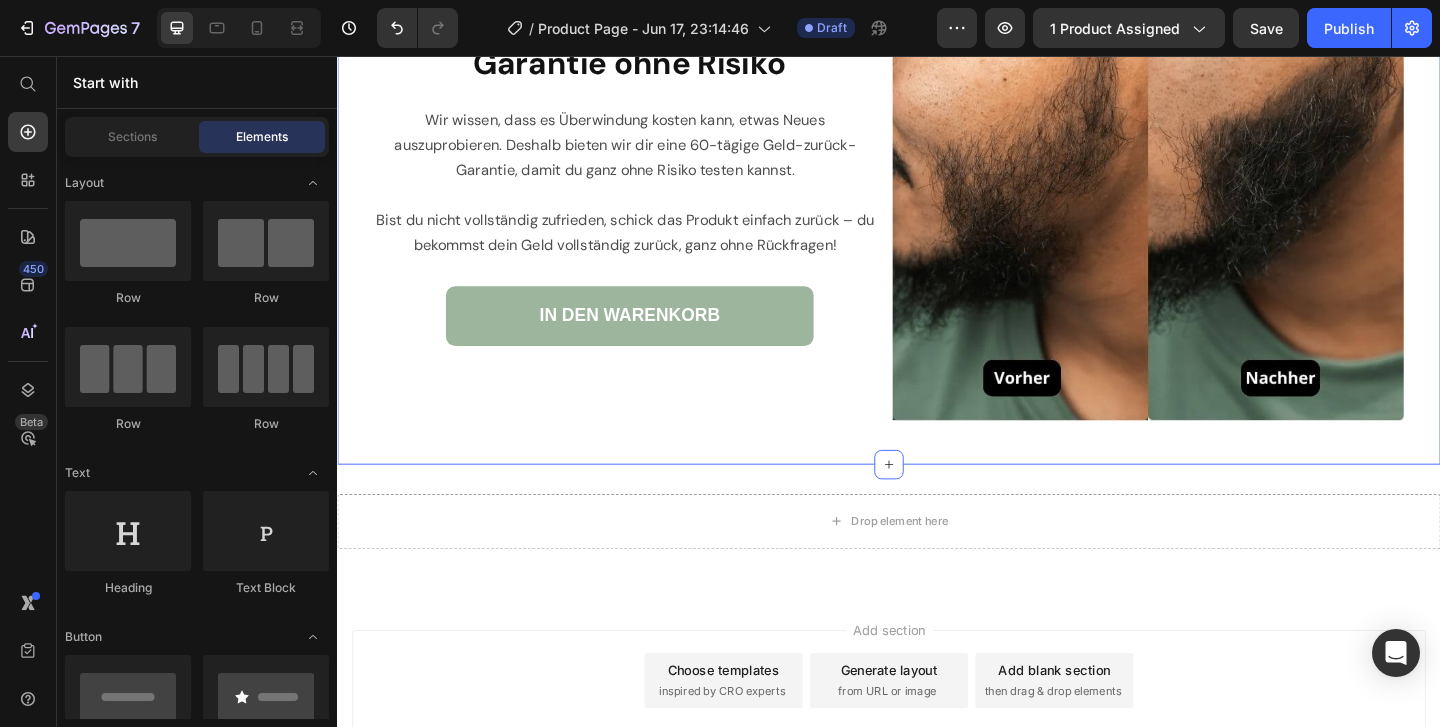 scroll, scrollTop: 7091, scrollLeft: 0, axis: vertical 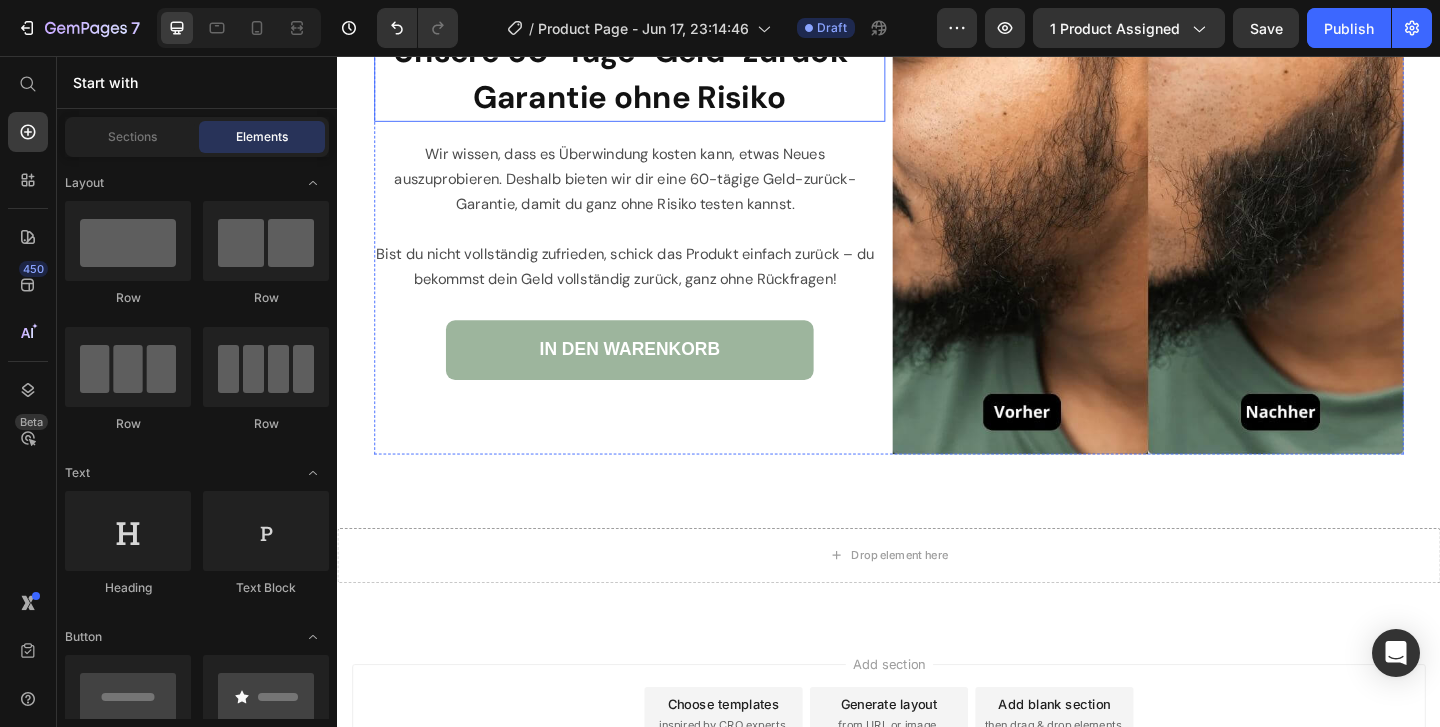 click on "Unsere 60-Tage-Geld-zurück-Garantie ohne Risiko" at bounding box center (655, 75) 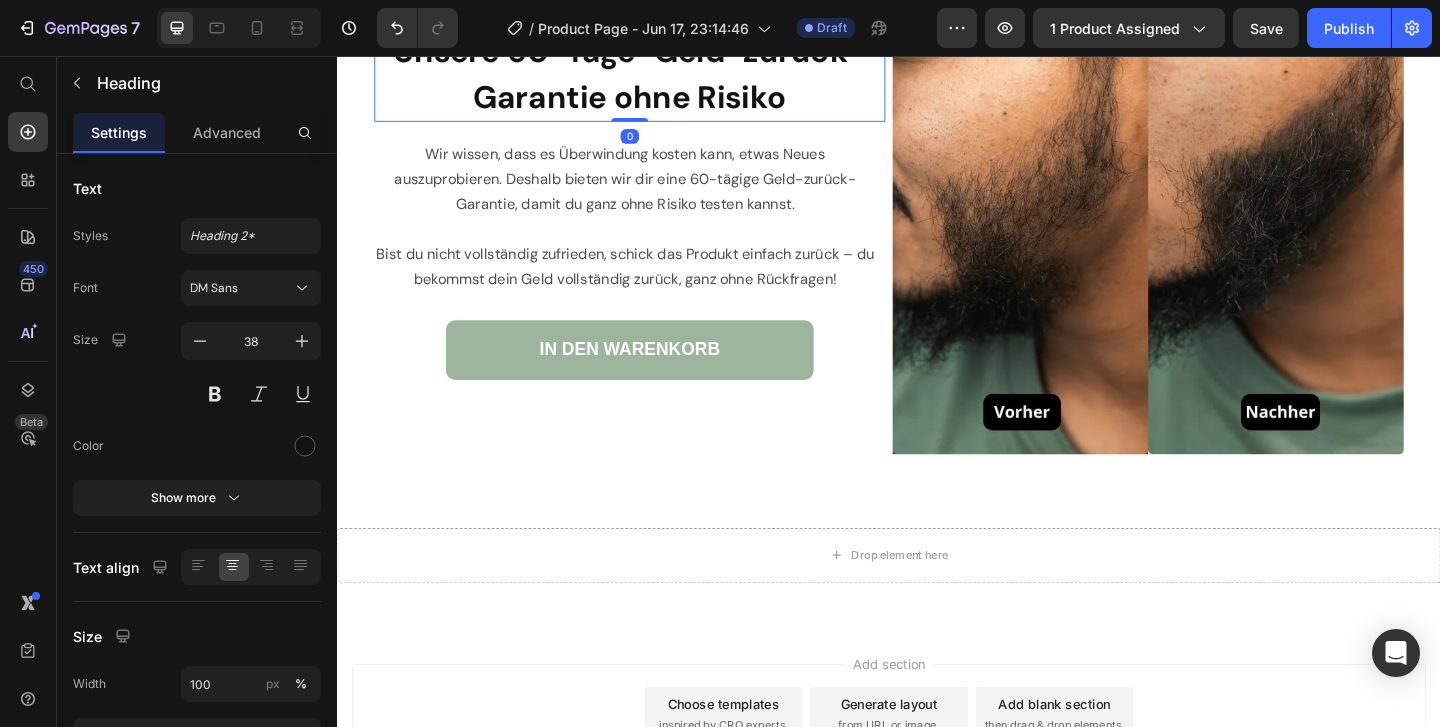scroll, scrollTop: 6966, scrollLeft: 0, axis: vertical 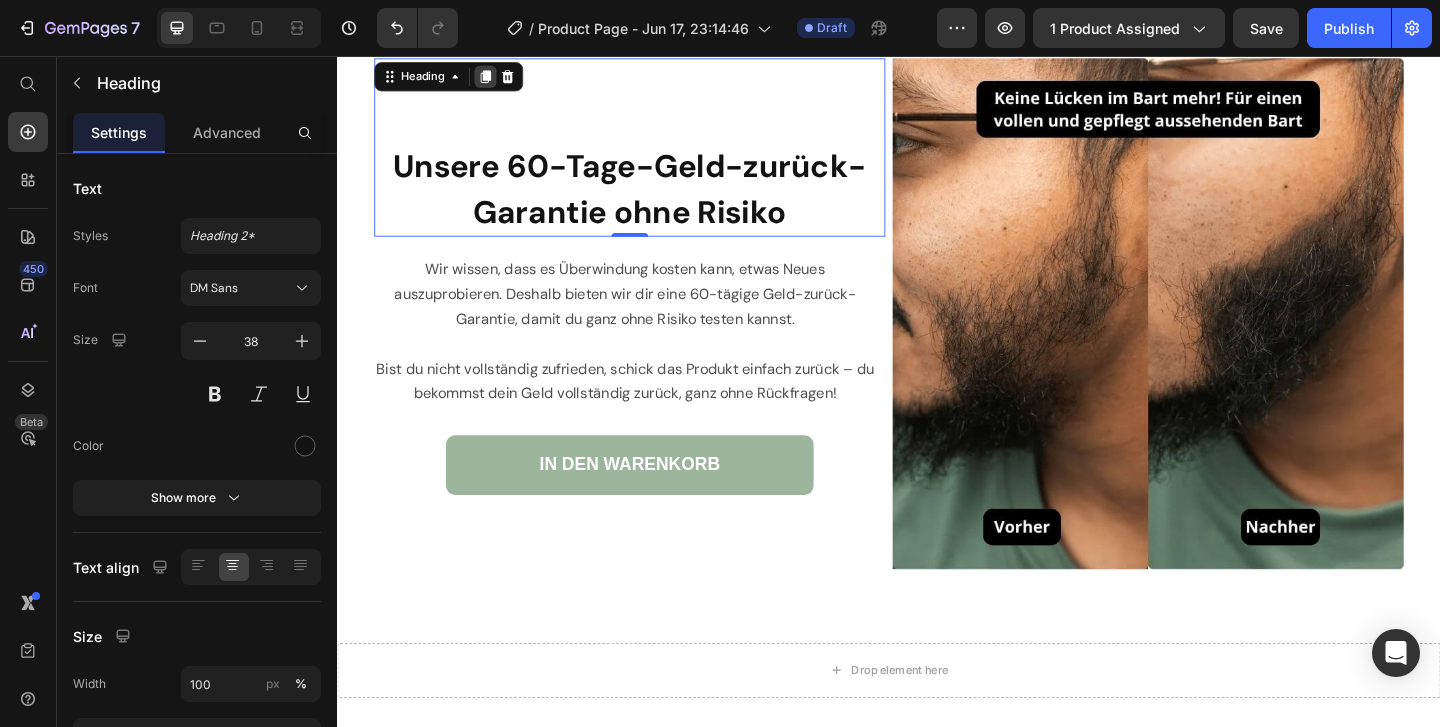 click 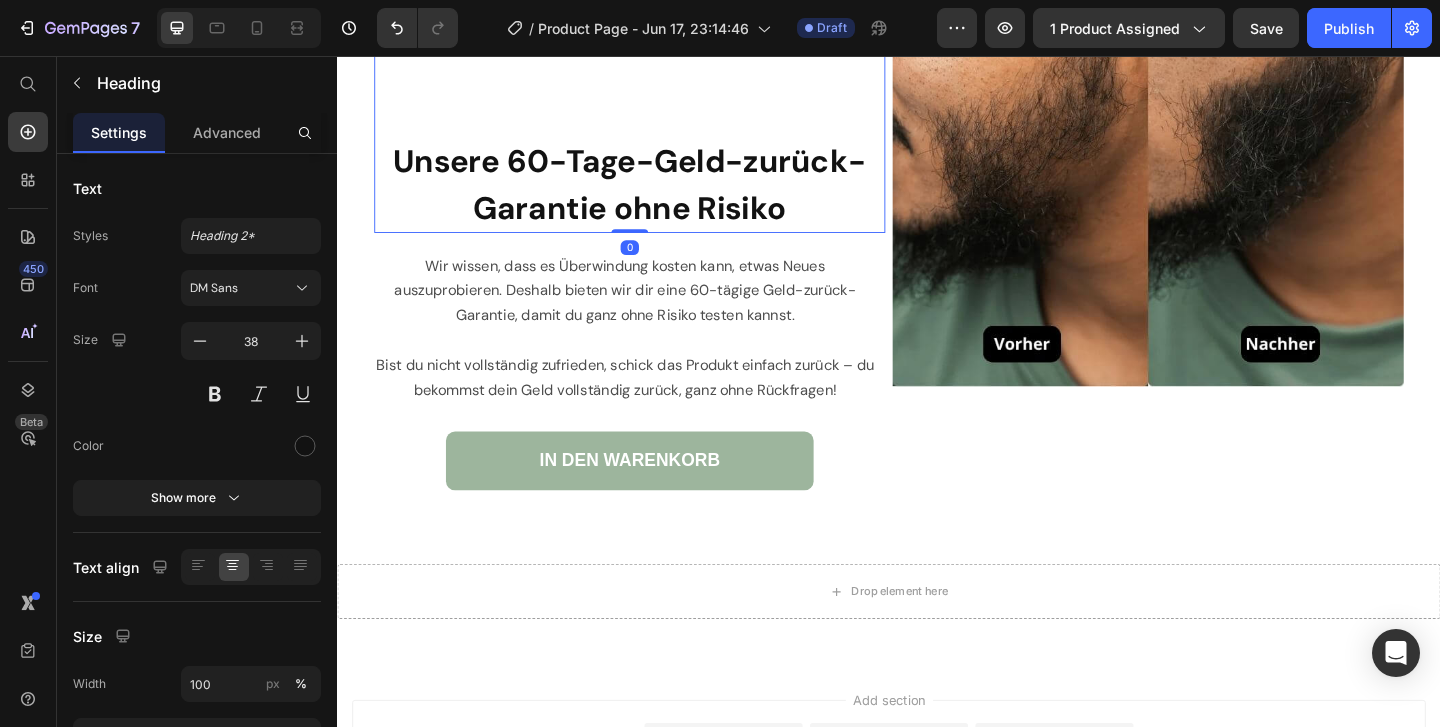 scroll, scrollTop: 7245, scrollLeft: 0, axis: vertical 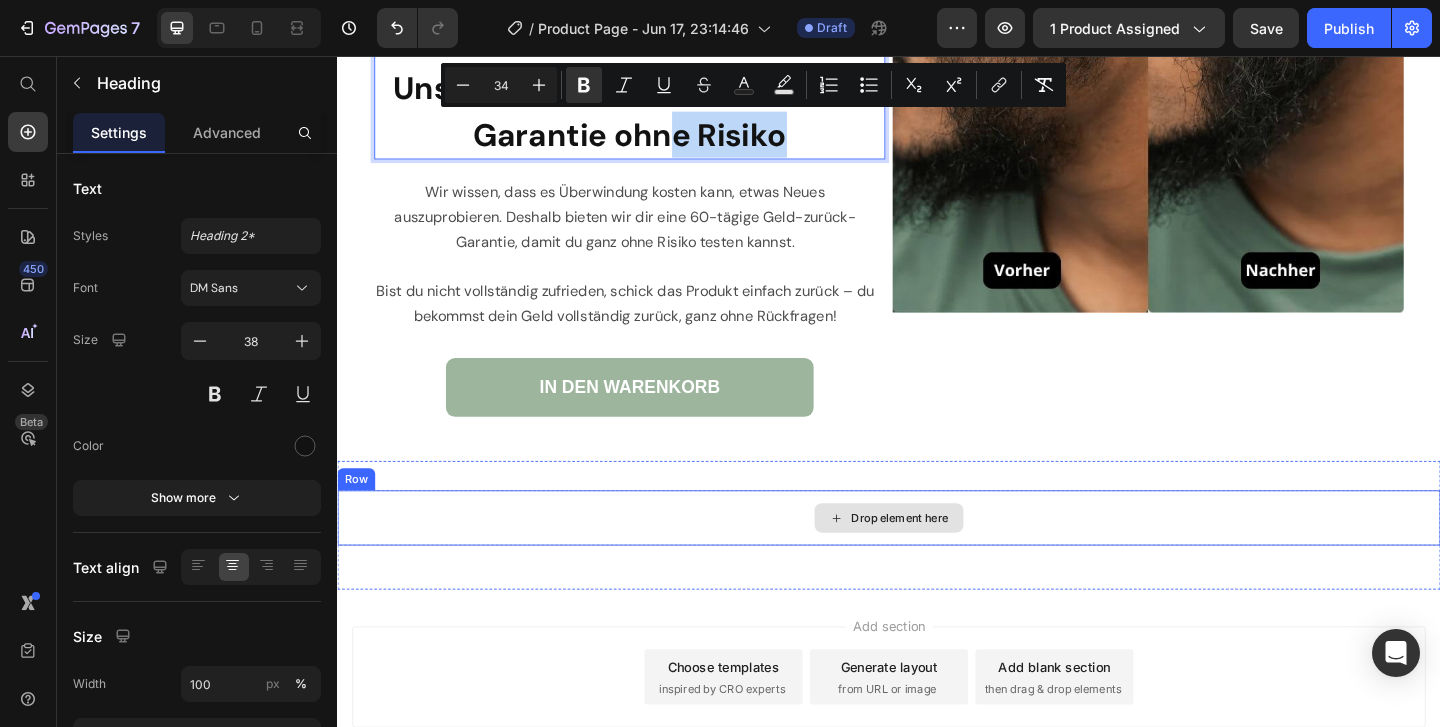 drag, startPoint x: 692, startPoint y: 142, endPoint x: 938, endPoint y: 564, distance: 488.46698 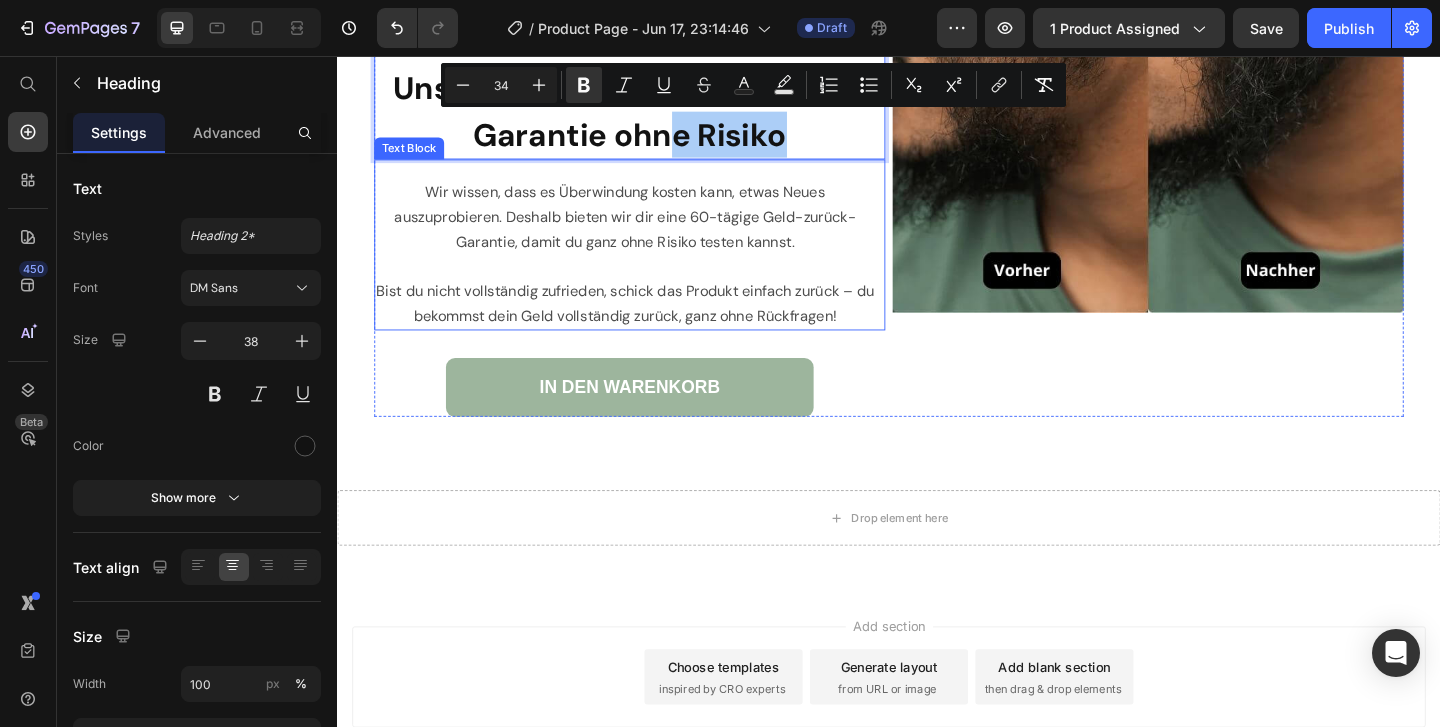 click on "Bist du nicht vollständig zufrieden, schick das Produkt einfach zurück – du bekommst dein Geld vollständig zurück, ganz ohne Rückfragen!" at bounding box center [650, 325] 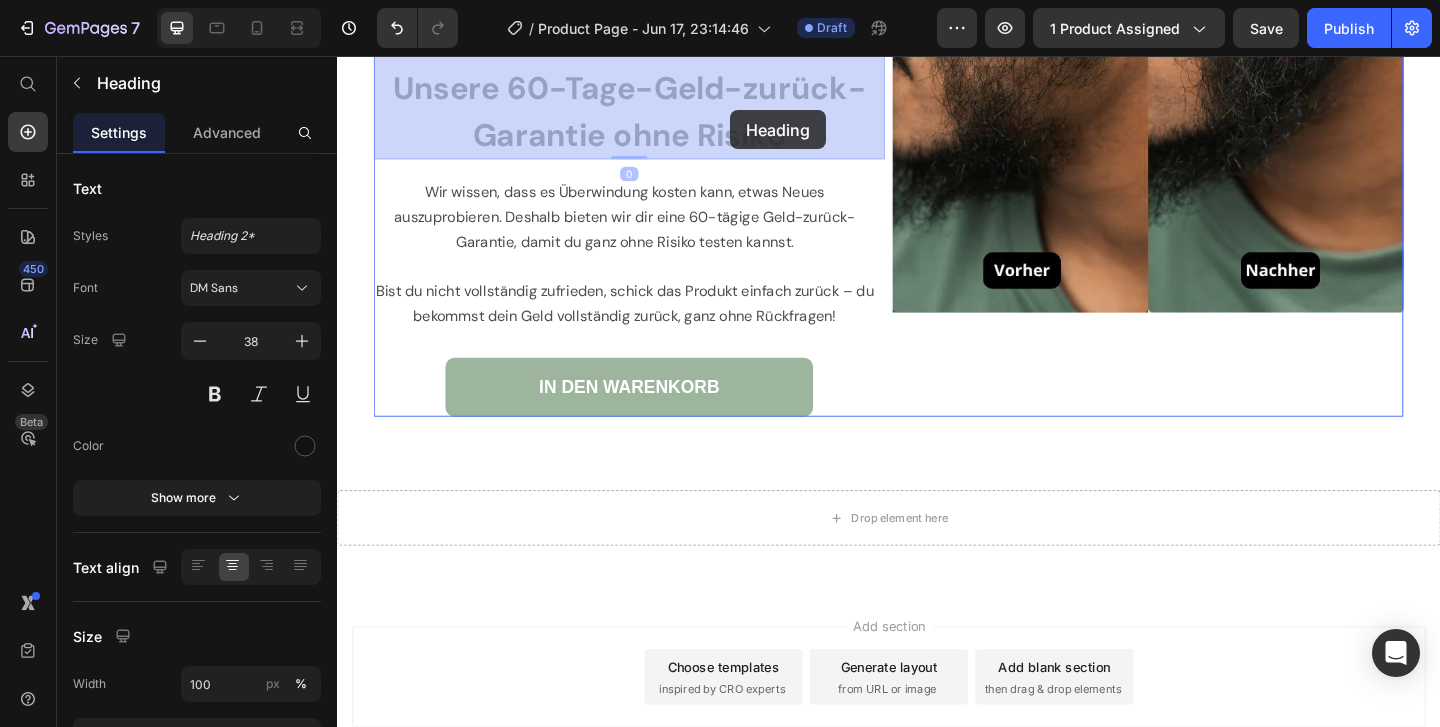 scroll, scrollTop: 7200, scrollLeft: 0, axis: vertical 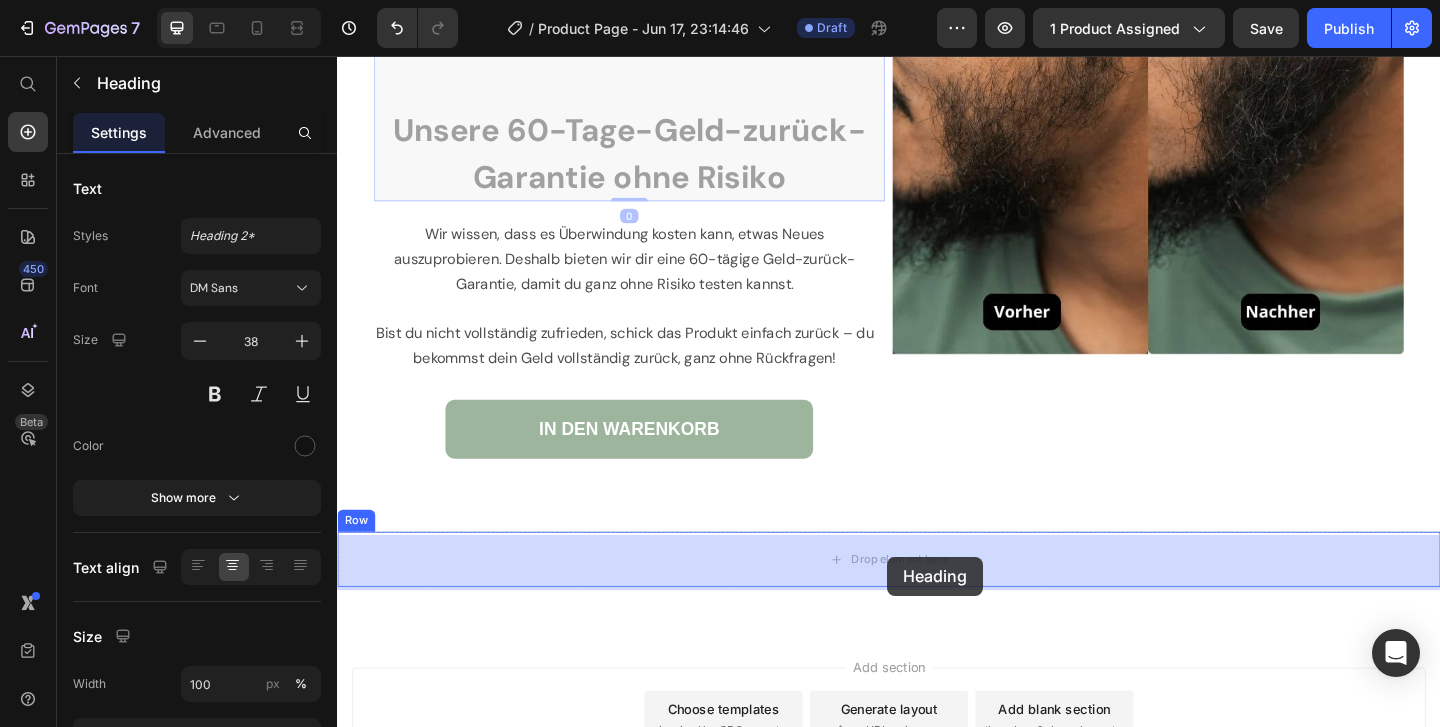 drag, startPoint x: 764, startPoint y: 115, endPoint x: 935, endPoint y: 600, distance: 514.2626 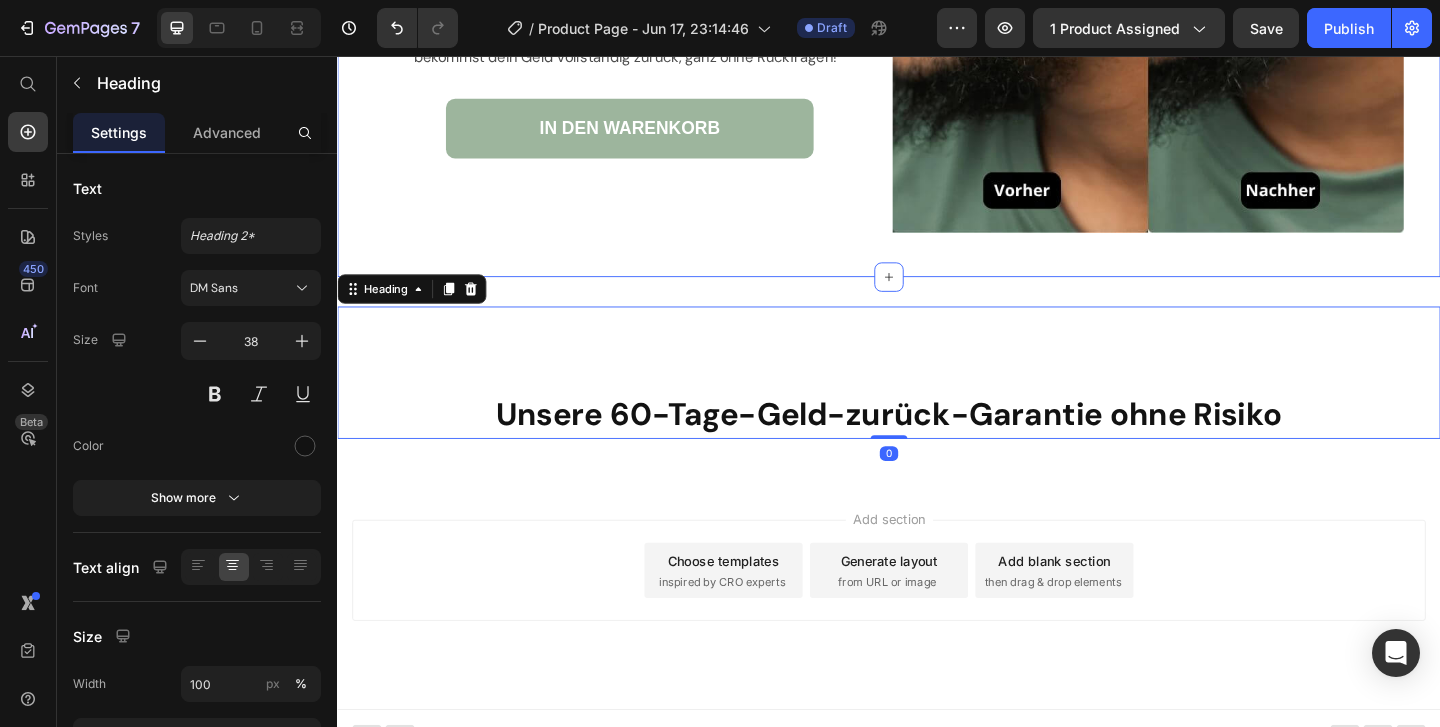 scroll, scrollTop: 7354, scrollLeft: 0, axis: vertical 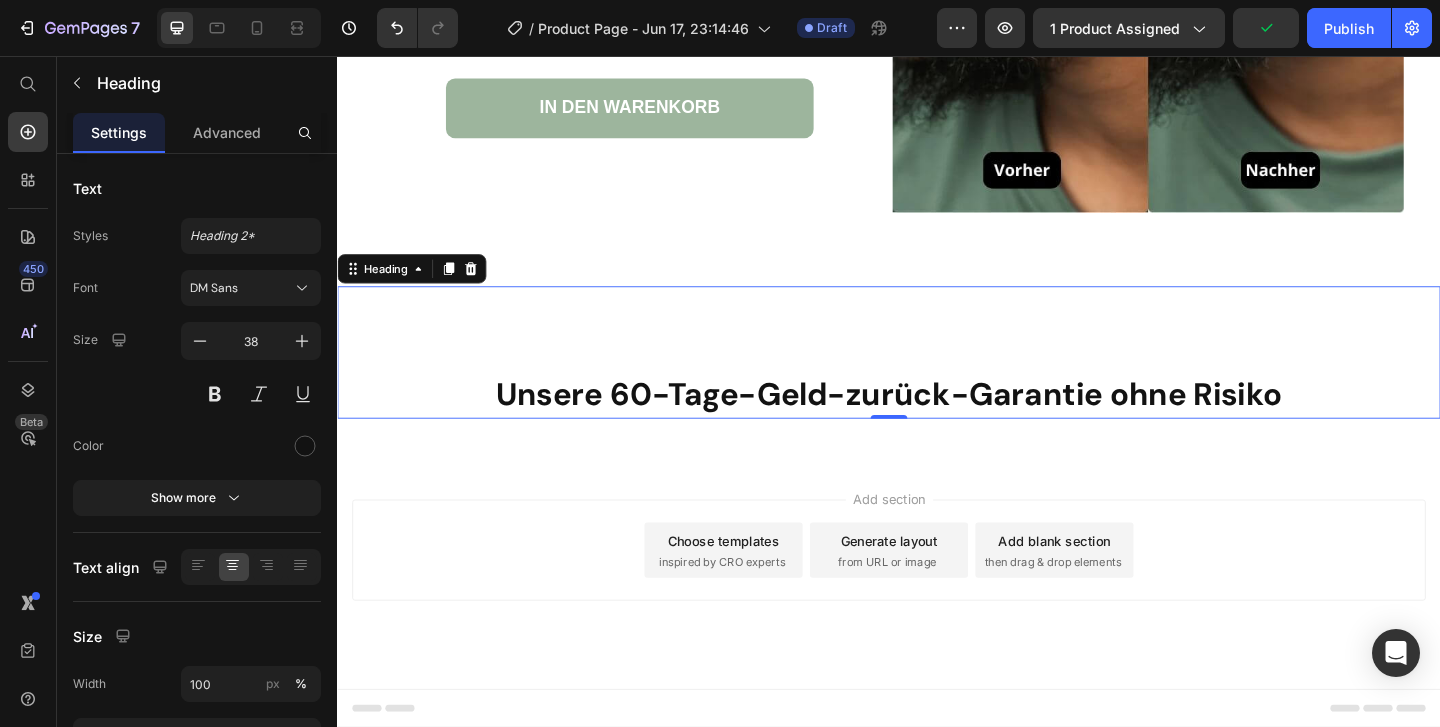click on "Unsere 60-Tage-Geld-zurück-Garantie ohne Risiko" at bounding box center [937, 423] 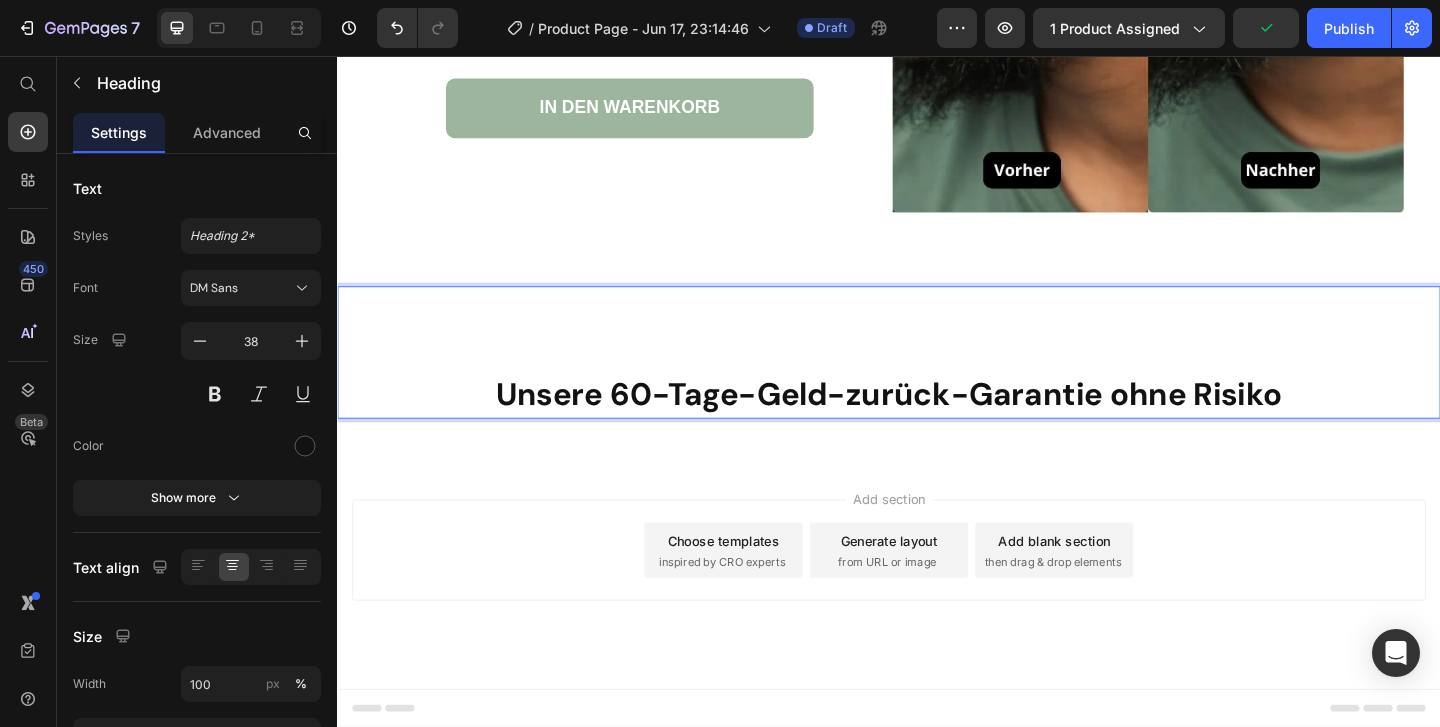 click on "Add section Choose templates inspired by CRO experts Generate layout from URL or image Add blank section then drag & drop elements" at bounding box center (937, 621) 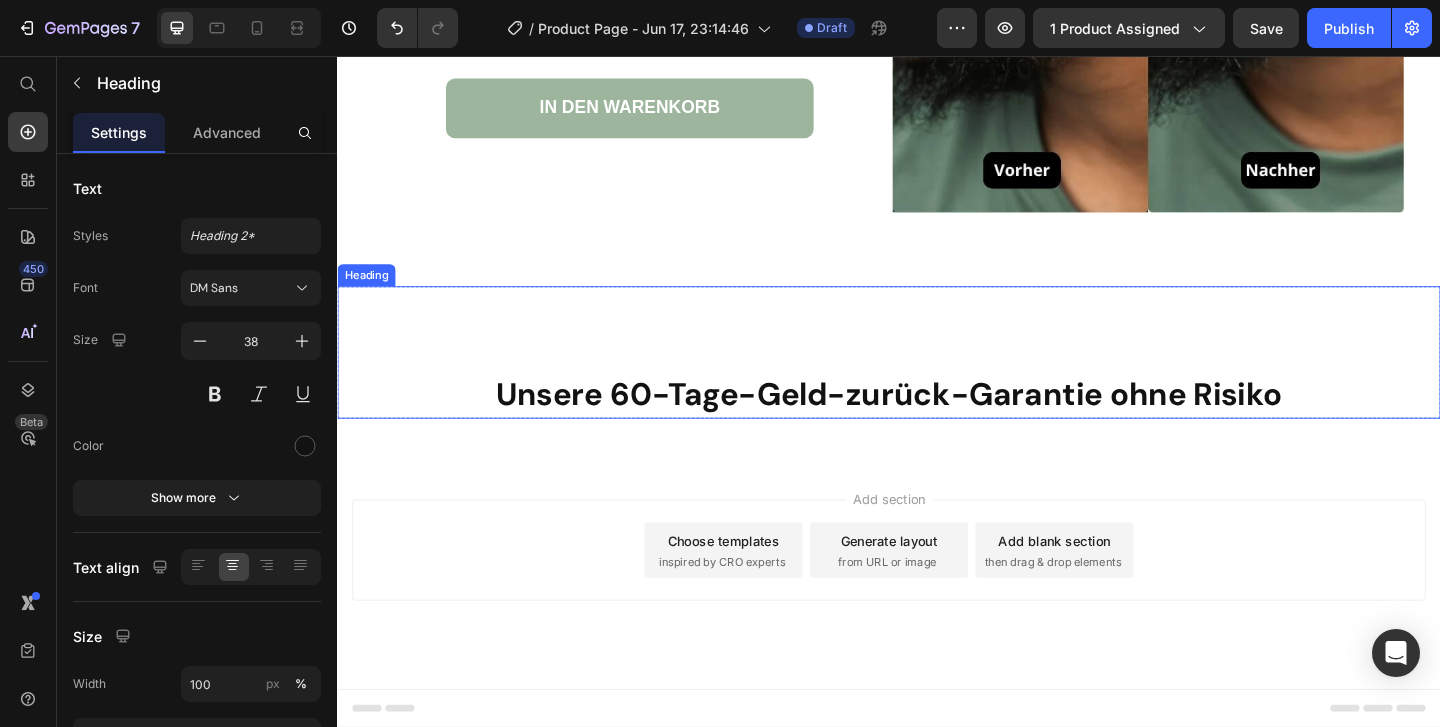 click on "⁠⁠⁠⁠⁠⁠⁠ Unsere 60-Tage-Geld-zurück-Garantie ohne Risiko Heading" at bounding box center [937, 378] 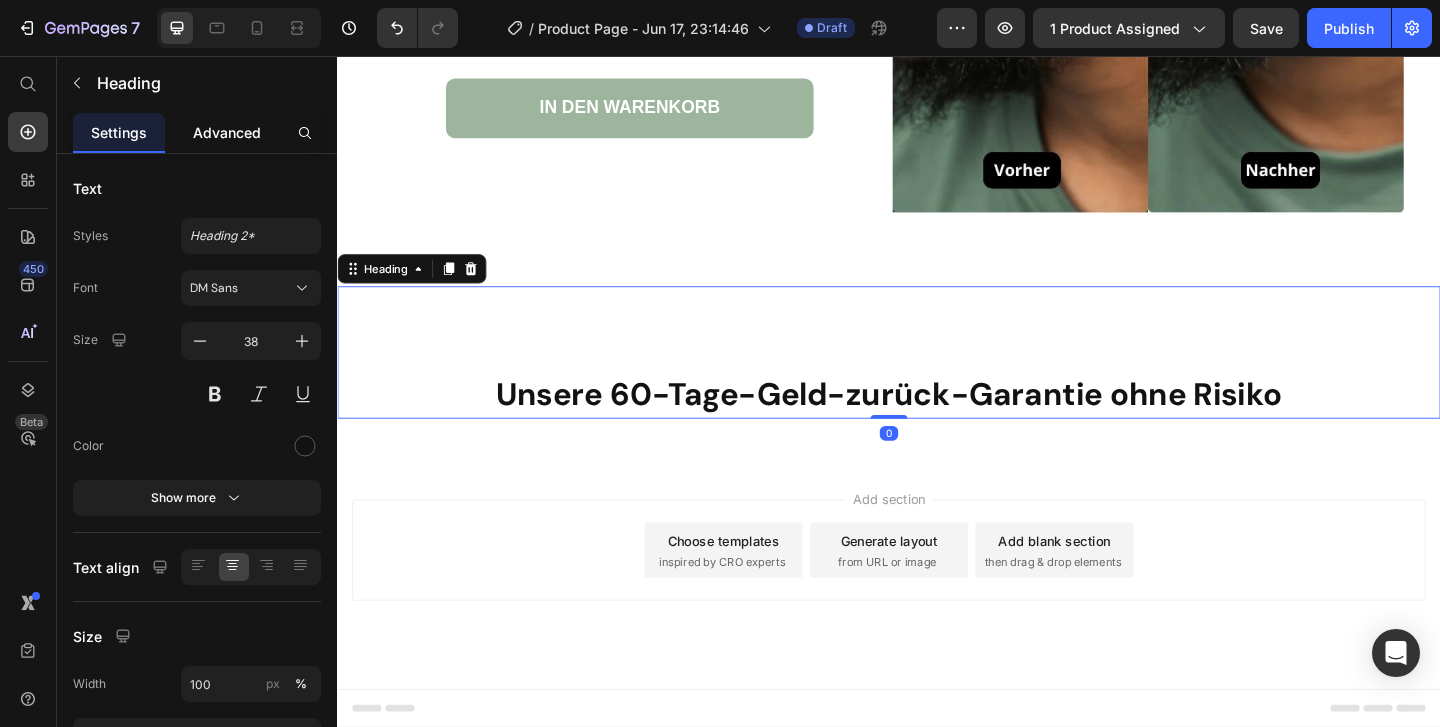 click on "Advanced" 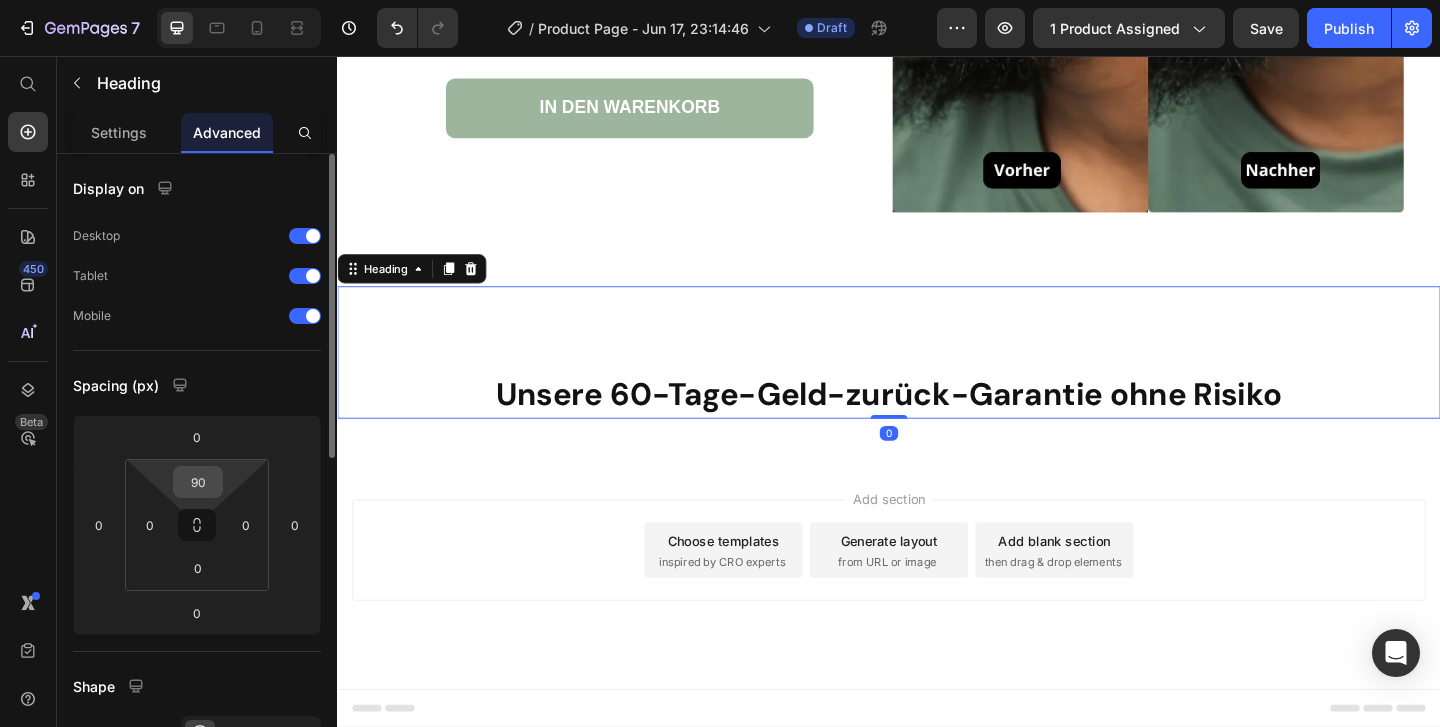 click on "90" at bounding box center [198, 482] 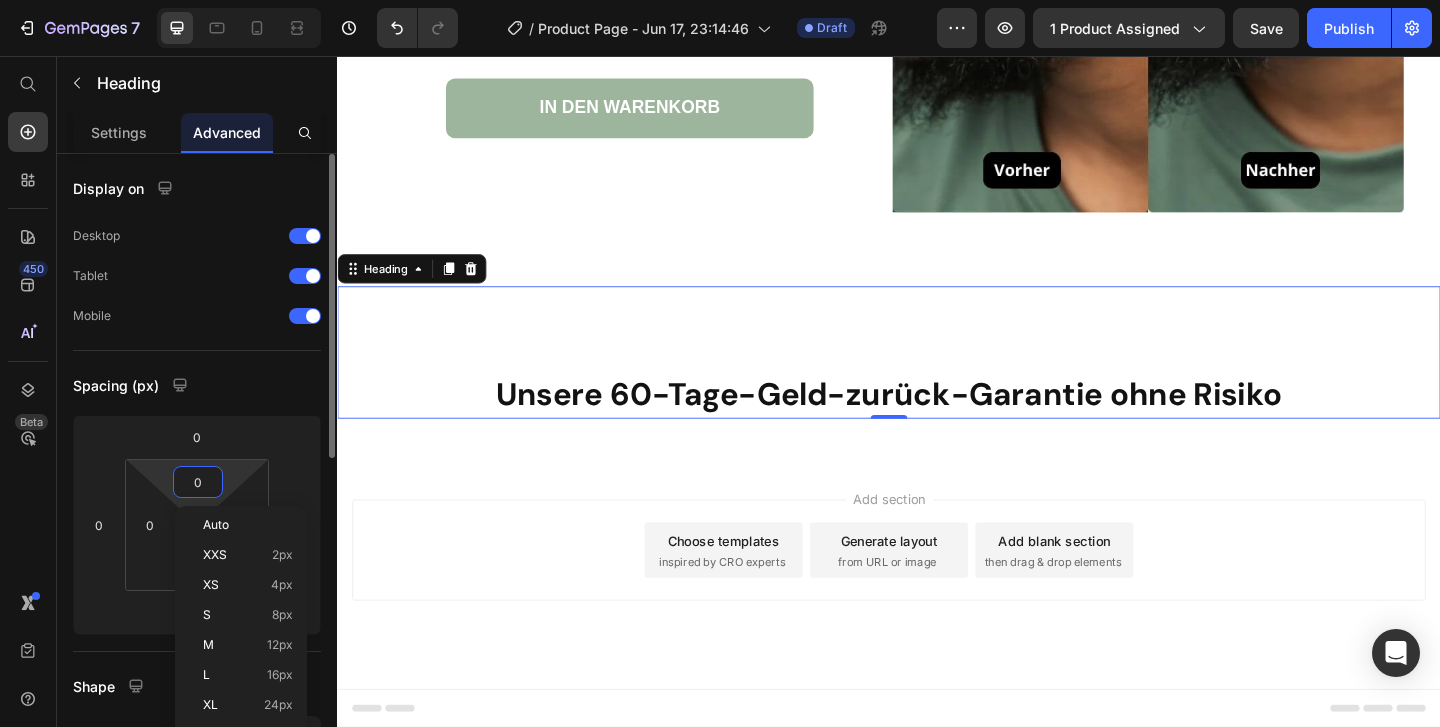 scroll, scrollTop: 7264, scrollLeft: 0, axis: vertical 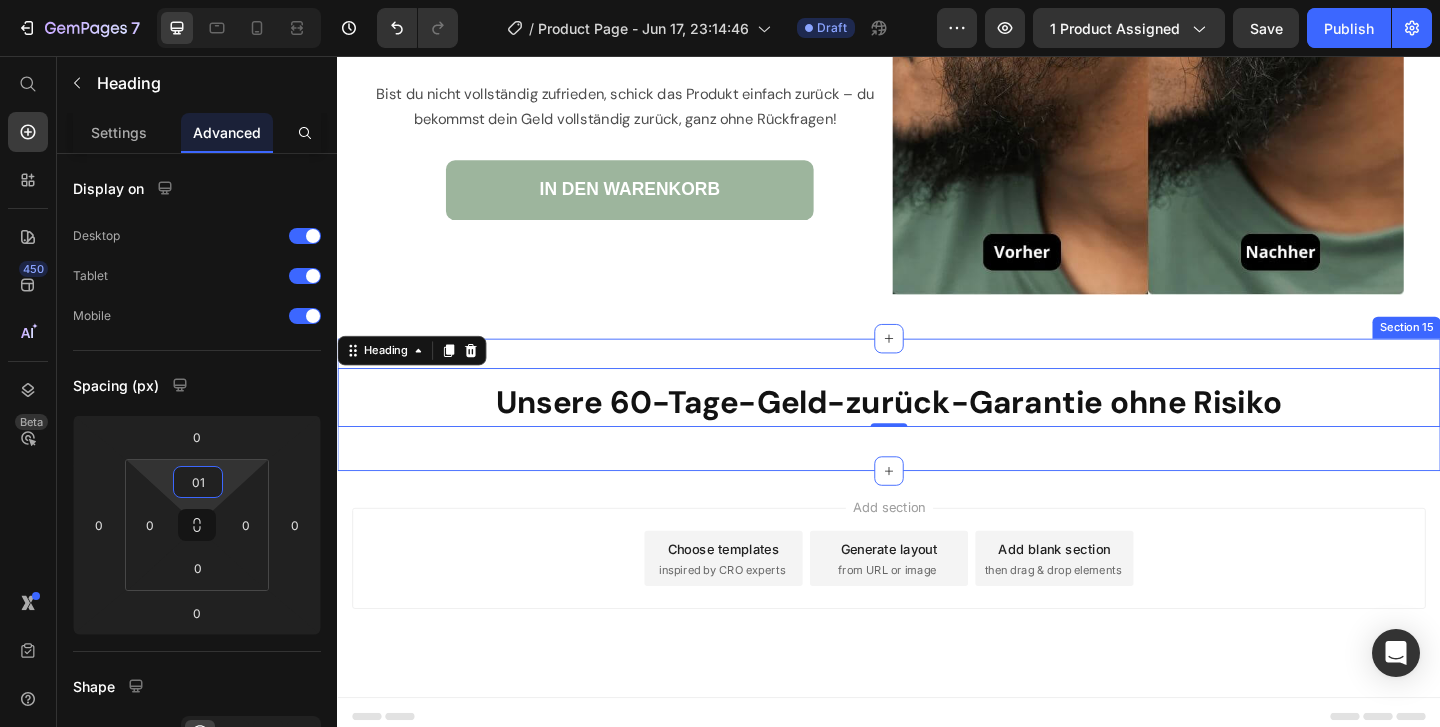 type on "0" 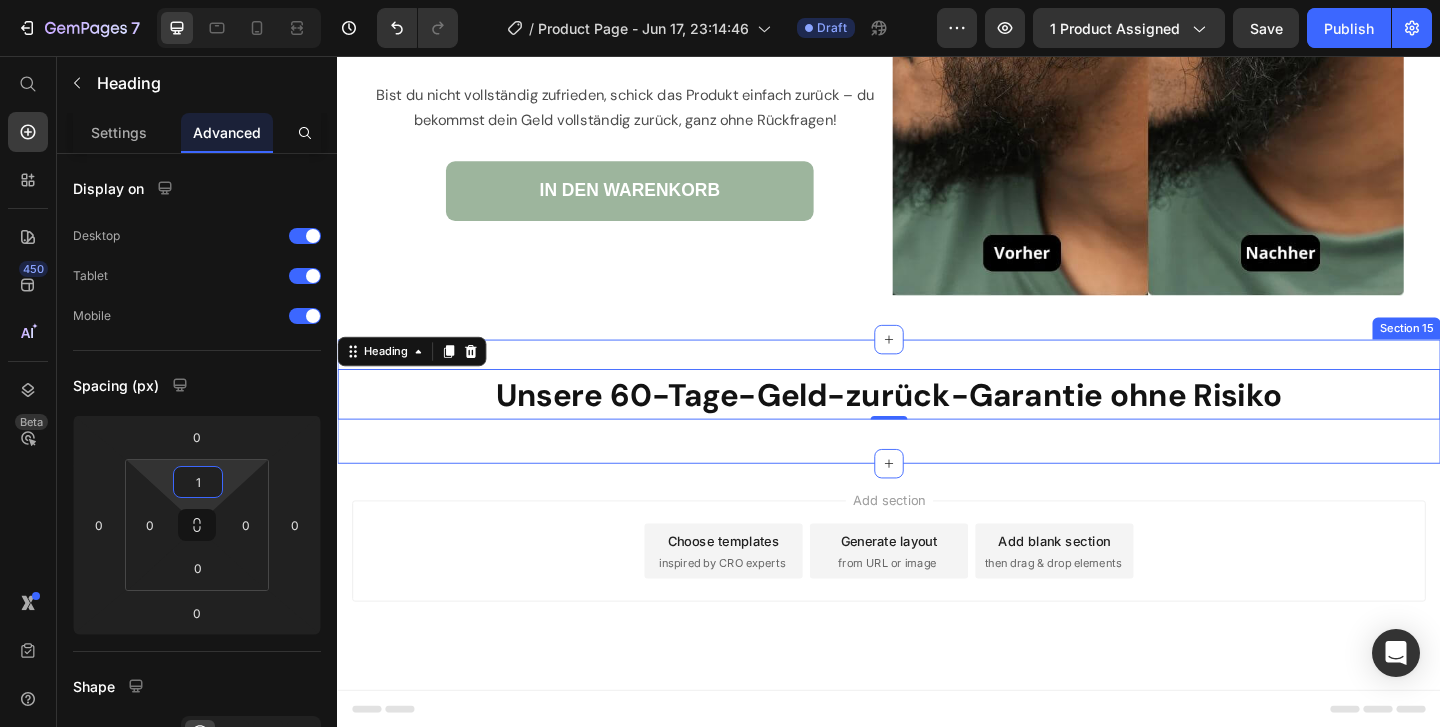 scroll, scrollTop: 7274, scrollLeft: 0, axis: vertical 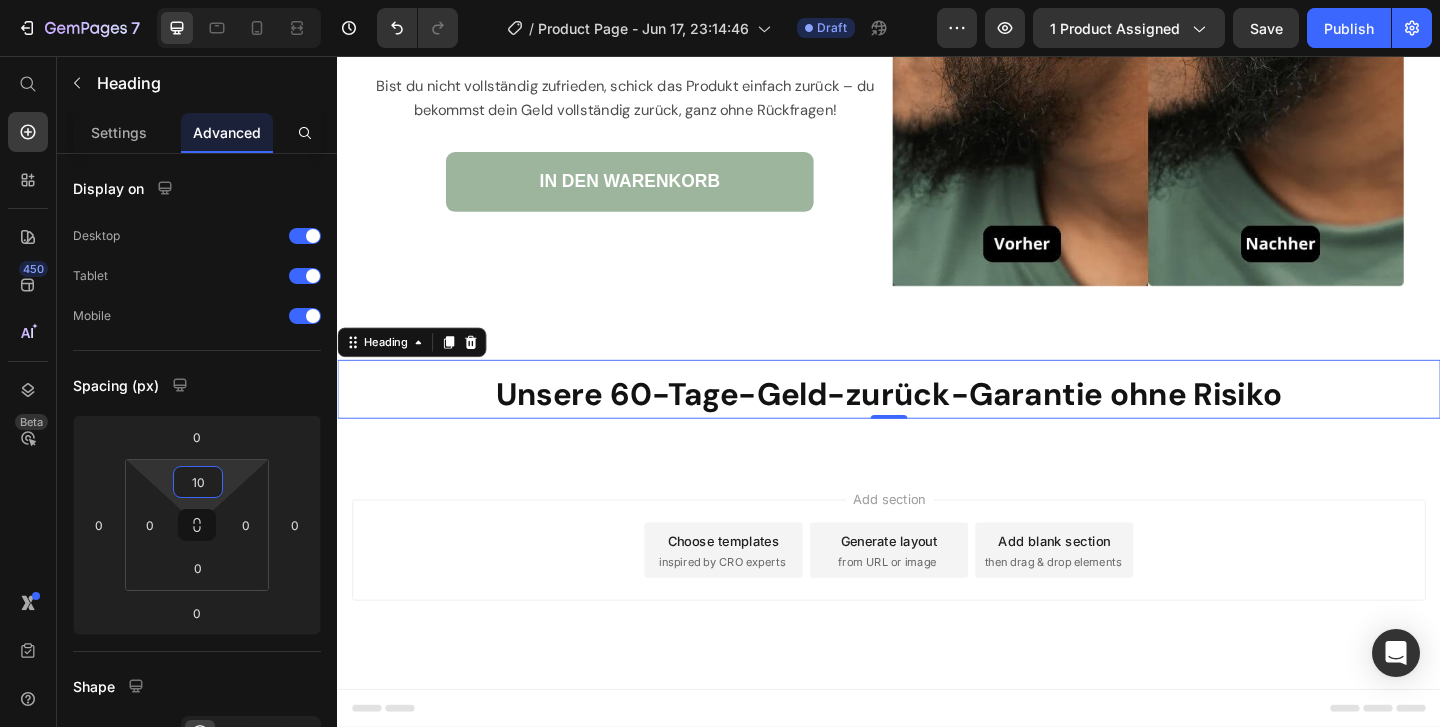 type on "10" 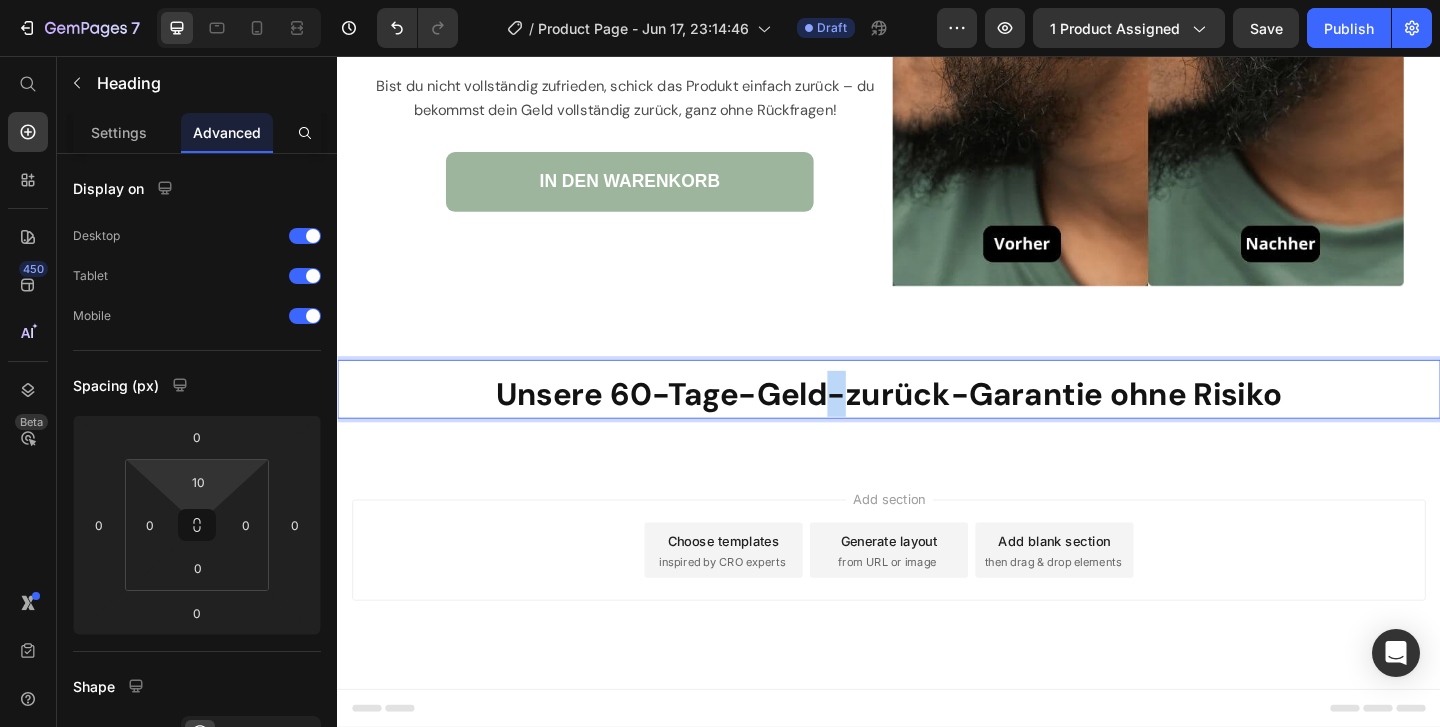 click on "Unsere 60-Tage-Geld-zurück-Garantie ohne Risiko" at bounding box center (937, 423) 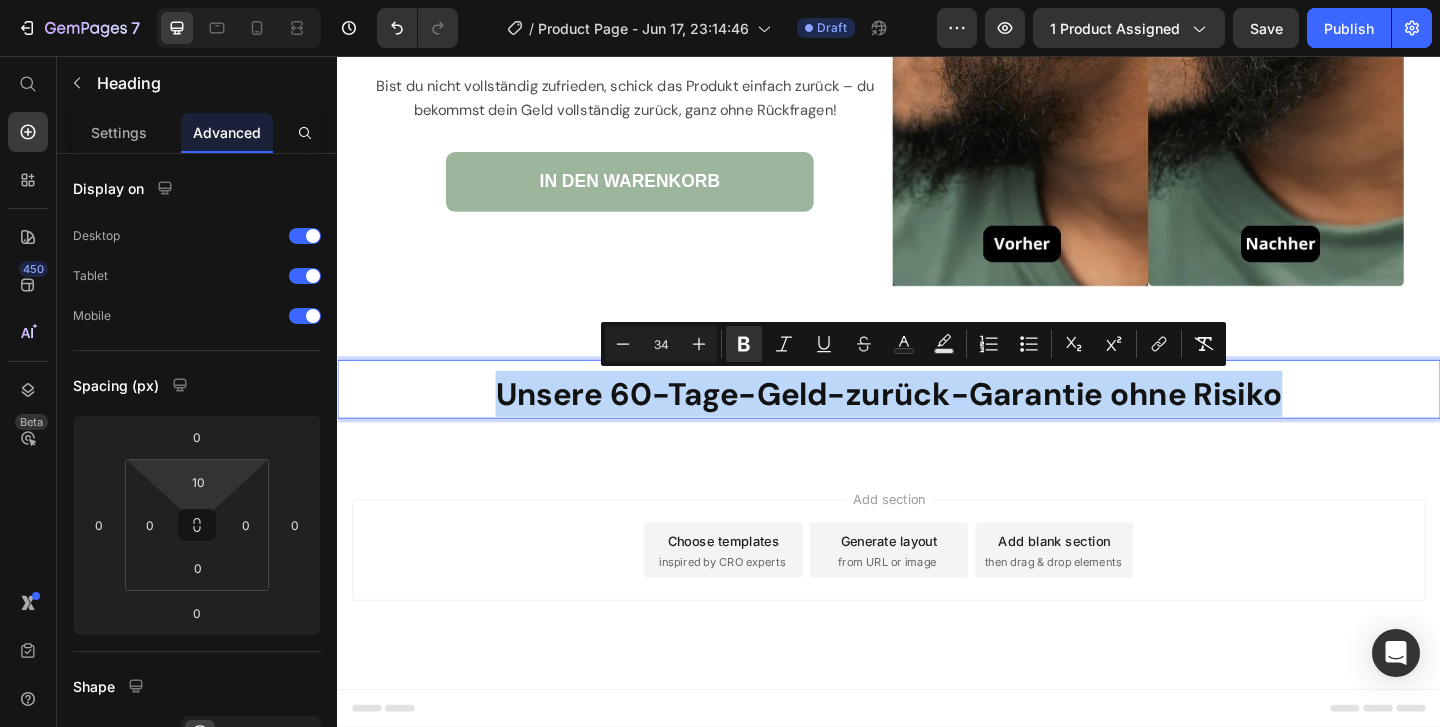 click on "Unsere 60-Tage-Geld-zurück-Garantie ohne Risiko" at bounding box center (937, 423) 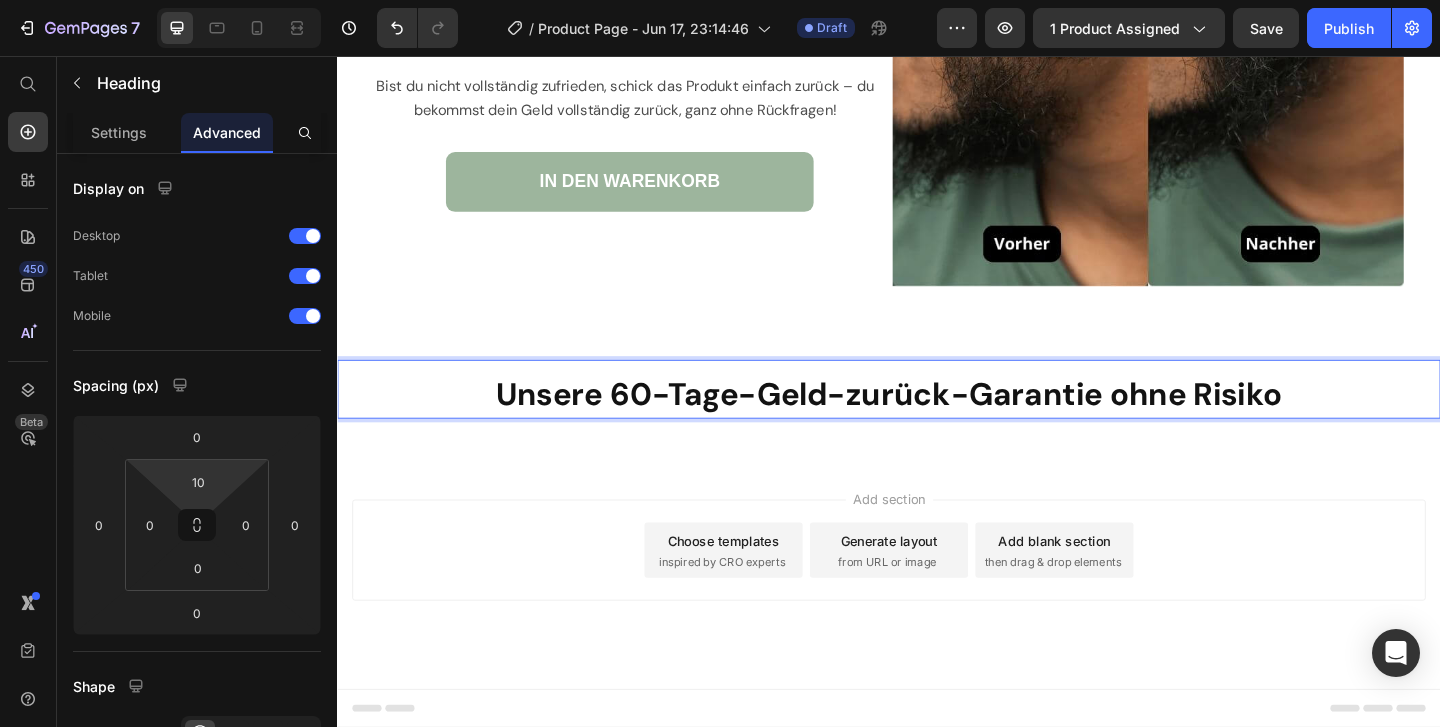 click on "Unsere 60-Tage-Geld-zurück-Garantie ohne Risiko" at bounding box center (937, 423) 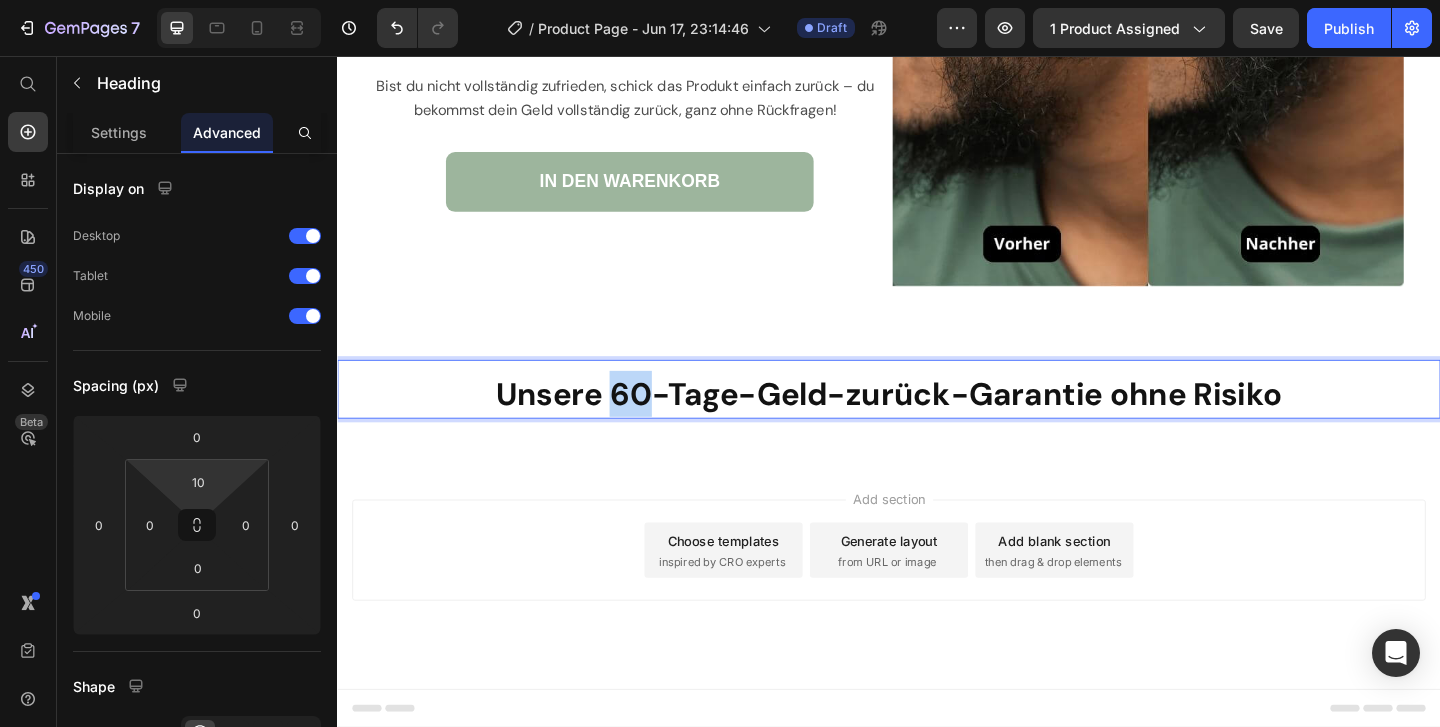 click on "Unsere 60-Tage-Geld-zurück-Garantie ohne Risiko" at bounding box center (937, 423) 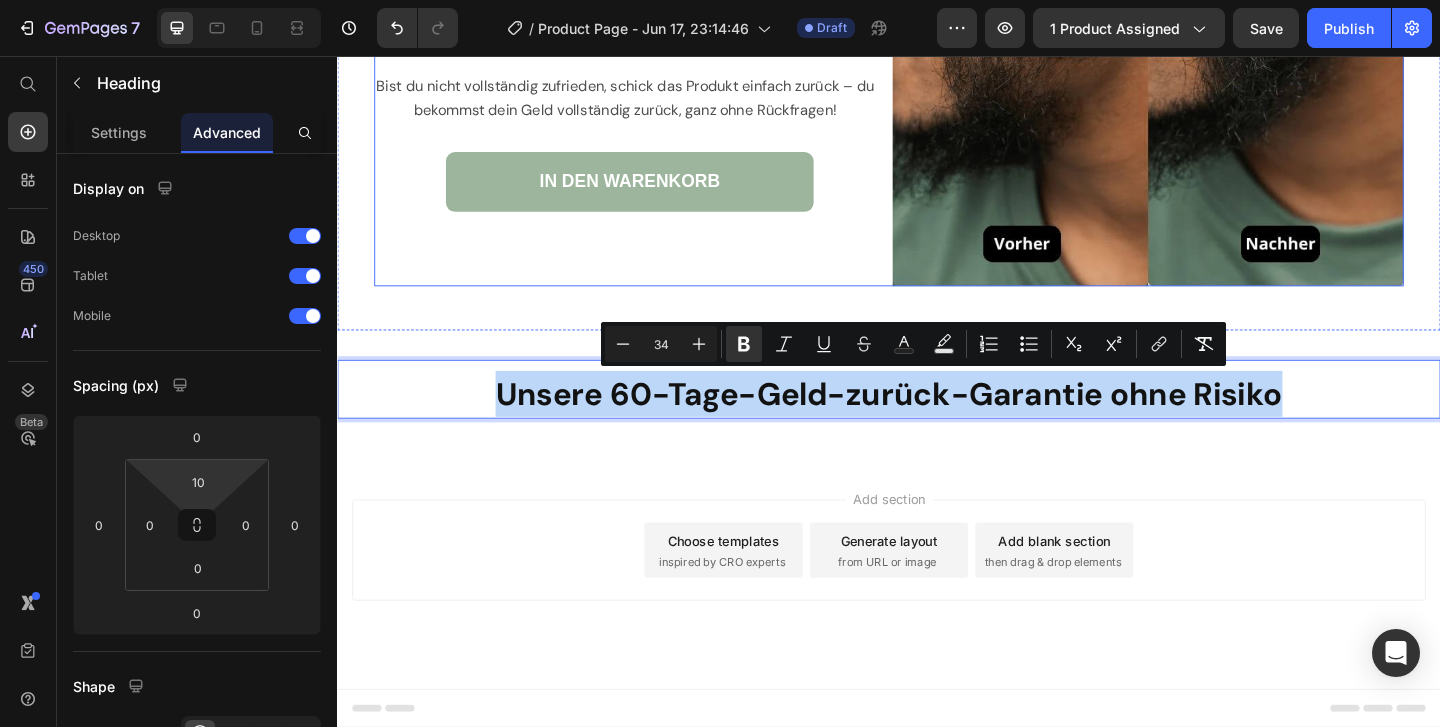 type on "38" 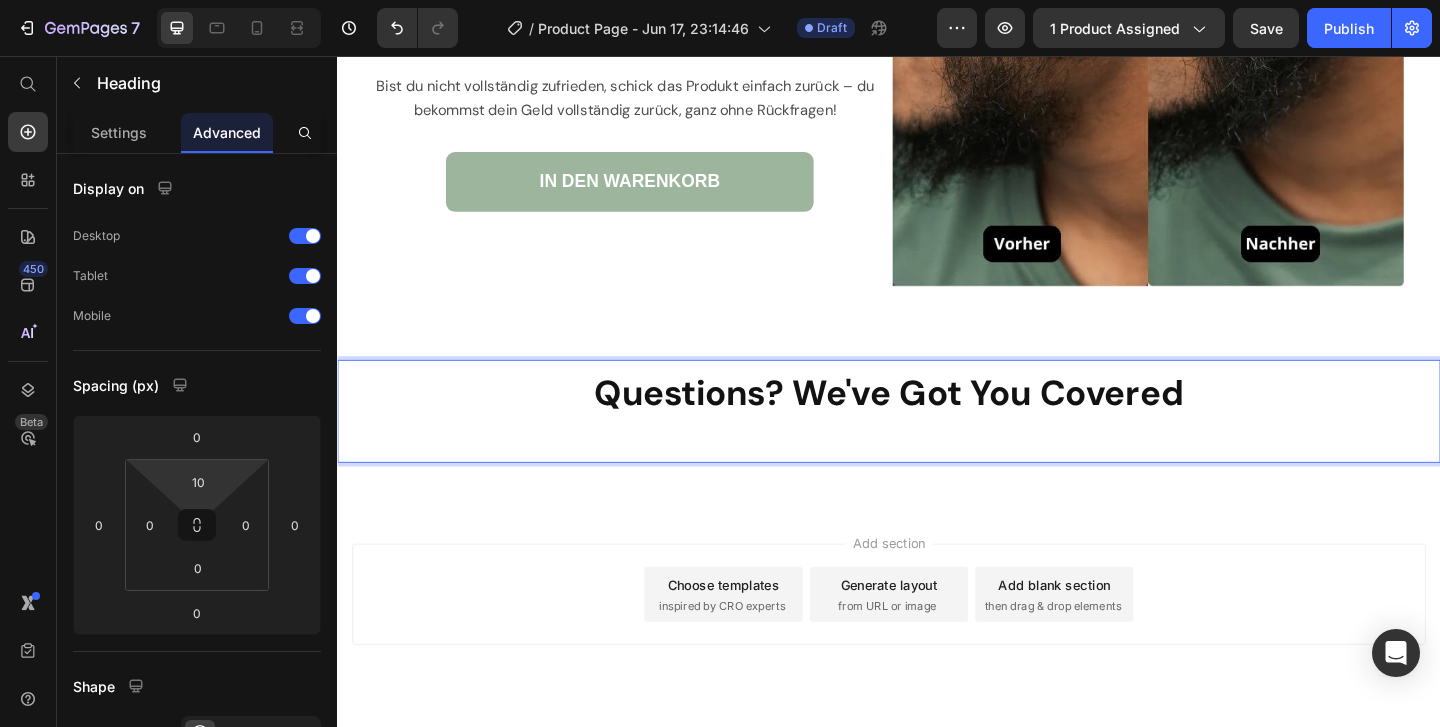 scroll, scrollTop: 7273, scrollLeft: 0, axis: vertical 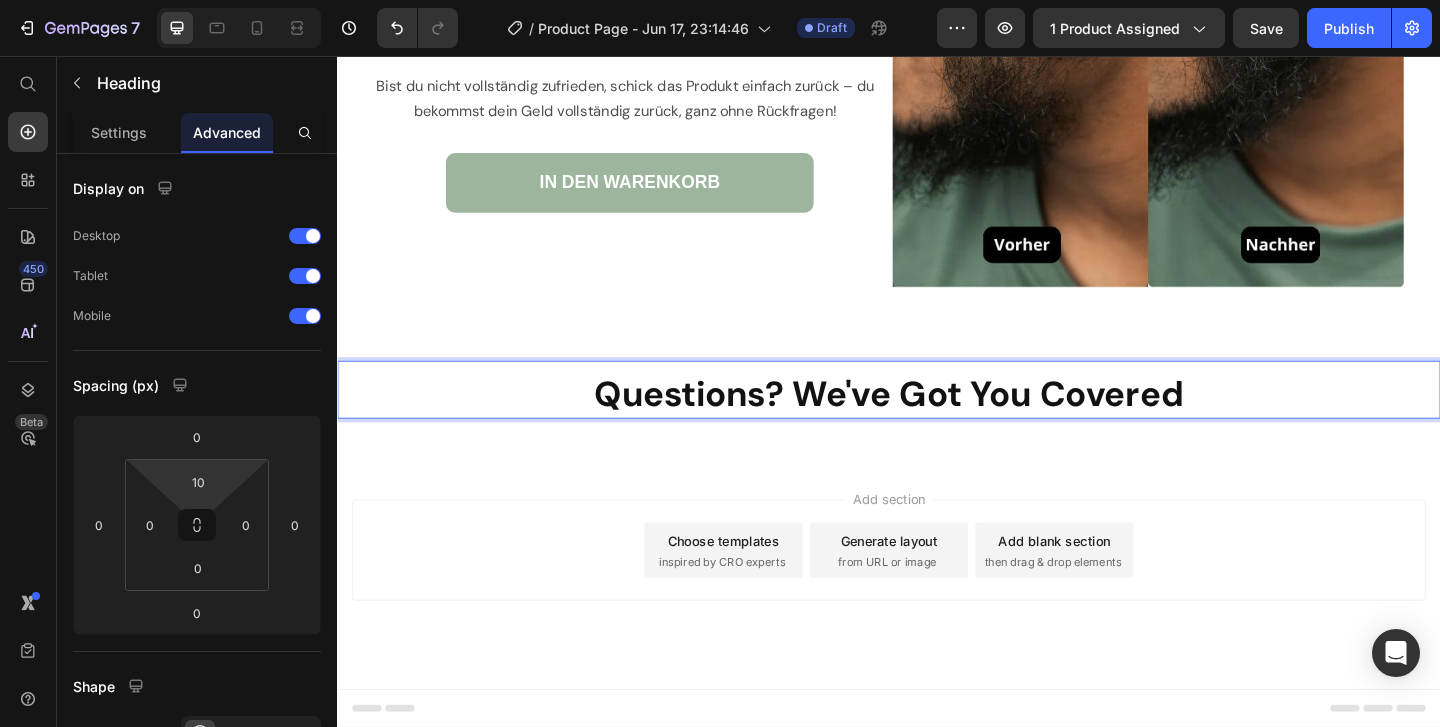 click on "Questions? We've Got You Covered" at bounding box center (937, 423) 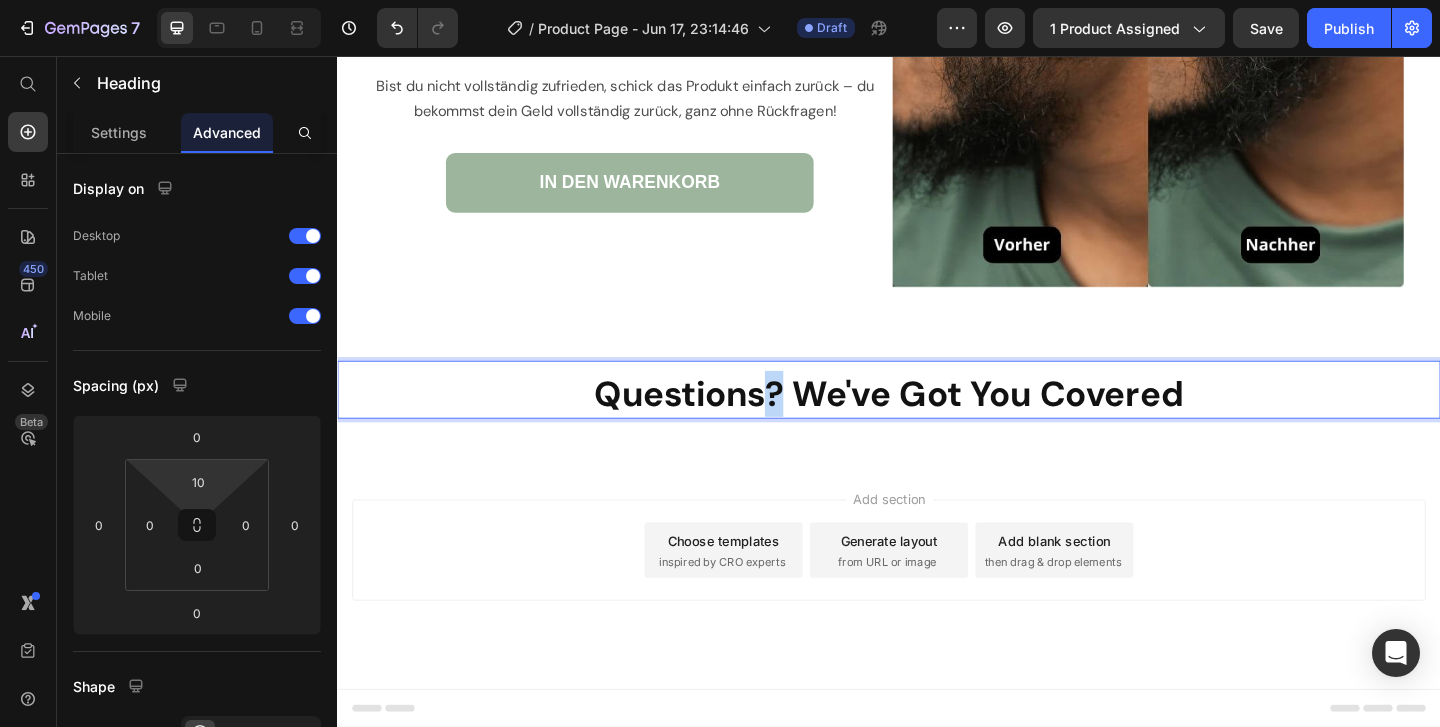 click on "Questions? We've Got You Covered" at bounding box center [937, 423] 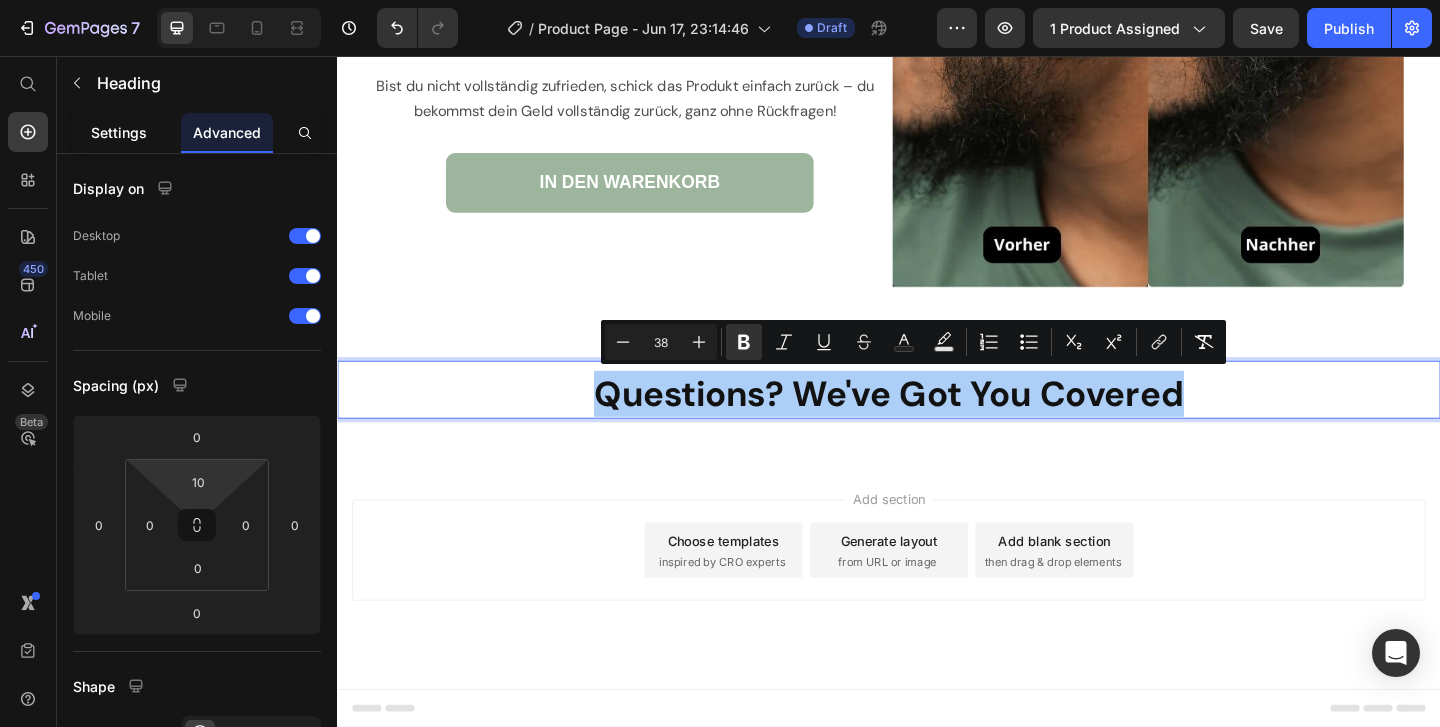 click on "Settings" 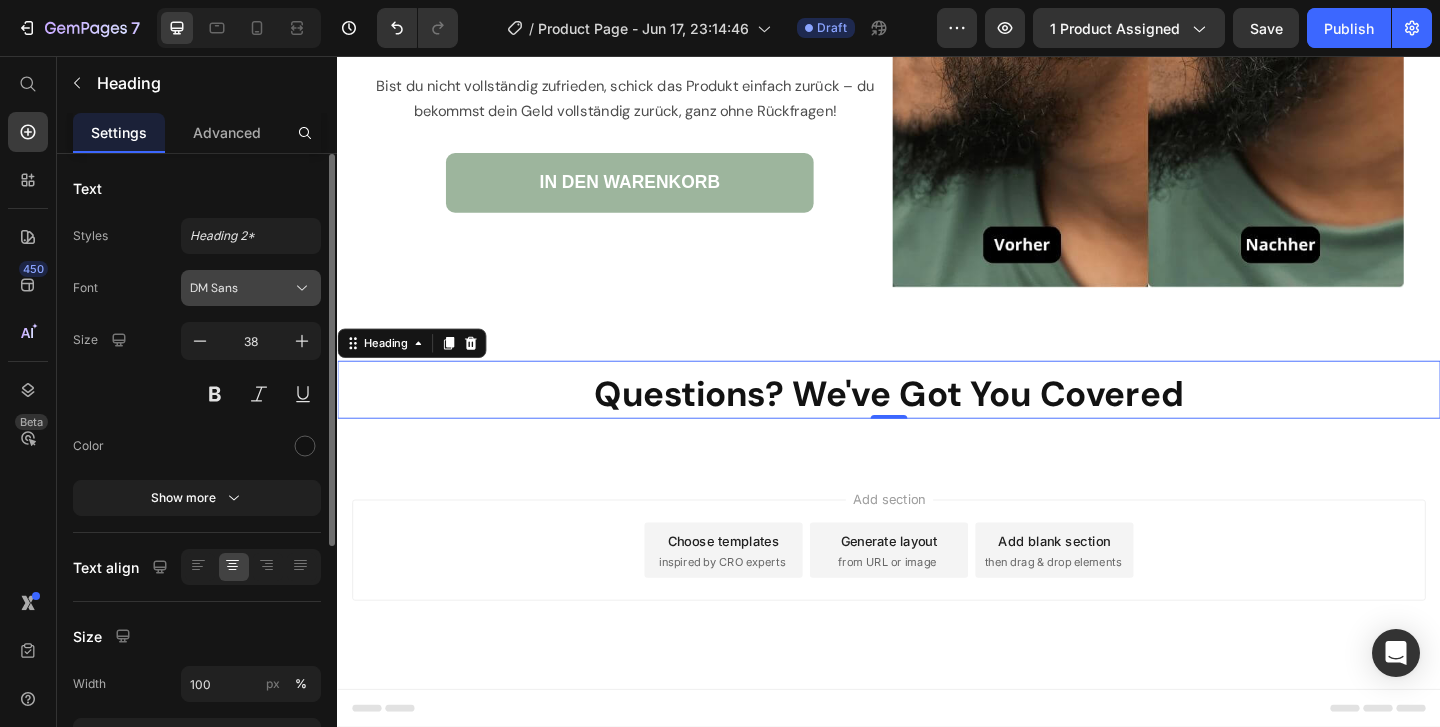 click on "DM Sans" at bounding box center (241, 288) 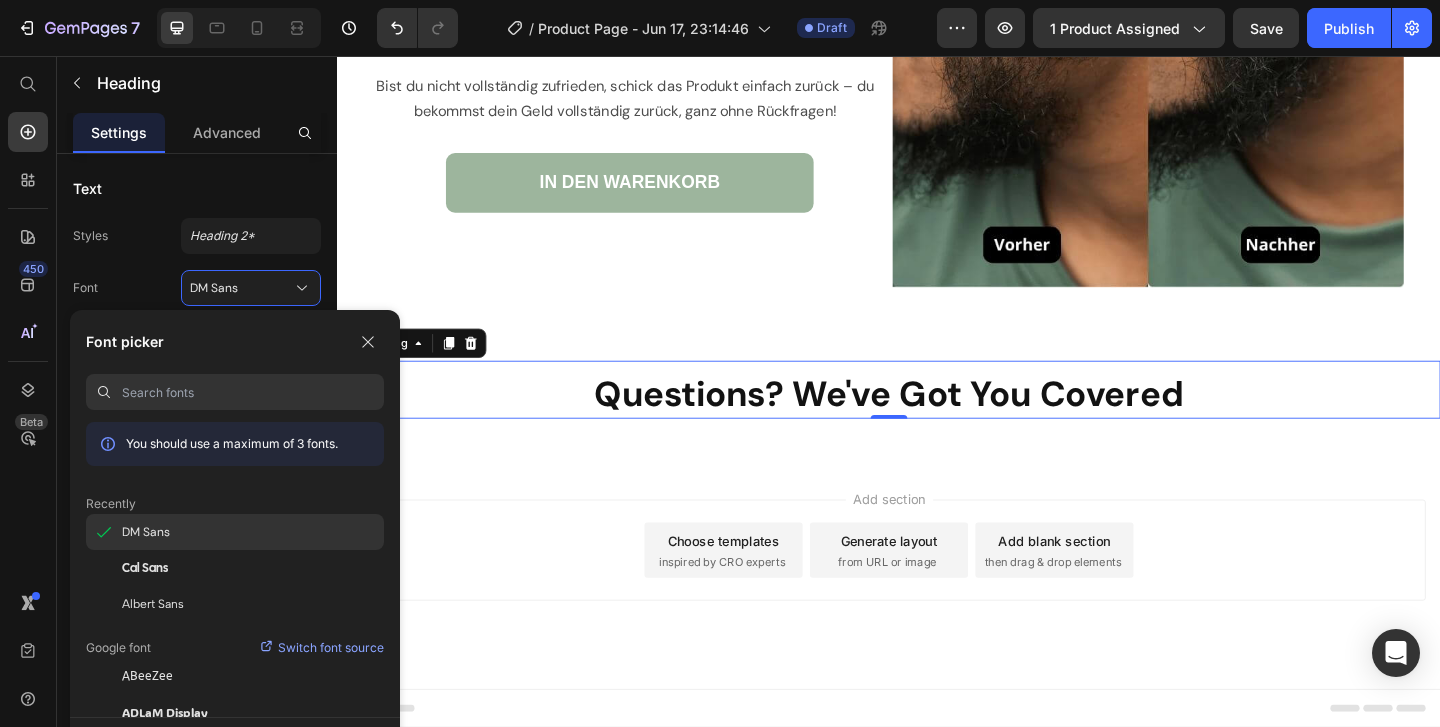 click on "DM Sans" 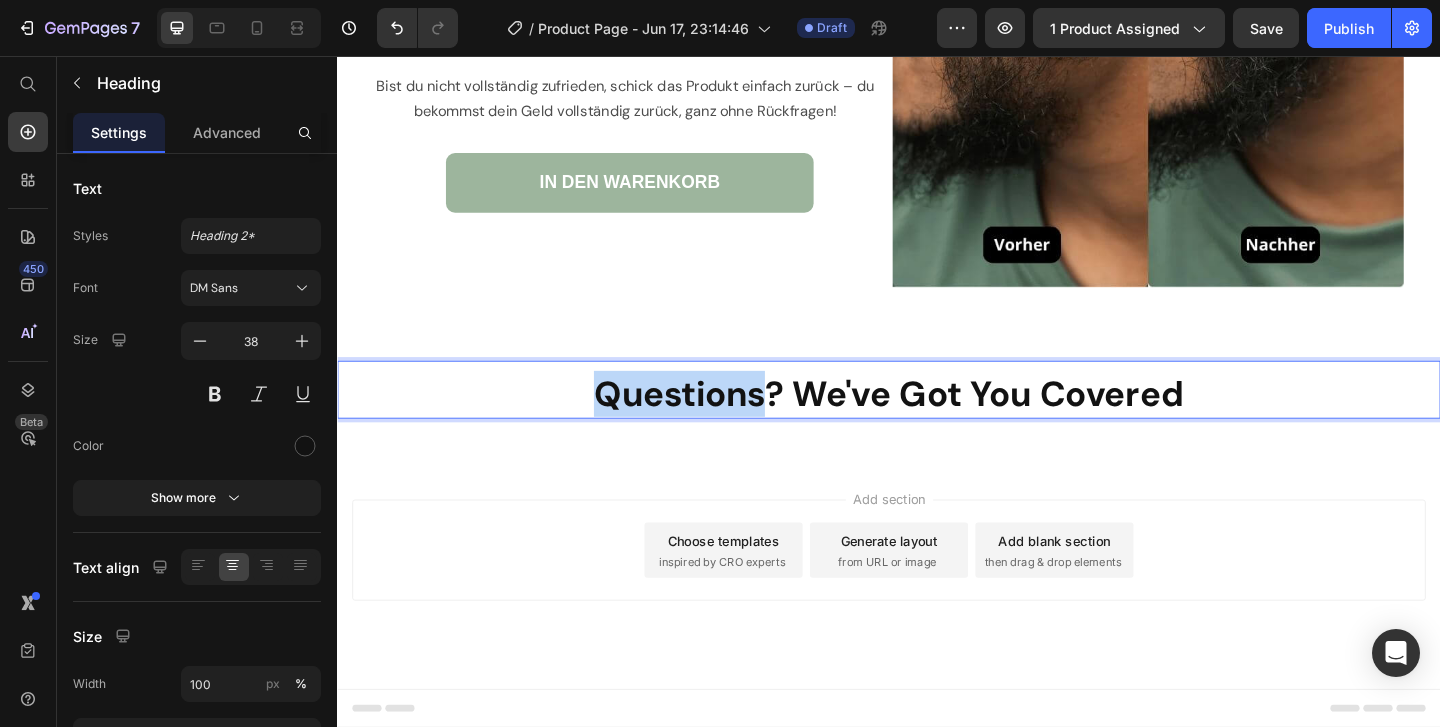 click on "Questions? We've Got You Covered" at bounding box center [937, 423] 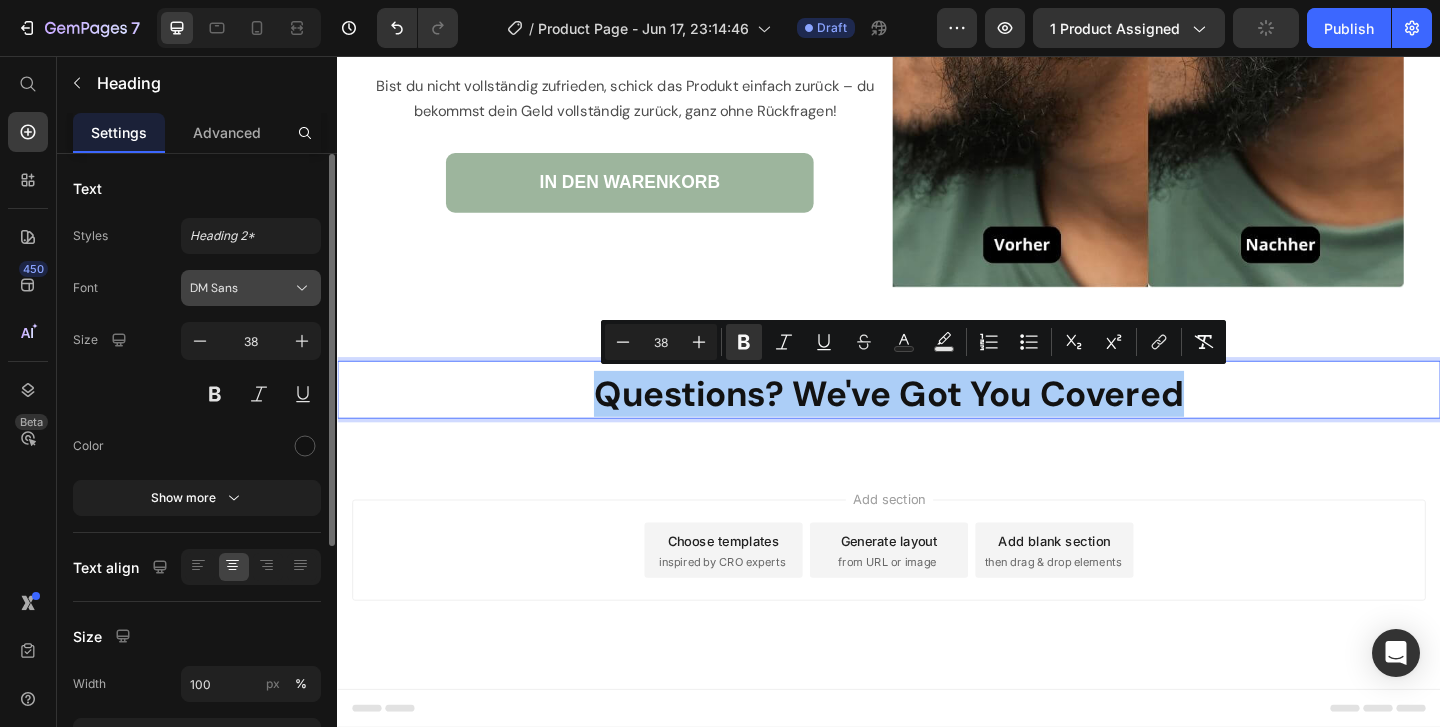 click on "DM Sans" at bounding box center (241, 288) 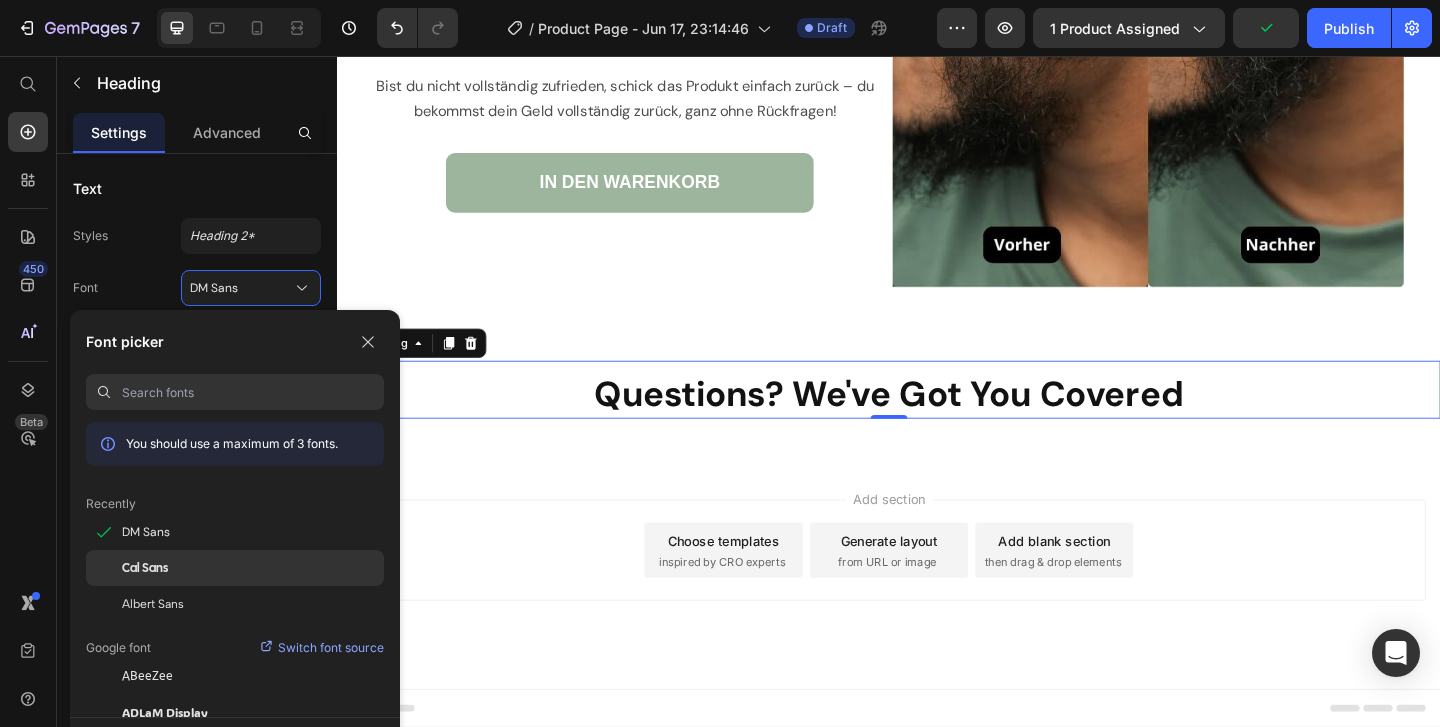 click on "Cal Sans" at bounding box center [145, 568] 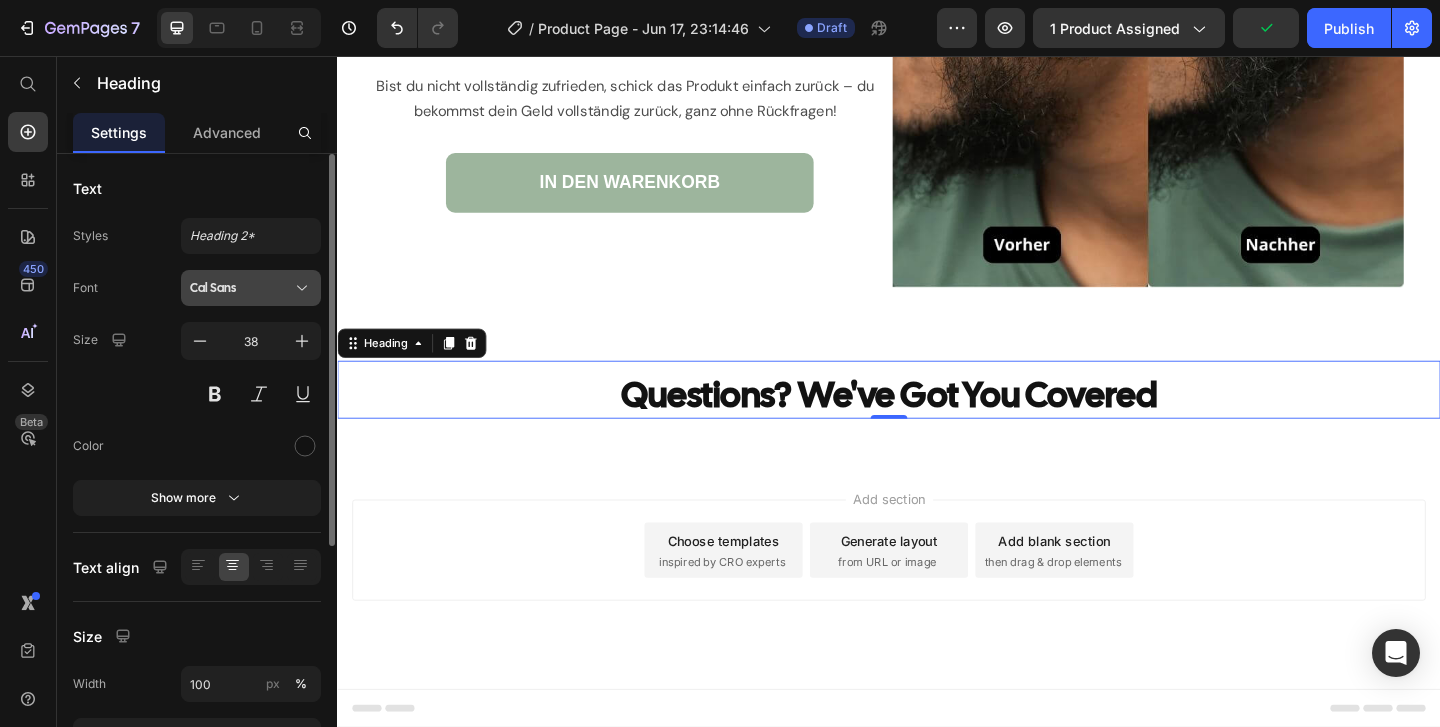 click on "Cal Sans" at bounding box center [241, 288] 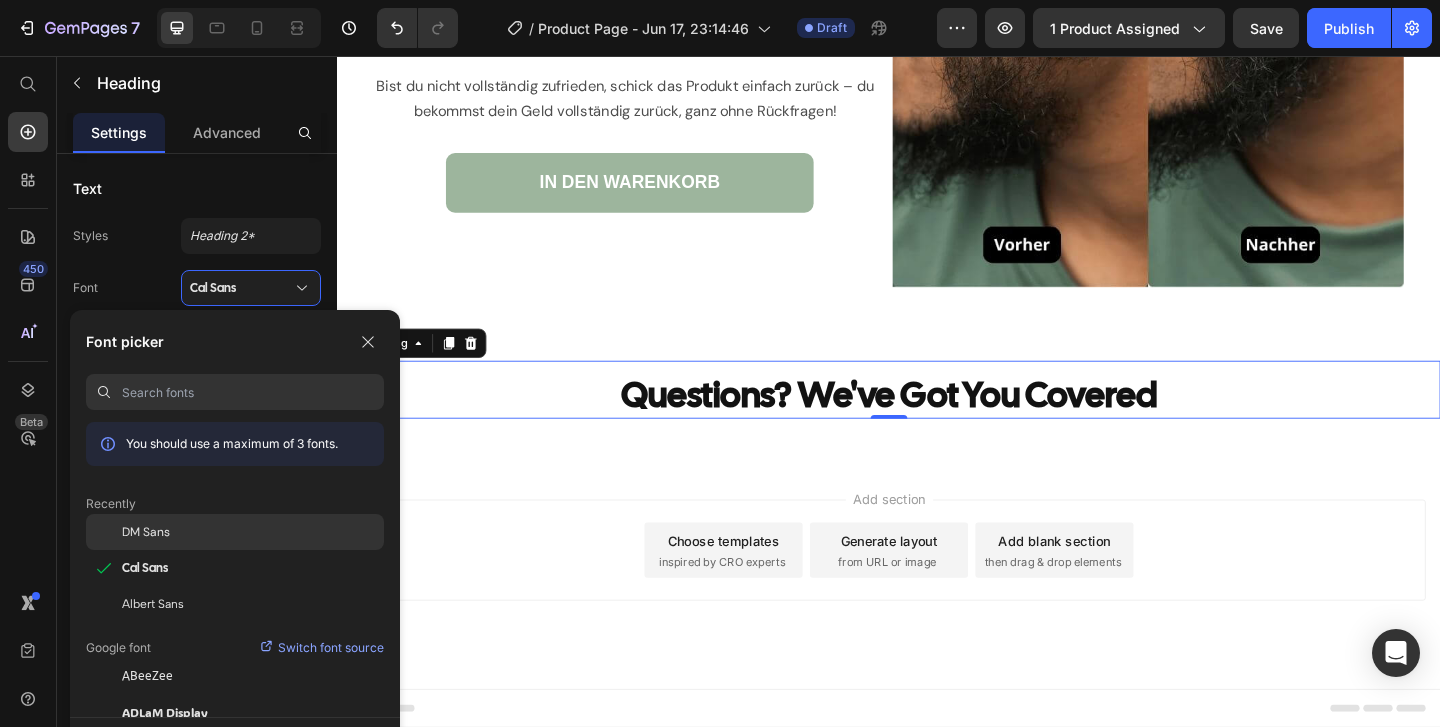 click on "DM Sans" 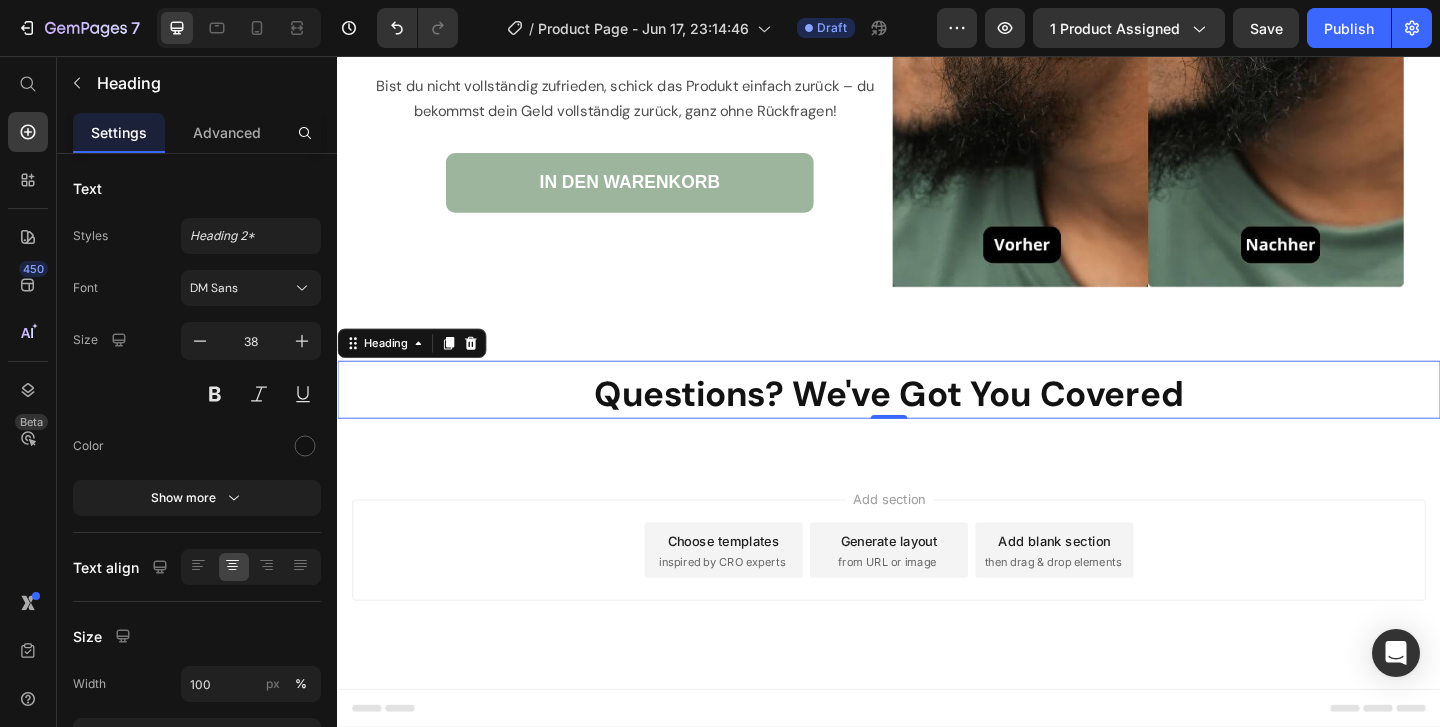 click on "Questions? We've Got You Covered" at bounding box center [937, 423] 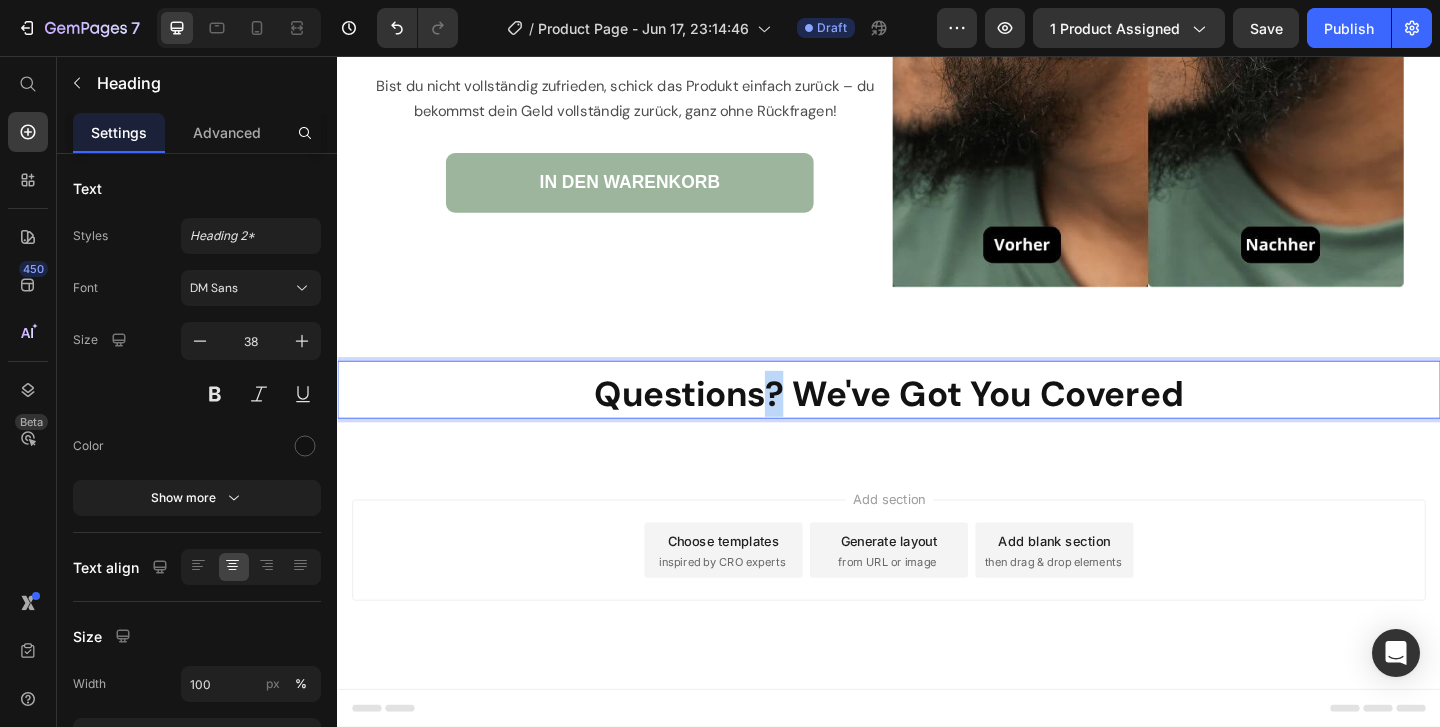 click on "Questions? We've Got You Covered" at bounding box center [937, 423] 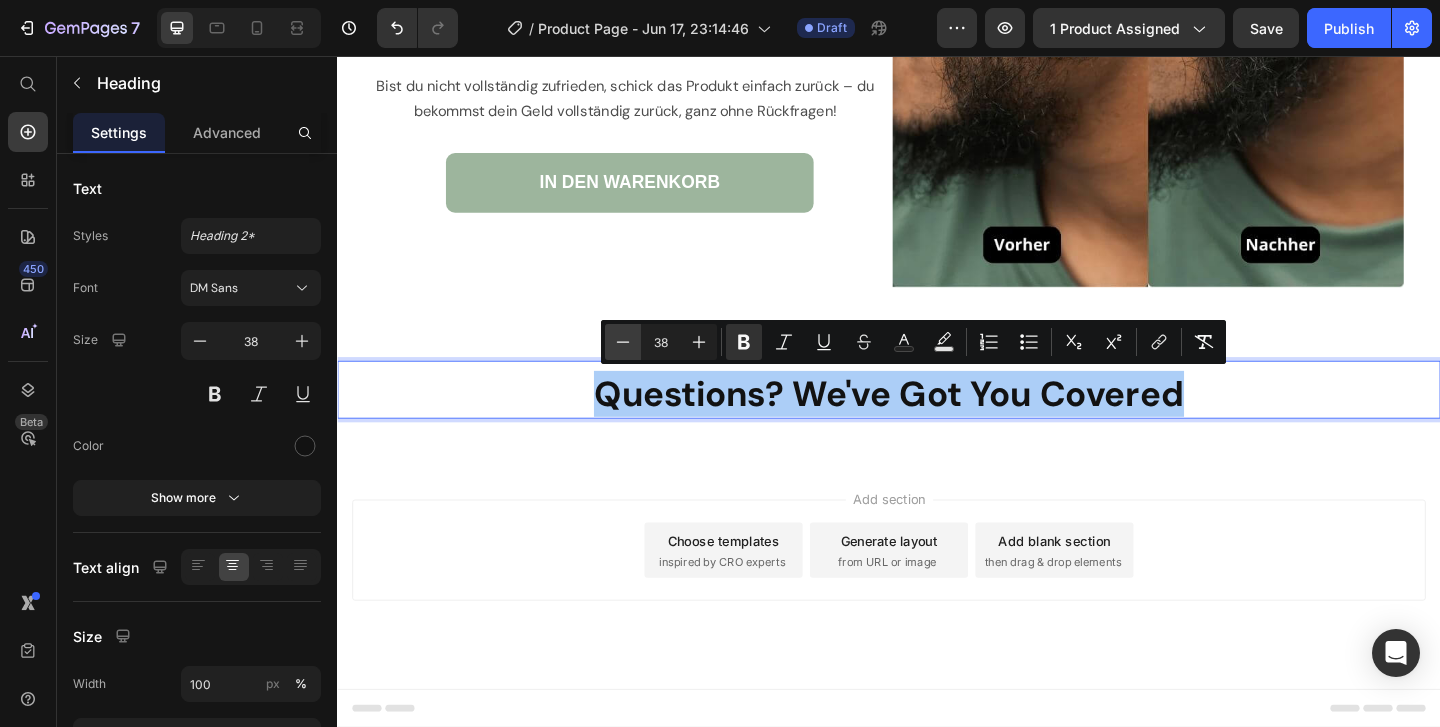 click 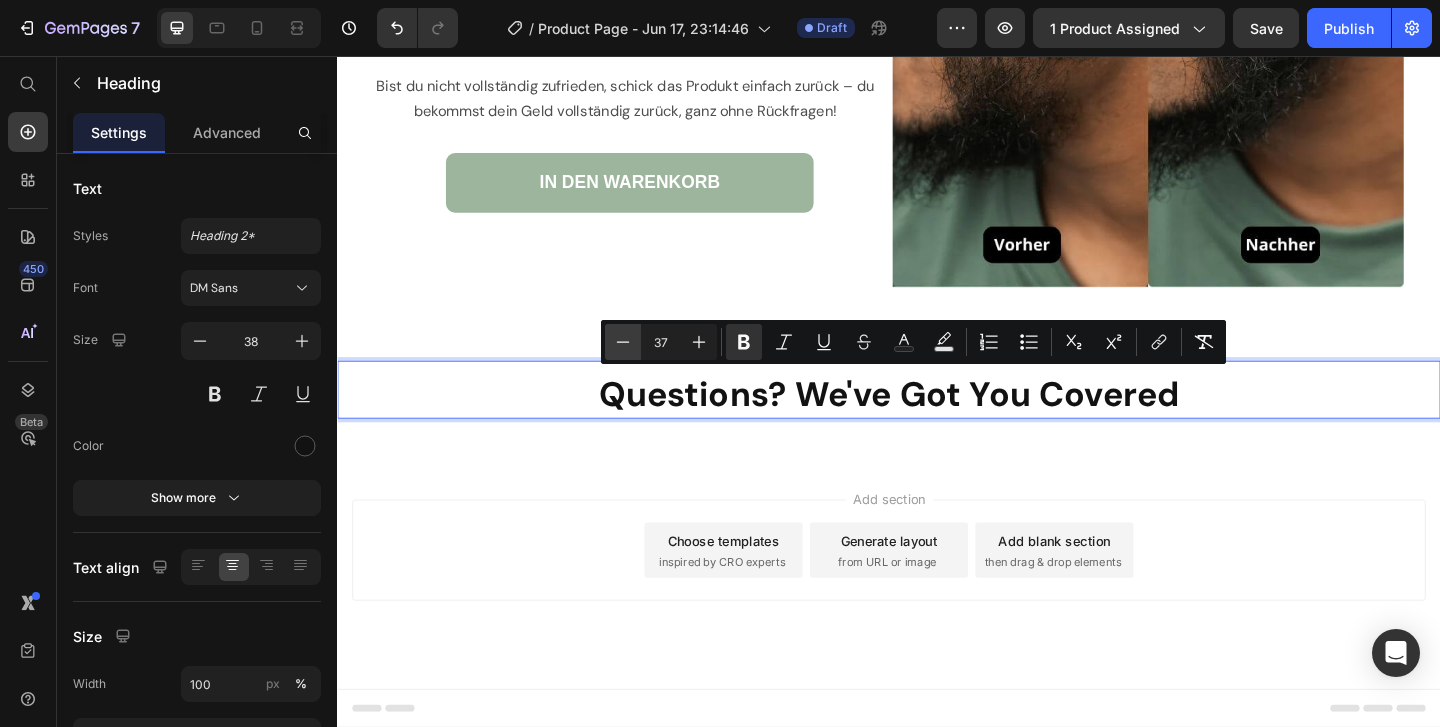 click 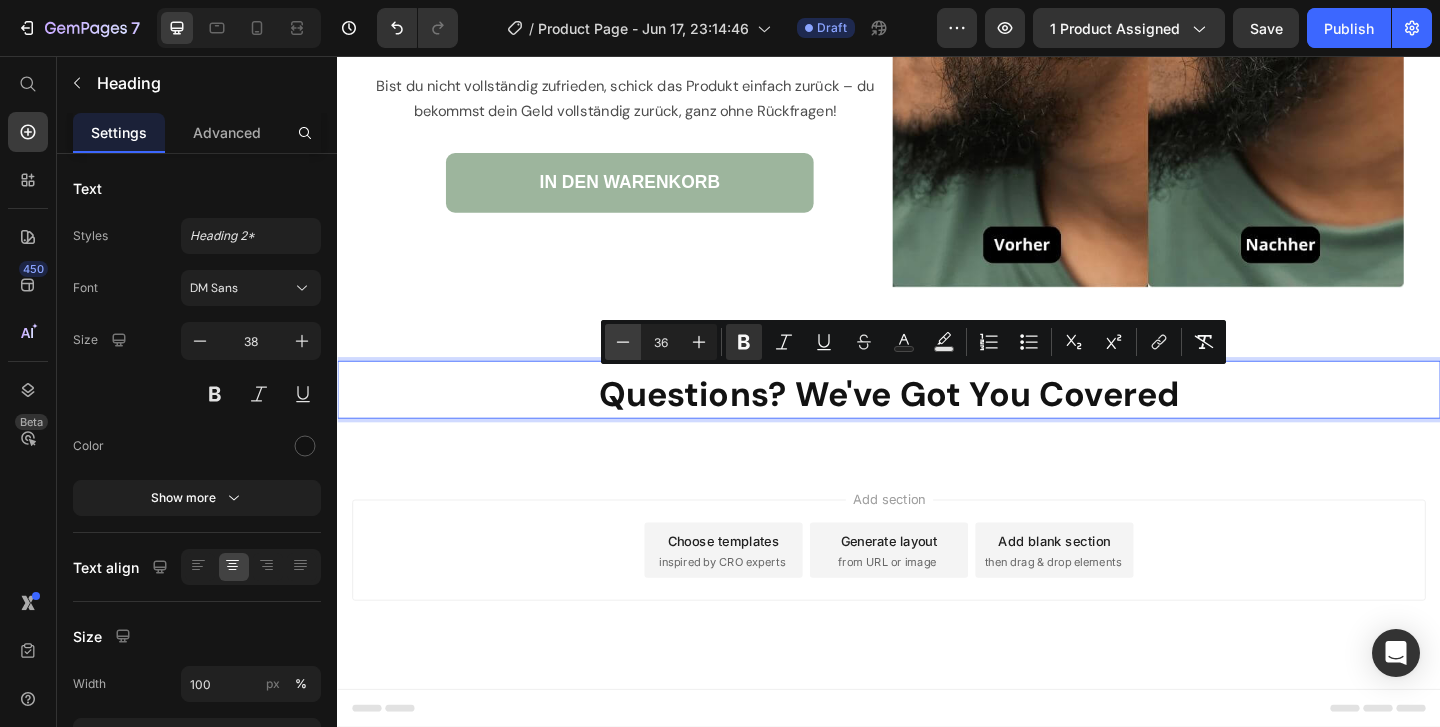 click 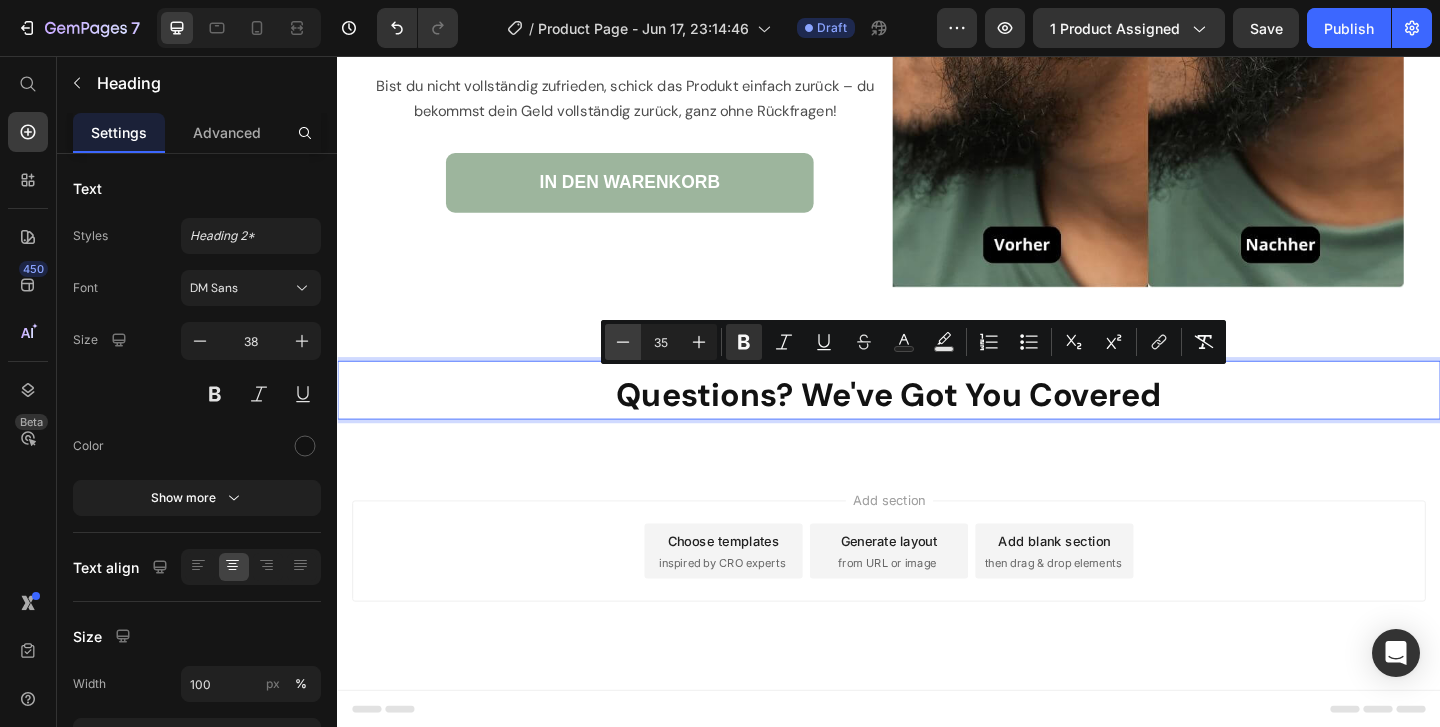 click 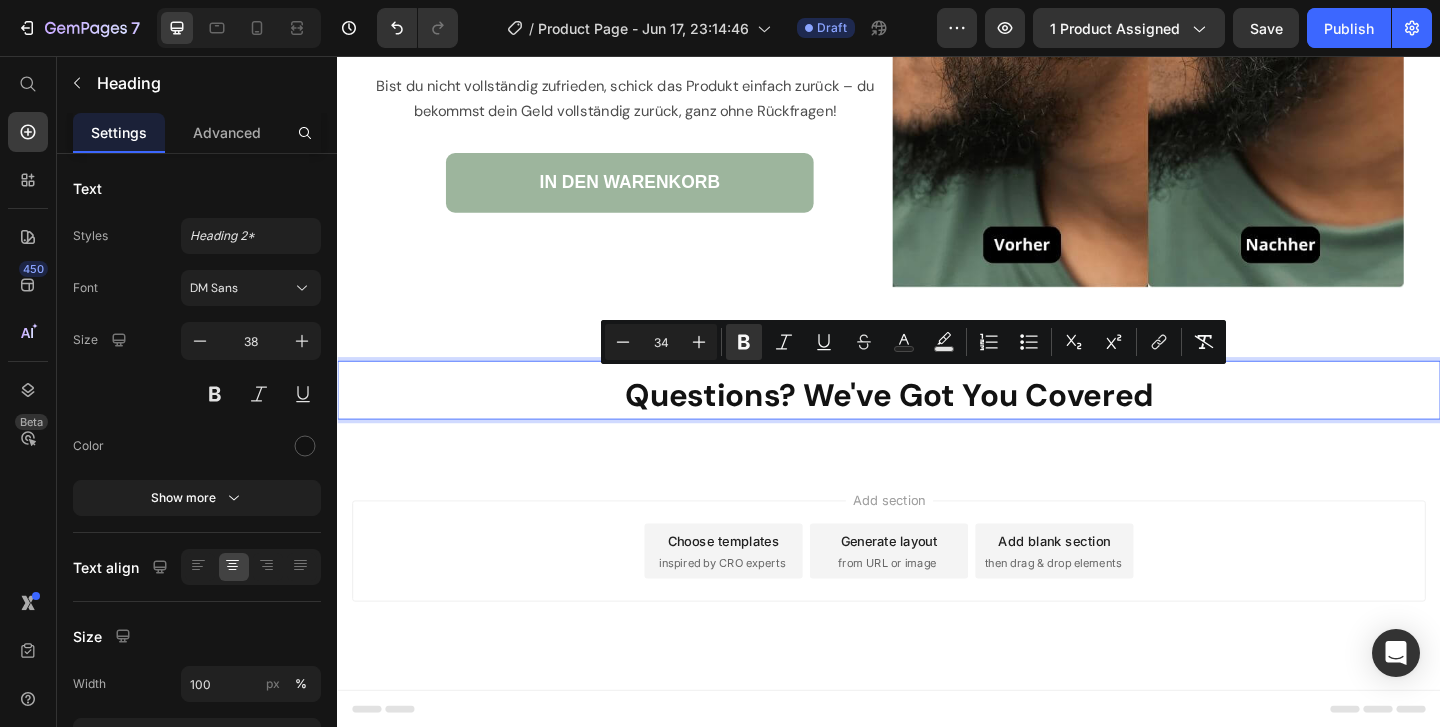 click on "Questions? We've Got You Covered" at bounding box center (937, 424) 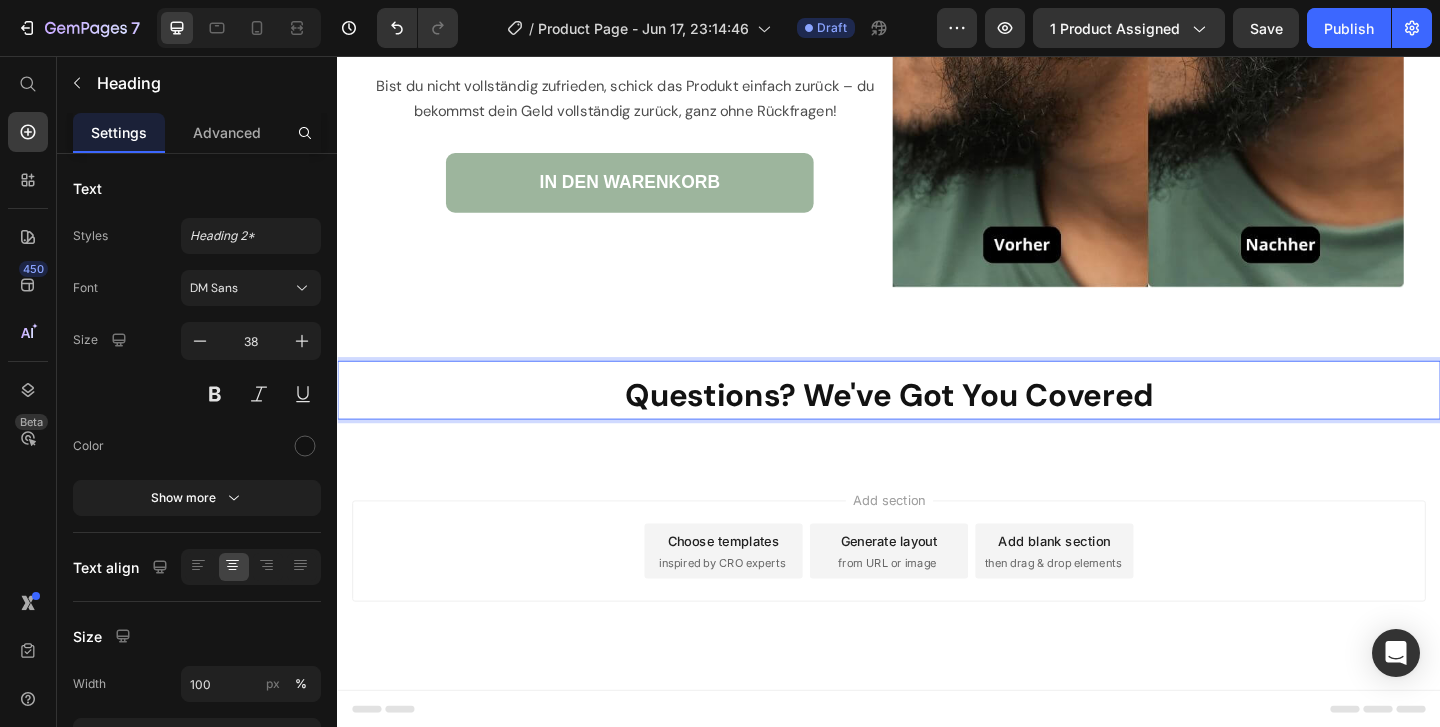 scroll, scrollTop: 7274, scrollLeft: 0, axis: vertical 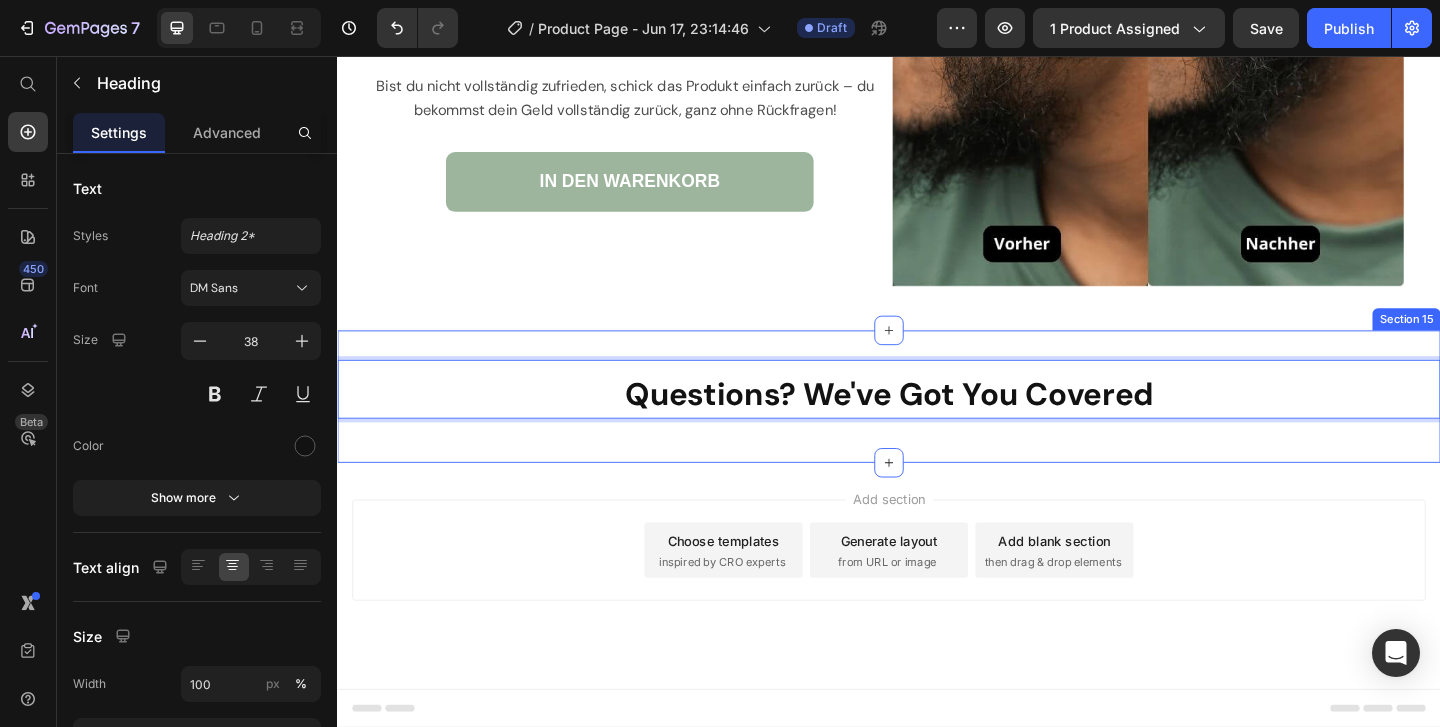 click on "Questions? We've Got You Covered Heading   0 Row Section 15" at bounding box center (937, 426) 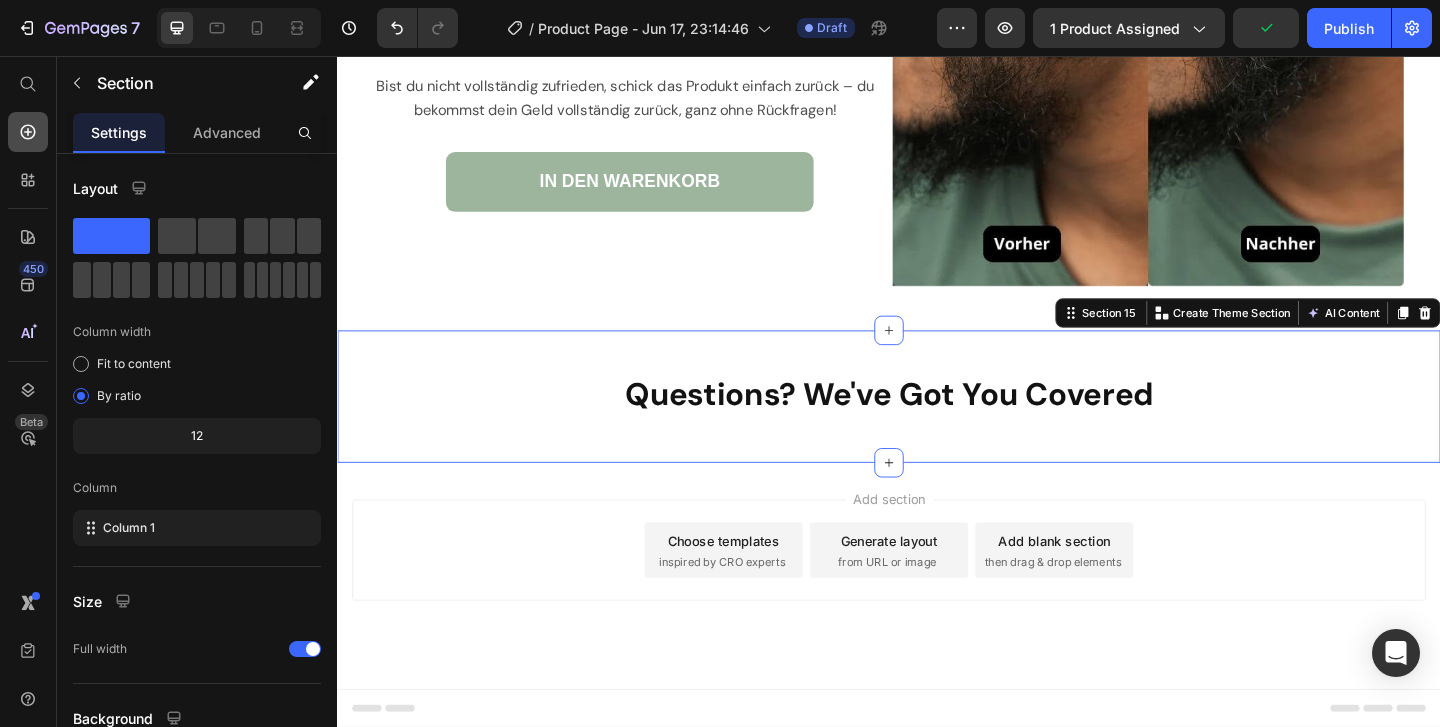 click 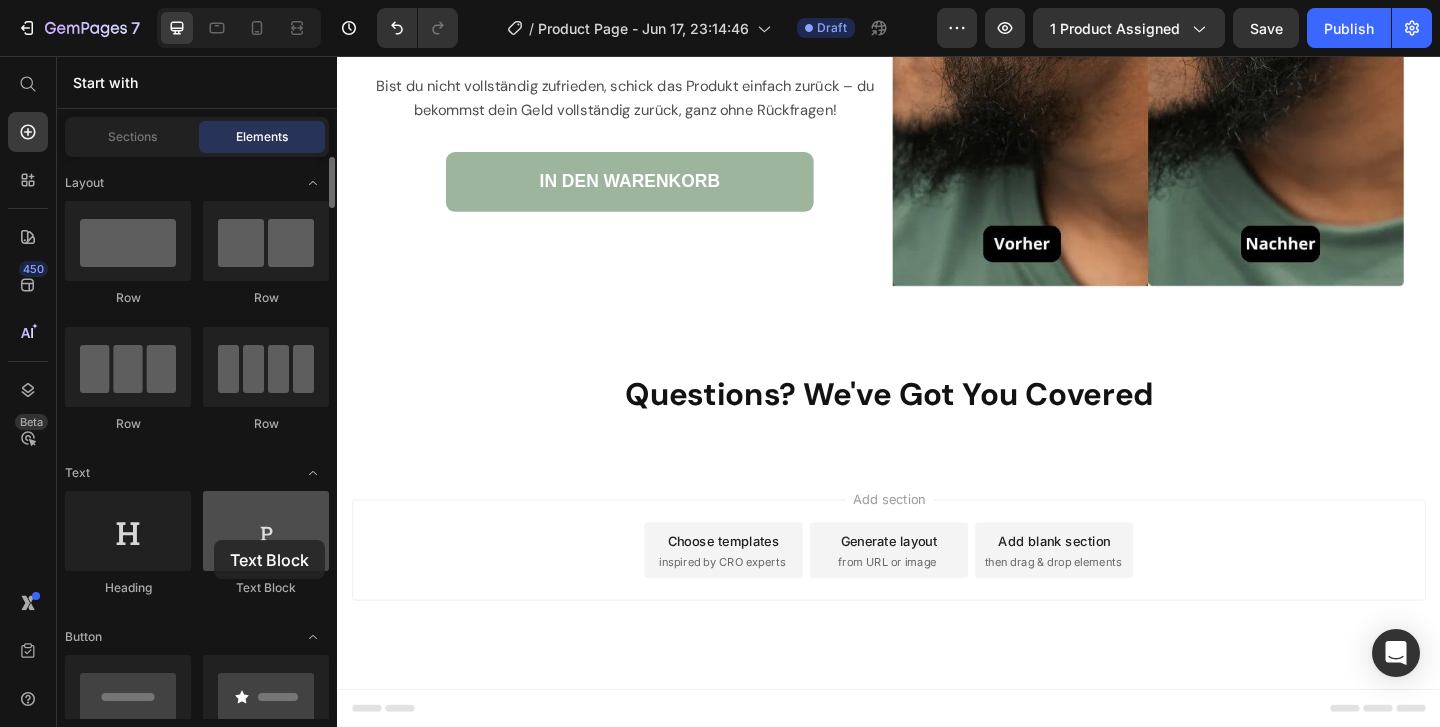 drag, startPoint x: 256, startPoint y: 535, endPoint x: 214, endPoint y: 540, distance: 42.296574 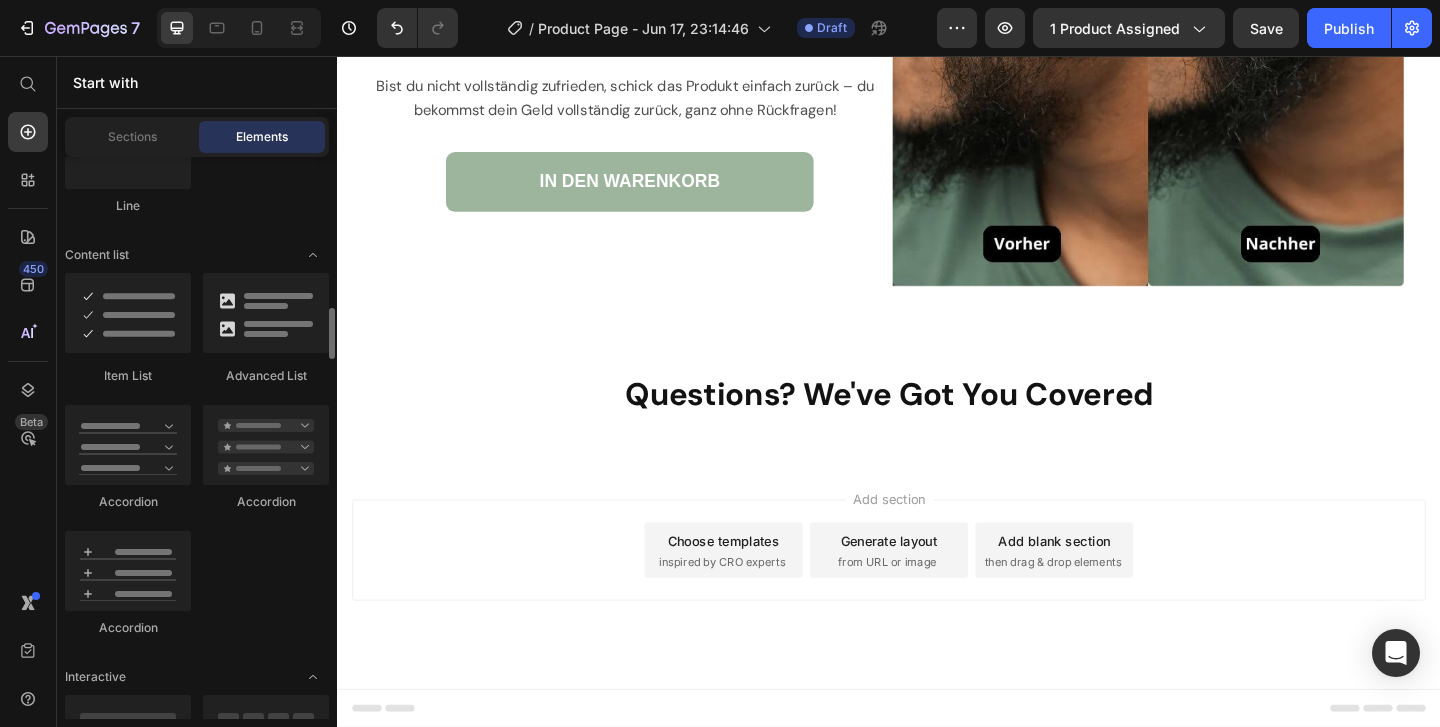 scroll, scrollTop: 1634, scrollLeft: 0, axis: vertical 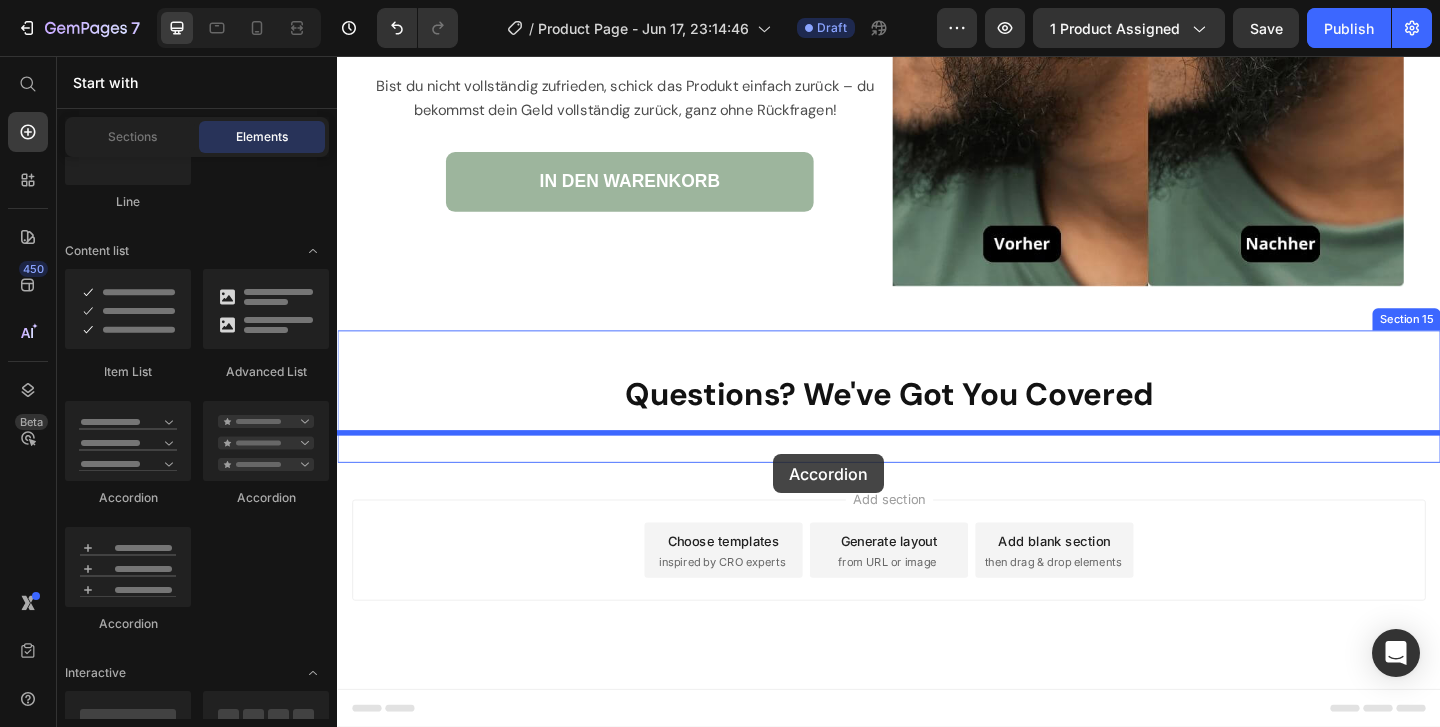 drag, startPoint x: 484, startPoint y: 506, endPoint x: 811, endPoint y: 486, distance: 327.61105 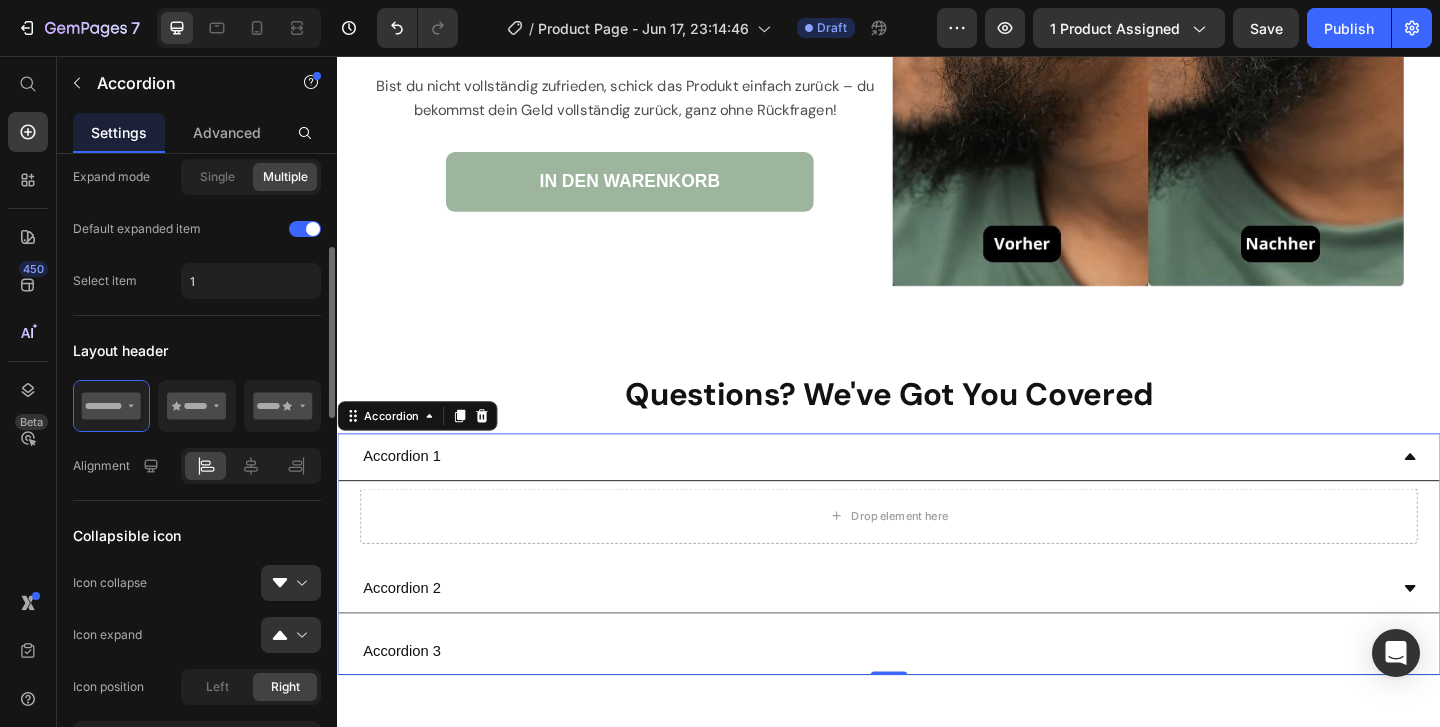 scroll, scrollTop: 322, scrollLeft: 0, axis: vertical 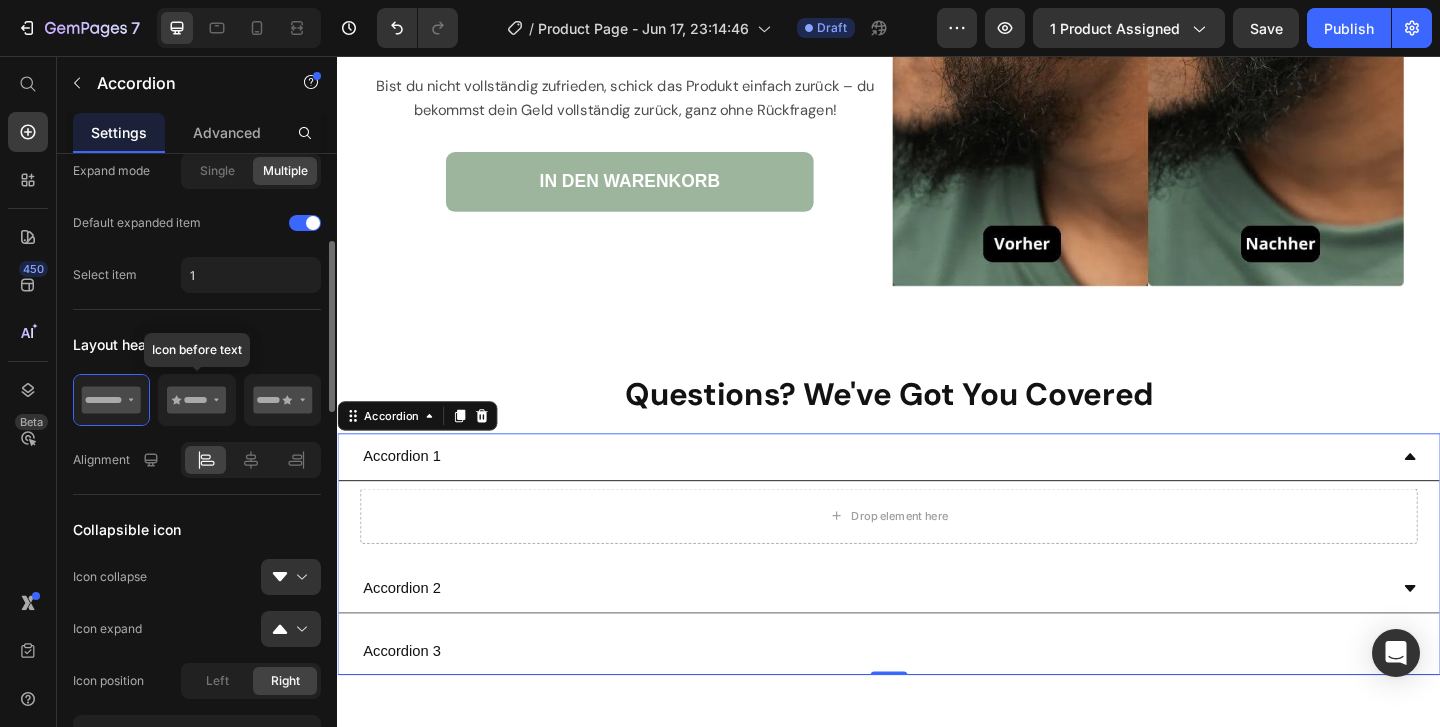 click 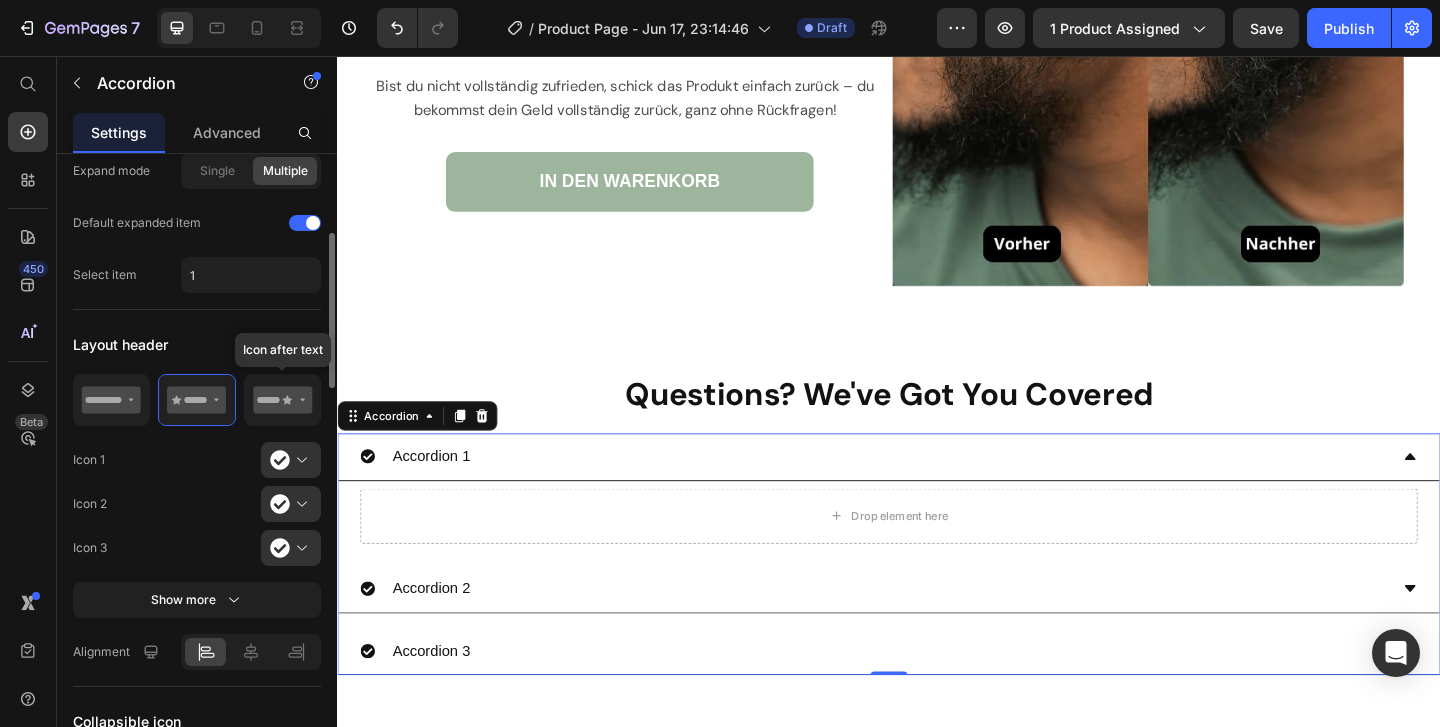 click 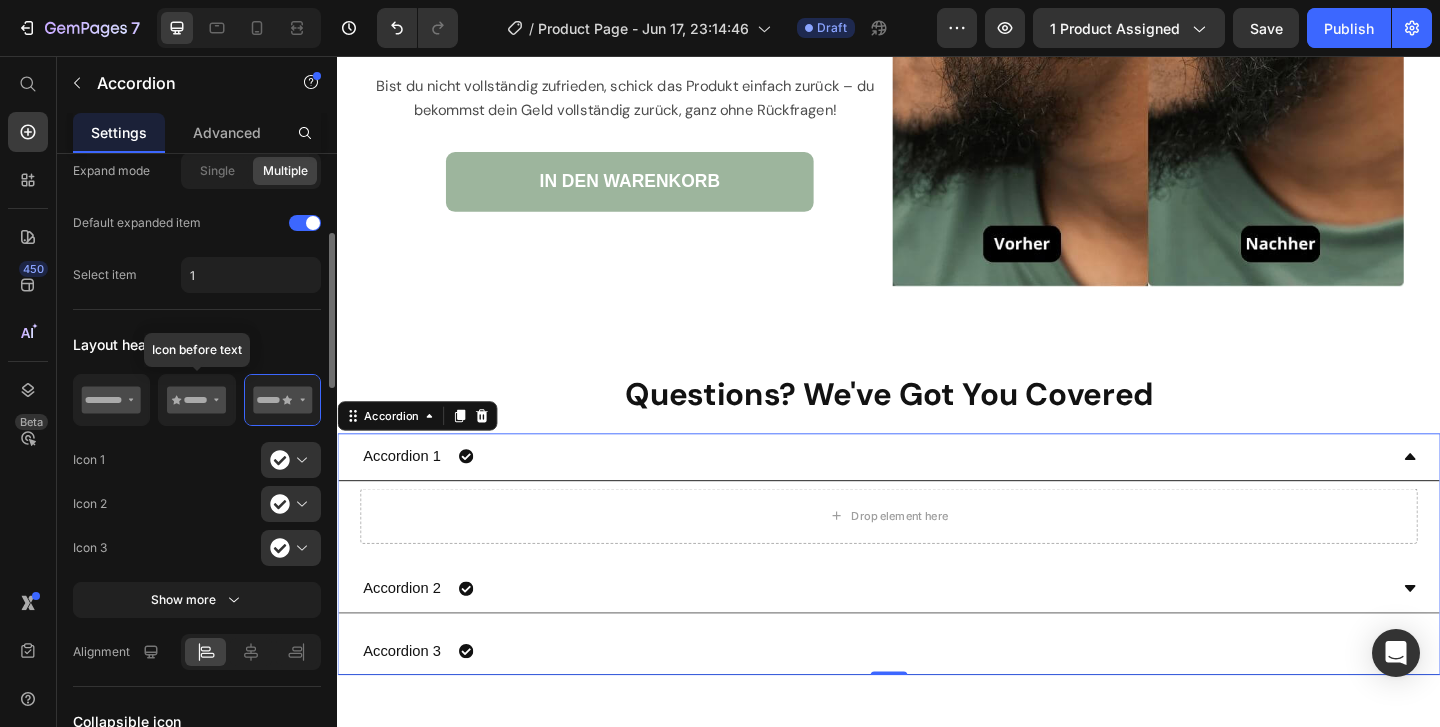 click 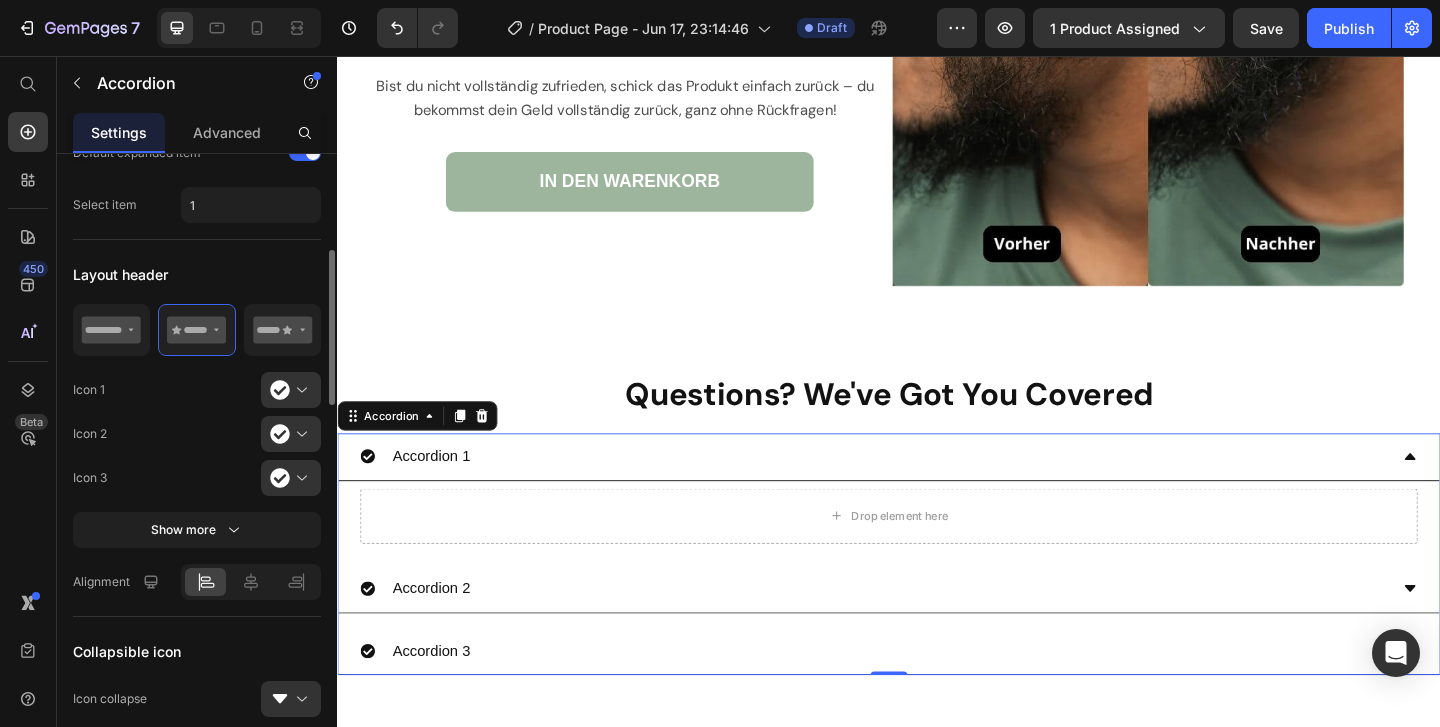 scroll, scrollTop: 430, scrollLeft: 0, axis: vertical 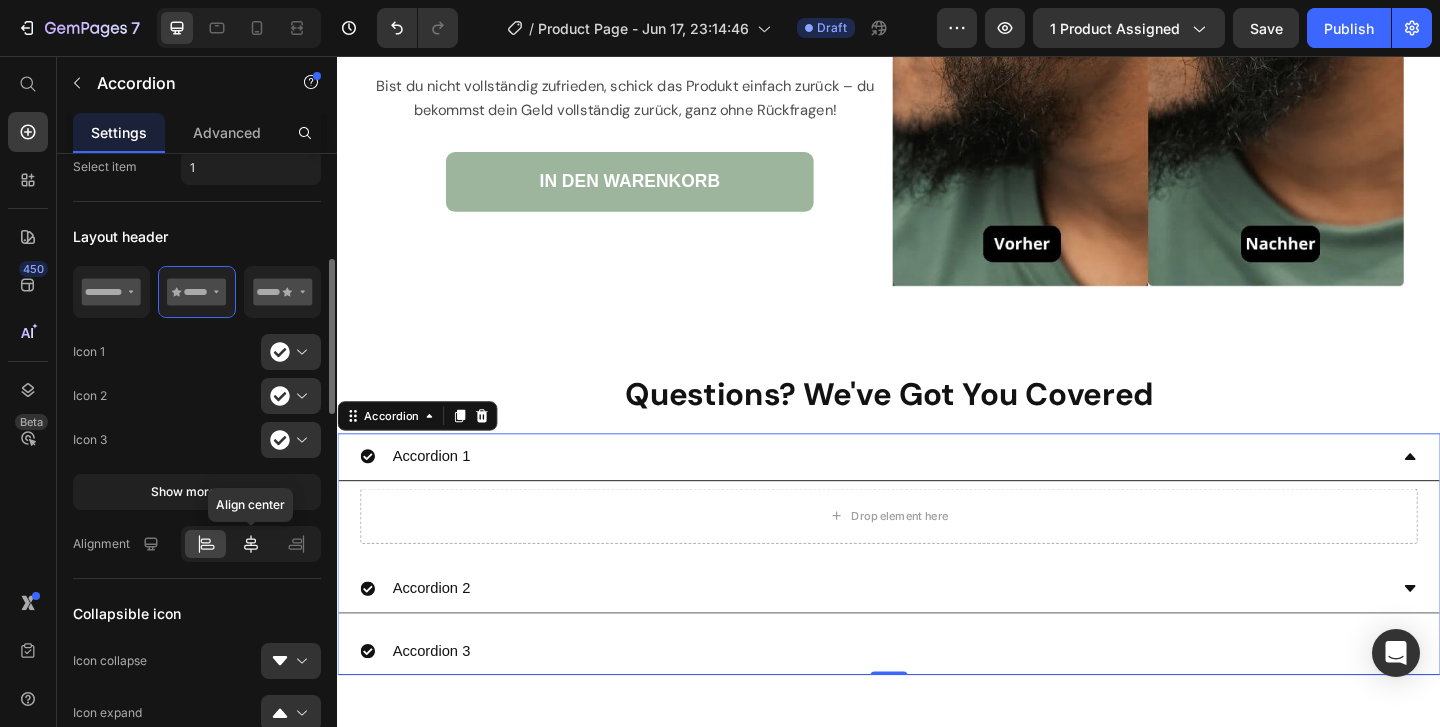 click 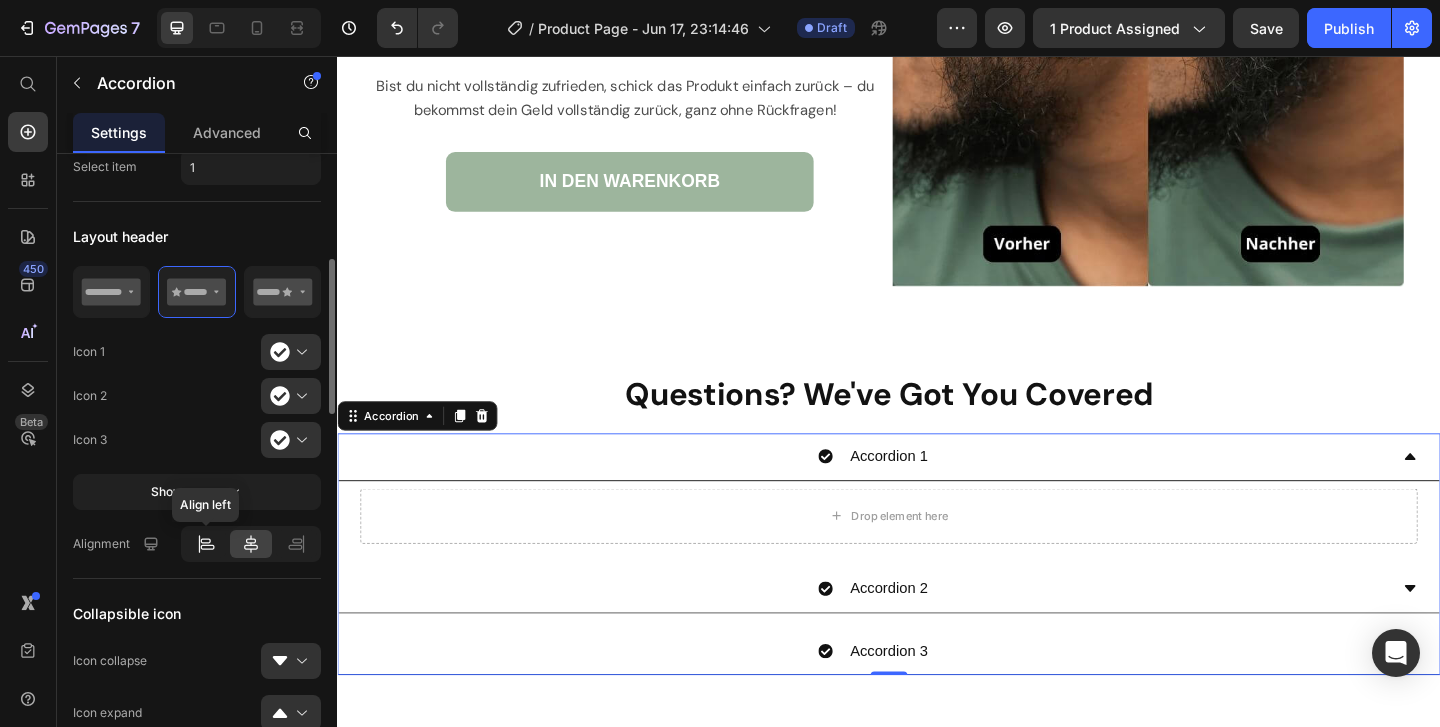 click 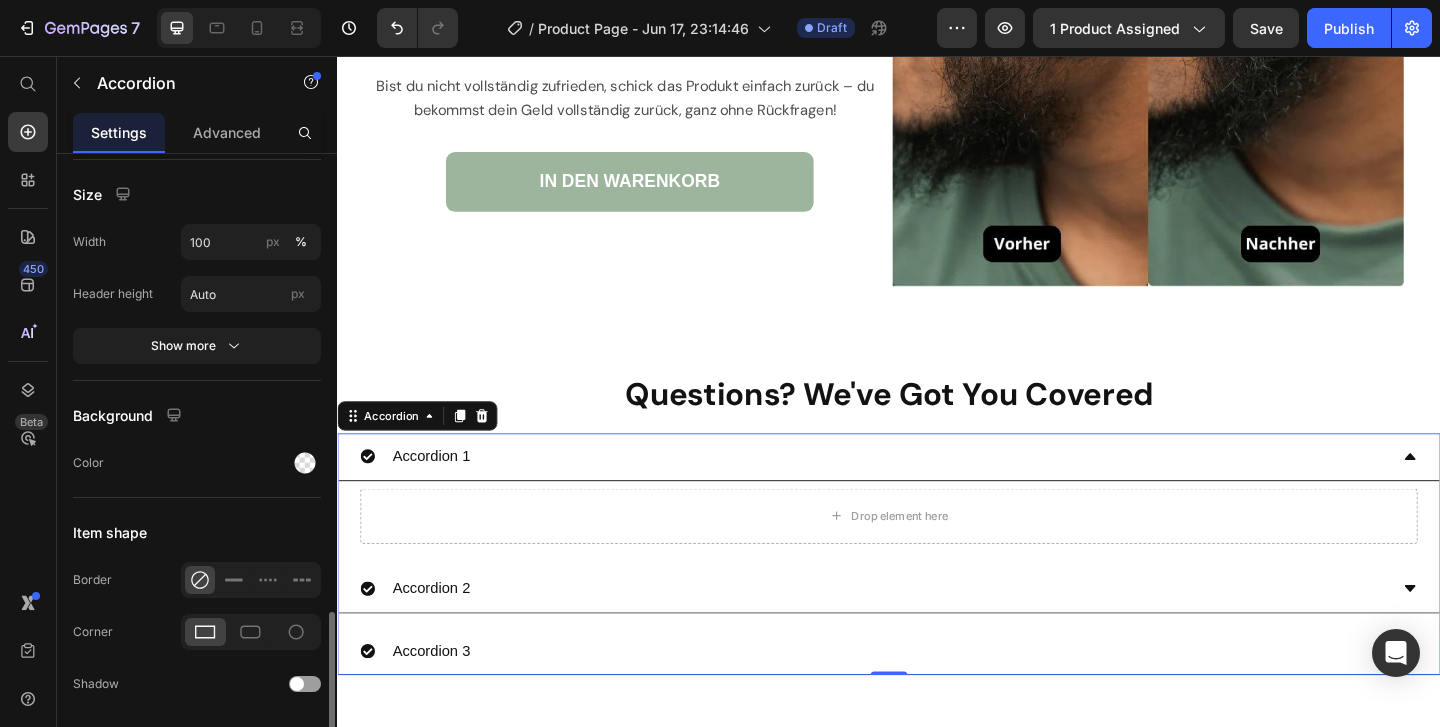 scroll, scrollTop: 1860, scrollLeft: 0, axis: vertical 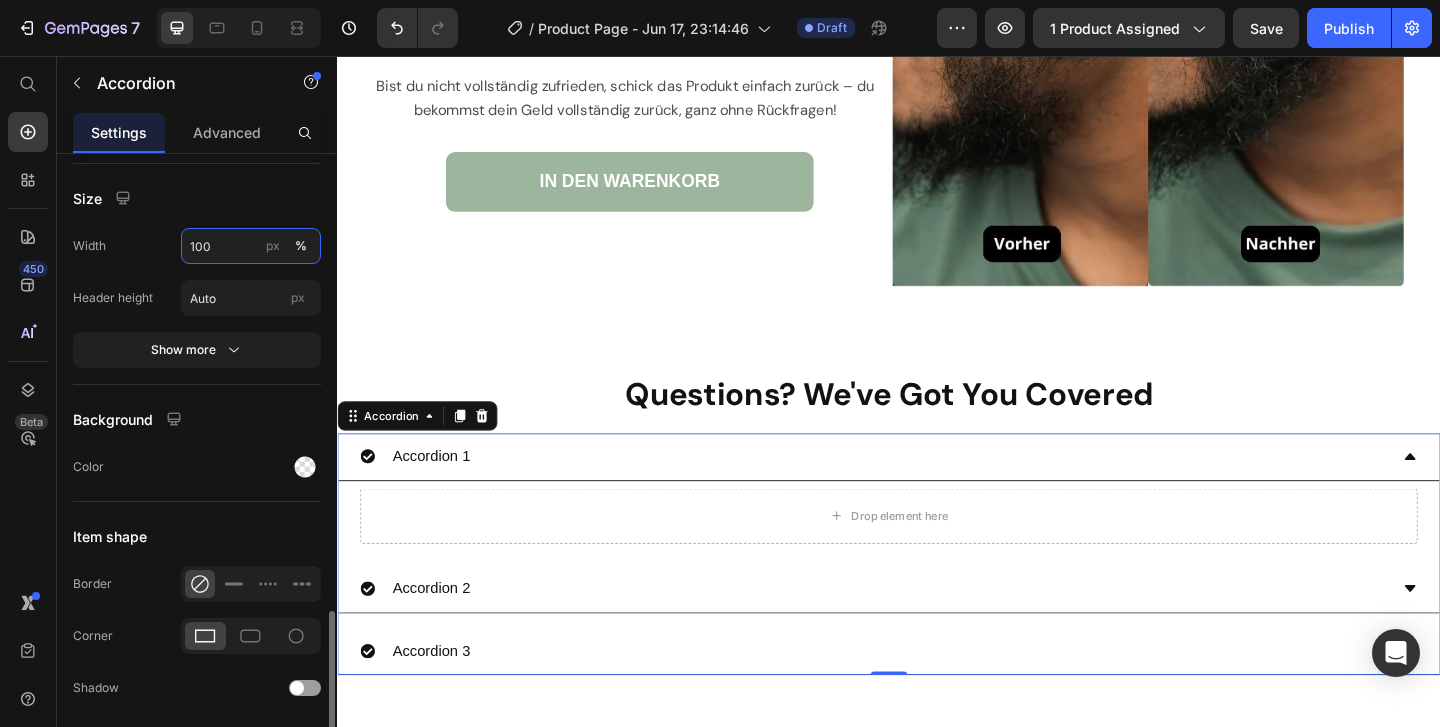 click on "100" at bounding box center (251, 246) 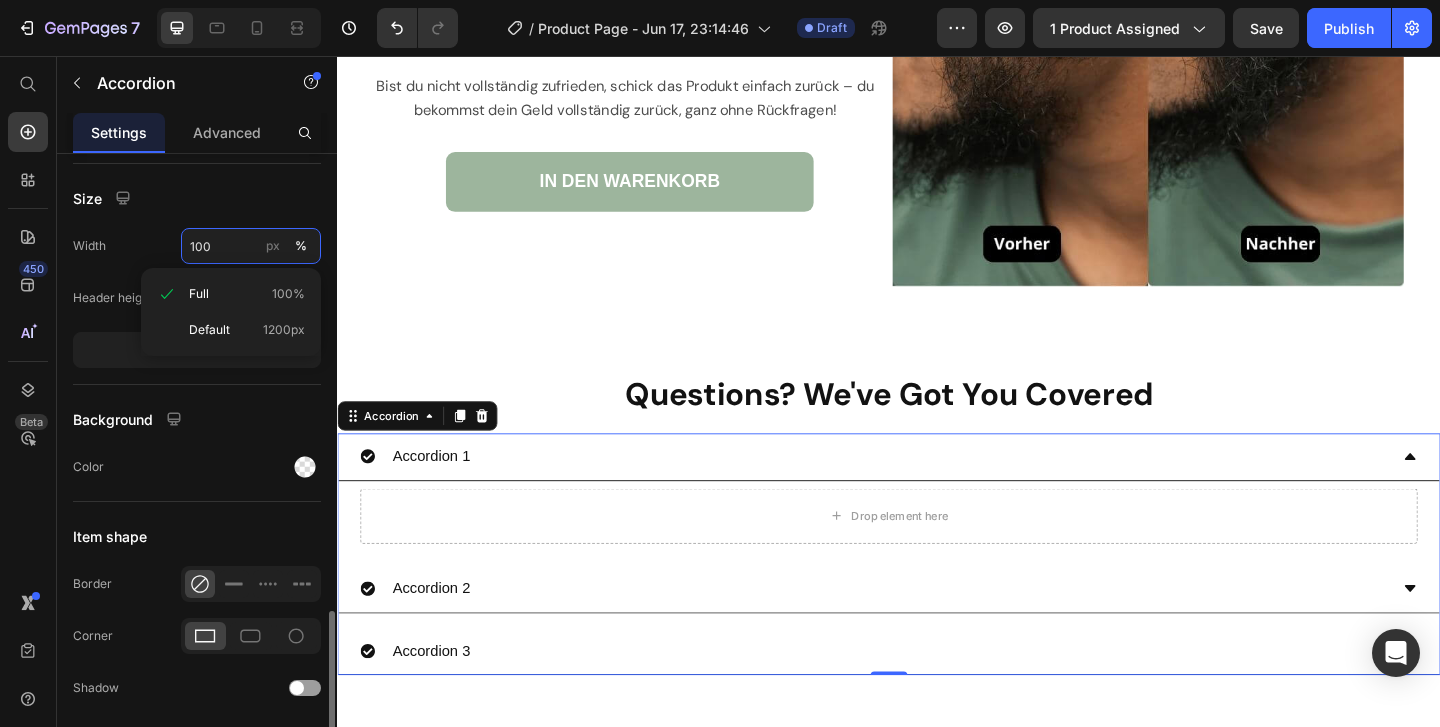 click on "100" at bounding box center (251, 246) 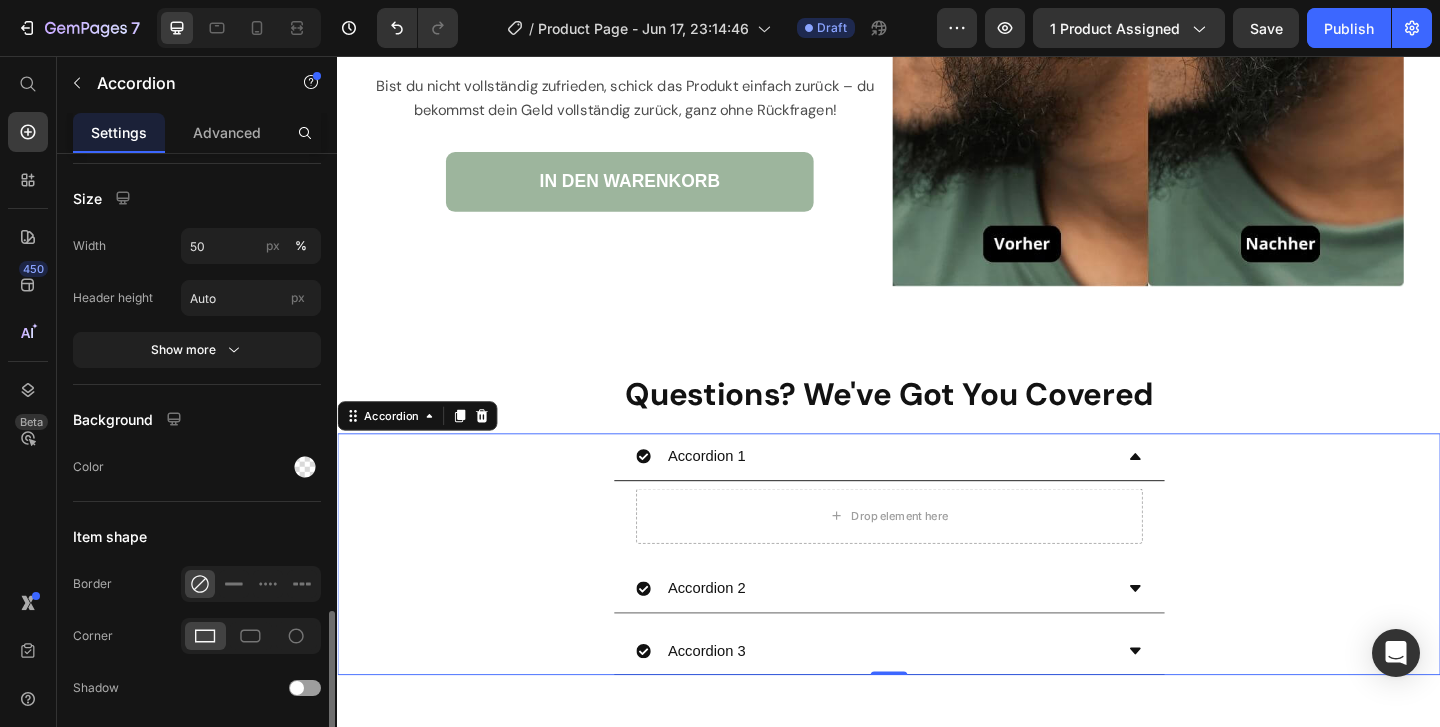 click on "Background Color" 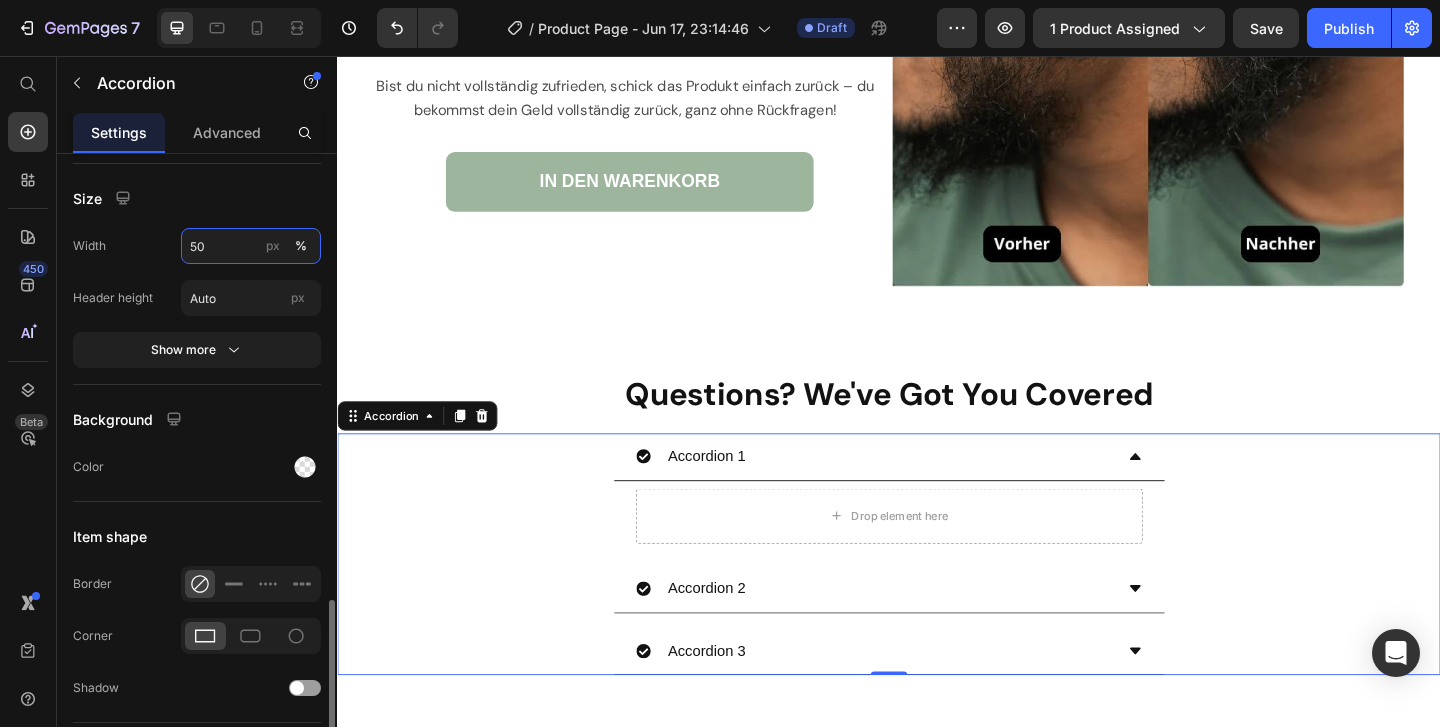 click on "50" at bounding box center (251, 246) 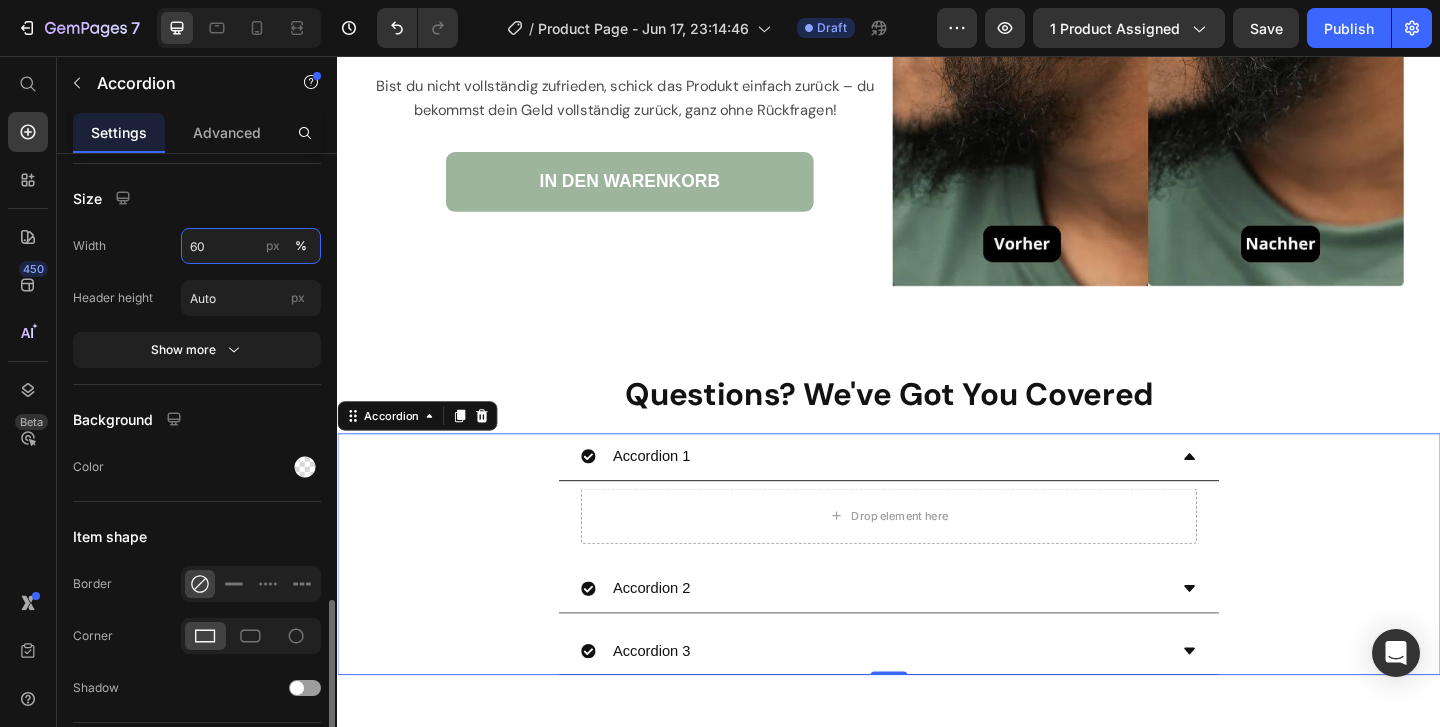 type on "60" 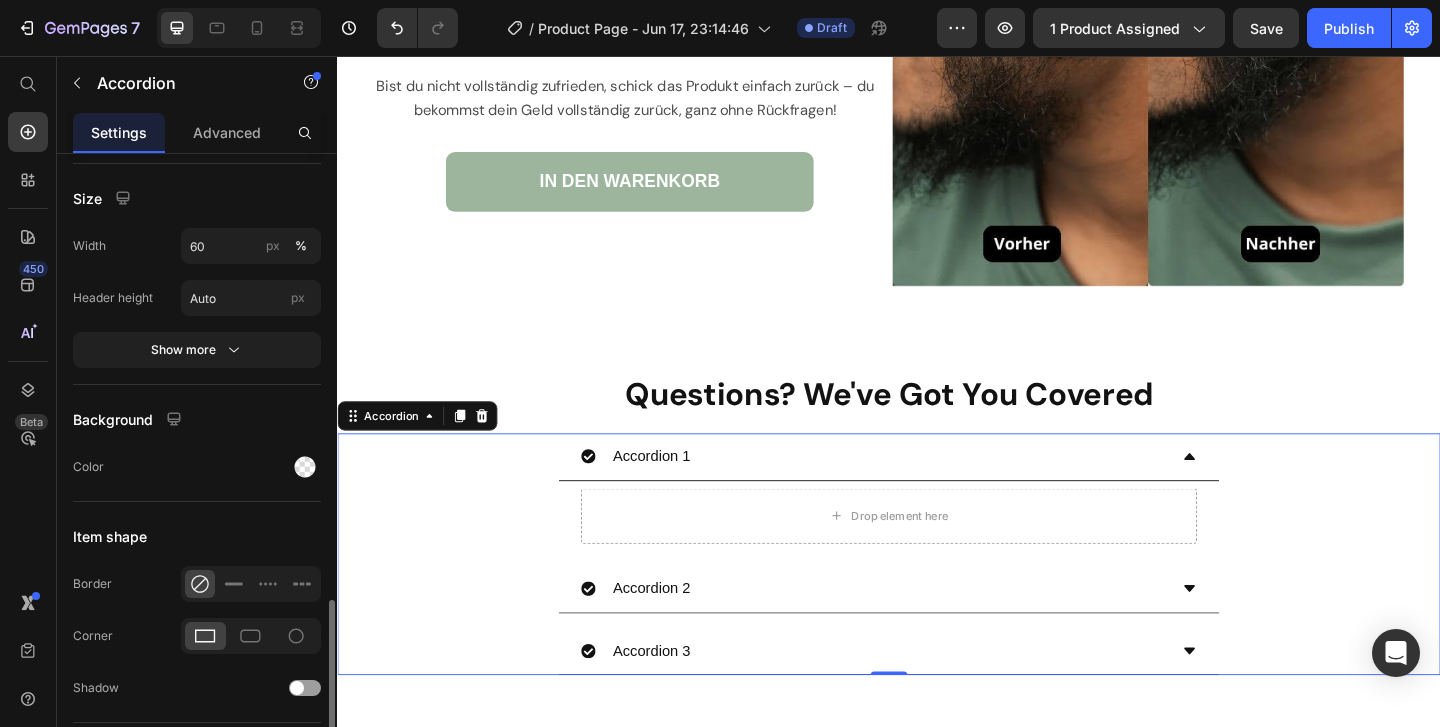 click on "Color" 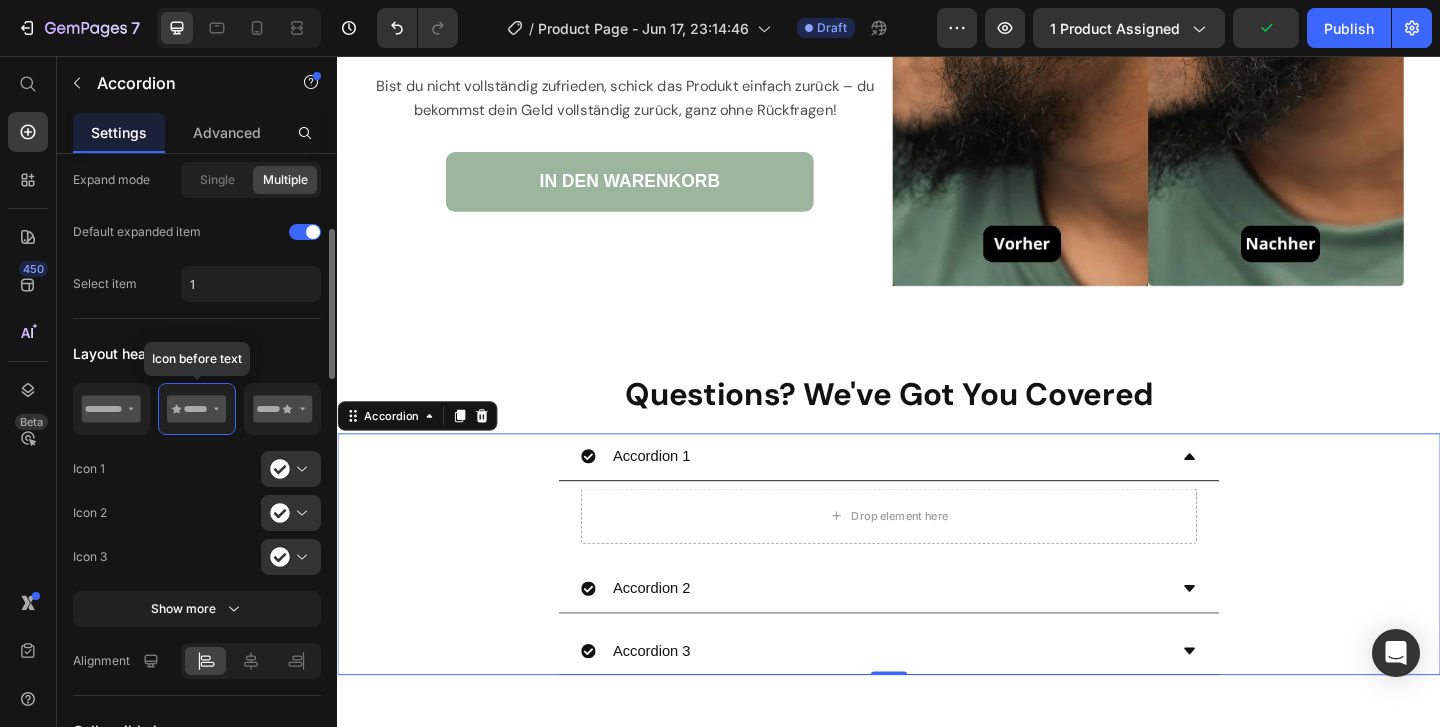 scroll, scrollTop: 0, scrollLeft: 0, axis: both 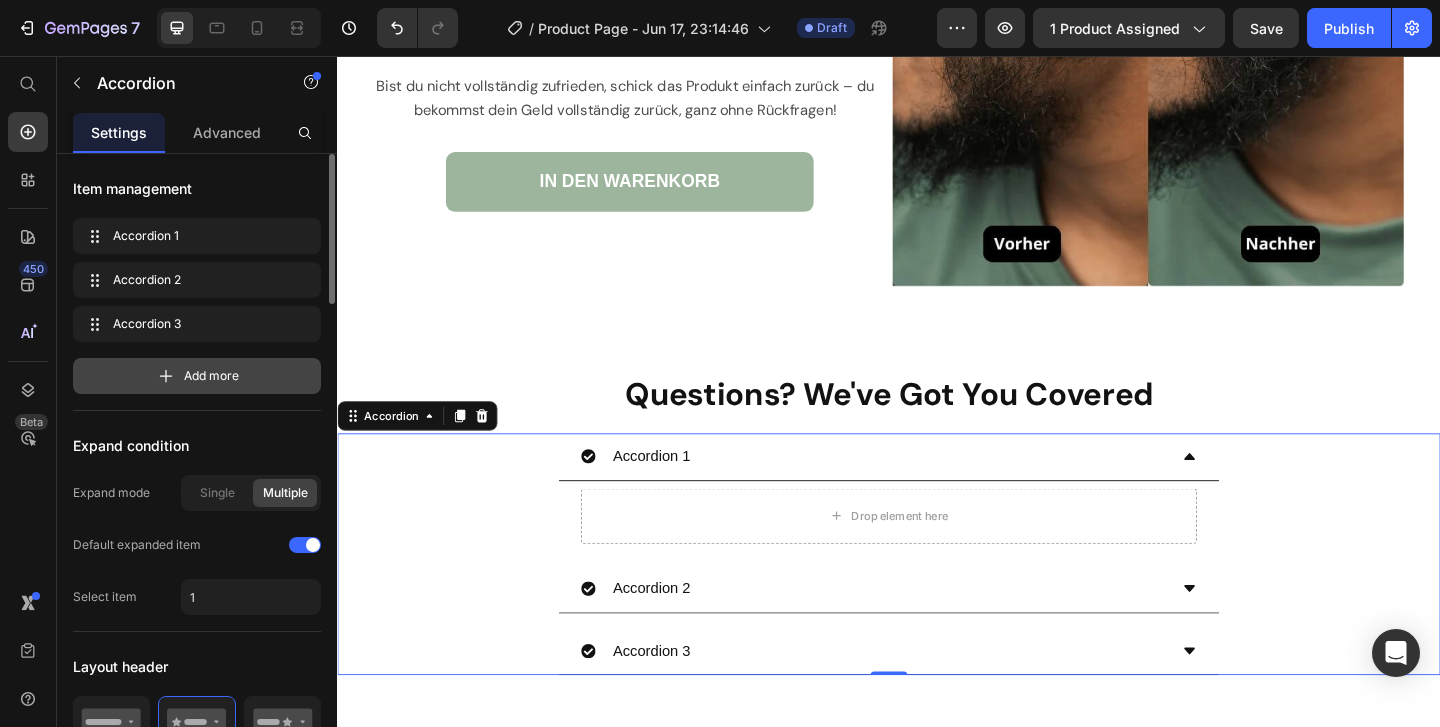 click on "Add more" at bounding box center [197, 376] 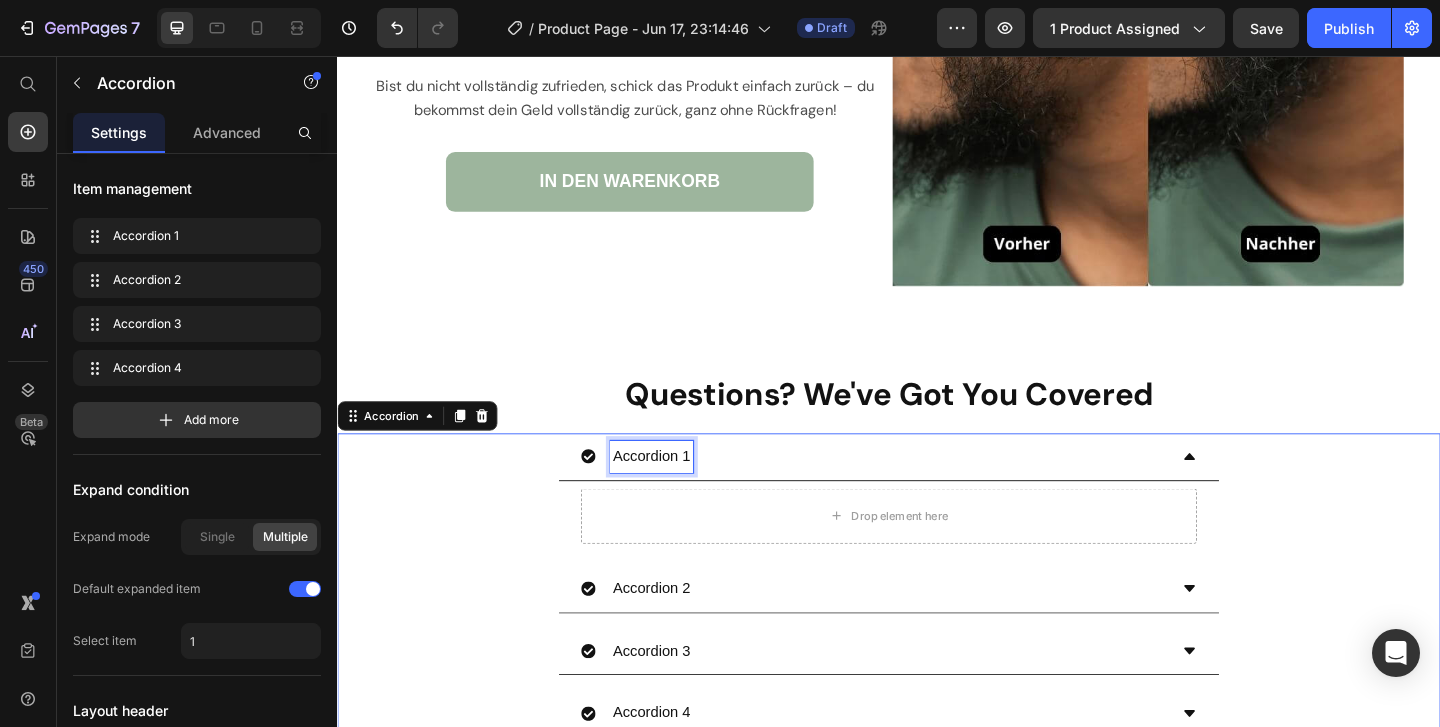 click on "Accordion 1" at bounding box center [679, 491] 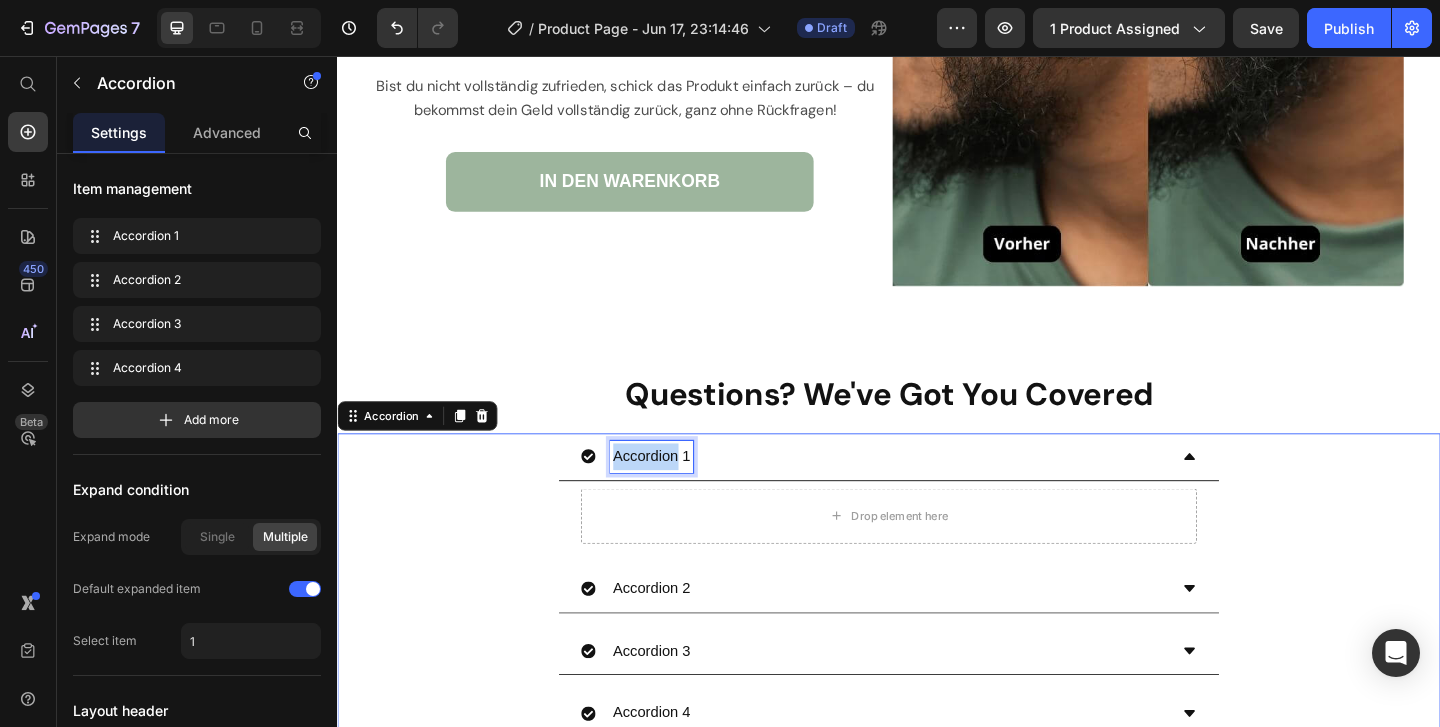 click on "Accordion 1" at bounding box center [679, 491] 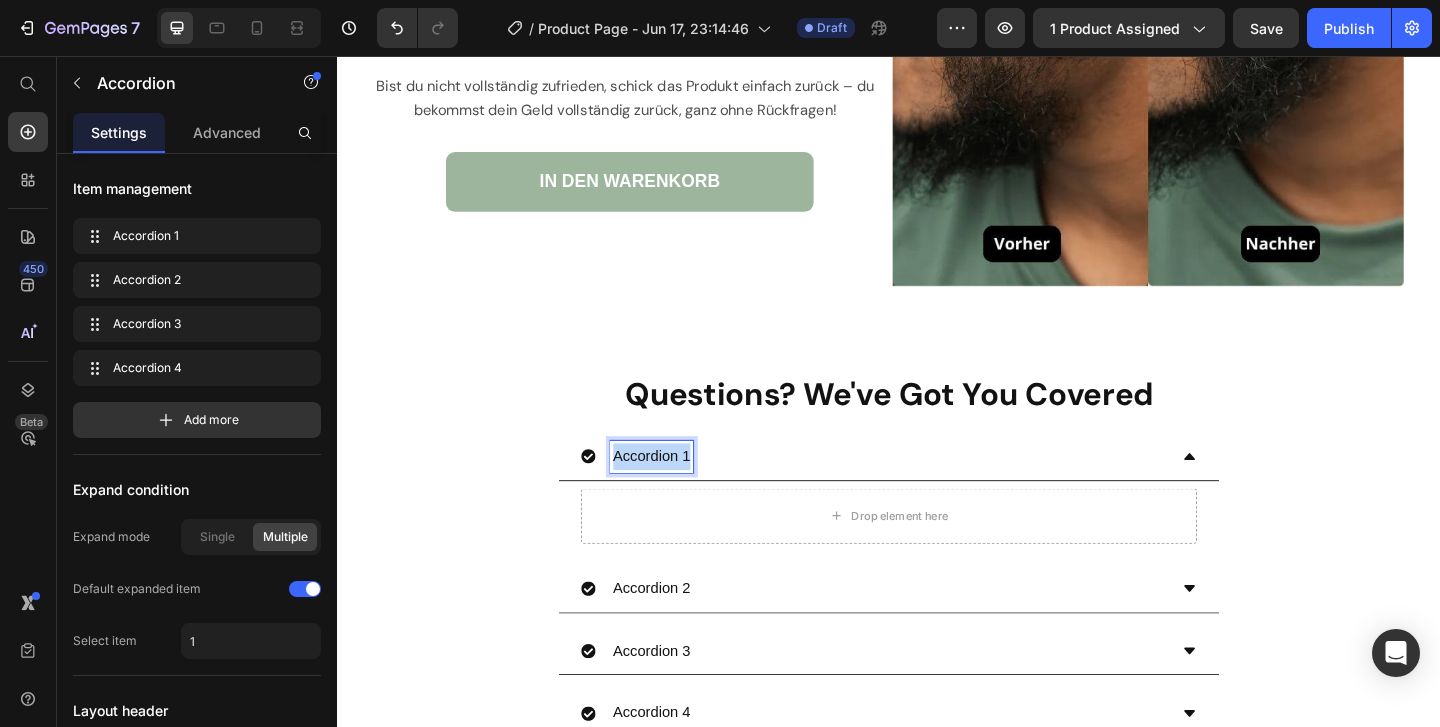 click on "Accordion 1" at bounding box center (679, 491) 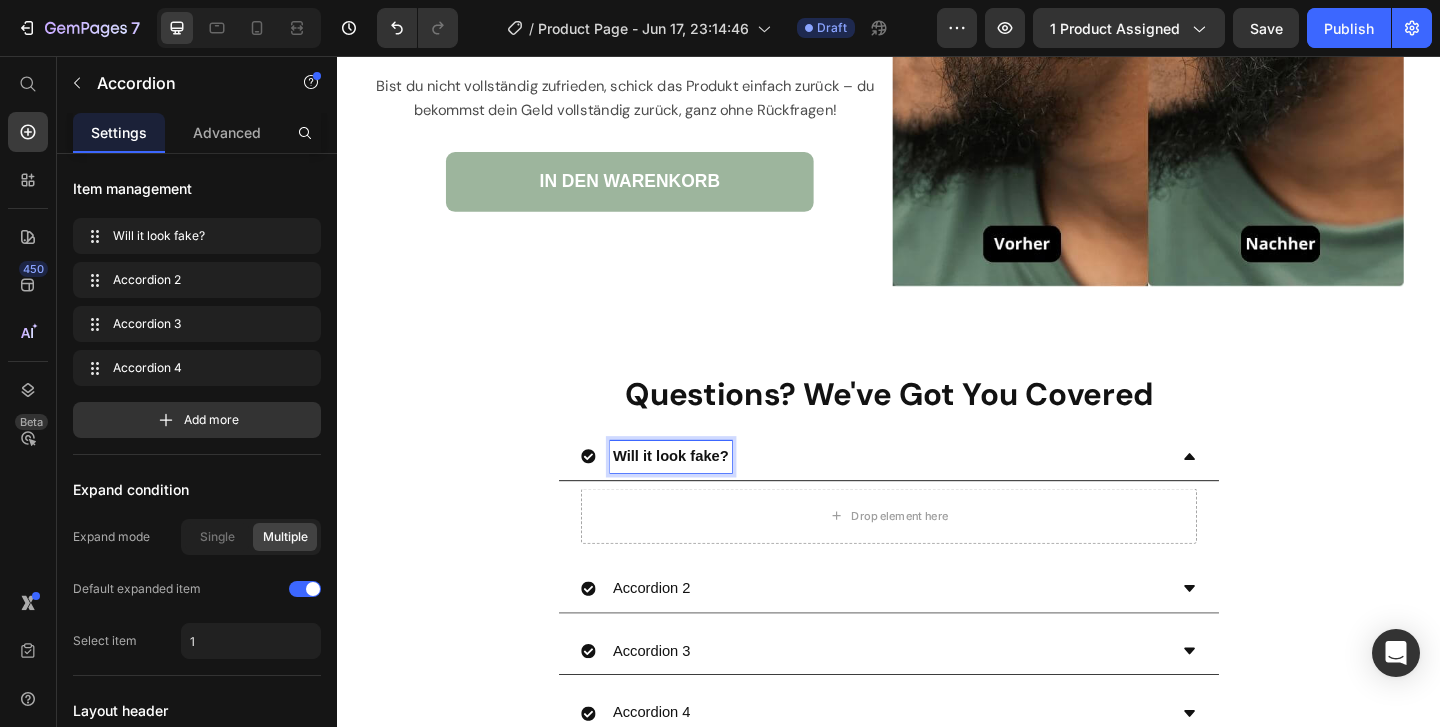 click on "Will it look fake?" at bounding box center (921, 491) 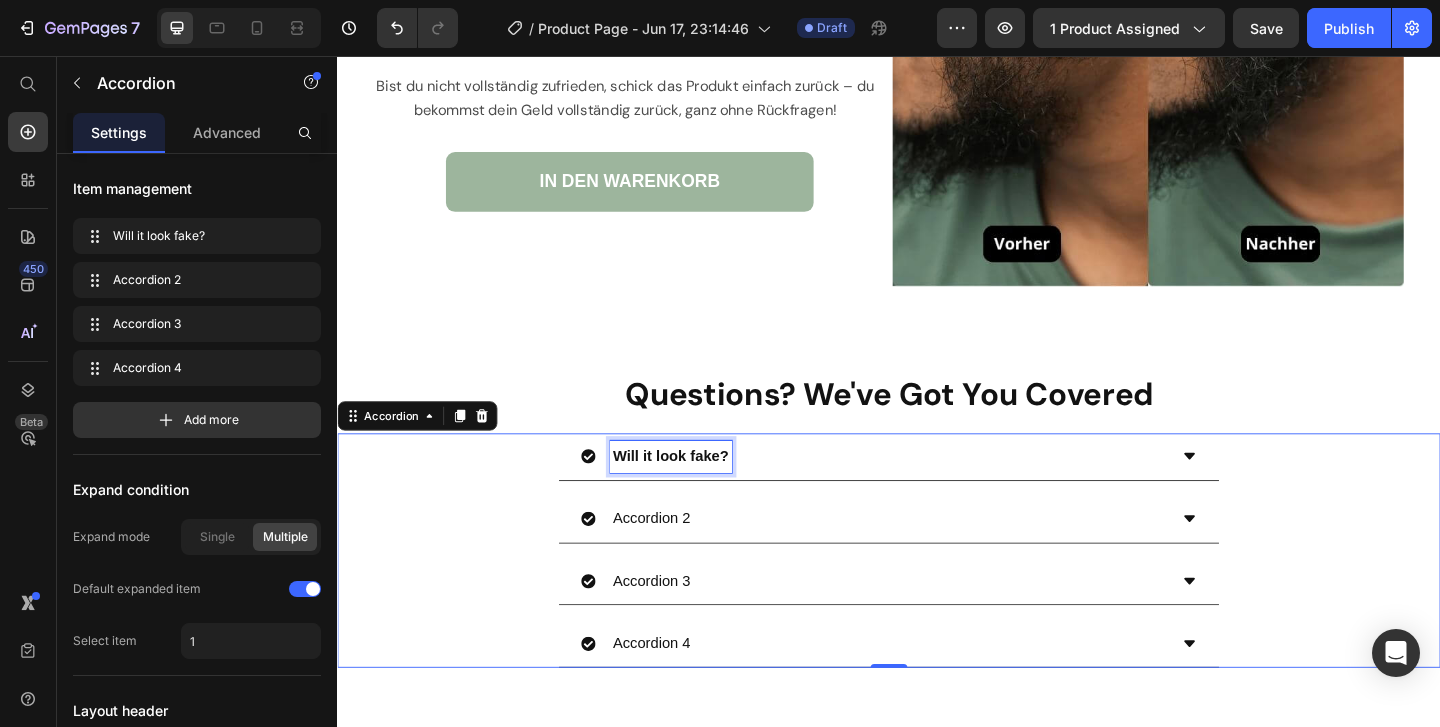 click on "Will it look fake?" at bounding box center [700, 490] 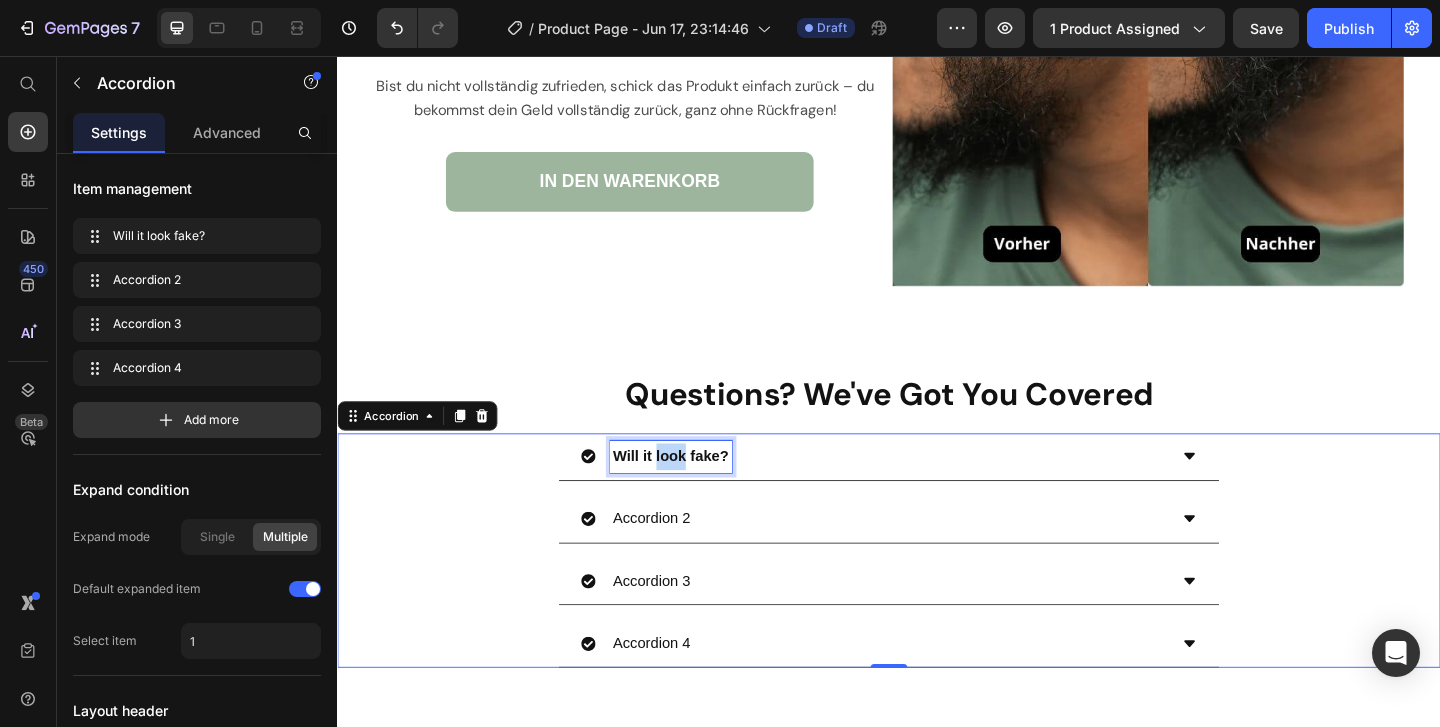 click on "Will it look fake?" at bounding box center [700, 490] 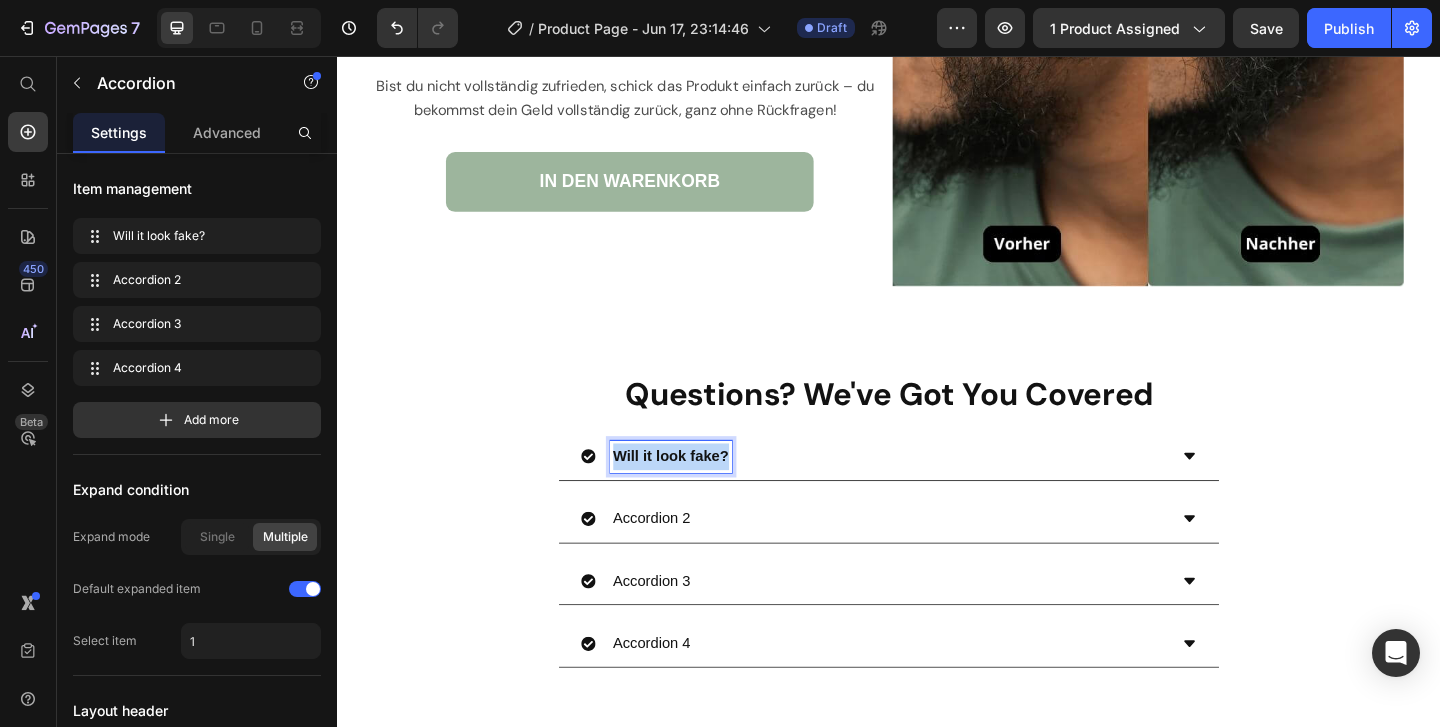 click on "Will it look fake?" at bounding box center [700, 490] 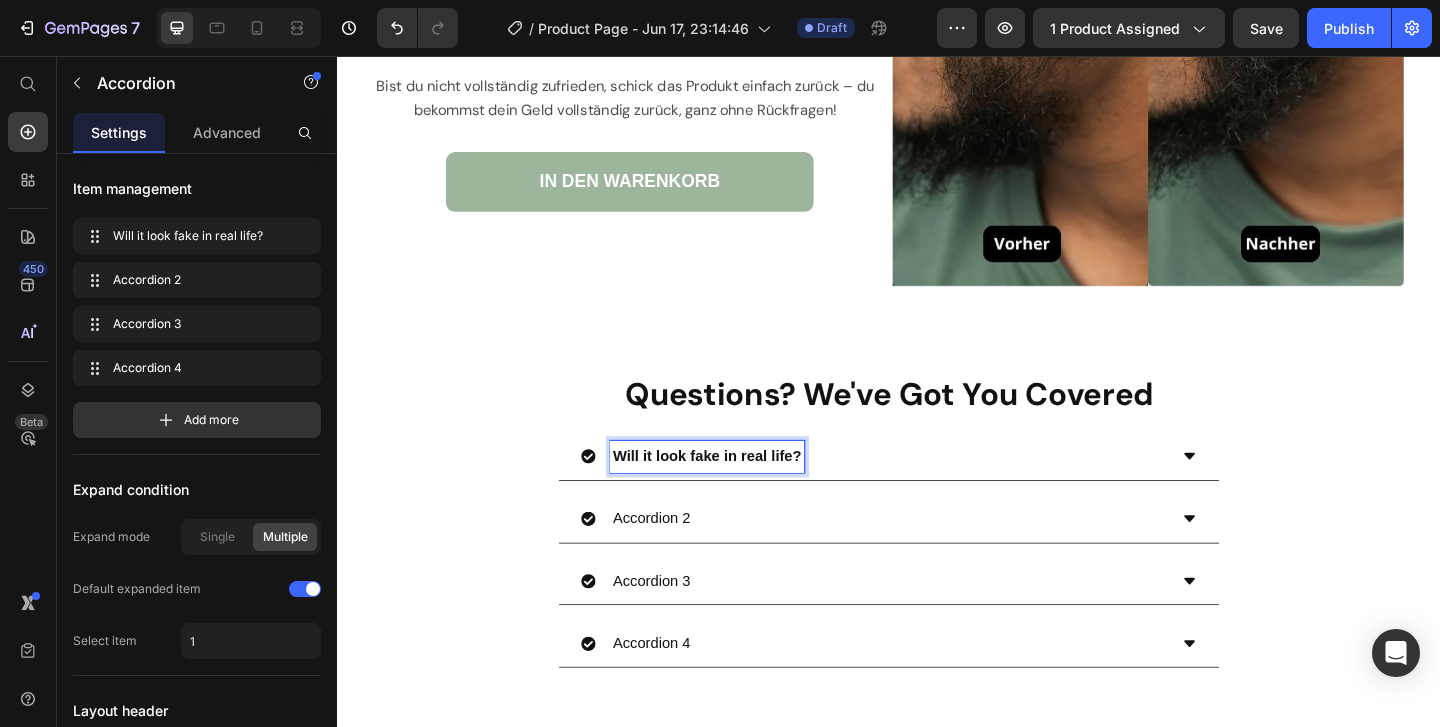 click on "Will it look fake in real life?" at bounding box center (921, 491) 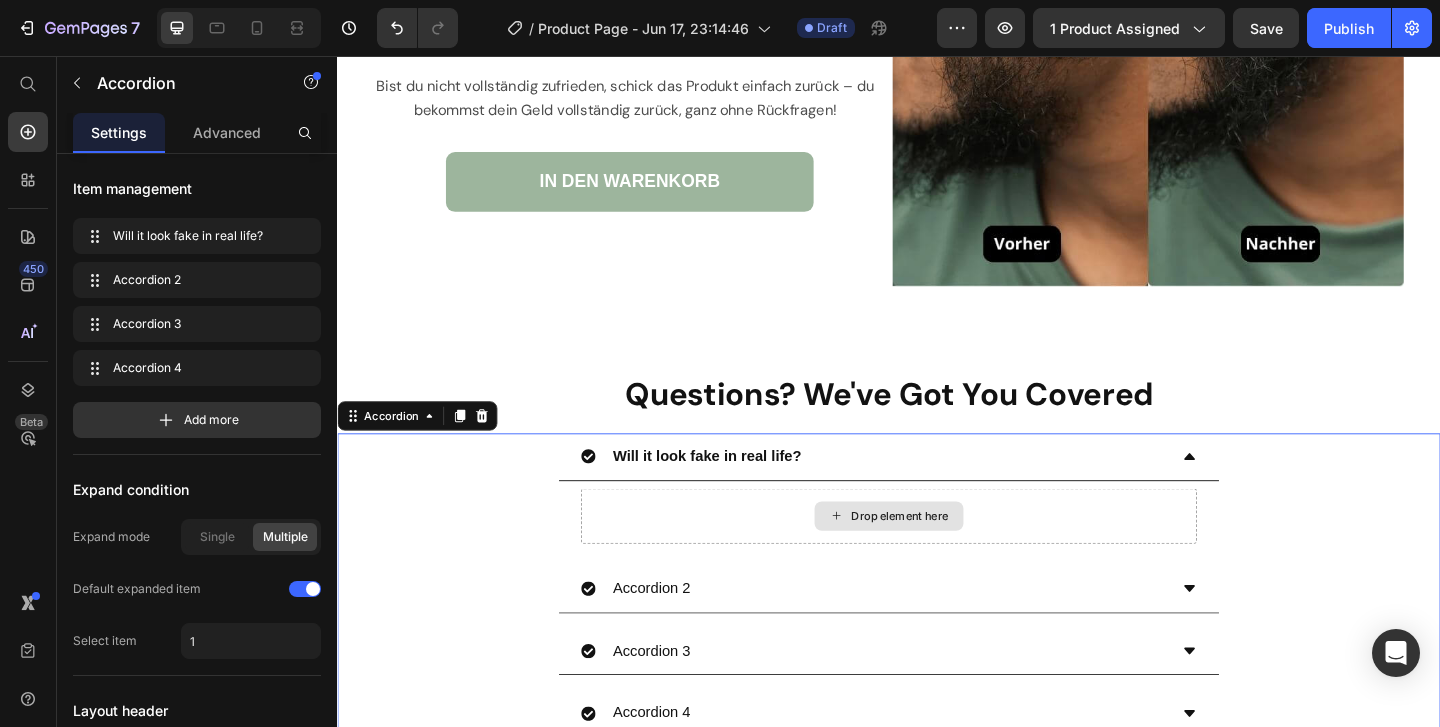 click on "Drop element here" at bounding box center [937, 556] 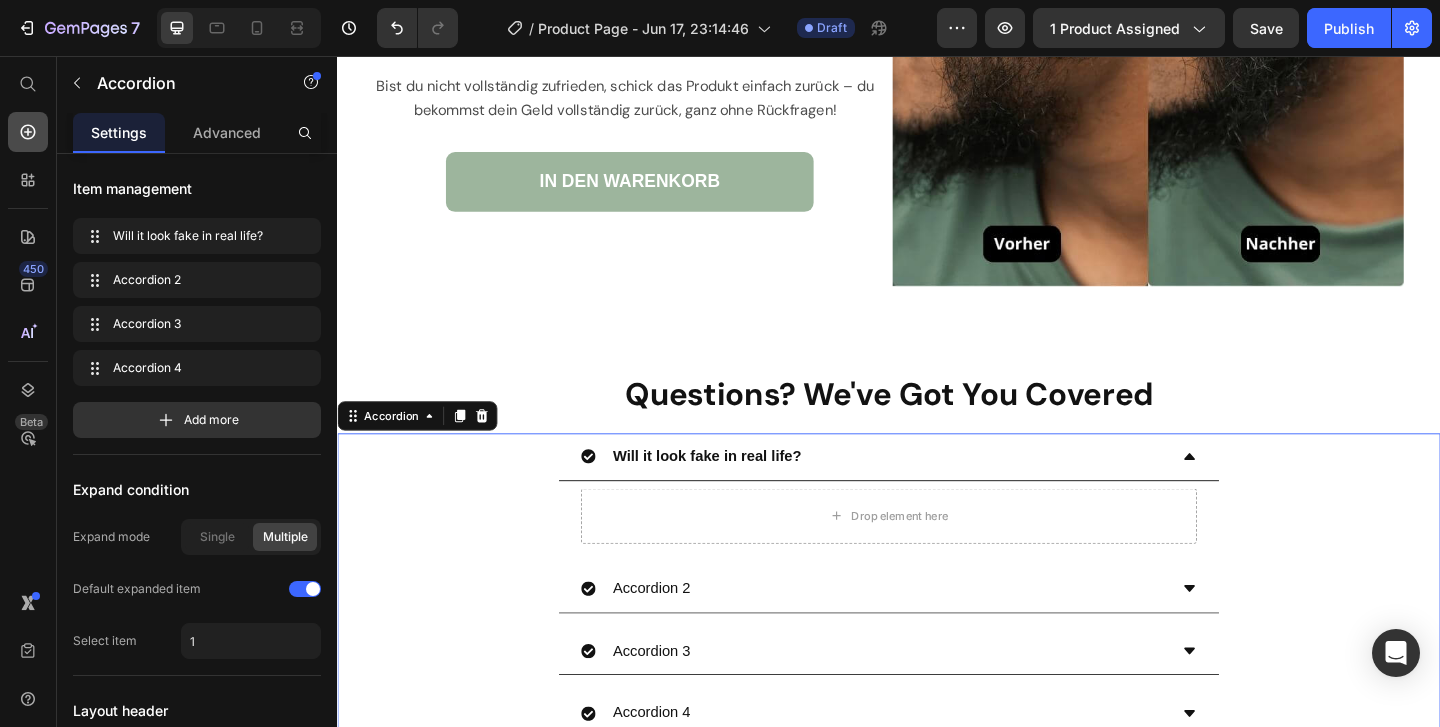 click 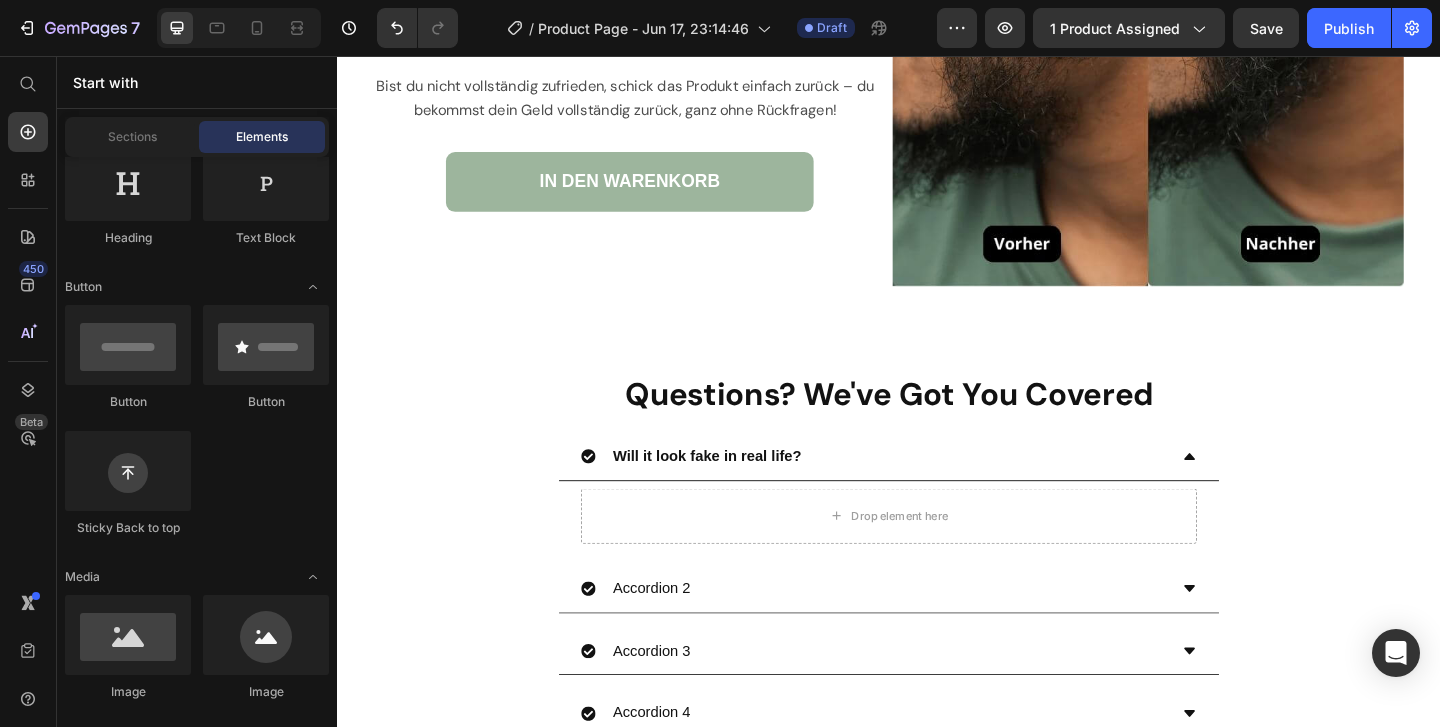scroll, scrollTop: 0, scrollLeft: 0, axis: both 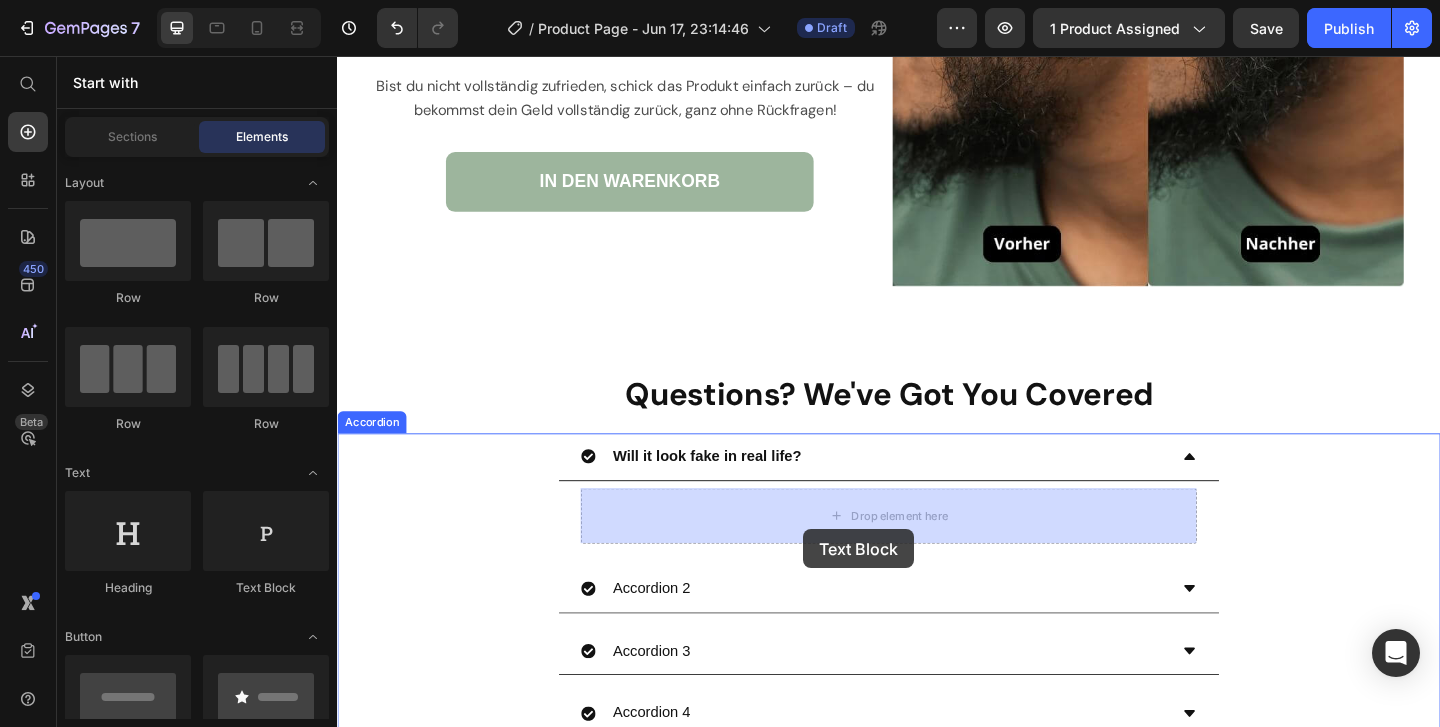 drag, startPoint x: 623, startPoint y: 625, endPoint x: 844, endPoint y: 571, distance: 227.50165 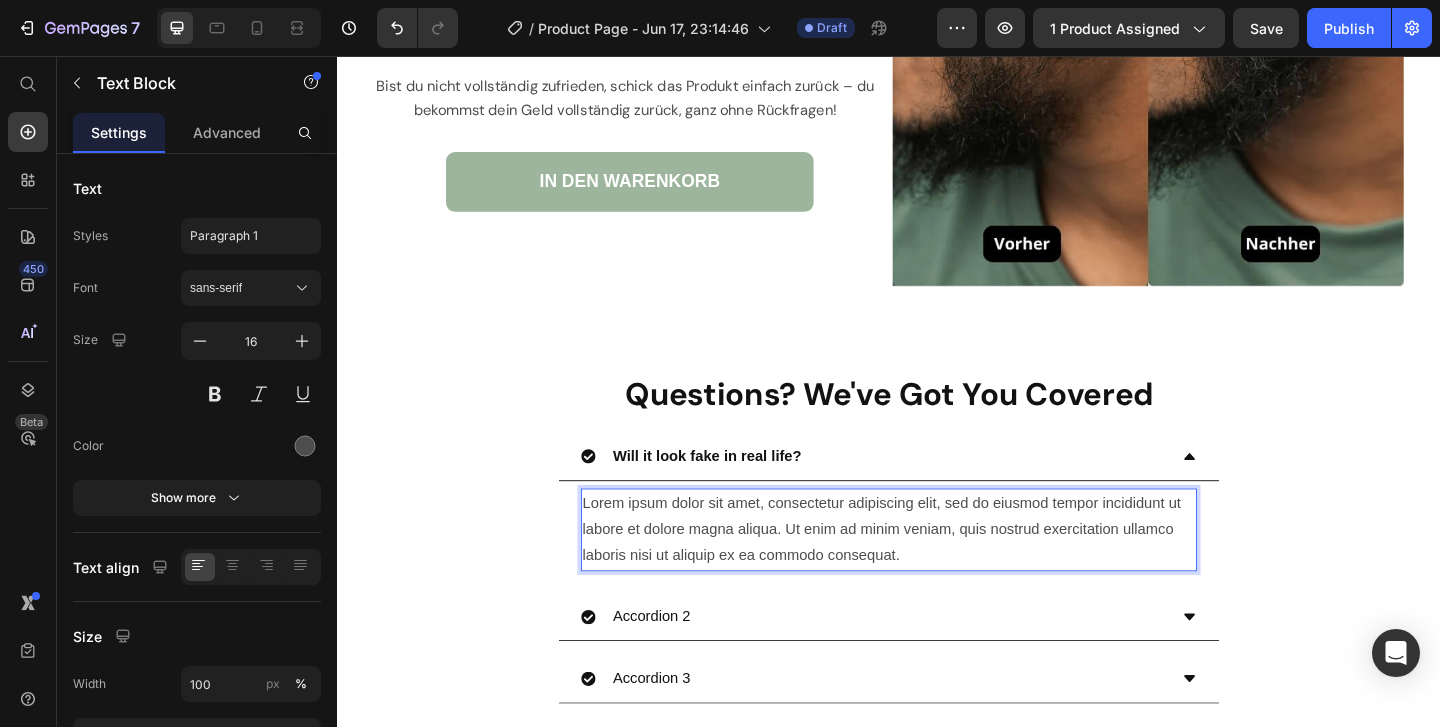 click on "Lorem ipsum dolor sit amet, consectetur adipiscing elit, sed do eiusmod tempor incididunt ut labore et dolore magna aliqua. Ut enim ad minim veniam, quis nostrud exercitation ullamco laboris nisi ut aliquip ex ea commodo consequat." at bounding box center [937, 571] 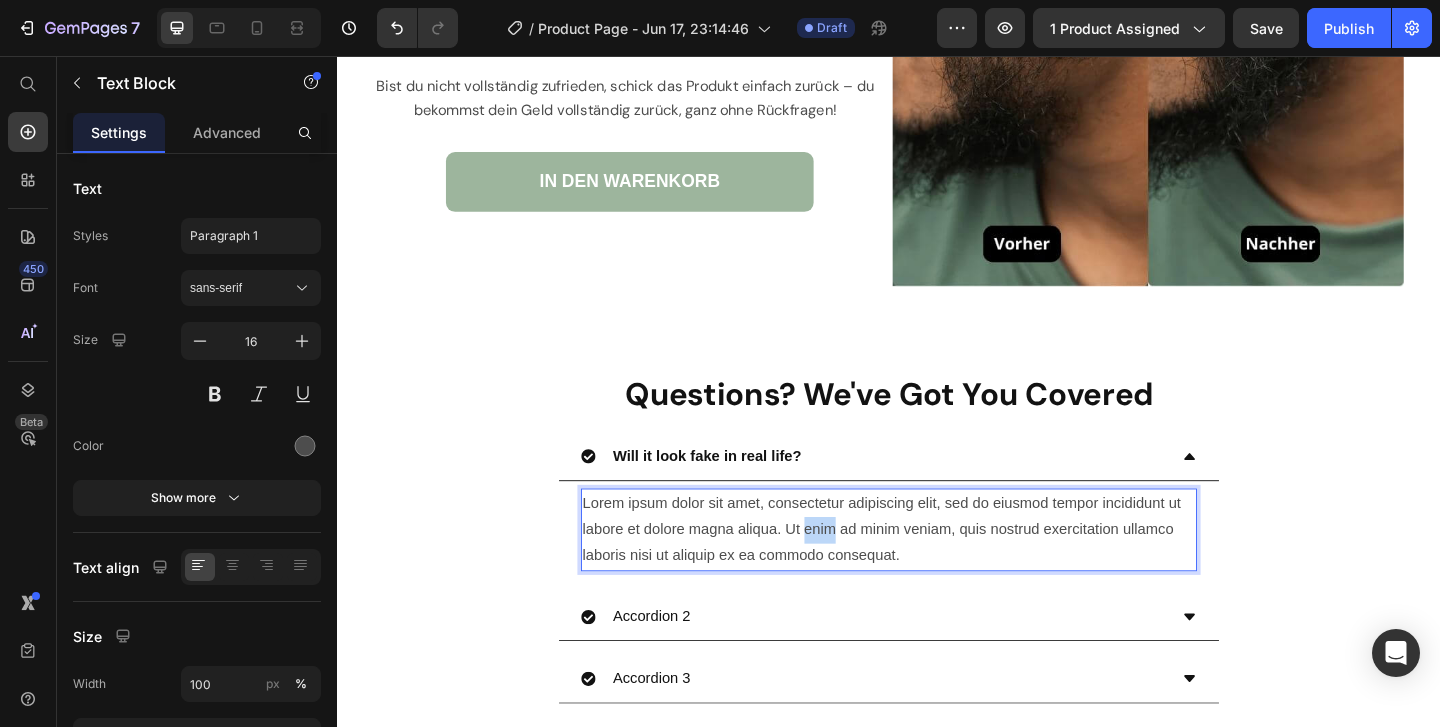 click on "Lorem ipsum dolor sit amet, consectetur adipiscing elit, sed do eiusmod tempor incididunt ut labore et dolore magna aliqua. Ut enim ad minim veniam, quis nostrud exercitation ullamco laboris nisi ut aliquip ex ea commodo consequat." at bounding box center [937, 571] 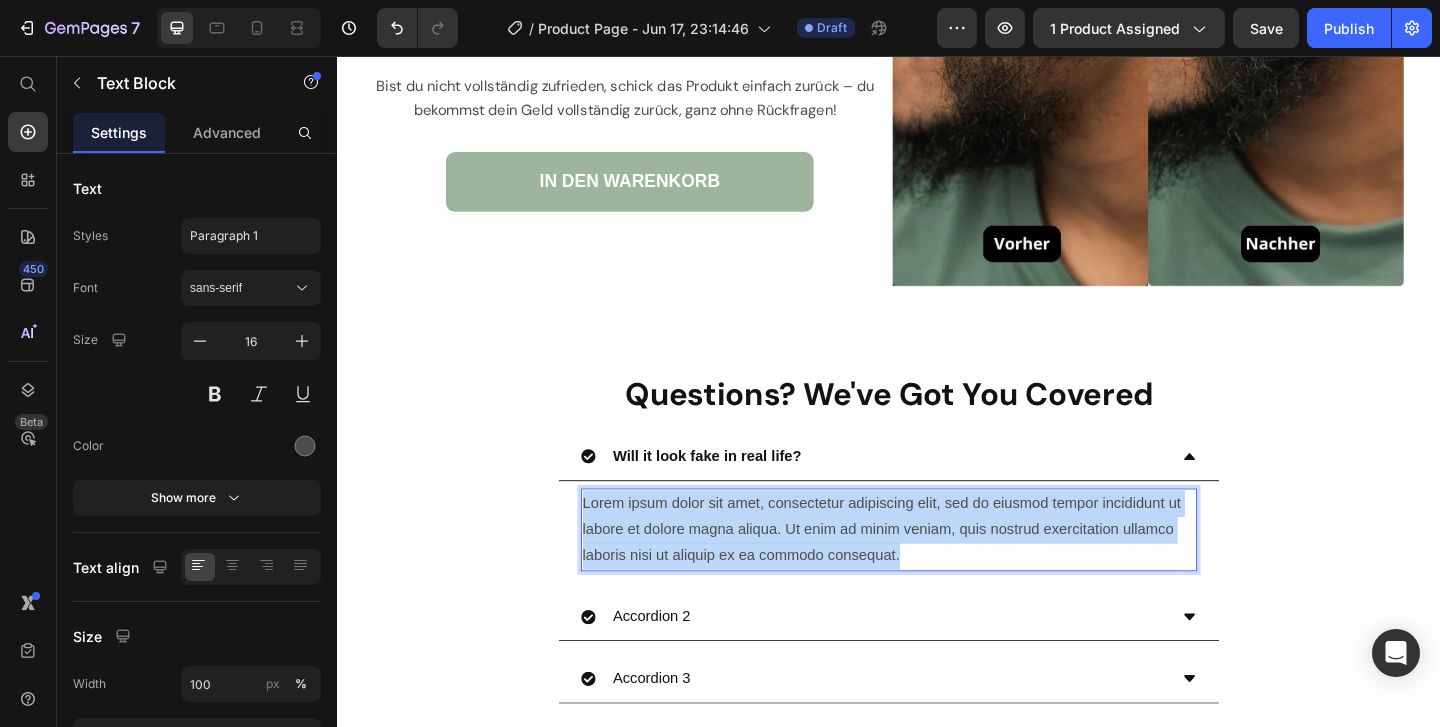 click on "Lorem ipsum dolor sit amet, consectetur adipiscing elit, sed do eiusmod tempor incididunt ut labore et dolore magna aliqua. Ut enim ad minim veniam, quis nostrud exercitation ullamco laboris nisi ut aliquip ex ea commodo consequat." at bounding box center (937, 571) 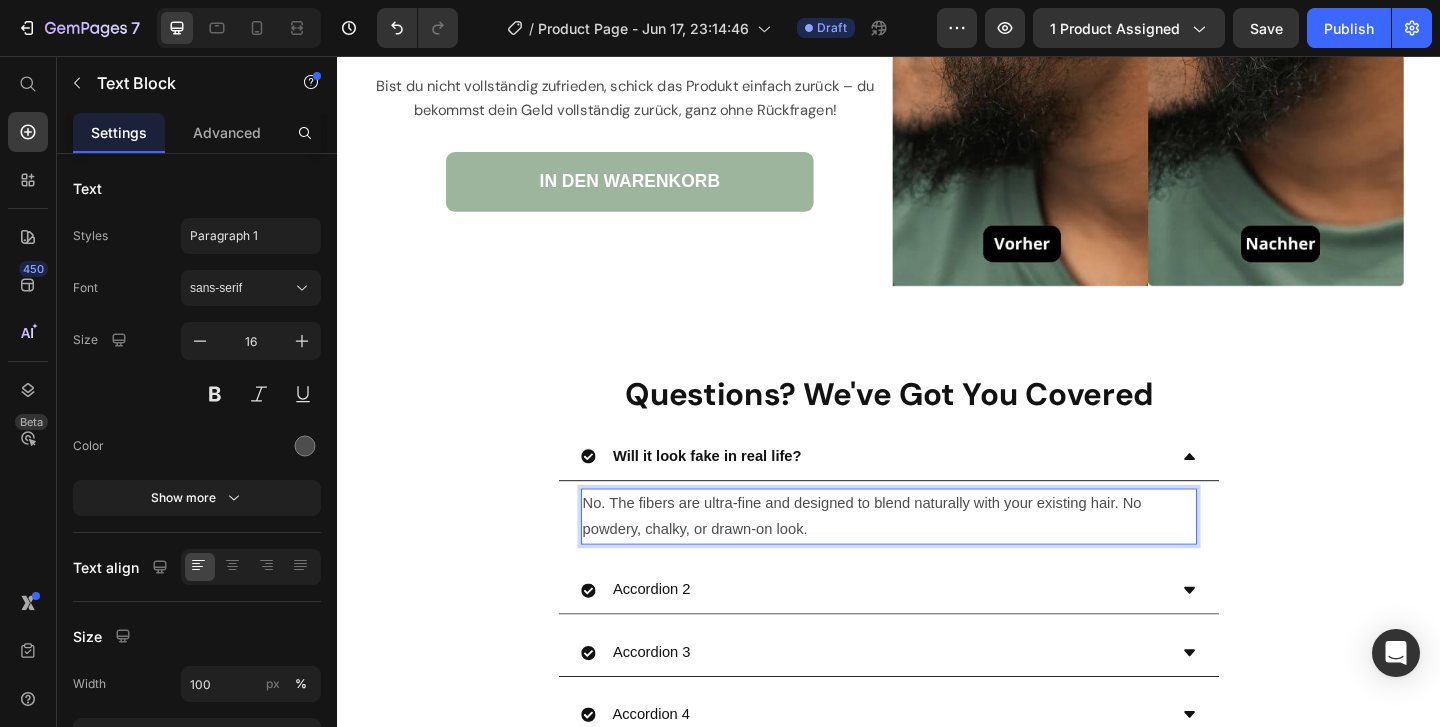 click on "No. The fibers are ultra-fine and designed to blend naturally with your existing hair. No powdery, chalky, or drawn-on look." at bounding box center [937, 557] 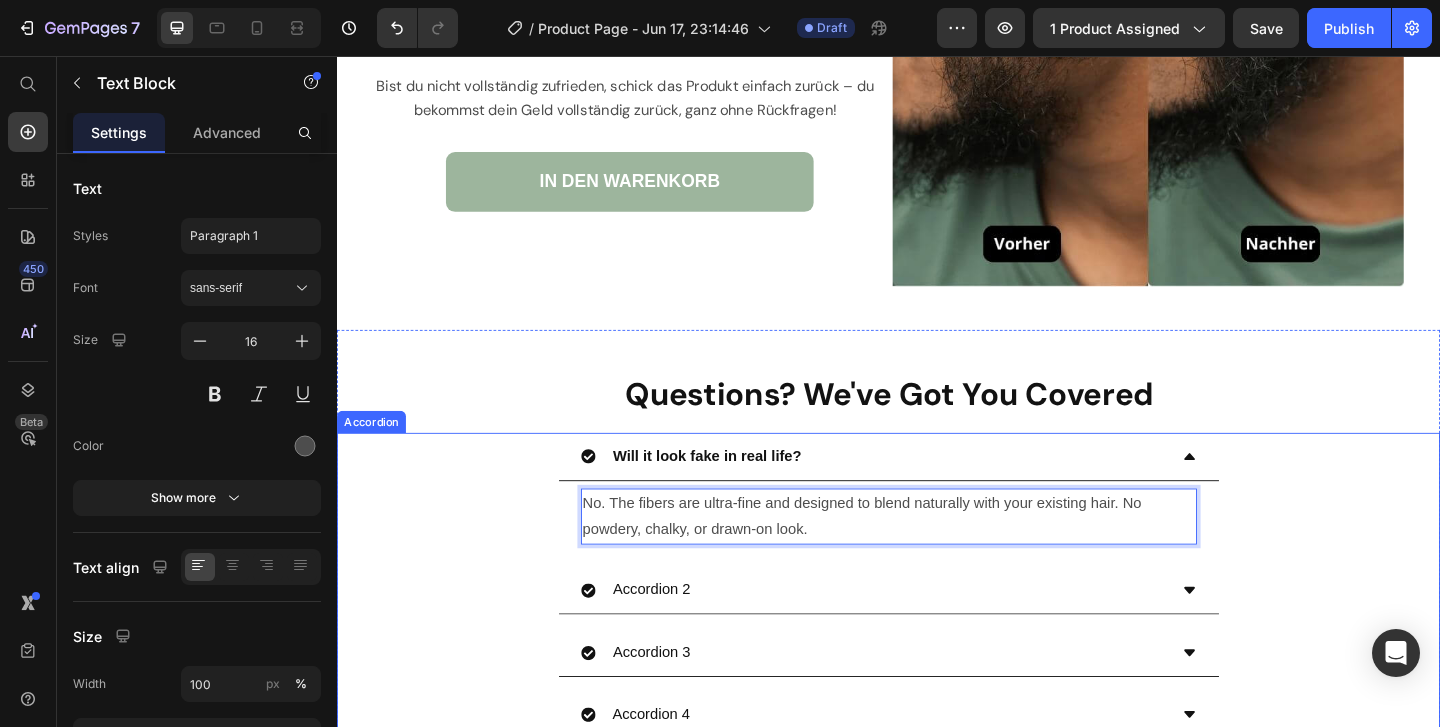 click on "Will it look fake in real life? No. The fibers are ultra-fine and designed to blend naturally with your existing hair. No powdery, chalky, or drawn-on look. Text Block   0" at bounding box center (937, 530) 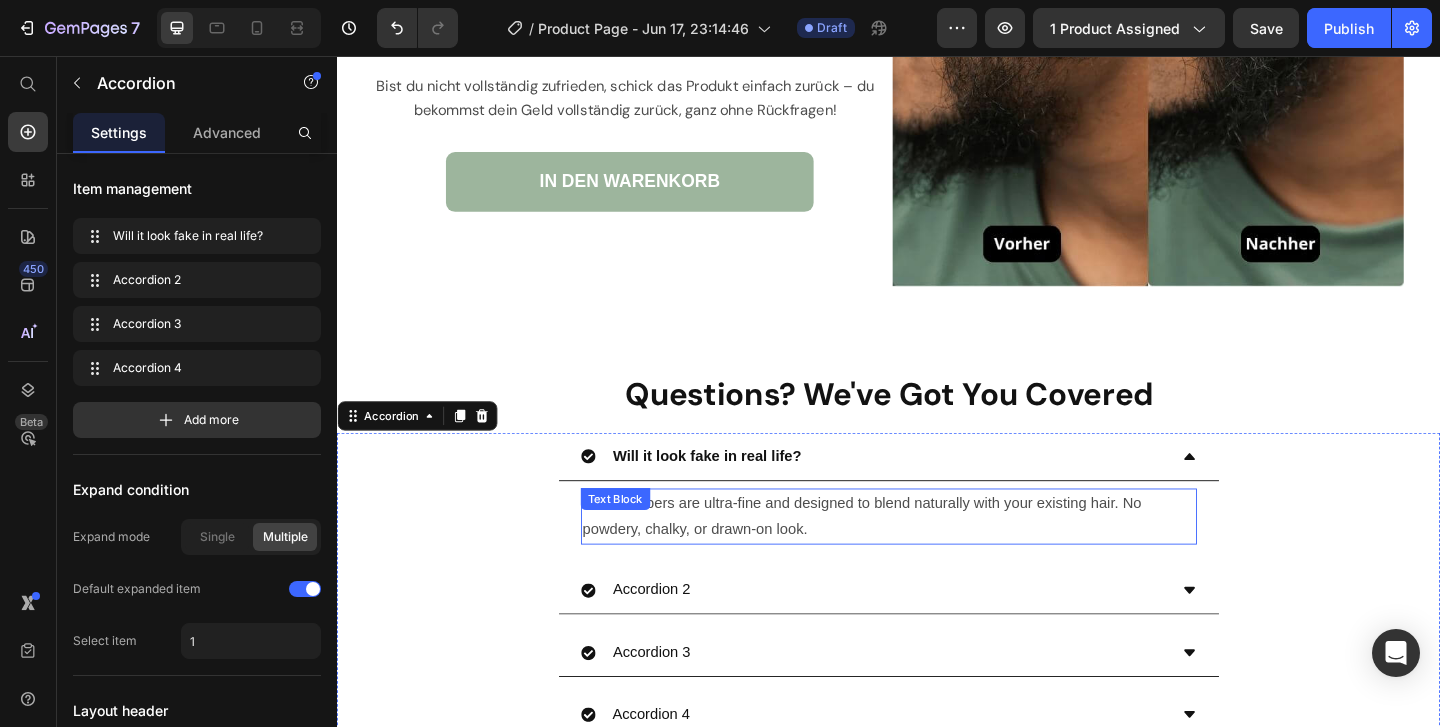 click on "No. The fibers are ultra-fine and designed to blend naturally with your existing hair. No powdery, chalky, or drawn-on look." at bounding box center (937, 557) 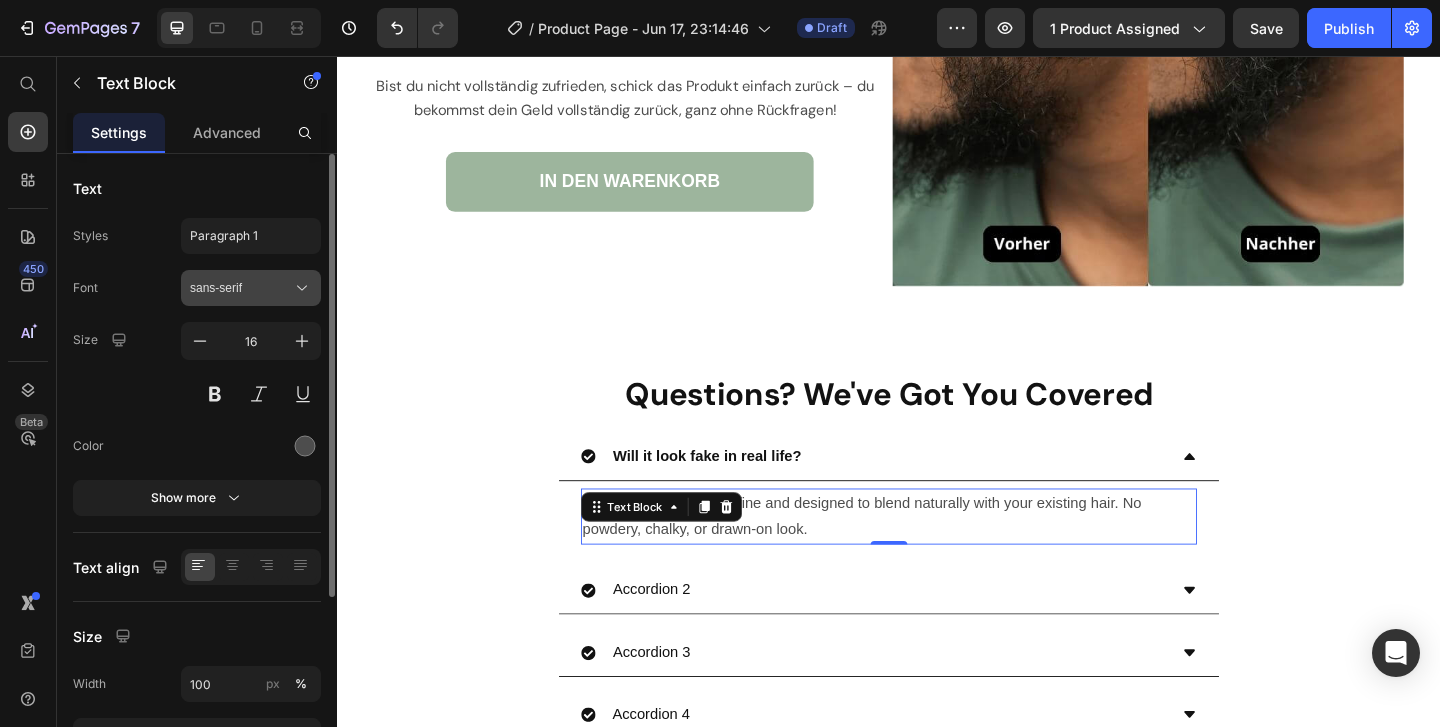 click on "sans-serif" at bounding box center (241, 288) 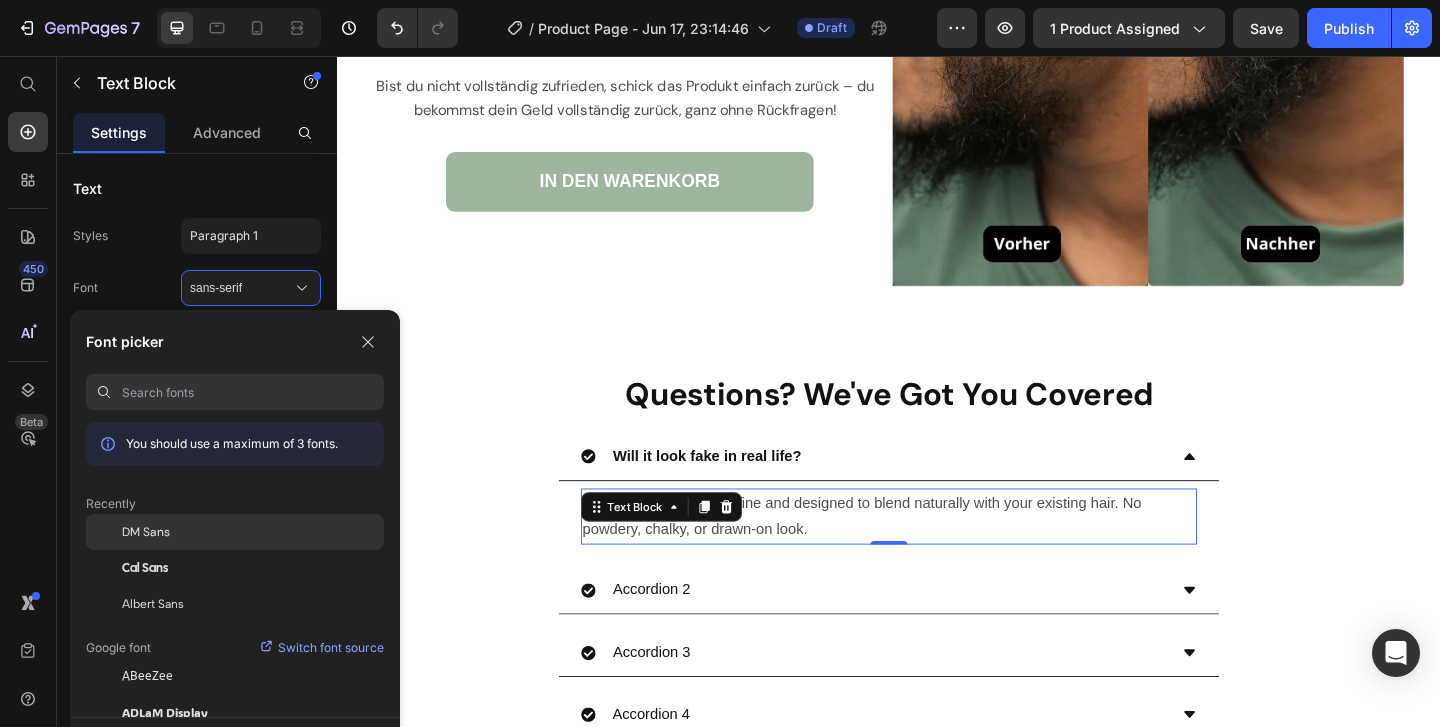 click on "DM Sans" 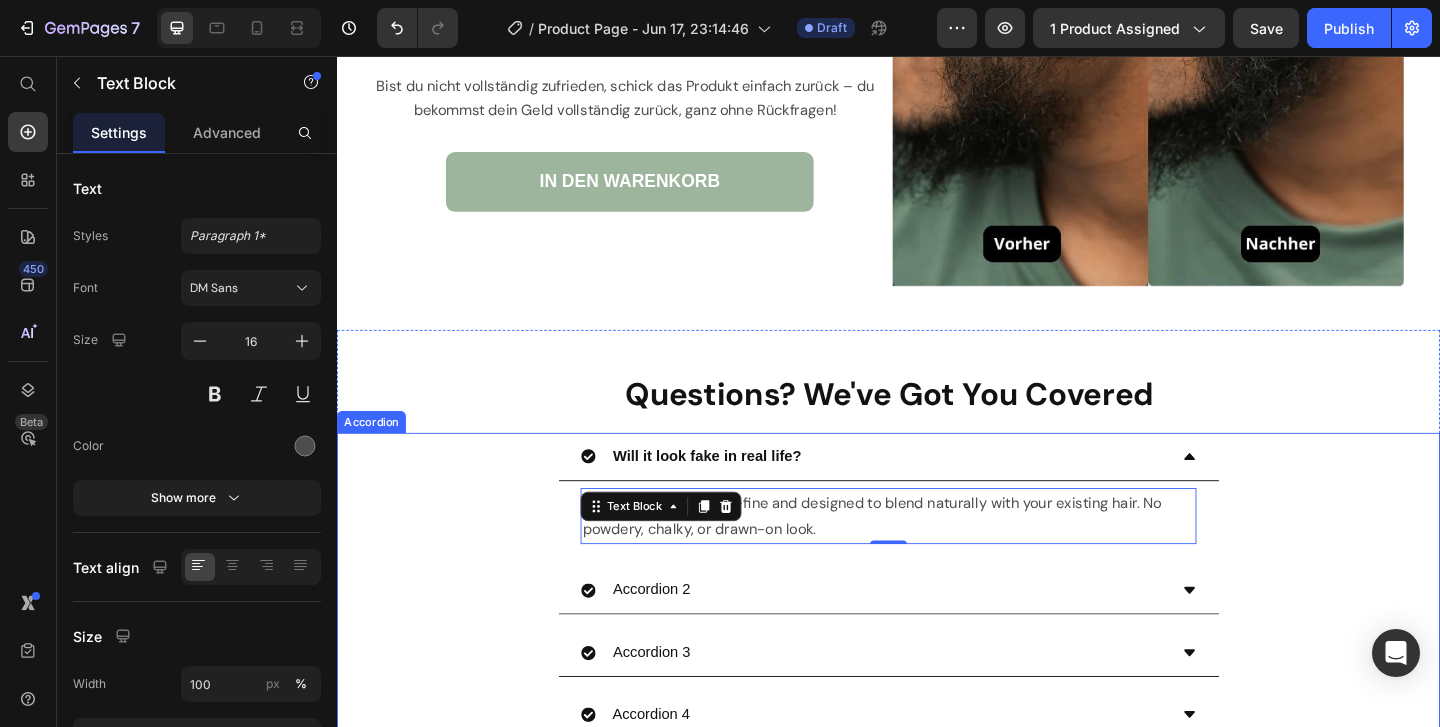 click on "Will it look fake in real life?" at bounding box center [739, 491] 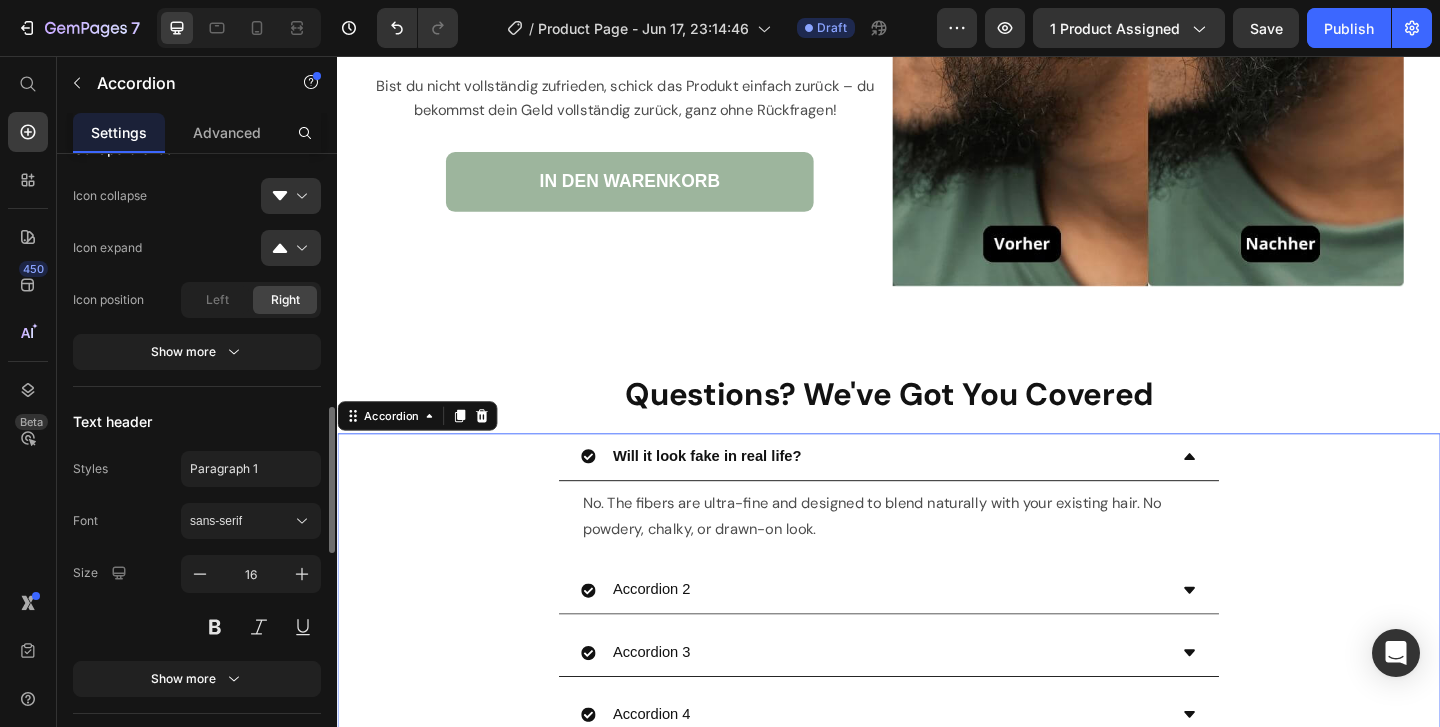 scroll, scrollTop: 1006, scrollLeft: 0, axis: vertical 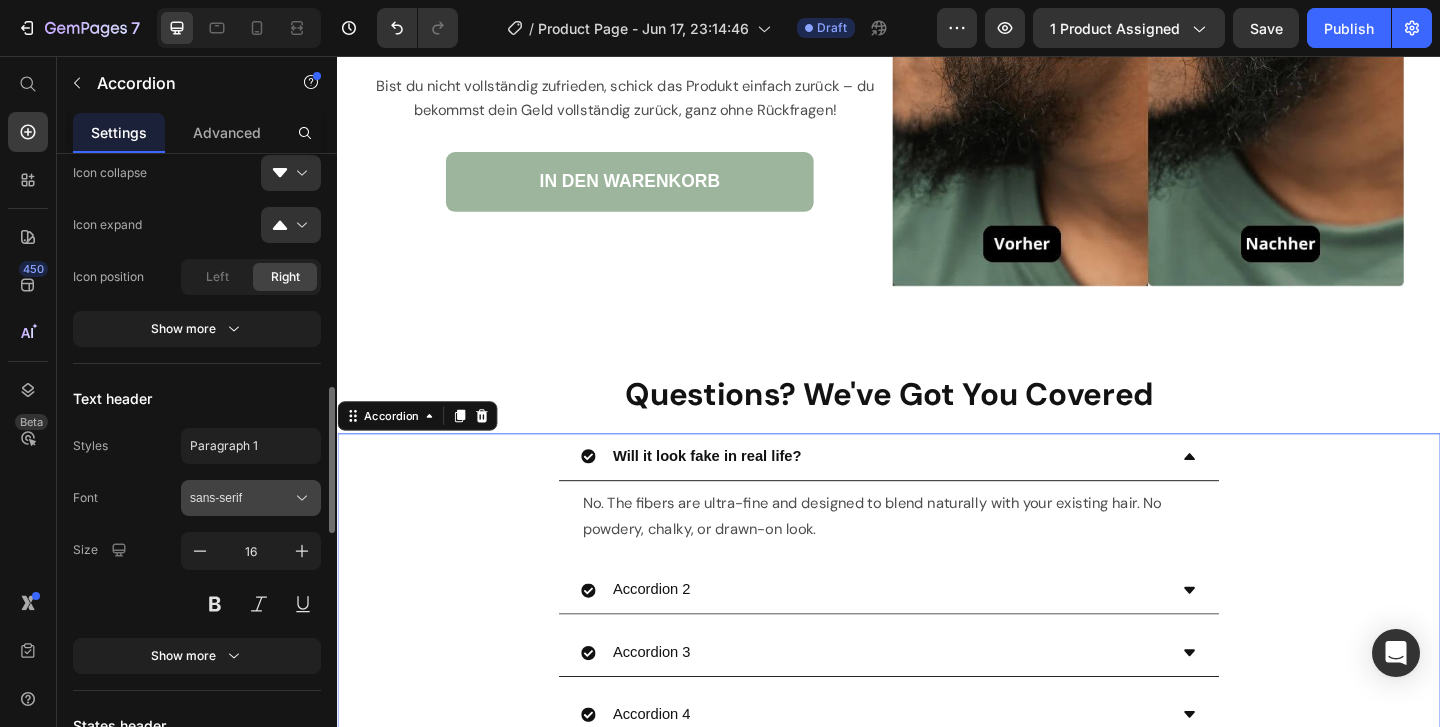 click on "sans-serif" at bounding box center (241, 498) 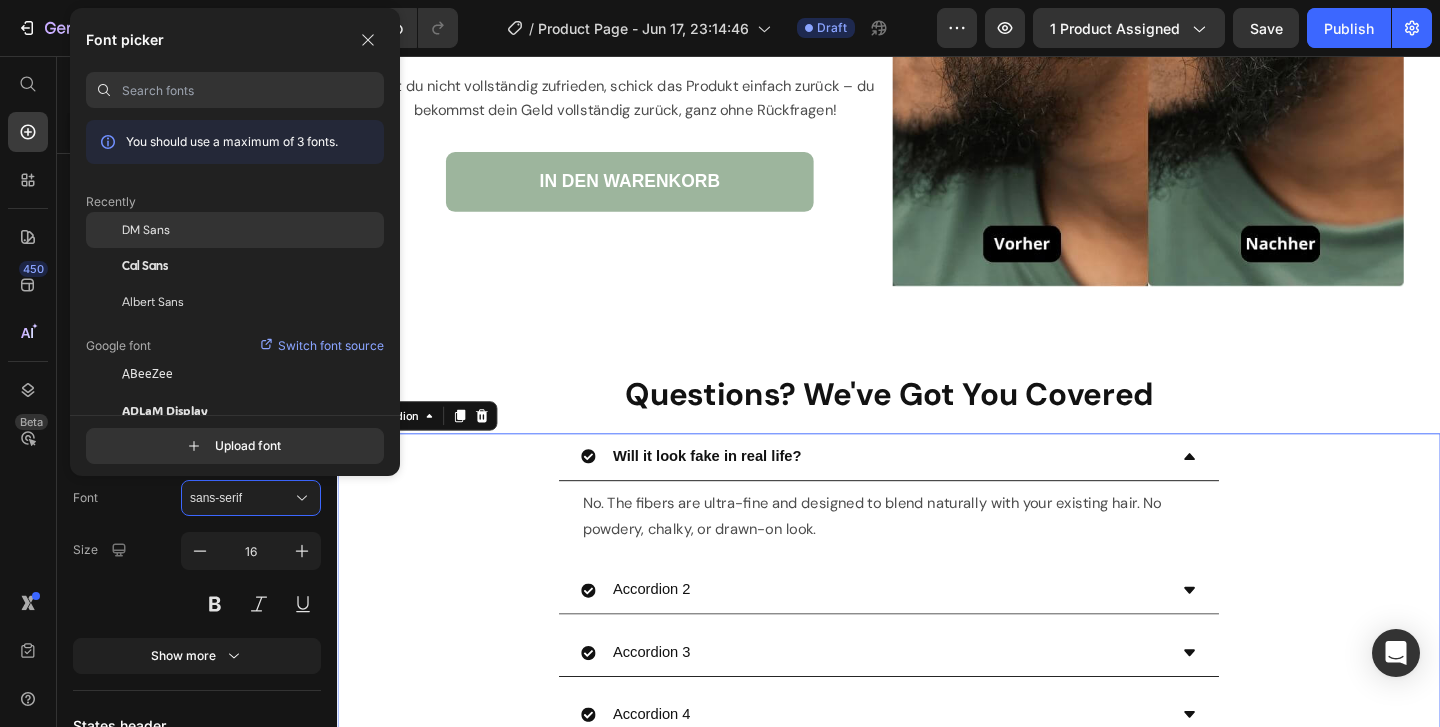 click on "DM Sans" 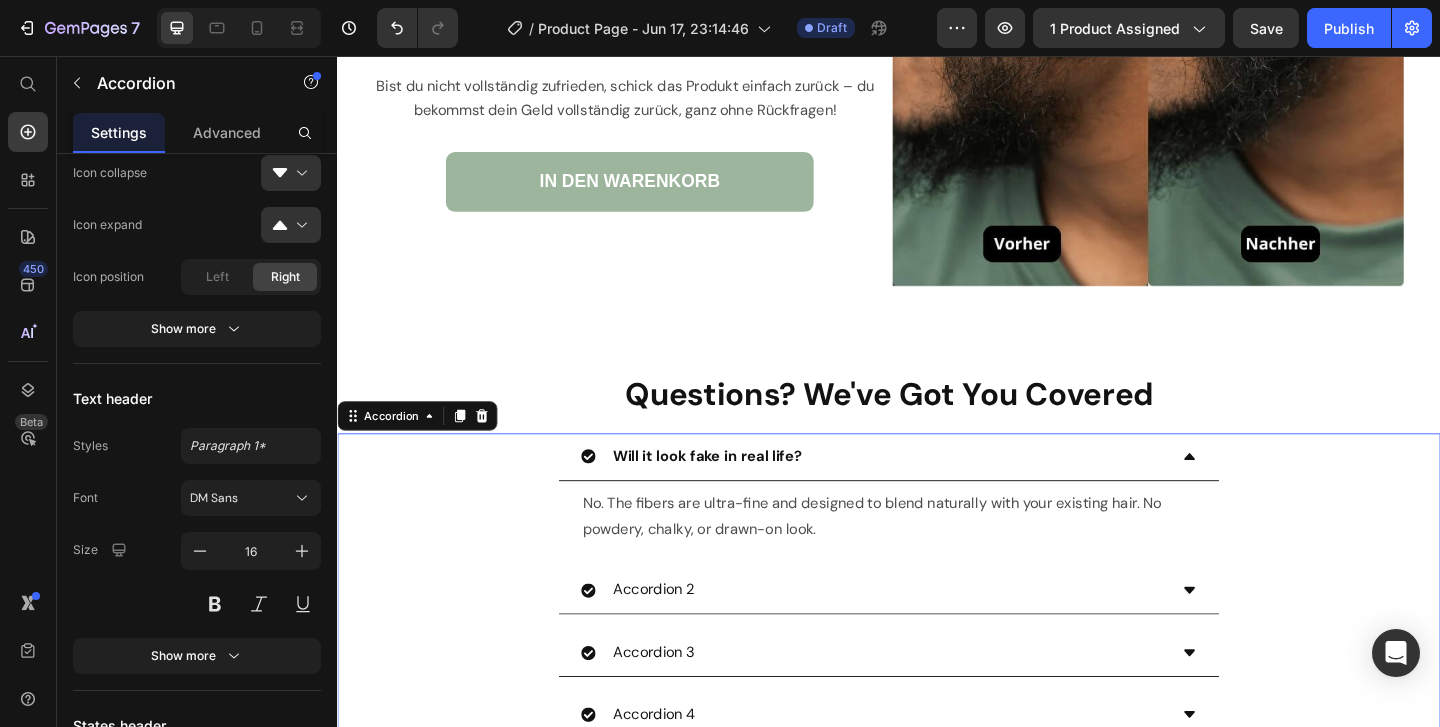 click on "Will it look fake in real life? No. The fibers are ultra-fine and designed to blend naturally with your existing hair. No powdery, chalky, or drawn-on look. Text Block" at bounding box center (937, 530) 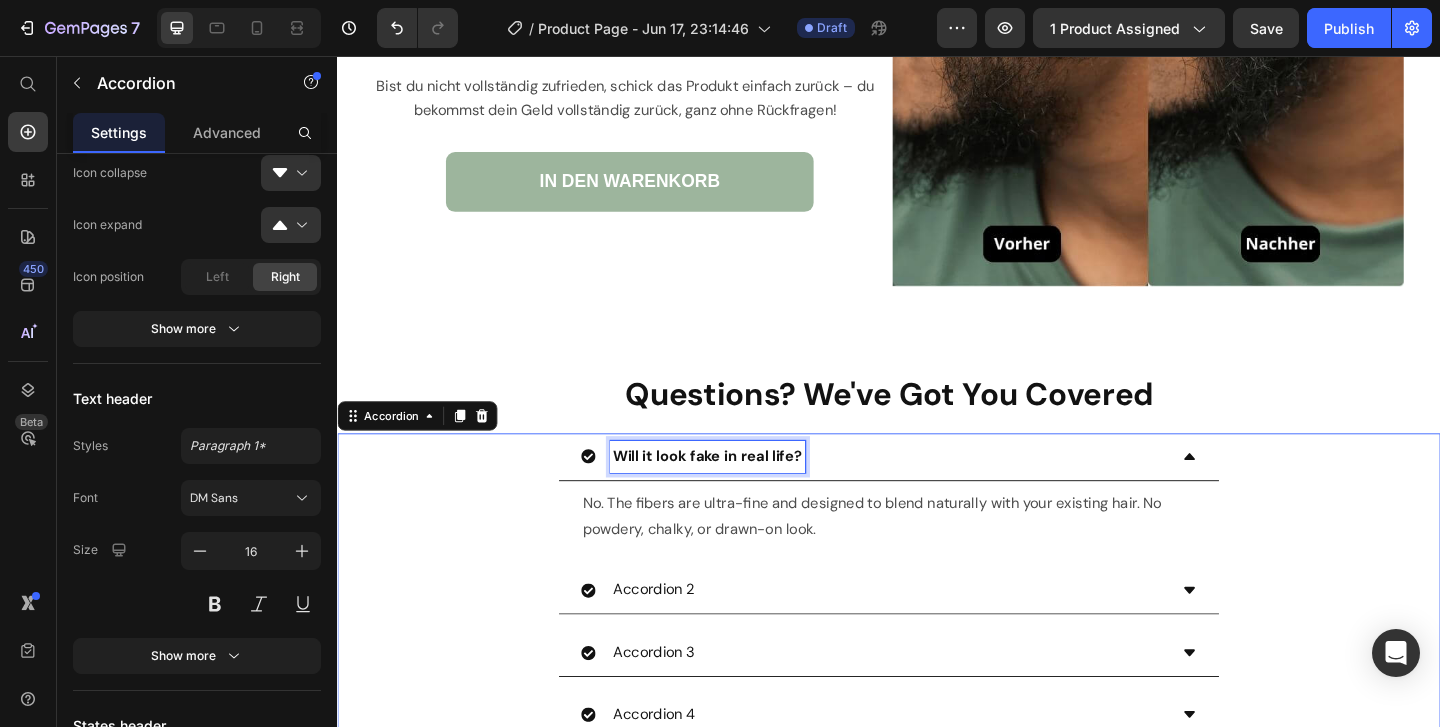 click on "Will it look fake in real life?" at bounding box center [740, 490] 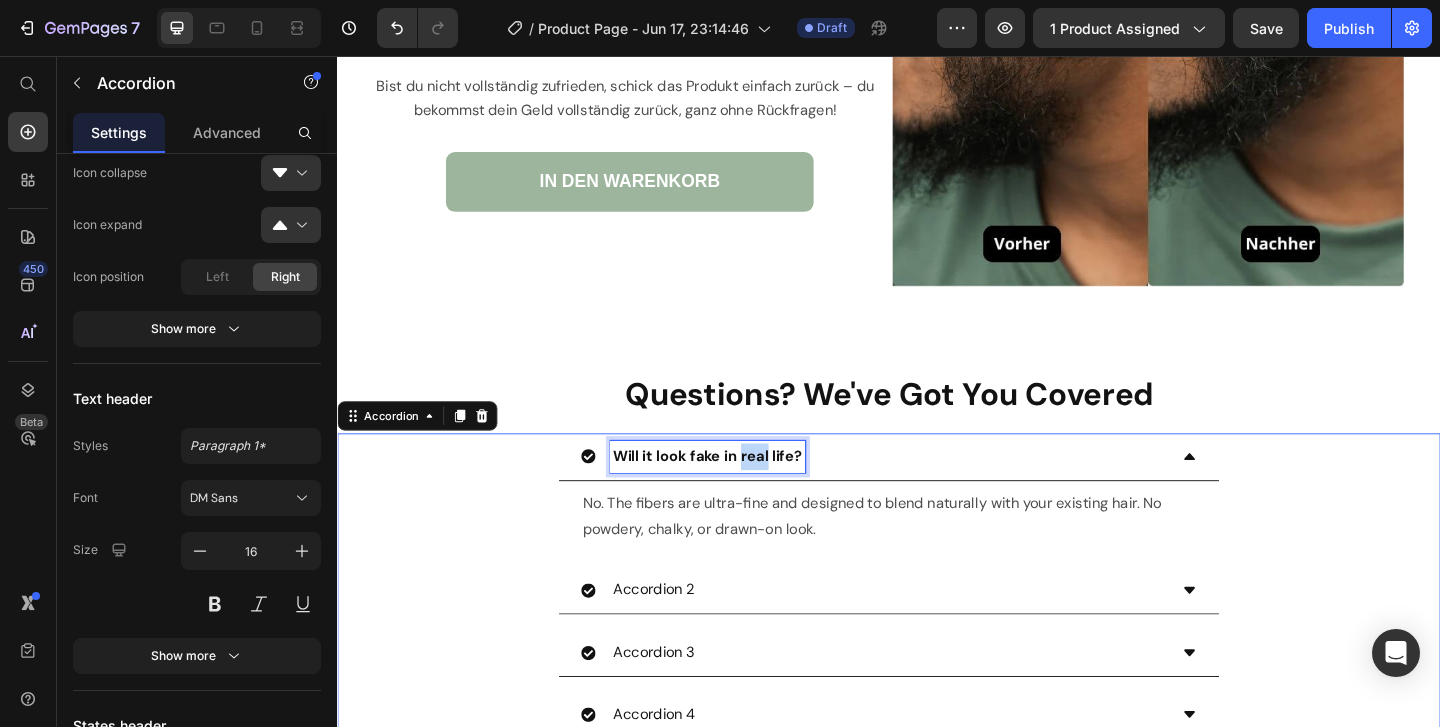 click on "Will it look fake in real life?" at bounding box center [740, 490] 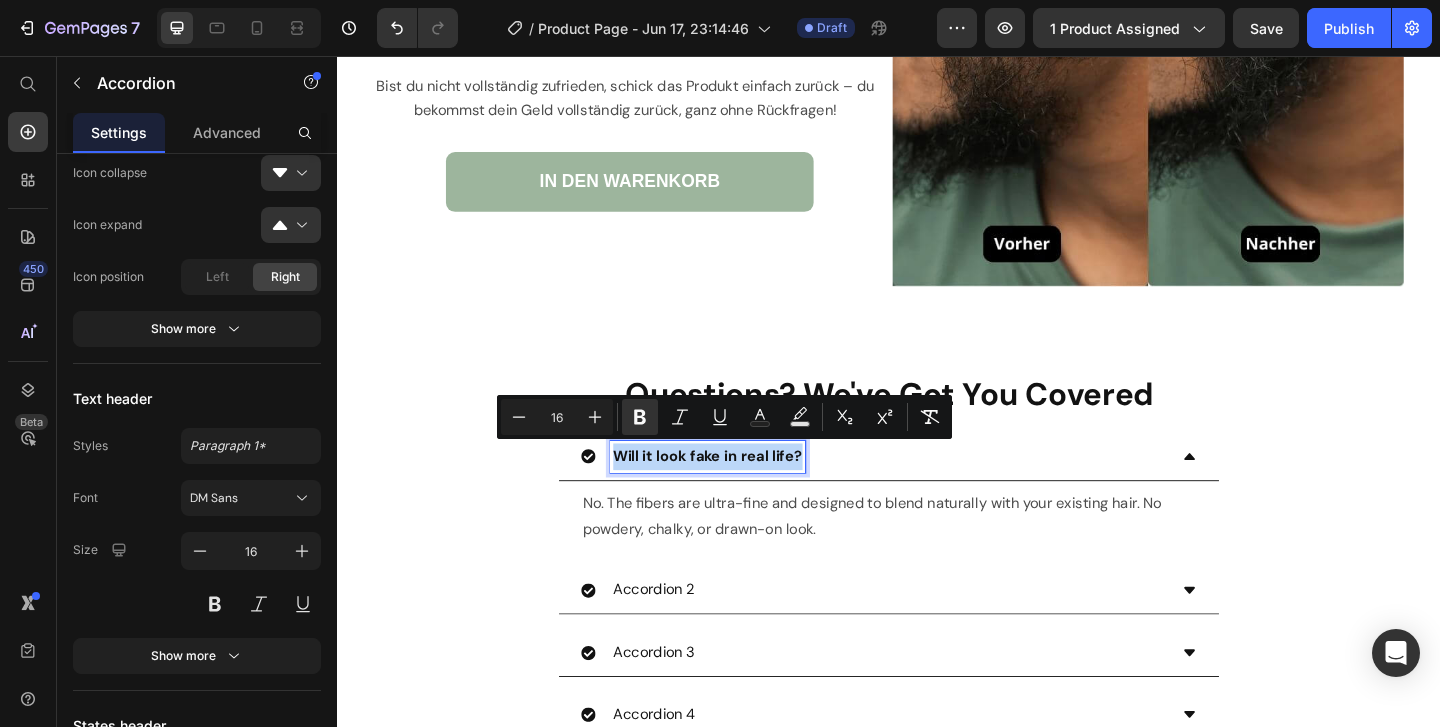 click on "Will it look fake in real life?" at bounding box center [740, 490] 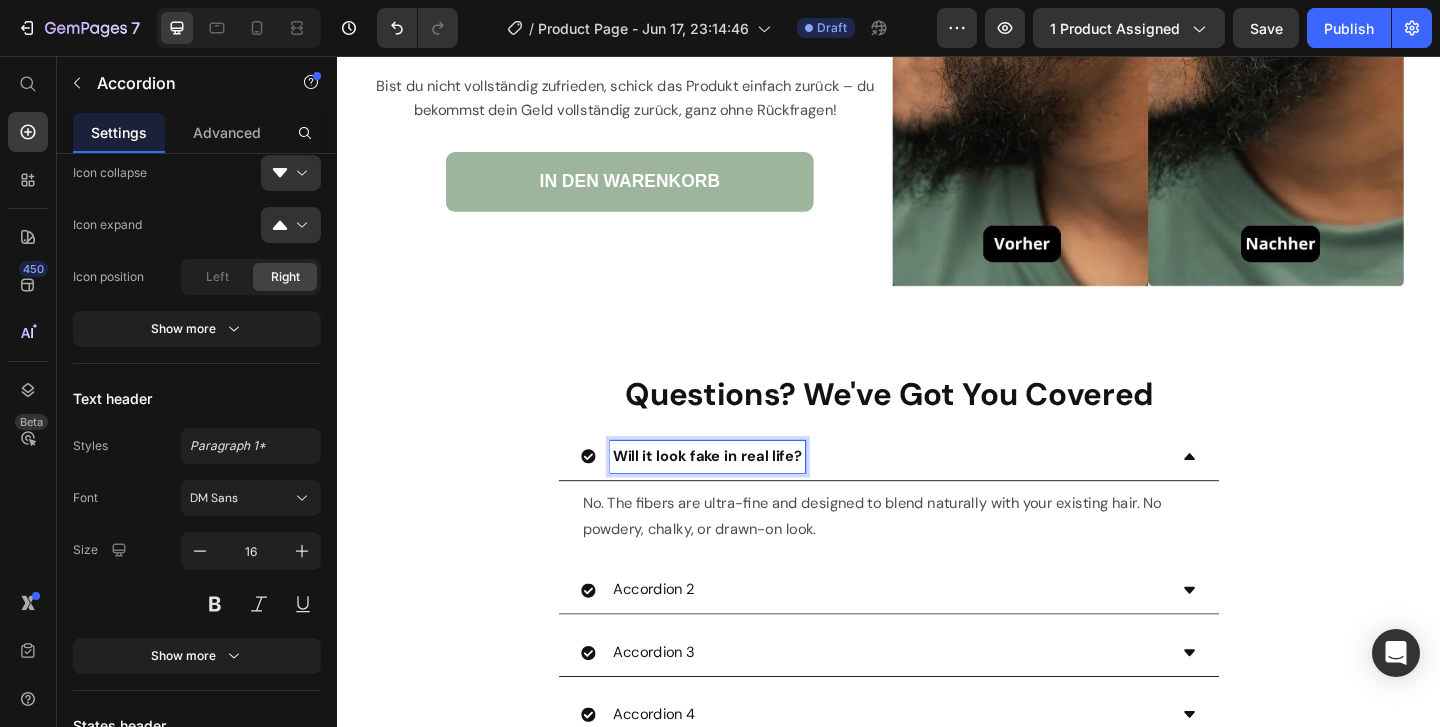 click on "Will it look fake in real life? No. The fibers are ultra-fine and designed to blend naturally with your existing hair. No powdery, chalky, or drawn-on look. Text Block" at bounding box center [937, 530] 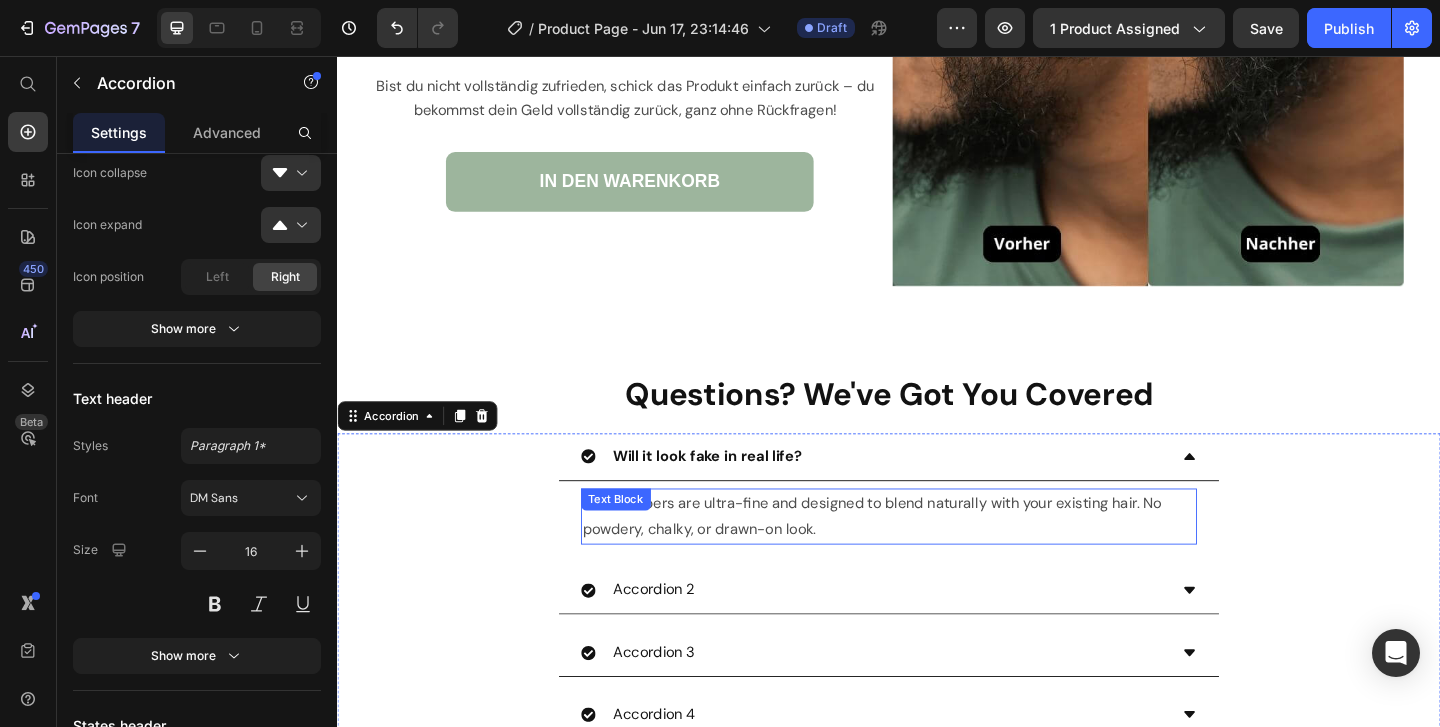 click on "No. The fibers are ultra-fine and designed to blend naturally with your existing hair. No powdery, chalky, or drawn-on look." at bounding box center [937, 557] 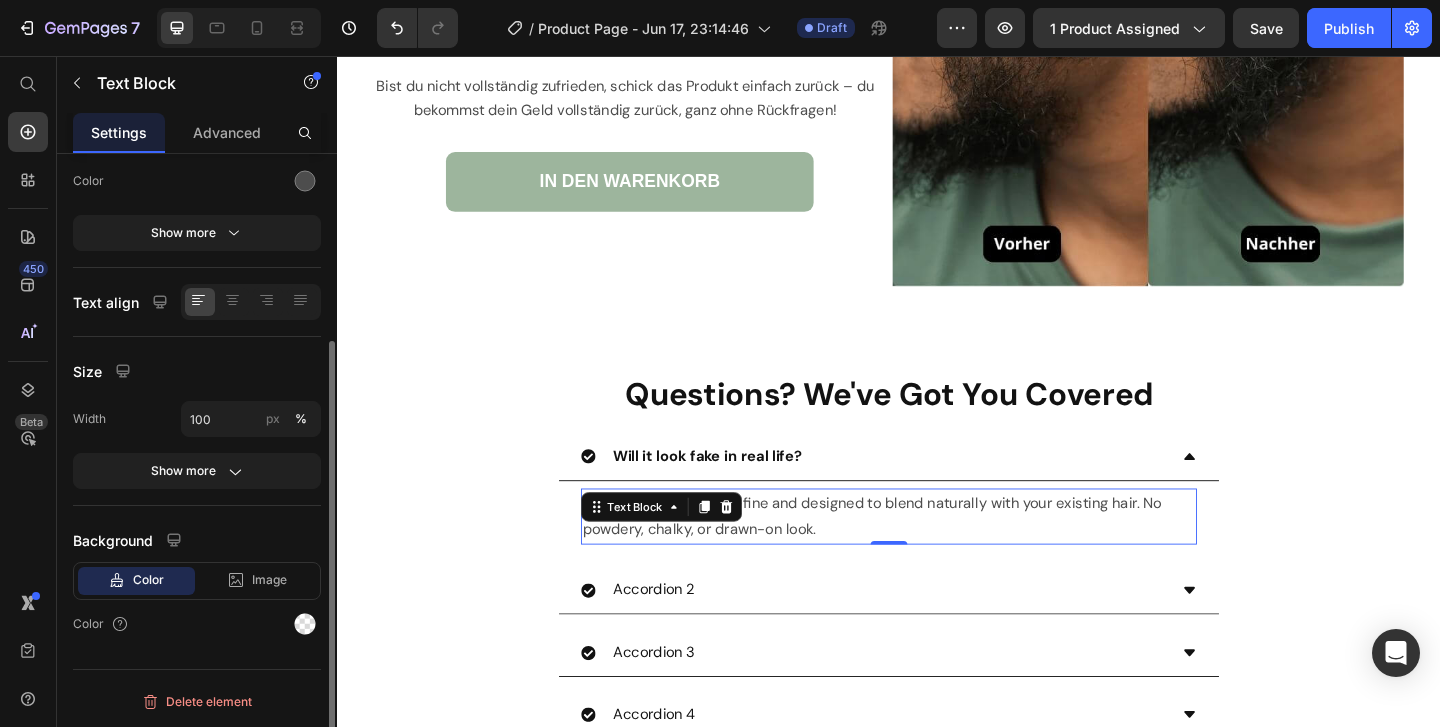 scroll, scrollTop: 0, scrollLeft: 0, axis: both 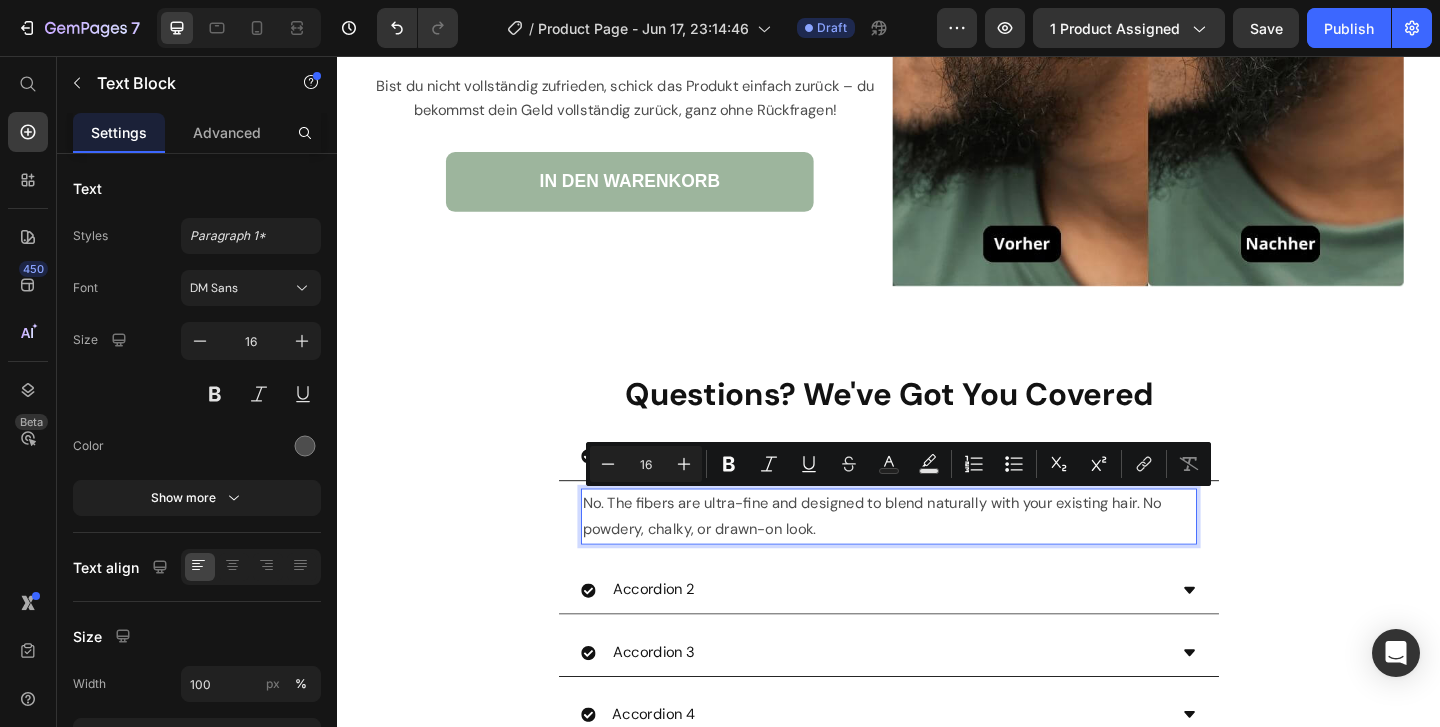 click on "No. The fibers are ultra-fine and designed to blend naturally with your existing hair. No powdery, chalky, or drawn-on look." at bounding box center [937, 557] 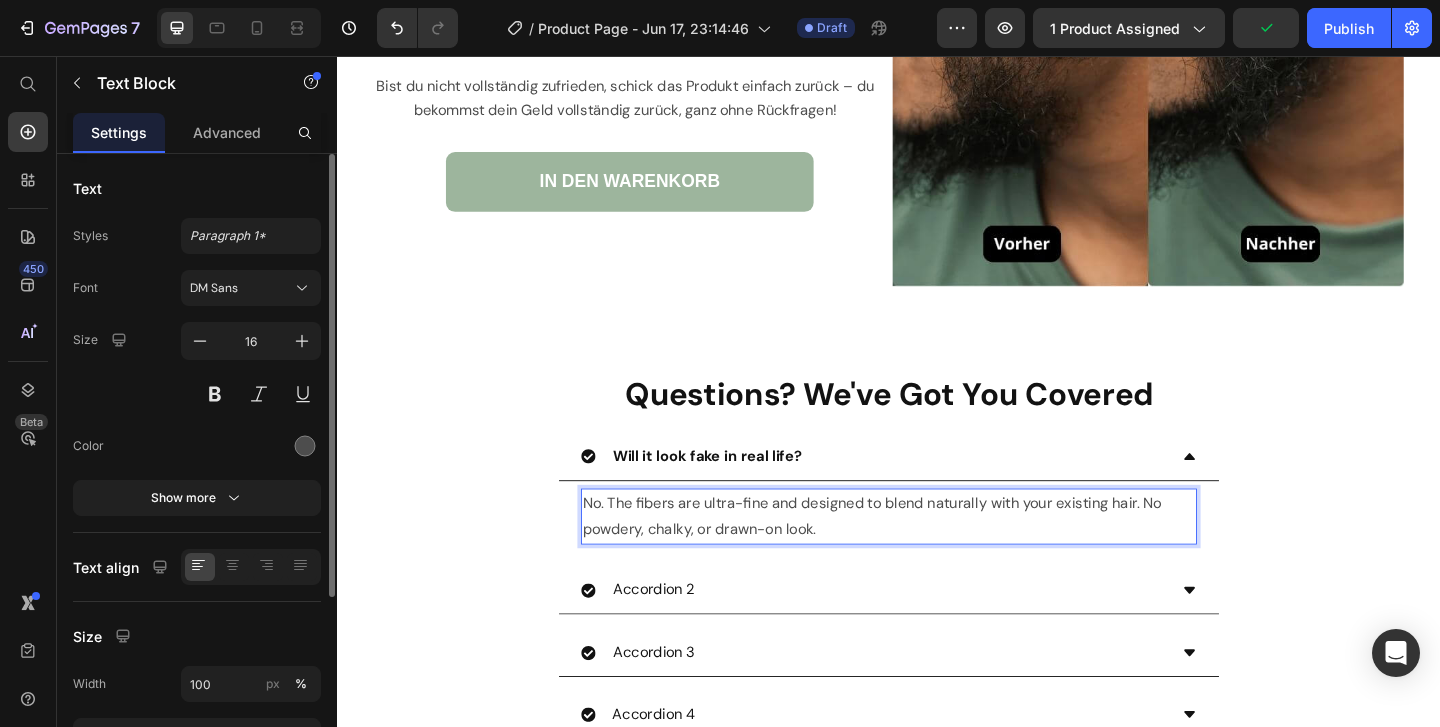 click at bounding box center [251, 446] 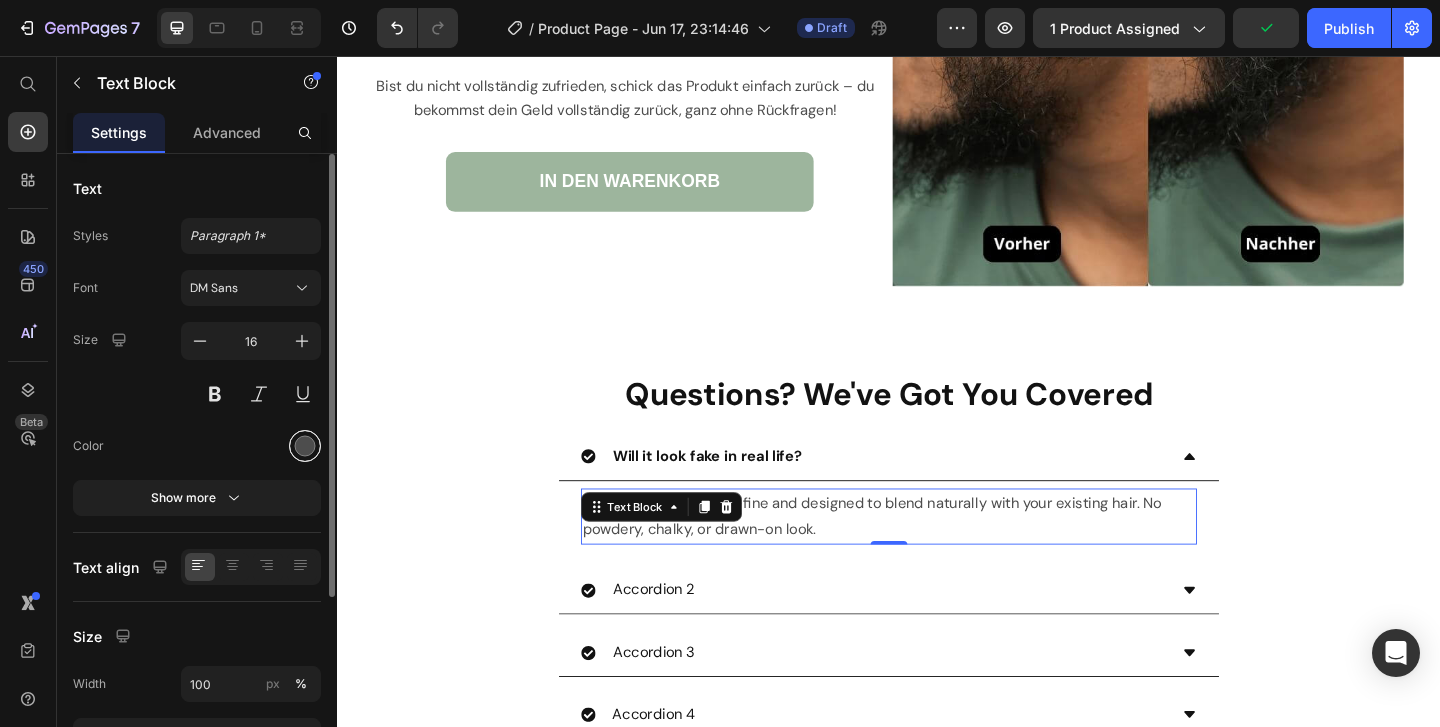 click at bounding box center [305, 446] 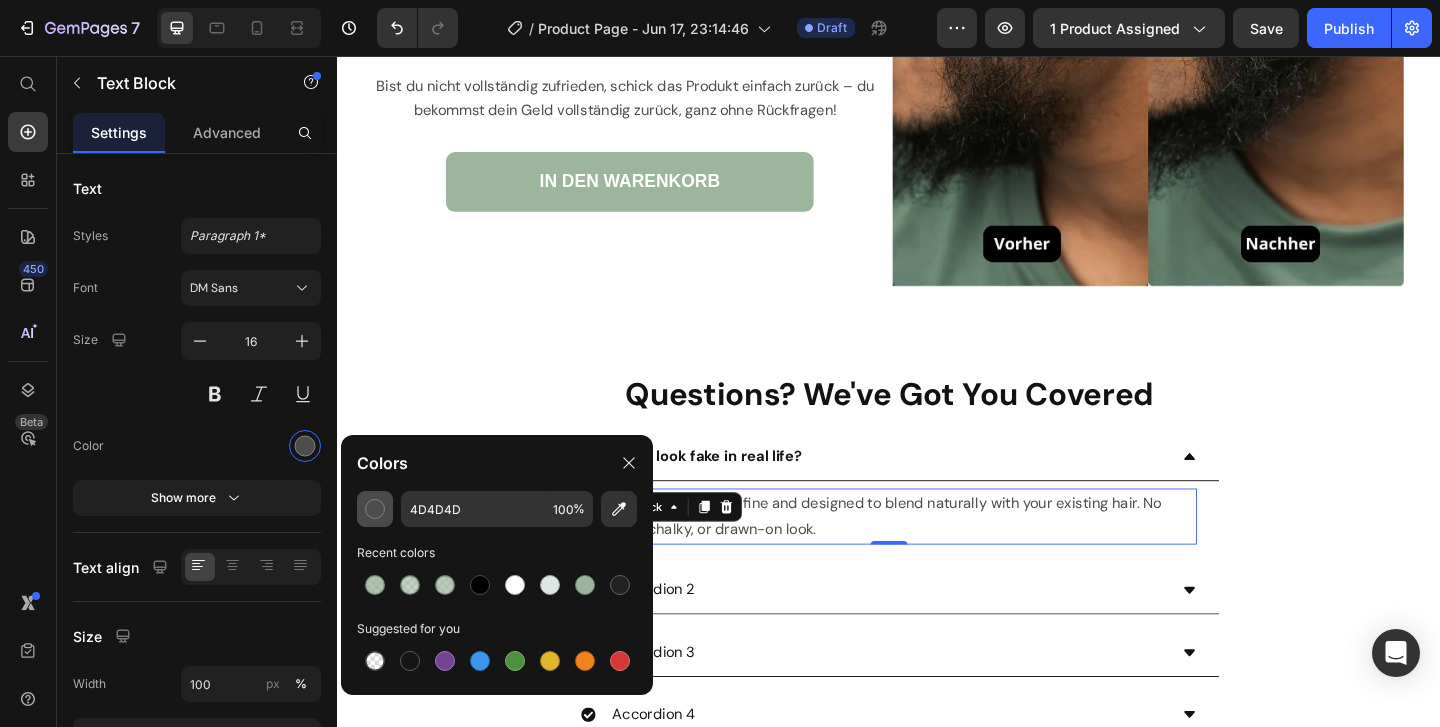 click at bounding box center (375, 509) 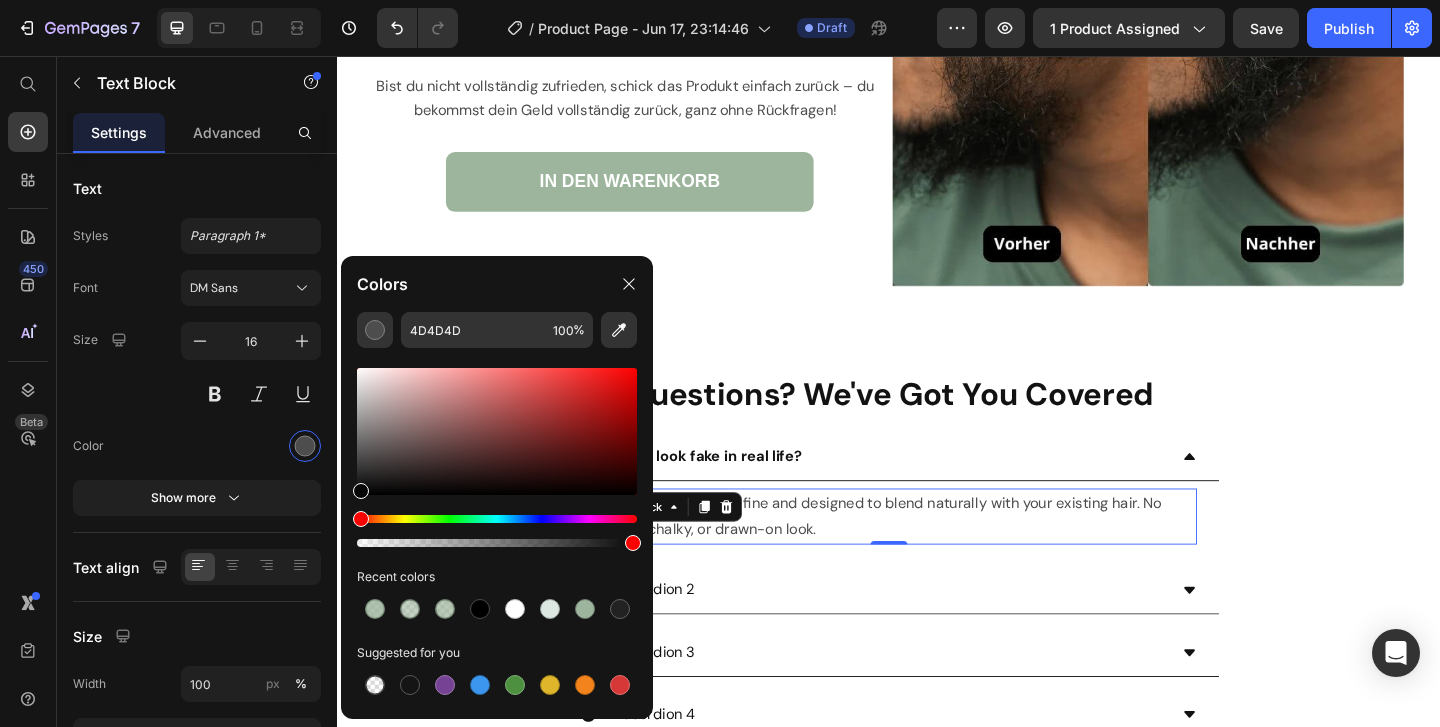drag, startPoint x: 377, startPoint y: 464, endPoint x: 349, endPoint y: 493, distance: 40.311287 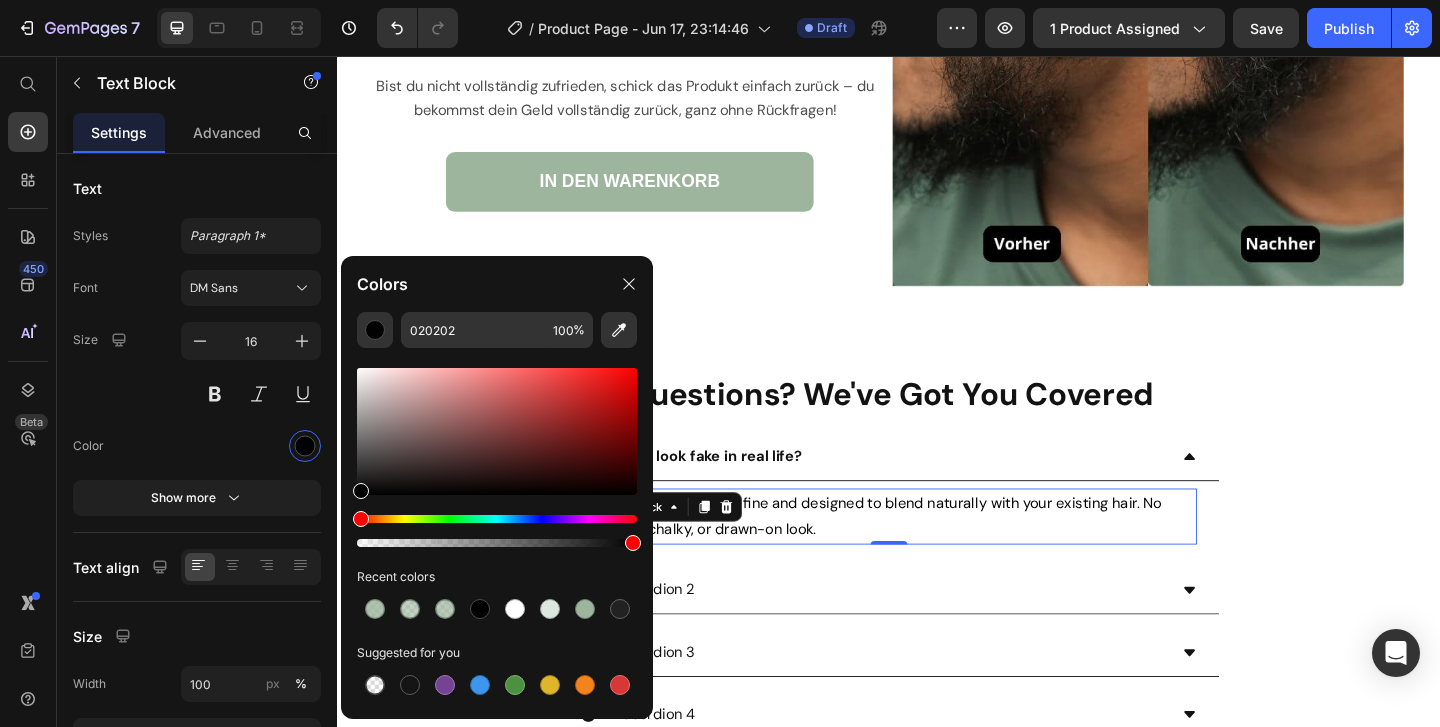 drag, startPoint x: 361, startPoint y: 476, endPoint x: 345, endPoint y: 517, distance: 44.011364 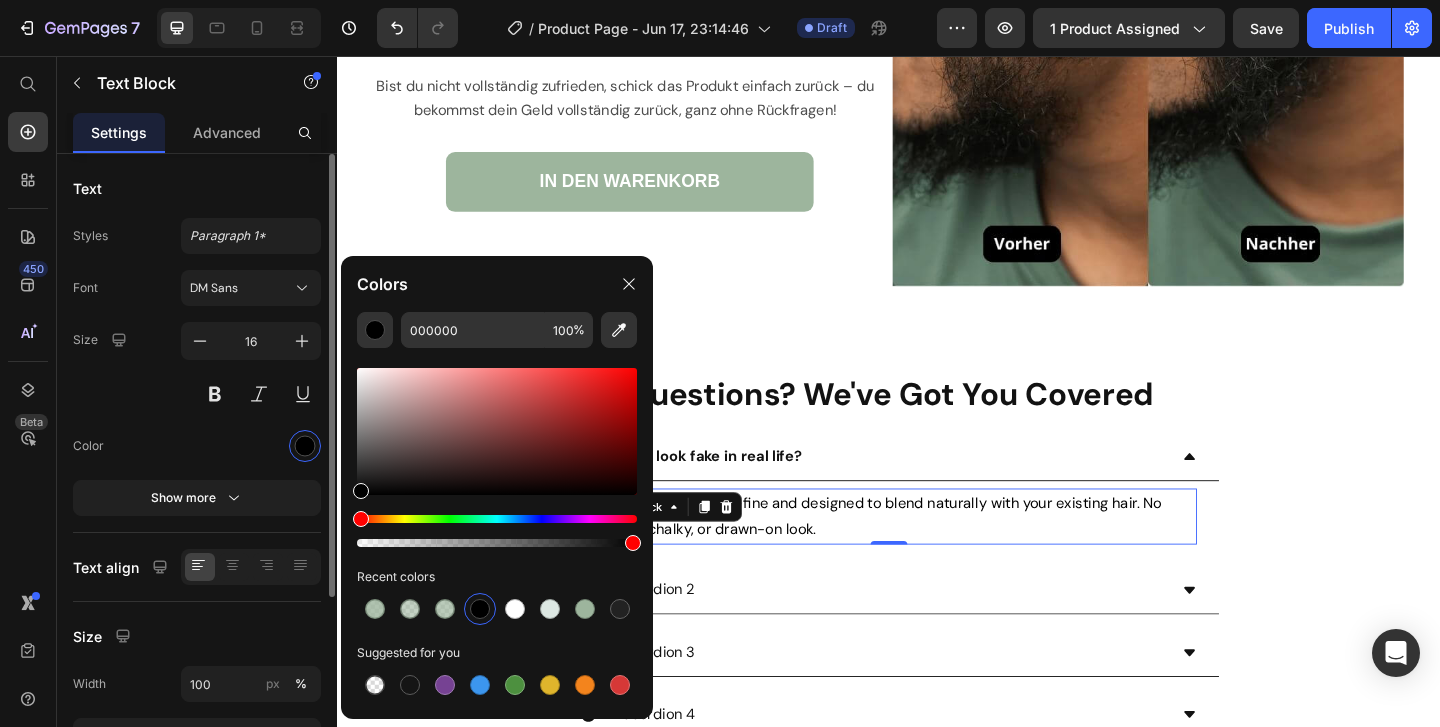 click on "Size 16" at bounding box center [197, 367] 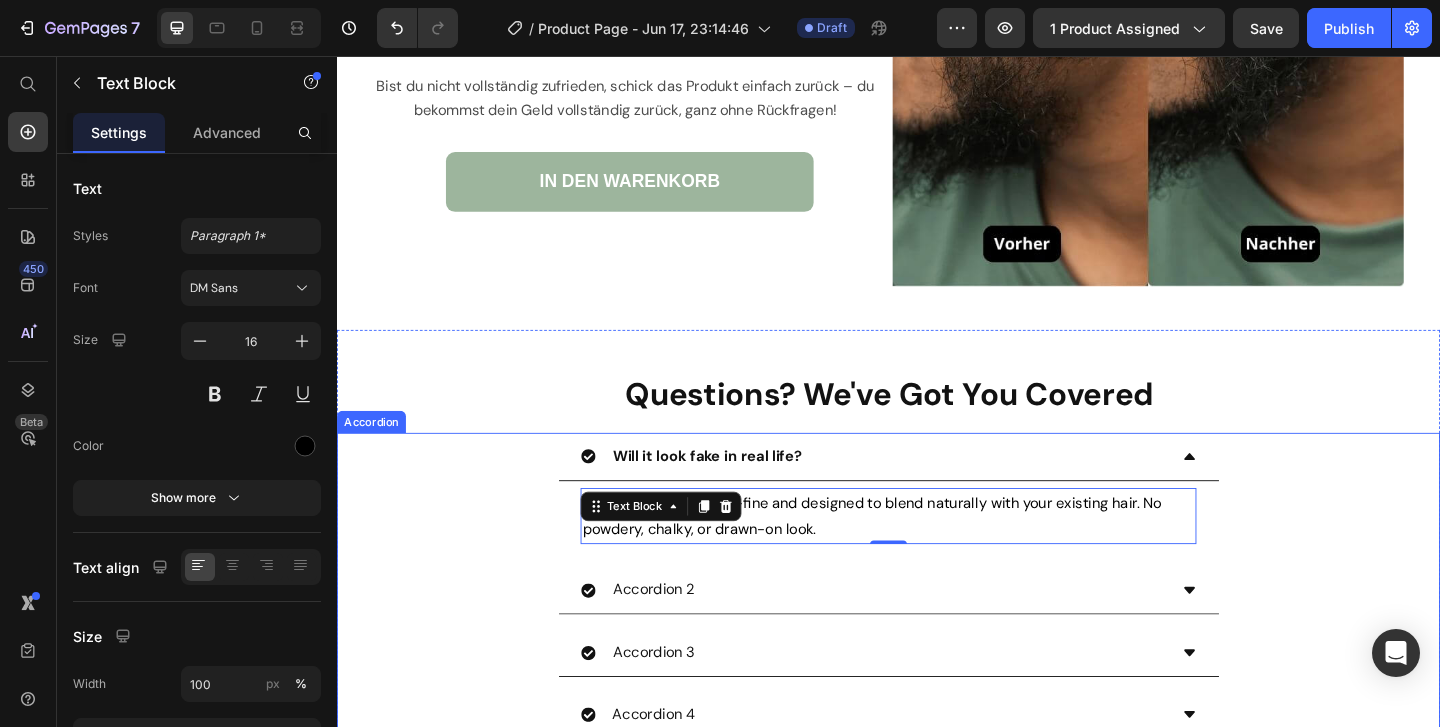 click on "Will it look fake in real life? No. The fibers are ultra-fine and designed to blend naturally with your existing hair. No powdery, chalky, or drawn-on look. Text Block   0" at bounding box center (937, 530) 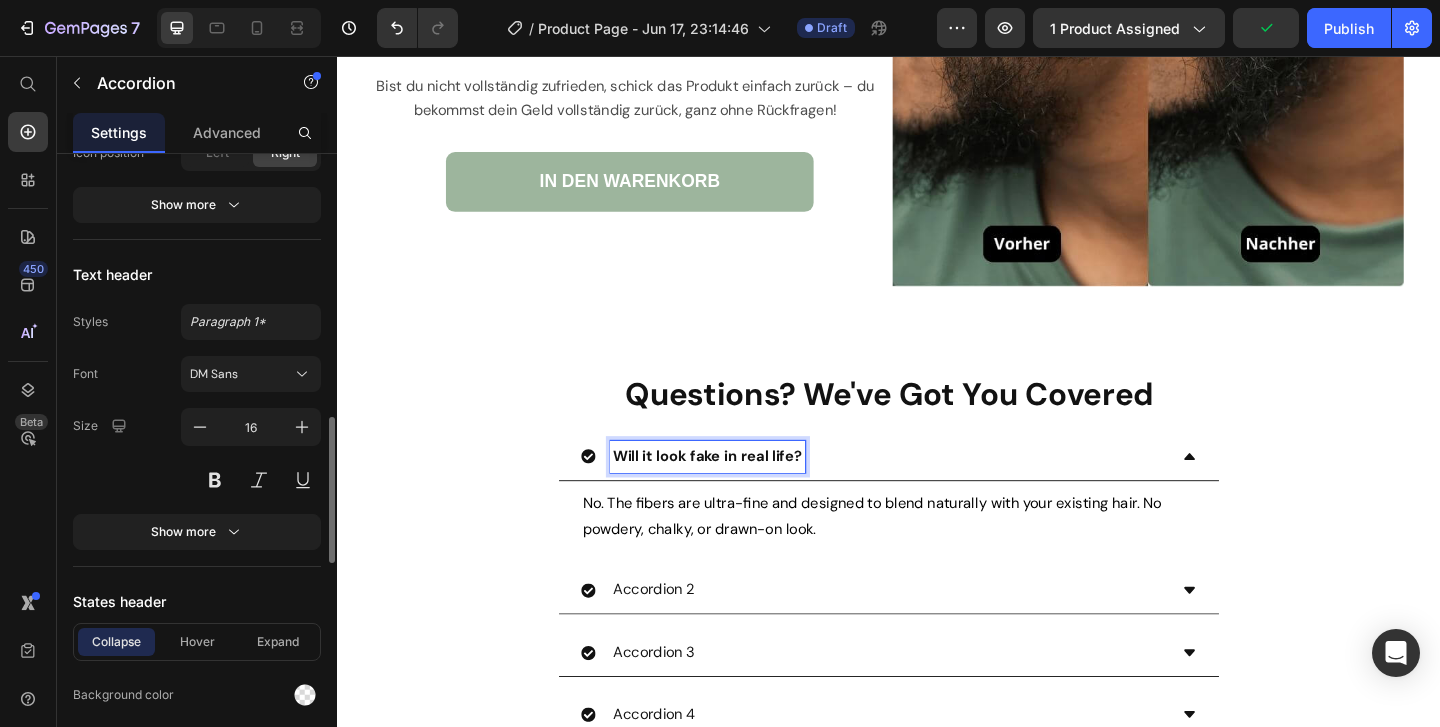 scroll, scrollTop: 1131, scrollLeft: 0, axis: vertical 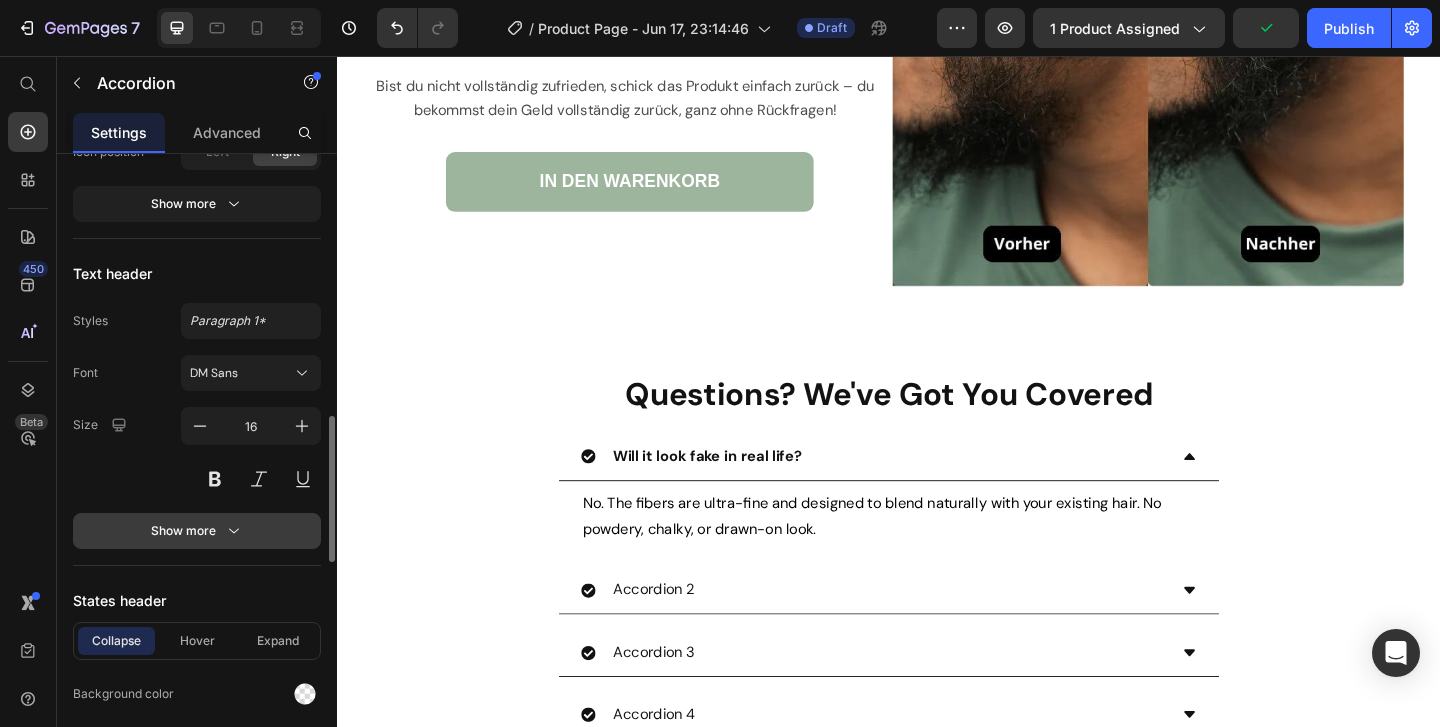 click 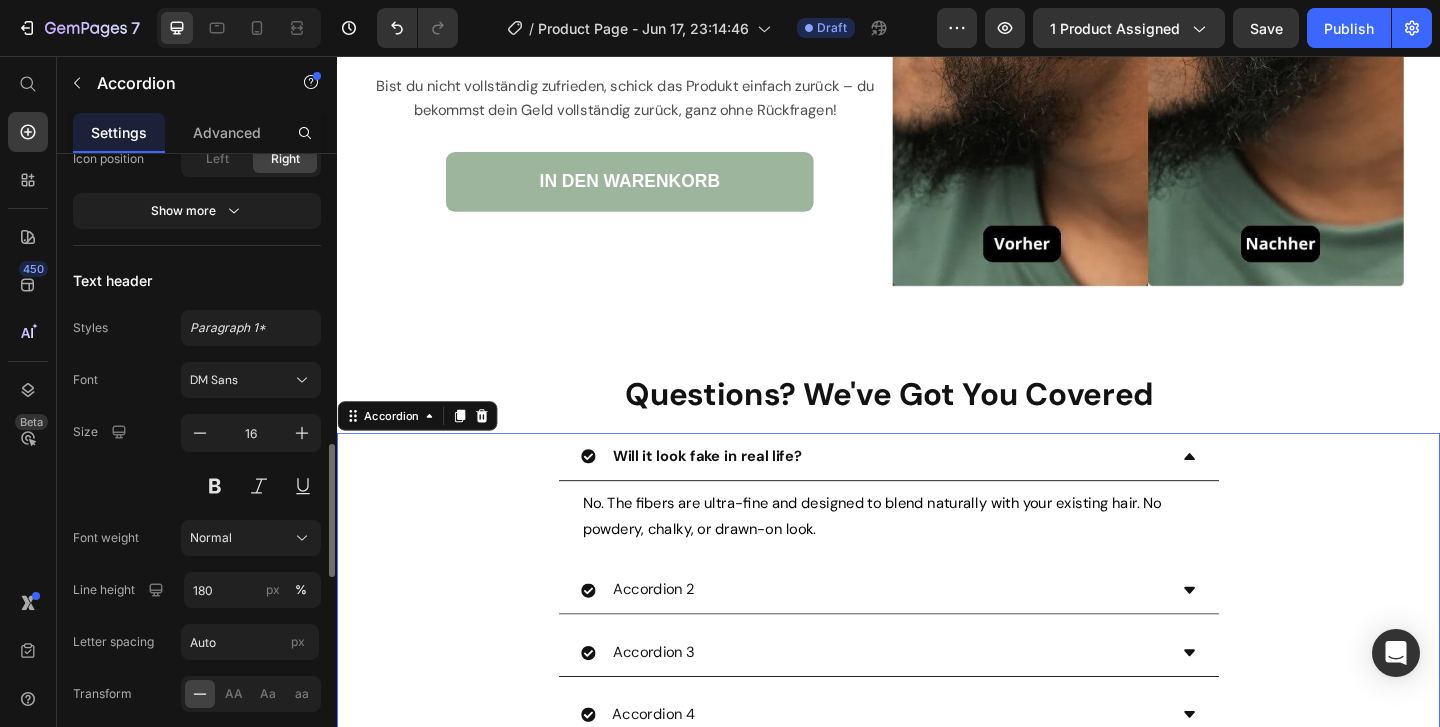 scroll, scrollTop: 1094, scrollLeft: 0, axis: vertical 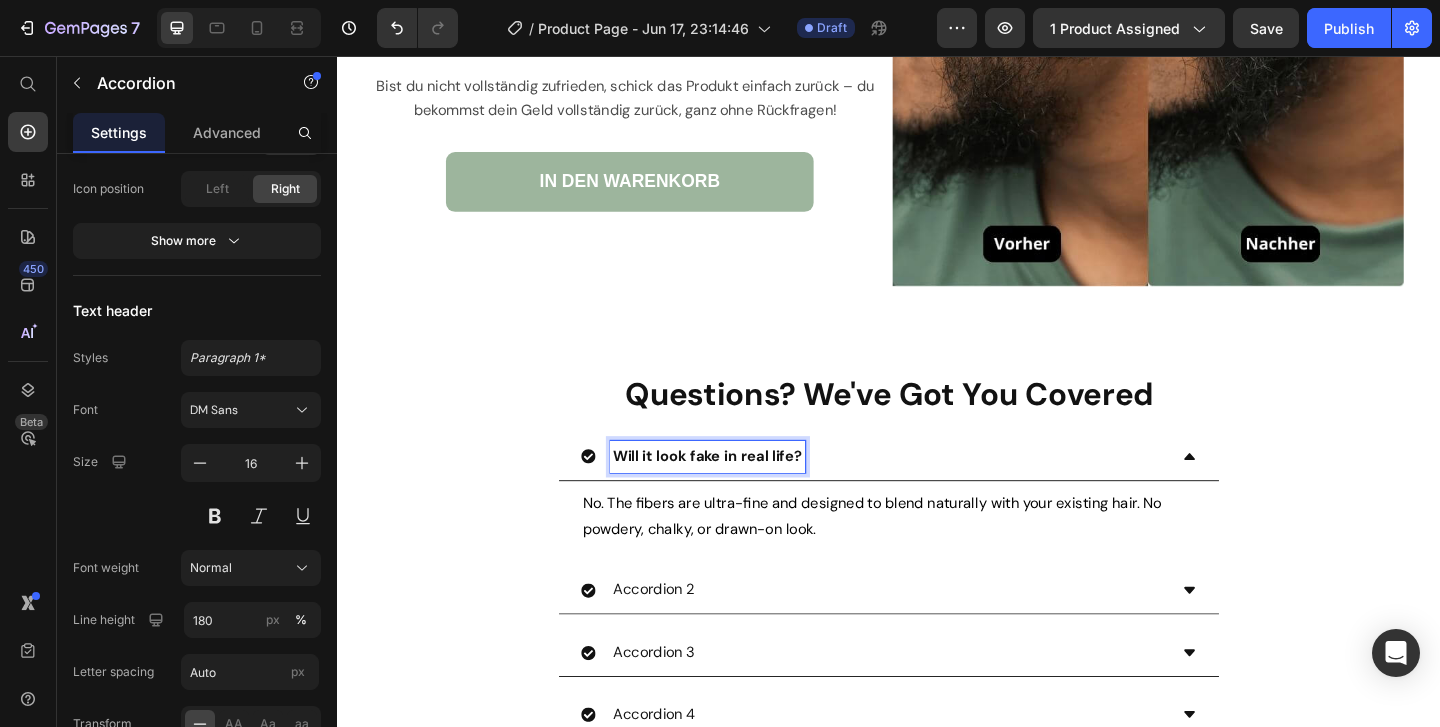 click on "Will it look fake in real life?" at bounding box center [740, 491] 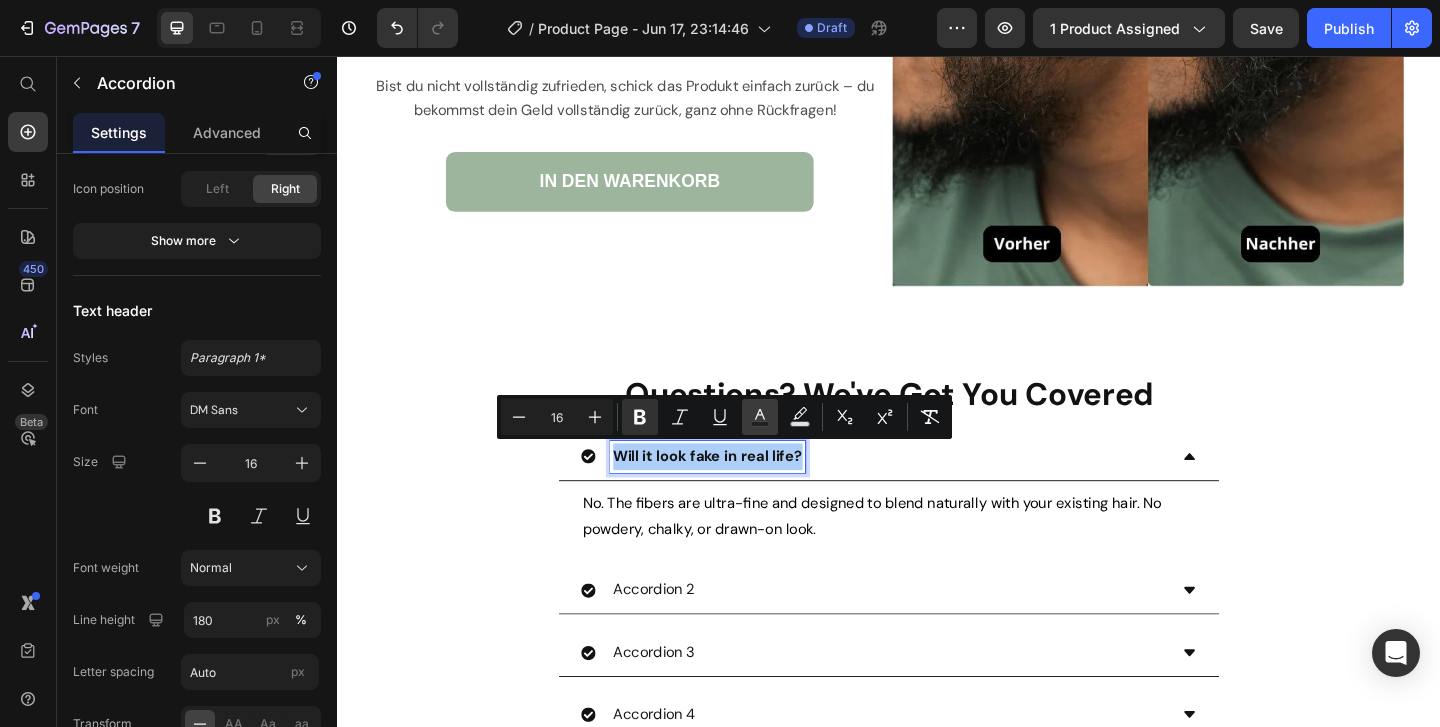 click 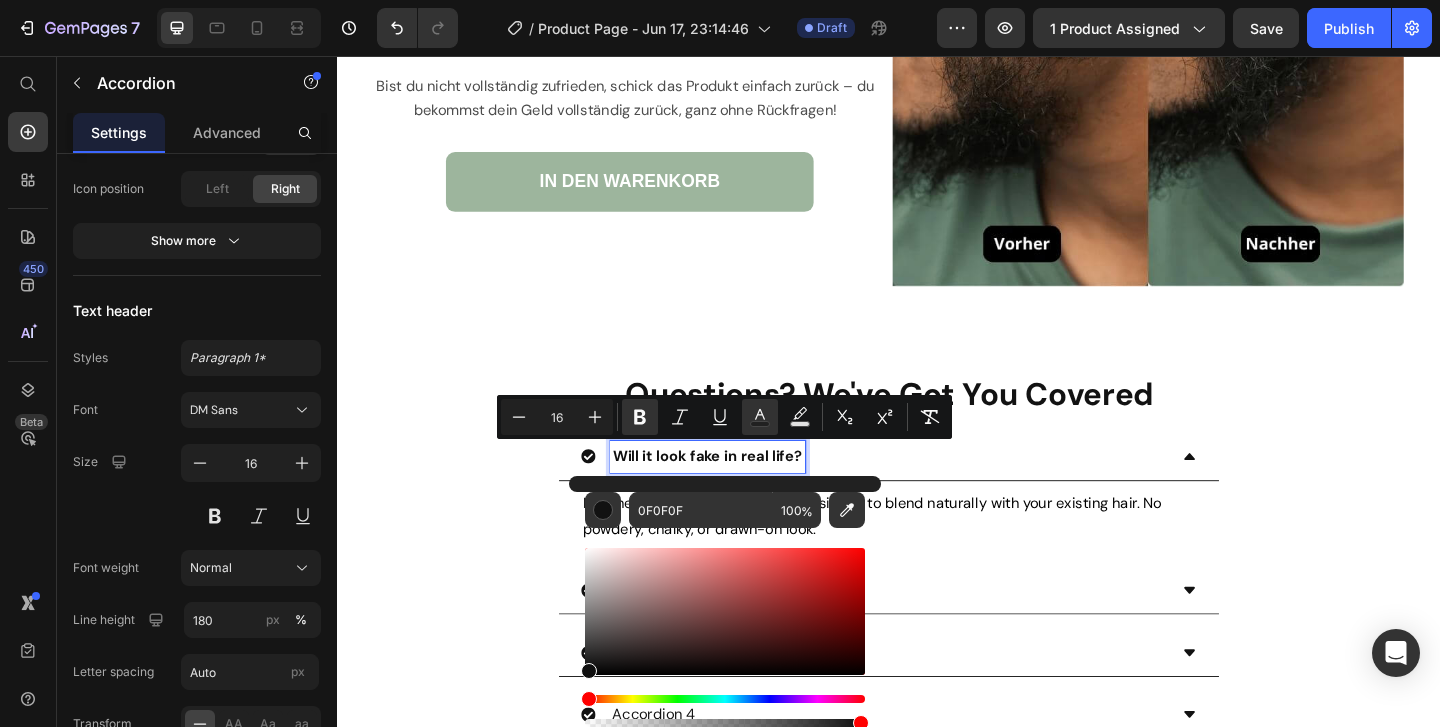 drag, startPoint x: 947, startPoint y: 704, endPoint x: 581, endPoint y: 731, distance: 366.99454 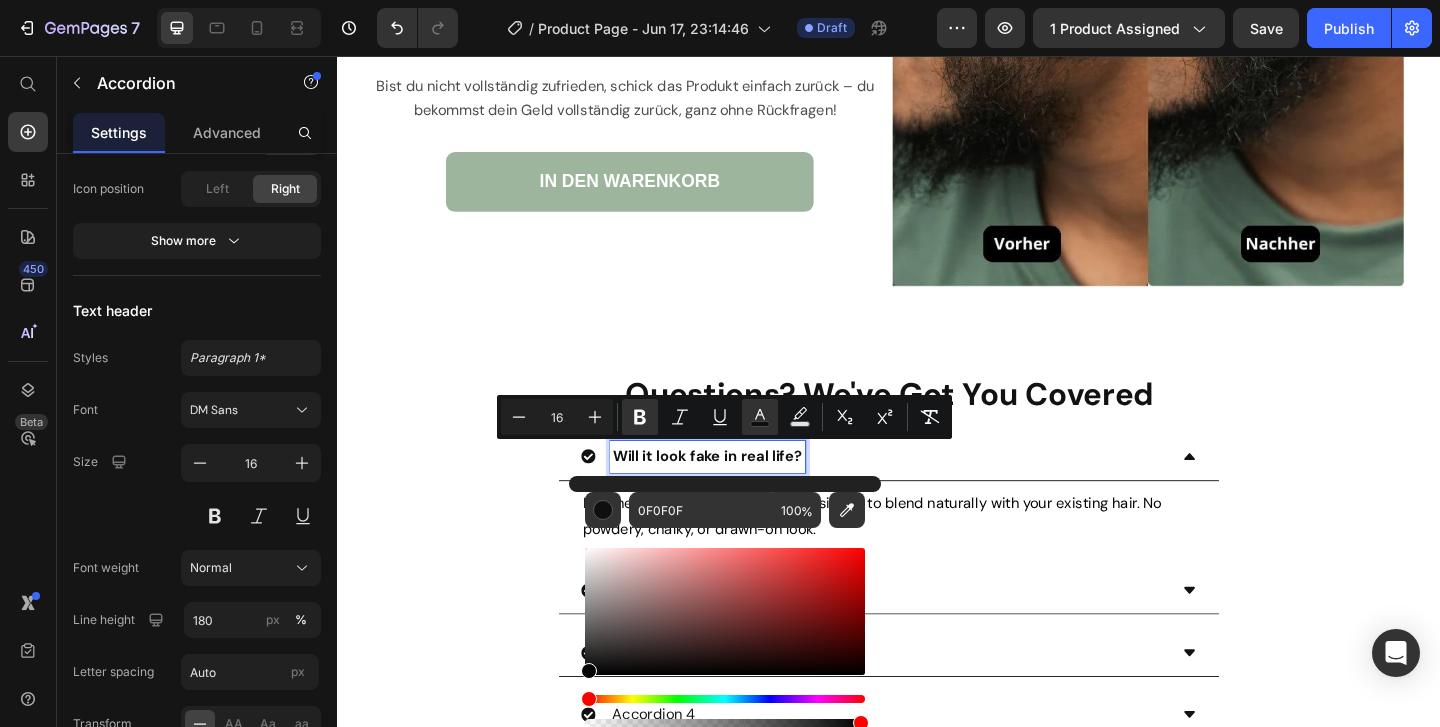 drag, startPoint x: 606, startPoint y: 645, endPoint x: 571, endPoint y: 698, distance: 63.51378 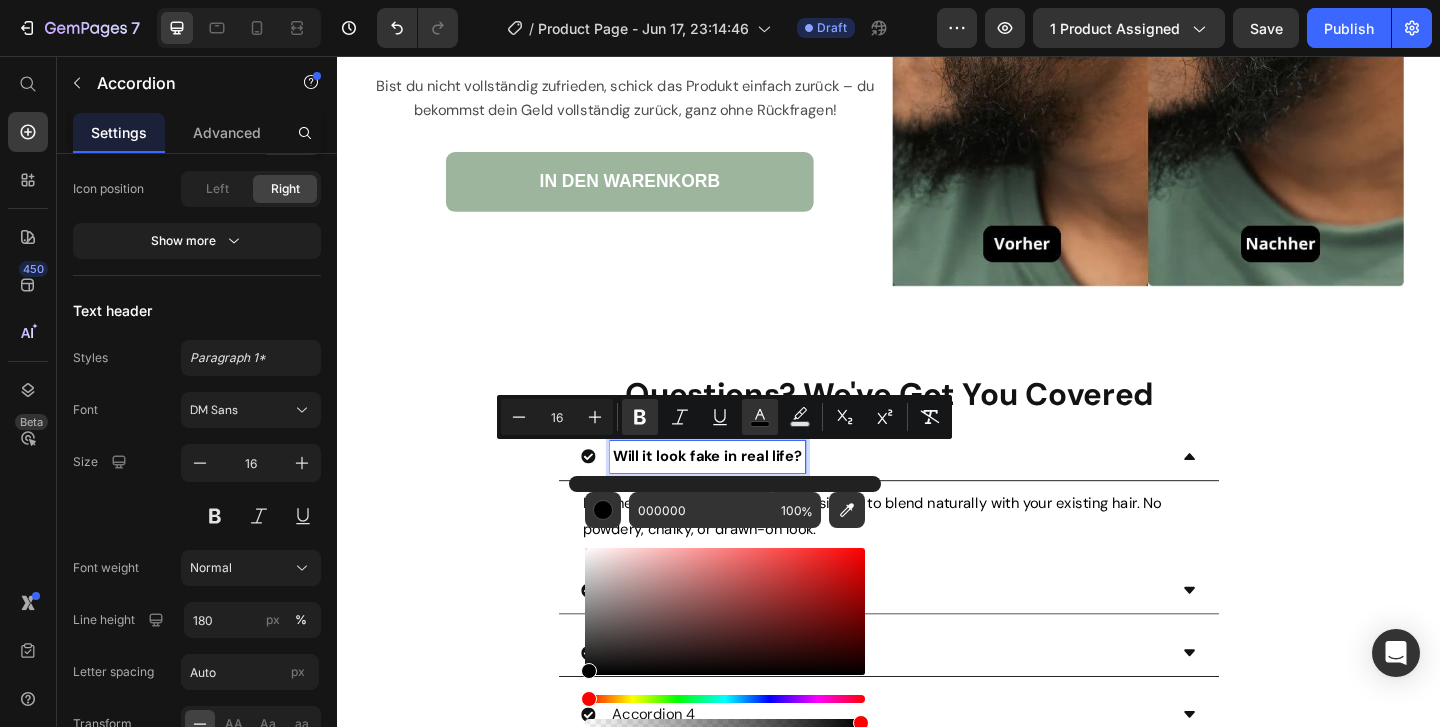 click on "Accordion 2" at bounding box center (937, 637) 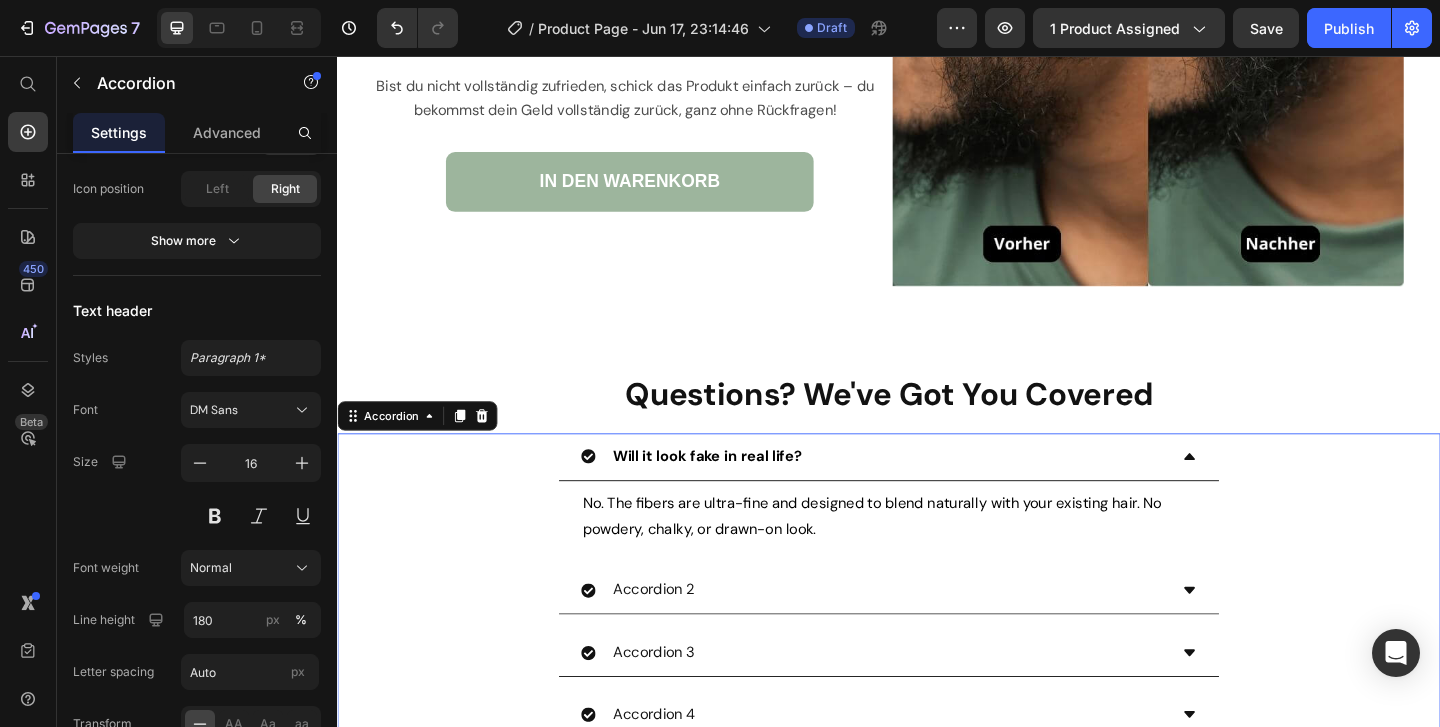 click on "Accordion 2" at bounding box center [937, 637] 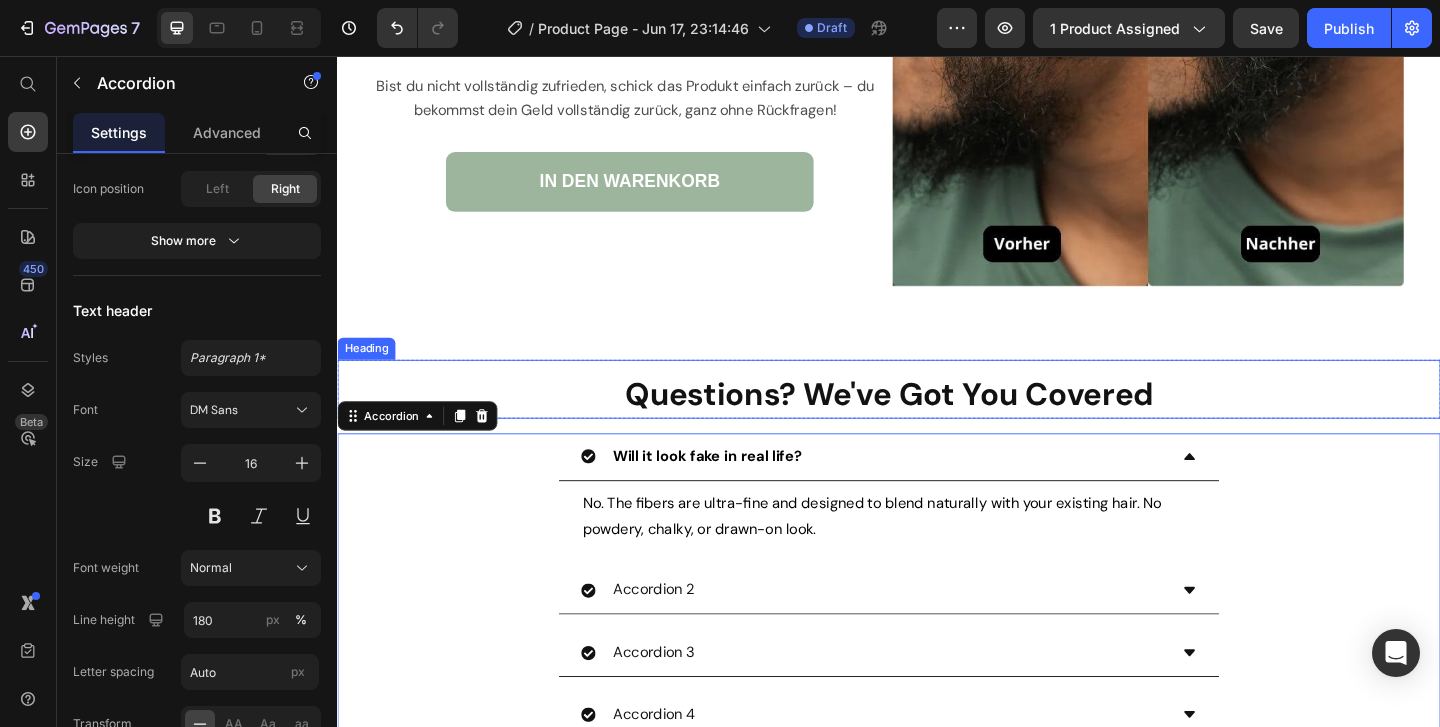 click on "⁠⁠⁠⁠⁠⁠⁠ Questions? We've Got You Covered" at bounding box center [937, 423] 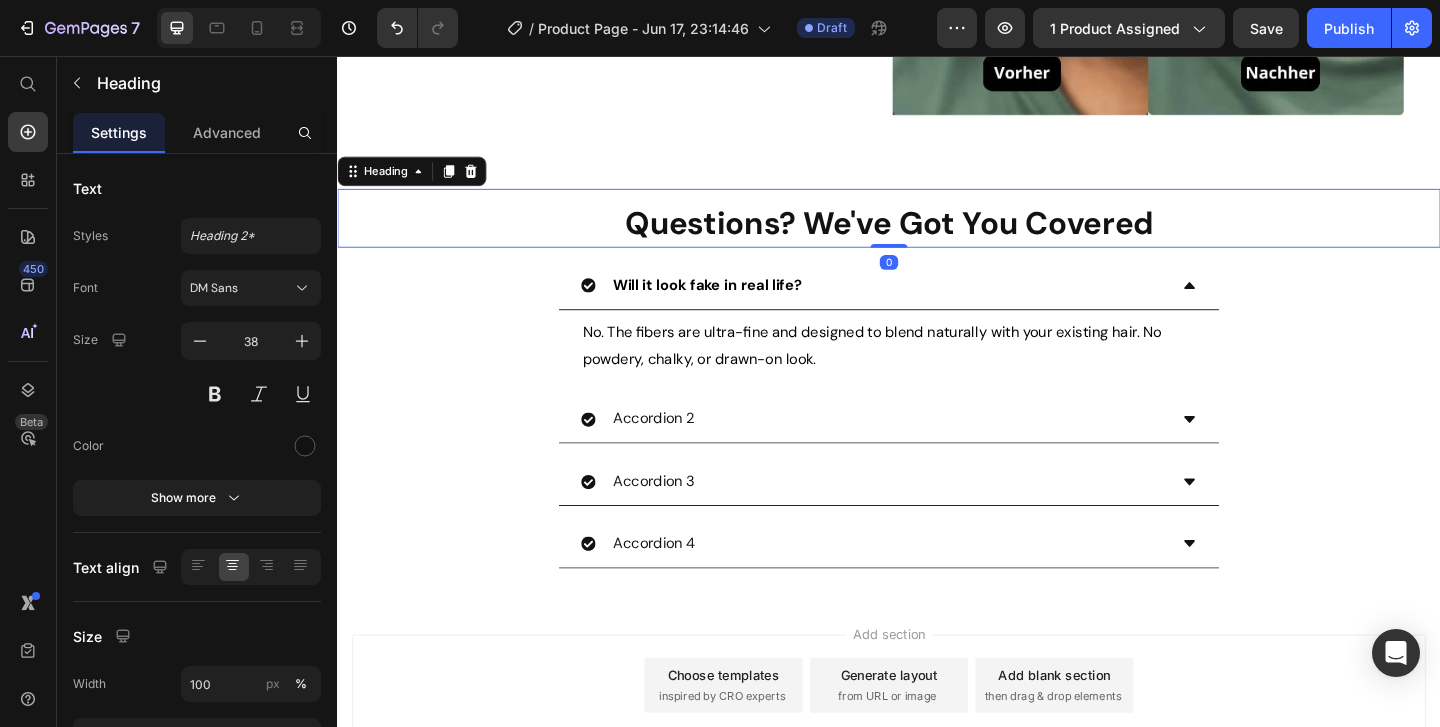 scroll, scrollTop: 7461, scrollLeft: 0, axis: vertical 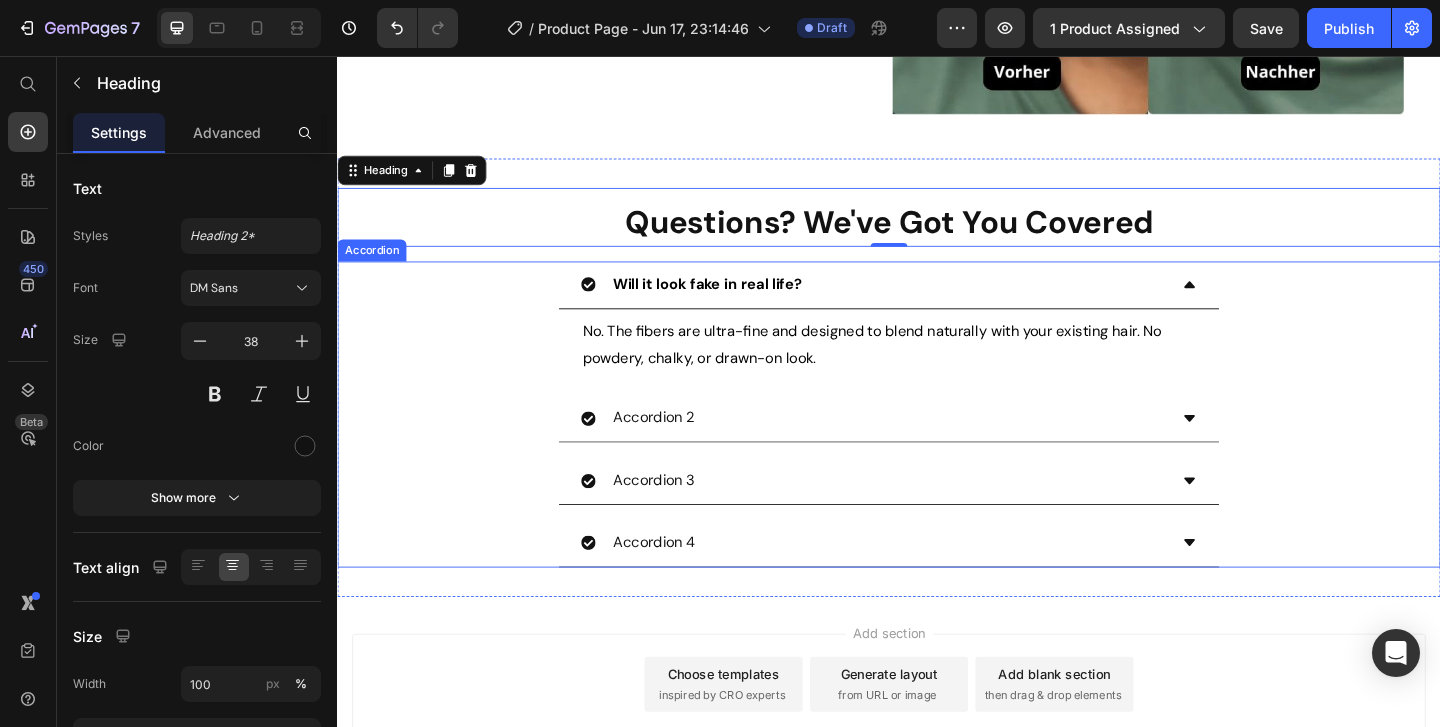 click on "Accordion 2" at bounding box center (681, 449) 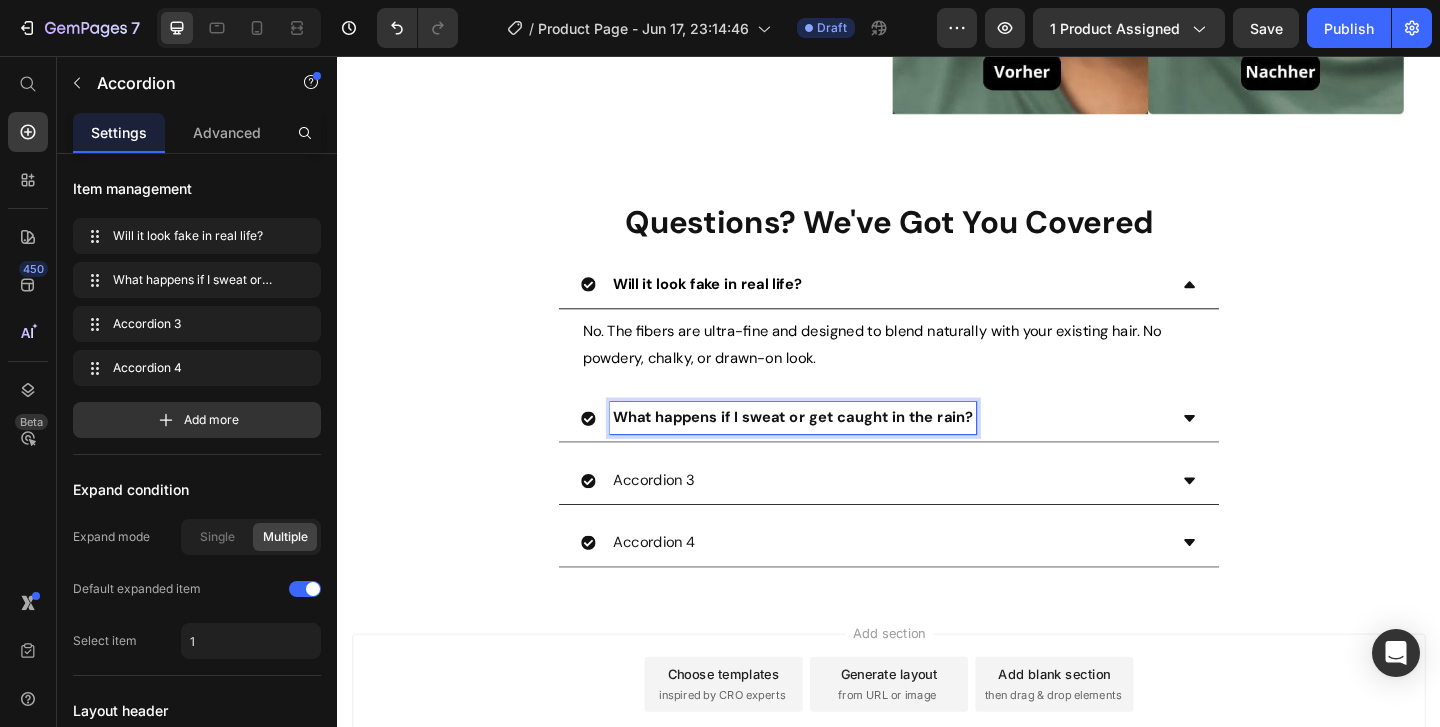 click on "What happens if I sweat or get caught in the rain?" at bounding box center [921, 449] 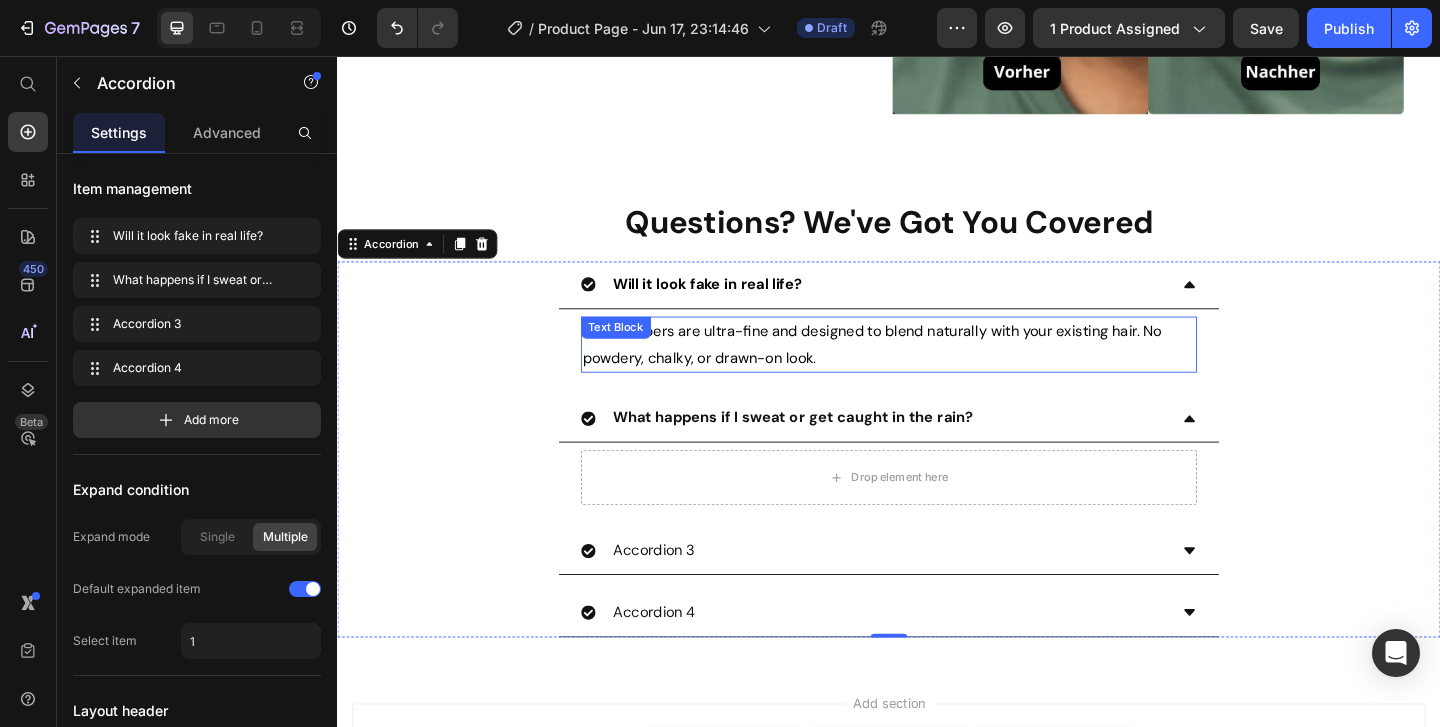 click on "No. The fibers are ultra-fine and designed to blend naturally with your existing hair. No powdery, chalky, or drawn-on look." at bounding box center [937, 370] 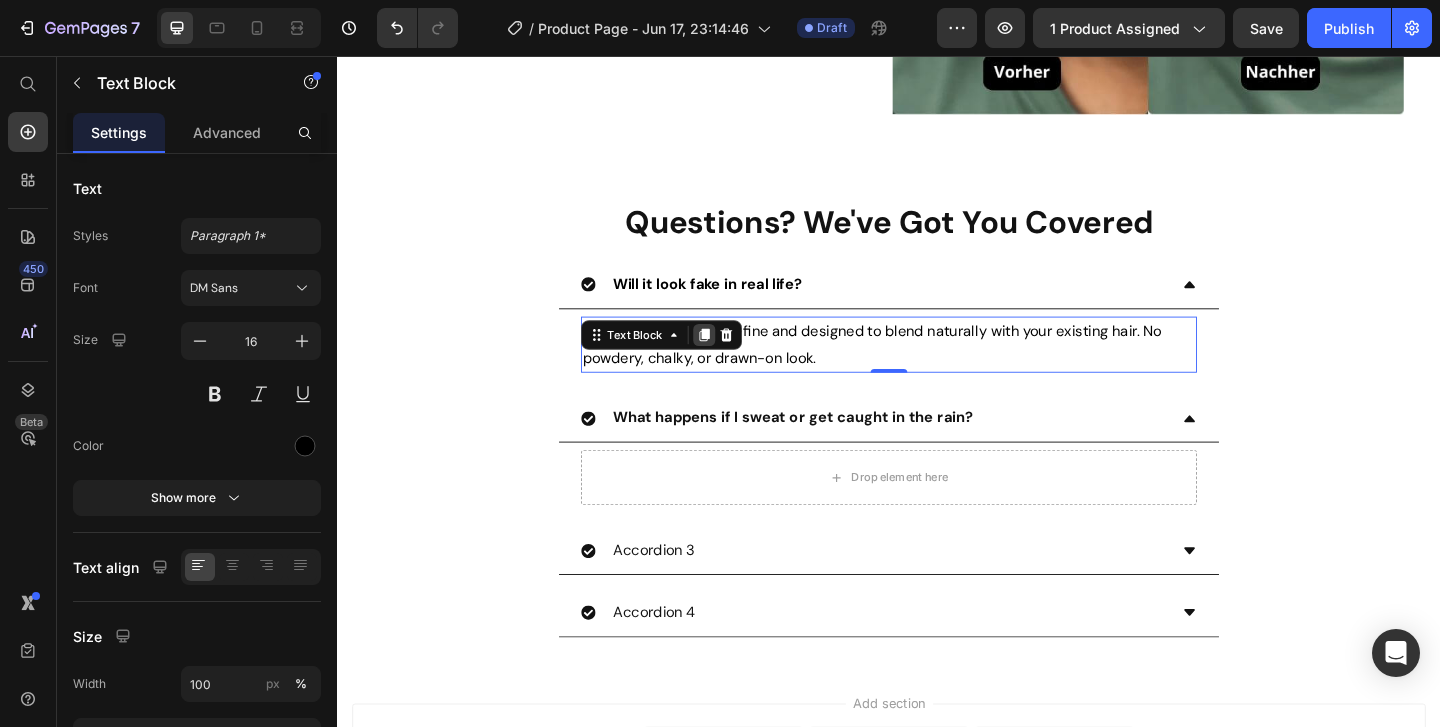 click 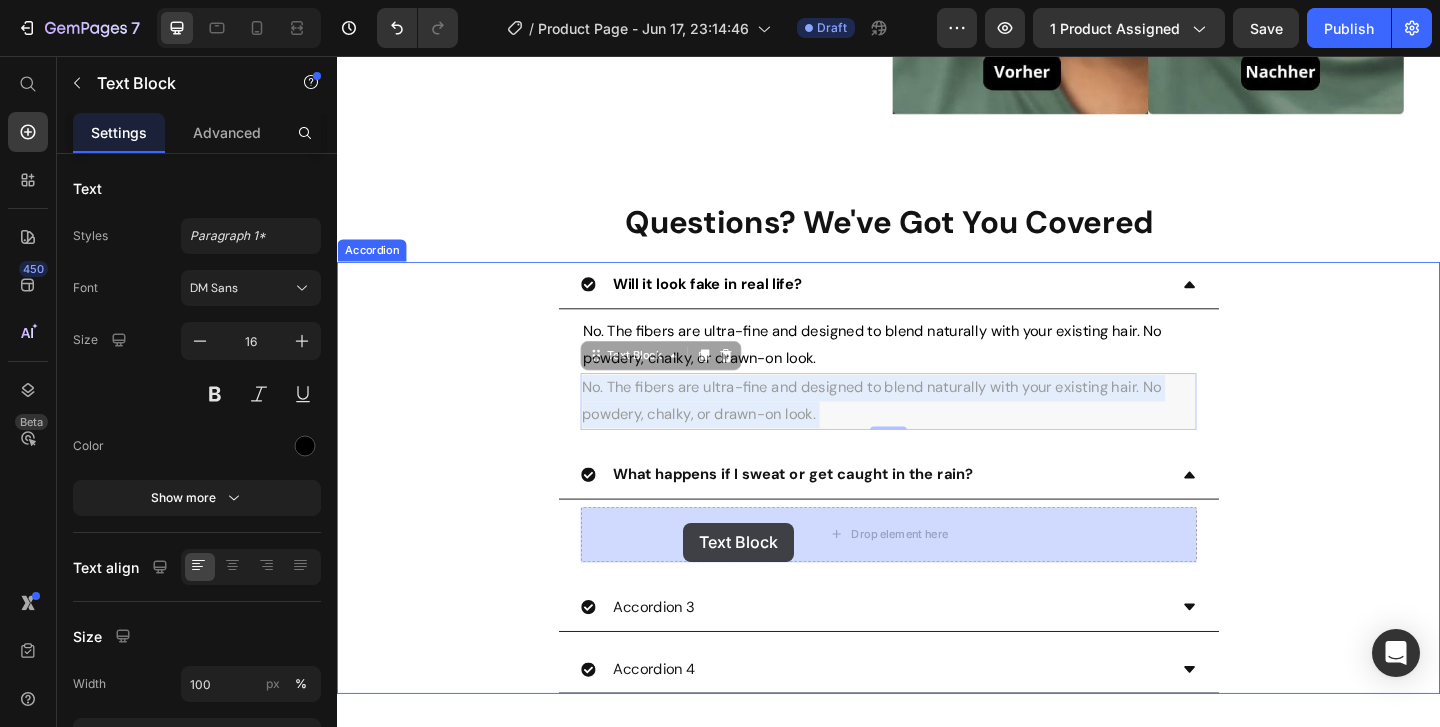 drag, startPoint x: 731, startPoint y: 422, endPoint x: 713, endPoint y: 563, distance: 142.14429 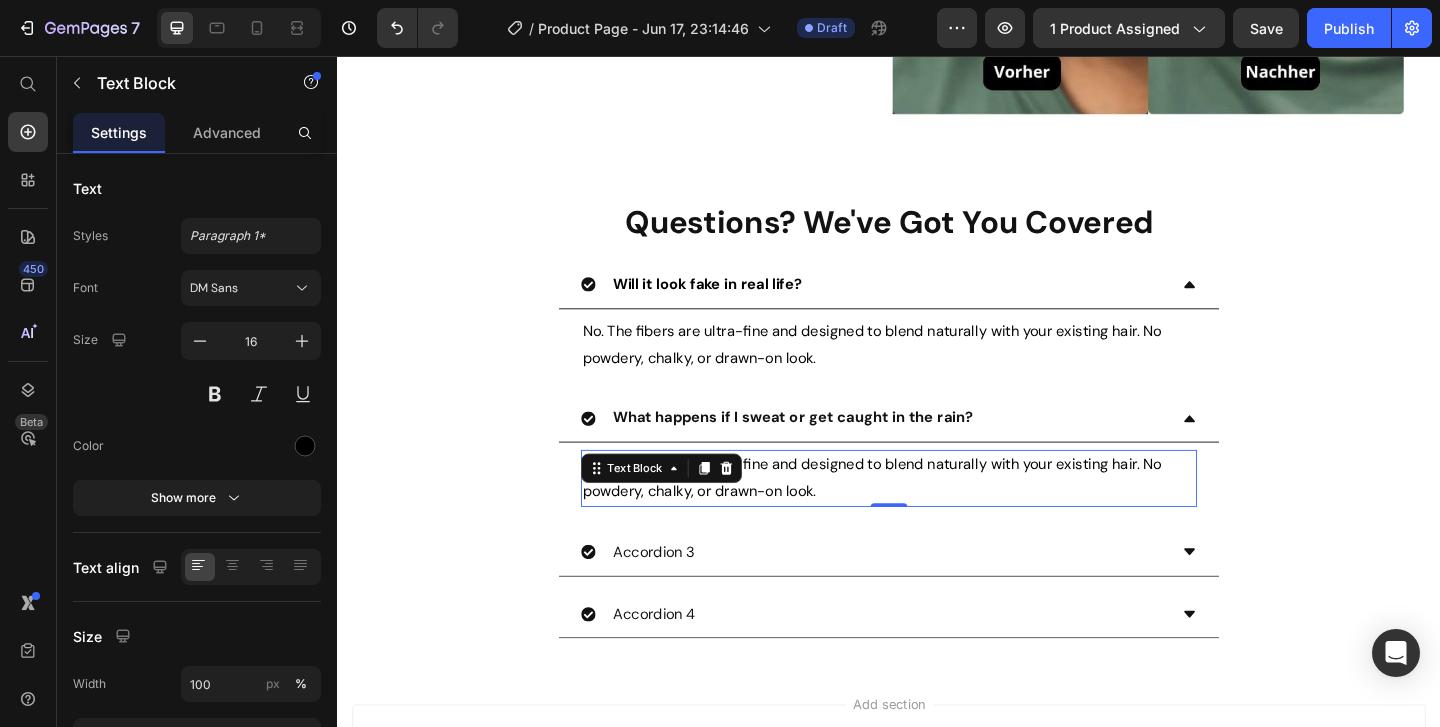 click on "No. The fibers are ultra-fine and designed to blend naturally with your existing hair. No powdery, chalky, or drawn-on look." at bounding box center [937, 515] 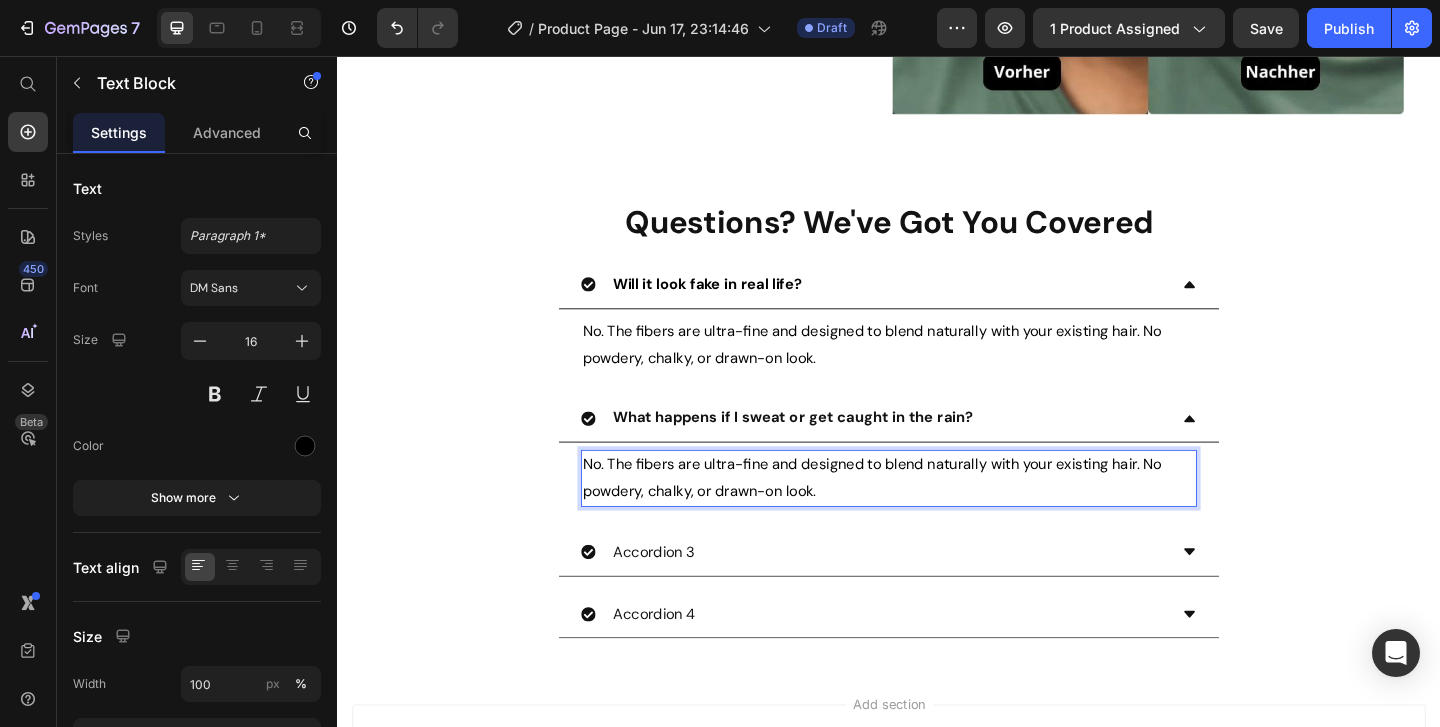click on "No. The fibers are ultra-fine and designed to blend naturally with your existing hair. No powdery, chalky, or drawn-on look." at bounding box center [937, 515] 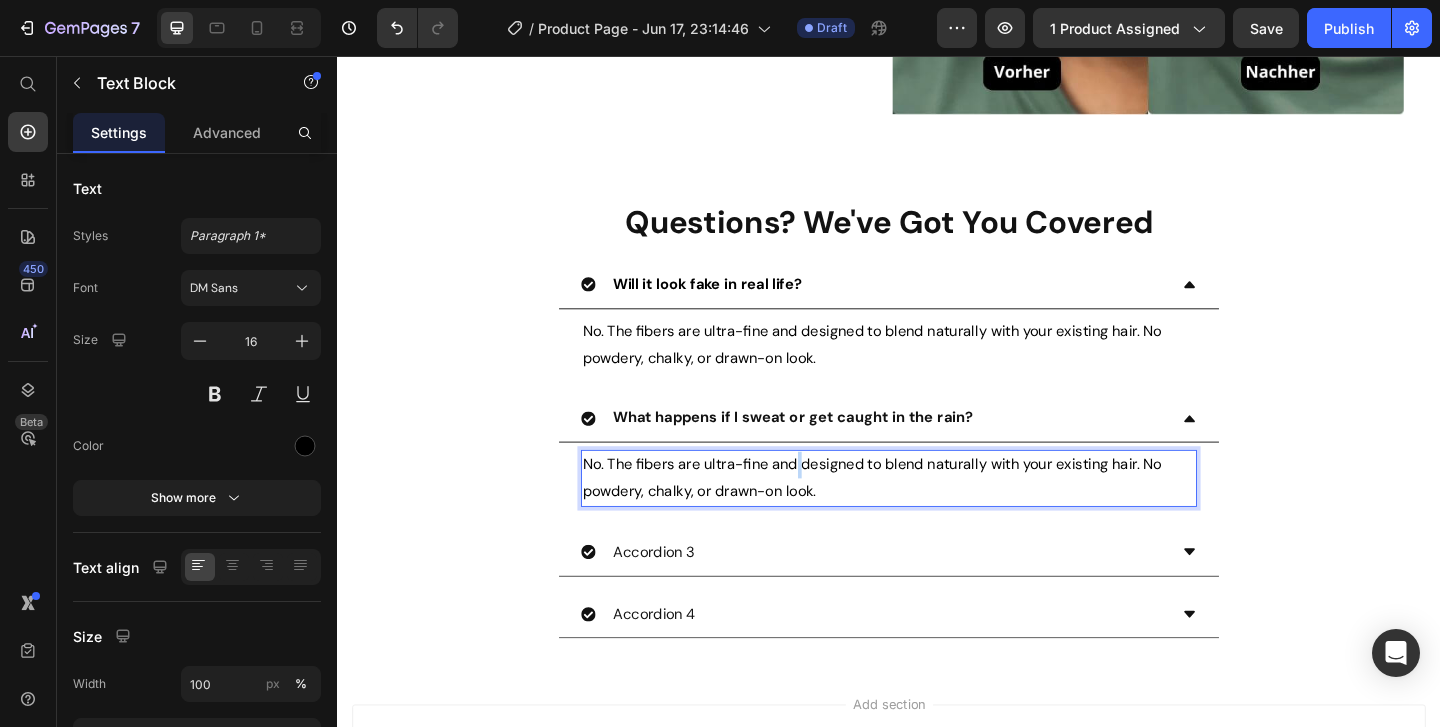 click on "No. The fibers are ultra-fine and designed to blend naturally with your existing hair. No powdery, chalky, or drawn-on look." at bounding box center (937, 515) 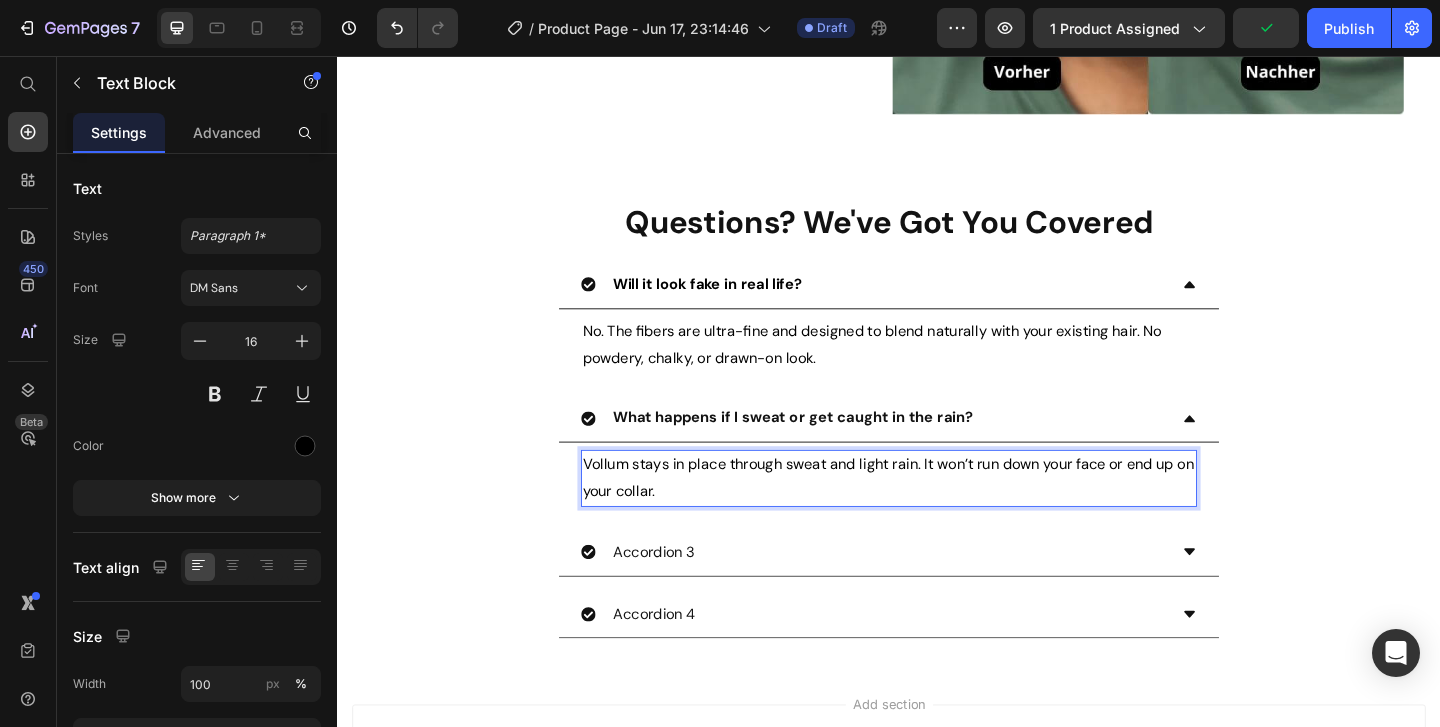 click on "Vollum stays in place through sweat and light rain. It won’t run down your face or end up on your collar." at bounding box center [937, 515] 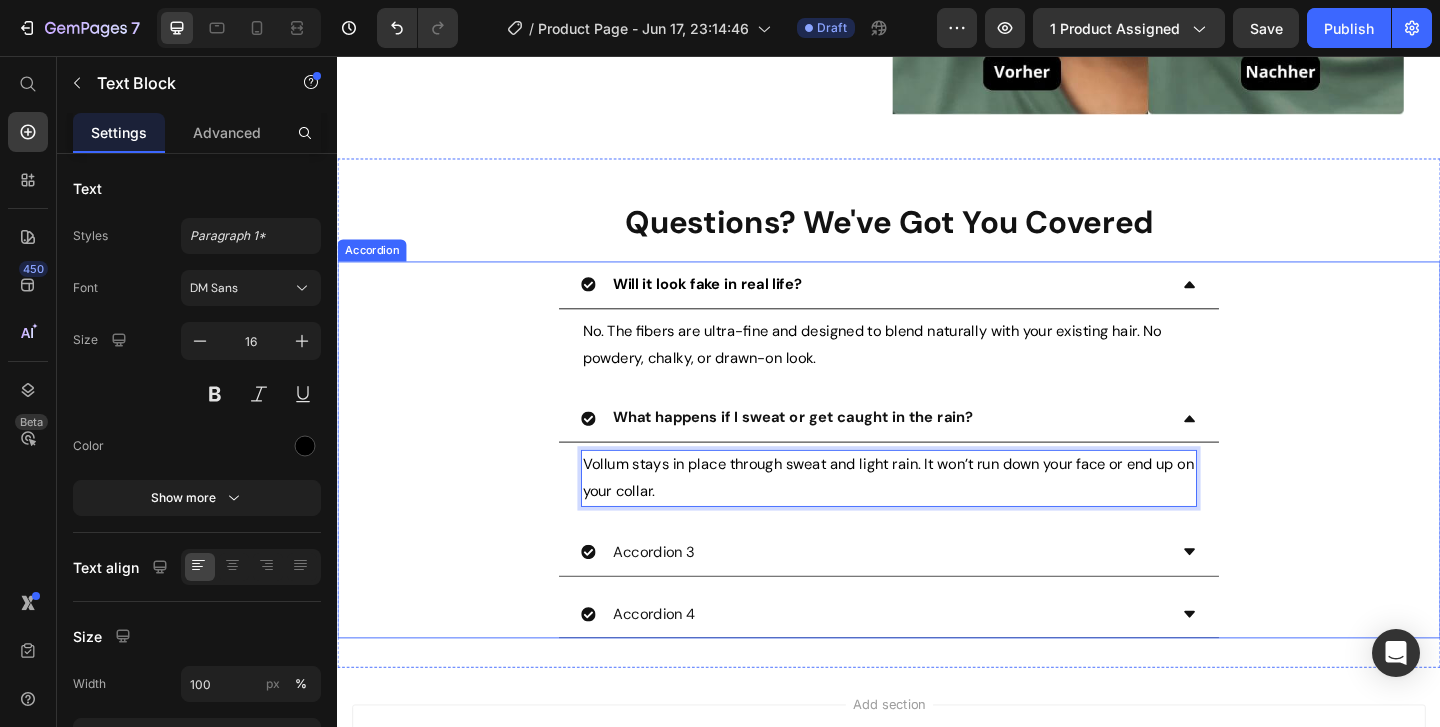 click on "What happens if I sweat or get caught in the rain? Vollum stays in place through sweat and light rain. It won’t run down your face or end up on your collar. Text Block   0" at bounding box center (937, 488) 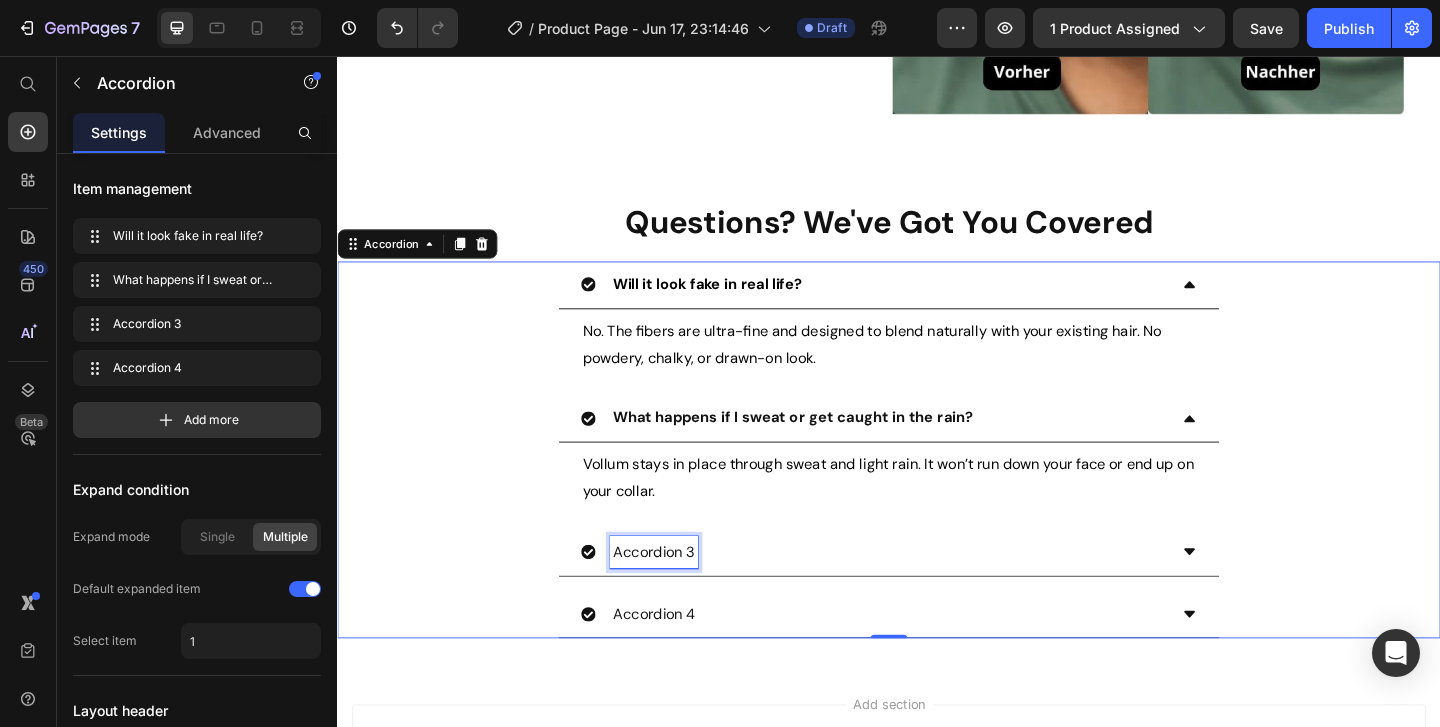 click on "Accordion 3" at bounding box center [681, 595] 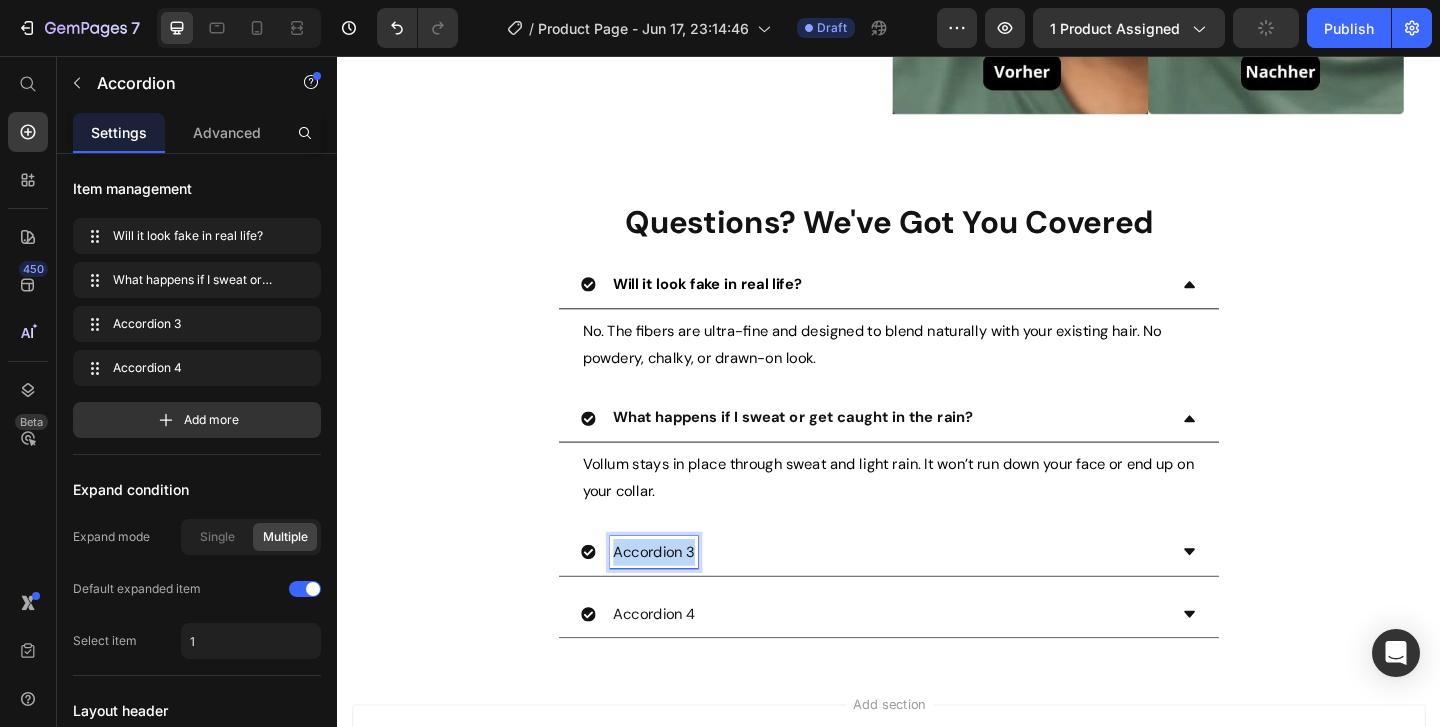 click on "Accordion 3" at bounding box center (681, 595) 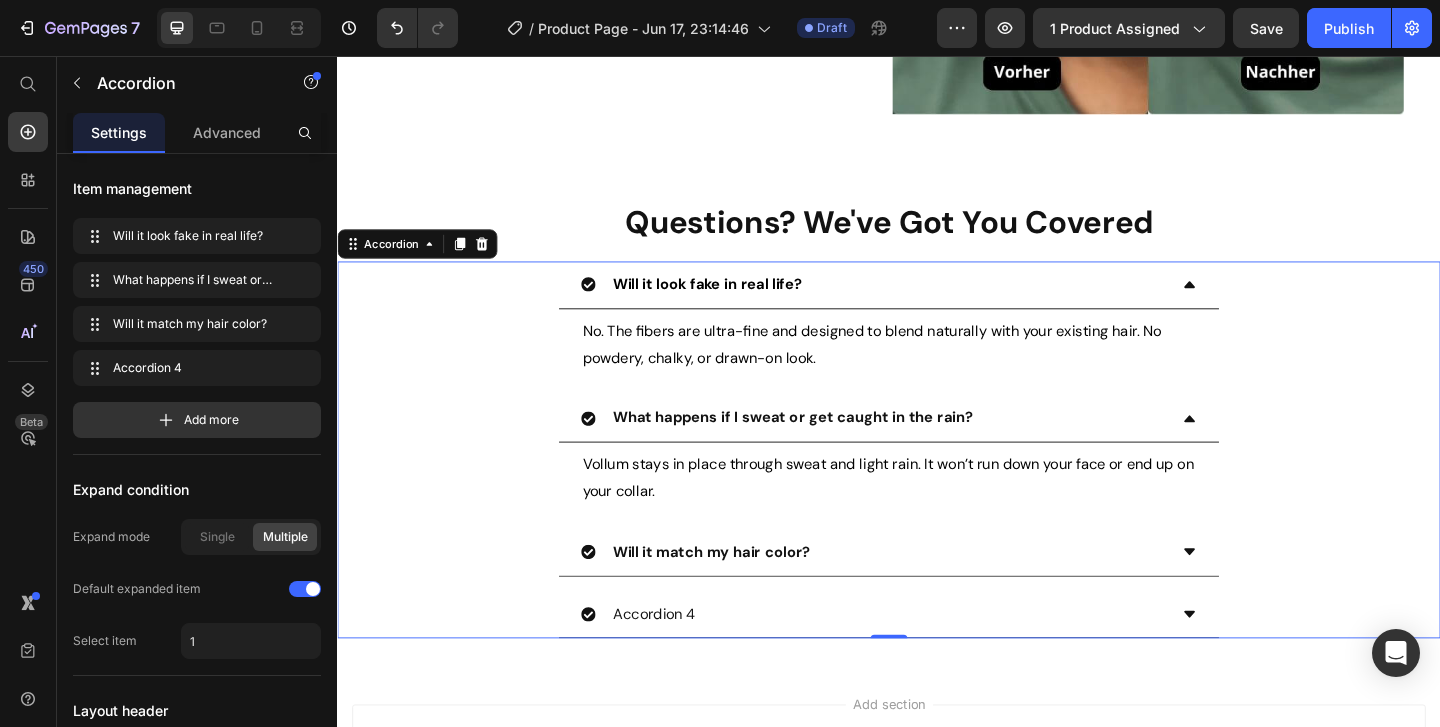 click on "Will it match my hair color?" at bounding box center [921, 595] 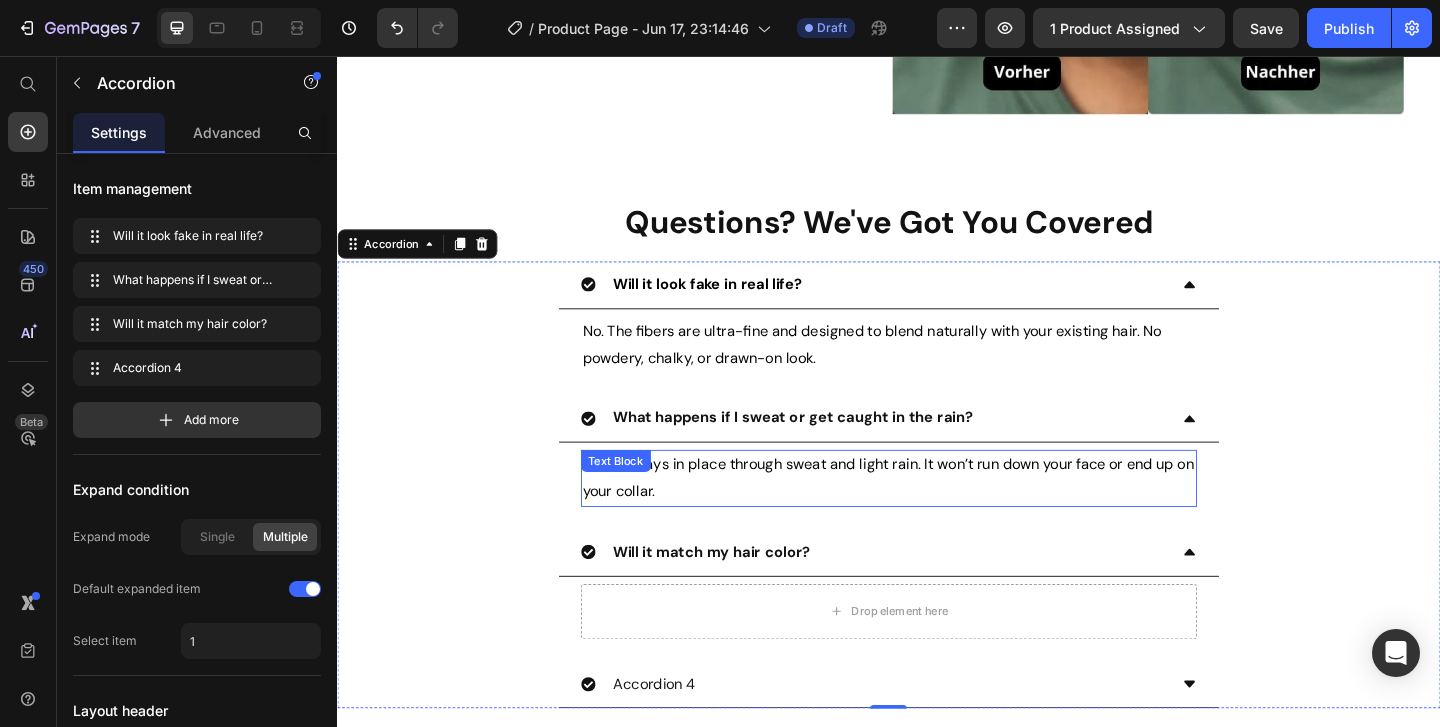 click on "Vollum stays in place through sweat and light rain. It won’t run down your face or end up on your collar." at bounding box center [937, 515] 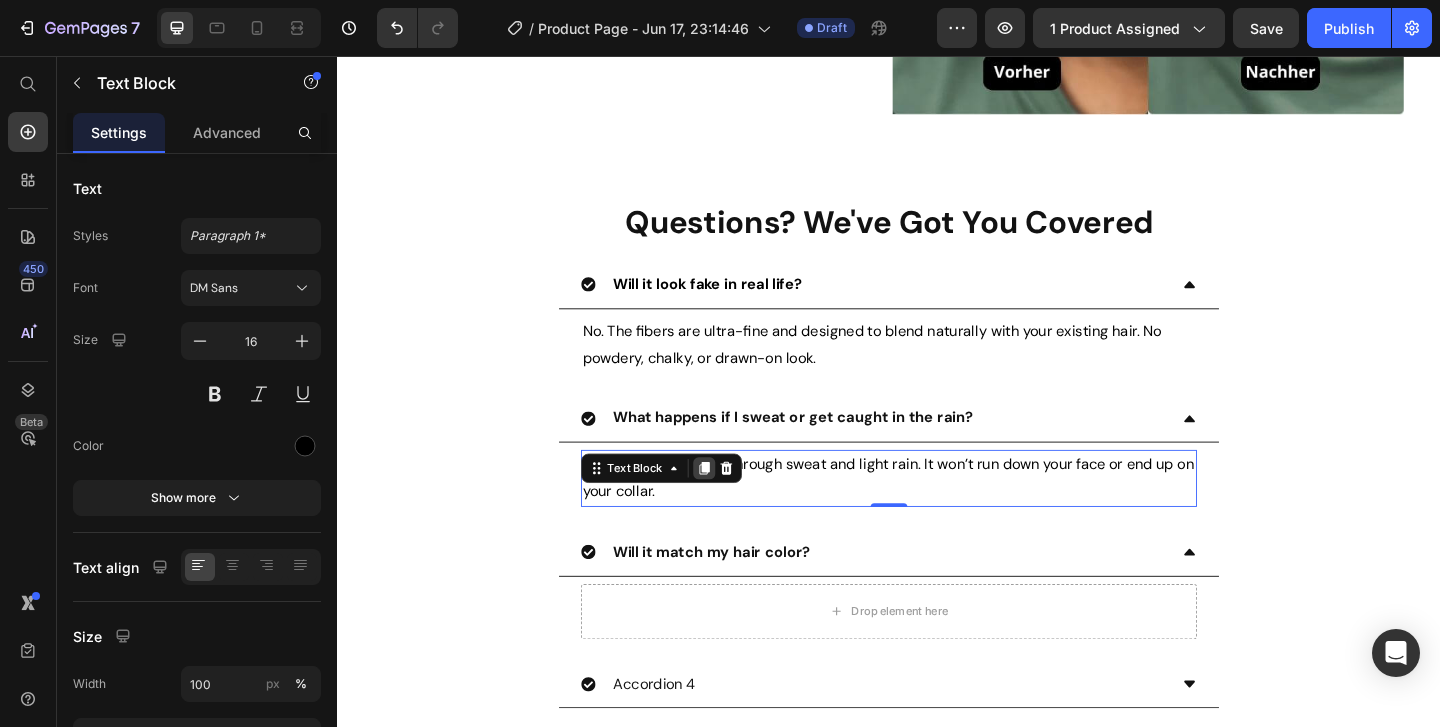 click 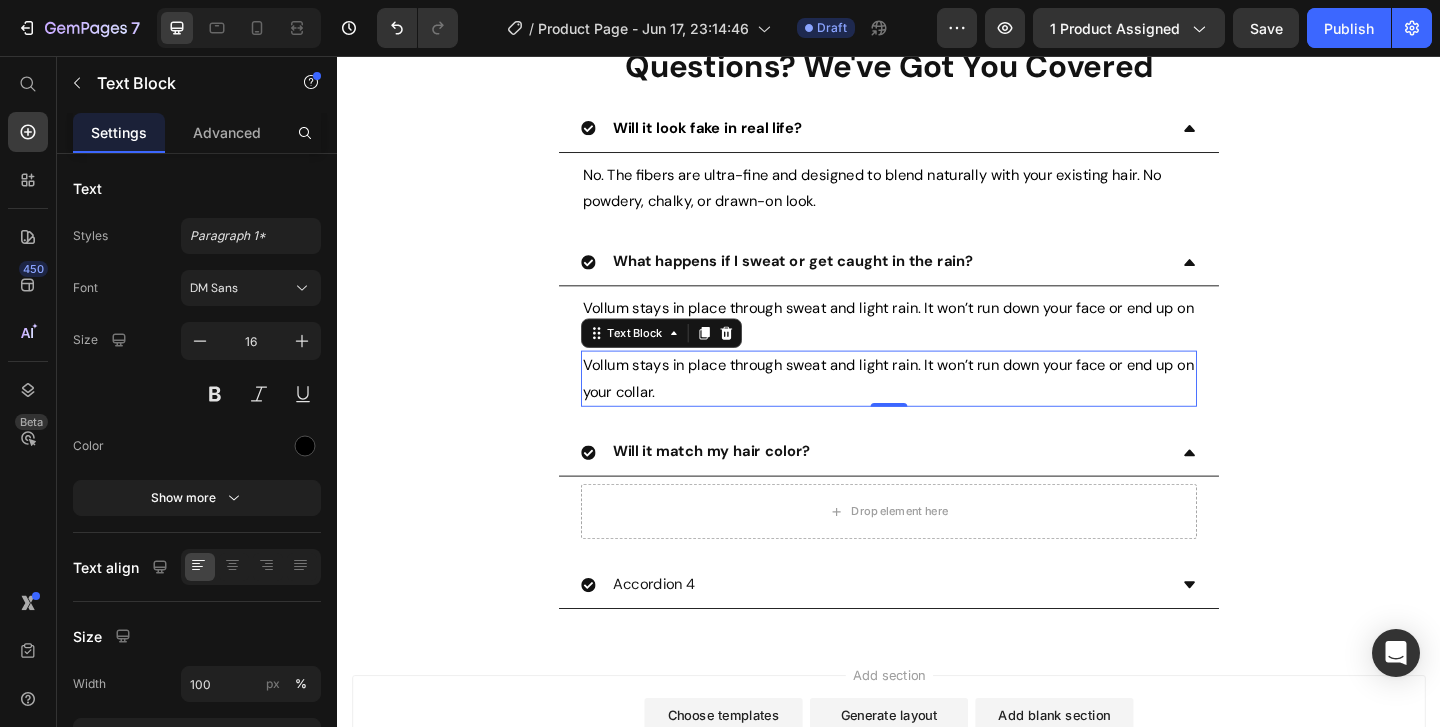 scroll, scrollTop: 7647, scrollLeft: 0, axis: vertical 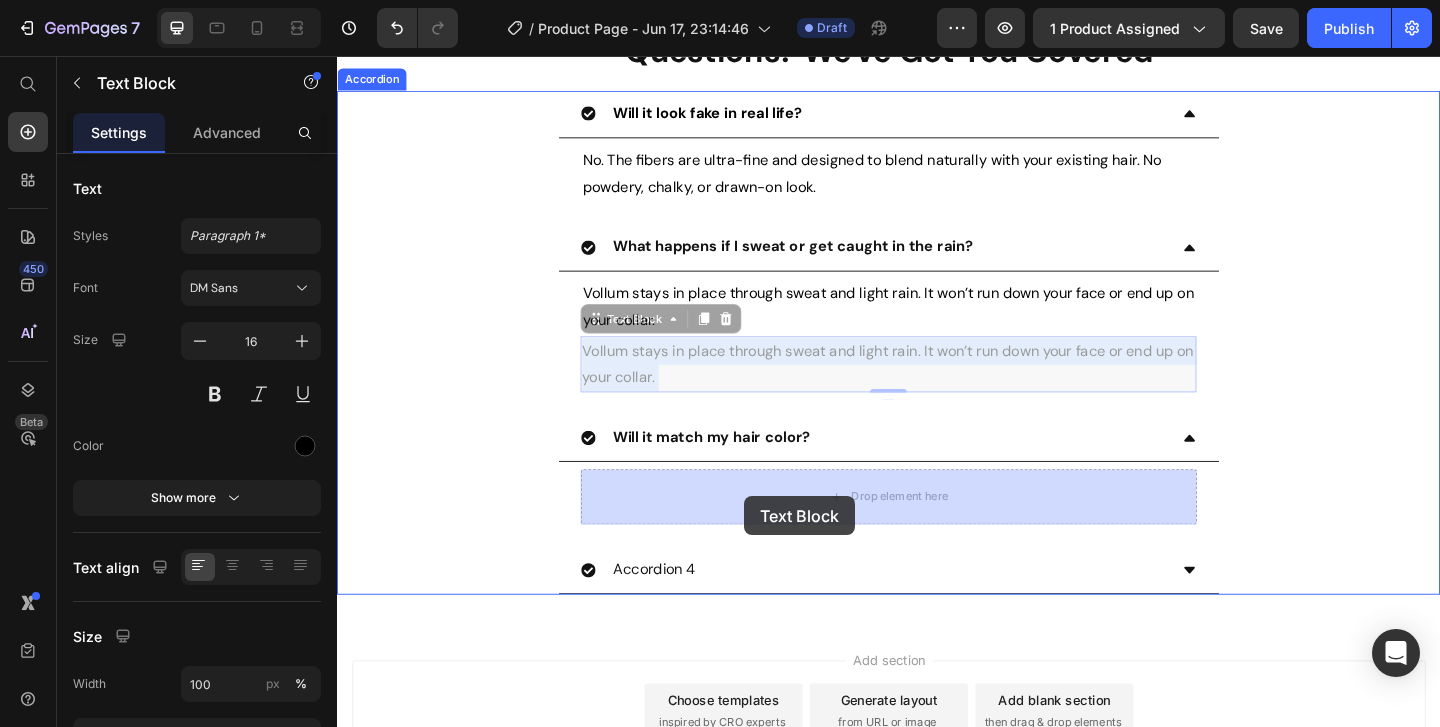 drag, startPoint x: 829, startPoint y: 381, endPoint x: 778, endPoint y: 534, distance: 161.27615 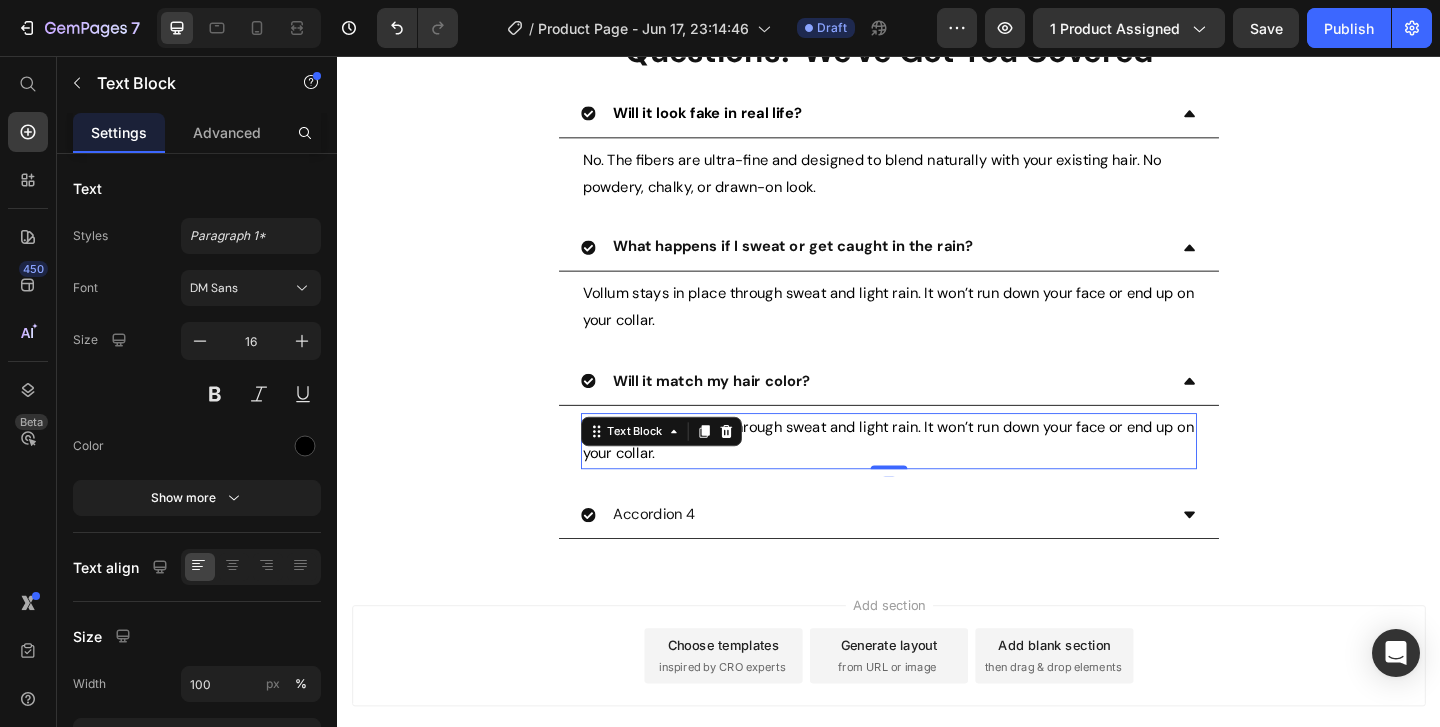 click on "Vollum stays in place through sweat and light rain. It won’t run down your face or end up on your collar." at bounding box center (937, 475) 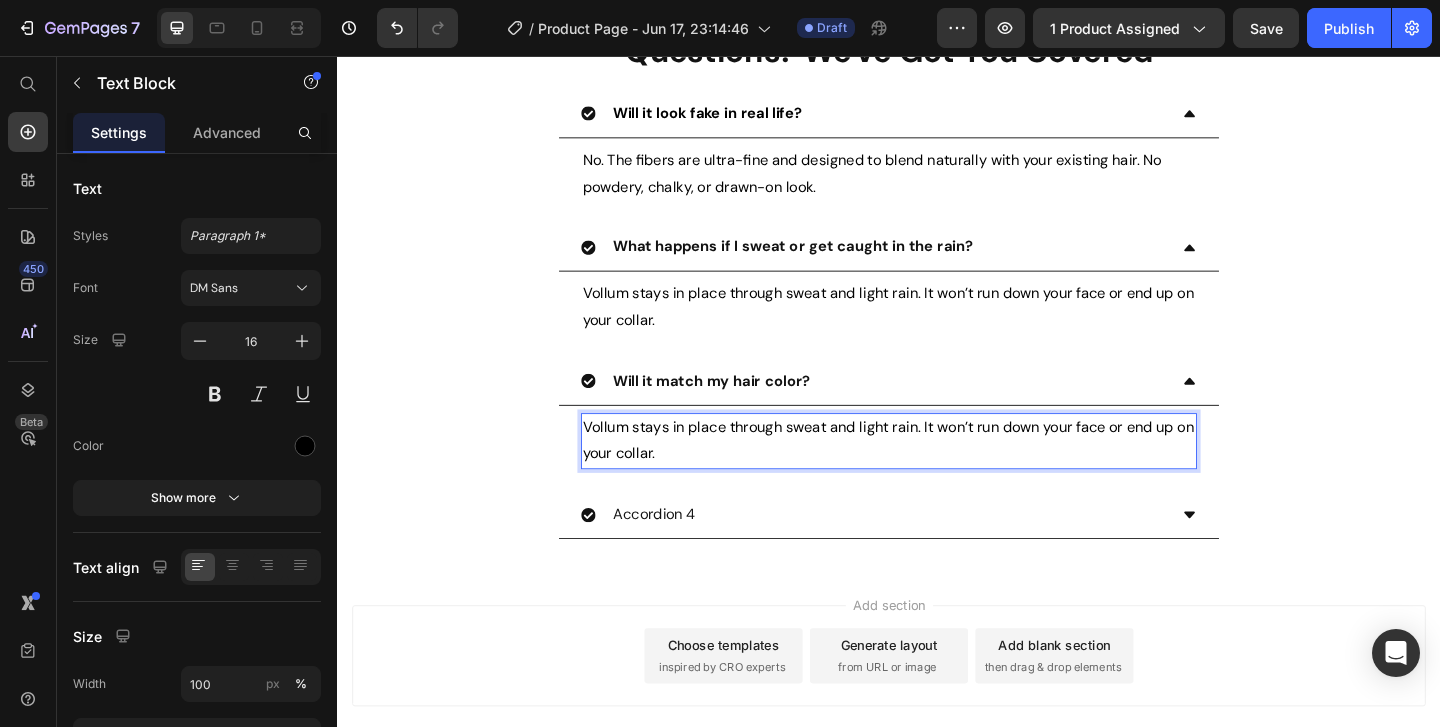 click on "Vollum stays in place through sweat and light rain. It won’t run down your face or end up on your collar." at bounding box center [937, 475] 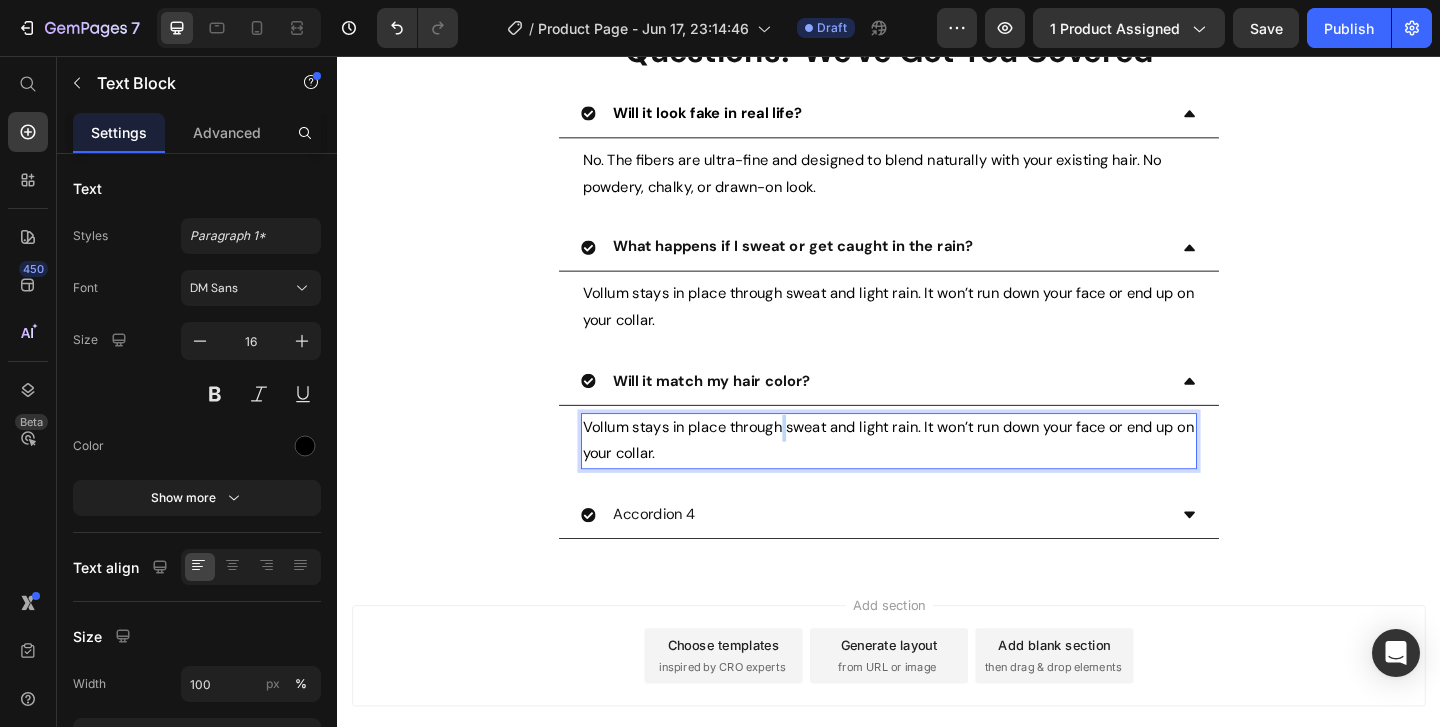 click on "Vollum stays in place through sweat and light rain. It won’t run down your face or end up on your collar." at bounding box center (937, 475) 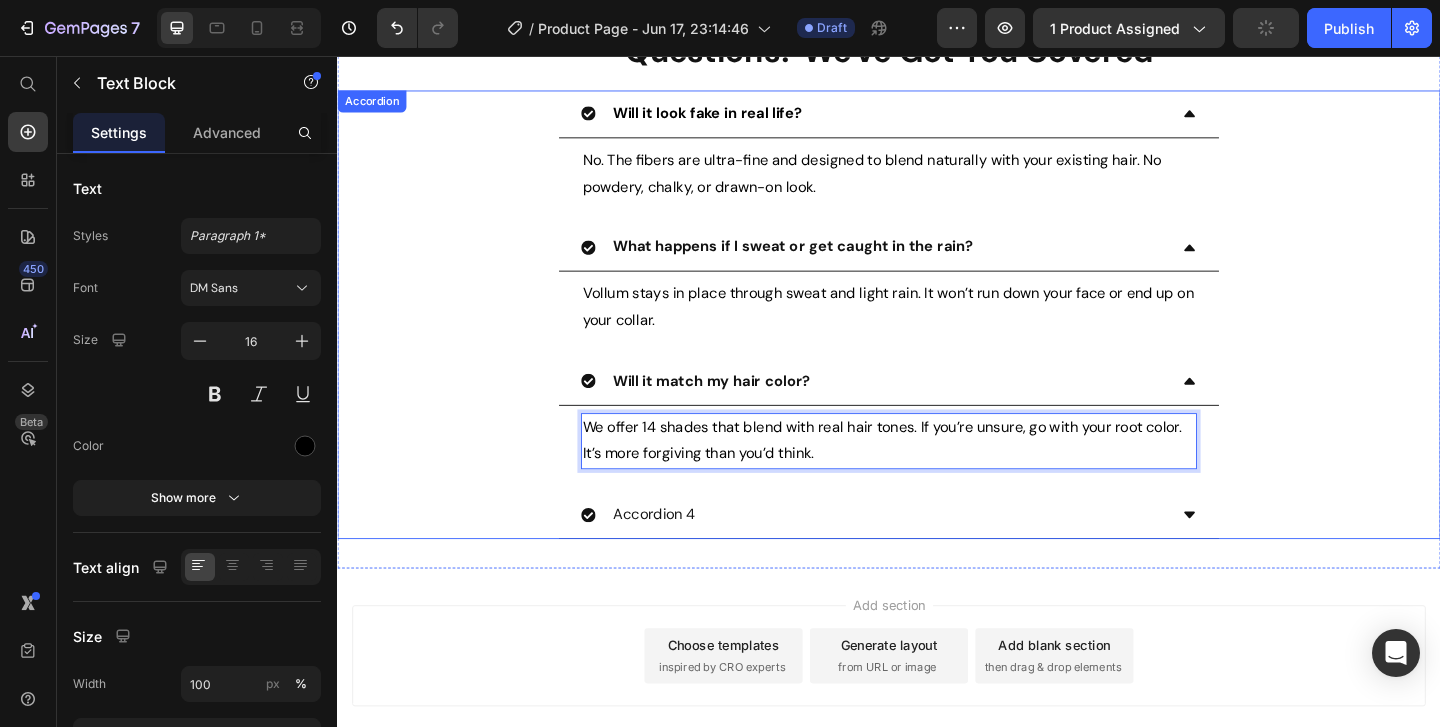 click on "Will it match my hair color? We offer 14 shades that blend with real hair tones. If you’re unsure, go with your root color. It’s more forgiving than you’d think. Text Block   0" at bounding box center (937, 448) 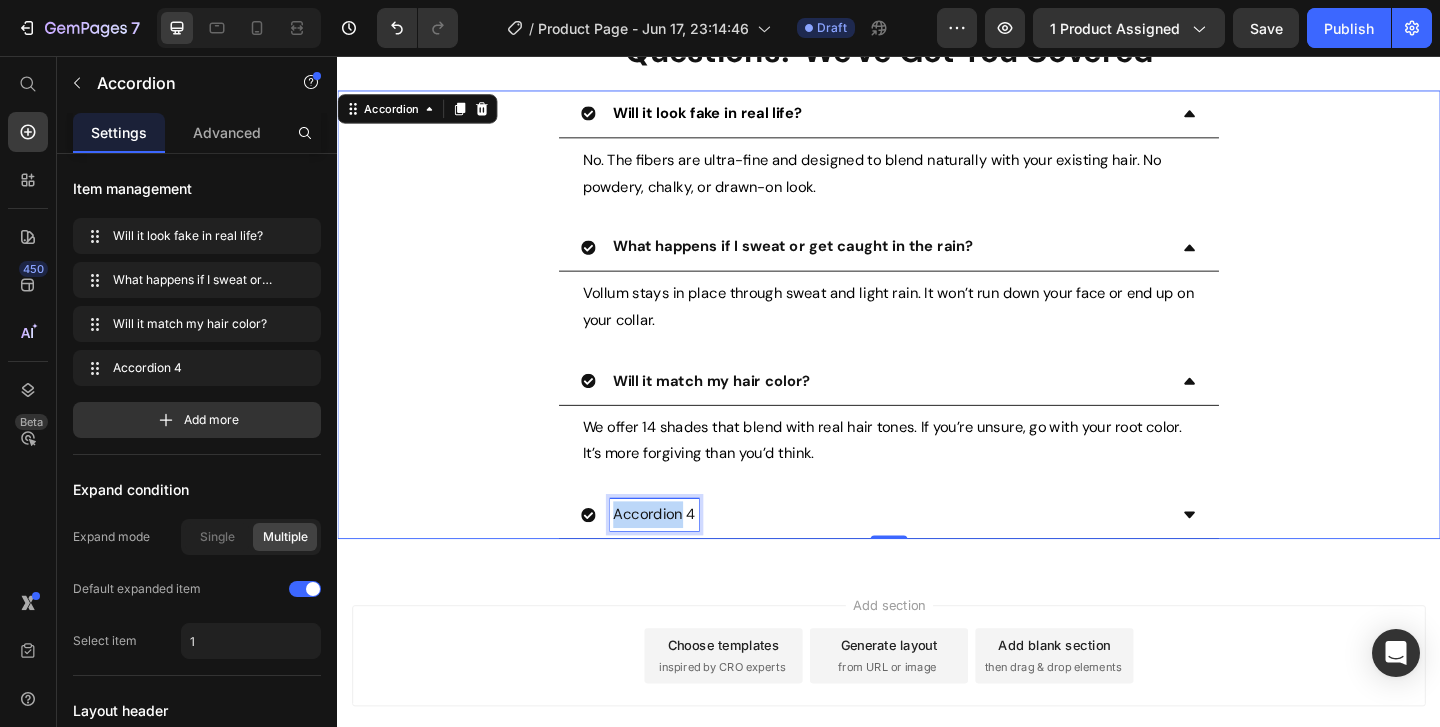 click on "Accordion 4" at bounding box center (682, 554) 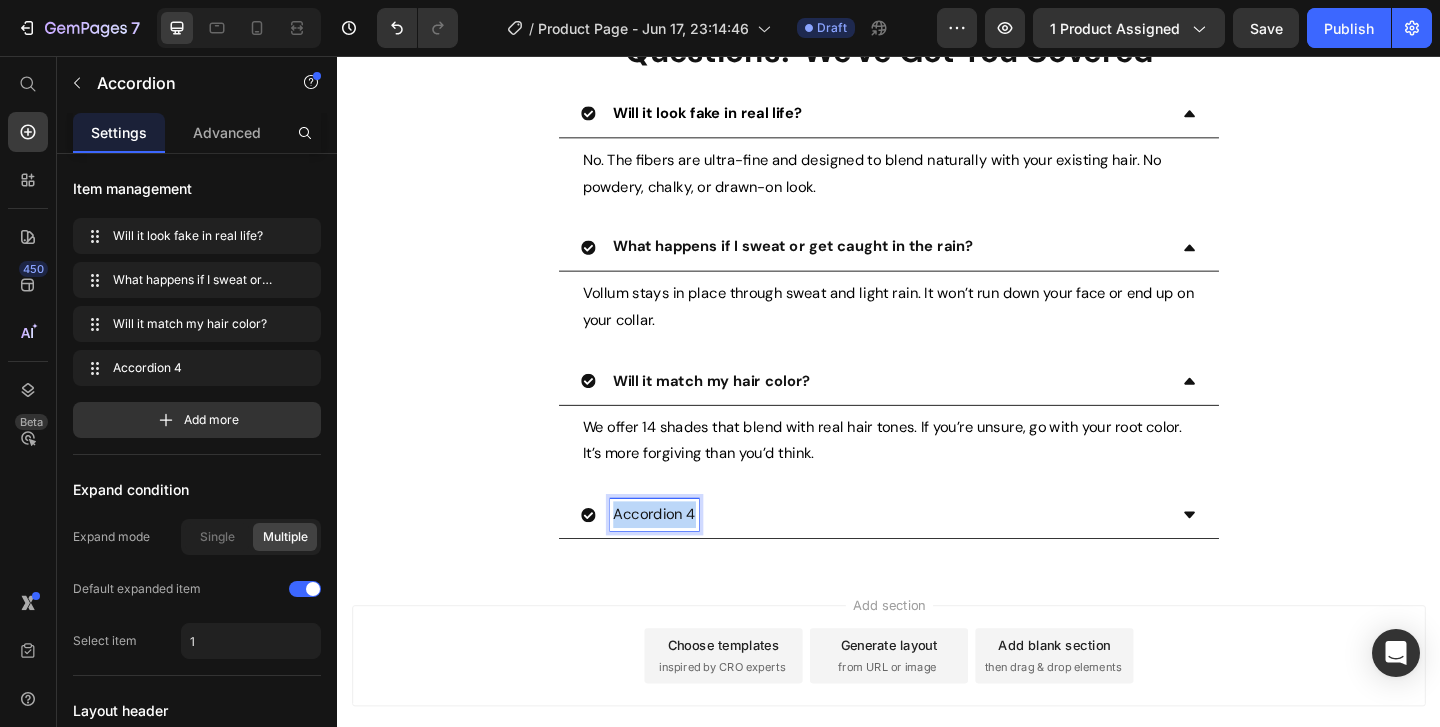 click on "Accordion 4" at bounding box center (682, 554) 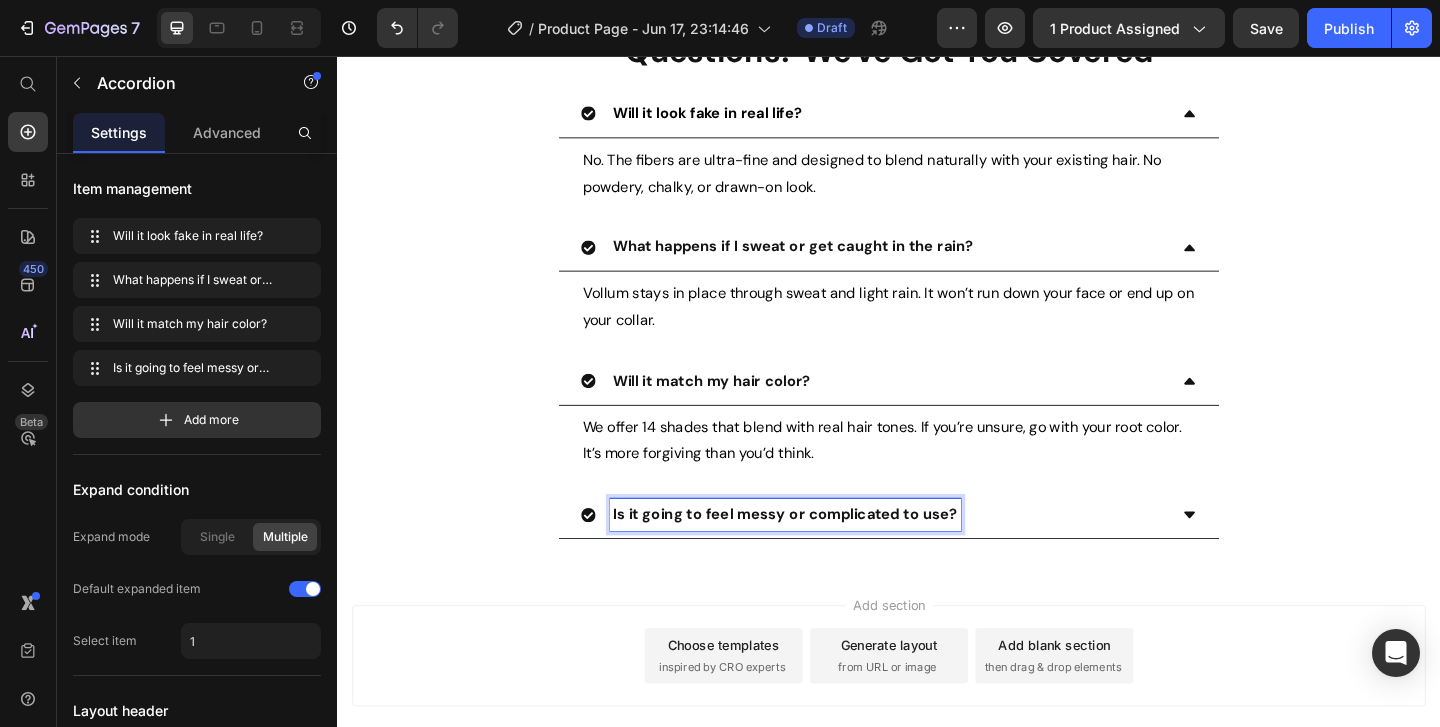 click on "Is it going to feel messy or complicated to use?" at bounding box center [921, 554] 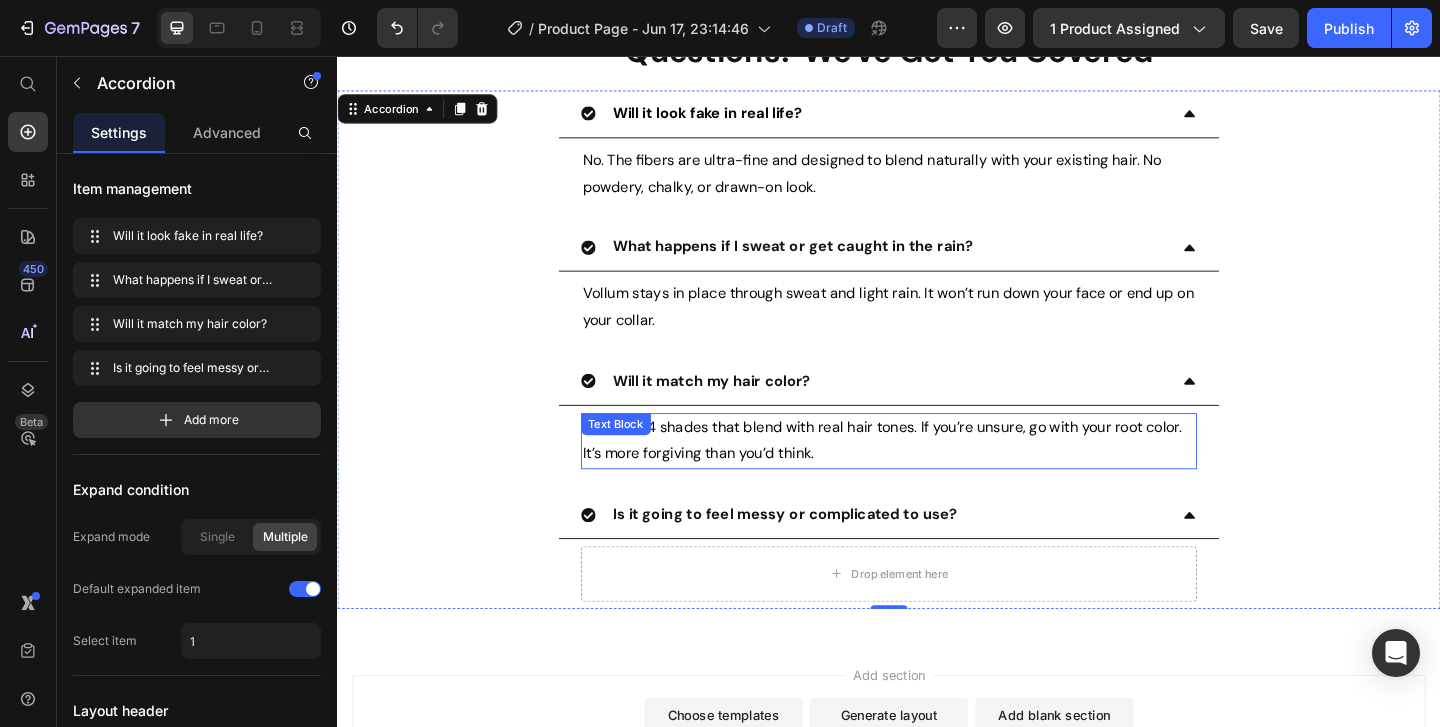 click on "We offer 14 shades that blend with real hair tones. If you’re unsure, go with your root color. It’s more forgiving than you’d think." at bounding box center [937, 475] 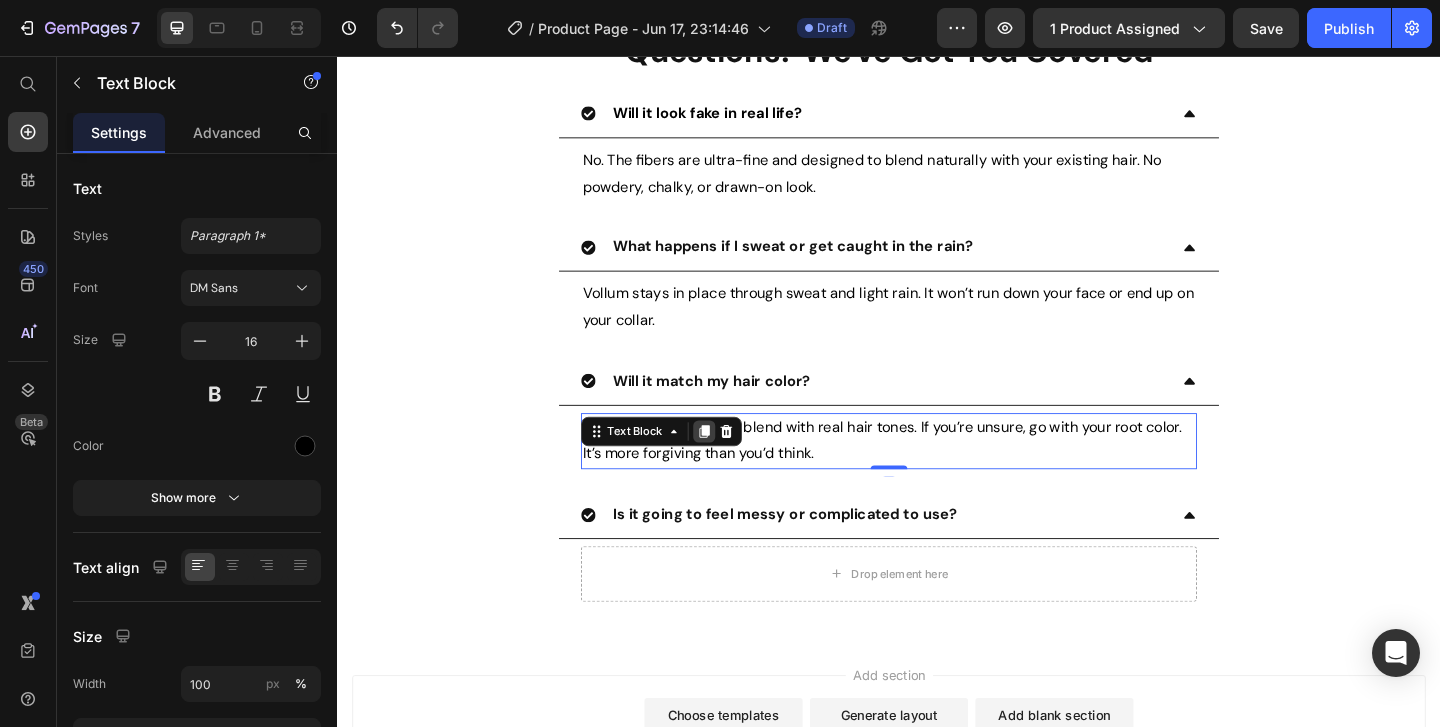 click 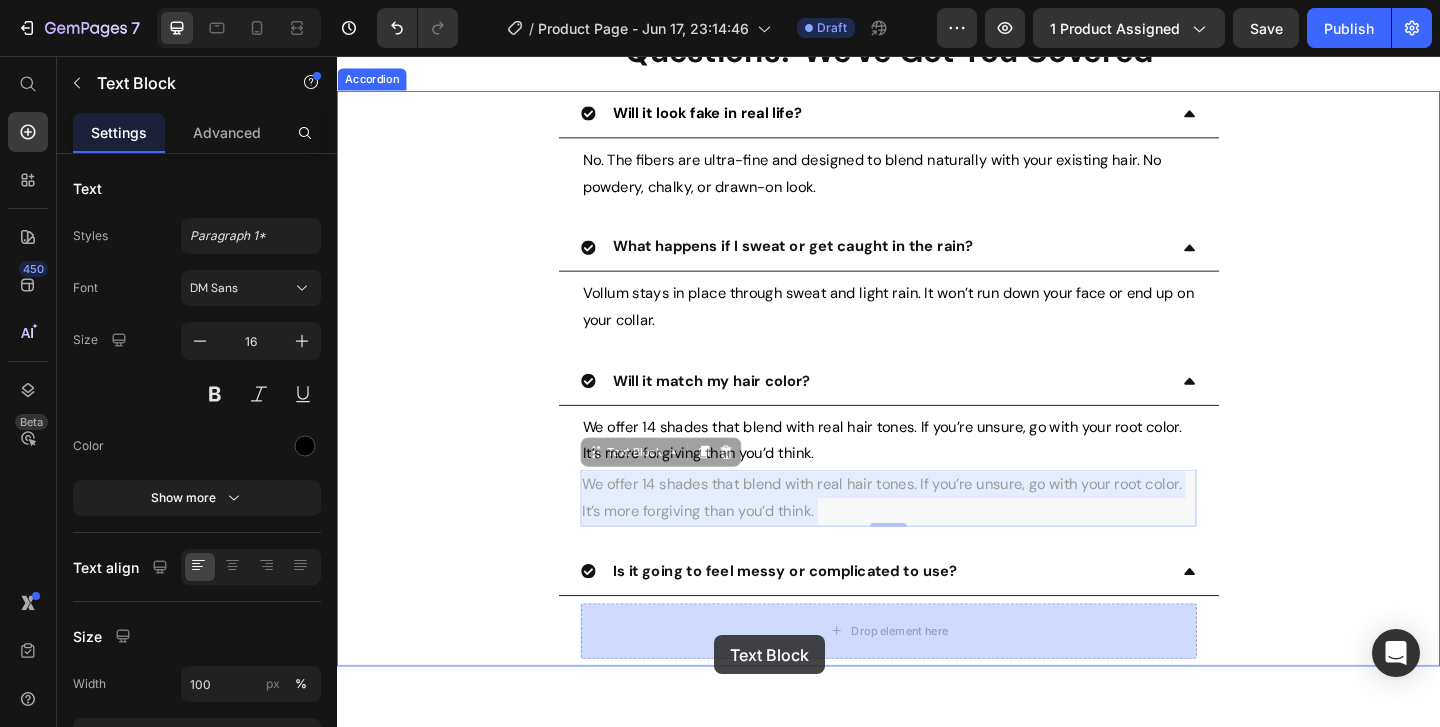 drag, startPoint x: 767, startPoint y: 547, endPoint x: 746, endPoint y: 682, distance: 136.62357 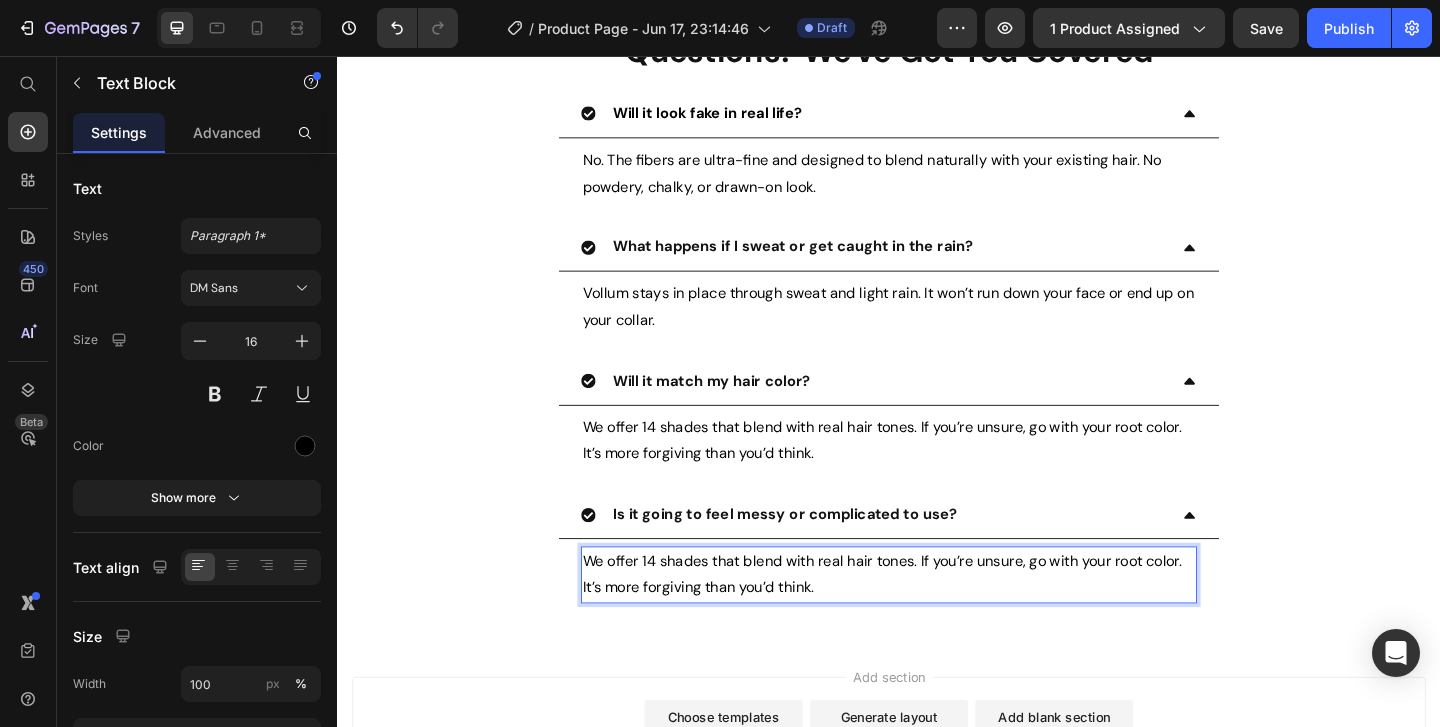click on "We offer 14 shades that blend with real hair tones. If you’re unsure, go with your root color. It’s more forgiving than you’d think." at bounding box center [937, 620] 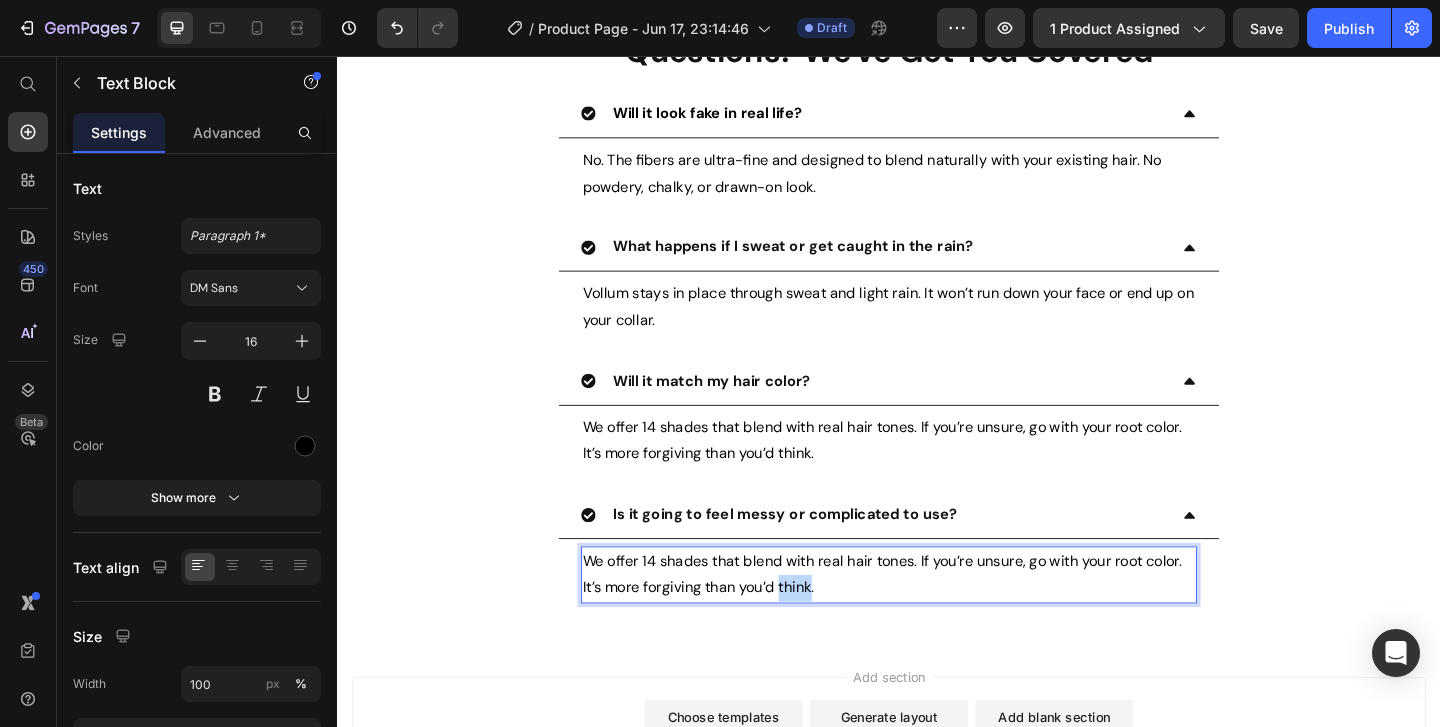 click on "We offer 14 shades that blend with real hair tones. If you’re unsure, go with your root color. It’s more forgiving than you’d think." at bounding box center (937, 620) 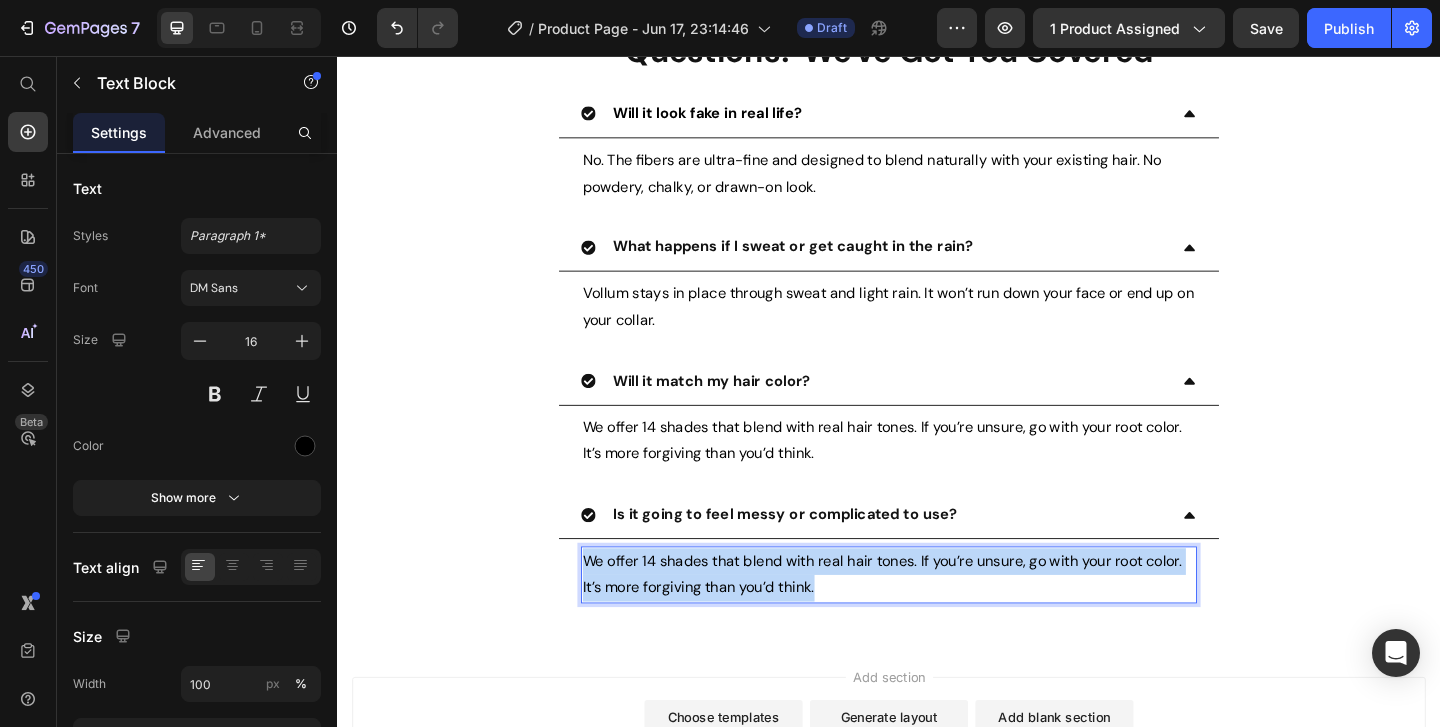 click on "We offer 14 shades that blend with real hair tones. If you’re unsure, go with your root color. It’s more forgiving than you’d think." at bounding box center [937, 620] 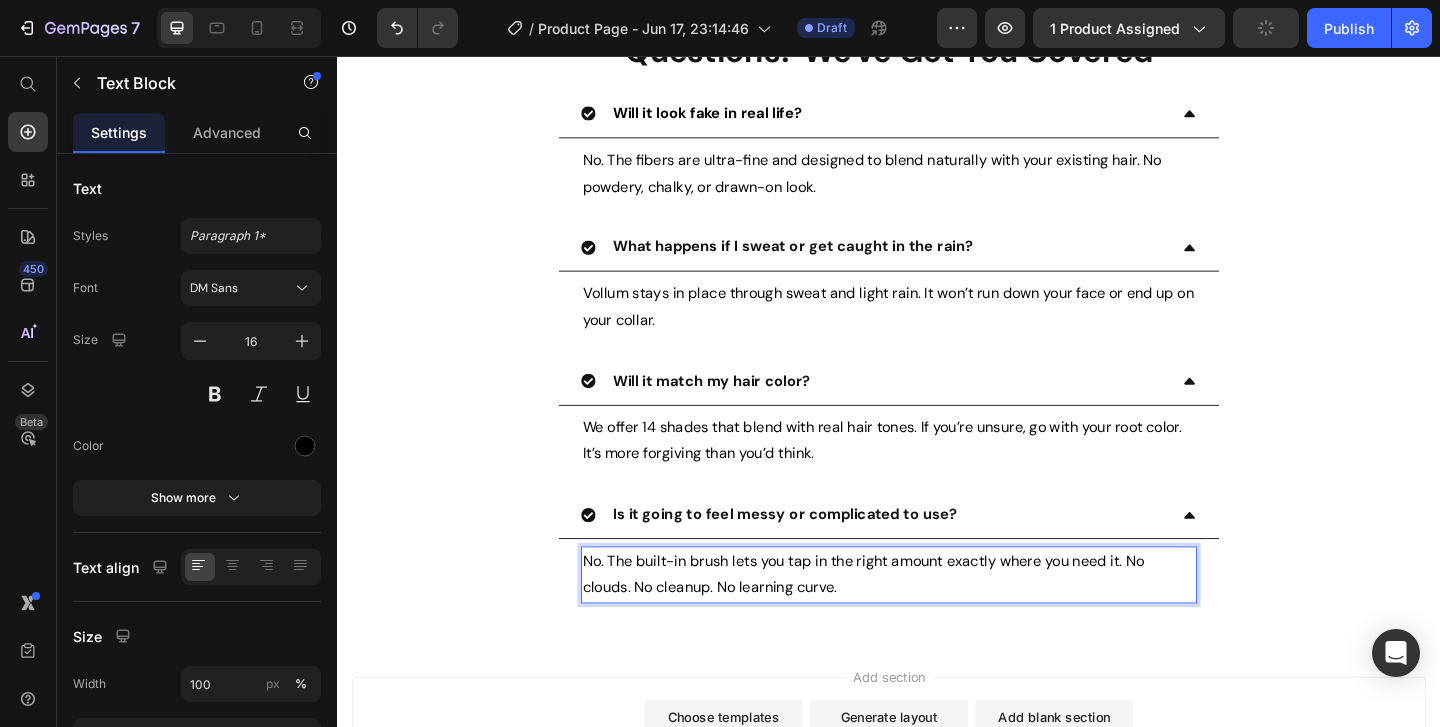 click on "No. The built-in brush lets you tap in the right amount exactly where you need it. No clouds. No cleanup. No learning curve." at bounding box center [937, 620] 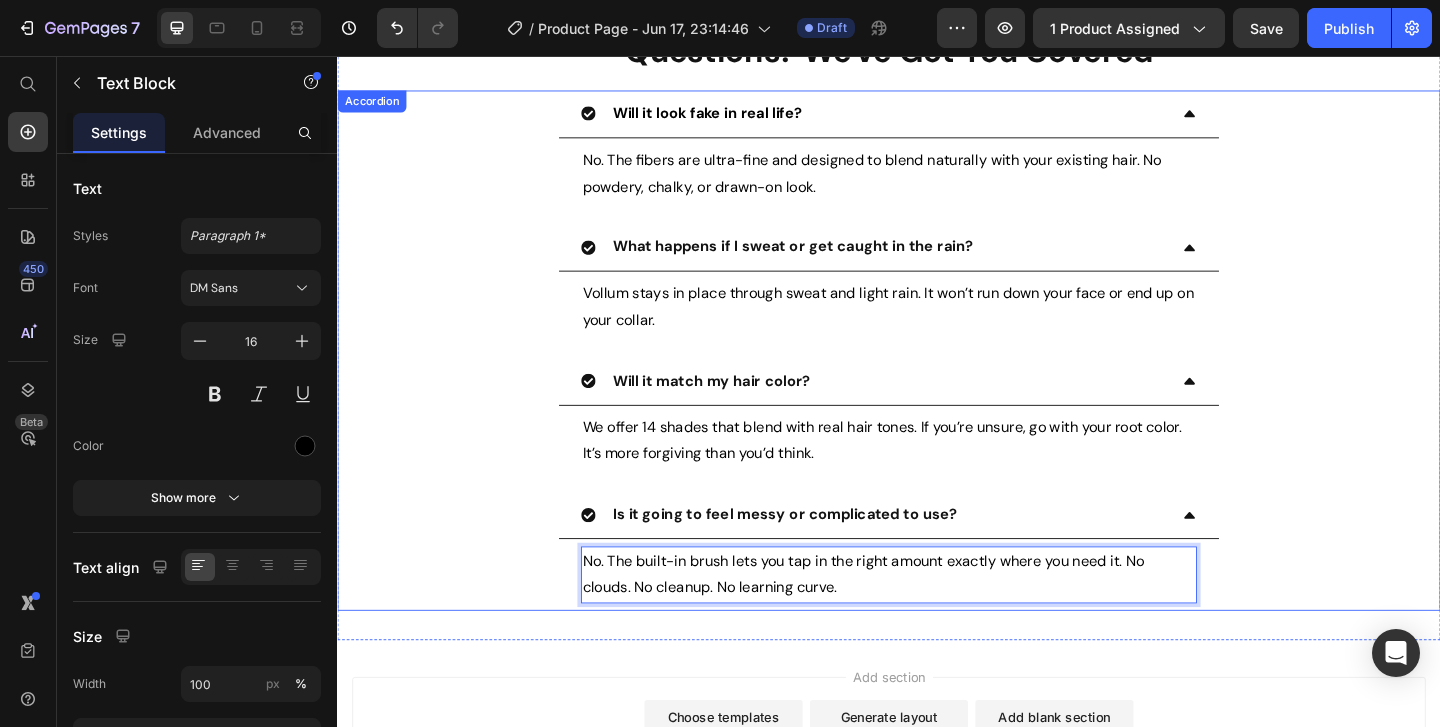 click on "Is it going to feel messy or complicated to use? No. The built-in brush lets you tap in the right amount exactly where you need it. No clouds. No cleanup. No learning curve. Text Block   0" at bounding box center (937, 593) 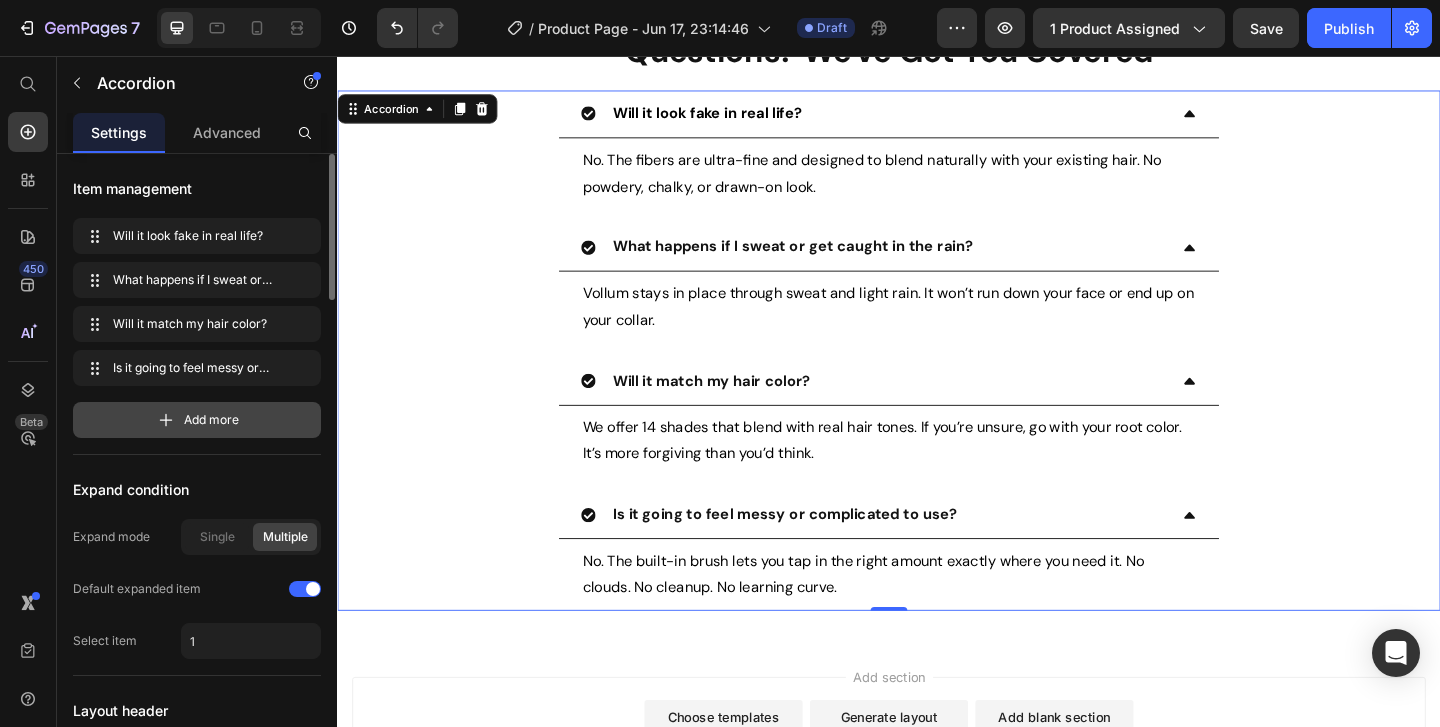 click on "Add more" at bounding box center [211, 420] 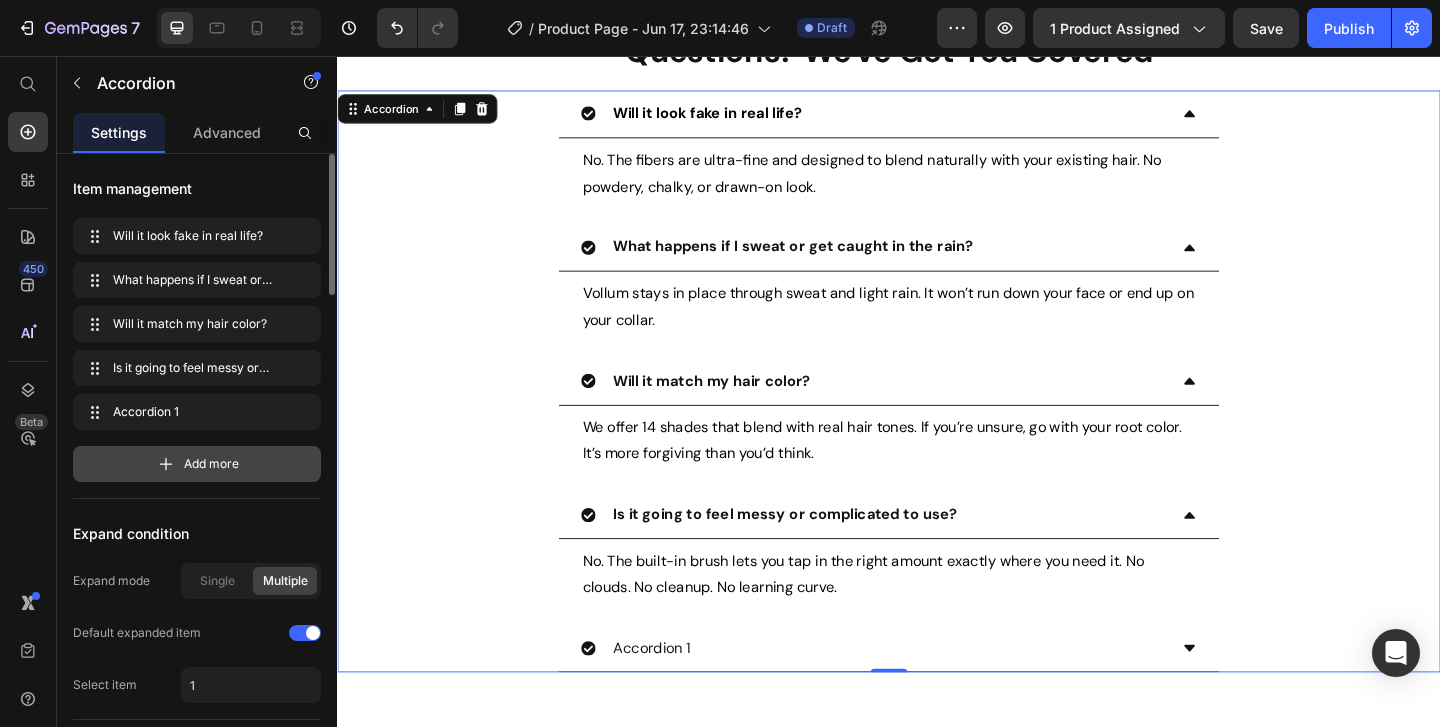 click on "Add more" at bounding box center (211, 464) 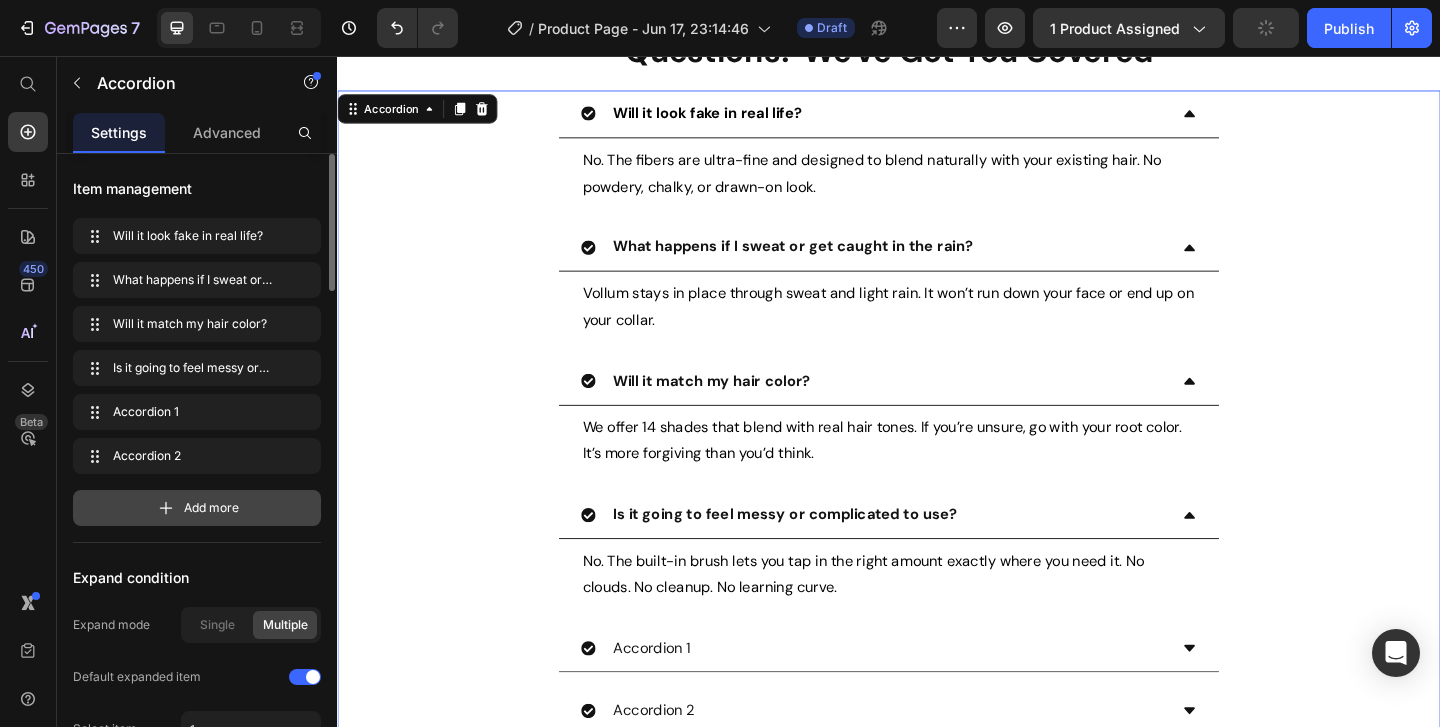 click on "Add more" at bounding box center [197, 508] 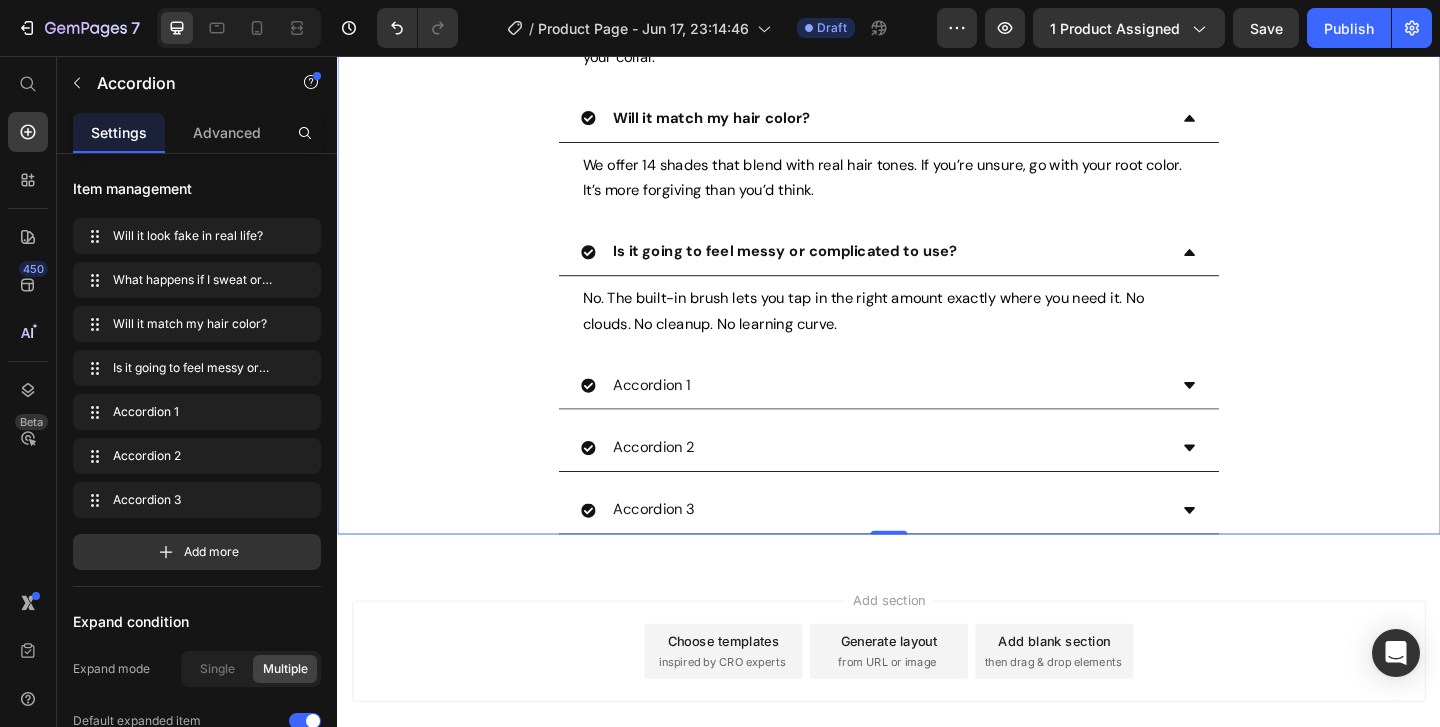 scroll, scrollTop: 7935, scrollLeft: 0, axis: vertical 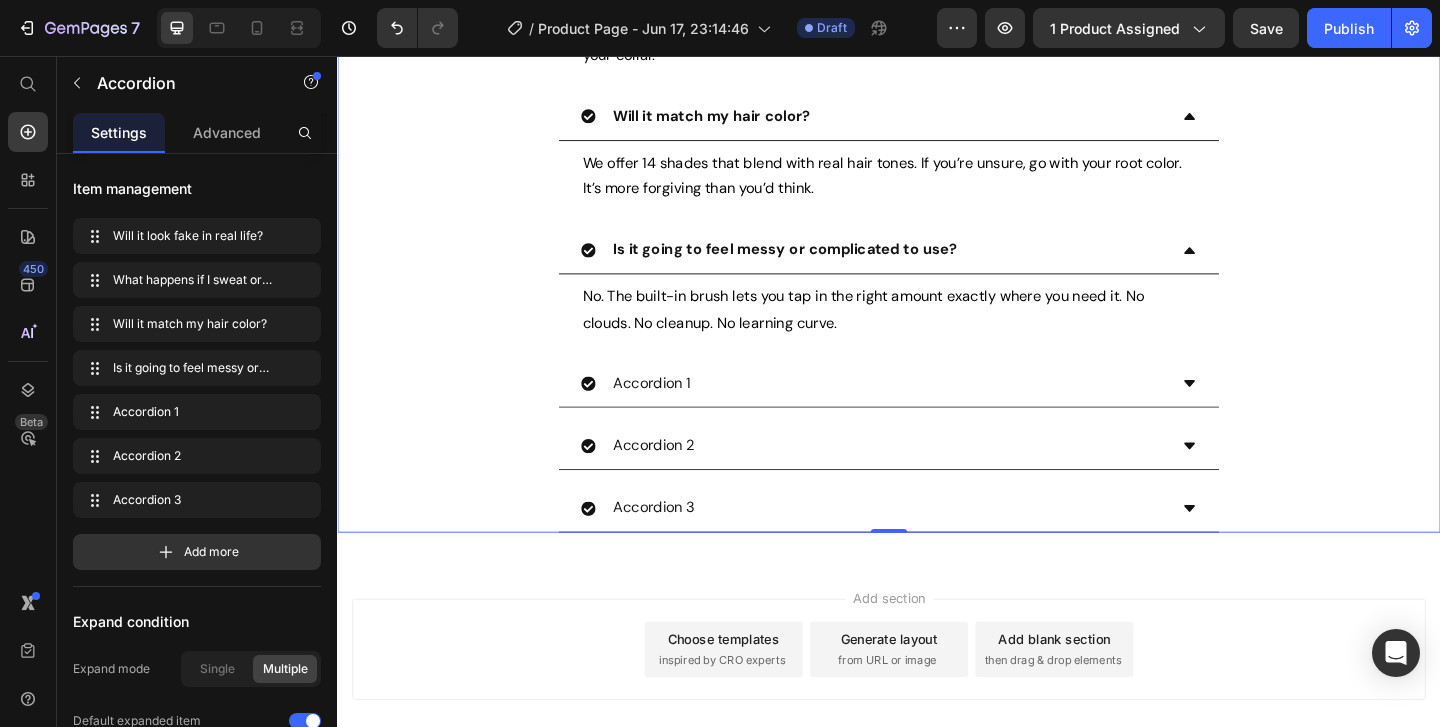 click on "Accordion 1" at bounding box center (679, 412) 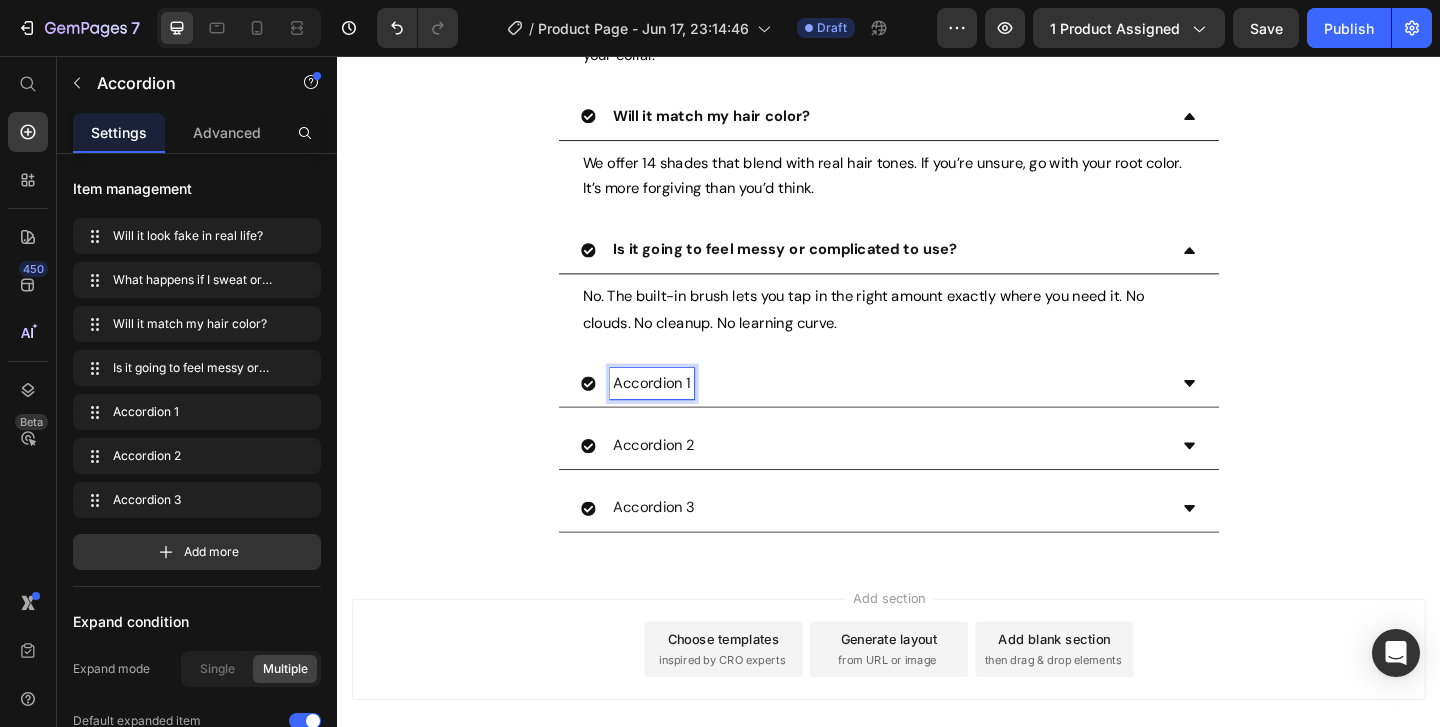 click on "Accordion 1" at bounding box center [679, 412] 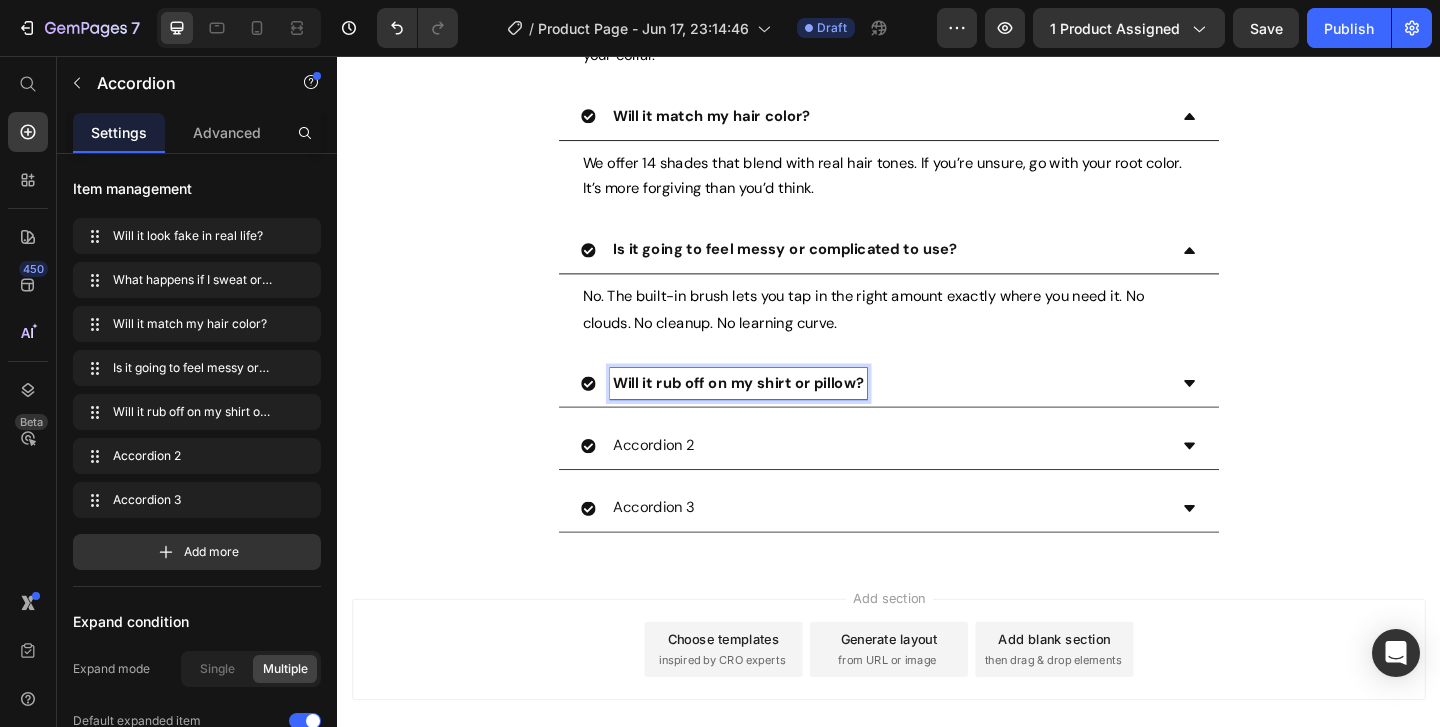click on "Will it rub off on my shirt or pillow?" at bounding box center [921, 412] 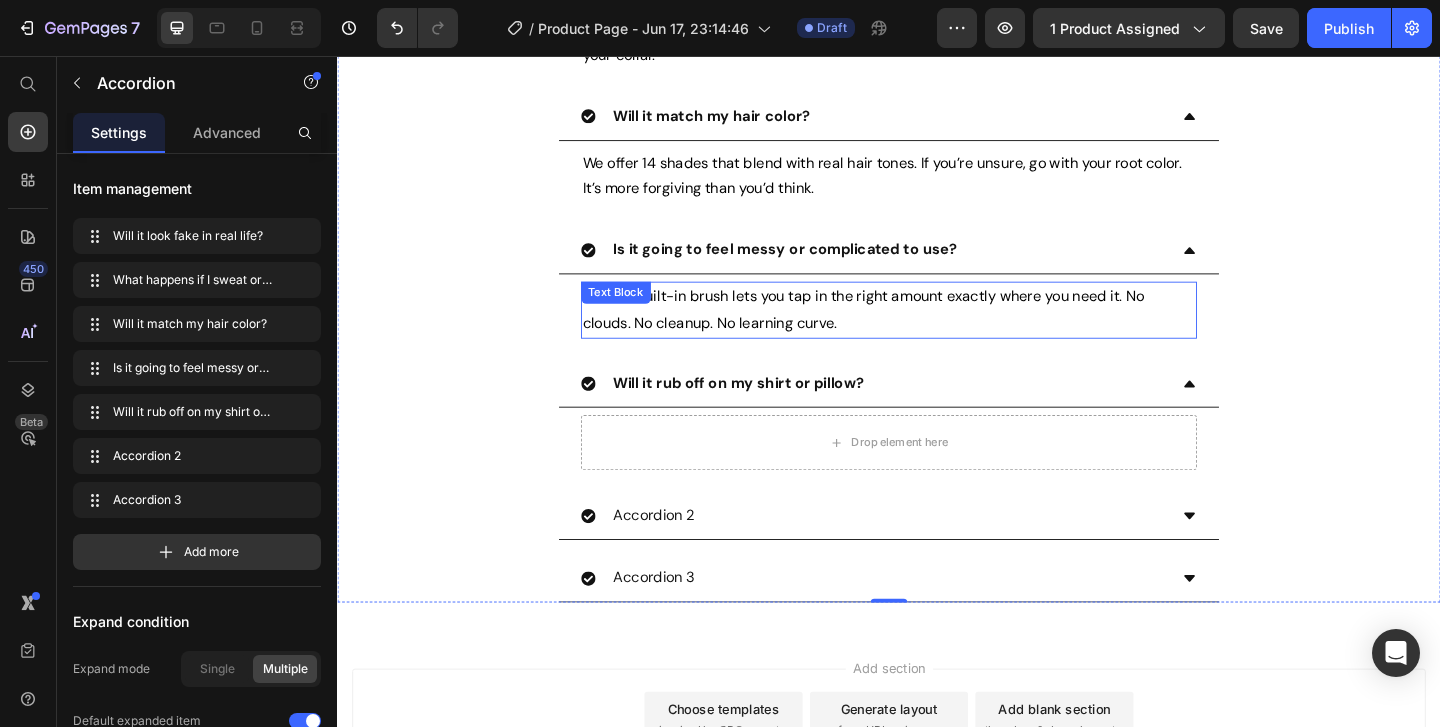 click on "No. The built-in brush lets you tap in the right amount exactly where you need it. No clouds. No cleanup. No learning curve." at bounding box center (937, 332) 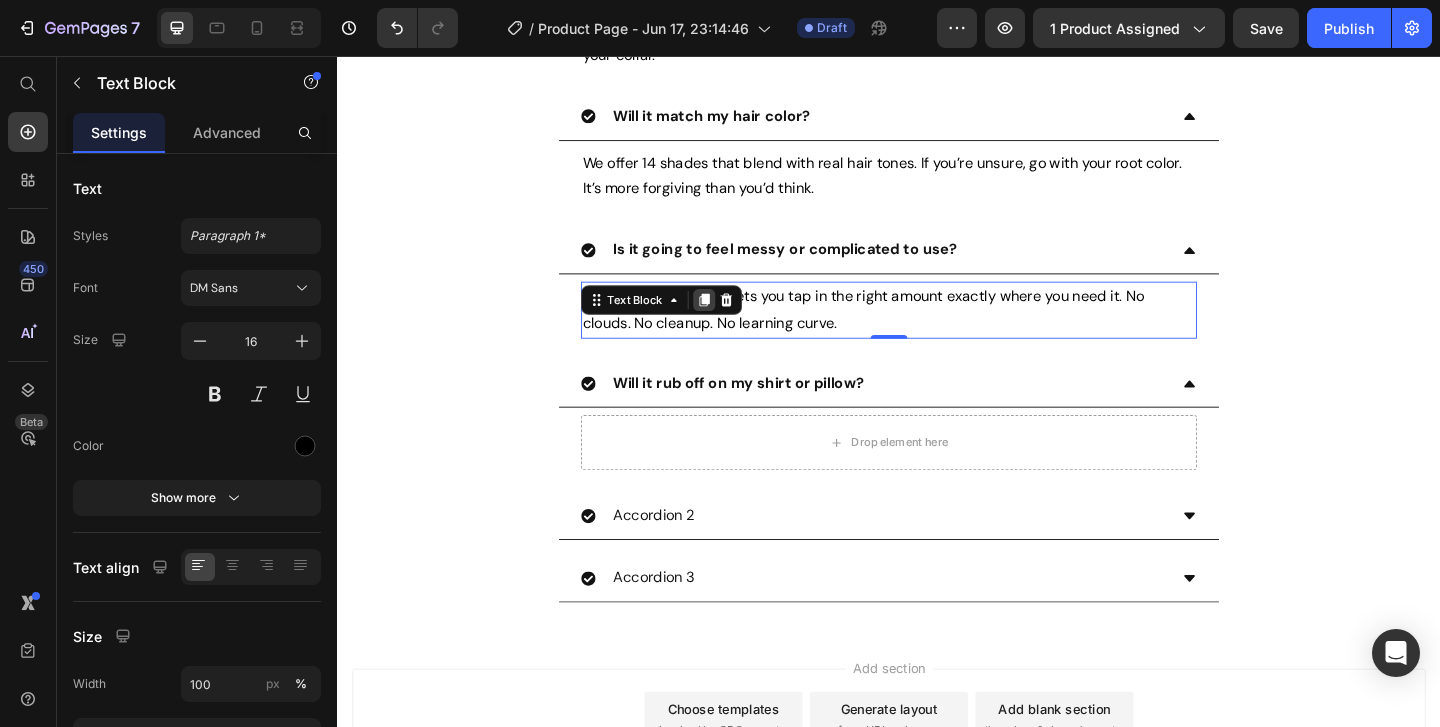 click 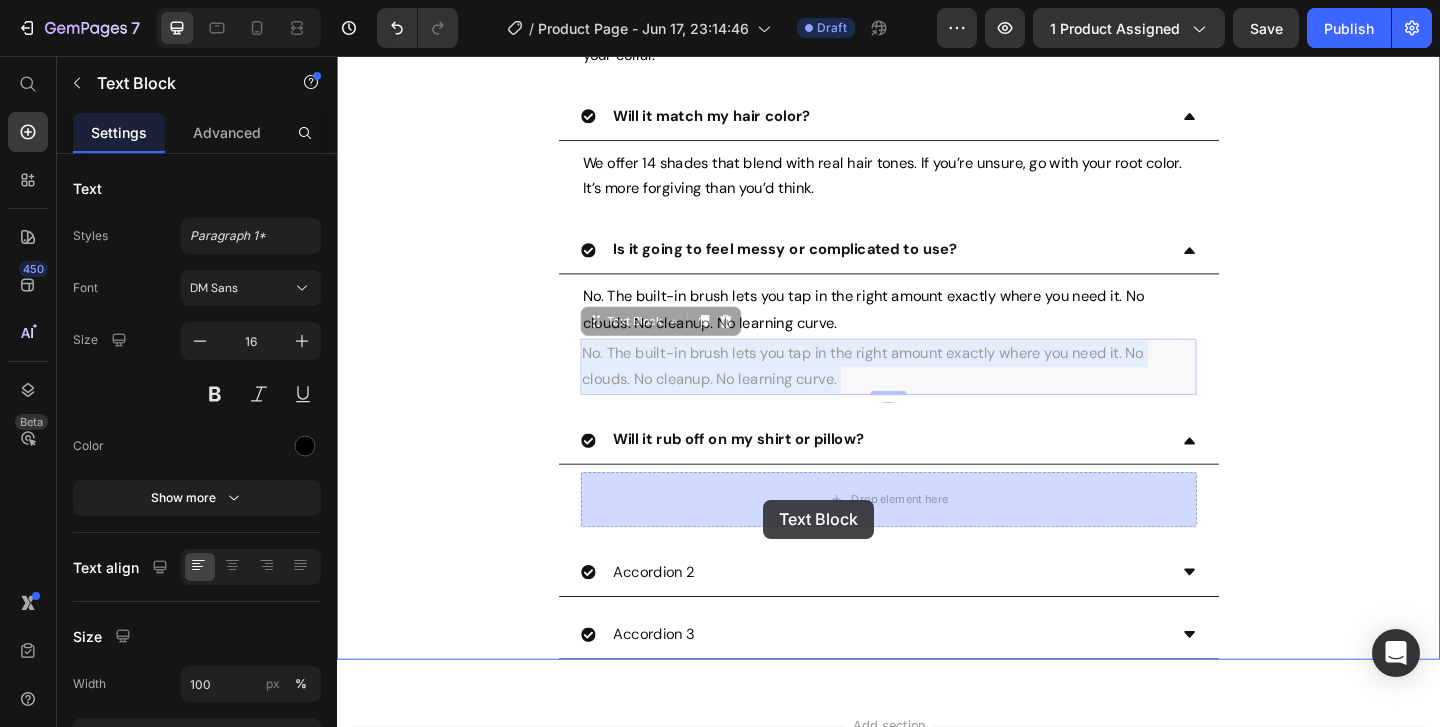 drag, startPoint x: 806, startPoint y: 408, endPoint x: 799, endPoint y: 550, distance: 142.17242 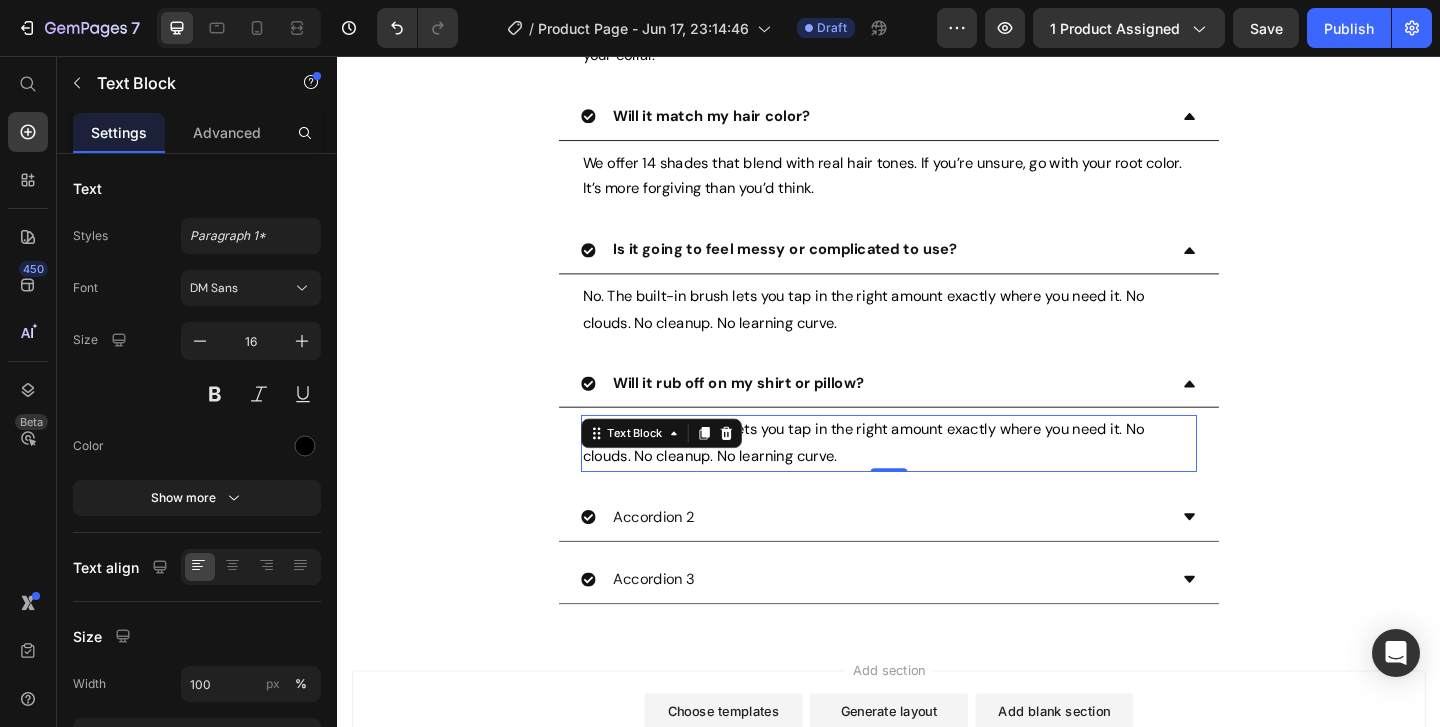 scroll, scrollTop: 7971, scrollLeft: 0, axis: vertical 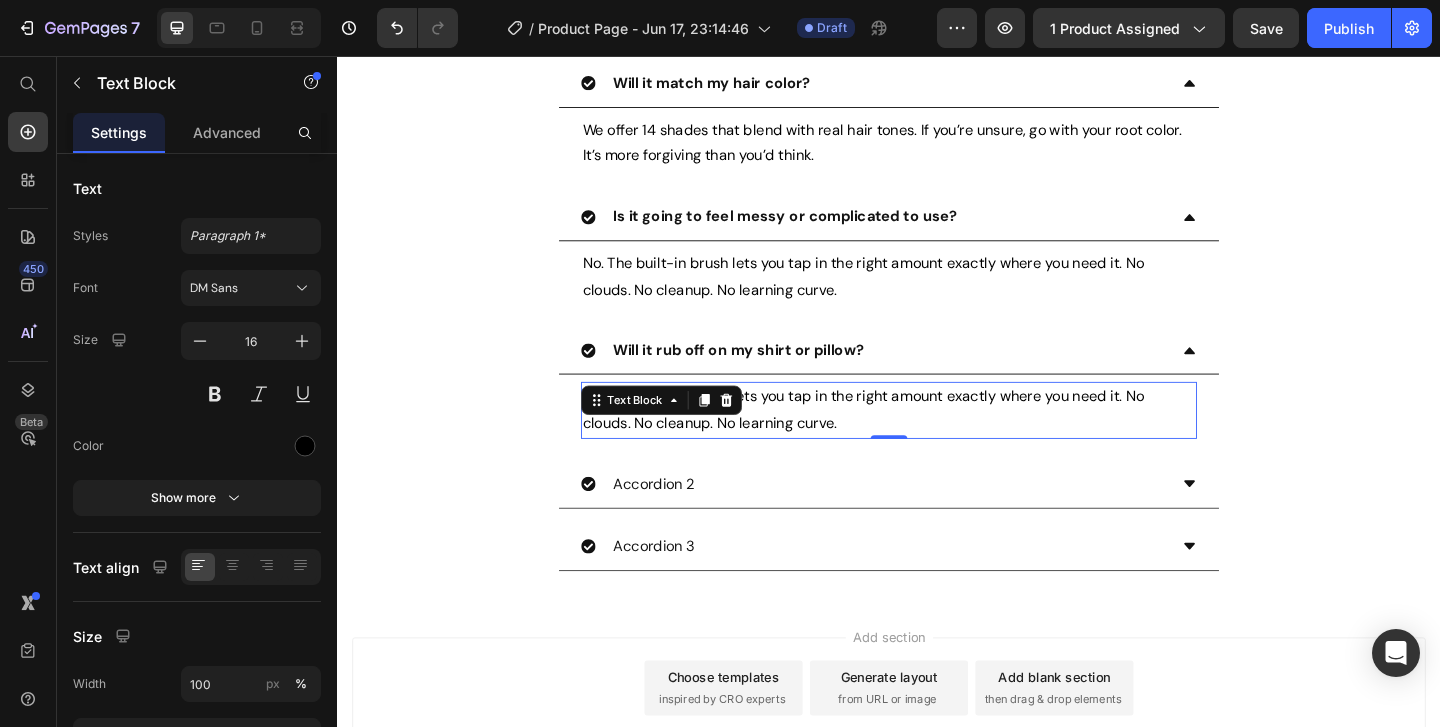 click on "No. The built-in brush lets you tap in the right amount exactly where you need it. No clouds. No cleanup. No learning curve." at bounding box center (937, 441) 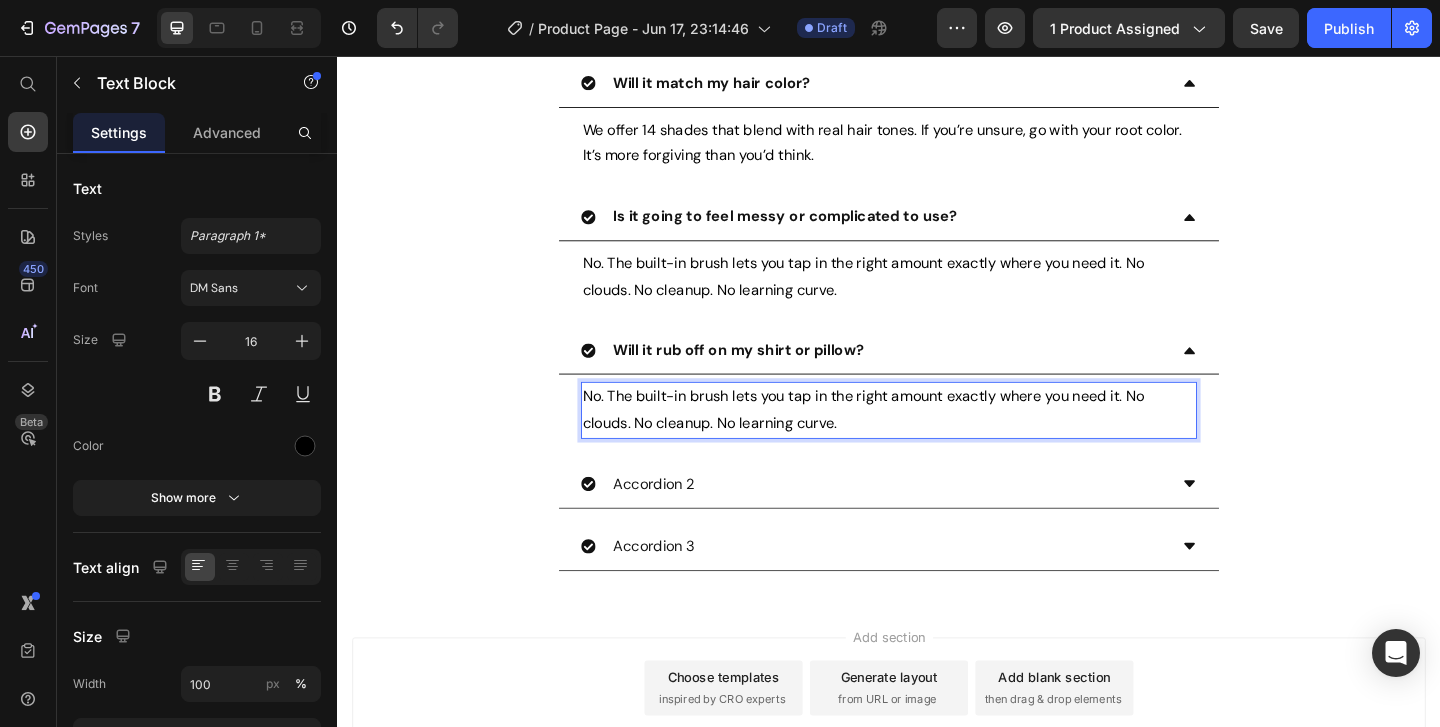 click on "No. The built-in brush lets you tap in the right amount exactly where you need it. No clouds. No cleanup. No learning curve." at bounding box center (937, 441) 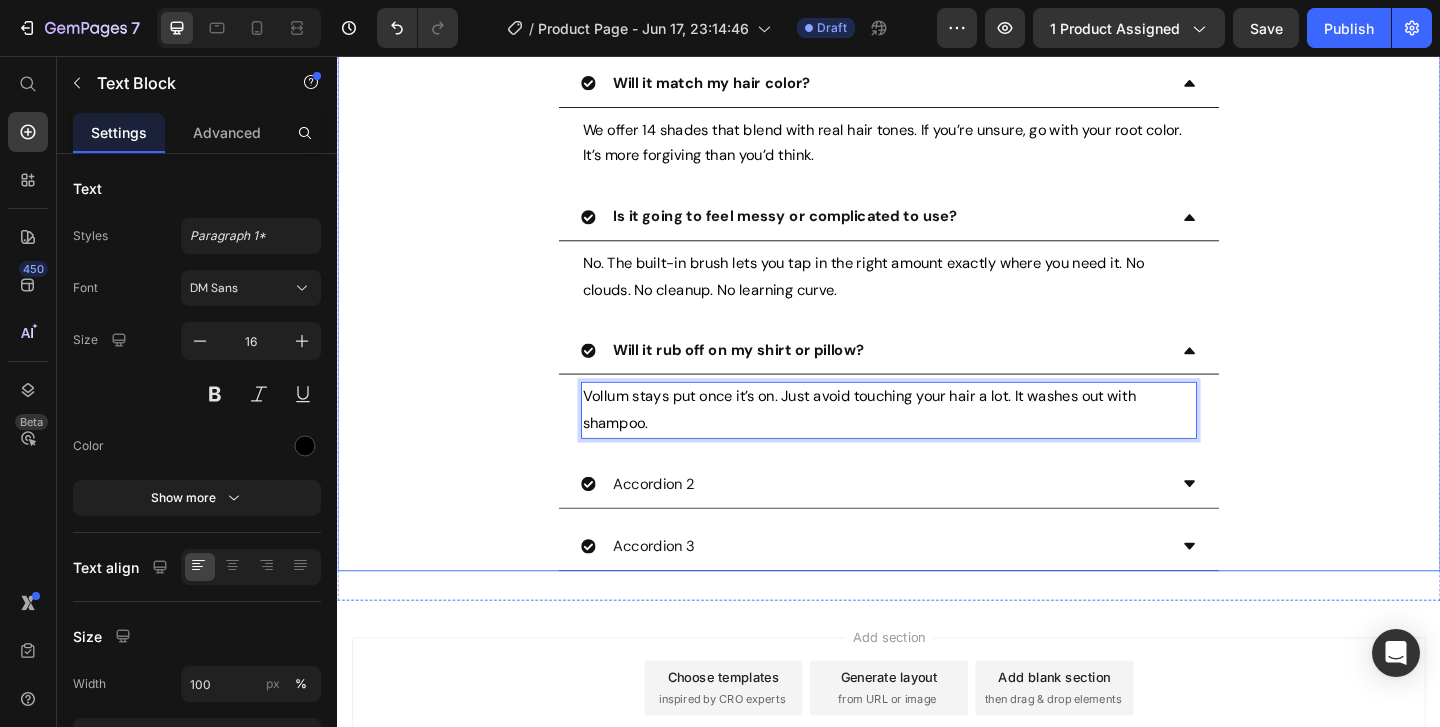 click on "Will it rub off on my shirt or pillow? Vollum stays put once it’s on. Just avoid touching your hair a lot. It washes out with shampoo. Text Block   0" at bounding box center (937, 415) 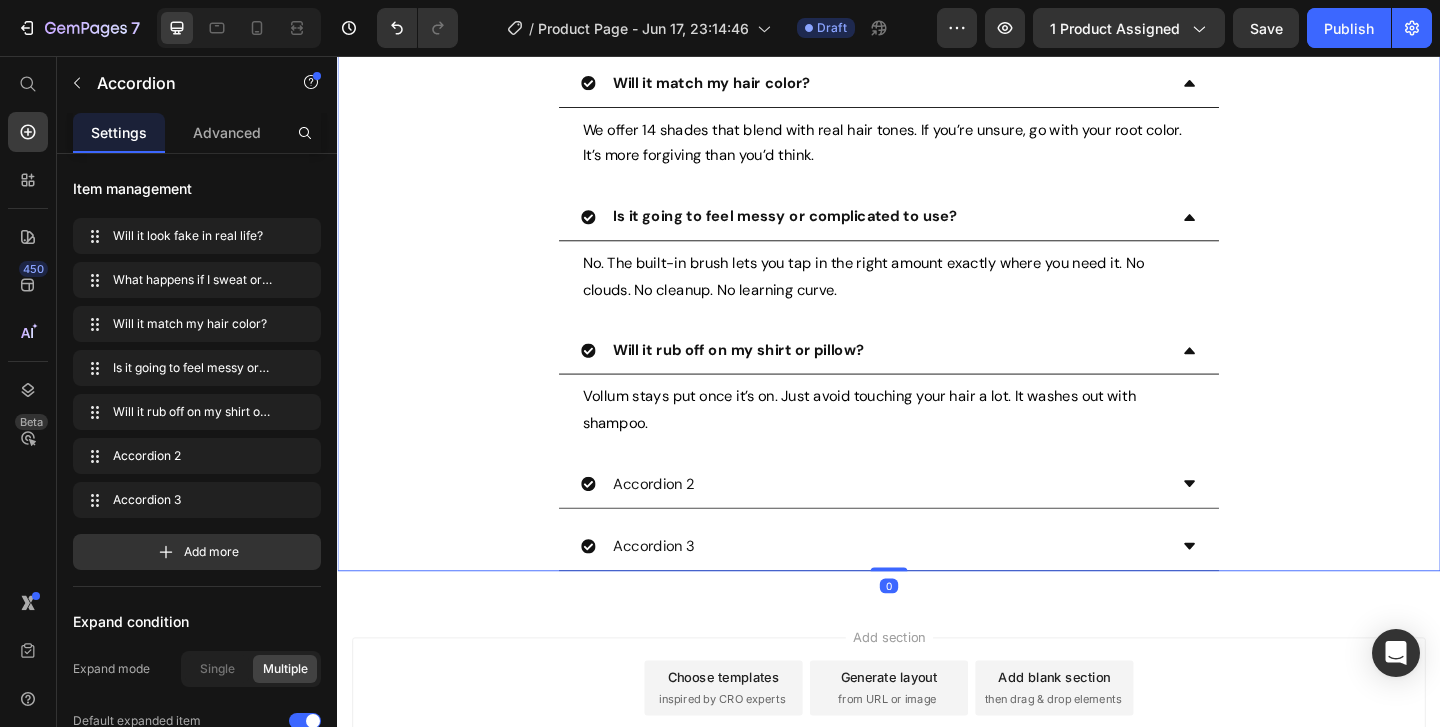click on "Accordion 2" at bounding box center (921, 521) 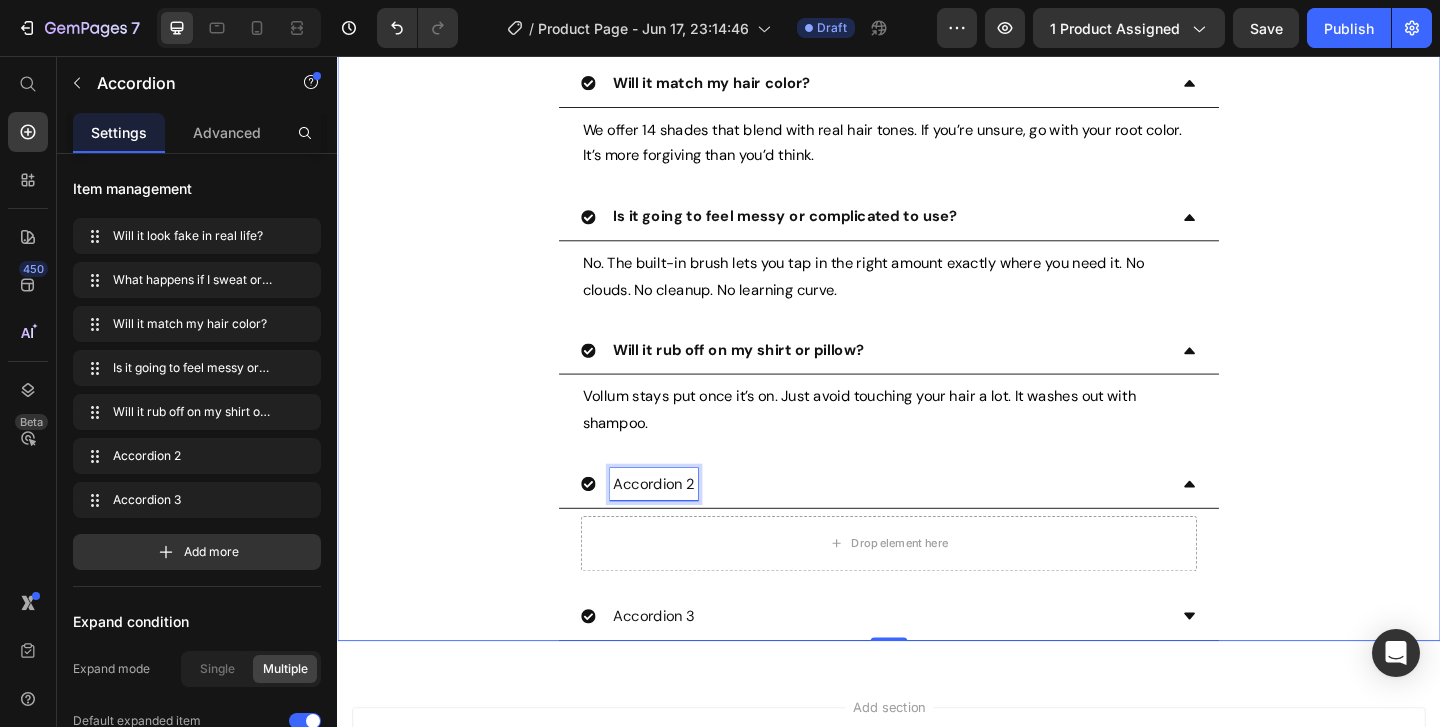 click on "Accordion 2" at bounding box center (681, 521) 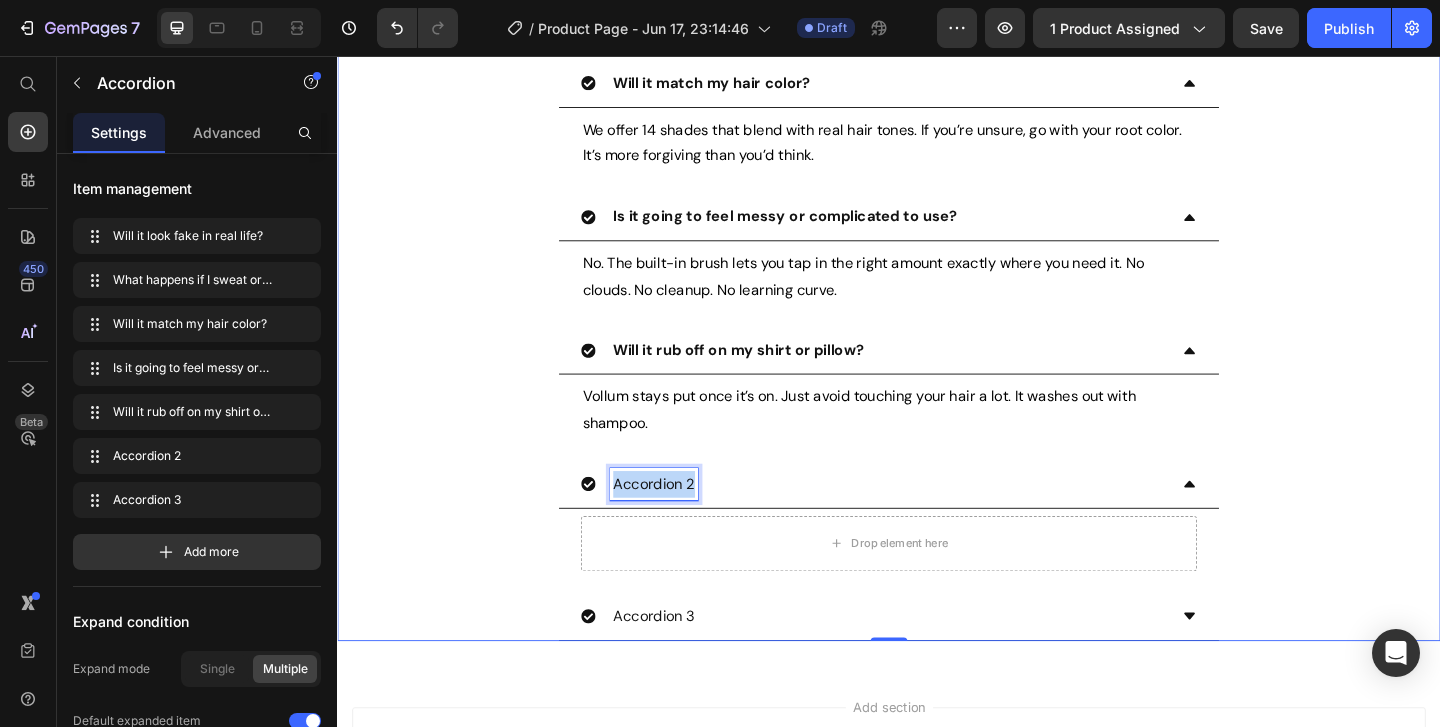 click on "Accordion 2" at bounding box center [681, 521] 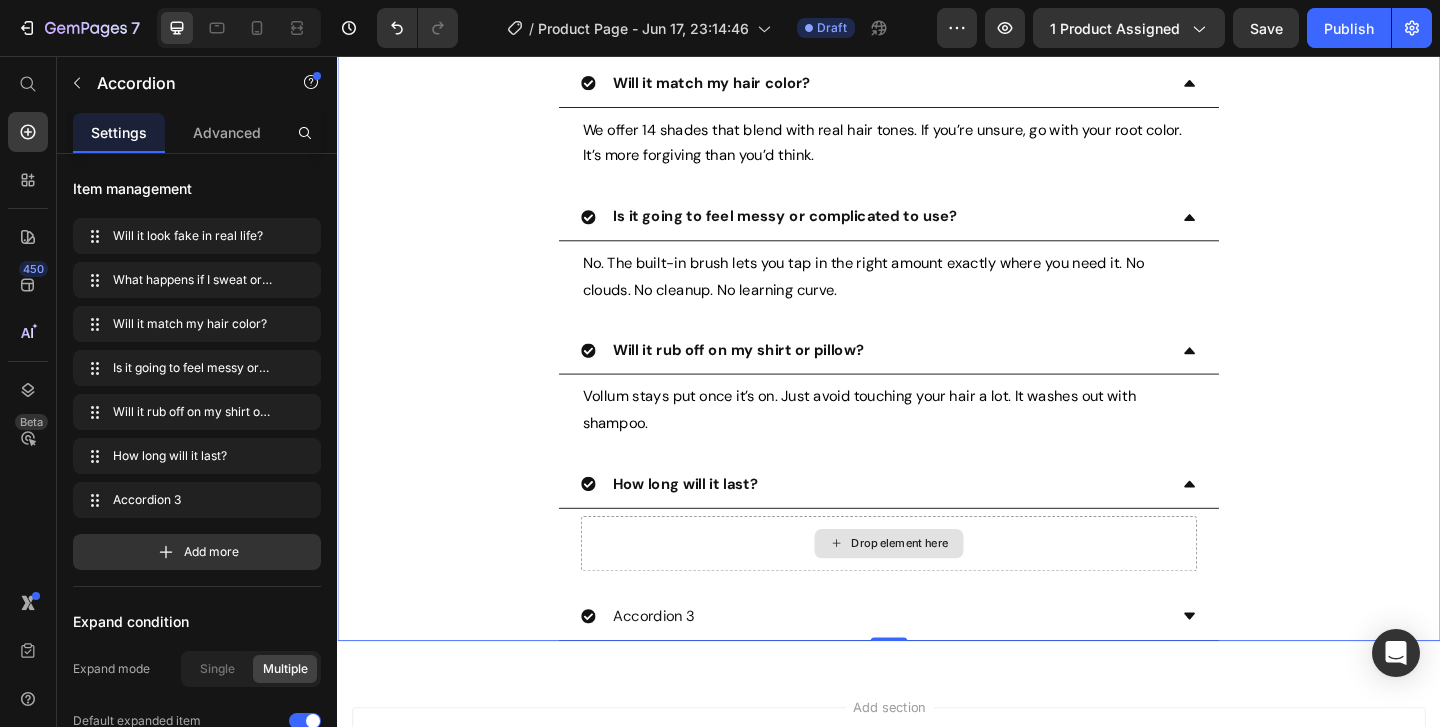click on "Drop element here" at bounding box center [937, 586] 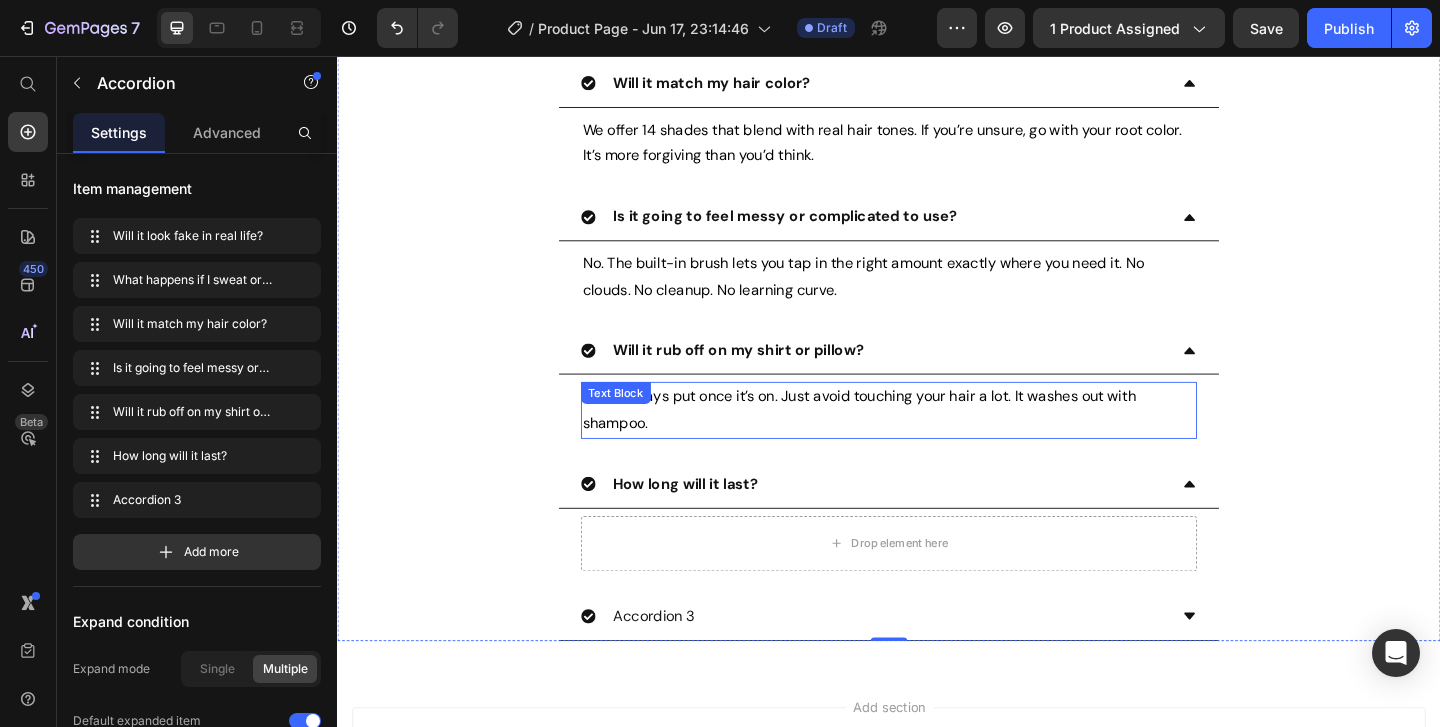 click on "Vollum stays put once it’s on. Just avoid touching your hair a lot. It washes out with shampoo." at bounding box center (937, 441) 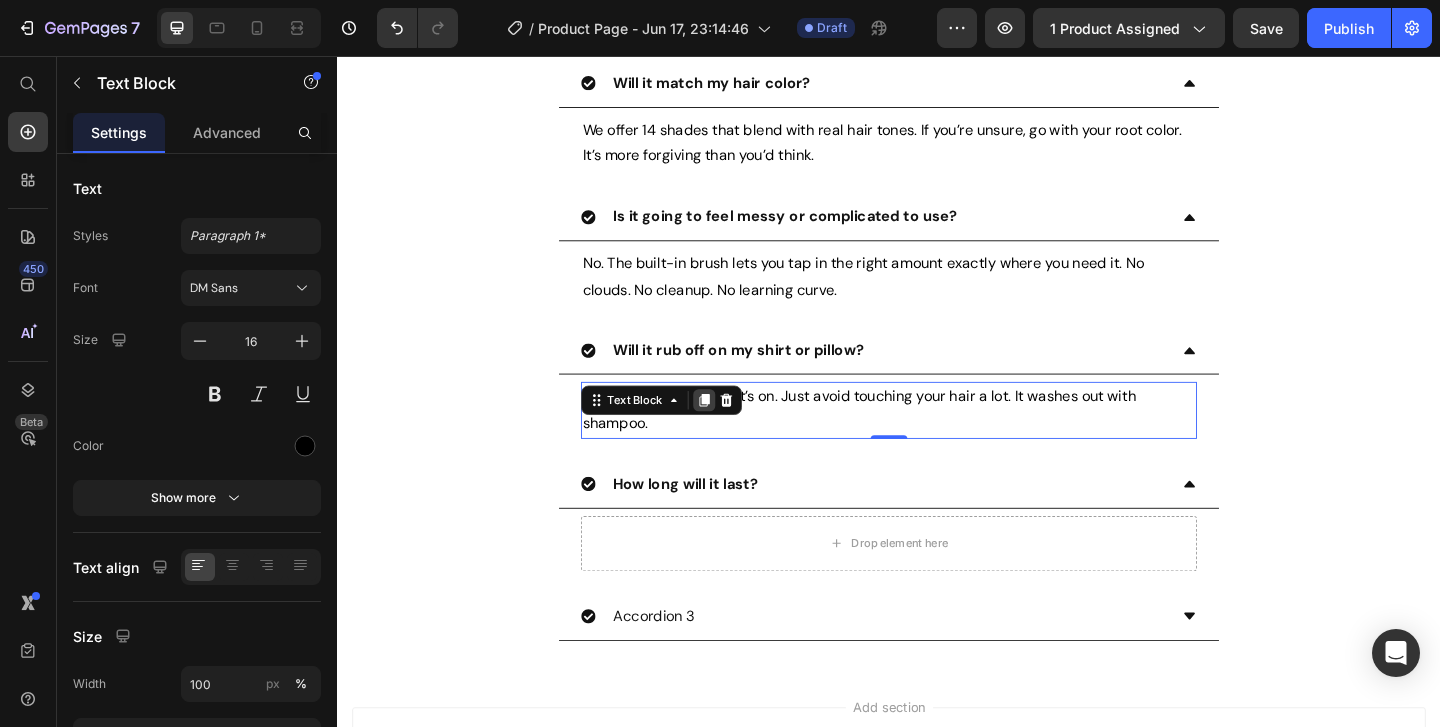 click 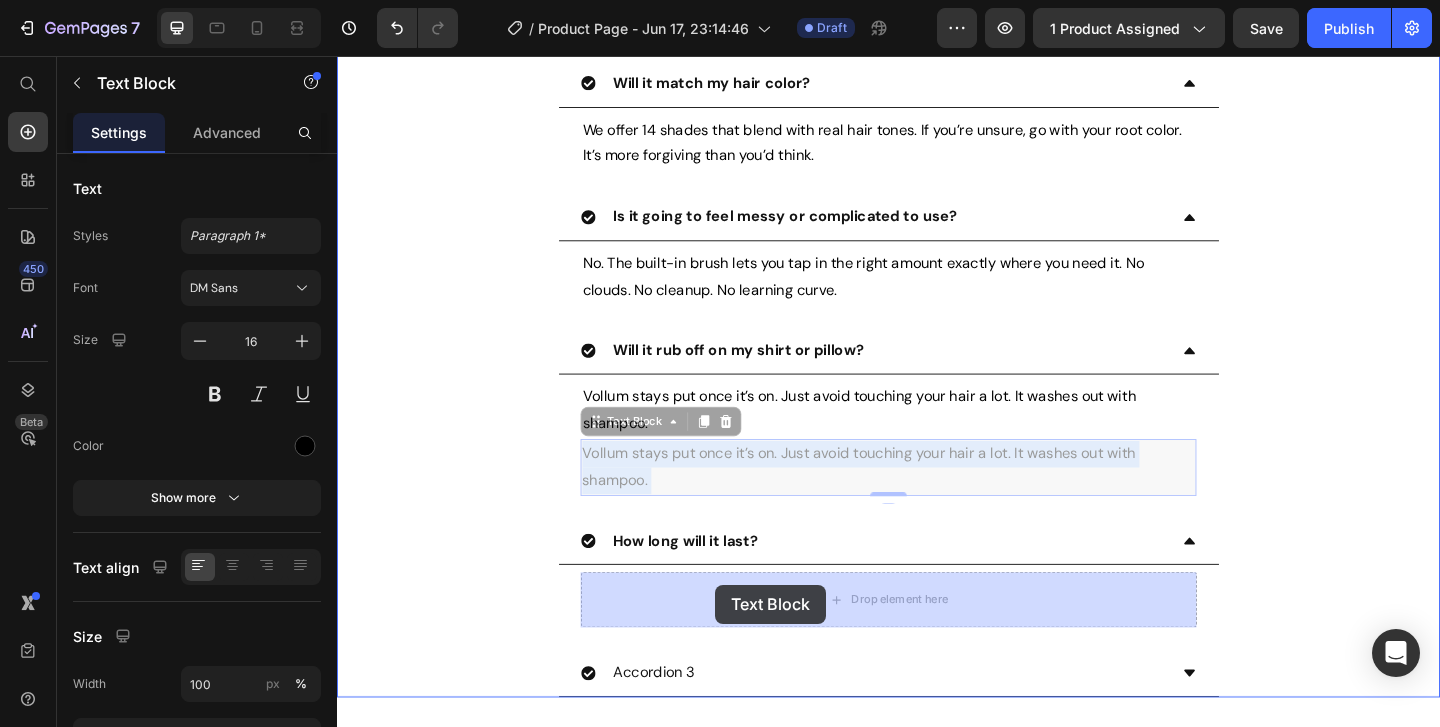 drag, startPoint x: 762, startPoint y: 482, endPoint x: 747, endPoint y: 628, distance: 146.76852 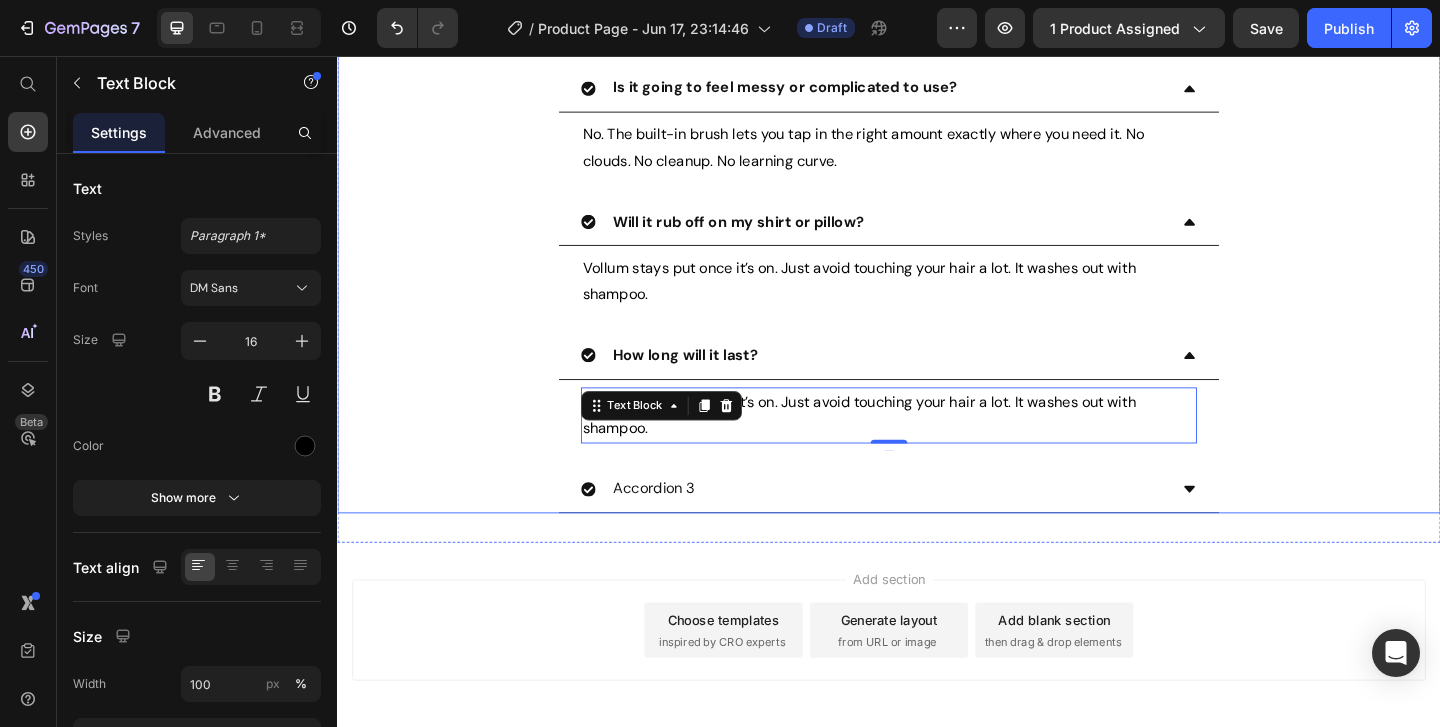 scroll, scrollTop: 8167, scrollLeft: 0, axis: vertical 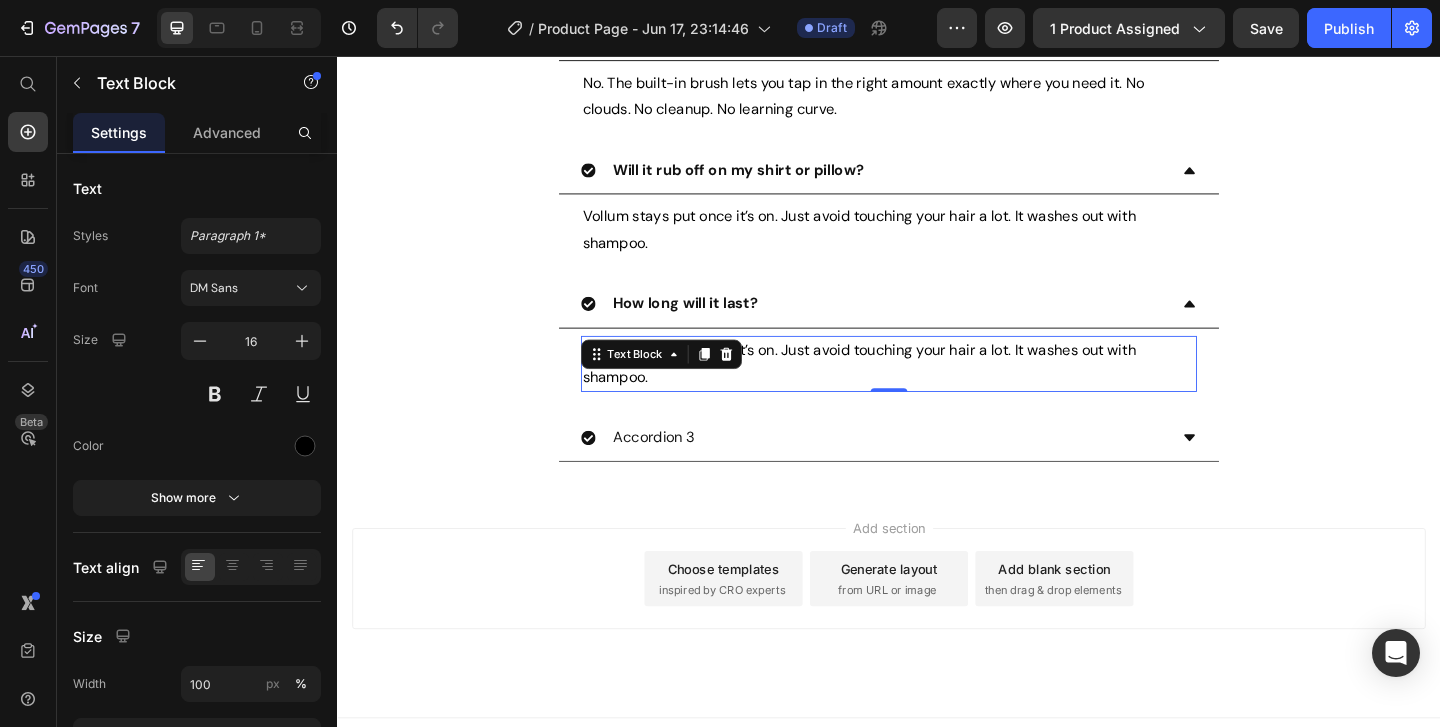 click on "Vollum stays put once it’s on. Just avoid touching your hair a lot. It washes out with shampoo." at bounding box center (937, 391) 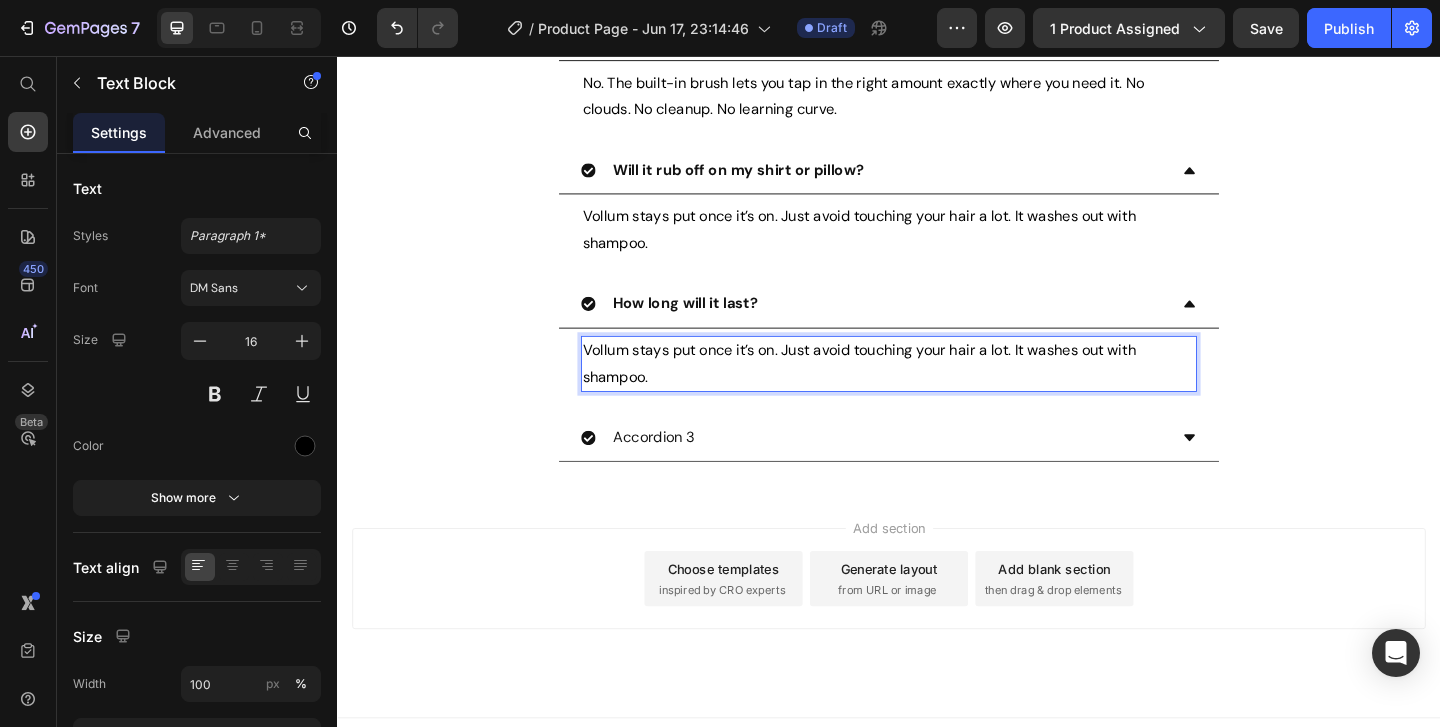 click on "Vollum stays put once it’s on. Just avoid touching your hair a lot. It washes out with shampoo." at bounding box center [937, 391] 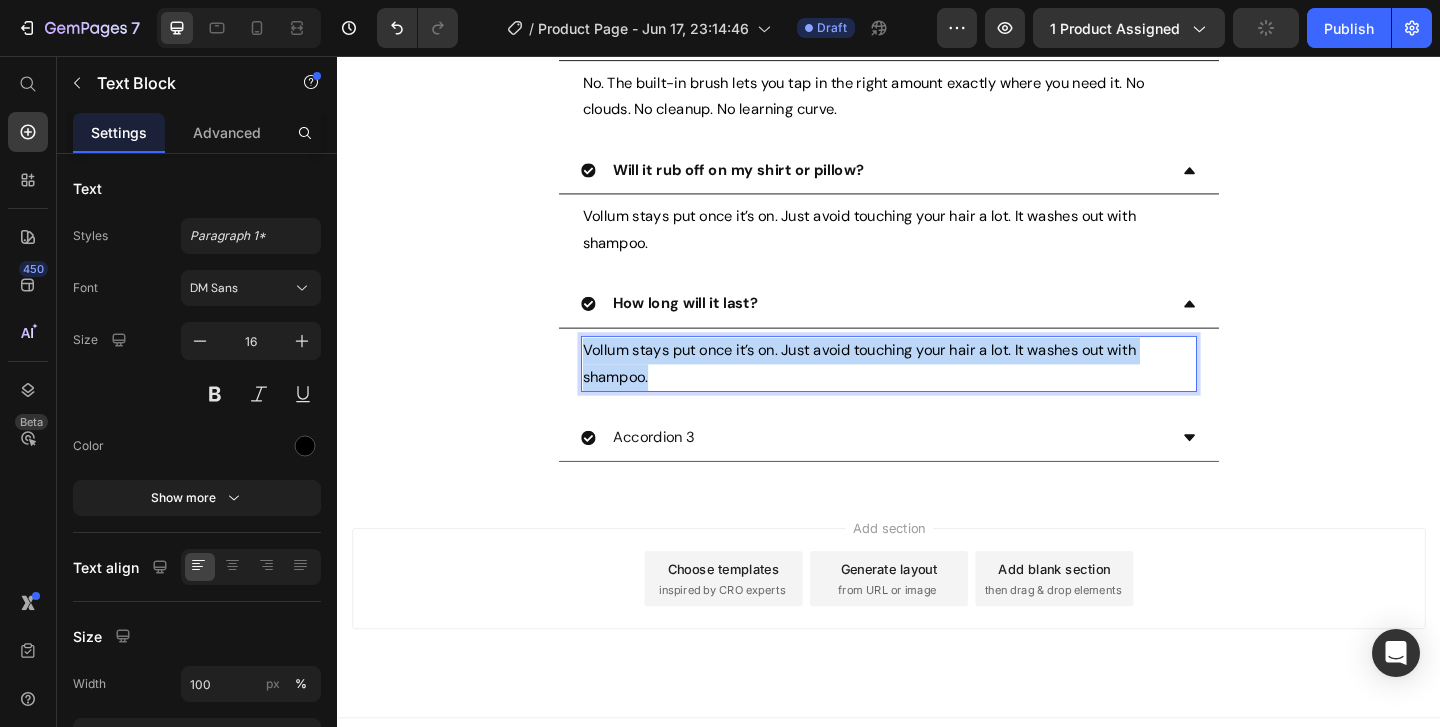click on "Vollum stays put once it’s on. Just avoid touching your hair a lot. It washes out with shampoo." at bounding box center [937, 391] 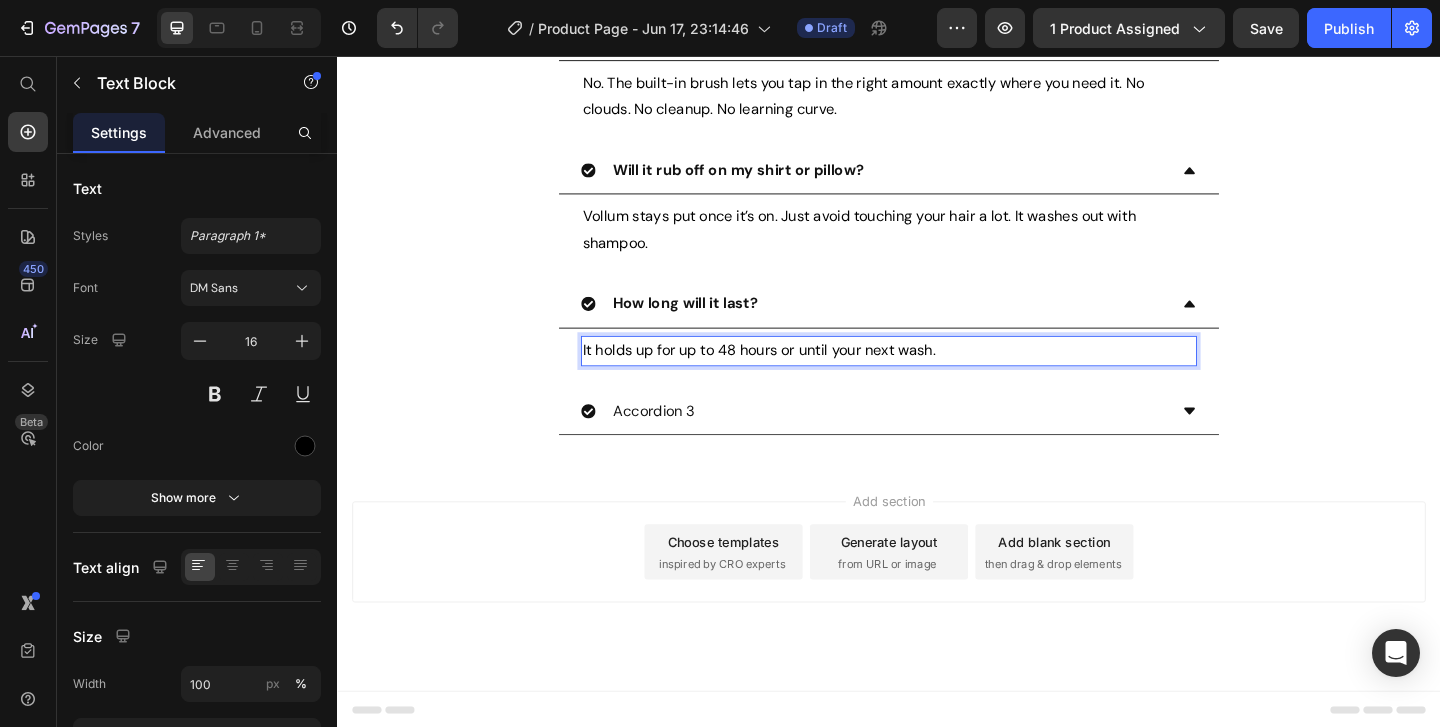 click on "It holds up for up to 48 hours or until your next wash." at bounding box center [937, 376] 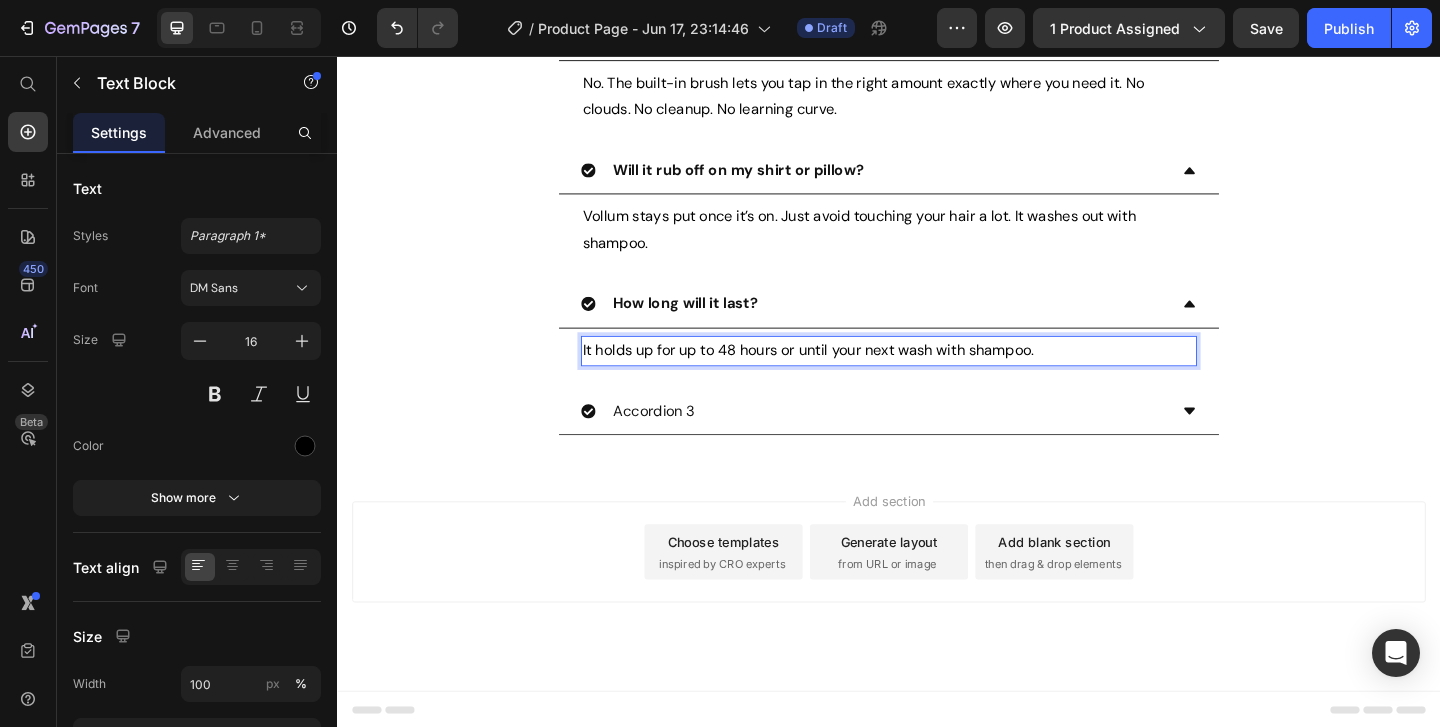 click on "It holds up for up to 48 hours or until your next wash with shampoo." at bounding box center [937, 376] 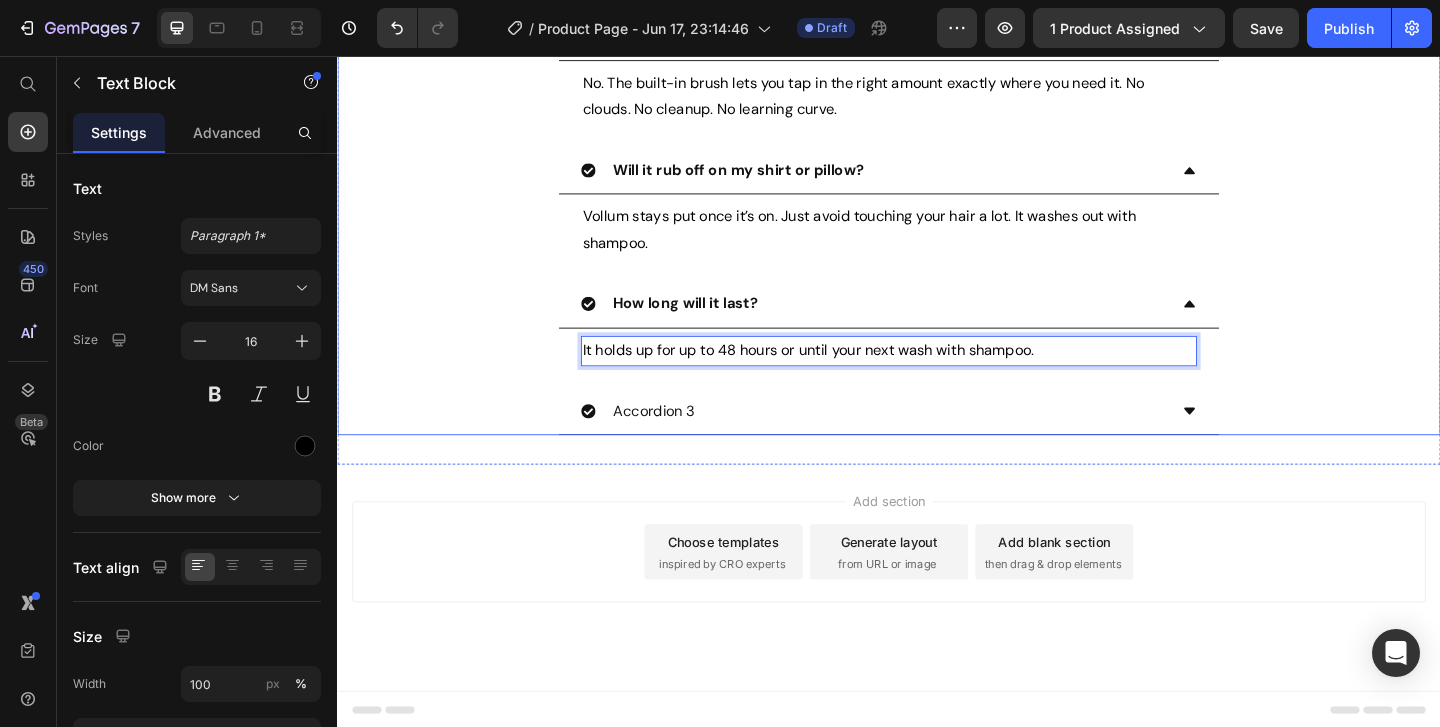 click on "How long will it last? It holds up for up to 48 hours or until your next wash with shampoo. Text Block   0" at bounding box center [937, 350] 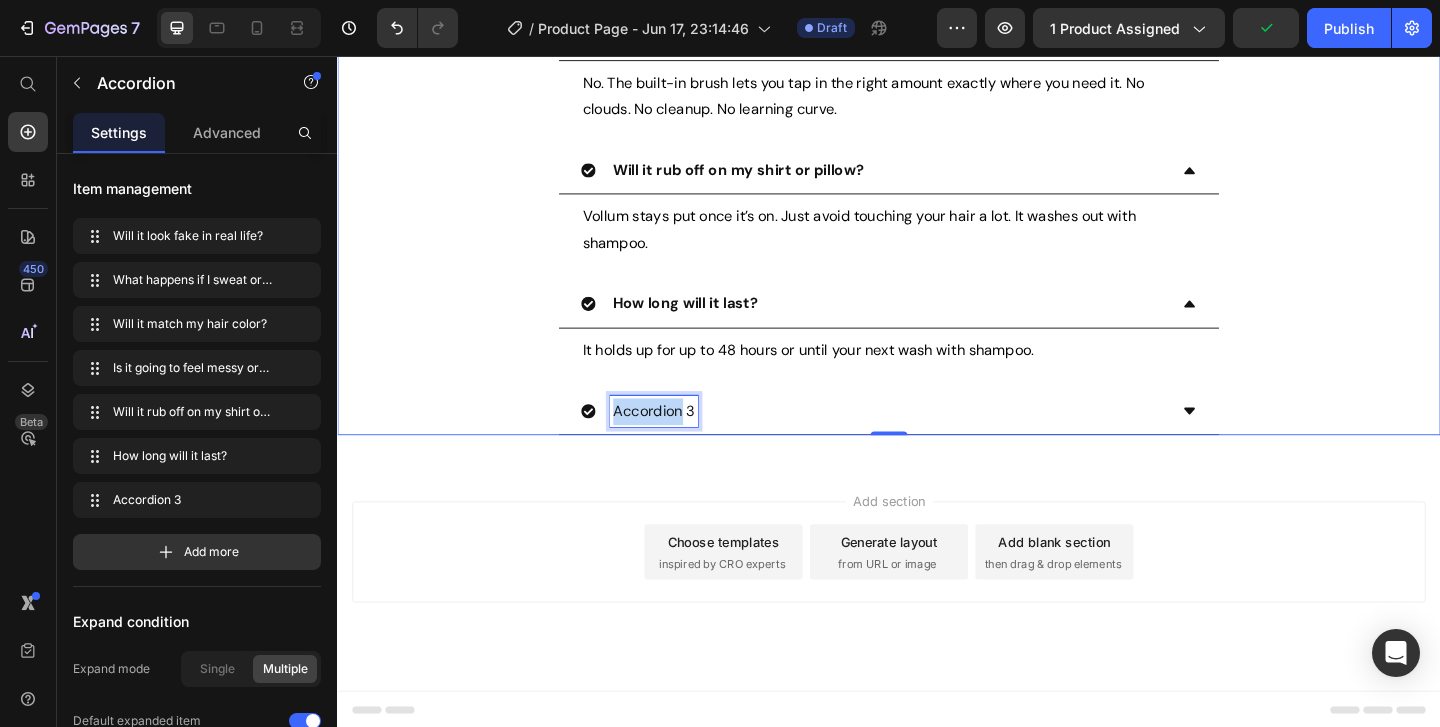click on "Accordion 3" at bounding box center (681, 442) 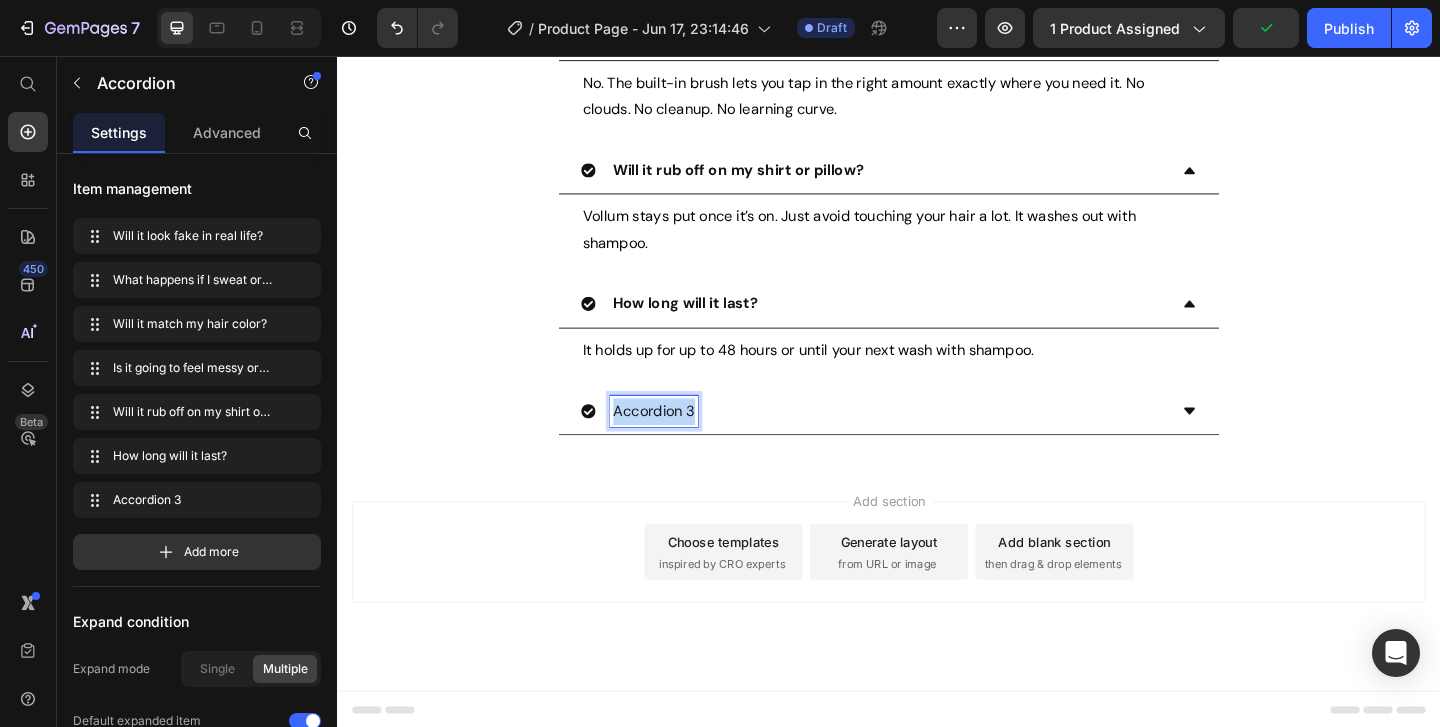 click on "Accordion 3" at bounding box center (681, 442) 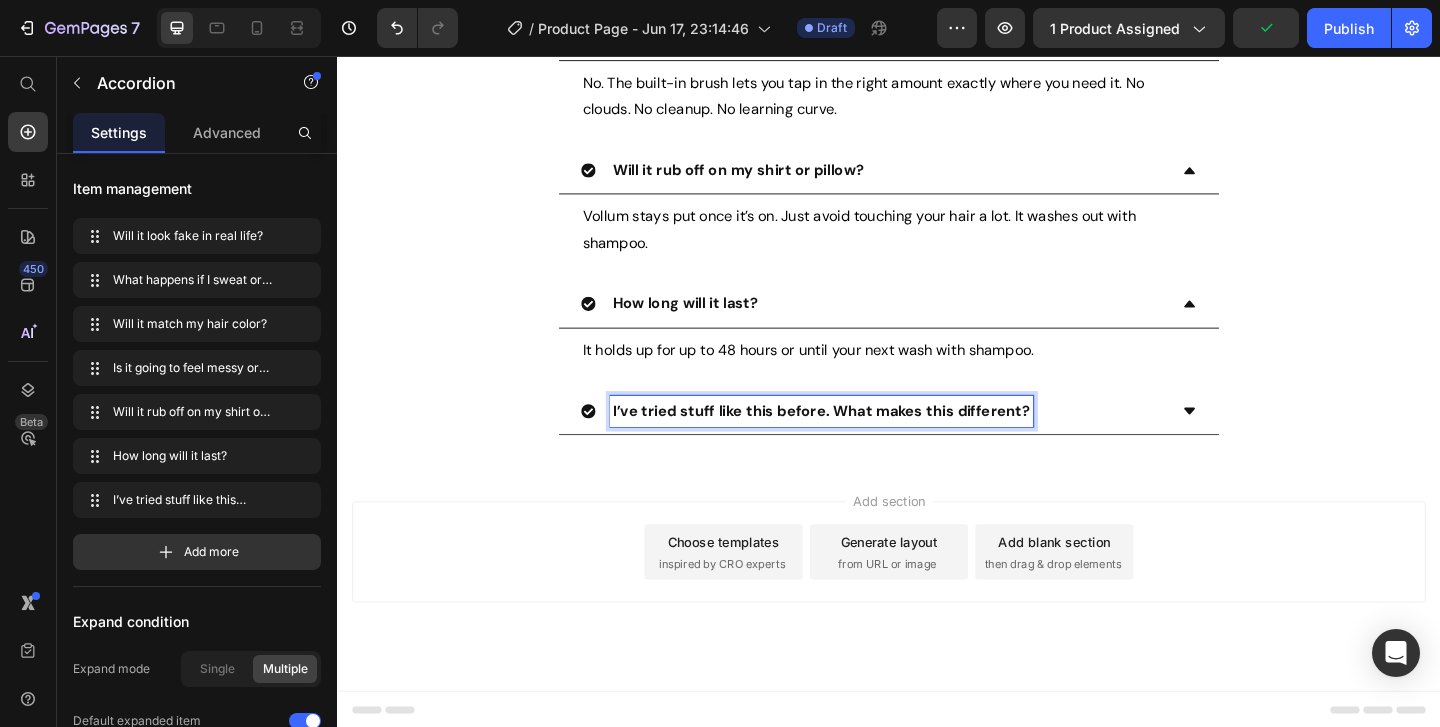 click on "I’ve tried stuff like this before. What makes this different?" at bounding box center (921, 442) 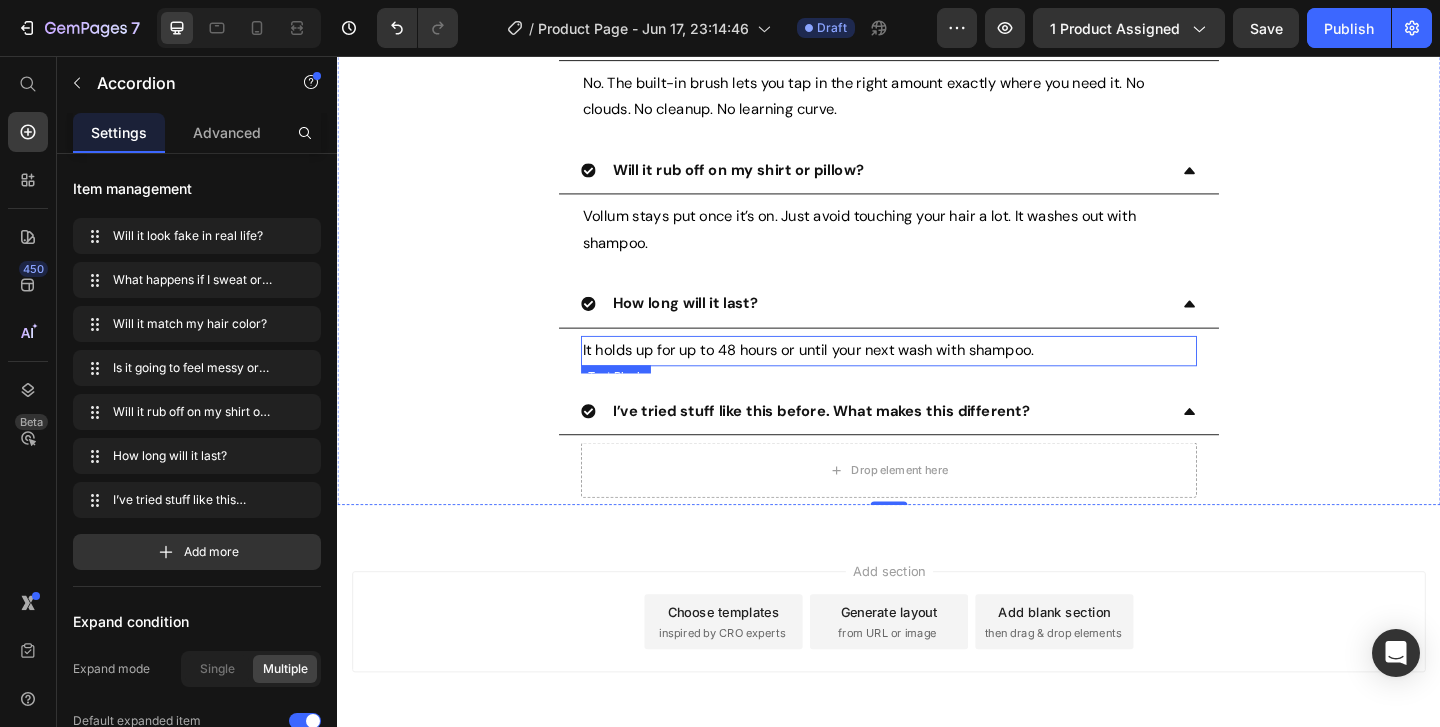 click on "It holds up for up to 48 hours or until your next wash with shampoo." at bounding box center [937, 376] 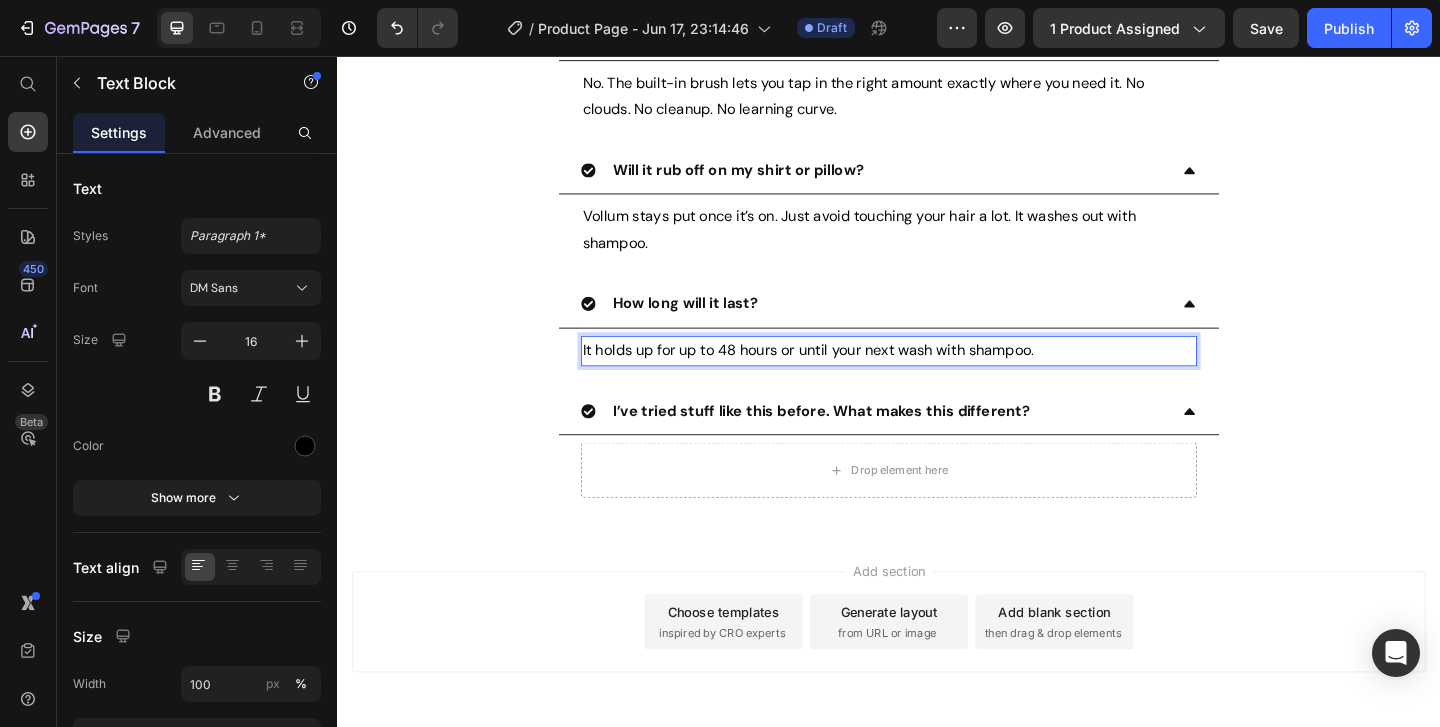 click on "It holds up for up to 48 hours or until your next wash with shampoo." at bounding box center (937, 376) 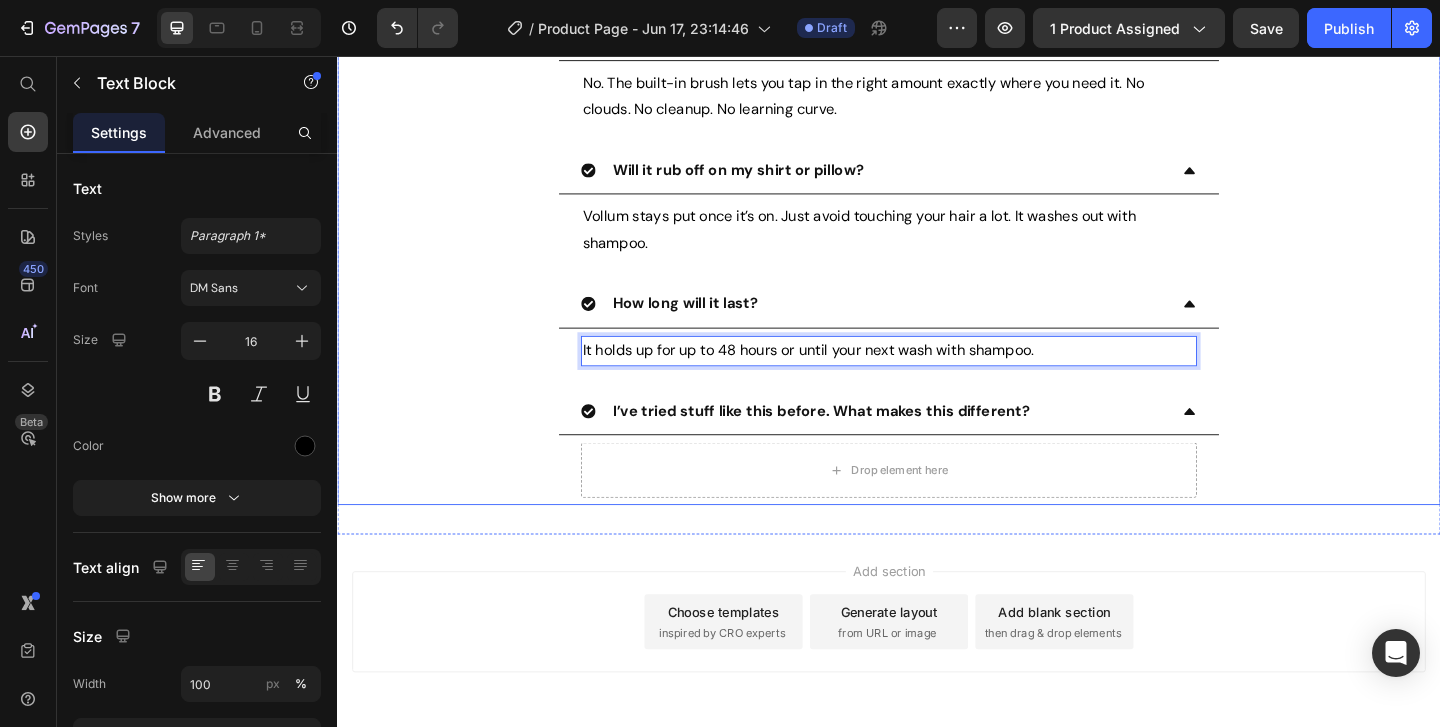 click on "Will it look fake in real life? No. The fibers are ultra-fine and designed to blend naturally with your existing hair. No powdery, chalky, or drawn-on look. Text Block
What happens if I sweat or get caught in the rain? Vollum stays in place through sweat and light rain. It won’t run down your face or end up on your collar. Text Block
Will it match my hair color? We offer 14 shades that blend with real hair tones. If you’re unsure, go with your root color. It’s more forgiving than you’d think. Text Block
Is it going to feel messy or complicated to use? No. The built-in brush lets you tap in the right amount exactly where you need it. No clouds. No cleanup. No learning curve. Text Block
Will it rub off on my shirt or pillow? Vollum stays put once it’s on. Just avoid touching your hair a lot. It washes out with shampoo. Text Block
0" at bounding box center (937, 58) 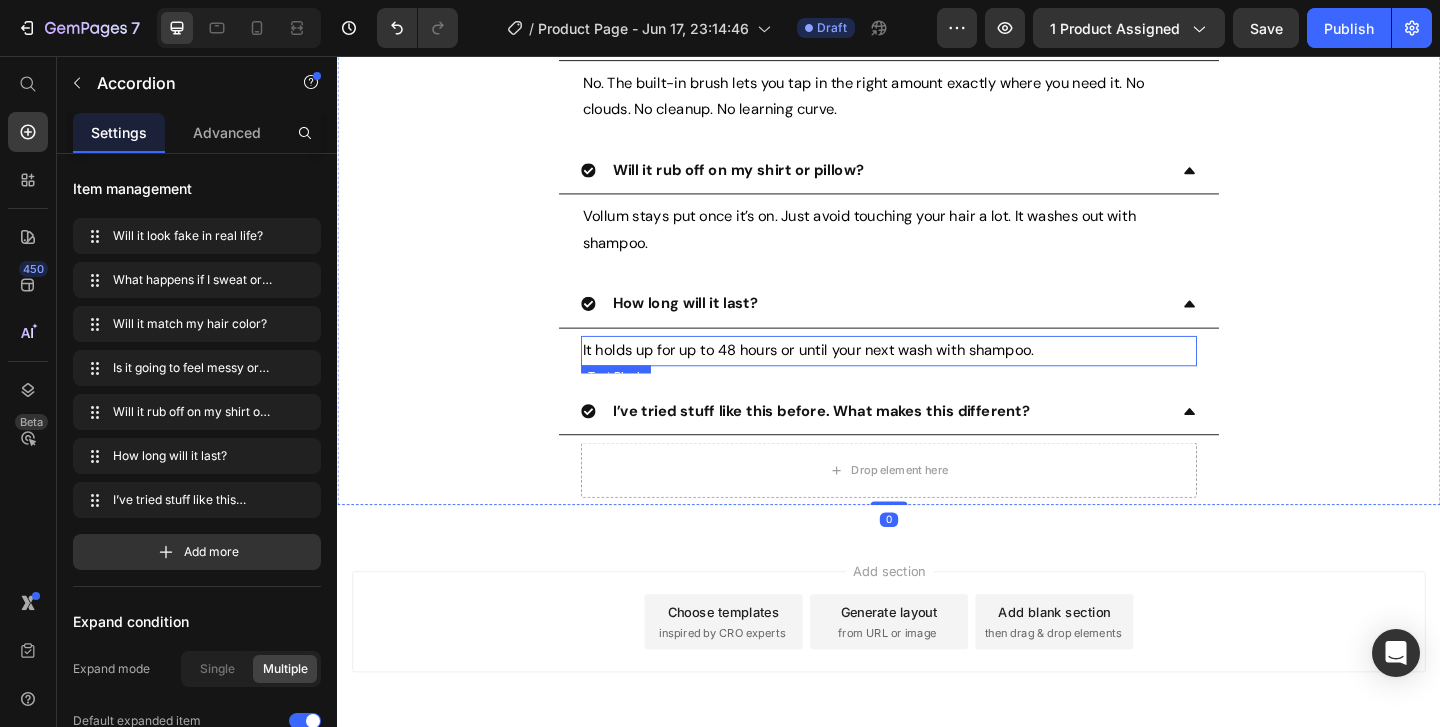 click on "It holds up for up to 48 hours or until your next wash with shampoo." at bounding box center (937, 376) 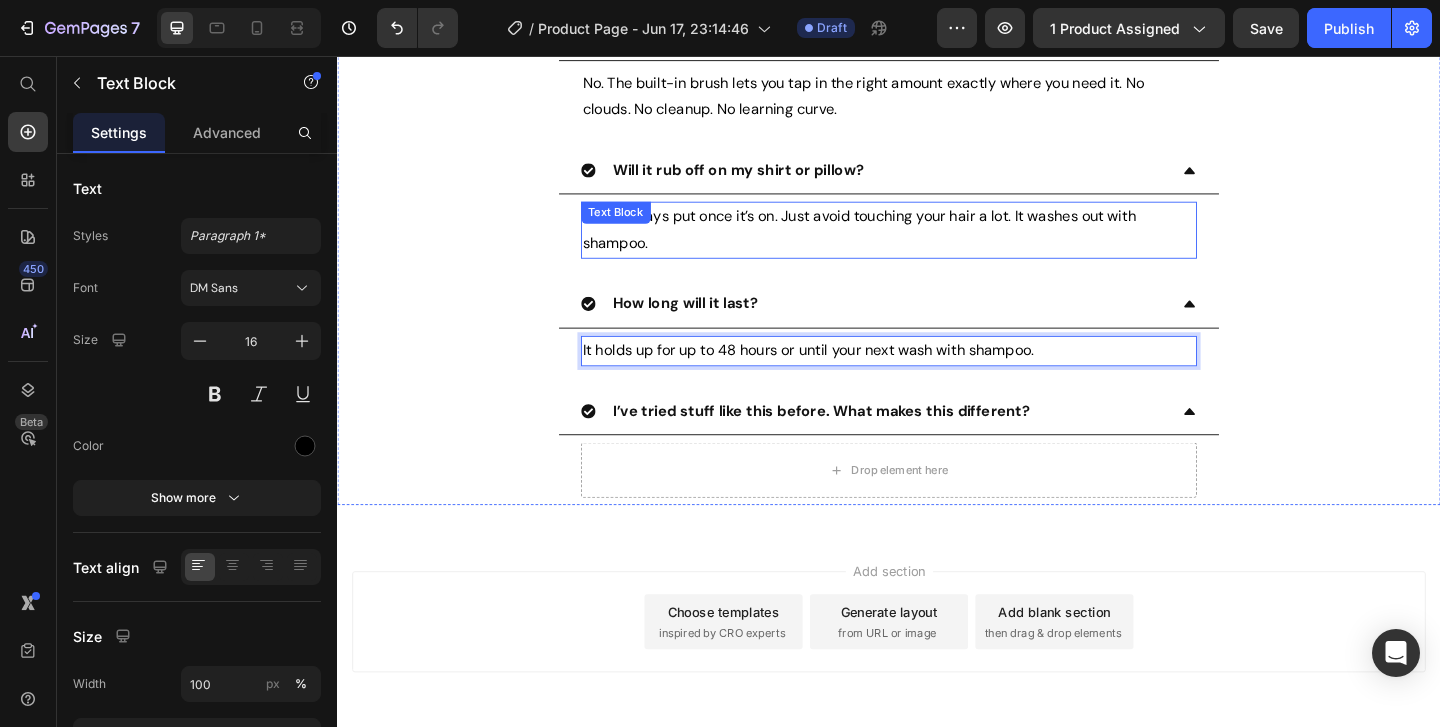 click on "Vollum stays put once it’s on. Just avoid touching your hair a lot. It washes out with shampoo." at bounding box center [937, 245] 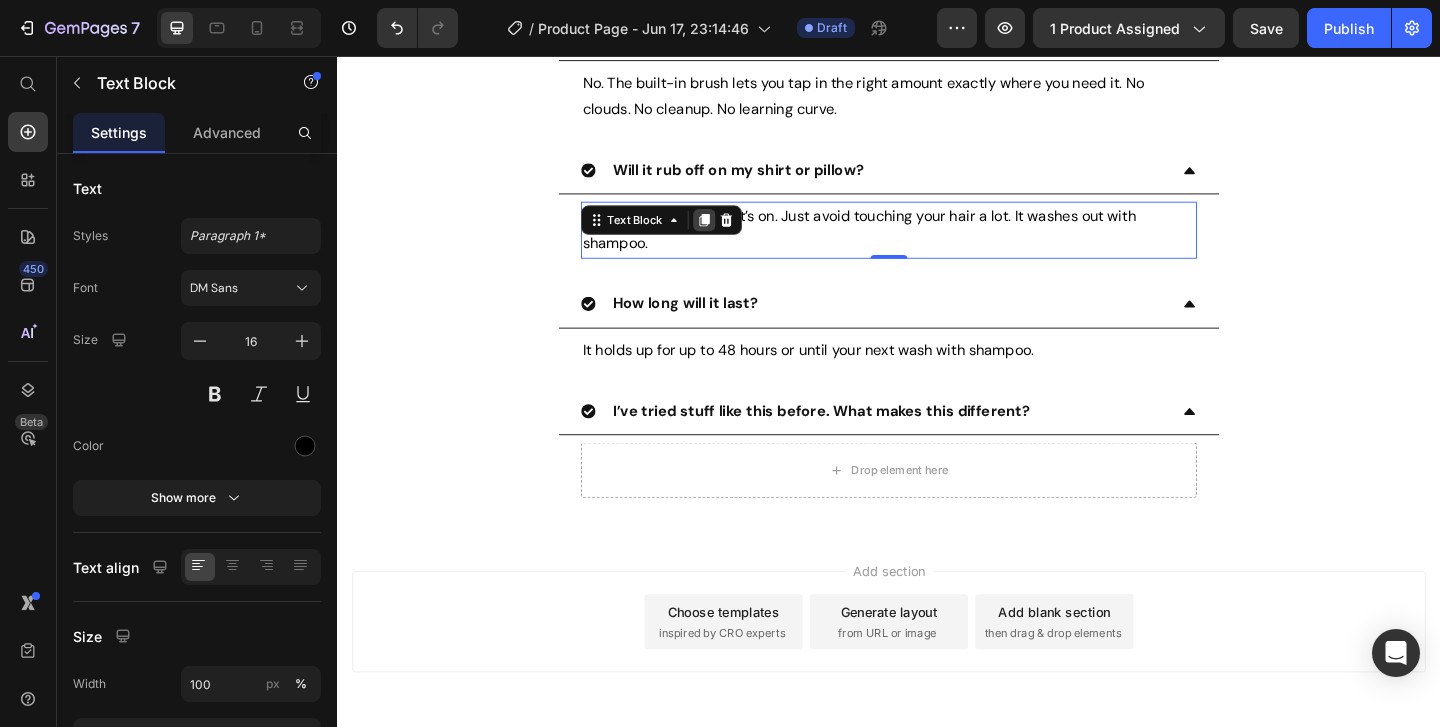 click at bounding box center [736, 234] 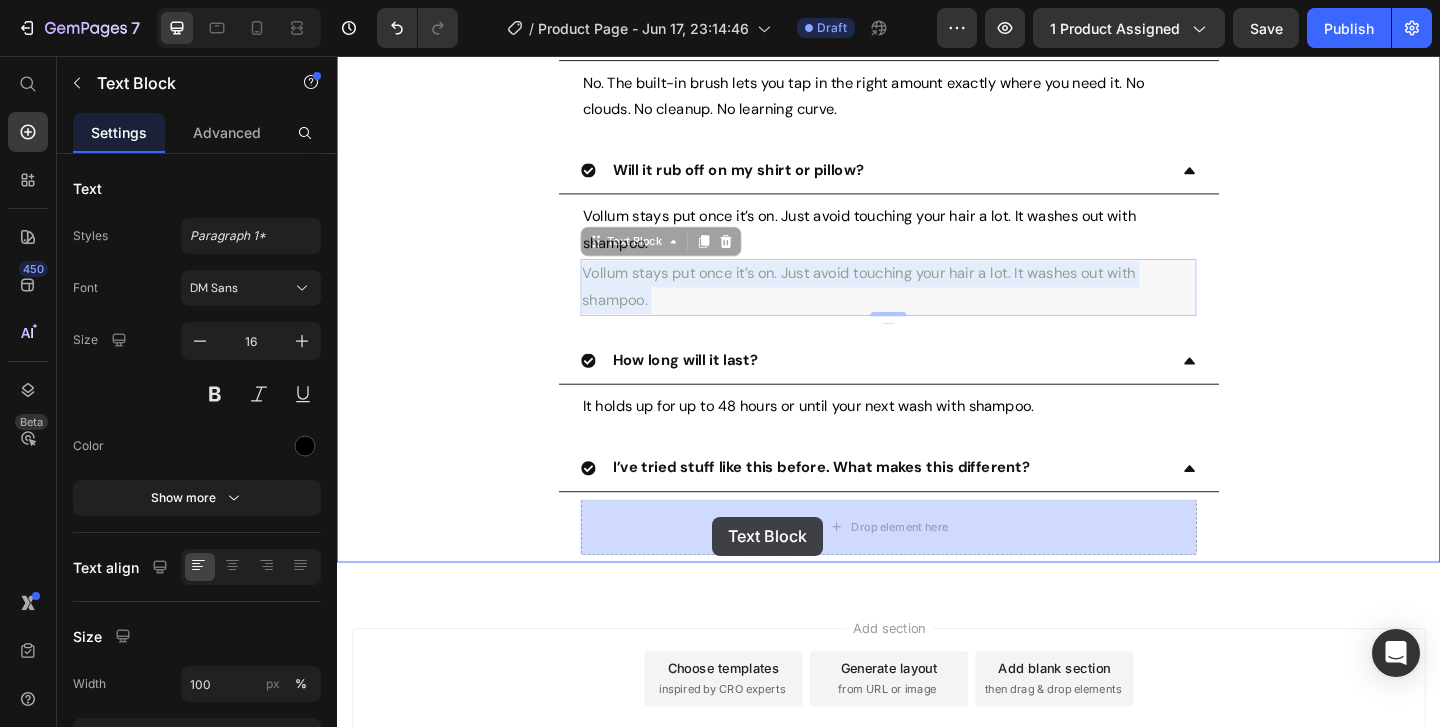 drag, startPoint x: 747, startPoint y: 296, endPoint x: 745, endPoint y: 557, distance: 261.00766 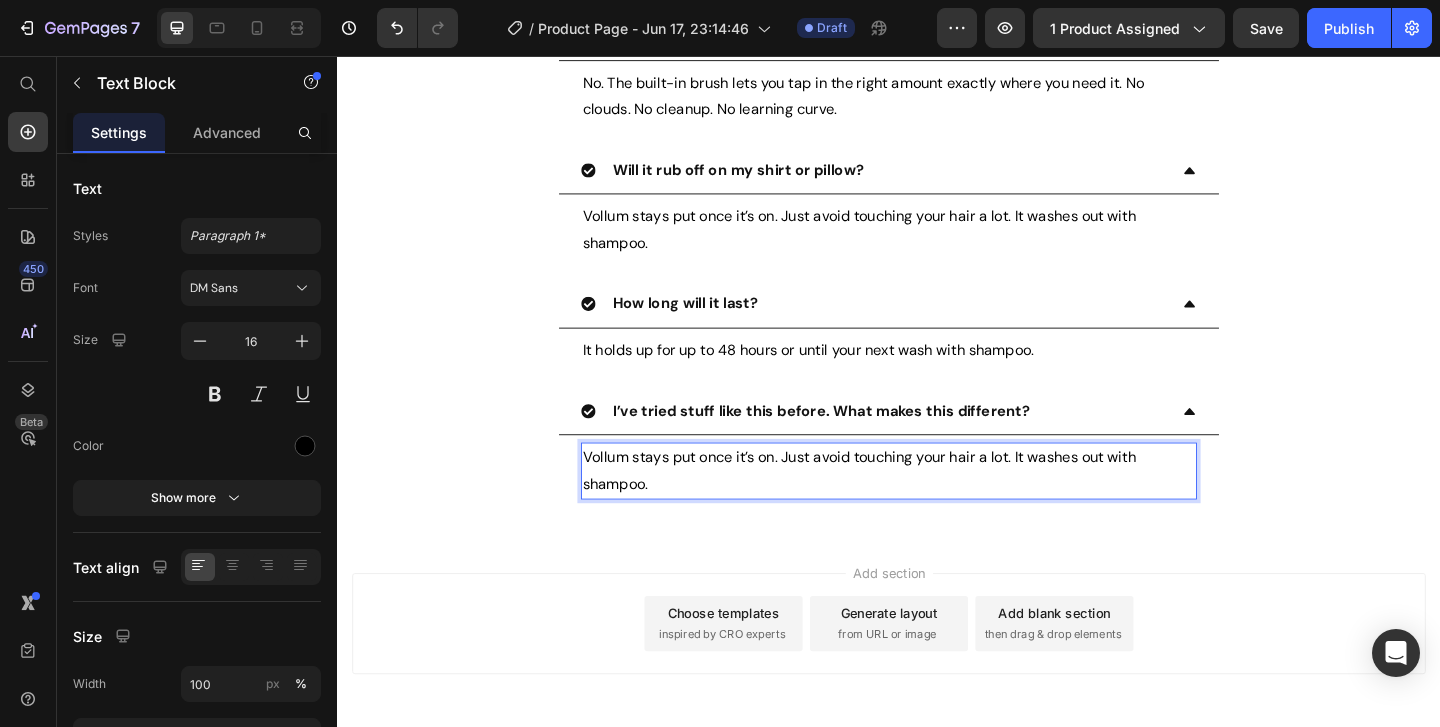 click on "Vollum stays put once it’s on. Just avoid touching your hair a lot. It washes out with shampoo." at bounding box center (937, 507) 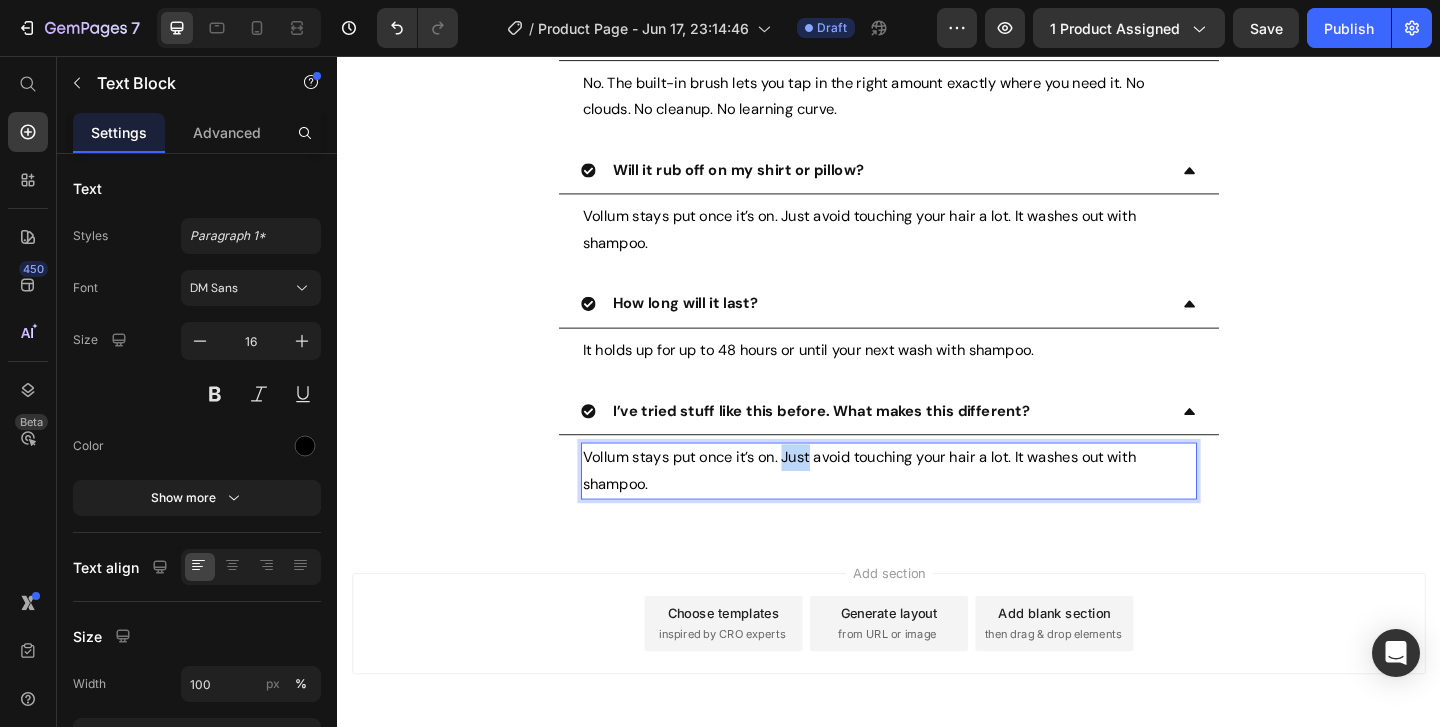 click on "Vollum stays put once it’s on. Just avoid touching your hair a lot. It washes out with shampoo." at bounding box center (937, 507) 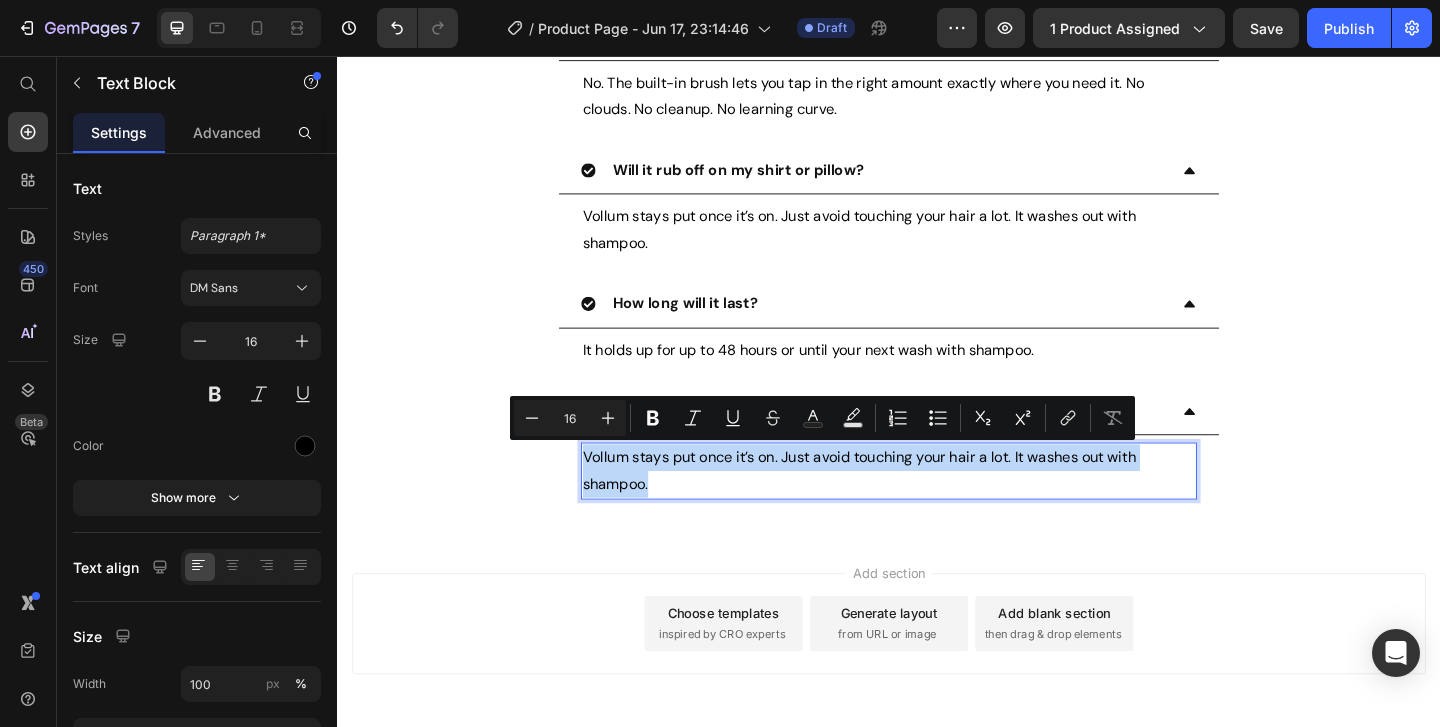 click on "Vollum stays put once it’s on. Just avoid touching your hair a lot. It washes out with shampoo." at bounding box center (937, 507) 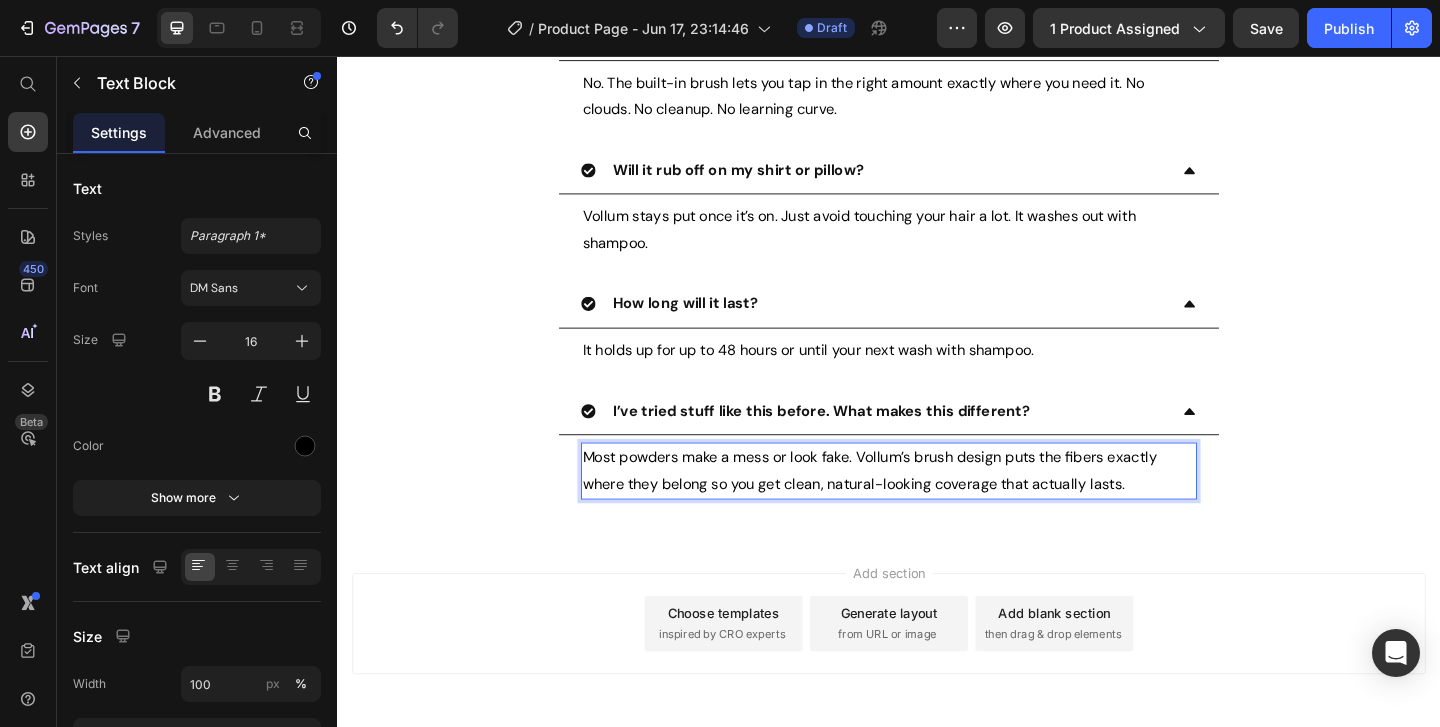 click on "Most powders make a mess or look fake. Vollum’s brush design puts the fibers exactly where they belong so you get clean, natural-looking coverage that actually lasts." at bounding box center [937, 507] 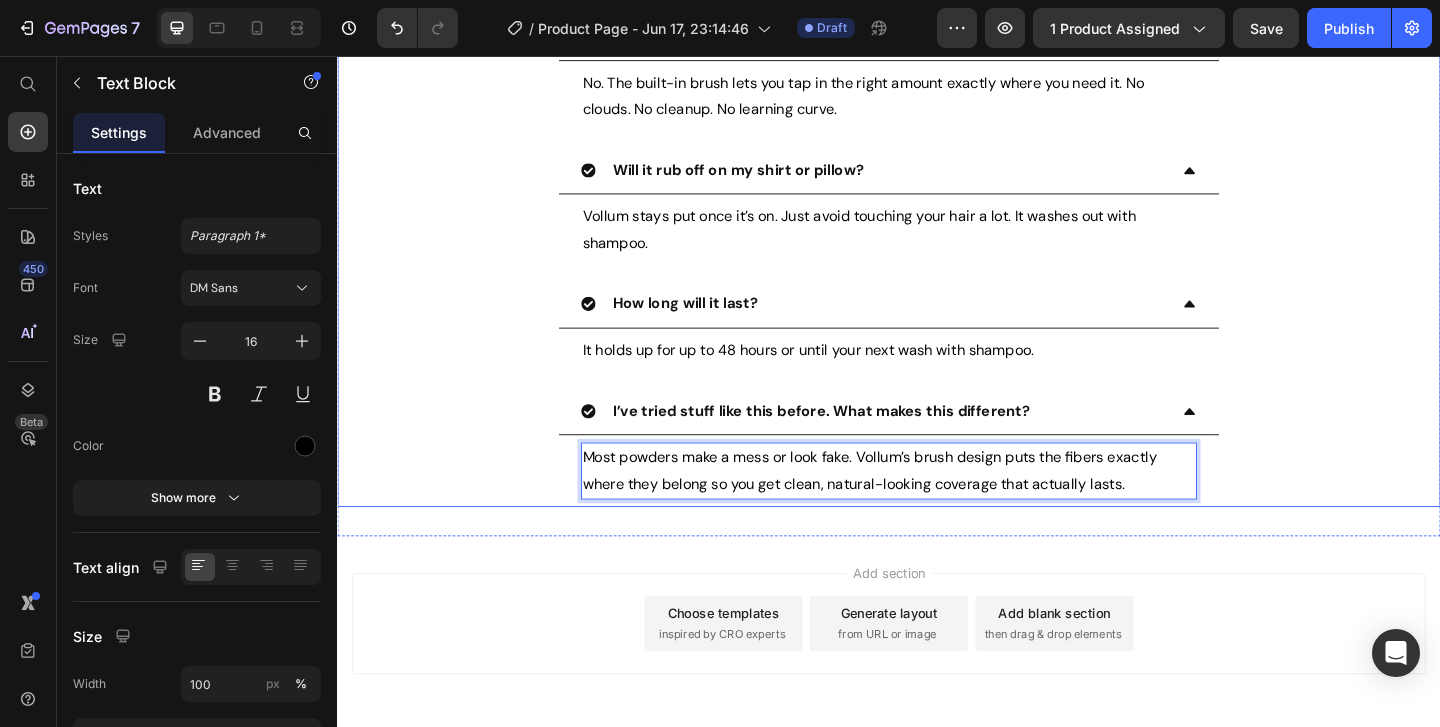 click on "I’ve tried stuff like this before. What makes this different? Most powders make a mess or look fake. Vollum’s brush design puts the fibers exactly where they belong so you get clean, natural-looking coverage that actually lasts. Text Block   0" at bounding box center [937, 481] 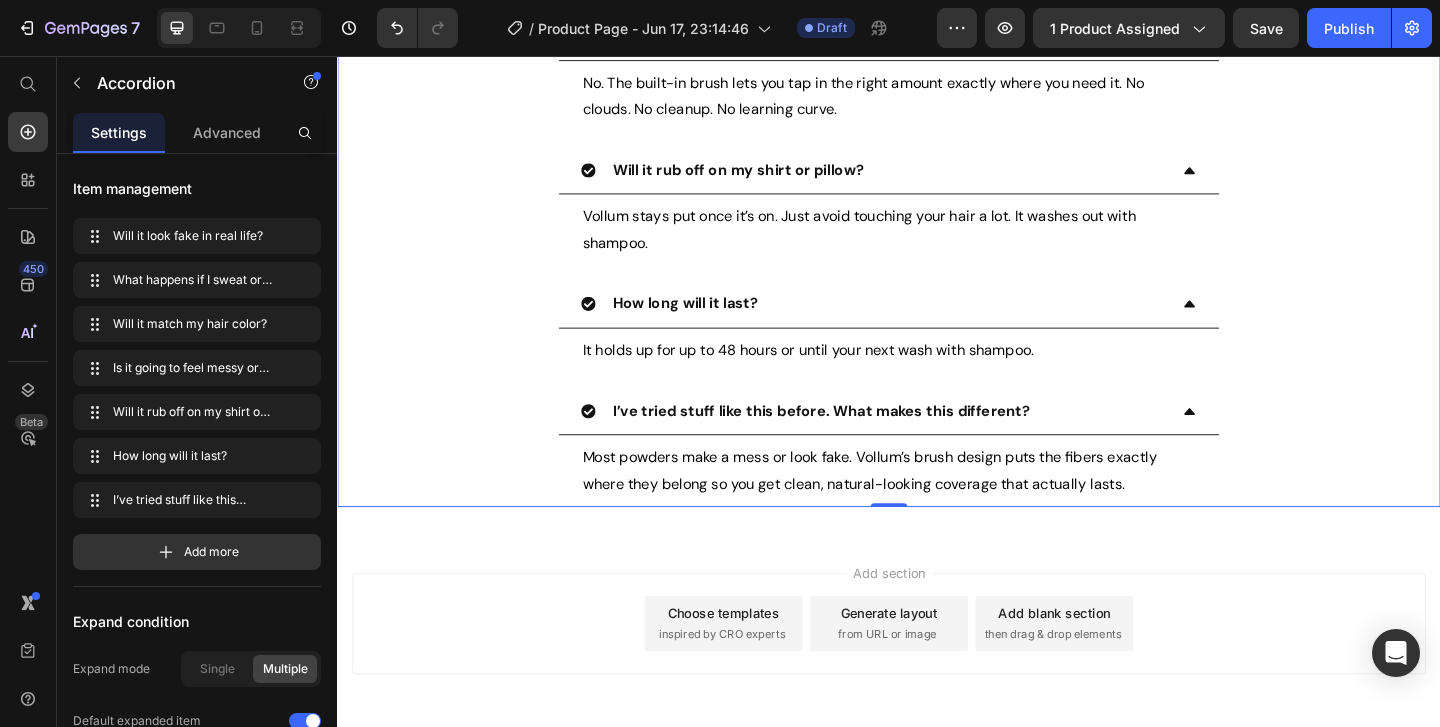 scroll, scrollTop: 8102, scrollLeft: 0, axis: vertical 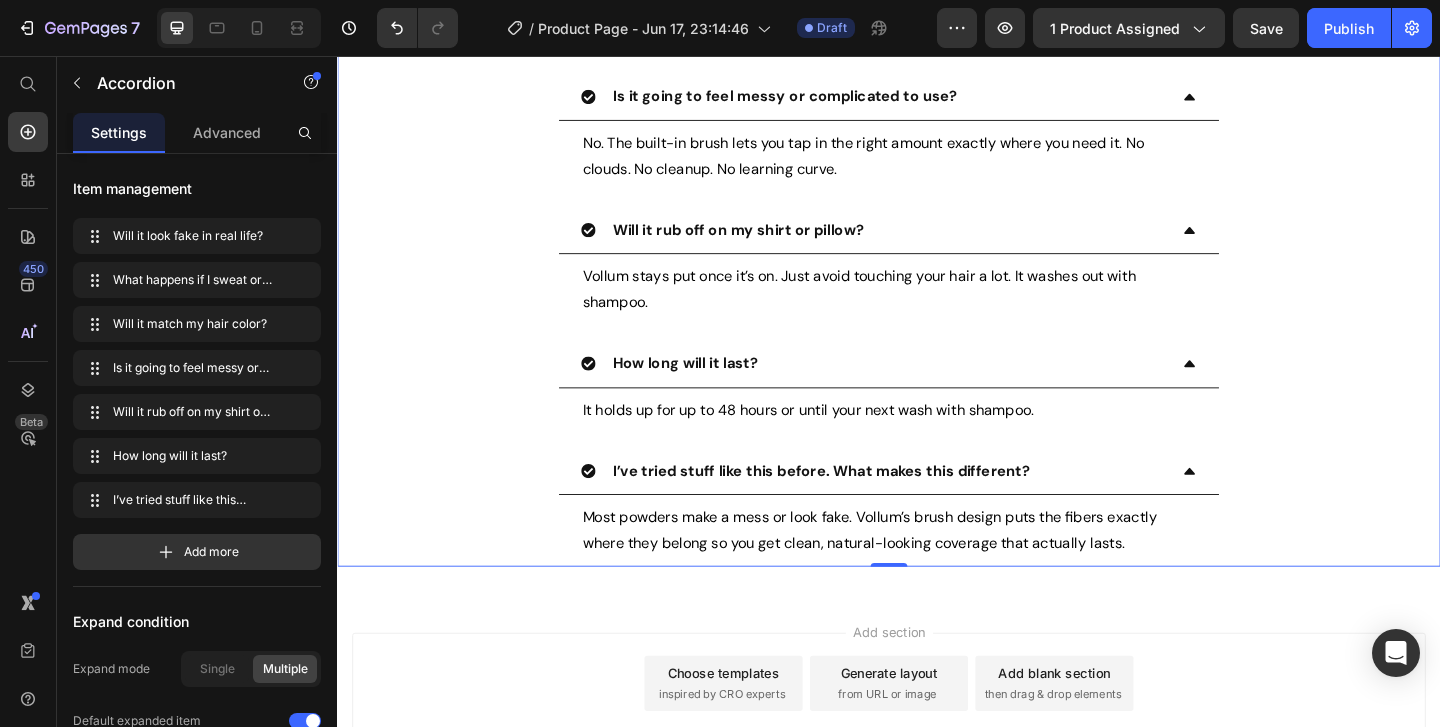 click on "How long will it last? It holds up for up to 48 hours or until your next wash with shampoo. Text Block" at bounding box center [937, 415] 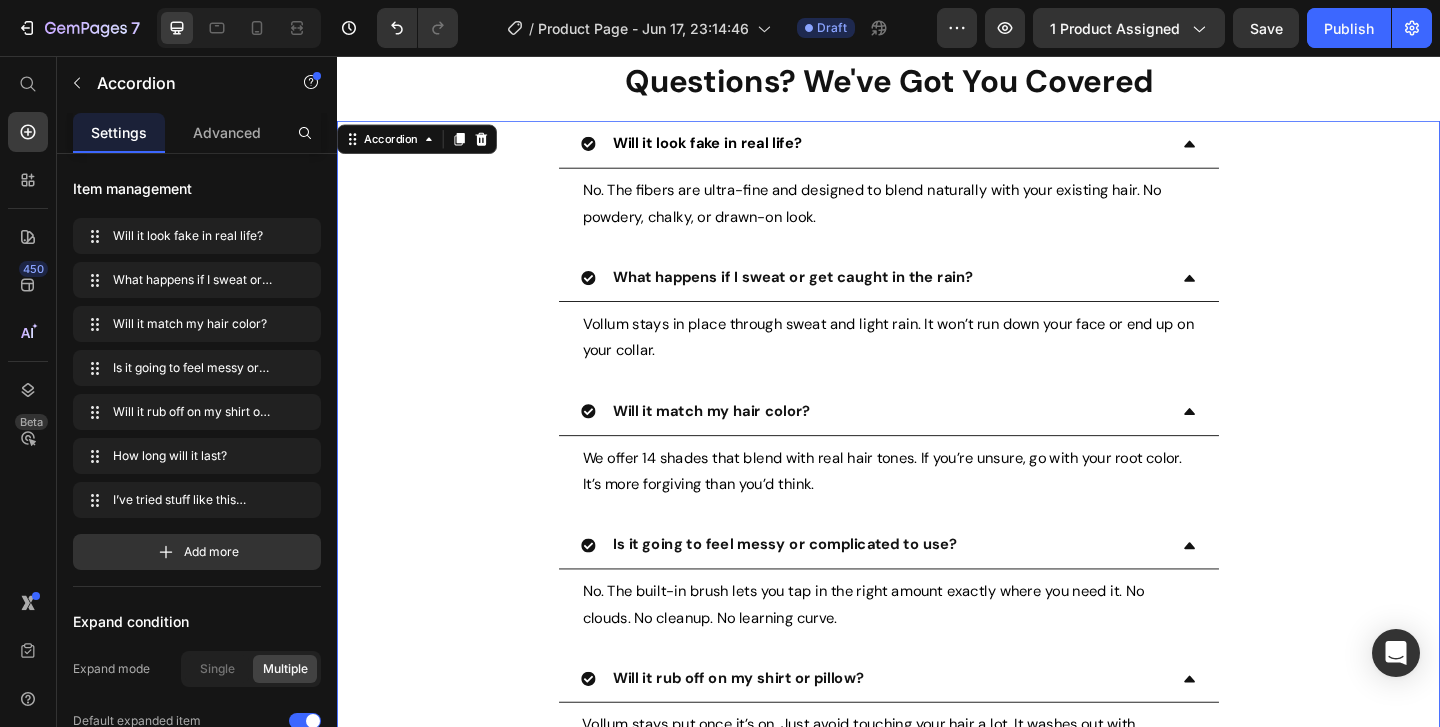 scroll, scrollTop: 7619, scrollLeft: 0, axis: vertical 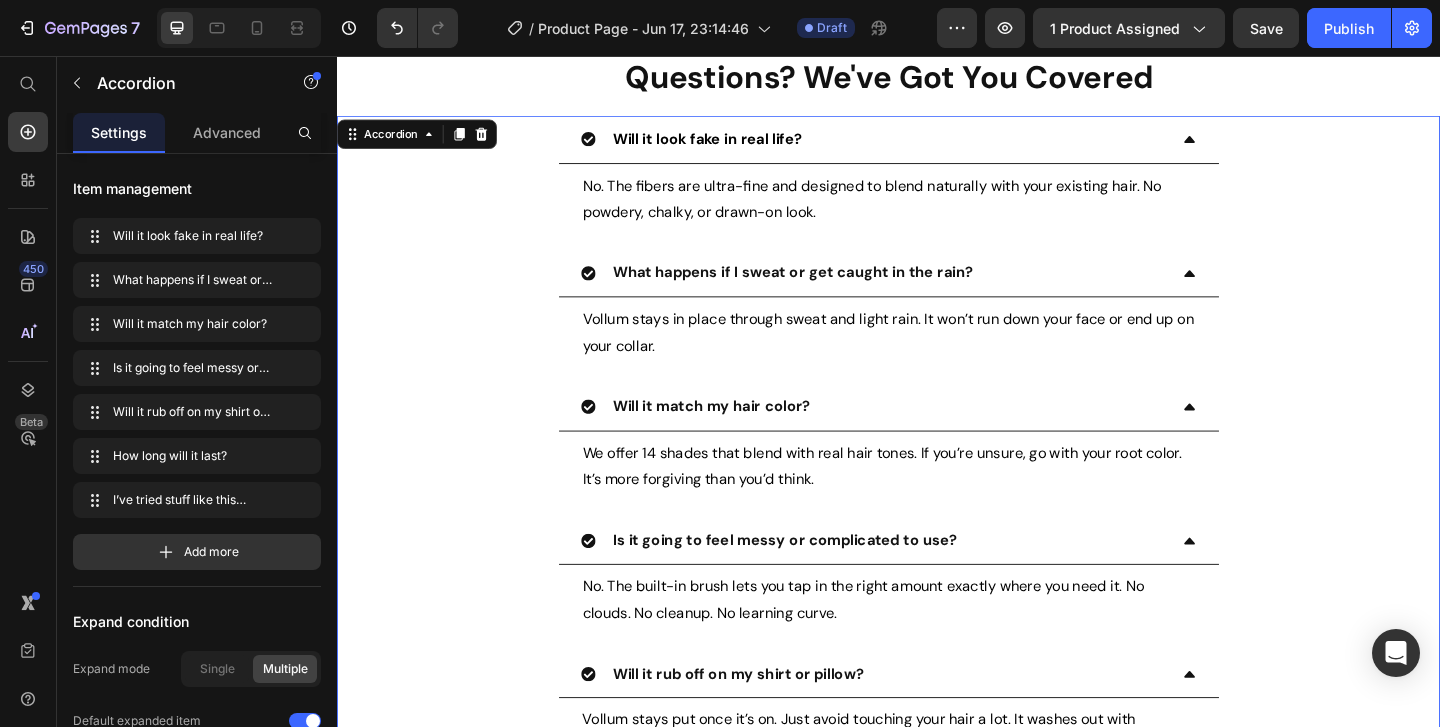 click on "Will it look fake in real life? No. The fibers are ultra-fine and designed to blend naturally with your existing hair. No powdery, chalky, or drawn-on look. Text Block
What happens if I sweat or get caught in the rain? Vollum stays in place through sweat and light rain. It won’t run down your face or end up on your collar. Text Block
Will it match my hair color? We offer 14 shades that blend with real hair tones. If you’re unsure, go with your root color. It’s more forgiving than you’d think. Text Block
Is it going to feel messy or complicated to use? No. The built-in brush lets you tap in the right amount exactly where you need it. No clouds. No cleanup. No learning curve. Text Block
Will it rub off on my shirt or pillow? Vollum stays put once it’s on. Just avoid touching your hair a lot. It washes out with shampoo. Text Block" at bounding box center [937, 607] 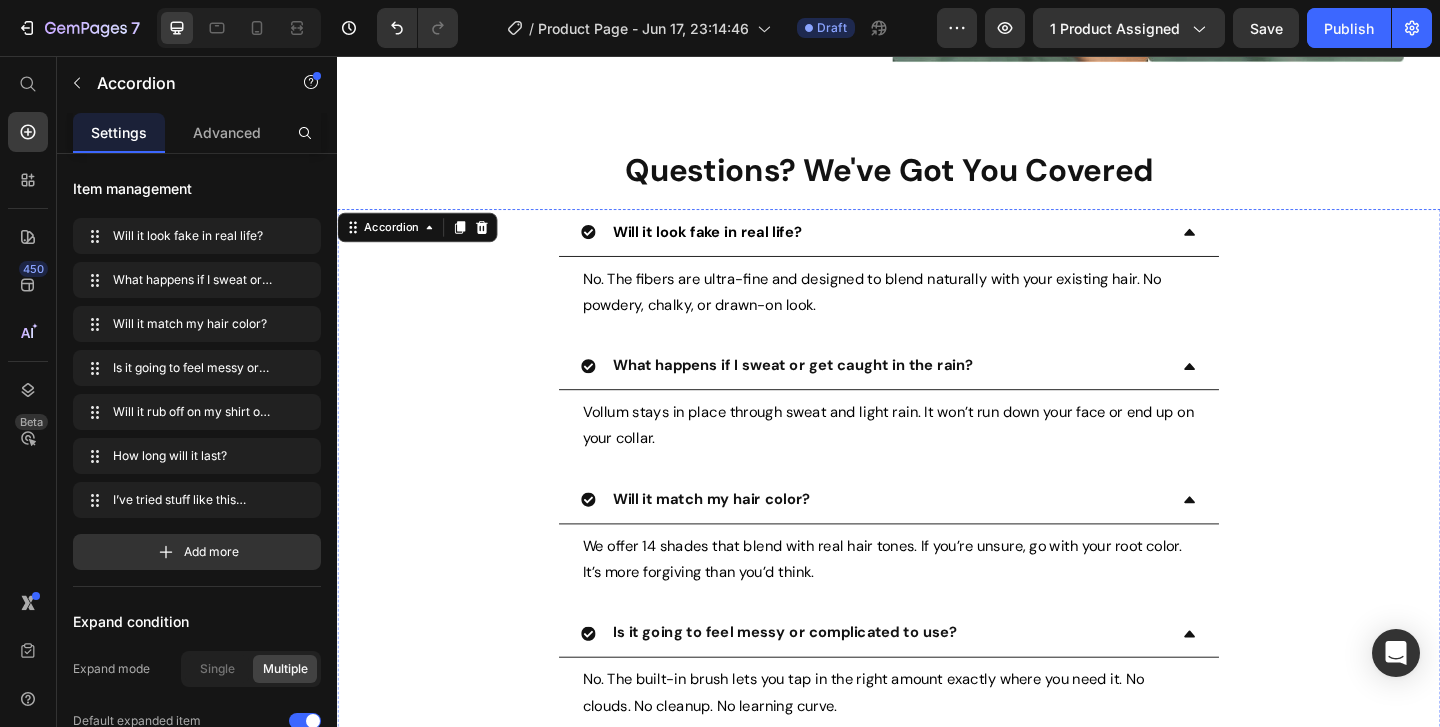 scroll, scrollTop: 7500, scrollLeft: 0, axis: vertical 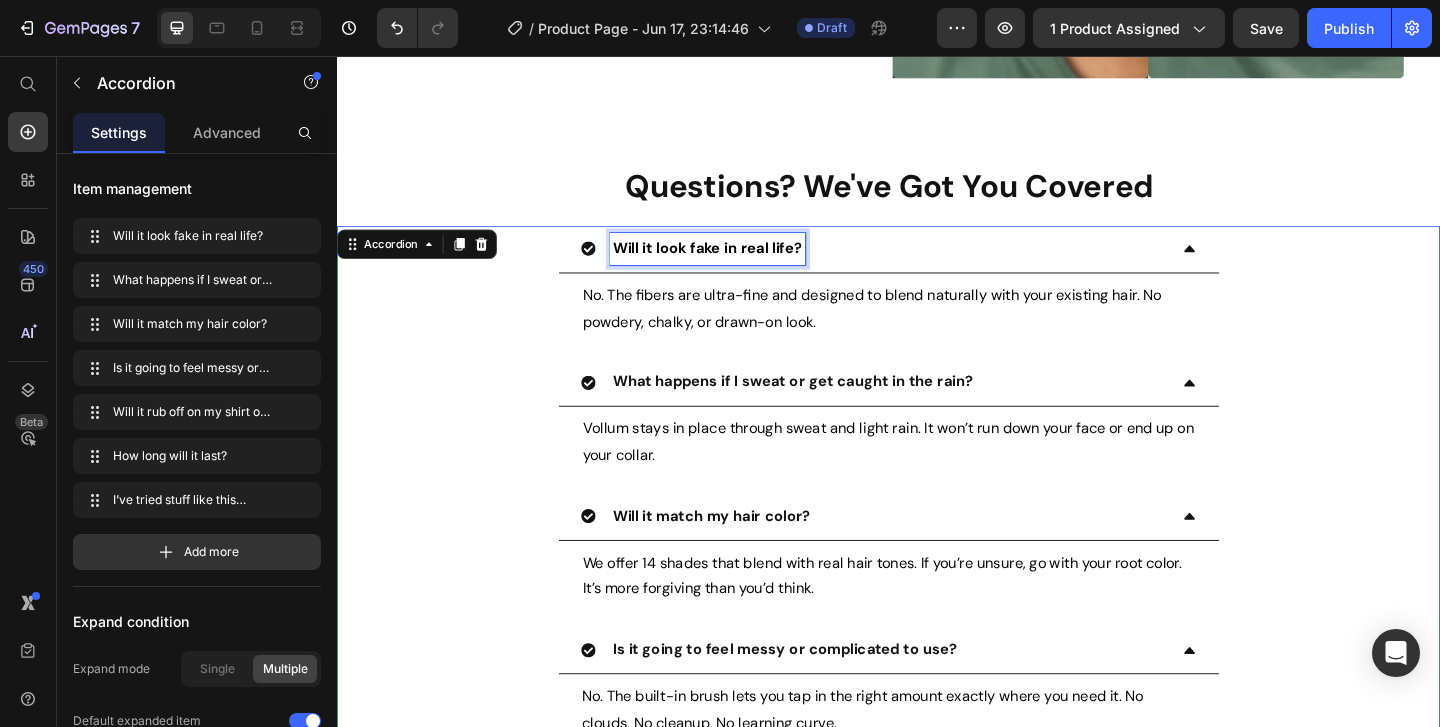 click on "Will it look fake in real life?" at bounding box center [740, 264] 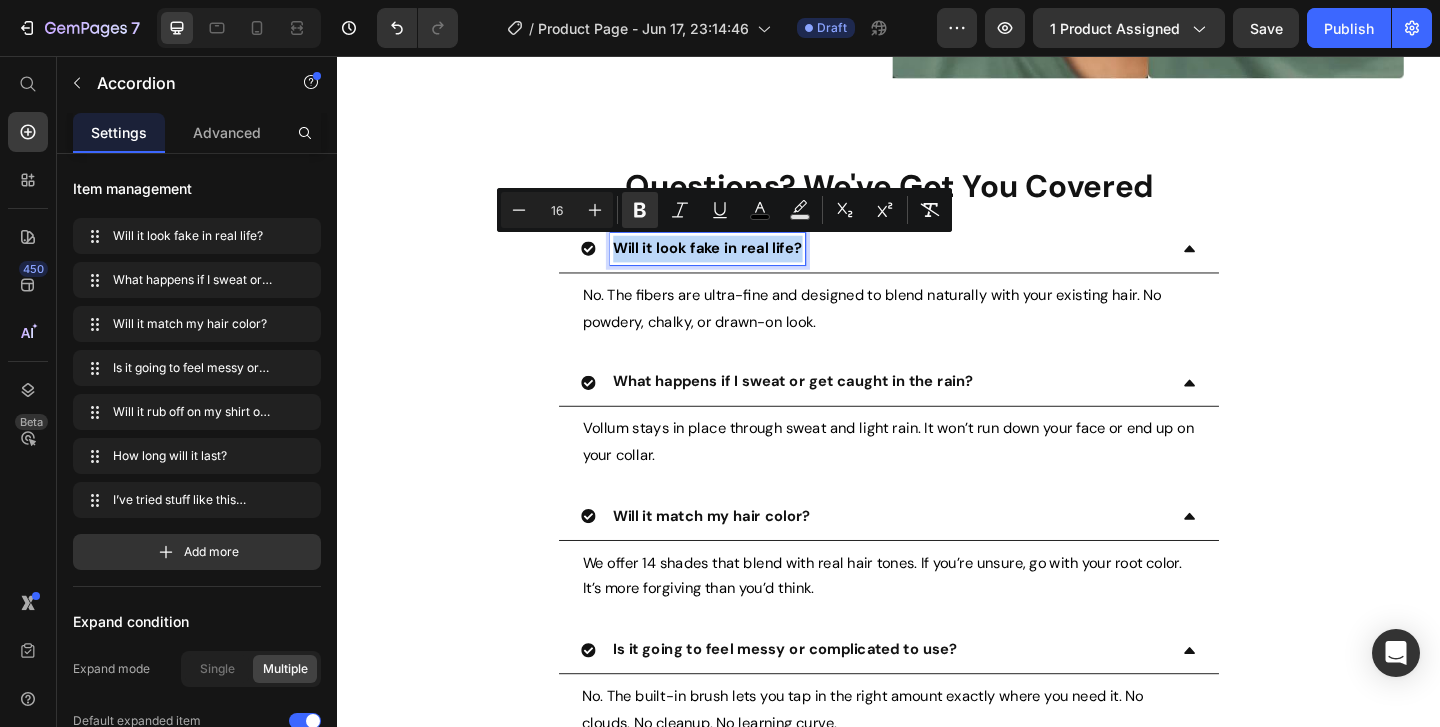 click on "Will it look fake in real life?" at bounding box center (740, 264) 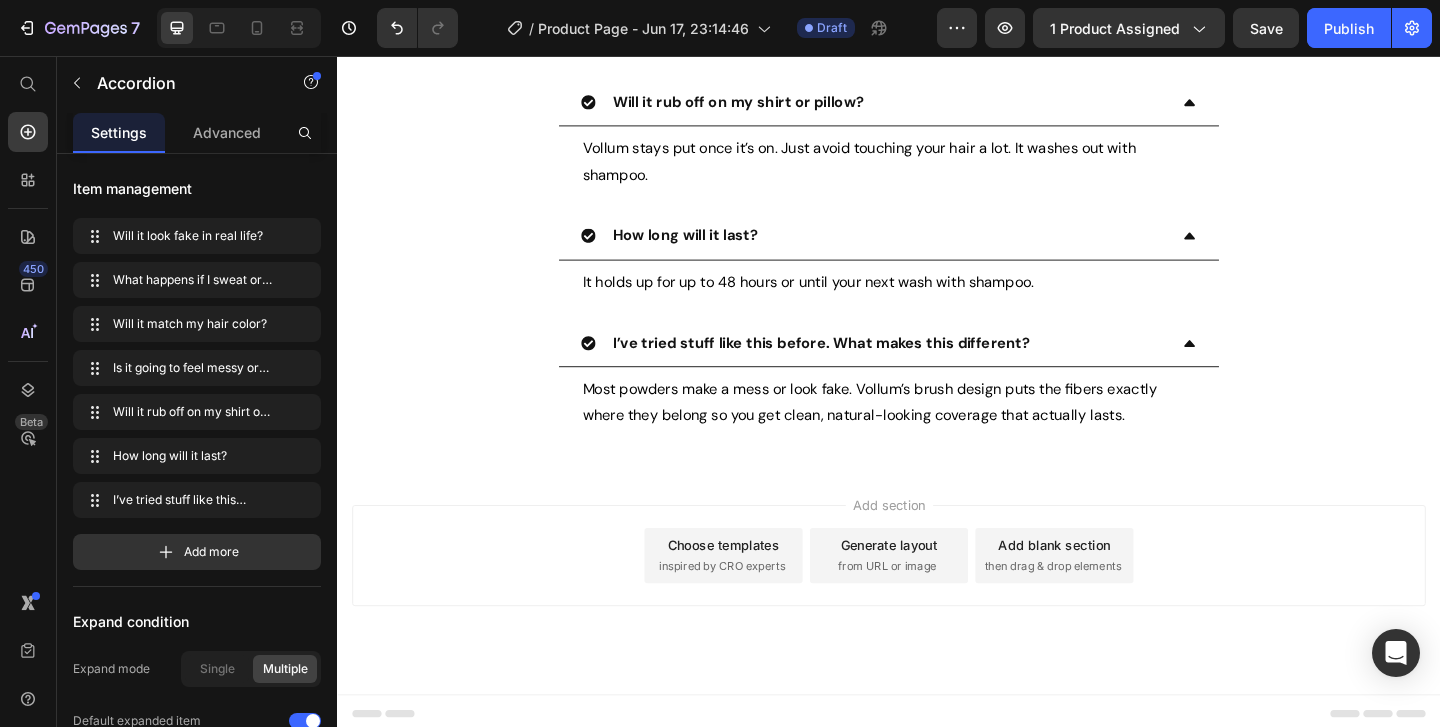 scroll, scrollTop: 8243, scrollLeft: 0, axis: vertical 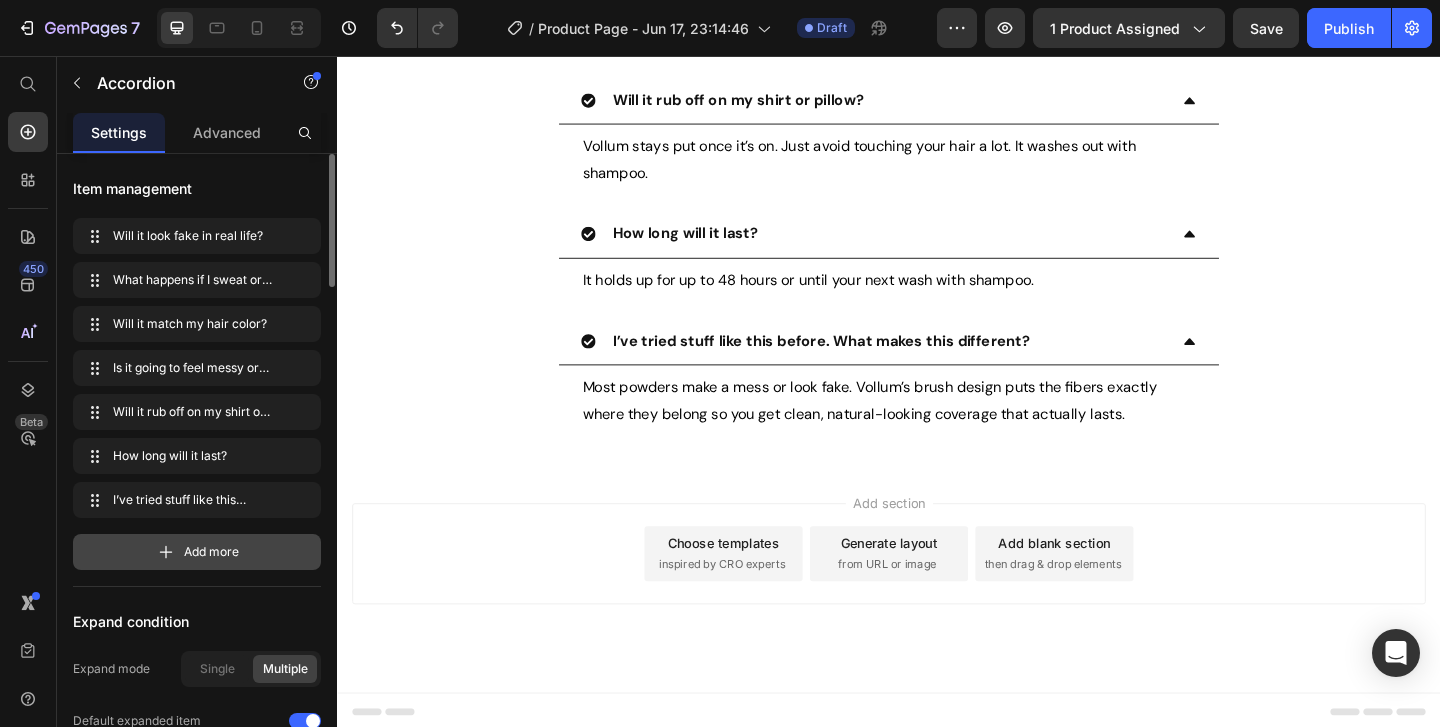 click on "Add more" at bounding box center [197, 552] 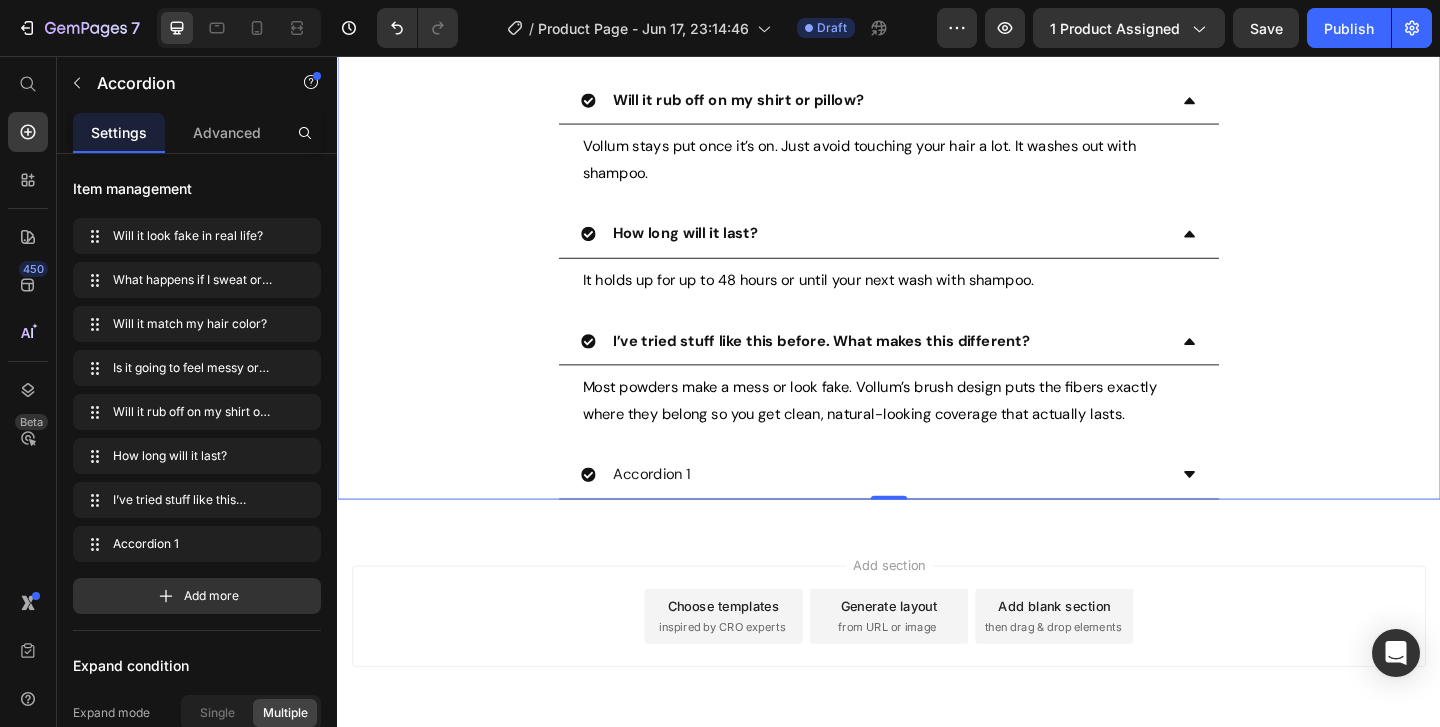 click on "Accordion 1" at bounding box center (679, 511) 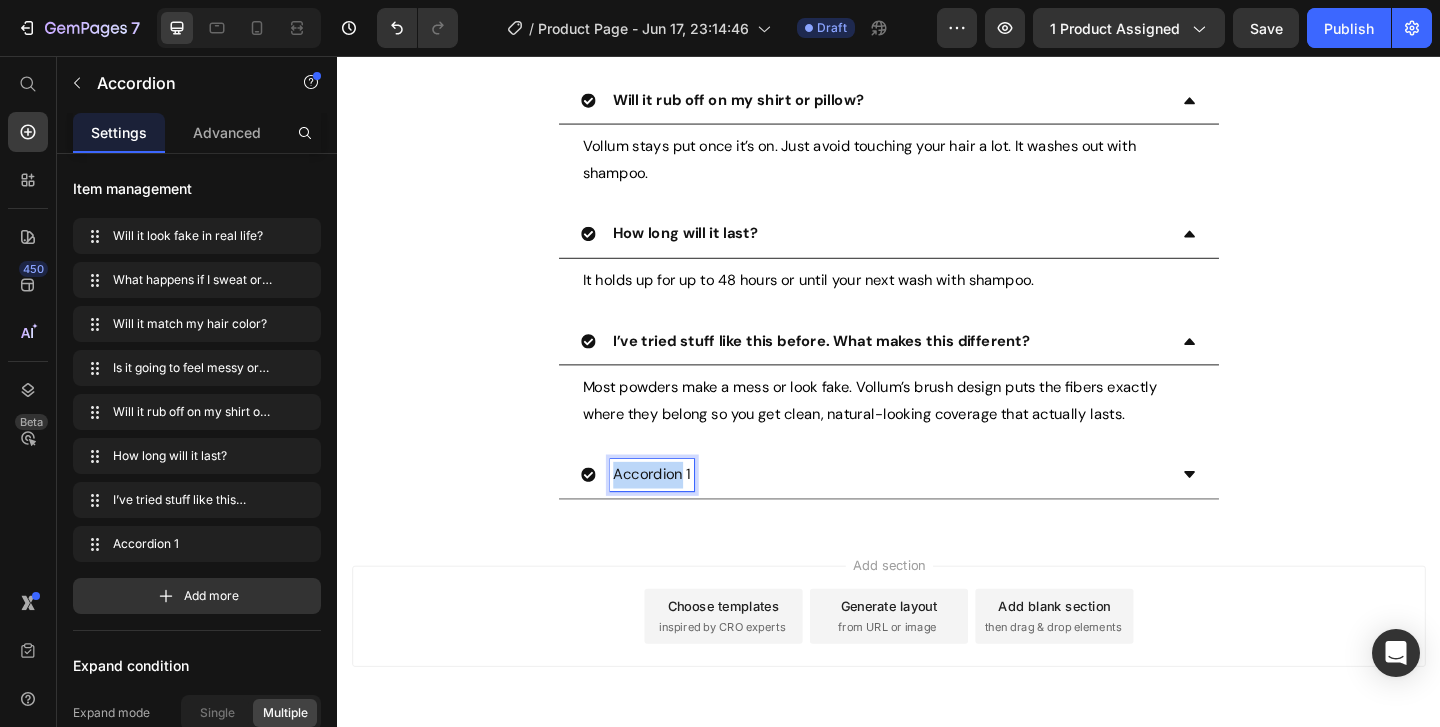click on "Accordion 1" at bounding box center (679, 511) 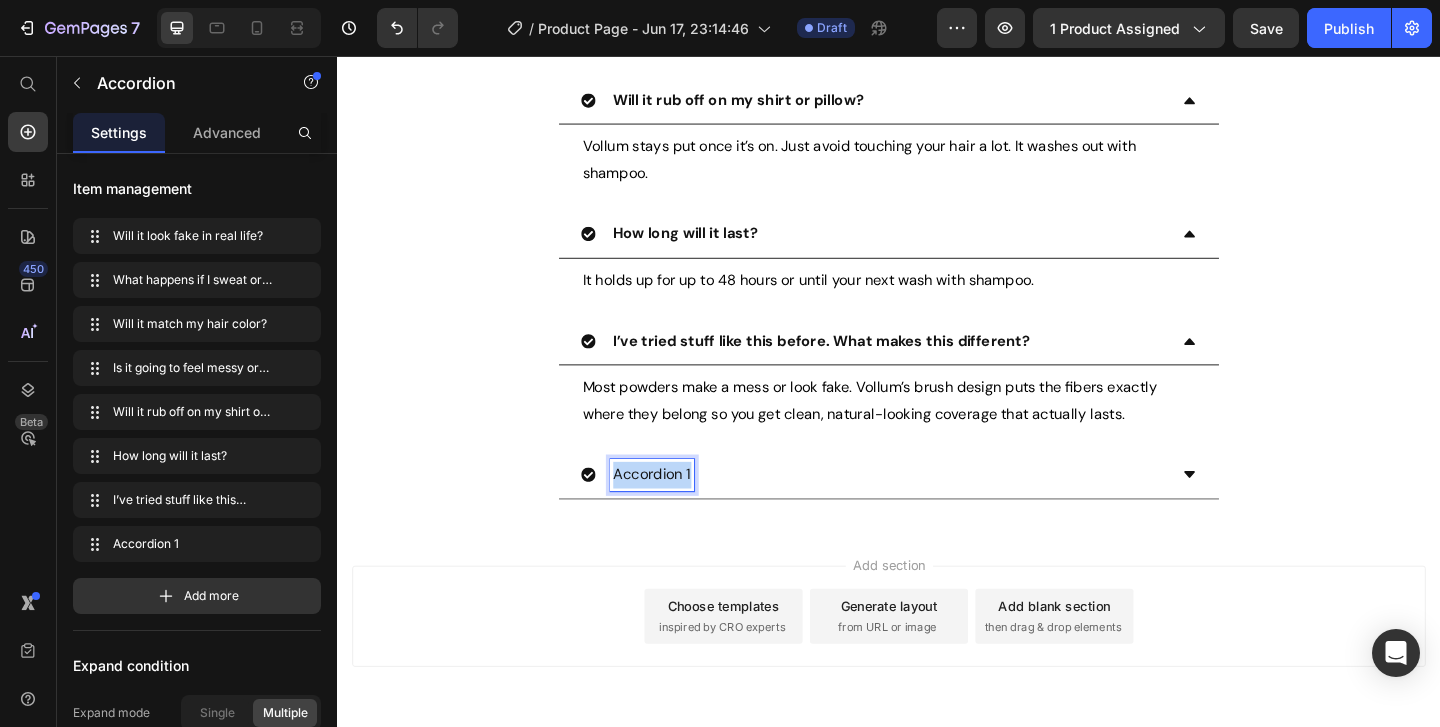 click on "Accordion 1" at bounding box center [679, 511] 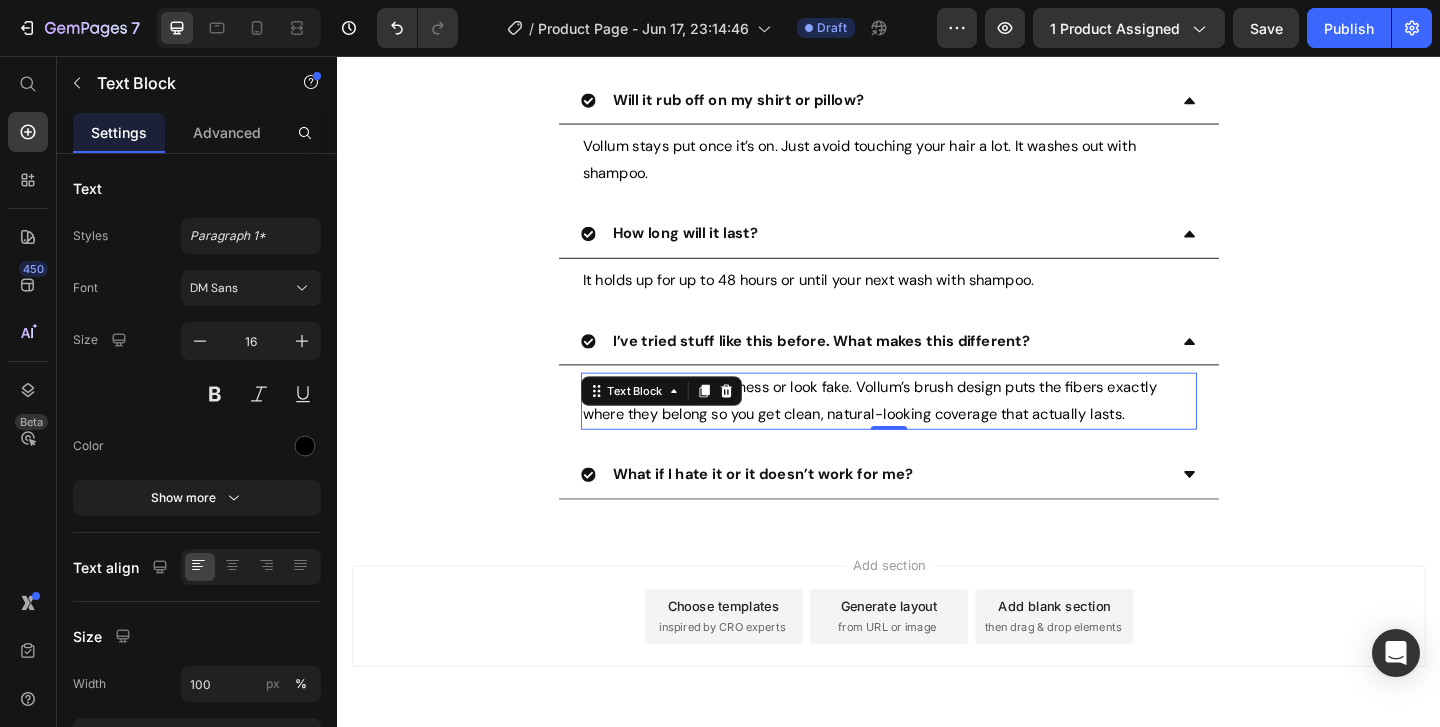 click on "Most powders make a mess or look fake. Vollum’s brush design puts the fibers exactly where they belong so you get clean, natural-looking coverage that actually lasts." at bounding box center [937, 431] 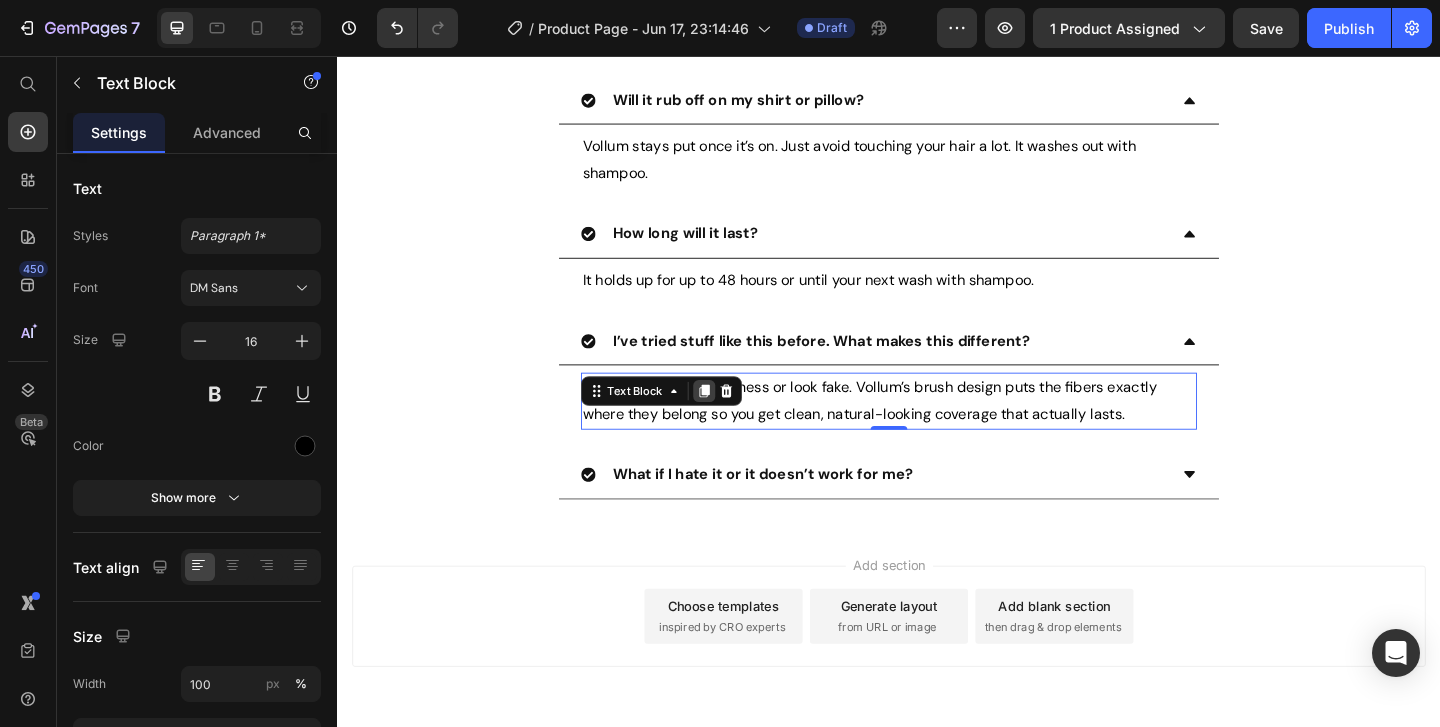 click 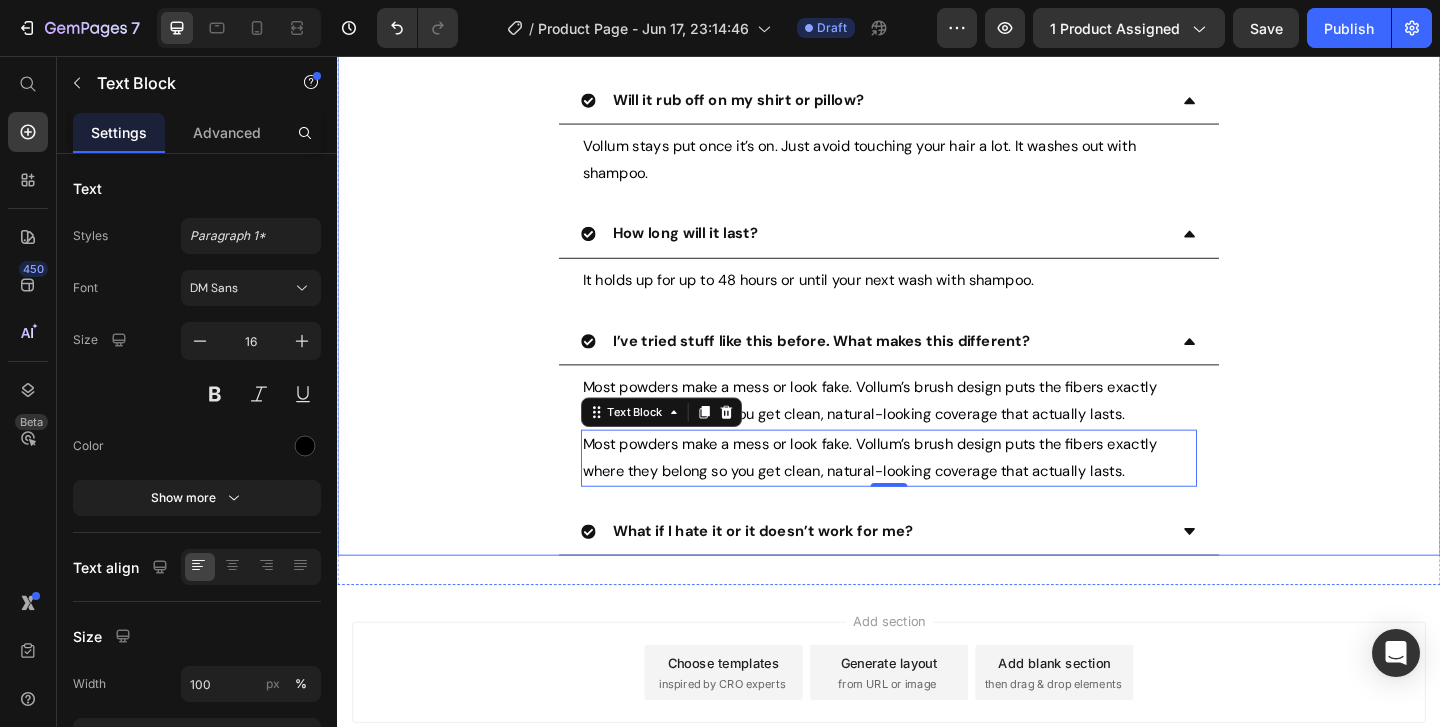 click on "What if I hate it or it doesn’t work for me?" at bounding box center [921, 573] 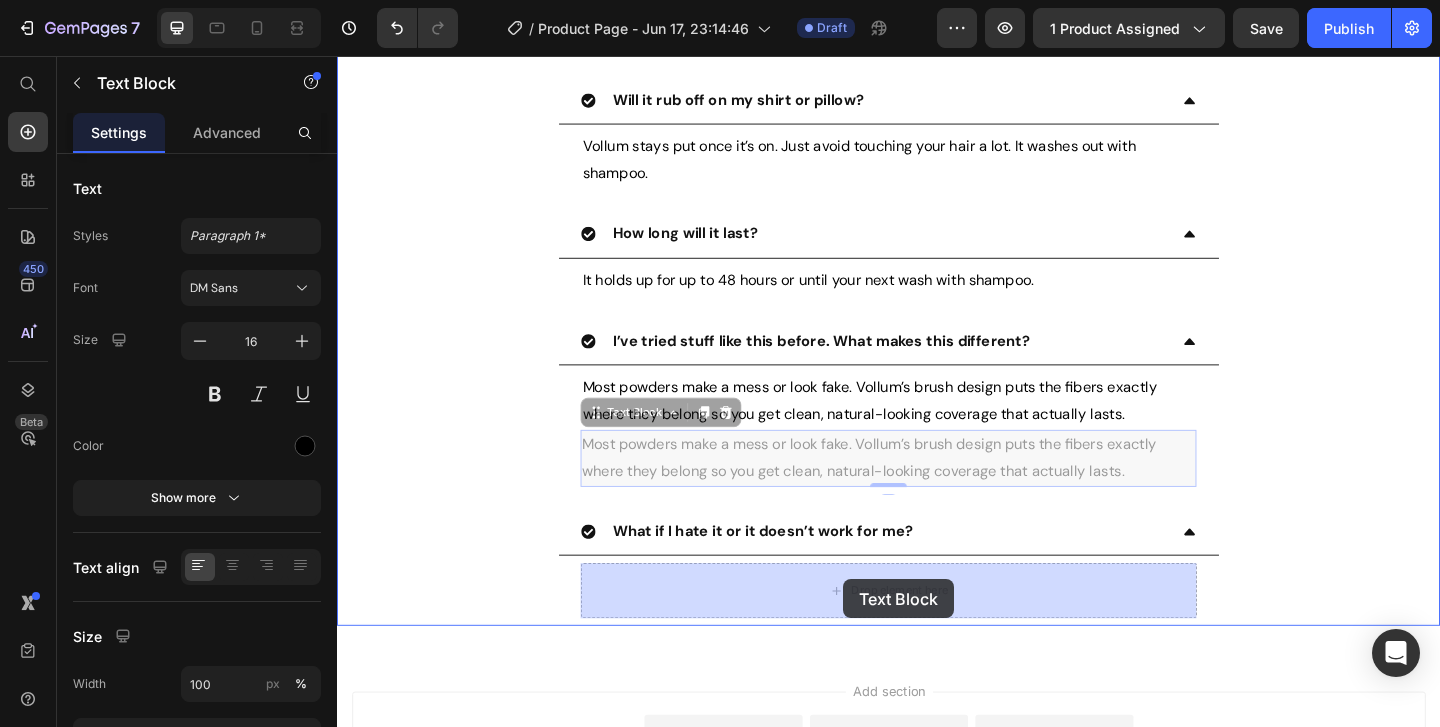 drag, startPoint x: 916, startPoint y: 500, endPoint x: 887, endPoint y: 624, distance: 127.345985 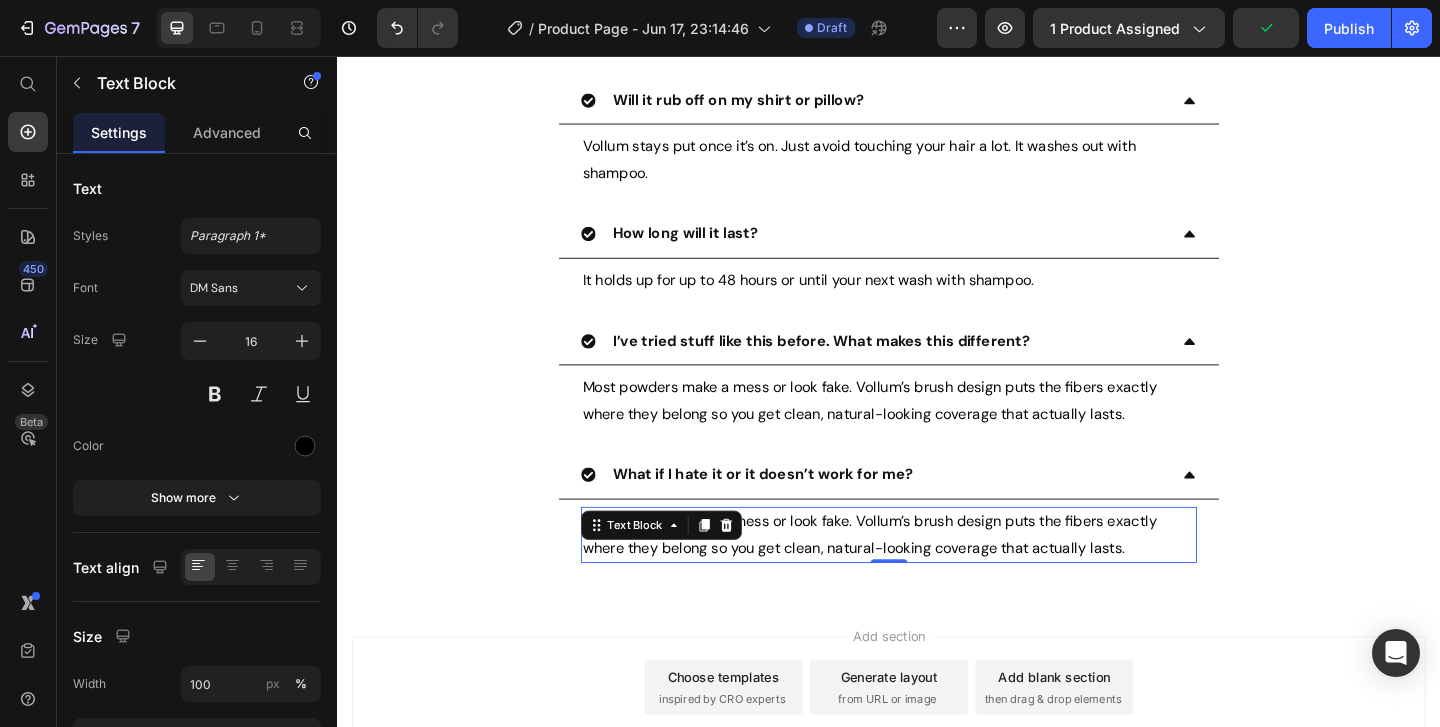 click on "Most powders make a mess or look fake. Vollum’s brush design puts the fibers exactly where they belong so you get clean, natural-looking coverage that actually lasts." at bounding box center [937, 577] 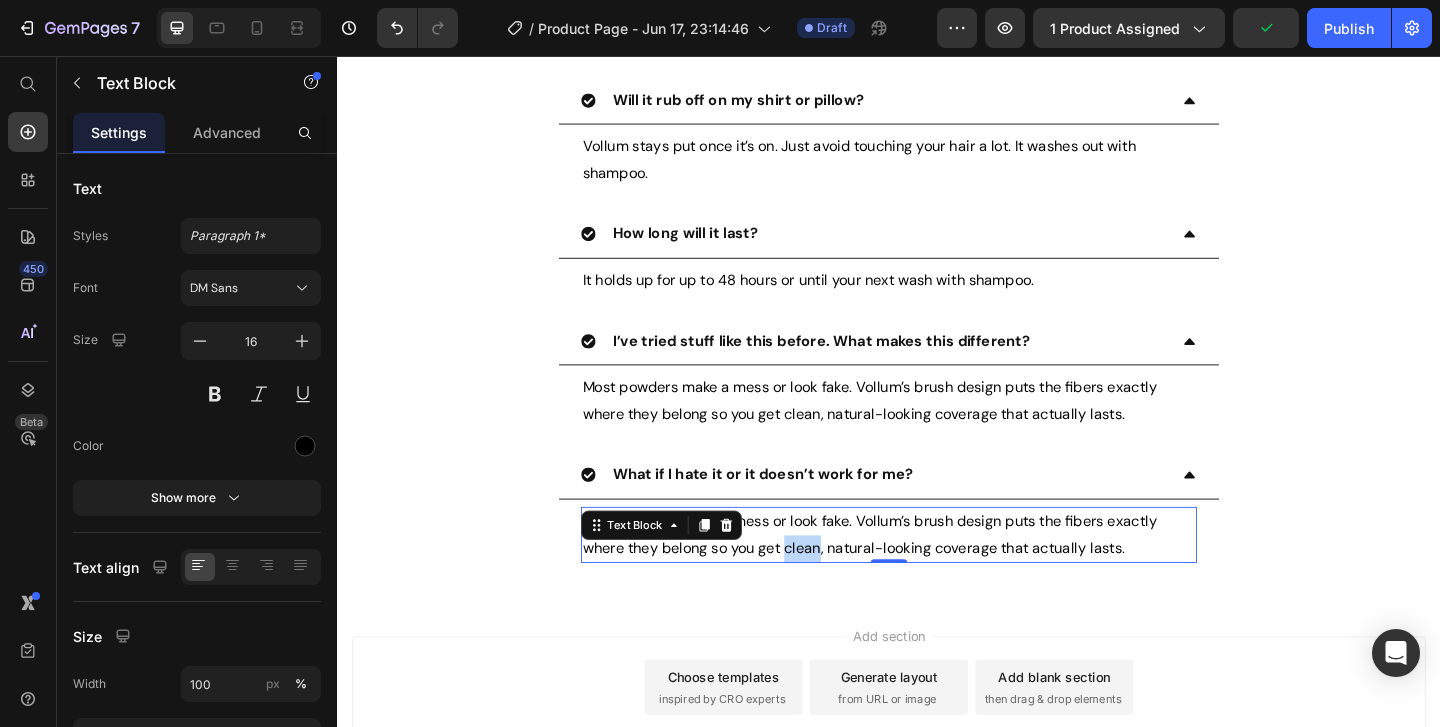 click on "Most powders make a mess or look fake. Vollum’s brush design puts the fibers exactly where they belong so you get clean, natural-looking coverage that actually lasts." at bounding box center [937, 577] 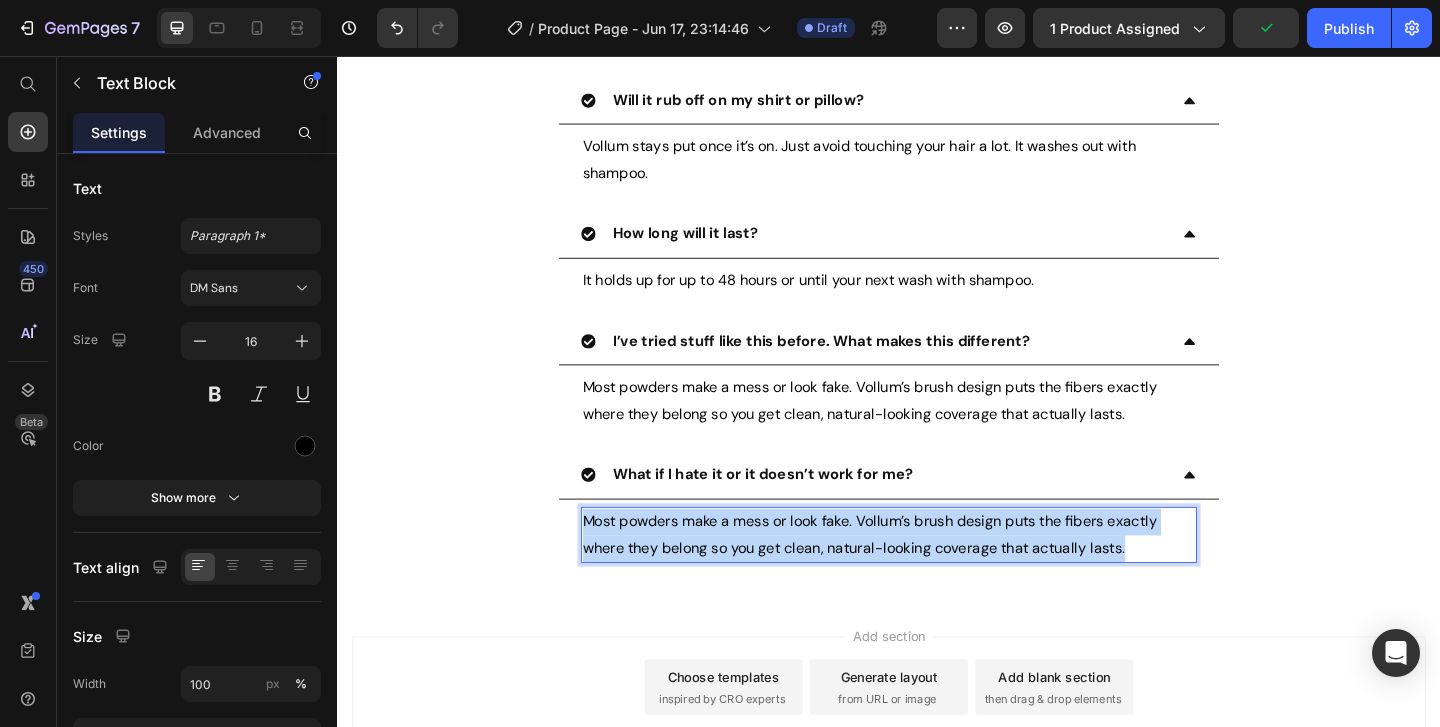 click on "Most powders make a mess or look fake. Vollum’s brush design puts the fibers exactly where they belong so you get clean, natural-looking coverage that actually lasts." at bounding box center (937, 577) 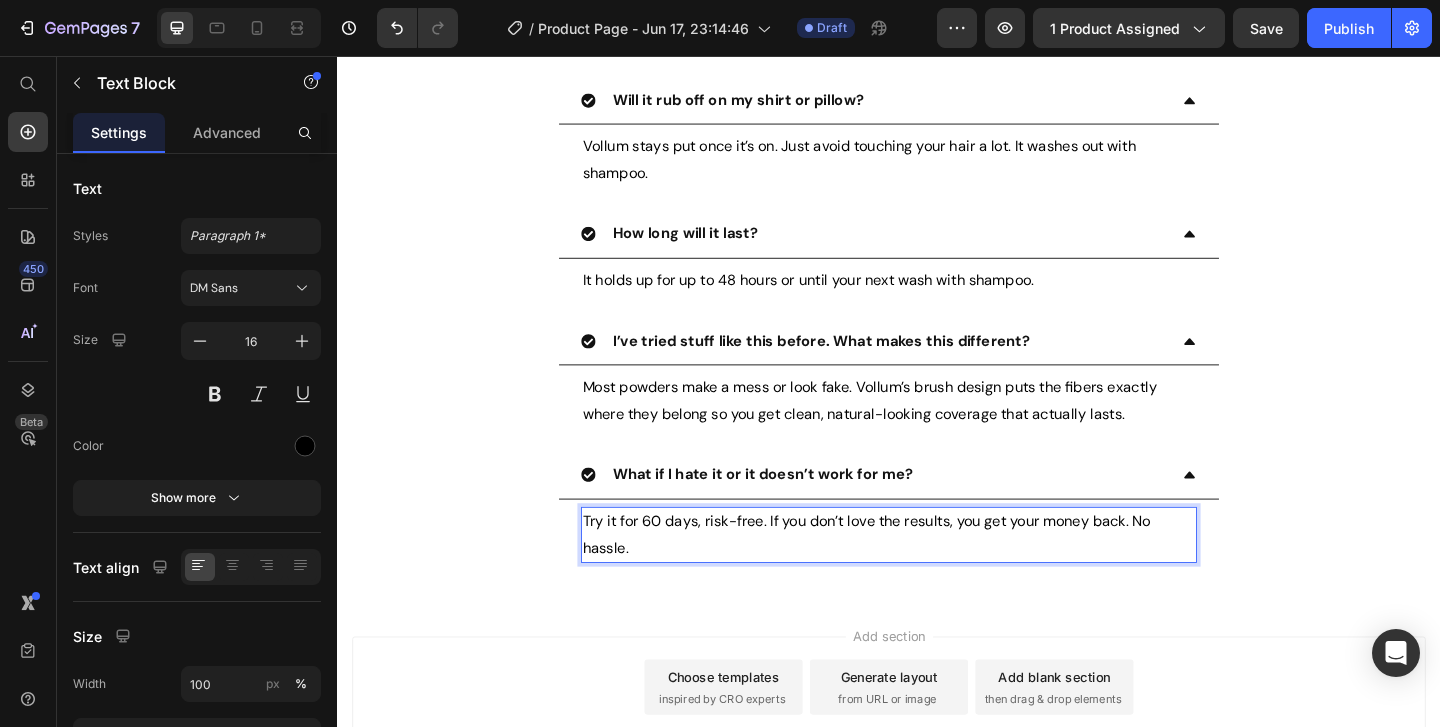 click on "Try it for 60 days, risk-free. If you don’t love the results, you get your money back. No hassle." at bounding box center [937, 577] 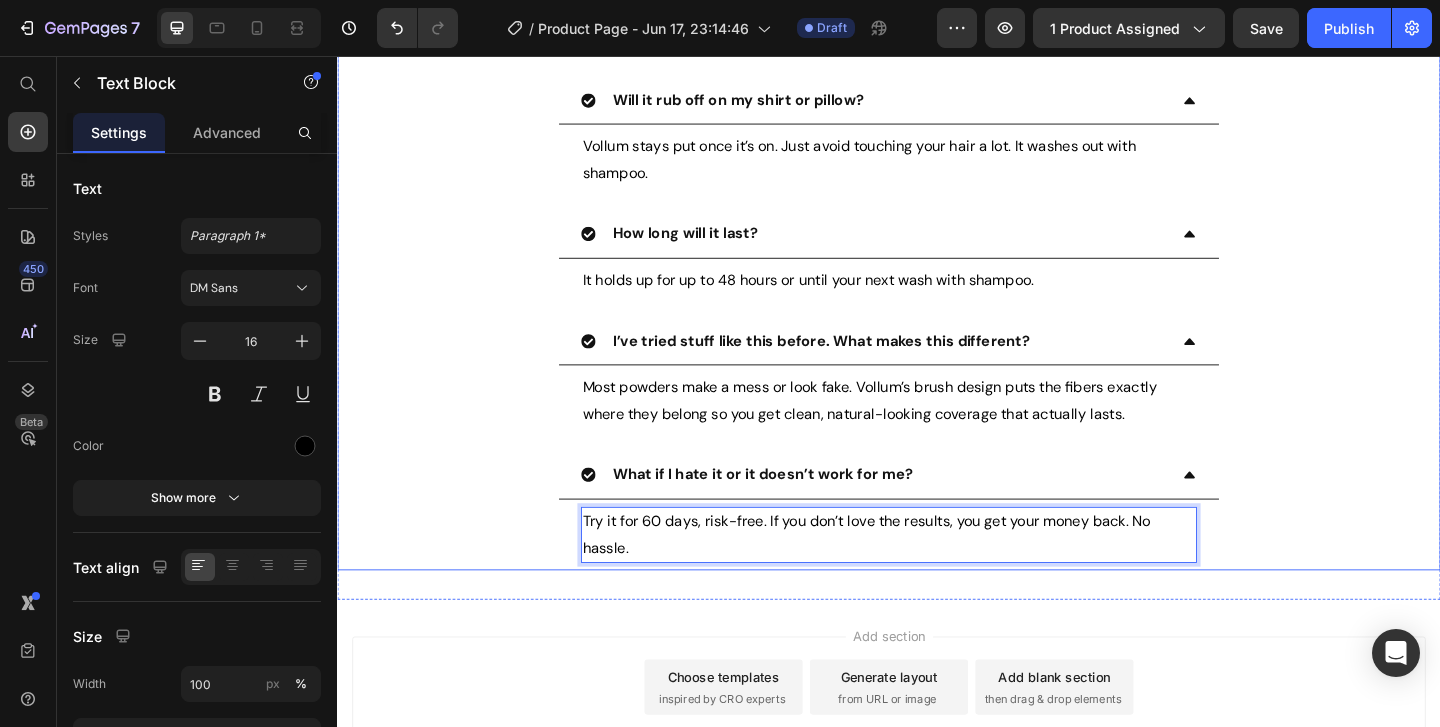 click on "Will it look fake in real life? No. The fibers are ultra-fine and designed to blend naturally with your existing hair. No powdery, chalky, or drawn-on look. Text Block
What happens if I sweat or get caught in the rain? Vollum stays in place through sweat and light rain. It won’t run down your face or end up on your collar. Text Block
Will it match my hair color? We offer 14 shades that blend with real hair tones. If you’re unsure, go with your root color. It’s more forgiving than you’d think. Text Block
Is it going to feel messy or complicated to use? No. The built-in brush lets you tap in the right amount exactly where you need it. No clouds. No cleanup. No learning curve. Text Block
Will it rub off on my shirt or pillow? Vollum stays put once it’s on. Just avoid touching your hair a lot. It washes out with shampoo. Text Block
0" at bounding box center (937, 56) 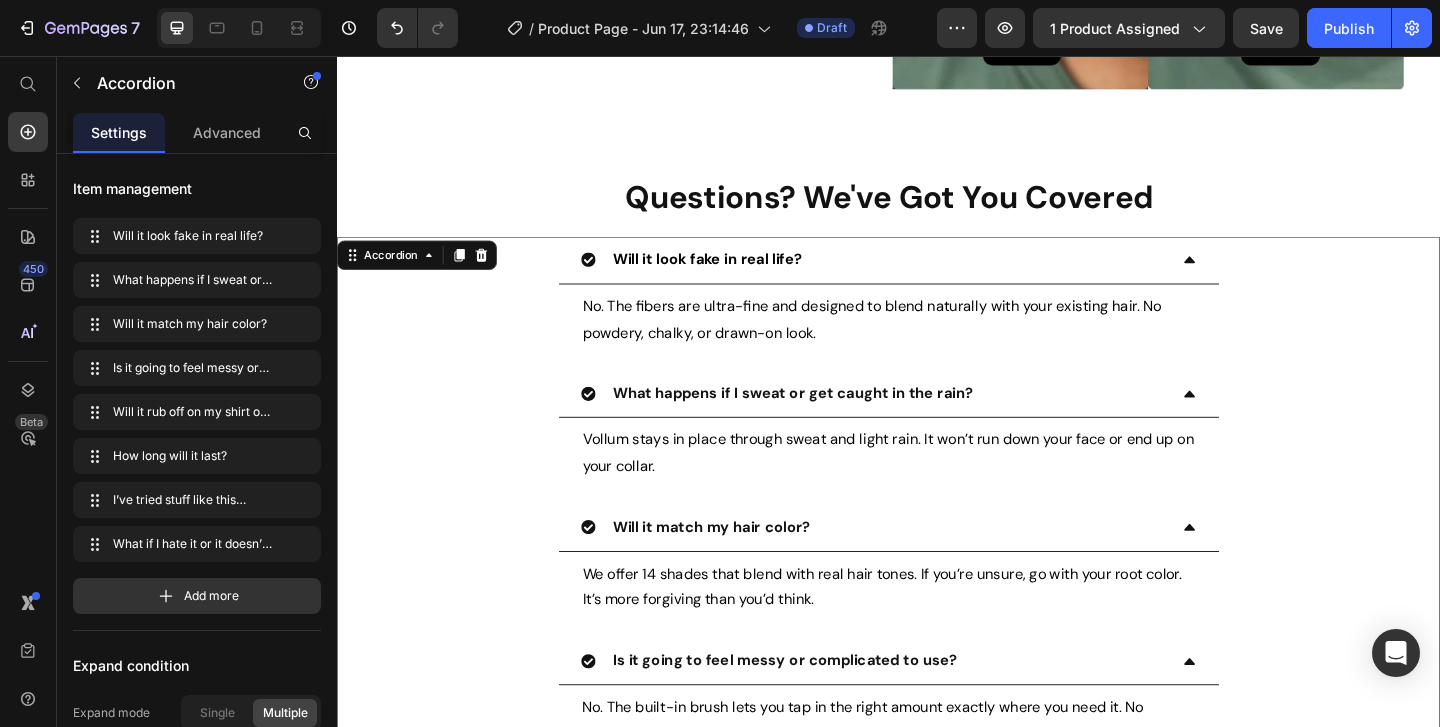 scroll, scrollTop: 7468, scrollLeft: 0, axis: vertical 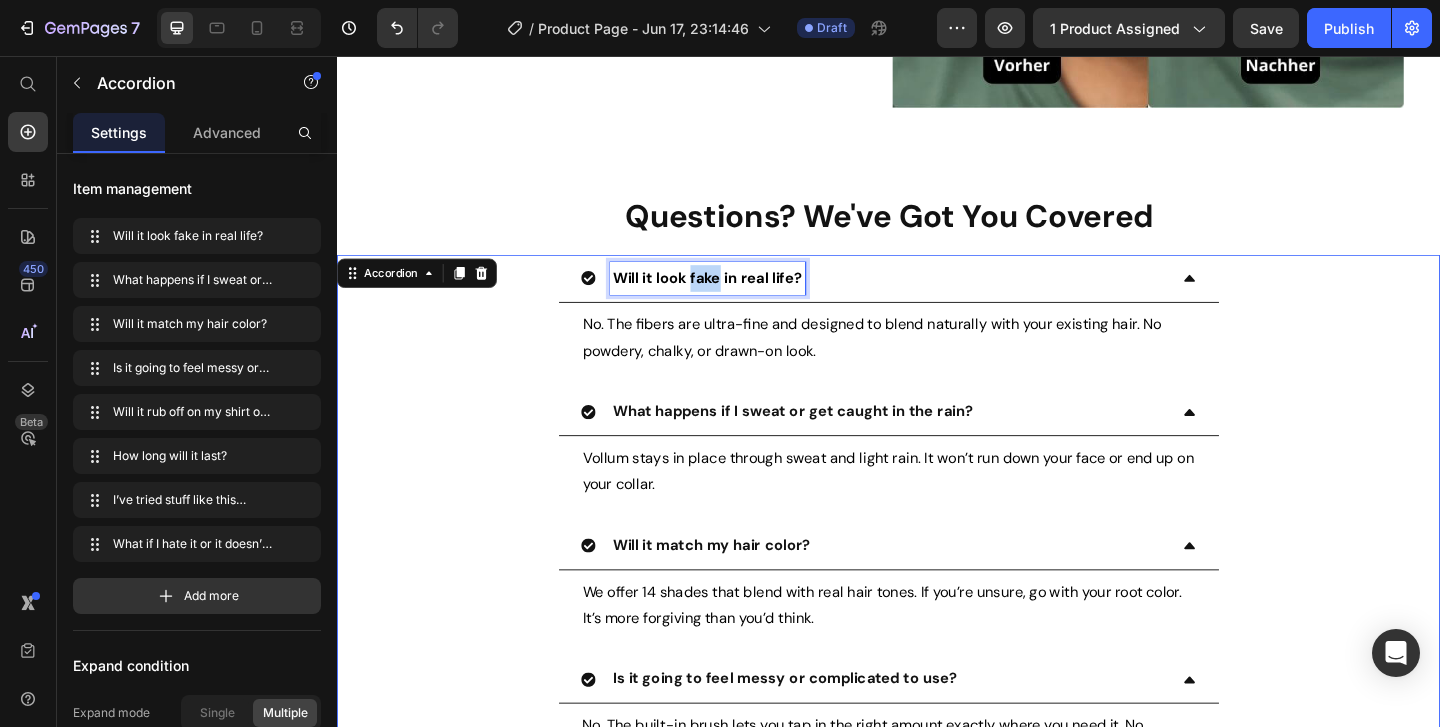 click on "Will it look fake in real life?" at bounding box center (740, 296) 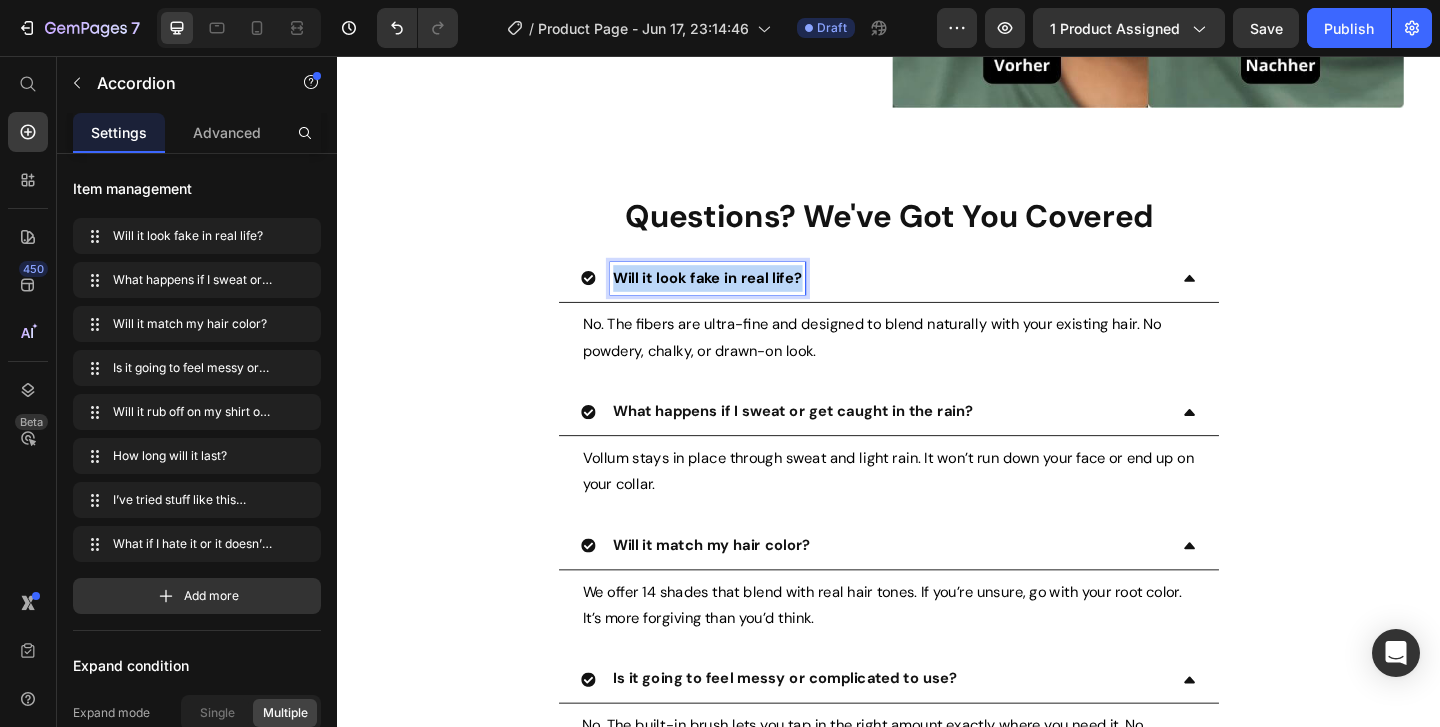 click on "Will it look fake in real life?" at bounding box center (740, 296) 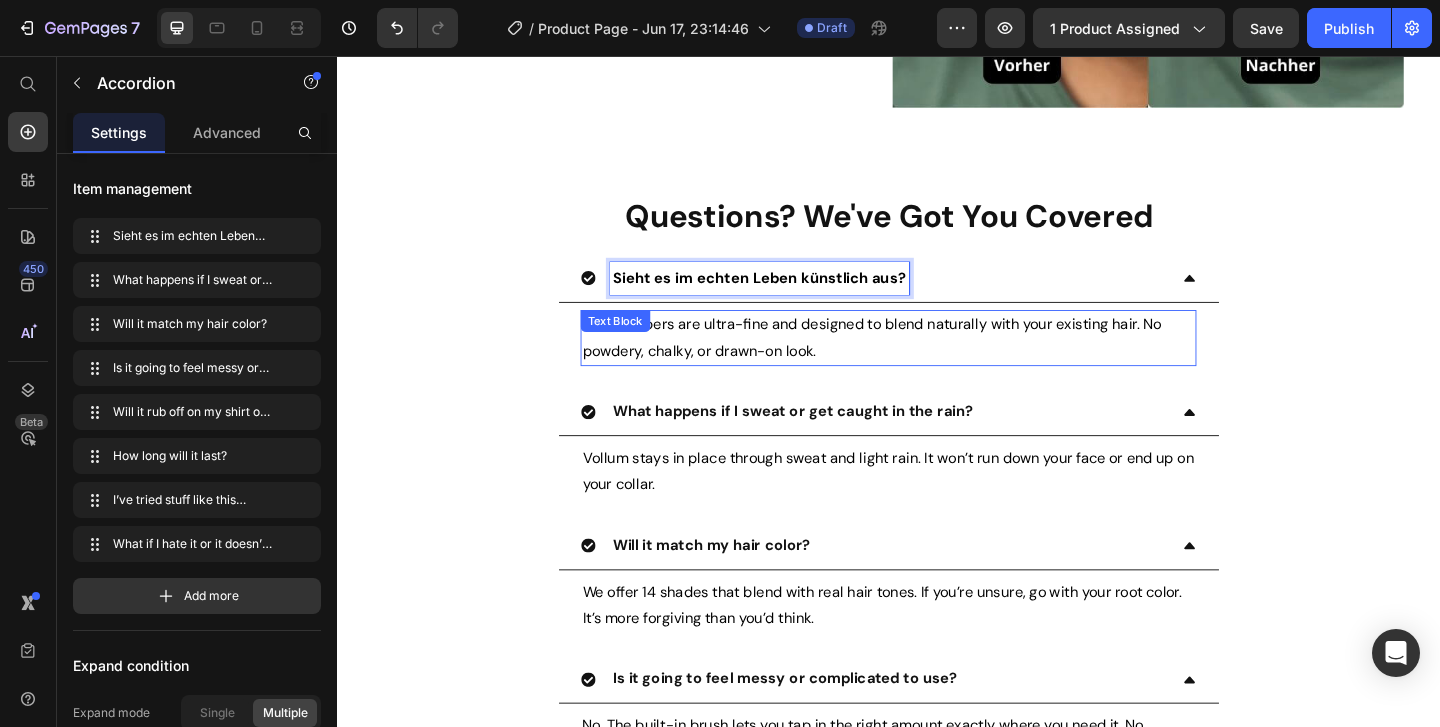 click on "No. The fibers are ultra-fine and designed to blend naturally with your existing hair. No powdery, chalky, or drawn-on look. Text Block" at bounding box center (937, 363) 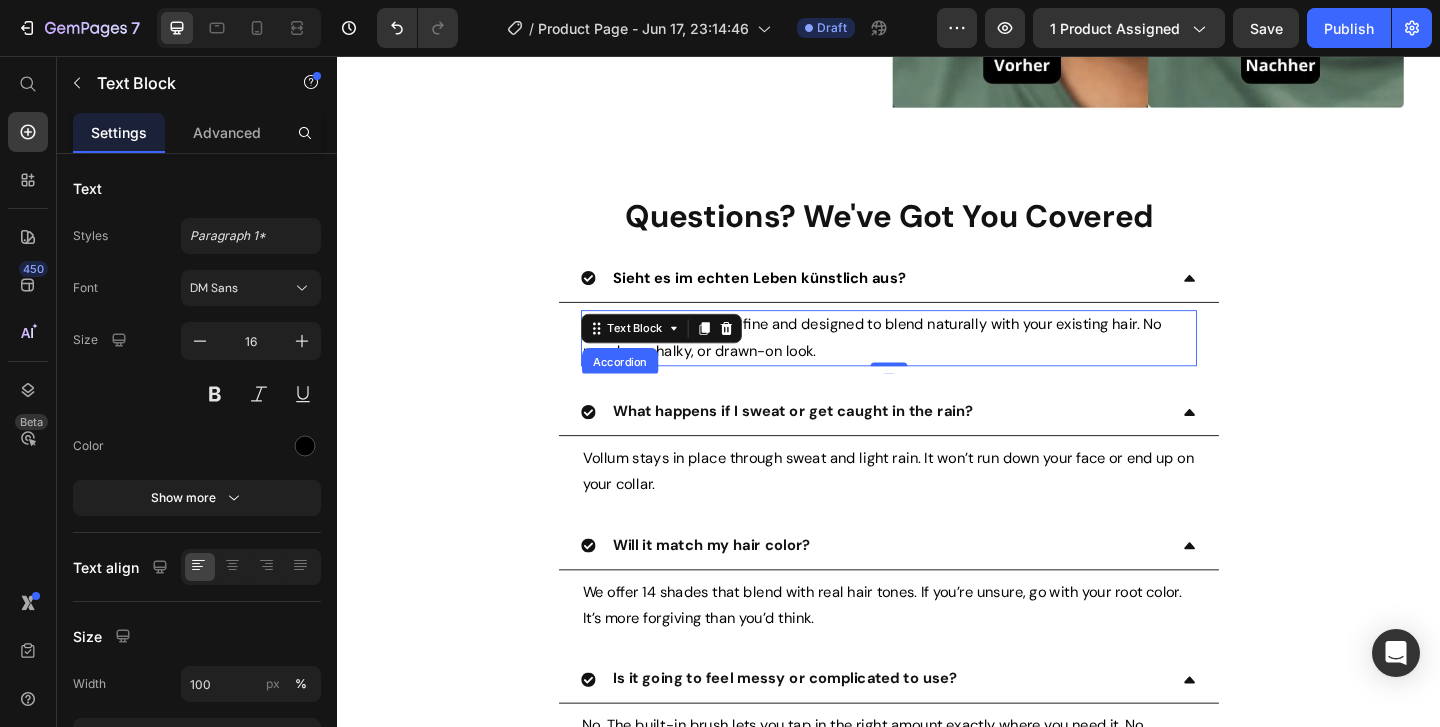 click on "Text Block" at bounding box center (661, 352) 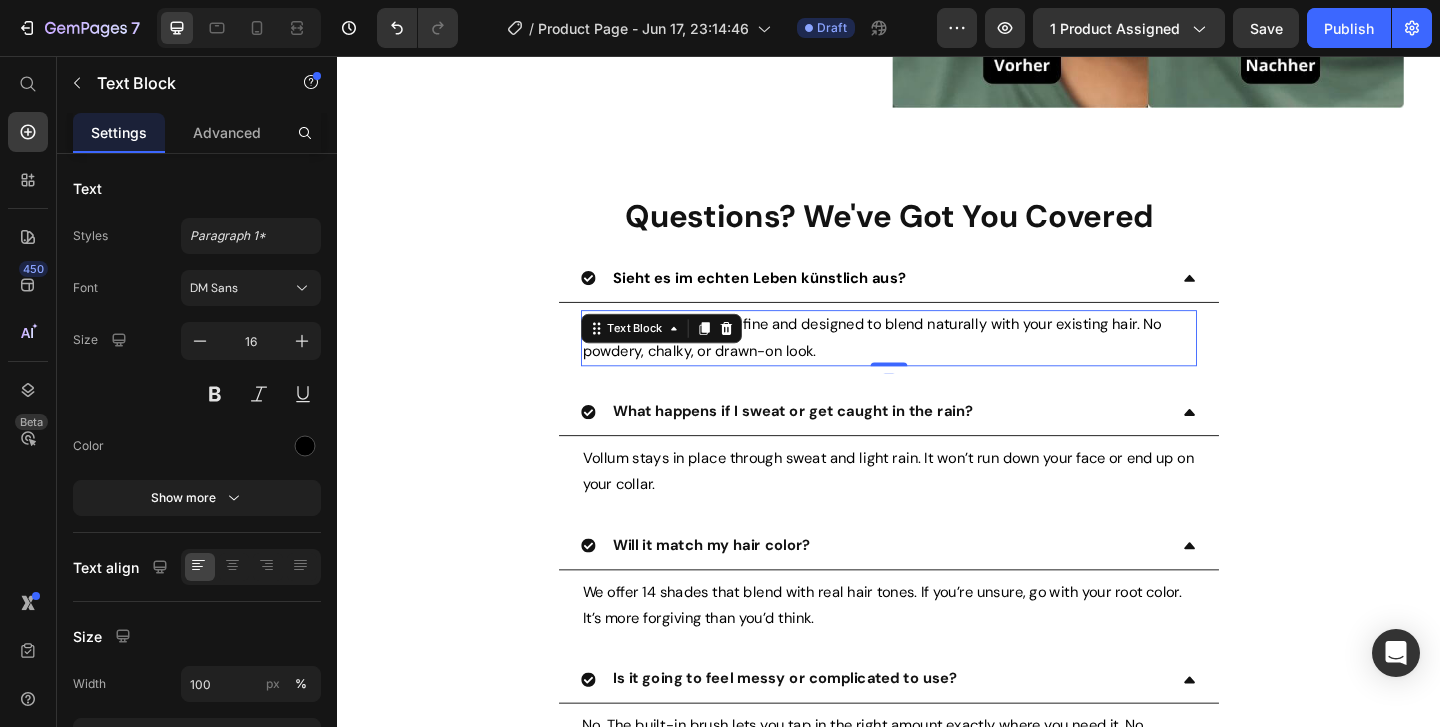click on "No. The fibers are ultra-fine and designed to blend naturally with your existing hair. No powdery, chalky, or drawn-on look." at bounding box center [937, 363] 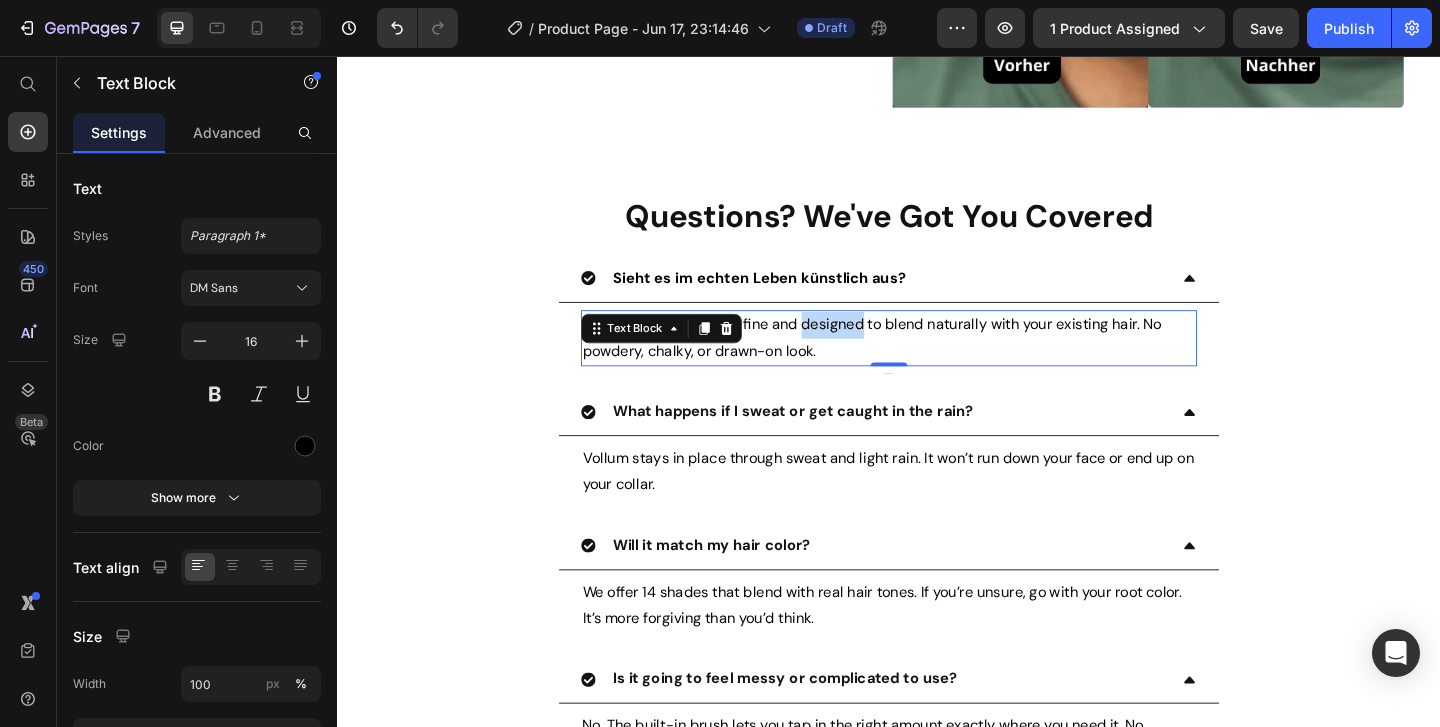 click on "No. The fibers are ultra-fine and designed to blend naturally with your existing hair. No powdery, chalky, or drawn-on look." at bounding box center [937, 363] 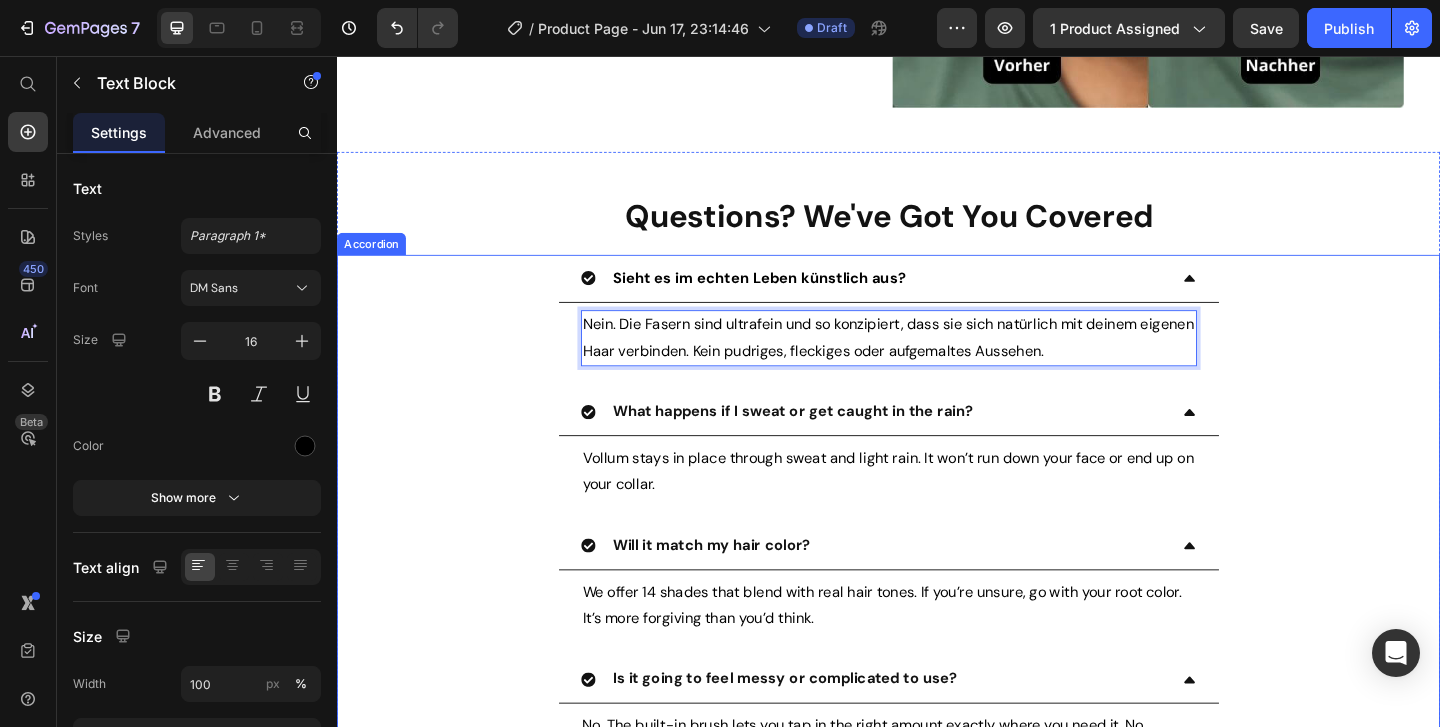 click on "What happens if I sweat or get caught in the rain?" at bounding box center [833, 441] 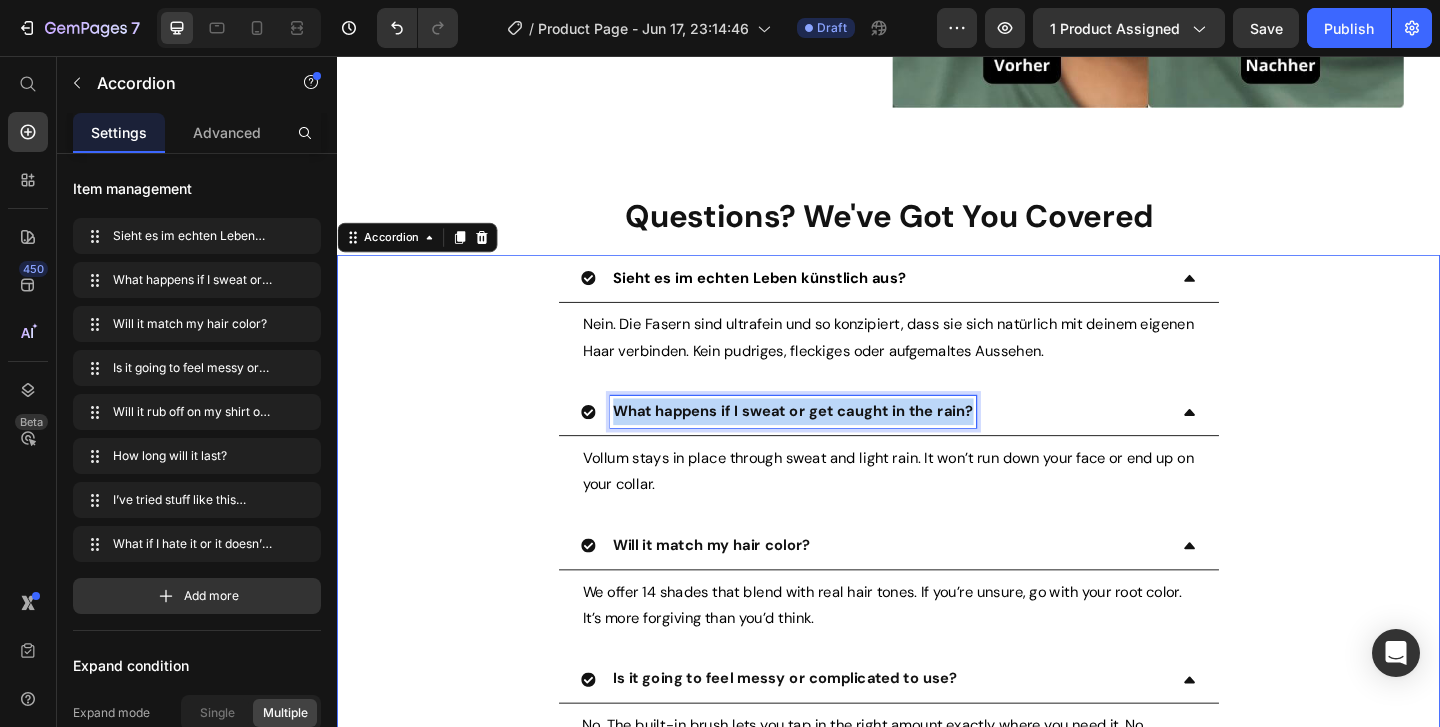 click on "What happens if I sweat or get caught in the rain?" at bounding box center (833, 441) 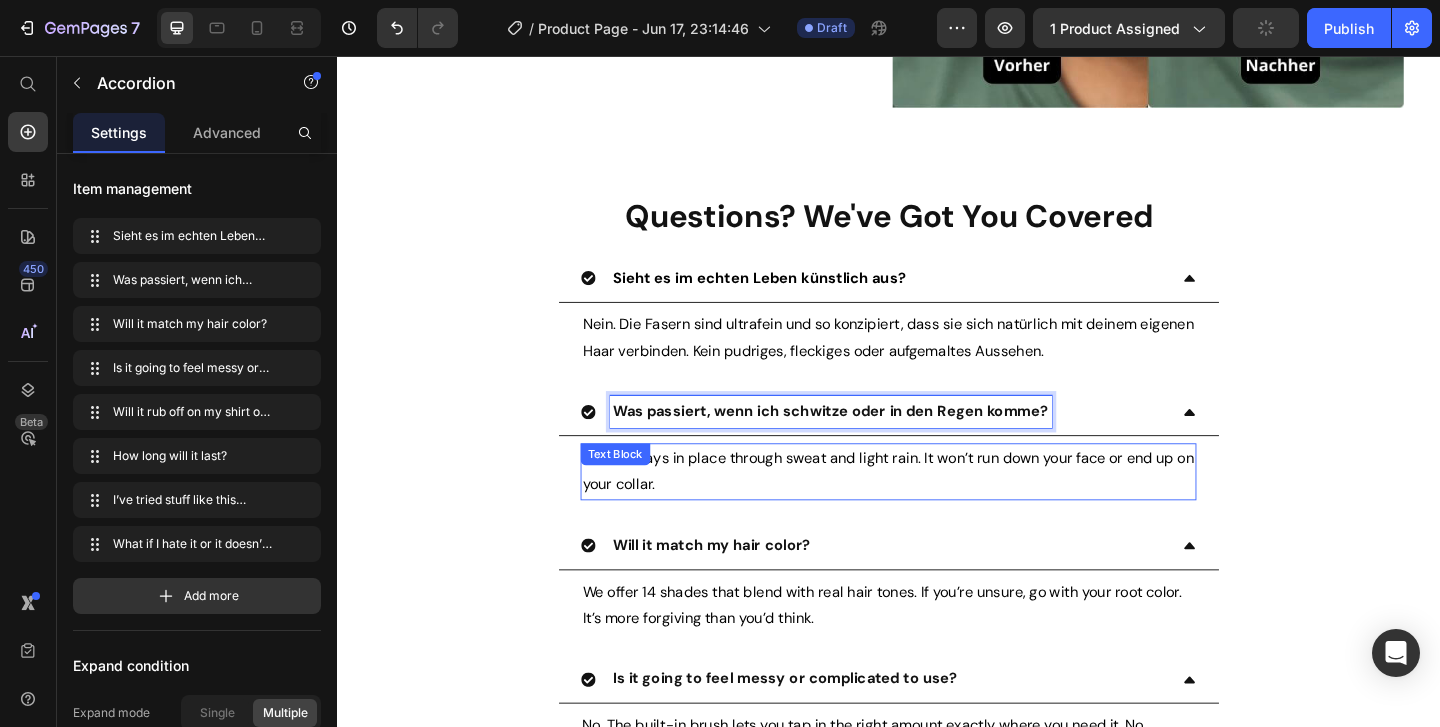 click on "Vollum stays in place through sweat and light rain. It won’t run down your face or end up on your collar." at bounding box center (937, 508) 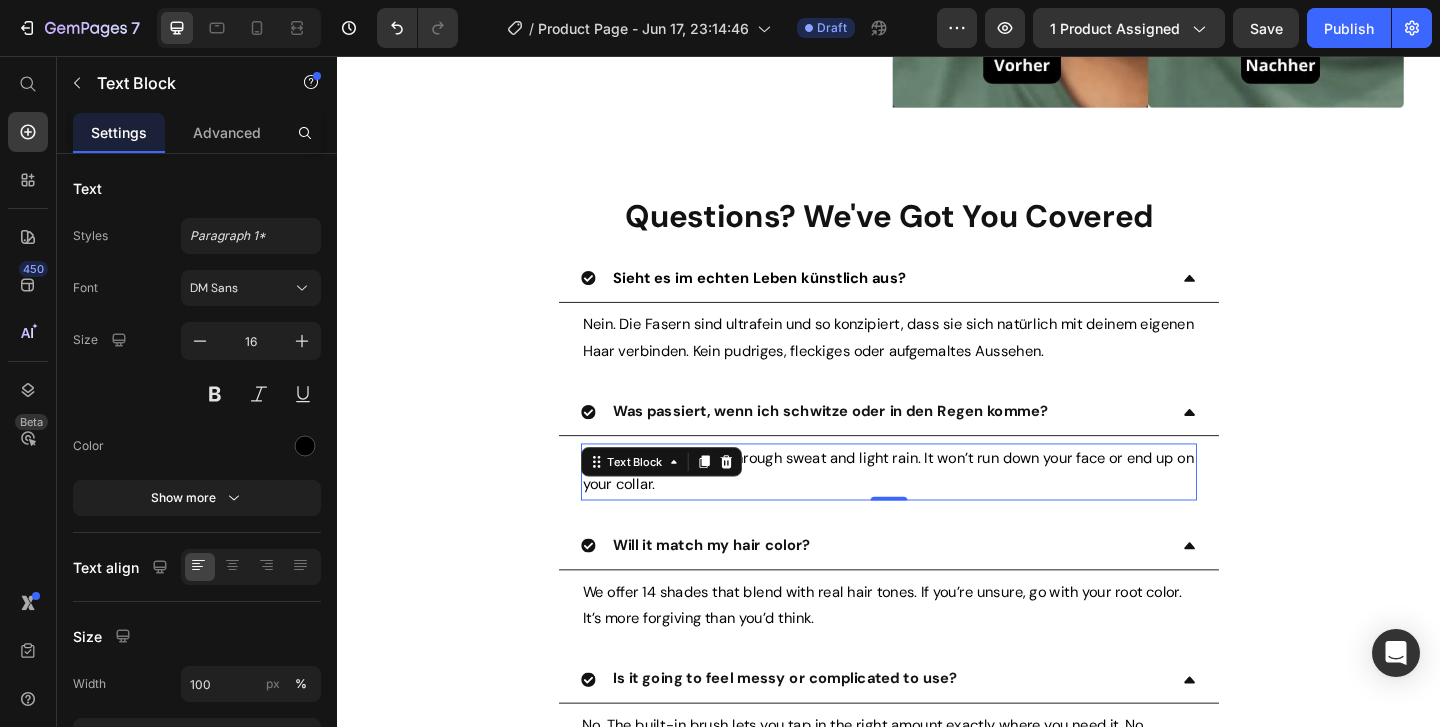 click on "Text Block" at bounding box center (689, 497) 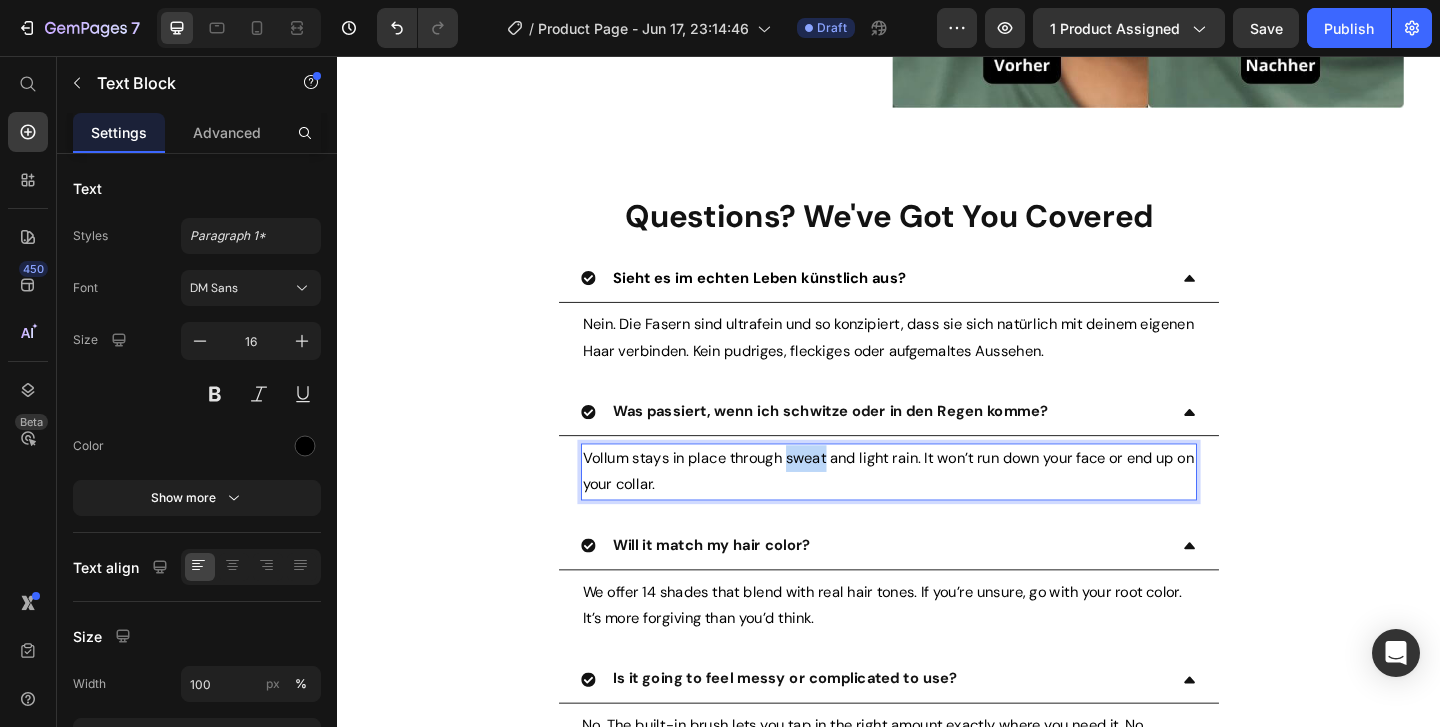 click on "Vollum stays in place through sweat and light rain. It won’t run down your face or end up on your collar." at bounding box center [937, 508] 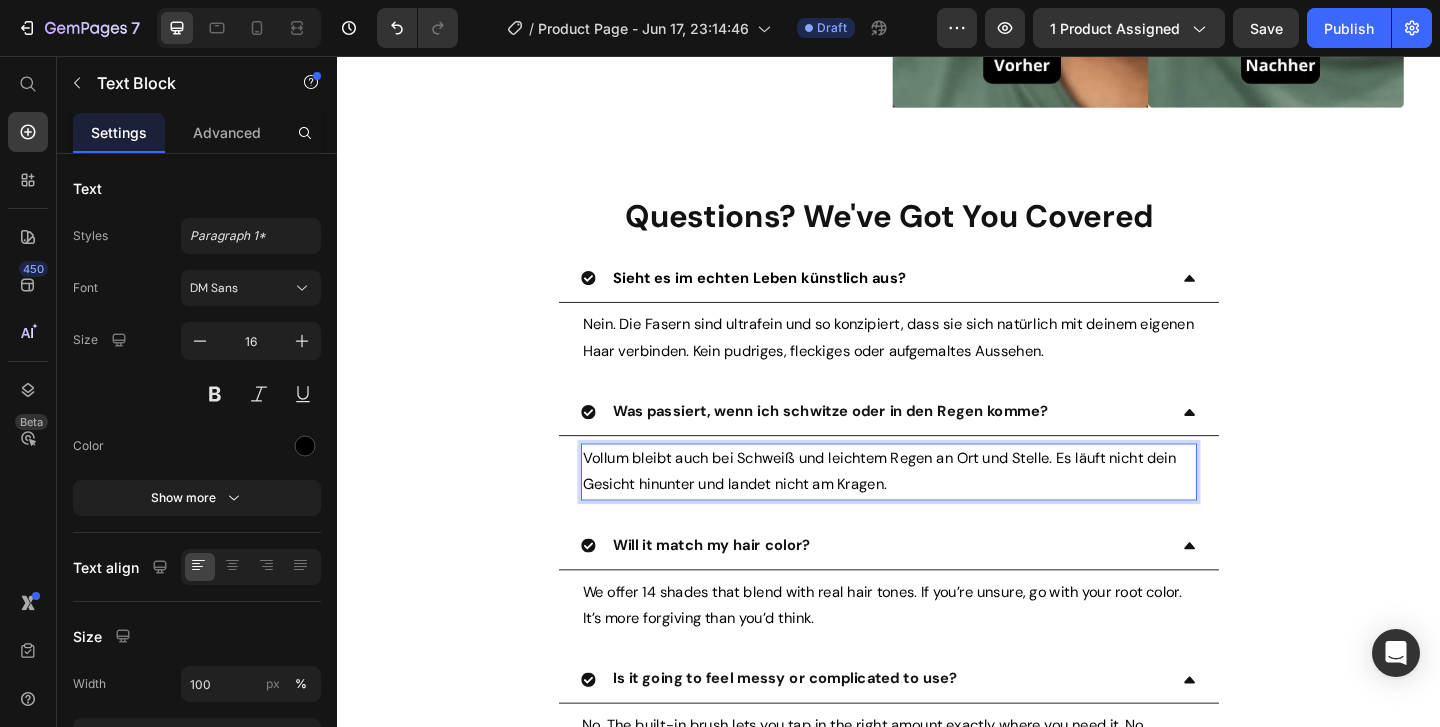 click on "Vollum bleibt auch bei Schweiß und leichtem Regen an Ort und Stelle. Es läuft nicht dein Gesicht hinunter und landet nicht am Kragen." at bounding box center (937, 508) 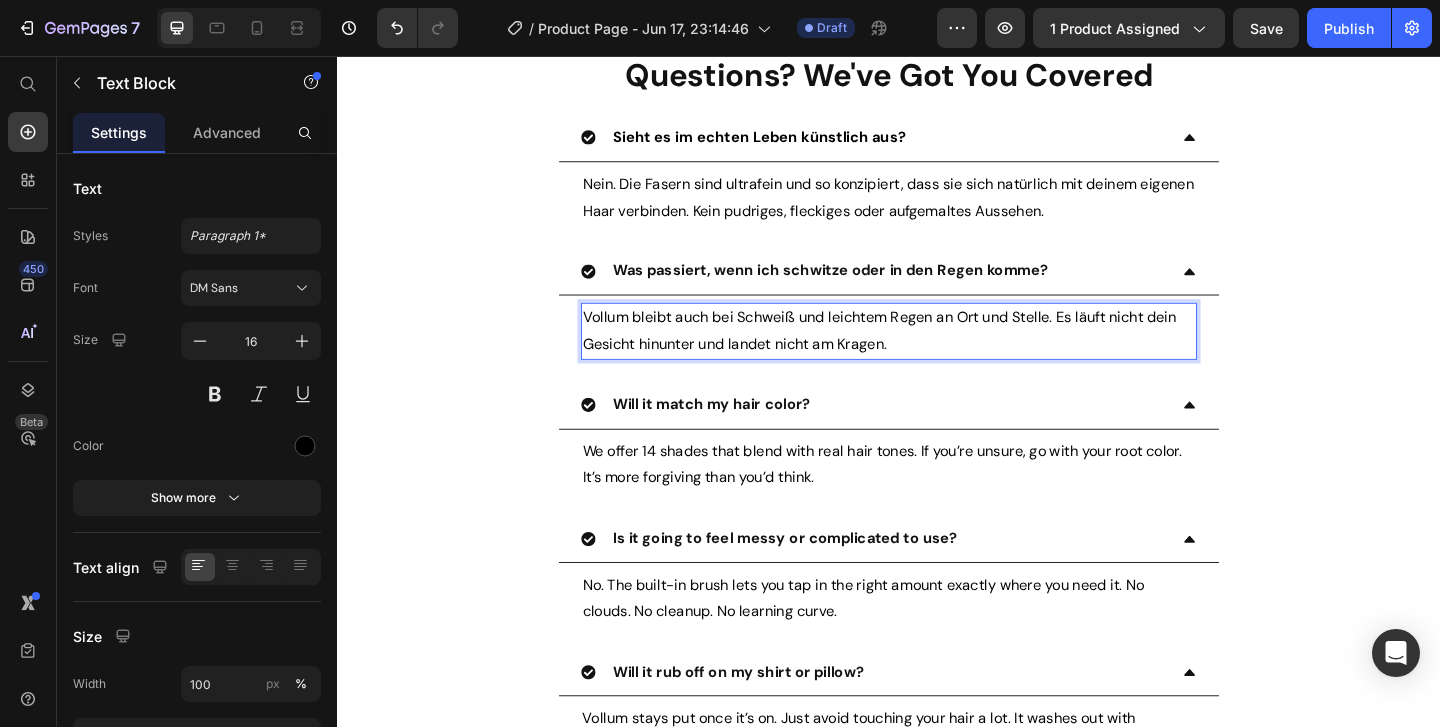 scroll, scrollTop: 7651, scrollLeft: 0, axis: vertical 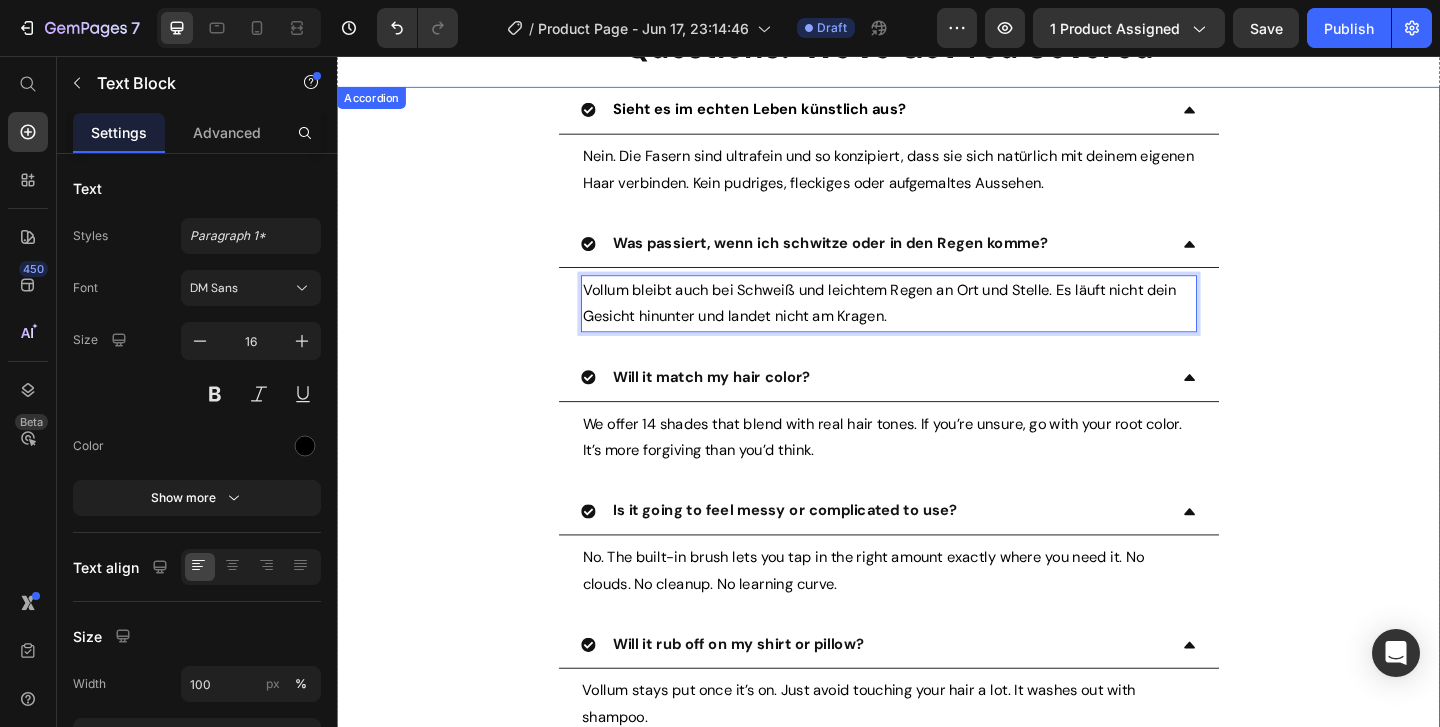click on "Will it match my hair color?" at bounding box center (744, 404) 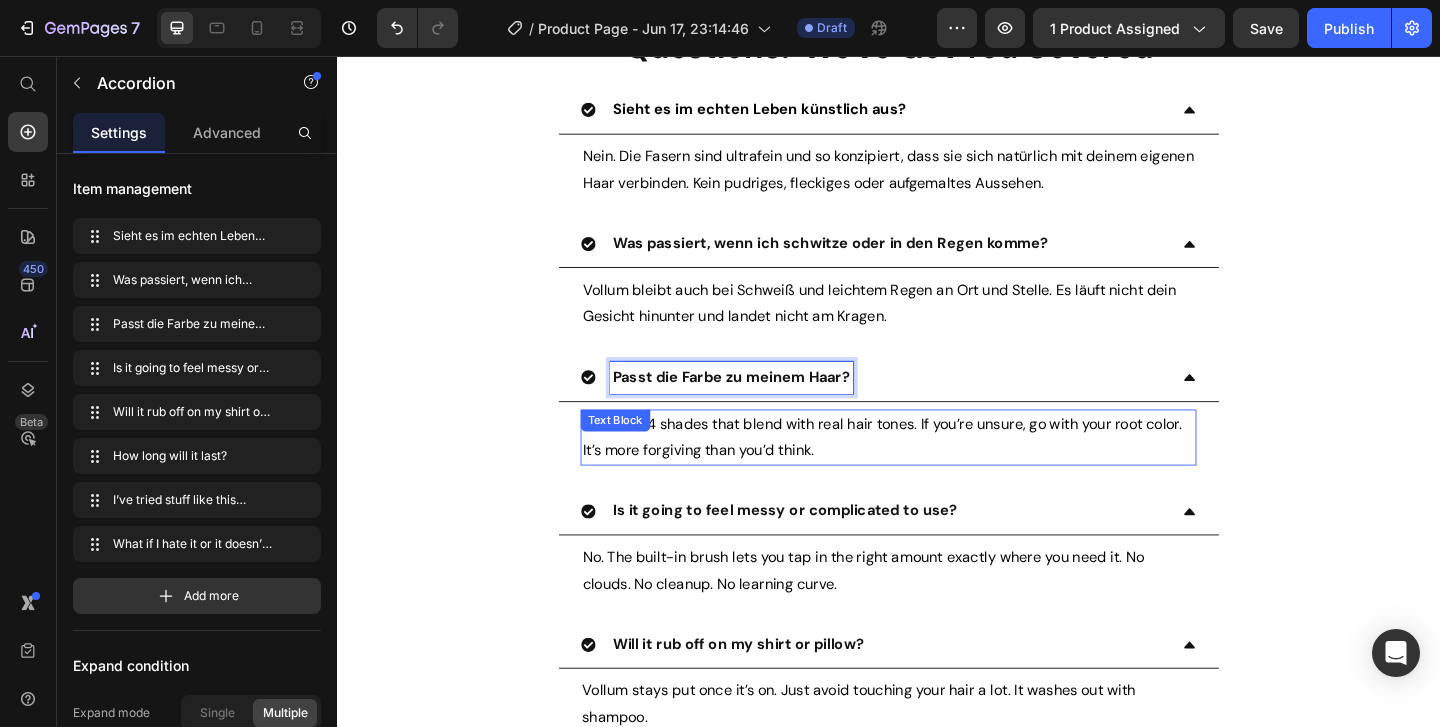 click on "We offer 14 shades that blend with real hair tones. If you’re unsure, go with your root color. It’s more forgiving than you’d think." at bounding box center (937, 471) 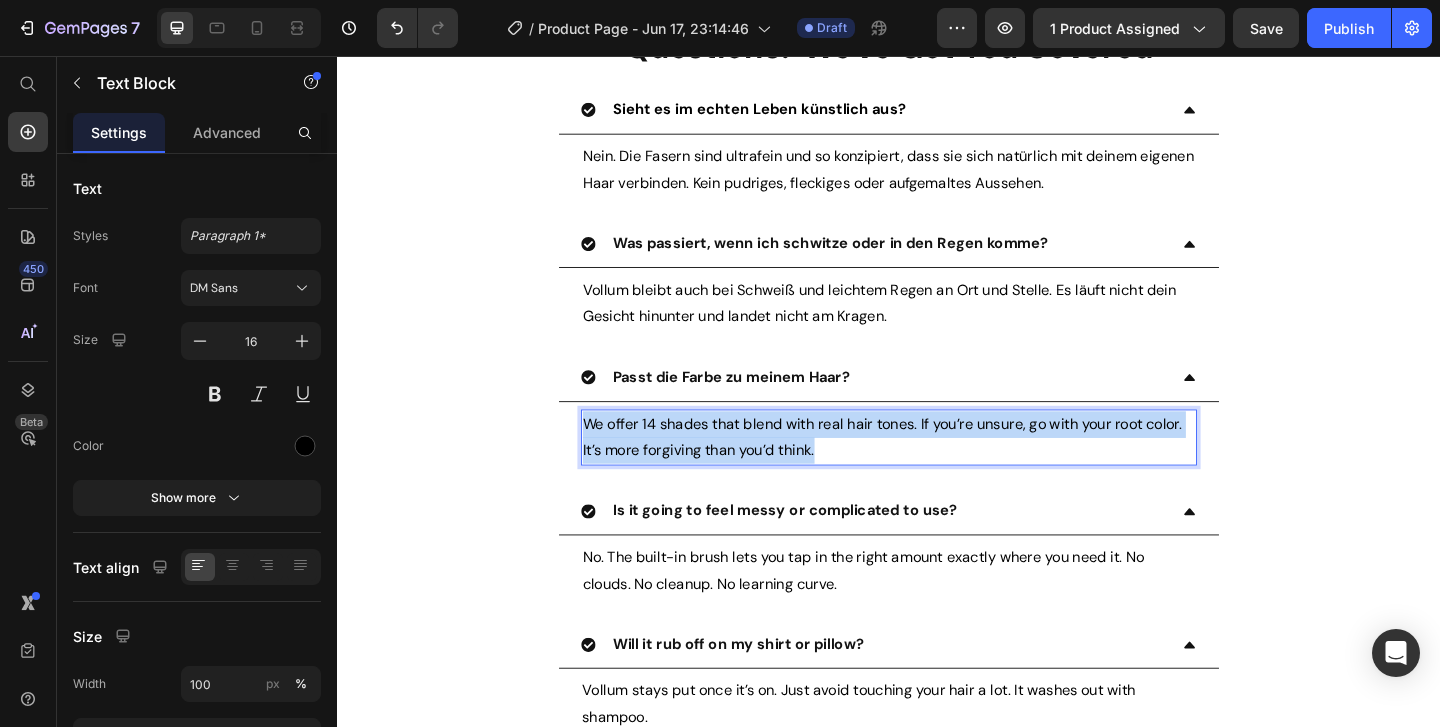 click on "We offer 14 shades that blend with real hair tones. If you’re unsure, go with your root color. It’s more forgiving than you’d think." at bounding box center [937, 471] 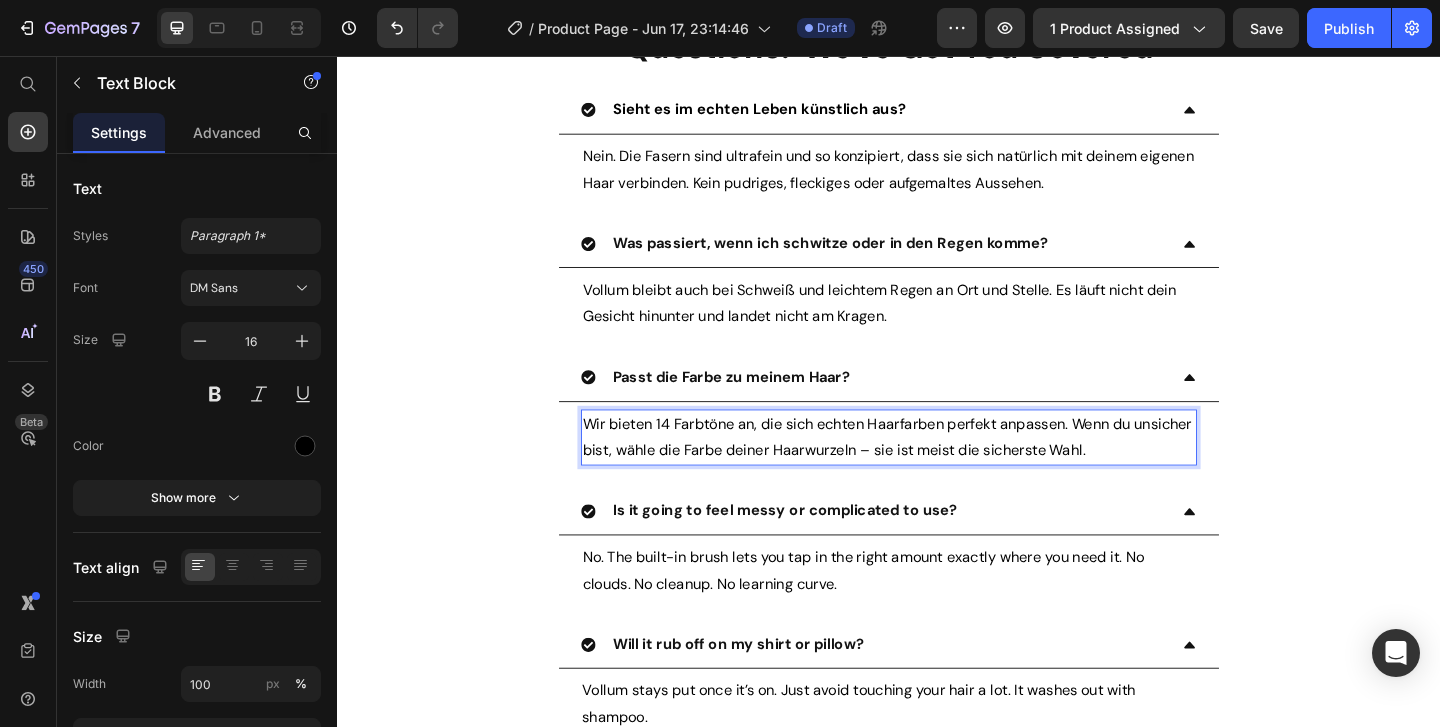 scroll, scrollTop: 7800, scrollLeft: 0, axis: vertical 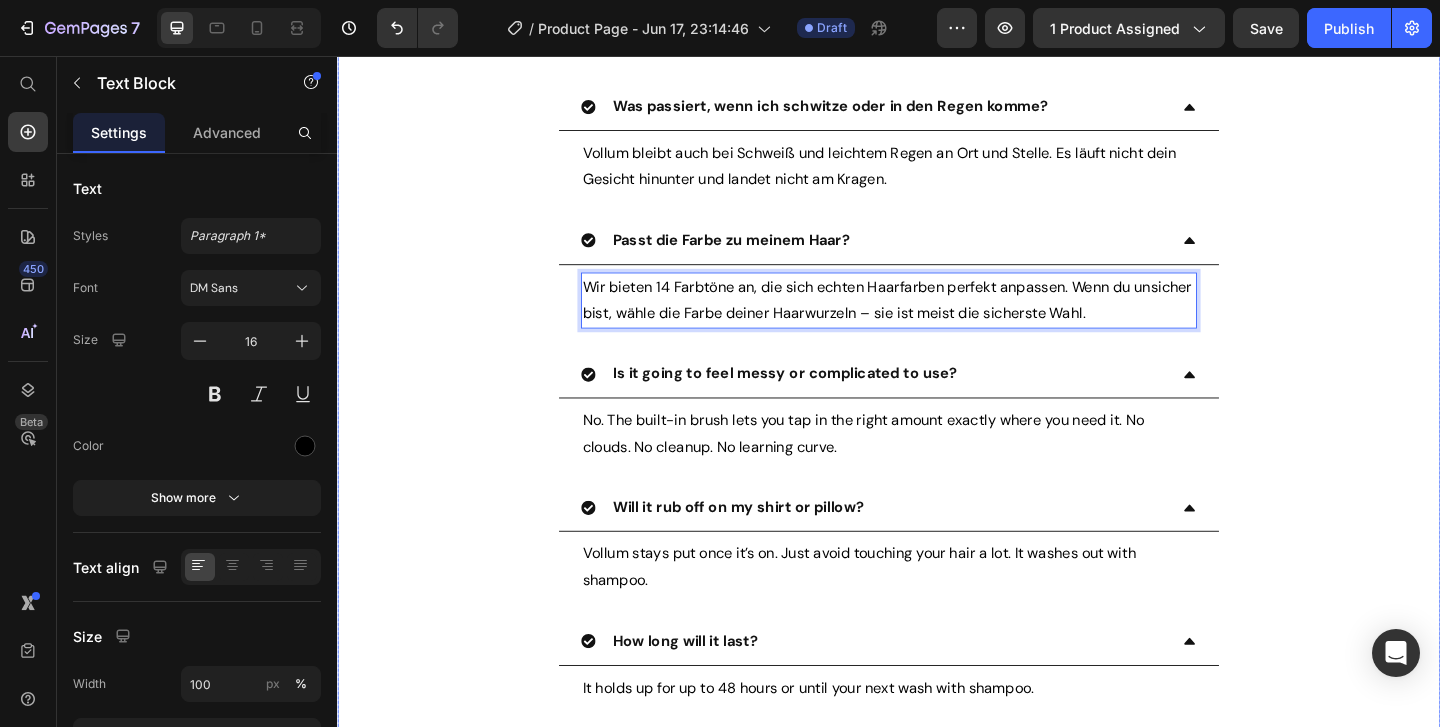 click on "Is it going to feel messy or complicated to use?" at bounding box center [824, 400] 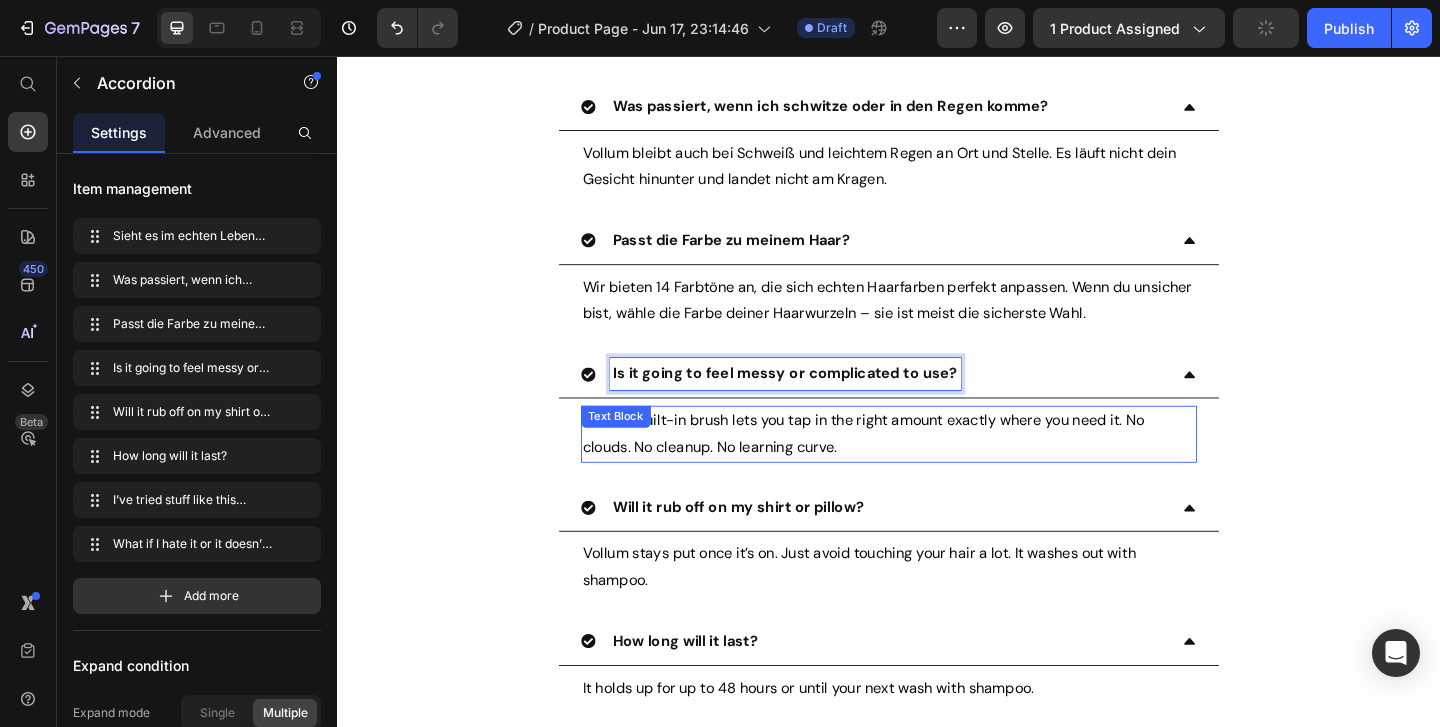 click on "No. The built-in brush lets you tap in the right amount exactly where you need it. No clouds. No cleanup. No learning curve." at bounding box center [937, 467] 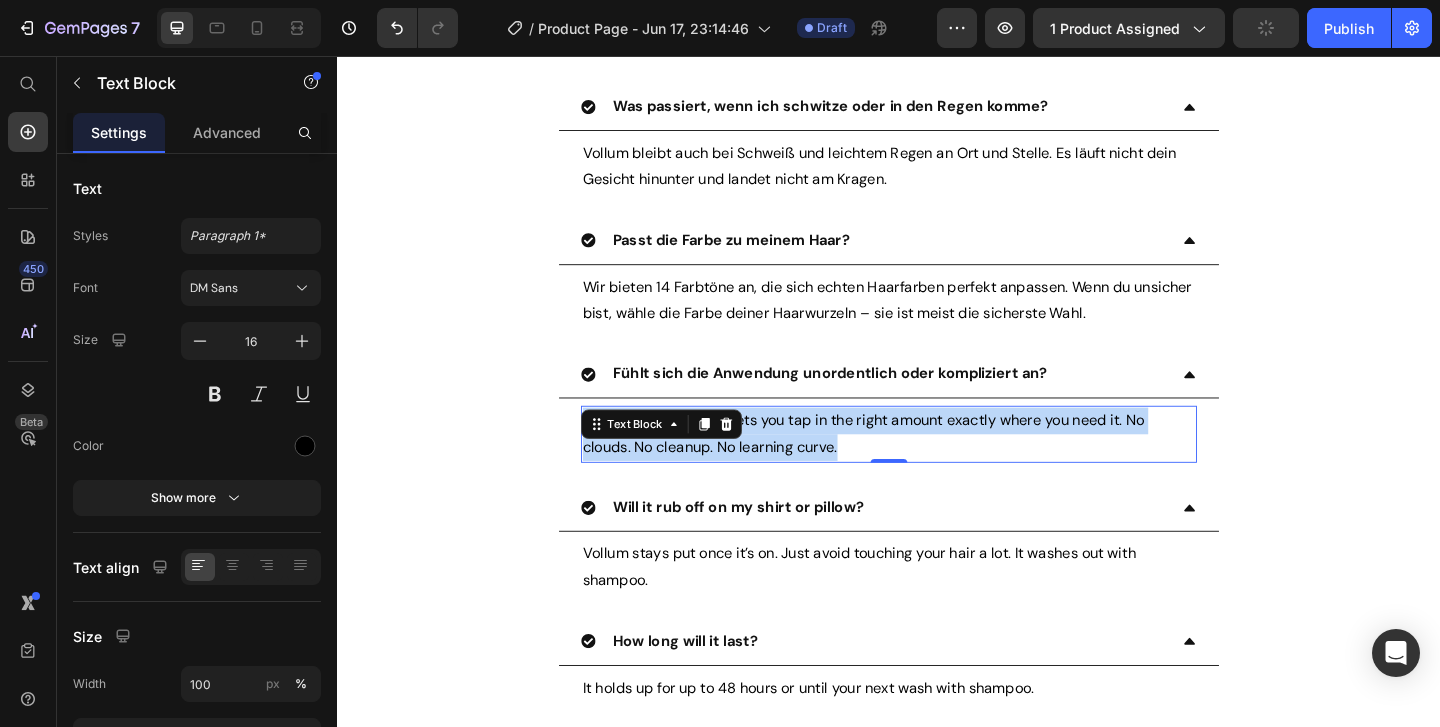 click on "No. The built-in brush lets you tap in the right amount exactly where you need it. No clouds. No cleanup. No learning curve." at bounding box center [937, 467] 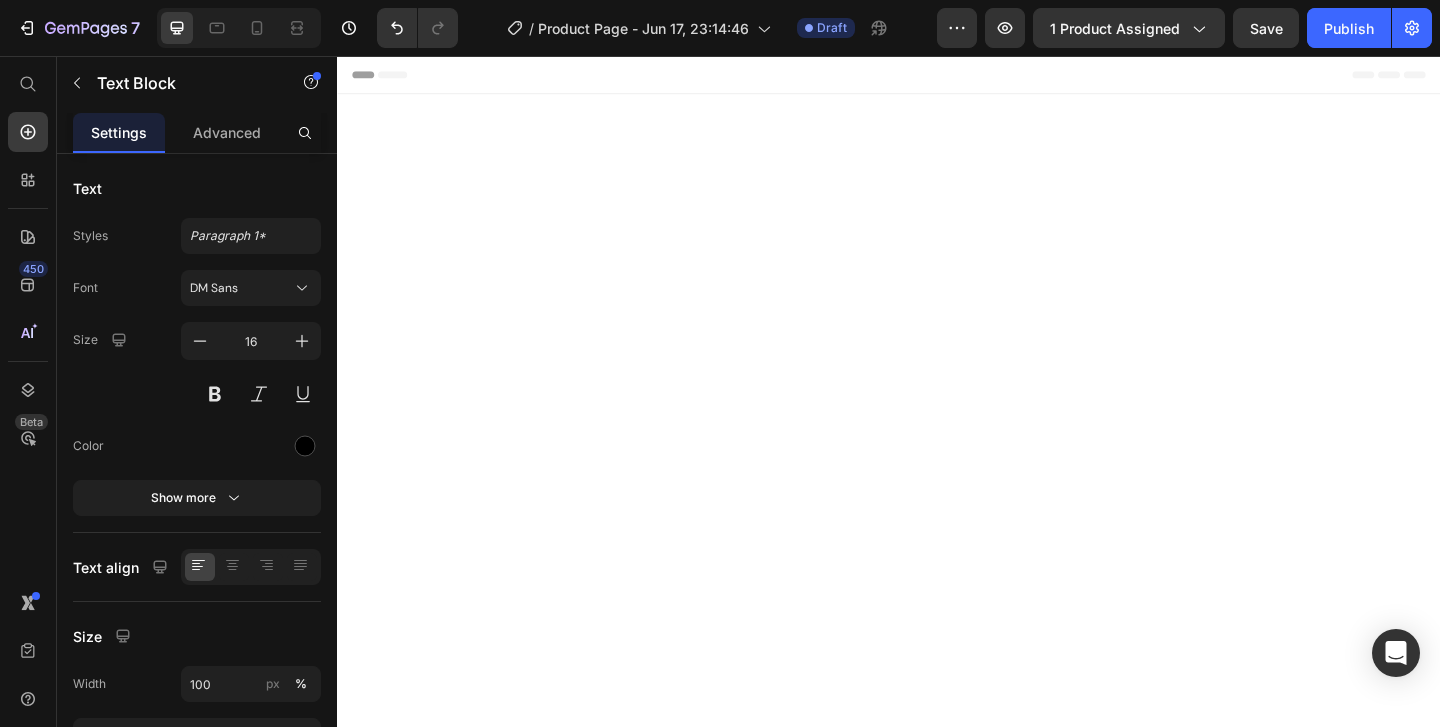 scroll, scrollTop: 0, scrollLeft: 0, axis: both 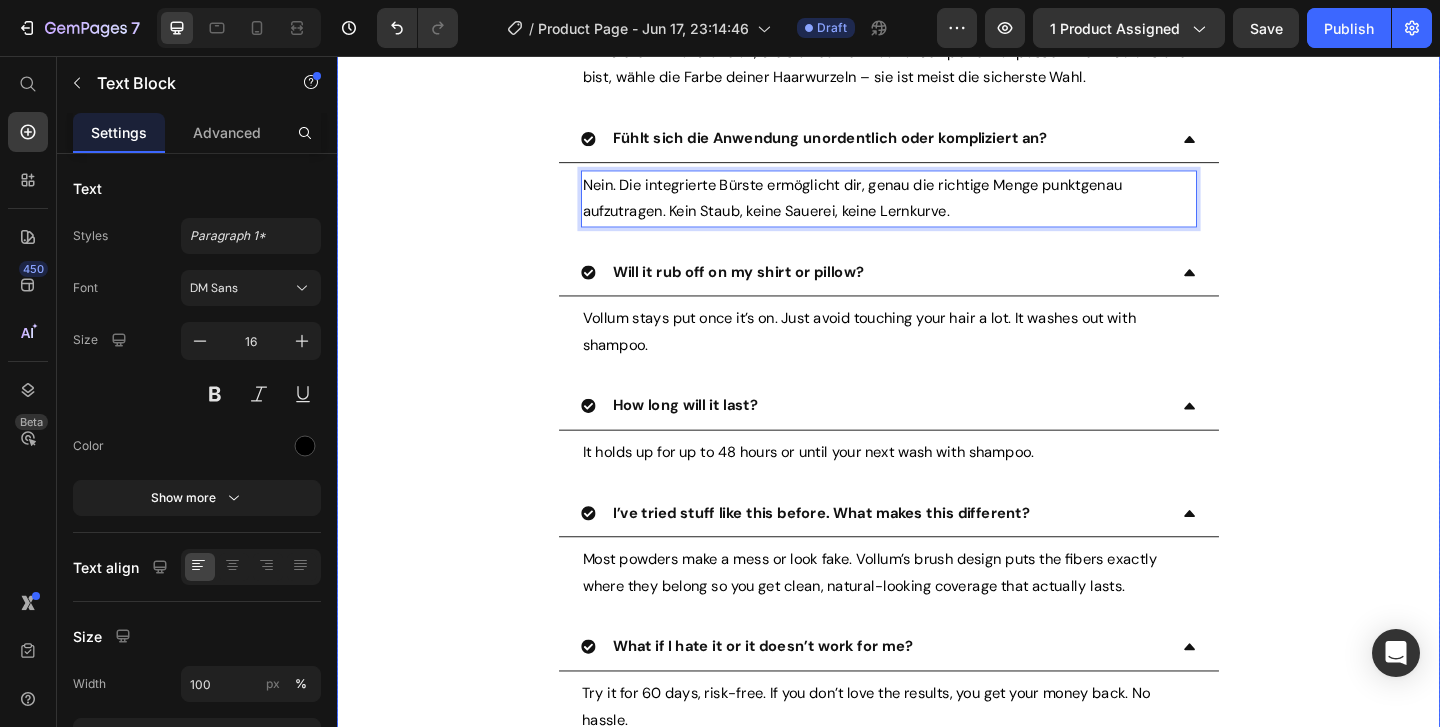click on "Will it rub off on my shirt or pillow?" at bounding box center [773, 290] 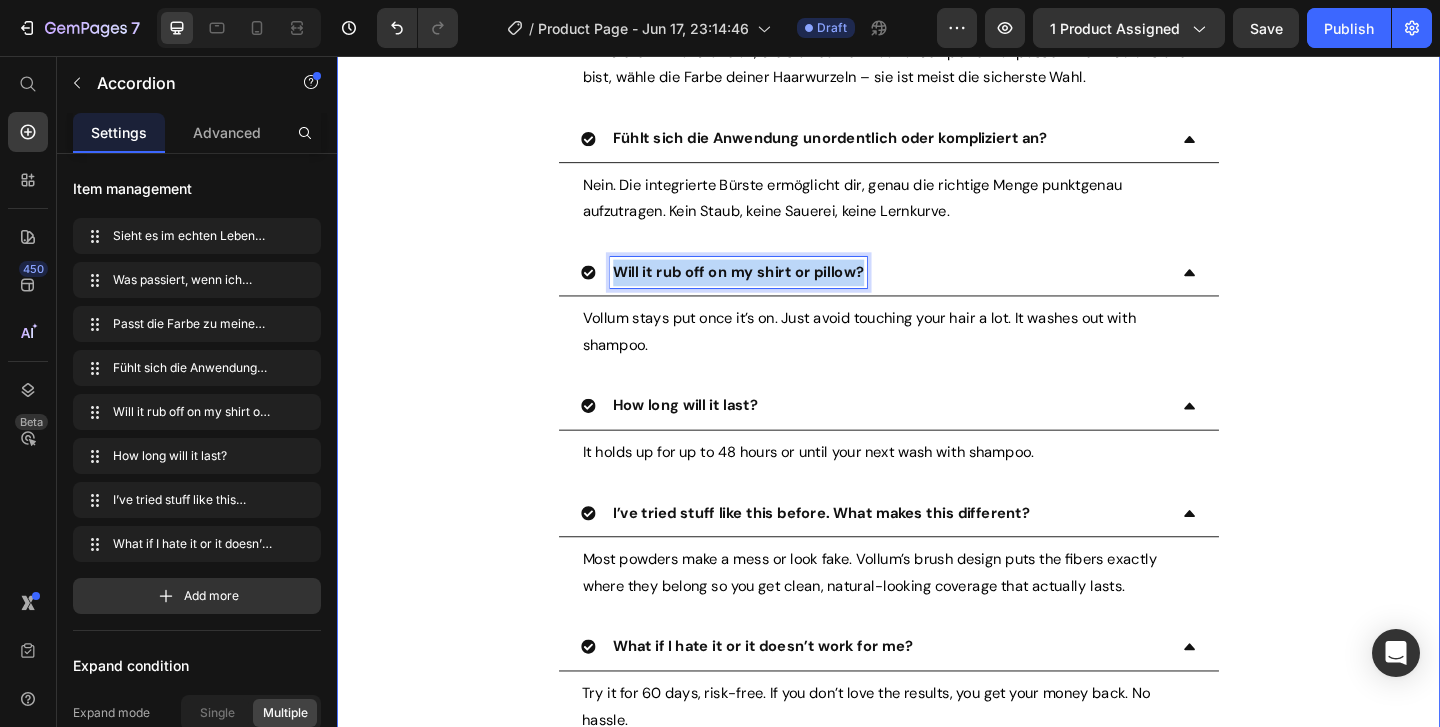 click on "Will it rub off on my shirt or pillow?" at bounding box center (773, 290) 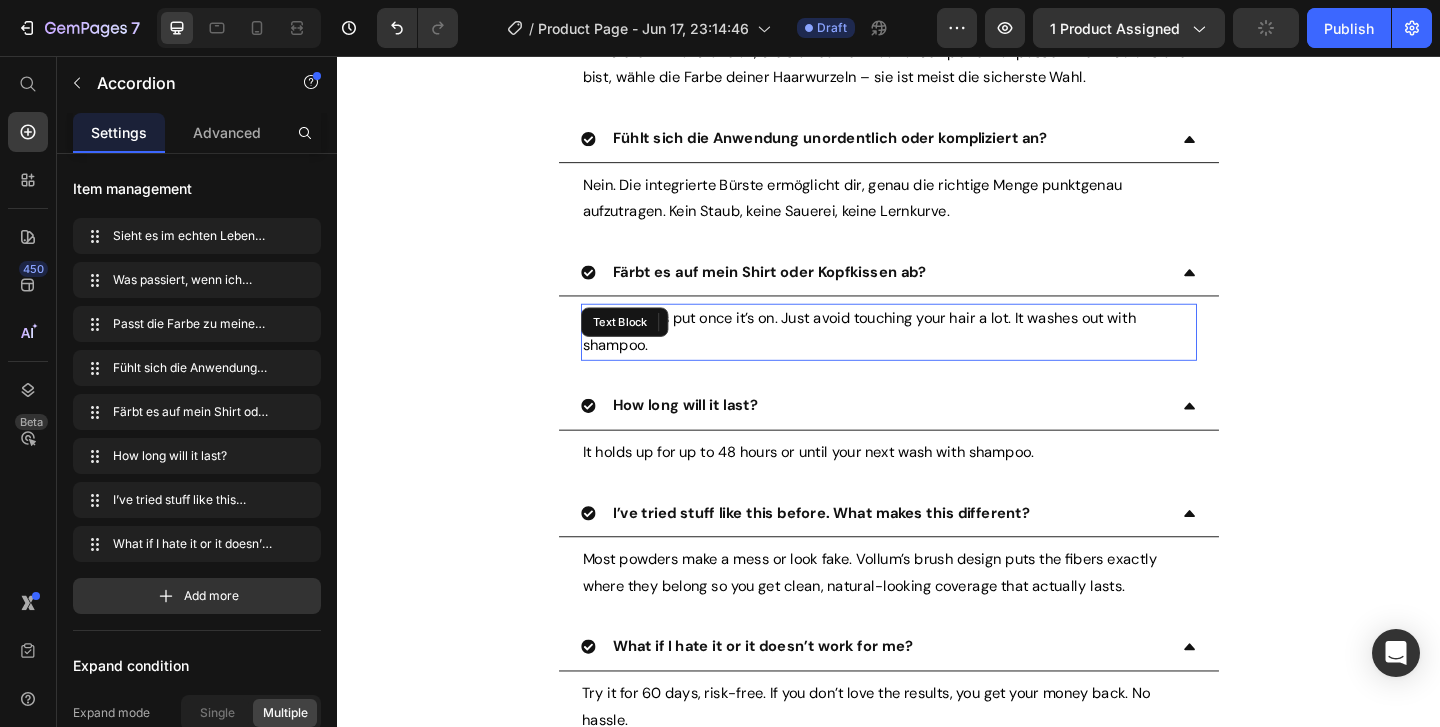 click on "Vollum stays put once it’s on. Just avoid touching your hair a lot. It washes out with shampoo. Text Block" at bounding box center [937, 356] 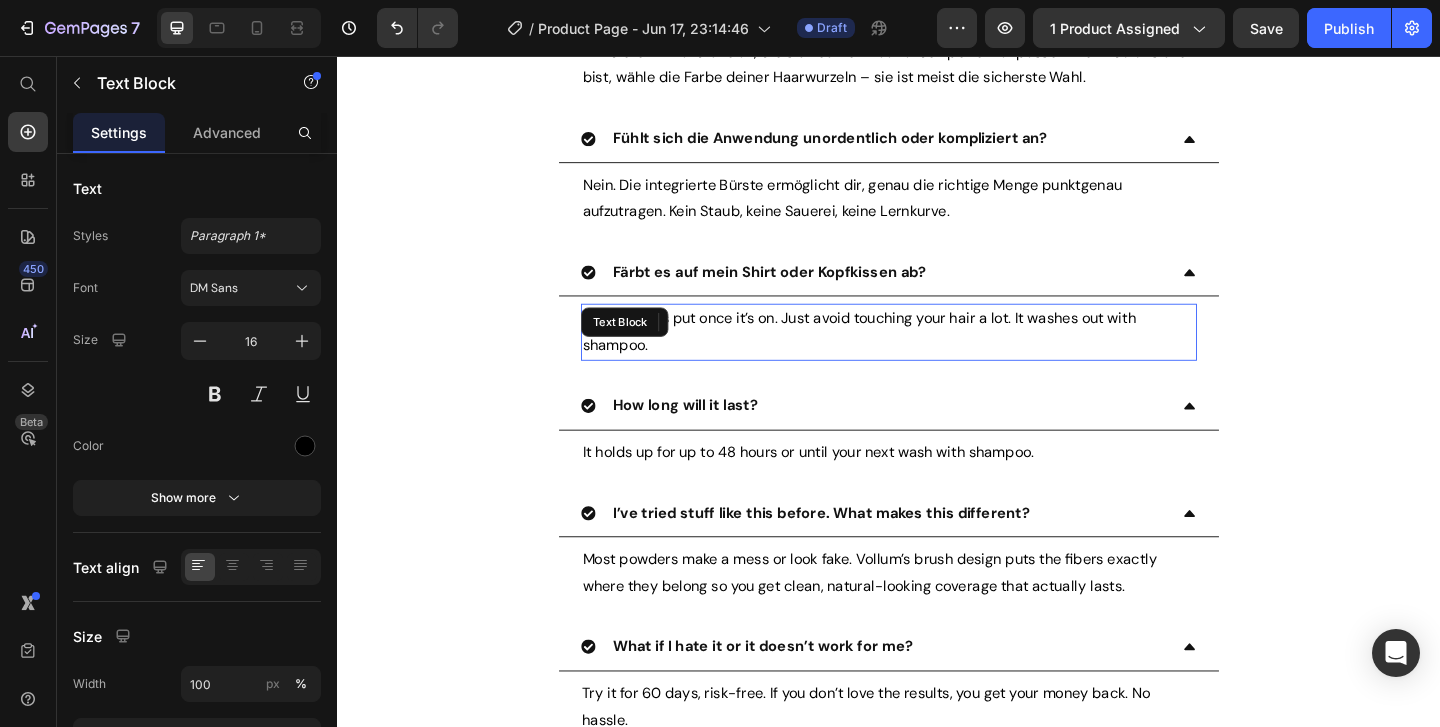 click on "Text Block" at bounding box center (649, 345) 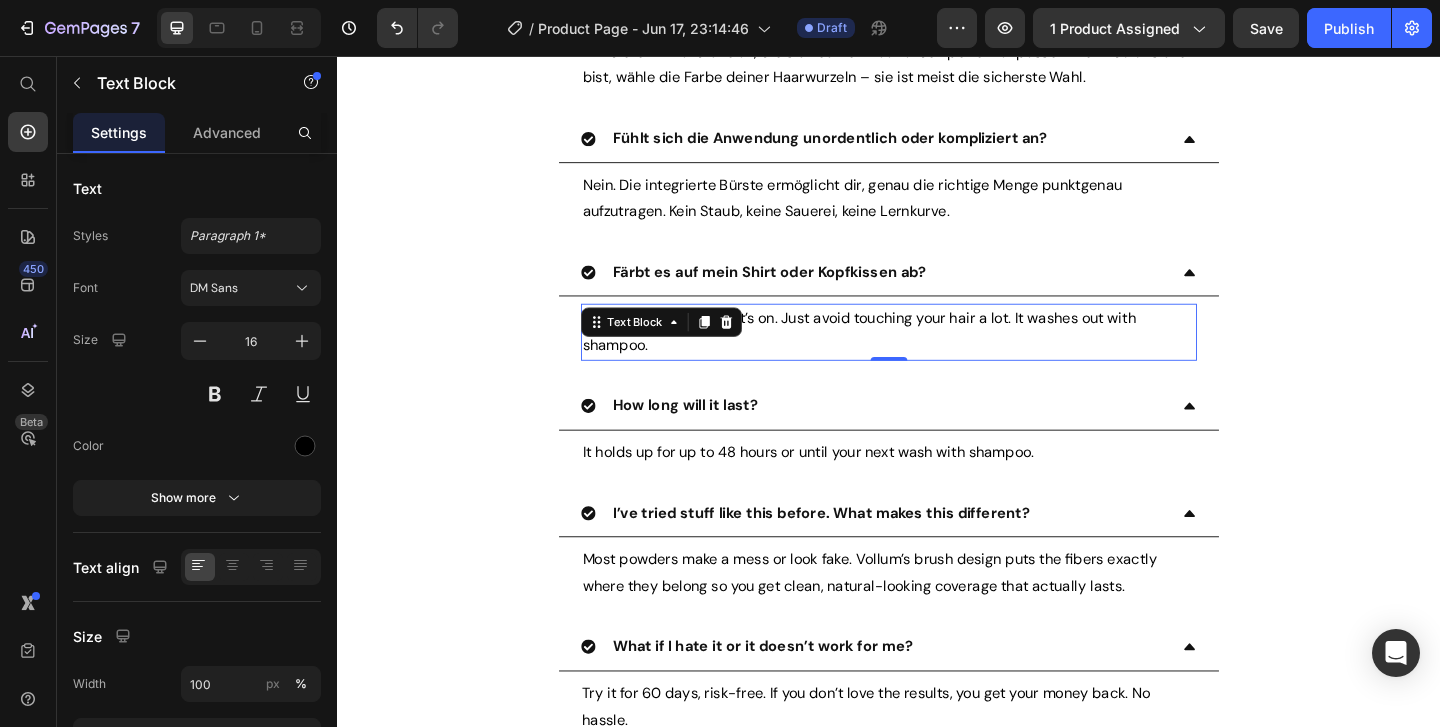 click on "Text Block" at bounding box center (689, 345) 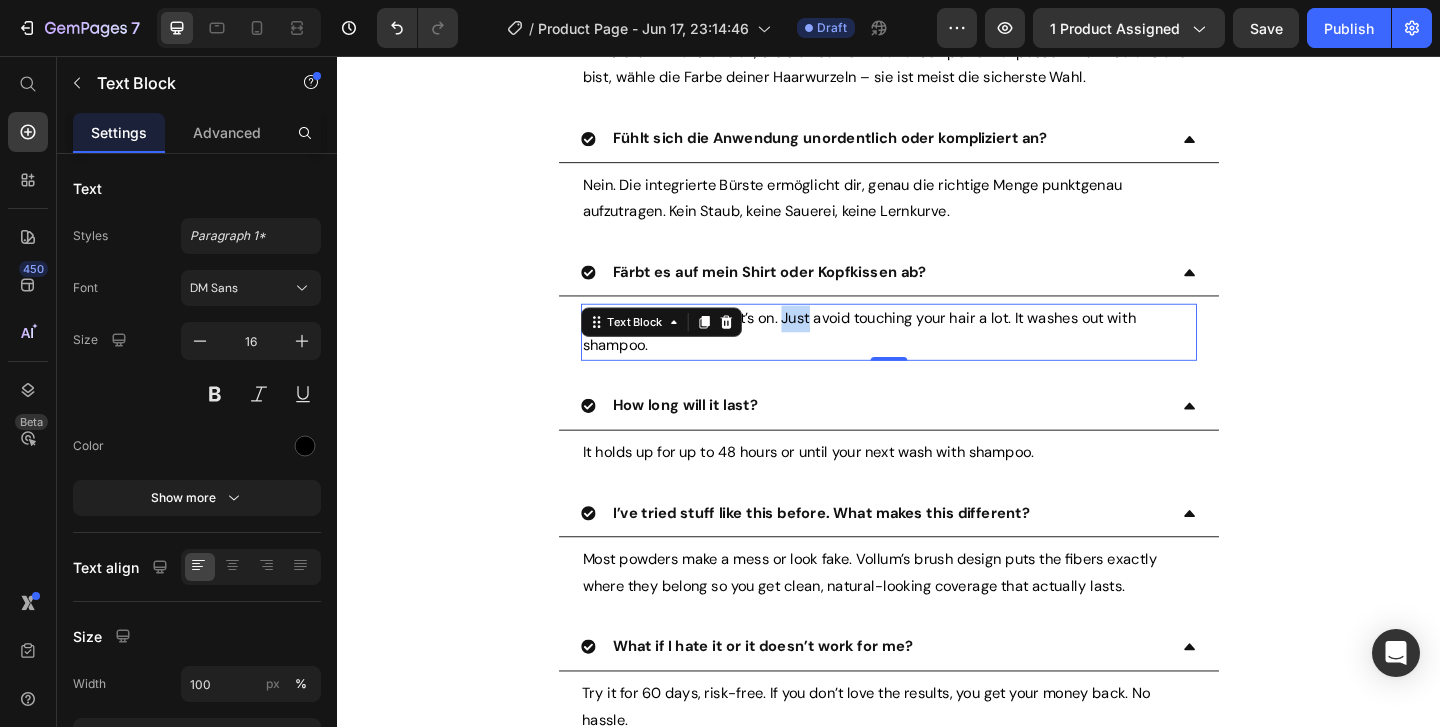 click on "Vollum stays put once it’s on. Just avoid touching your hair a lot. It washes out with shampoo." at bounding box center (937, 356) 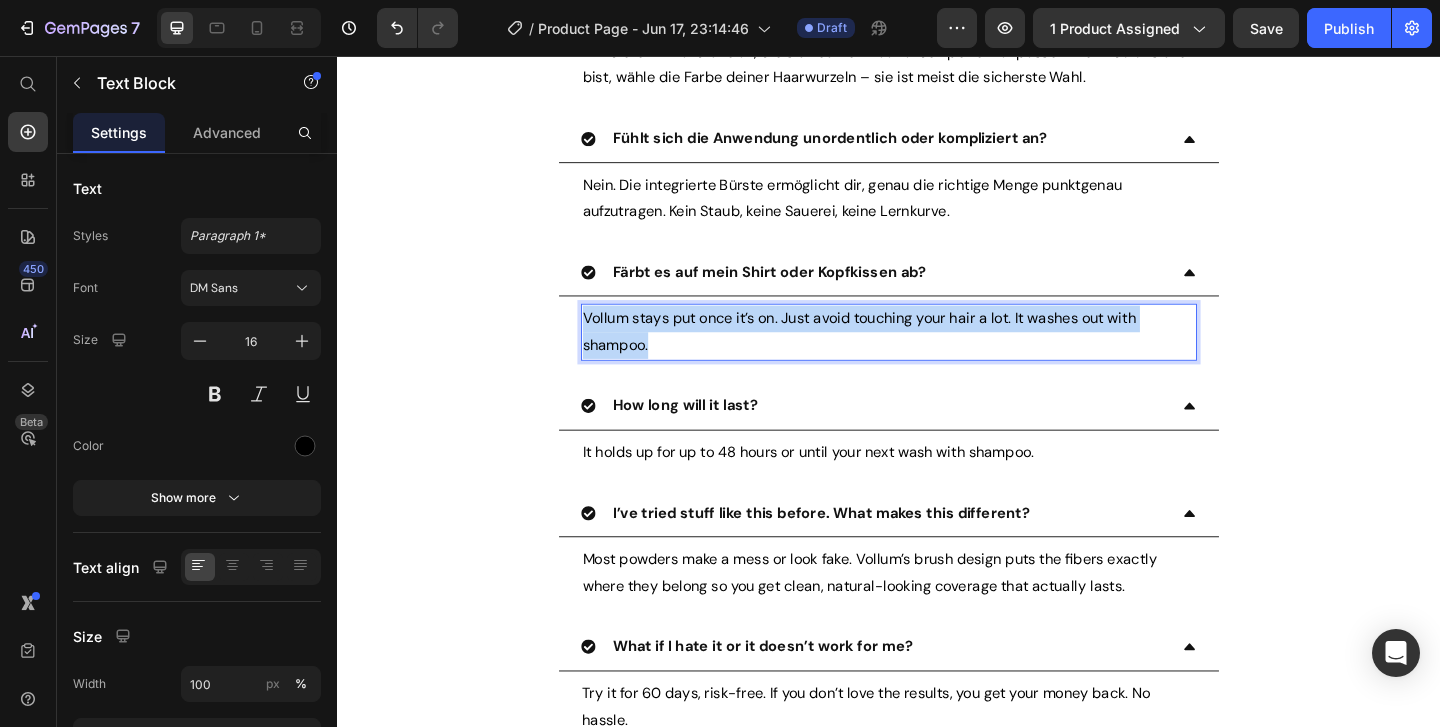 click on "Vollum stays put once it’s on. Just avoid touching your hair a lot. It washes out with shampoo." at bounding box center [937, 356] 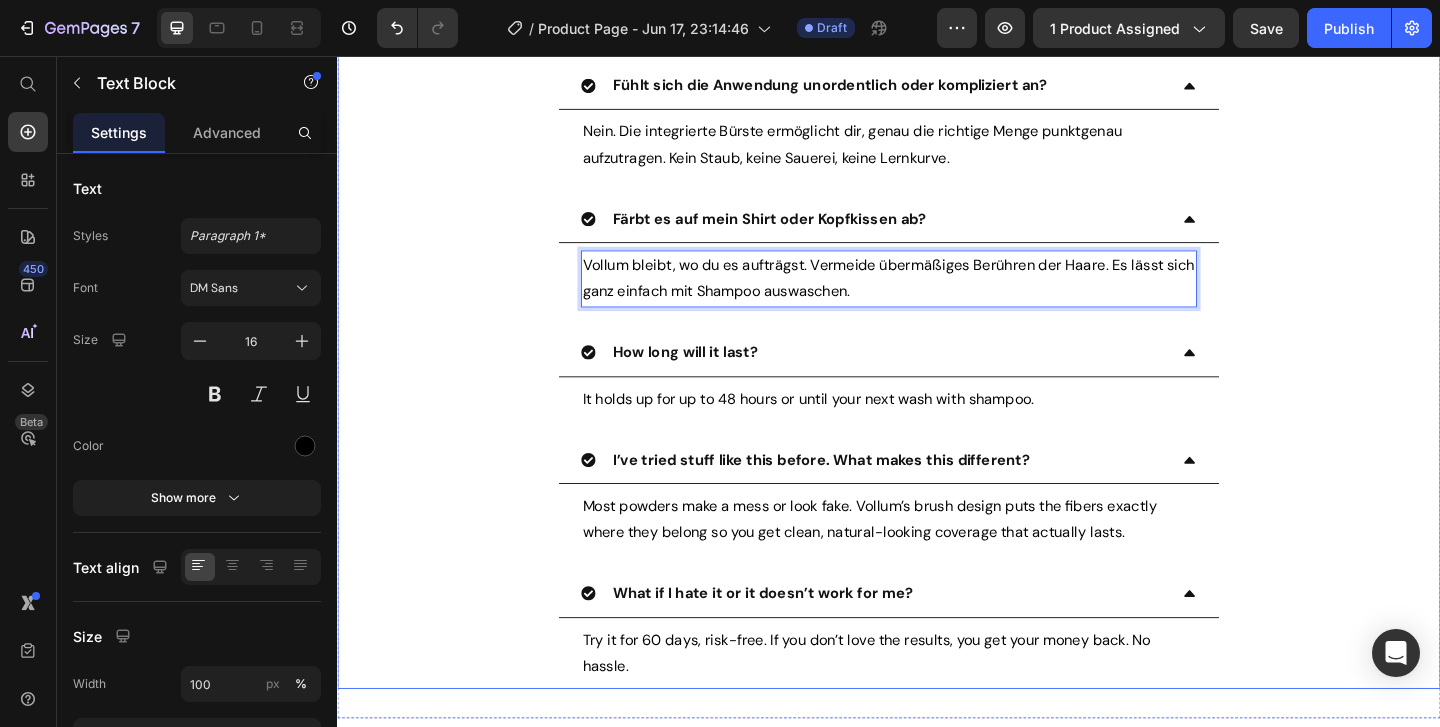 scroll, scrollTop: 8137, scrollLeft: 0, axis: vertical 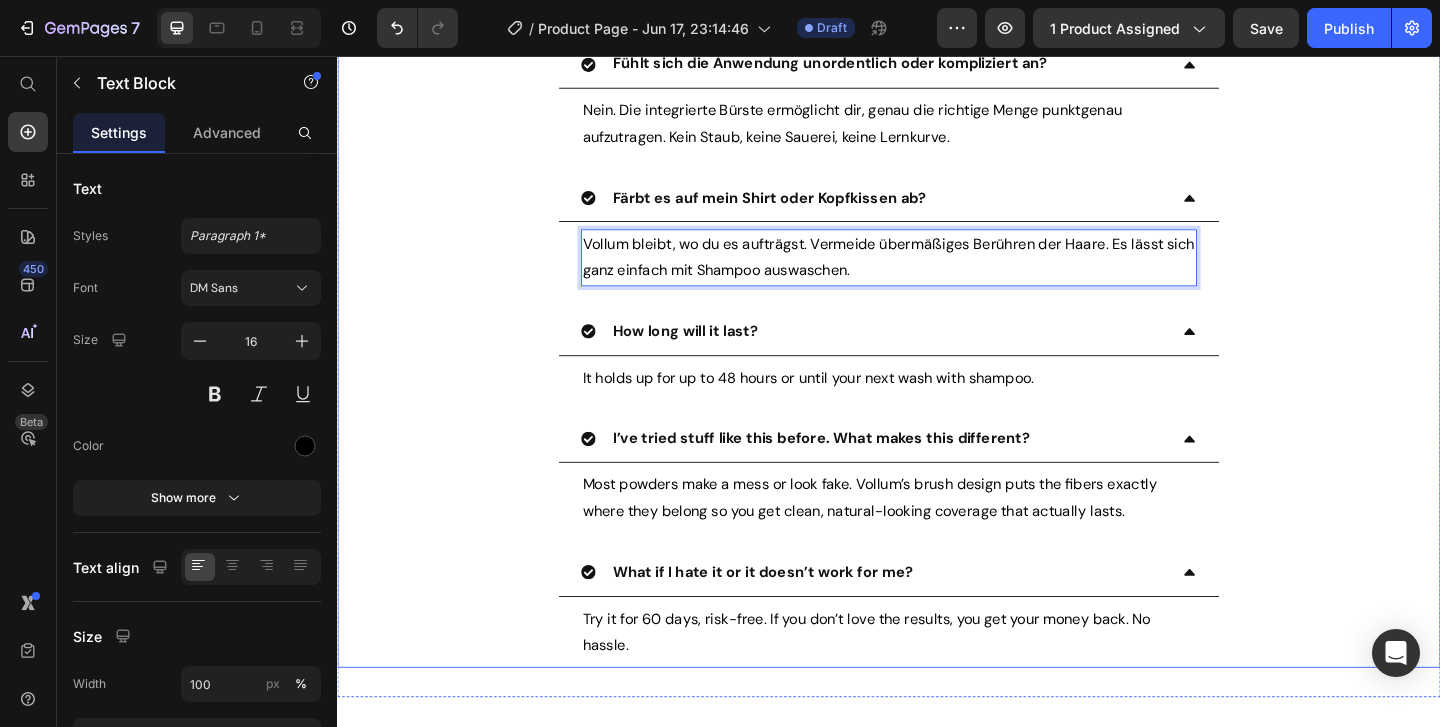 click on "How long will it last?" at bounding box center (716, 354) 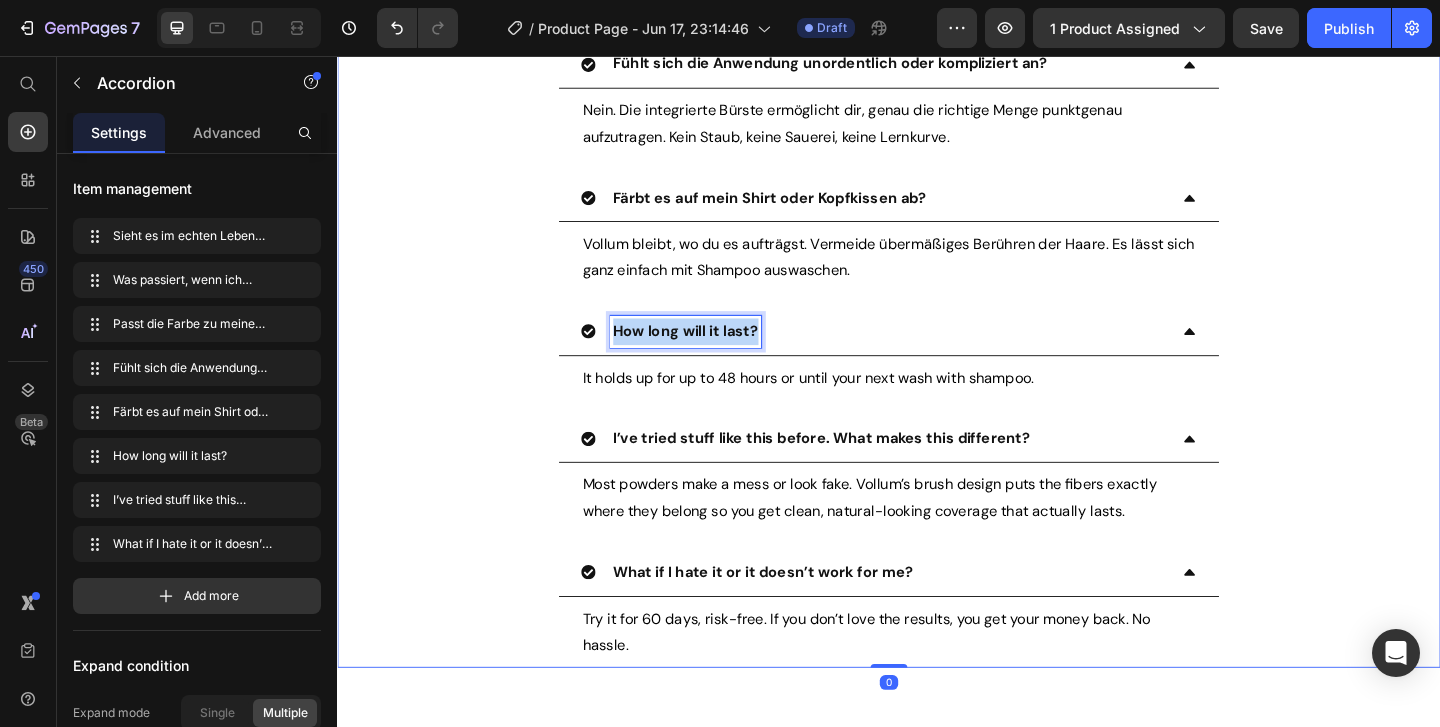 click on "How long will it last?" at bounding box center [716, 354] 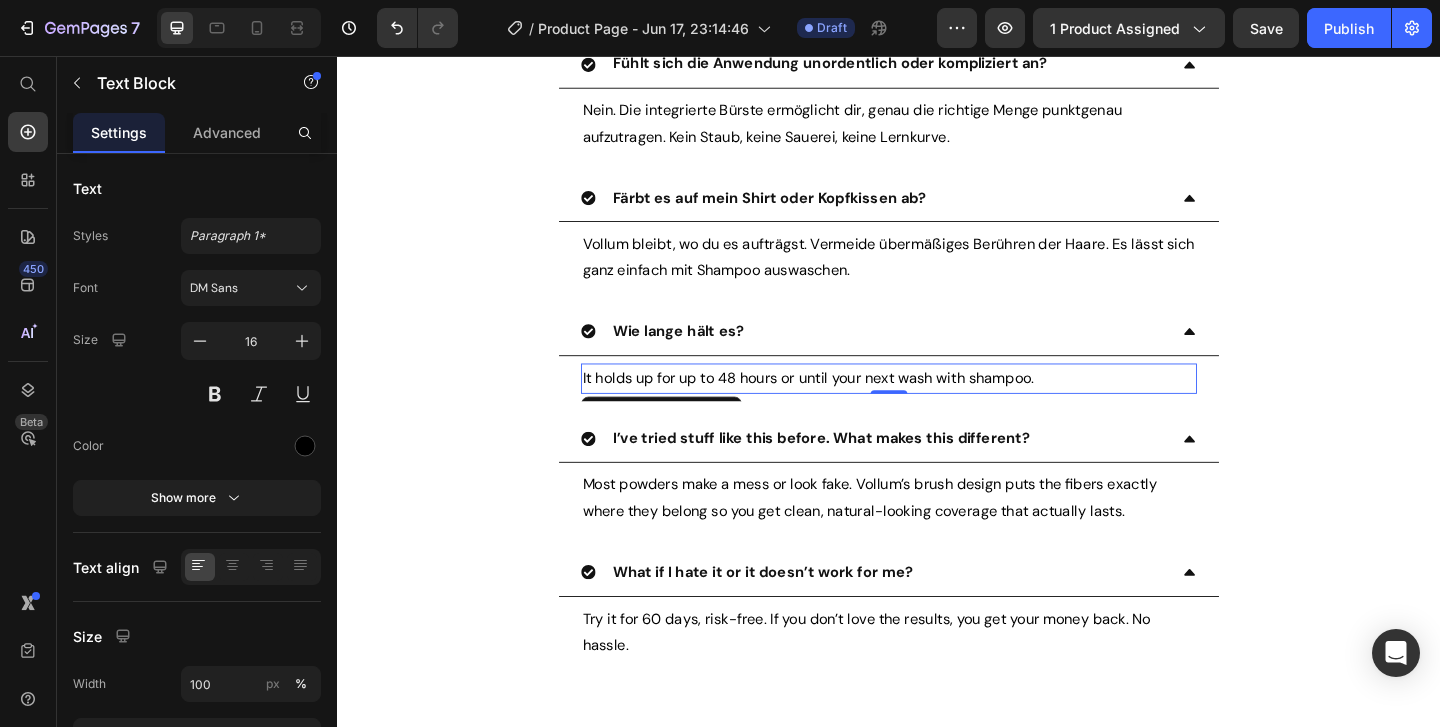 click on "It holds up for up to 48 hours or until your next wash with shampoo." at bounding box center [937, 406] 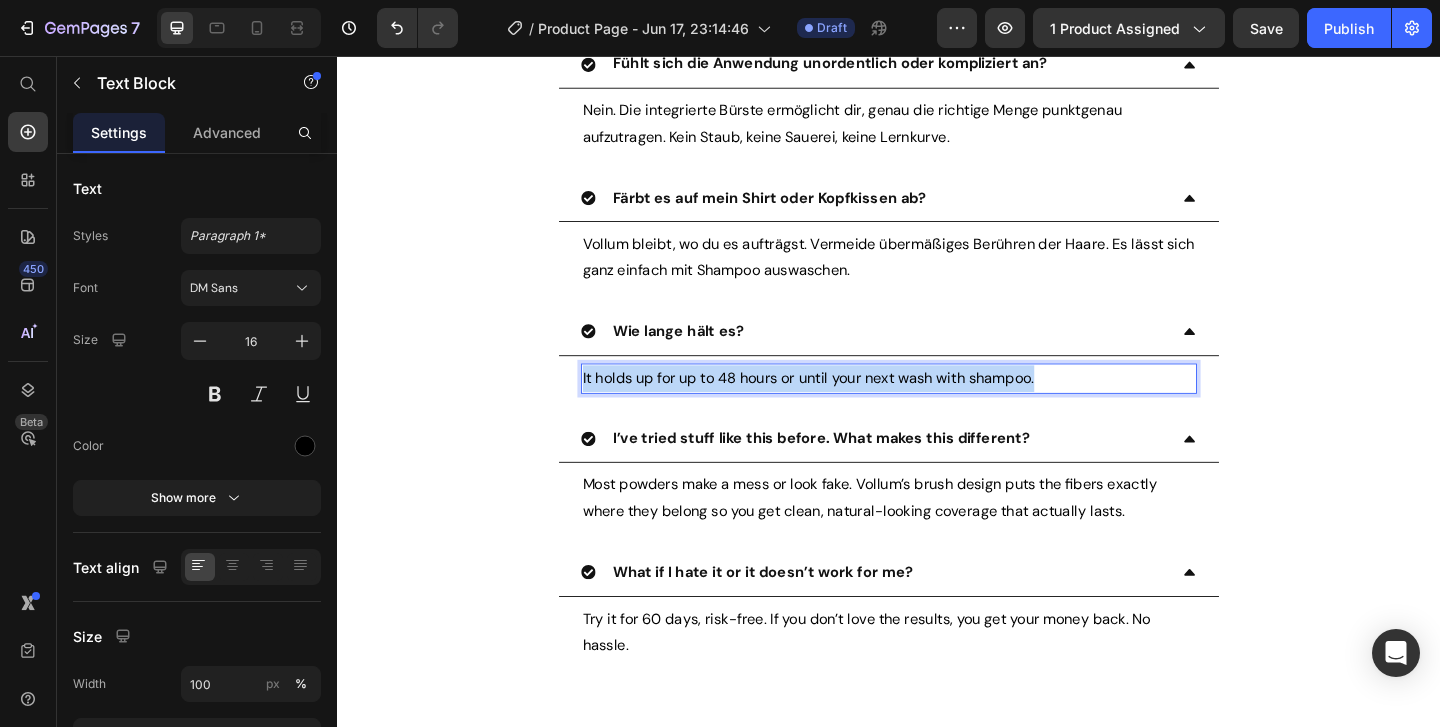 click on "It holds up for up to 48 hours or until your next wash with shampoo." at bounding box center (937, 406) 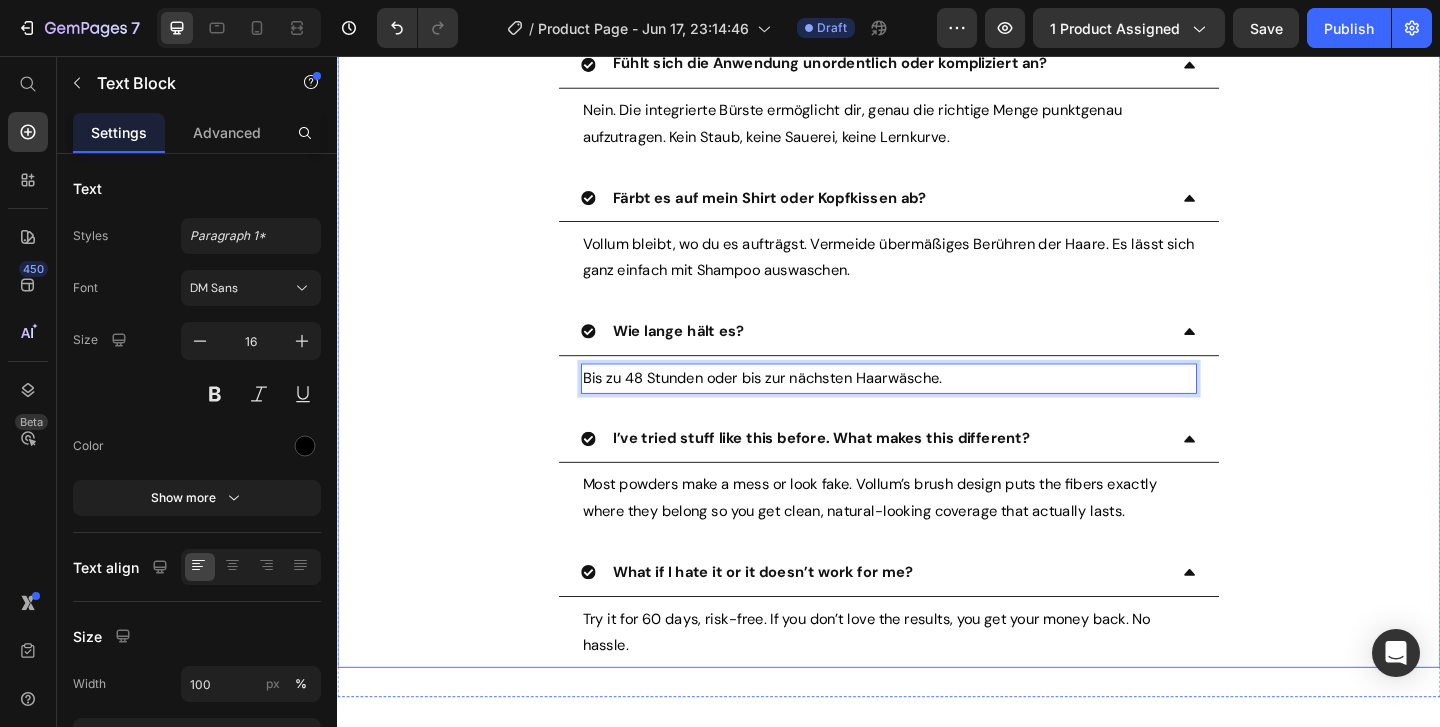 click on "I’ve tried stuff like this before. What makes this different?" at bounding box center [864, 471] 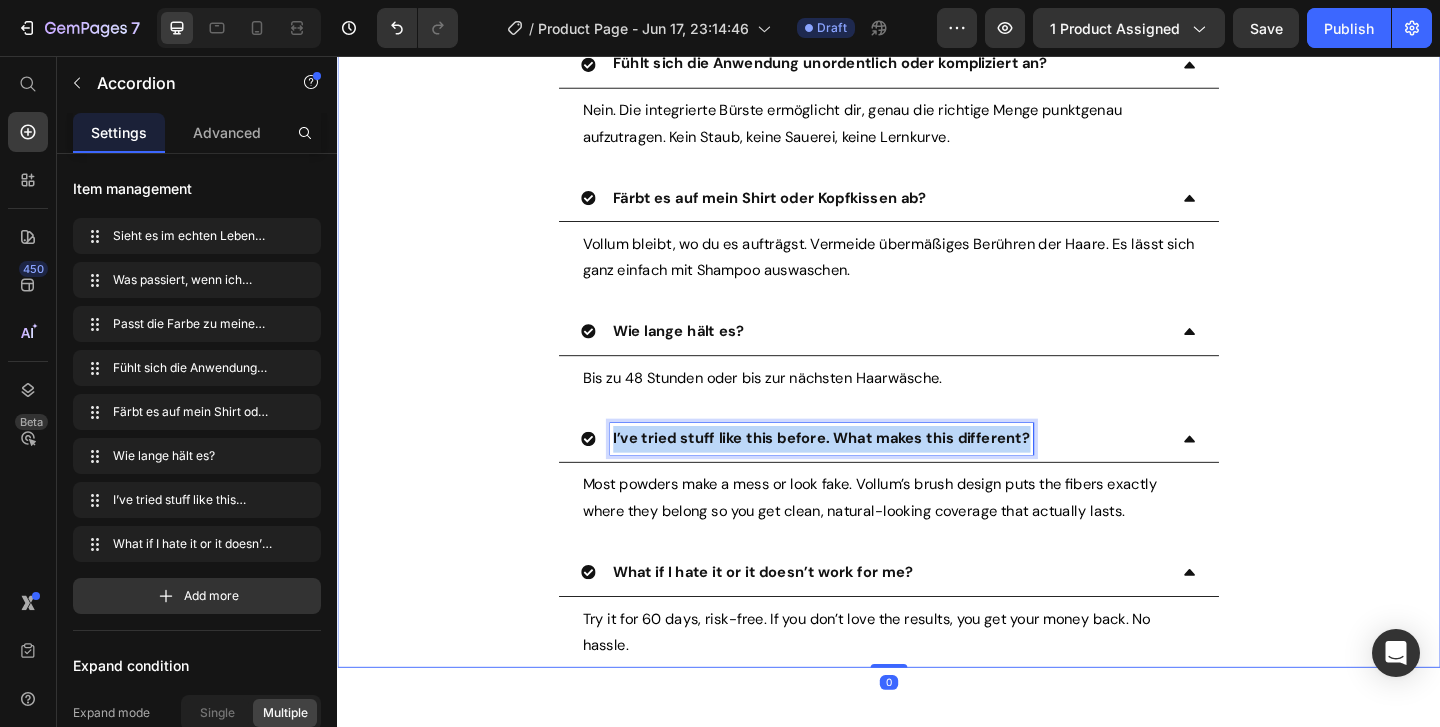 click on "I’ve tried stuff like this before. What makes this different?" at bounding box center [864, 471] 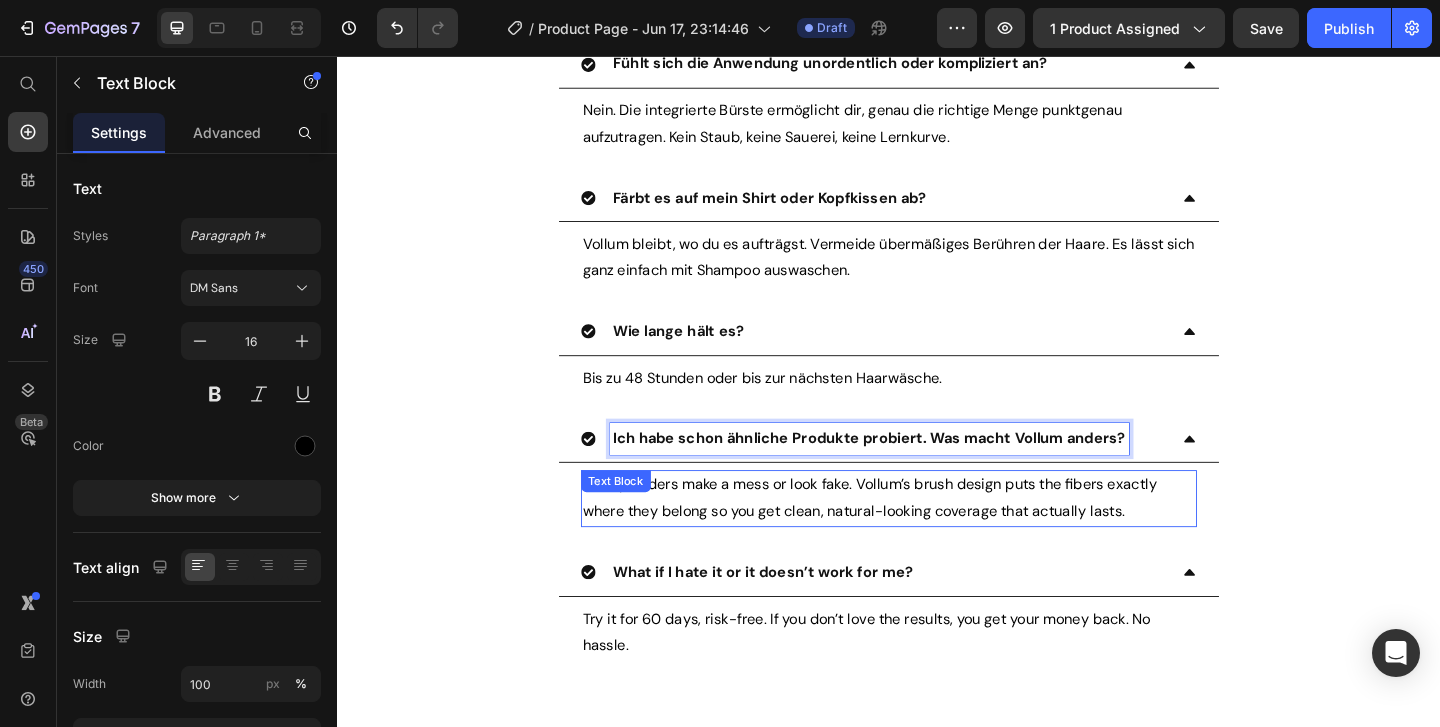 click on "Most powders make a mess or look fake. Vollum’s brush design puts the fibers exactly where they belong so you get clean, natural-looking coverage that actually lasts." at bounding box center [937, 537] 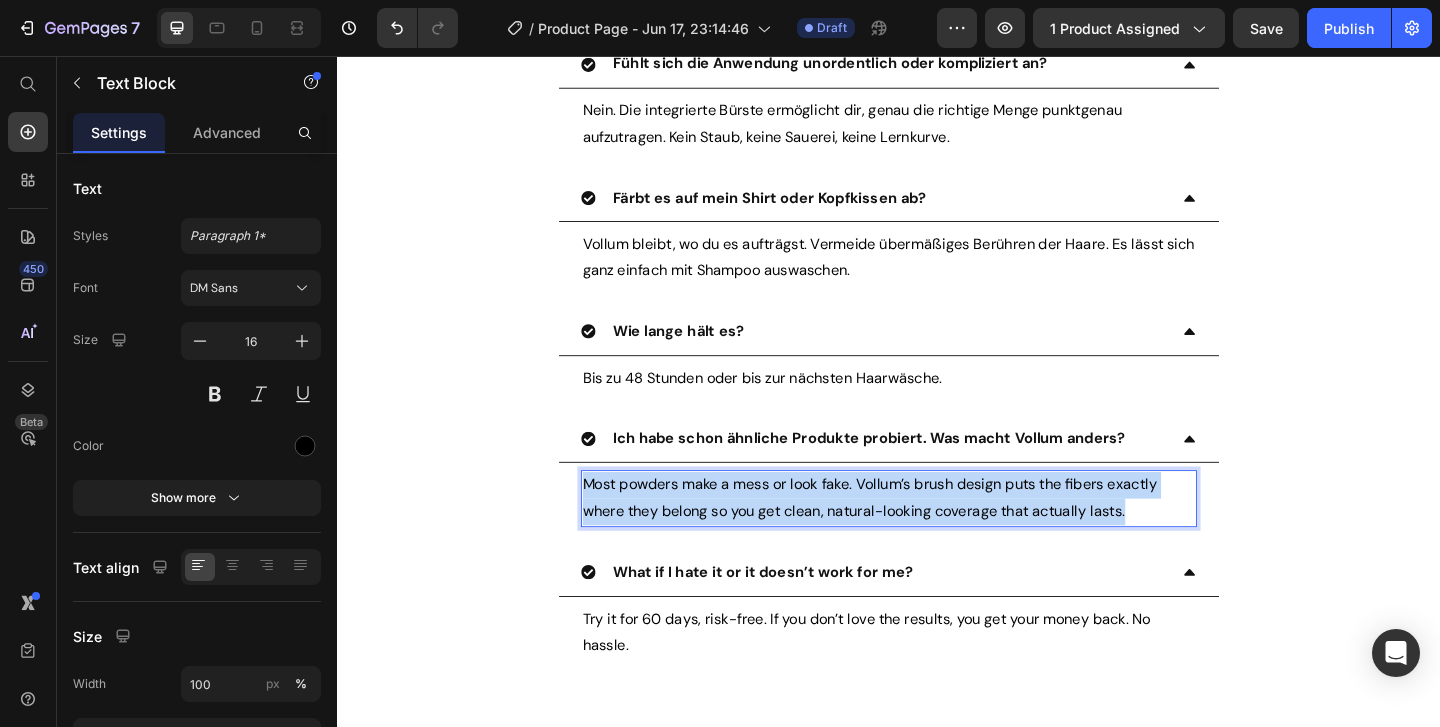 click on "Most powders make a mess or look fake. Vollum’s brush design puts the fibers exactly where they belong so you get clean, natural-looking coverage that actually lasts." at bounding box center (937, 537) 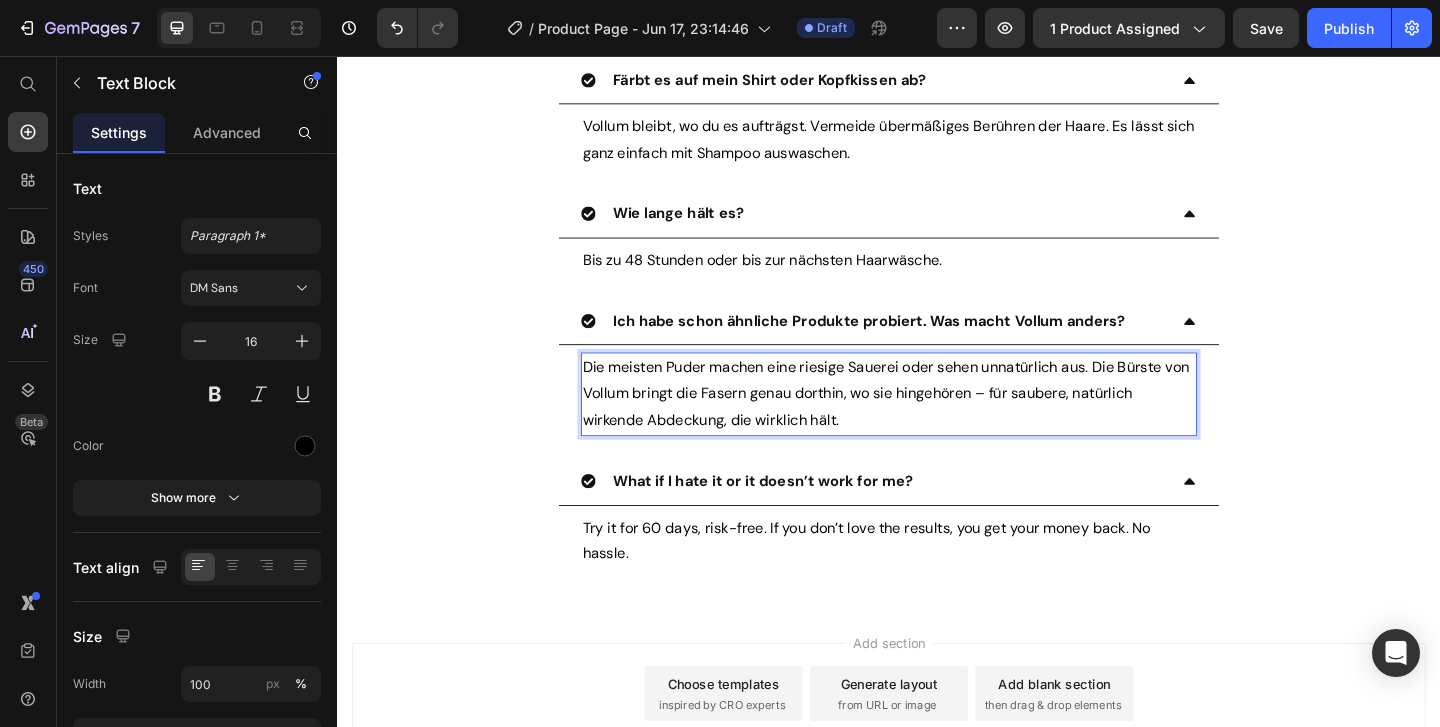 scroll, scrollTop: 8308, scrollLeft: 0, axis: vertical 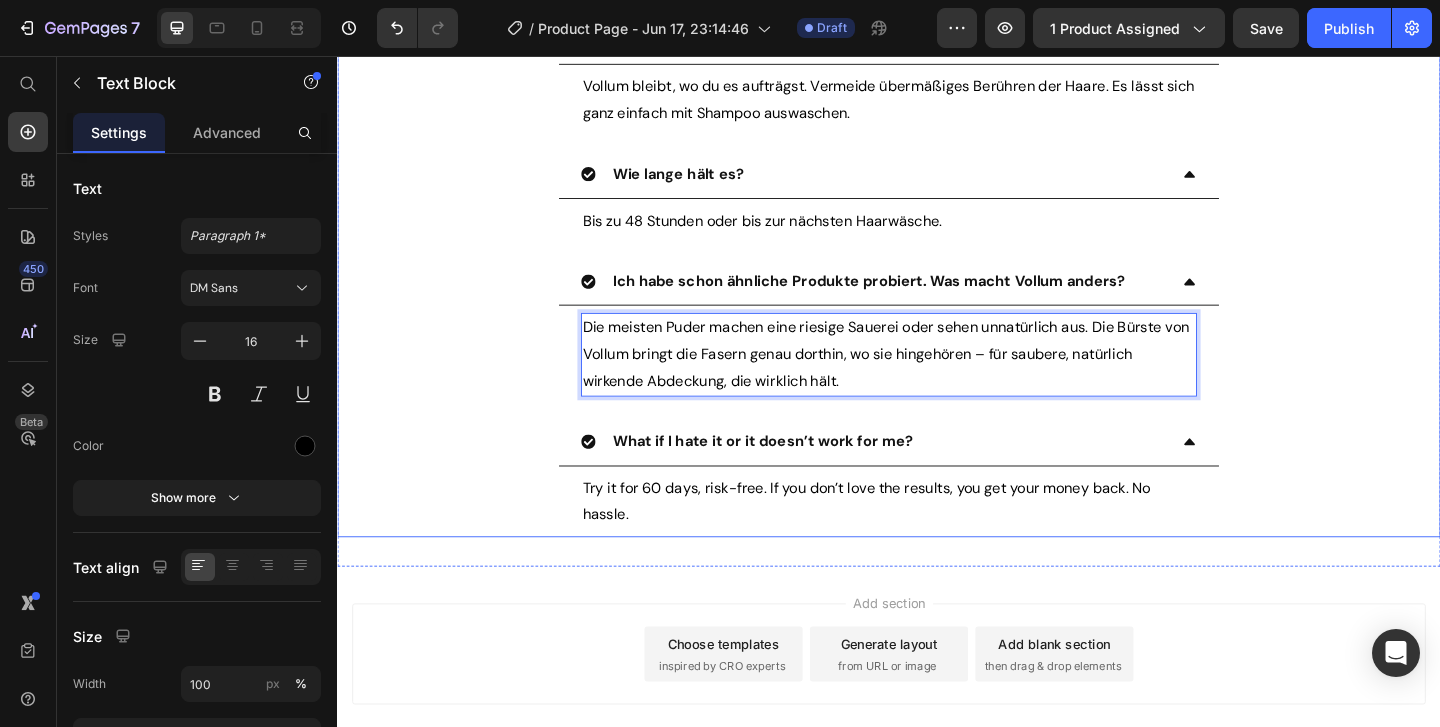 click on "What if I hate it or it doesn’t work for me?" at bounding box center [800, 474] 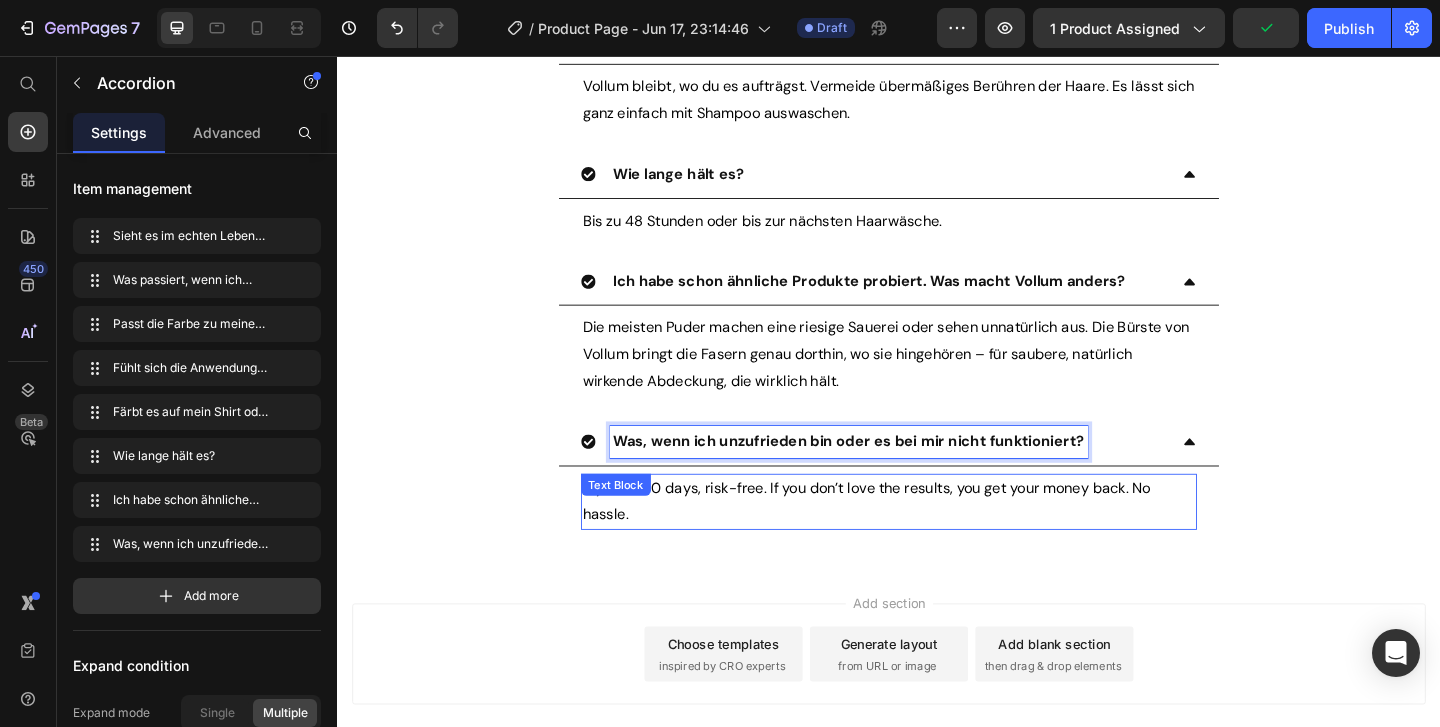 click on "Try it for 60 days, risk-free. If you don’t love the results, you get your money back. No hassle." at bounding box center [937, 541] 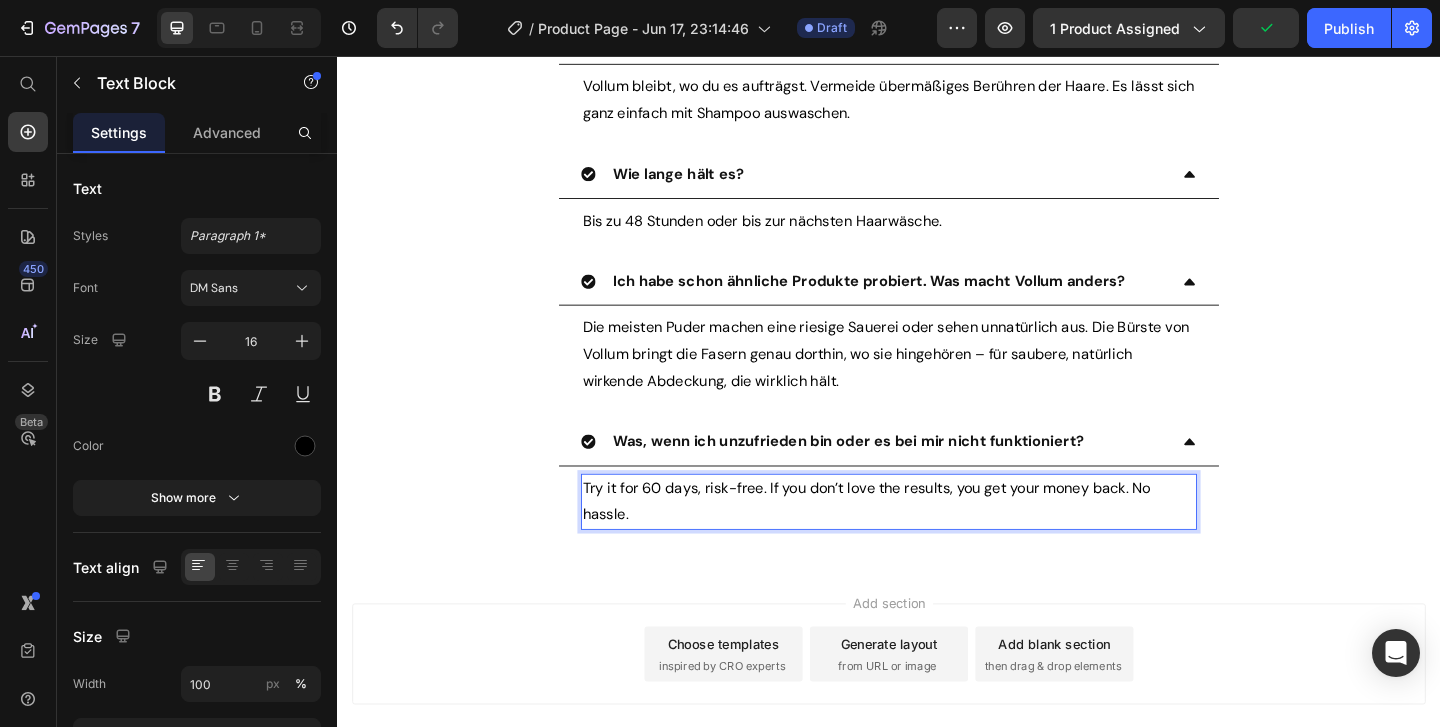 click on "Try it for 60 days, risk-free. If you don’t love the results, you get your money back. No hassle." at bounding box center [937, 541] 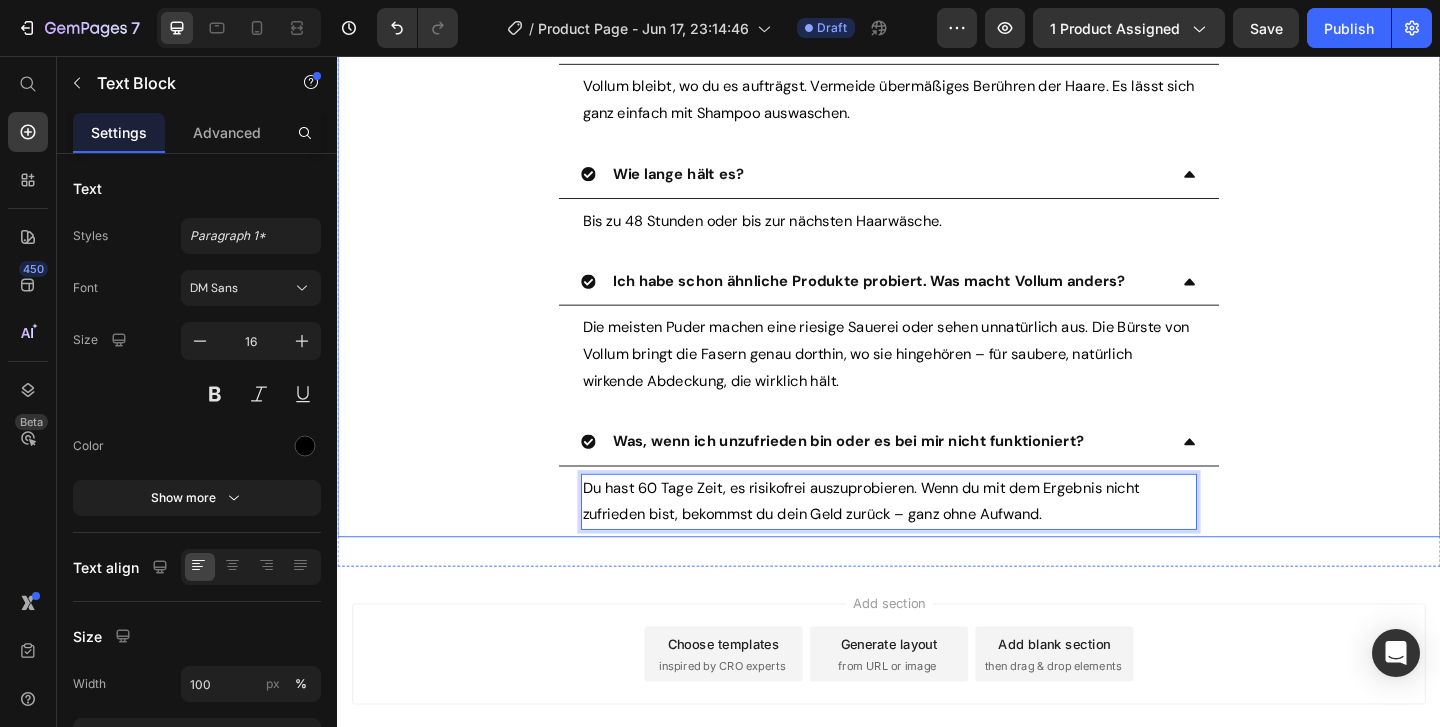 click on "Was, wenn ich unzufrieden bin oder es bei mir nicht funktioniert? Du hast 60 Tage Zeit, es risikofrei auszuprobieren. Wenn du mit dem Ergebnis nicht zufrieden bist, bekommst du dein Geld zurück – ganz ohne Aufwand. Text Block   0" at bounding box center [937, 514] 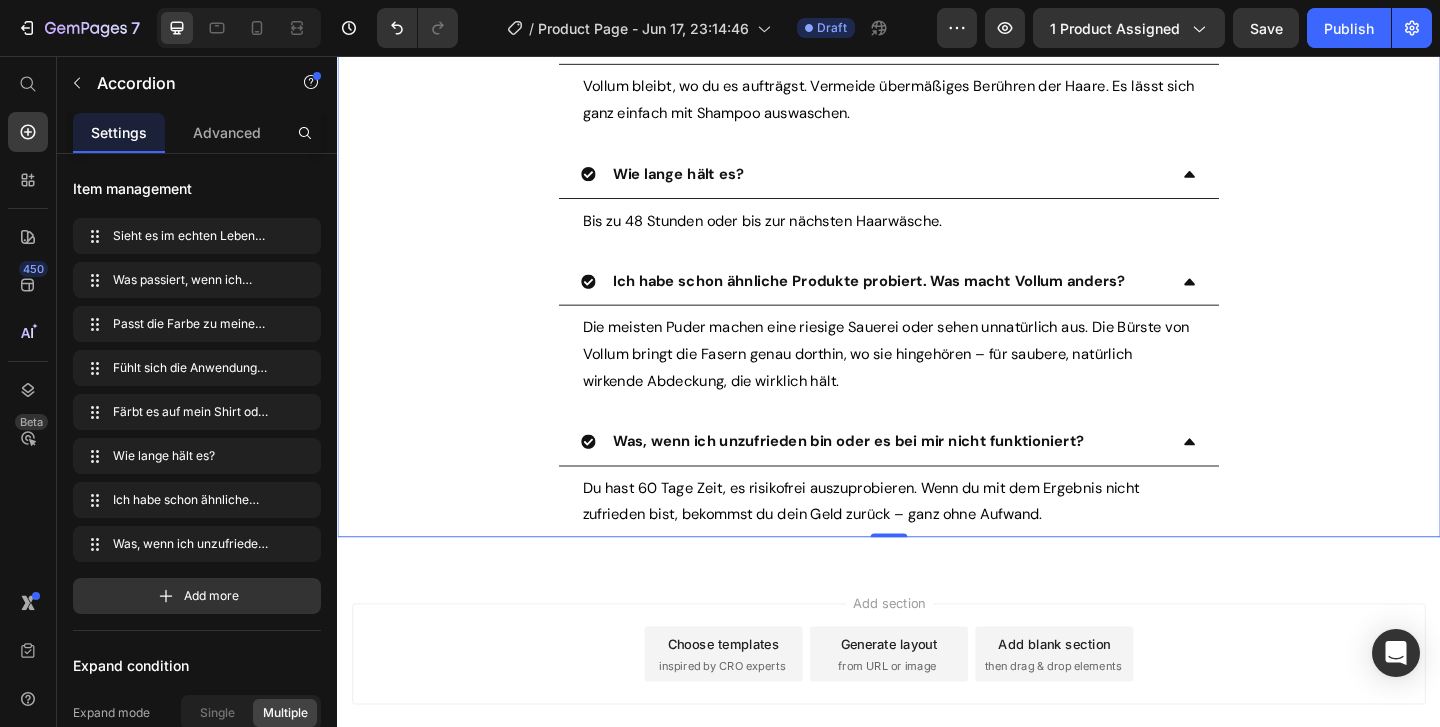 click on "Was, wenn ich unzufrieden bin oder es bei mir nicht funktioniert?" at bounding box center (921, 475) 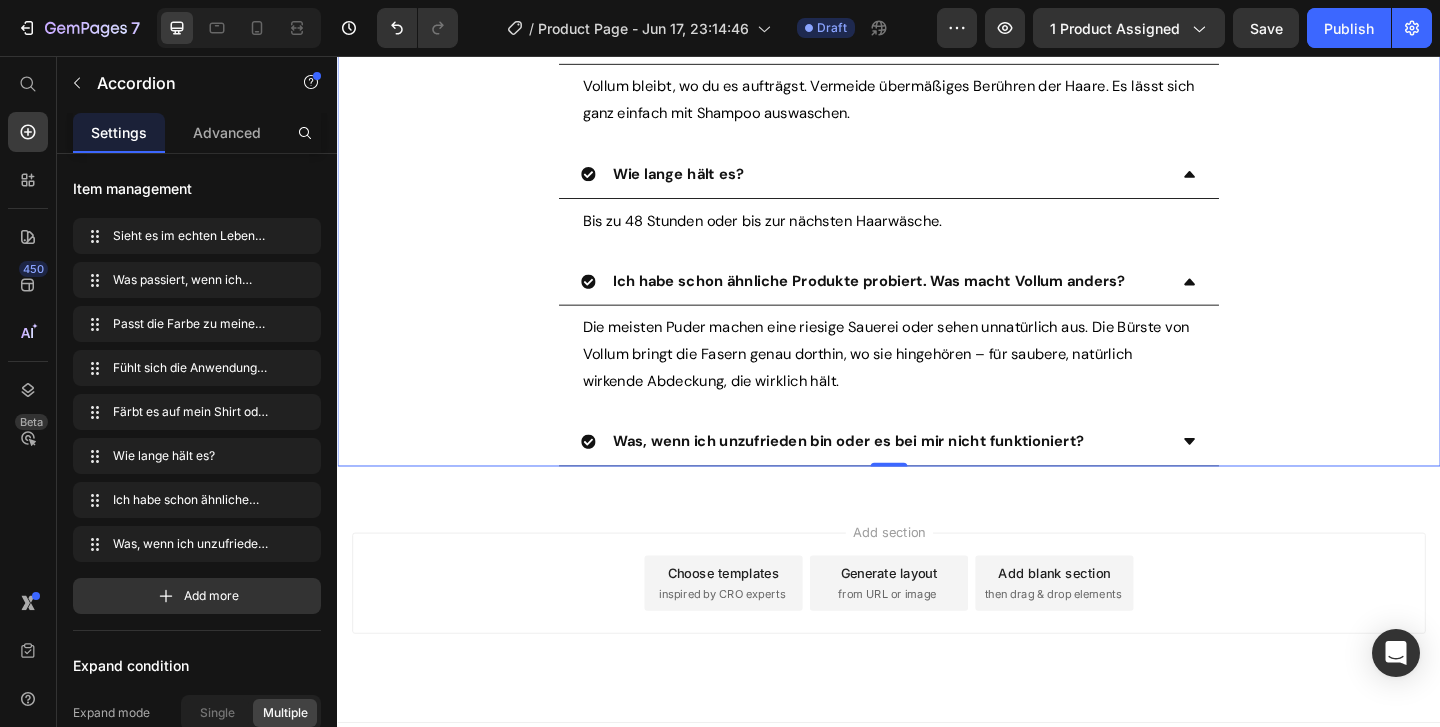 click on "Ich habe schon ähnliche Produkte probiert. Was macht Vollum anders?" at bounding box center [921, 301] 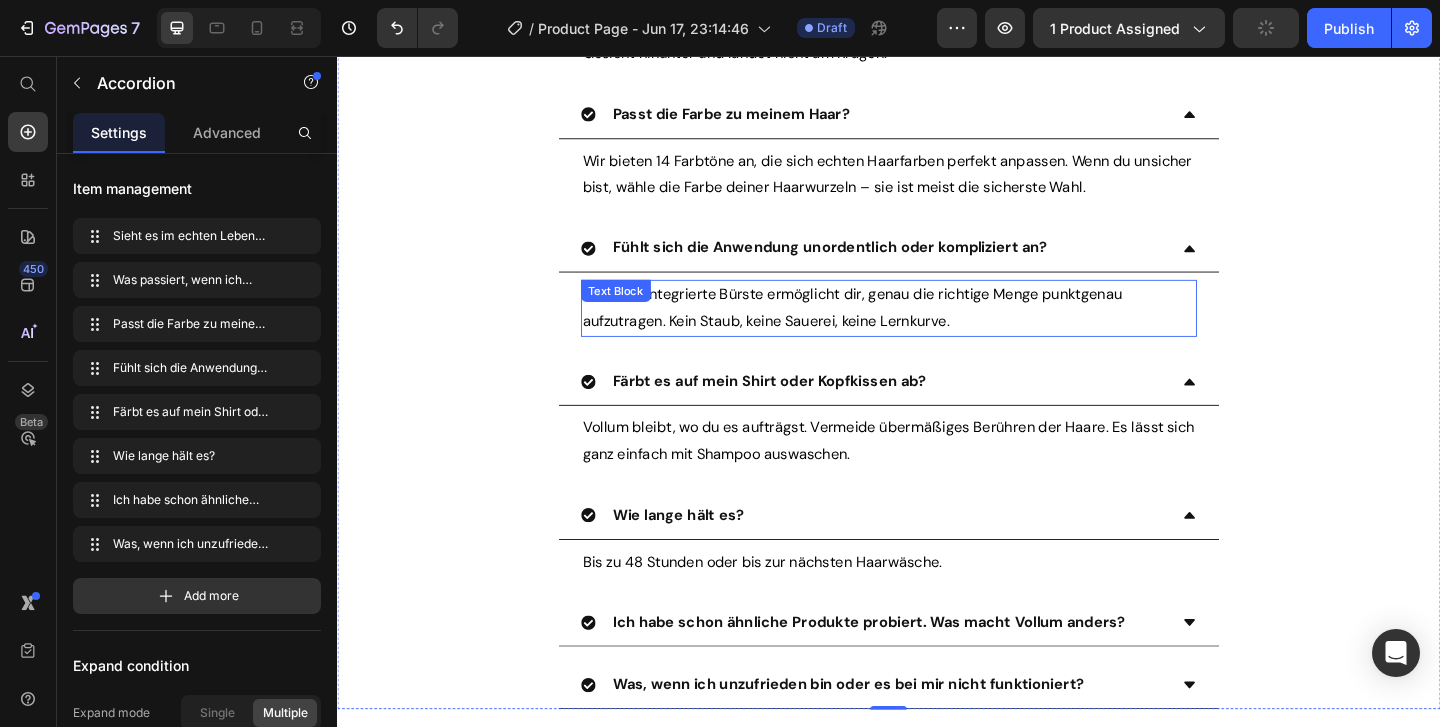 scroll, scrollTop: 7860, scrollLeft: 0, axis: vertical 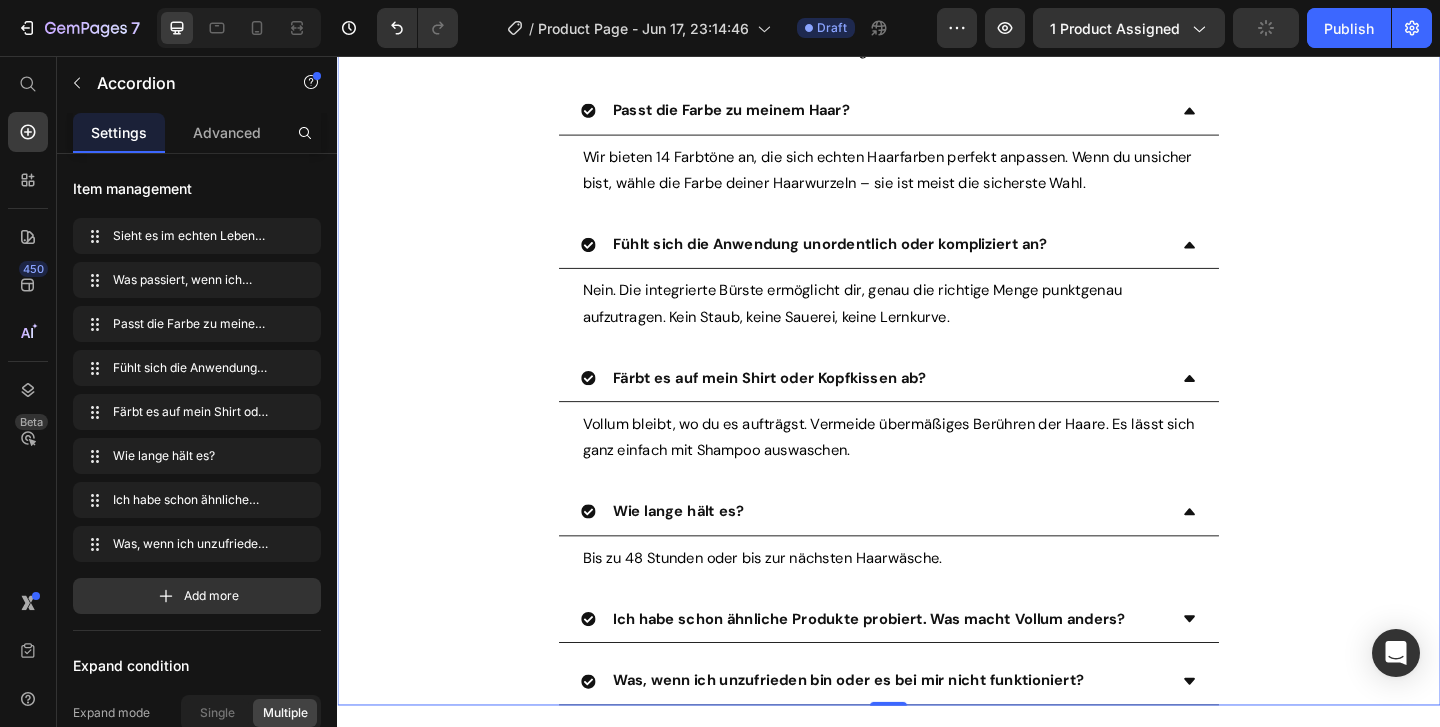 click on "Wie lange hält es?" at bounding box center (921, 551) 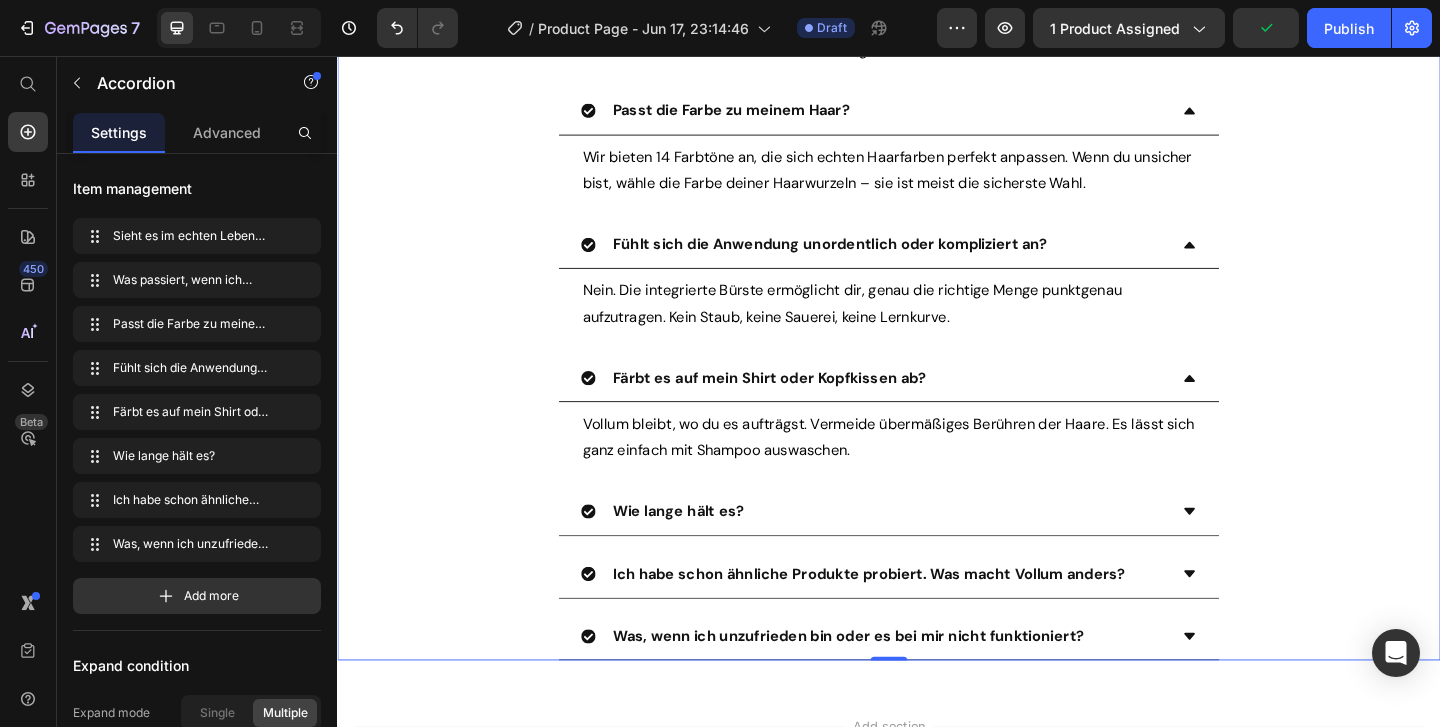 click on "Färbt es auf mein Shirt oder Kopfkissen ab?" at bounding box center (921, 406) 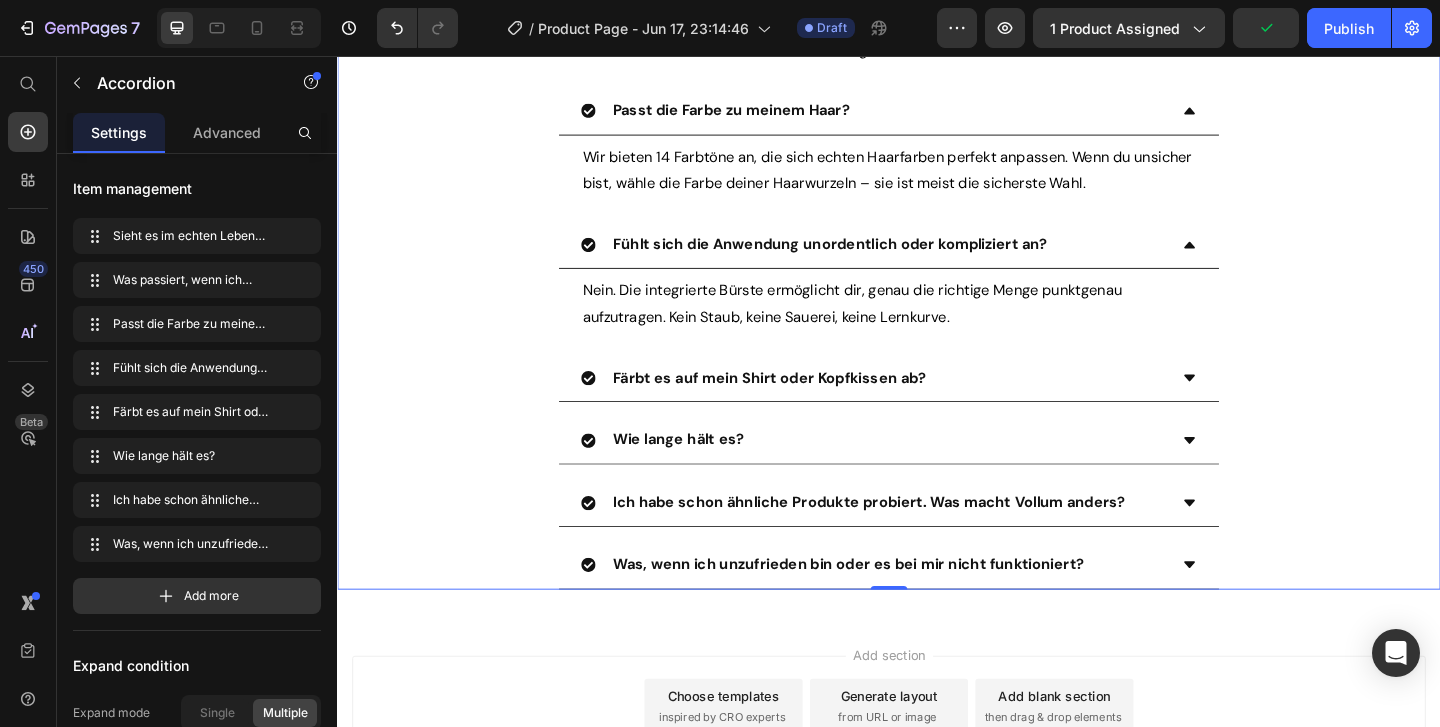click on "Fühlt sich die Anwendung unordentlich oder kompliziert an?" at bounding box center [921, 260] 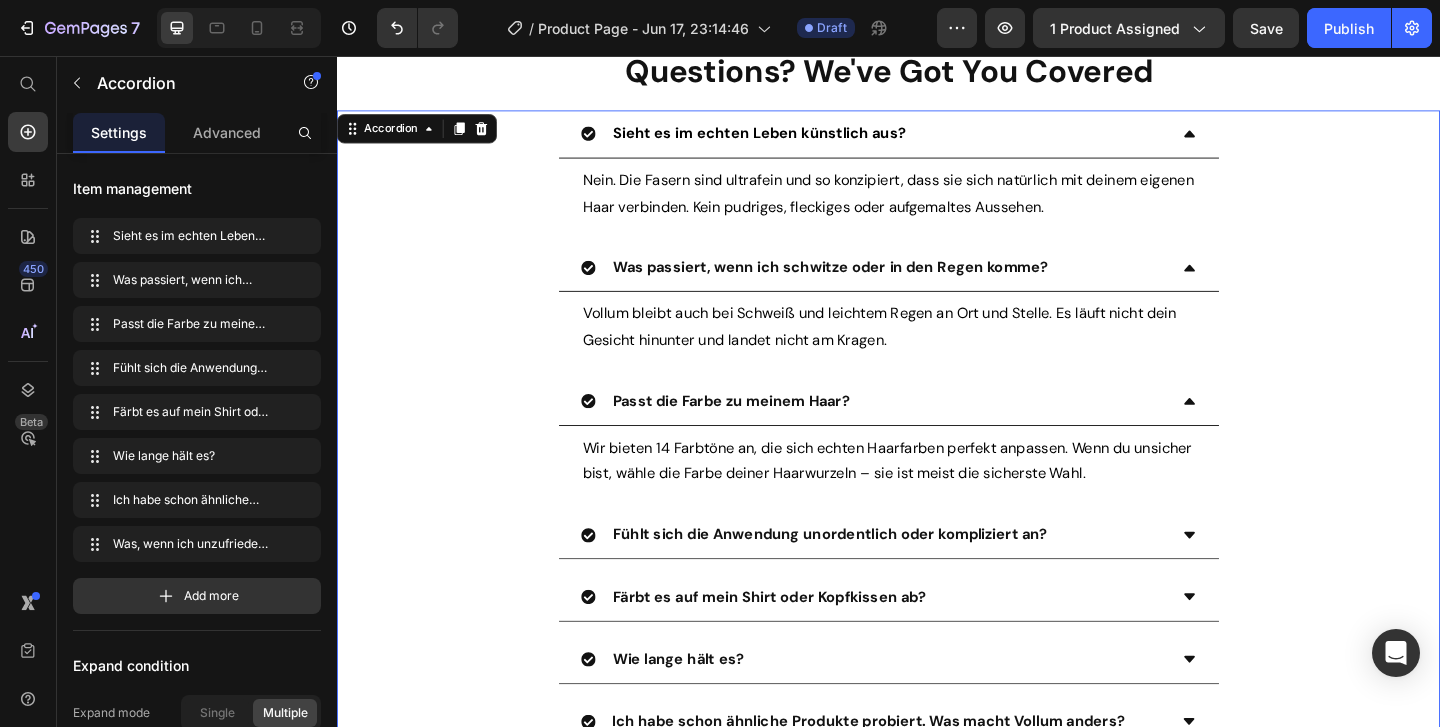 scroll, scrollTop: 7540, scrollLeft: 0, axis: vertical 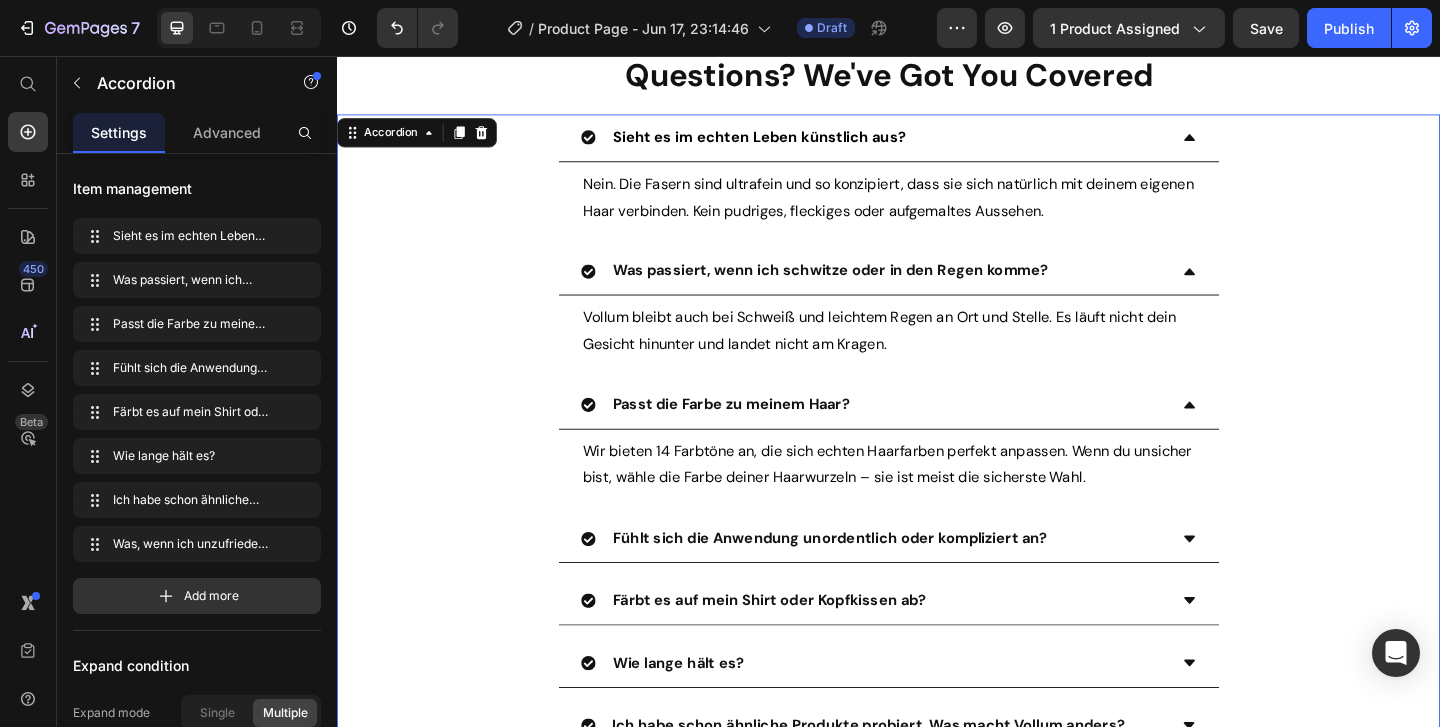 click on "Passt die Farbe zu meinem Haar?" at bounding box center [921, 435] 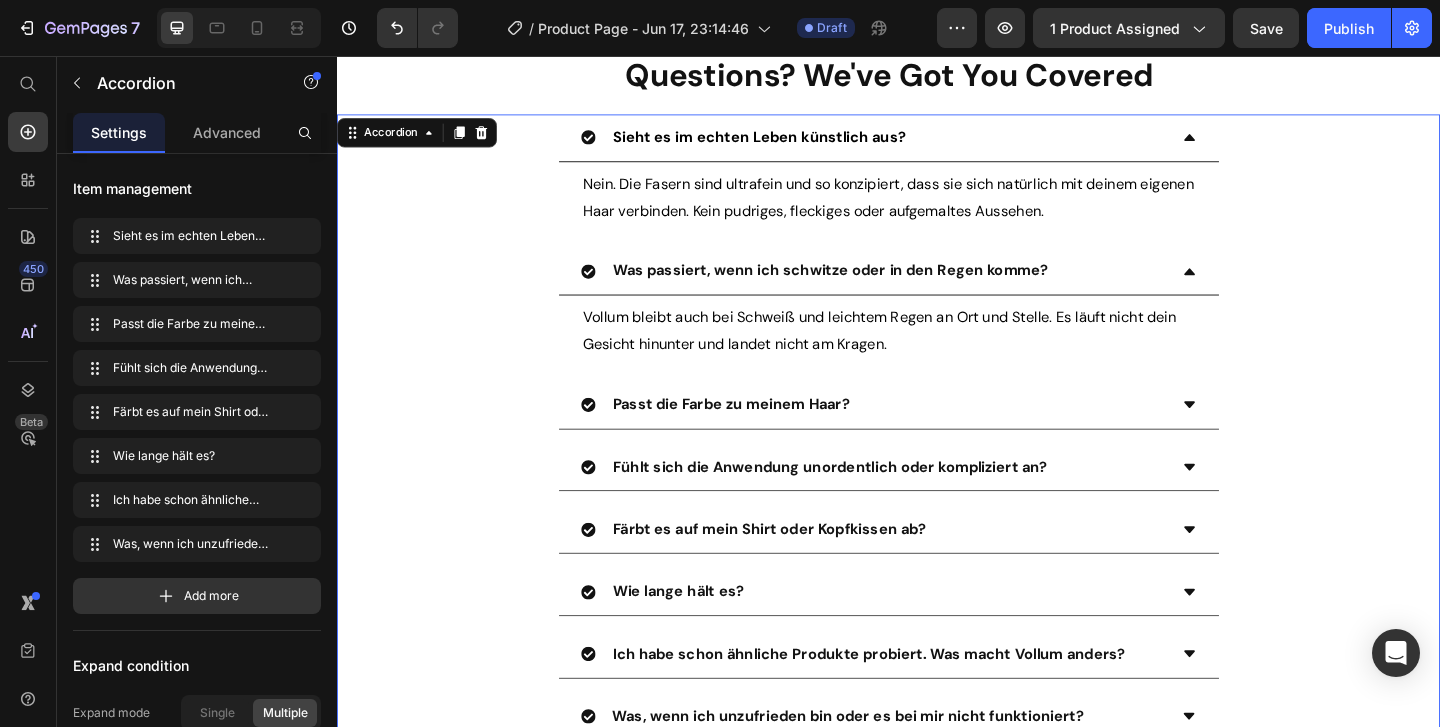 click on "Was passiert, wenn ich schwitze oder in den Regen komme?" at bounding box center (921, 289) 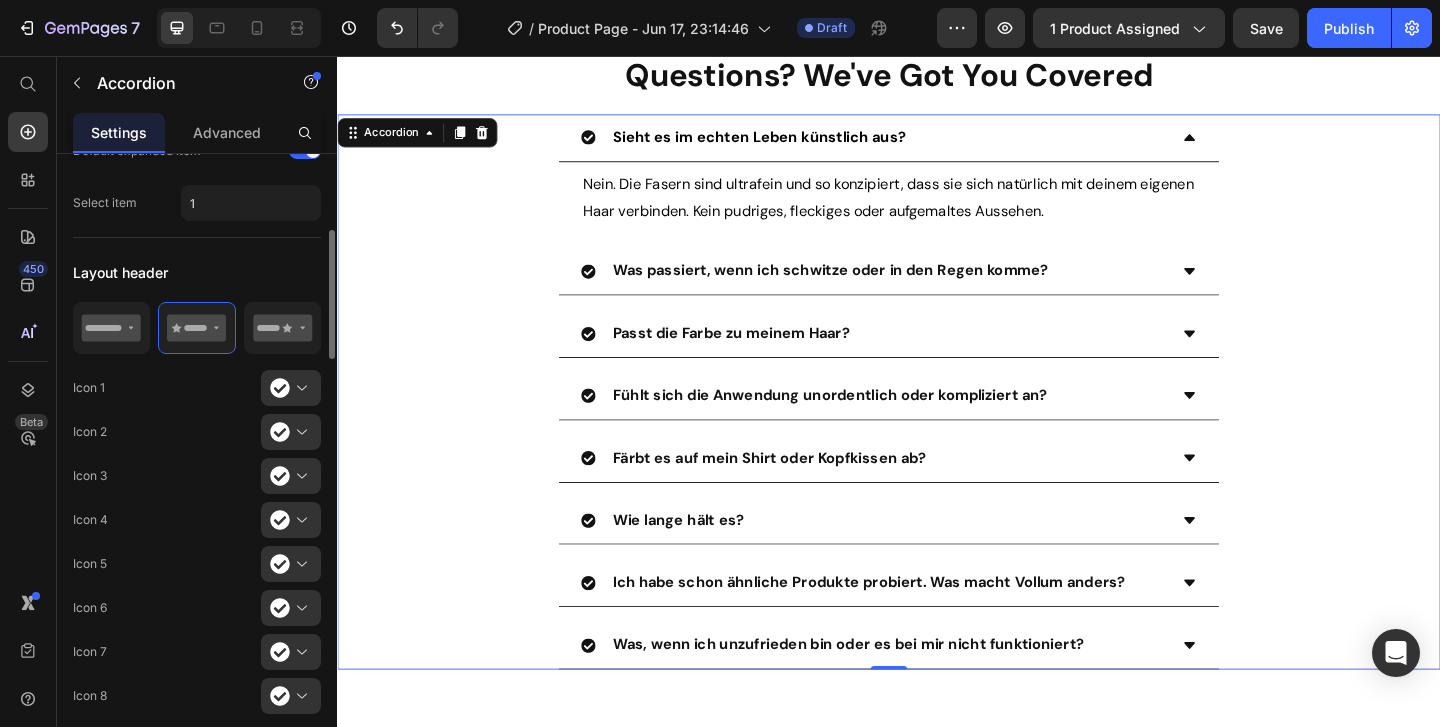 scroll, scrollTop: 629, scrollLeft: 0, axis: vertical 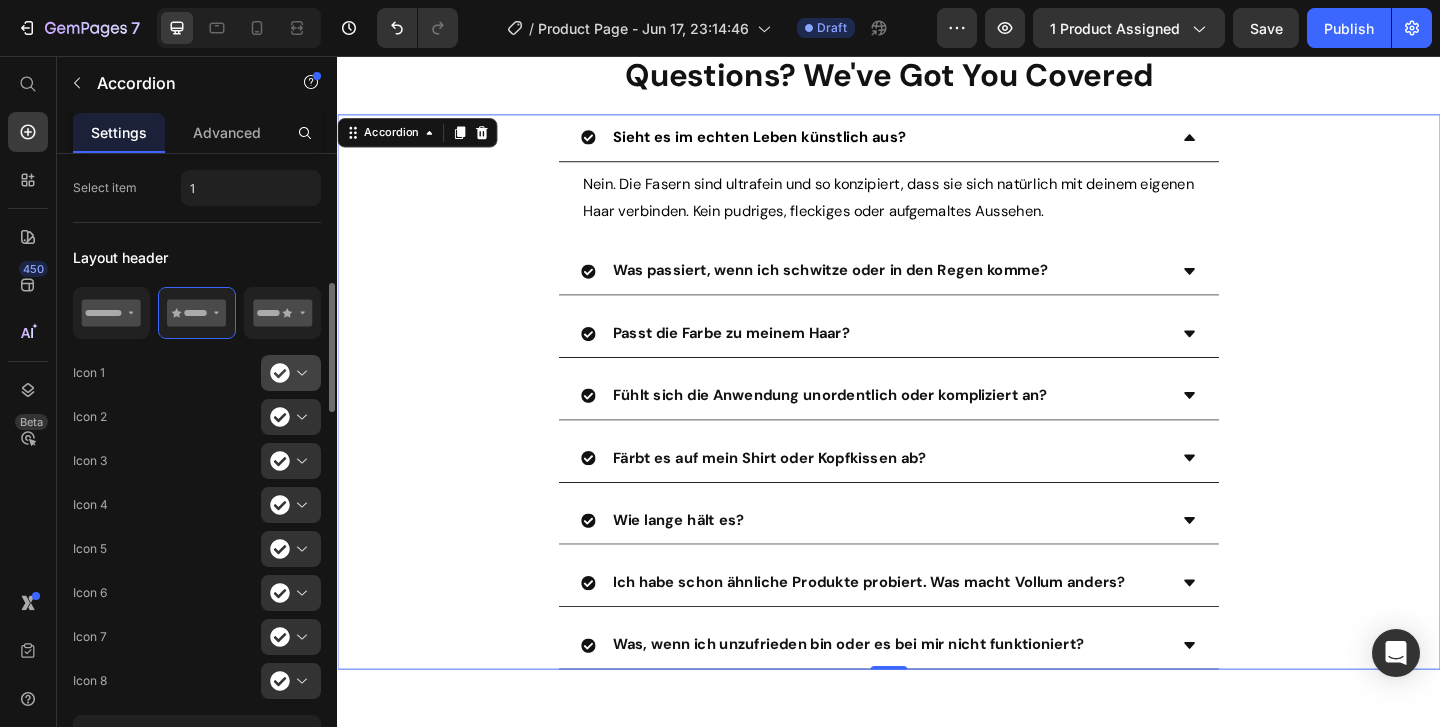 click at bounding box center [299, 373] 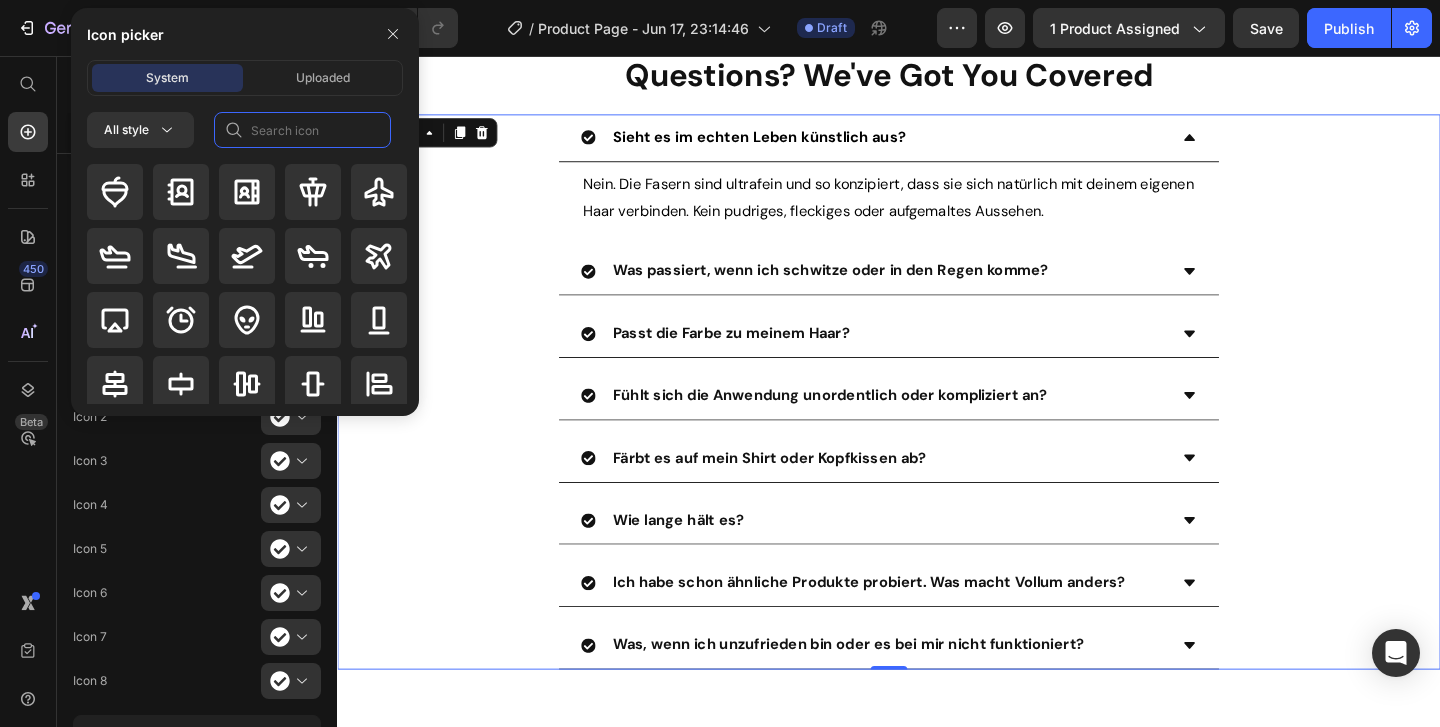 click 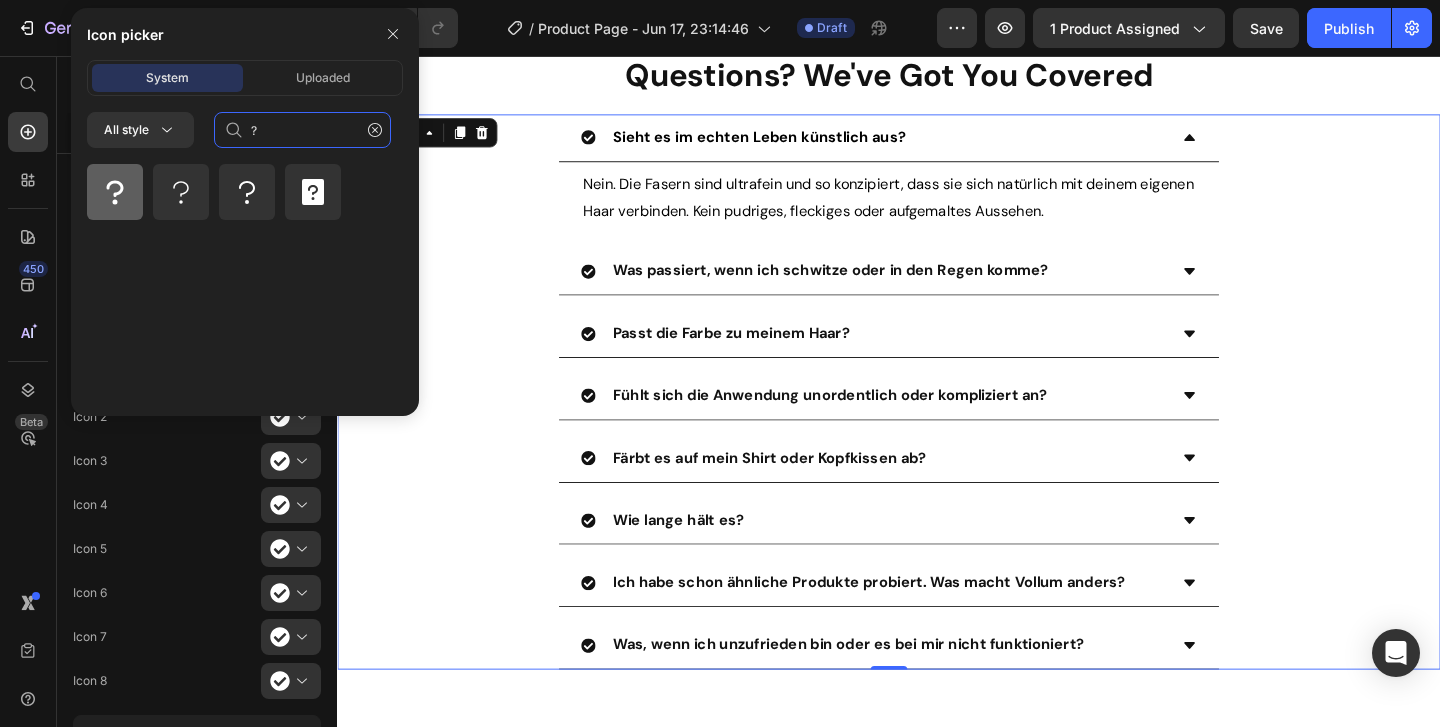 type on "?" 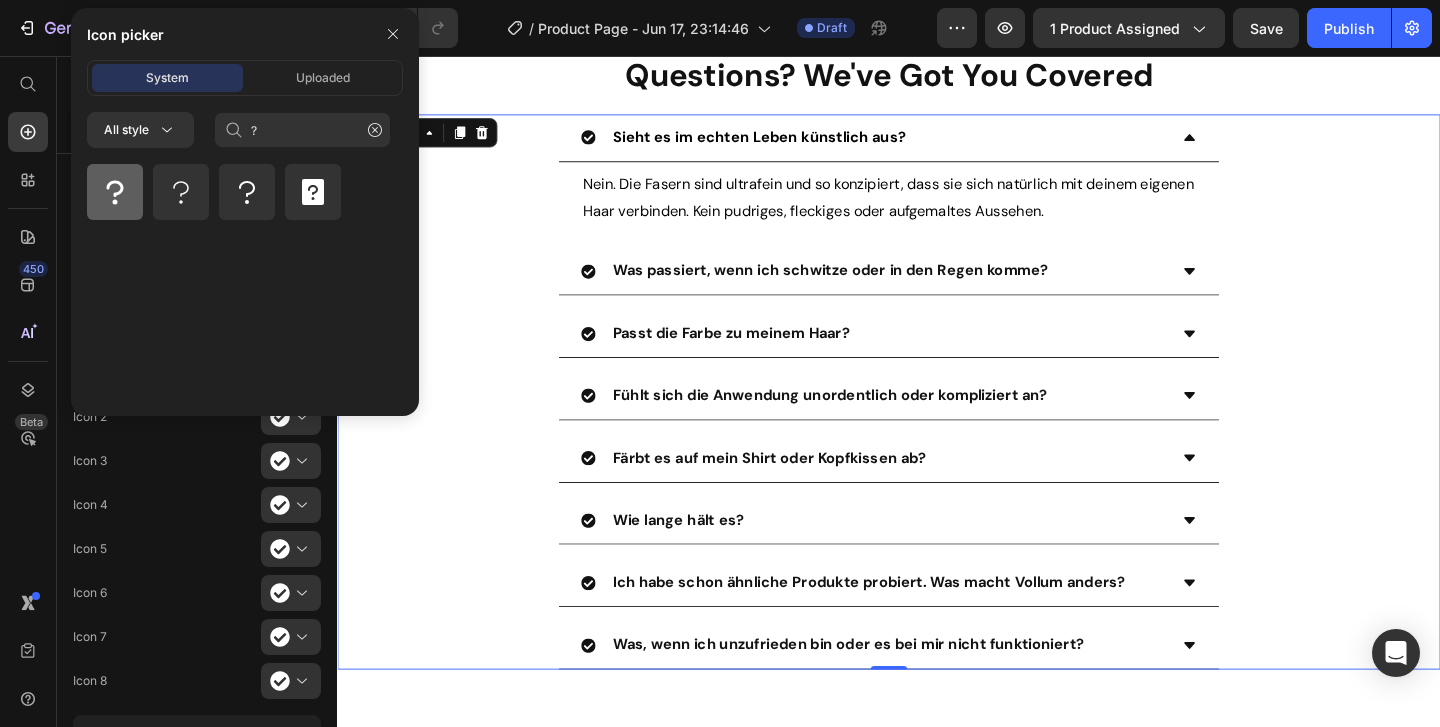 click 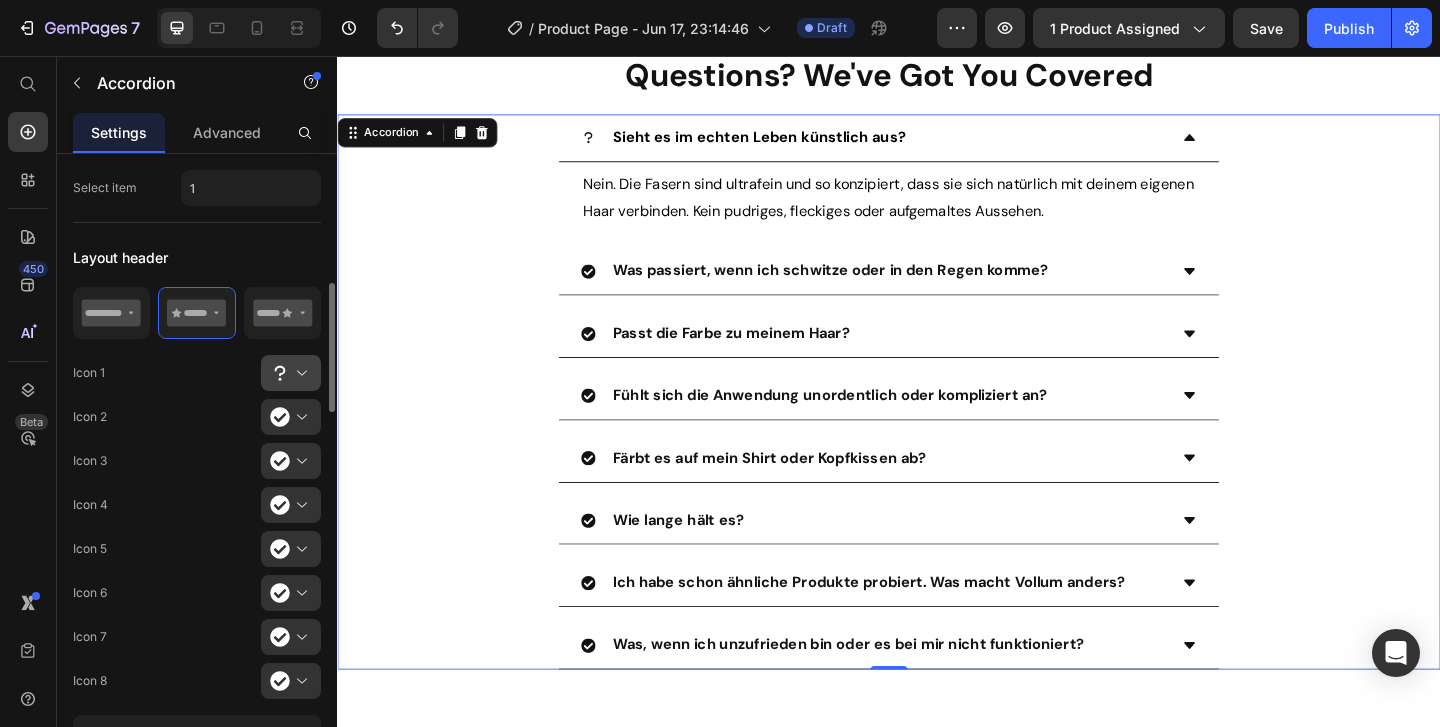 click at bounding box center [299, 373] 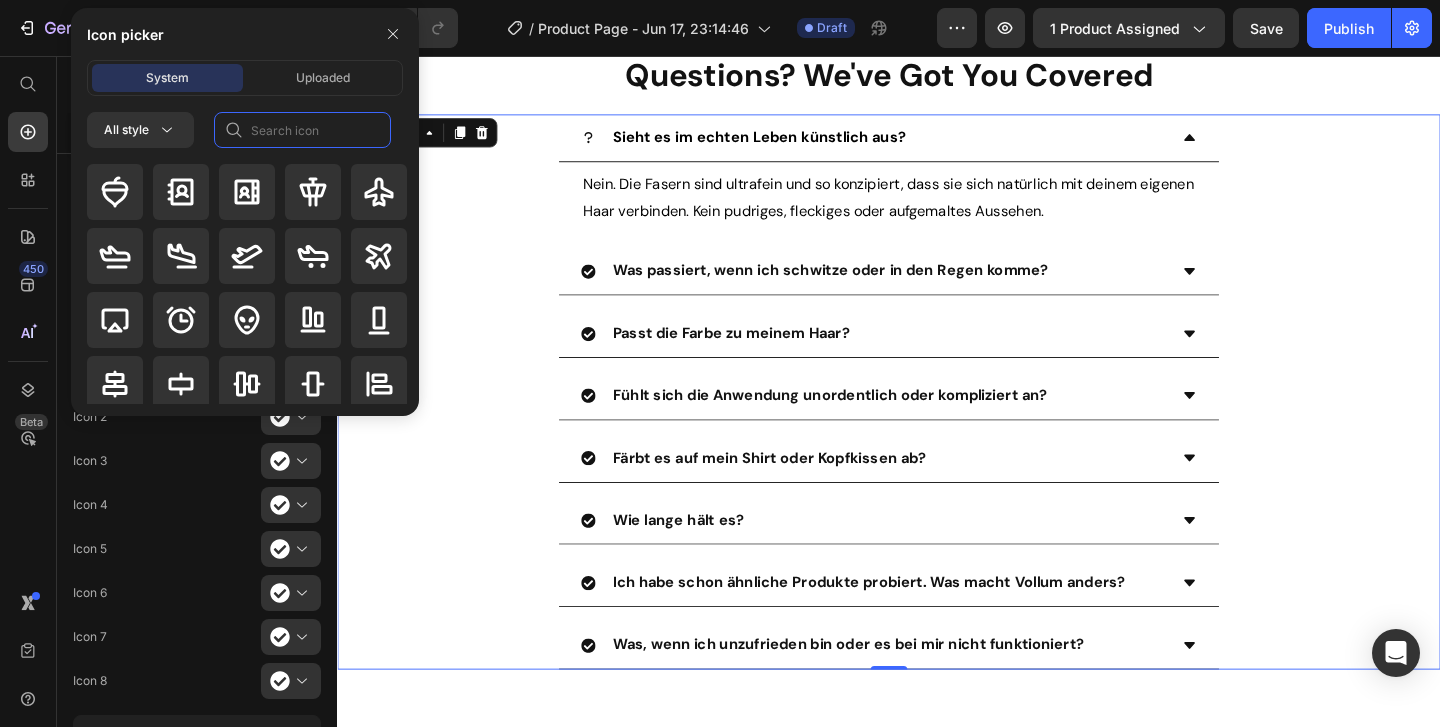 click 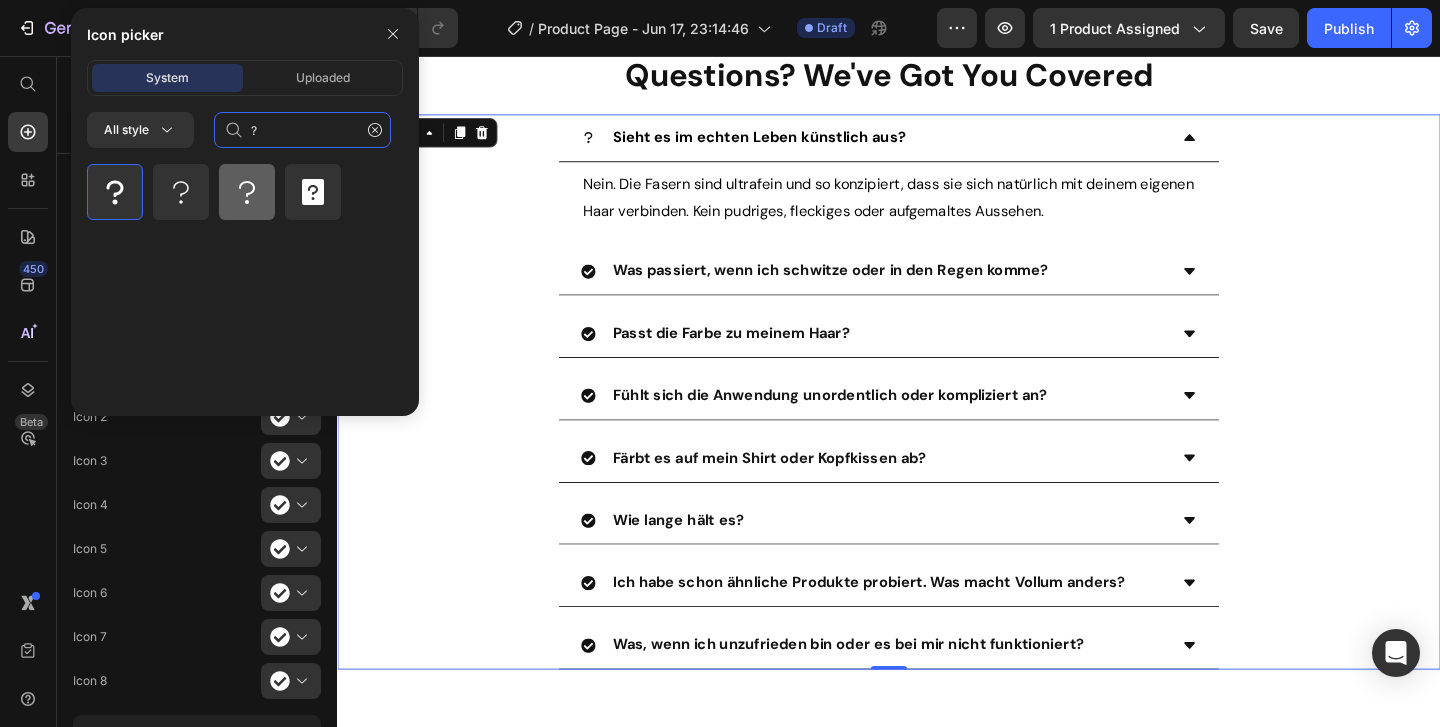 type on "?" 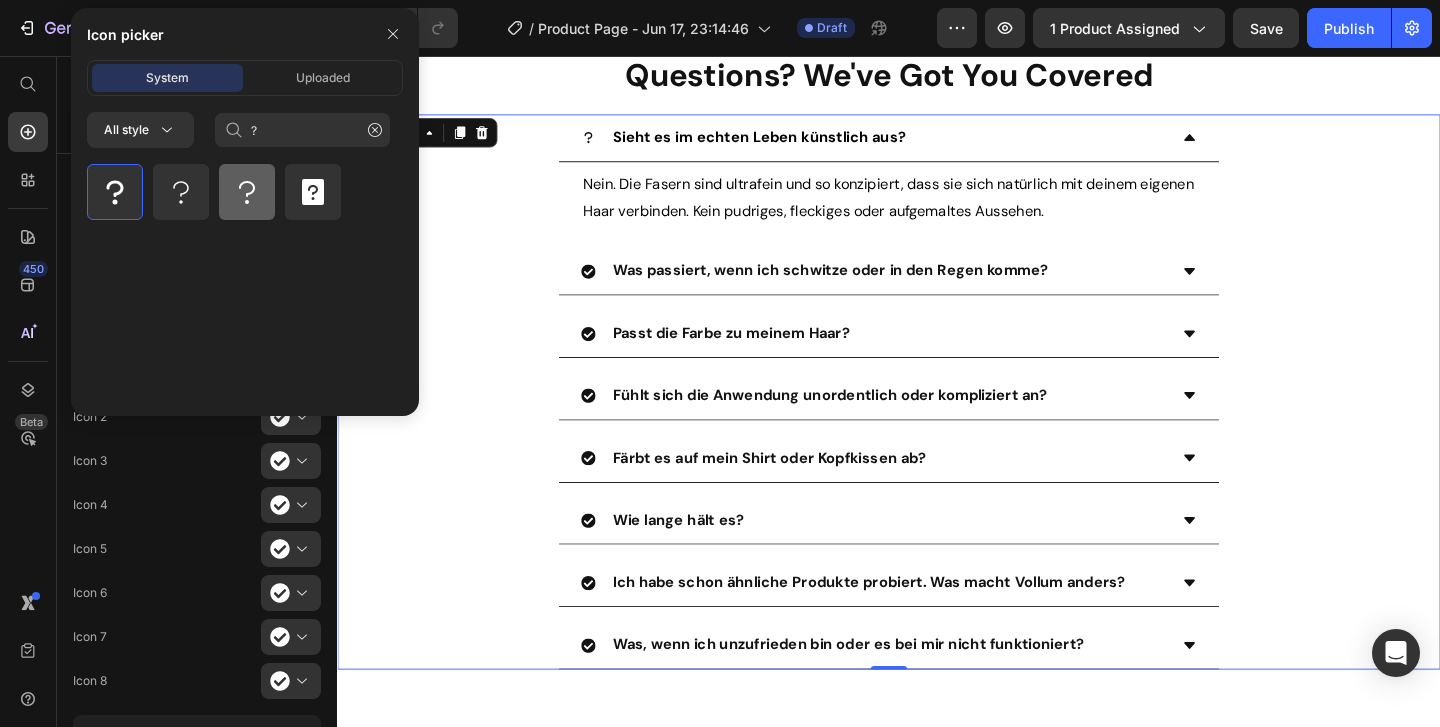 click 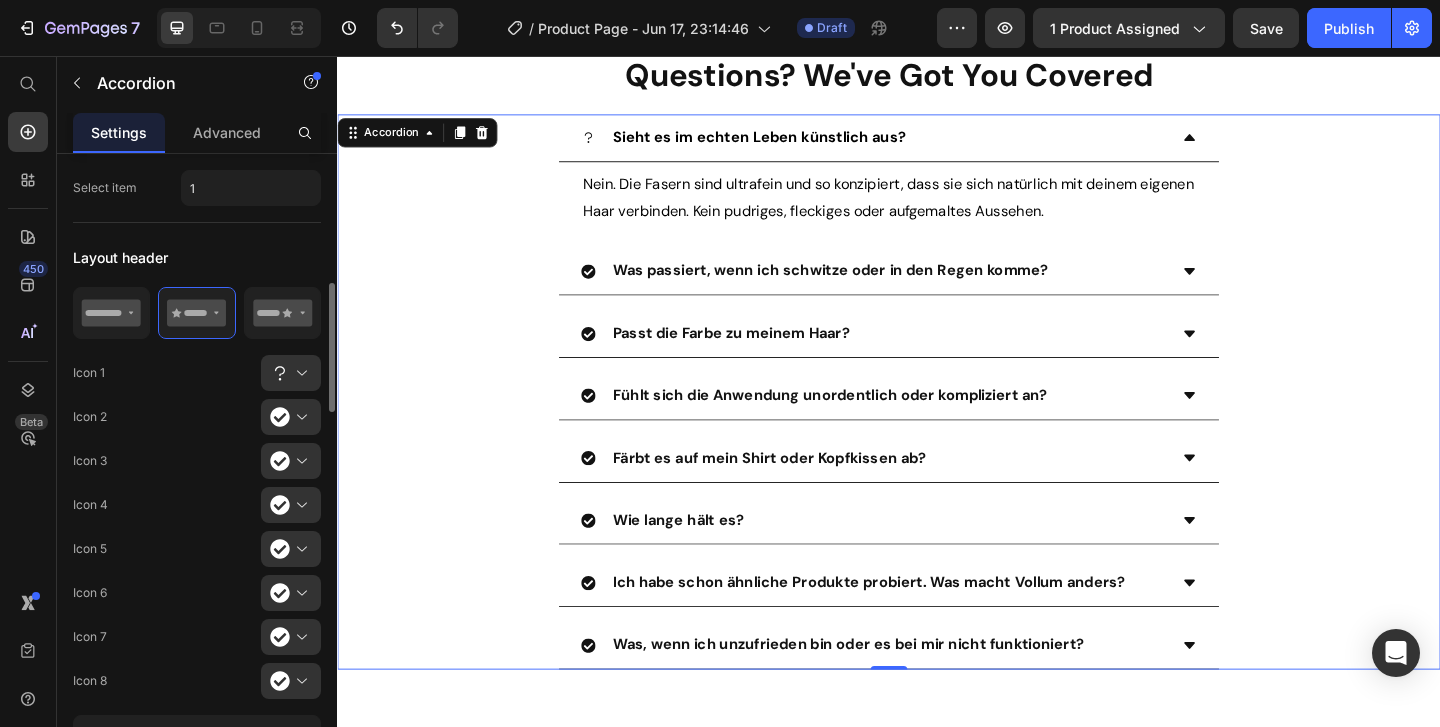 click on "Layout header Icon 1
Icon 2 Icon 3 Icon 4 Icon 5 Icon 6 Icon 7 Icon 8 Show more" 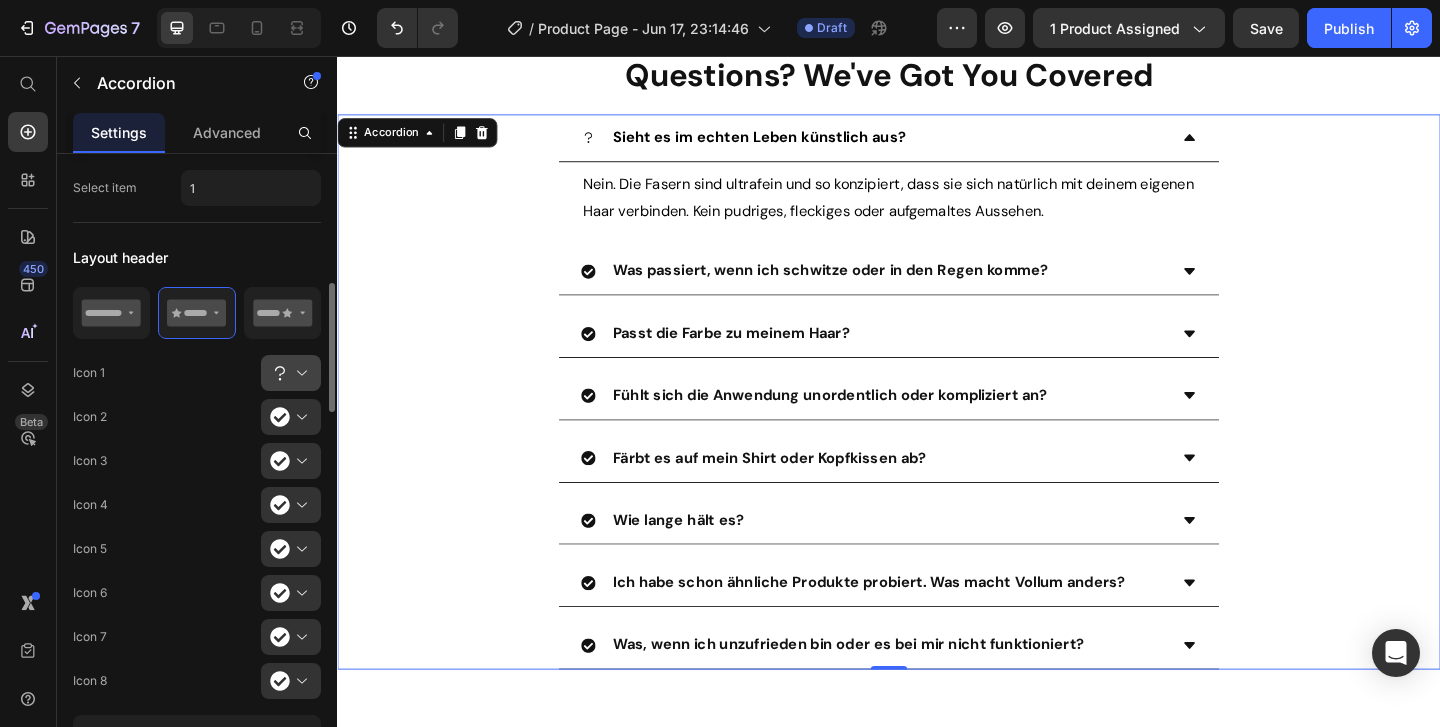 click at bounding box center (299, 373) 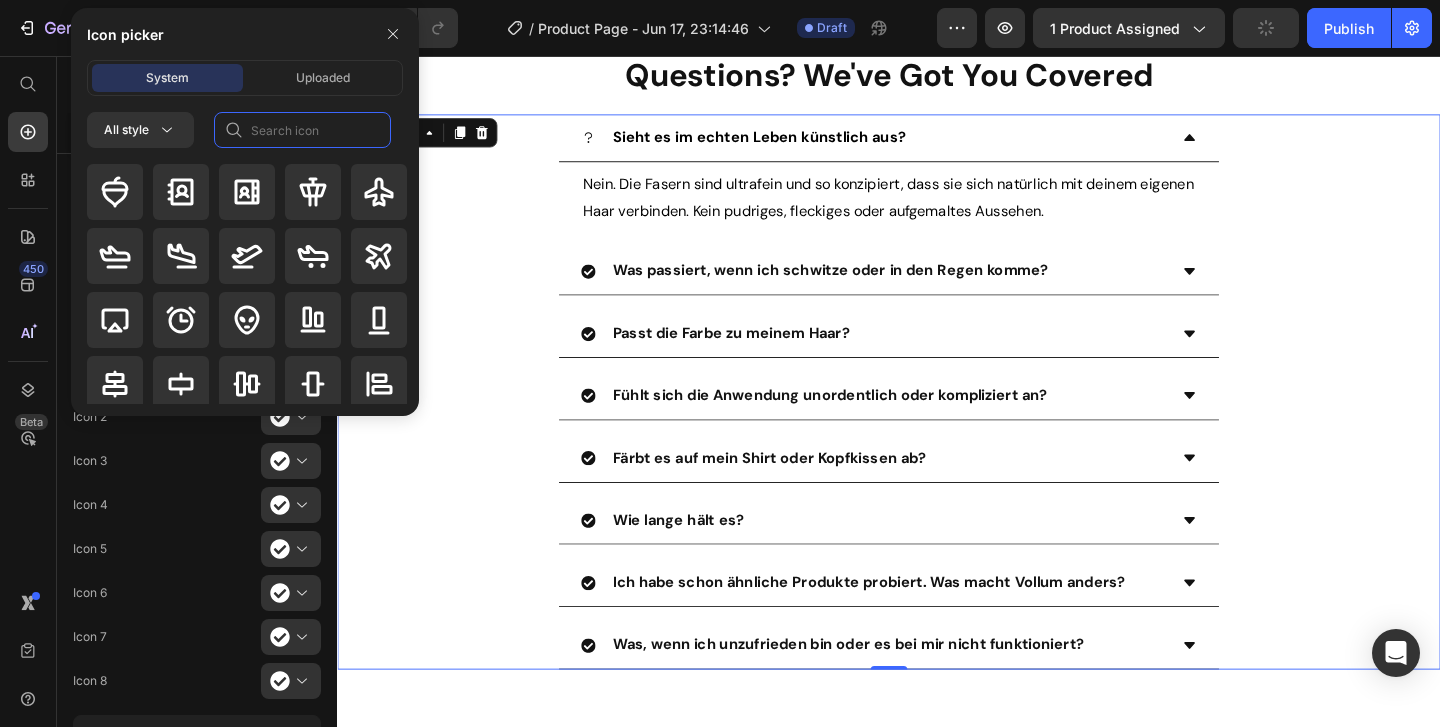 click 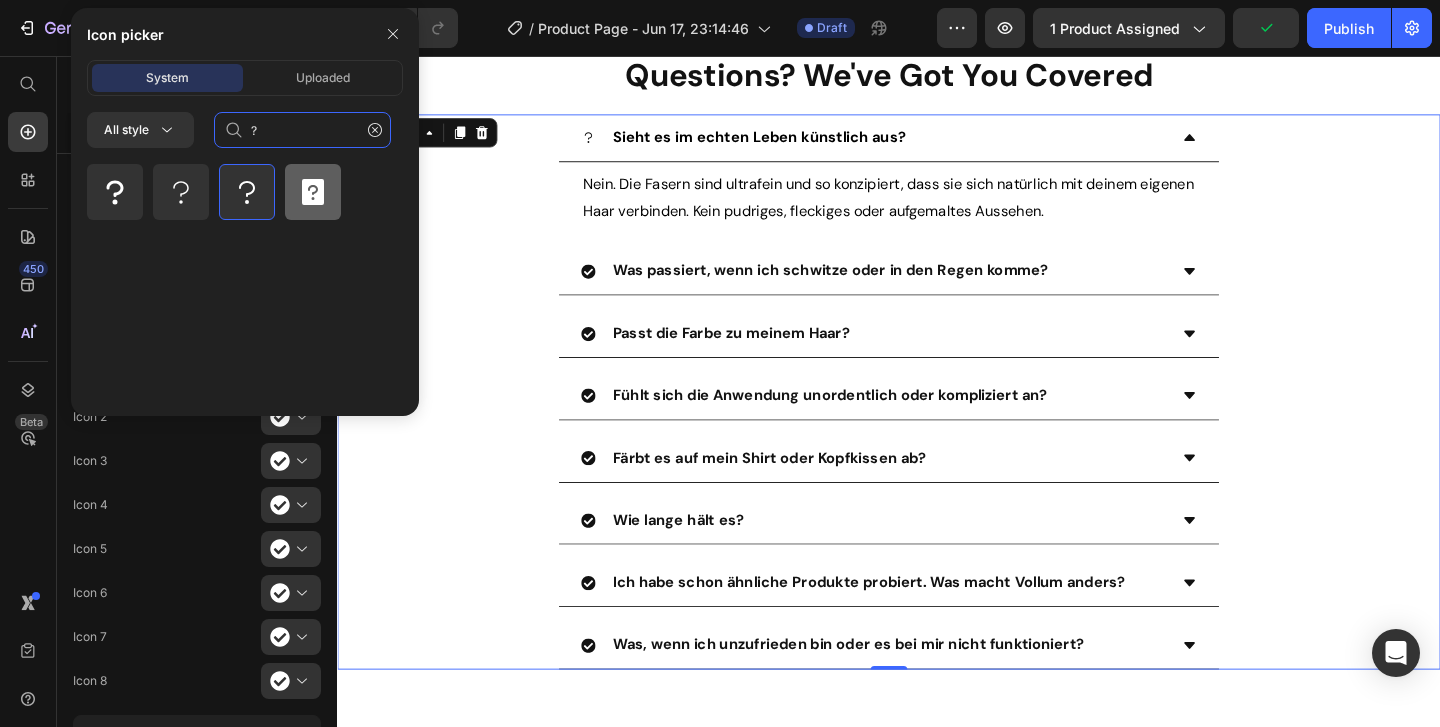 type on "?" 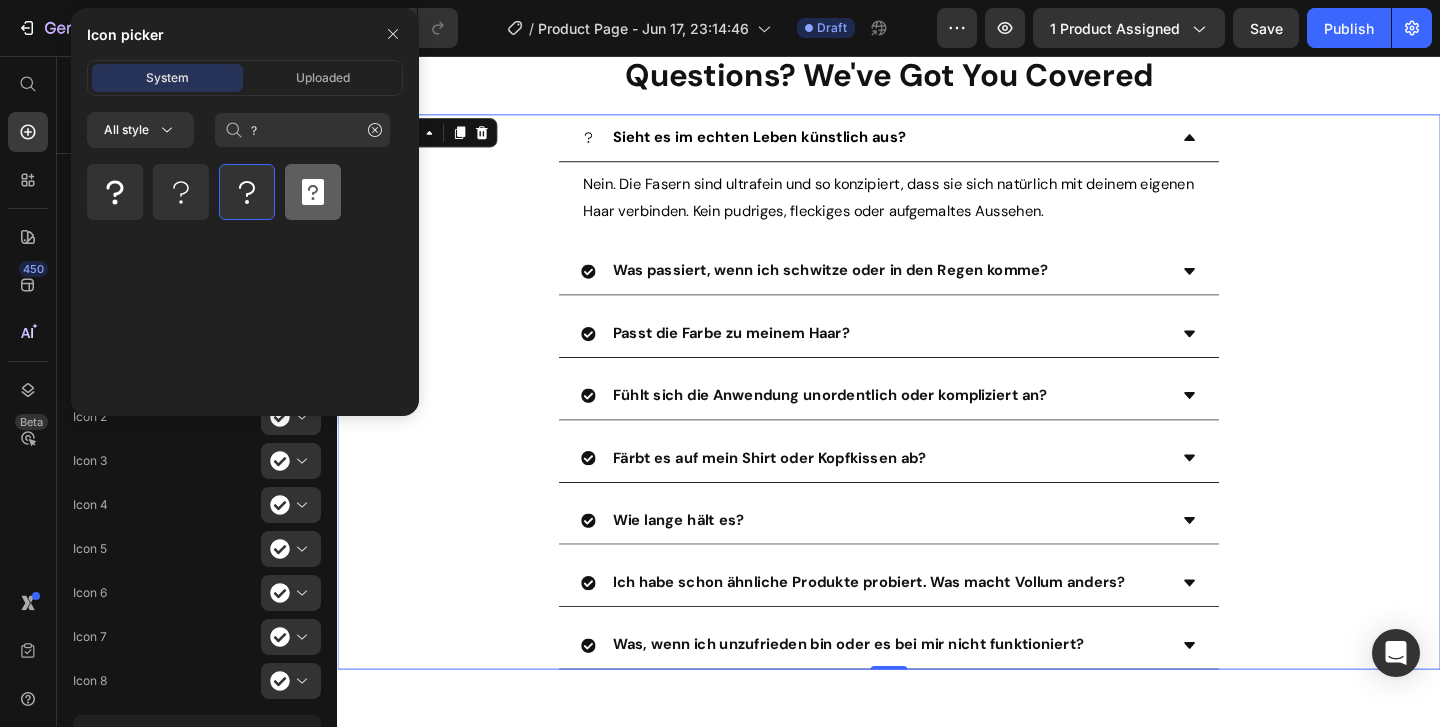 click 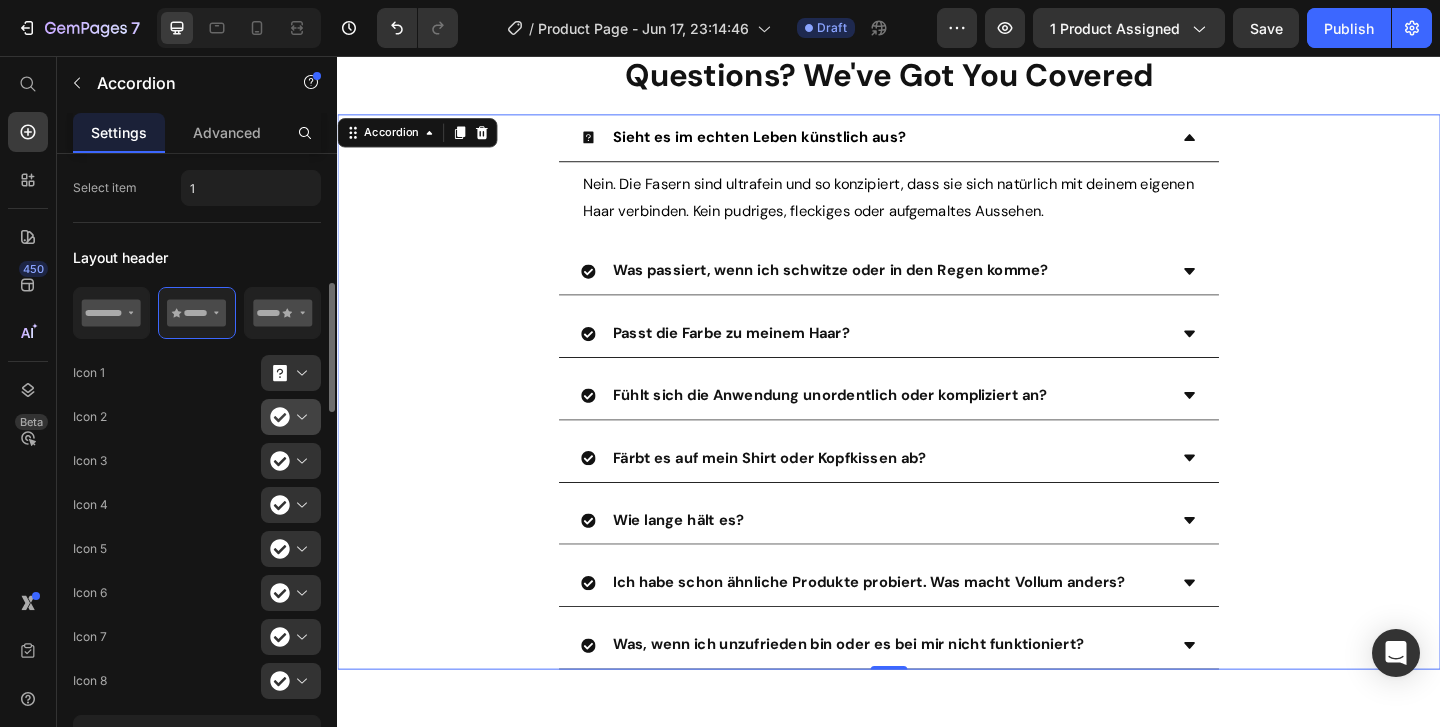 click 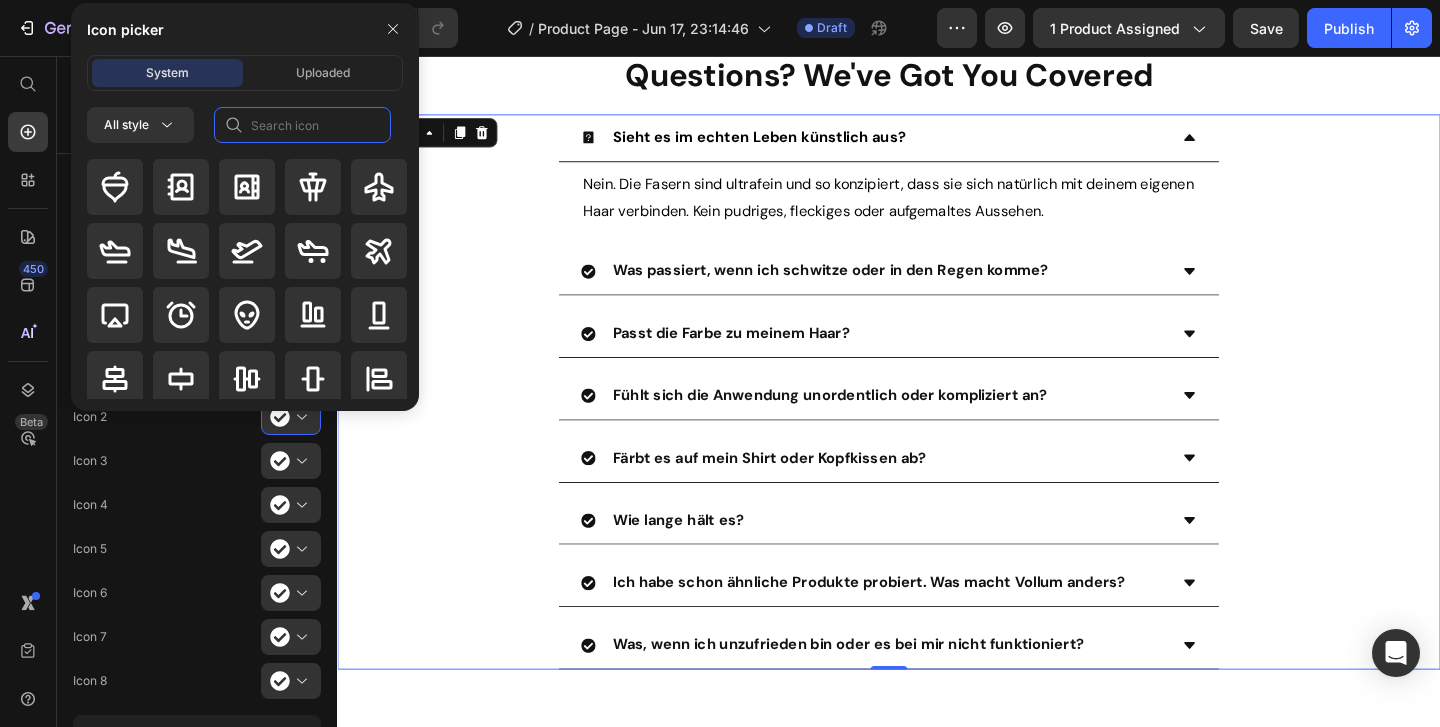 click 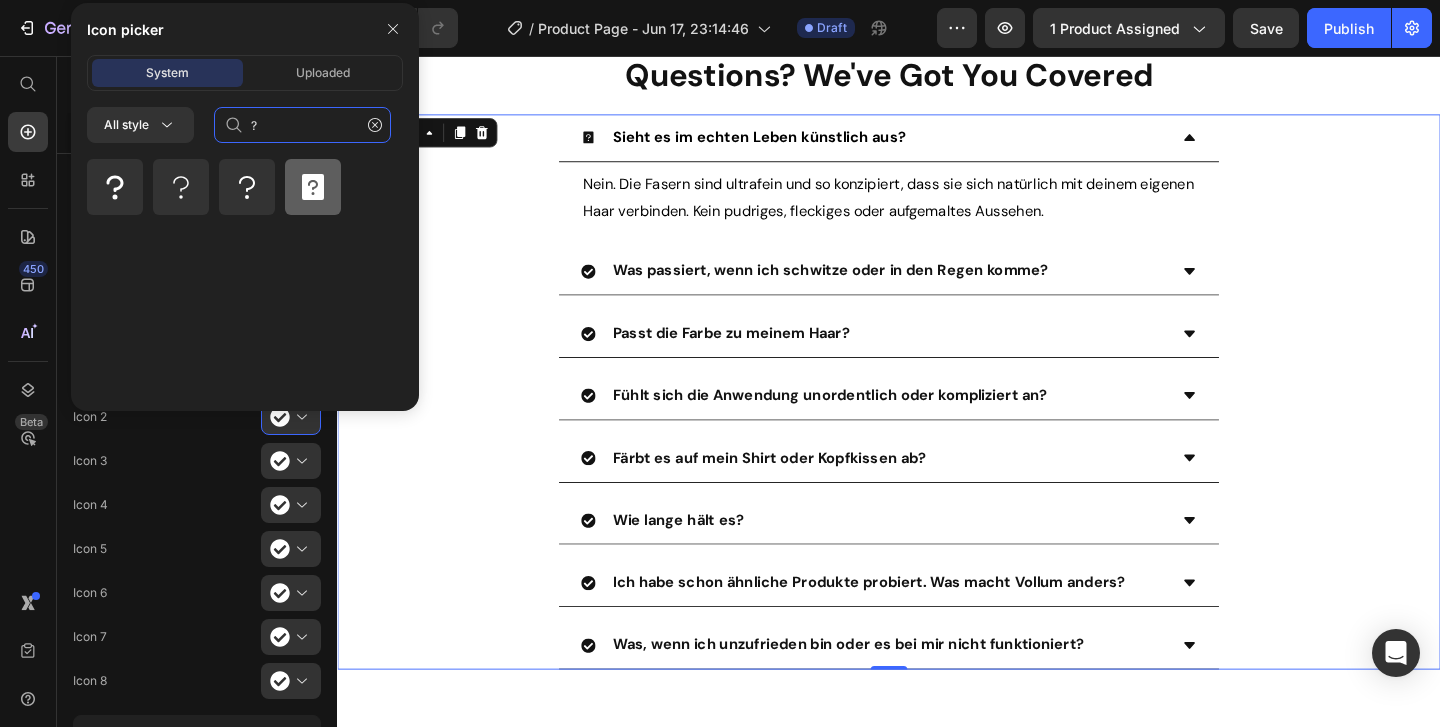 type on "?" 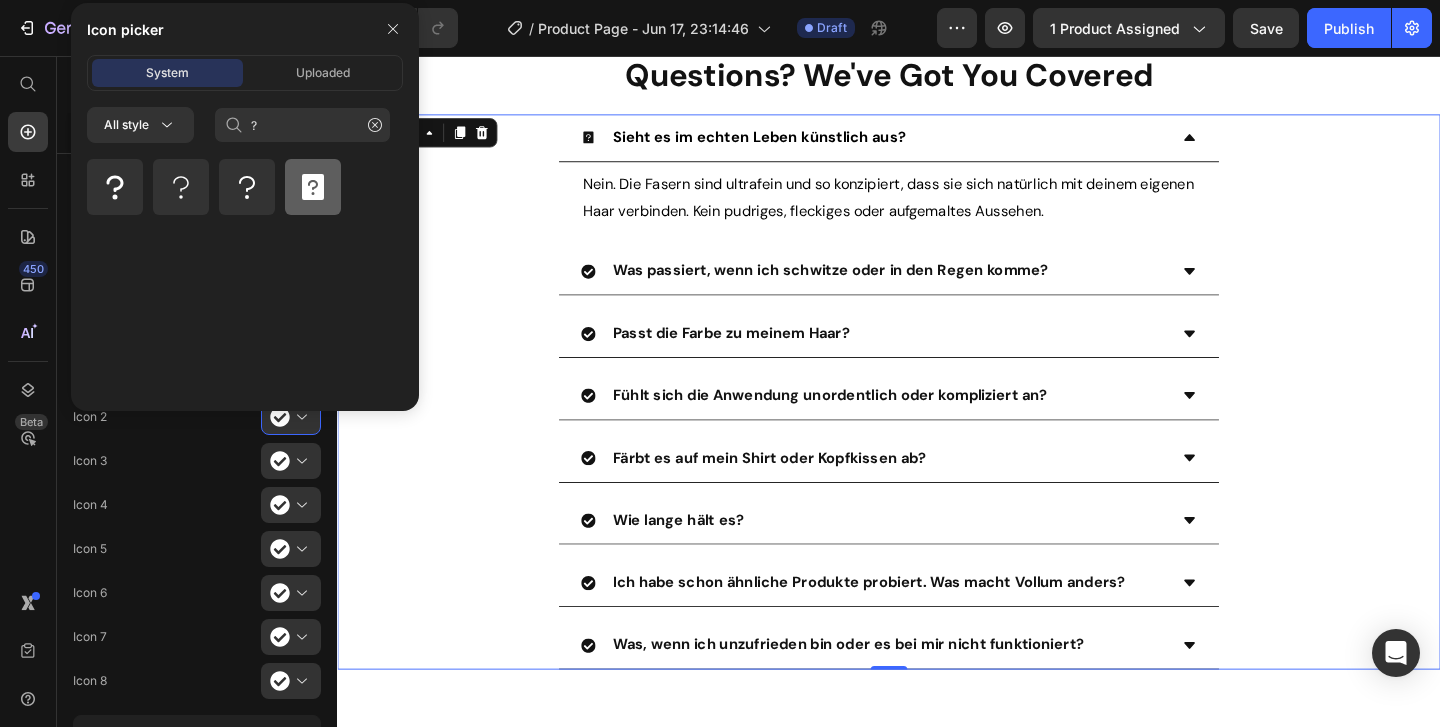 click 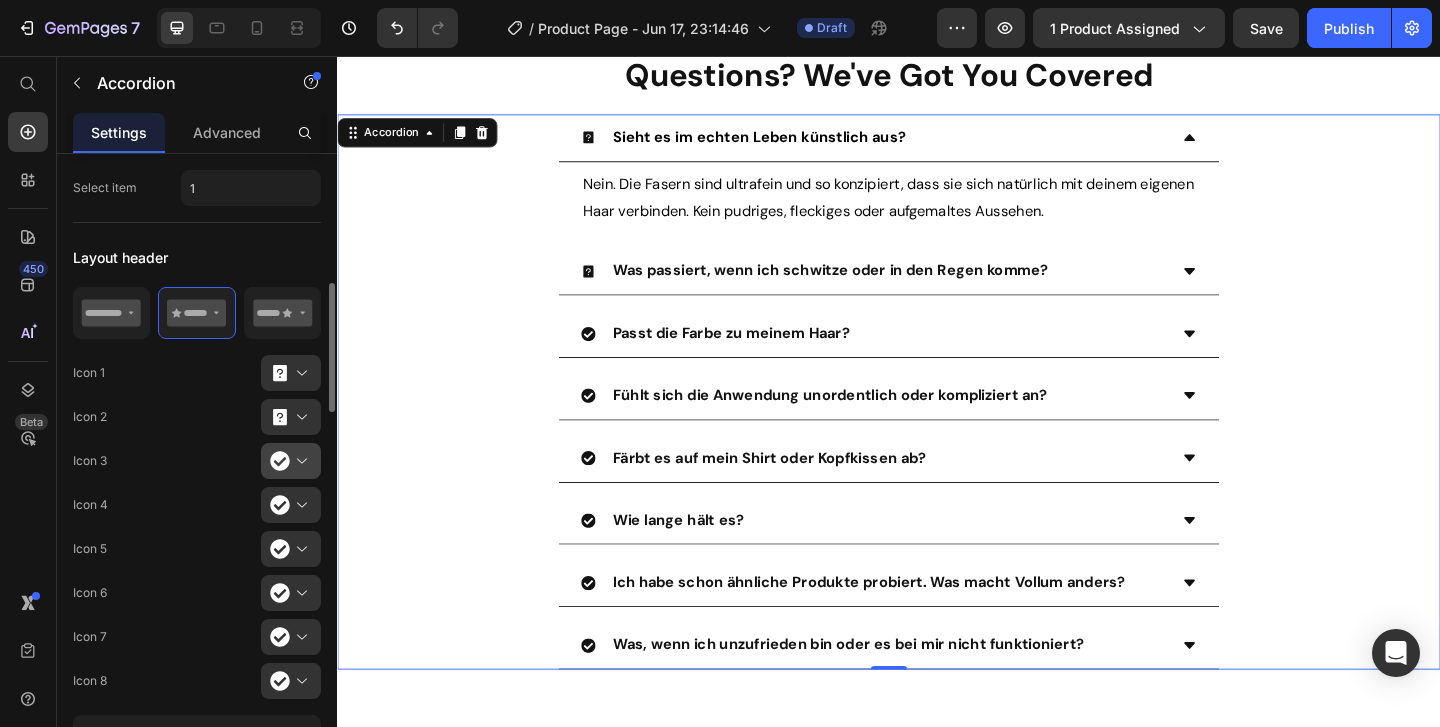 click at bounding box center [299, 461] 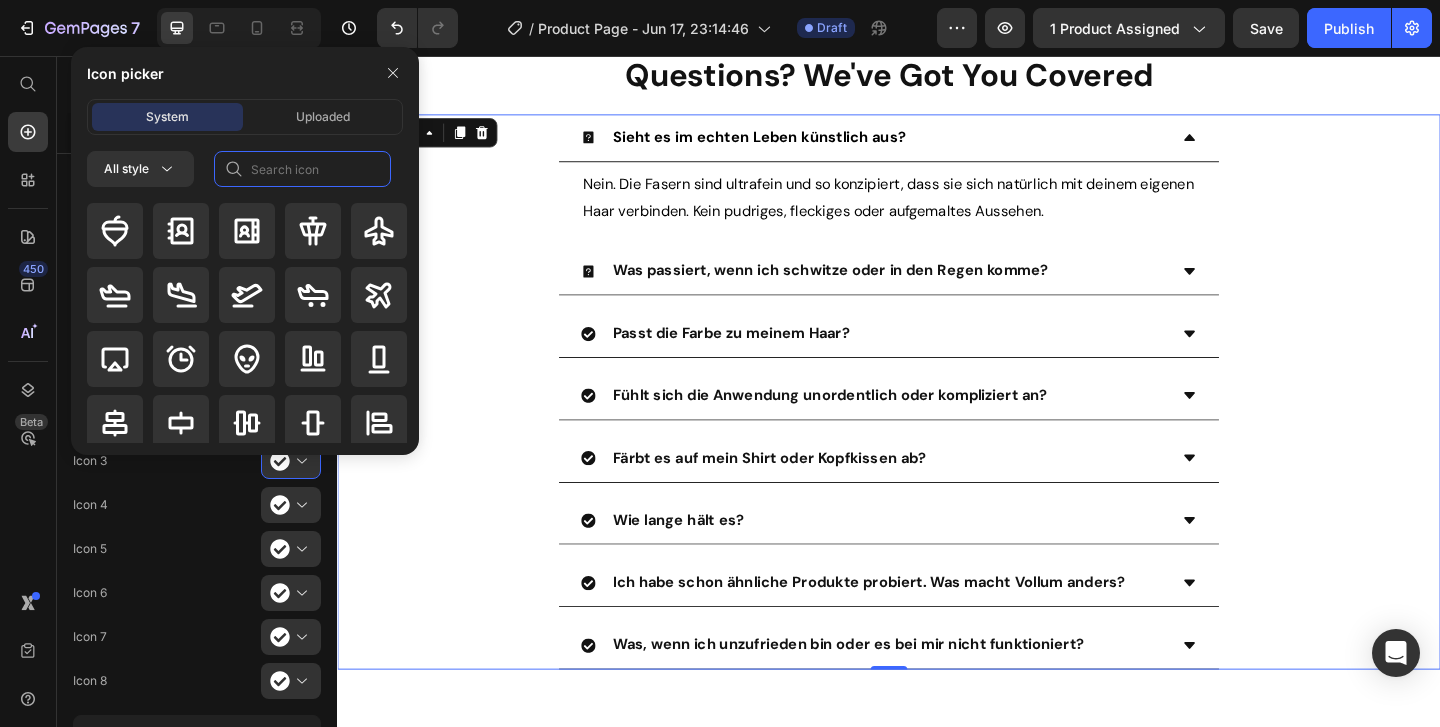 click 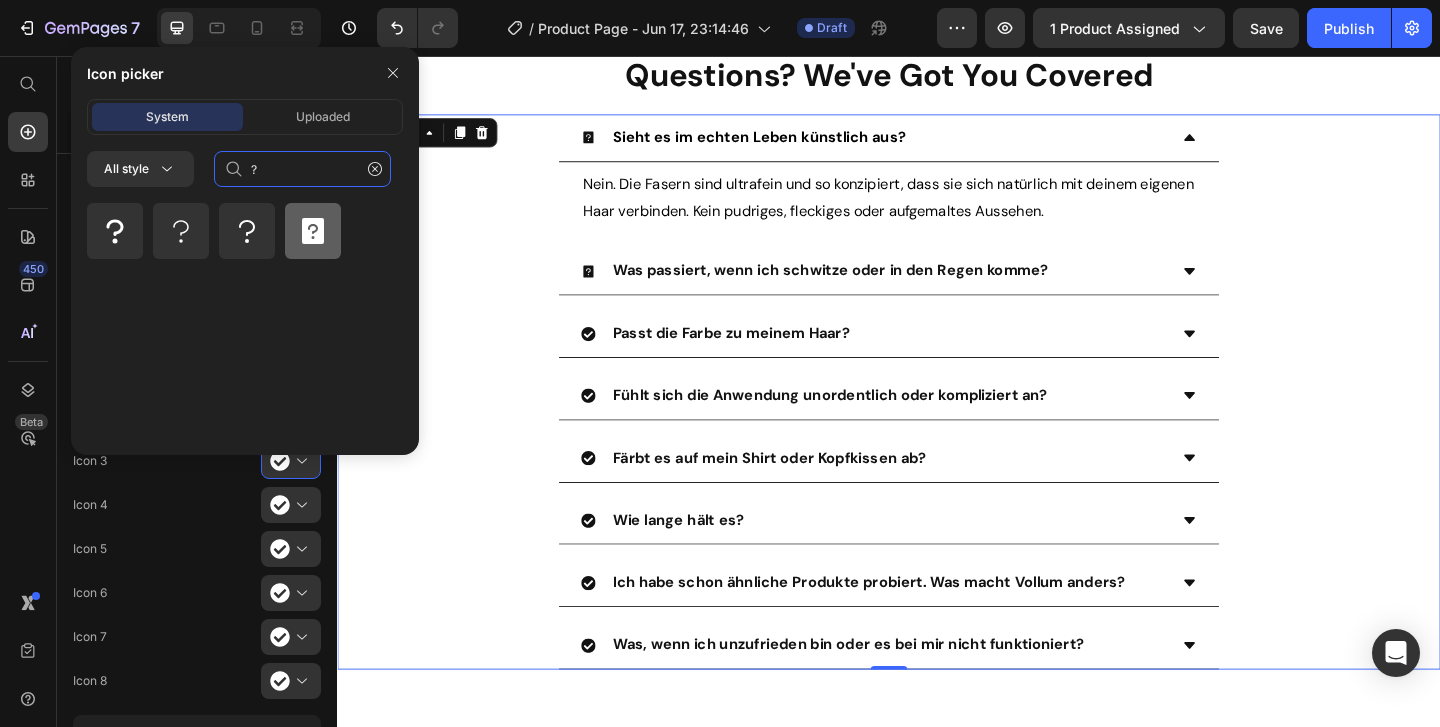 type on "?" 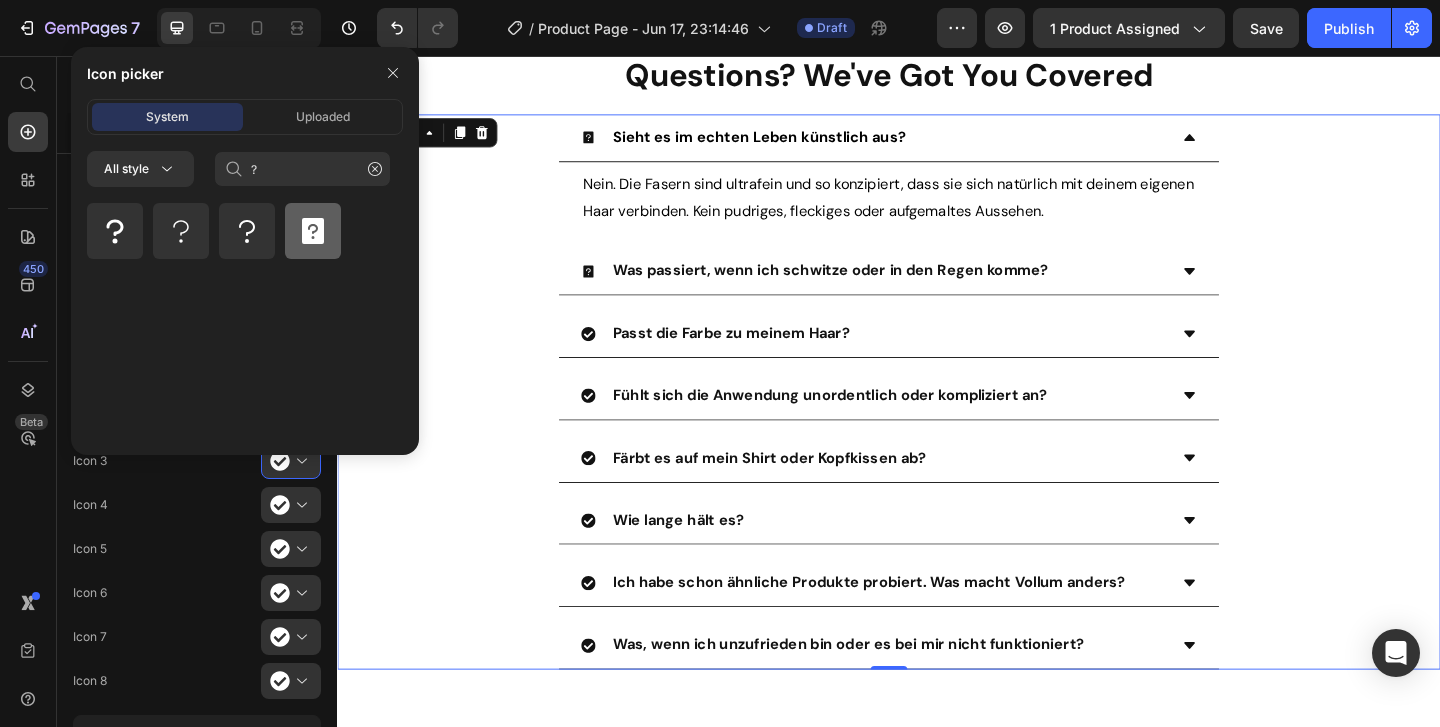 click 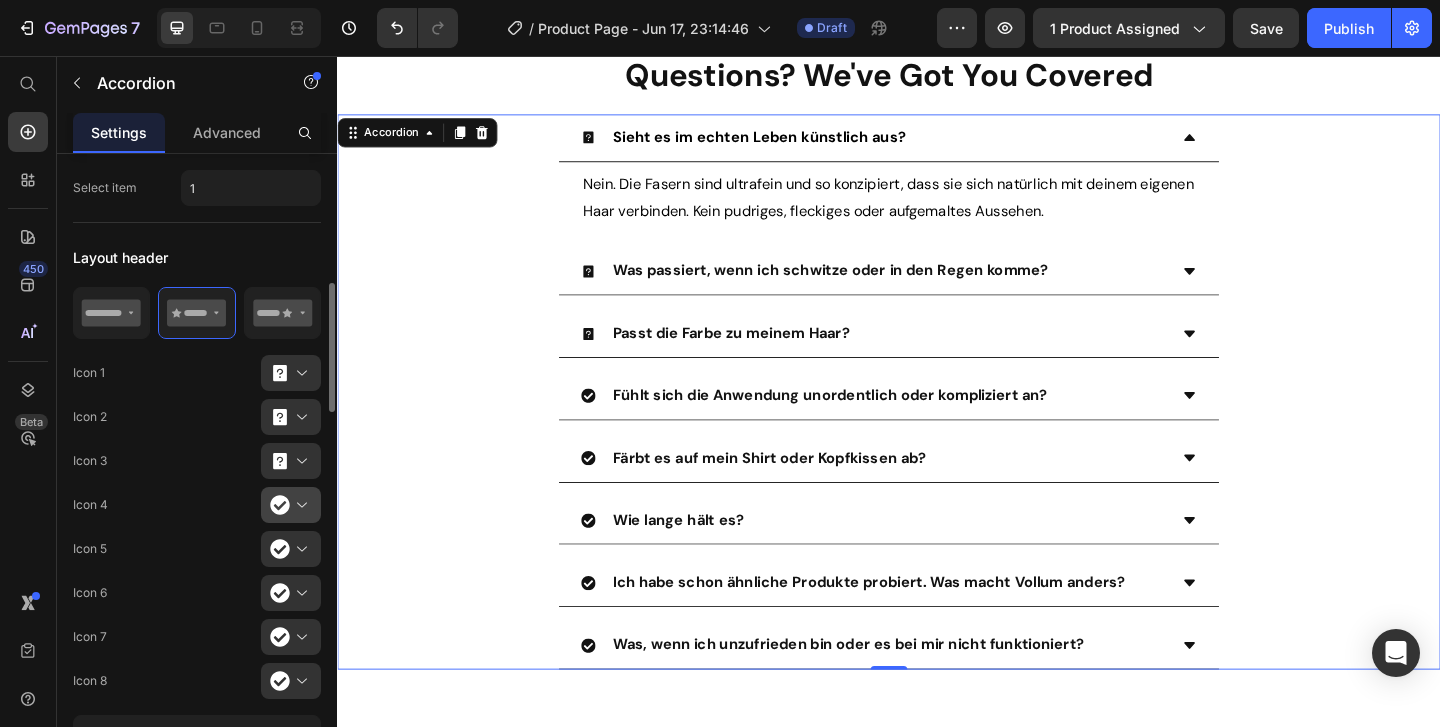 click at bounding box center (299, 505) 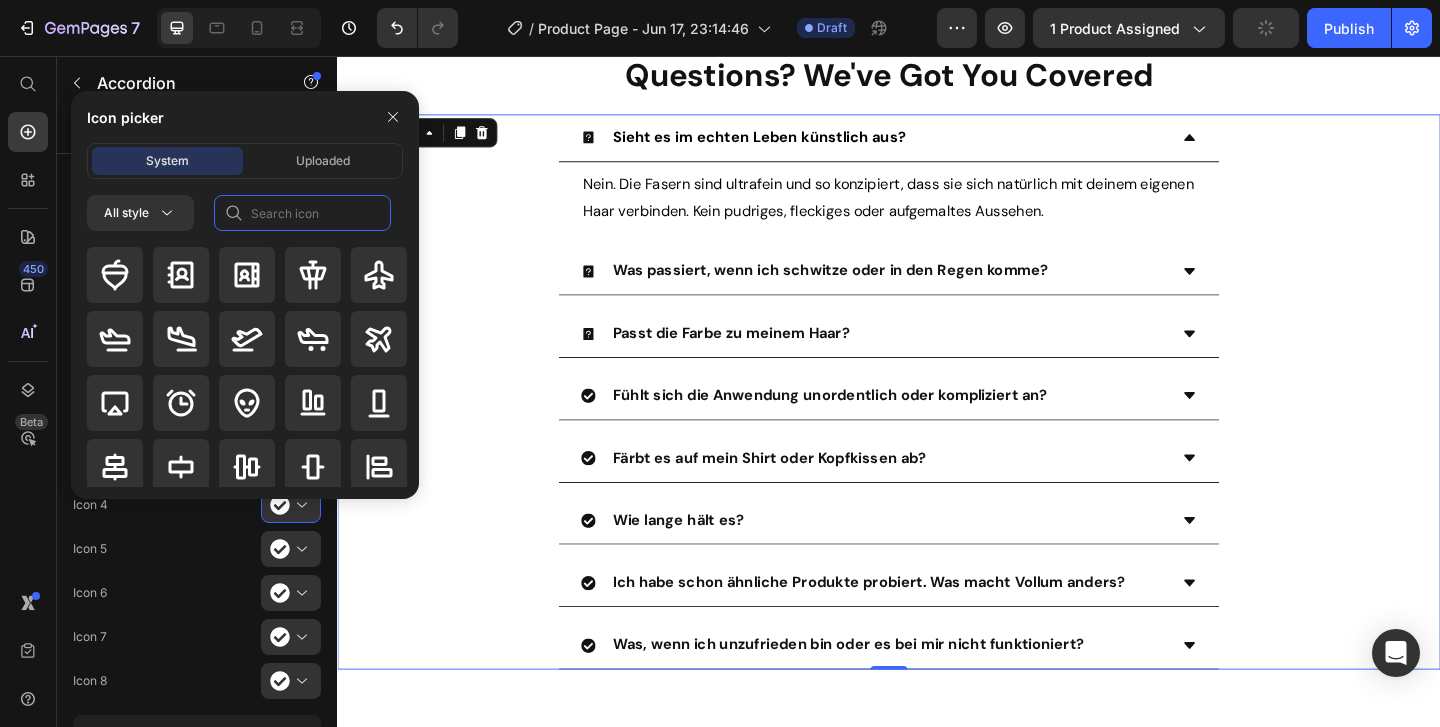 click 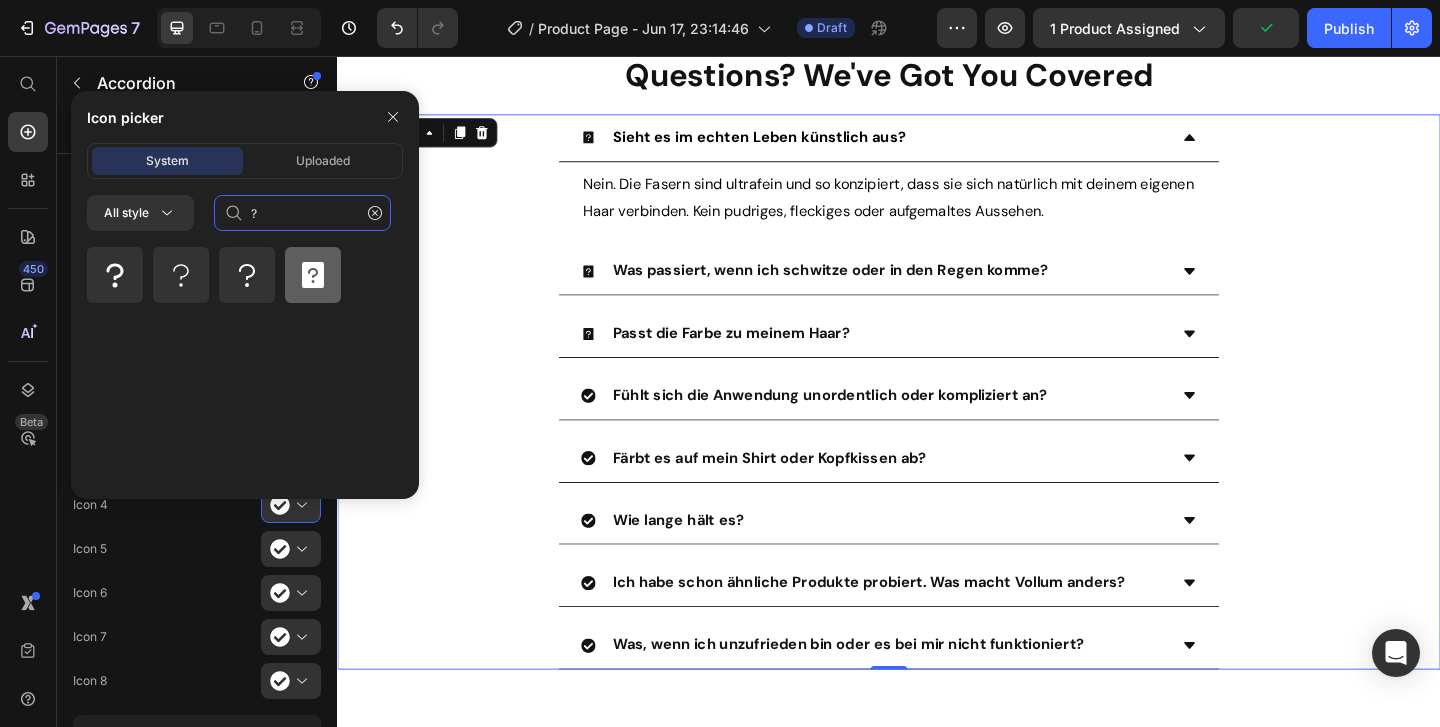 type on "?" 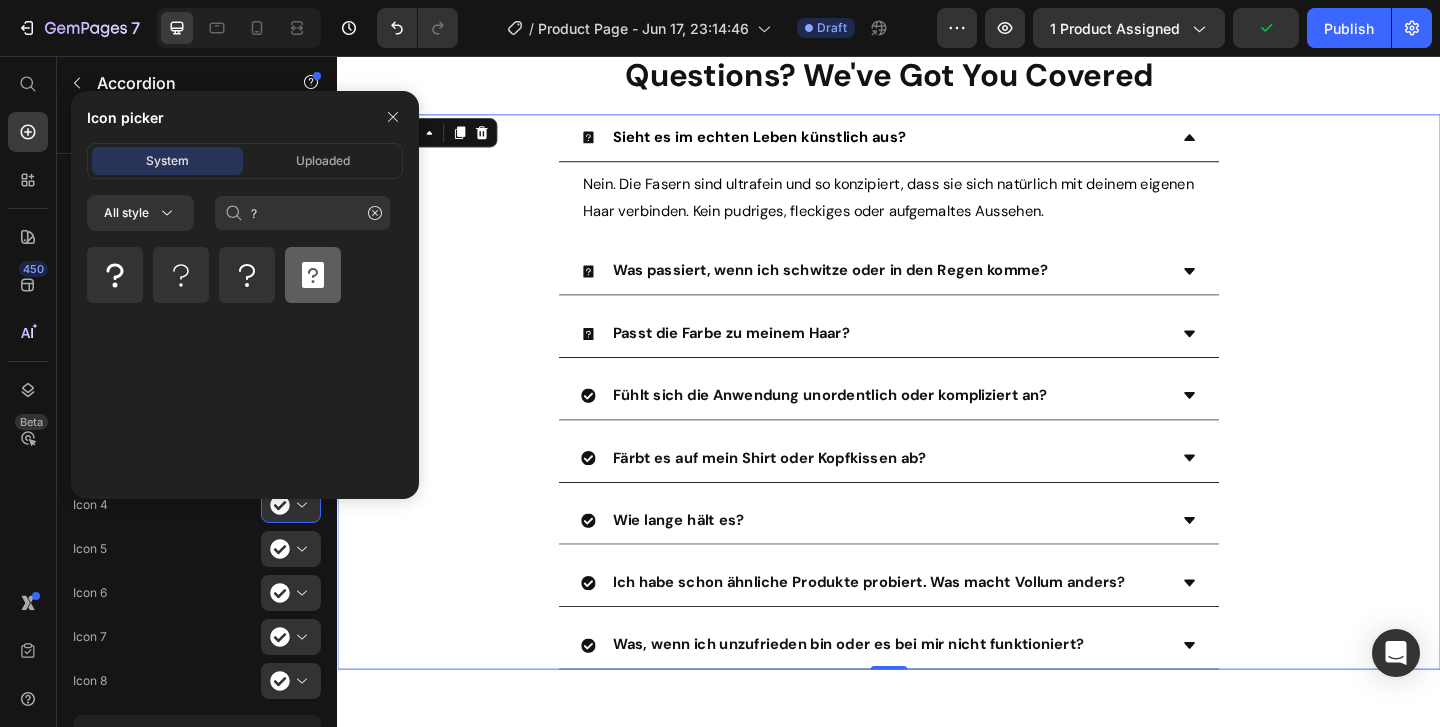 click 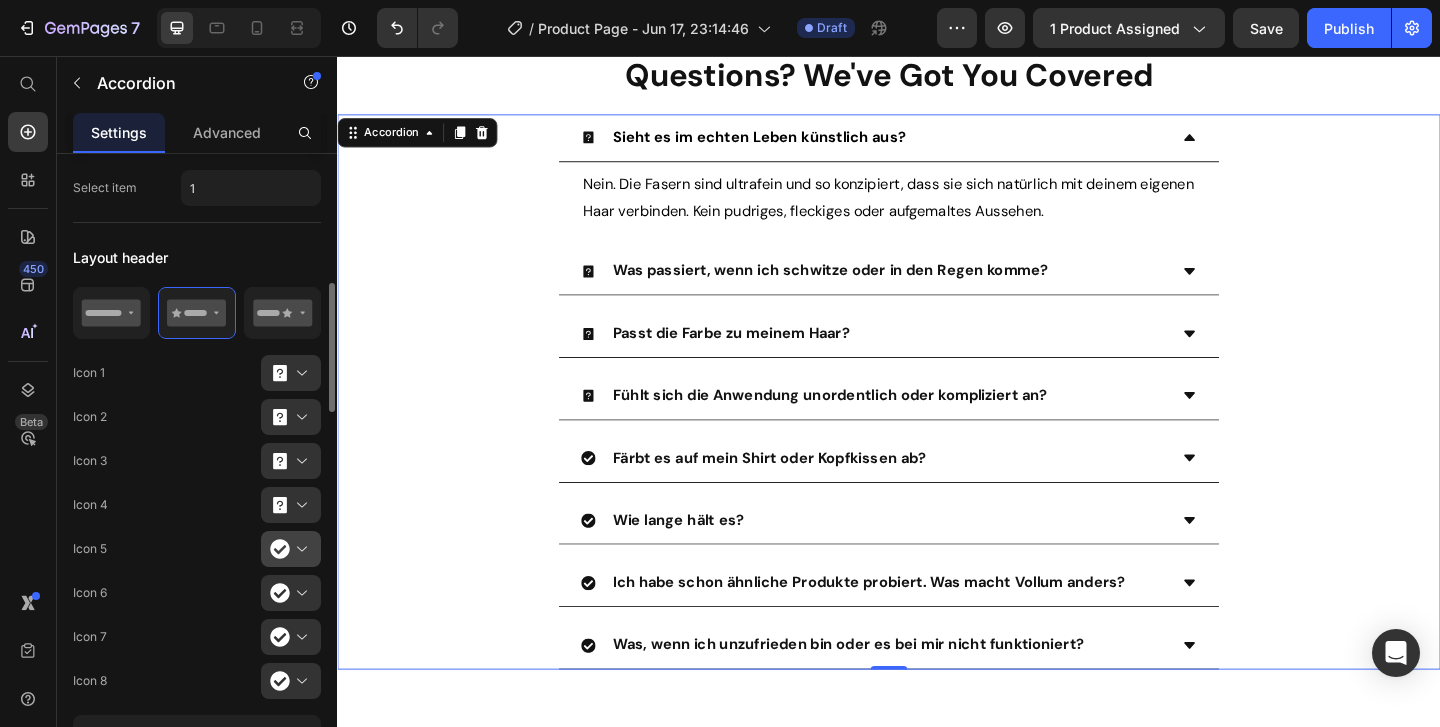 click at bounding box center (299, 549) 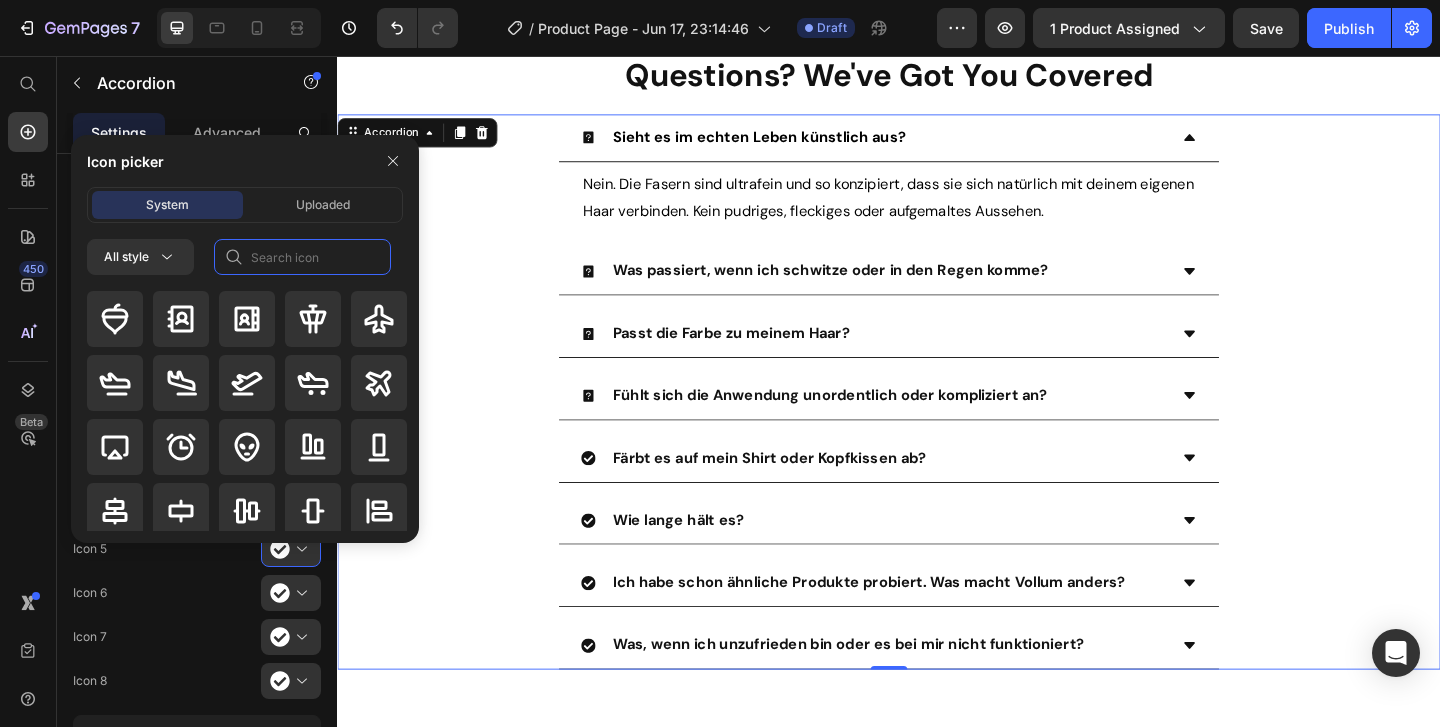 click 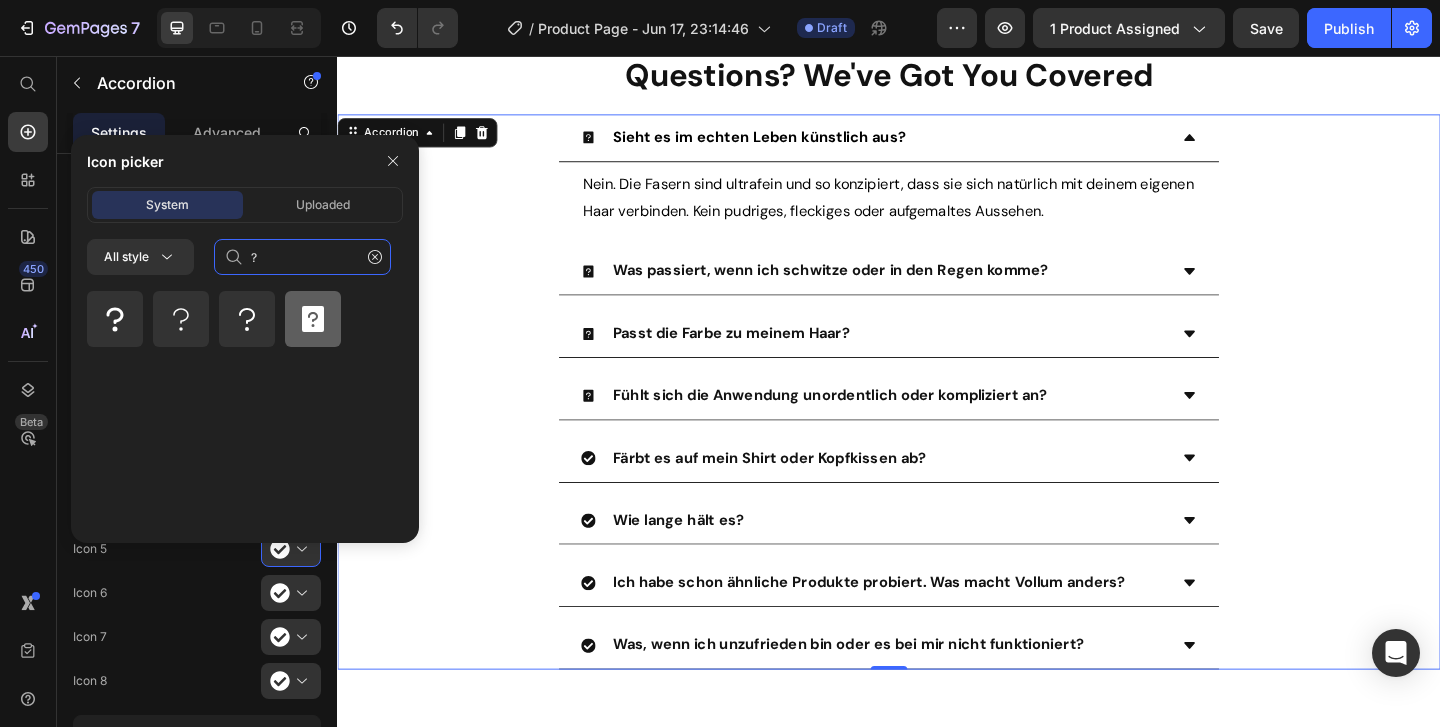 type on "?" 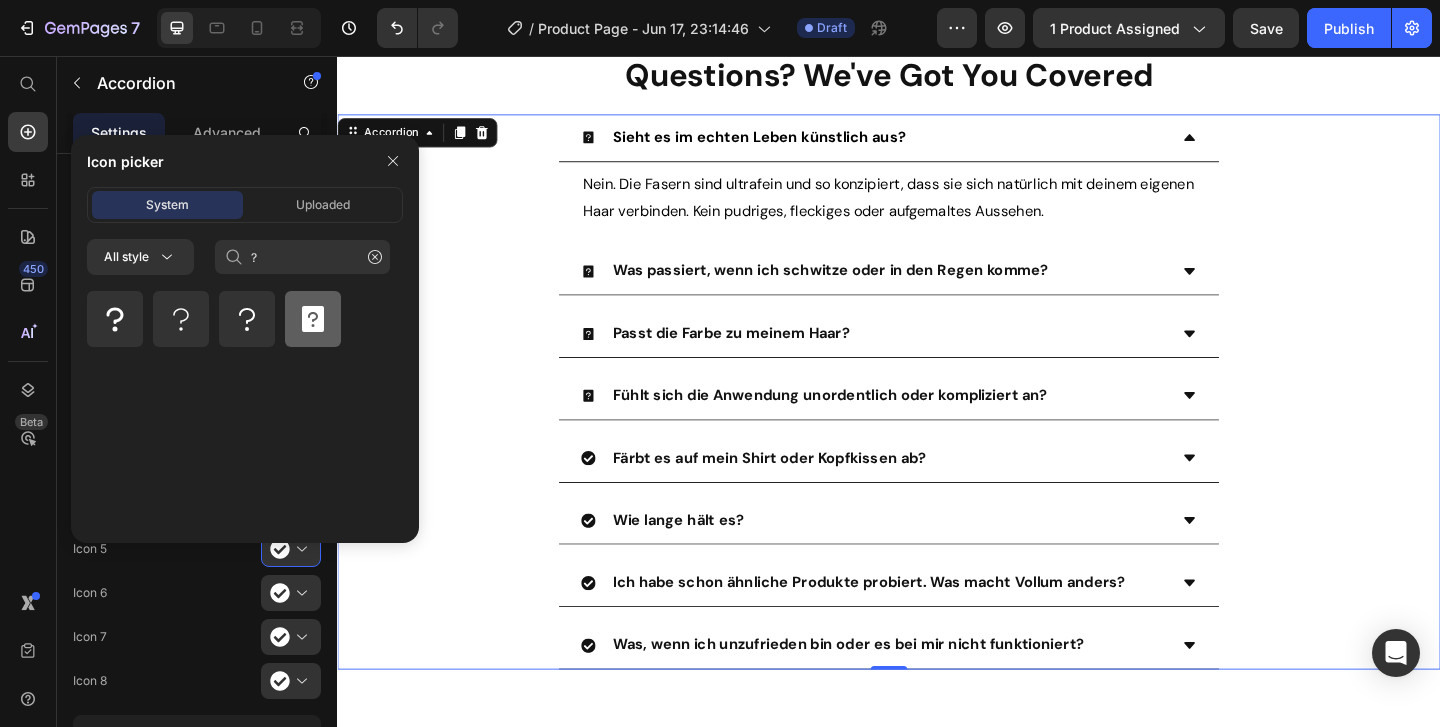 click 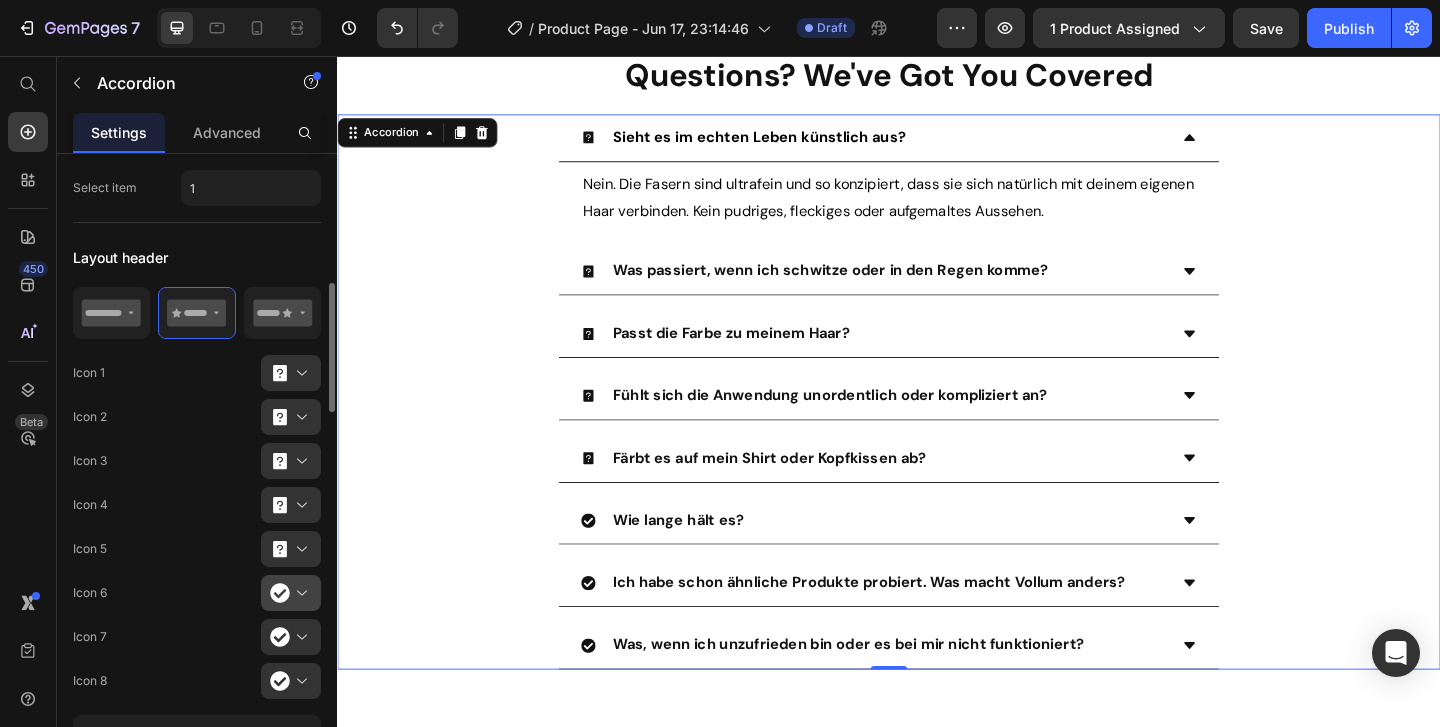 click at bounding box center (299, 593) 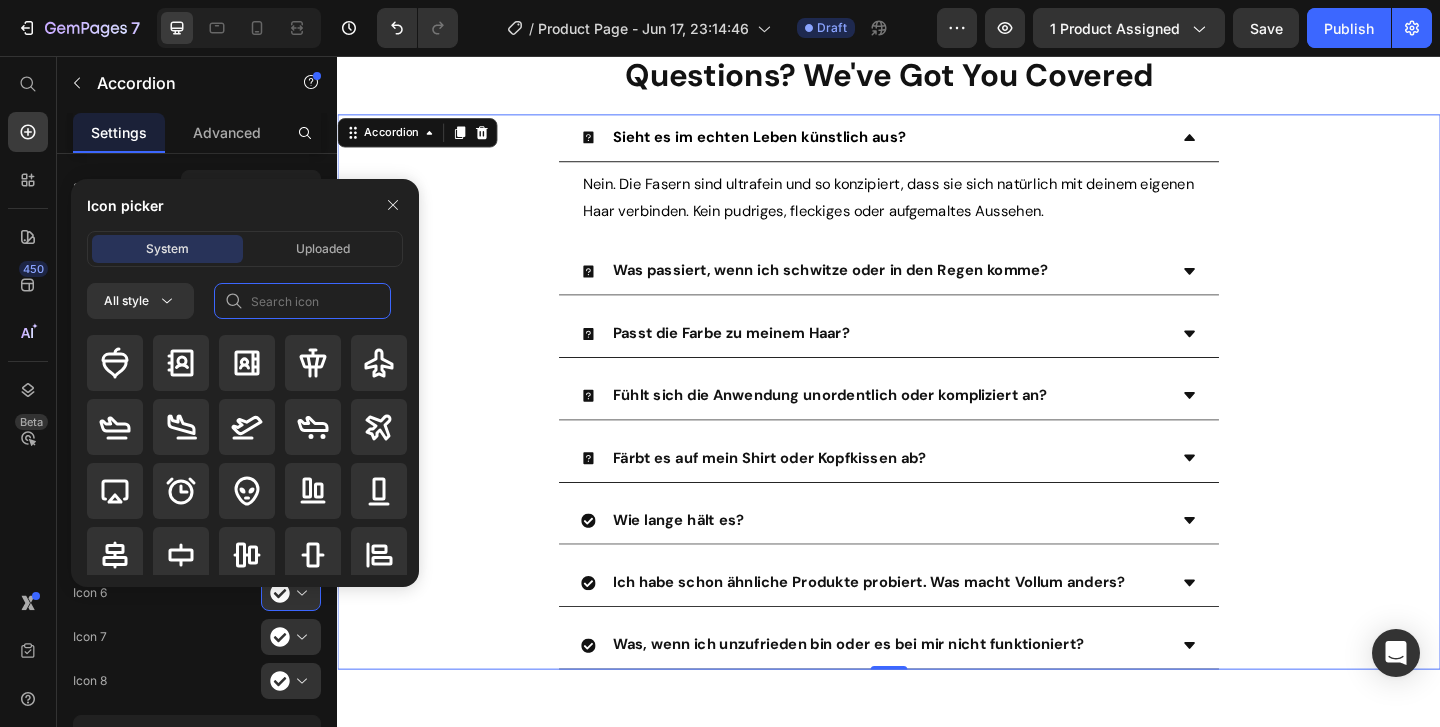 click 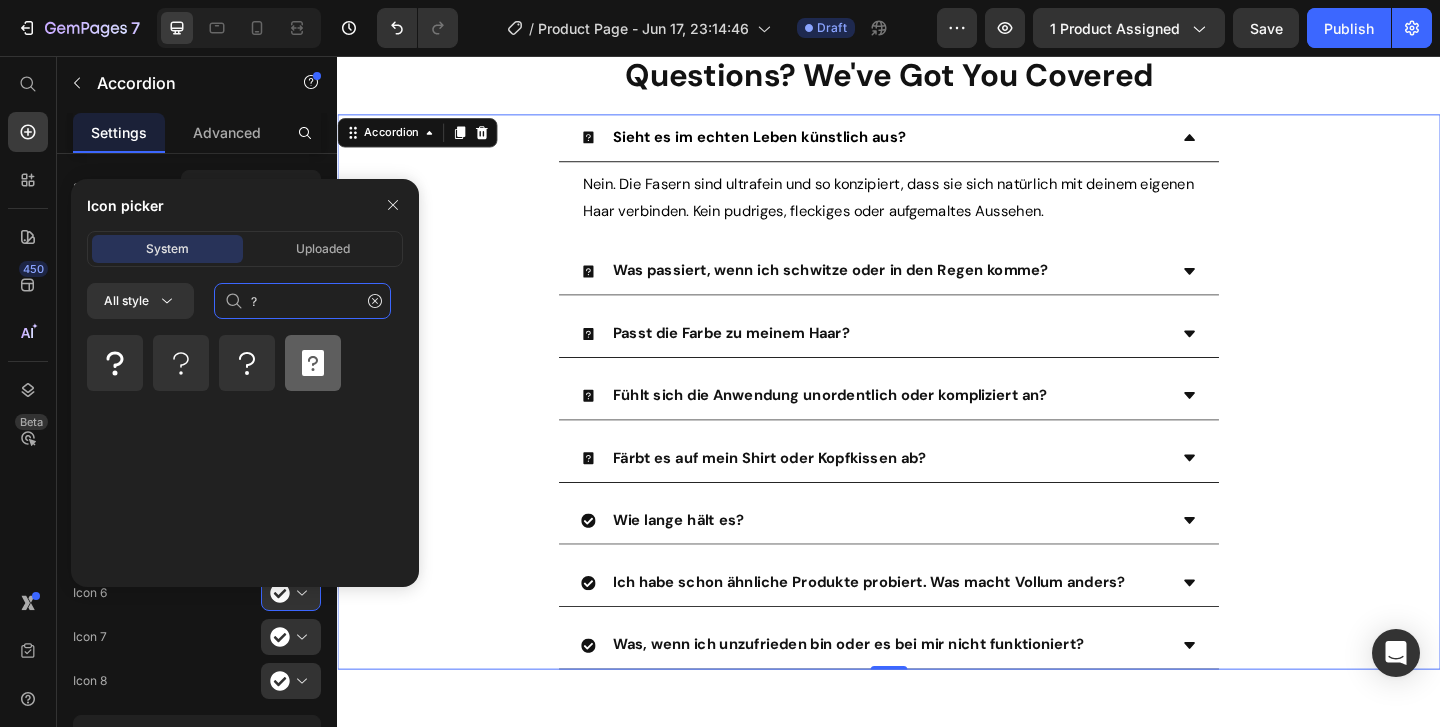 type on "?" 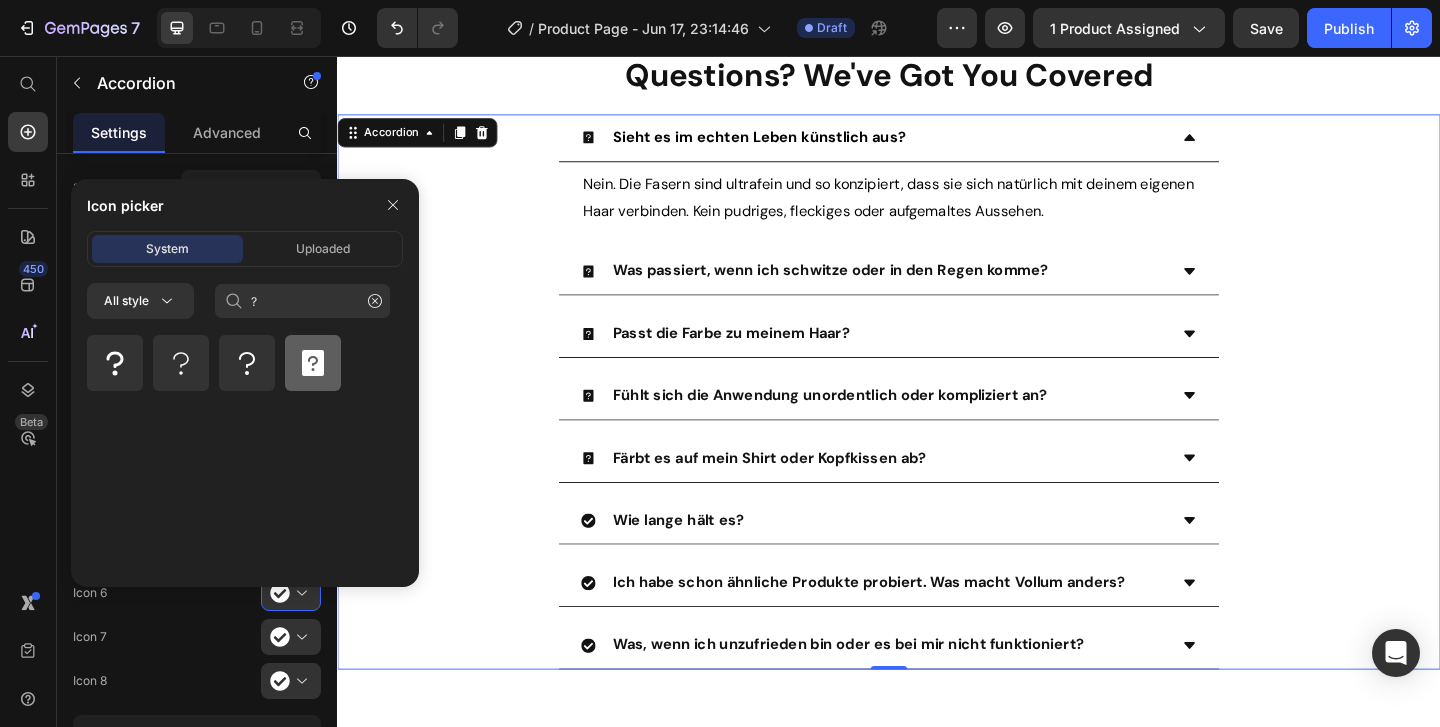click 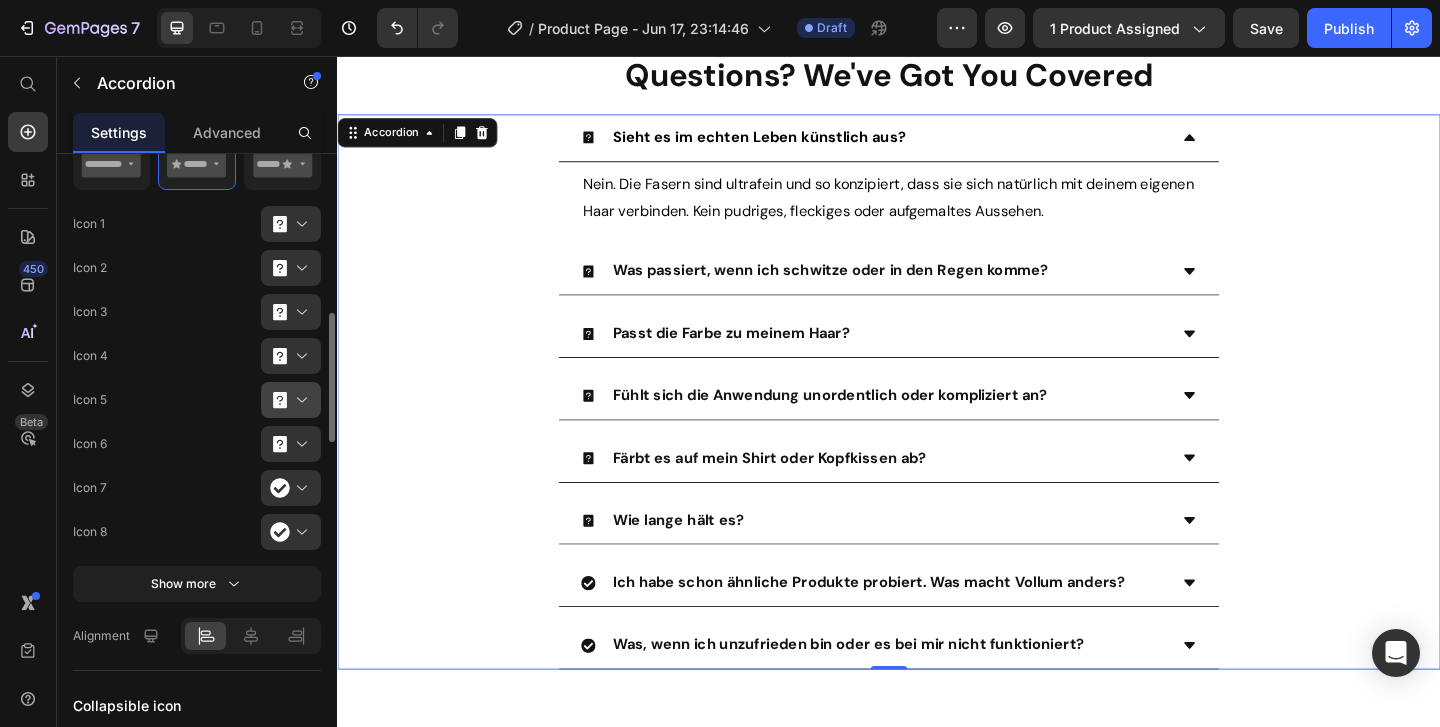 scroll, scrollTop: 780, scrollLeft: 0, axis: vertical 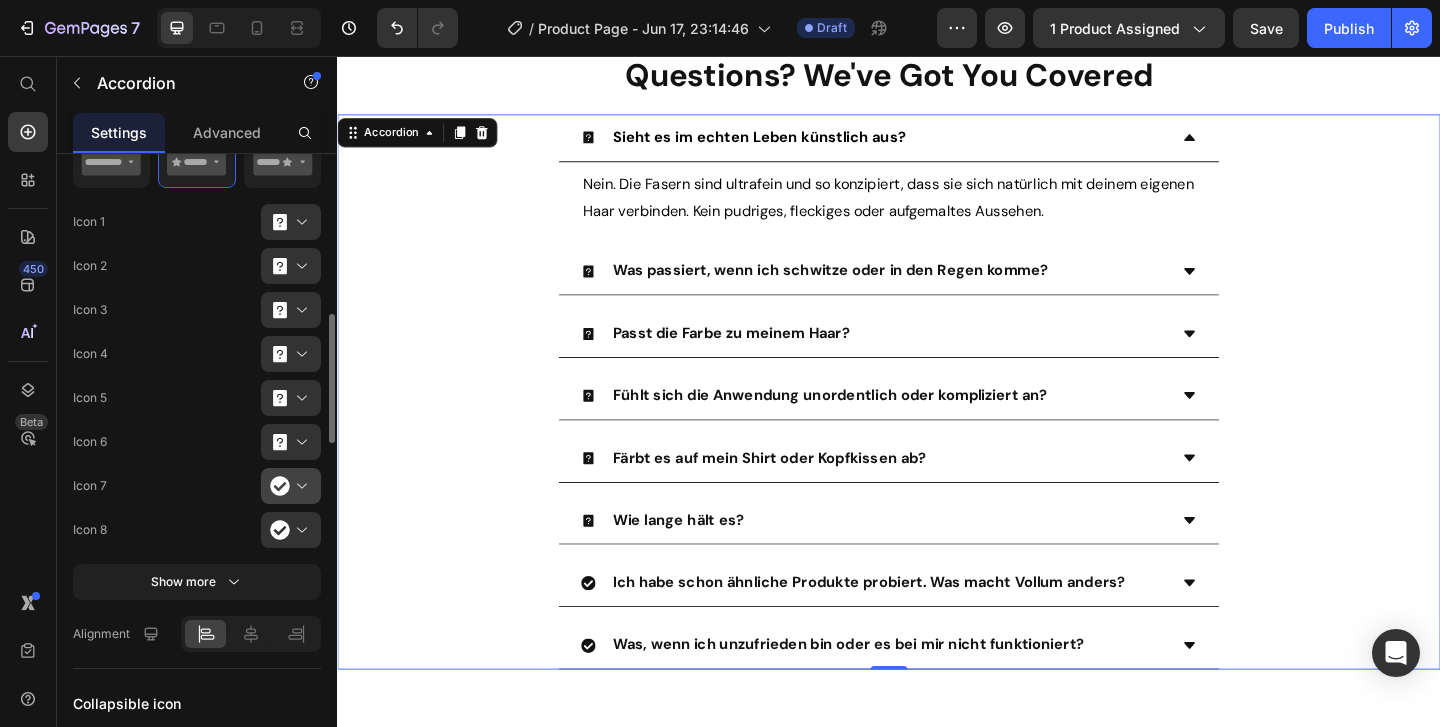 click at bounding box center [299, 486] 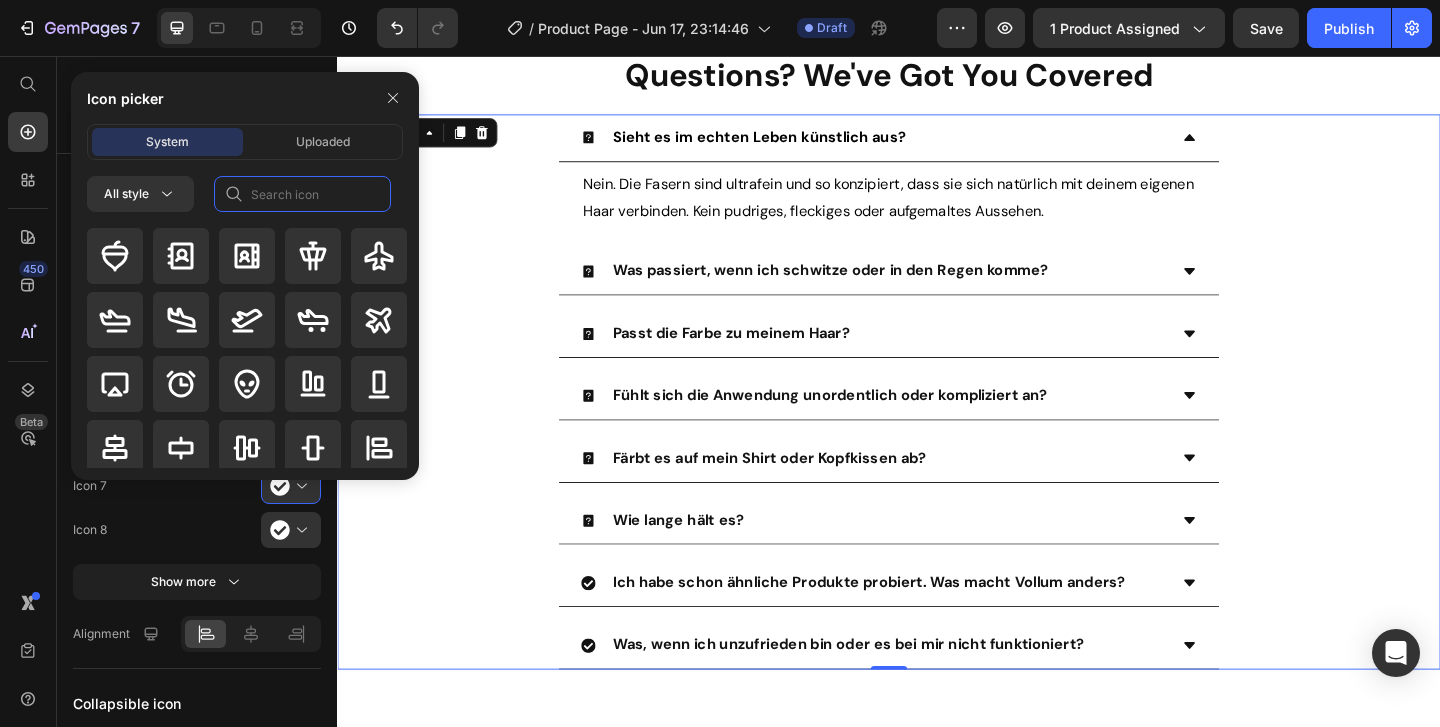 click 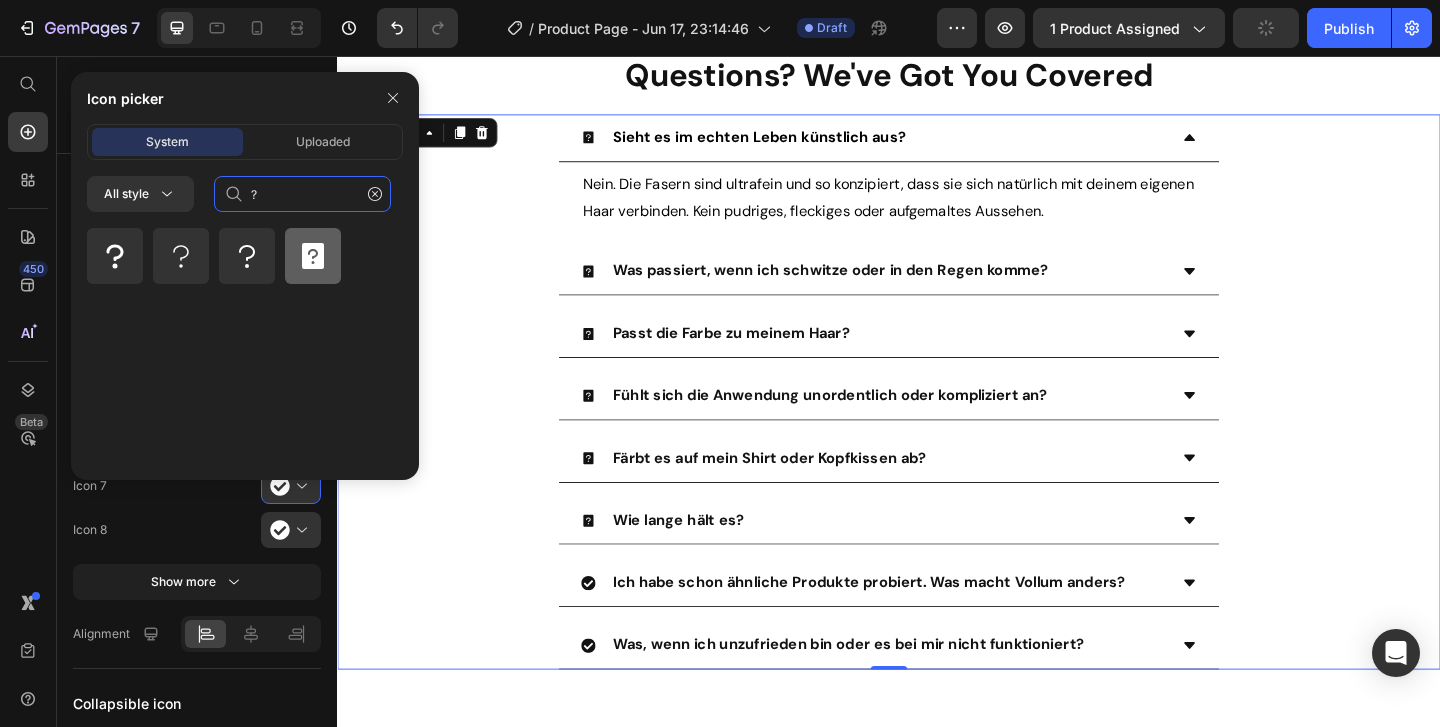 type on "?" 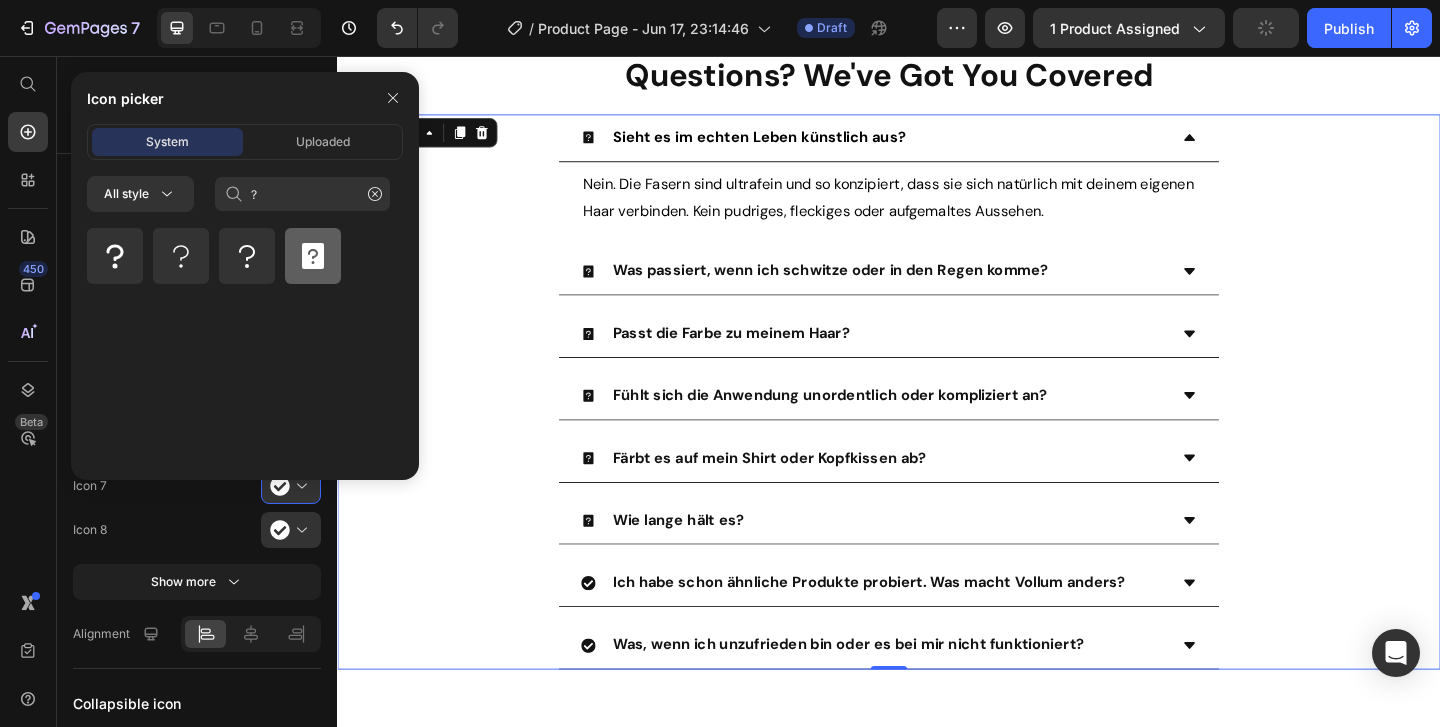 click 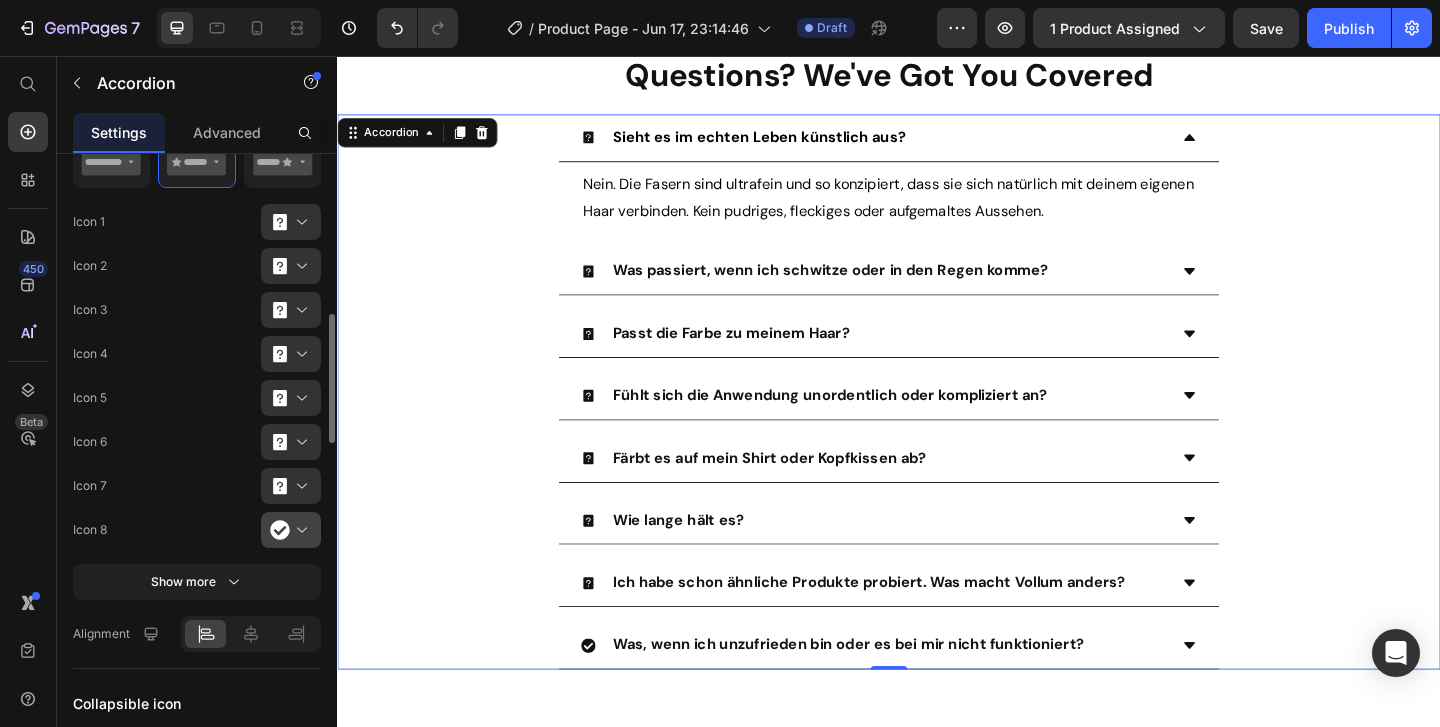 click at bounding box center (299, 530) 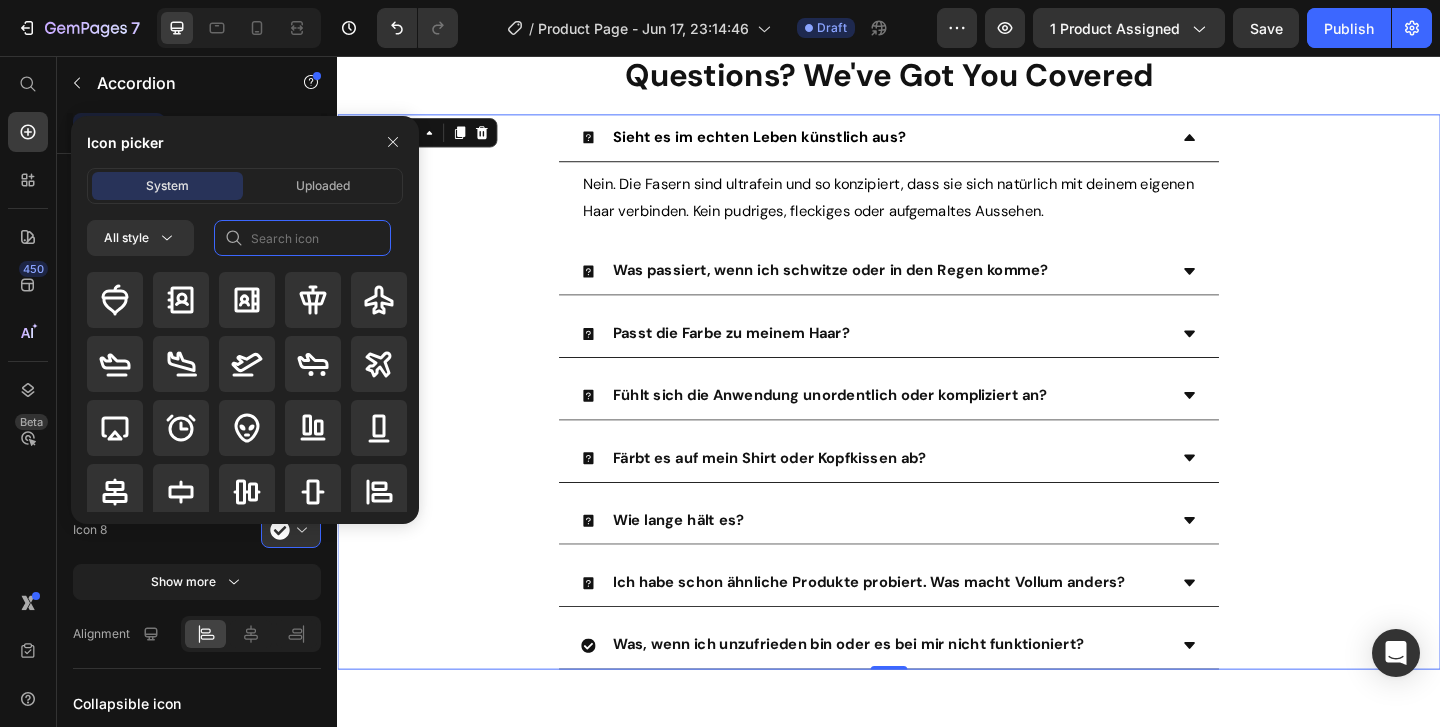 click 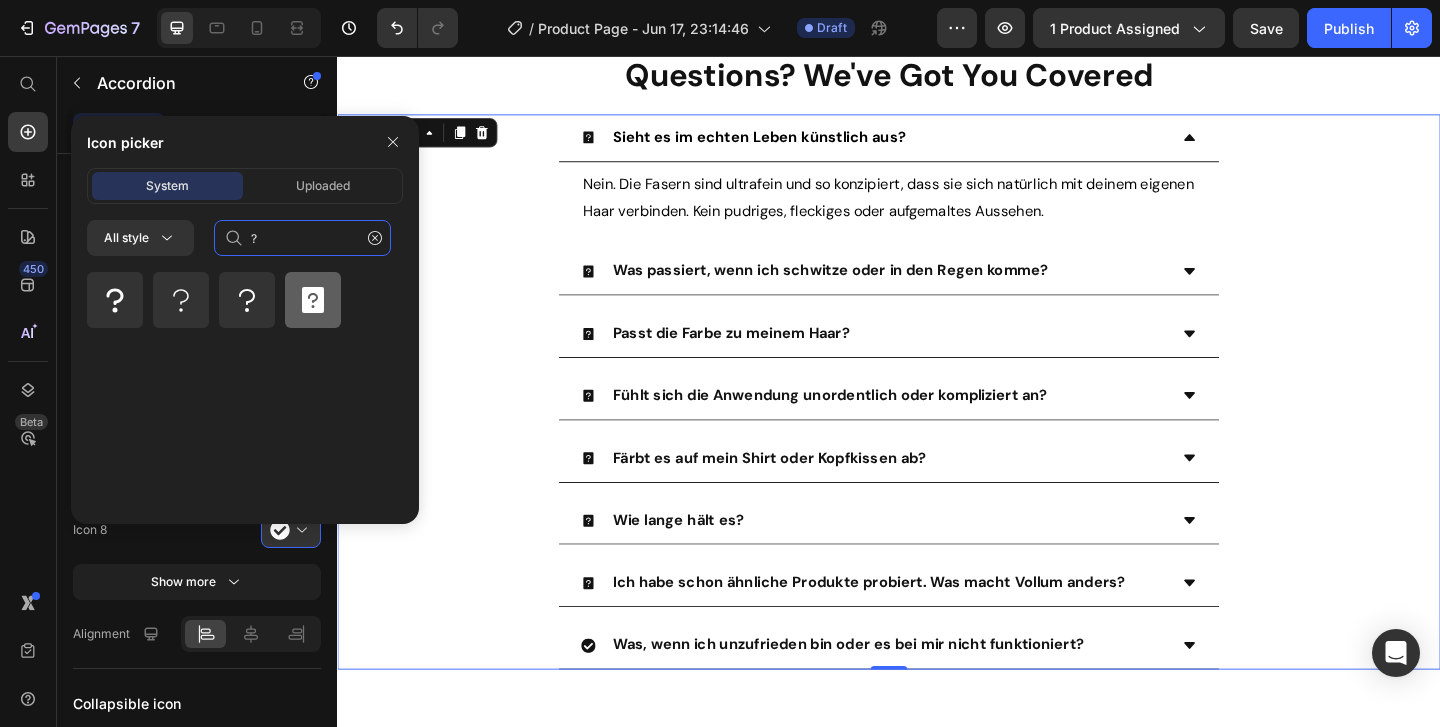 type on "?" 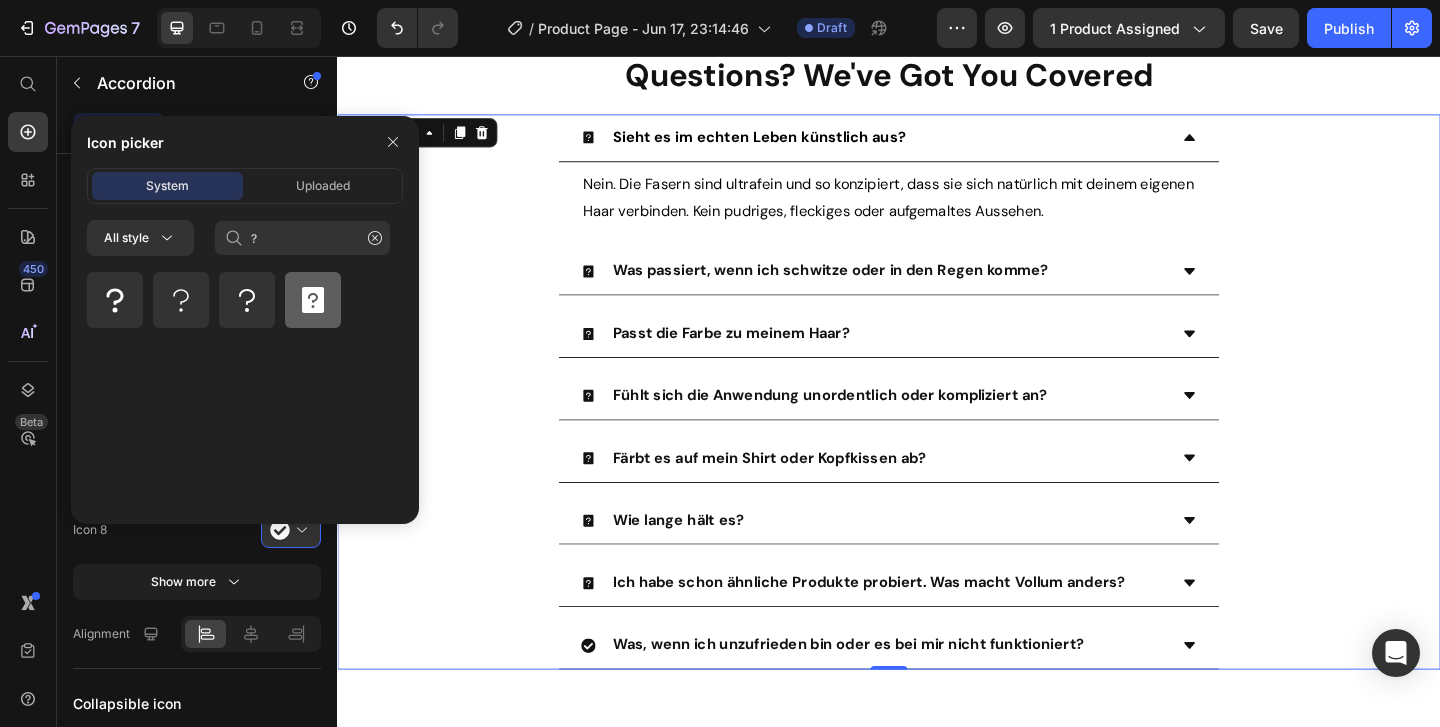 click 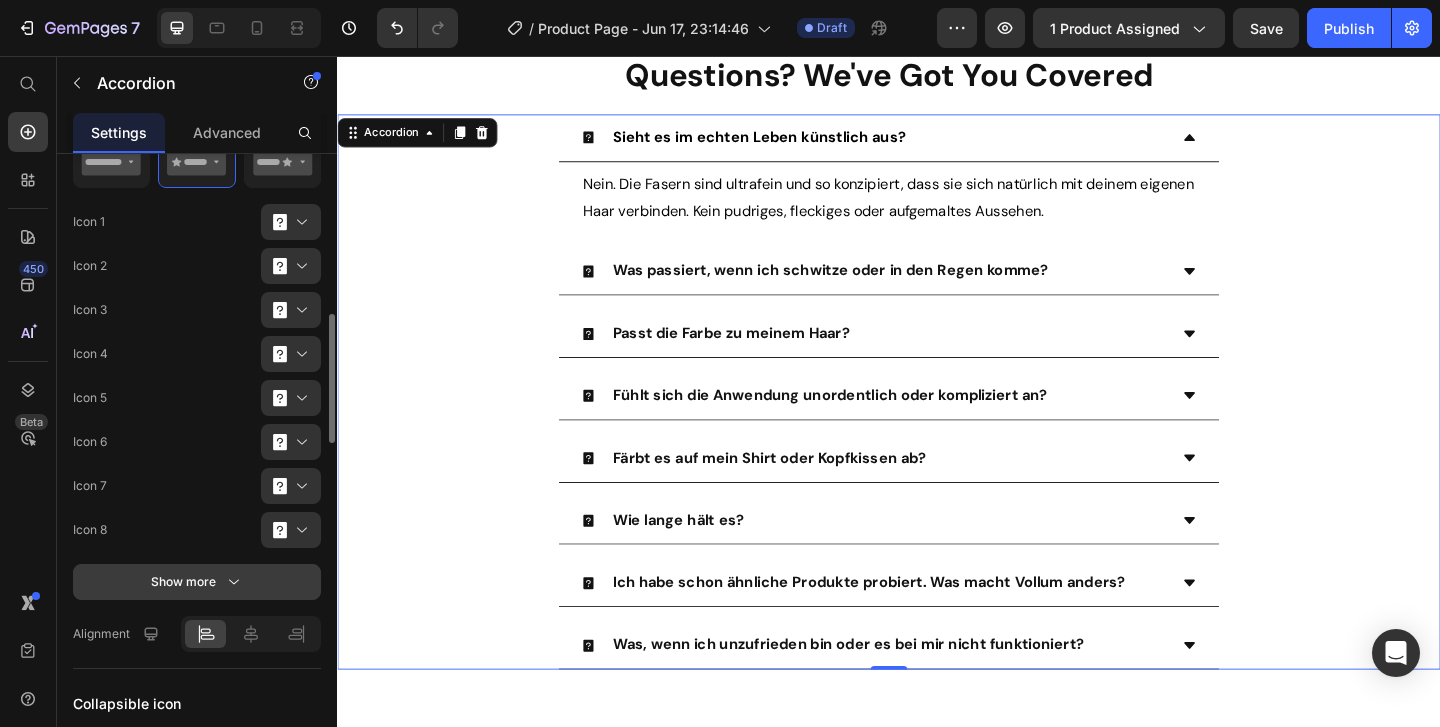 click on "Show more" at bounding box center [197, 582] 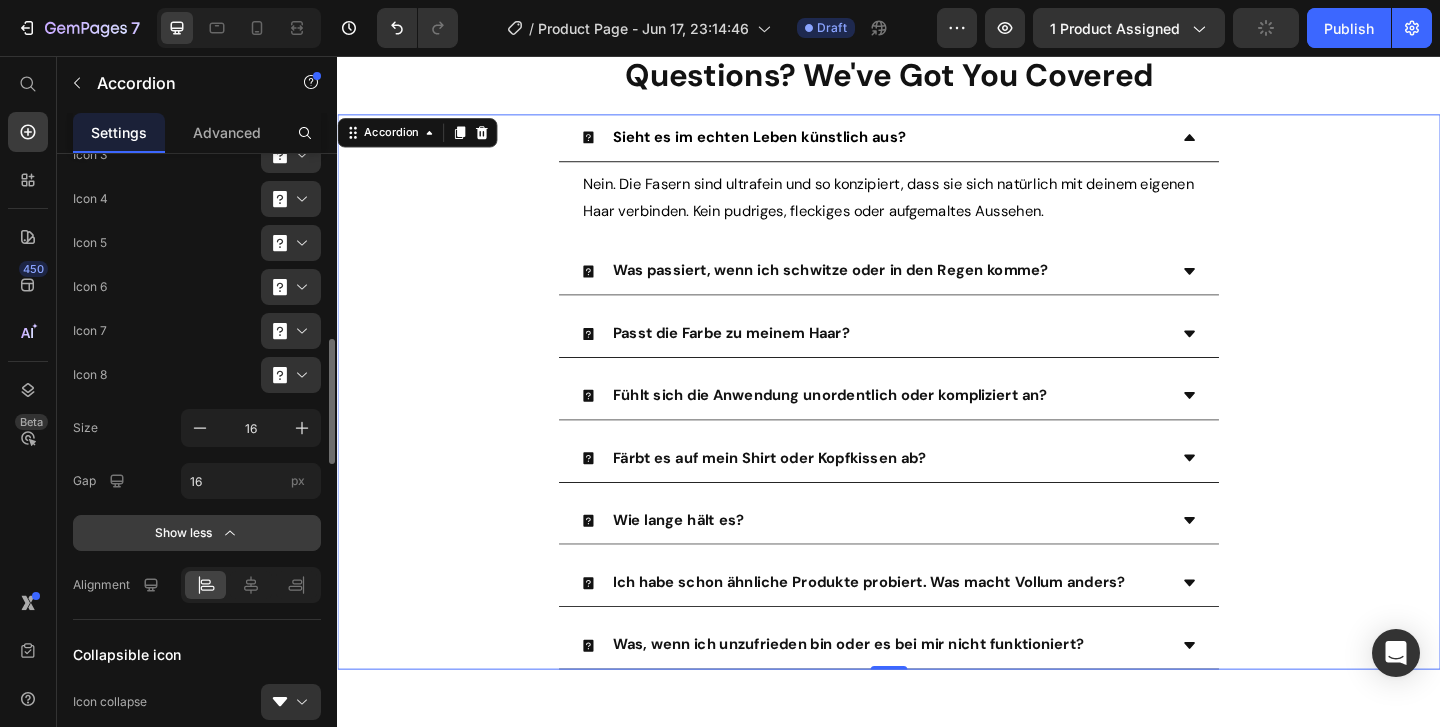 scroll, scrollTop: 936, scrollLeft: 0, axis: vertical 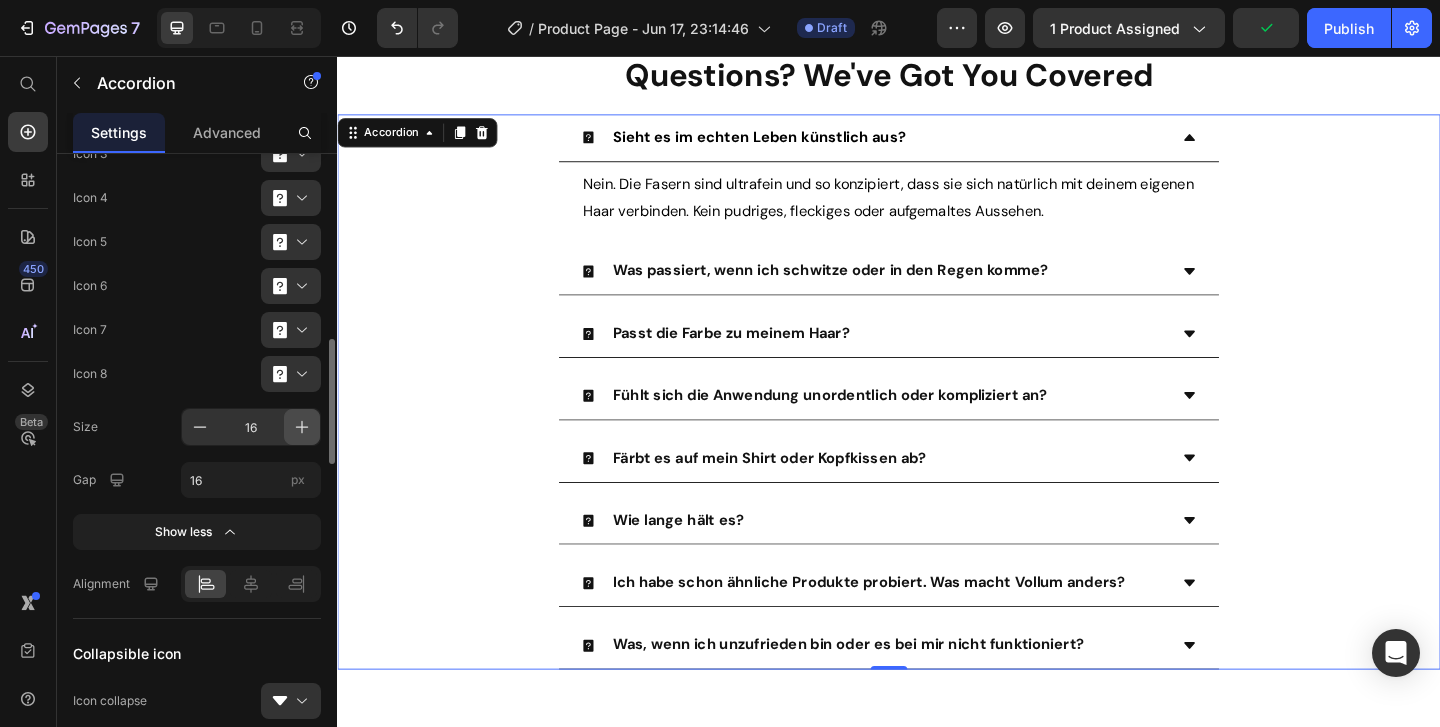 click 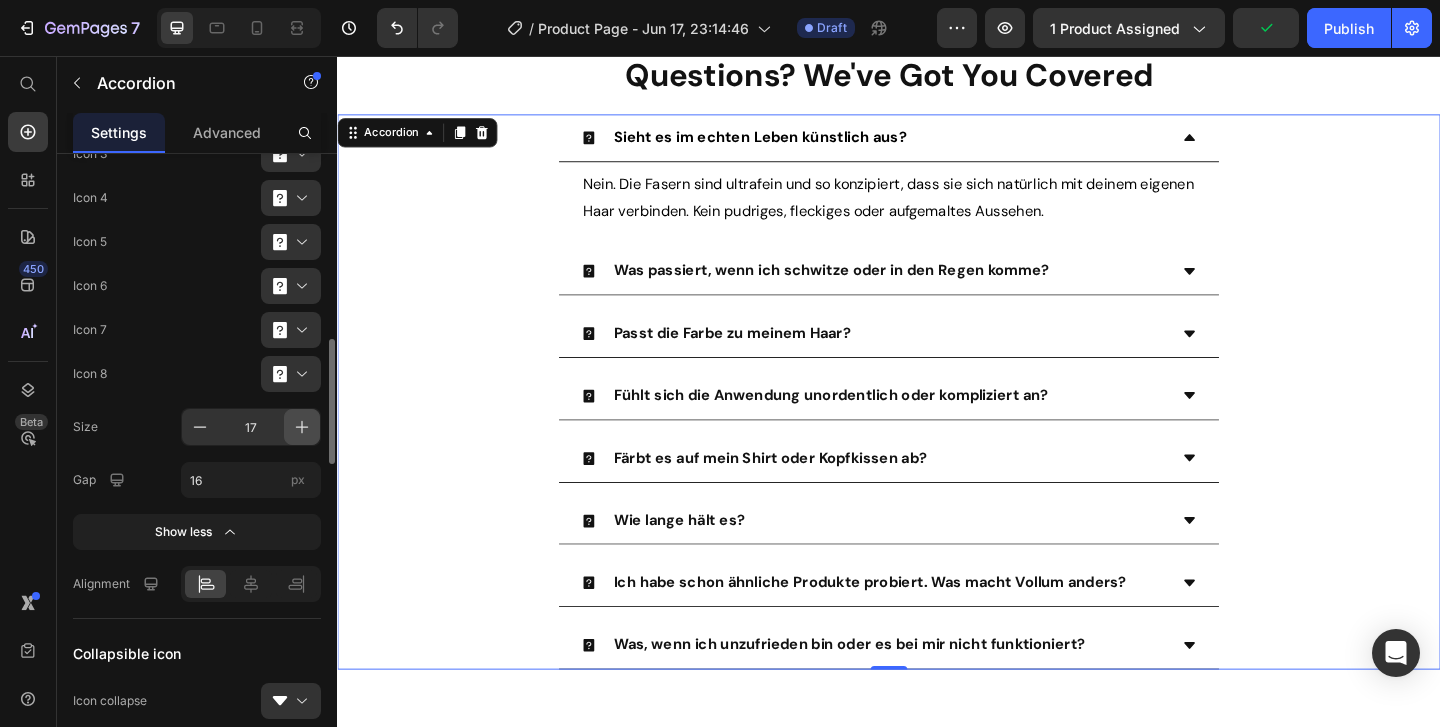 click 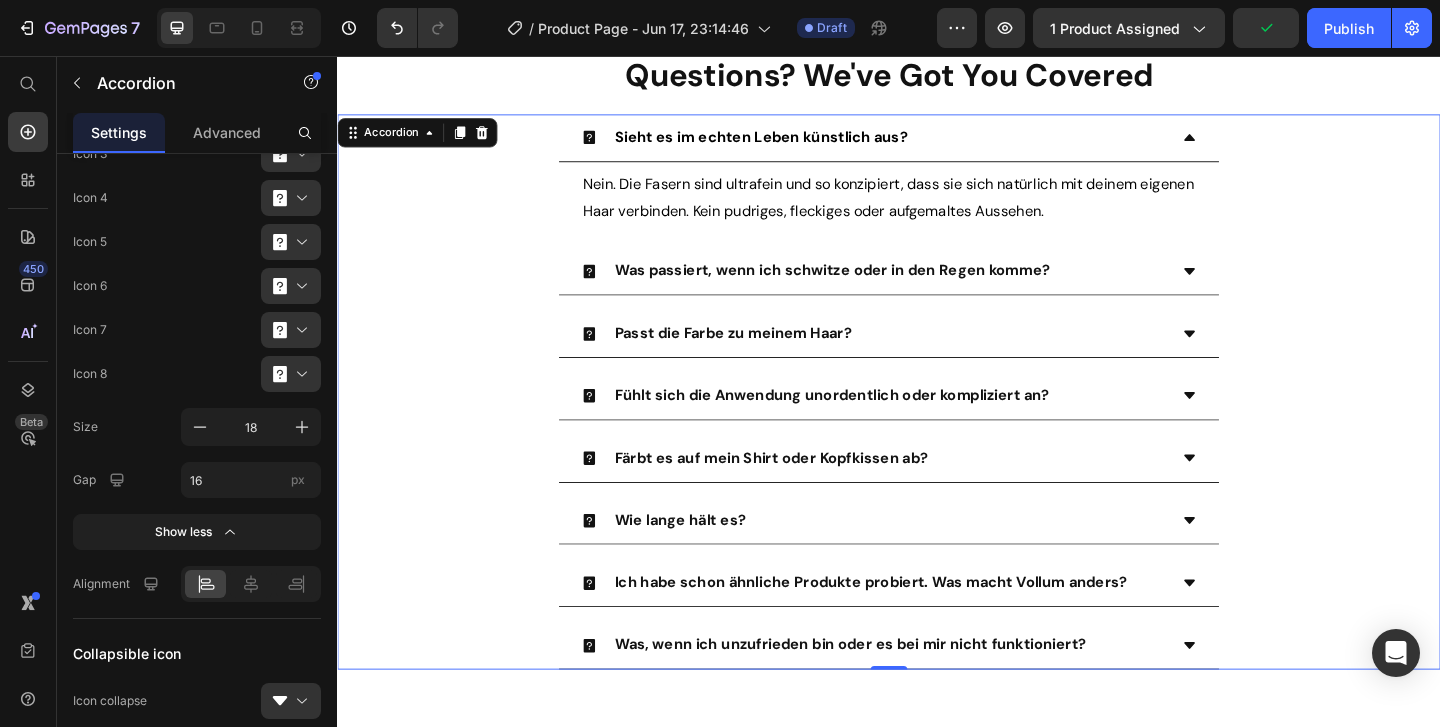 click on "Fühlt sich die Anwendung unordentlich oder kompliziert an?" at bounding box center [937, 426] 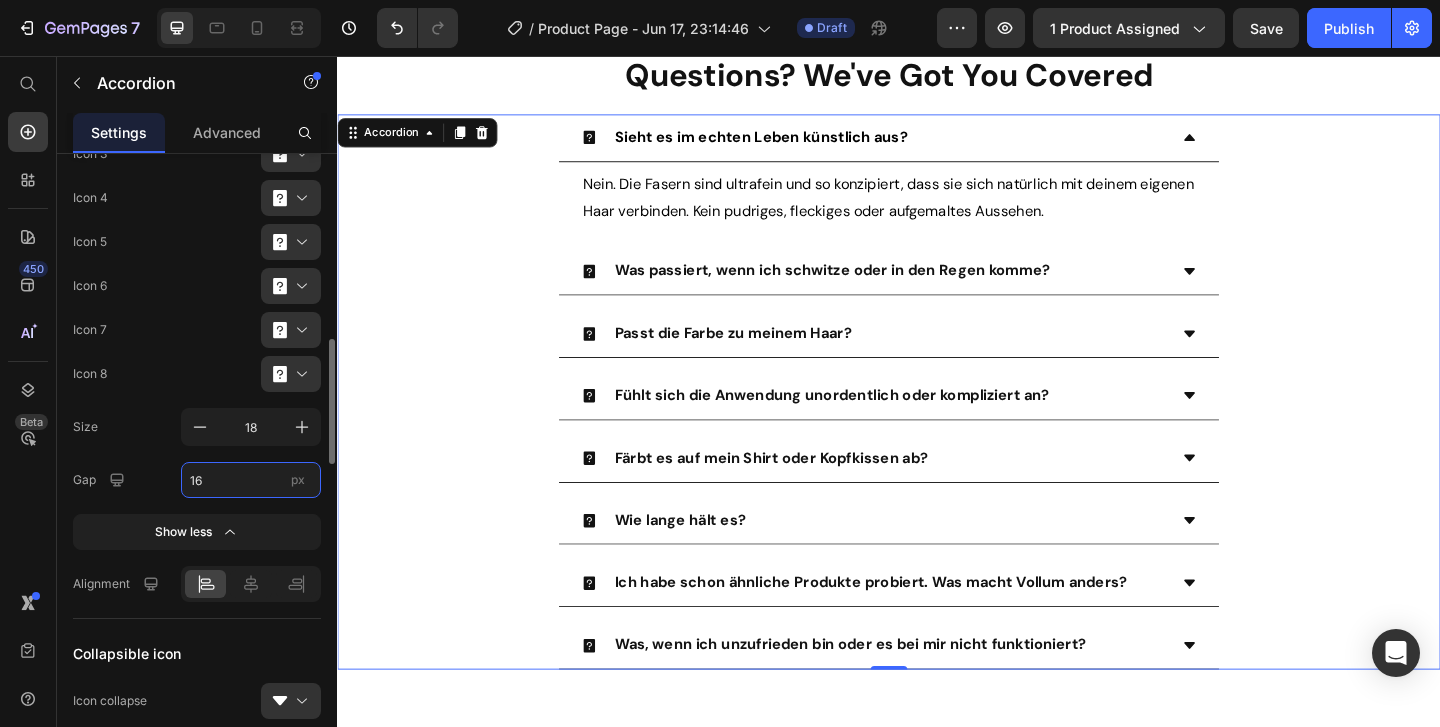 click on "16" at bounding box center (251, 480) 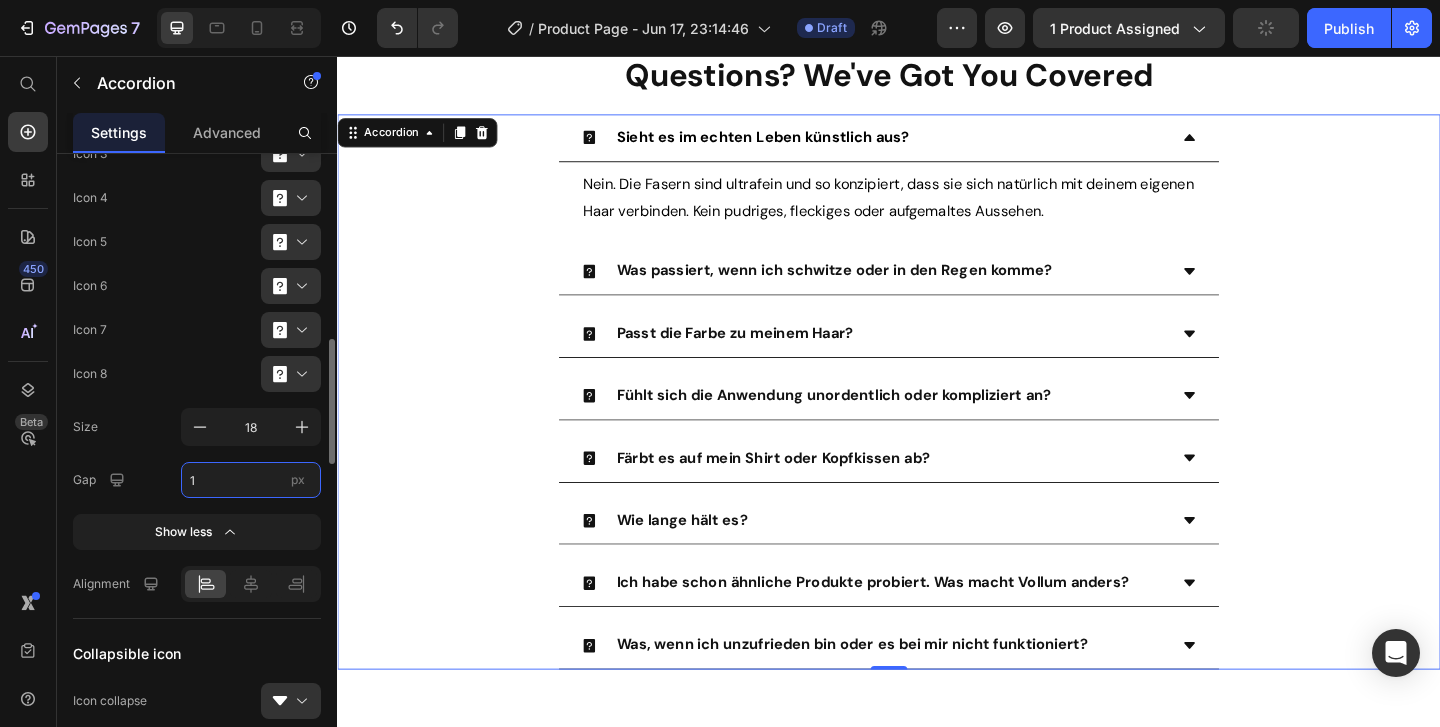 type on "16" 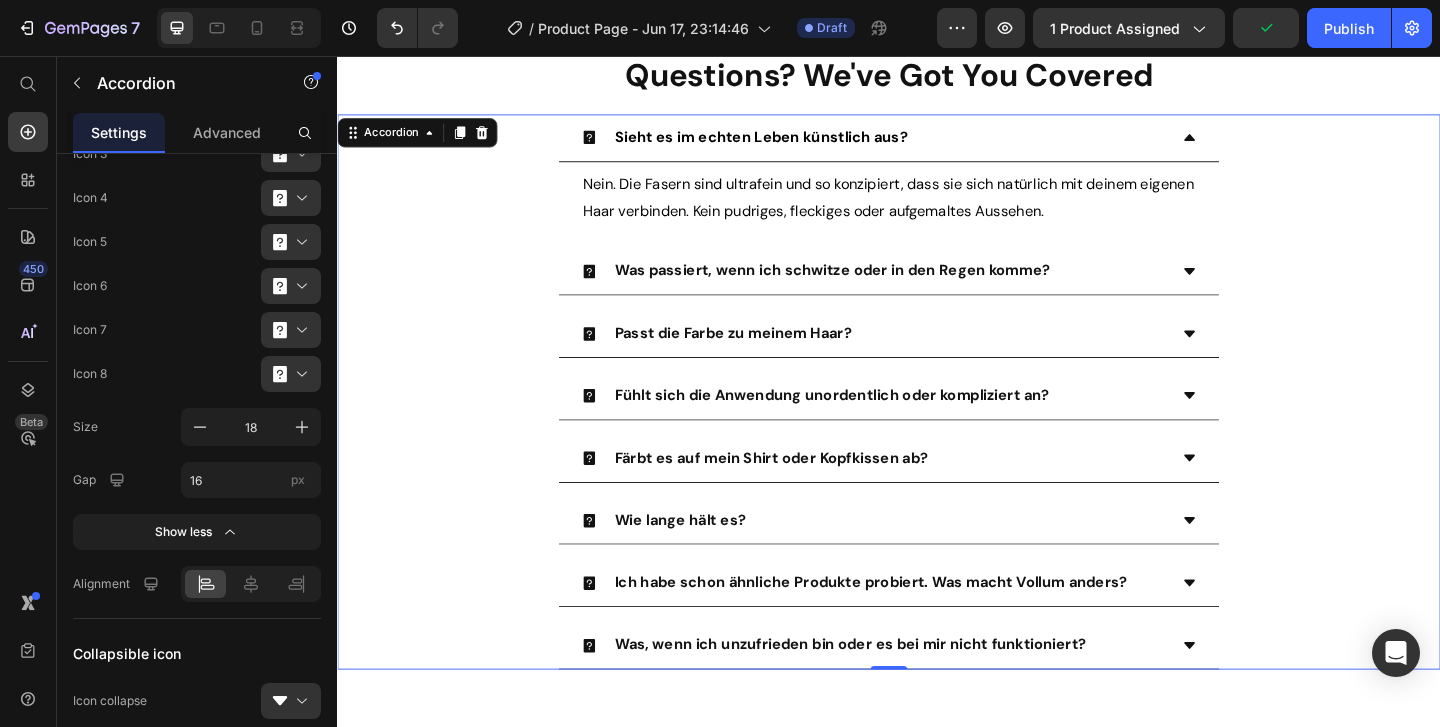 click on "Passt die Farbe zu meinem Haar?" at bounding box center [937, 358] 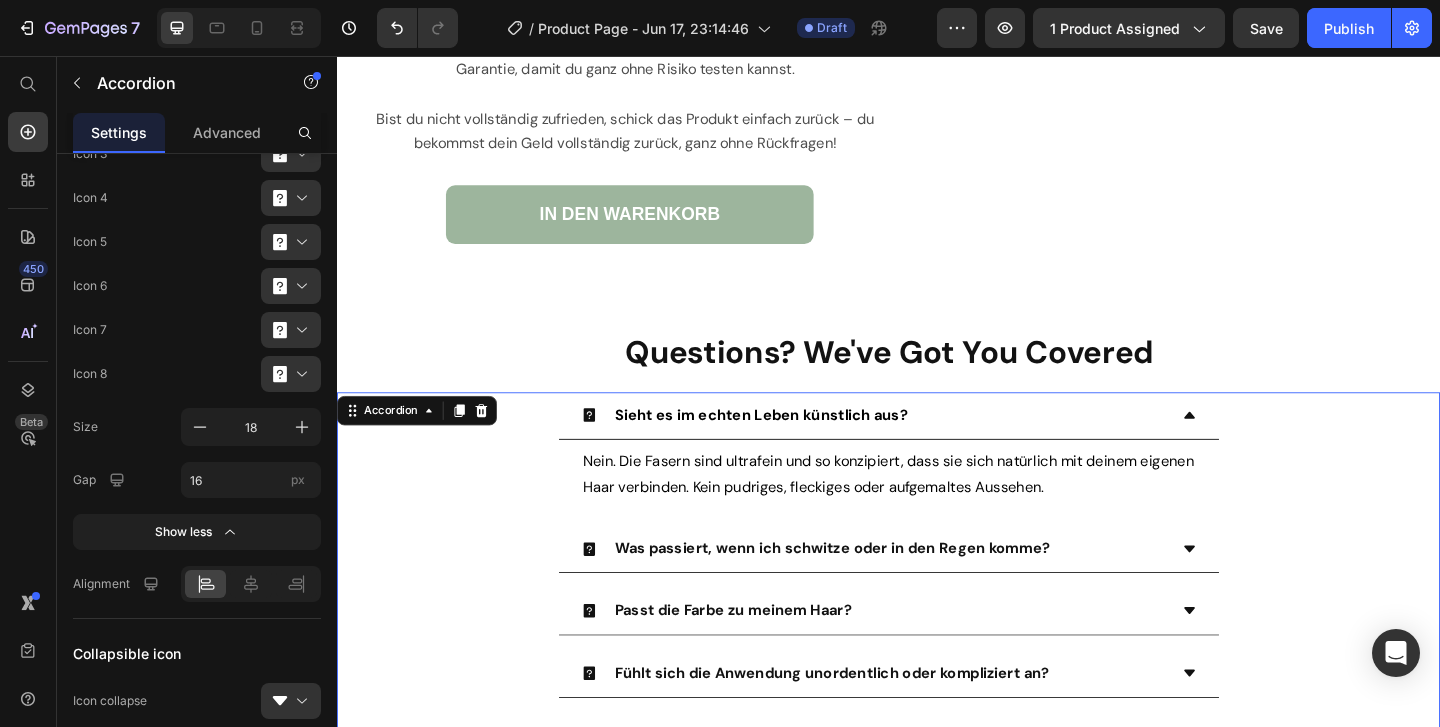 scroll, scrollTop: 7396, scrollLeft: 0, axis: vertical 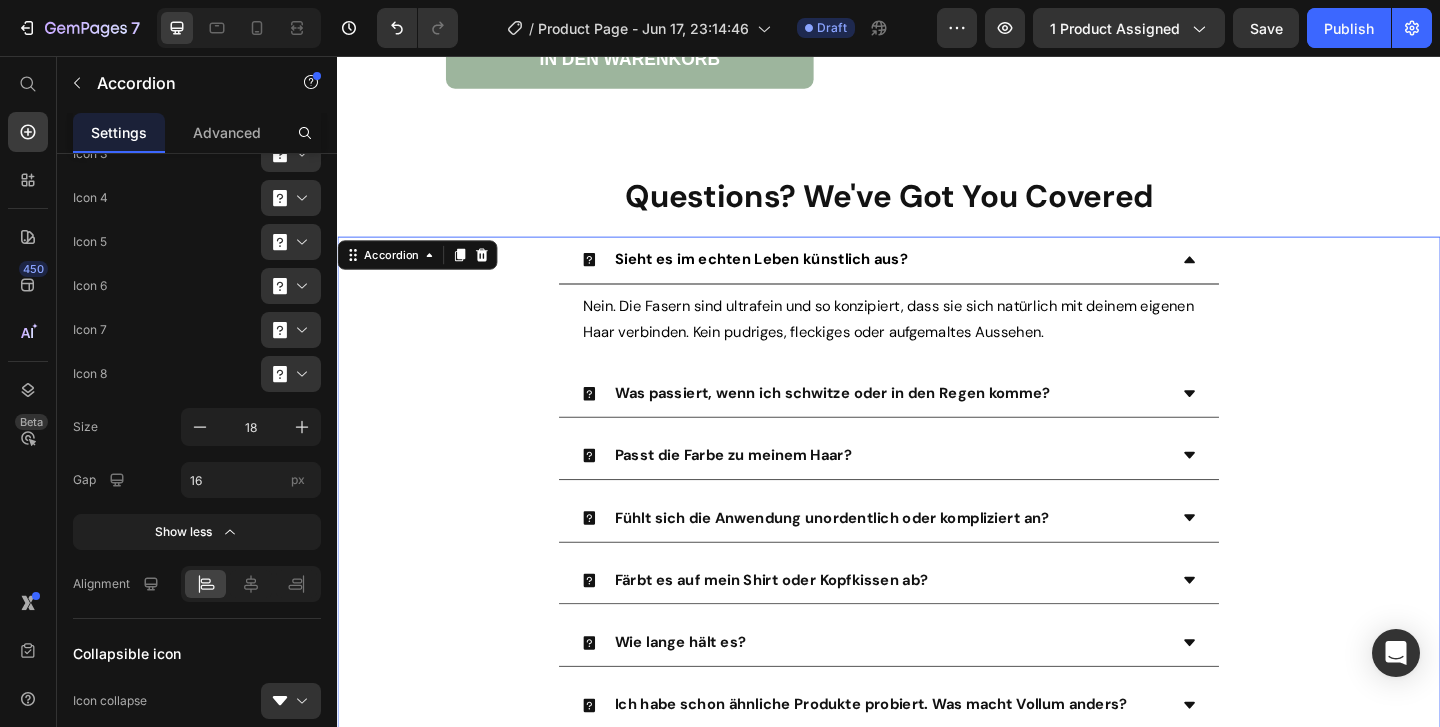 click on "Sieht es im echten Leben künstlich aus? Nein. Die Fasern sind ultrafein und so konzipiert, dass sie sich natürlich mit deinem eigenen Haar verbinden. Kein pudriges, fleckiges oder aufgemaltes Aussehen. Text Block
Was passiert, wenn ich schwitze oder in den Regen komme?
Passt die Farbe zu meinem Haar?
Fühlt sich die Anwendung unordentlich oder kompliziert an?
Färbt es auf mein Shirt oder Kopfkissen ab?
Wie lange hält es?
Ich habe schon ähnliche Produkte probiert. Was macht Vollum anders?
Was, wenn ich unzufrieden bin oder es bei mir nicht funktioniert?" at bounding box center (937, 554) 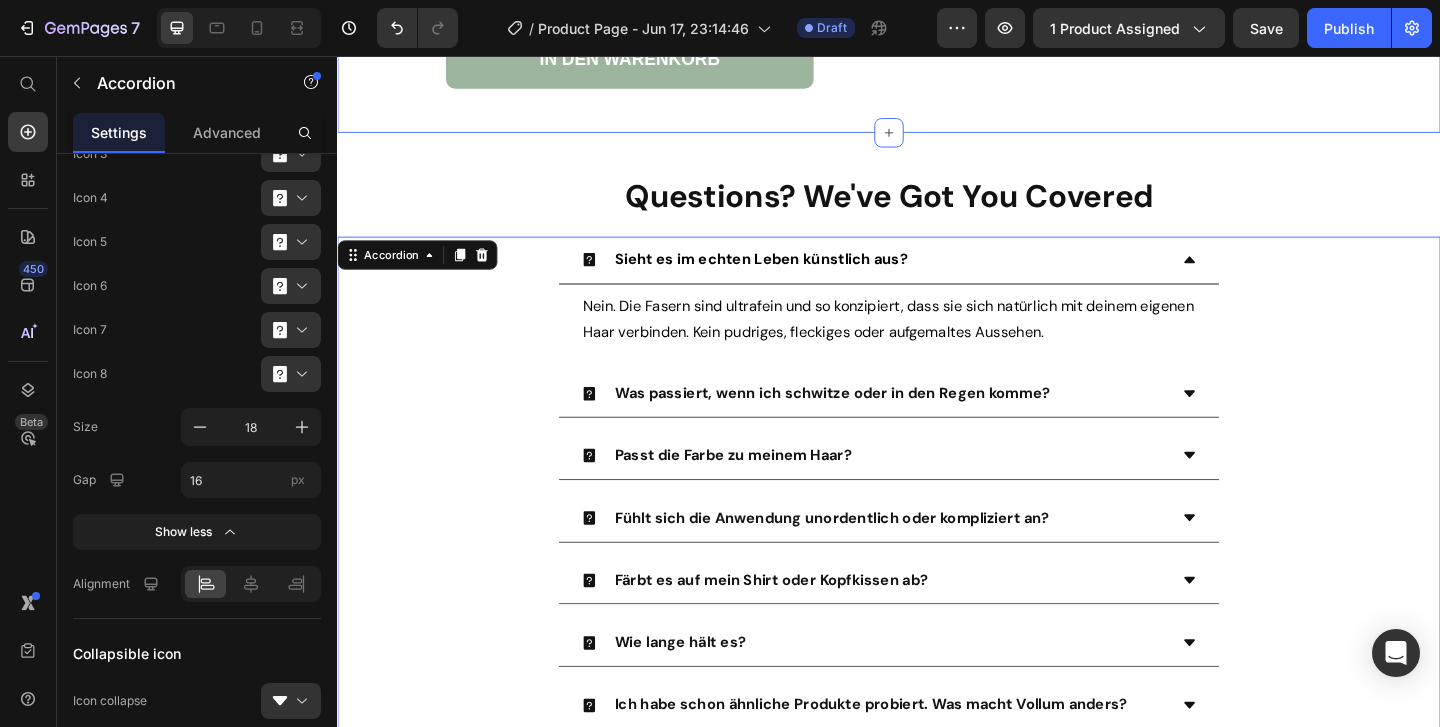 click on "Unsere 60-Tage-Geld-zurück-Garantie ohne Risiko Heading Wir wissen, dass es Überwindung kosten kann, etwas Neues auszuprobieren. Deshalb bieten wir dir eine 60-tägige Geld-zurück-Garantie, damit du ganz ohne Risiko testen kannst.  Bist du nicht vollständig zufrieden, schick das Produkt einfach zurück – du bekommst dein Geld vollständig zurück, ganz ohne Rückfragen! Text Block IN DEN WARENKORB Button Image Row Section 14" at bounding box center [937, -139] 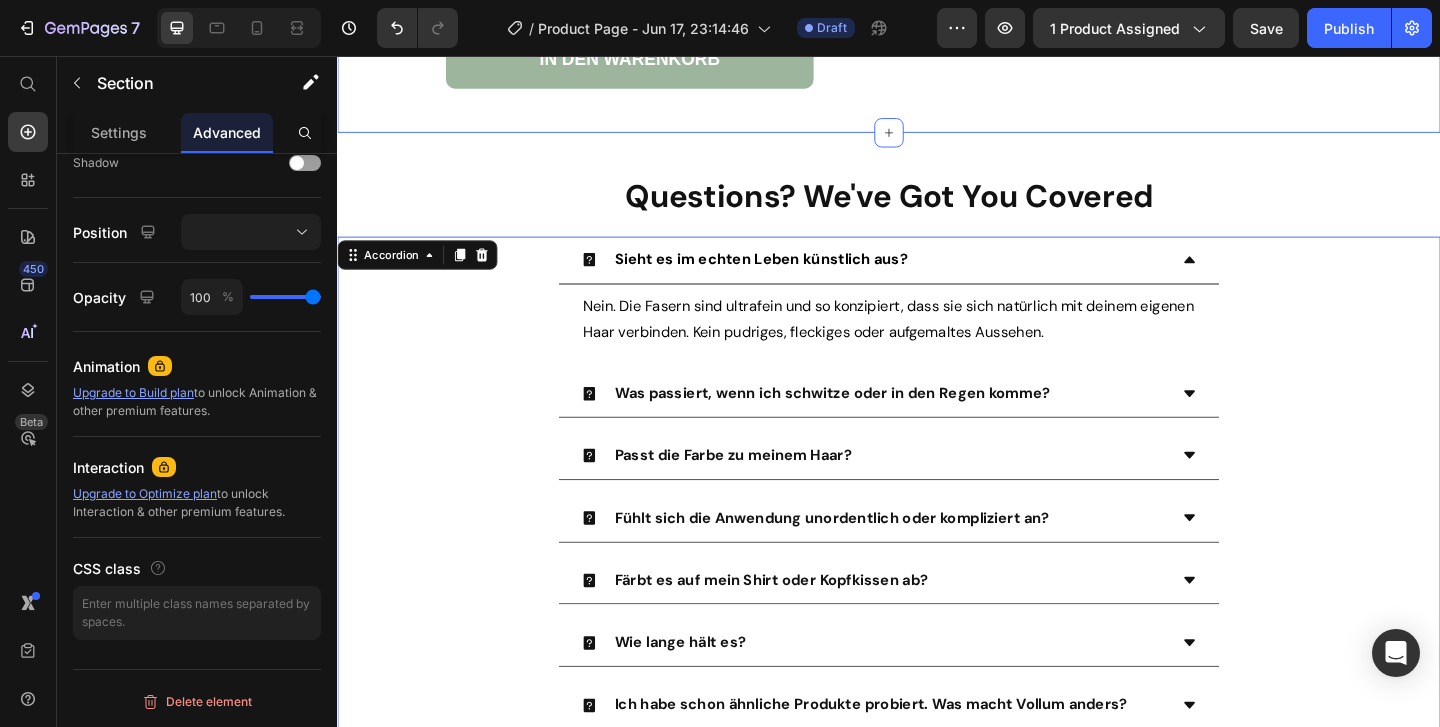 scroll, scrollTop: 0, scrollLeft: 0, axis: both 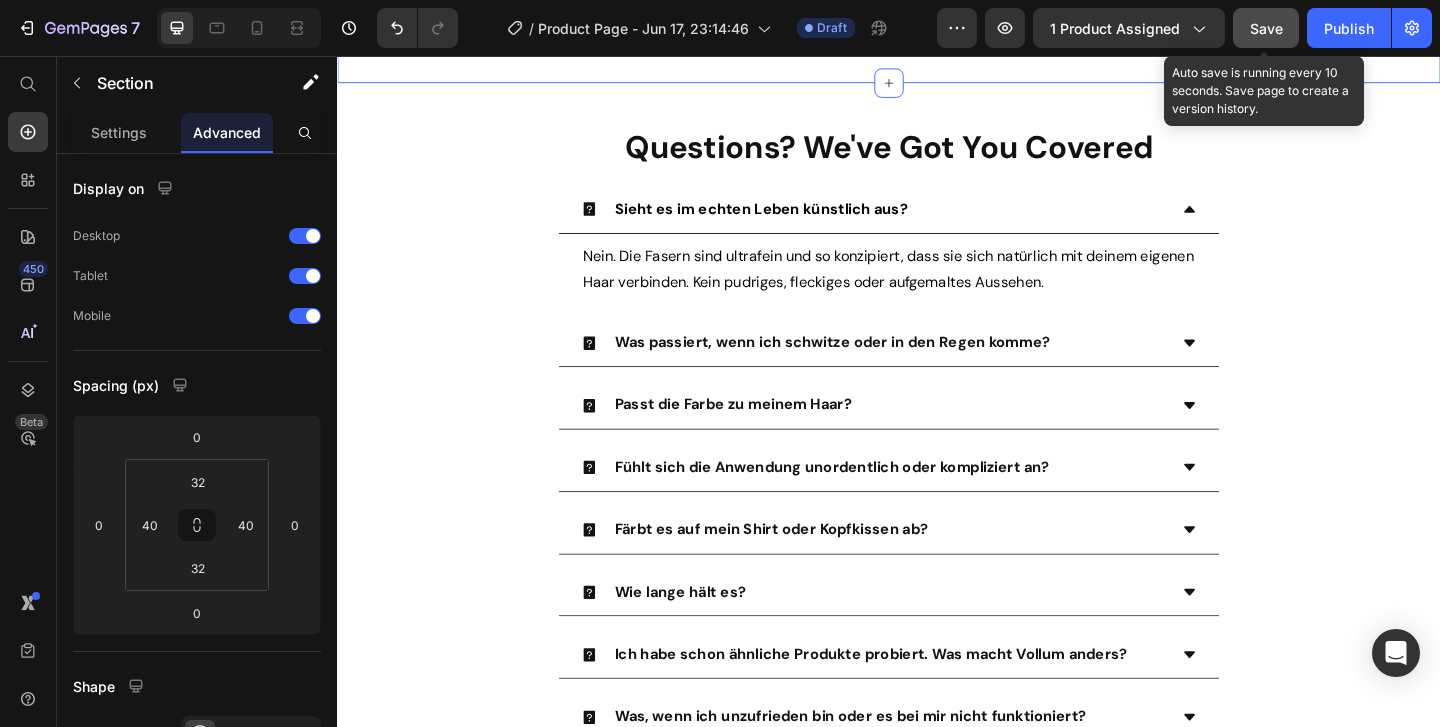 click on "Save" 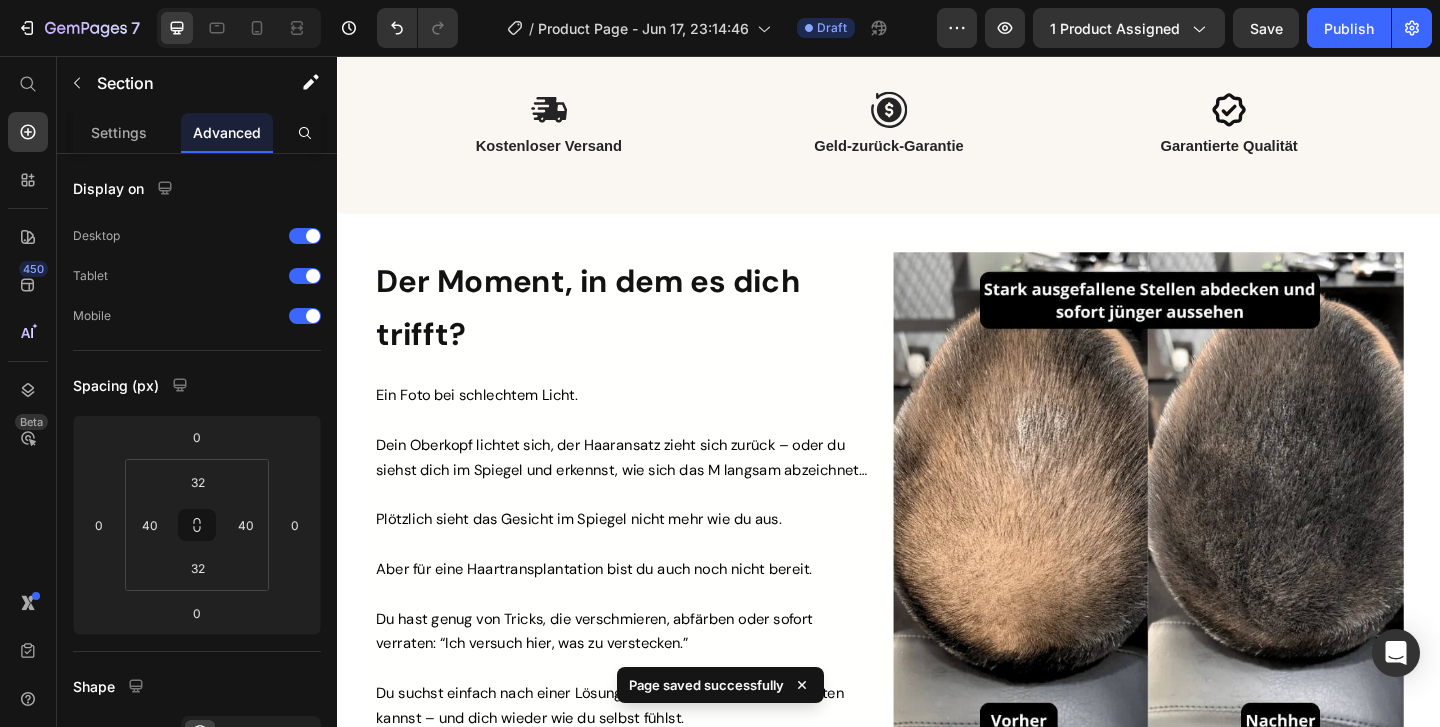 scroll, scrollTop: 1714, scrollLeft: 0, axis: vertical 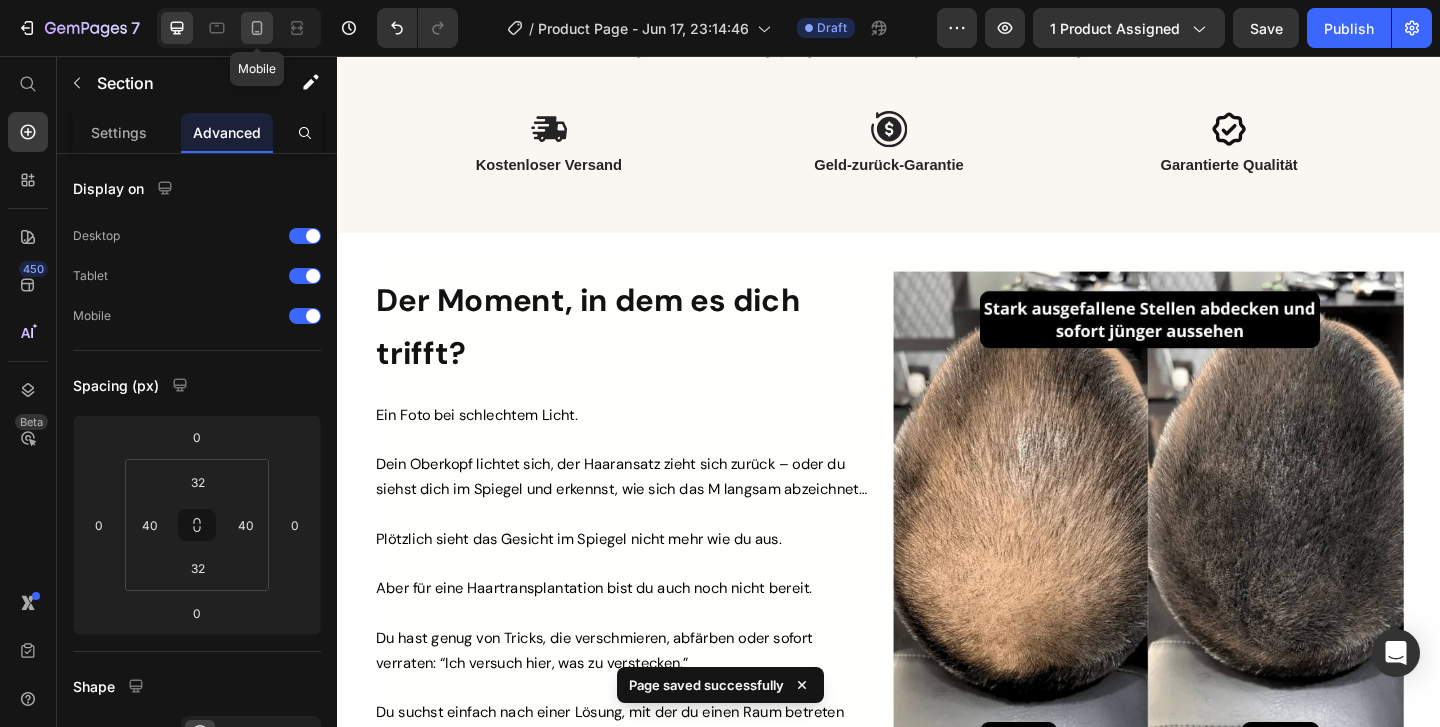 click 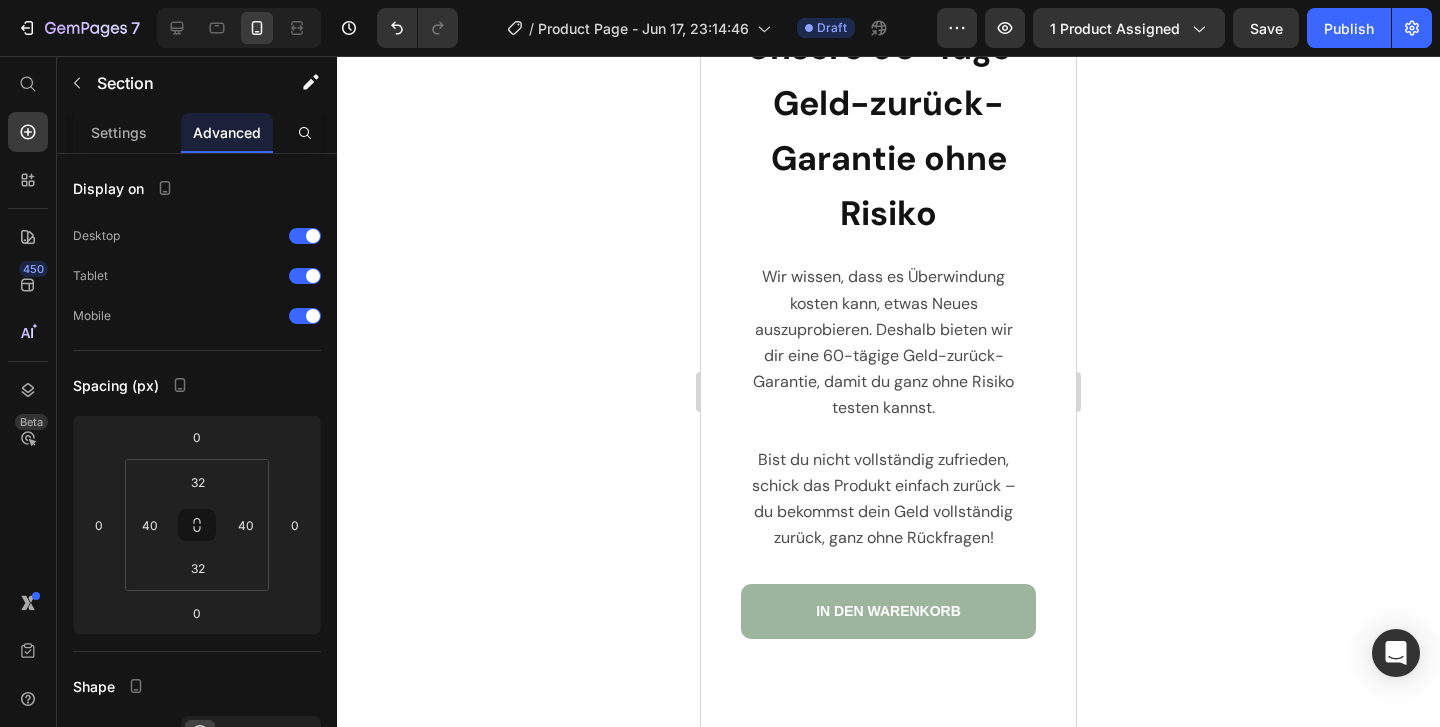 scroll, scrollTop: 10237, scrollLeft: 0, axis: vertical 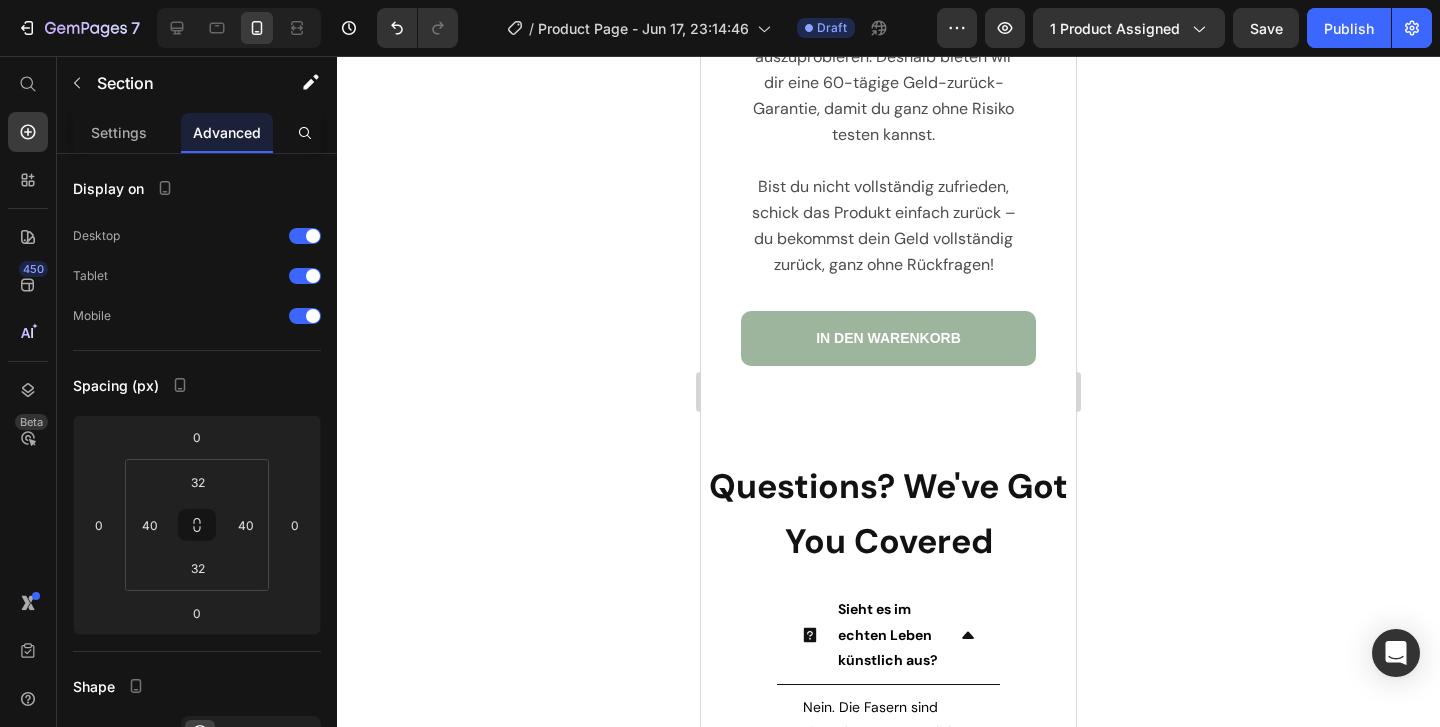 click on "Unsere 60-Tage-Geld-zurück-Garantie ohne Risiko Heading Wir wissen, dass es Überwindung kosten kann, etwas Neues auszuprobieren. Deshalb bieten wir dir eine 60-tägige Geld-zurück-Garantie, damit du ganz ohne Risiko testen kannst.  Bist du nicht vollständig zufrieden, schick das Produkt einfach zurück – du bekommst dein Geld vollständig zurück, ganz ohne Rückfragen! Text Block IN DEN WARENKORB Button Image Row Section 14" at bounding box center (888, 58) 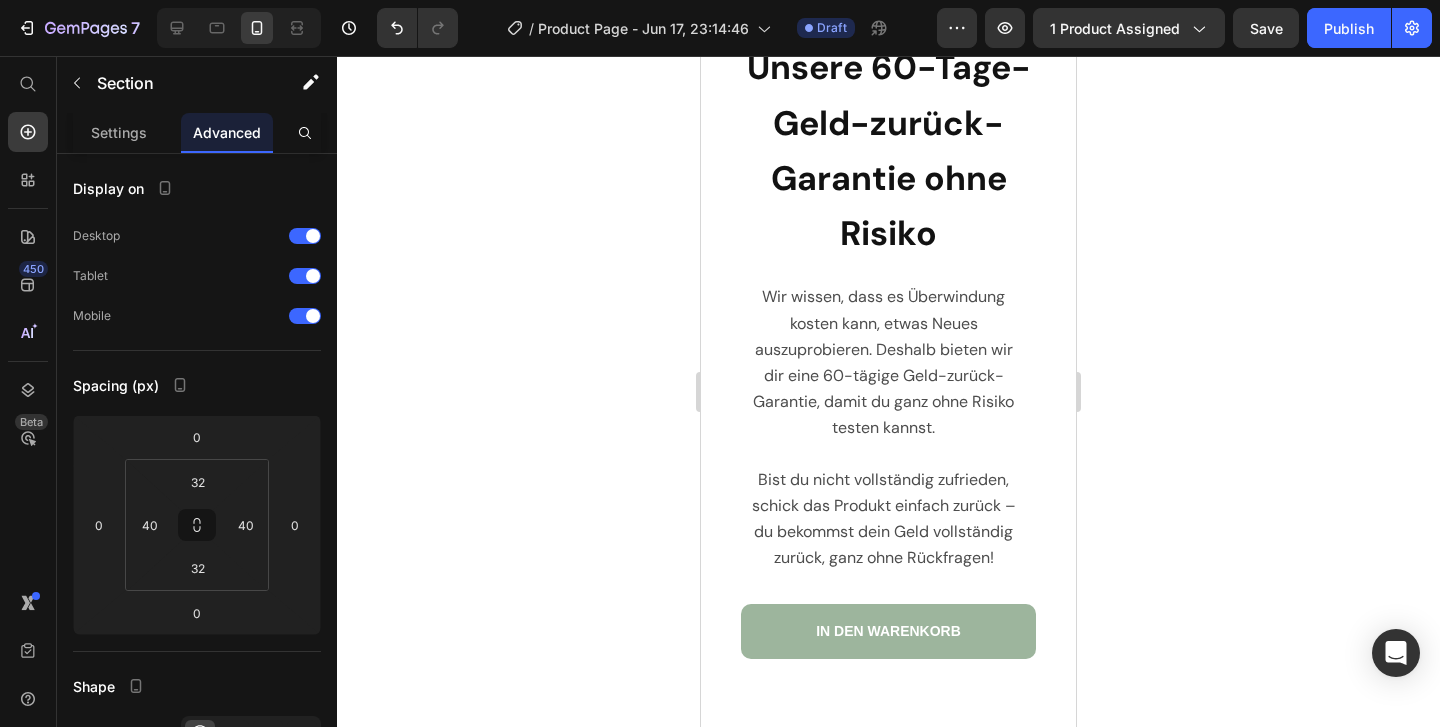 scroll, scrollTop: 10256, scrollLeft: 0, axis: vertical 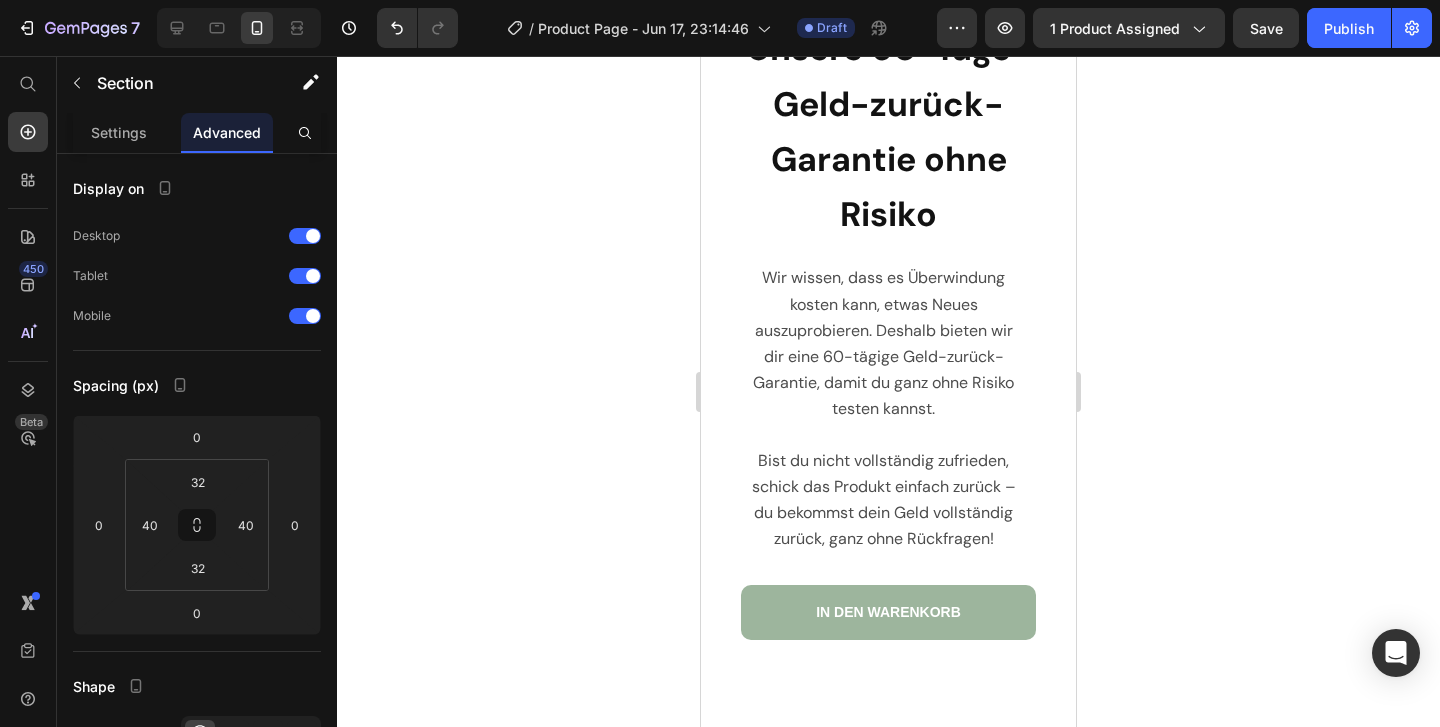 click on "Unsere 60-Tage-Geld-zurück-Garantie ohne Risiko Heading Wir wissen, dass es Überwindung kosten kann, etwas Neues auszuprobieren. Deshalb bieten wir dir eine 60-tägige Geld-zurück-Garantie, damit du ganz ohne Risiko testen kannst.  Bist du nicht vollständig zufrieden, schick das Produkt einfach zurück – du bekommst dein Geld vollständig zurück, ganz ohne Rückfragen! Text Block IN DEN WARENKORB Button Image Row Section 14" at bounding box center [888, 332] 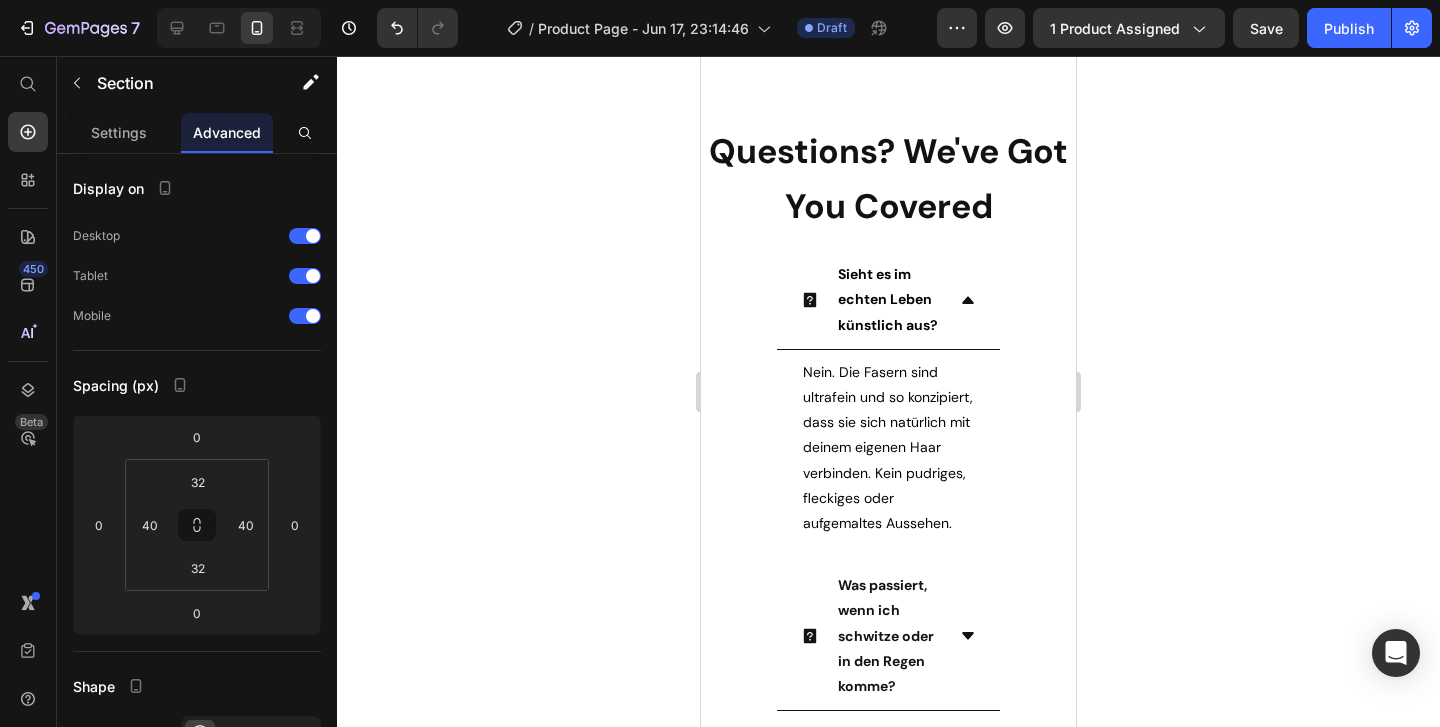 scroll, scrollTop: 11084, scrollLeft: 0, axis: vertical 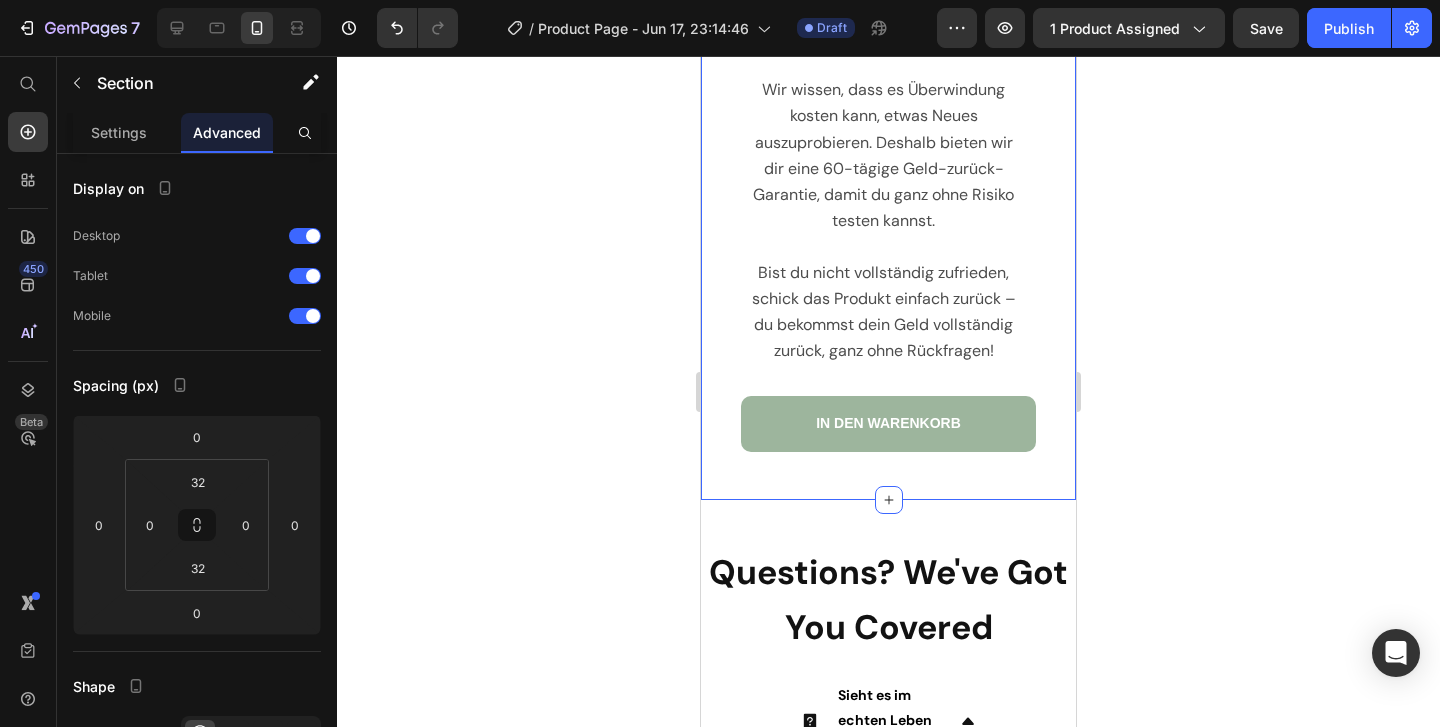 click on "Unsere 60-Tage-Geld-zurück-Garantie ohne Risiko Heading Wir wissen, dass es Überwindung kosten kann, etwas Neues auszuprobieren. Deshalb bieten wir dir eine 60-tägige Geld-zurück-Garantie, damit du ganz ohne Risiko testen kannst.  Bist du nicht vollständig zufrieden, schick das Produkt einfach zurück – du bekommst dein Geld vollständig zurück, ganz ohne Rückfragen! Text Block IN DEN WARENKORB Button Image Row Section 14   You can create reusable sections Create Theme Section AI Content Write with GemAI What would you like to describe here? Tone and Voice Persuasive Product Vollum Hair Filler Show more Generate" at bounding box center (888, 144) 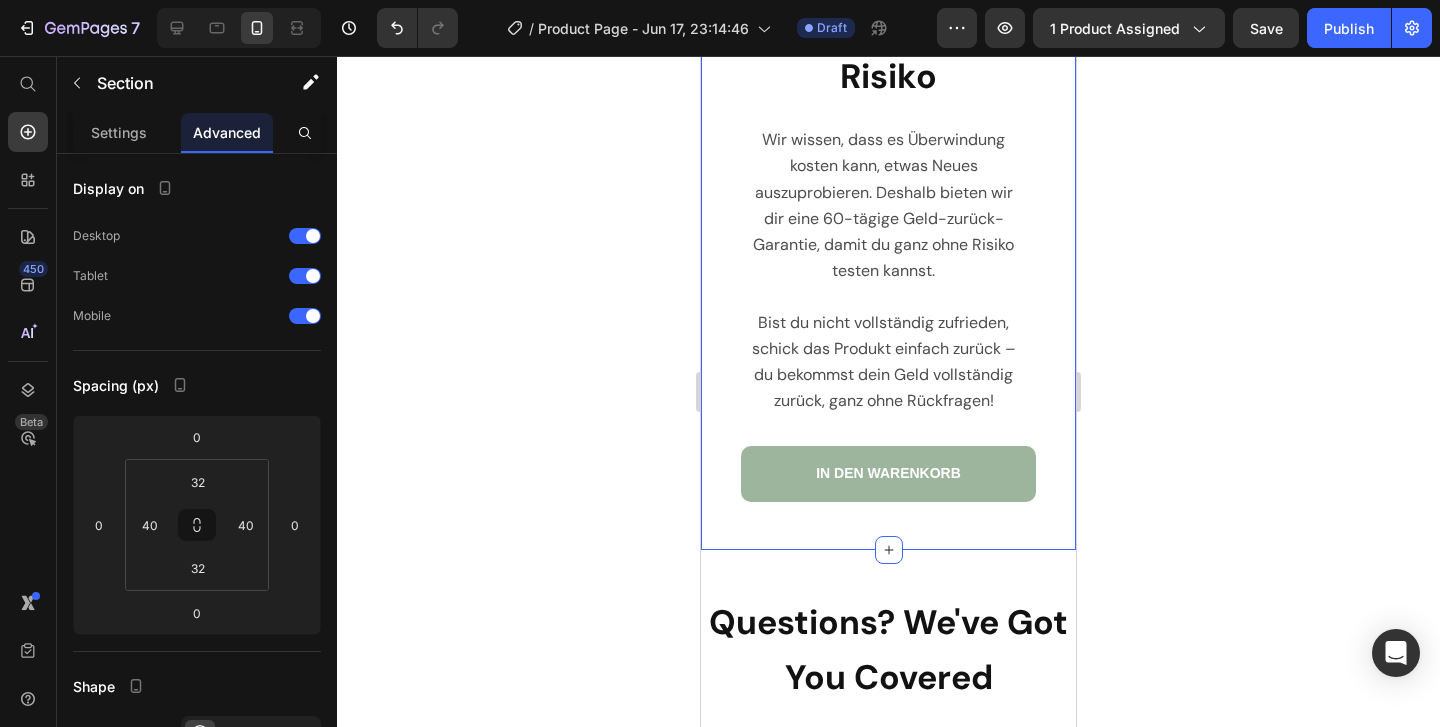 scroll, scrollTop: 10535, scrollLeft: 0, axis: vertical 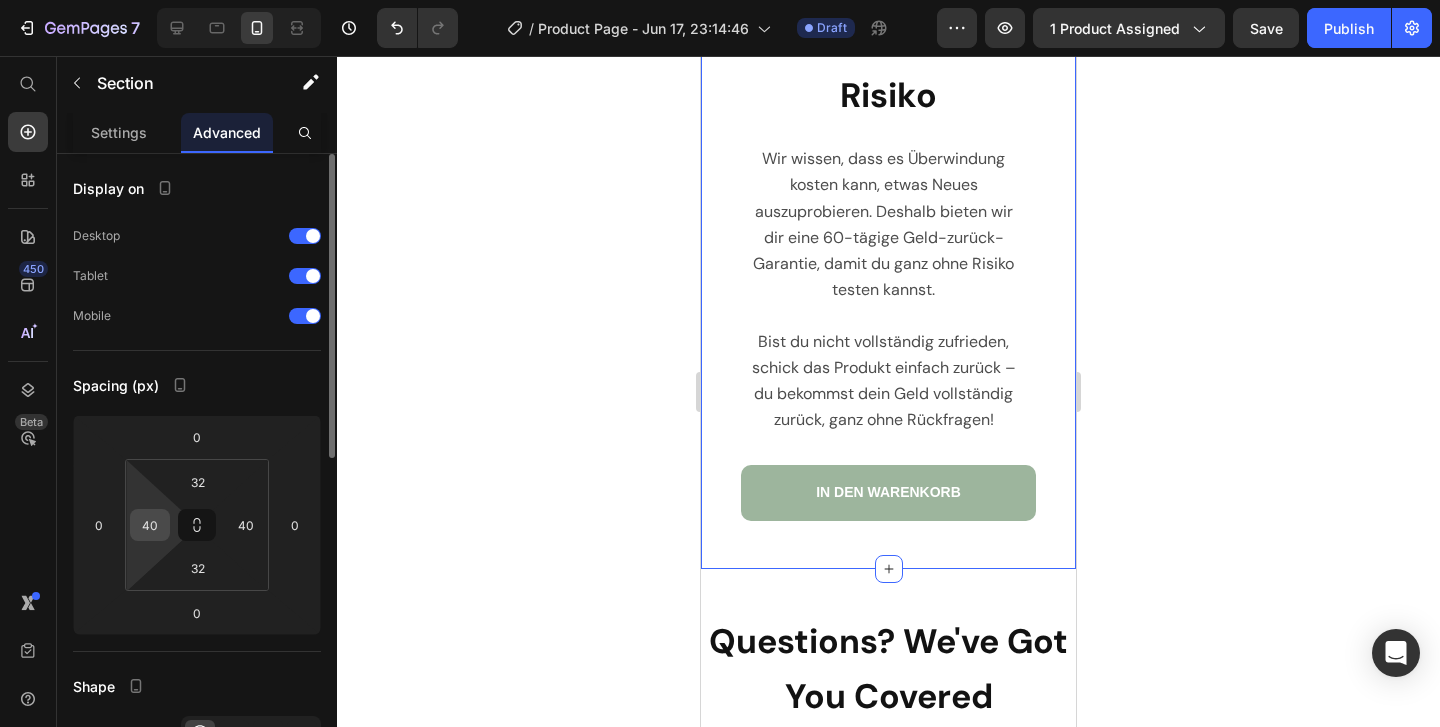 click on "40" at bounding box center (150, 525) 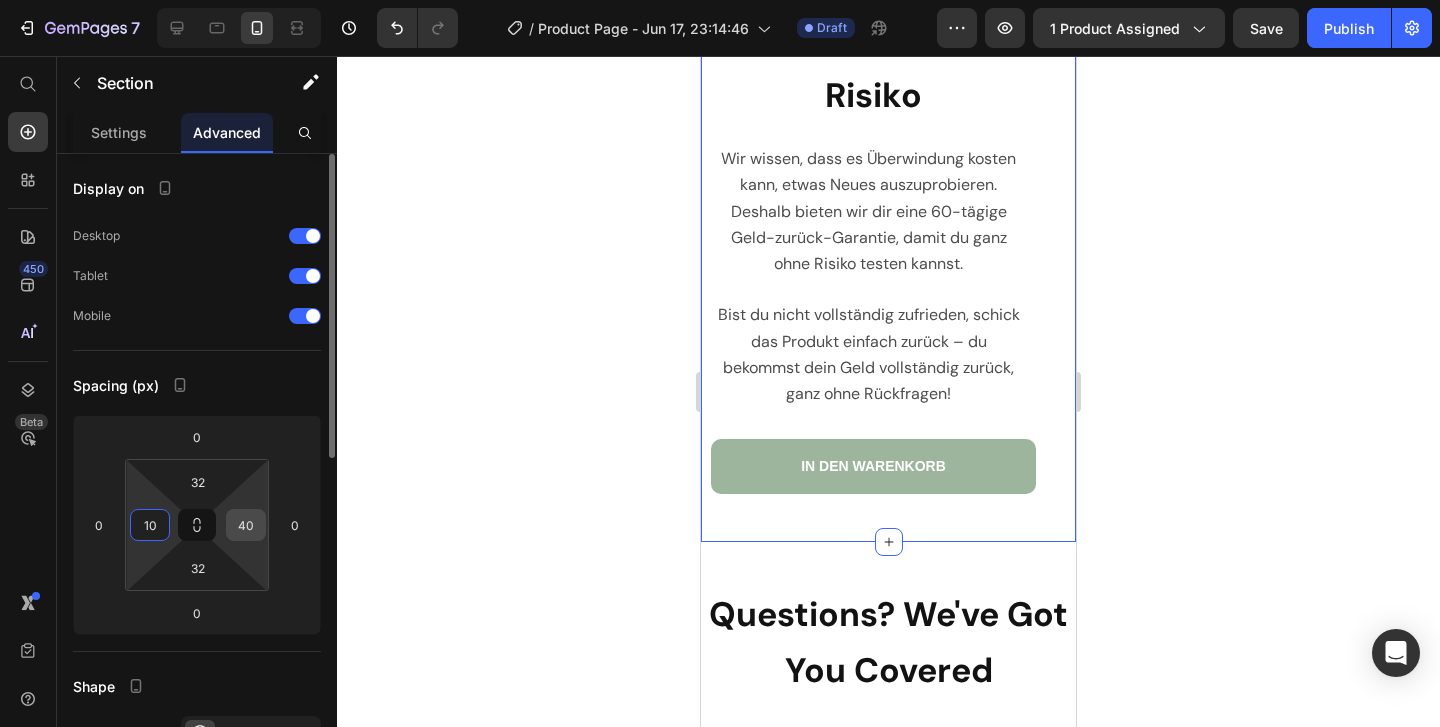 type on "10" 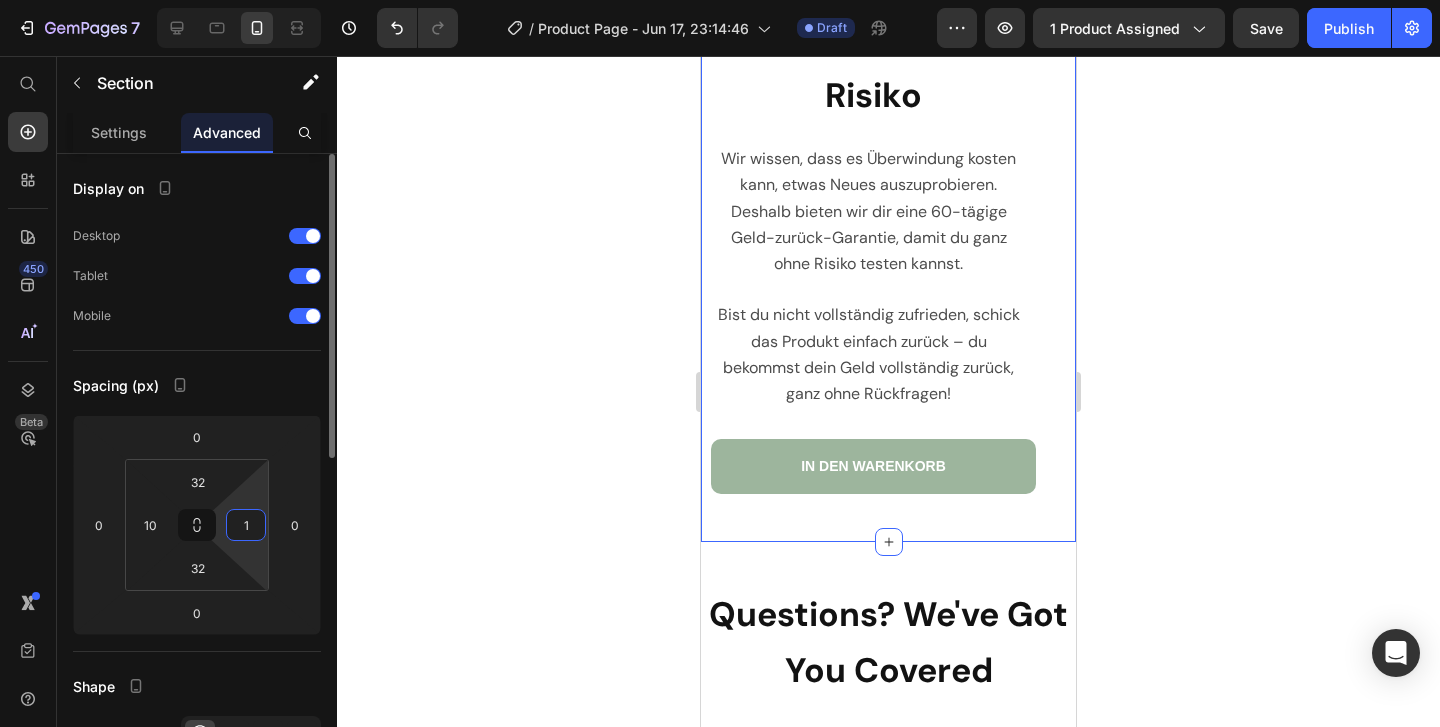 type on "10" 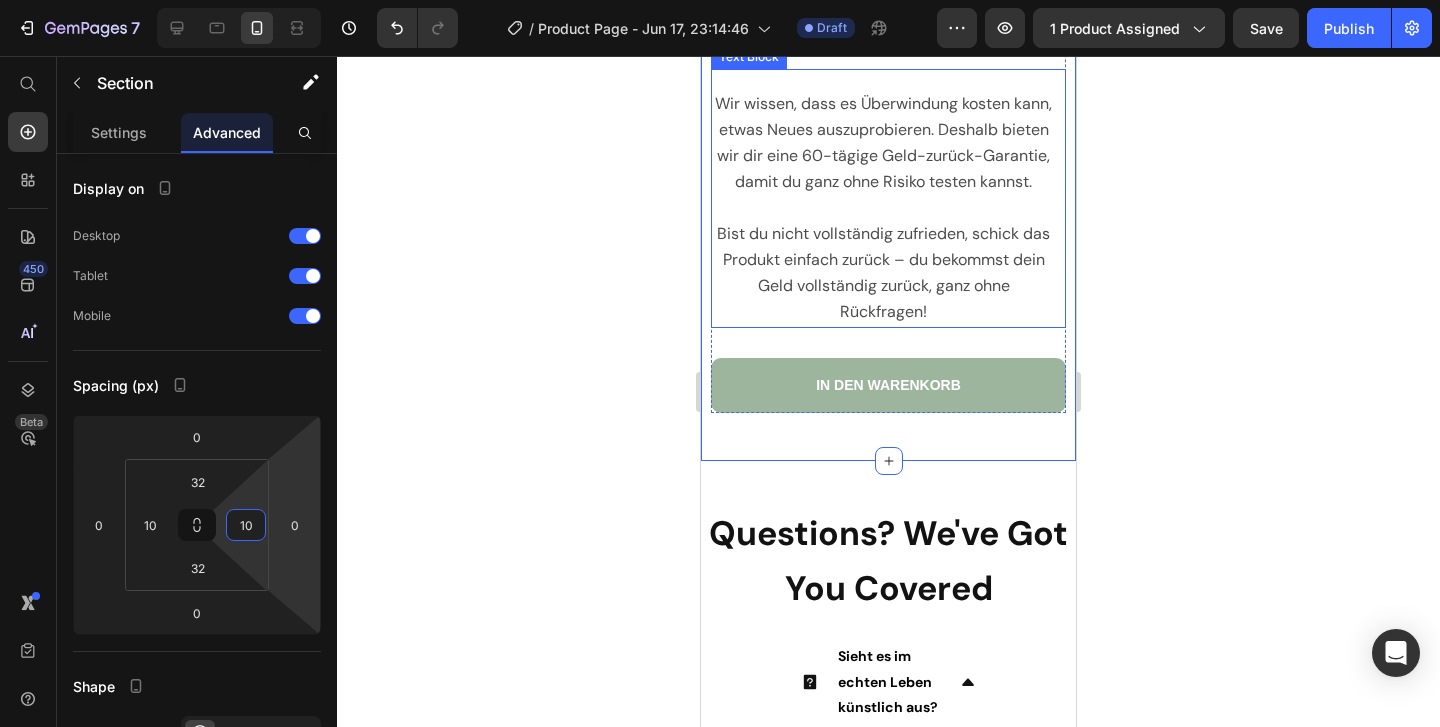 click on "Wir wissen, dass es Überwindung kosten kann, etwas Neues auszuprobieren. Deshalb bieten wir dir eine 60-tägige Geld-zurück-Garantie, damit du ganz ohne Risiko testen kannst." at bounding box center [883, 143] 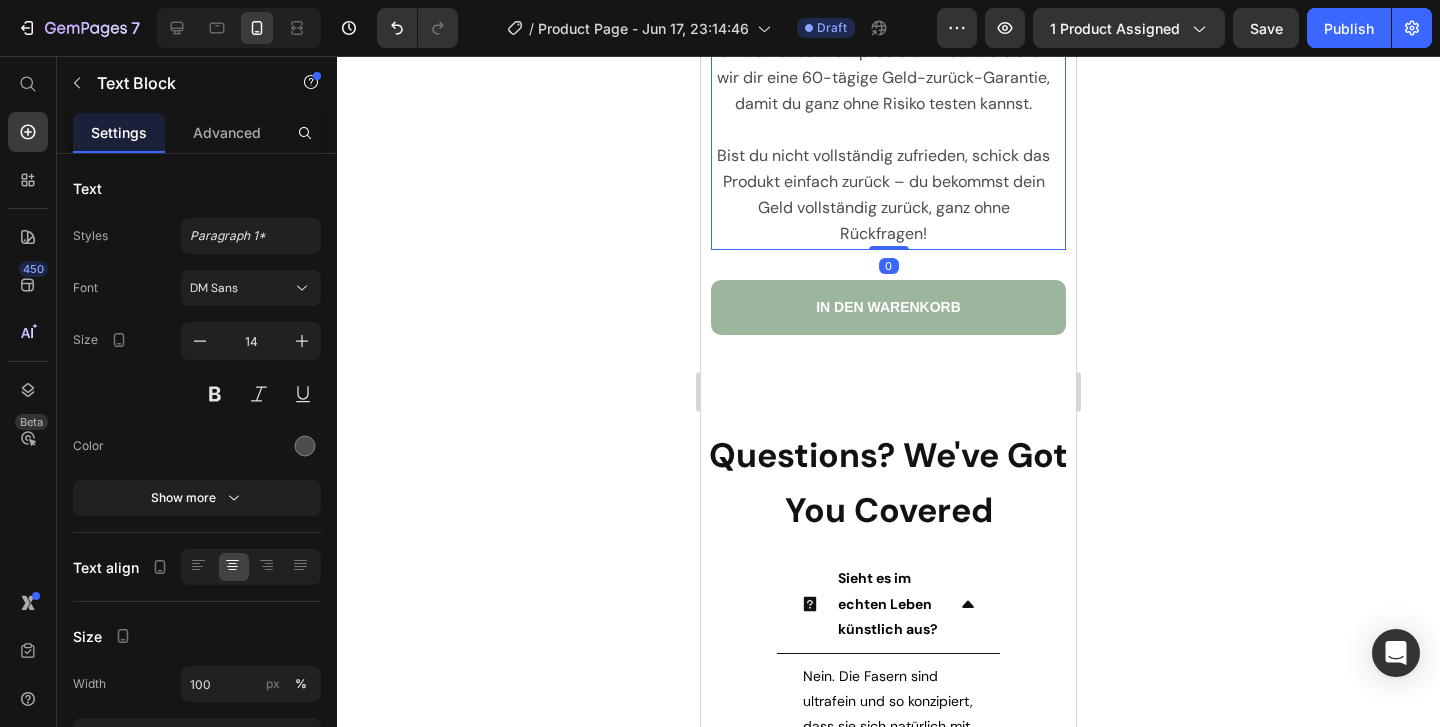 scroll, scrollTop: 10525, scrollLeft: 0, axis: vertical 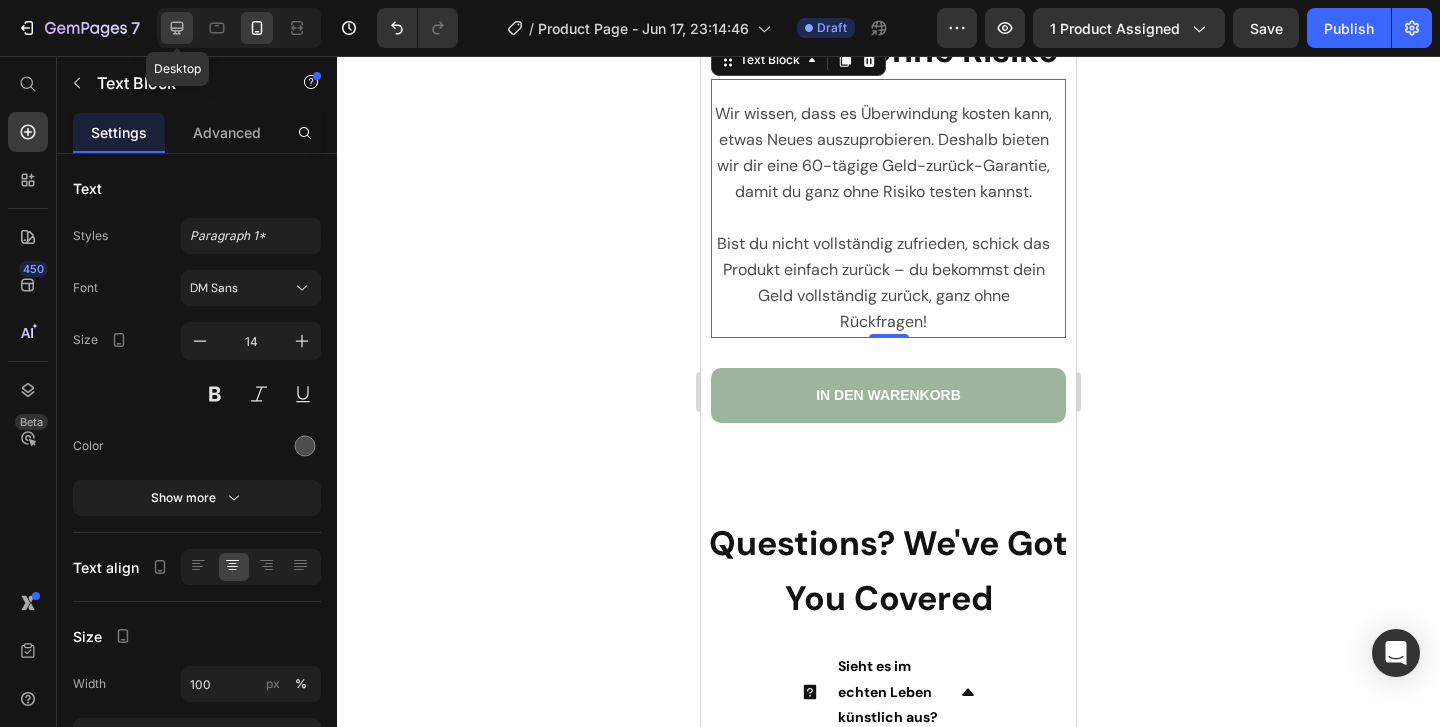 click 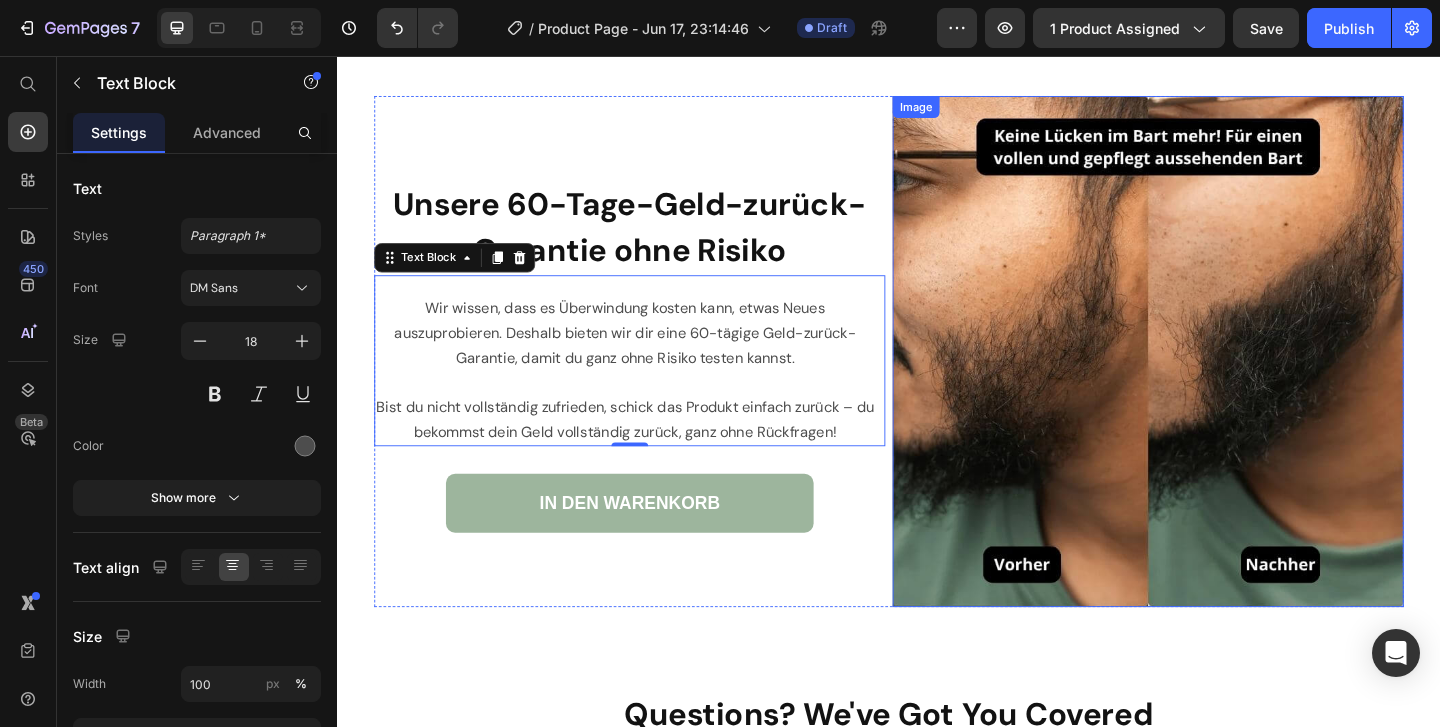scroll, scrollTop: 10509, scrollLeft: 0, axis: vertical 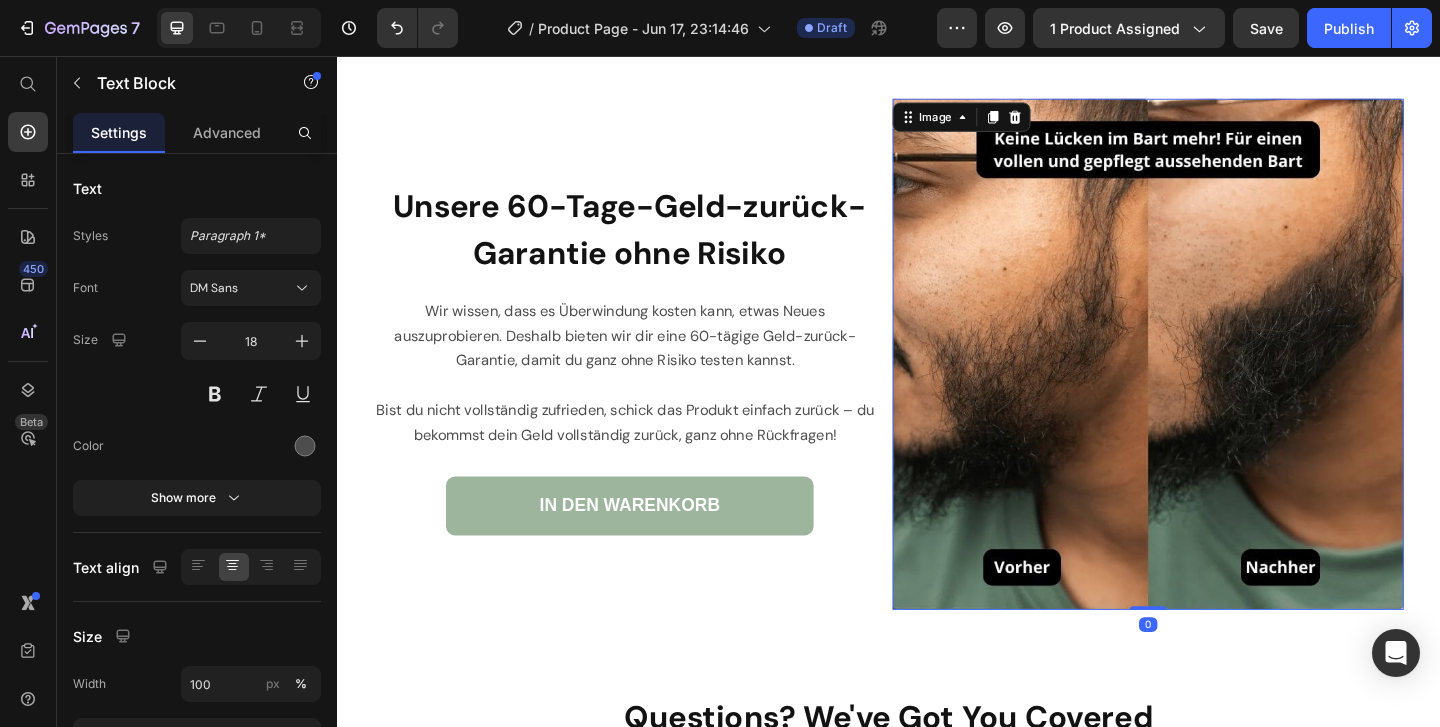 click at bounding box center (1219, 380) 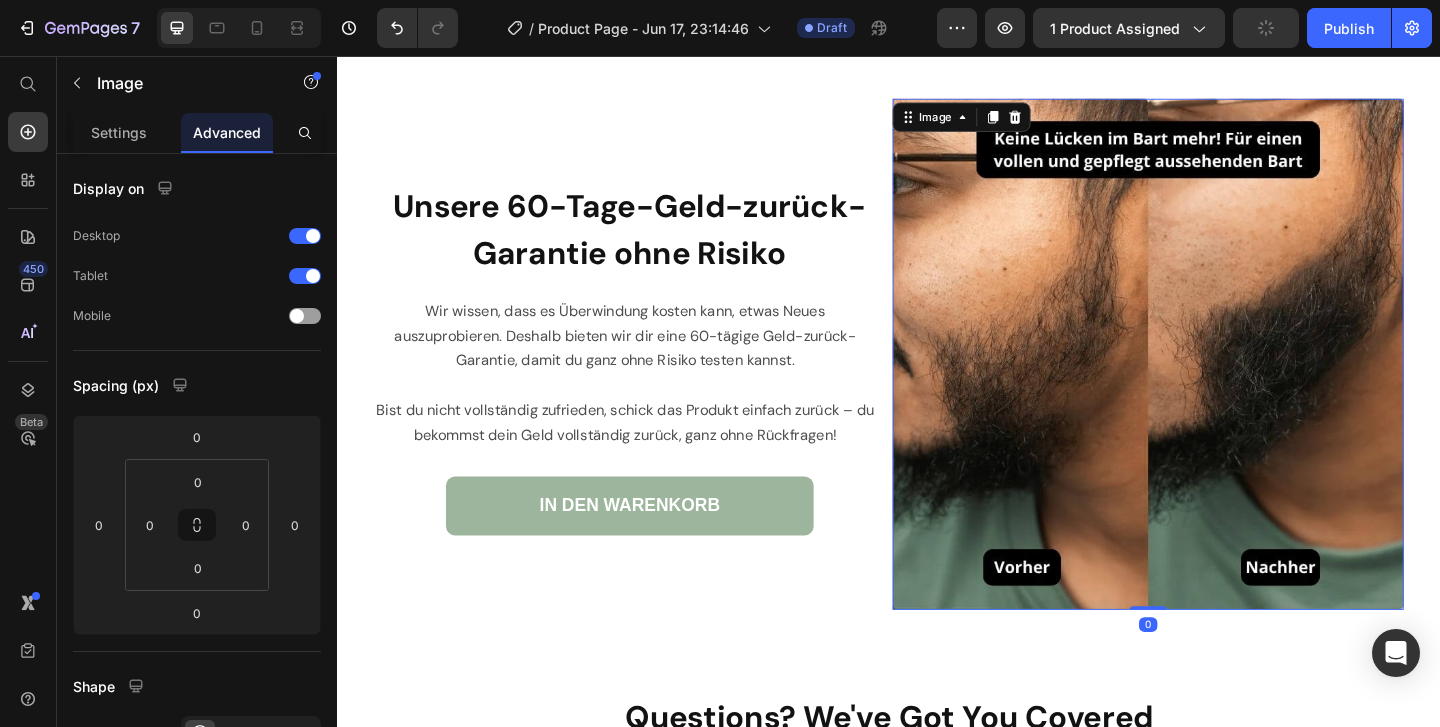 click at bounding box center (1219, 380) 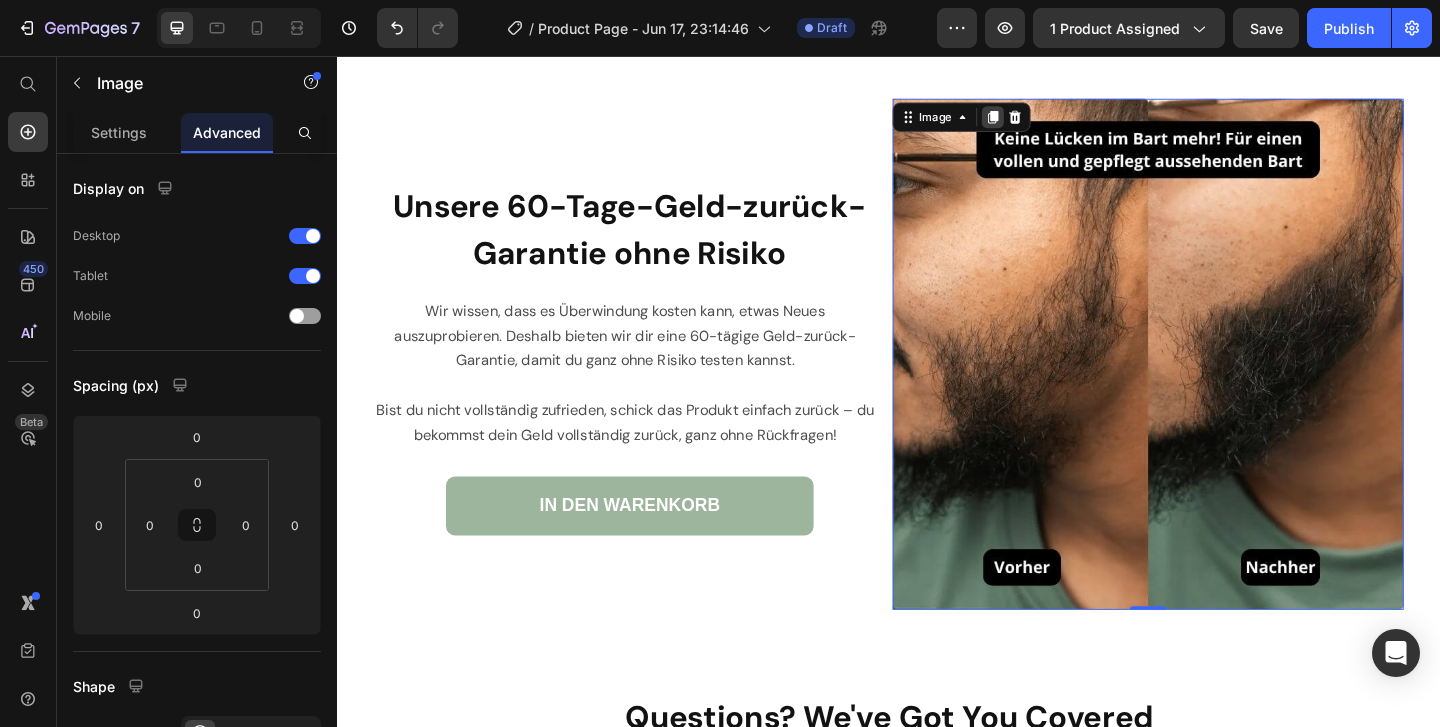 click 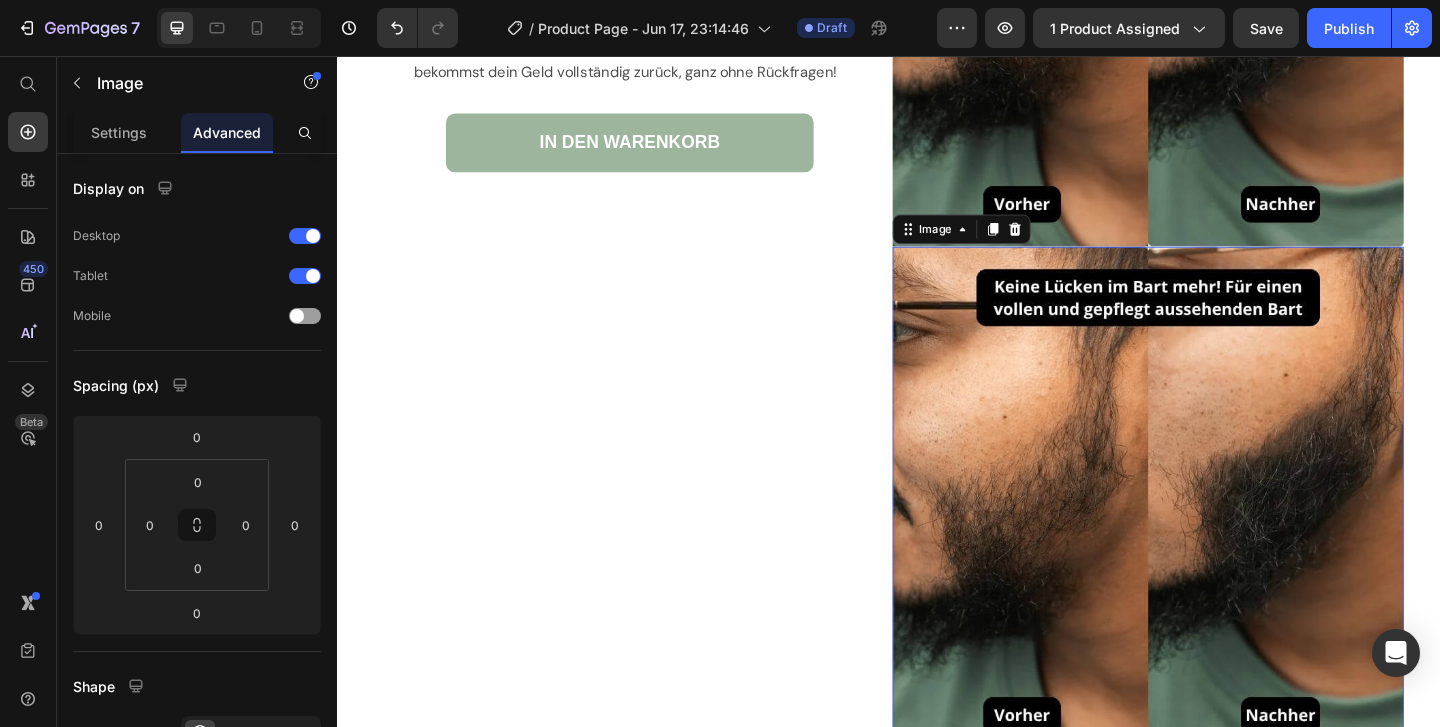 scroll, scrollTop: 11052, scrollLeft: 0, axis: vertical 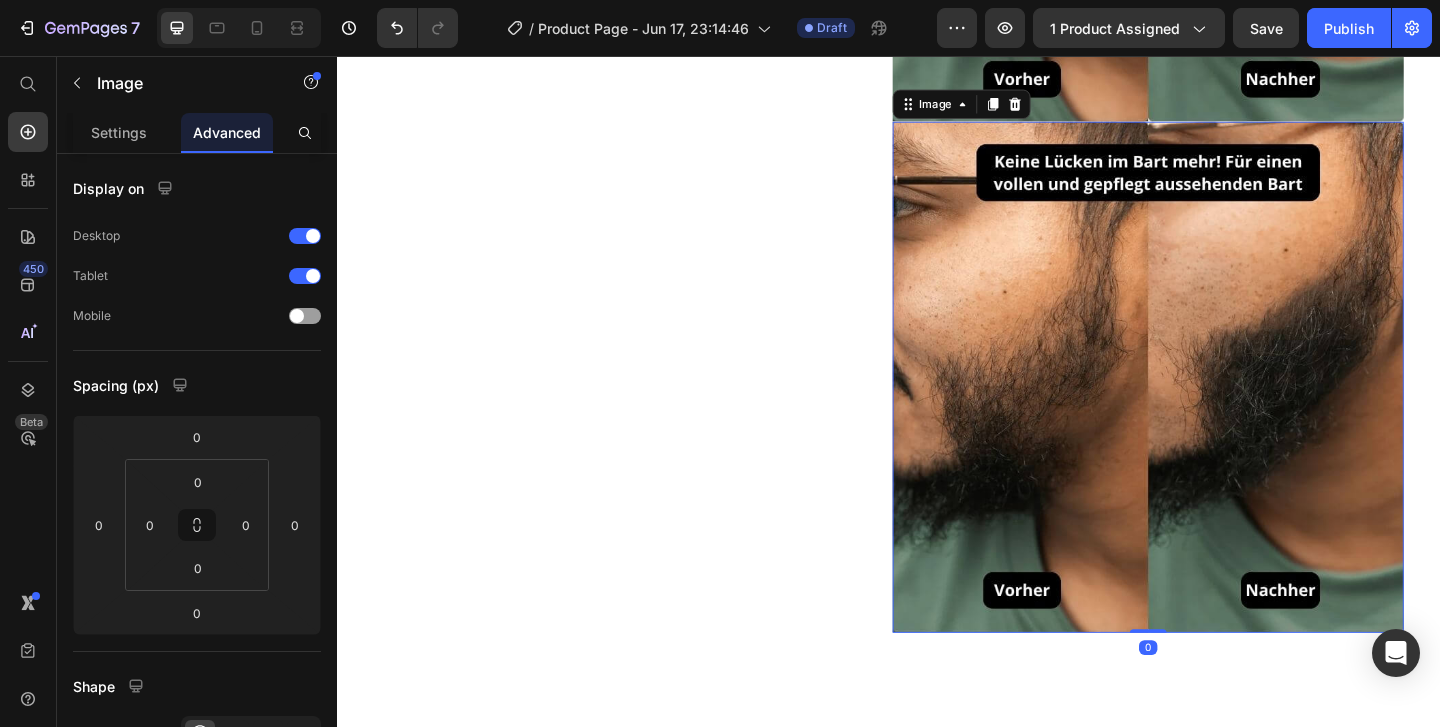 click at bounding box center [1219, 405] 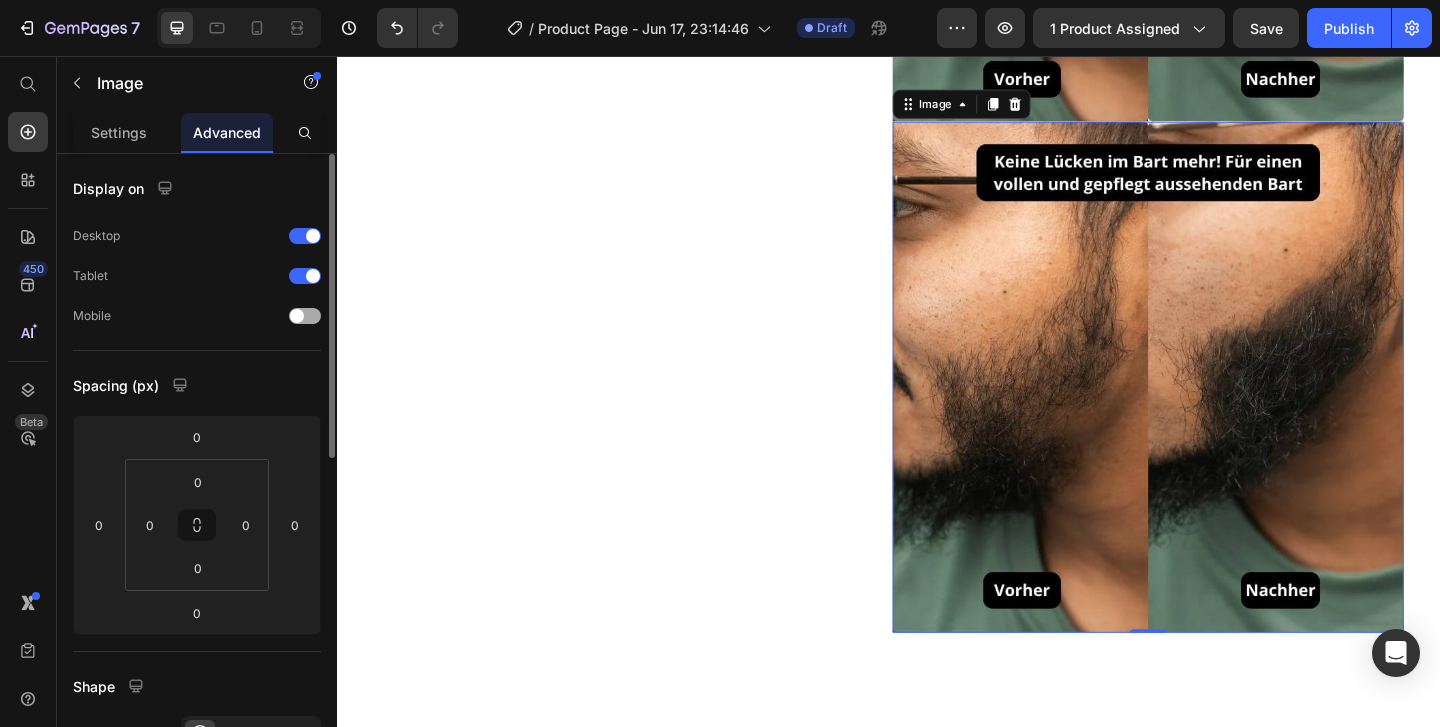 click at bounding box center [305, 316] 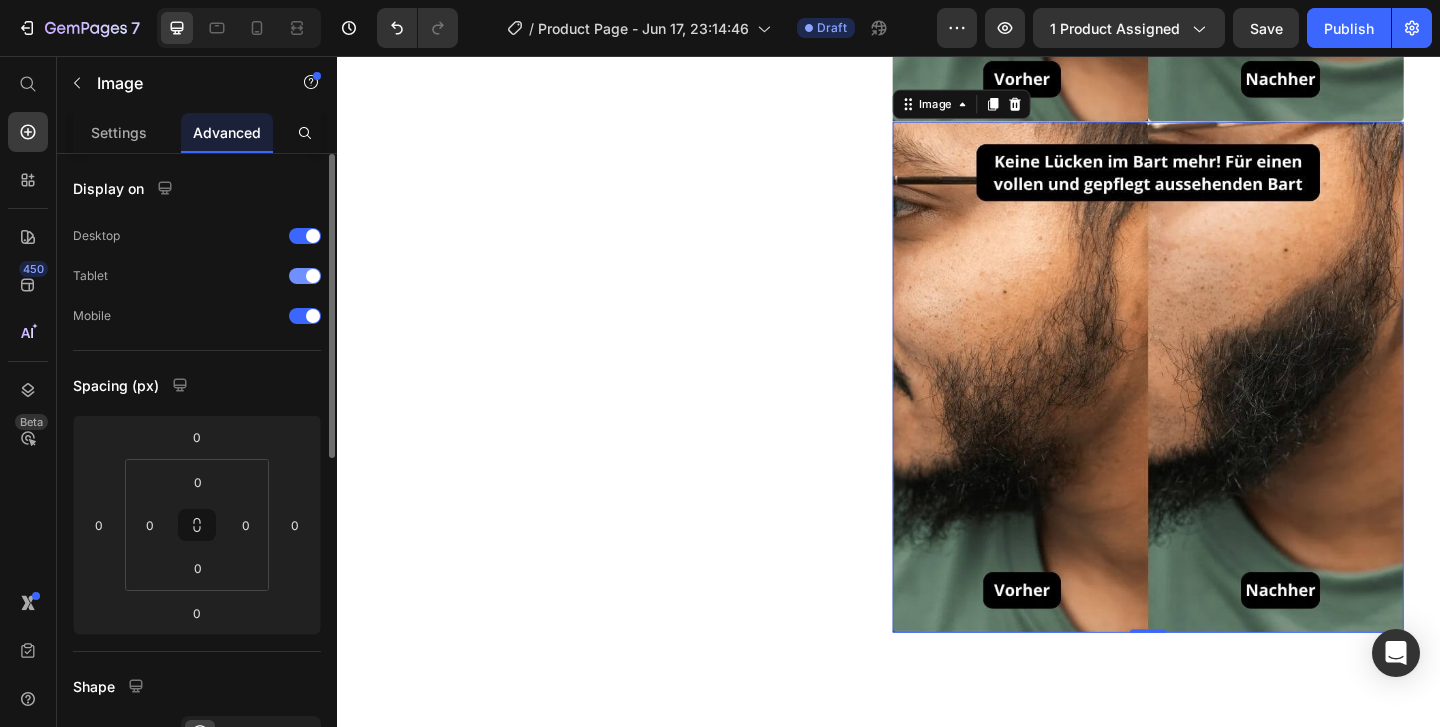 click at bounding box center [313, 276] 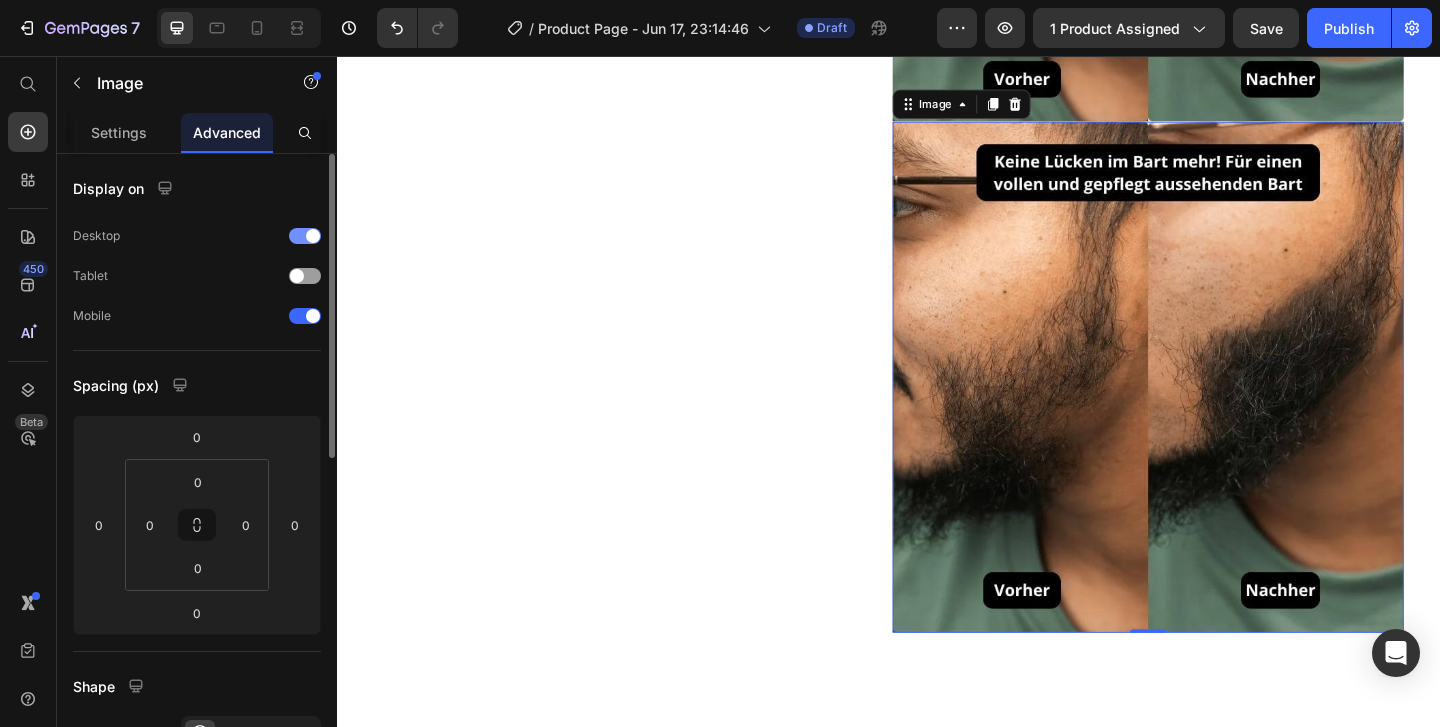click at bounding box center [313, 236] 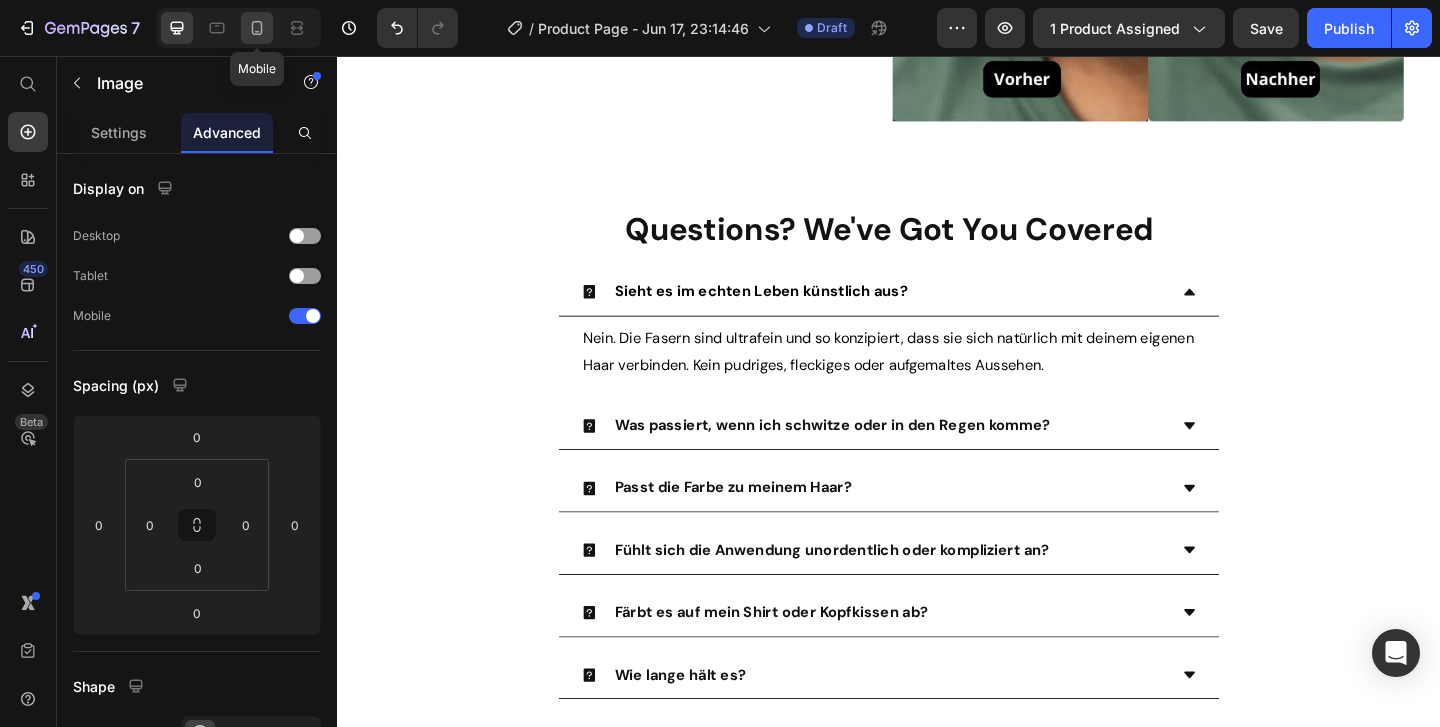 click 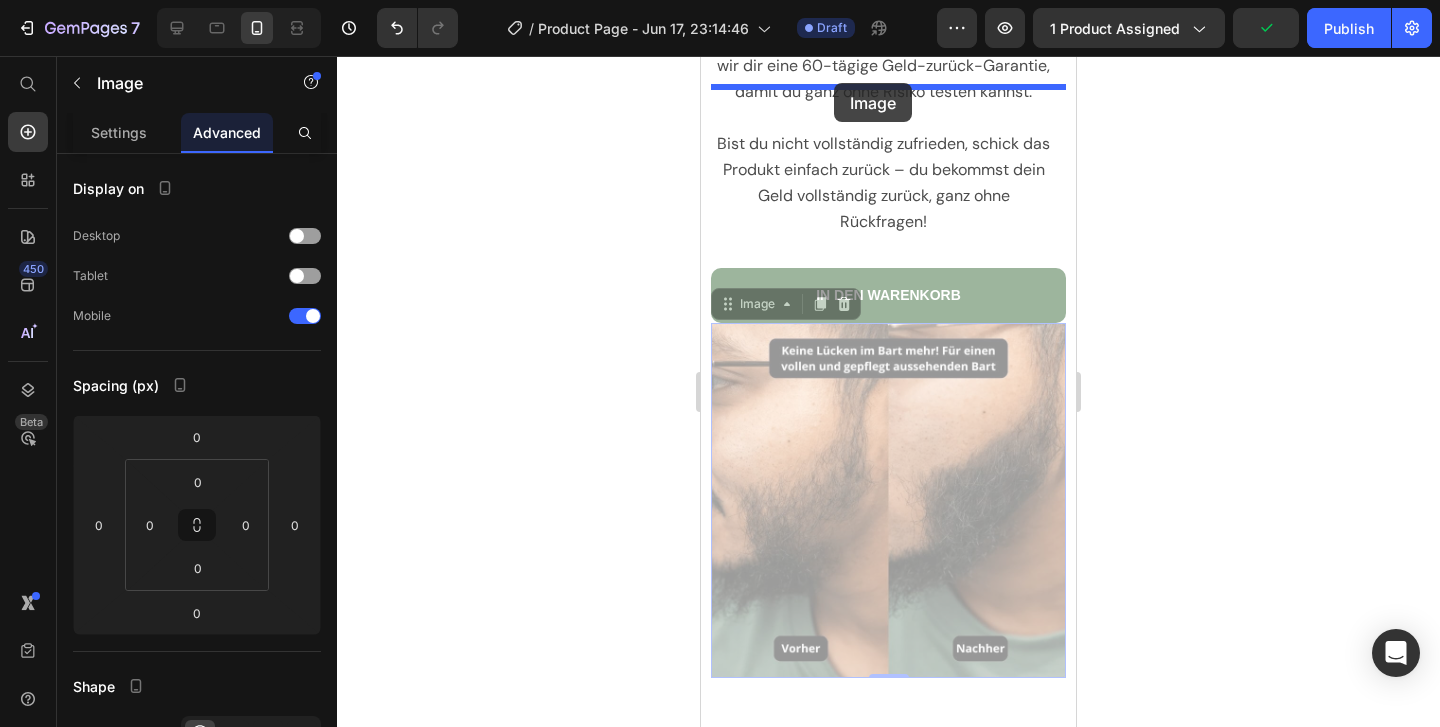 scroll, scrollTop: 10561, scrollLeft: 0, axis: vertical 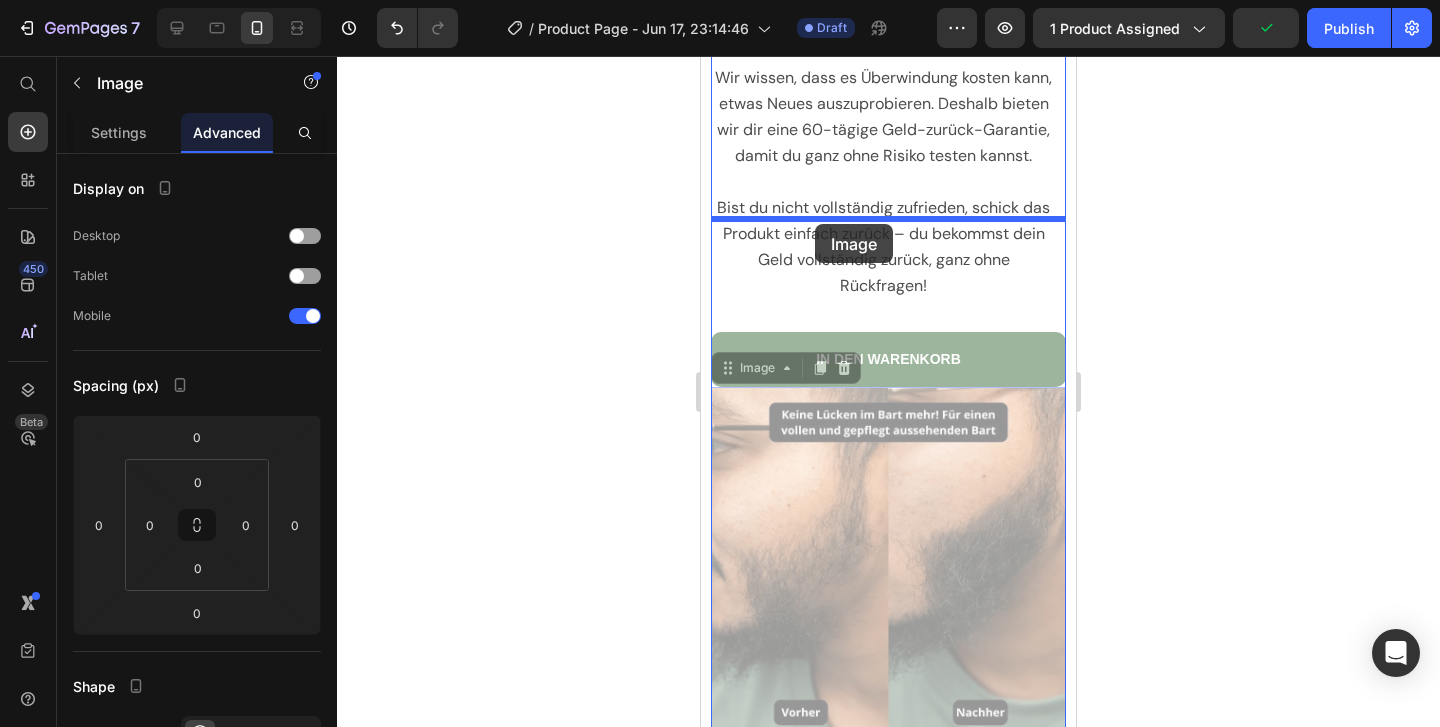 drag, startPoint x: 808, startPoint y: 528, endPoint x: 815, endPoint y: 224, distance: 304.08057 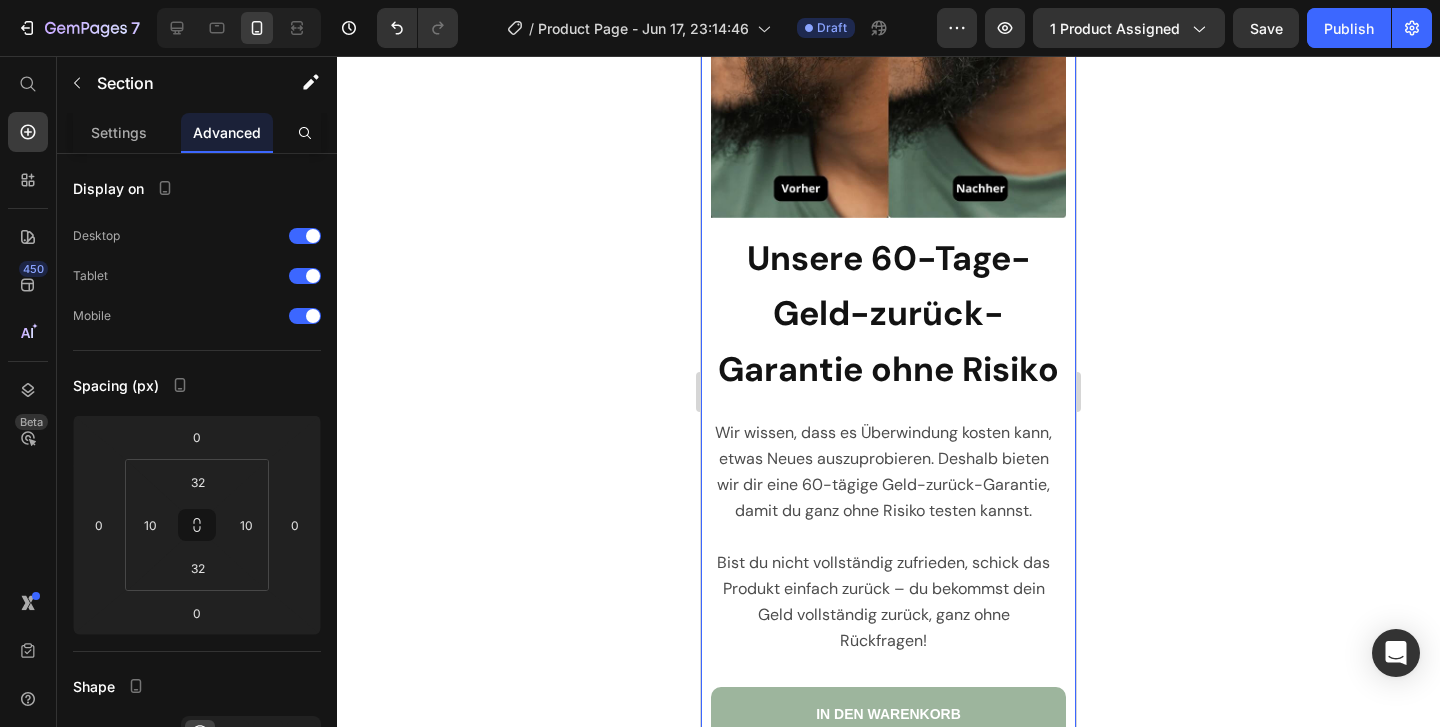 click on "Image Unsere 60-Tage-Geld-zurück-Garantie ohne Risiko Heading Wir wissen, dass es Überwindung kosten kann, etwas Neues auszuprobieren. Deshalb bieten wir dir eine 60-tägige Geld-zurück-Garantie, damit du ganz ohne Risiko testen kannst.  Bist du nicht vollständig zufrieden, schick das Produkt einfach zurück – du bekommst dein Geld vollständig zurück, ganz ohne Rückfragen! Text Block IN DEN WARENKORB Button Image Row Section 14   You can create reusable sections Create Theme Section AI Content Write with GemAI What would you like to describe here? Tone and Voice Persuasive Product Vollum Hair Filler Show more Generate" at bounding box center [888, 310] 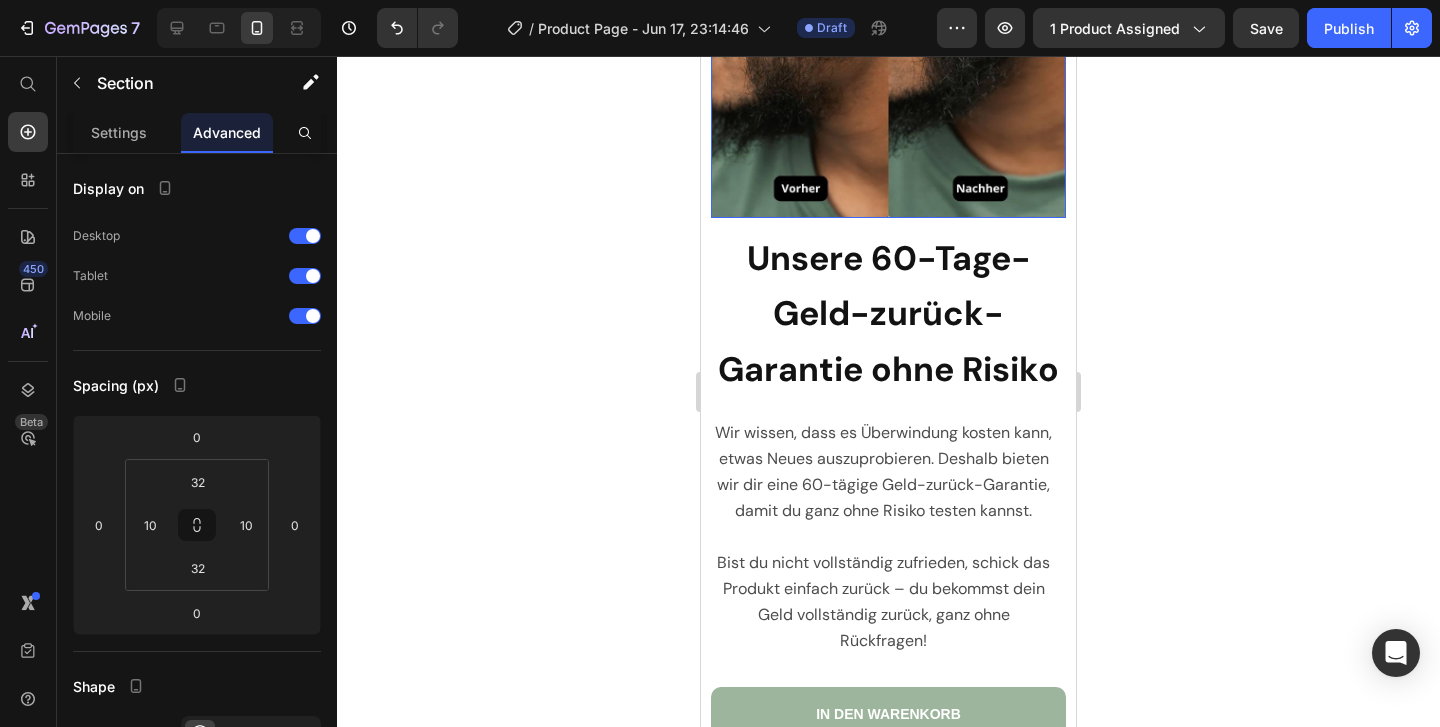 click at bounding box center (888, 40) 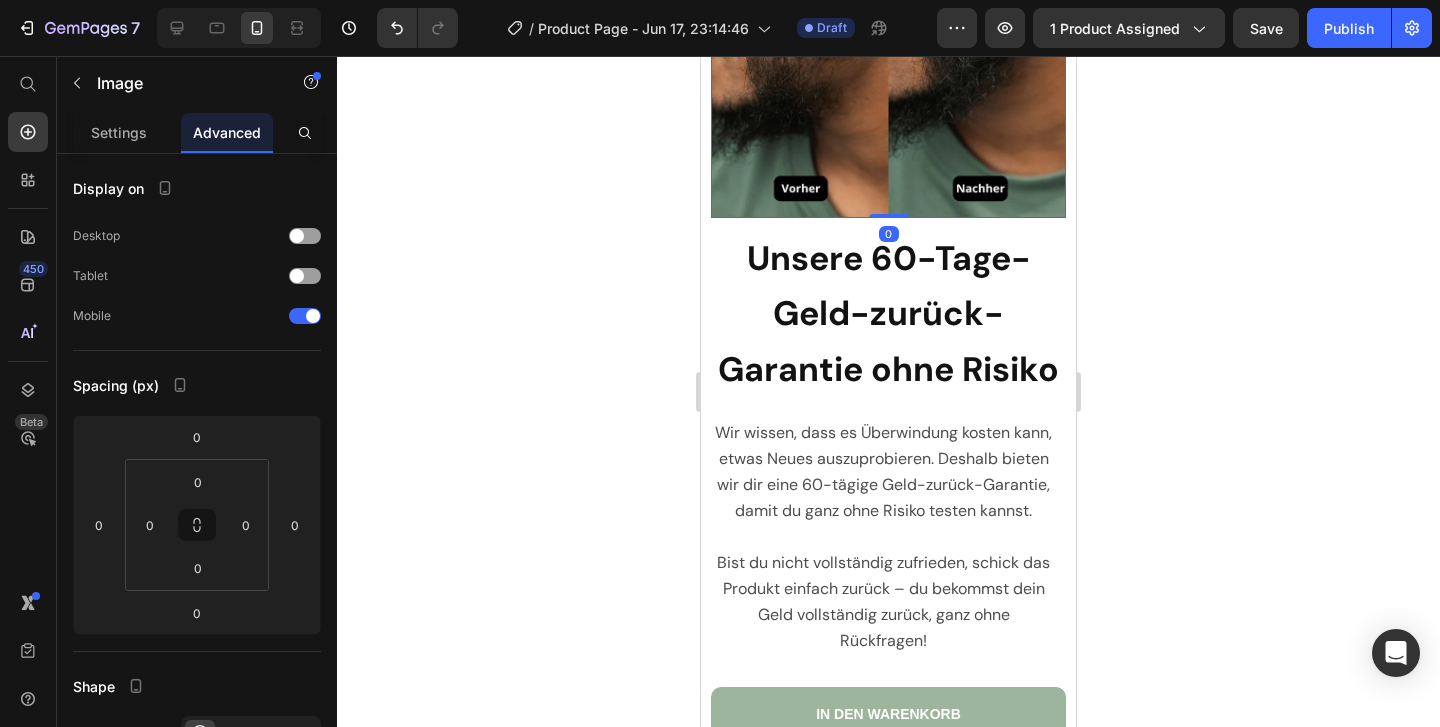 click on "Image" at bounding box center (757, -156) 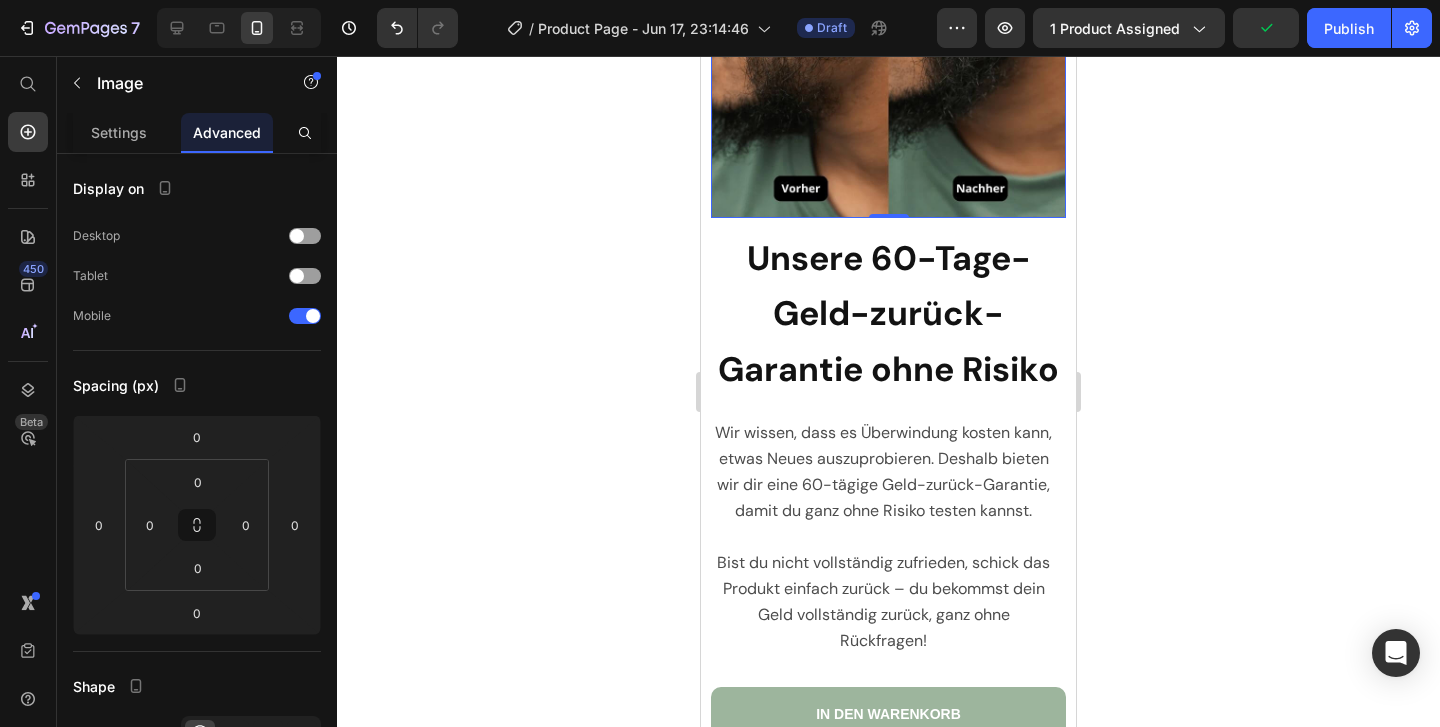 click at bounding box center (888, 40) 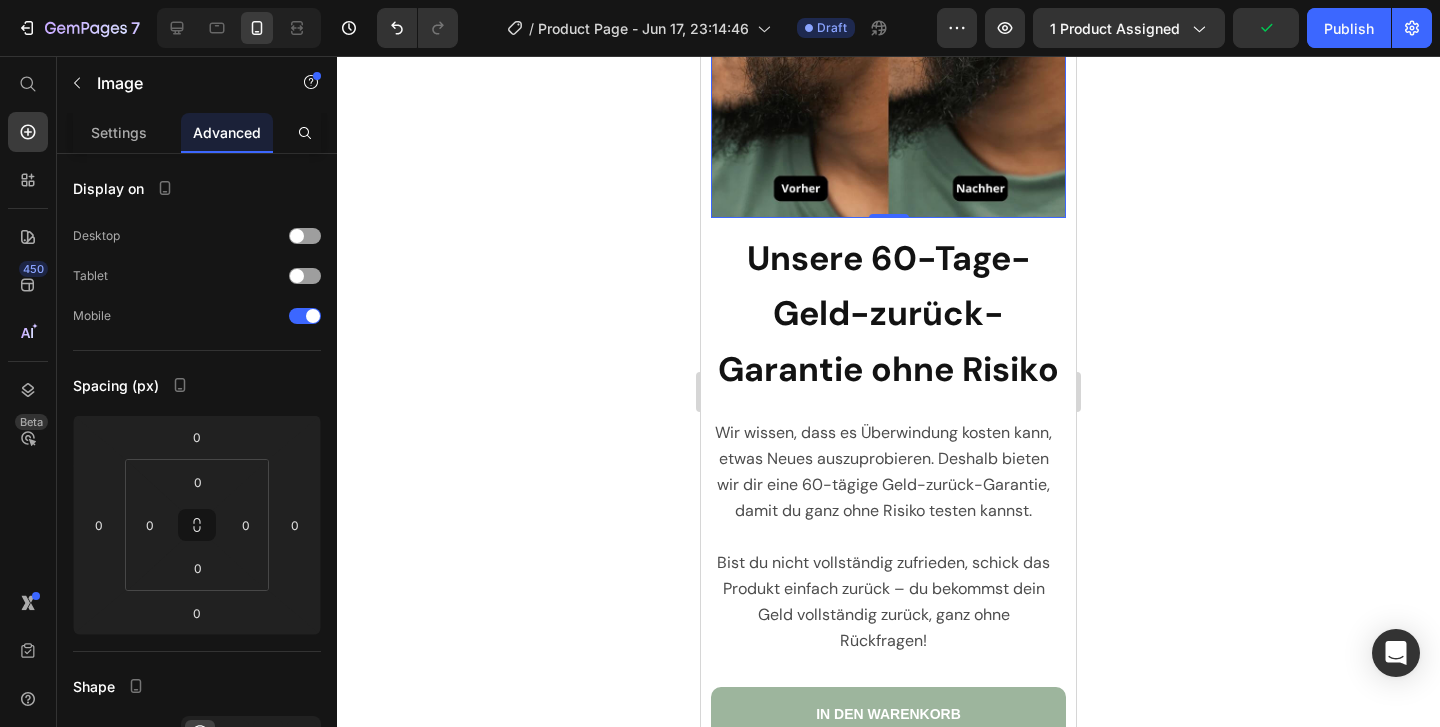 click 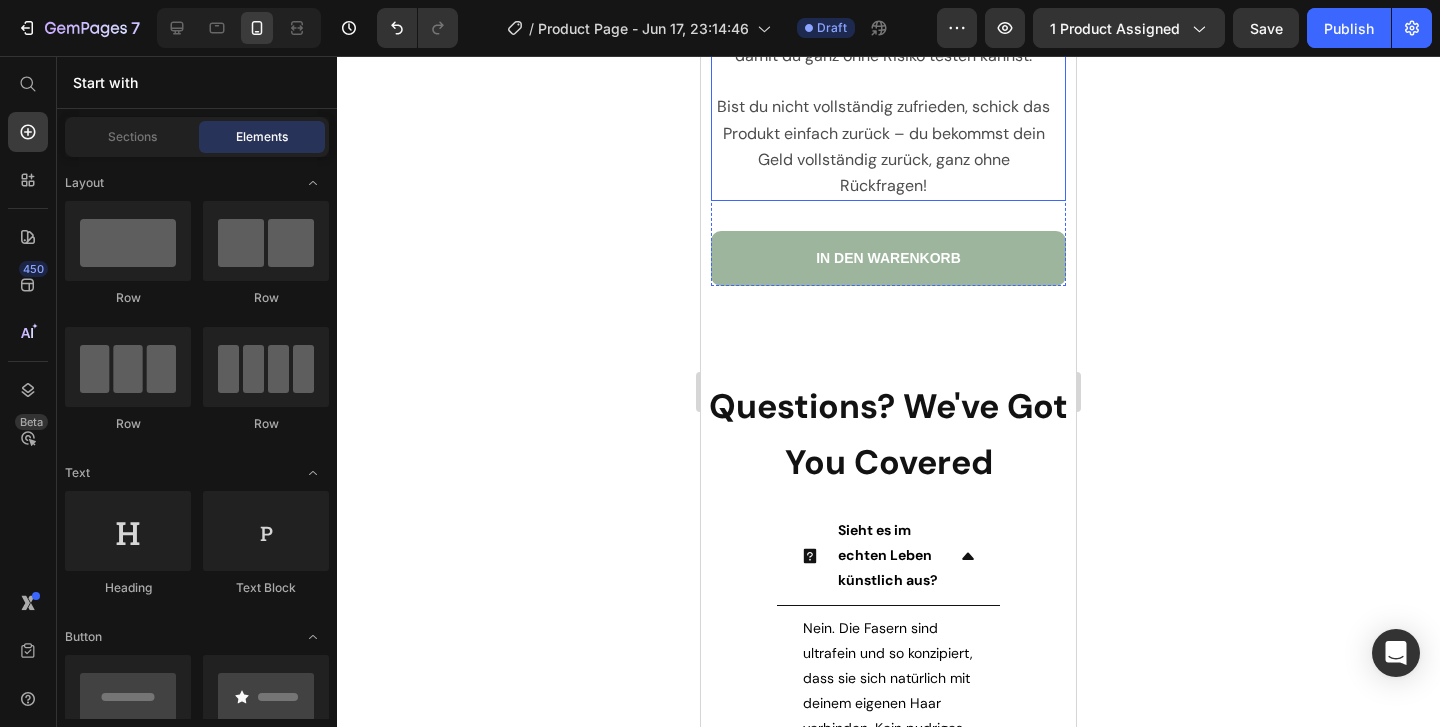scroll, scrollTop: 11382, scrollLeft: 0, axis: vertical 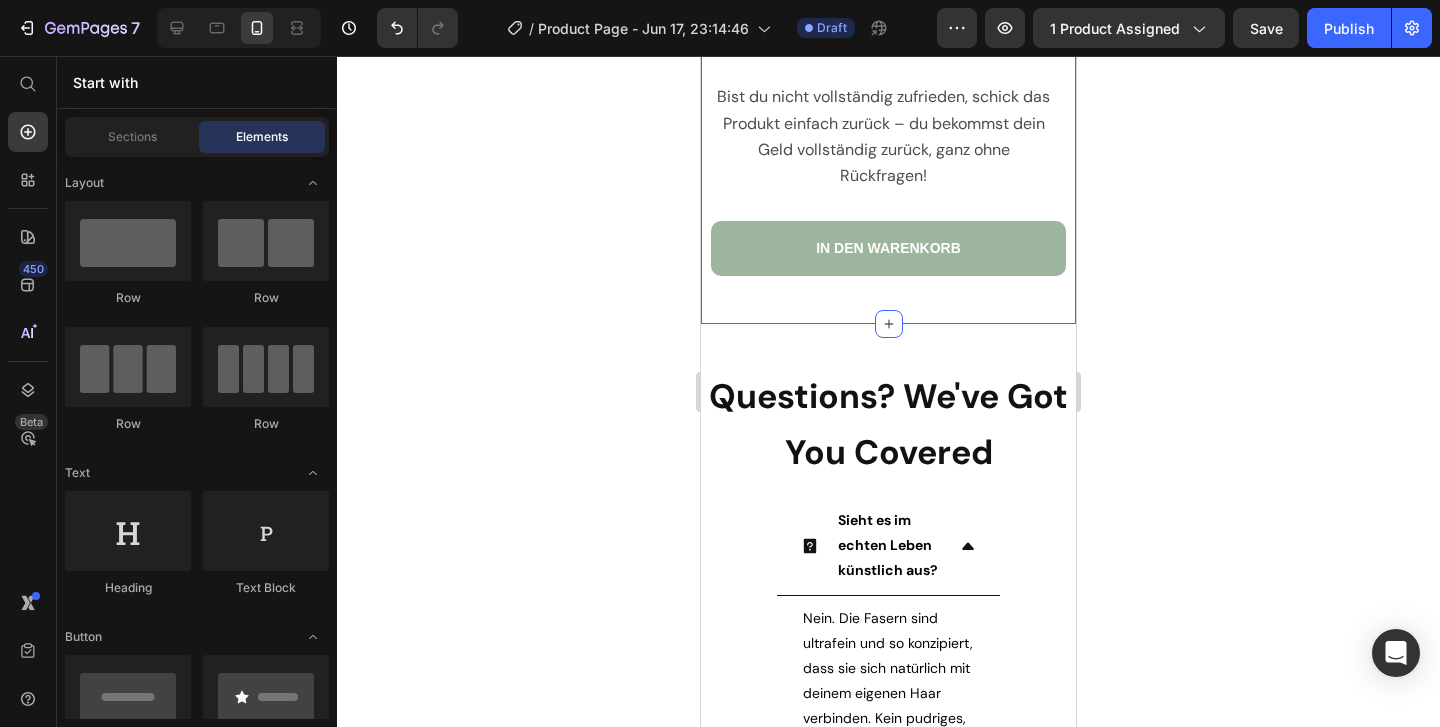 click on "Image Unsere 60-Tage-Geld-zurück-Garantie ohne Risiko Heading Wir wissen, dass es Überwindung kosten kann, etwas Neues auszuprobieren. Deshalb bieten wir dir eine 60-tägige Geld-zurück-Garantie, damit du ganz ohne Risiko testen kannst.  Bist du nicht vollständig zufrieden, schick das Produkt einfach zurück – du bekommst dein Geld vollständig zurück, ganz ohne Rückfragen! Text Block IN DEN WARENKORB Button Image Row" at bounding box center [888, -156] 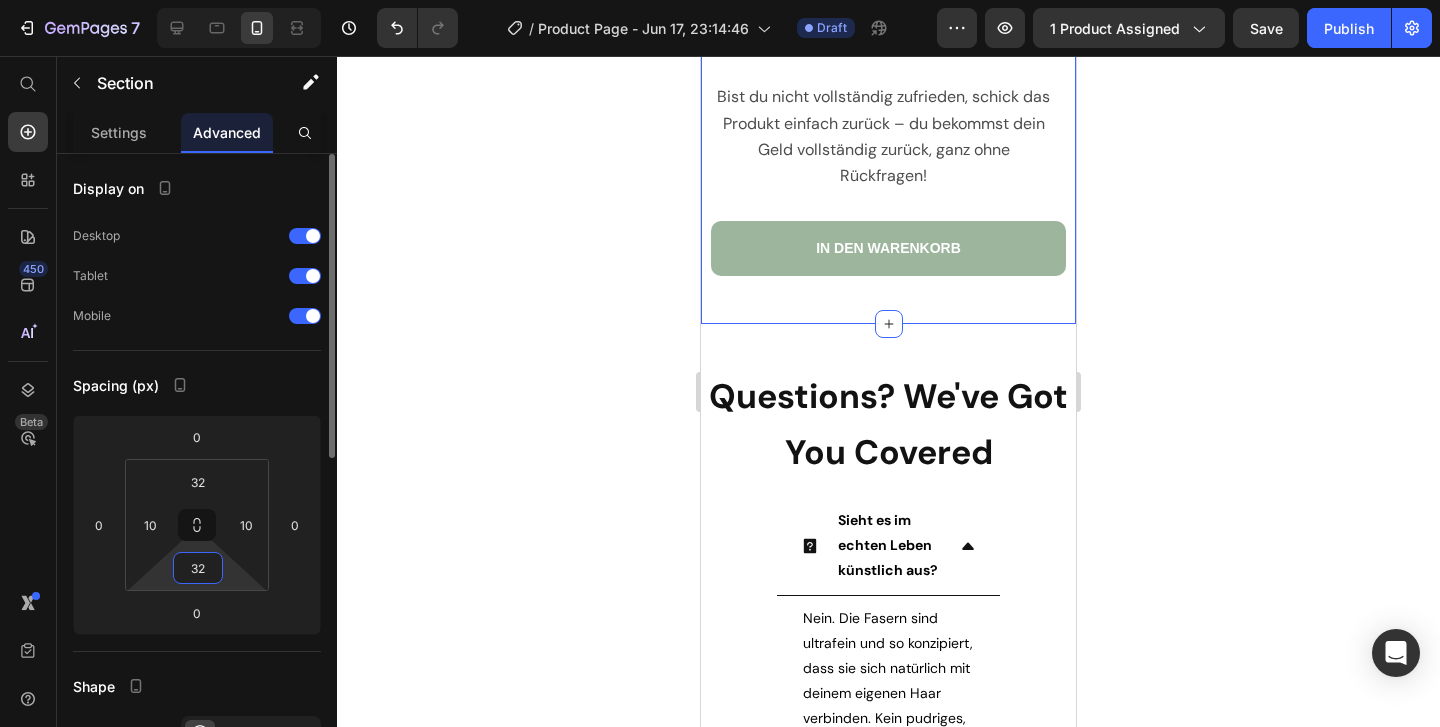 click on "32" at bounding box center [198, 568] 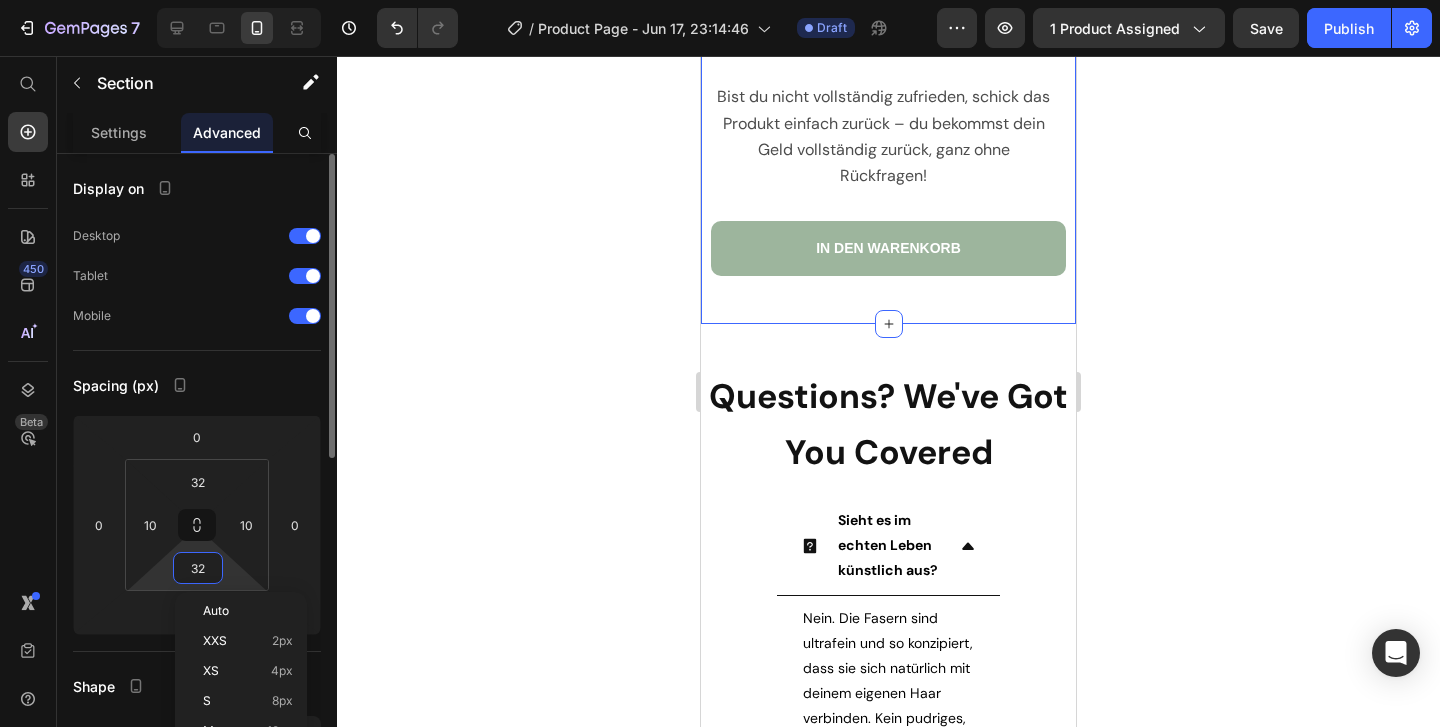 type on "0" 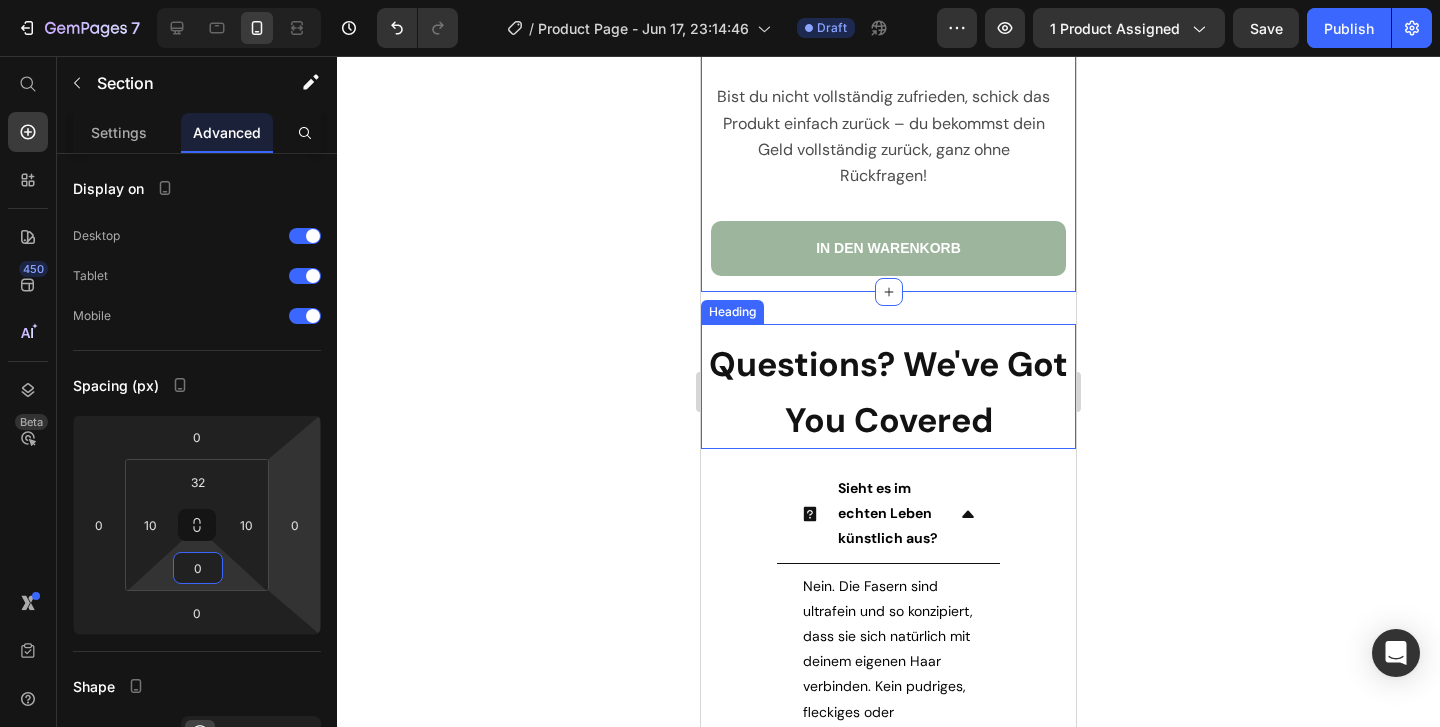 click on "Questions? We've Got You Covered" at bounding box center (888, 391) 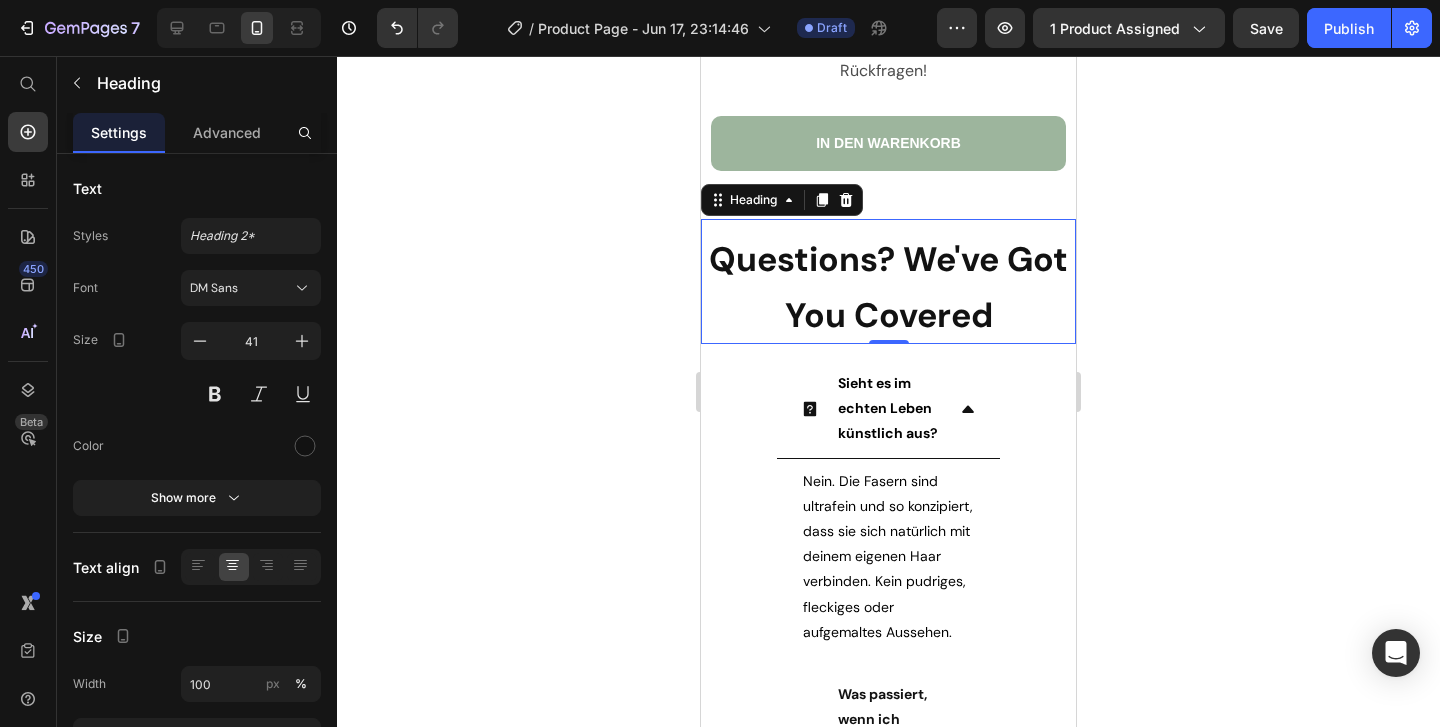 scroll, scrollTop: 11502, scrollLeft: 0, axis: vertical 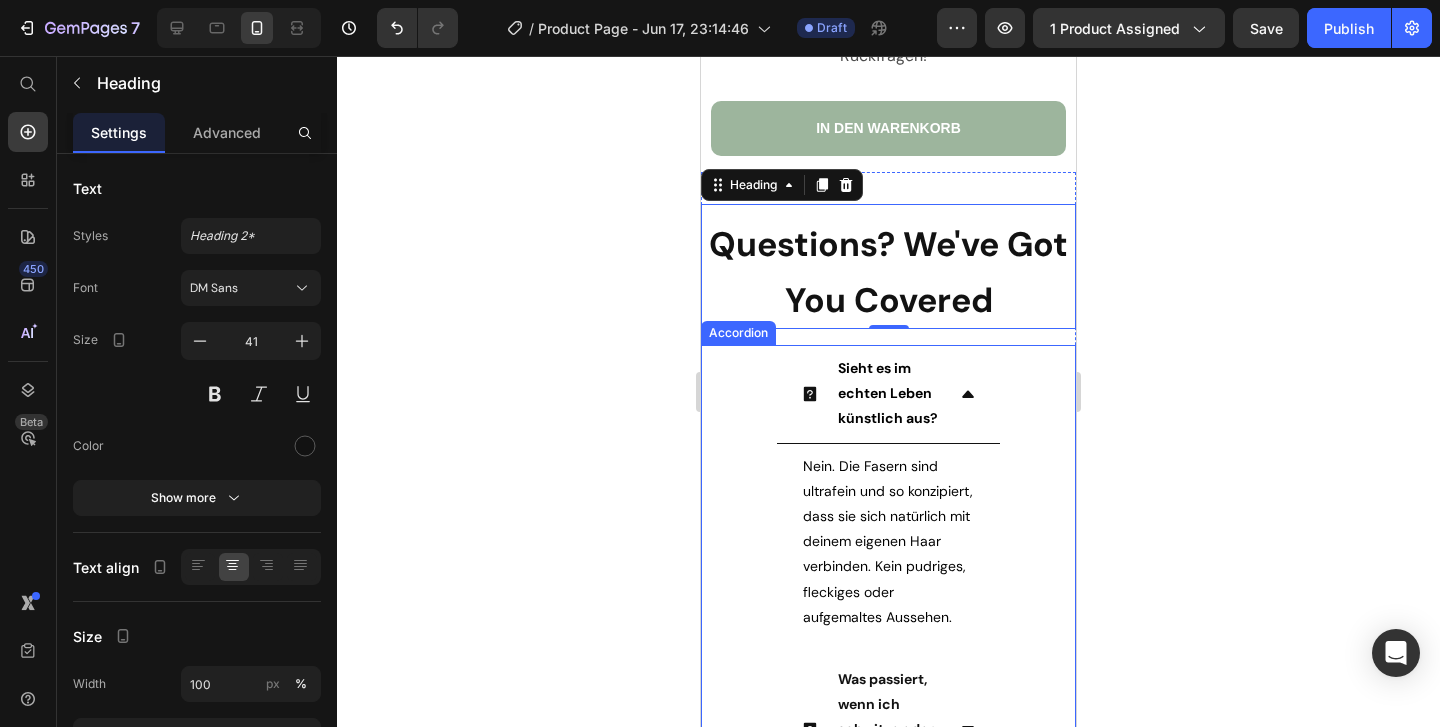 click on "Sieht es im echten Leben künstlich aus? Nein. Die Fasern sind ultrafein und so konzipiert, dass sie sich natürlich mit deinem eigenen Haar verbinden. Kein pudriges, fleckiges oder aufgemaltes Aussehen. Text Block" at bounding box center [888, 492] 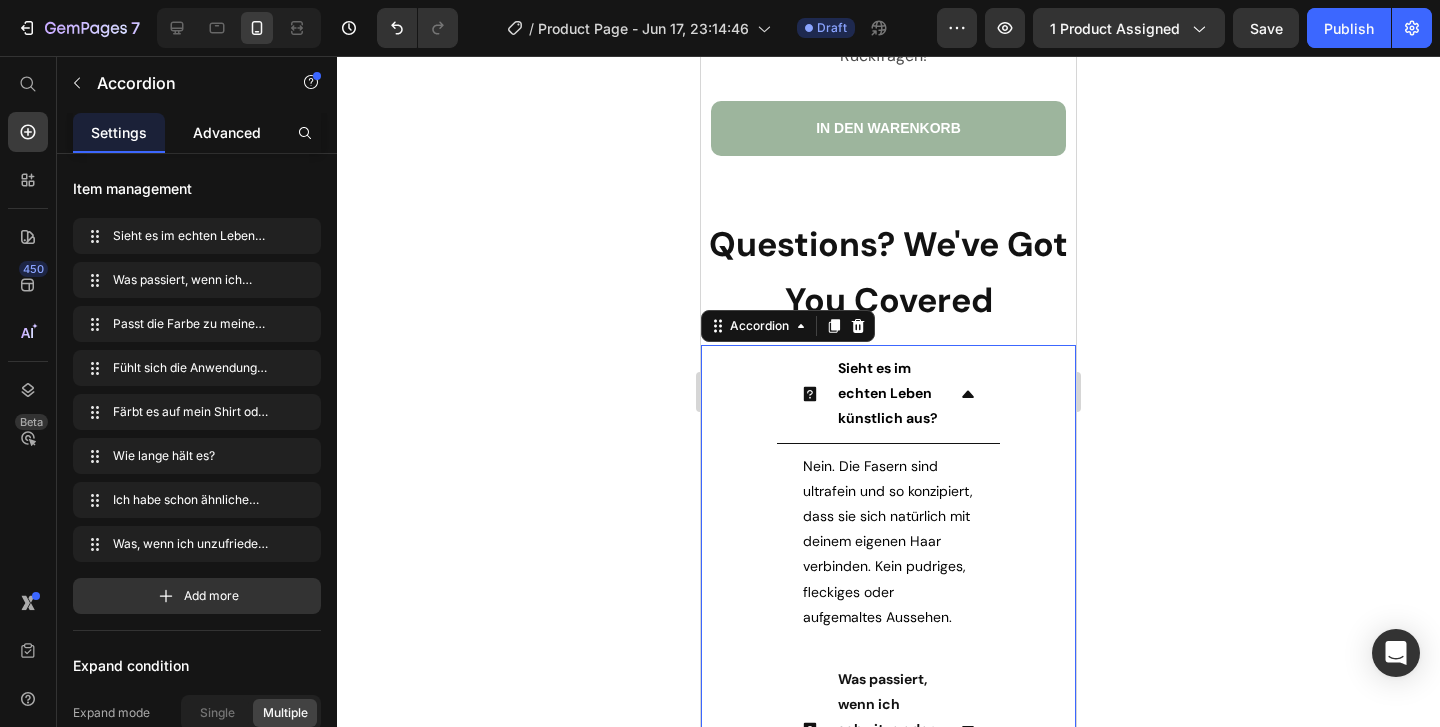 click on "Advanced" 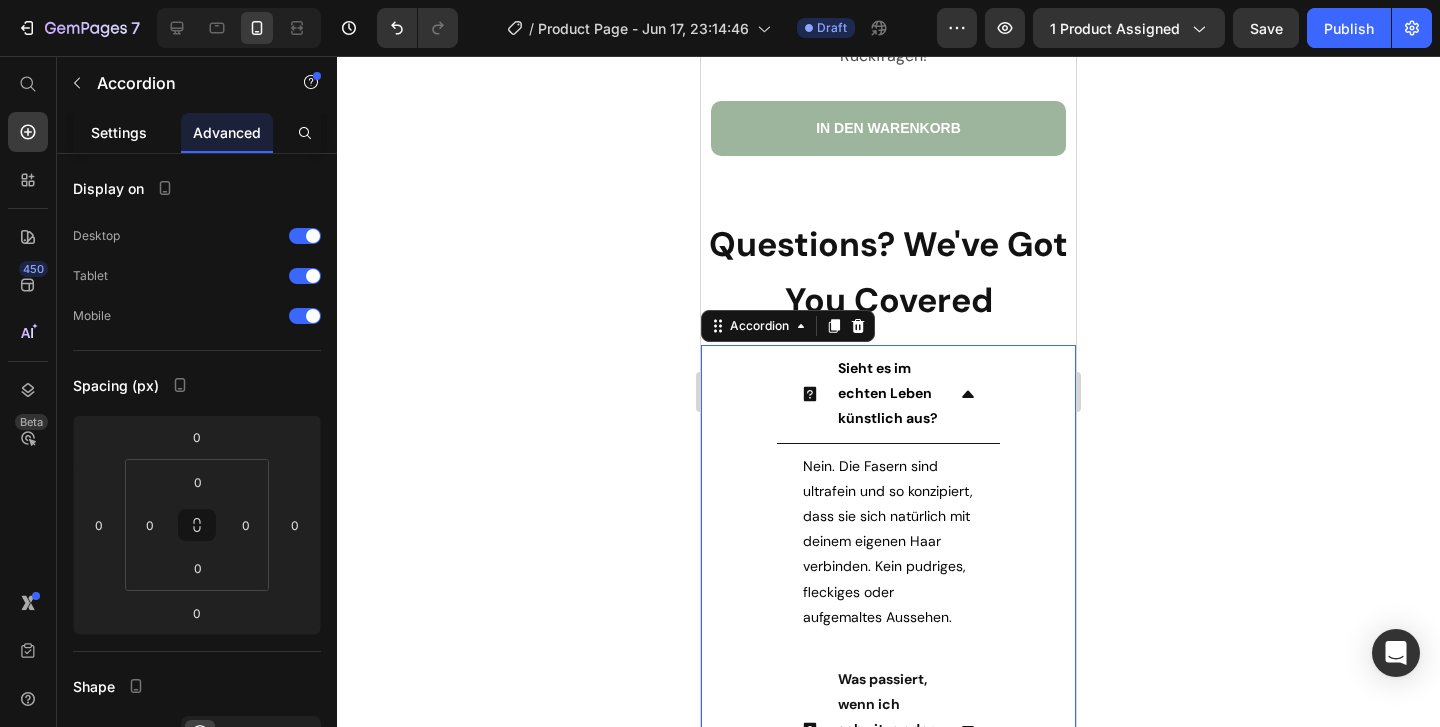click on "Settings" at bounding box center [119, 132] 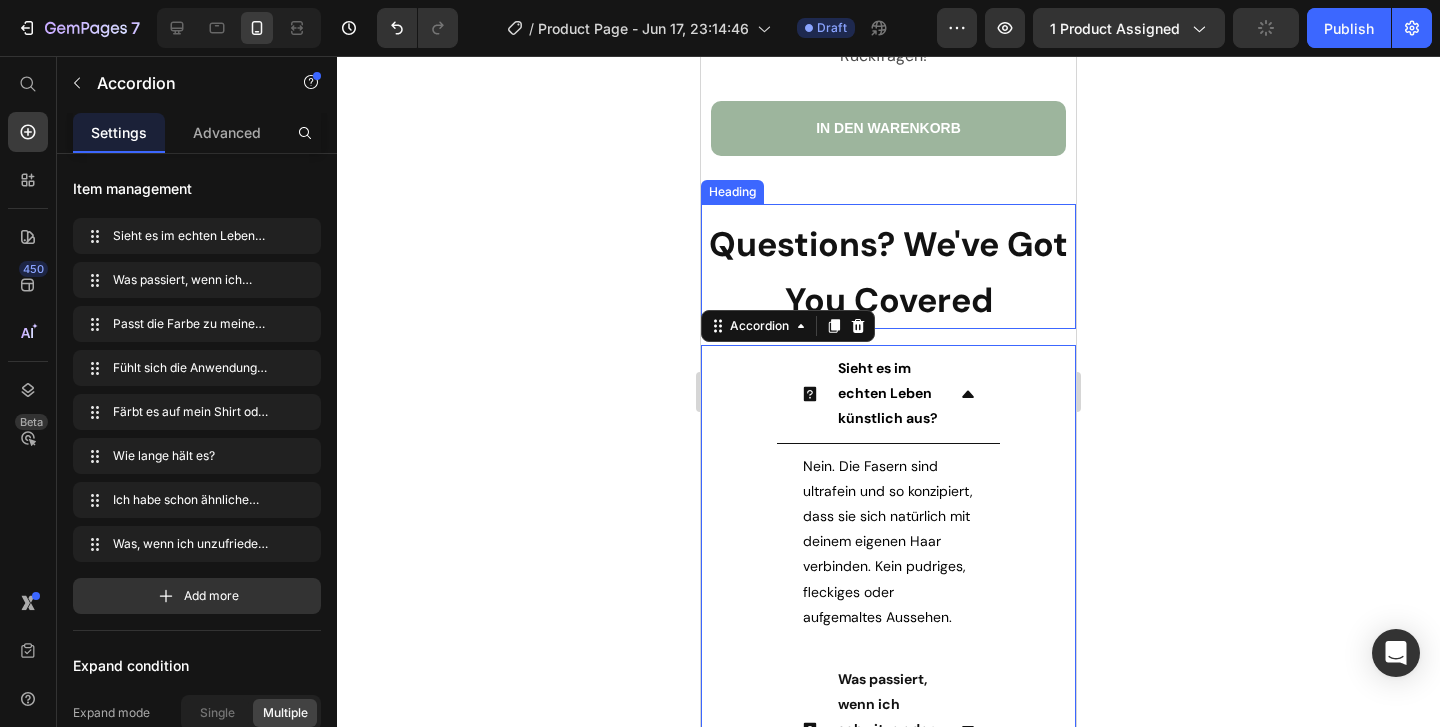 click on "Questions? We've Got You Covered" at bounding box center (888, 272) 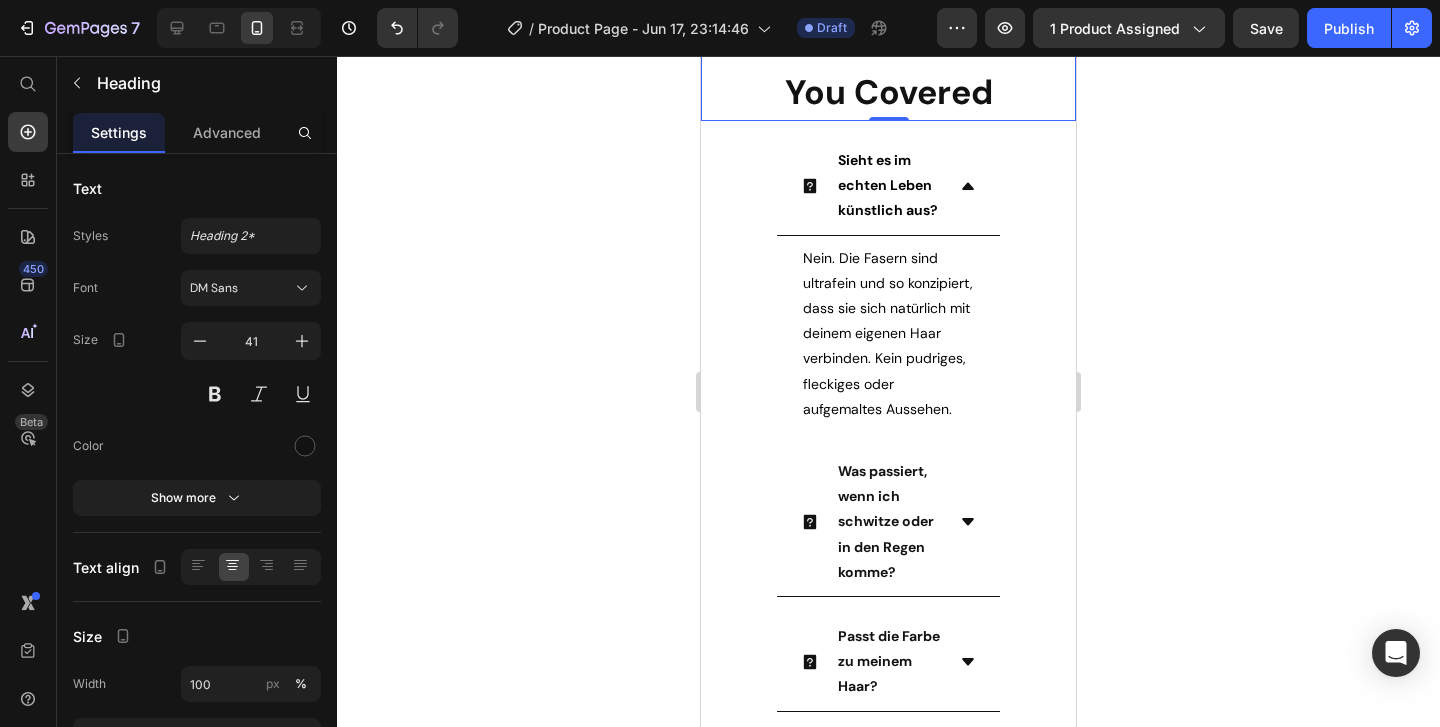 scroll, scrollTop: 11717, scrollLeft: 0, axis: vertical 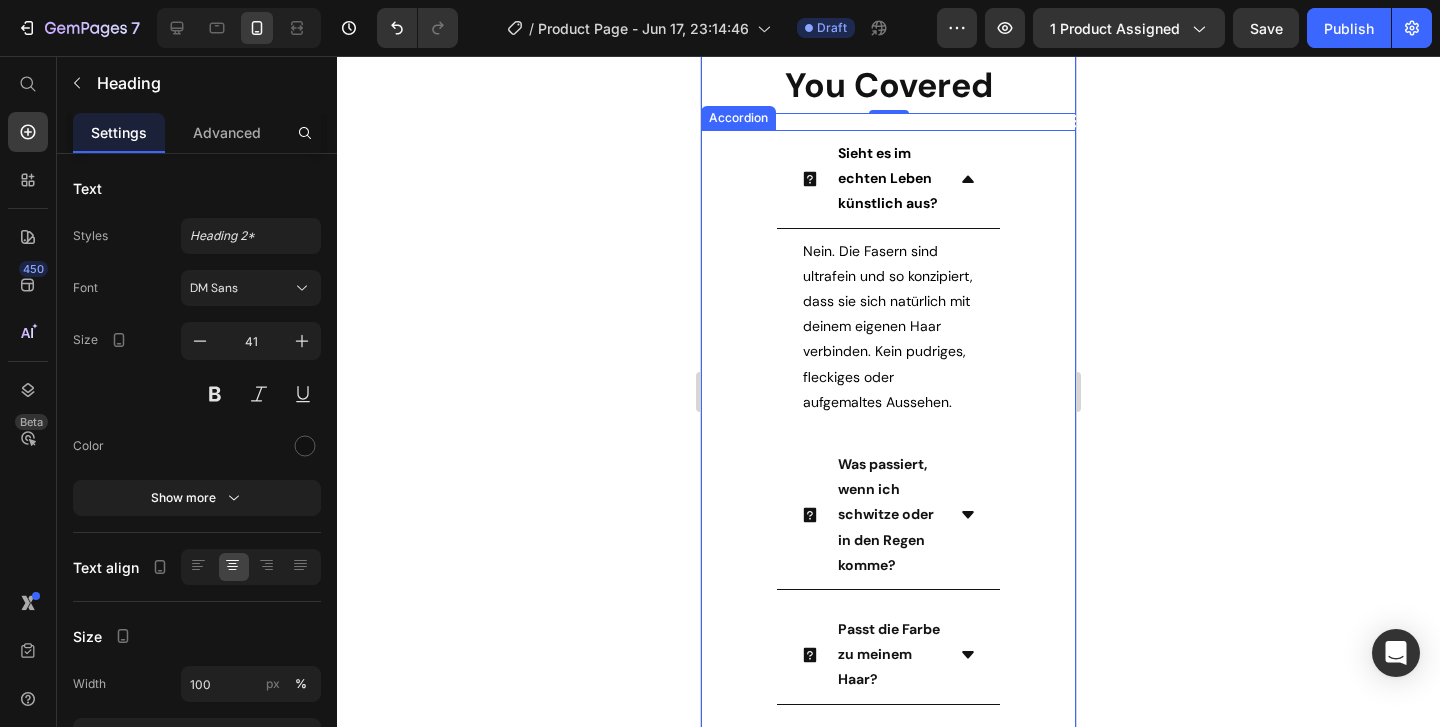 click on "Sieht es im echten Leben künstlich aus? Nein. Die Fasern sind ultrafein und so konzipiert, dass sie sich natürlich mit deinem eigenen Haar verbinden. Kein pudriges, fleckiges oder aufgemaltes Aussehen. Text Block" at bounding box center (888, 277) 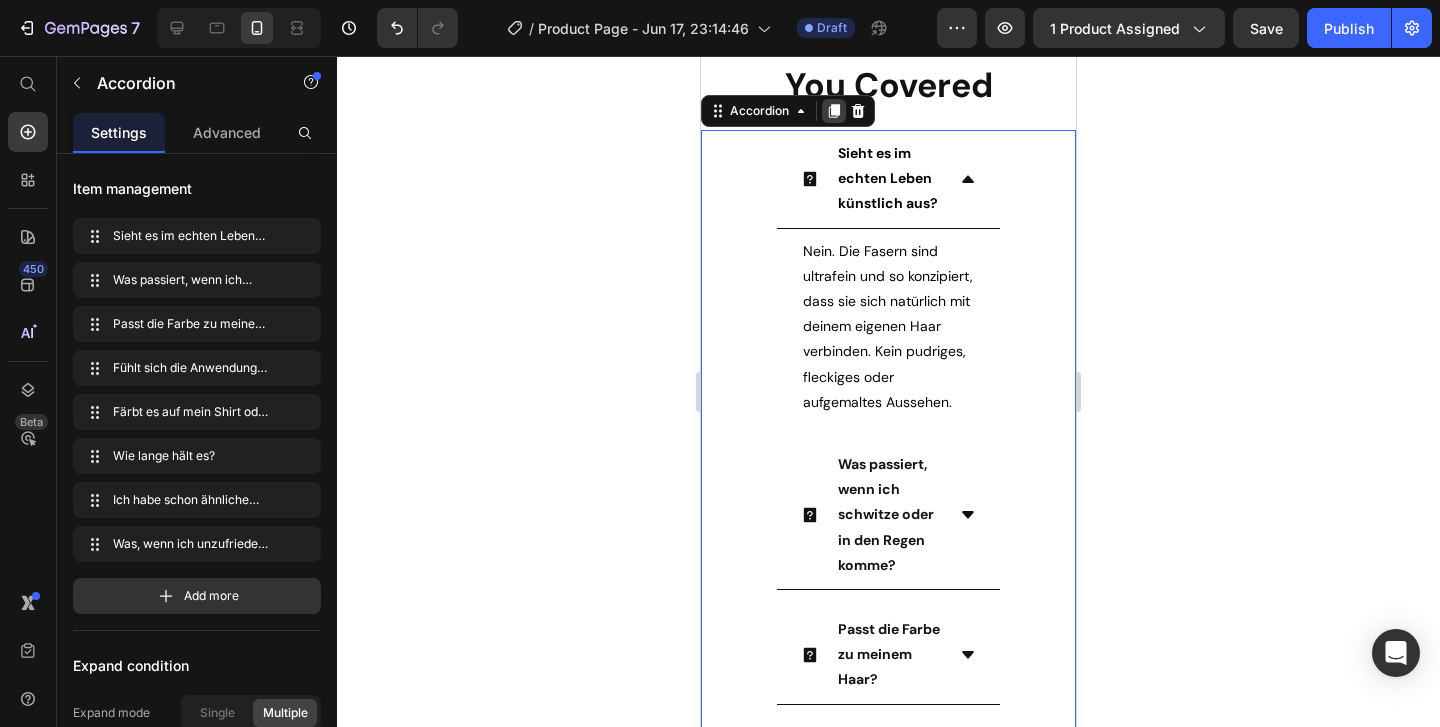 click 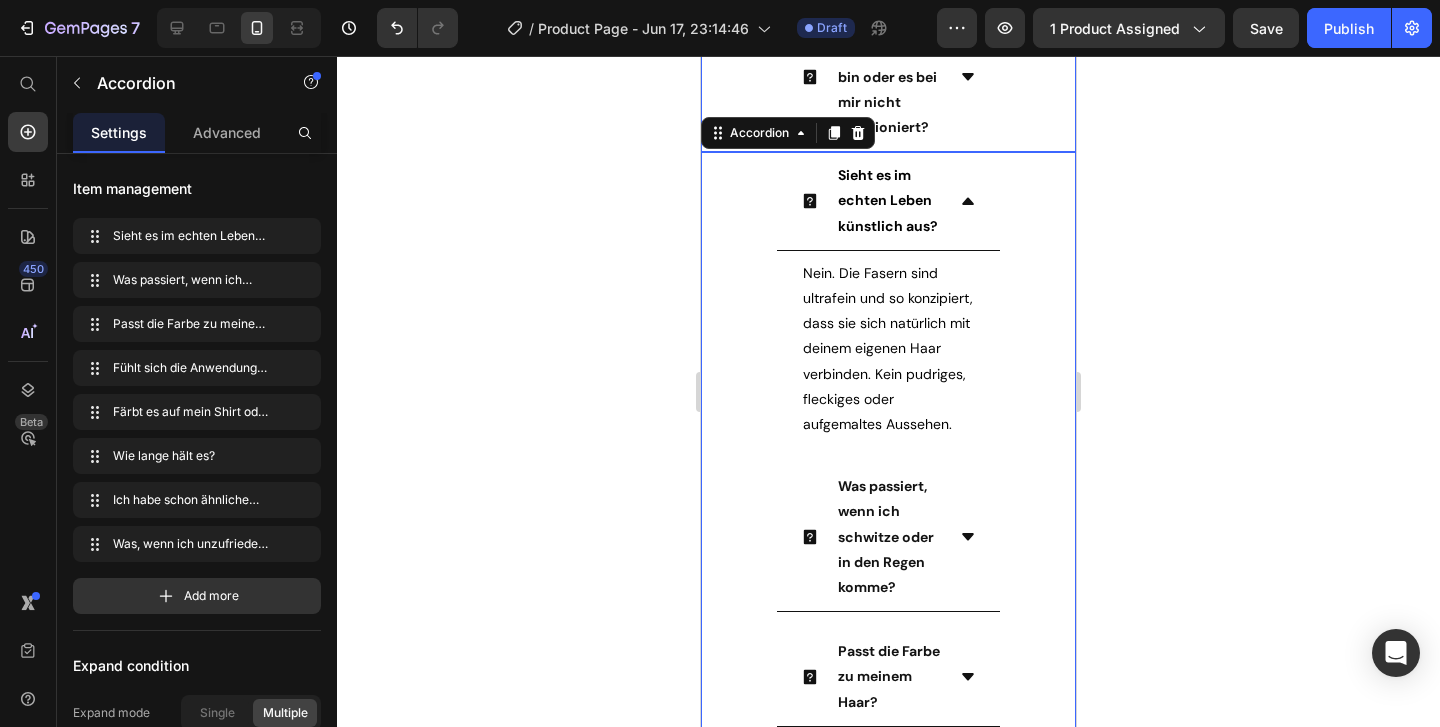 scroll, scrollTop: 13099, scrollLeft: 0, axis: vertical 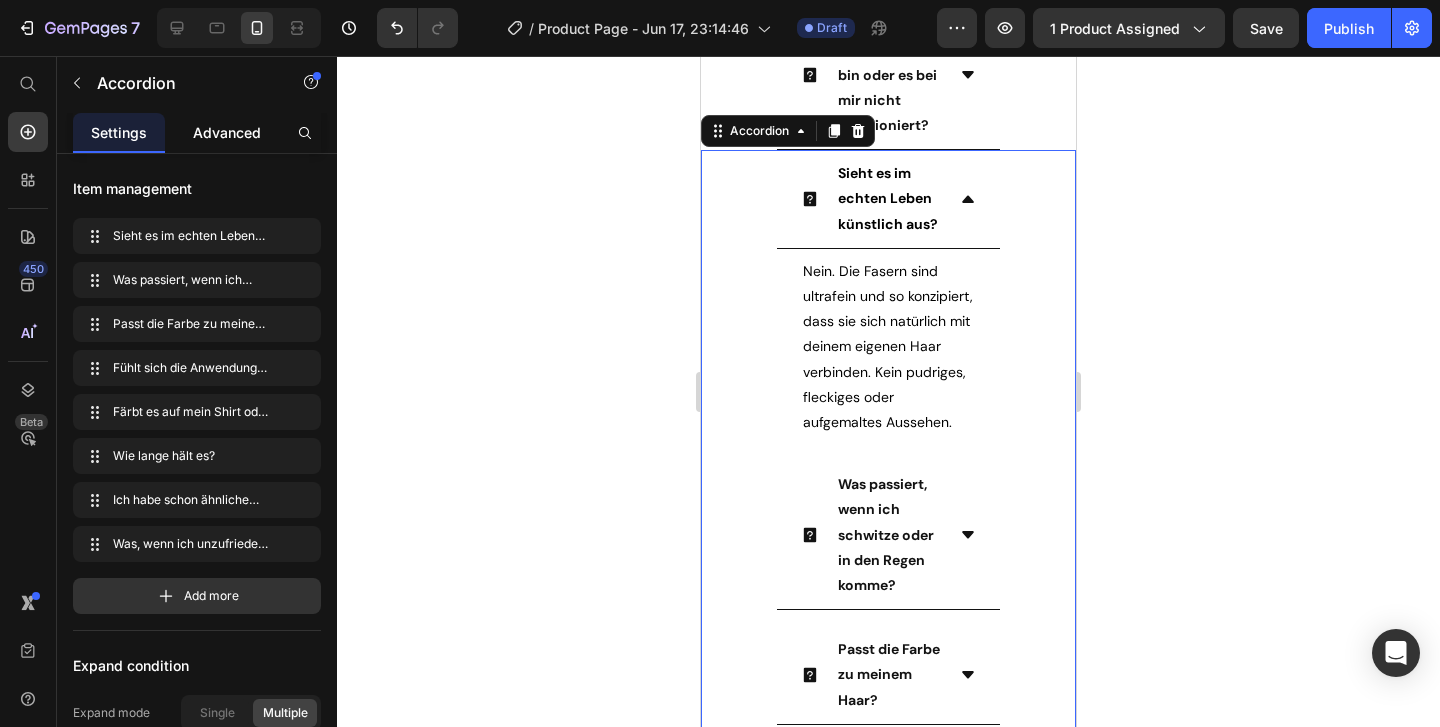click on "Advanced" at bounding box center [227, 132] 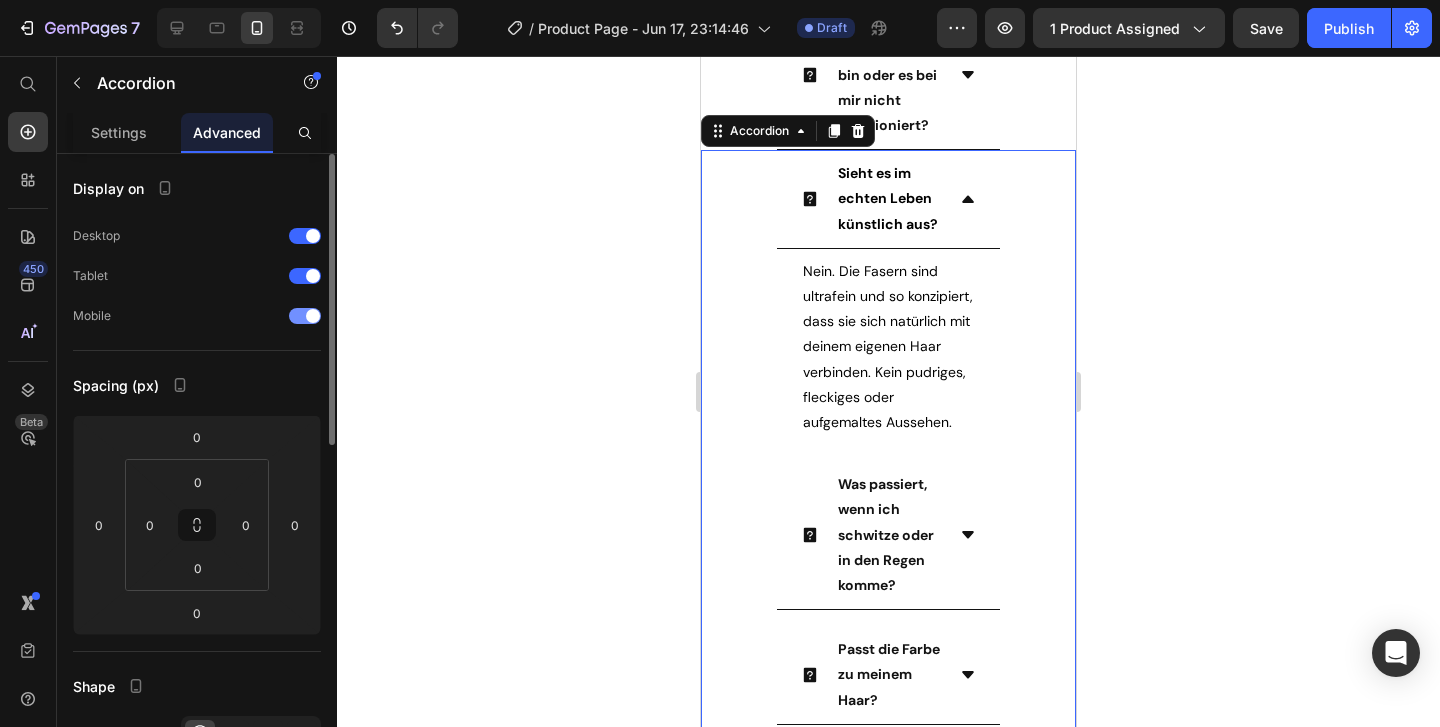 click at bounding box center (305, 316) 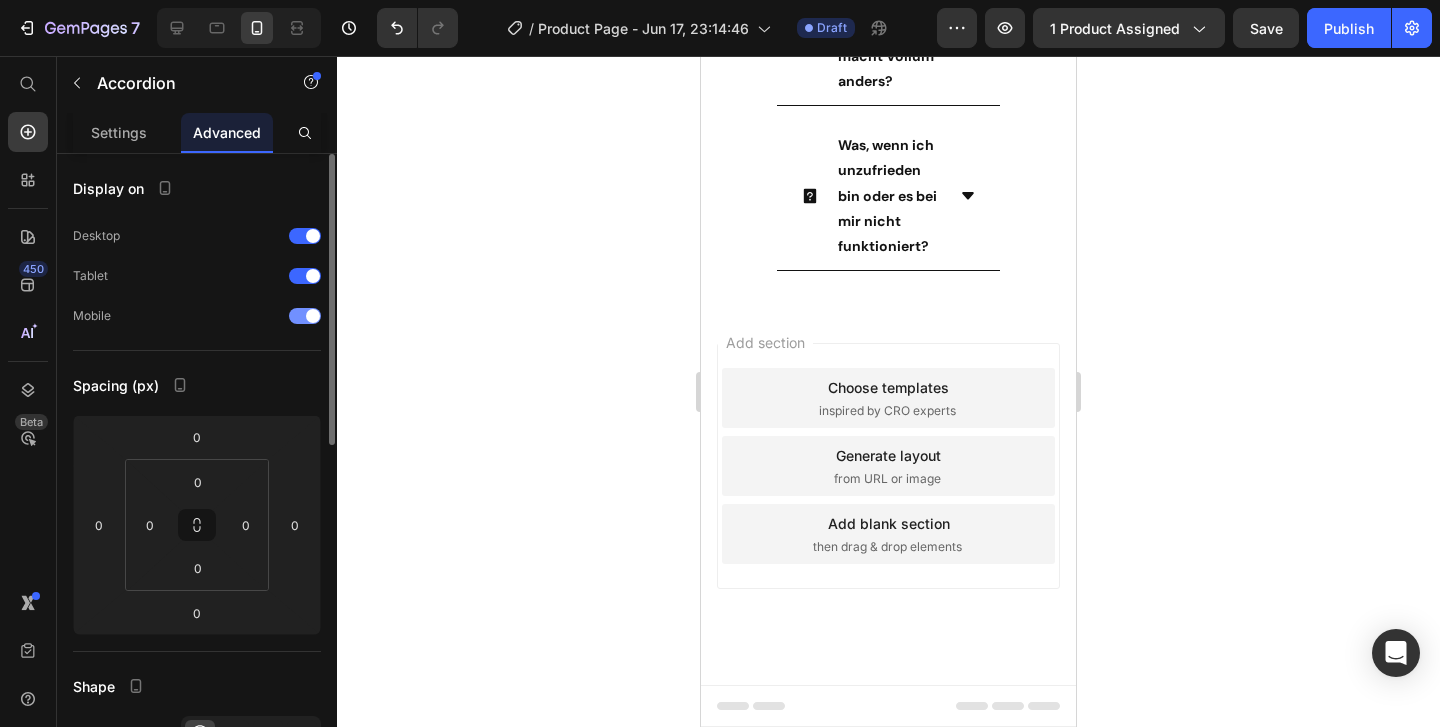 scroll, scrollTop: 12954, scrollLeft: 0, axis: vertical 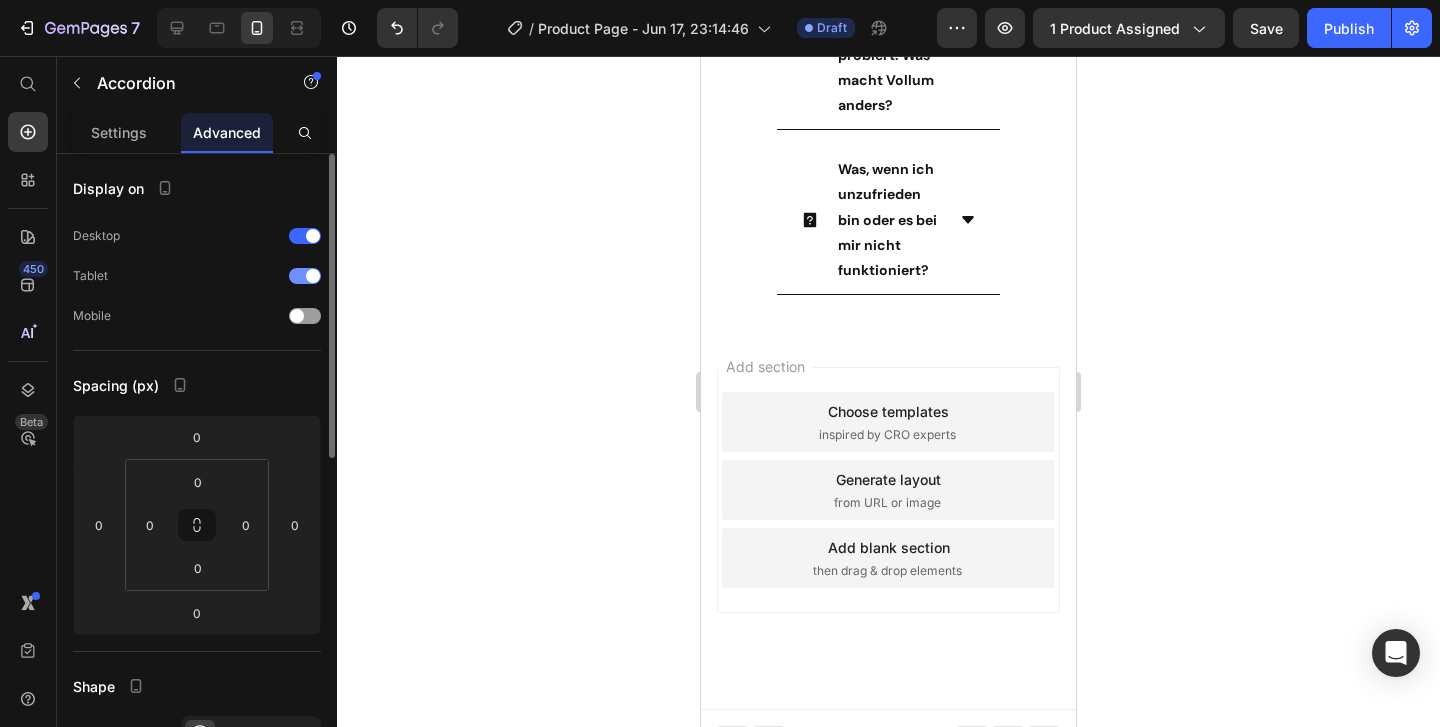 click at bounding box center (305, 276) 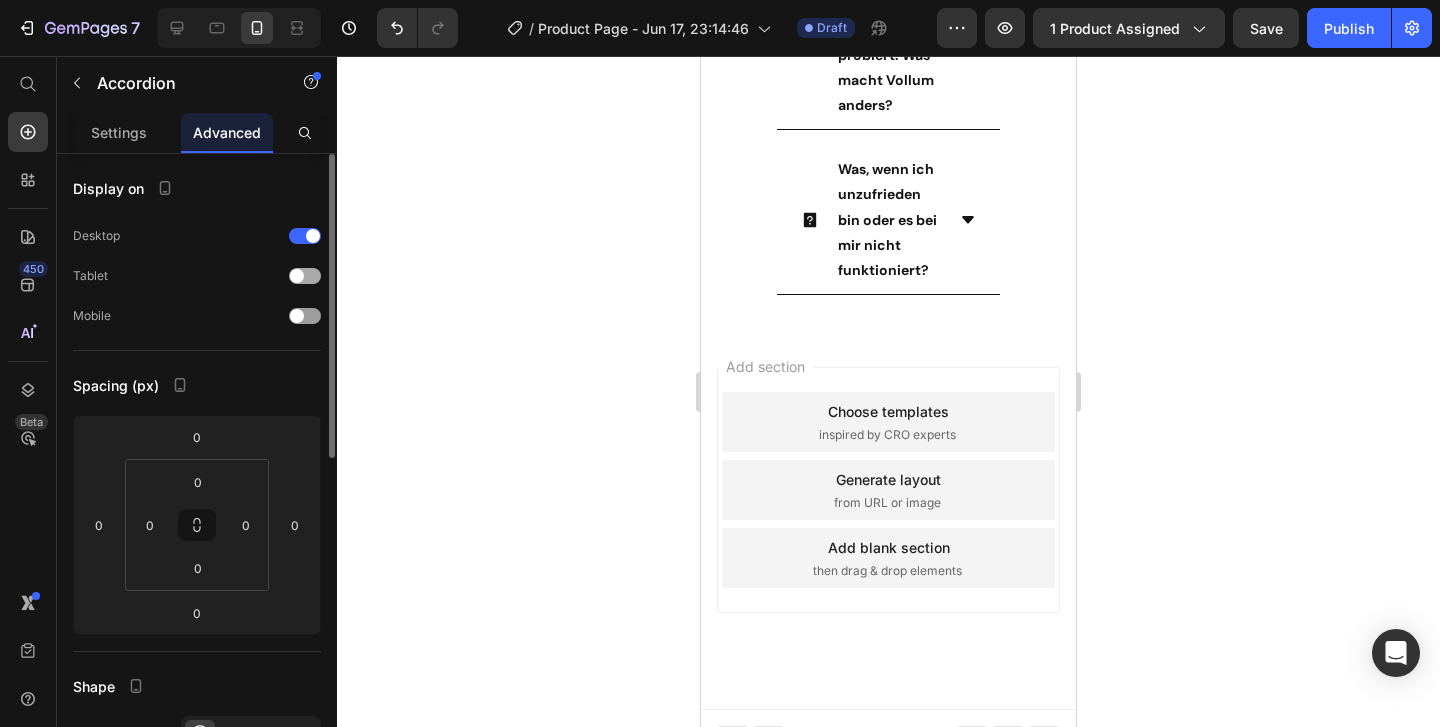 click at bounding box center (305, 276) 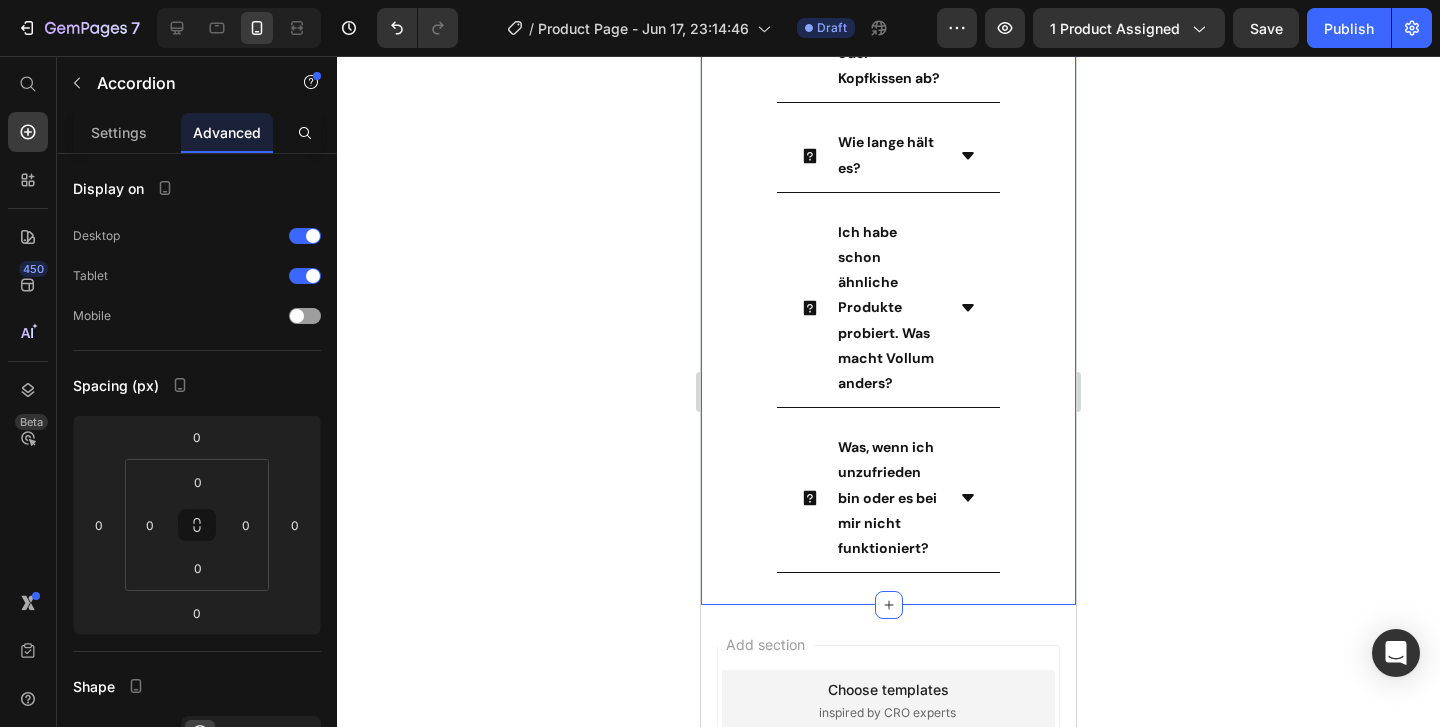 scroll, scrollTop: 12672, scrollLeft: 0, axis: vertical 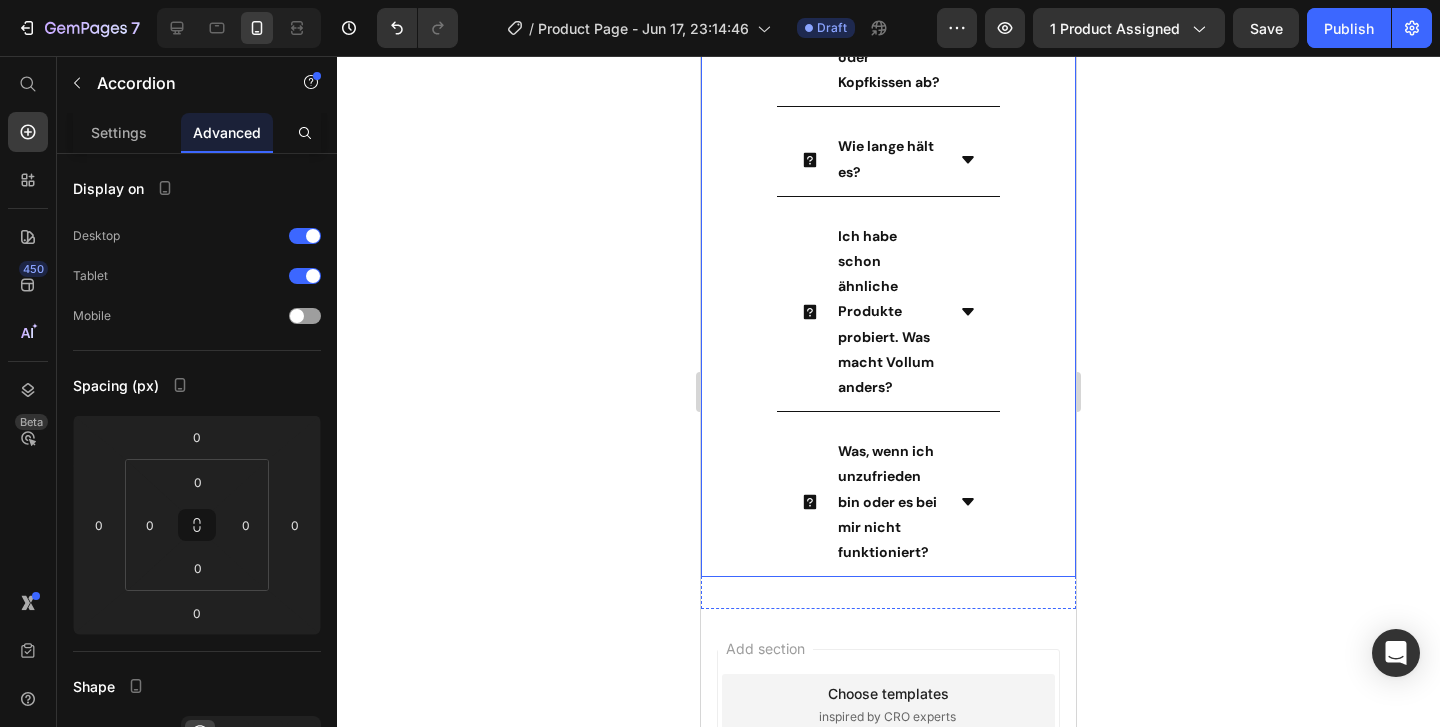 click on "Ich habe schon ähnliche Produkte probiert. Was macht Vollum anders?" at bounding box center [888, 312] 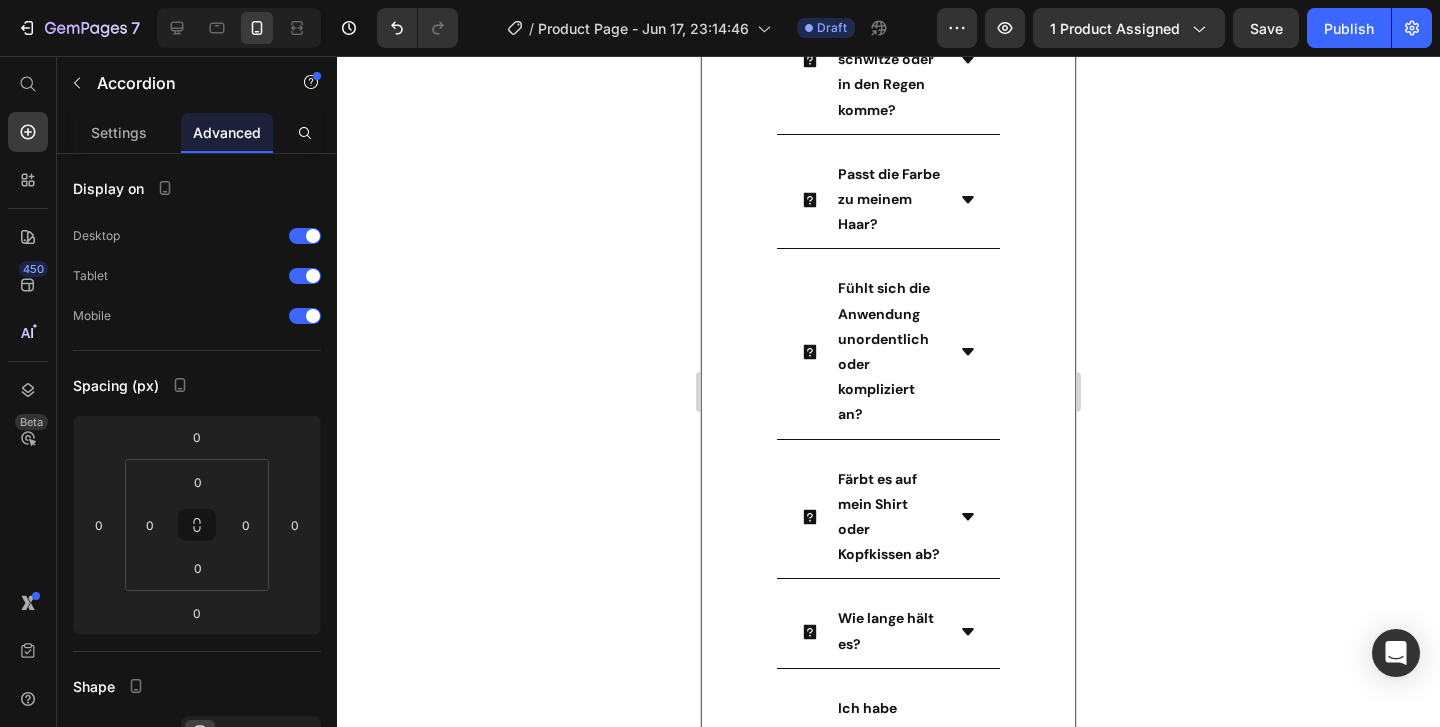 scroll, scrollTop: 12162, scrollLeft: 0, axis: vertical 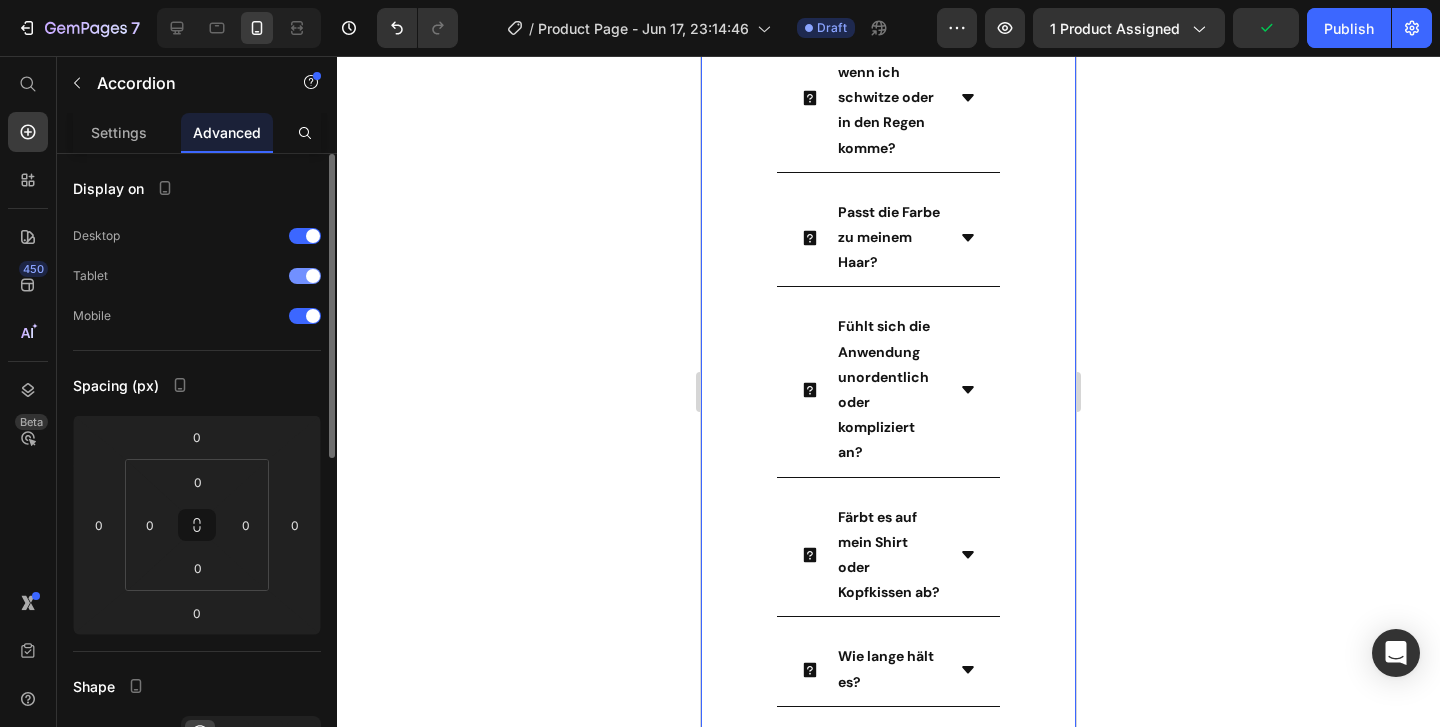 click at bounding box center [305, 276] 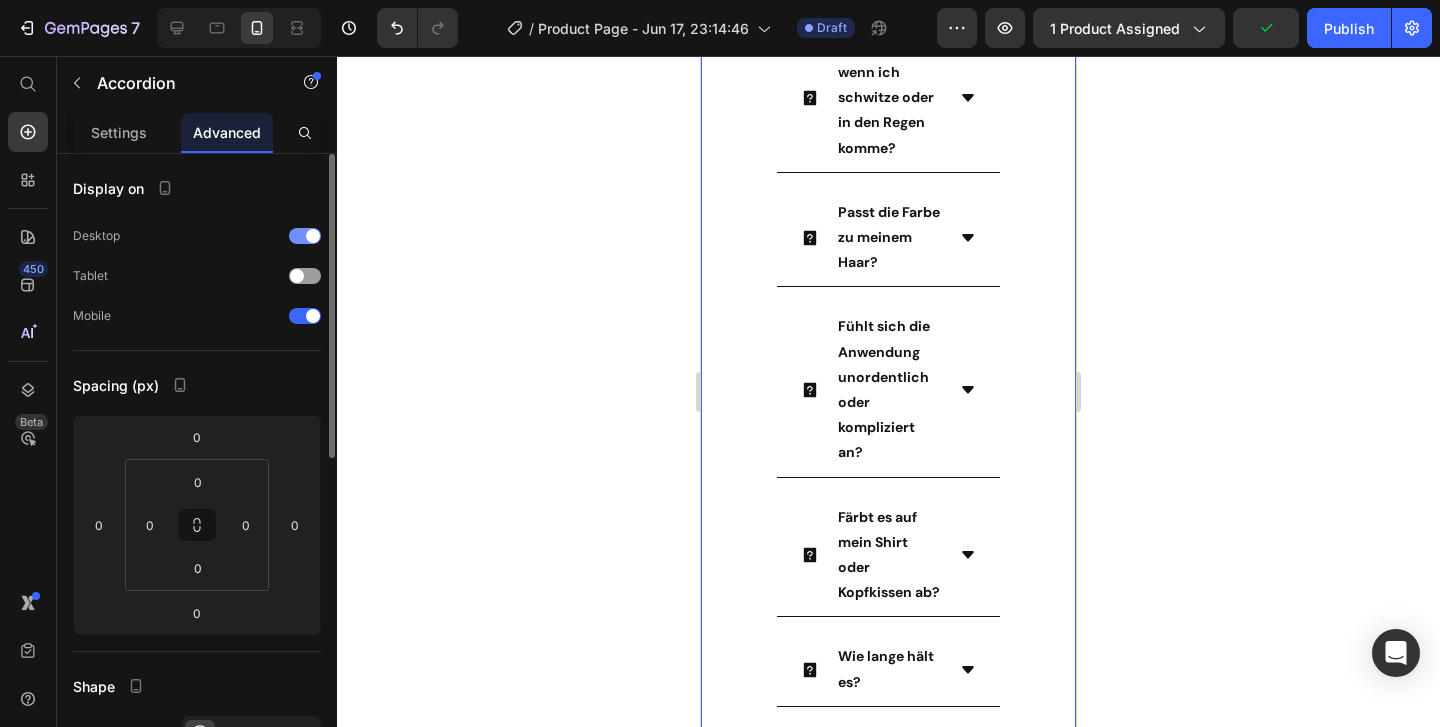 click at bounding box center (305, 236) 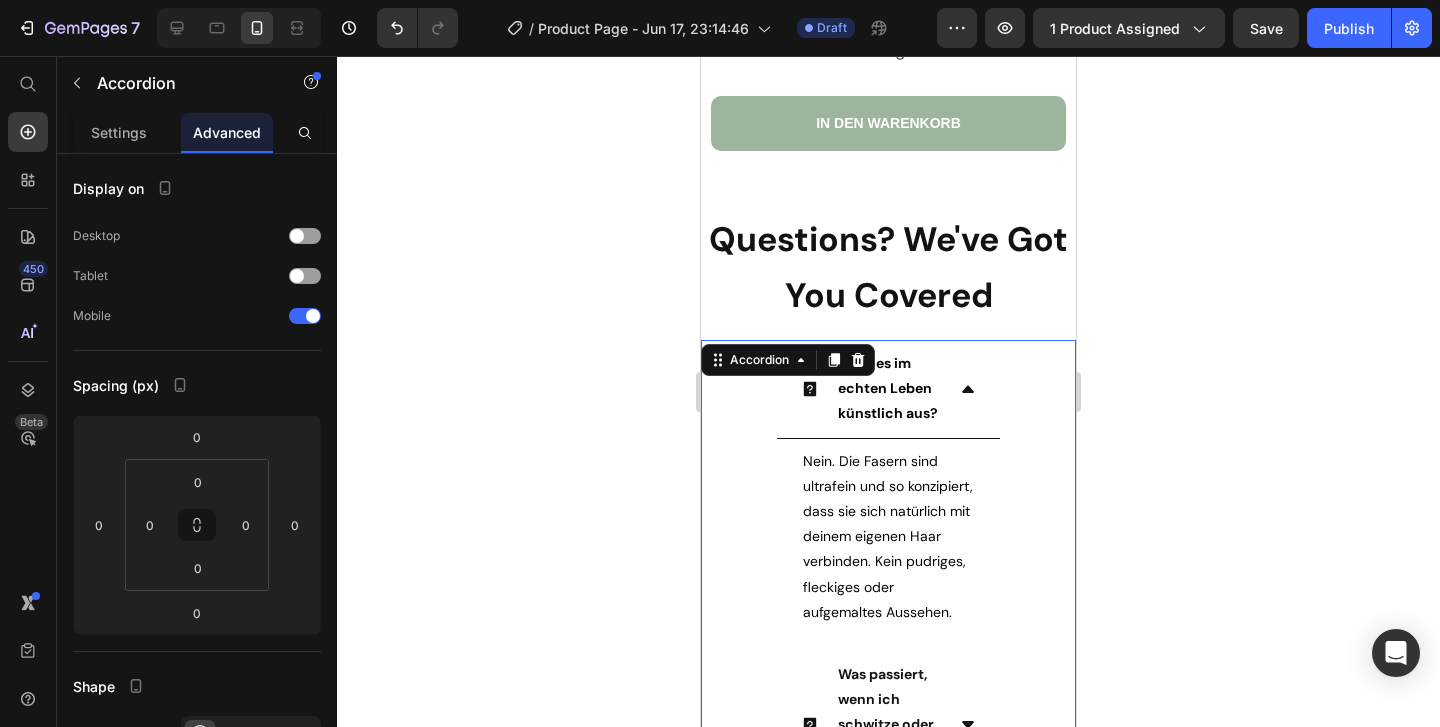 scroll, scrollTop: 11374, scrollLeft: 0, axis: vertical 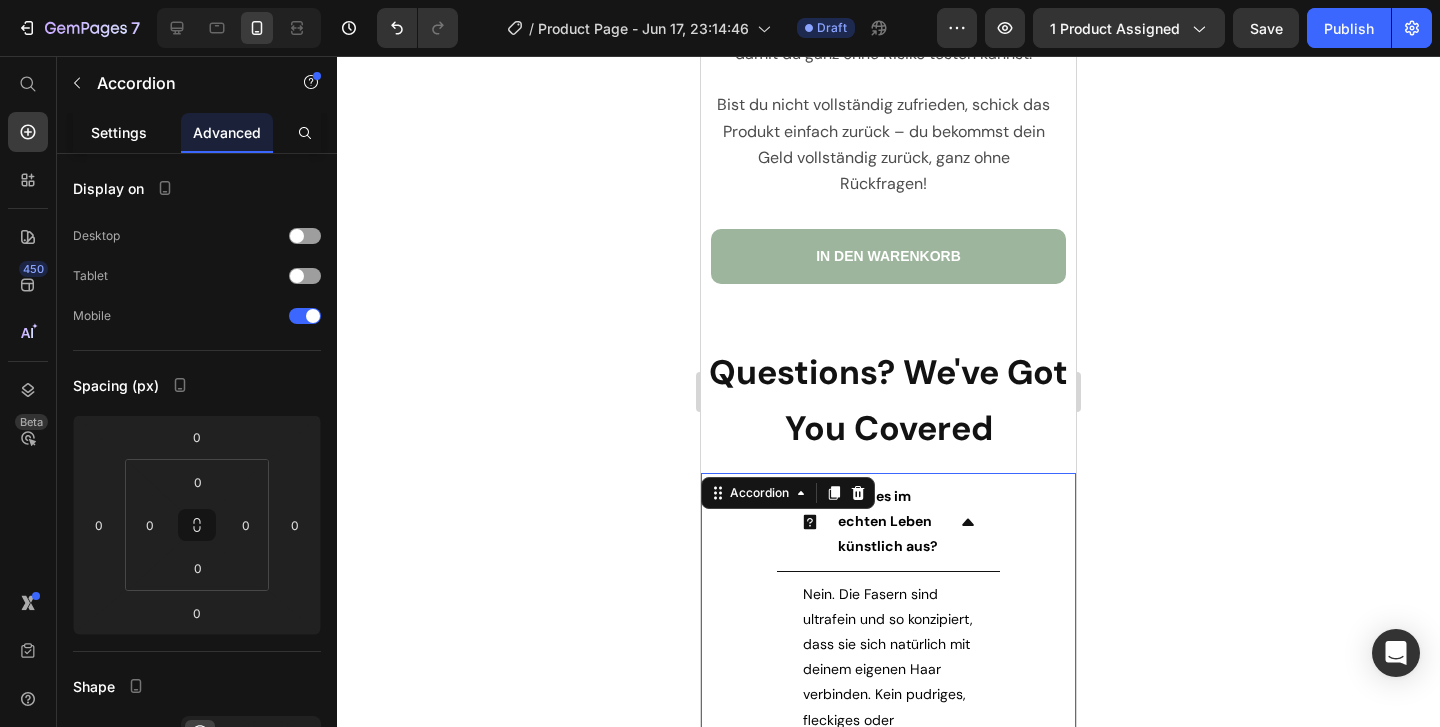 click on "Settings" 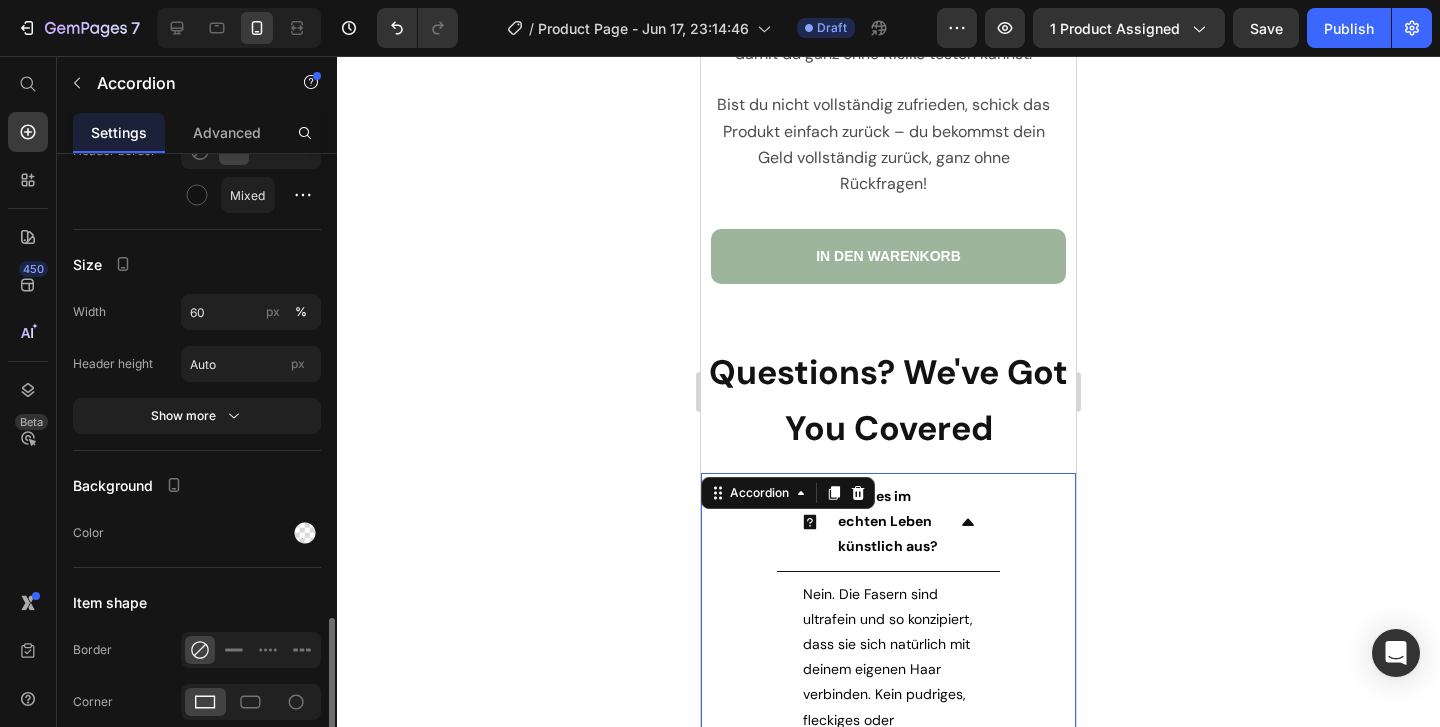 scroll, scrollTop: 2229, scrollLeft: 0, axis: vertical 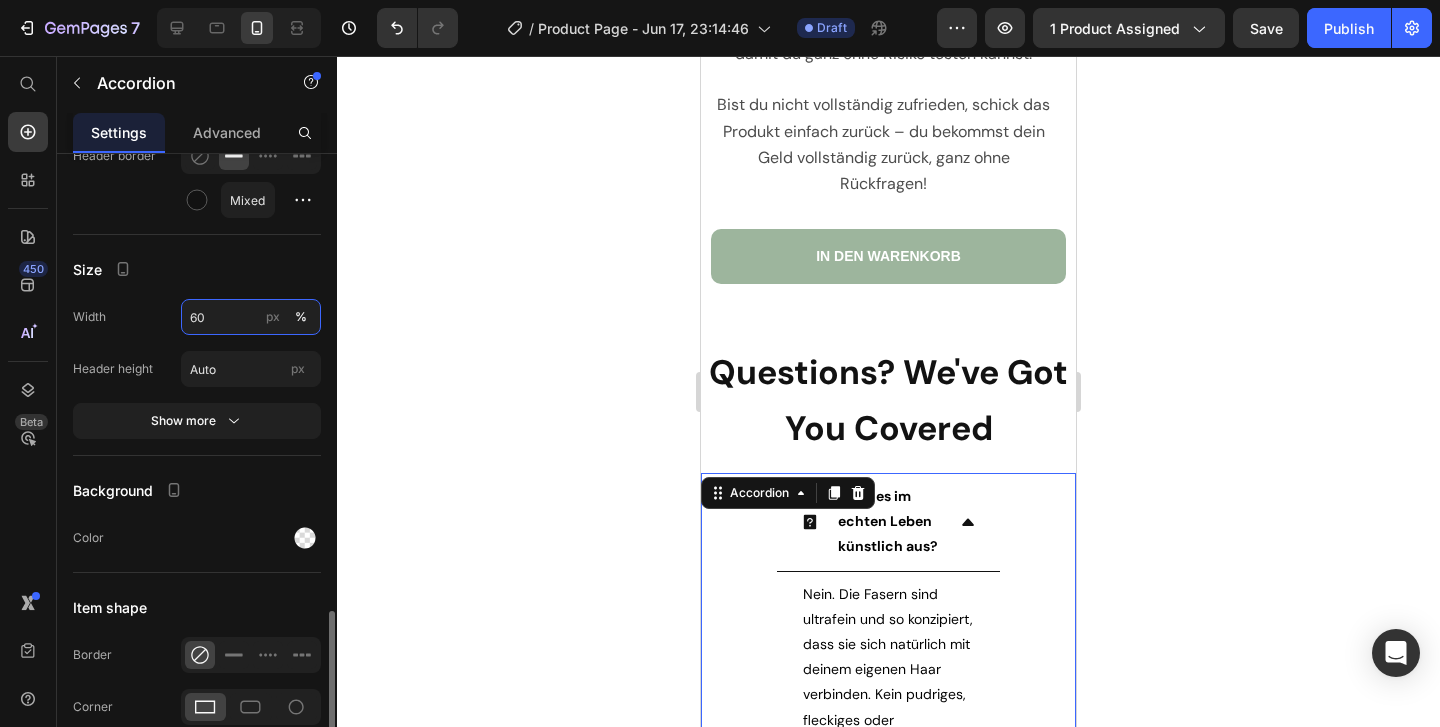 click on "60" at bounding box center (251, 317) 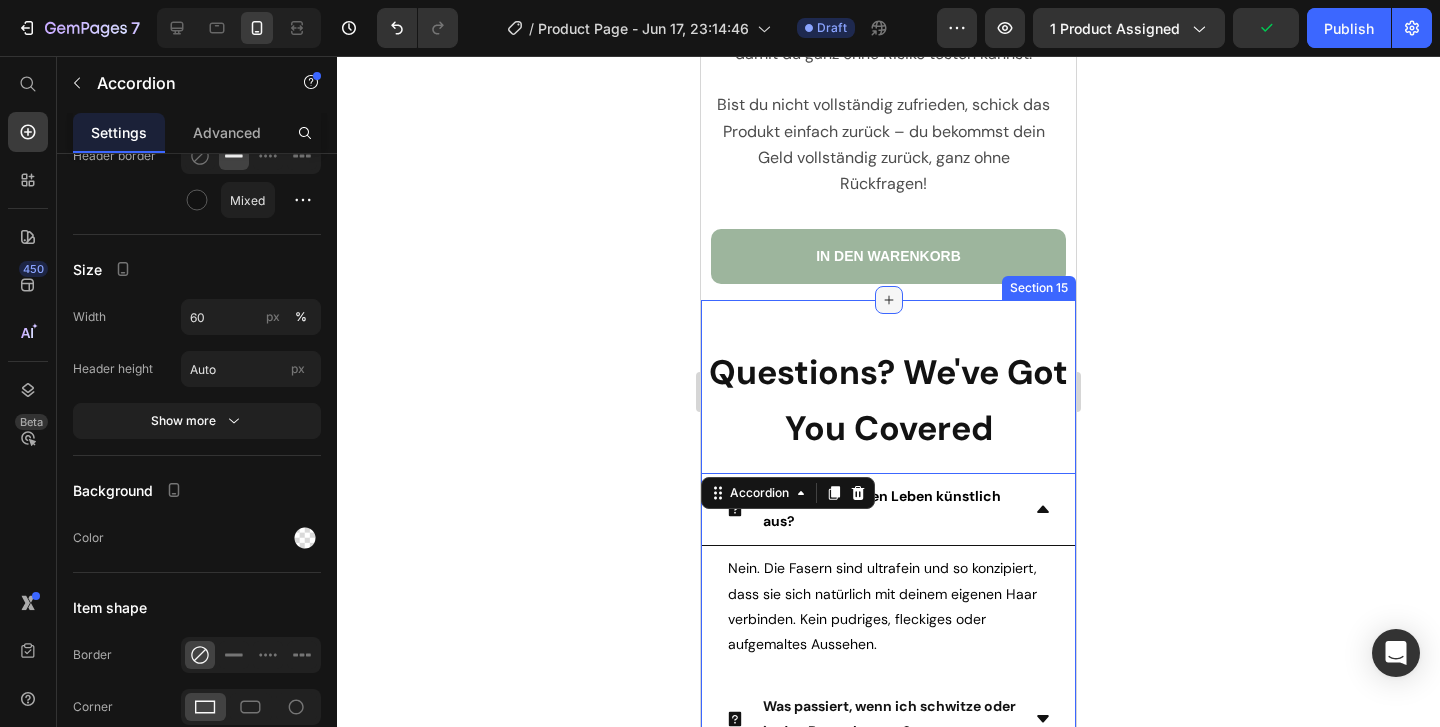 click 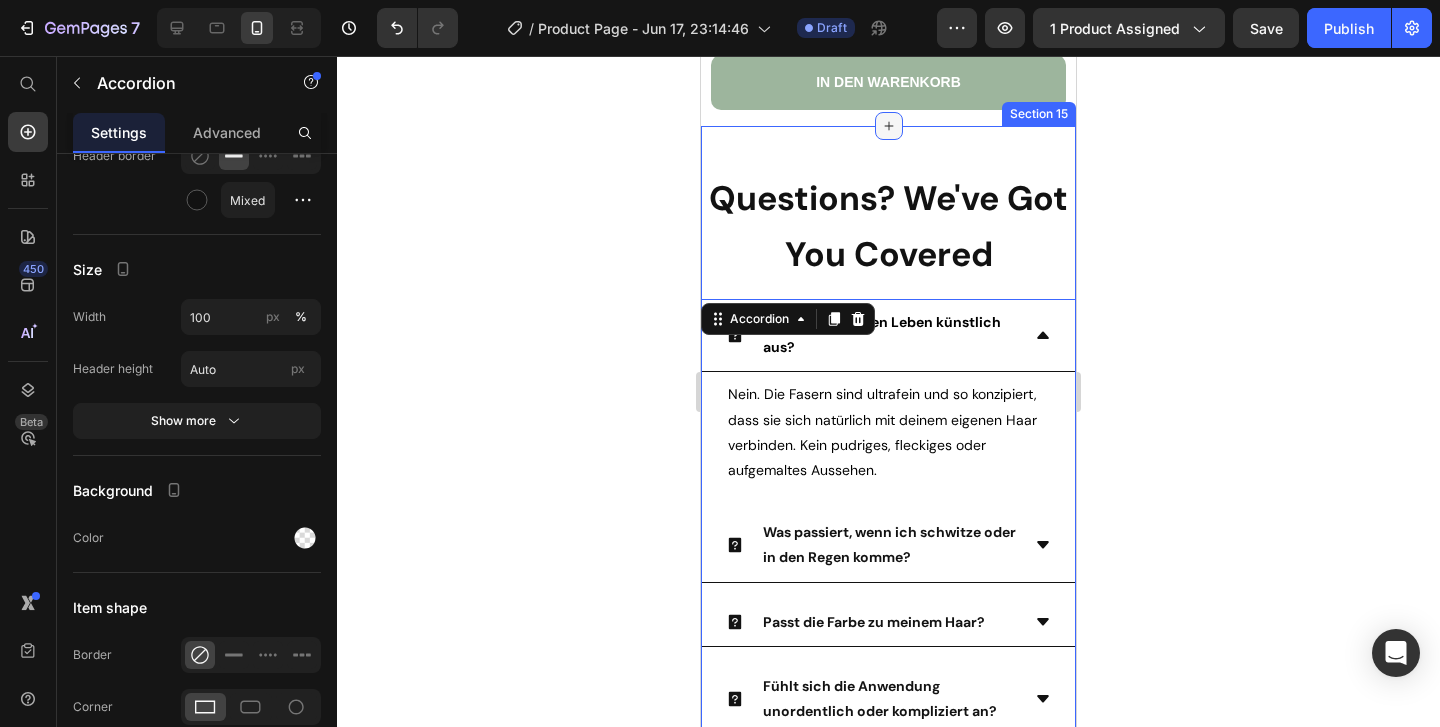 scroll, scrollTop: 11564, scrollLeft: 0, axis: vertical 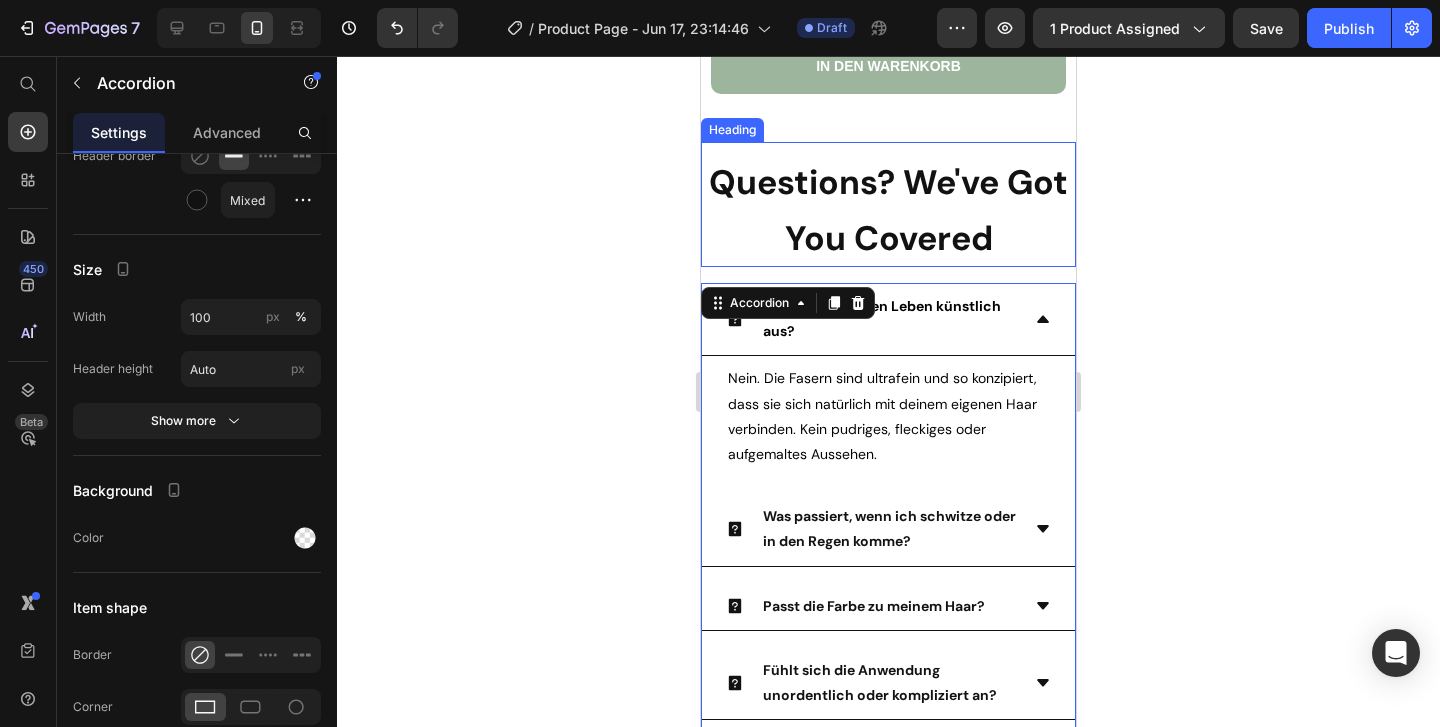 click on "Questions? We've Got You Covered" at bounding box center (888, 210) 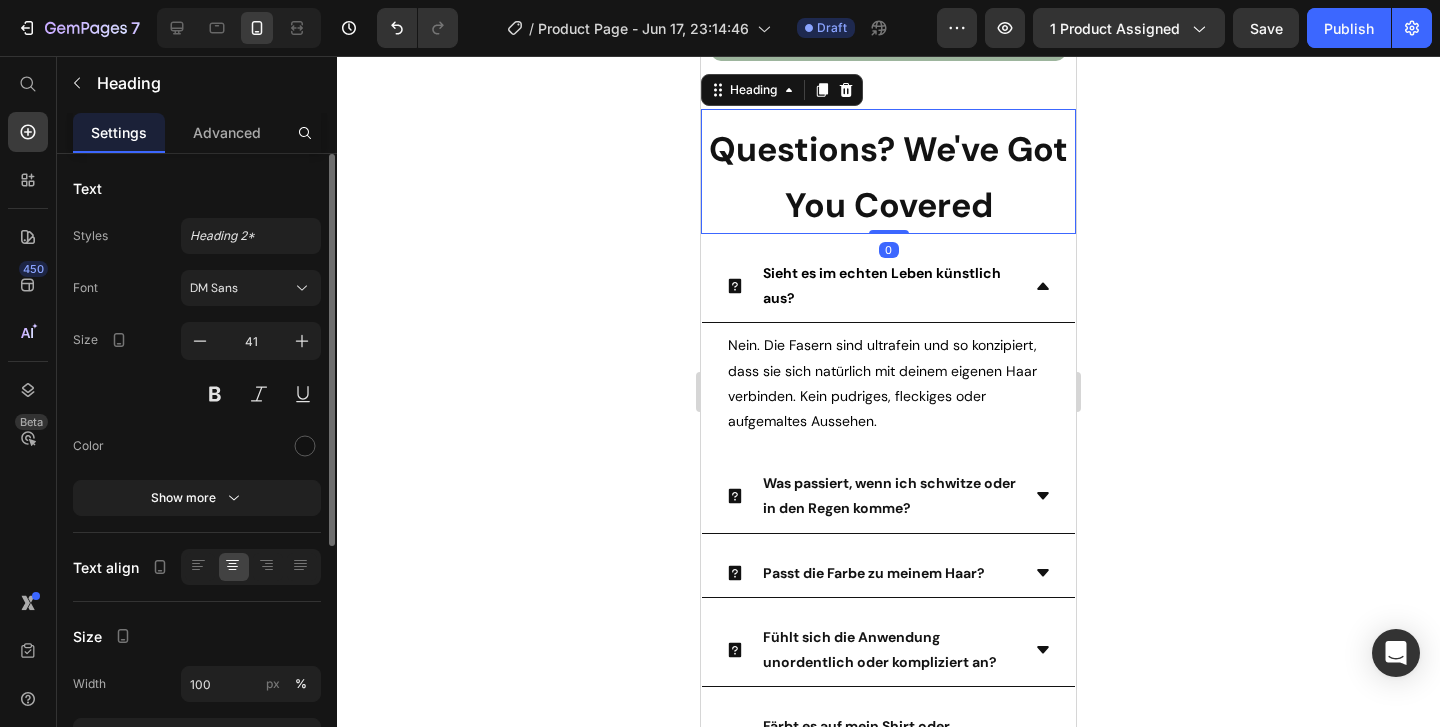 scroll, scrollTop: 11607, scrollLeft: 0, axis: vertical 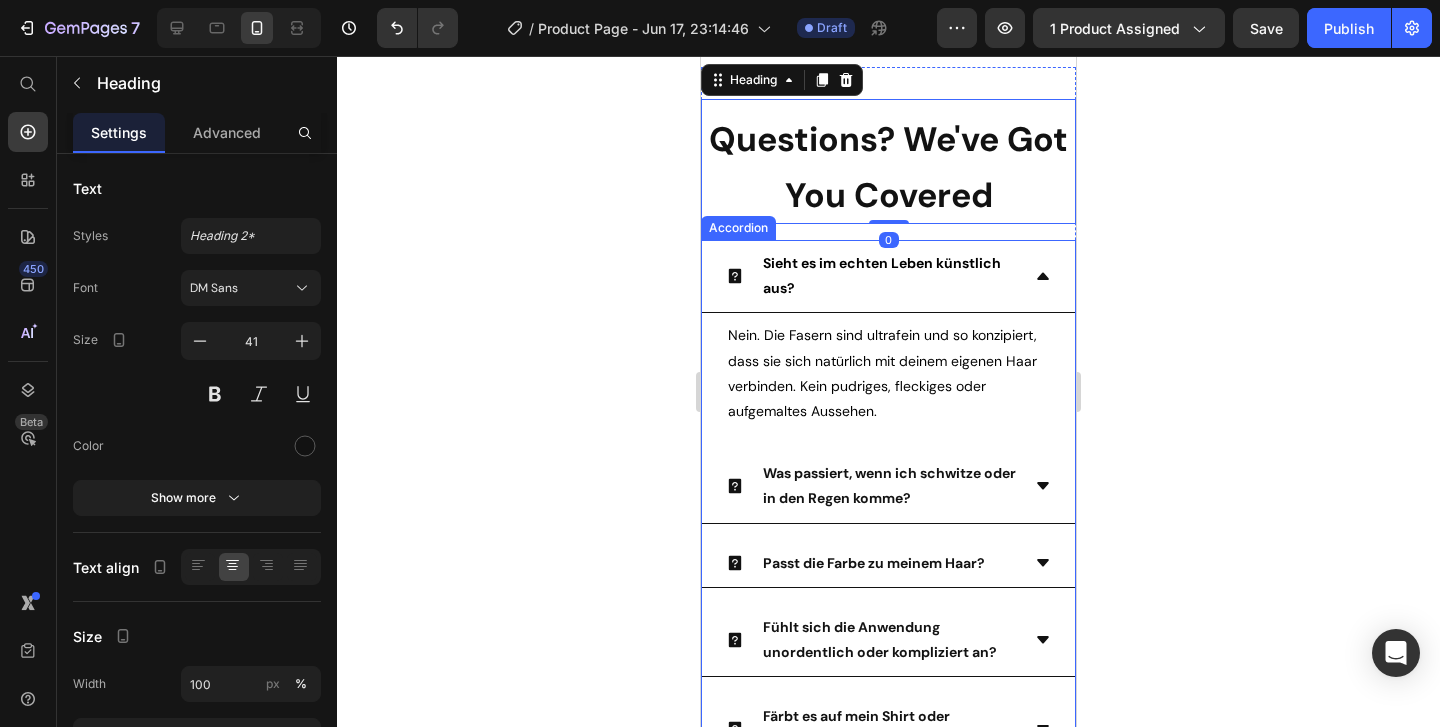 click 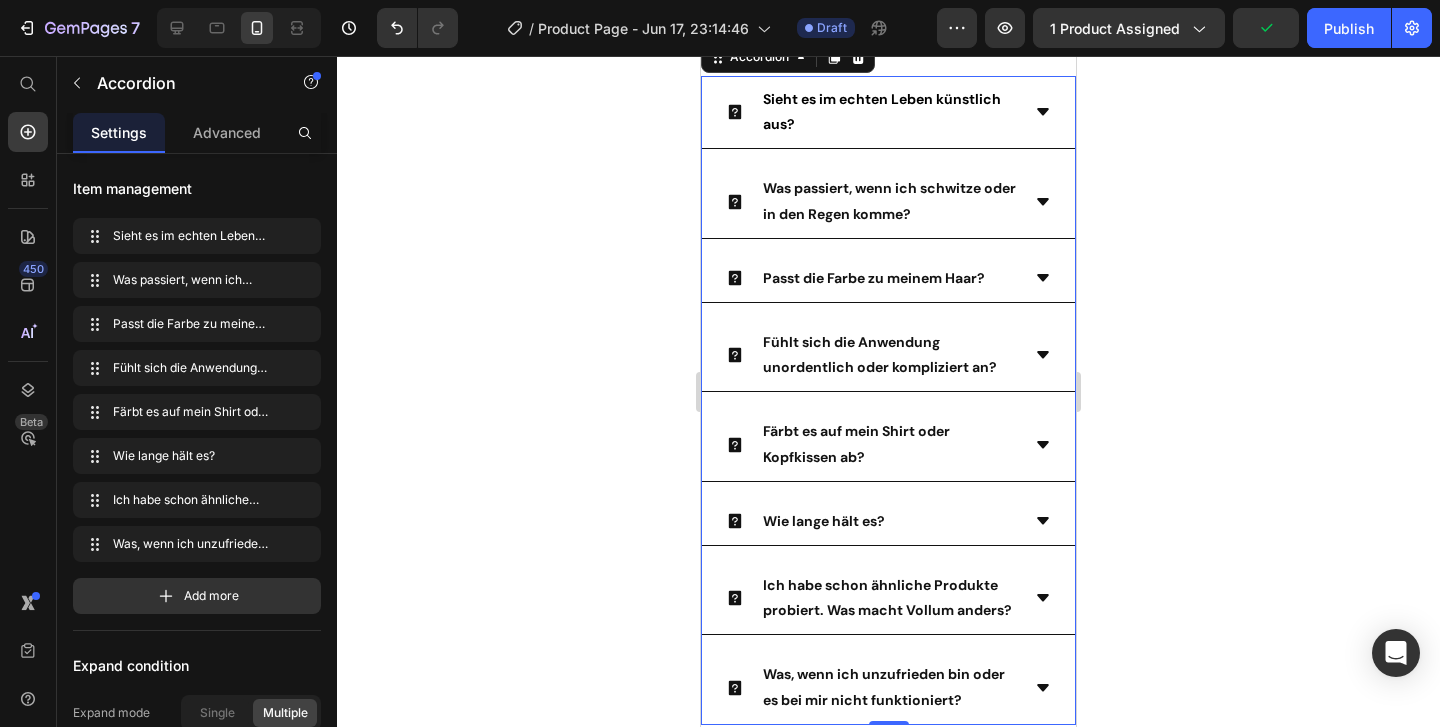 scroll, scrollTop: 11692, scrollLeft: 0, axis: vertical 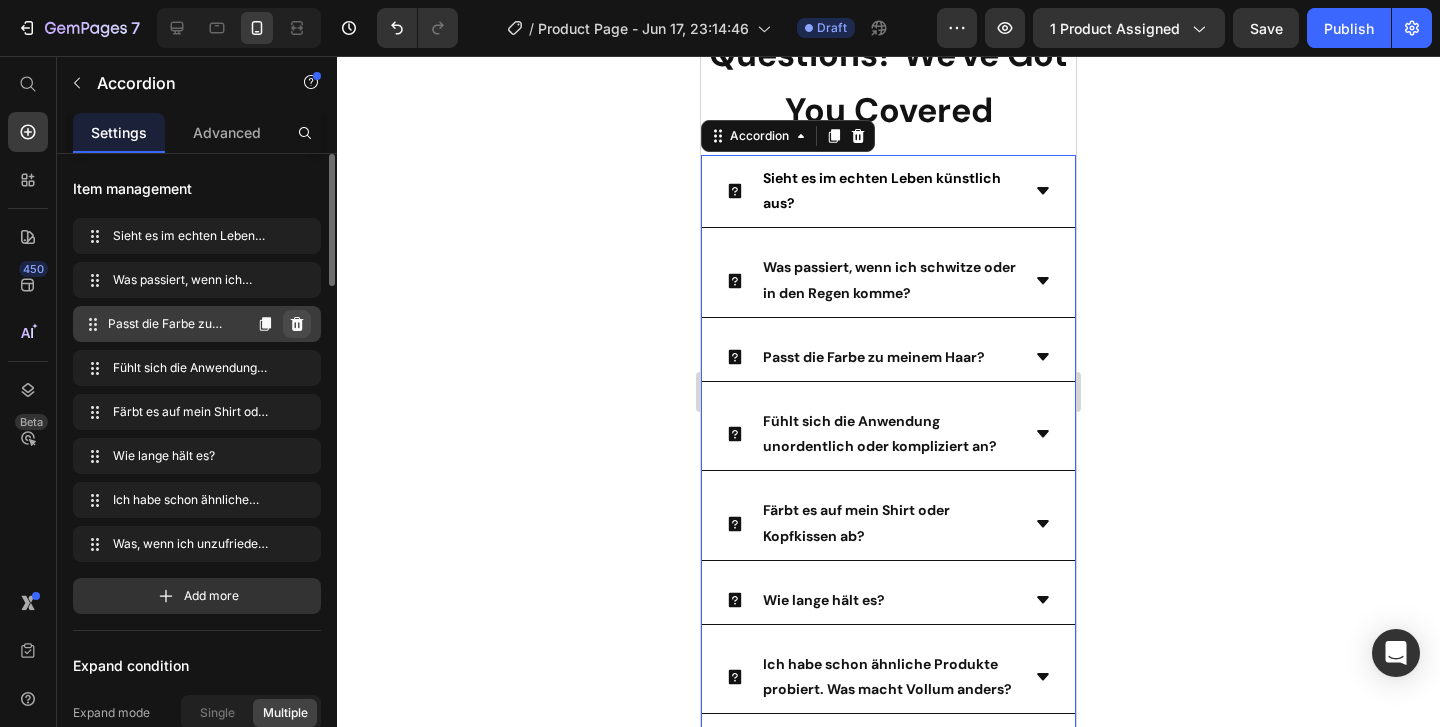 click 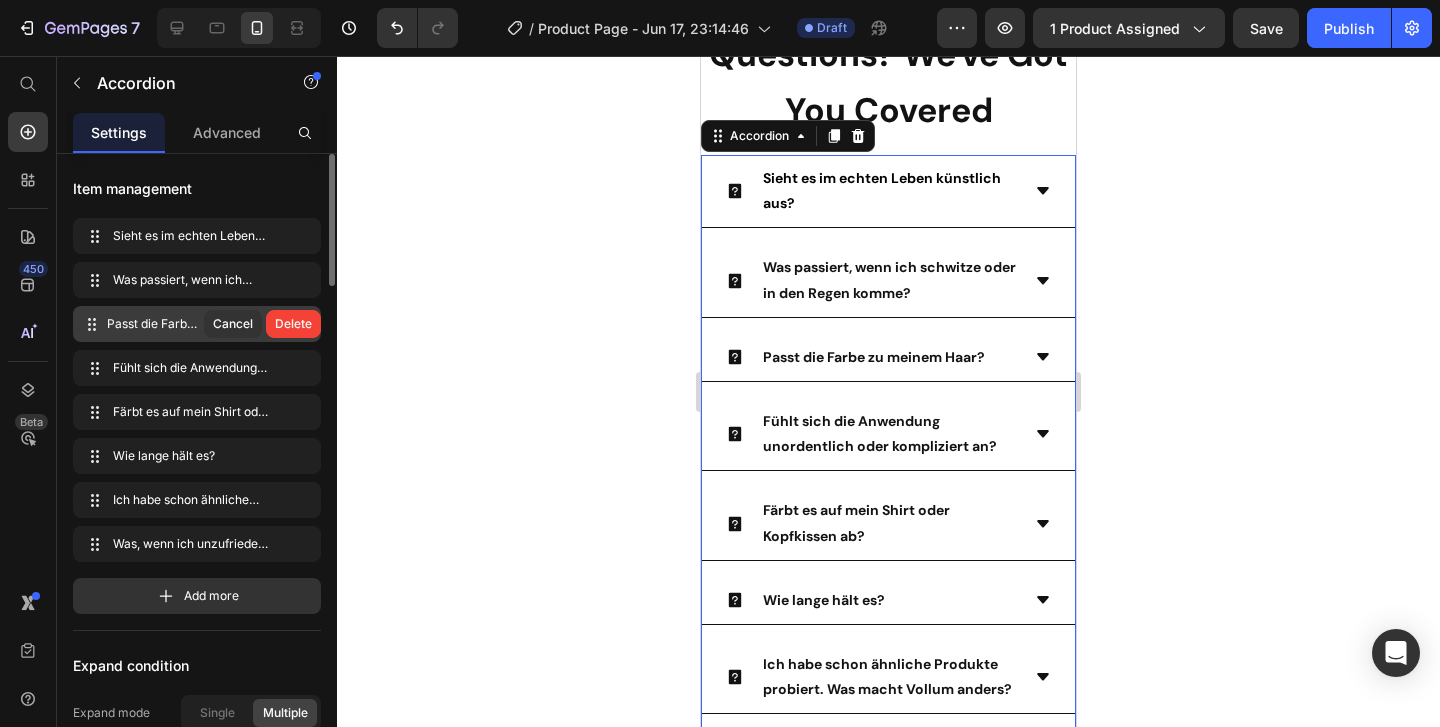 click on "Delete" at bounding box center [293, 324] 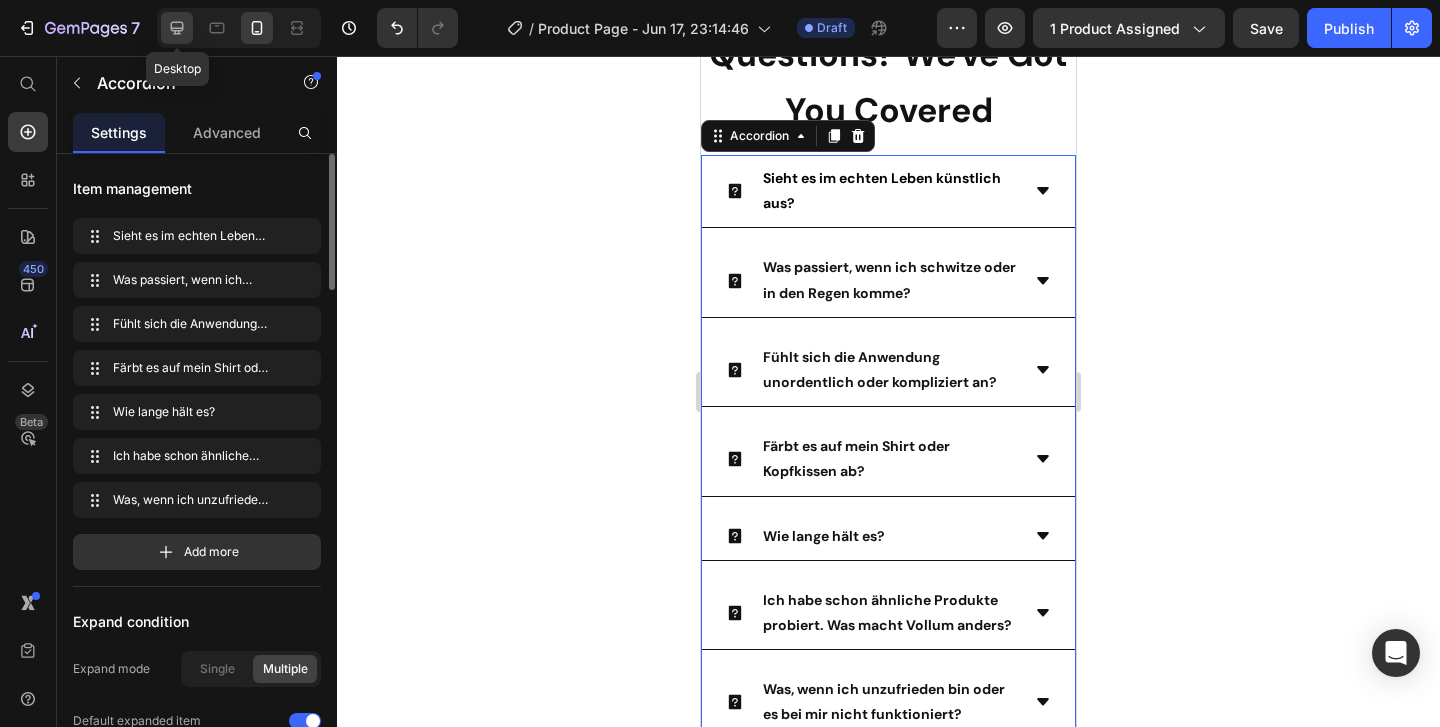 click 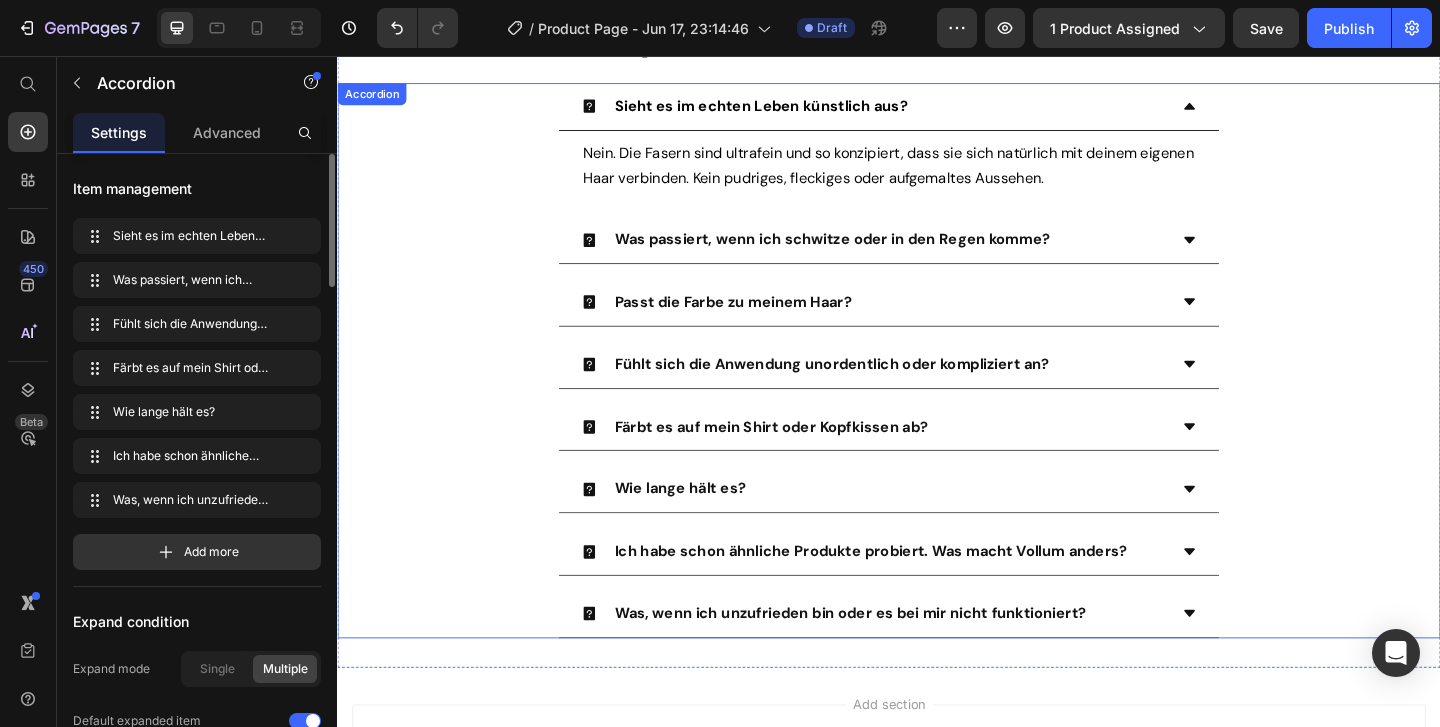 scroll, scrollTop: 11583, scrollLeft: 0, axis: vertical 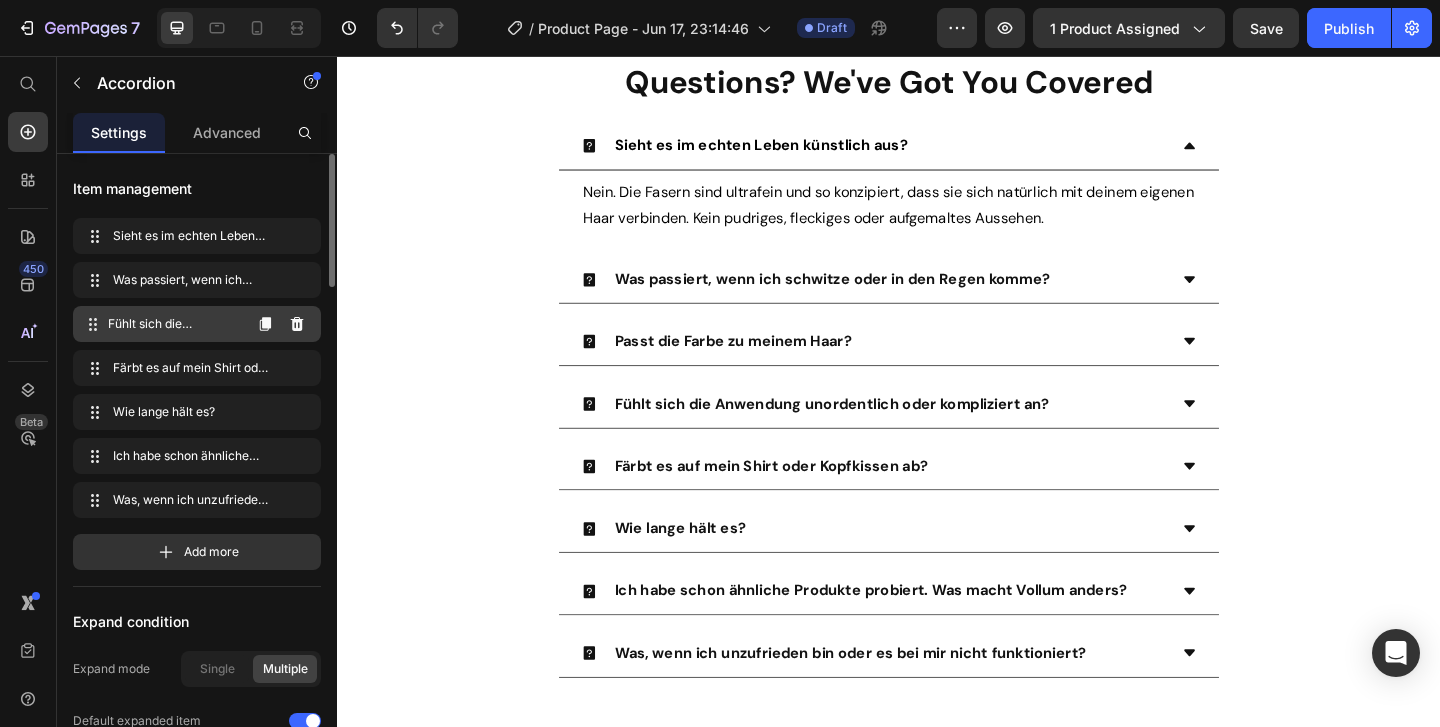click on "Fühlt sich die Anwendung unordentlich oder kompliziert an?" at bounding box center (174, 324) 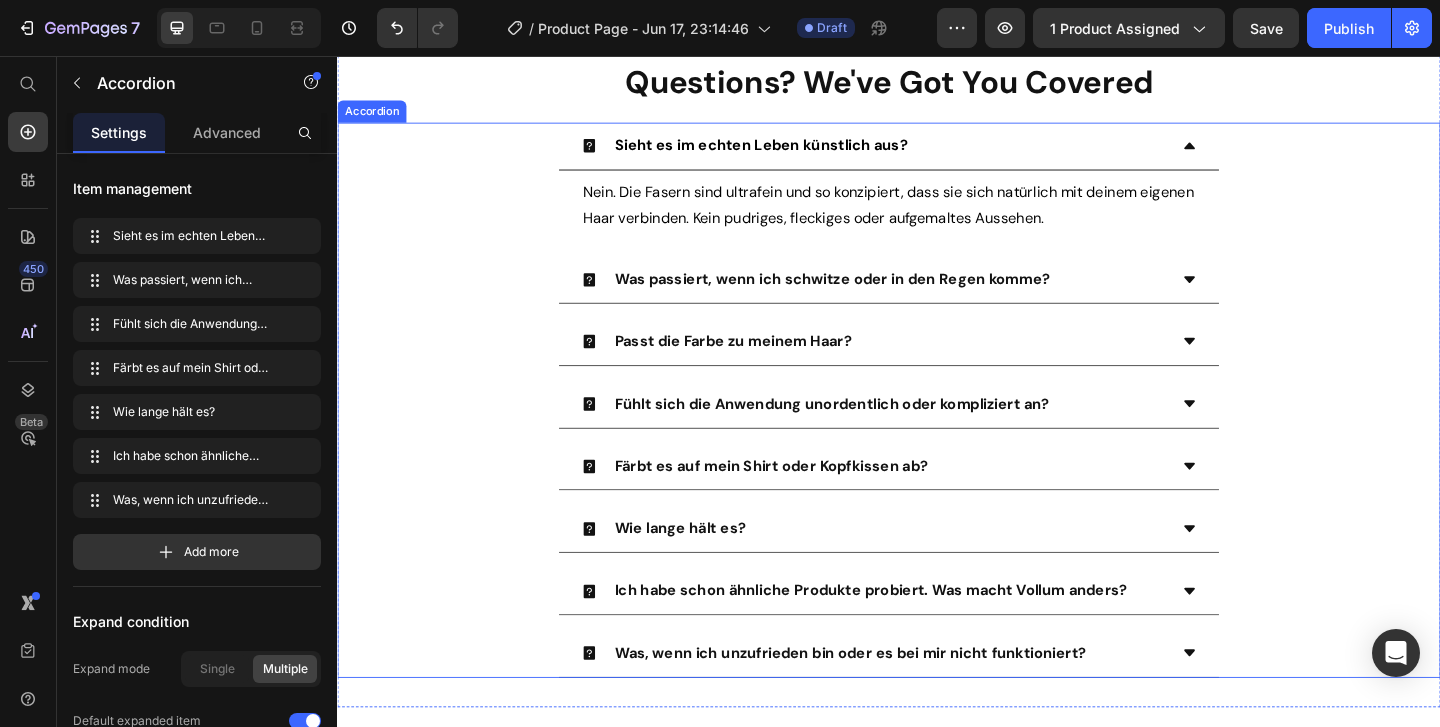 click on "Fühlt sich die Anwendung unordentlich oder kompliziert an?" at bounding box center [875, 433] 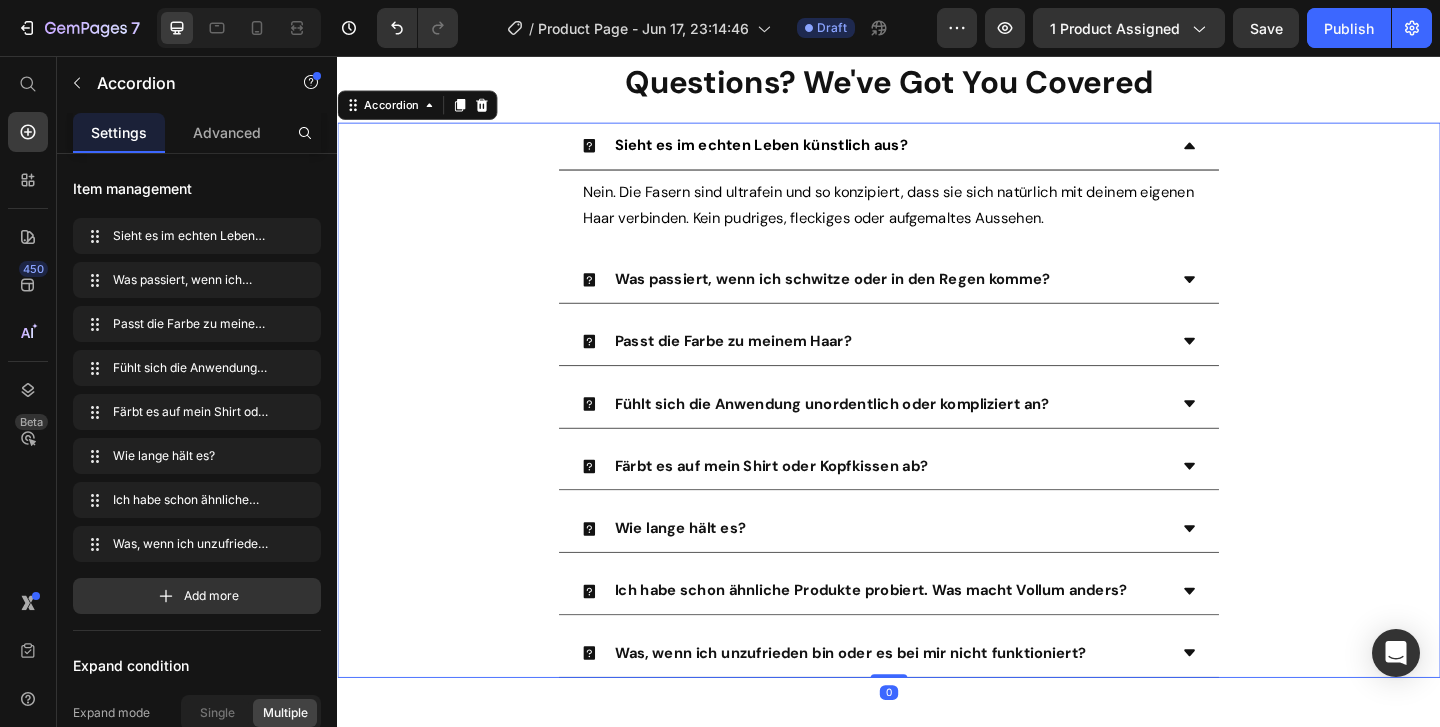 click on "Passt die Farbe zu meinem Haar?" at bounding box center (768, 365) 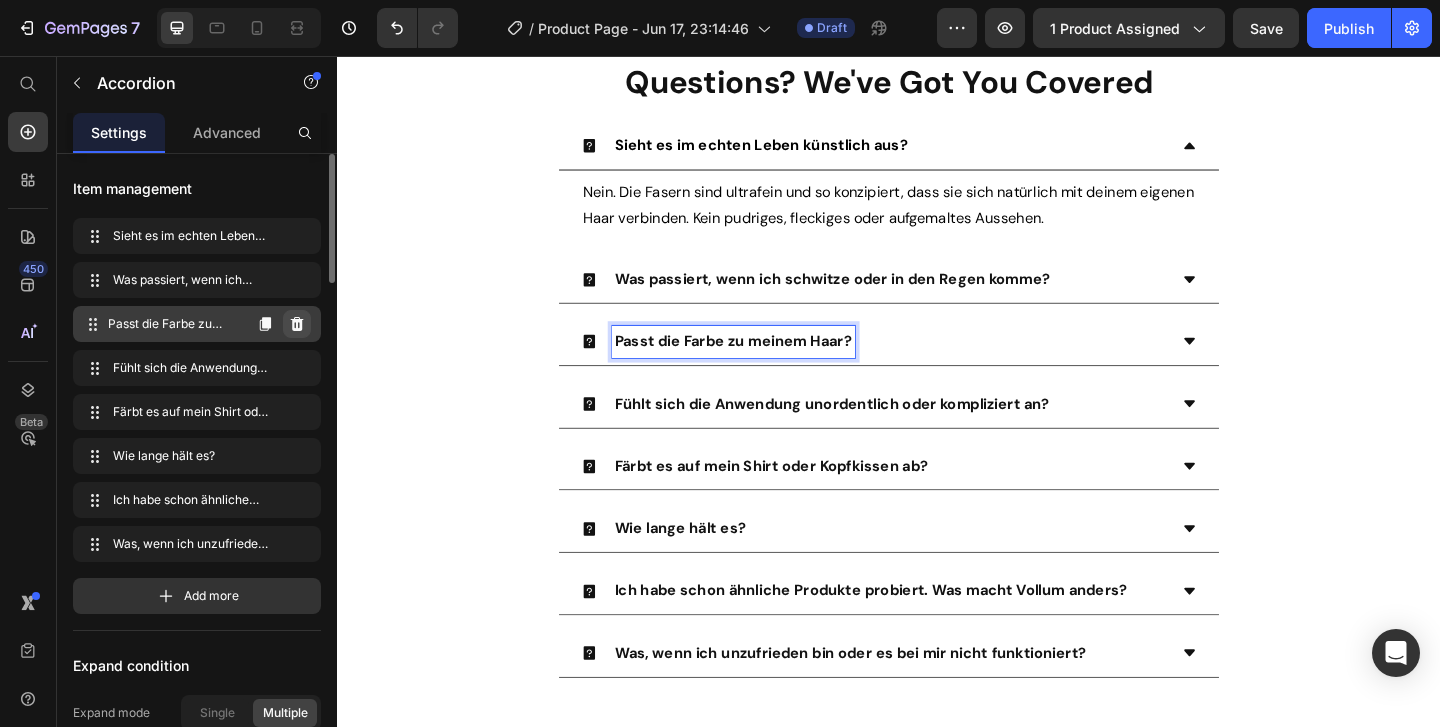 click 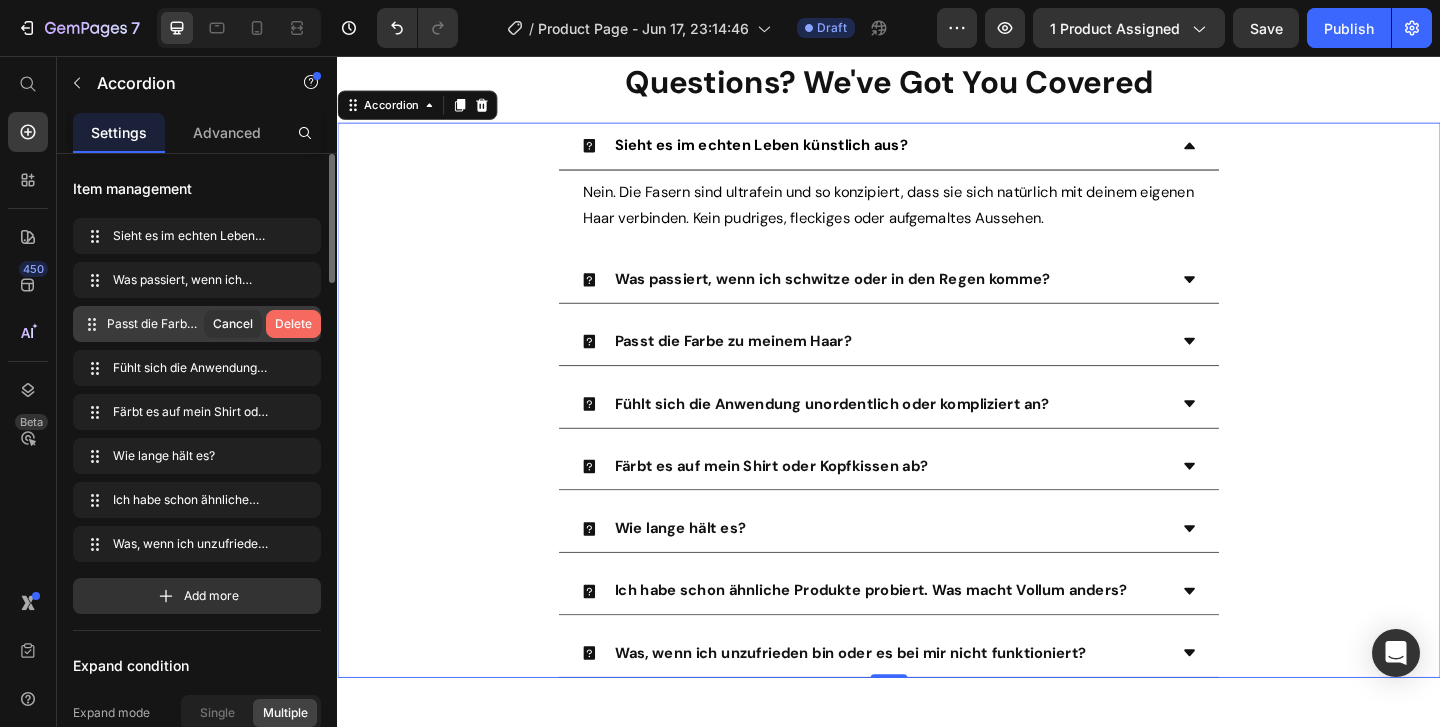 click on "Delete" at bounding box center (293, 324) 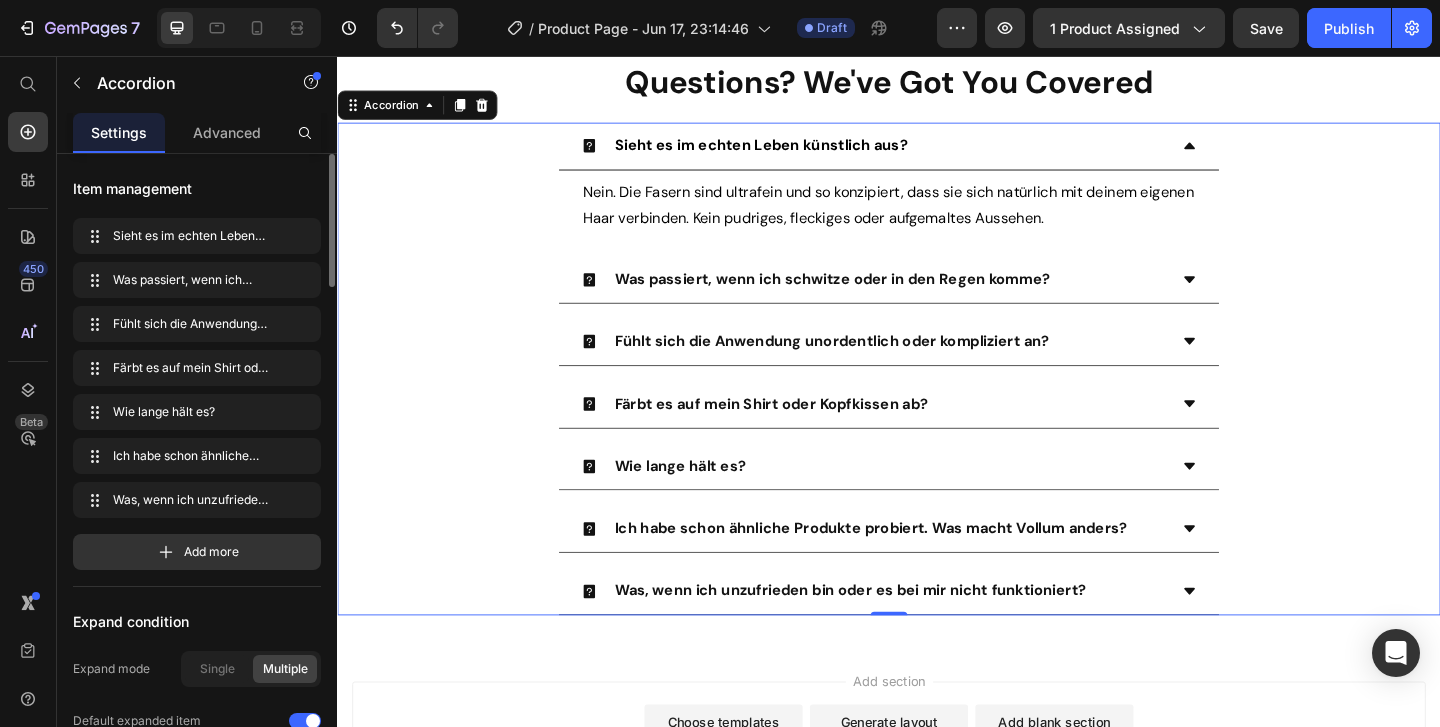 click on "Fühlt sich die Anwendung unordentlich oder kompliziert an?" at bounding box center (937, 367) 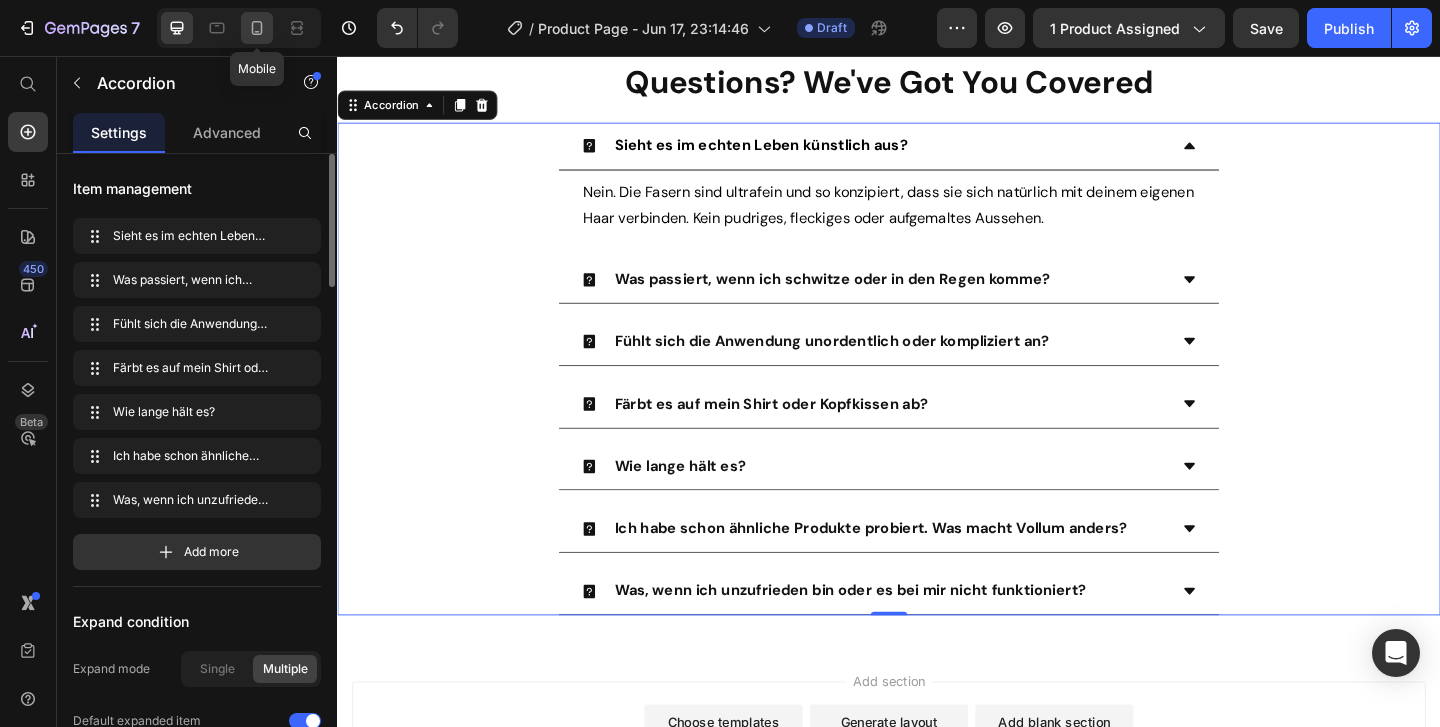 click 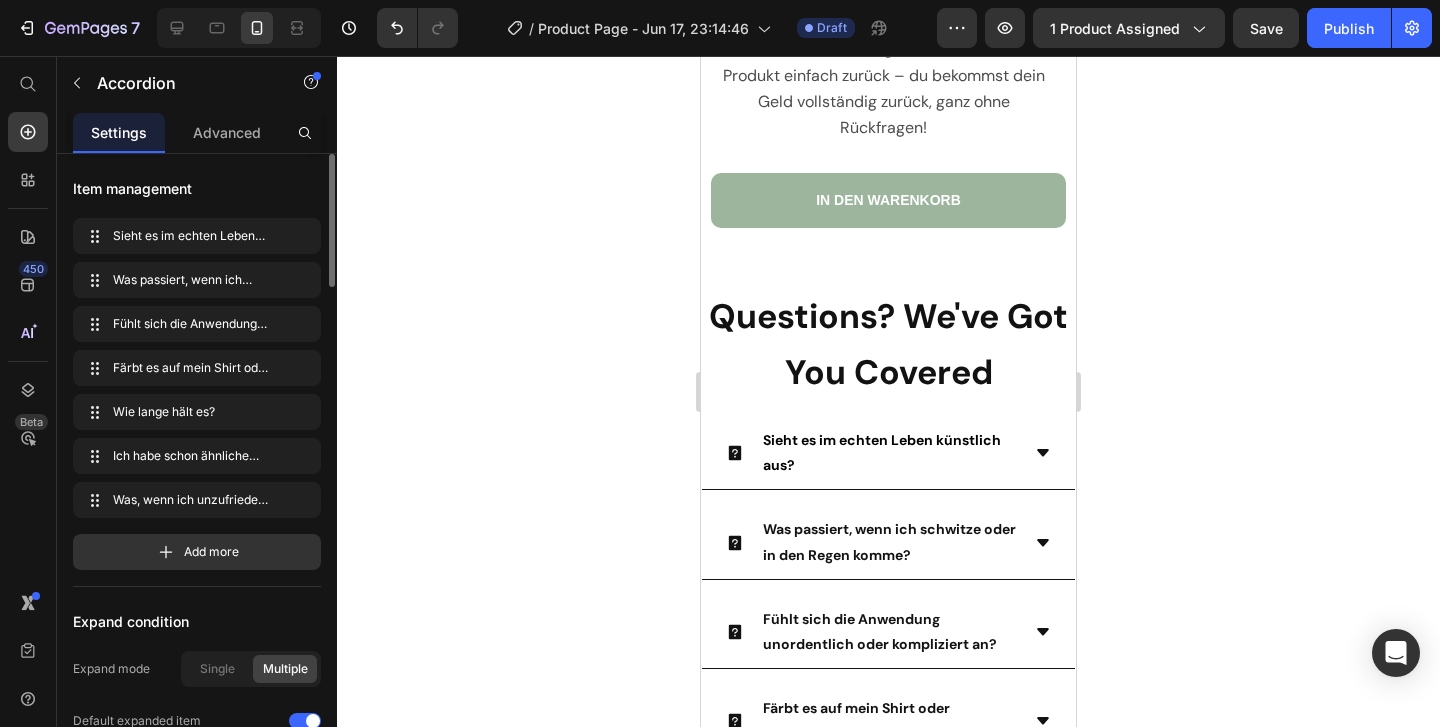 scroll, scrollTop: 11406, scrollLeft: 0, axis: vertical 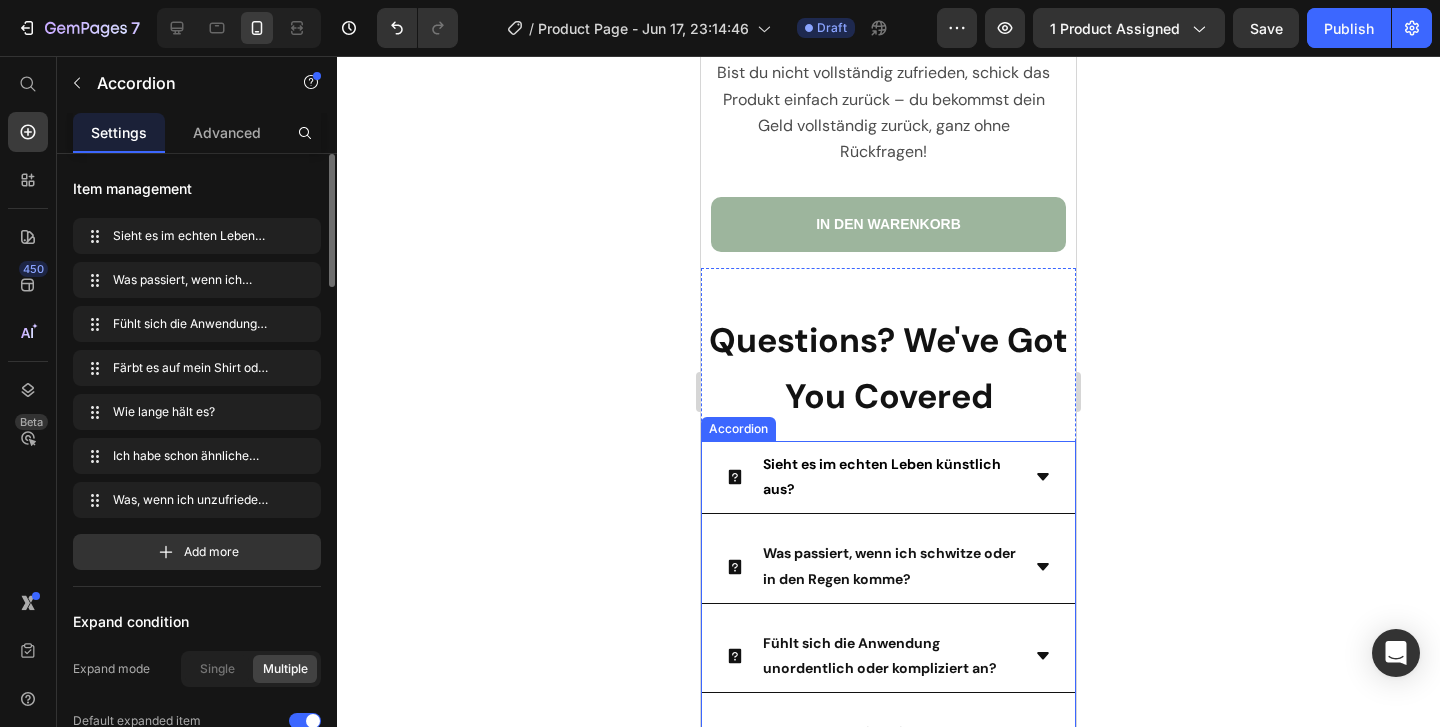 click on "Sieht es im echten Leben künstlich aus?
Was passiert, wenn ich schwitze oder in den Regen komme?
Fühlt sich die Anwendung unordentlich oder kompliziert an?
Färbt es auf mein Shirt oder Kopfkissen ab?
Wie lange hält es?
Ich habe schon ähnliche Produkte probiert. Was macht Vollum anders?
Was, wenn ich unzufrieden bin oder es bei mir nicht funktioniert?" at bounding box center (888, 733) 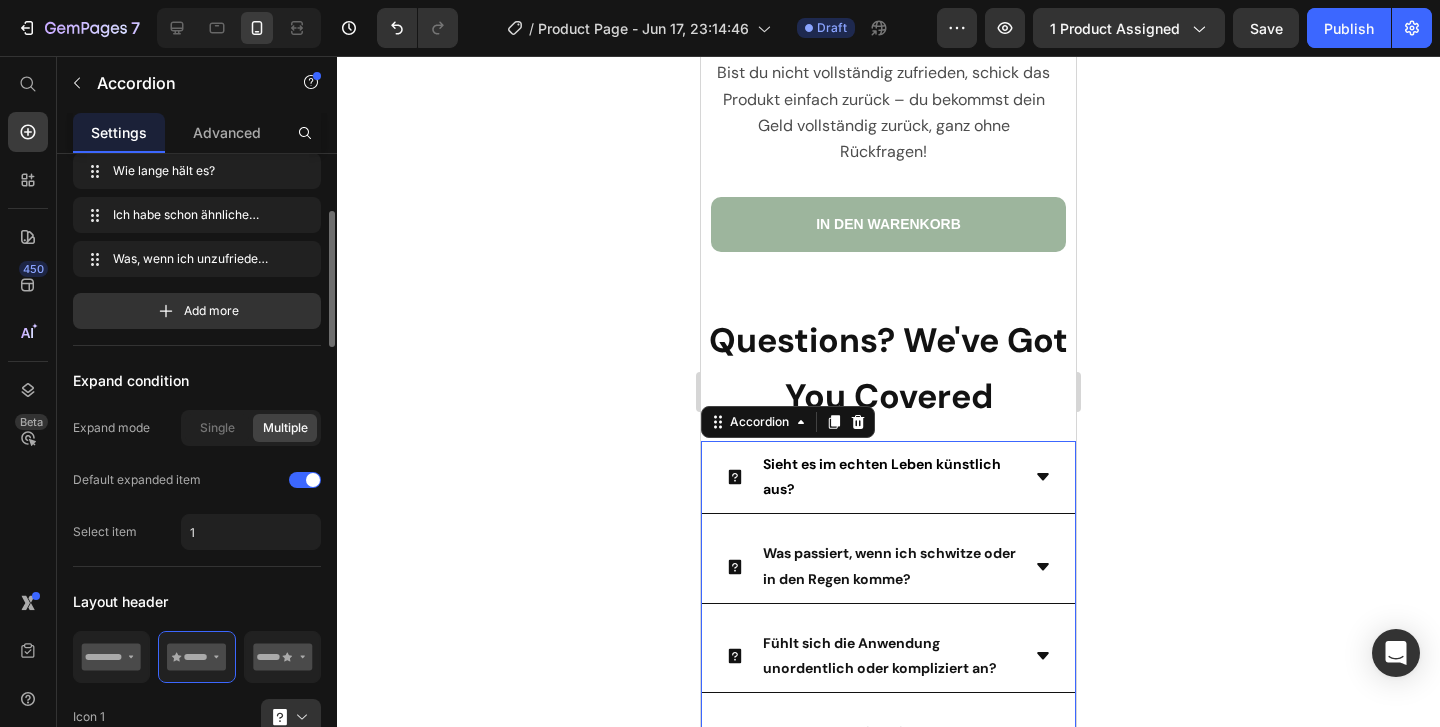 scroll, scrollTop: 245, scrollLeft: 0, axis: vertical 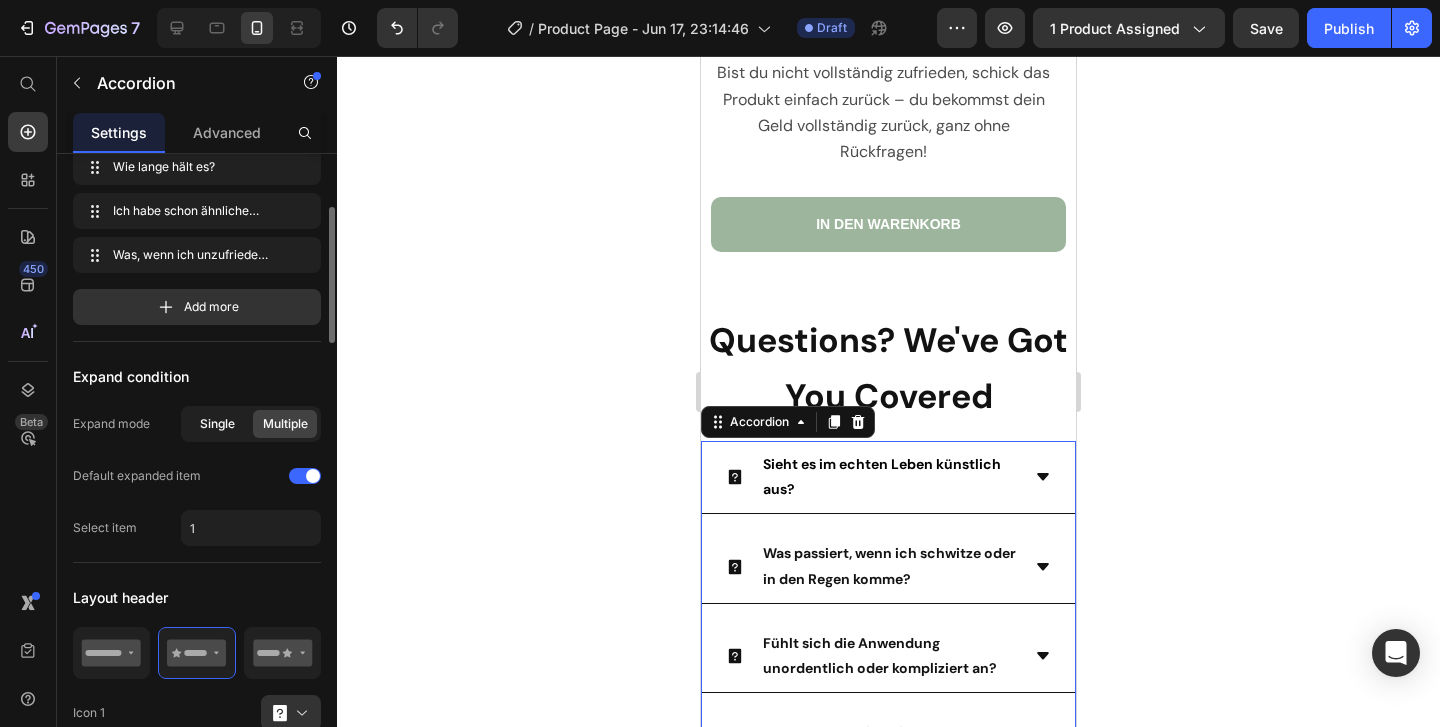 click on "Single" 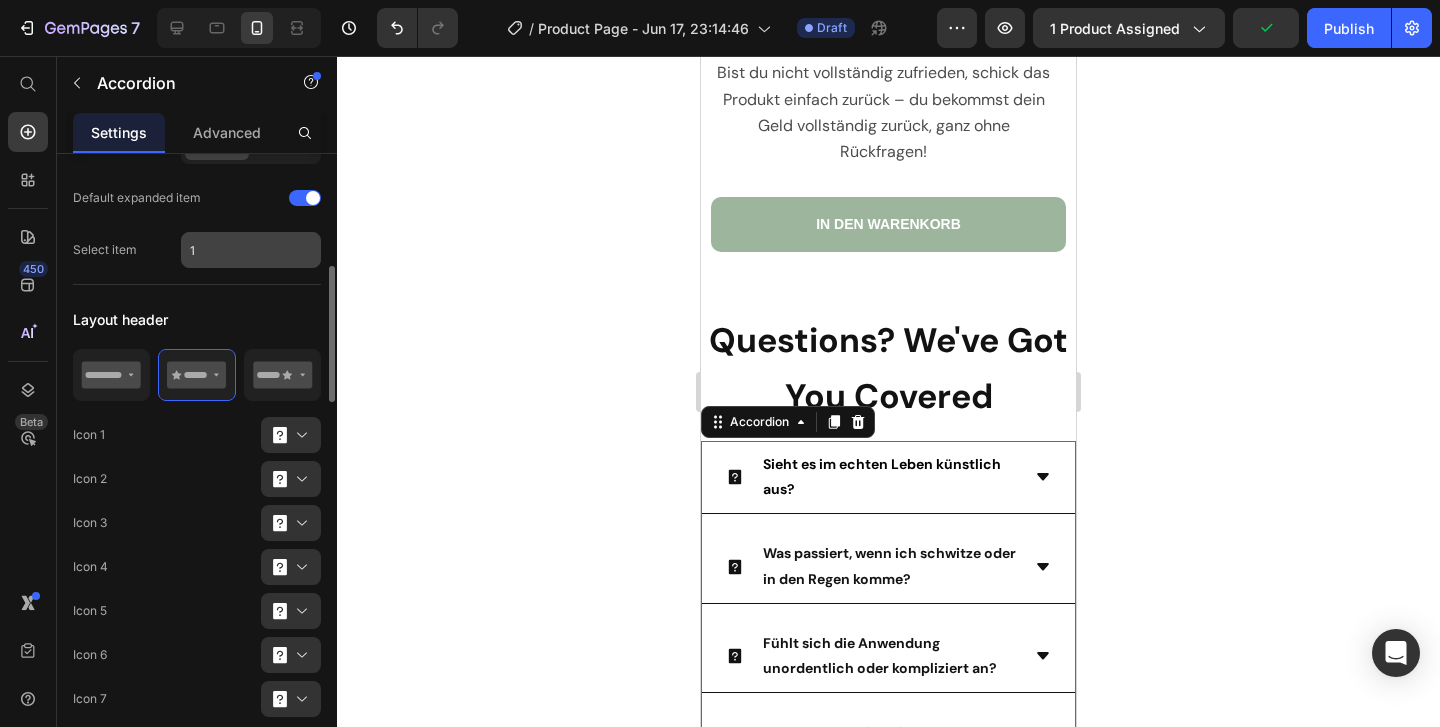 scroll, scrollTop: 517, scrollLeft: 0, axis: vertical 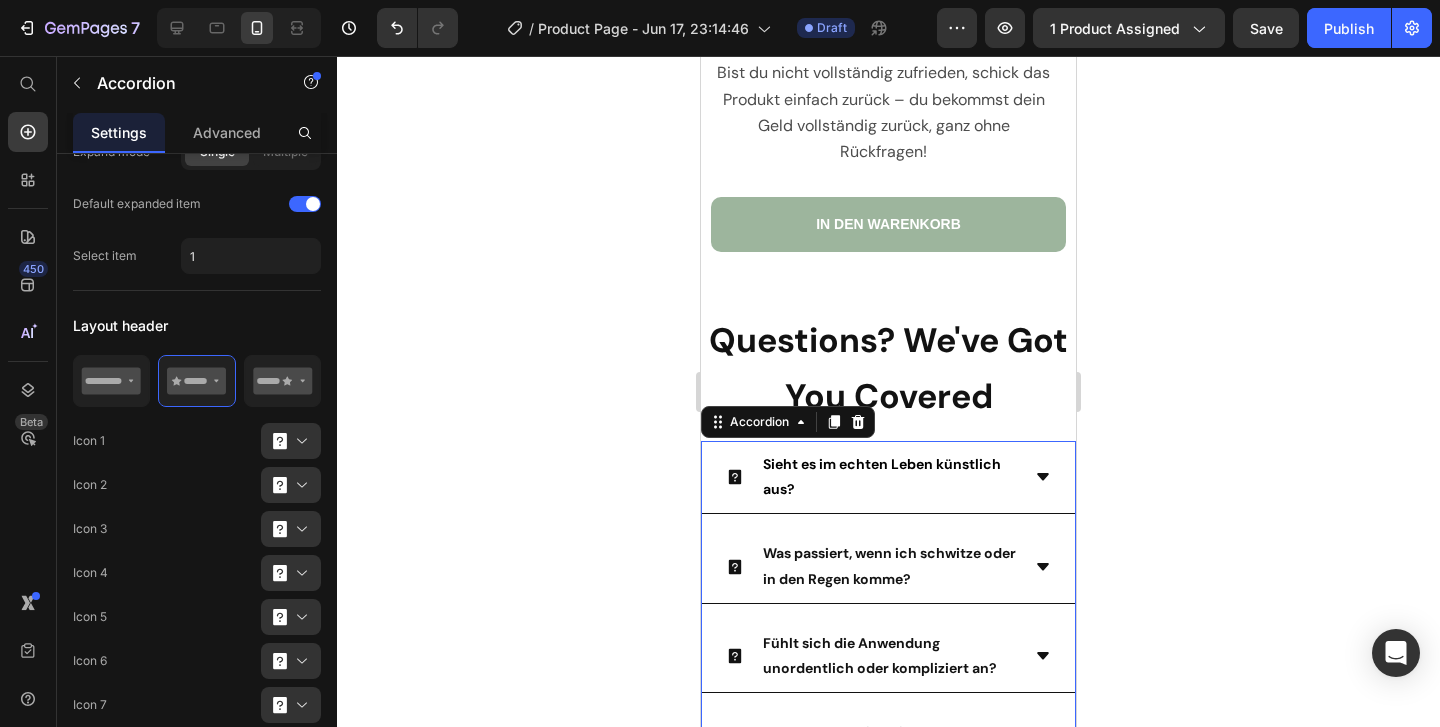 click 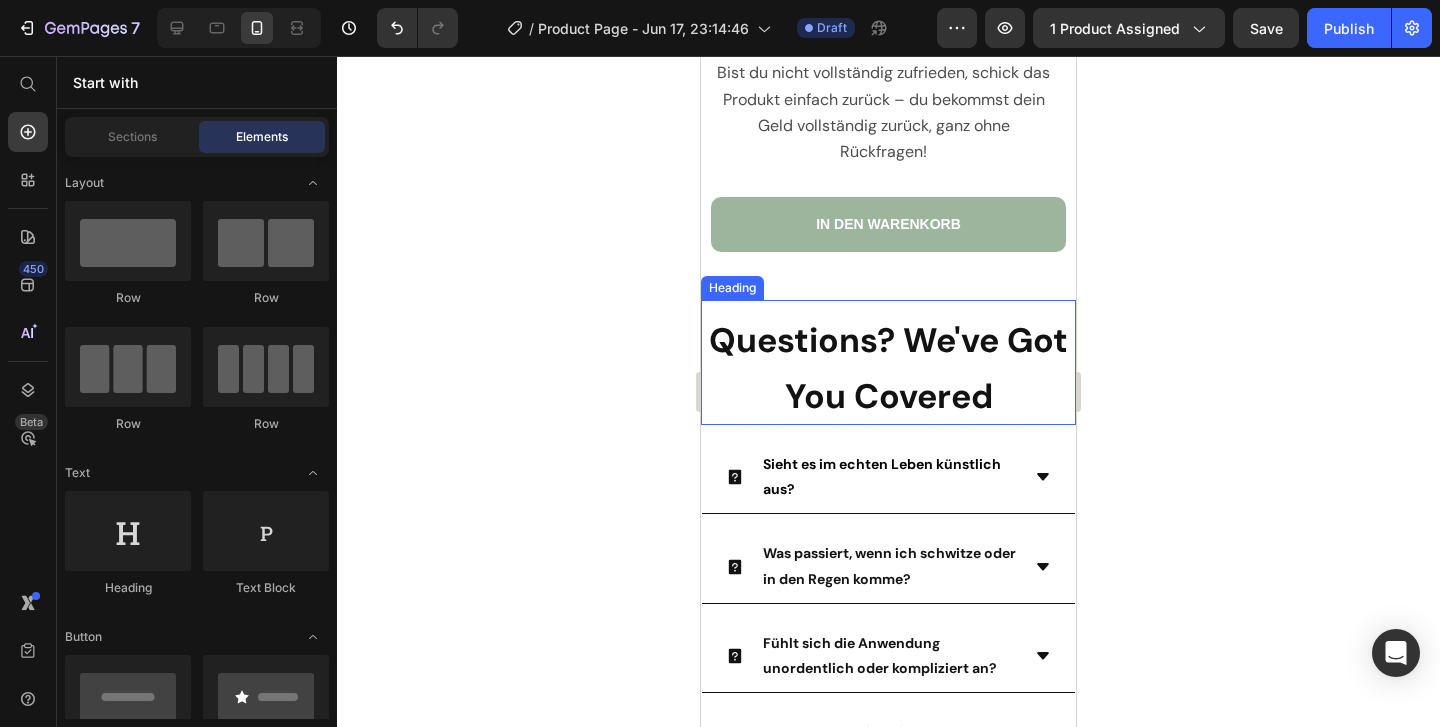 click on "Questions? We've Got You Covered" at bounding box center (888, 367) 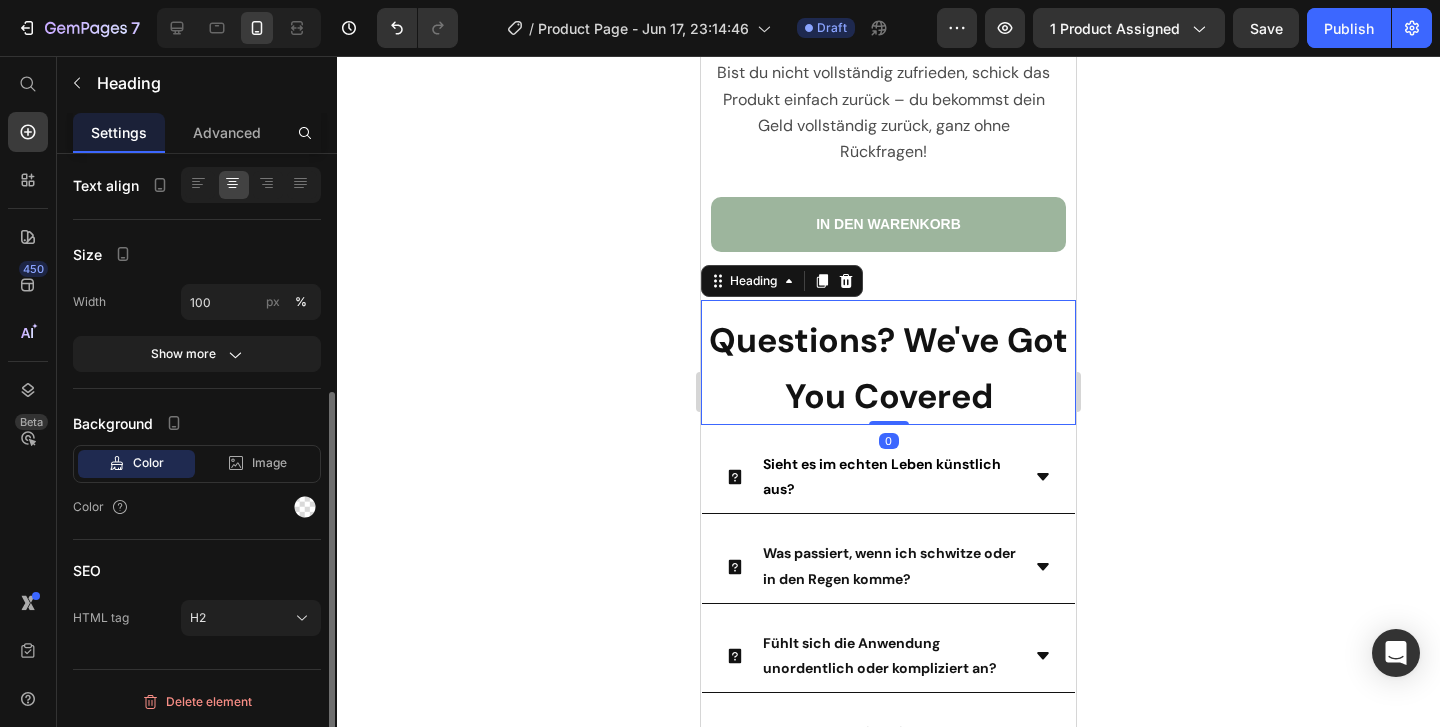 scroll, scrollTop: 0, scrollLeft: 0, axis: both 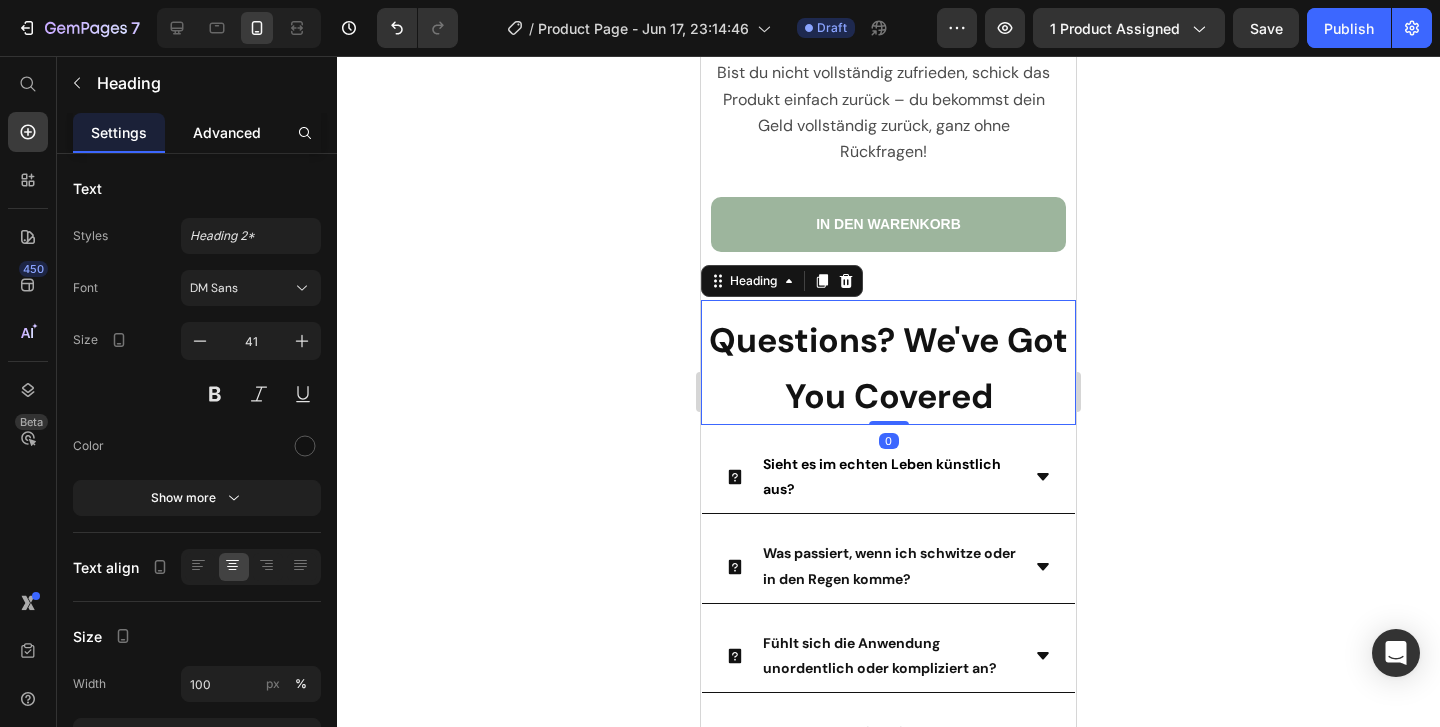 click on "Advanced" 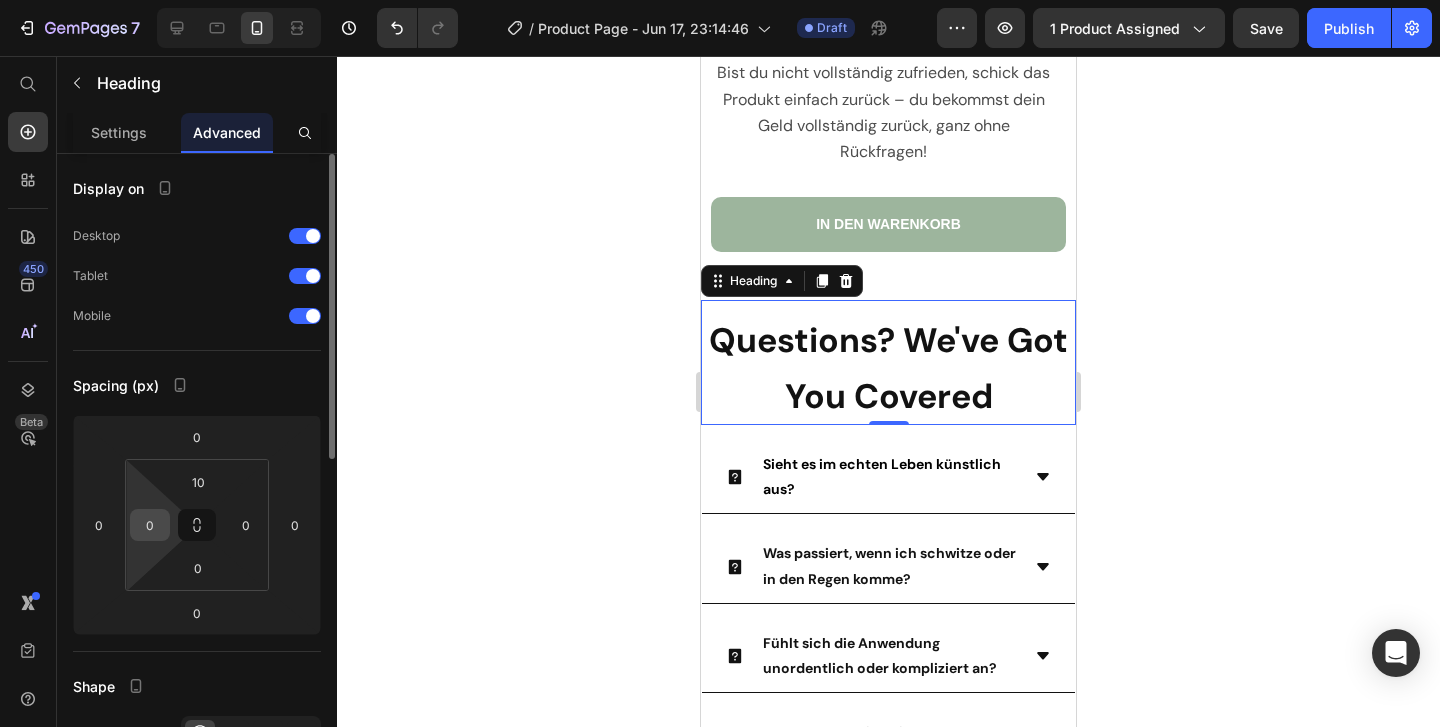 click on "0" at bounding box center (150, 525) 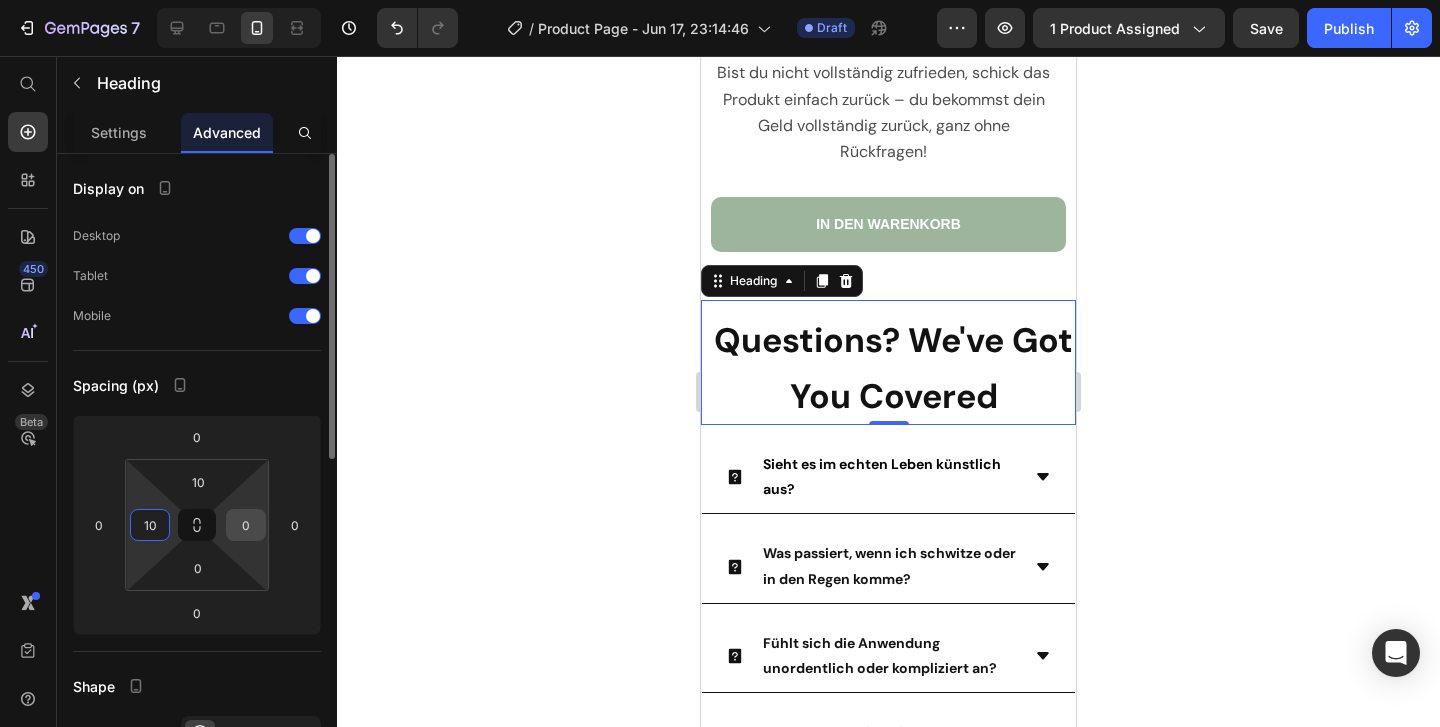 type on "10" 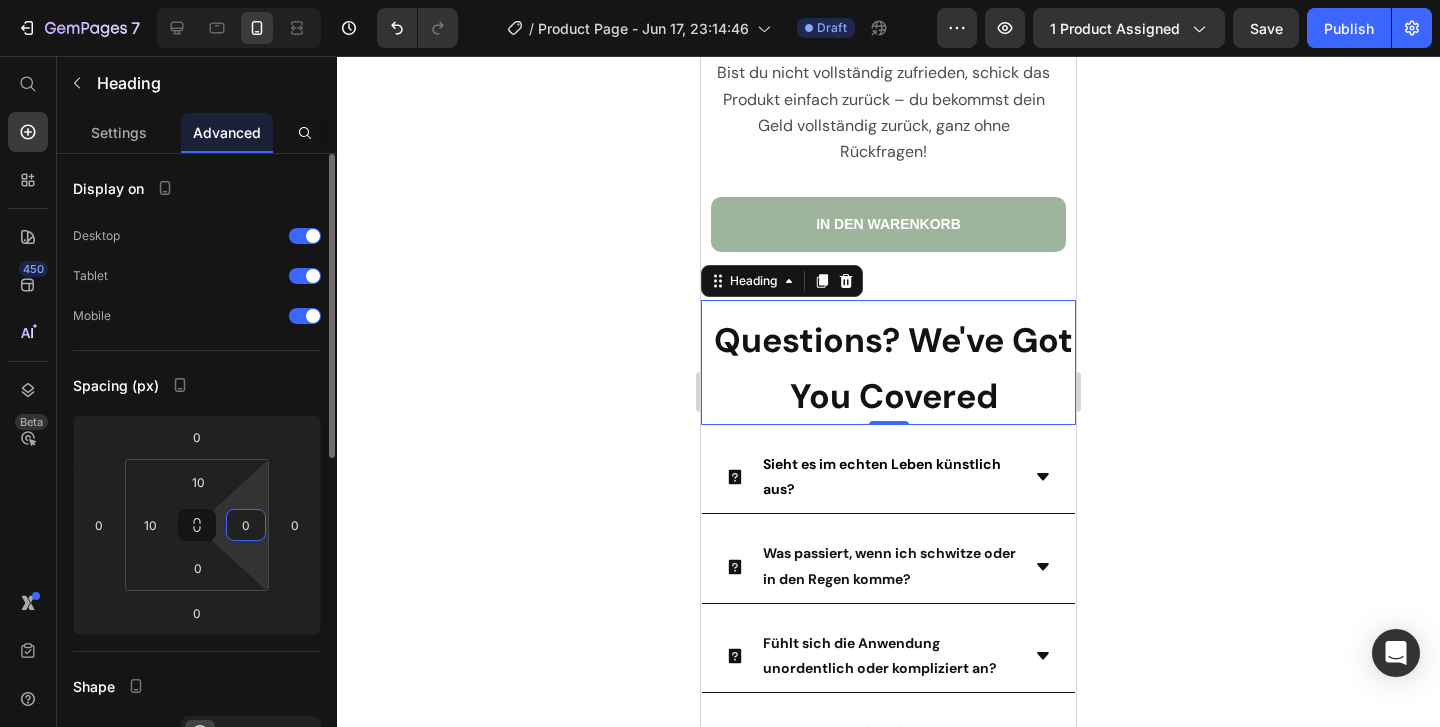 click on "0" at bounding box center (246, 525) 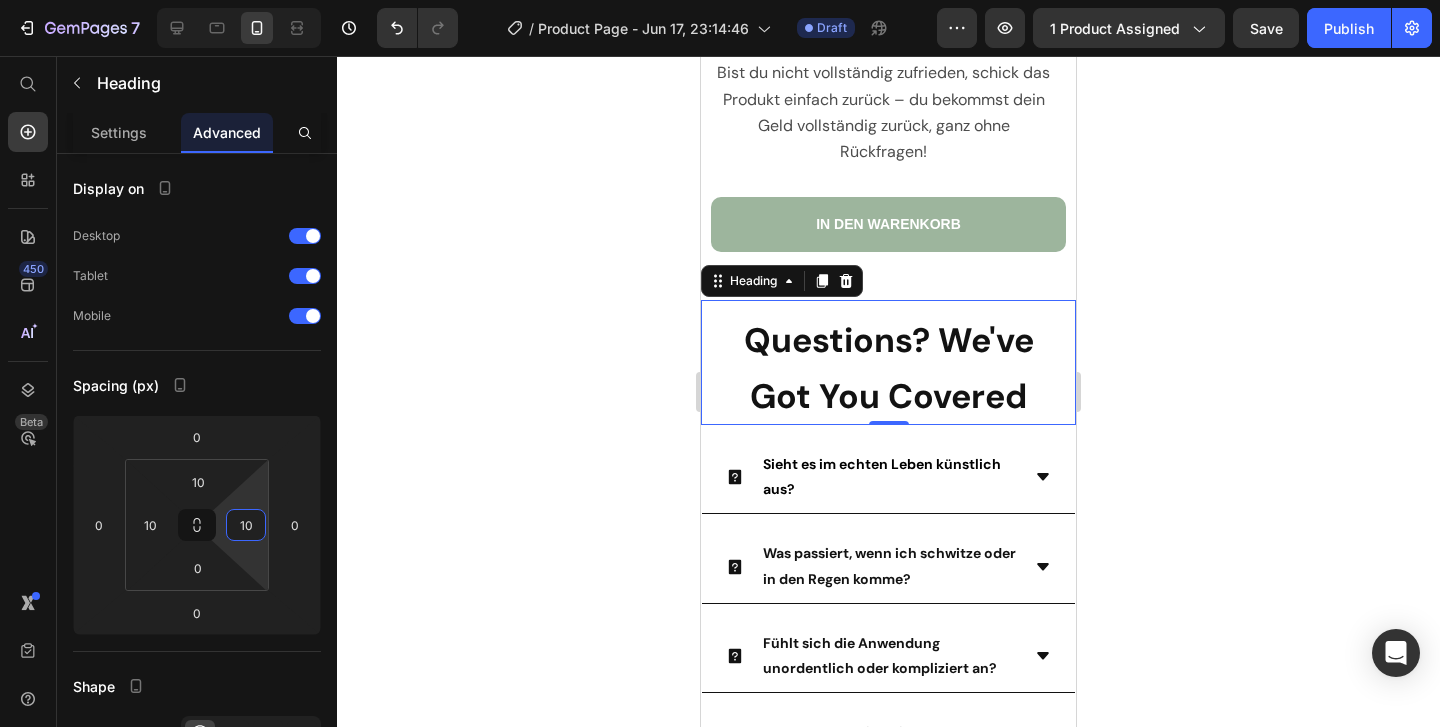 type on "10" 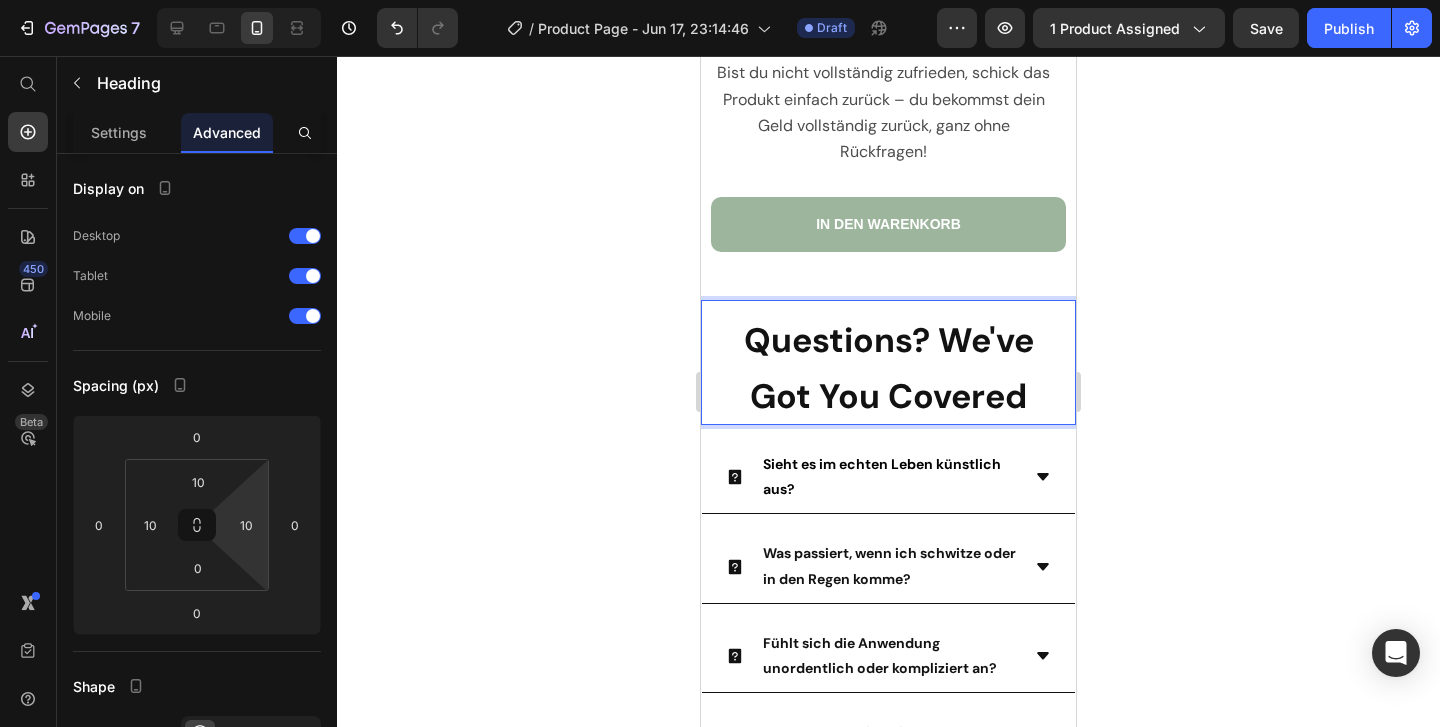 click on "Questions? We've Got You Covered" at bounding box center (889, 368) 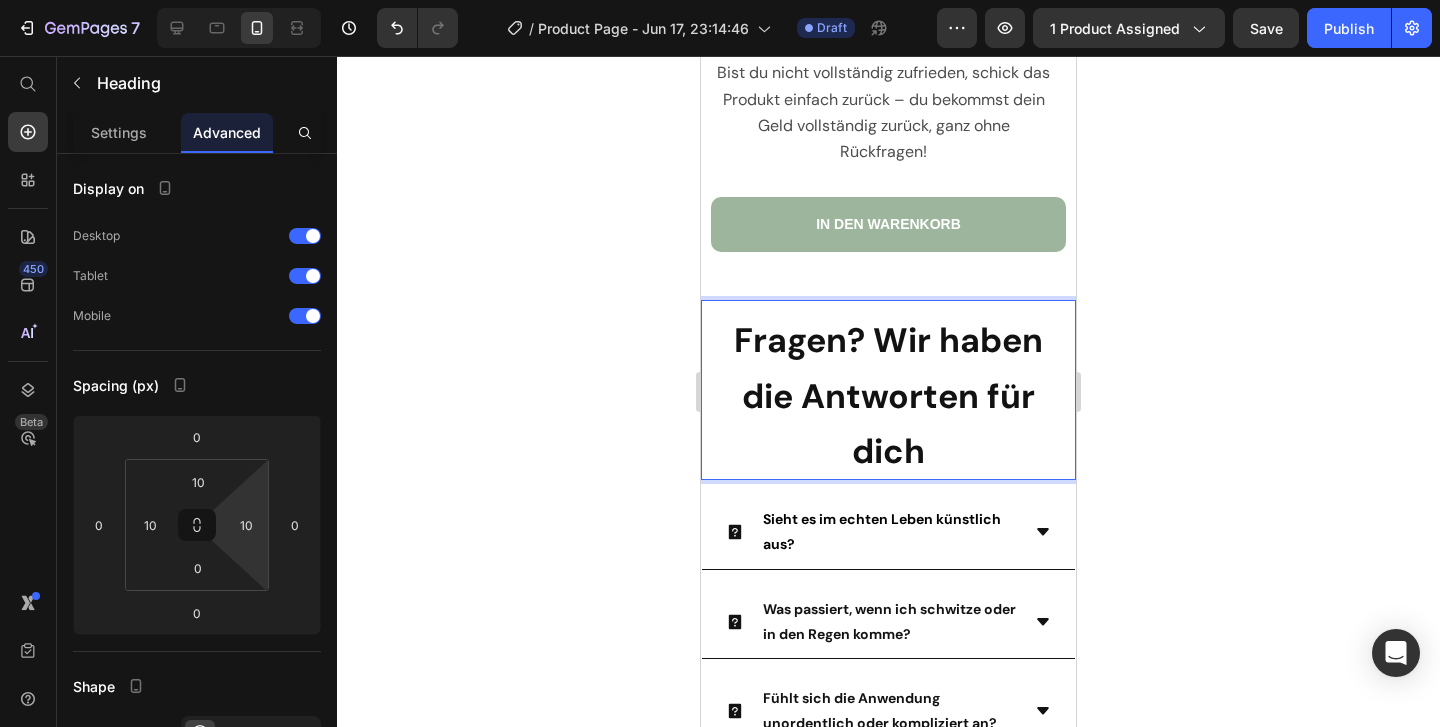 click on "Fragen? Wir haben die Antworten für dich" at bounding box center [888, 396] 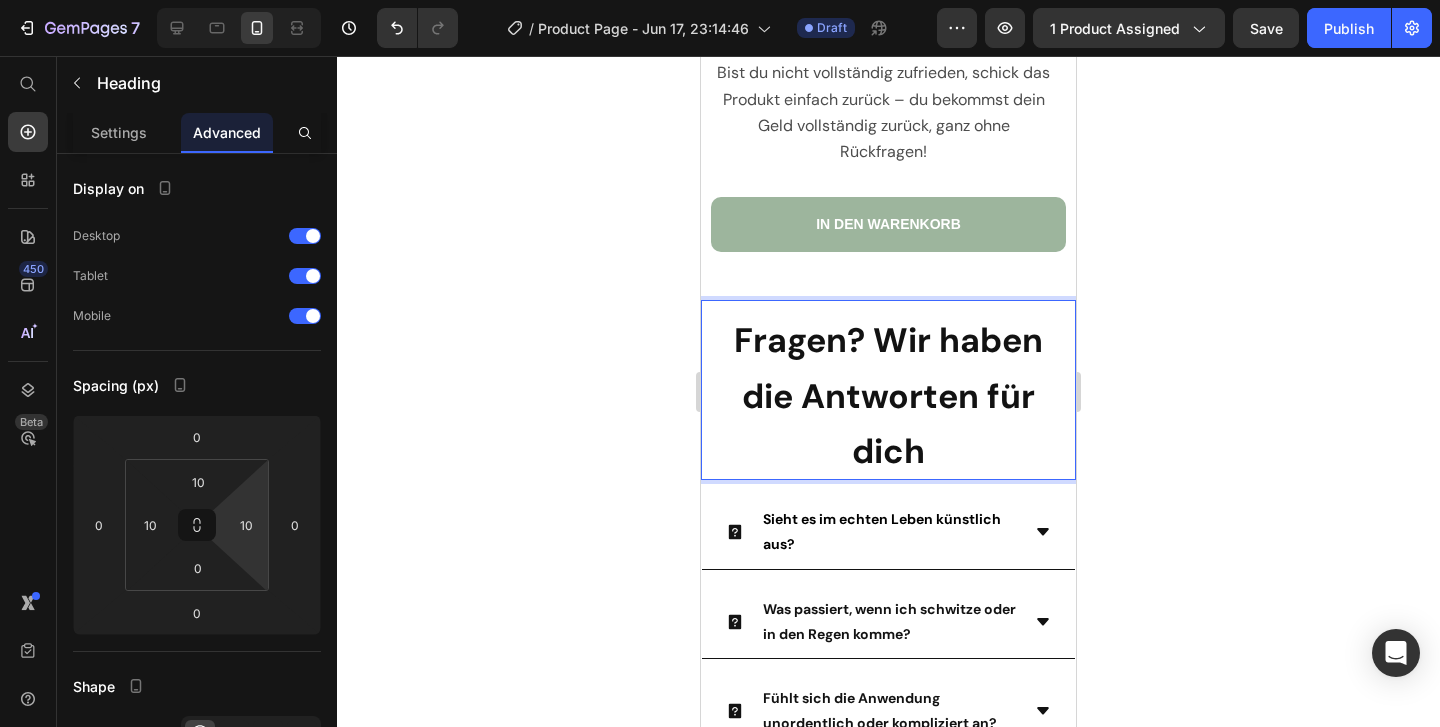 click on "Fragen? Wir haben die Antworten für dich" at bounding box center (888, 396) 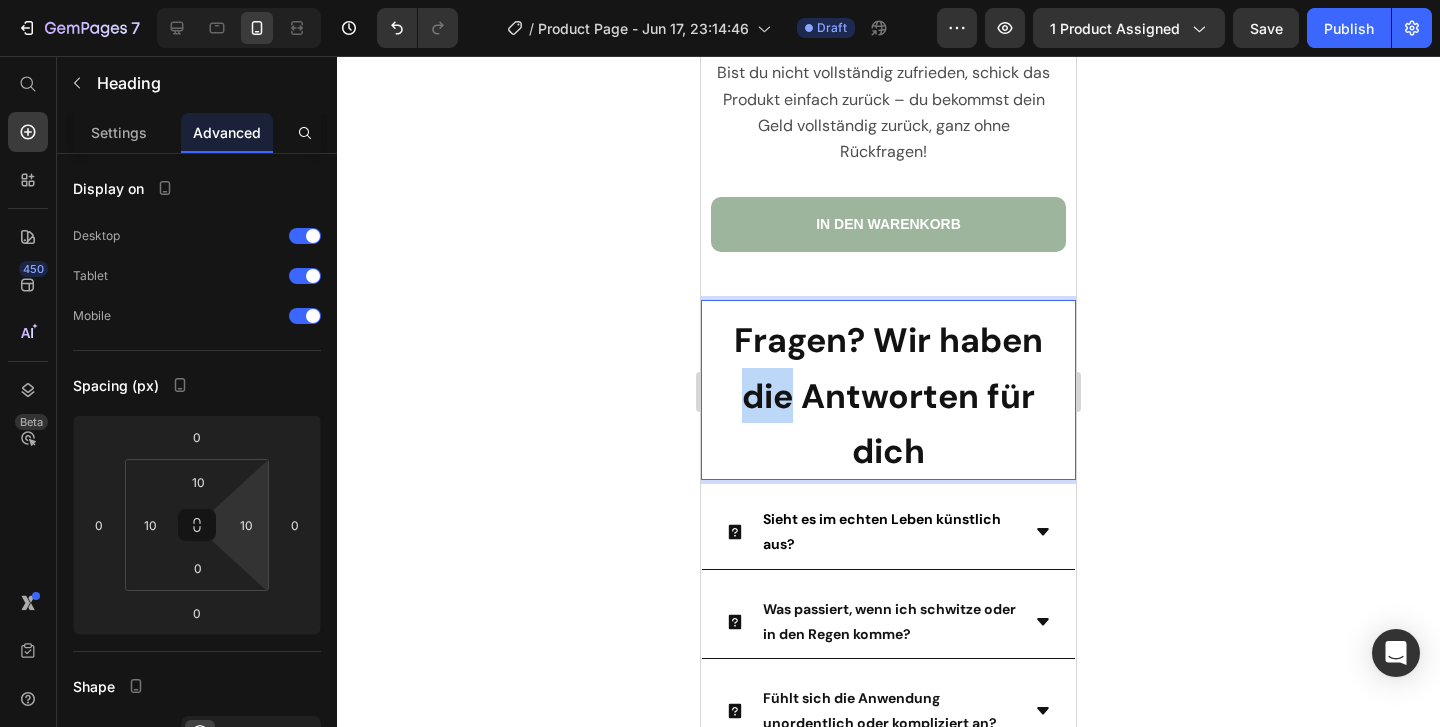 click on "Fragen? Wir haben die Antworten für dich" at bounding box center (888, 396) 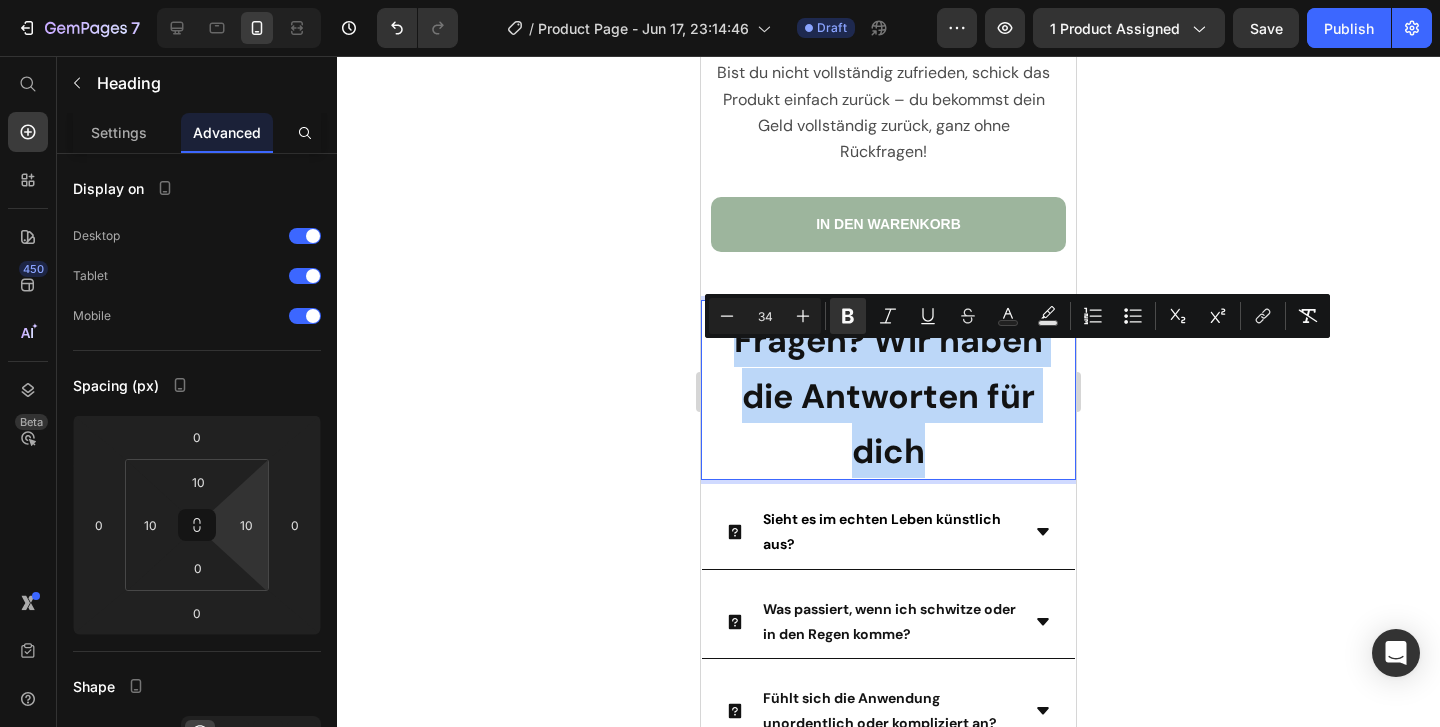 click on "Fragen? Wir haben die Antworten für dich" at bounding box center (888, 396) 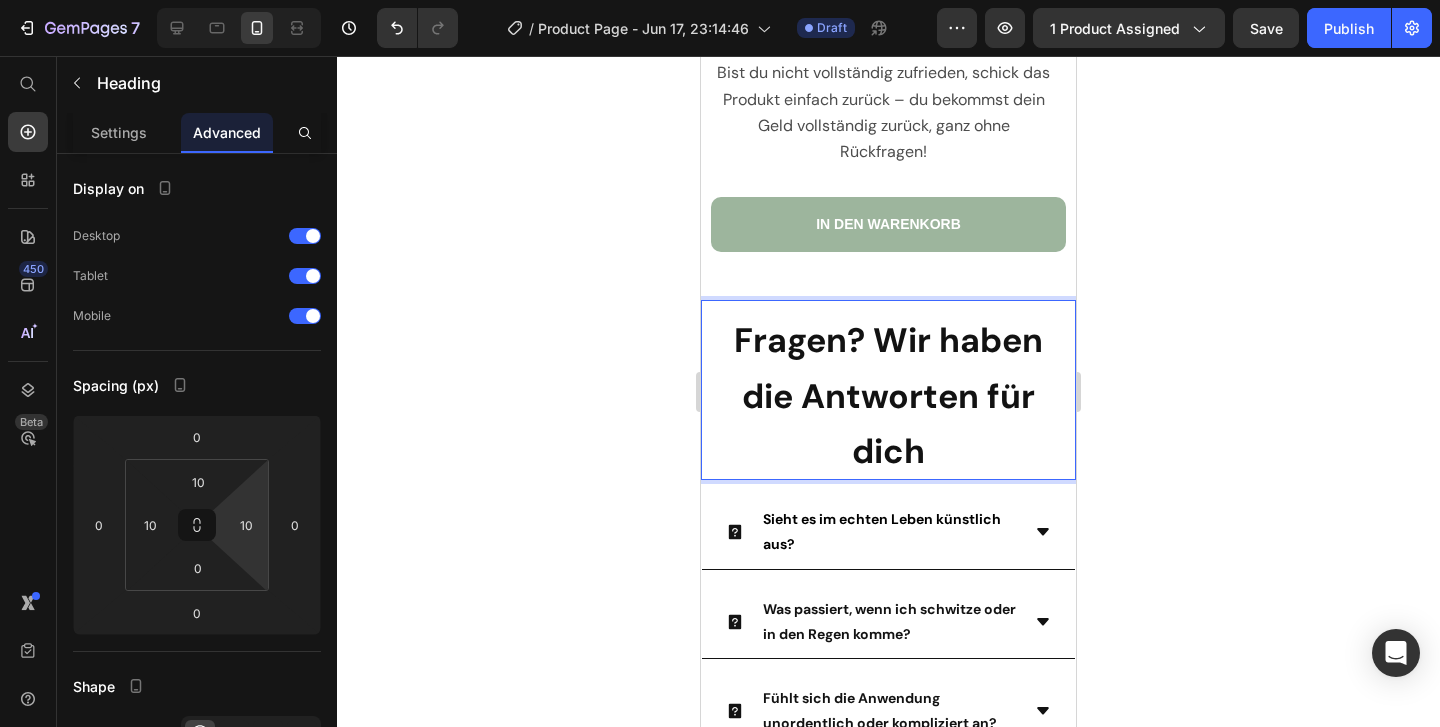click on "Fragen? Wir haben die Antworten für dich" at bounding box center (888, 396) 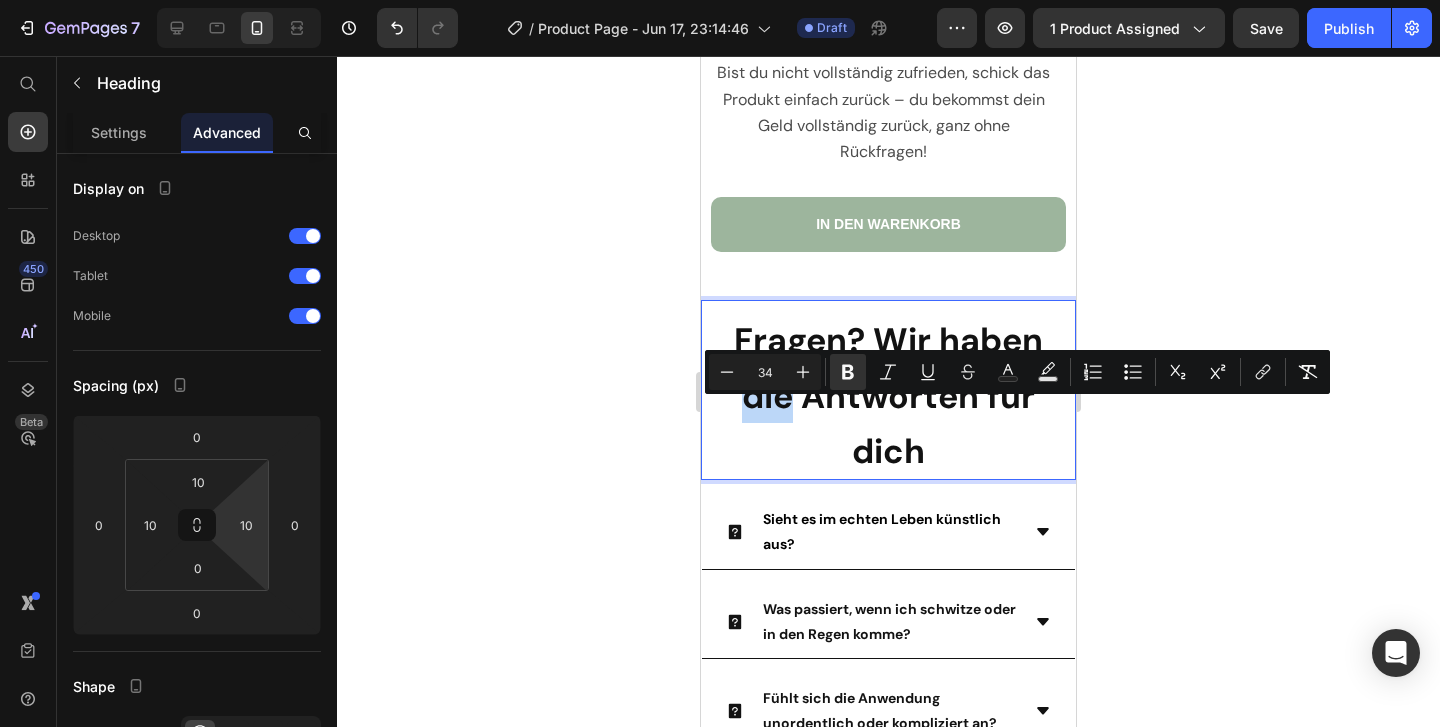 click on "Fragen? Wir haben die Antworten für dich" at bounding box center [888, 396] 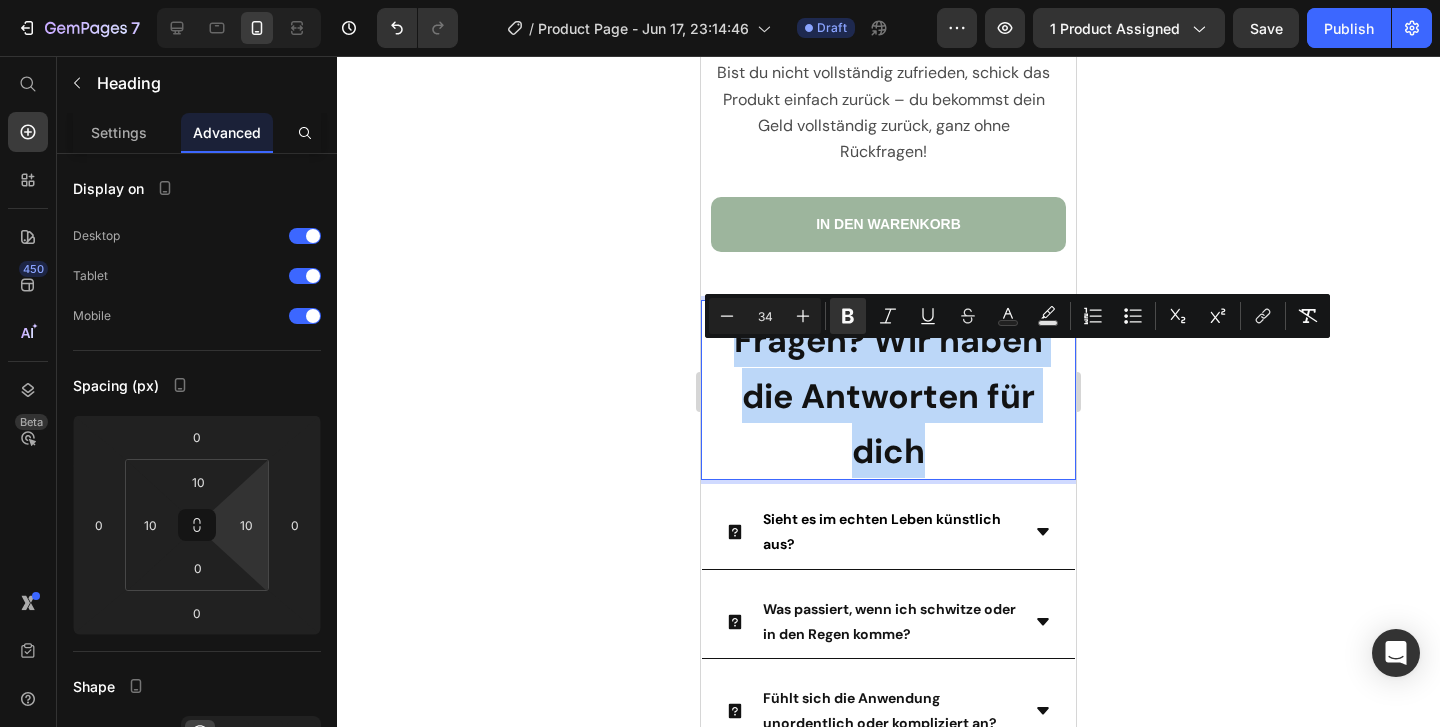 click on "Fragen? Wir haben die Antworten für dich" at bounding box center (888, 396) 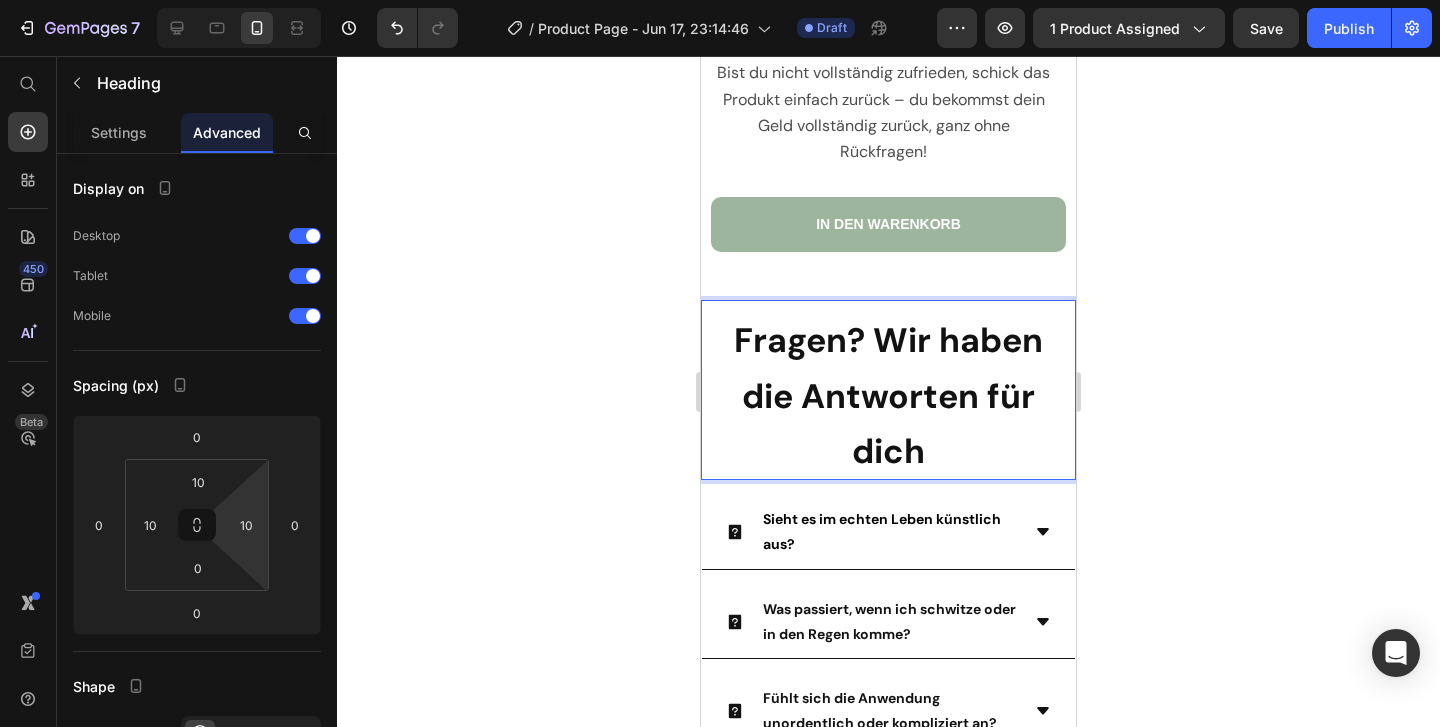 click 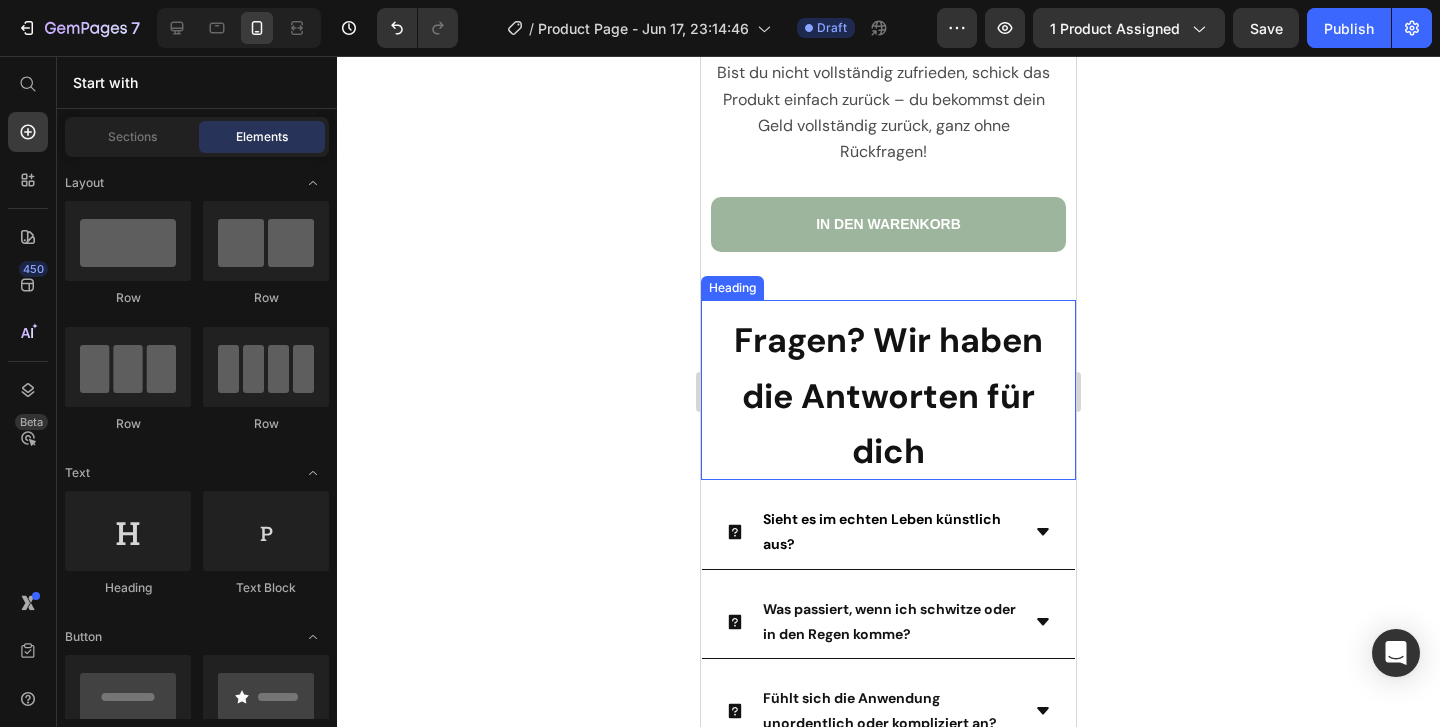 click on "Fragen? Wir haben die Antworten für dich" at bounding box center (888, 396) 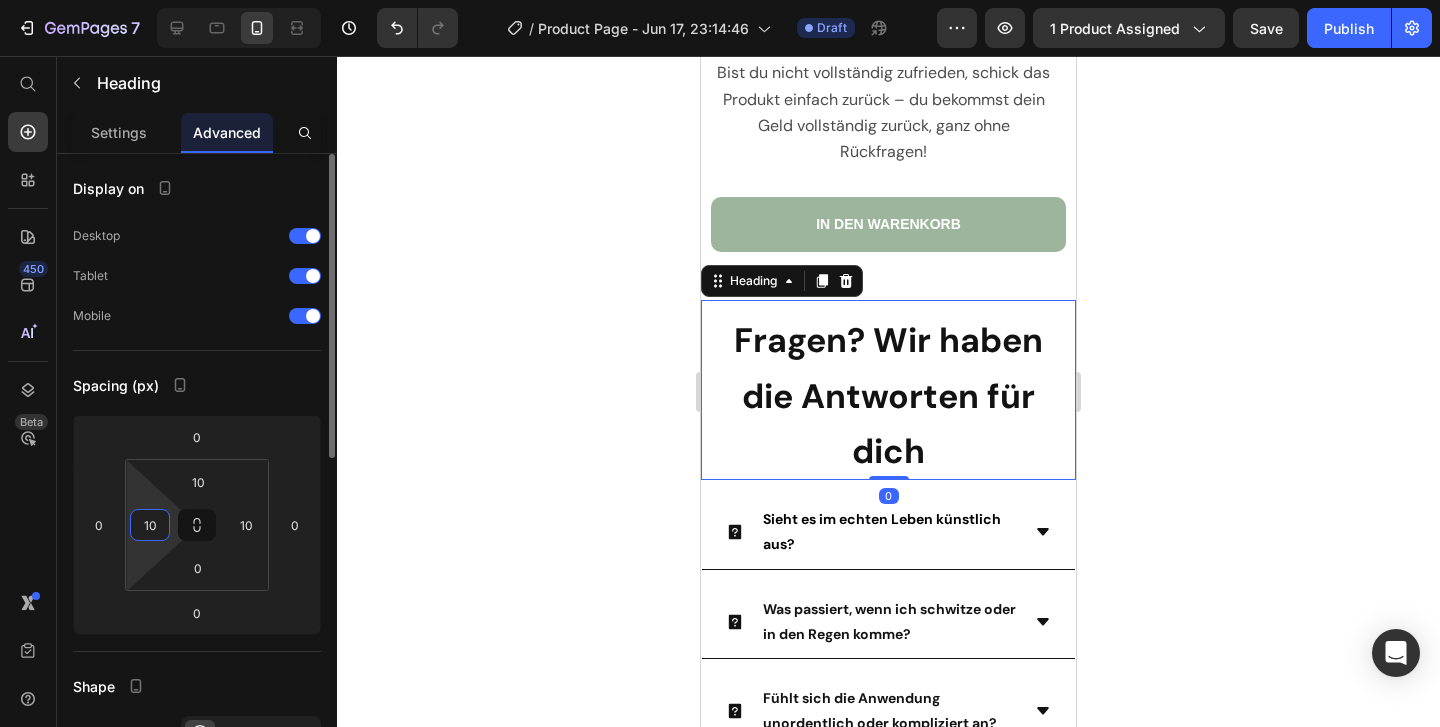 click on "10" at bounding box center (150, 525) 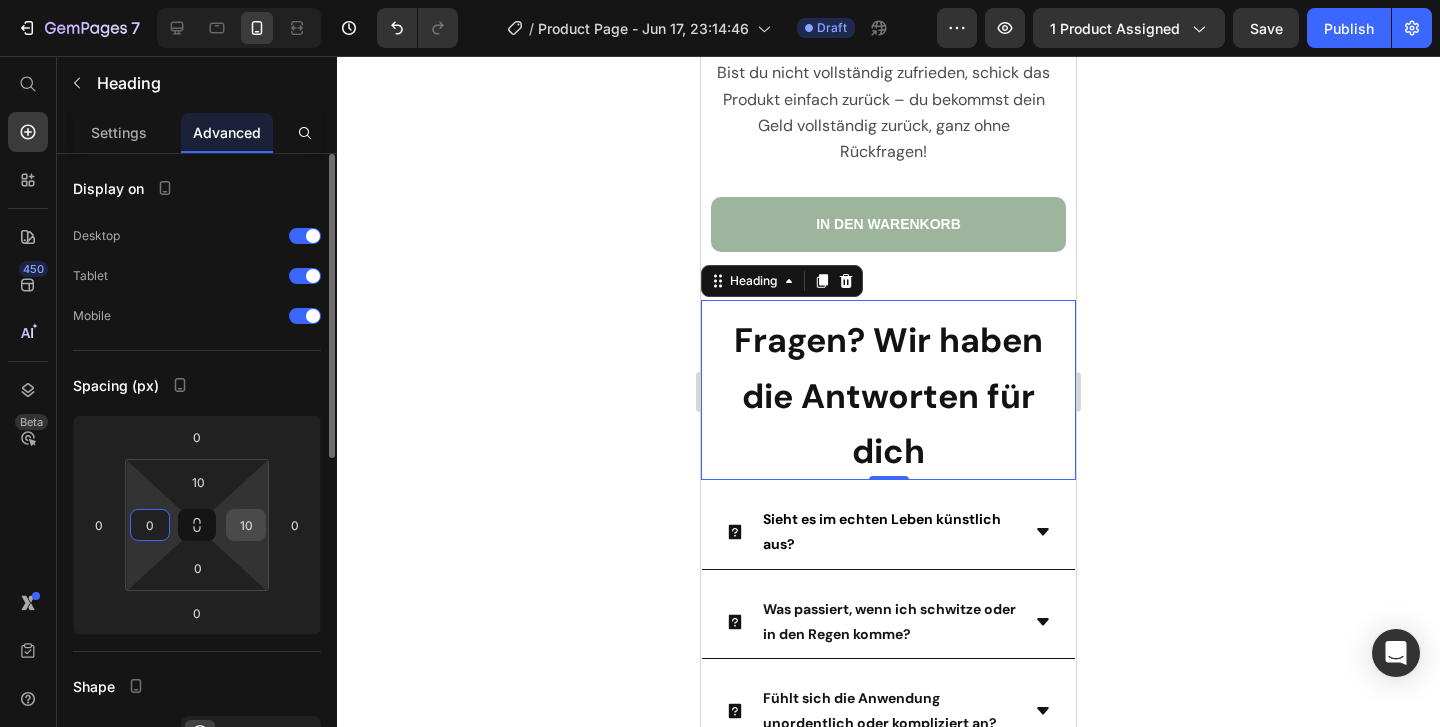 type on "0" 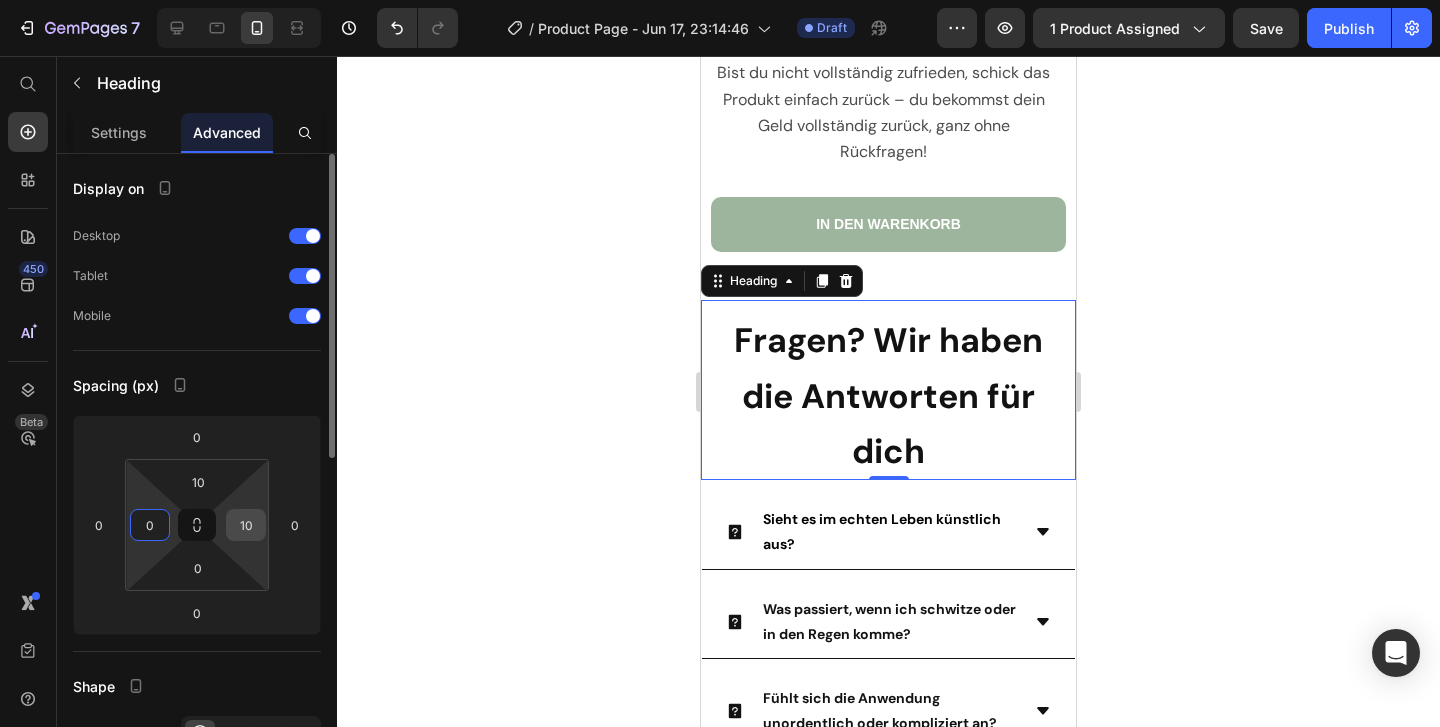 click on "10" at bounding box center [246, 525] 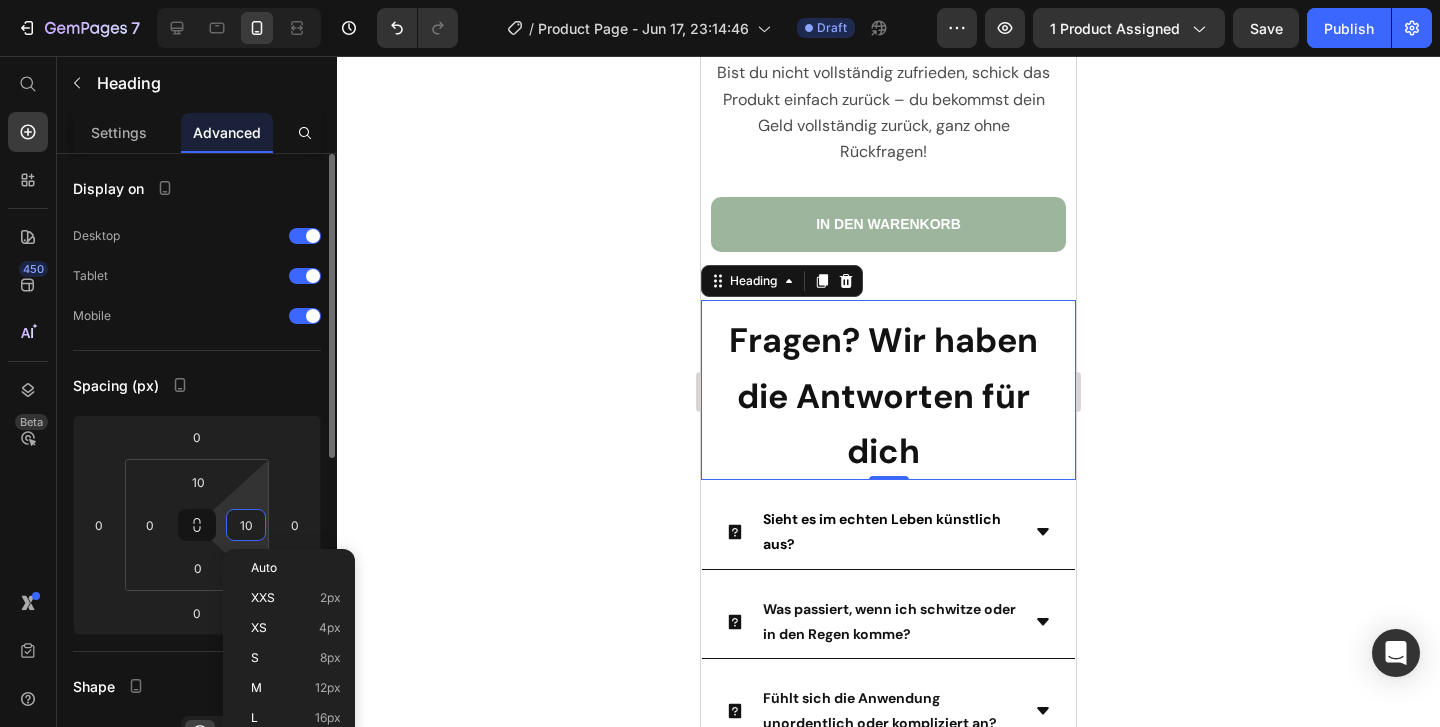 type on "0" 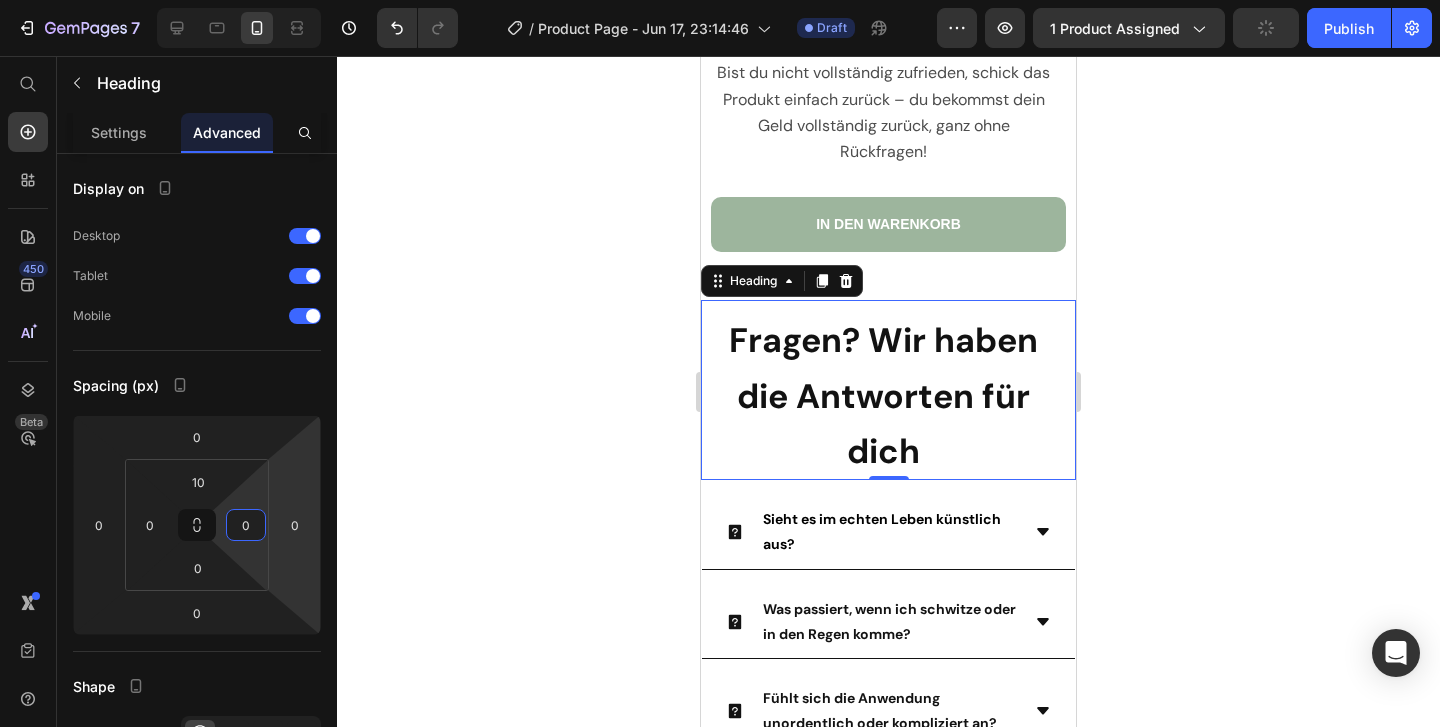 click 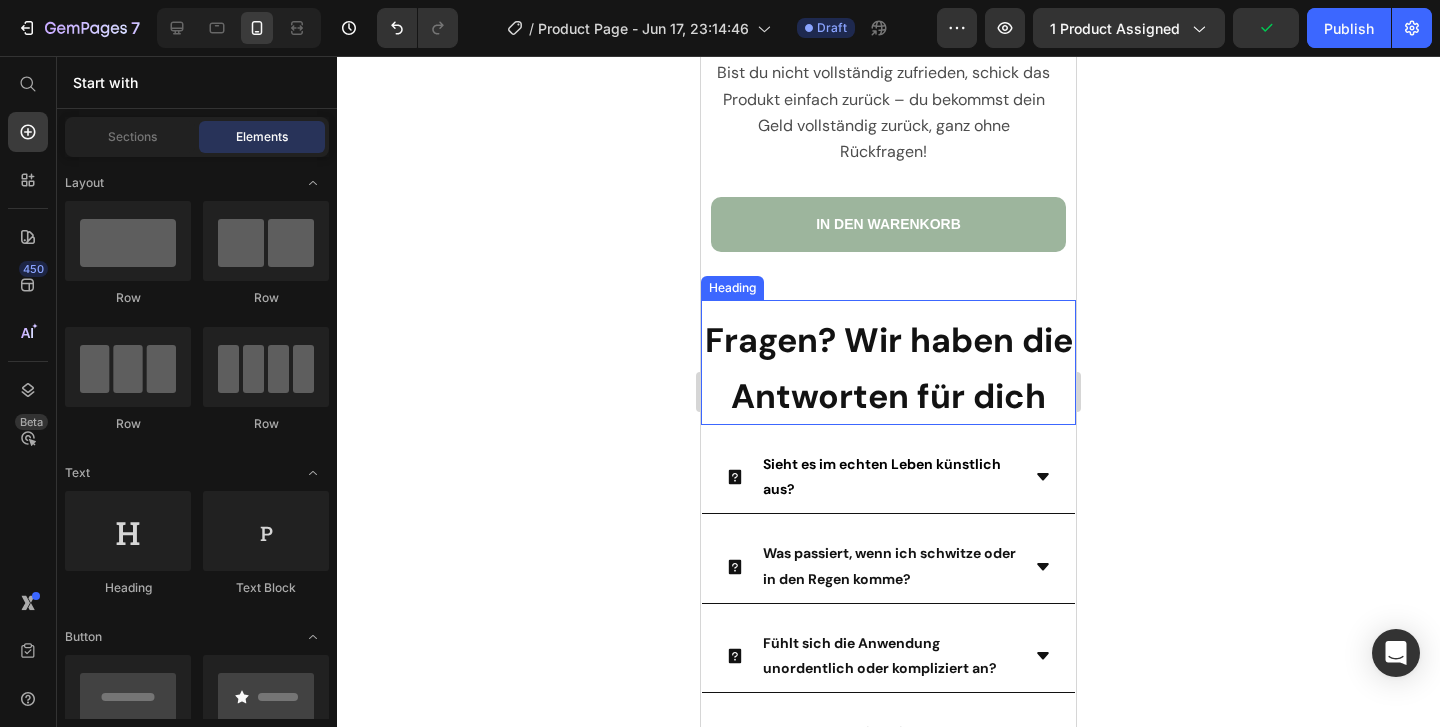 click on "Fragen? Wir haben die Antworten für dich" at bounding box center (889, 368) 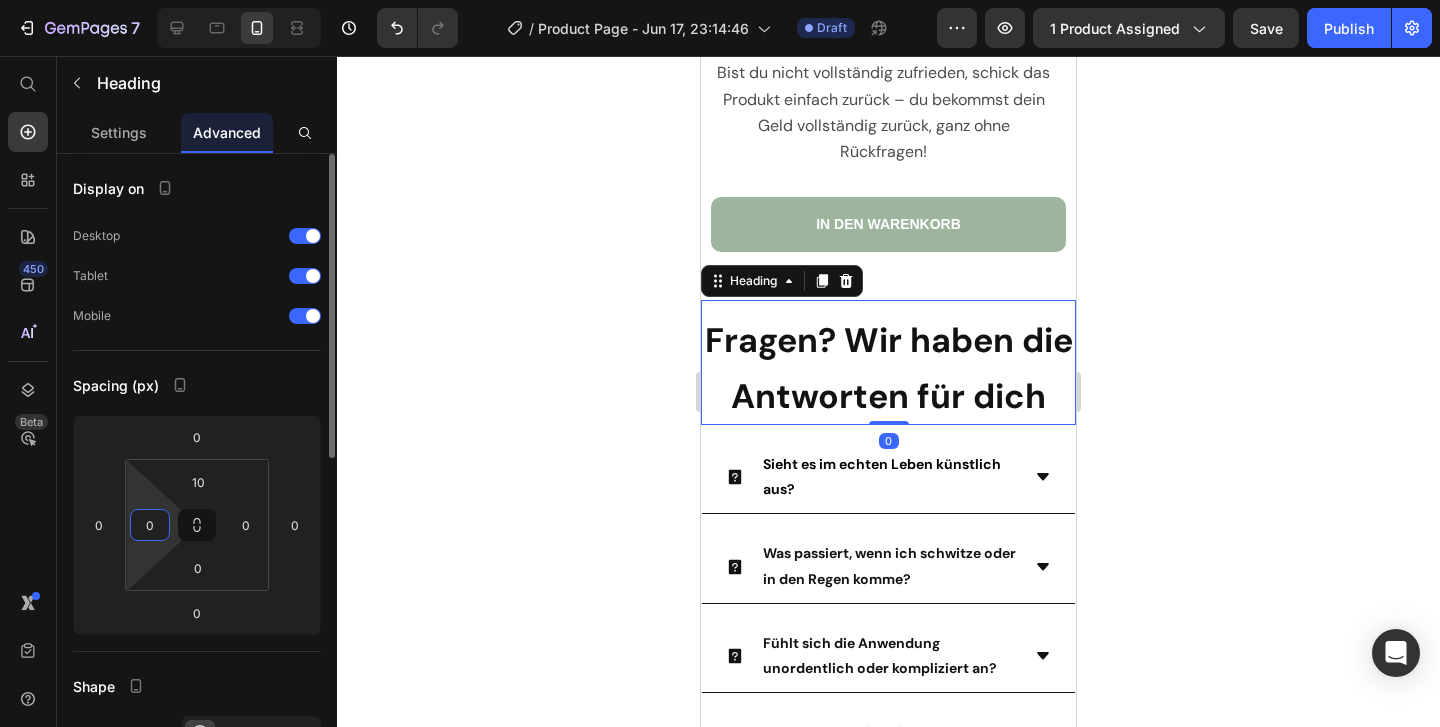click on "0" at bounding box center [150, 525] 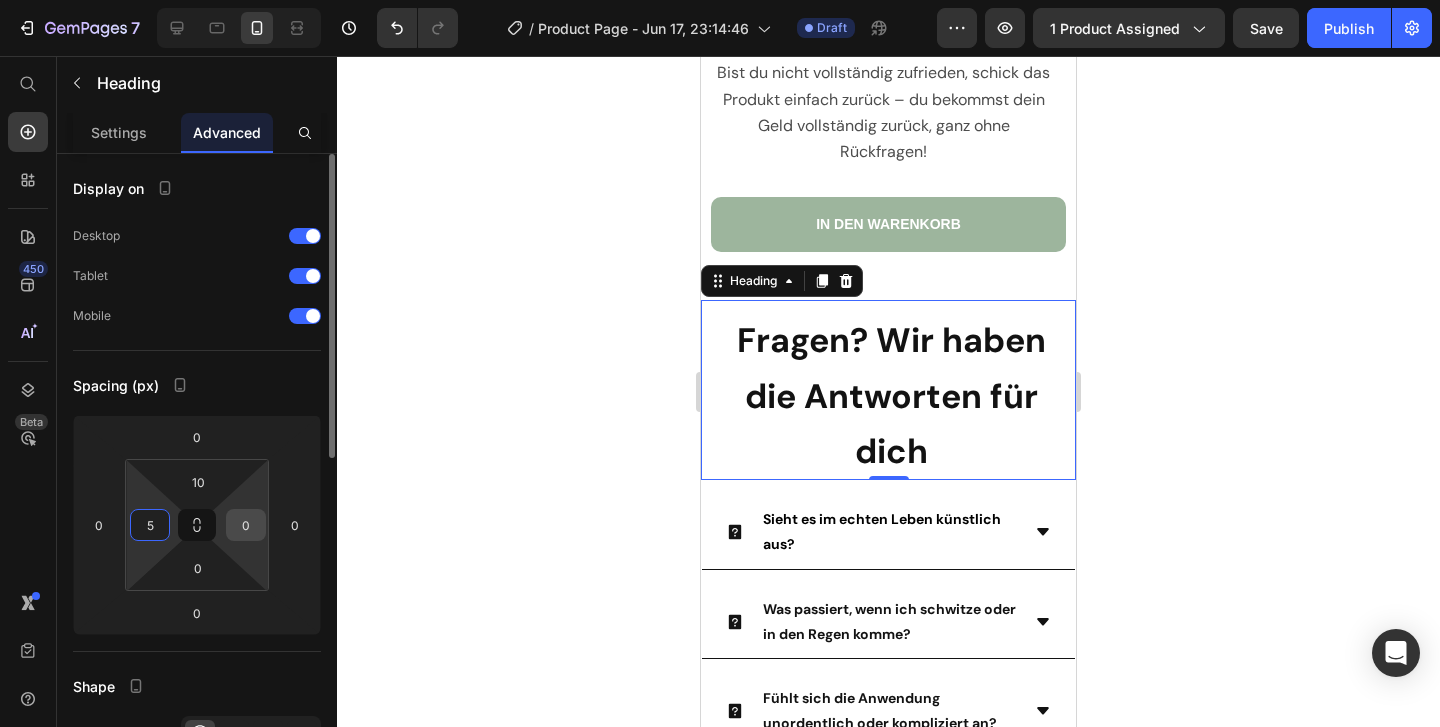 type on "5" 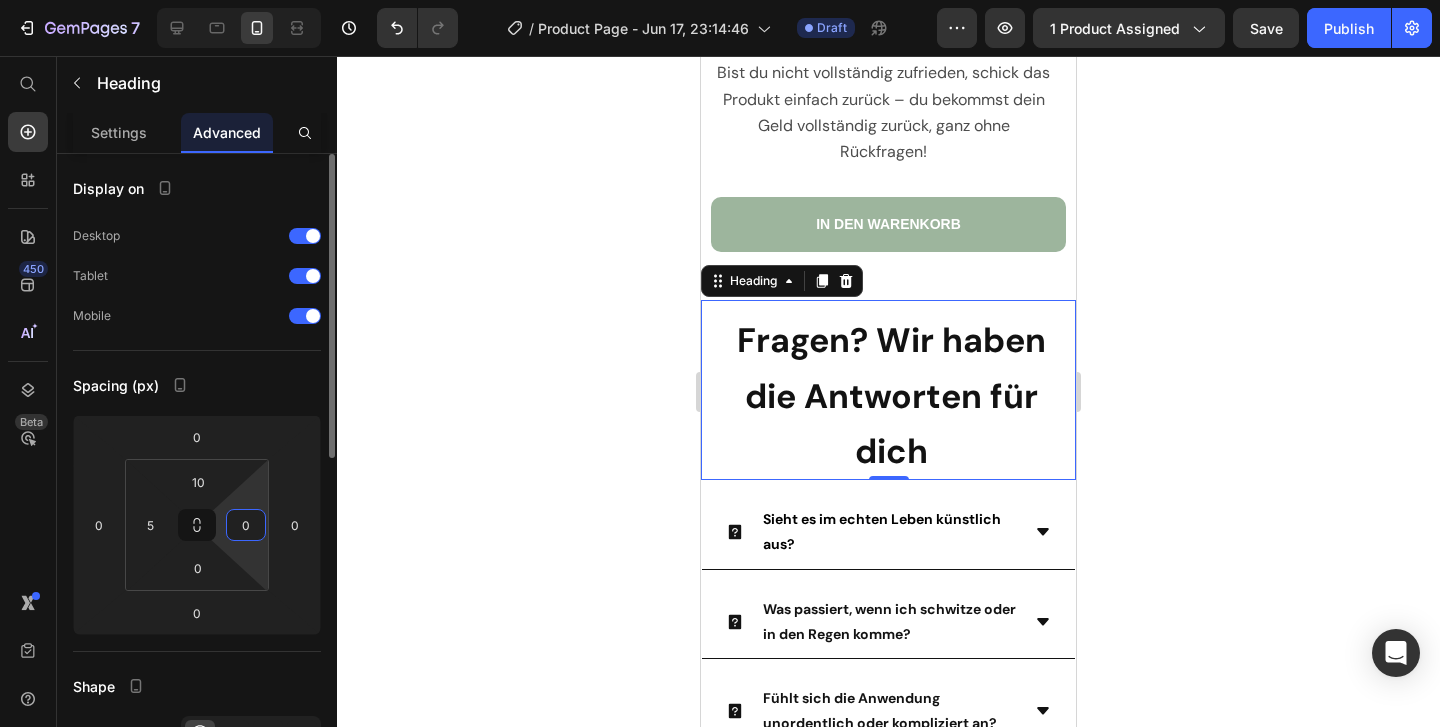 click on "0" at bounding box center [246, 525] 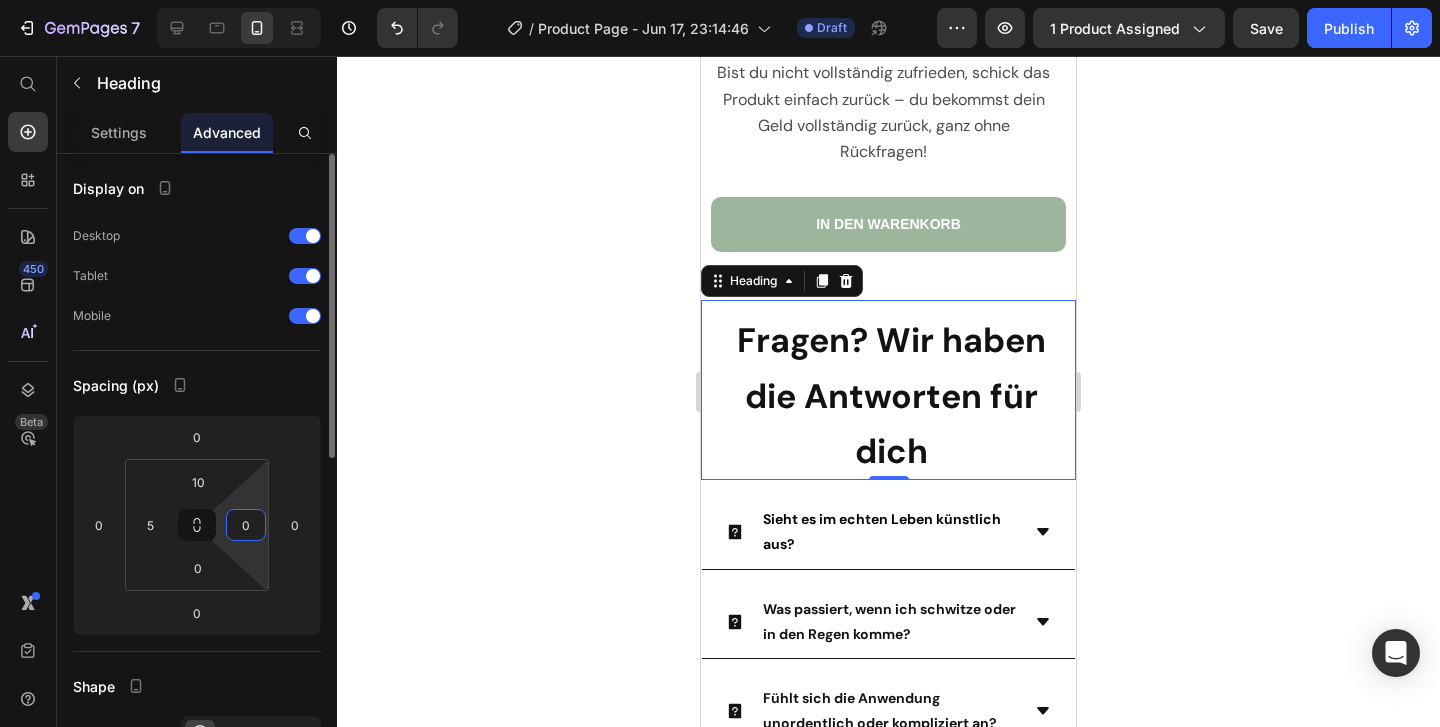 type on "5" 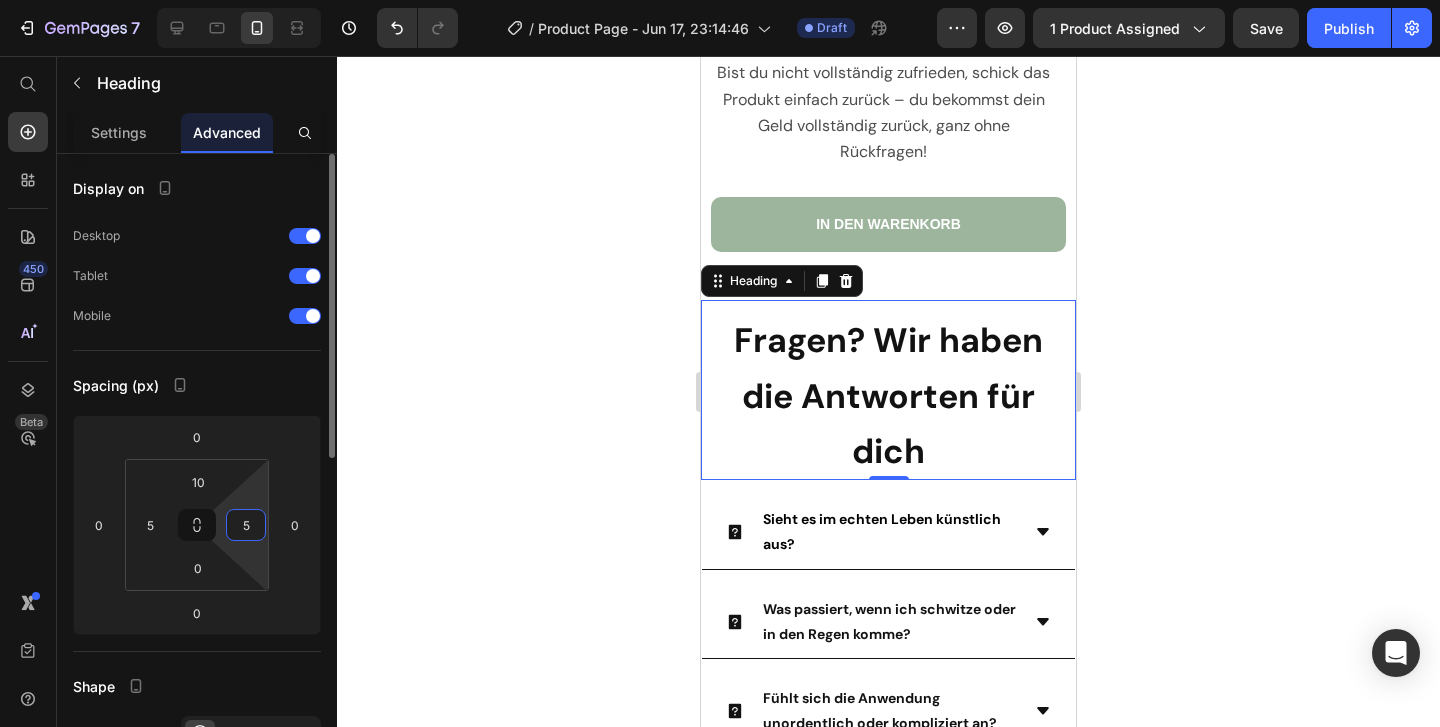 click on "5" at bounding box center (246, 525) 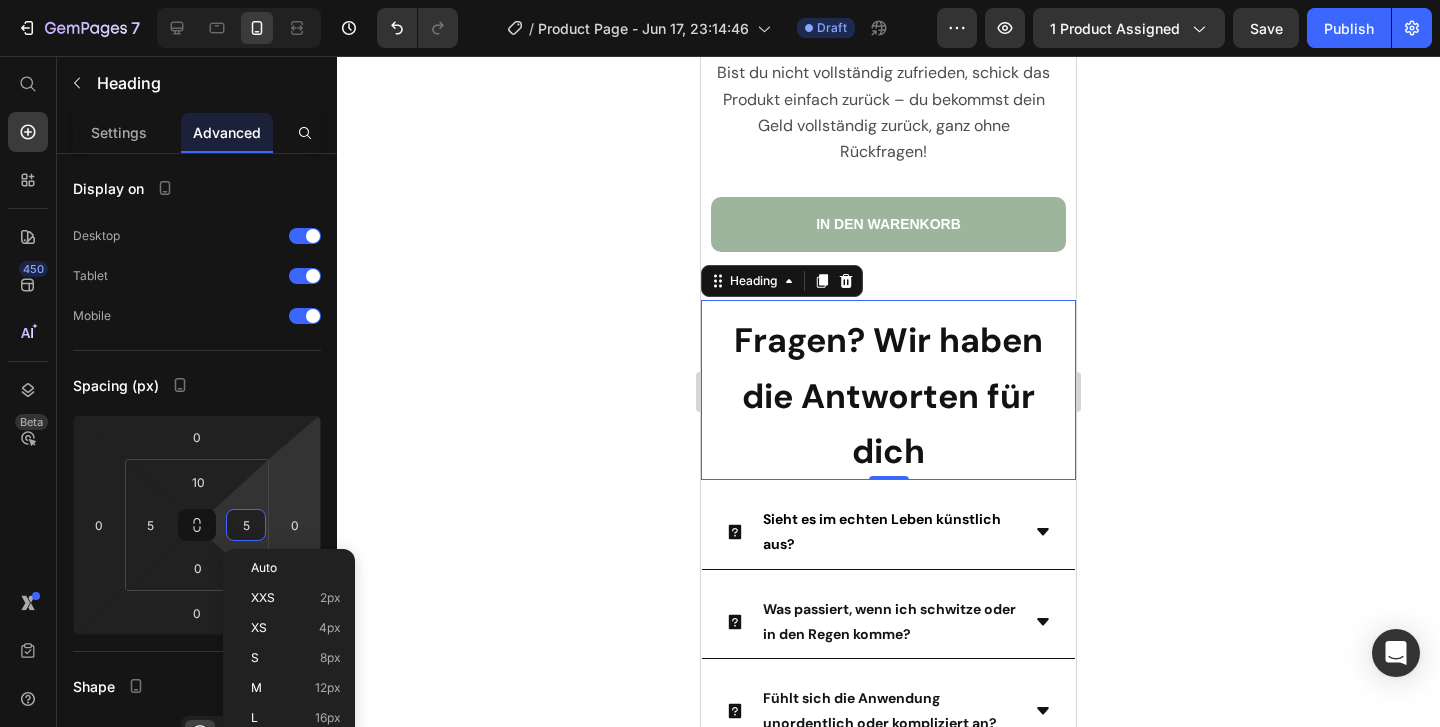 click 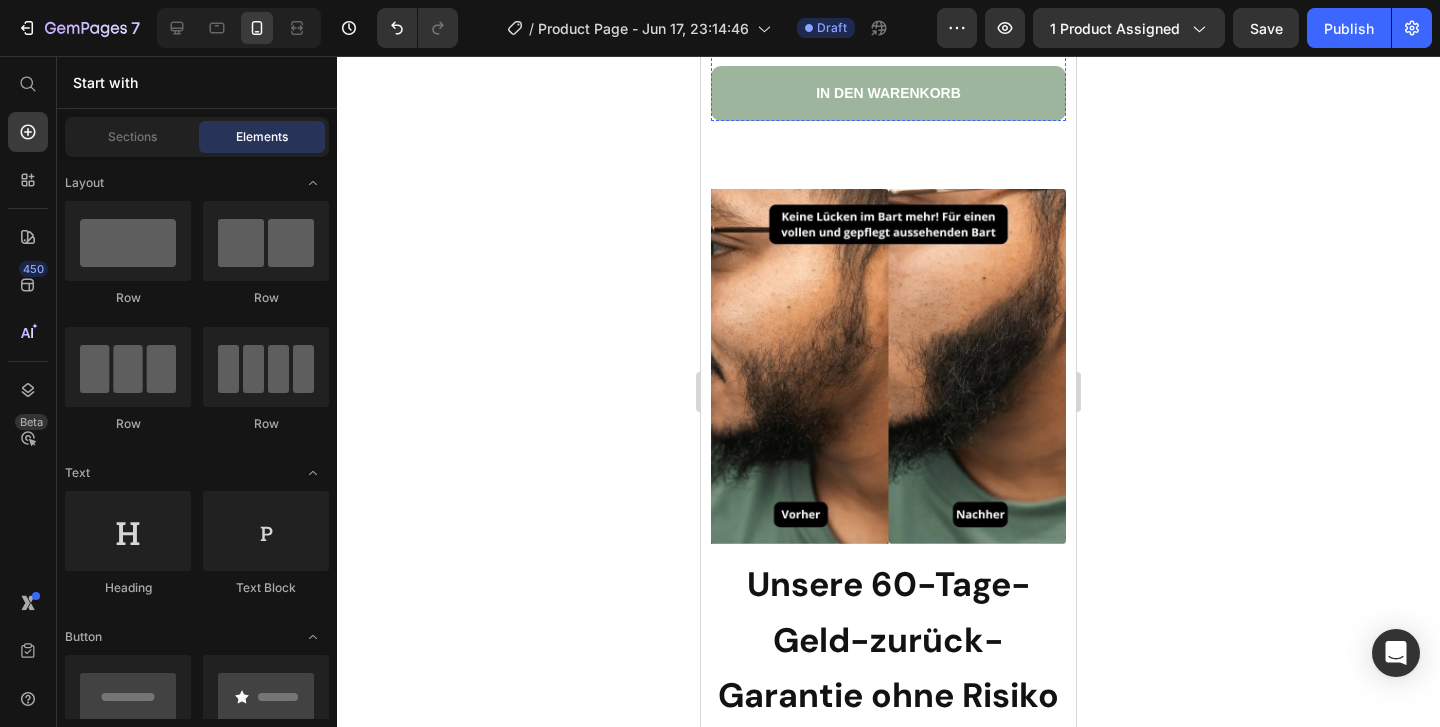scroll, scrollTop: 10174, scrollLeft: 0, axis: vertical 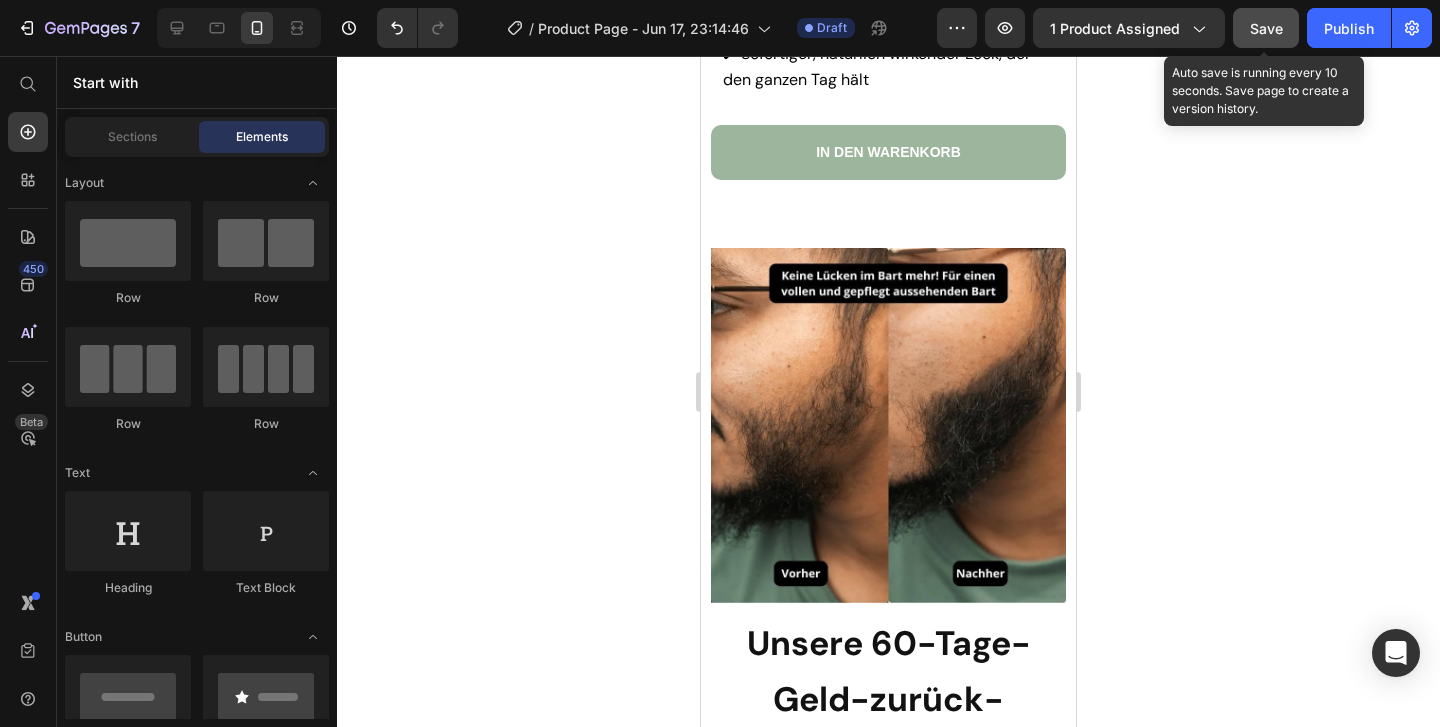click on "Save" at bounding box center (1266, 28) 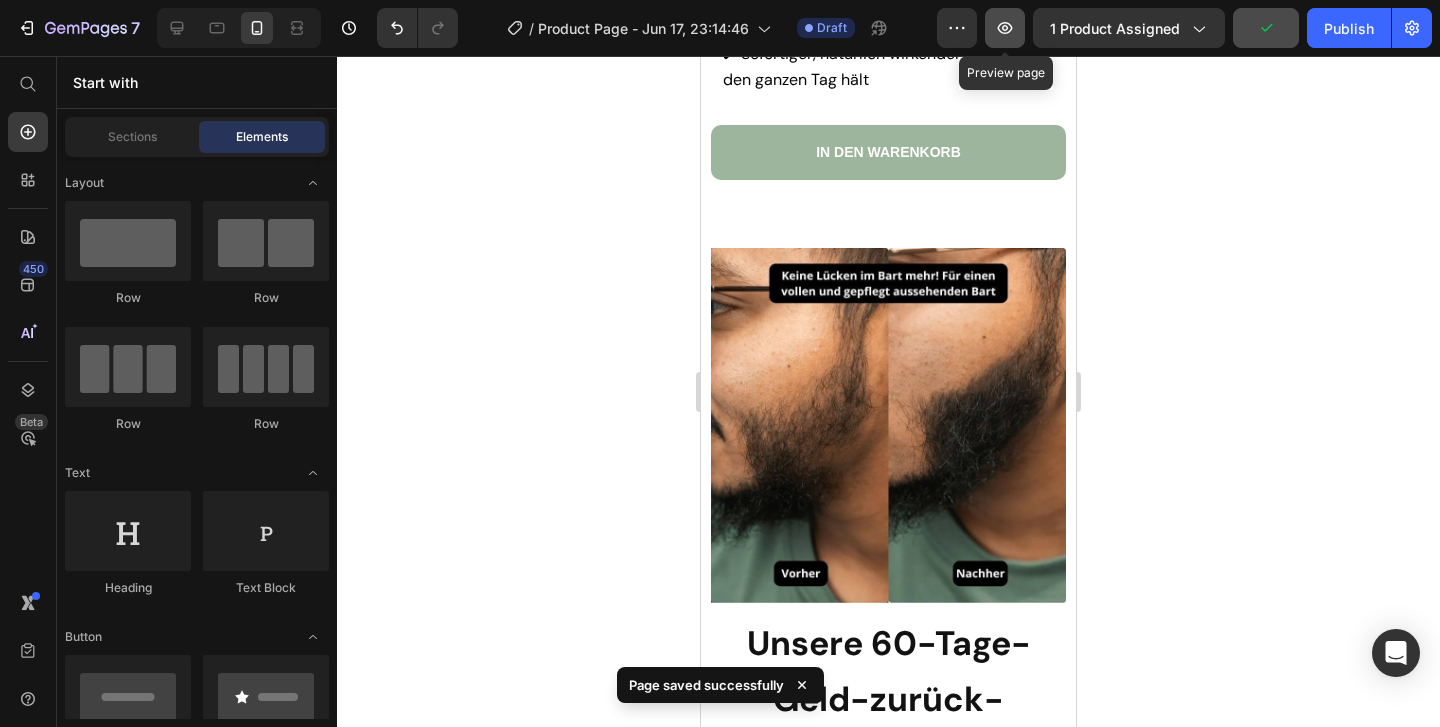 click 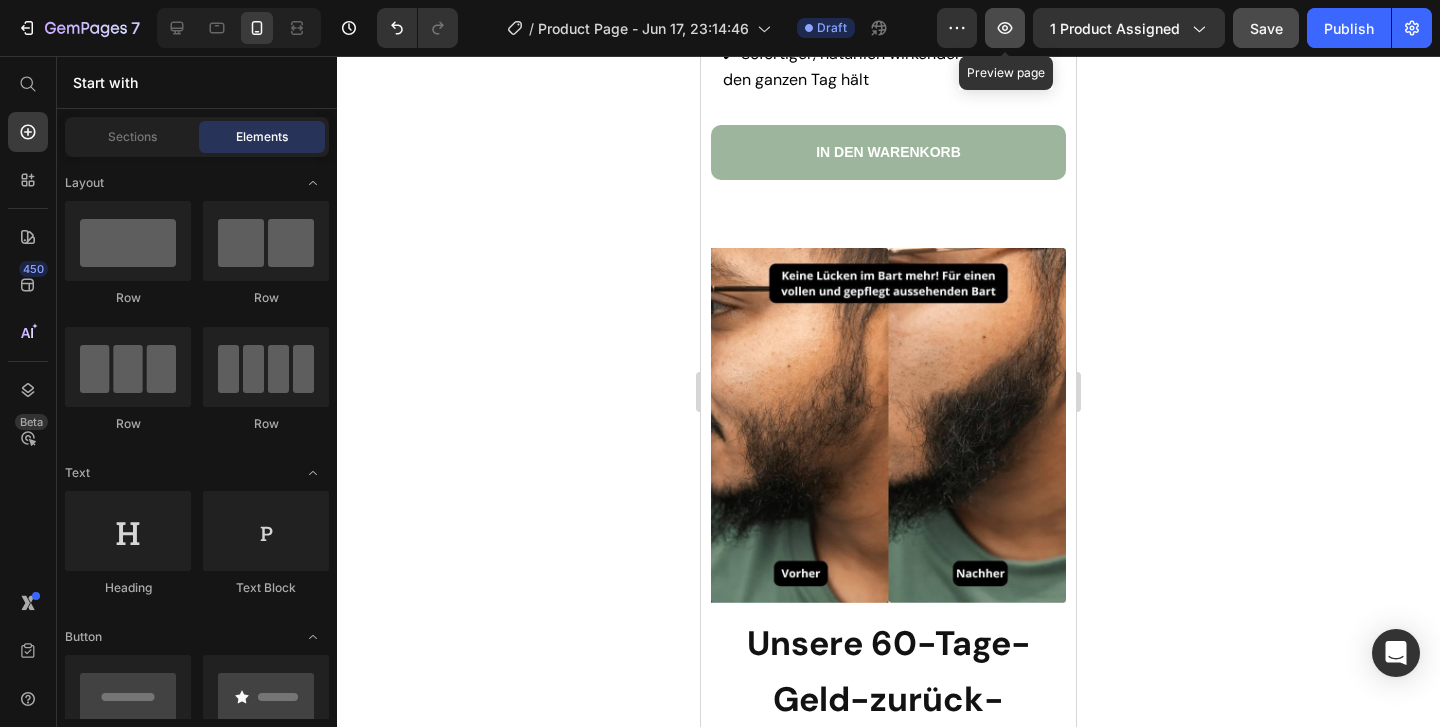 click 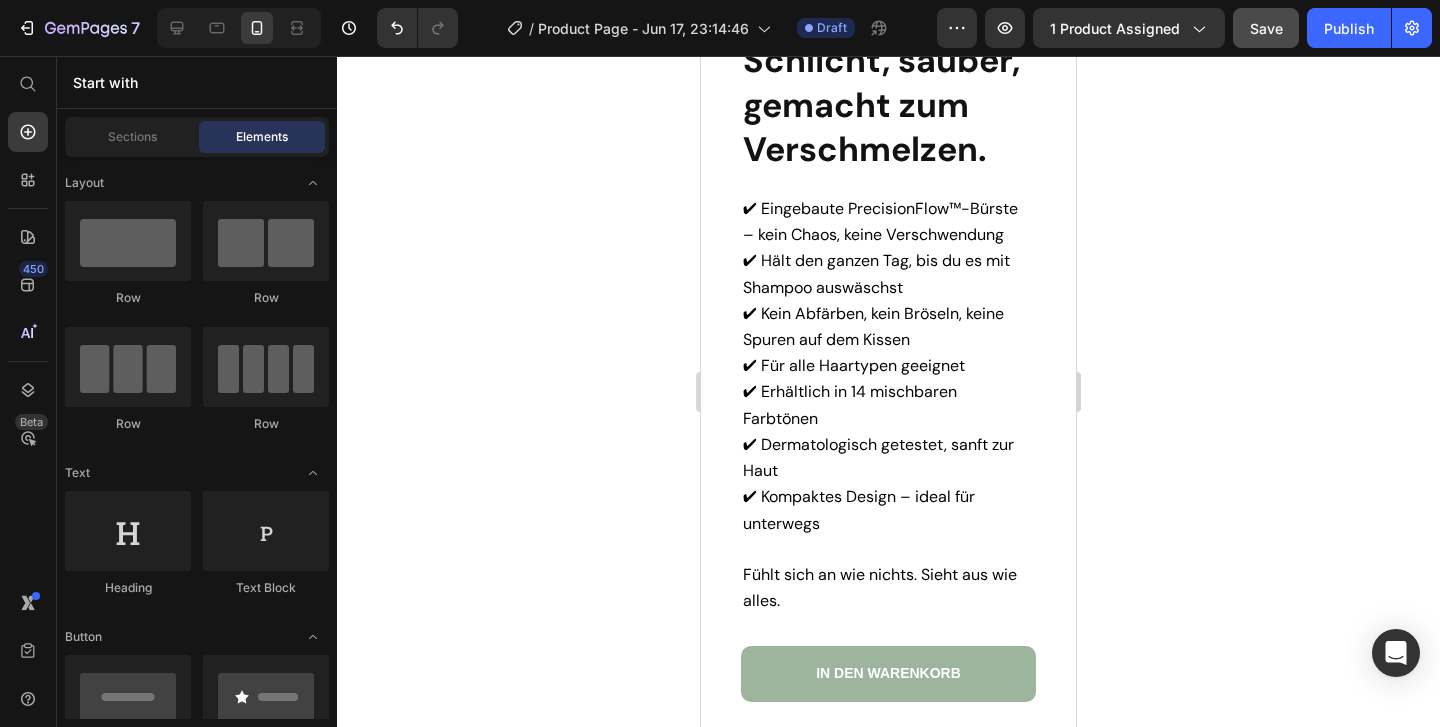 scroll, scrollTop: 8245, scrollLeft: 0, axis: vertical 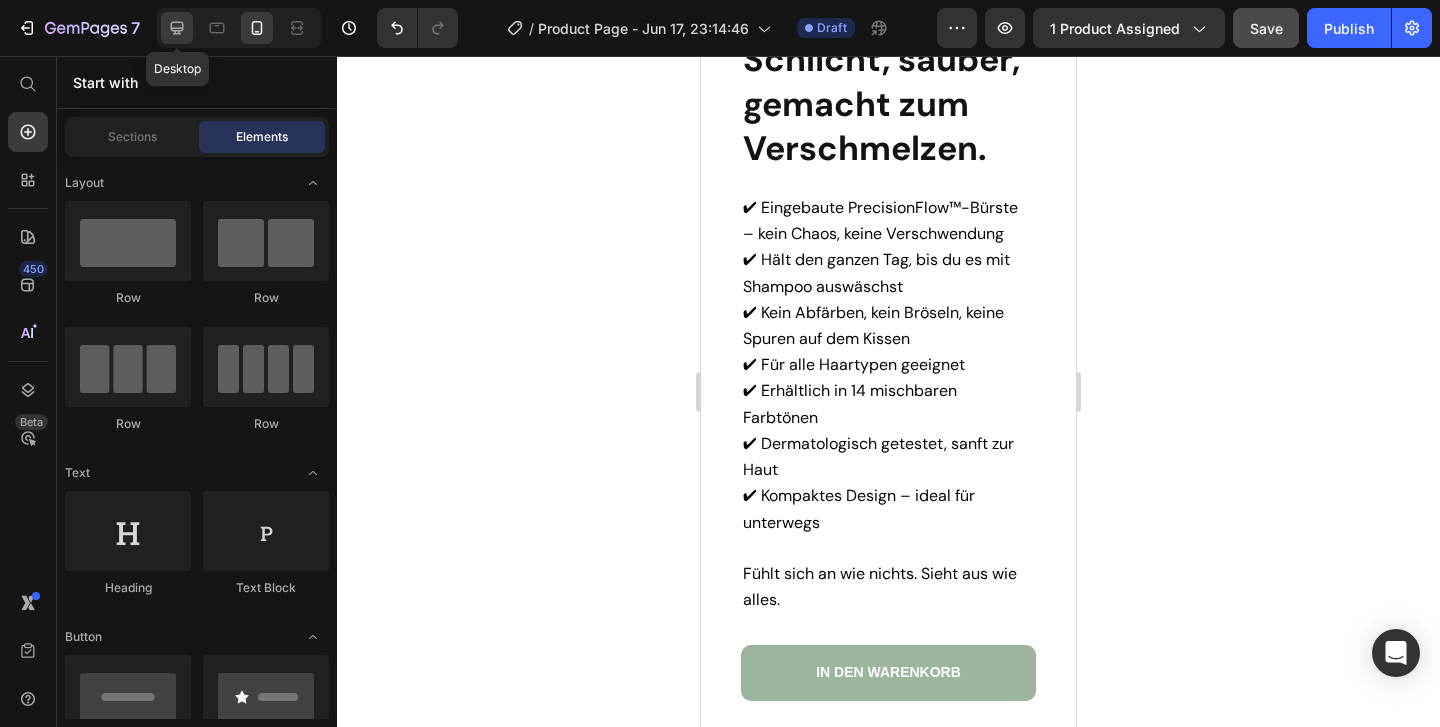 click 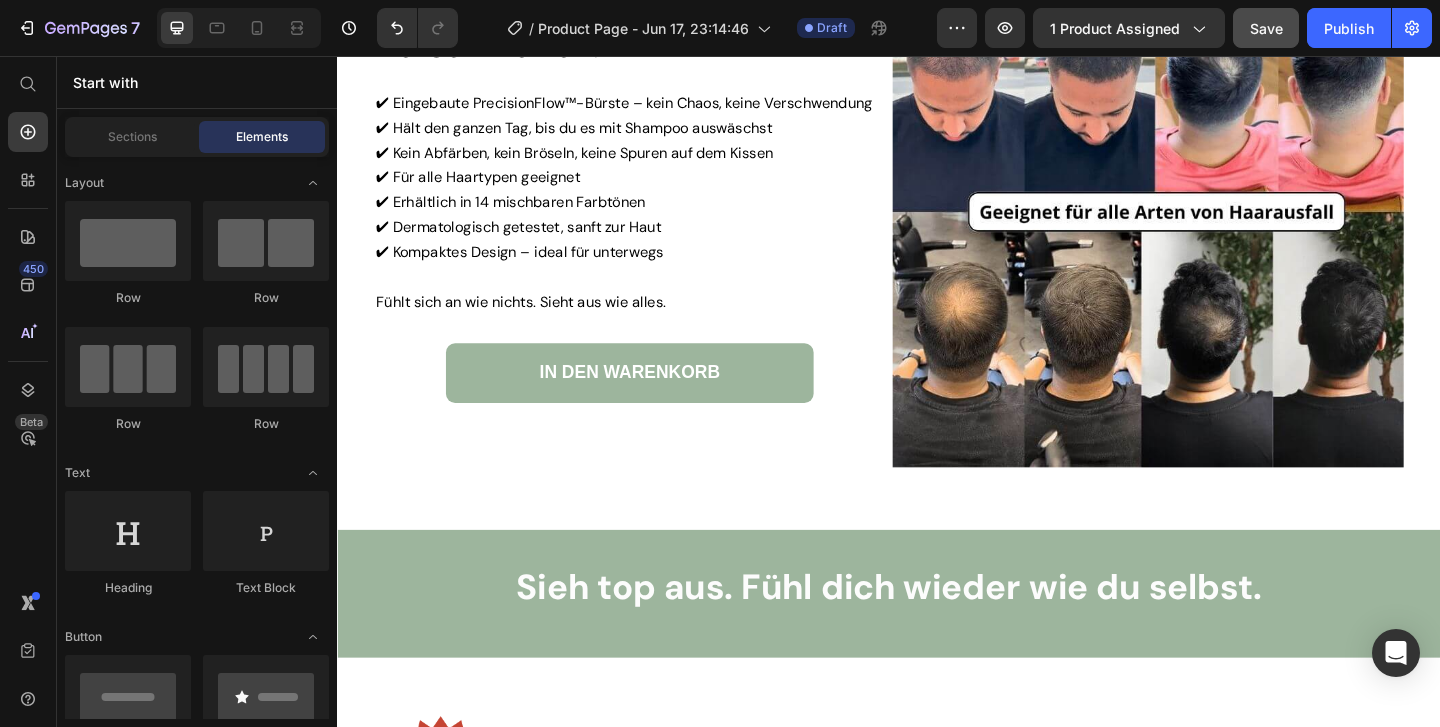 scroll, scrollTop: 8350, scrollLeft: 0, axis: vertical 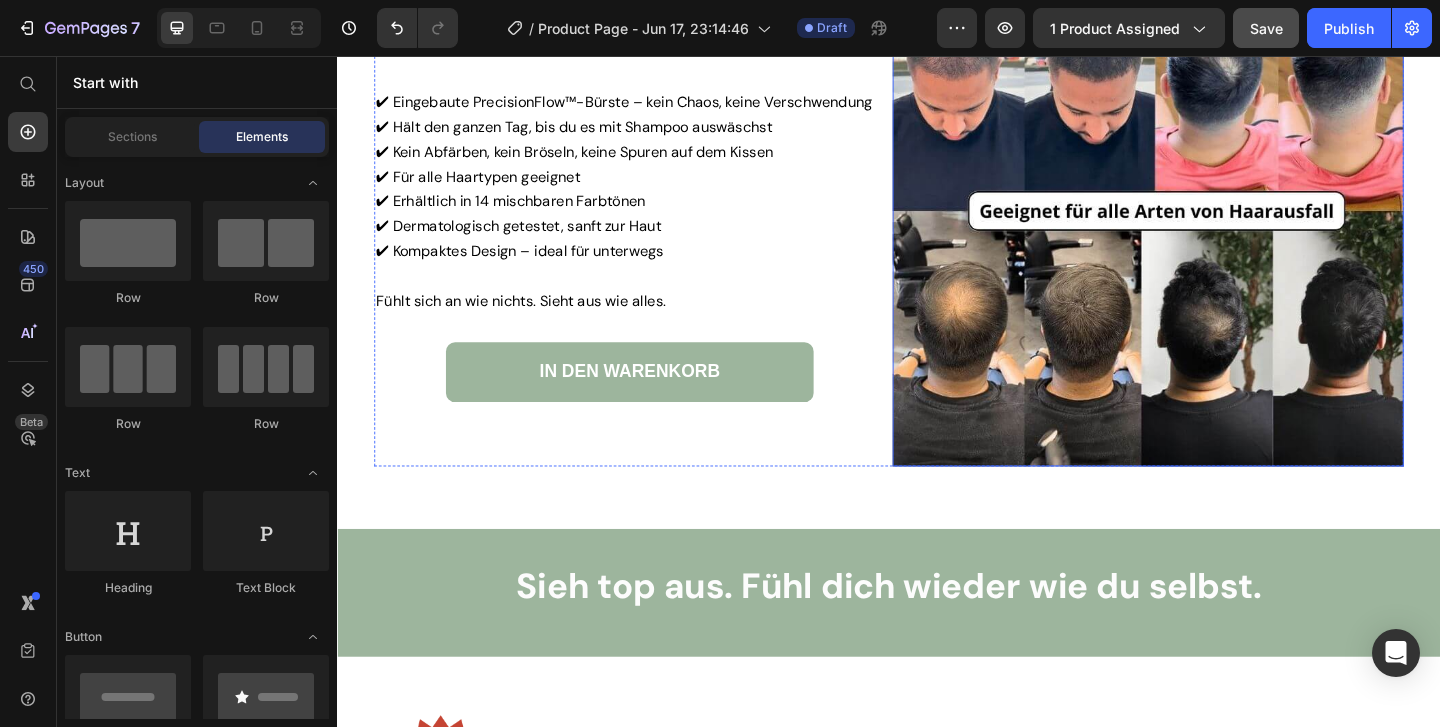 click at bounding box center (1219, 224) 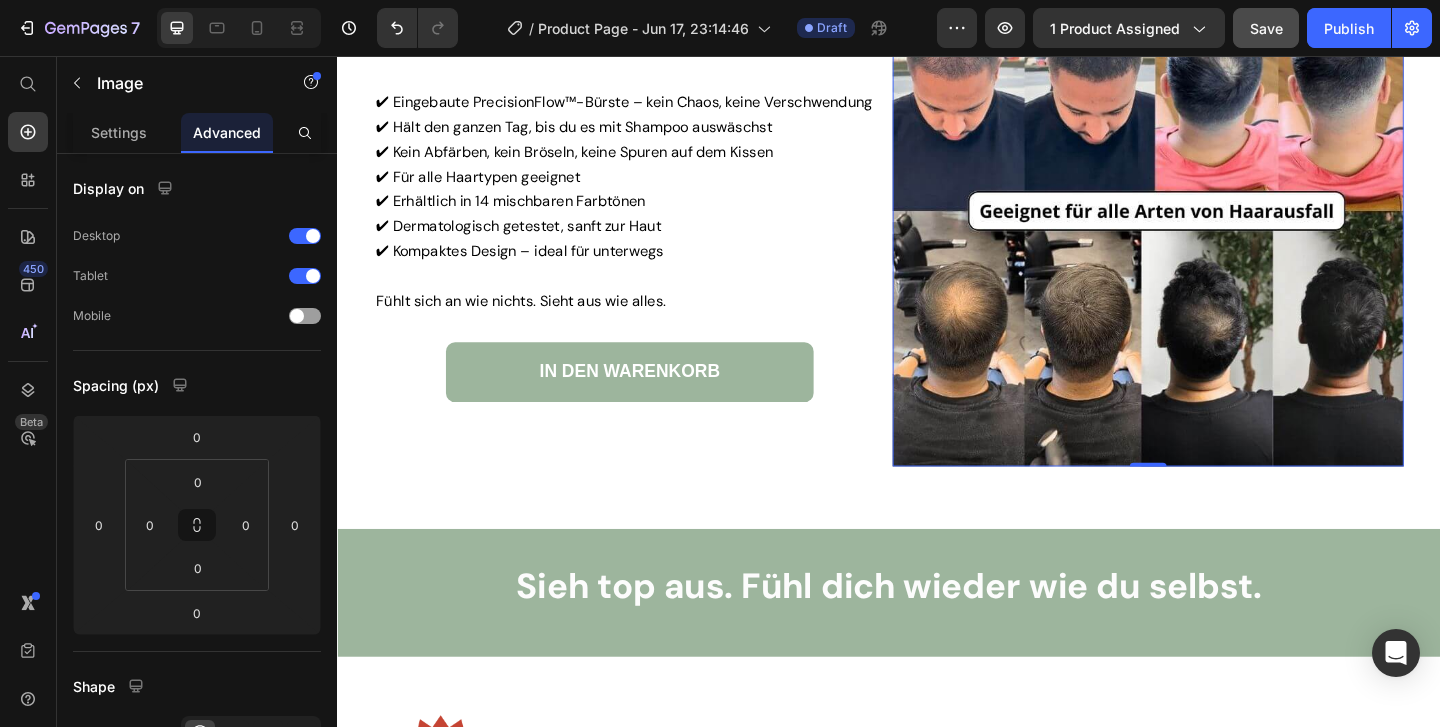 click 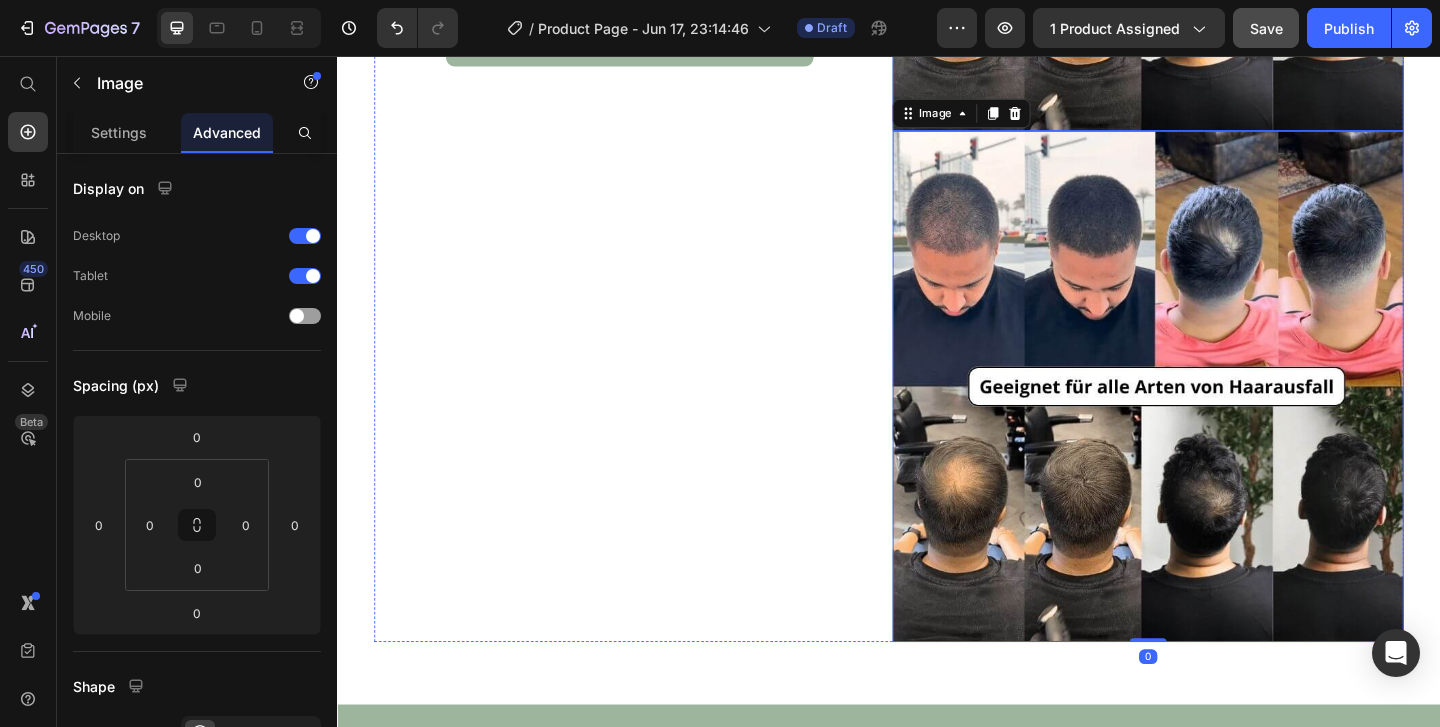 scroll, scrollTop: 8976, scrollLeft: 0, axis: vertical 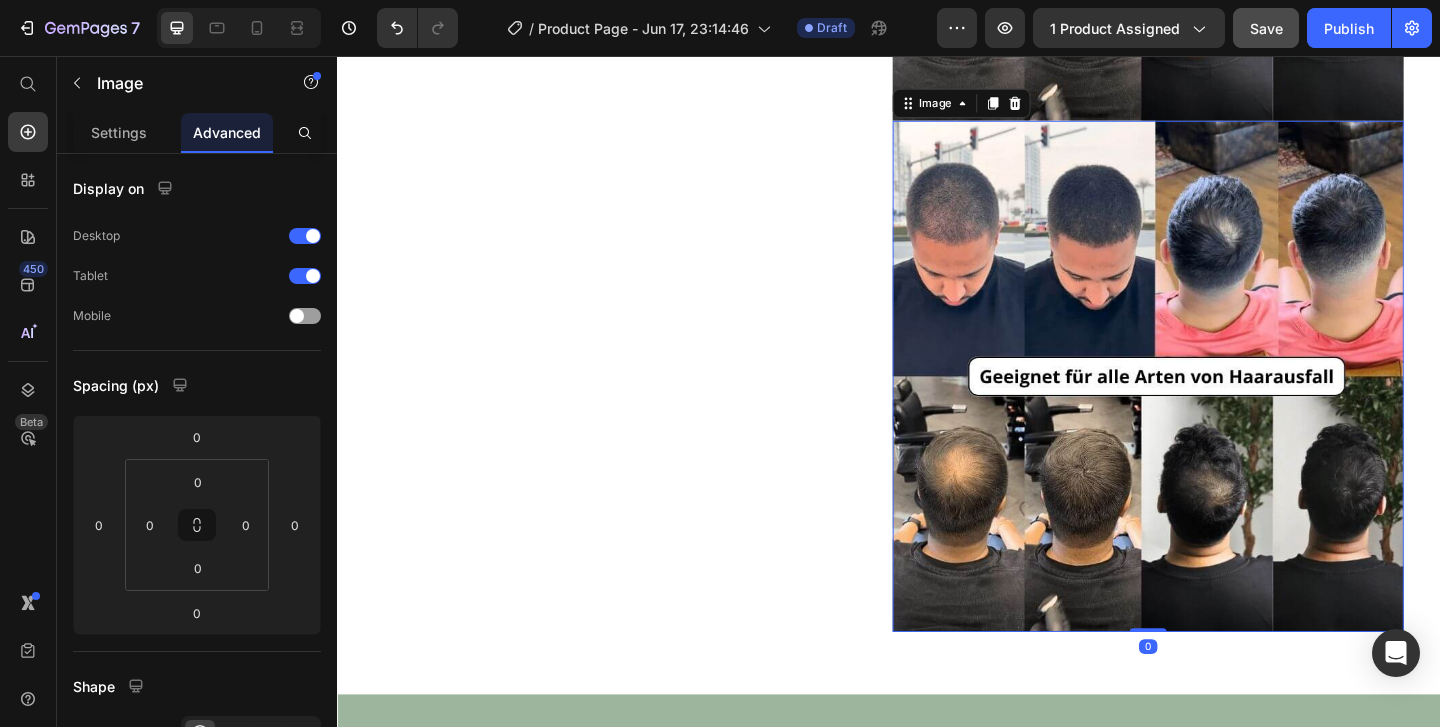 click at bounding box center (1219, 404) 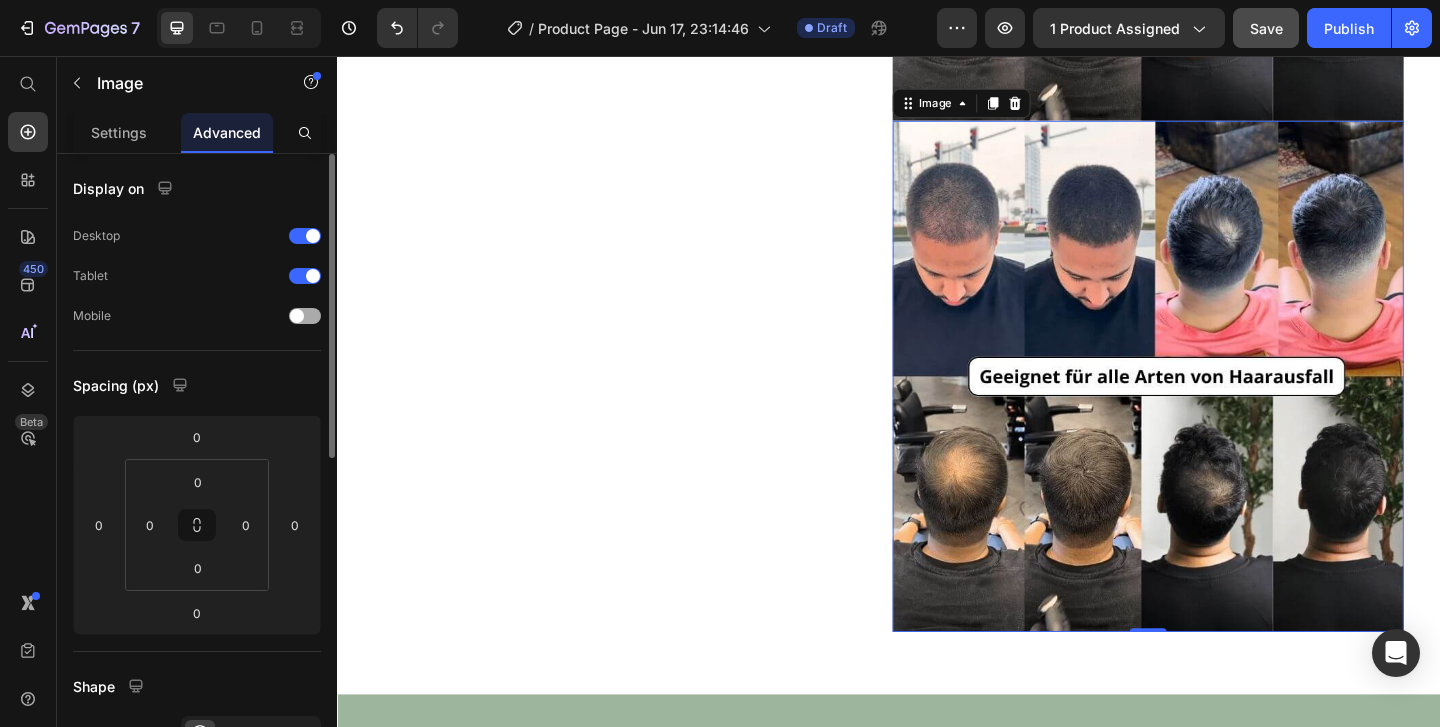 click at bounding box center [297, 316] 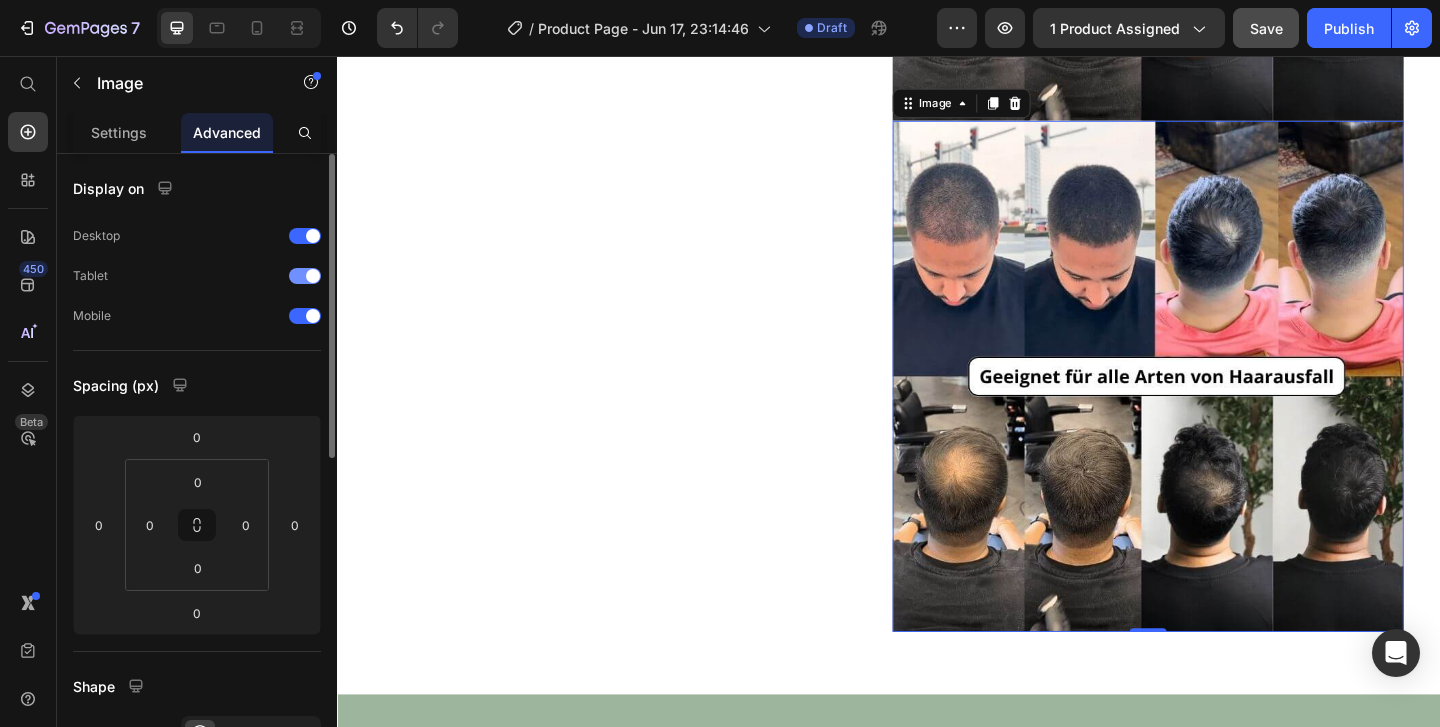 click on "Tablet" at bounding box center [197, 276] 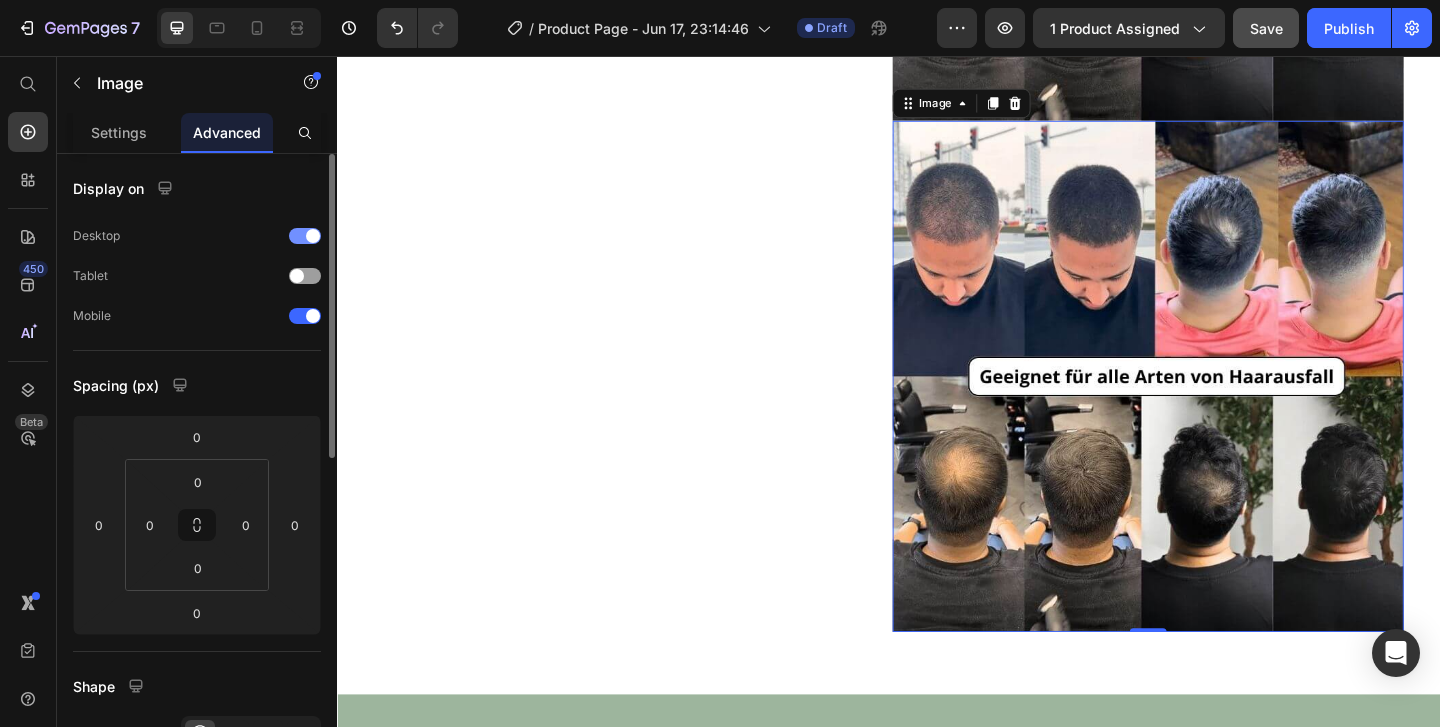 click at bounding box center (305, 236) 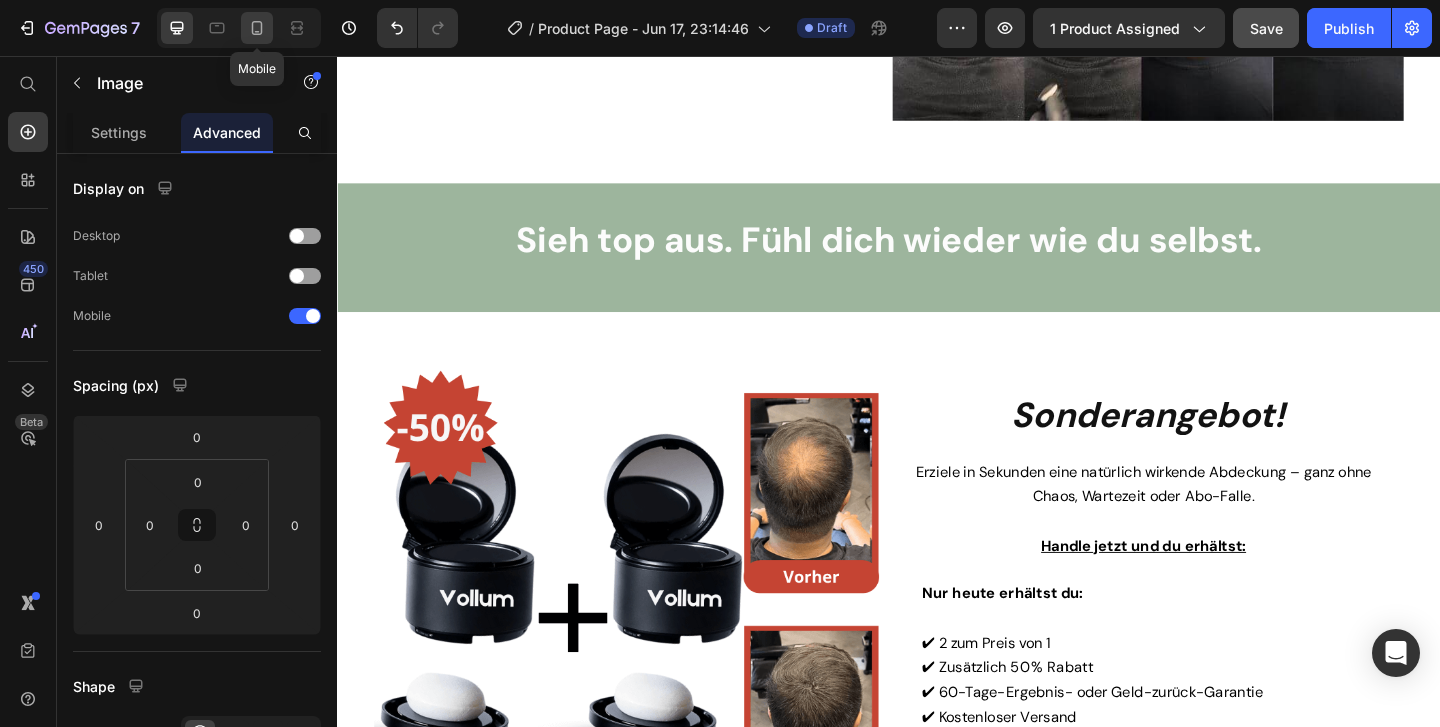 click 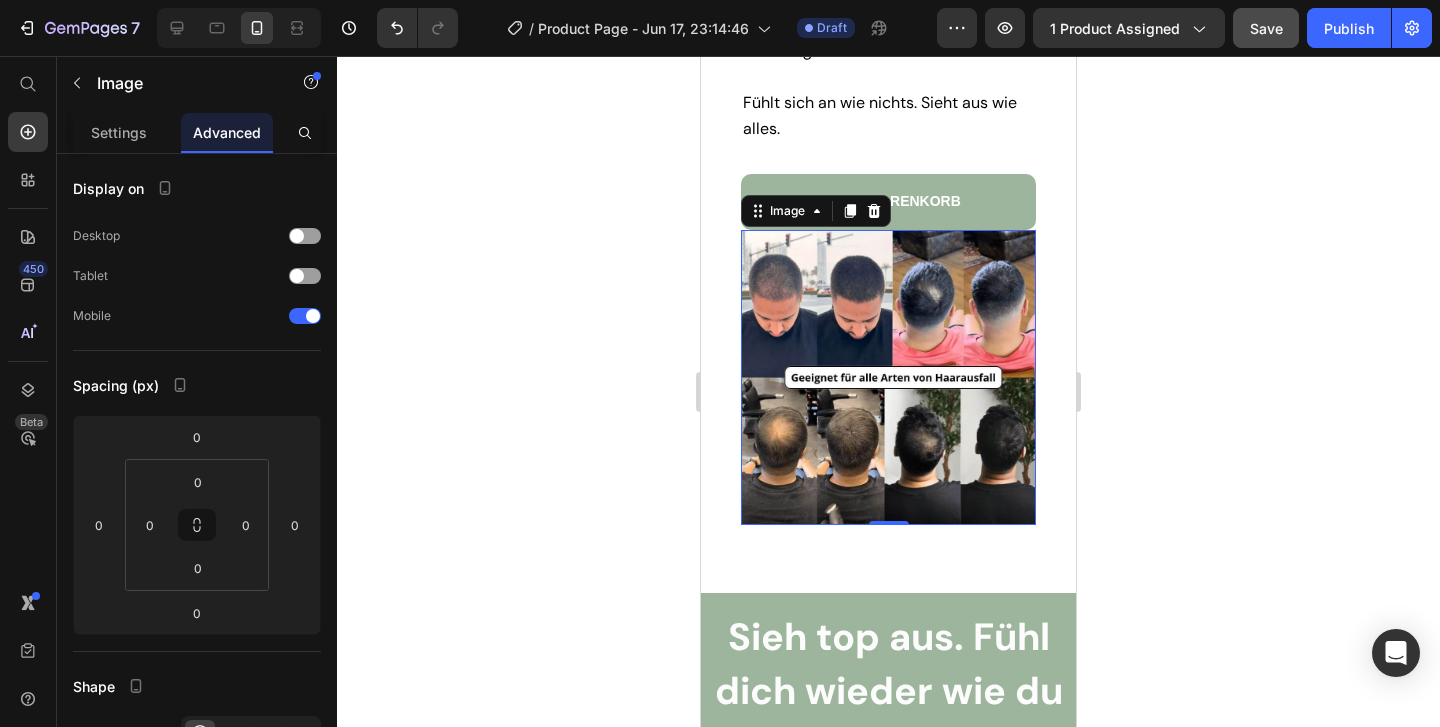 scroll, scrollTop: 9065, scrollLeft: 0, axis: vertical 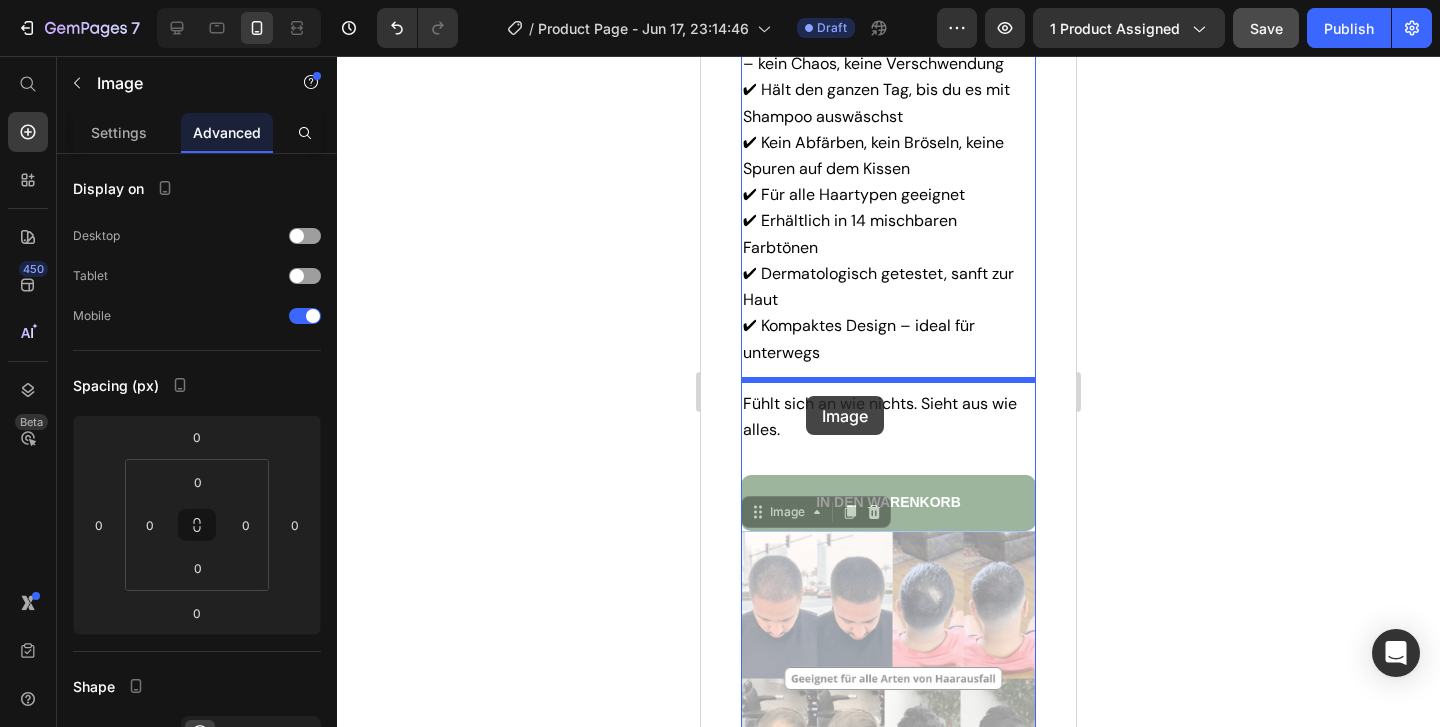 drag, startPoint x: 867, startPoint y: 488, endPoint x: 806, endPoint y: 396, distance: 110.38569 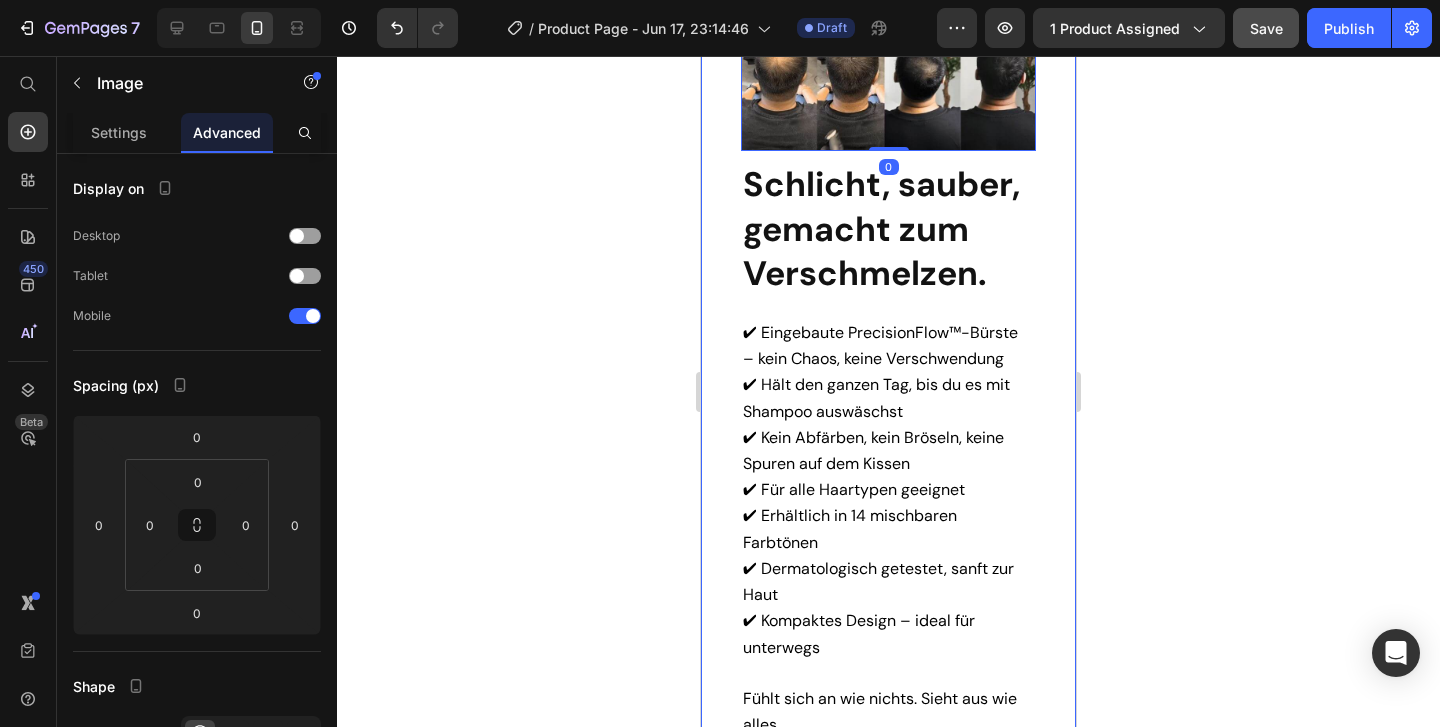 click on "Image   0 Schlicht, sauber, gemacht zum Verschmelzen. Heading ✔ Eingebaute PrecisionFlow™-Bürste – kein Chaos, keine Verschwendung ✔ Hält den ganzen Tag, bis du es mit Shampoo auswäschst ✔ Kein Abfärben, kein Bröseln, keine Spuren auf dem Kissen ✔ Für alle Haartypen geeignet ✔ Erhältlich in 14 mischbaren Farbtönen ✔ Dermatologisch getestet, sanft zur Haut ✔ Kompaktes Design – ideal für unterwegs  Fühlt sich an wie nichts. Sieht aus wie alles. Text Block IN DEN WARENKORB Button Image Row Section 11" at bounding box center [888, 348] 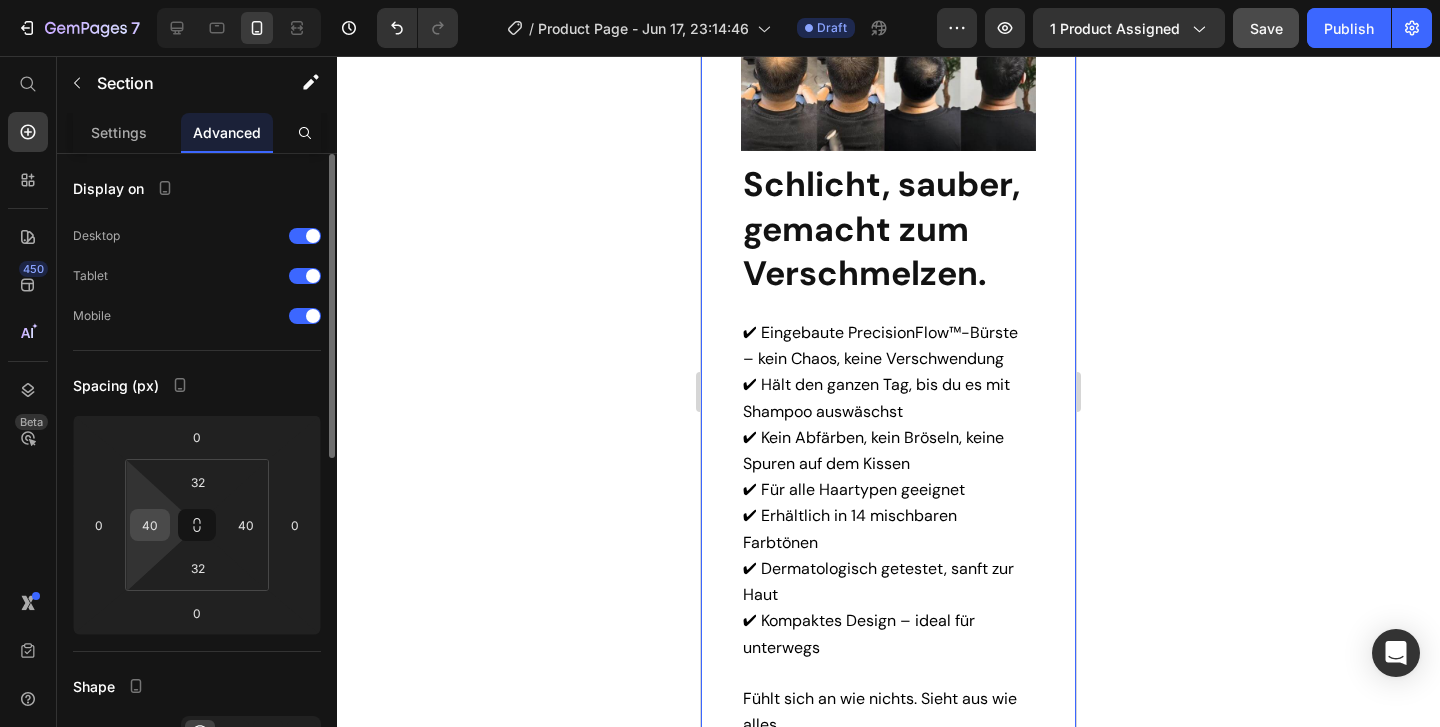 click on "40" at bounding box center (150, 525) 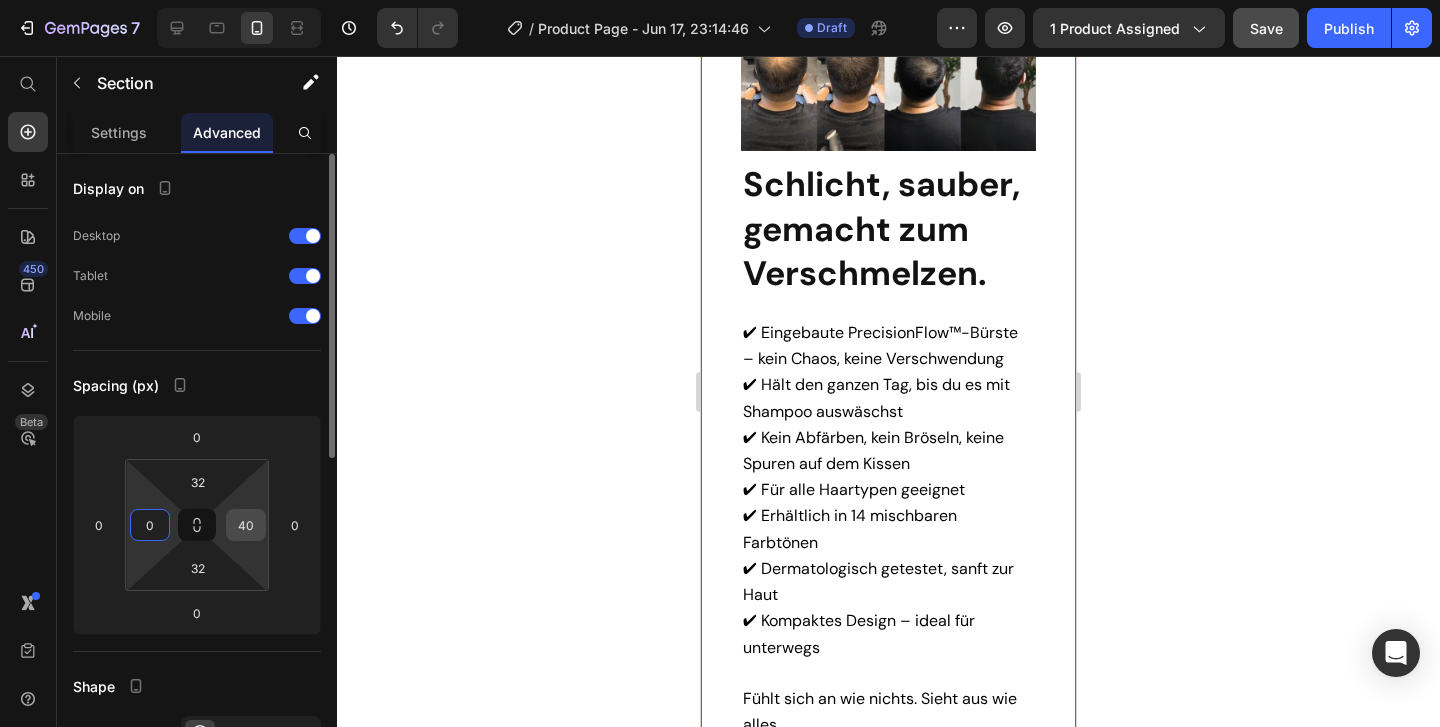 type on "0" 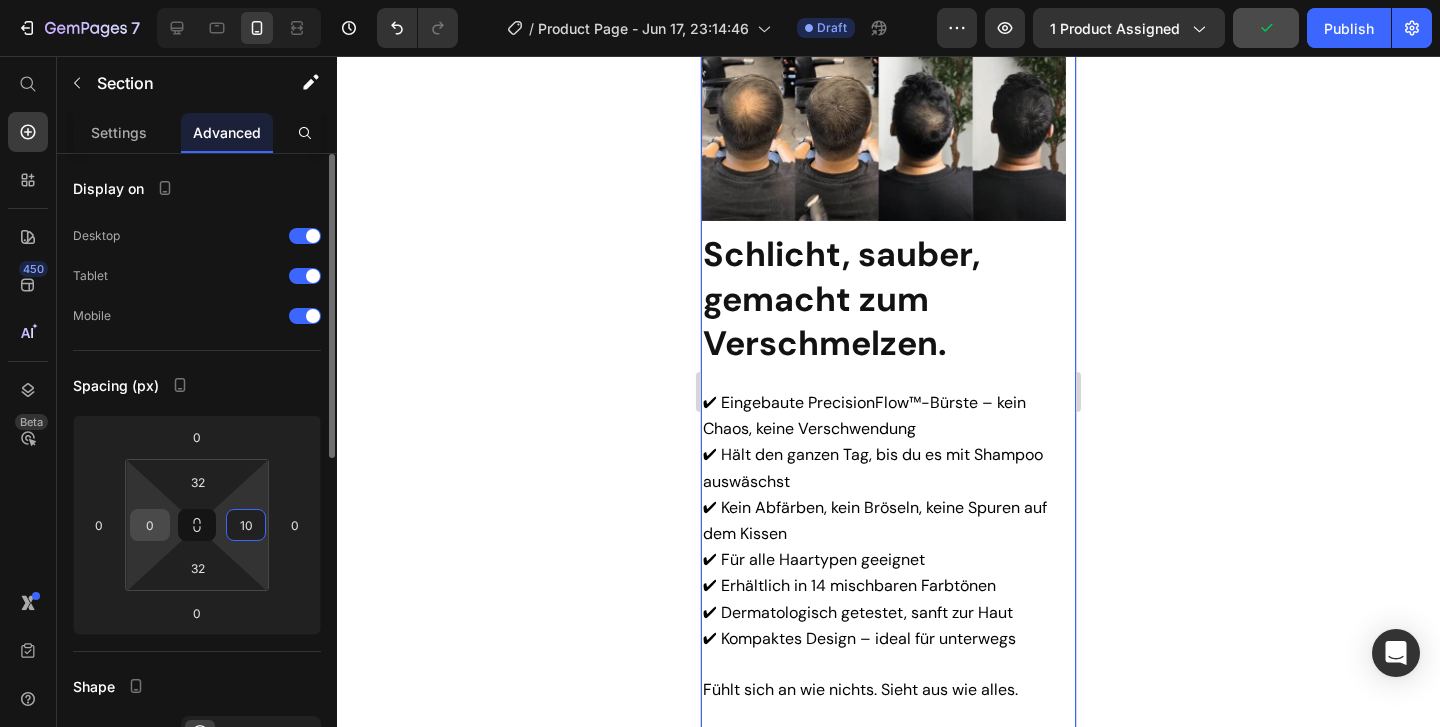 type on "10" 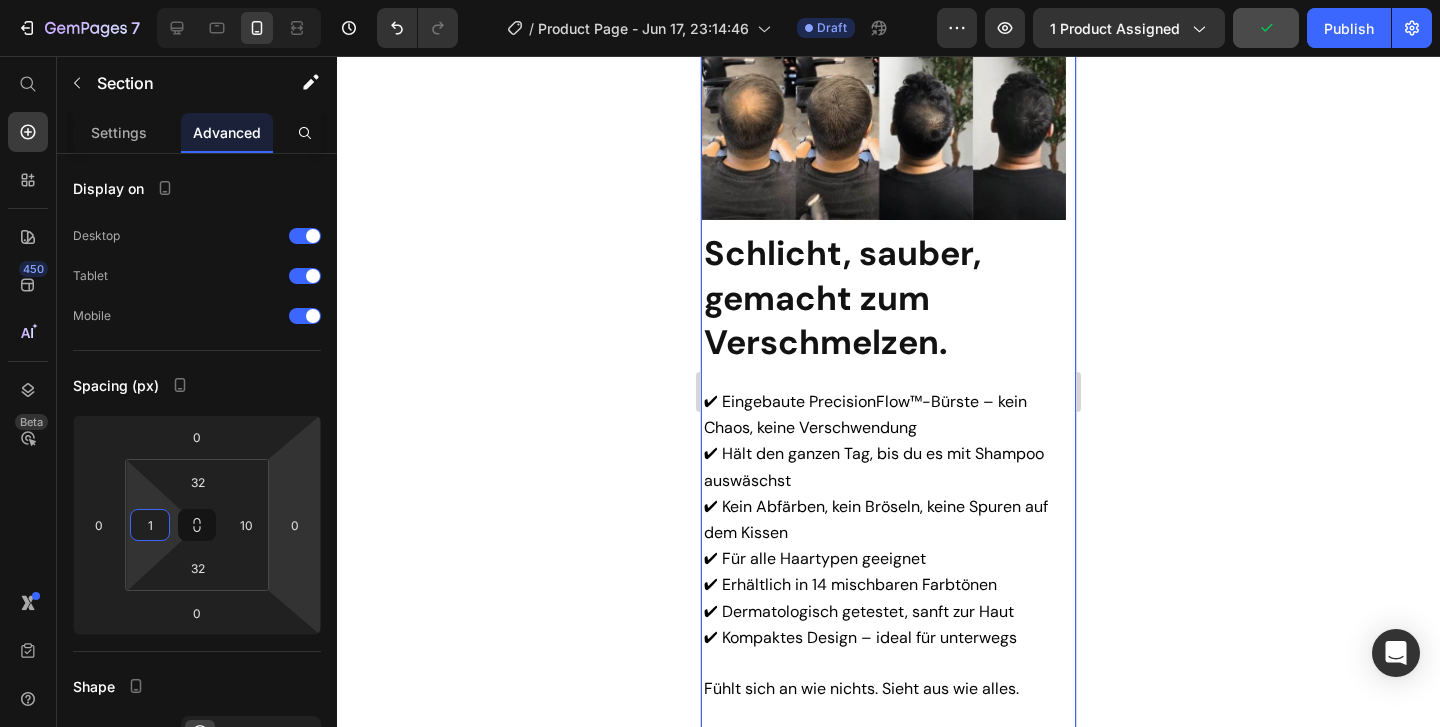 type on "10" 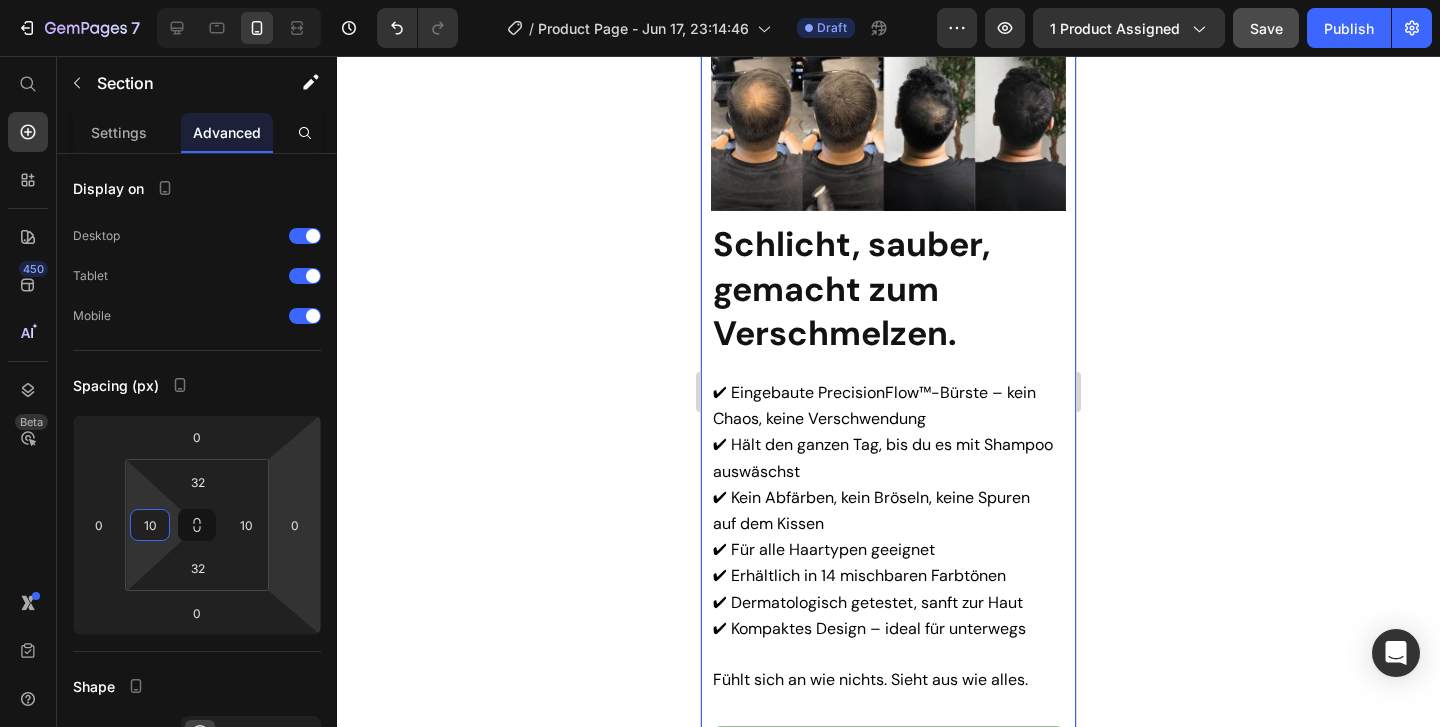 click 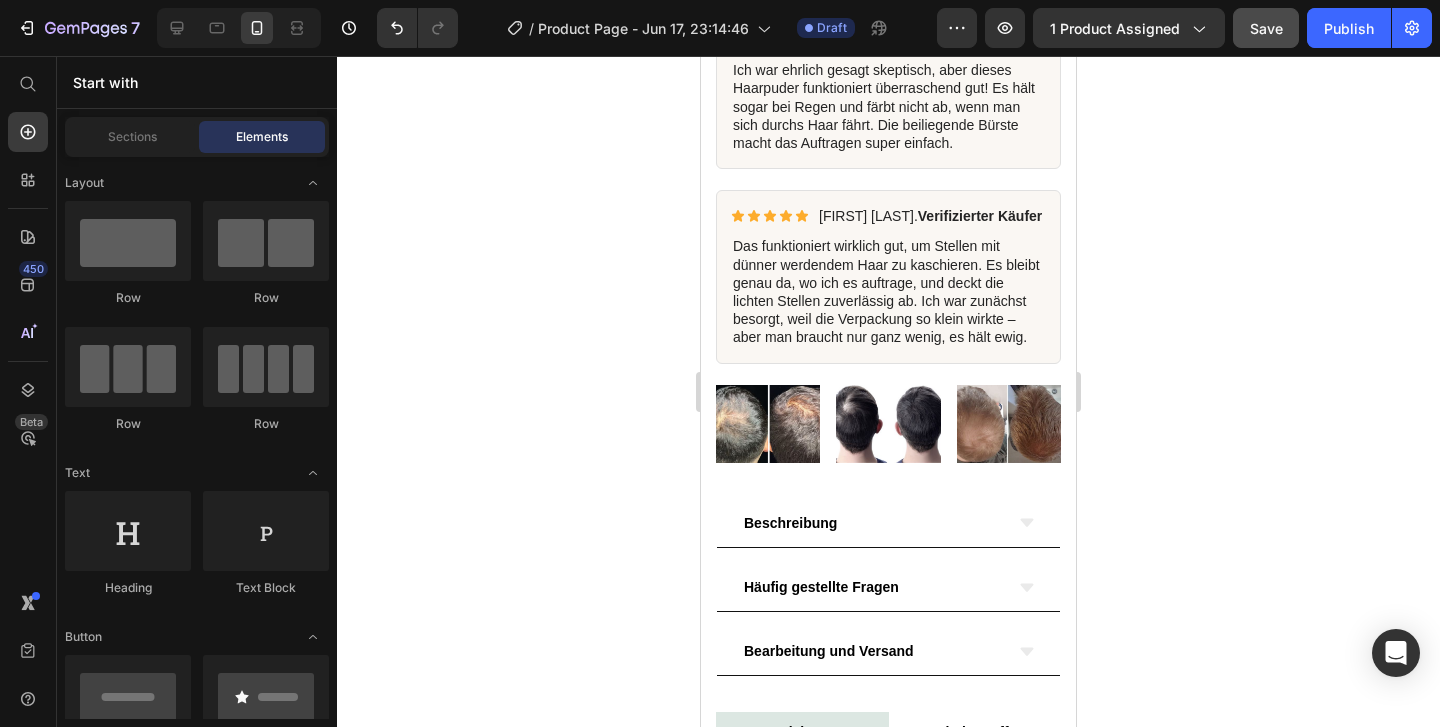 scroll, scrollTop: 0, scrollLeft: 0, axis: both 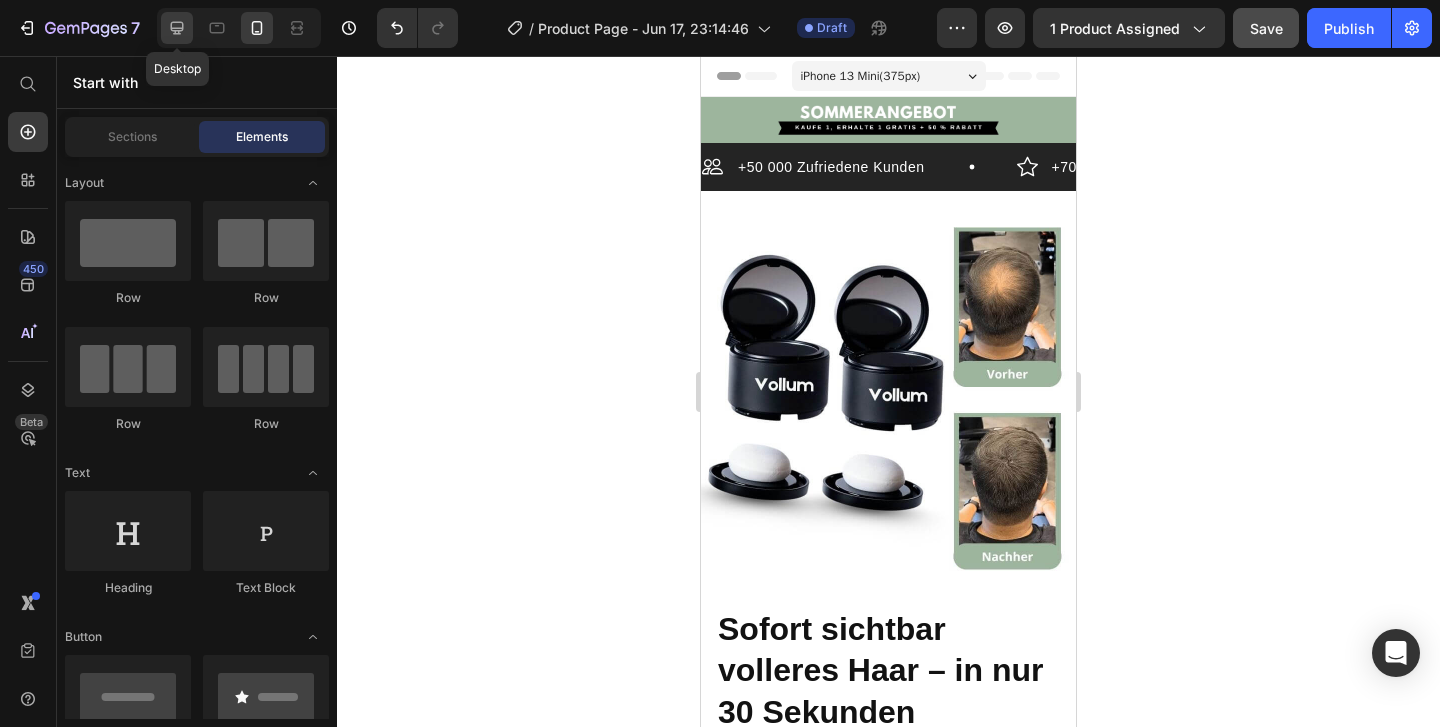 click 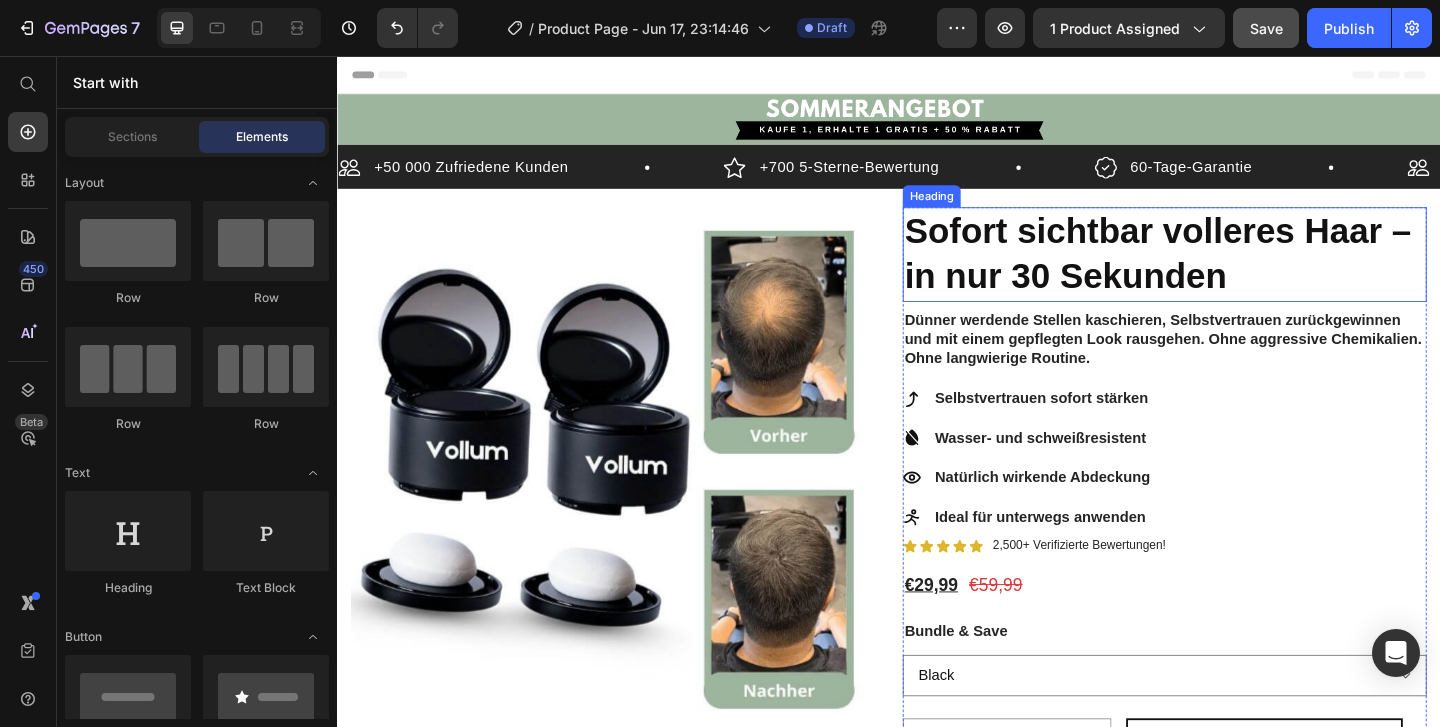 click on "Sofort sichtbar volleres Haar – in nur 30 Sekunden" at bounding box center [1237, 271] 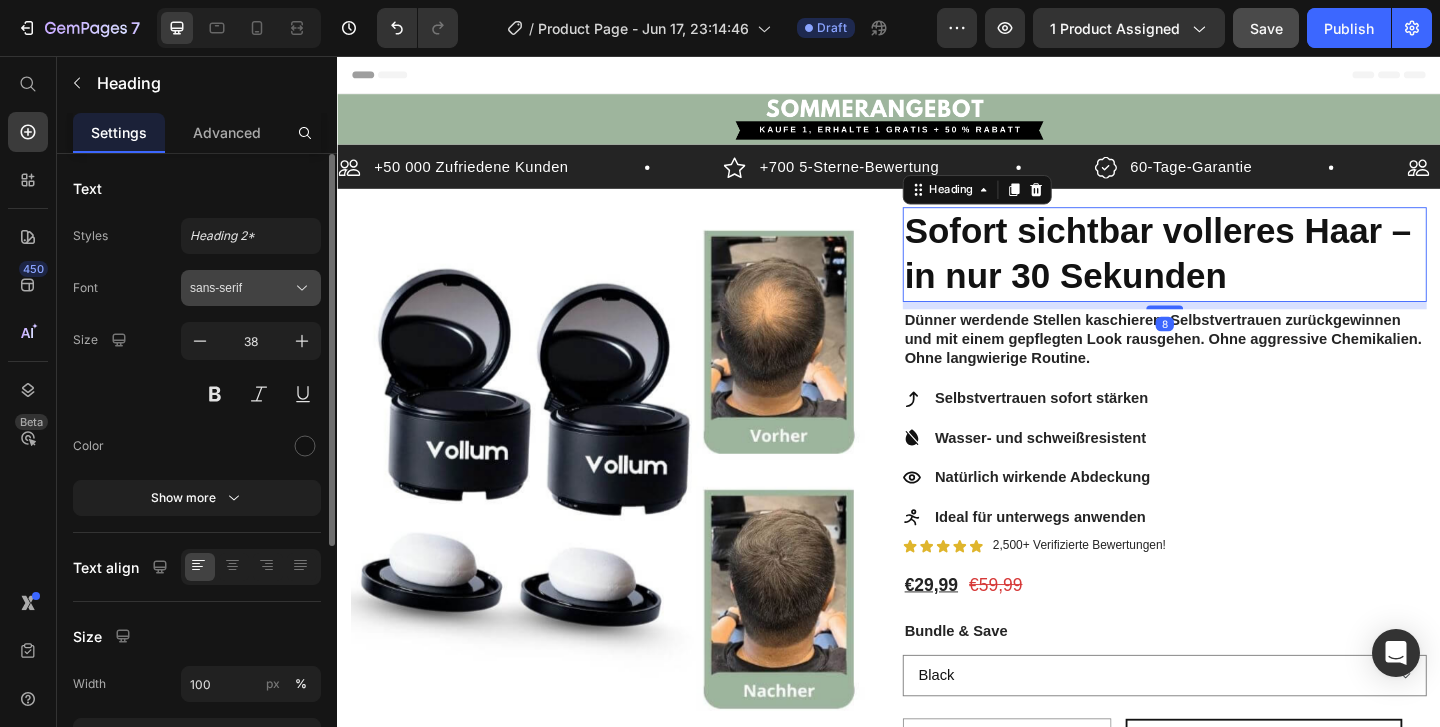 click on "sans-serif" at bounding box center [241, 288] 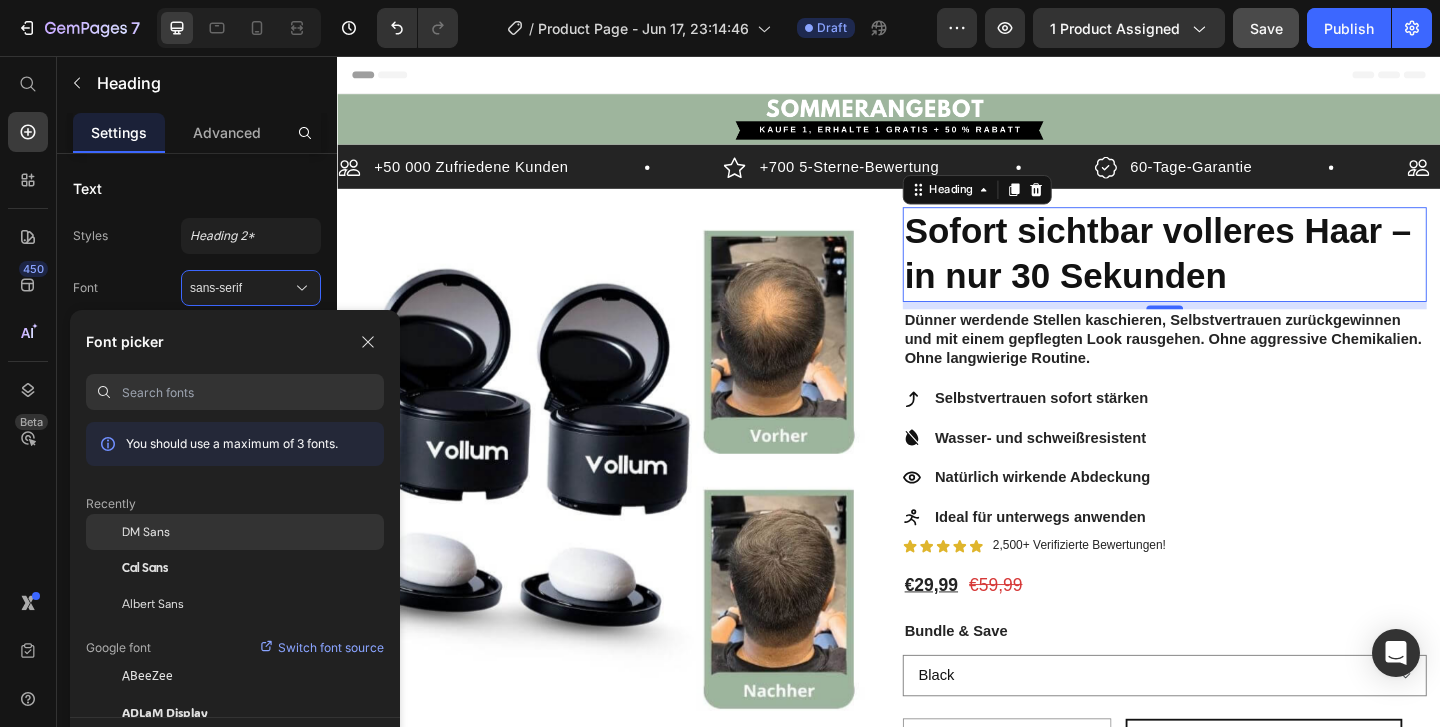 click on "DM Sans" 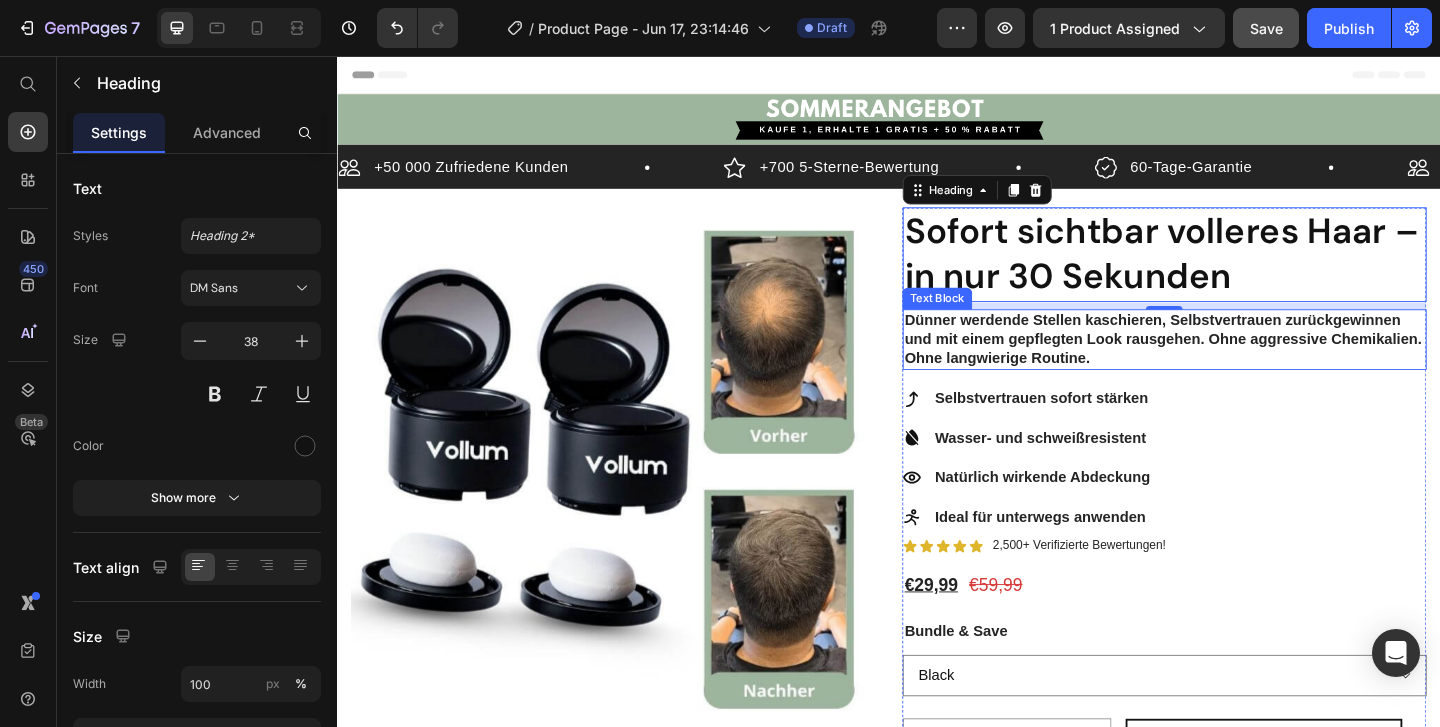 click on "Dünner werdende Stellen kaschieren, Selbstvertrauen zurückgewinnen und mit einem gepflegten Look rausgehen. Ohne aggressive Chemikalien. Ohne langwierige Routine." at bounding box center [1237, 364] 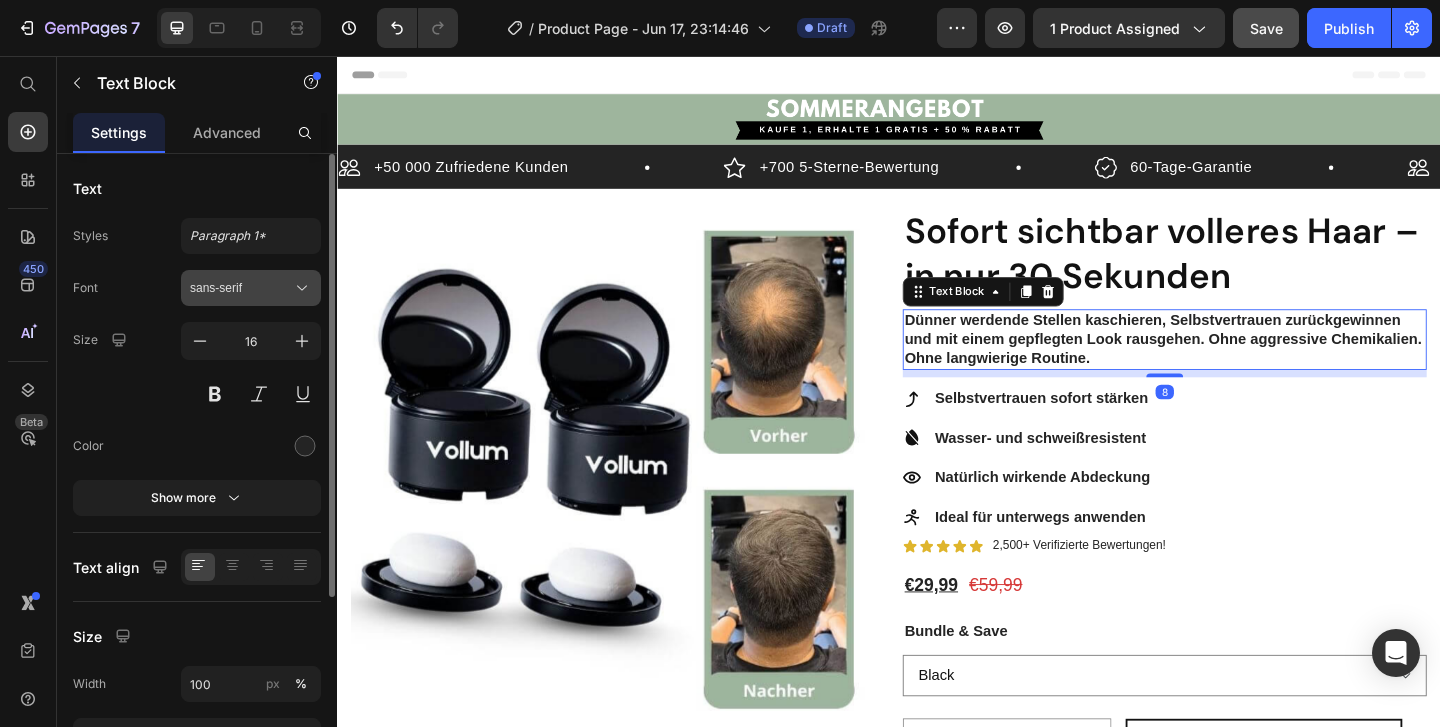 click on "sans-serif" at bounding box center (251, 288) 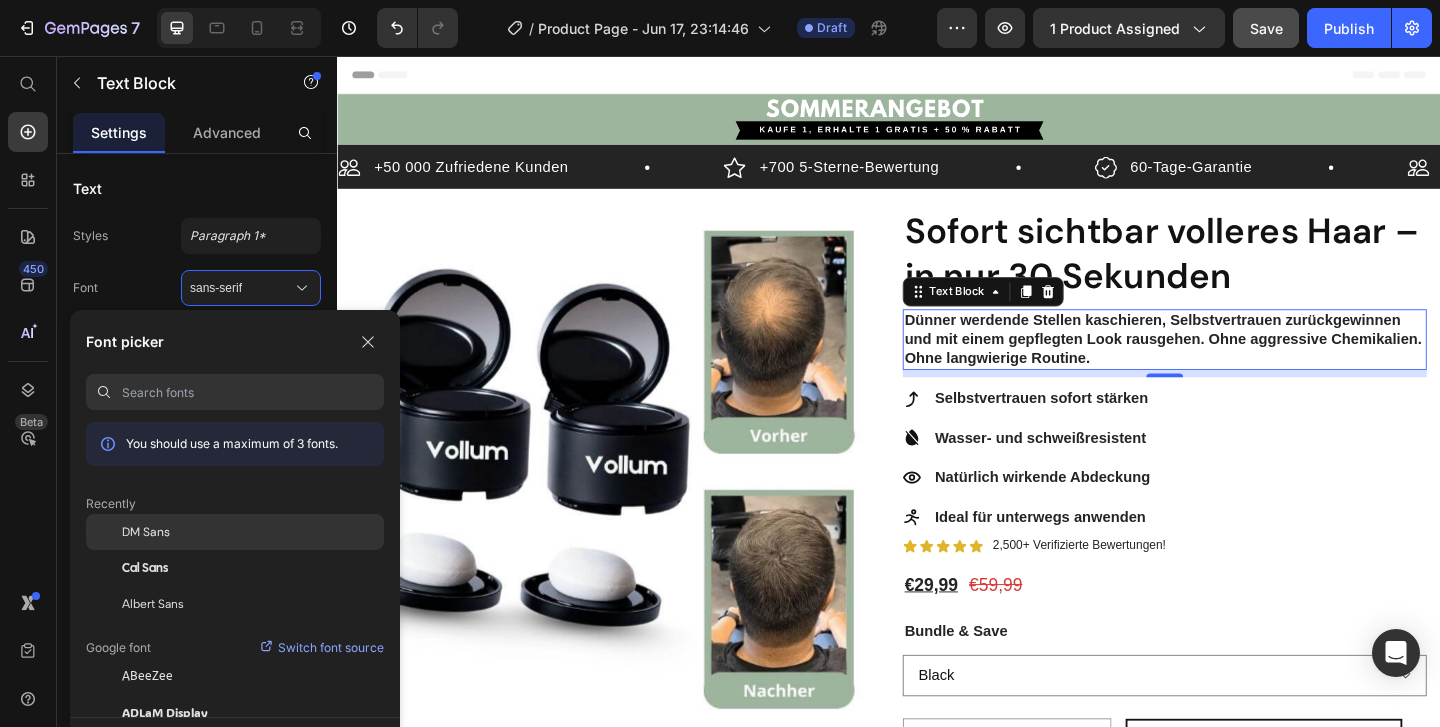 click on "DM Sans" 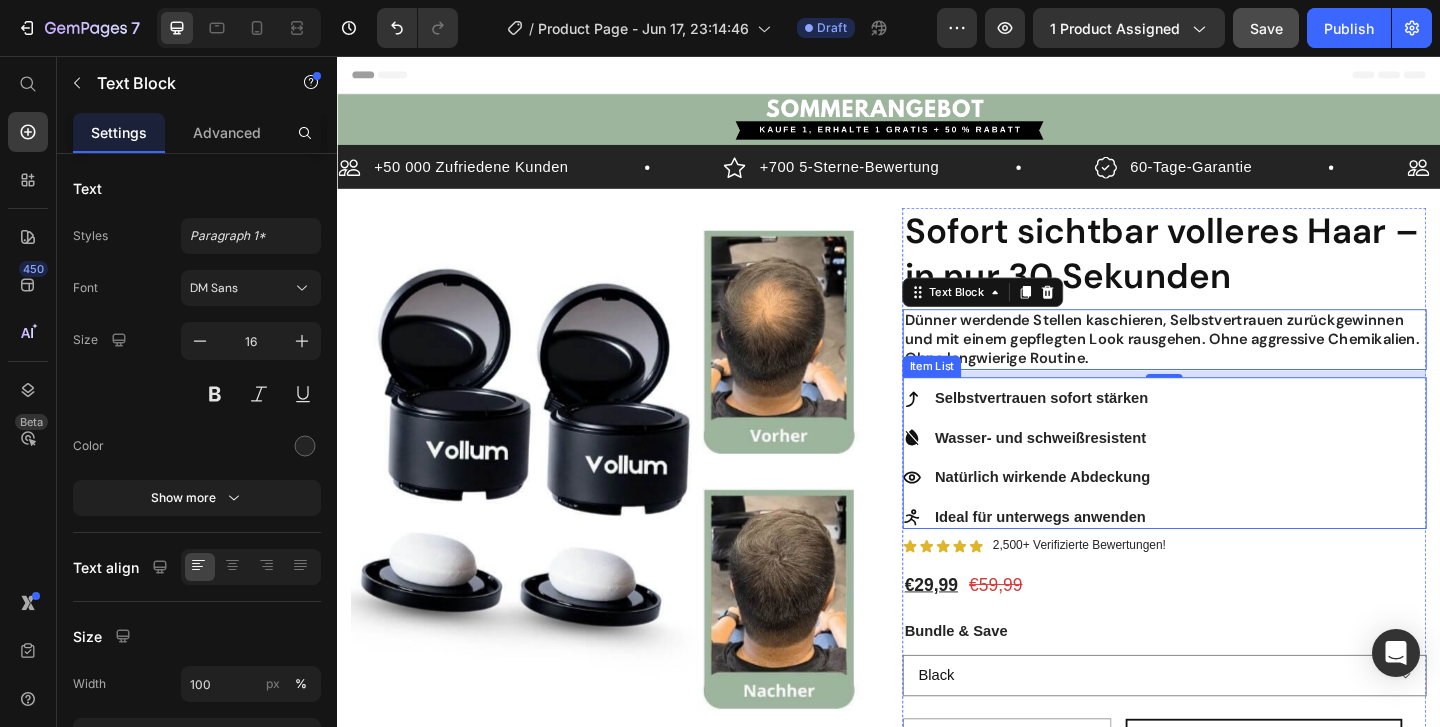 click on "Selbstvertrauen sofort stärken" at bounding box center [1104, 428] 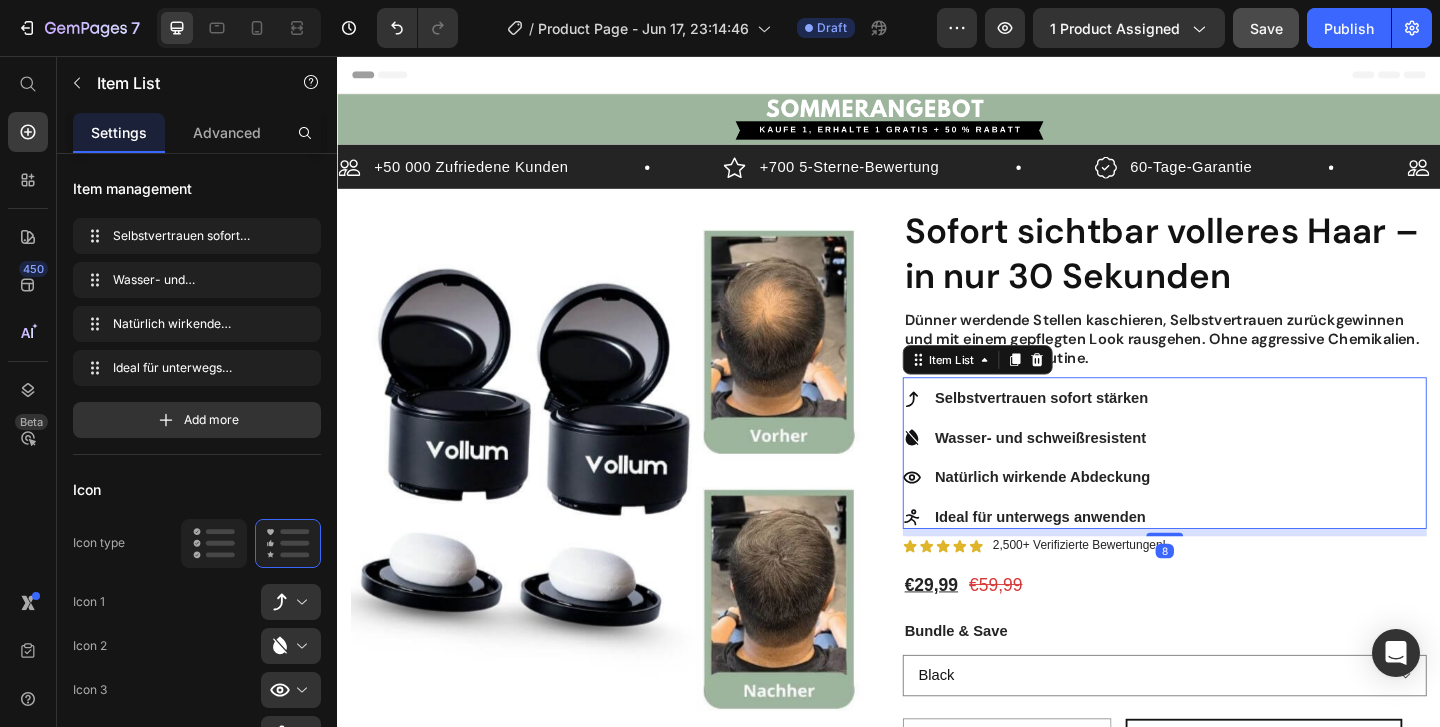 click on "Selbstvertrauen sofort stärken
Wasser- und schweißresistent
Natürlich wirkende Abdeckung
Ideal für unterwegs anwenden" at bounding box center (1237, 492) 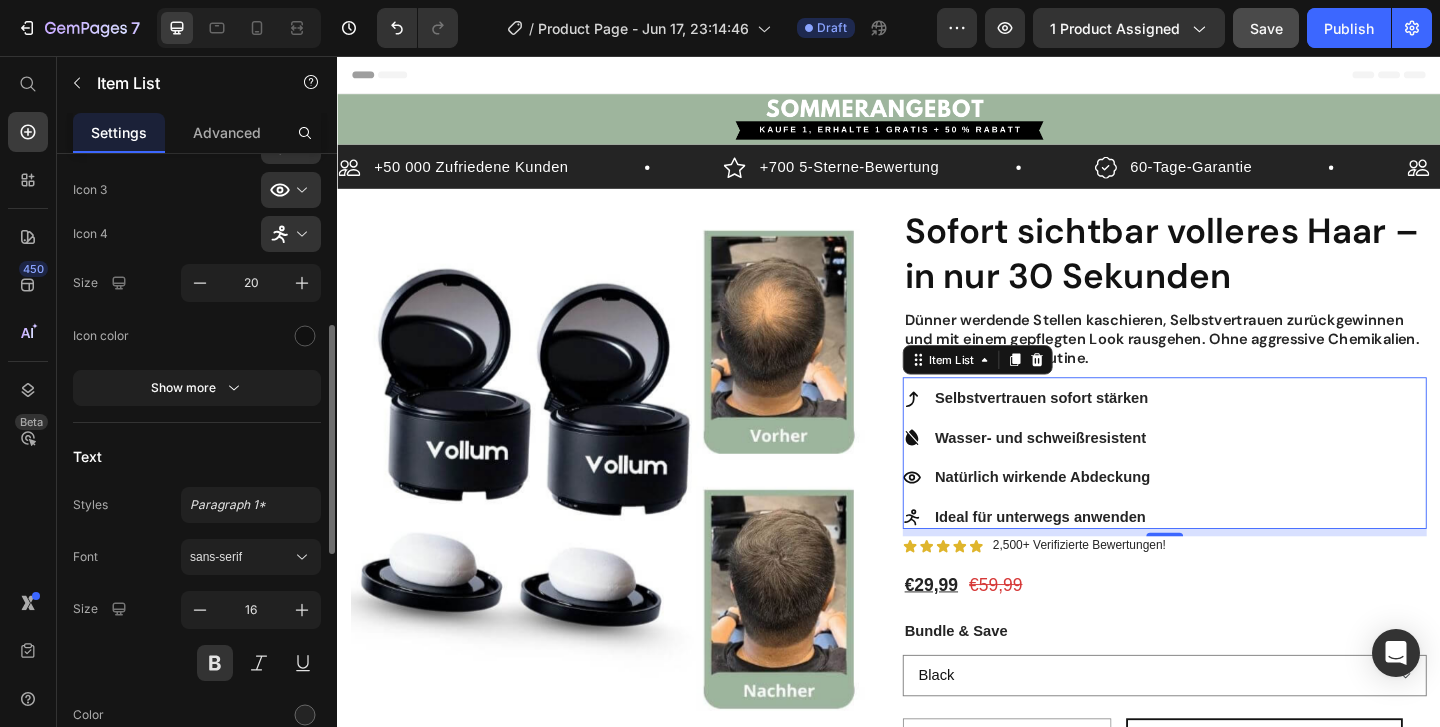 scroll, scrollTop: 502, scrollLeft: 0, axis: vertical 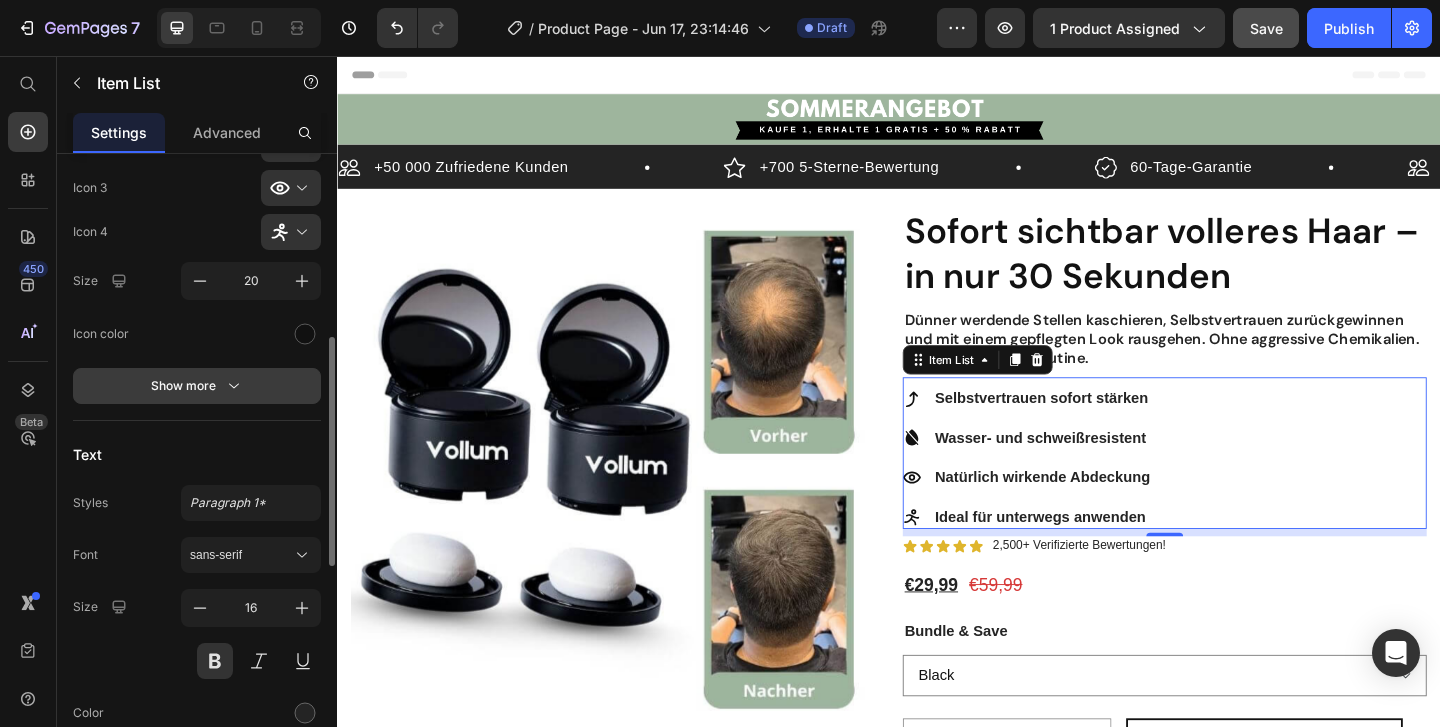 click on "Show more" at bounding box center (197, 386) 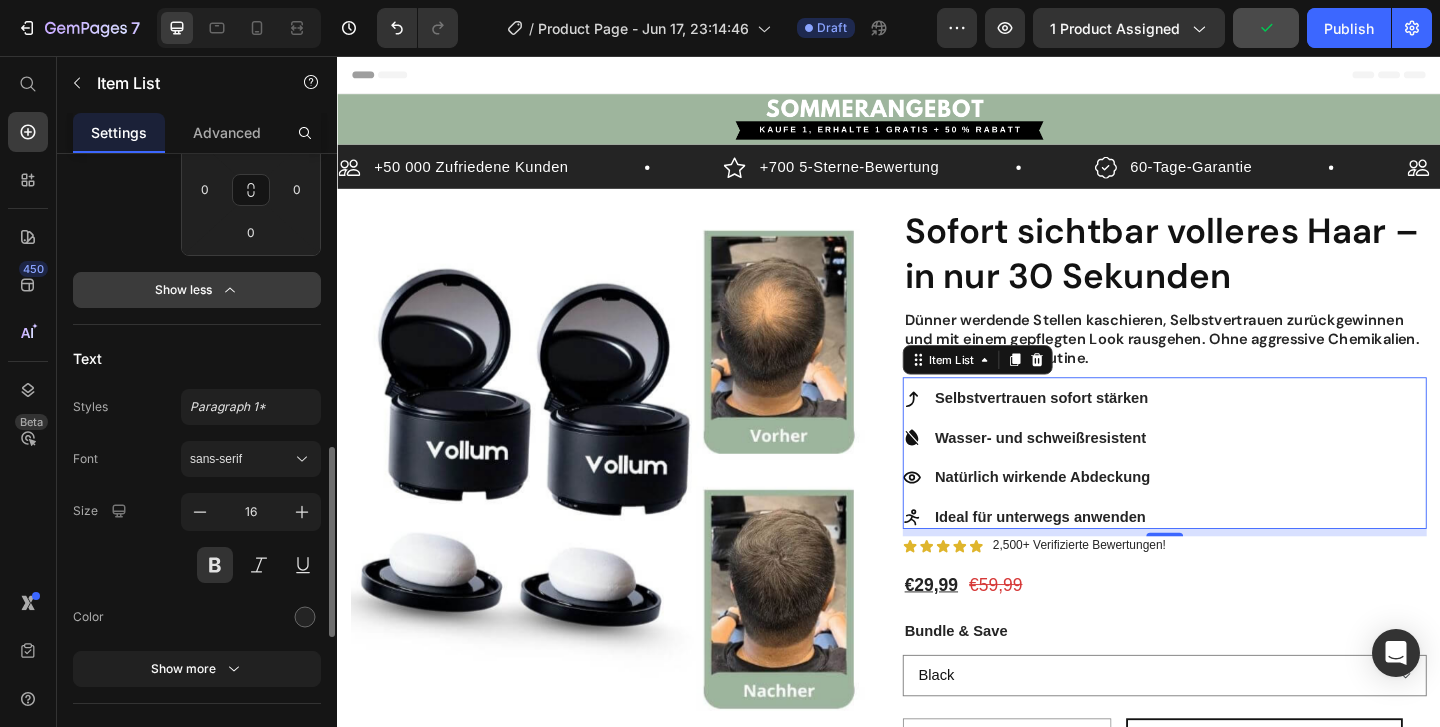 scroll, scrollTop: 958, scrollLeft: 0, axis: vertical 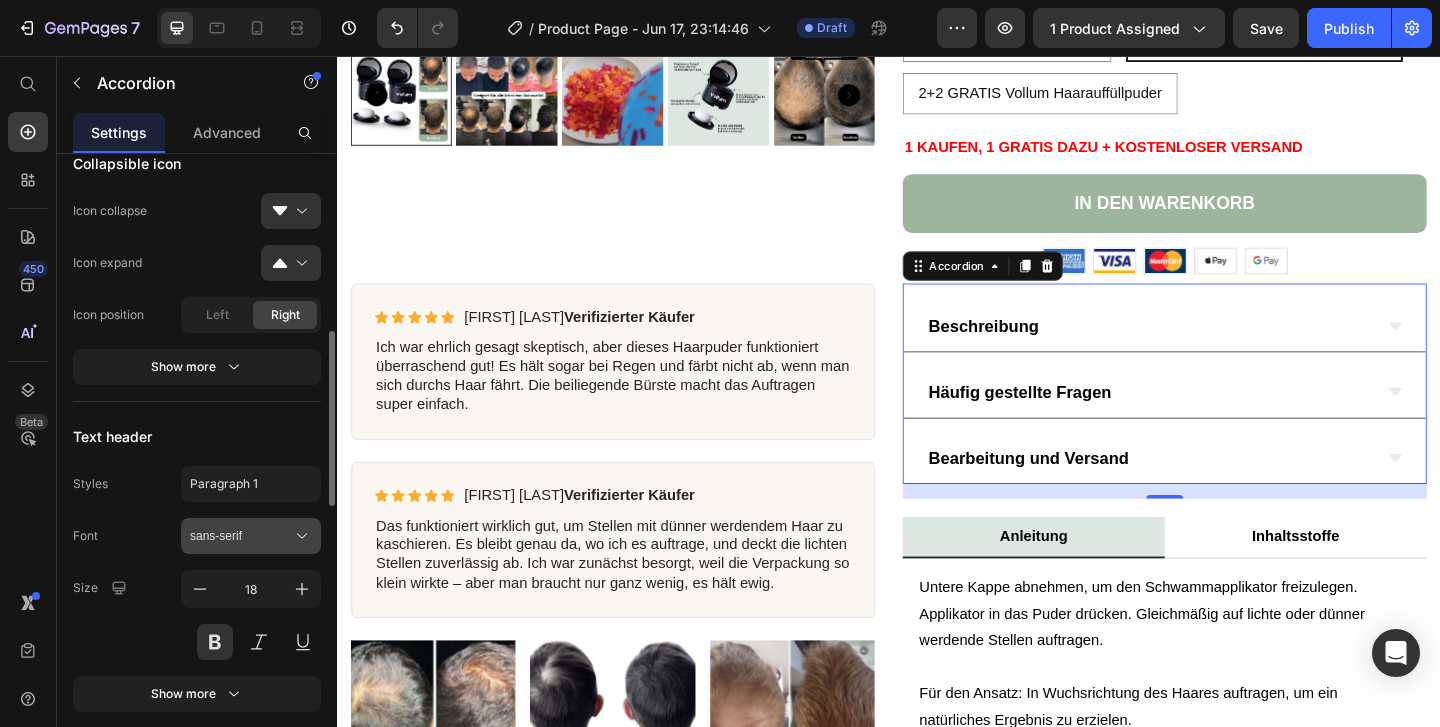 click on "sans-serif" at bounding box center [241, 536] 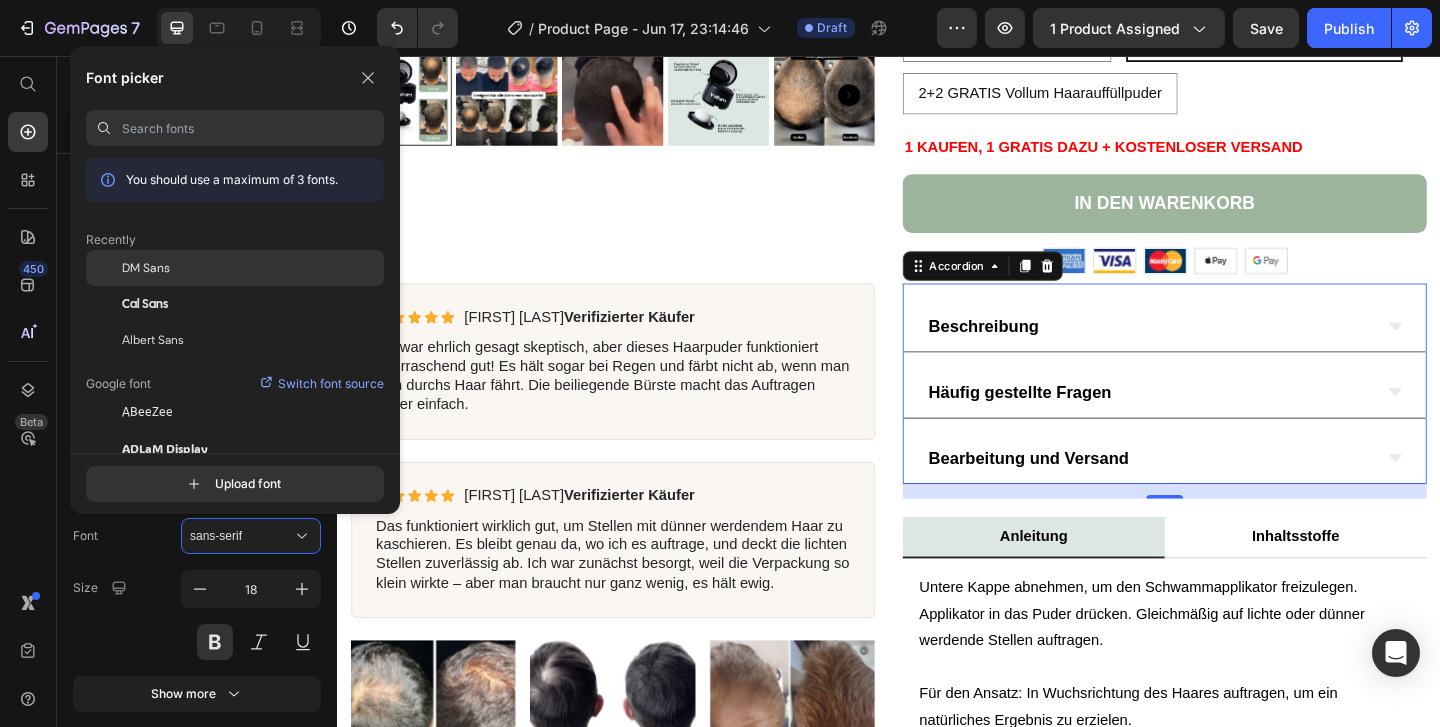 click on "DM Sans" 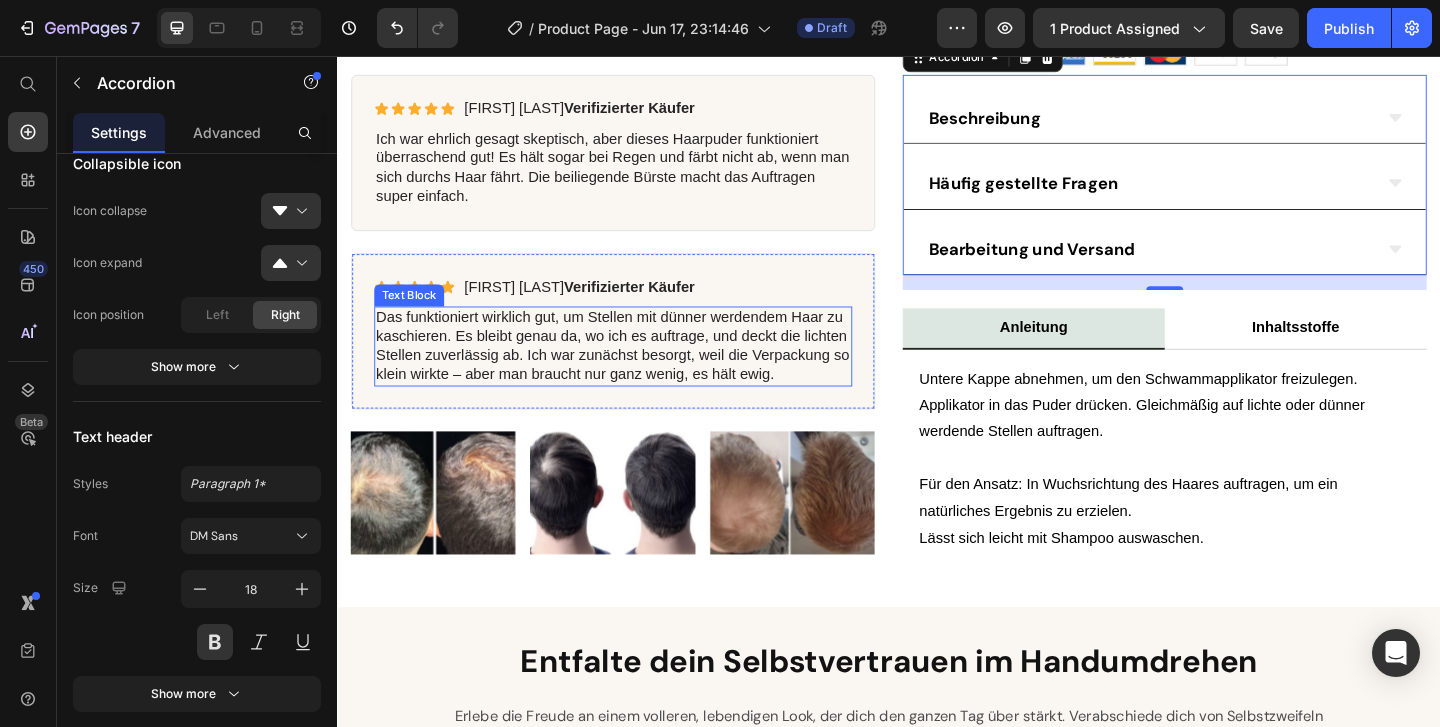 scroll, scrollTop: 1048, scrollLeft: 0, axis: vertical 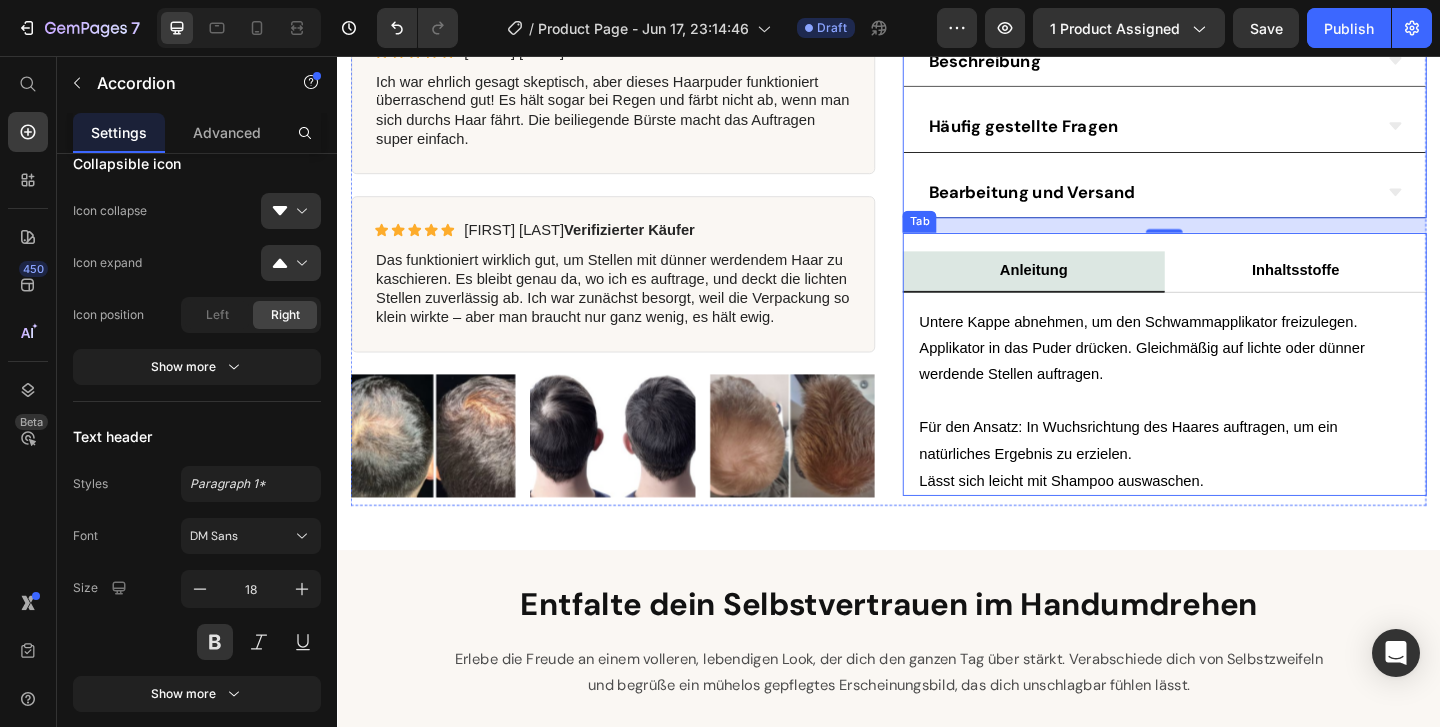 click on "Anleitung Inhaltsstoffe Untere Kappe abnehmen, um den Schwammapplikator freizulegen. Applikator in das Puder drücken. Gleichmäßig auf lichte oder dünner werdende Stellen auftragen.   Für den Ansatz: In Wuchsrichtung des Haares auftragen, um ein natürliches Ergebnis zu erzielen. Lässt sich leicht mit Shampoo auswaschen. Text Block Pflanzliches Squalan  – ein rückfettender Wirkstoff, der dem Haar ein seidiges, glattes Aussehen verleiht, ohne fettig zu wirken.   Mica, Talkum, Silica, Squalan, Magnesiumstearat, Dimethicon, Phenoxyethanol, Ethylhexylglycerin, CI 77491, CI 77492, CI 77499. Text Block Tab" at bounding box center [1237, 391] 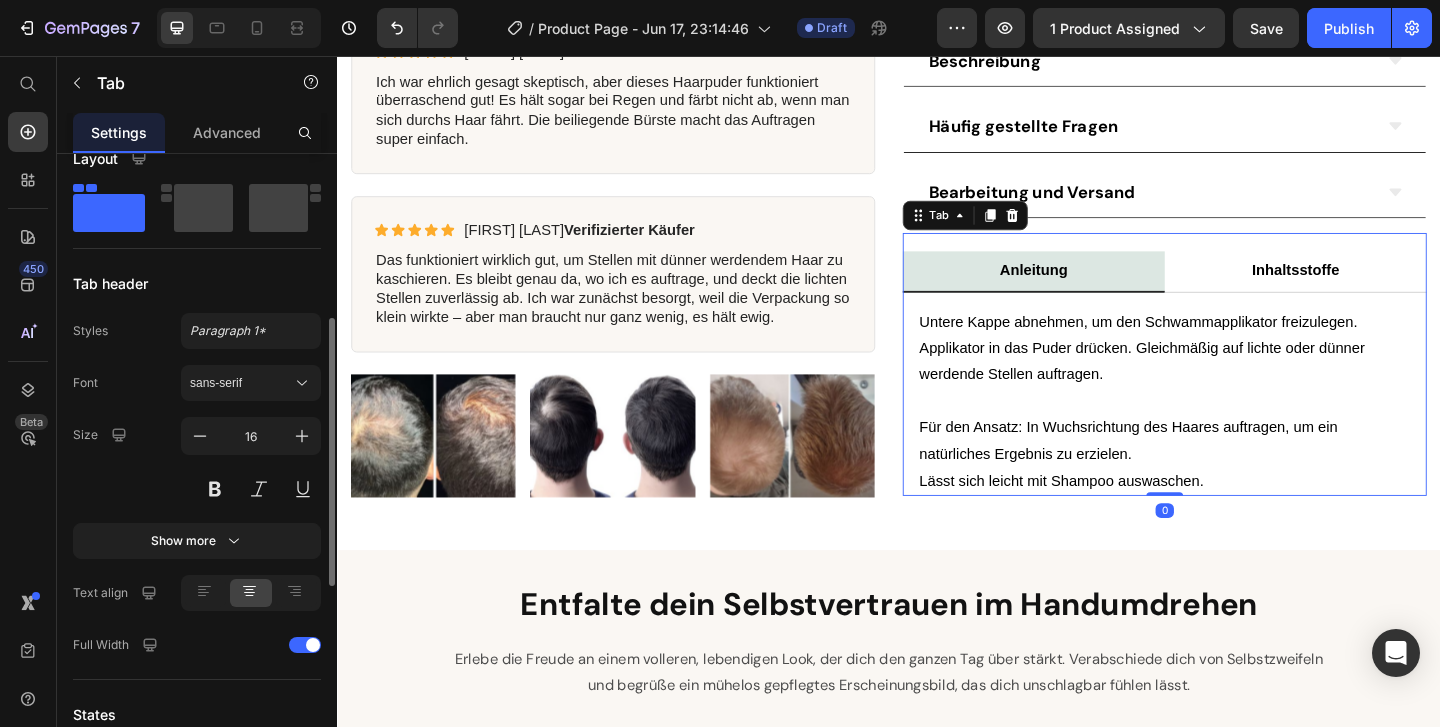 scroll, scrollTop: 370, scrollLeft: 0, axis: vertical 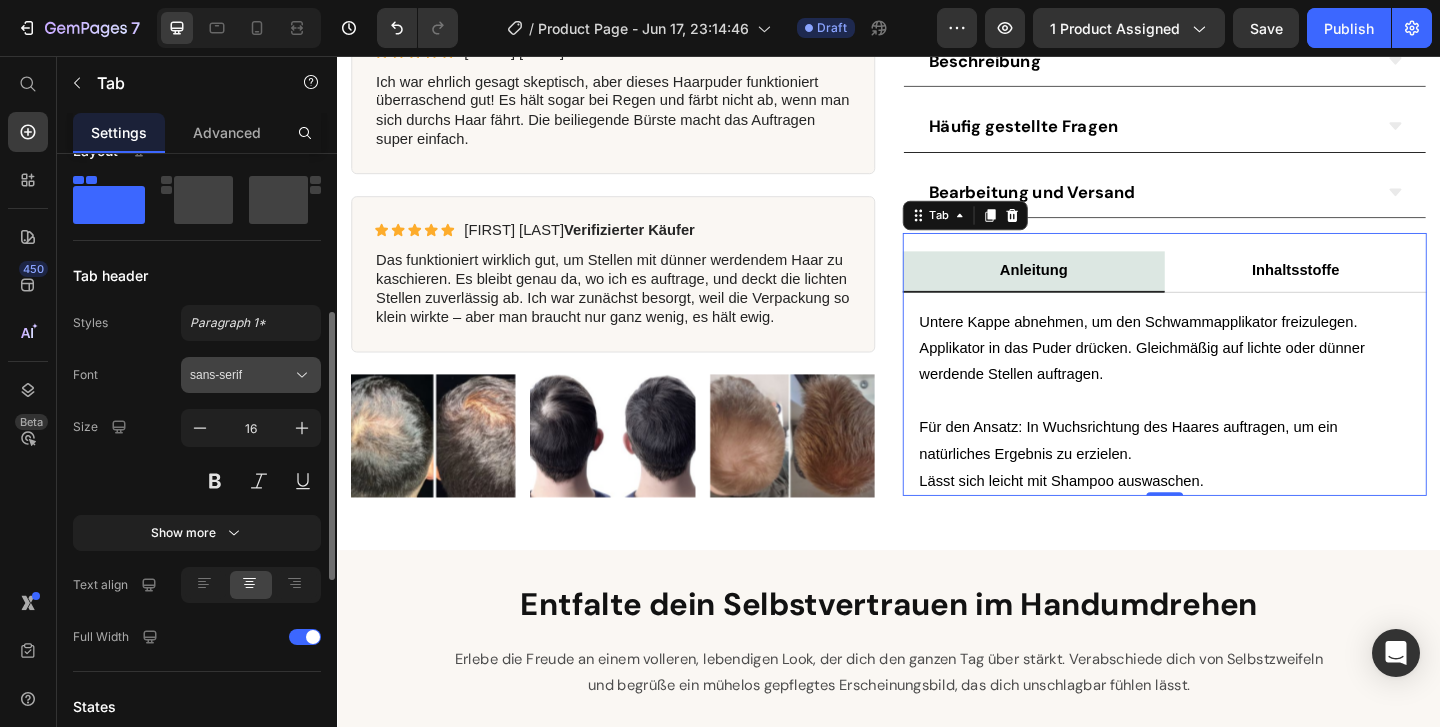 click on "sans-serif" at bounding box center (241, 375) 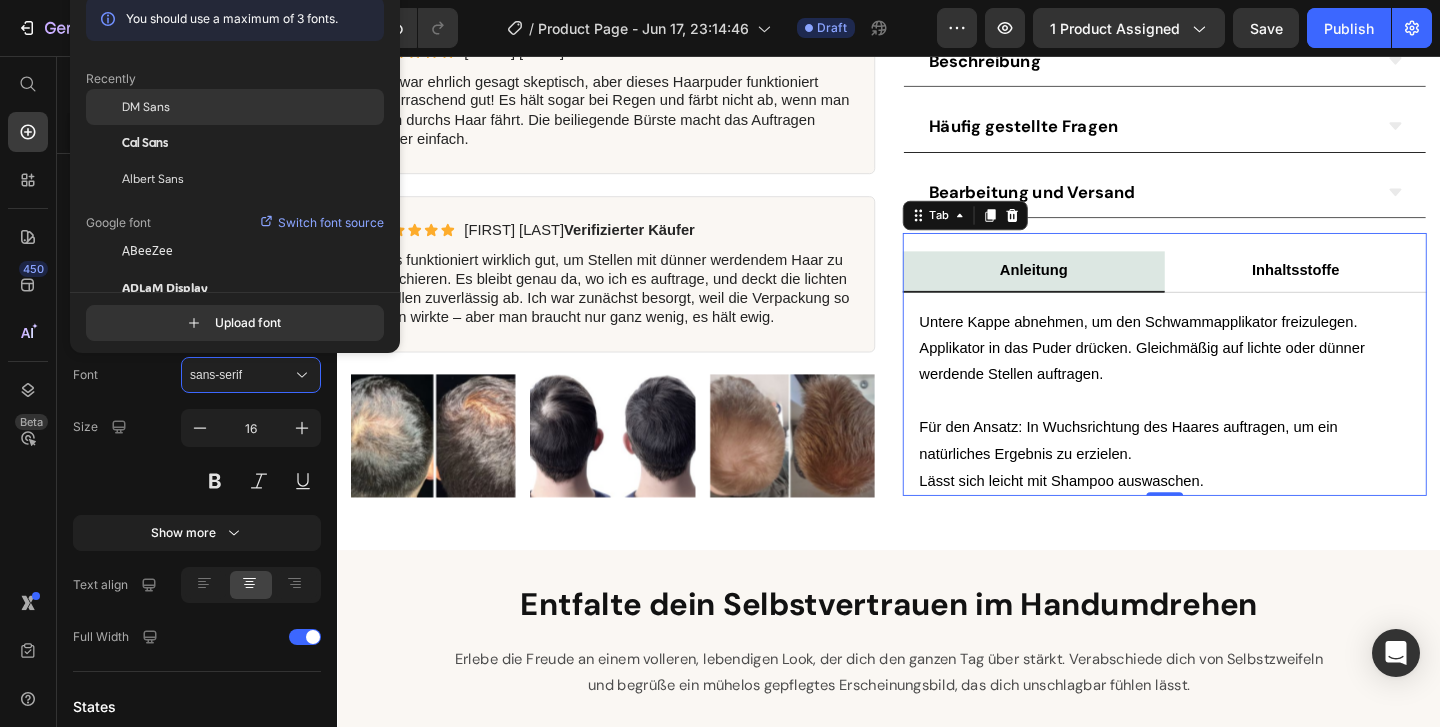 click on "DM Sans" 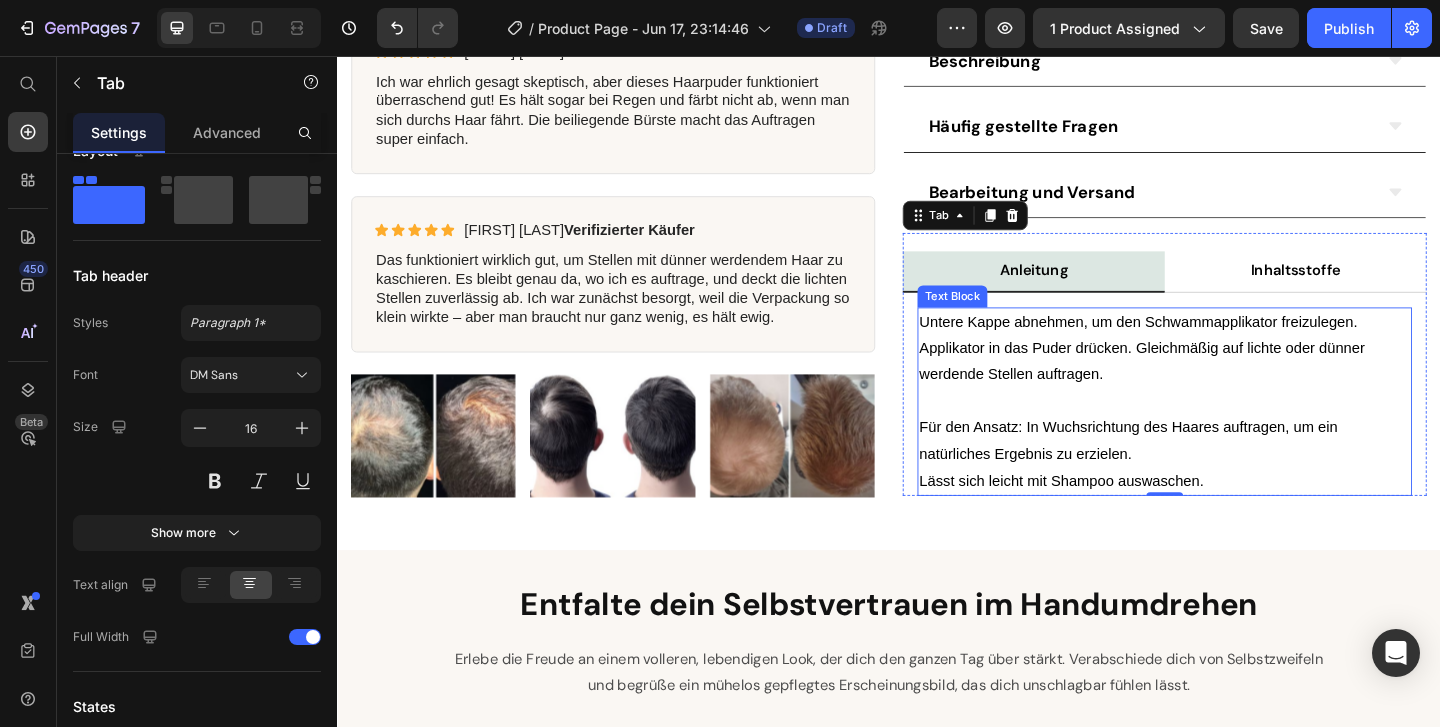 click on "Untere Kappe abnehmen, um den Schwammapplikator freizulegen. Applikator in das Puder drücken. Gleichmäßig auf lichte oder dünner werdende Stellen auftragen." at bounding box center (1212, 373) 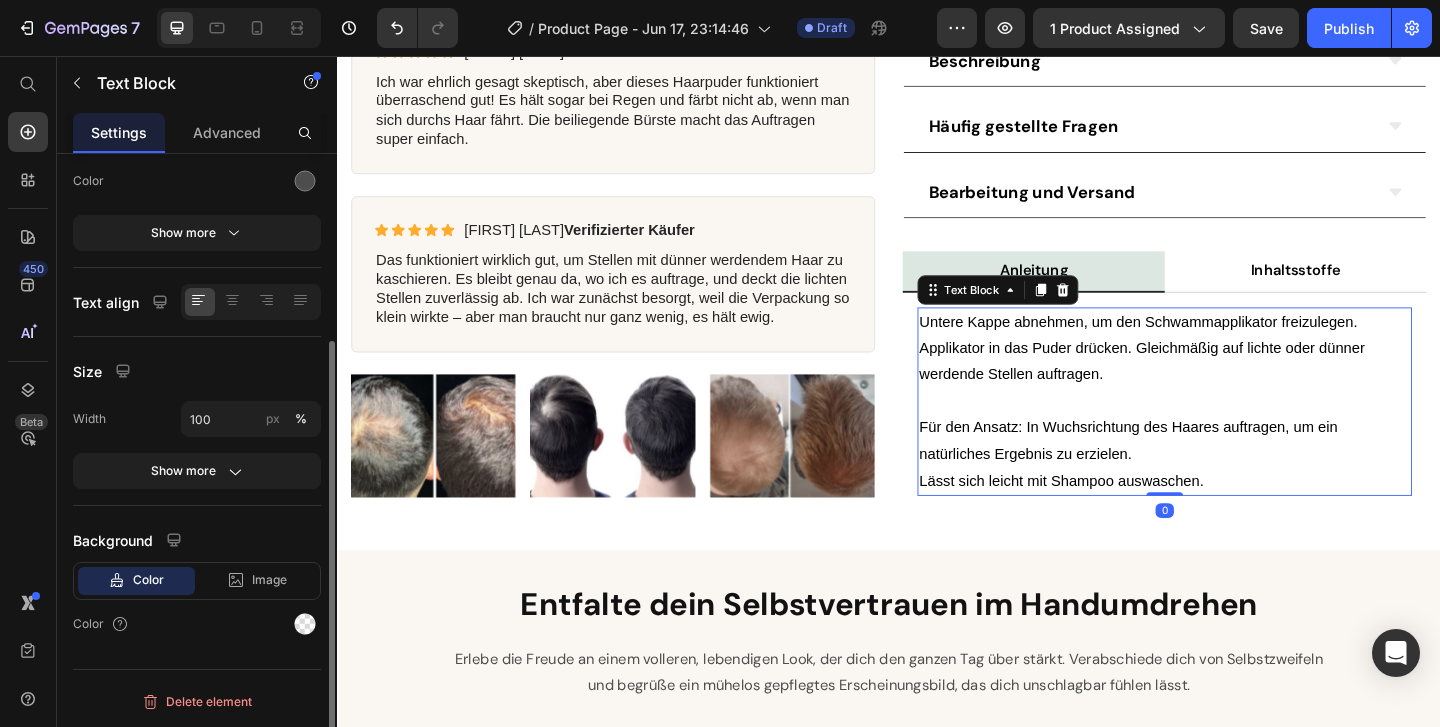 scroll, scrollTop: 0, scrollLeft: 0, axis: both 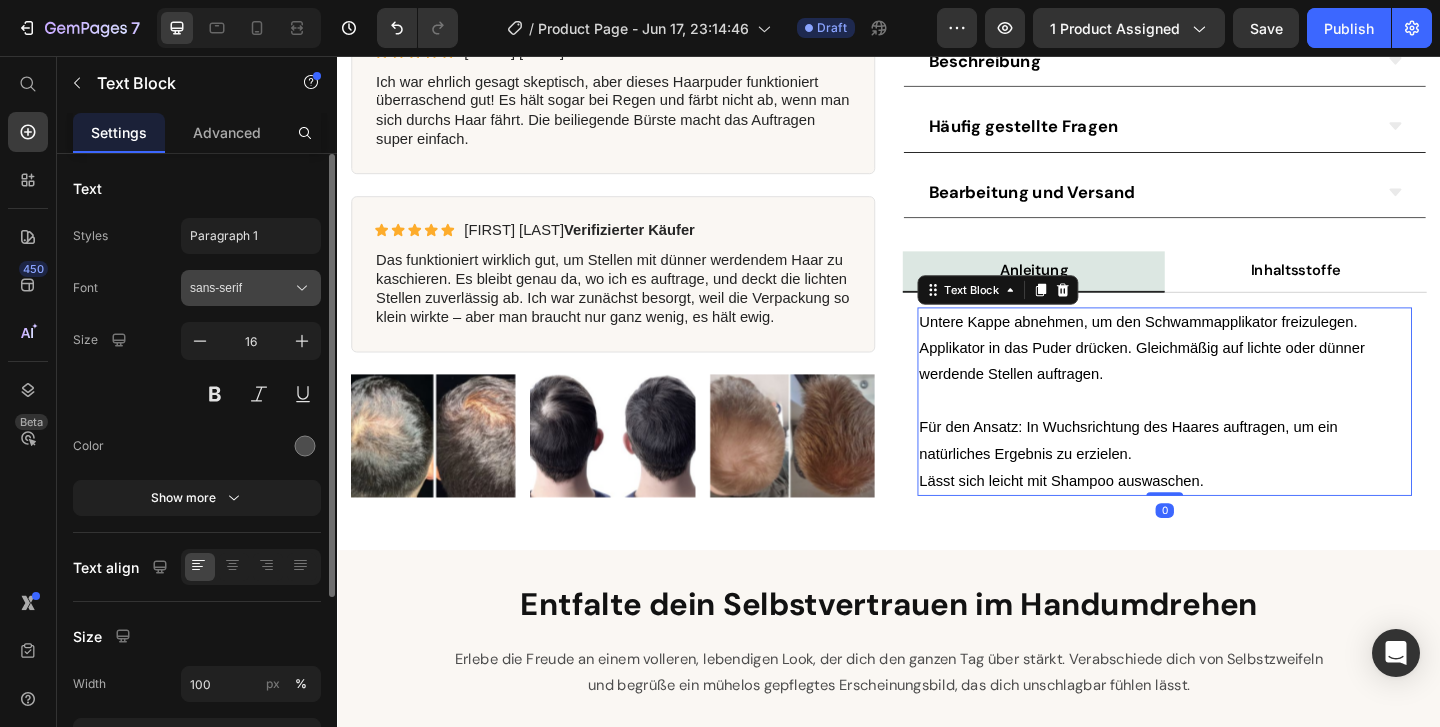 click on "sans-serif" at bounding box center [241, 288] 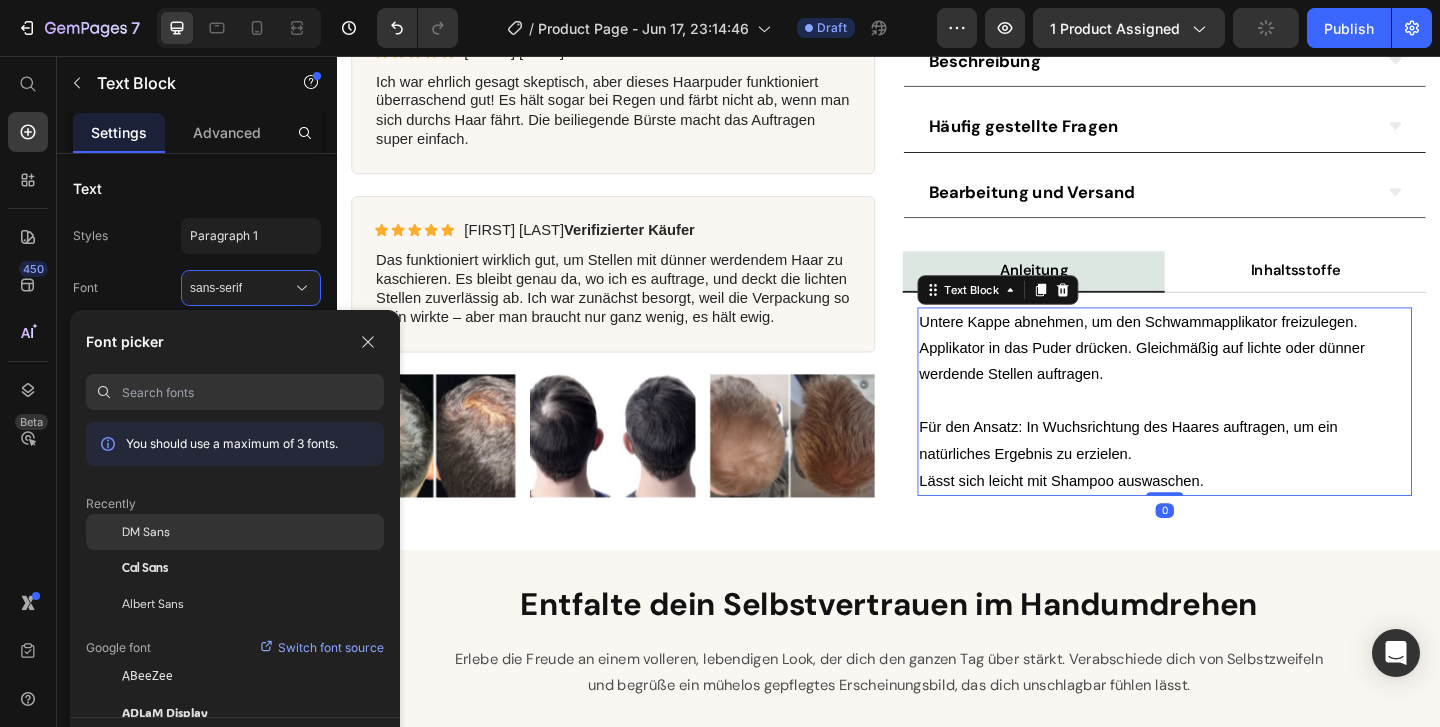 click on "DM Sans" 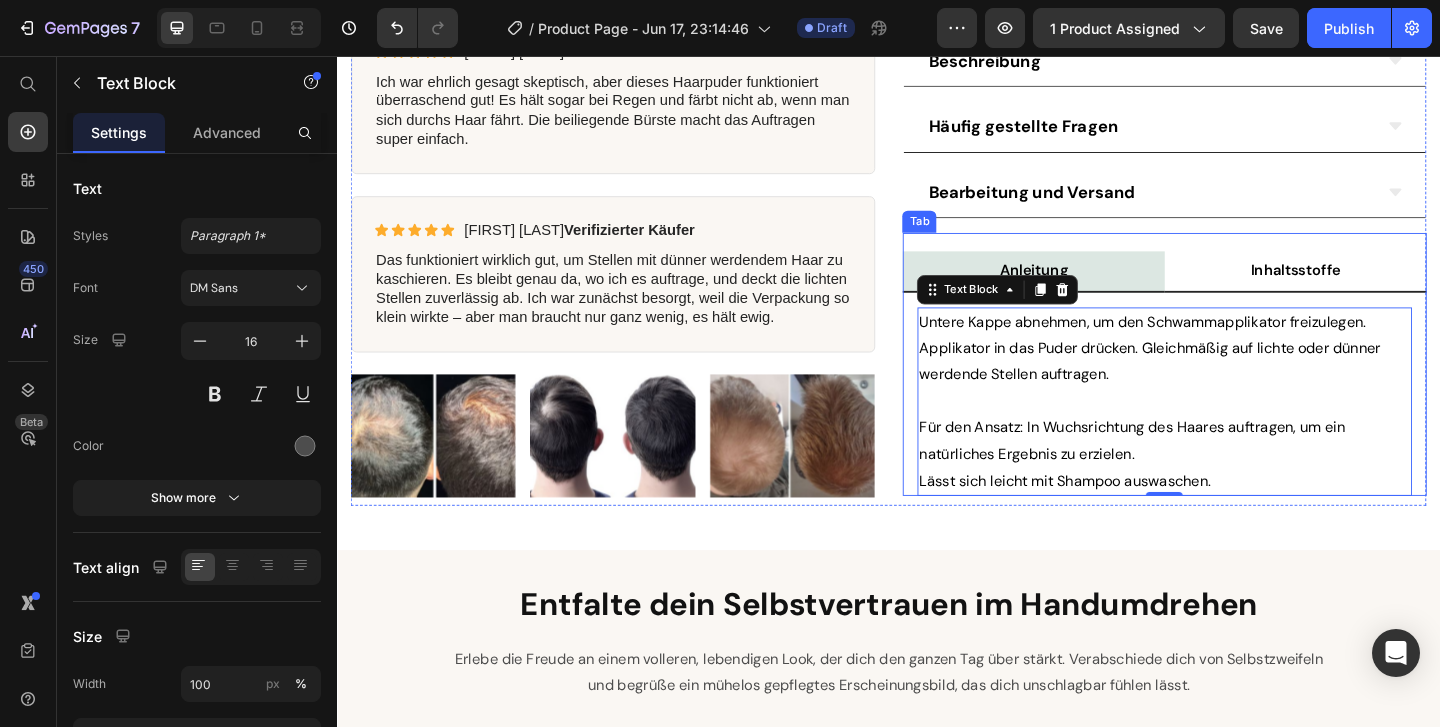 click on "Inhaltsstoffe" at bounding box center (1379, 290) 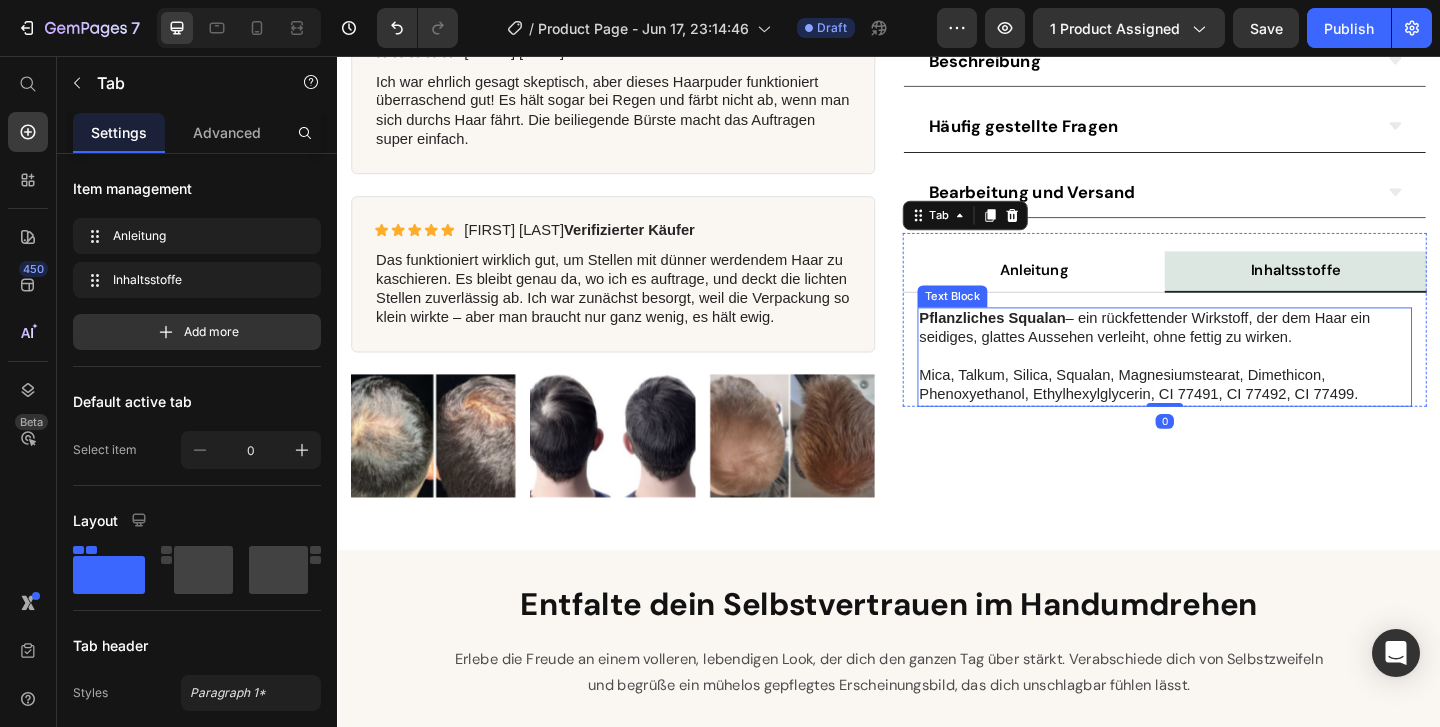 click on "Pflanzliches Squalan  – ein rückfettender Wirkstoff, der dem Haar ein seidiges, glattes Aussehen verleiht, ohne fettig zu wirken." at bounding box center [1237, 352] 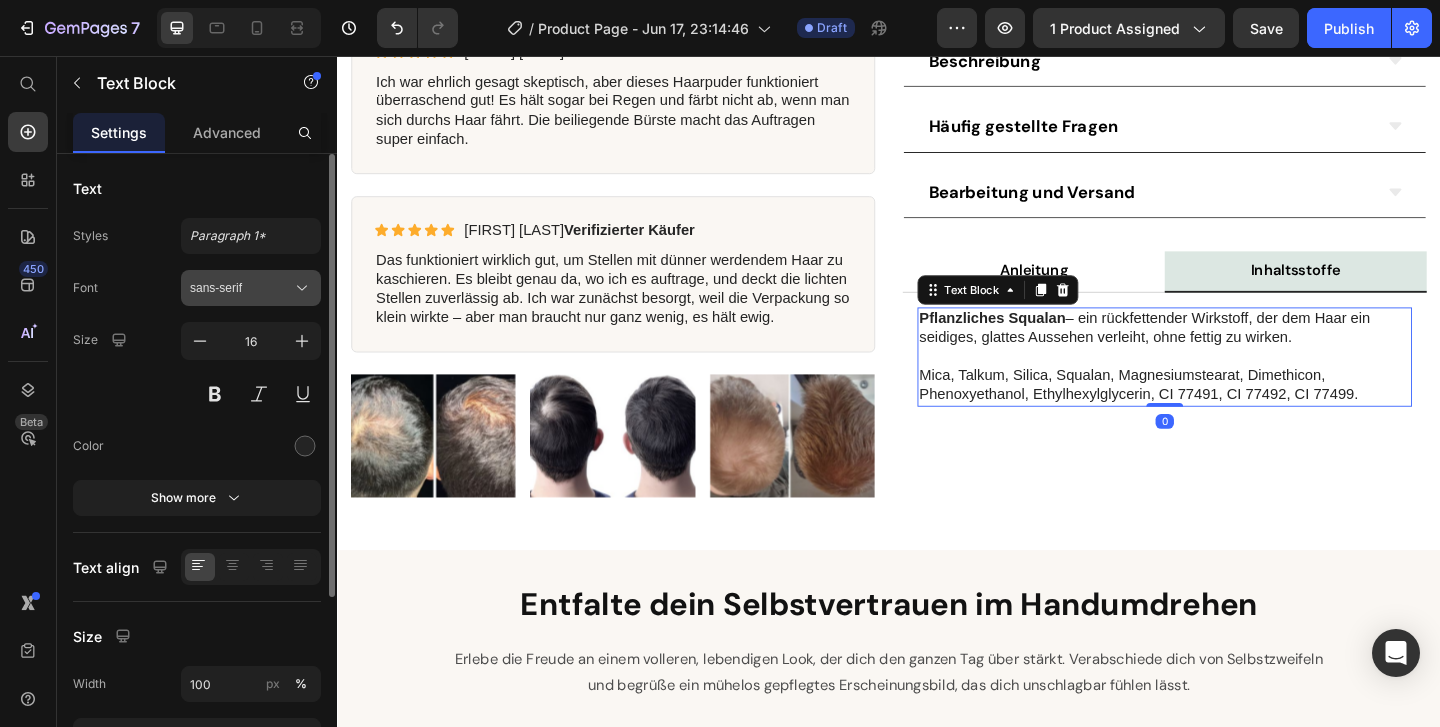 click on "sans-serif" at bounding box center (241, 288) 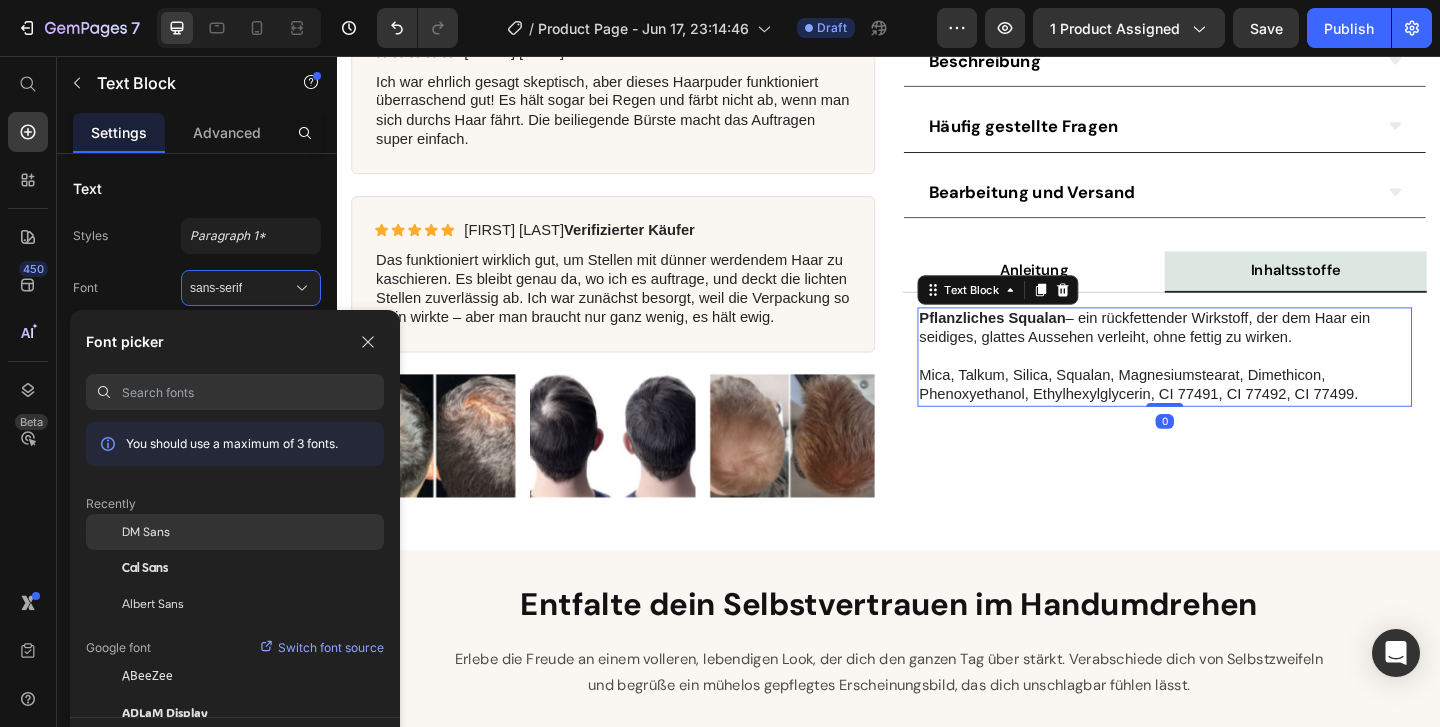 click on "DM Sans" at bounding box center [146, 532] 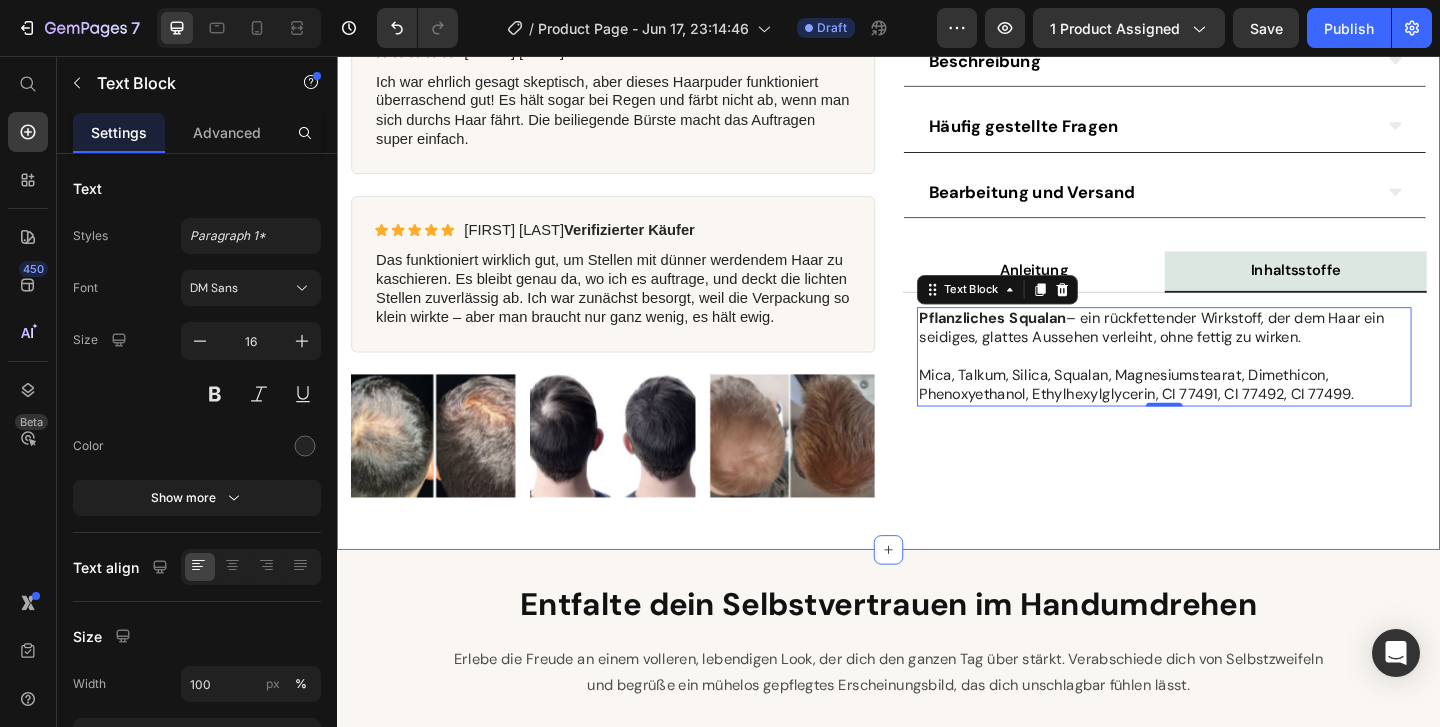 click on "Product Images Sofort sichtbar volleres Haar – in nur 30 Sekunden Heading Dünner werdende Stellen kaschieren, Selbstvertrauen zurückgewinnen und mit einem gepflegten Look rausgehen. Ohne aggressive Chemikalien. Ohne langwierige Routine. Text Block
Selbstvertrauen sofort stärken
Wasser- und schweißresistent
Natürlich wirkende Abdeckung
Ideal für unterwegs anwenden Item List Icon Icon Icon Icon Icon Icon List 2,500+ Verifizierte Bewertungen! Text Block Row €29,99 Product Price €59,99 Product Price Row Bundle & Save Text Block Black Brown Blonde Grey 1 Vollum Hair Filler Powder 1 Vollum Hair Filler Powder 1 Vollum Hair Filler Powder 1+1 GRATIS Vollum Haarauffüllpuder 1+1 GRATIS Vollum Haarauffüllpuder 1+1 GRATIS Vollum Haarauffüllpuder 2+2 GRATIS Vollum Haarauffüllpuder 2+2 GRATIS Vollum Haarauffüllpuder 2+2 GRATIS Vollum Haarauffüllpuder Product Variants & Swatches Text Block In den Warenkorb Add to Cart" at bounding box center [937, -128] 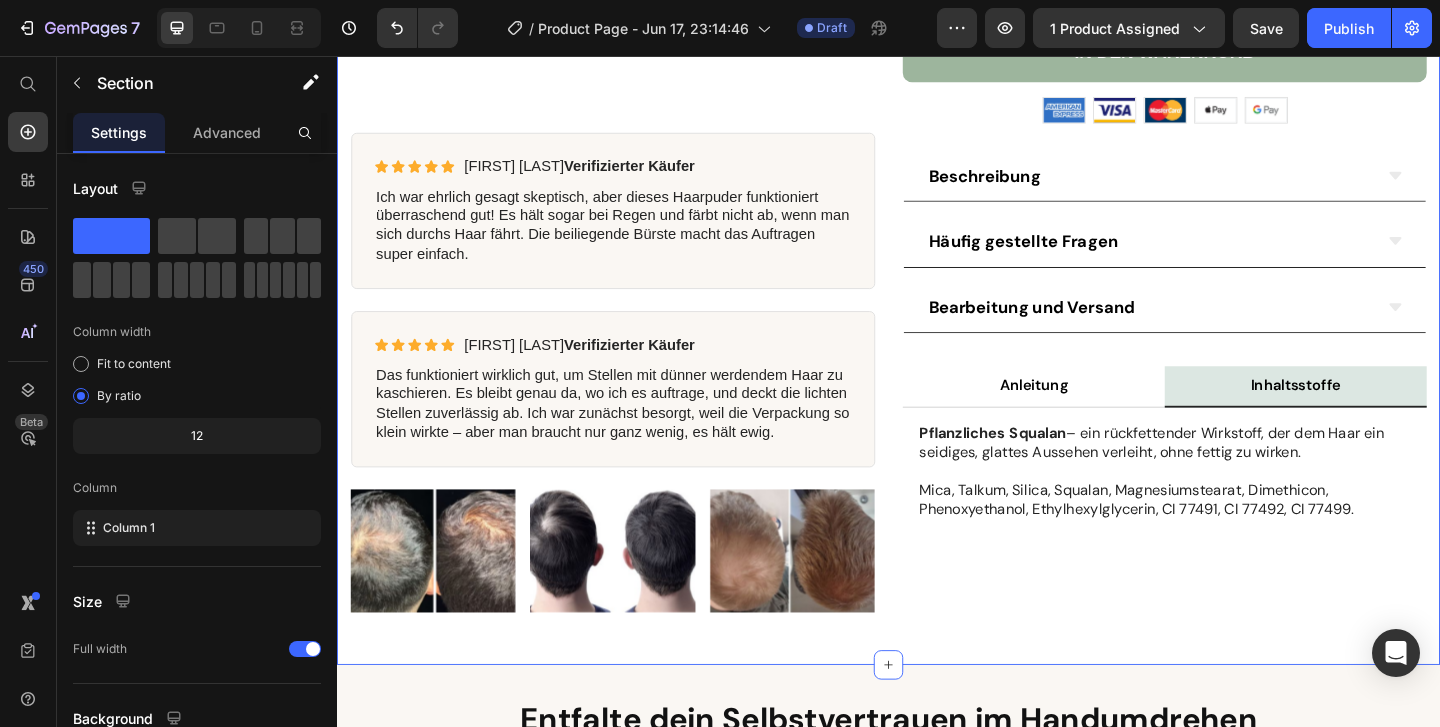 scroll, scrollTop: 893, scrollLeft: 0, axis: vertical 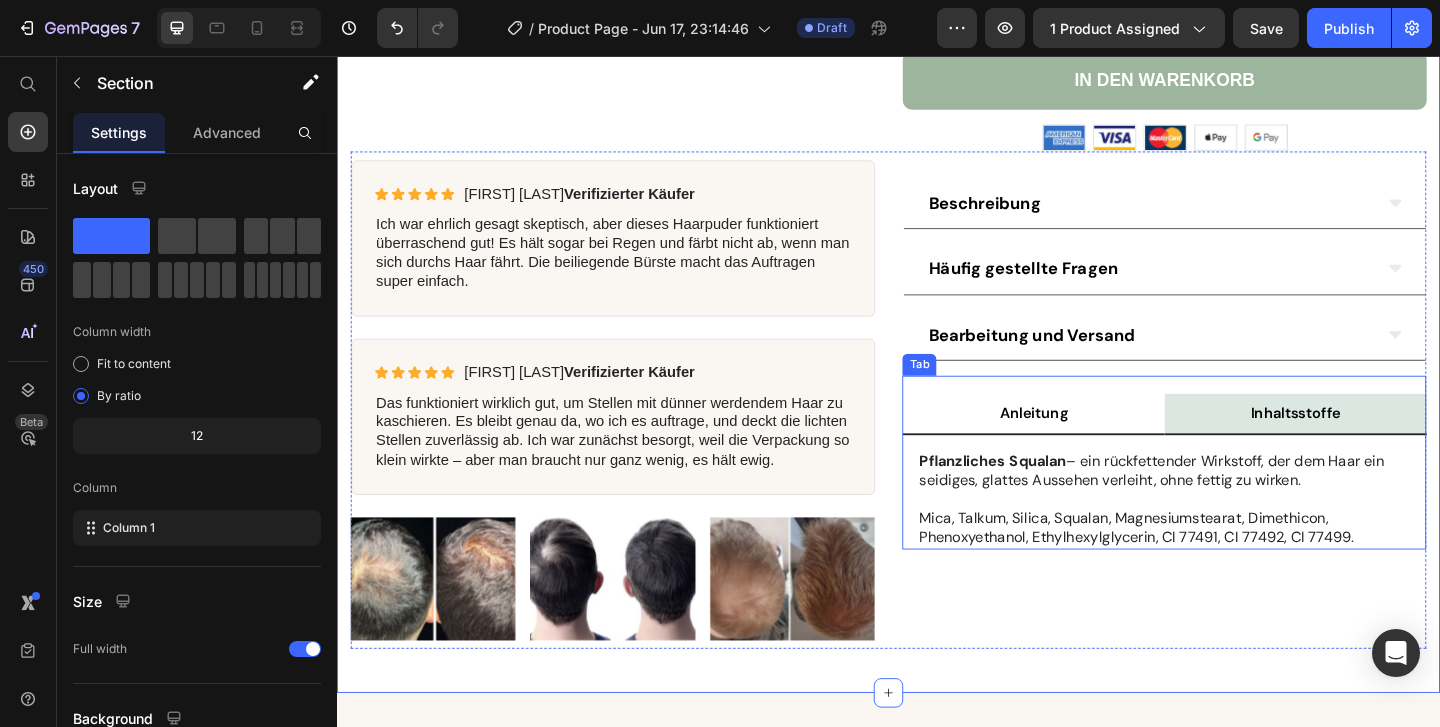 click on "Anleitung" at bounding box center [1095, 444] 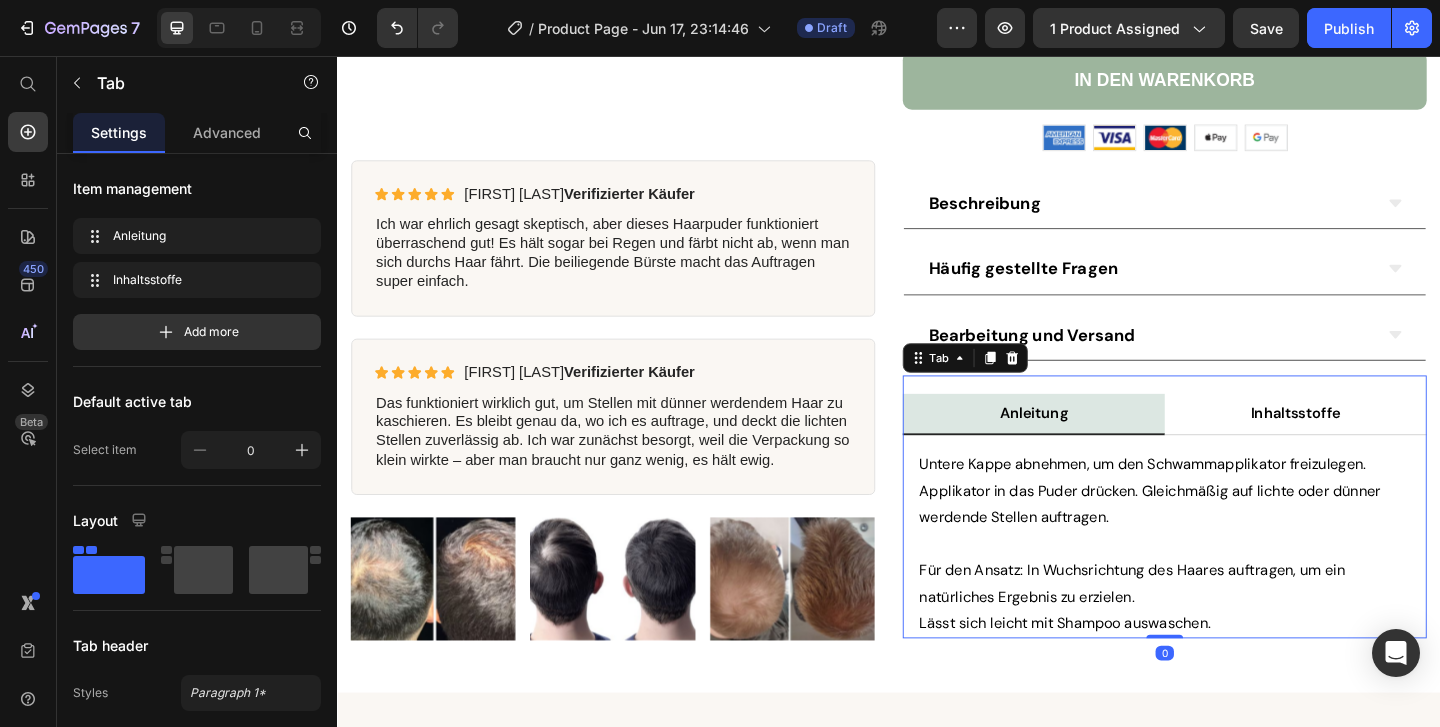 click on "Anleitung" at bounding box center [1094, 445] 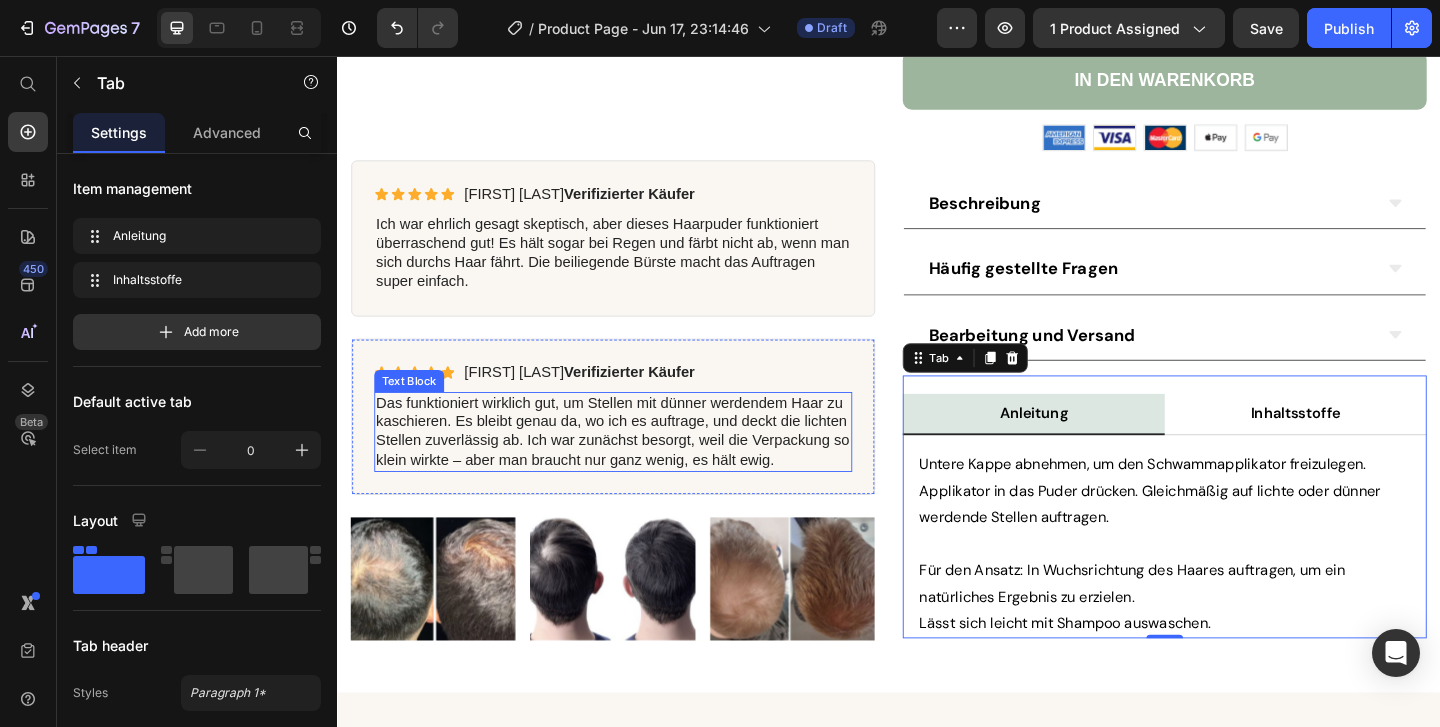 click on "Das funktioniert wirklich gut, um Stellen mit dünner werdendem Haar zu kaschieren. Es bleibt genau da, wo ich es auftrage, und deckt die lichten Stellen zuverlässig ab. Ich war zunächst besorgt, weil die Verpackung so klein wirkte – aber man braucht nur ganz wenig, es hält ewig." at bounding box center (637, 464) 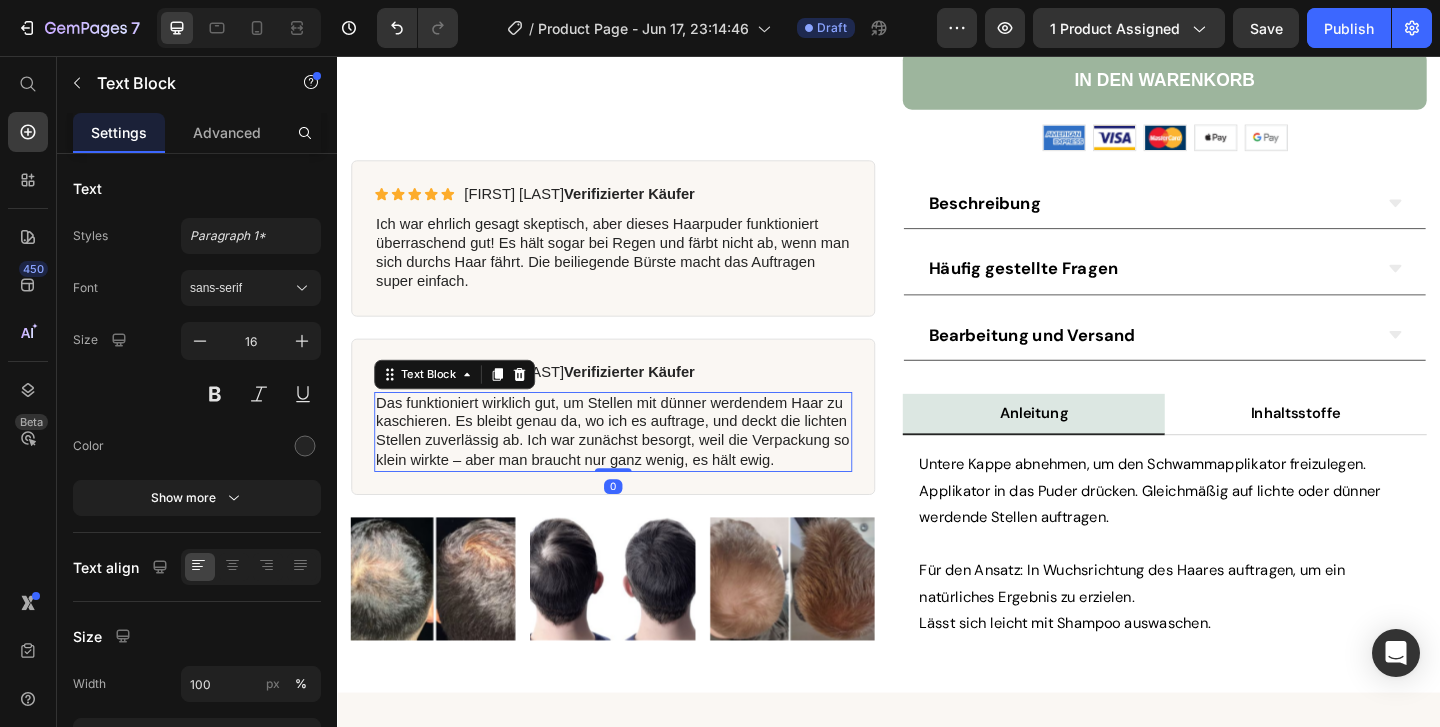 click on "Das funktioniert wirklich gut, um Stellen mit dünner werdendem Haar zu kaschieren. Es bleibt genau da, wo ich es auftrage, und deckt die lichten Stellen zuverlässig ab. Ich war zunächst besorgt, weil die Verpackung so klein wirkte – aber man braucht nur ganz wenig, es hält ewig." at bounding box center [637, 464] 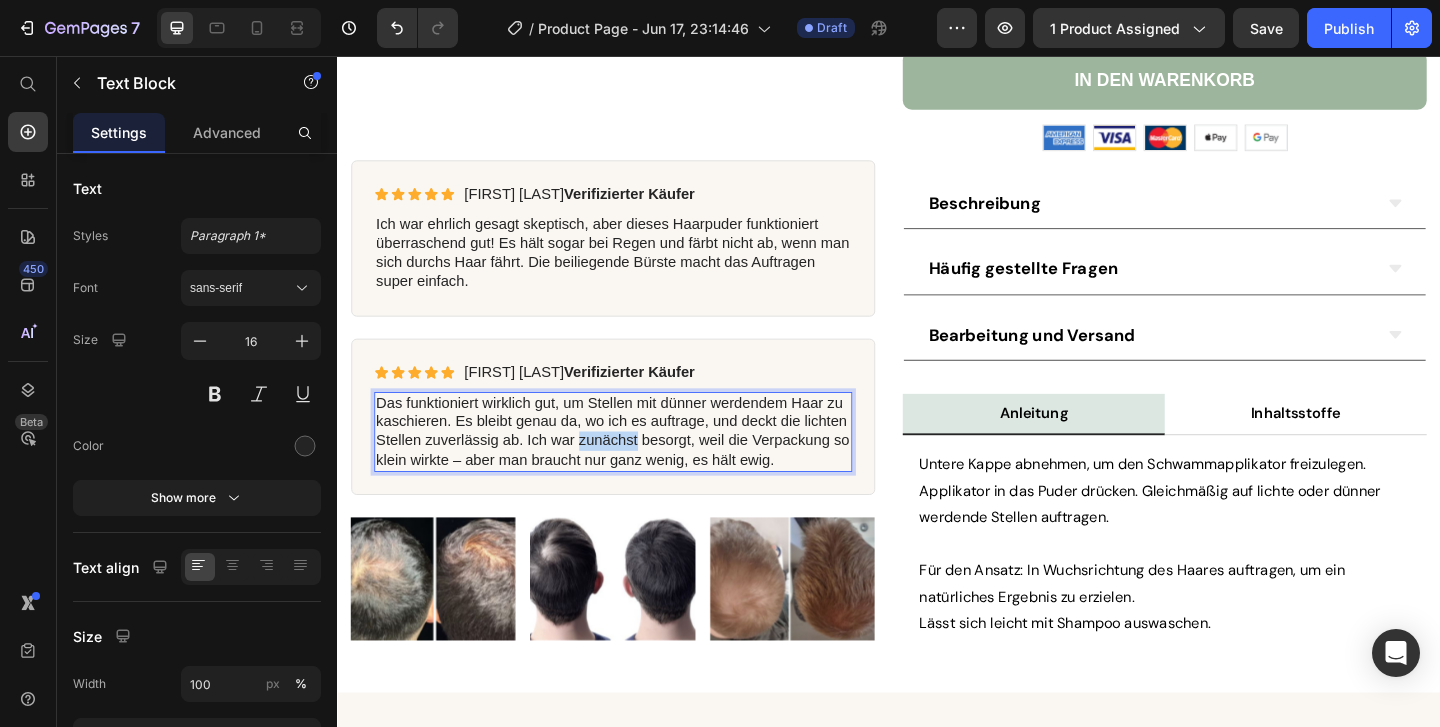 click on "Das funktioniert wirklich gut, um Stellen mit dünner werdendem Haar zu kaschieren. Es bleibt genau da, wo ich es auftrage, und deckt die lichten Stellen zuverlässig ab. Ich war zunächst besorgt, weil die Verpackung so klein wirkte – aber man braucht nur ganz wenig, es hält ewig." at bounding box center (637, 464) 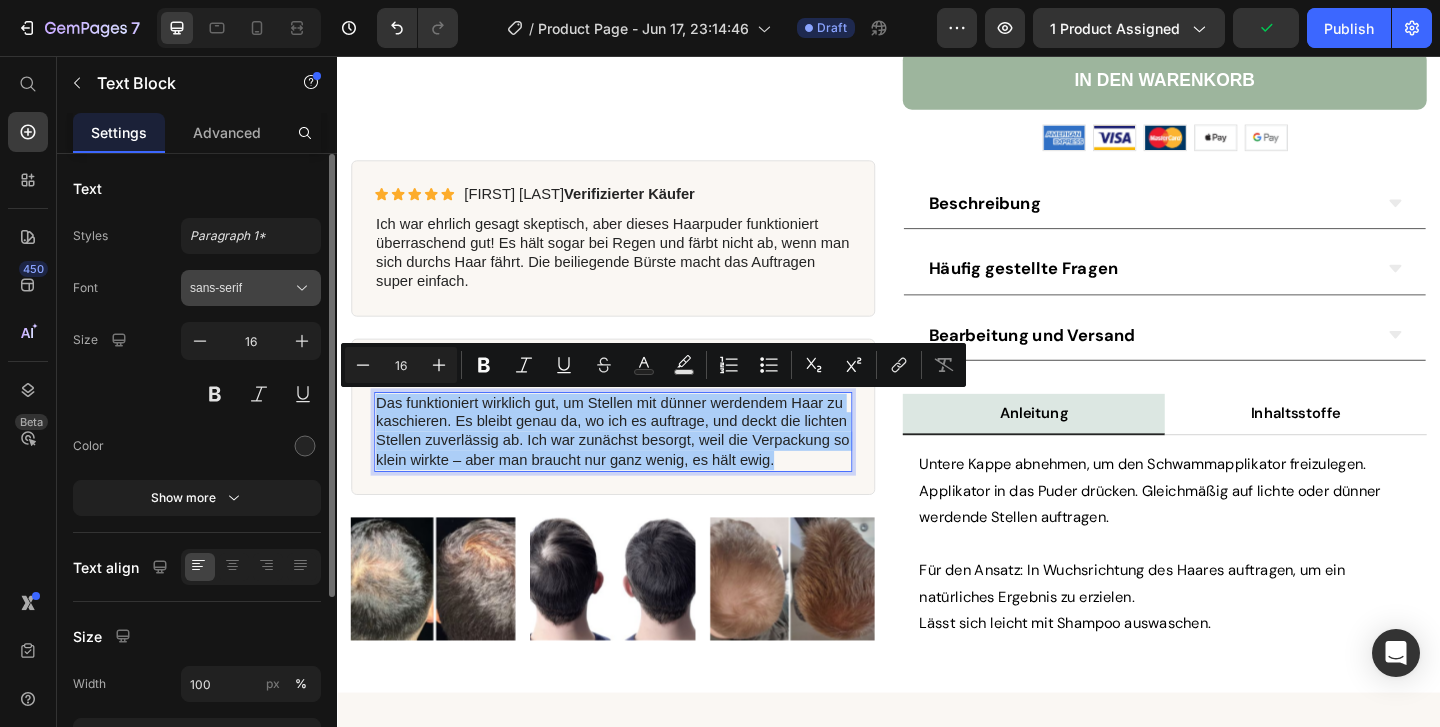 click on "sans-serif" at bounding box center (241, 288) 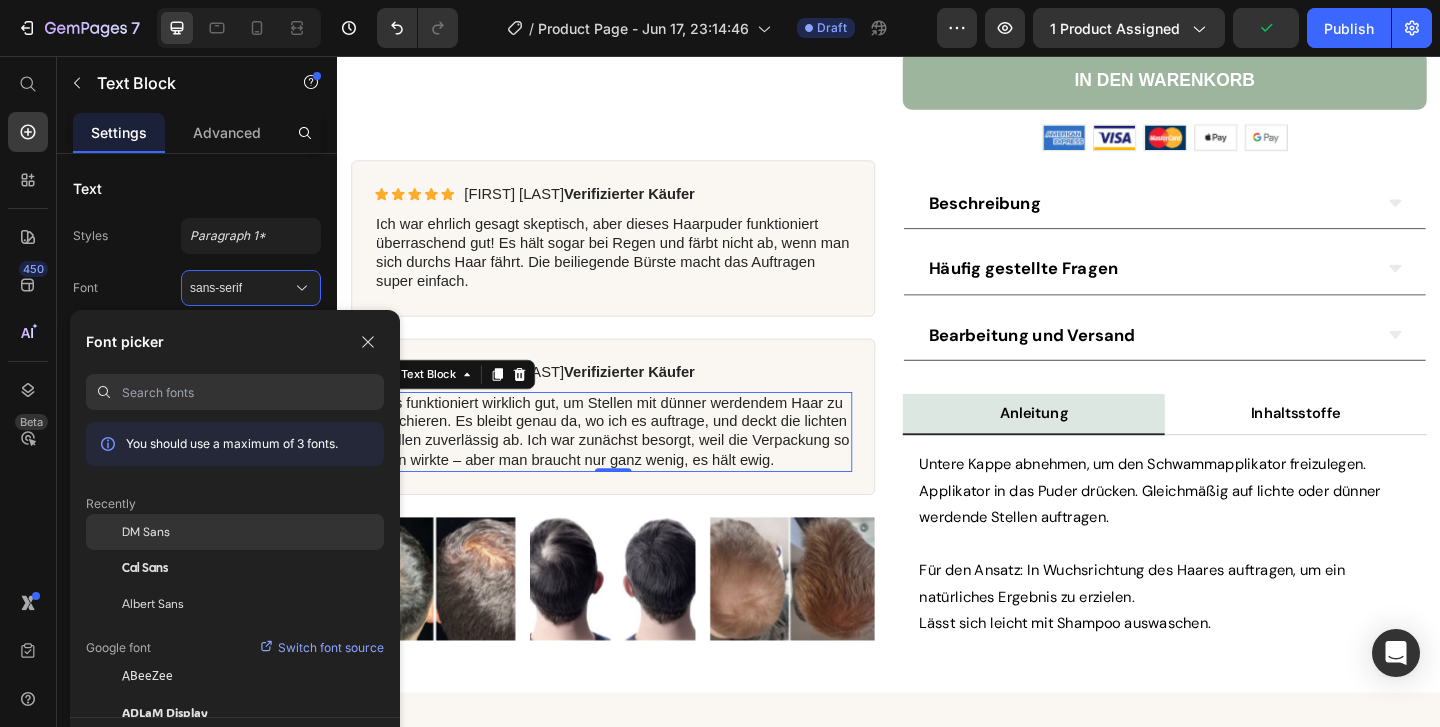 click on "DM Sans" 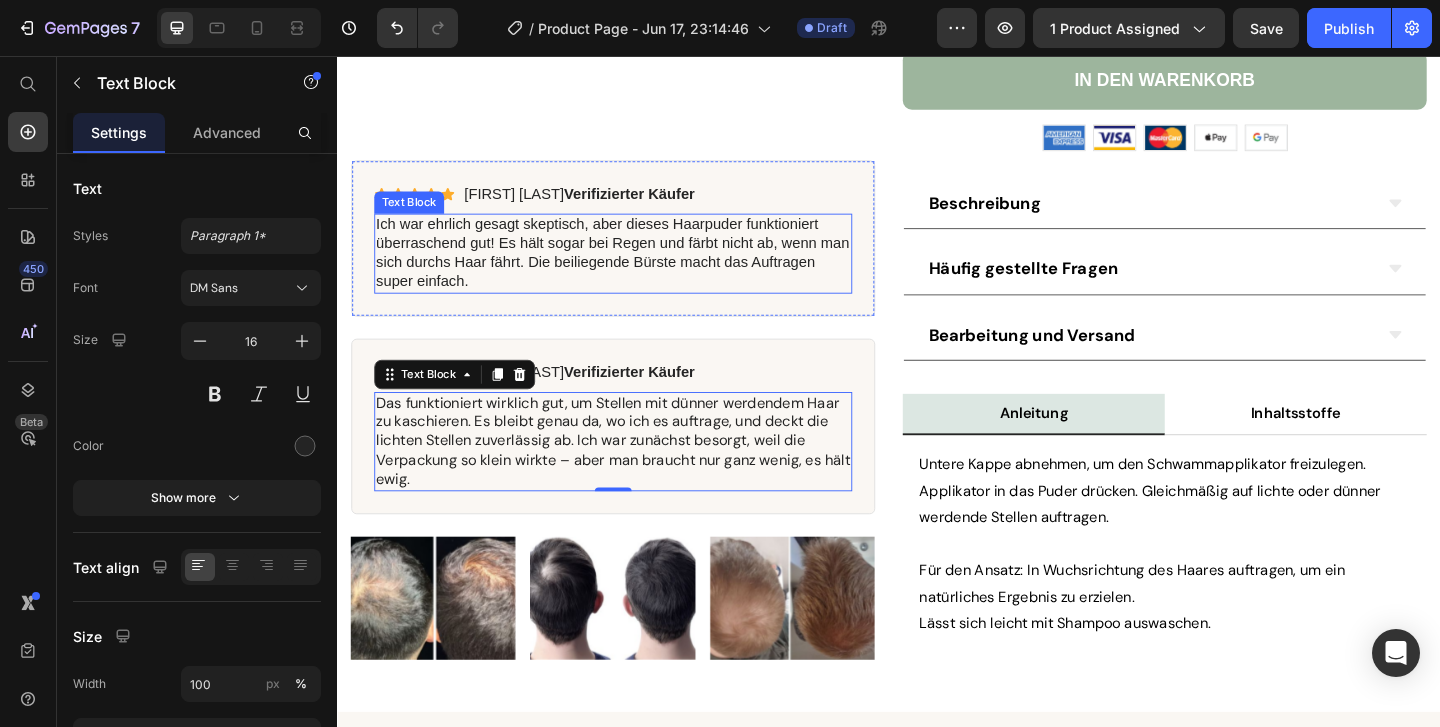 click on "Ich war ehrlich gesagt skeptisch, aber dieses Haarpuder funktioniert überraschend gut! Es hält sogar bei Regen und färbt nicht ab, wenn man sich durchs Haar fährt. Die beiliegende Bürste macht das Auftragen super einfach." at bounding box center (637, 270) 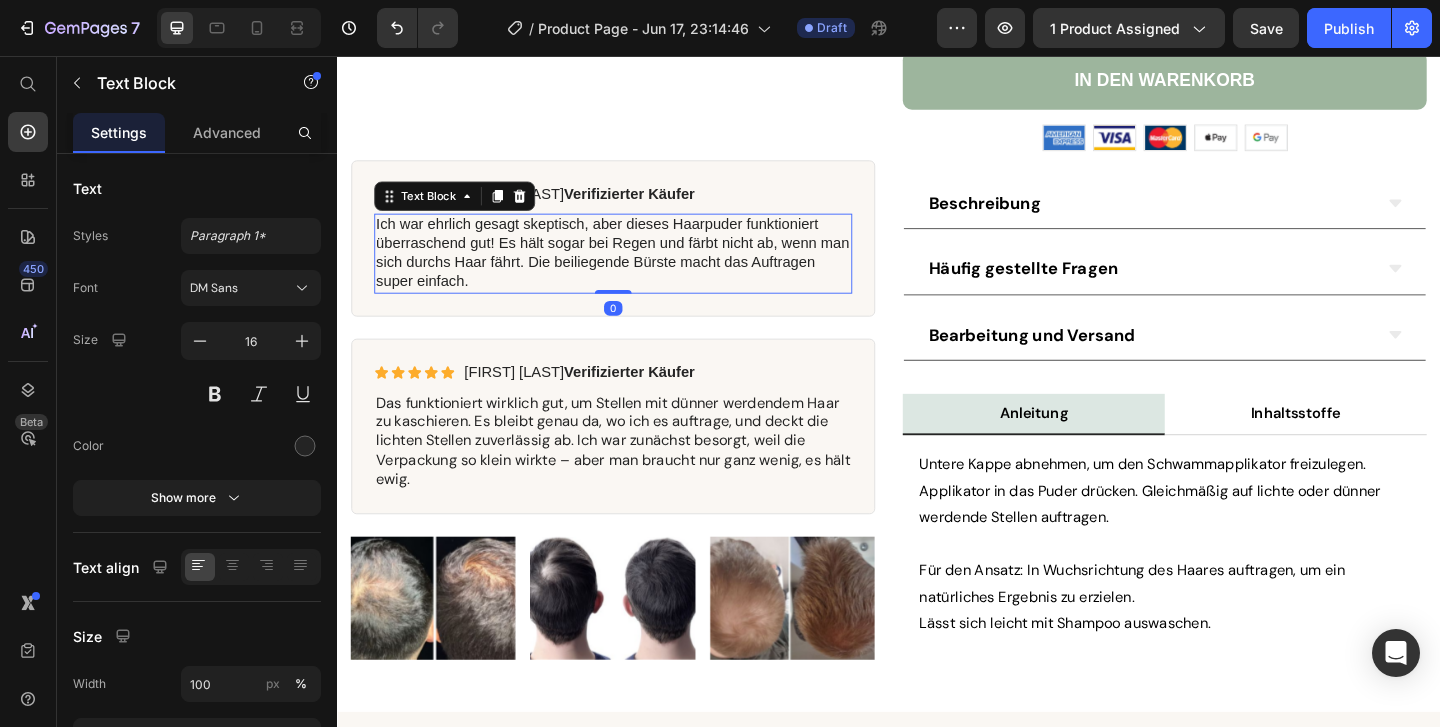 click on "Ich war ehrlich gesagt skeptisch, aber dieses Haarpuder funktioniert überraschend gut! Es hält sogar bei Regen und färbt nicht ab, wenn man sich durchs Haar fährt. Die beiliegende Bürste macht das Auftragen super einfach." at bounding box center [637, 270] 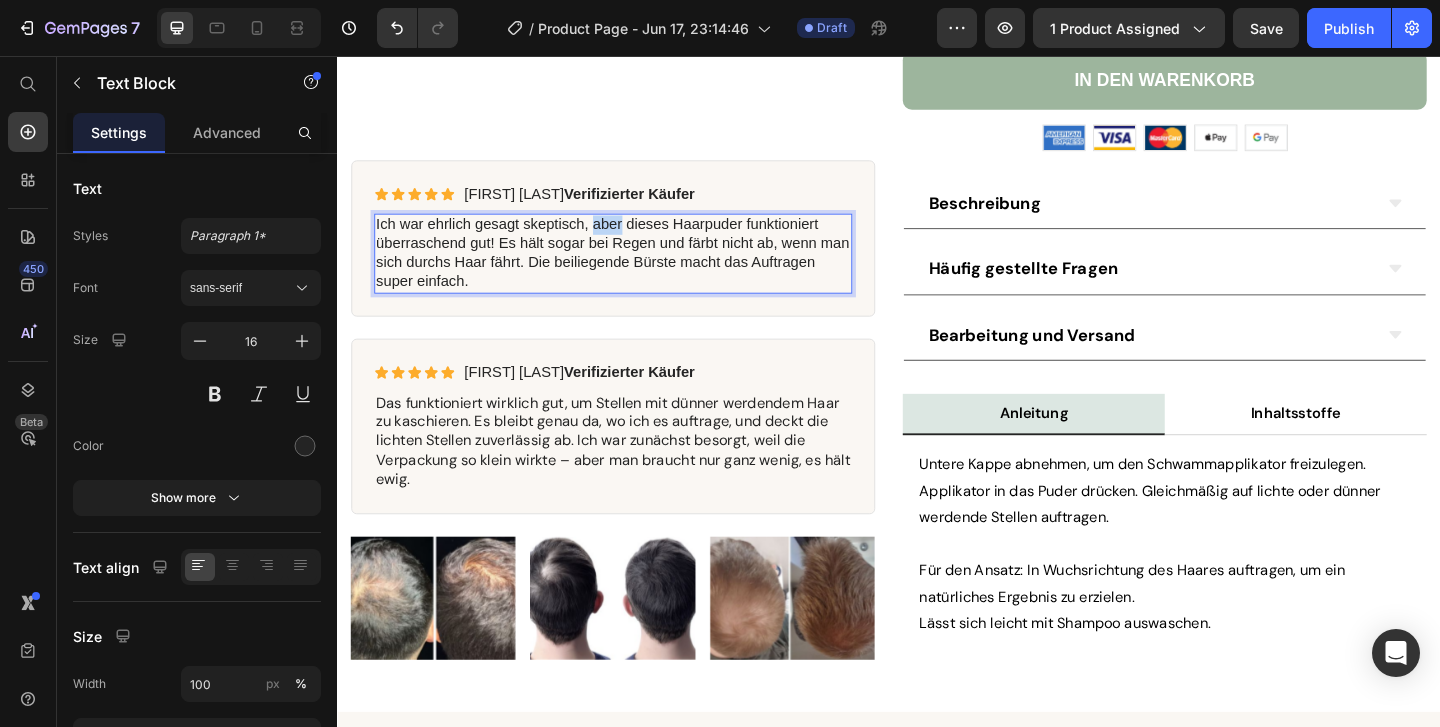 click on "Ich war ehrlich gesagt skeptisch, aber dieses Haarpuder funktioniert überraschend gut! Es hält sogar bei Regen und färbt nicht ab, wenn man sich durchs Haar fährt. Die beiliegende Bürste macht das Auftragen super einfach." at bounding box center (637, 270) 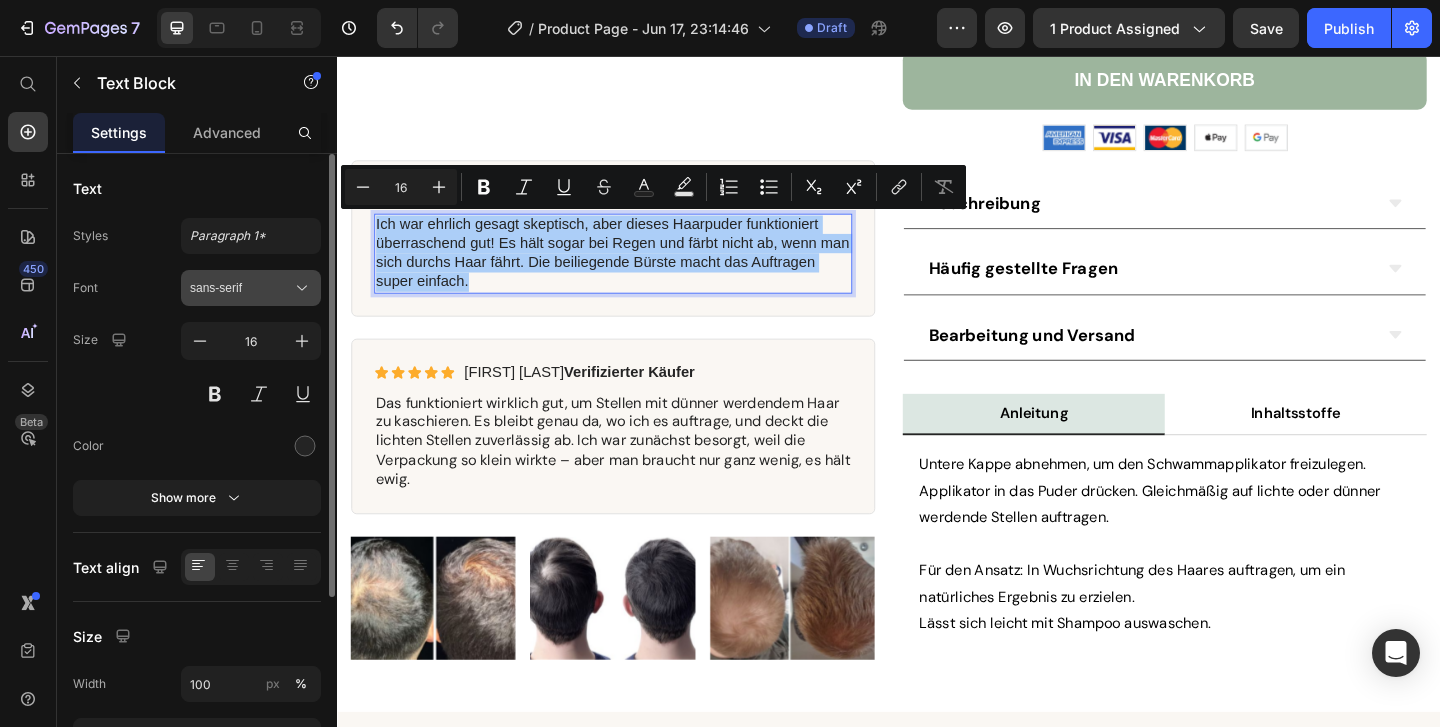 click on "sans-serif" at bounding box center [241, 288] 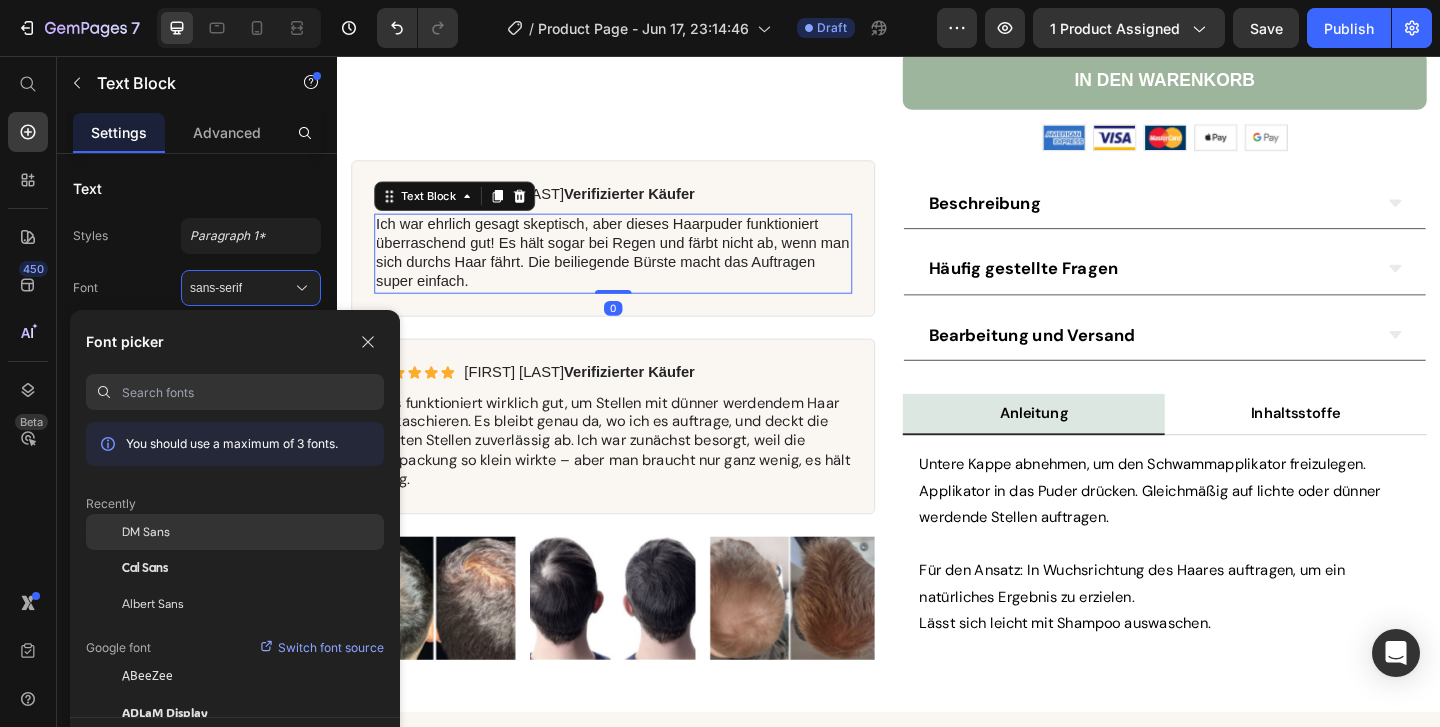 click on "DM Sans" 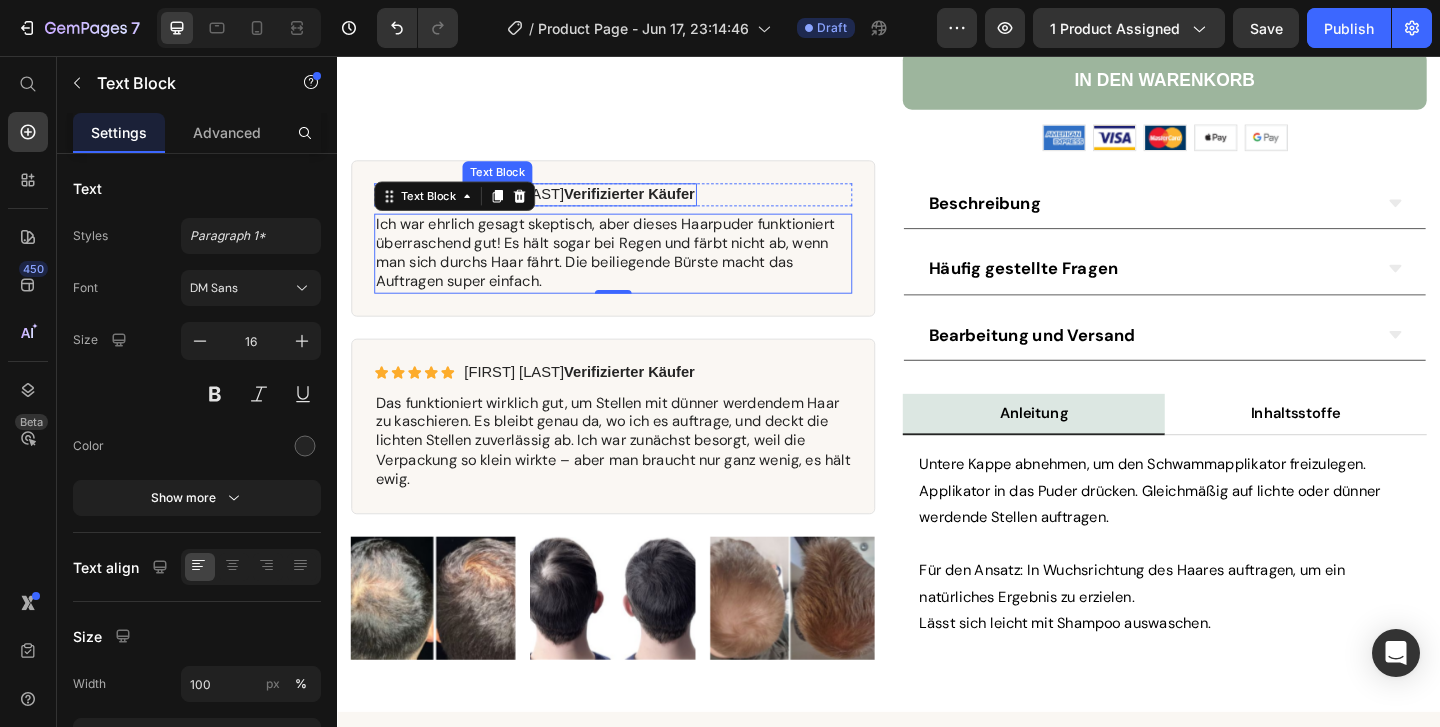 click on "Verifizierter Käufer" at bounding box center (654, 205) 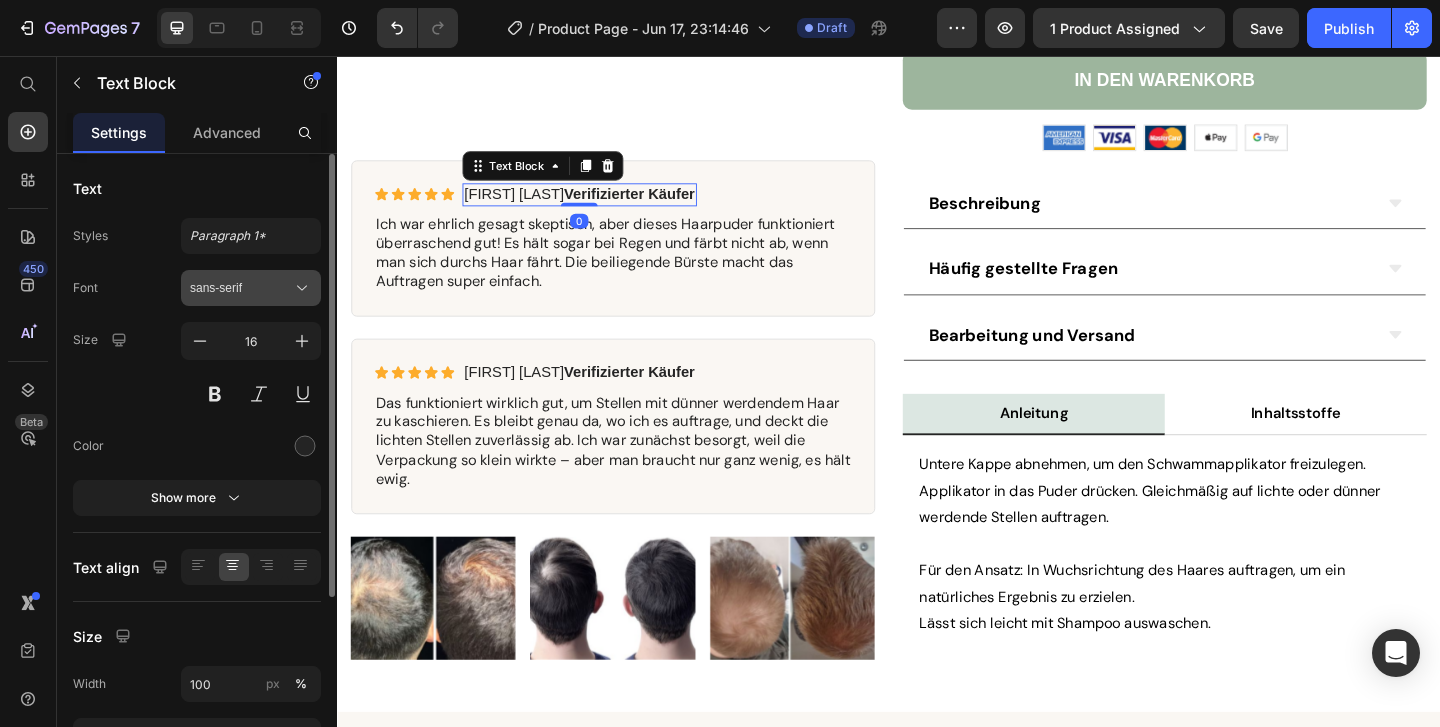 click on "sans-serif" at bounding box center [241, 288] 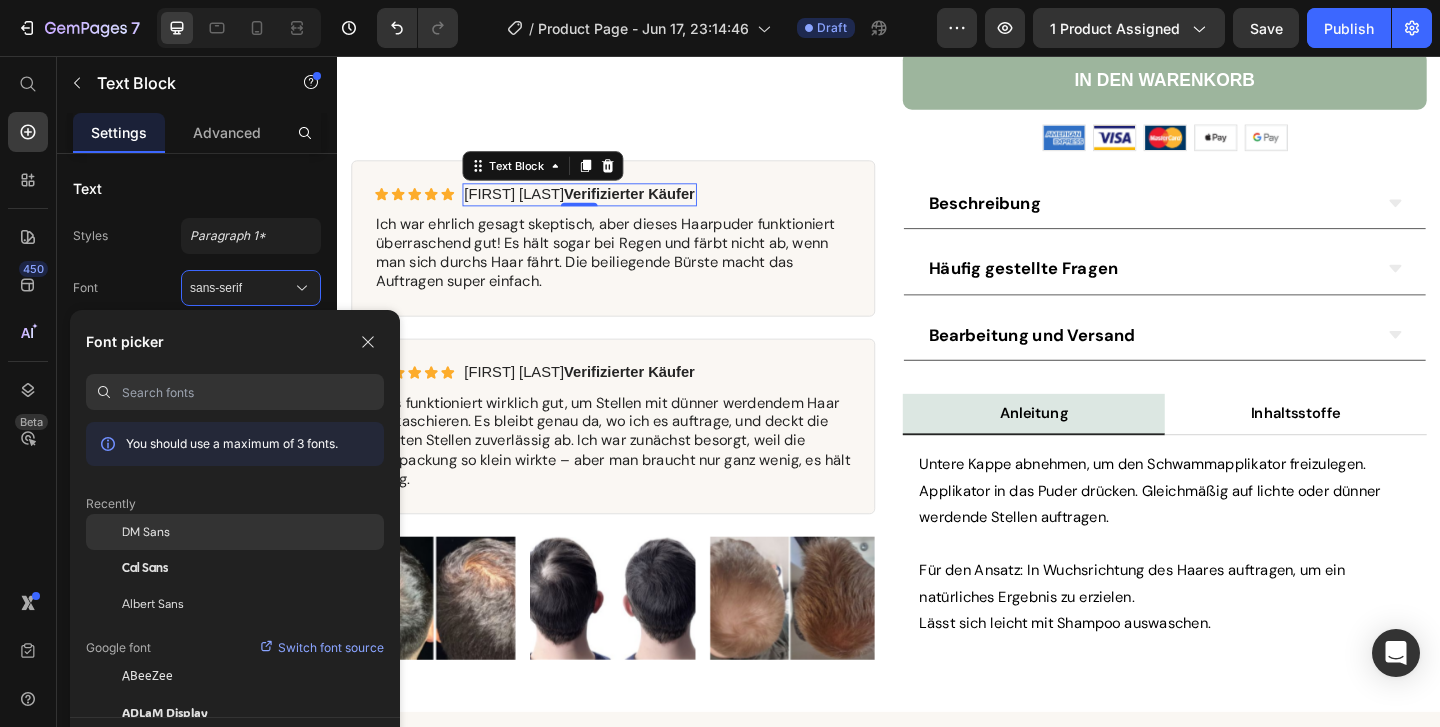 click on "DM Sans" 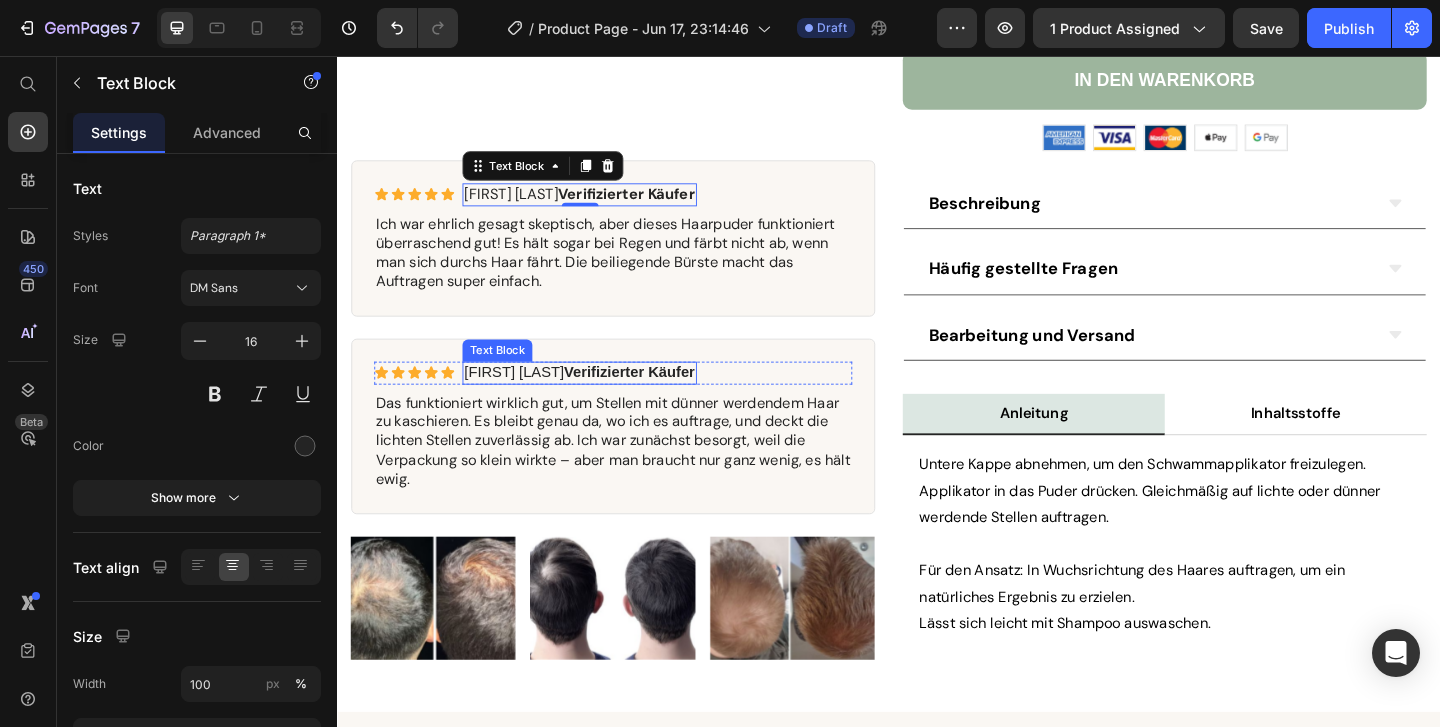 click on "Verifizierter Käufer" at bounding box center (654, 399) 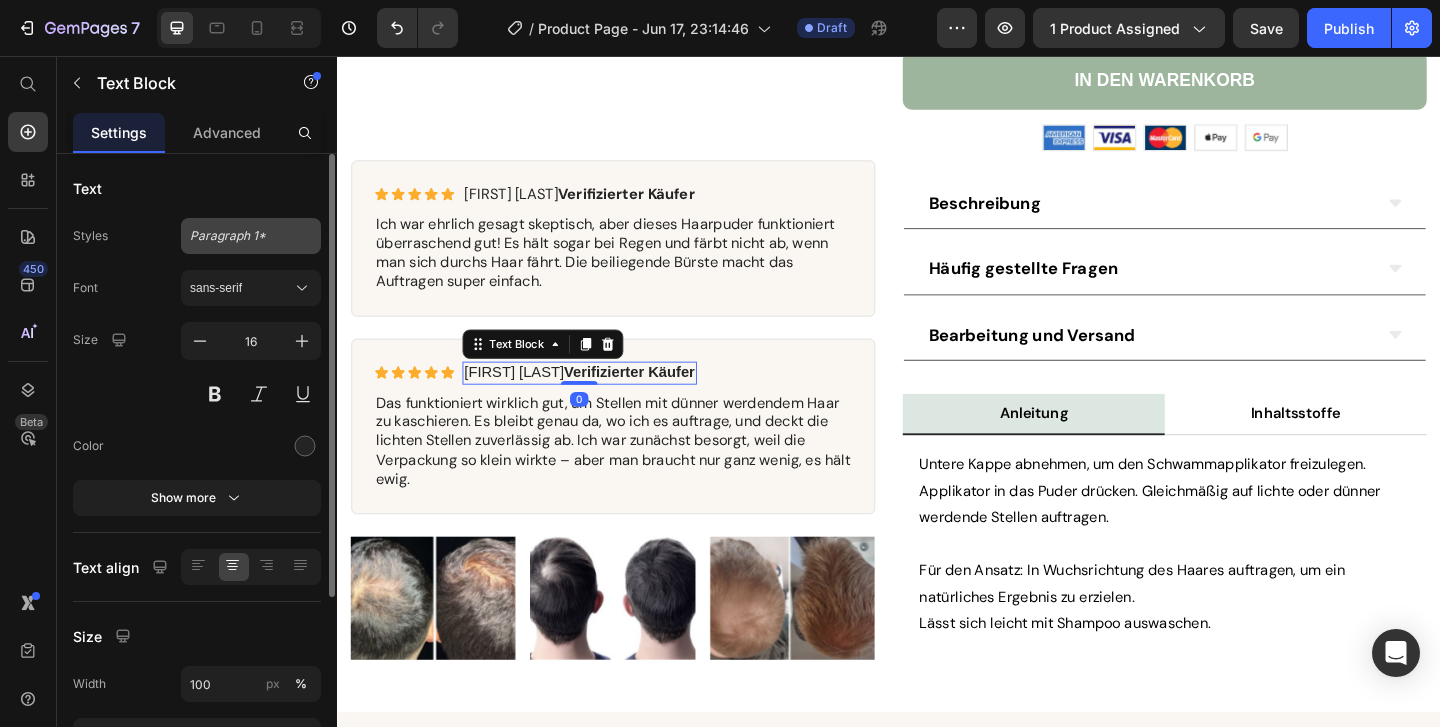 click on "Paragraph 1*" 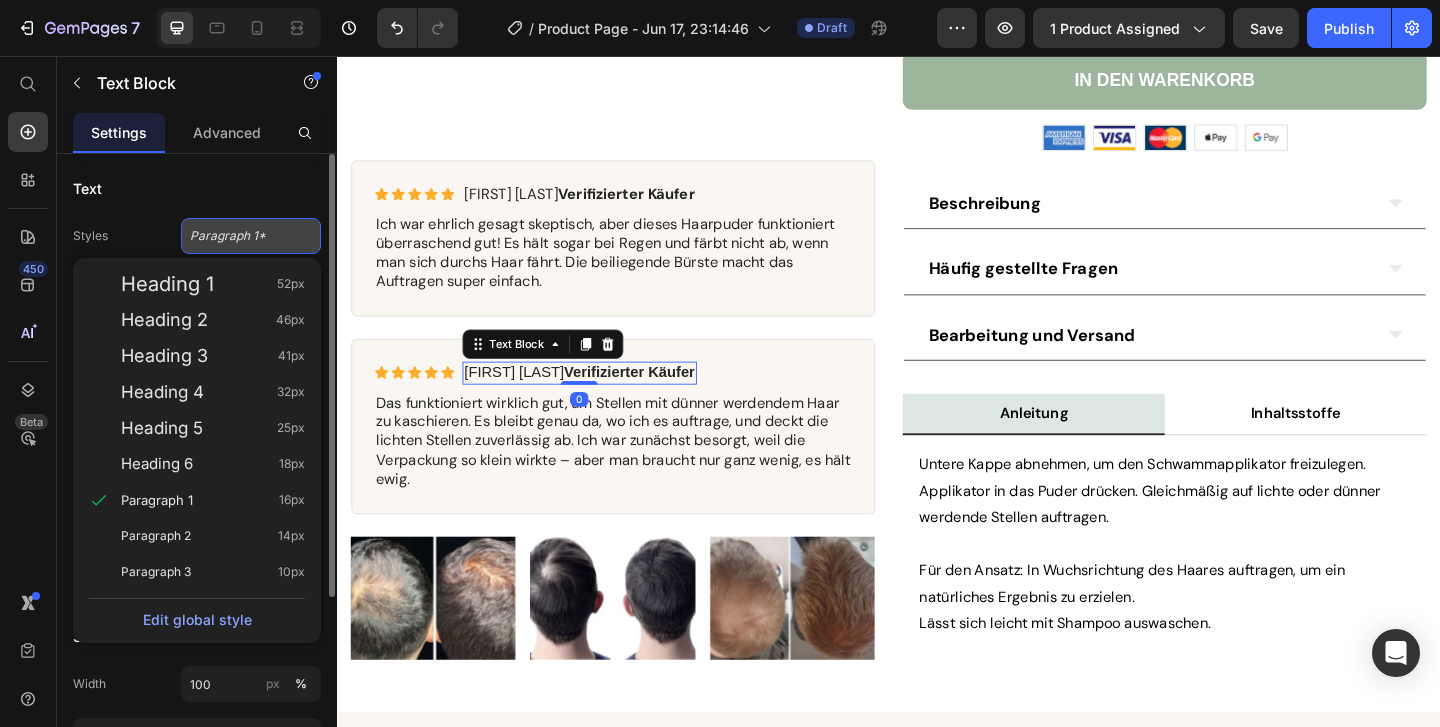 click on "Paragraph 1*" 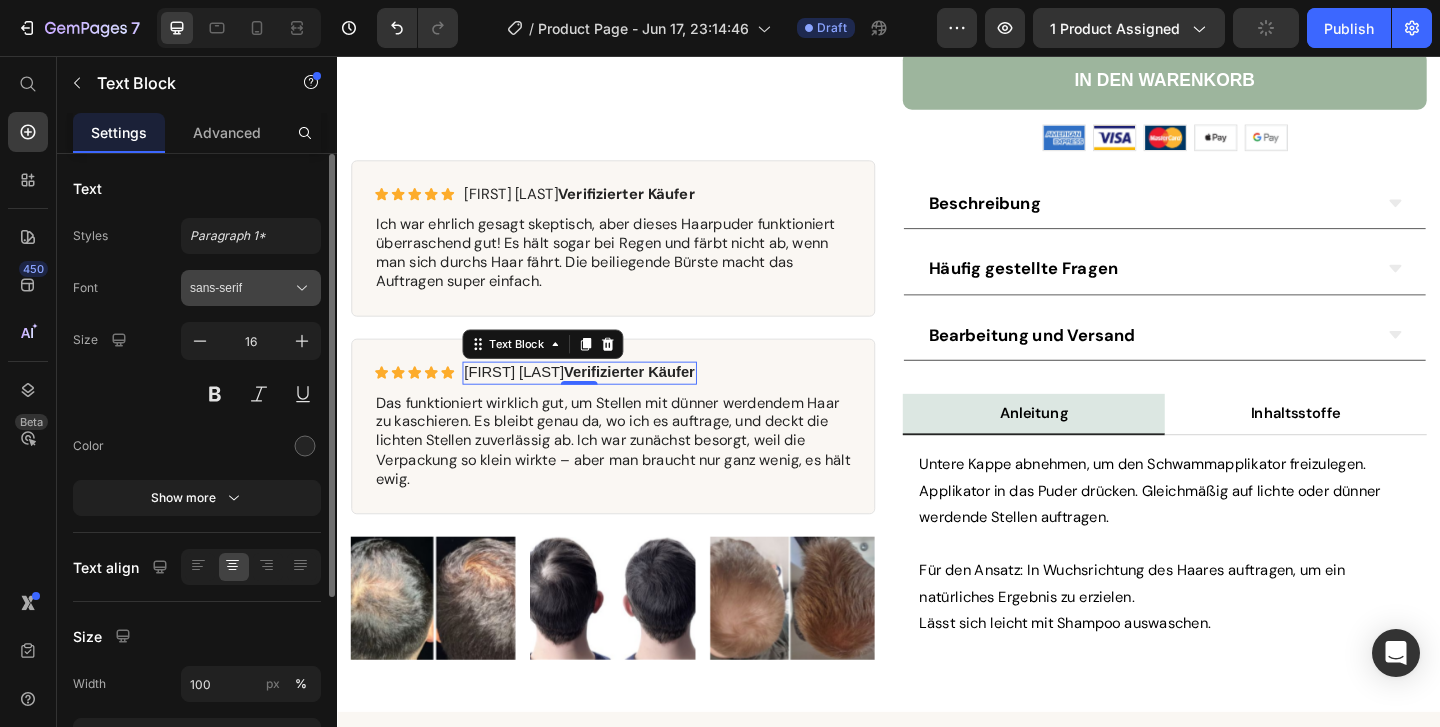 click on "sans-serif" at bounding box center [241, 288] 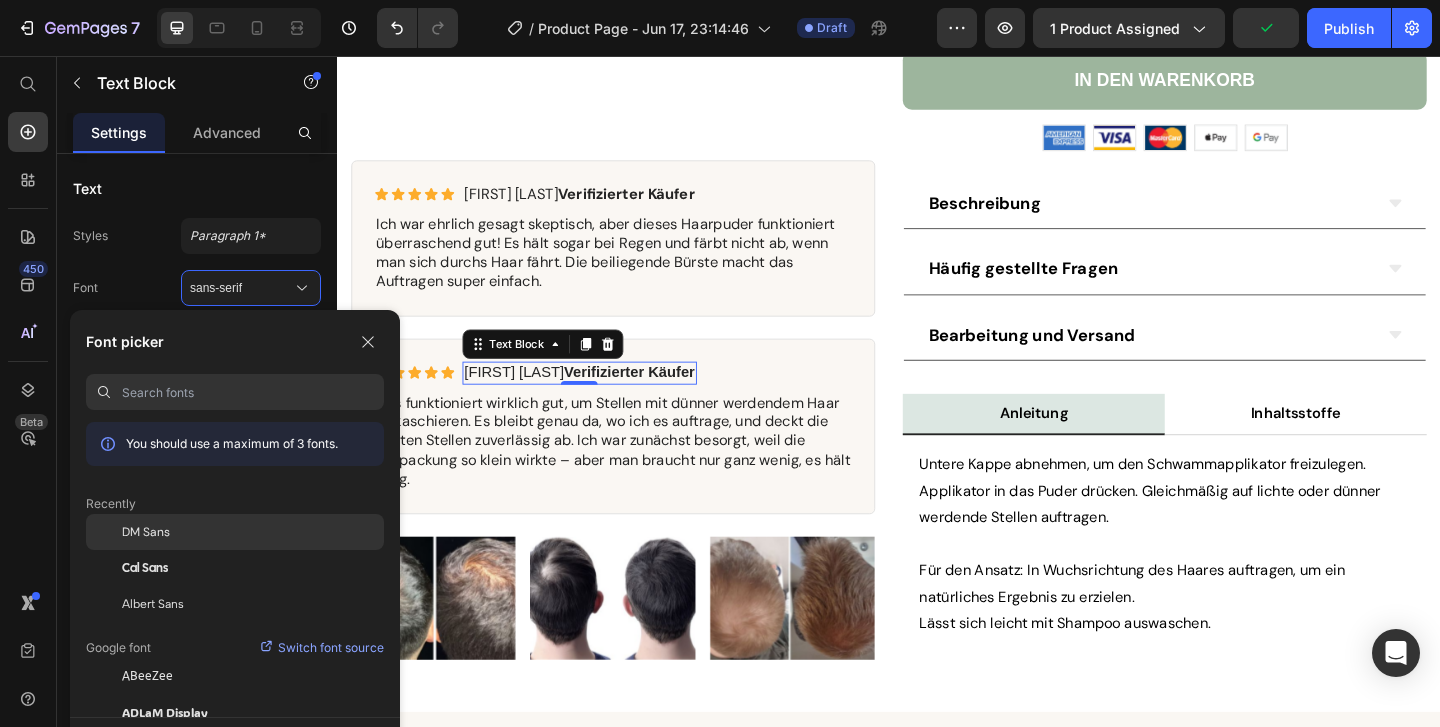 click on "DM Sans" at bounding box center (146, 532) 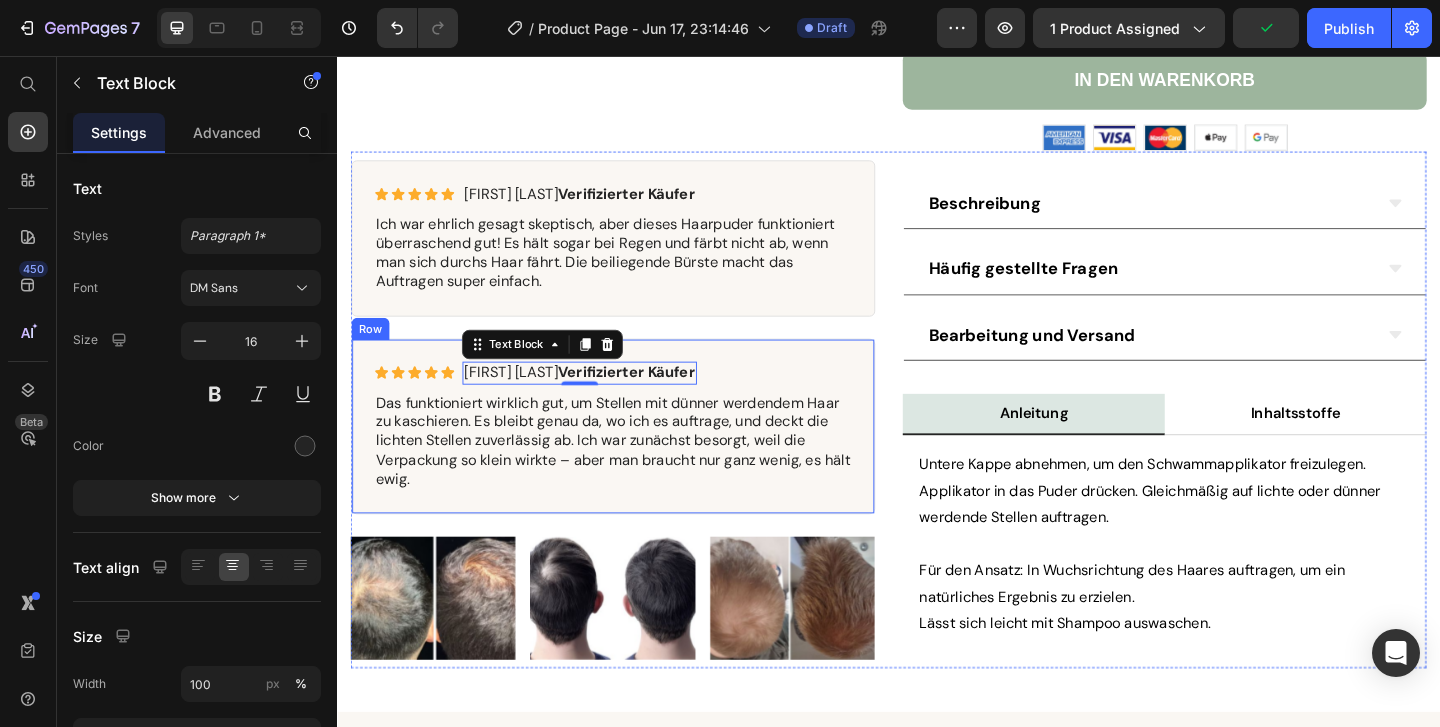 click on "Icon Icon Icon Icon Icon Icon List Hans S.  Verifizierter Käufer Text Block   0 Row Das funktioniert wirklich gut, um Stellen mit dünner werdendem Haar zu kaschieren. Es bleibt genau da, wo ich es auftrage, und deckt die lichten Stellen zuverlässig ab. Ich war zunächst besorgt, weil die Verpackung so klein wirkte – aber man braucht nur ganz wenig, es hält ewig. Text Block Row" at bounding box center (637, 458) 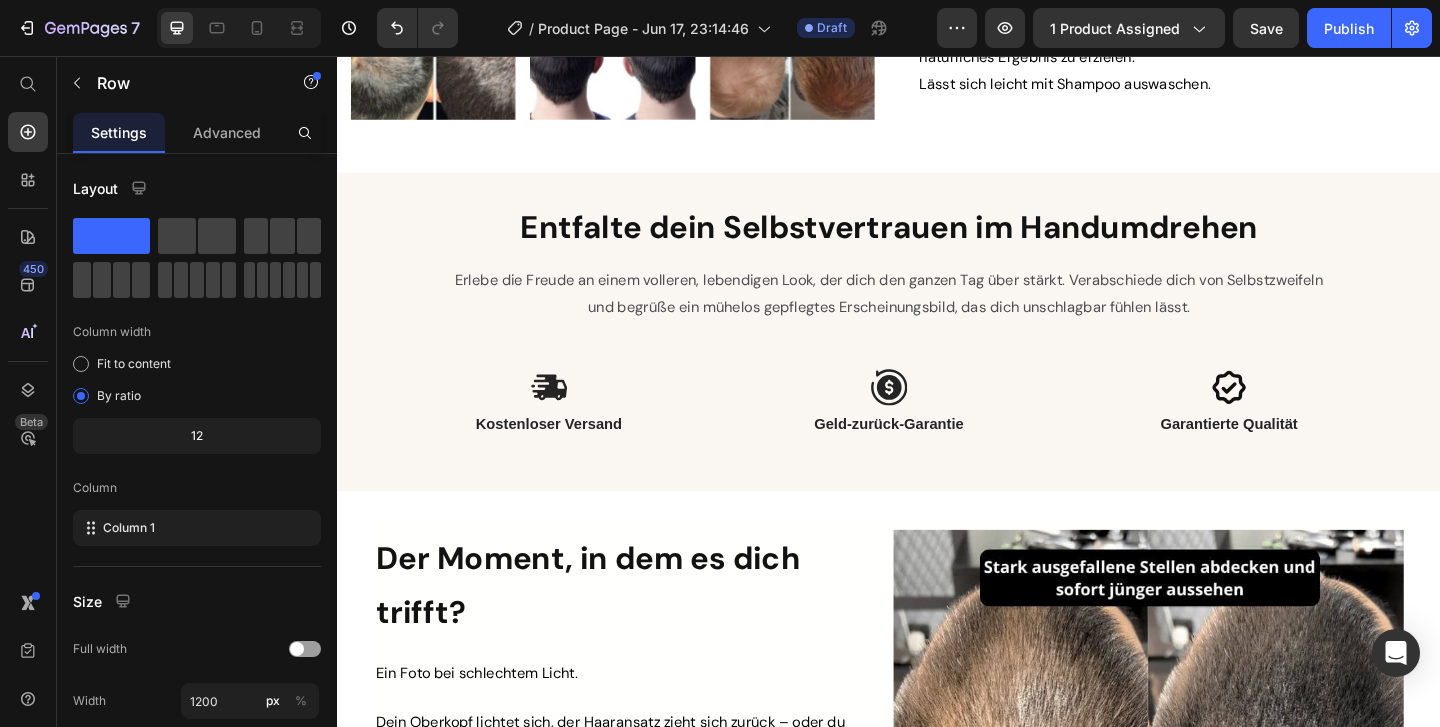 scroll, scrollTop: 1429, scrollLeft: 0, axis: vertical 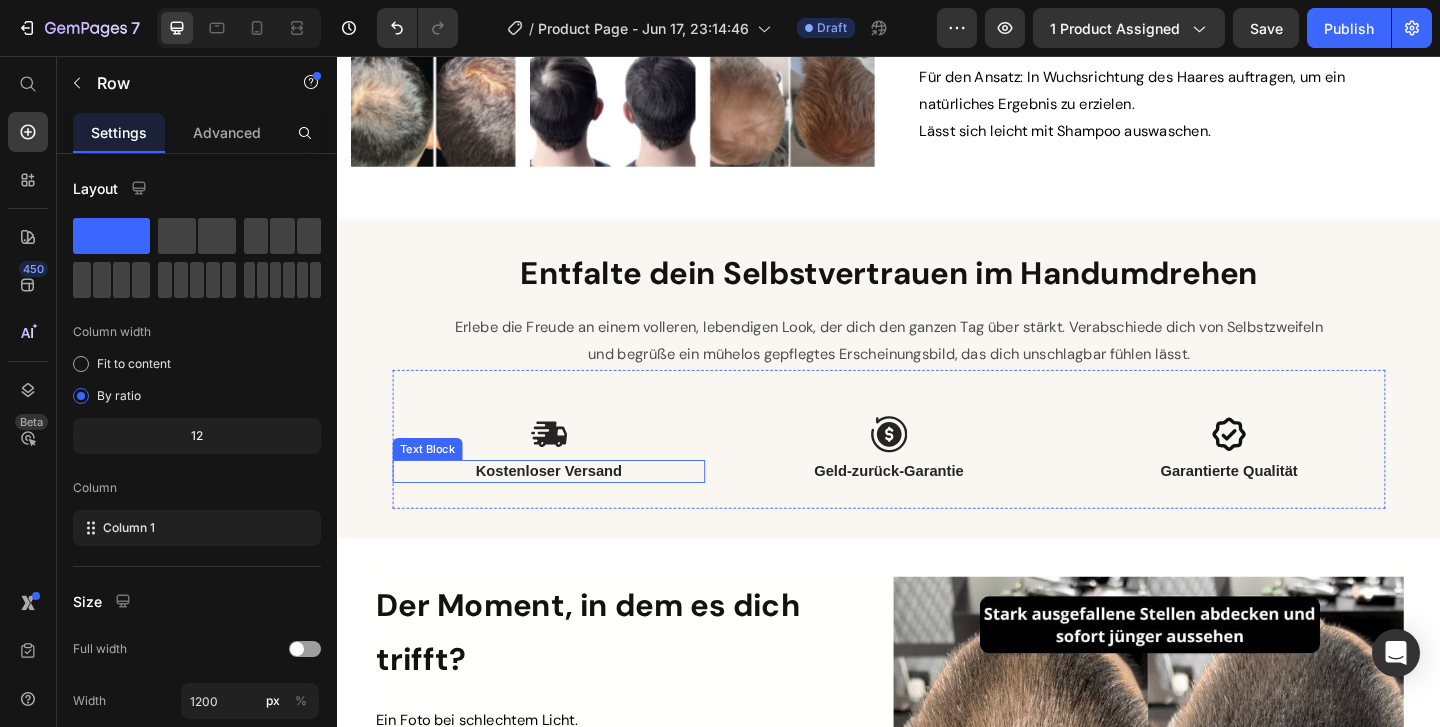 click on "Kostenloser Versand" at bounding box center (567, 507) 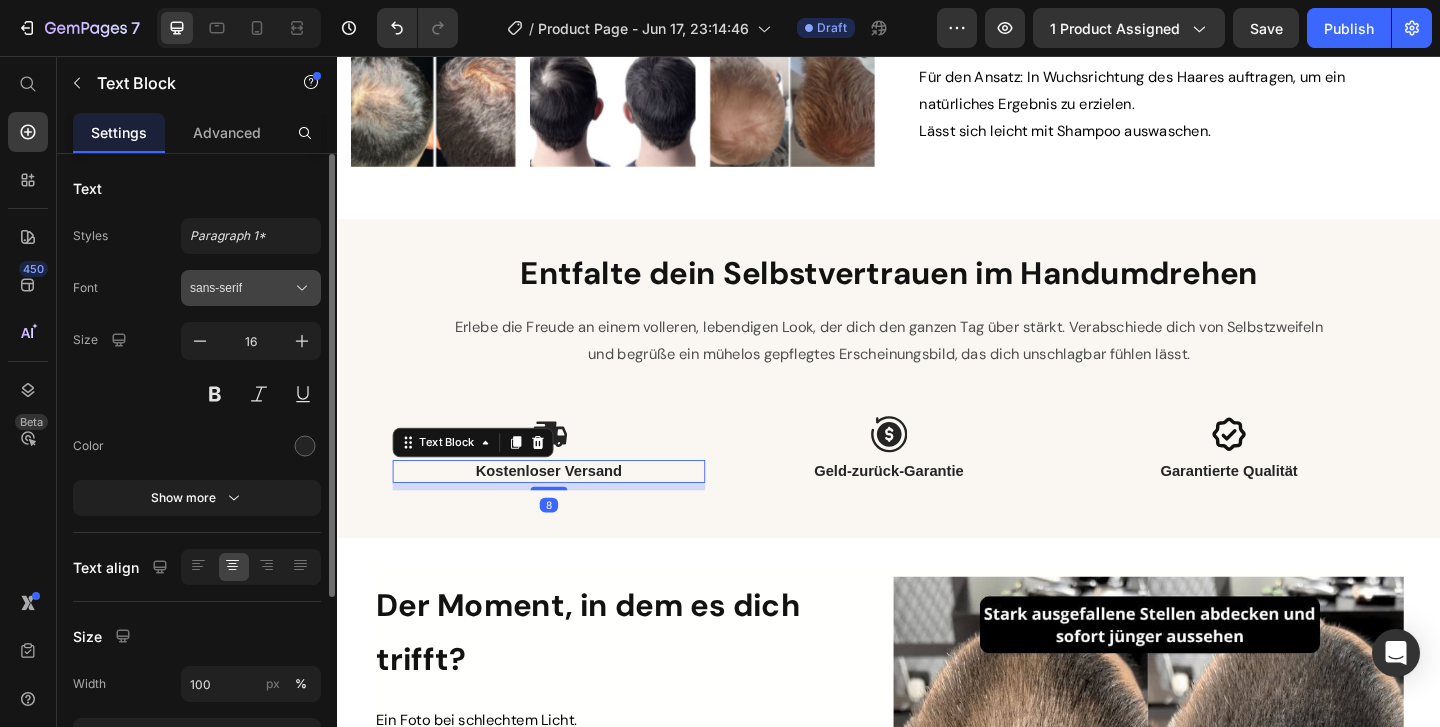 click on "sans-serif" at bounding box center (241, 288) 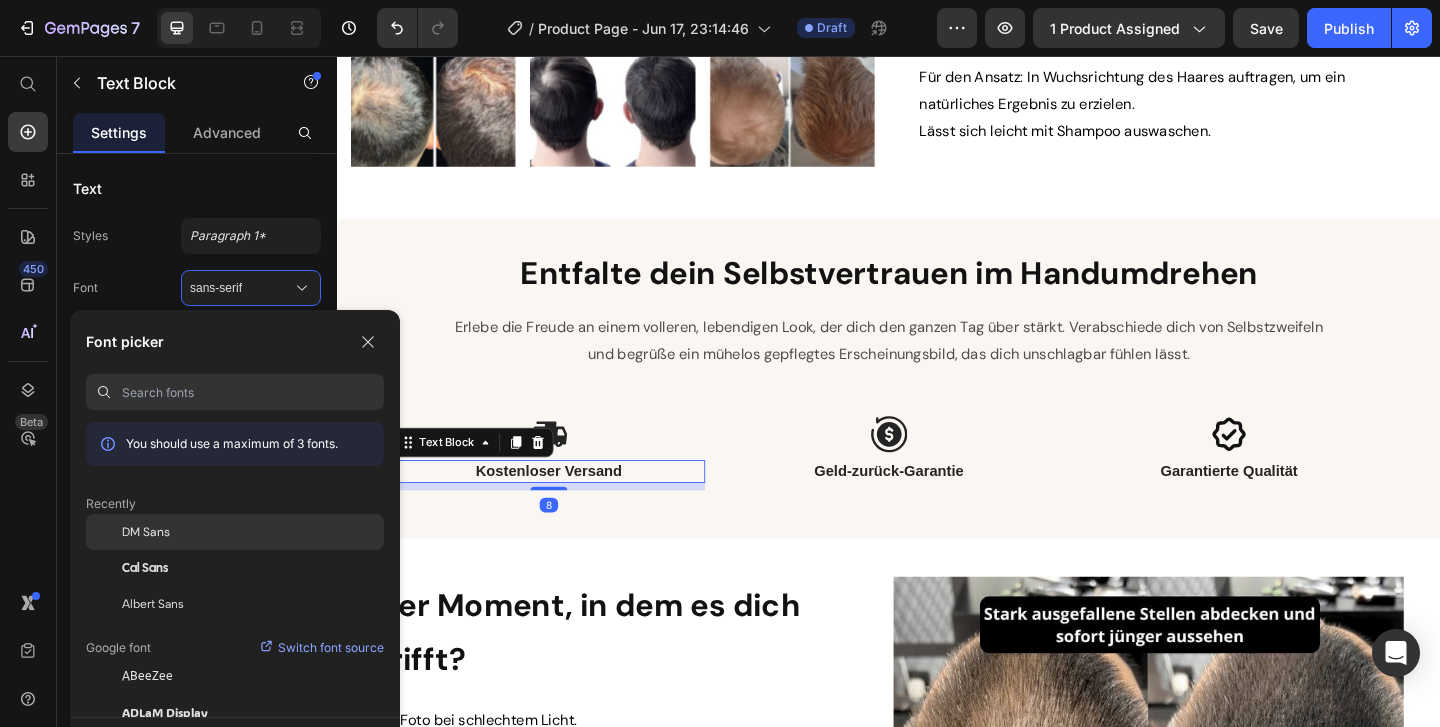 click on "DM Sans" at bounding box center (146, 532) 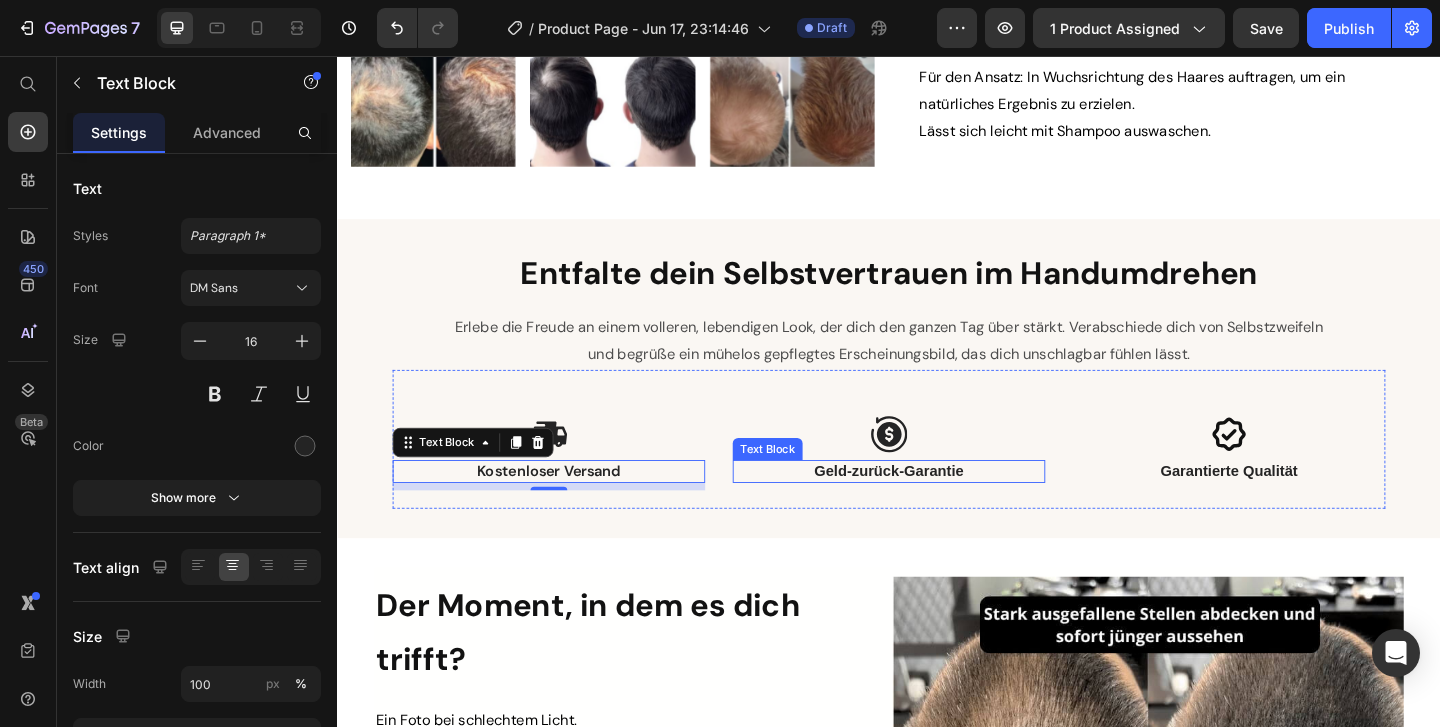 click on "Geld-zurück-Garantie" at bounding box center (937, 507) 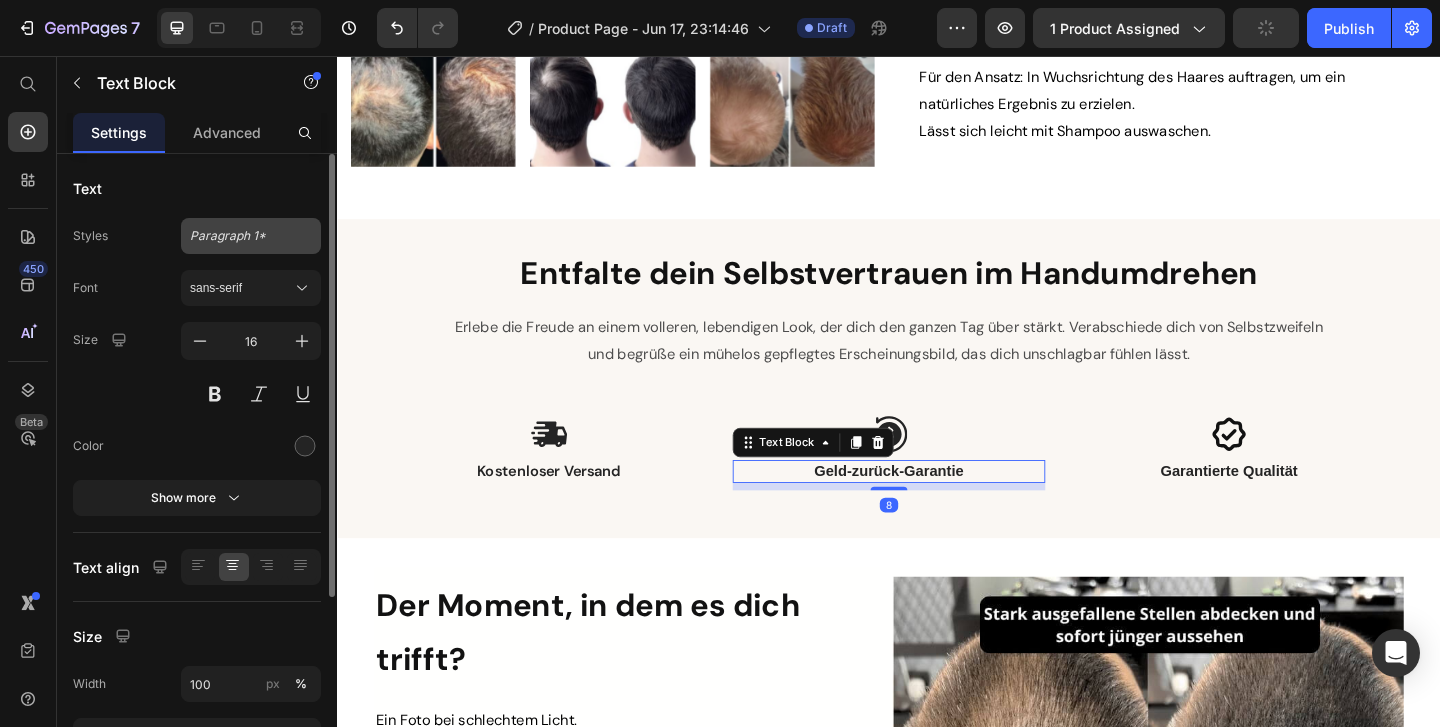 click on "Paragraph 1*" 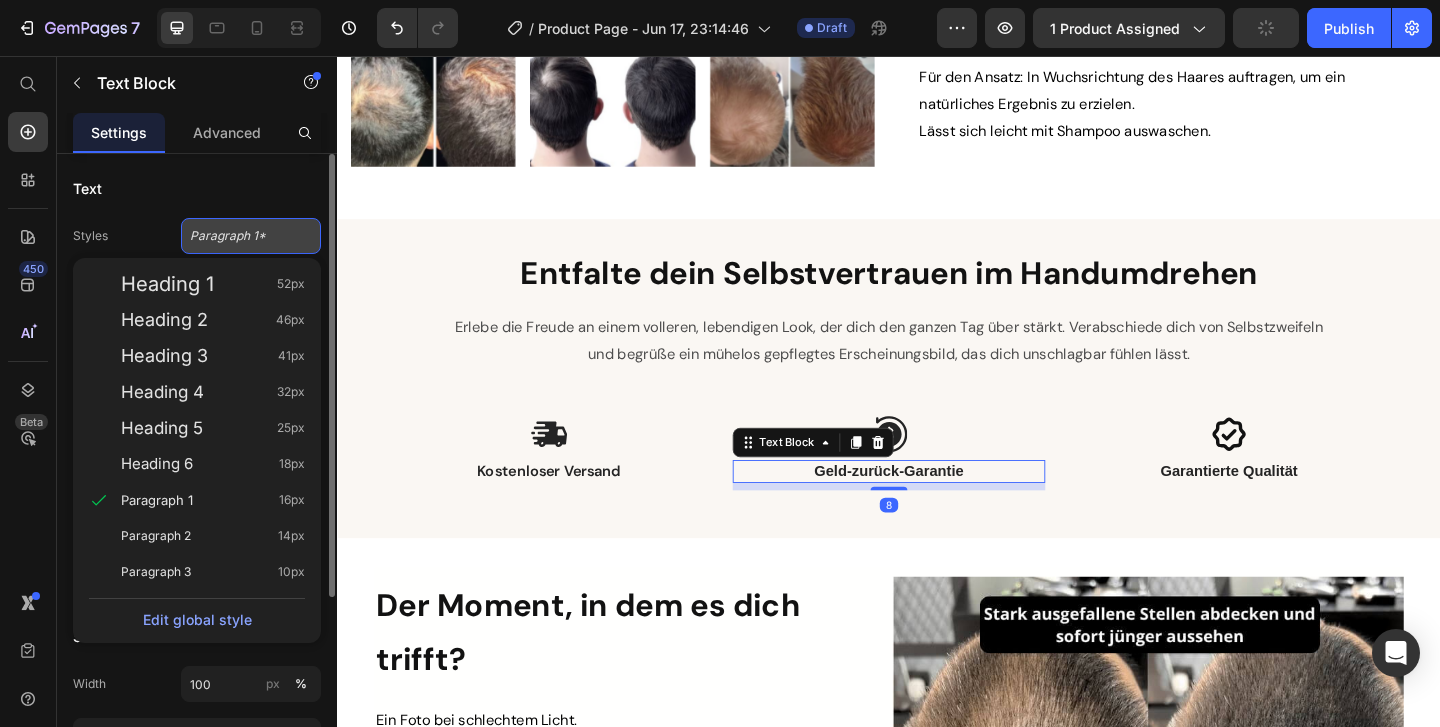 click on "Paragraph 1*" 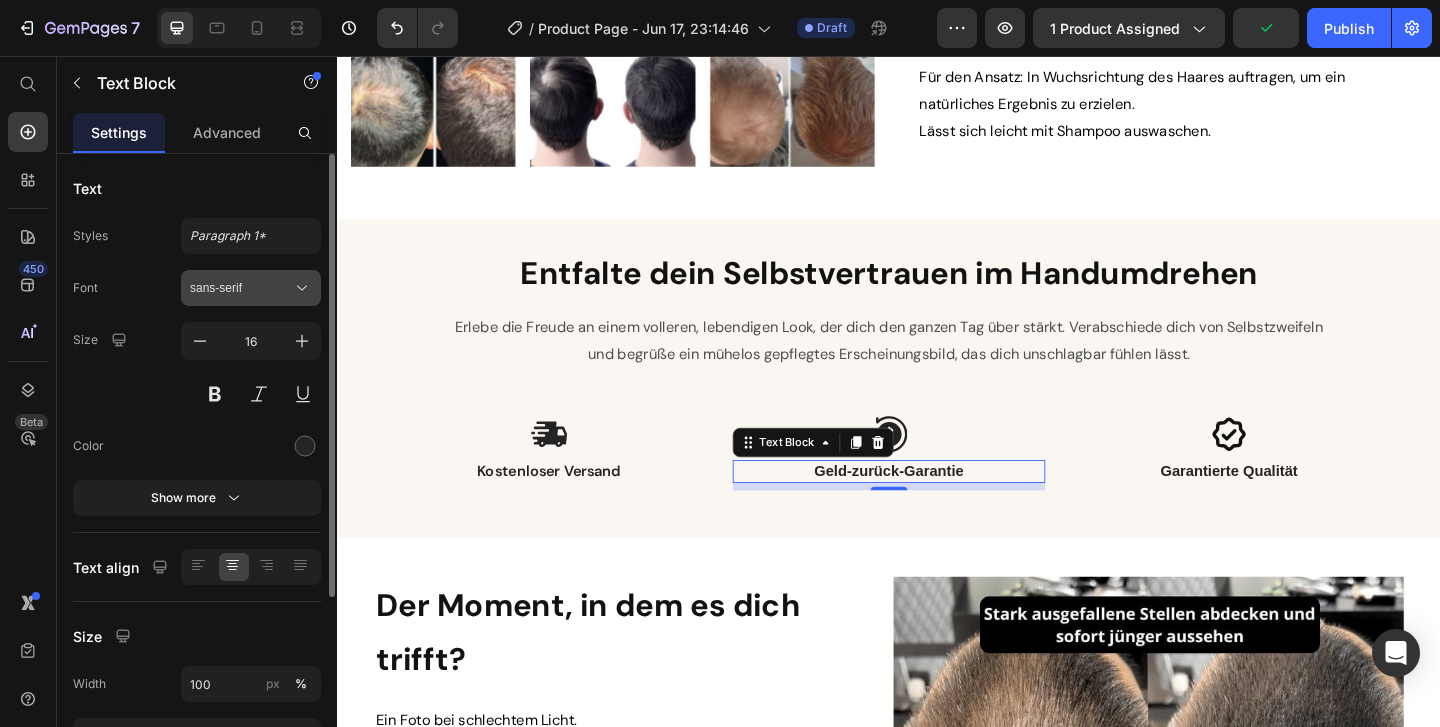 click on "sans-serif" at bounding box center (241, 288) 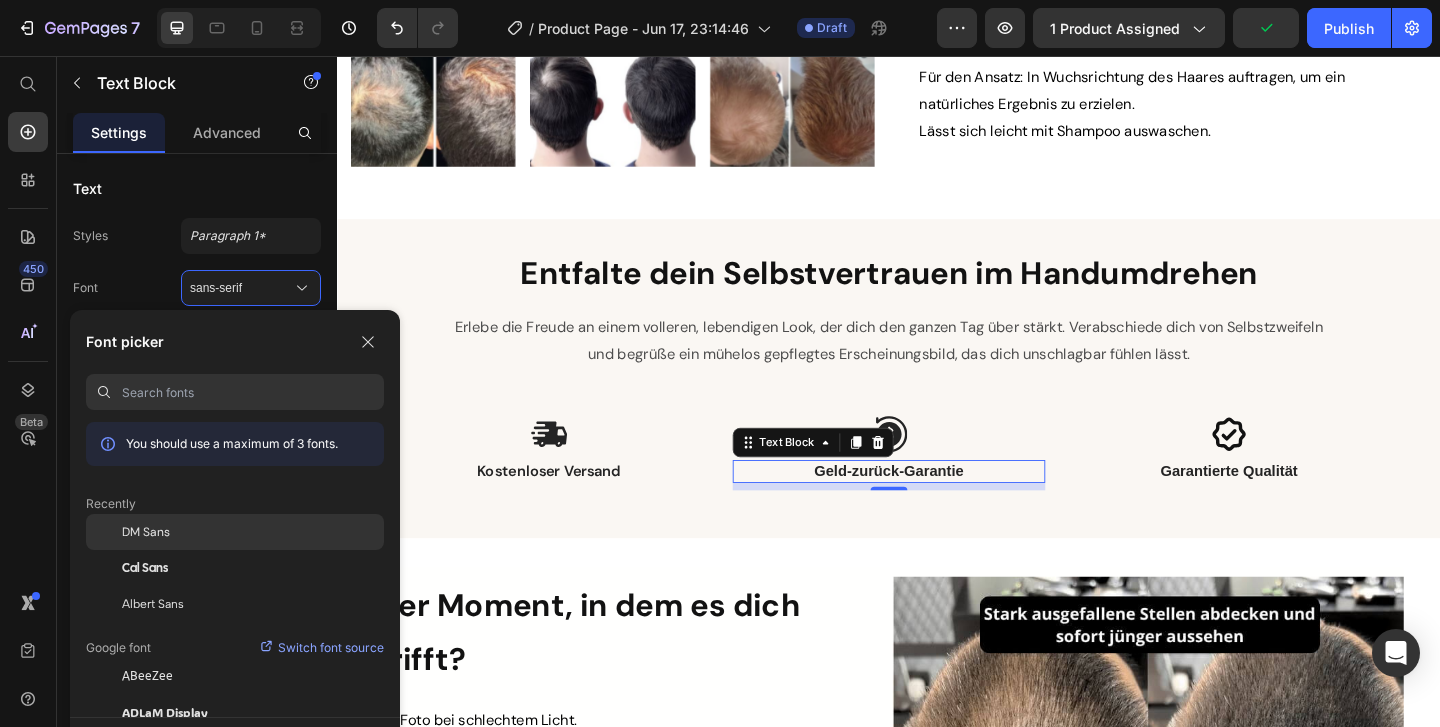 click on "DM Sans" at bounding box center [146, 532] 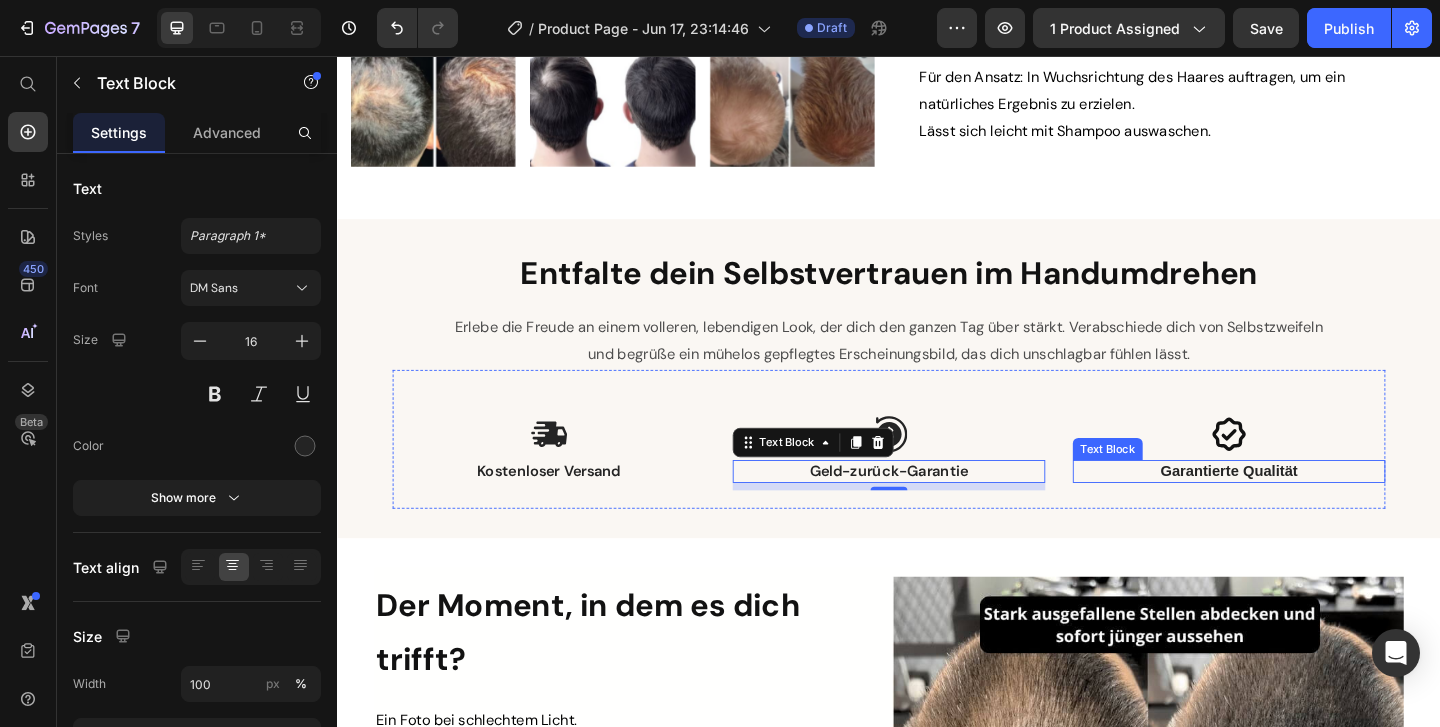 click on "Garantierte Qualität" at bounding box center (1307, 507) 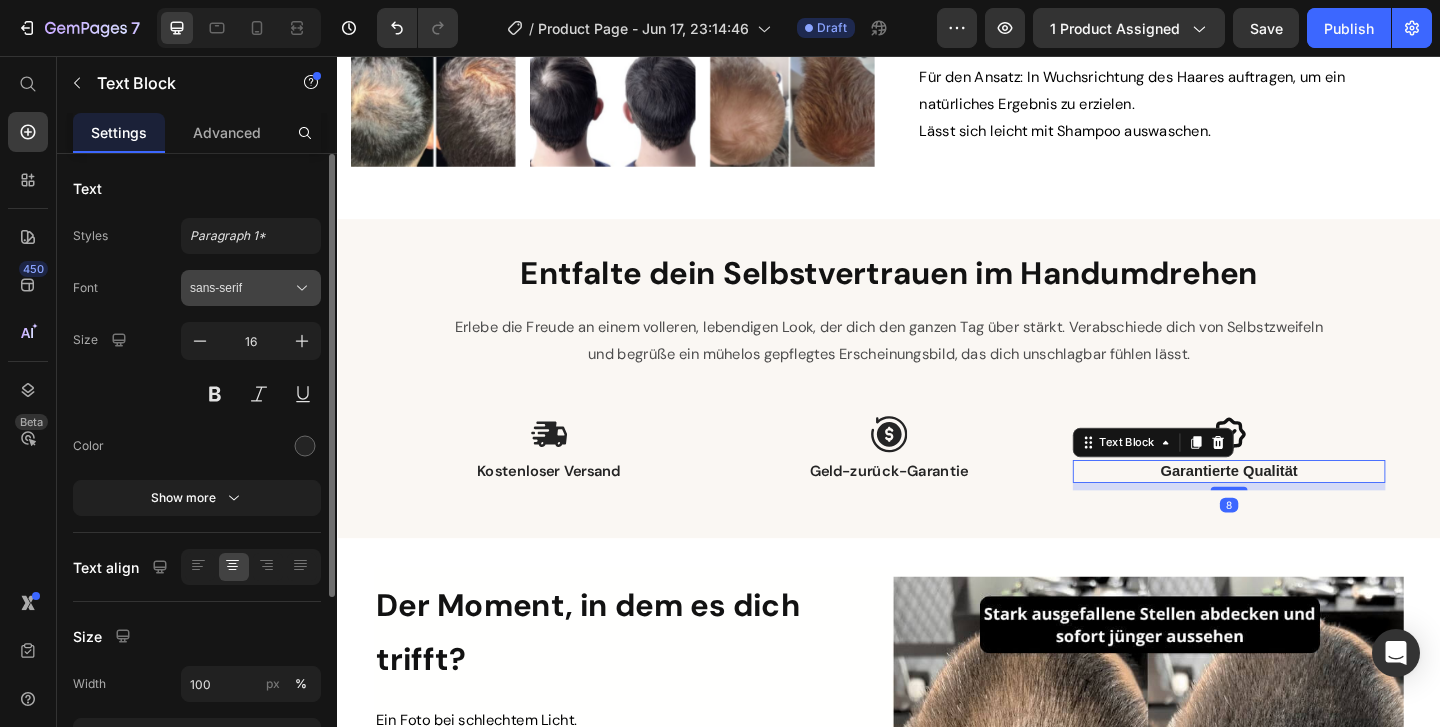 click on "sans-serif" at bounding box center (251, 288) 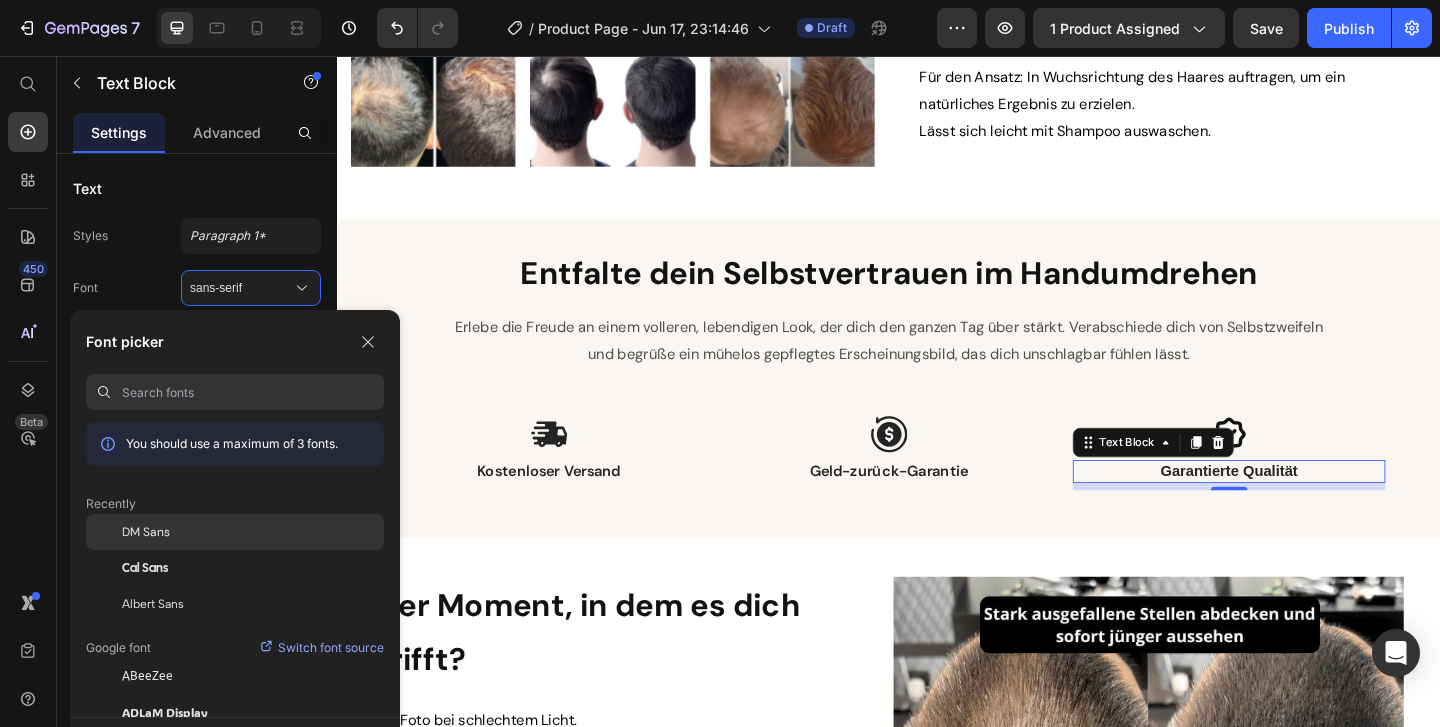 click on "DM Sans" 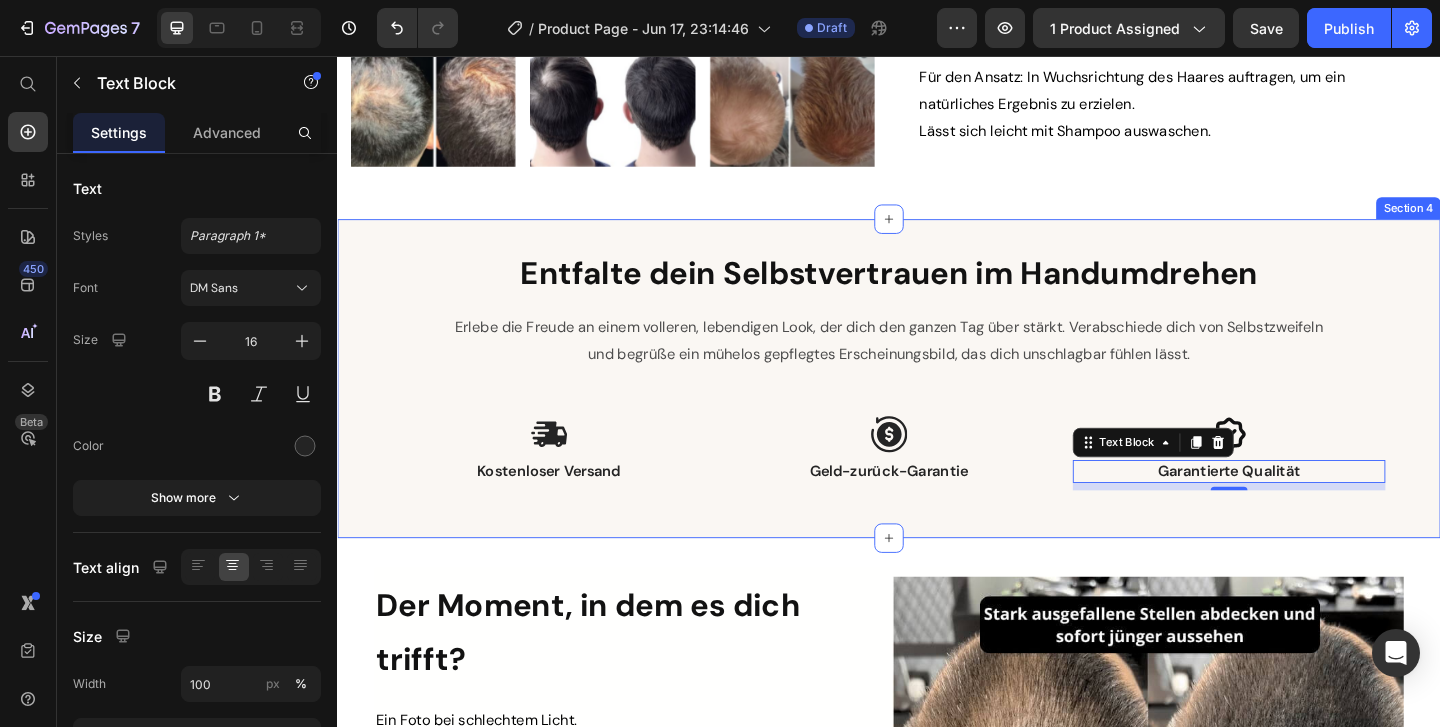 click on "Entfalte dein Selbstvertrauen im Handumdrehen Heading Row Erlebe die Freude an einem volleren, lebendigen Look, der dich den ganzen Tag über stärkt. Verabschiede dich von Selbstzweifeln und begrüße ein mühelos gepflegtes Erscheinungsbild, das dich unschlagbar fühlen lässt. Text Block
Icon Kostenloser Versand Text Block
Icon Geld-zurück-Garantie Text Block
Icon Garantierte Qualität Text Block   8 Row Section 4" at bounding box center [937, 406] 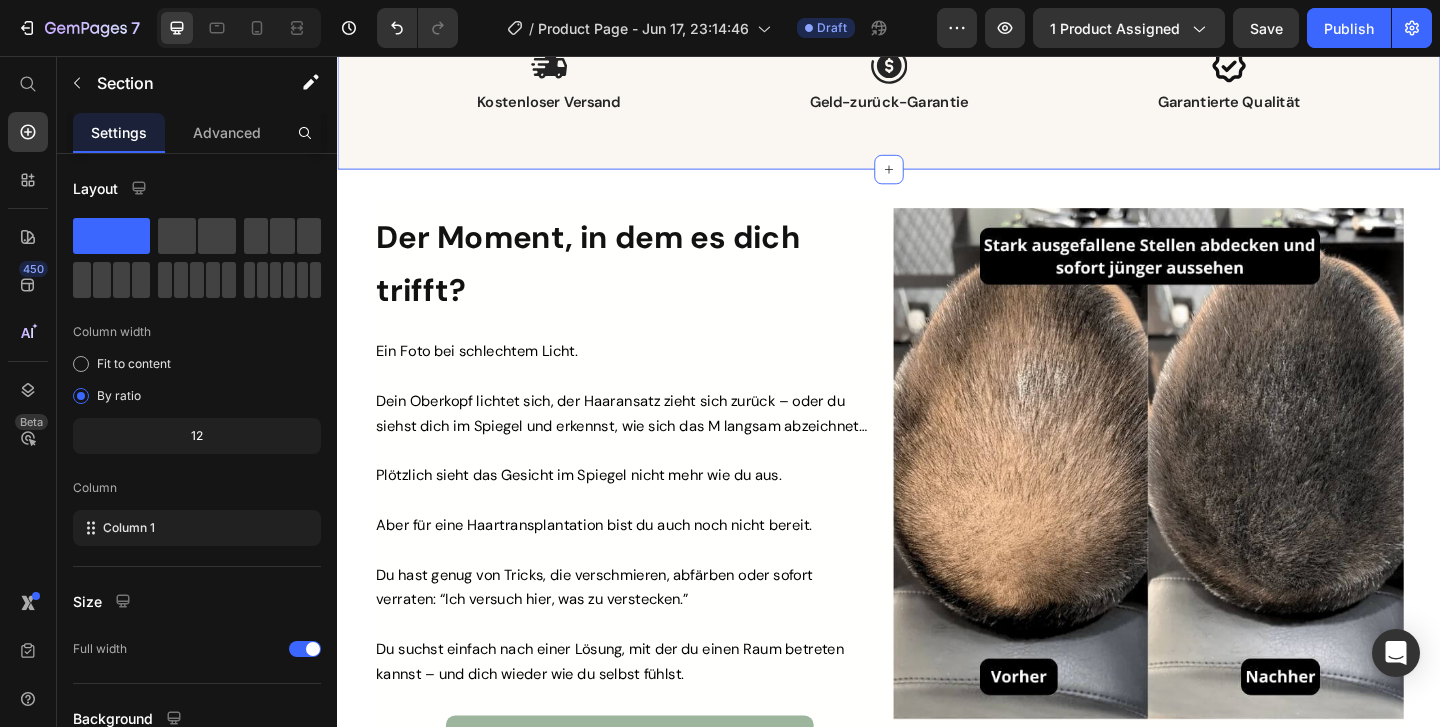 scroll, scrollTop: 2018, scrollLeft: 0, axis: vertical 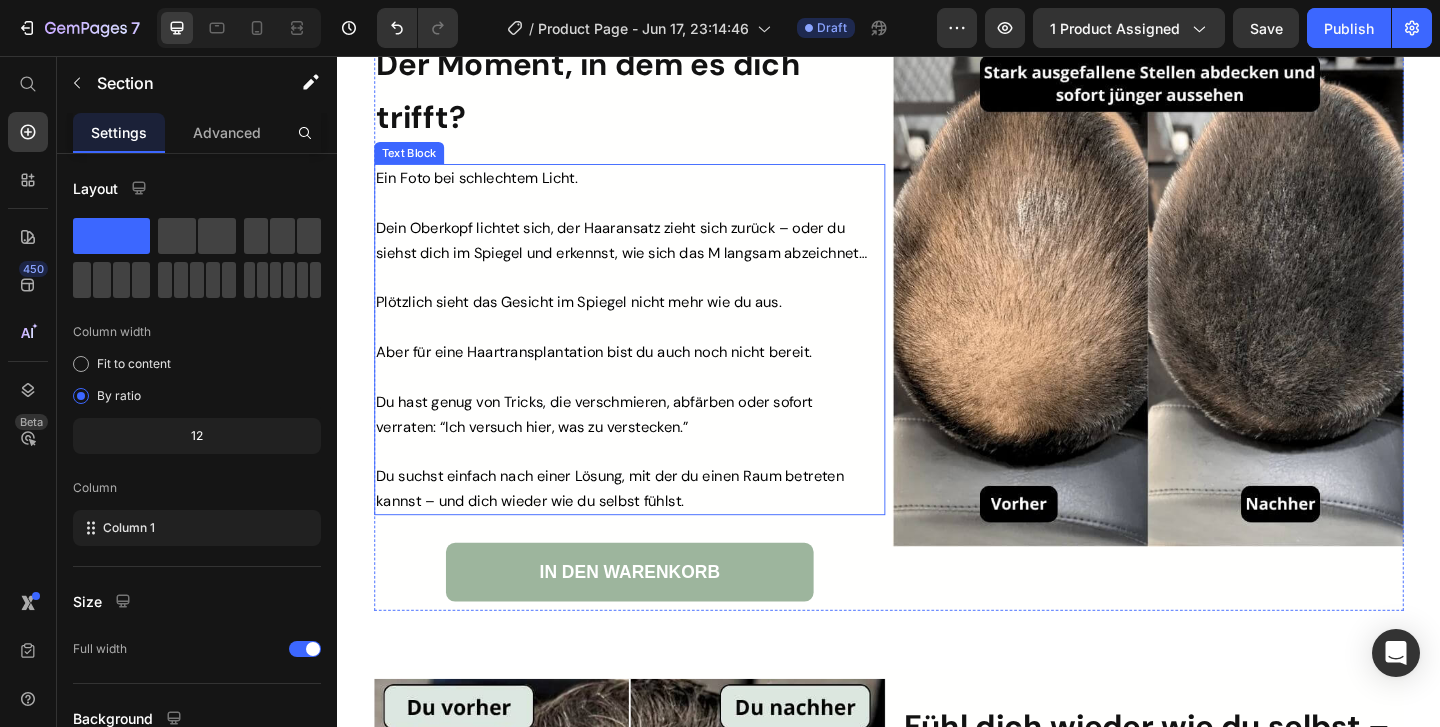 click at bounding box center [650, 404] 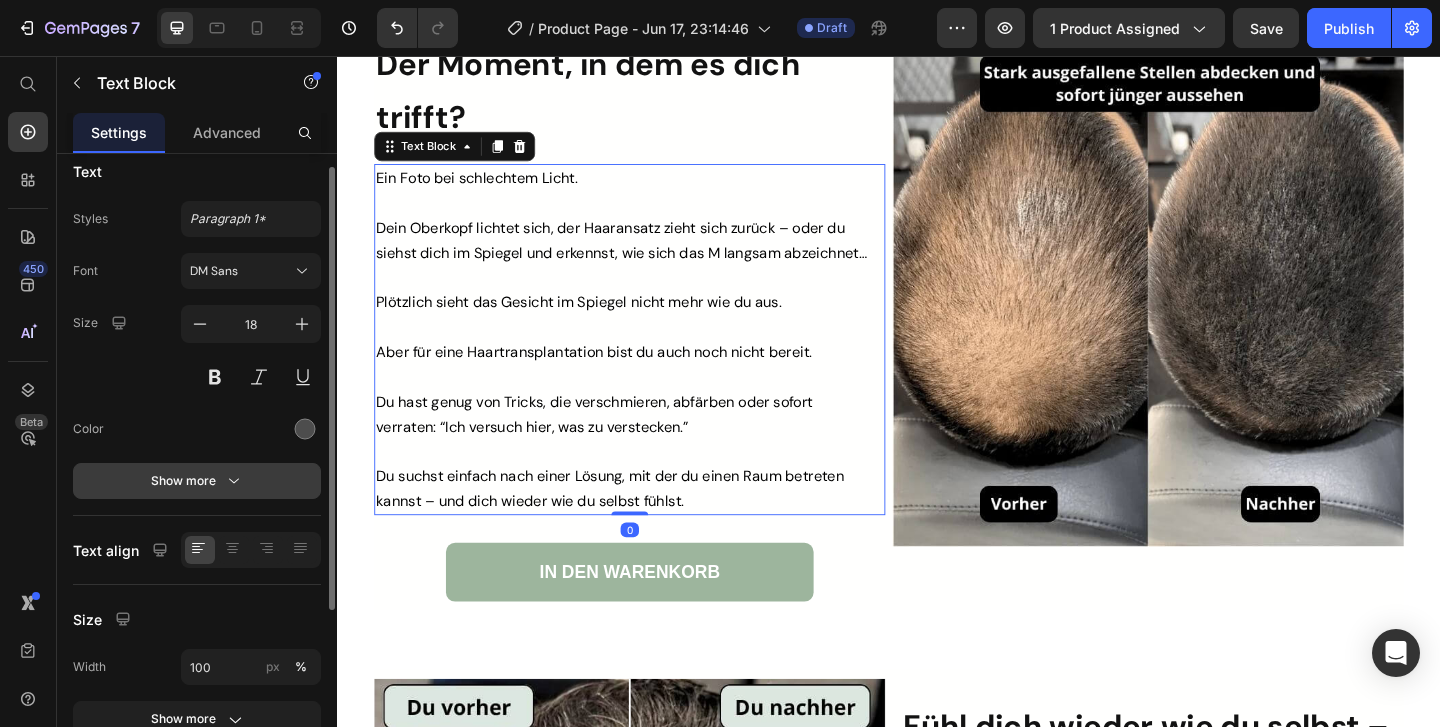 scroll, scrollTop: 18, scrollLeft: 0, axis: vertical 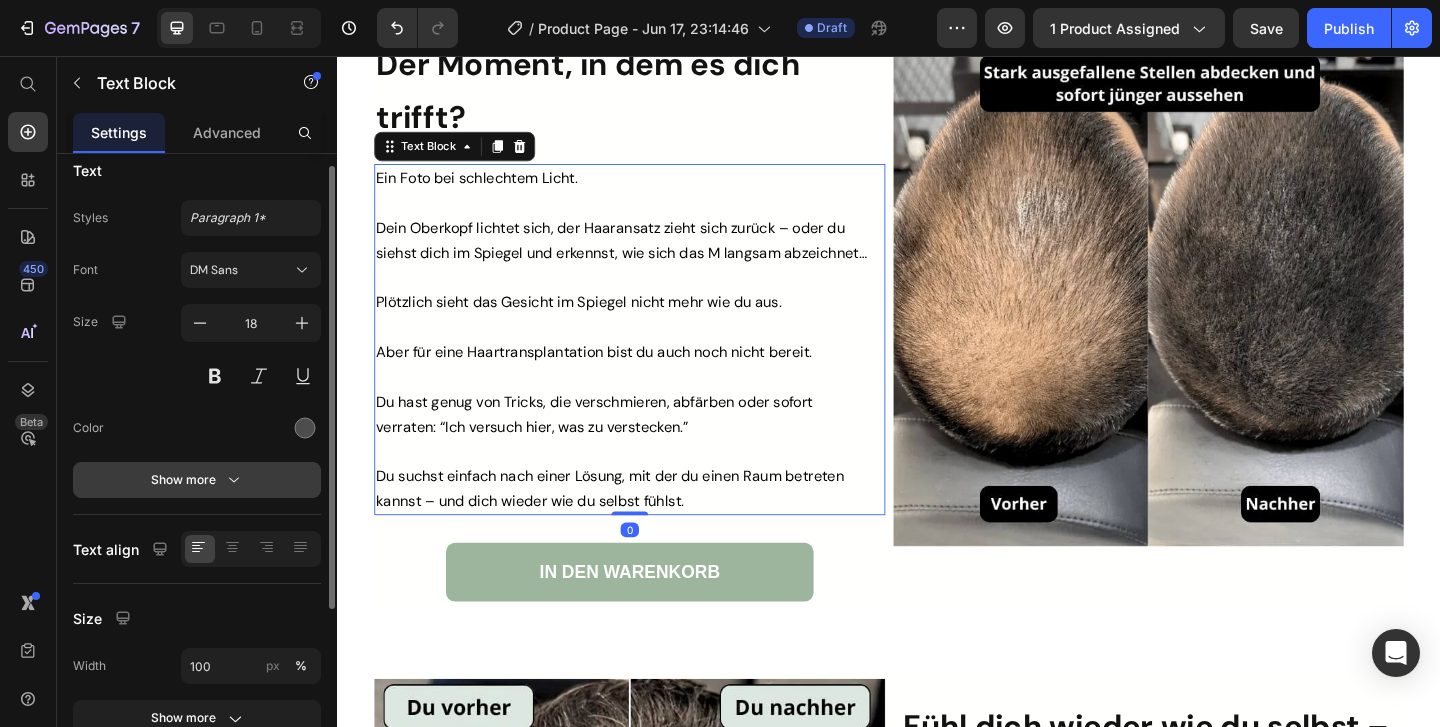 click on "Show more" at bounding box center (197, 480) 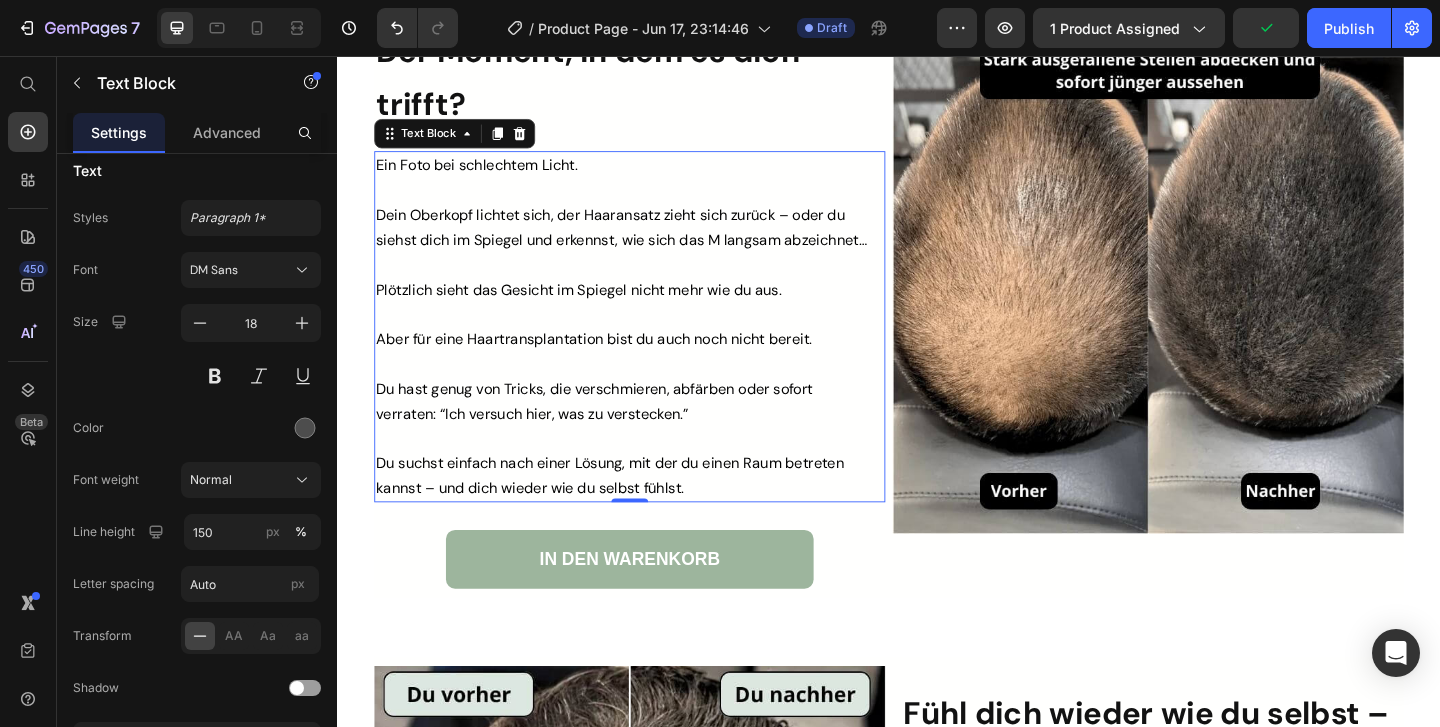 scroll, scrollTop: 2035, scrollLeft: 0, axis: vertical 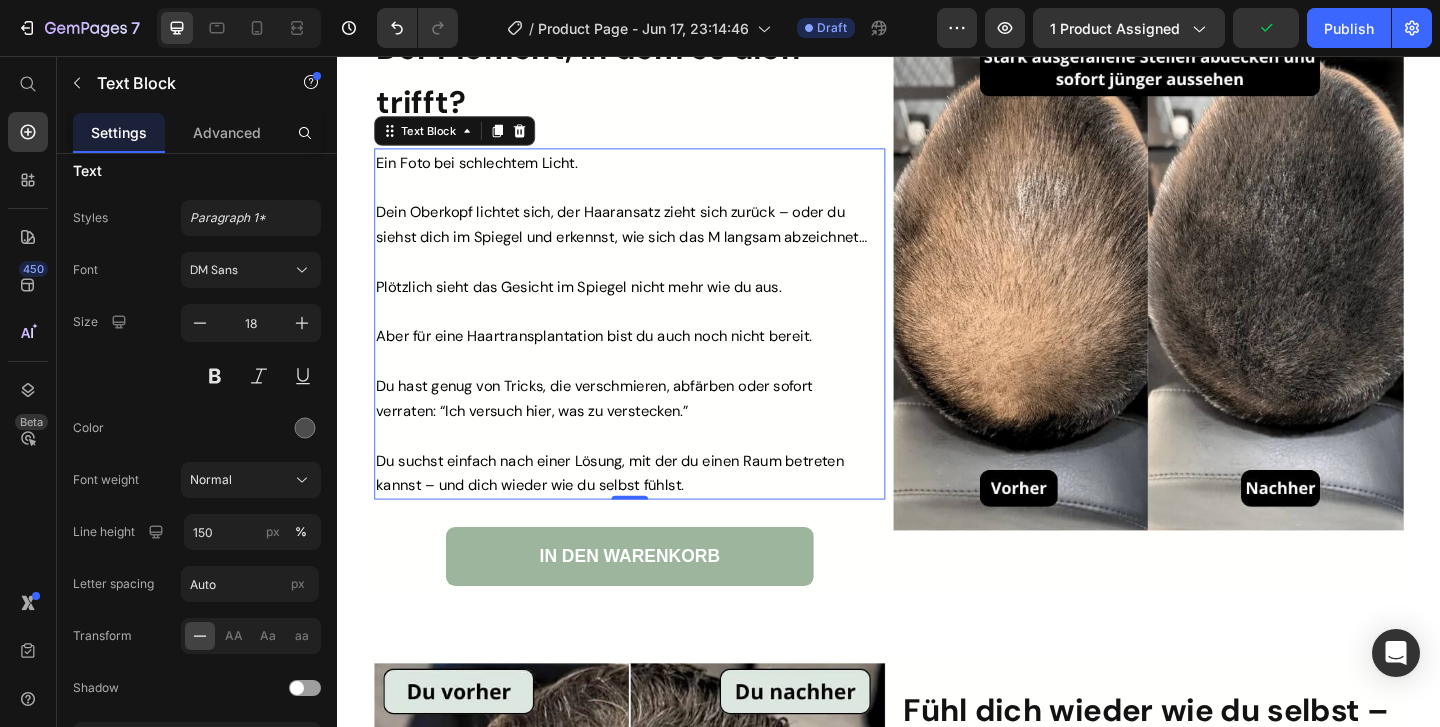 click on "Aber für eine Haartransplantation bist du auch noch nicht bereit." at bounding box center (616, 360) 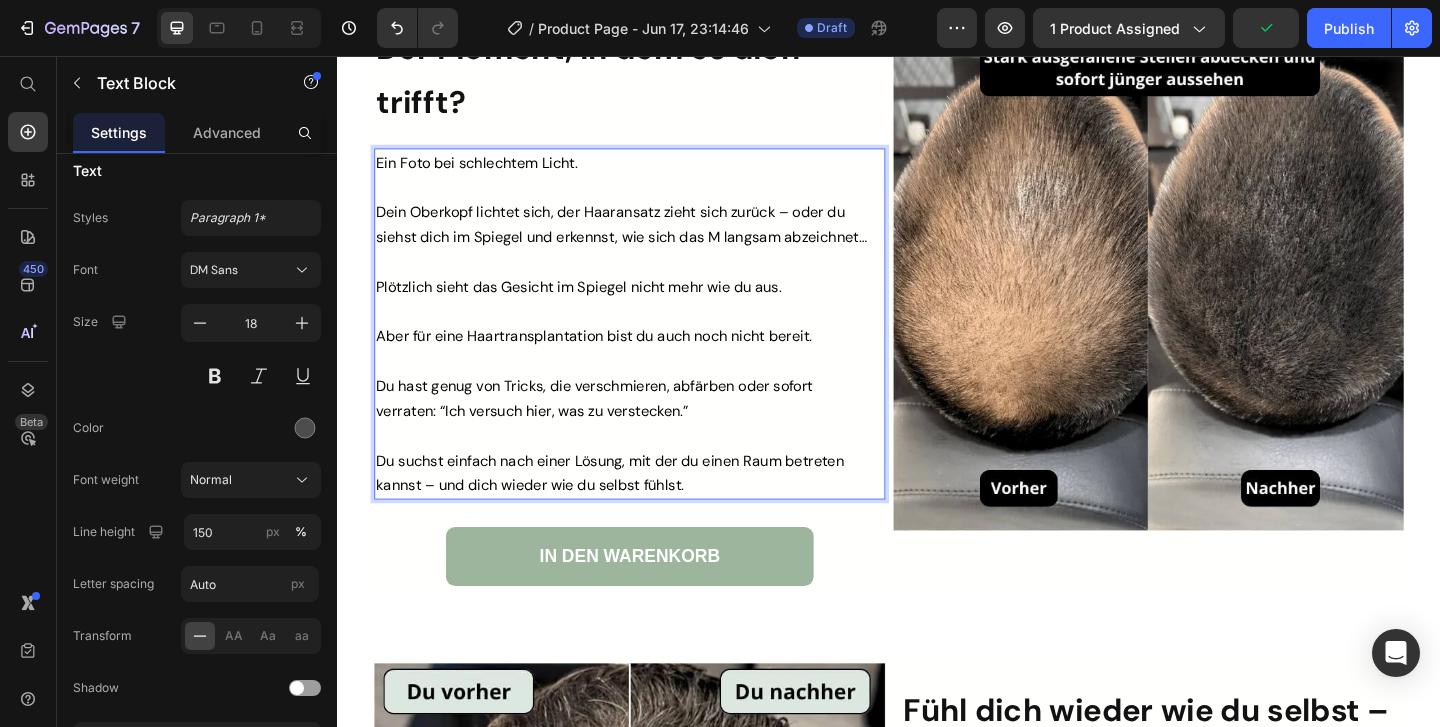 click on "Aber für eine Haartransplantation bist du auch noch nicht bereit." at bounding box center (616, 360) 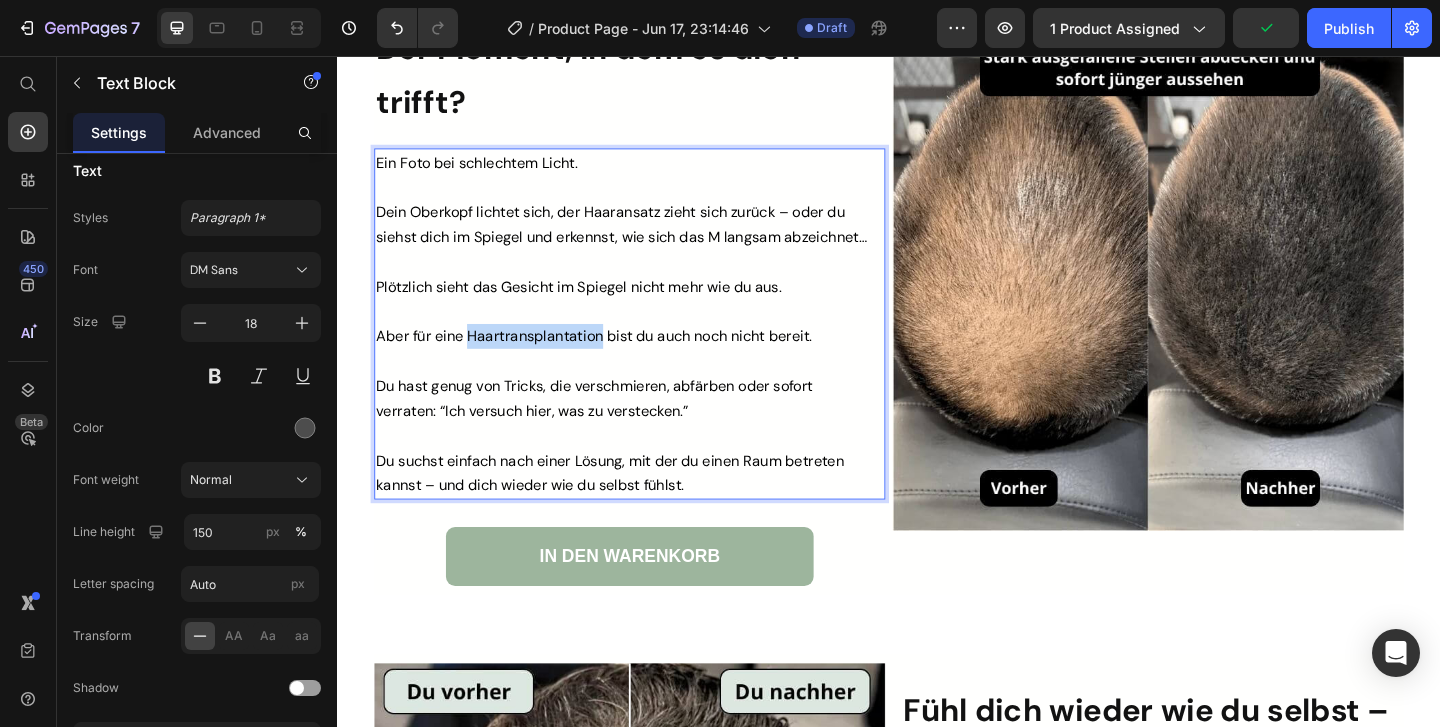 click on "Aber für eine Haartransplantation bist du auch noch nicht bereit." at bounding box center [616, 360] 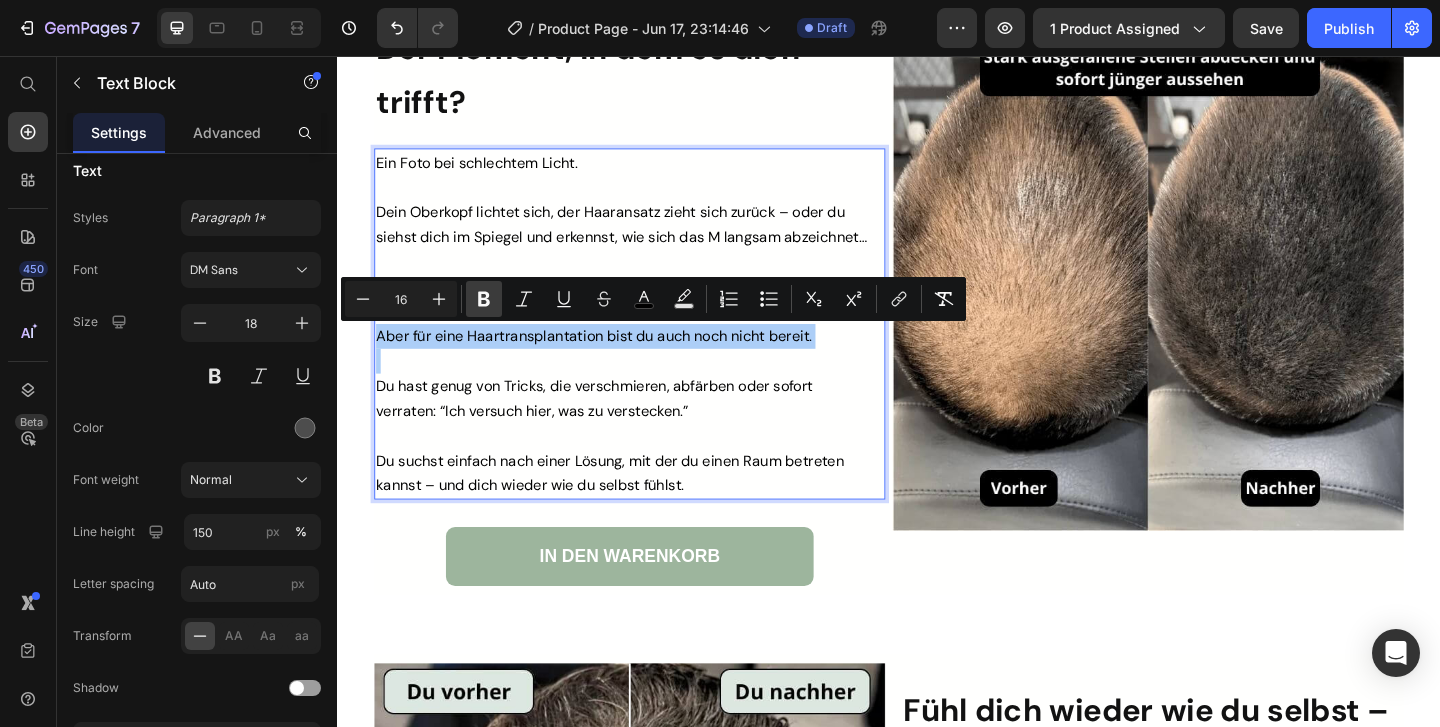click on "Bold" at bounding box center [484, 299] 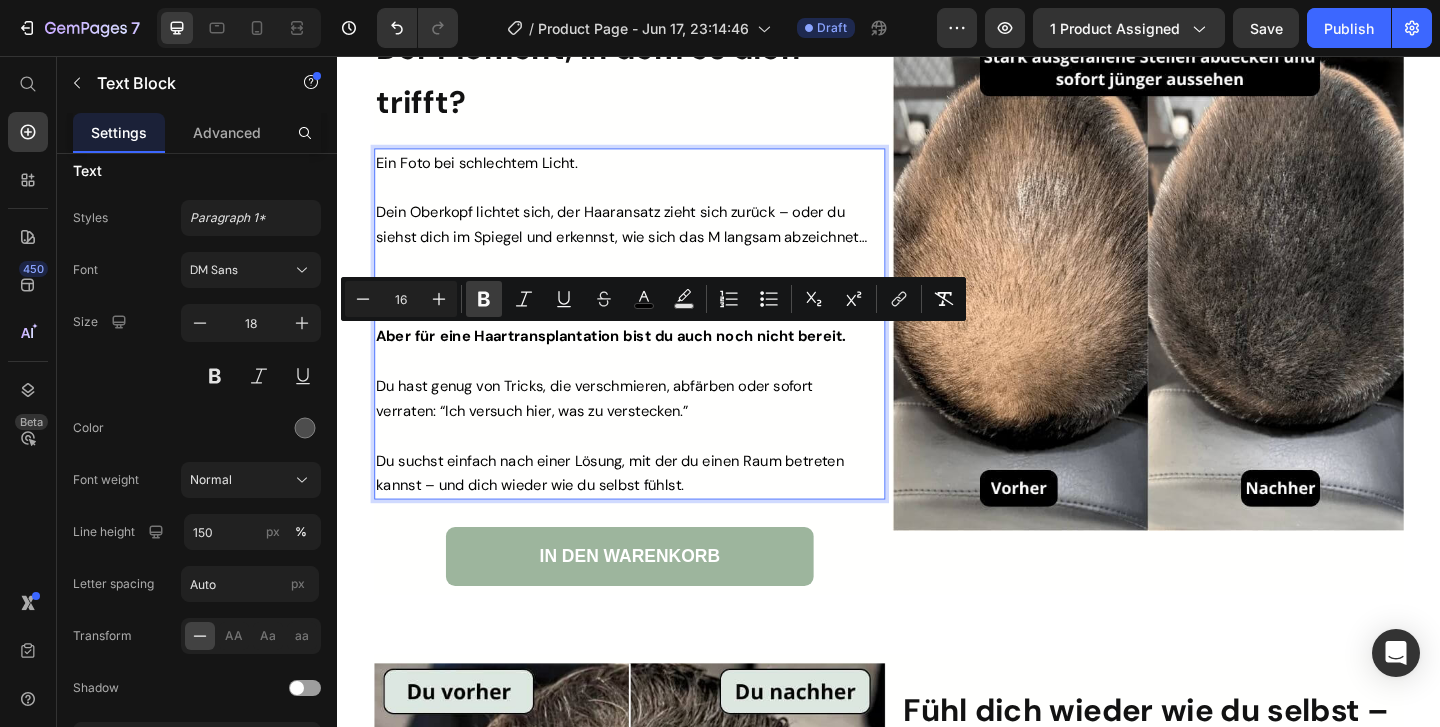 click on "Bold" at bounding box center [484, 299] 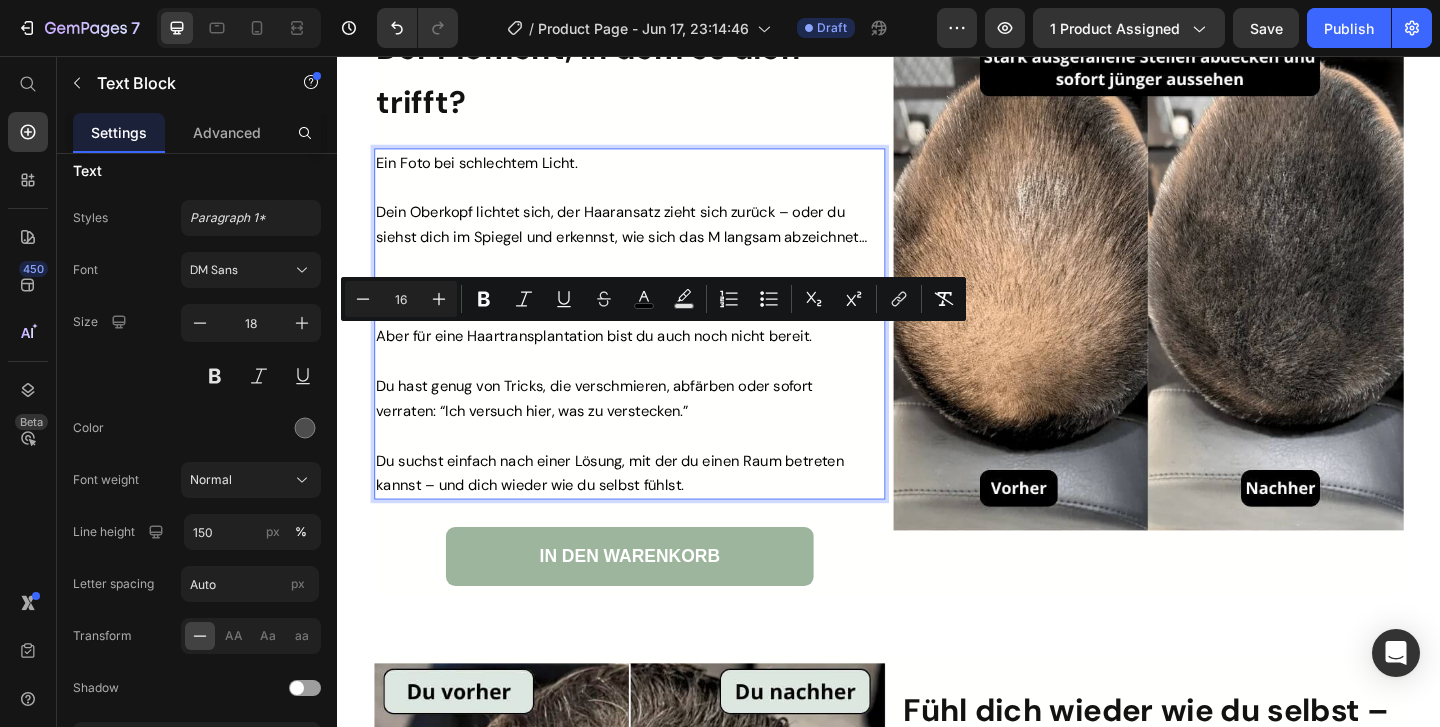 click at bounding box center [650, 387] 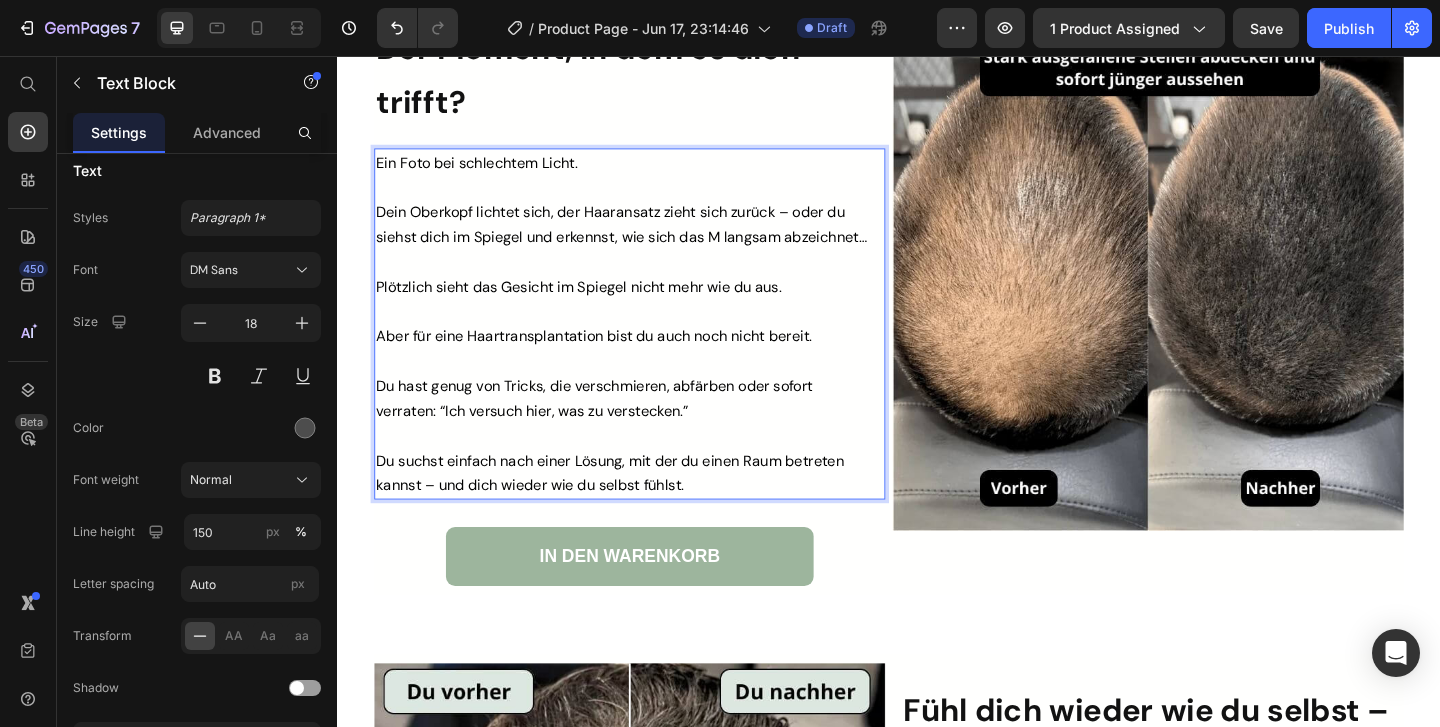 click at bounding box center [650, 333] 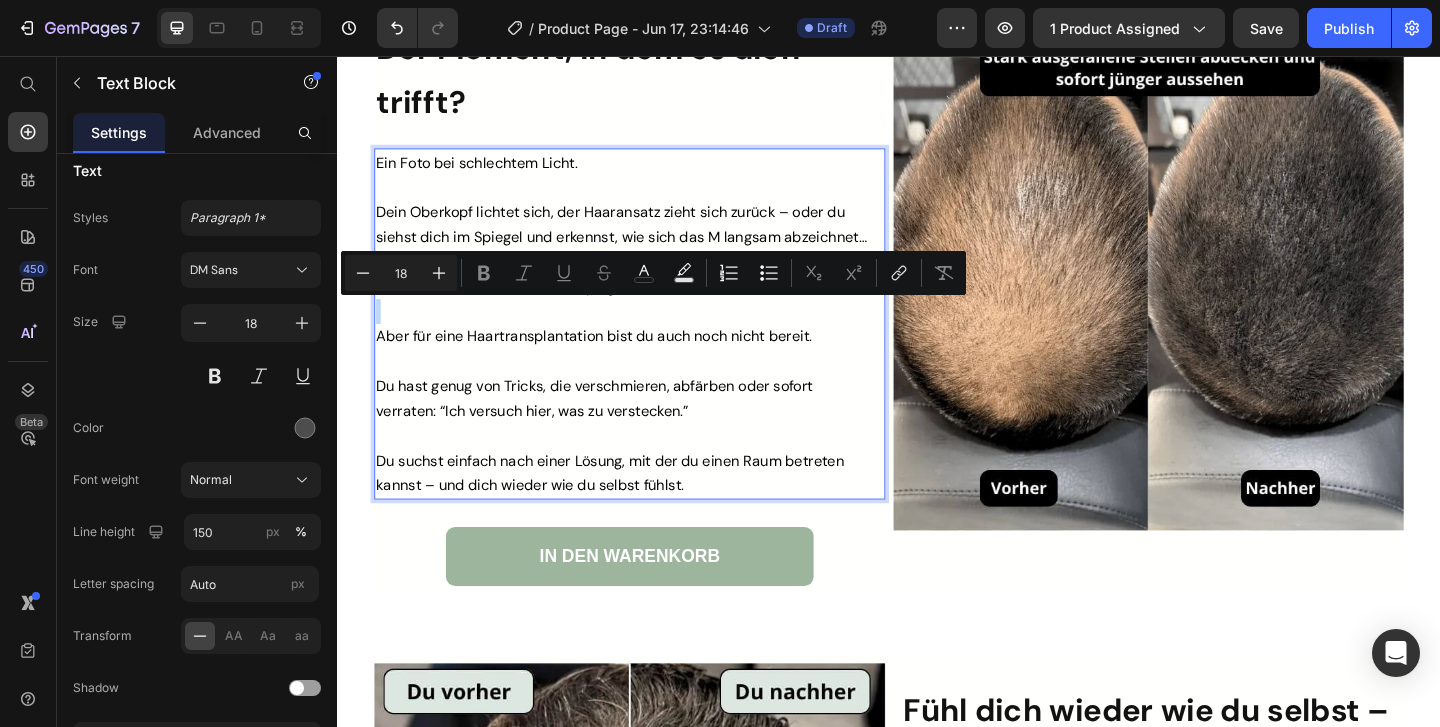 click at bounding box center (650, 333) 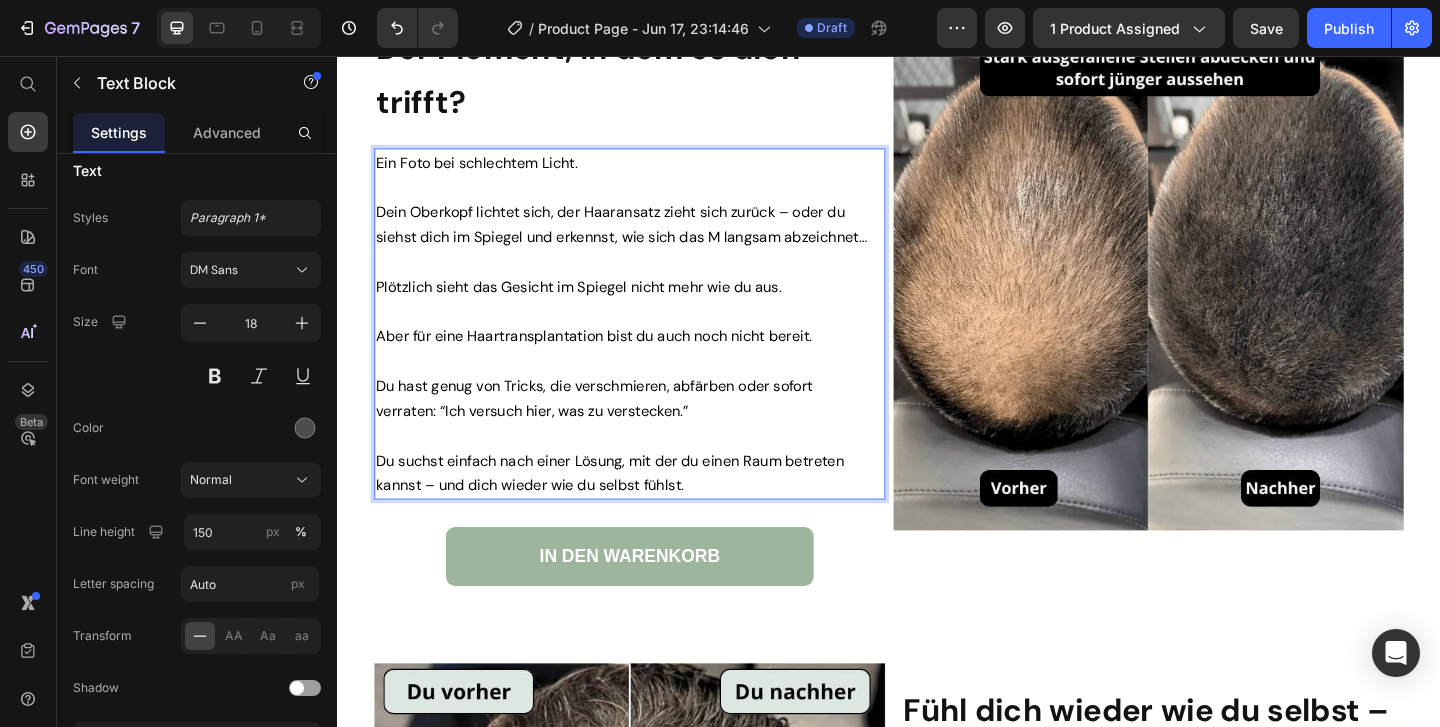 click at bounding box center (650, 387) 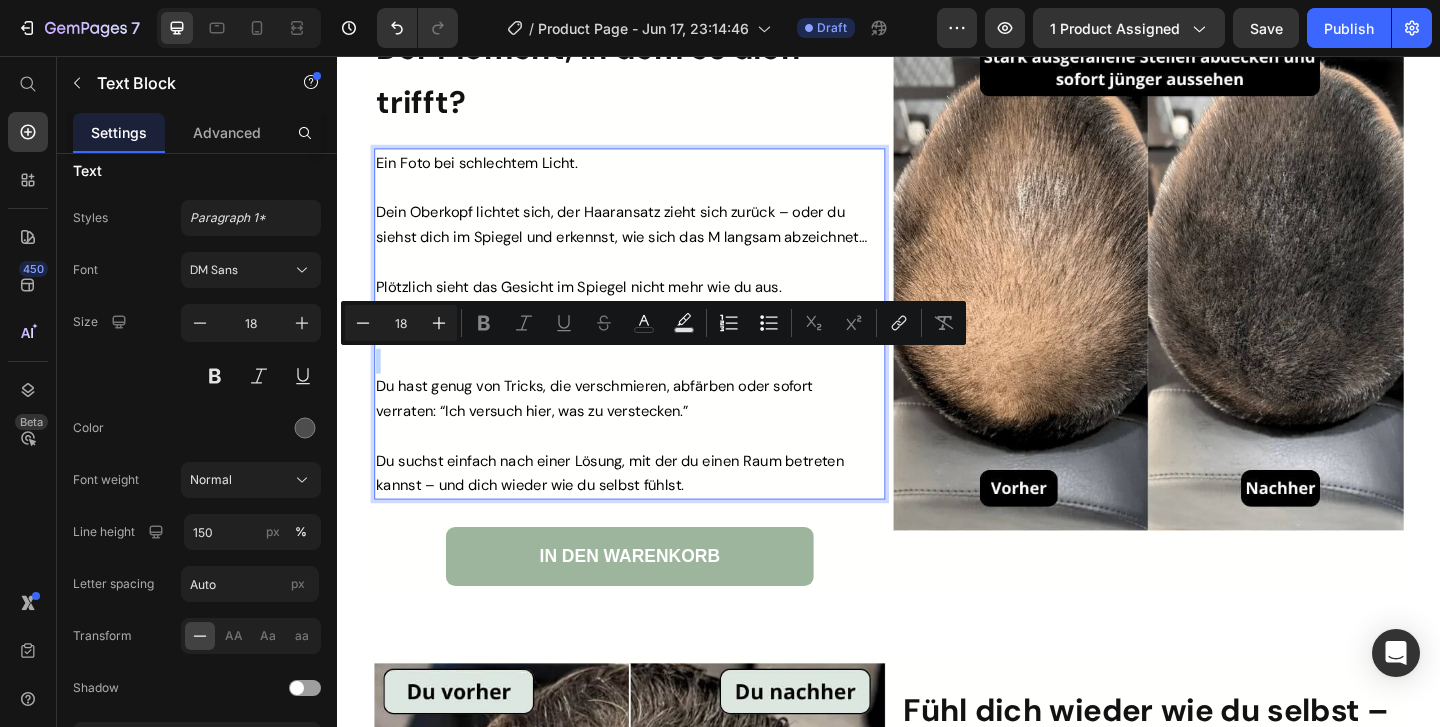 click at bounding box center [650, 387] 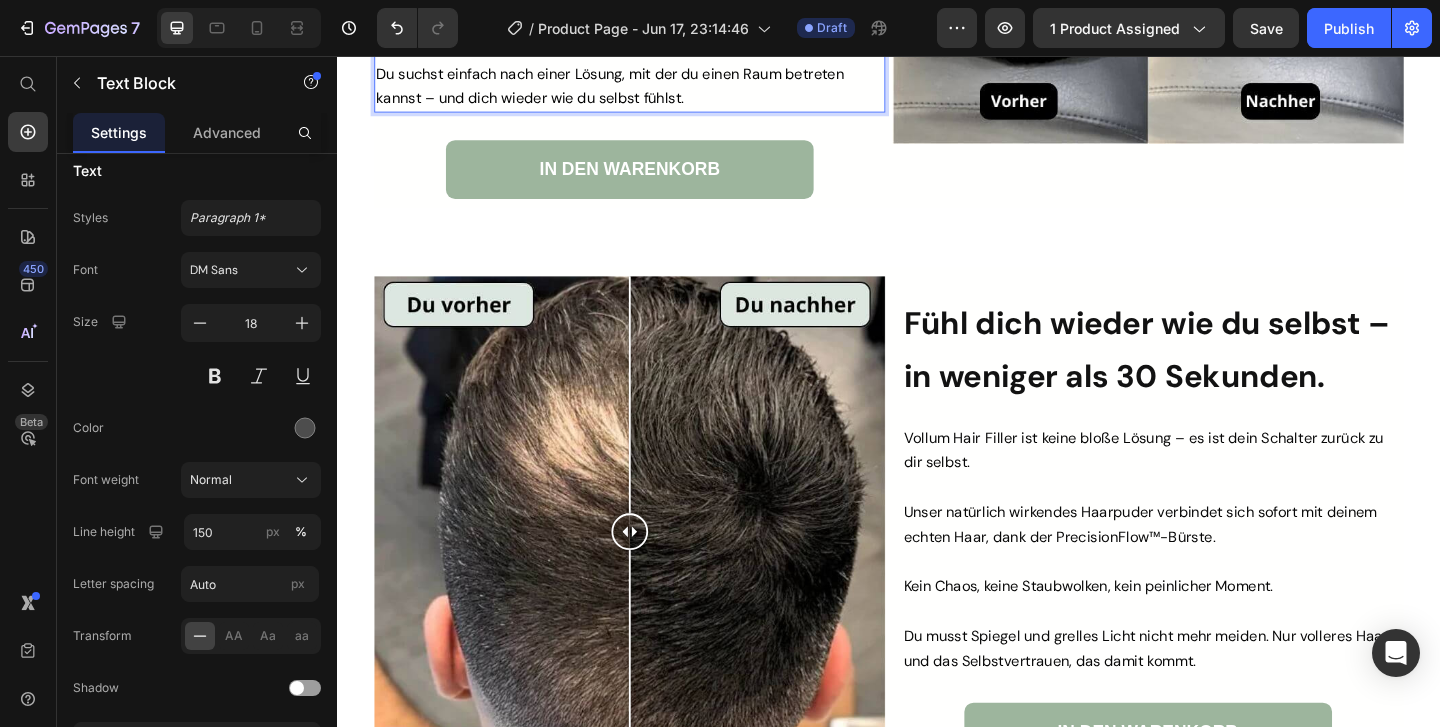 scroll, scrollTop: 2496, scrollLeft: 0, axis: vertical 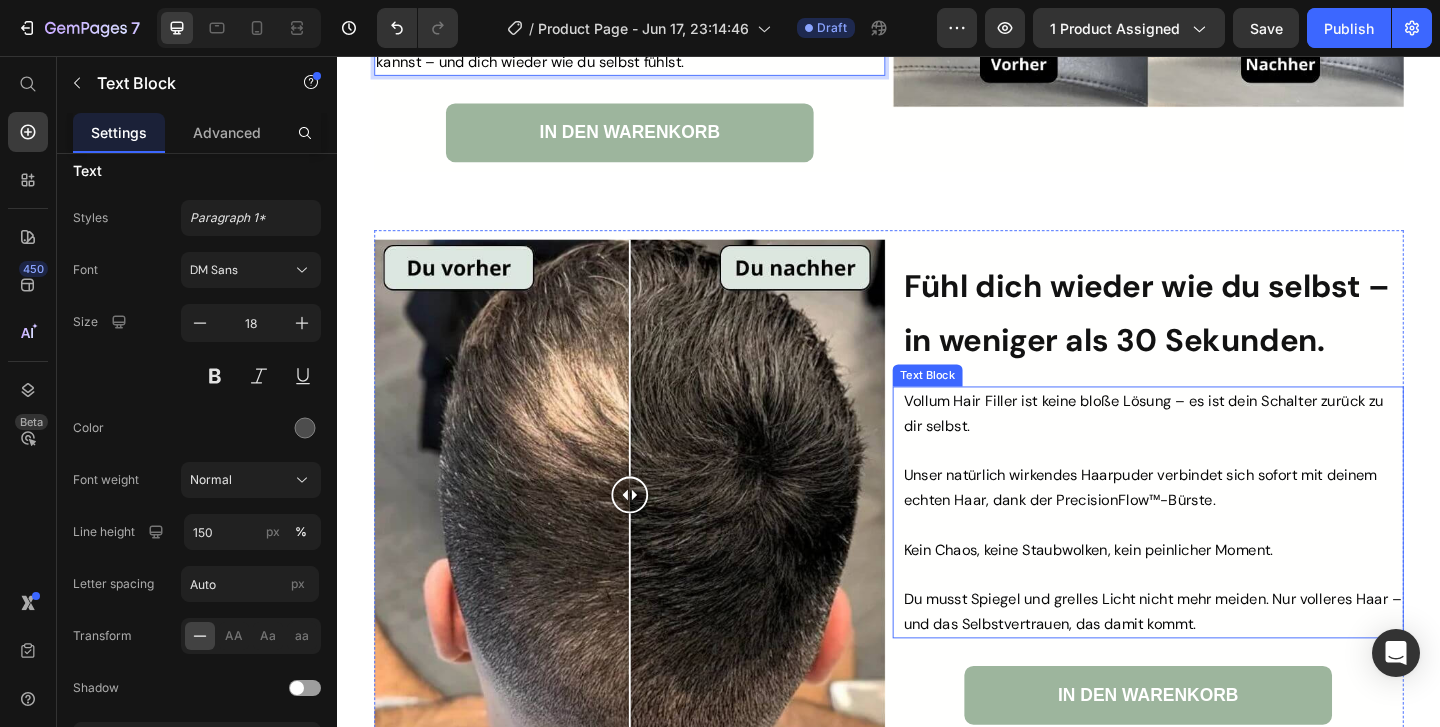 click at bounding box center [1224, 484] 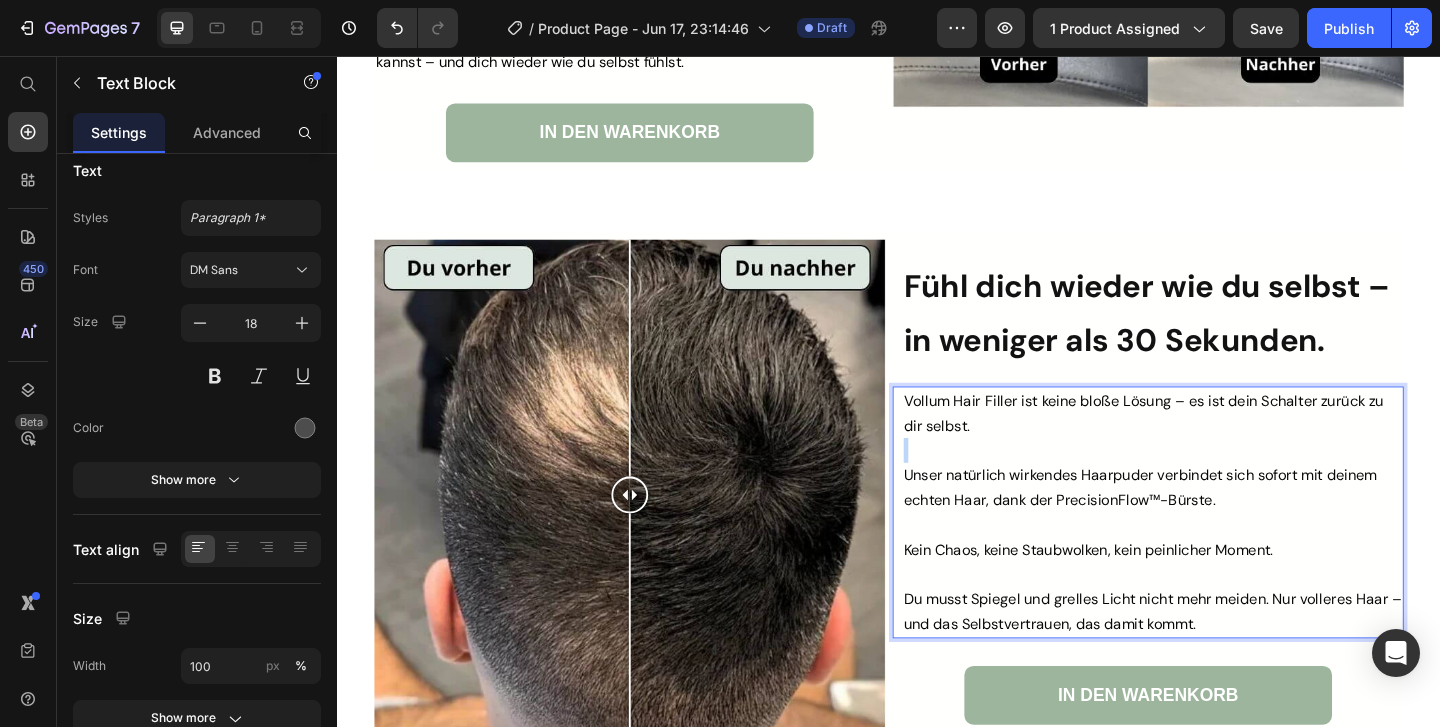click at bounding box center [1224, 484] 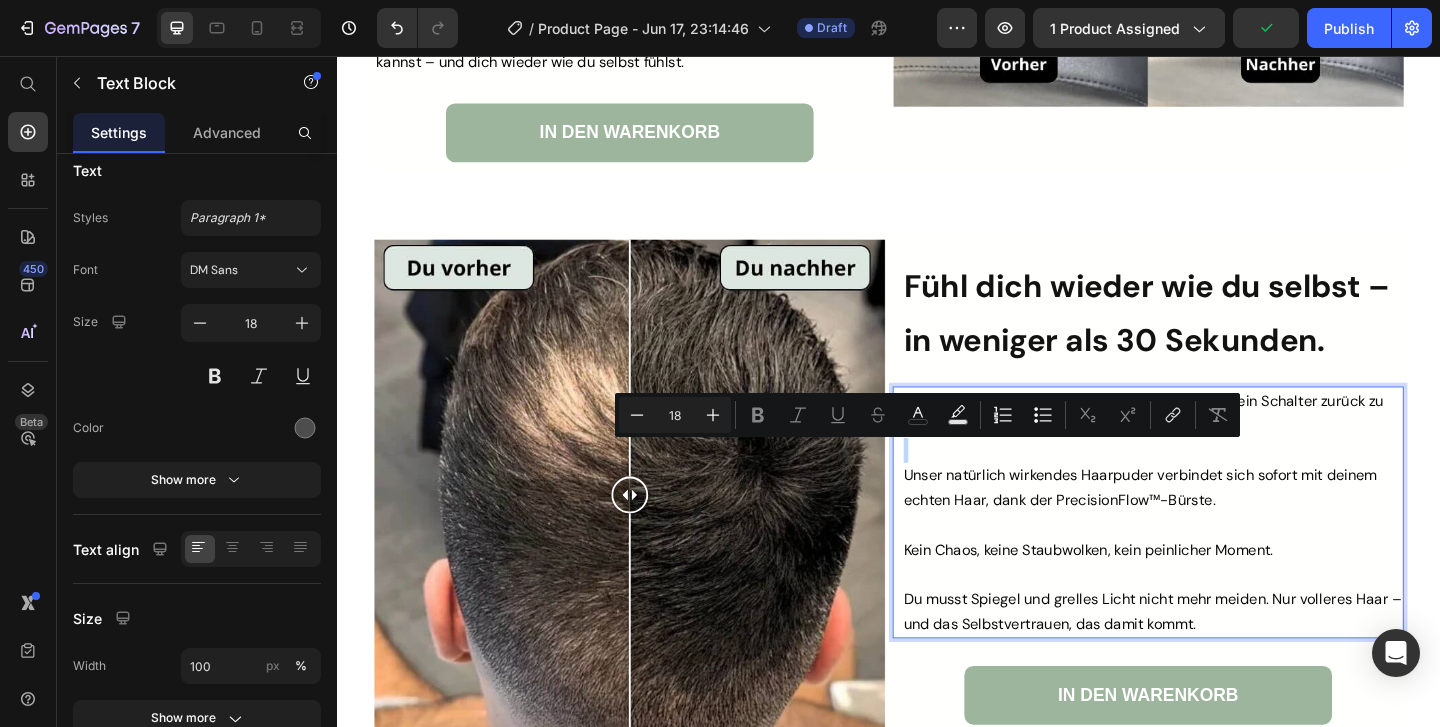 click at bounding box center (1224, 484) 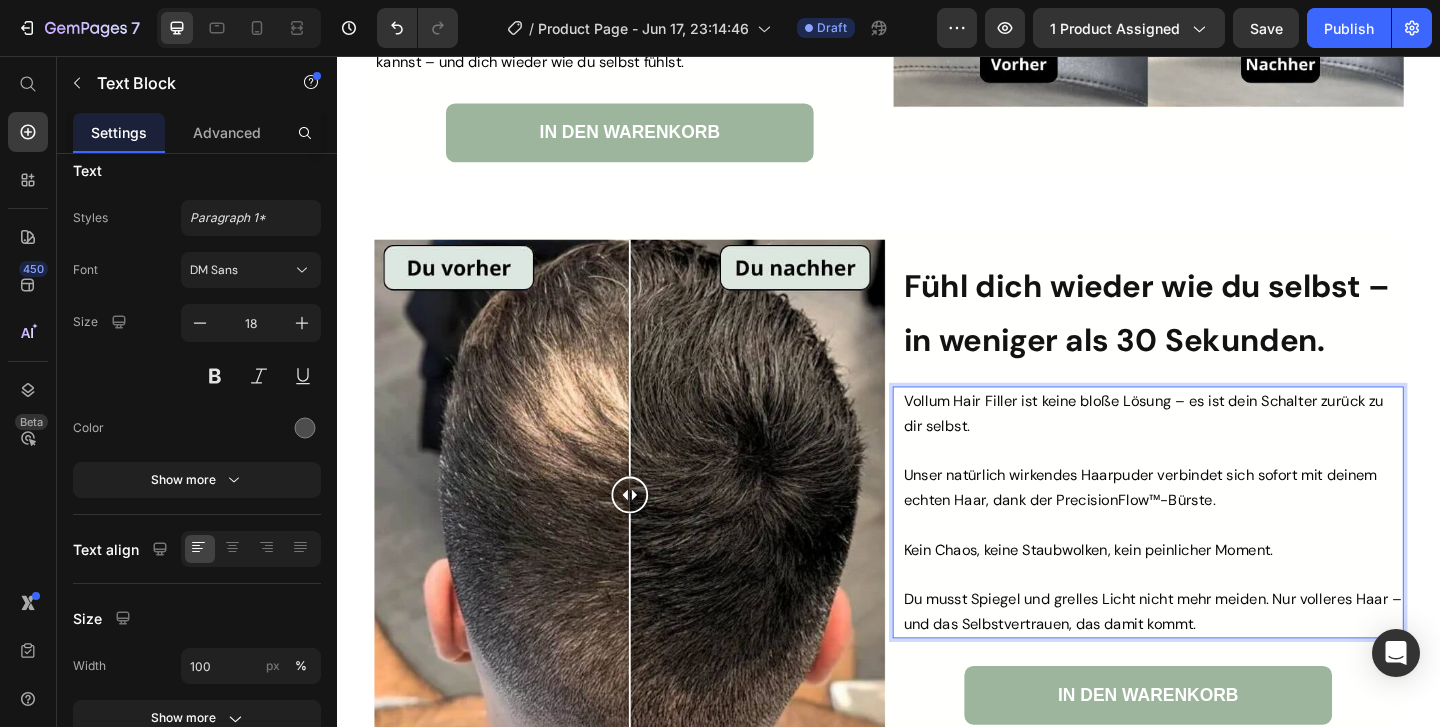 click at bounding box center [1224, 565] 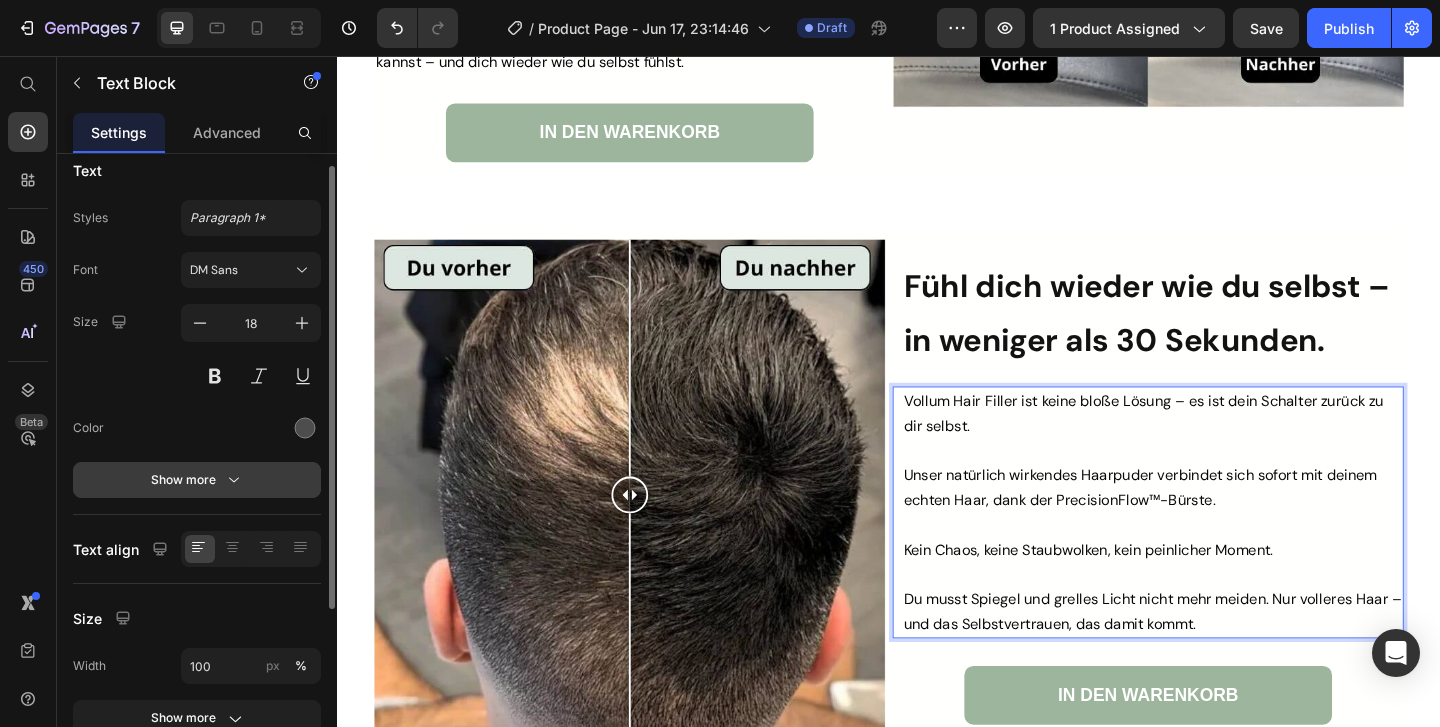 click on "Show more" at bounding box center (197, 480) 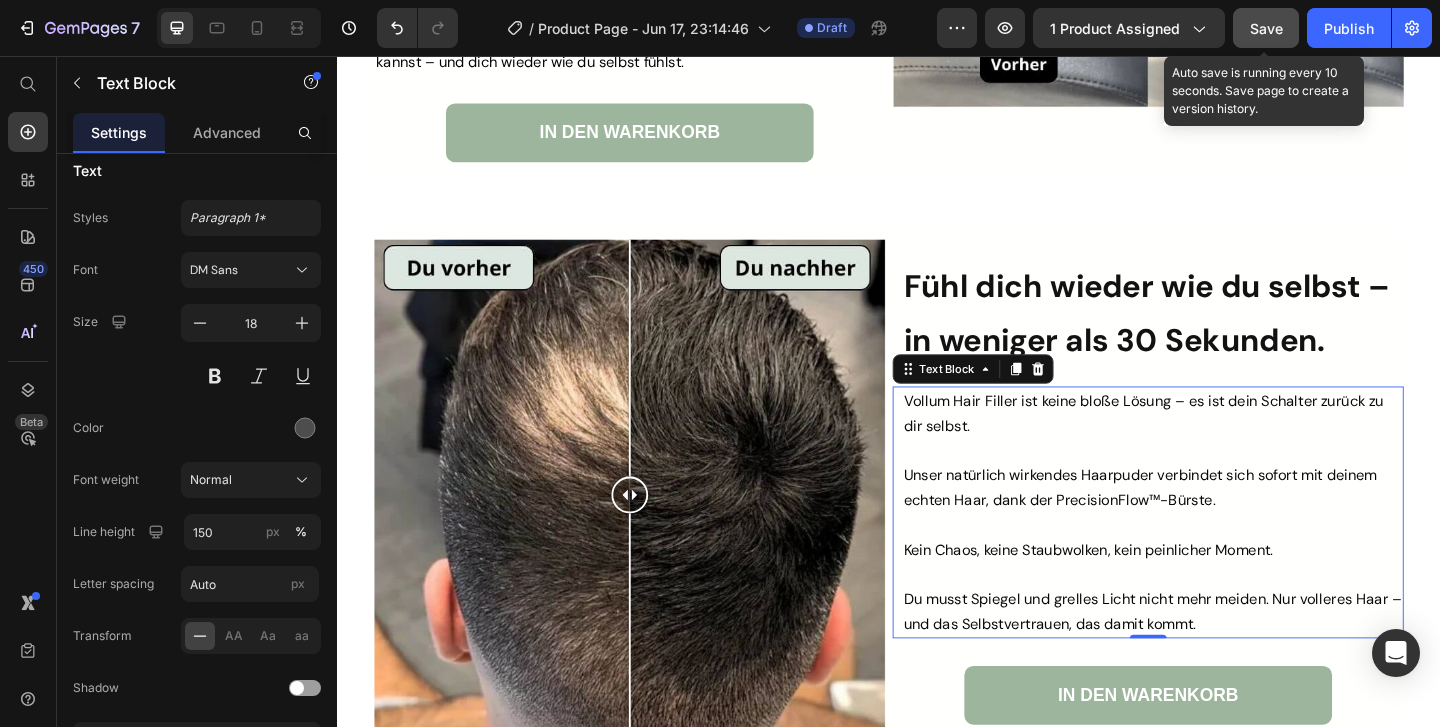 click on "Save" 